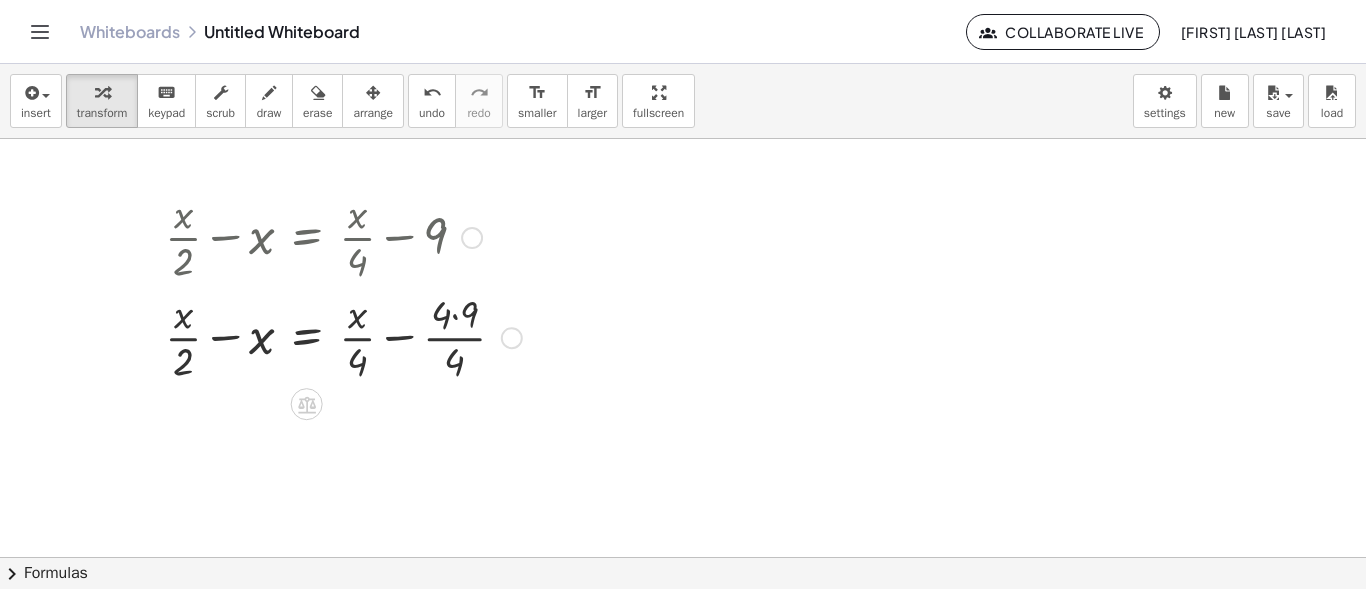 click at bounding box center [343, 336] 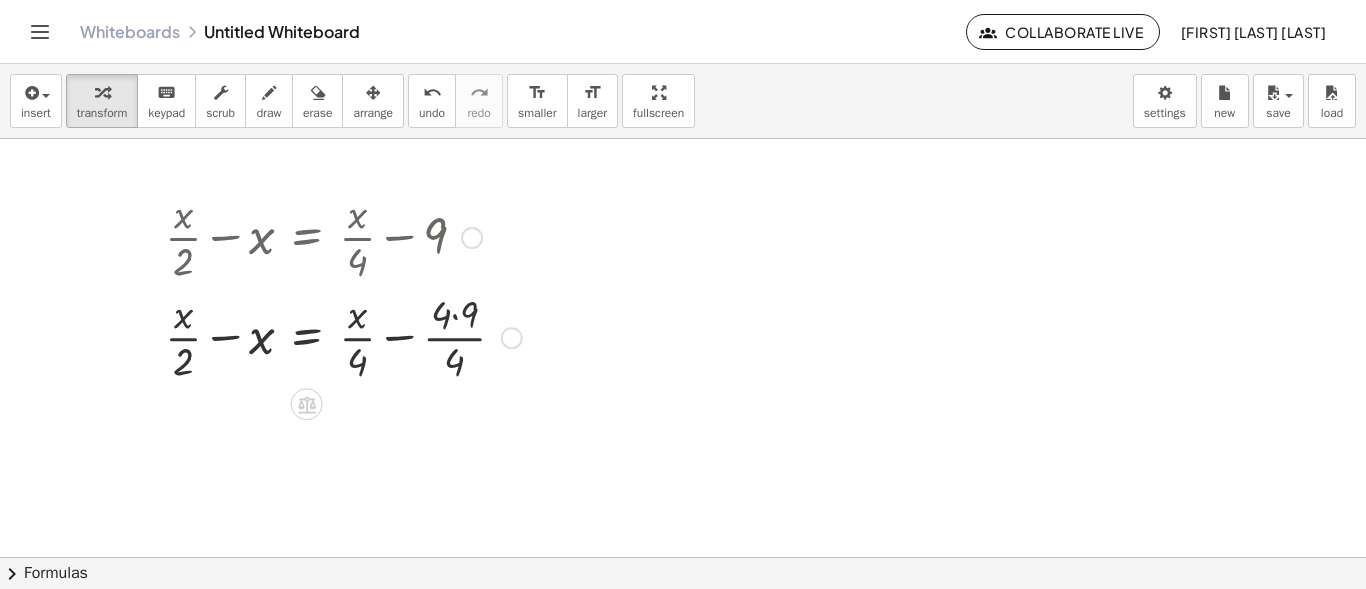 click at bounding box center (343, 336) 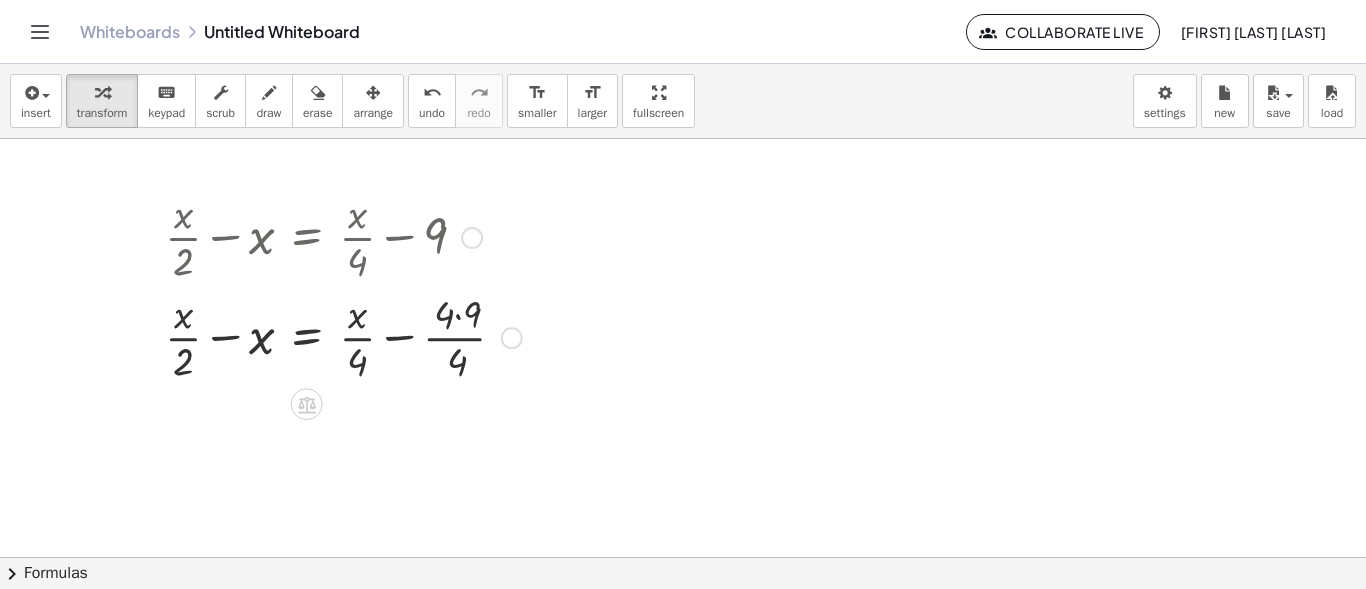 click at bounding box center [343, 336] 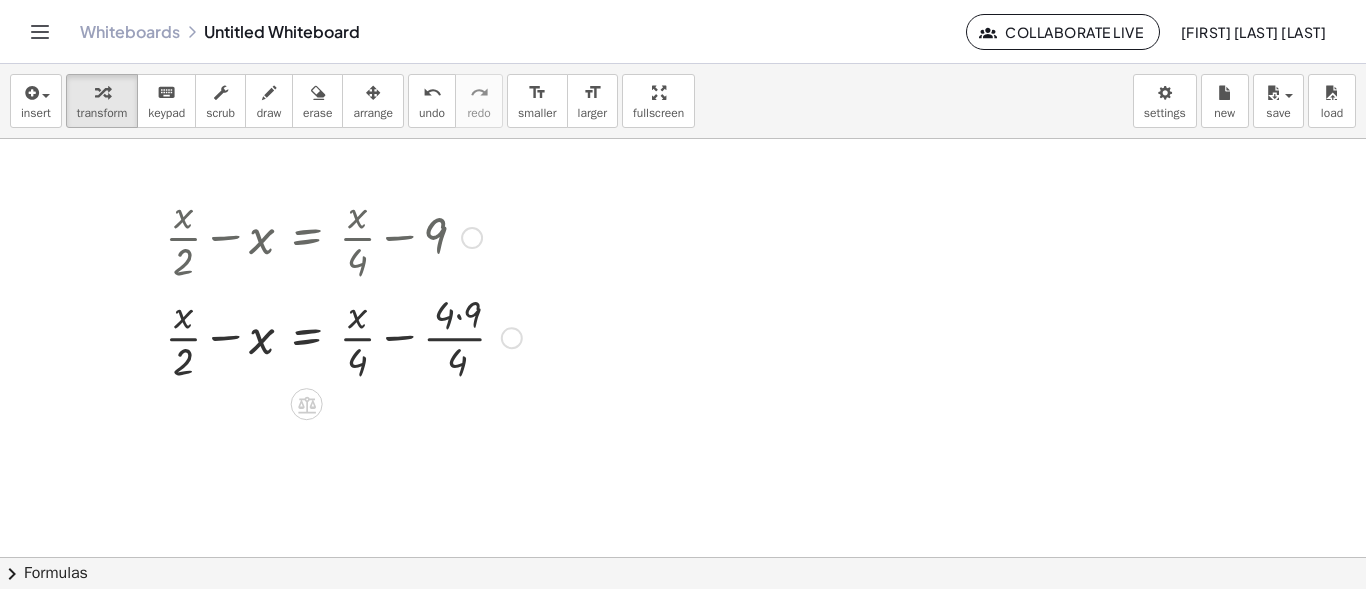 click at bounding box center [343, 336] 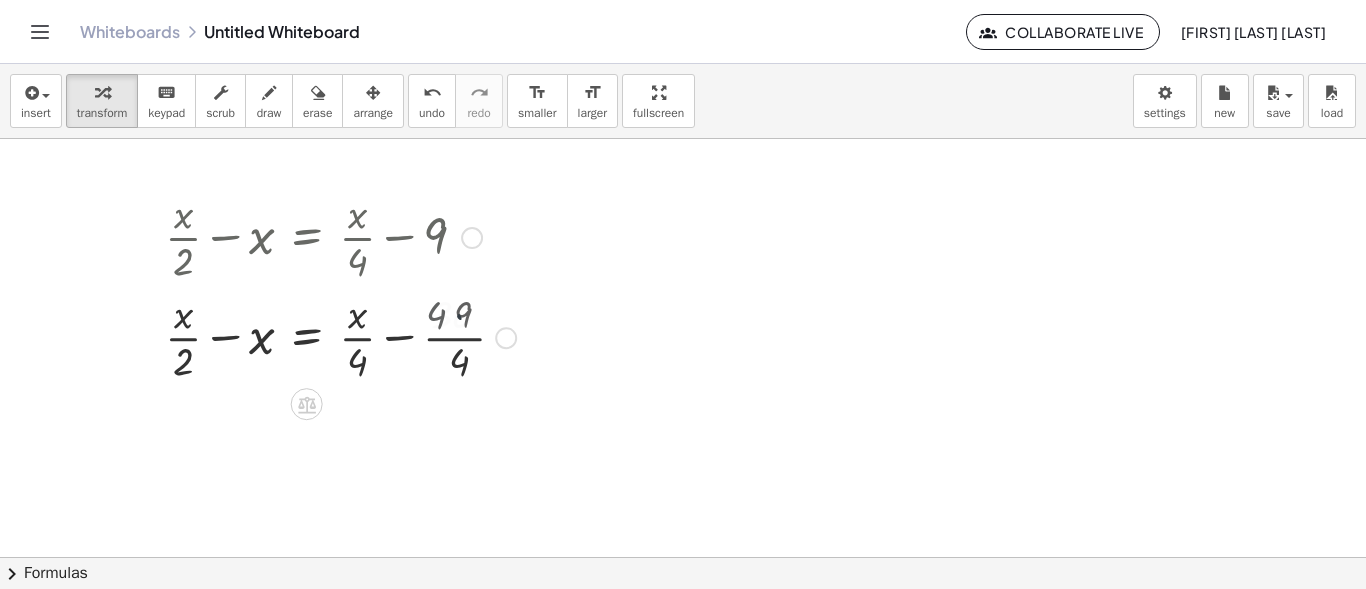 click at bounding box center (343, 336) 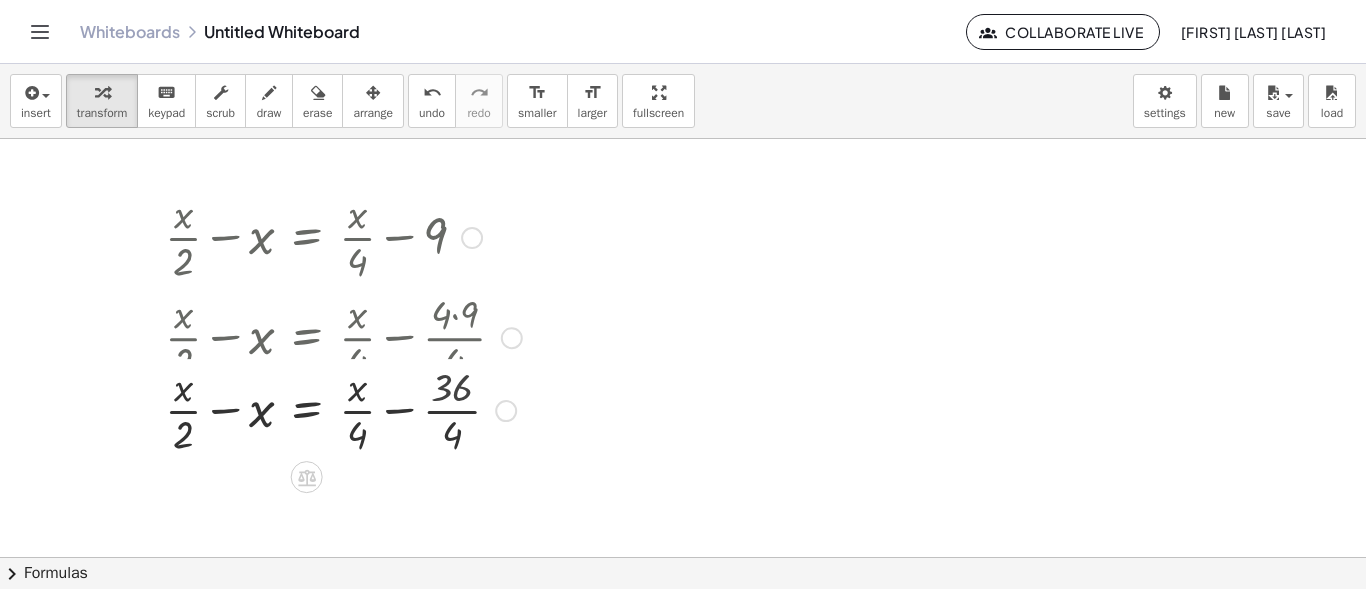 click on "+ · x · 2 − x = + · x · 4 − 9 + · x · 2 − x = + · x · 4 − · 4 · 9 · 4 + · x · 2 − x = + · x − · 4 · · 4 36" at bounding box center [307, 238] 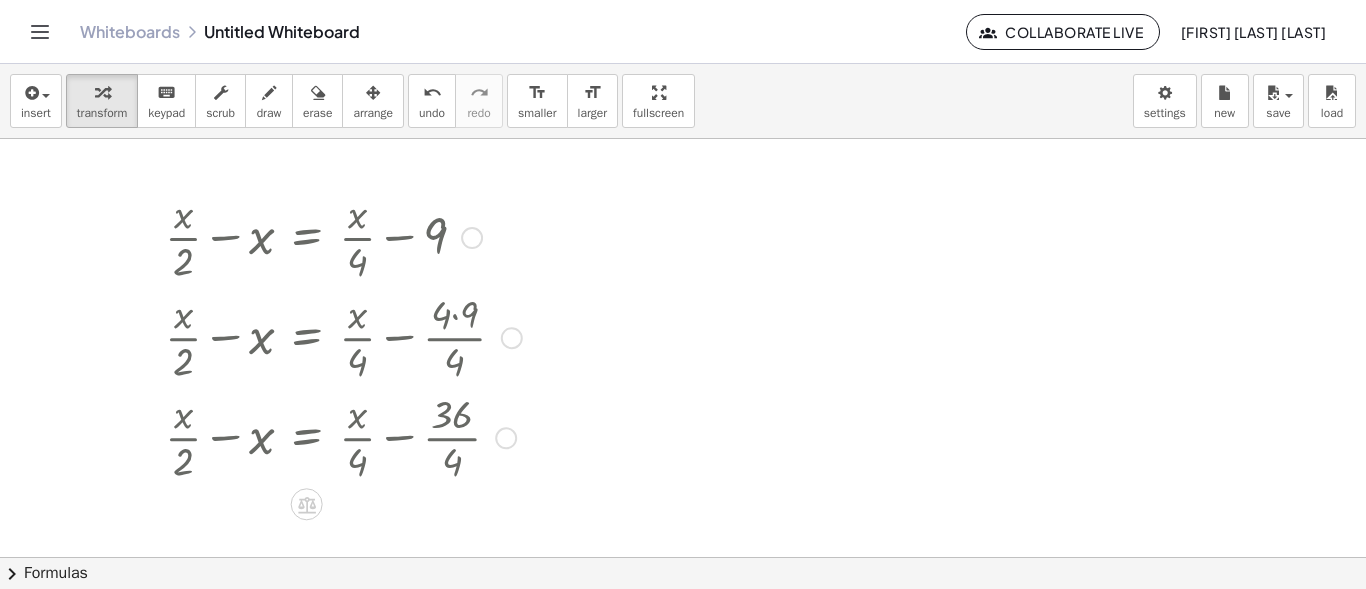 click at bounding box center (343, 436) 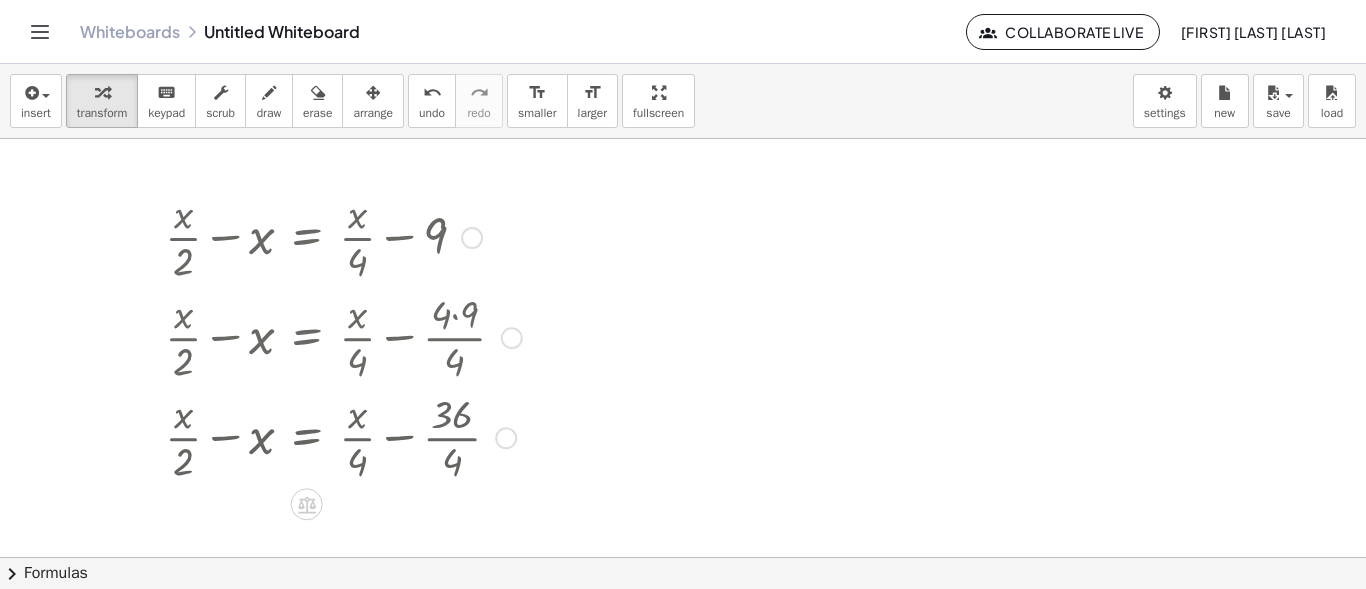 click at bounding box center [343, 436] 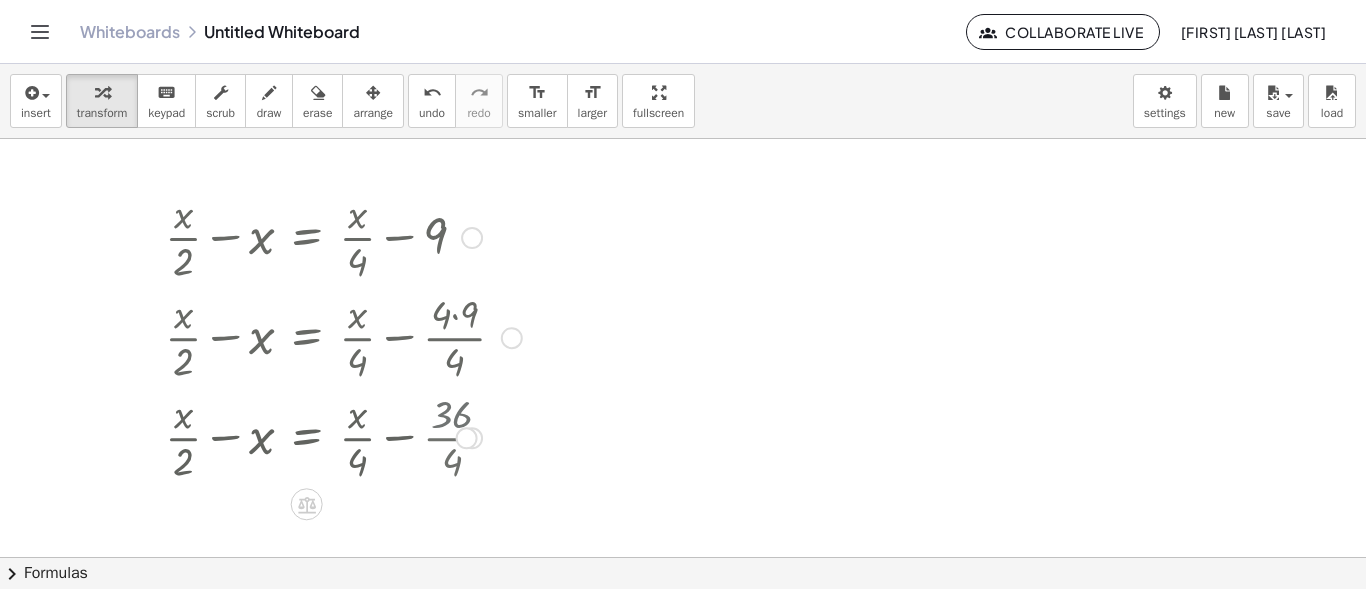 drag, startPoint x: 445, startPoint y: 432, endPoint x: 447, endPoint y: 445, distance: 13.152946 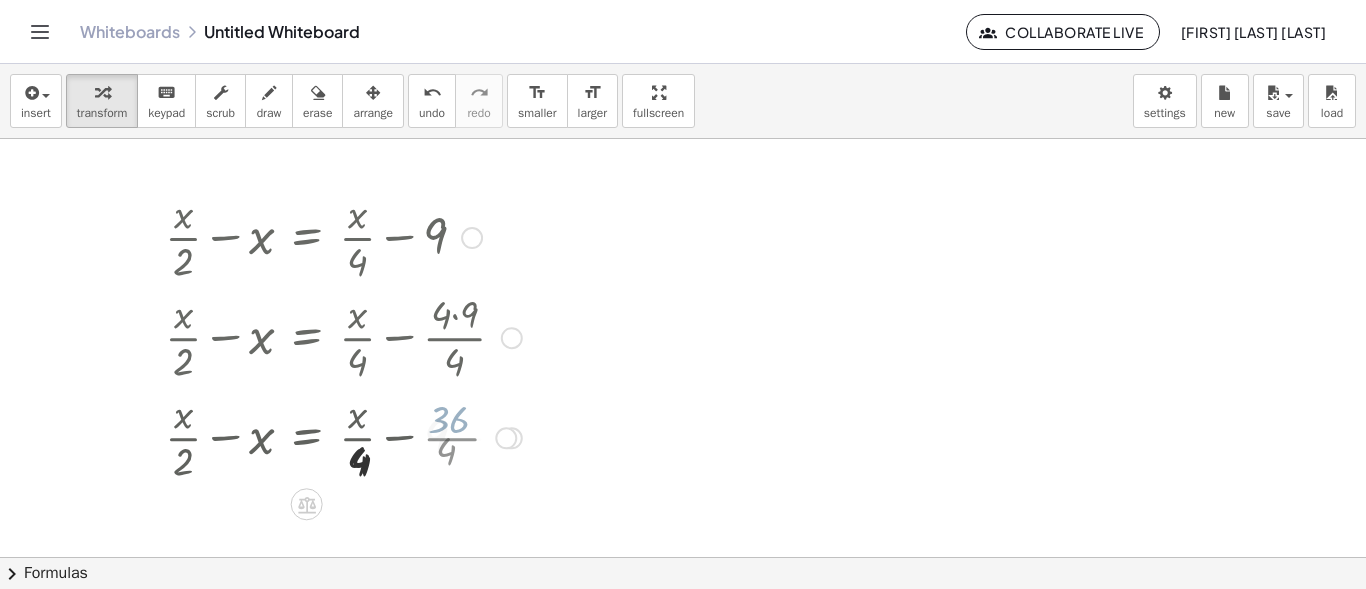 click at bounding box center [343, 436] 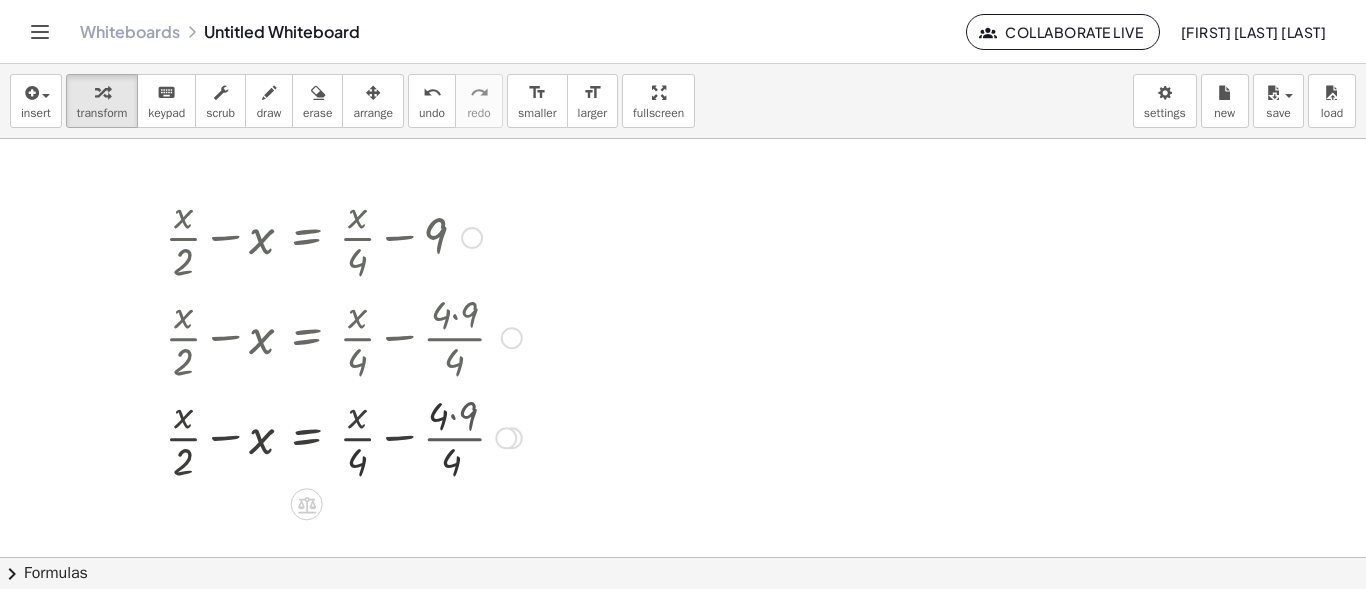 click at bounding box center [343, 436] 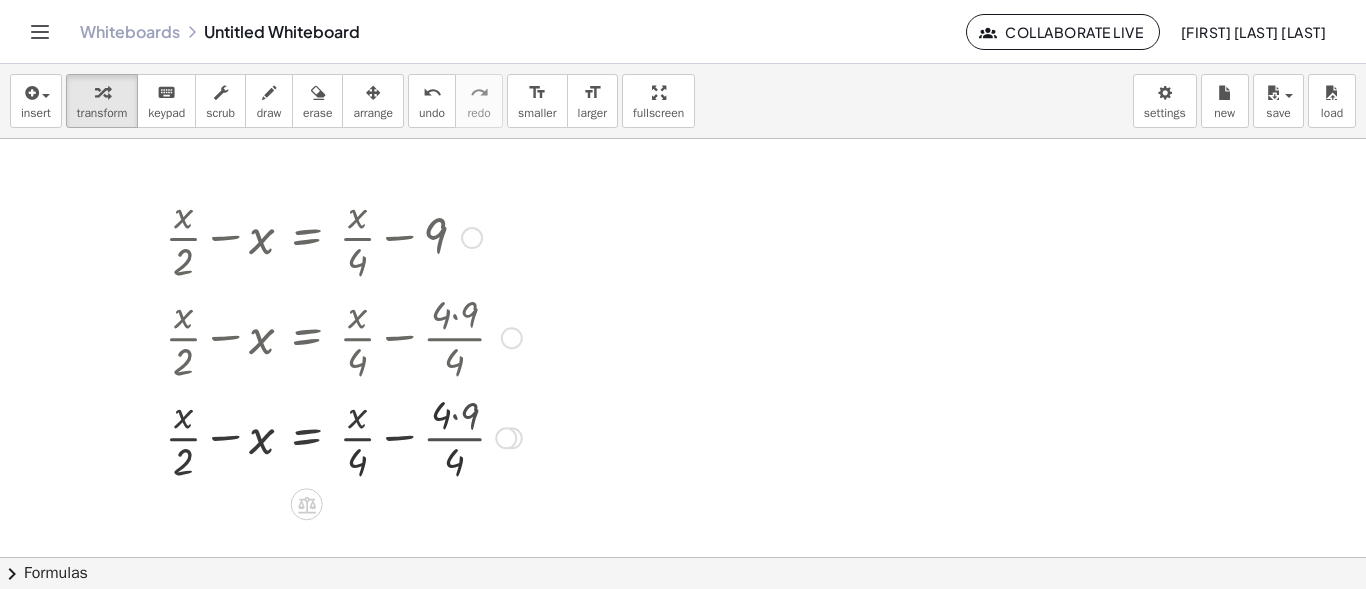 drag, startPoint x: 441, startPoint y: 442, endPoint x: 469, endPoint y: 429, distance: 30.870699 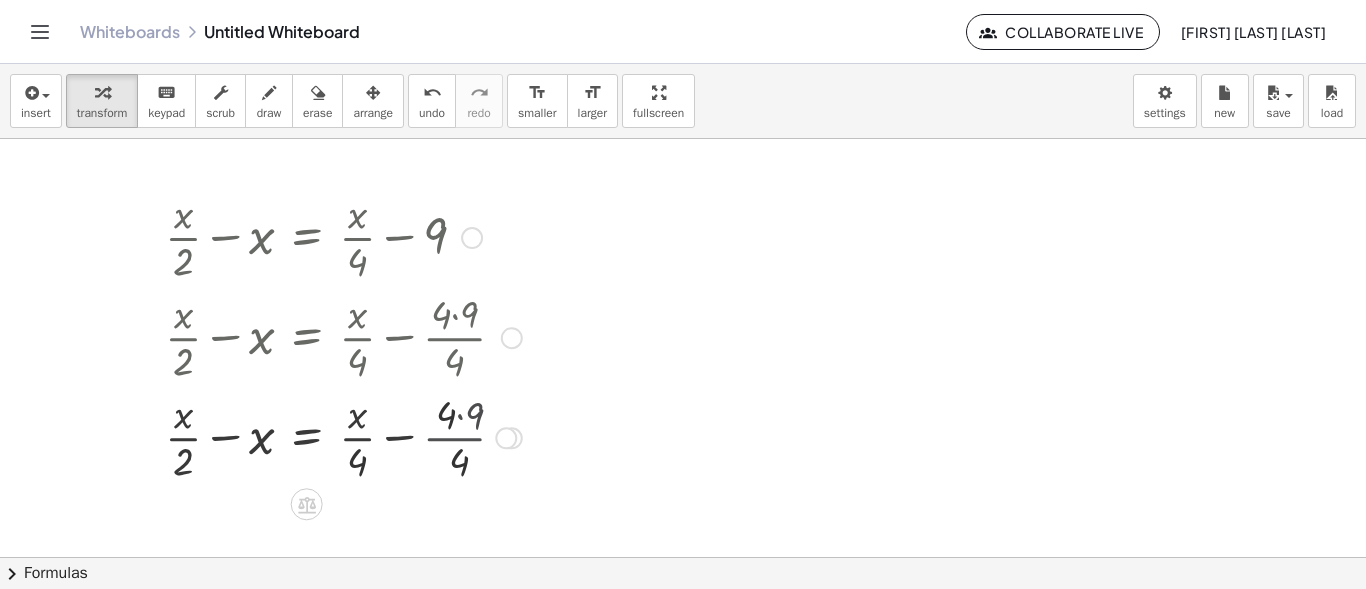 click at bounding box center [343, 436] 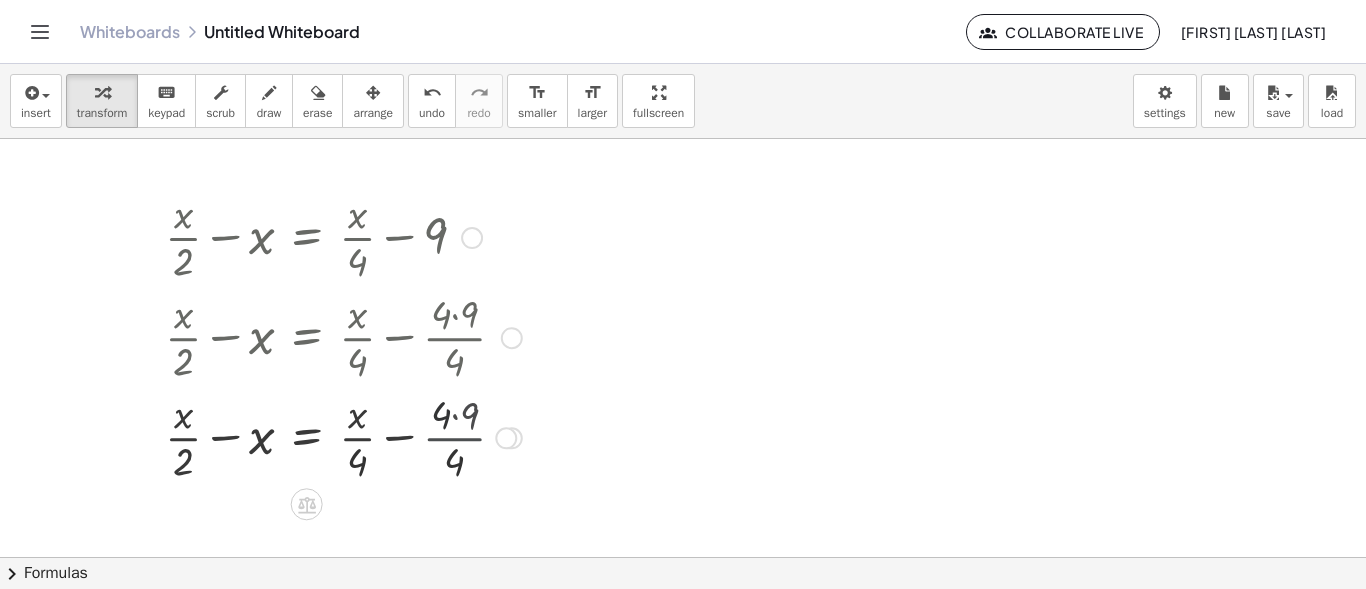 click at bounding box center (343, 436) 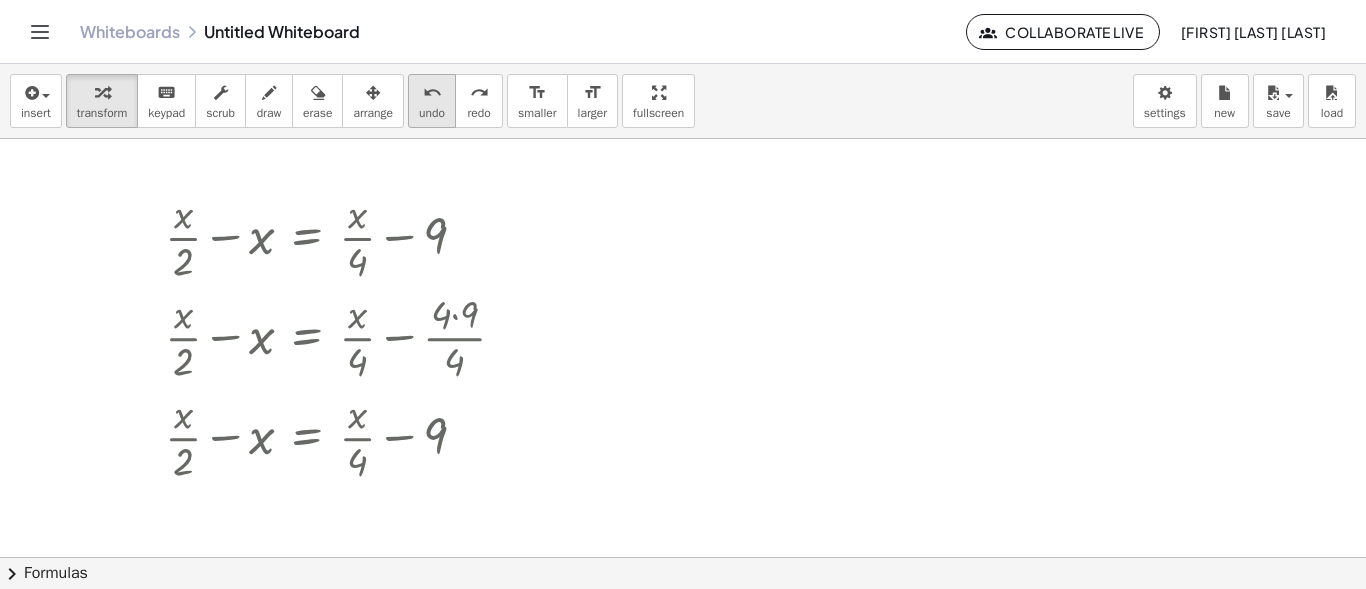 click on "undo" at bounding box center [432, 113] 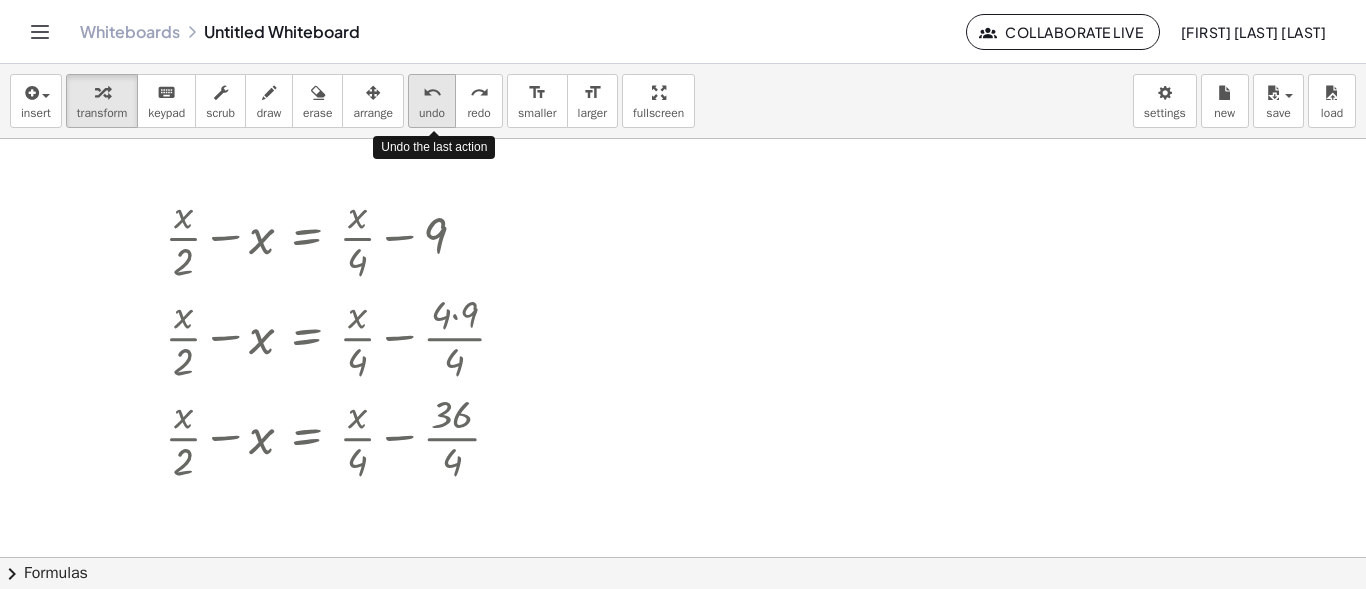 click on "undo" at bounding box center (432, 113) 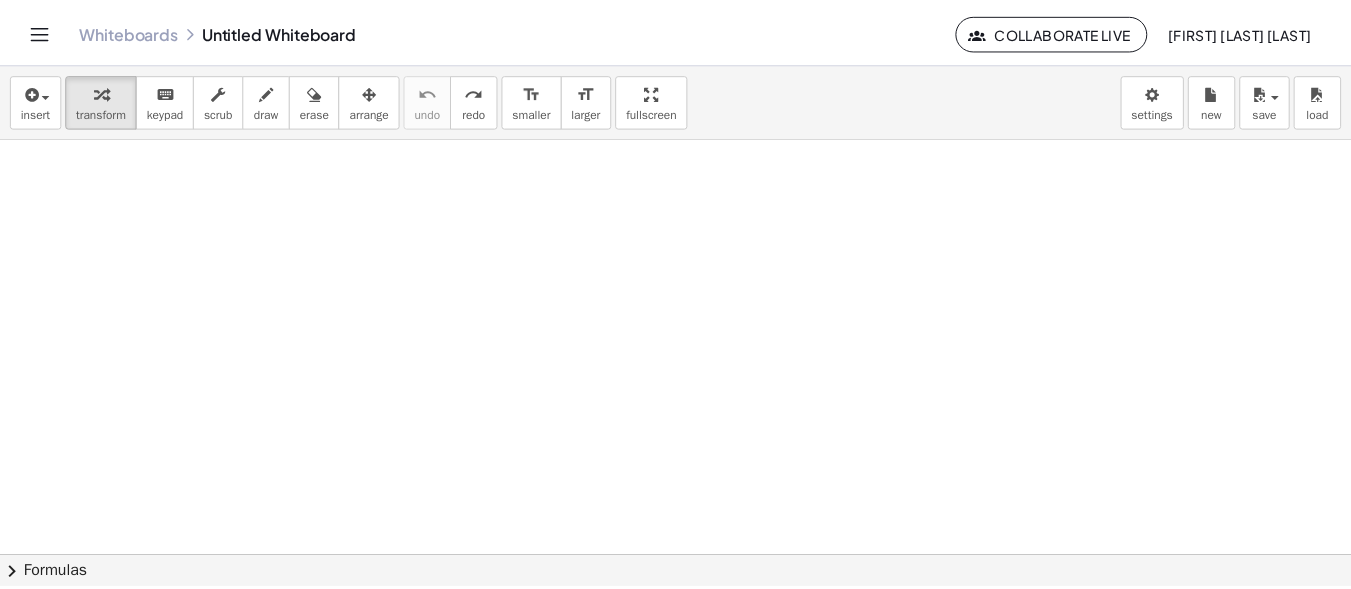 scroll, scrollTop: 0, scrollLeft: 0, axis: both 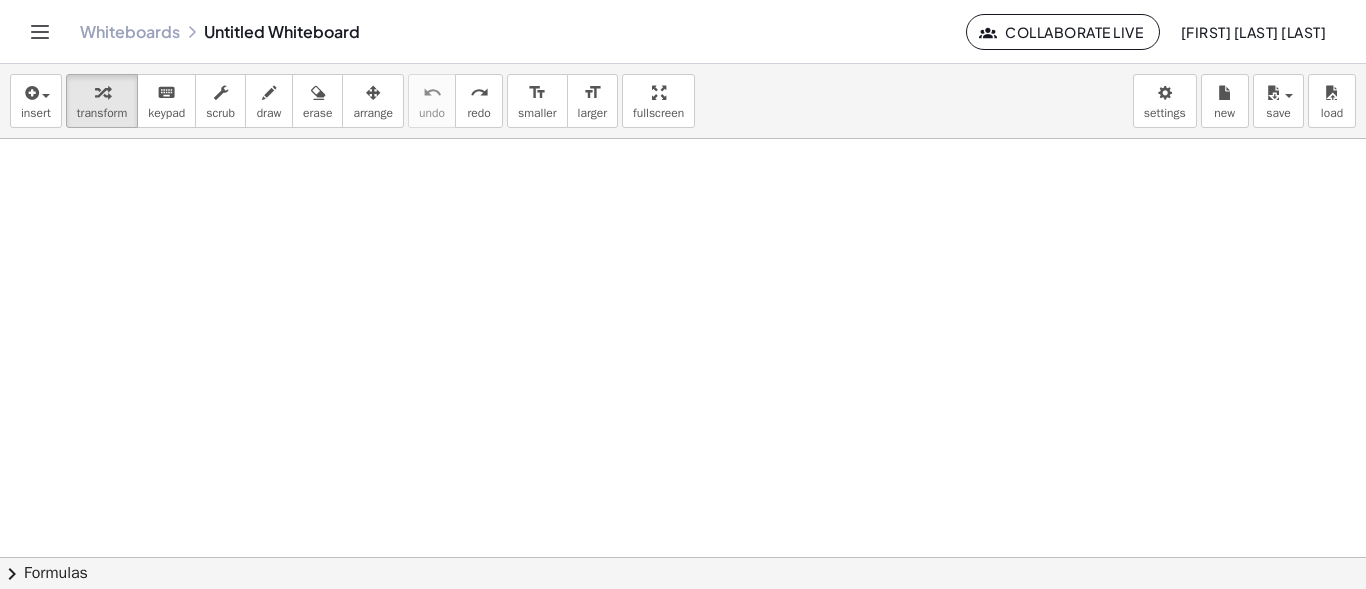 click at bounding box center (683, 557) 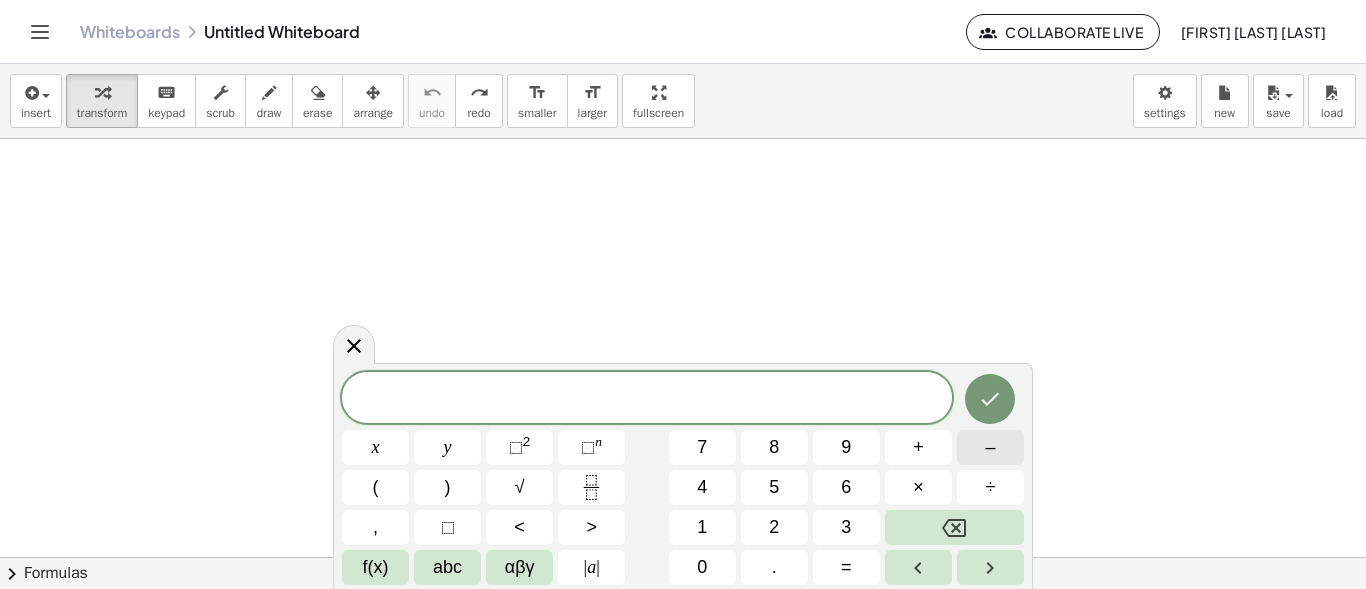 click on "–" at bounding box center (990, 447) 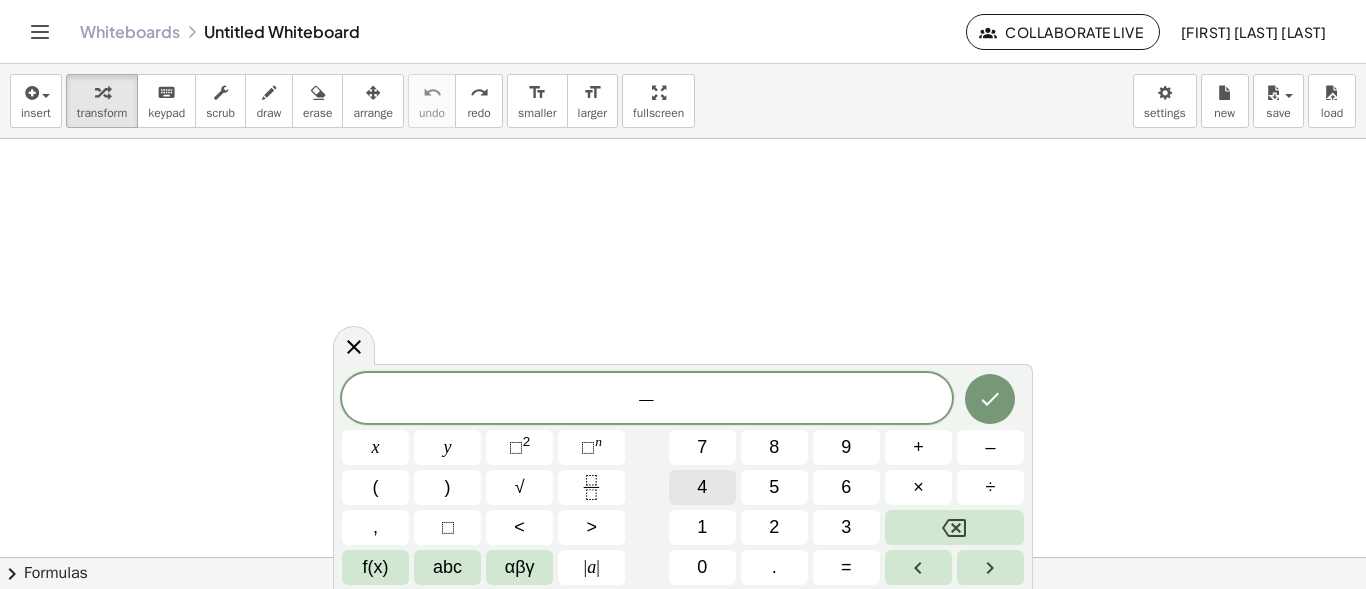 click on "4" at bounding box center (702, 487) 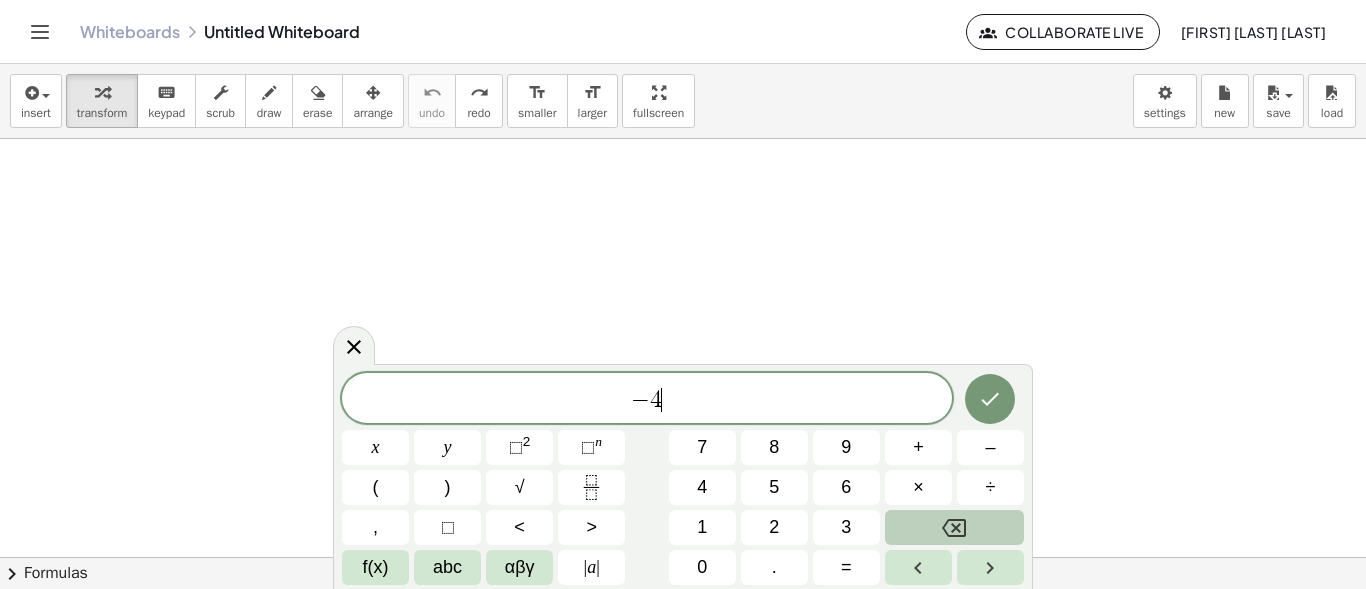 click at bounding box center (954, 527) 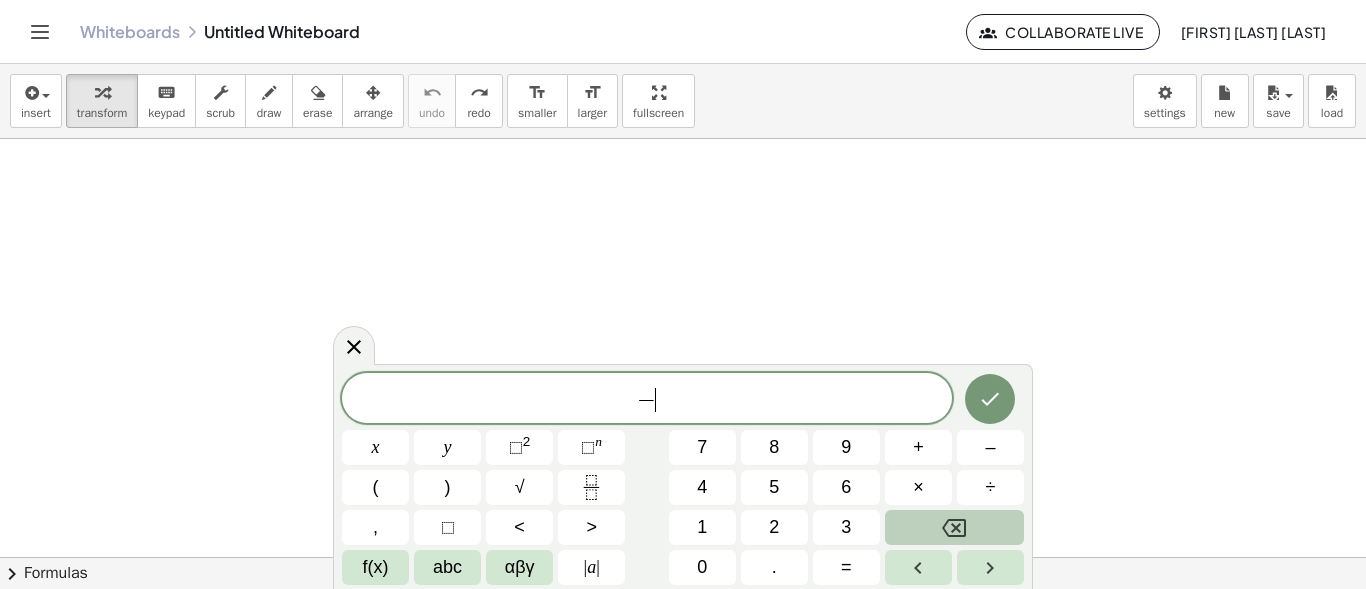 click at bounding box center (954, 527) 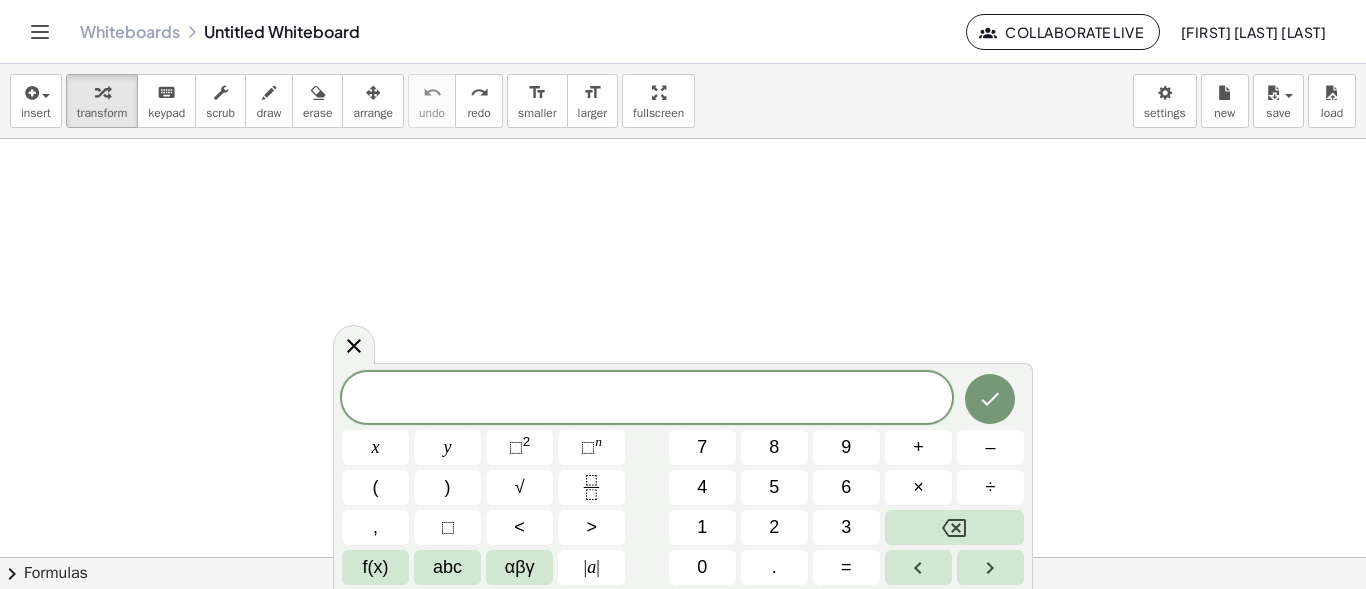 click at bounding box center (40, 32) 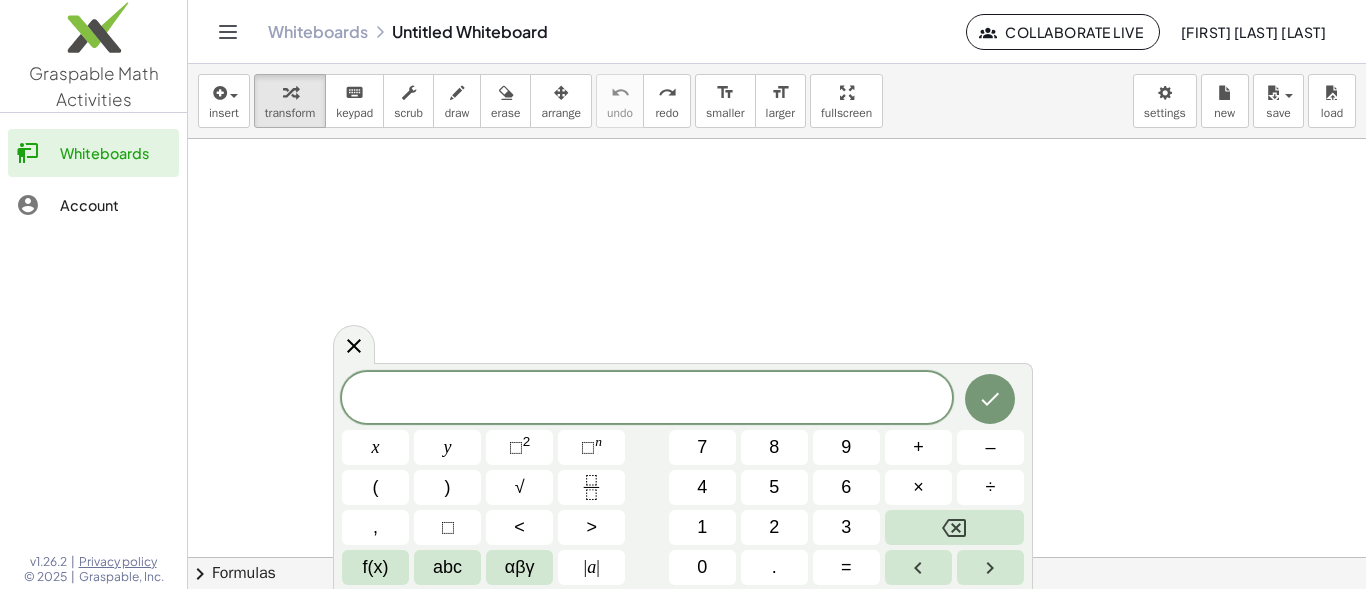click on "Account" 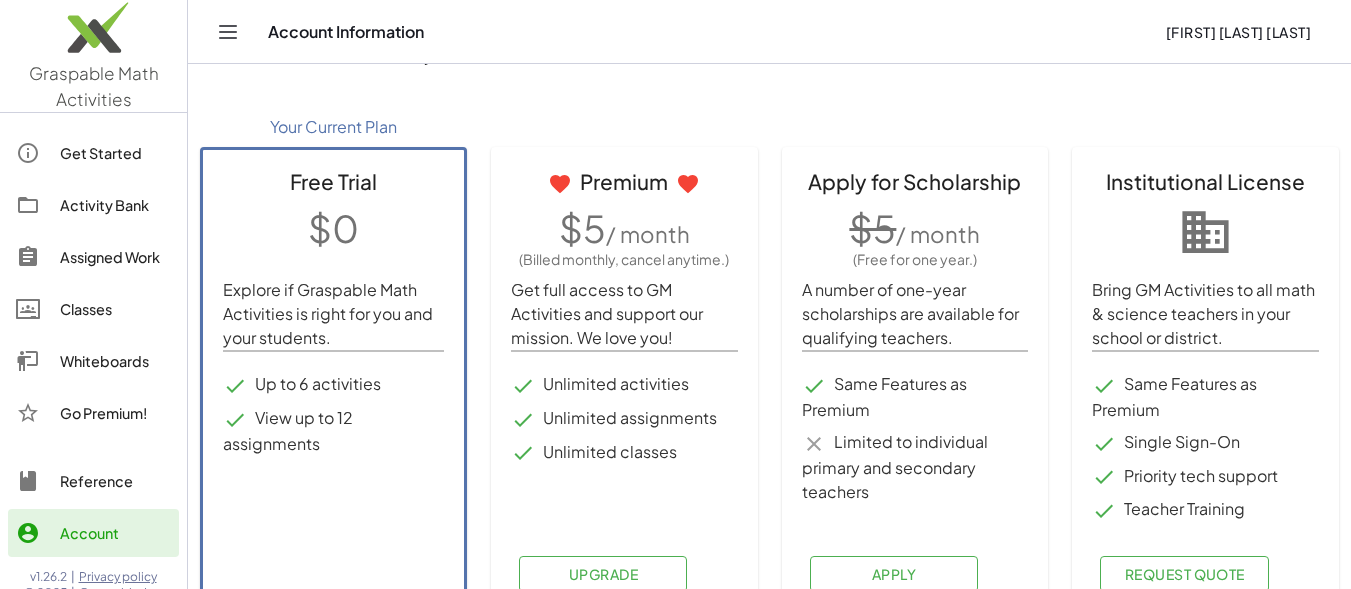 scroll, scrollTop: 276, scrollLeft: 0, axis: vertical 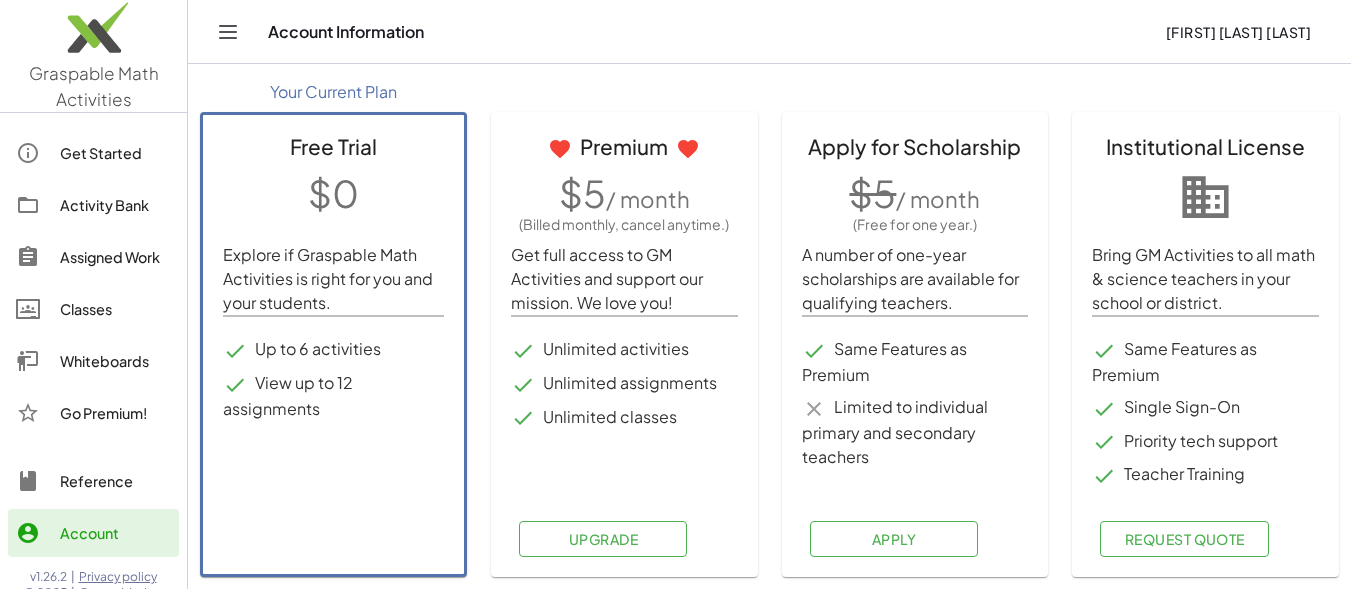 click on "Up to 6 activities" at bounding box center [333, 350] 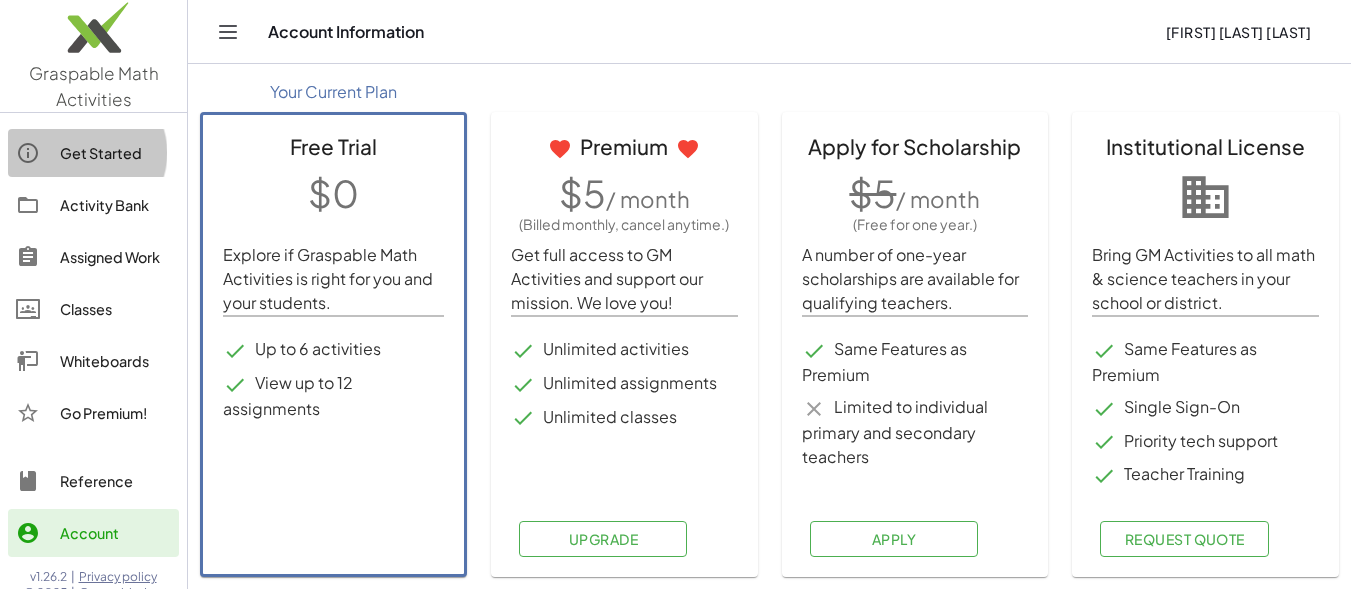 click on "Get Started" 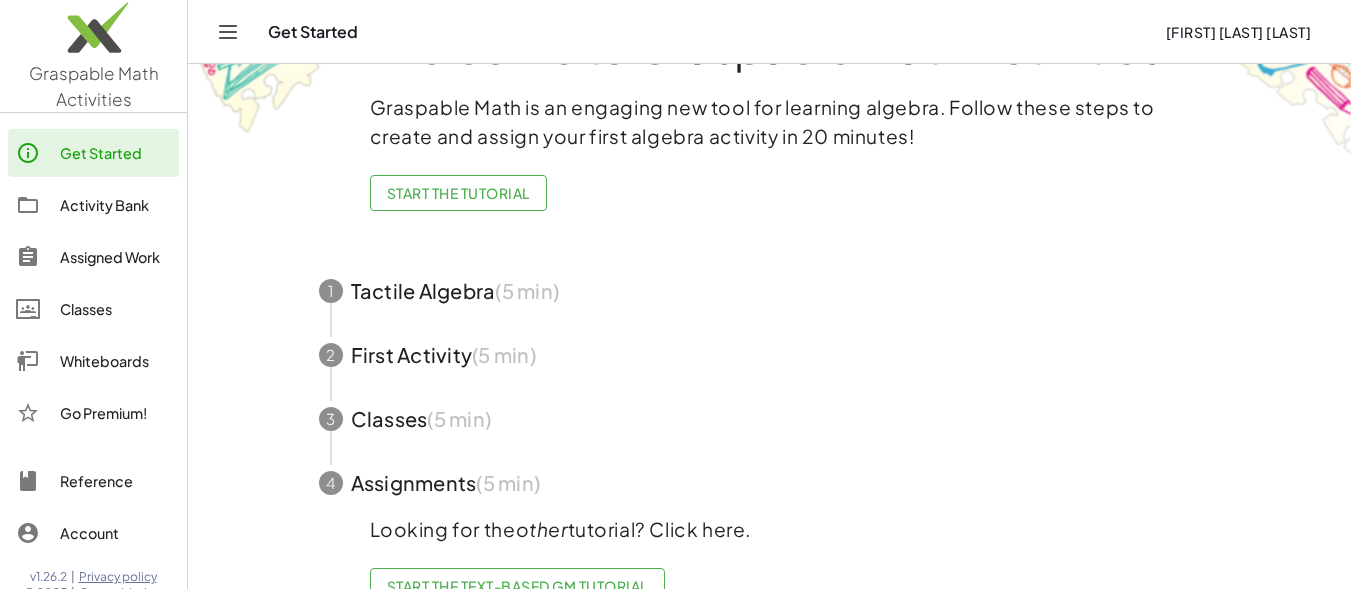 scroll, scrollTop: 128, scrollLeft: 0, axis: vertical 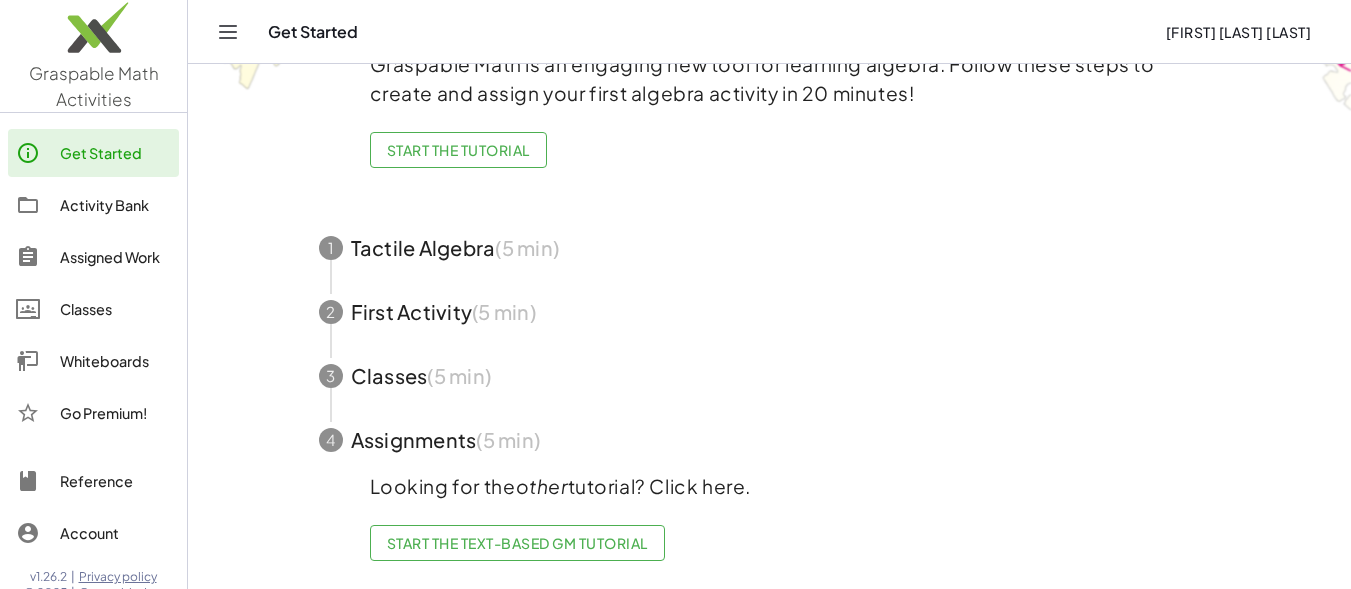 click on "Graspable Math Activities" at bounding box center (94, 86) 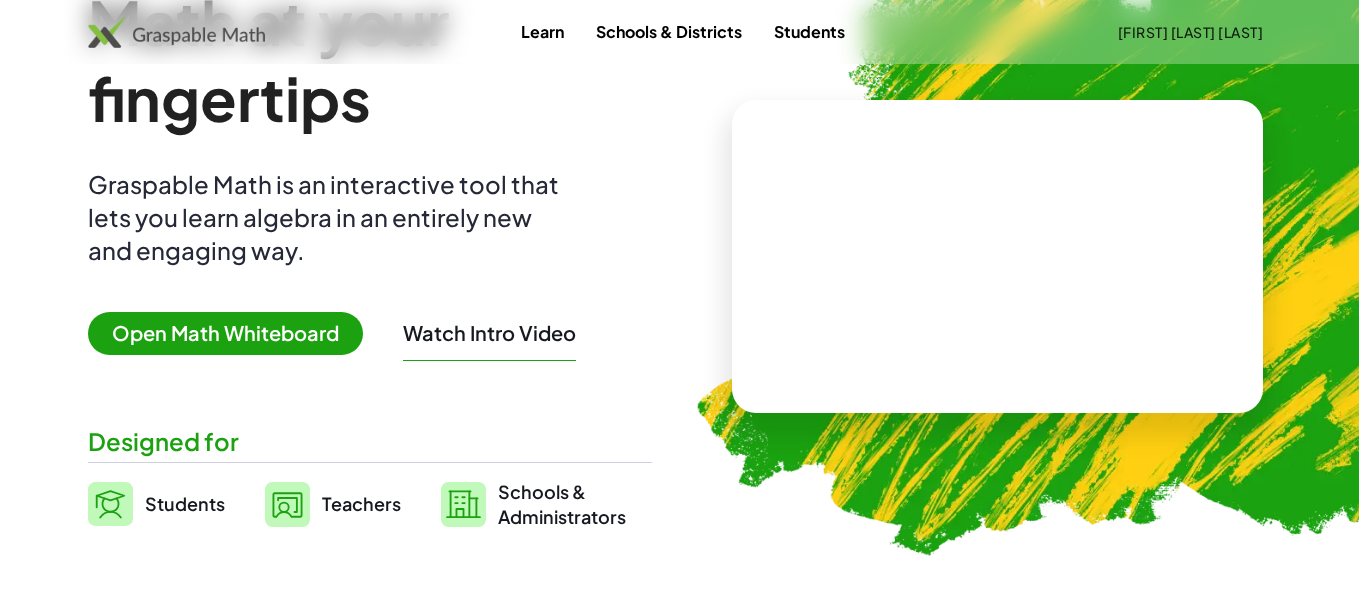 scroll, scrollTop: 0, scrollLeft: 0, axis: both 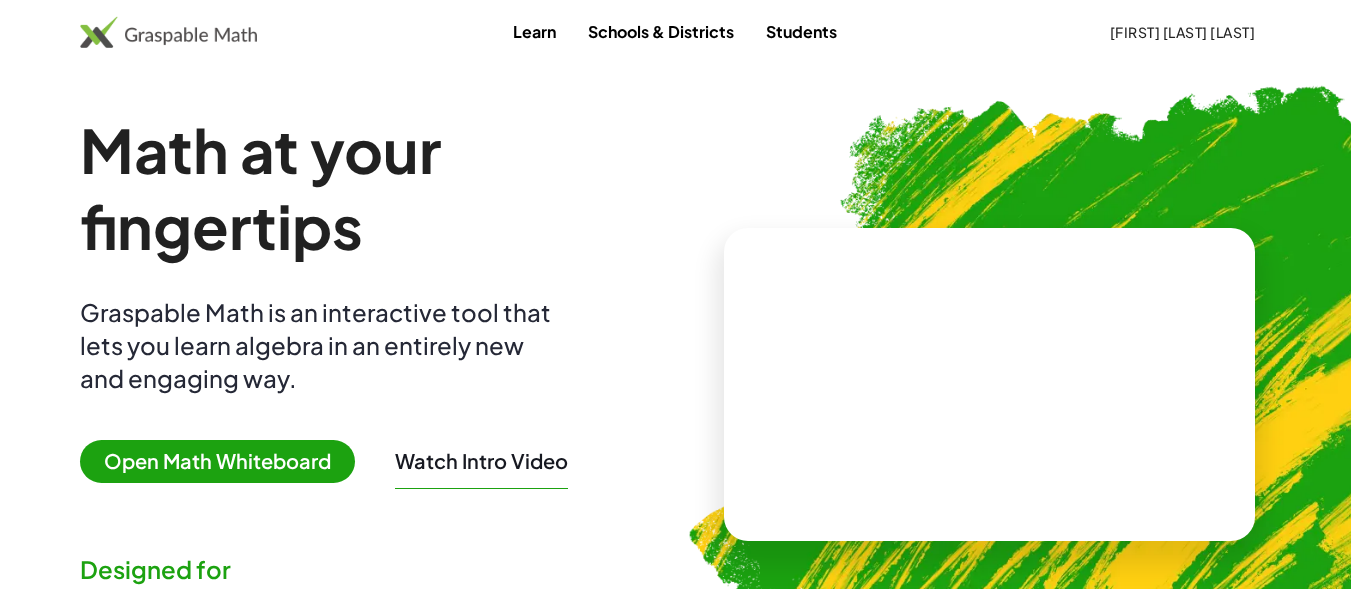 click on "[FIRST] [LAST] [LAST]" 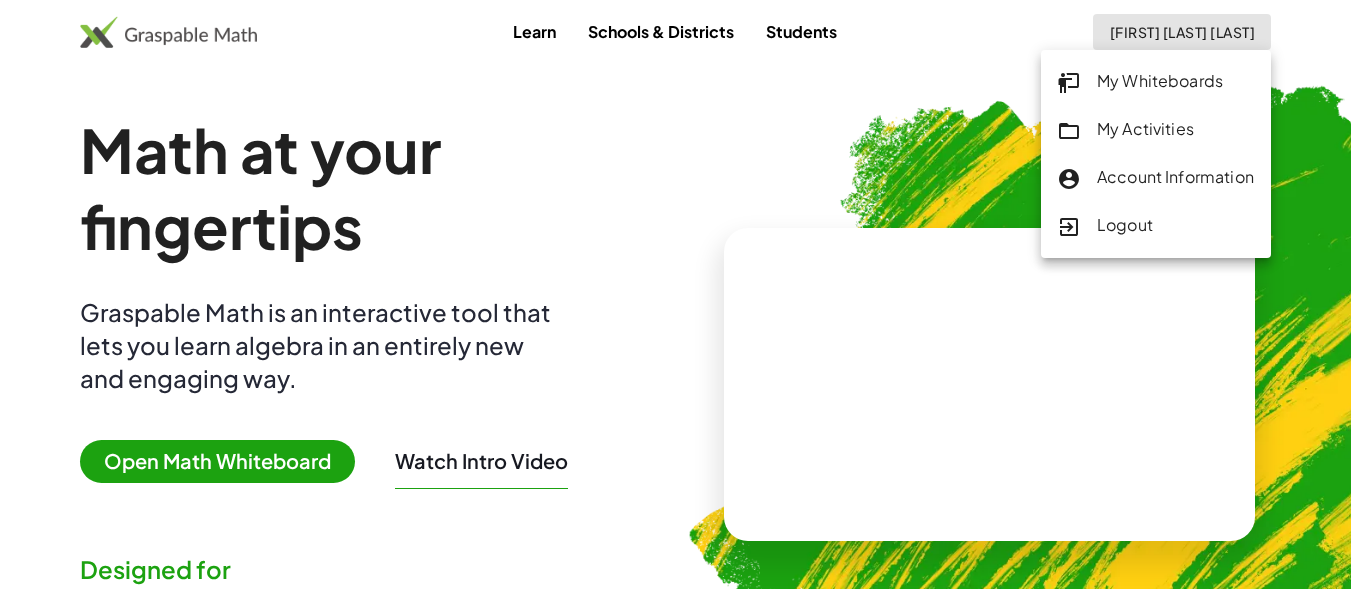 click on "Logout" 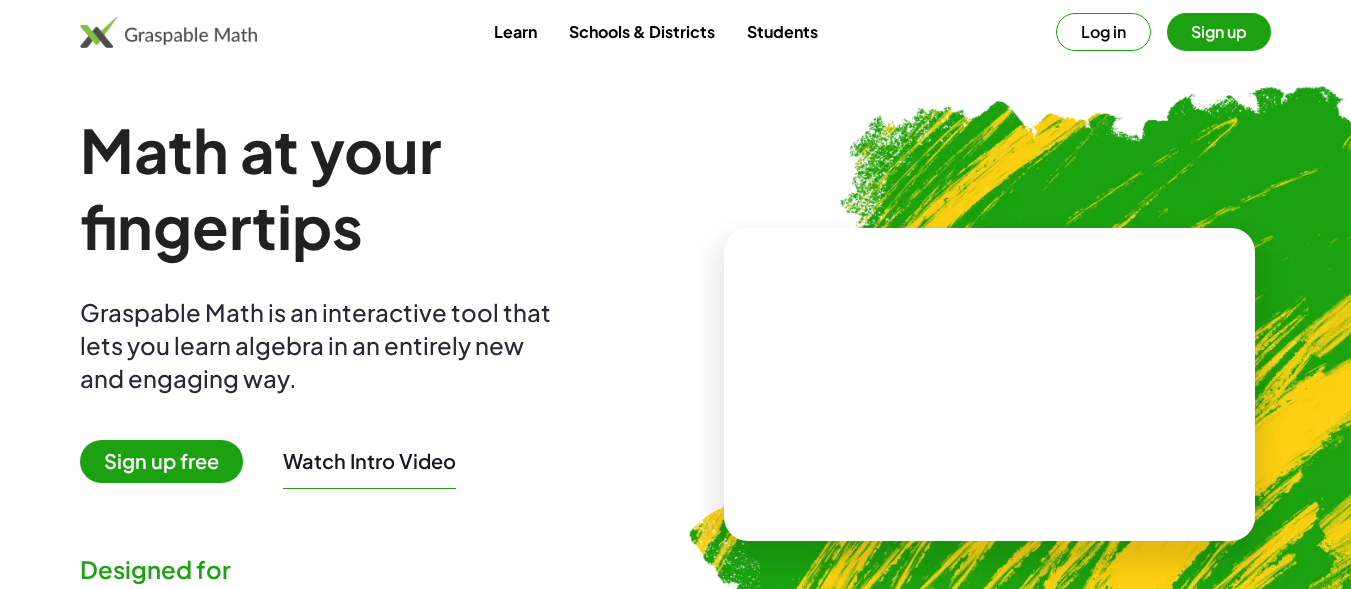 click on "Sign up free" at bounding box center (161, 461) 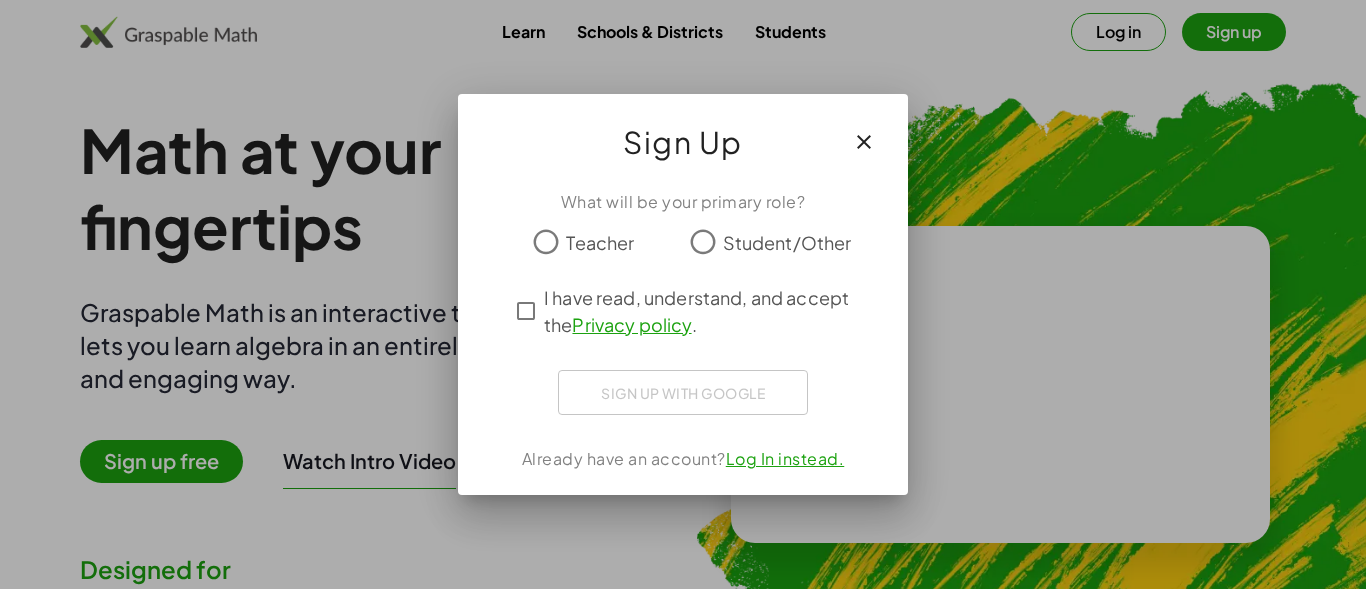 click on "Teacher" 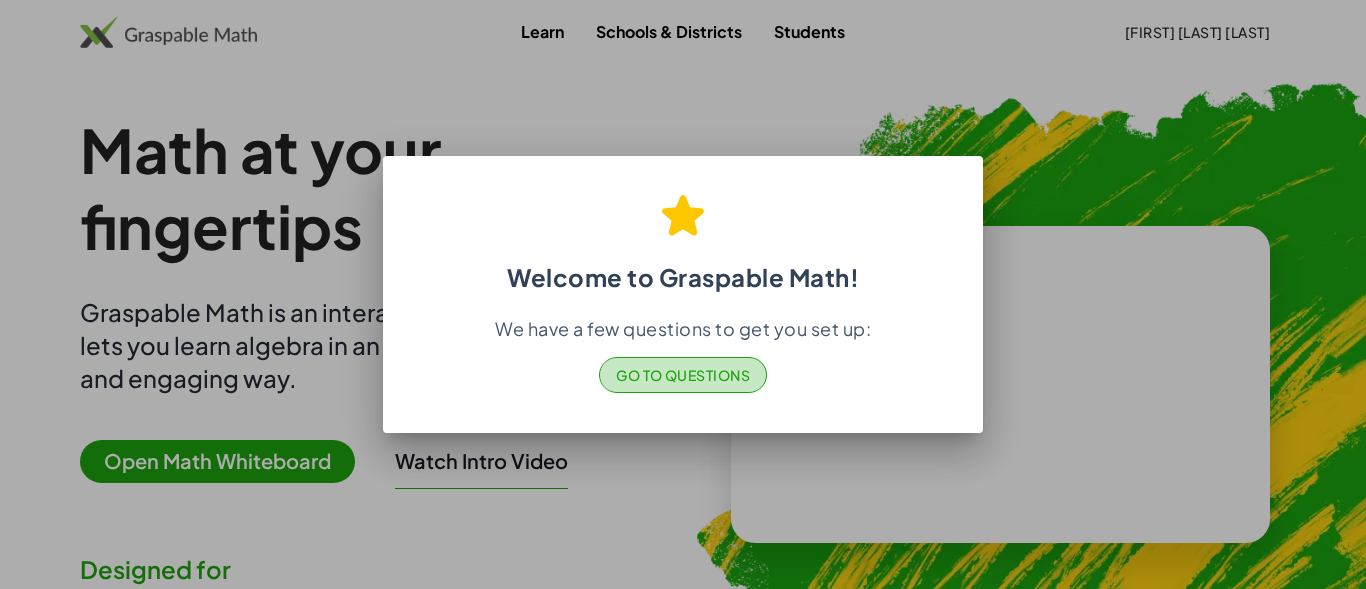 click on "Go to Questions" 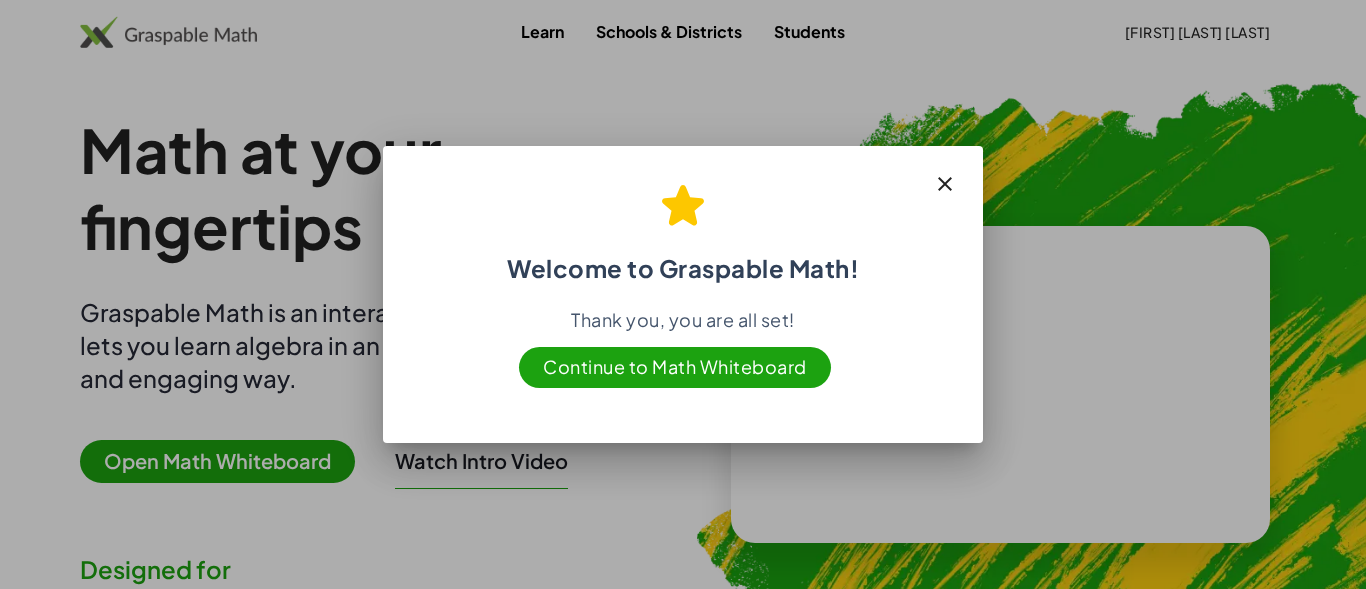 click 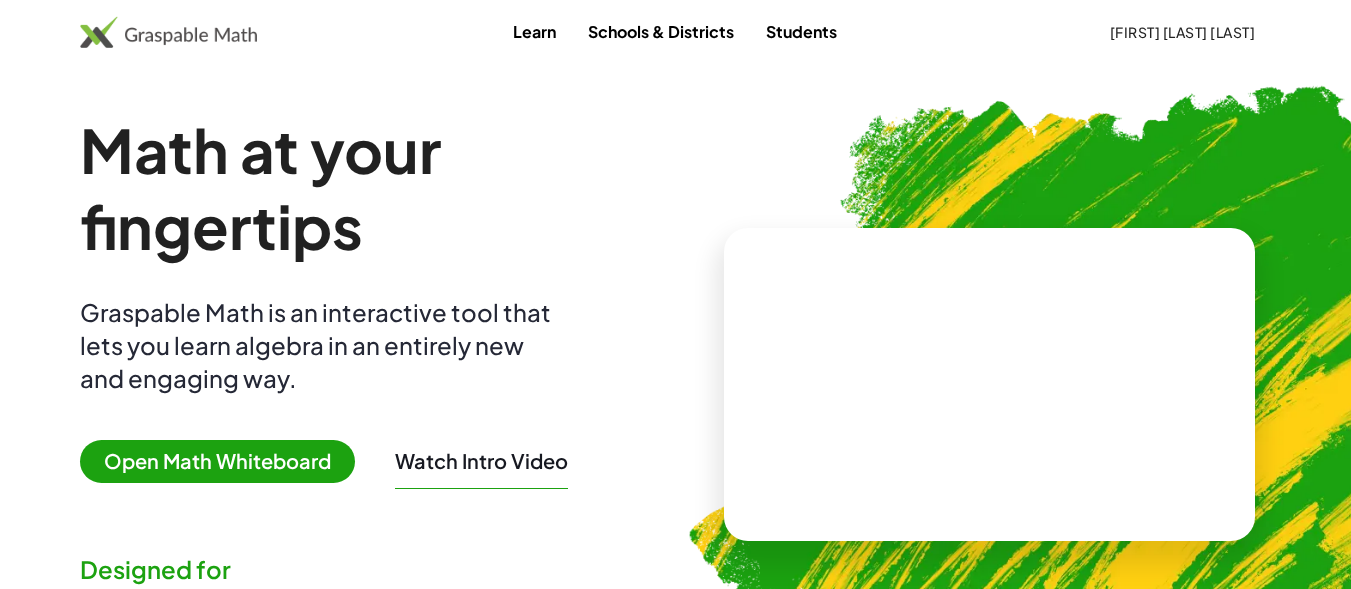 click on "Open Math Whiteboard" at bounding box center (217, 461) 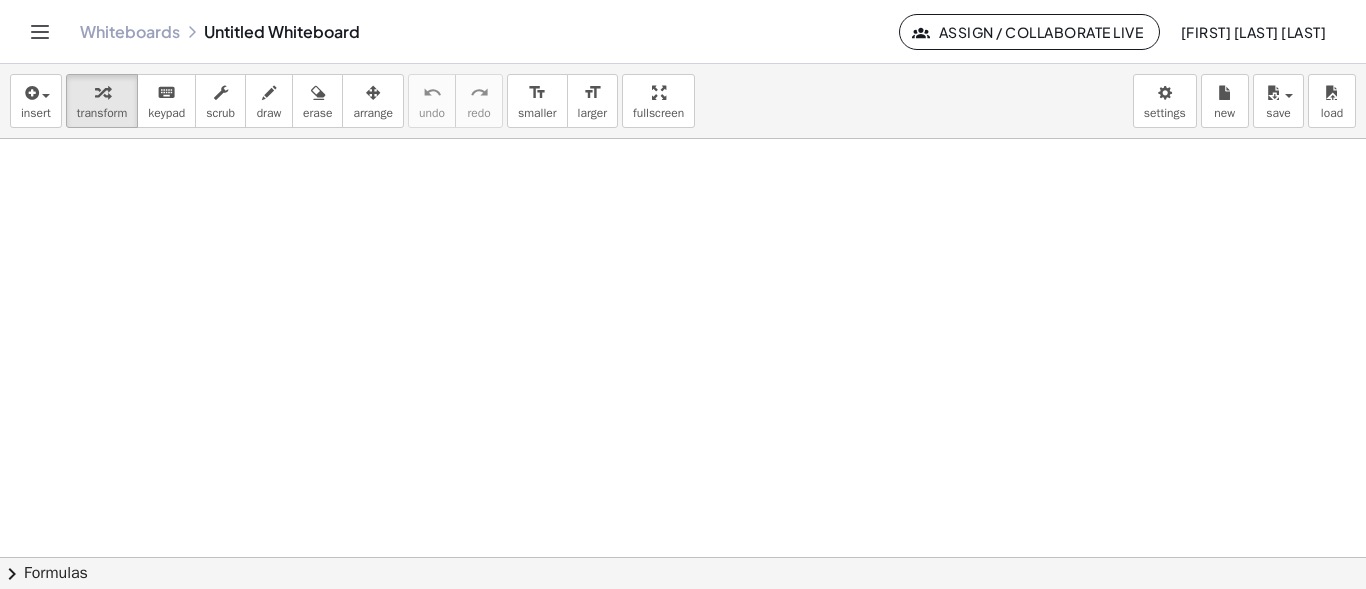 click at bounding box center [683, 557] 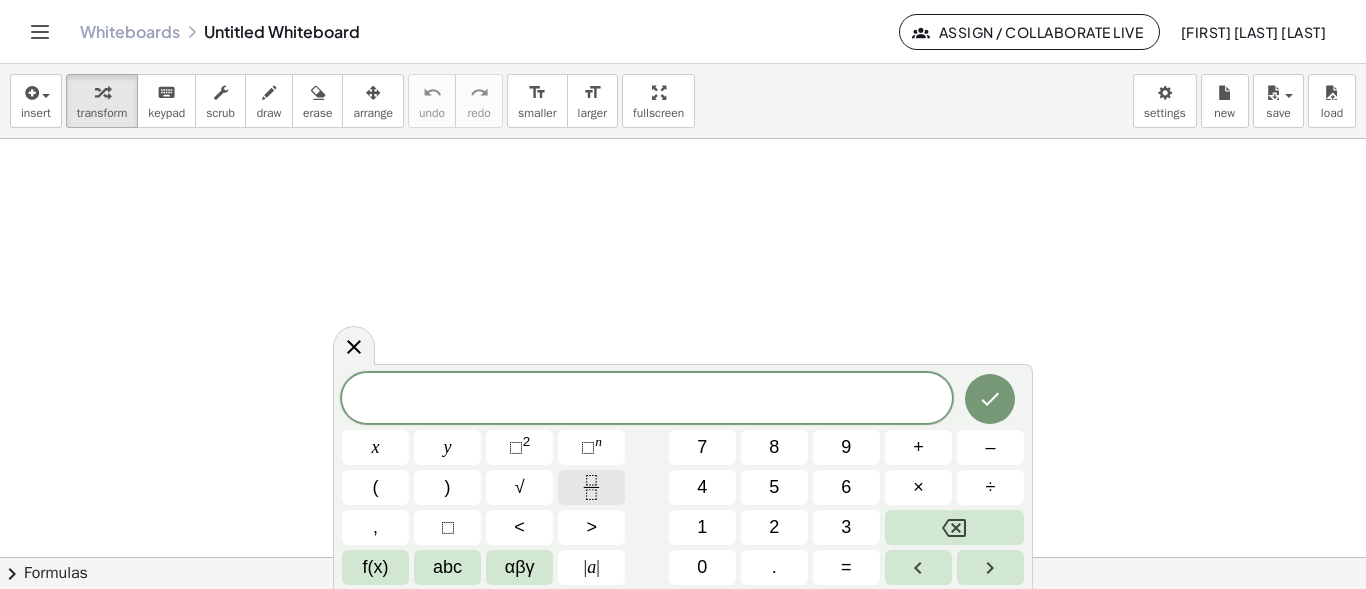 click at bounding box center (591, 487) 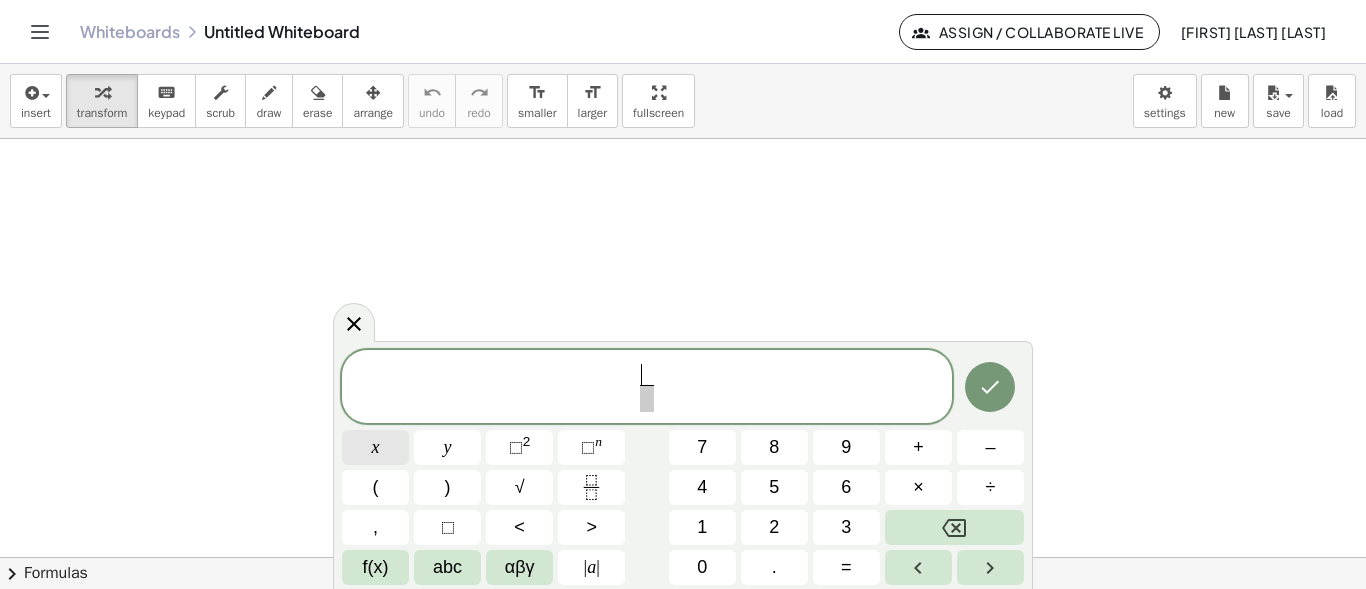 click on "x" at bounding box center [375, 447] 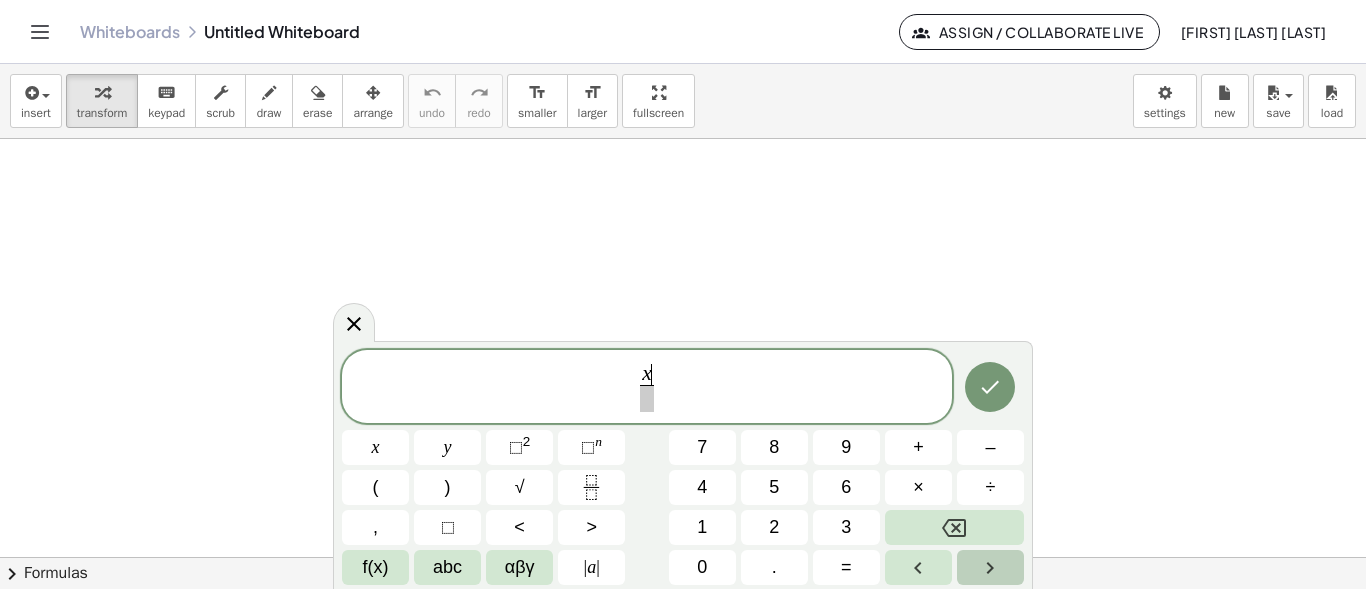 click at bounding box center (990, 567) 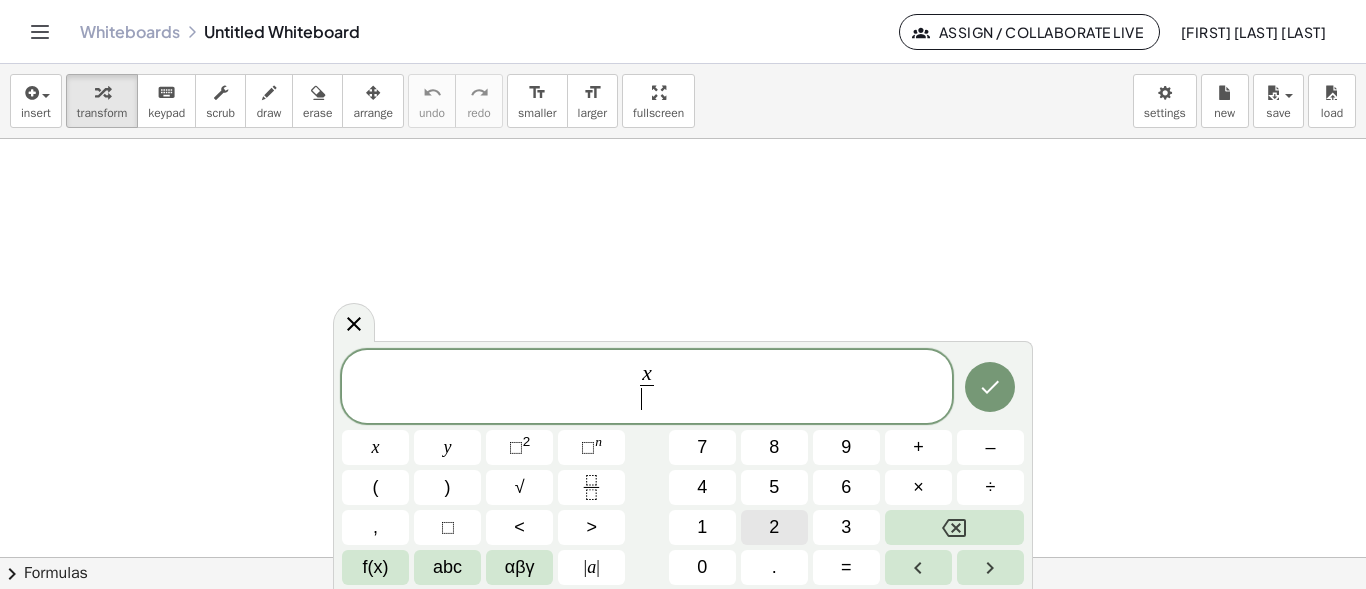 click on "2" at bounding box center [774, 527] 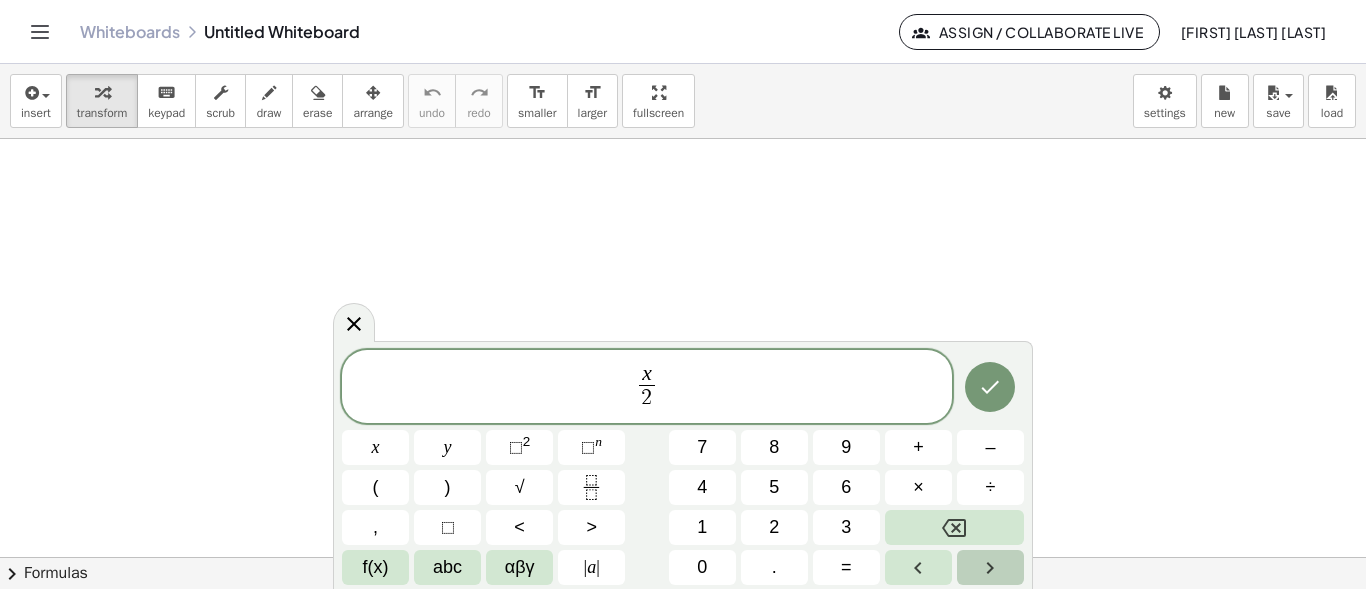 click 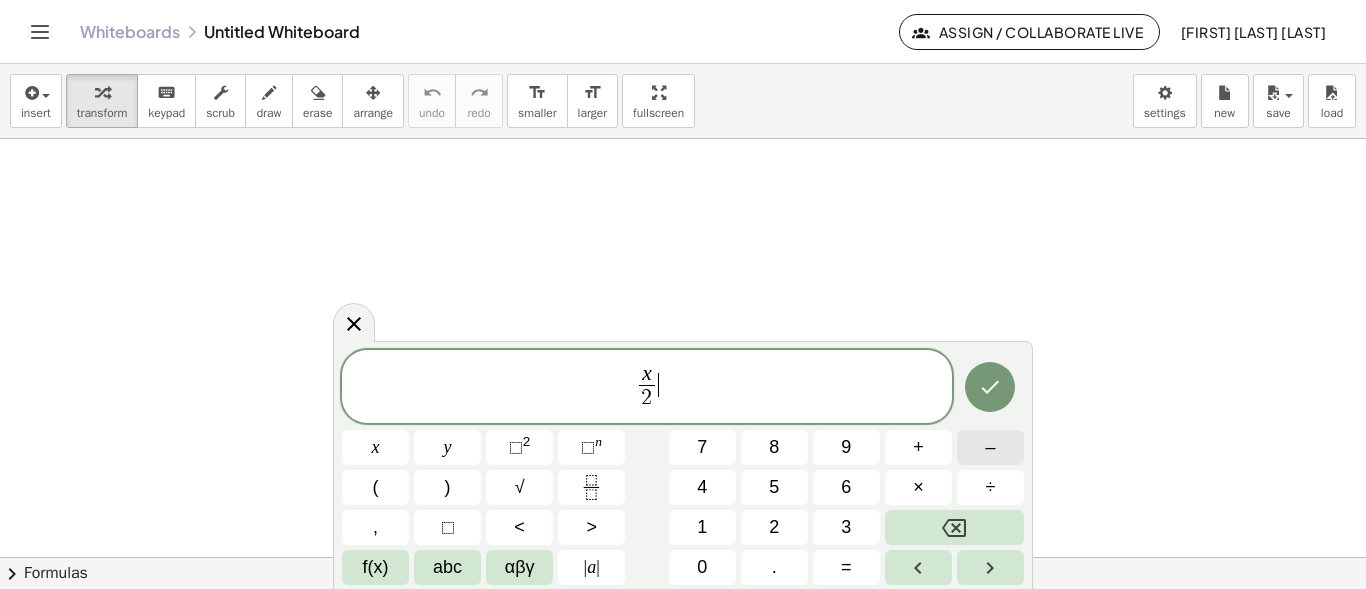 click on "–" at bounding box center (990, 447) 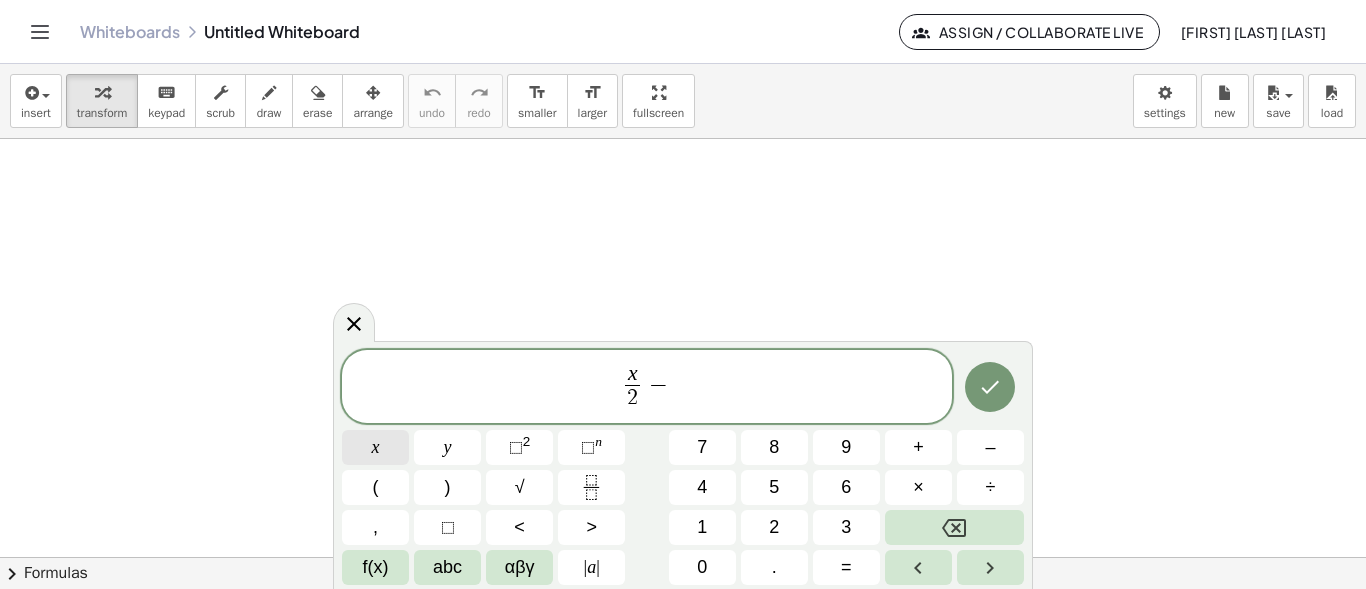 click on "x" at bounding box center (375, 447) 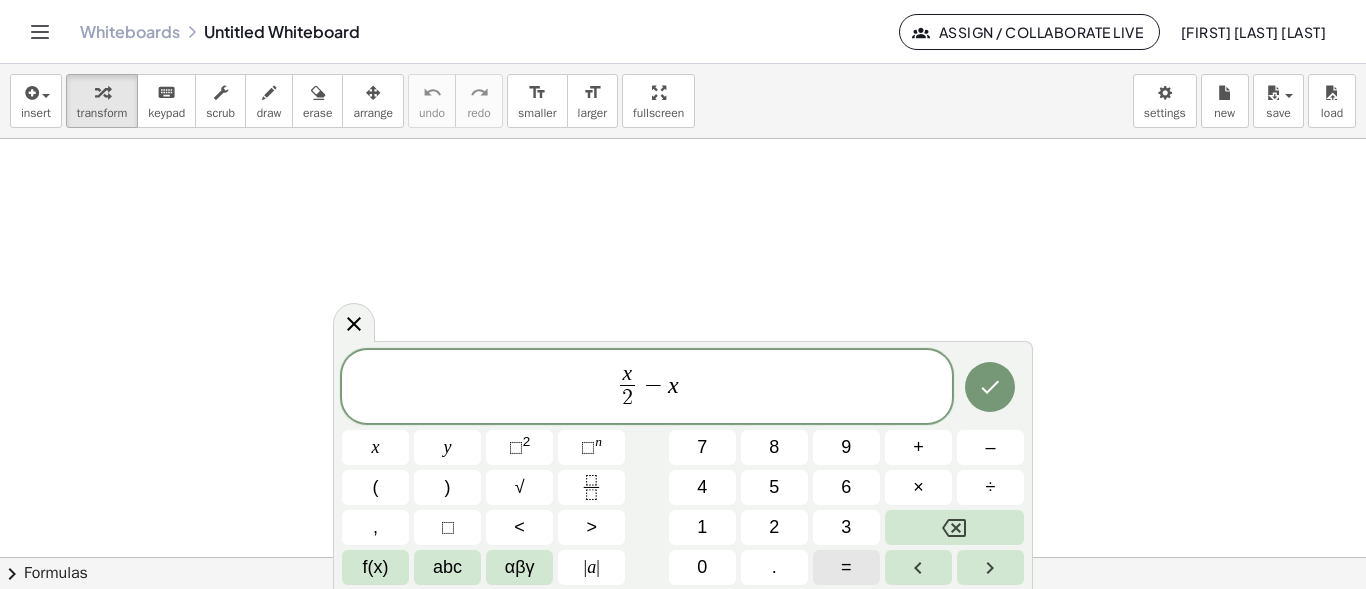 click on "=" at bounding box center [846, 567] 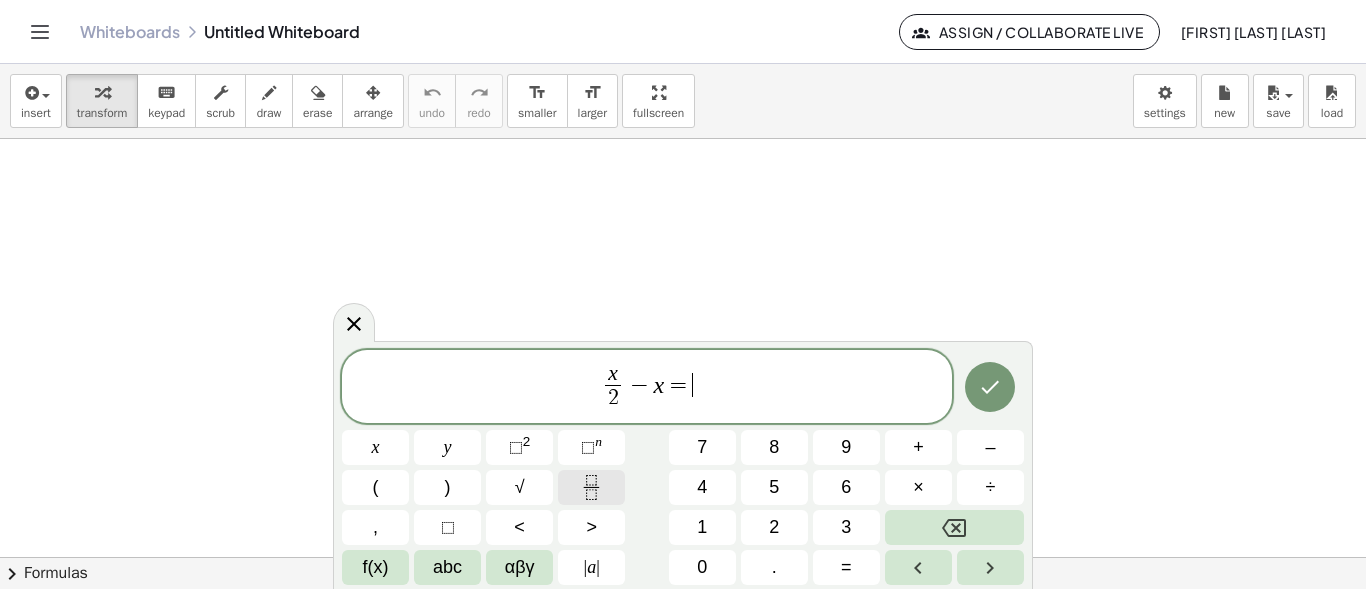 click at bounding box center [591, 487] 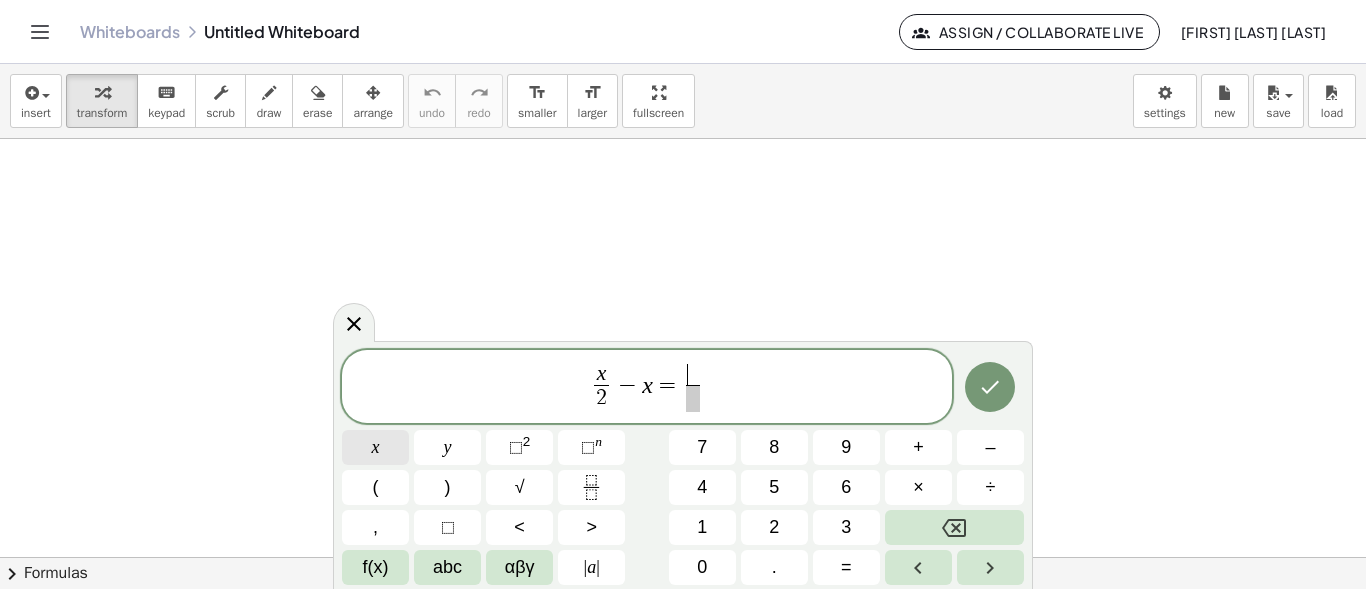 click on "x" at bounding box center (375, 447) 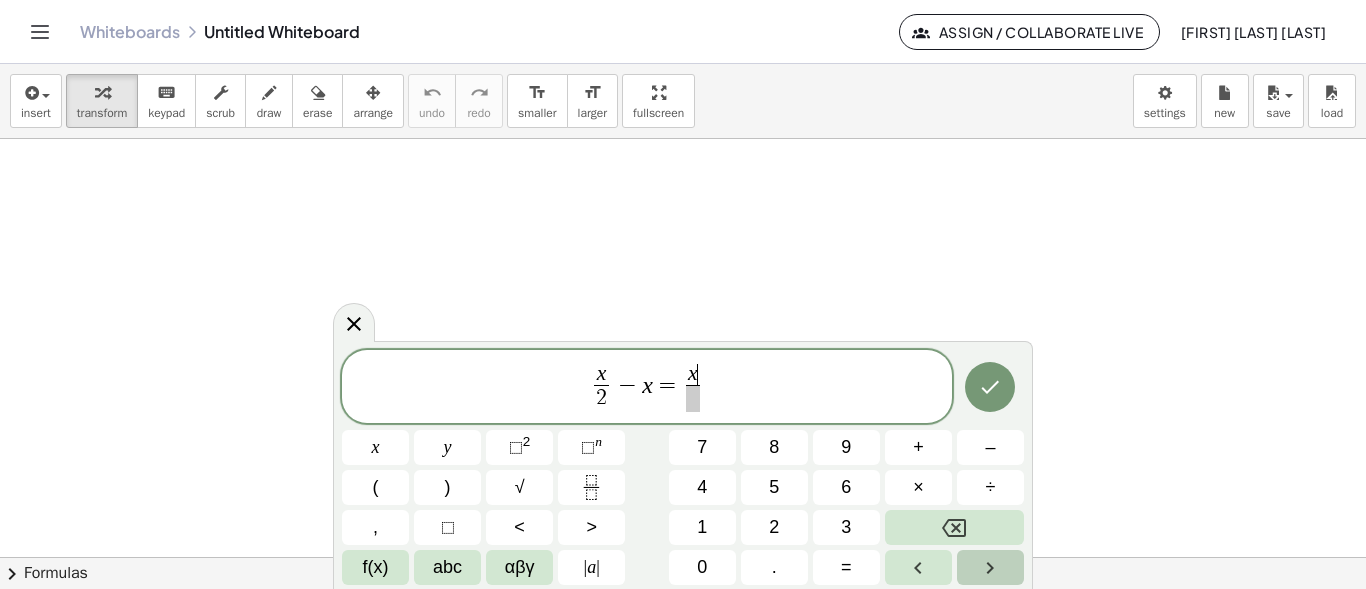 click at bounding box center (990, 567) 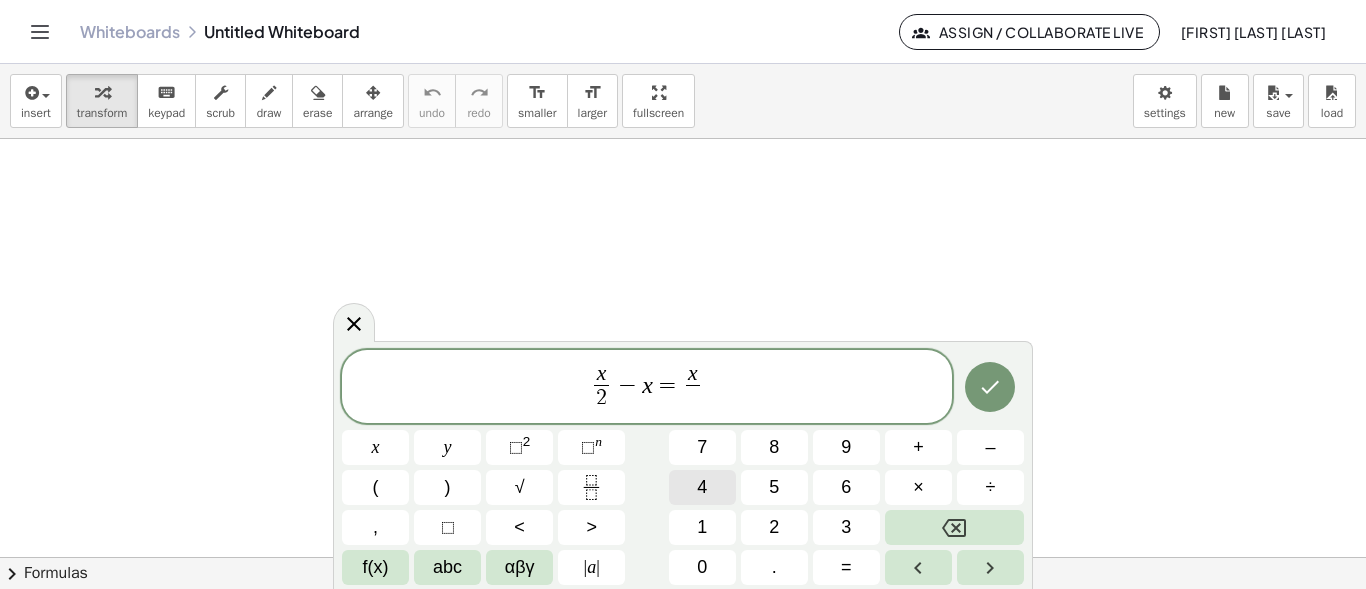 click on "4" at bounding box center [702, 487] 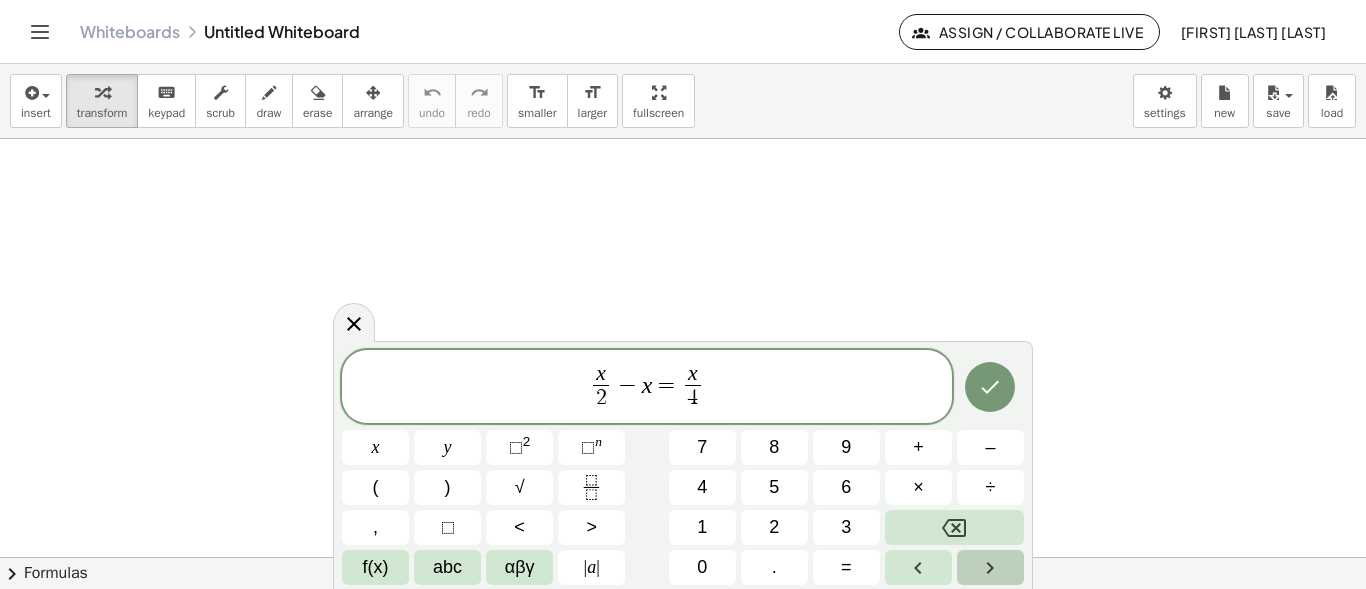 click at bounding box center [990, 567] 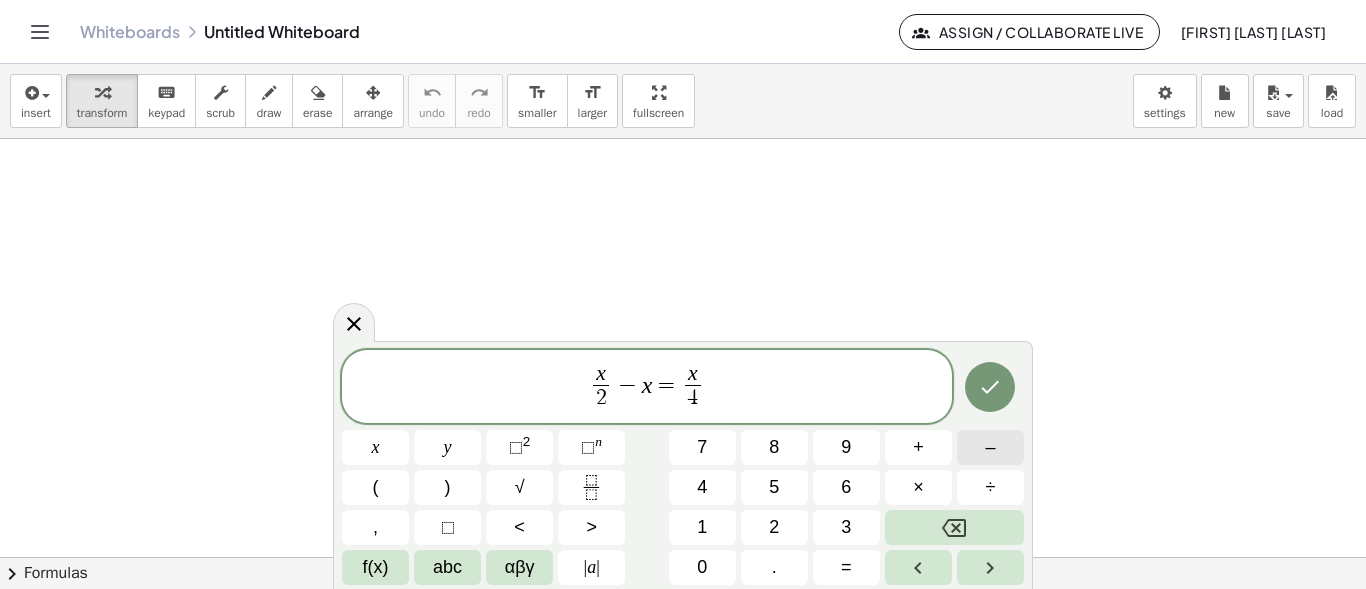 click on "–" at bounding box center (990, 447) 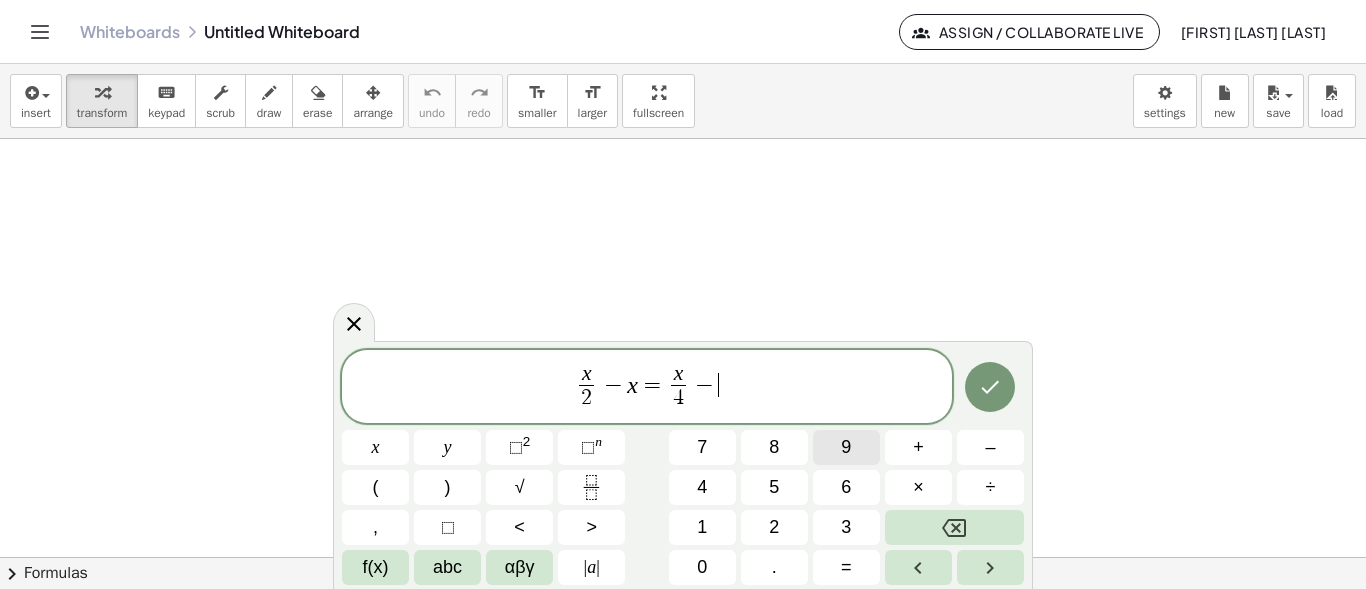 click on "9" at bounding box center [846, 447] 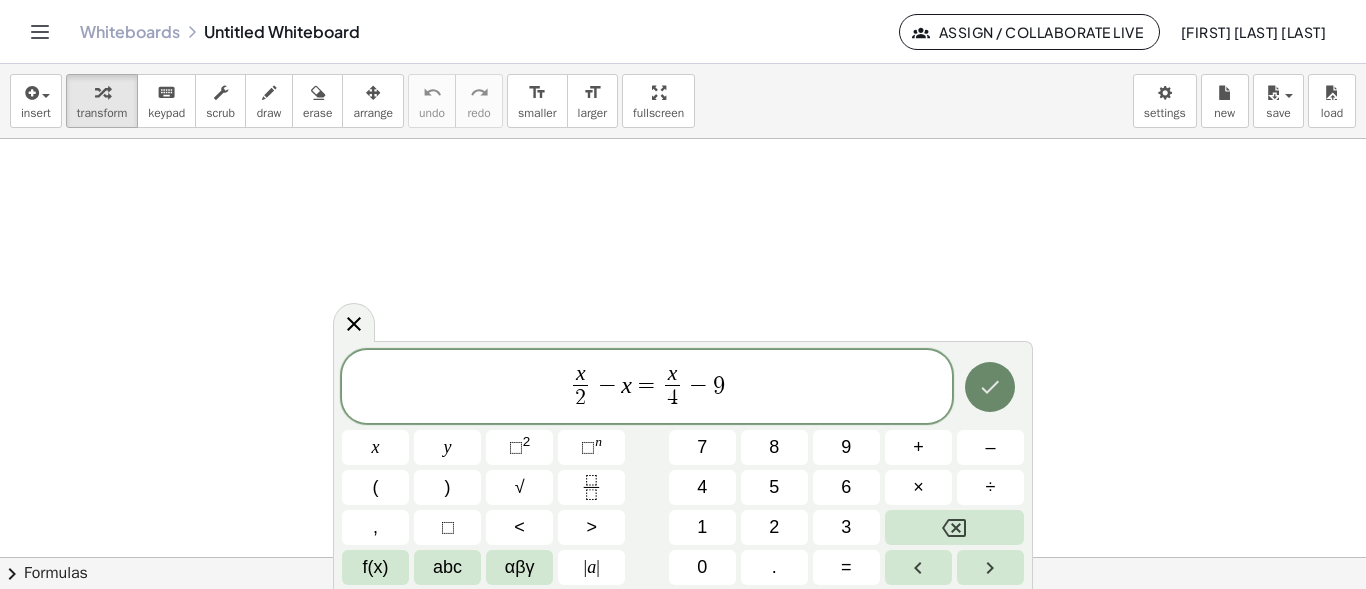 click 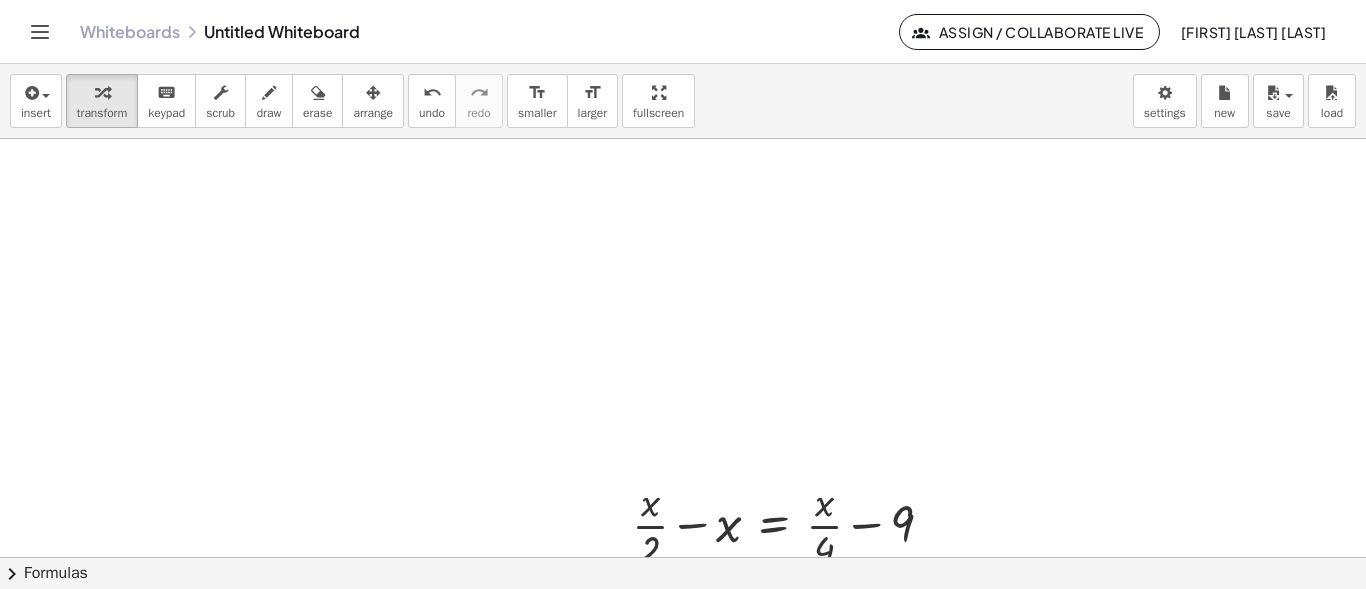 scroll, scrollTop: 267, scrollLeft: 0, axis: vertical 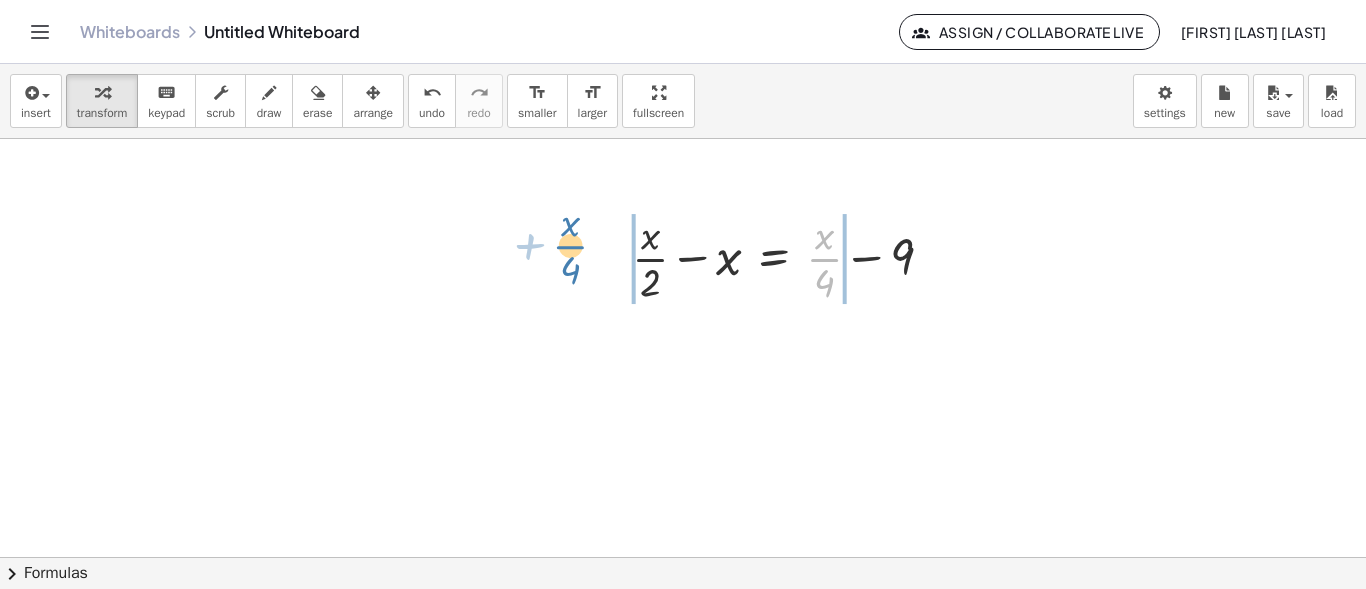 drag, startPoint x: 820, startPoint y: 260, endPoint x: 573, endPoint y: 252, distance: 247.12952 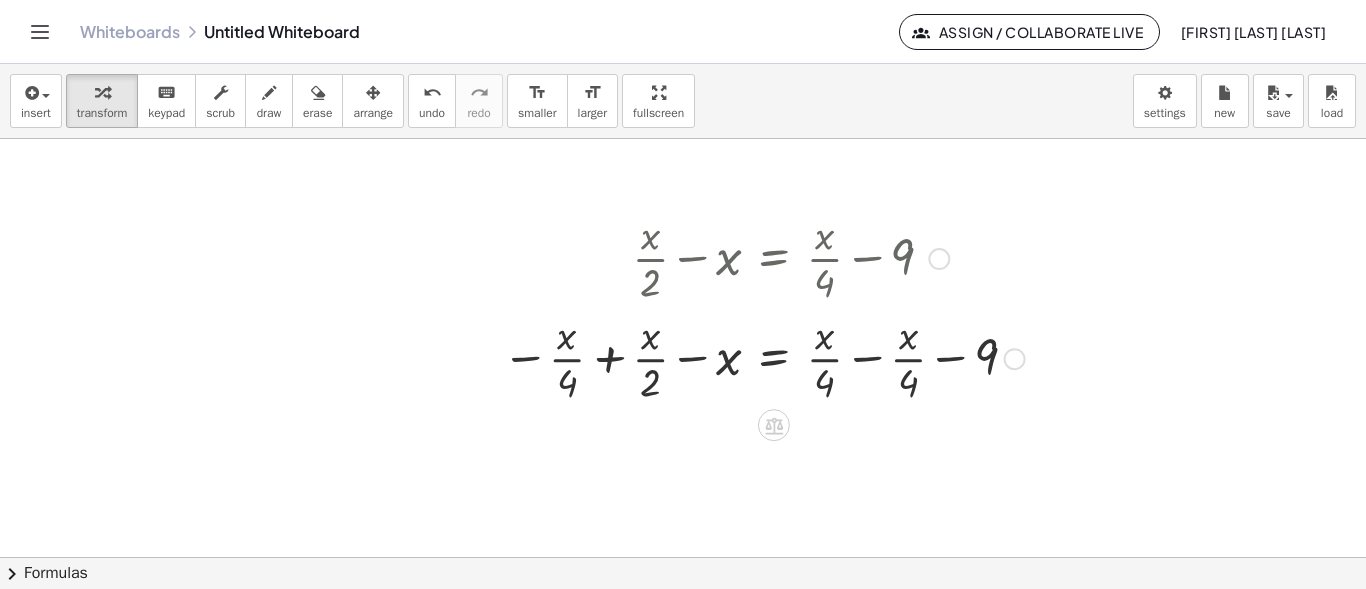 click at bounding box center [763, 357] 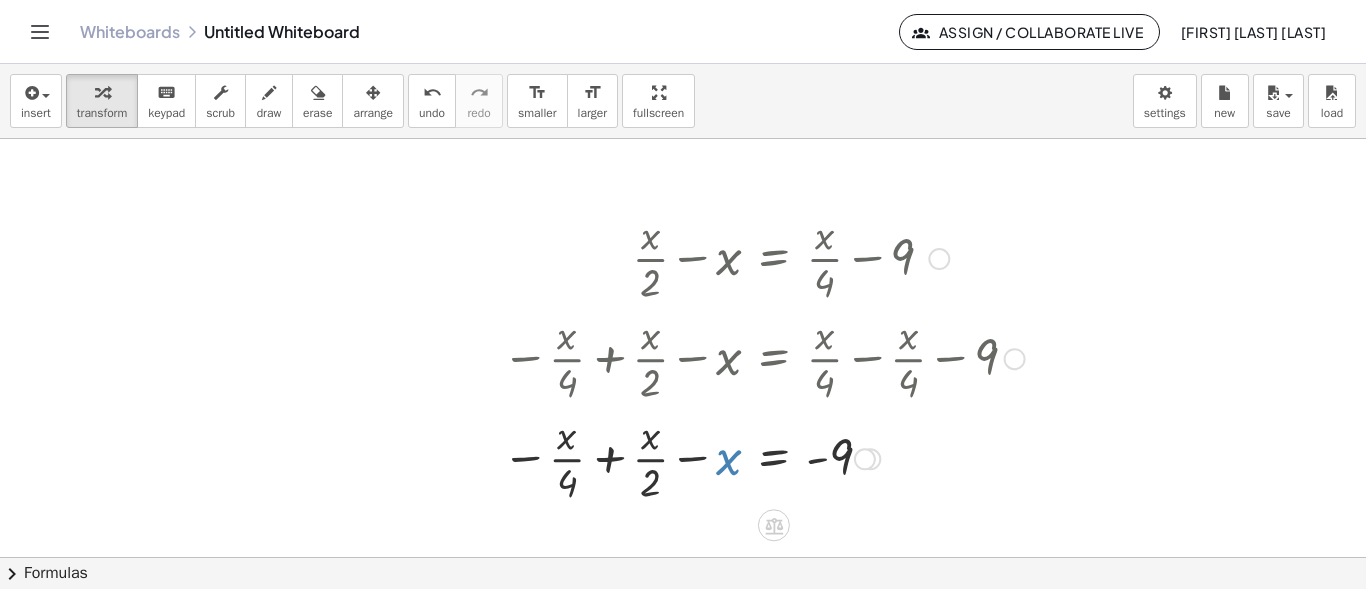 click at bounding box center (763, 457) 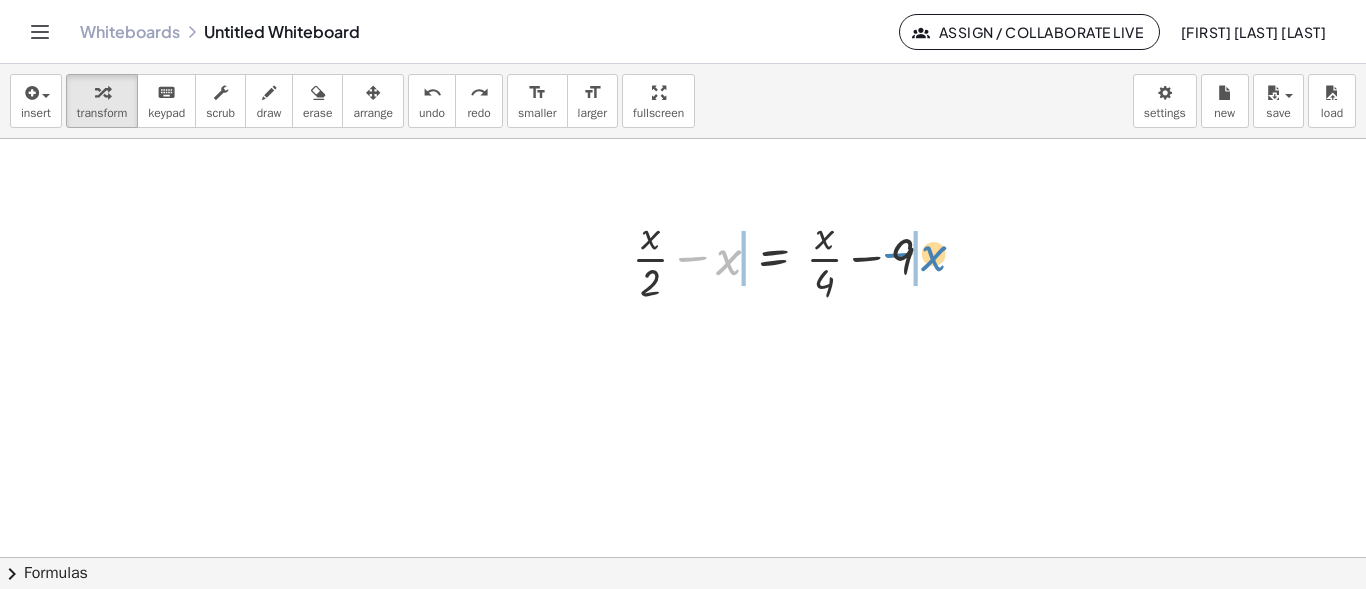 drag, startPoint x: 722, startPoint y: 266, endPoint x: 928, endPoint y: 262, distance: 206.03883 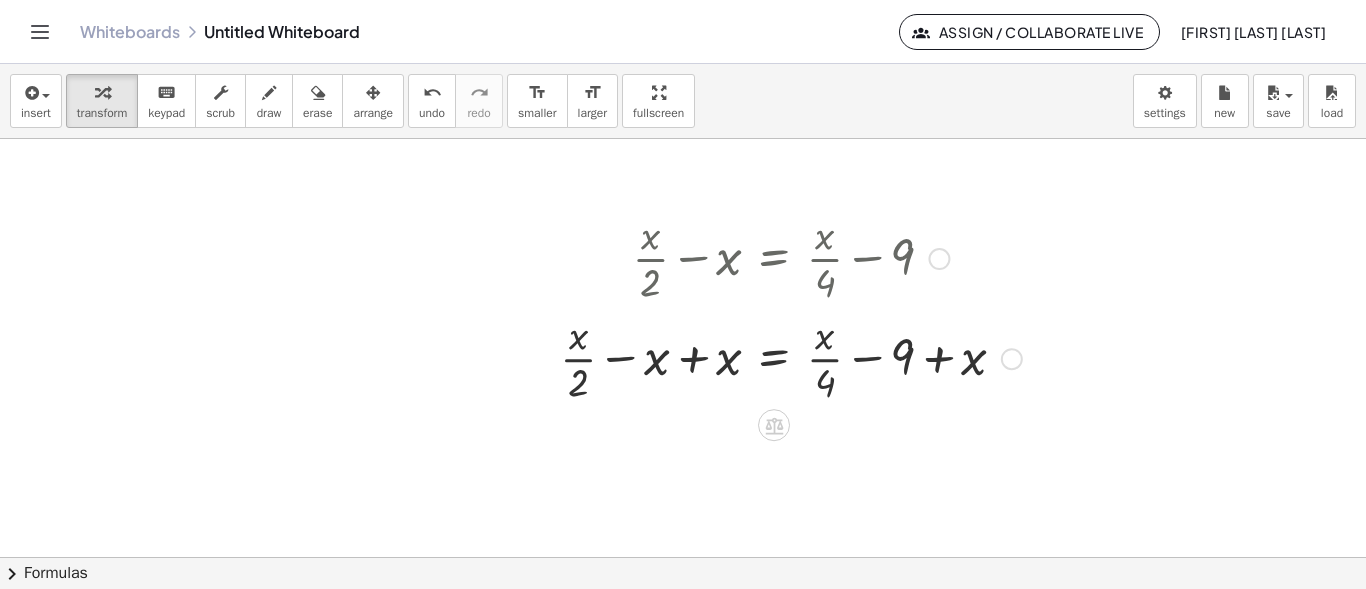 click at bounding box center [791, 357] 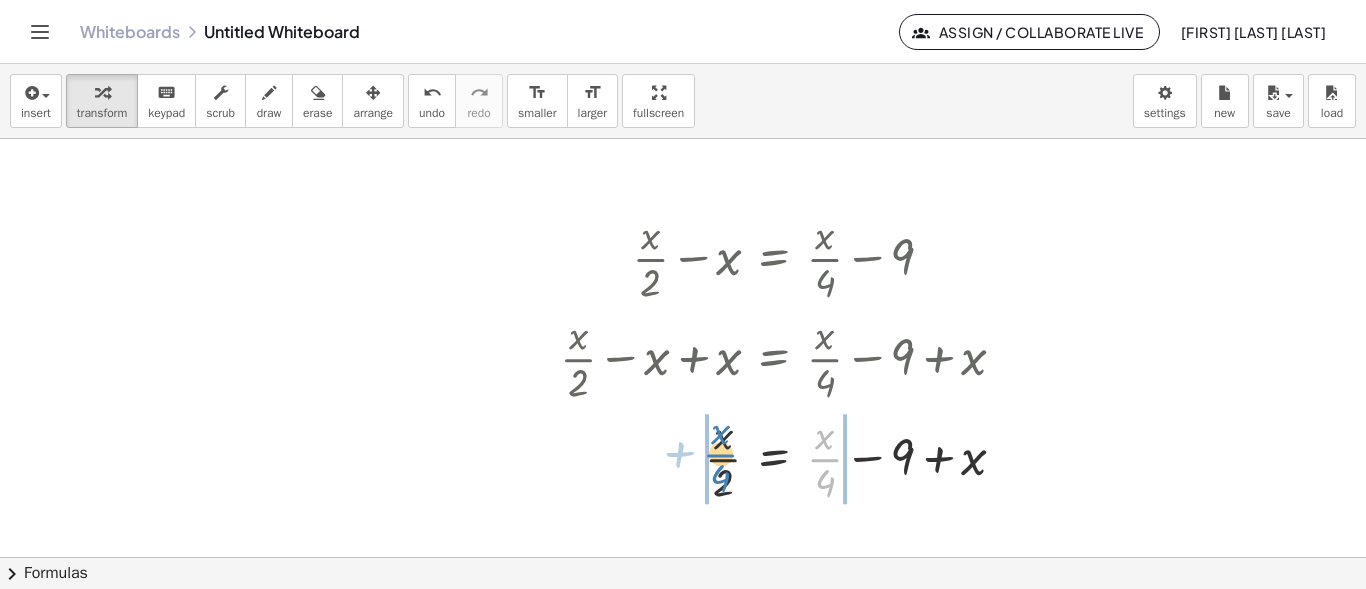 drag, startPoint x: 822, startPoint y: 458, endPoint x: 717, endPoint y: 453, distance: 105.11898 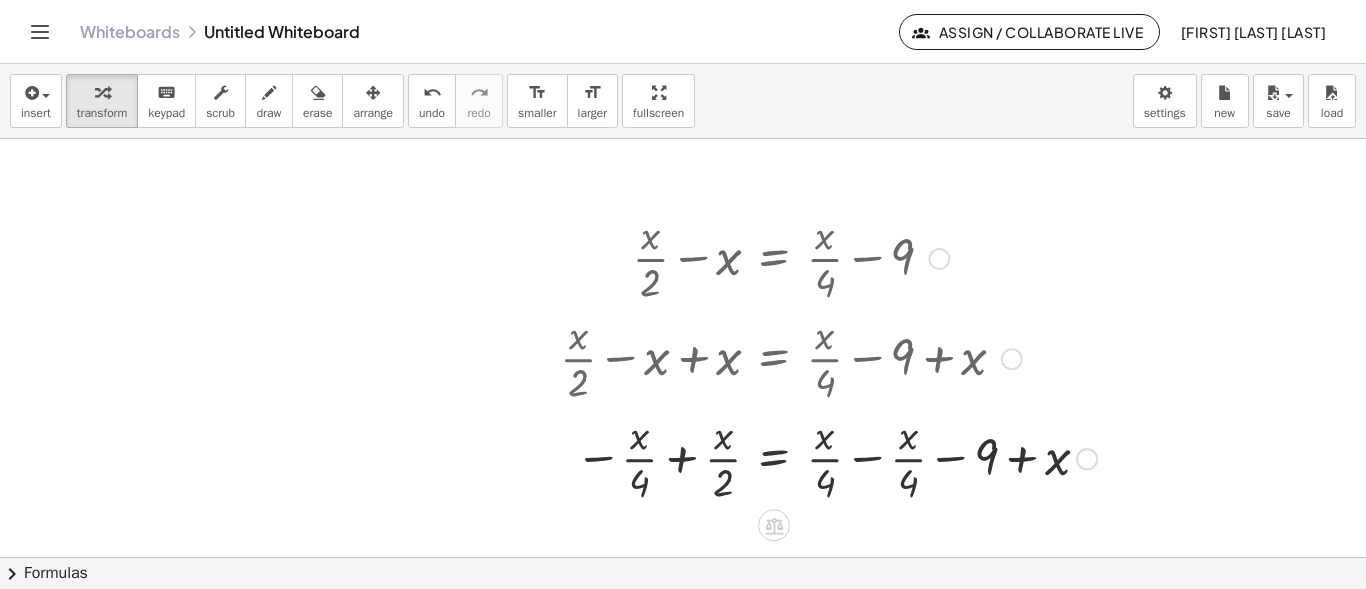 click at bounding box center [828, 457] 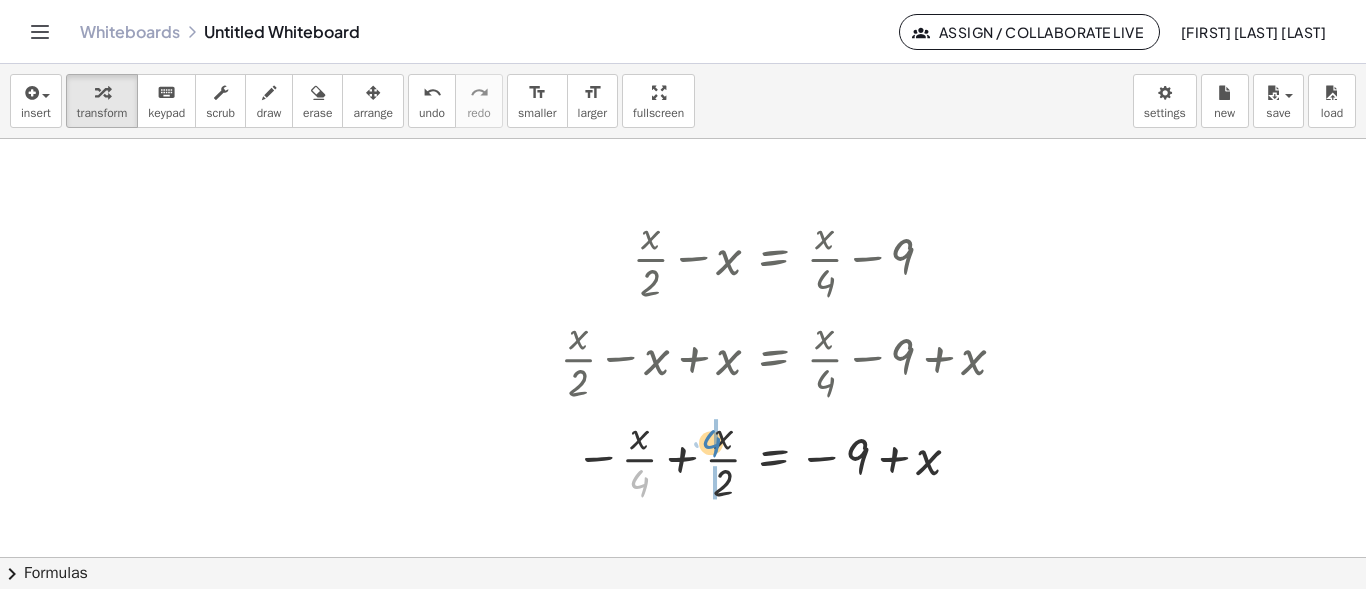 drag, startPoint x: 687, startPoint y: 448, endPoint x: 716, endPoint y: 433, distance: 32.649654 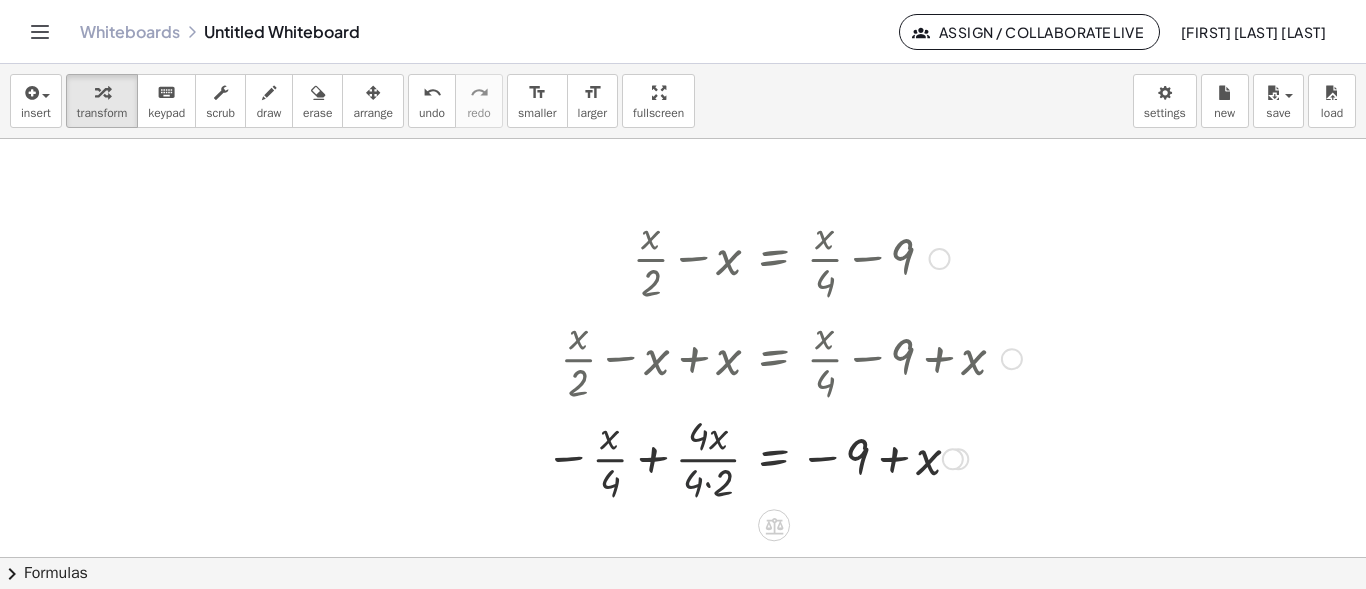 click at bounding box center [783, 457] 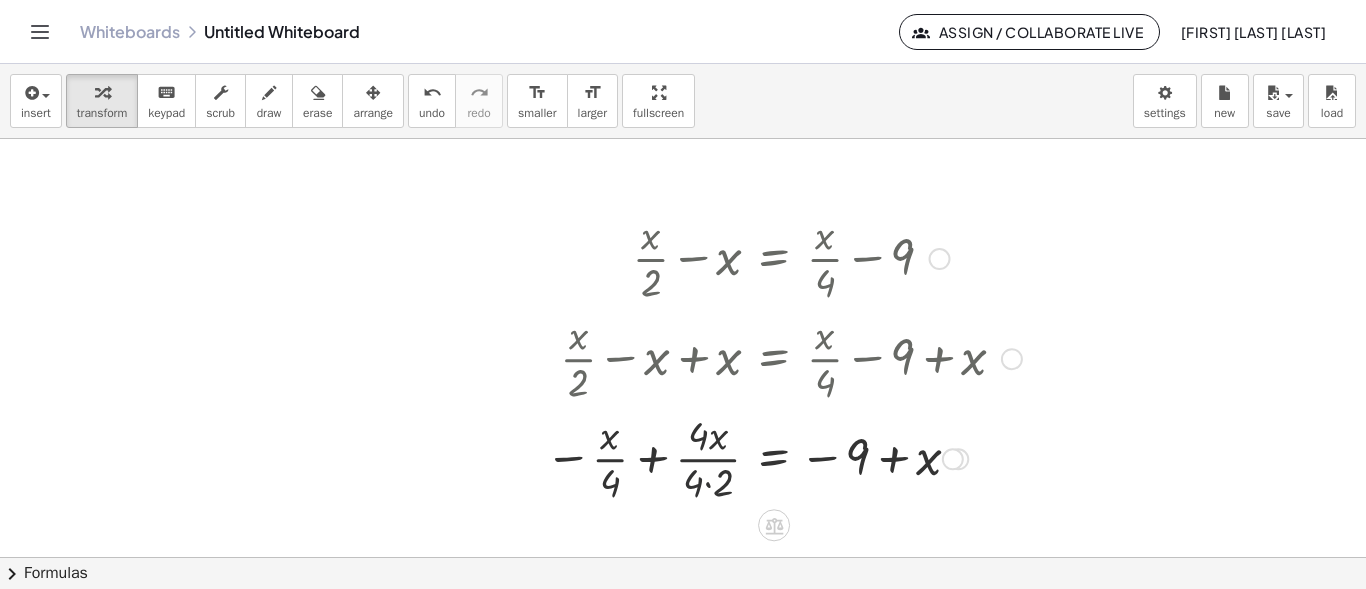 click at bounding box center [783, 457] 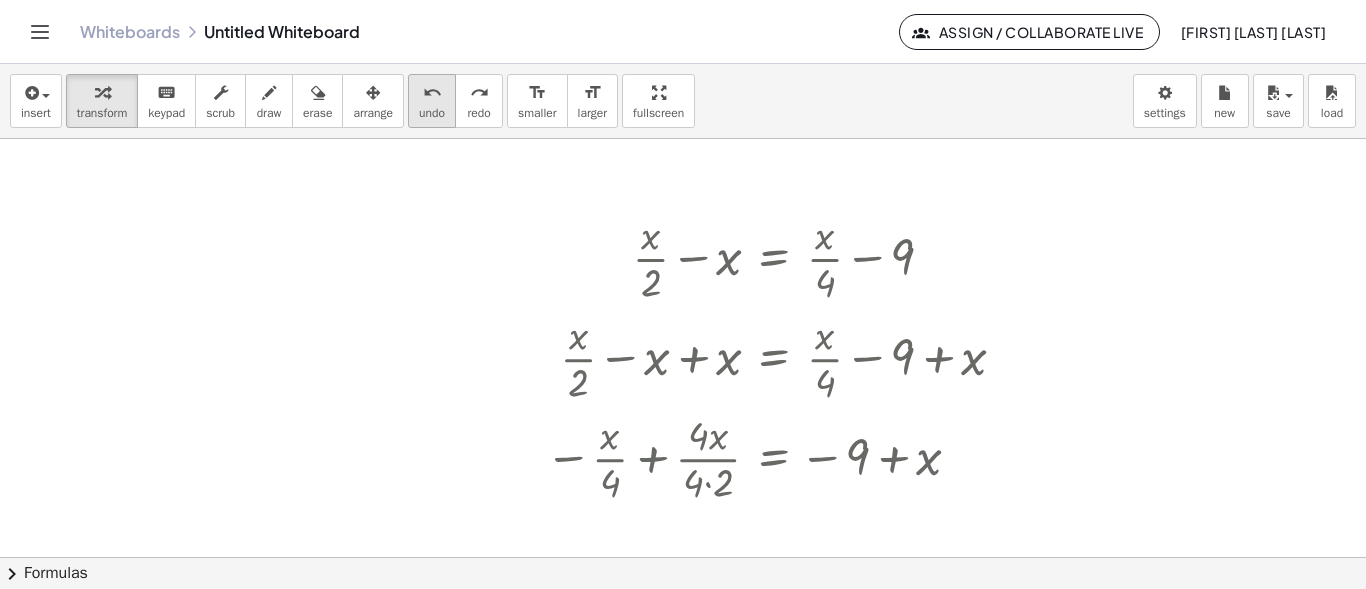 click on "undo" at bounding box center (432, 93) 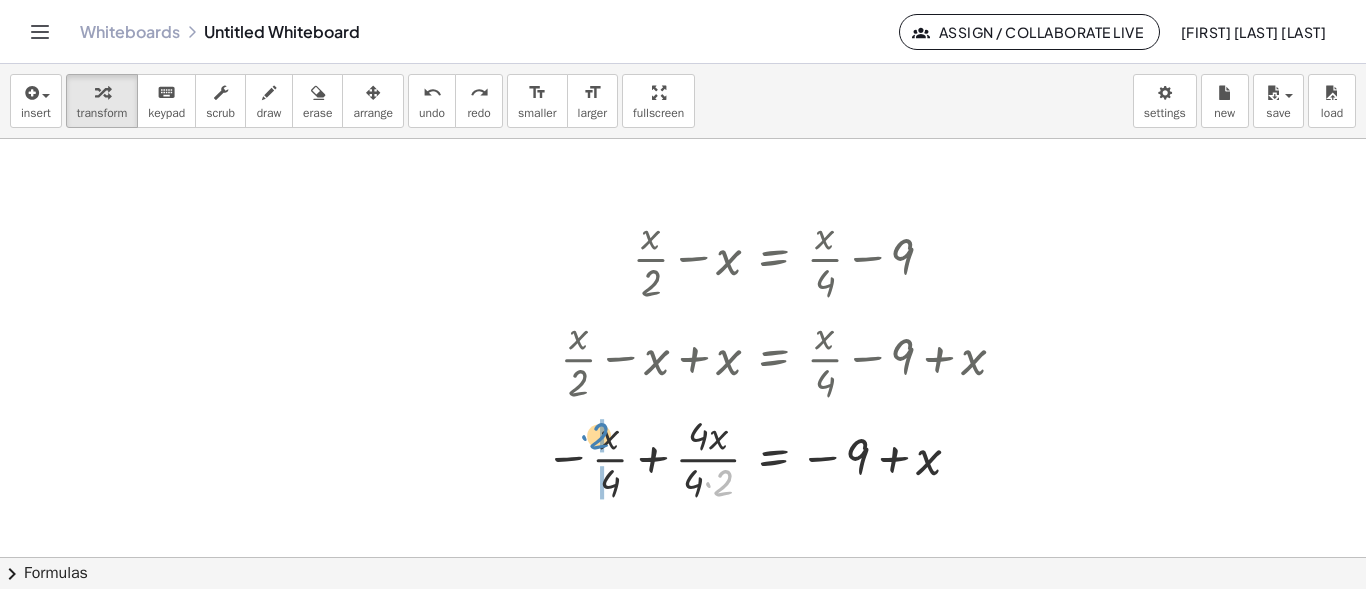 drag, startPoint x: 717, startPoint y: 484, endPoint x: 593, endPoint y: 437, distance: 132.60844 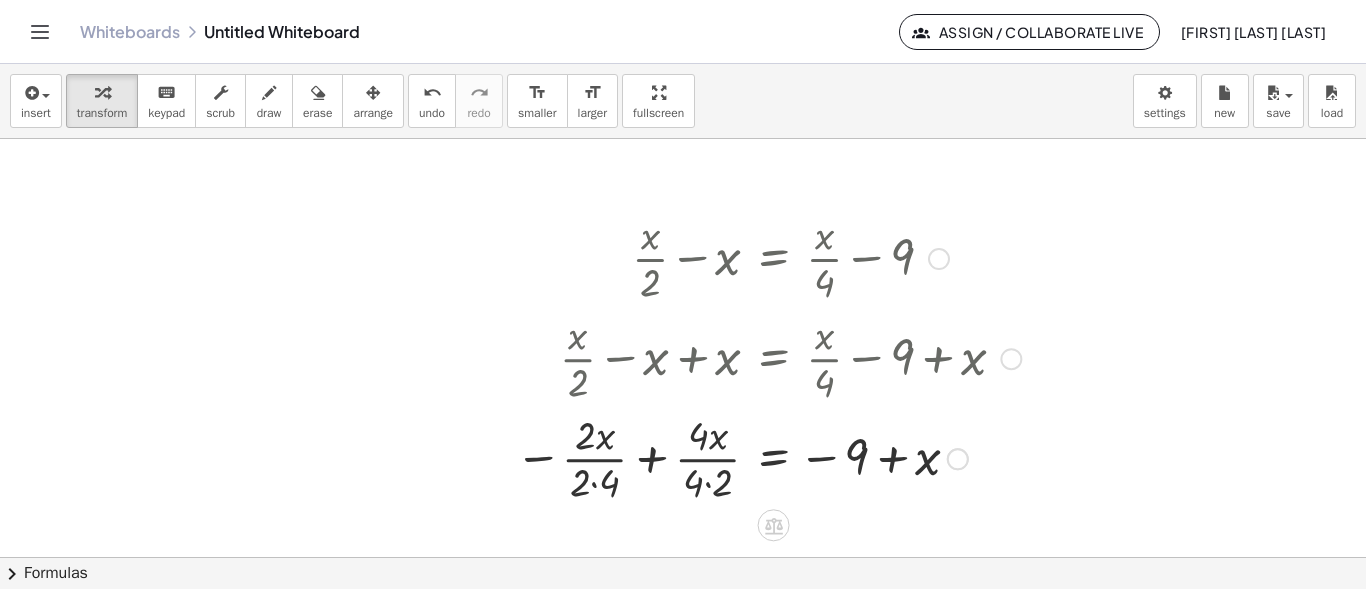 click at bounding box center [768, 457] 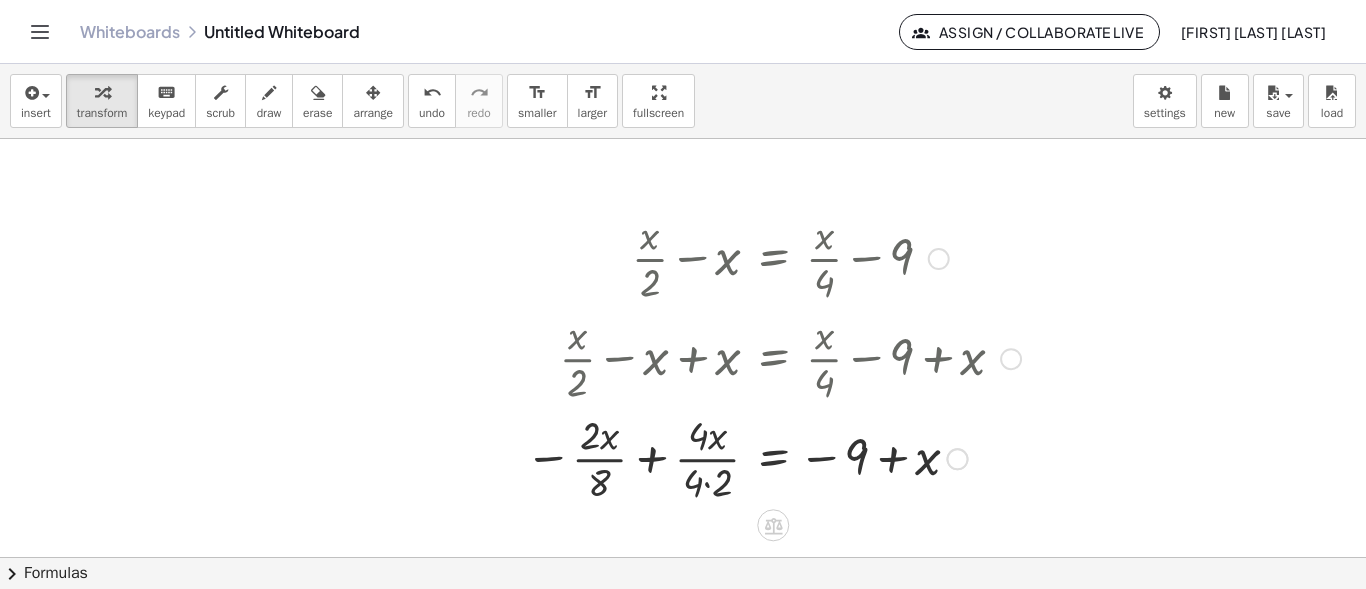 click at bounding box center (773, 457) 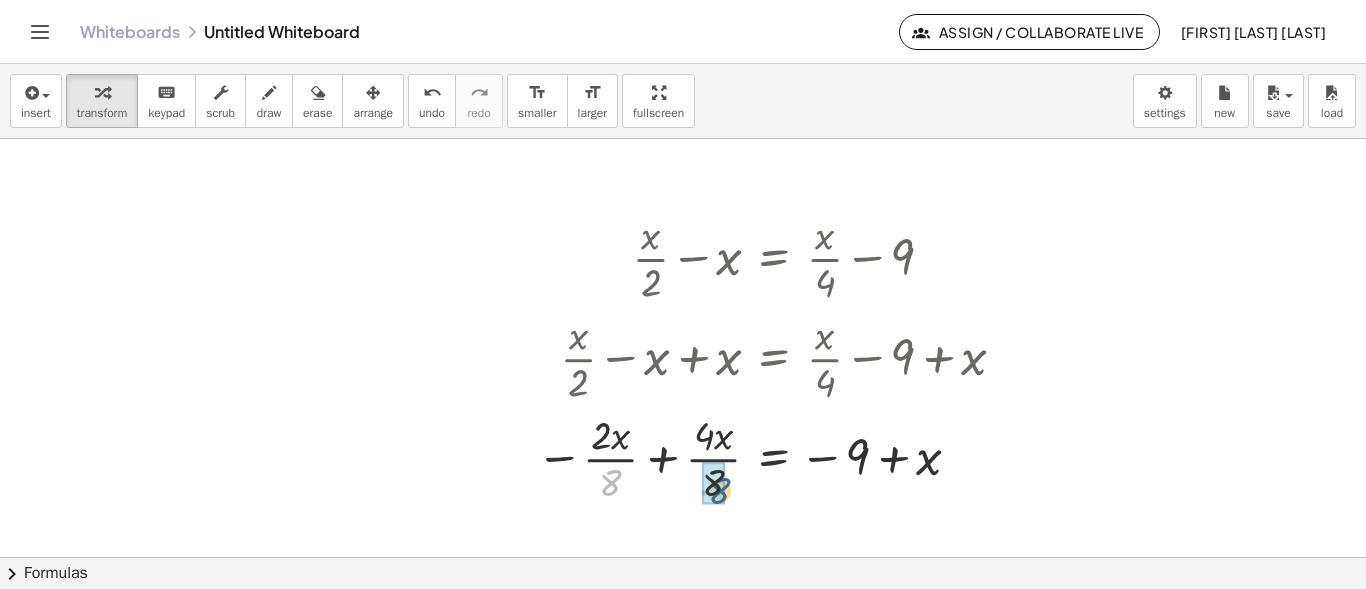 drag, startPoint x: 601, startPoint y: 488, endPoint x: 711, endPoint y: 496, distance: 110.29053 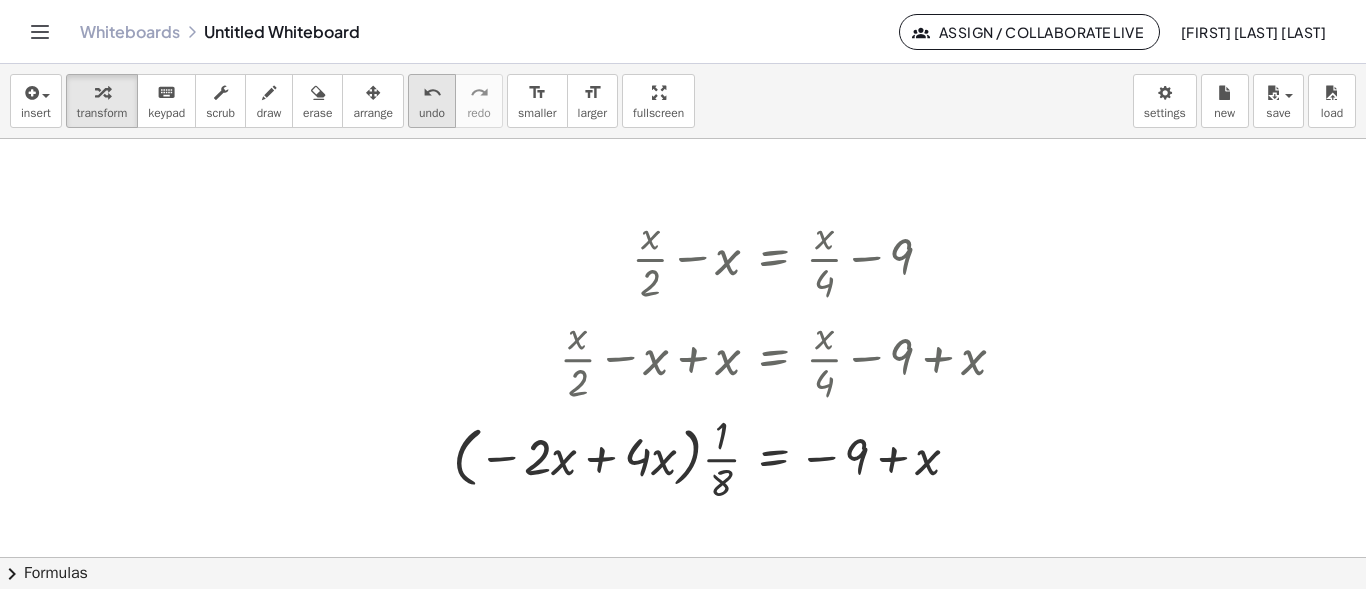 click on "undo" at bounding box center (432, 92) 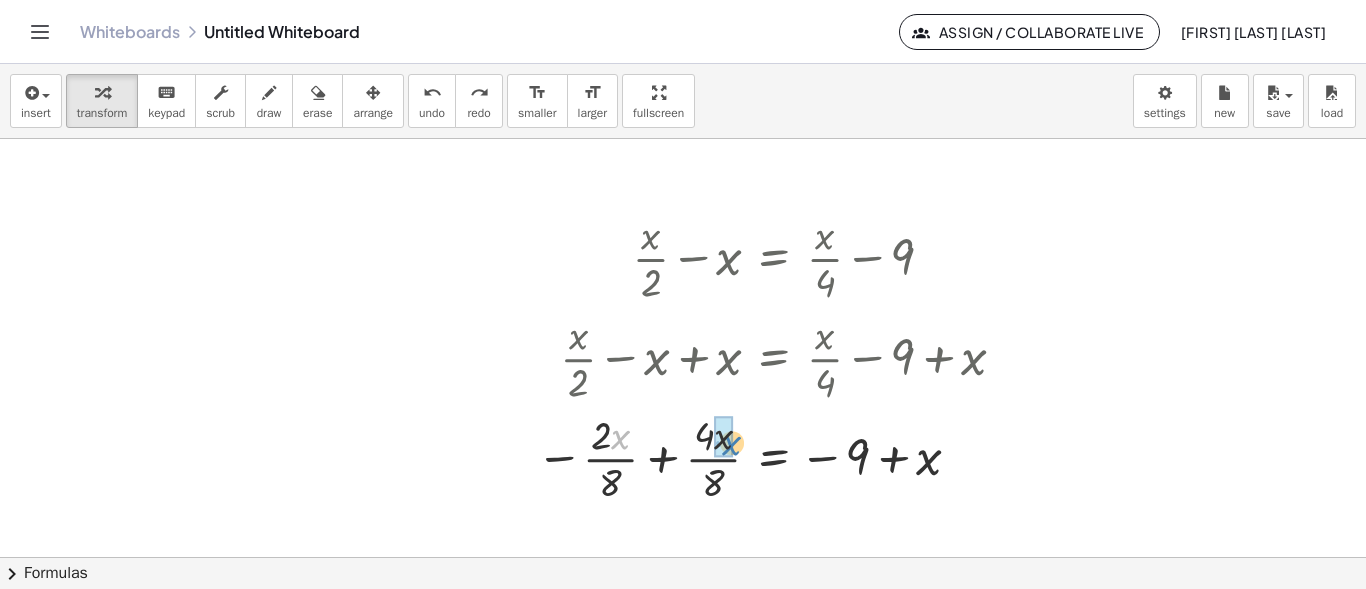 drag, startPoint x: 613, startPoint y: 434, endPoint x: 725, endPoint y: 440, distance: 112.1606 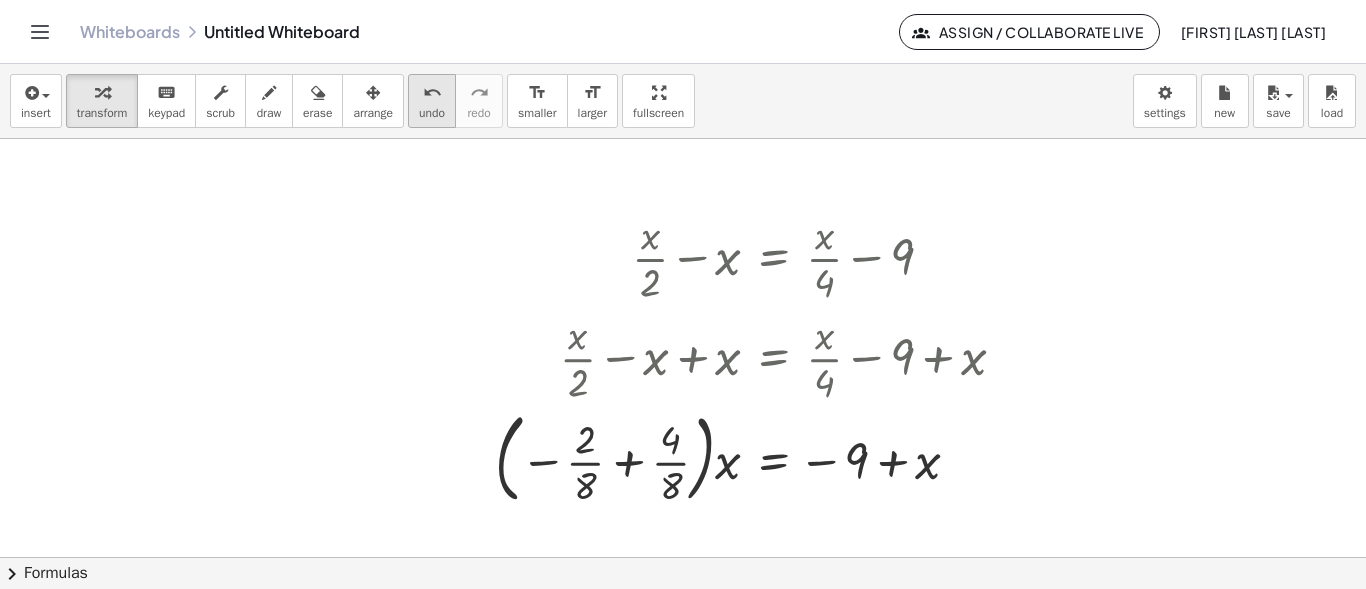 click on "undo" at bounding box center [432, 93] 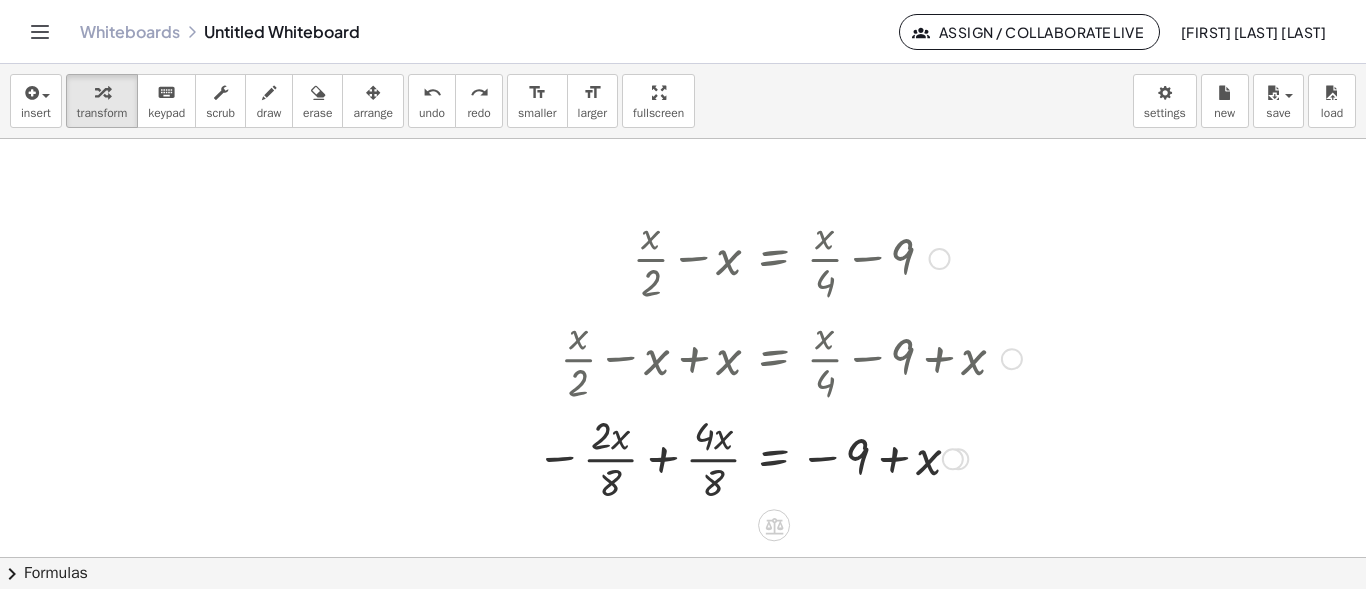 click at bounding box center (779, 457) 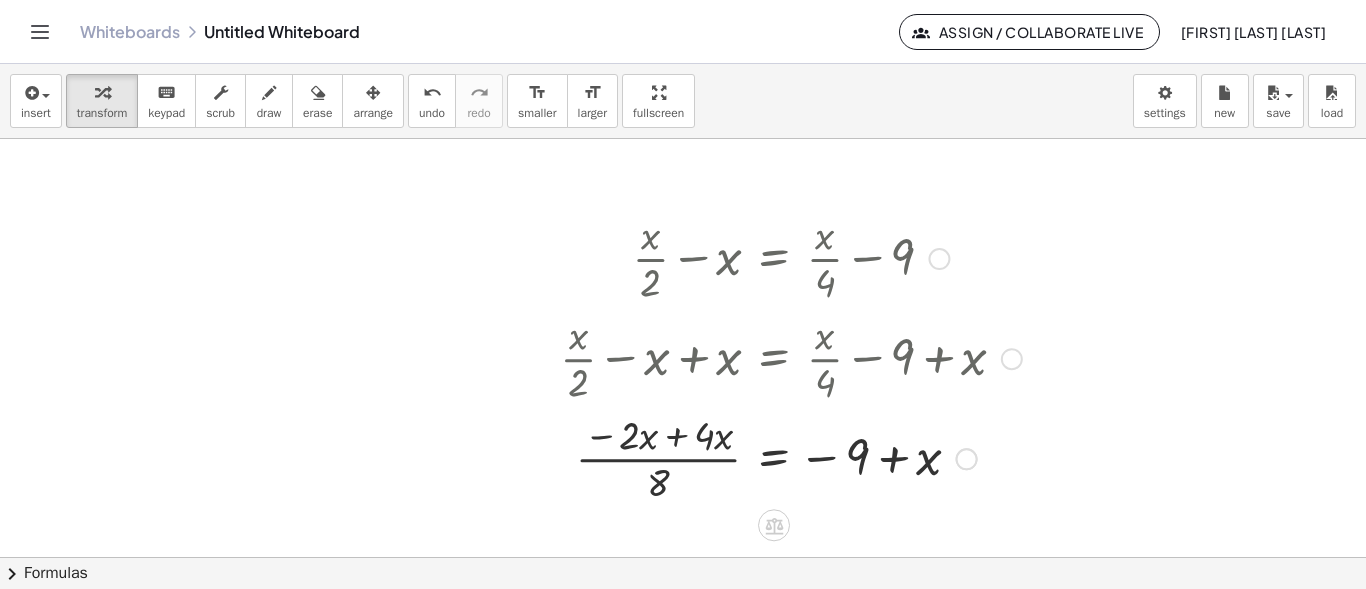 click at bounding box center (791, 457) 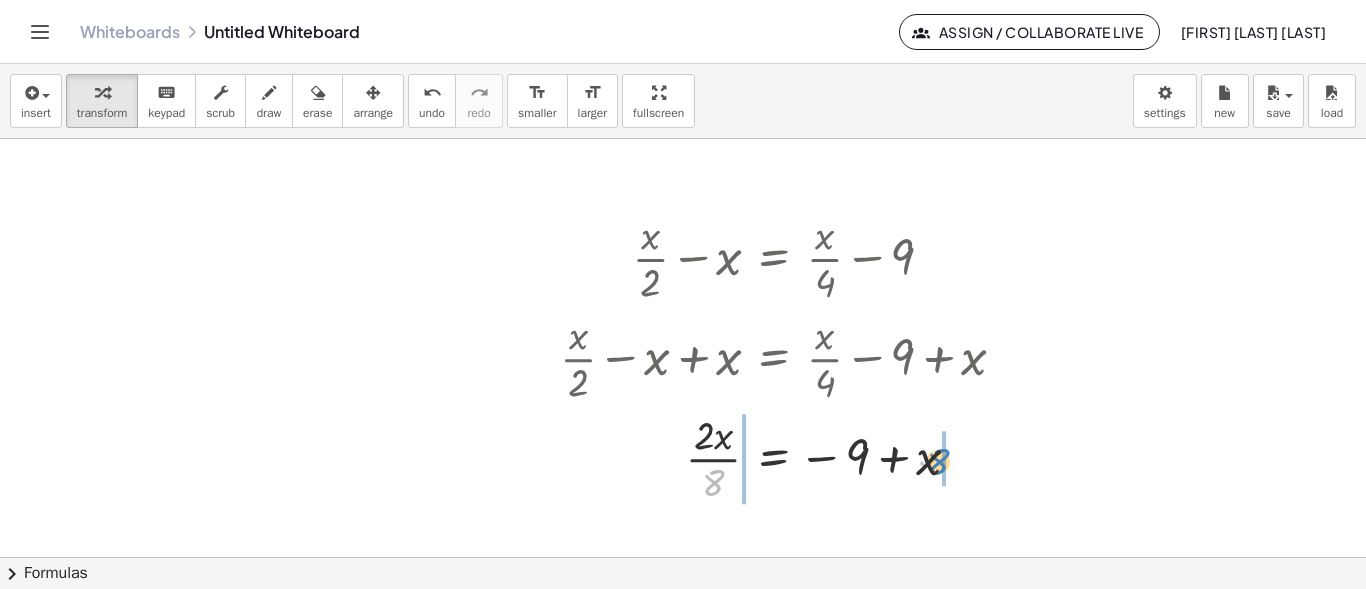 drag, startPoint x: 719, startPoint y: 476, endPoint x: 951, endPoint y: 453, distance: 233.1373 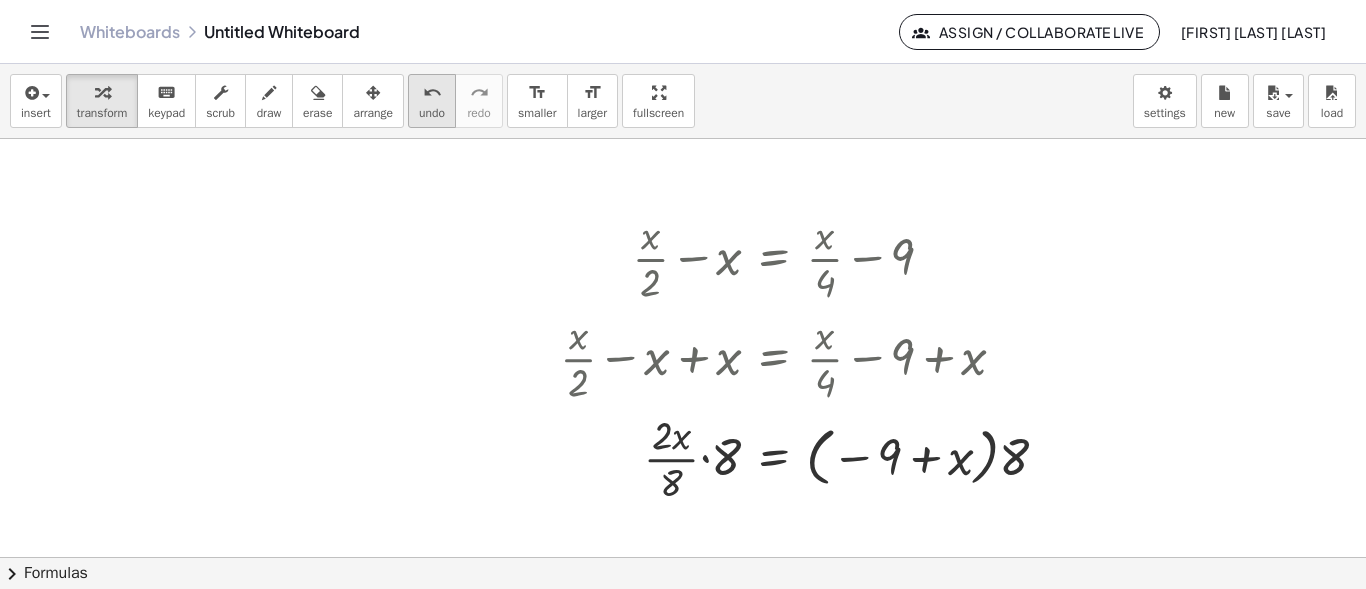 click on "undo undo" at bounding box center (432, 101) 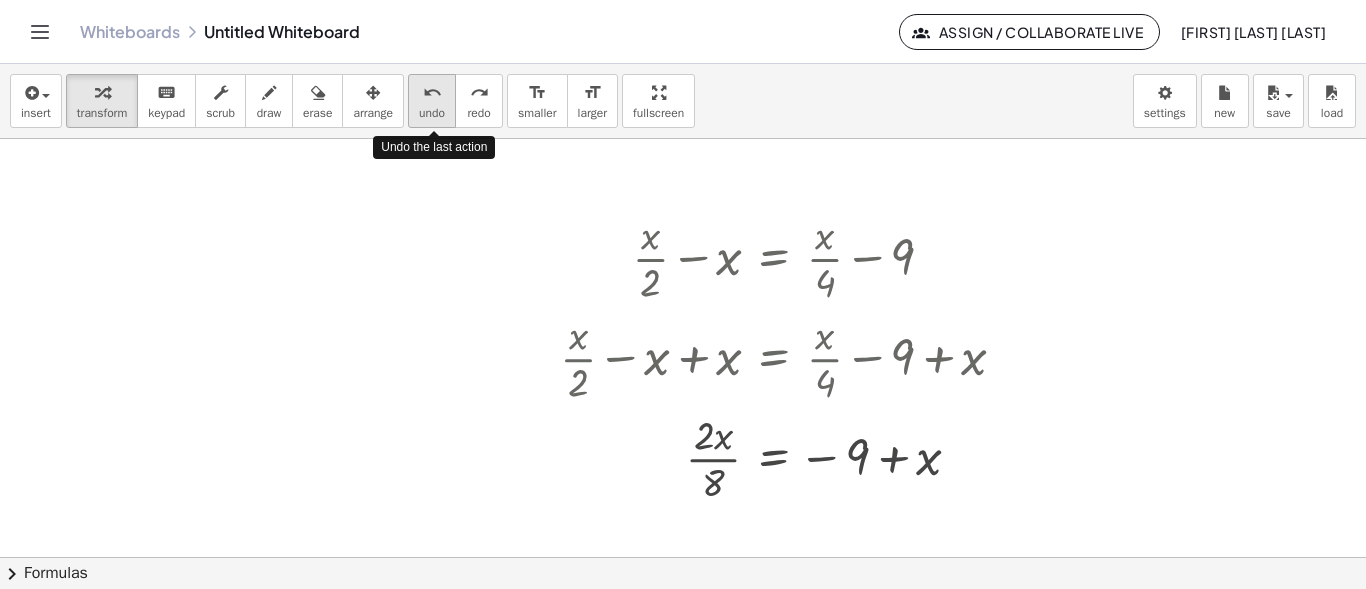 click on "undo undo" at bounding box center (432, 101) 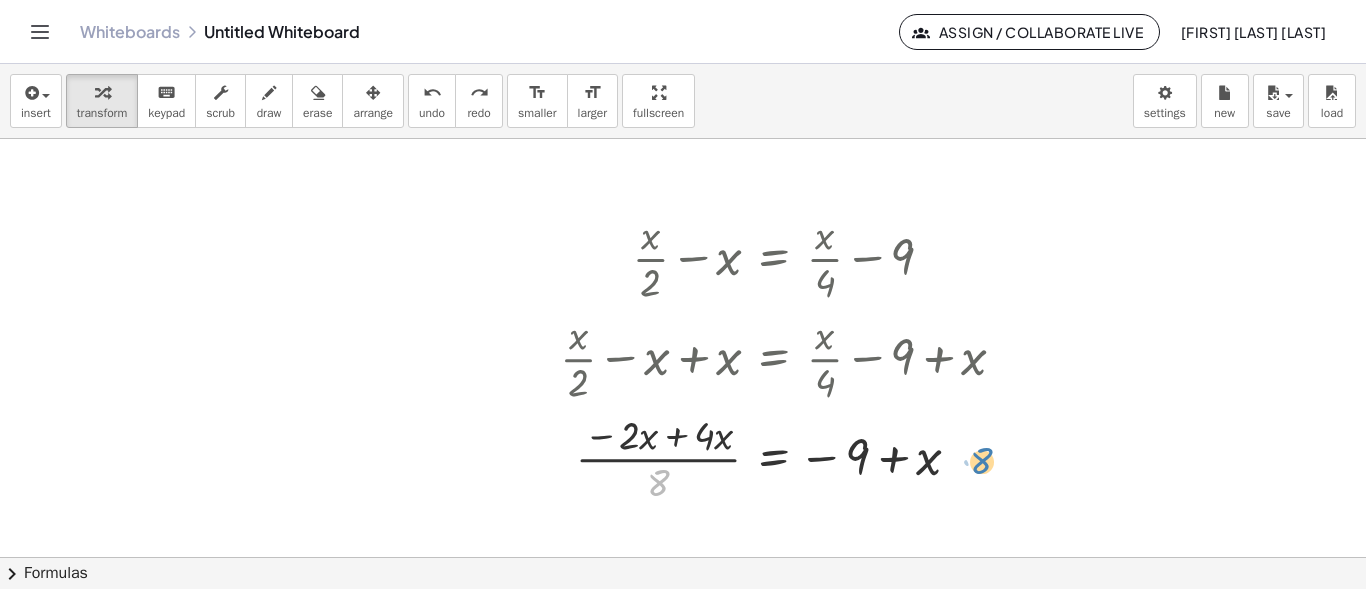 drag, startPoint x: 760, startPoint y: 487, endPoint x: 963, endPoint y: 456, distance: 205.35335 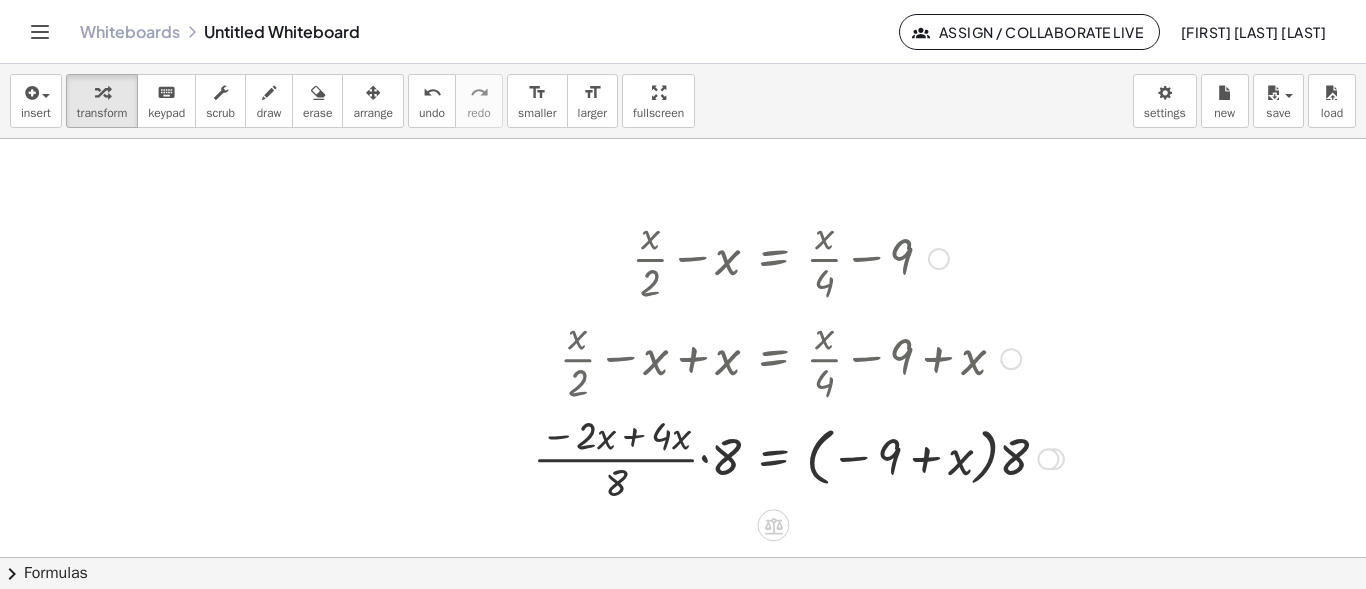 click at bounding box center (798, 457) 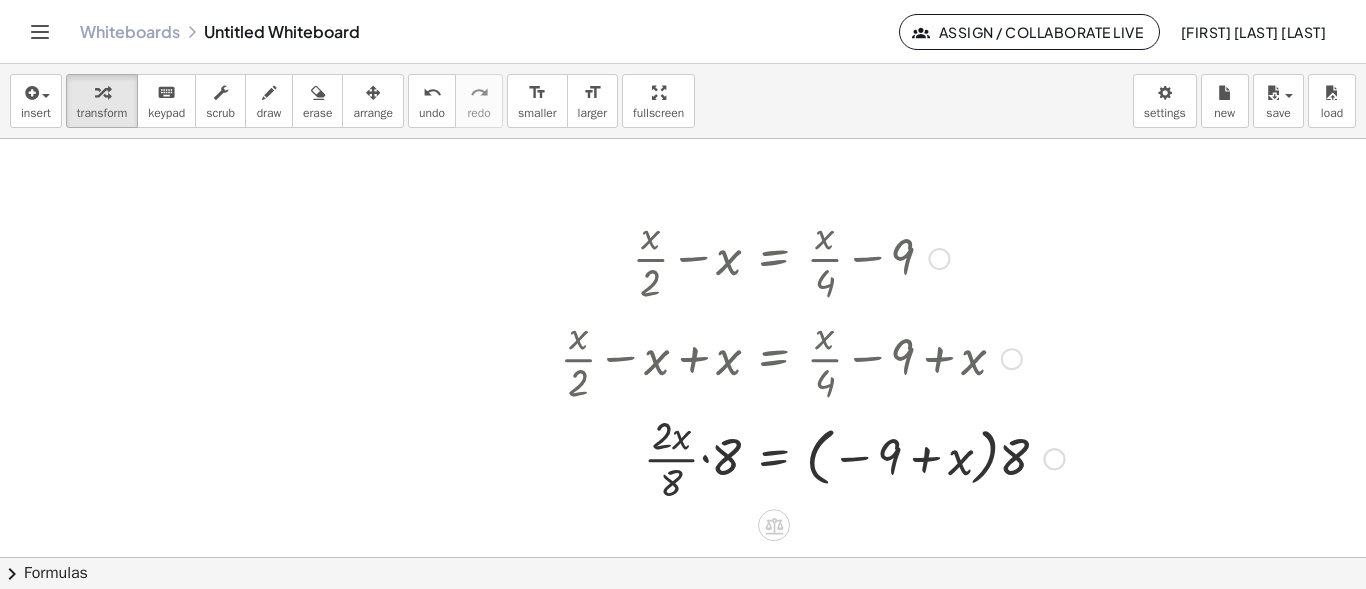 click at bounding box center (812, 457) 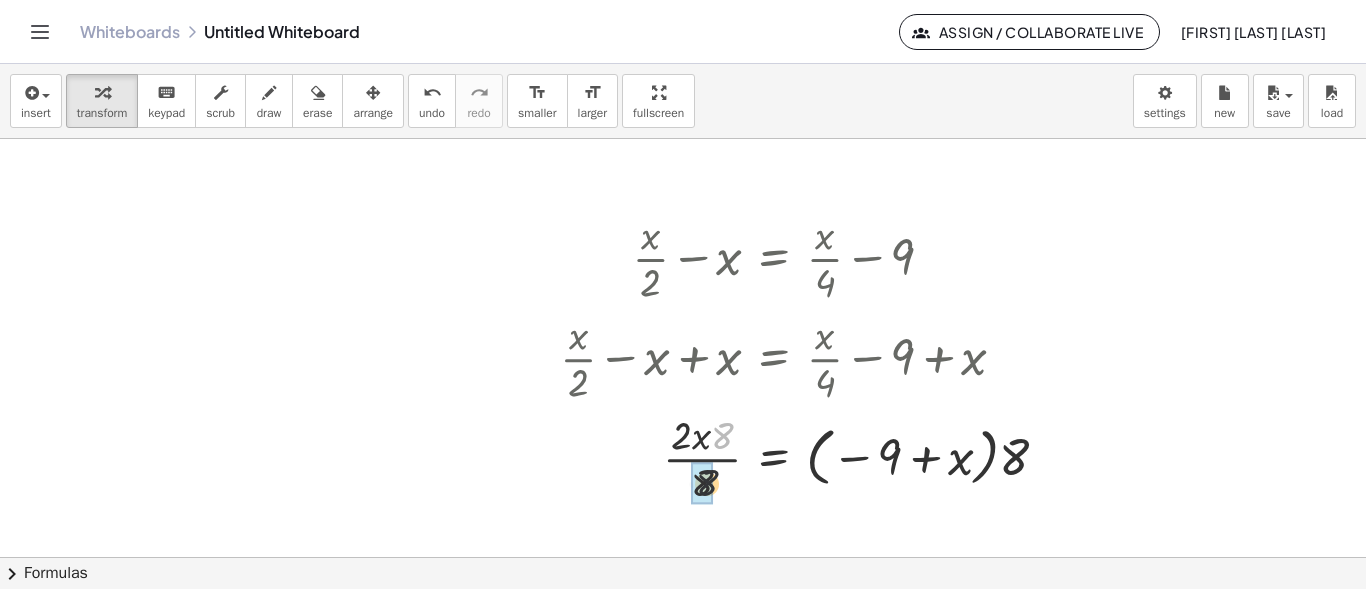 drag, startPoint x: 721, startPoint y: 431, endPoint x: 712, endPoint y: 462, distance: 32.280025 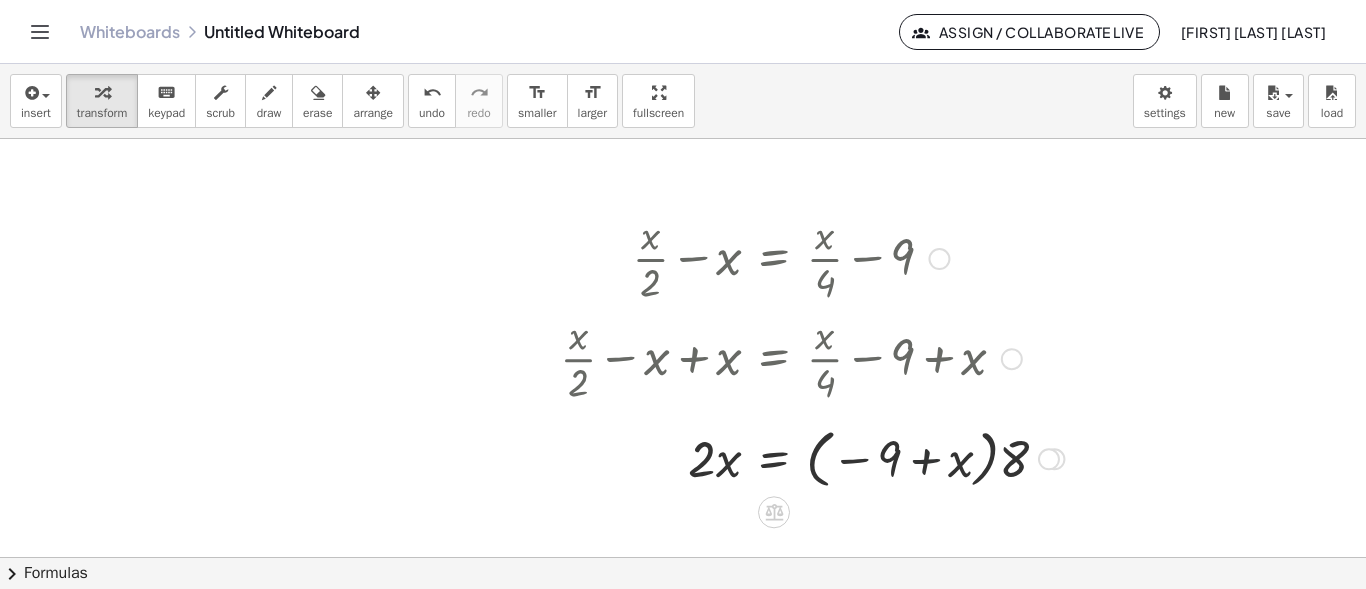 click at bounding box center [812, 457] 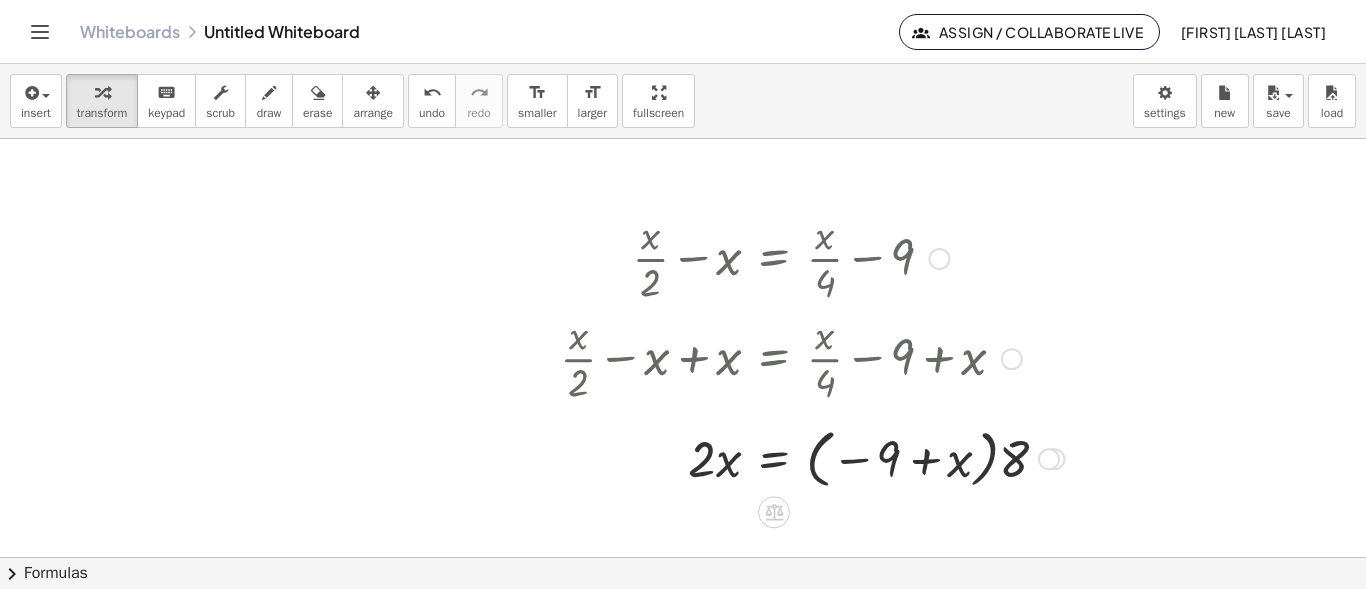 click at bounding box center (812, 457) 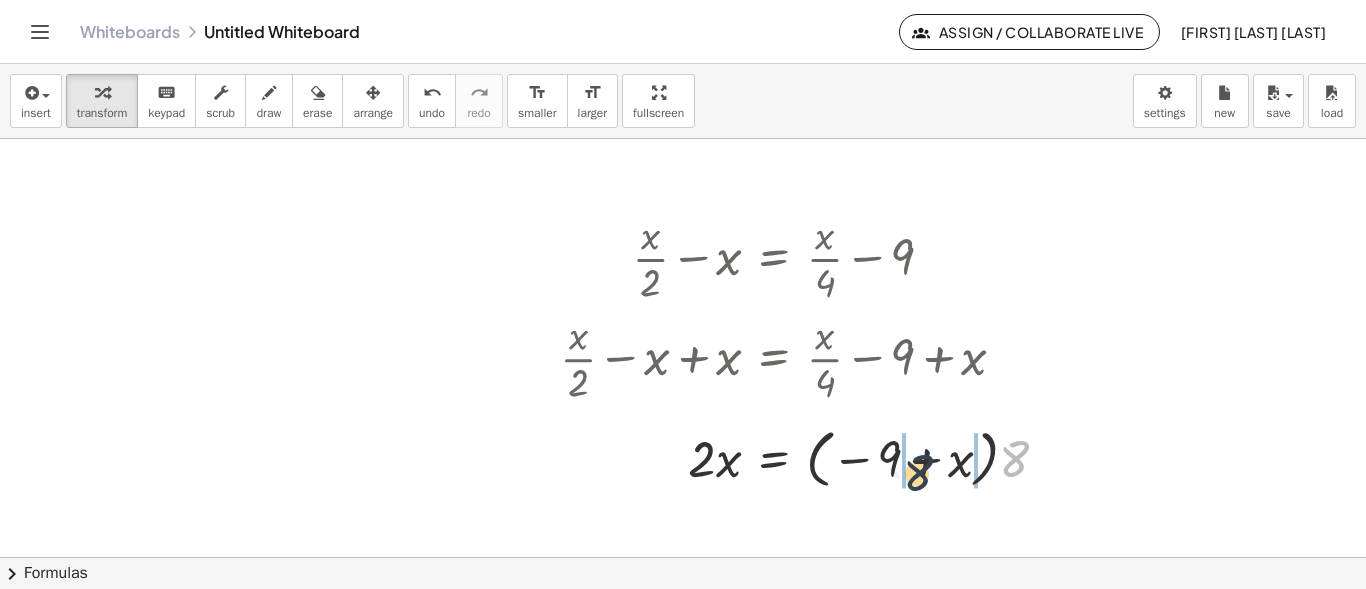 drag, startPoint x: 1003, startPoint y: 455, endPoint x: 892, endPoint y: 469, distance: 111.8794 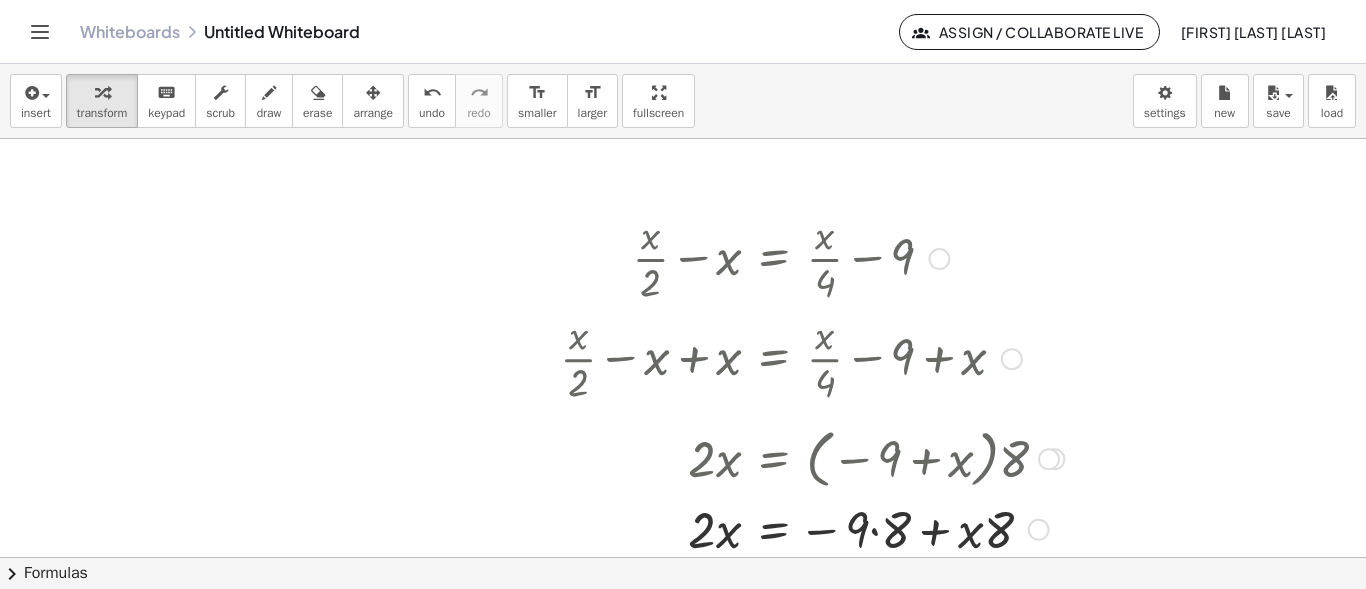 click at bounding box center [812, 528] 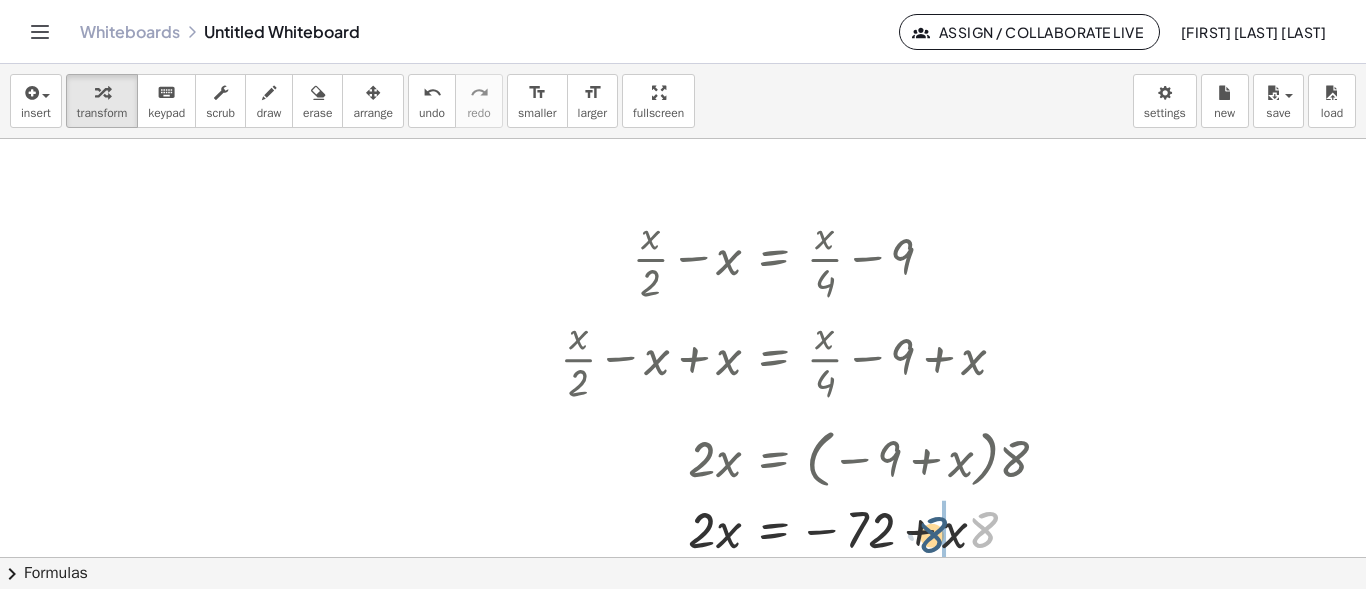 drag, startPoint x: 984, startPoint y: 530, endPoint x: 938, endPoint y: 535, distance: 46.270943 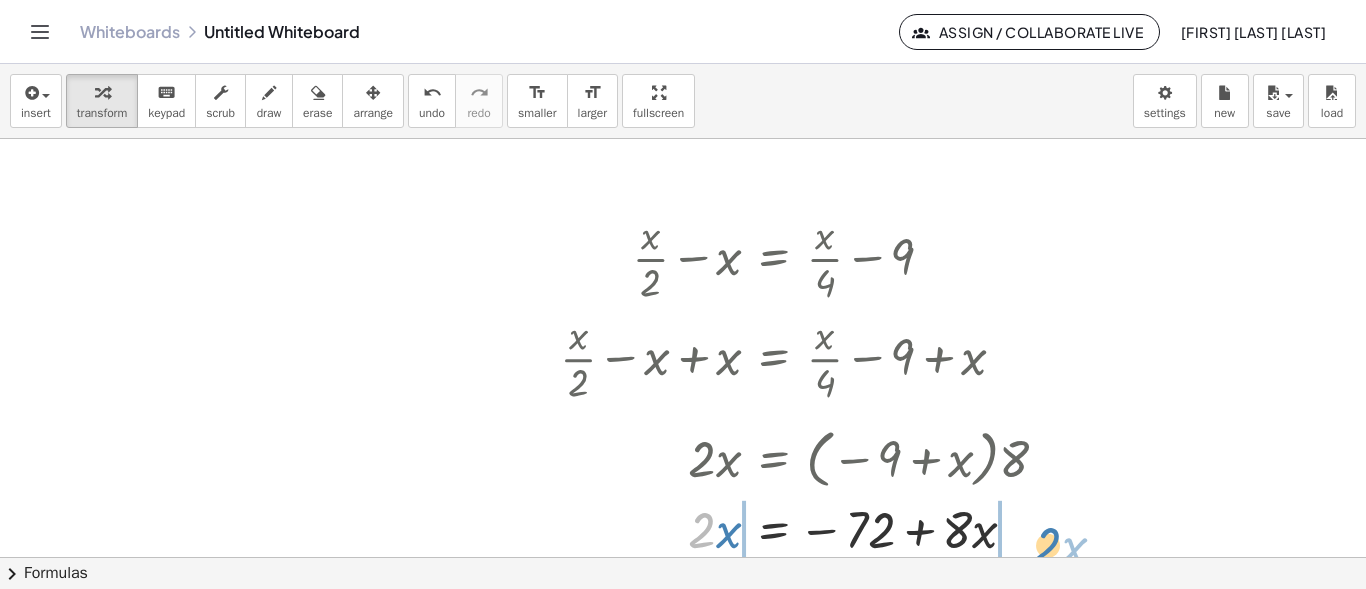 drag, startPoint x: 706, startPoint y: 526, endPoint x: 1052, endPoint y: 541, distance: 346.32498 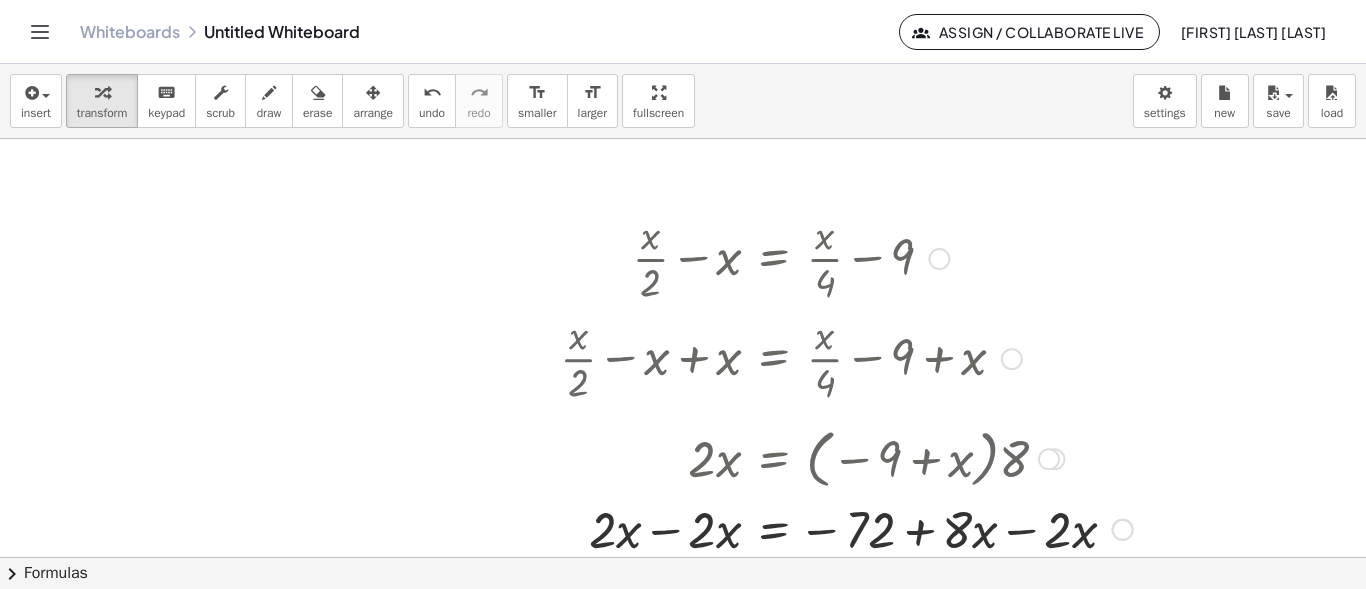 click at bounding box center [846, 528] 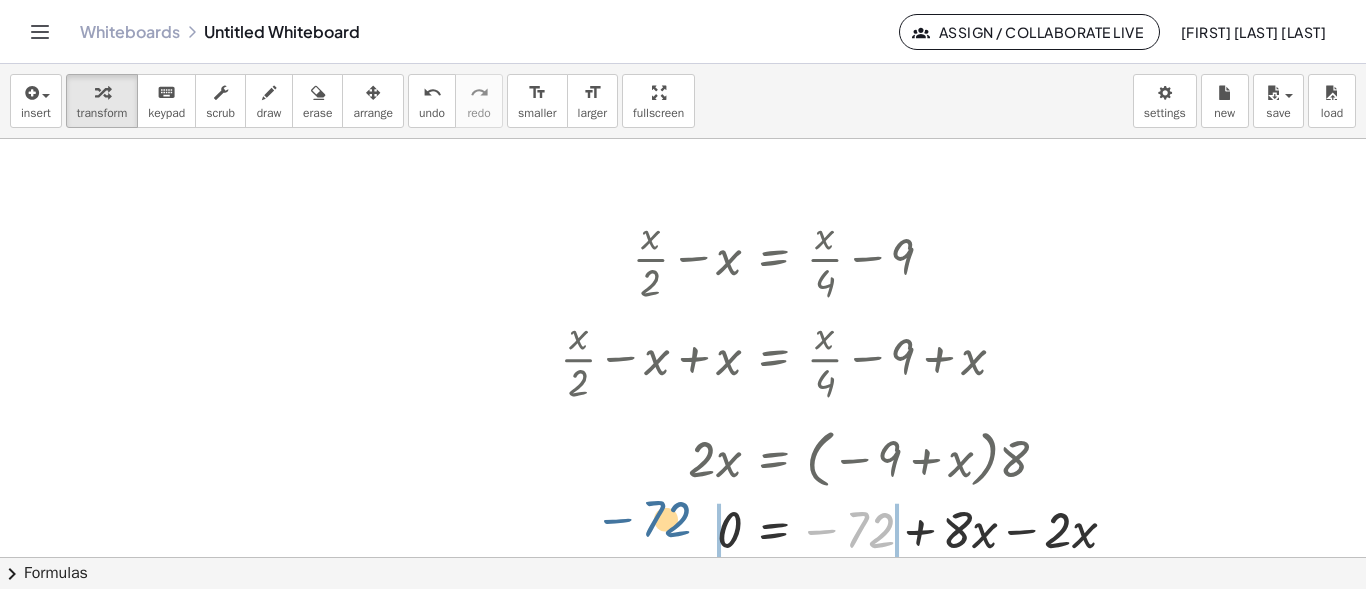drag, startPoint x: 871, startPoint y: 526, endPoint x: 663, endPoint y: 514, distance: 208.34587 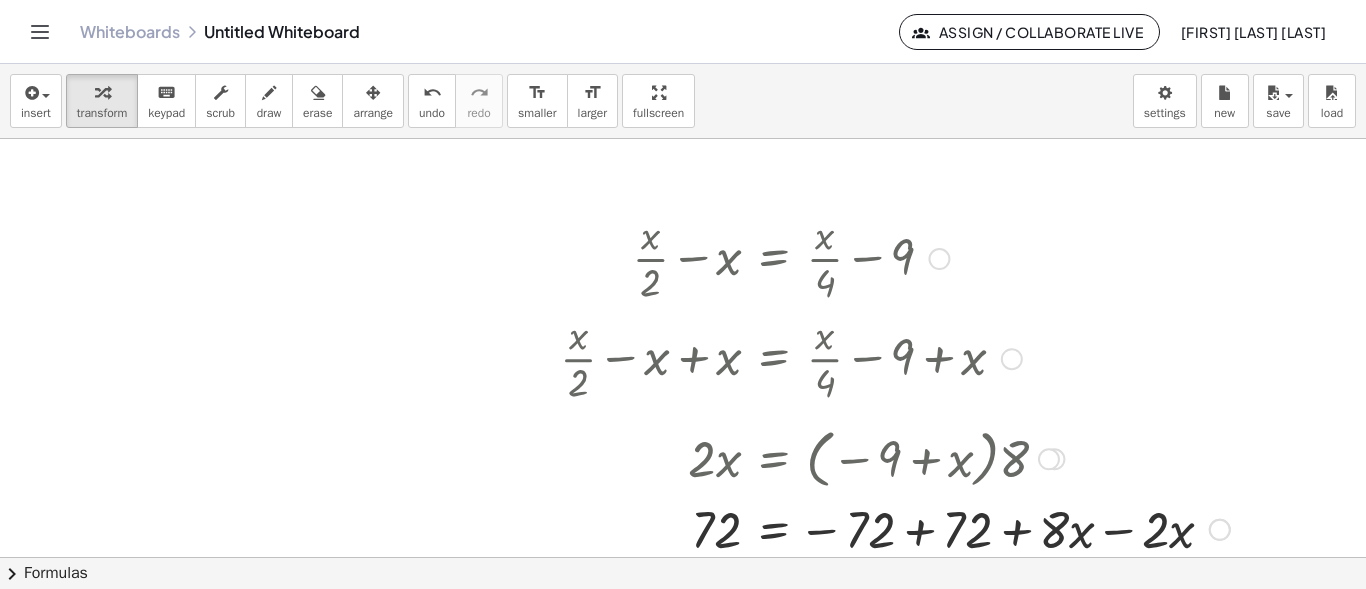click at bounding box center (895, 528) 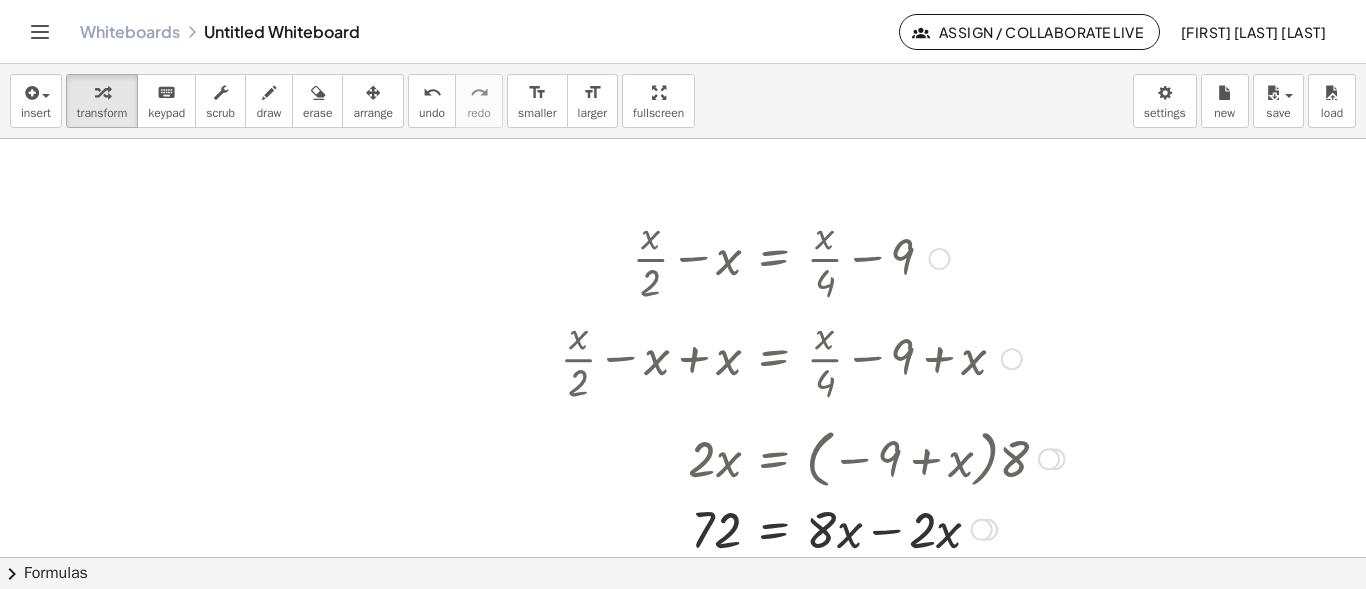 click at bounding box center [812, 528] 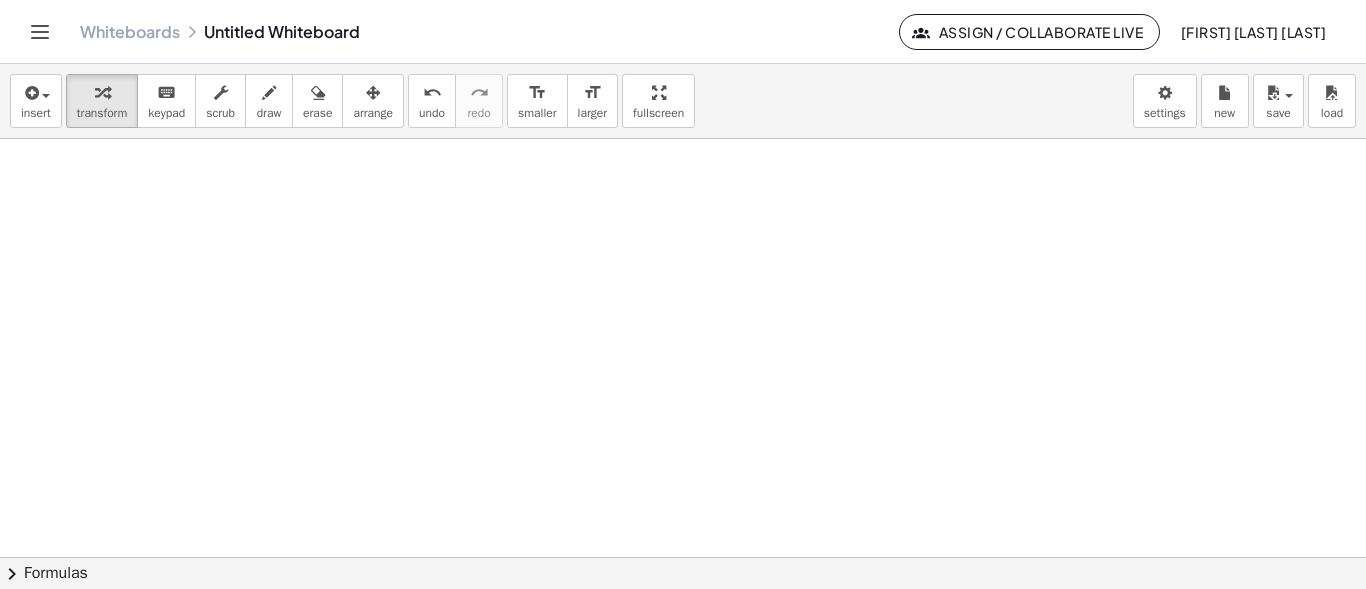 scroll, scrollTop: 418, scrollLeft: 0, axis: vertical 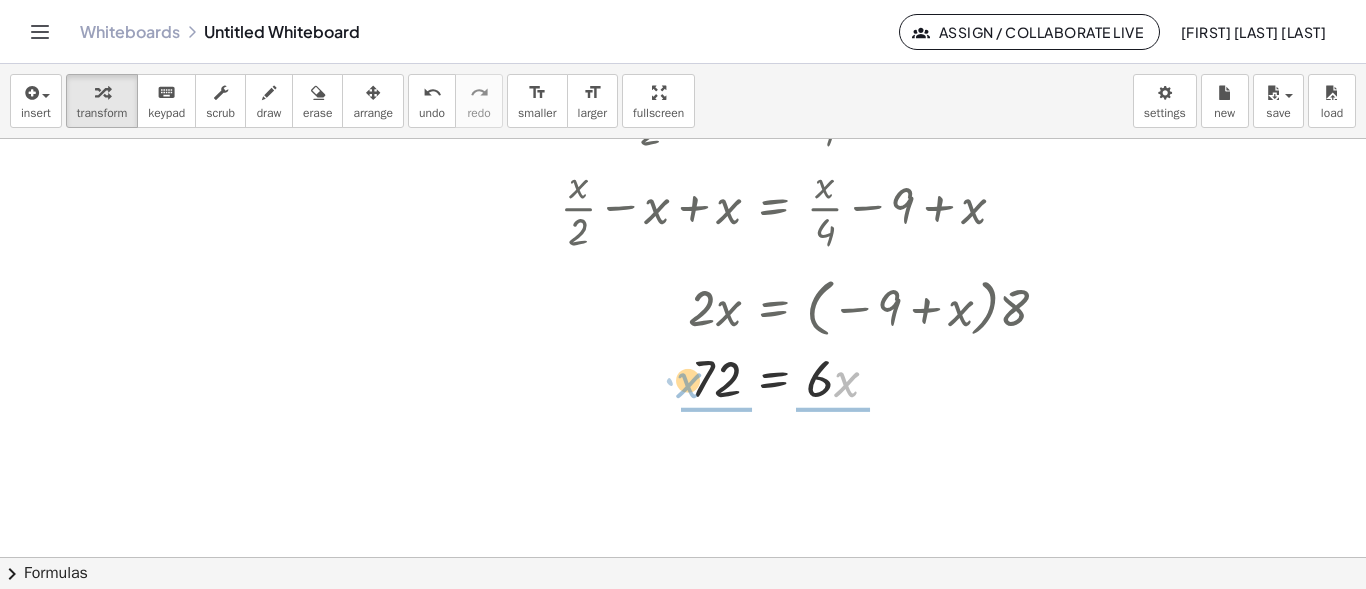 drag, startPoint x: 838, startPoint y: 382, endPoint x: 678, endPoint y: 383, distance: 160.00313 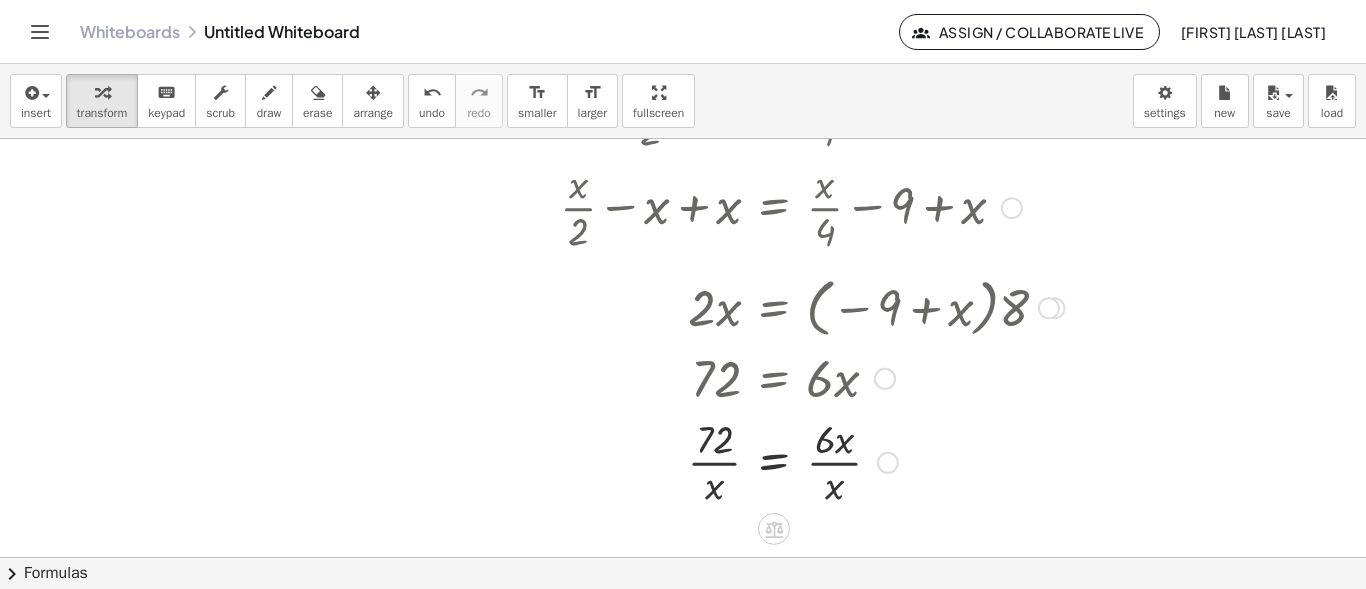 click at bounding box center (812, 461) 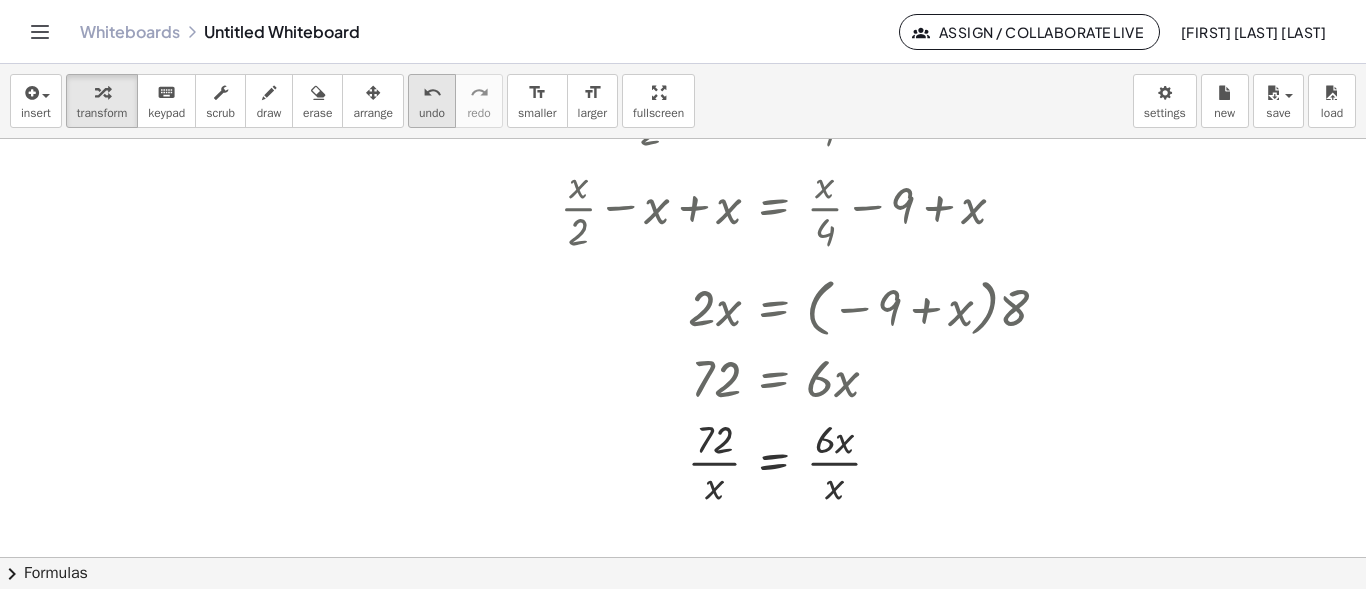 click on "undo undo" at bounding box center (432, 101) 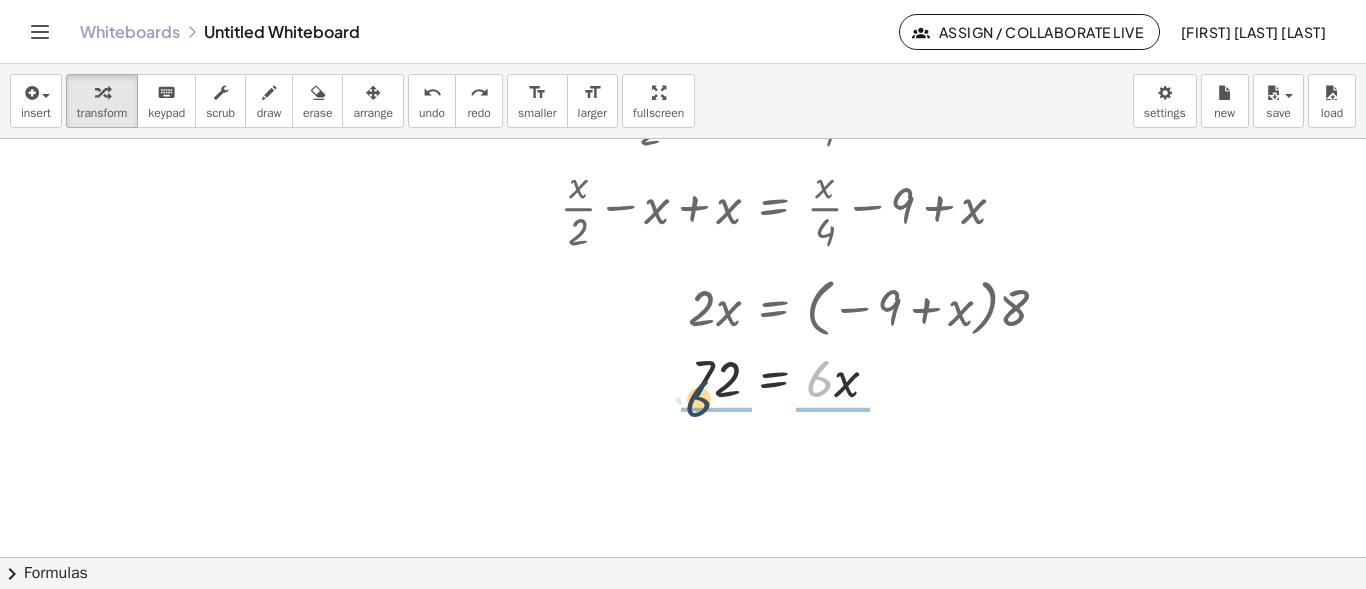 drag, startPoint x: 815, startPoint y: 391, endPoint x: 691, endPoint y: 411, distance: 125.60255 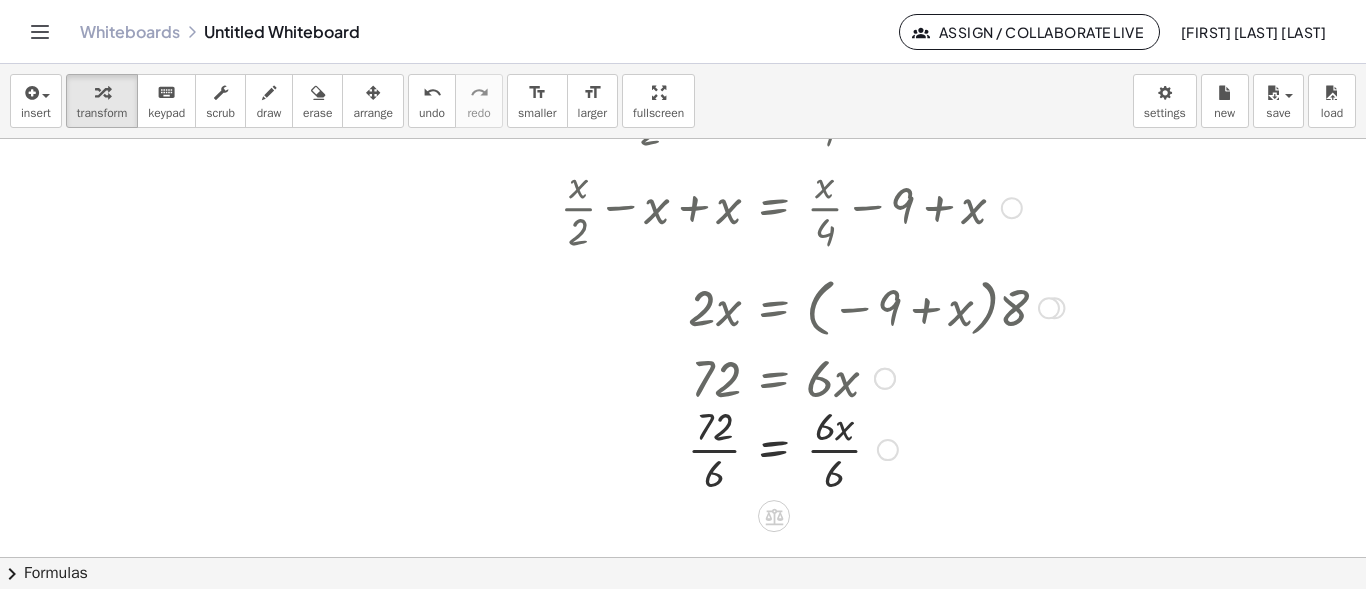 click at bounding box center [813, 377] 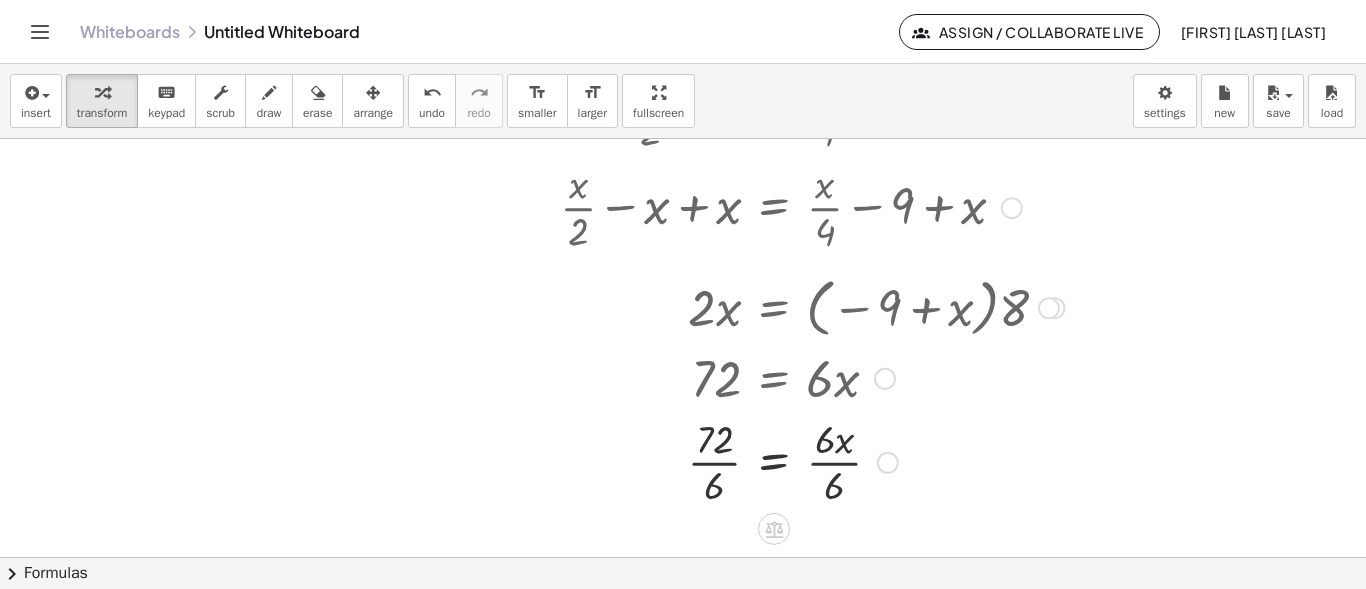 click at bounding box center (812, 461) 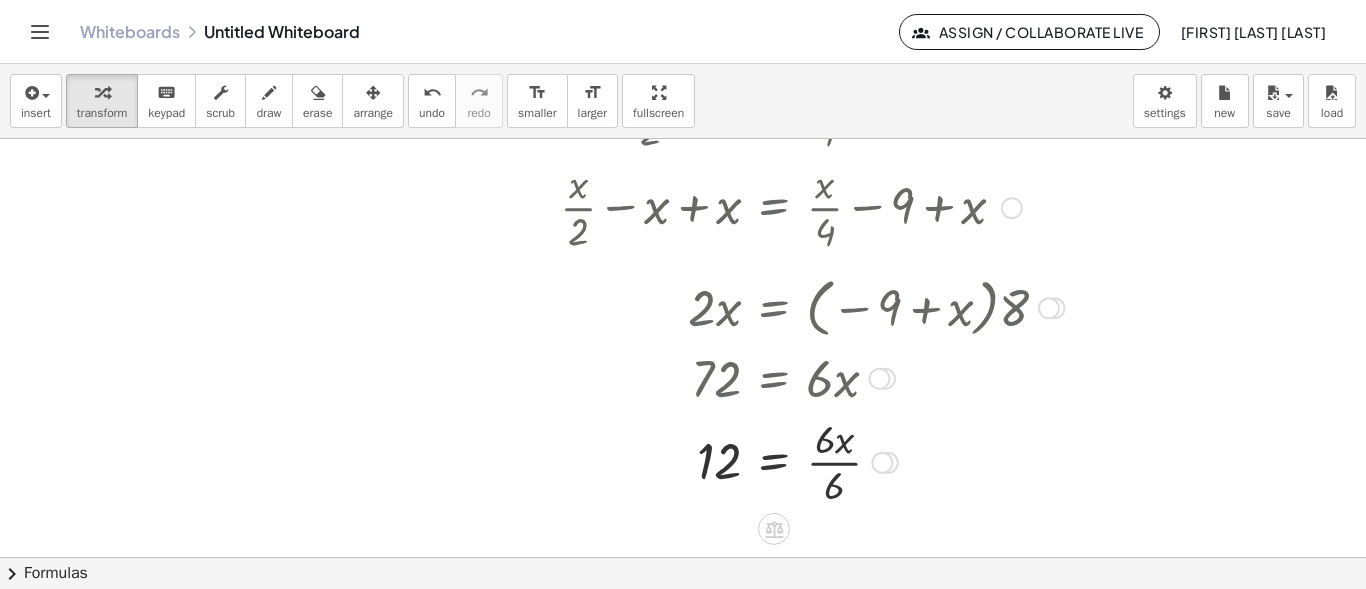 click at bounding box center [812, 461] 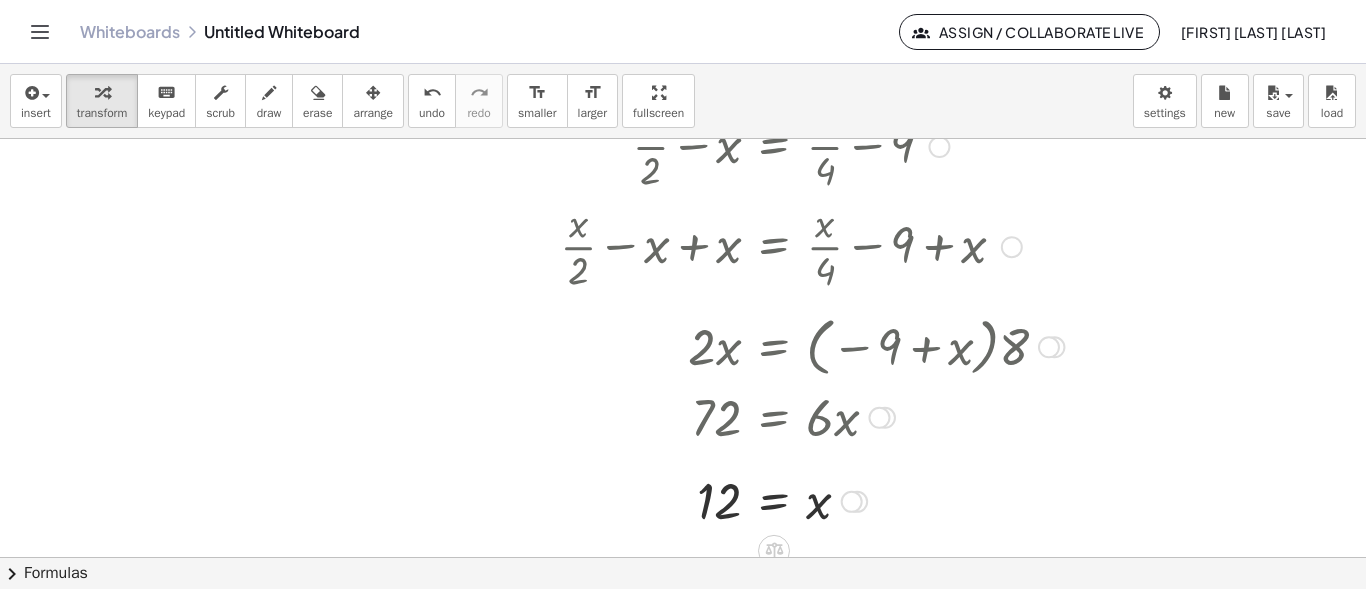 scroll, scrollTop: 418, scrollLeft: 0, axis: vertical 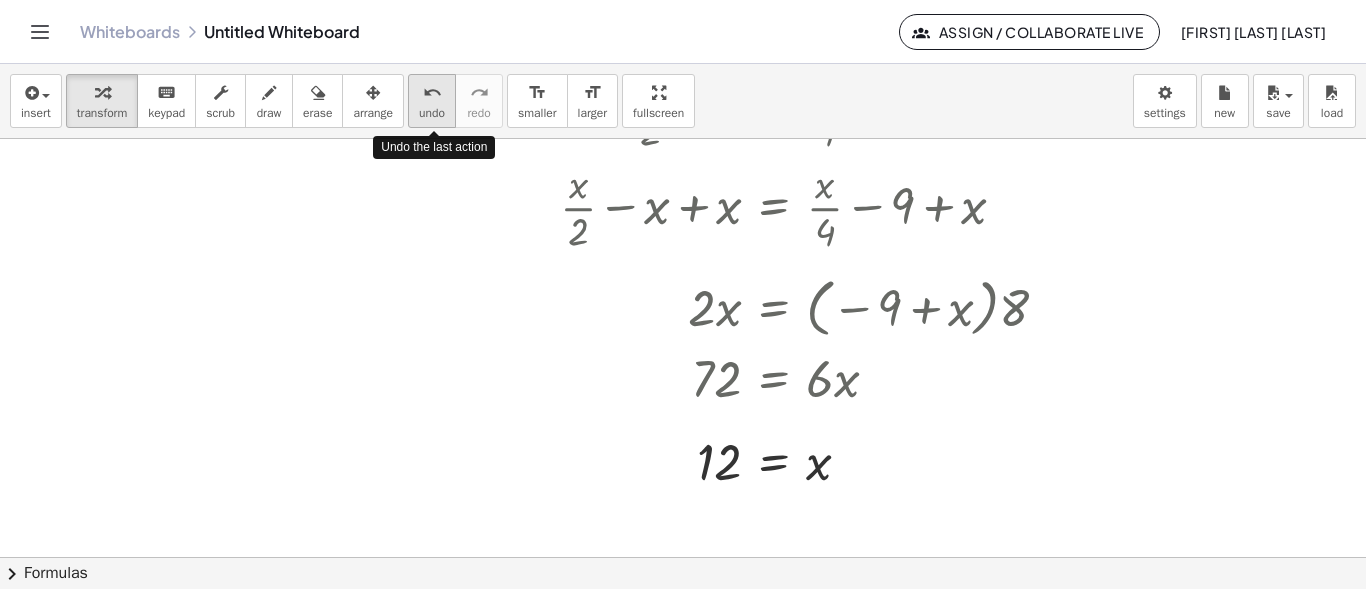 click on "undo" at bounding box center (432, 93) 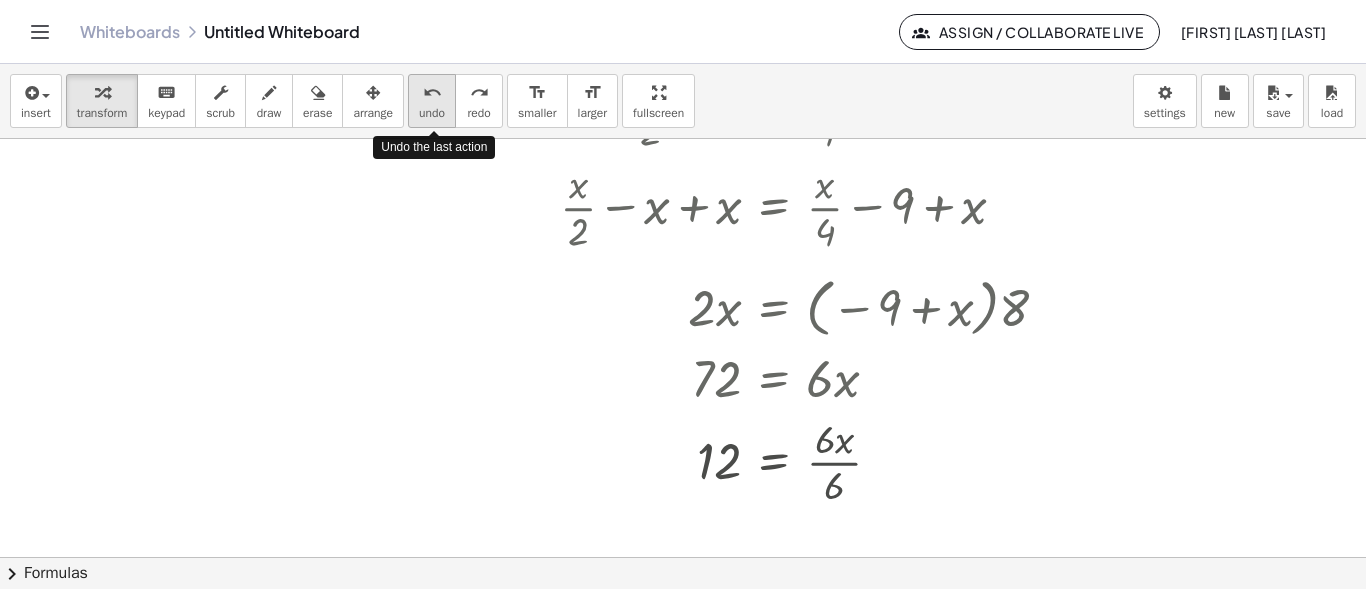 click on "undo" at bounding box center (432, 93) 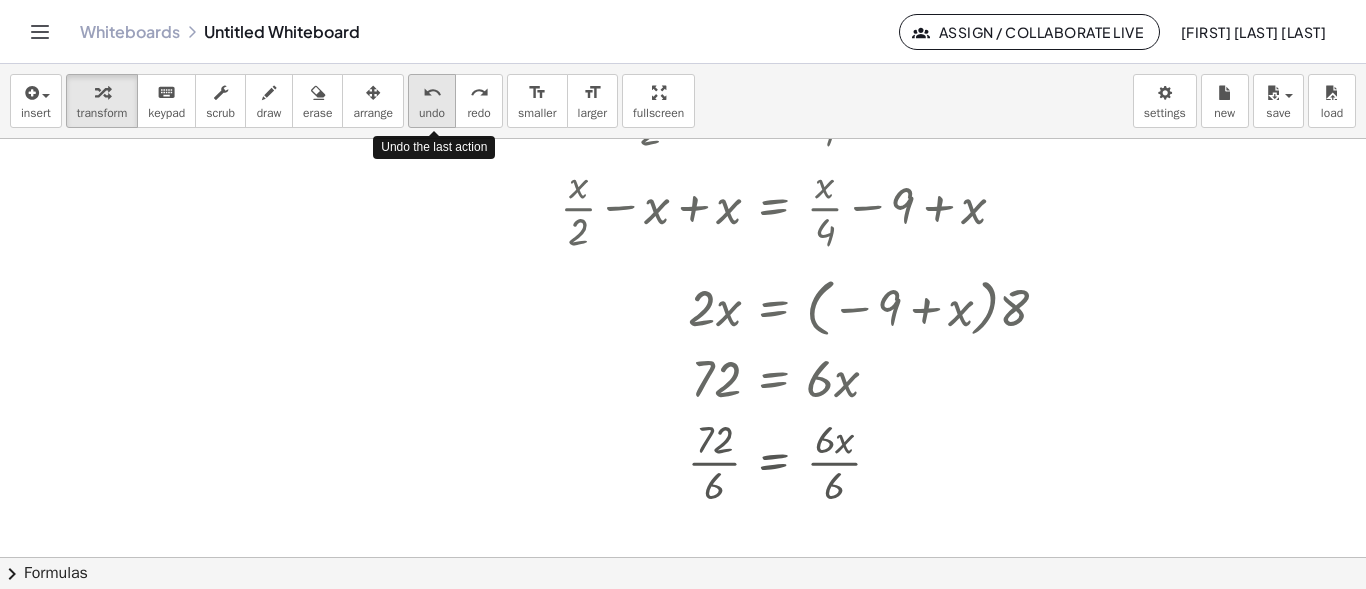 click on "undo" at bounding box center (432, 93) 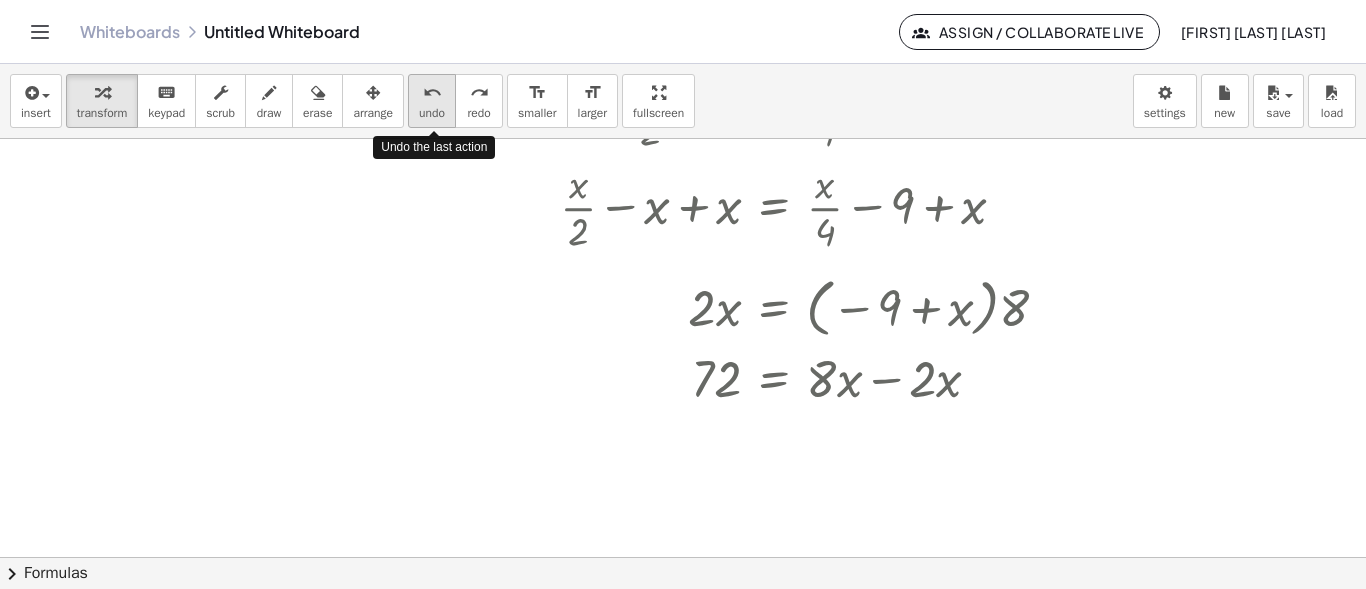 click on "undo" at bounding box center [432, 93] 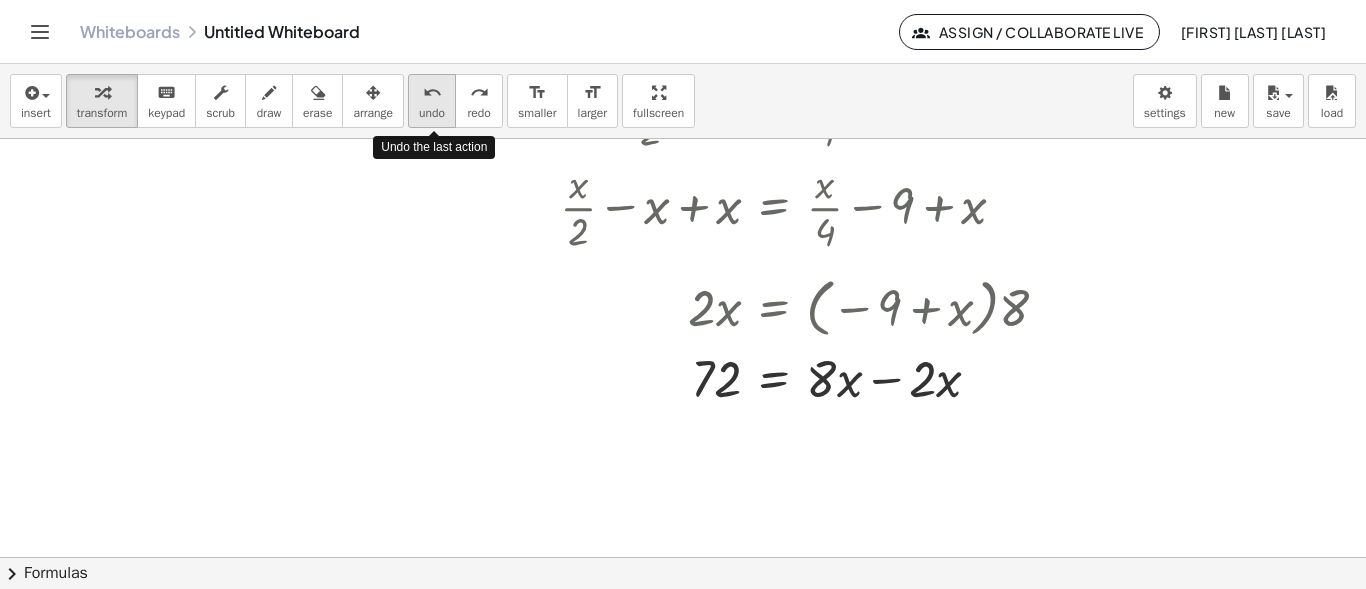 click on "undo" at bounding box center (432, 93) 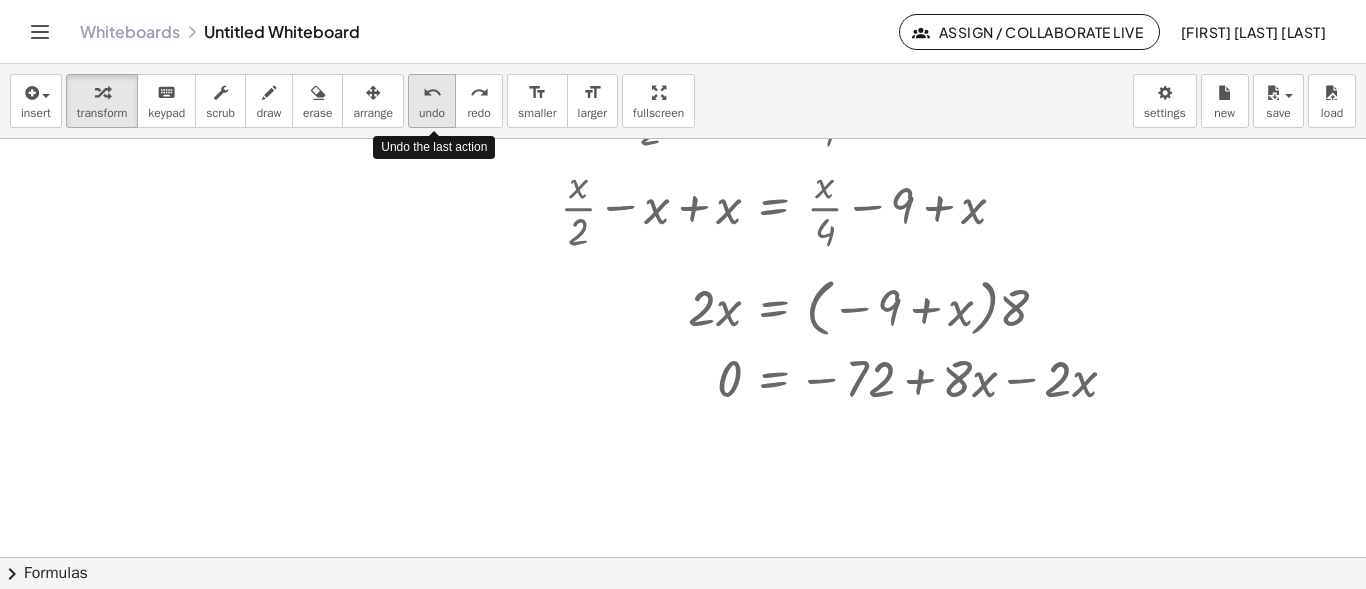 click on "undo" at bounding box center [432, 93] 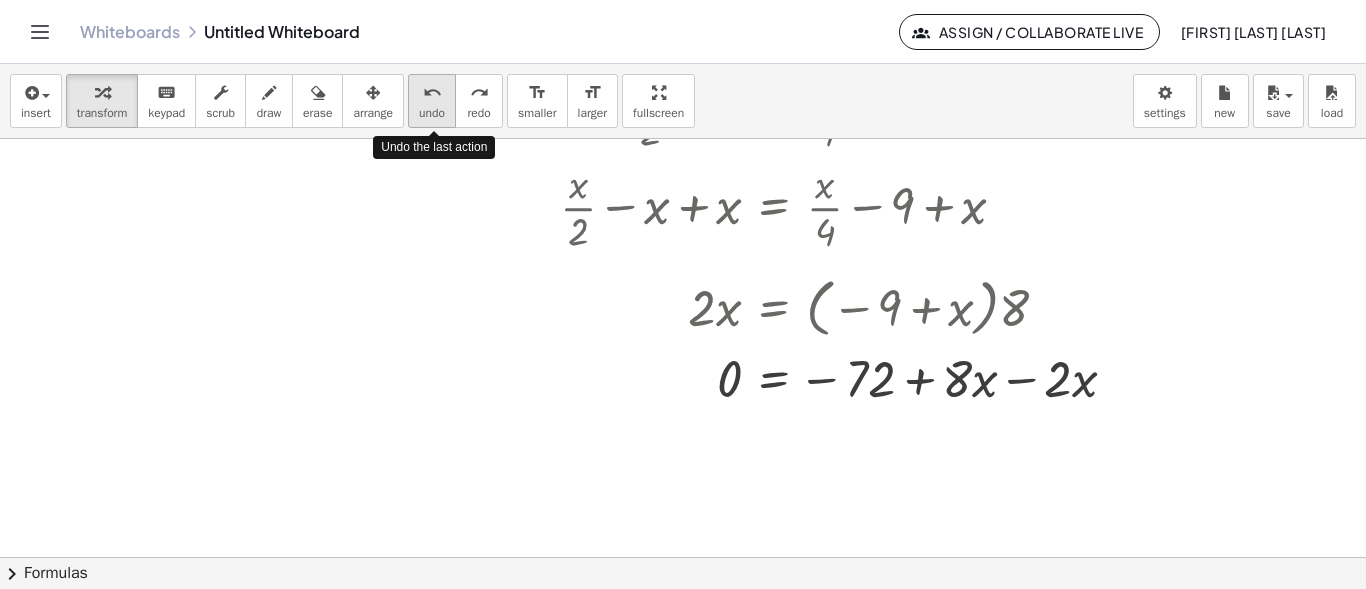 click on "undo" at bounding box center (432, 93) 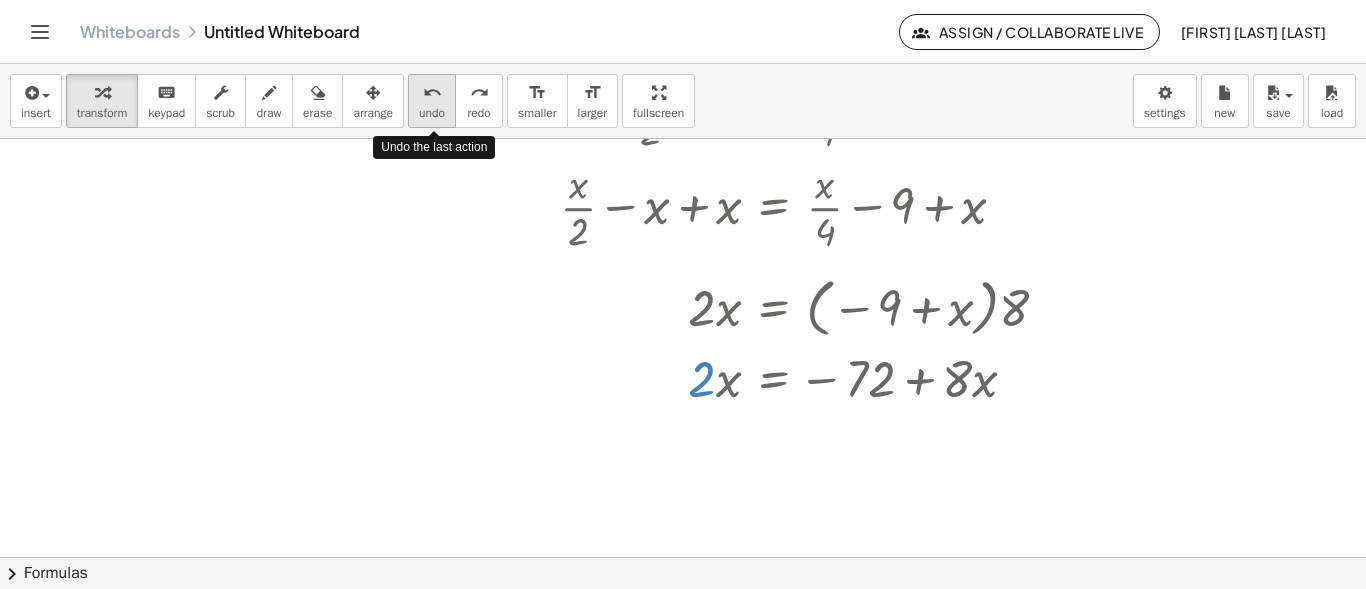 click on "undo" at bounding box center [432, 93] 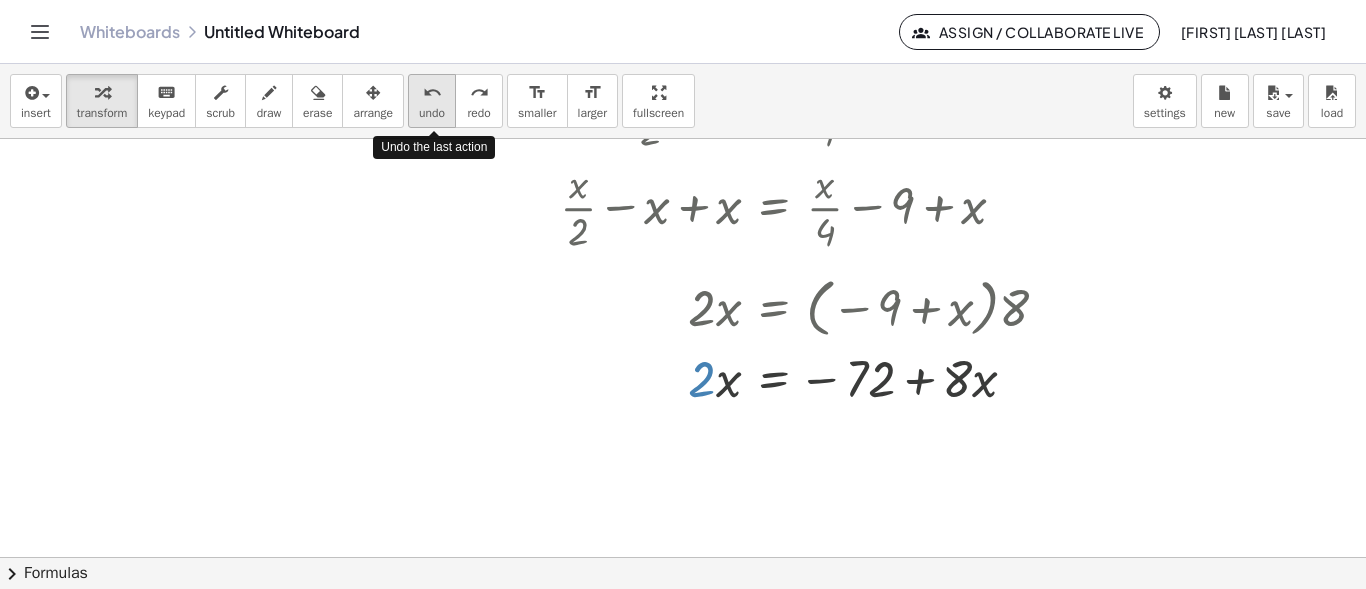 click on "undo" at bounding box center [432, 93] 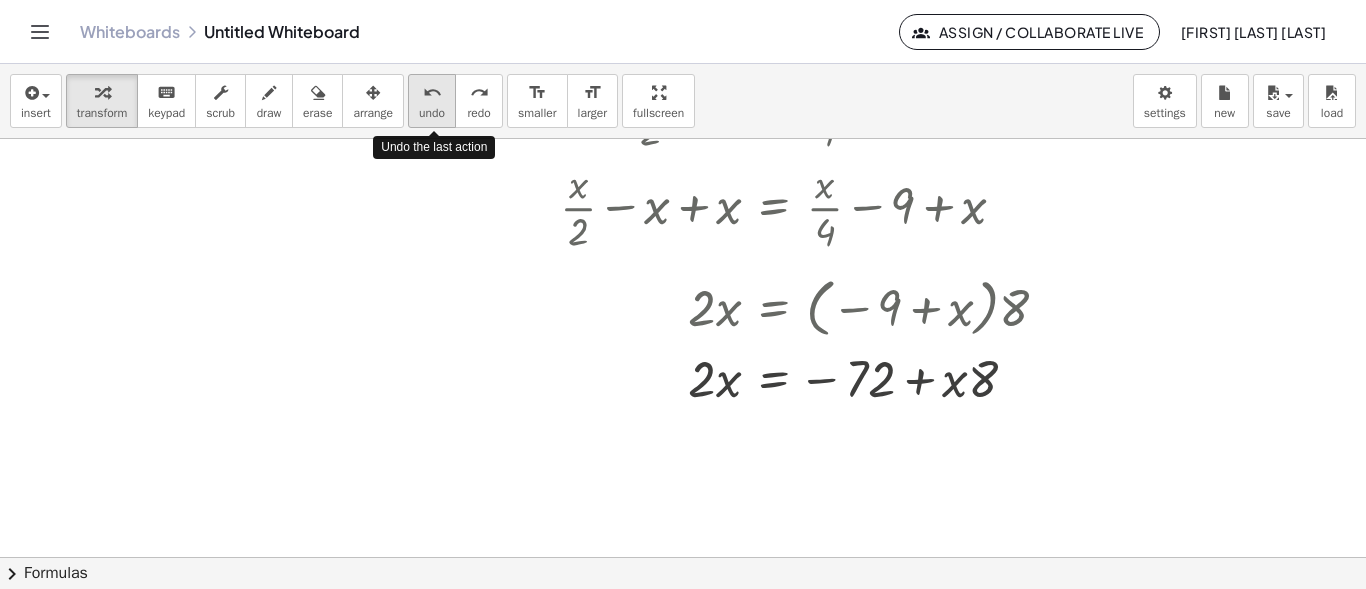 click on "undo" at bounding box center (432, 93) 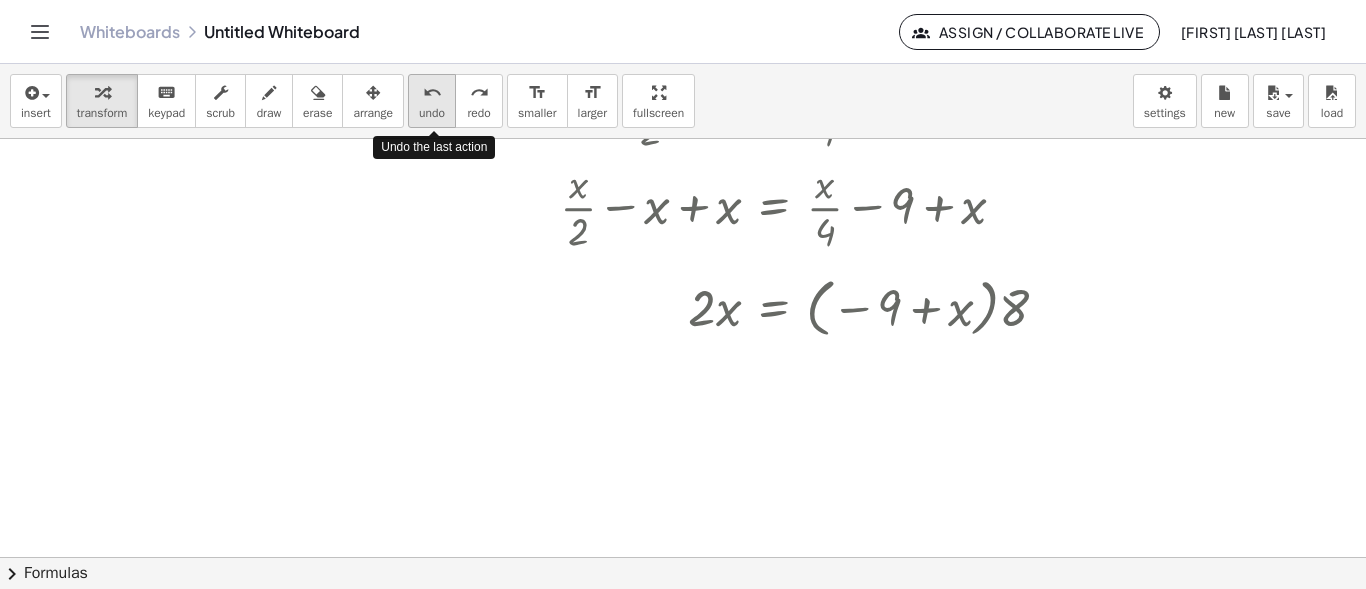 click on "undo" at bounding box center [432, 93] 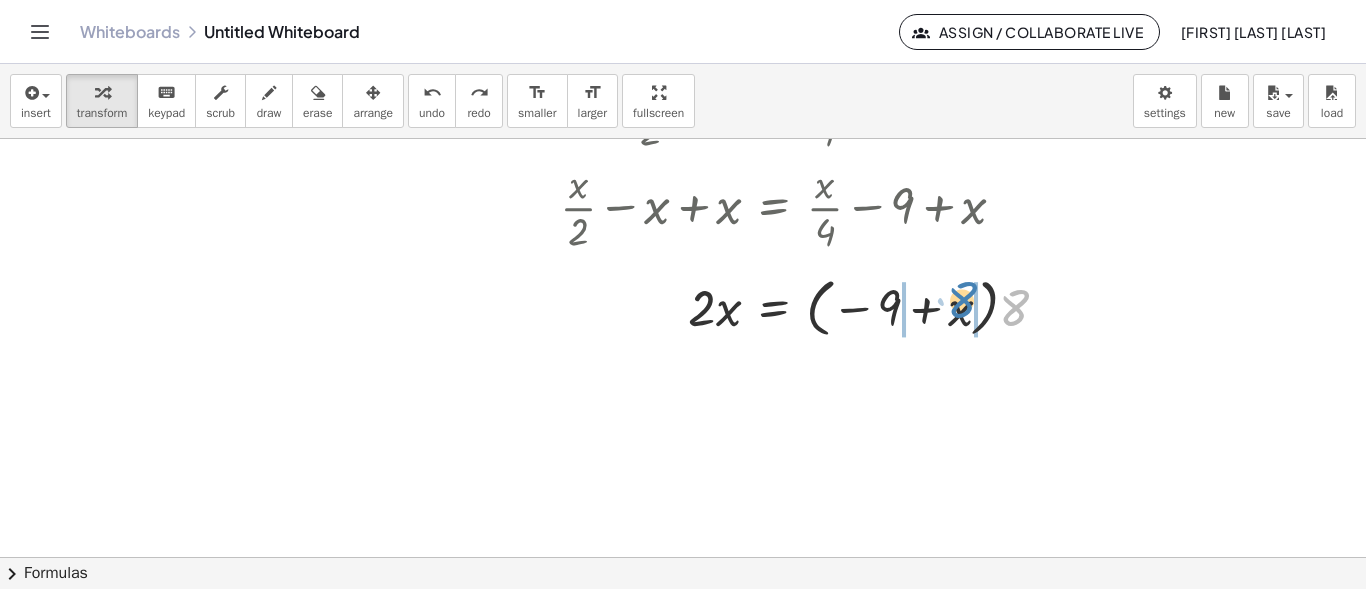 drag, startPoint x: 1011, startPoint y: 295, endPoint x: 957, endPoint y: 286, distance: 54.74486 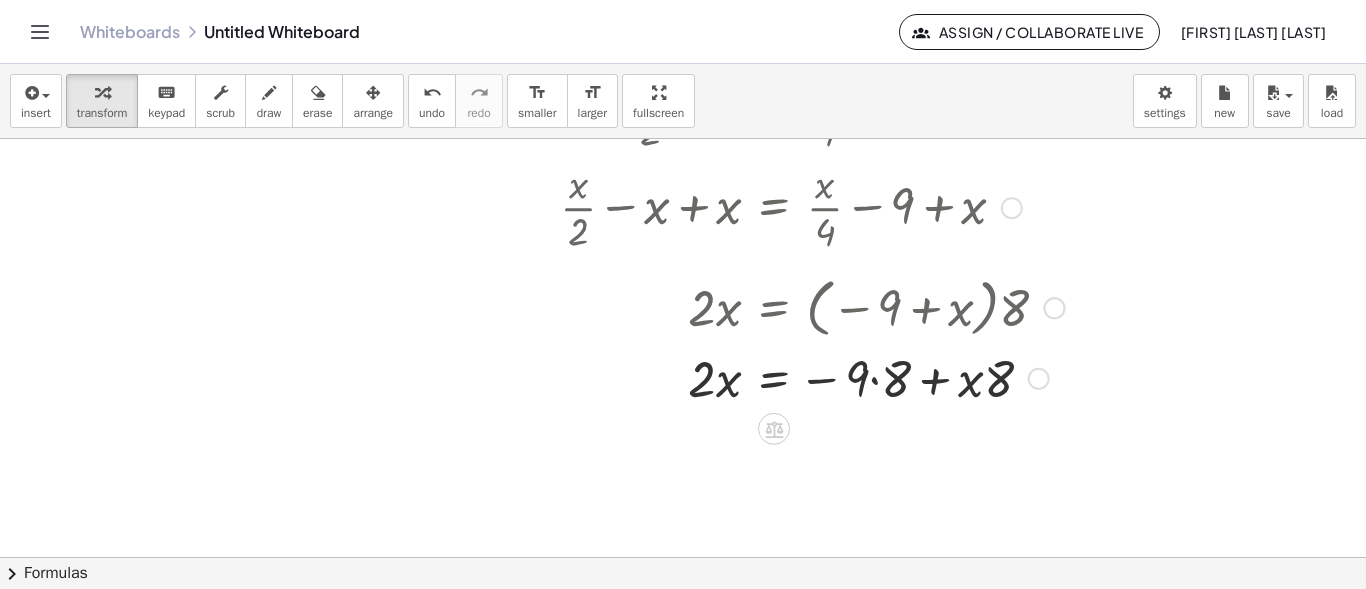 click at bounding box center [812, 377] 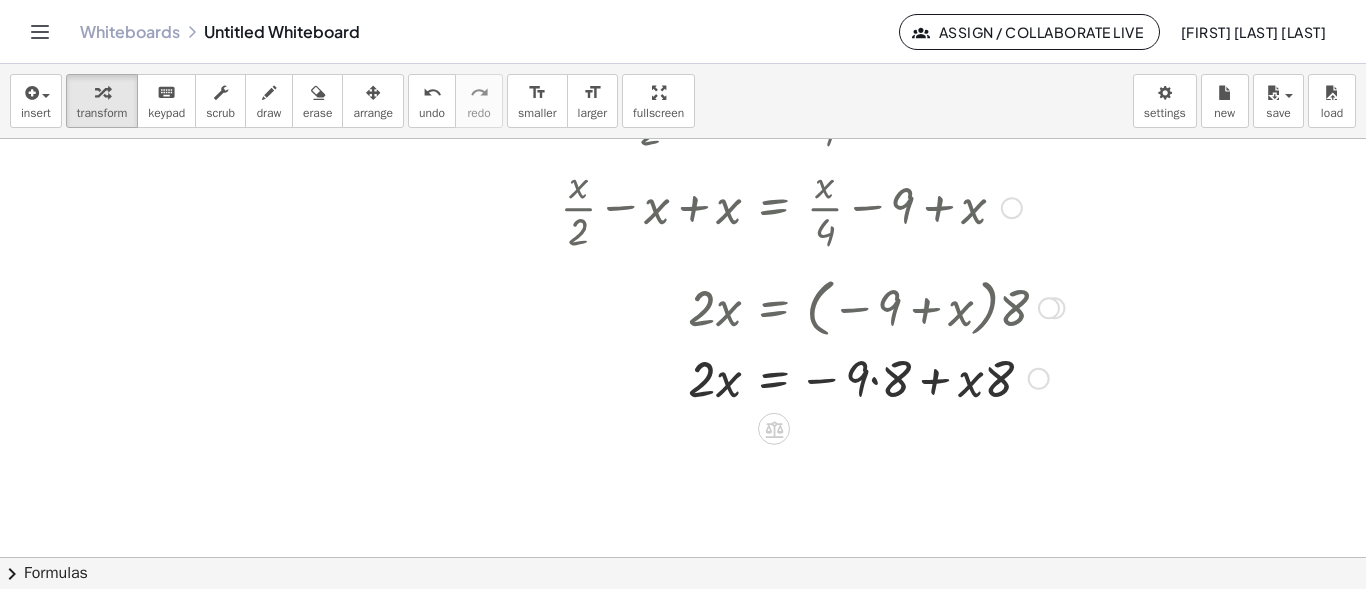 click at bounding box center (812, 377) 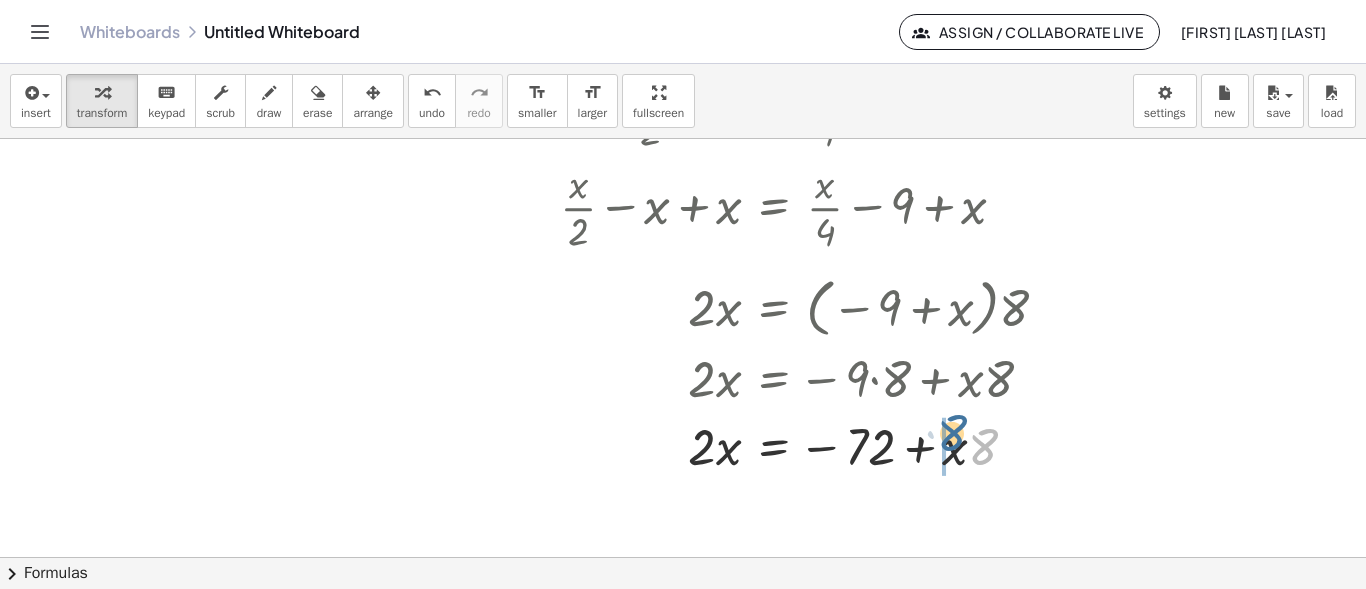 drag, startPoint x: 1000, startPoint y: 456, endPoint x: 969, endPoint y: 442, distance: 34.0147 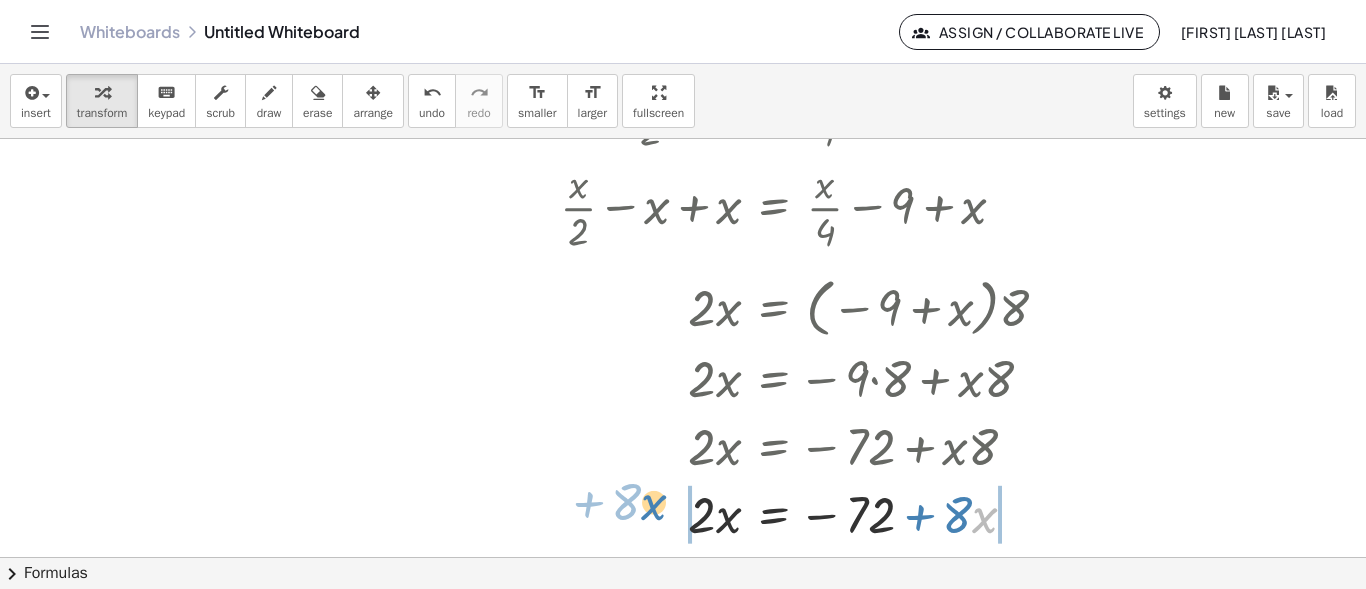 drag, startPoint x: 984, startPoint y: 505, endPoint x: 647, endPoint y: 501, distance: 337.02374 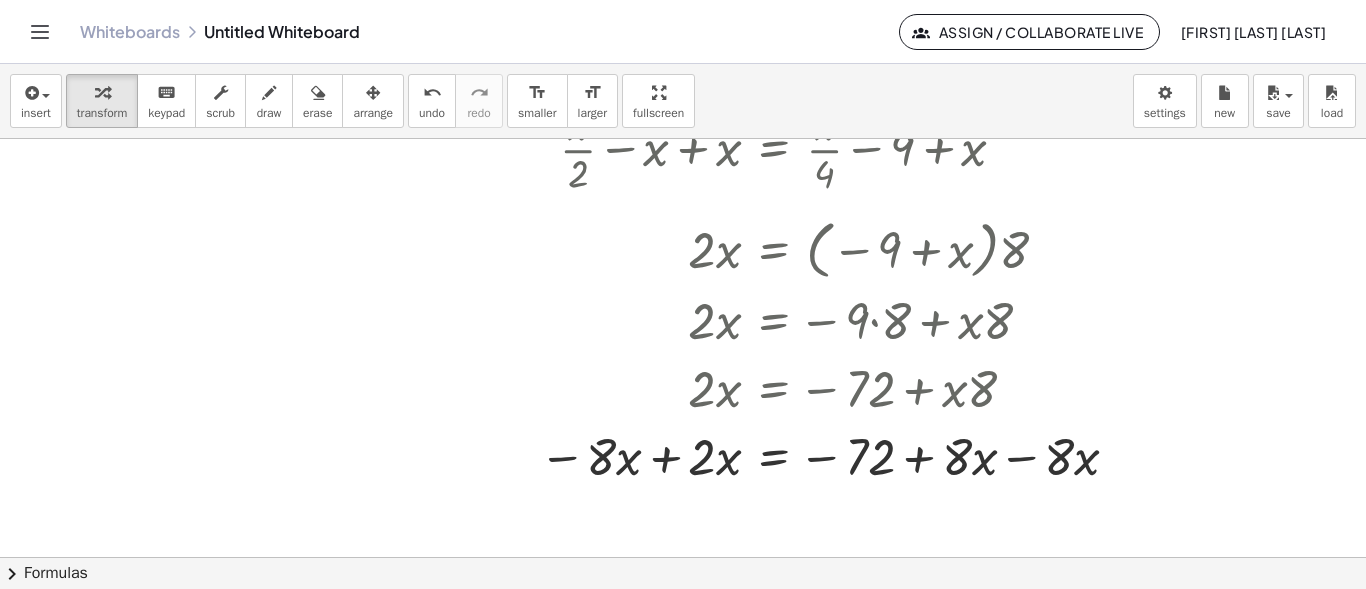 scroll, scrollTop: 569, scrollLeft: 0, axis: vertical 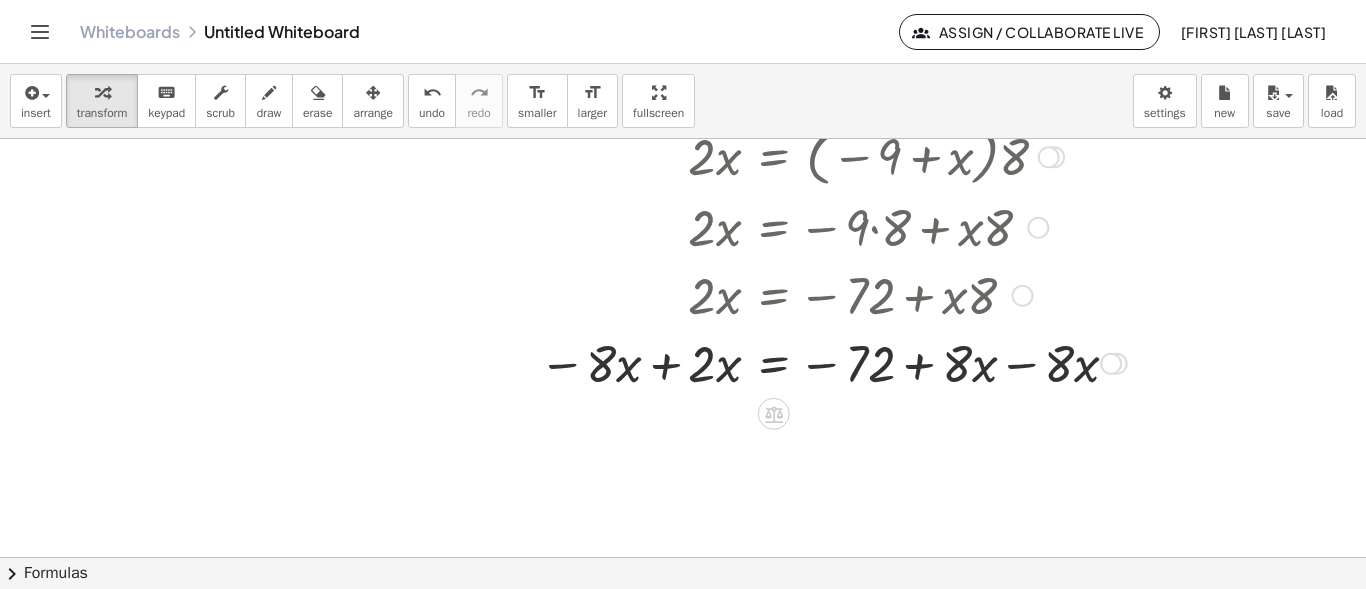 click at bounding box center [833, 362] 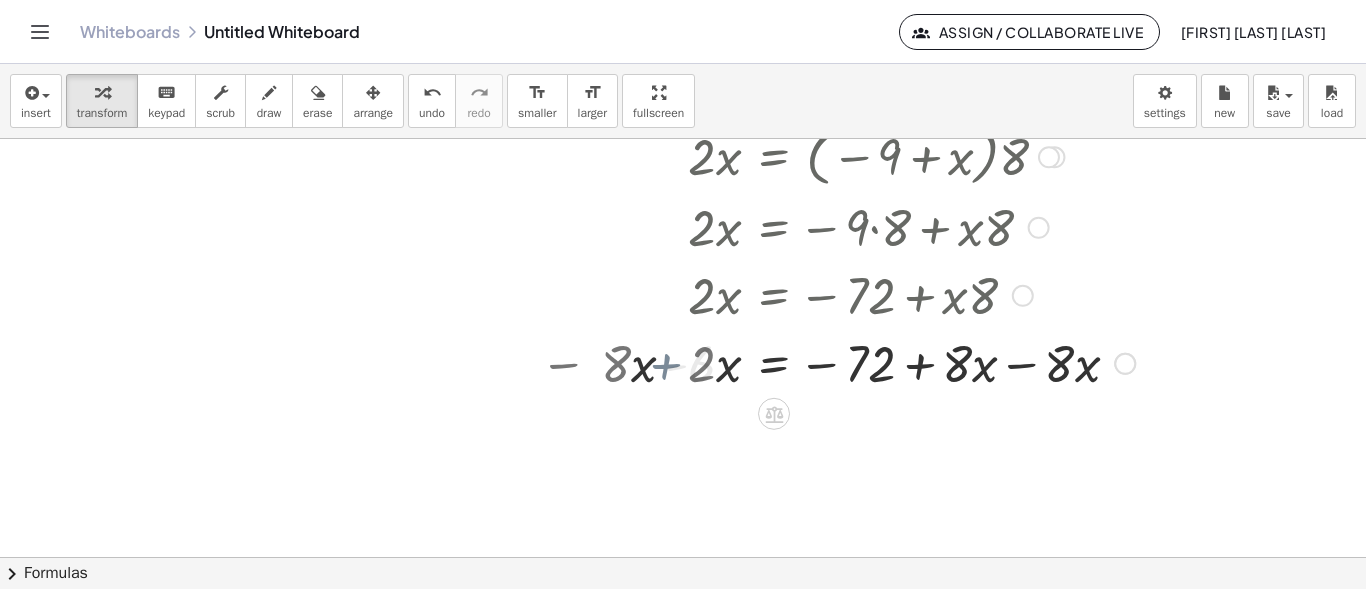 click at bounding box center (847, 362) 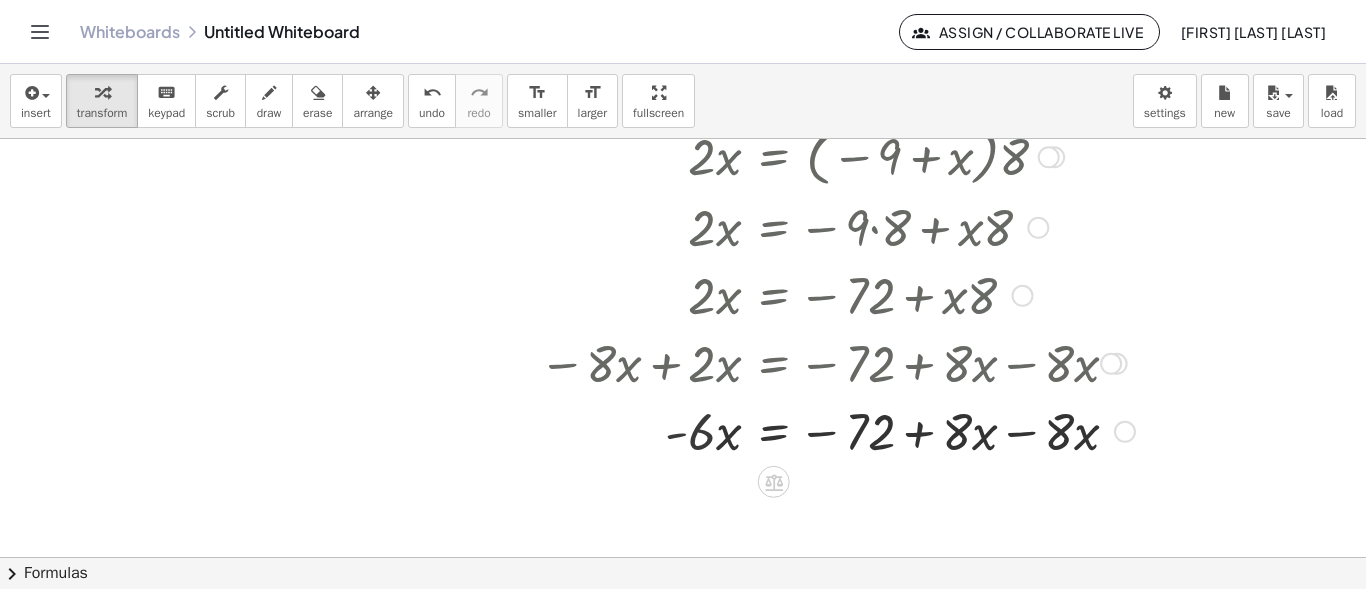 click on "+ · x · 2 − x = + · x · 4 − 9 + · x · 2 − x + x = + · x · 4 − 9 + x + · x · 2 + 0 = + · x · 4 − 9 + x · x · 2 = + · x · 4 − 9 + x − · x · 4 + · x · 2 = + · x · 4 − · x · 4 − 9 + x − · x · 4 + · x · 2 = + 0 − 9 + x − · x · 4 + · x · 2 = − 9 + x − · x · 4 + · 4 · x · 4 · 2 = − 9 + x − · 2 · x · 2 · 4 + · 4 · x · 4 · 2 = − 9 + x − · 2 · x · 8 + · 4 · x · 4 · 2 = − 9 + x − · 2 · x · 8 + · 4 · x · 8 = − 9 + x · ( − · 2 · x + · 4 · x ) · 8 = − 9 + x · · ( − · 2 · x + · 4 · x ) · 8 · 8 = · ( − 9 + x ) · 8 · · 2 · x · 8 · 8 = · ( − 9 + x ) · 8 · 2 · x · 8 · 8 = · ( − 9 + x ) · 8 · 2 · x = · ( − 9 + x ) · 8 · 2 · x = − · 9 · 8 + · x · 8 · 2 · x = − 72 + · x · 8 · 2 · x = − 72 + · 8 · x − · 8 · x + · 2 · x = − 72 + · 8 · x − · 8 · x = − 72 · x + · 8 · x − · 8 · x · - 6" at bounding box center [774, -43] 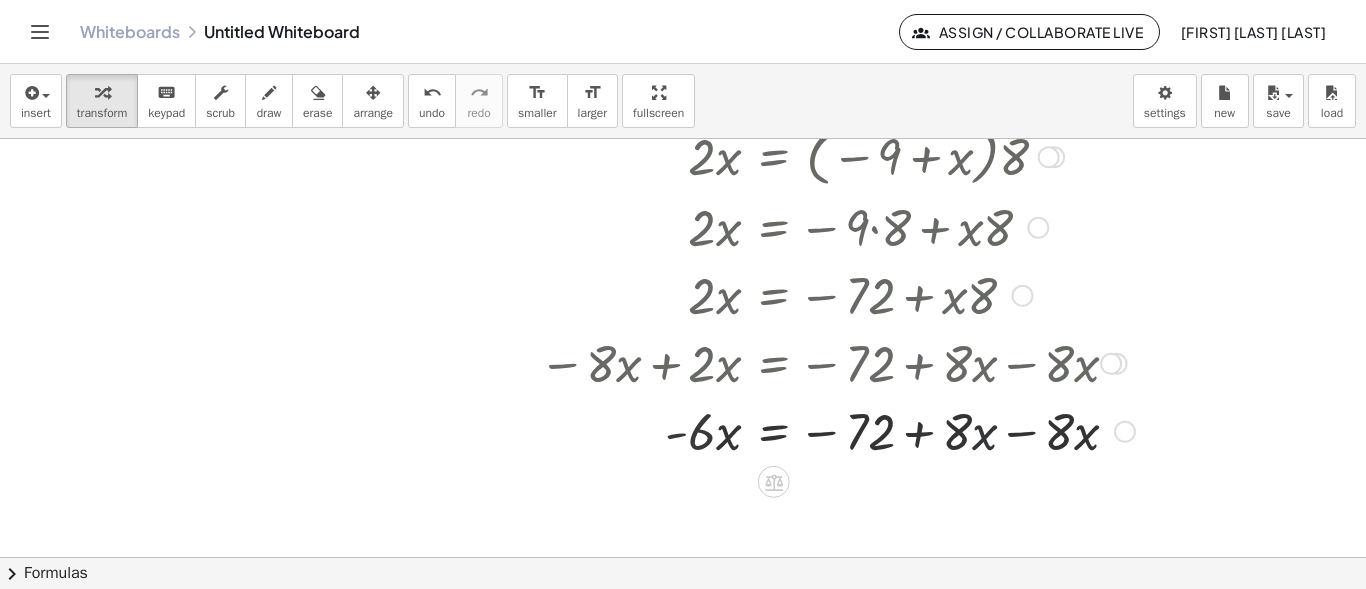 click at bounding box center (837, 430) 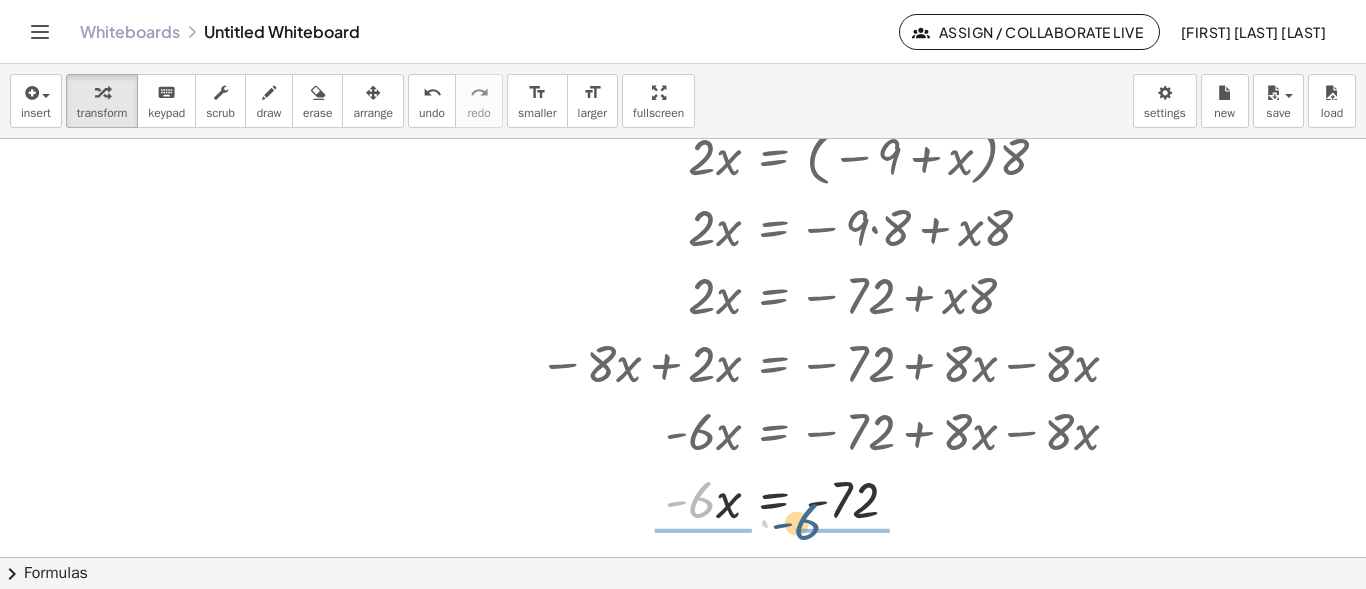 drag, startPoint x: 707, startPoint y: 499, endPoint x: 816, endPoint y: 517, distance: 110.47624 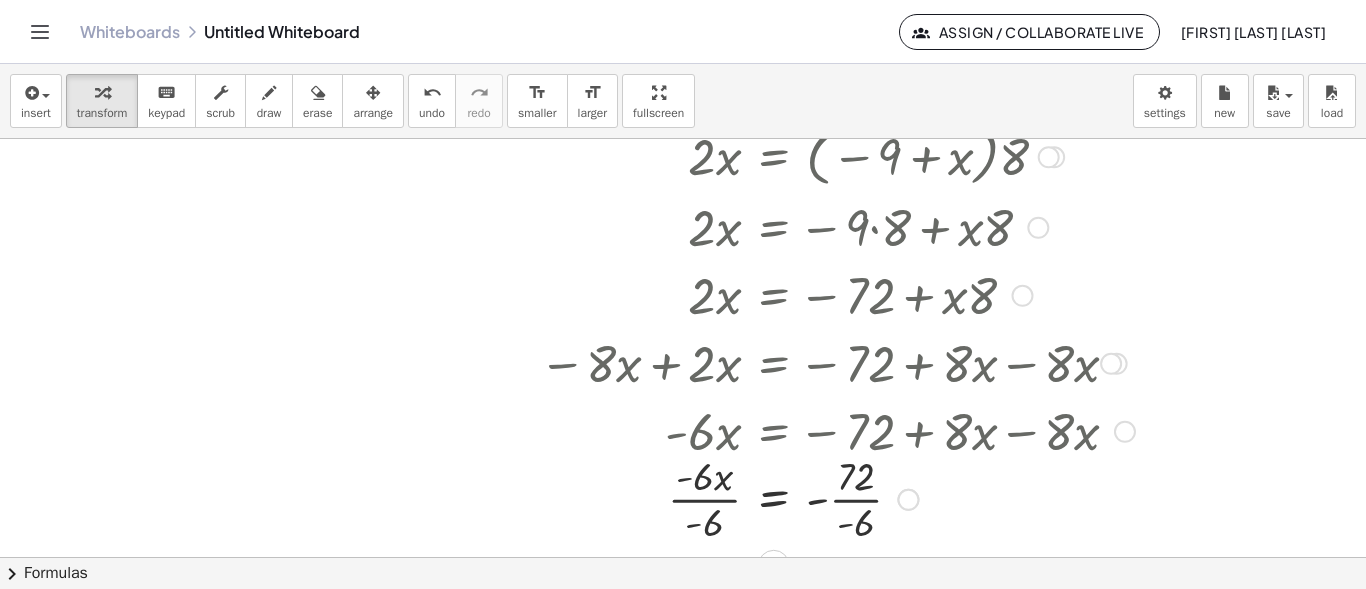 click at bounding box center (837, 498) 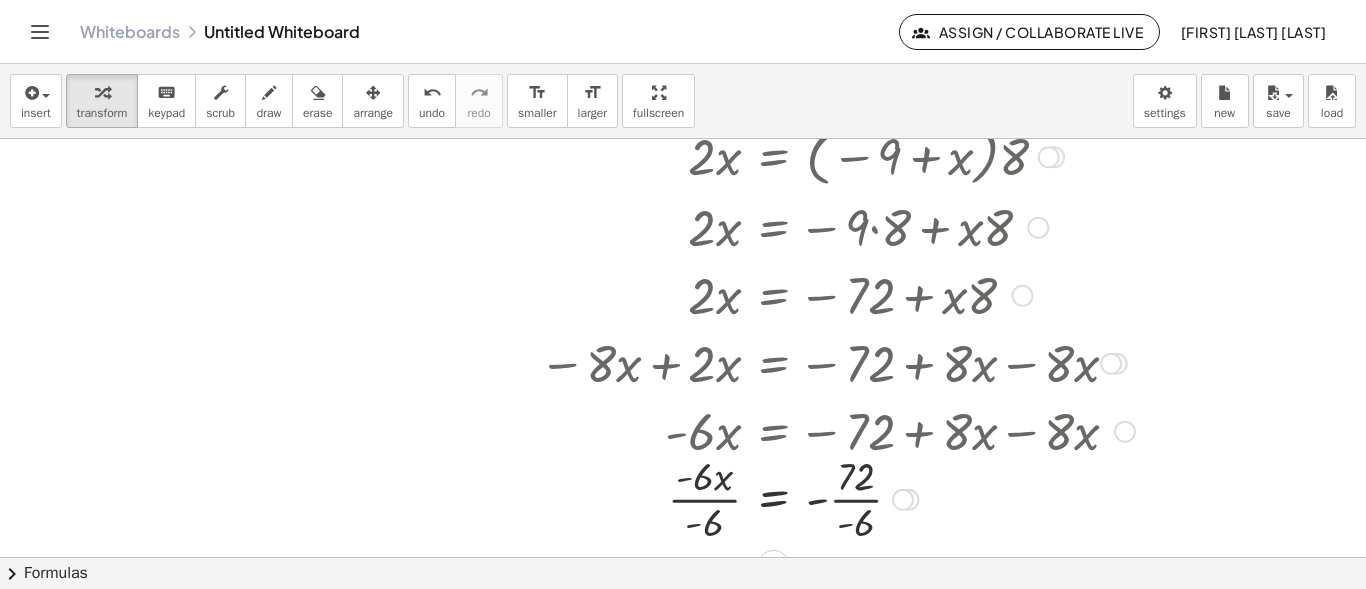 click at bounding box center [837, 498] 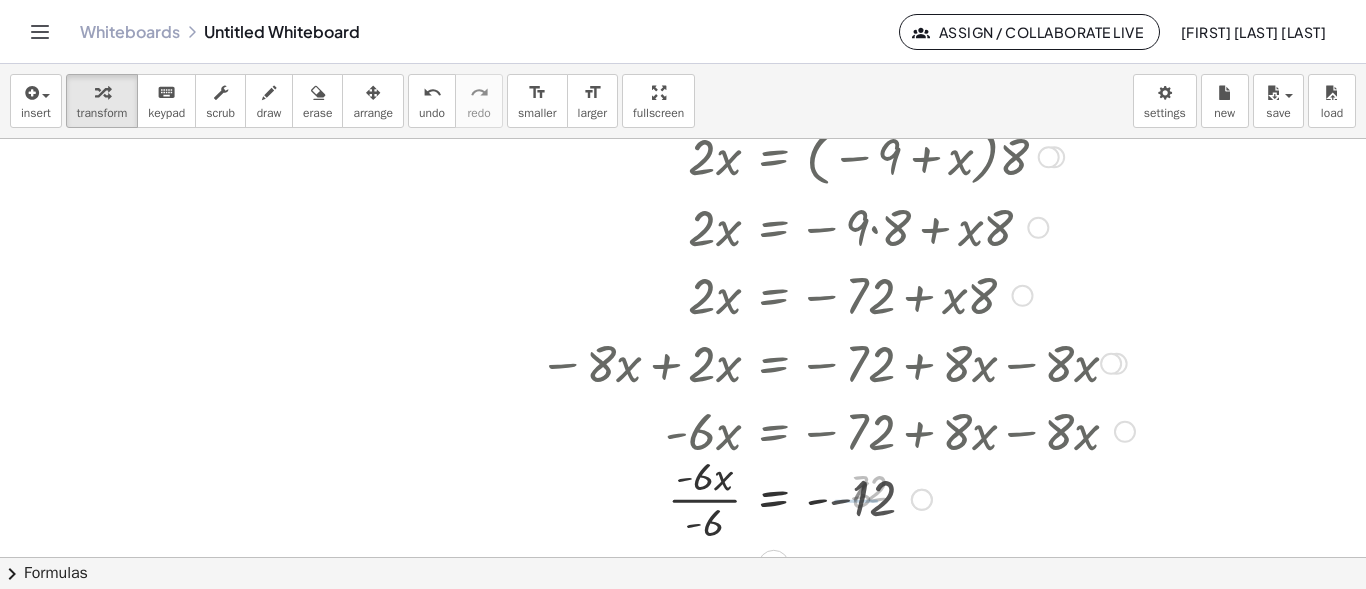 click at bounding box center [837, 498] 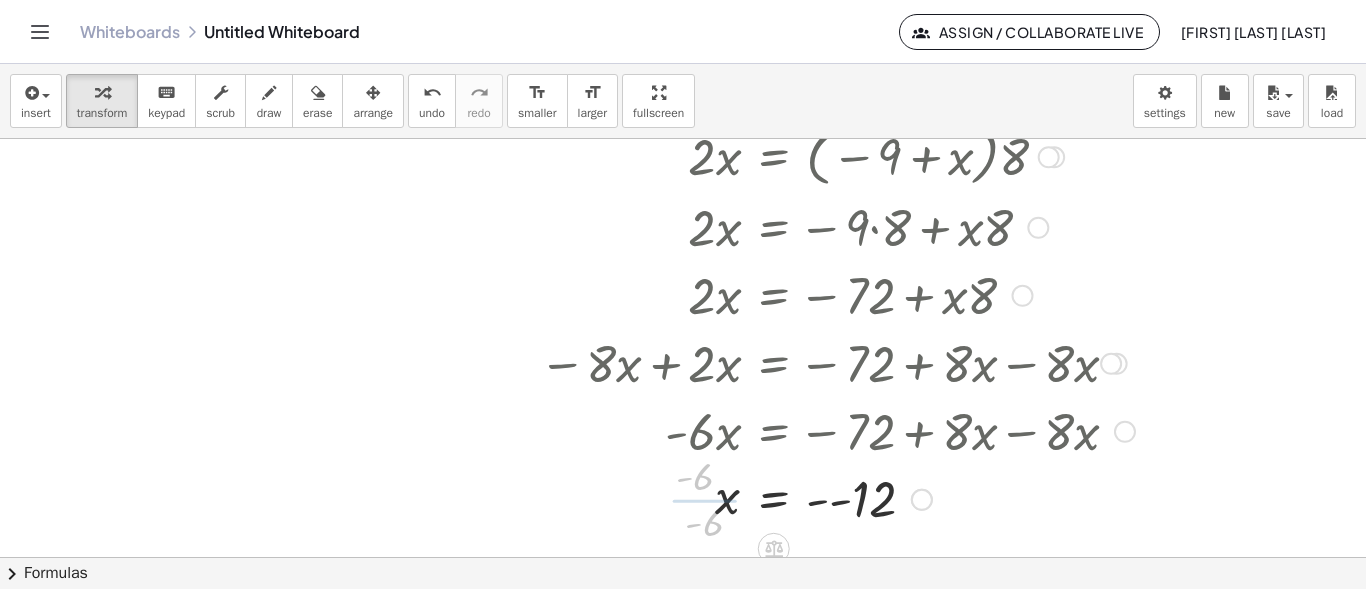 click at bounding box center (837, 498) 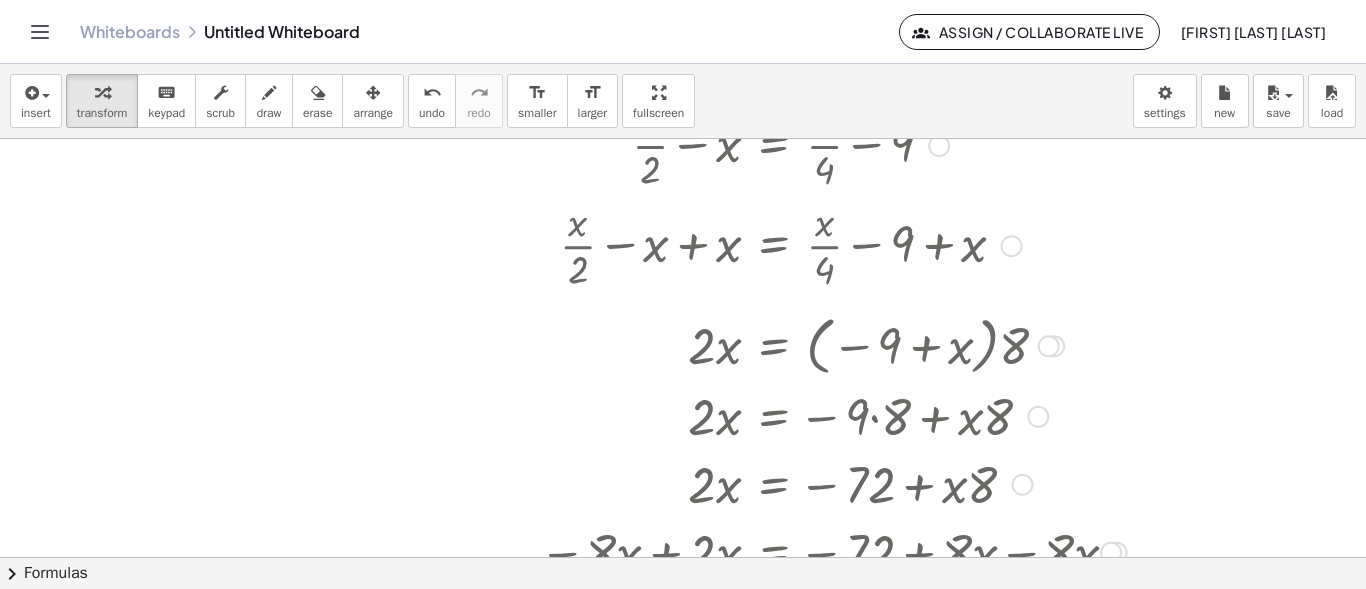 scroll, scrollTop: 0, scrollLeft: 0, axis: both 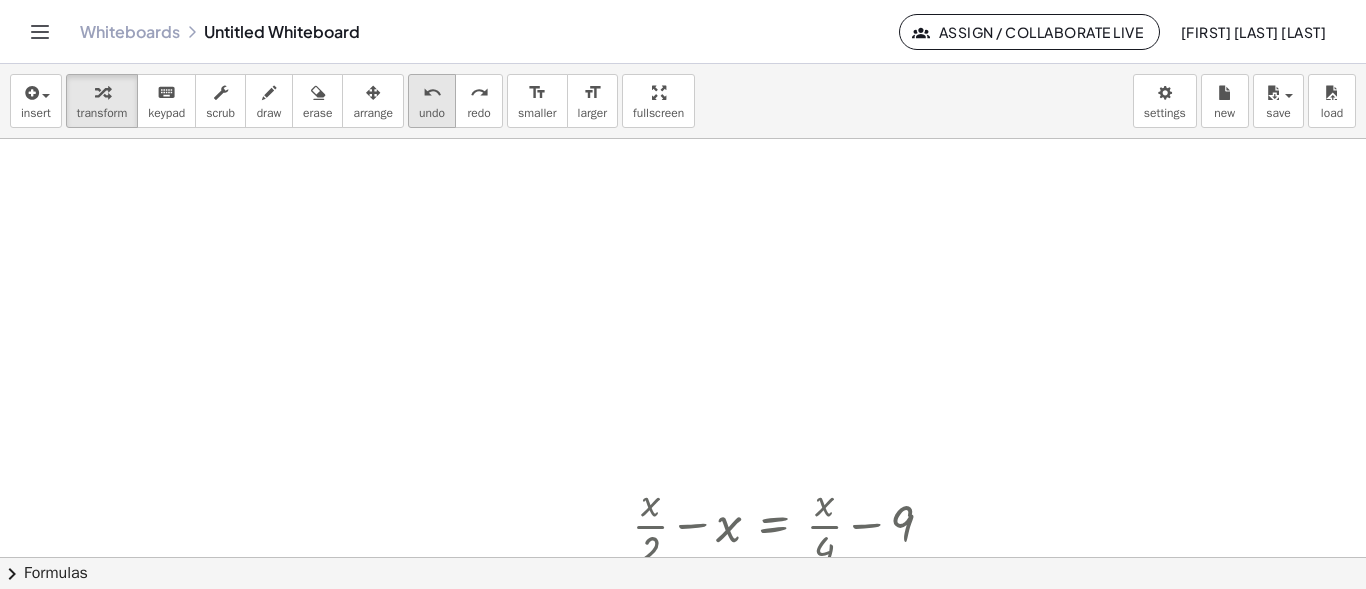 click on "undo" at bounding box center (432, 93) 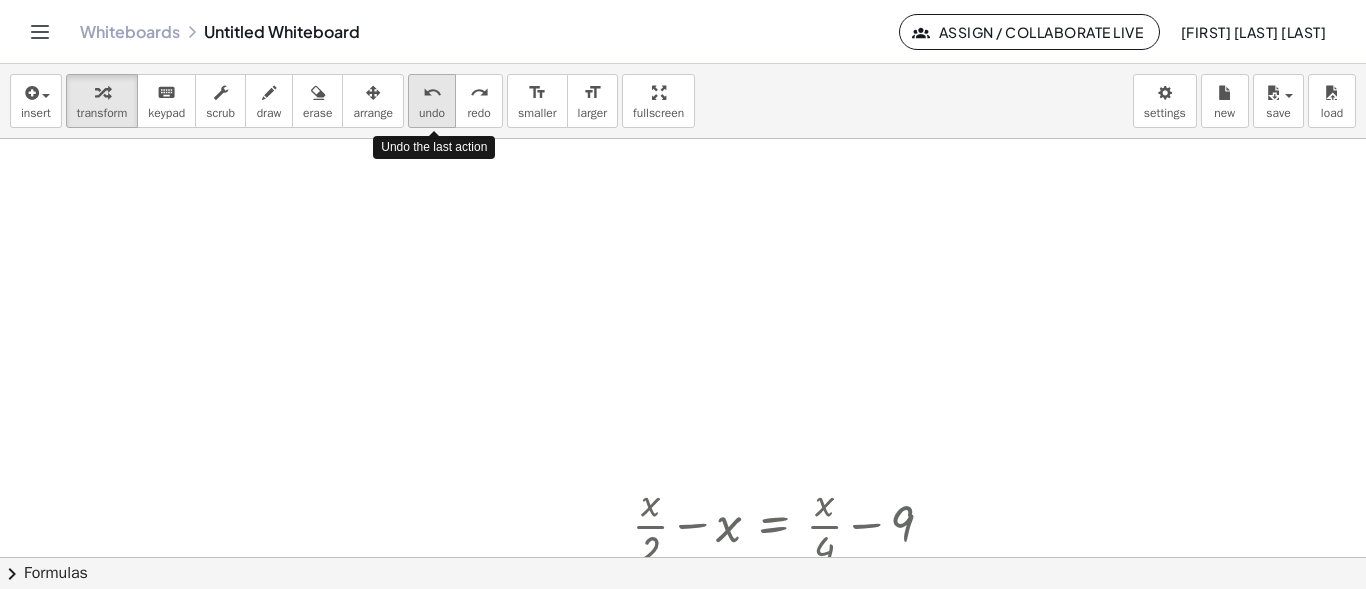 click on "undo" at bounding box center [432, 93] 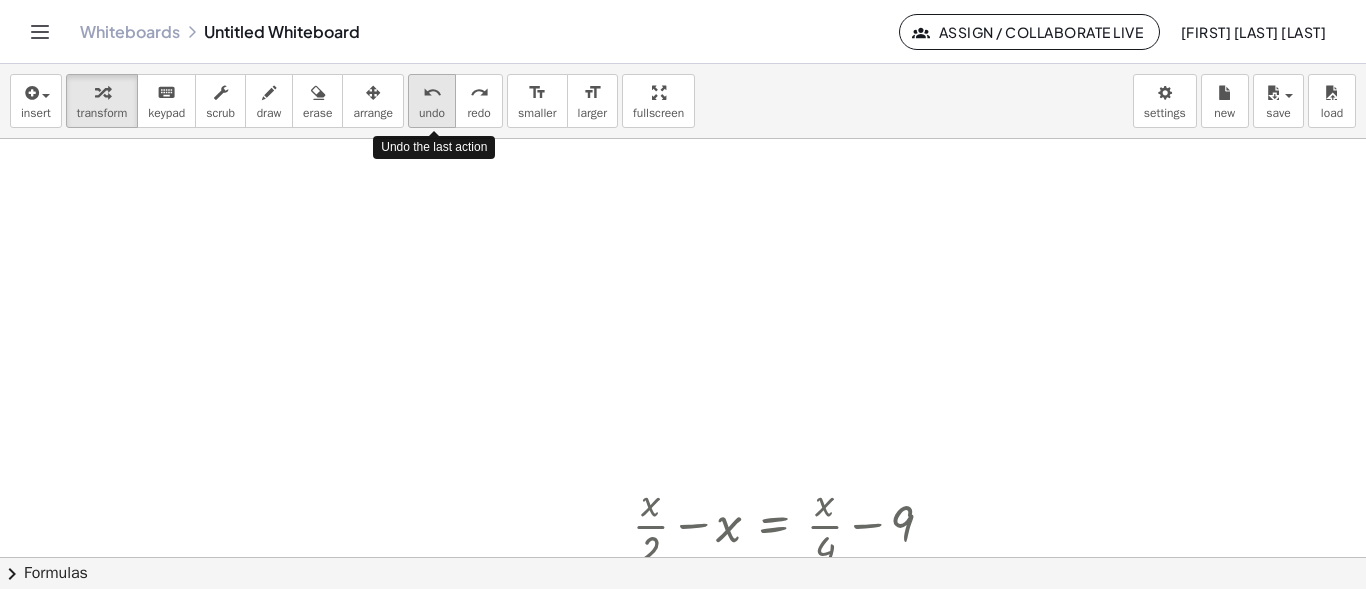 click on "undo" at bounding box center [432, 93] 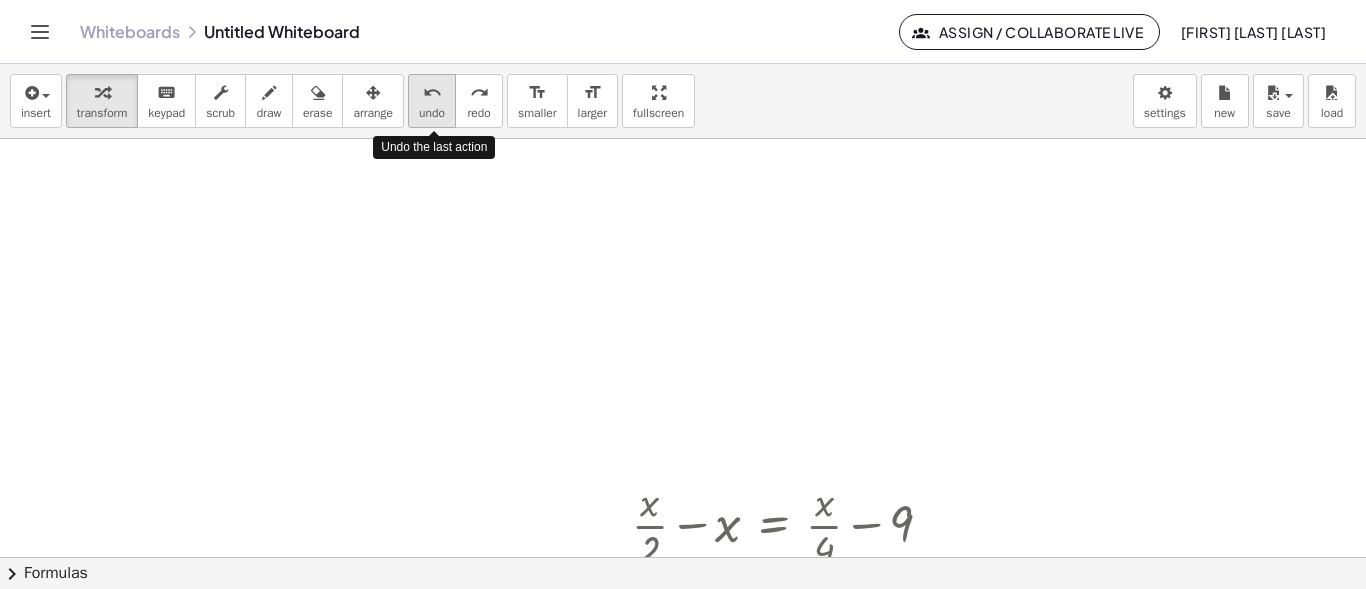 click on "undo" at bounding box center (432, 113) 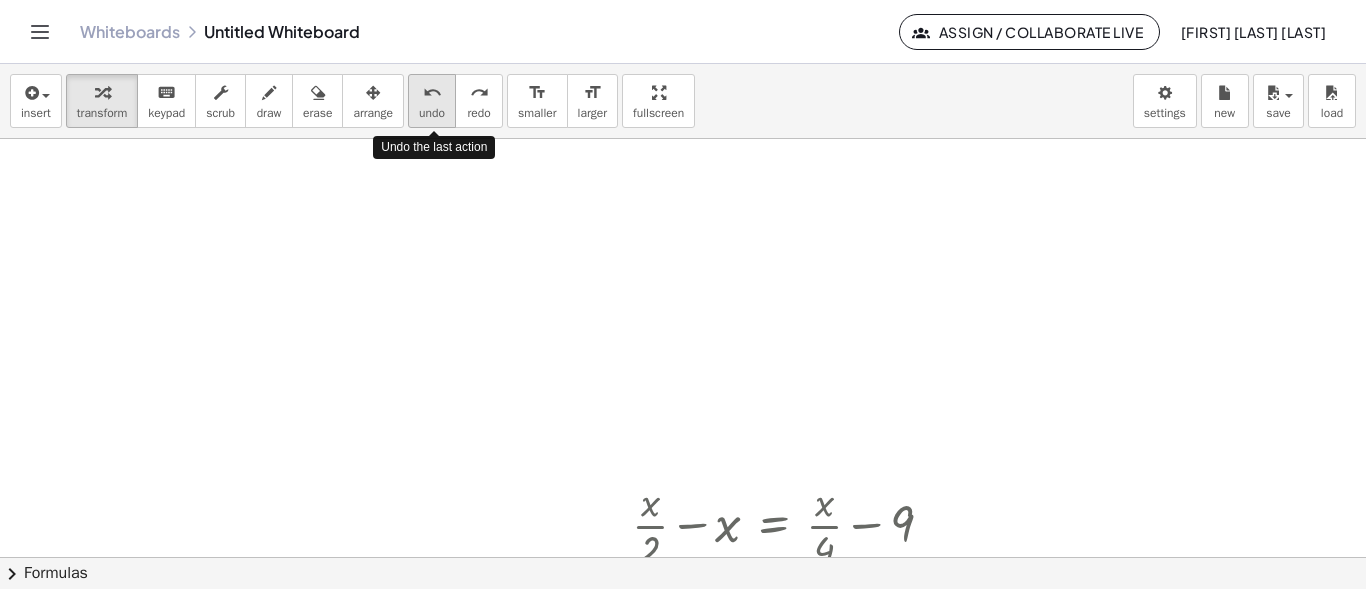 click on "undo" at bounding box center [432, 113] 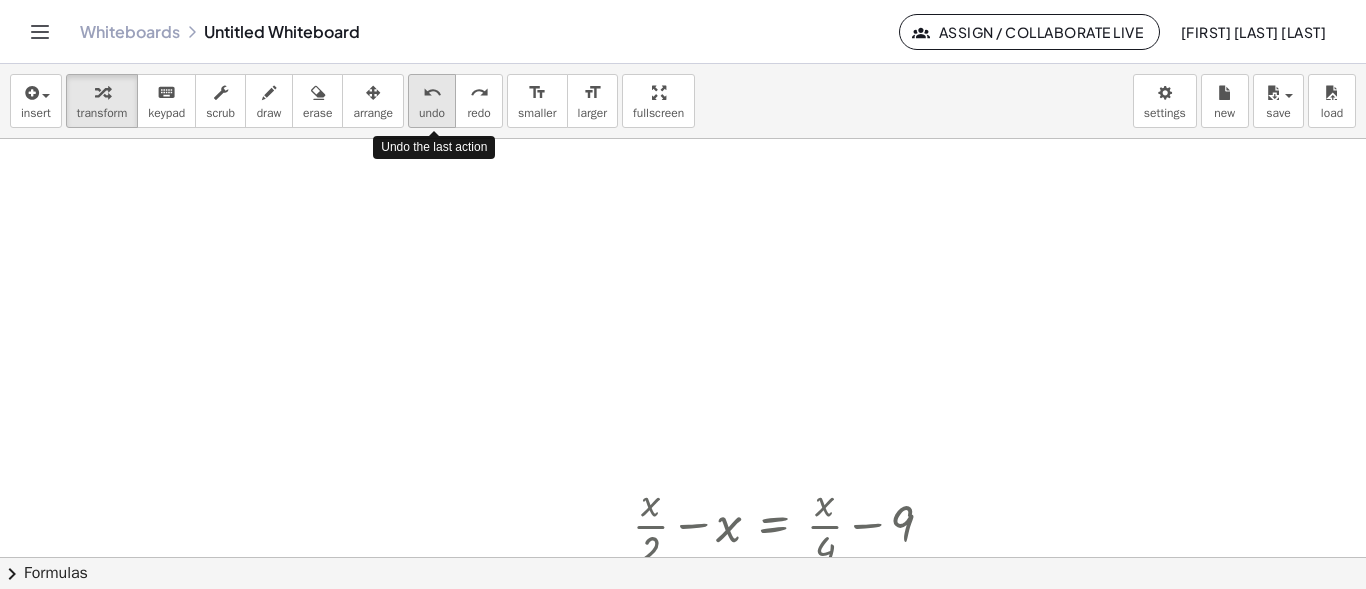 click on "undo" at bounding box center [432, 113] 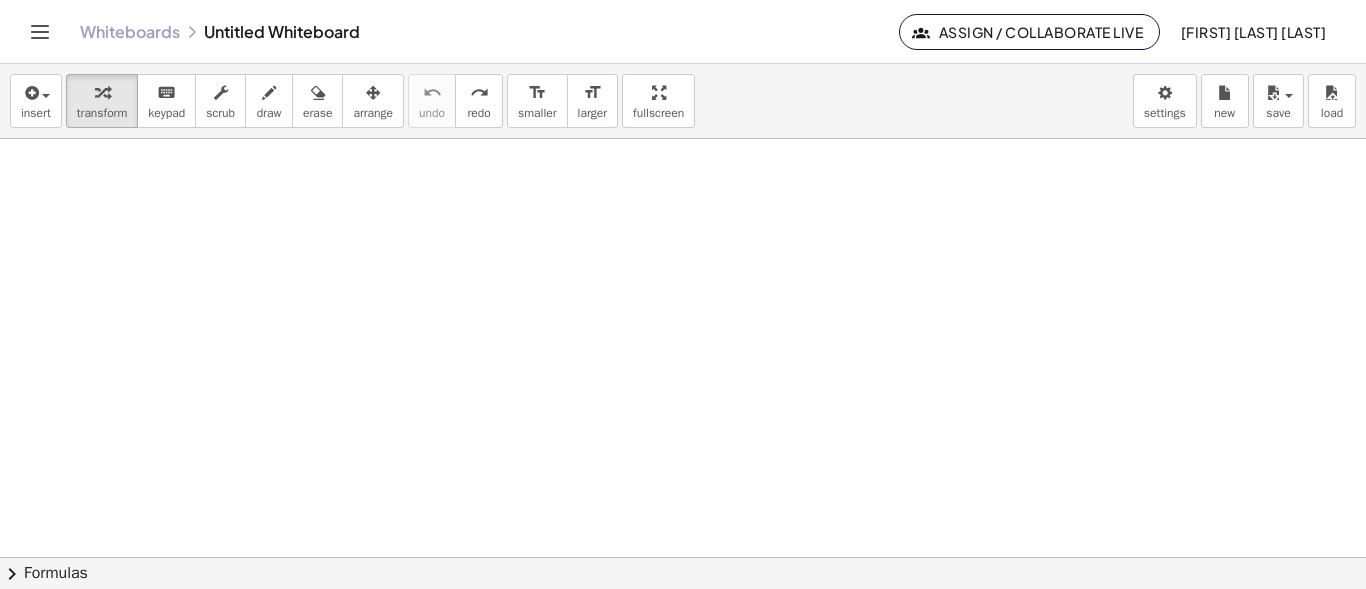 scroll, scrollTop: 418, scrollLeft: 0, axis: vertical 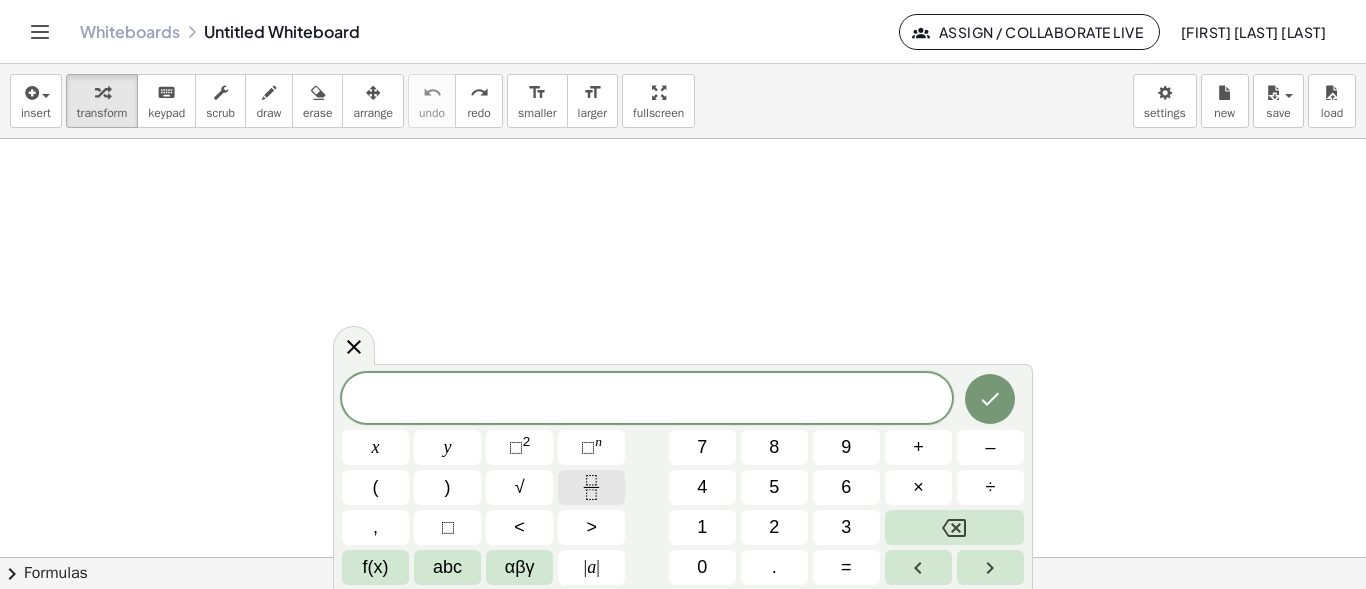 click 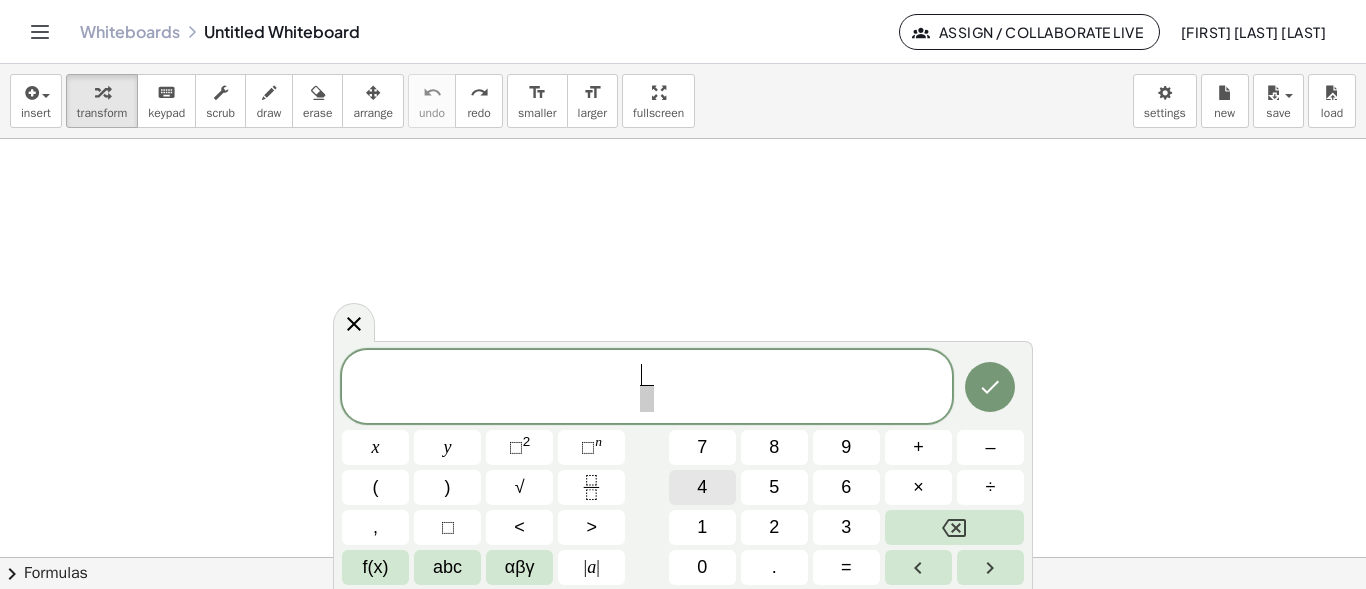 click on "4" at bounding box center (702, 487) 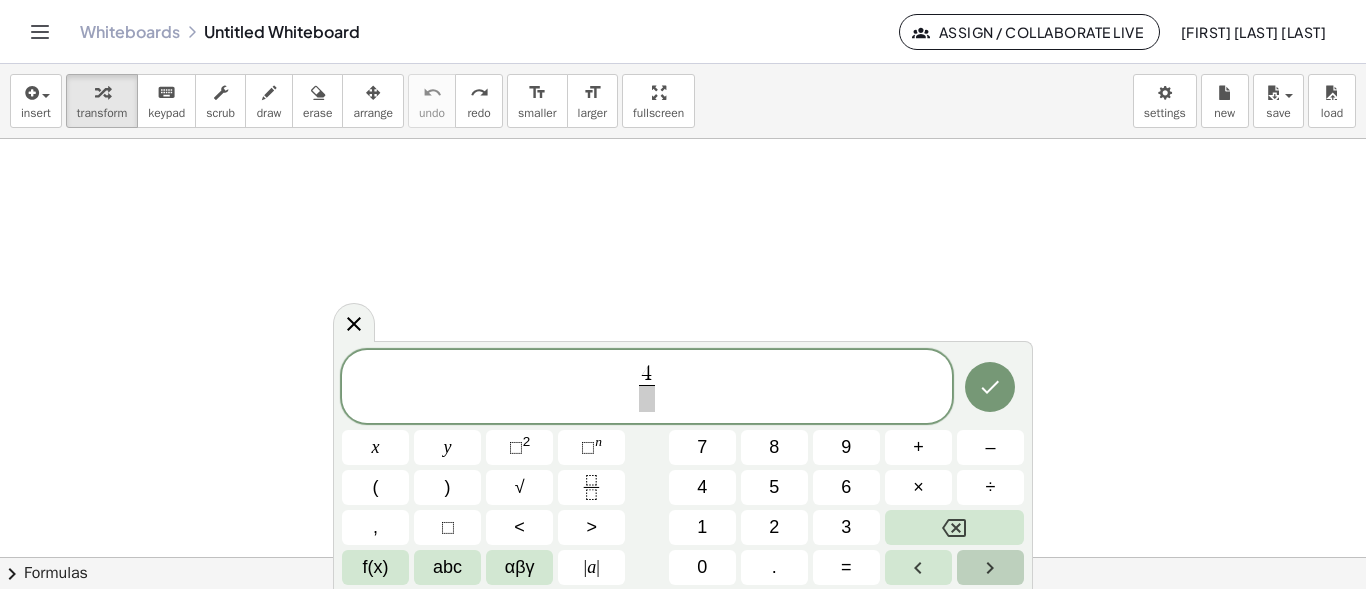 click 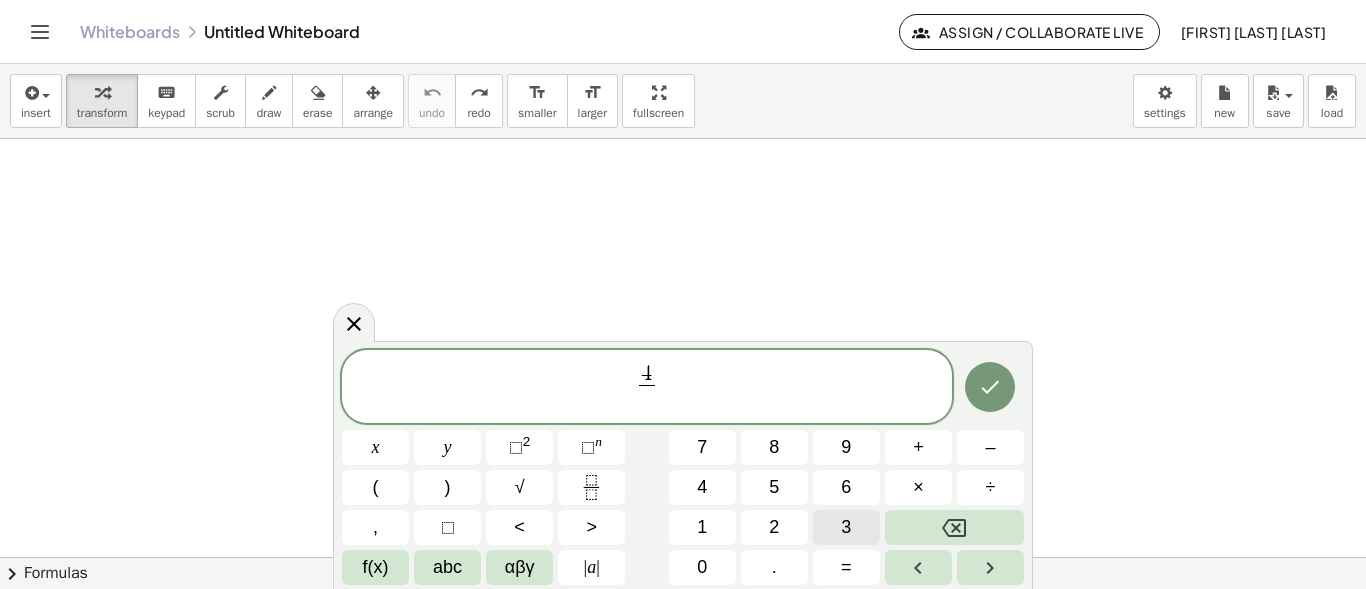 click on "3" at bounding box center (846, 527) 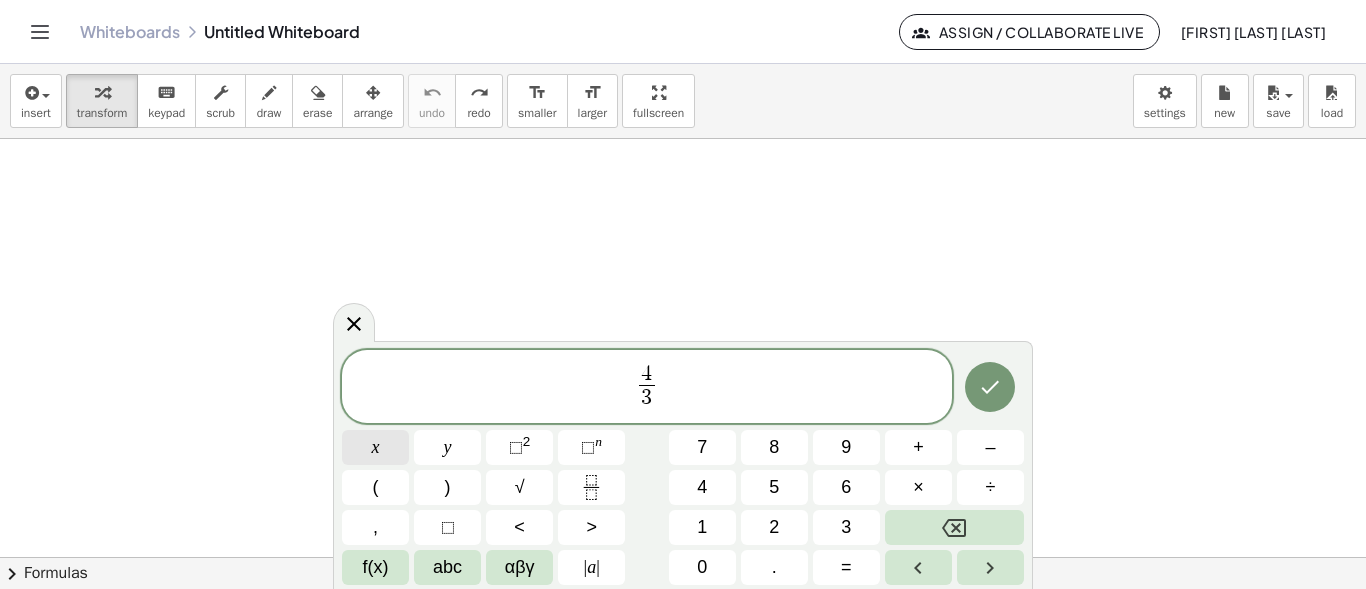 click on "x" at bounding box center (375, 447) 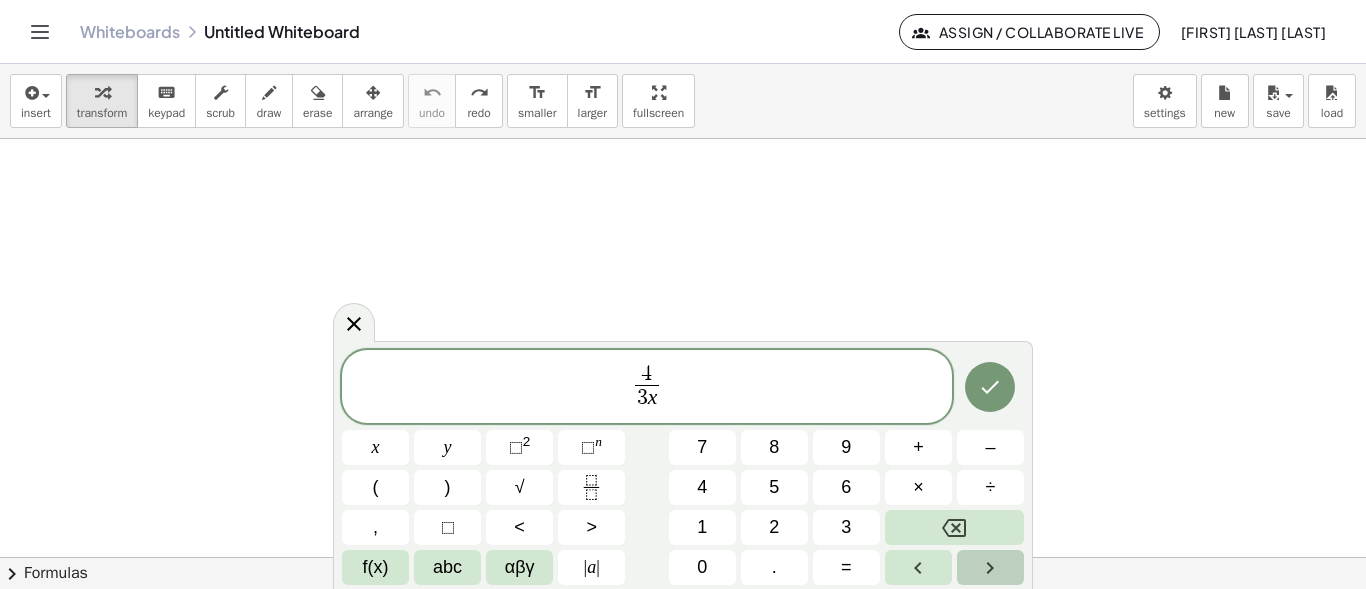 click at bounding box center (990, 567) 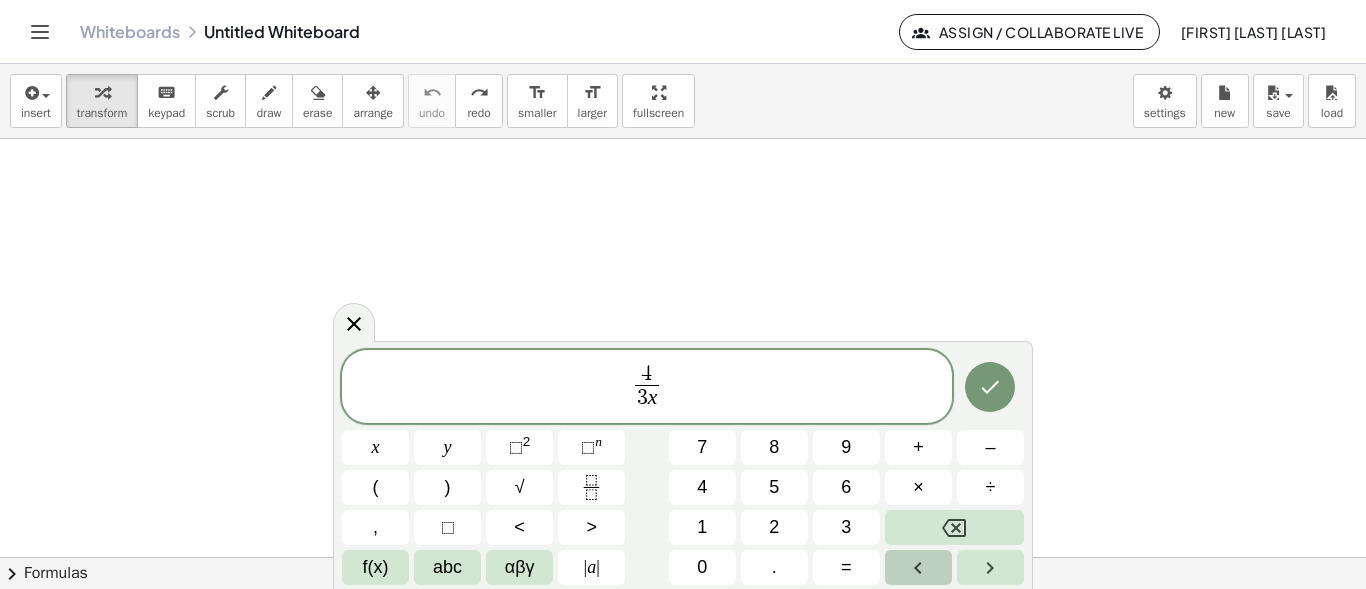 click at bounding box center (918, 567) 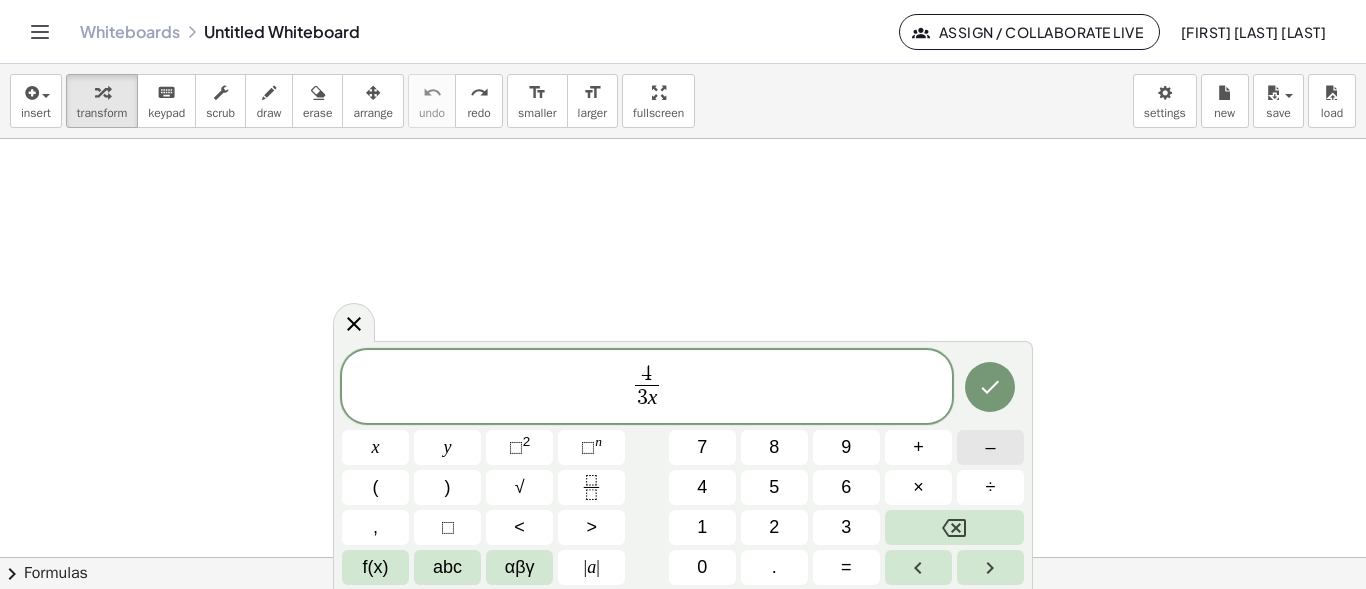 click on "–" at bounding box center (990, 447) 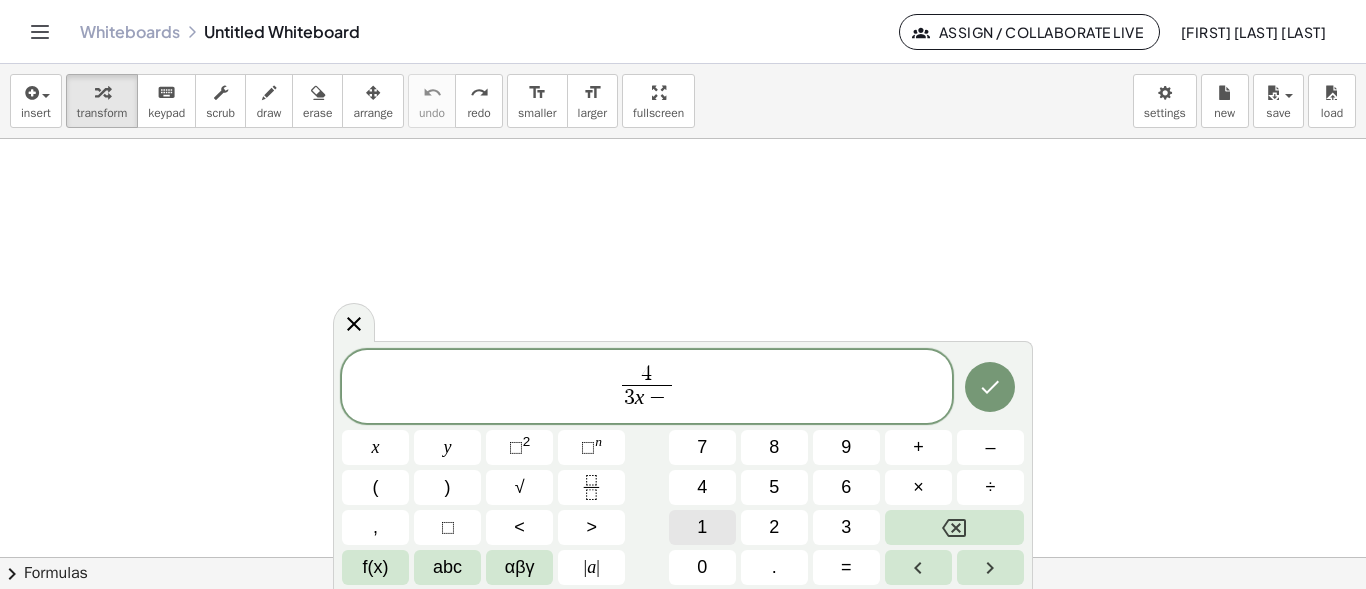 click on "1" at bounding box center (702, 527) 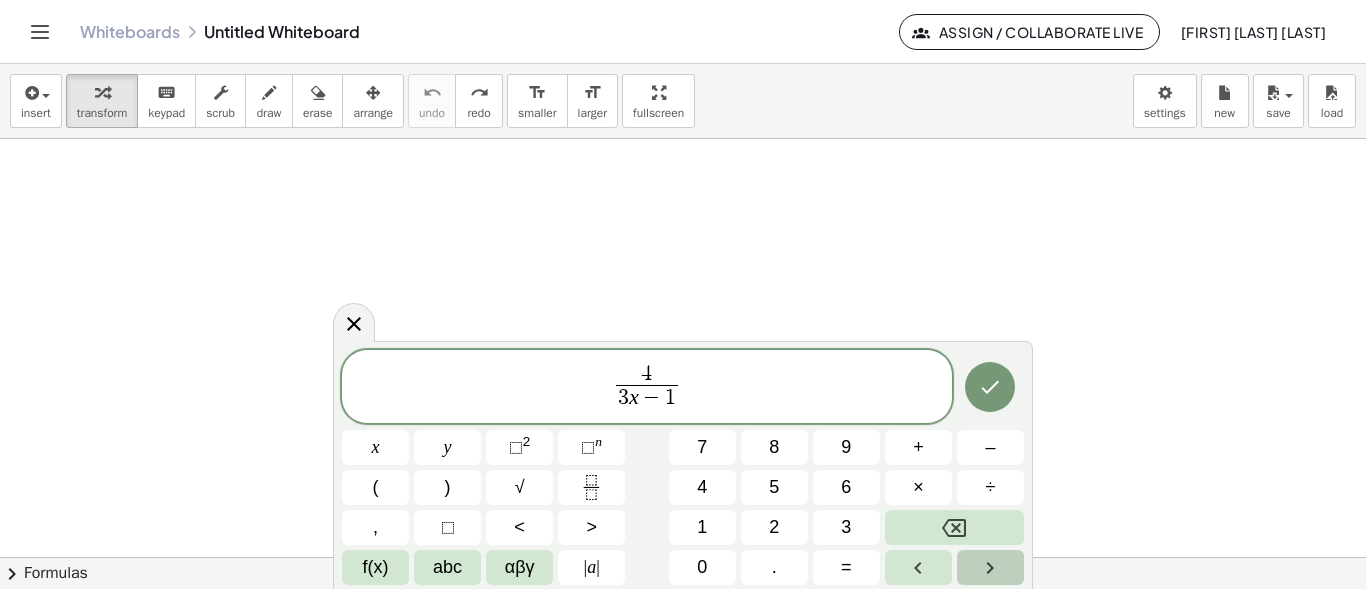 click 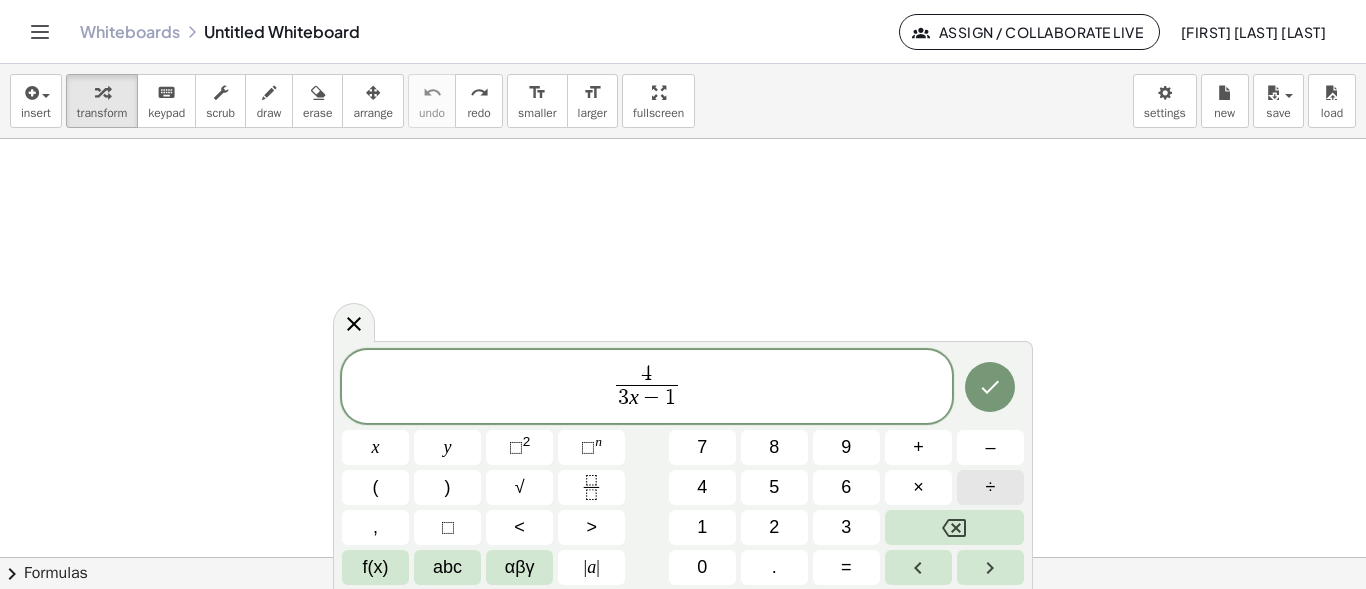 click on "÷" at bounding box center (991, 487) 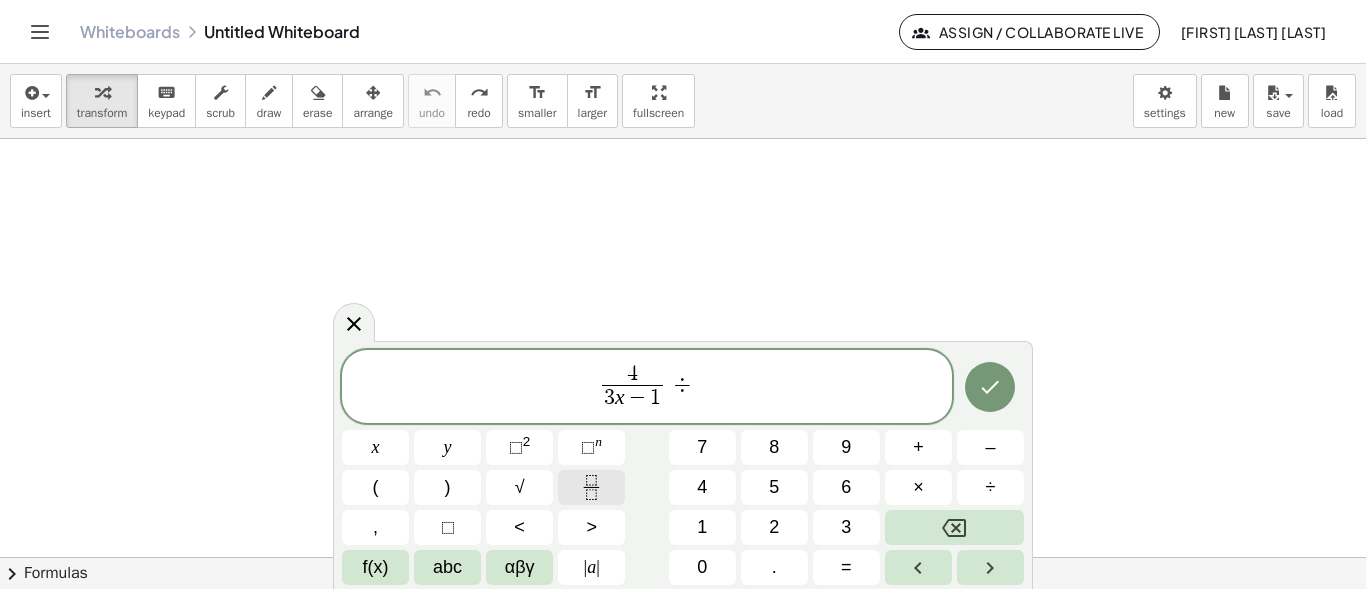 click 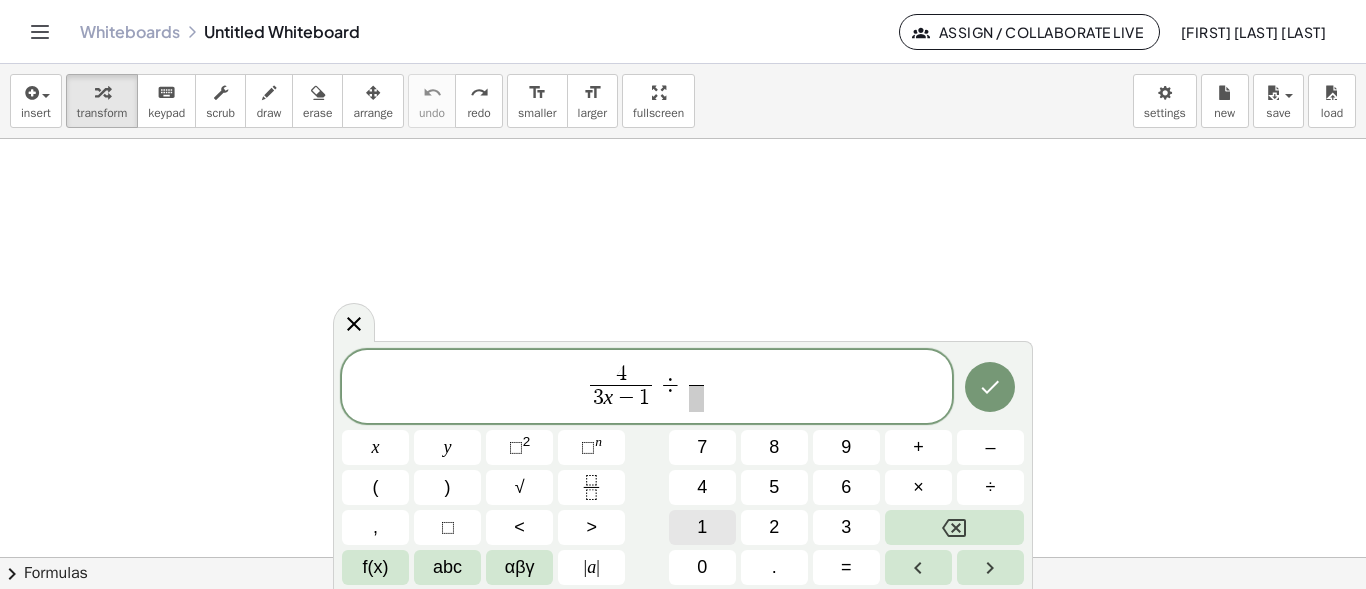 click on "1" at bounding box center (702, 527) 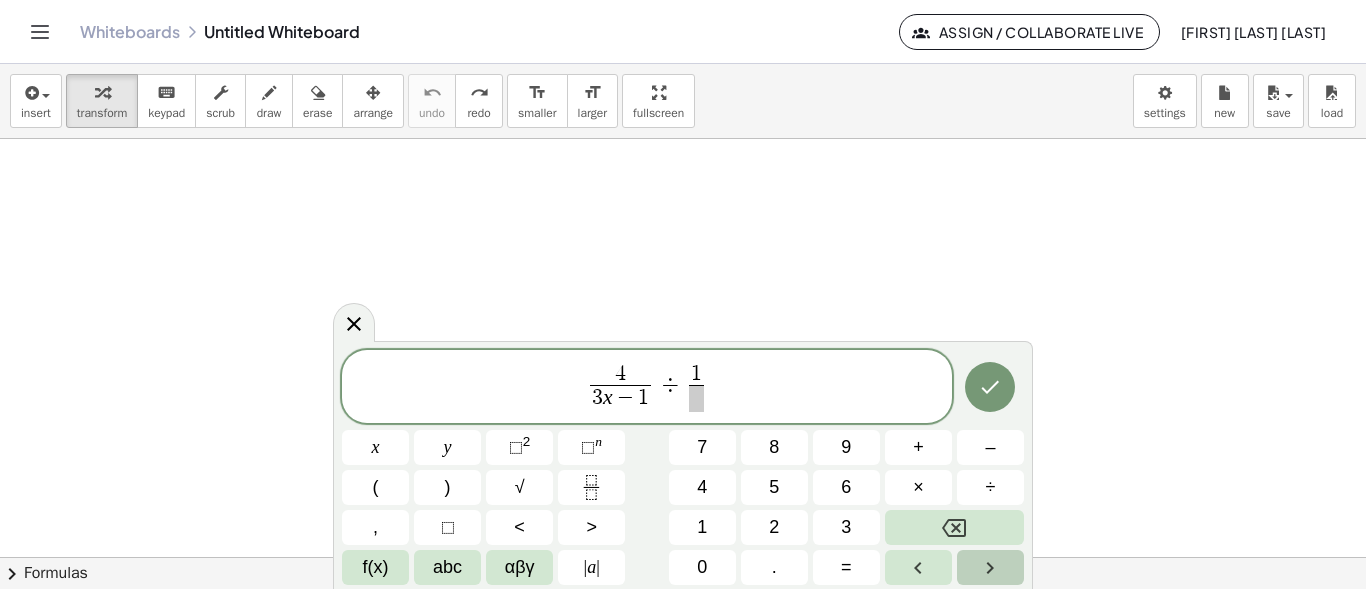 click 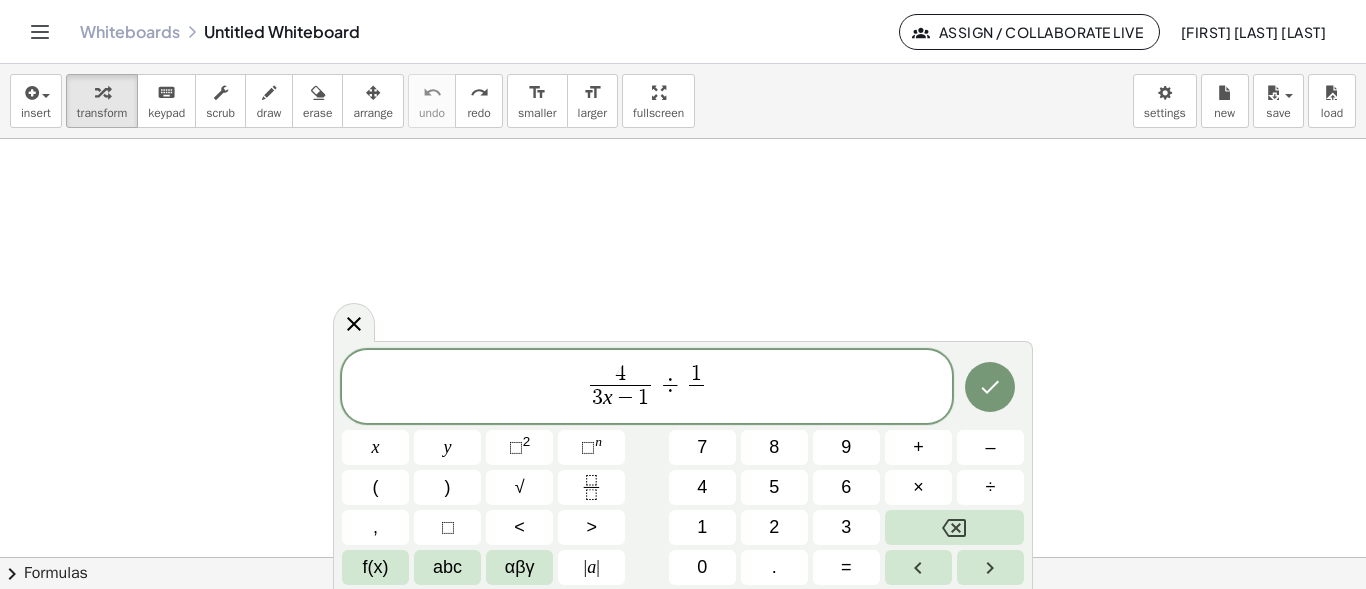 click on "÷" at bounding box center (670, 385) 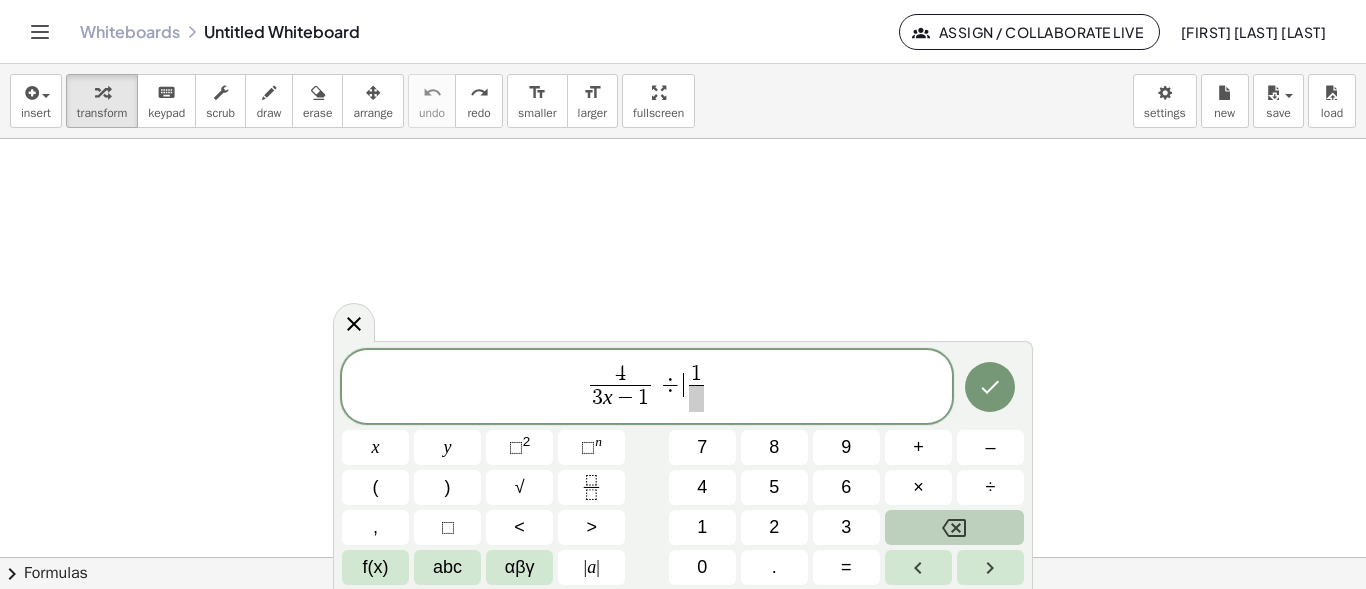 click at bounding box center [954, 527] 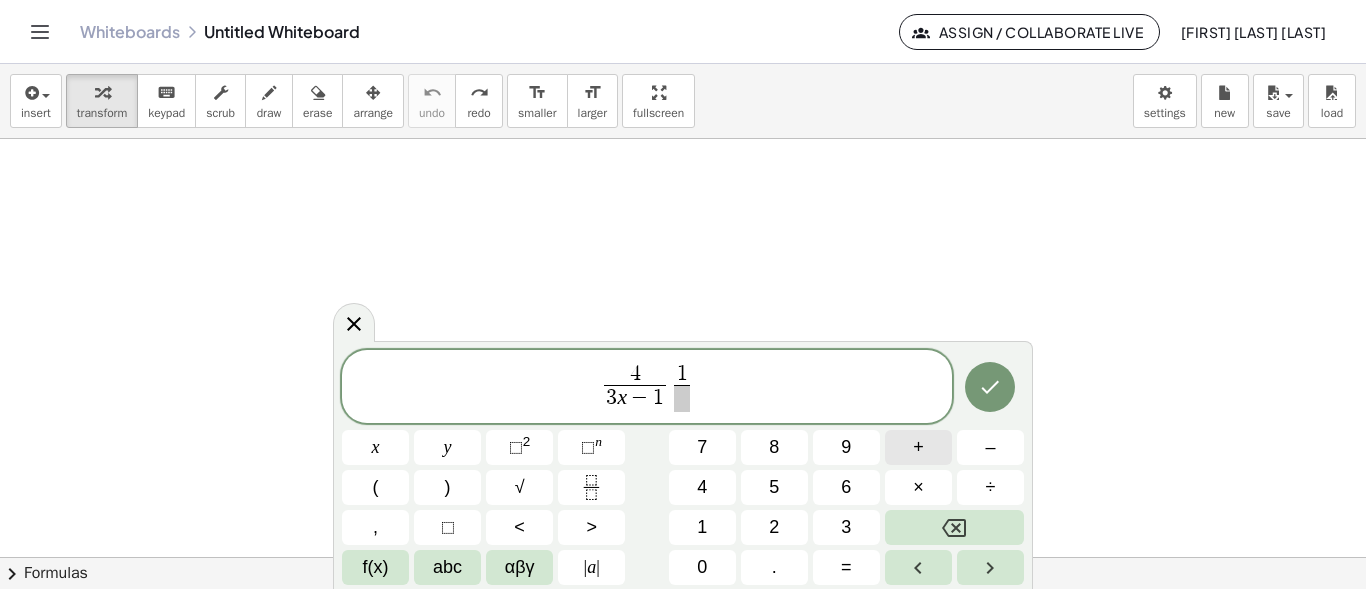 click on "+" at bounding box center [918, 447] 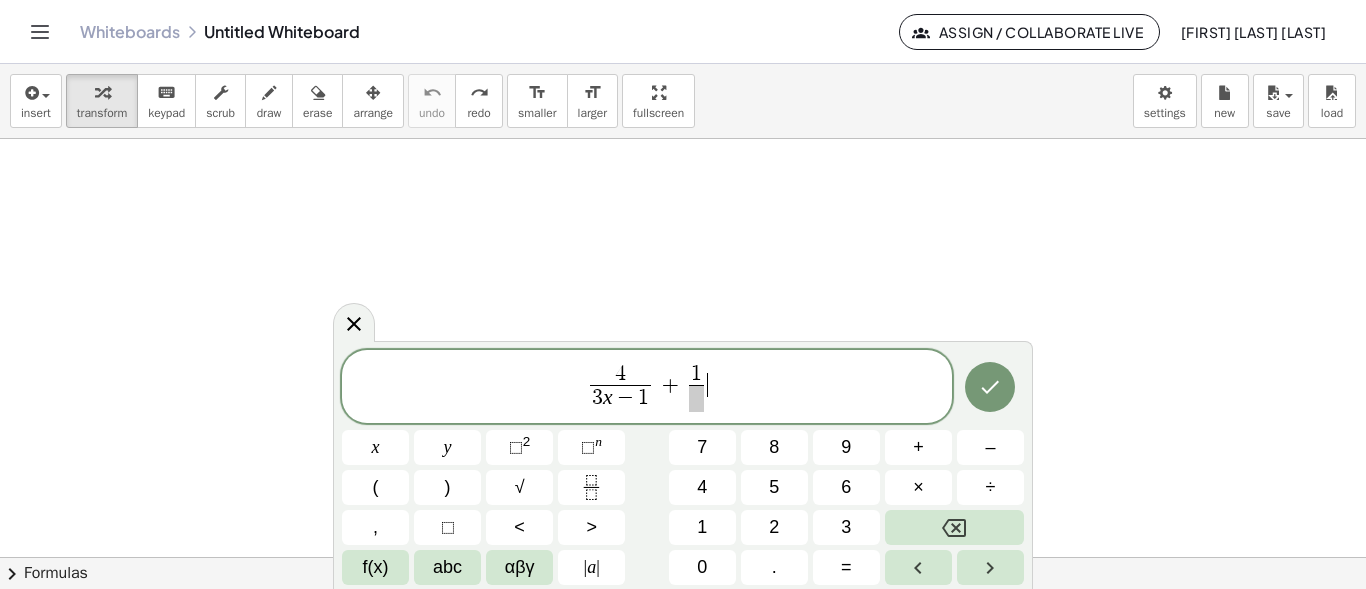 click on "4 3 x − 1 ​ + 1 ​ ​" at bounding box center [647, 388] 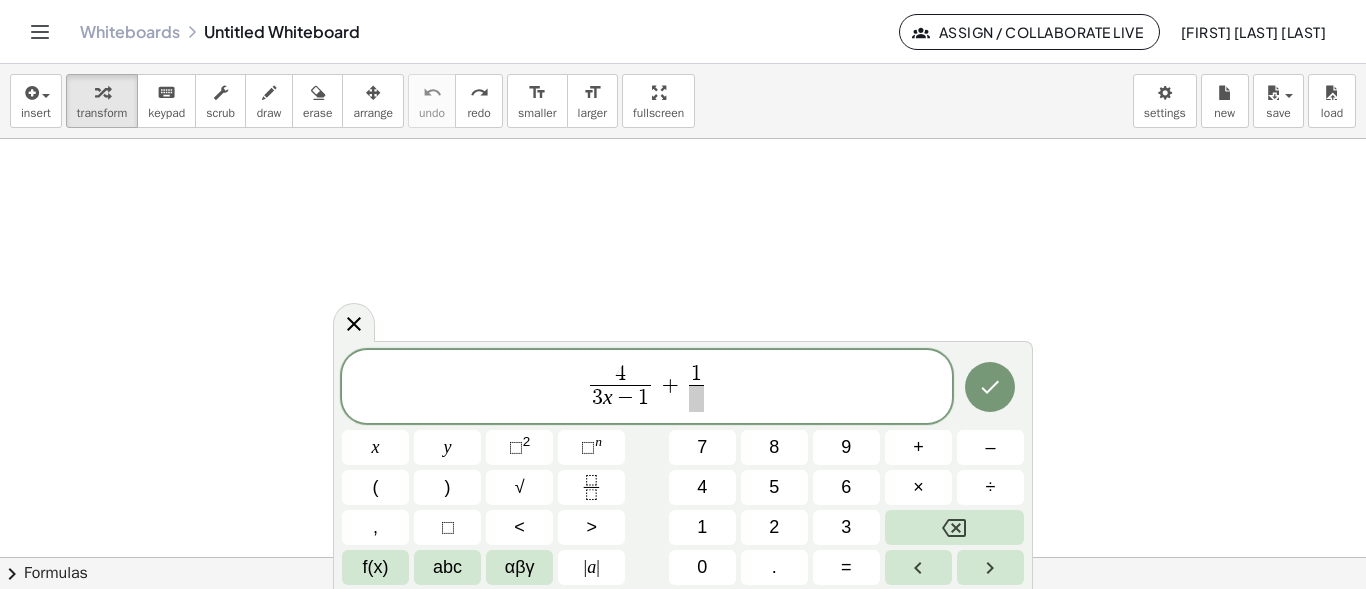 click at bounding box center [696, 398] 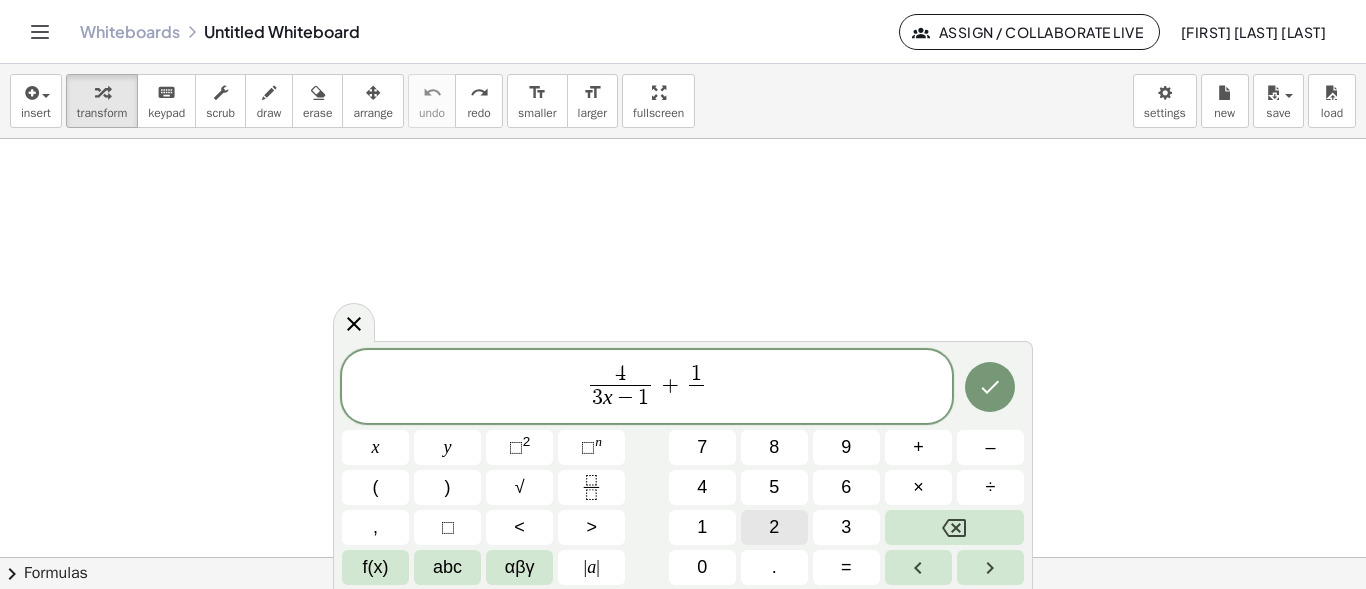 click on "2" at bounding box center [774, 527] 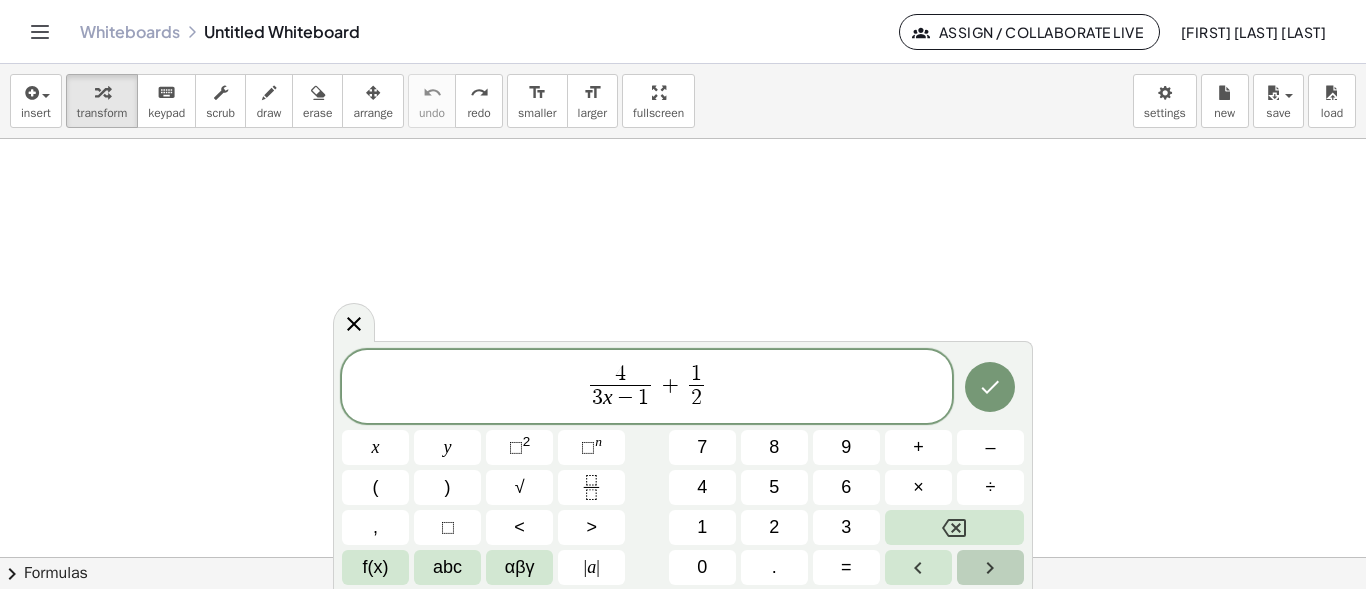 click at bounding box center [990, 567] 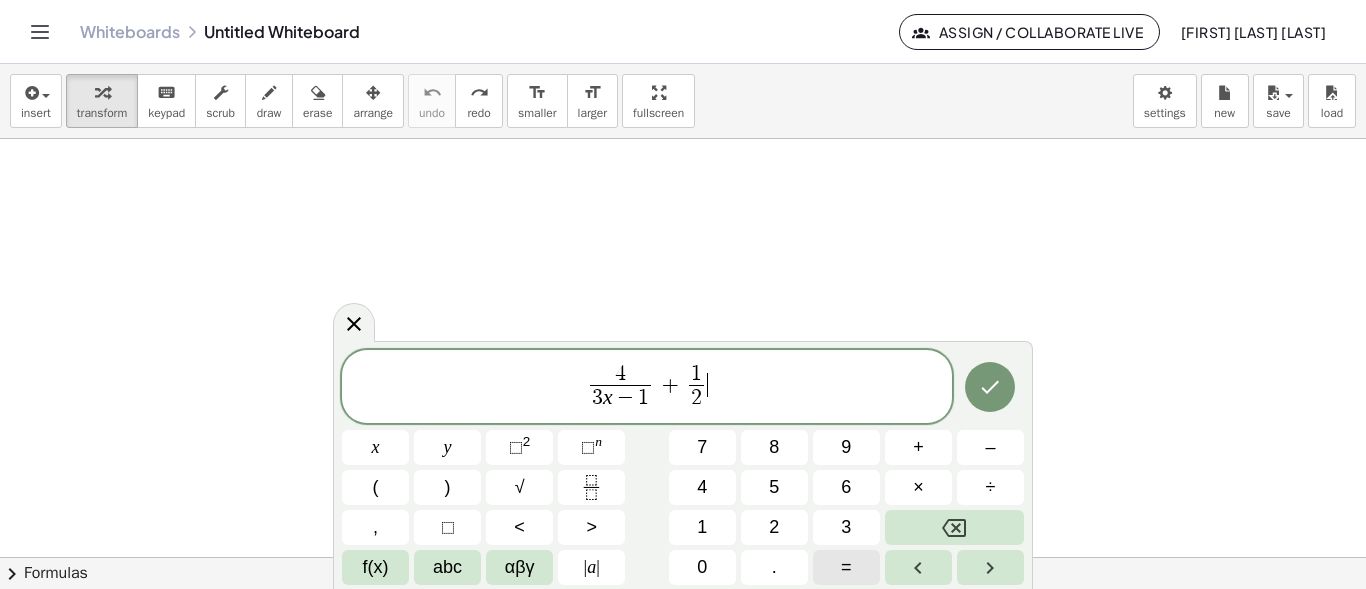 click on "=" at bounding box center (846, 567) 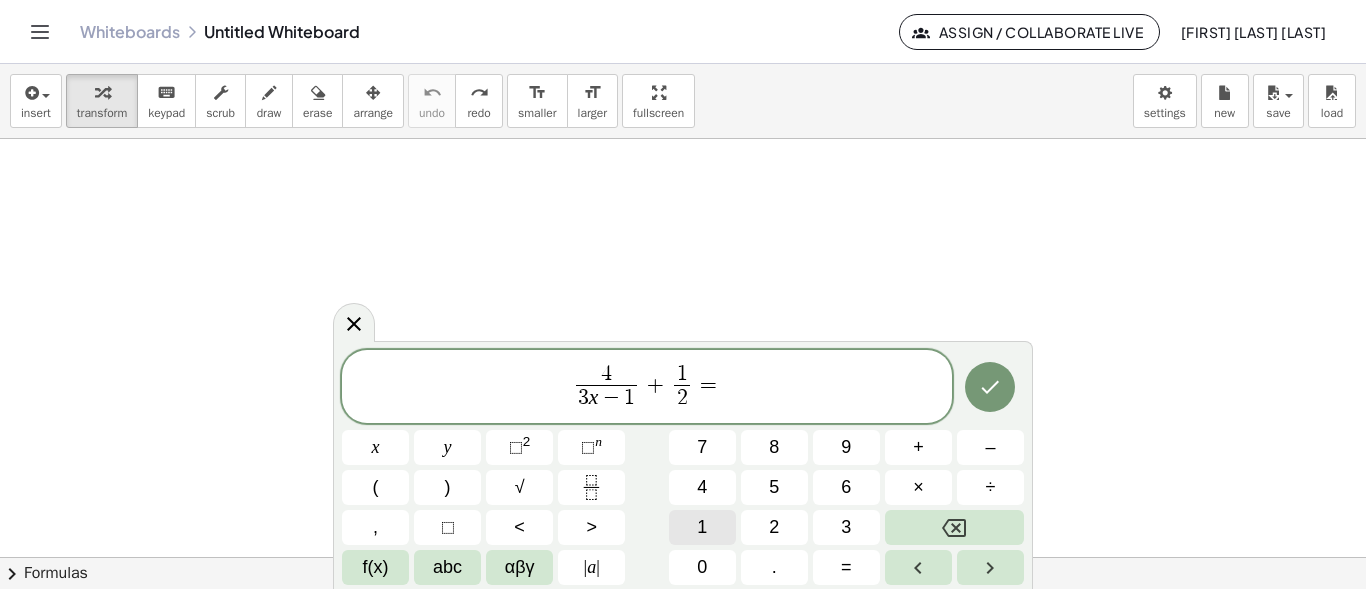 click on "1" at bounding box center (702, 527) 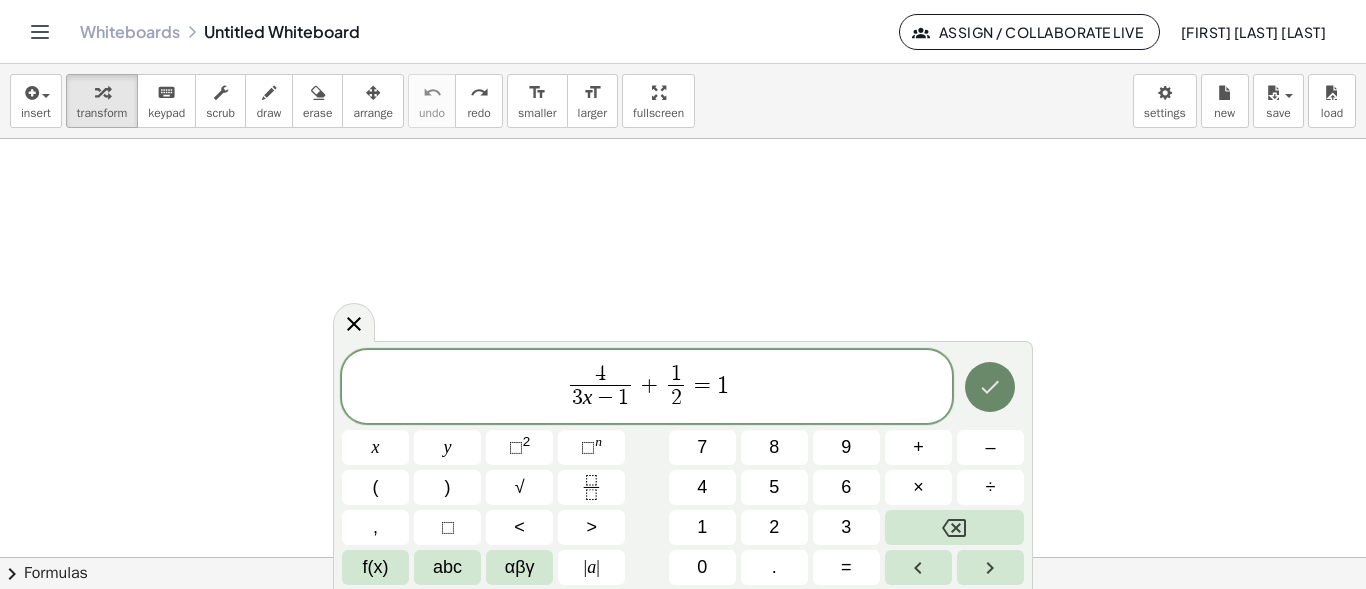 click 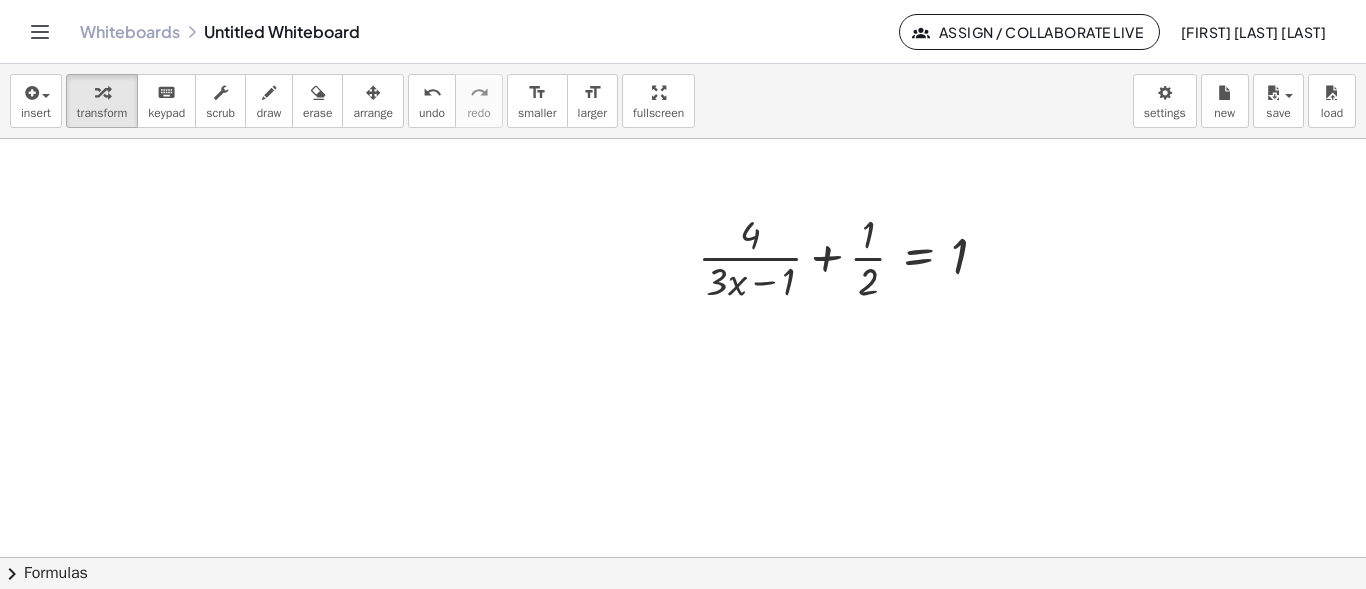 scroll, scrollTop: 685, scrollLeft: 0, axis: vertical 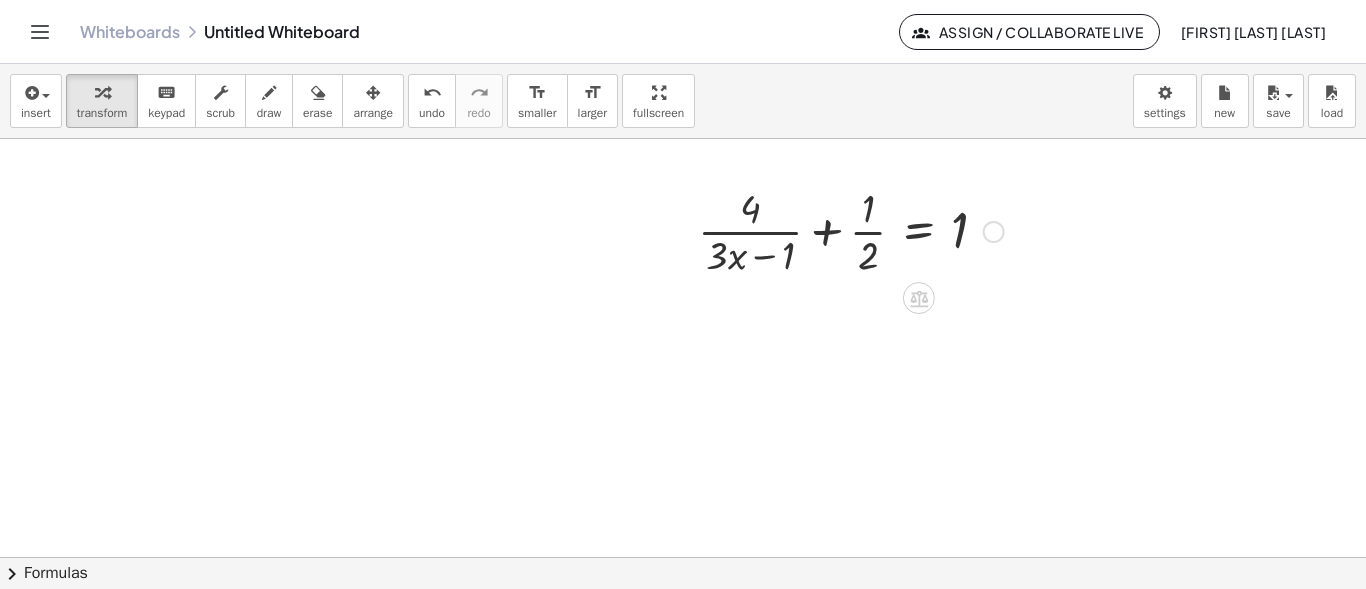 click at bounding box center [851, 230] 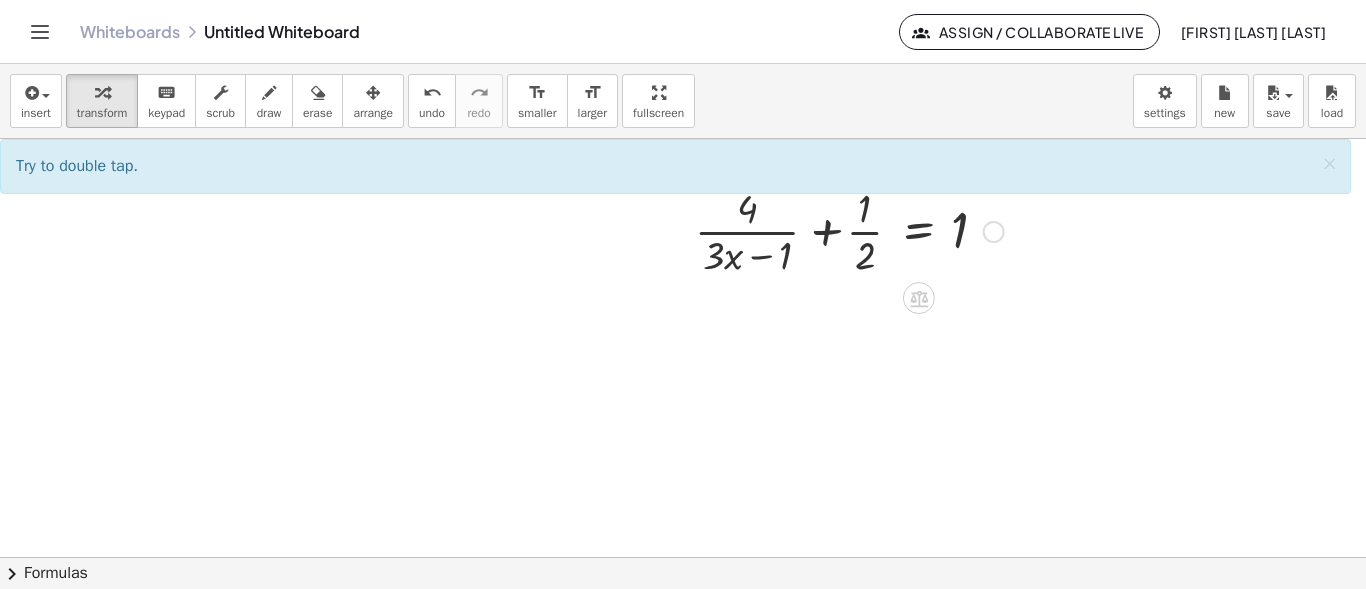 click at bounding box center (851, 230) 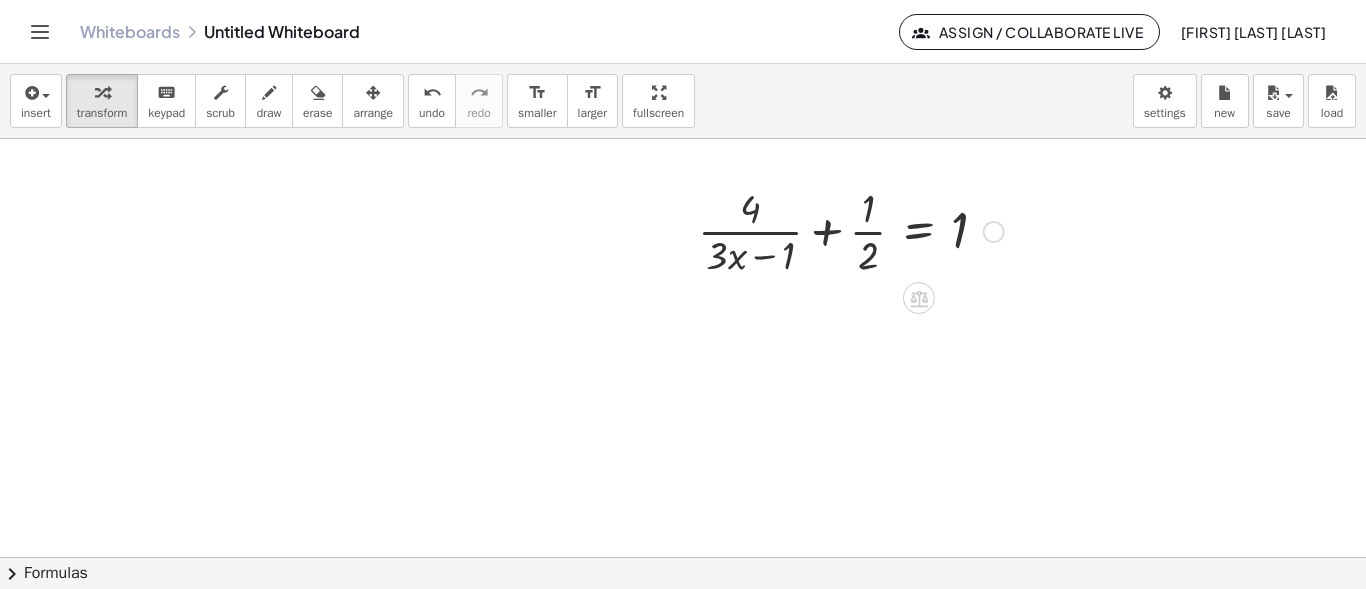 drag, startPoint x: 747, startPoint y: 250, endPoint x: 753, endPoint y: 235, distance: 16.155495 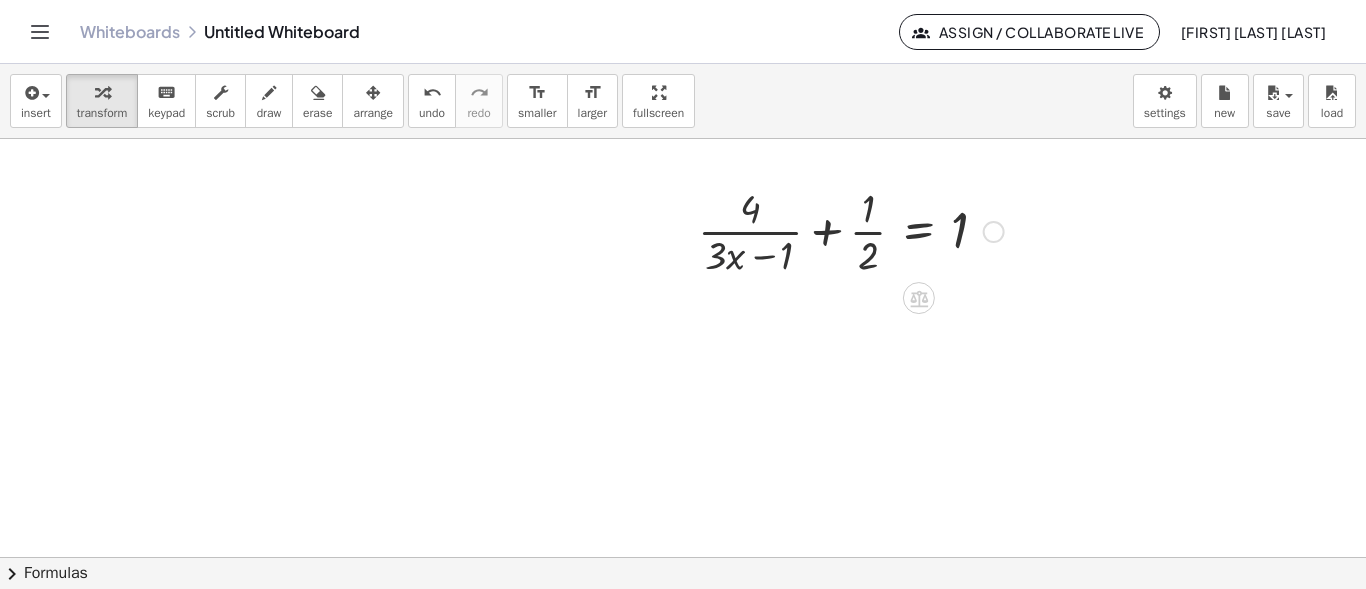click at bounding box center (851, 230) 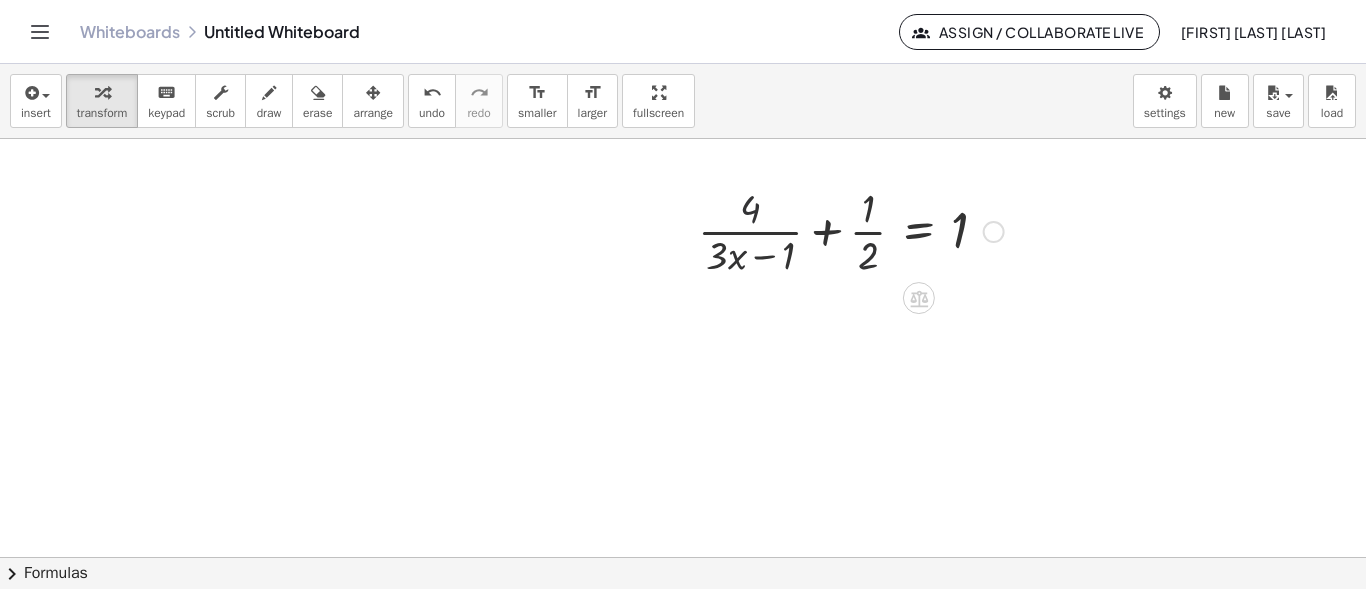 drag, startPoint x: 865, startPoint y: 260, endPoint x: 878, endPoint y: 233, distance: 29.966648 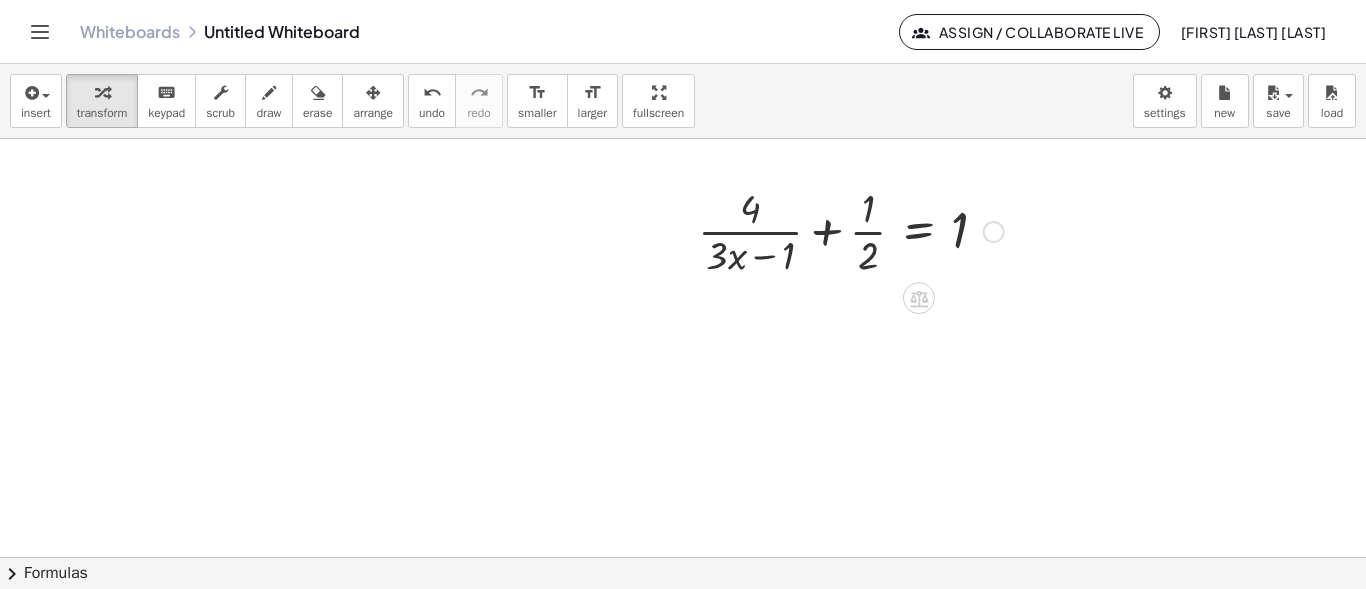 click at bounding box center [851, 230] 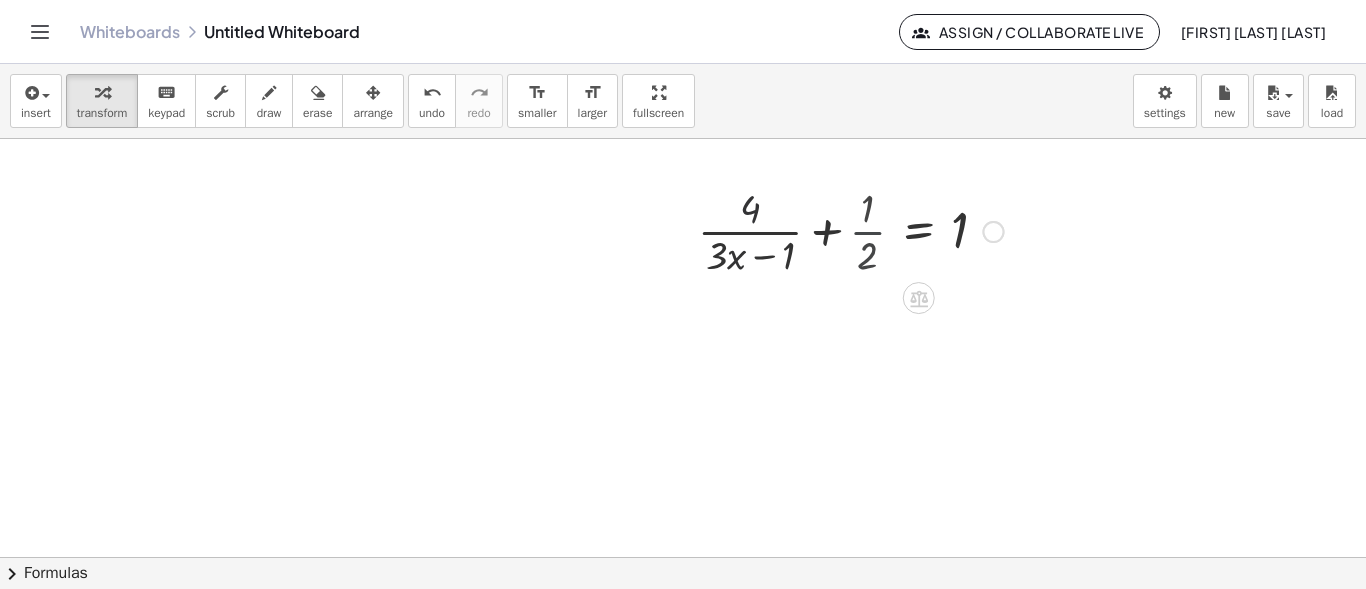 click at bounding box center [837, 230] 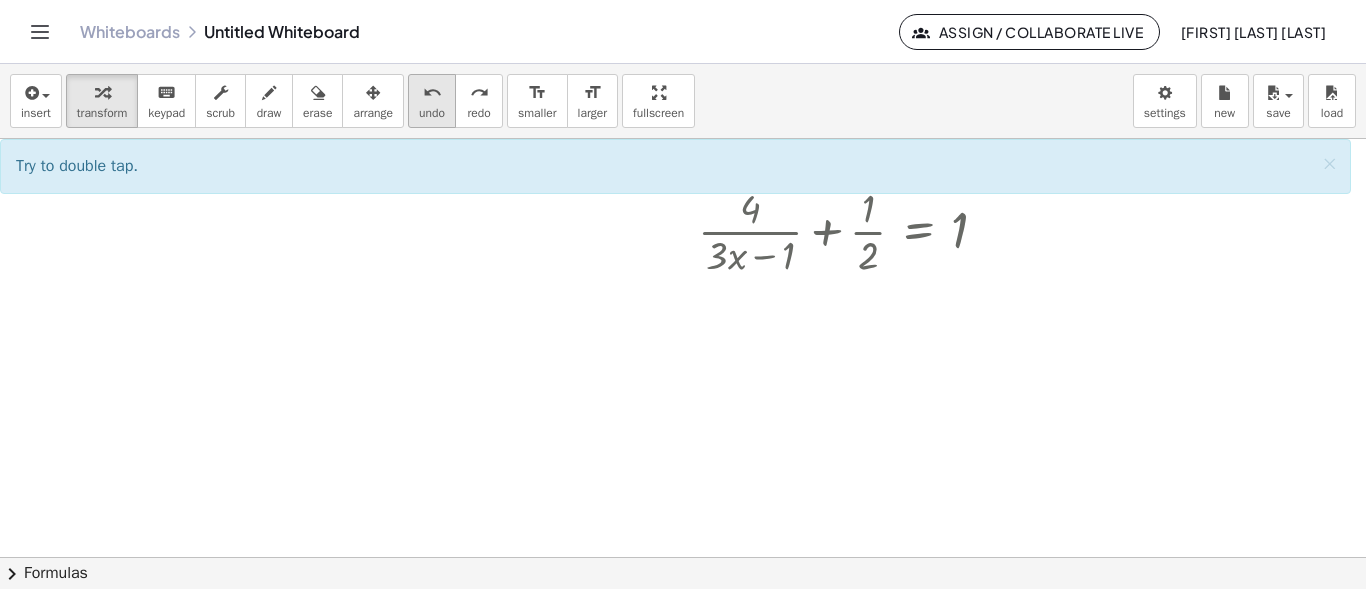 click on "undo undo" at bounding box center [432, 101] 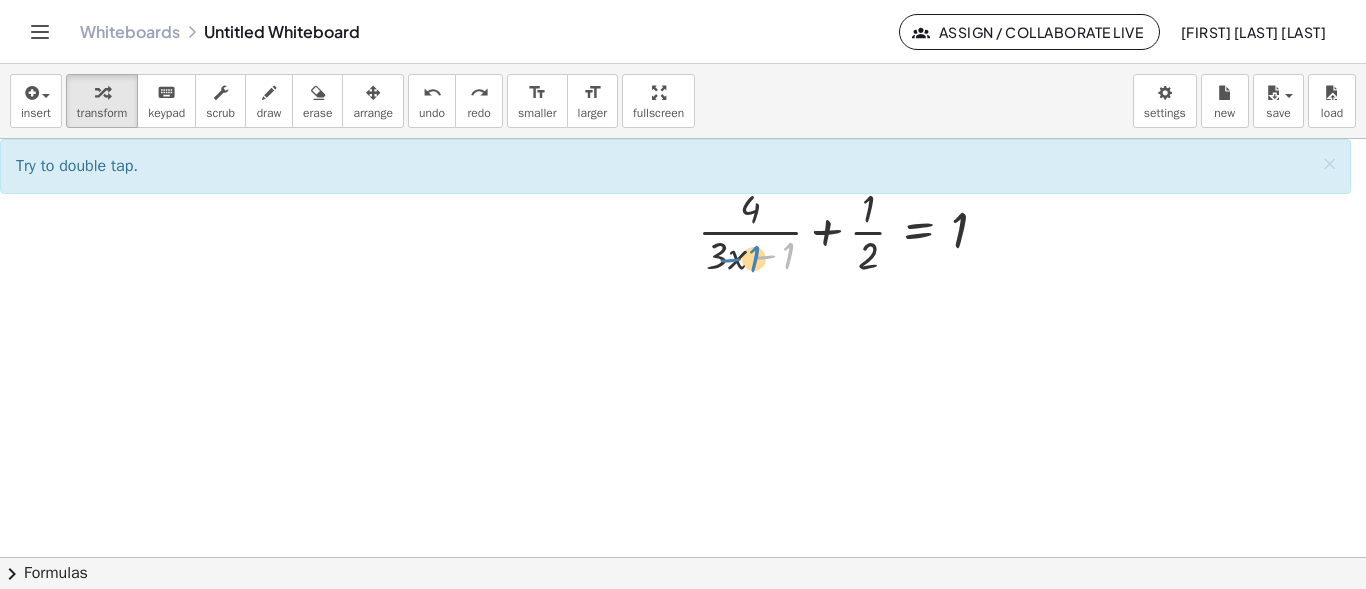 drag, startPoint x: 793, startPoint y: 251, endPoint x: 759, endPoint y: 254, distance: 34.132095 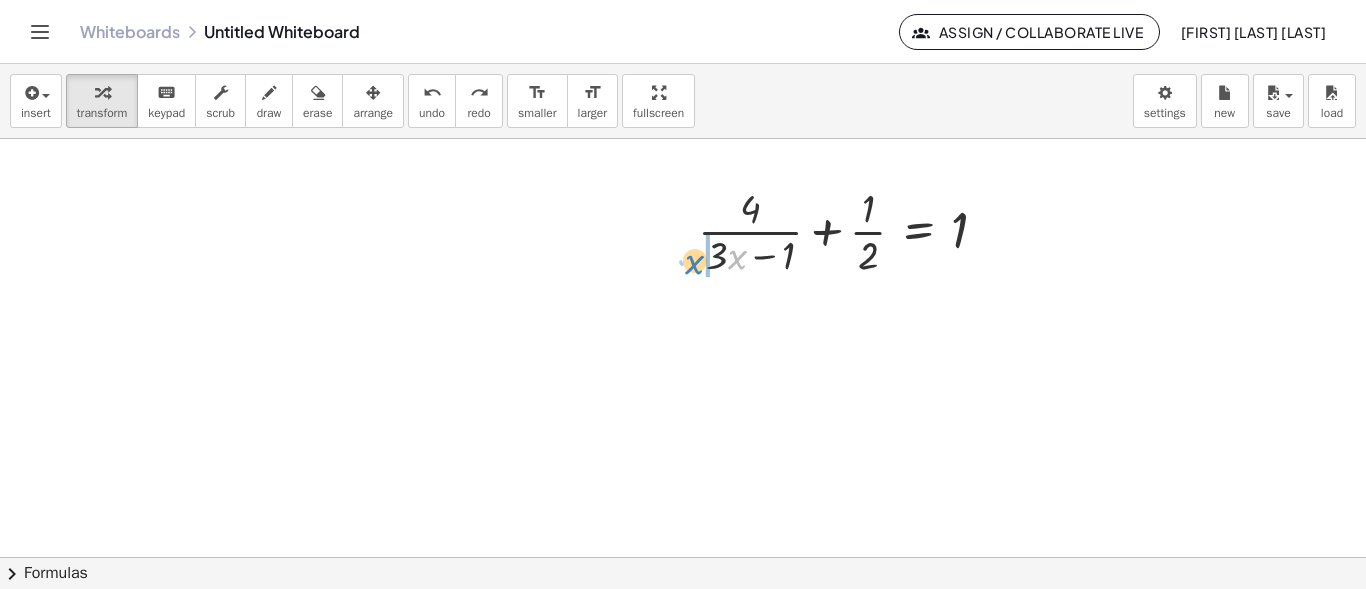drag, startPoint x: 741, startPoint y: 249, endPoint x: 705, endPoint y: 251, distance: 36.05551 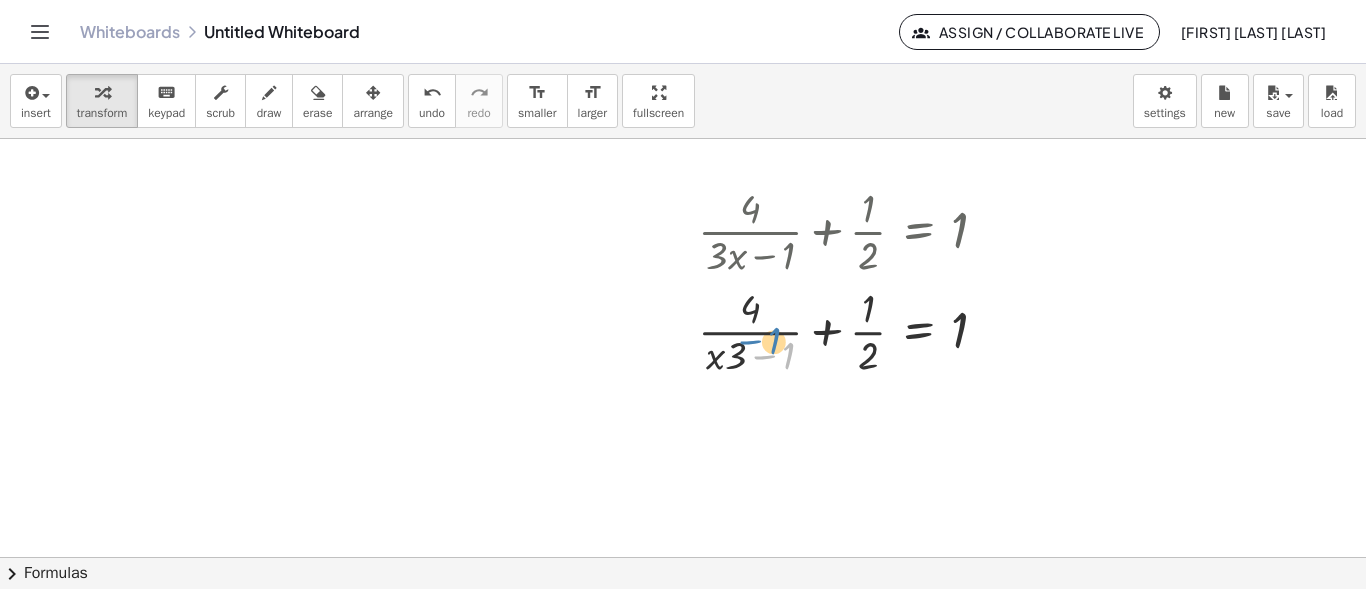 drag, startPoint x: 786, startPoint y: 258, endPoint x: 775, endPoint y: 248, distance: 14.866069 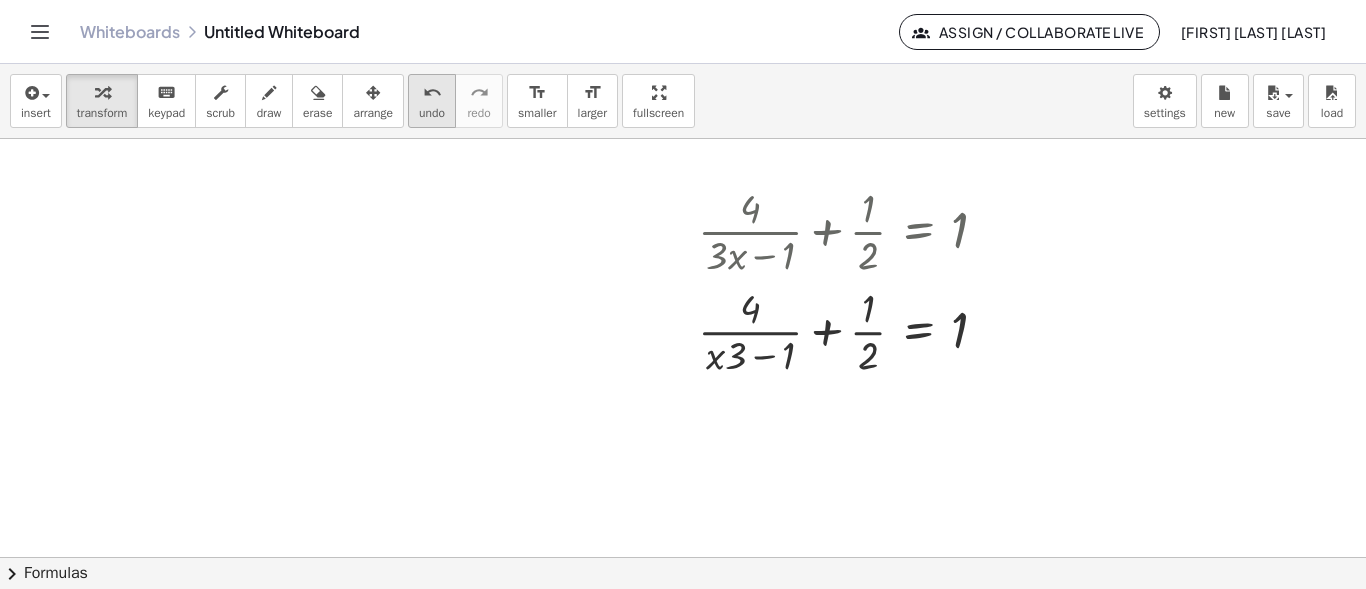 click on "undo" at bounding box center (432, 92) 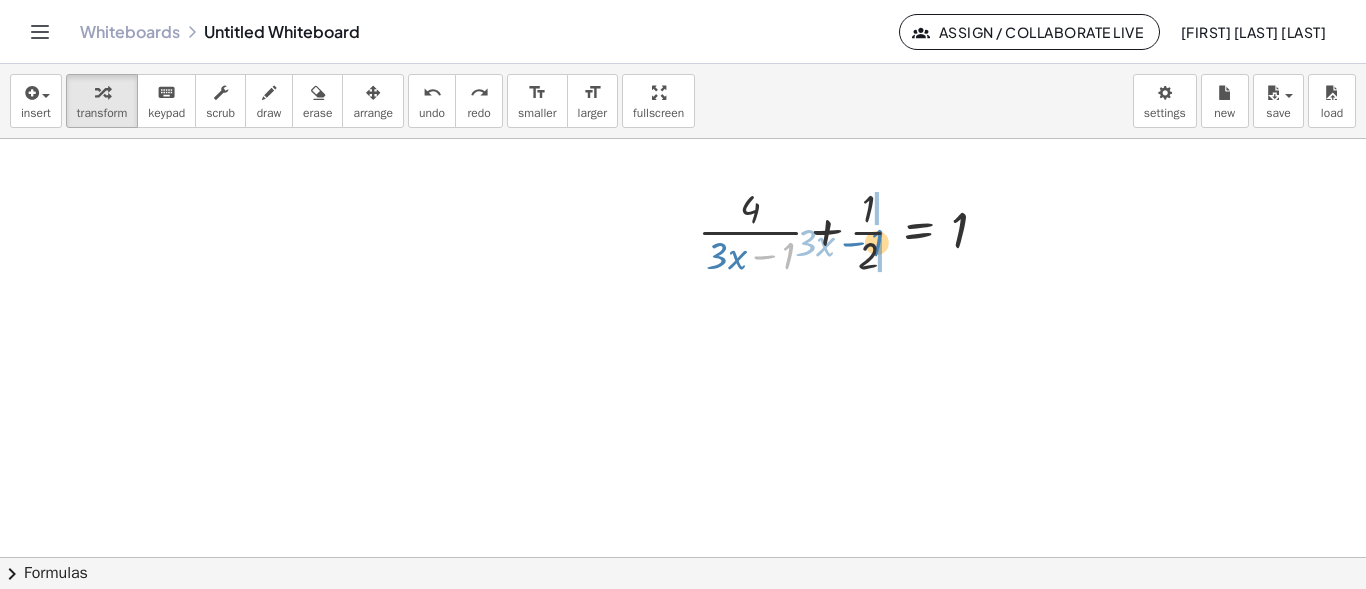 drag, startPoint x: 794, startPoint y: 252, endPoint x: 883, endPoint y: 239, distance: 89.94443 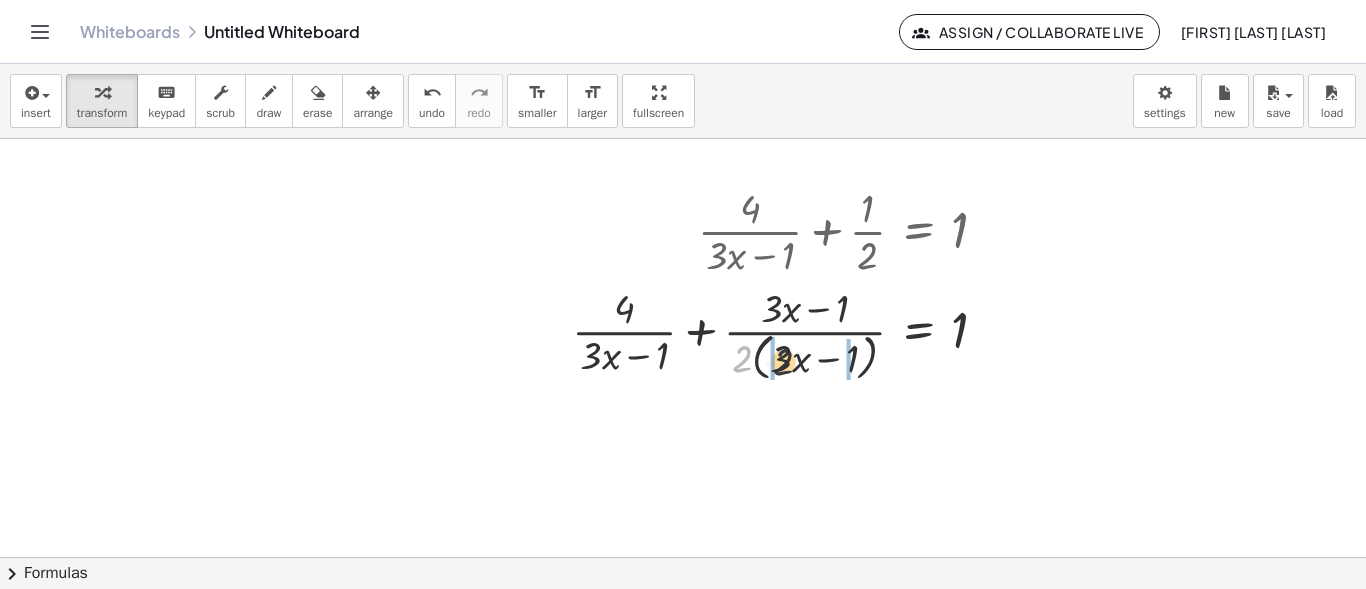 drag, startPoint x: 739, startPoint y: 357, endPoint x: 784, endPoint y: 357, distance: 45 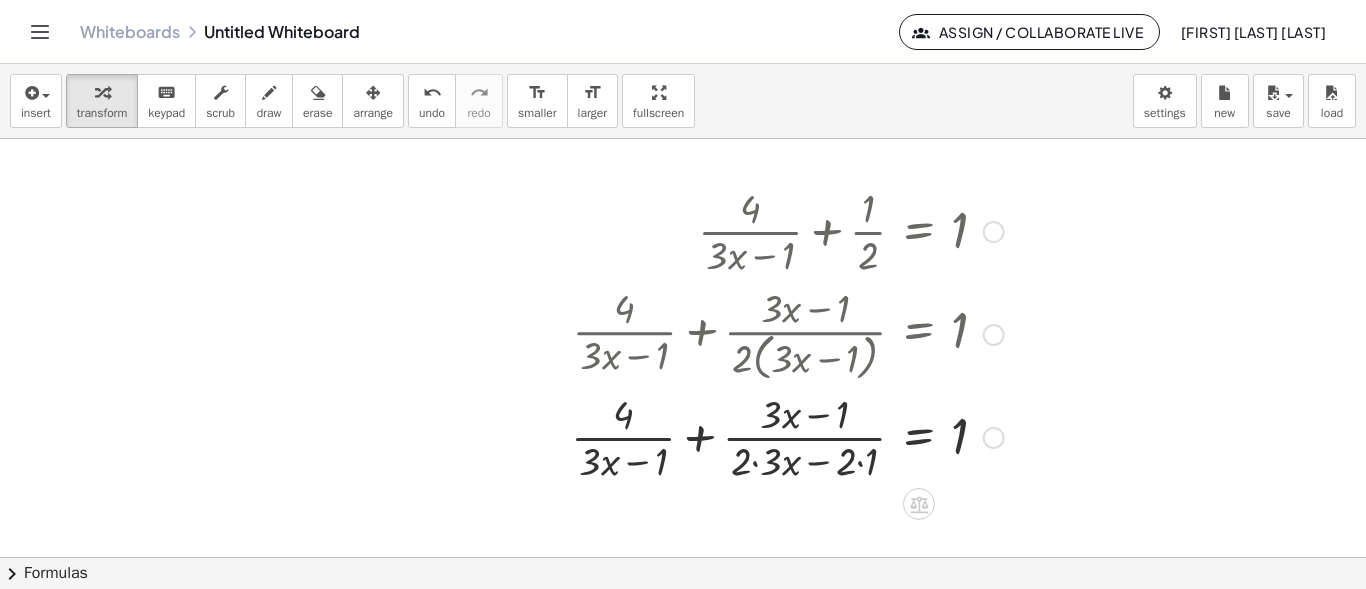 drag, startPoint x: 761, startPoint y: 457, endPoint x: 792, endPoint y: 462, distance: 31.400637 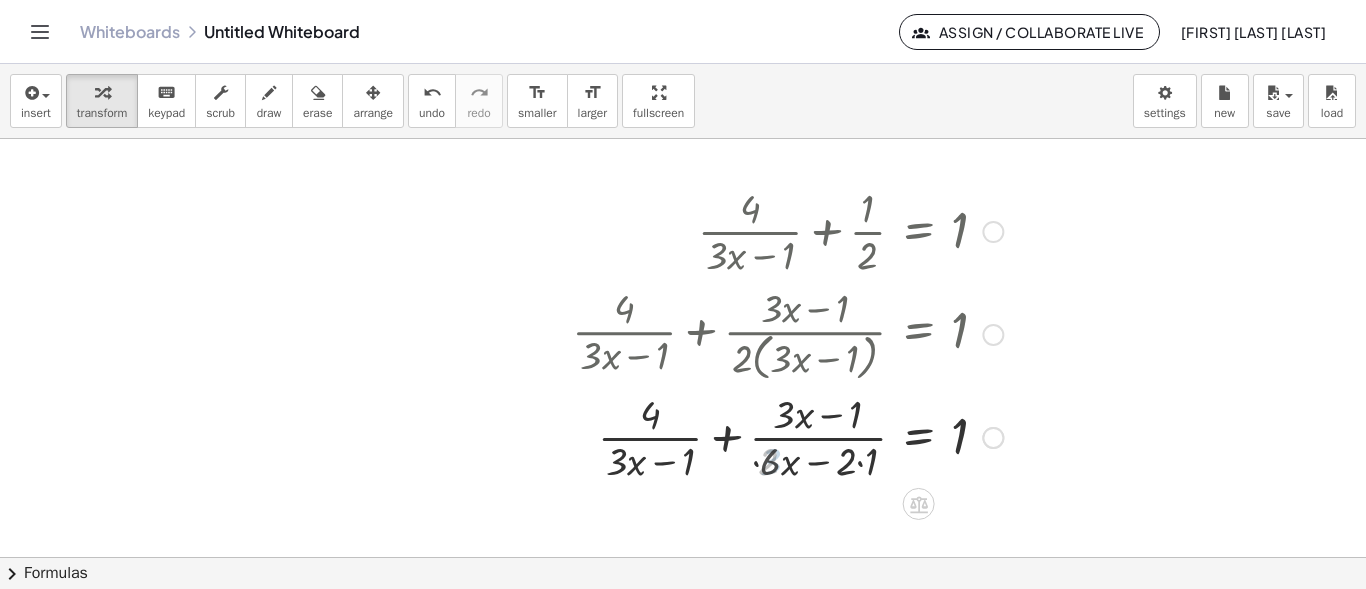 click at bounding box center [787, 436] 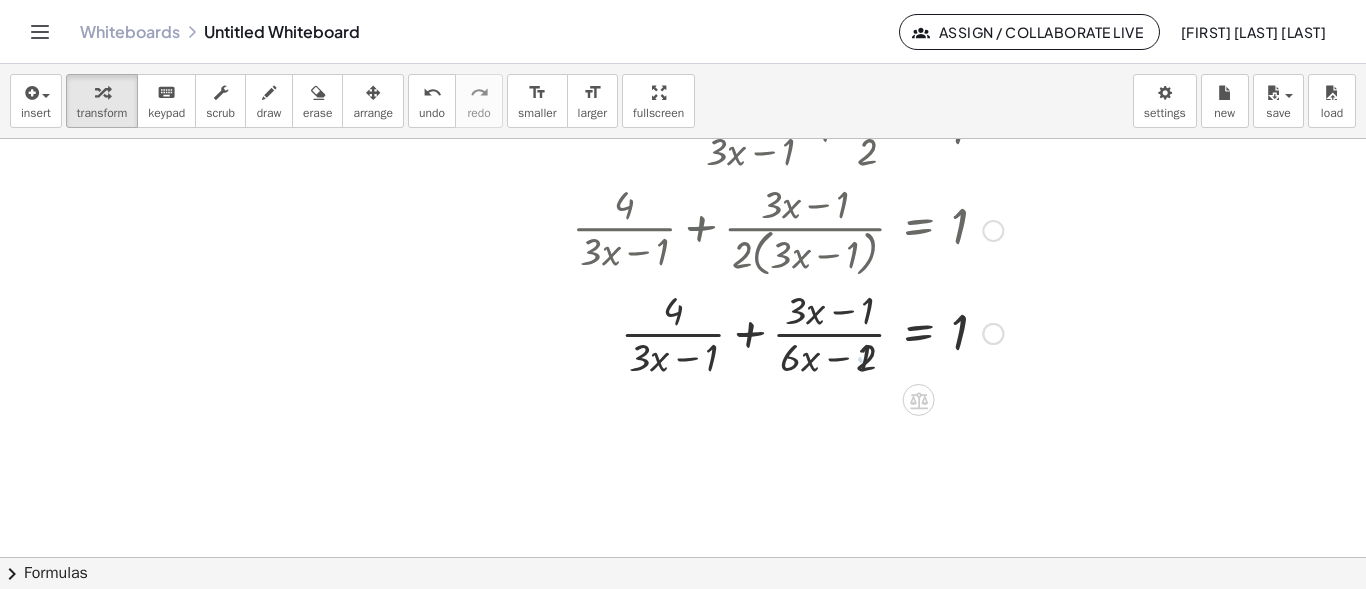 scroll, scrollTop: 836, scrollLeft: 0, axis: vertical 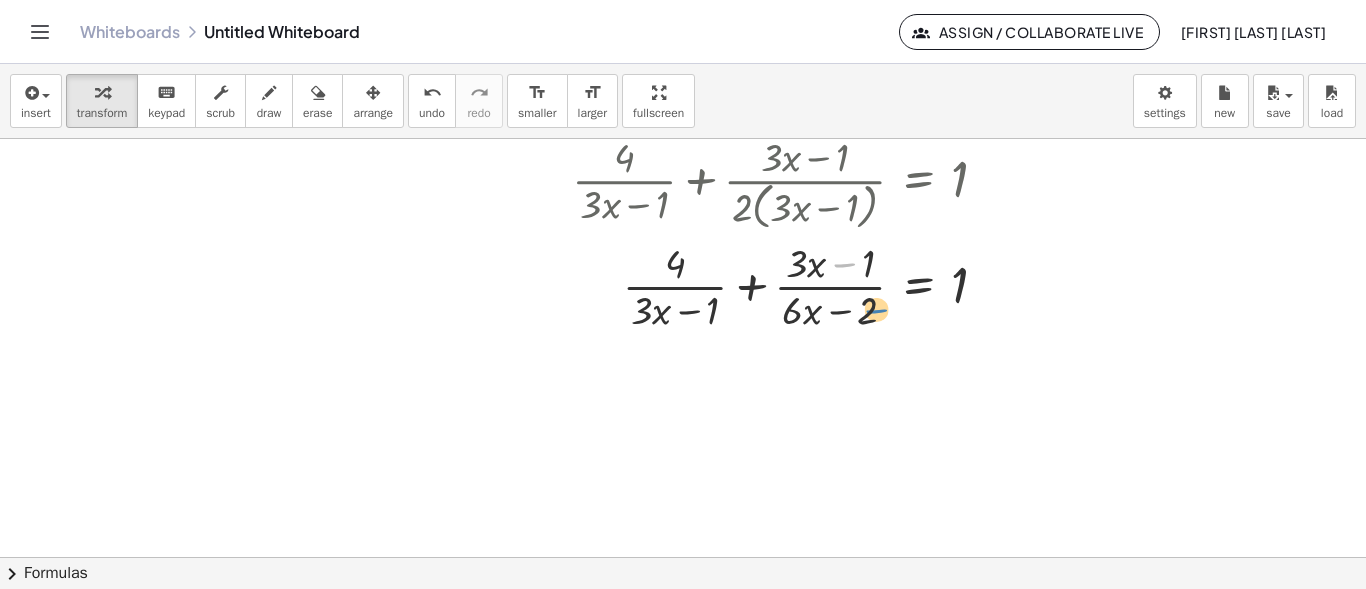 drag, startPoint x: 864, startPoint y: 299, endPoint x: 894, endPoint y: 303, distance: 30.265491 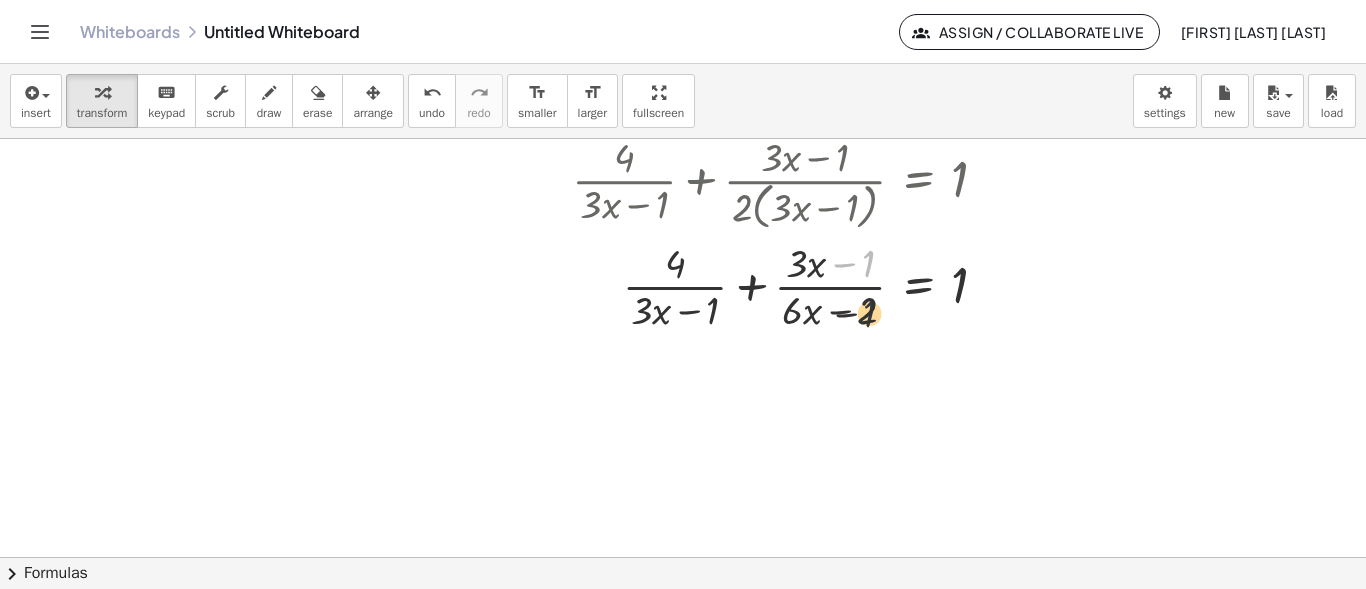 drag, startPoint x: 867, startPoint y: 262, endPoint x: 869, endPoint y: 318, distance: 56.0357 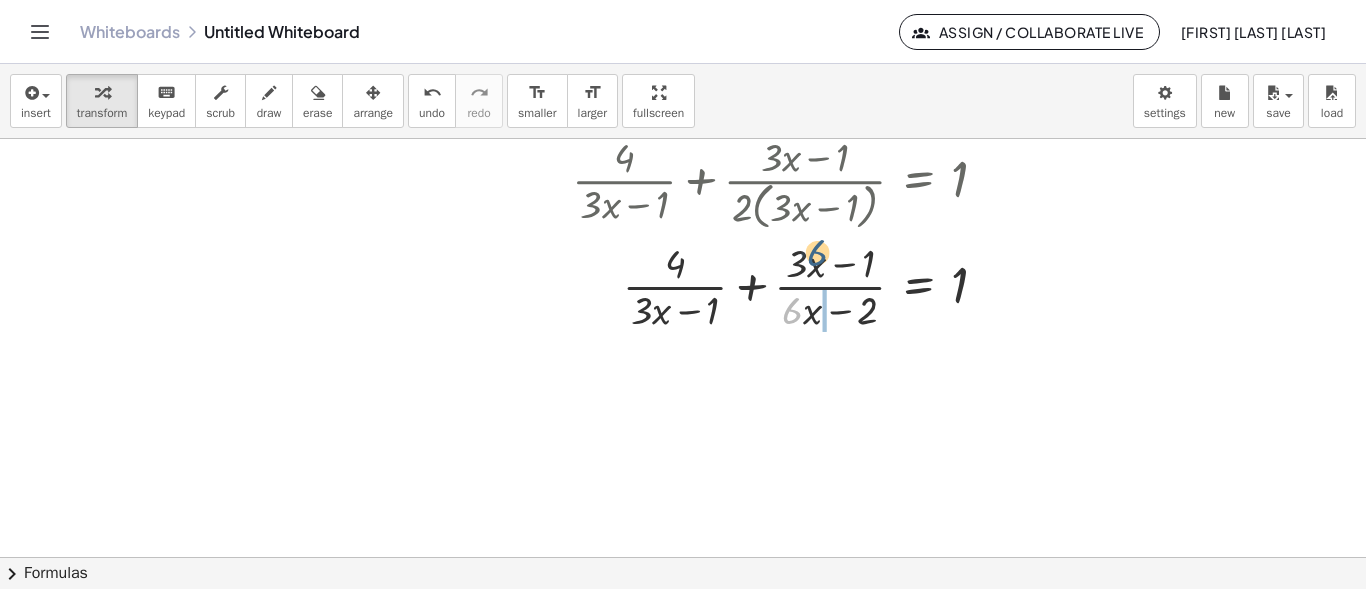drag, startPoint x: 799, startPoint y: 310, endPoint x: 826, endPoint y: 252, distance: 63.97656 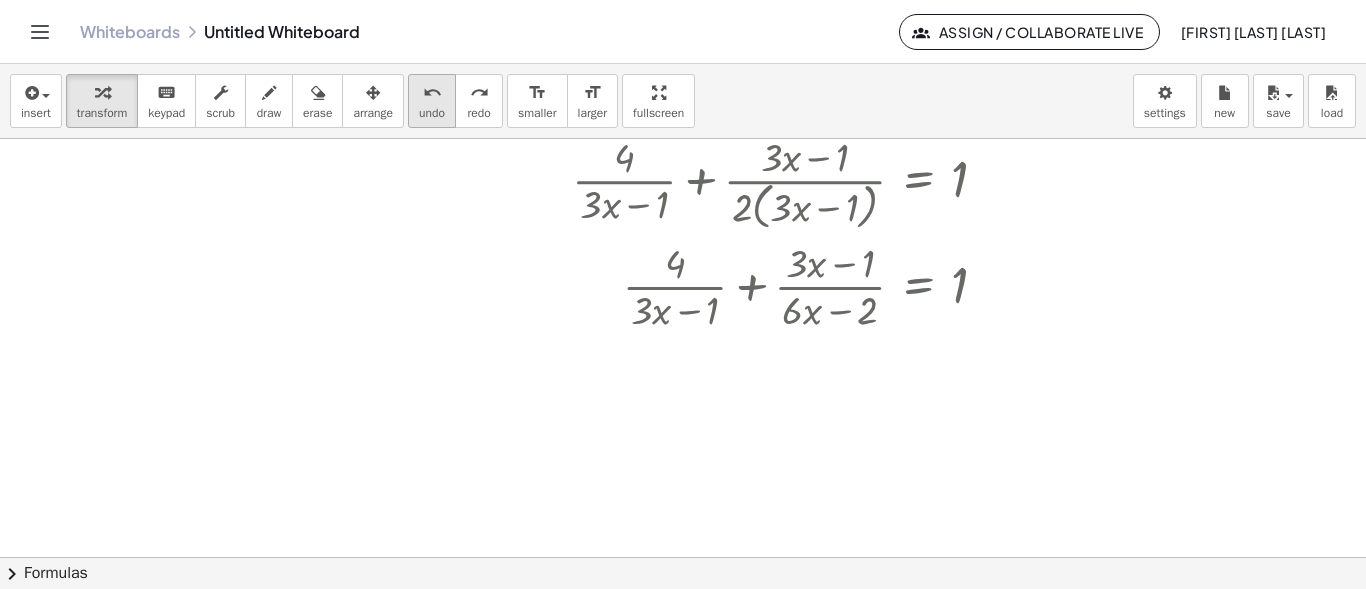 click on "undo" at bounding box center [432, 113] 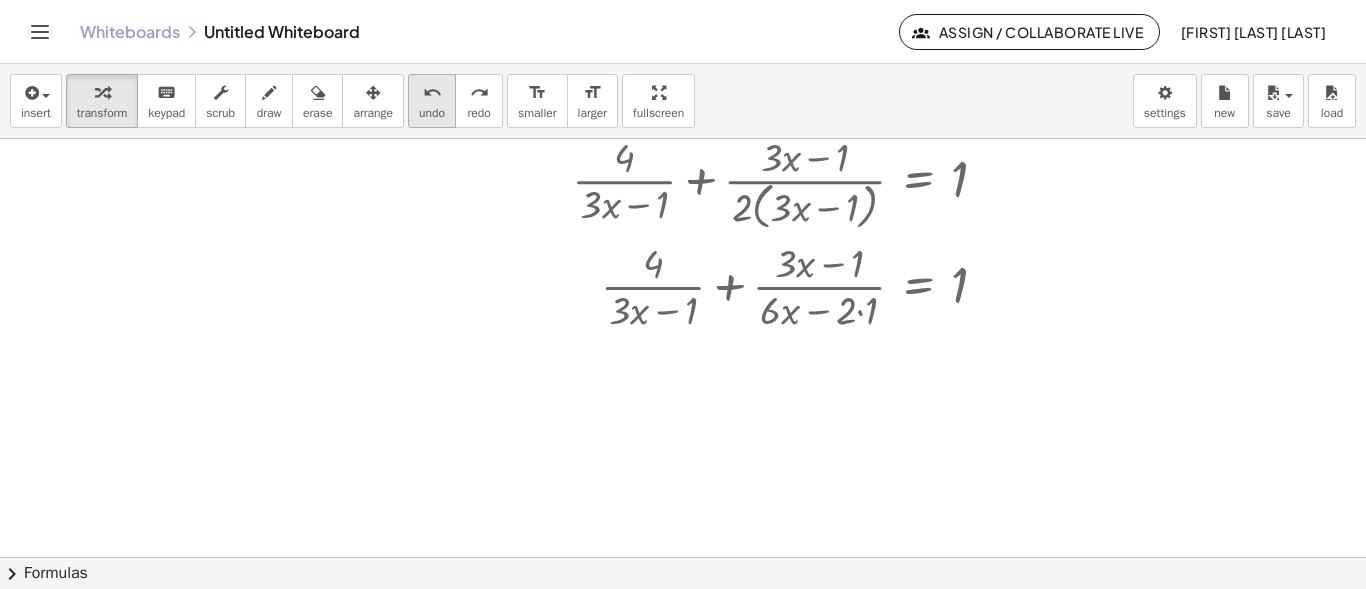 click on "undo" at bounding box center (432, 92) 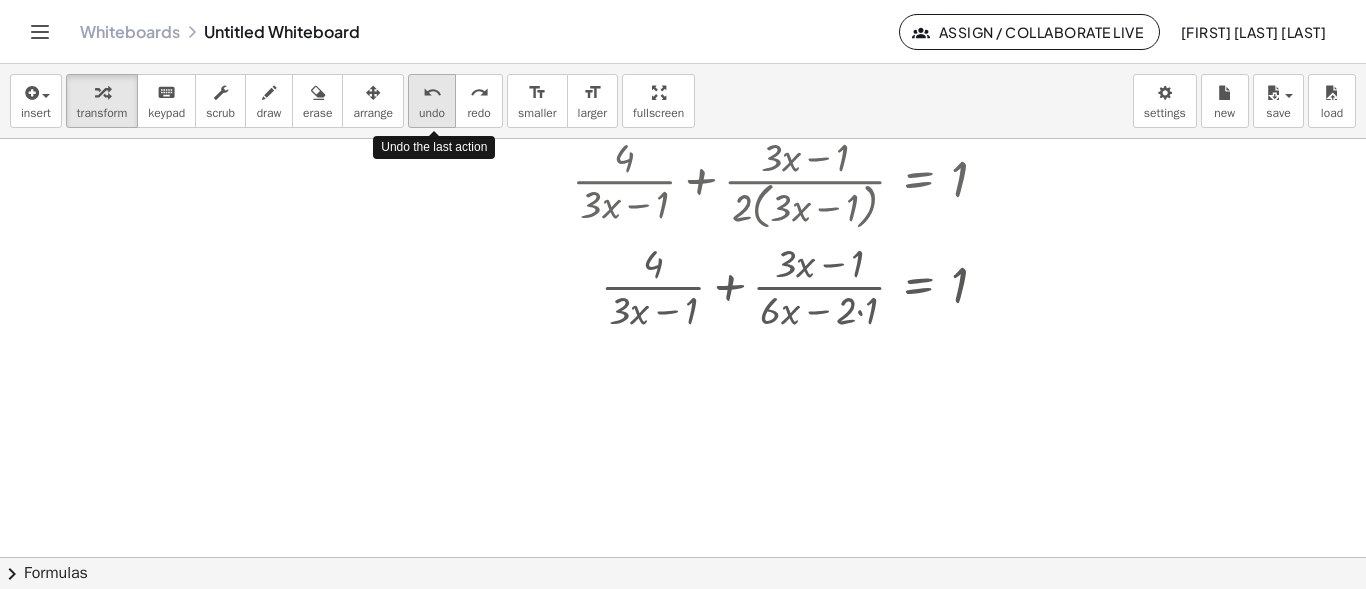 click on "undo" at bounding box center (432, 92) 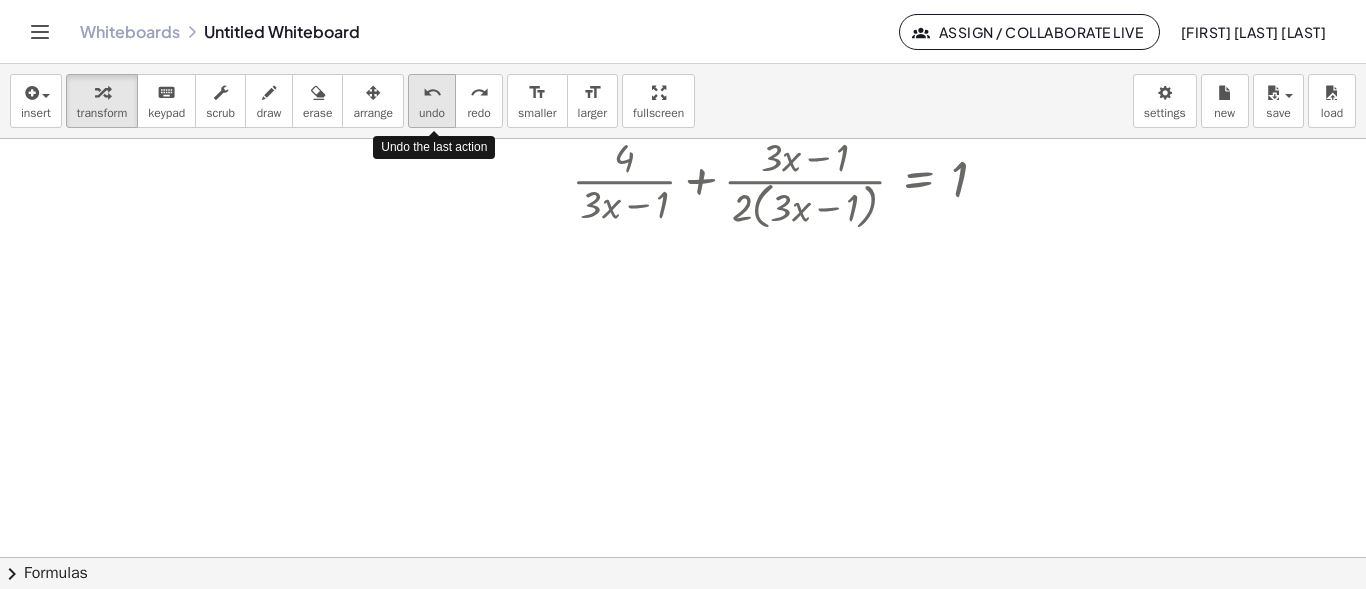 click on "undo" at bounding box center (432, 92) 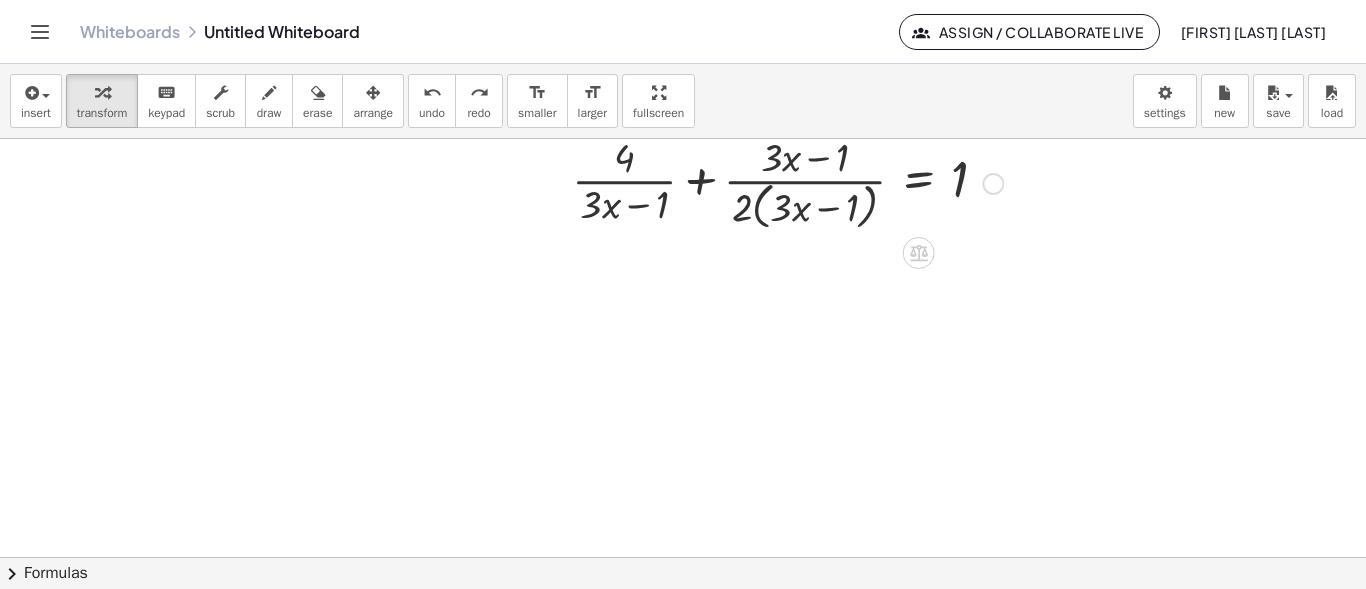scroll, scrollTop: 569, scrollLeft: 0, axis: vertical 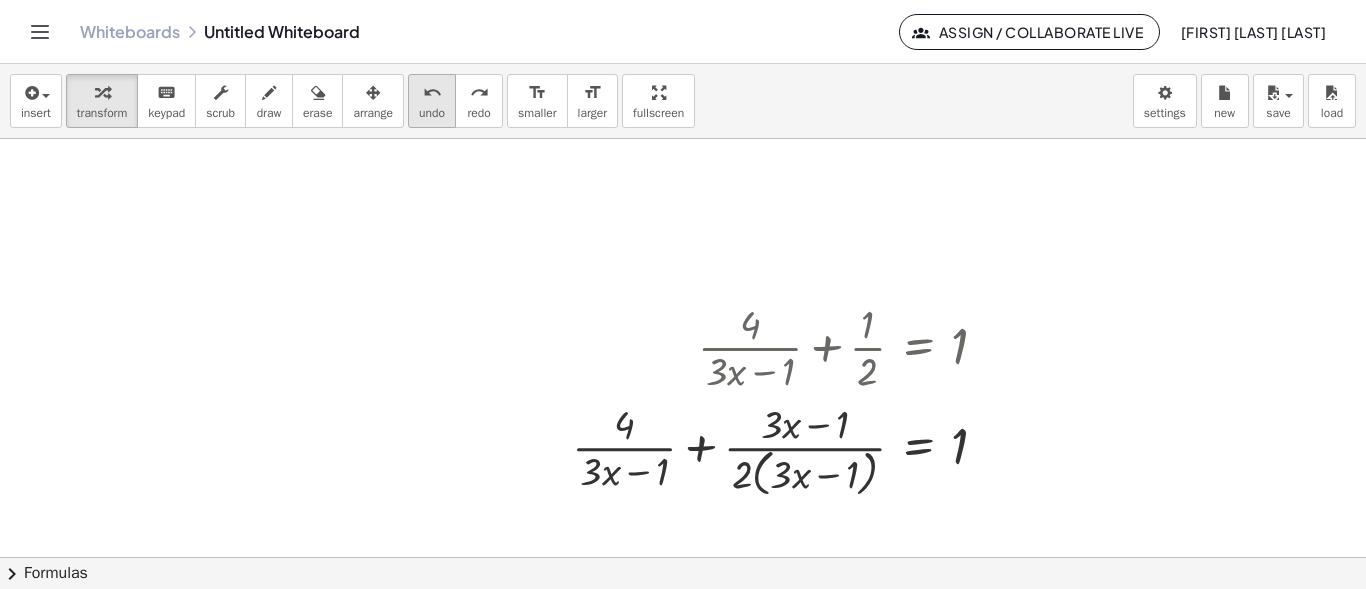 click on "undo undo" at bounding box center (432, 101) 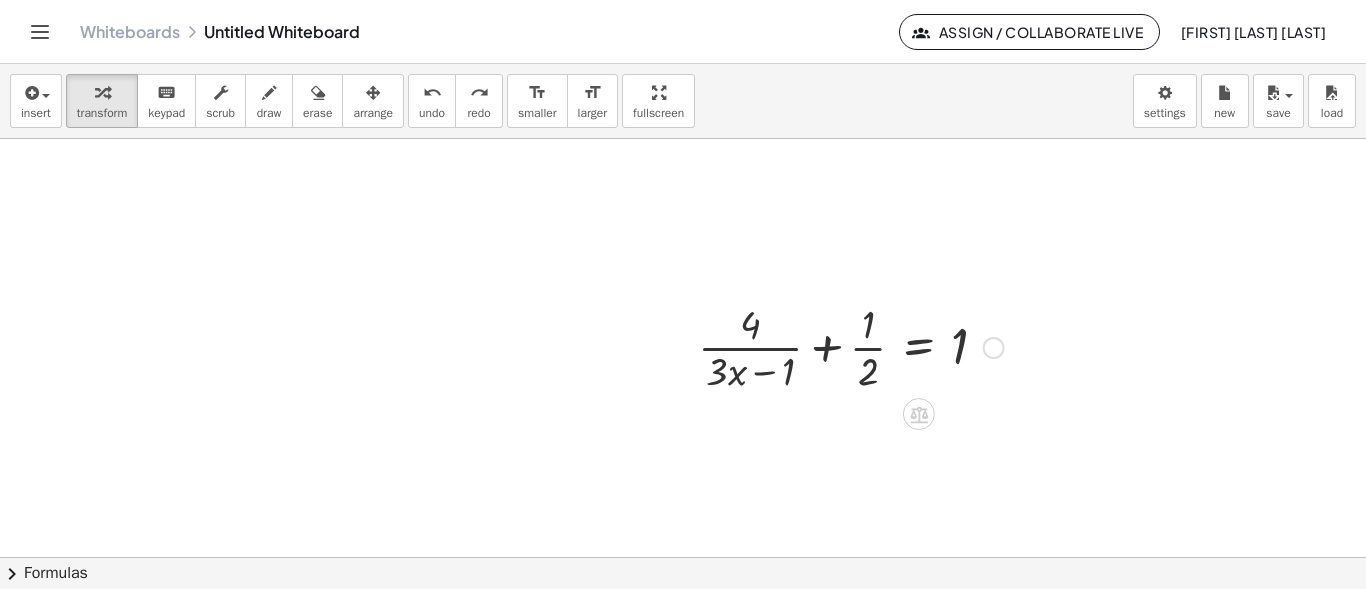 click at bounding box center [851, 346] 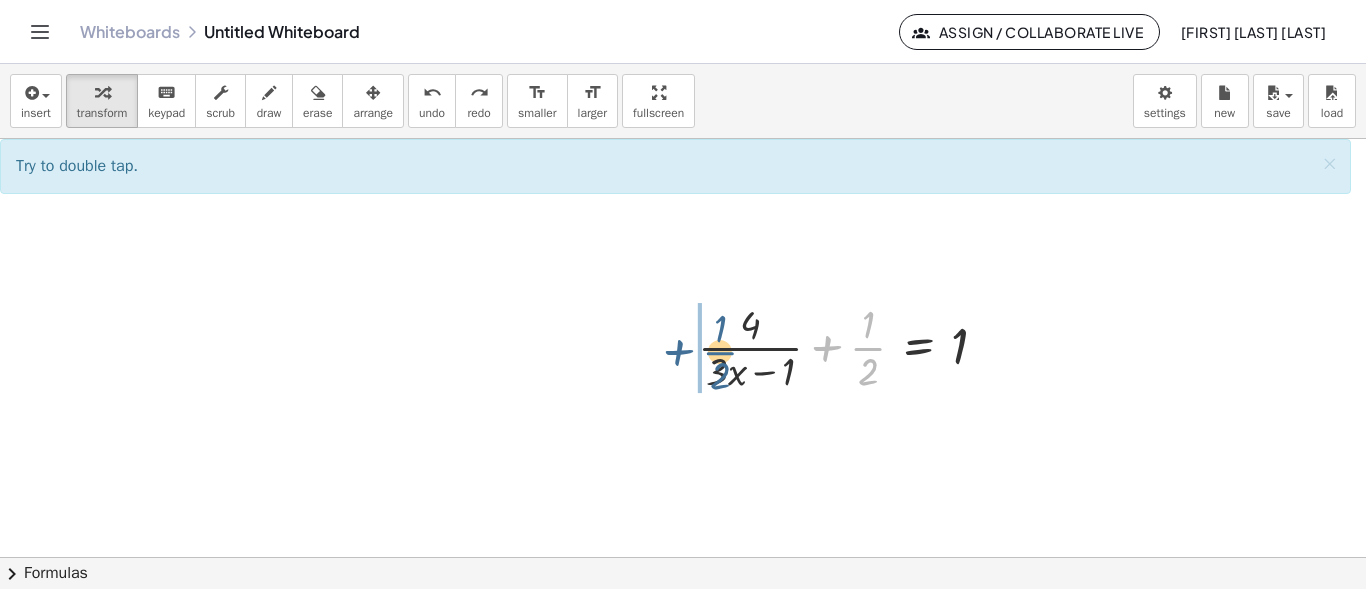 drag, startPoint x: 874, startPoint y: 347, endPoint x: 722, endPoint y: 352, distance: 152.08221 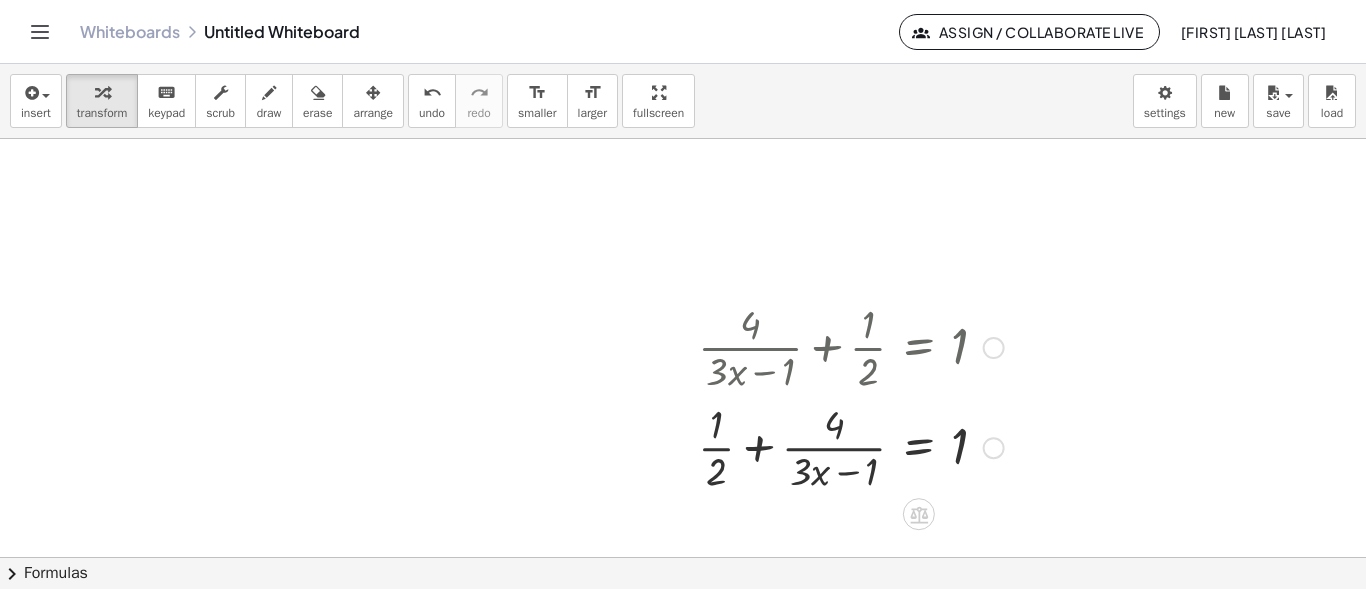 click at bounding box center [851, 446] 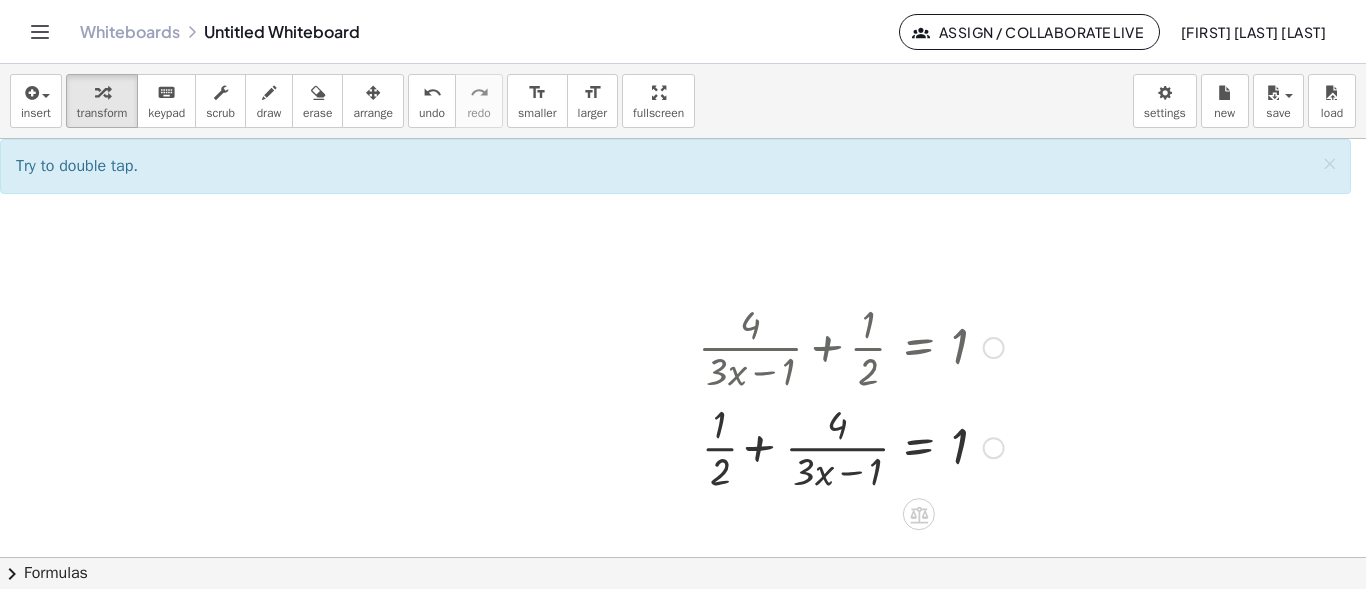 click at bounding box center (851, 446) 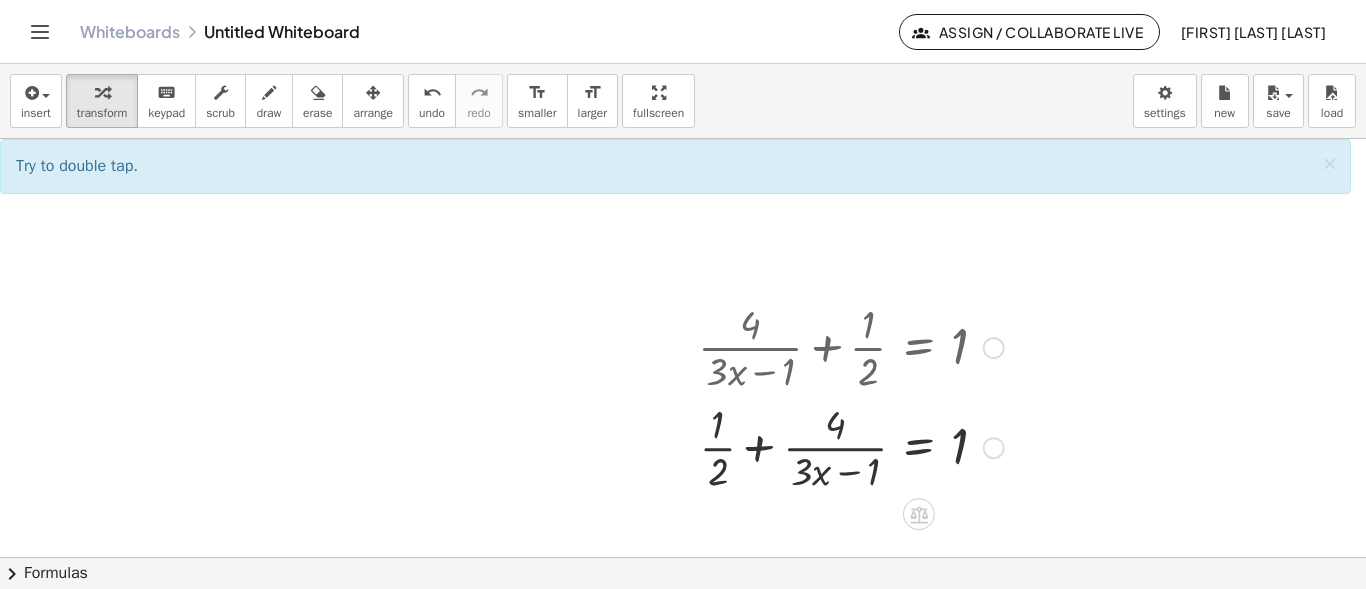 click at bounding box center [851, 446] 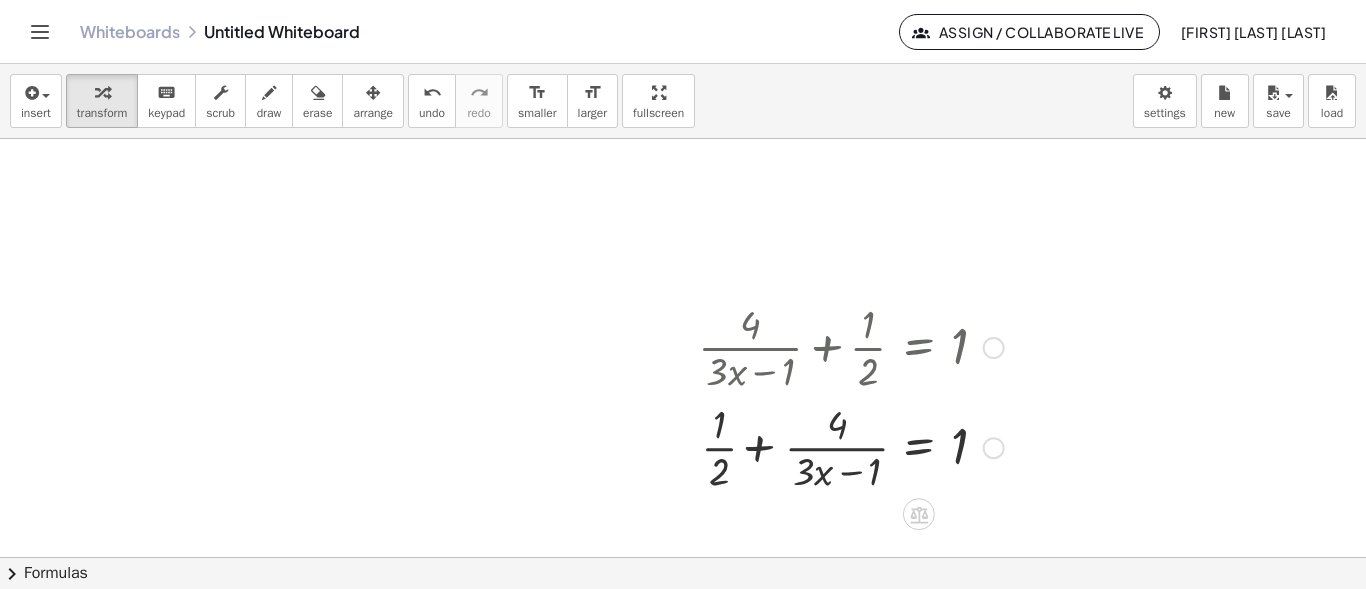 click at bounding box center [851, 446] 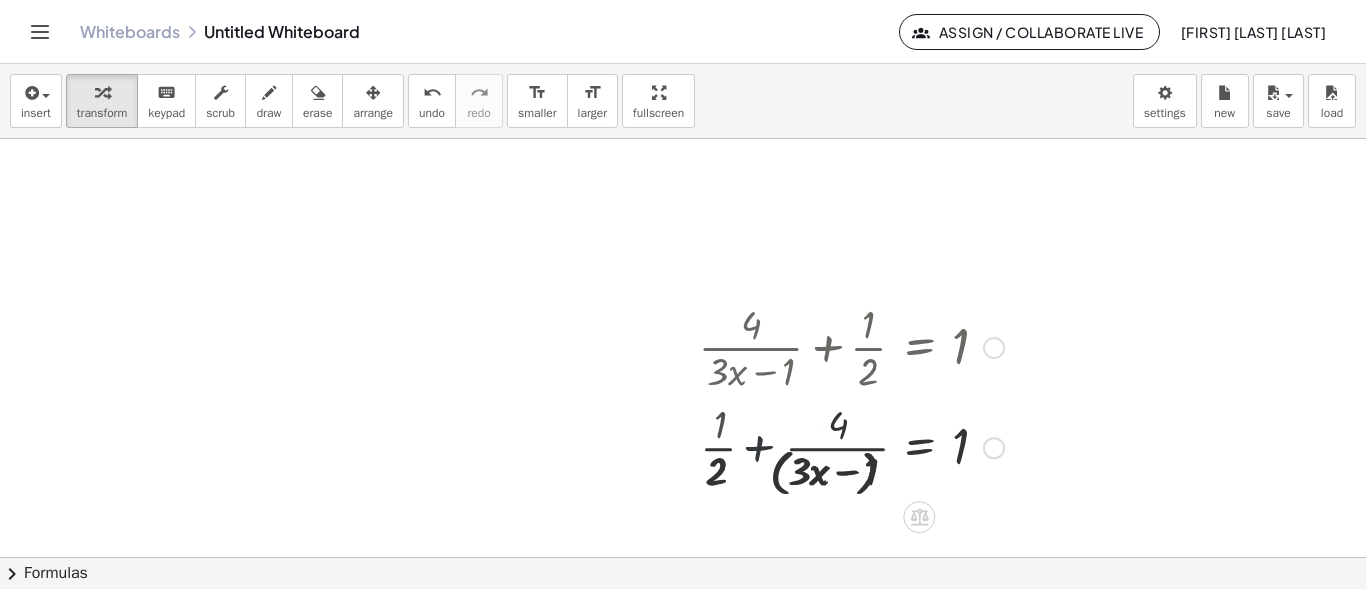 click at bounding box center (759, 446) 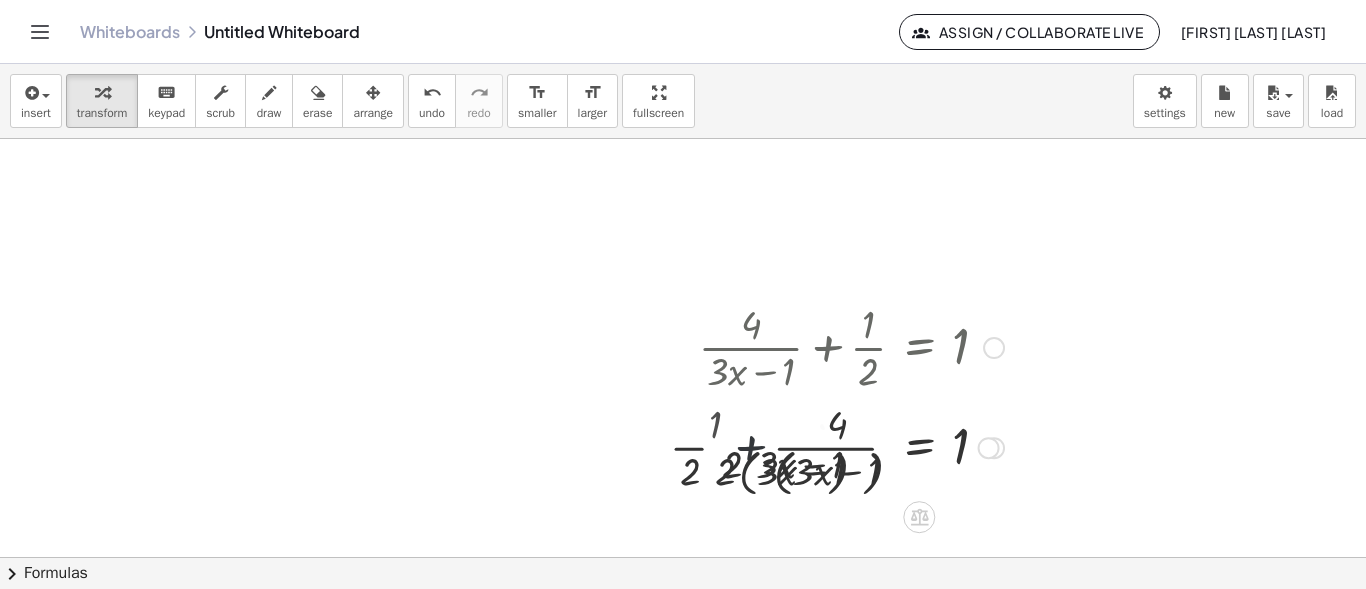 click at bounding box center (759, 446) 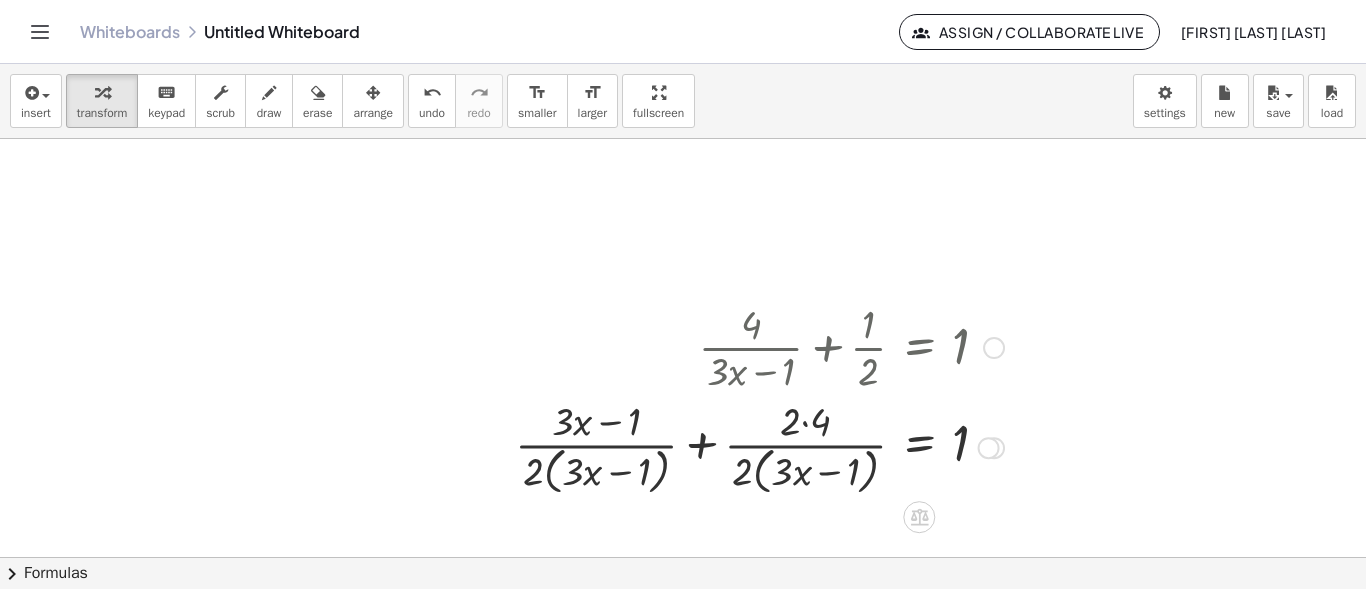 click at bounding box center (759, 446) 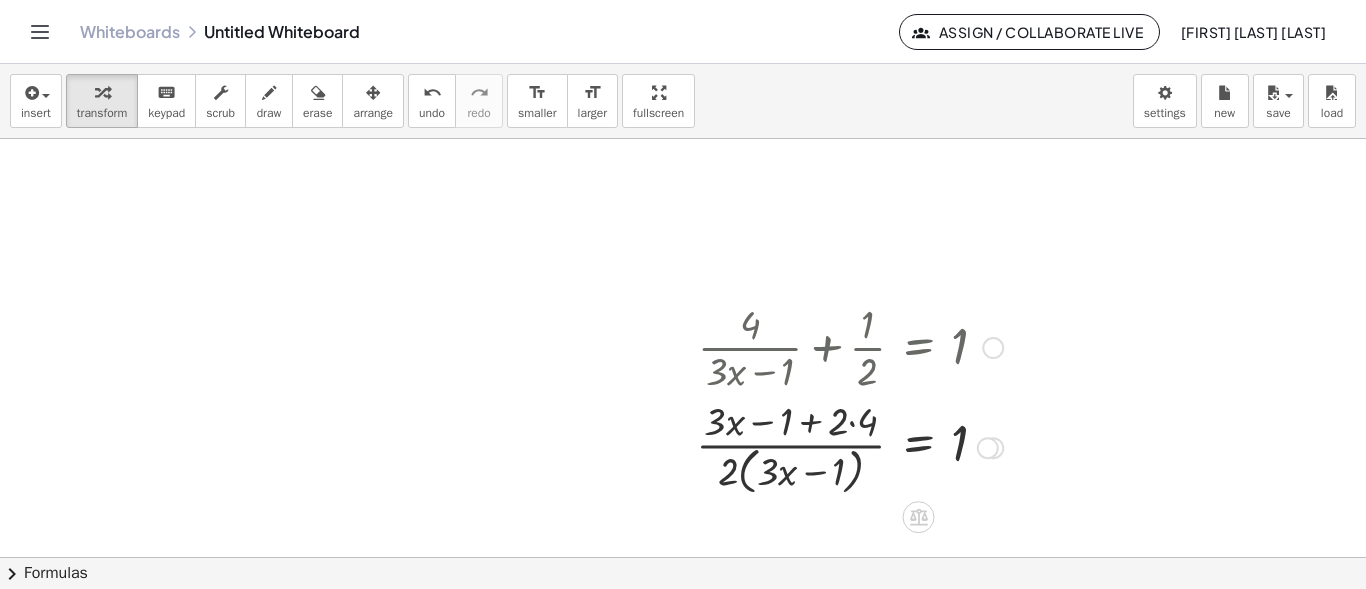 click at bounding box center [849, 446] 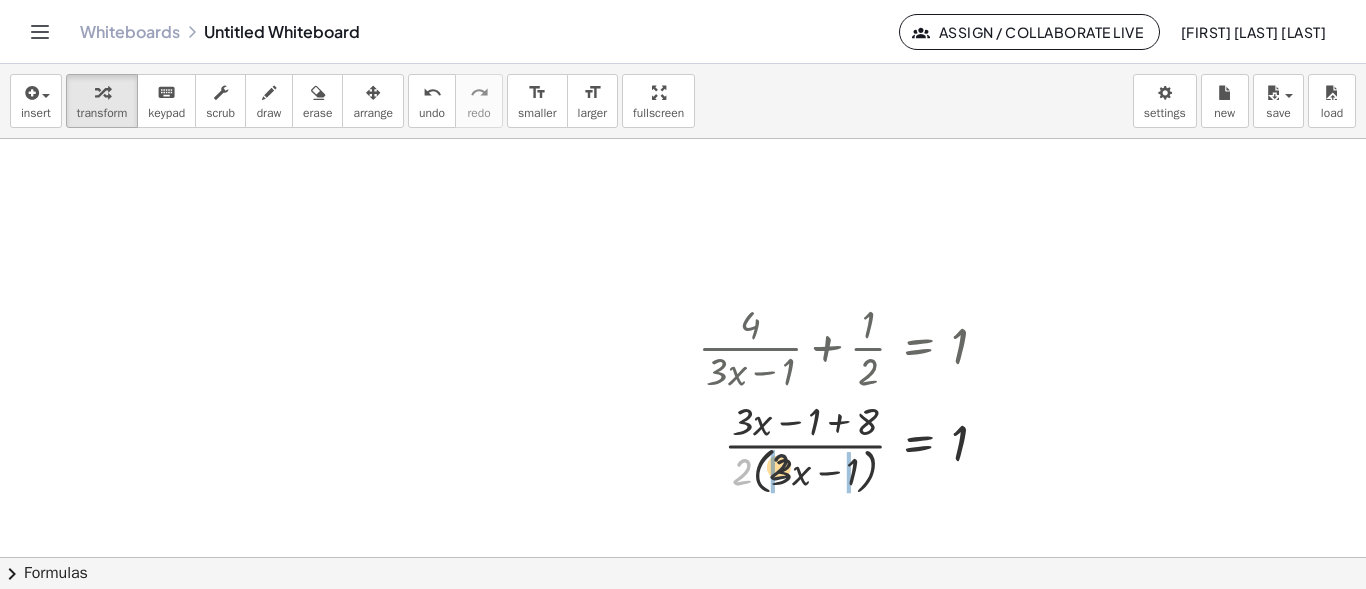 drag, startPoint x: 743, startPoint y: 472, endPoint x: 786, endPoint y: 466, distance: 43.416588 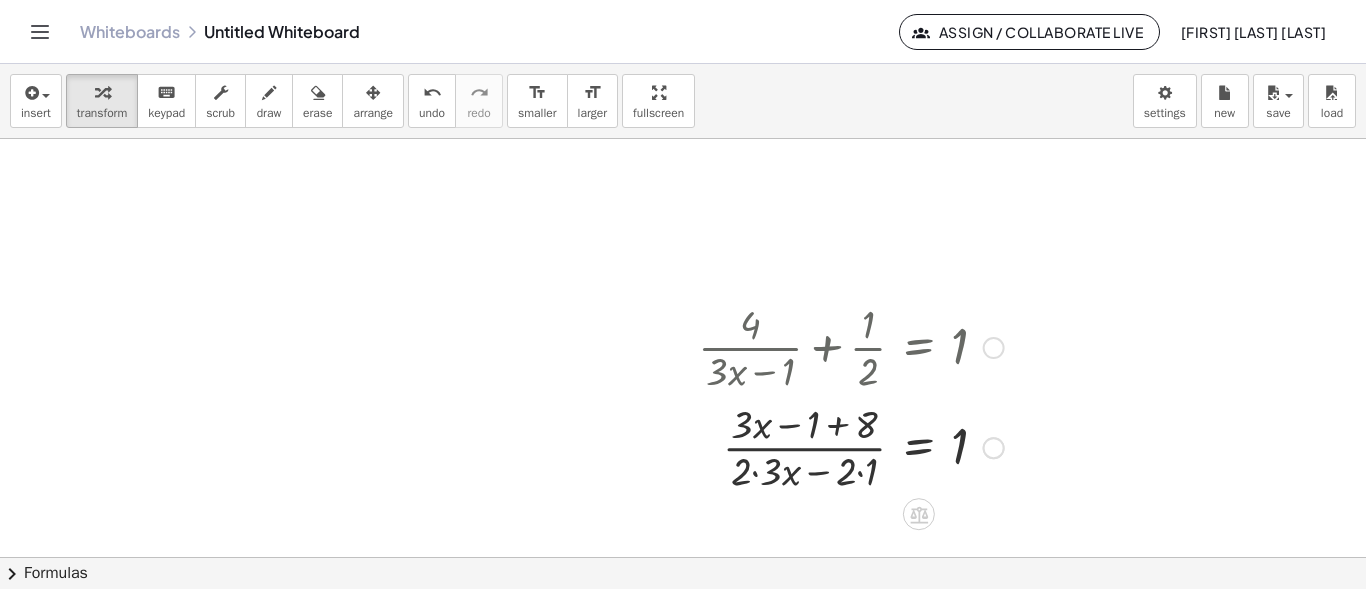 click at bounding box center (851, 446) 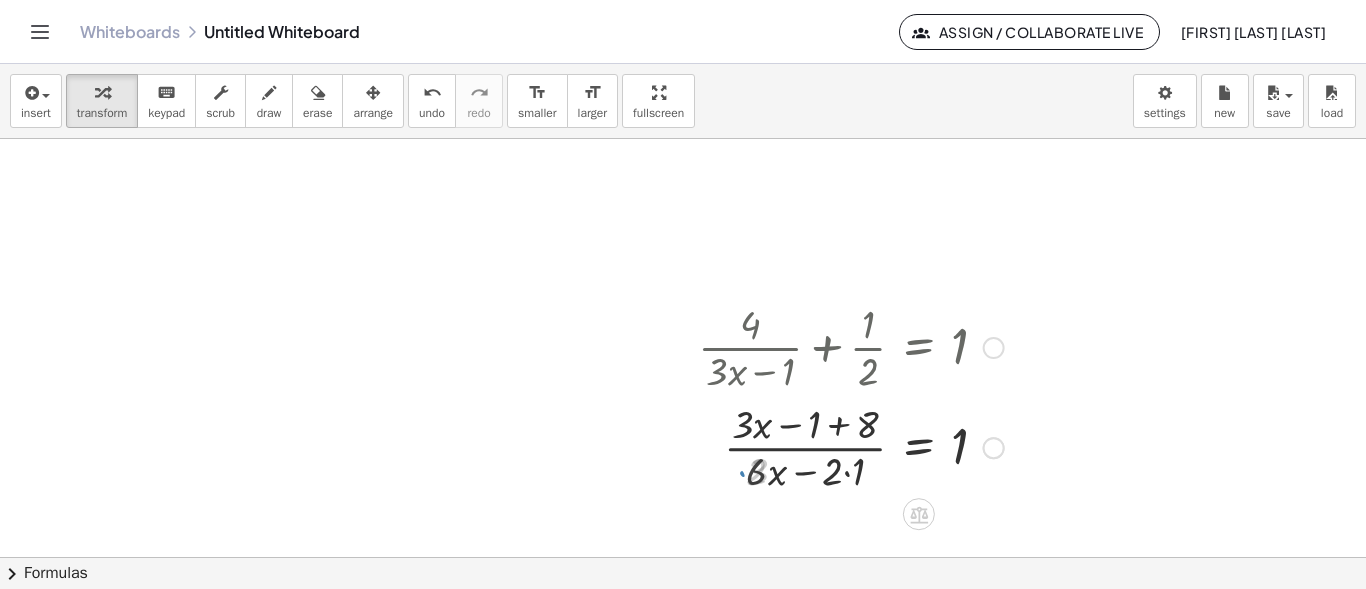 click at bounding box center [851, 446] 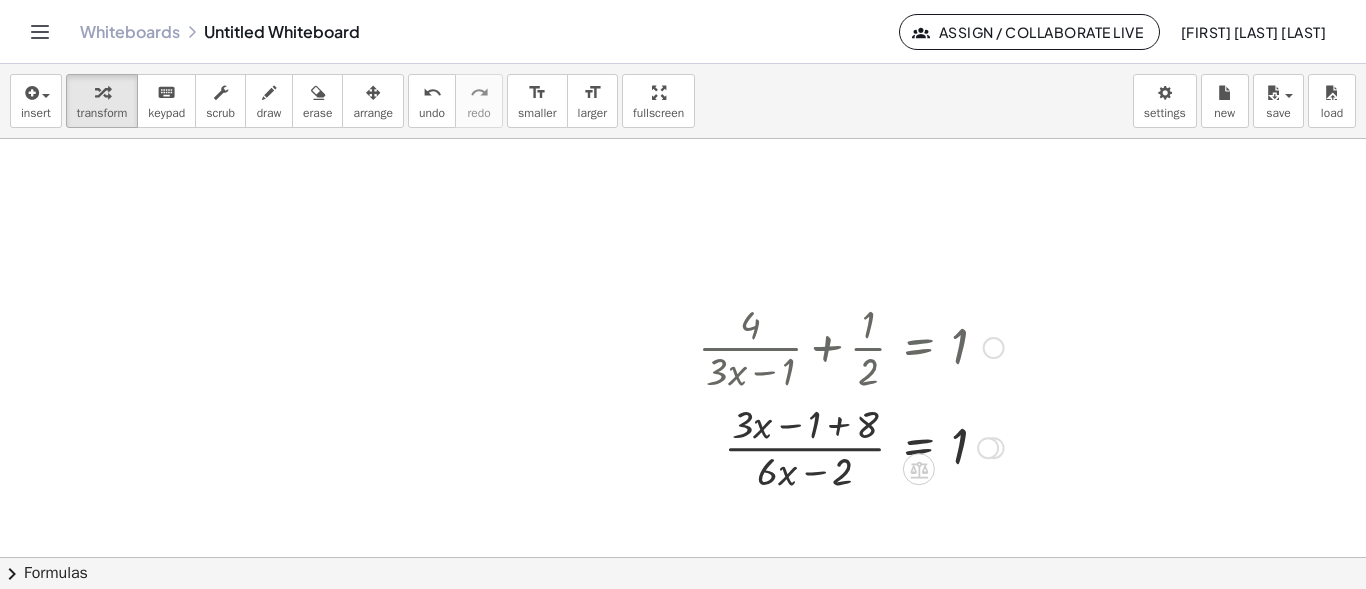 click at bounding box center [851, 446] 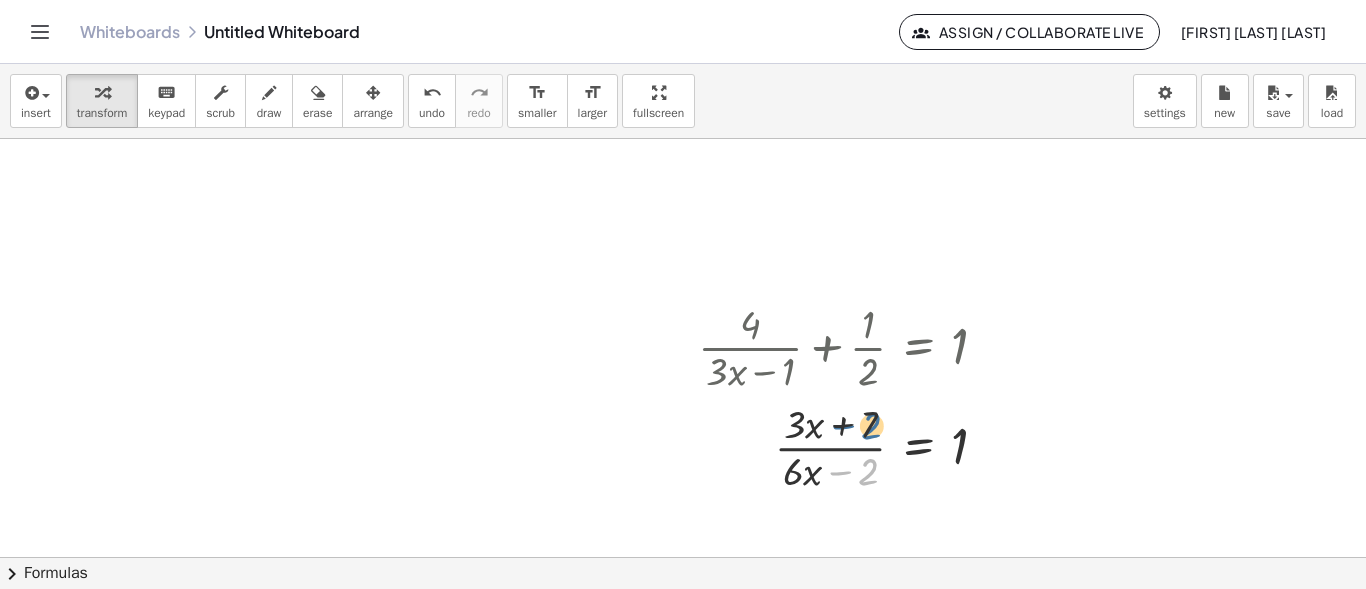 drag, startPoint x: 870, startPoint y: 475, endPoint x: 875, endPoint y: 427, distance: 48.259712 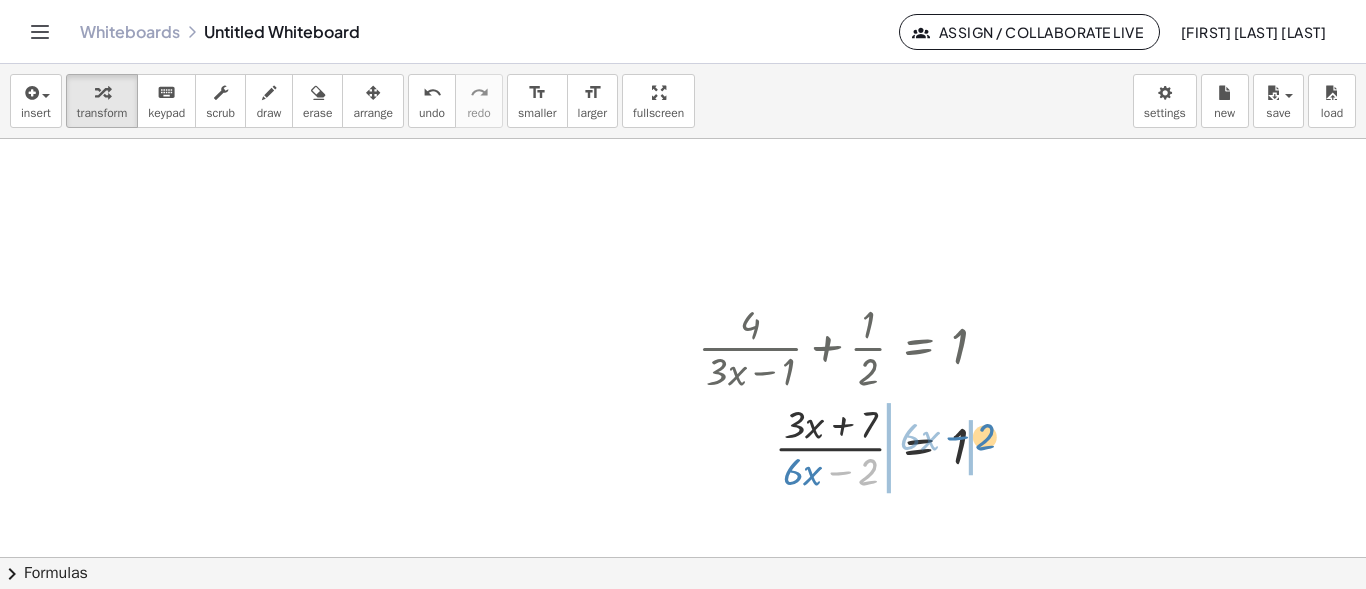drag, startPoint x: 868, startPoint y: 472, endPoint x: 985, endPoint y: 437, distance: 122.12289 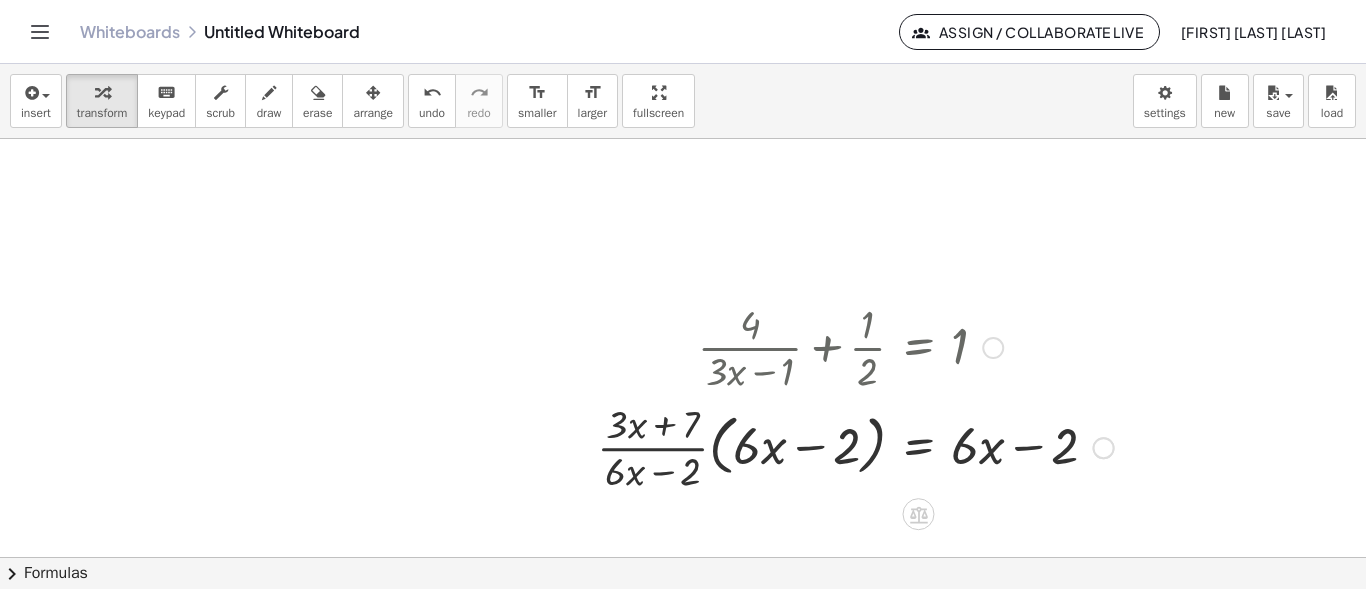 click at bounding box center (855, 446) 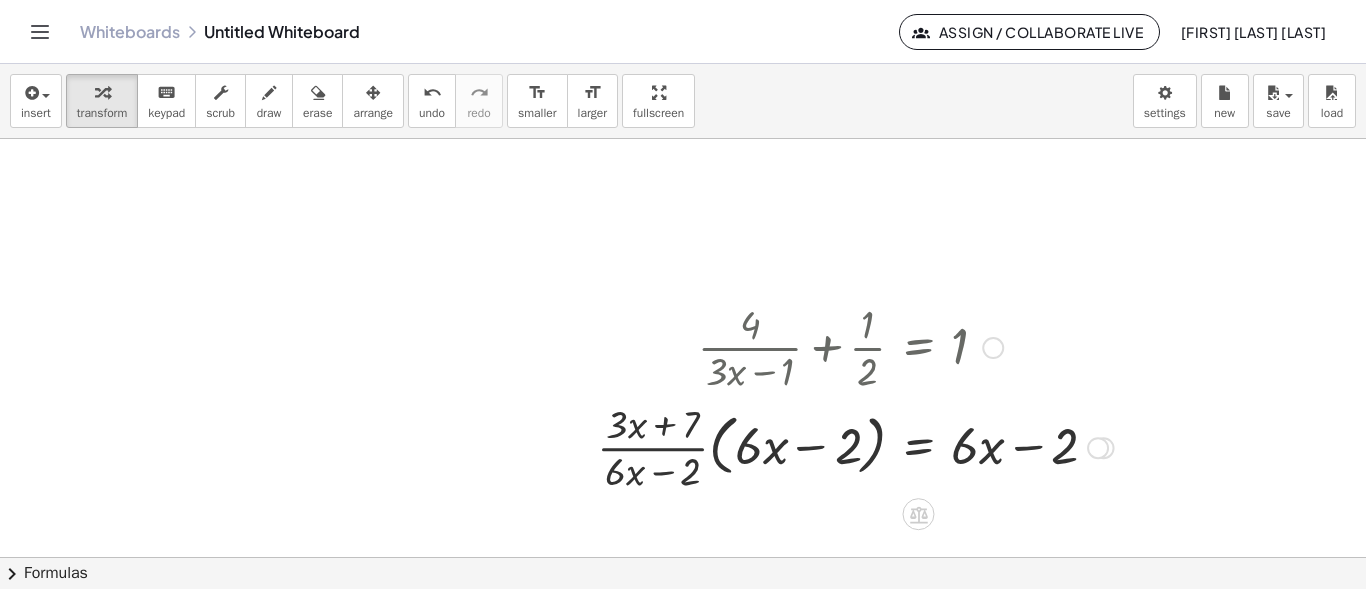 click at bounding box center (855, 446) 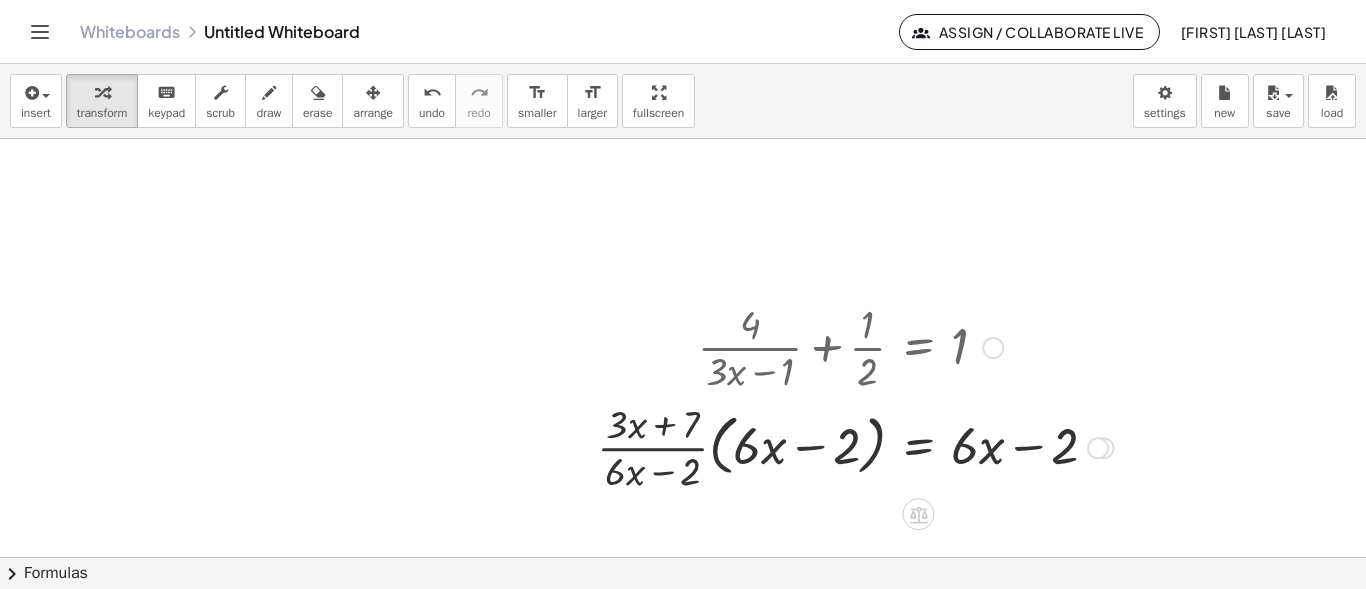 click at bounding box center (855, 446) 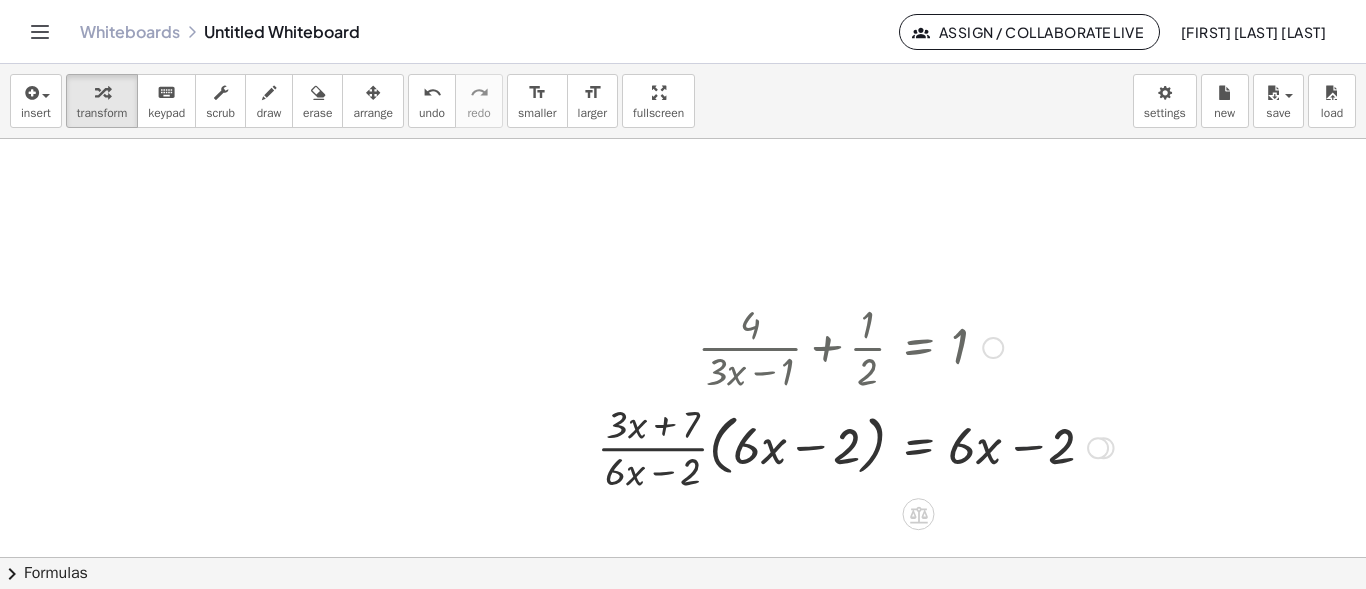 click at bounding box center [855, 446] 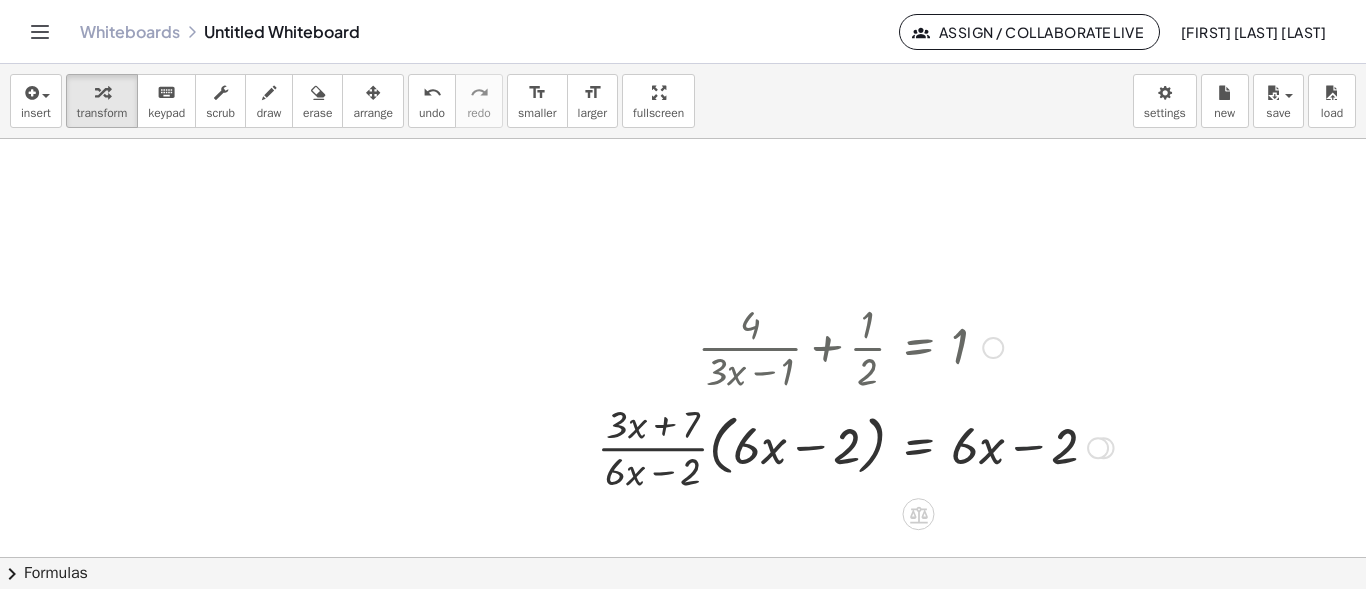 click at bounding box center (855, 446) 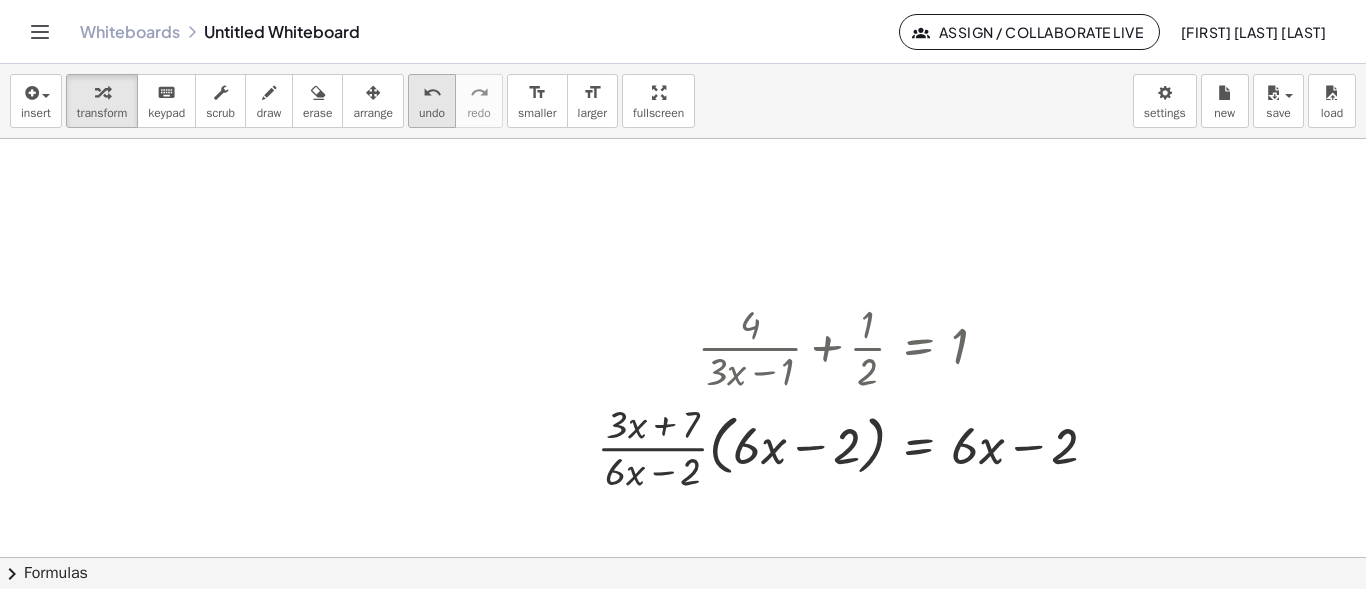 click on "undo" at bounding box center (432, 113) 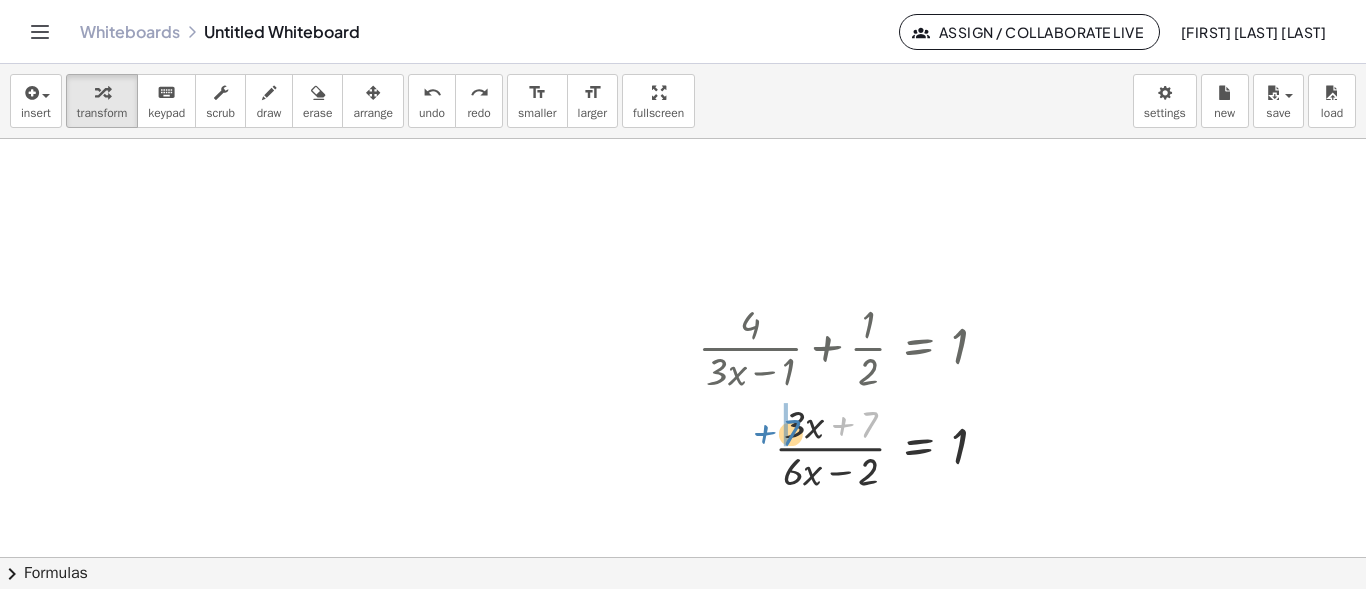 drag, startPoint x: 859, startPoint y: 422, endPoint x: 778, endPoint y: 430, distance: 81.394104 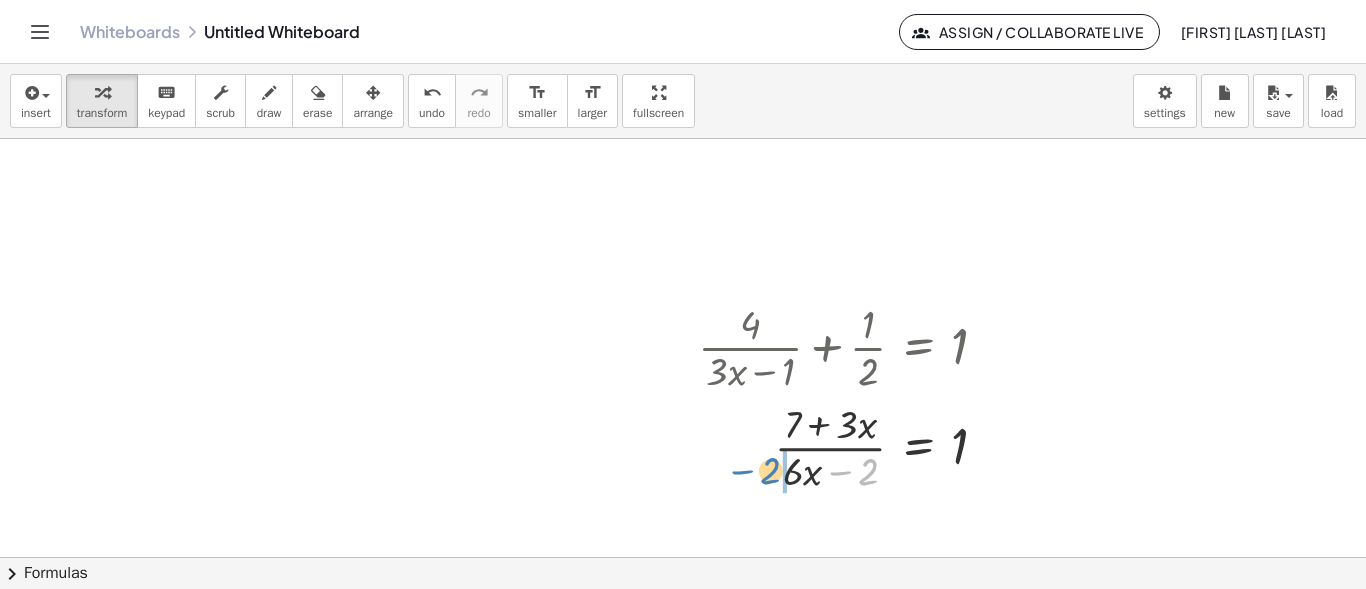 drag, startPoint x: 874, startPoint y: 473, endPoint x: 777, endPoint y: 472, distance: 97.00516 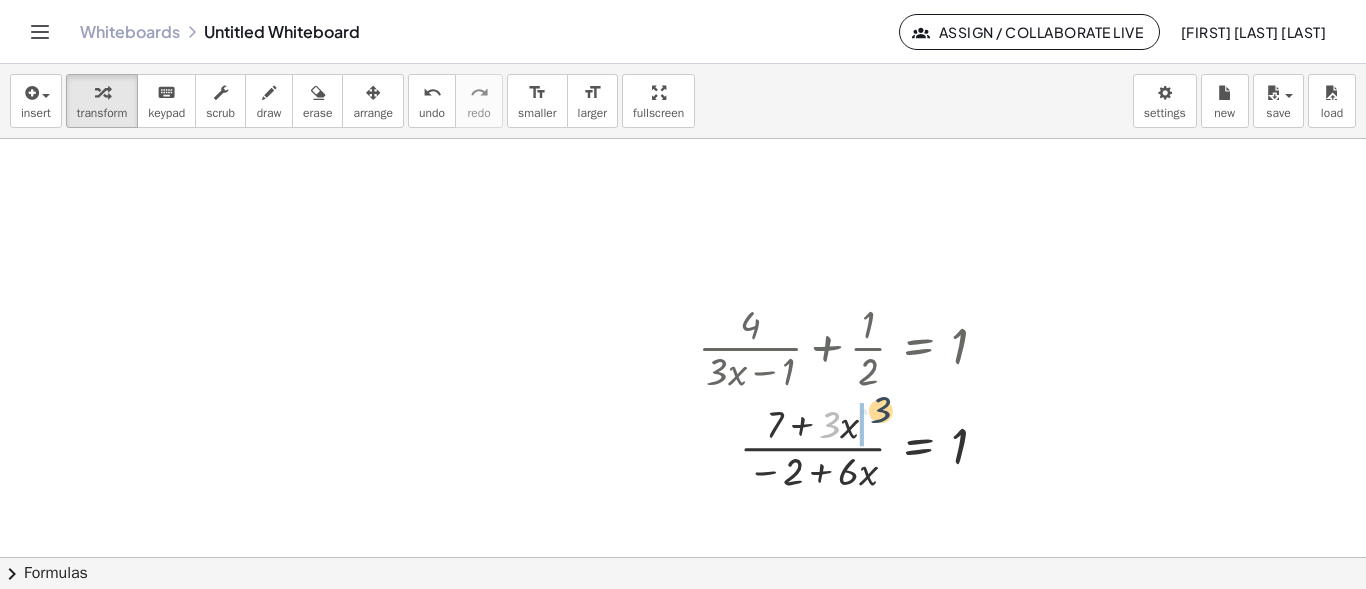 drag, startPoint x: 827, startPoint y: 441, endPoint x: 829, endPoint y: 456, distance: 15.132746 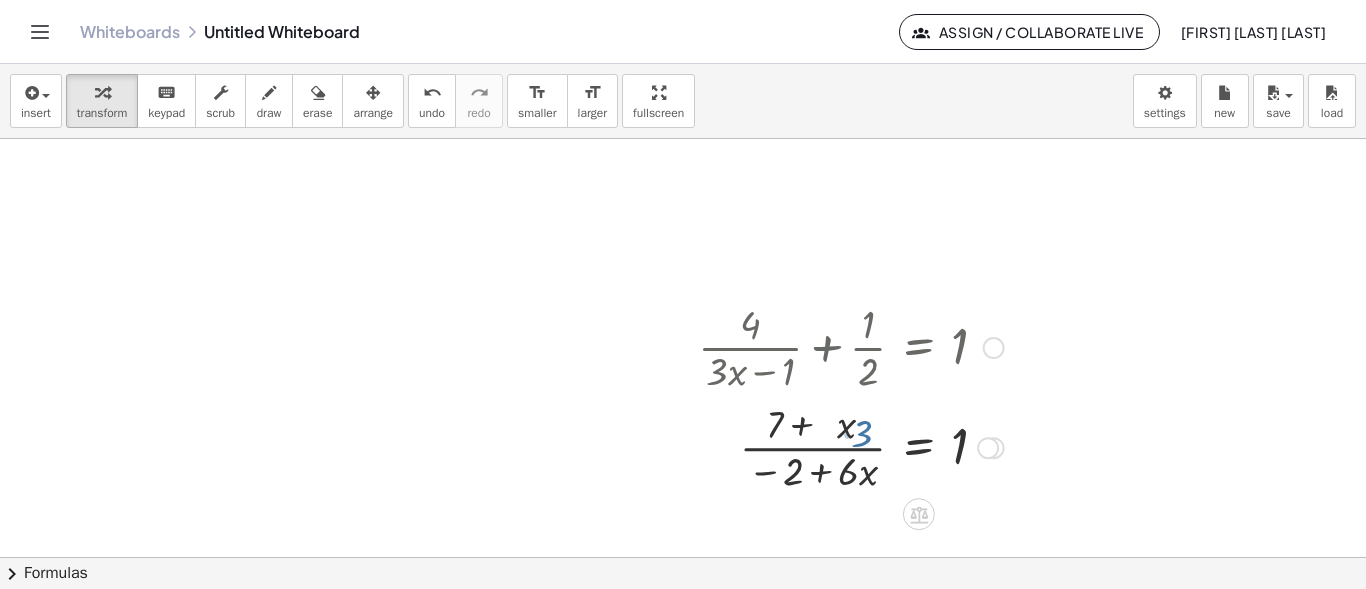 click at bounding box center (851, 446) 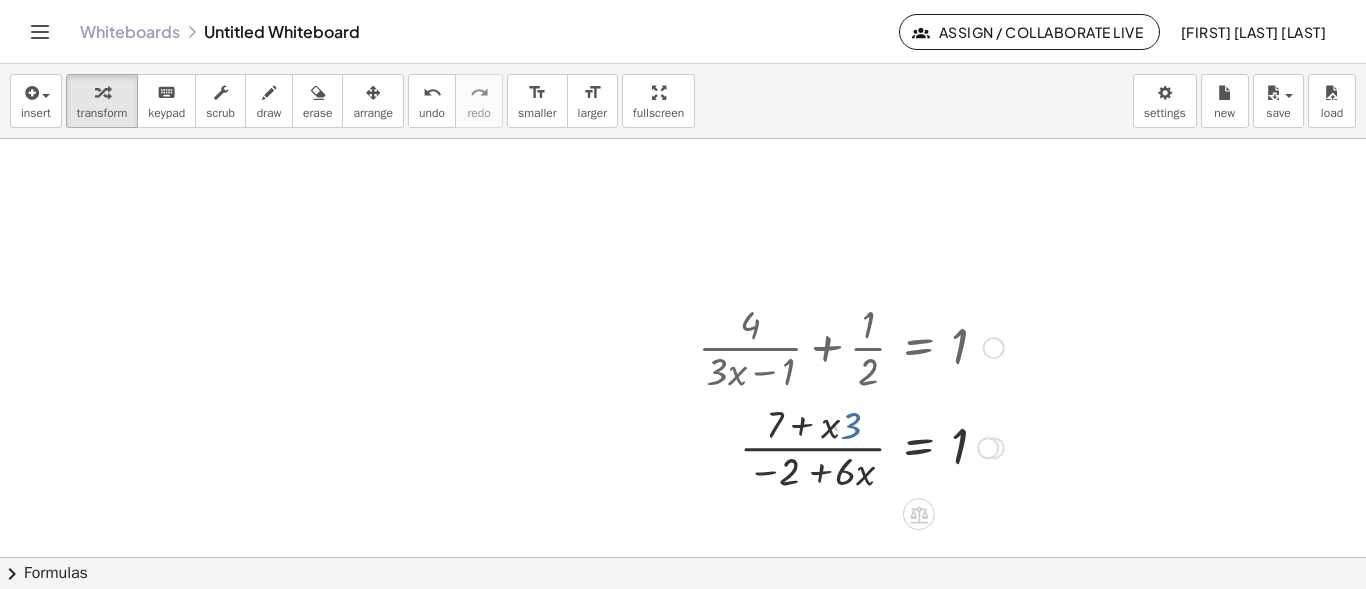 click at bounding box center (851, 446) 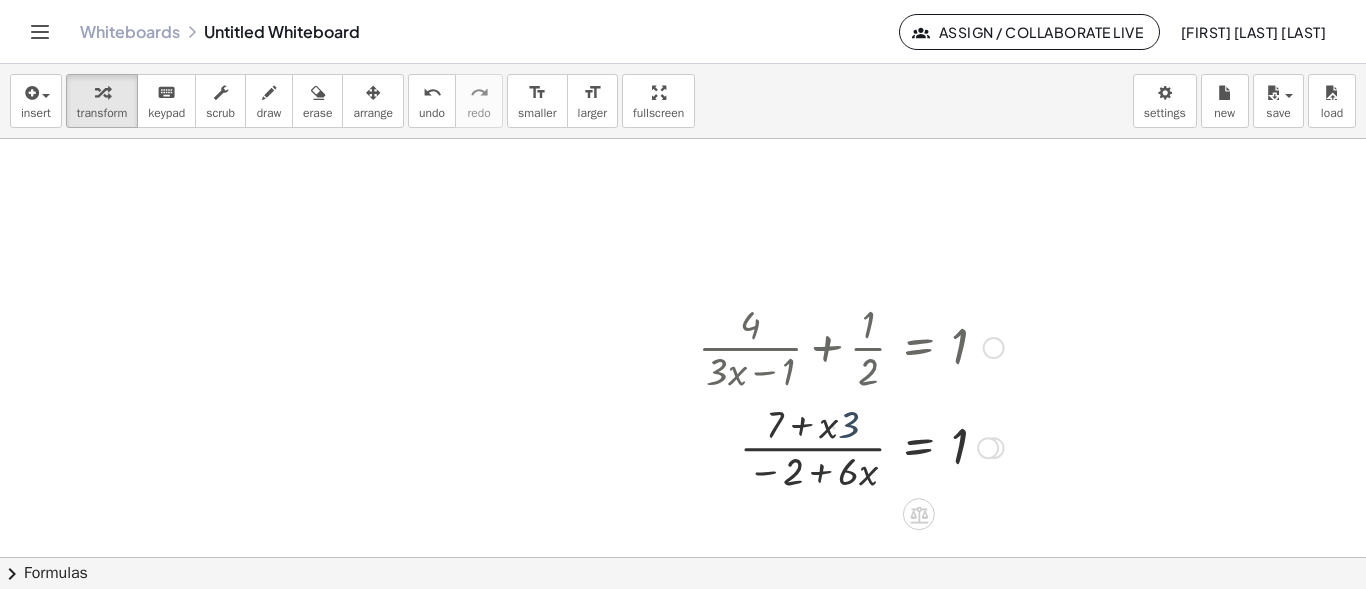 click at bounding box center [851, 446] 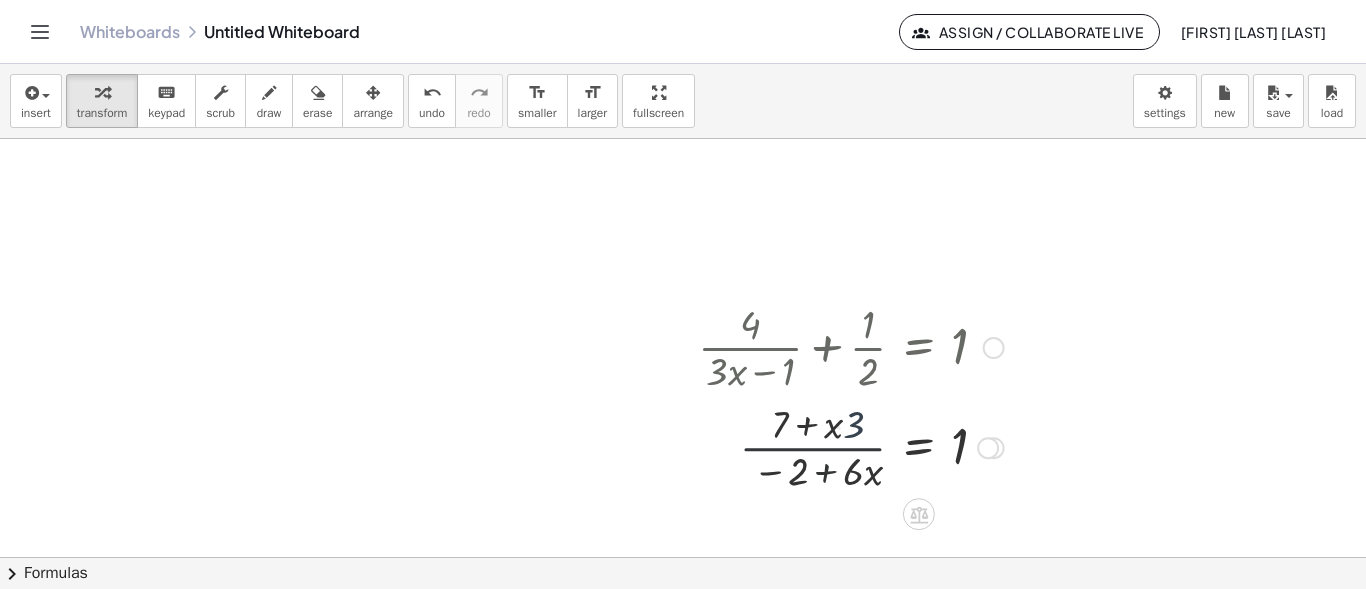 click at bounding box center (851, 446) 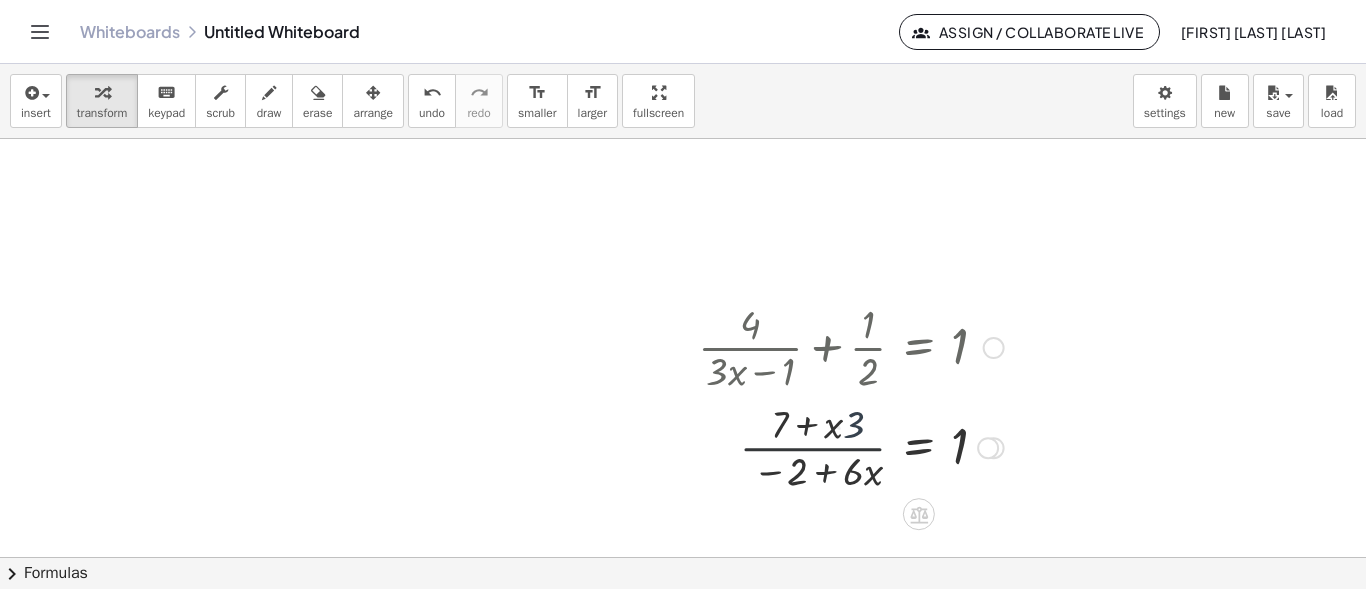drag, startPoint x: 825, startPoint y: 454, endPoint x: 828, endPoint y: 469, distance: 15.297058 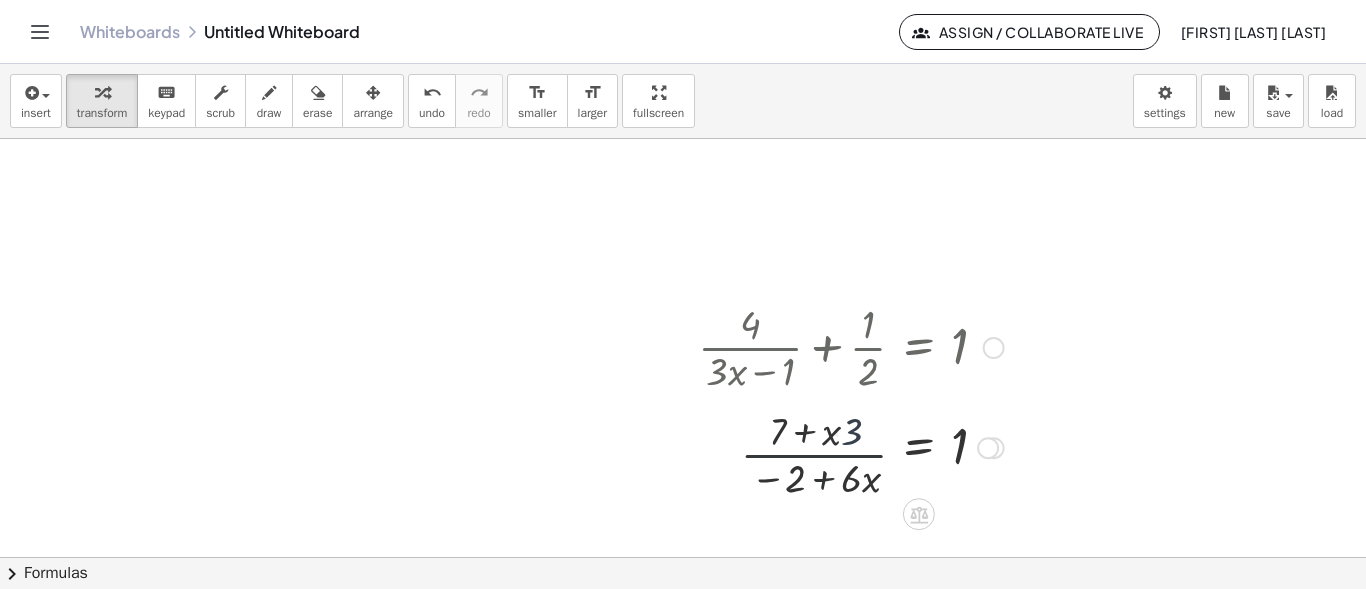 click at bounding box center [851, 446] 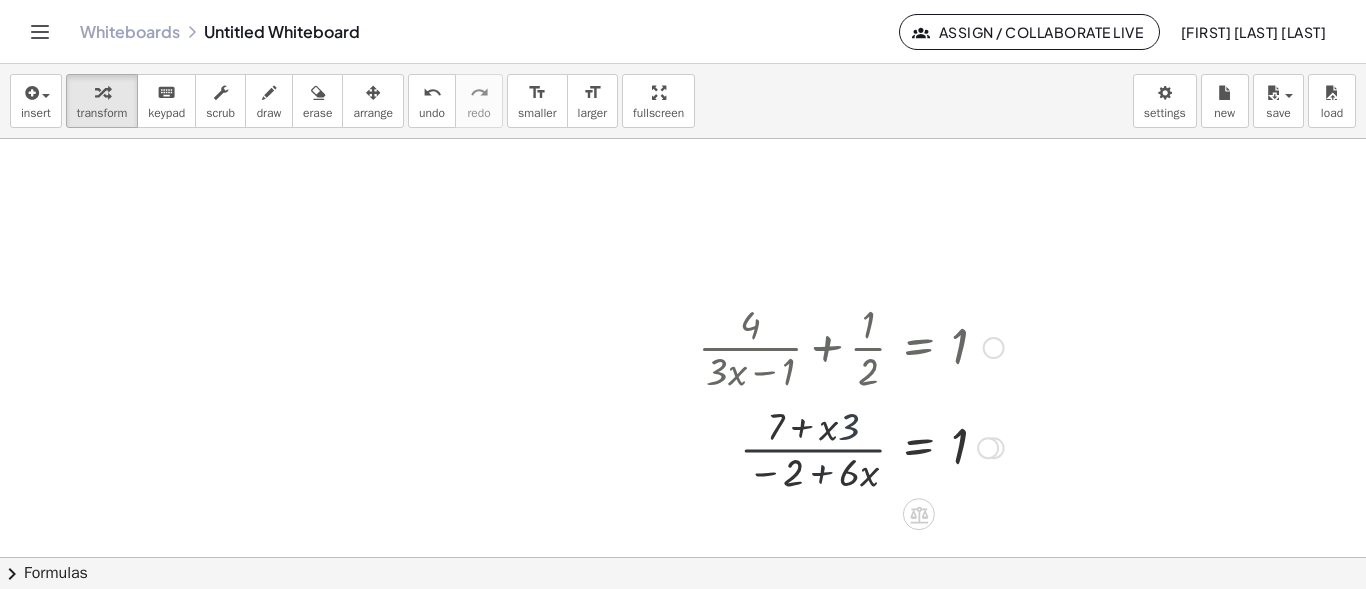 click at bounding box center (851, 446) 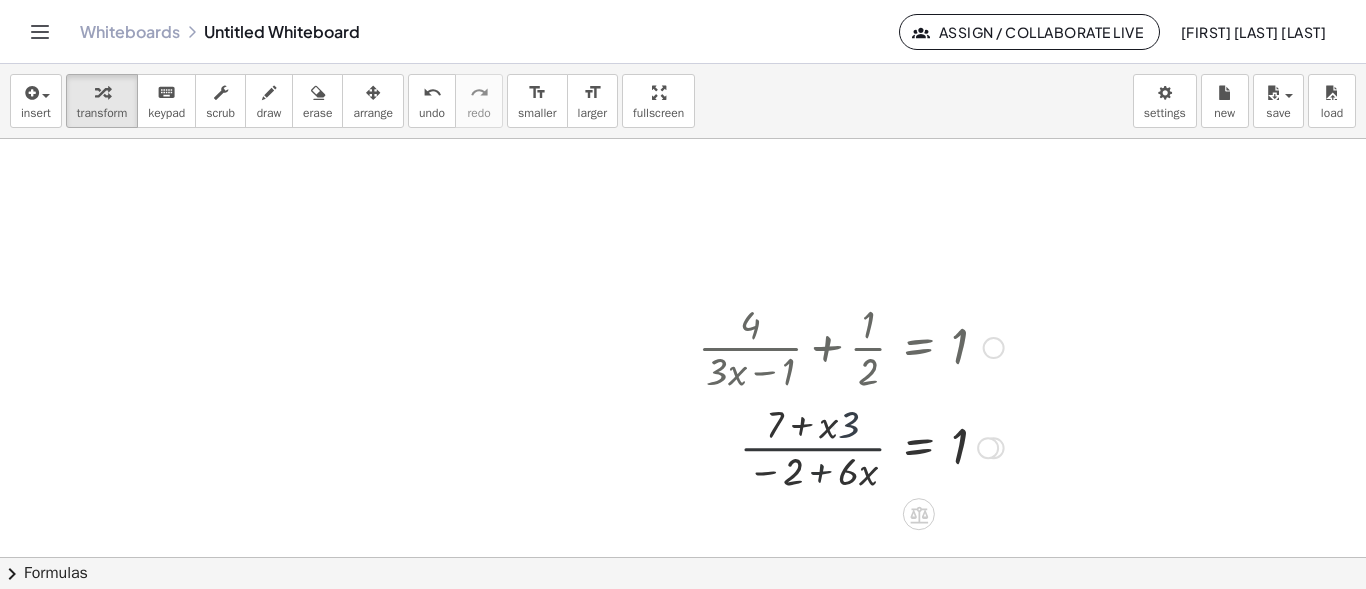 click at bounding box center [851, 446] 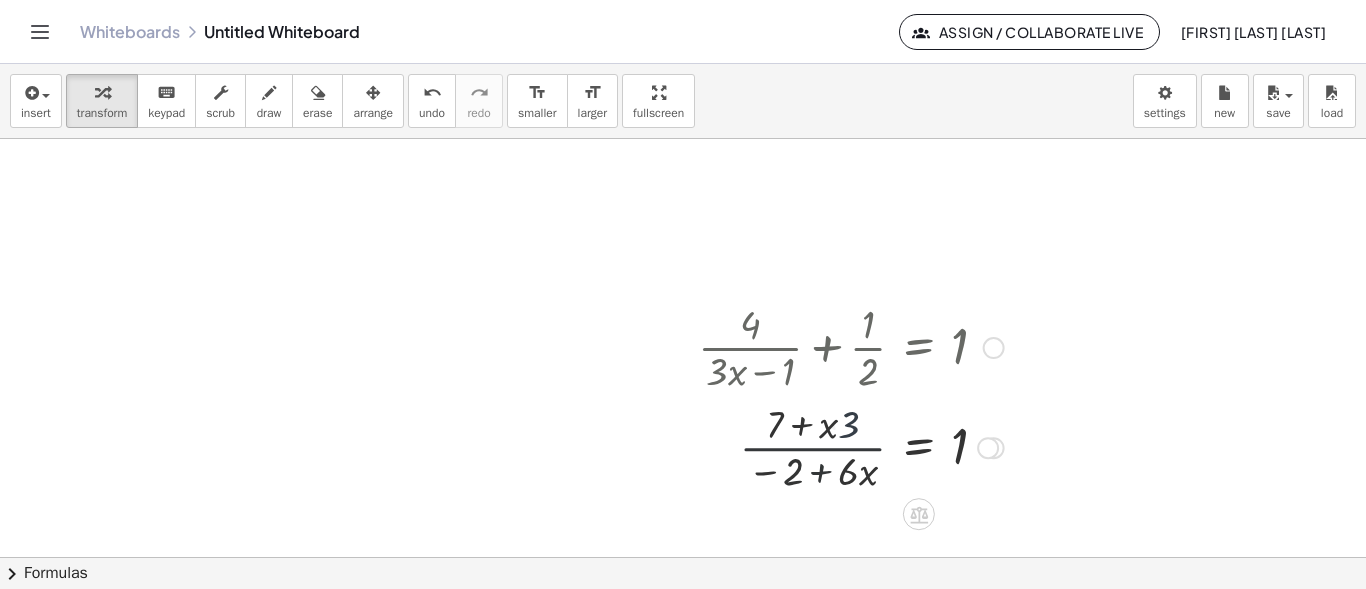 click at bounding box center [851, 446] 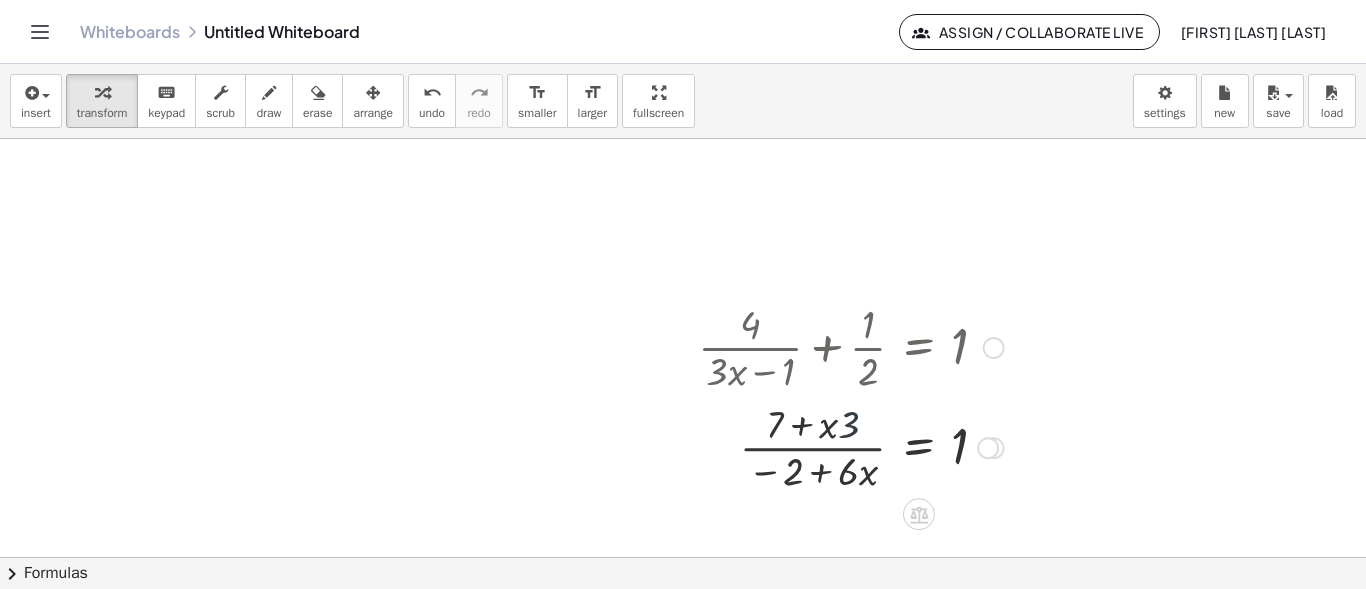 drag, startPoint x: 778, startPoint y: 415, endPoint x: 945, endPoint y: 432, distance: 167.86304 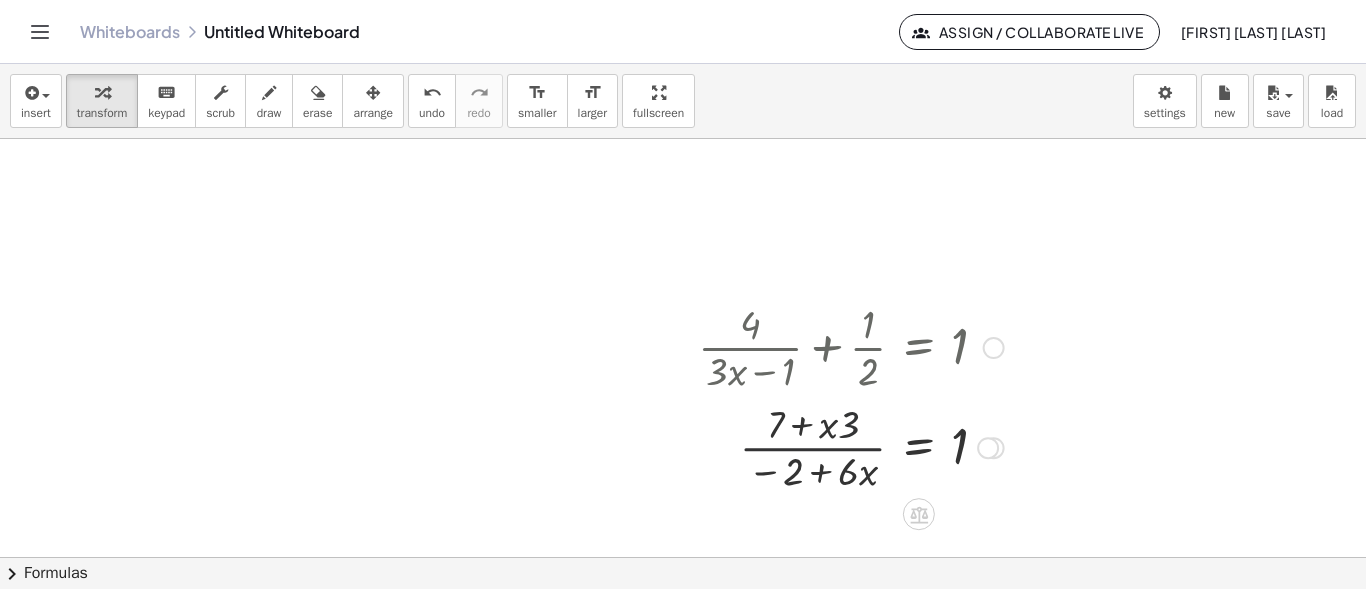 drag, startPoint x: 866, startPoint y: 428, endPoint x: 856, endPoint y: 423, distance: 11.18034 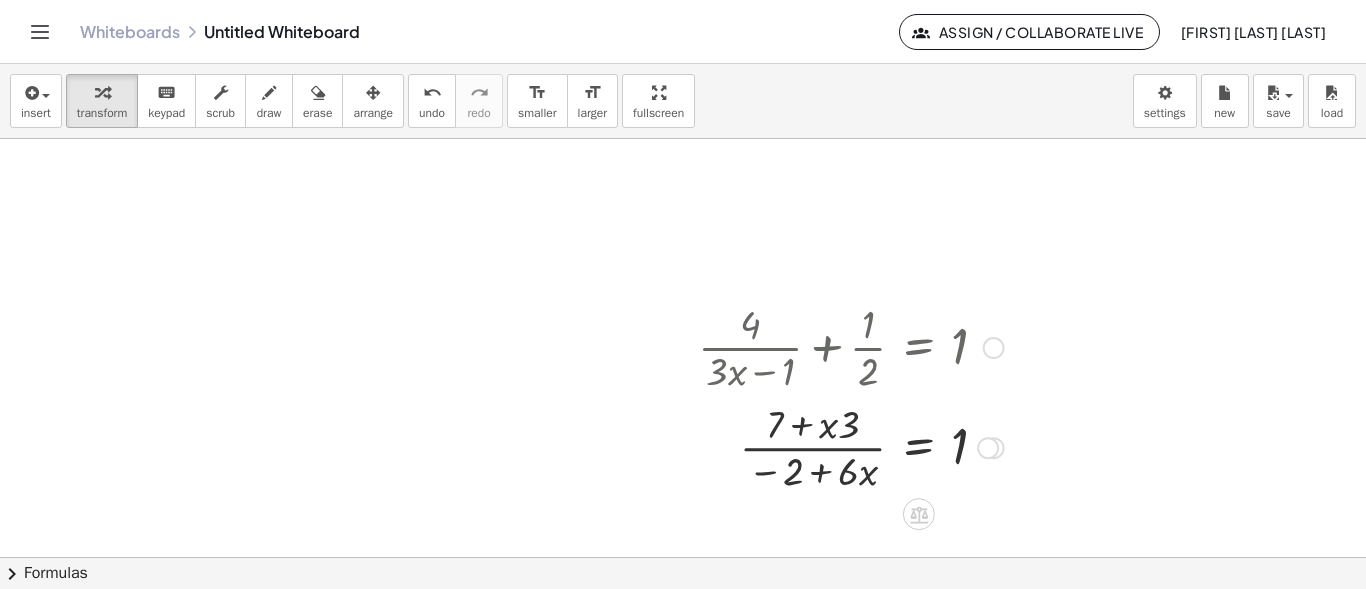 click at bounding box center (851, 446) 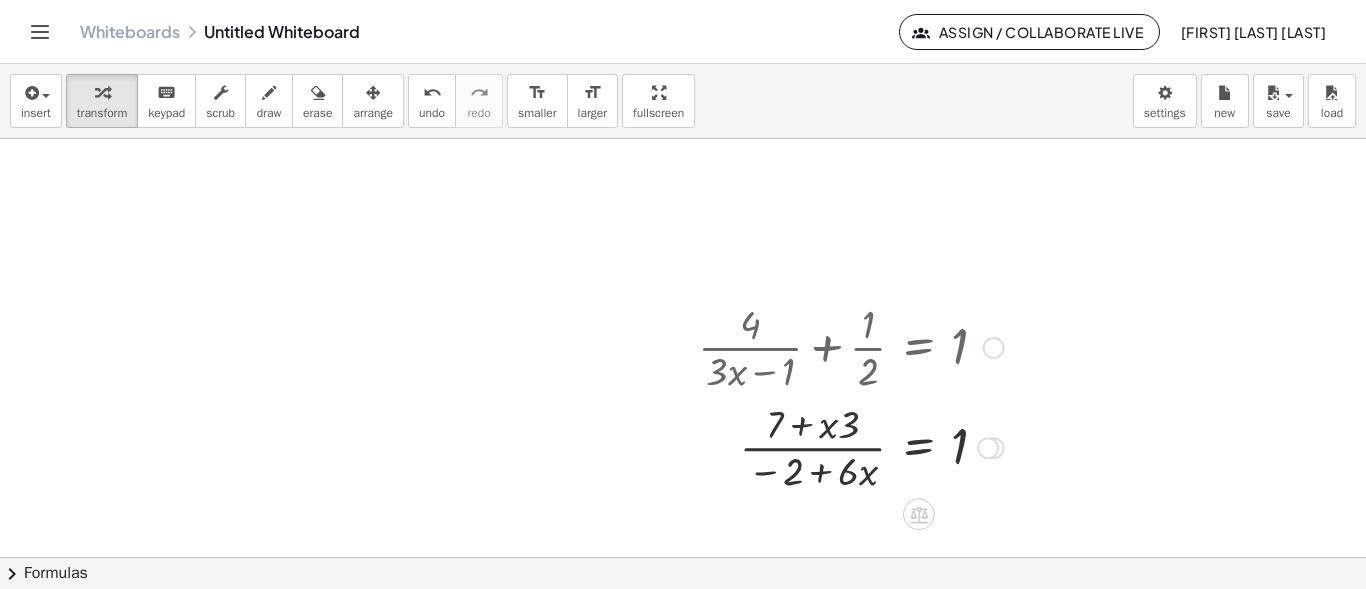 click at bounding box center (851, 446) 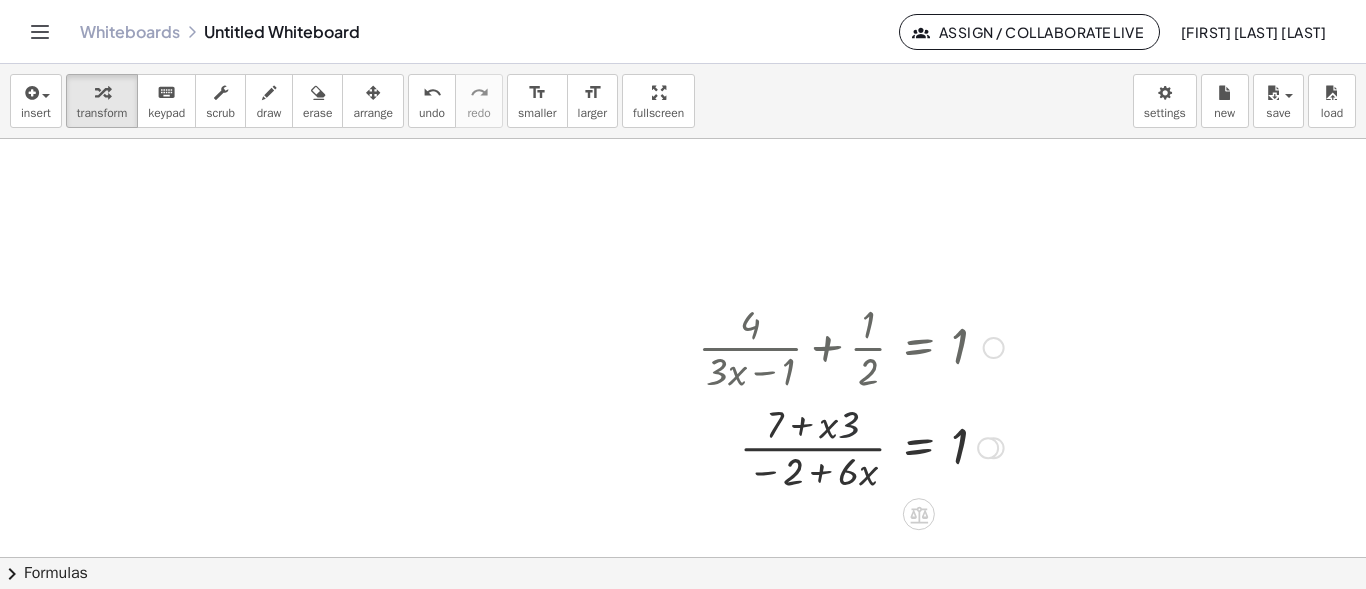 drag, startPoint x: 865, startPoint y: 450, endPoint x: 870, endPoint y: 466, distance: 16.763054 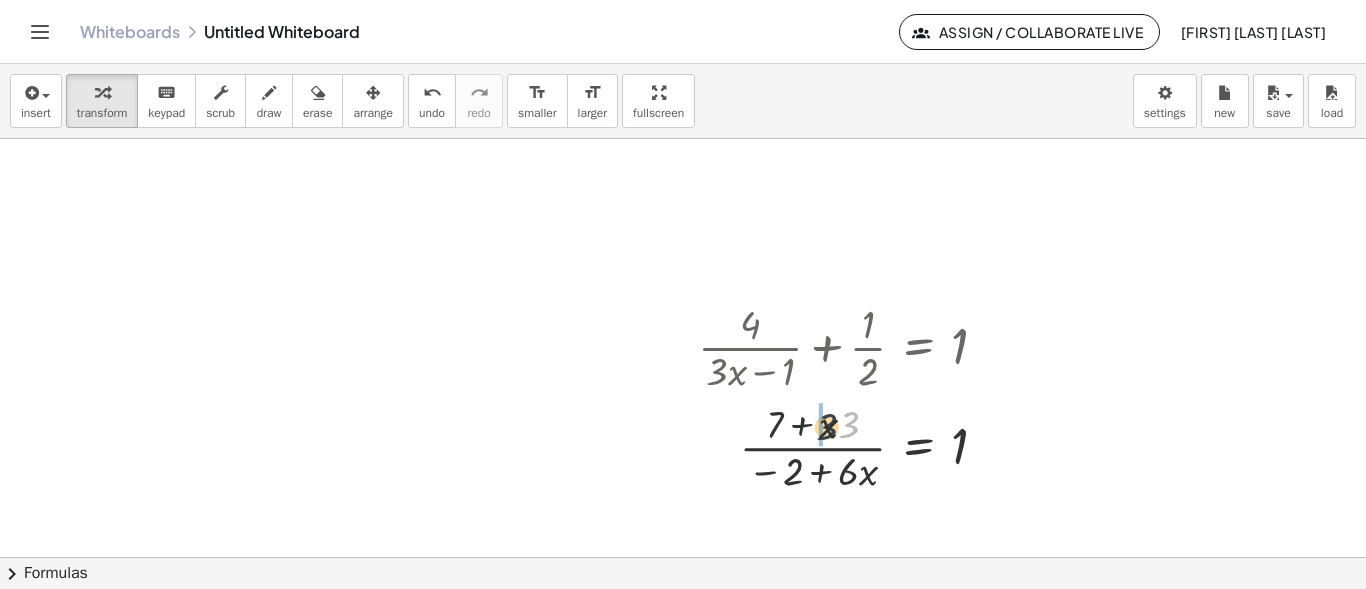 drag, startPoint x: 851, startPoint y: 418, endPoint x: 824, endPoint y: 420, distance: 27.073973 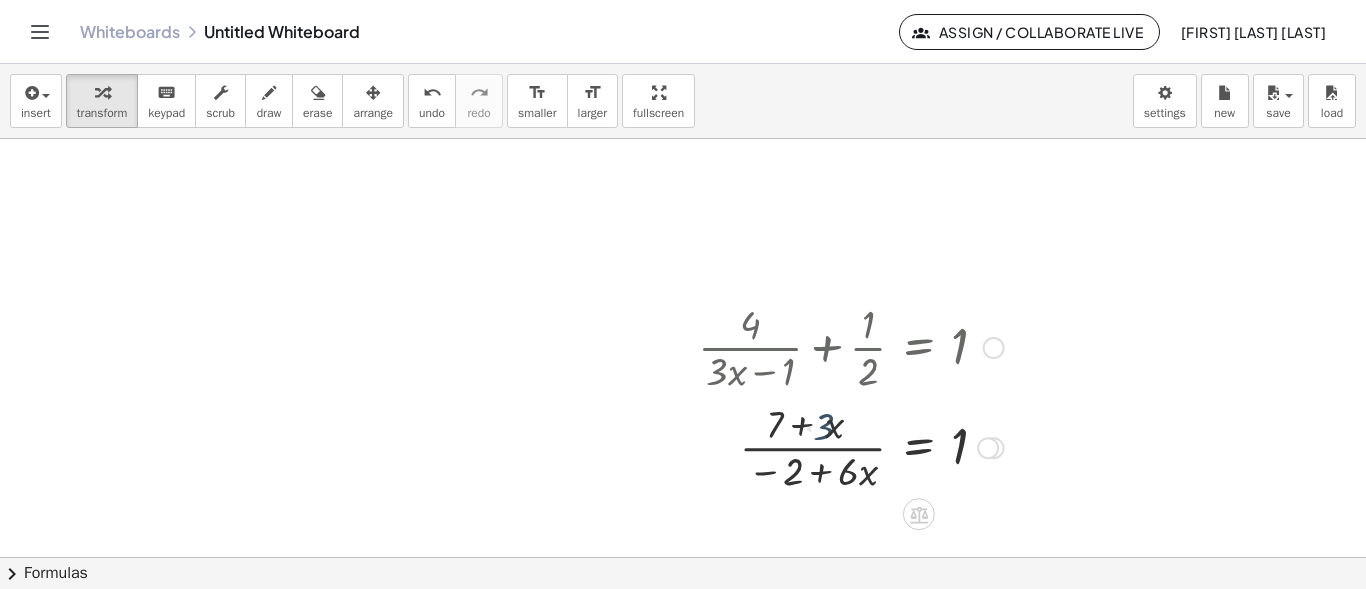 click at bounding box center (851, 446) 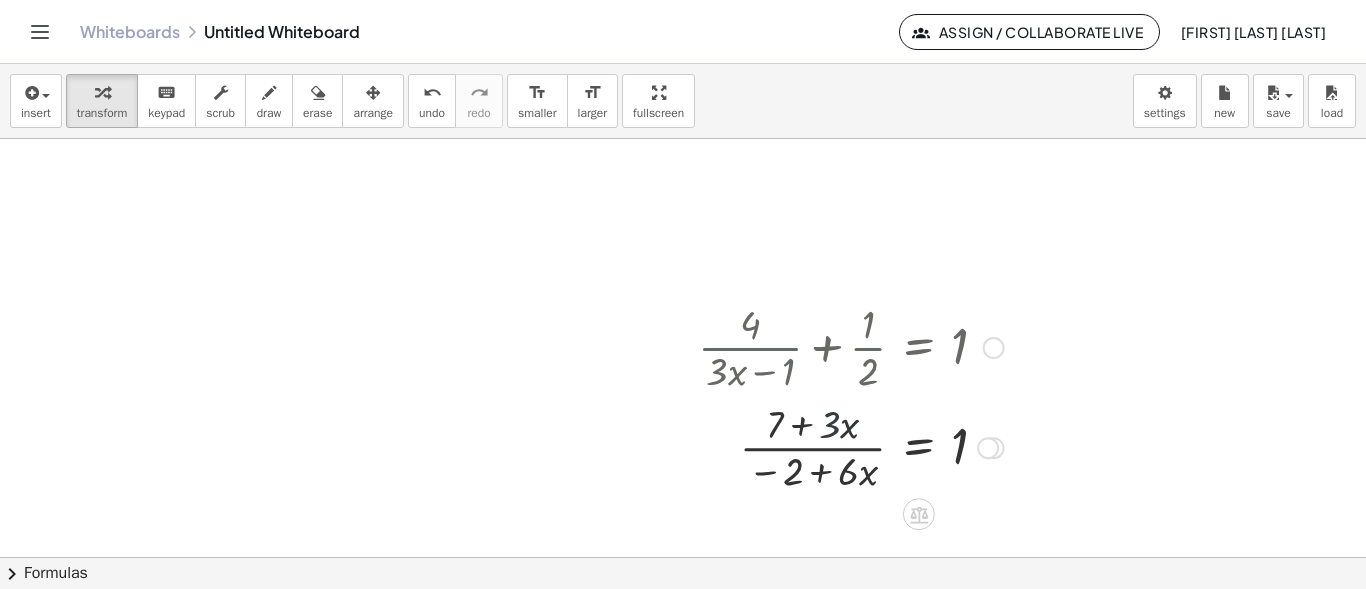 click at bounding box center (851, 446) 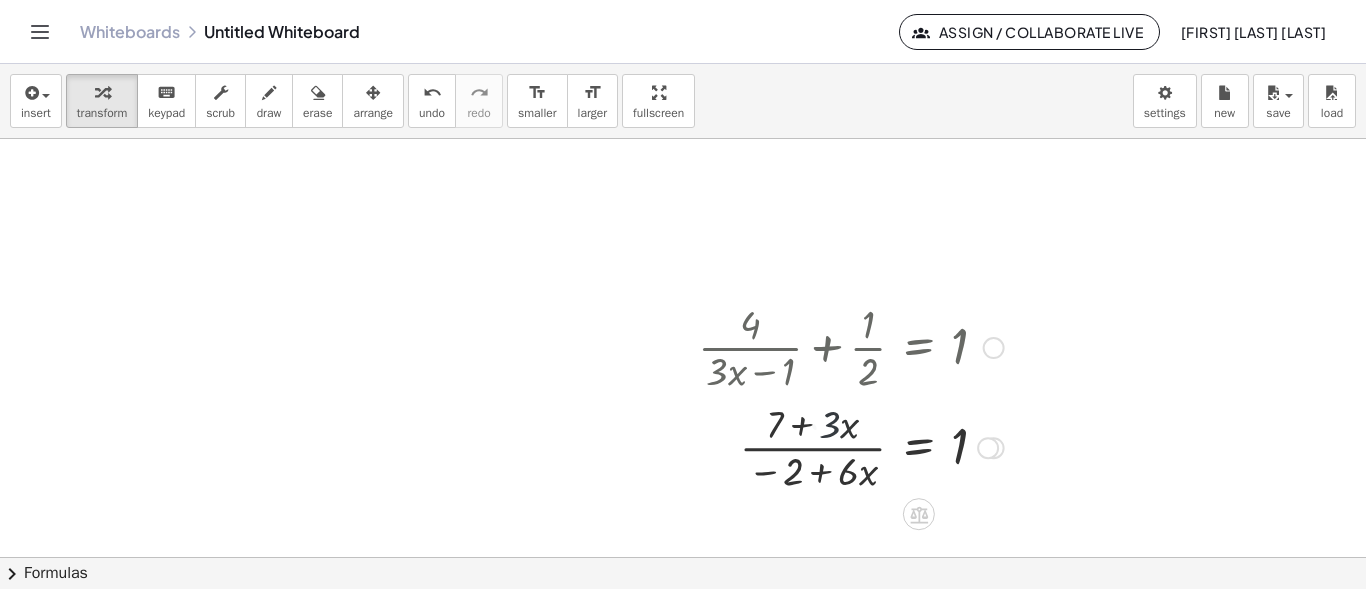 click at bounding box center (851, 446) 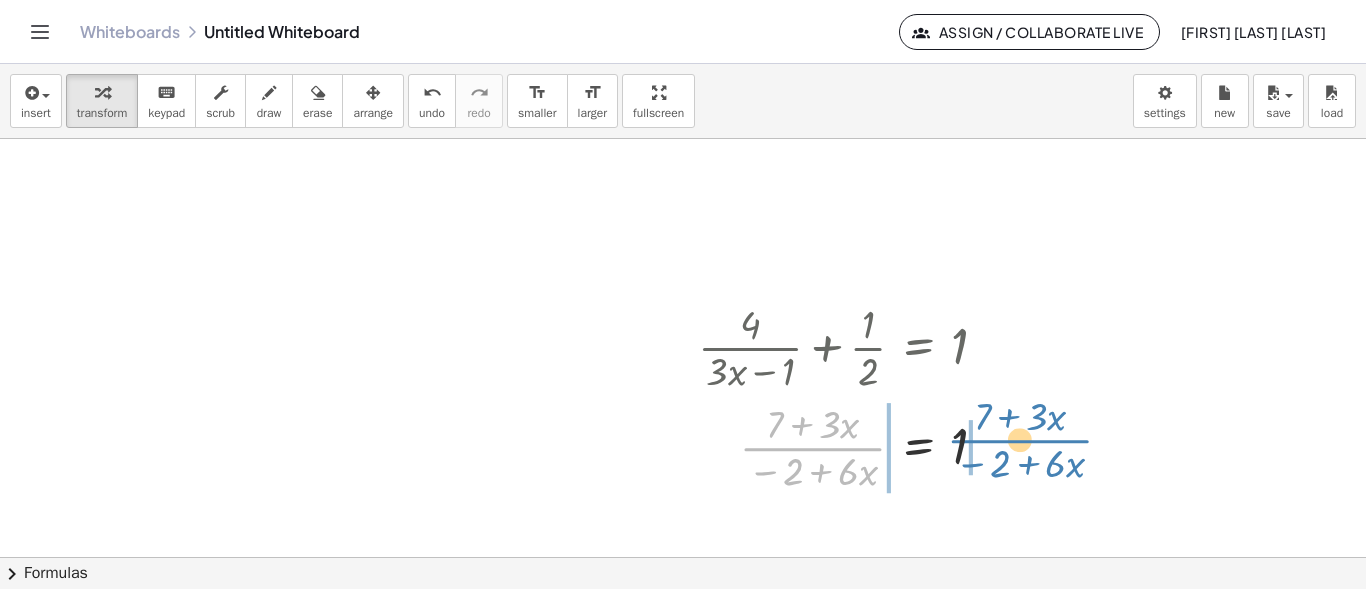 drag, startPoint x: 799, startPoint y: 444, endPoint x: 1008, endPoint y: 436, distance: 209.15306 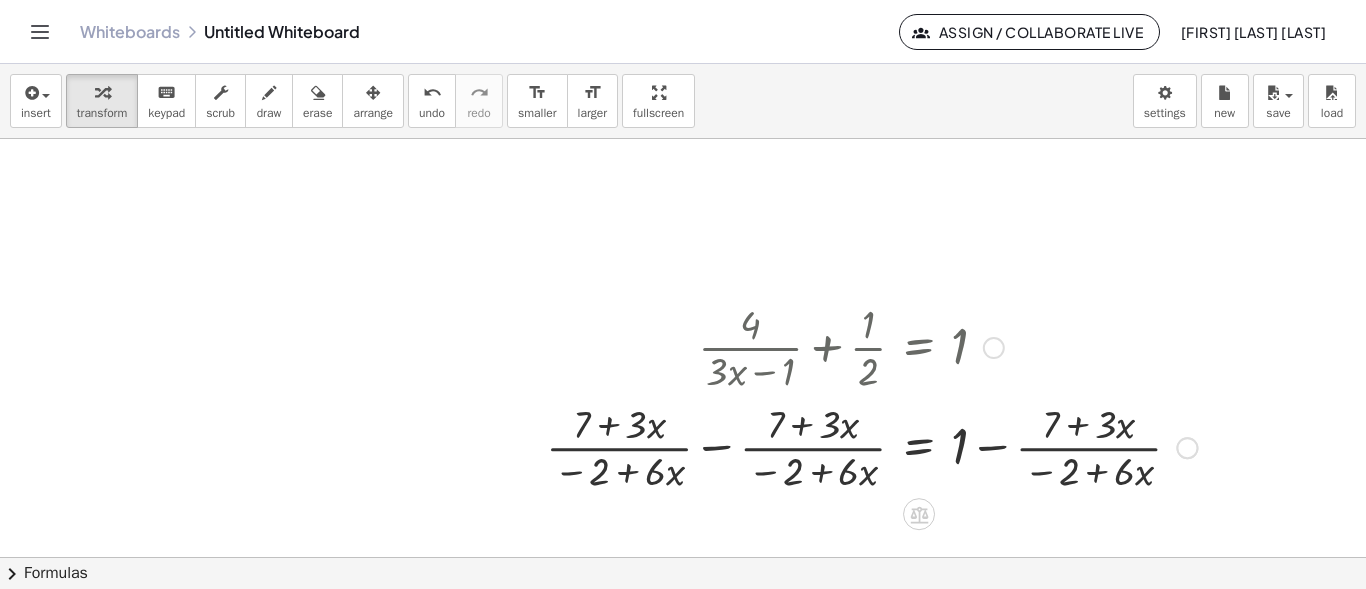 click at bounding box center (871, 446) 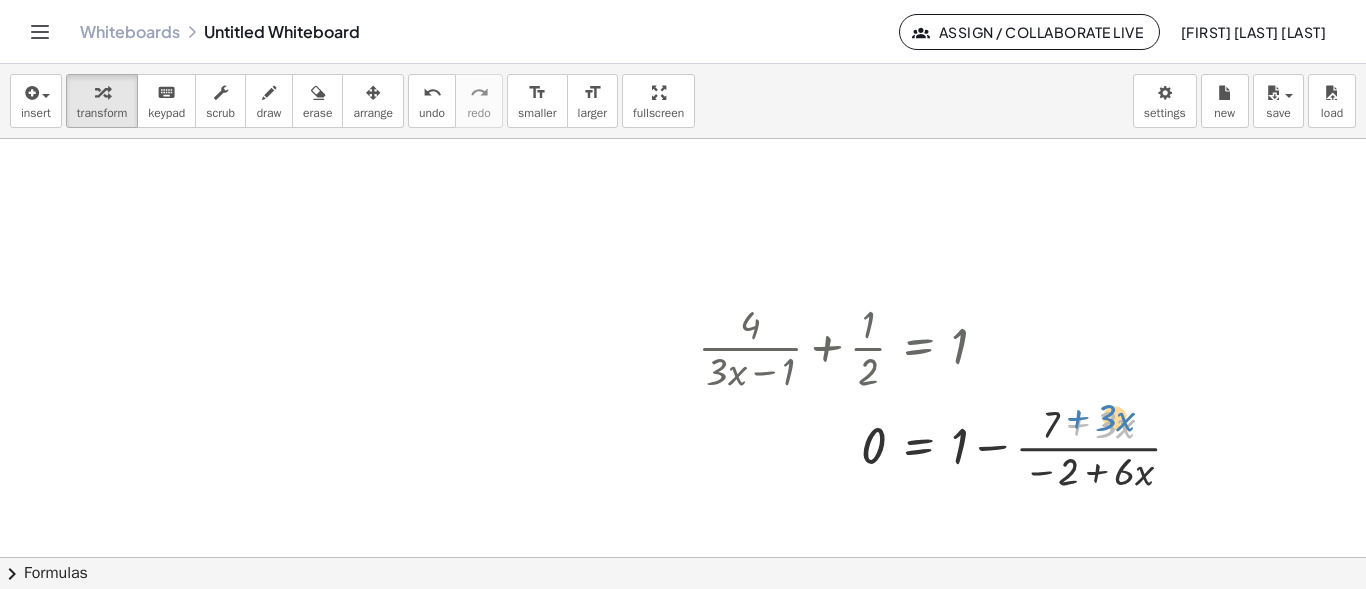 click at bounding box center (947, 446) 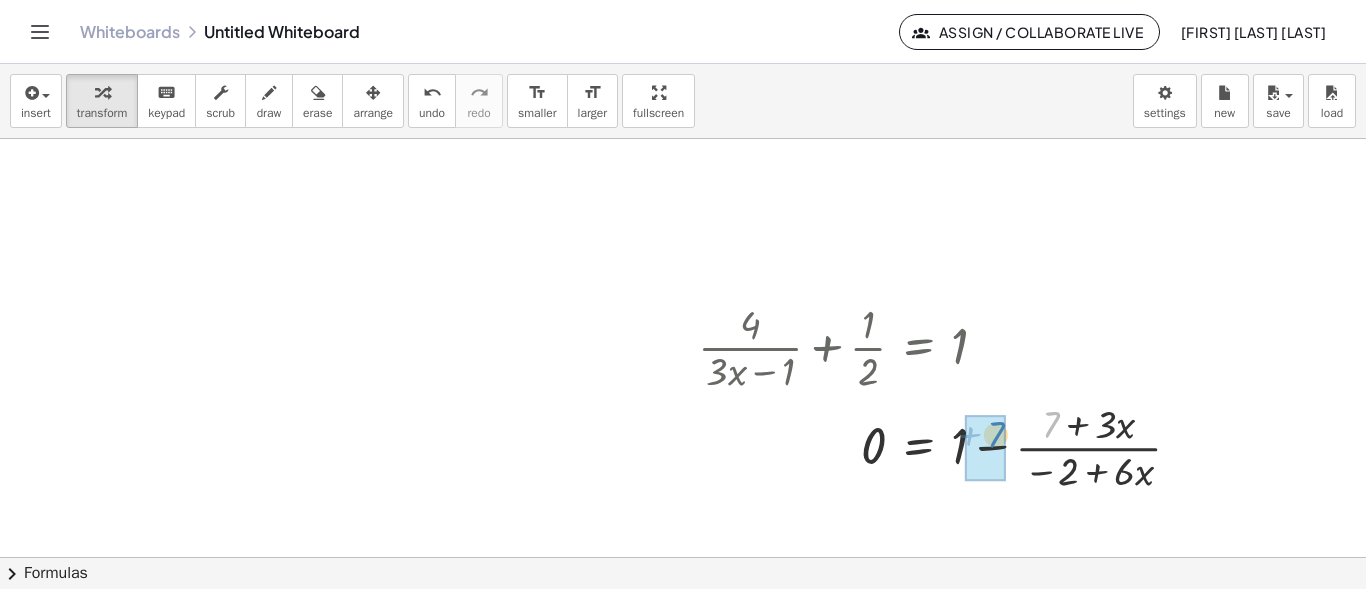 drag, startPoint x: 1051, startPoint y: 430, endPoint x: 976, endPoint y: 446, distance: 76.687675 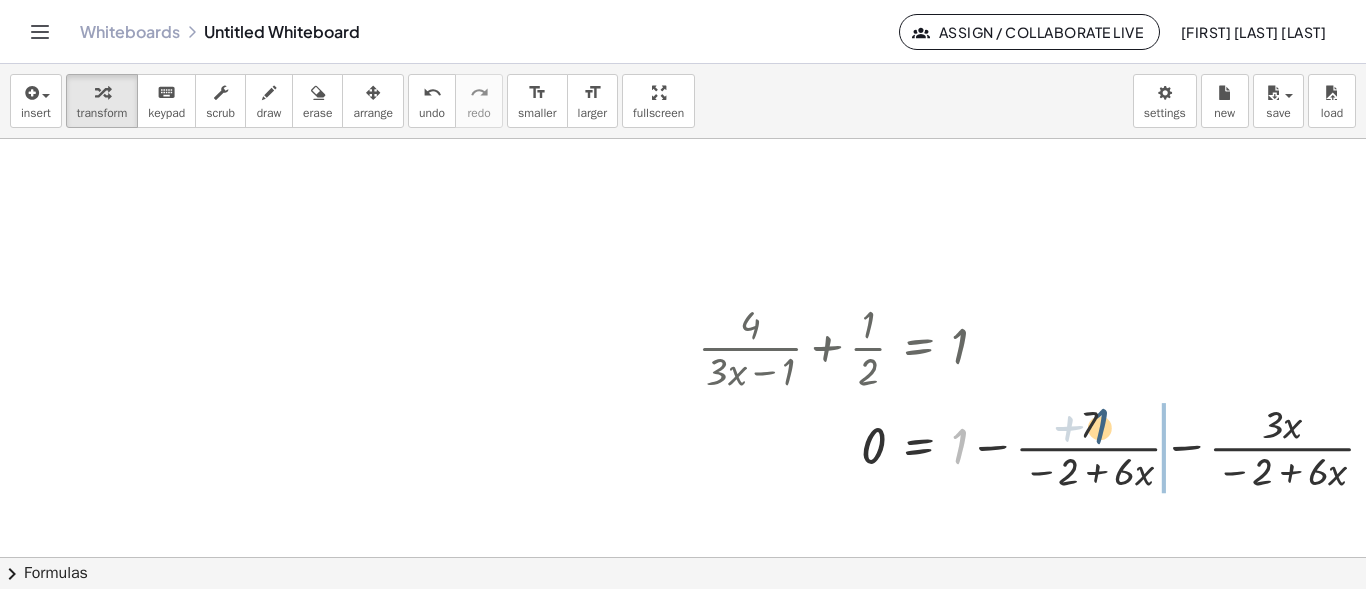 drag, startPoint x: 957, startPoint y: 438, endPoint x: 1109, endPoint y: 418, distance: 153.31015 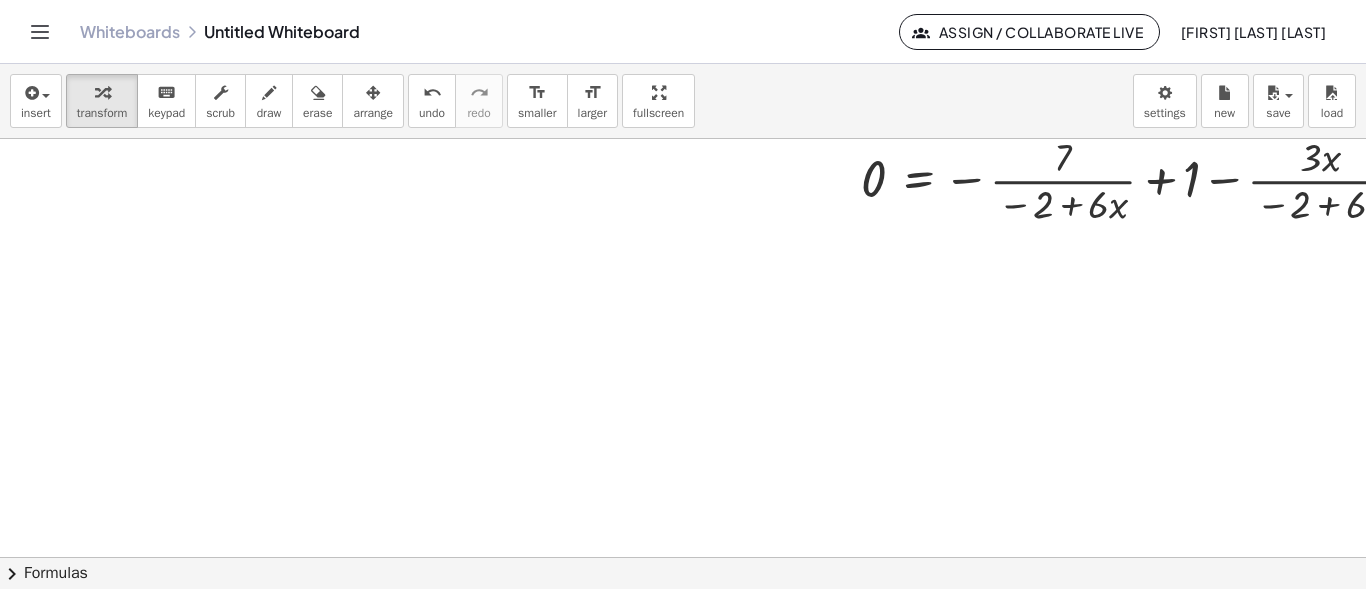scroll, scrollTop: 569, scrollLeft: 0, axis: vertical 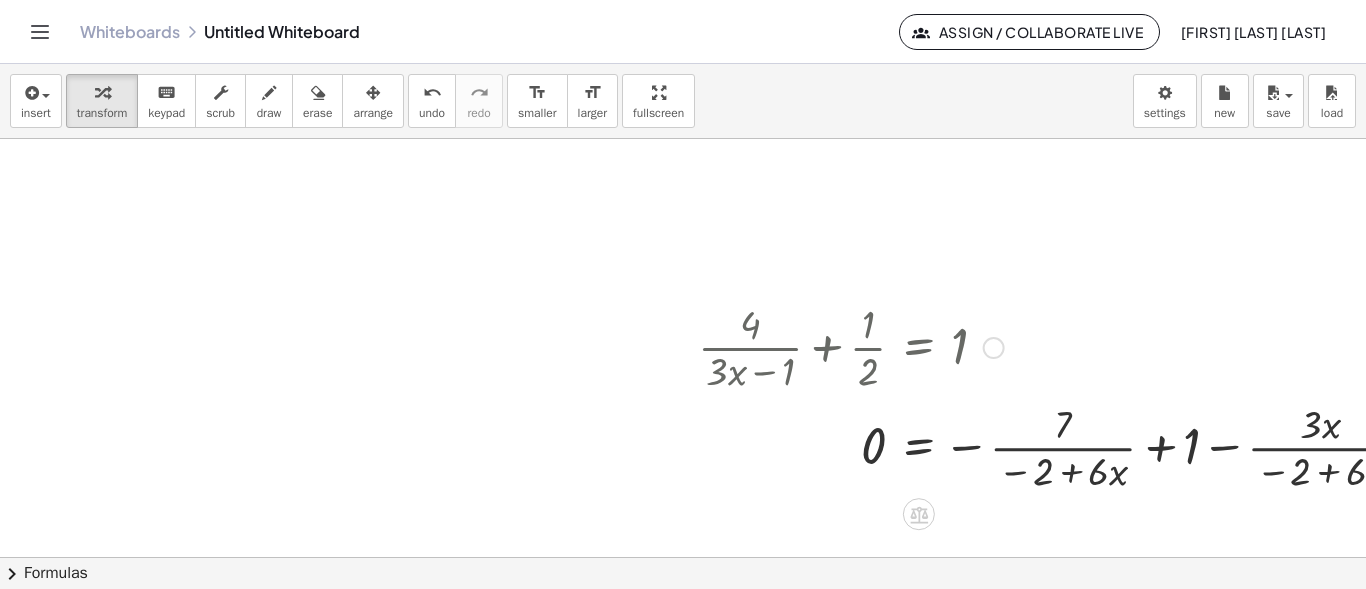 click at bounding box center (1063, 446) 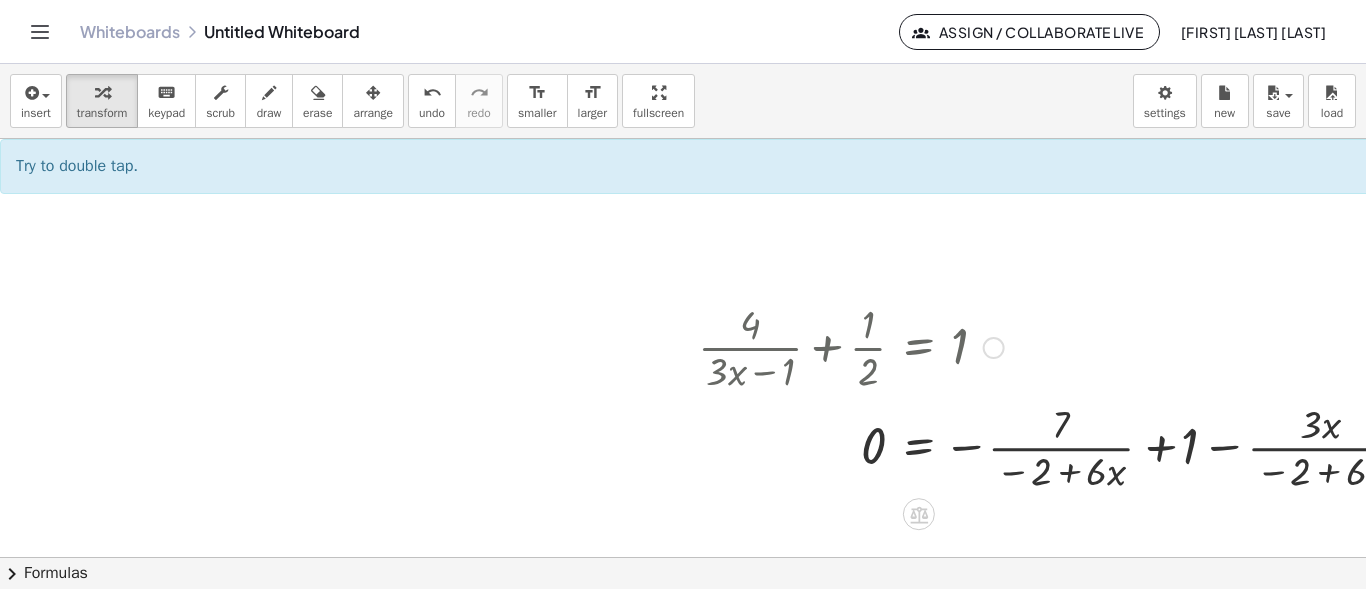drag, startPoint x: 1109, startPoint y: 462, endPoint x: 1097, endPoint y: 467, distance: 13 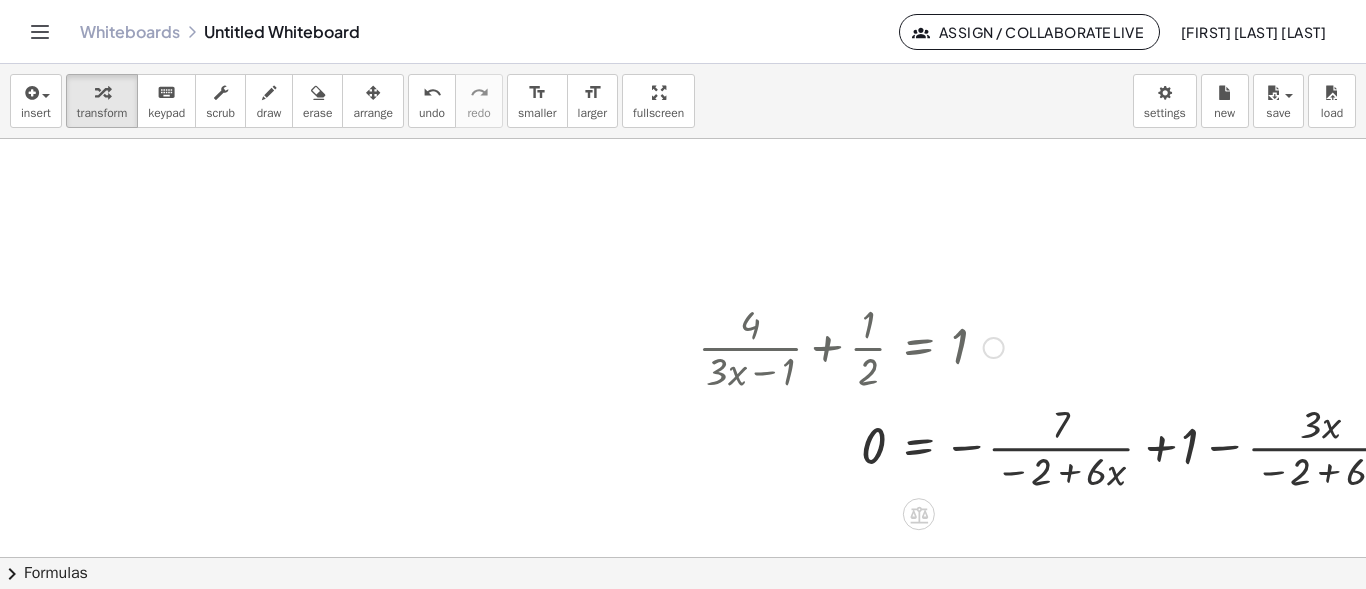 drag, startPoint x: 1094, startPoint y: 468, endPoint x: 1081, endPoint y: 469, distance: 13.038404 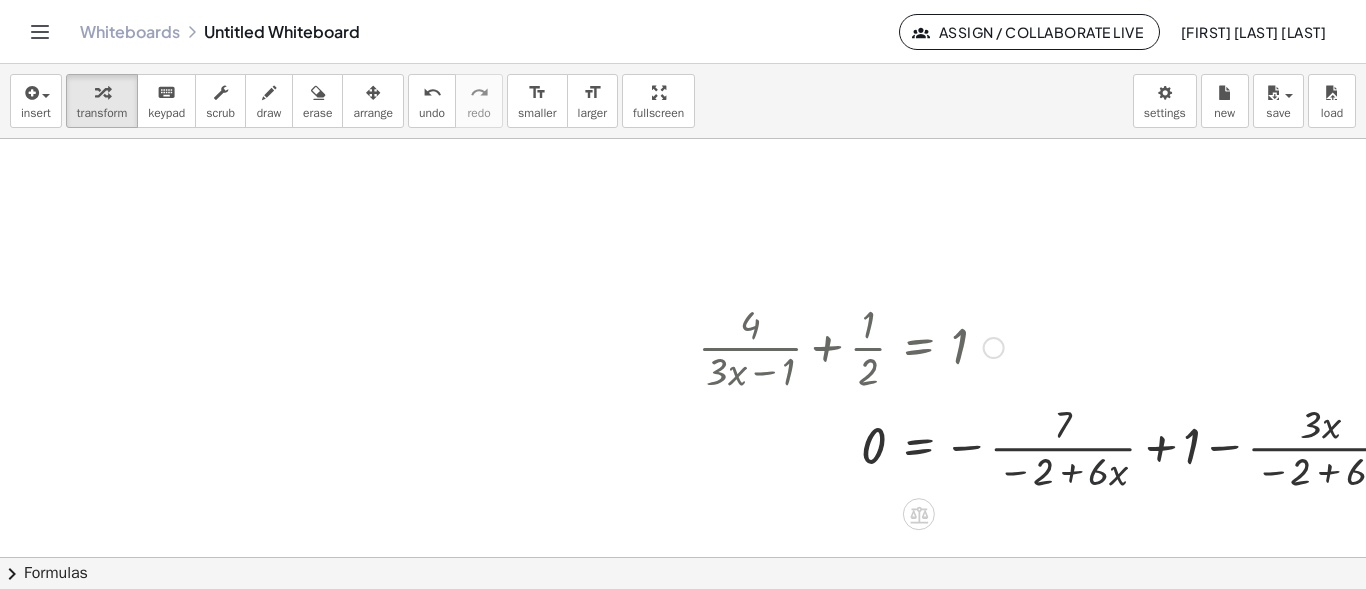 click at bounding box center [1063, 446] 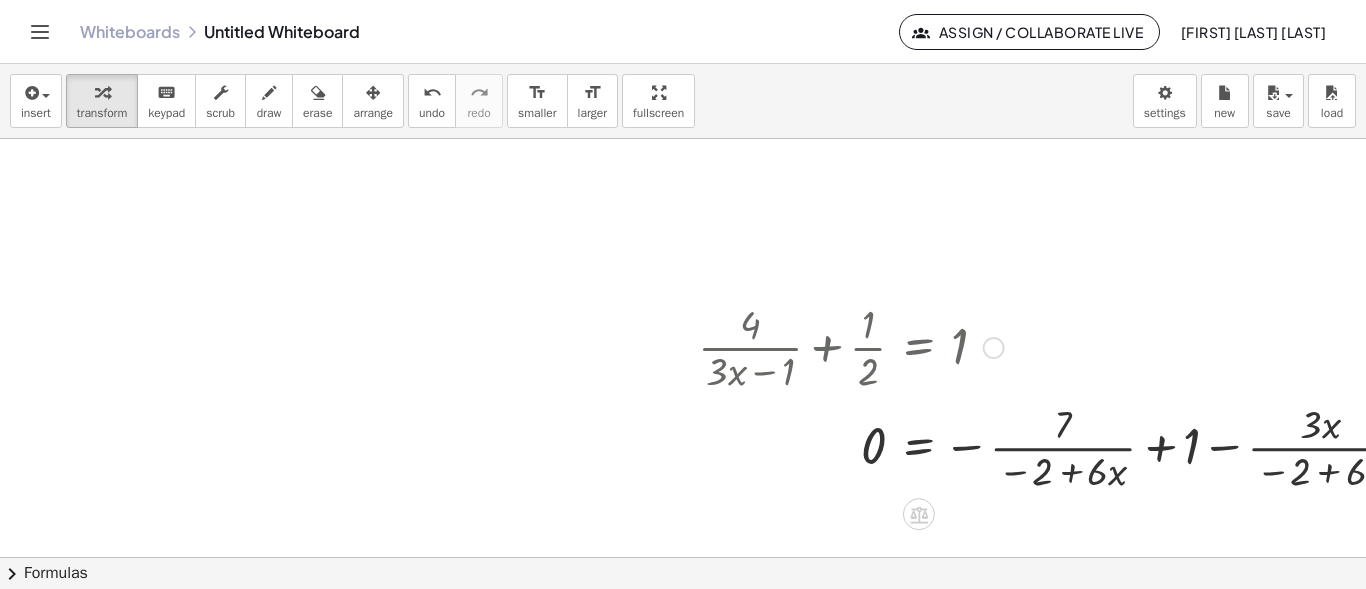 click at bounding box center [1063, 446] 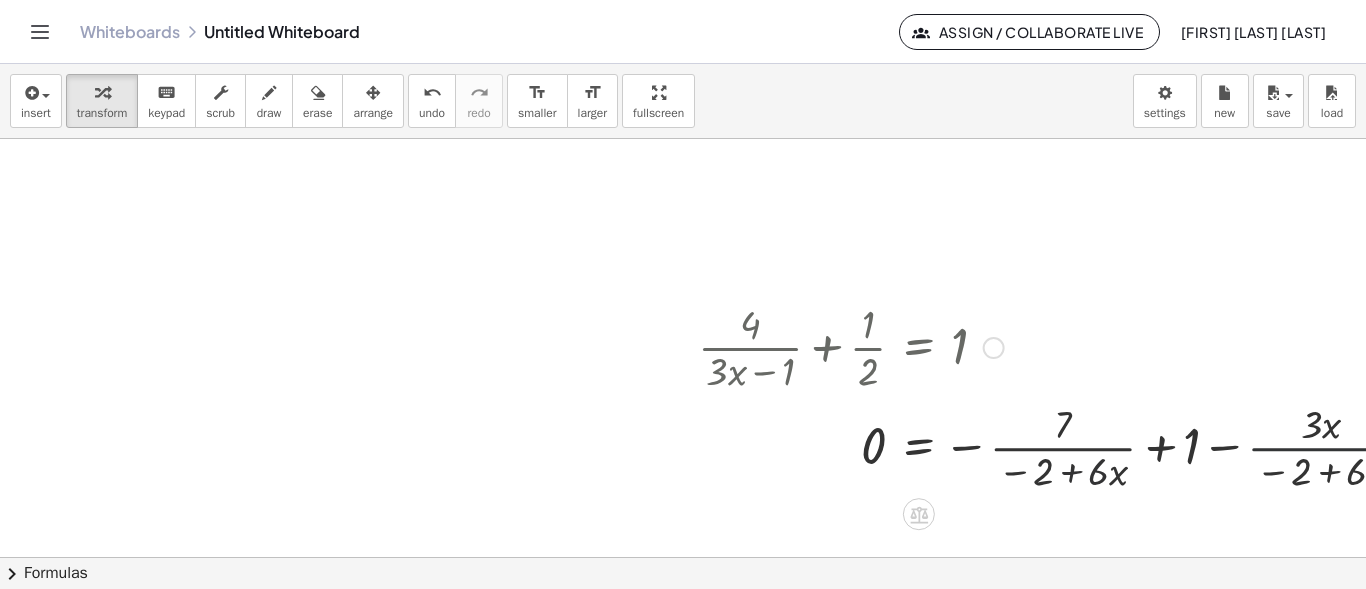 drag, startPoint x: 1333, startPoint y: 448, endPoint x: 1333, endPoint y: 463, distance: 15 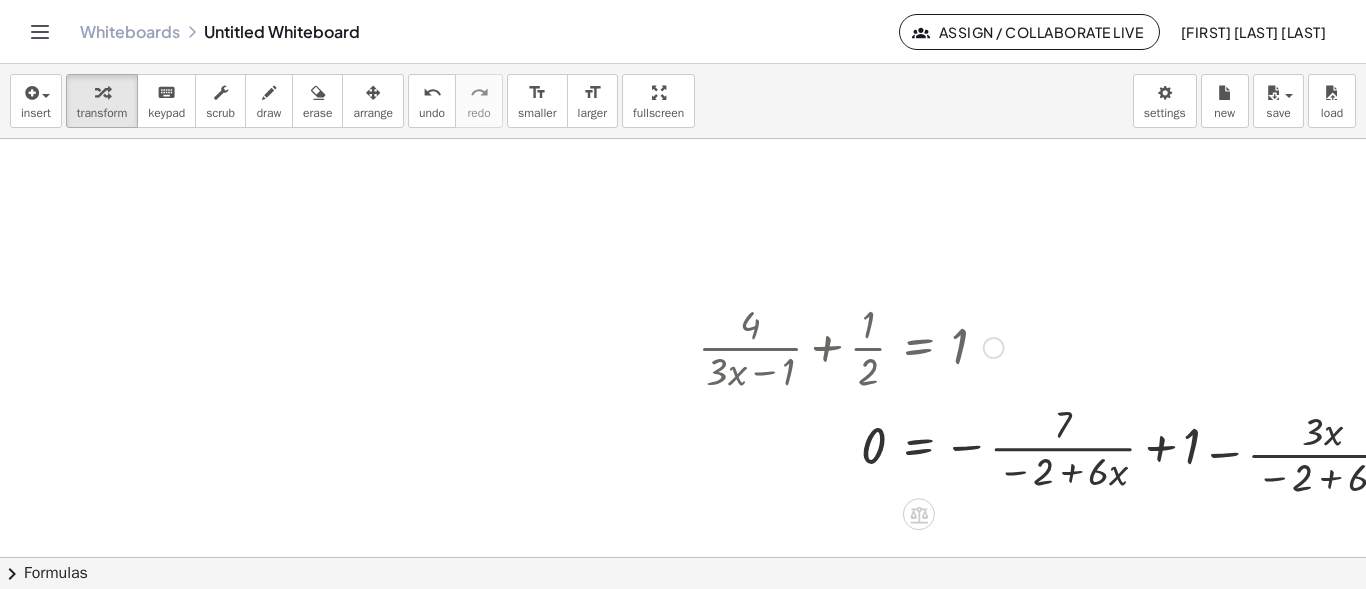click at bounding box center [1063, 446] 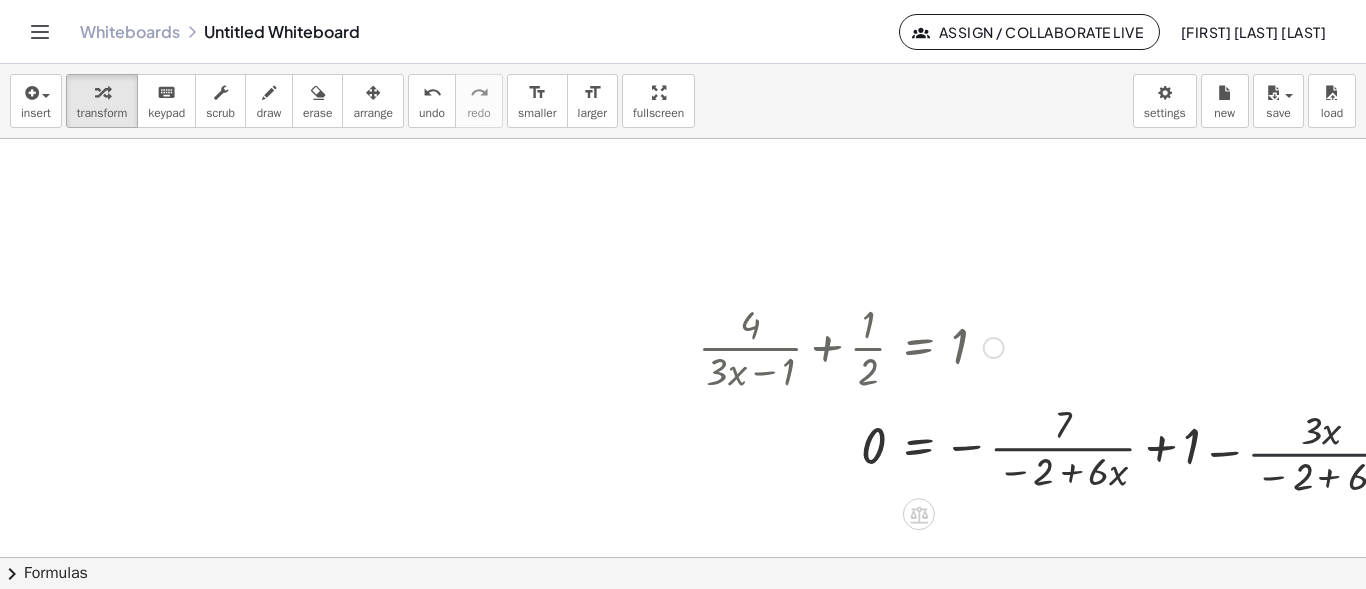 click at bounding box center (1063, 446) 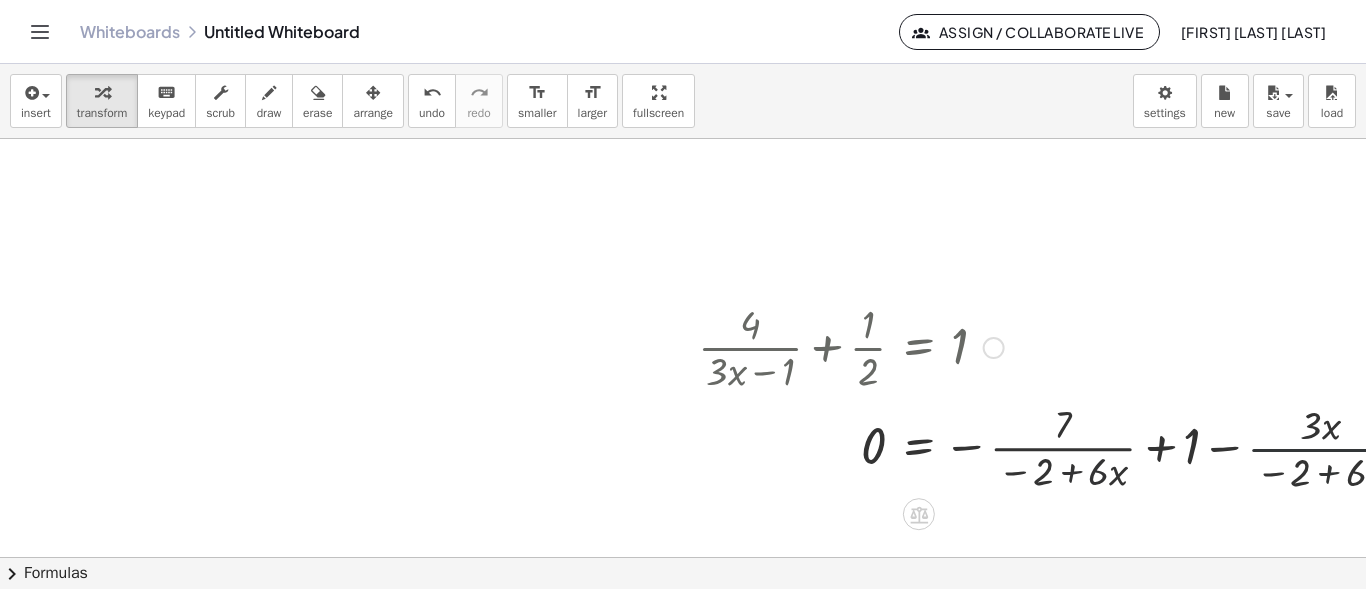 drag, startPoint x: 1324, startPoint y: 462, endPoint x: 1306, endPoint y: 456, distance: 18.973665 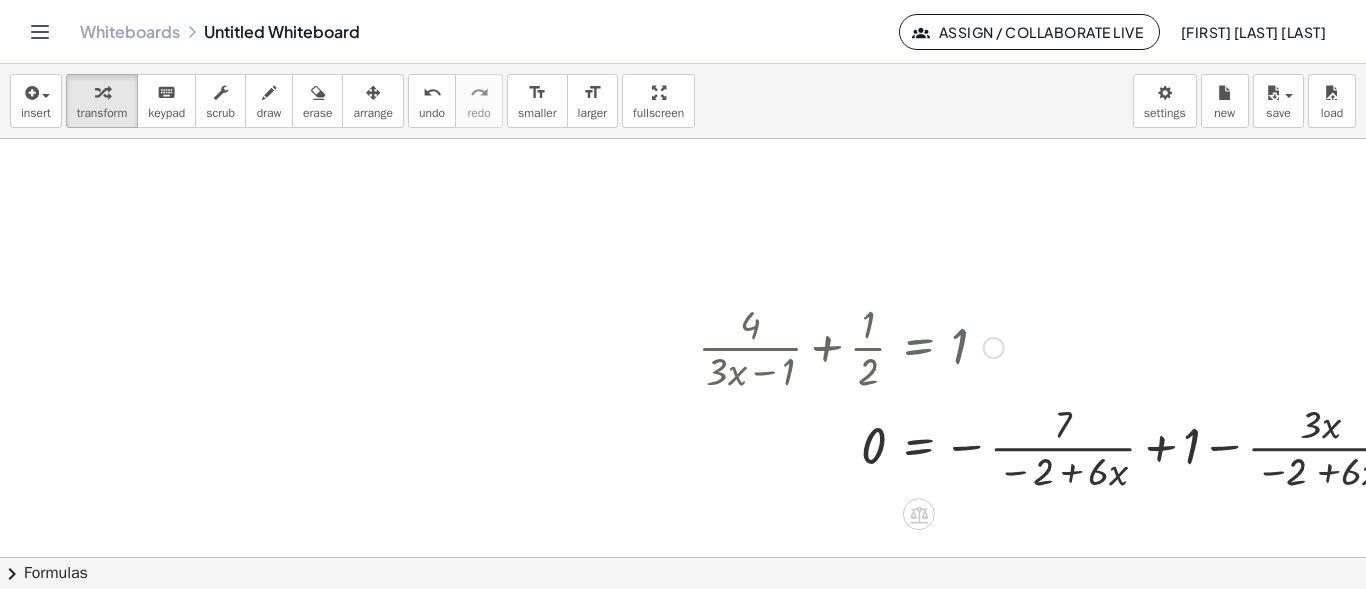 click at bounding box center (1063, 446) 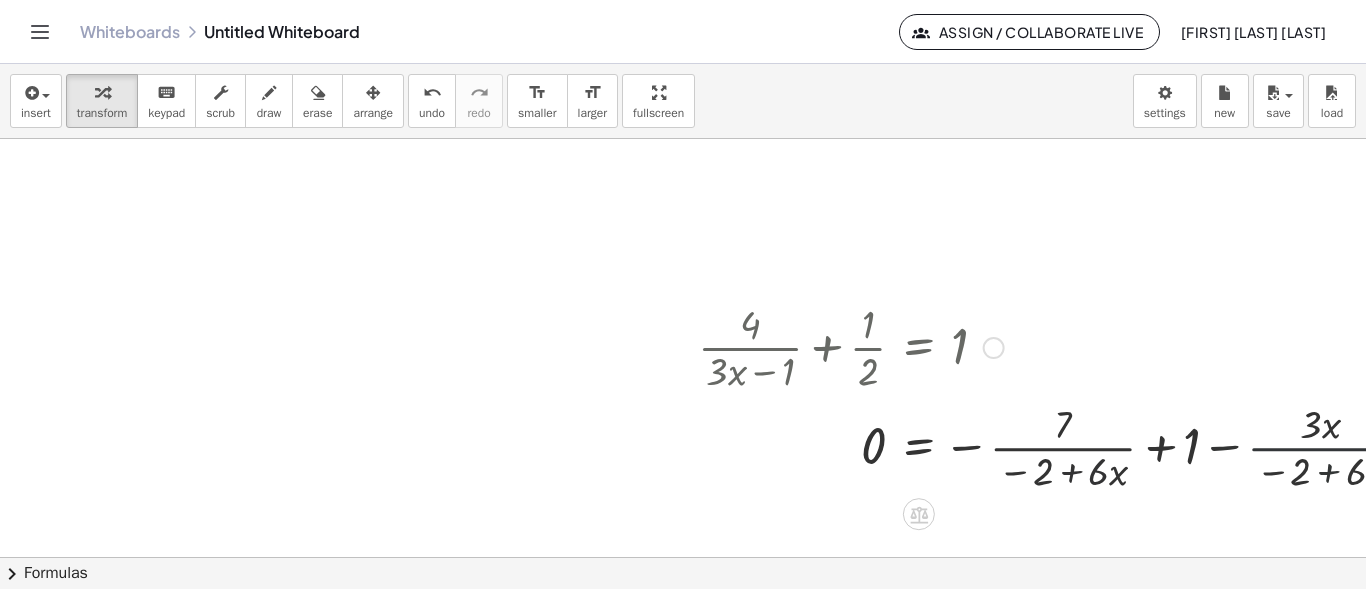 click at bounding box center [1063, 446] 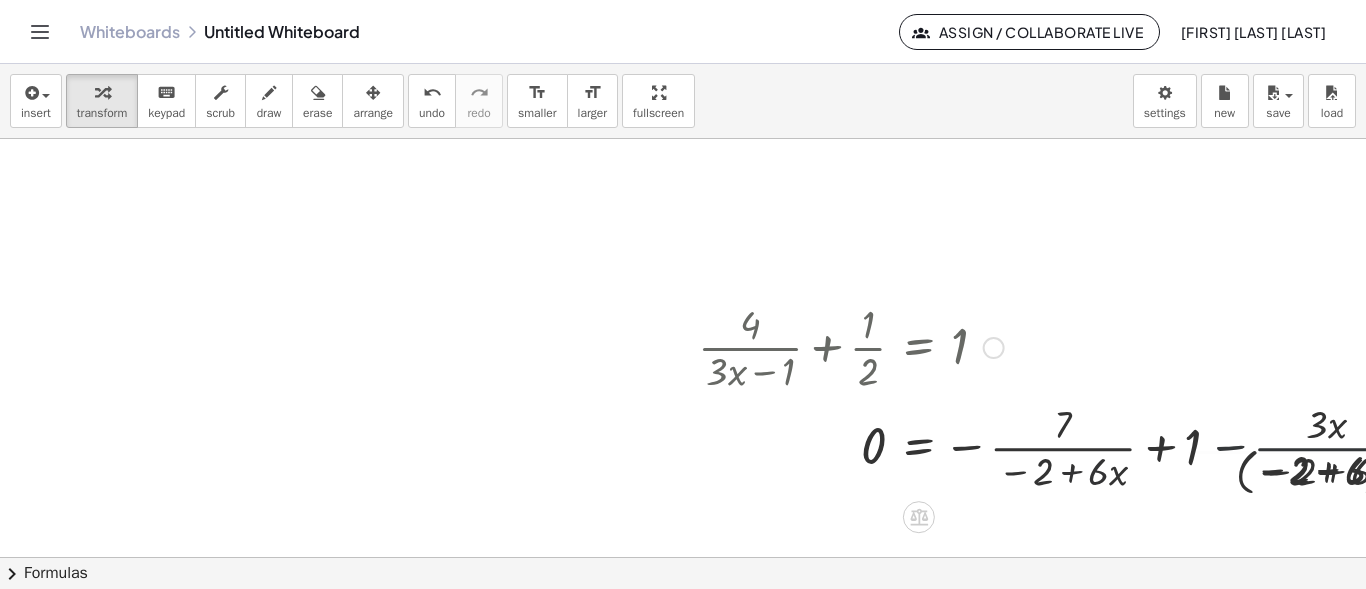 drag, startPoint x: 1230, startPoint y: 445, endPoint x: 918, endPoint y: 366, distance: 321.84622 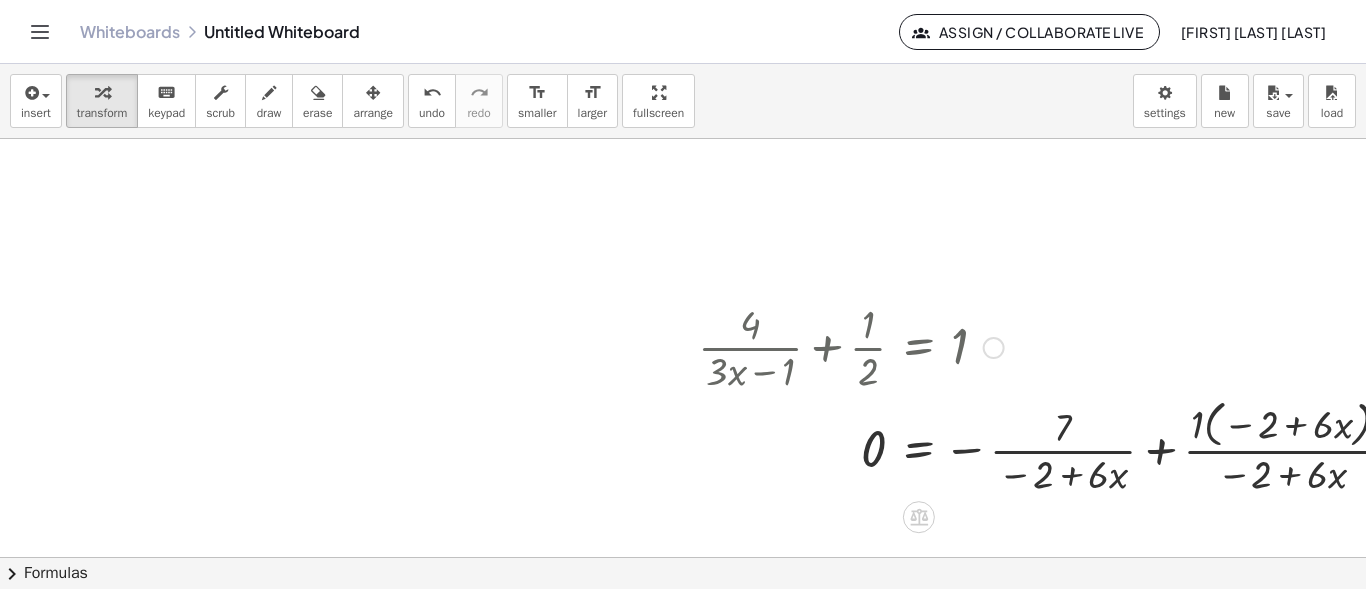 click at bounding box center (1153, 446) 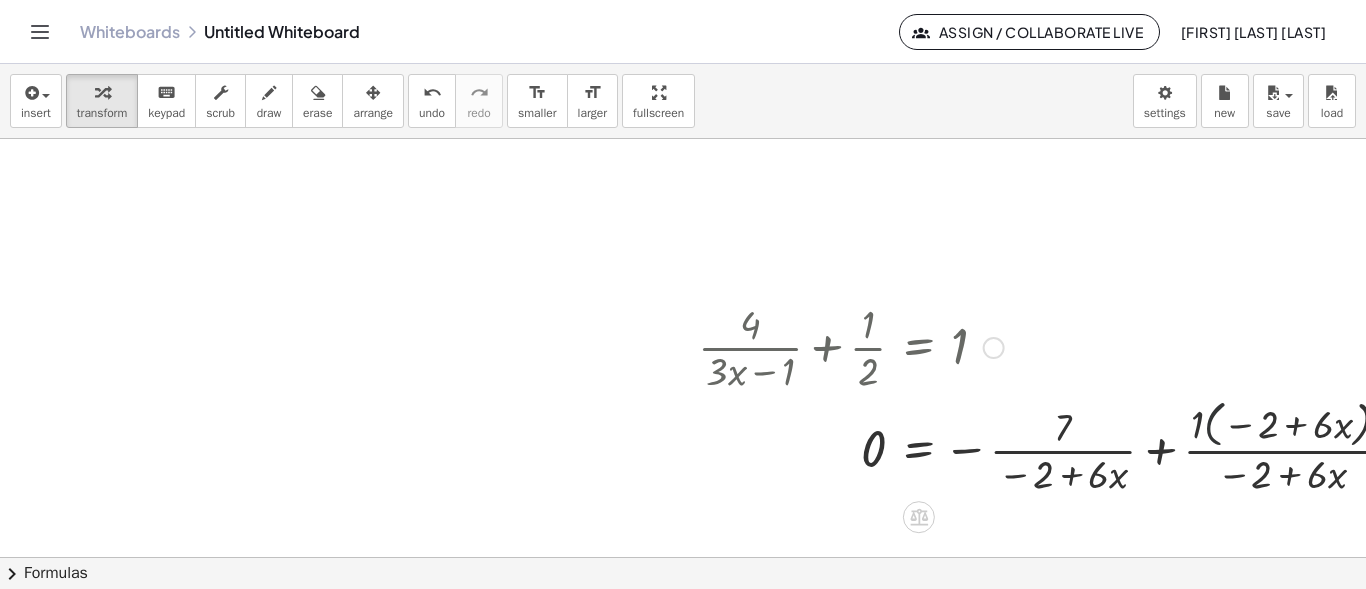 click at bounding box center (1153, 446) 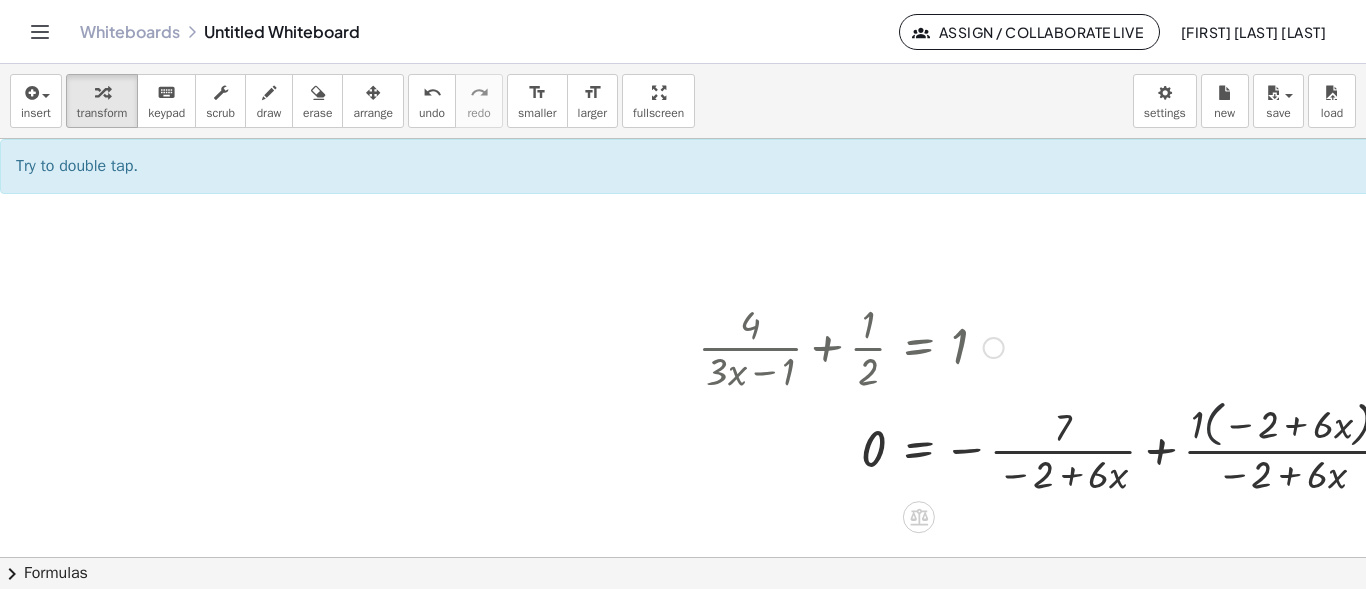click at bounding box center [1153, 446] 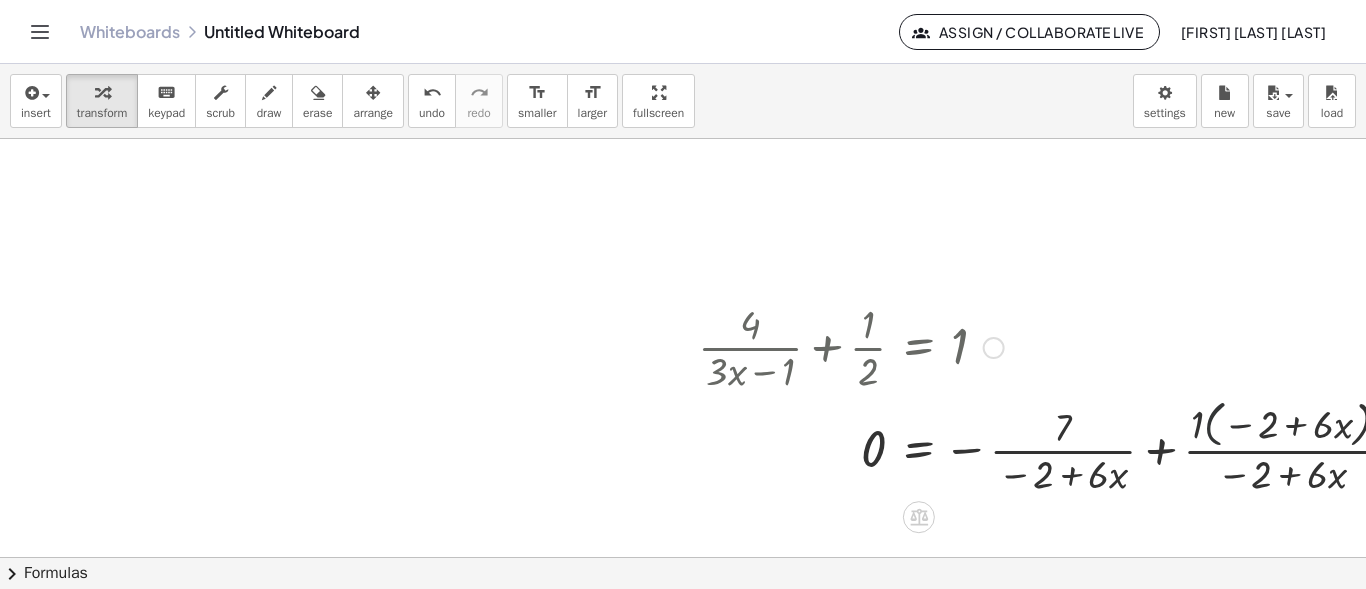 click at bounding box center [1153, 446] 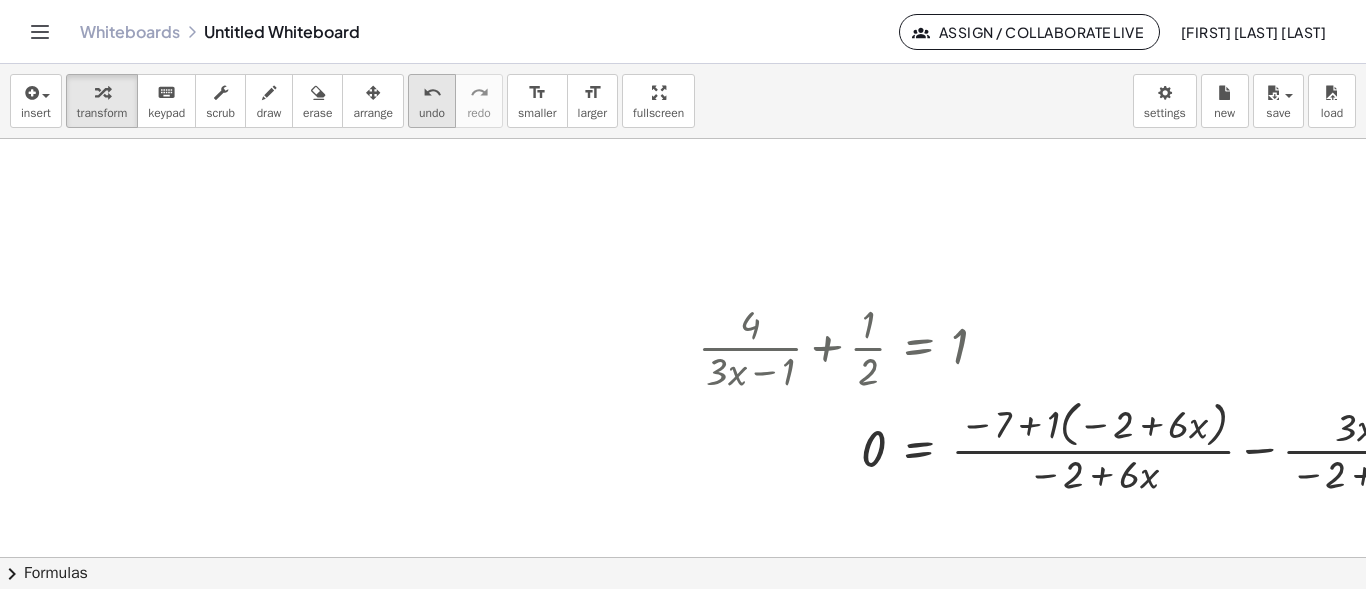 click on "undo" at bounding box center [432, 93] 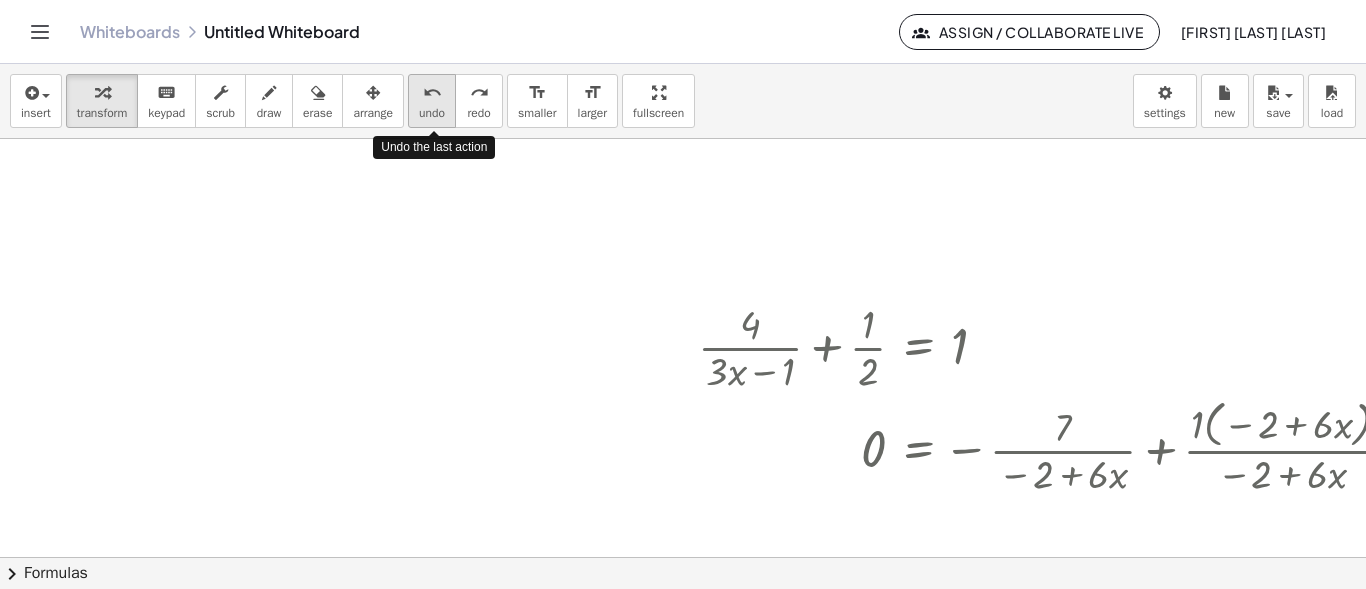 click on "undo" at bounding box center [432, 93] 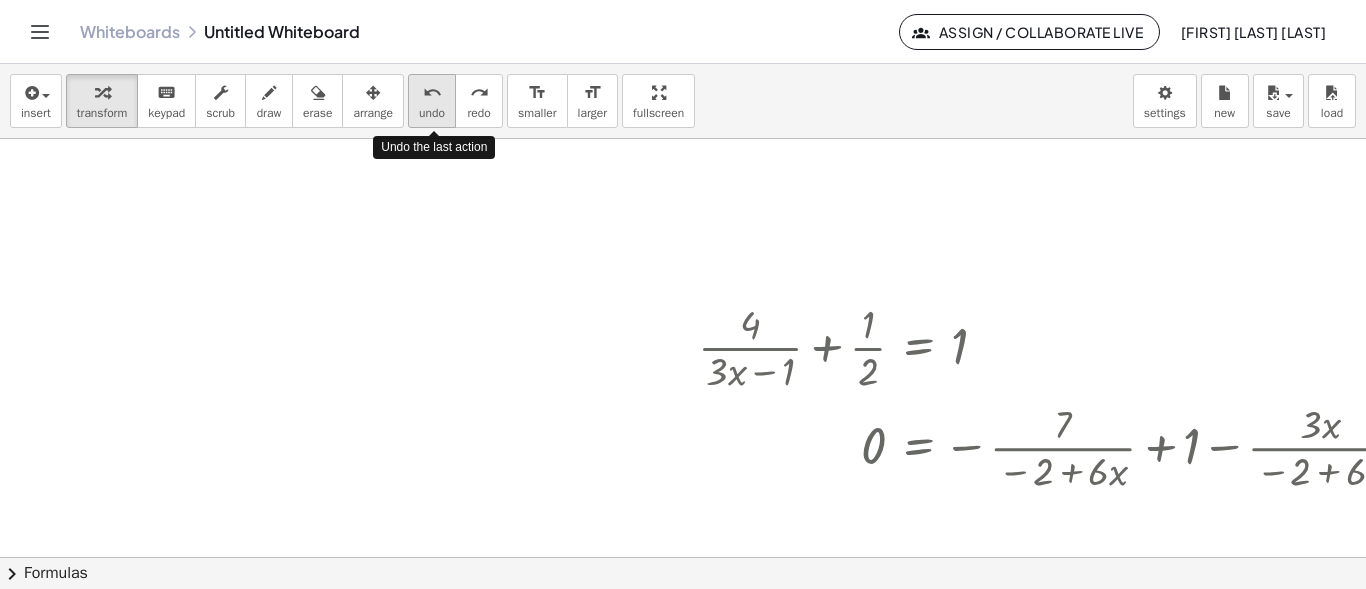 click on "undo" at bounding box center (432, 93) 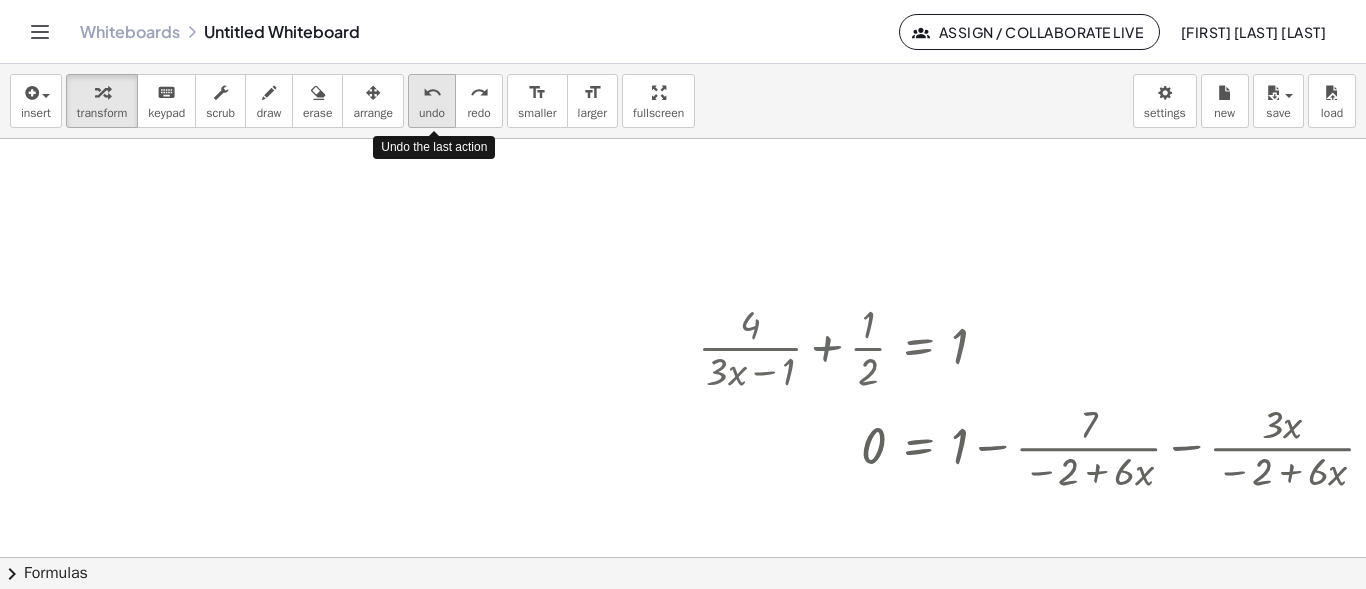click on "undo" at bounding box center [432, 93] 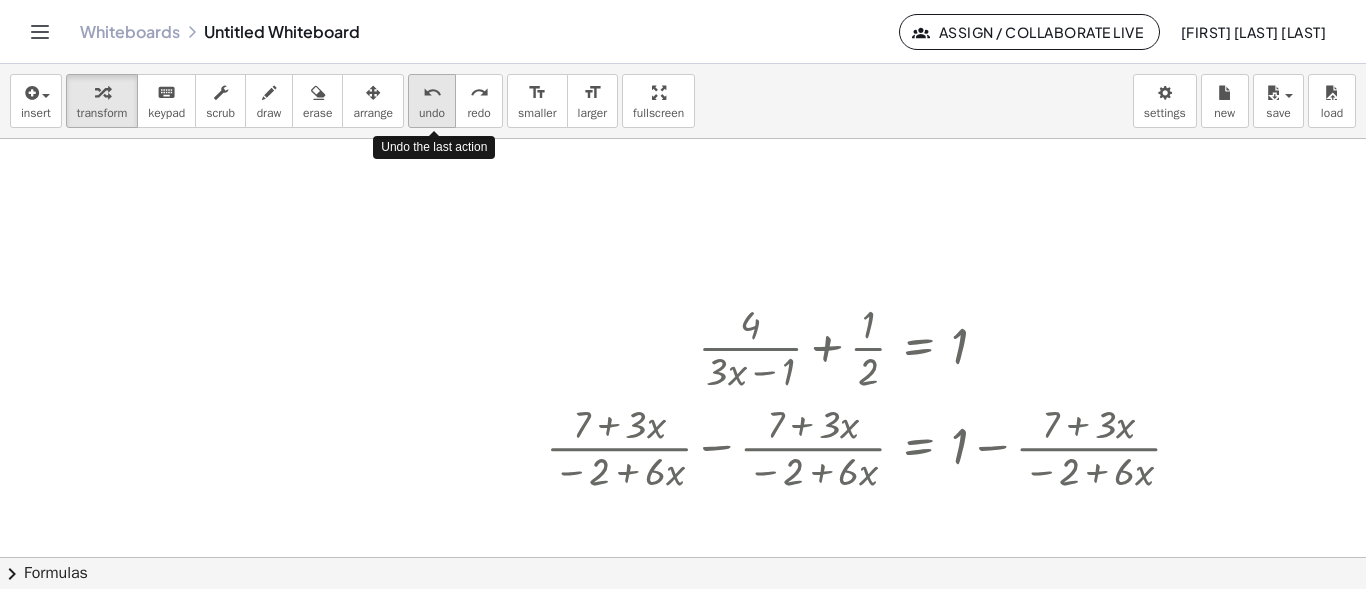 click on "undo" at bounding box center [432, 93] 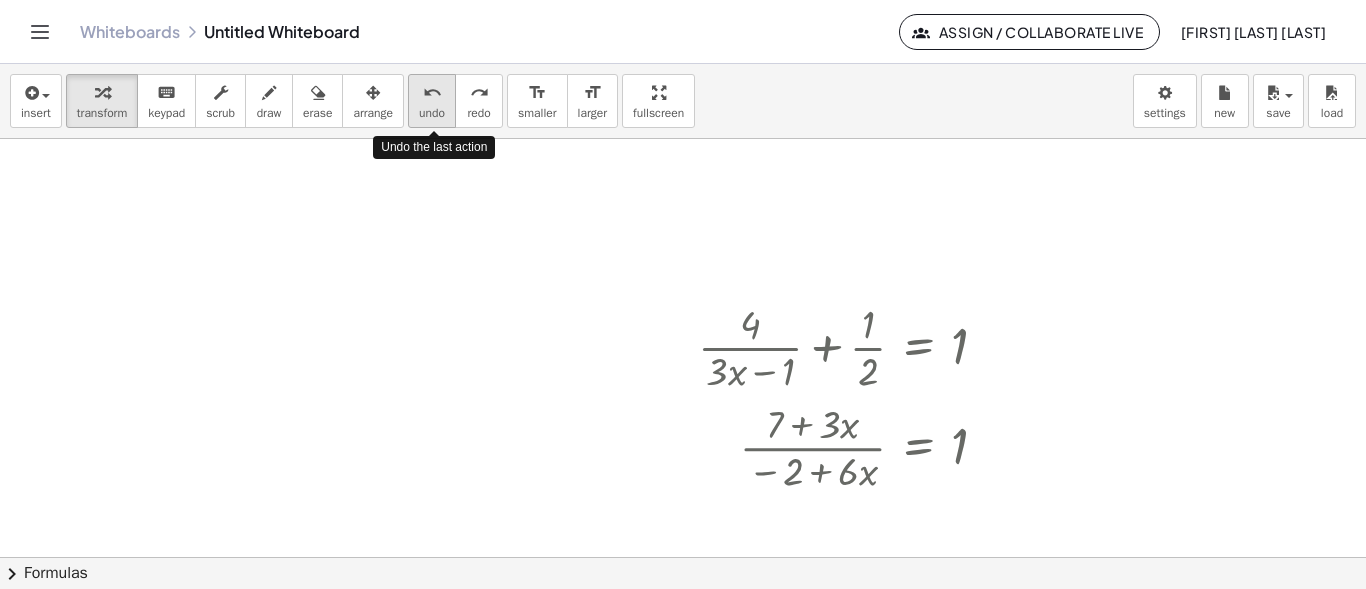 click on "undo" at bounding box center (432, 93) 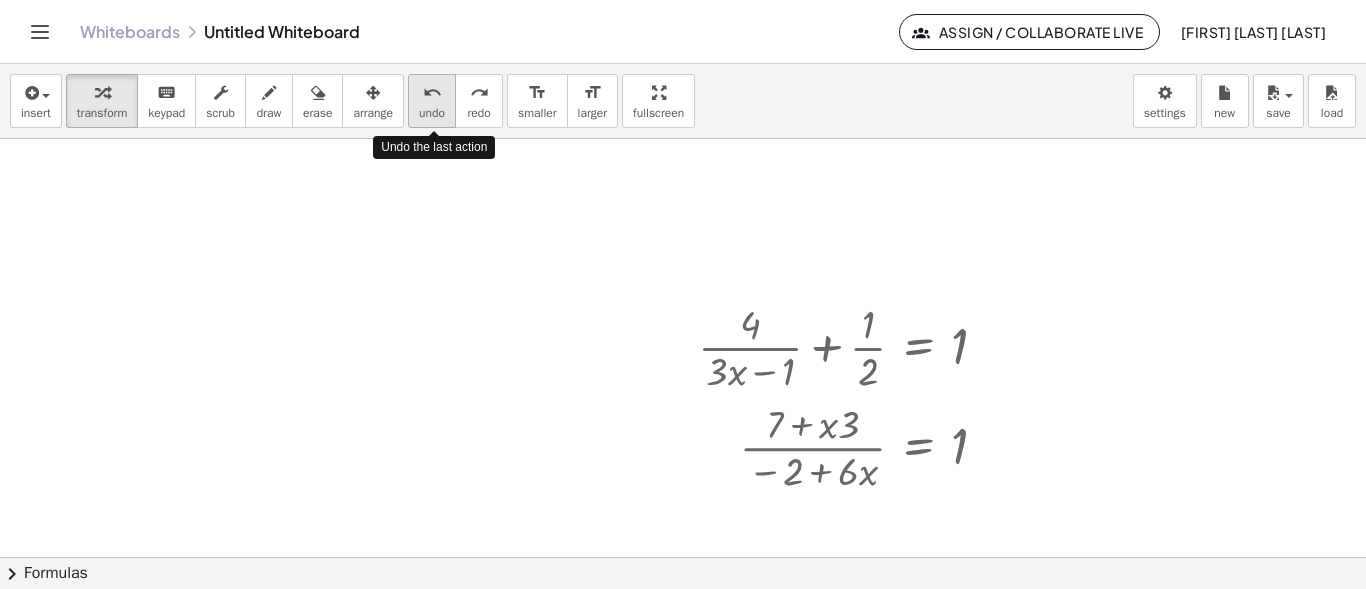 click on "undo" at bounding box center (432, 93) 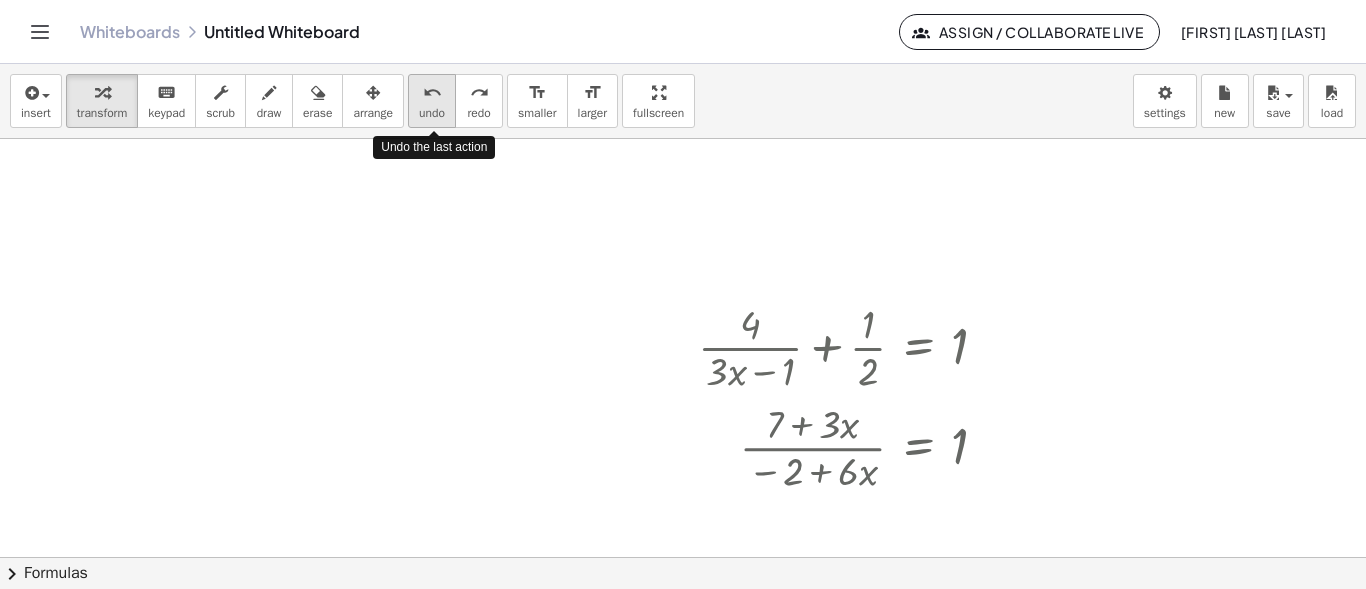 click on "undo" at bounding box center (432, 93) 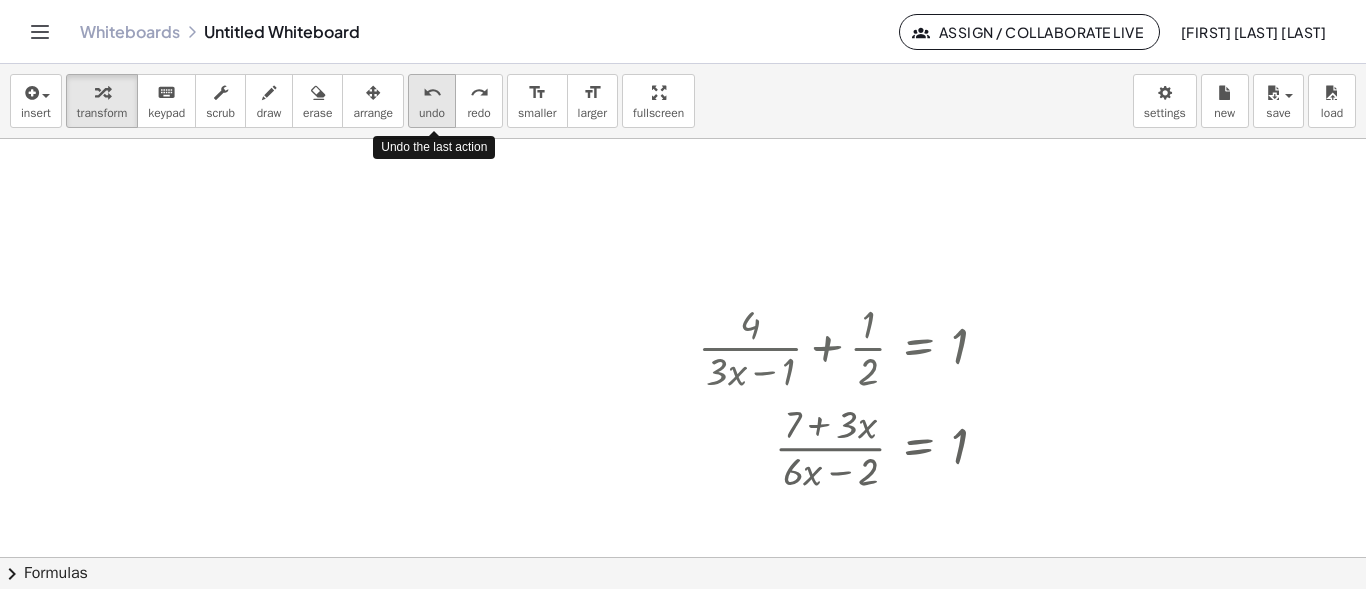 click on "undo" at bounding box center (432, 93) 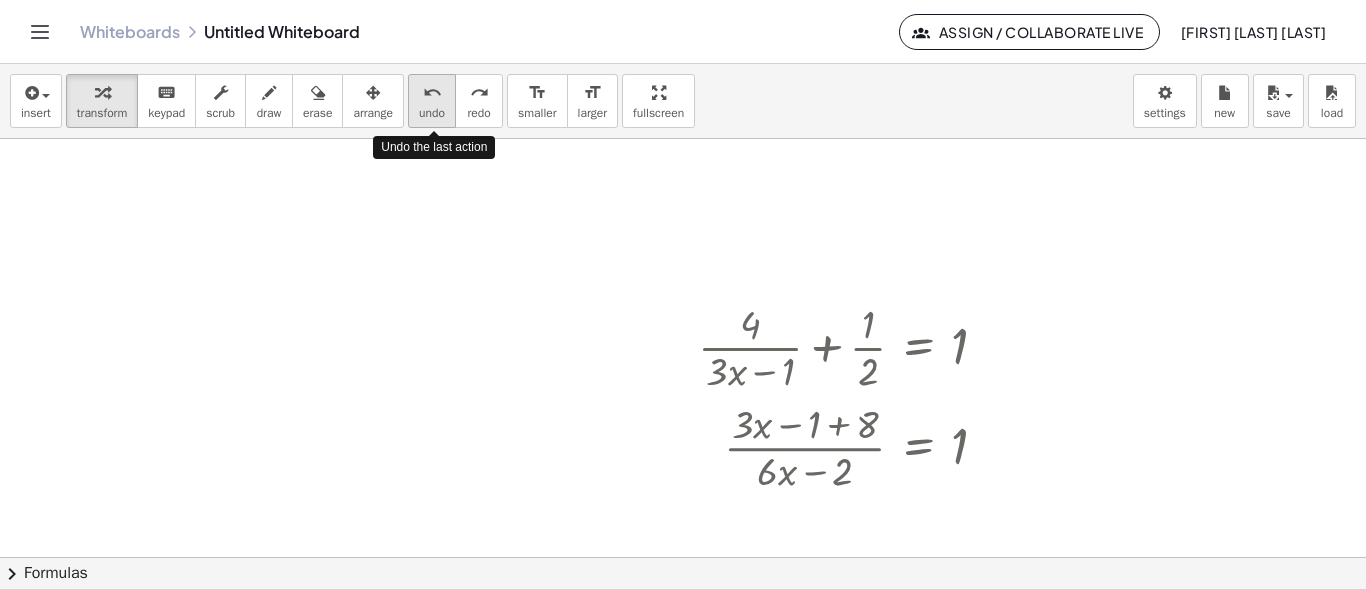 click on "undo" at bounding box center [432, 93] 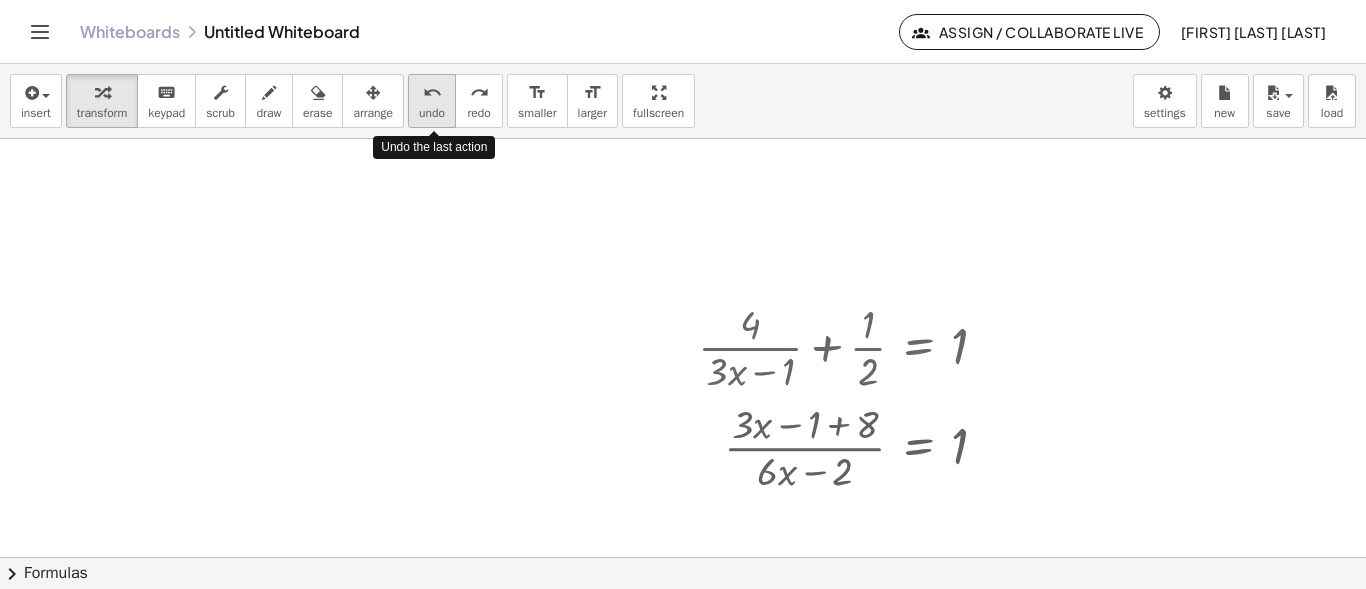 click on "undo" at bounding box center (432, 93) 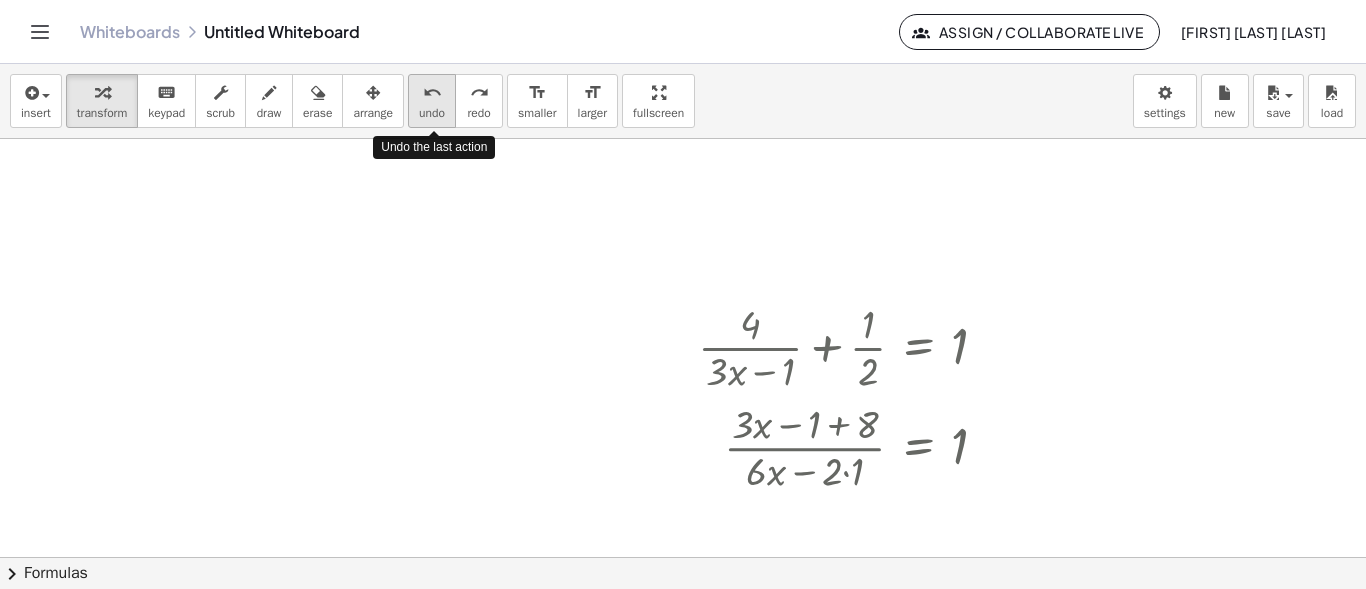 click on "undo" at bounding box center (432, 93) 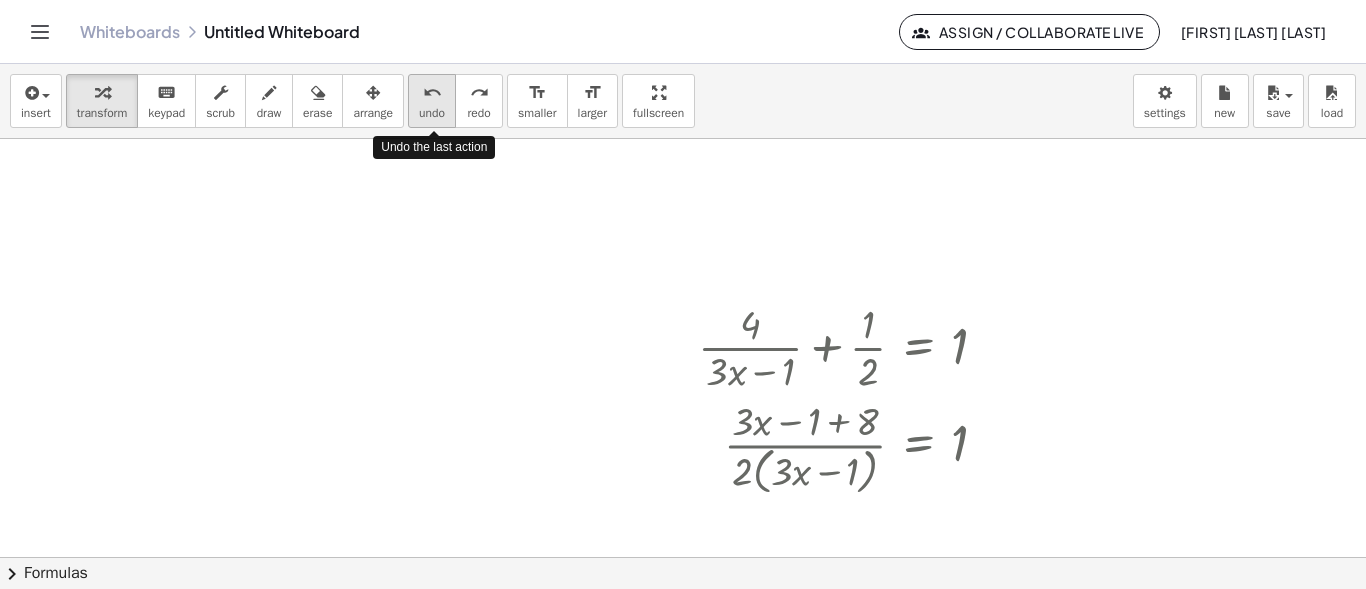 click on "undo" at bounding box center [432, 93] 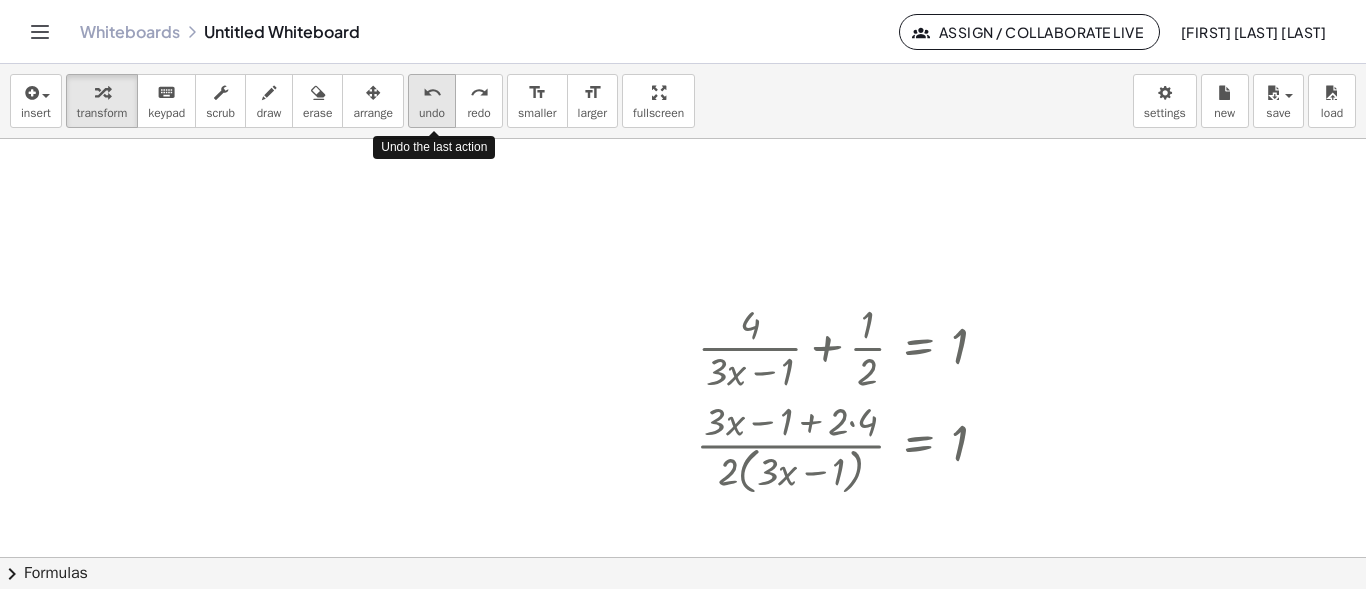 click on "undo" at bounding box center [432, 93] 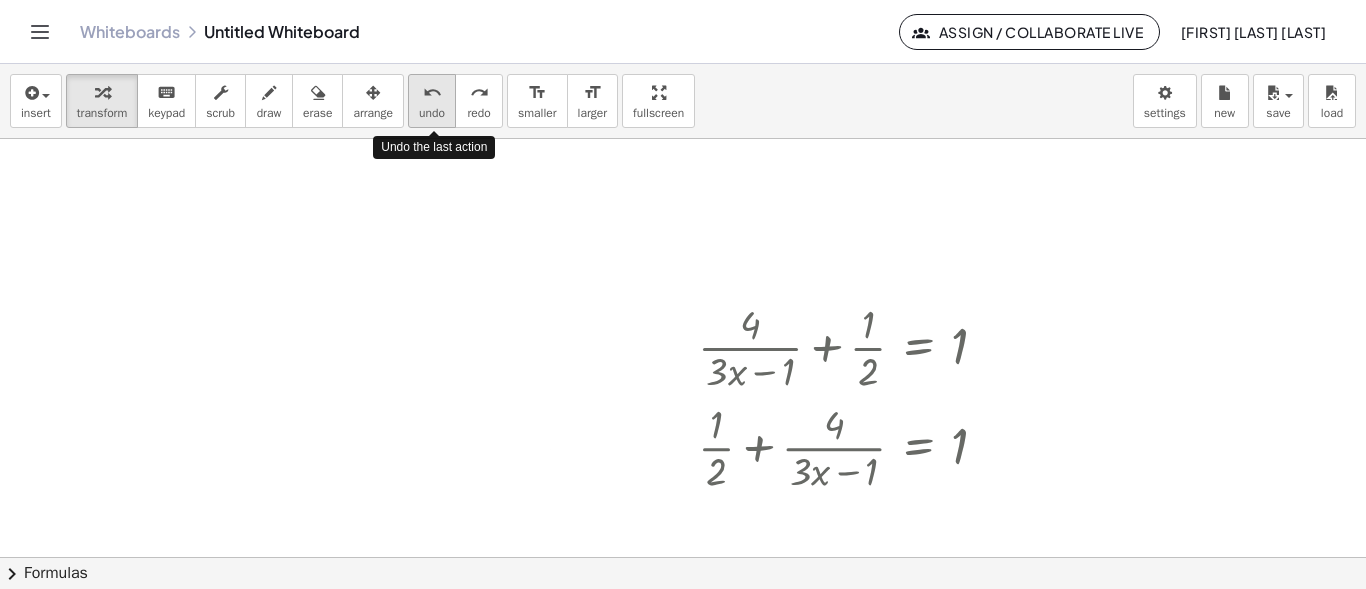 click on "undo" at bounding box center (432, 93) 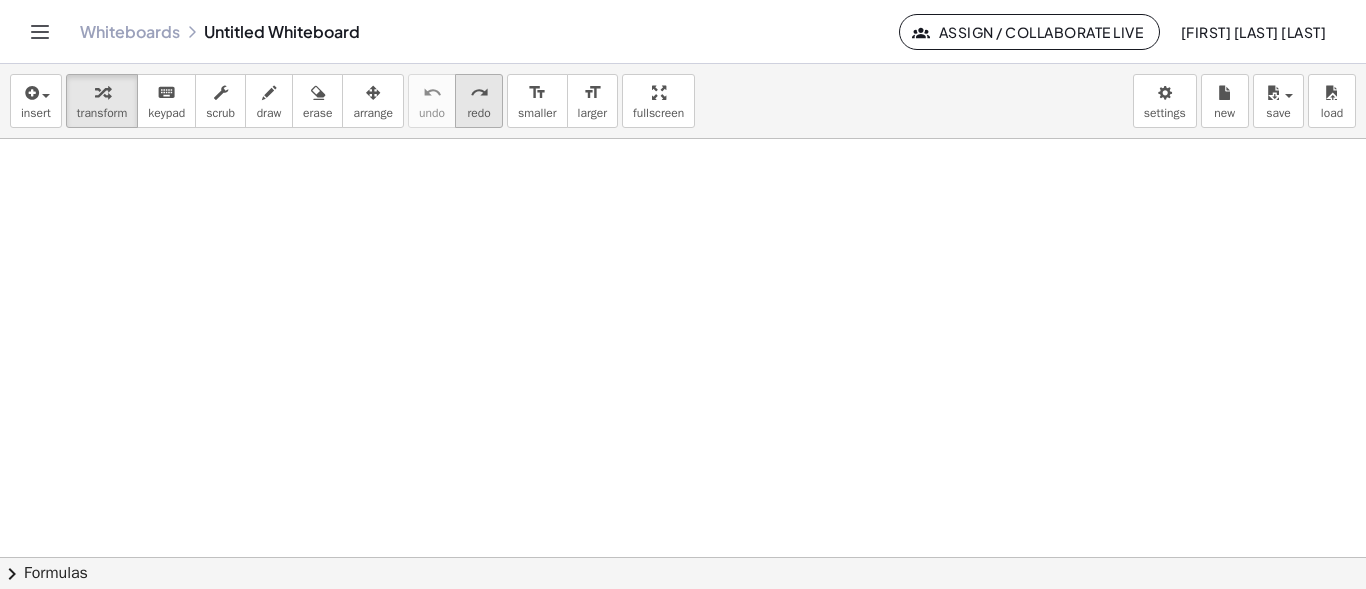 click on "redo" at bounding box center [478, 113] 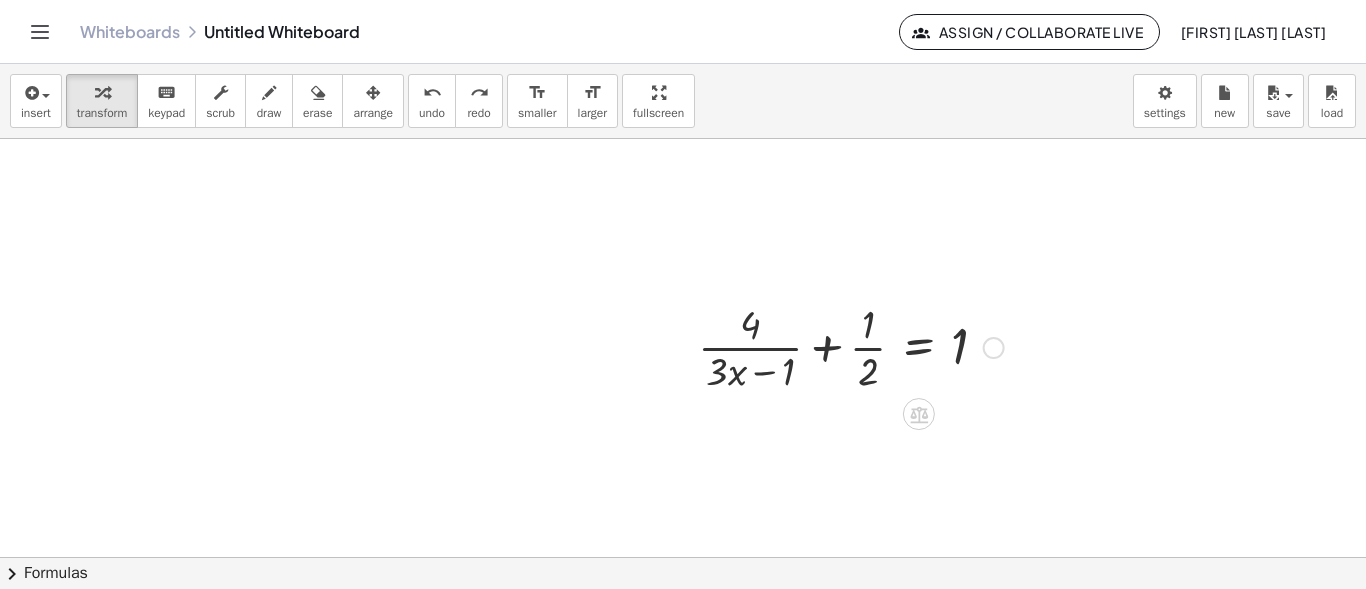 click at bounding box center [851, 346] 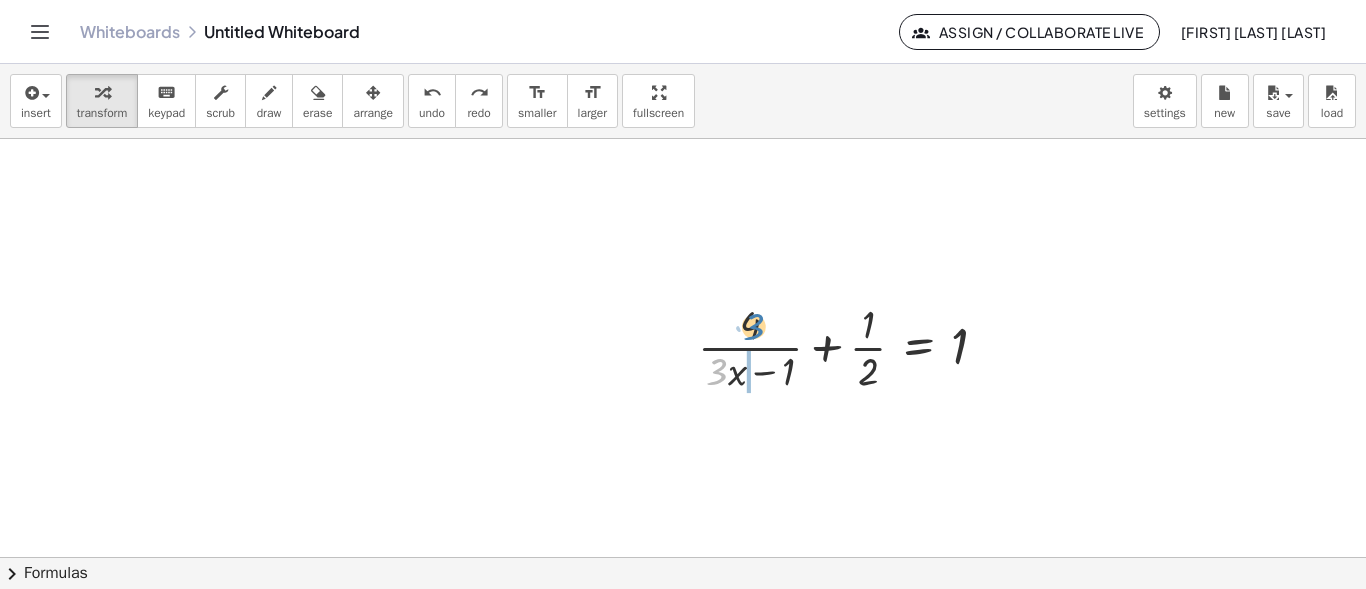 drag, startPoint x: 725, startPoint y: 369, endPoint x: 762, endPoint y: 325, distance: 57.48913 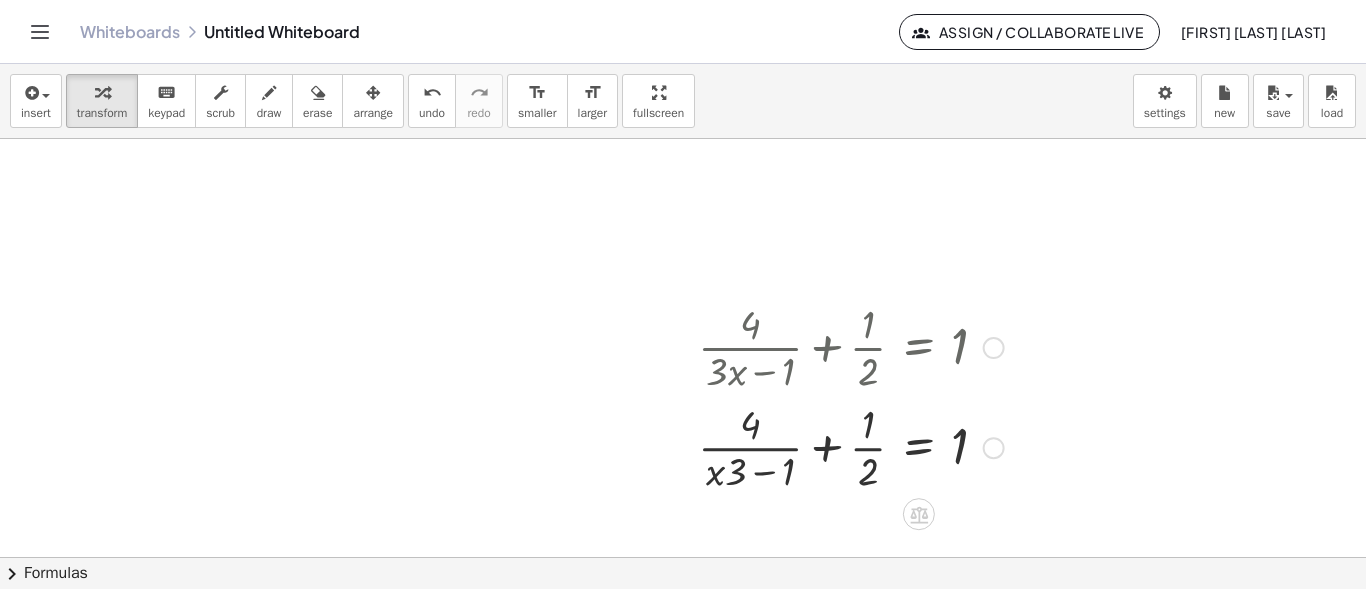 drag, startPoint x: 737, startPoint y: 372, endPoint x: 720, endPoint y: 373, distance: 17.029387 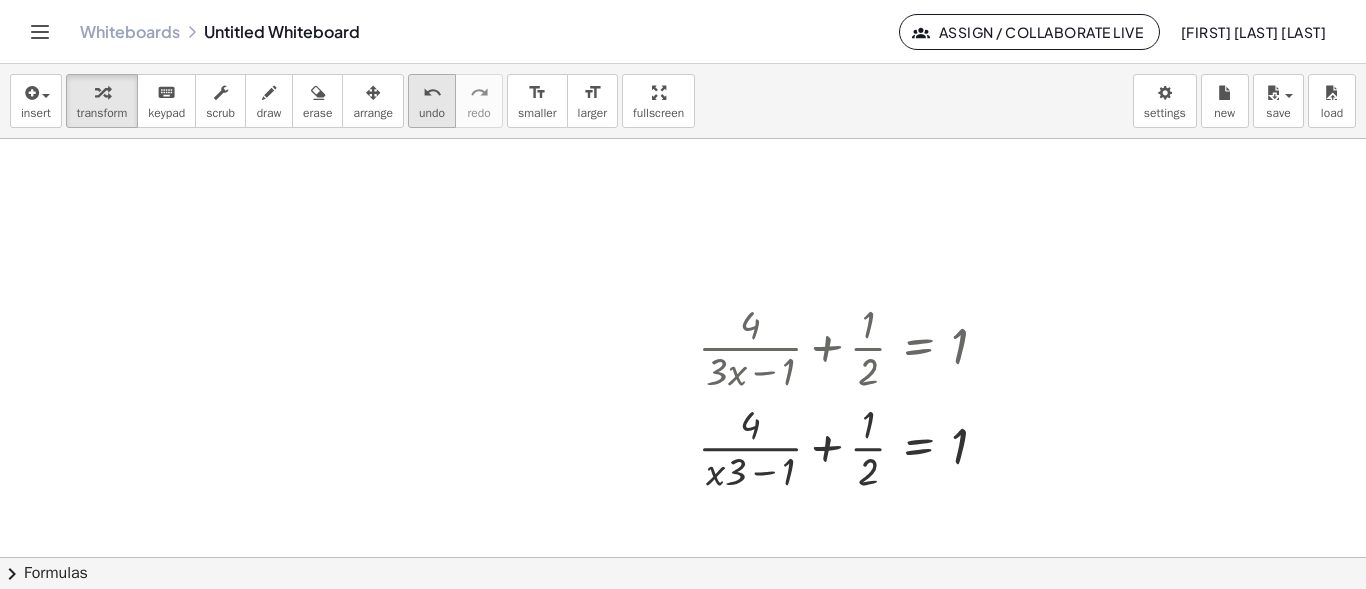 click on "undo undo" at bounding box center [432, 101] 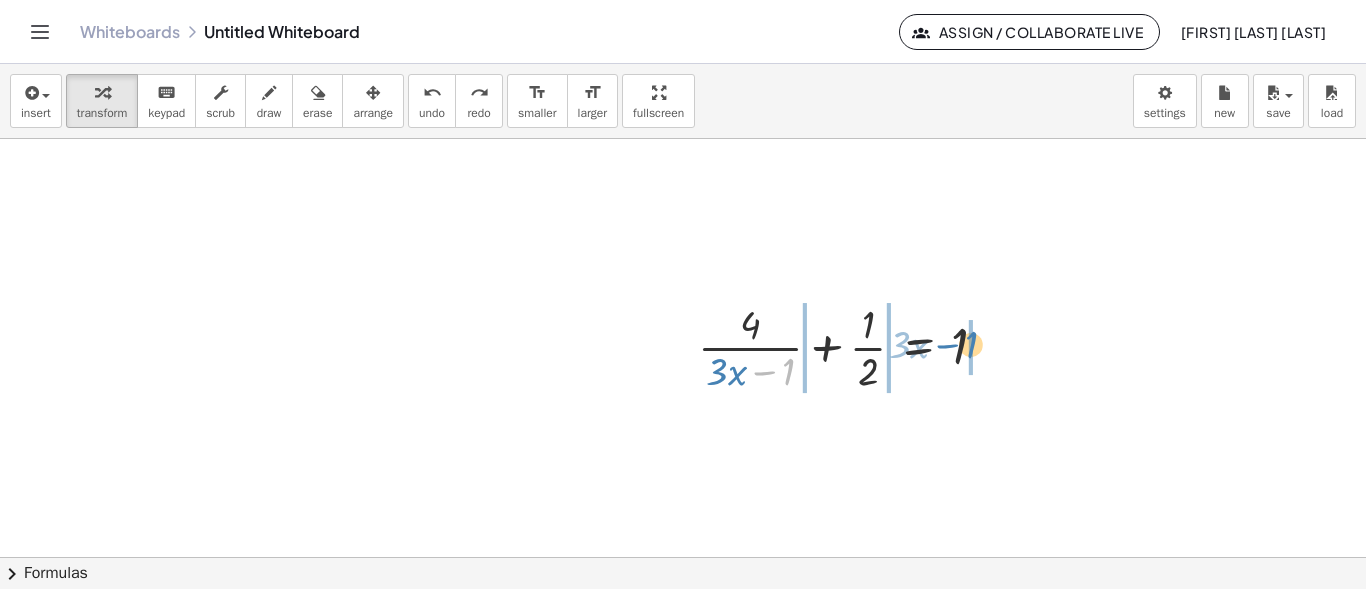 drag, startPoint x: 791, startPoint y: 370, endPoint x: 976, endPoint y: 343, distance: 186.95988 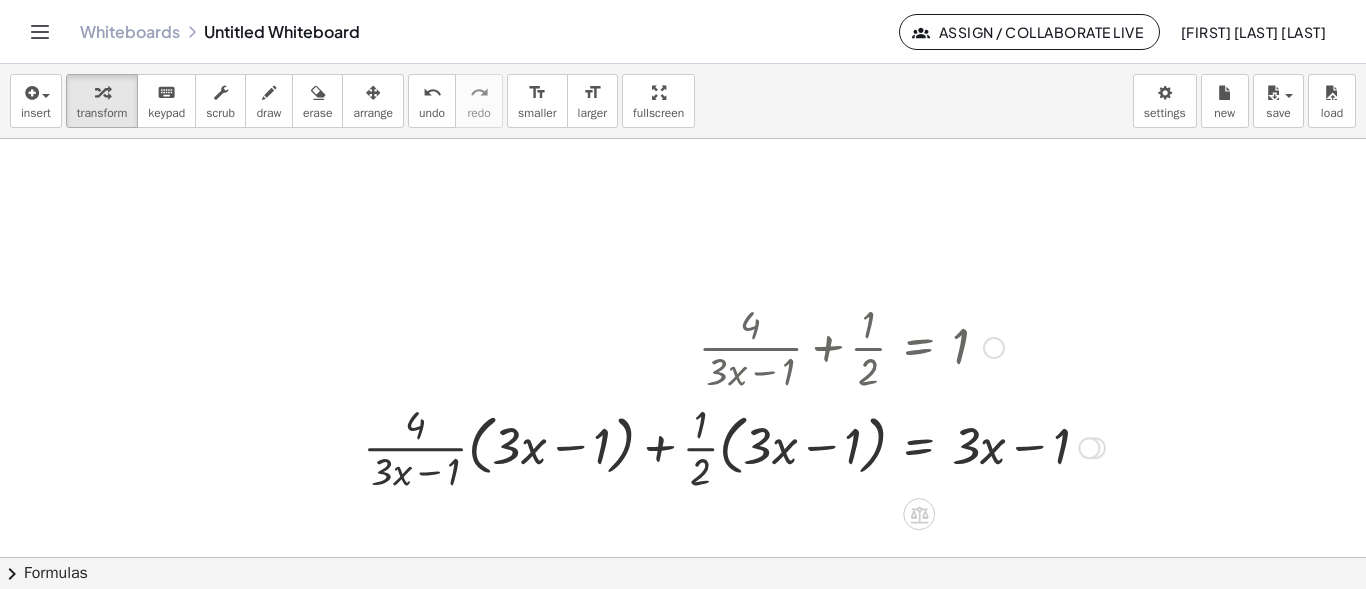 click at bounding box center (734, 446) 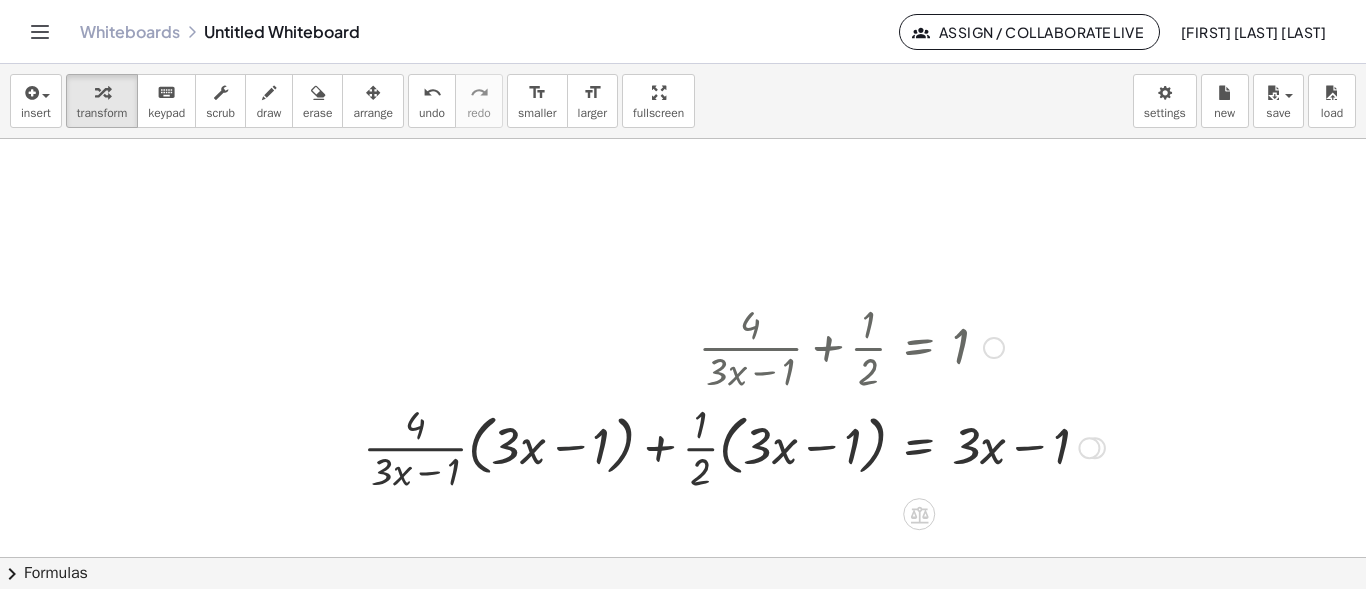 click at bounding box center (734, 446) 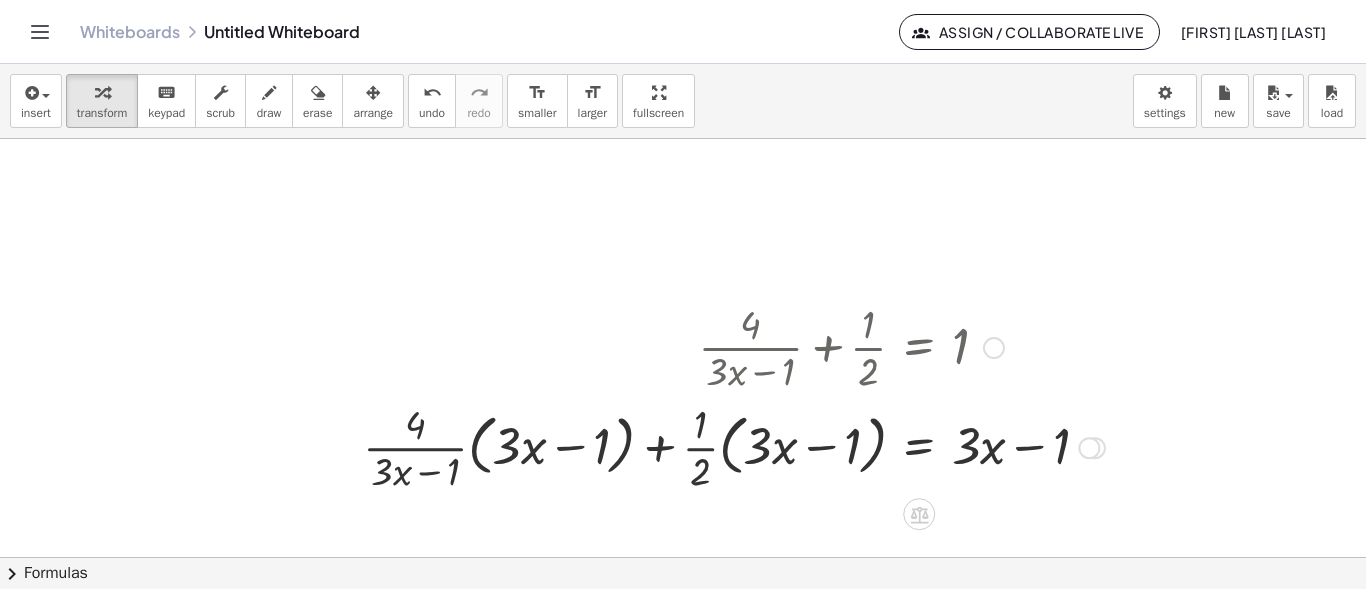 click at bounding box center [734, 446] 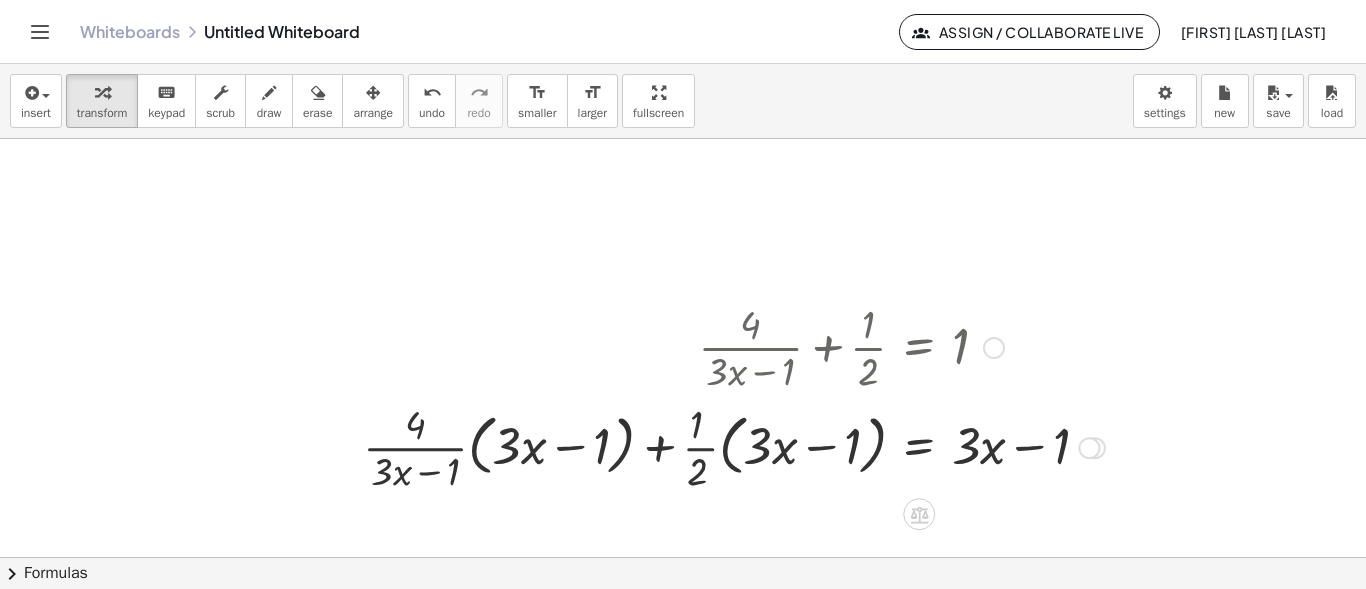 click at bounding box center (734, 446) 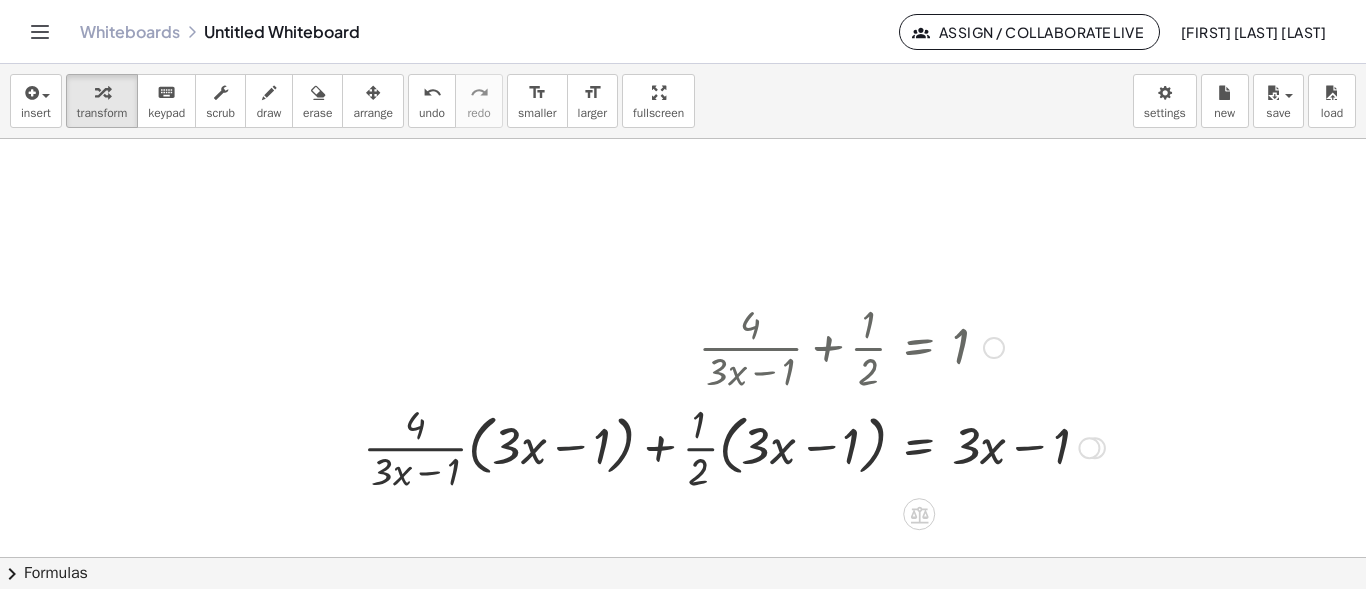 drag, startPoint x: 805, startPoint y: 450, endPoint x: 410, endPoint y: 280, distance: 430.02908 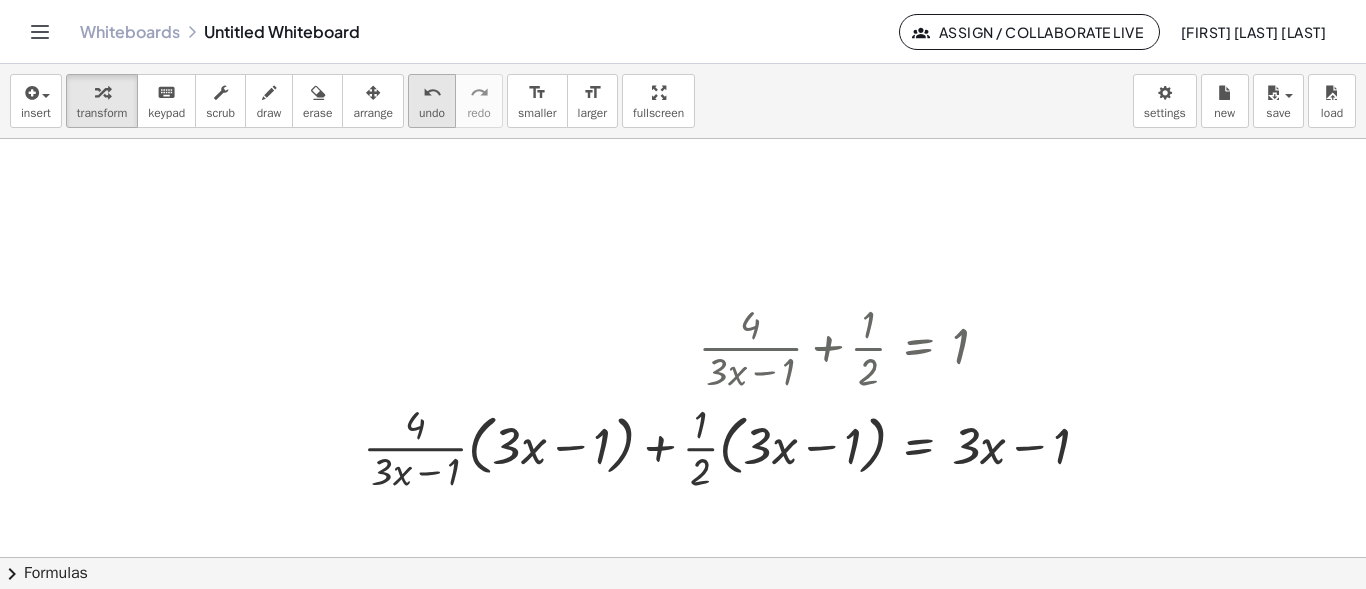 click on "undo" at bounding box center [432, 113] 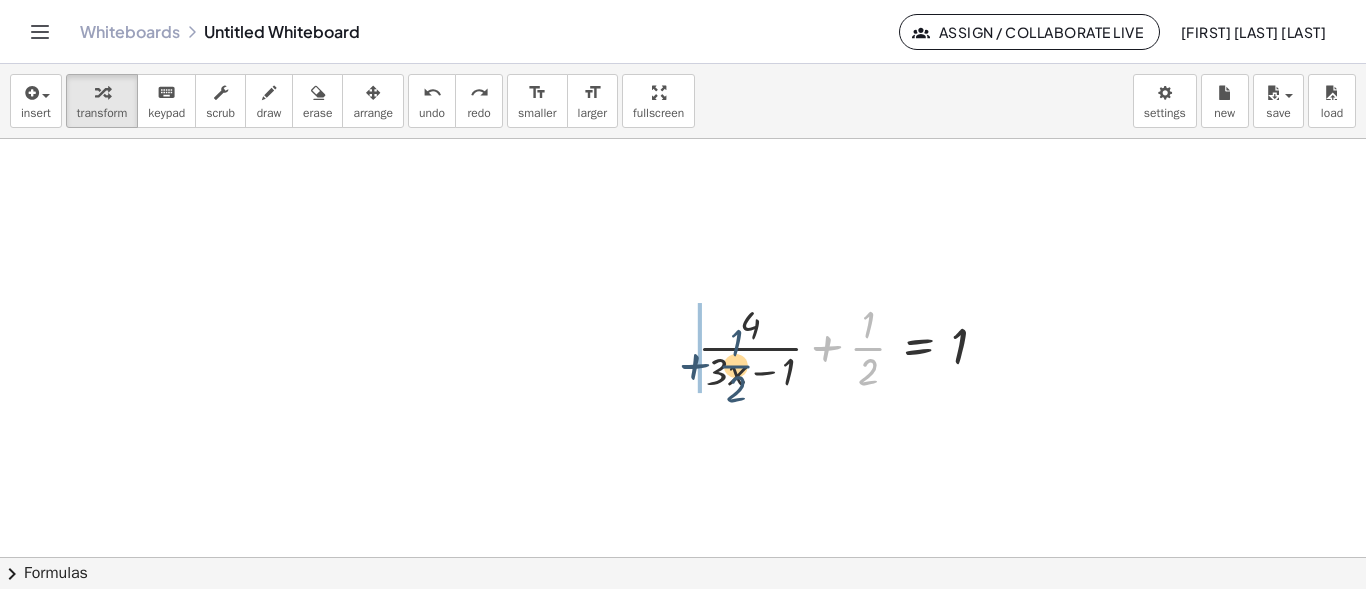 drag, startPoint x: 868, startPoint y: 344, endPoint x: 714, endPoint y: 356, distance: 154.46683 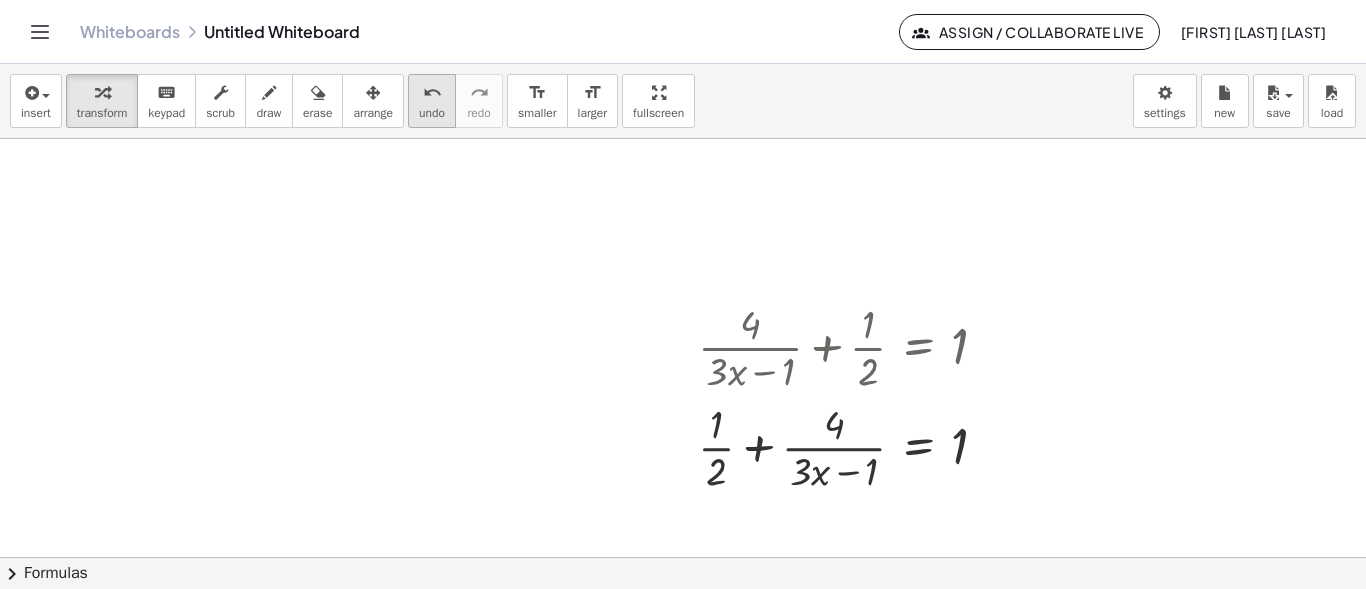 click on "undo" at bounding box center (432, 93) 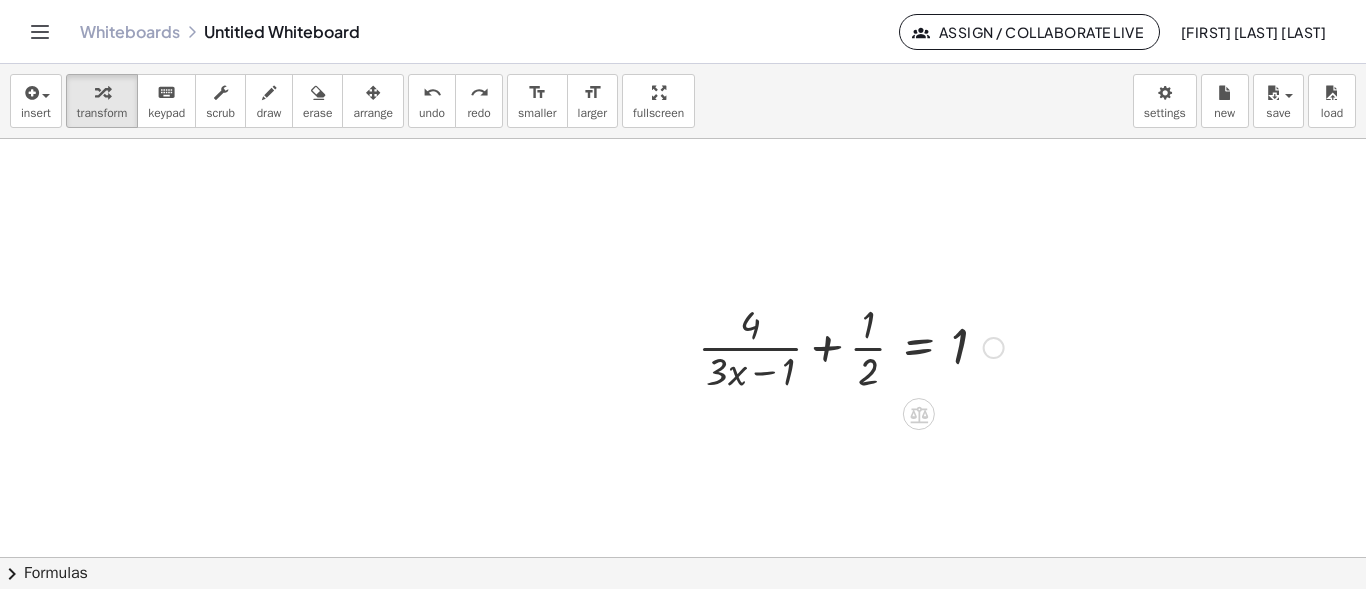 click at bounding box center [851, 346] 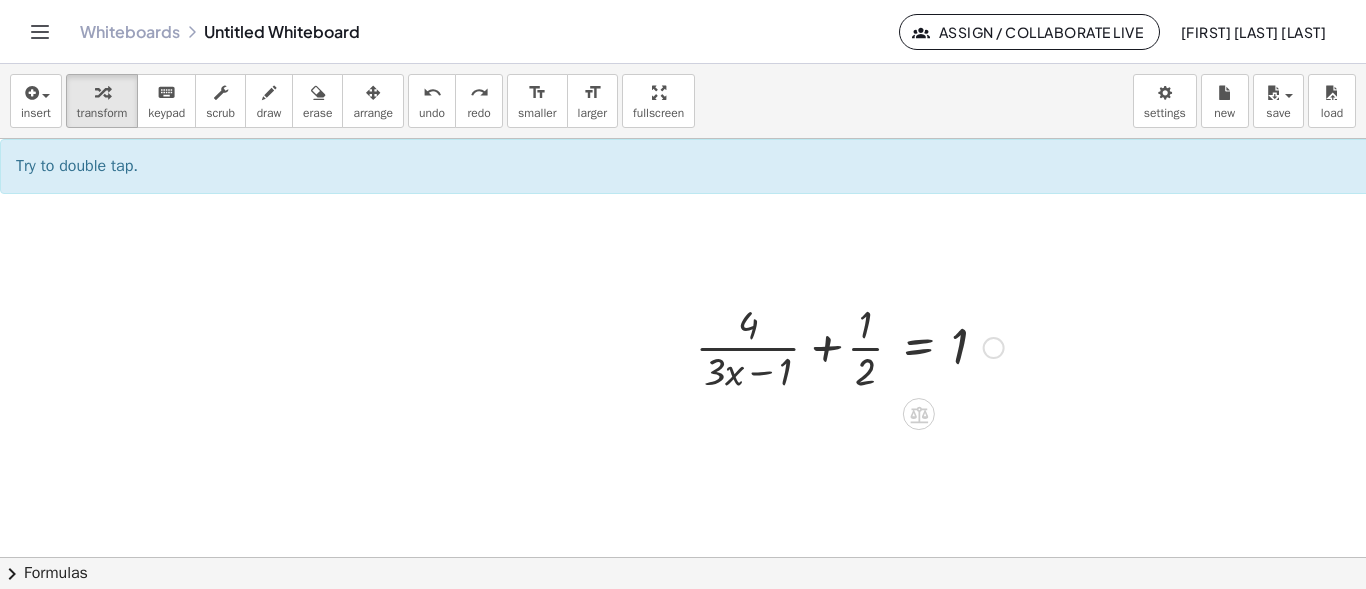 click at bounding box center [851, 346] 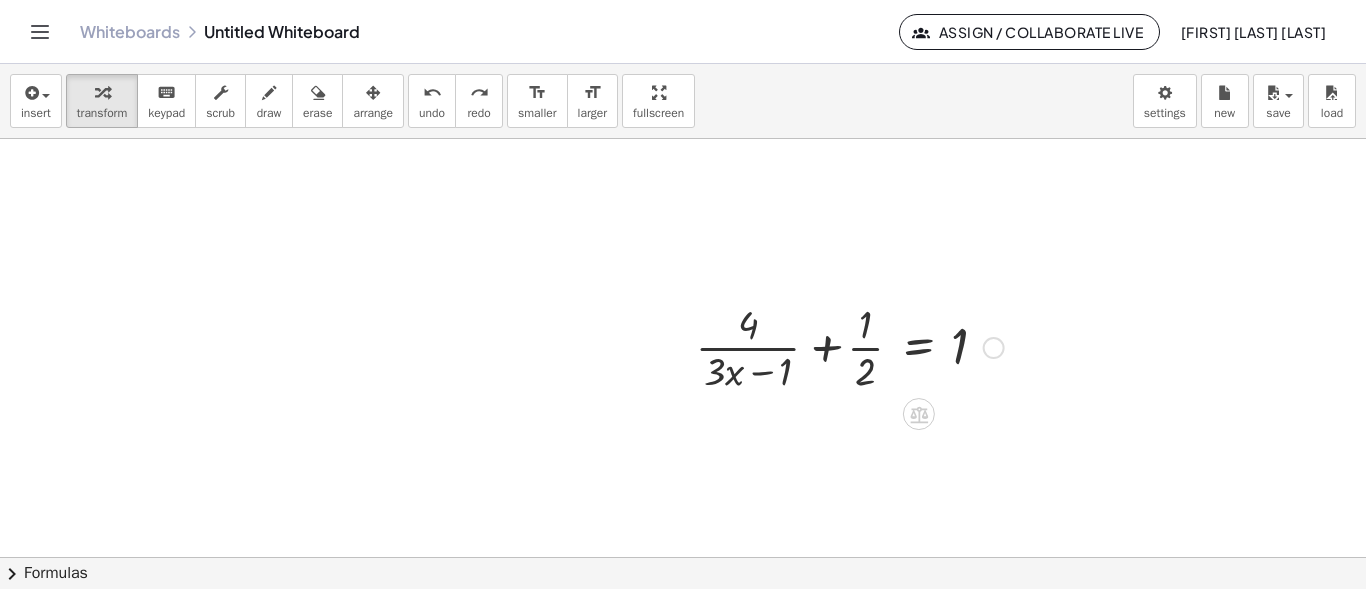 click at bounding box center [851, 346] 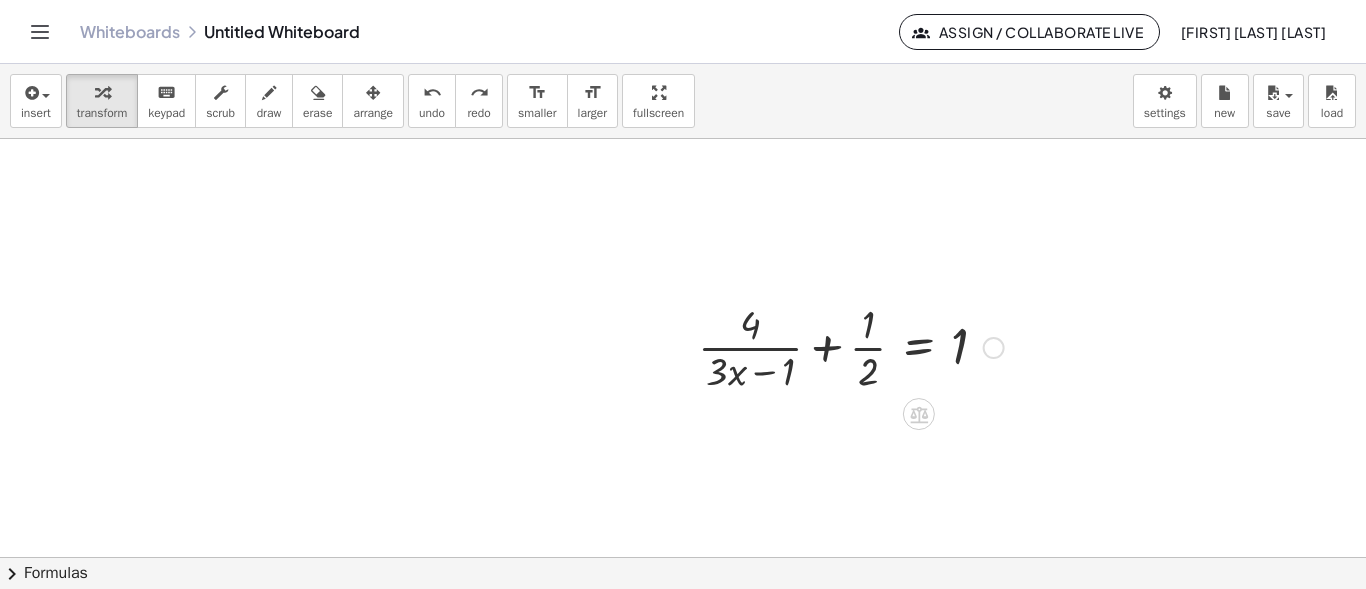 click at bounding box center (851, 346) 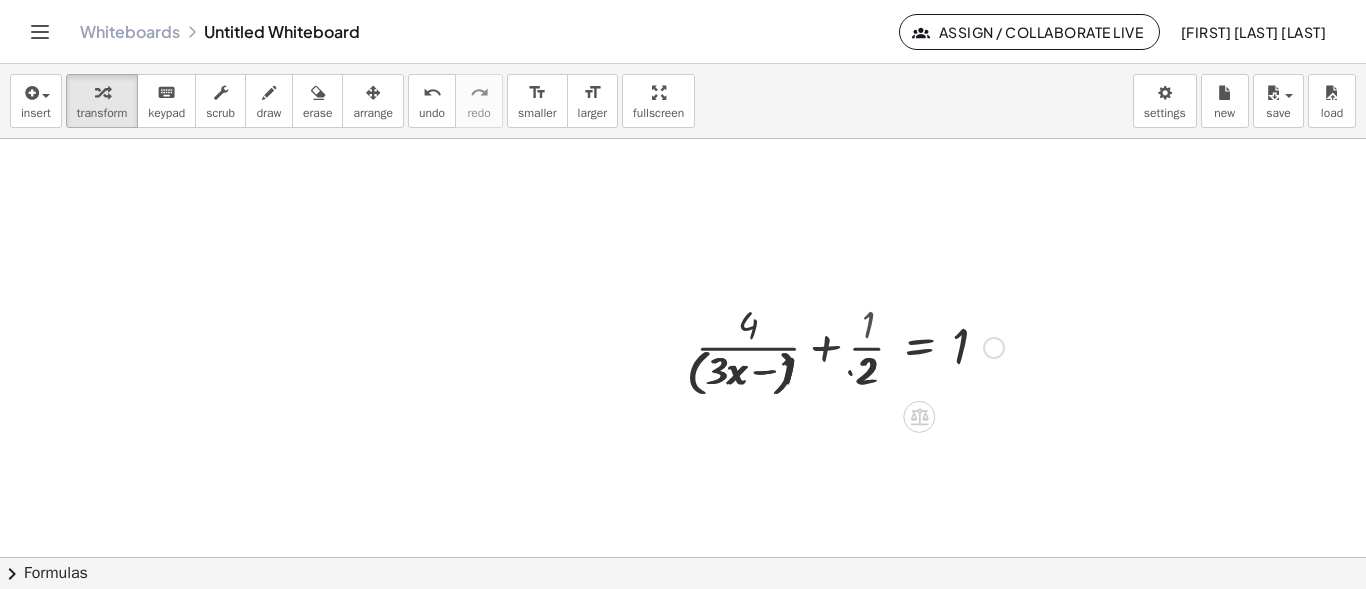 click at bounding box center (759, 346) 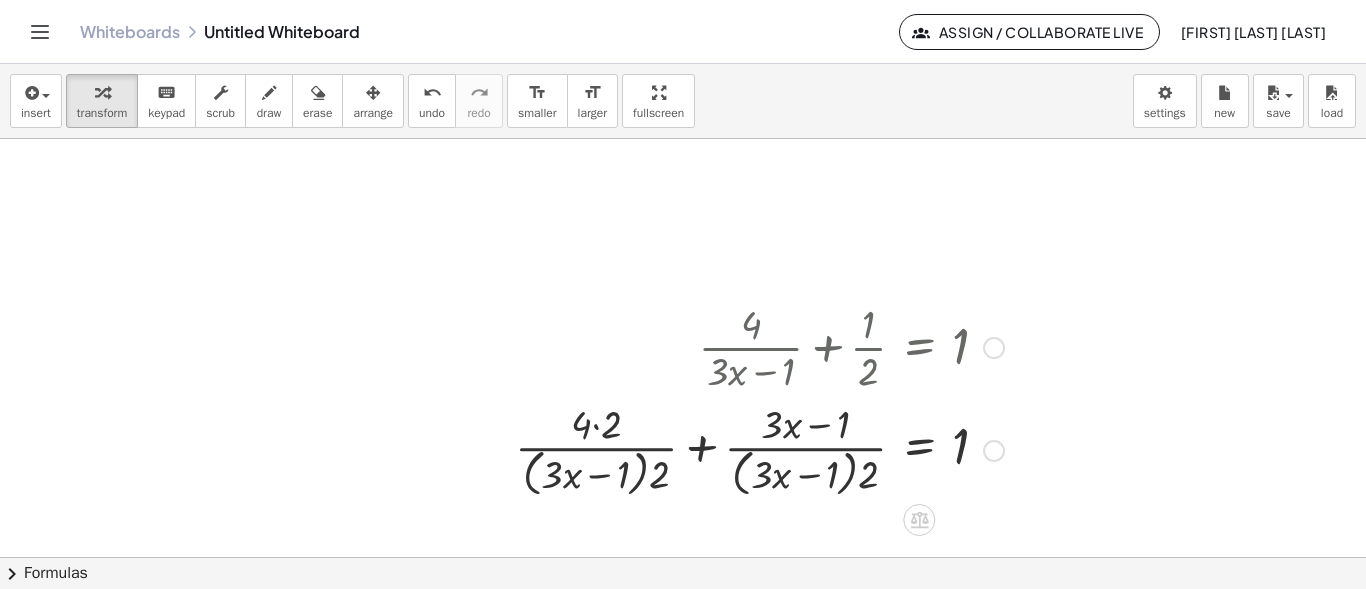 click at bounding box center (759, 449) 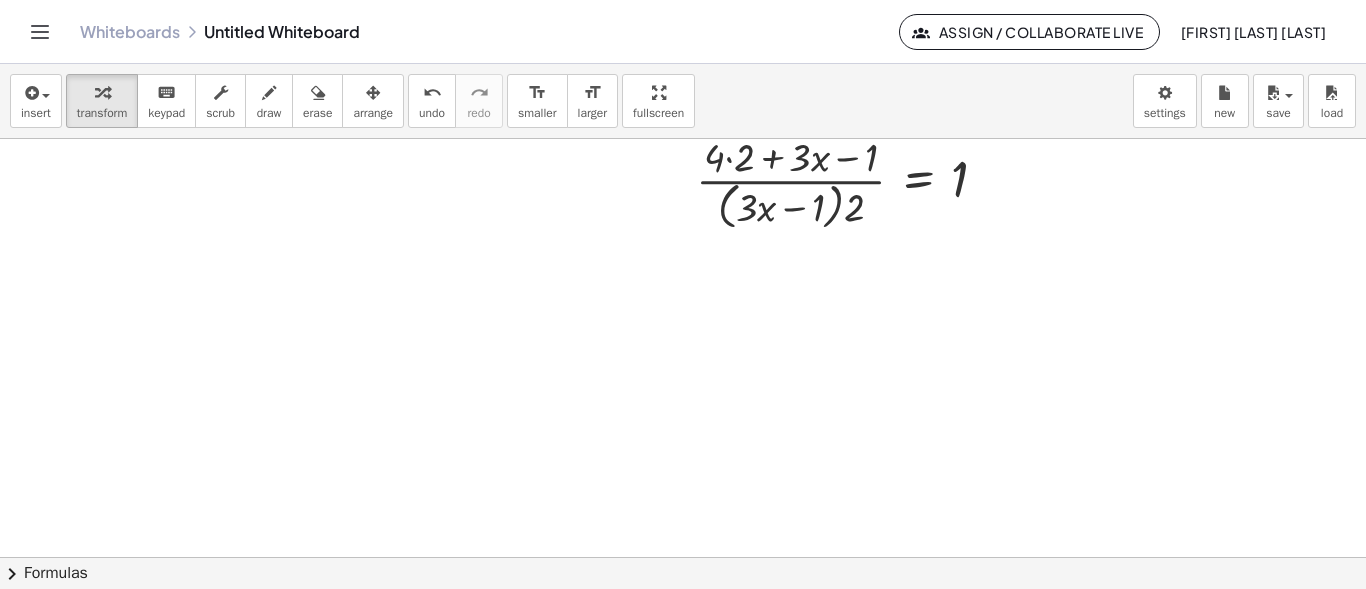 scroll, scrollTop: 569, scrollLeft: 0, axis: vertical 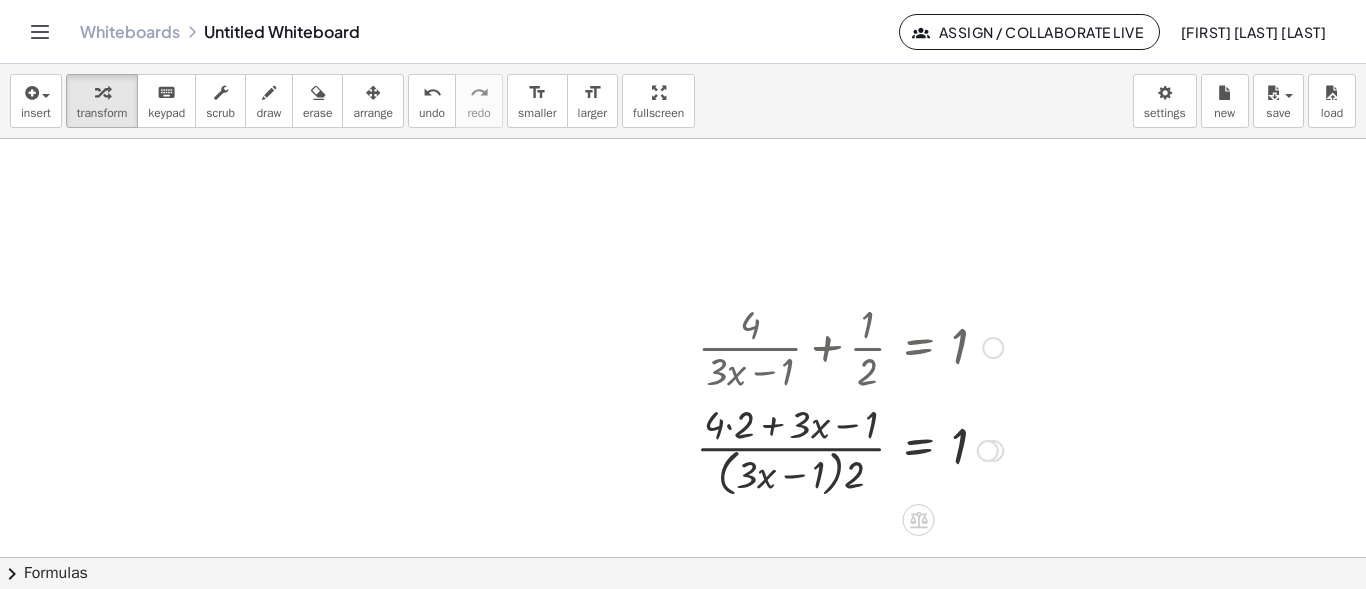 click at bounding box center [849, 449] 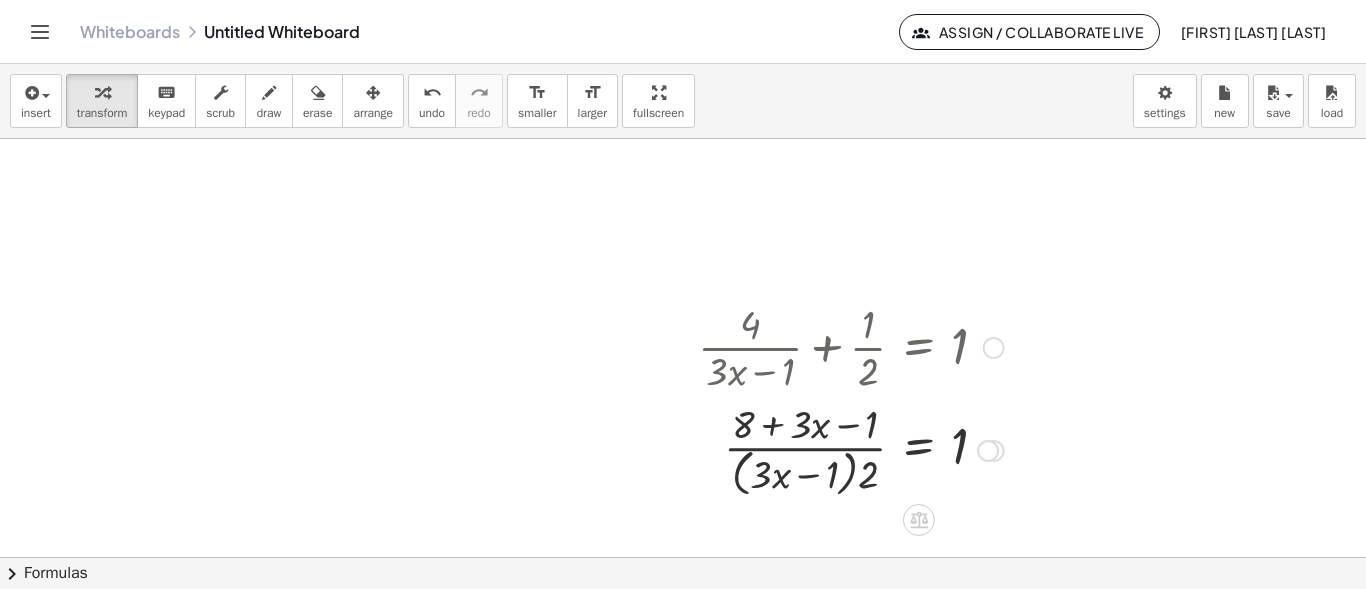 click at bounding box center (851, 449) 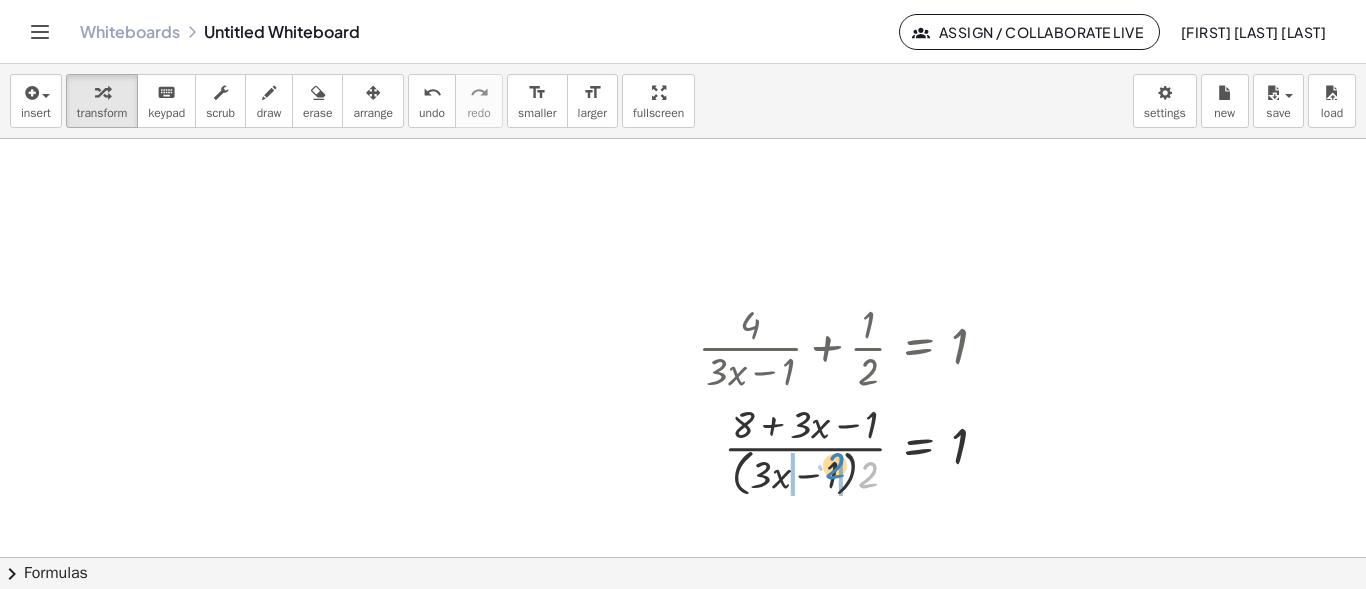 drag, startPoint x: 874, startPoint y: 476, endPoint x: 843, endPoint y: 467, distance: 32.280025 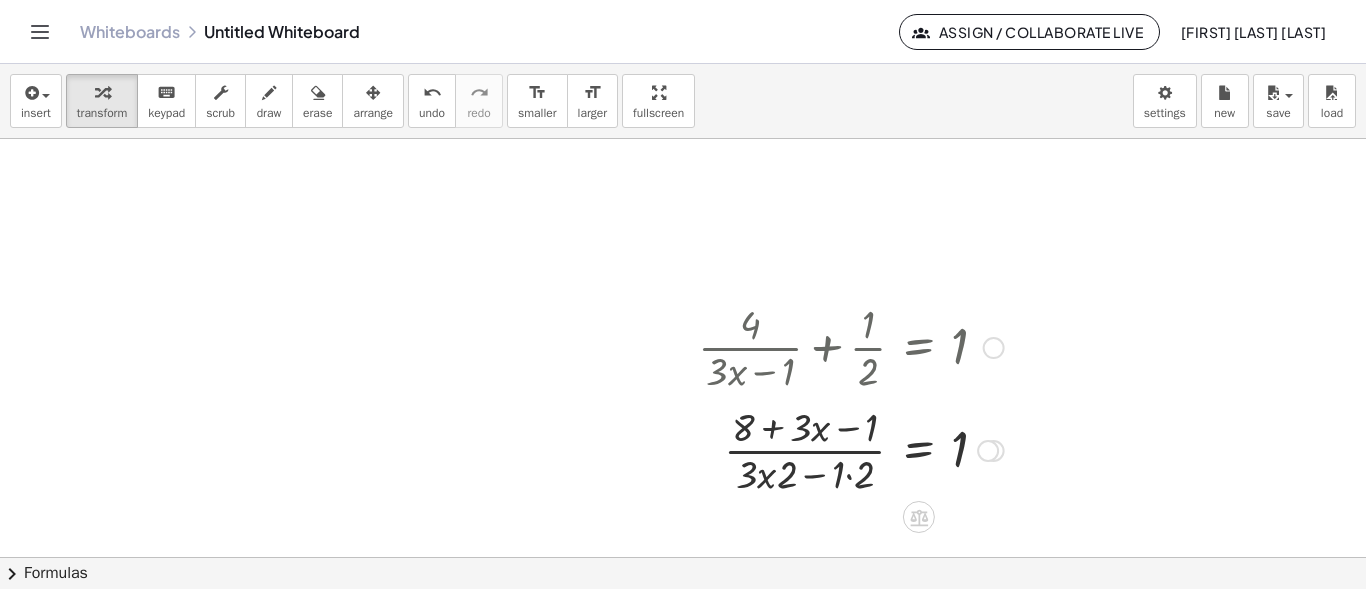 click at bounding box center (851, 449) 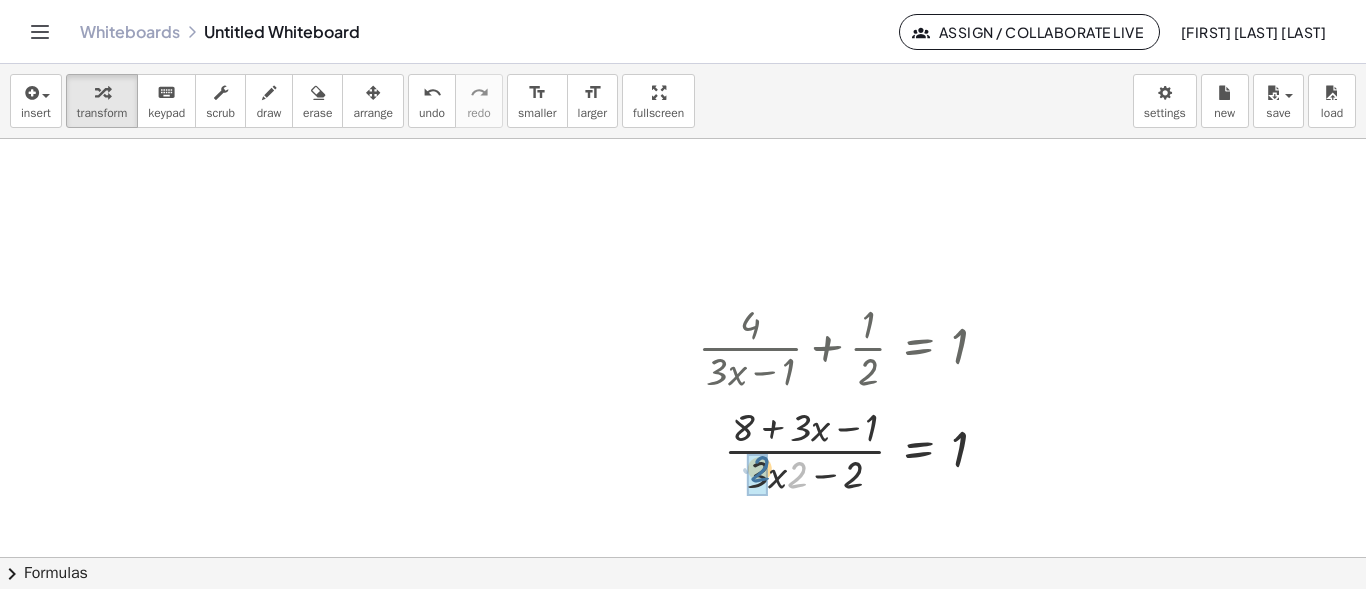 drag, startPoint x: 793, startPoint y: 477, endPoint x: 755, endPoint y: 471, distance: 38.470768 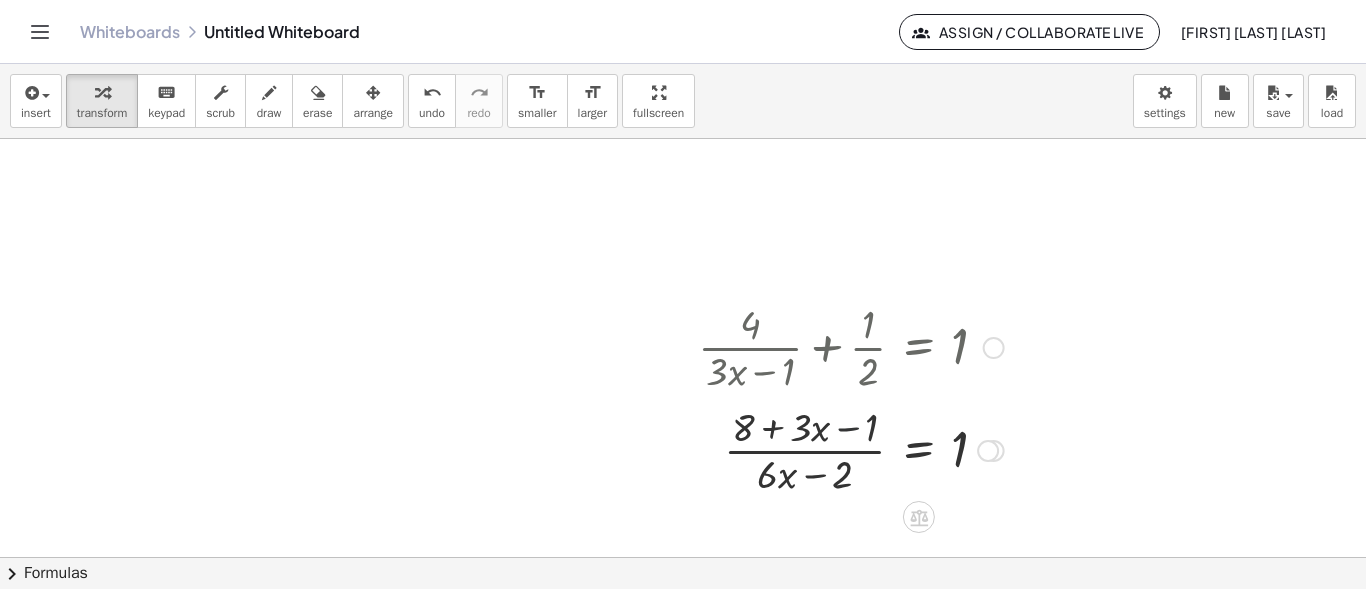 click at bounding box center [851, 449] 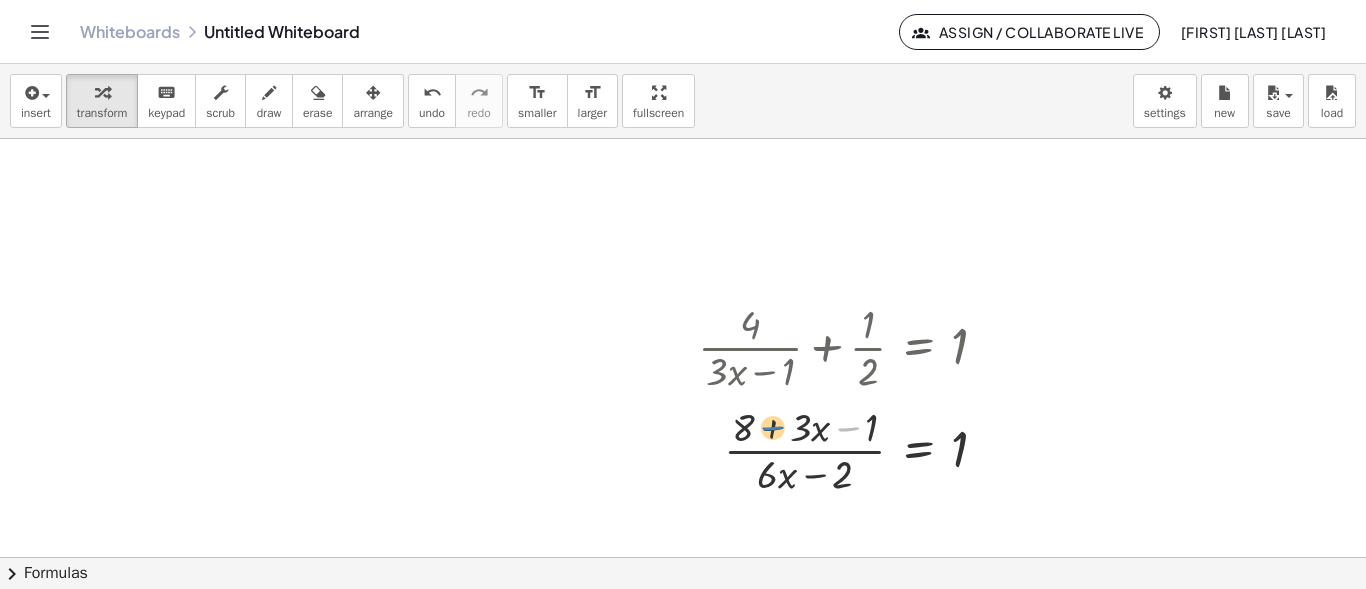 drag, startPoint x: 865, startPoint y: 429, endPoint x: 802, endPoint y: 429, distance: 63 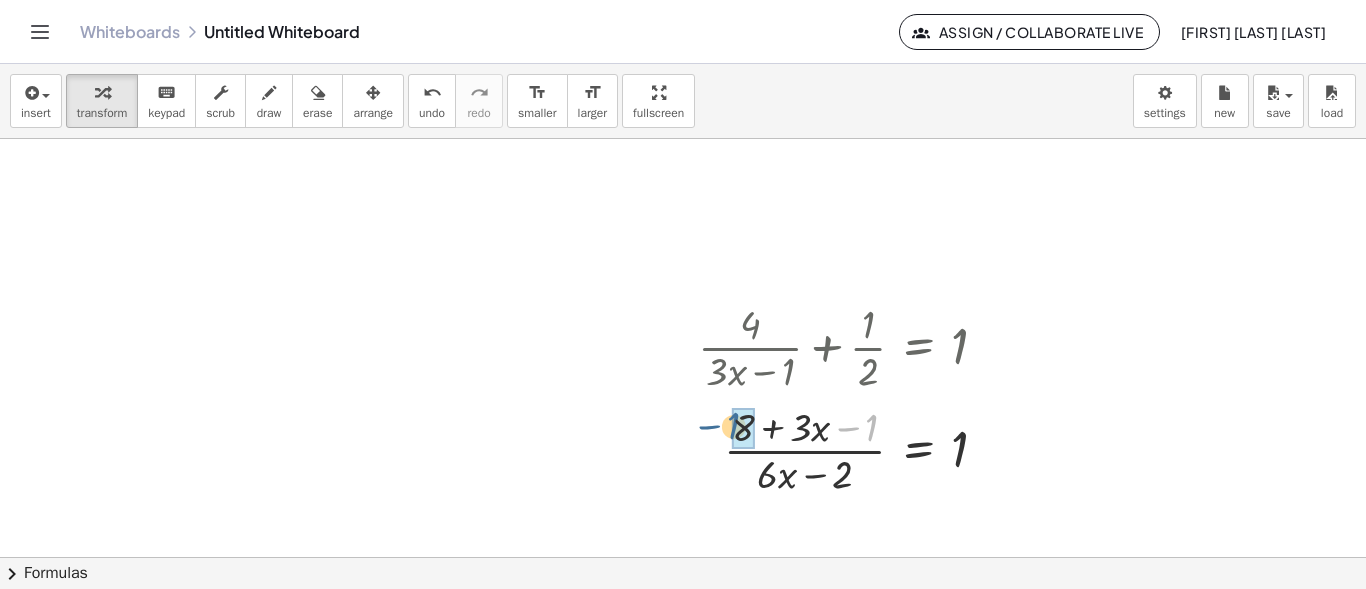 drag, startPoint x: 869, startPoint y: 427, endPoint x: 730, endPoint y: 425, distance: 139.01439 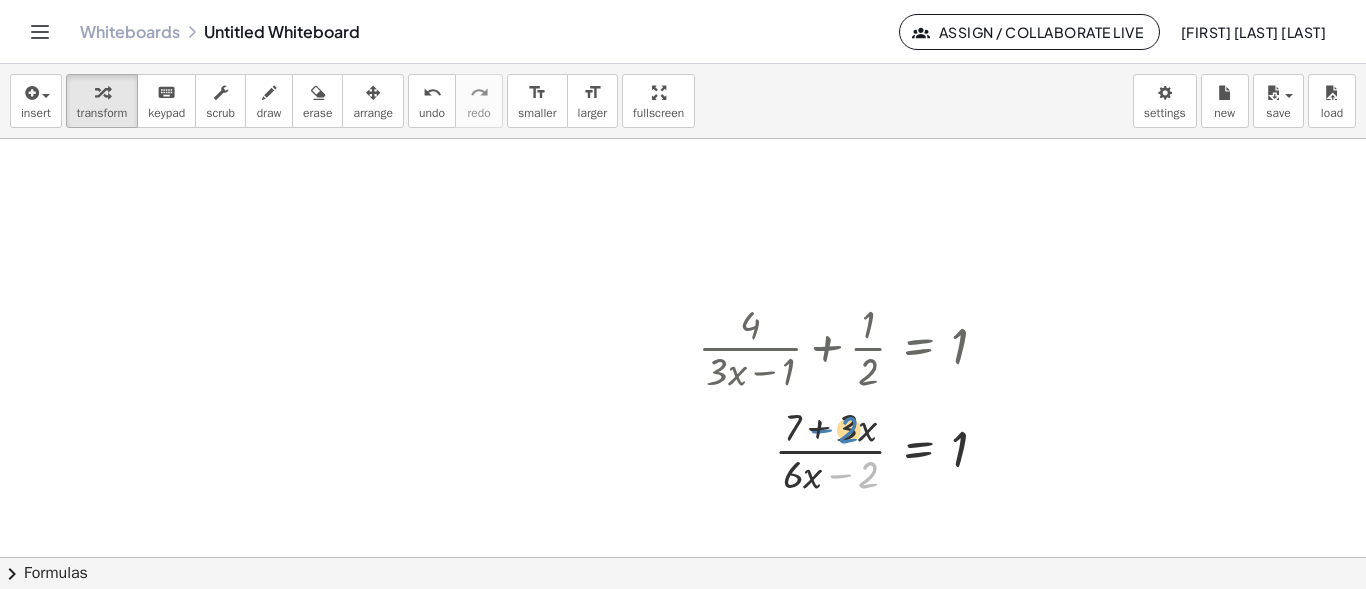 drag, startPoint x: 868, startPoint y: 474, endPoint x: 848, endPoint y: 421, distance: 56.648037 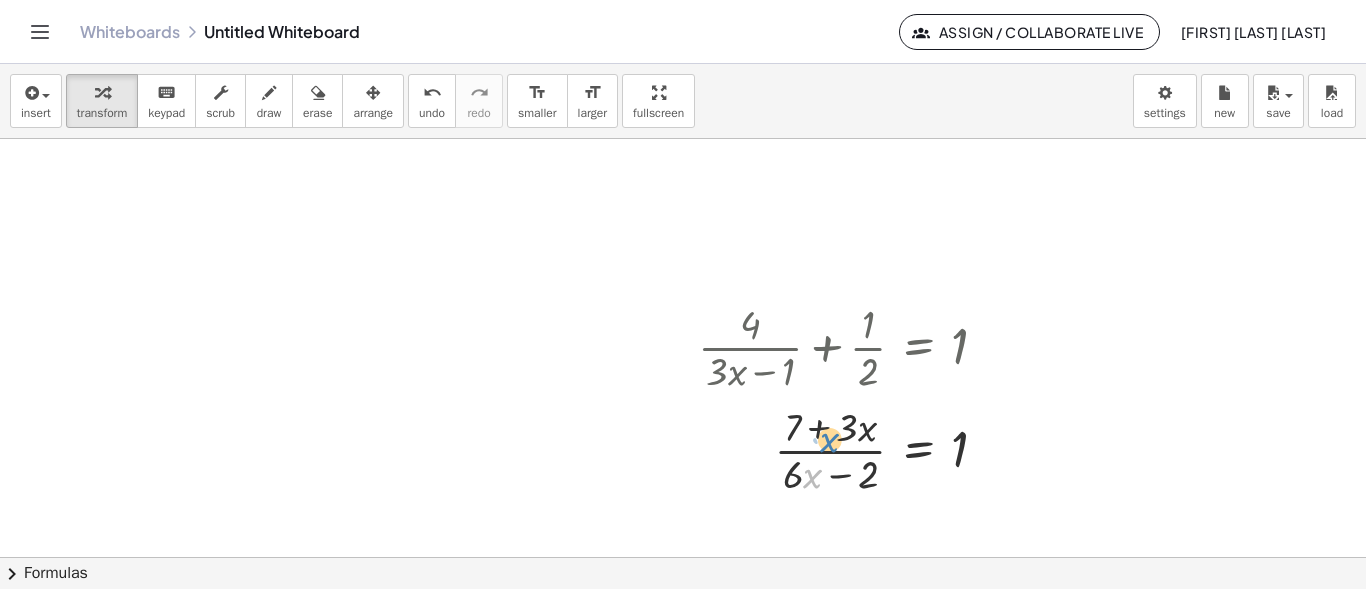 drag, startPoint x: 812, startPoint y: 466, endPoint x: 829, endPoint y: 453, distance: 21.400934 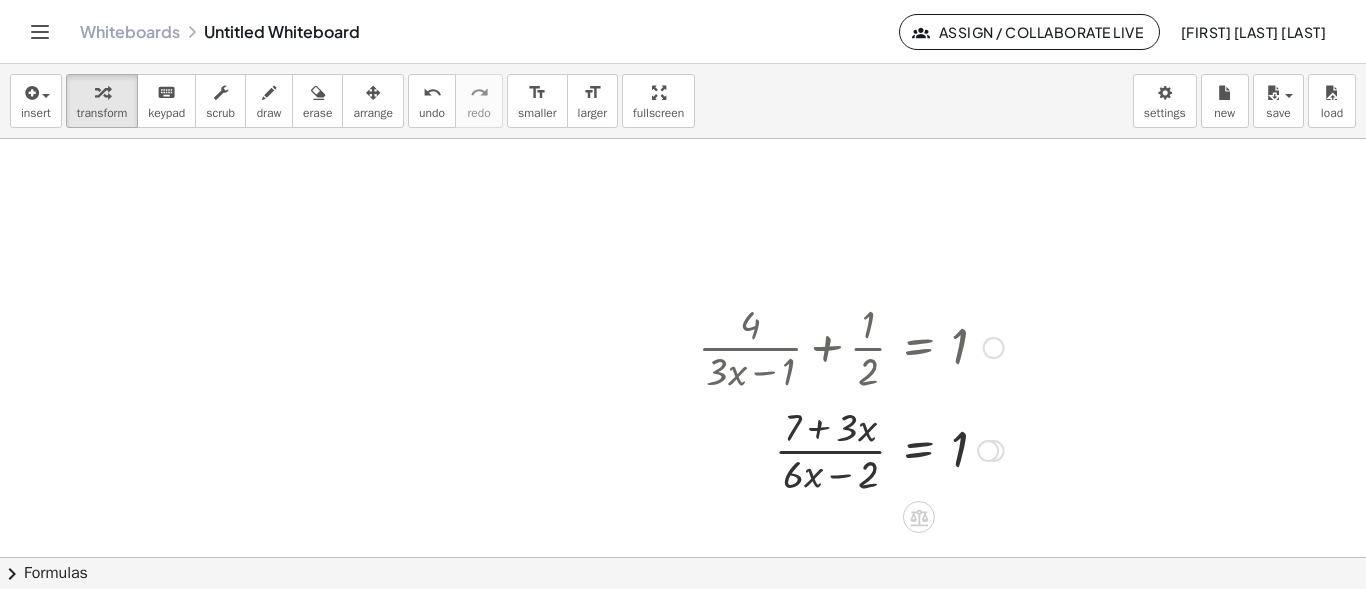 click at bounding box center [851, 449] 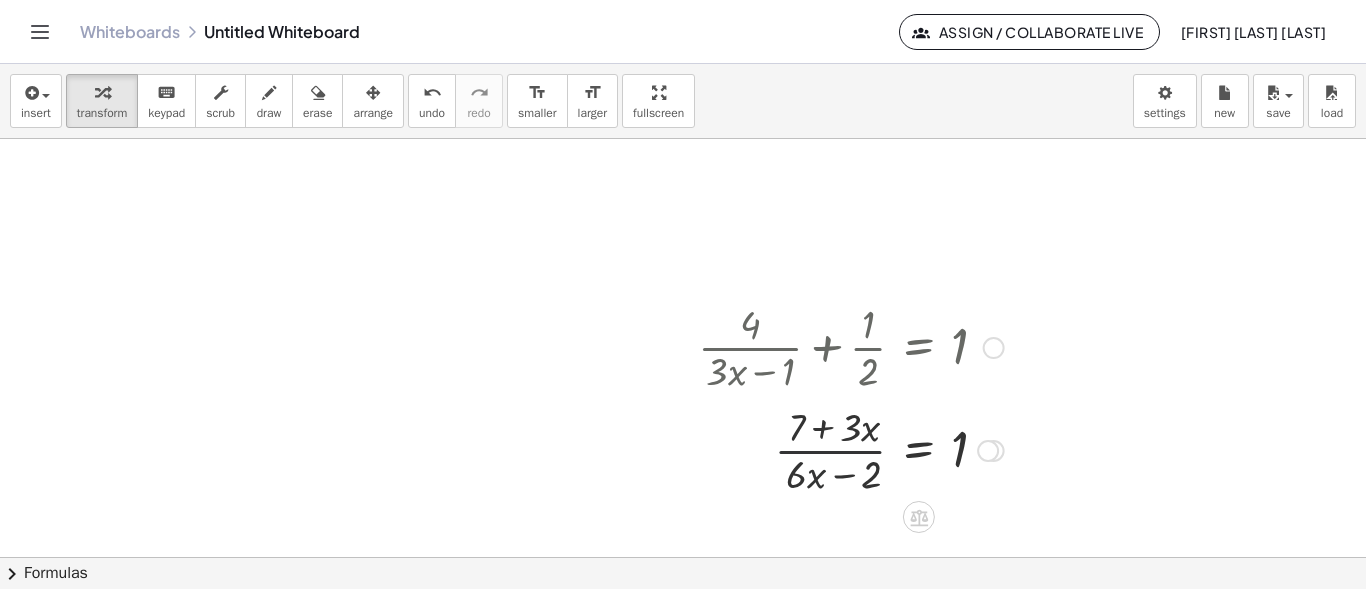 click at bounding box center [851, 449] 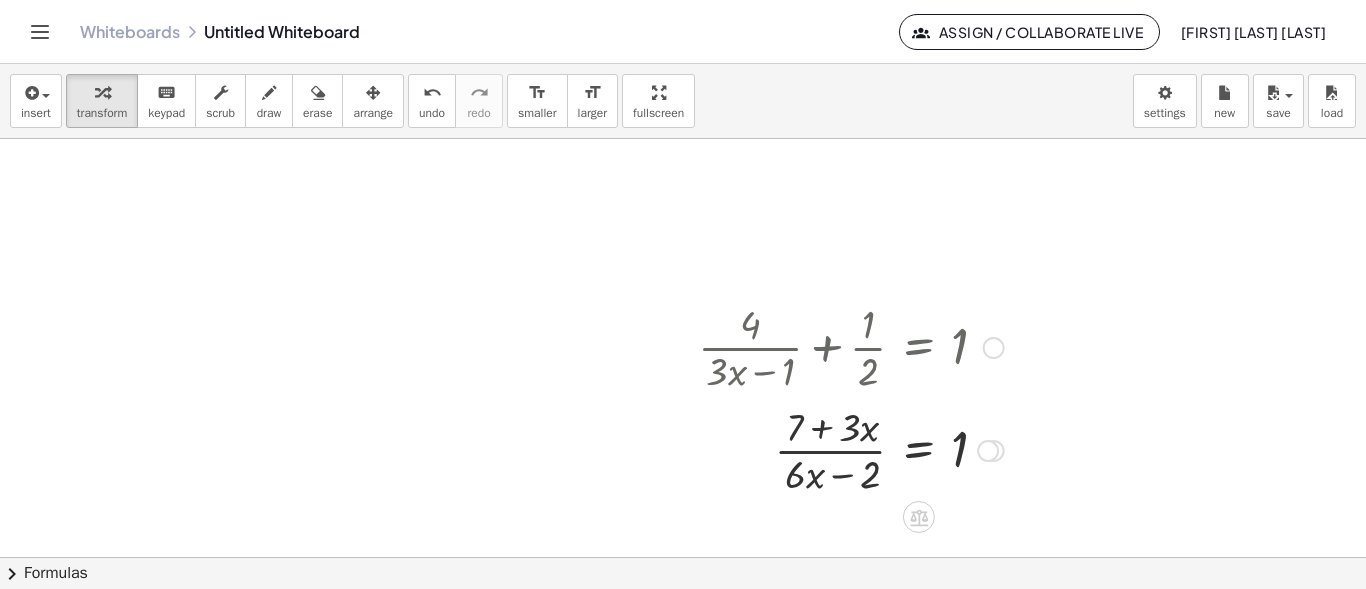click at bounding box center [851, 449] 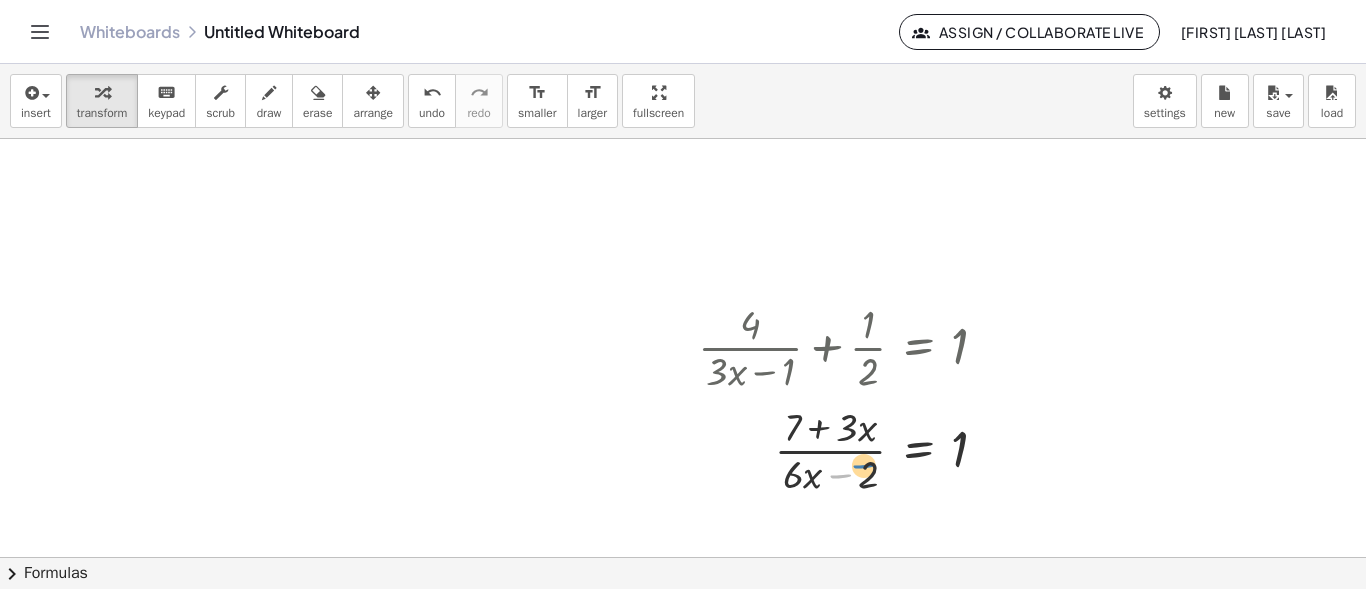 drag, startPoint x: 857, startPoint y: 475, endPoint x: 884, endPoint y: 478, distance: 27.166155 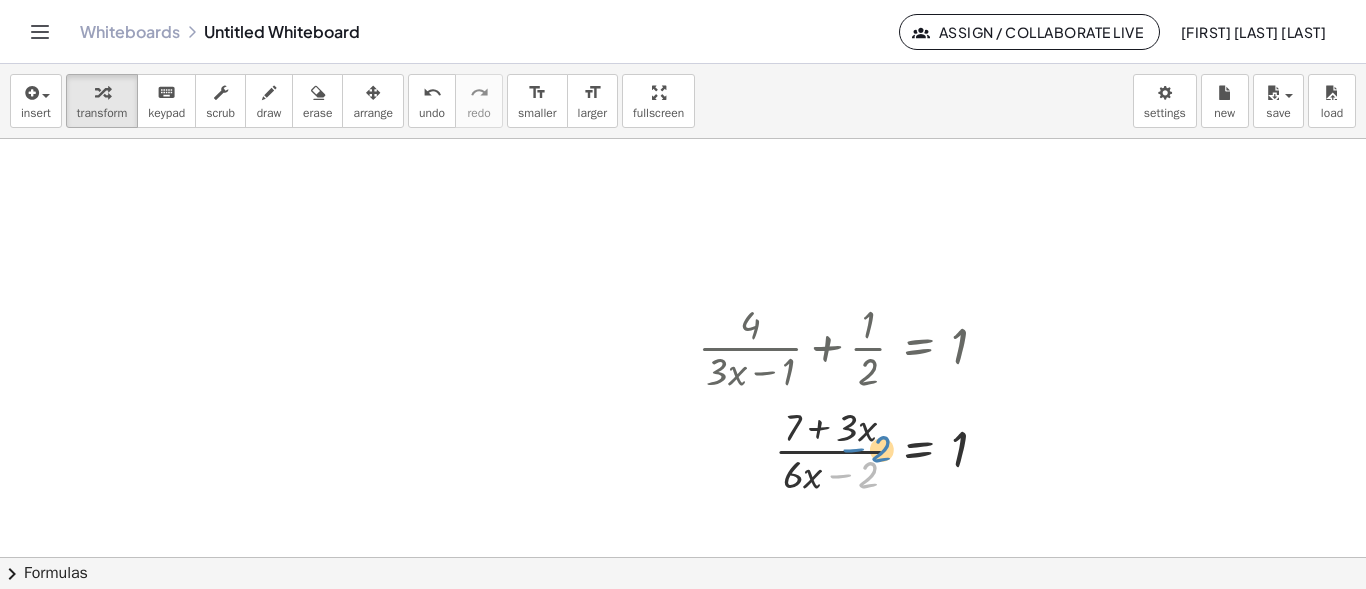 drag, startPoint x: 869, startPoint y: 470, endPoint x: 892, endPoint y: 451, distance: 29.832869 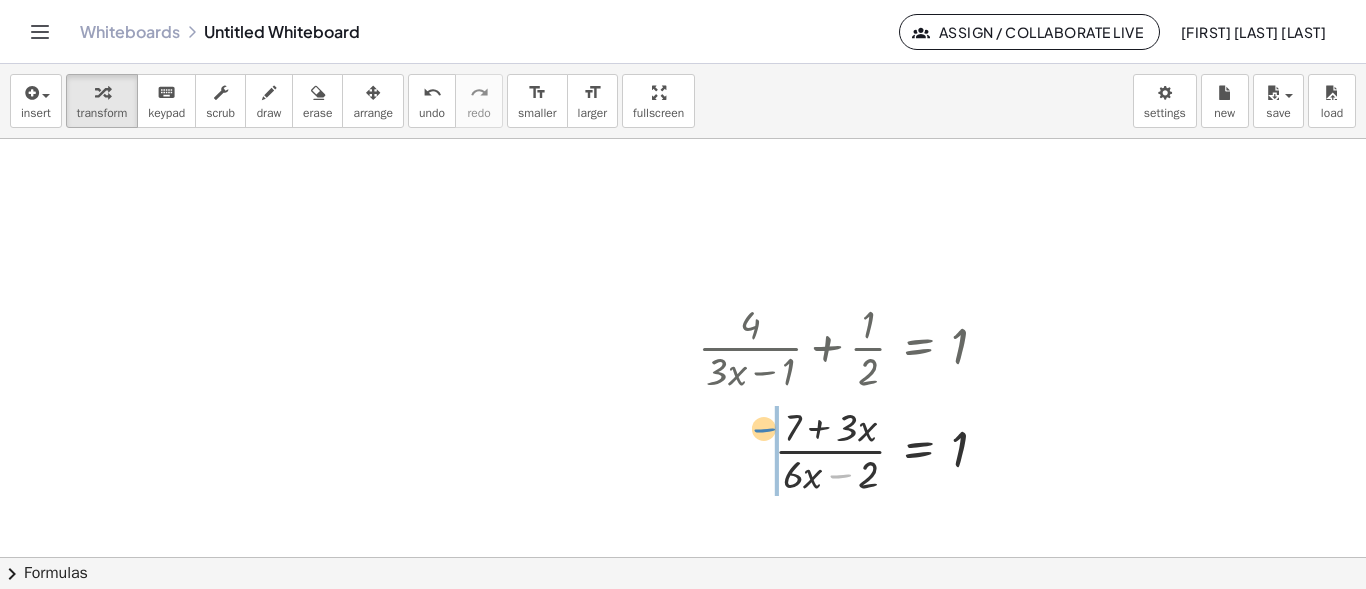 drag, startPoint x: 843, startPoint y: 477, endPoint x: 767, endPoint y: 431, distance: 88.83693 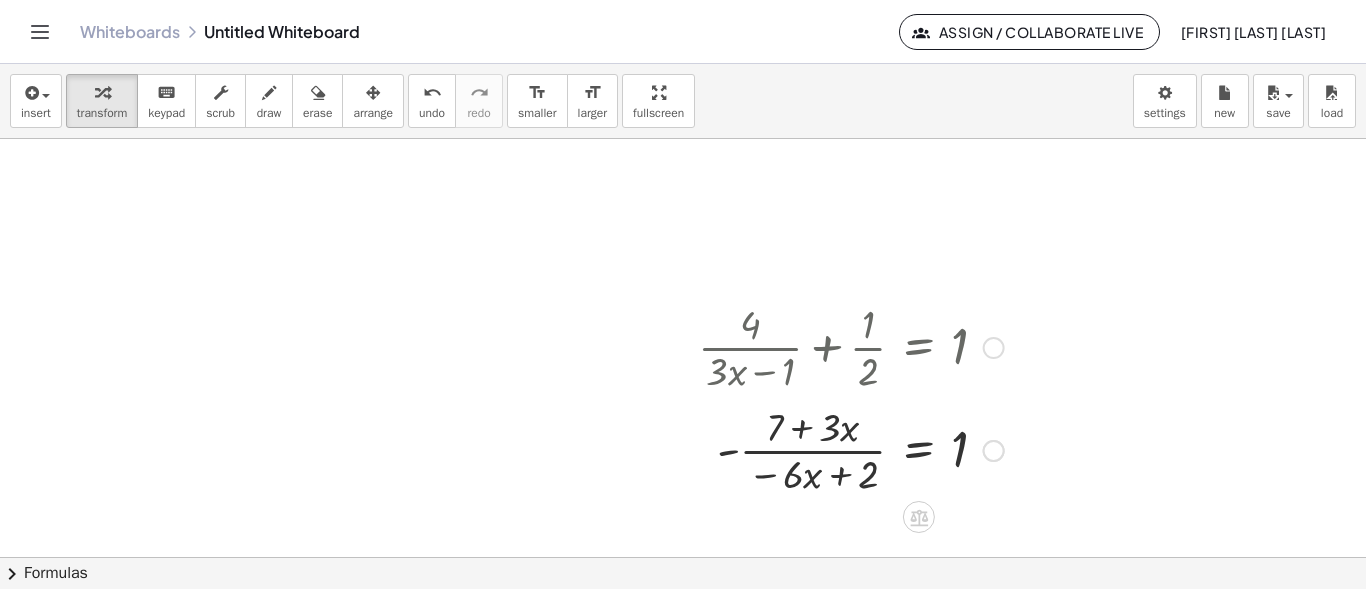 click at bounding box center (851, 449) 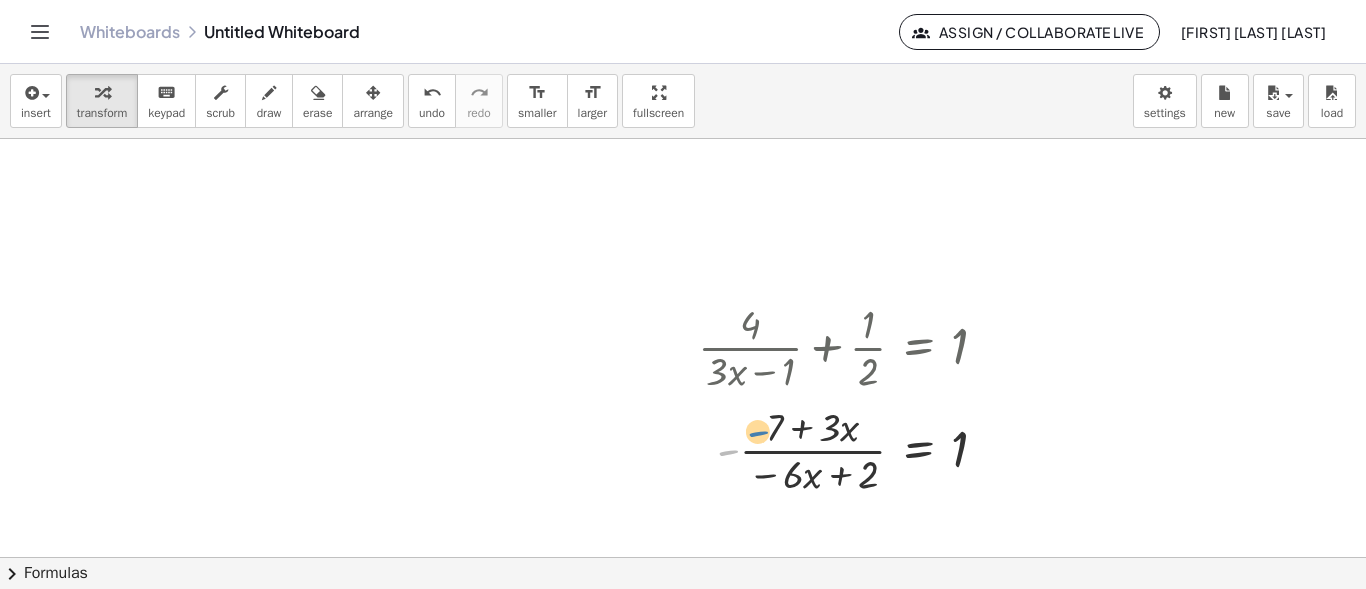 drag, startPoint x: 721, startPoint y: 453, endPoint x: 753, endPoint y: 433, distance: 37.735924 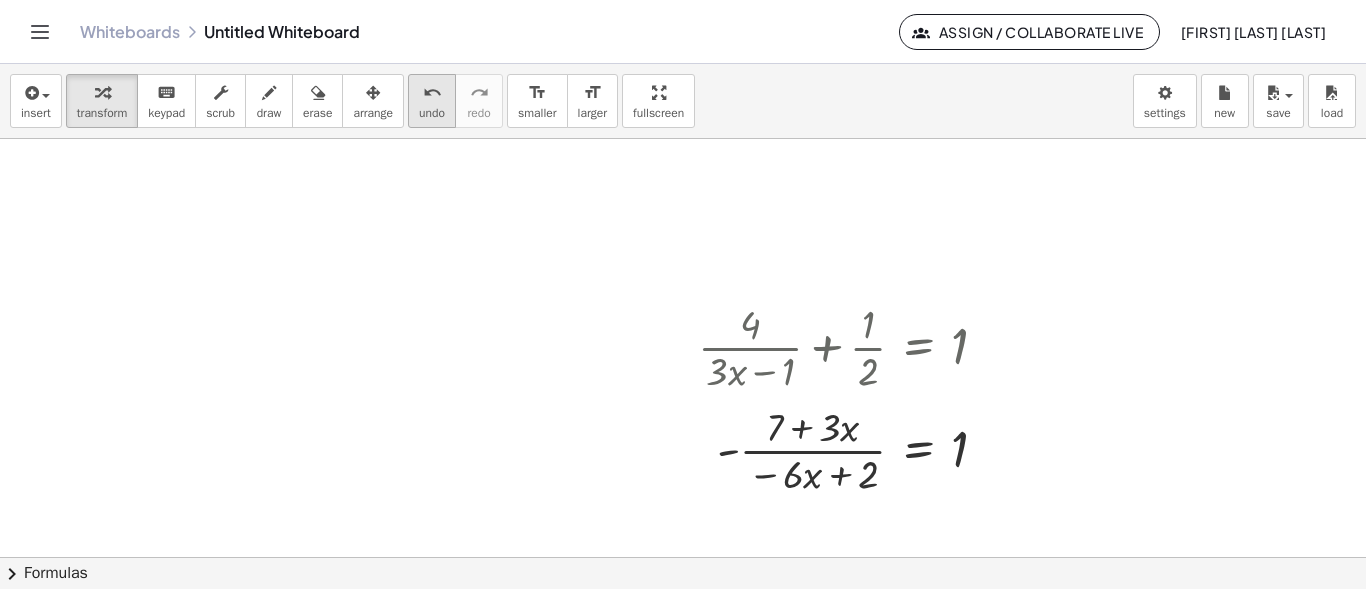 click on "undo" at bounding box center [432, 93] 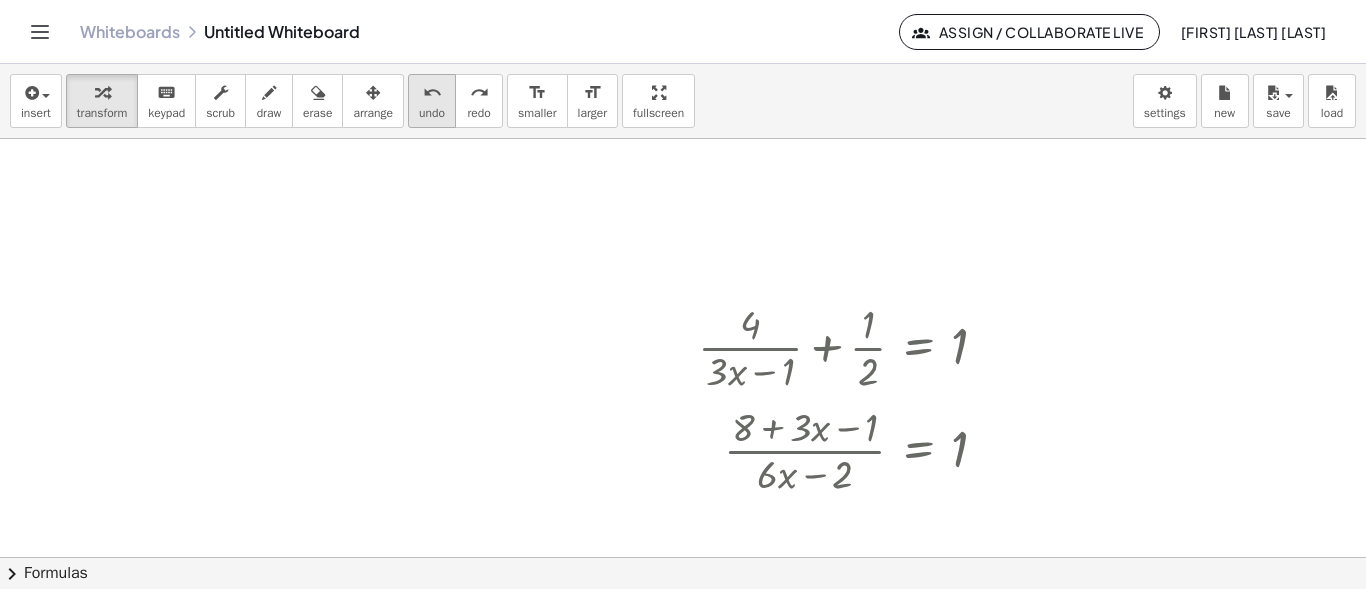 click on "undo" at bounding box center [432, 93] 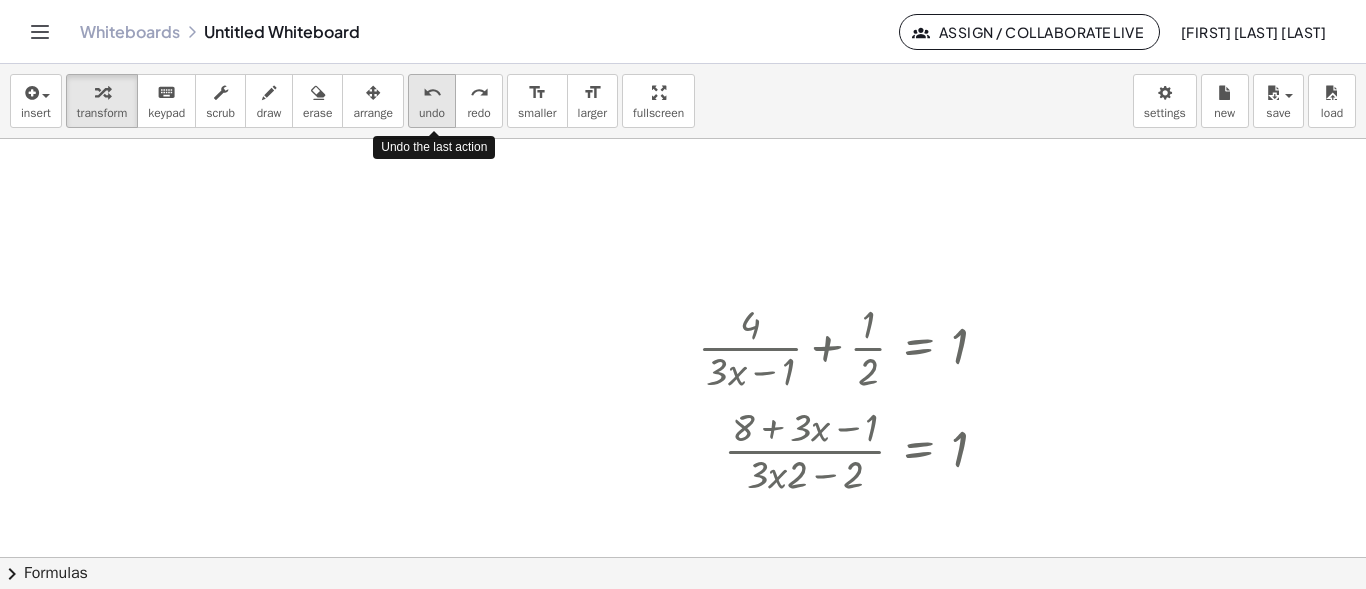 click on "undo" at bounding box center [432, 93] 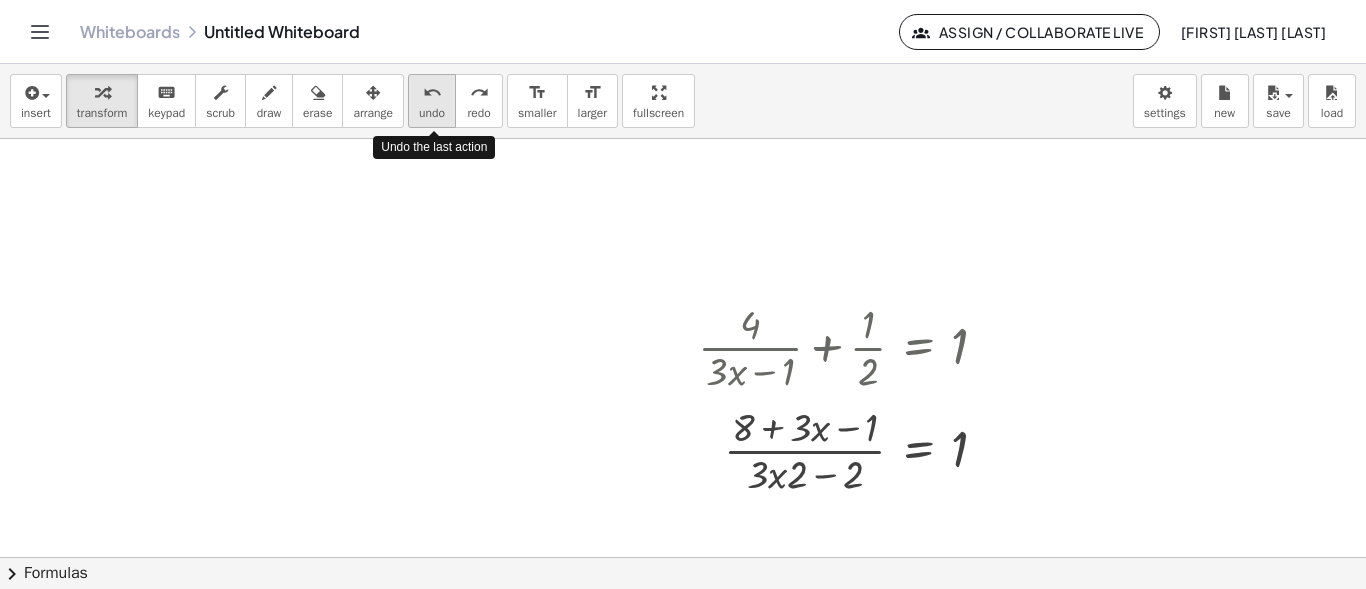 click on "undo" at bounding box center (432, 93) 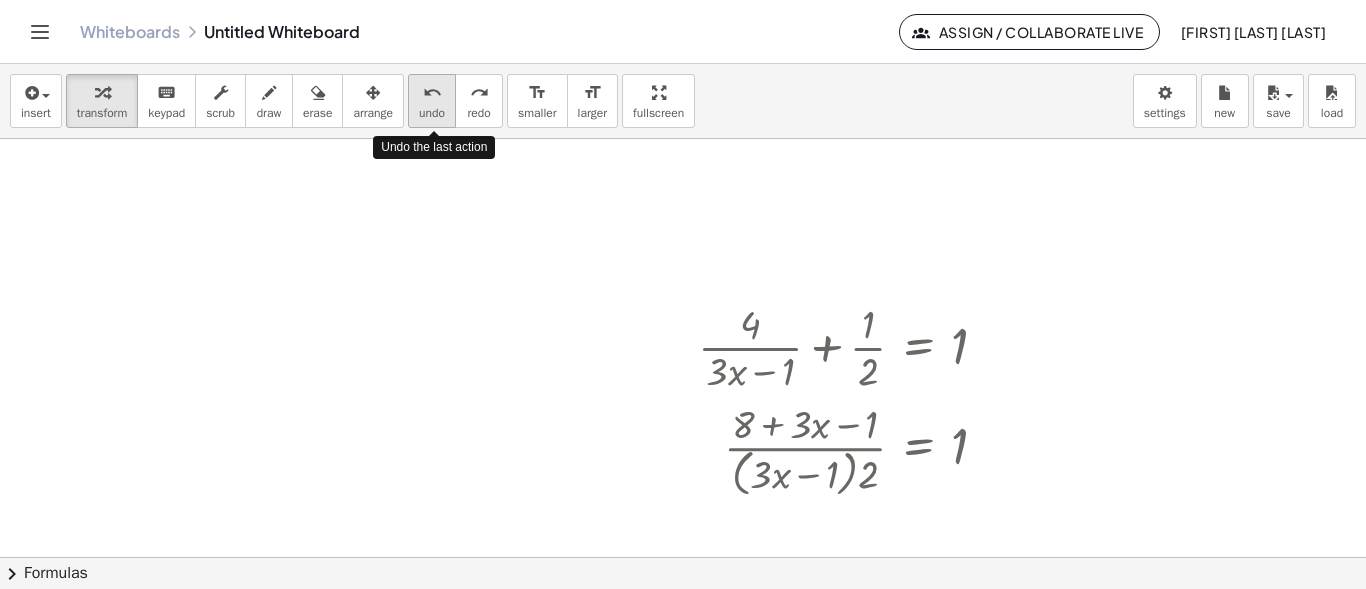 click on "undo" at bounding box center [432, 93] 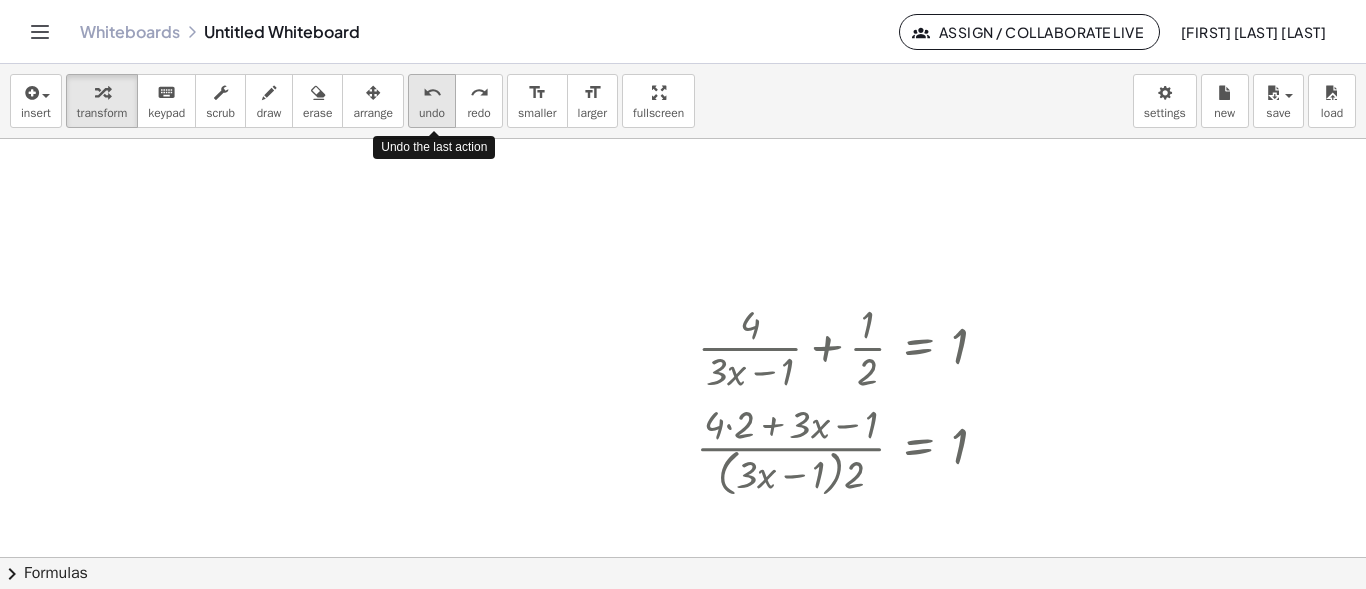 click on "undo" at bounding box center [432, 93] 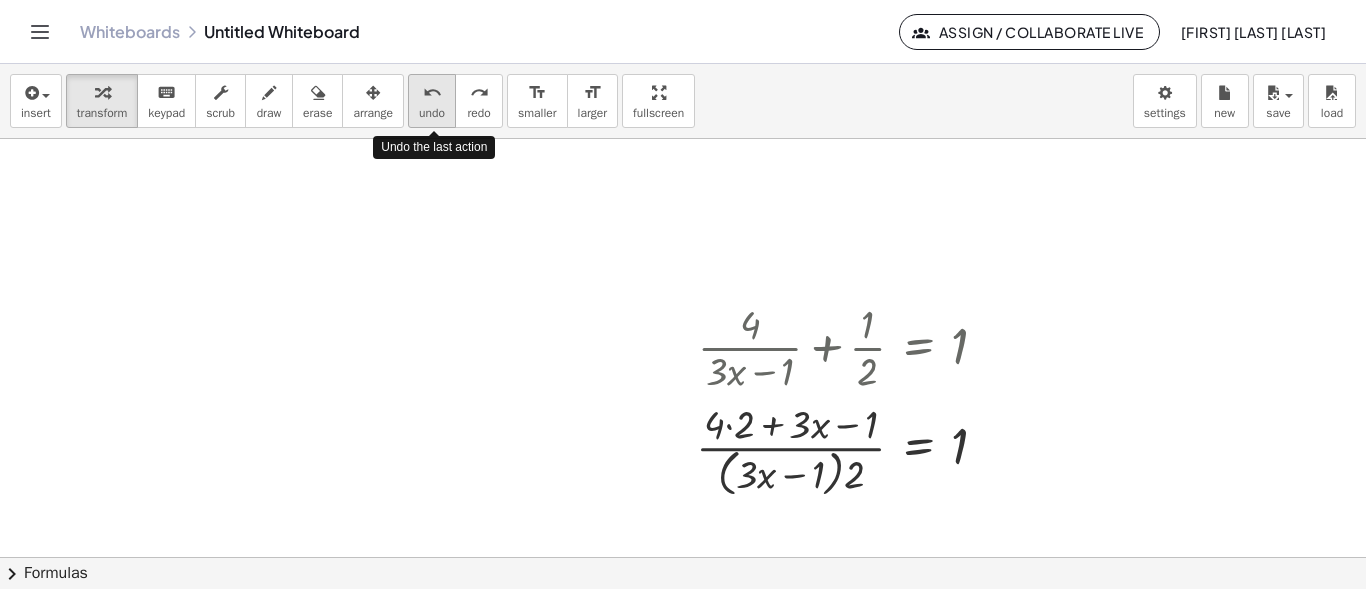 click on "undo" at bounding box center (432, 93) 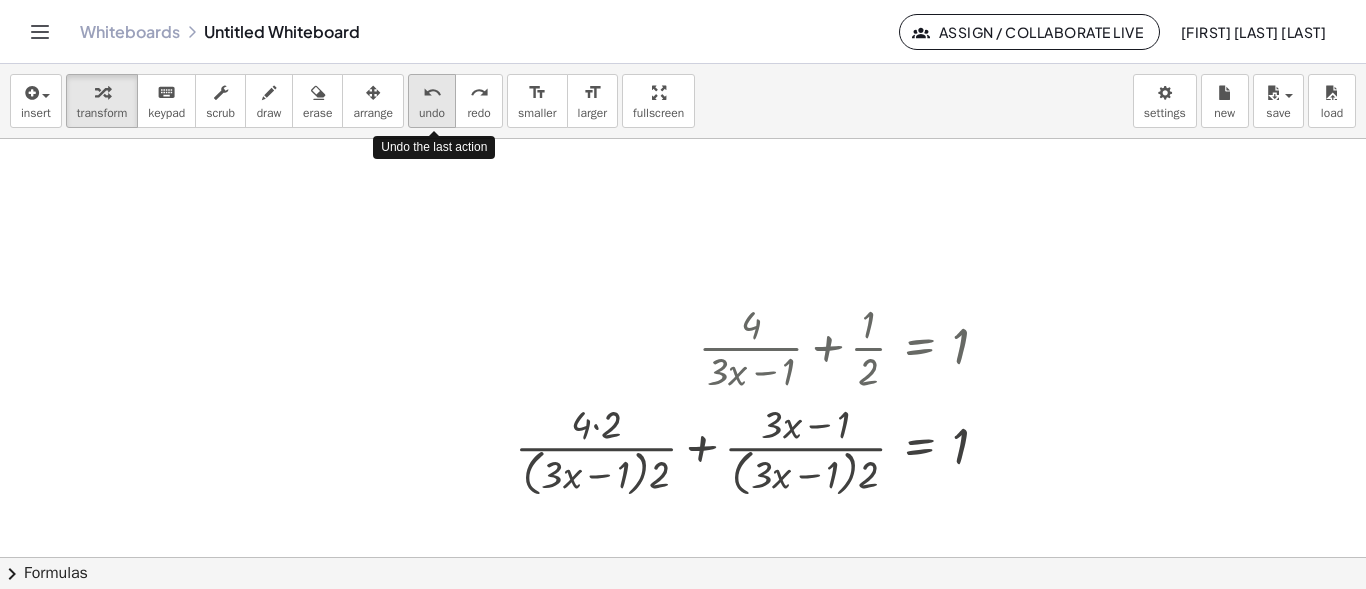 click on "undo" at bounding box center (432, 93) 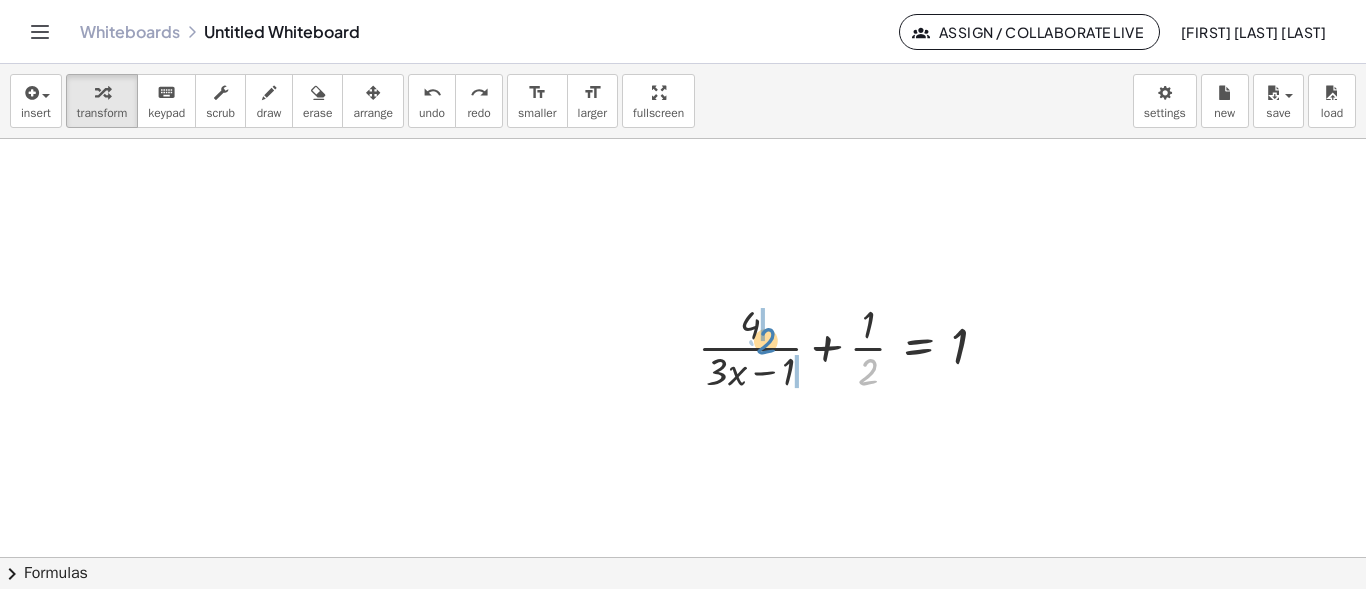 drag, startPoint x: 873, startPoint y: 374, endPoint x: 771, endPoint y: 343, distance: 106.60675 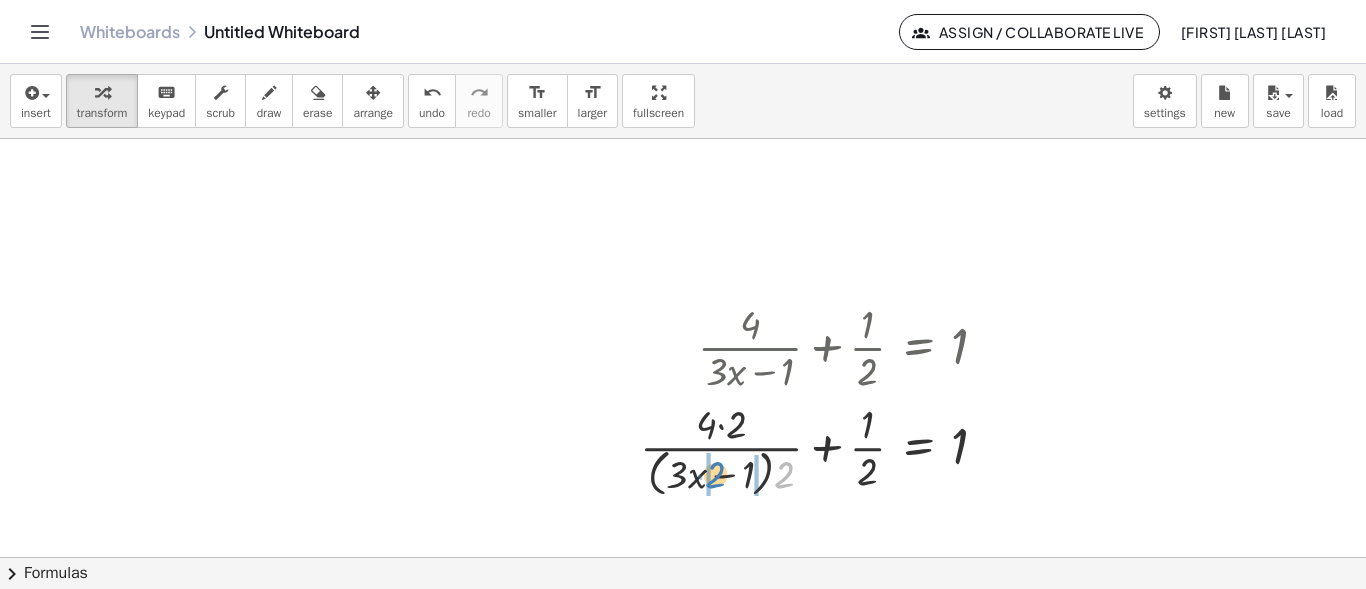 drag, startPoint x: 790, startPoint y: 475, endPoint x: 721, endPoint y: 475, distance: 69 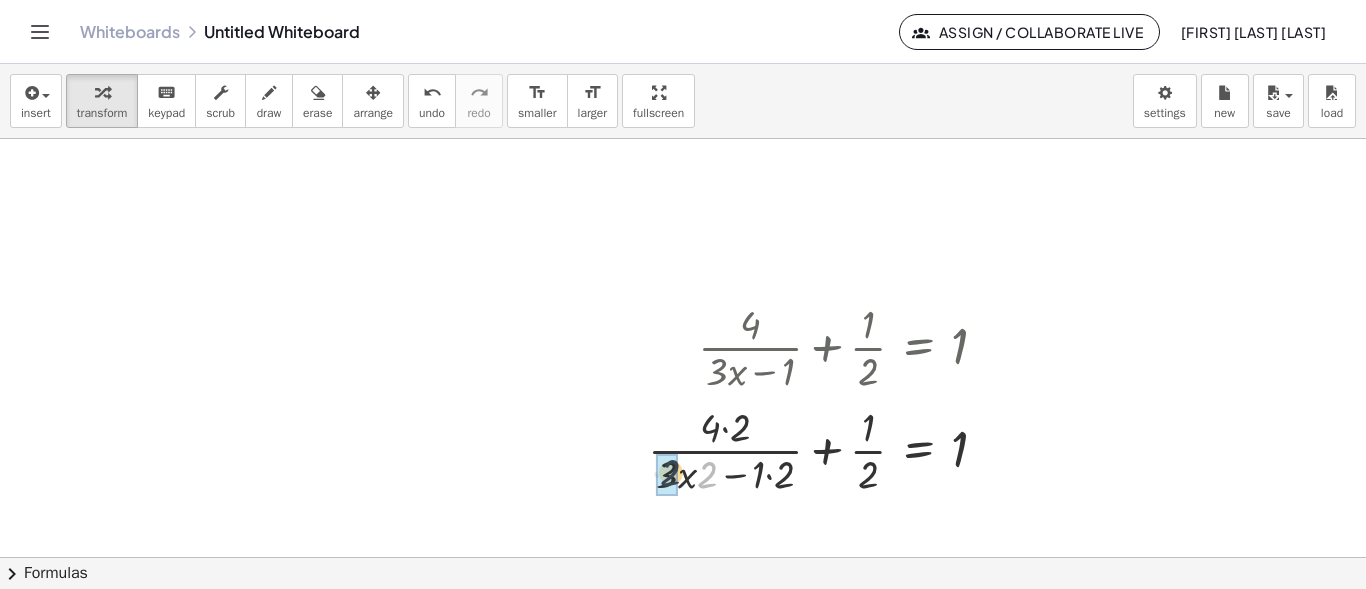 drag, startPoint x: 708, startPoint y: 478, endPoint x: 671, endPoint y: 476, distance: 37.054016 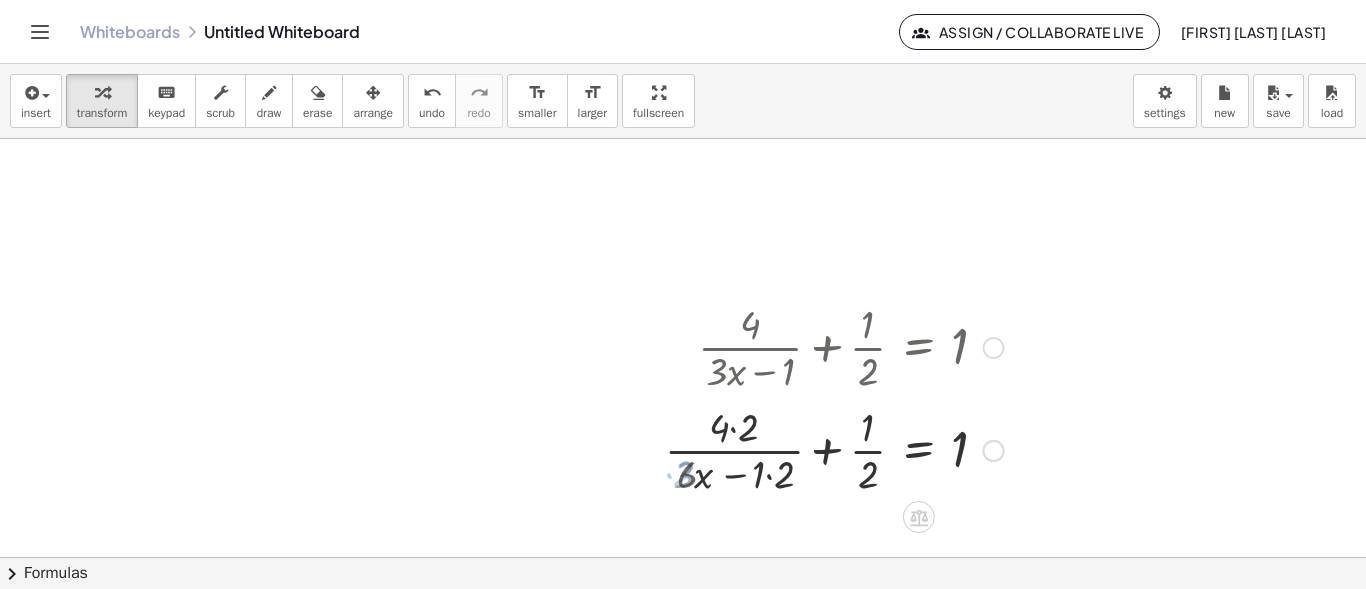 click at bounding box center (836, 449) 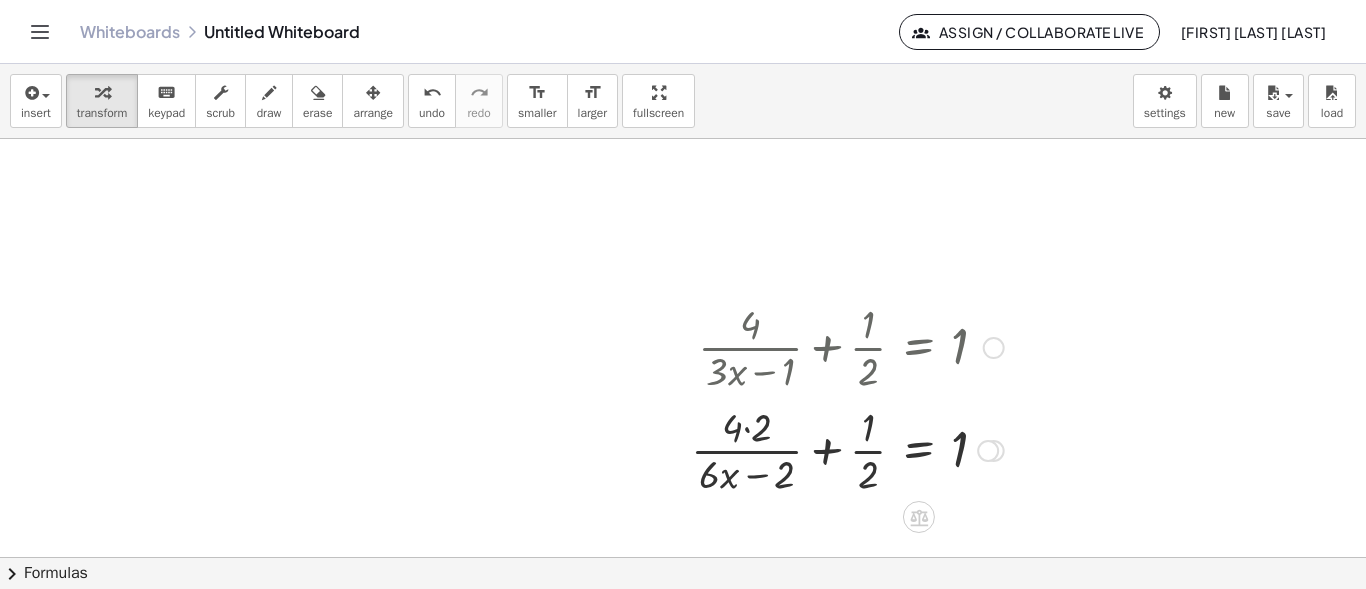 click at bounding box center (847, 449) 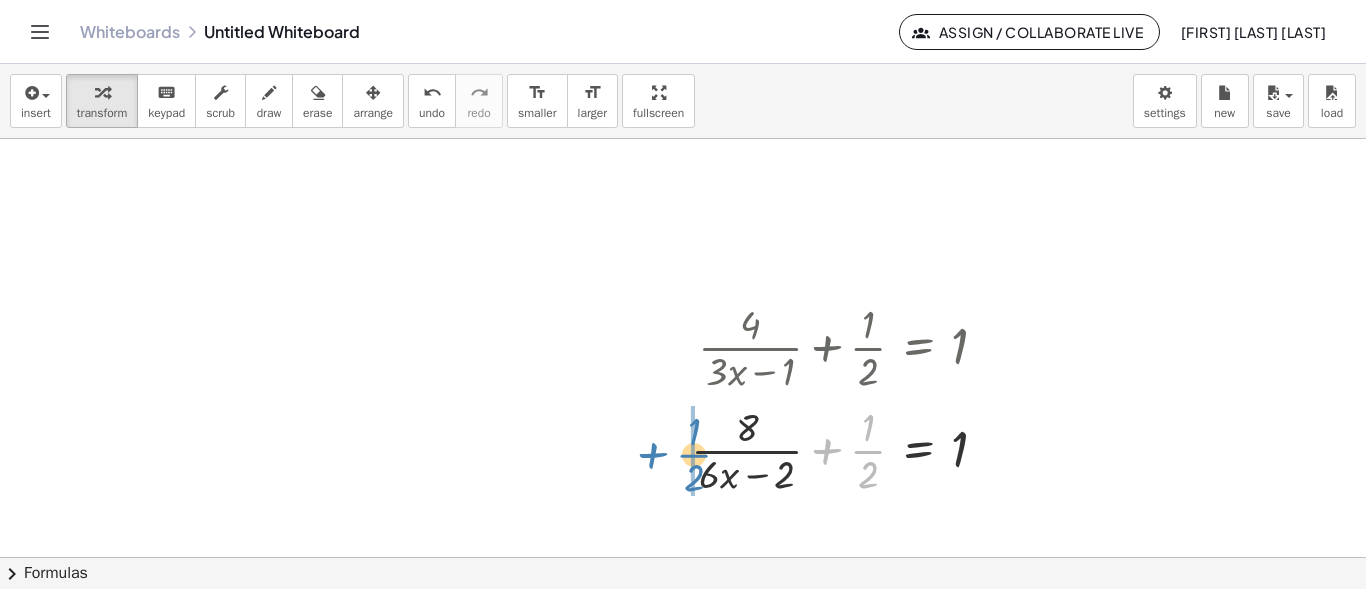 drag, startPoint x: 865, startPoint y: 457, endPoint x: 689, endPoint y: 463, distance: 176.10225 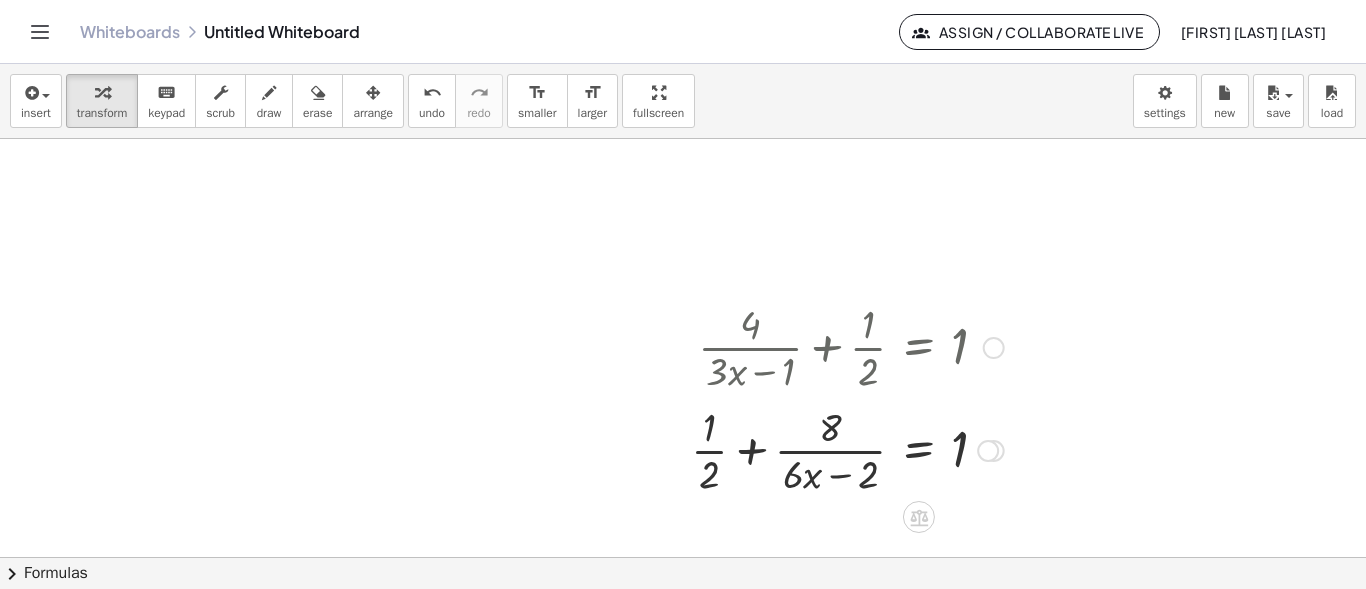 click at bounding box center (847, 449) 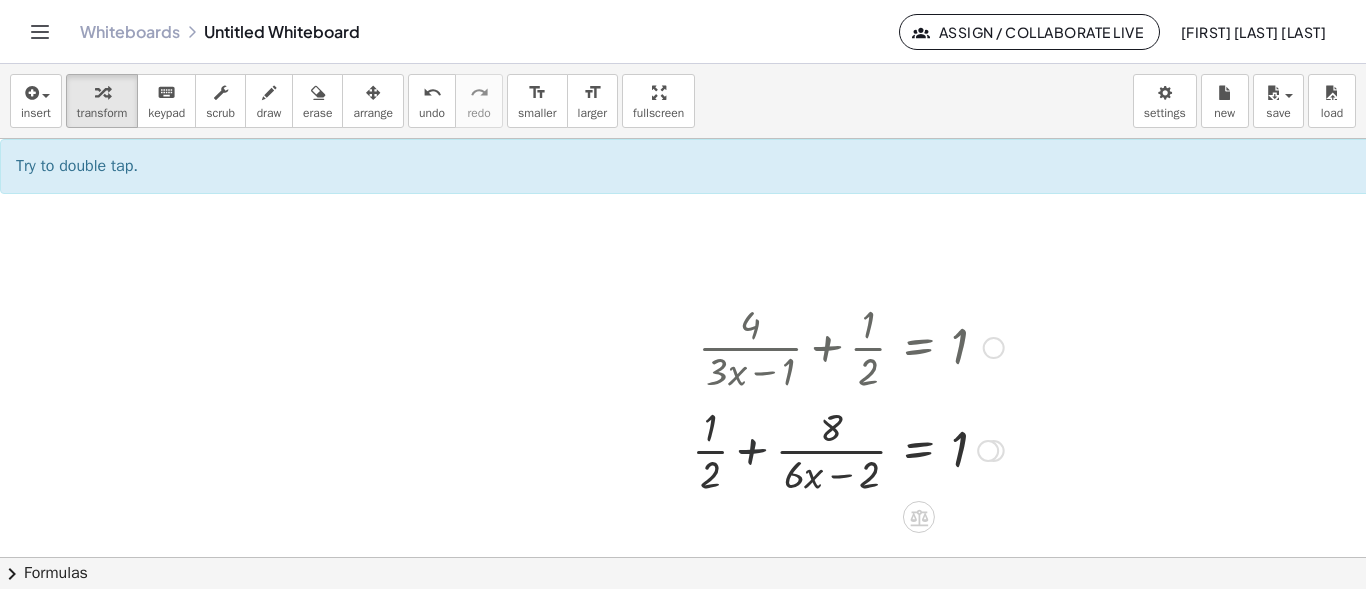 click at bounding box center (847, 449) 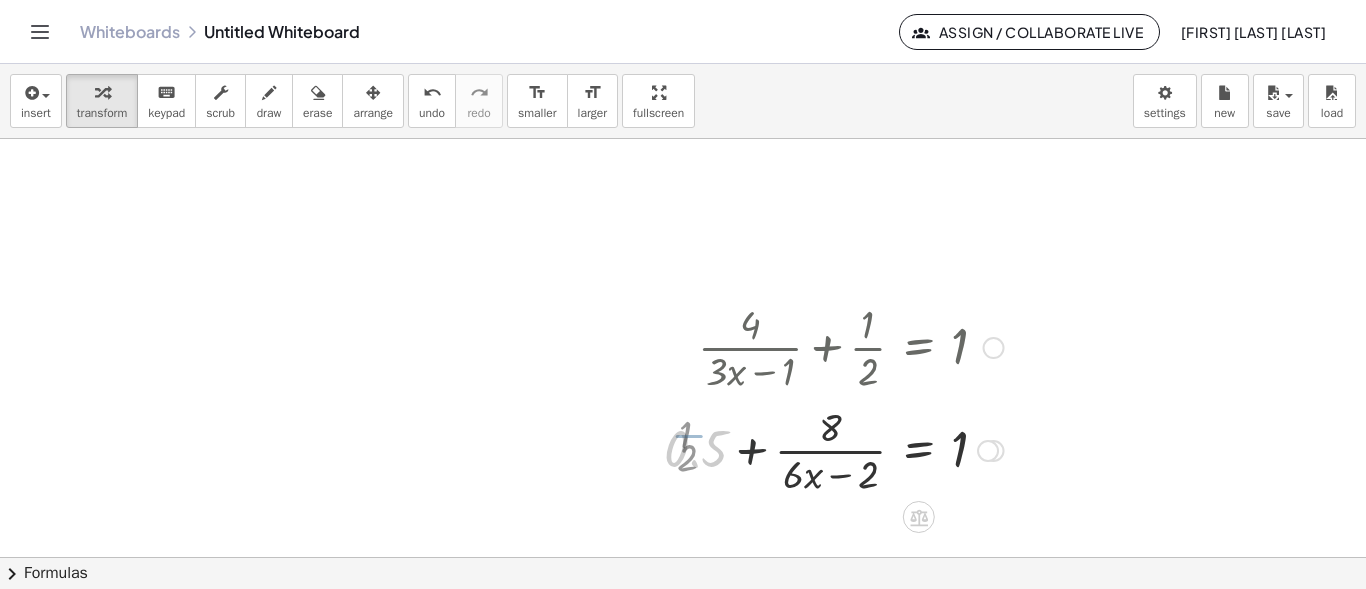 click at bounding box center (834, 449) 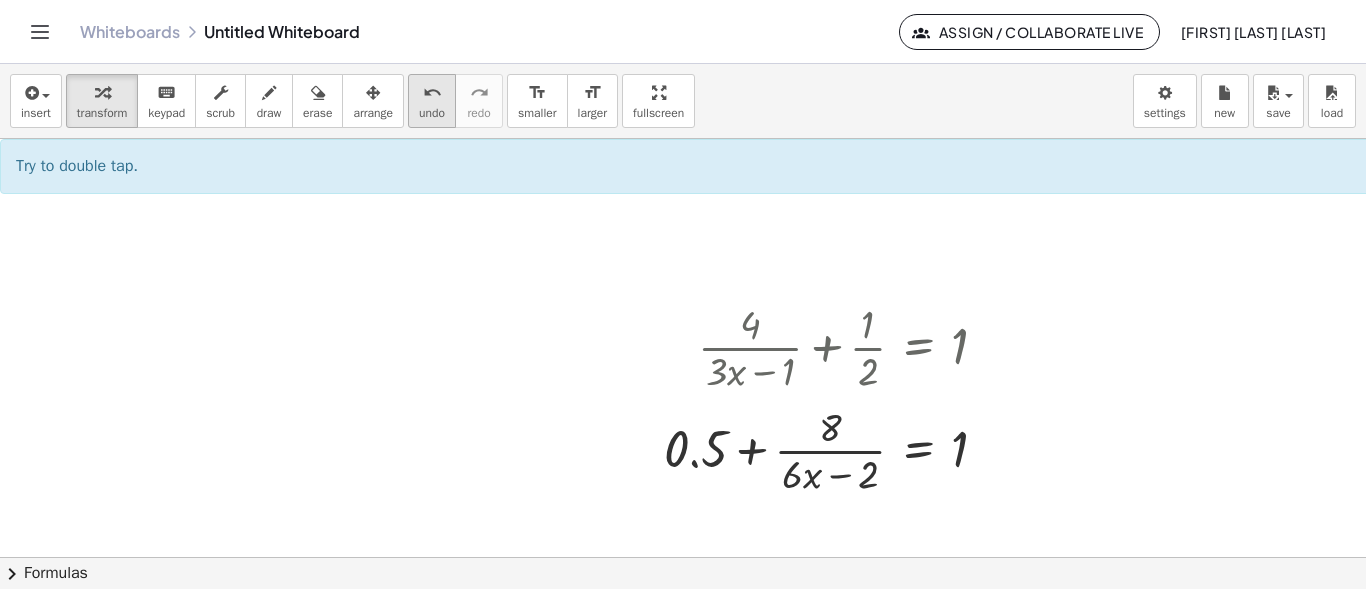 click on "undo undo" at bounding box center (432, 101) 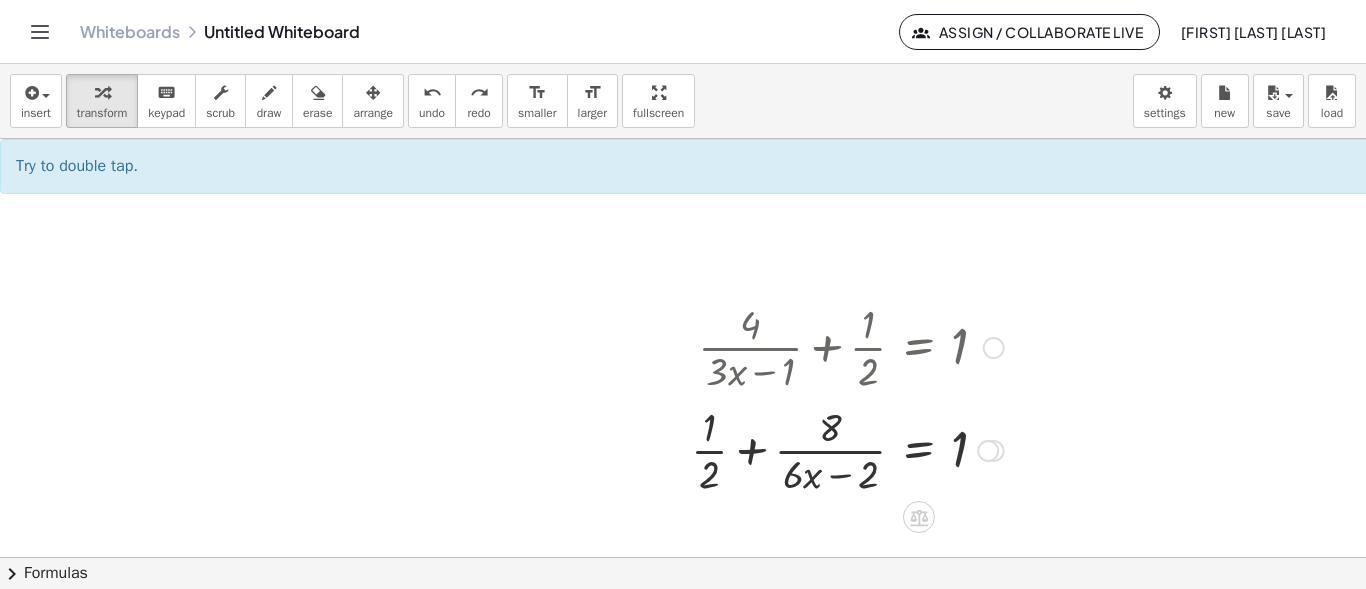 click at bounding box center [847, 449] 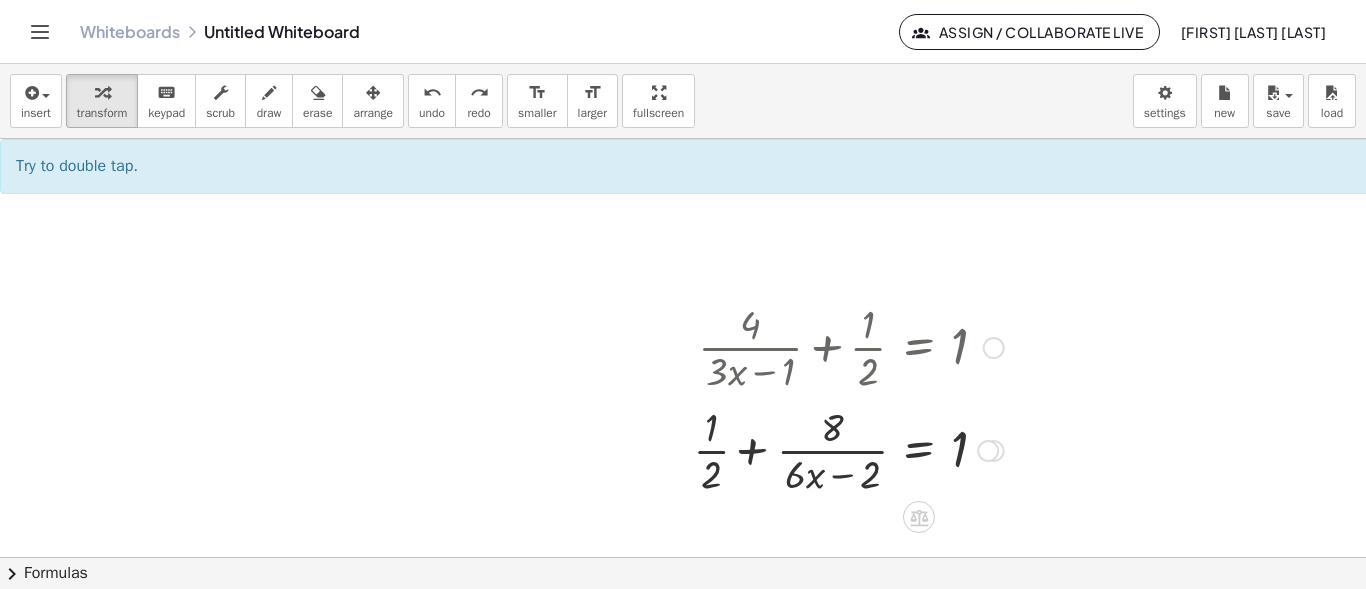 click at bounding box center (847, 449) 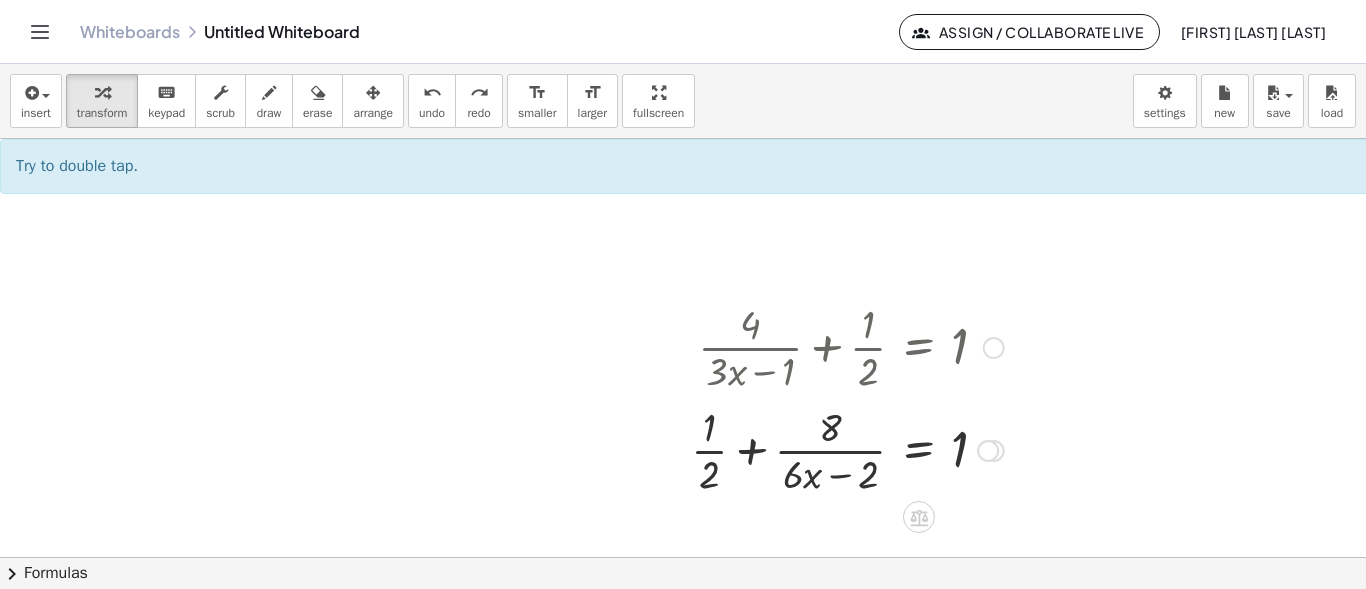 click at bounding box center (847, 449) 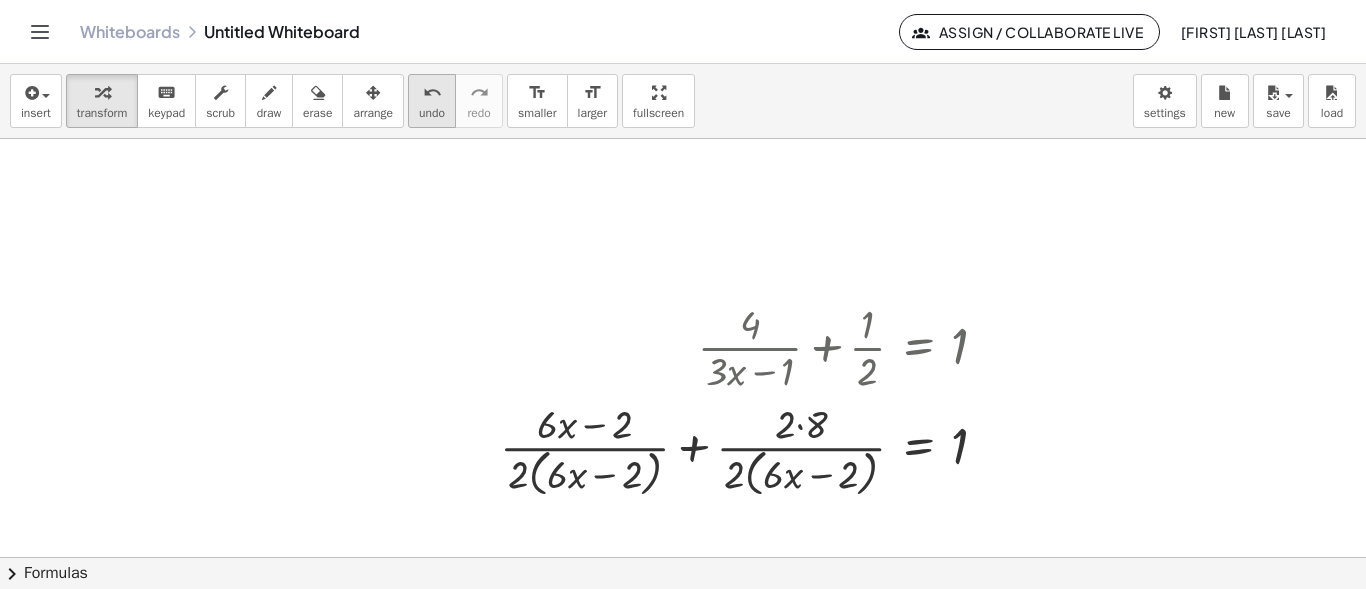 click on "undo" at bounding box center [432, 93] 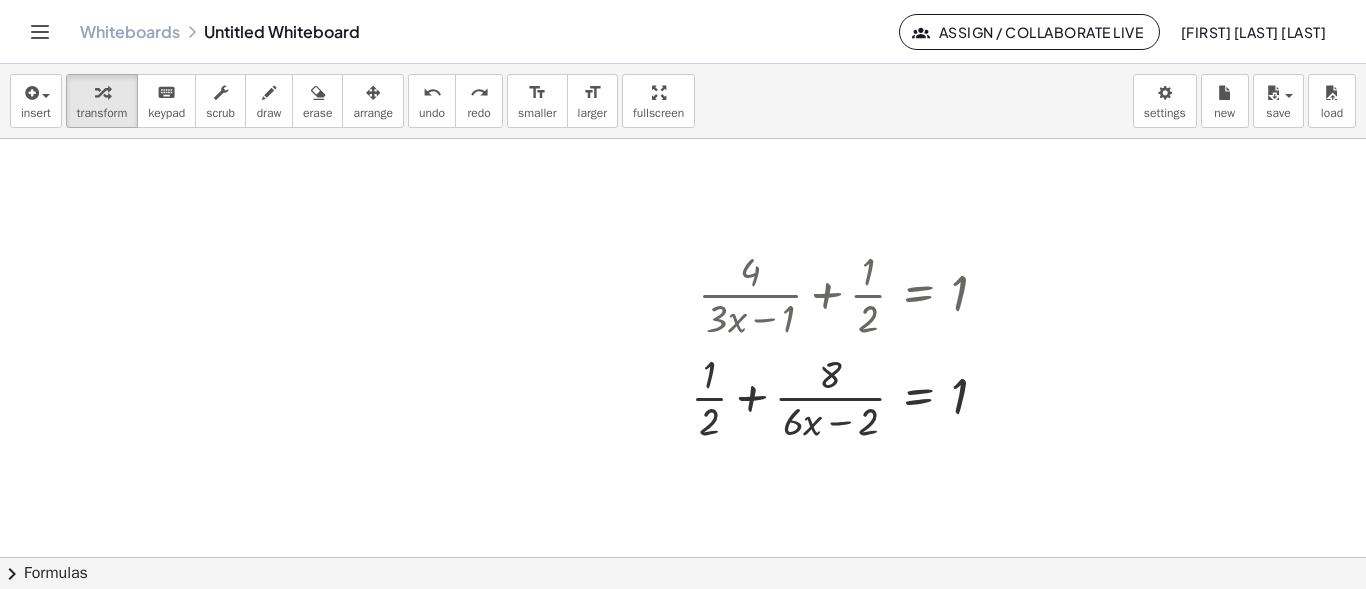 scroll, scrollTop: 584, scrollLeft: 0, axis: vertical 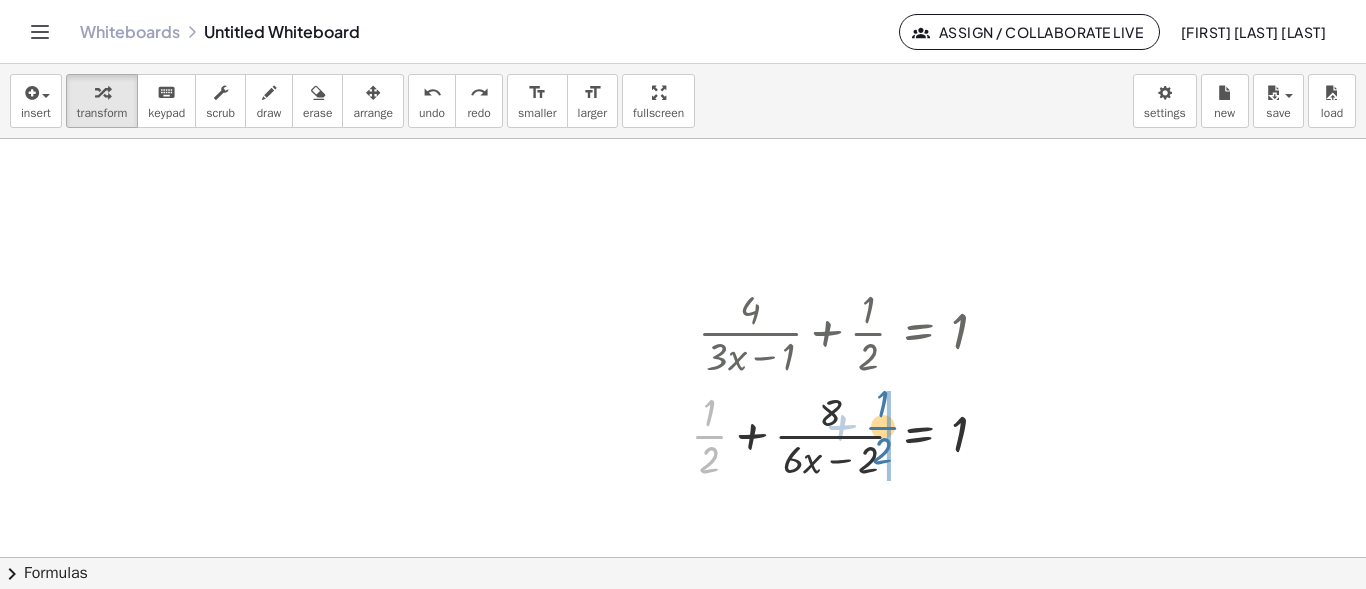 drag, startPoint x: 710, startPoint y: 439, endPoint x: 883, endPoint y: 430, distance: 173.23395 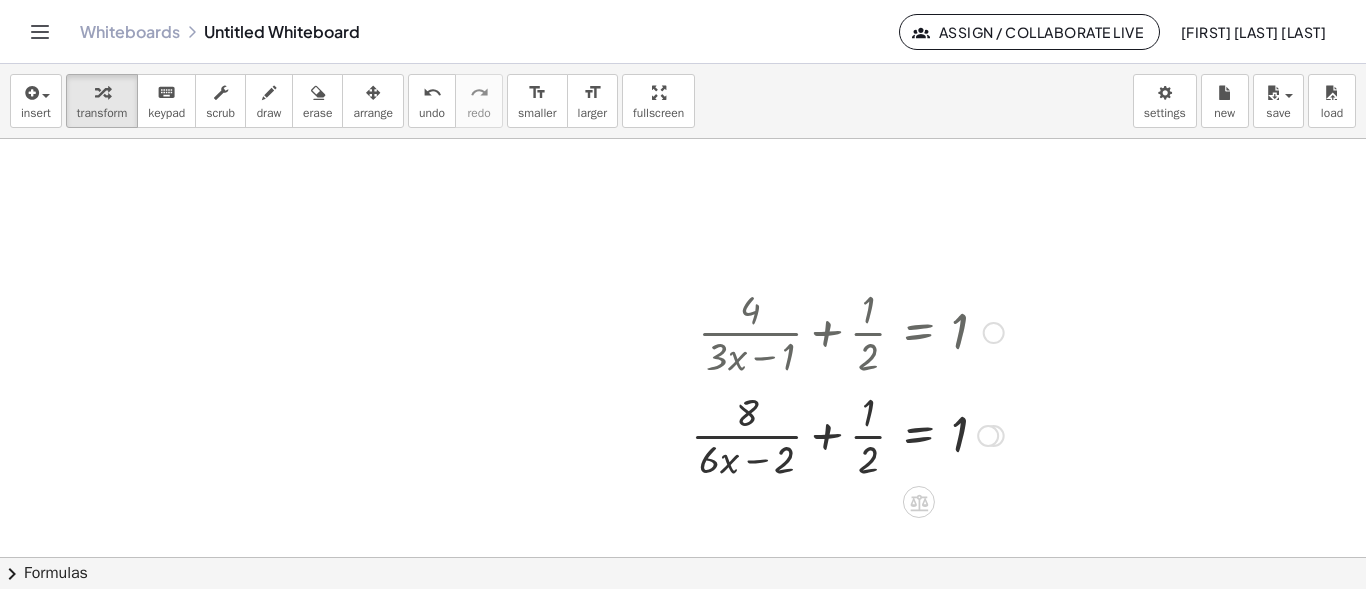 click at bounding box center (847, 434) 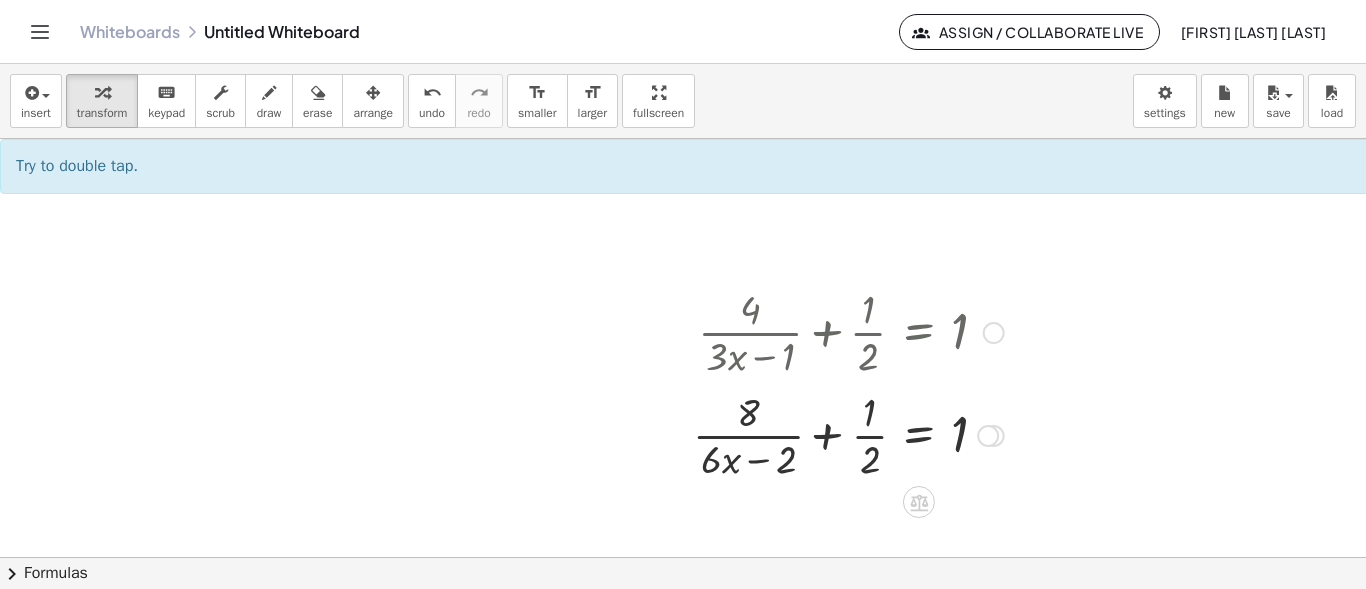 click at bounding box center [847, 434] 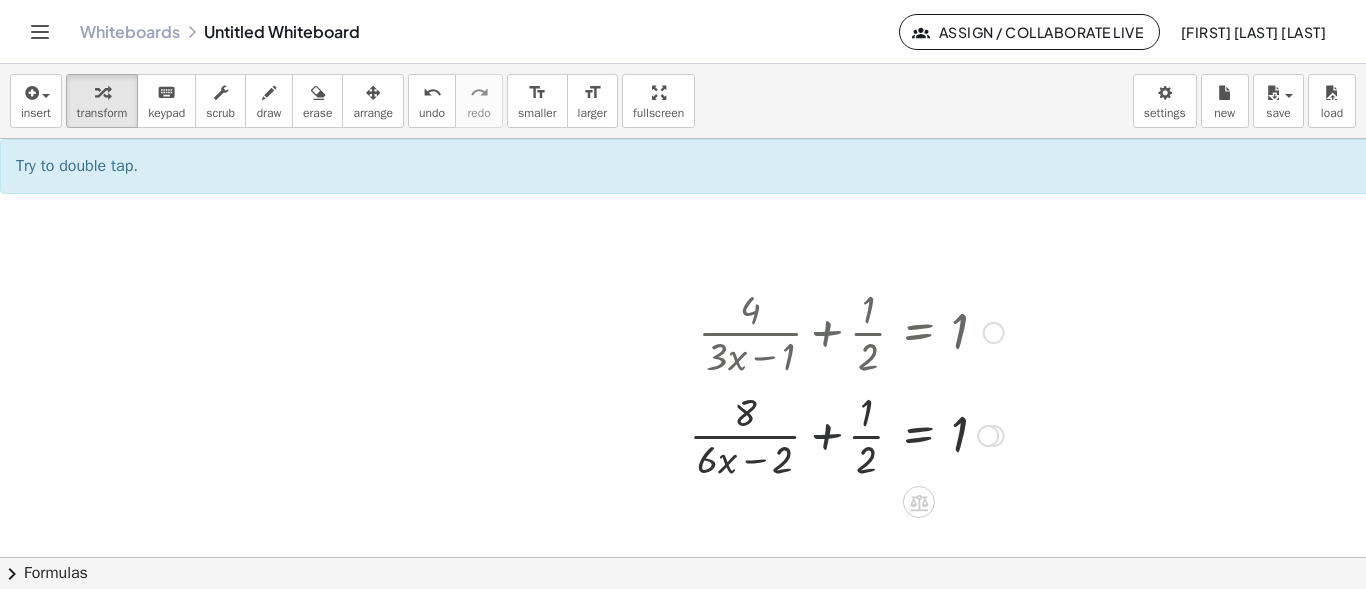 click at bounding box center [847, 434] 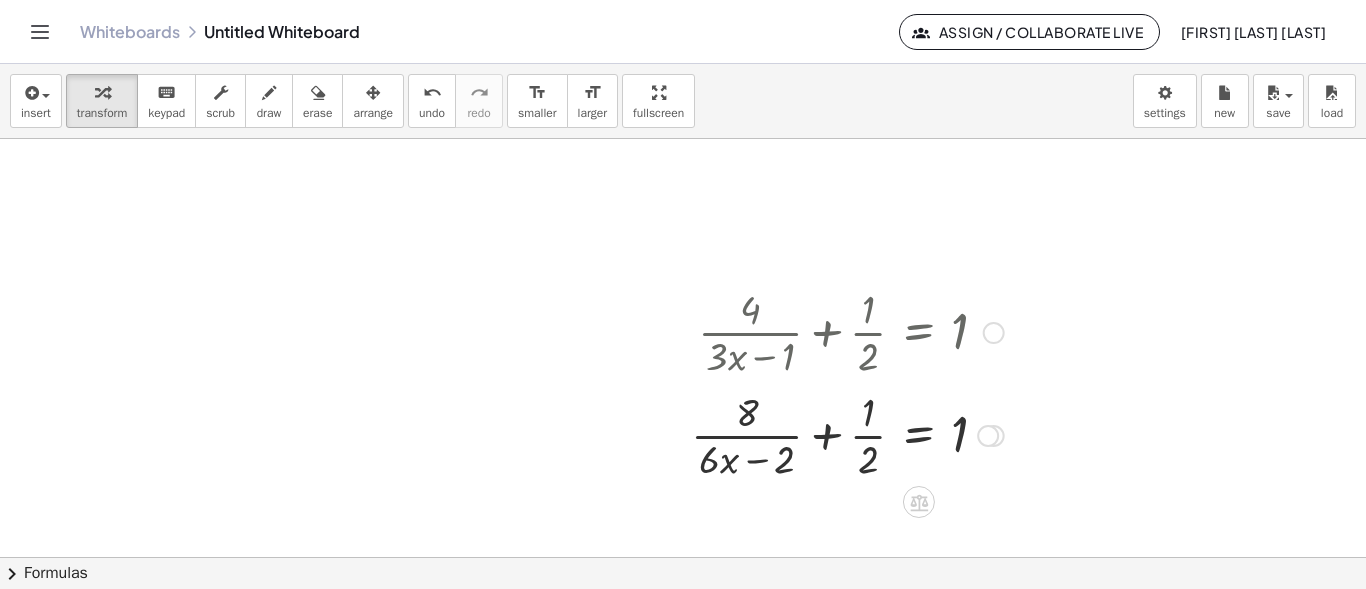 click at bounding box center (847, 434) 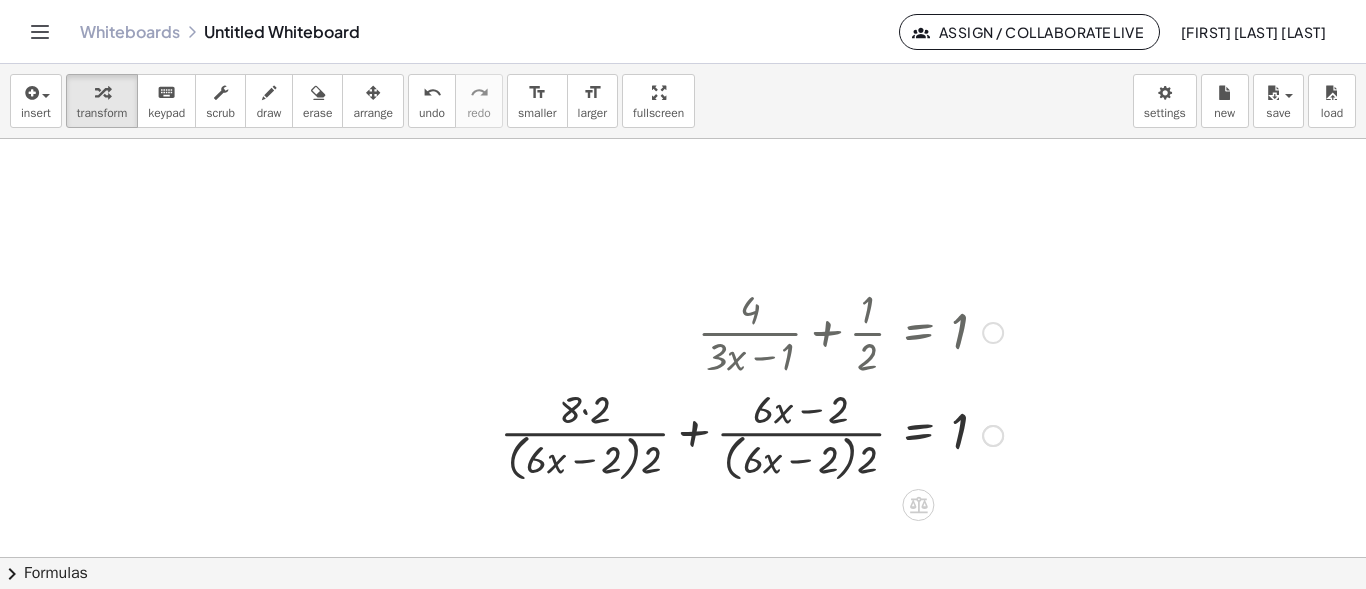 click at bounding box center (751, 434) 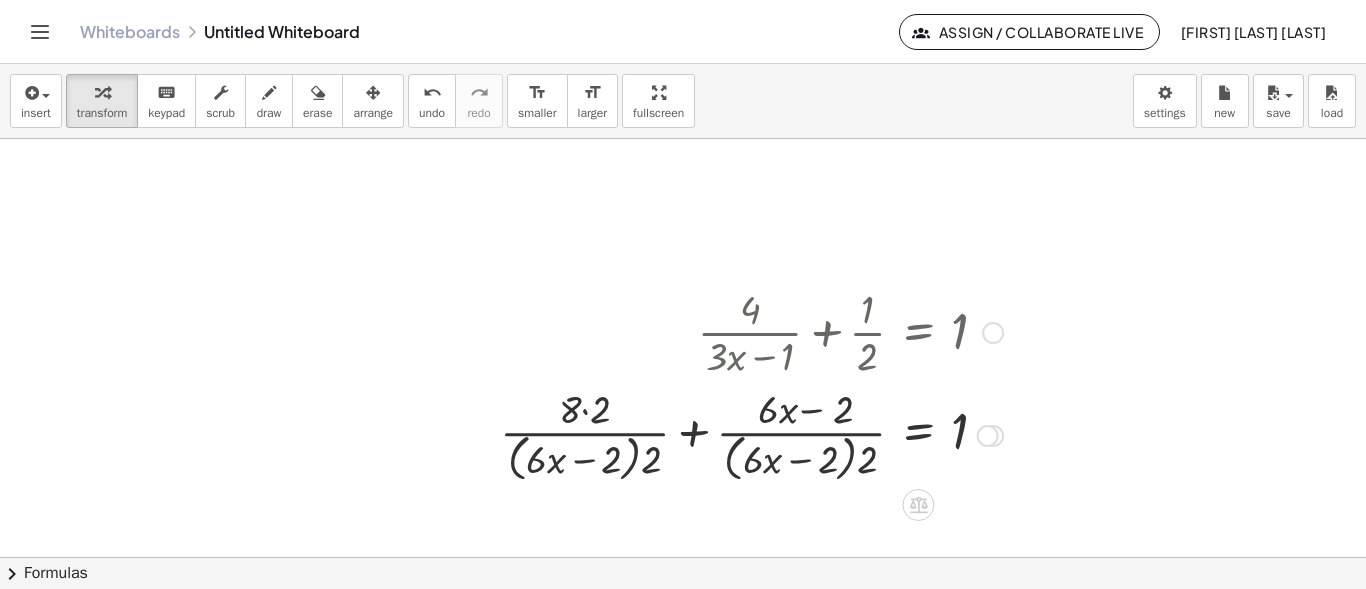 click at bounding box center (751, 434) 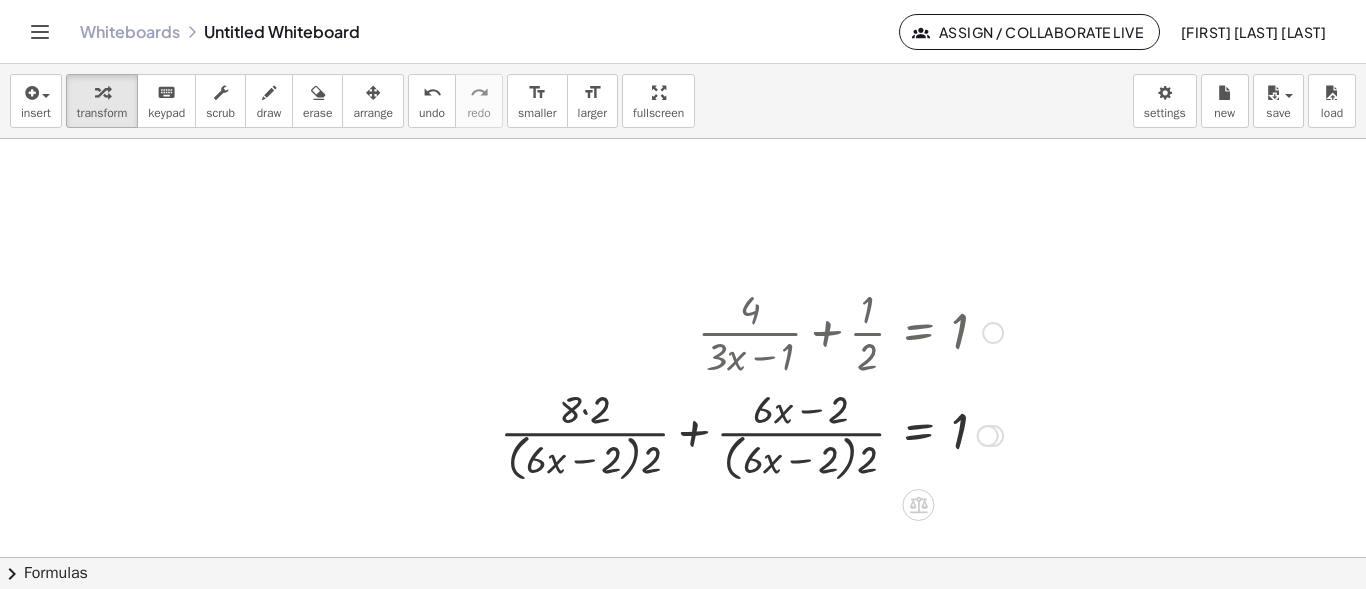 click at bounding box center [751, 434] 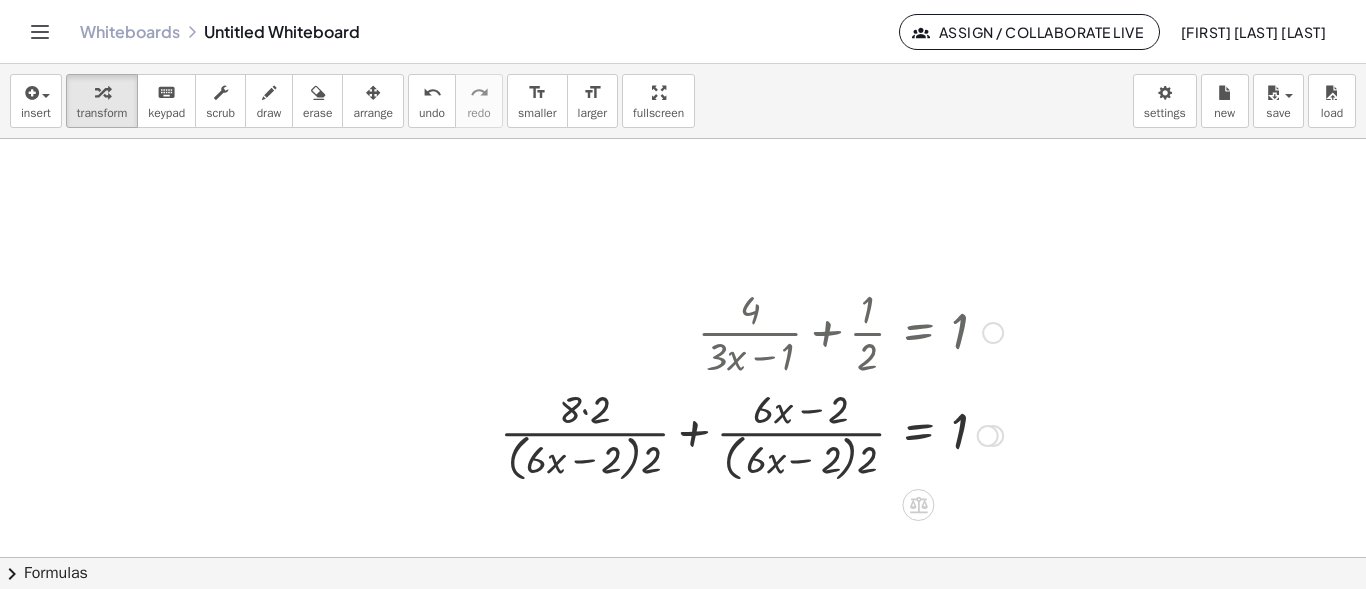 click at bounding box center (751, 434) 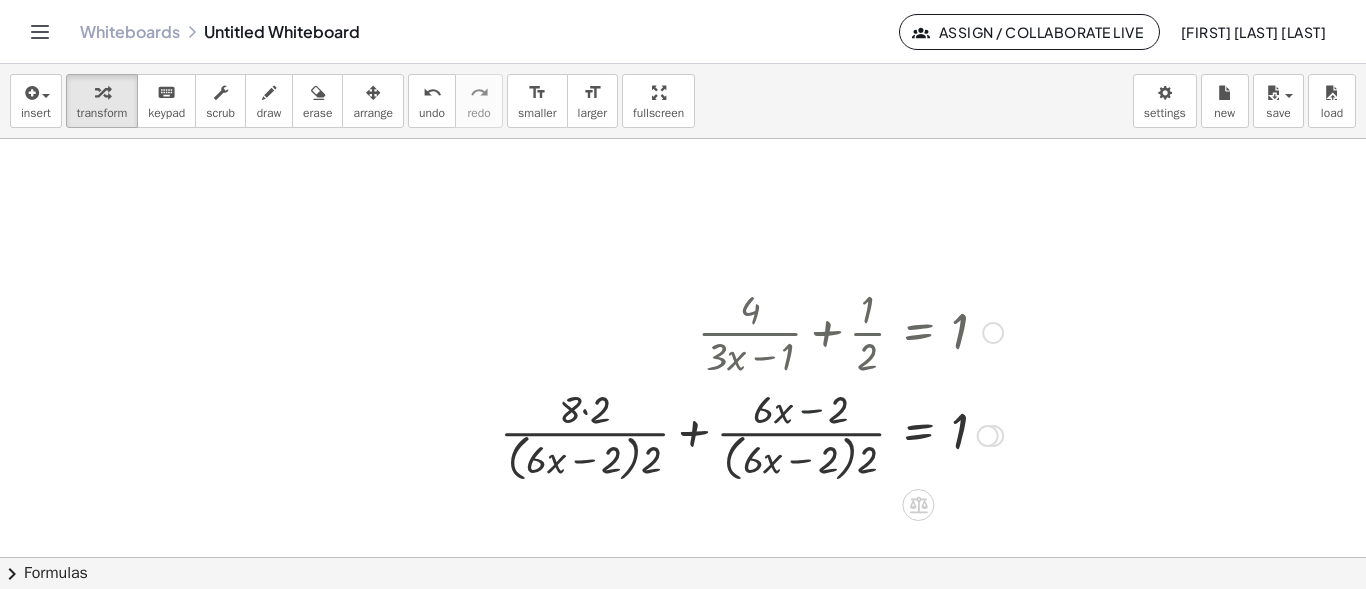 click at bounding box center (751, 434) 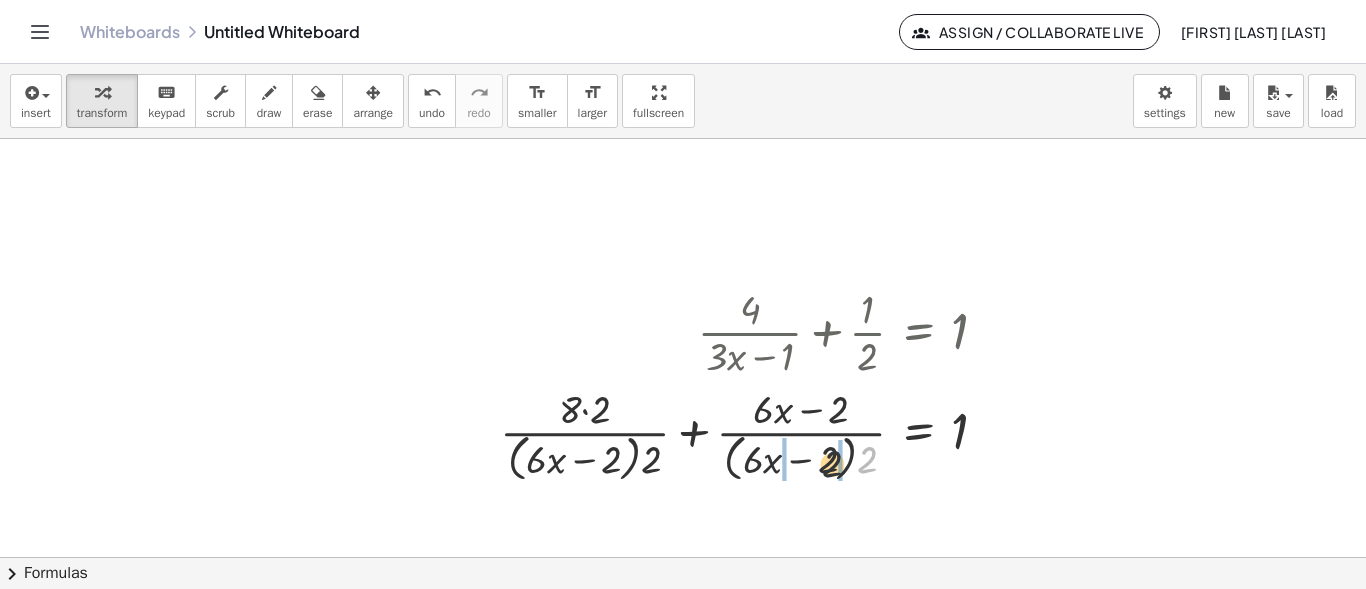drag, startPoint x: 870, startPoint y: 455, endPoint x: 821, endPoint y: 461, distance: 49.365982 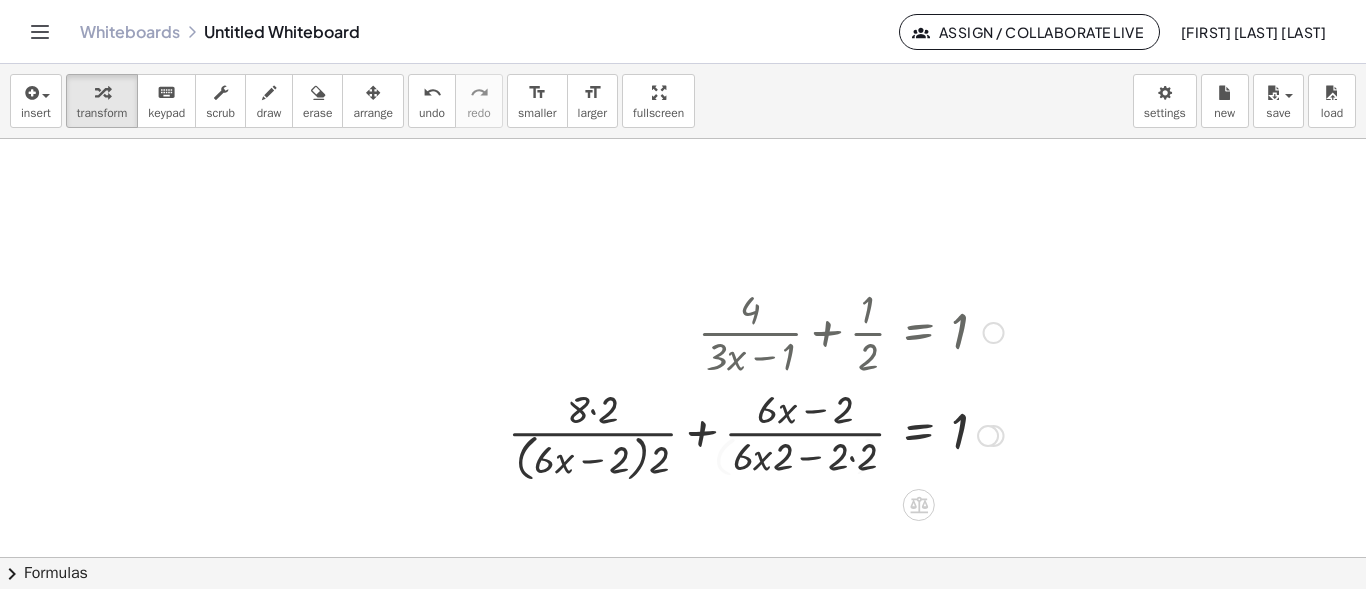 drag, startPoint x: 739, startPoint y: 439, endPoint x: 769, endPoint y: 463, distance: 38.418747 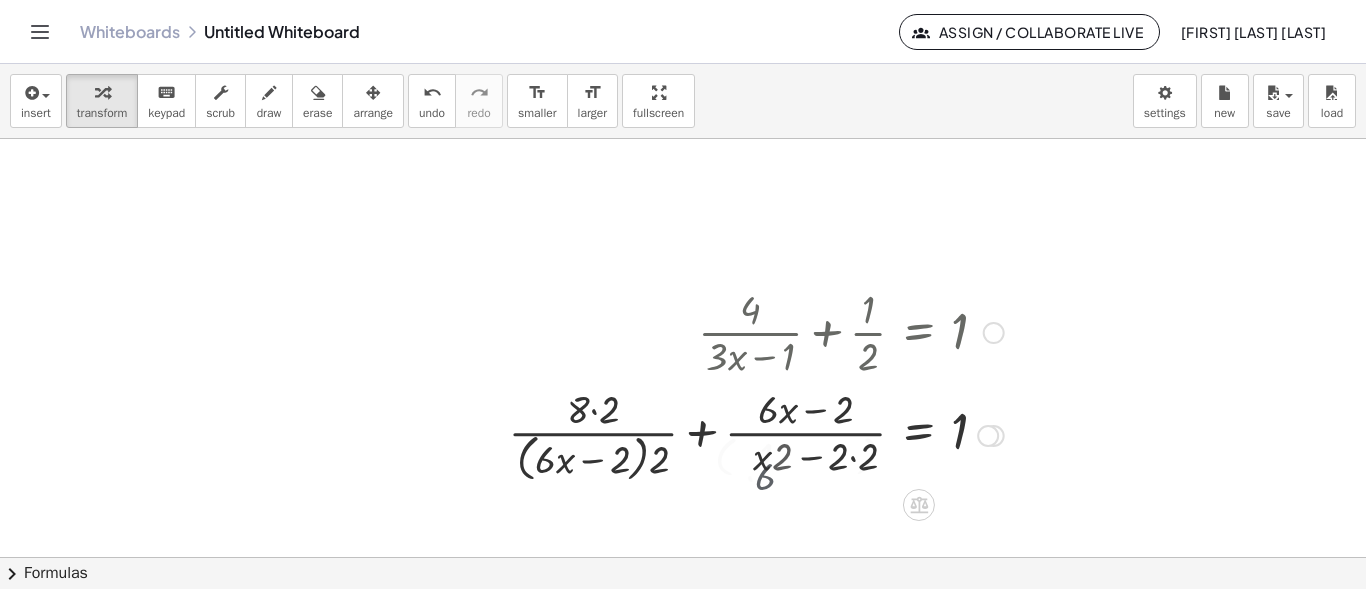 click at bounding box center (760, 434) 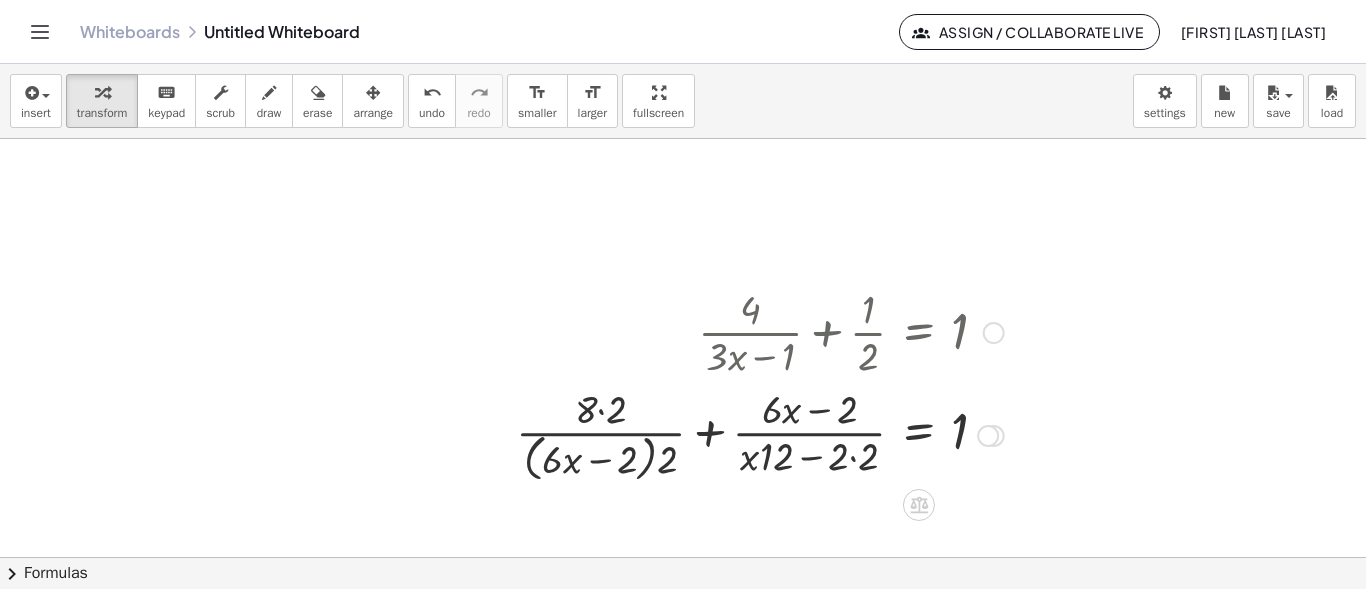 click at bounding box center (760, 434) 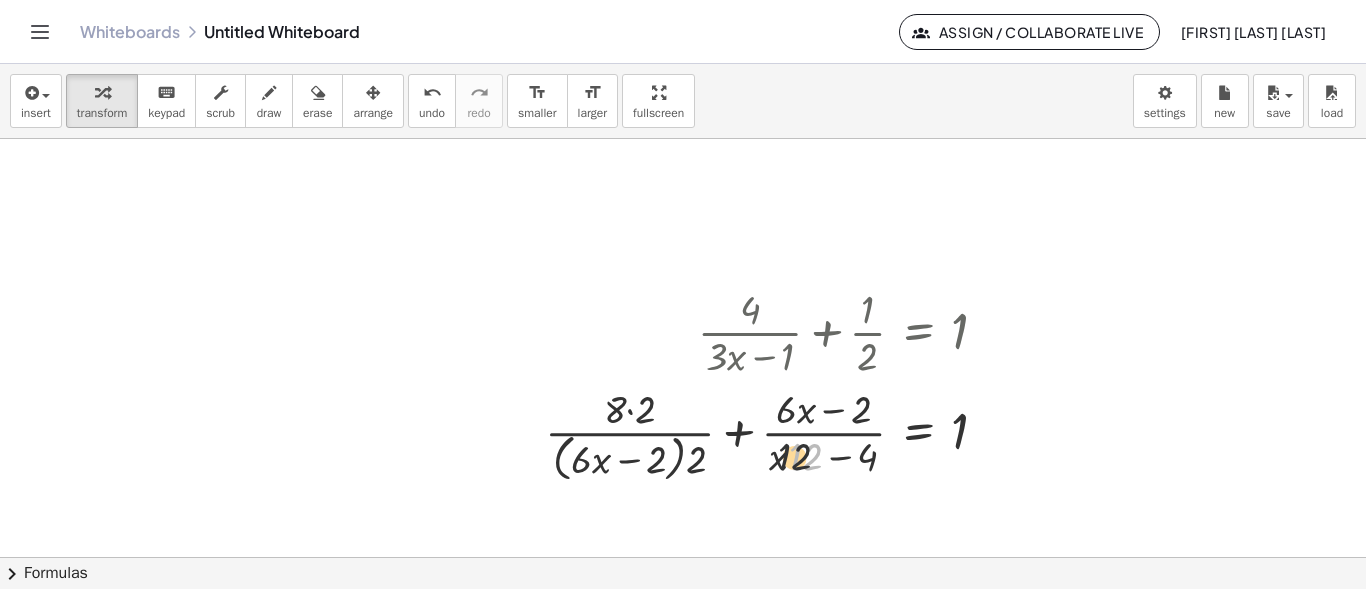 drag, startPoint x: 802, startPoint y: 455, endPoint x: 777, endPoint y: 457, distance: 25.079872 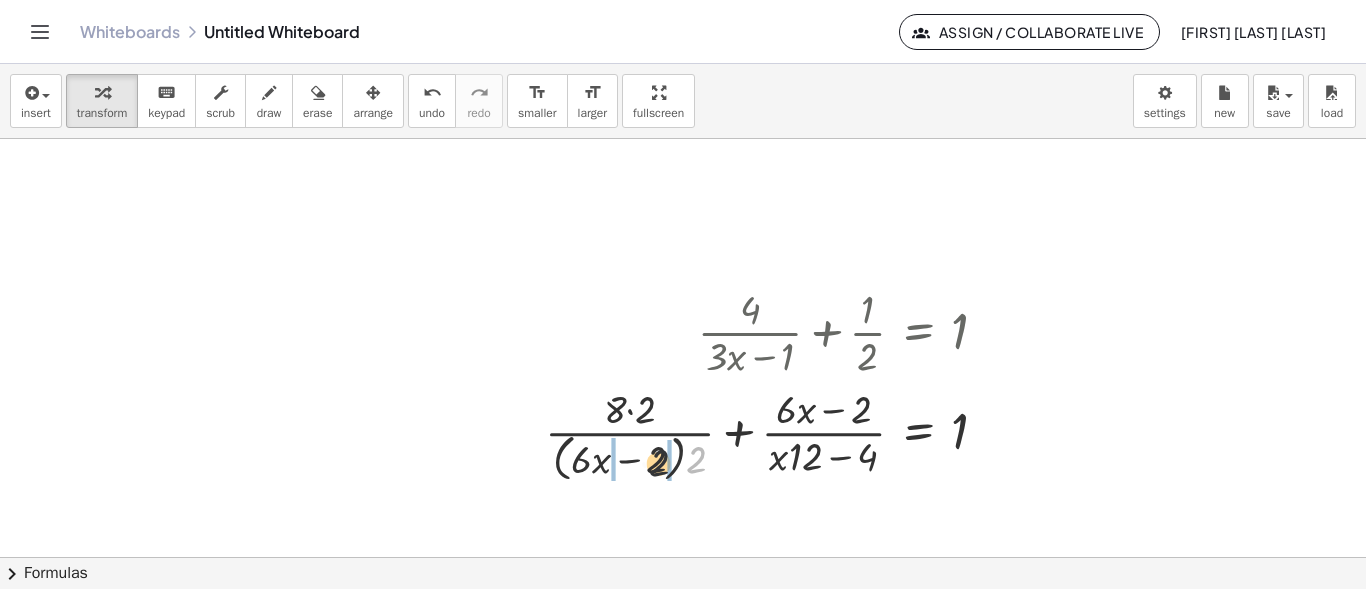 drag, startPoint x: 708, startPoint y: 464, endPoint x: 661, endPoint y: 465, distance: 47.010635 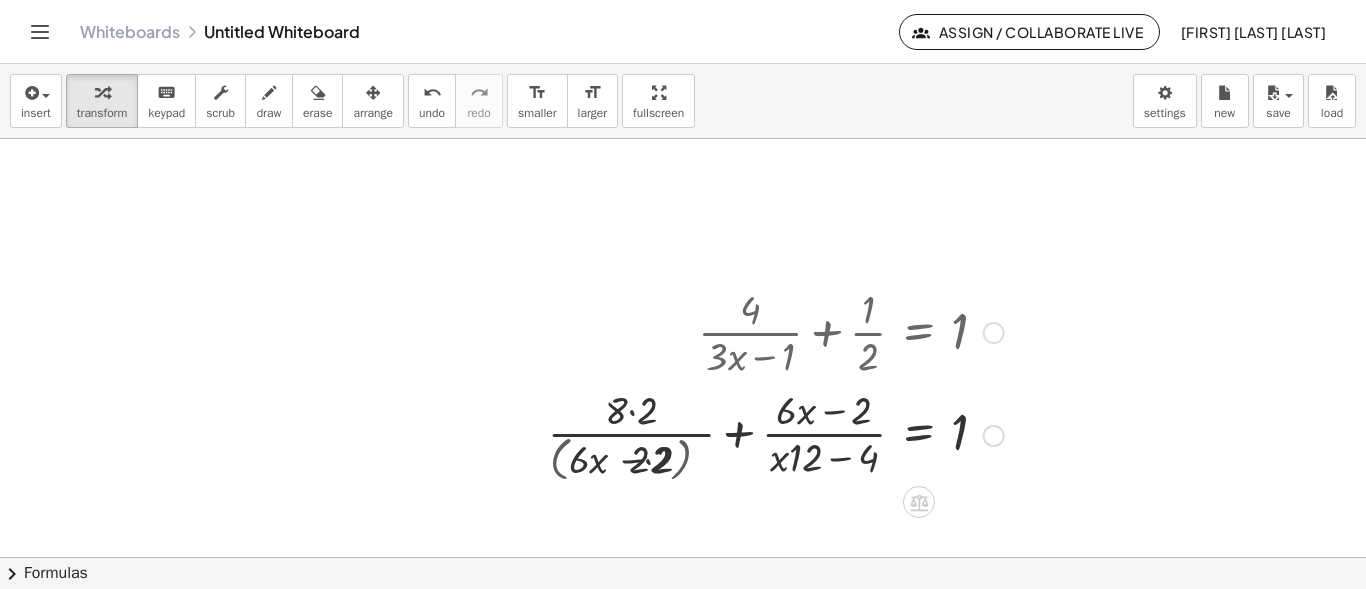 click at bounding box center (778, 434) 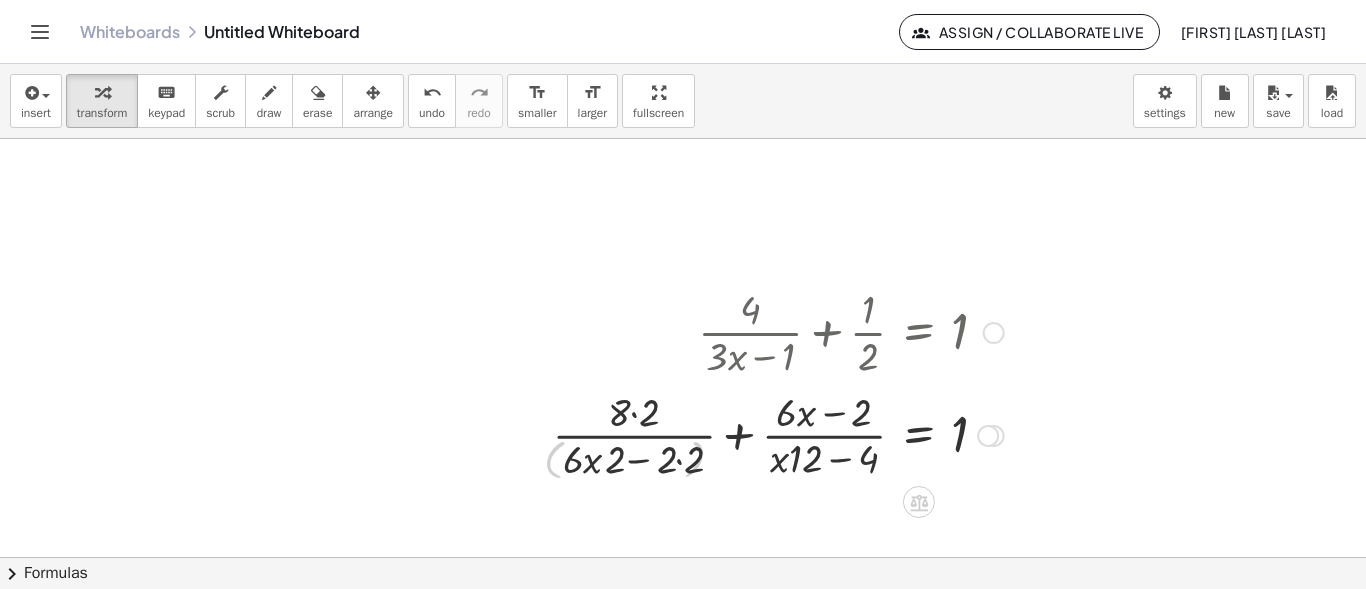 drag, startPoint x: 631, startPoint y: 457, endPoint x: 642, endPoint y: 458, distance: 11.045361 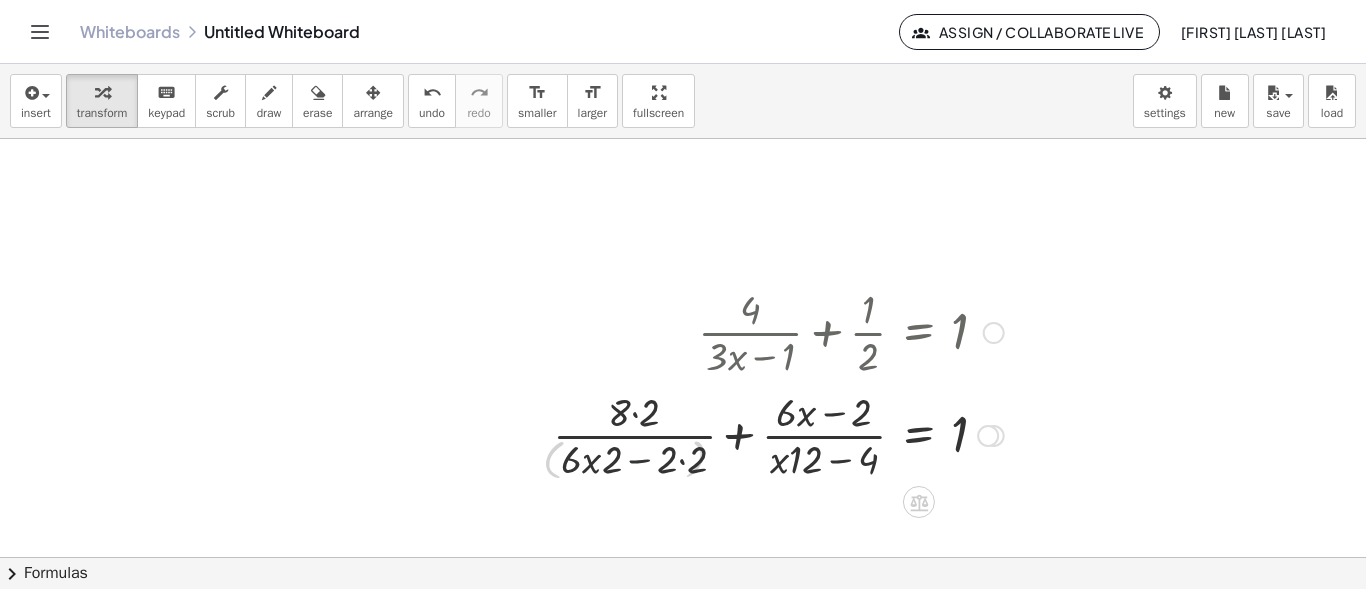 drag, startPoint x: 665, startPoint y: 460, endPoint x: 676, endPoint y: 465, distance: 12.083046 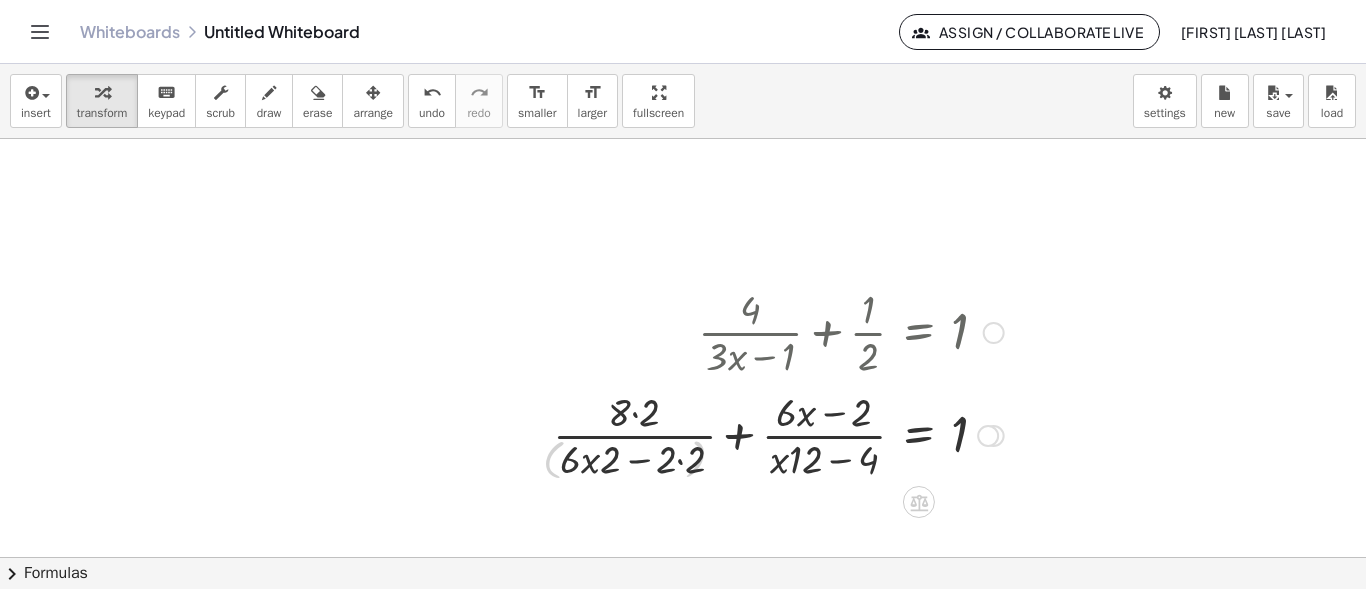 click at bounding box center (778, 434) 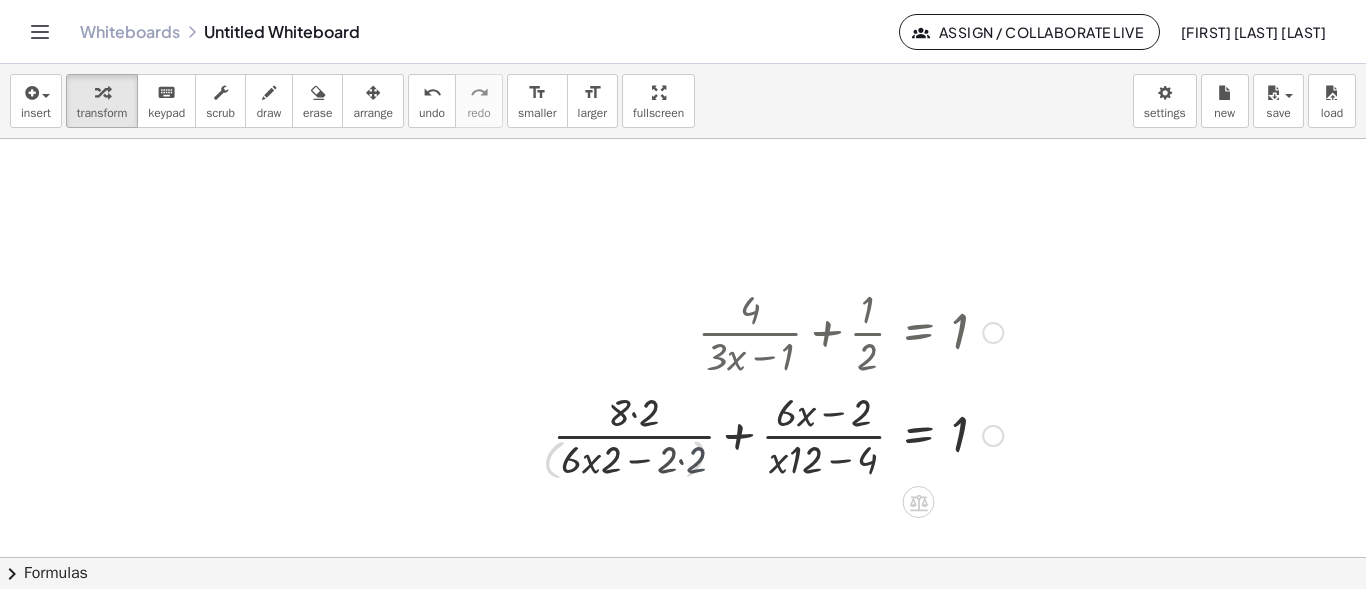 click at bounding box center [792, 434] 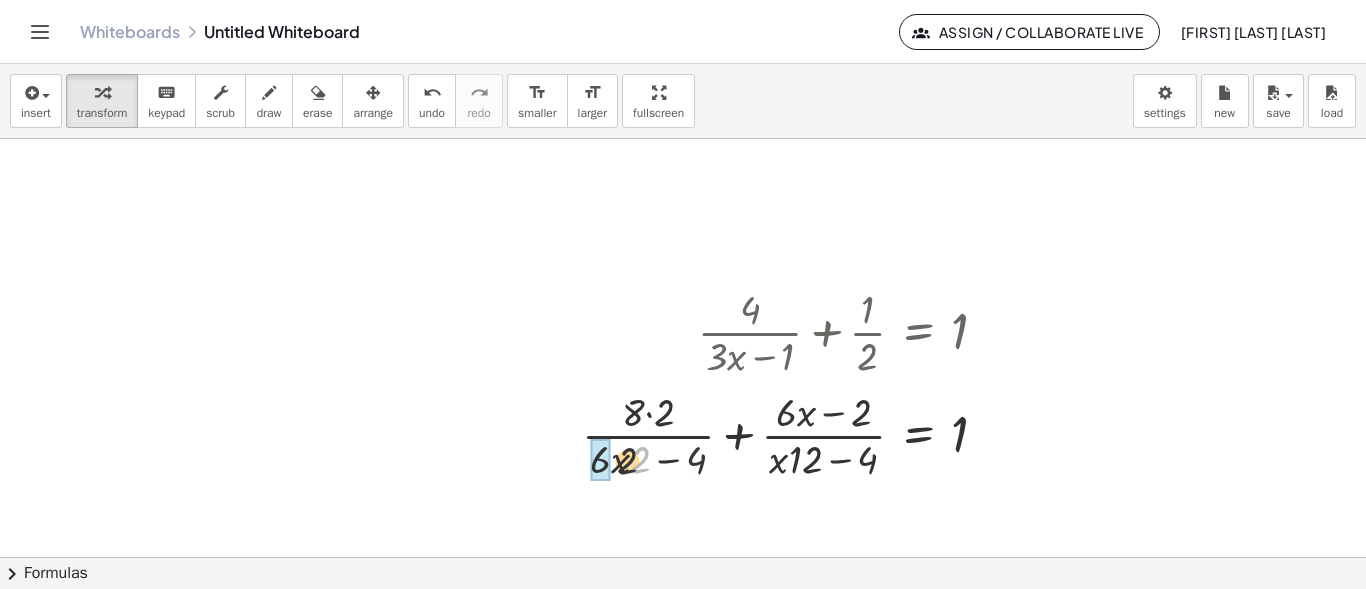 drag, startPoint x: 641, startPoint y: 459, endPoint x: 597, endPoint y: 464, distance: 44.28318 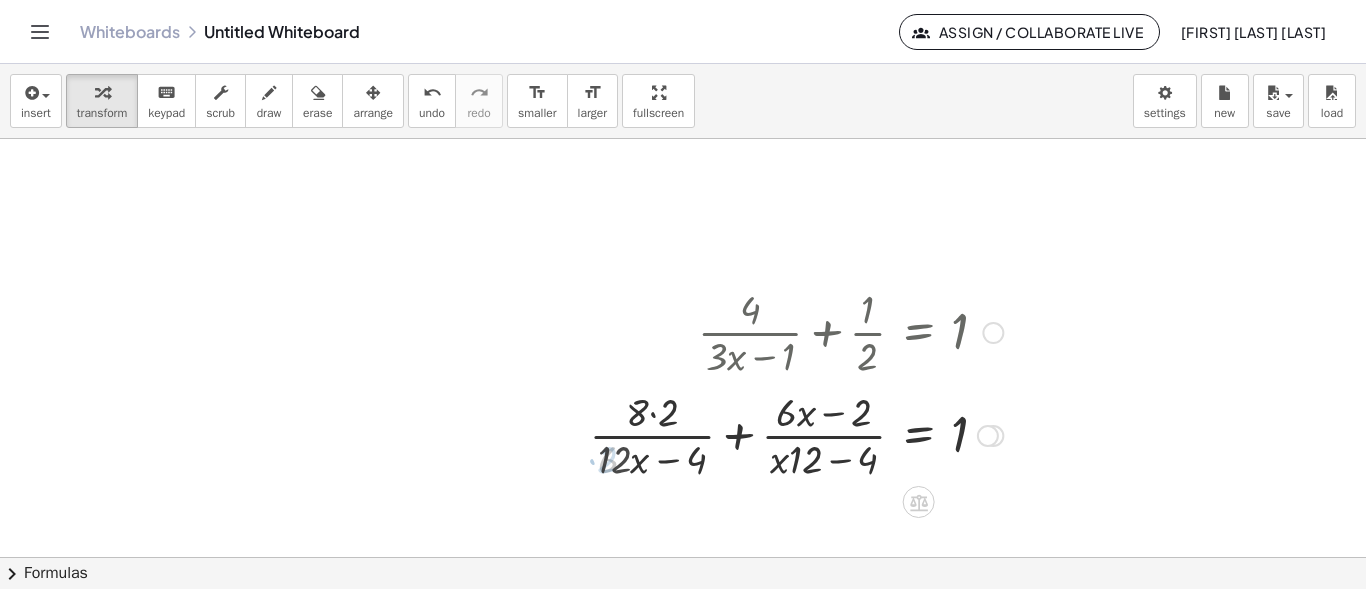 click at bounding box center [796, 434] 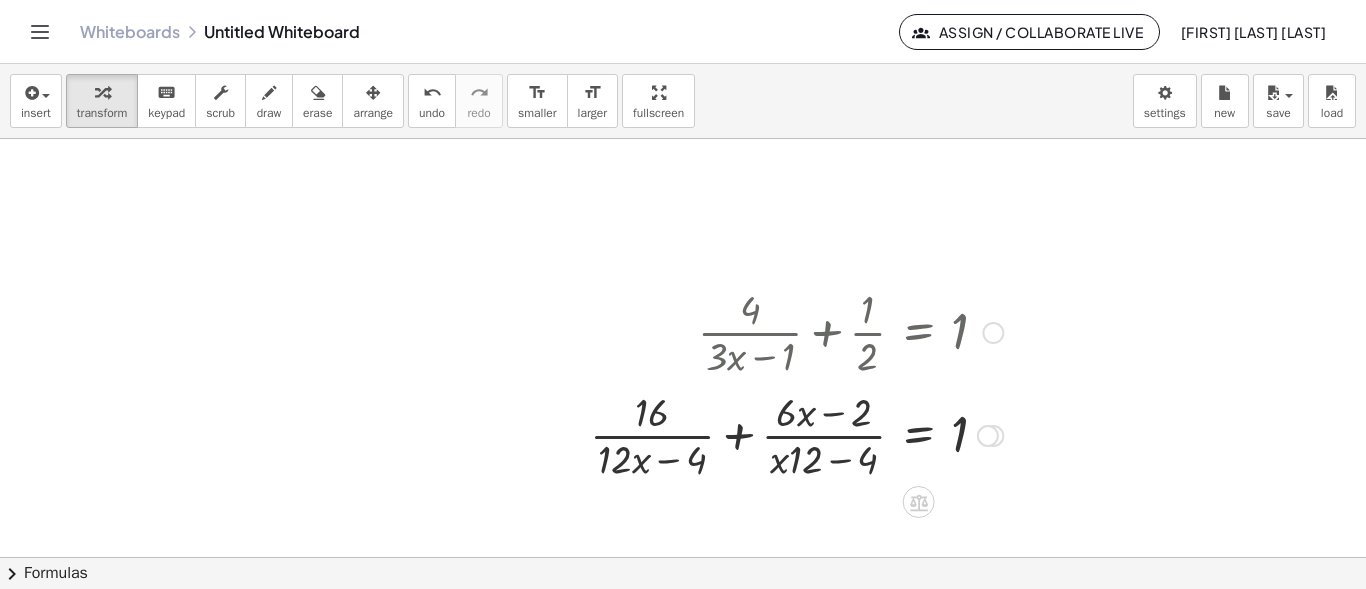 click at bounding box center [796, 434] 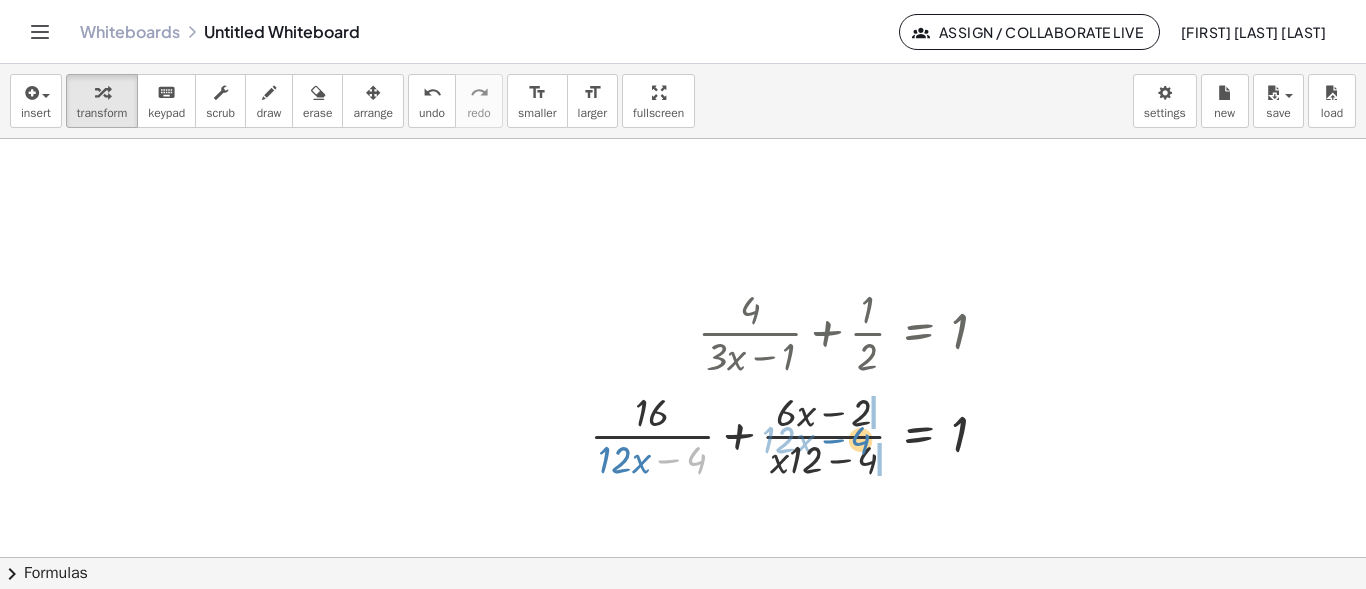 drag, startPoint x: 690, startPoint y: 462, endPoint x: 855, endPoint y: 442, distance: 166.2077 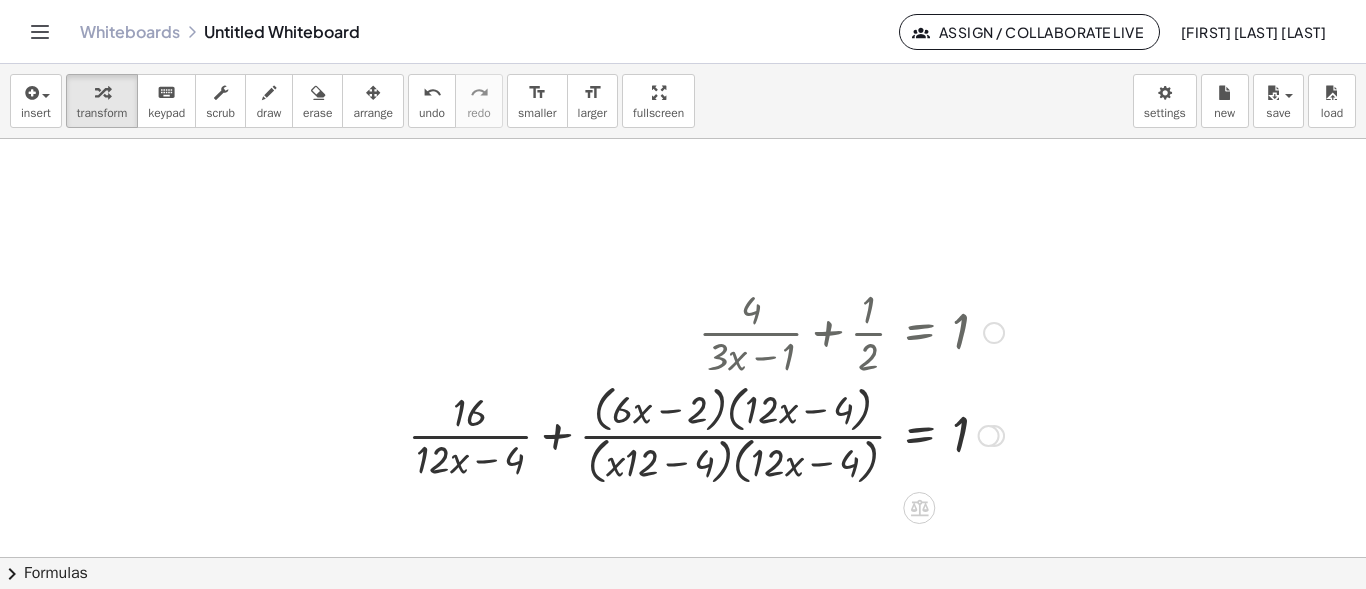 click at bounding box center [706, 433] 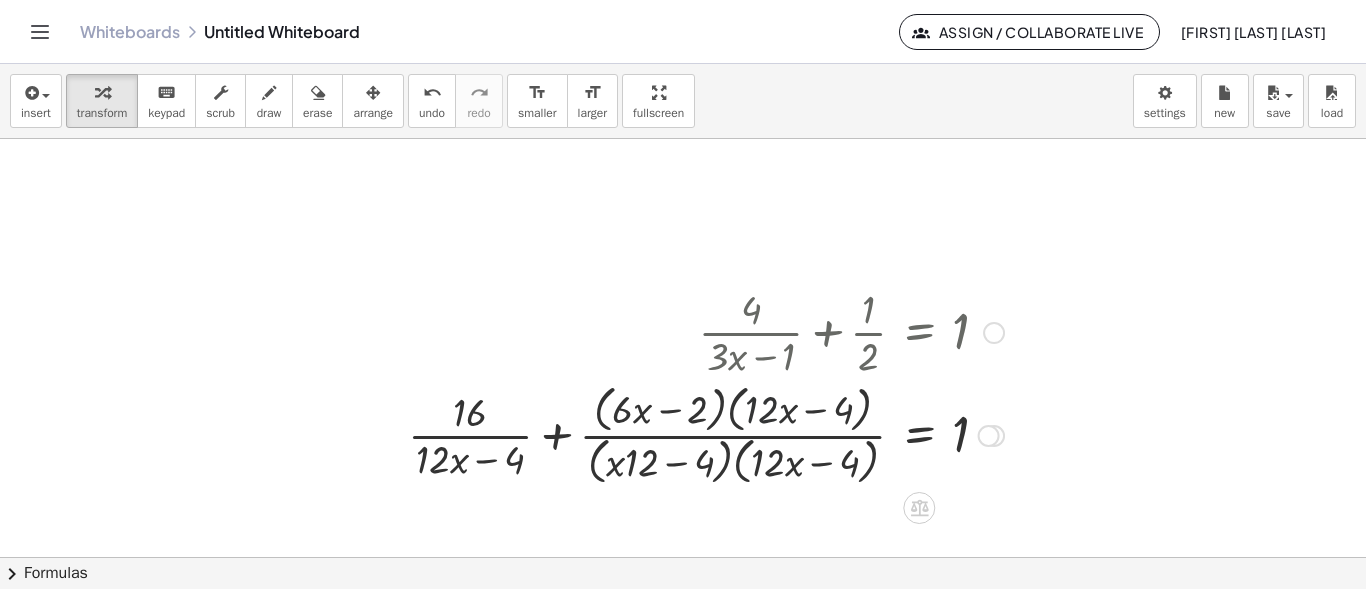 drag, startPoint x: 714, startPoint y: 416, endPoint x: 699, endPoint y: 421, distance: 15.811388 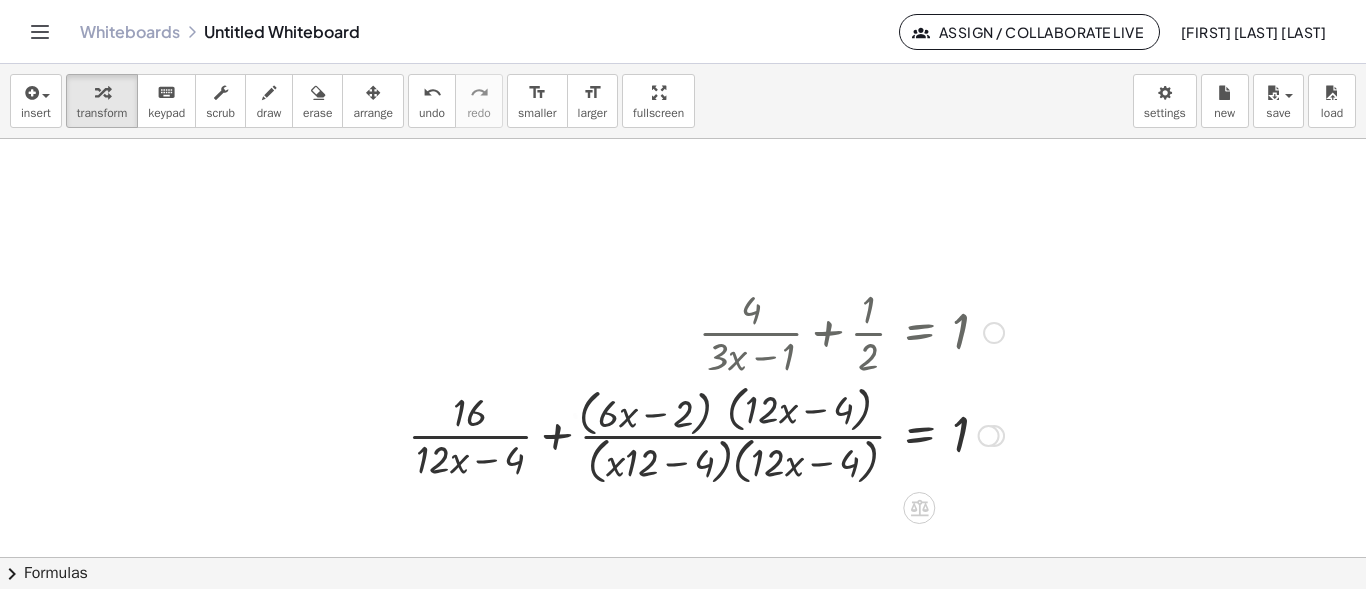 click at bounding box center (706, 433) 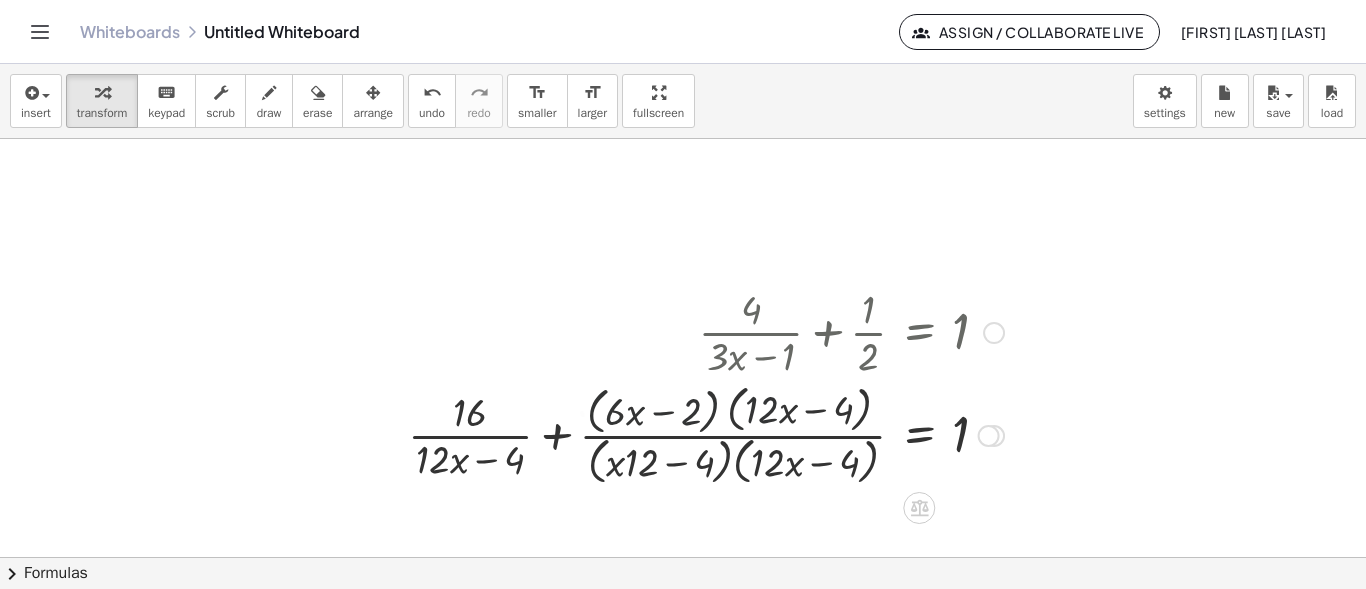 click at bounding box center [706, 433] 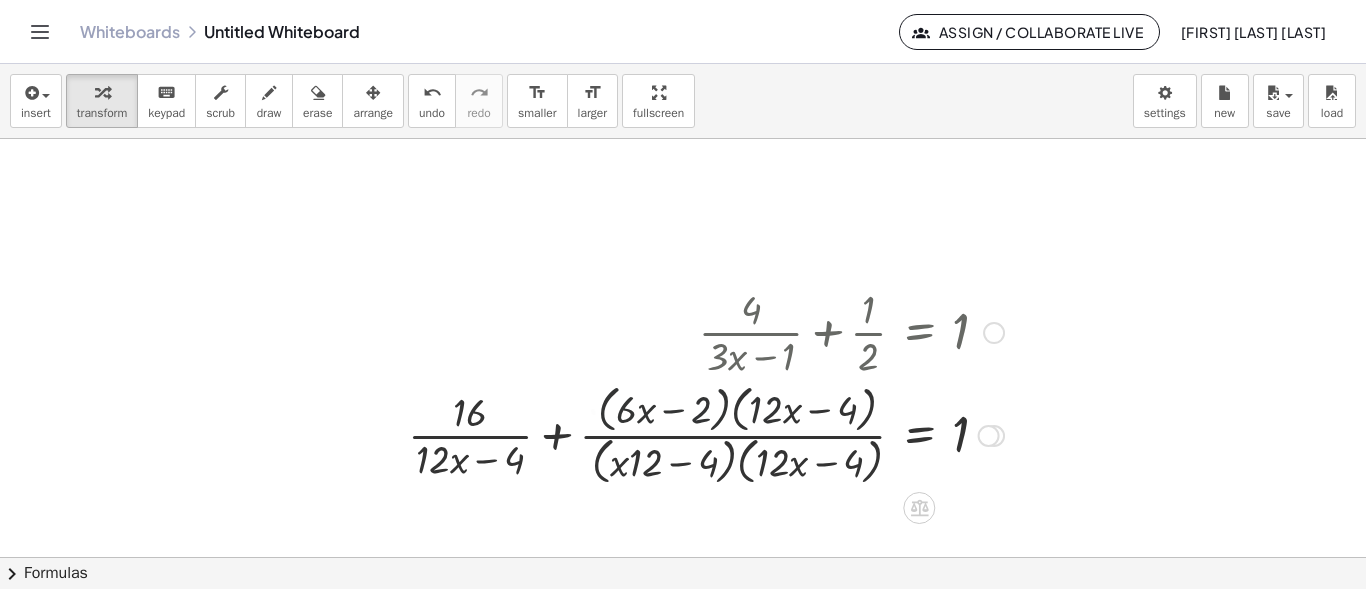 drag, startPoint x: 728, startPoint y: 433, endPoint x: 740, endPoint y: 433, distance: 12 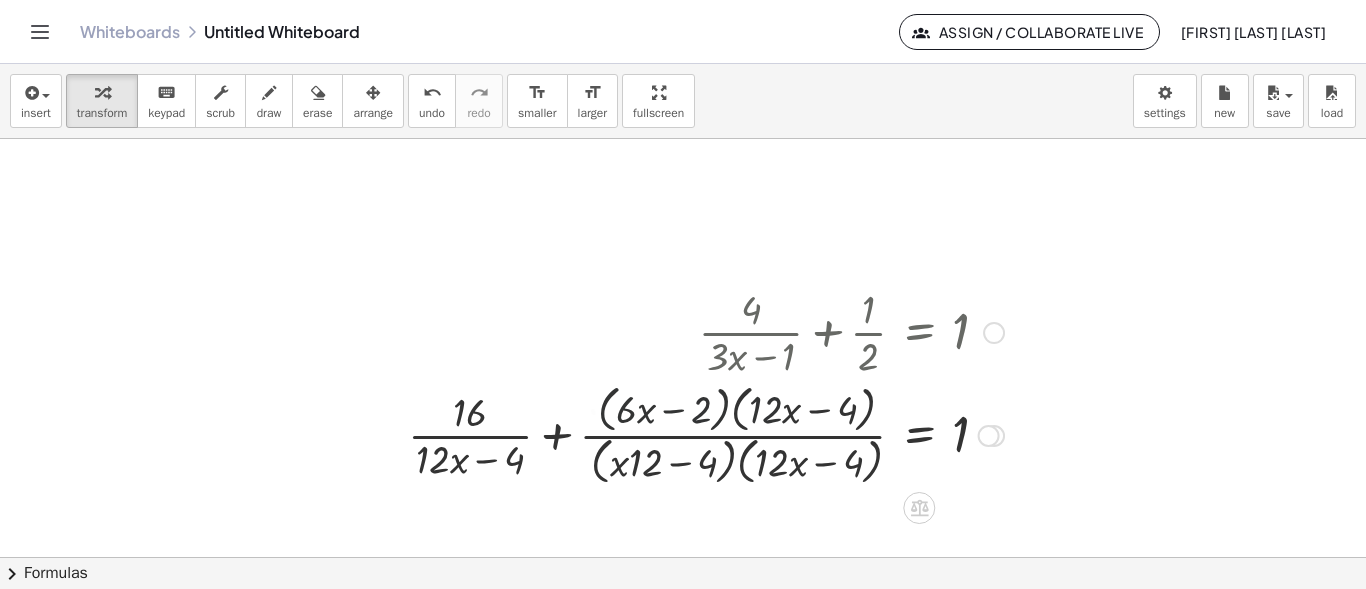 drag, startPoint x: 802, startPoint y: 418, endPoint x: 815, endPoint y: 409, distance: 15.811388 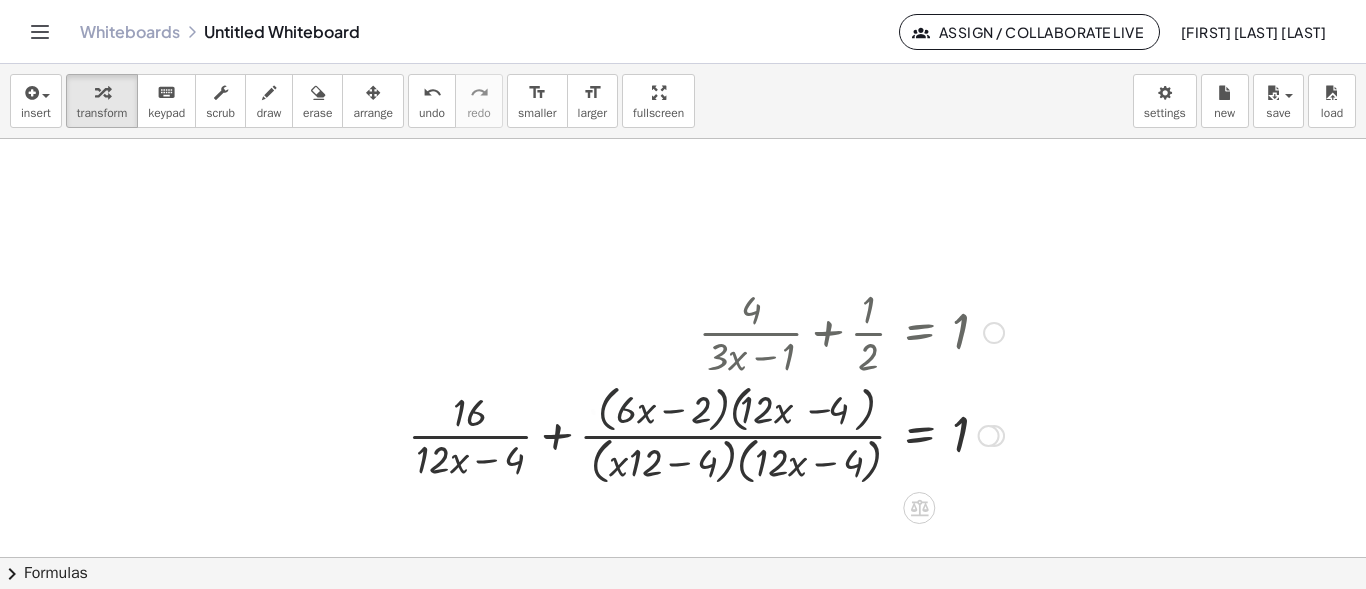 click at bounding box center (706, 433) 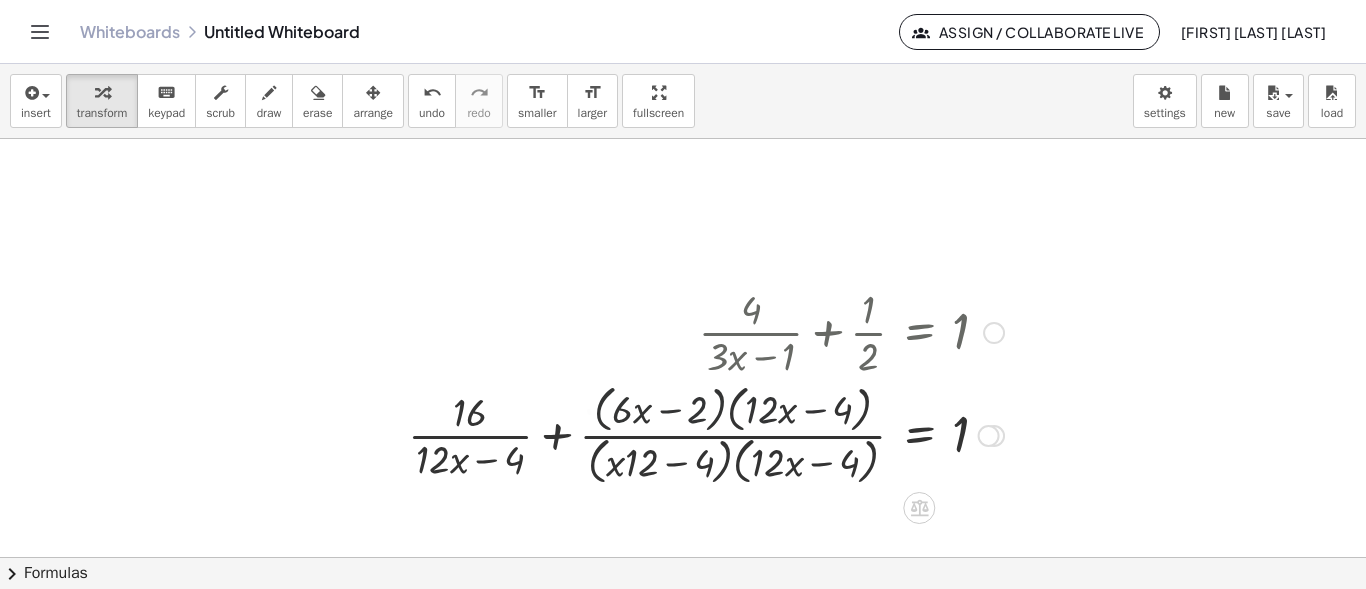 click at bounding box center (706, 433) 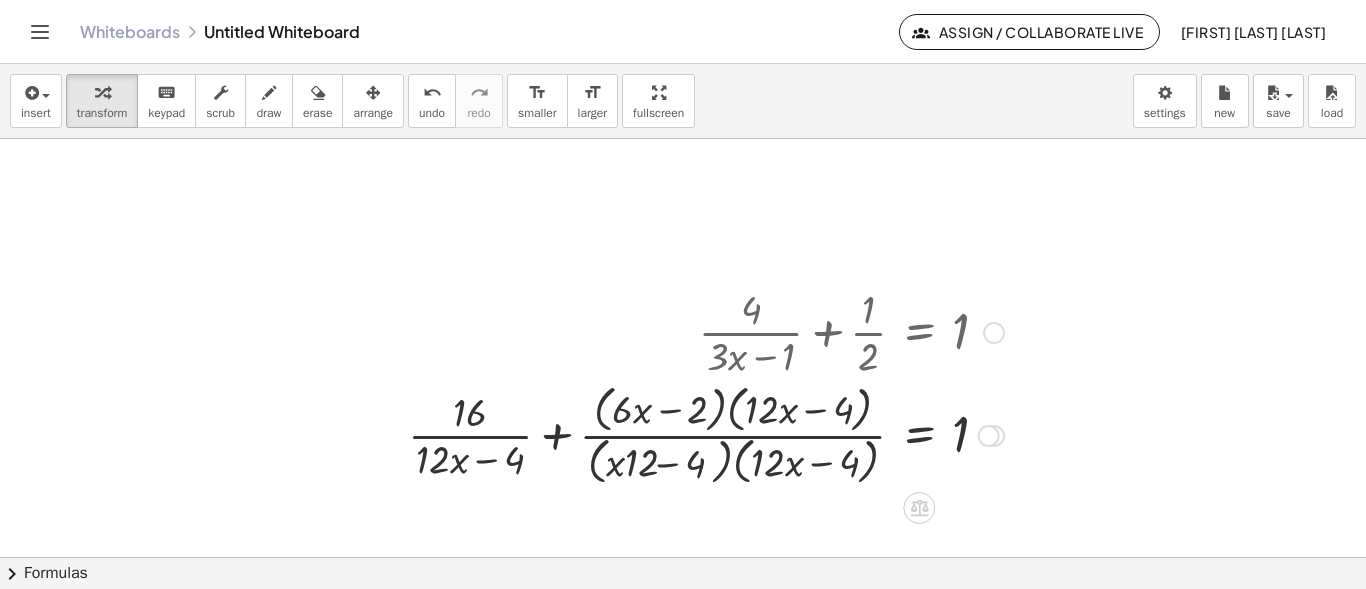 click at bounding box center (706, 433) 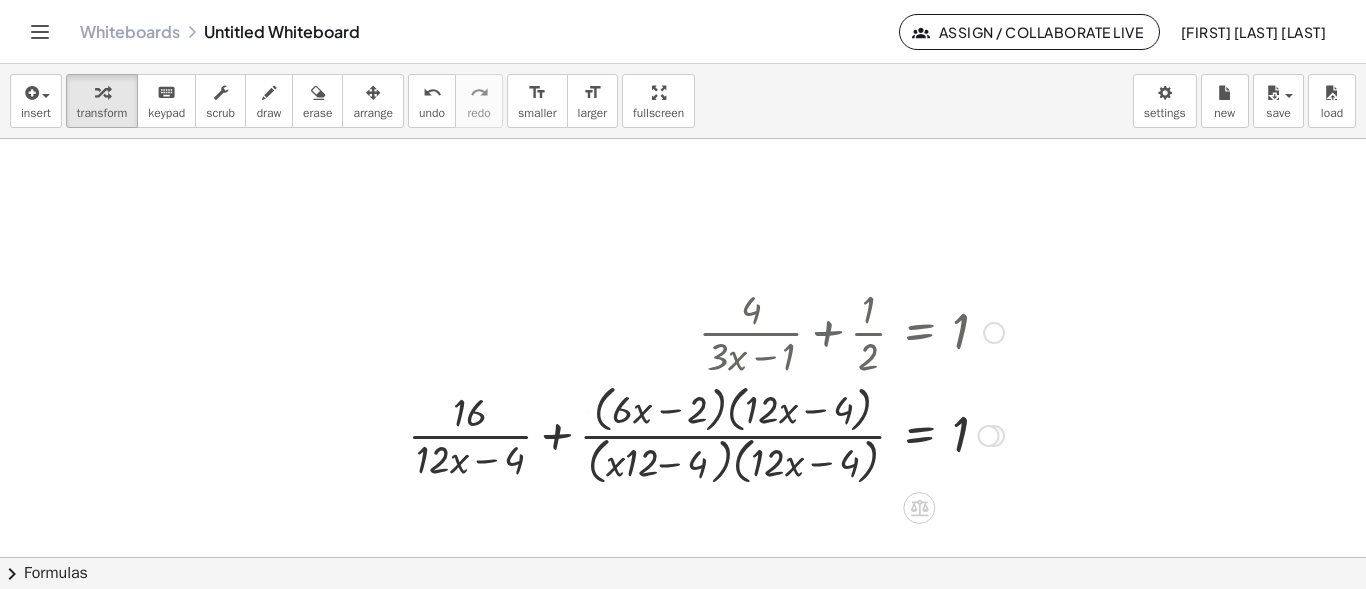 click at bounding box center (706, 433) 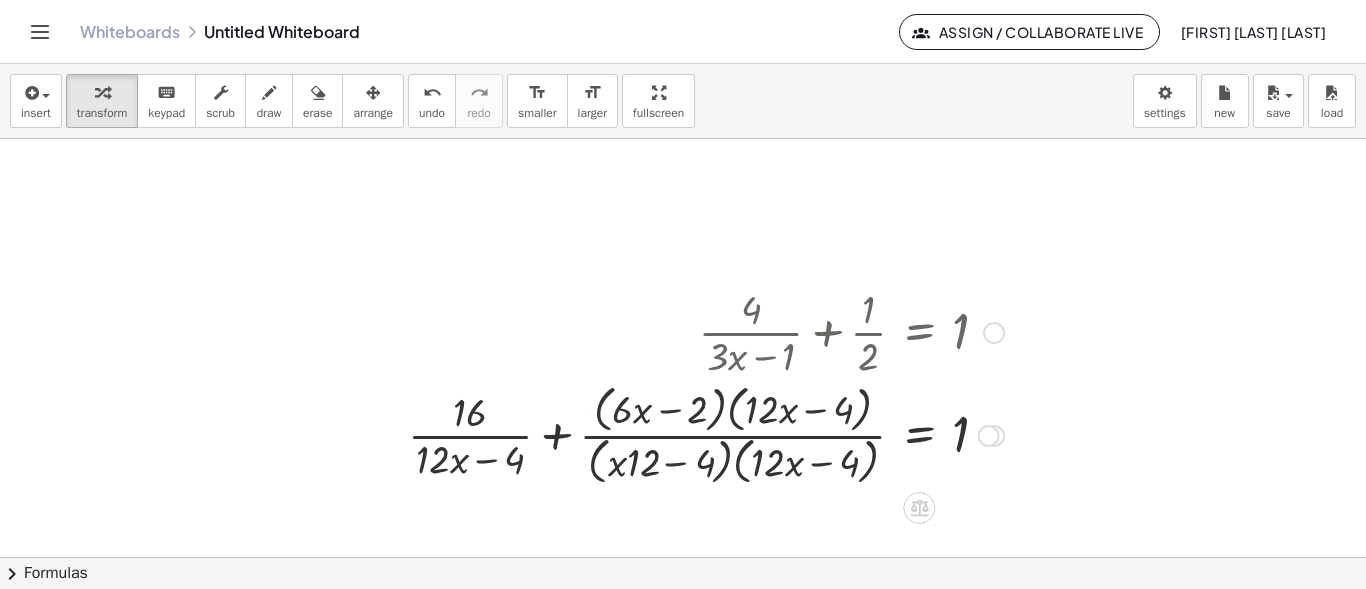click at bounding box center (706, 433) 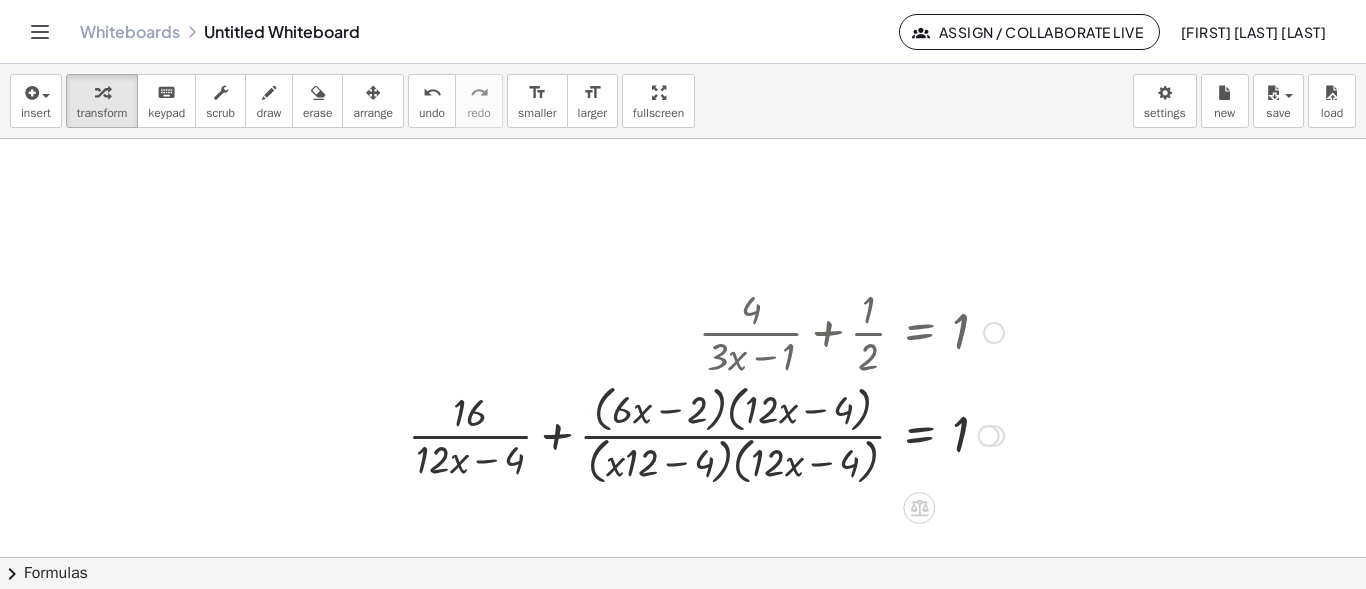 click at bounding box center (706, 433) 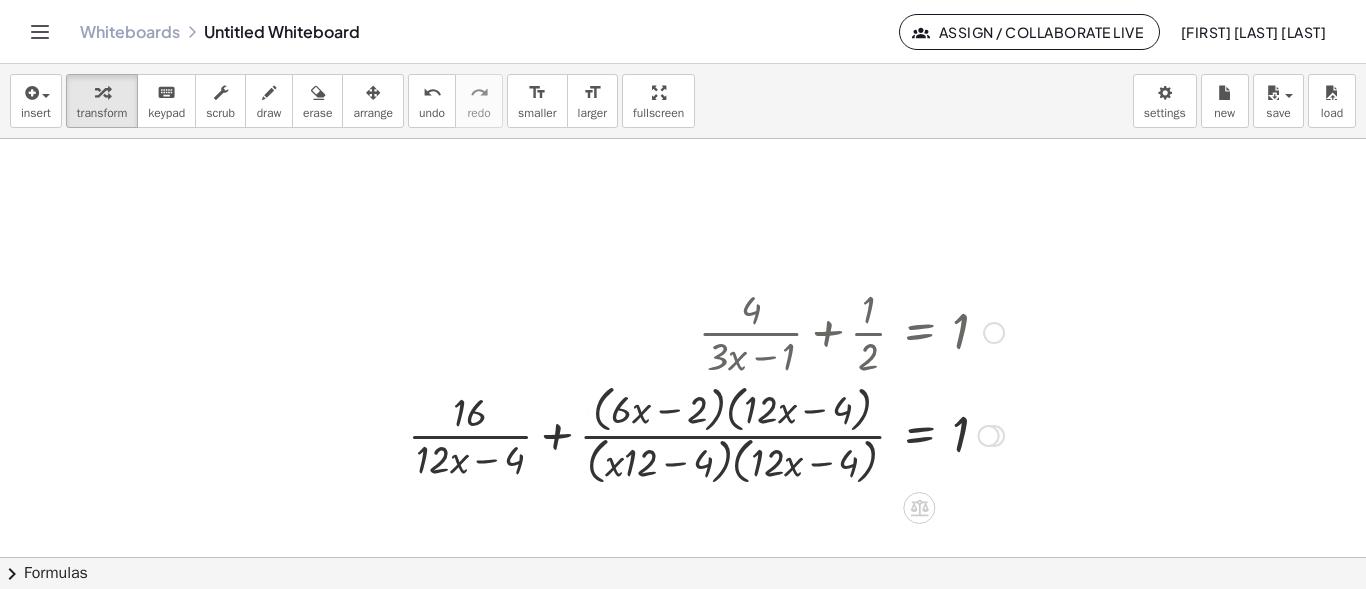 click at bounding box center (706, 433) 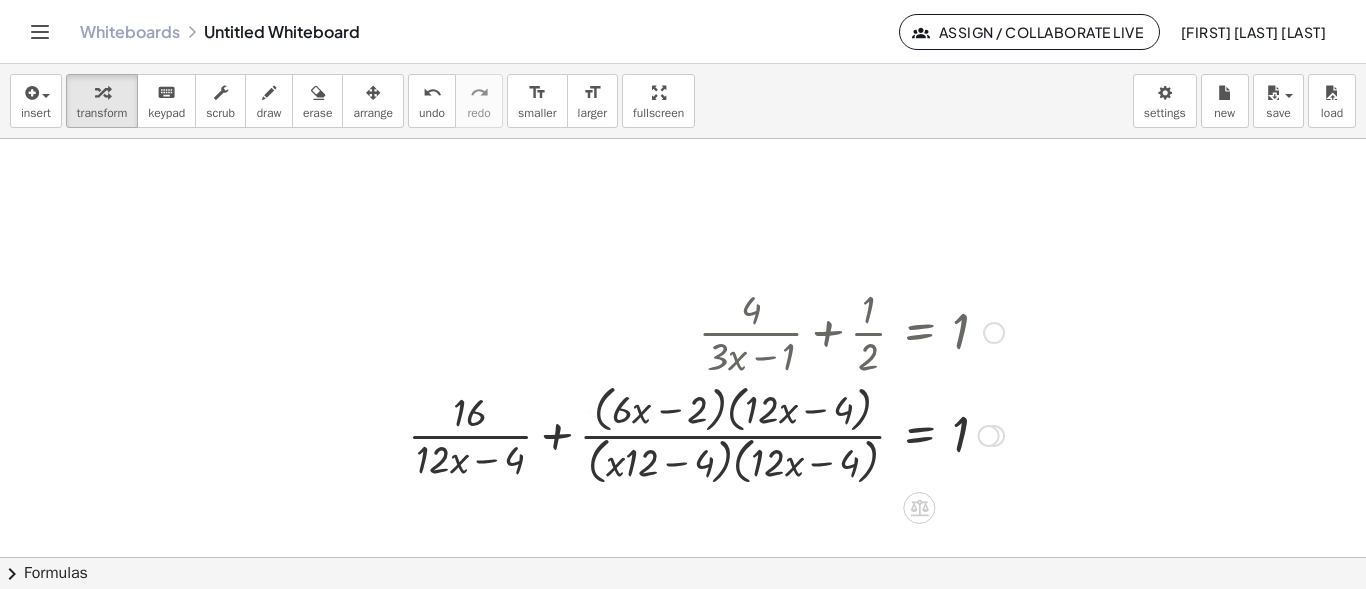 click at bounding box center [706, 433] 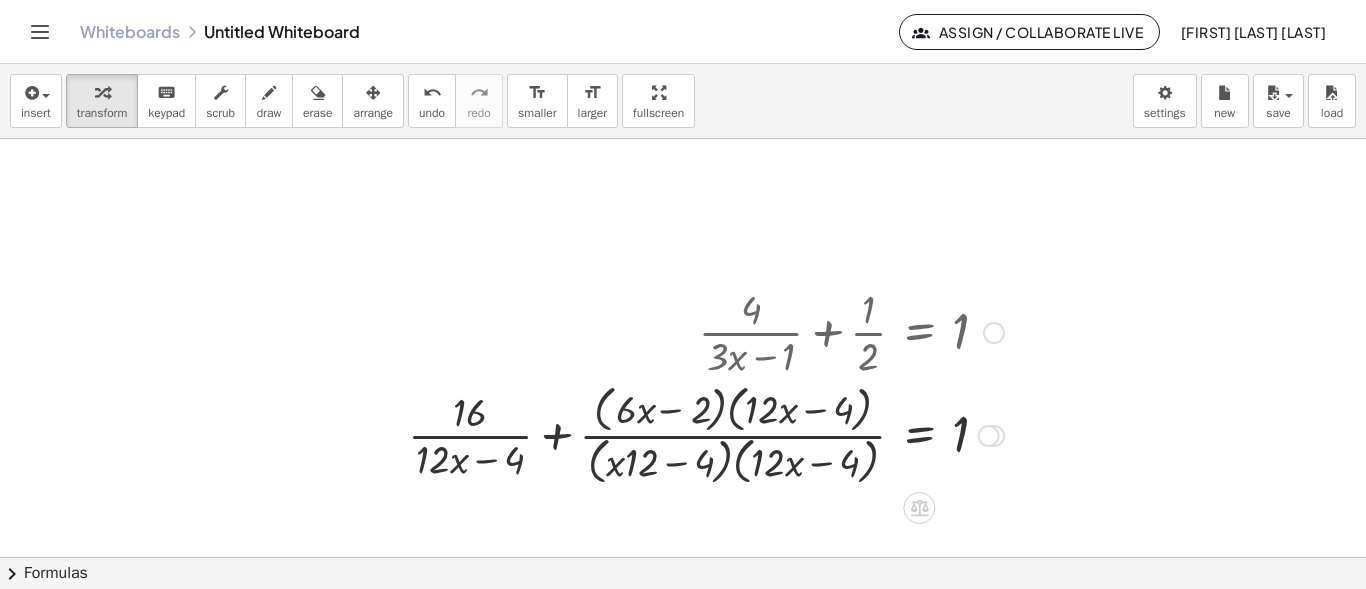 click at bounding box center [706, 433] 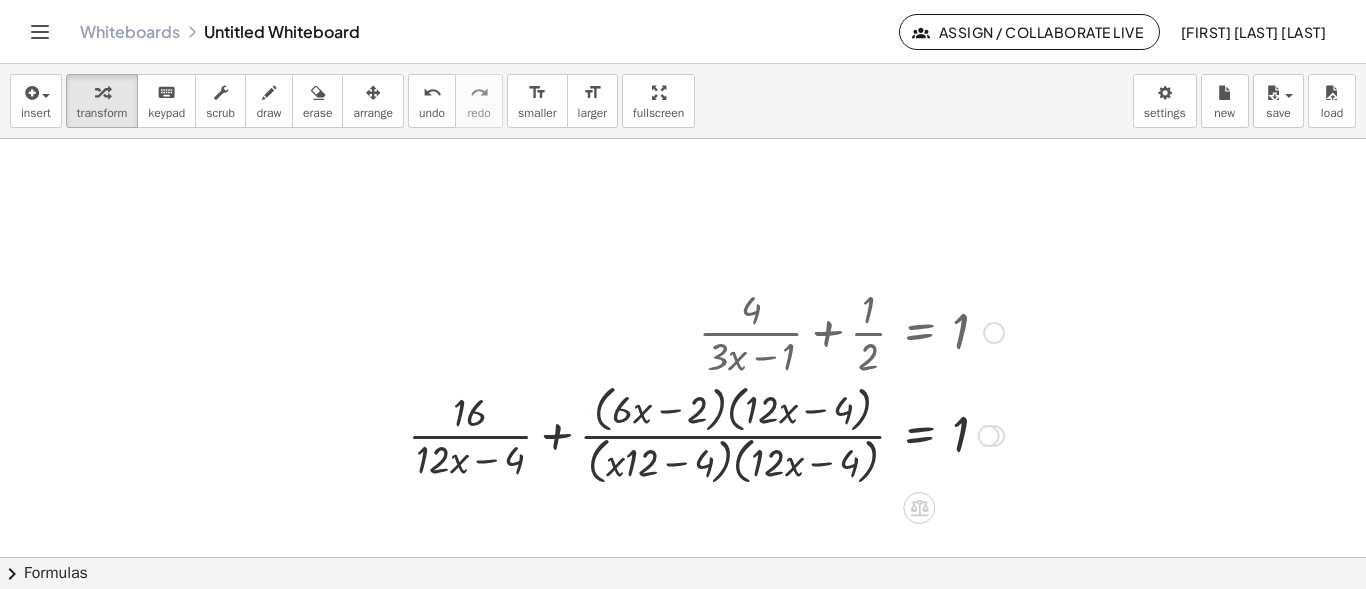 click at bounding box center [706, 433] 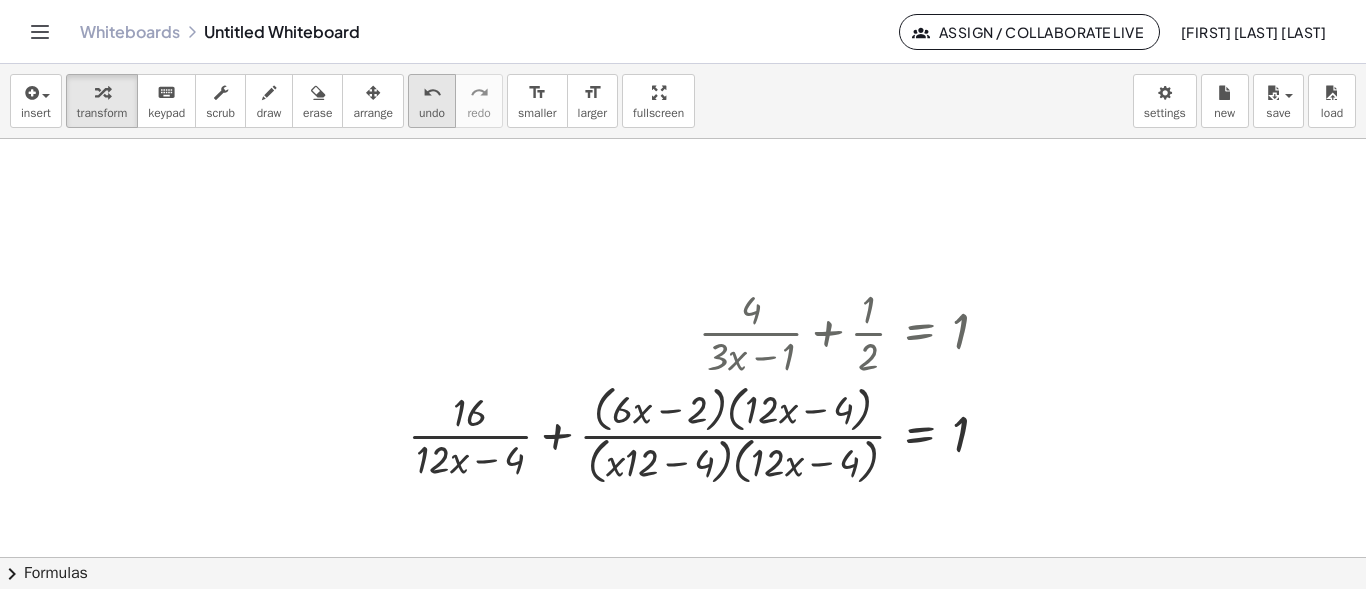click on "undo undo" at bounding box center (432, 101) 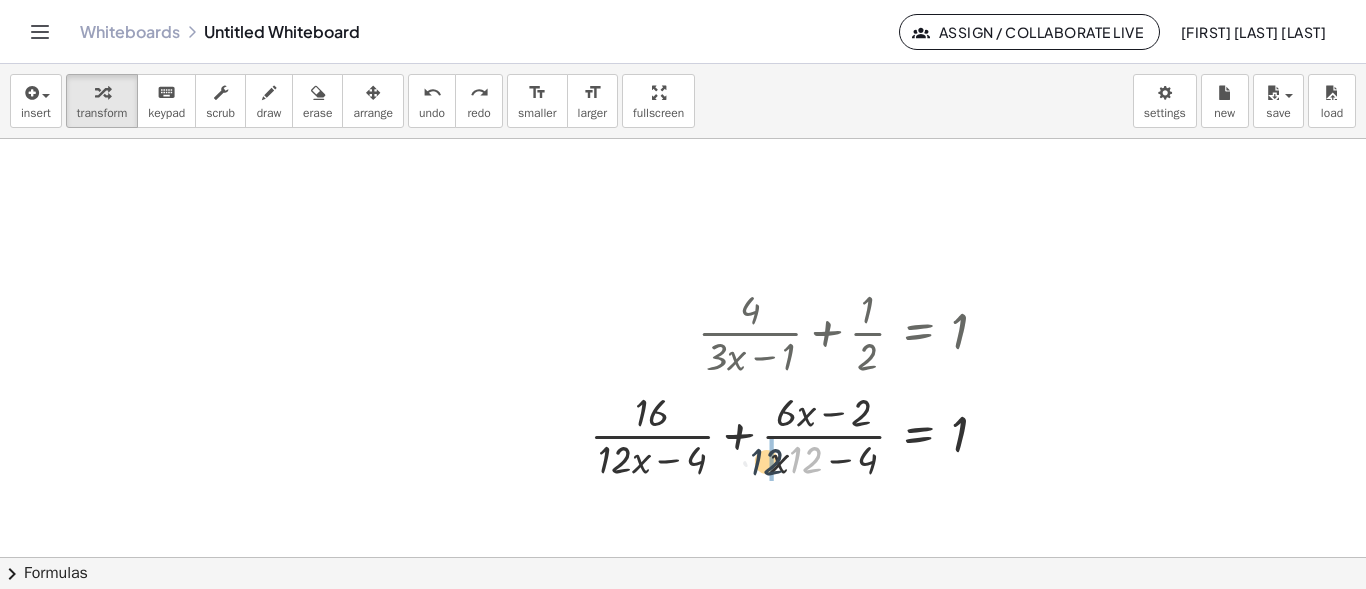 drag, startPoint x: 805, startPoint y: 458, endPoint x: 765, endPoint y: 460, distance: 40.04997 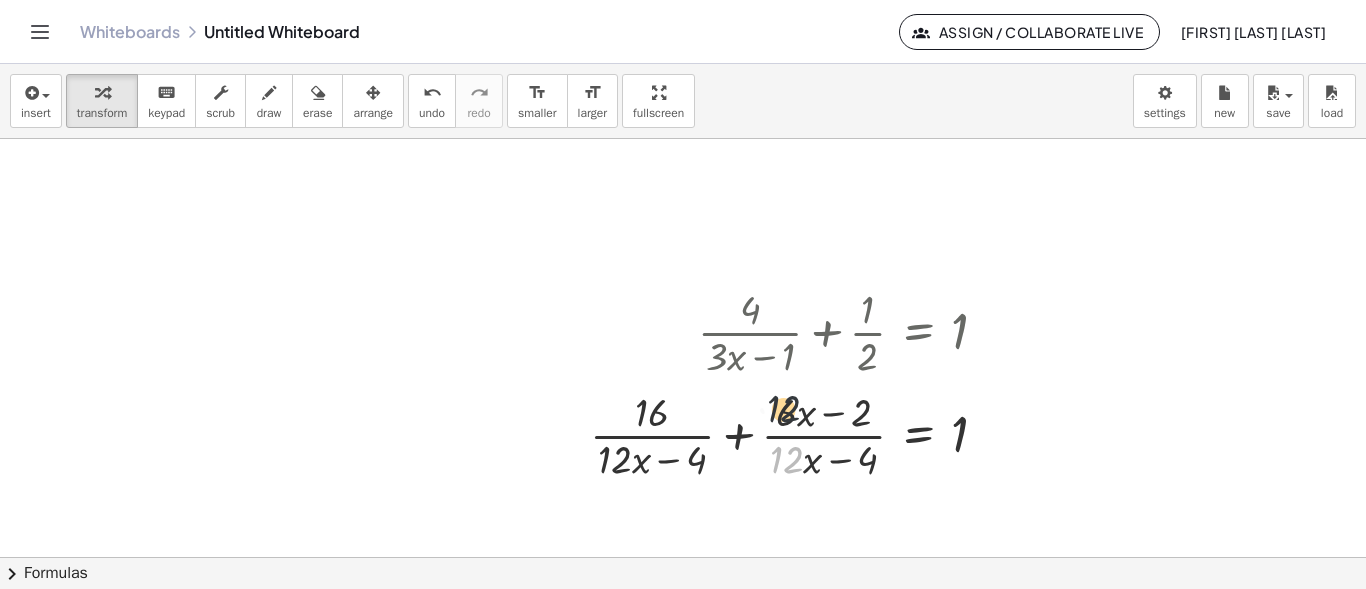 drag, startPoint x: 792, startPoint y: 461, endPoint x: 789, endPoint y: 407, distance: 54.08327 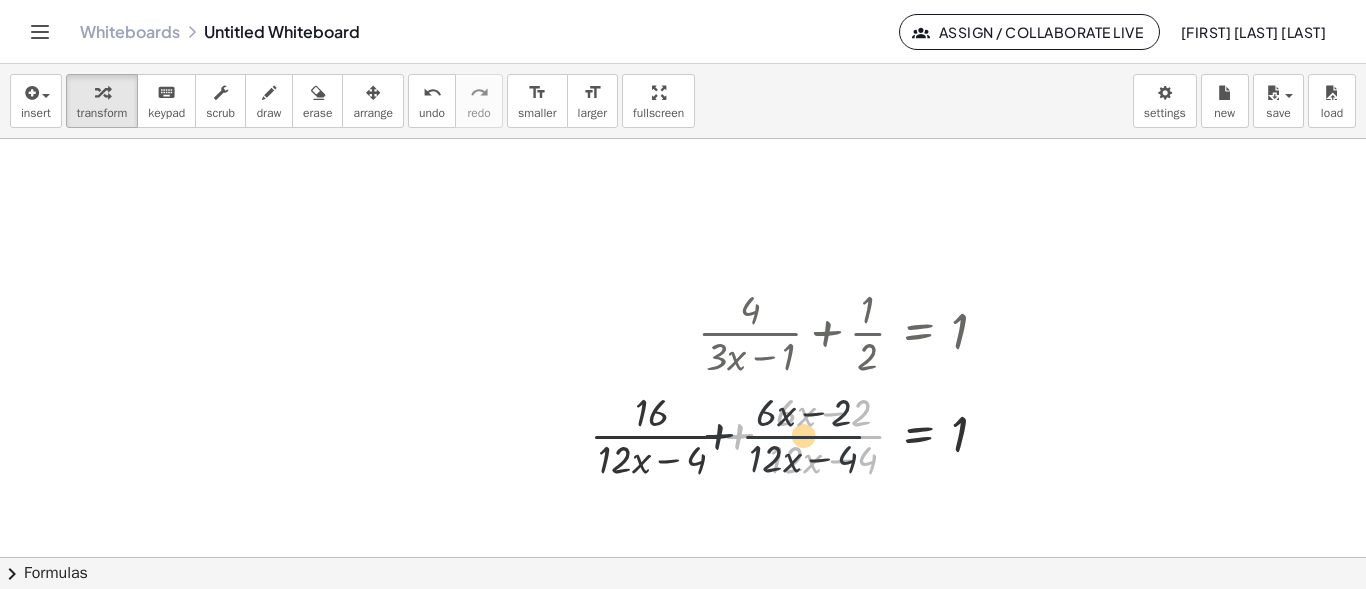 drag, startPoint x: 825, startPoint y: 445, endPoint x: 802, endPoint y: 445, distance: 23 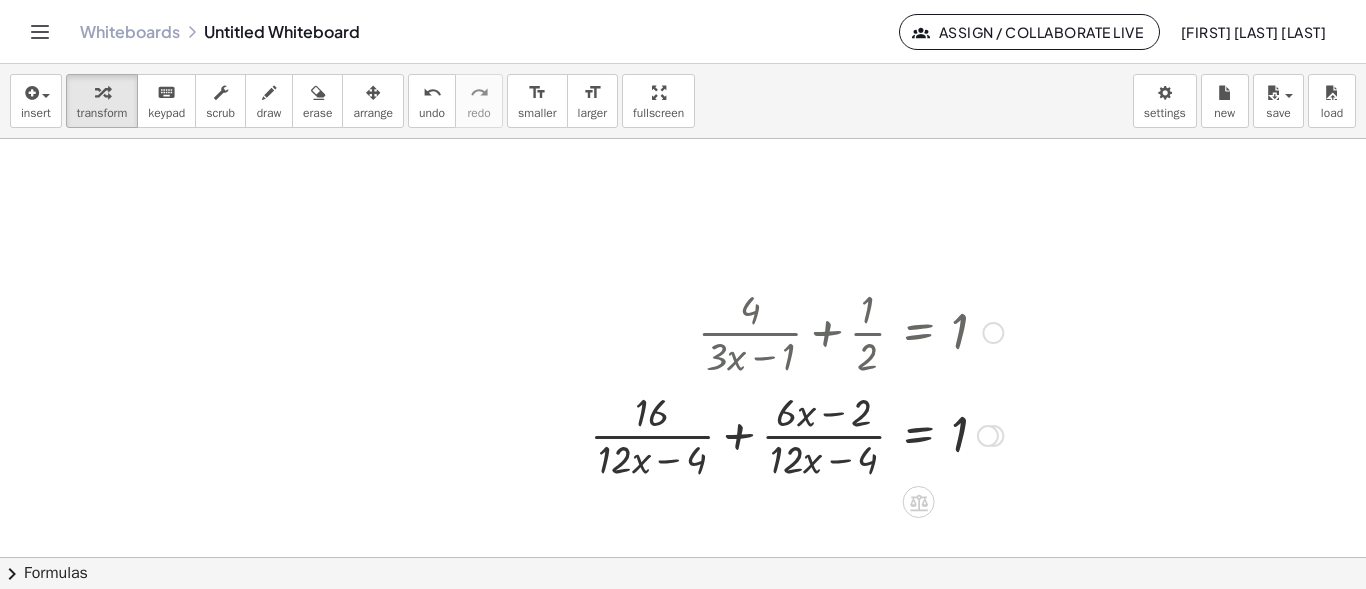 click at bounding box center (796, 434) 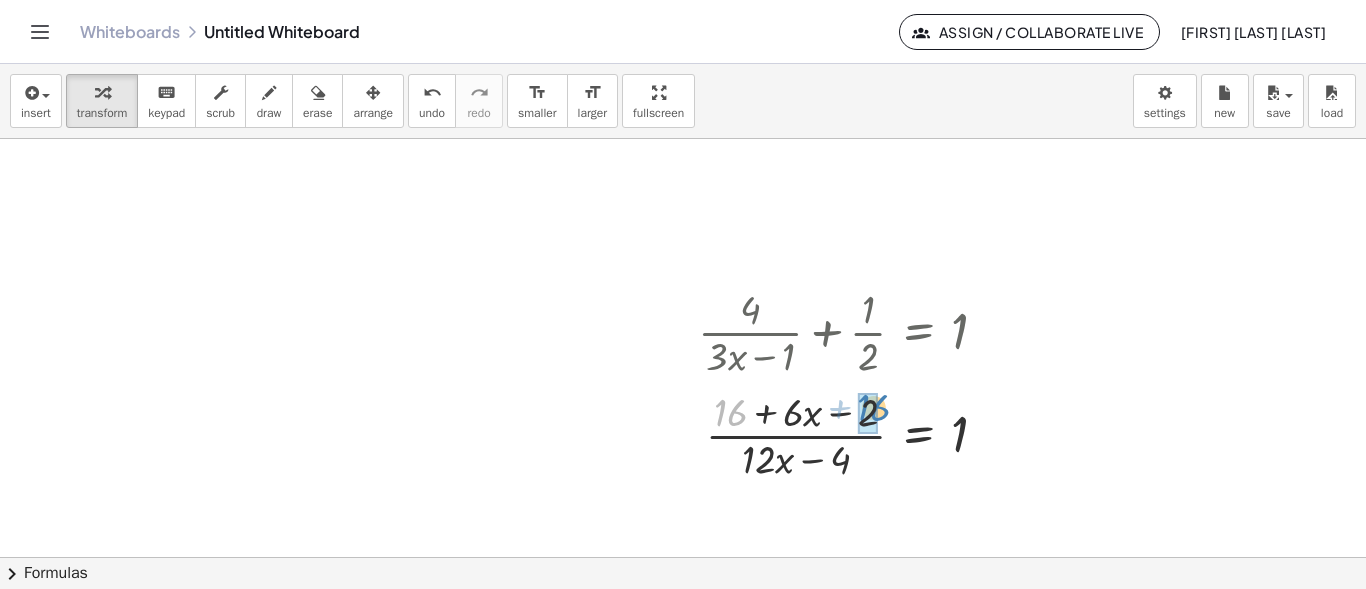 drag, startPoint x: 735, startPoint y: 415, endPoint x: 879, endPoint y: 410, distance: 144.08678 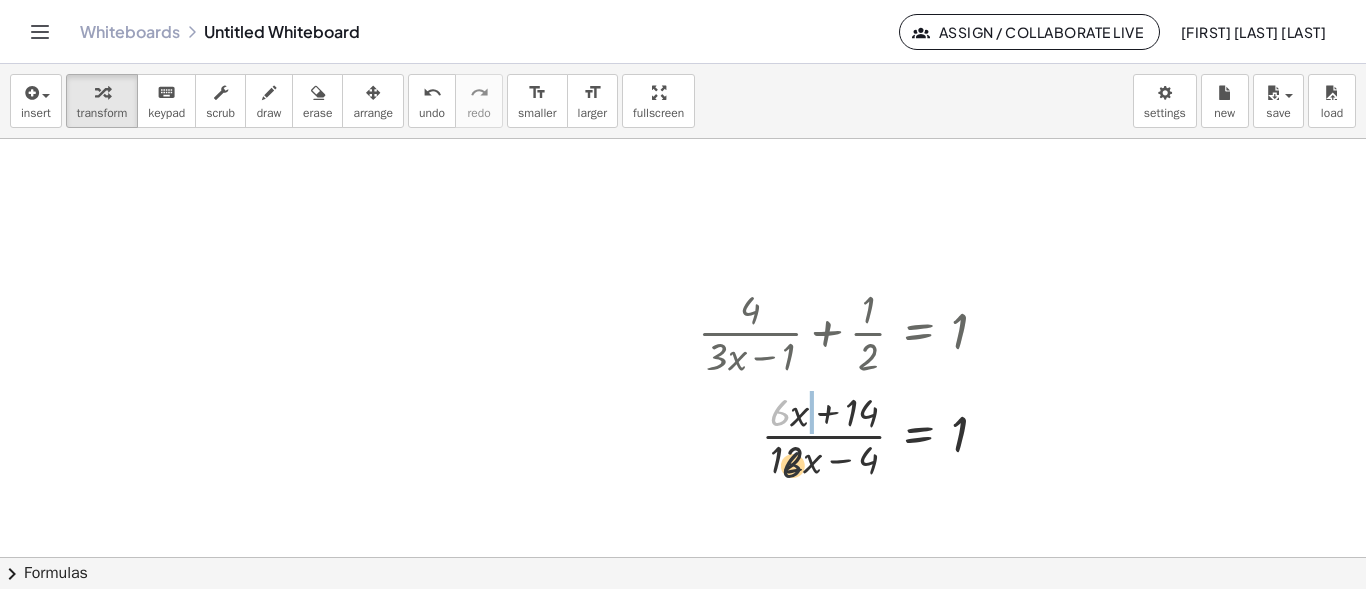 drag, startPoint x: 789, startPoint y: 418, endPoint x: 804, endPoint y: 477, distance: 60.876926 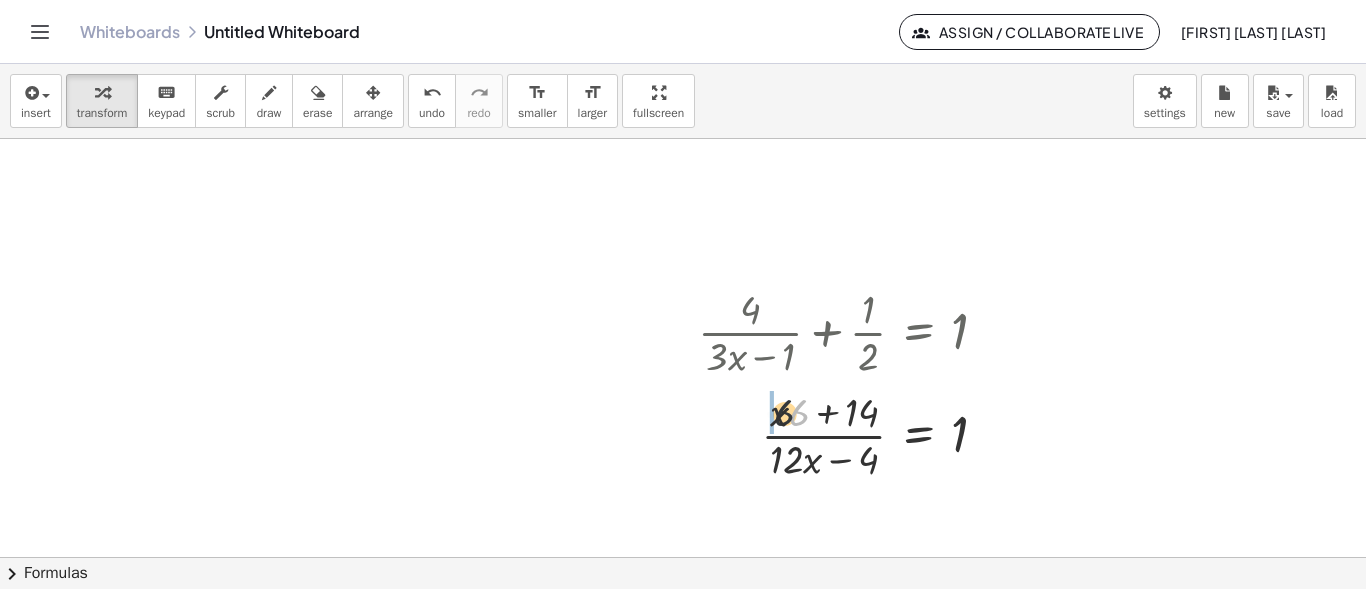 drag, startPoint x: 800, startPoint y: 409, endPoint x: 773, endPoint y: 411, distance: 27.073973 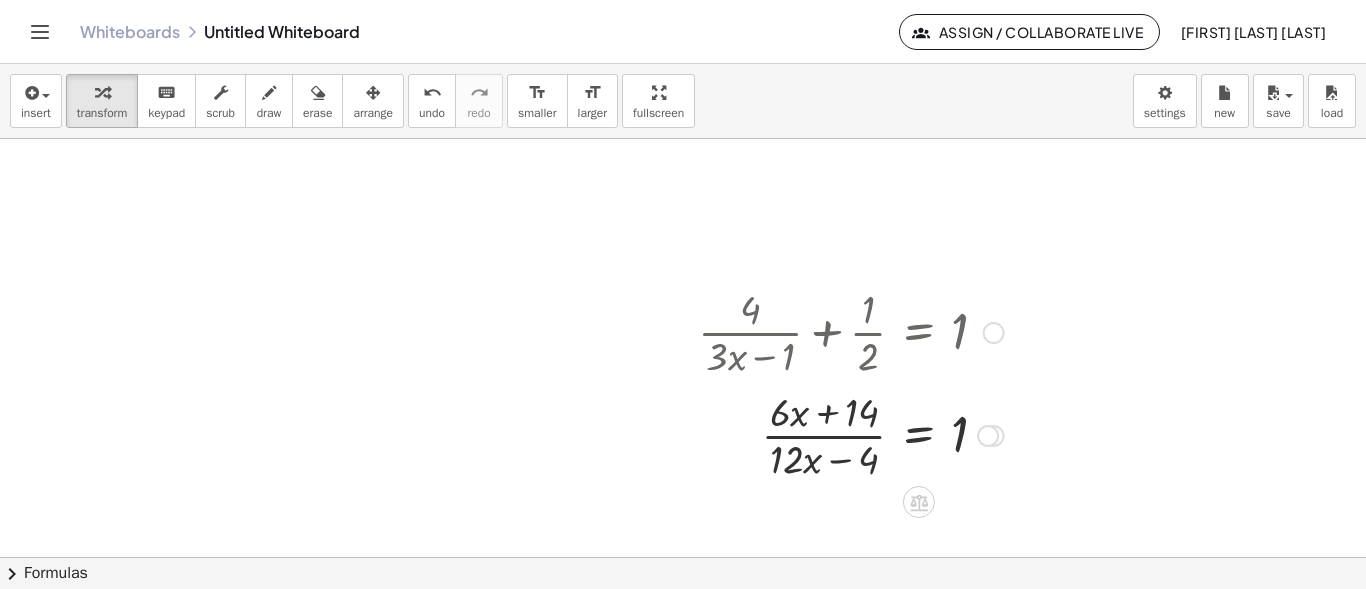 drag, startPoint x: 826, startPoint y: 451, endPoint x: 817, endPoint y: 439, distance: 15 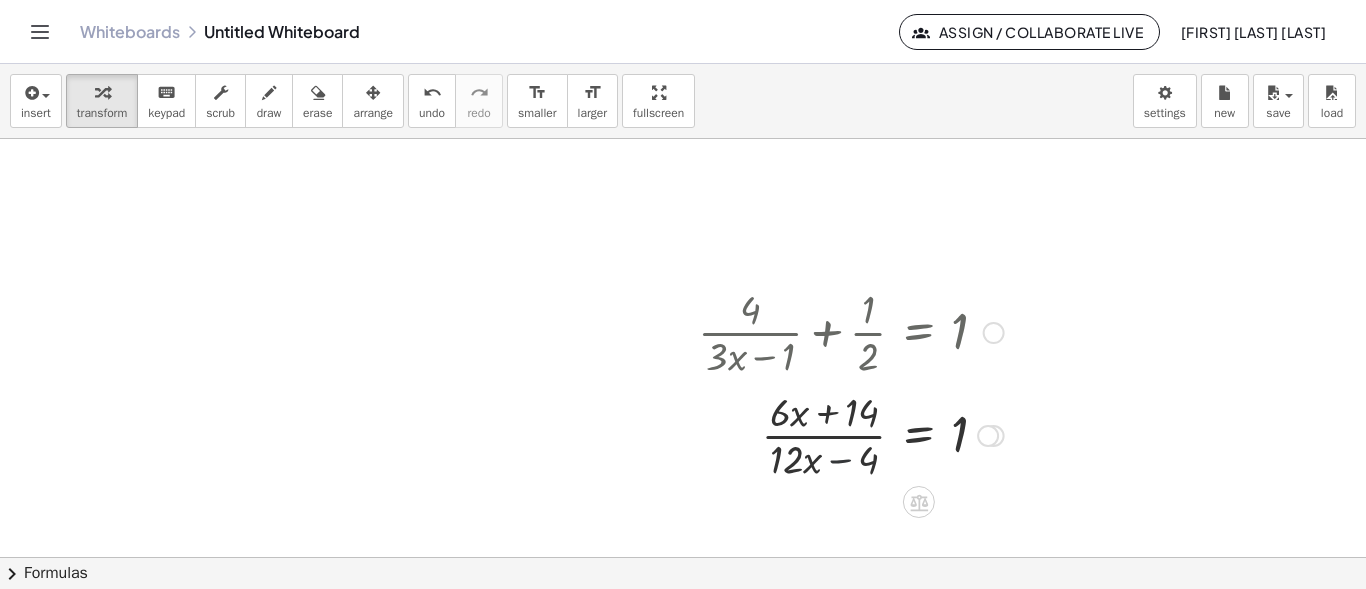 click at bounding box center [851, 434] 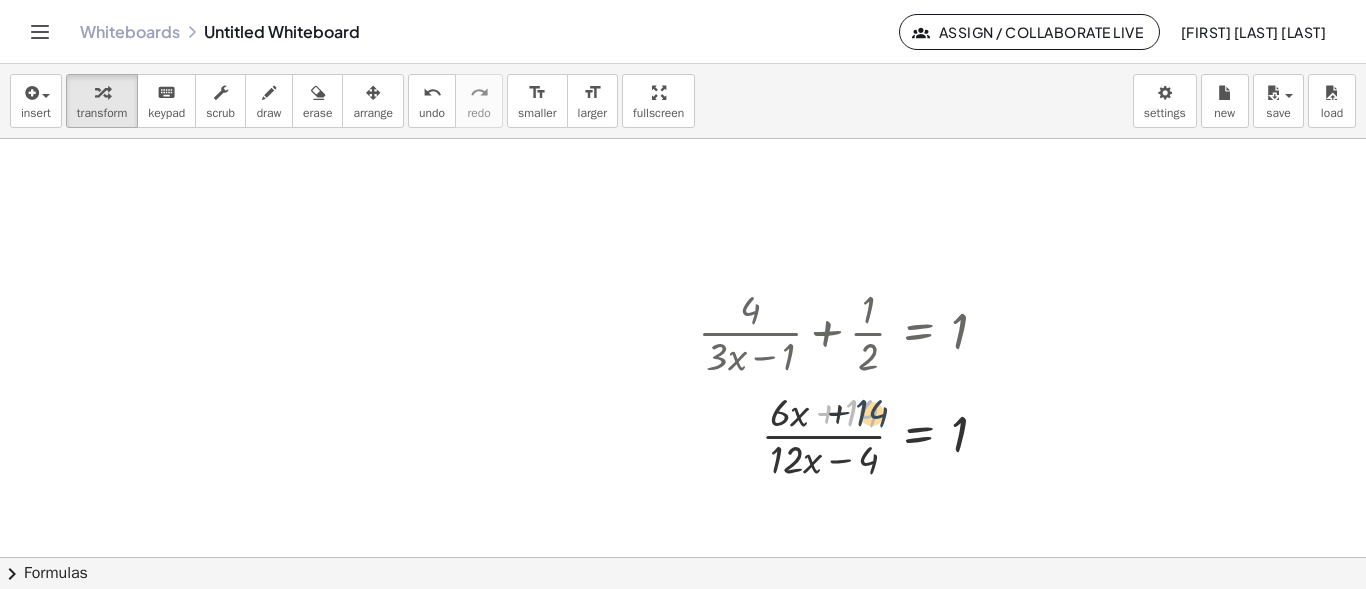 drag, startPoint x: 867, startPoint y: 408, endPoint x: 843, endPoint y: 412, distance: 24.33105 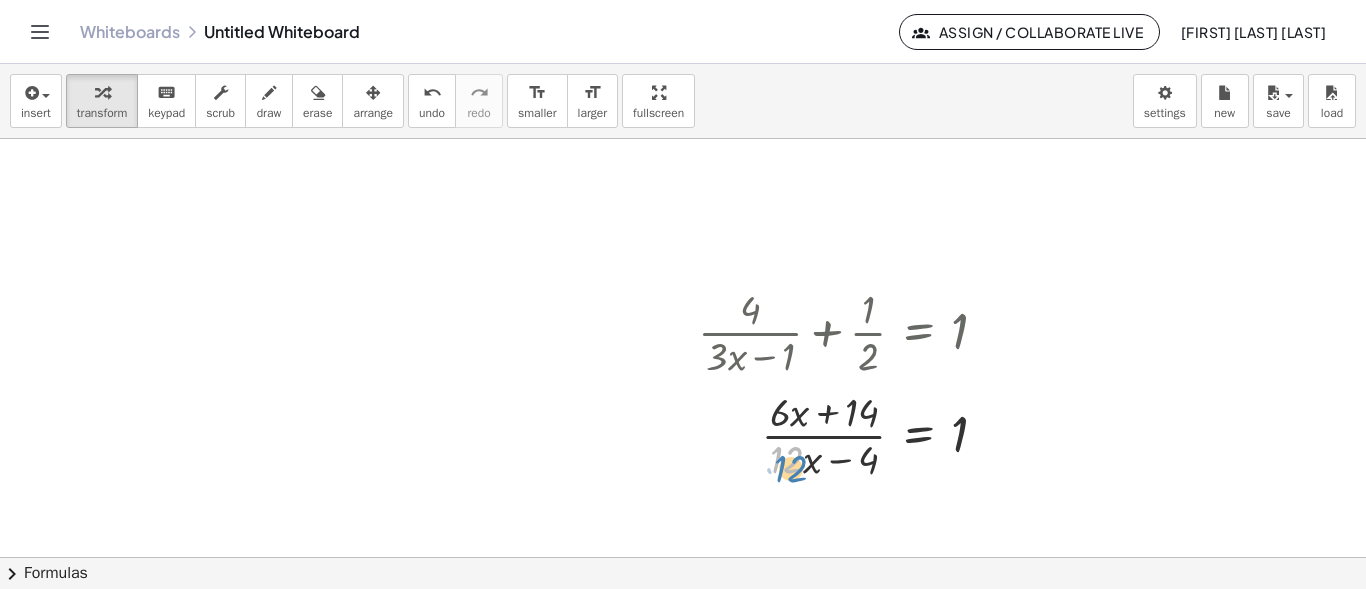 click at bounding box center (851, 434) 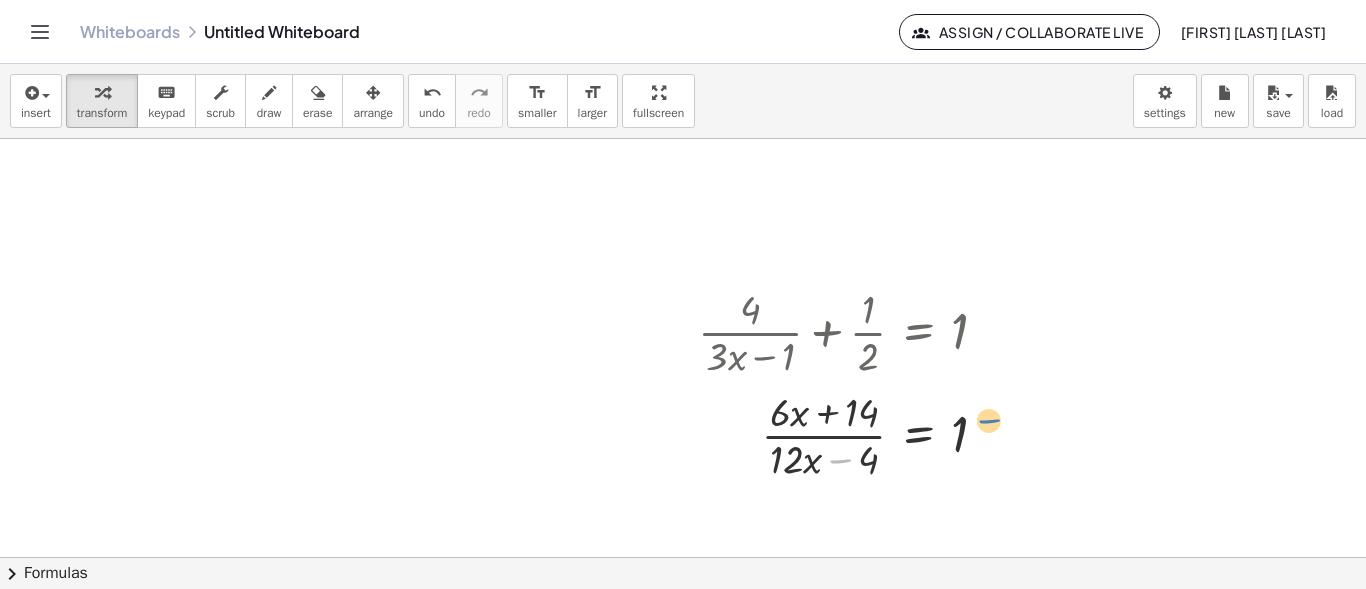 drag, startPoint x: 856, startPoint y: 457, endPoint x: 1008, endPoint y: 416, distance: 157.43253 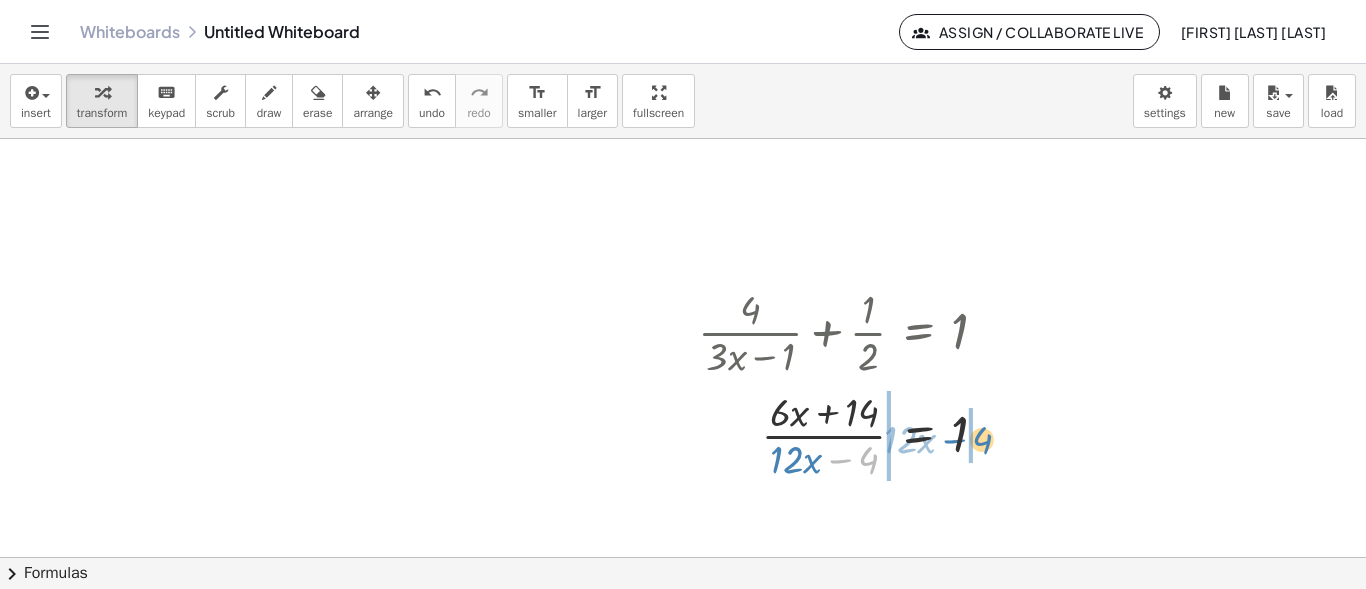 drag, startPoint x: 864, startPoint y: 464, endPoint x: 978, endPoint y: 444, distance: 115.74109 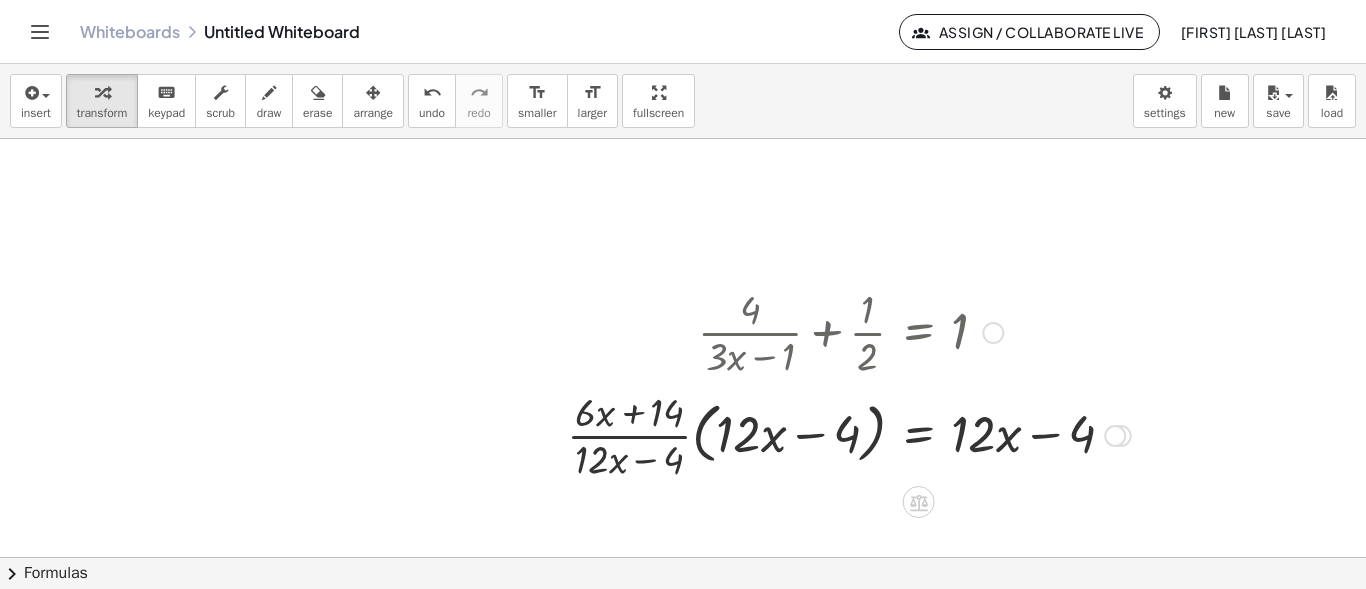 click at bounding box center [849, 434] 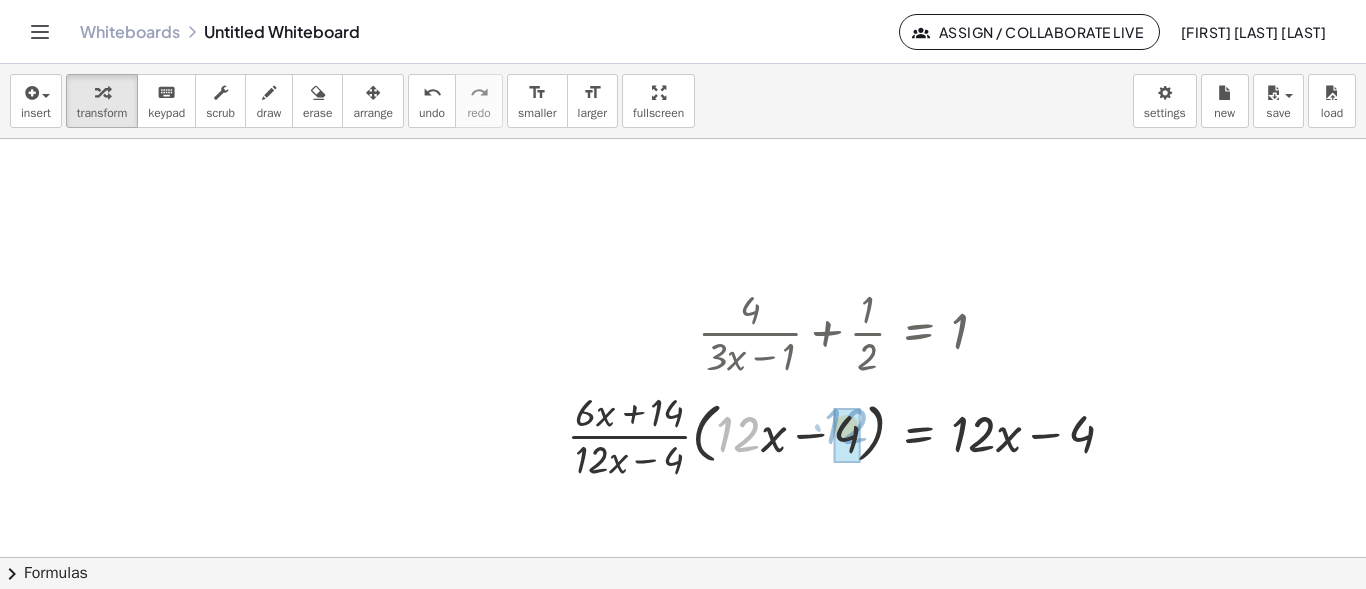 drag, startPoint x: 805, startPoint y: 430, endPoint x: 857, endPoint y: 428, distance: 52.03845 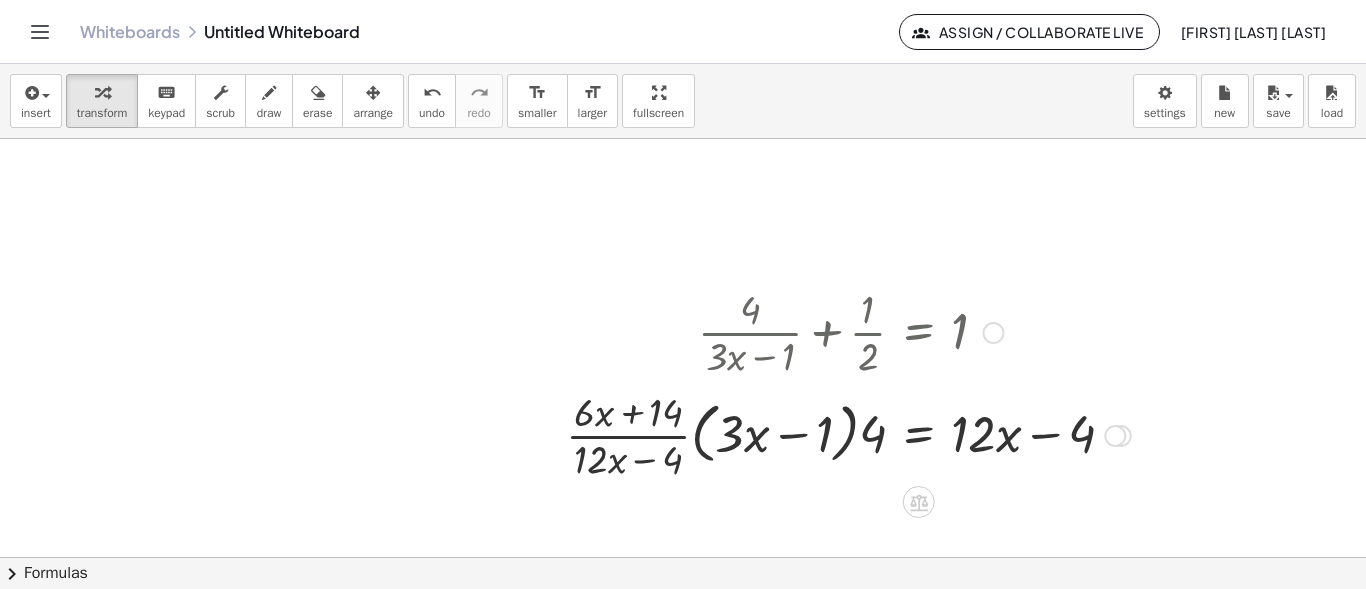 click at bounding box center [848, 434] 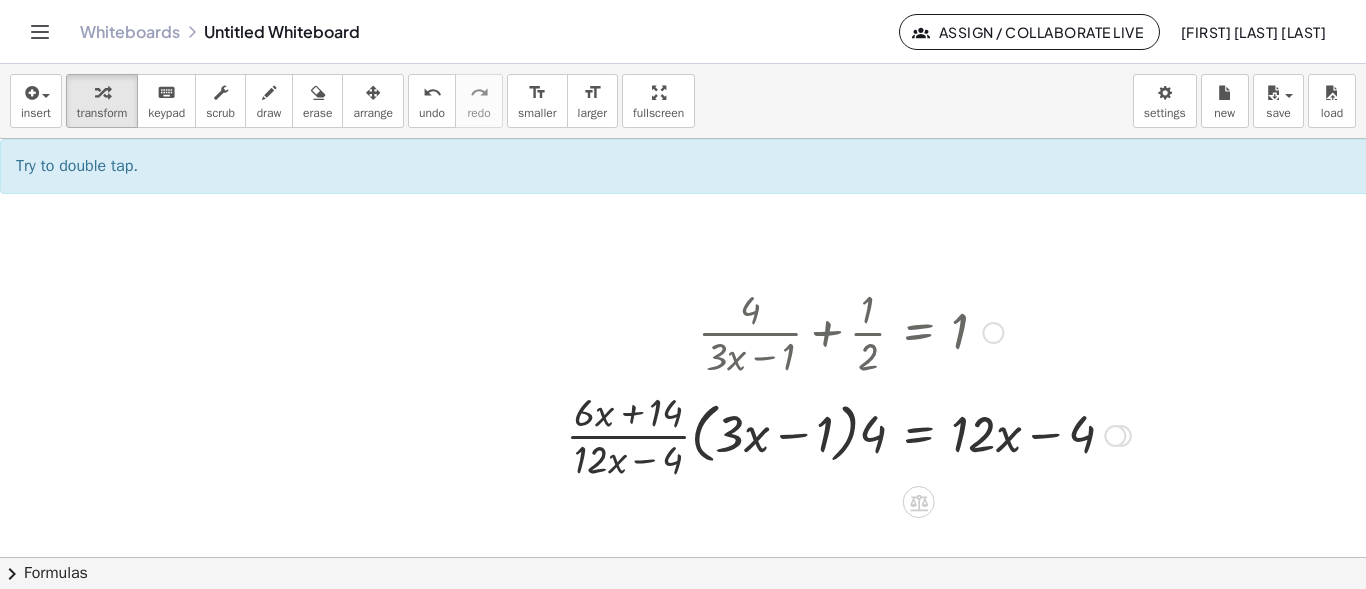 drag, startPoint x: 879, startPoint y: 430, endPoint x: 854, endPoint y: 438, distance: 26.24881 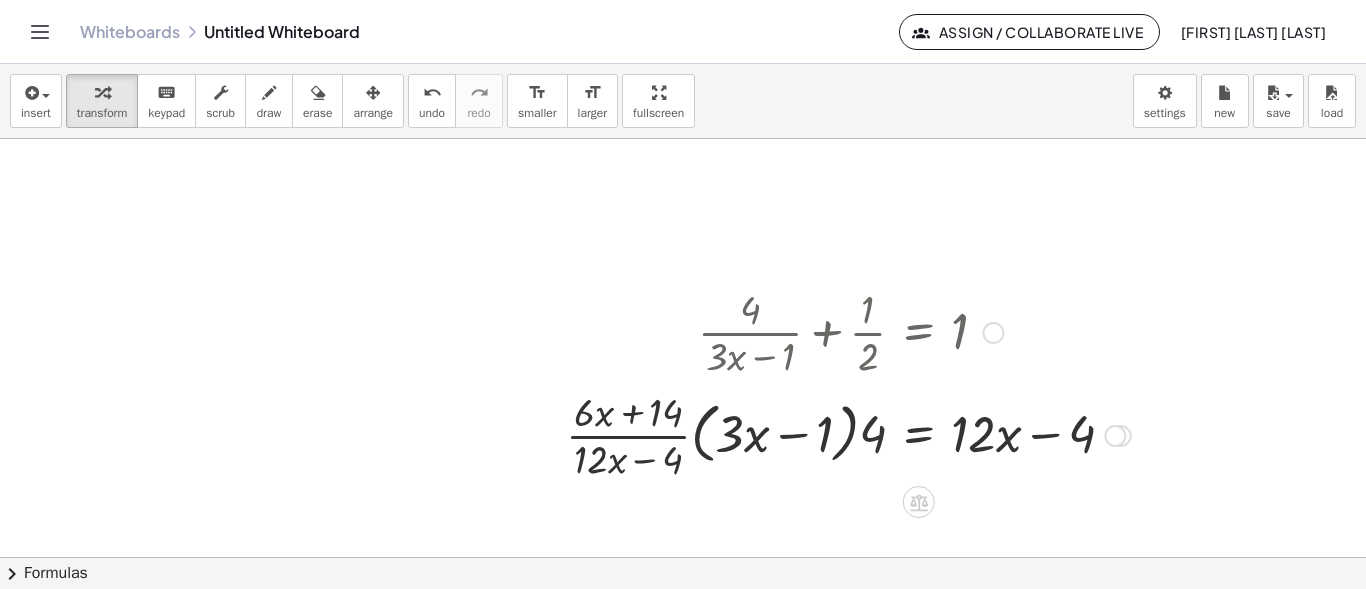 click at bounding box center [848, 434] 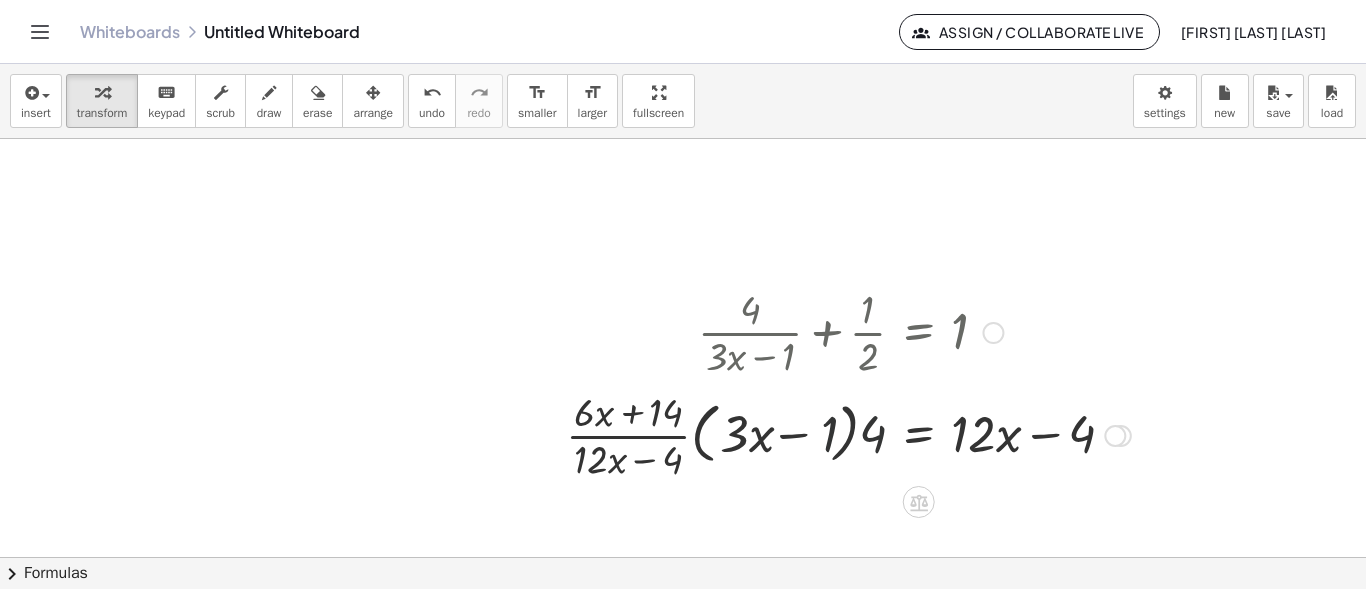 click at bounding box center [848, 434] 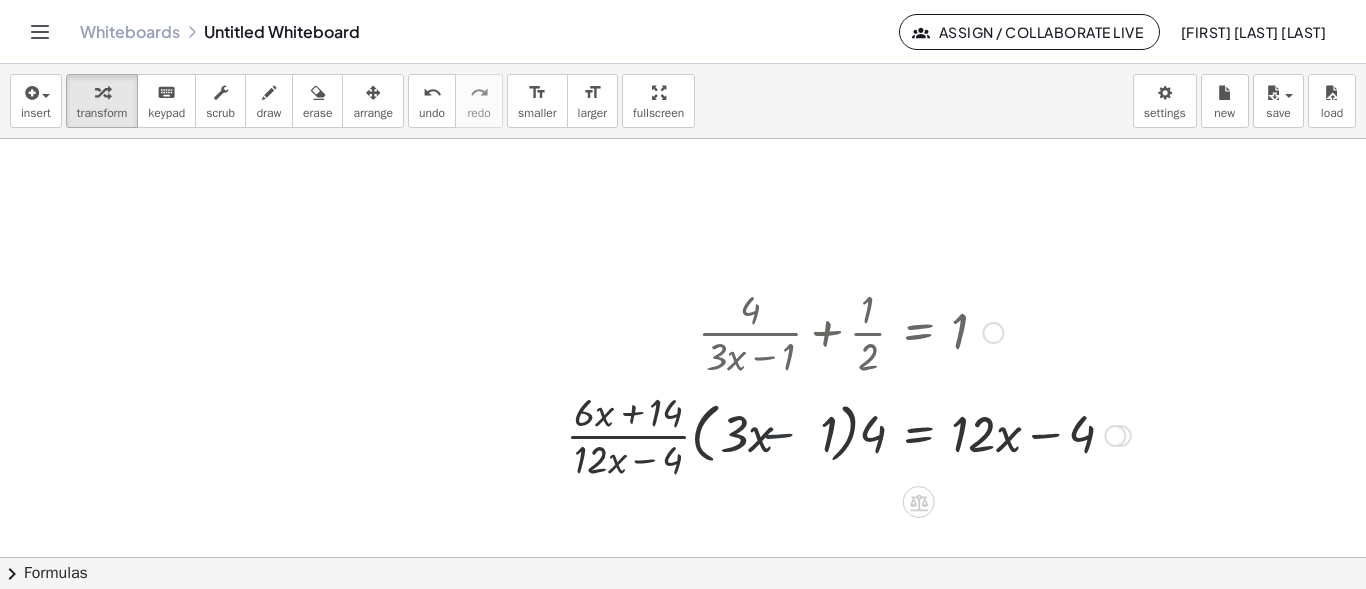 click at bounding box center [848, 434] 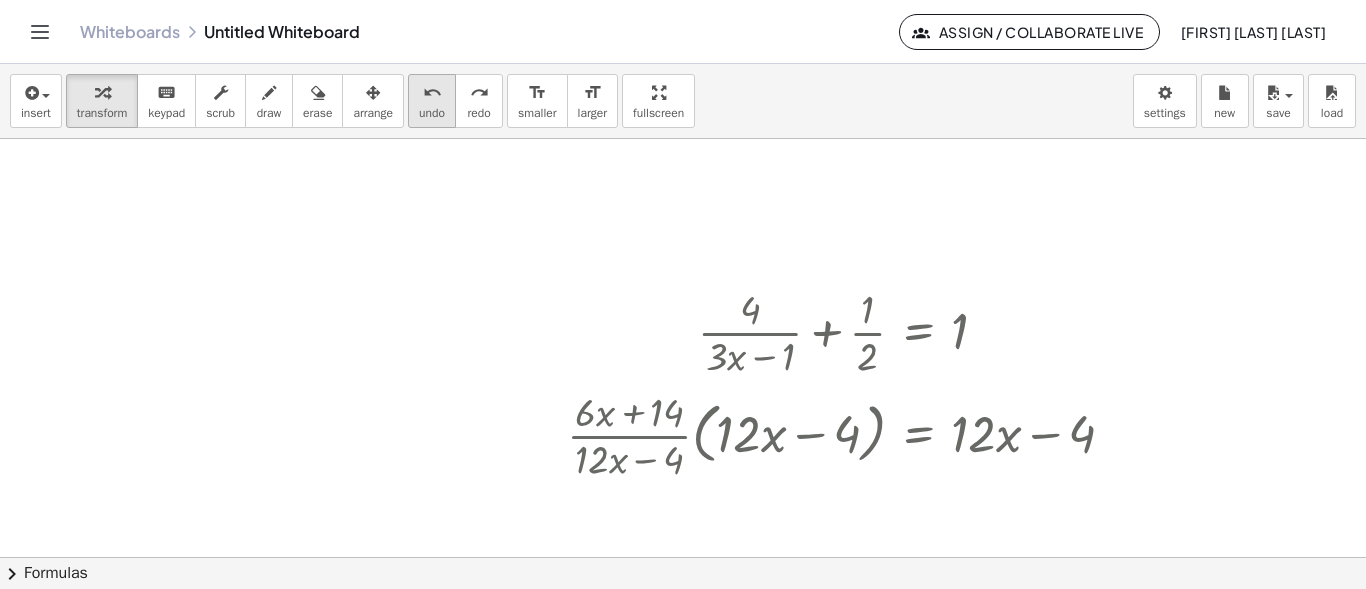 click on "undo" at bounding box center (432, 113) 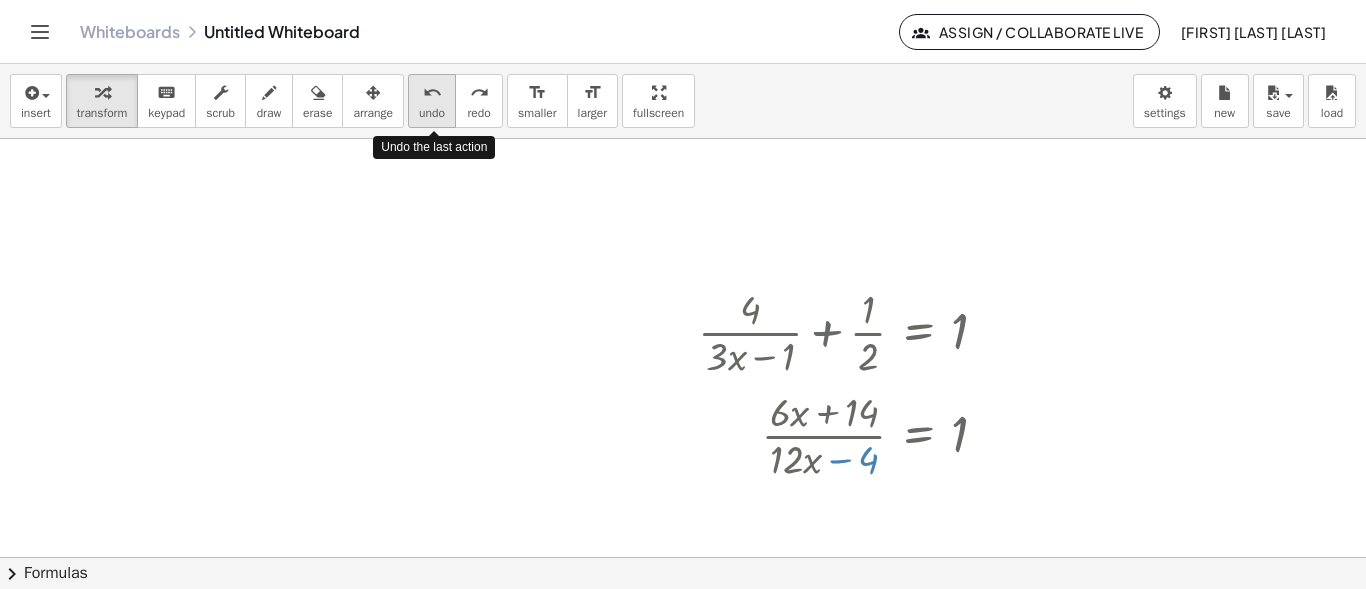 click on "undo" at bounding box center [432, 113] 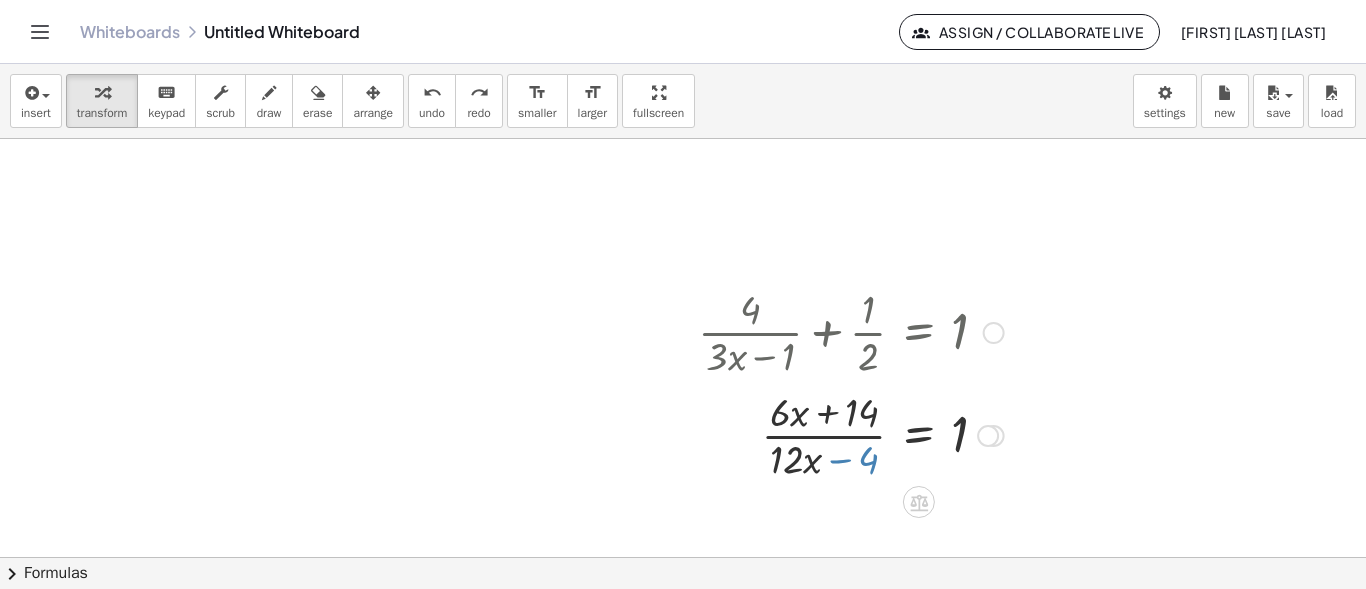 click at bounding box center (851, 434) 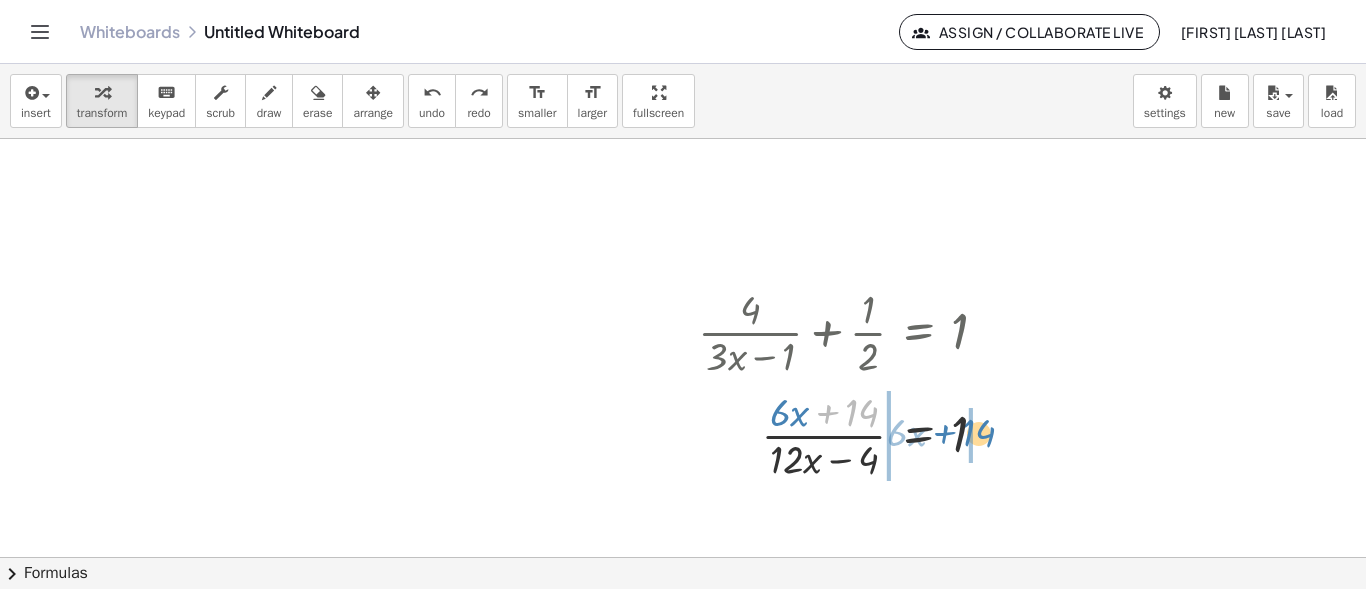 drag, startPoint x: 891, startPoint y: 411, endPoint x: 971, endPoint y: 436, distance: 83.81527 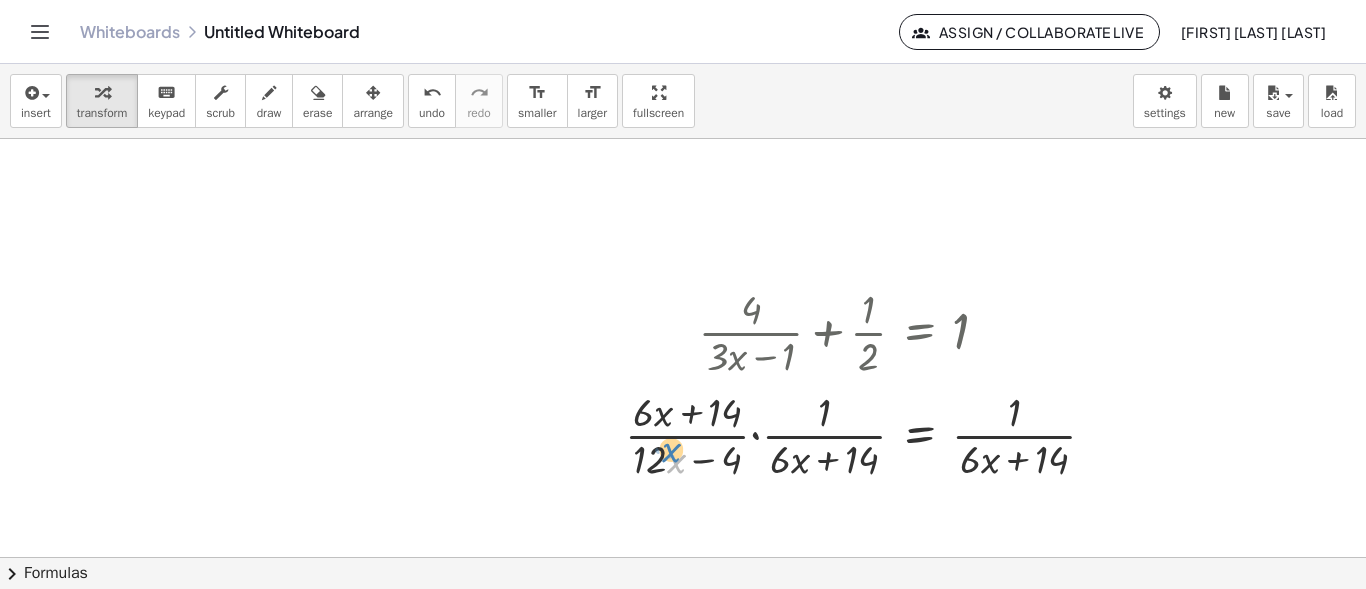 click at bounding box center (868, 434) 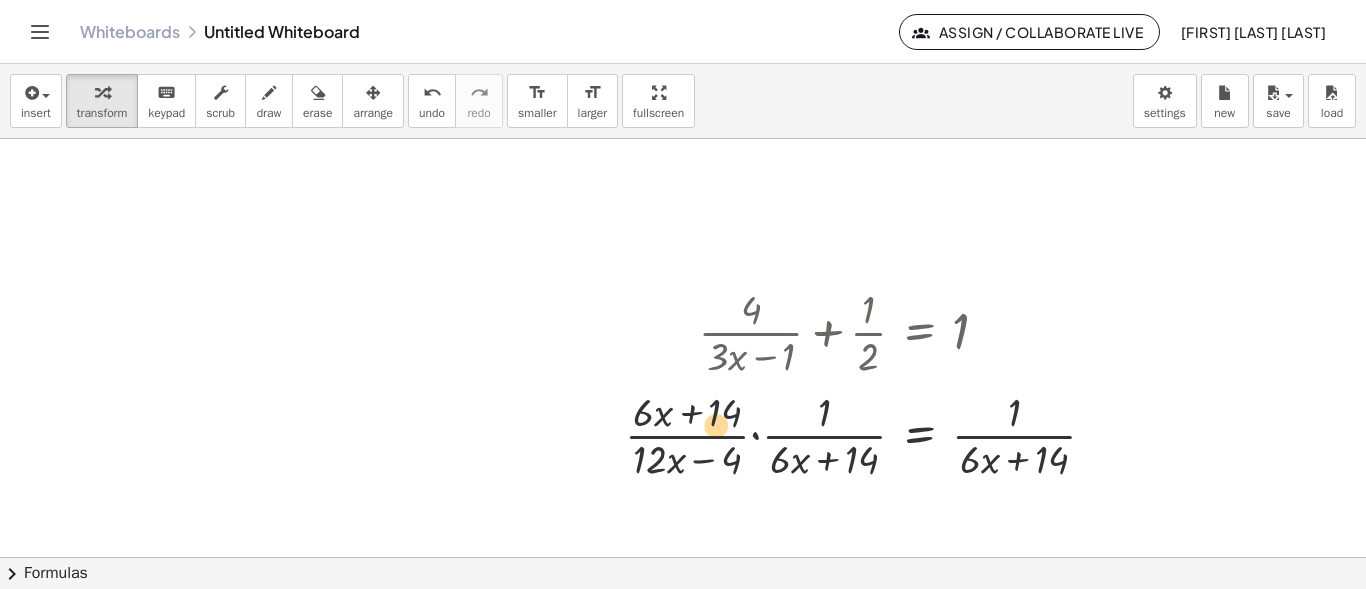 drag, startPoint x: 686, startPoint y: 441, endPoint x: 716, endPoint y: 433, distance: 31.04835 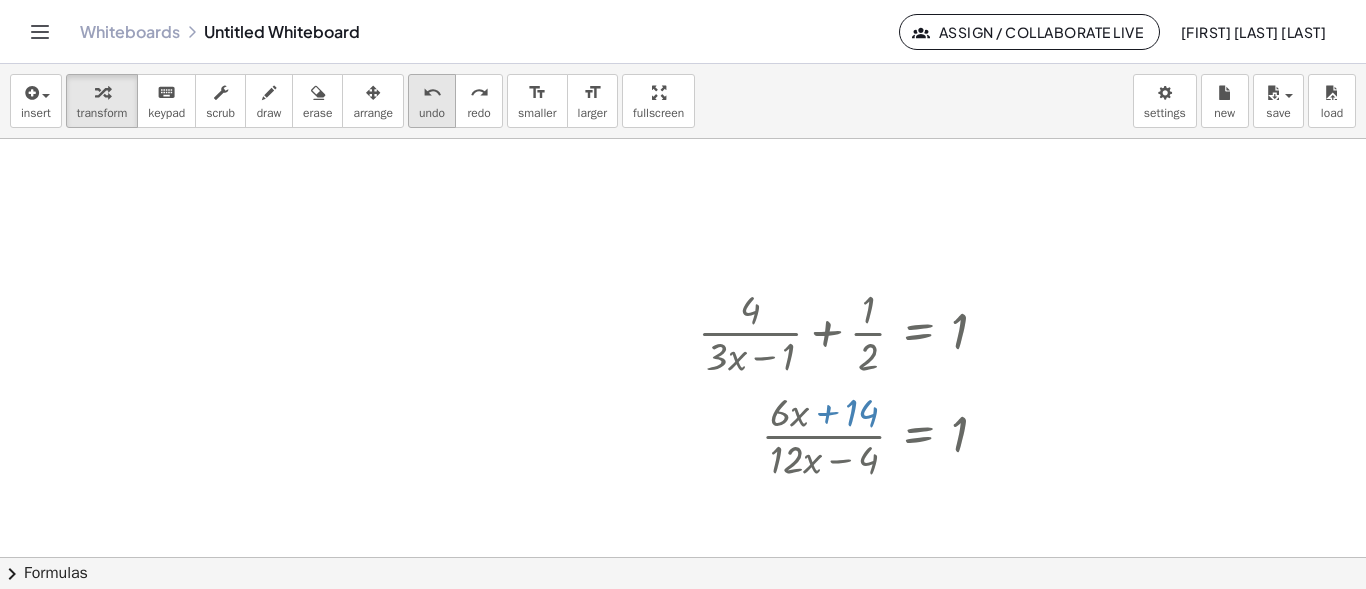 click on "undo" at bounding box center [432, 113] 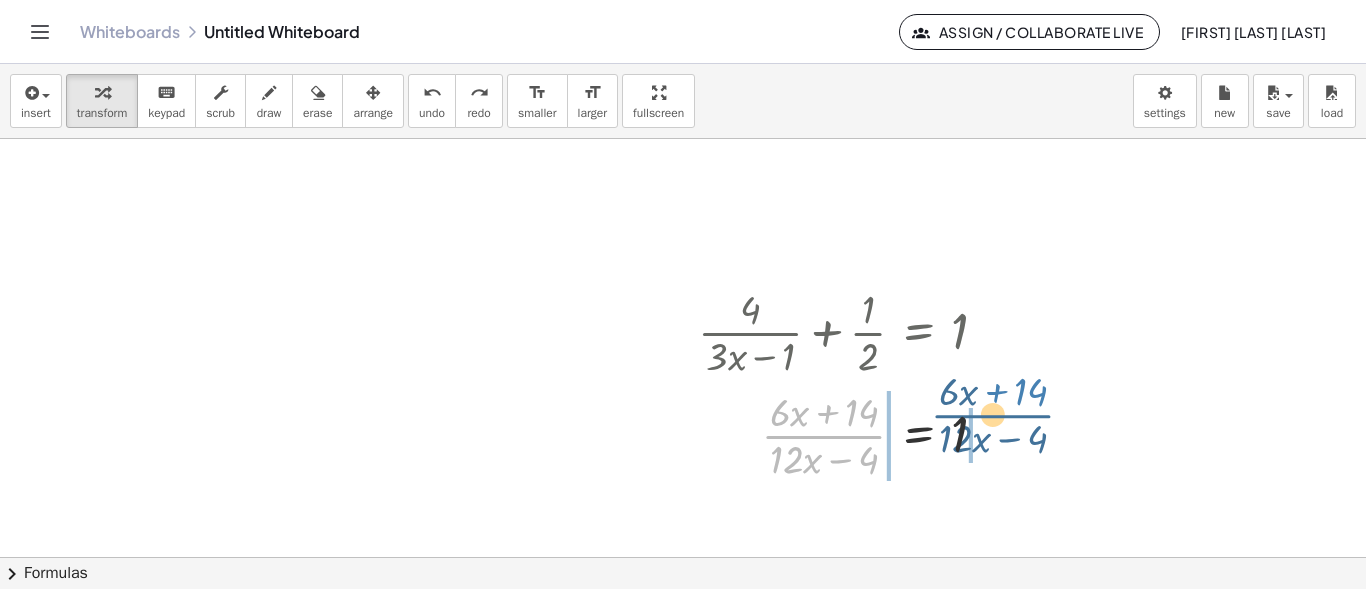 drag, startPoint x: 832, startPoint y: 435, endPoint x: 1003, endPoint y: 415, distance: 172.16562 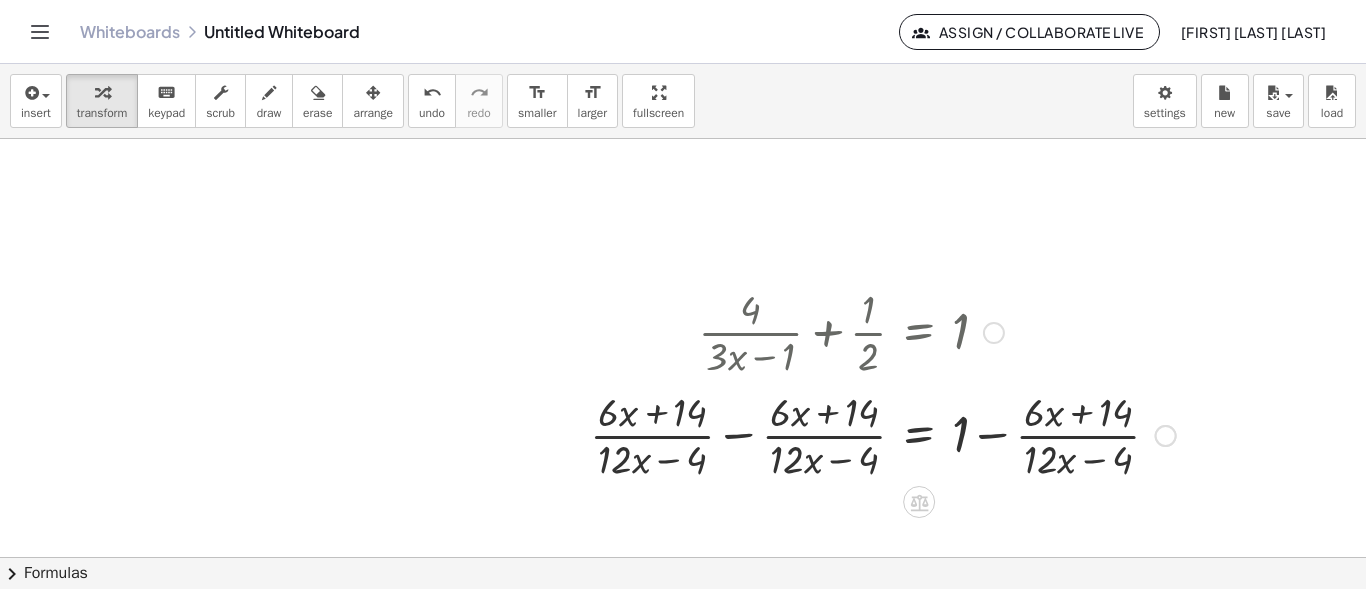 click at bounding box center (883, 434) 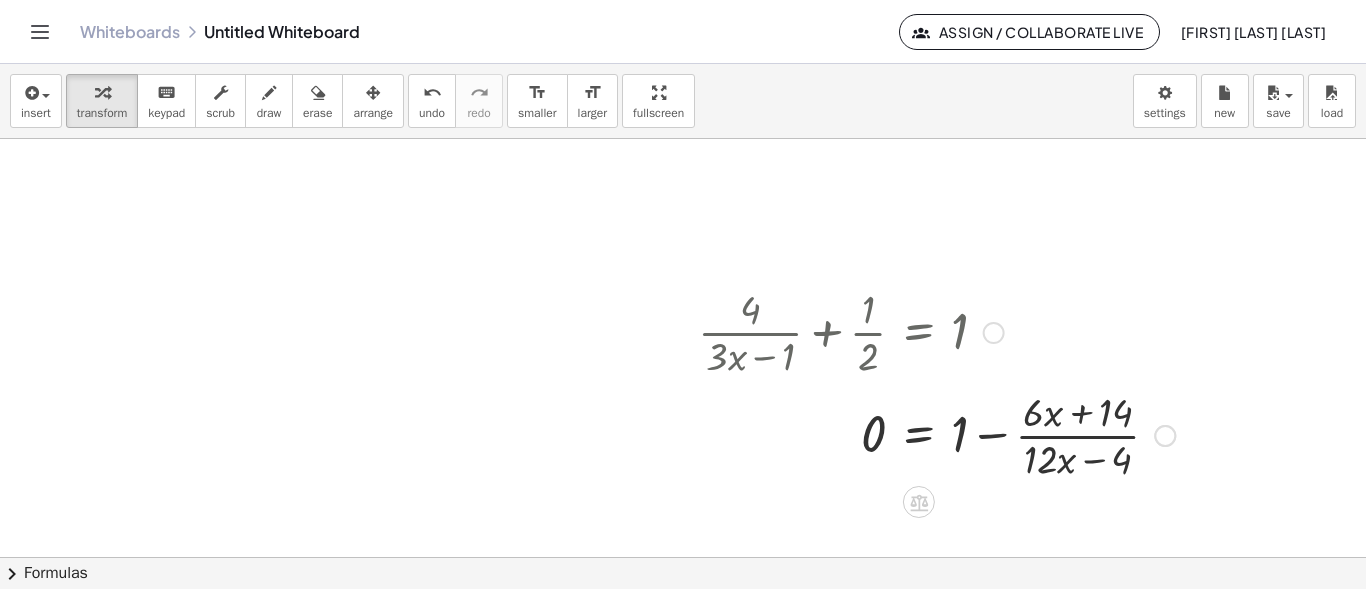 click at bounding box center (936, 434) 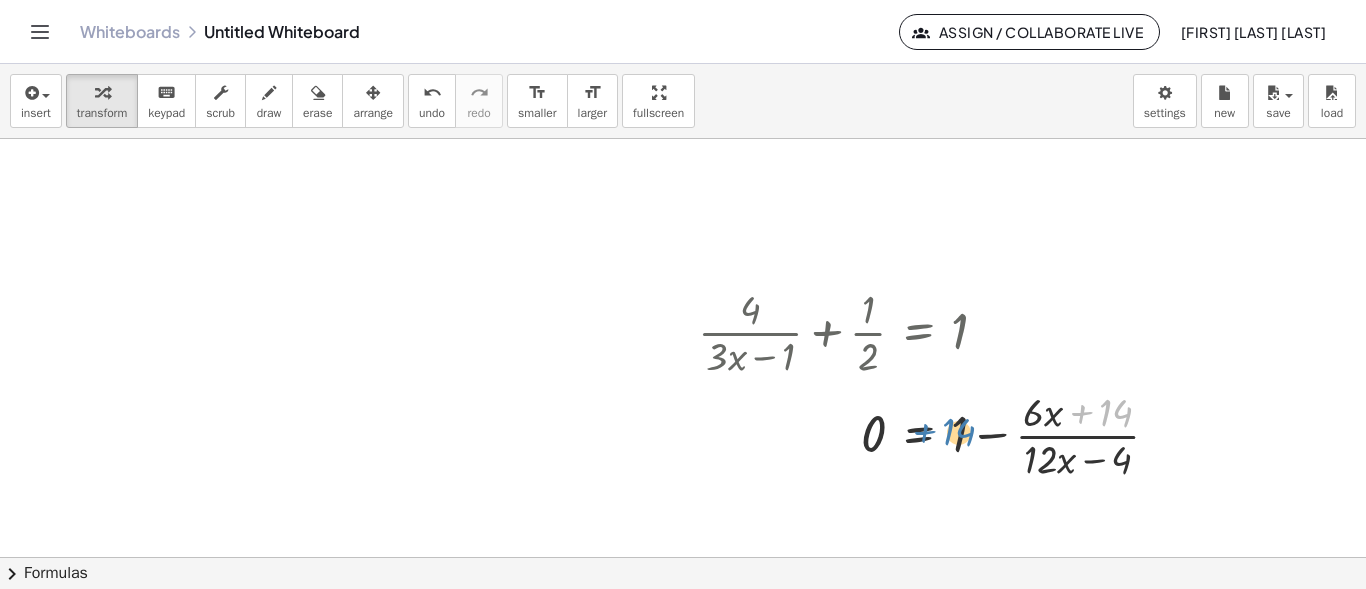 drag, startPoint x: 1070, startPoint y: 407, endPoint x: 912, endPoint y: 426, distance: 159.1383 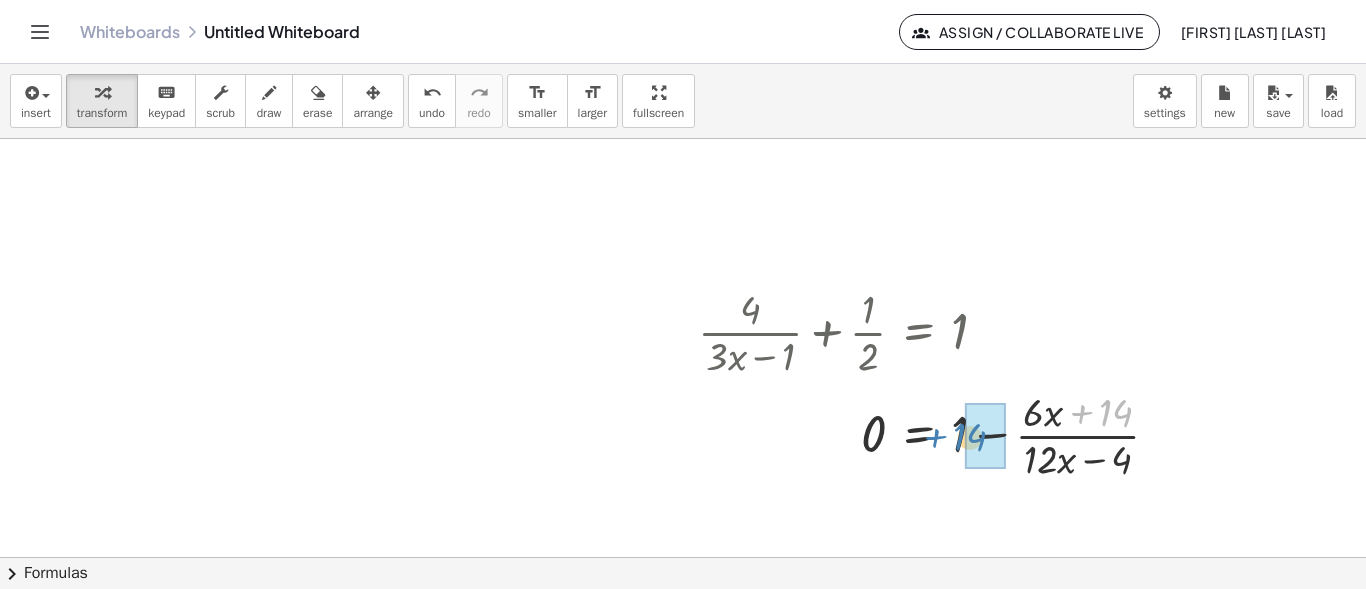 drag, startPoint x: 1083, startPoint y: 406, endPoint x: 937, endPoint y: 430, distance: 147.95946 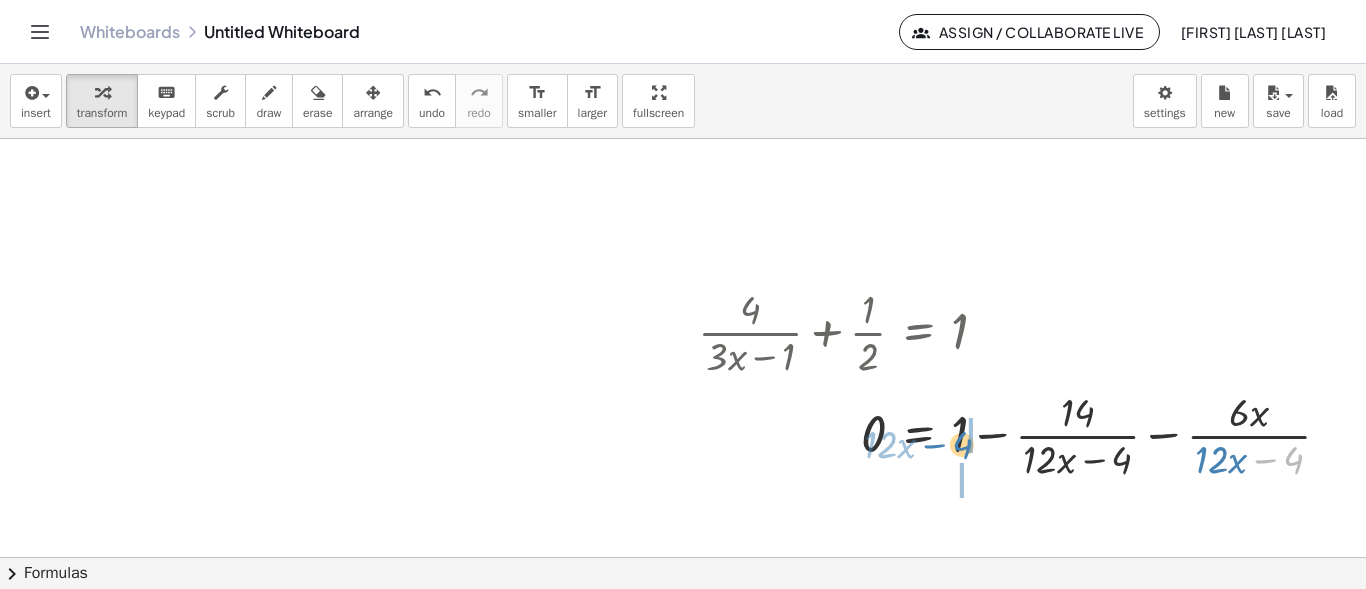 drag, startPoint x: 1282, startPoint y: 451, endPoint x: 792, endPoint y: 400, distance: 492.64694 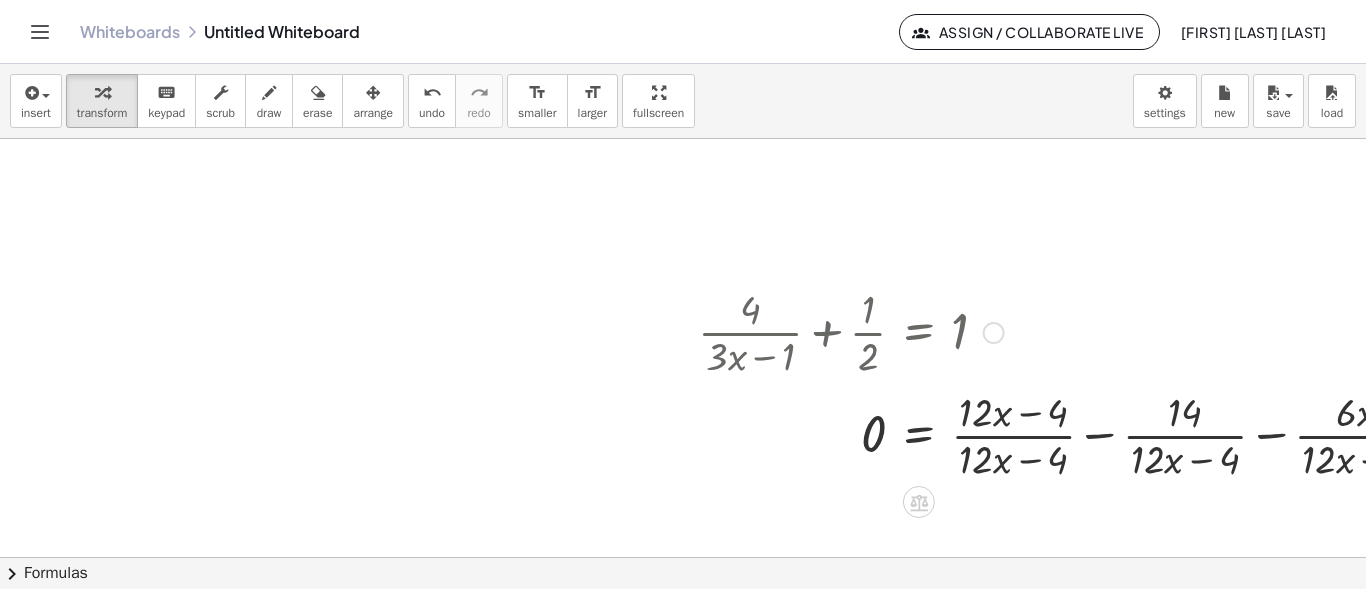 click at bounding box center (1076, 434) 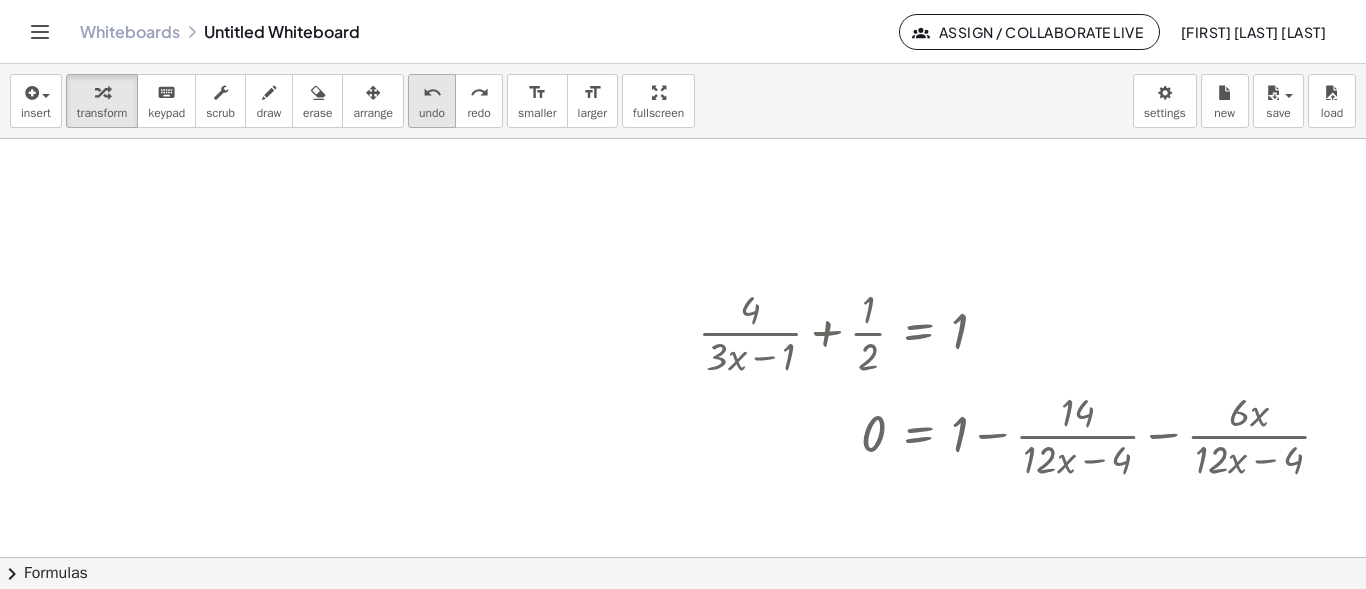 click on "undo" at bounding box center [432, 113] 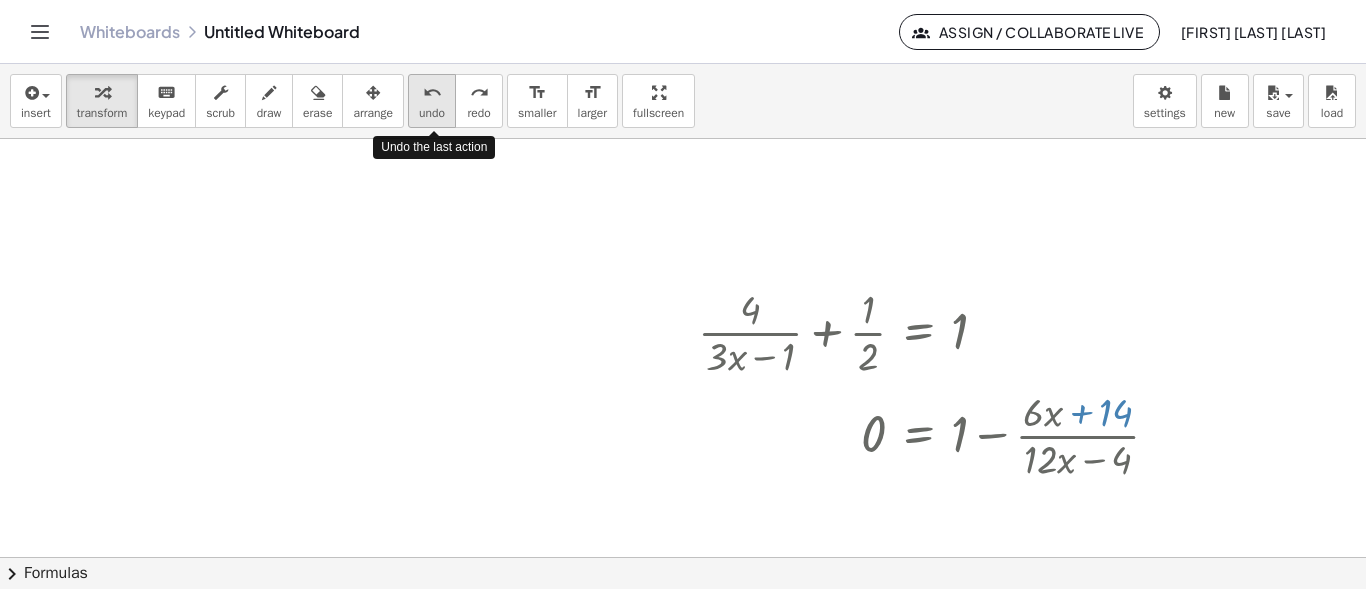 click on "undo" at bounding box center (432, 113) 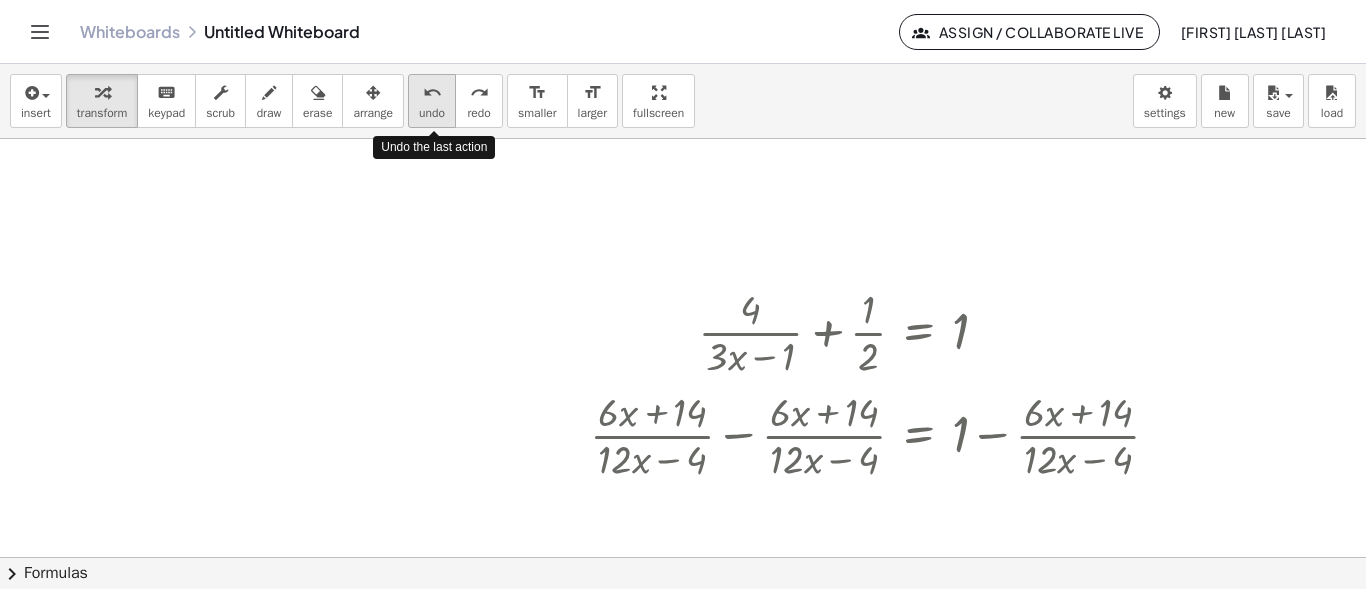 click on "undo" at bounding box center (432, 113) 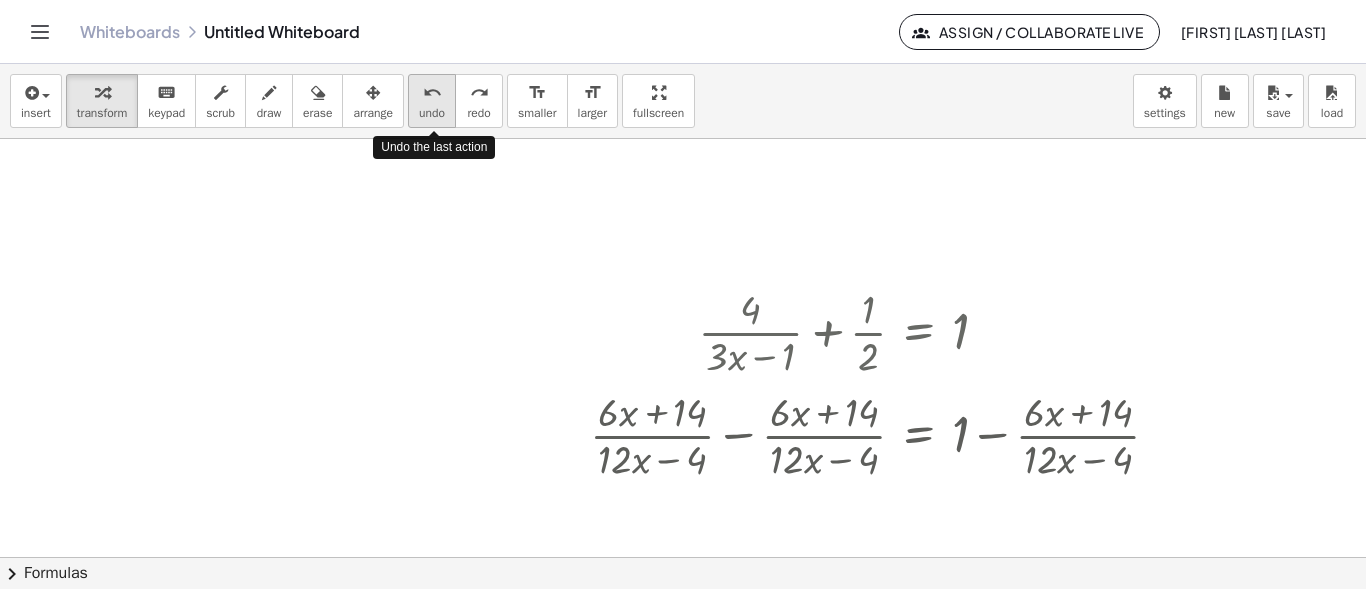 click on "undo" at bounding box center [432, 113] 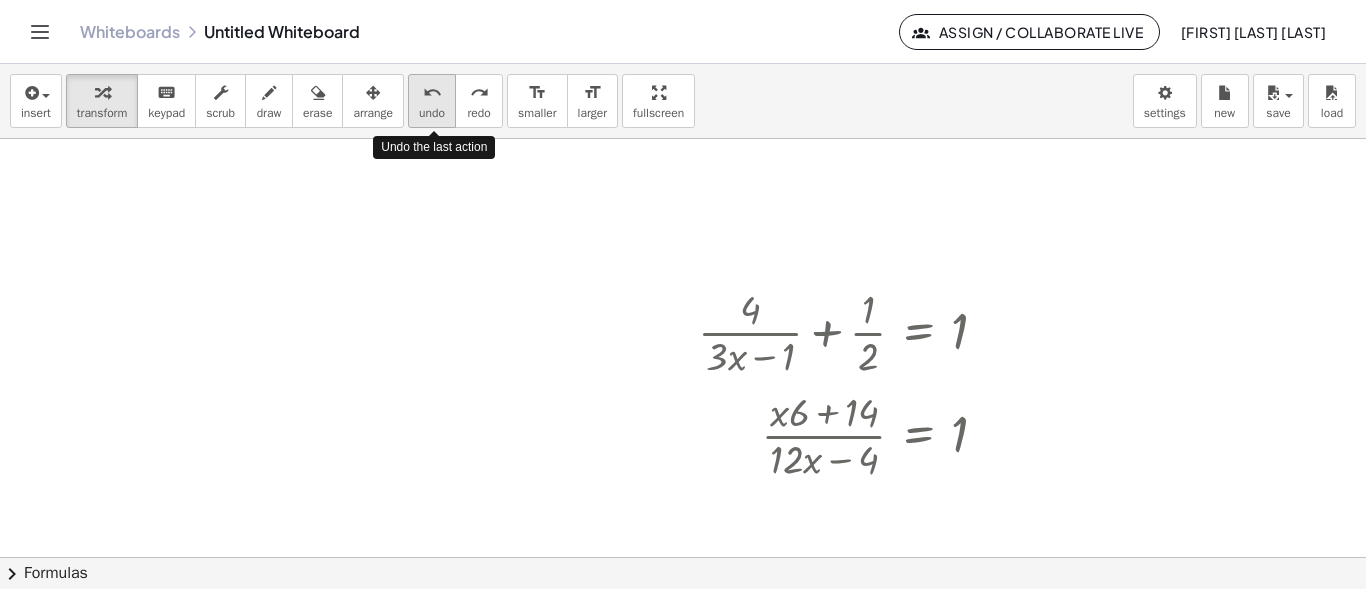 click on "undo" at bounding box center [432, 113] 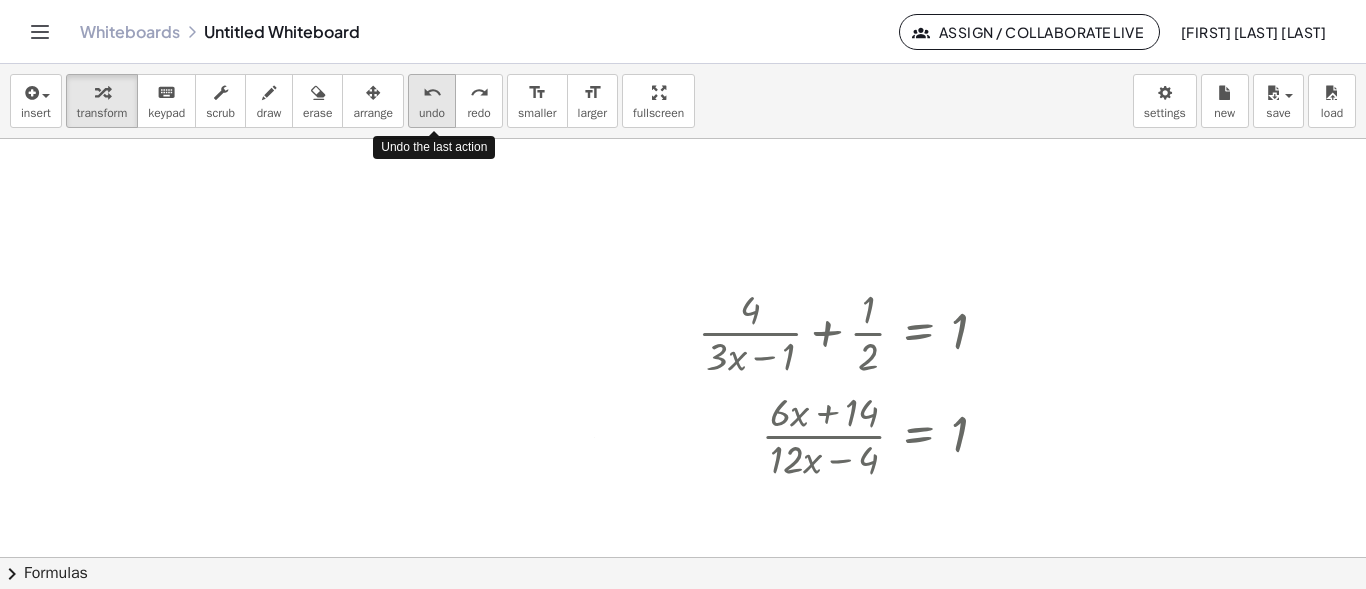 click on "undo" at bounding box center [432, 113] 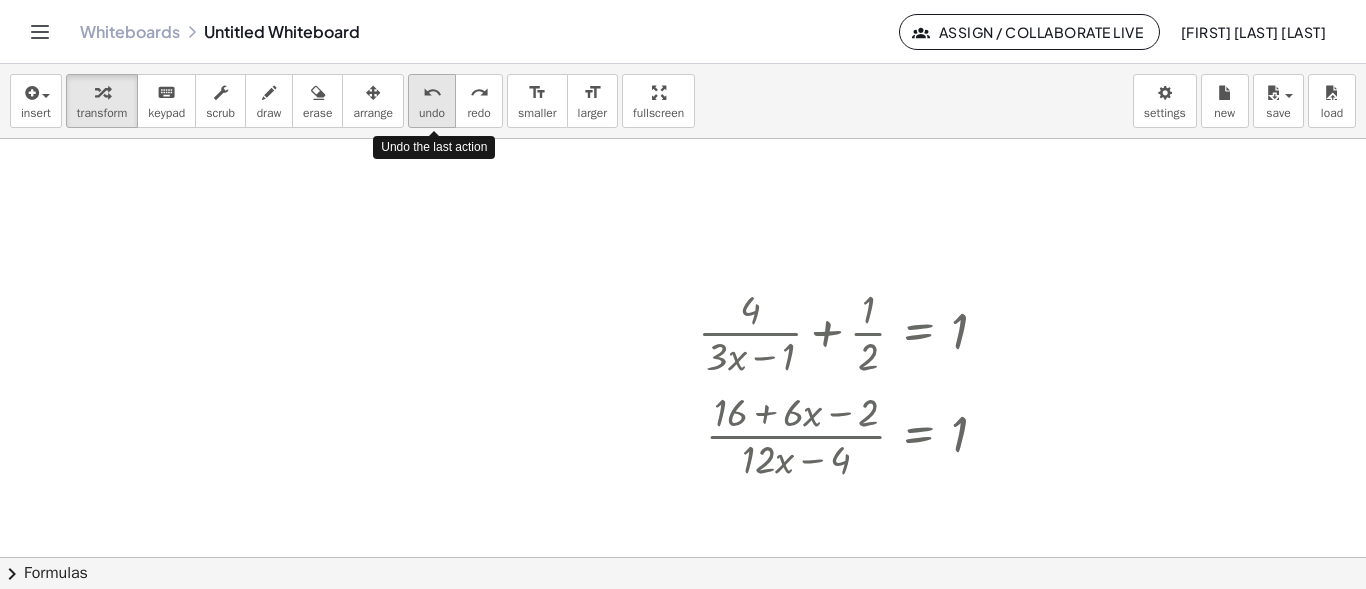 click on "undo" at bounding box center [432, 113] 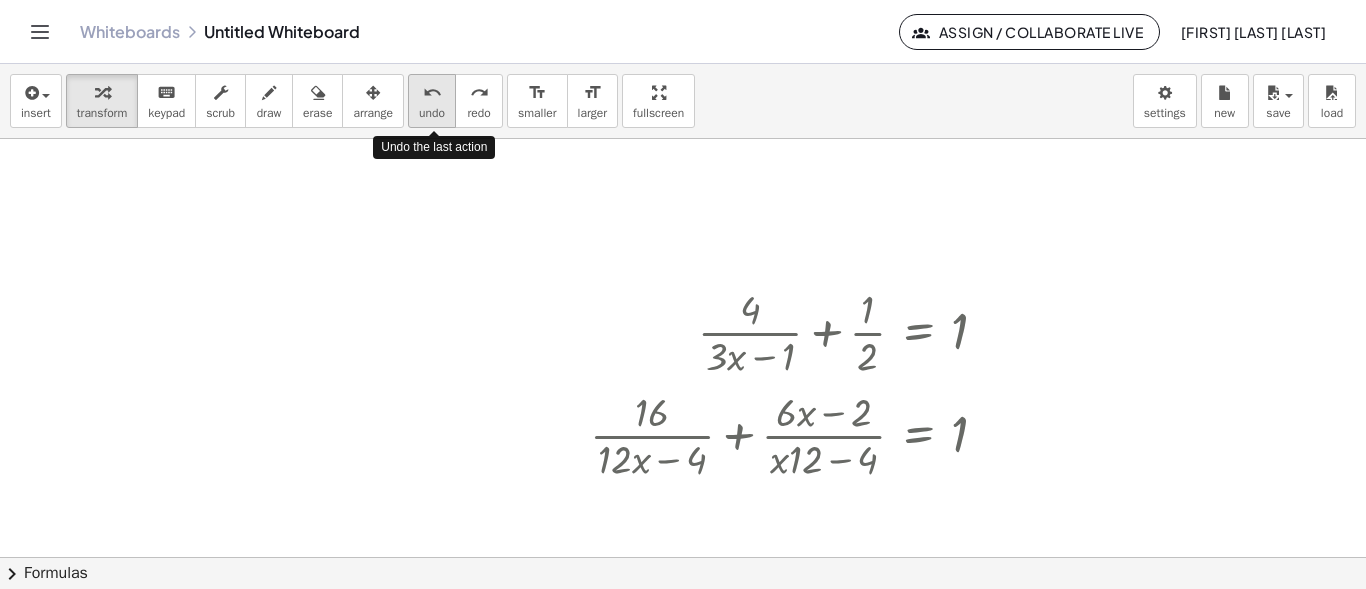 click on "undo" at bounding box center (432, 113) 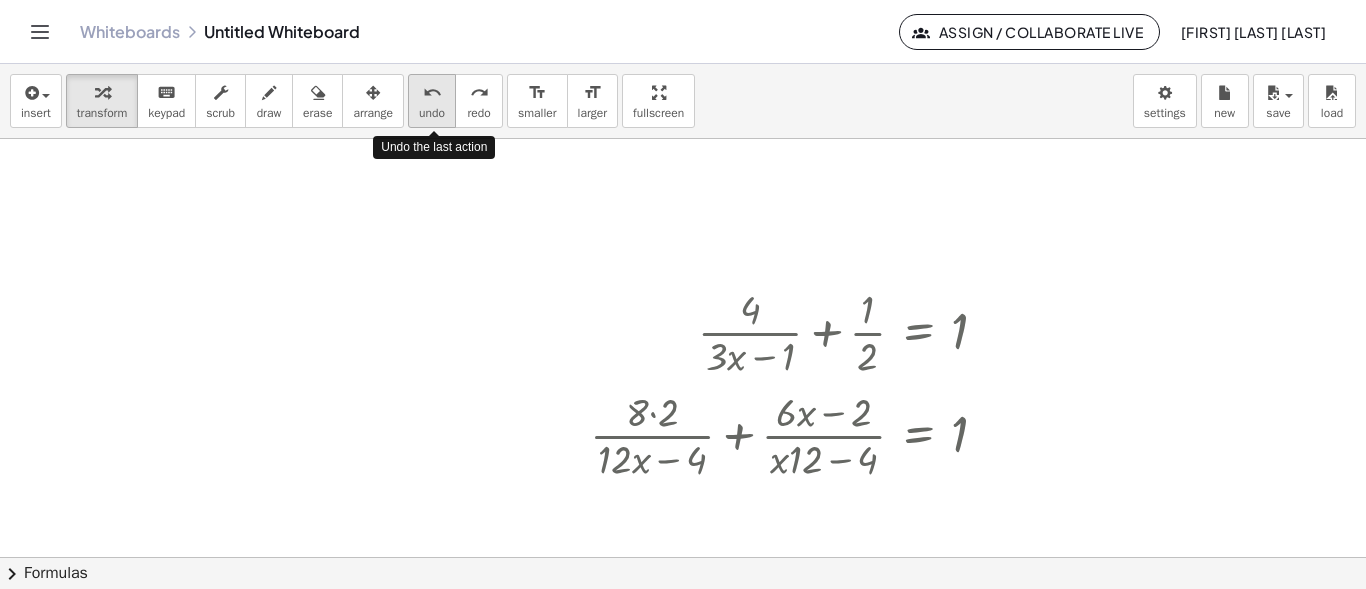click on "undo" at bounding box center (432, 113) 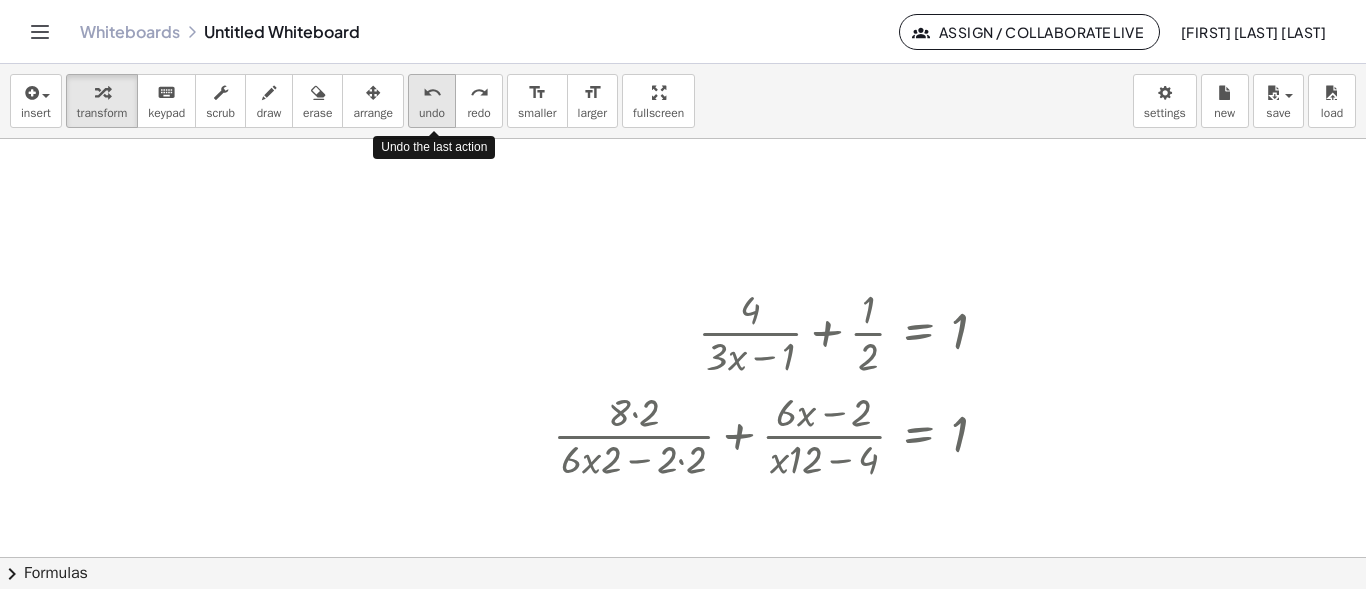 click on "undo" at bounding box center [432, 113] 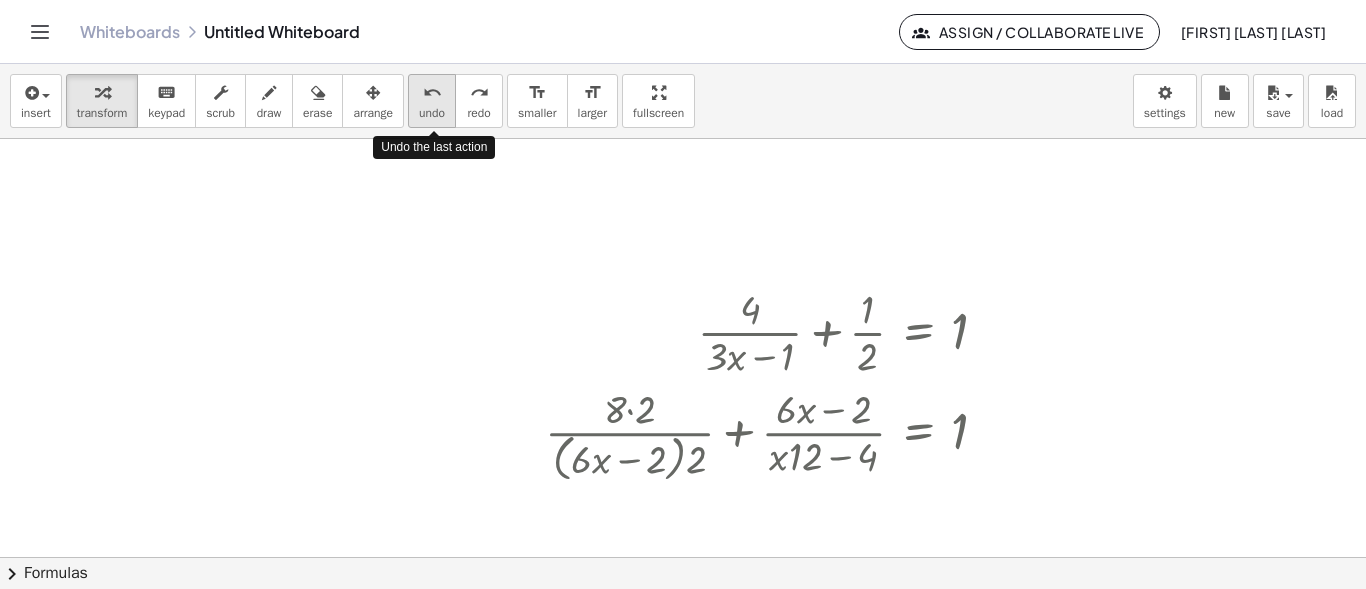 click on "undo" at bounding box center (432, 113) 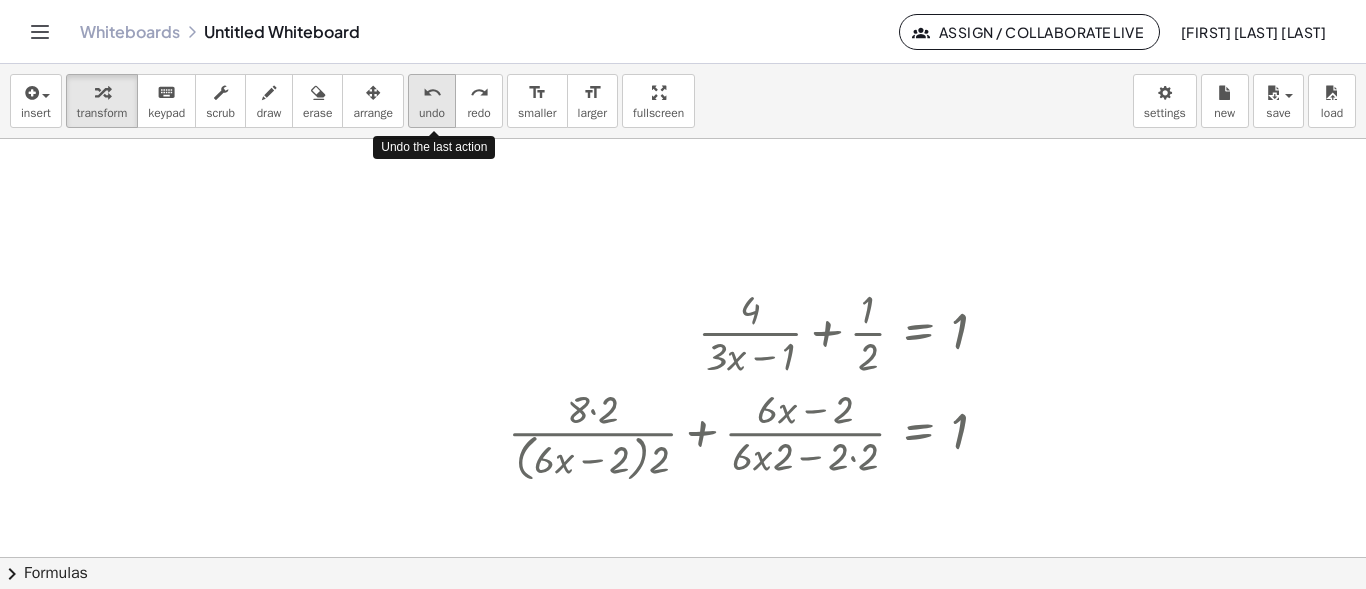 click on "undo" at bounding box center (432, 113) 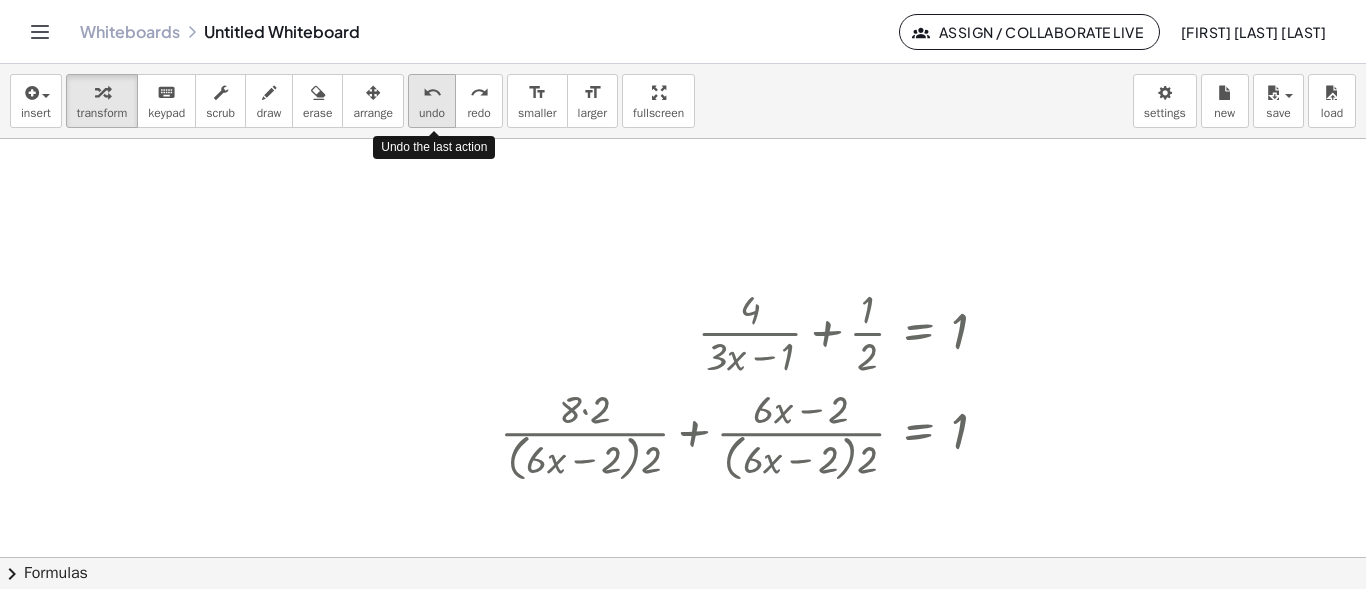 click on "undo" at bounding box center [432, 113] 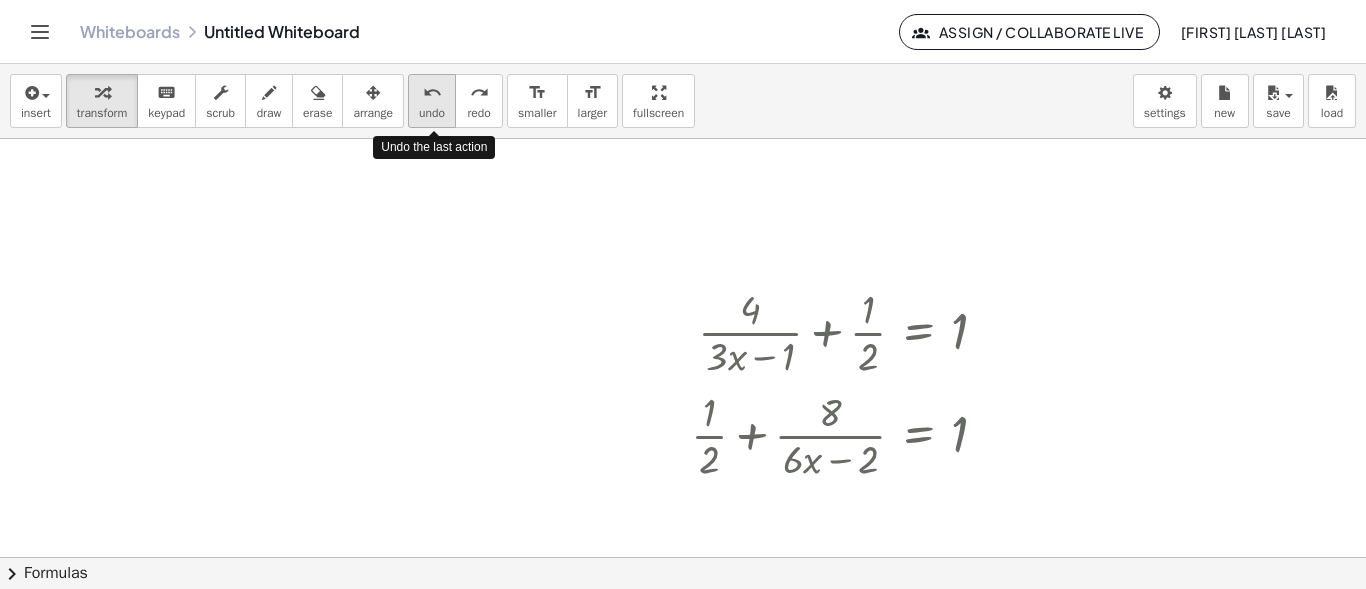 click on "undo" at bounding box center [432, 113] 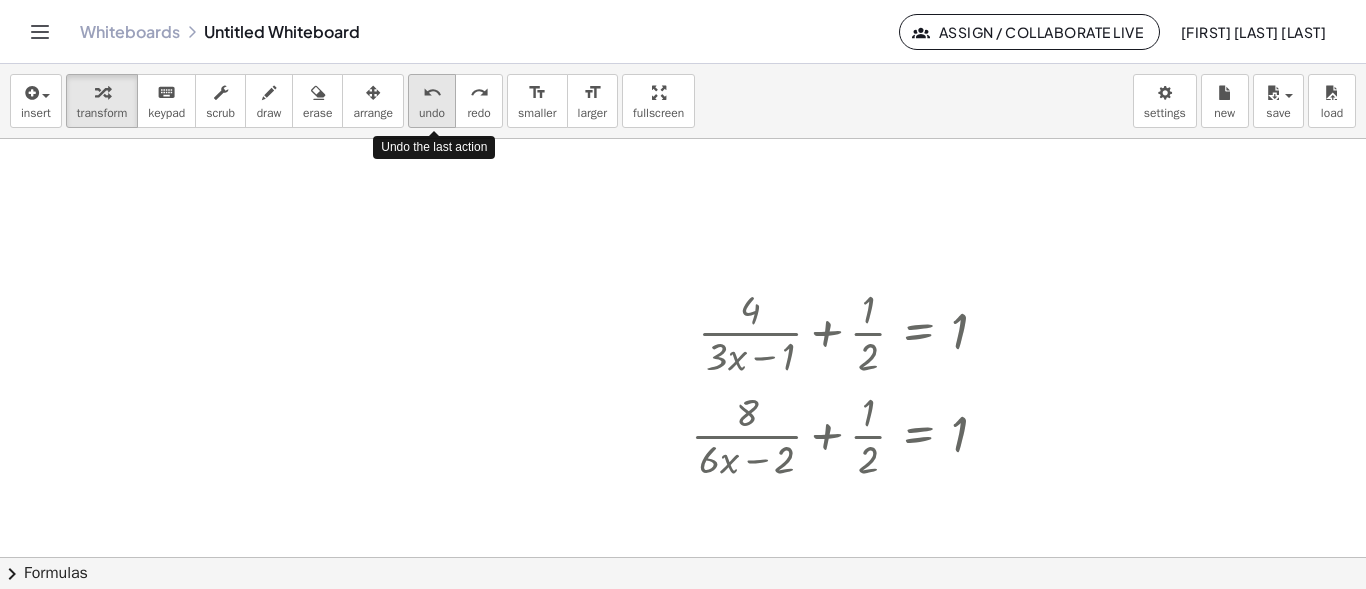 click on "undo" at bounding box center (432, 113) 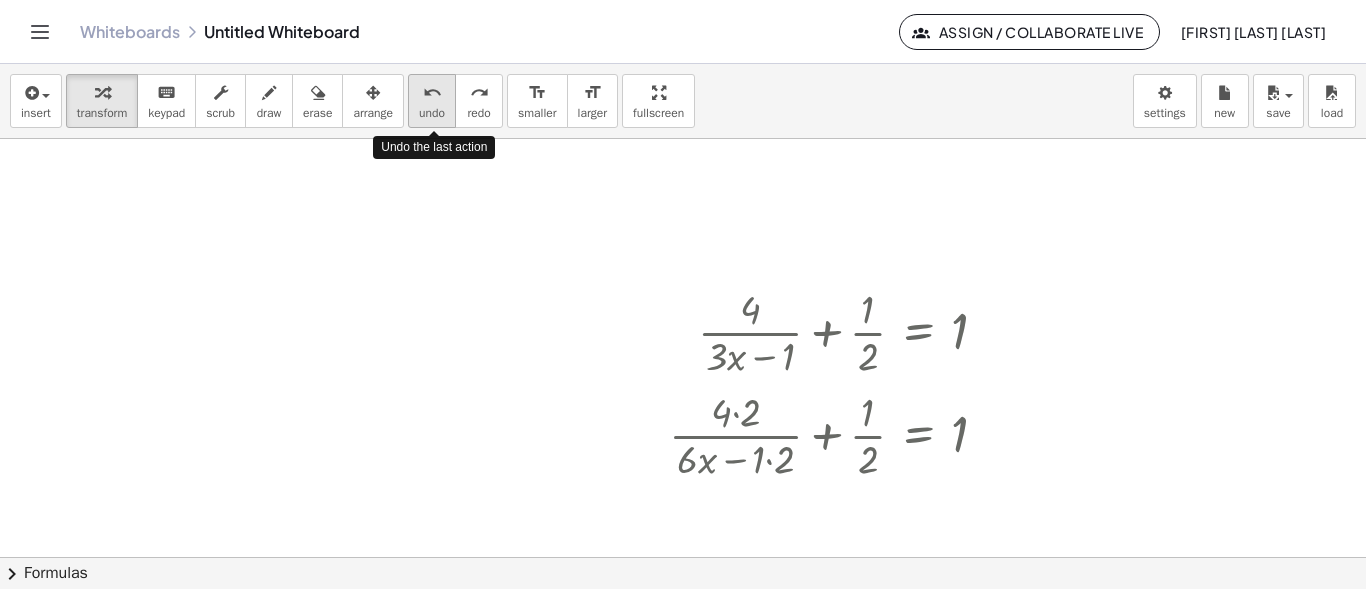 click on "undo" at bounding box center [432, 113] 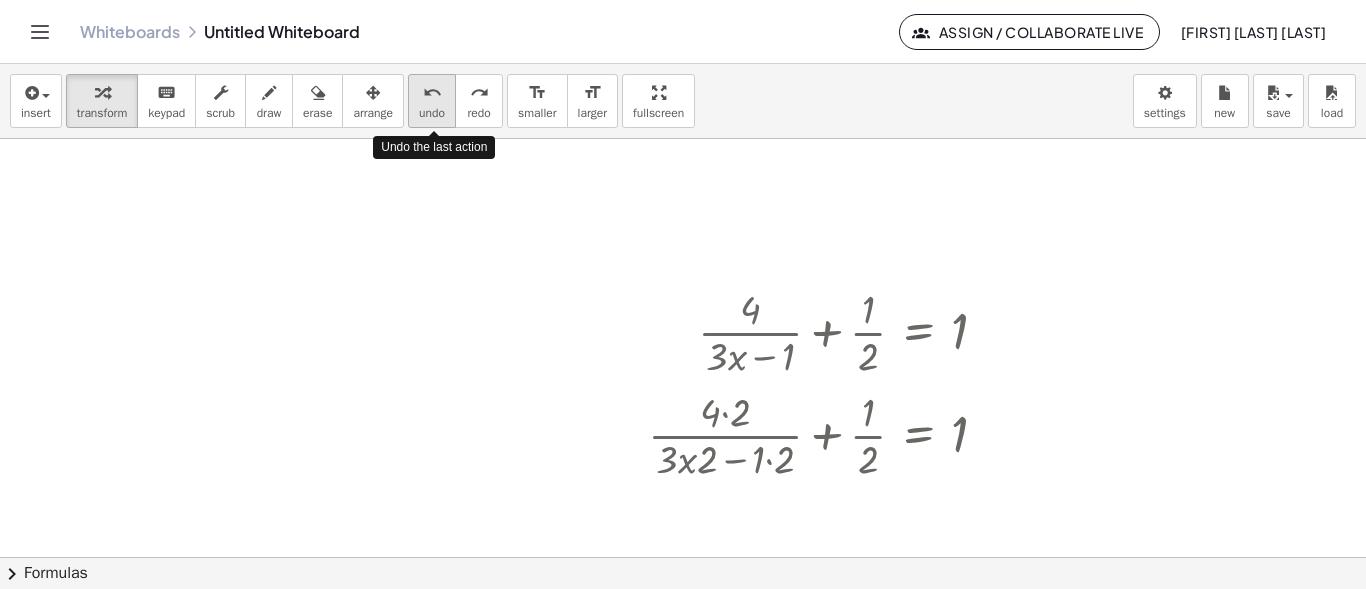 click on "undo" at bounding box center (432, 113) 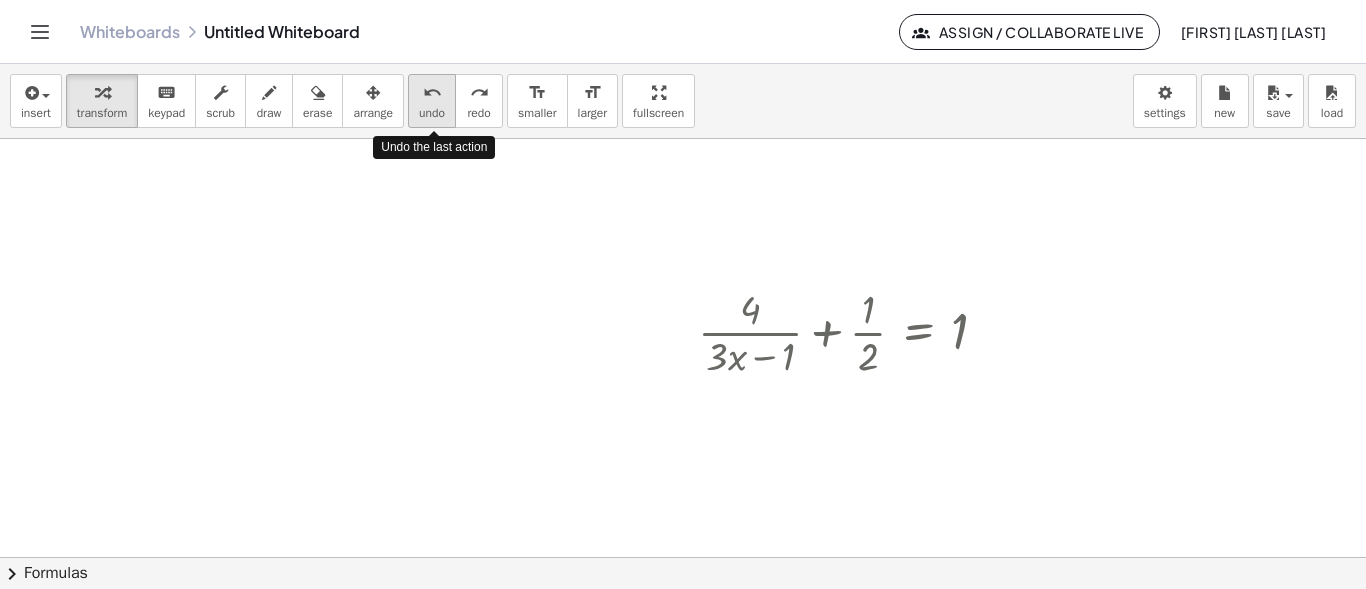 click on "undo" at bounding box center (432, 113) 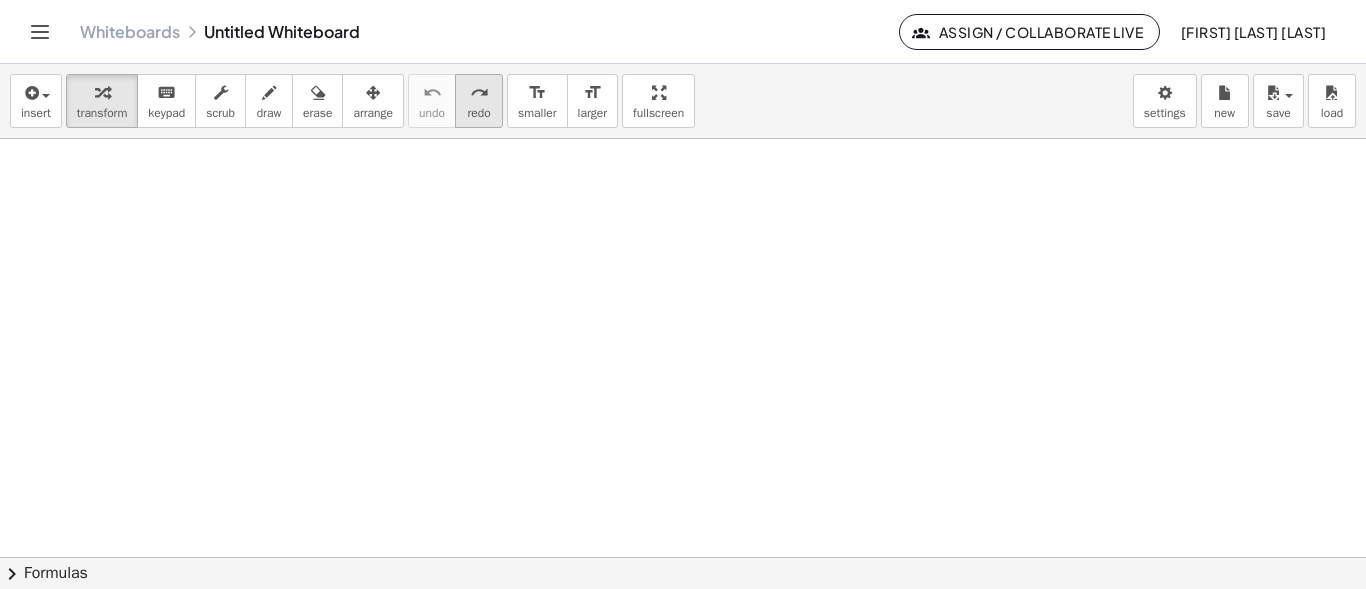 click on "redo" at bounding box center [479, 93] 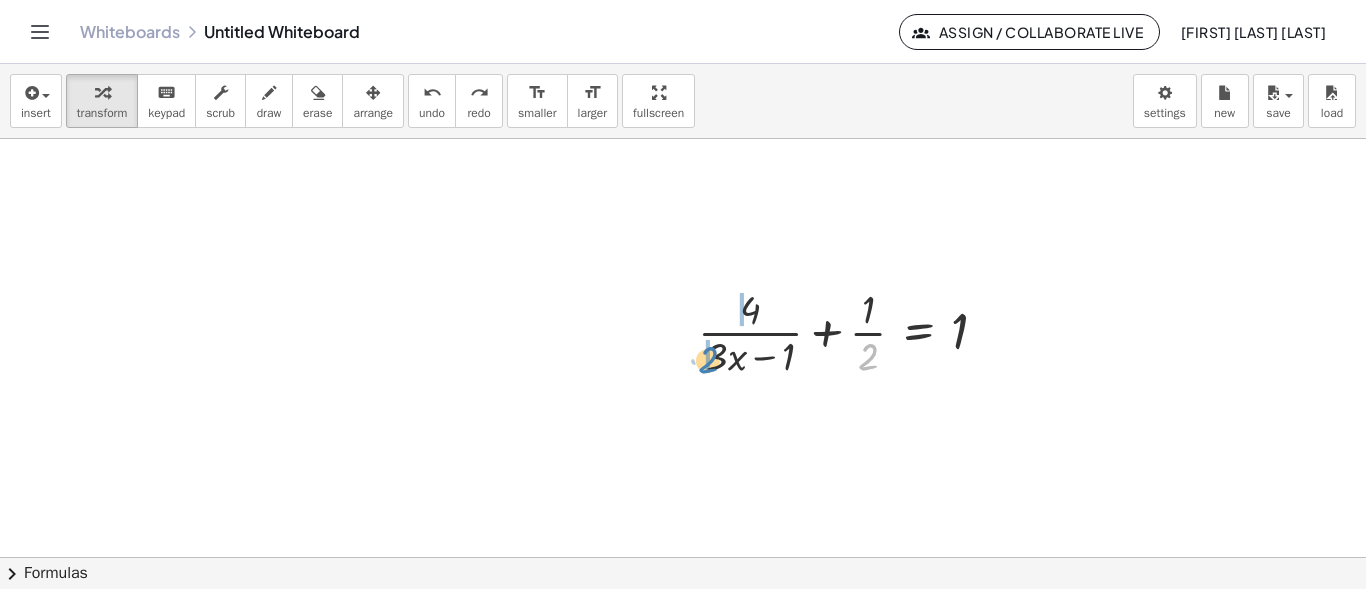 drag, startPoint x: 812, startPoint y: 356, endPoint x: 708, endPoint y: 364, distance: 104.307236 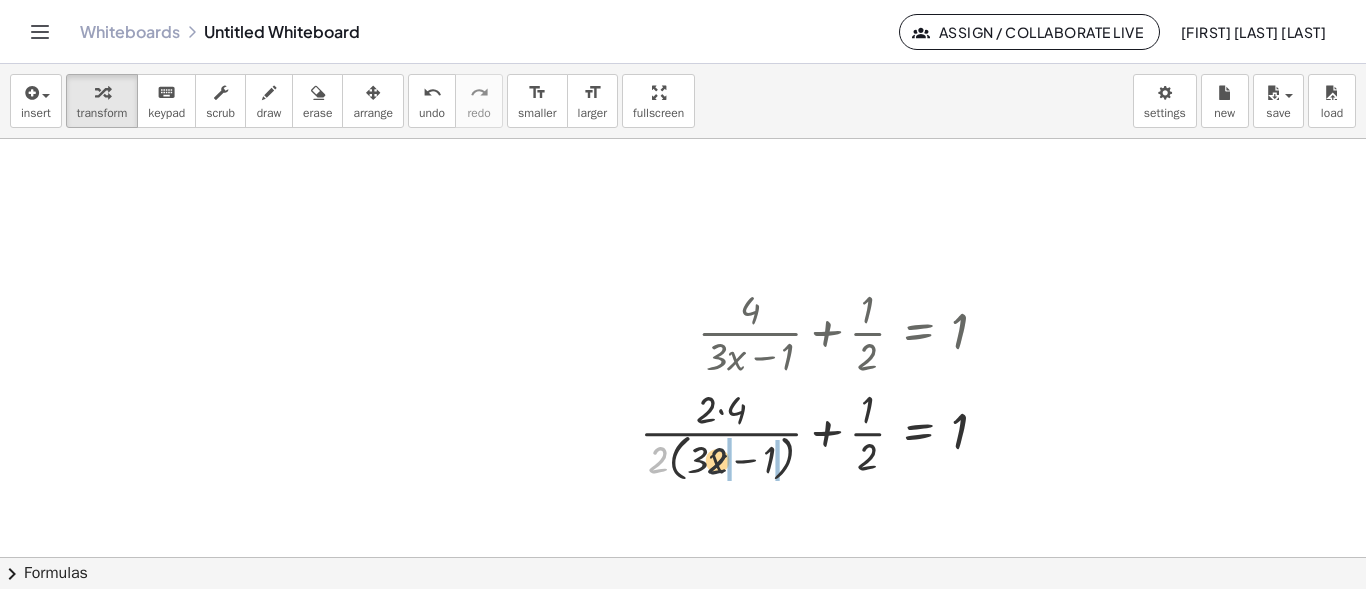 drag, startPoint x: 661, startPoint y: 459, endPoint x: 734, endPoint y: 460, distance: 73.00685 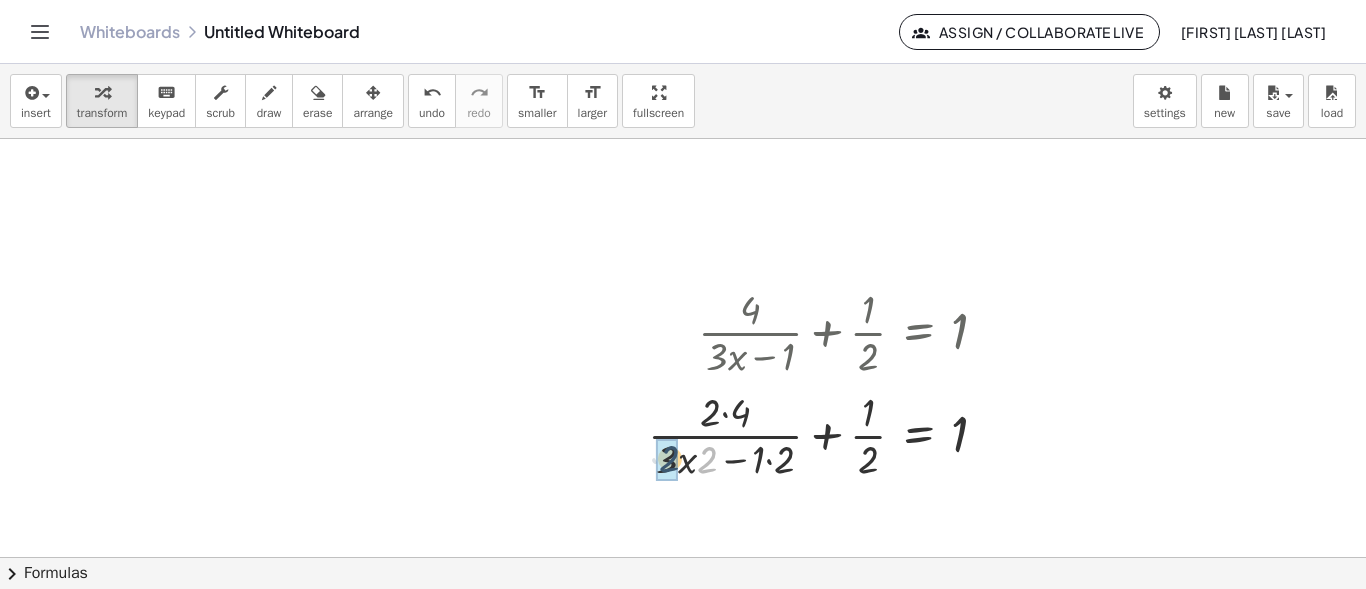 drag, startPoint x: 706, startPoint y: 461, endPoint x: 667, endPoint y: 460, distance: 39.012817 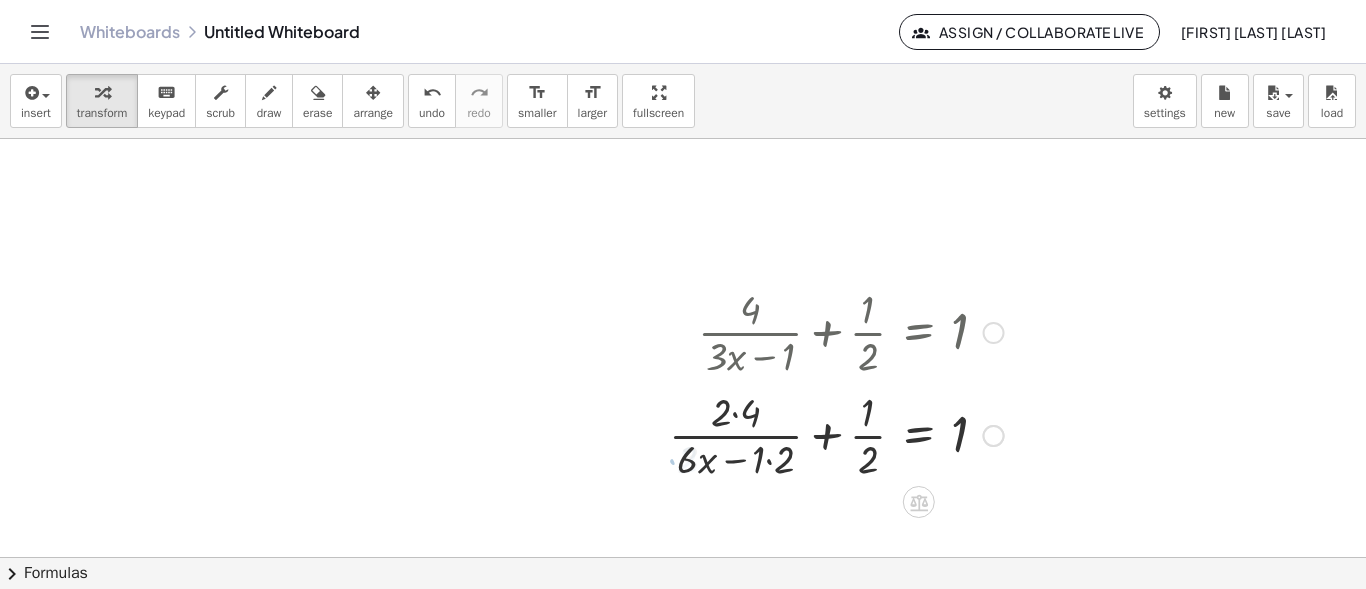 click at bounding box center [836, 434] 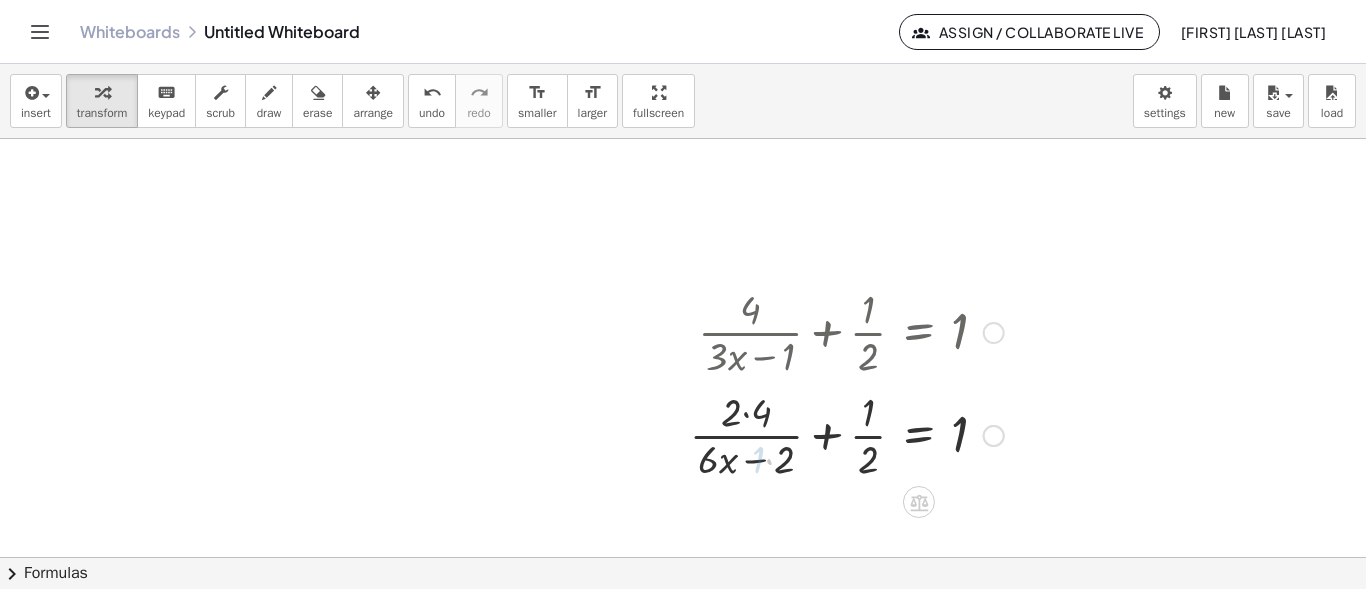 click at bounding box center [847, 434] 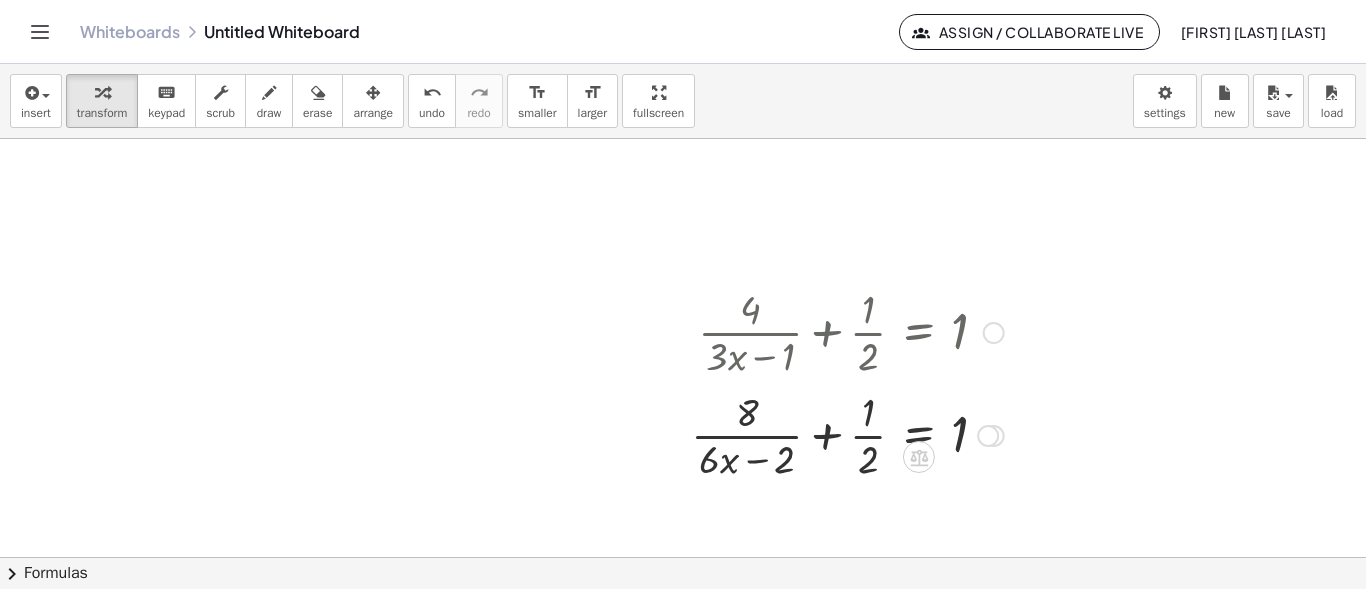 click at bounding box center [847, 434] 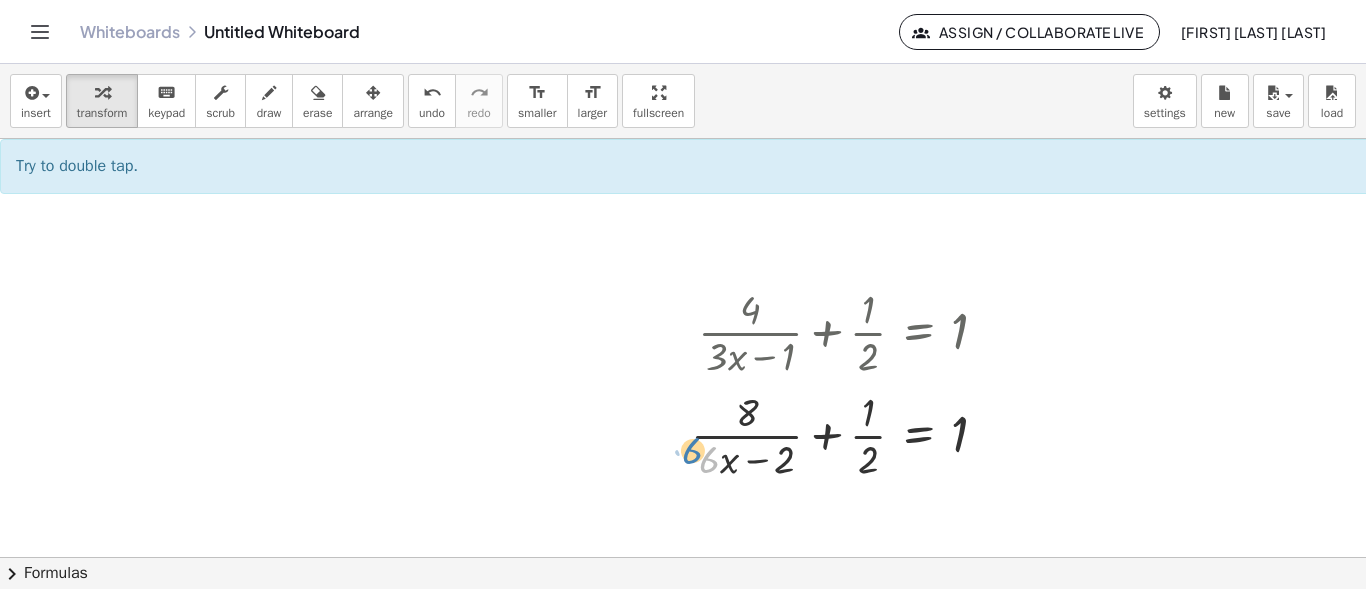 drag, startPoint x: 715, startPoint y: 459, endPoint x: 702, endPoint y: 450, distance: 15.811388 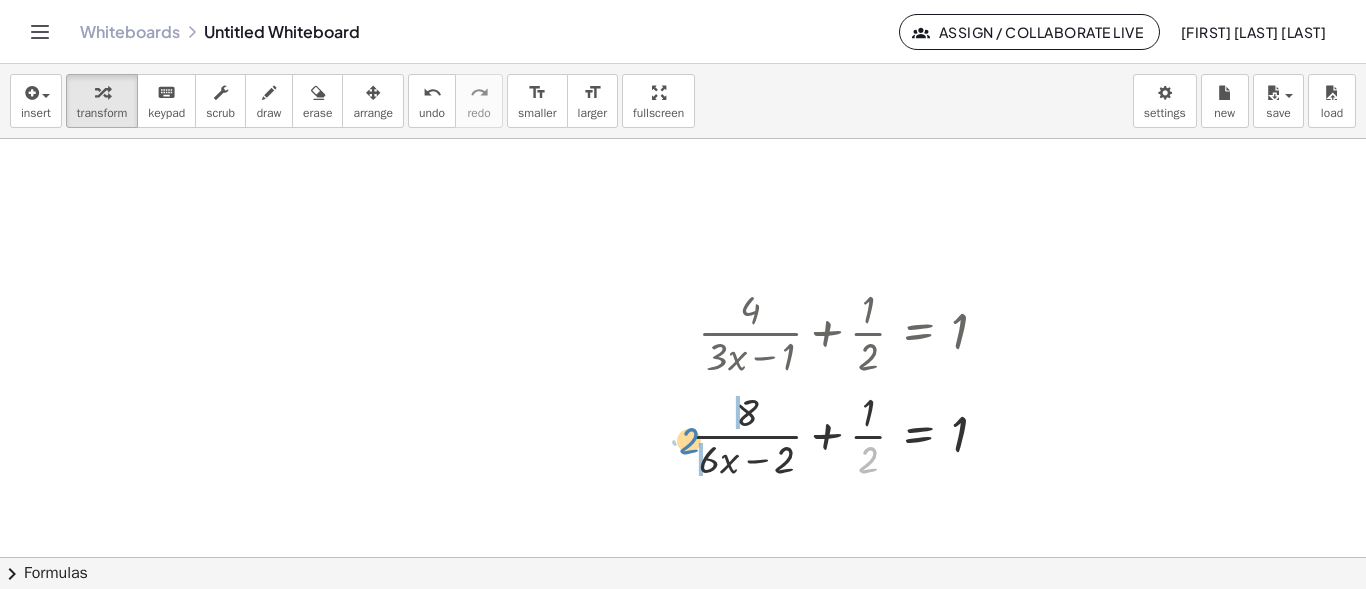 drag, startPoint x: 863, startPoint y: 459, endPoint x: 682, endPoint y: 441, distance: 181.89282 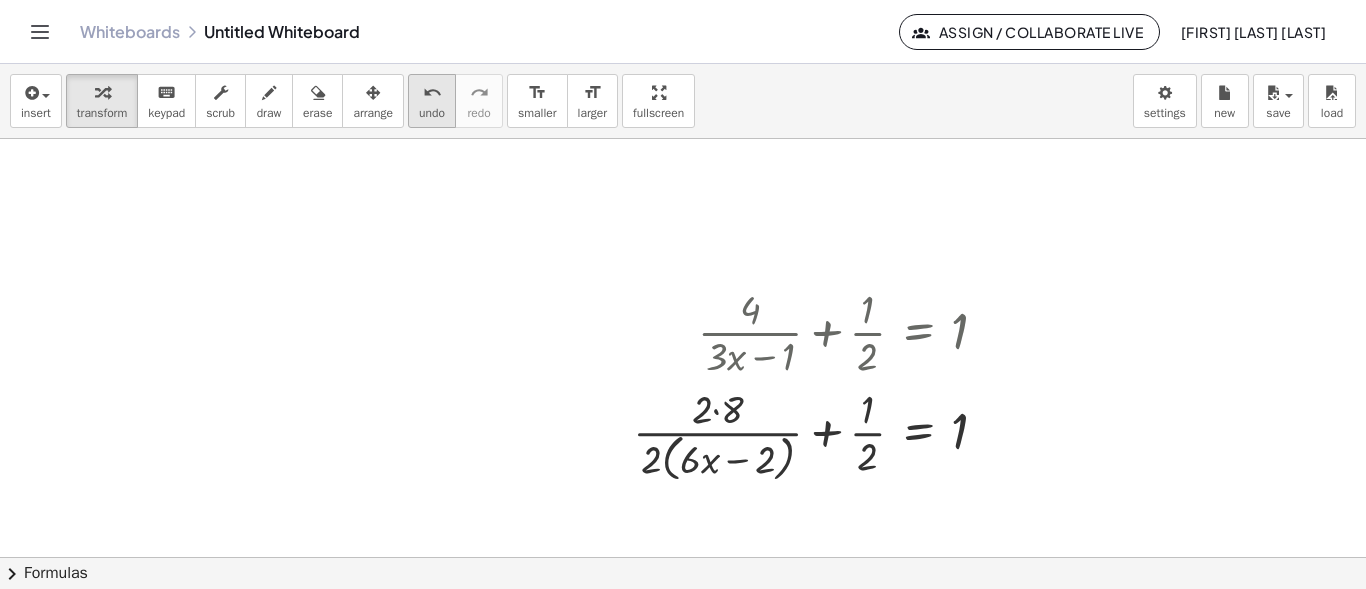 click on "undo" at bounding box center [432, 92] 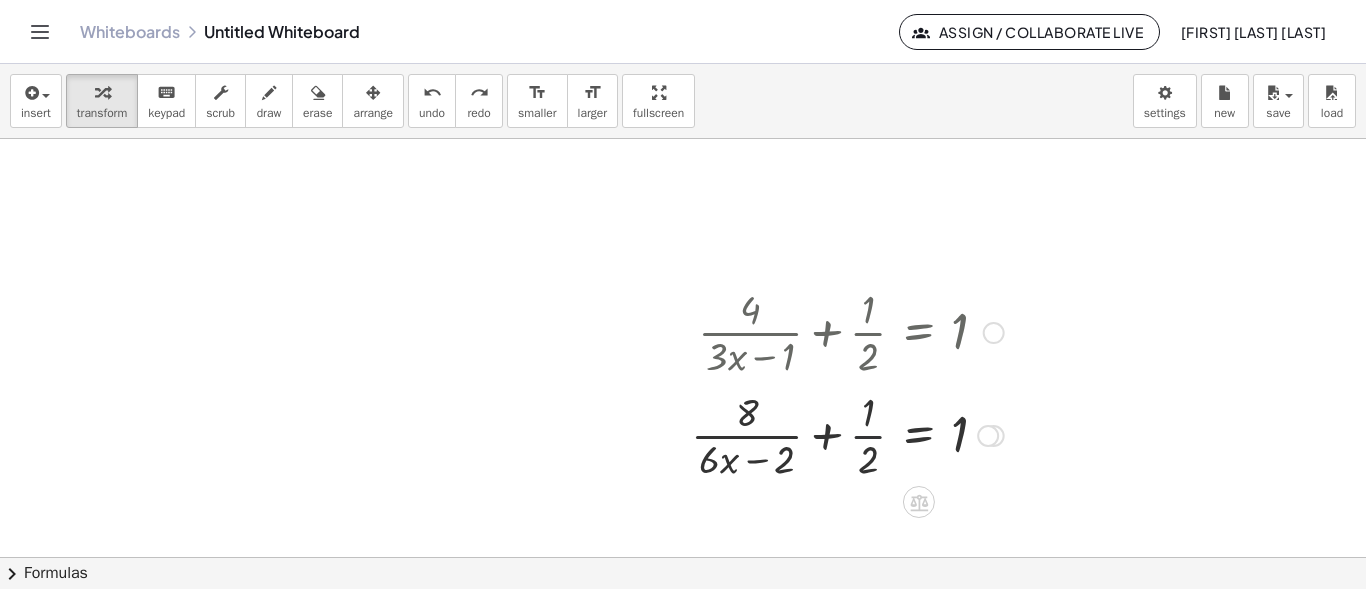 click at bounding box center [847, 434] 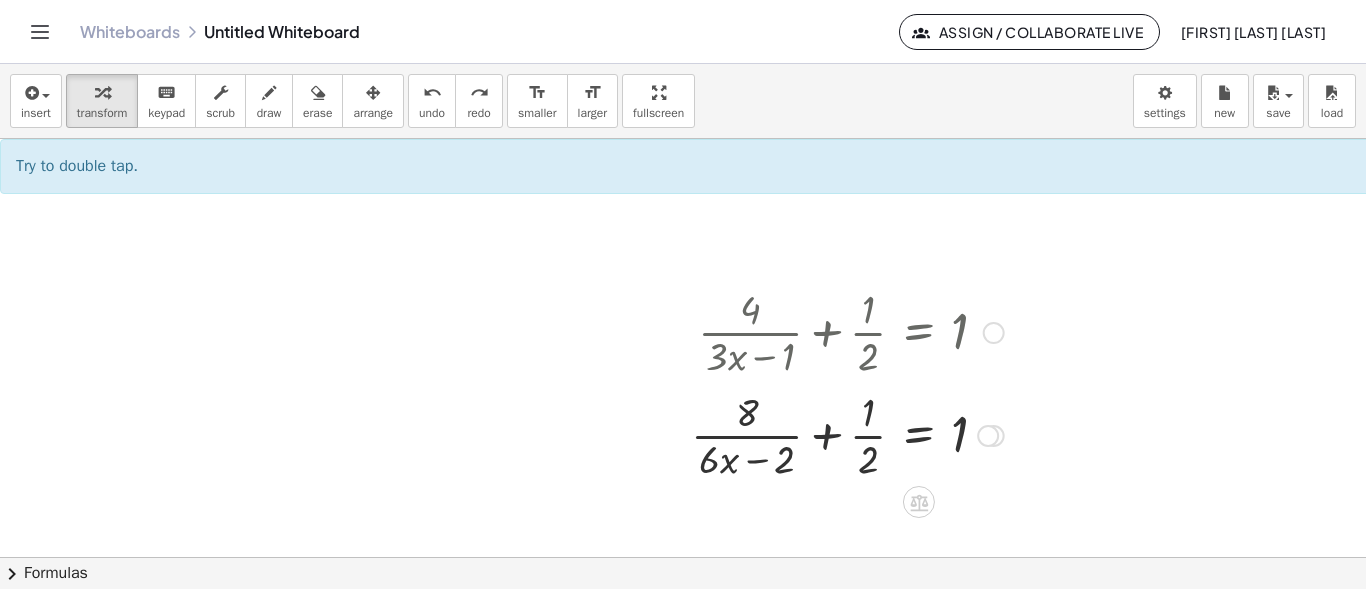 click at bounding box center [847, 434] 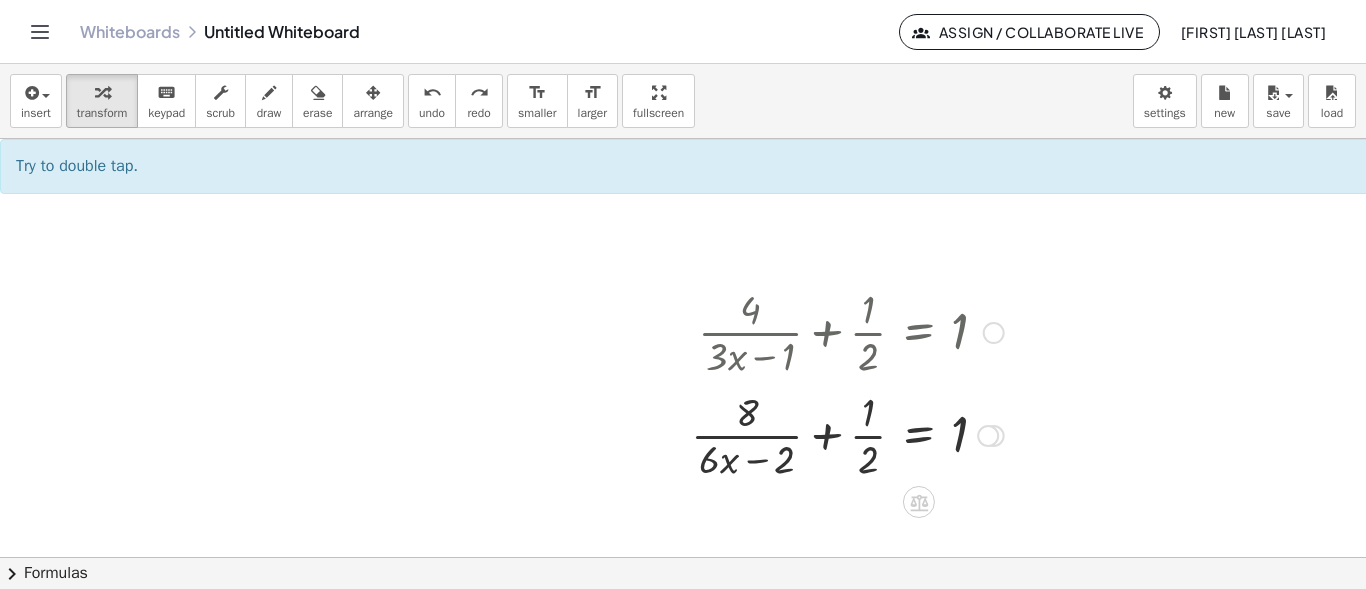 click at bounding box center [847, 434] 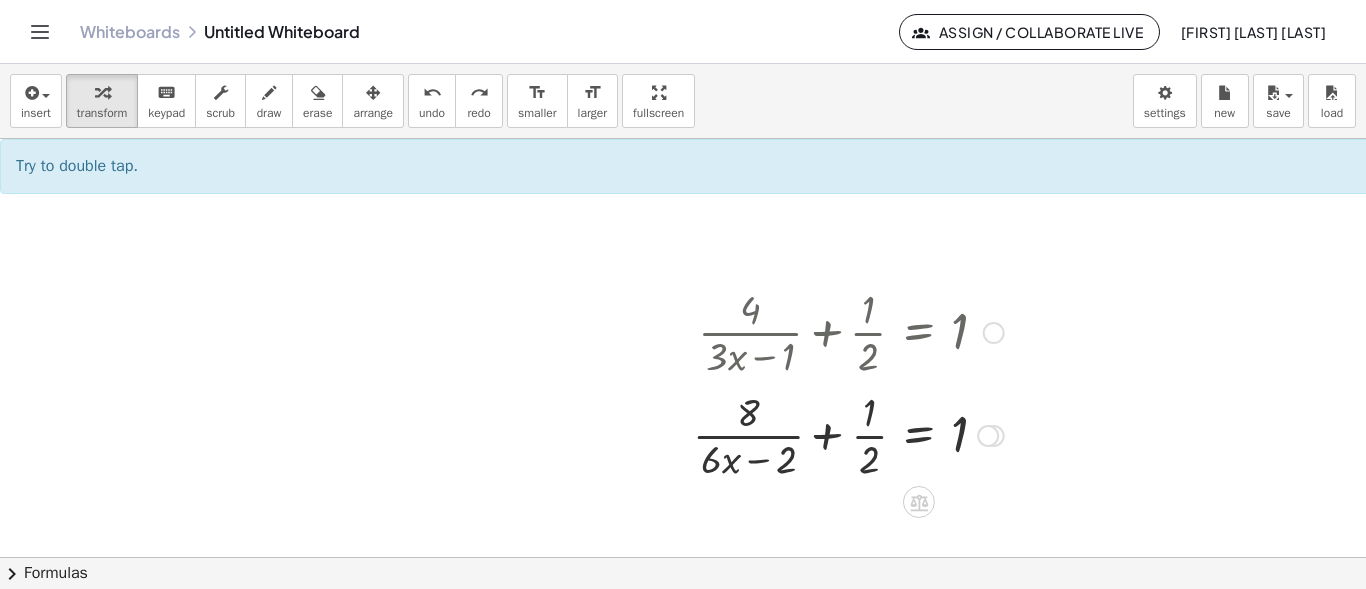 click at bounding box center [847, 434] 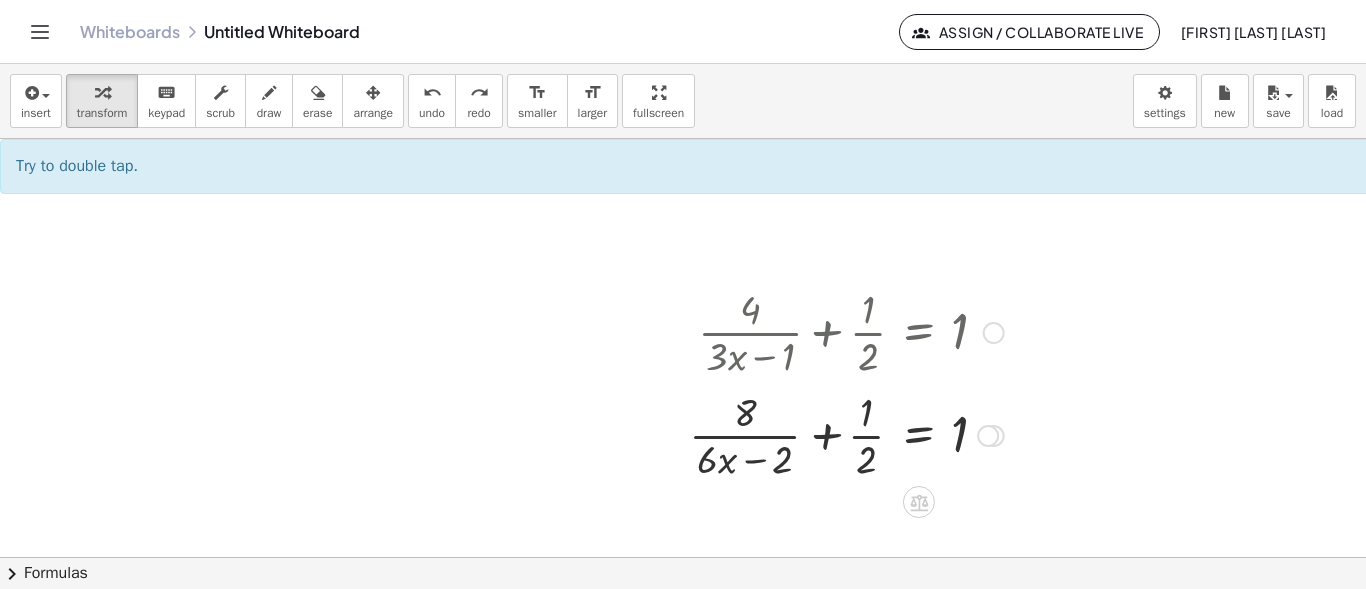 click at bounding box center [847, 434] 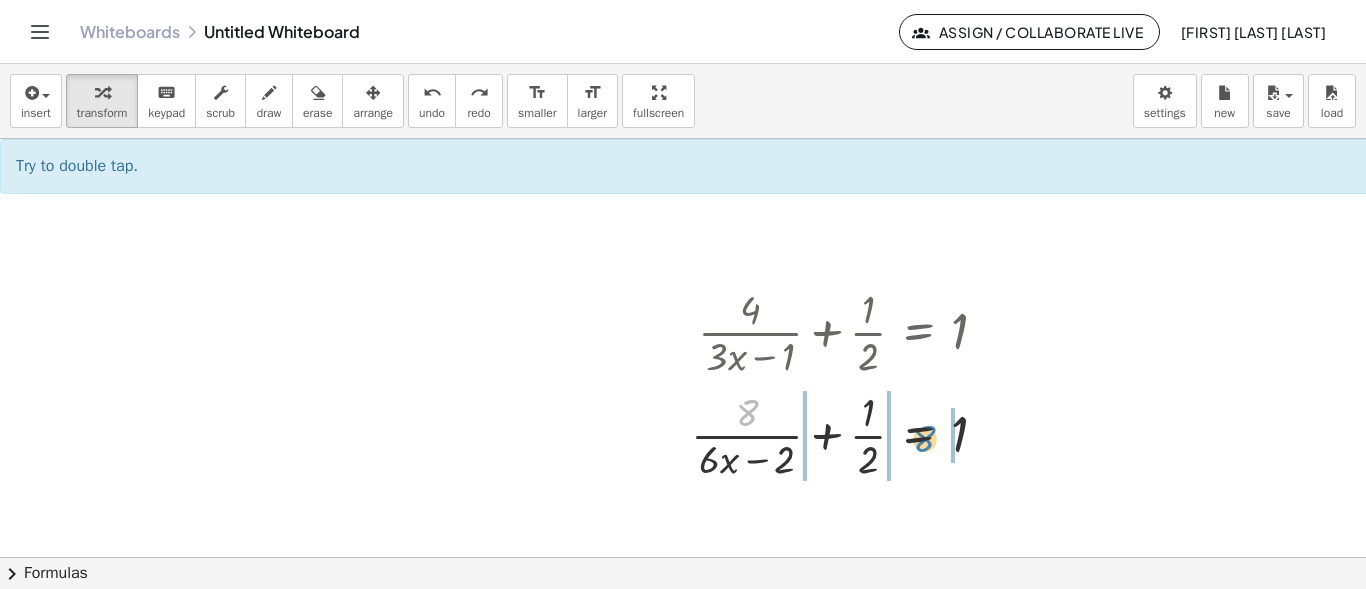 drag, startPoint x: 751, startPoint y: 418, endPoint x: 928, endPoint y: 445, distance: 179.04749 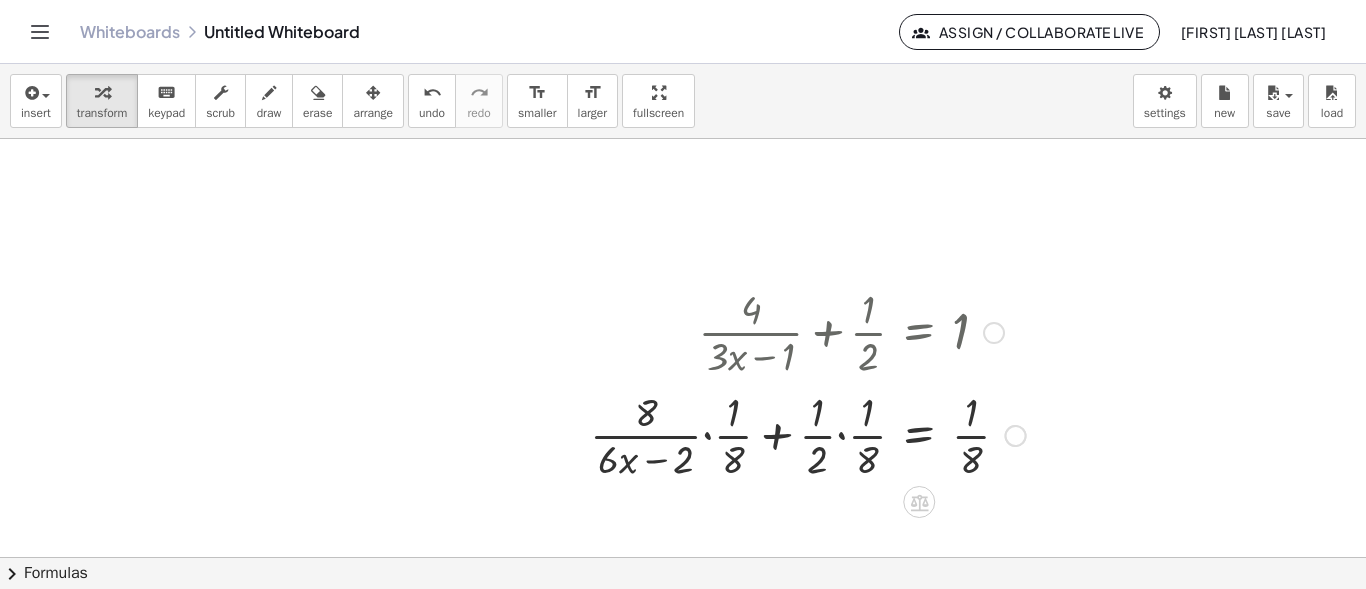 click at bounding box center [808, 434] 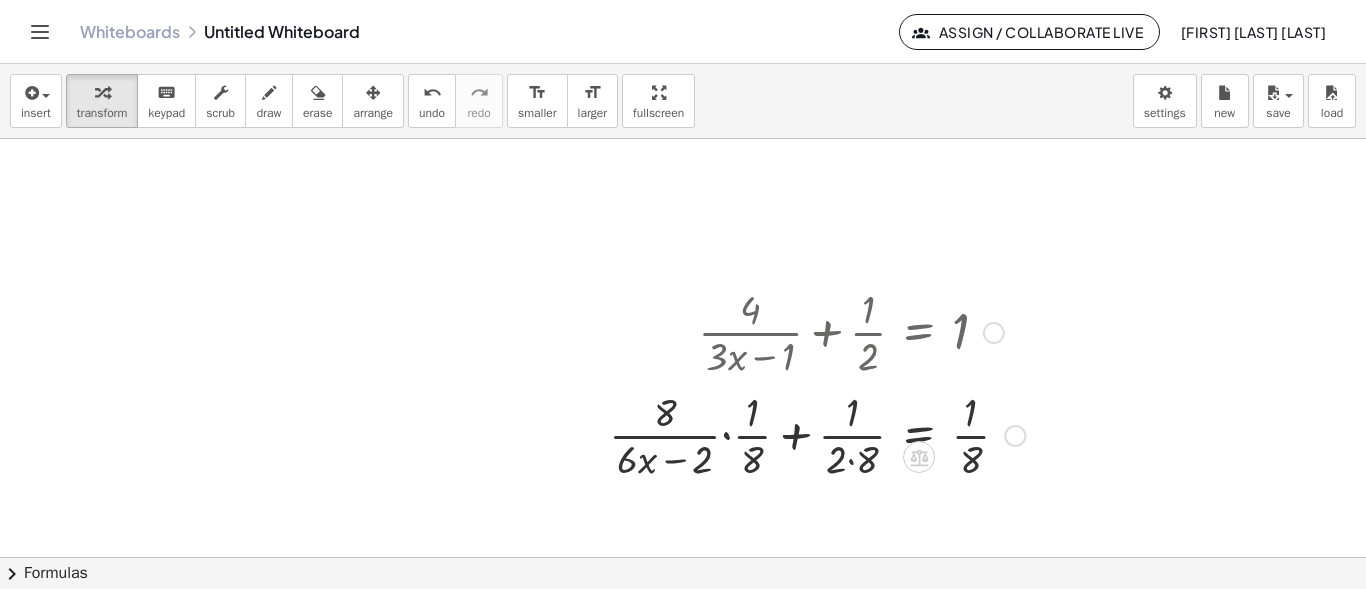 click at bounding box center (817, 434) 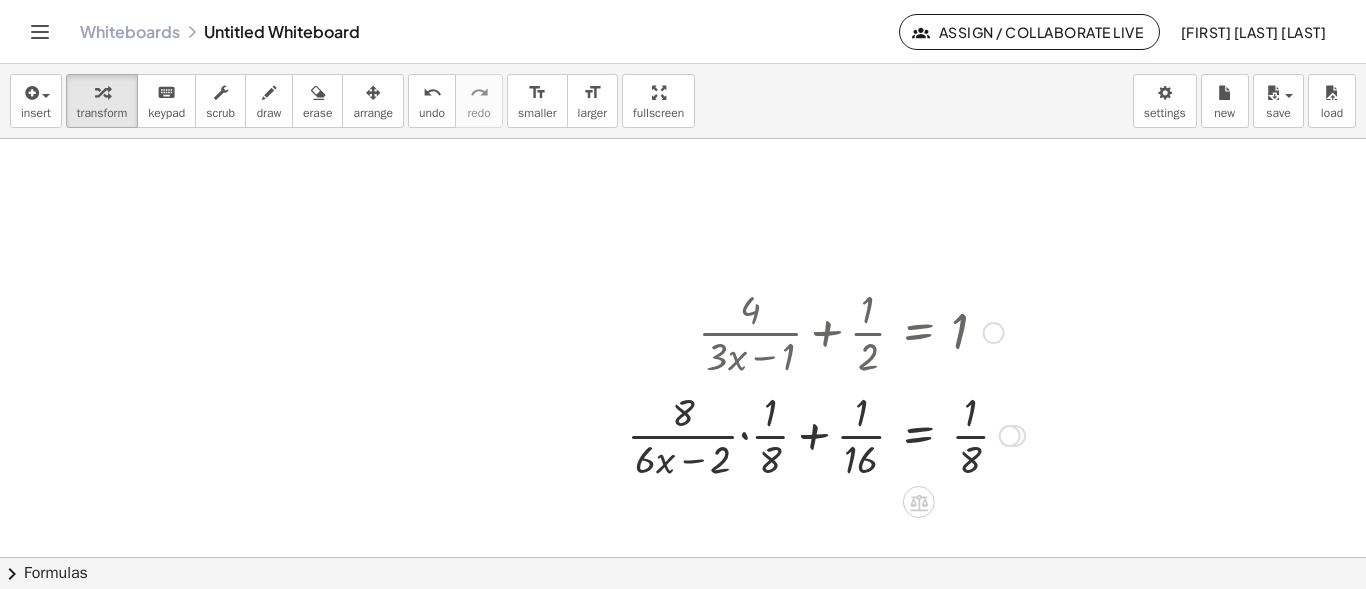 click at bounding box center [826, 434] 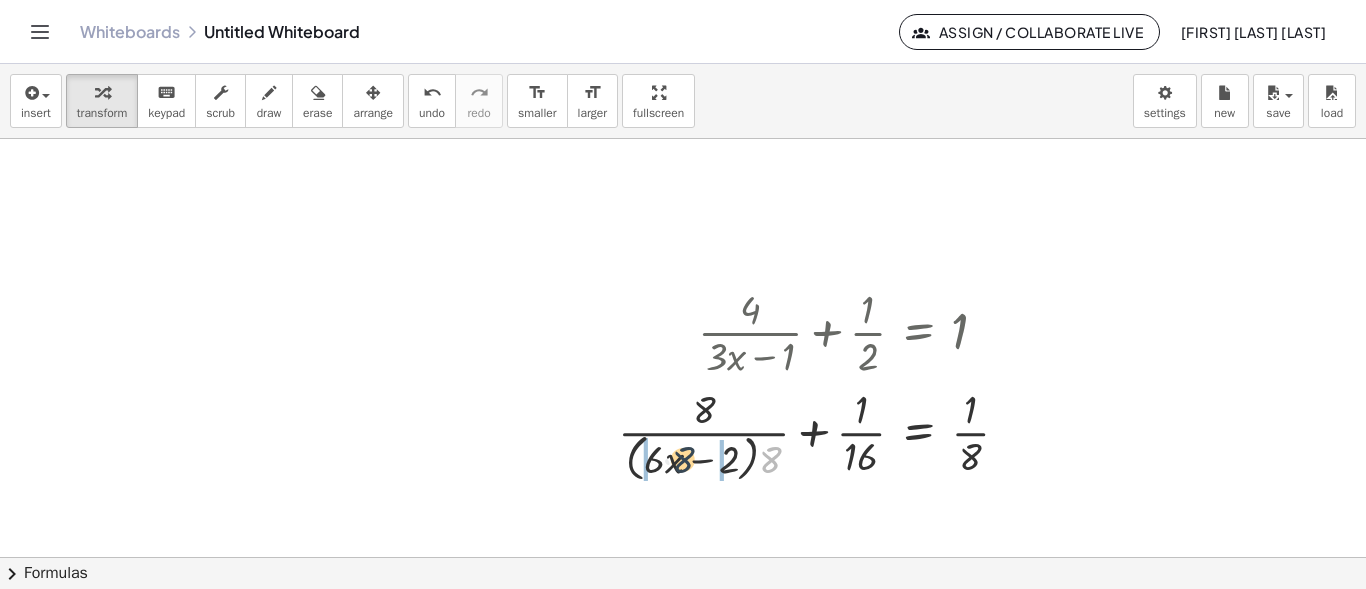 drag, startPoint x: 773, startPoint y: 456, endPoint x: 681, endPoint y: 456, distance: 92 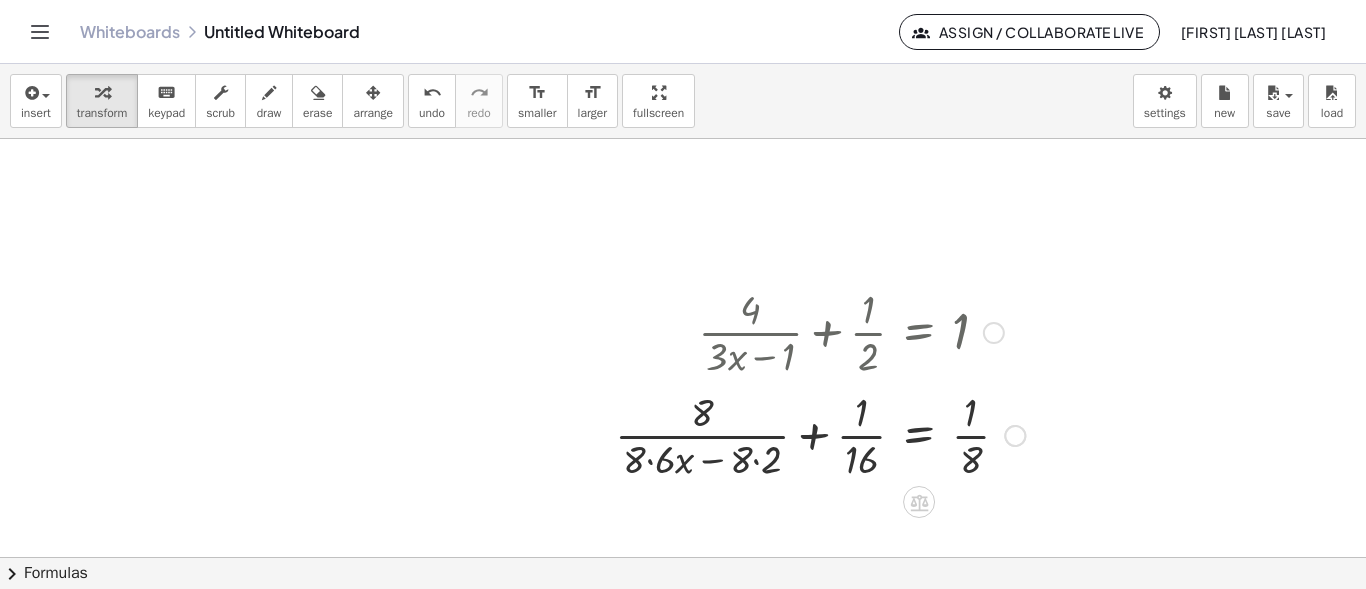 click at bounding box center (820, 434) 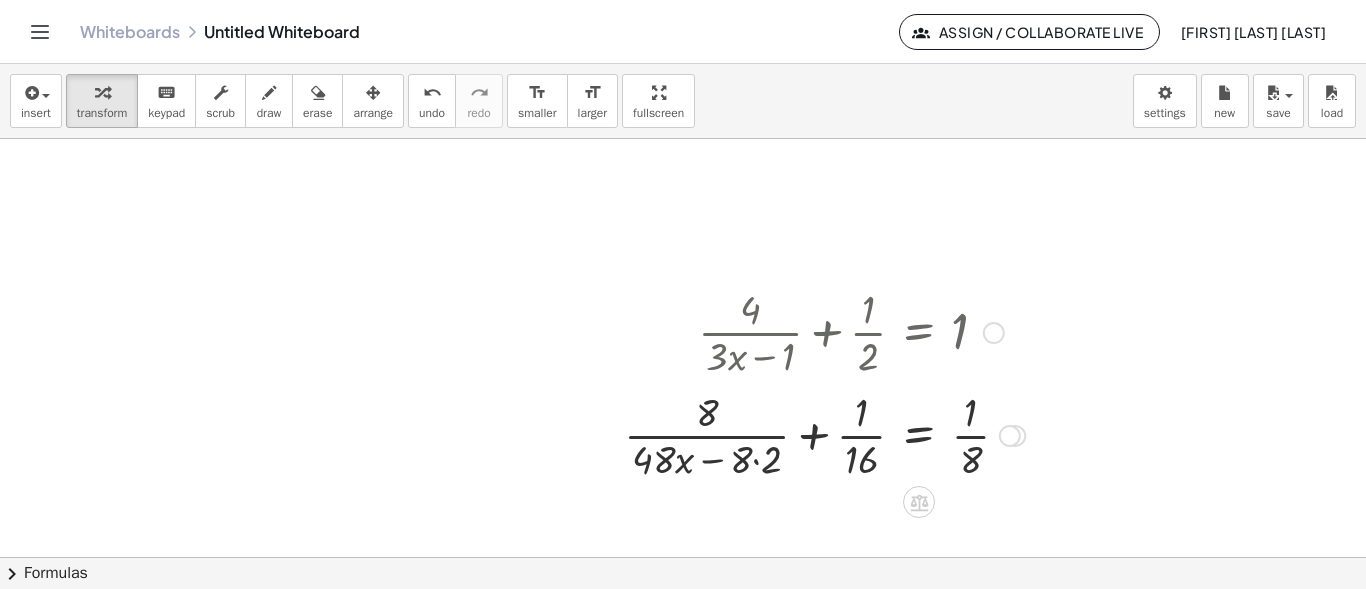 click at bounding box center (824, 434) 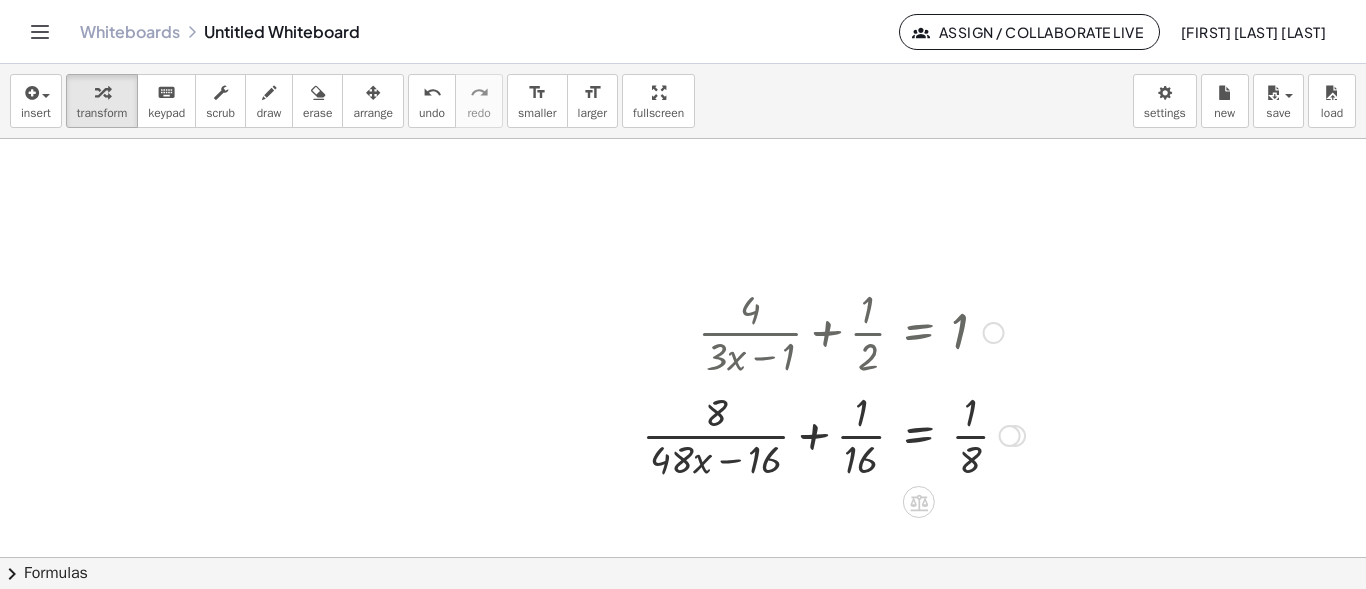 click at bounding box center (833, 434) 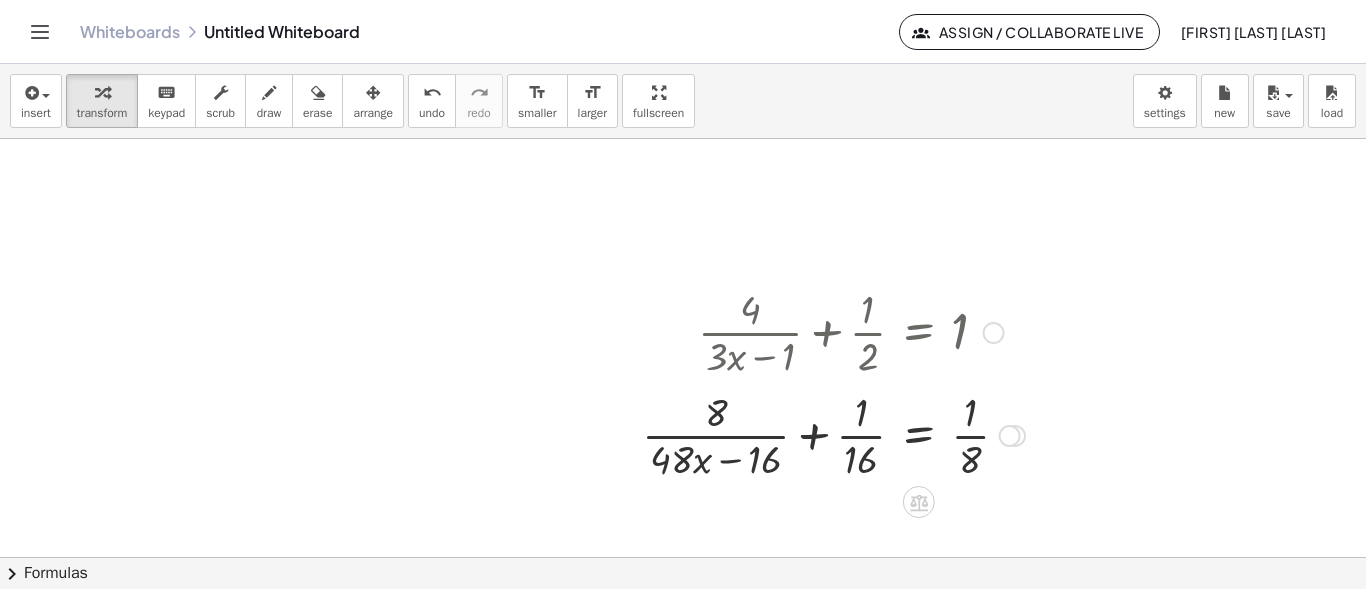 click at bounding box center [833, 434] 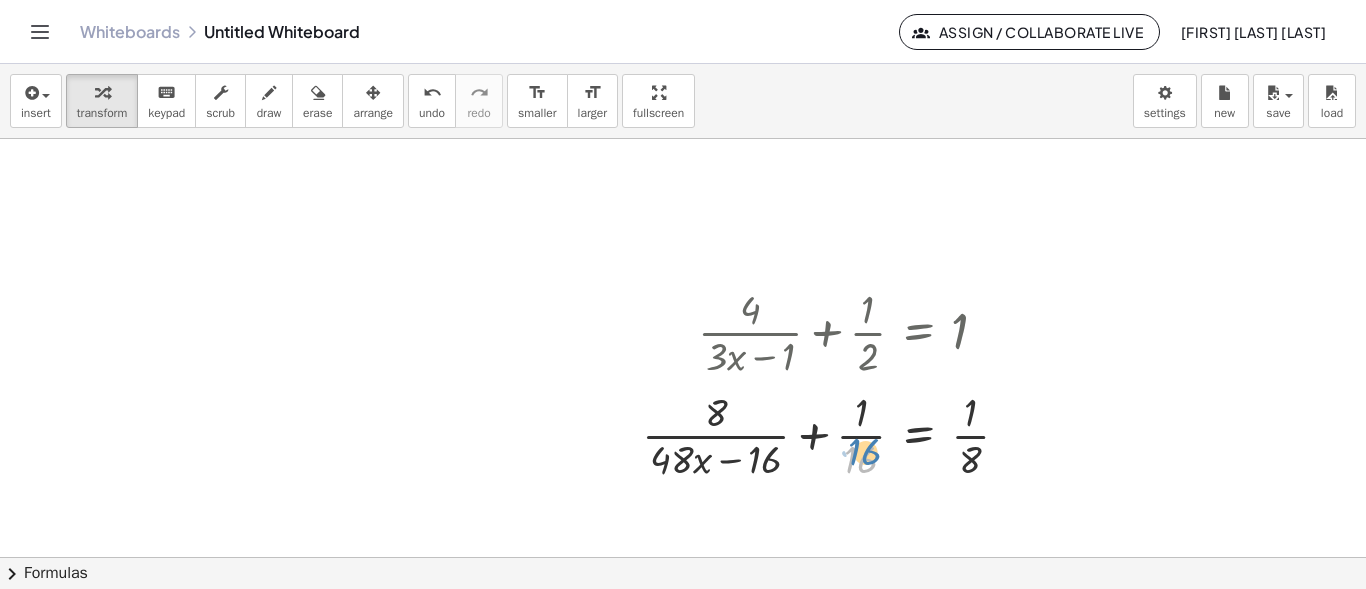 click at bounding box center [833, 434] 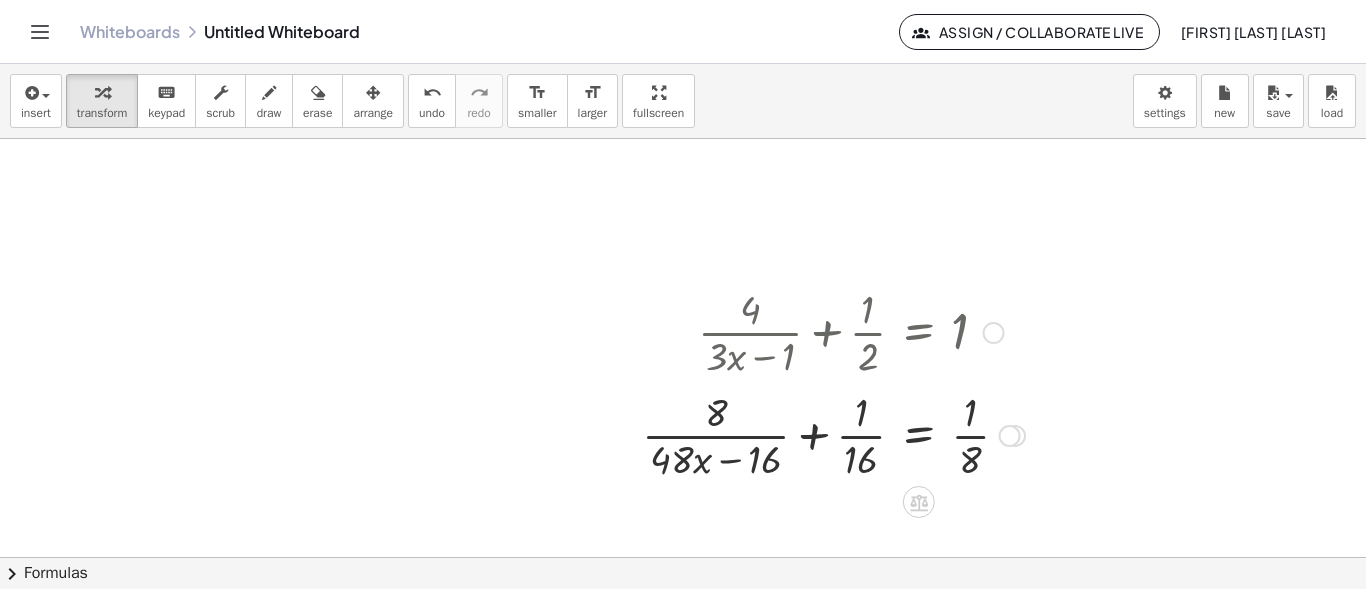 click at bounding box center [833, 434] 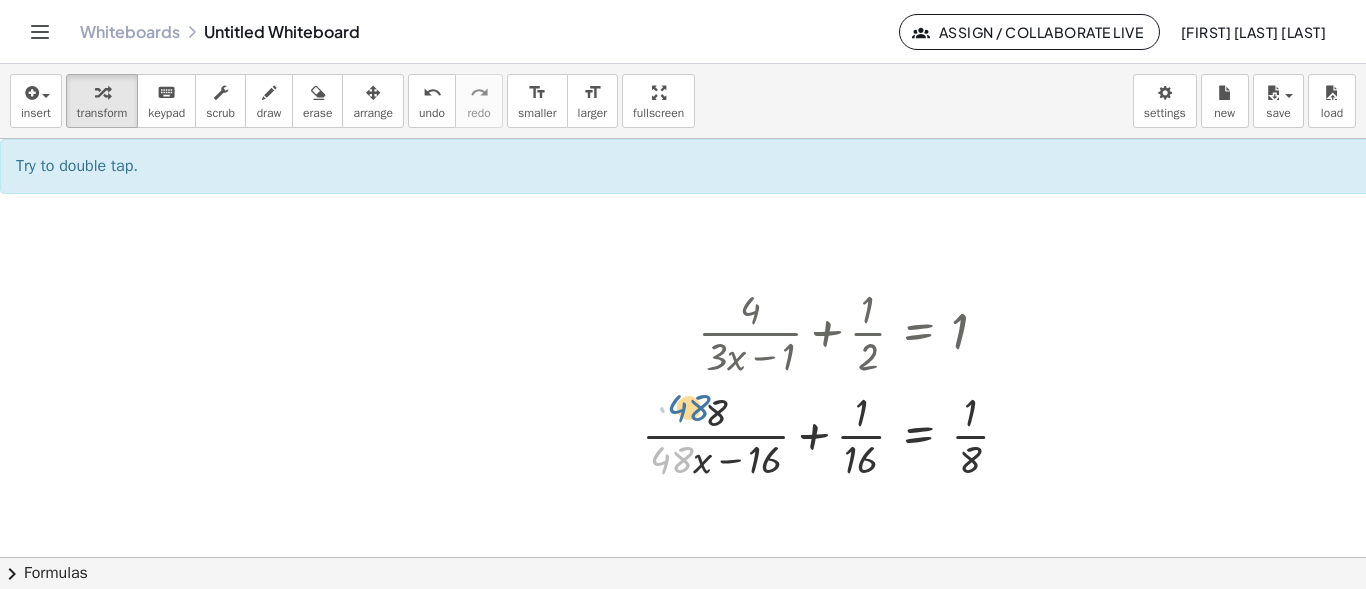 drag, startPoint x: 682, startPoint y: 434, endPoint x: 679, endPoint y: 407, distance: 27.166155 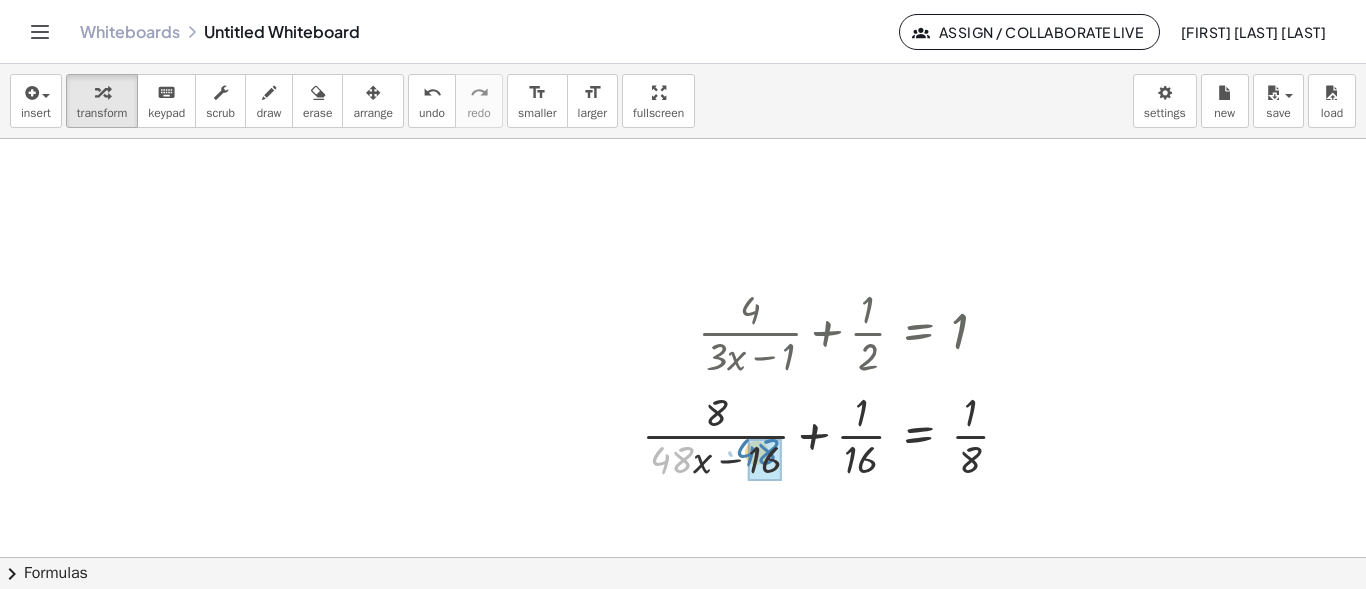 drag, startPoint x: 671, startPoint y: 451, endPoint x: 757, endPoint y: 452, distance: 86.00581 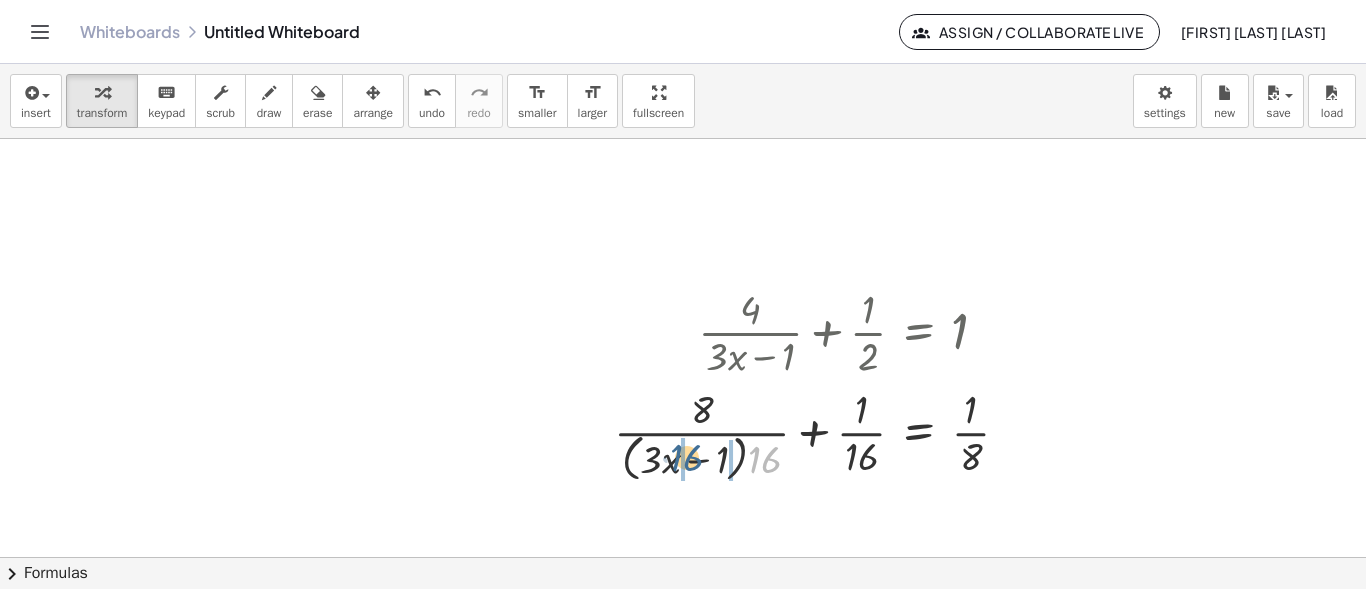 drag, startPoint x: 763, startPoint y: 462, endPoint x: 686, endPoint y: 460, distance: 77.02597 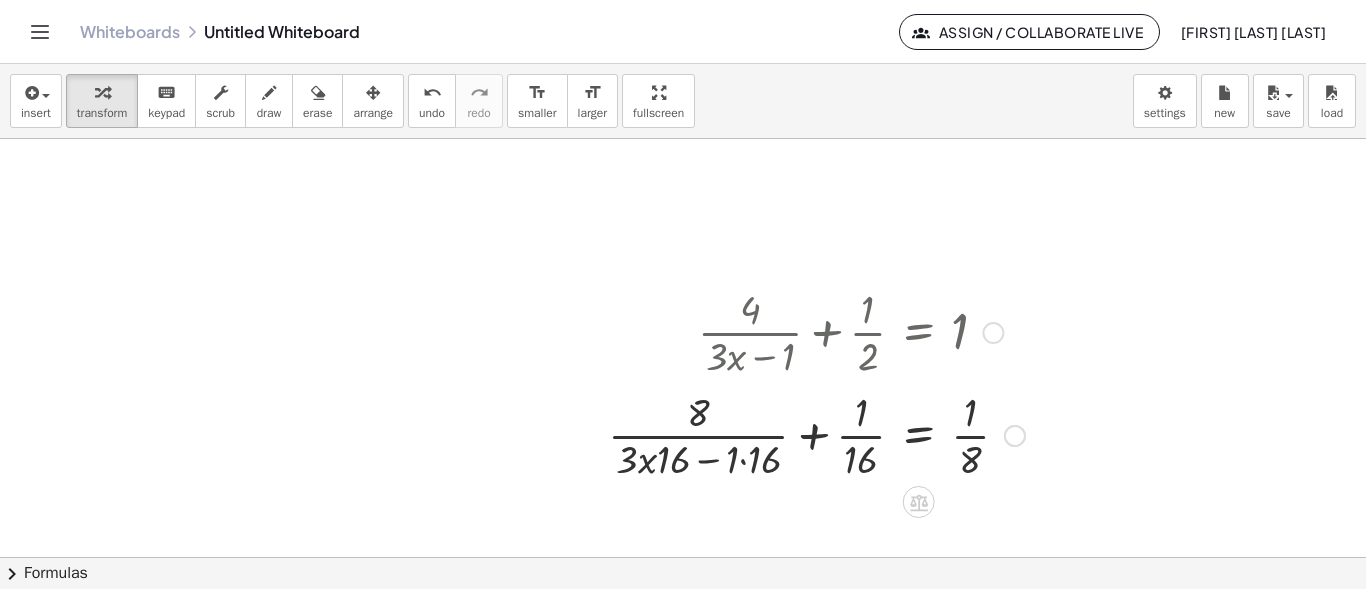 click at bounding box center [816, 434] 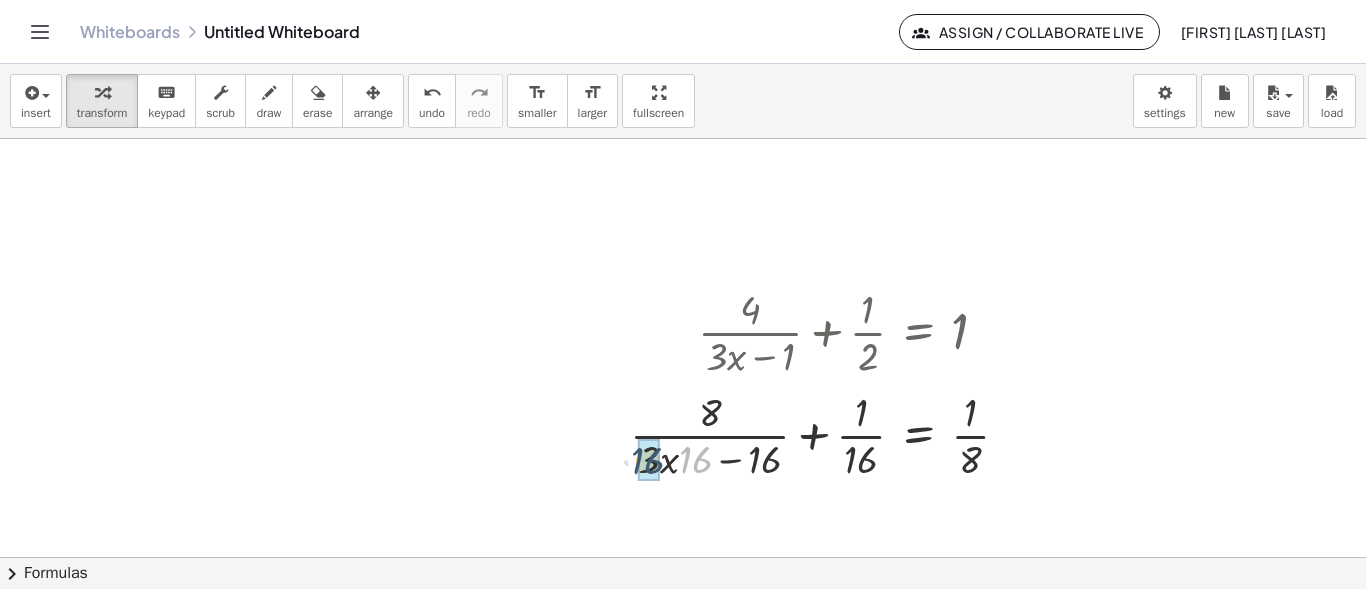 drag, startPoint x: 694, startPoint y: 457, endPoint x: 646, endPoint y: 458, distance: 48.010414 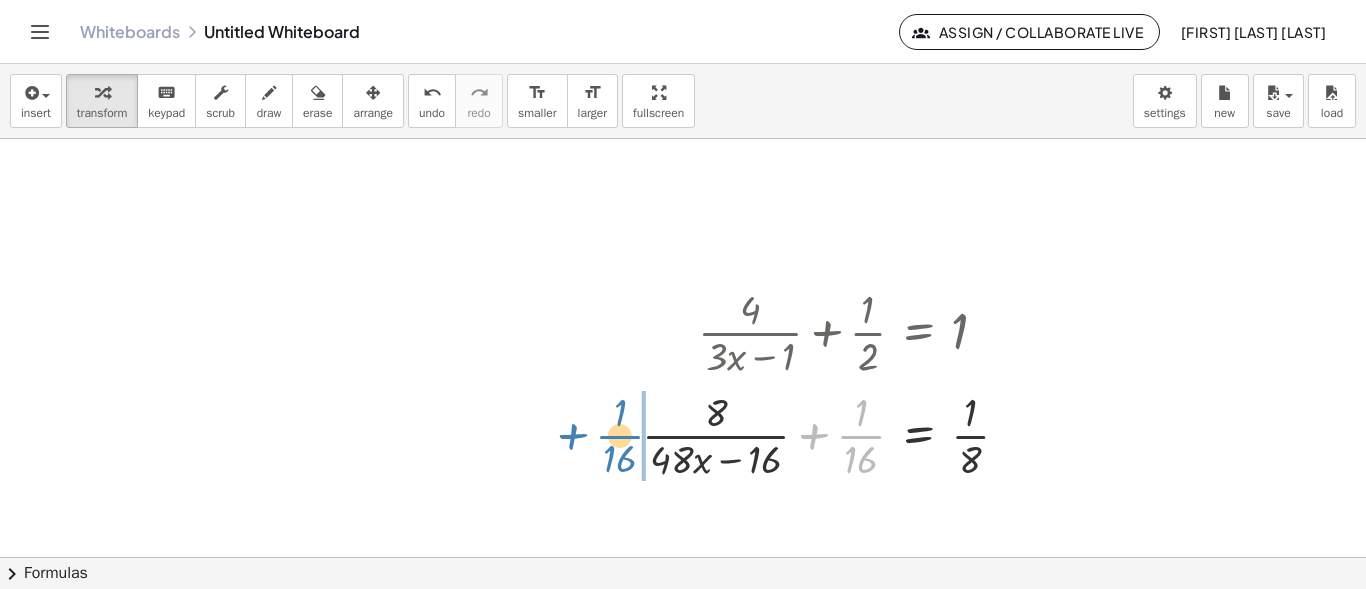 drag, startPoint x: 865, startPoint y: 428, endPoint x: 590, endPoint y: 430, distance: 275.00726 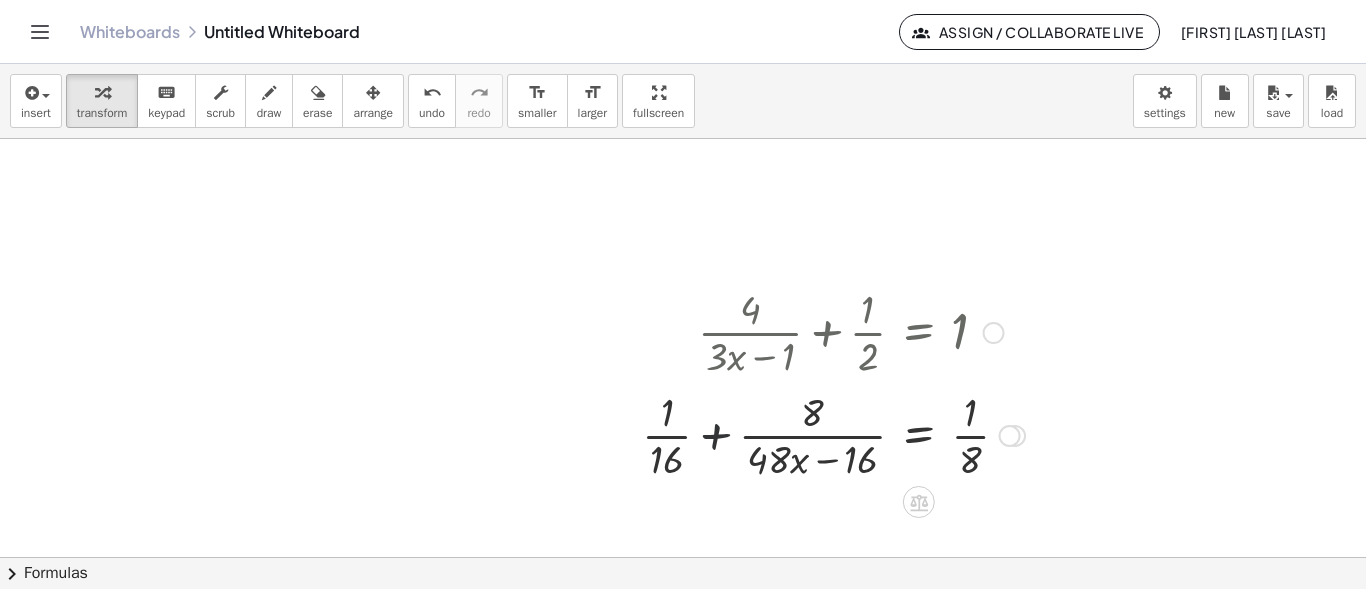 click at bounding box center (833, 434) 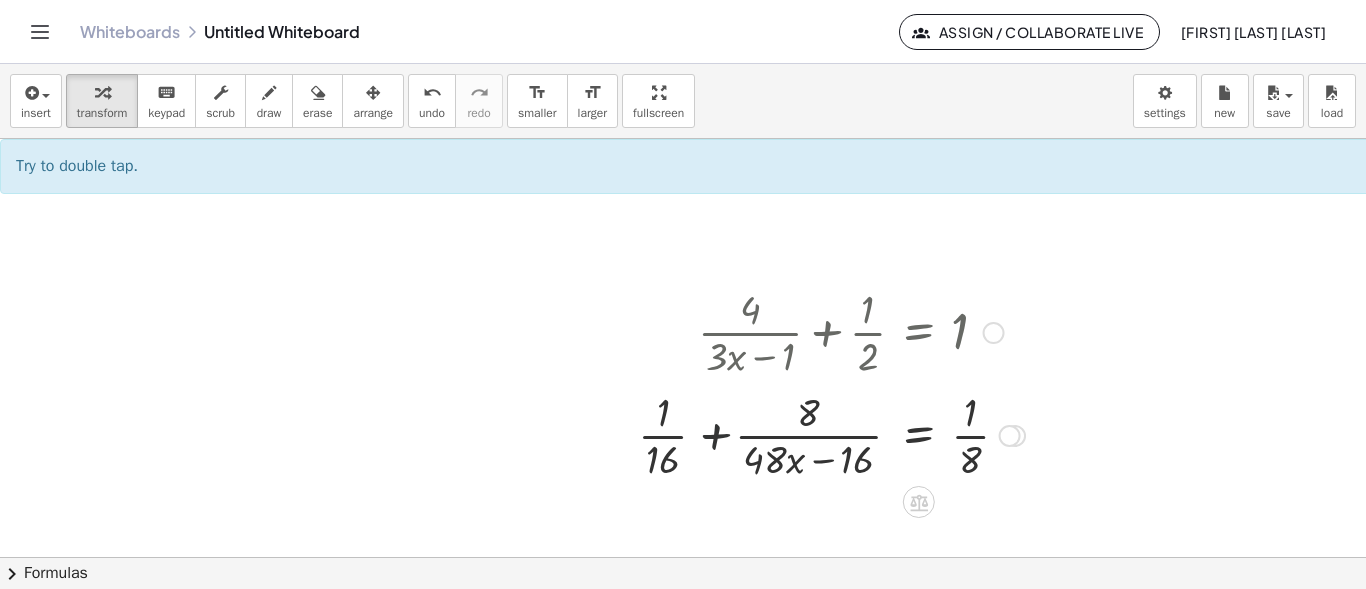 click at bounding box center (833, 434) 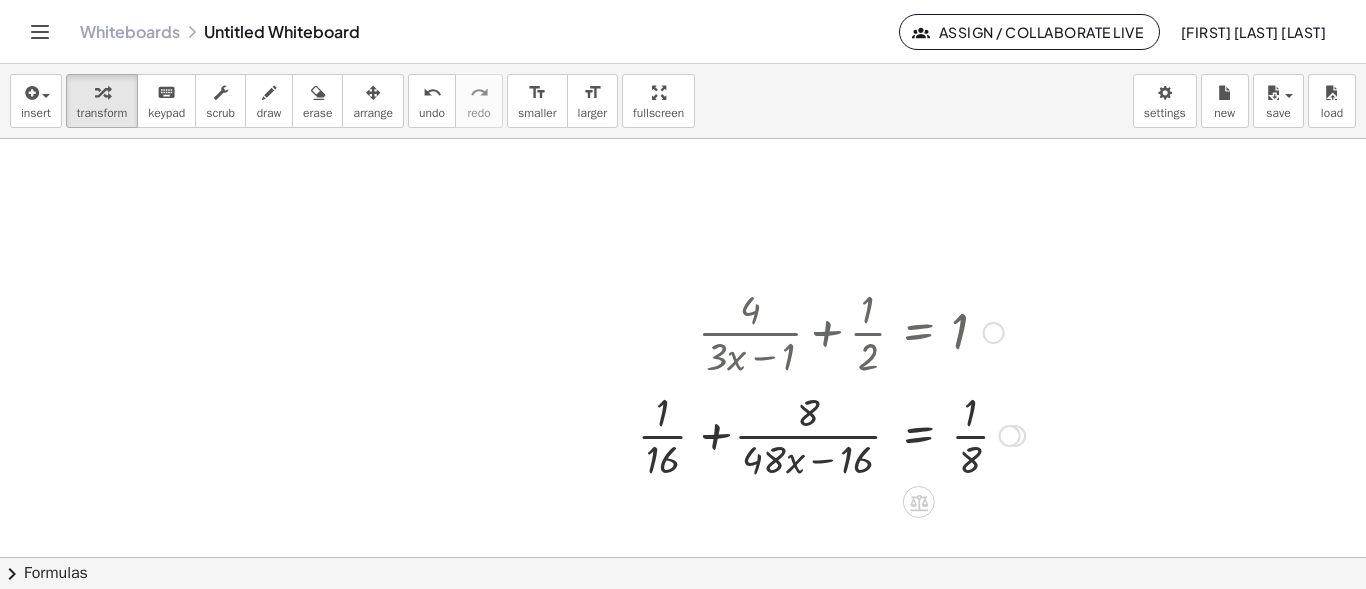 click at bounding box center [833, 434] 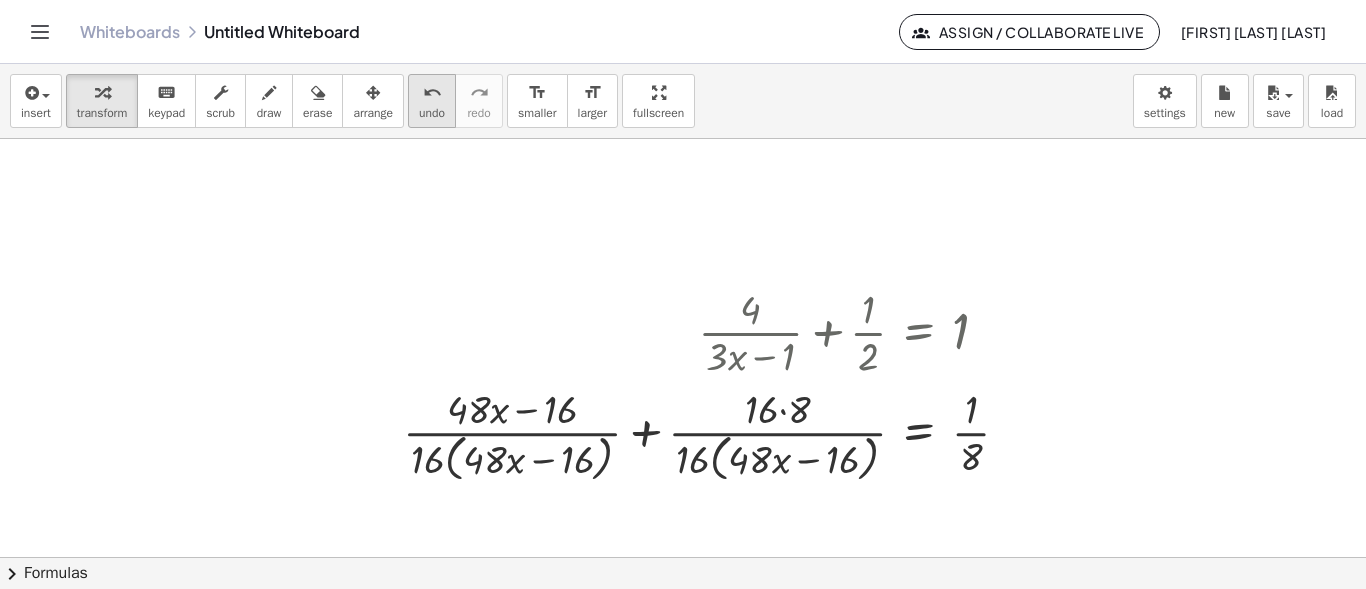 click on "undo" at bounding box center [432, 93] 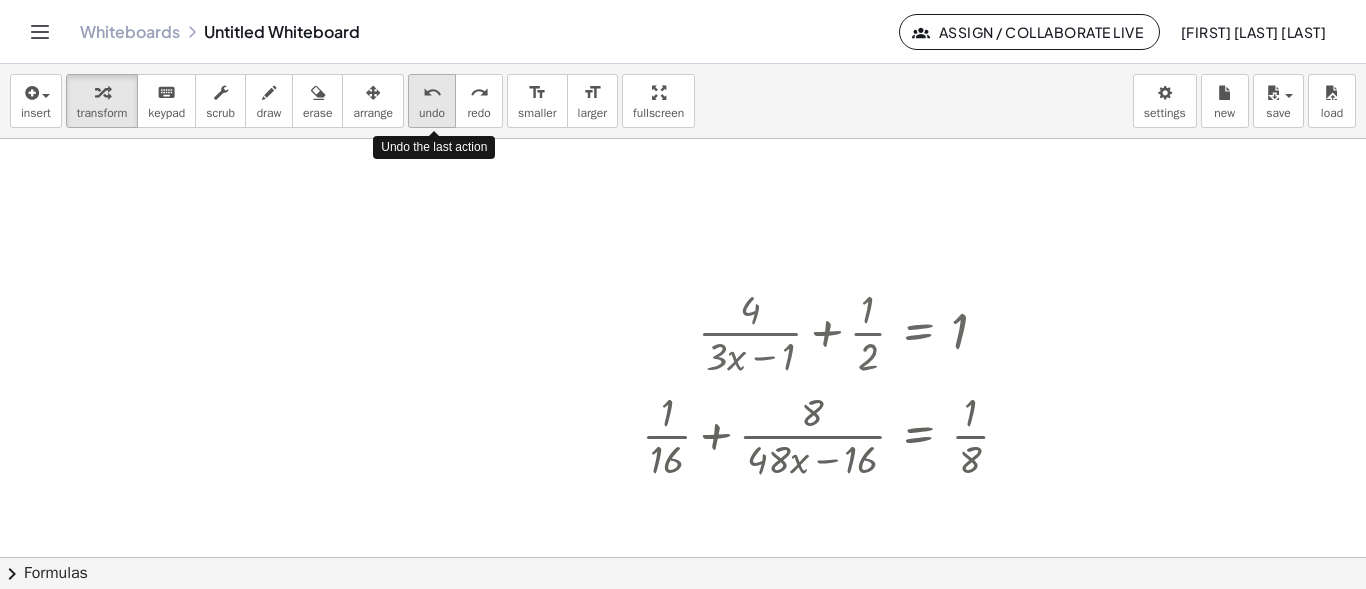 click on "undo" at bounding box center (432, 93) 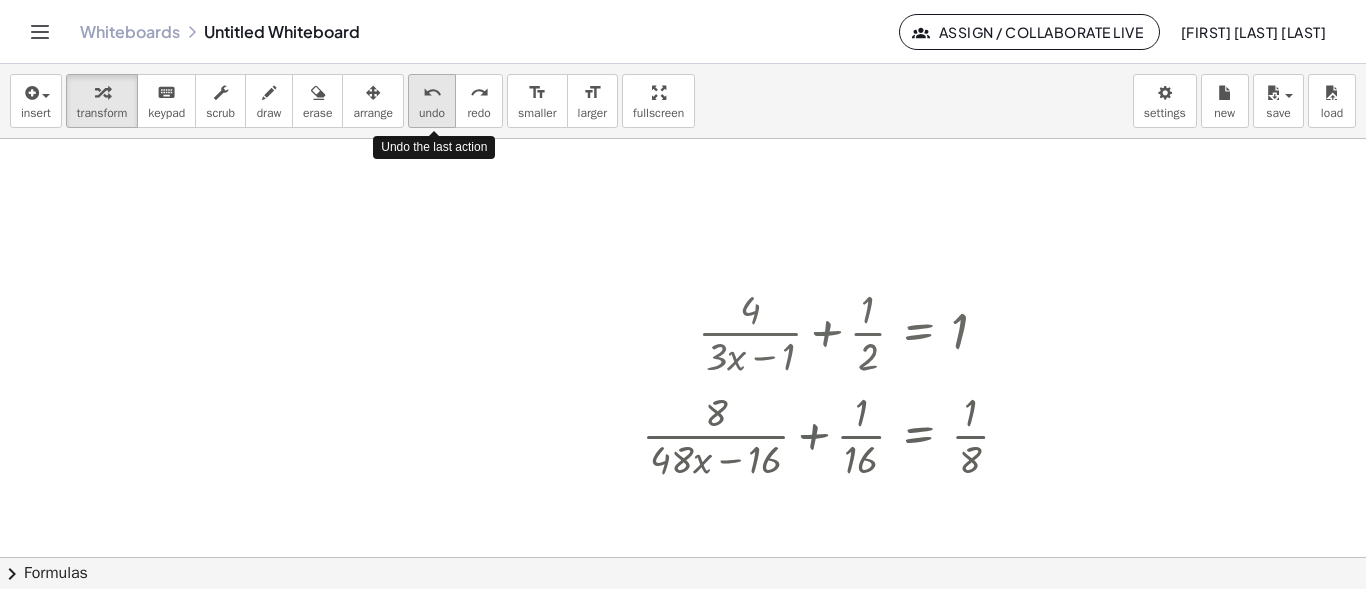 click on "undo" at bounding box center [432, 93] 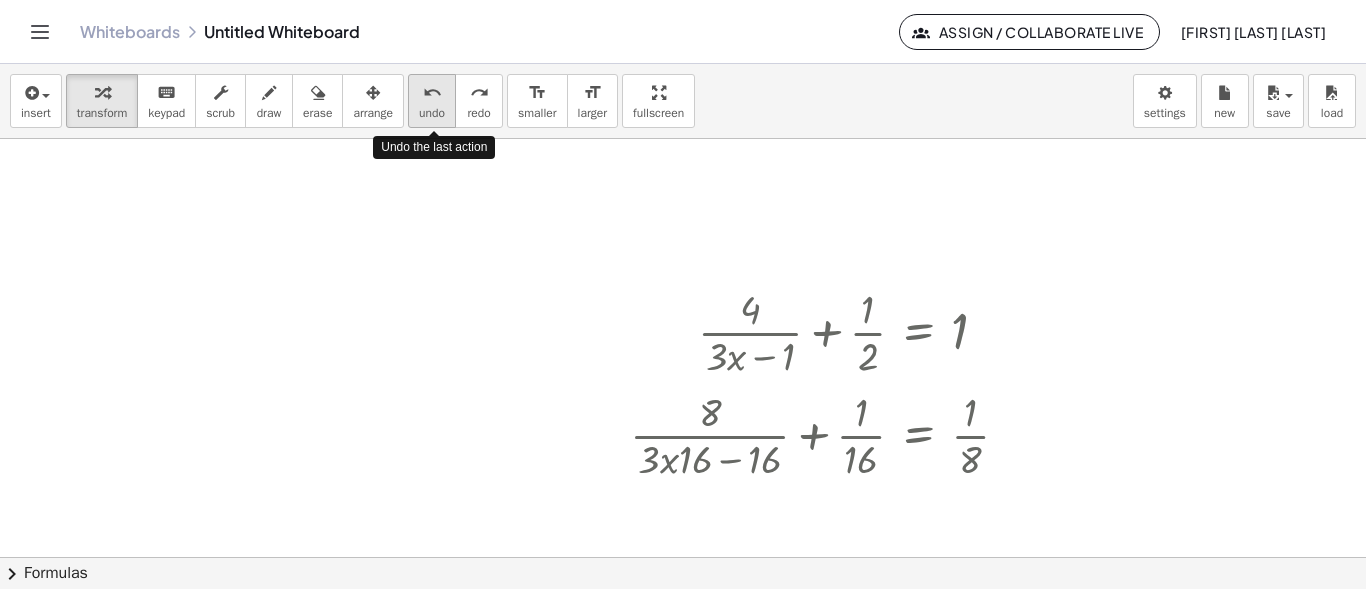 click on "undo" at bounding box center (432, 93) 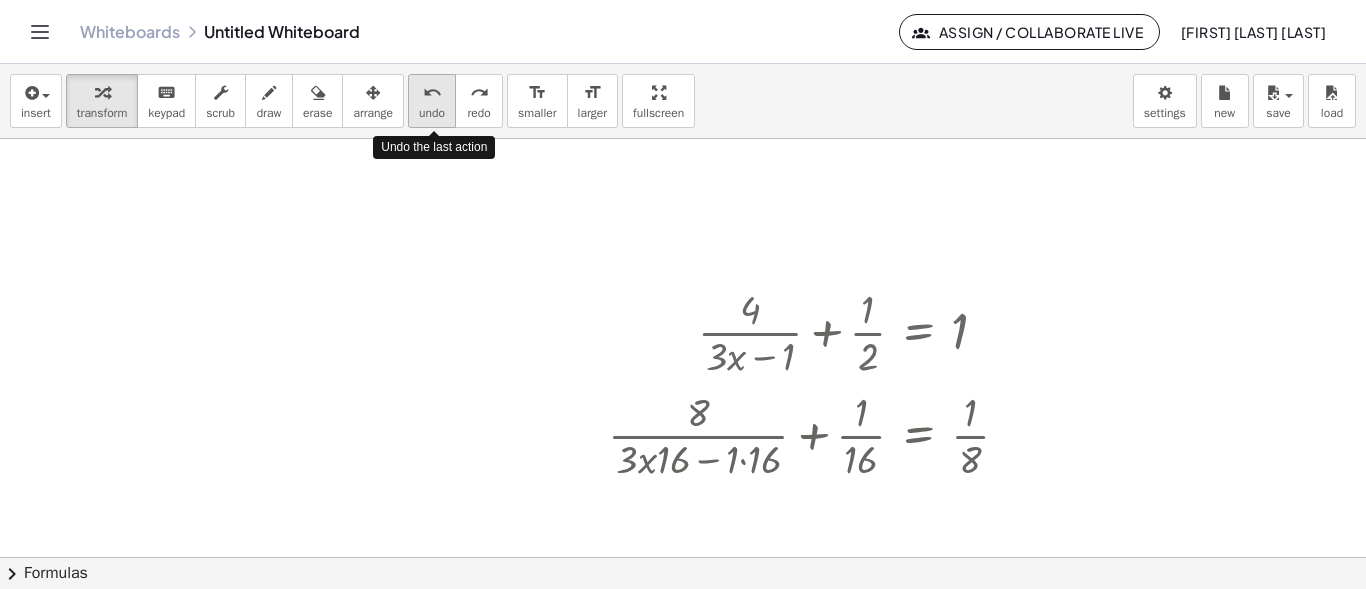 click on "undo" at bounding box center [432, 93] 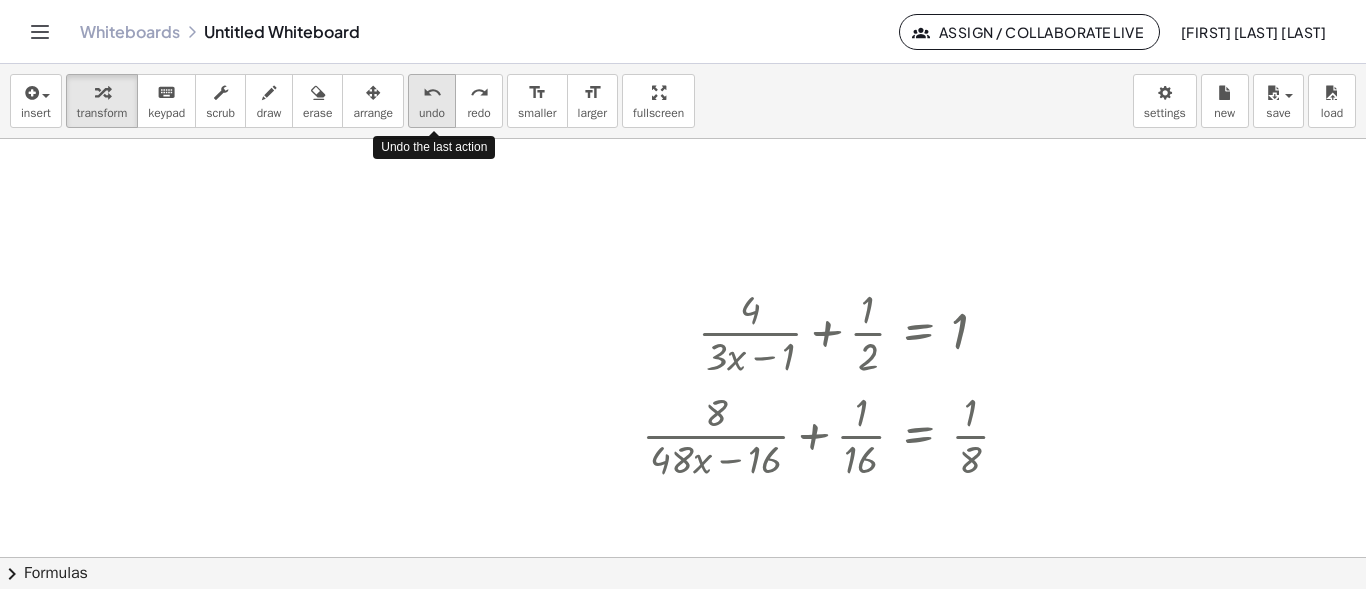 click on "undo" at bounding box center (432, 93) 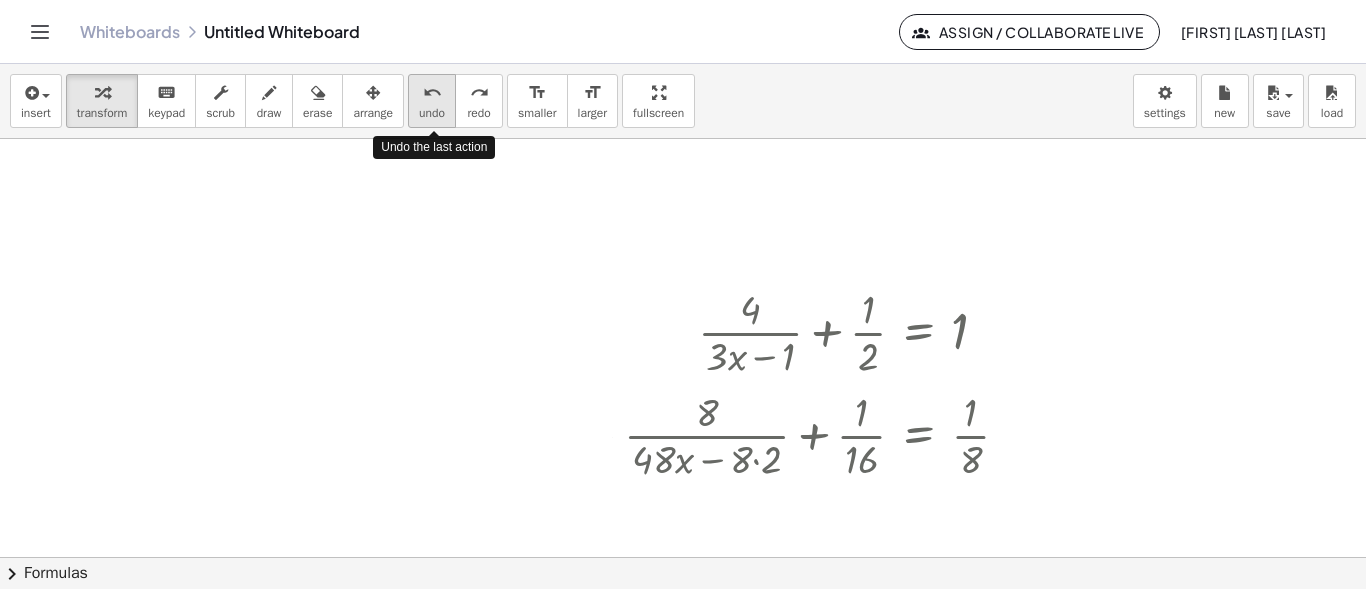 click on "undo" at bounding box center [432, 93] 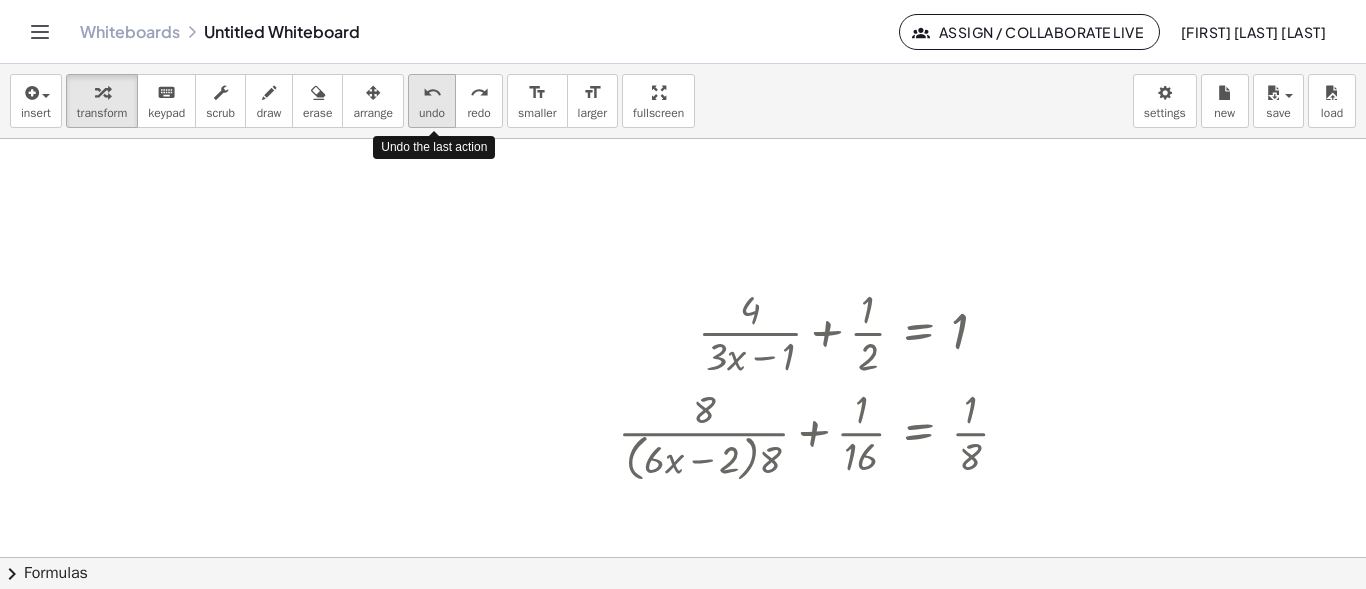 click on "undo" at bounding box center [432, 93] 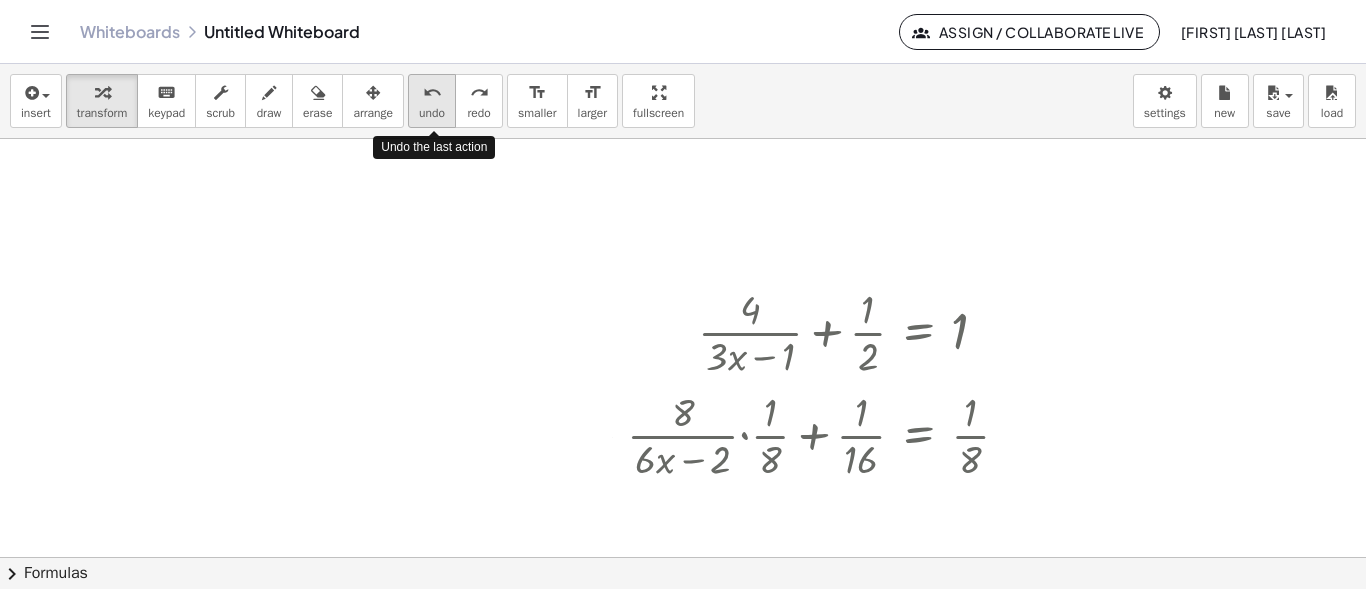 click on "undo" at bounding box center [432, 93] 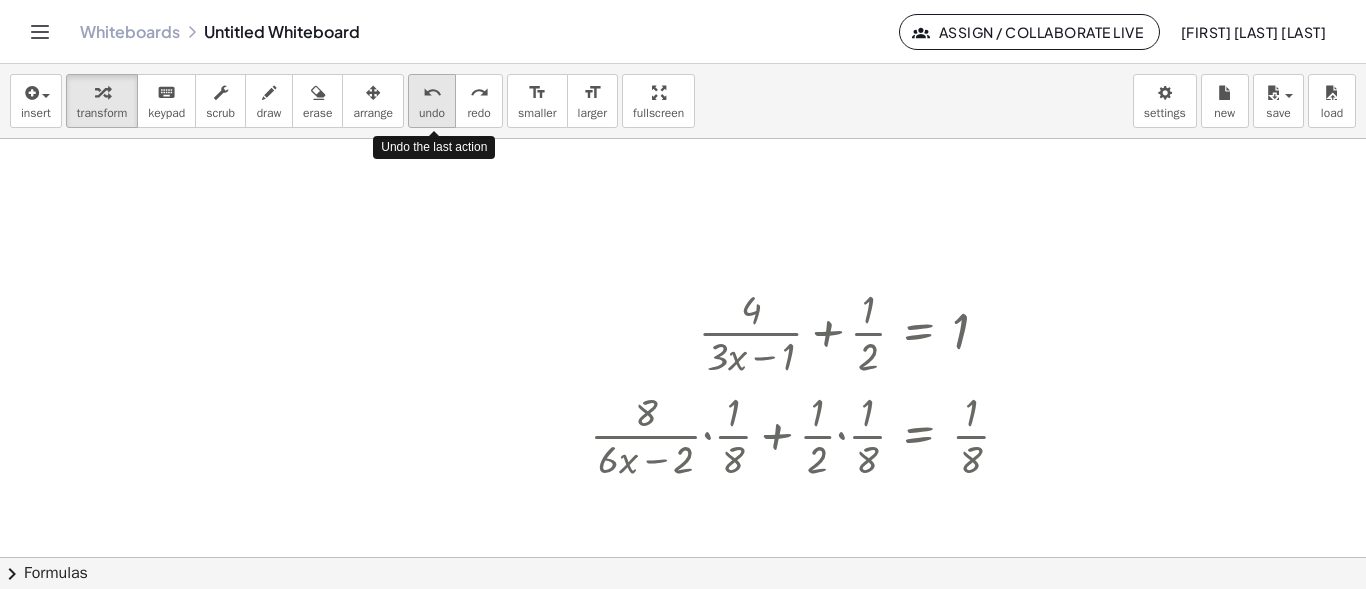 click on "undo" at bounding box center [432, 93] 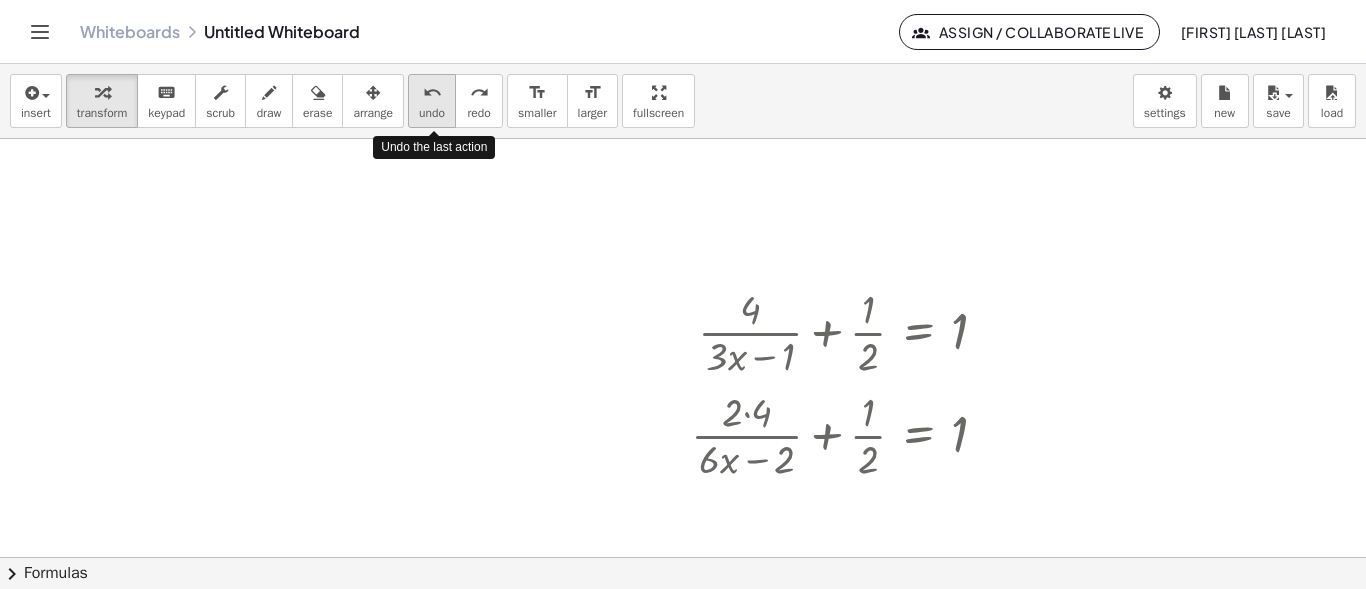 click on "undo" at bounding box center [432, 93] 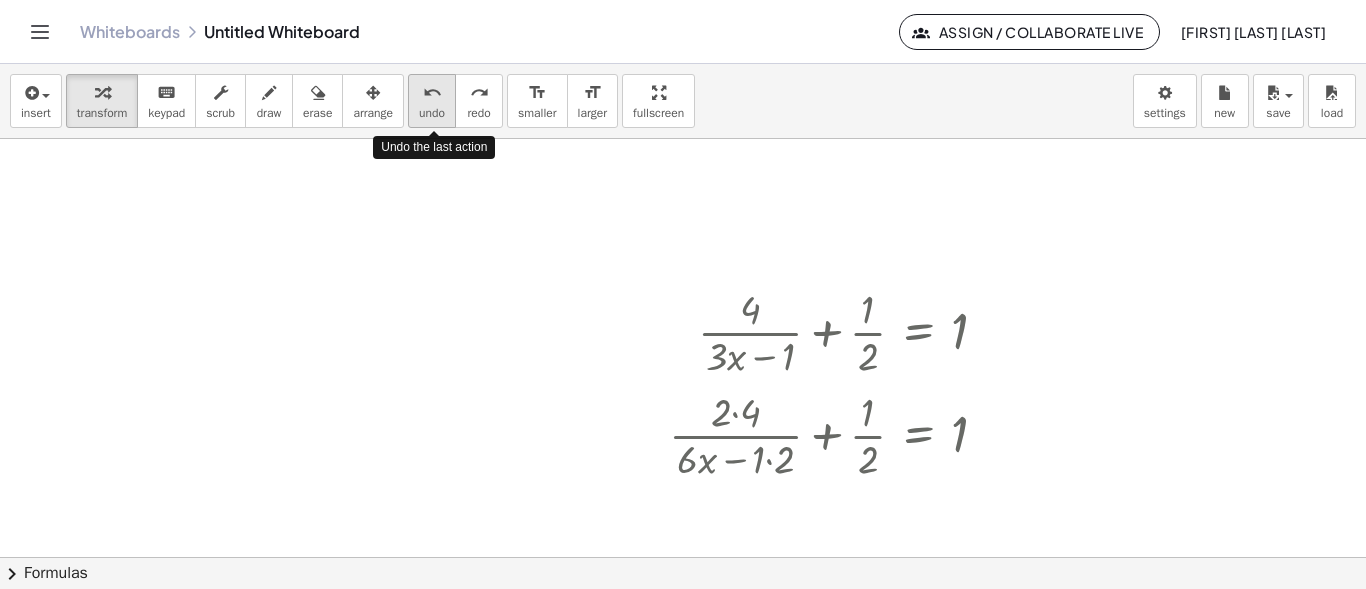 click on "undo" at bounding box center (432, 93) 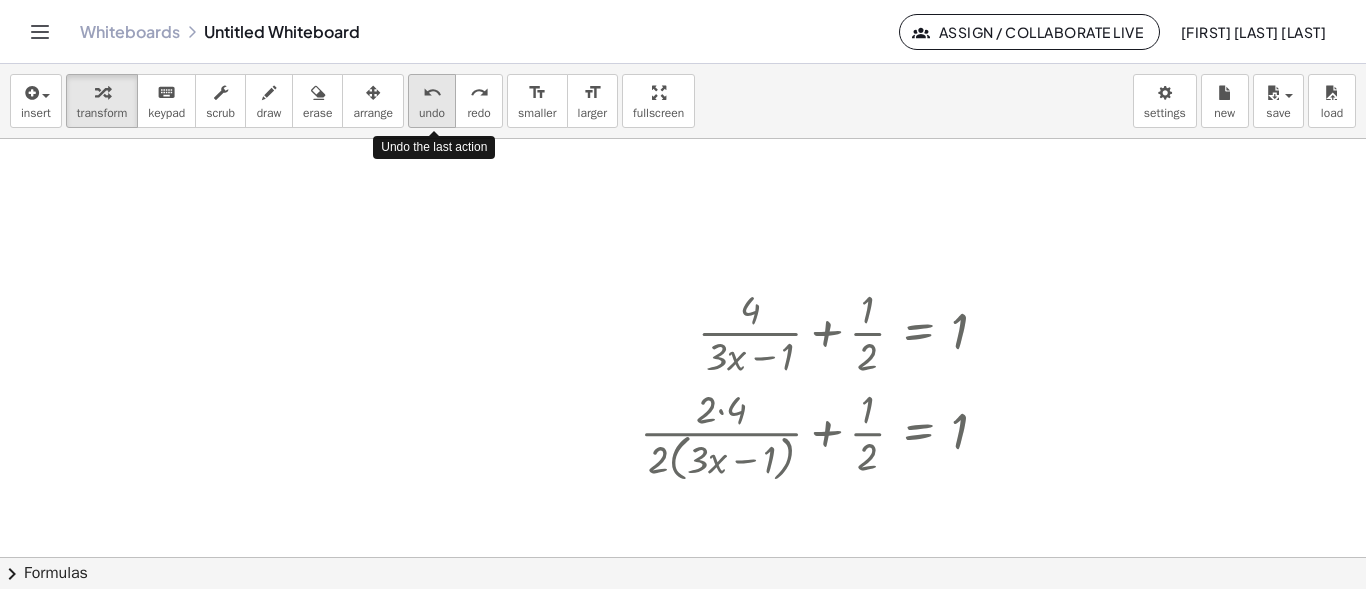 click on "undo" at bounding box center [432, 93] 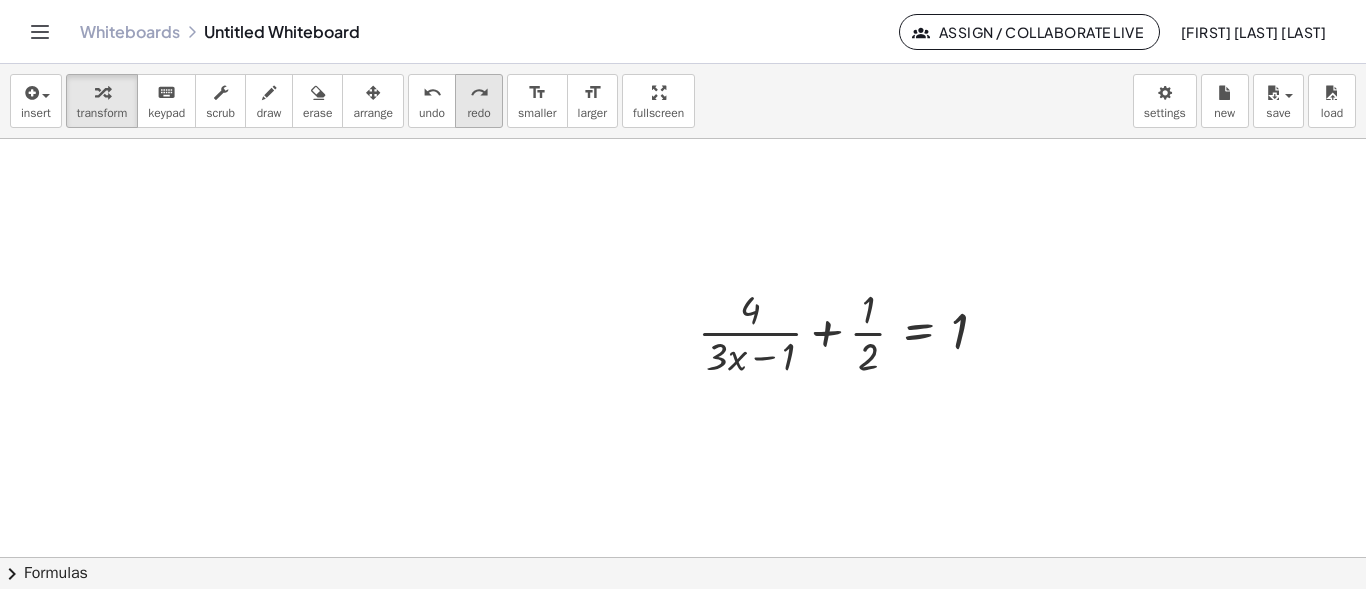 click on "redo" at bounding box center [478, 113] 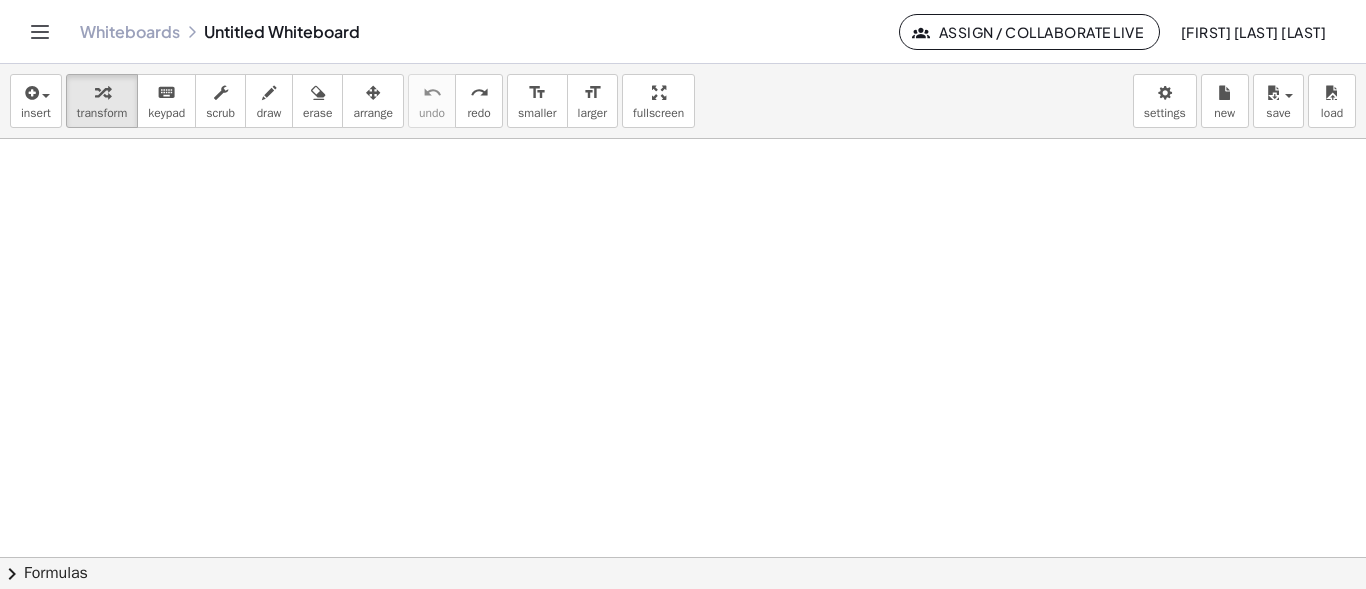 click at bounding box center [814, 182] 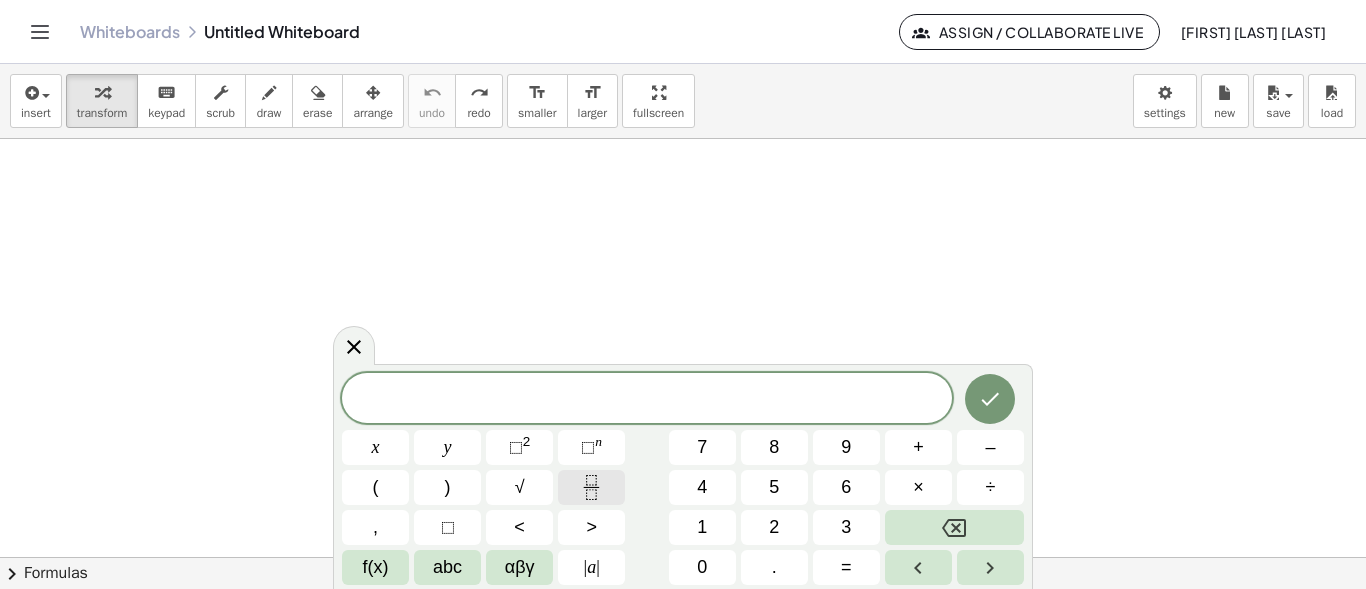 click 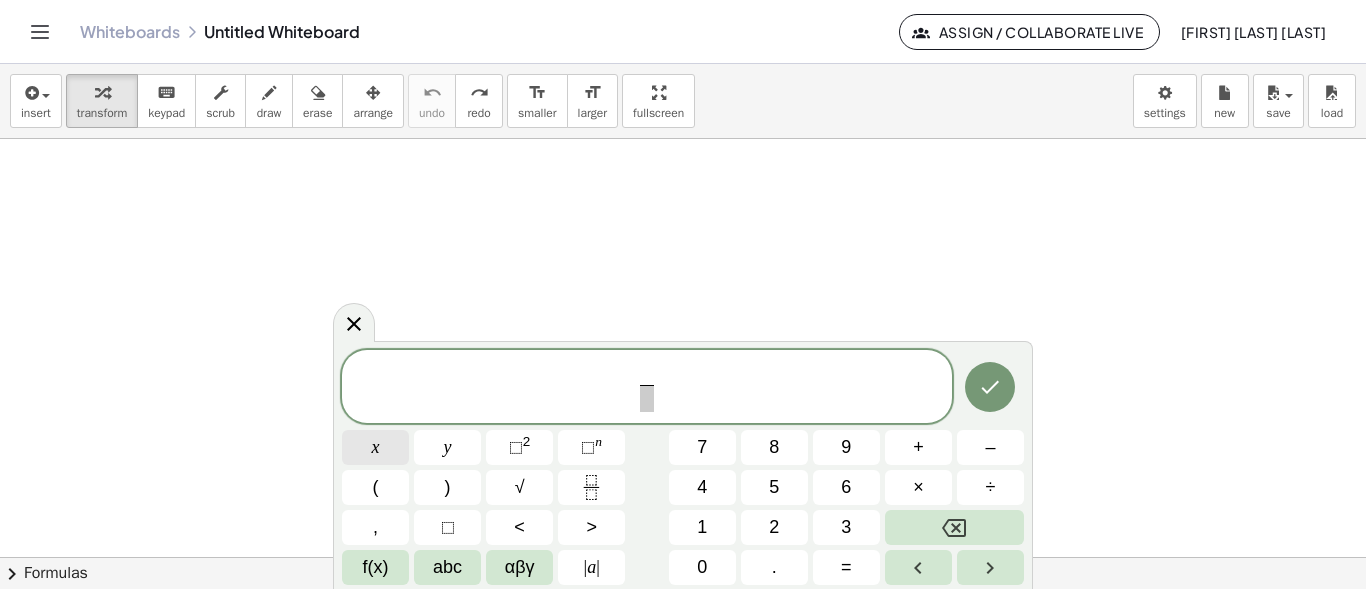 click on "x" at bounding box center (375, 447) 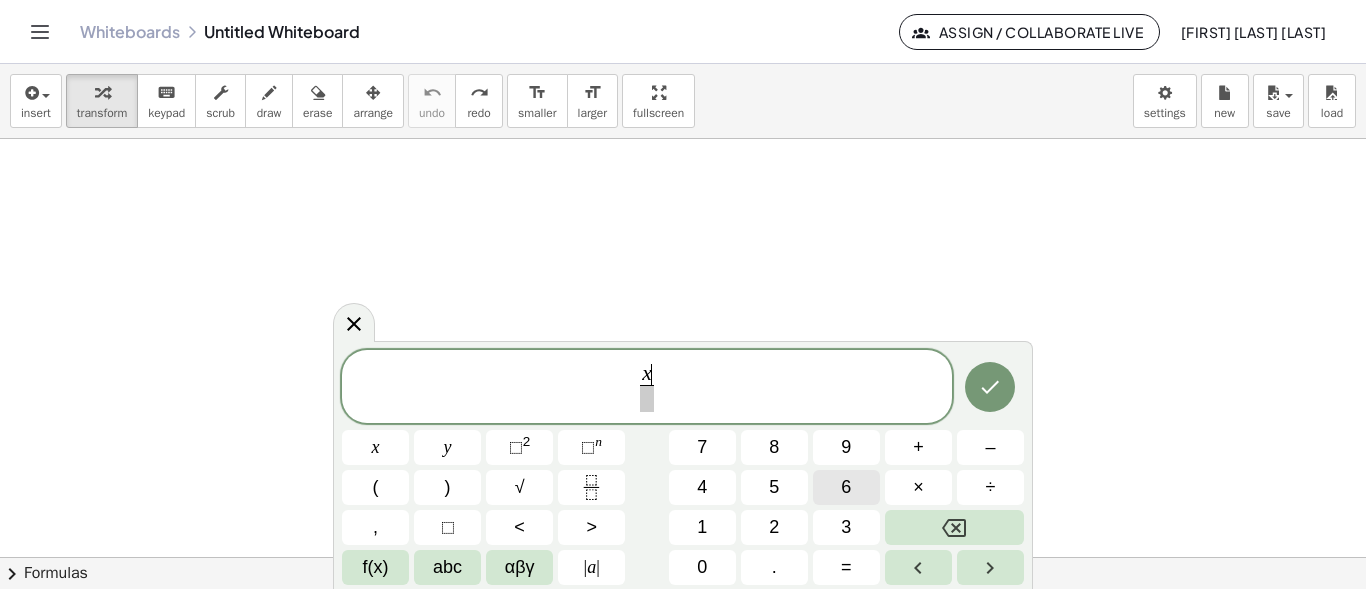click on "+" at bounding box center (918, 447) 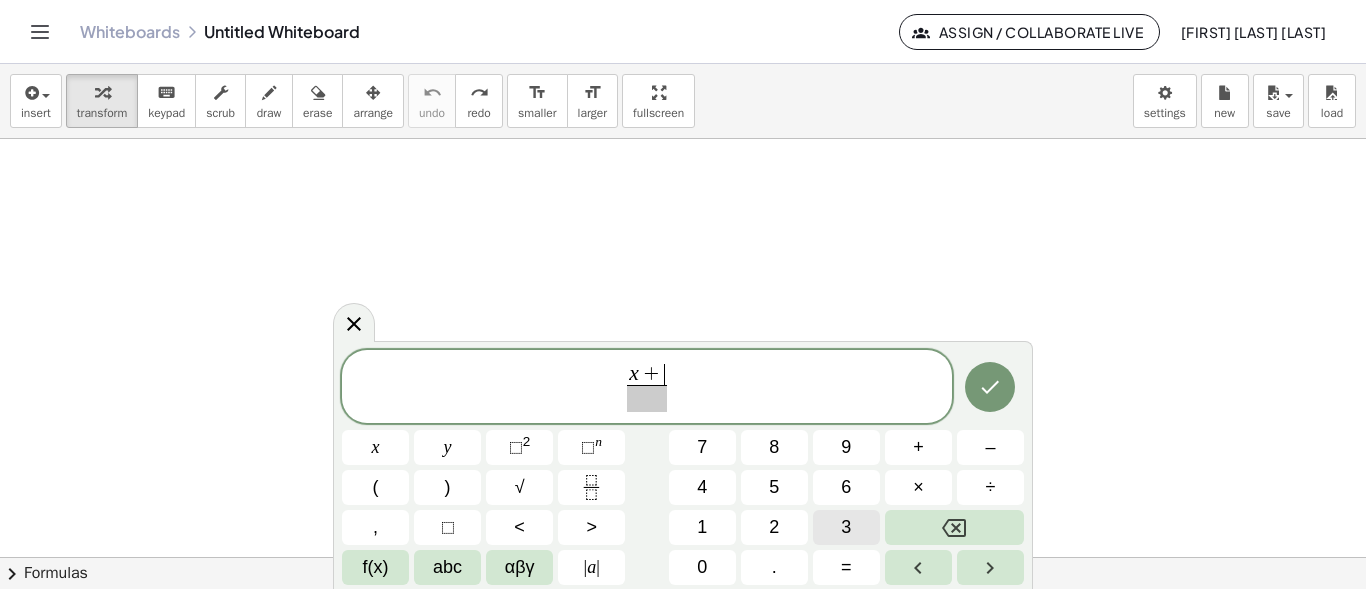 click on "3" at bounding box center (846, 527) 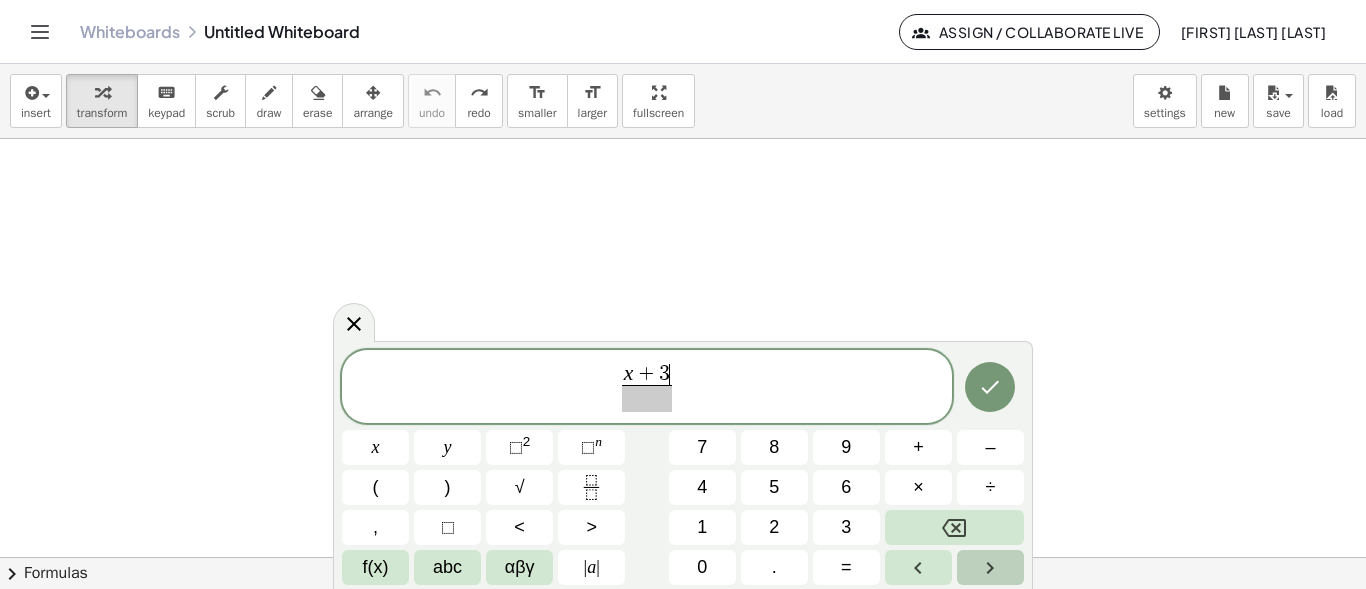 click at bounding box center [990, 567] 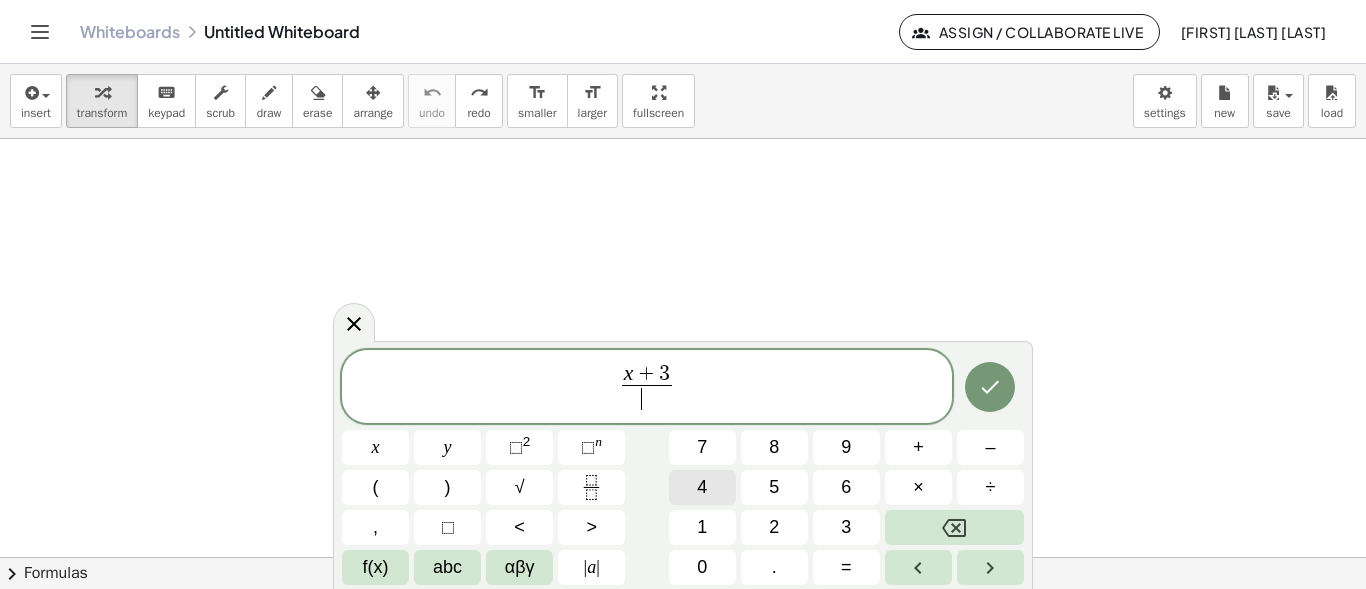 click on "4" at bounding box center [702, 487] 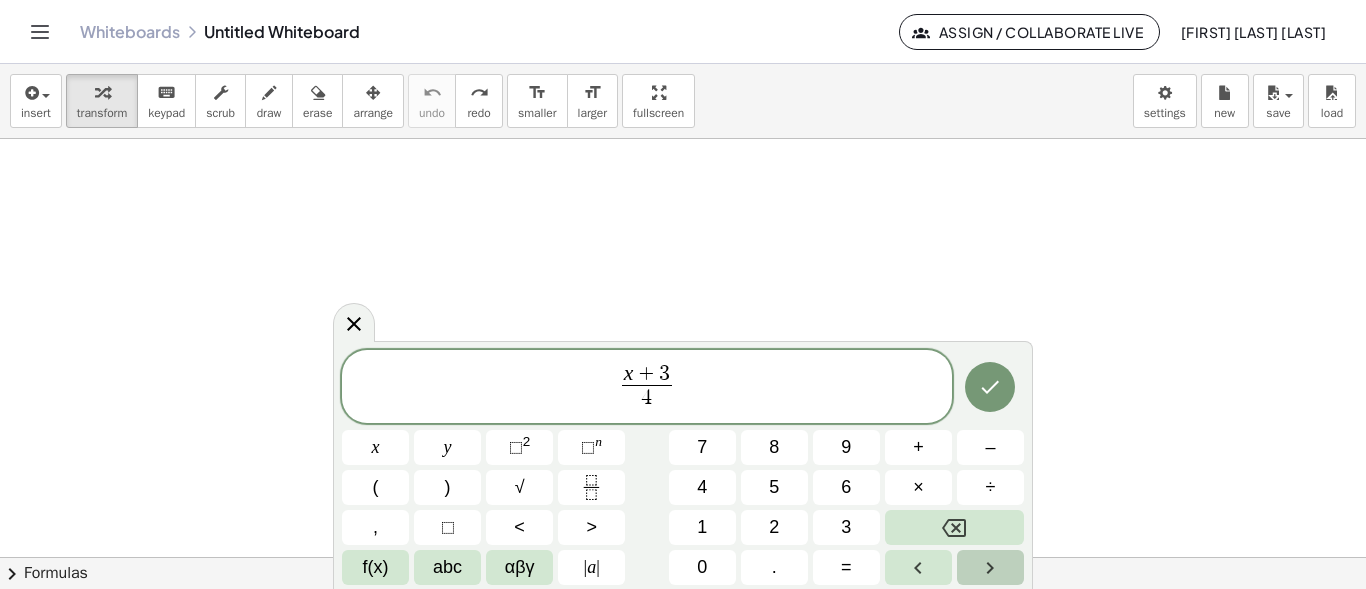 click at bounding box center [990, 567] 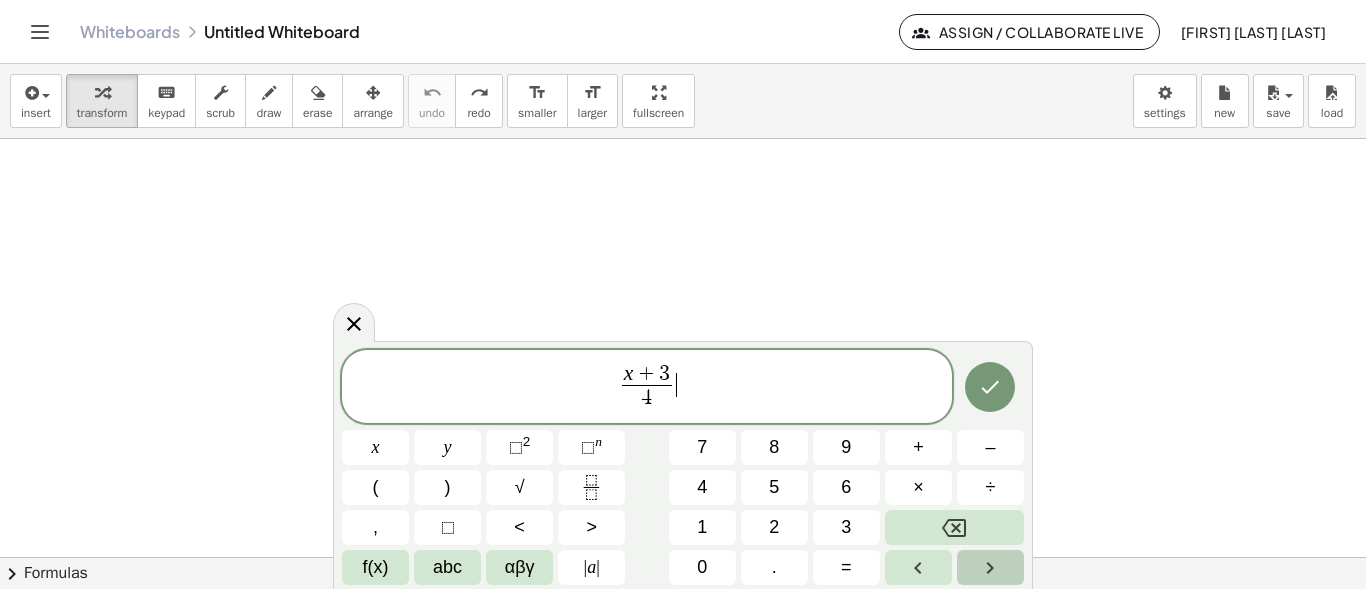 click at bounding box center (990, 567) 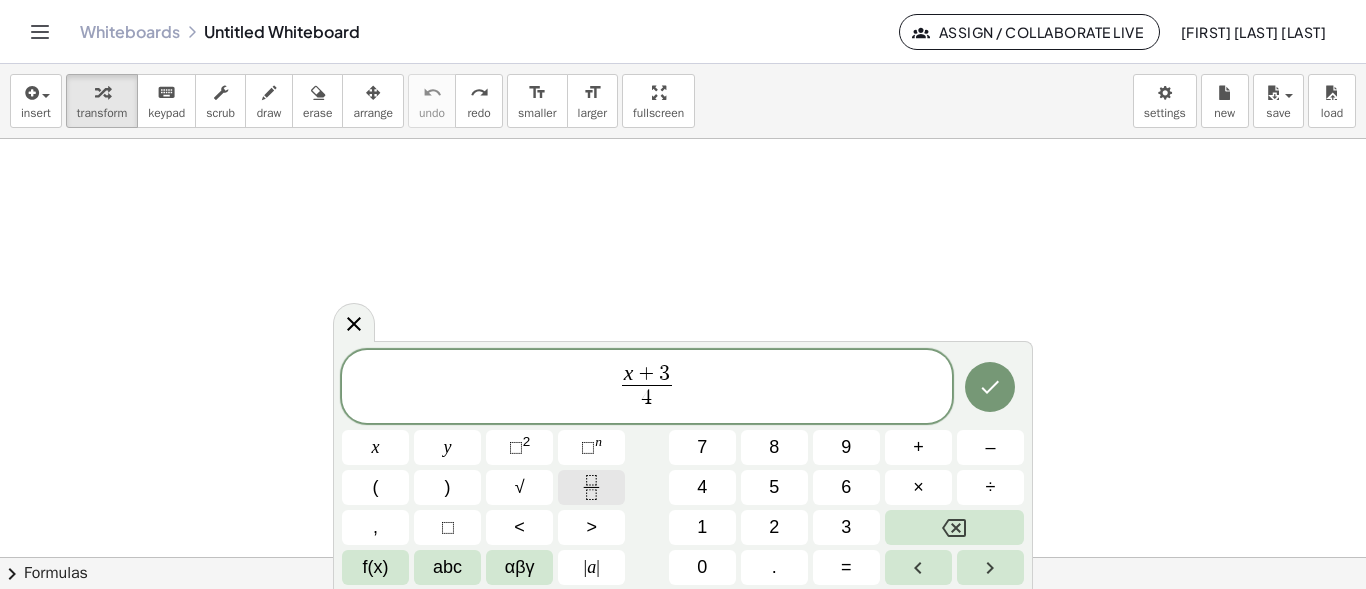 click at bounding box center (591, 487) 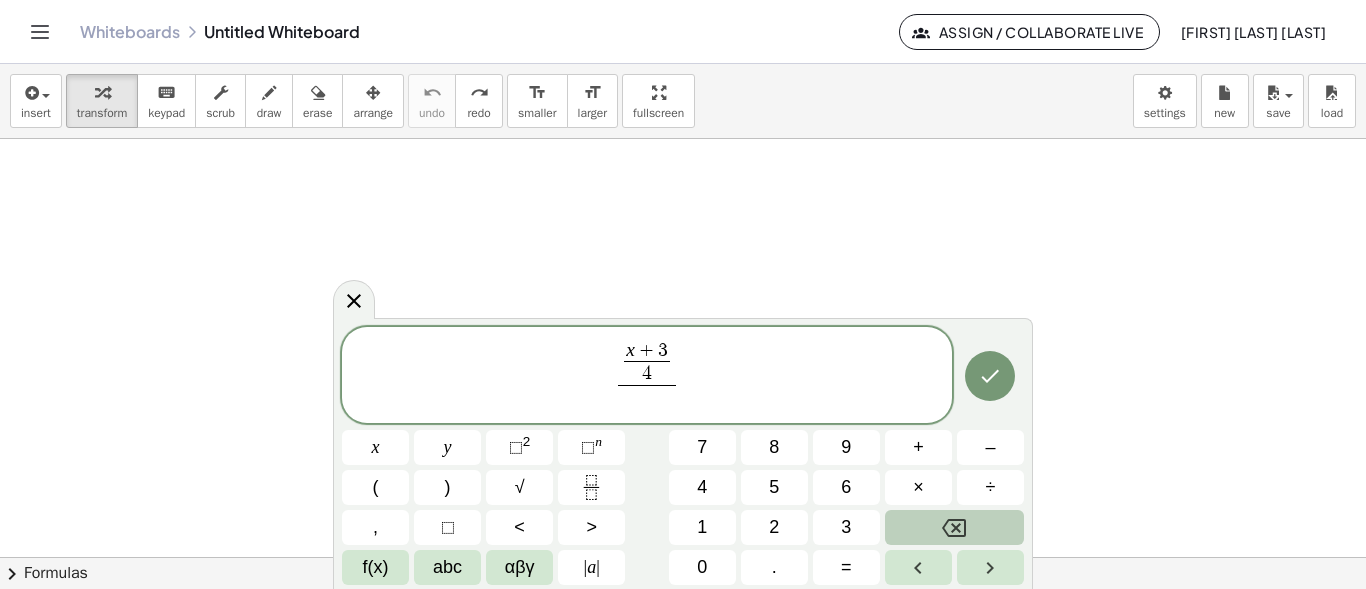 click at bounding box center (954, 527) 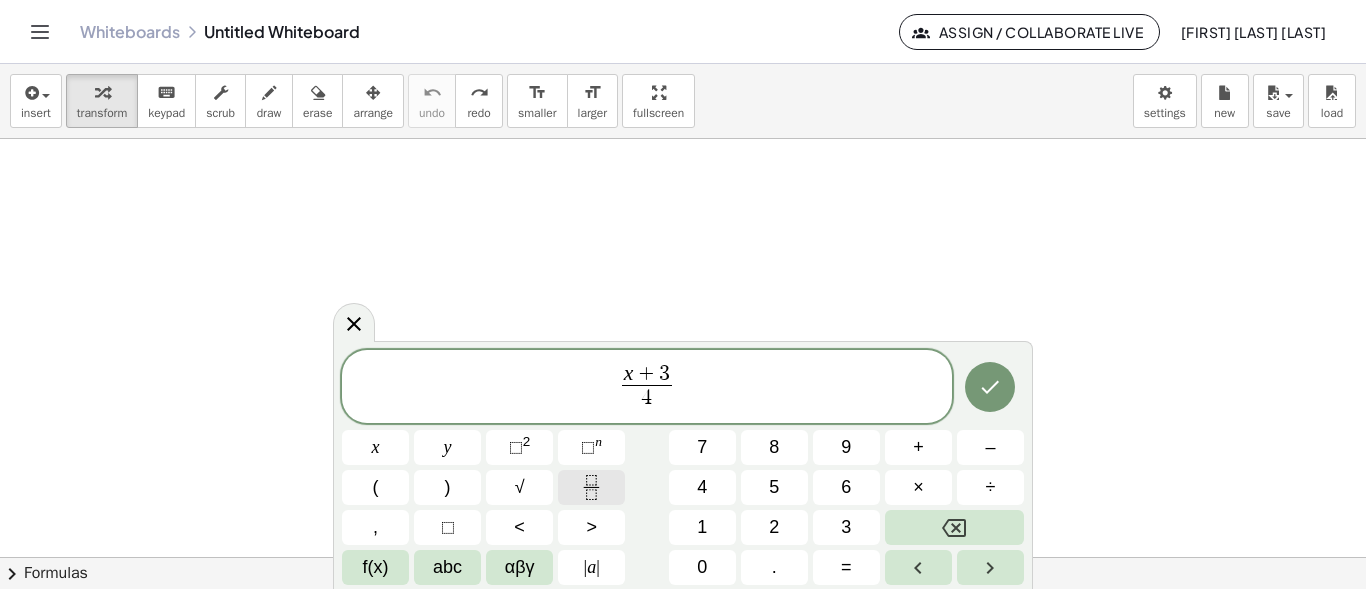 click 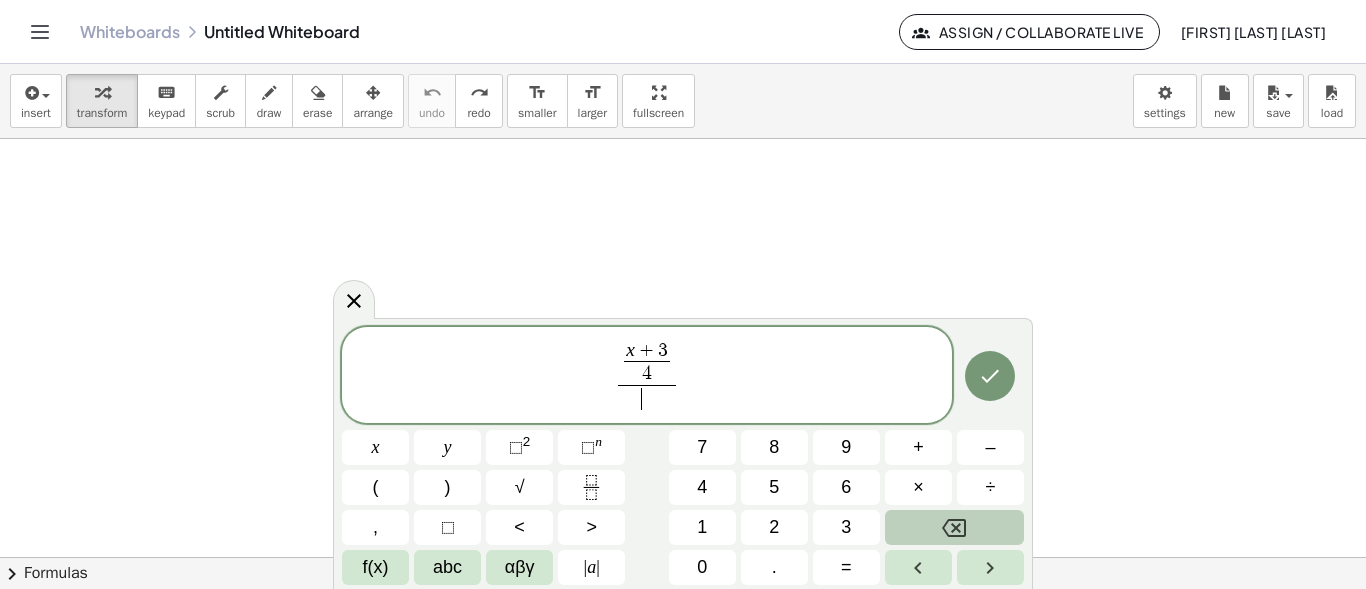 click at bounding box center [954, 527] 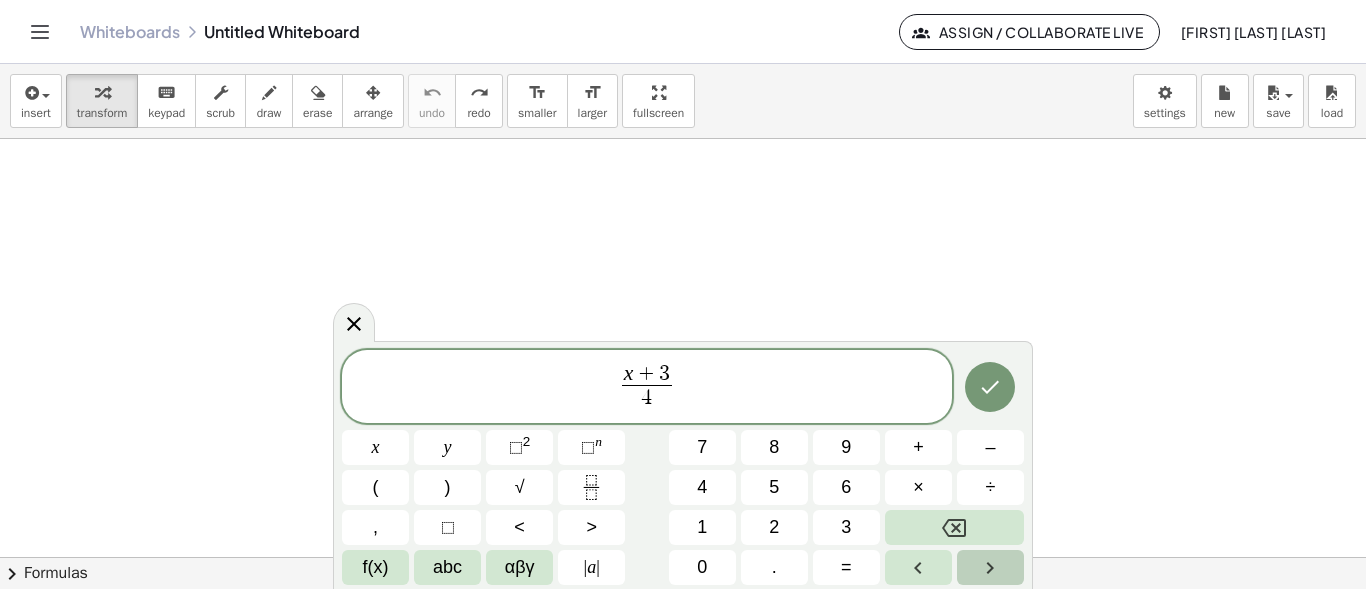 click at bounding box center [990, 567] 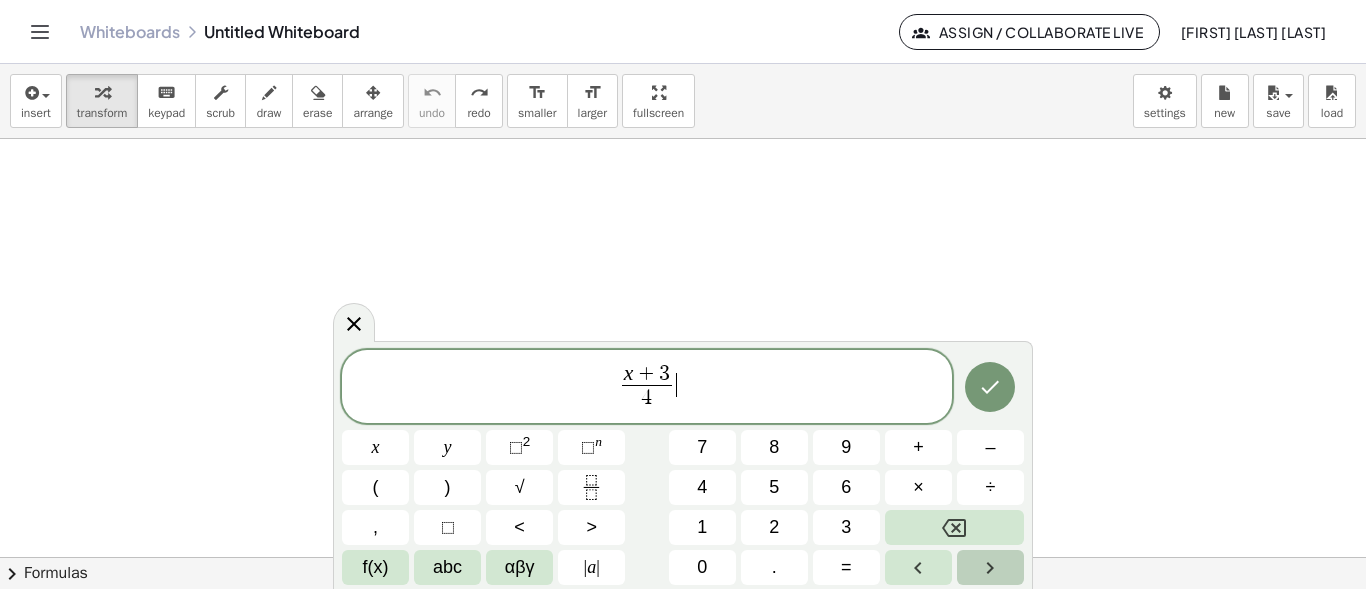 click at bounding box center [990, 567] 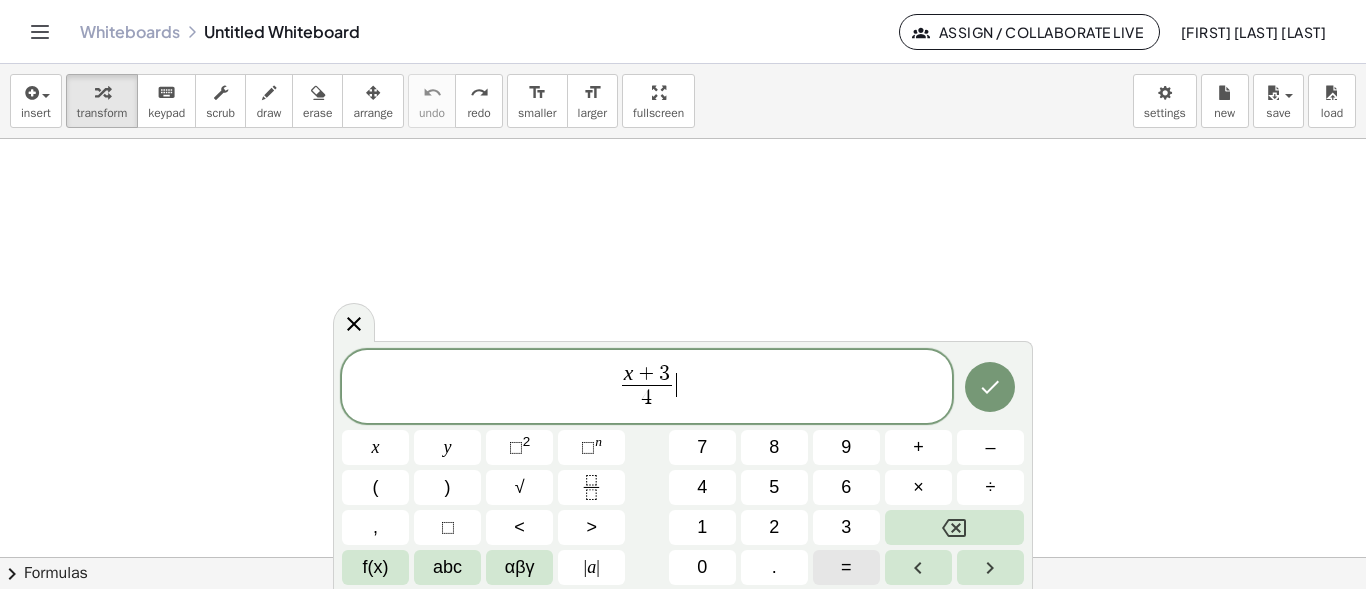 click on "=" at bounding box center (846, 567) 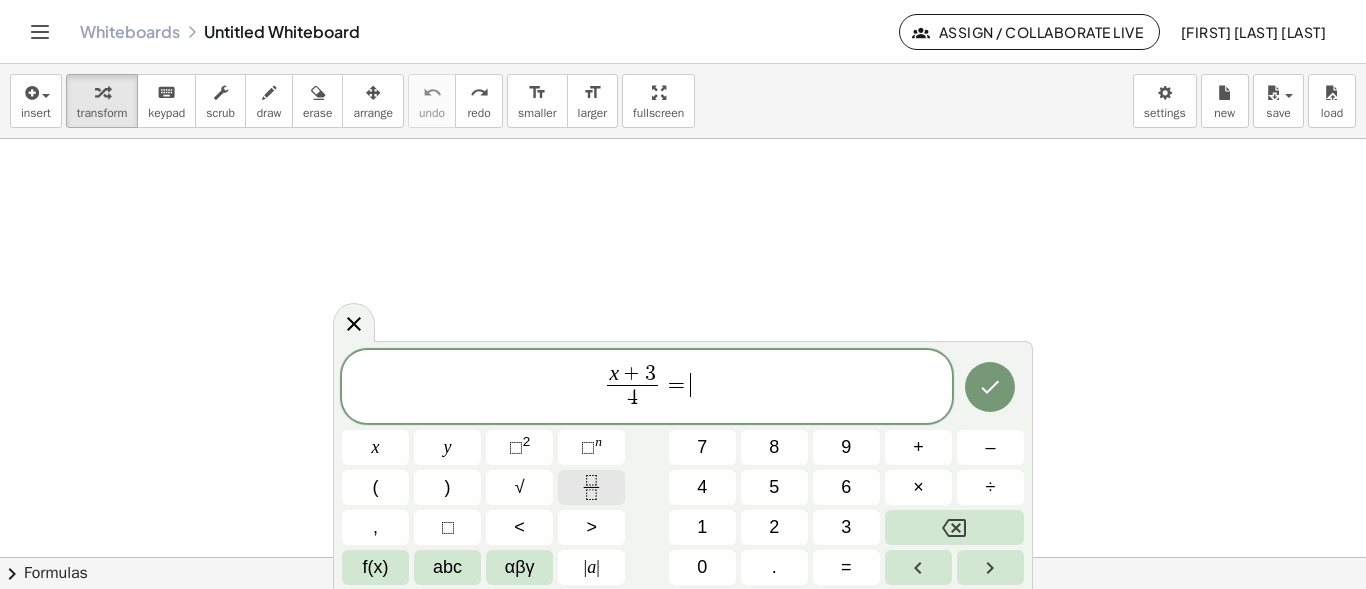 click at bounding box center (591, 487) 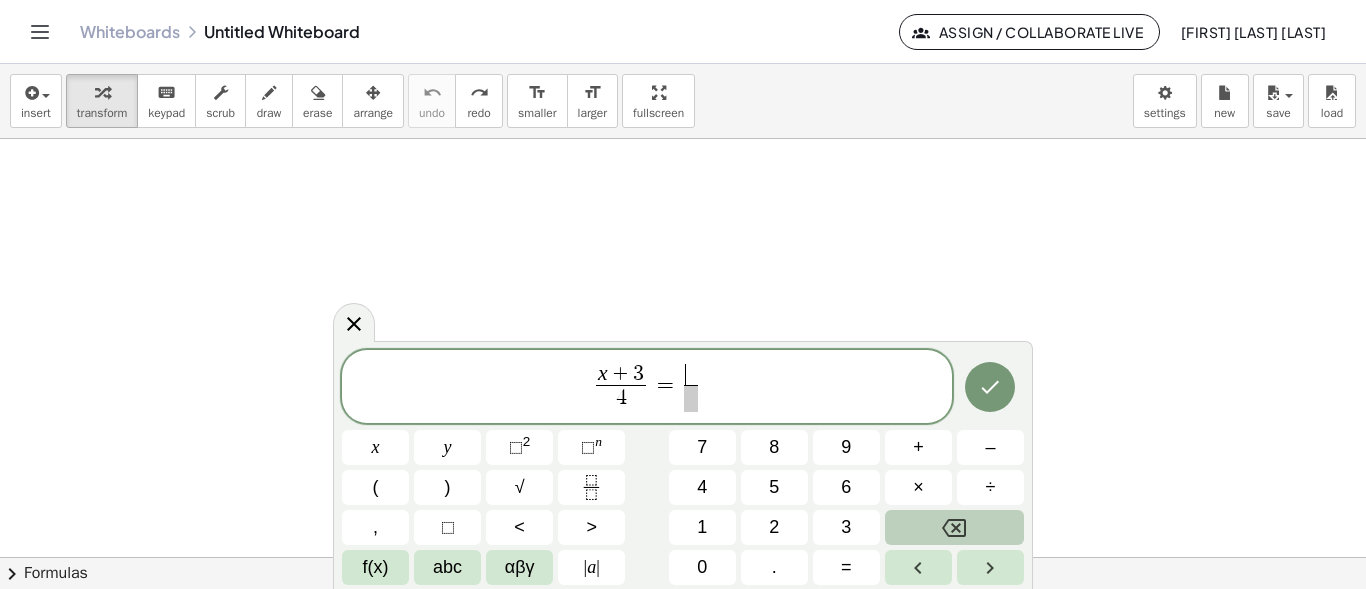 click 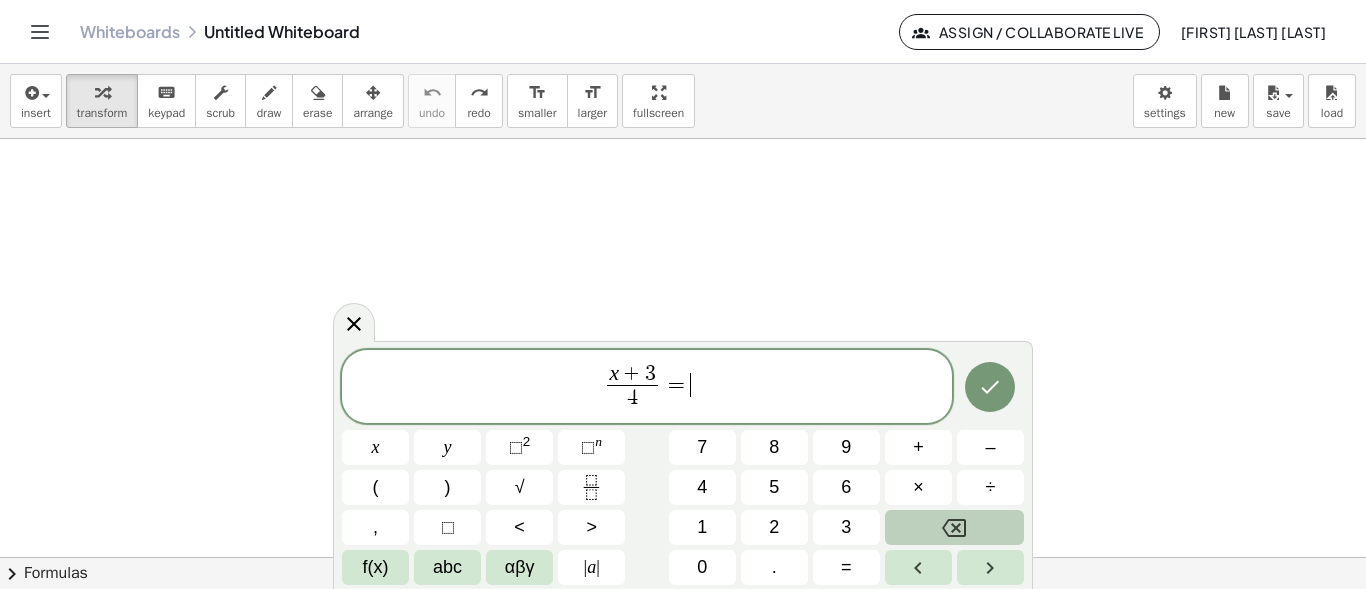 click 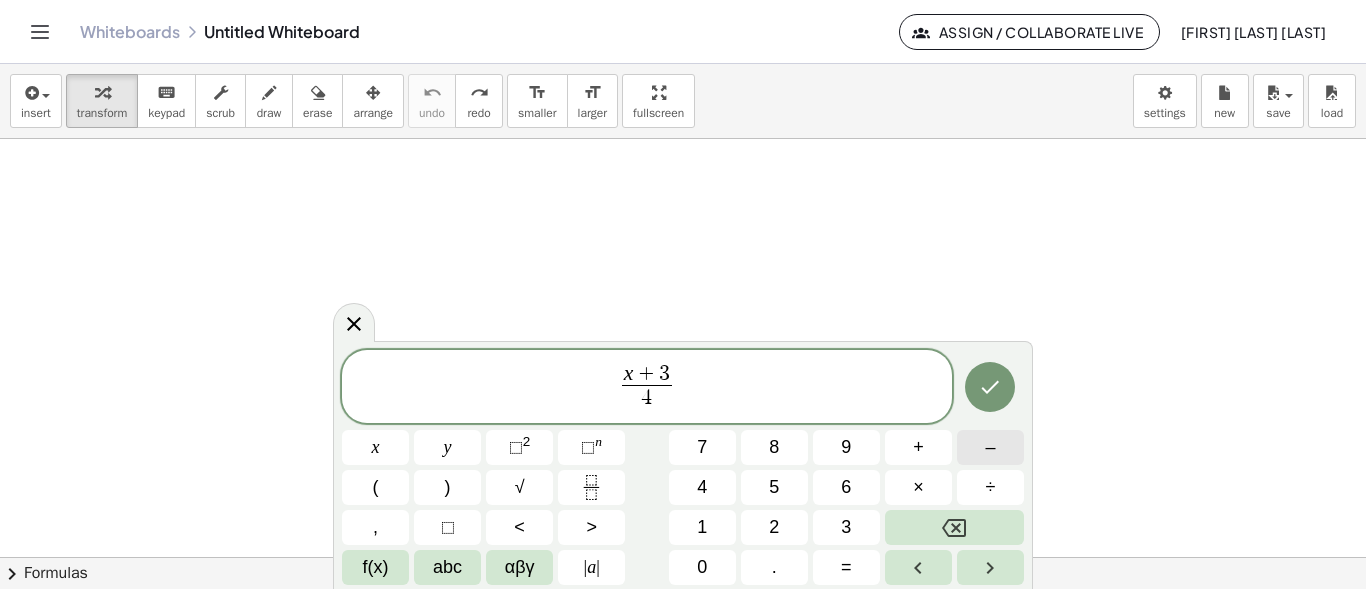 click on "–" at bounding box center (990, 447) 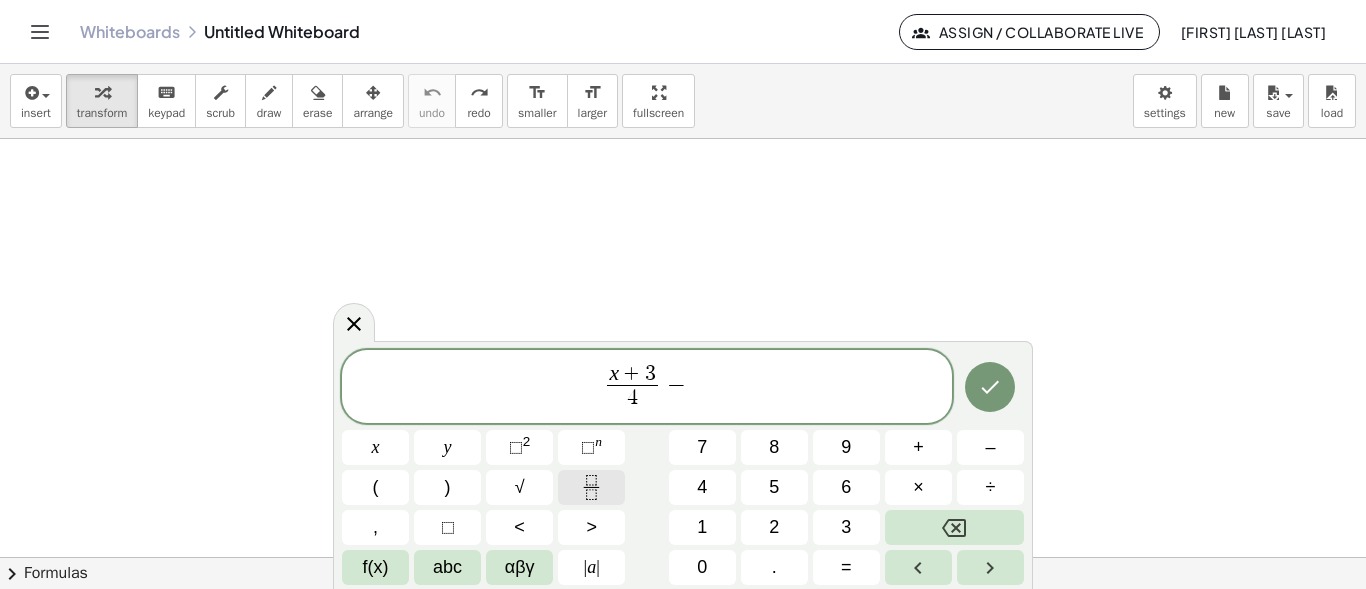 click at bounding box center (591, 487) 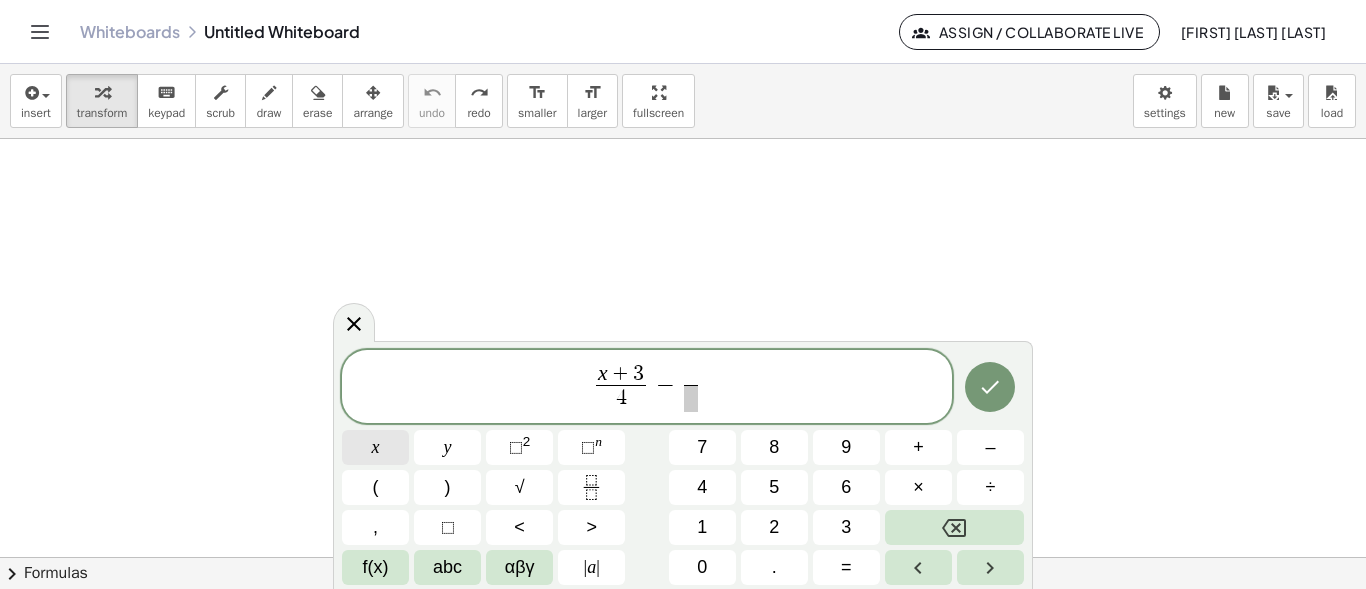 click on "x" at bounding box center (376, 447) 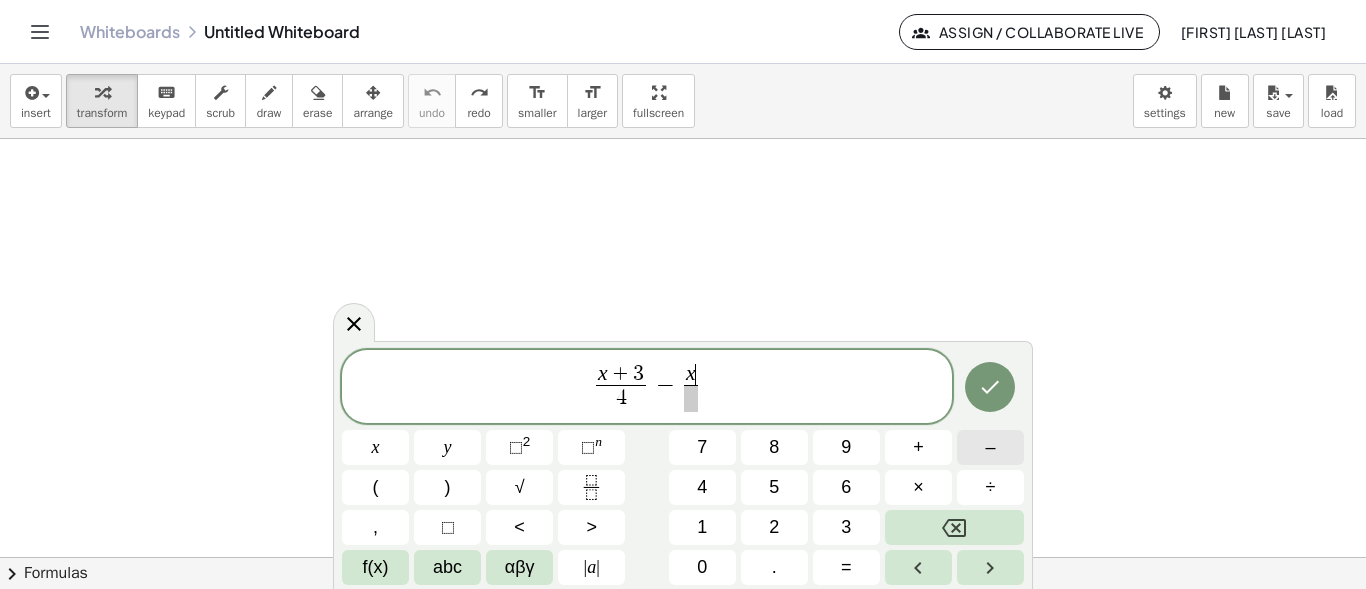 click on "–" at bounding box center [990, 447] 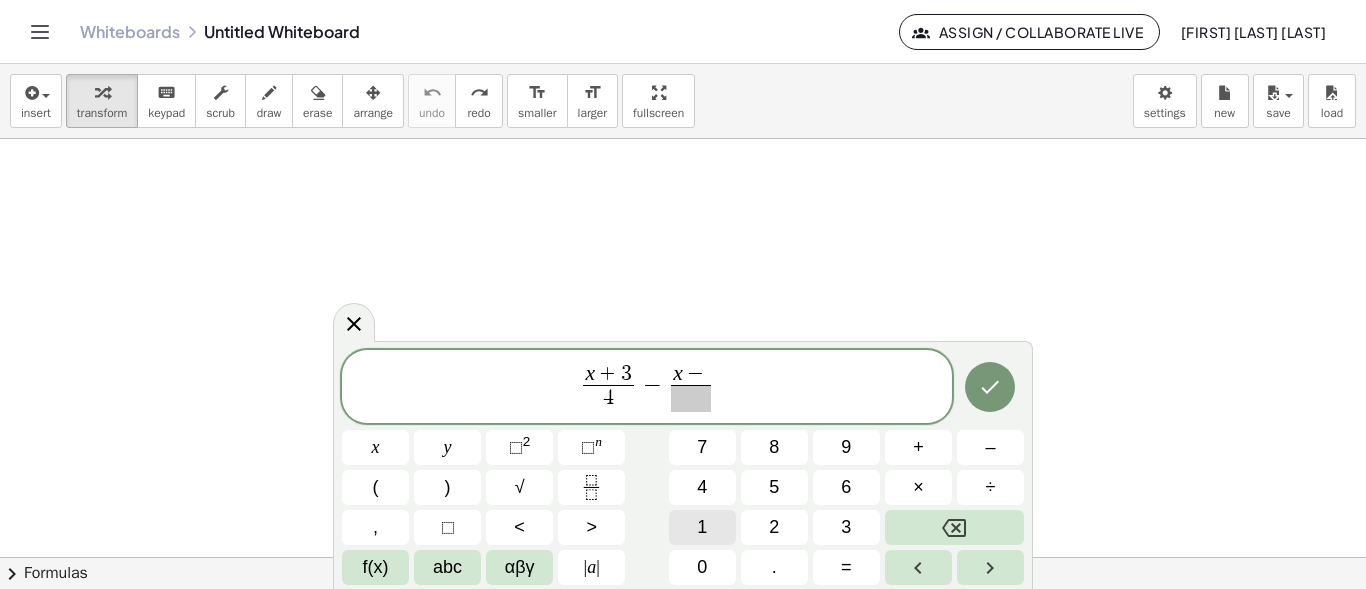 click on "1" at bounding box center [702, 527] 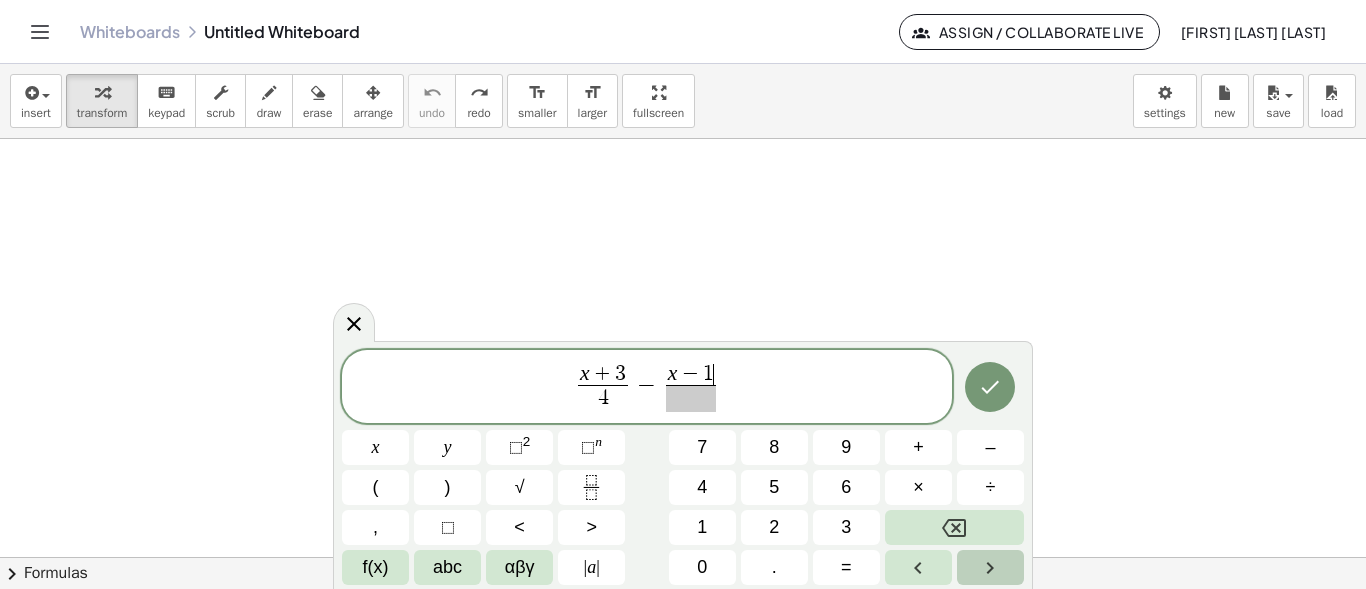 click 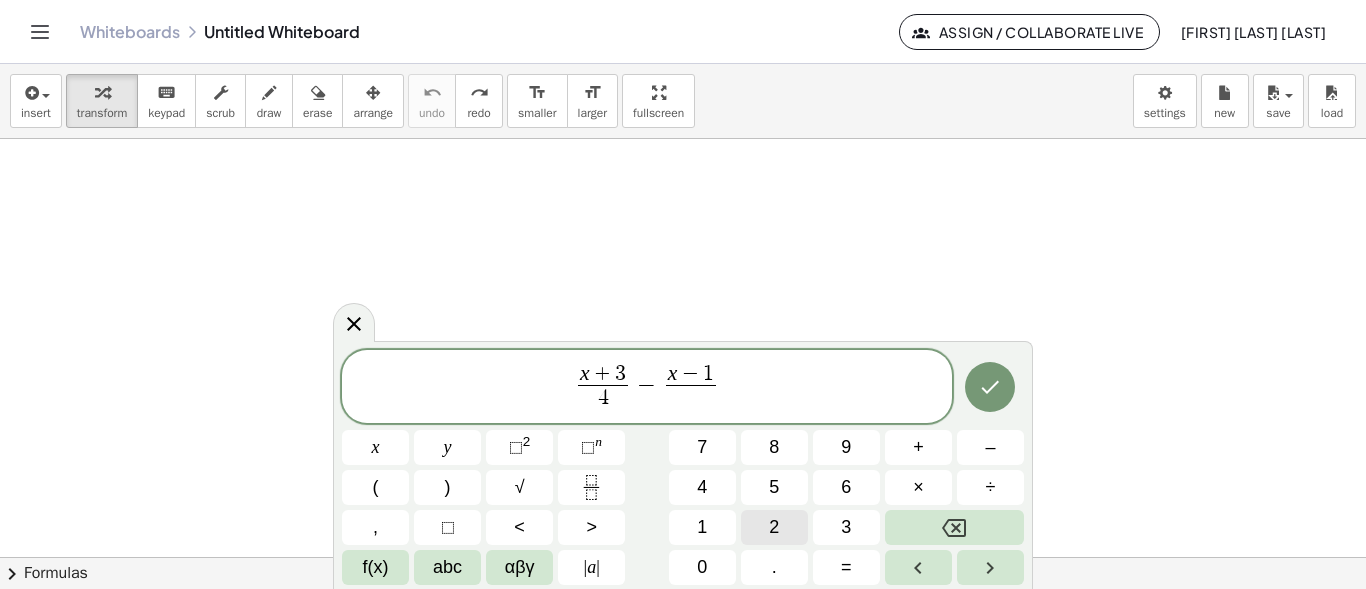 click on "2" at bounding box center [774, 527] 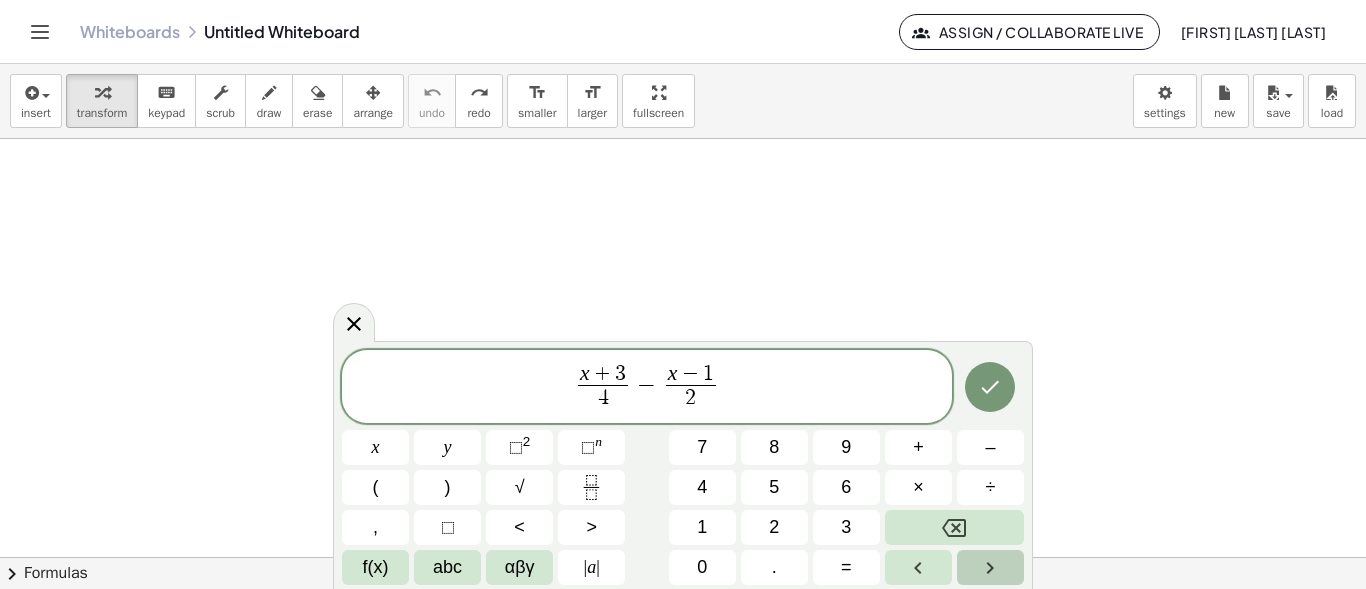 click 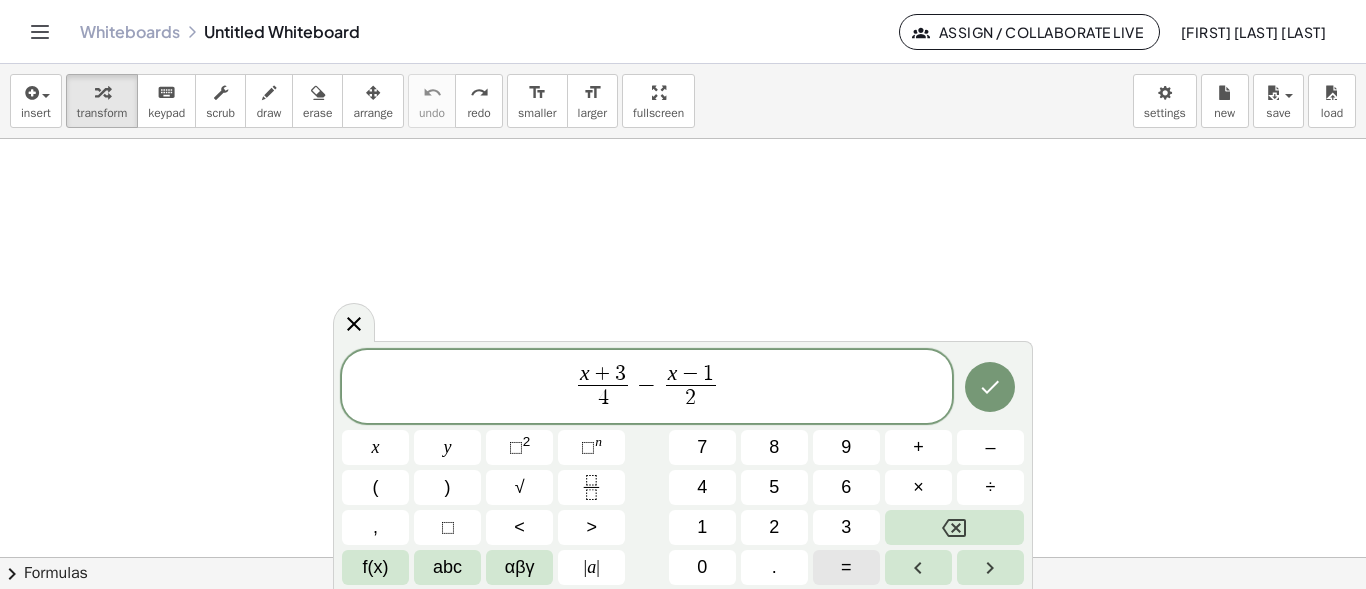 click on "=" at bounding box center [846, 567] 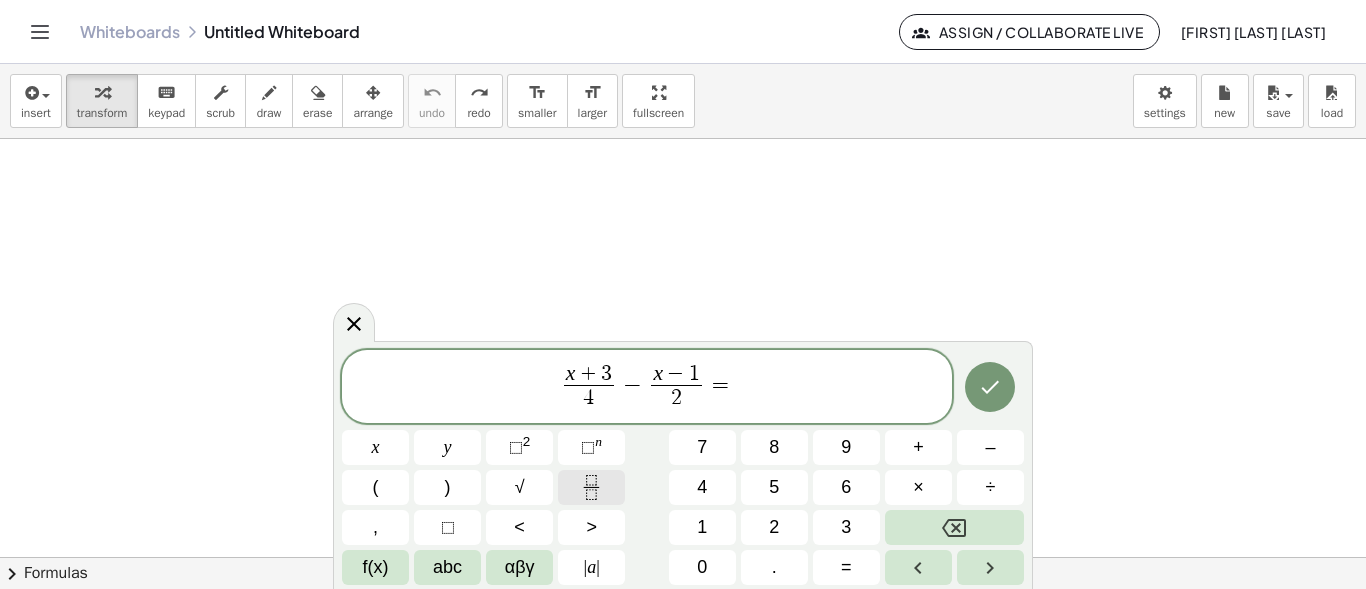 click 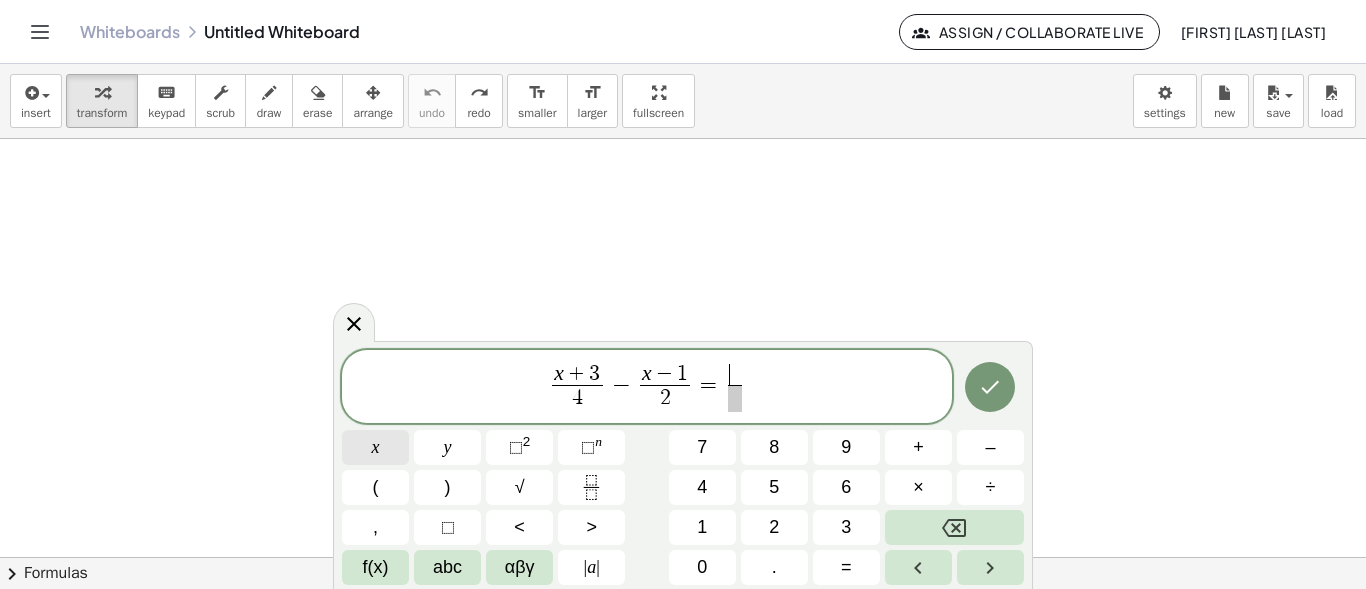 click on "x" at bounding box center (375, 447) 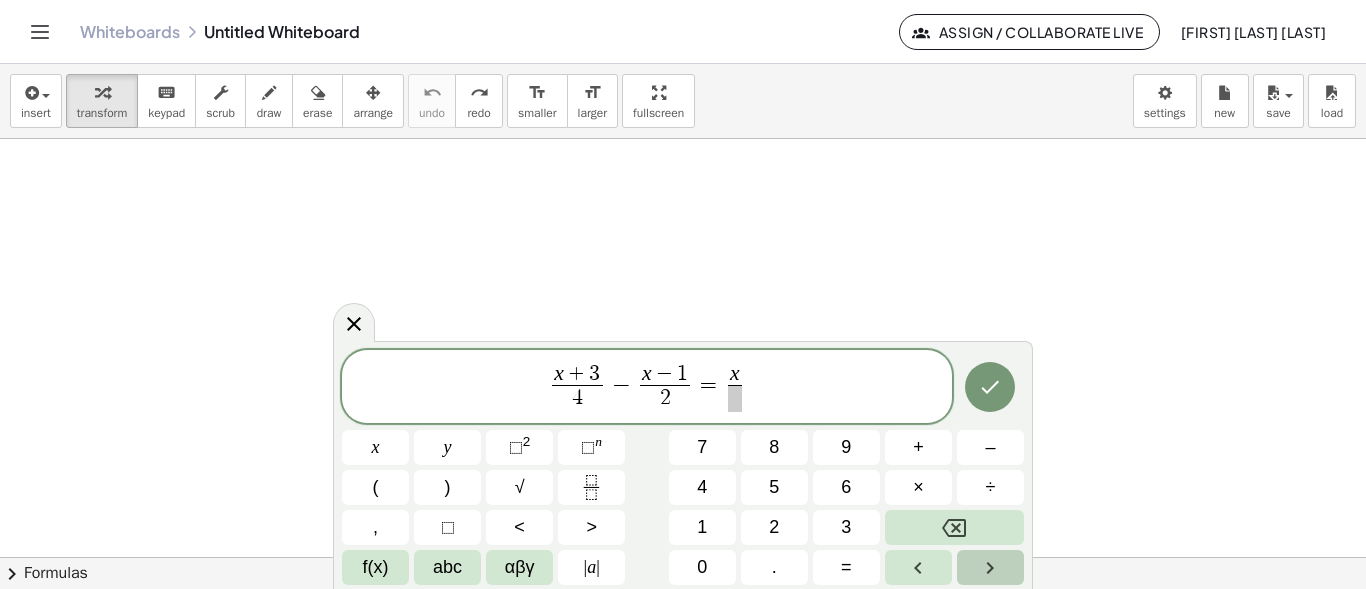 click 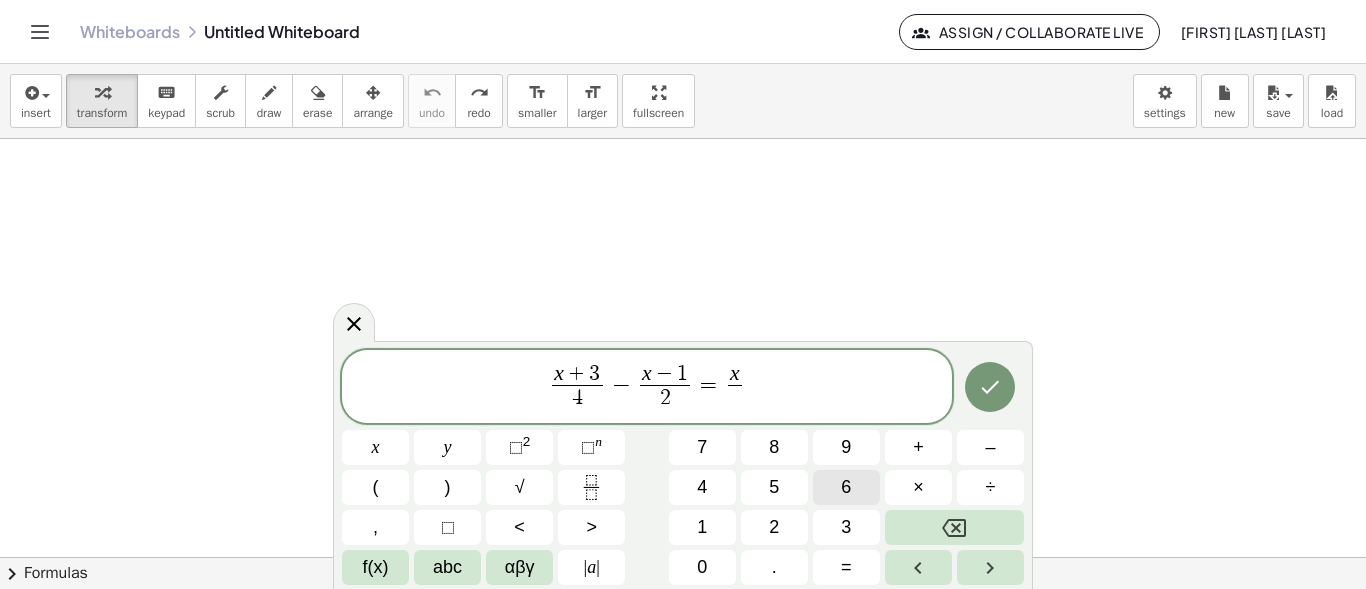 click on "6" at bounding box center [846, 487] 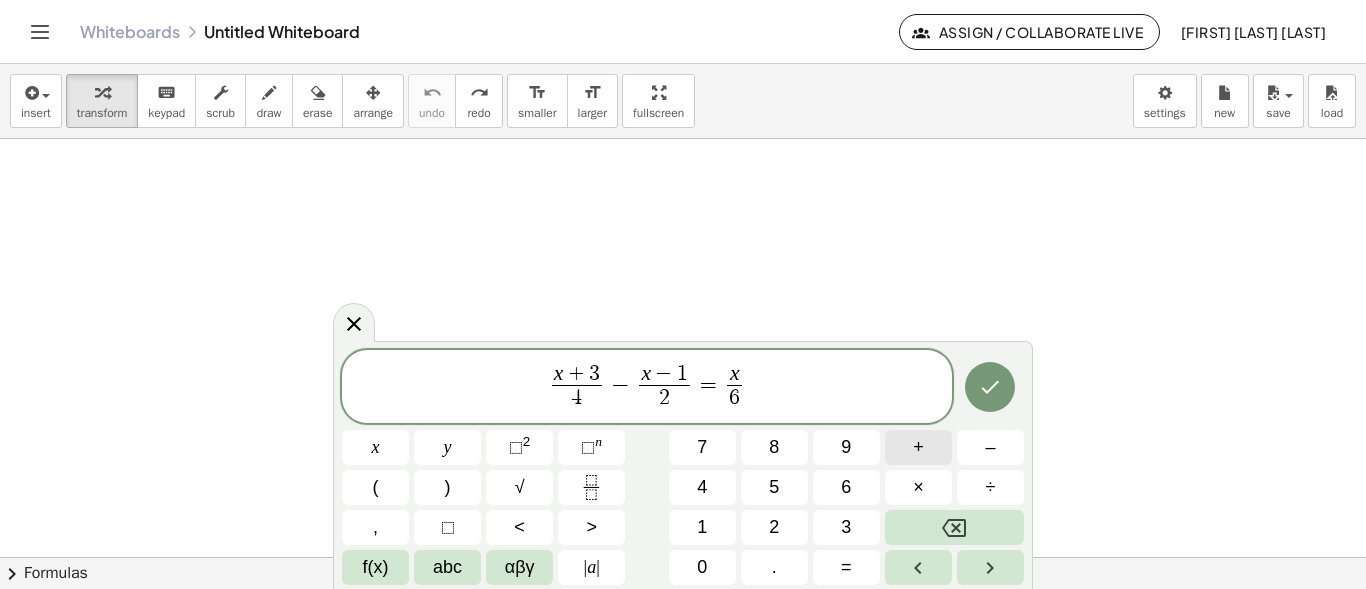 click on "+" at bounding box center [918, 447] 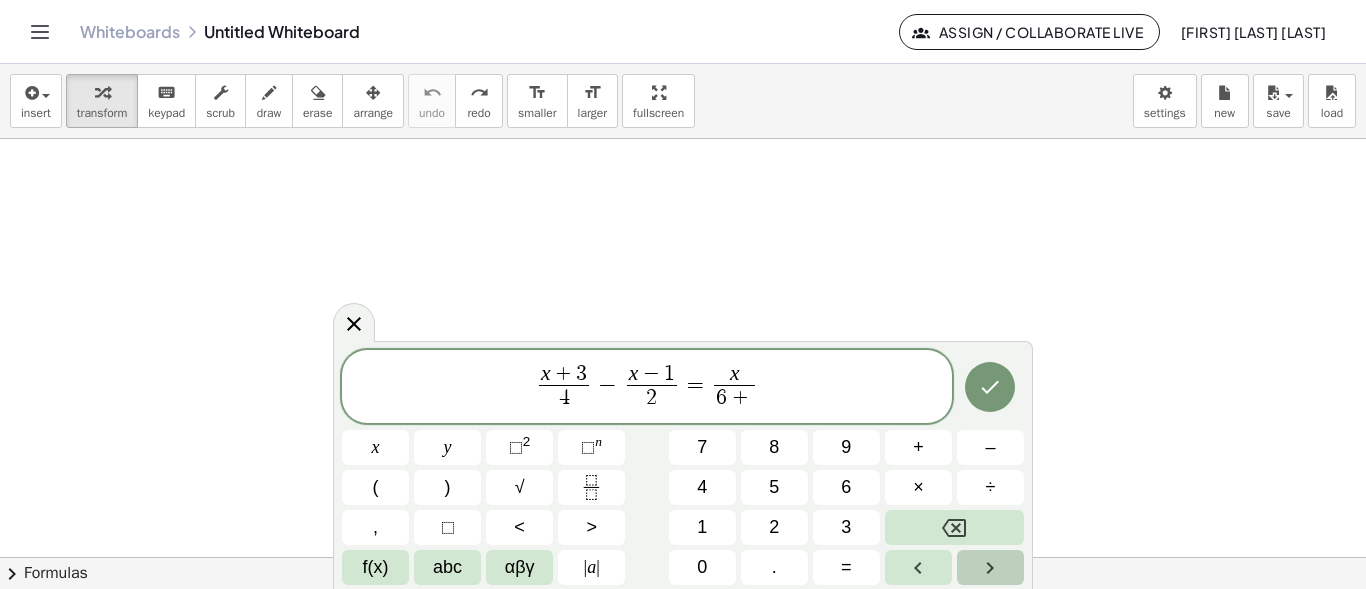 click 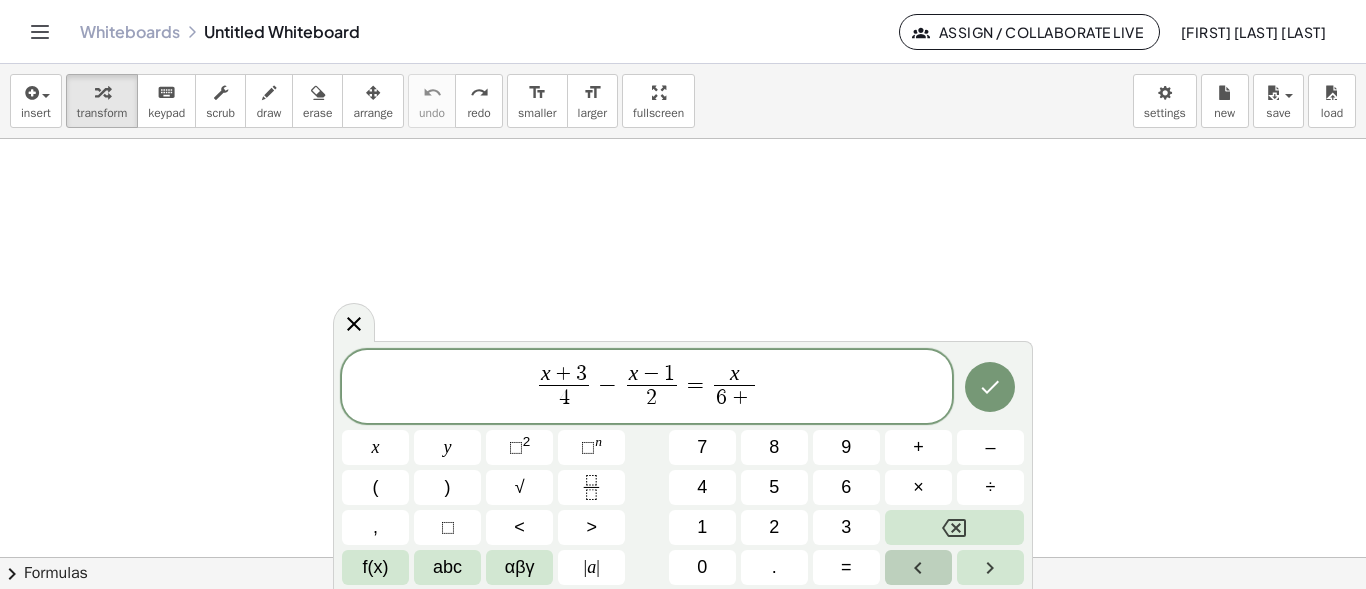 click at bounding box center [918, 567] 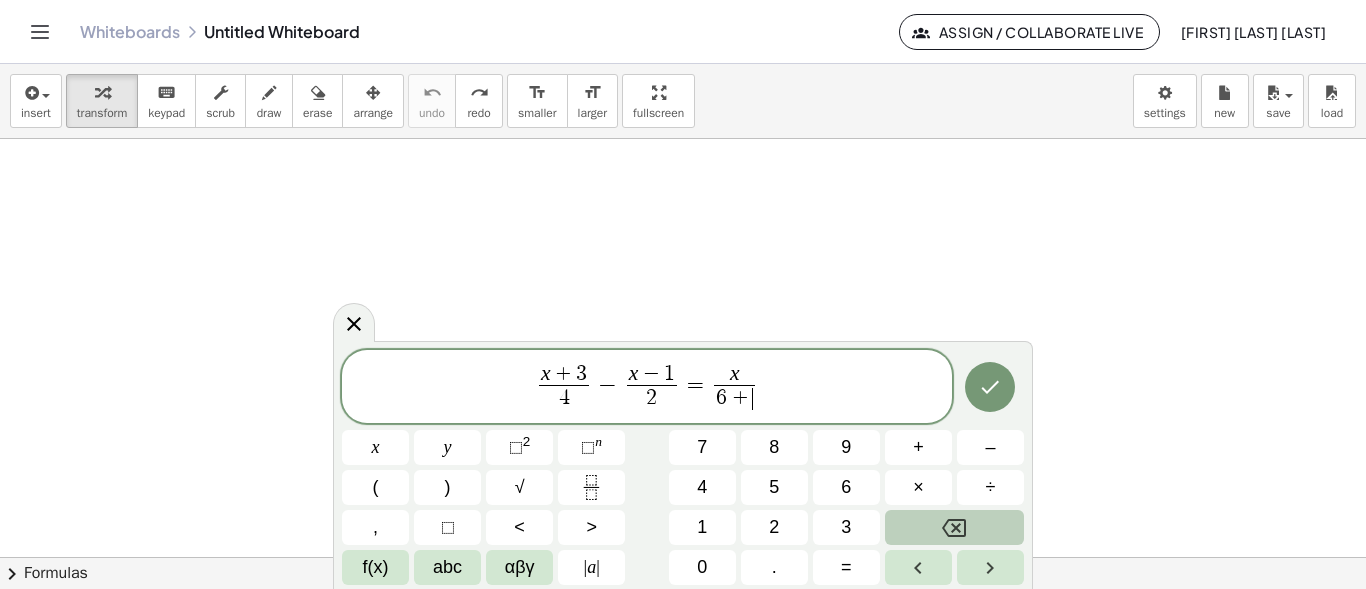 click at bounding box center (954, 527) 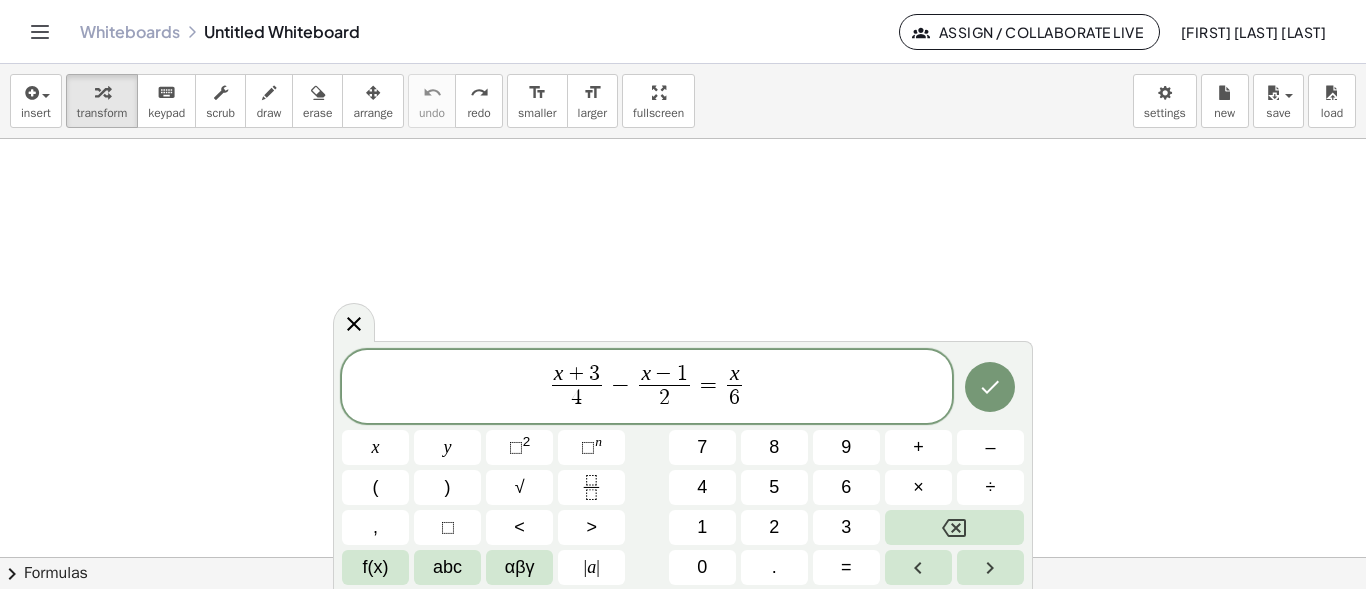 click on "x + 3 4 ​ − x − 1 2 ​ = x 6 ​ ​" at bounding box center (647, 388) 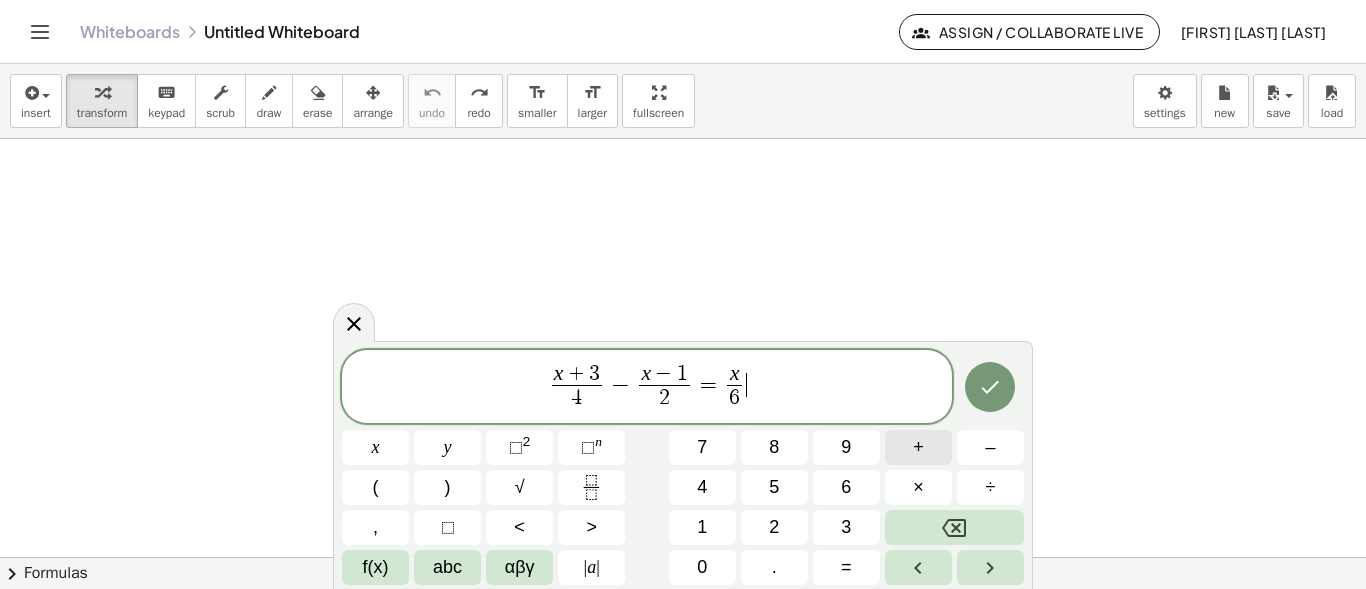 click on "+" at bounding box center [918, 447] 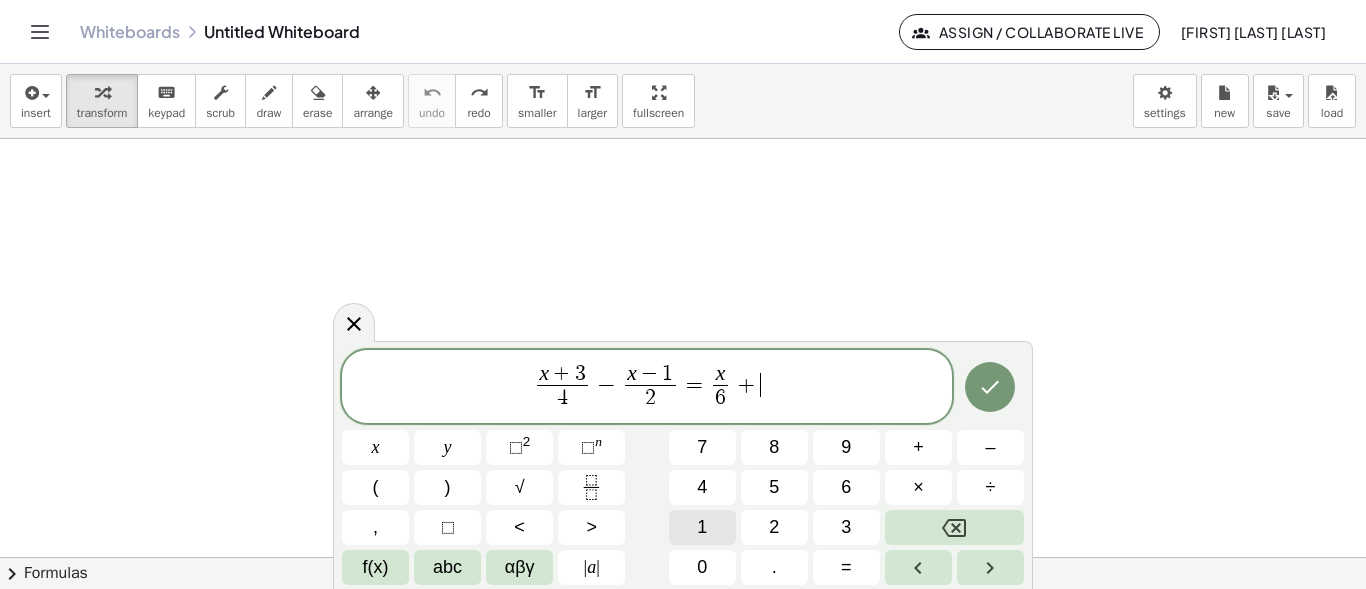 click on "1" at bounding box center [702, 527] 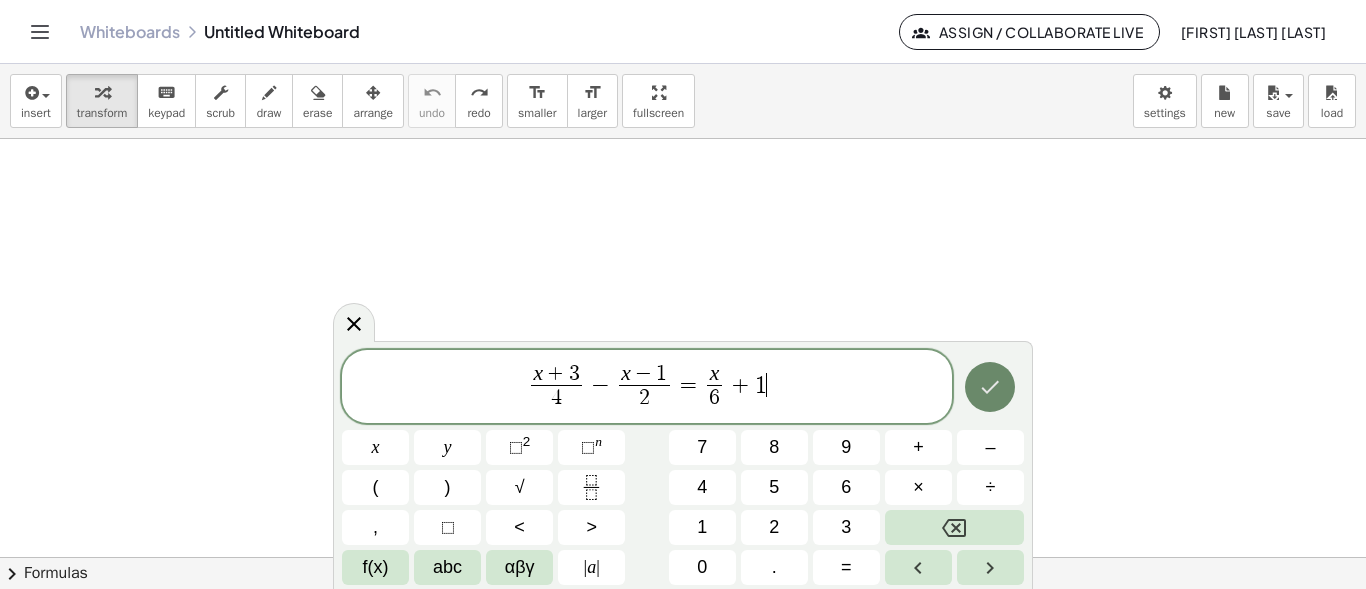 click 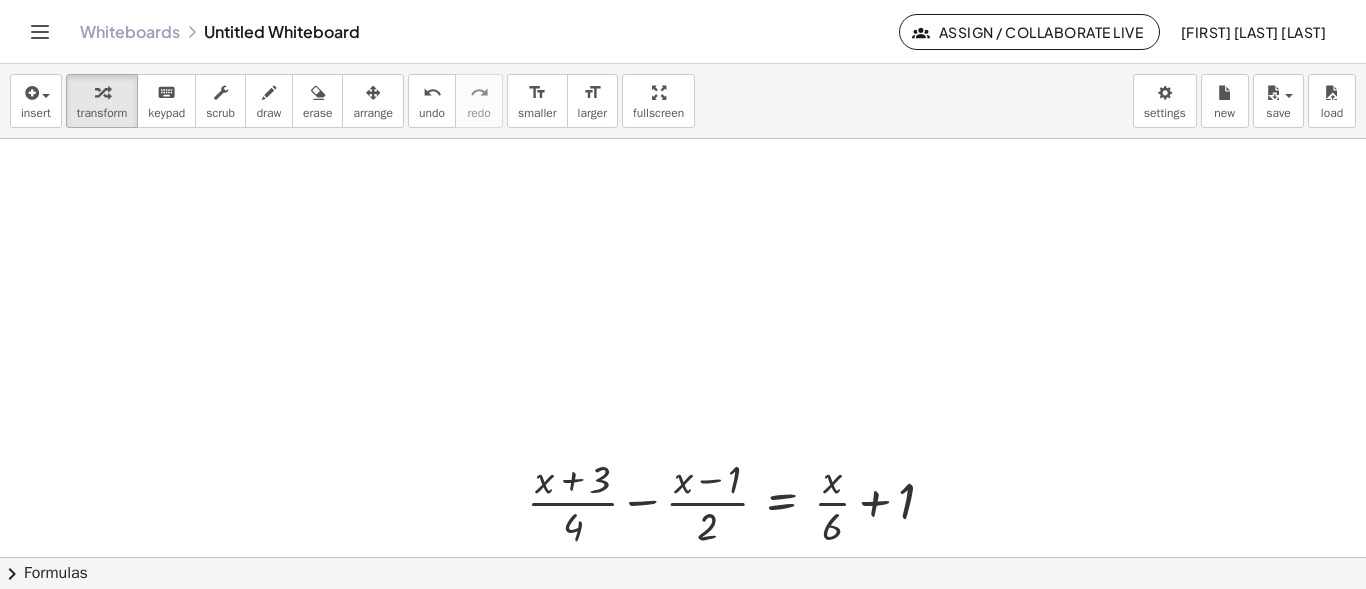 scroll, scrollTop: 851, scrollLeft: 0, axis: vertical 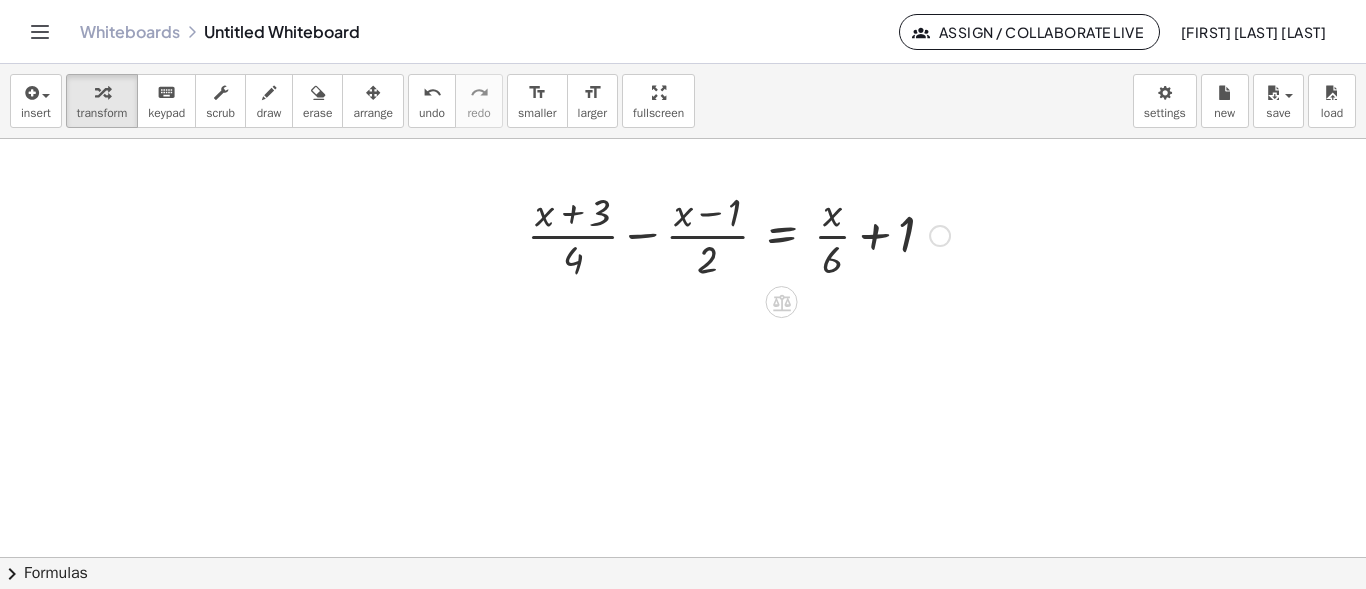 click at bounding box center [738, 234] 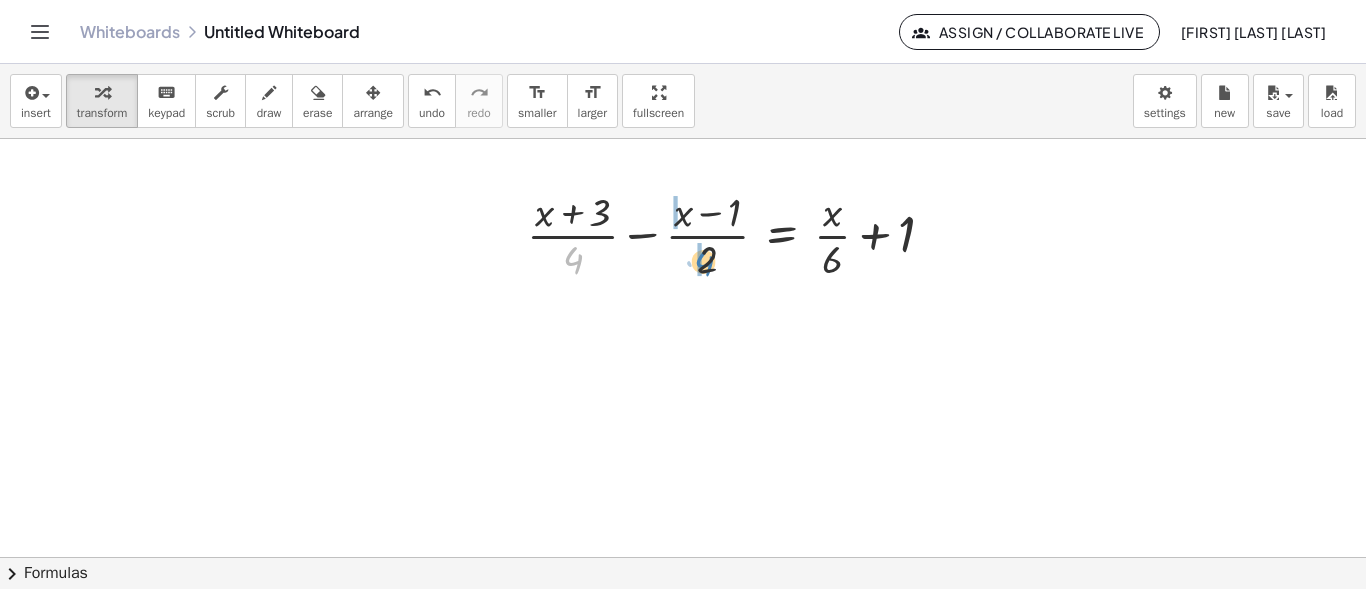 drag, startPoint x: 582, startPoint y: 251, endPoint x: 713, endPoint y: 253, distance: 131.01526 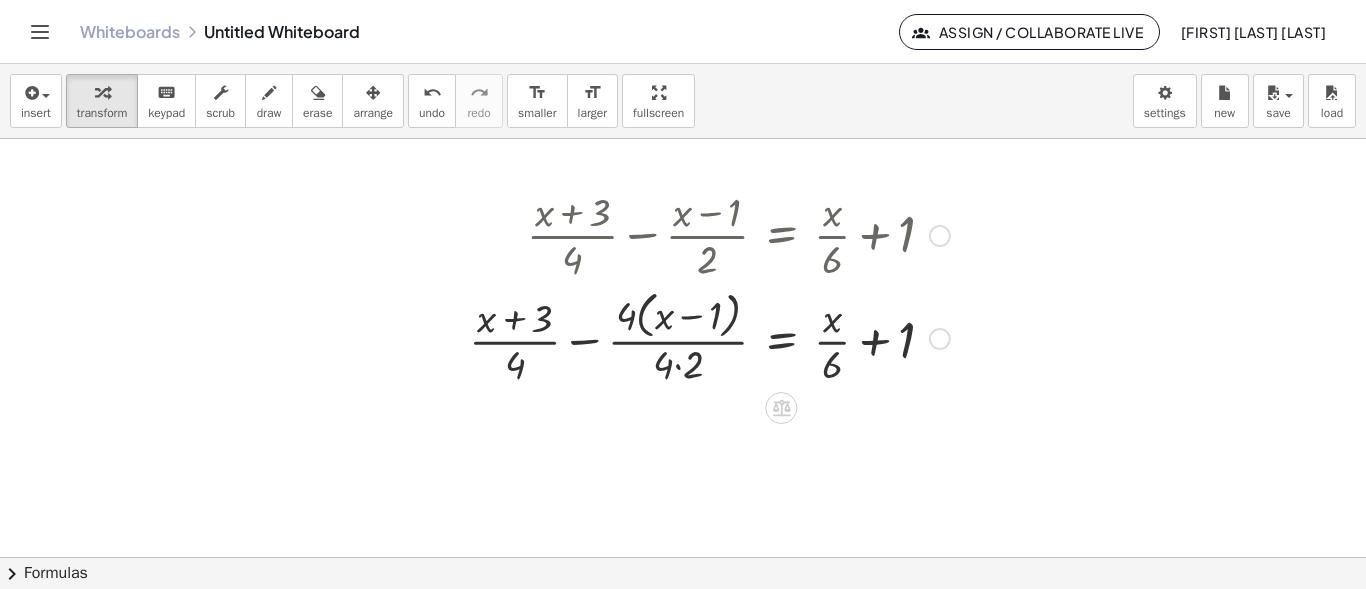 drag, startPoint x: 696, startPoint y: 262, endPoint x: 680, endPoint y: 265, distance: 16.27882 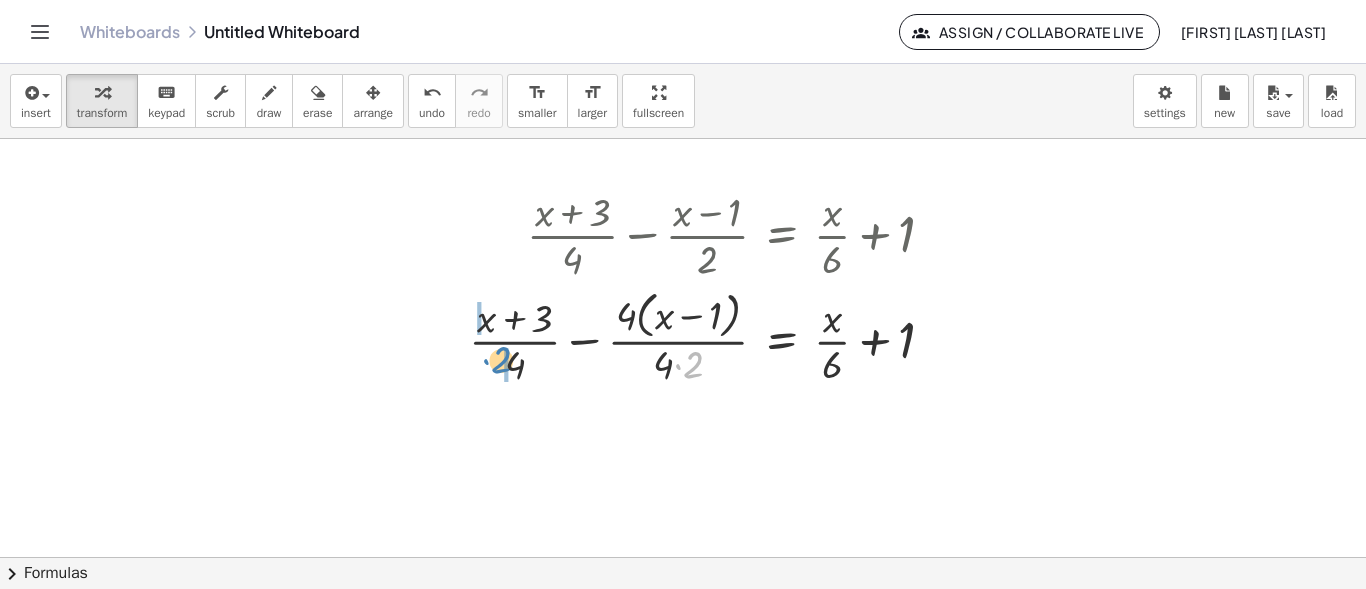 drag, startPoint x: 691, startPoint y: 352, endPoint x: 499, endPoint y: 347, distance: 192.0651 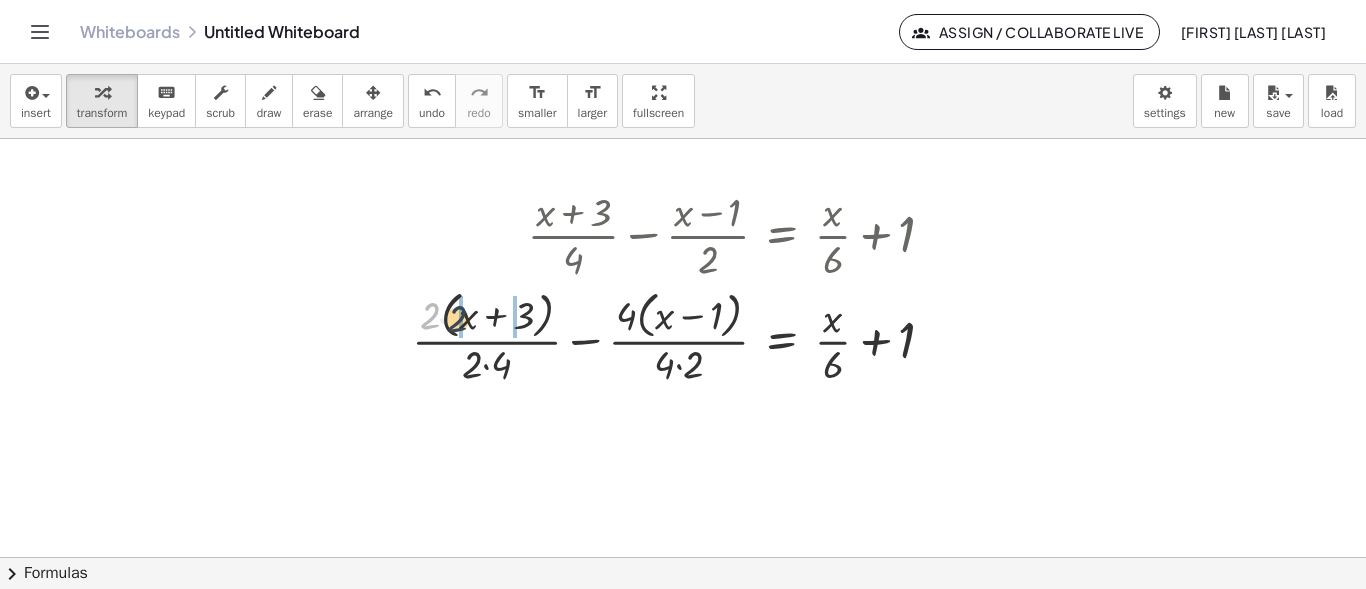 drag, startPoint x: 435, startPoint y: 308, endPoint x: 461, endPoint y: 311, distance: 26.172504 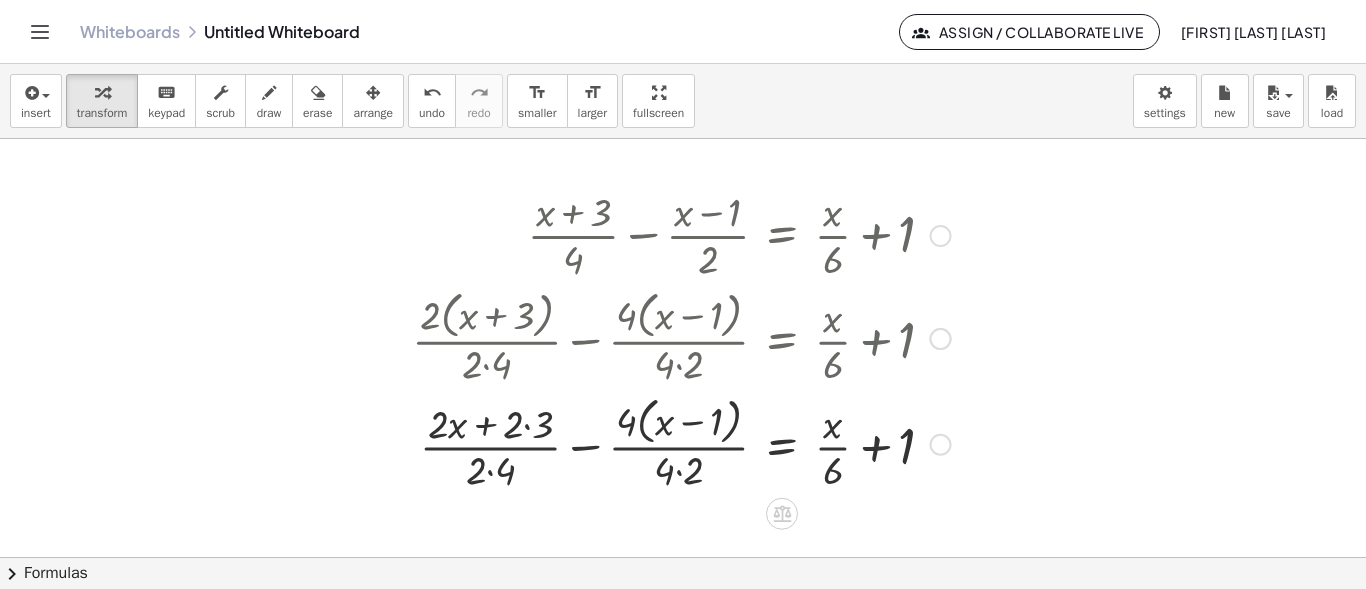 click at bounding box center (681, 443) 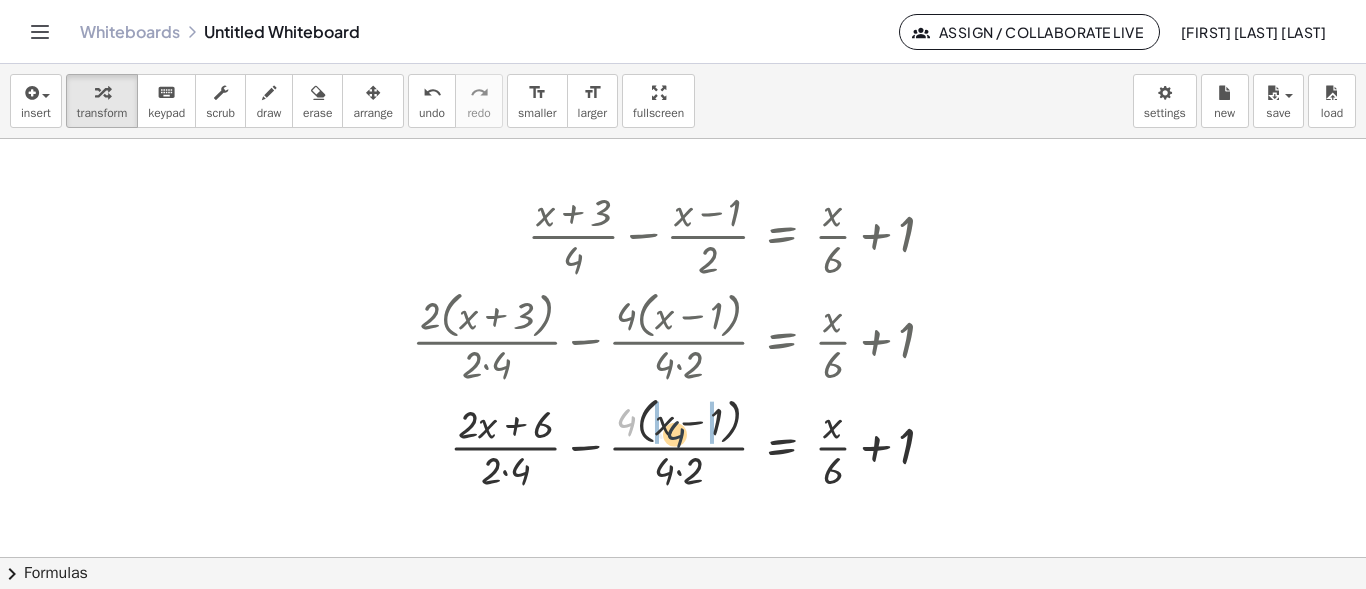 drag, startPoint x: 634, startPoint y: 421, endPoint x: 679, endPoint y: 434, distance: 46.840153 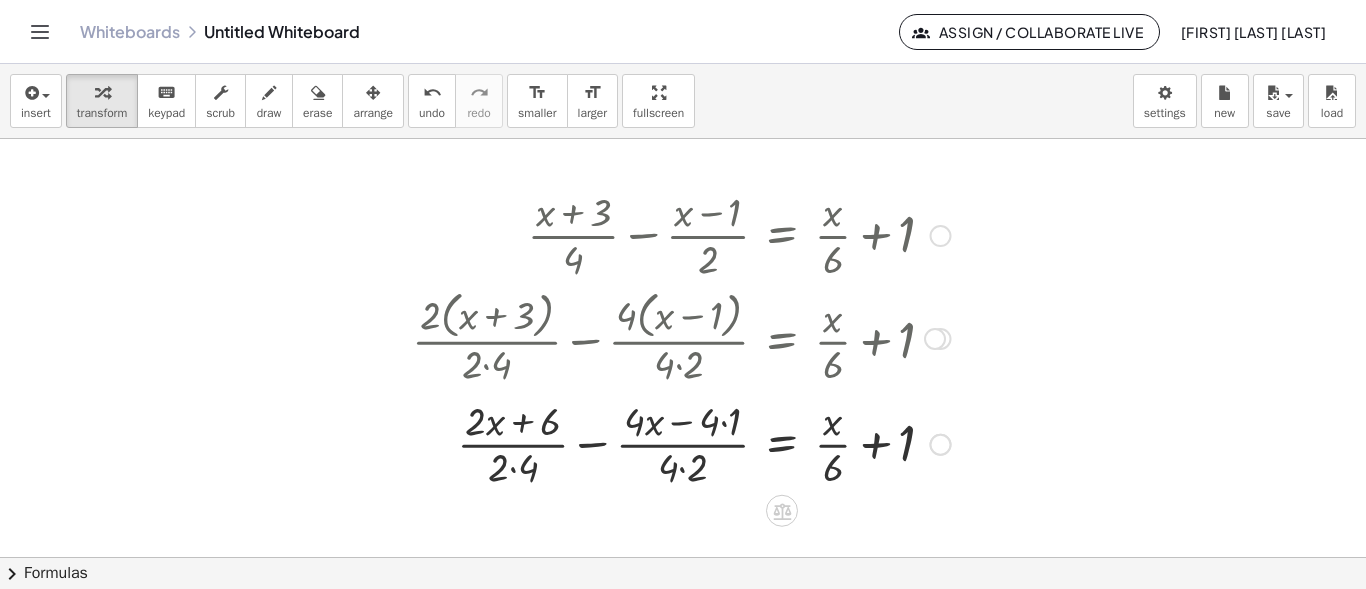 click at bounding box center [681, 443] 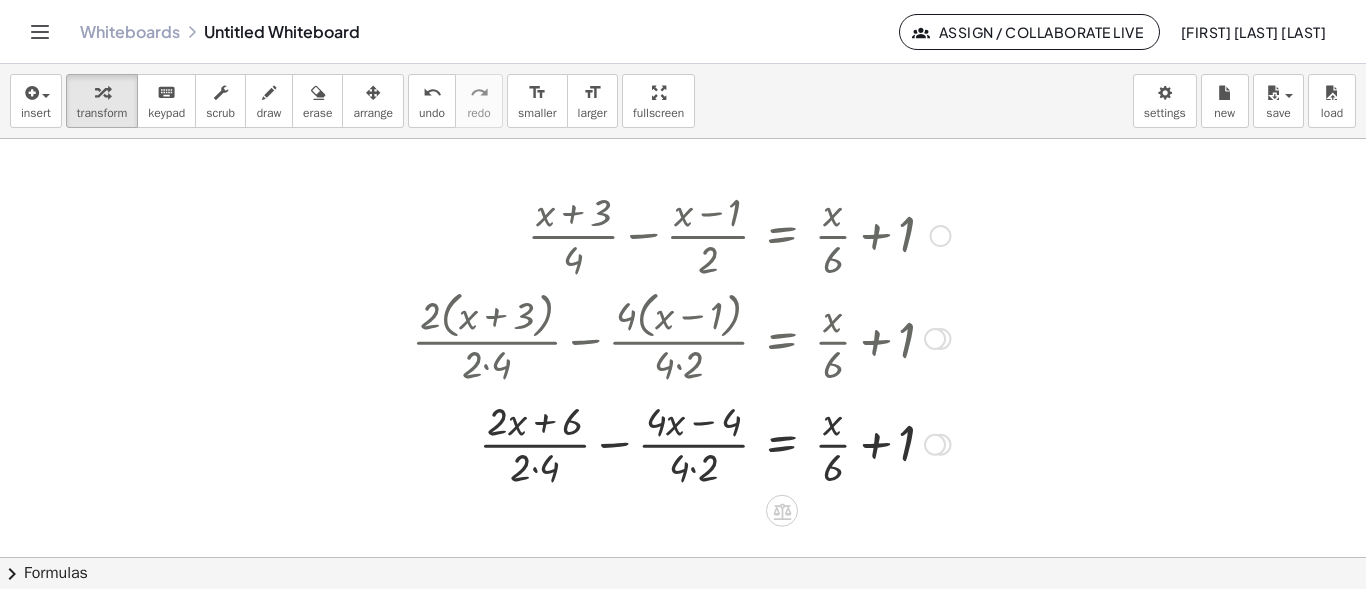 click at bounding box center (681, 443) 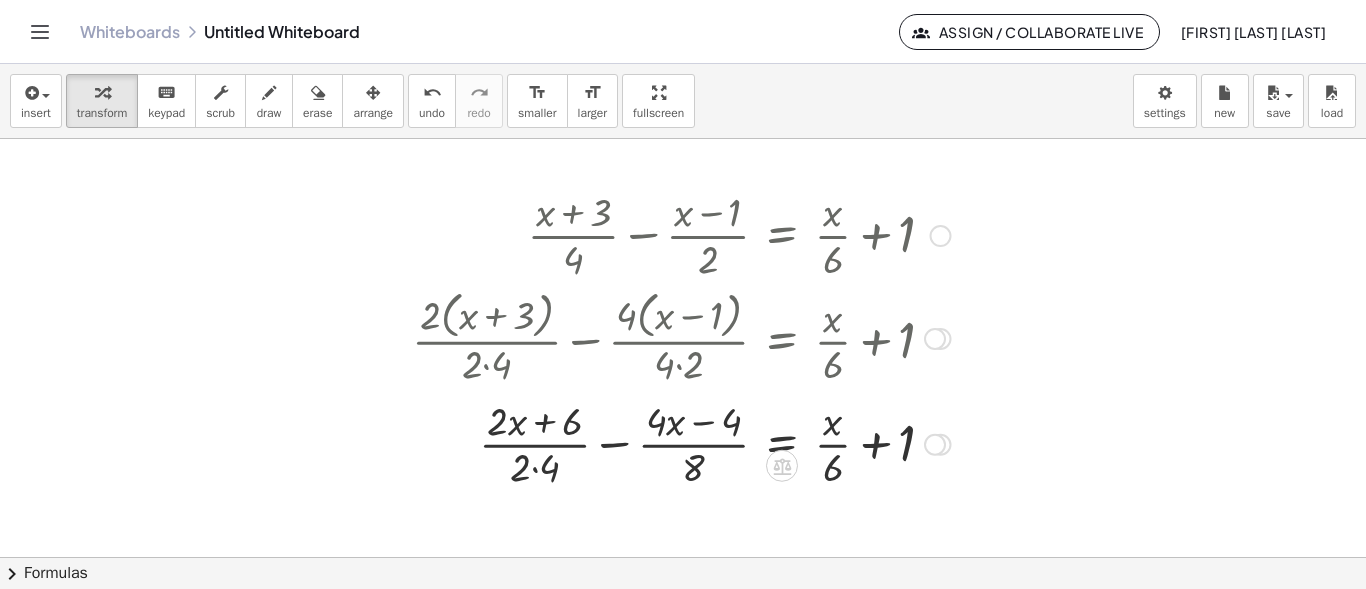click at bounding box center (681, 443) 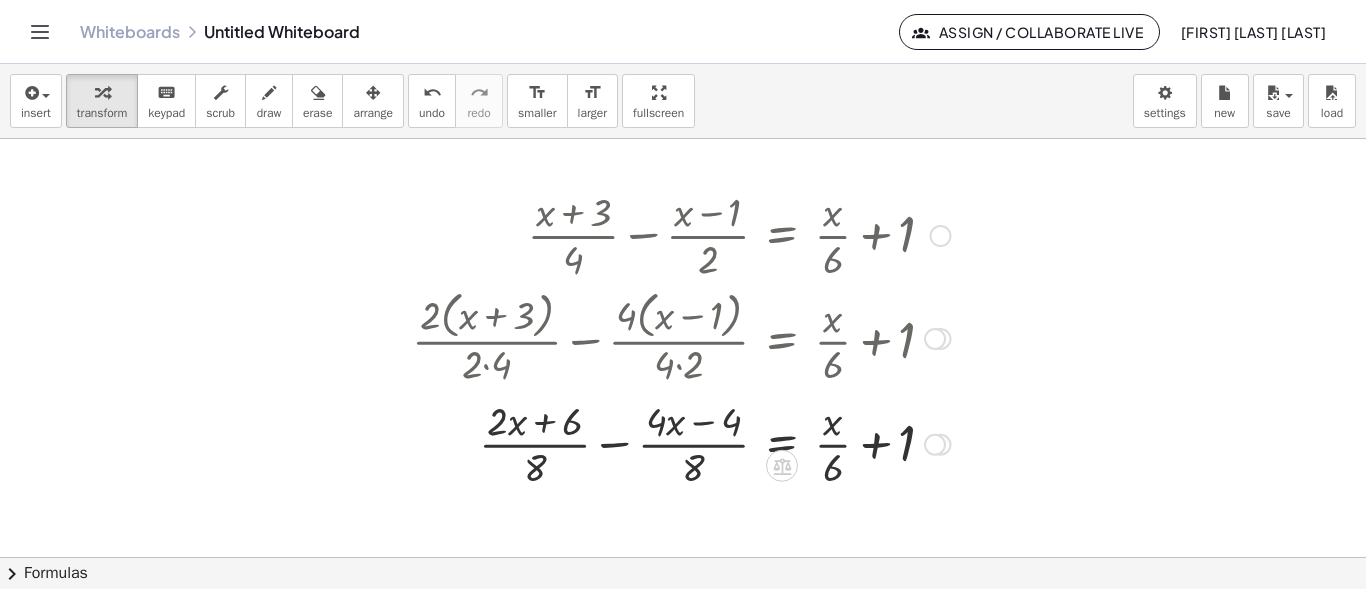 click at bounding box center (681, 443) 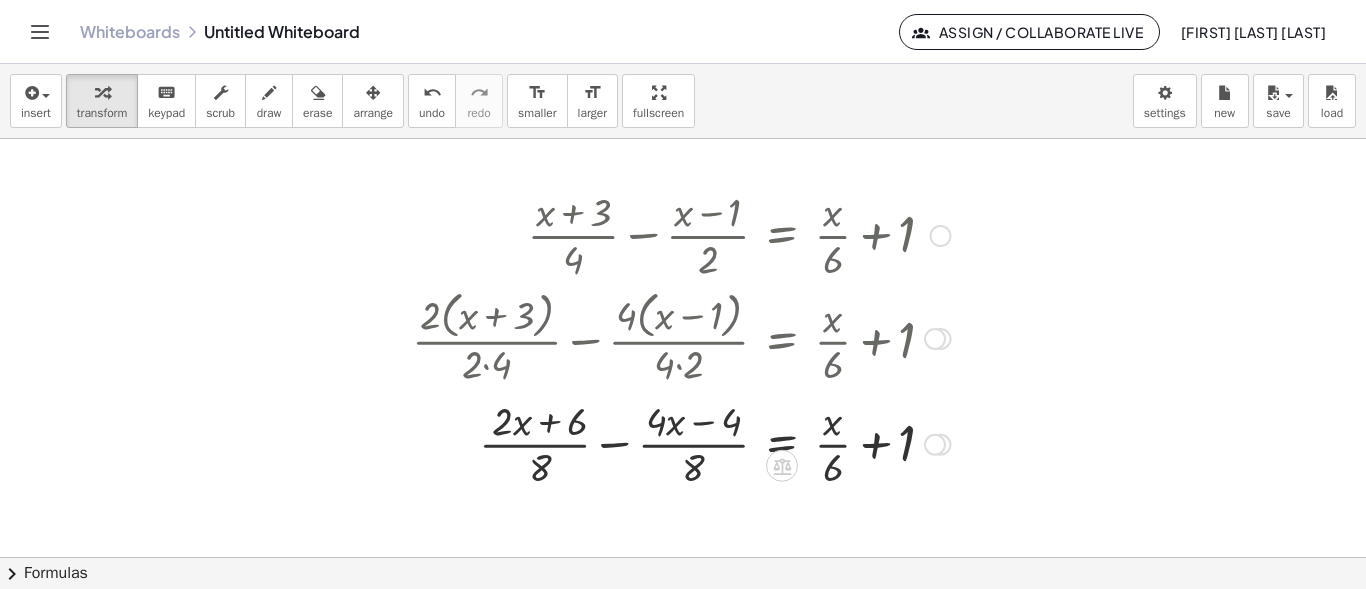 click at bounding box center (681, 443) 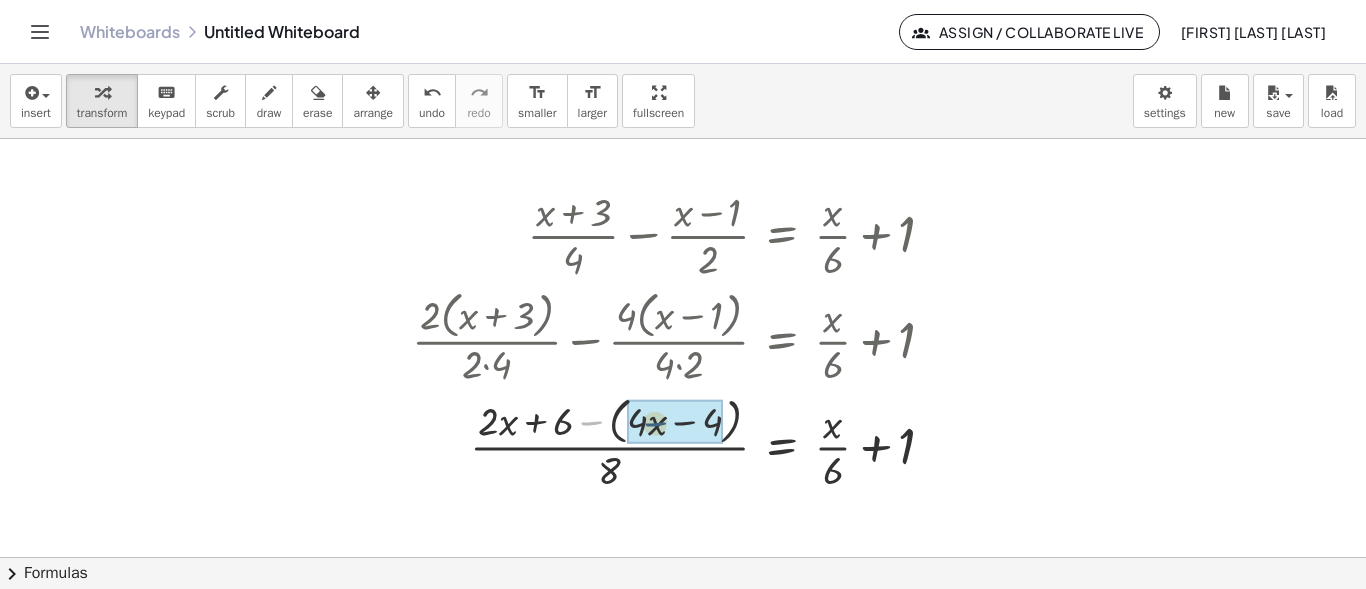 drag, startPoint x: 575, startPoint y: 424, endPoint x: 640, endPoint y: 425, distance: 65.00769 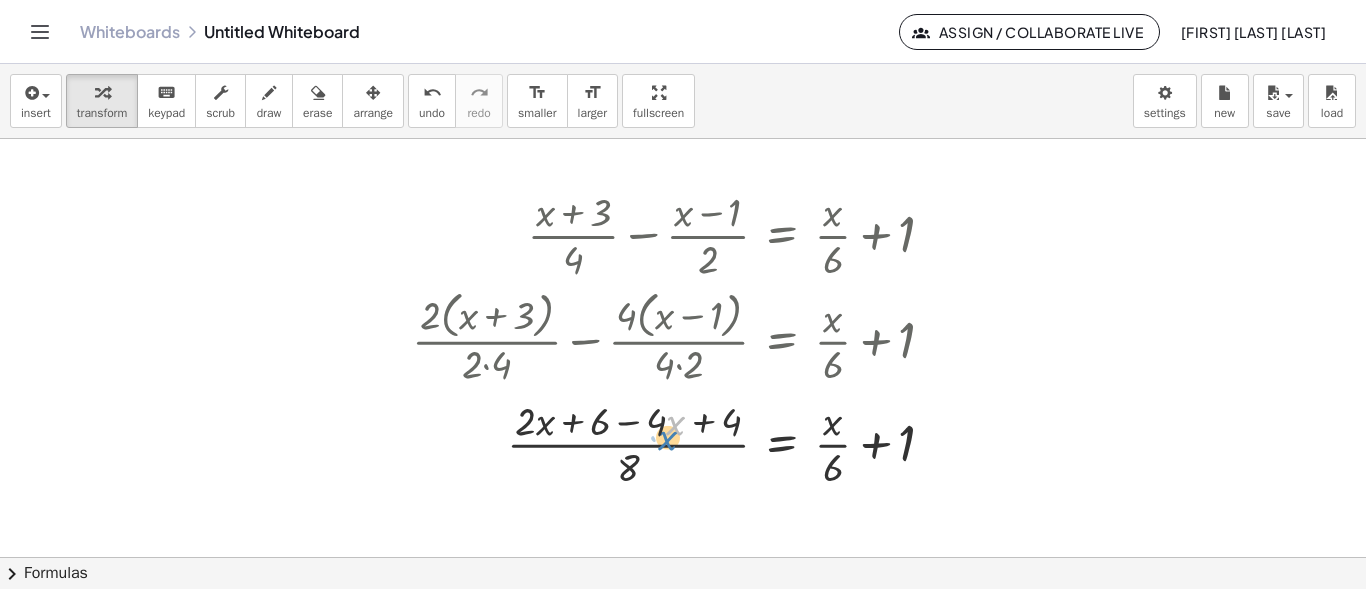 drag, startPoint x: 671, startPoint y: 420, endPoint x: 666, endPoint y: 432, distance: 13 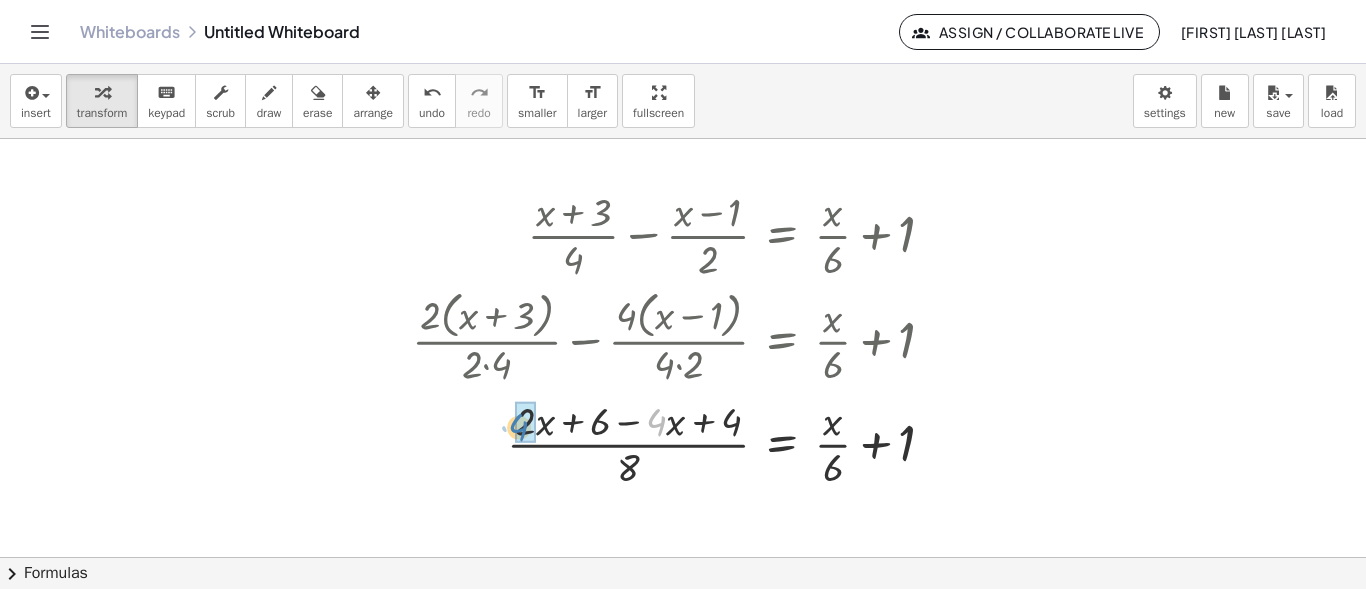 drag, startPoint x: 657, startPoint y: 427, endPoint x: 519, endPoint y: 432, distance: 138.09055 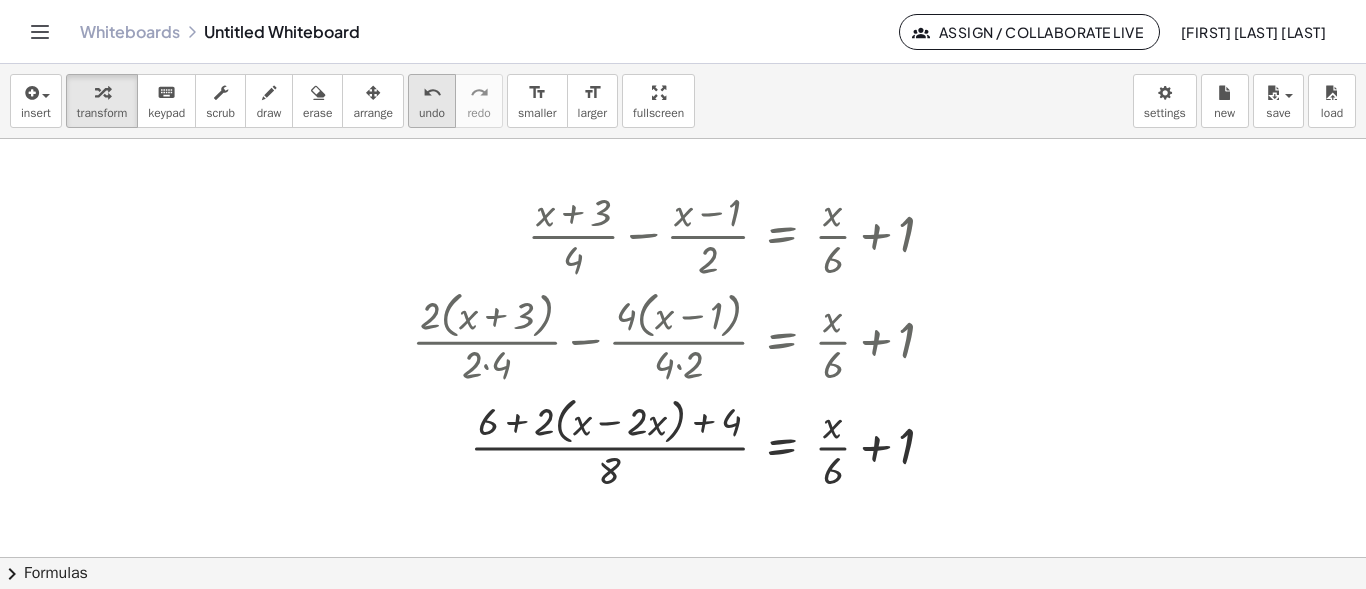 click on "undo" at bounding box center (432, 113) 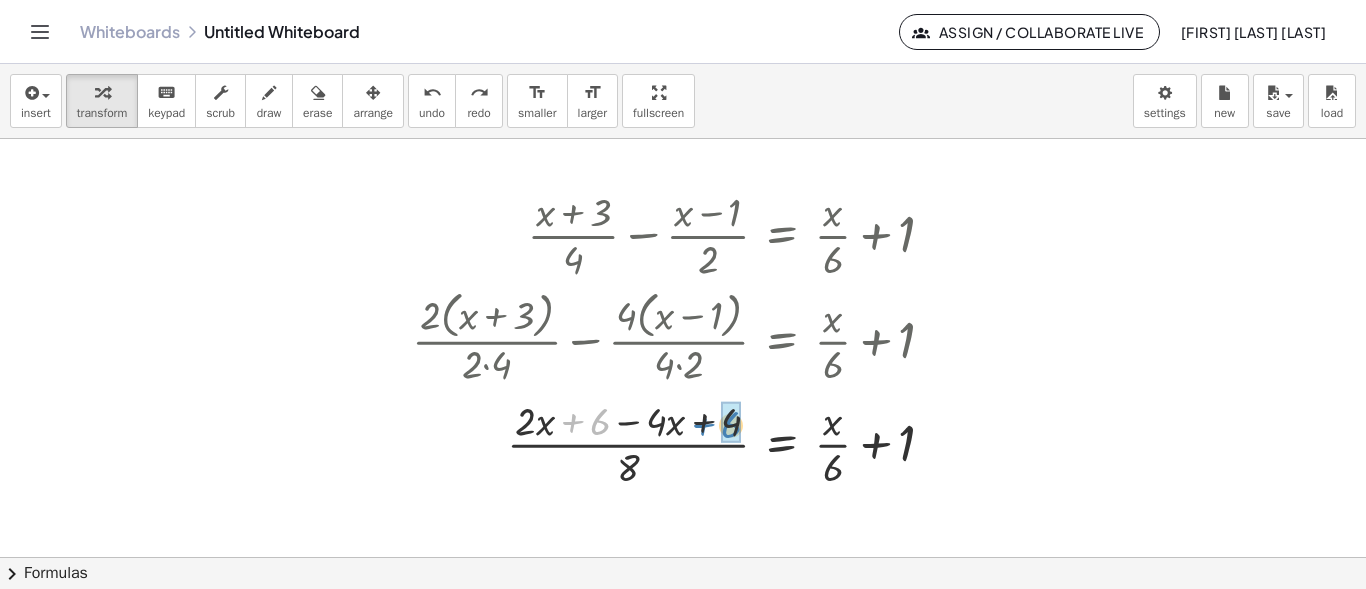 drag, startPoint x: 594, startPoint y: 422, endPoint x: 723, endPoint y: 425, distance: 129.03488 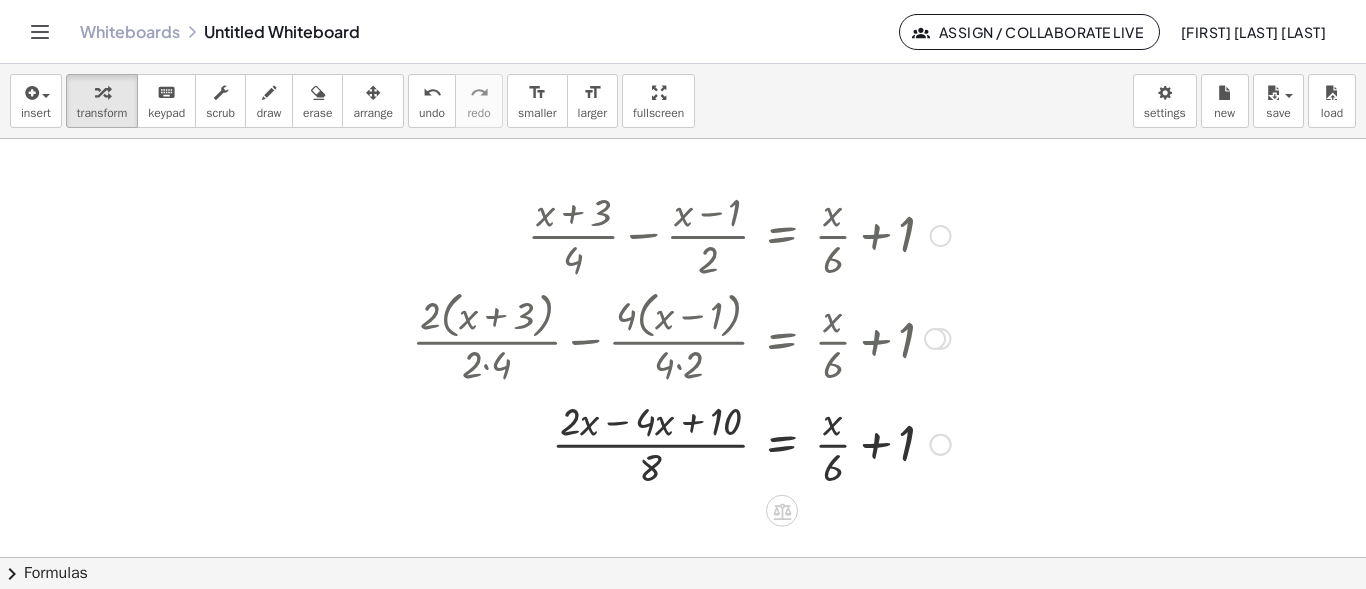 click at bounding box center (681, 443) 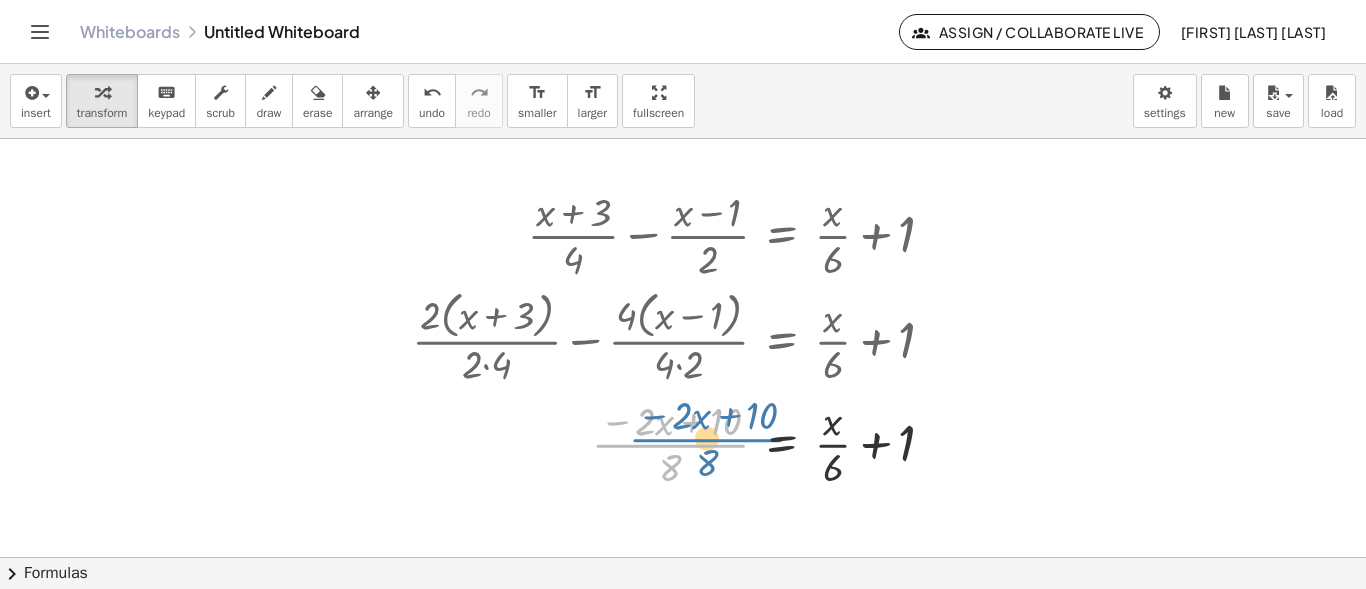drag, startPoint x: 687, startPoint y: 443, endPoint x: 686, endPoint y: 433, distance: 10.049875 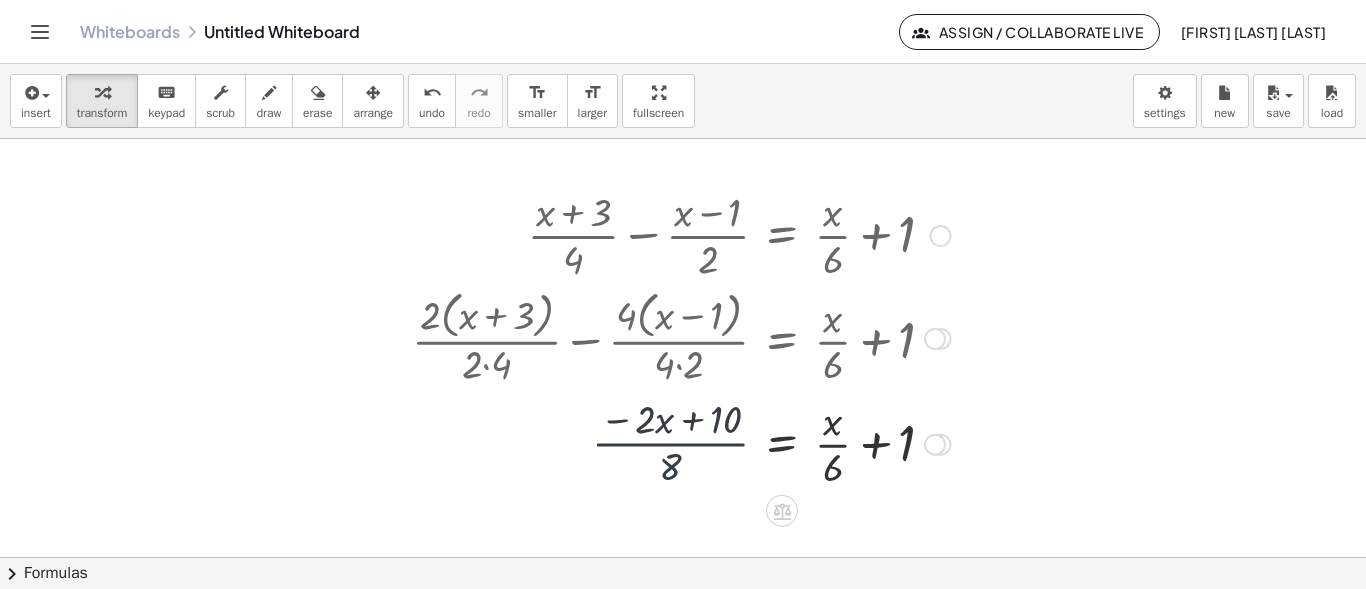 click at bounding box center (681, 443) 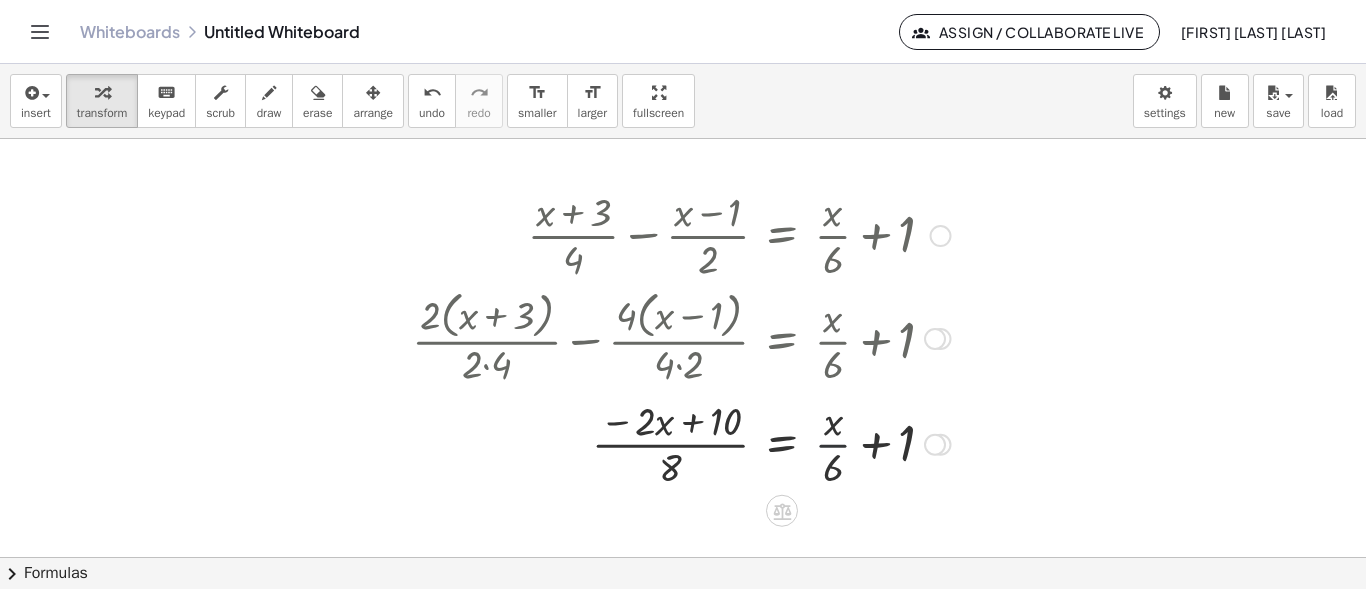 click at bounding box center (681, 443) 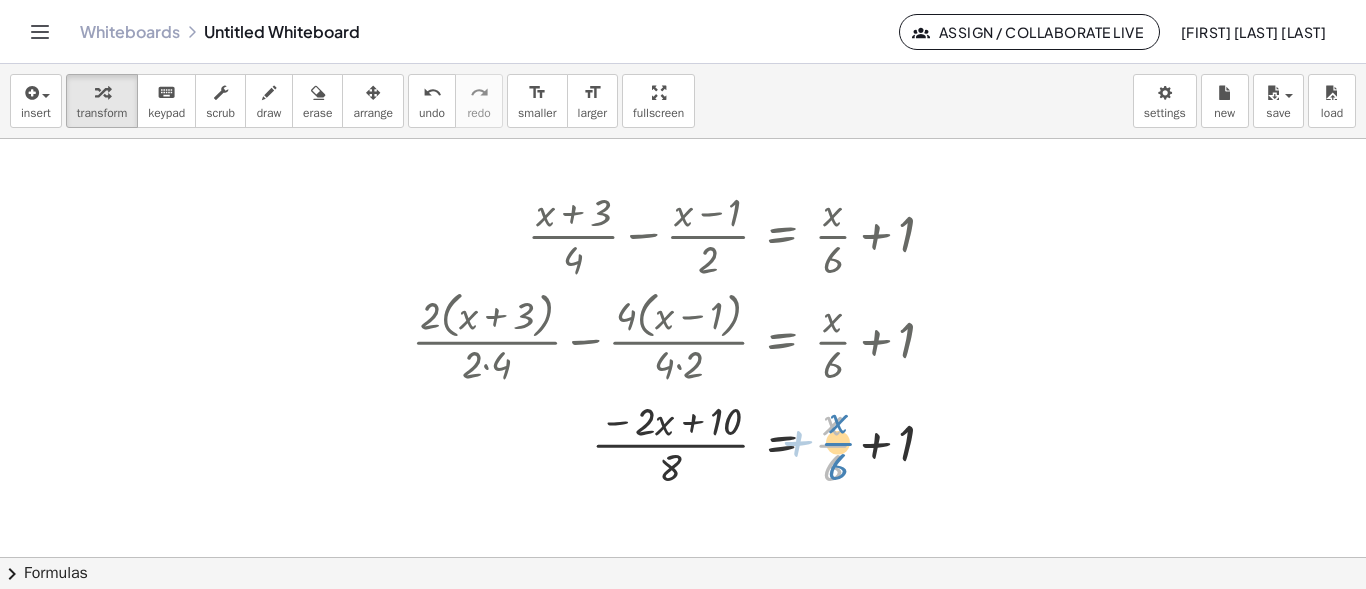 click at bounding box center (681, 443) 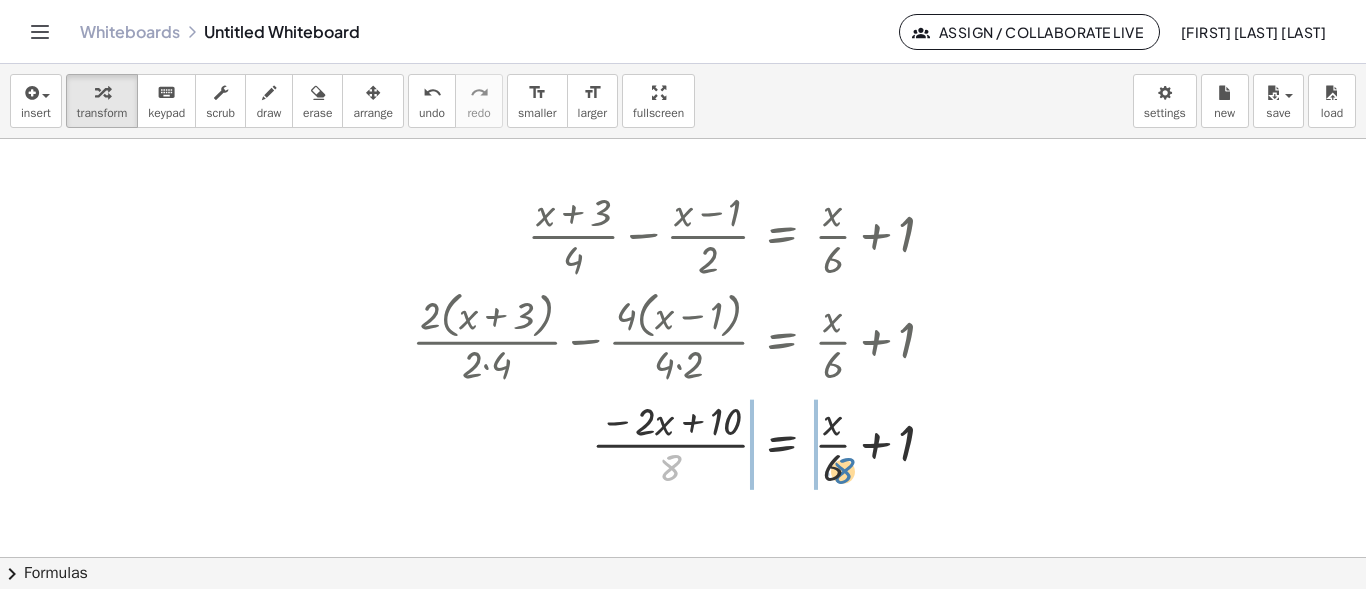 drag, startPoint x: 681, startPoint y: 465, endPoint x: 857, endPoint y: 468, distance: 176.02557 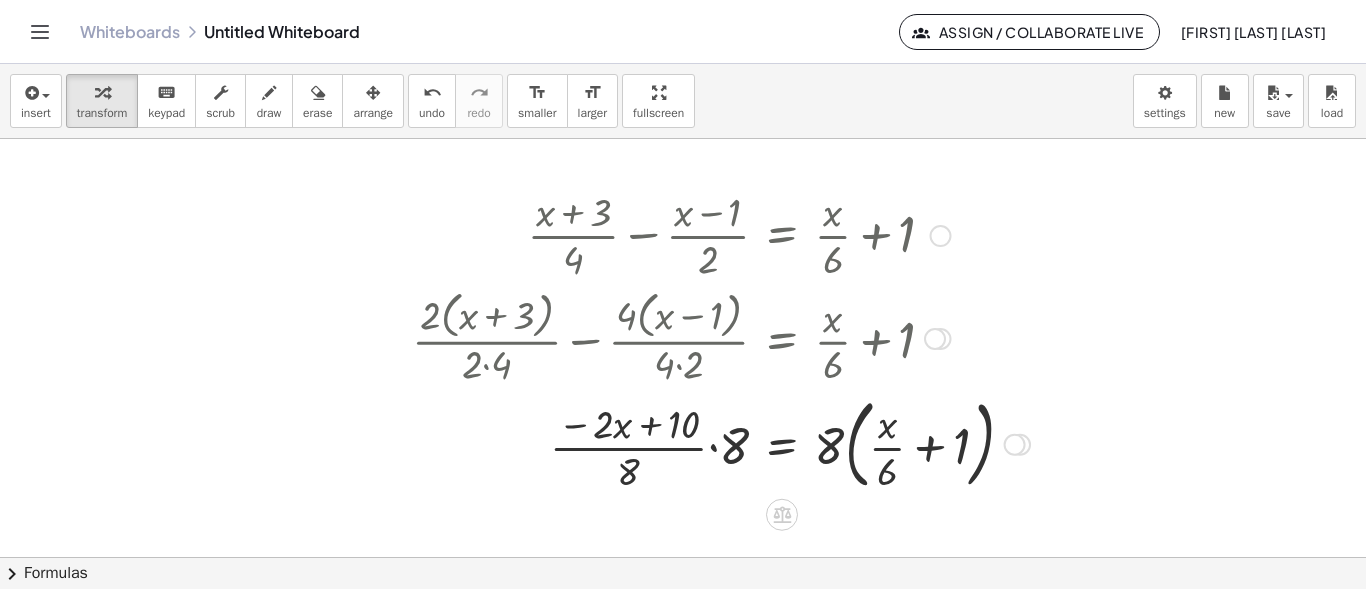 click at bounding box center (721, 443) 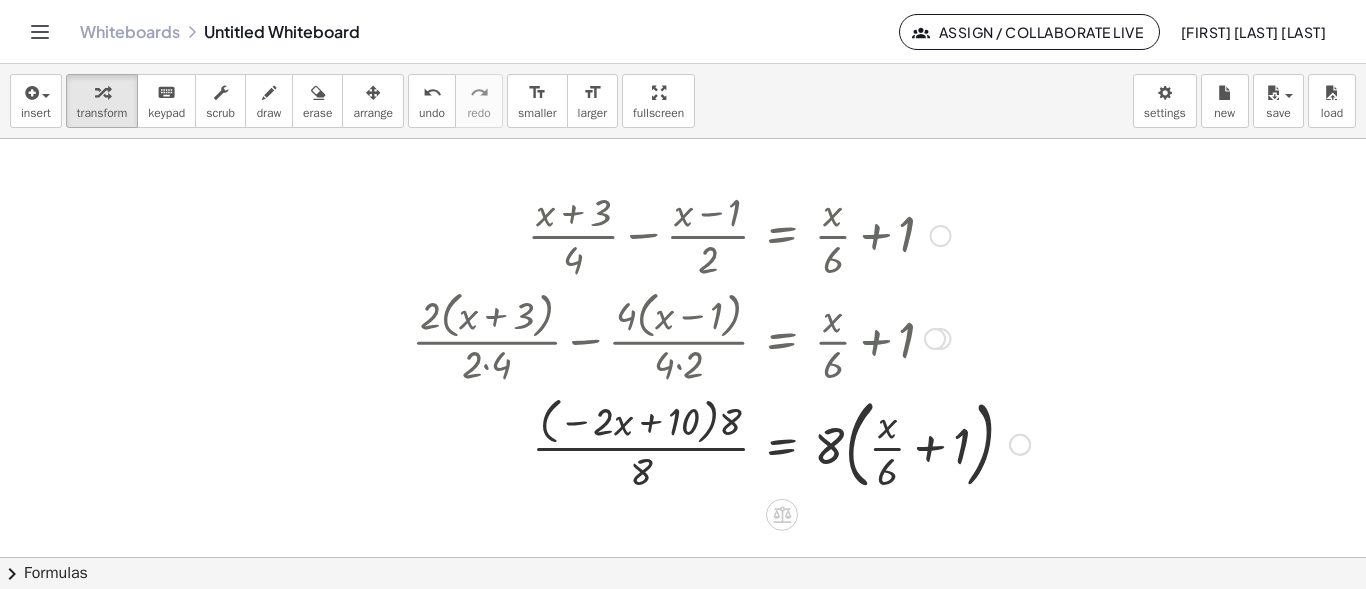 click at bounding box center [721, 443] 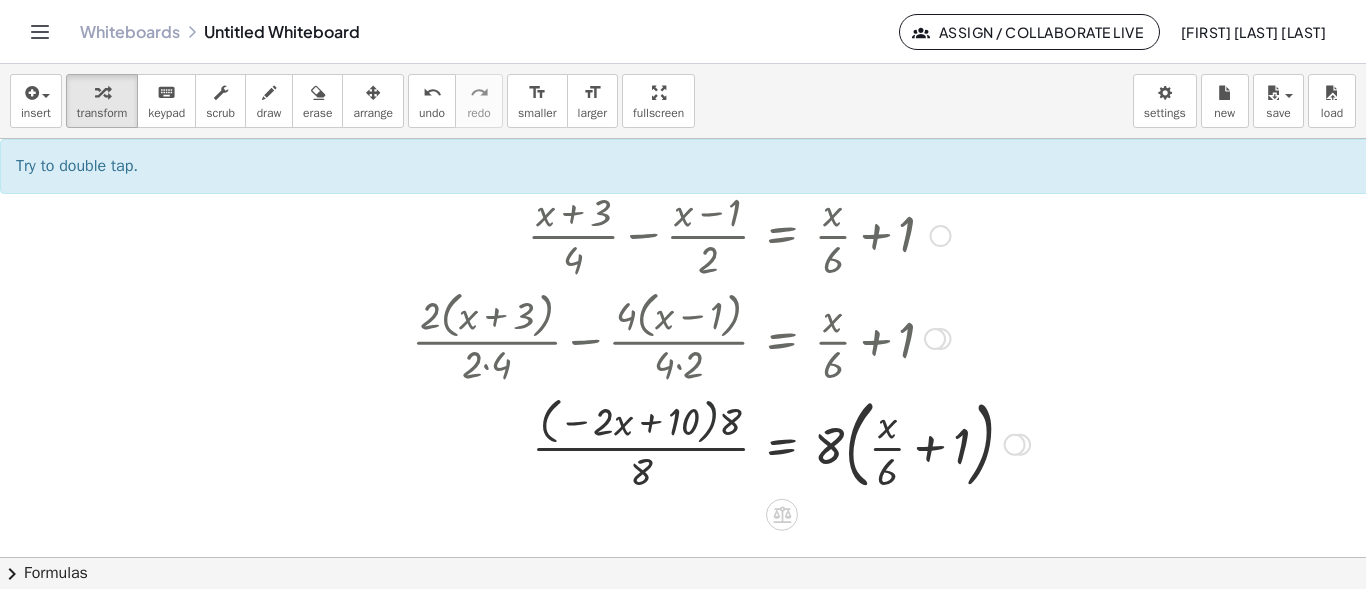 click at bounding box center [721, 443] 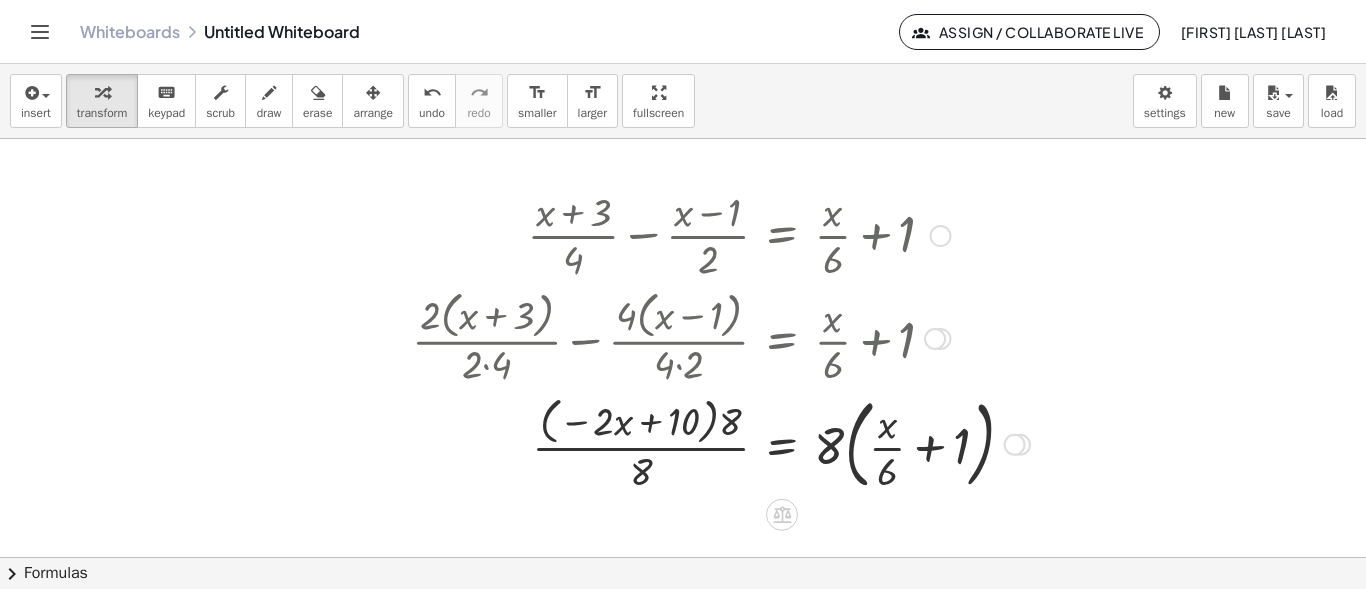 click at bounding box center (721, 443) 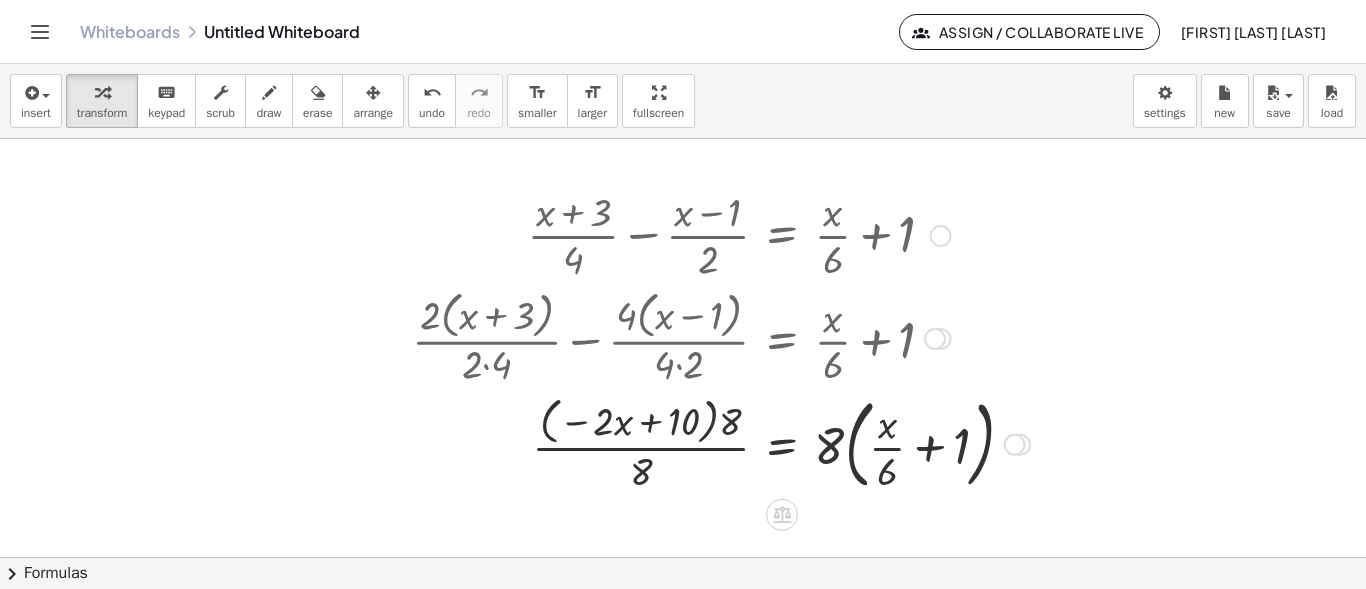 click at bounding box center (721, 443) 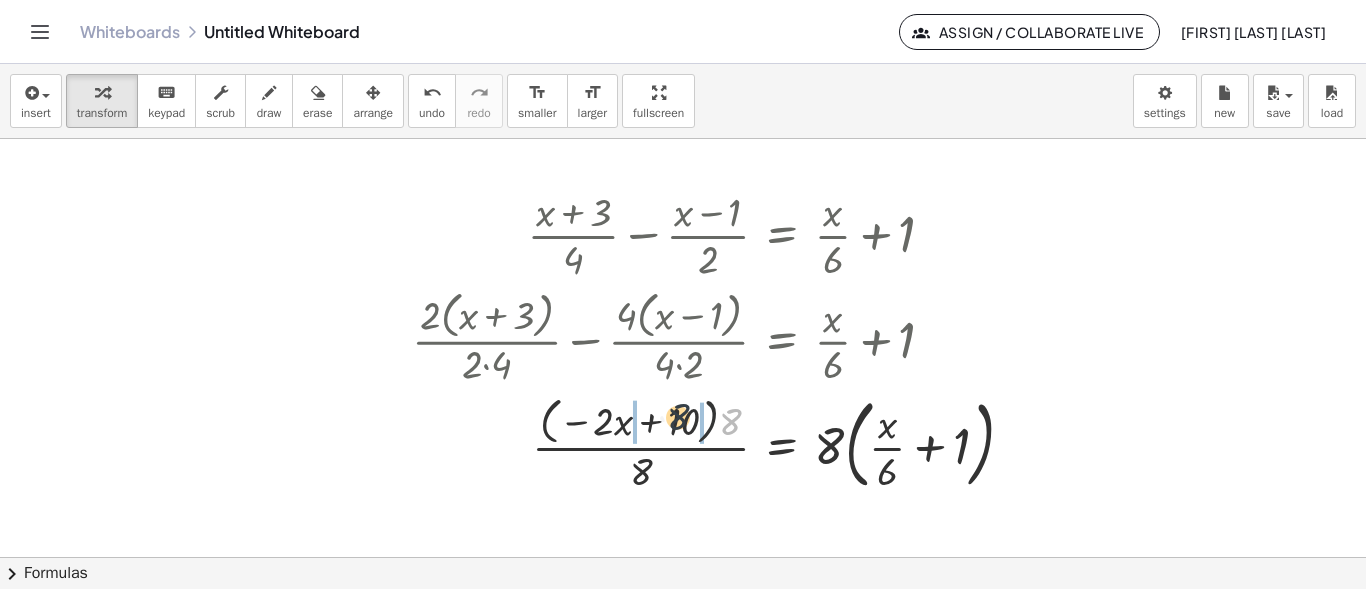 drag, startPoint x: 729, startPoint y: 426, endPoint x: 673, endPoint y: 420, distance: 56.32051 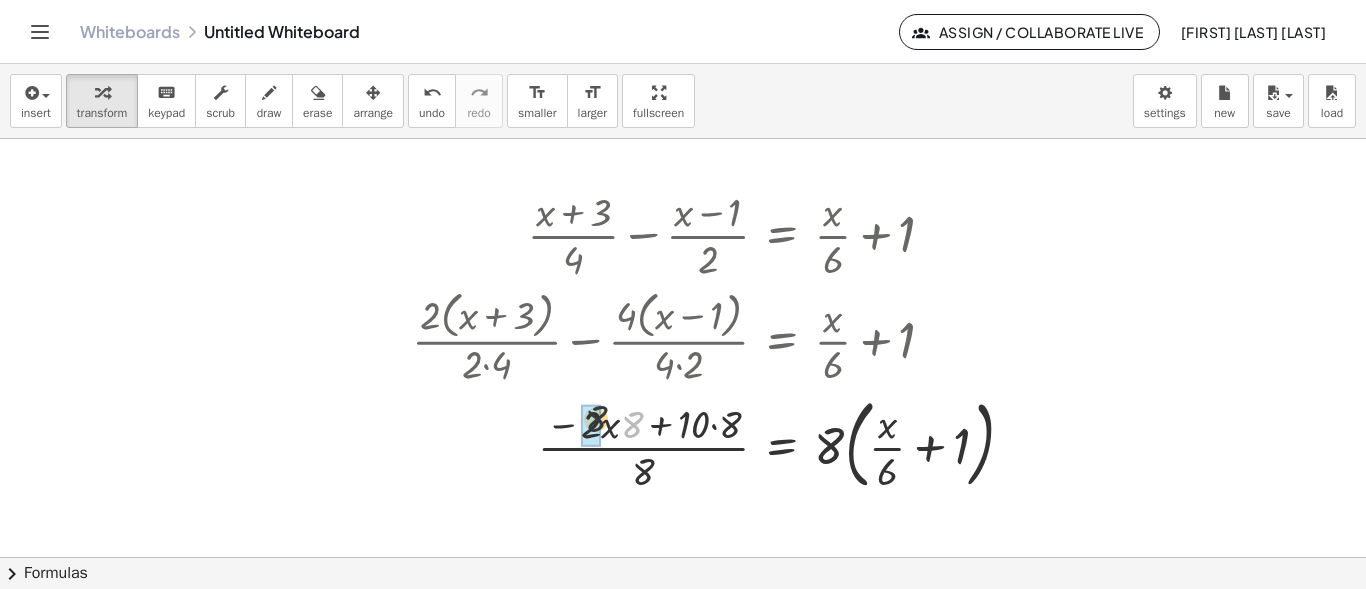 drag, startPoint x: 629, startPoint y: 424, endPoint x: 600, endPoint y: 419, distance: 29.427877 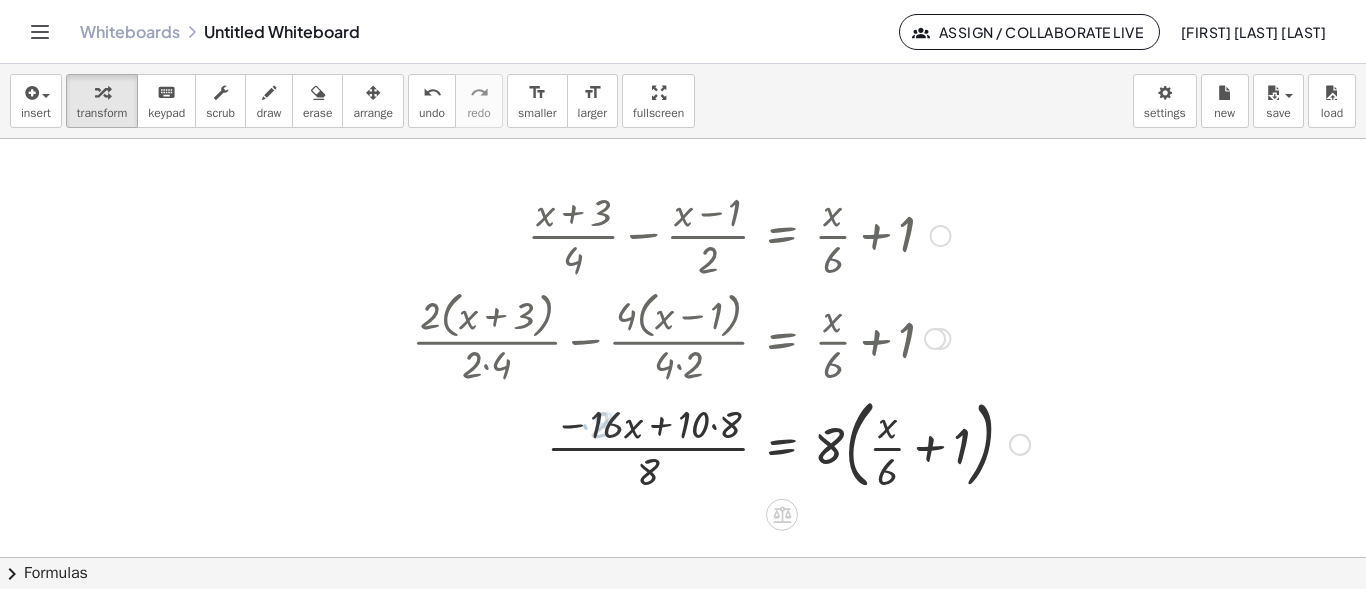 click at bounding box center [721, 443] 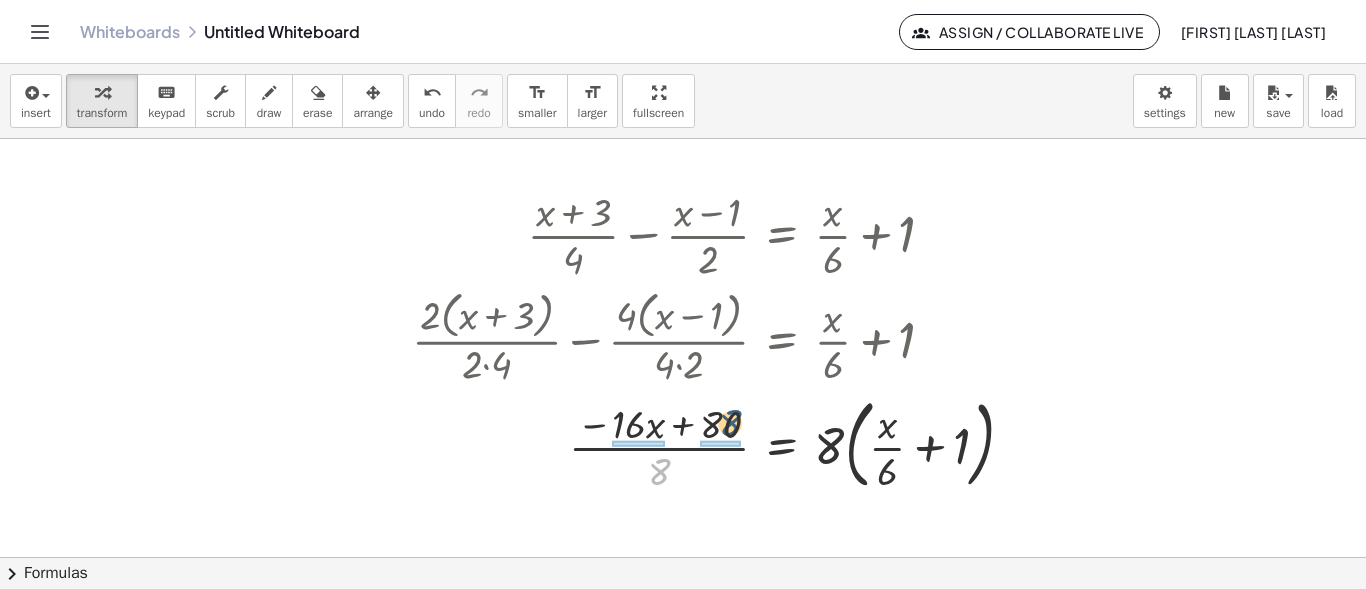 drag, startPoint x: 648, startPoint y: 471, endPoint x: 719, endPoint y: 422, distance: 86.26703 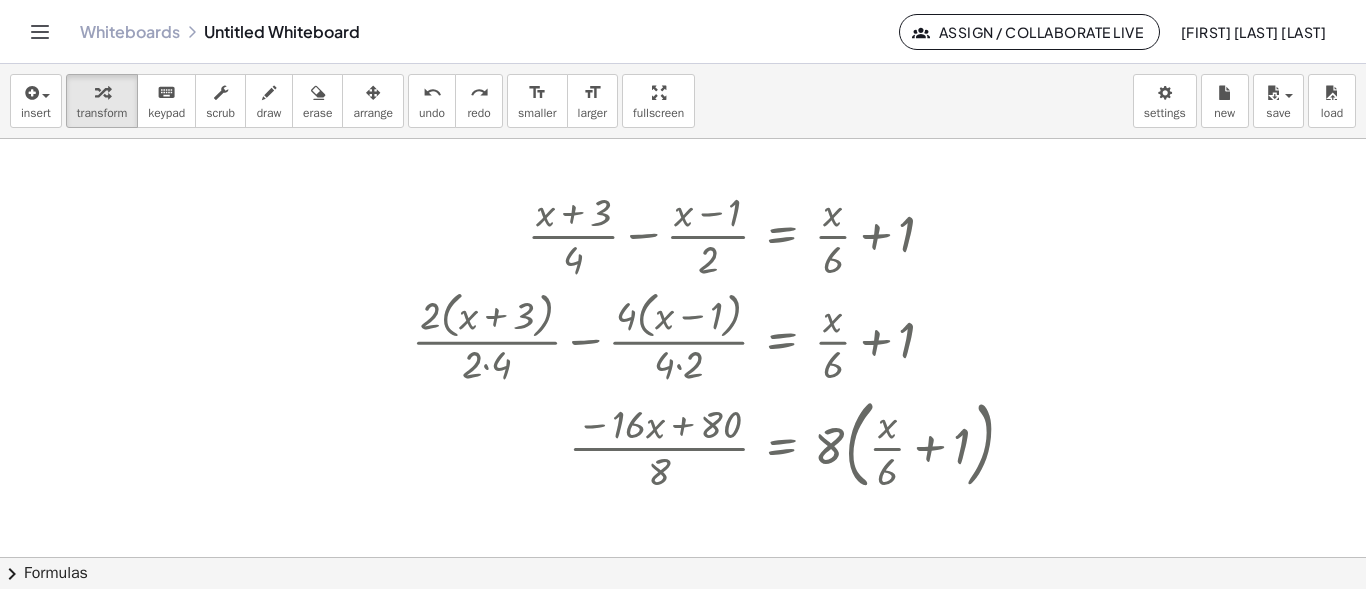 drag, startPoint x: 443, startPoint y: 98, endPoint x: 554, endPoint y: 264, distance: 199.69226 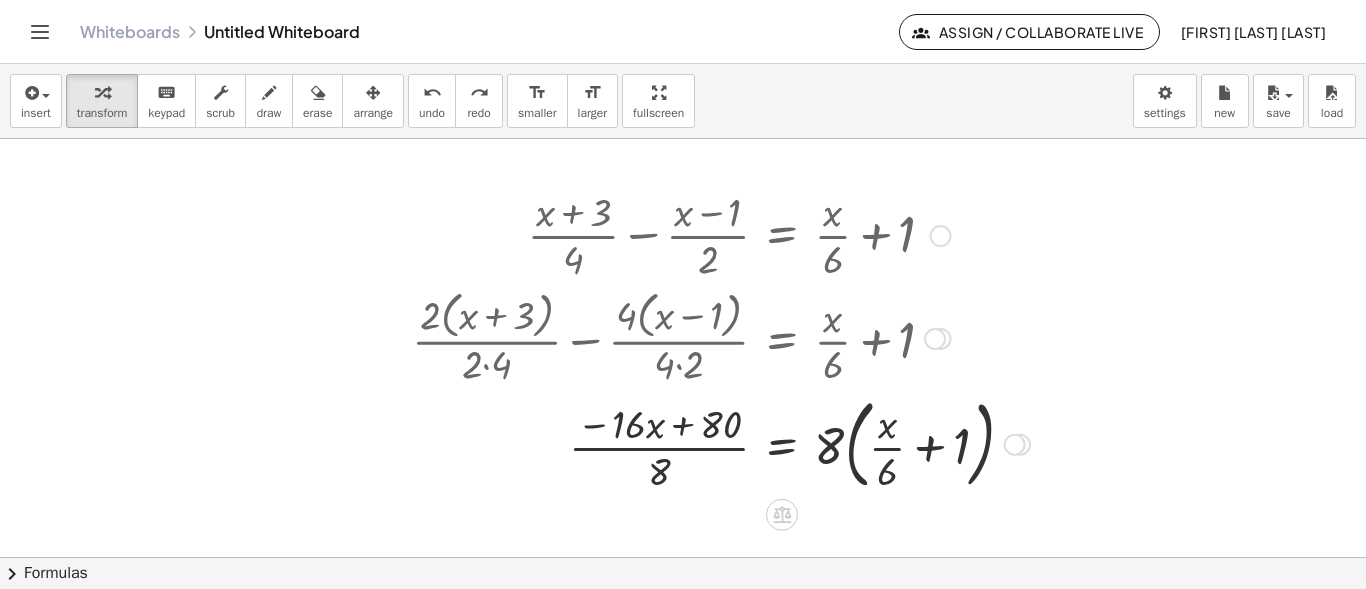 click at bounding box center (721, 443) 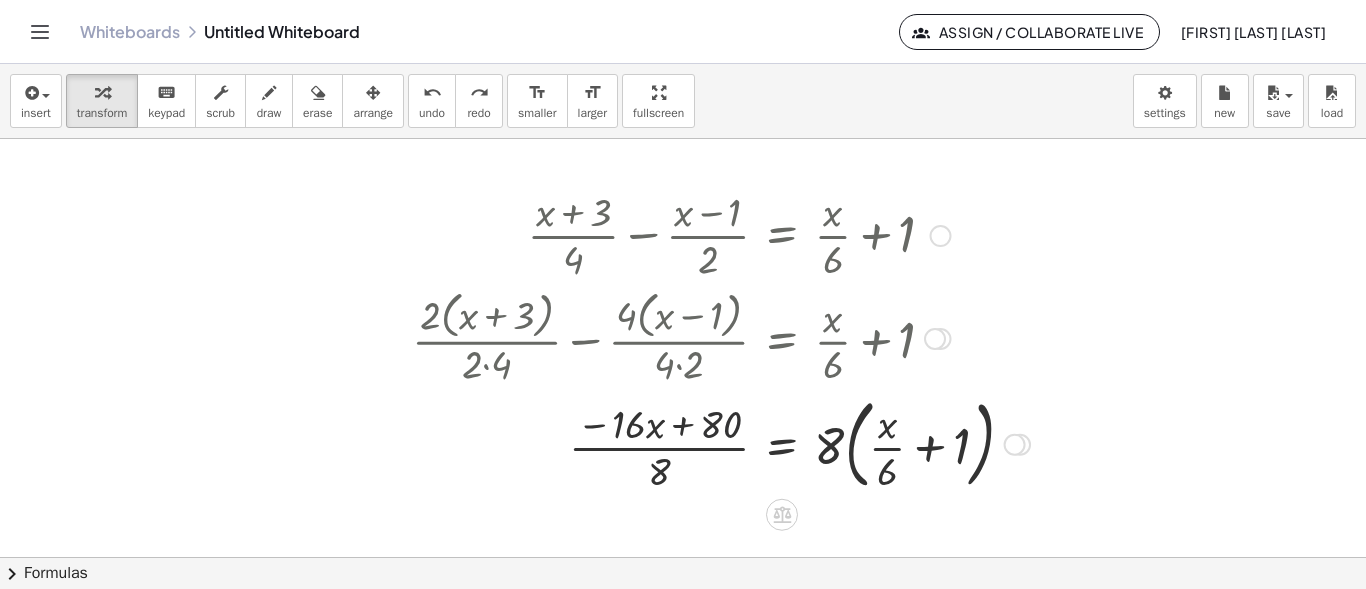 click at bounding box center (721, 443) 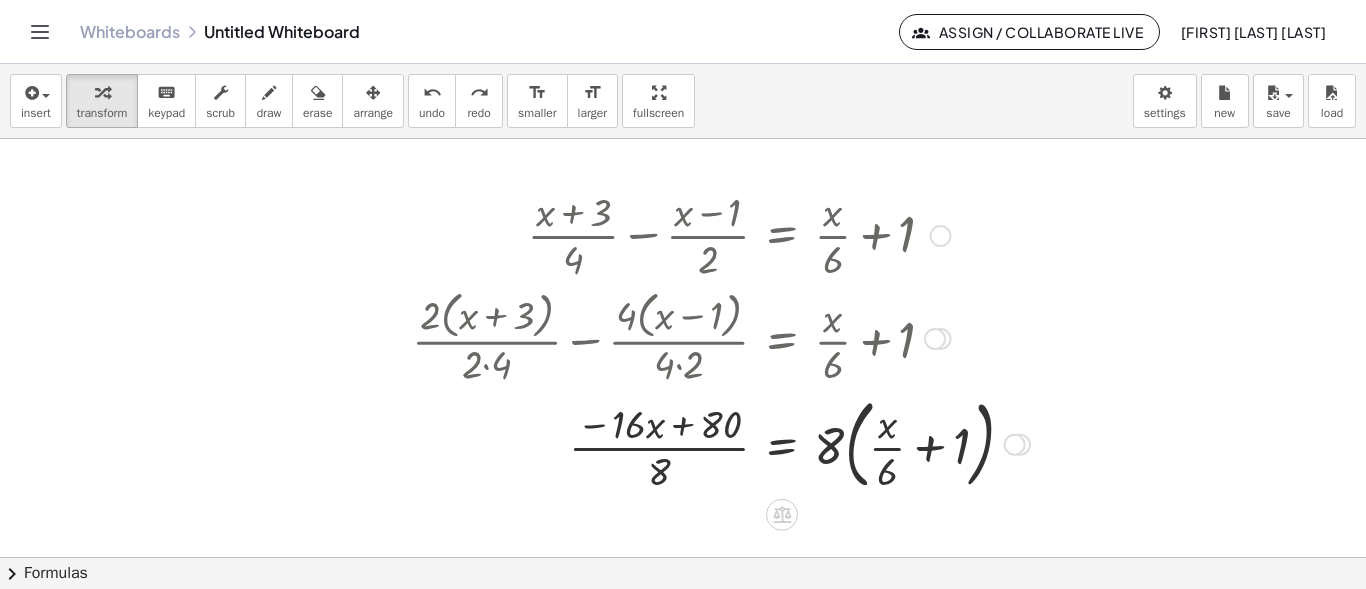 click at bounding box center [721, 443] 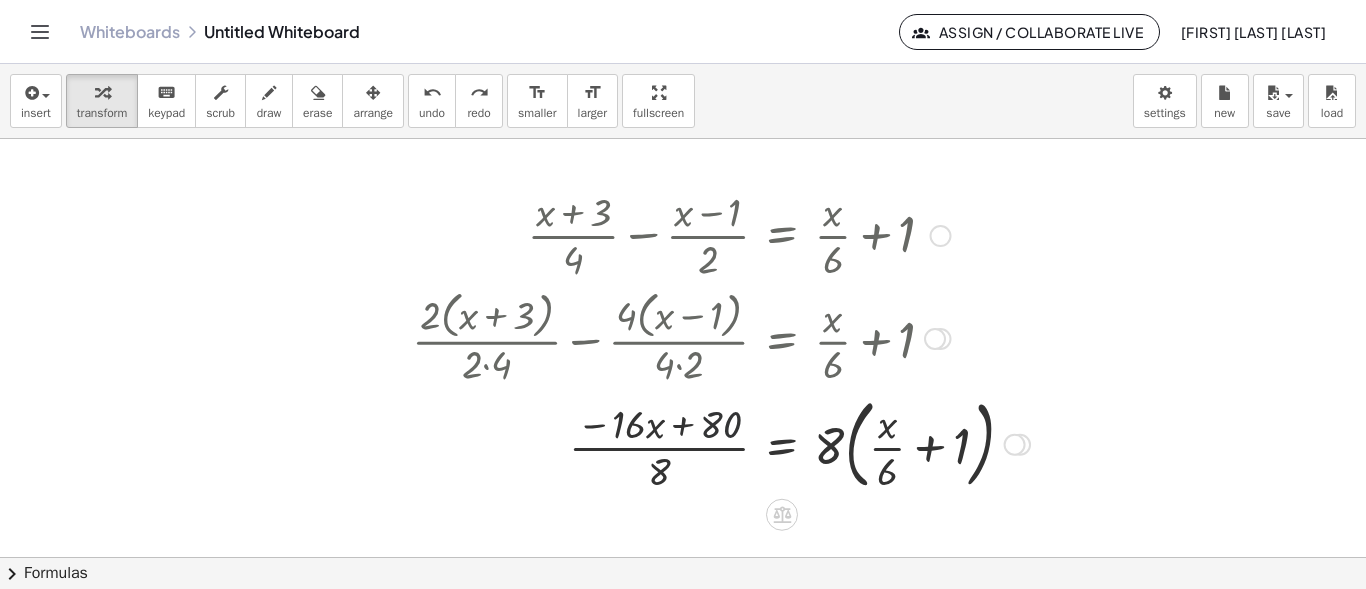 click at bounding box center (721, 443) 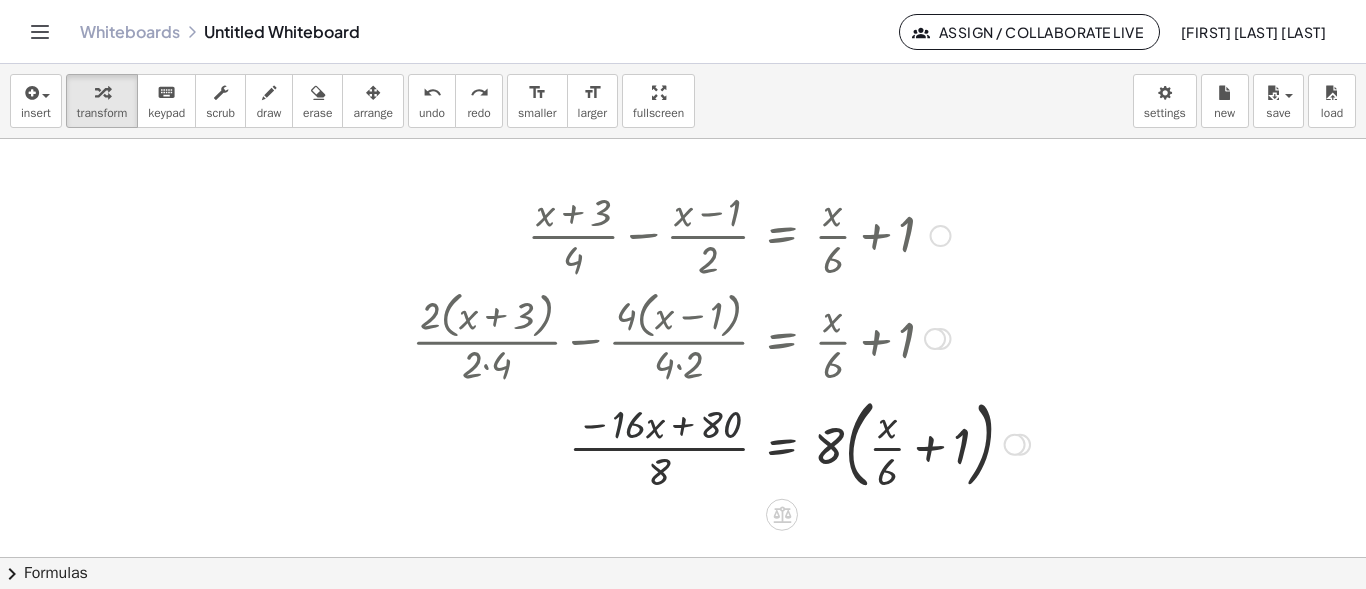 drag, startPoint x: 636, startPoint y: 428, endPoint x: 694, endPoint y: 434, distance: 58.30952 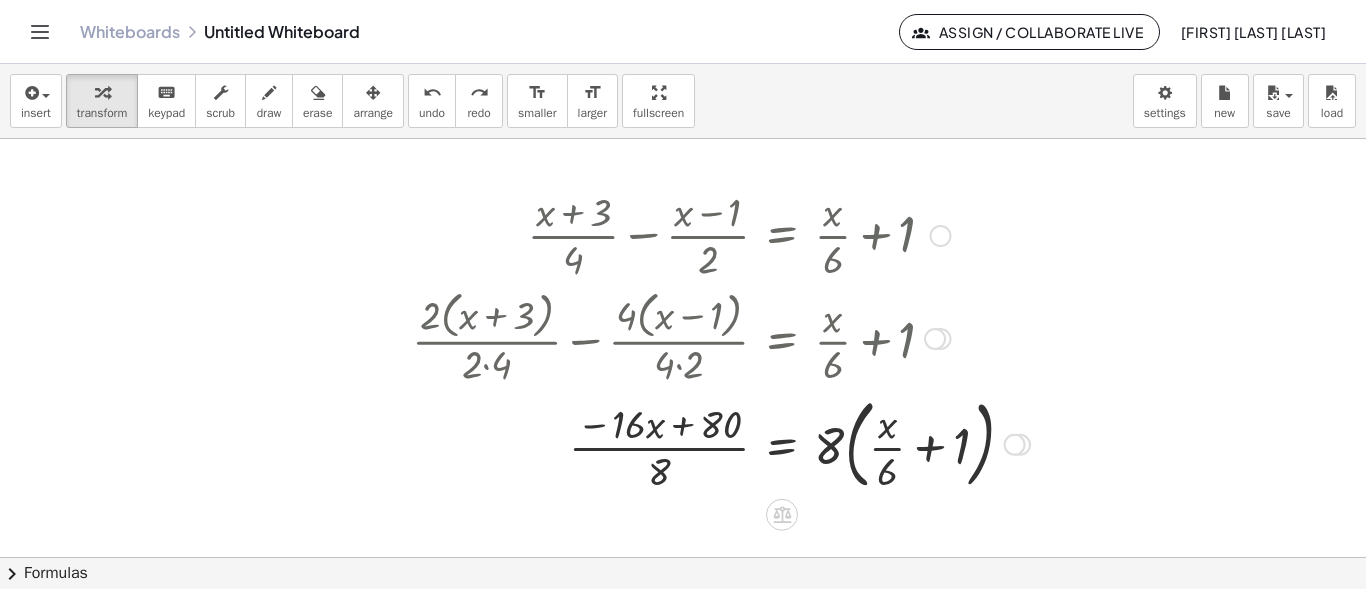 click at bounding box center (721, 443) 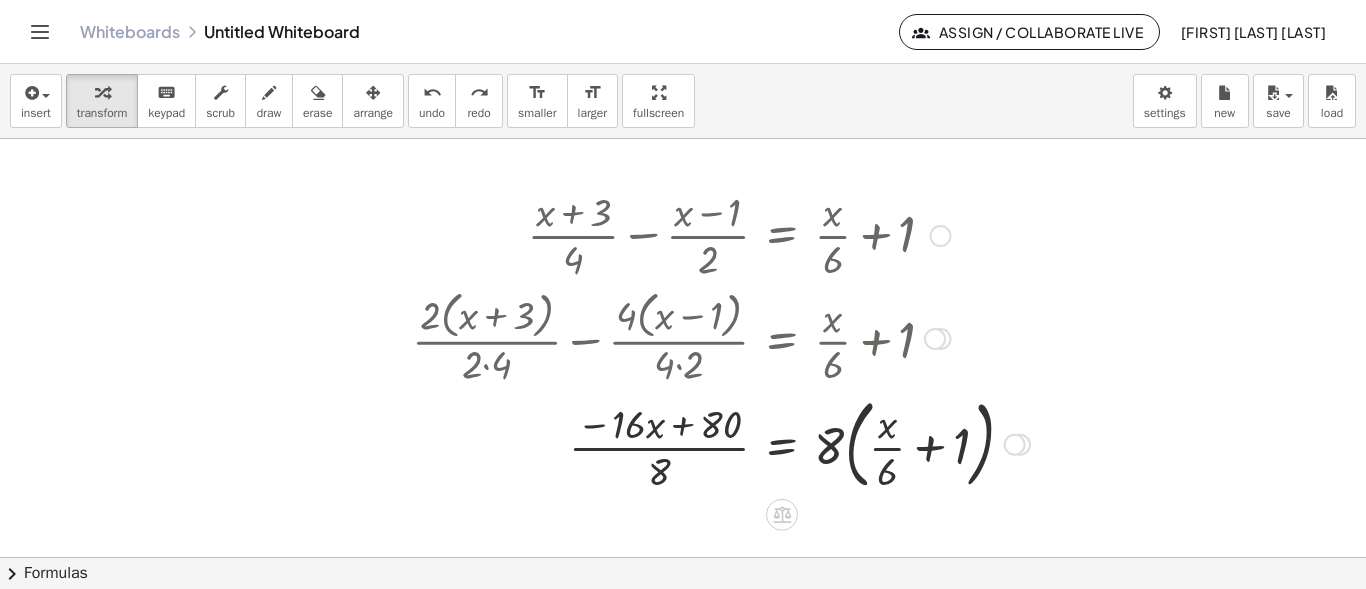 click at bounding box center [721, 443] 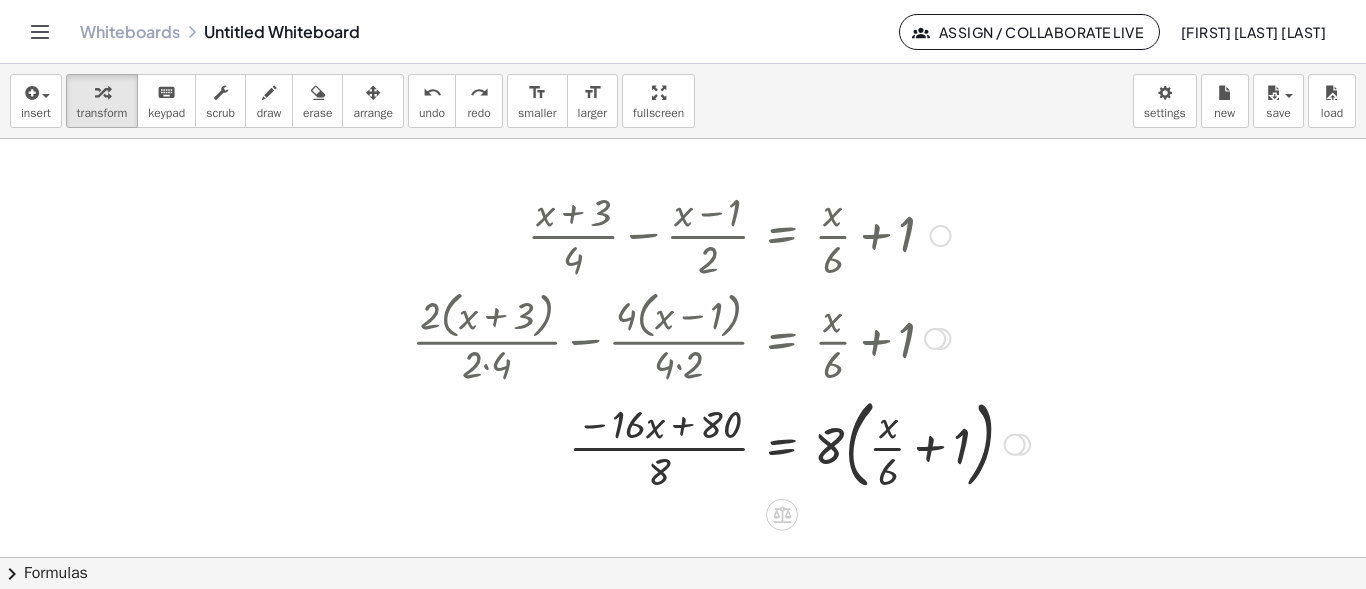 drag, startPoint x: 872, startPoint y: 446, endPoint x: 885, endPoint y: 446, distance: 13 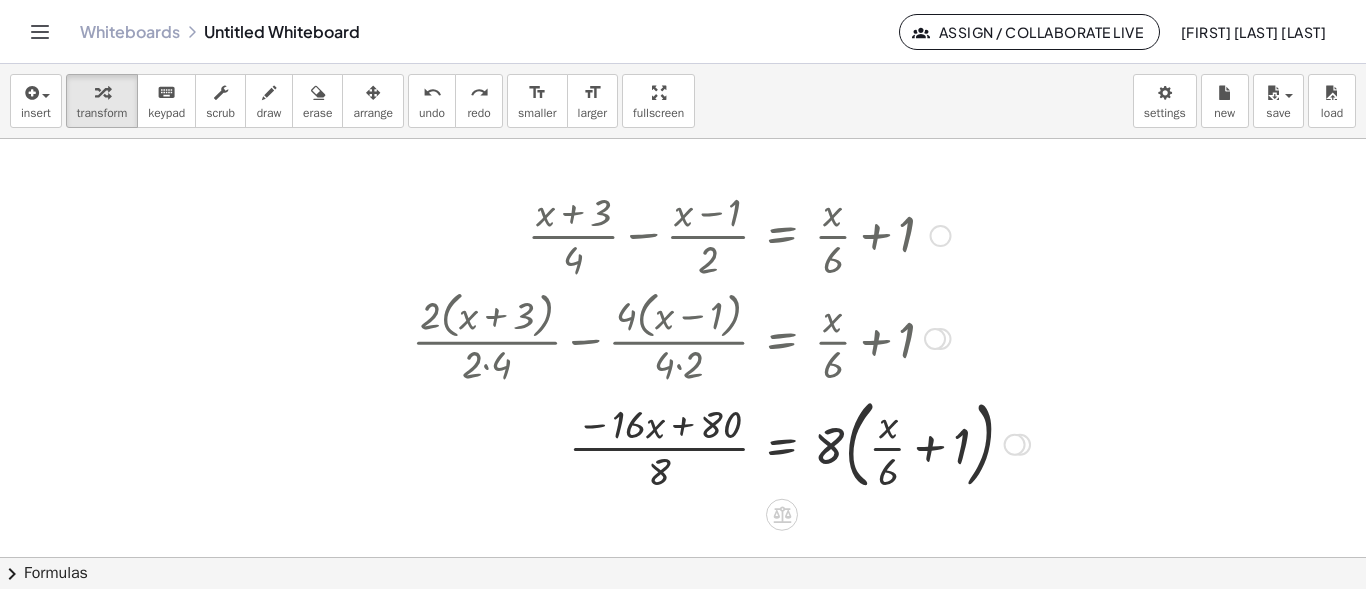 click at bounding box center (721, 443) 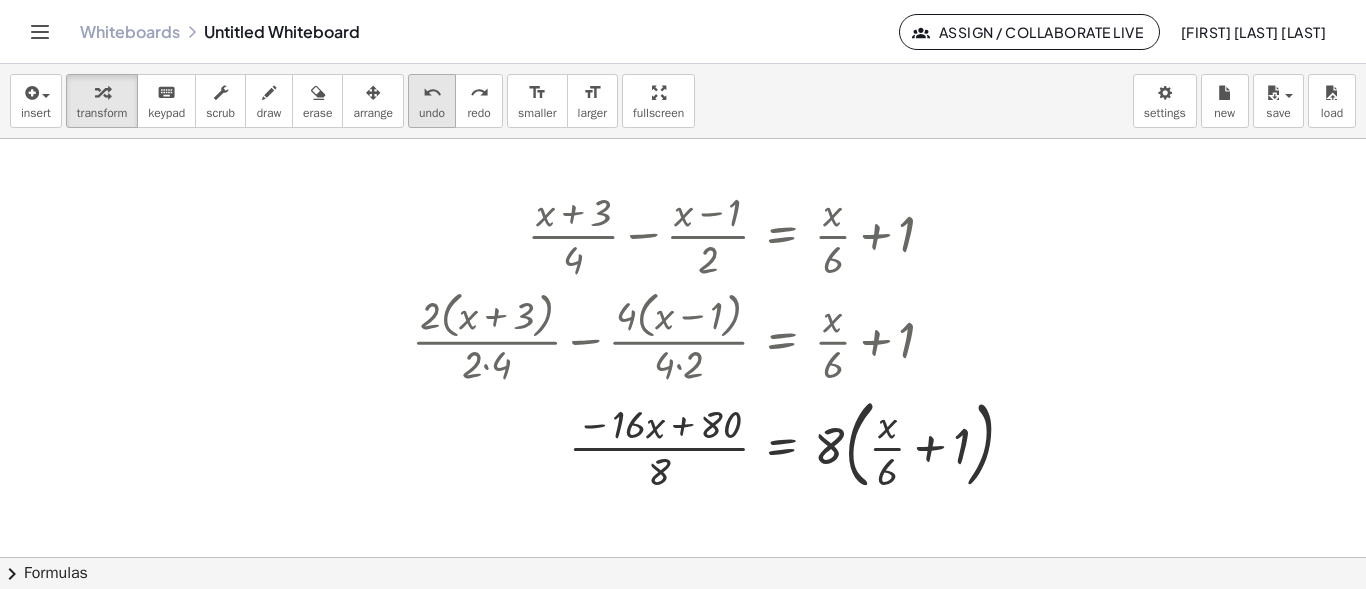 click on "undo undo" at bounding box center (432, 101) 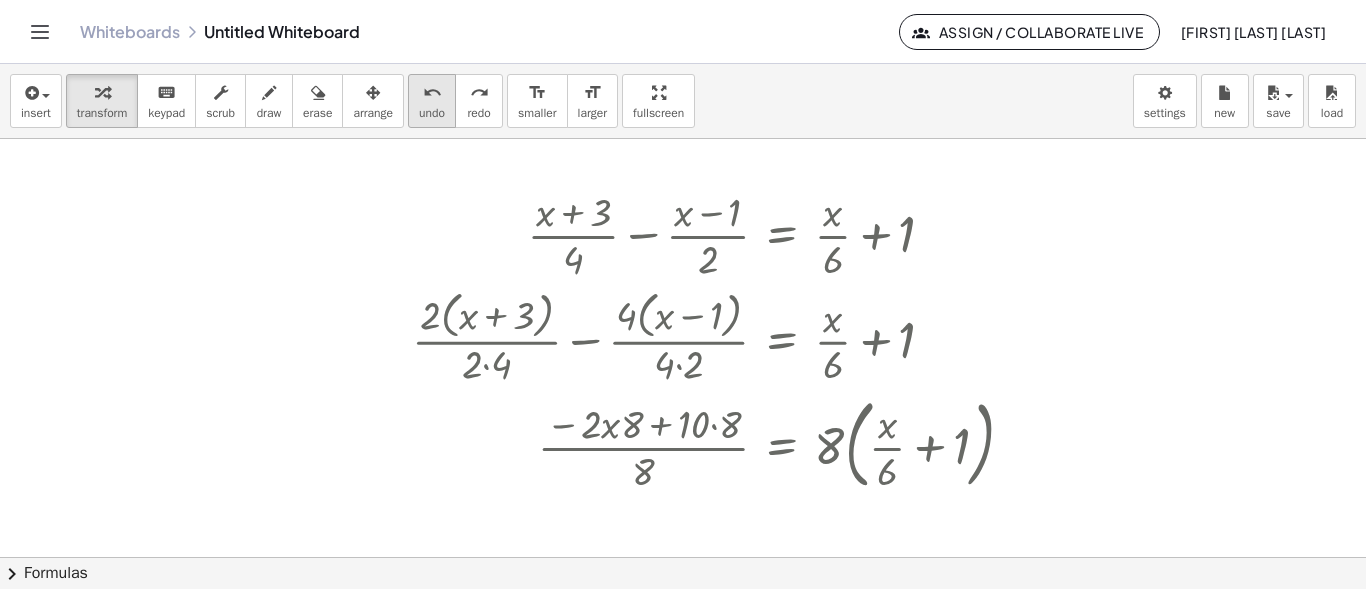 click on "undo undo" at bounding box center (432, 101) 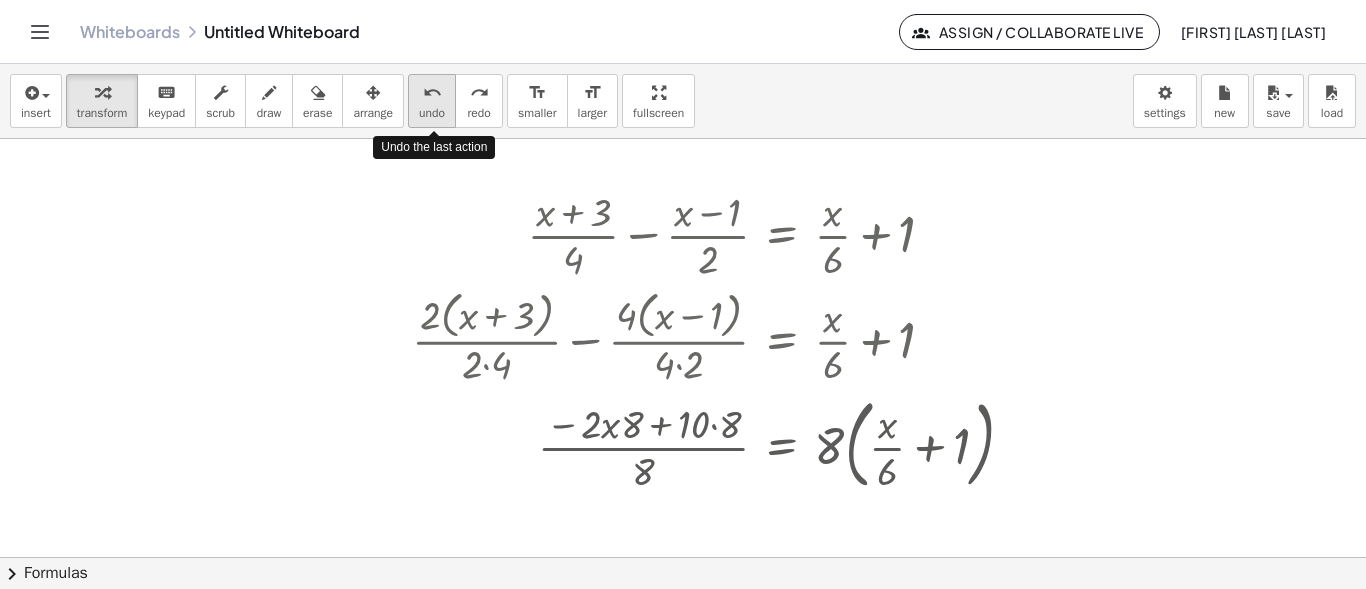 click on "undo undo" at bounding box center (432, 101) 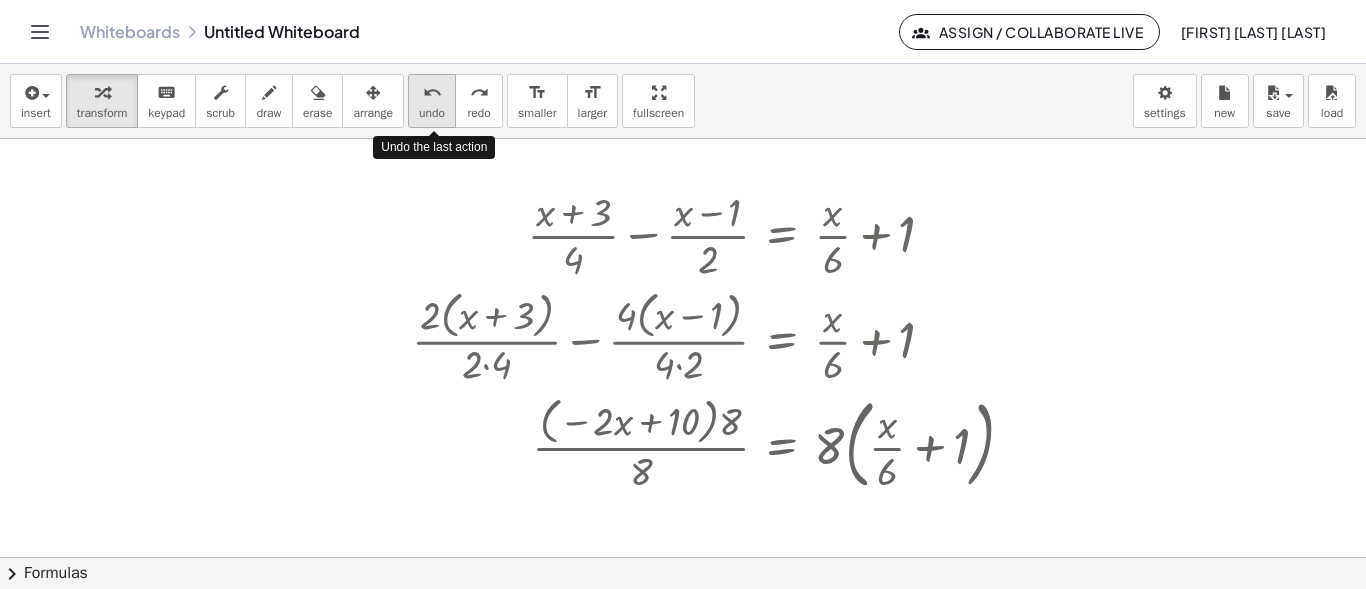 click on "undo undo" at bounding box center [432, 101] 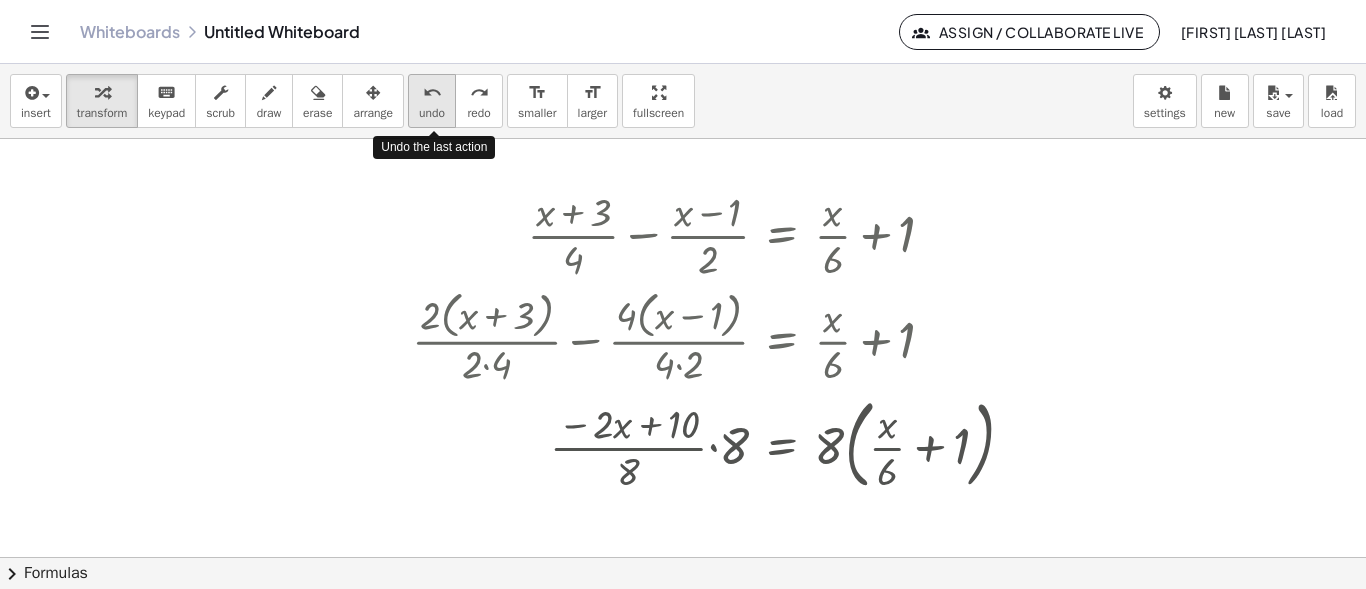 click on "undo undo" at bounding box center (432, 101) 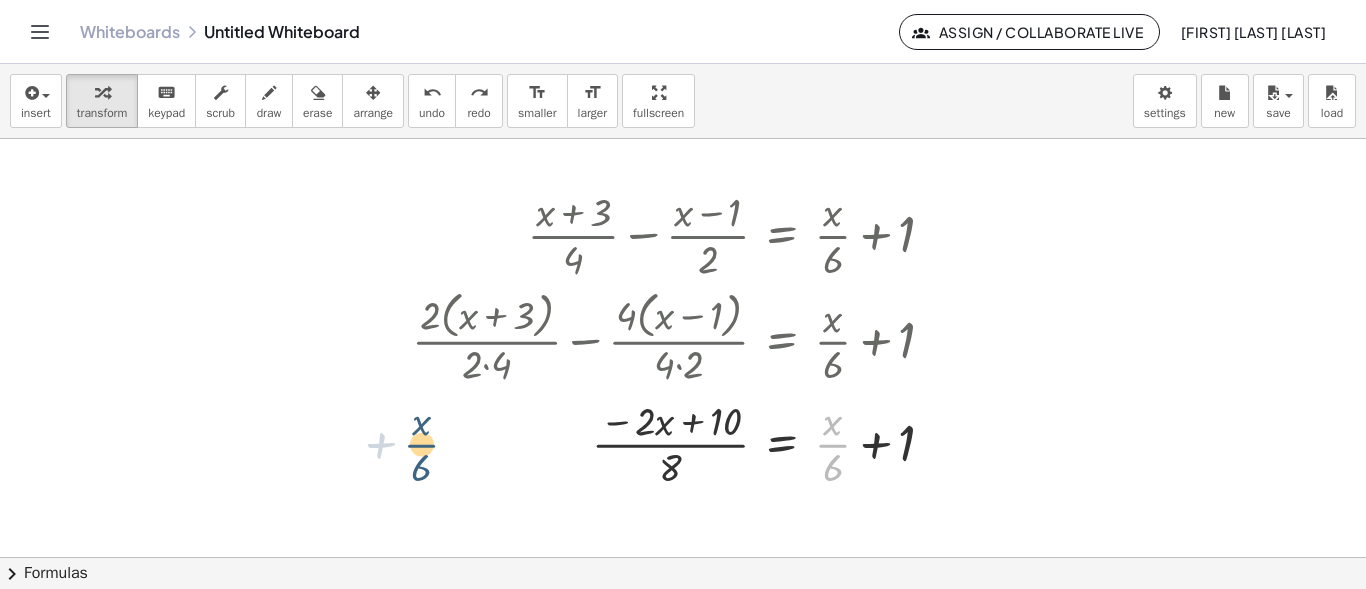 drag, startPoint x: 833, startPoint y: 449, endPoint x: 422, endPoint y: 449, distance: 411 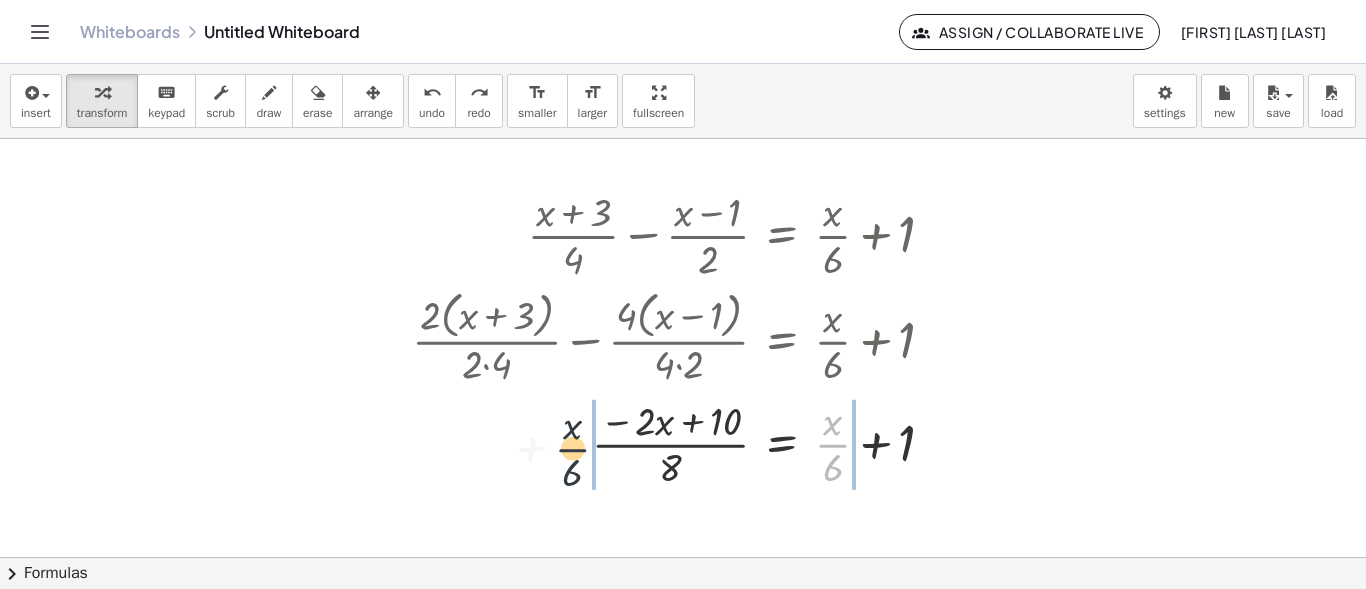 drag, startPoint x: 820, startPoint y: 445, endPoint x: 548, endPoint y: 450, distance: 272.04596 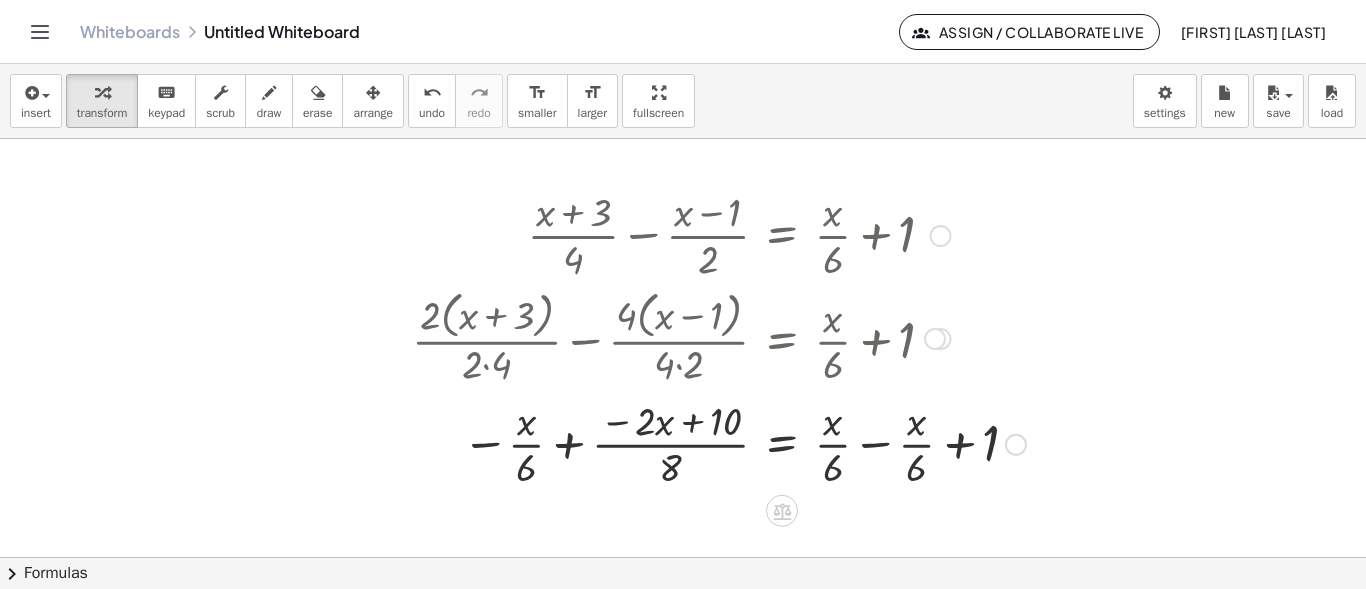 click at bounding box center (719, 443) 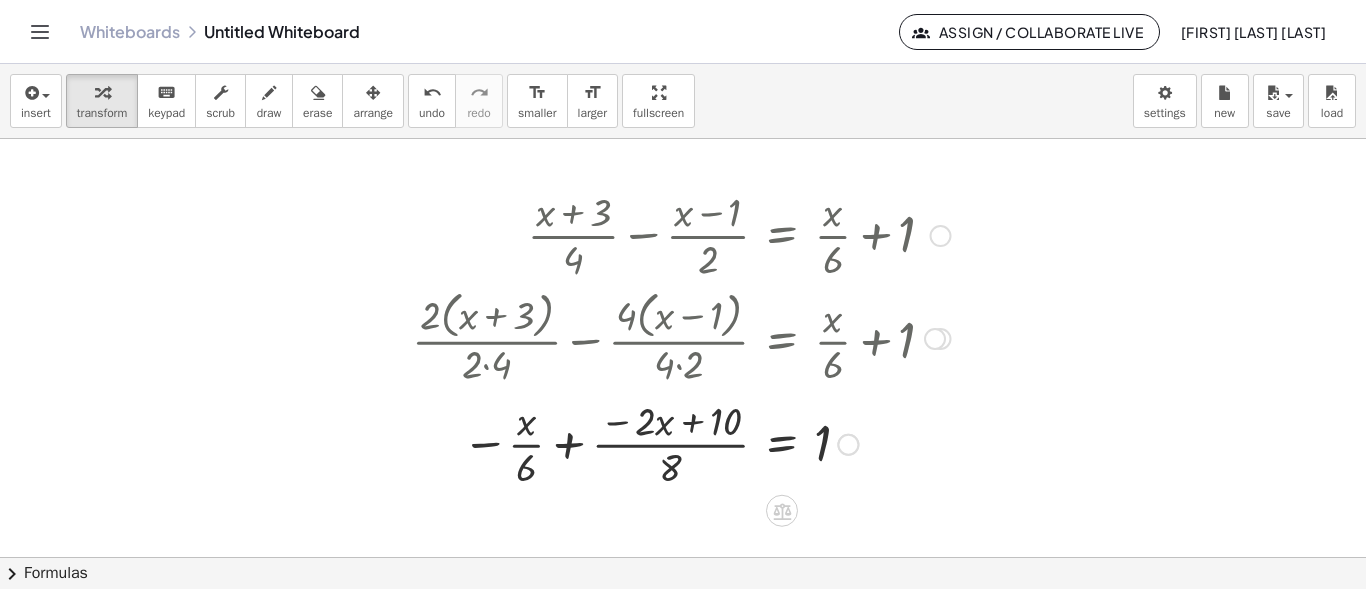 click at bounding box center (681, 443) 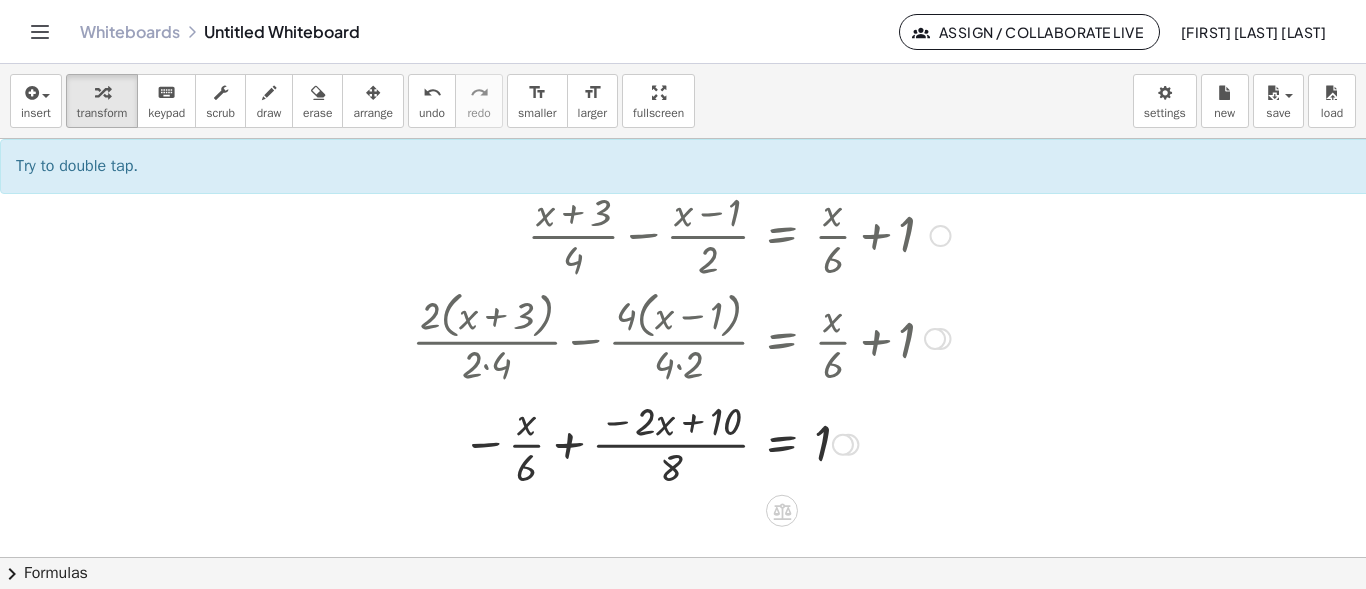 click at bounding box center [681, 443] 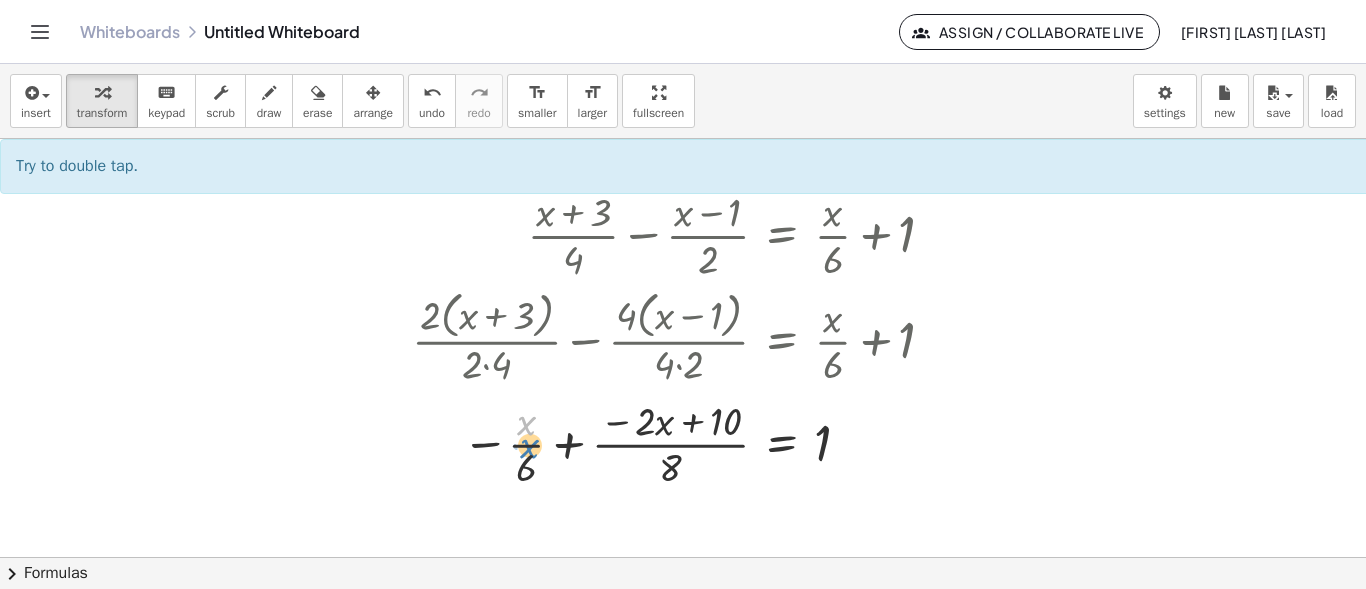 drag, startPoint x: 530, startPoint y: 452, endPoint x: 529, endPoint y: 440, distance: 12.0415945 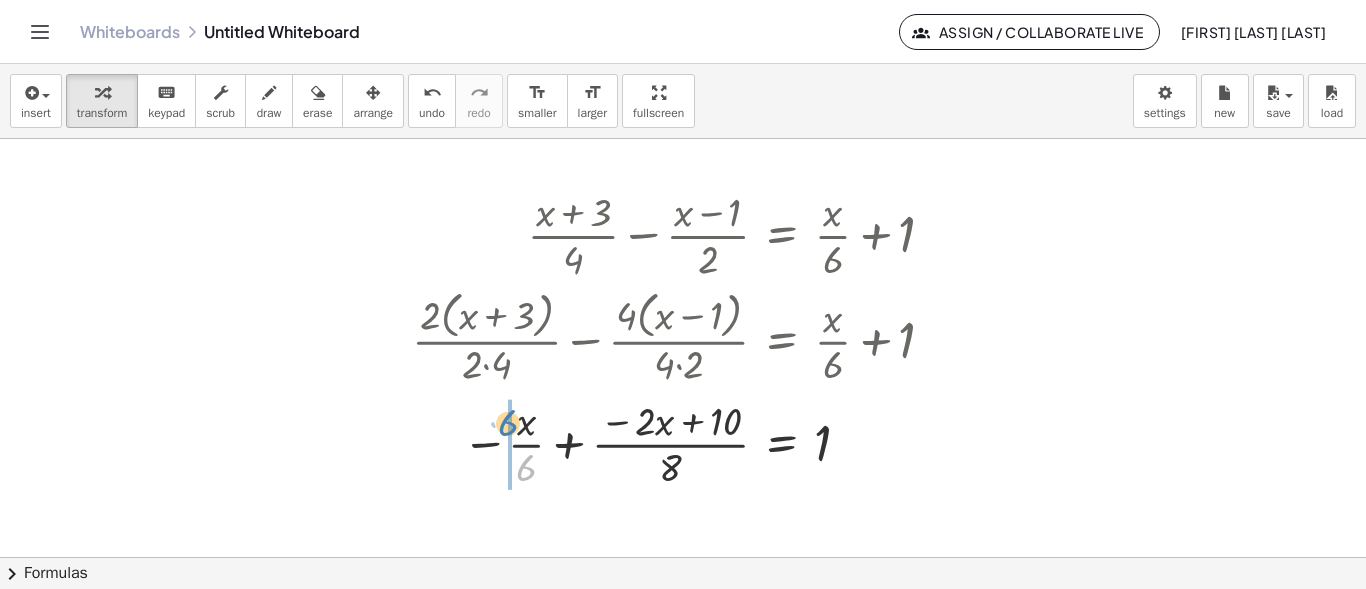 drag, startPoint x: 526, startPoint y: 455, endPoint x: 503, endPoint y: 416, distance: 45.276924 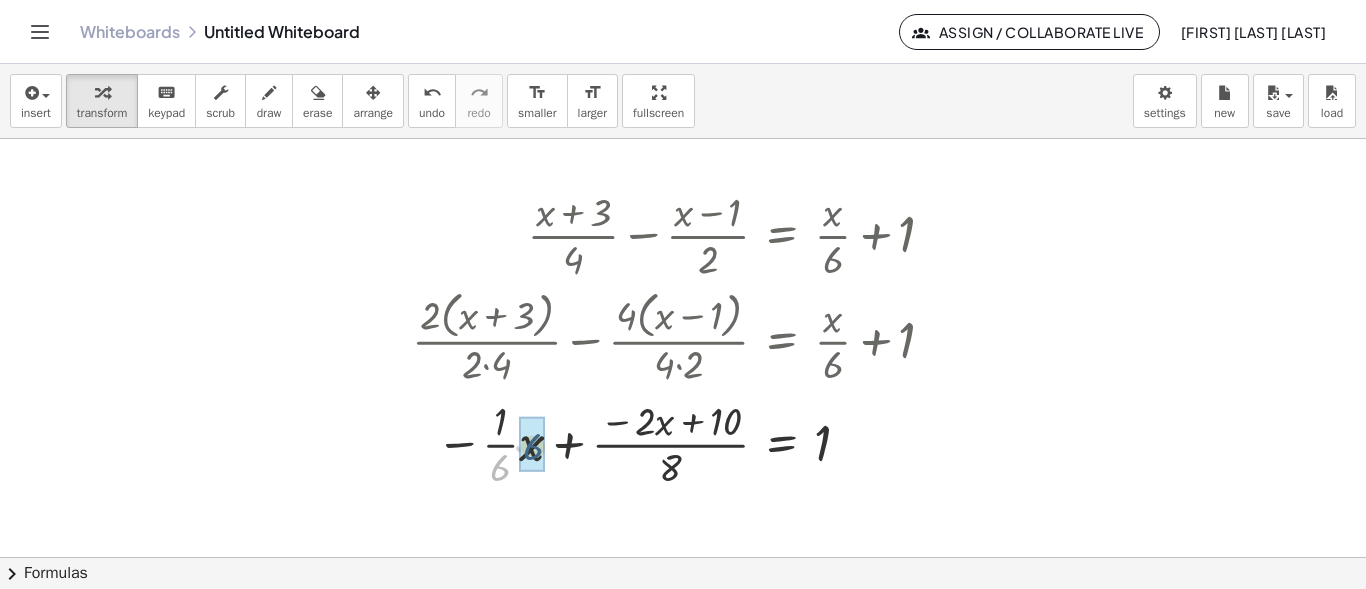 drag, startPoint x: 502, startPoint y: 466, endPoint x: 534, endPoint y: 445, distance: 38.27532 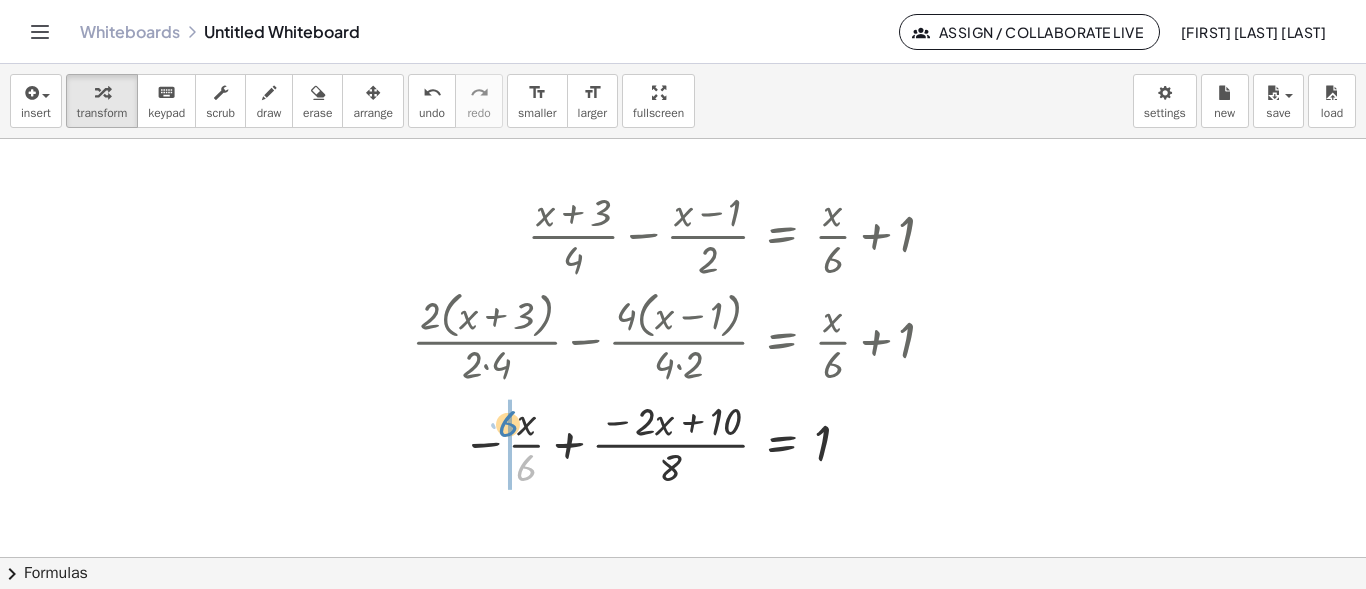 drag, startPoint x: 524, startPoint y: 464, endPoint x: 499, endPoint y: 420, distance: 50.606323 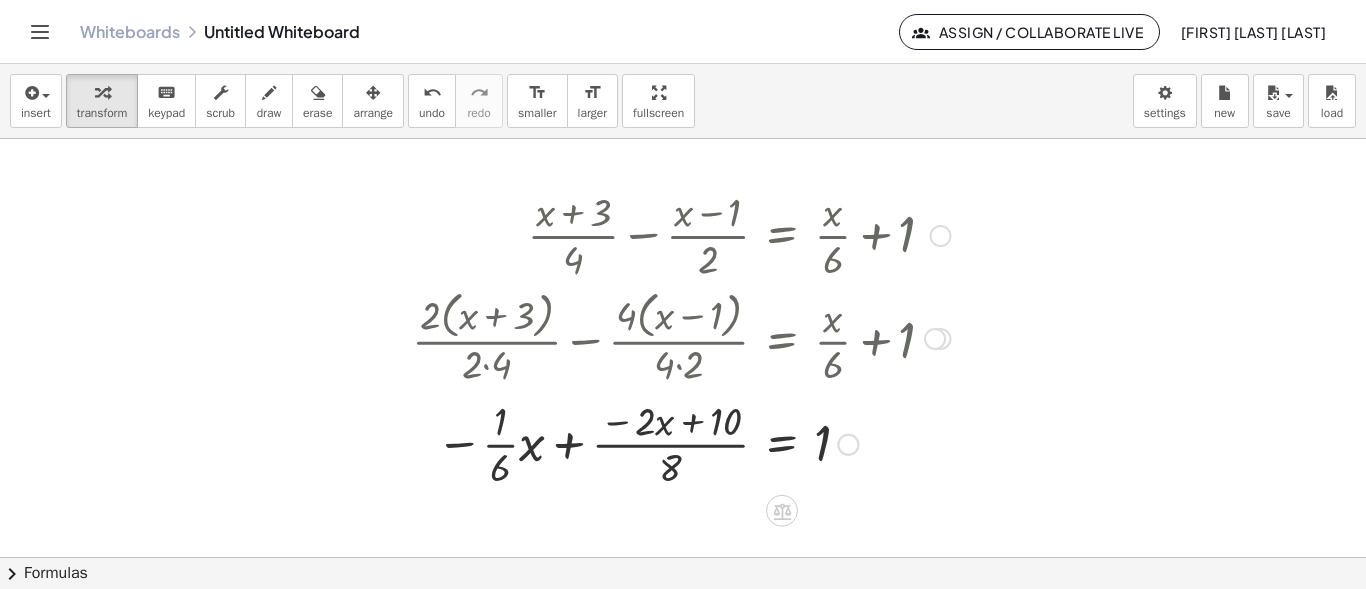 click at bounding box center (681, 443) 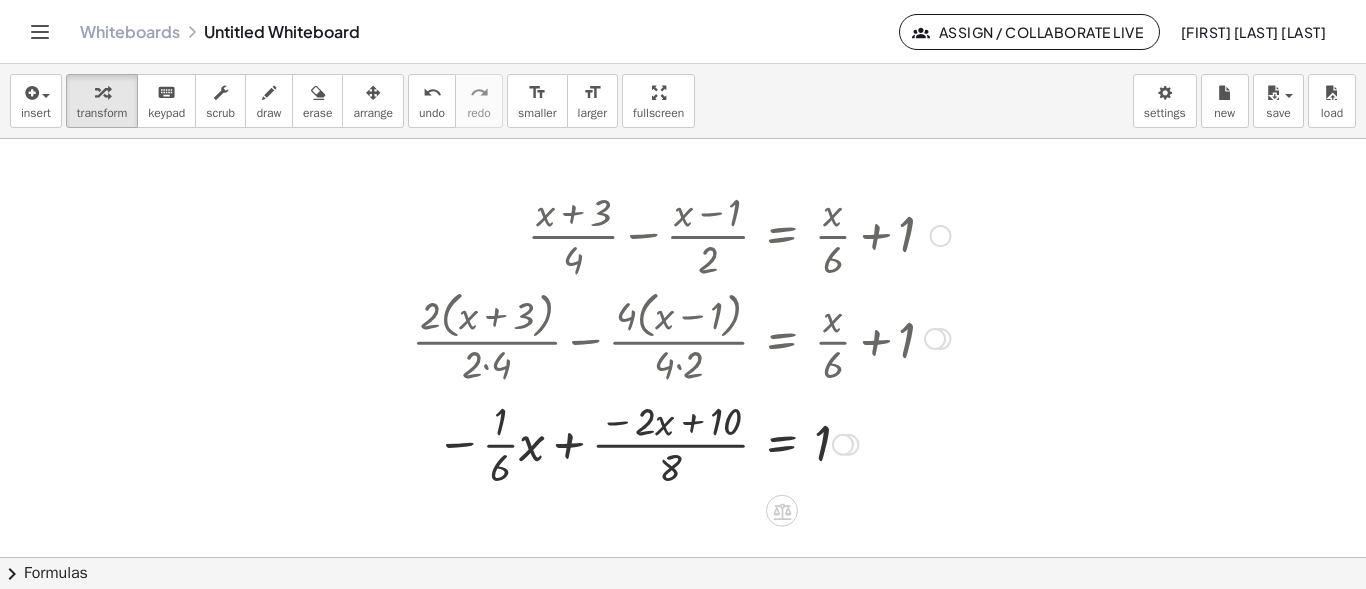 click at bounding box center (681, 443) 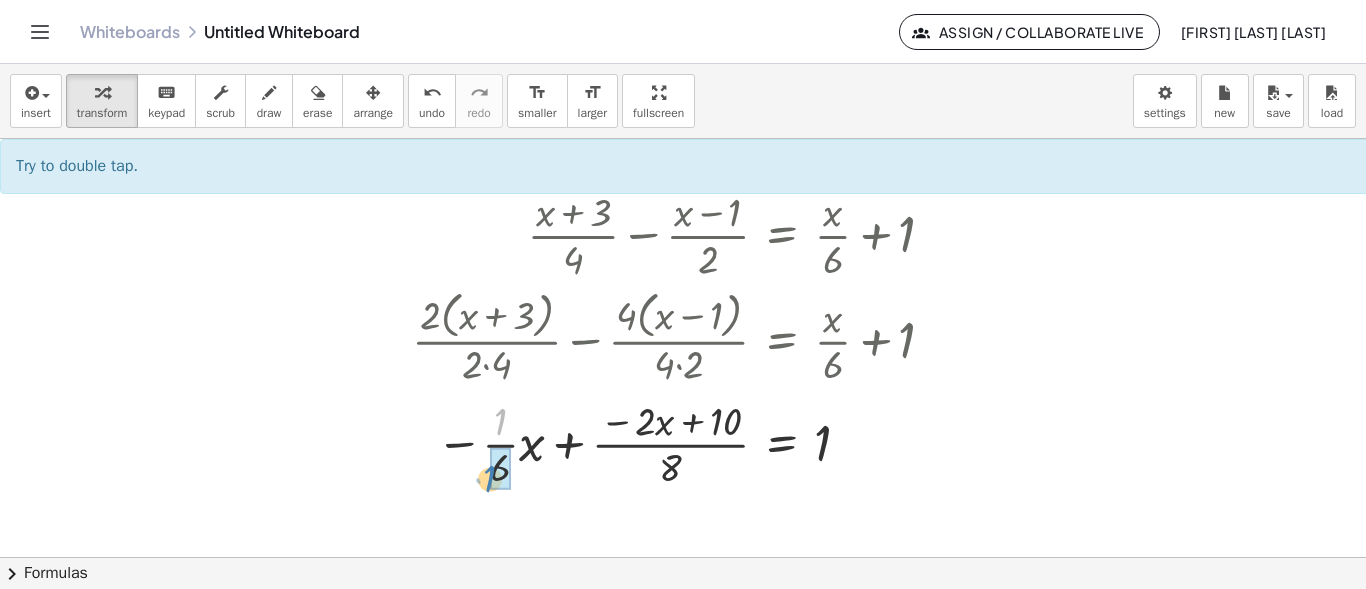 drag, startPoint x: 496, startPoint y: 420, endPoint x: 485, endPoint y: 477, distance: 58.0517 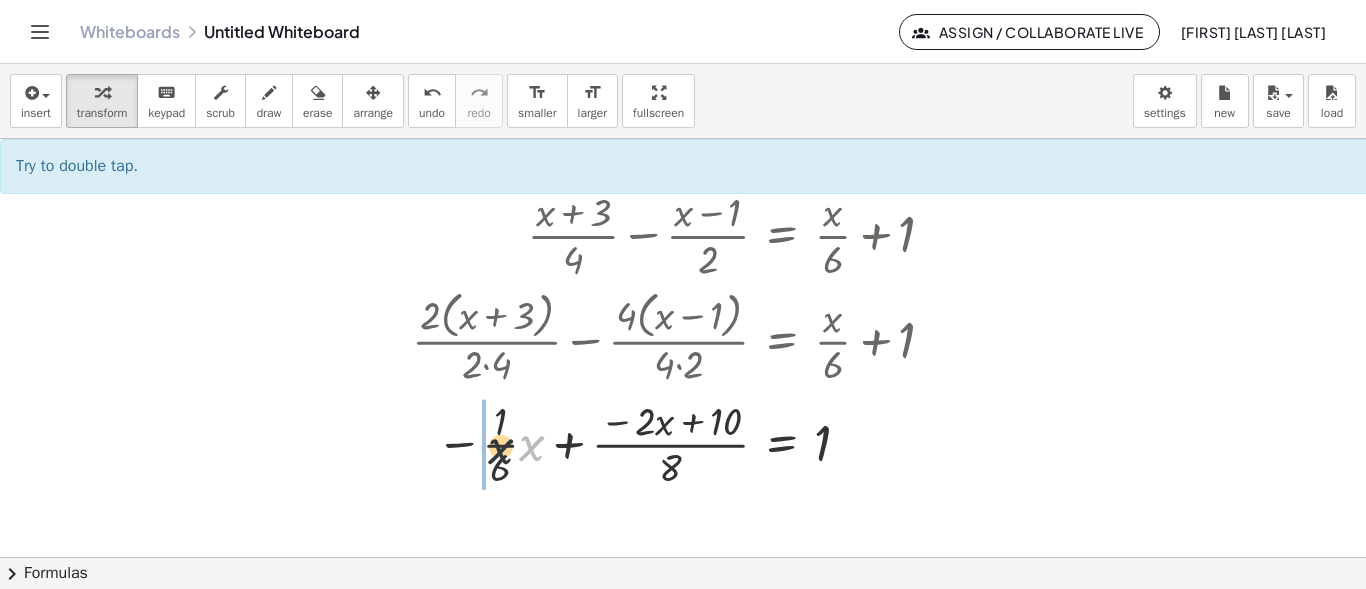 drag, startPoint x: 527, startPoint y: 451, endPoint x: 494, endPoint y: 454, distance: 33.13608 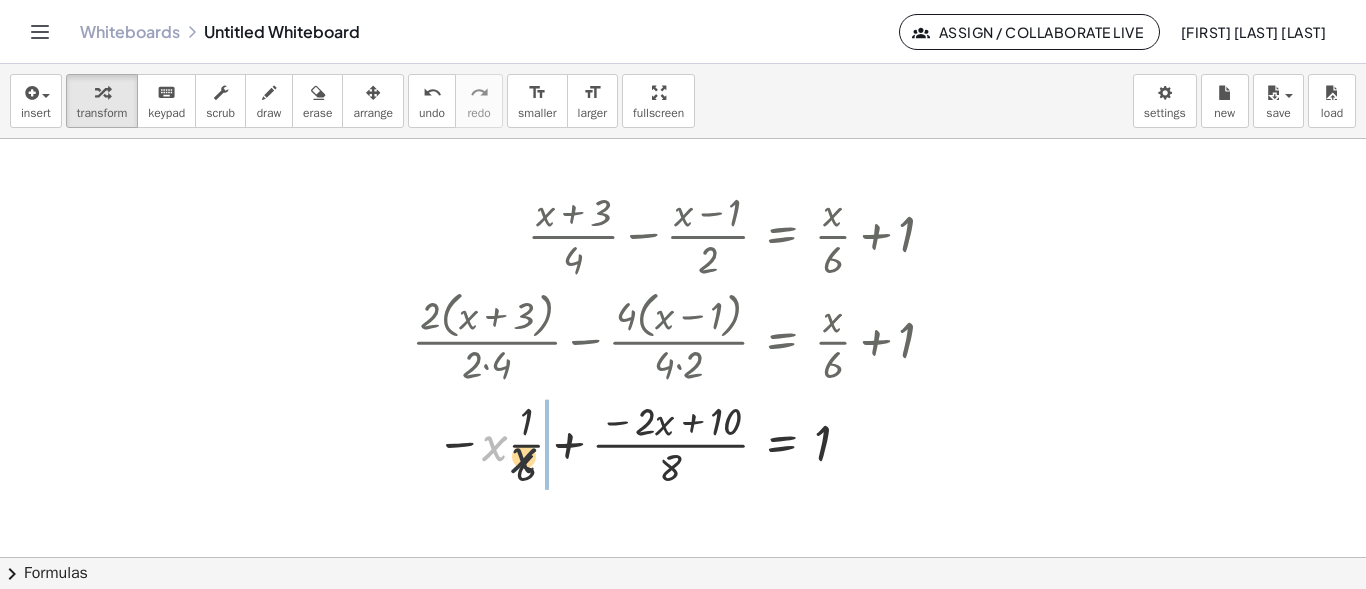 drag, startPoint x: 494, startPoint y: 451, endPoint x: 527, endPoint y: 466, distance: 36.249138 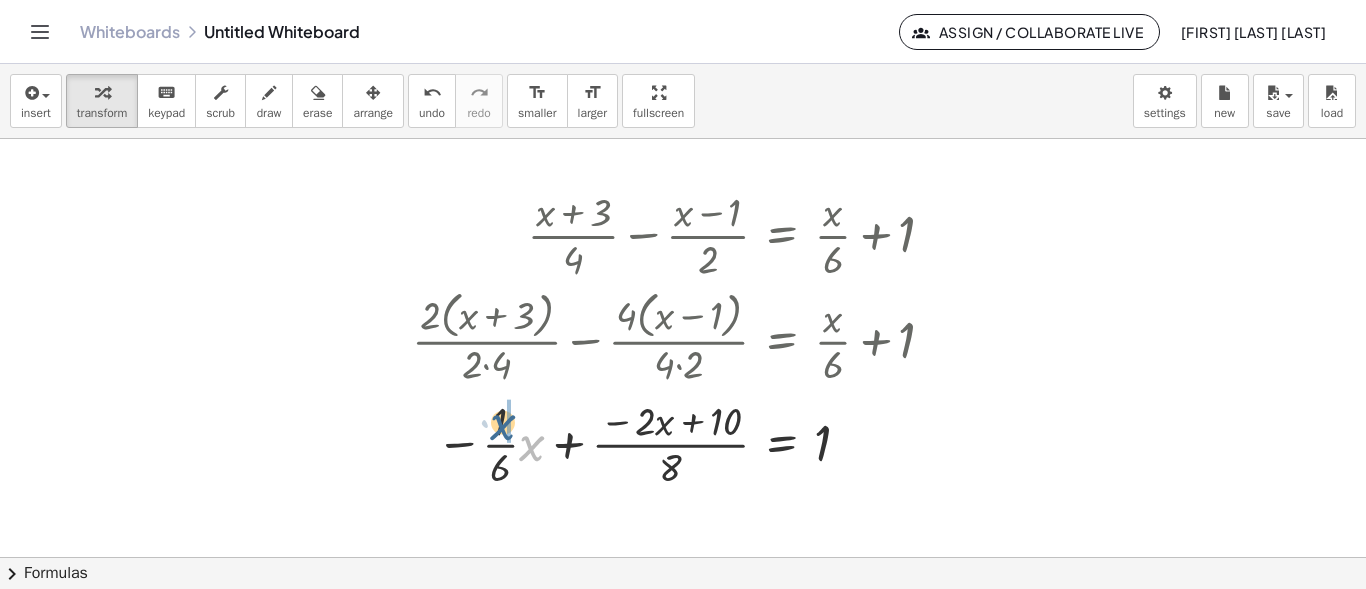 drag, startPoint x: 532, startPoint y: 452, endPoint x: 502, endPoint y: 431, distance: 36.619667 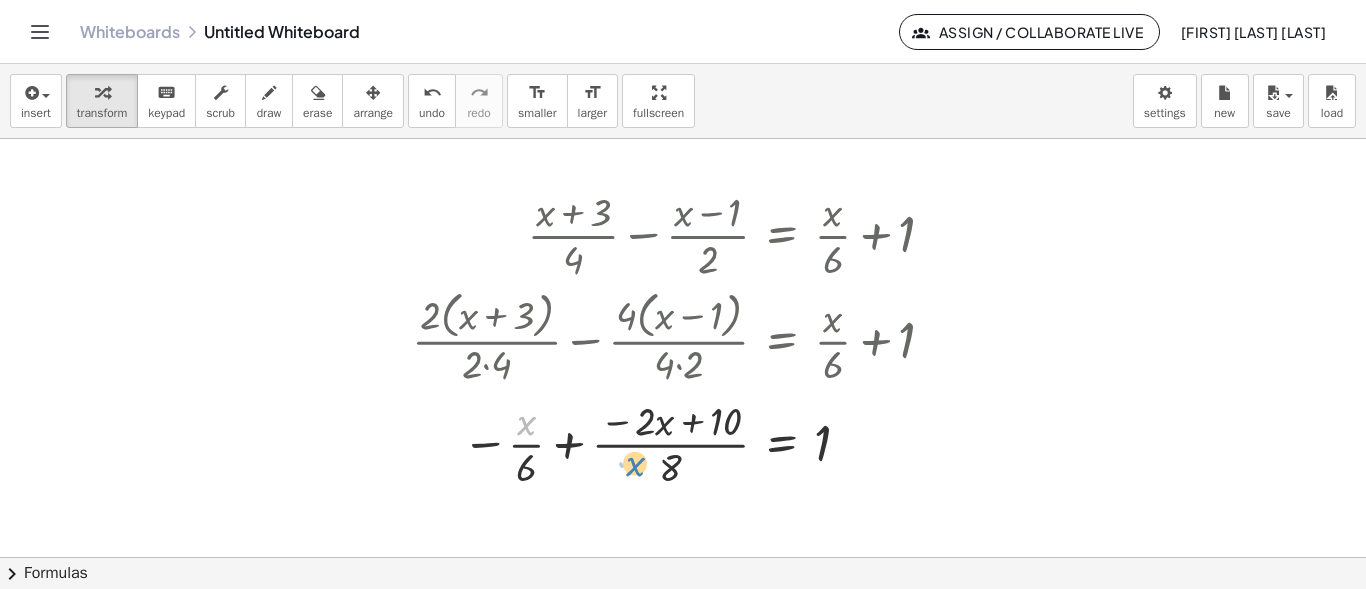 drag, startPoint x: 528, startPoint y: 431, endPoint x: 584, endPoint y: 459, distance: 62.609905 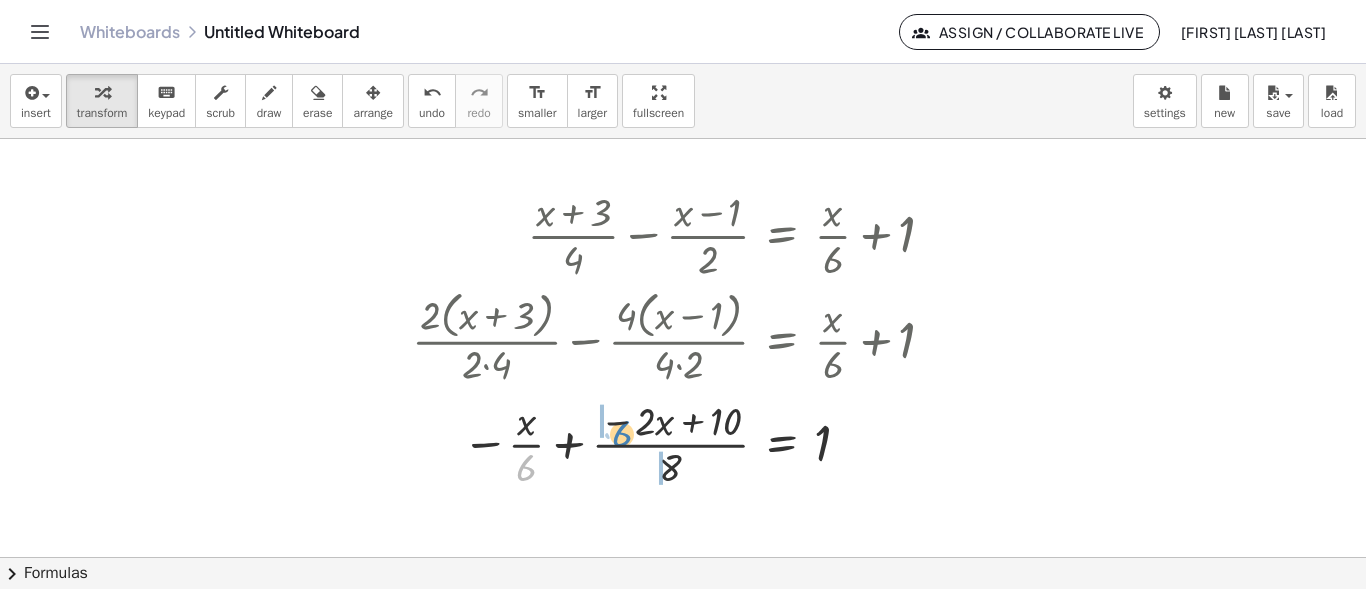 drag, startPoint x: 523, startPoint y: 468, endPoint x: 617, endPoint y: 434, distance: 99.95999 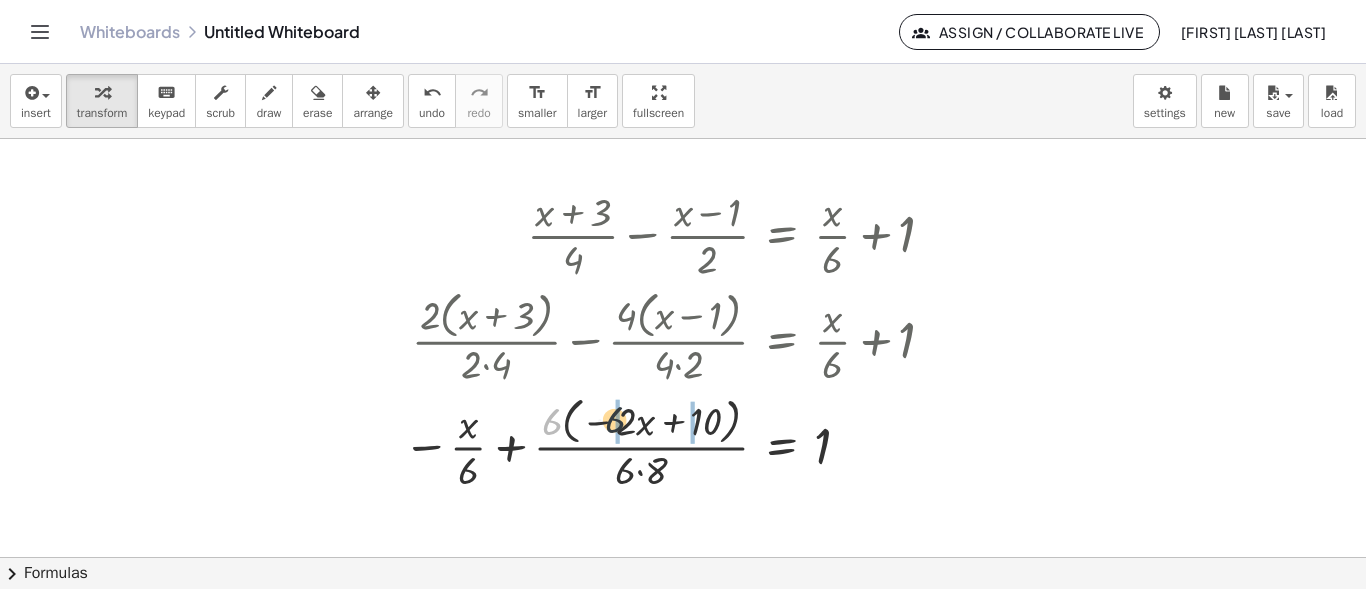 drag, startPoint x: 555, startPoint y: 418, endPoint x: 621, endPoint y: 418, distance: 66 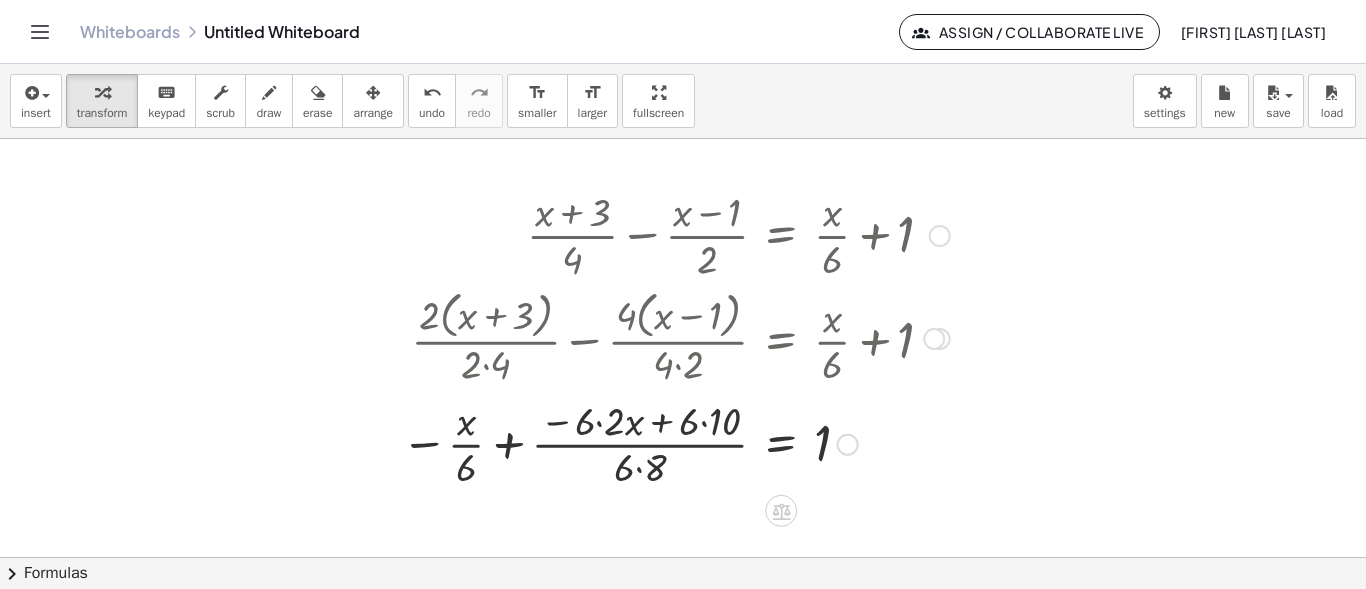 click at bounding box center (675, 443) 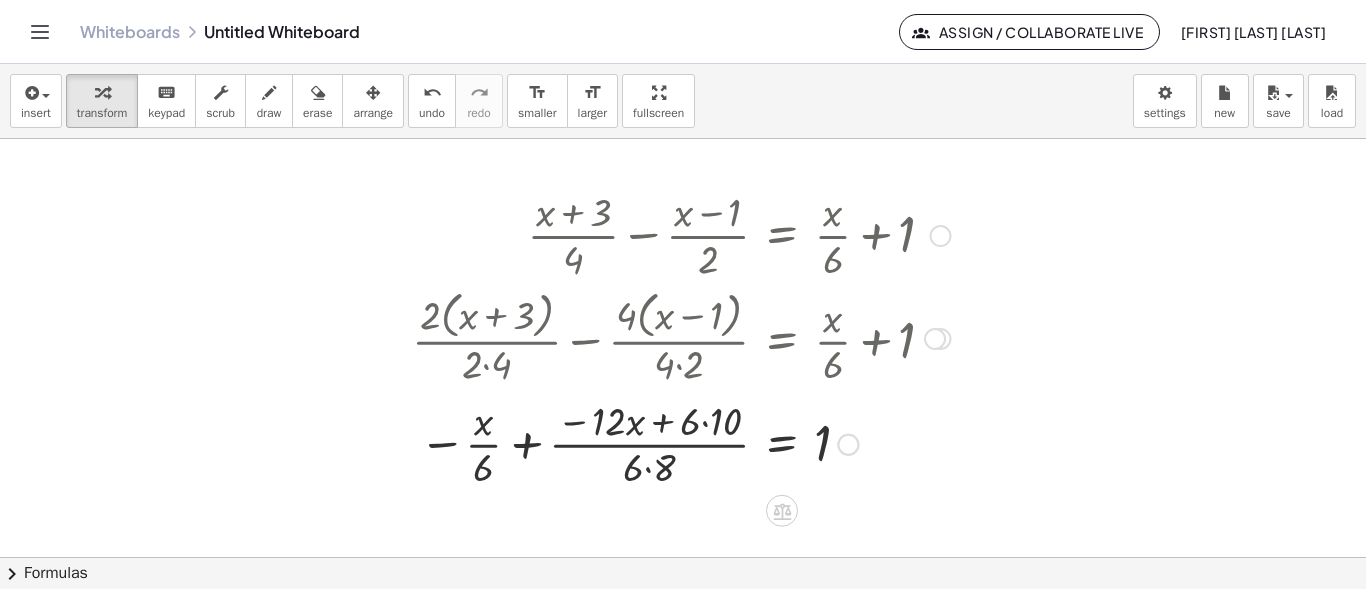 click at bounding box center (681, 443) 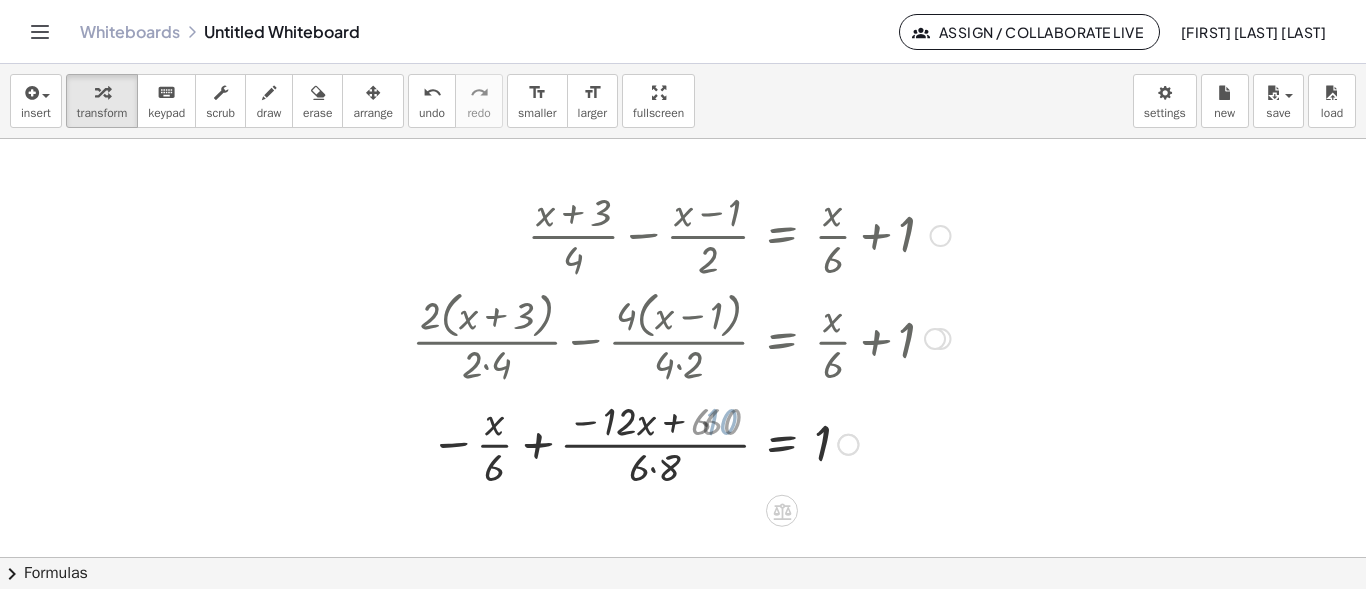 click at bounding box center [681, 443] 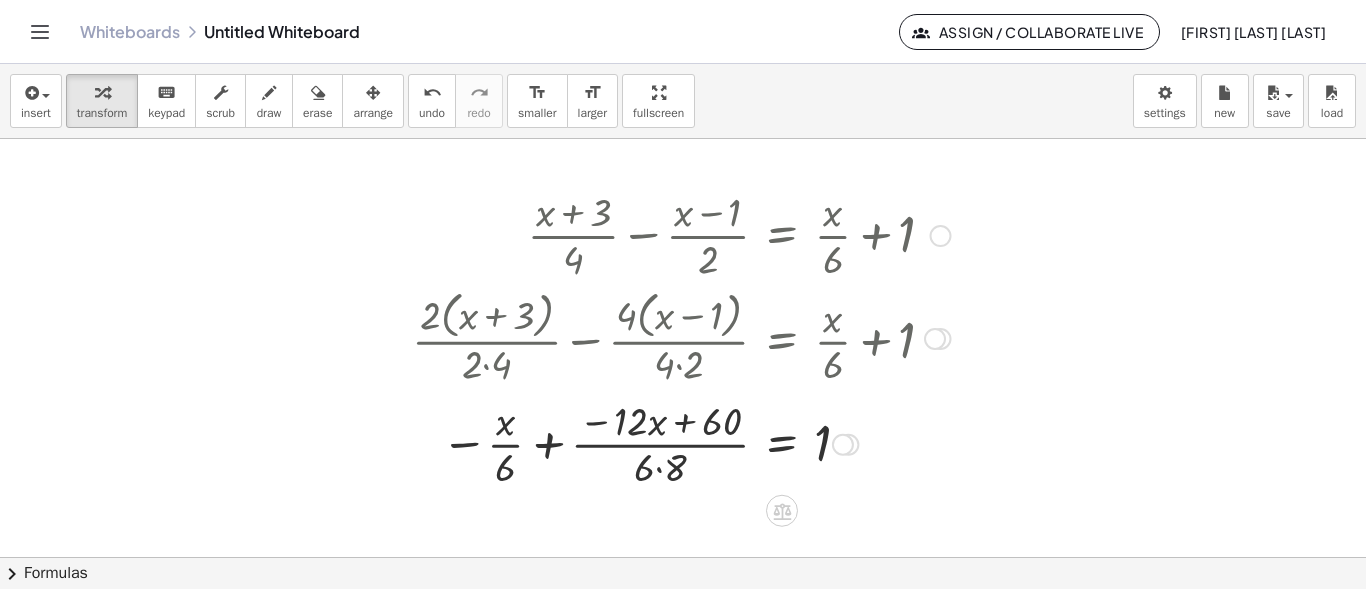click at bounding box center [681, 443] 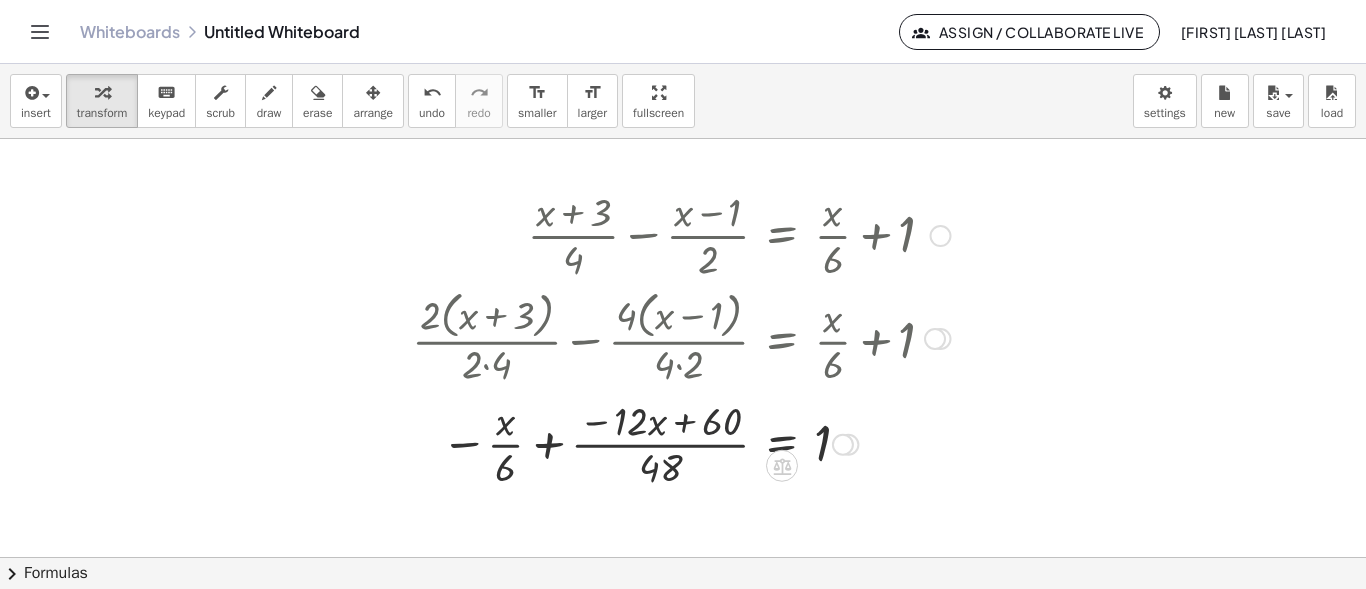 click at bounding box center (681, 443) 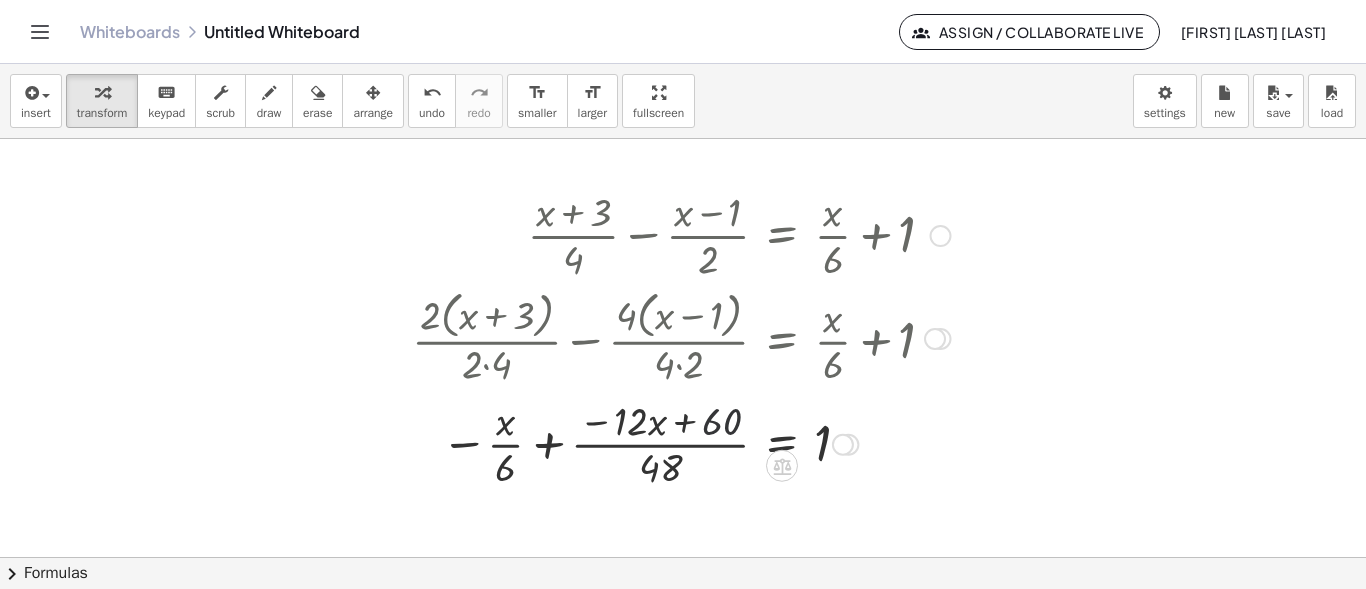 click at bounding box center (681, 443) 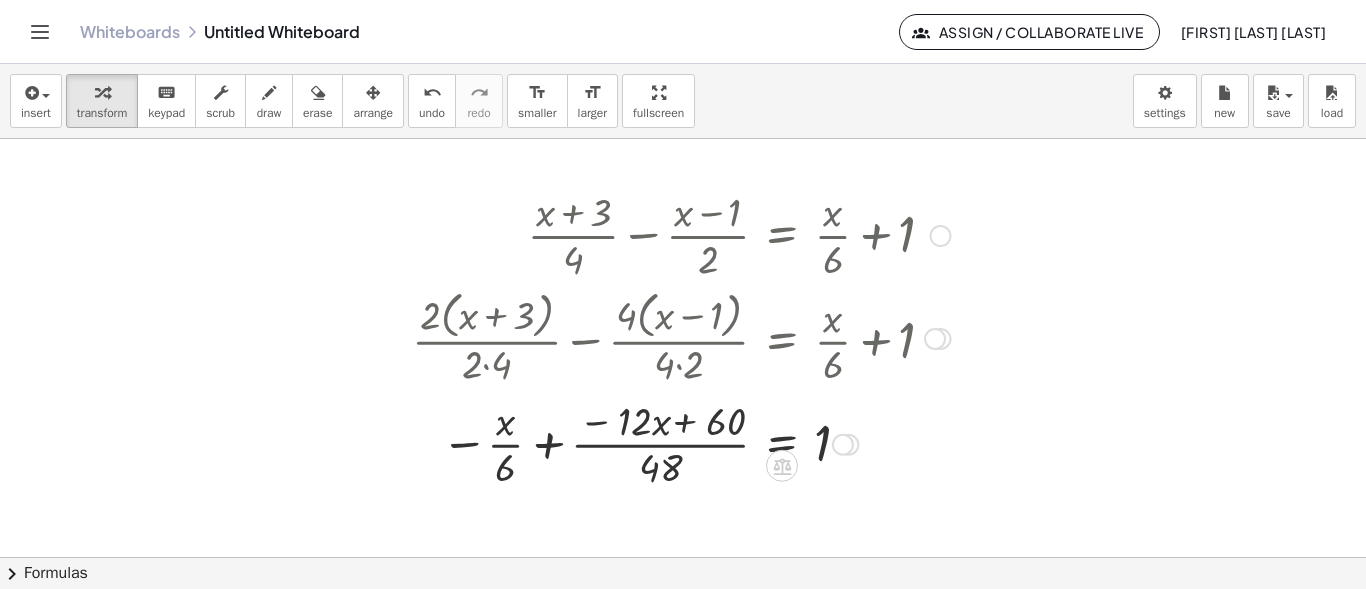 click at bounding box center [681, 443] 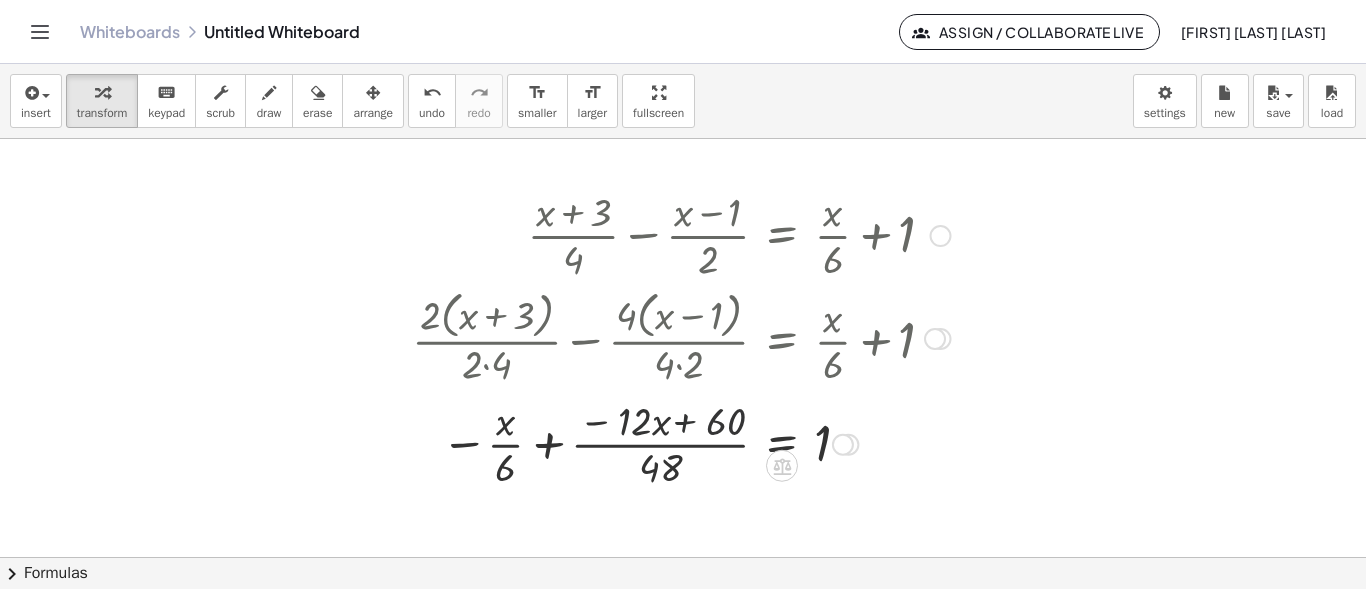click at bounding box center [681, 443] 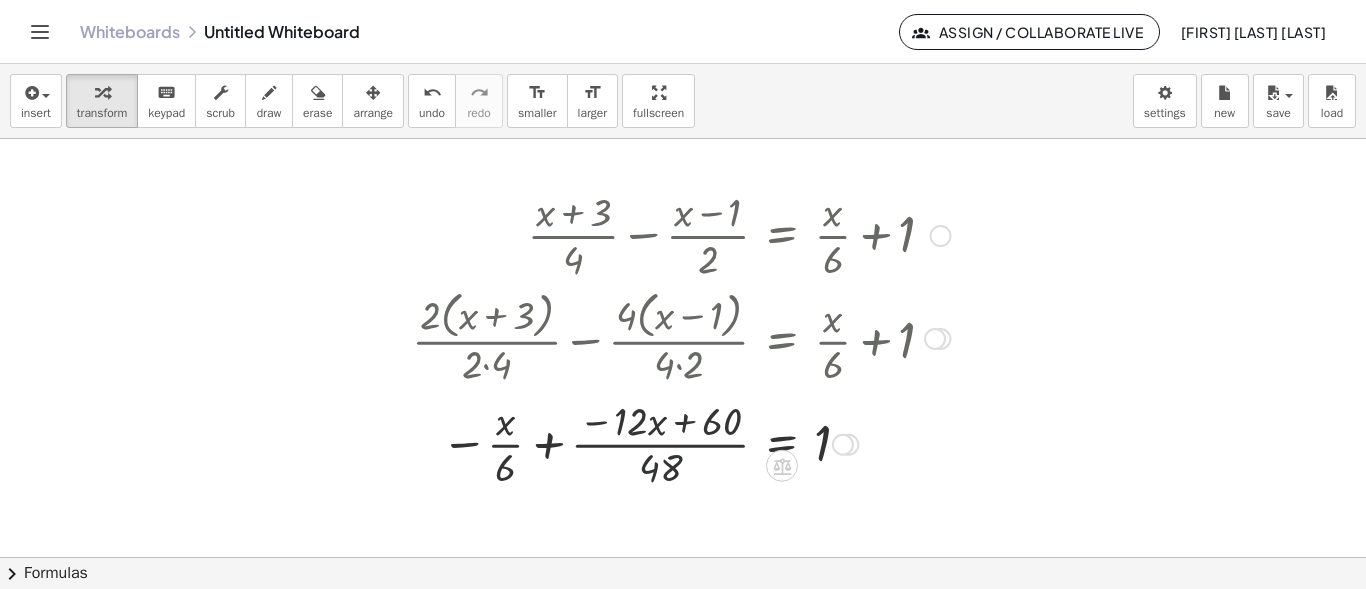 click at bounding box center [681, 443] 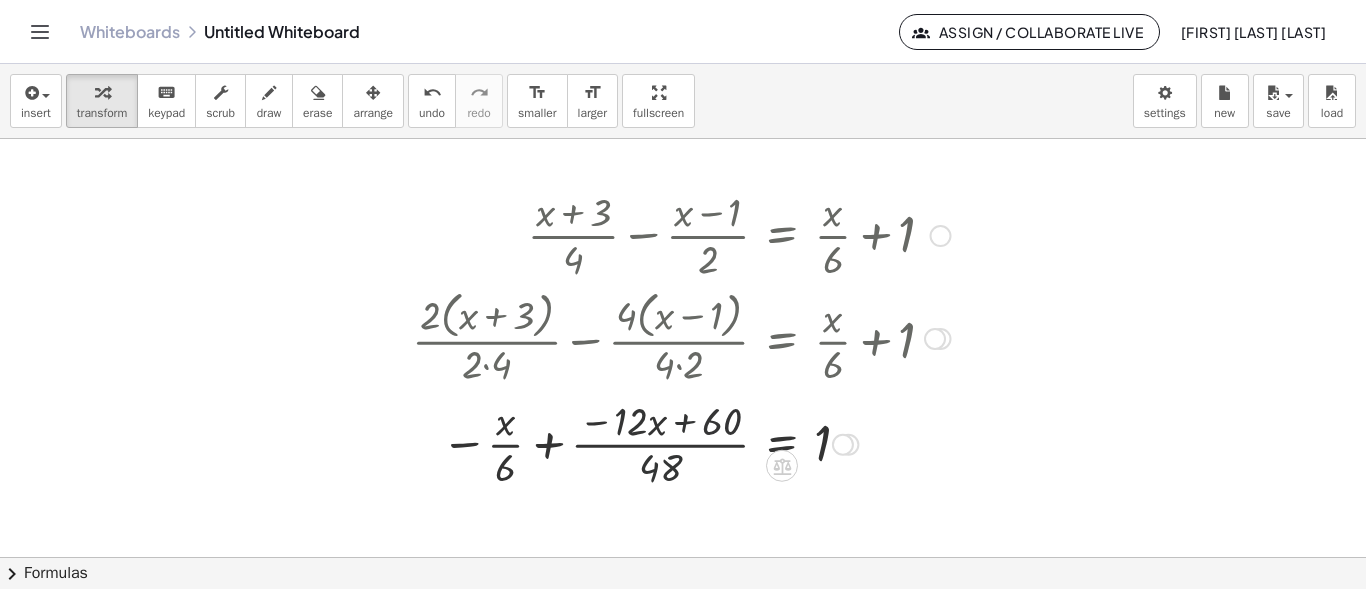 click at bounding box center (681, 443) 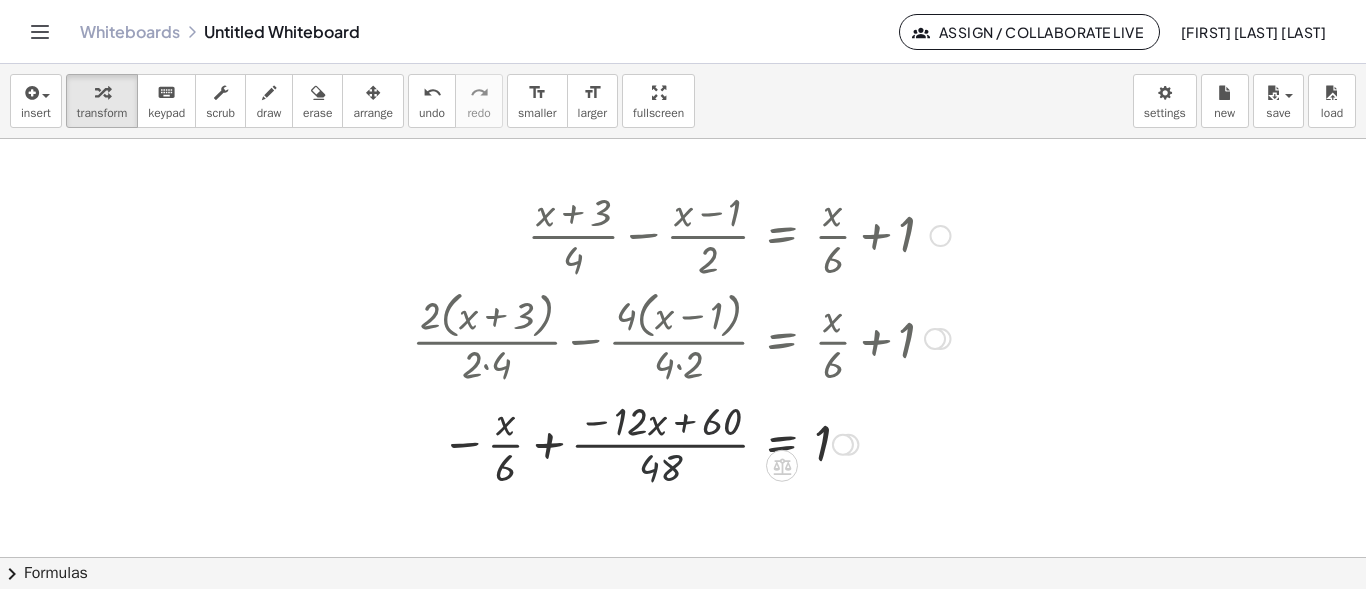 click at bounding box center [681, 443] 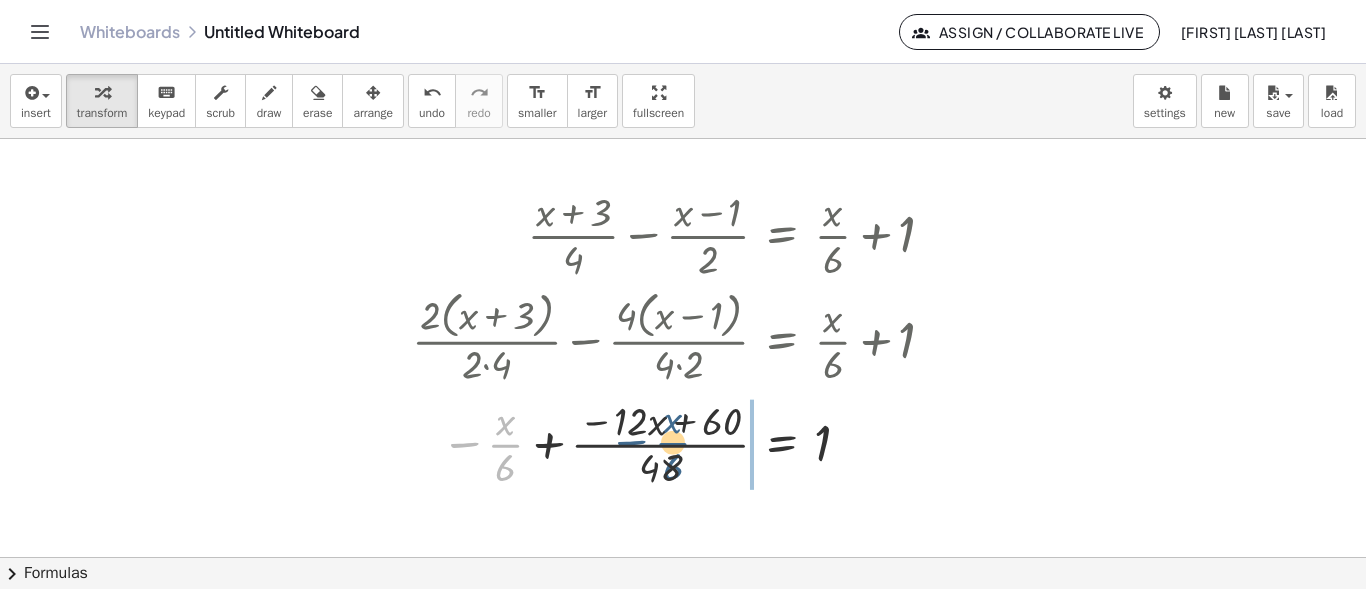 drag, startPoint x: 504, startPoint y: 444, endPoint x: 672, endPoint y: 442, distance: 168.0119 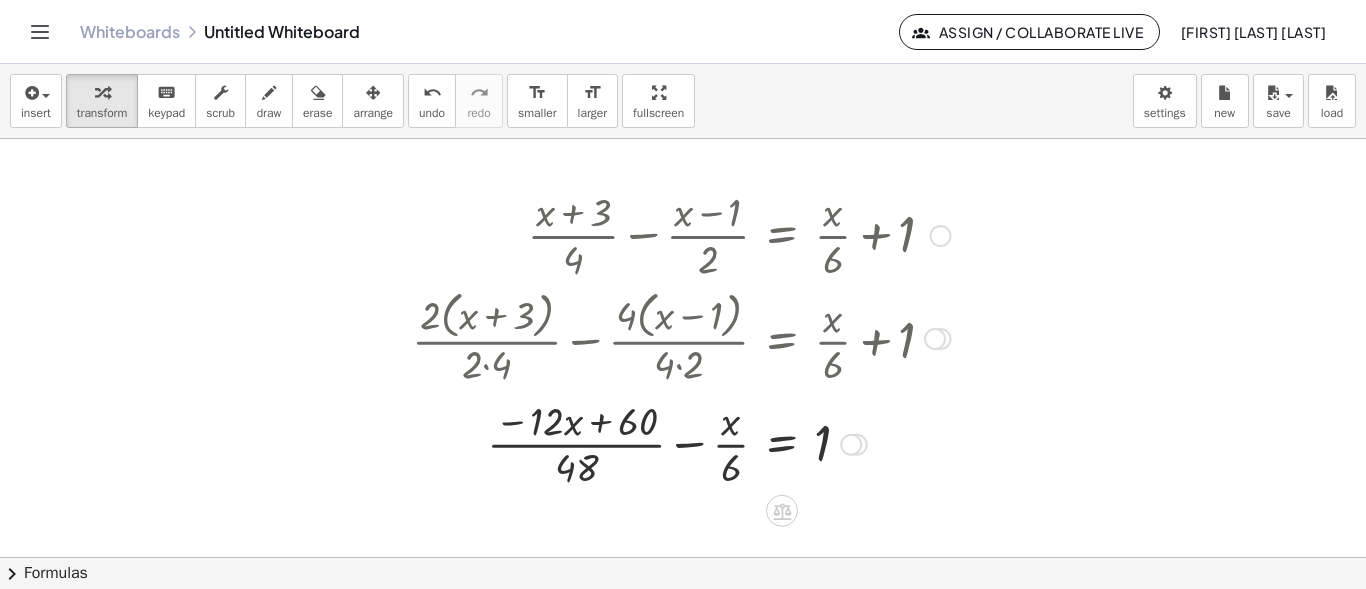click at bounding box center (681, 443) 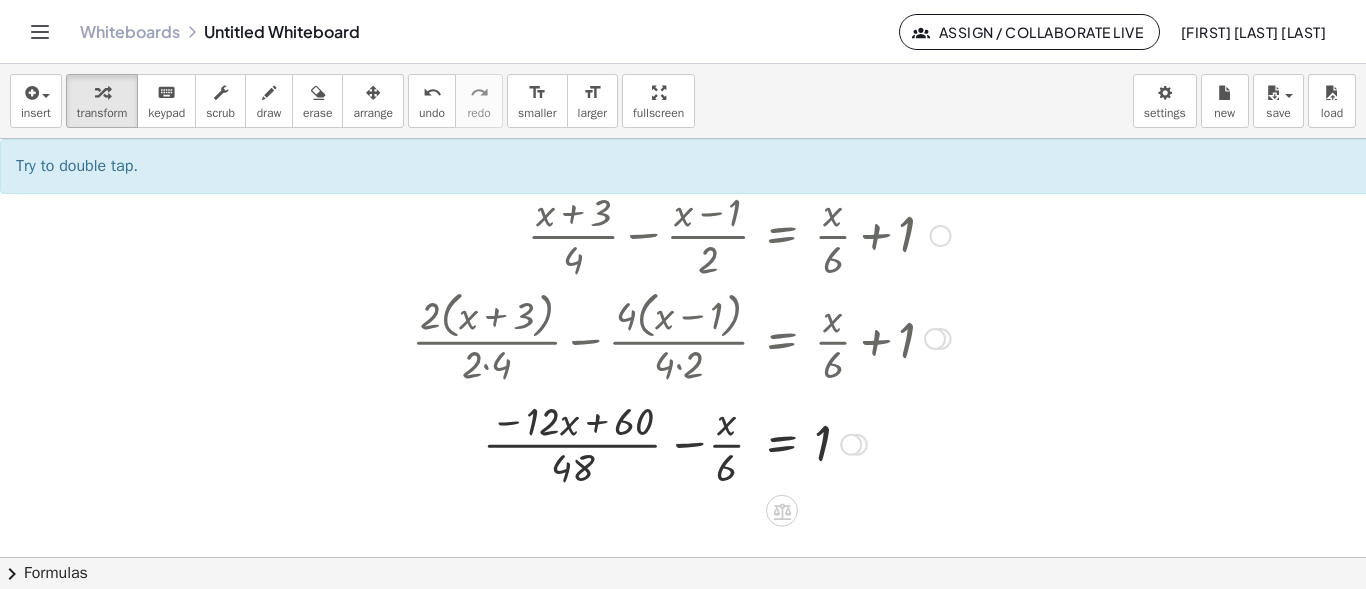 click at bounding box center (681, 443) 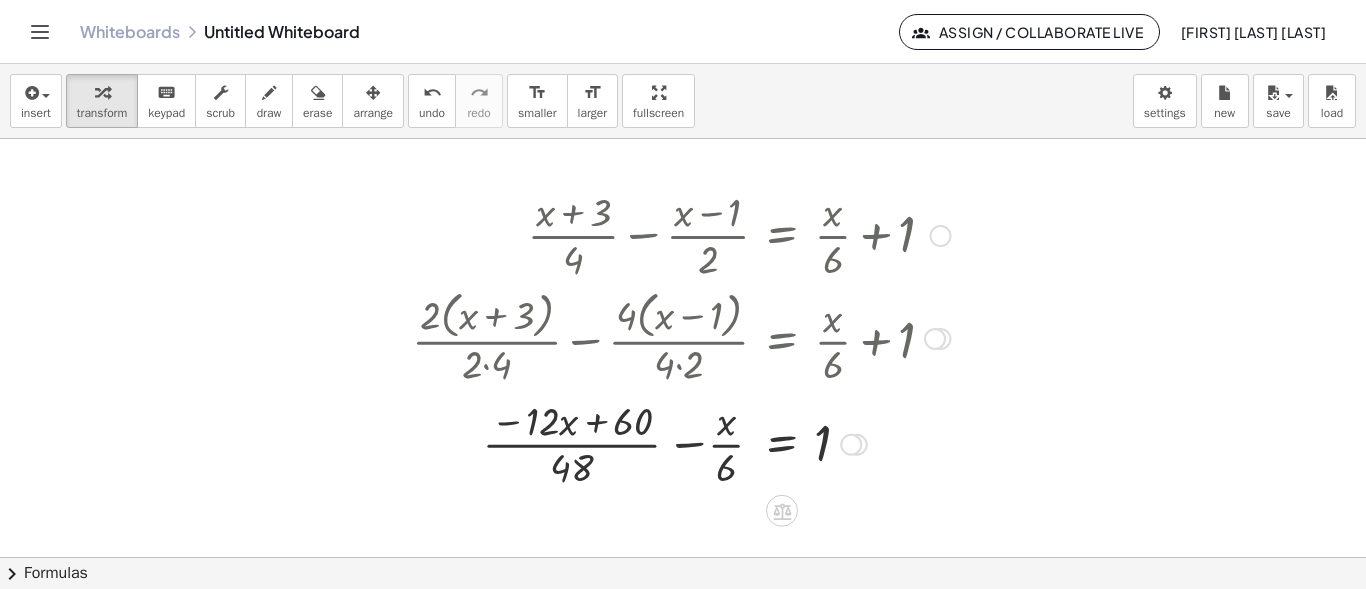 click at bounding box center [681, 443] 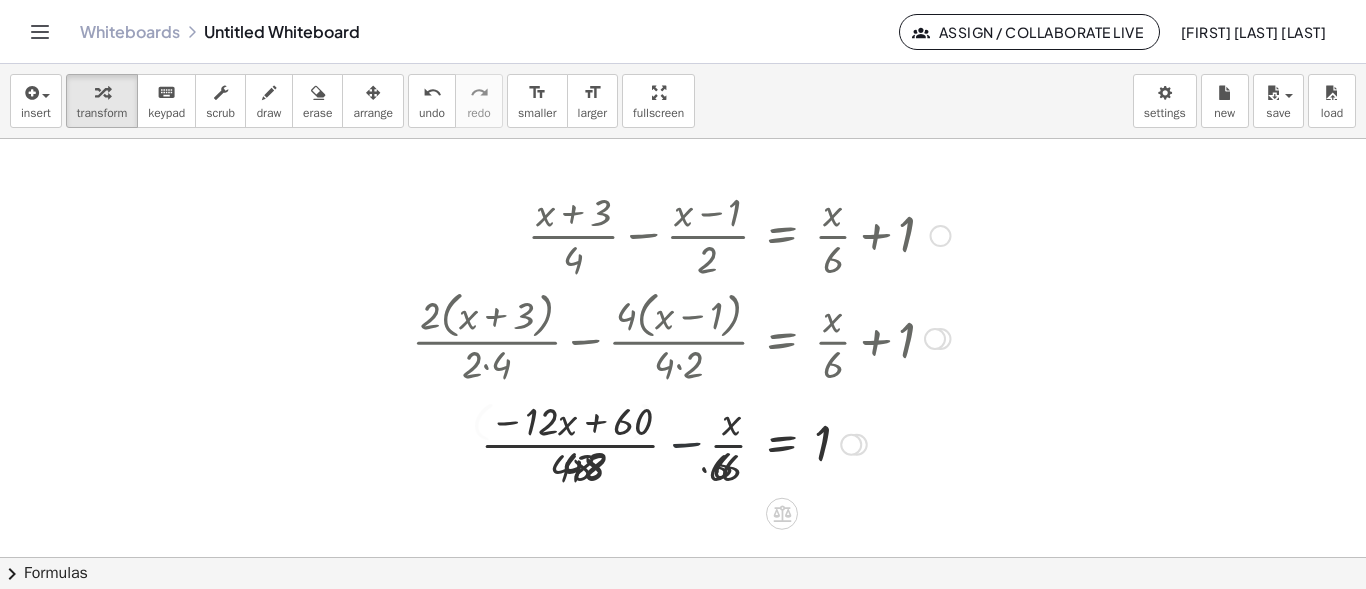 click at bounding box center [664, 443] 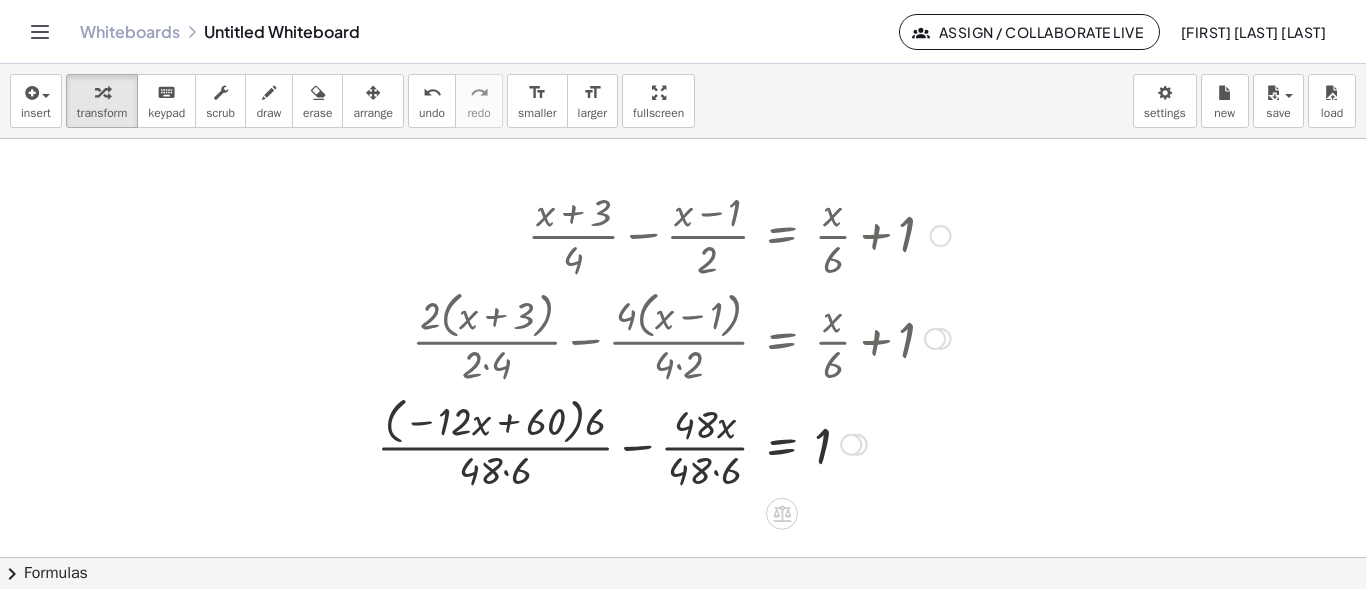 click at bounding box center (664, 443) 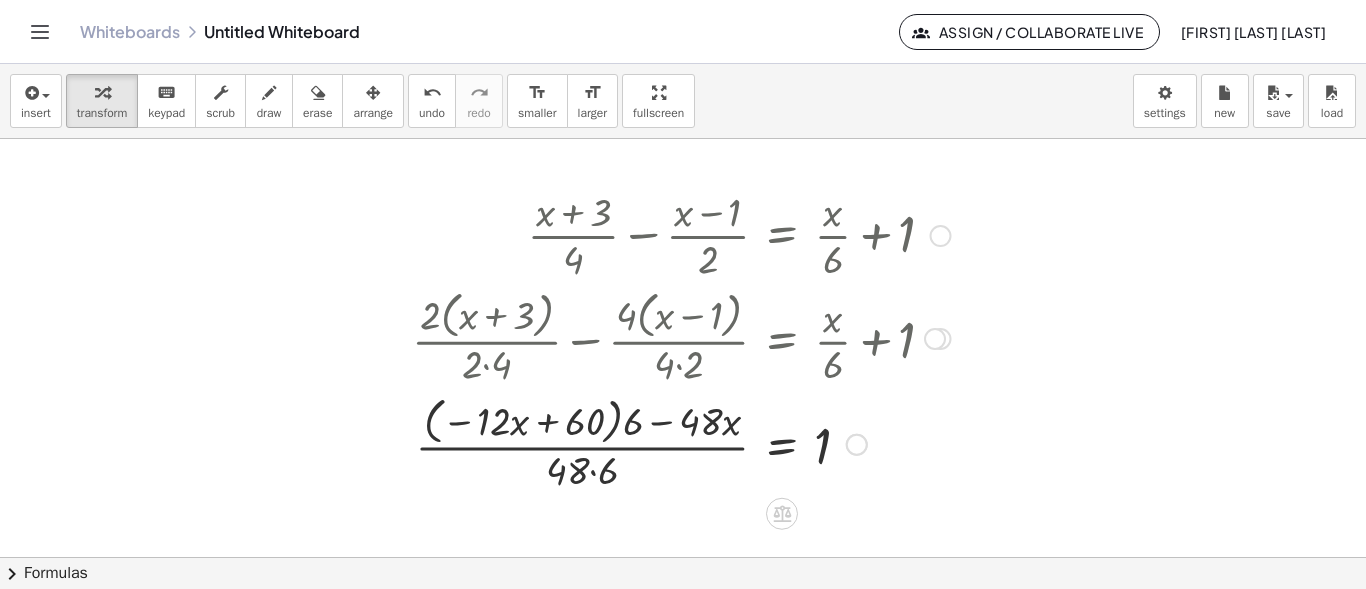 click at bounding box center [681, 443] 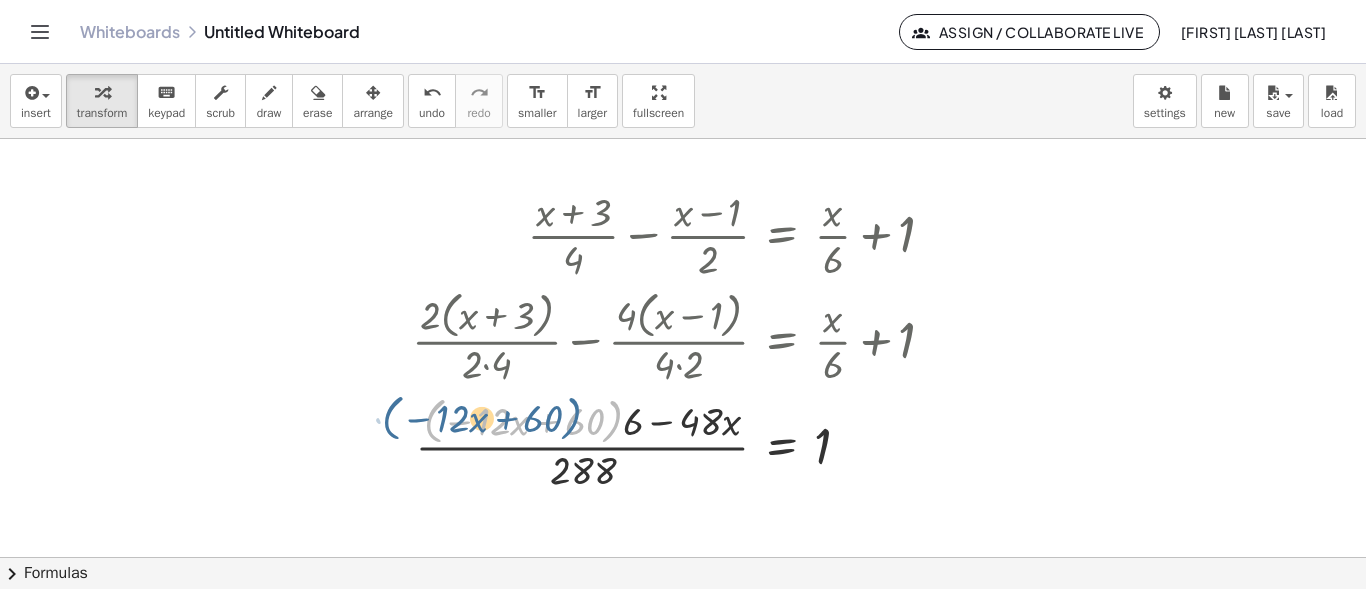 drag, startPoint x: 621, startPoint y: 430, endPoint x: 636, endPoint y: 434, distance: 15.524175 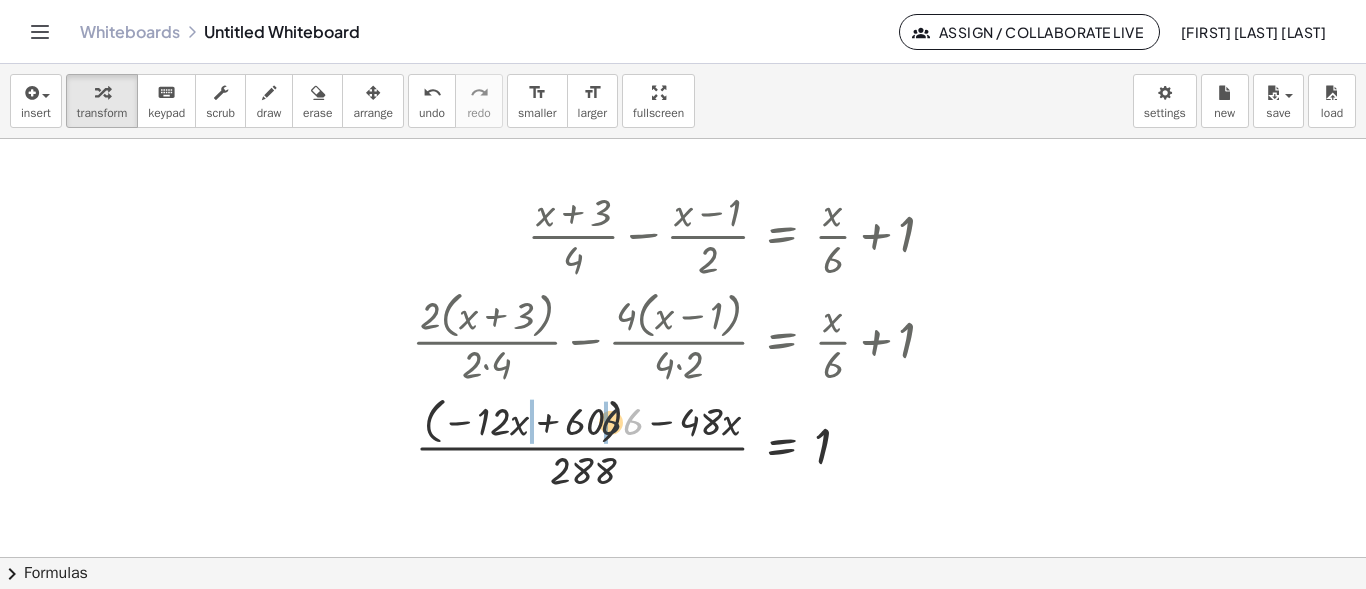 drag, startPoint x: 640, startPoint y: 425, endPoint x: 589, endPoint y: 425, distance: 51 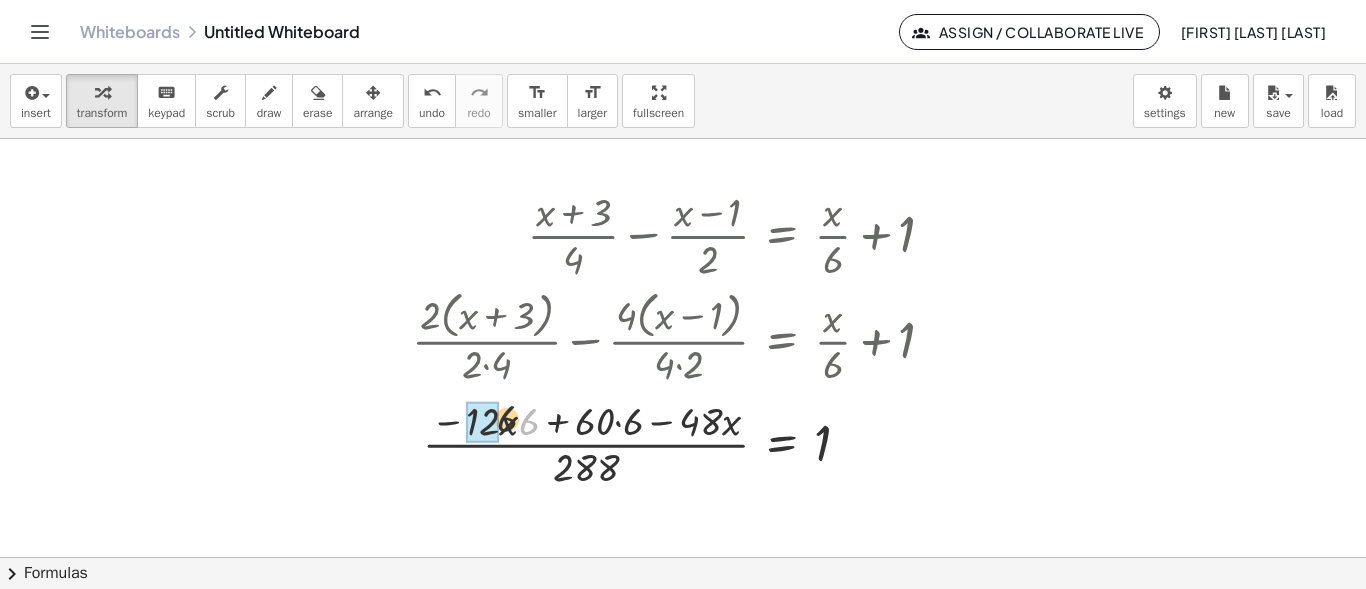 drag, startPoint x: 525, startPoint y: 427, endPoint x: 491, endPoint y: 423, distance: 34.234486 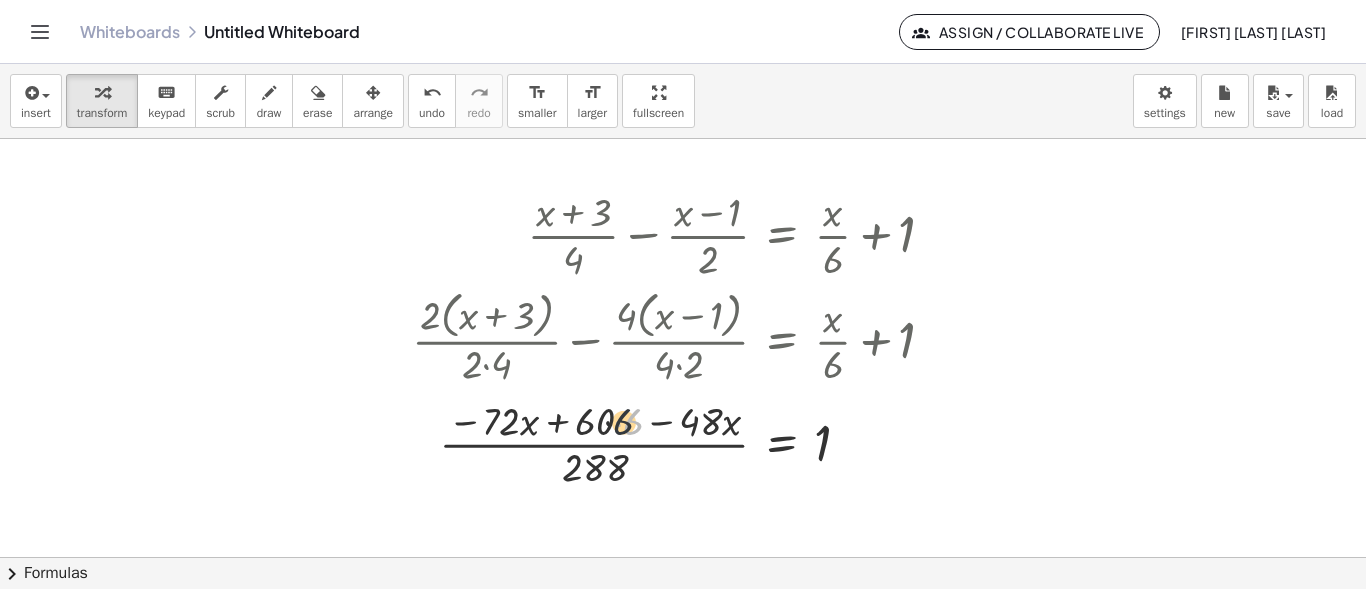 drag, startPoint x: 631, startPoint y: 421, endPoint x: 619, endPoint y: 421, distance: 12 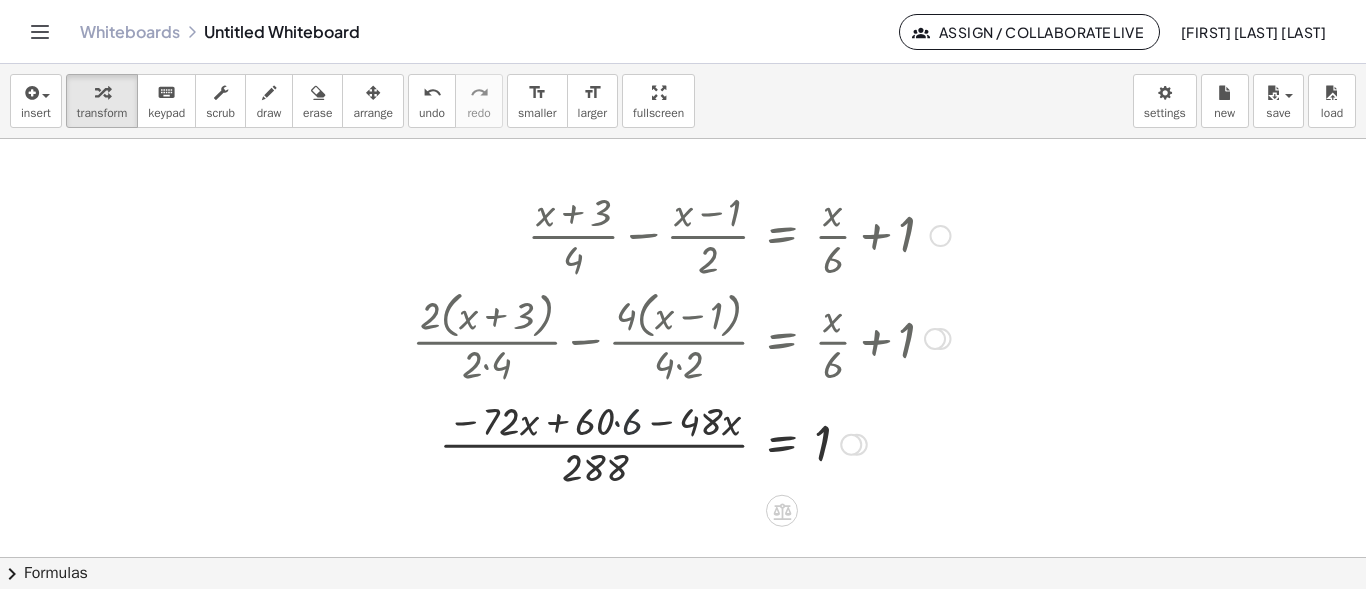 click at bounding box center [681, 443] 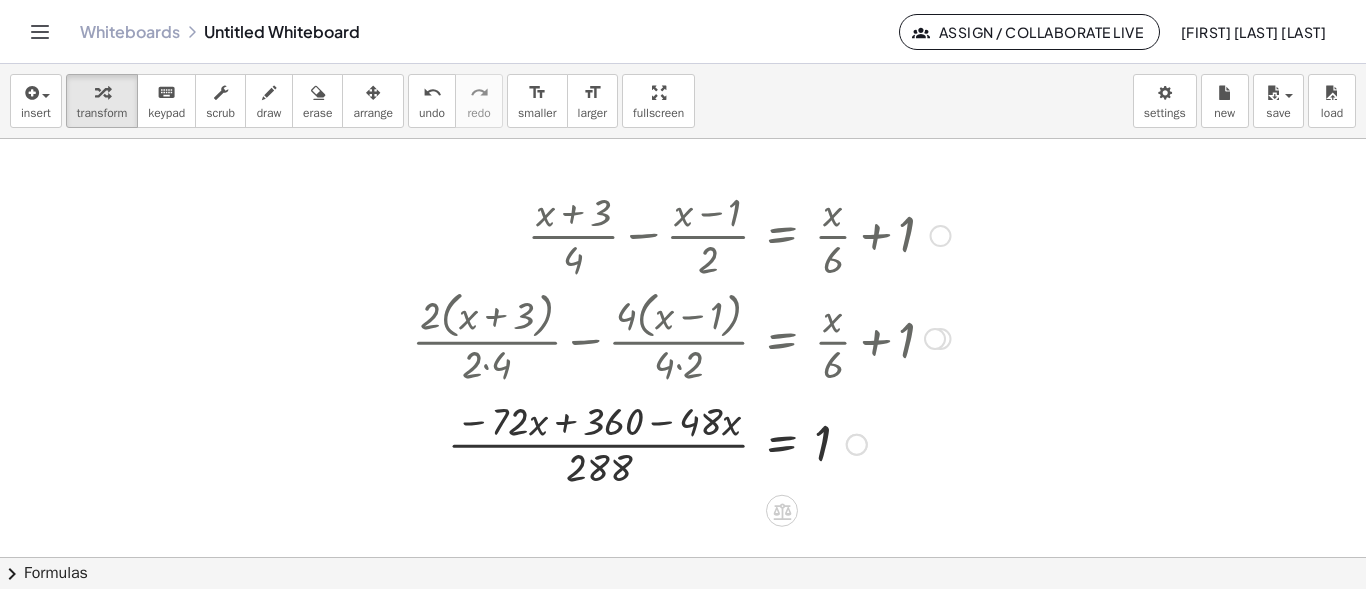 click at bounding box center [681, 443] 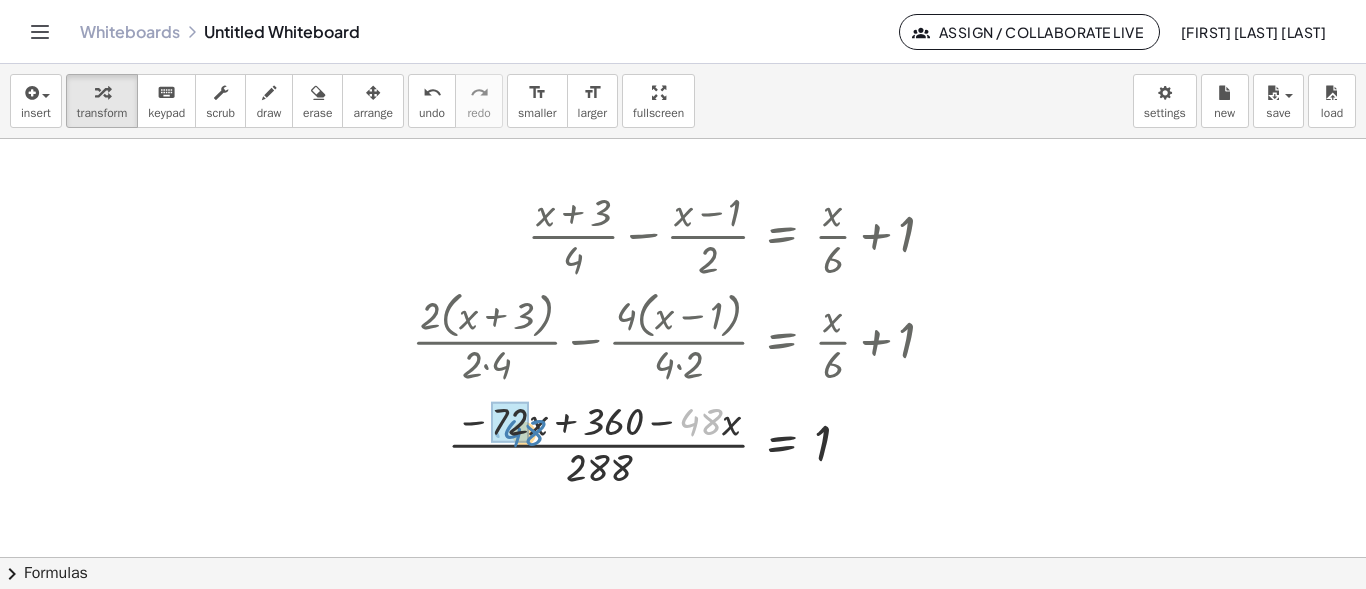 drag, startPoint x: 710, startPoint y: 429, endPoint x: 533, endPoint y: 440, distance: 177.34148 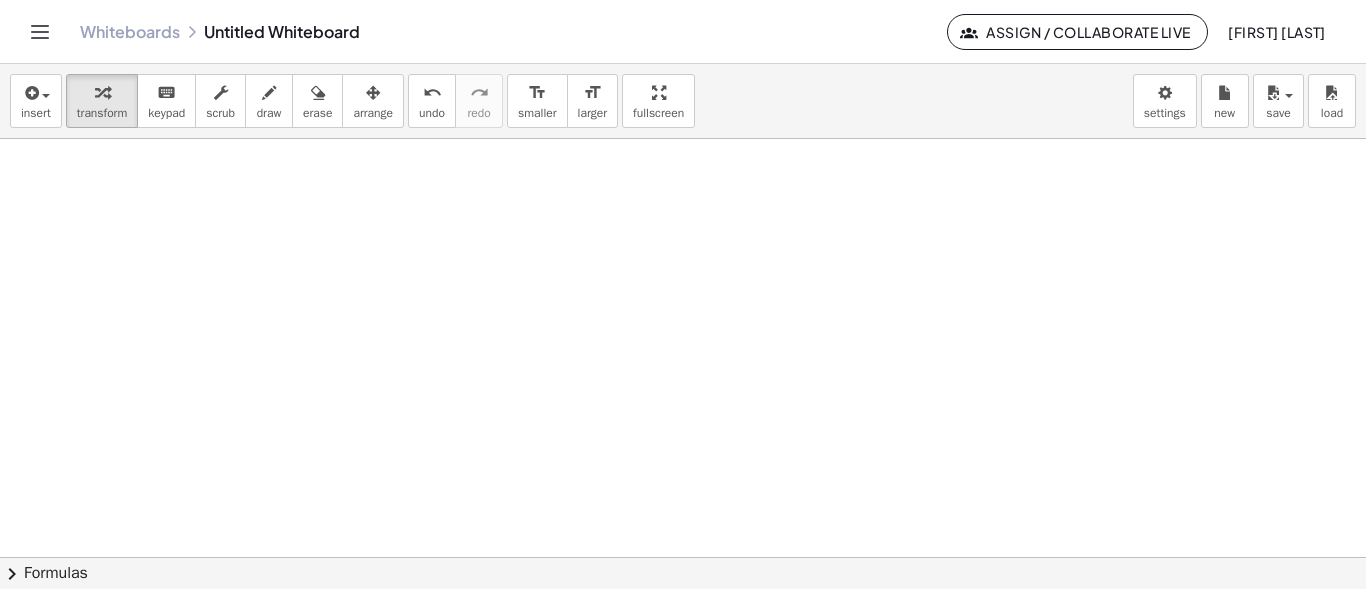scroll, scrollTop: 0, scrollLeft: 0, axis: both 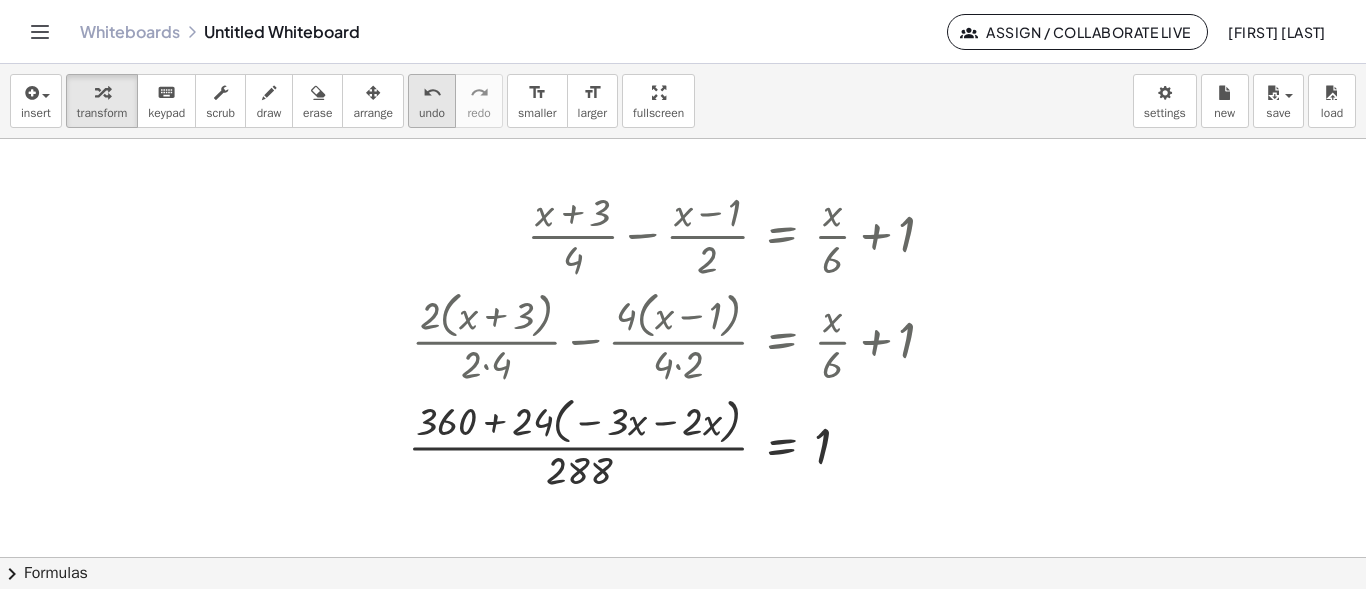 click on "undo" at bounding box center (432, 113) 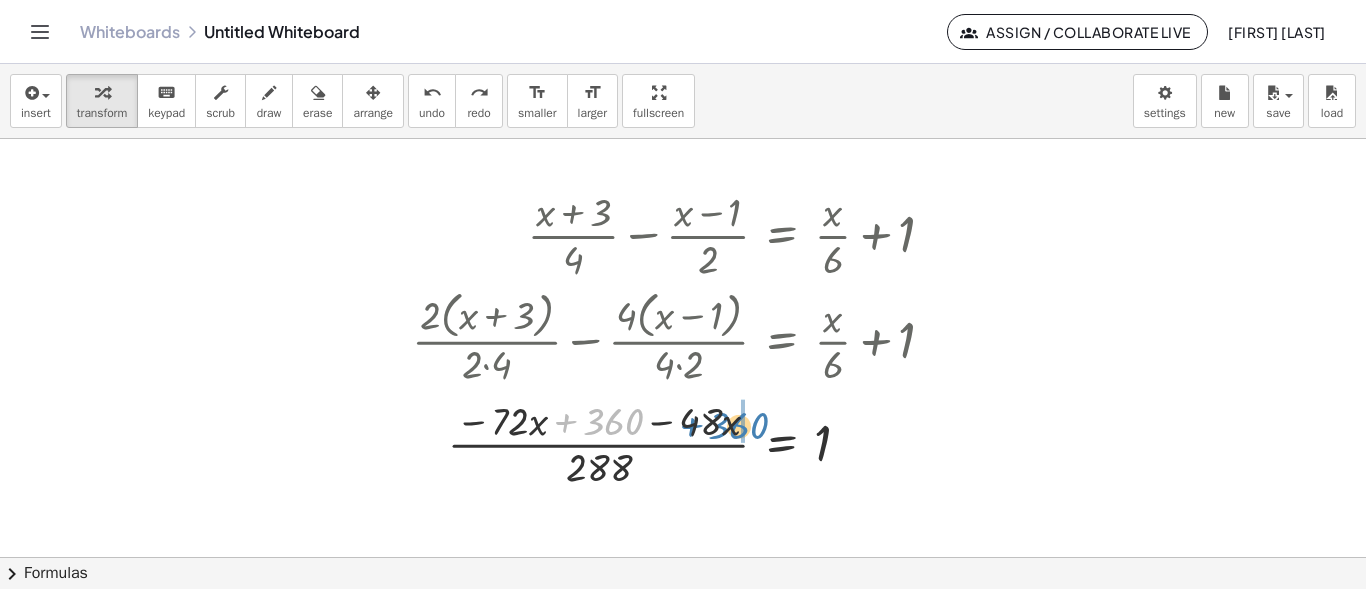drag, startPoint x: 615, startPoint y: 418, endPoint x: 743, endPoint y: 422, distance: 128.06248 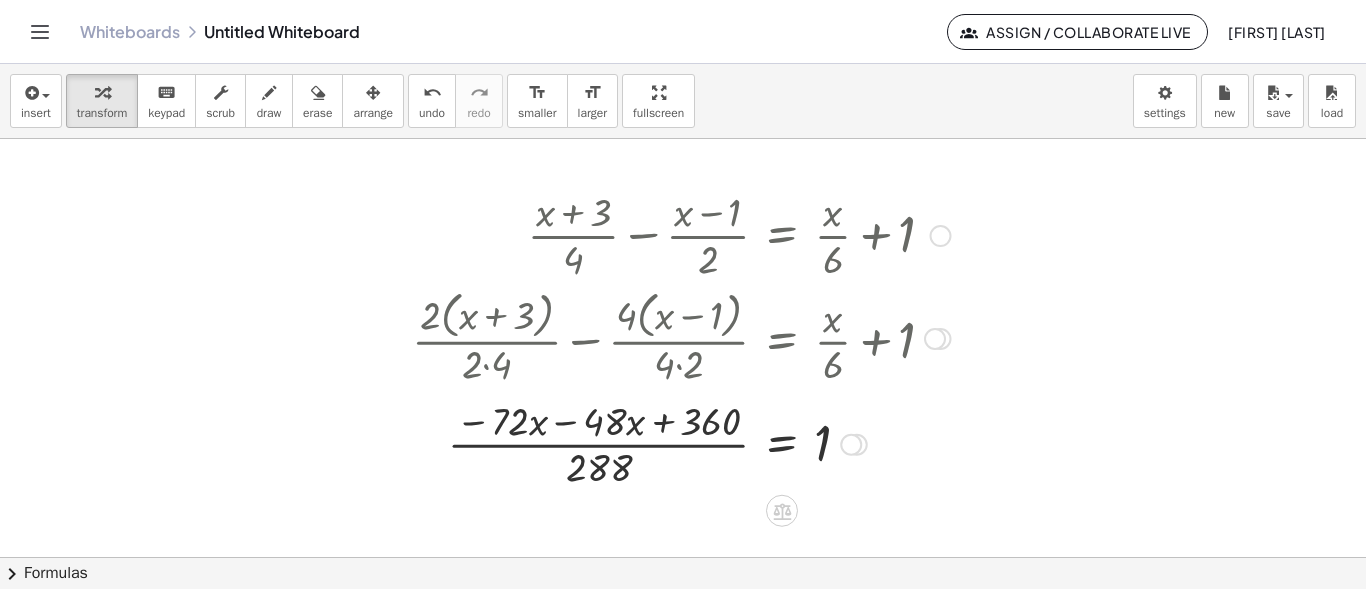 click at bounding box center [681, 443] 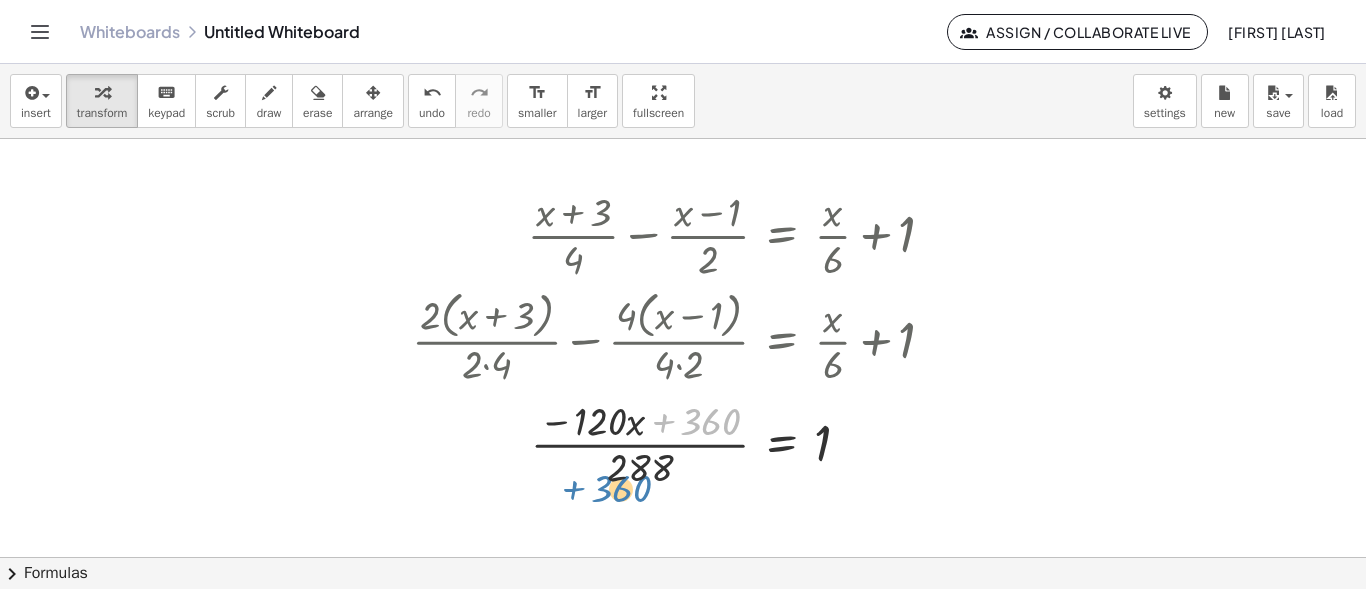 drag, startPoint x: 692, startPoint y: 417, endPoint x: 608, endPoint y: 478, distance: 103.81233 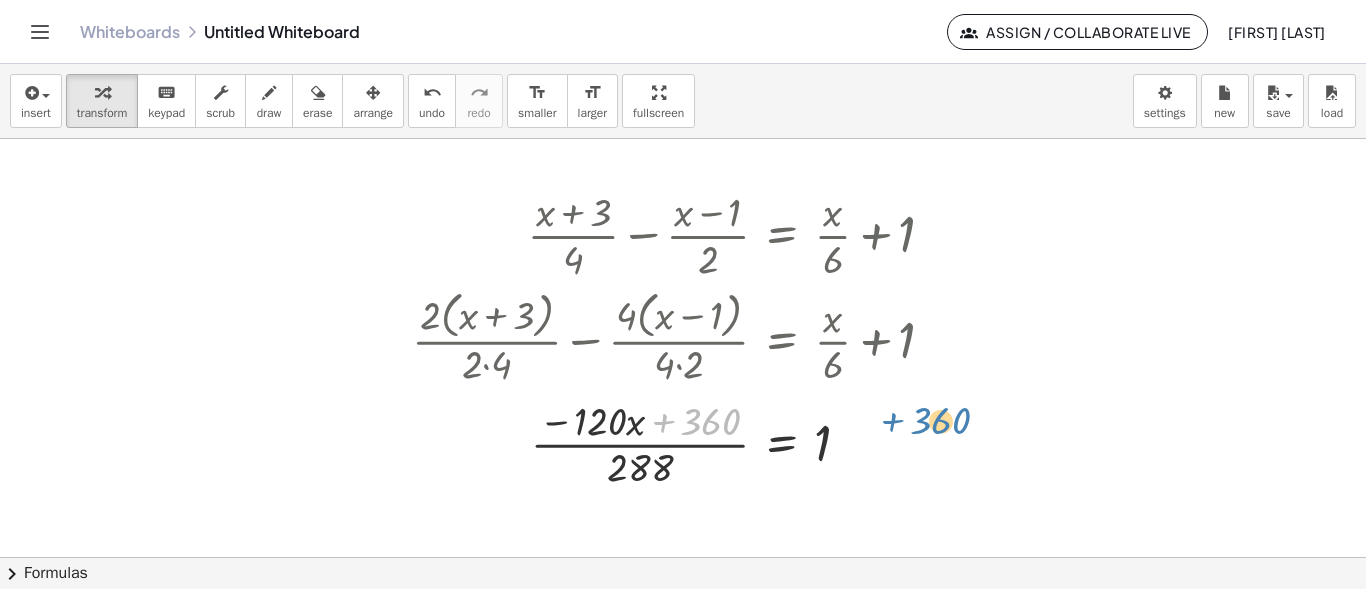 drag, startPoint x: 660, startPoint y: 442, endPoint x: 885, endPoint y: 445, distance: 225.02 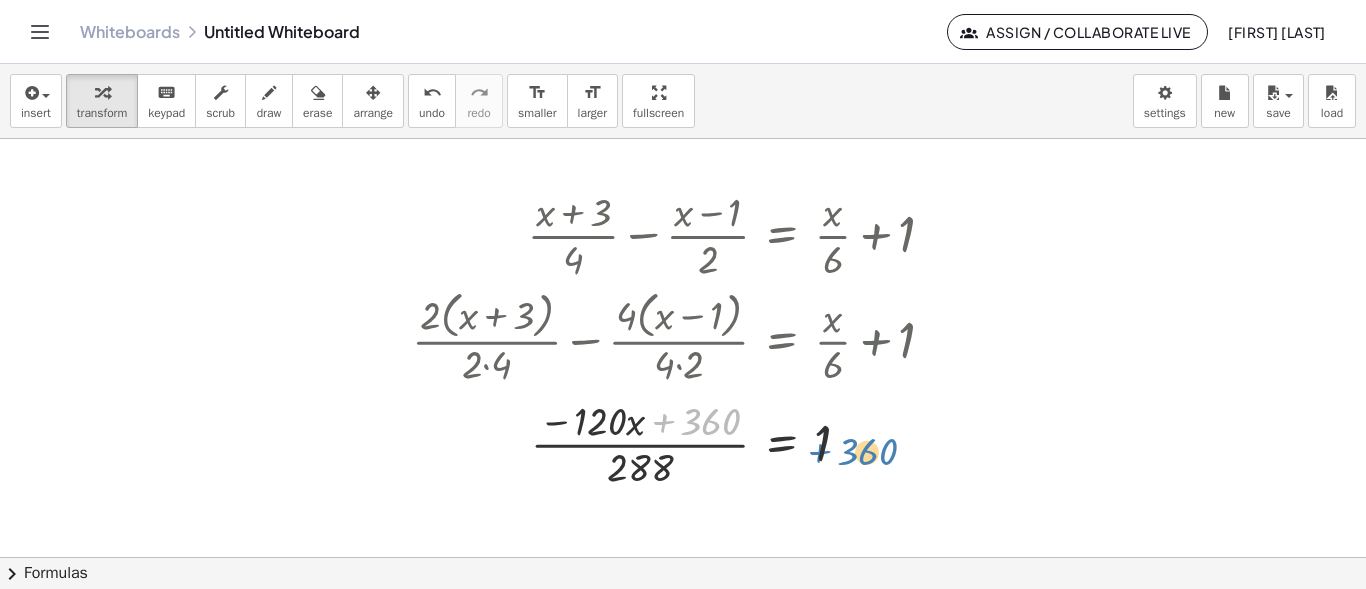 drag, startPoint x: 703, startPoint y: 426, endPoint x: 860, endPoint y: 457, distance: 160.03125 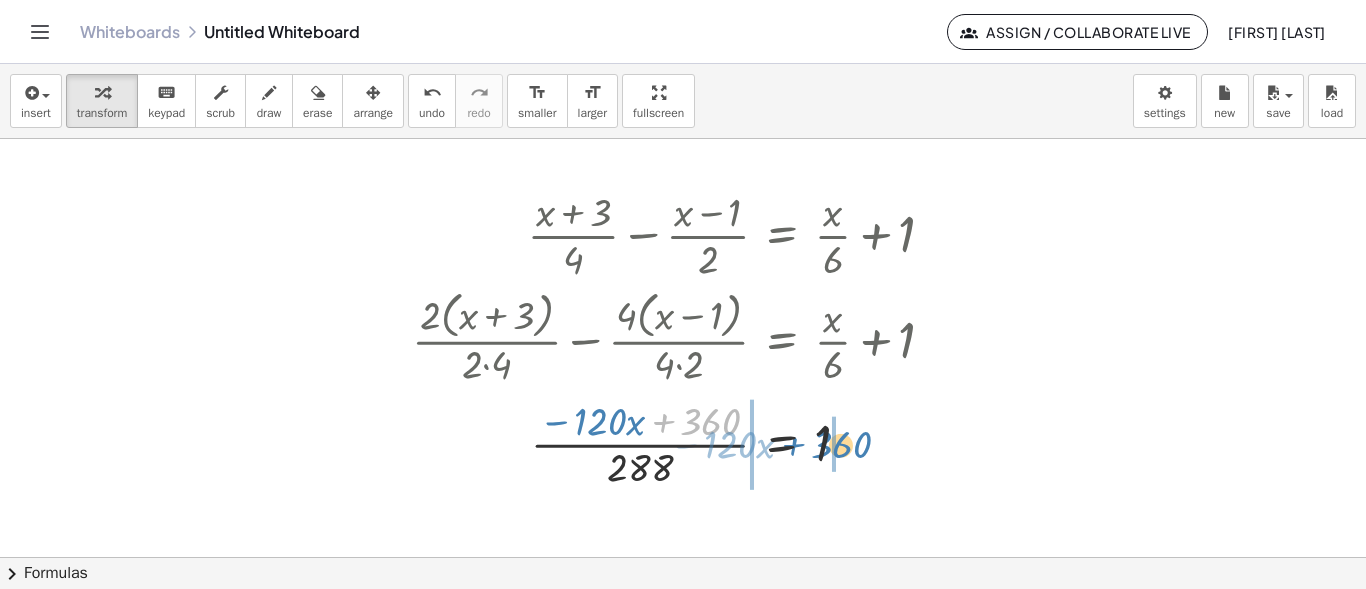 drag, startPoint x: 693, startPoint y: 417, endPoint x: 823, endPoint y: 440, distance: 132.01894 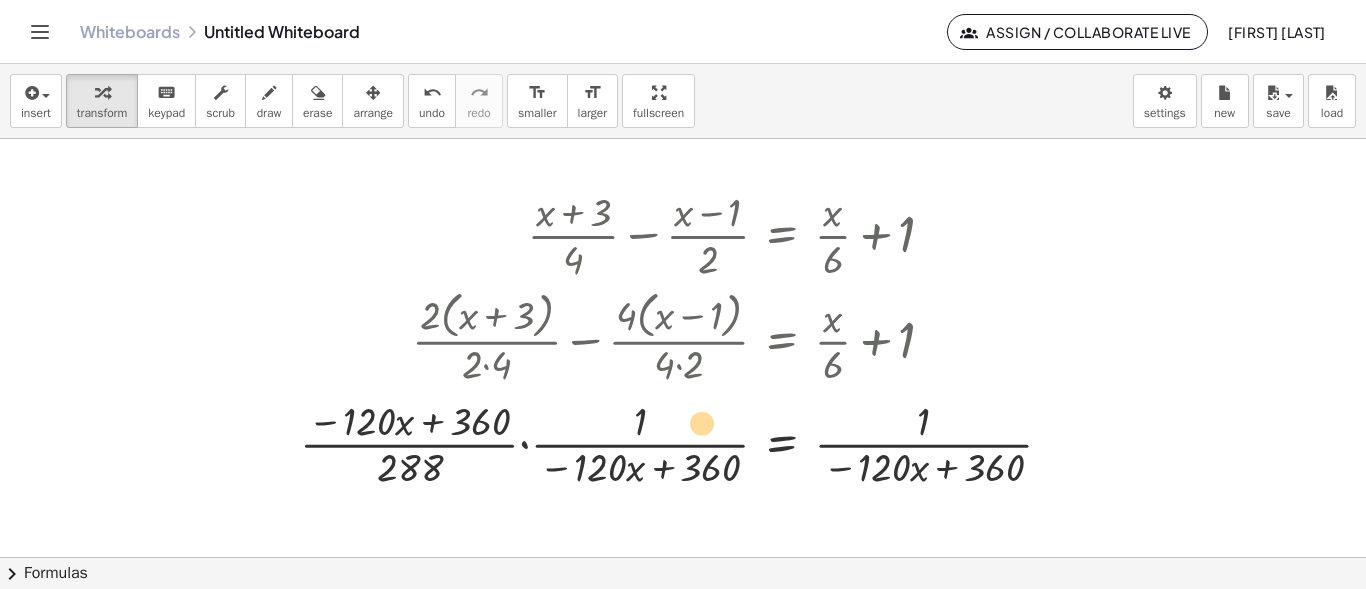 drag, startPoint x: 409, startPoint y: 464, endPoint x: 640, endPoint y: 430, distance: 233.48875 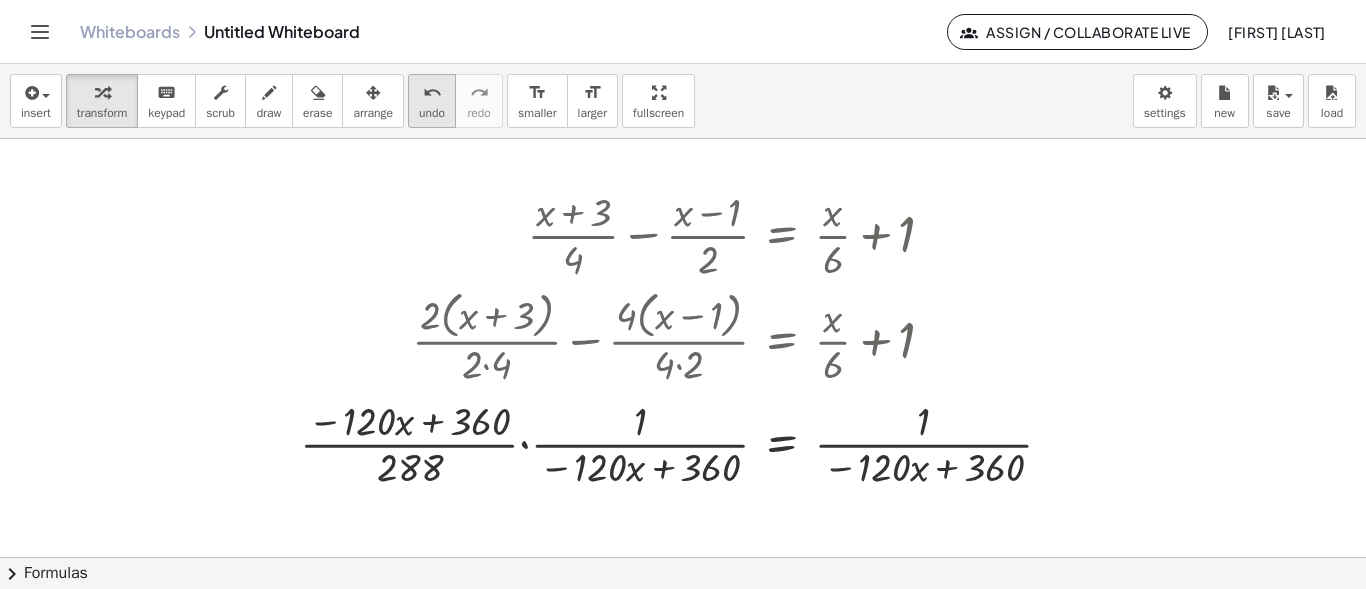 click on "undo" at bounding box center [432, 113] 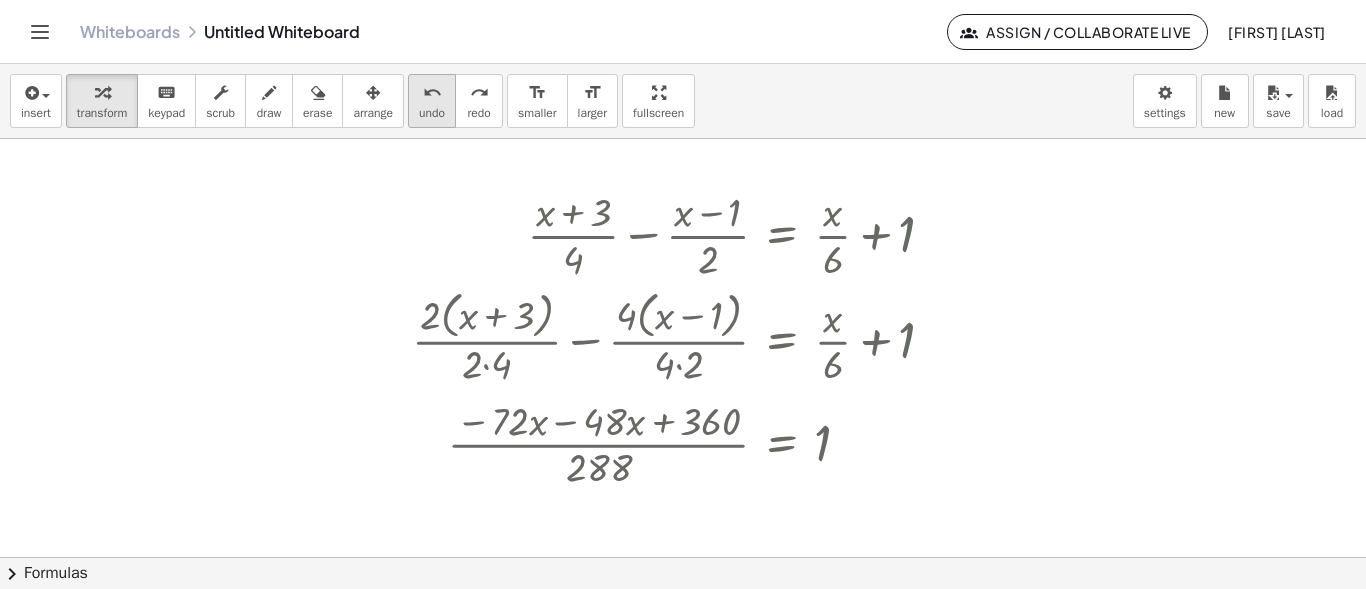 click on "undo" at bounding box center [432, 93] 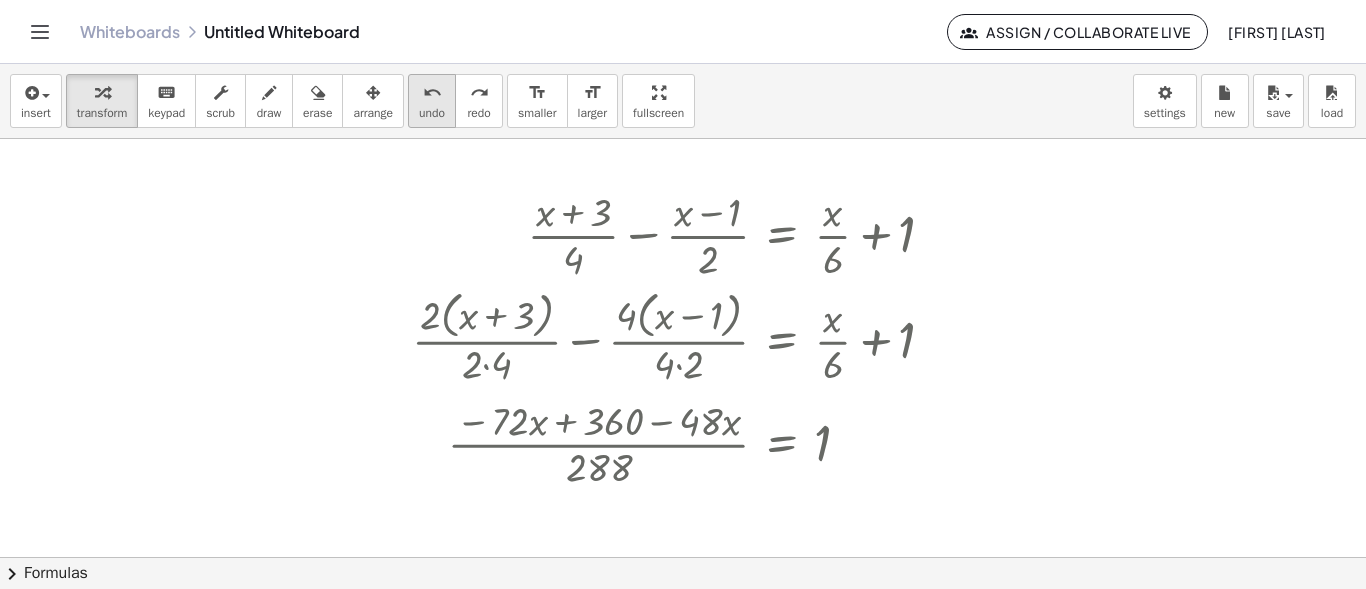 click on "undo" at bounding box center [432, 93] 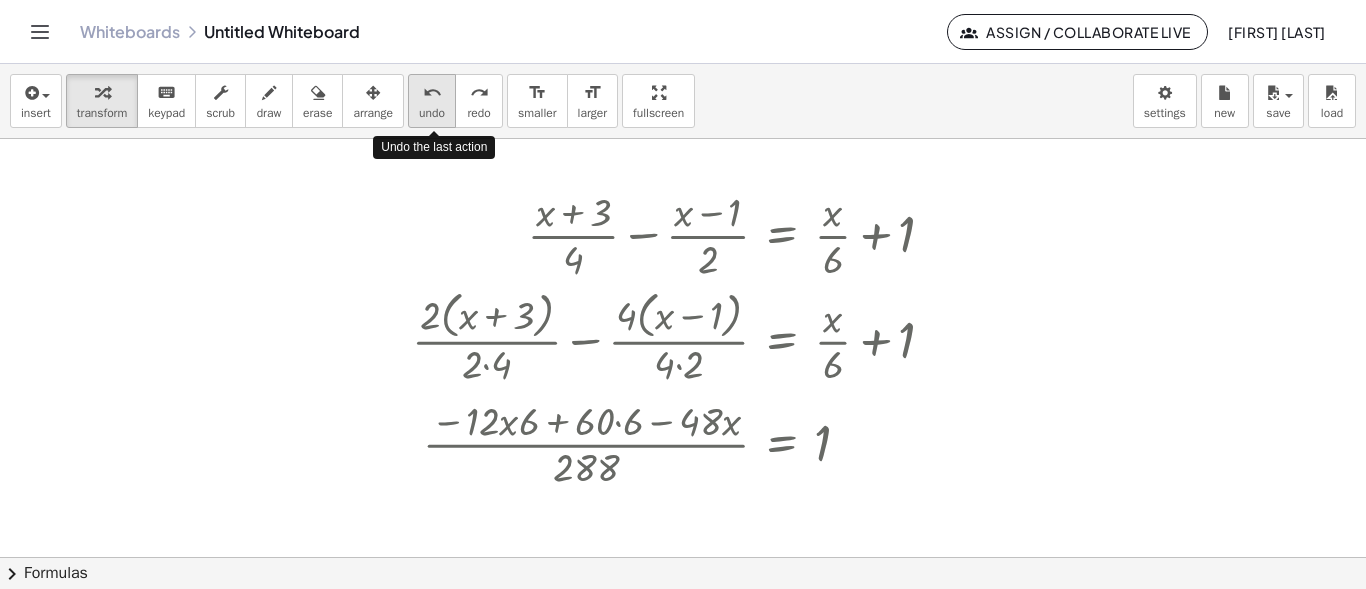 click on "undo" at bounding box center (432, 93) 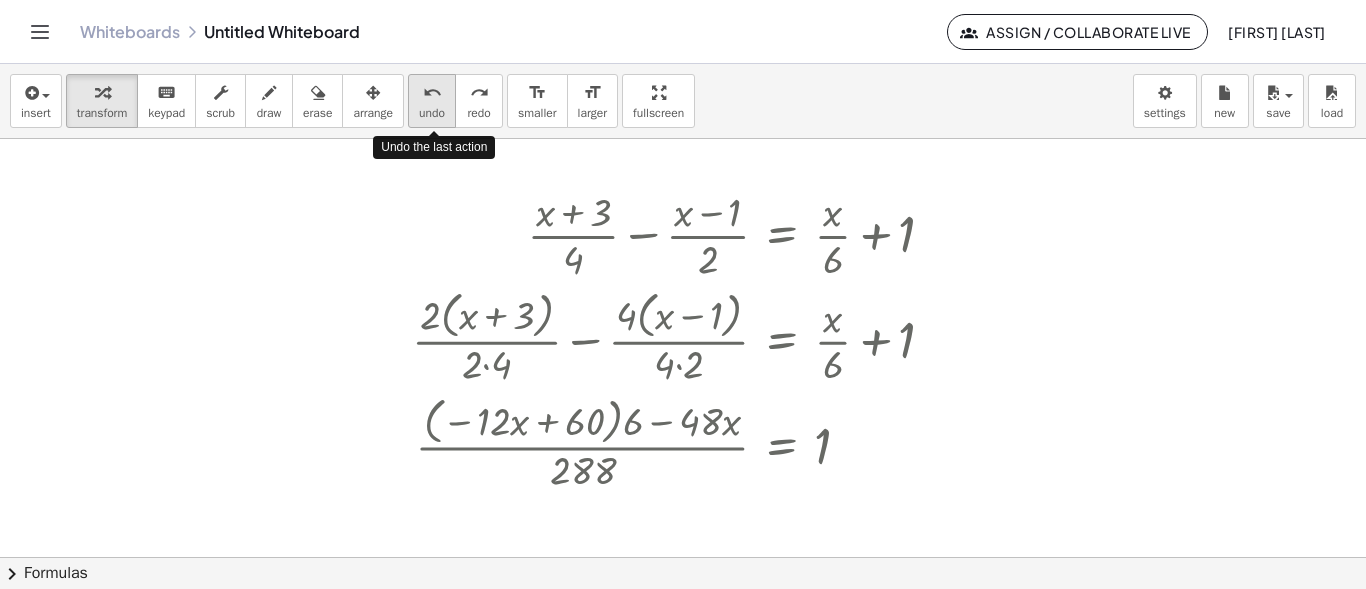 click on "undo" at bounding box center (432, 93) 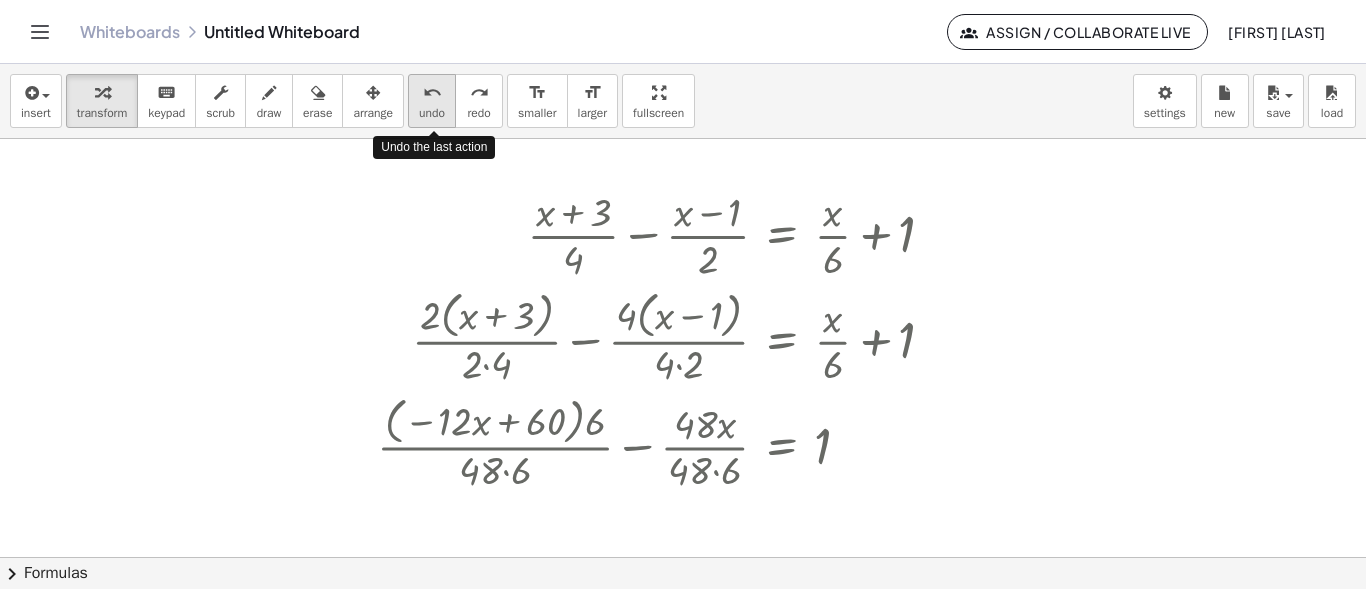click on "undo" at bounding box center [432, 93] 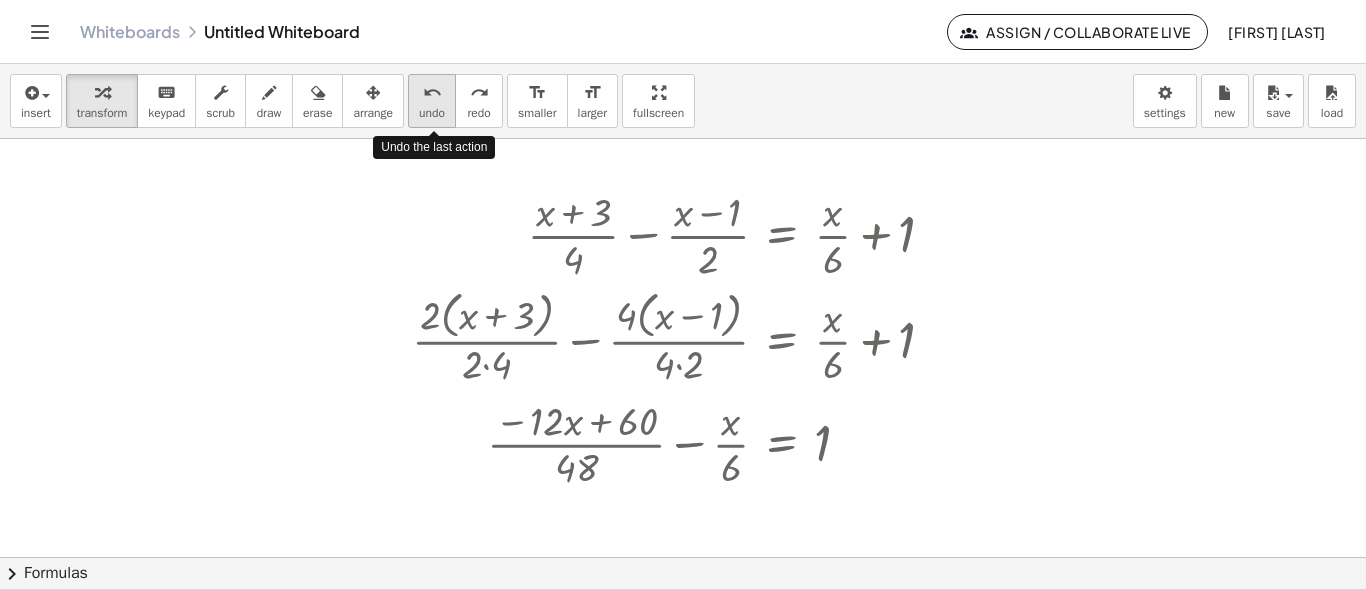 click on "undo" at bounding box center [432, 93] 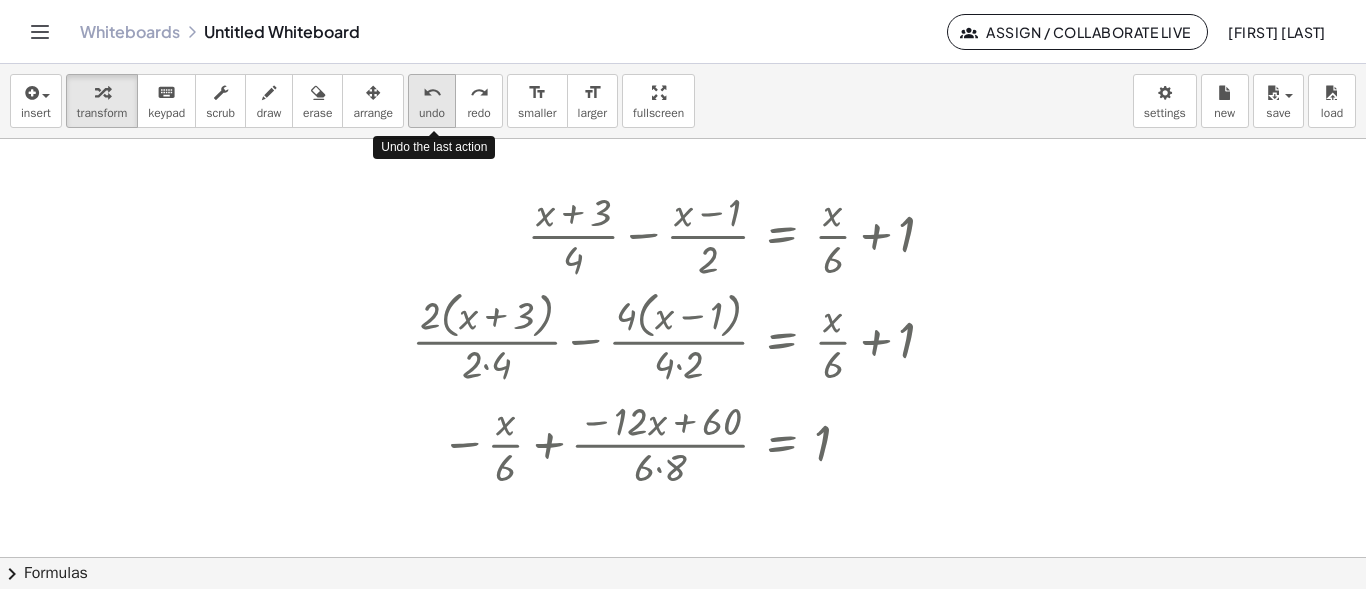 click on "undo" at bounding box center (432, 93) 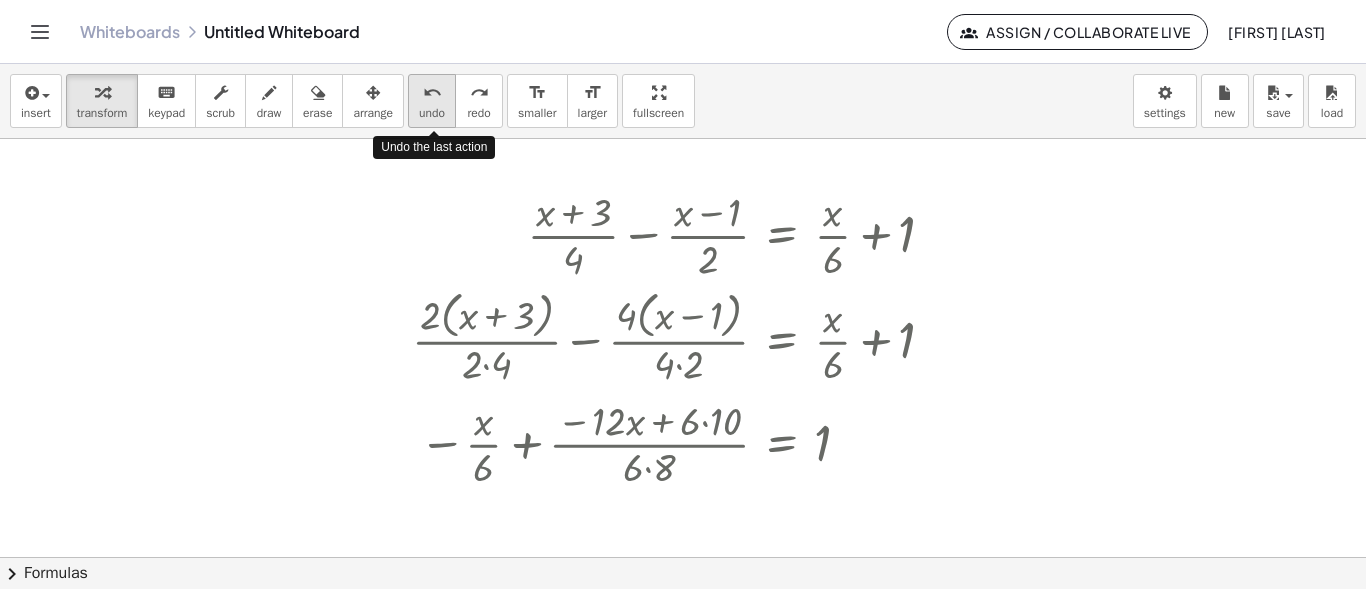 click on "undo" at bounding box center [432, 93] 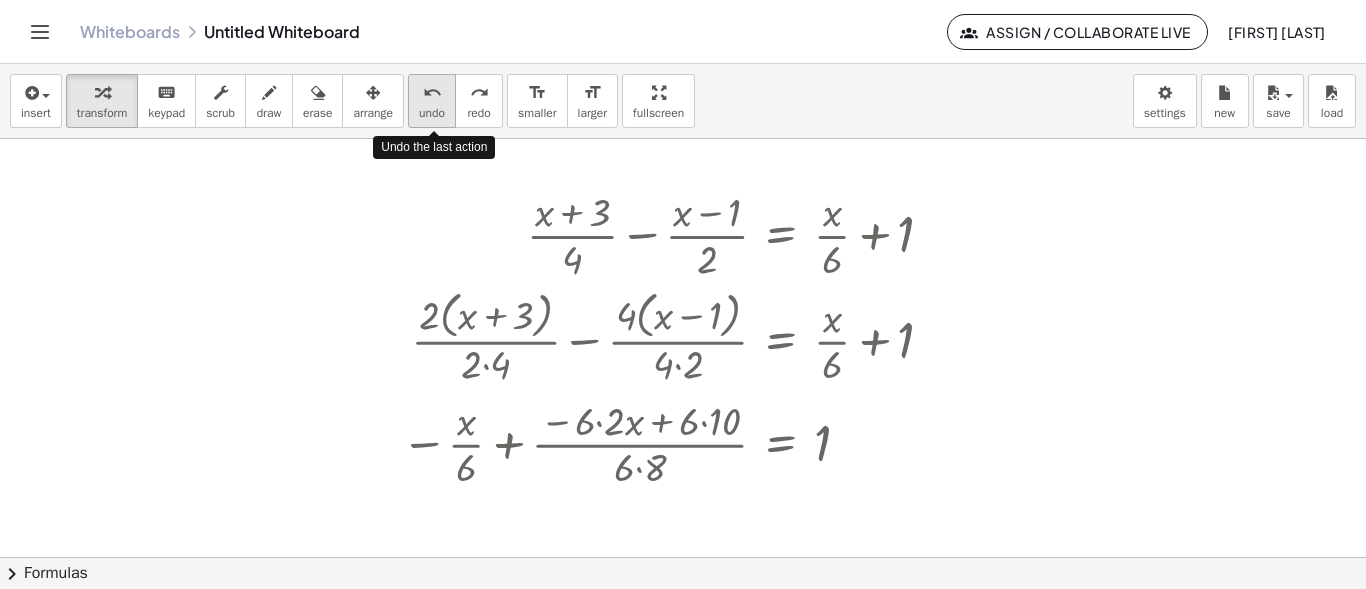 click on "undo" at bounding box center (432, 93) 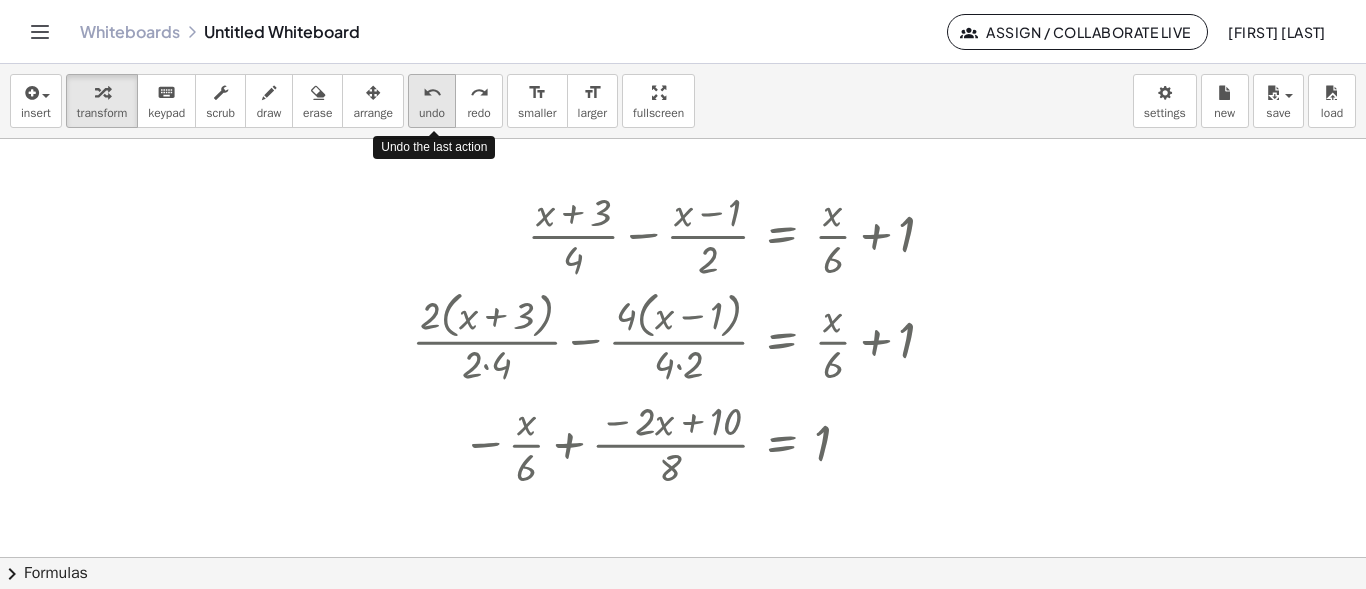 click on "undo" at bounding box center [432, 93] 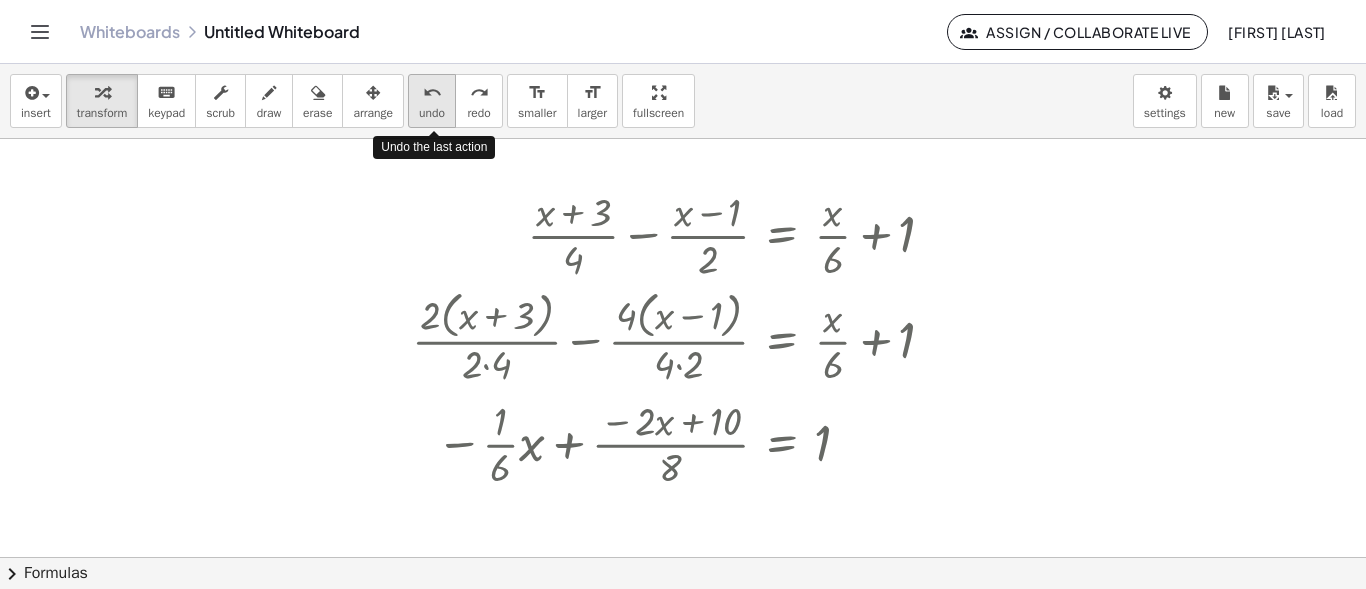 click on "undo" at bounding box center (432, 93) 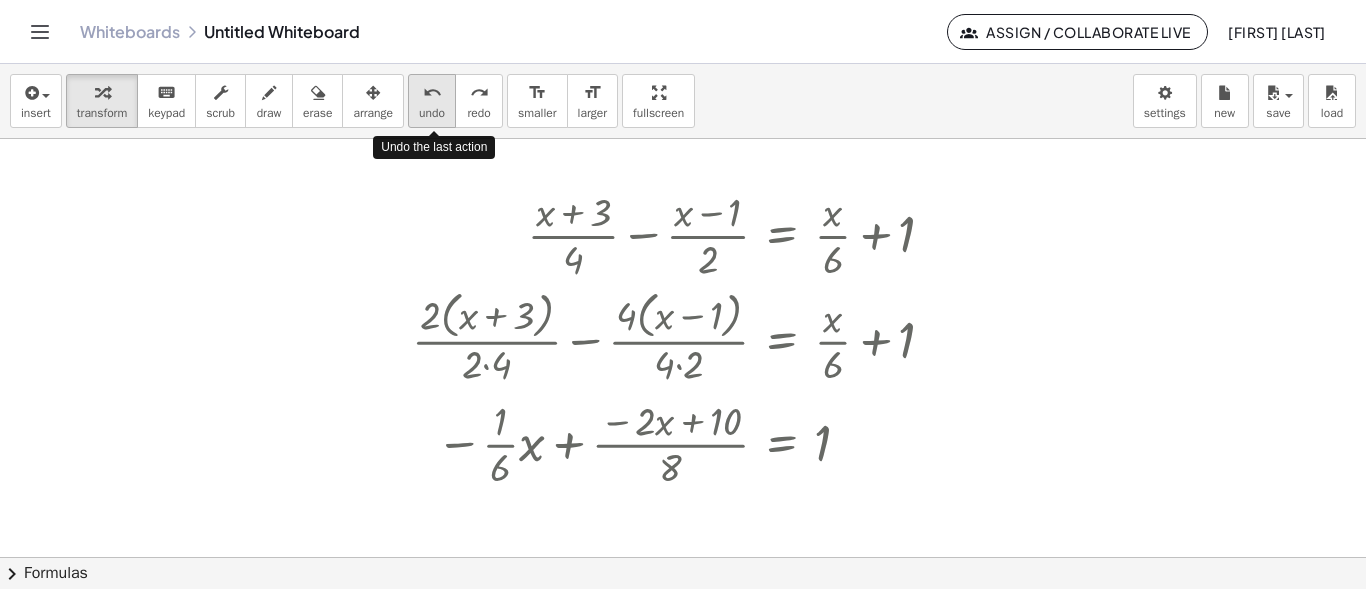 click on "undo" at bounding box center [432, 93] 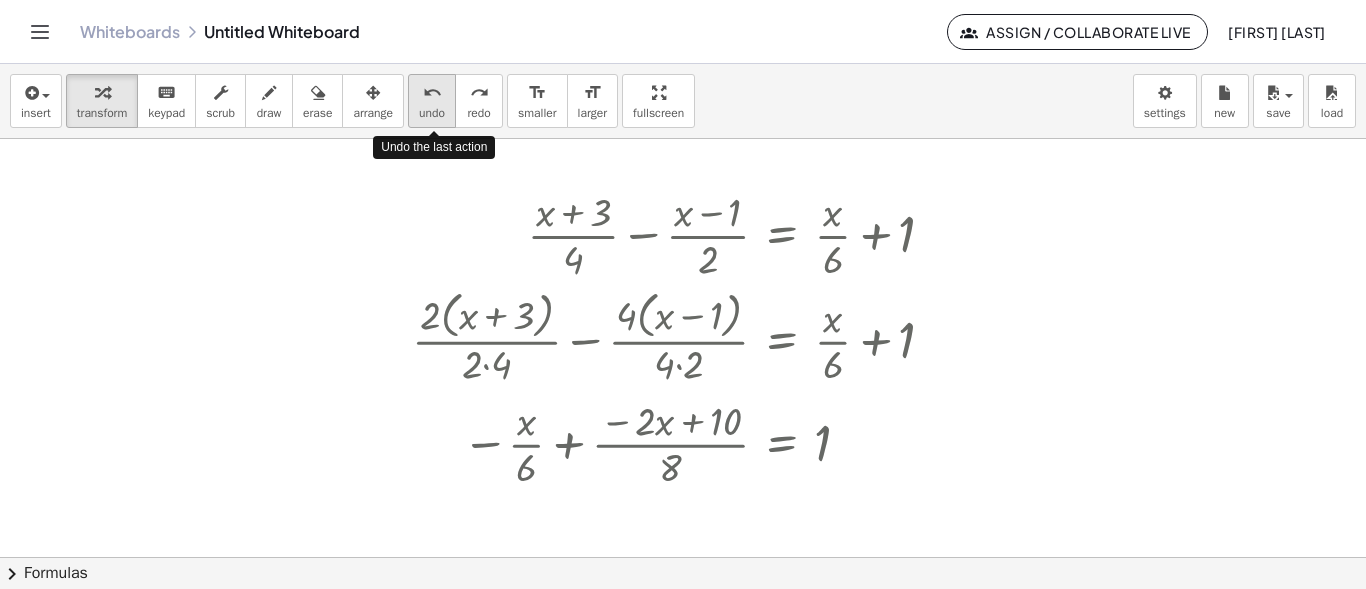 click on "undo" at bounding box center [432, 93] 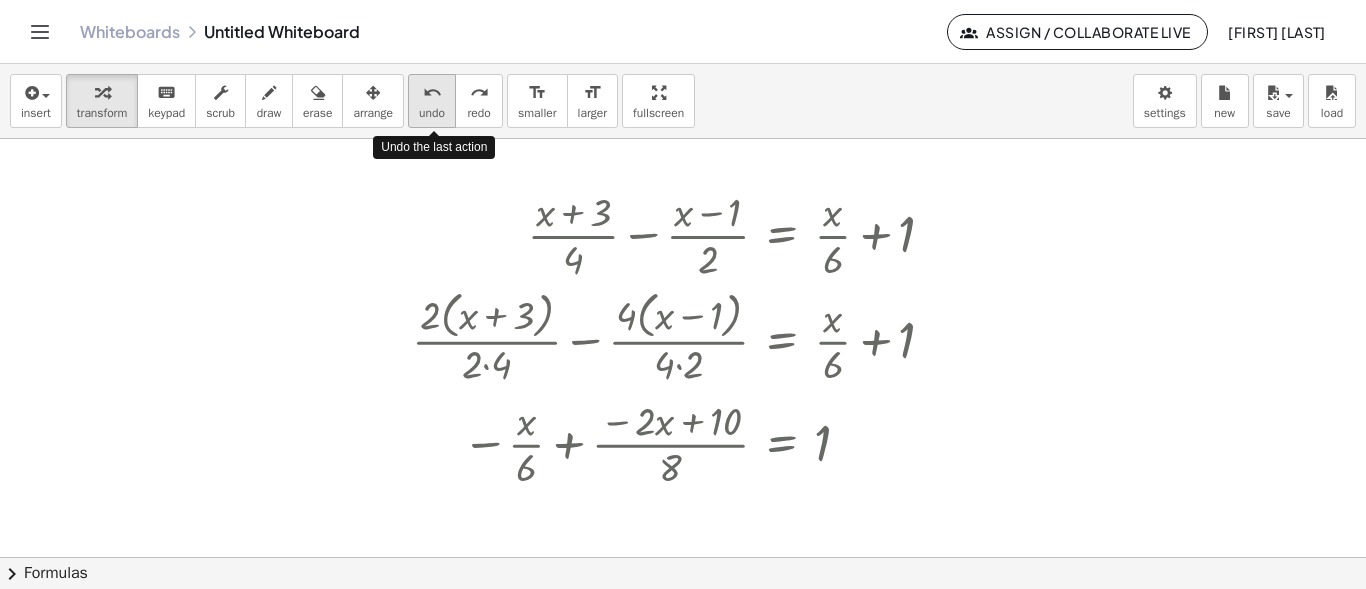 click on "undo" at bounding box center (432, 93) 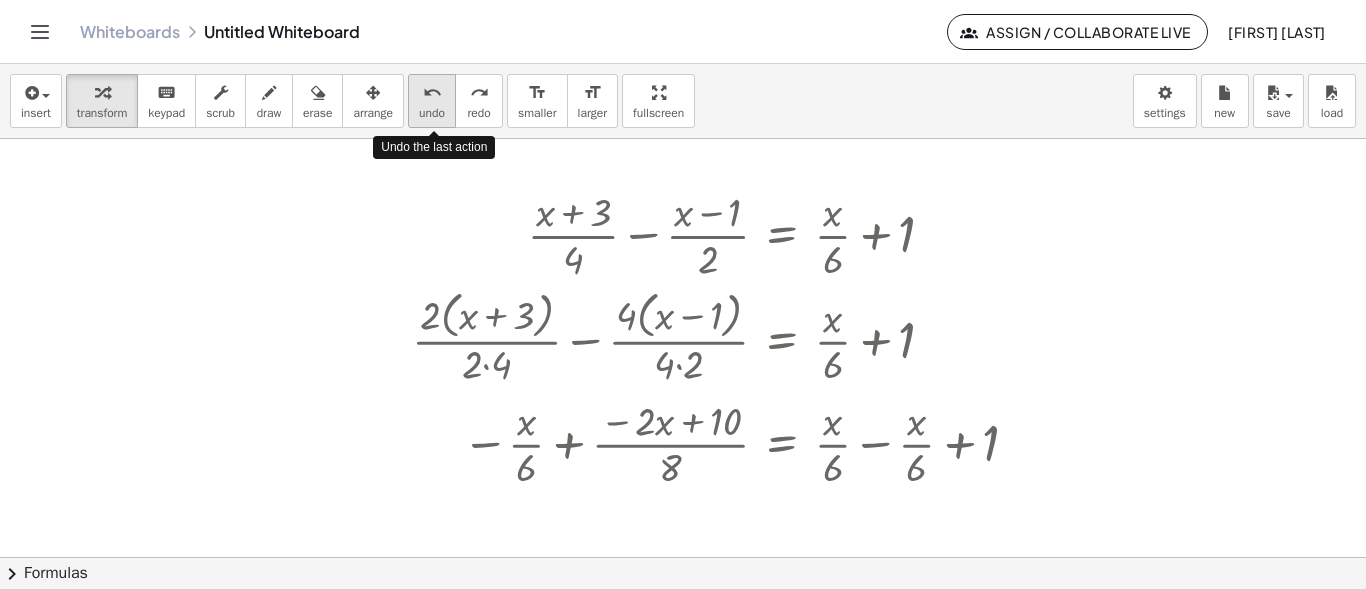 click on "undo" at bounding box center (432, 93) 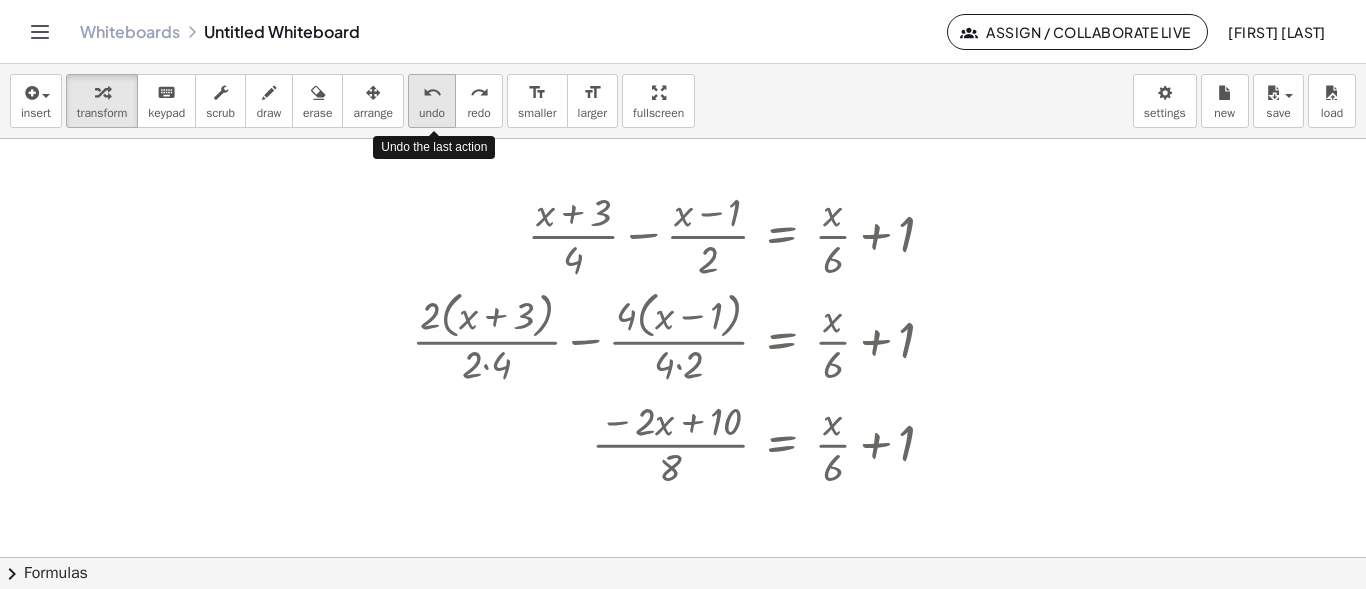 click on "undo" at bounding box center (432, 93) 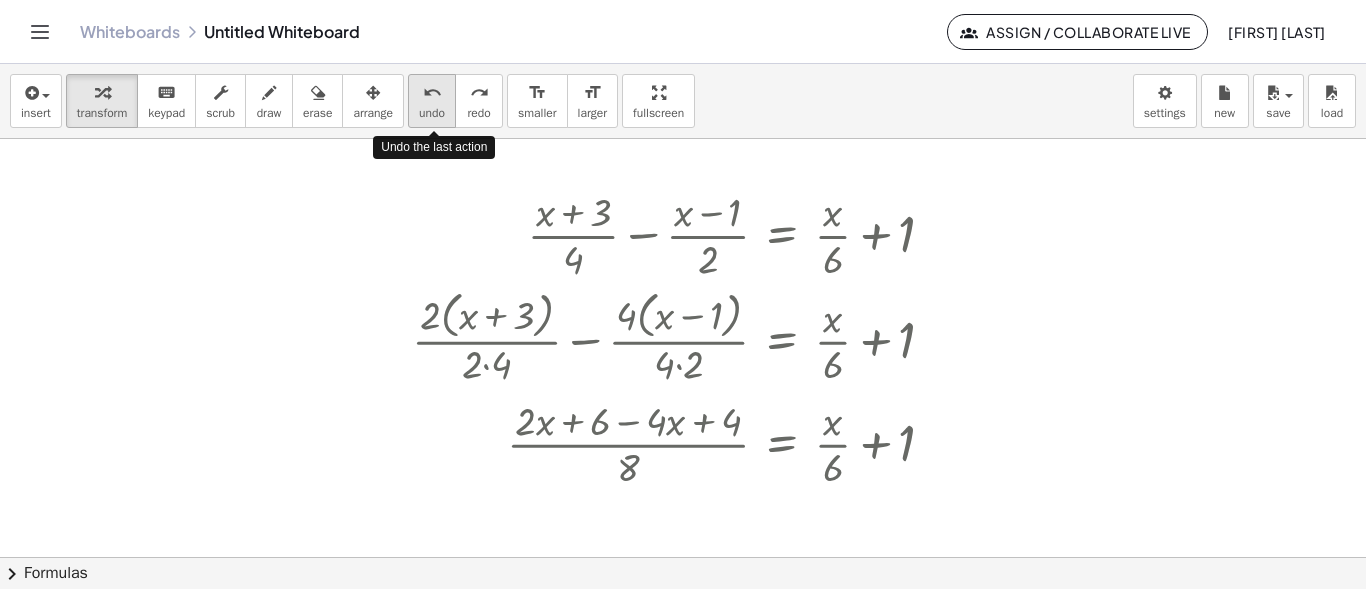 click on "undo" at bounding box center (432, 93) 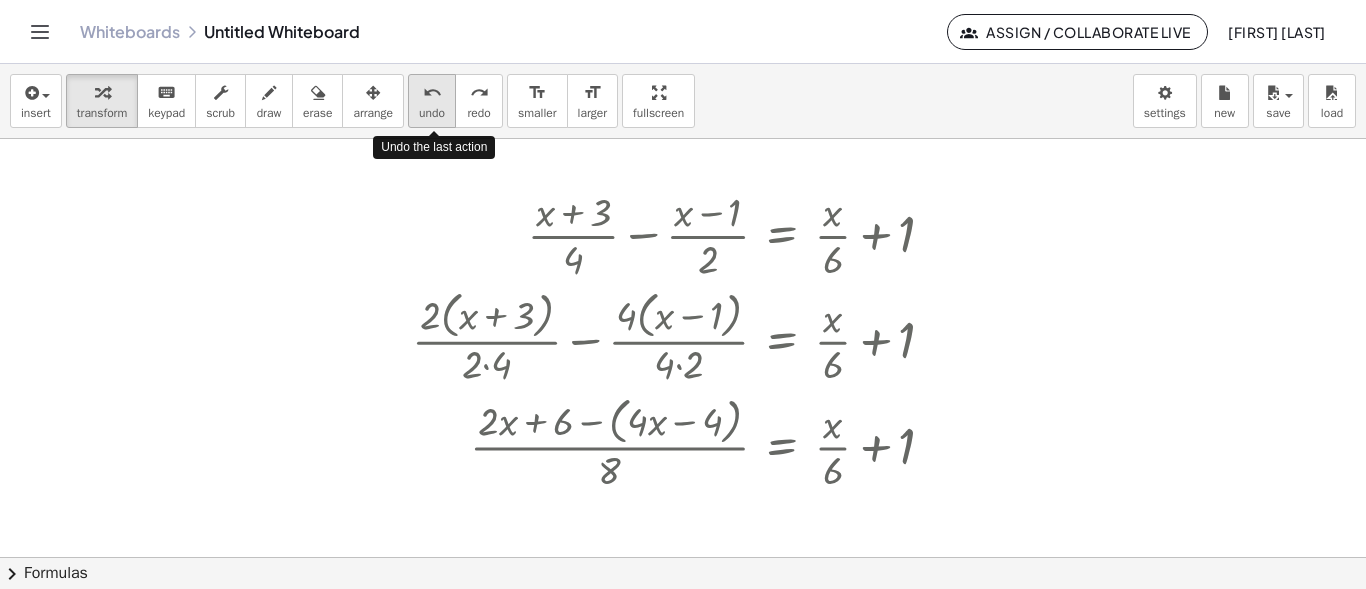 click on "undo" at bounding box center (432, 93) 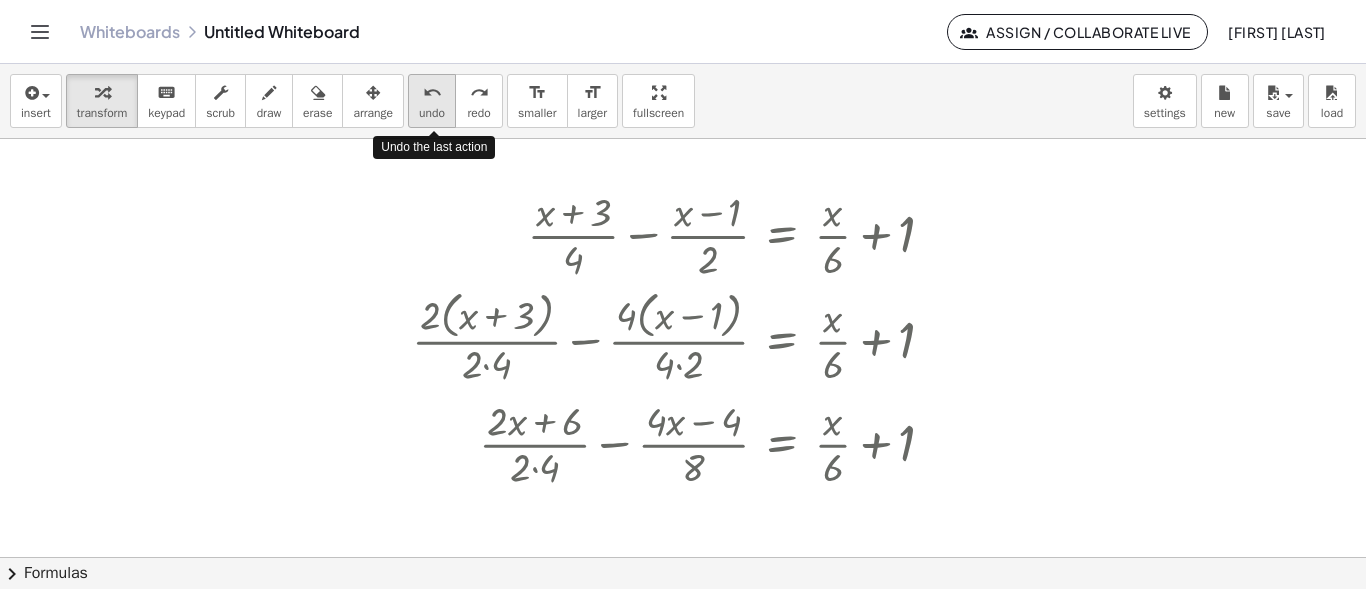 click on "undo" at bounding box center [432, 93] 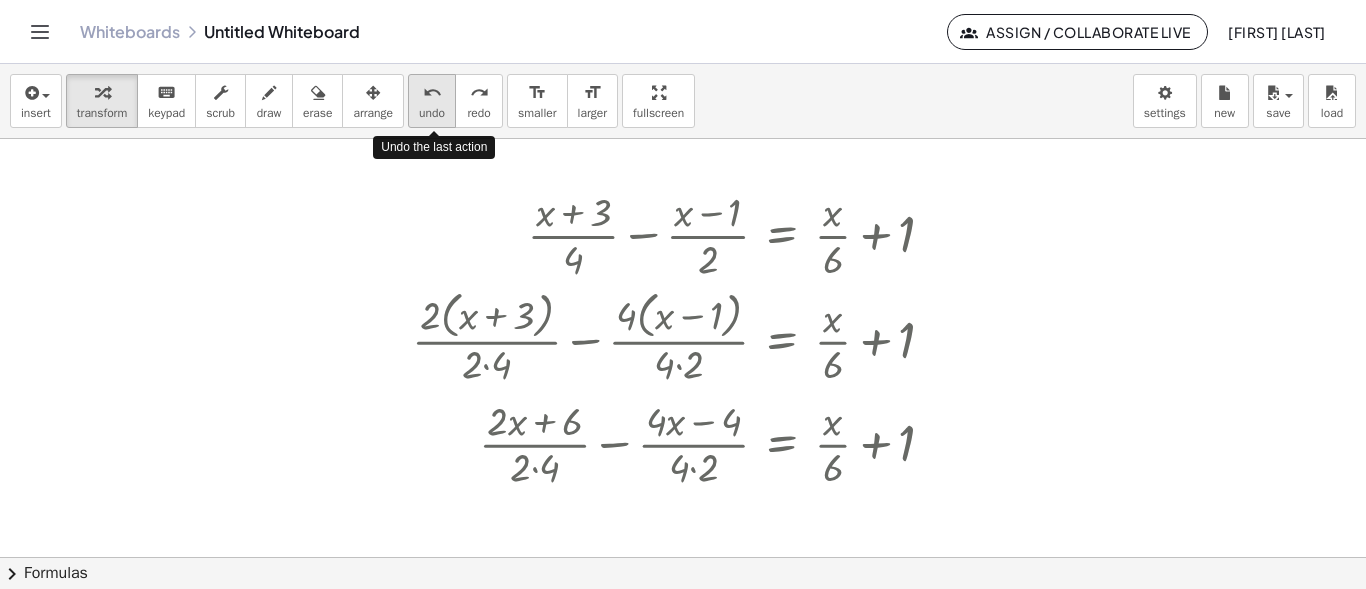 click on "undo" at bounding box center [432, 93] 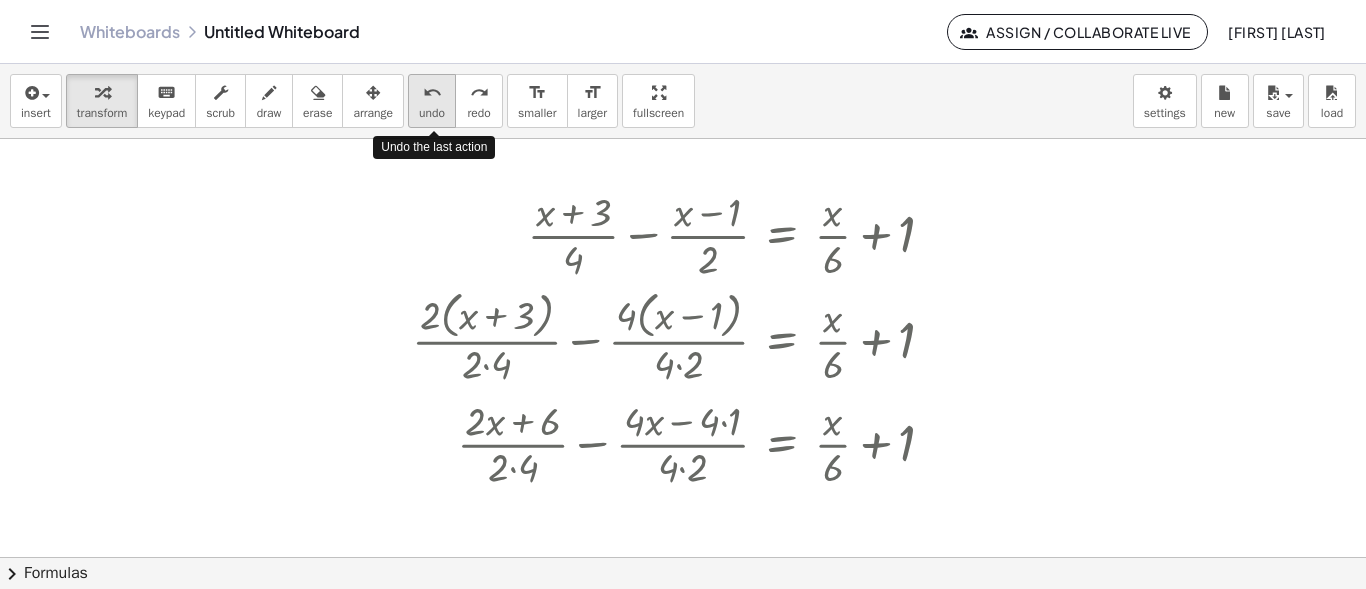 click on "undo" at bounding box center (432, 93) 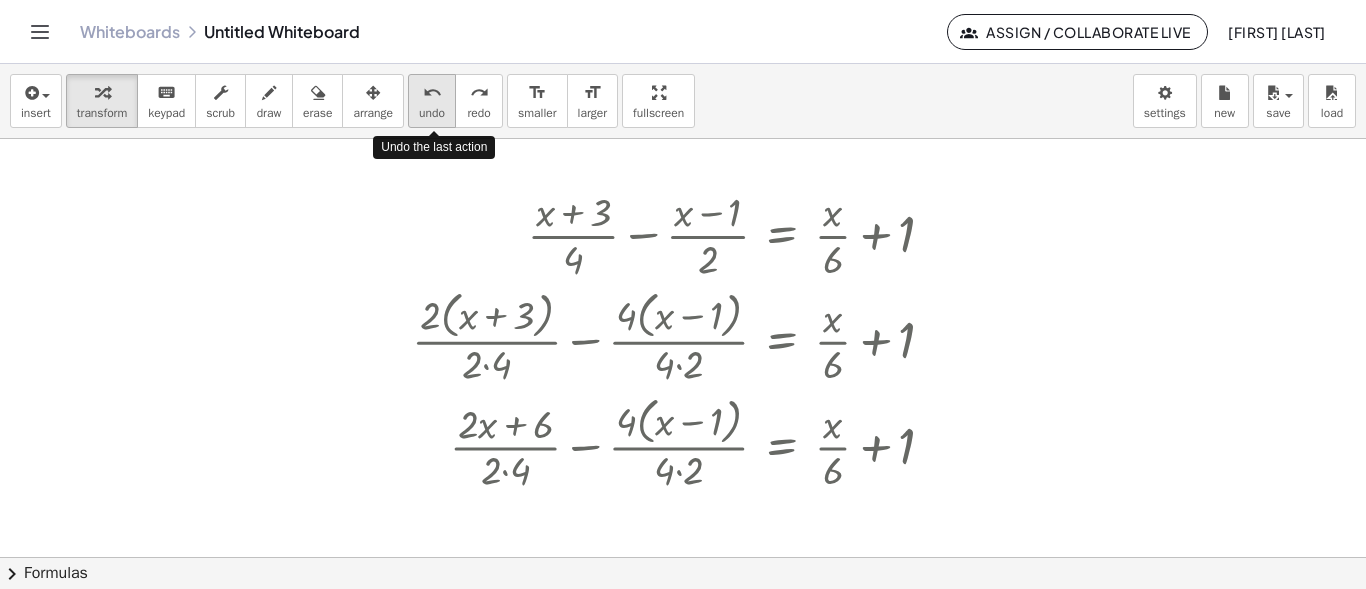 click on "undo" at bounding box center [432, 93] 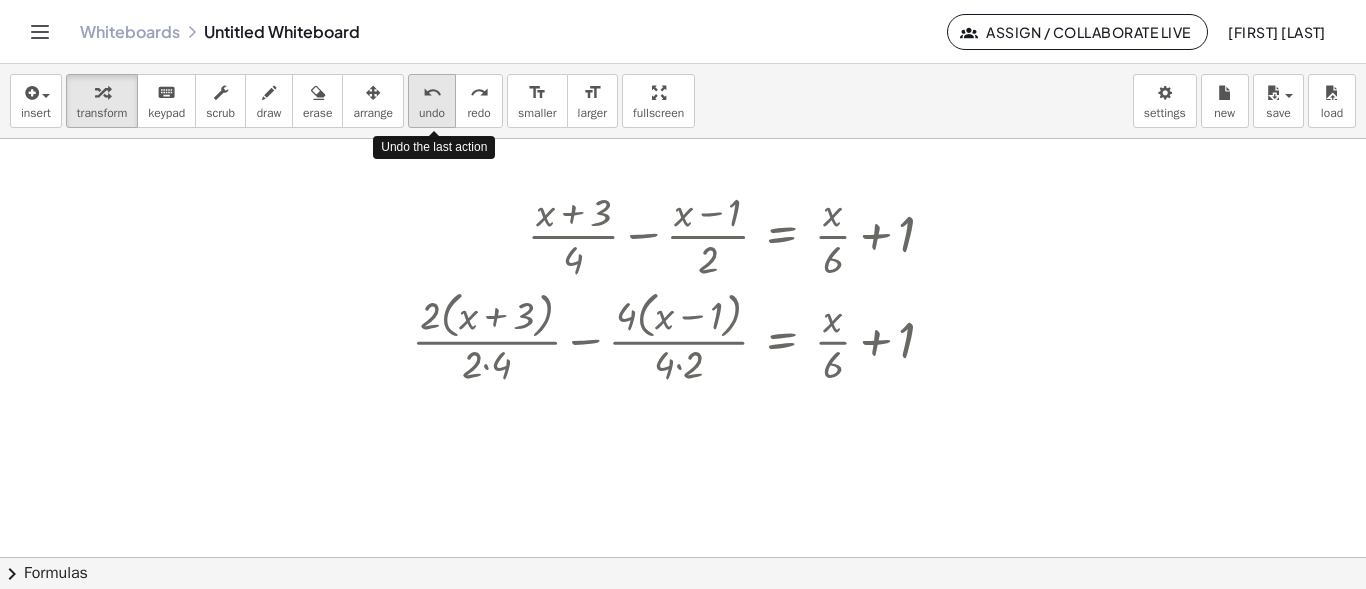 click on "undo" at bounding box center (432, 93) 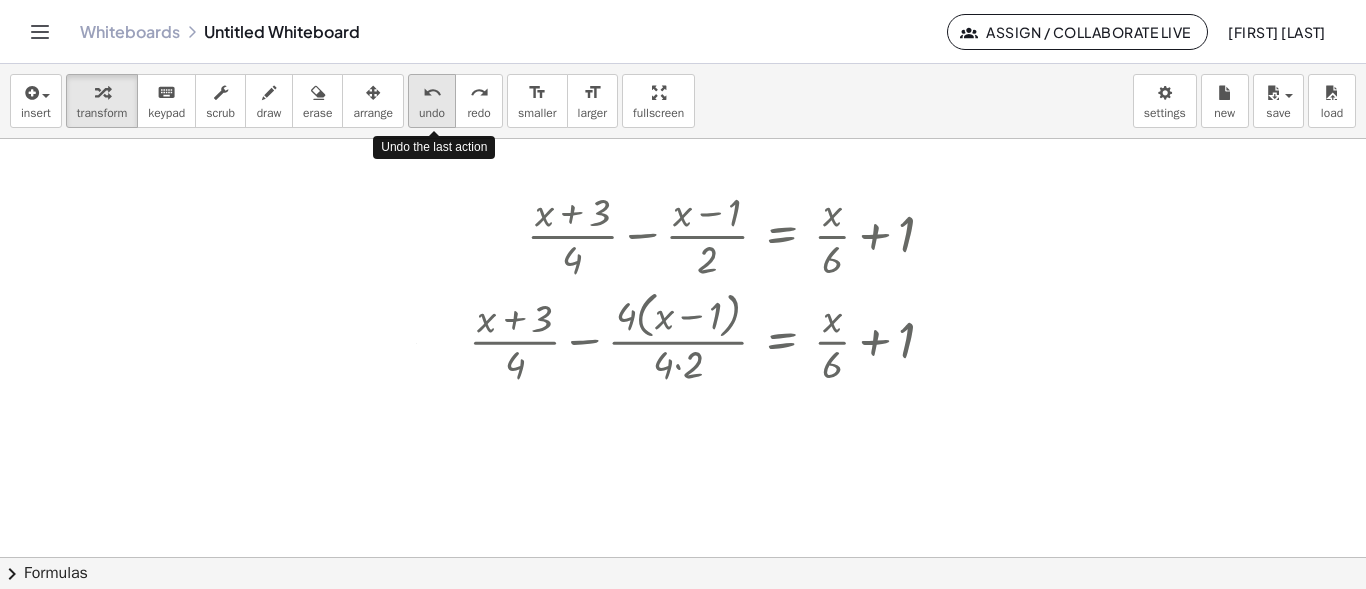 click on "undo" at bounding box center (432, 93) 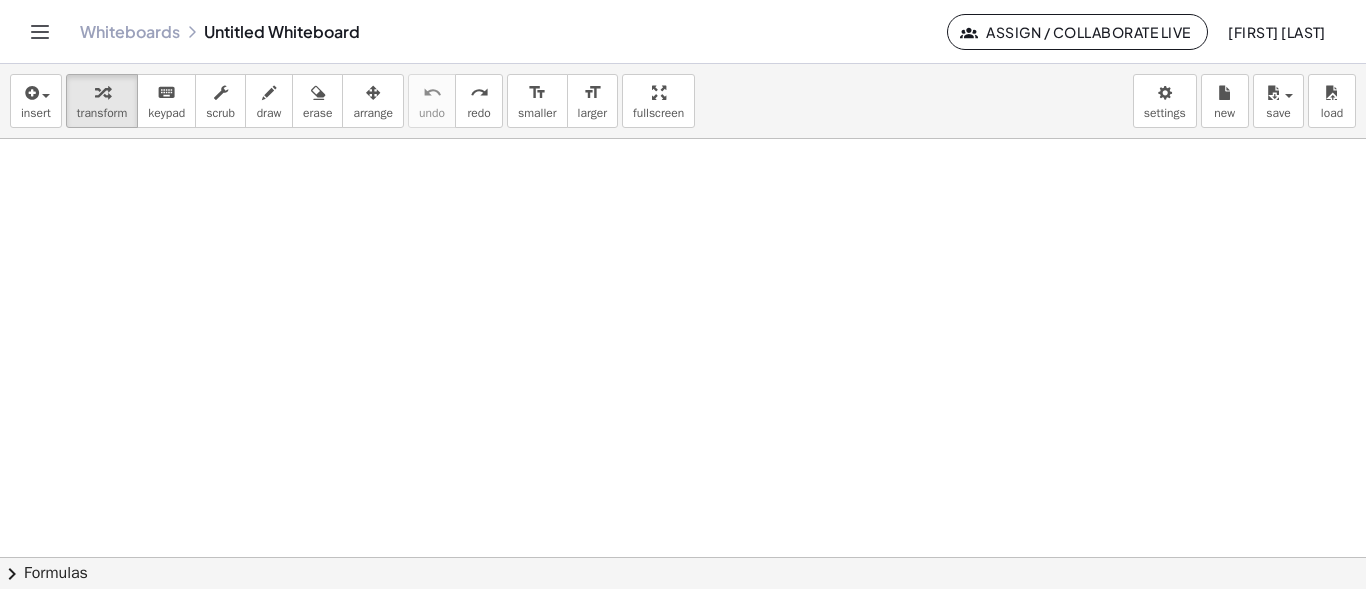 scroll, scrollTop: 51, scrollLeft: 0, axis: vertical 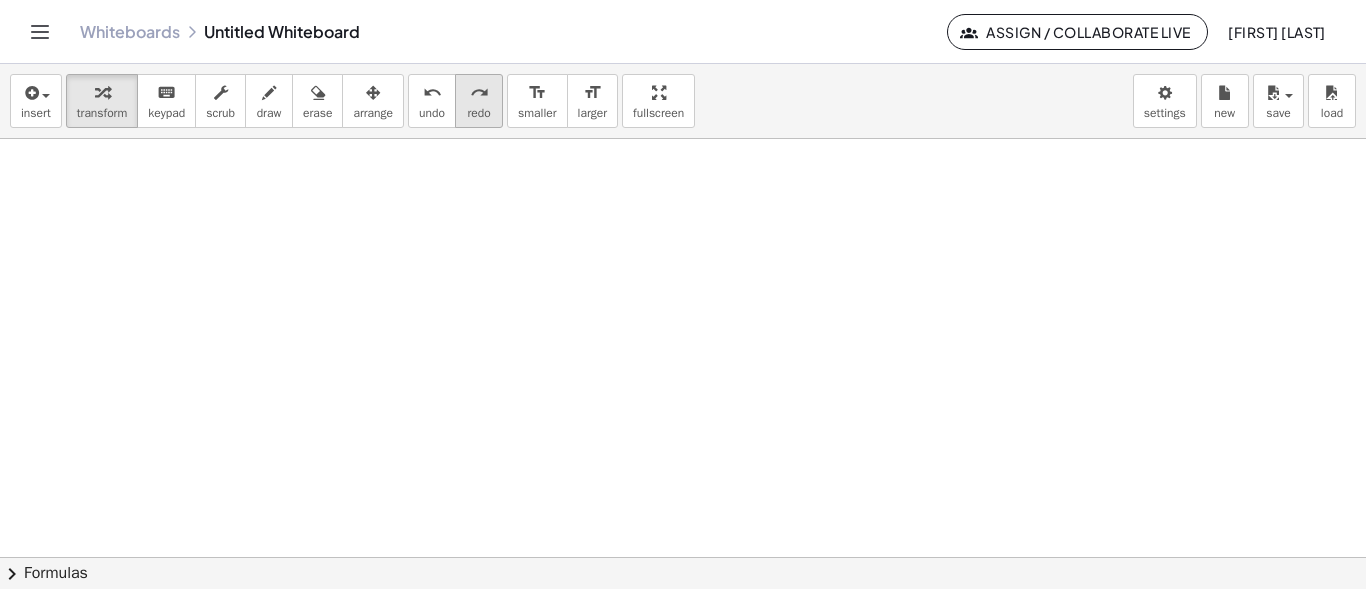 click on "redo" at bounding box center (478, 113) 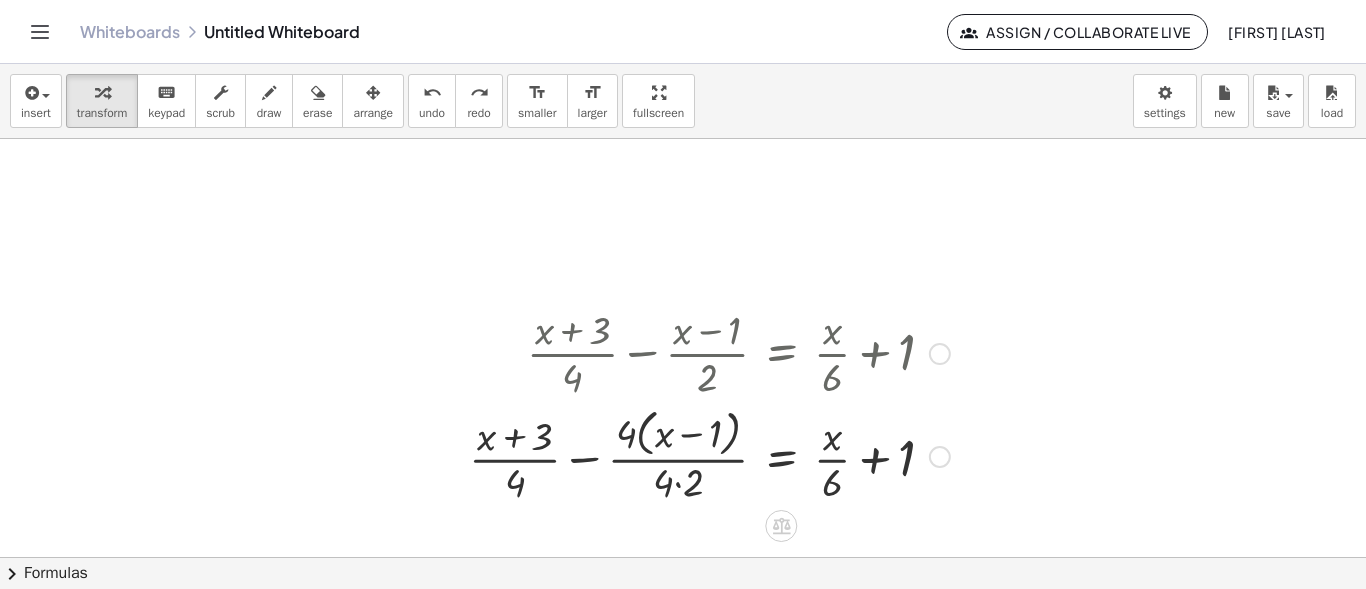 scroll, scrollTop: 851, scrollLeft: 0, axis: vertical 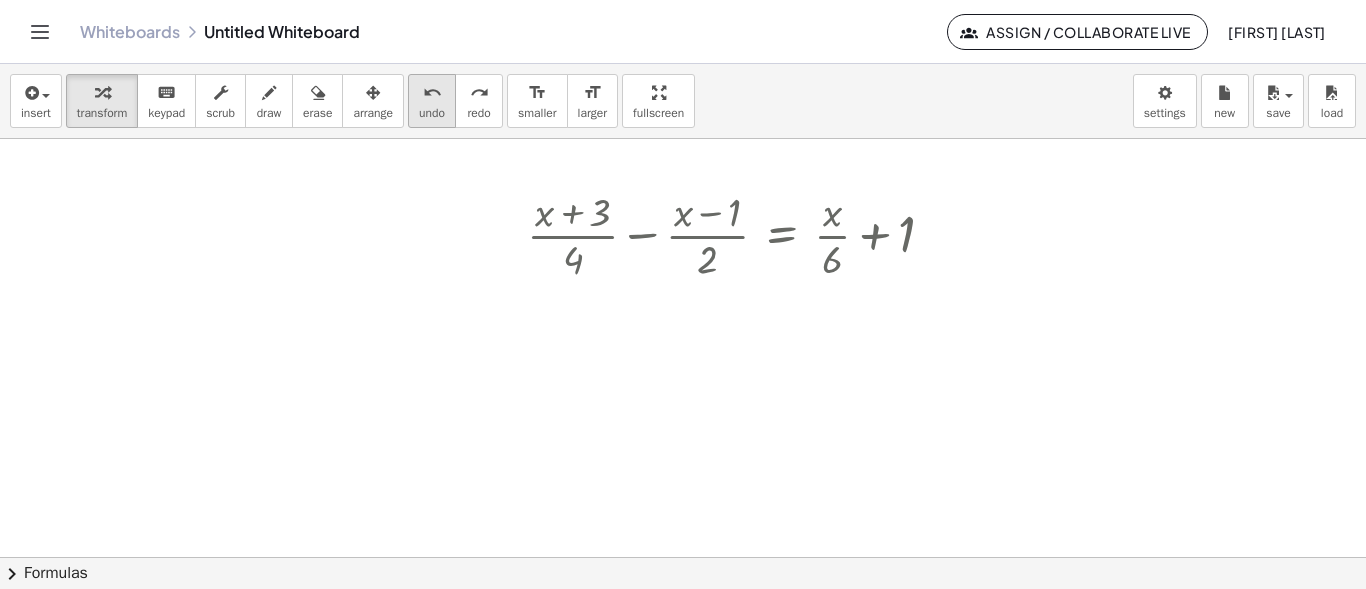 click on "undo" at bounding box center [432, 93] 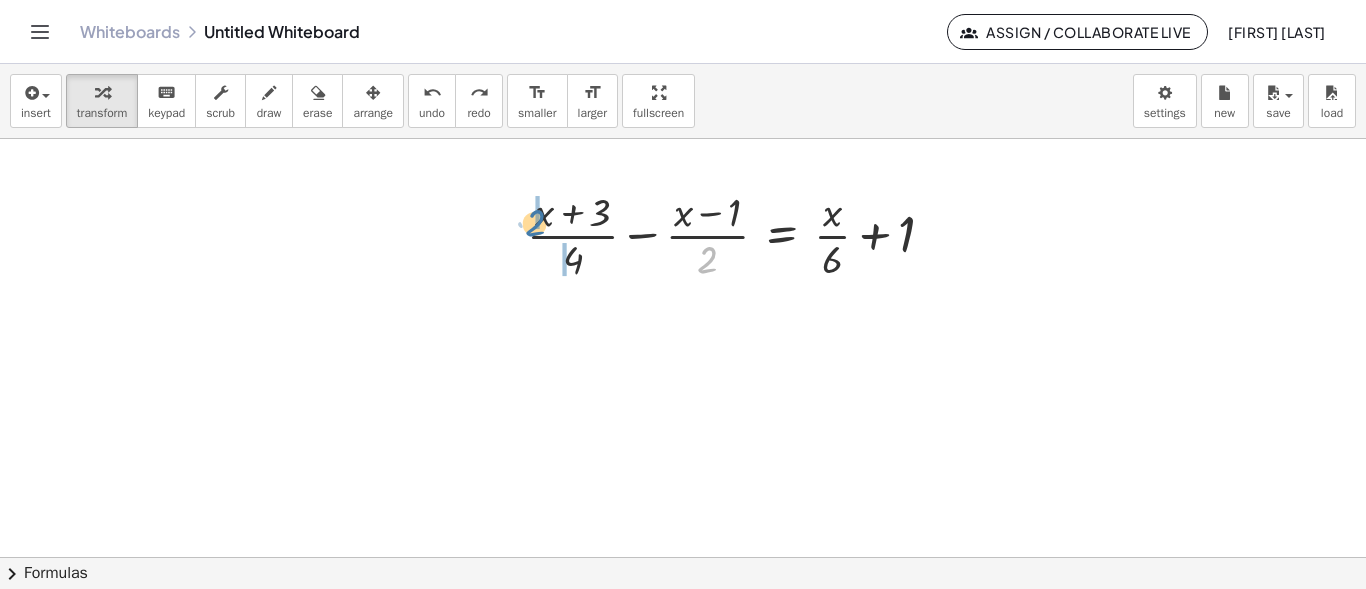 drag, startPoint x: 701, startPoint y: 256, endPoint x: 539, endPoint y: 220, distance: 165.9518 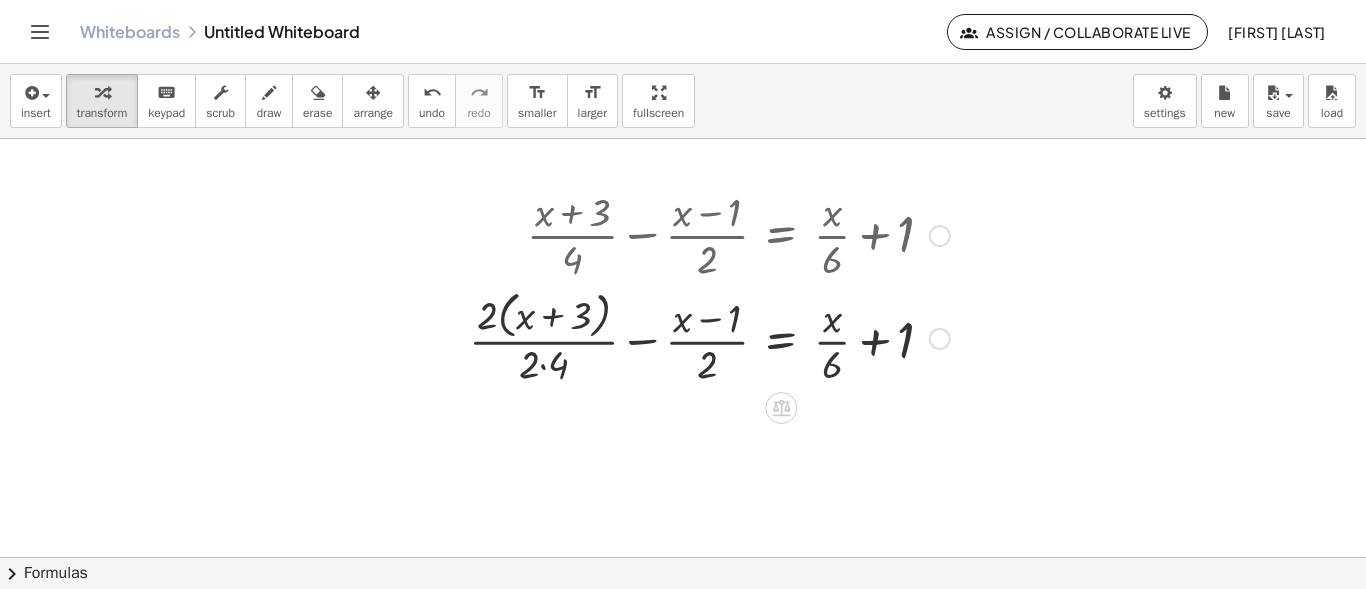 drag, startPoint x: 556, startPoint y: 262, endPoint x: 638, endPoint y: 275, distance: 83.02409 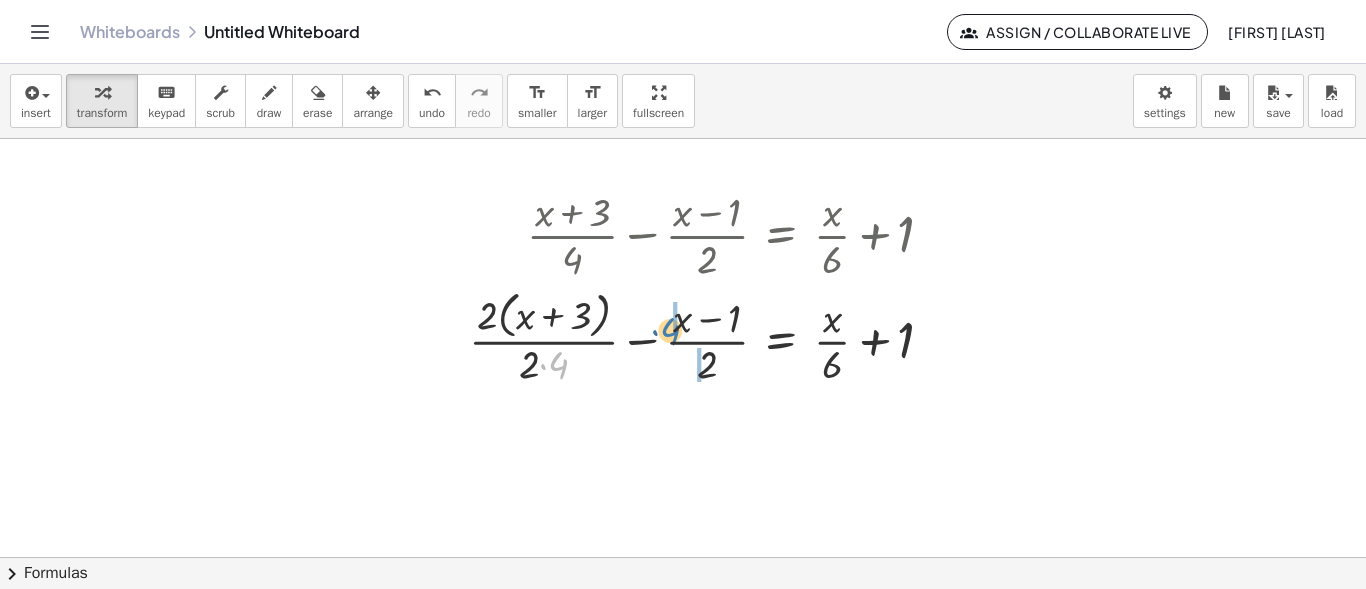 drag, startPoint x: 569, startPoint y: 365, endPoint x: 717, endPoint y: 327, distance: 152.80052 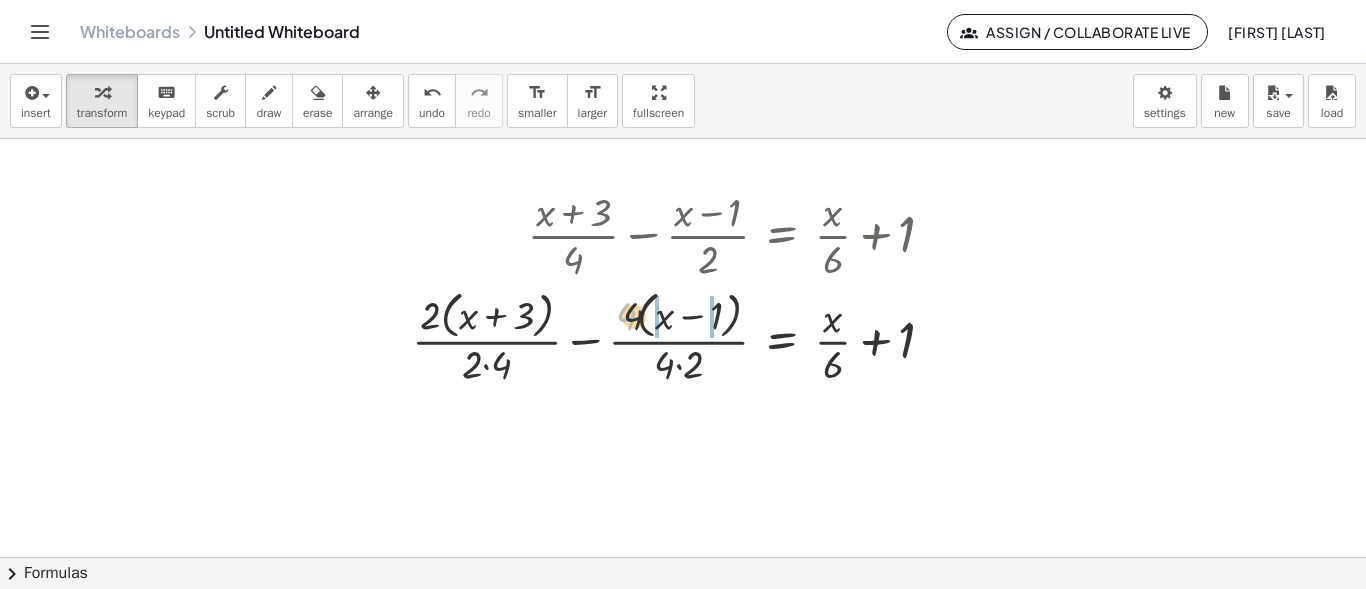 drag, startPoint x: 628, startPoint y: 314, endPoint x: 666, endPoint y: 314, distance: 38 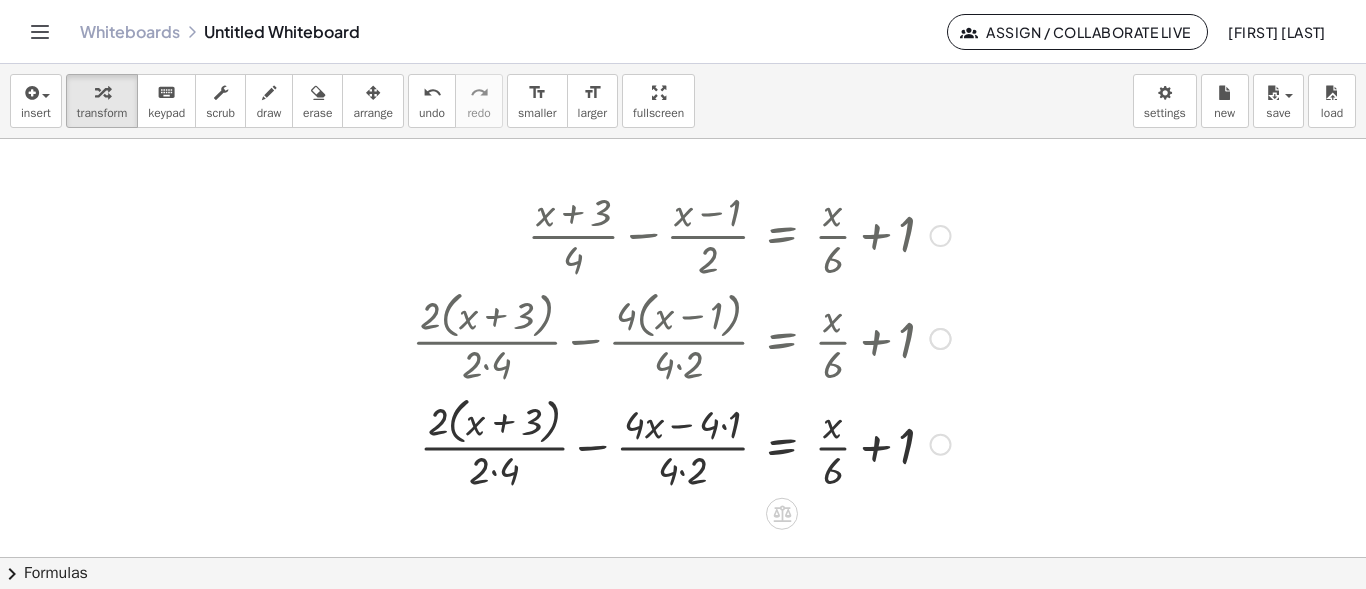 click at bounding box center [681, 443] 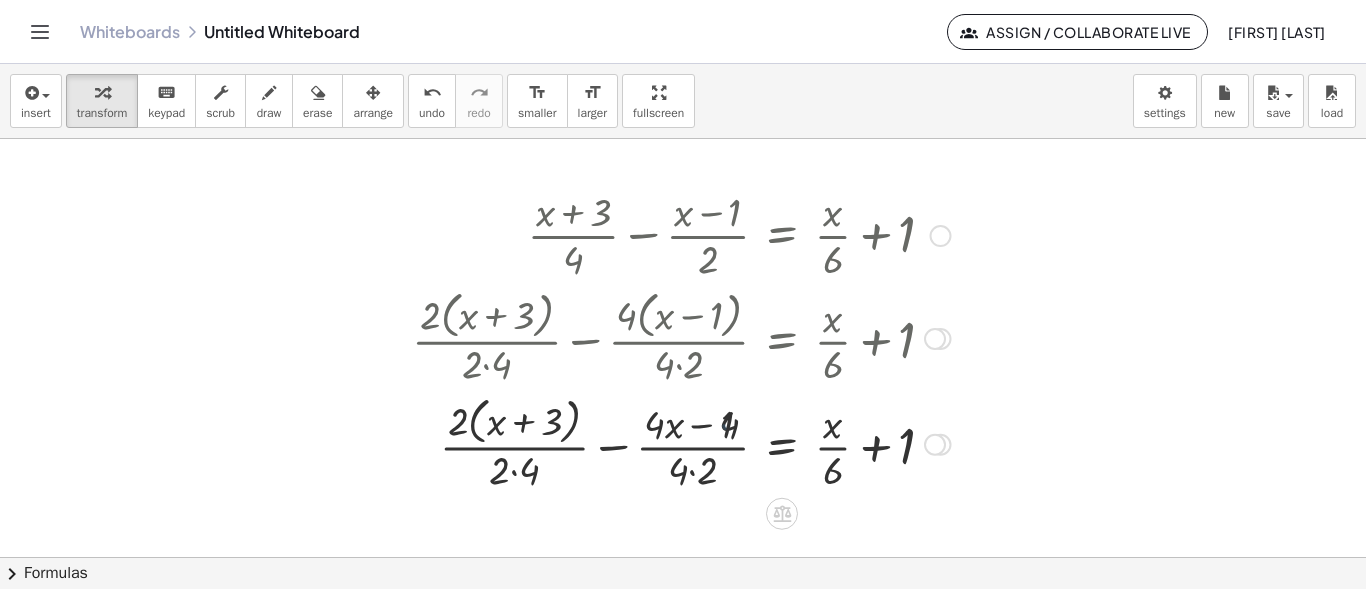 click at bounding box center (681, 443) 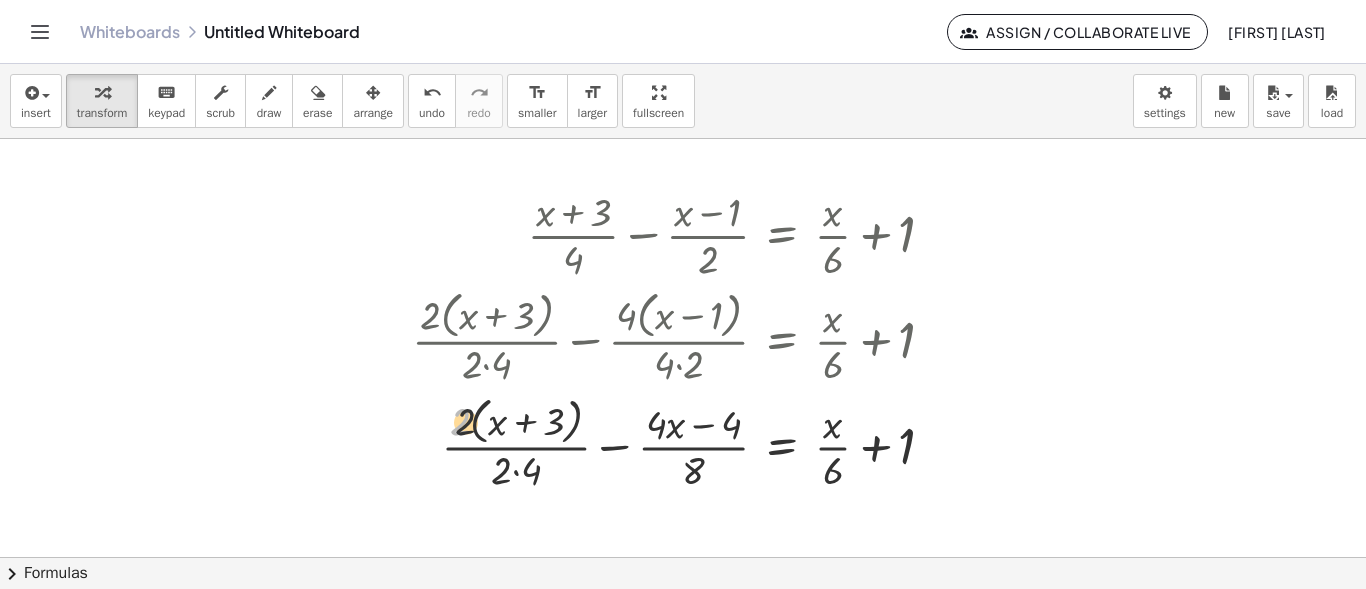 drag, startPoint x: 460, startPoint y: 418, endPoint x: 502, endPoint y: 418, distance: 42 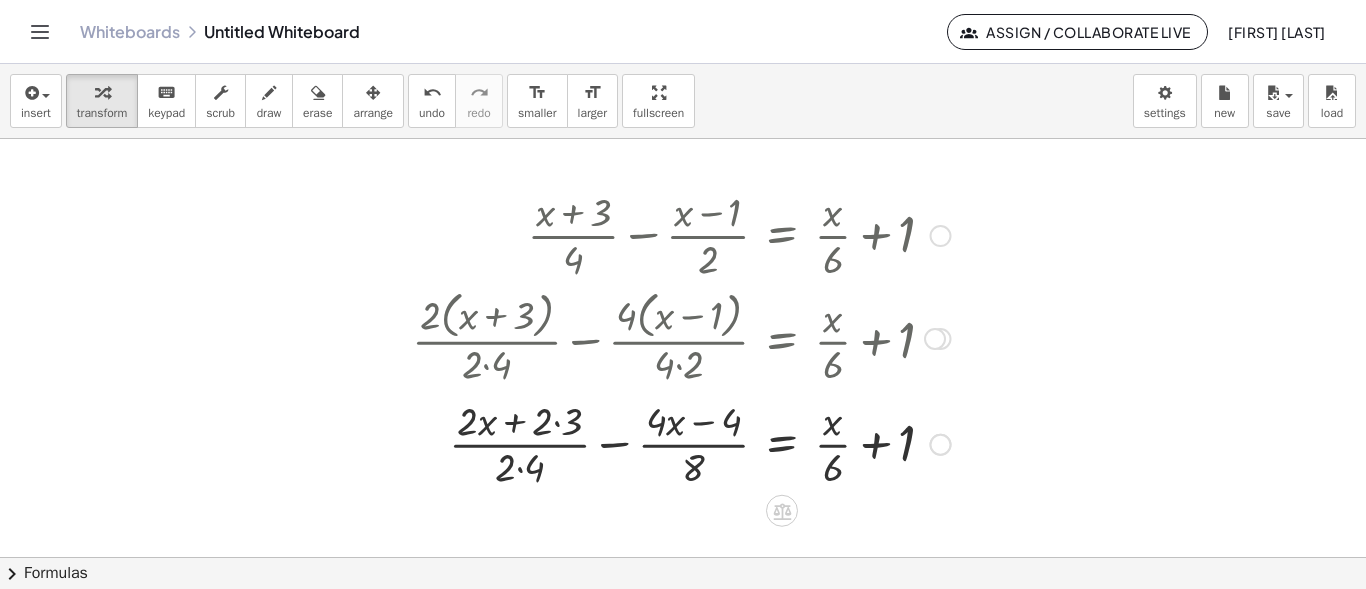 click at bounding box center (681, 443) 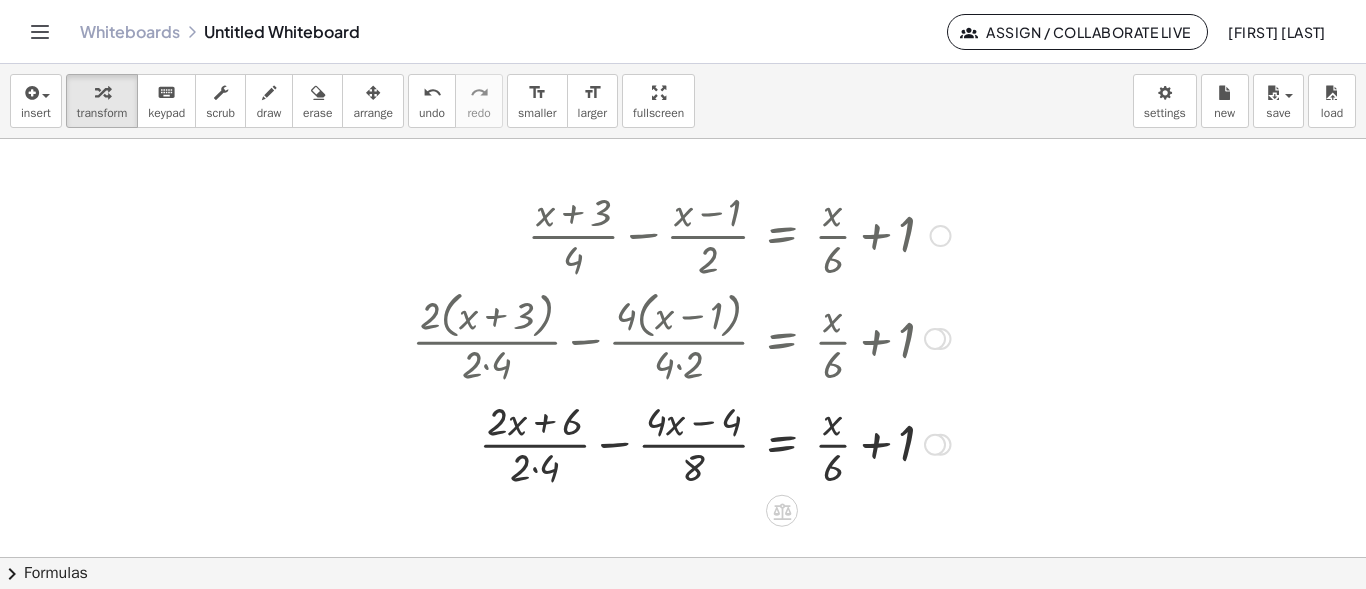 click at bounding box center (681, 443) 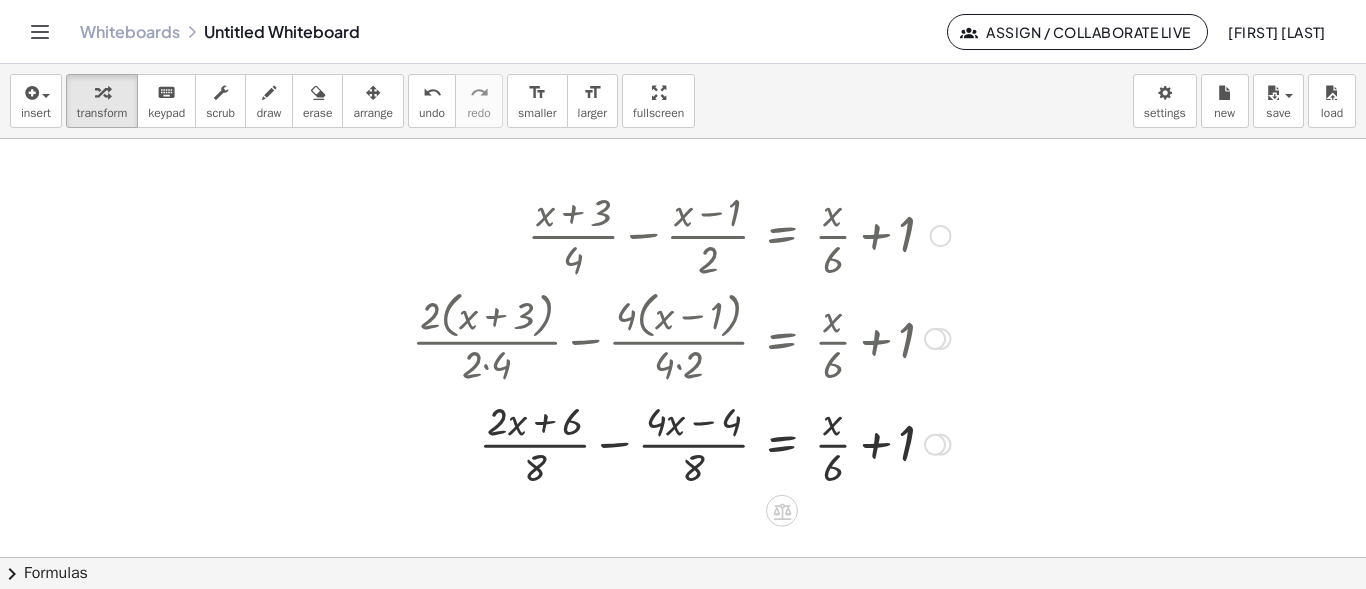 click at bounding box center (681, 443) 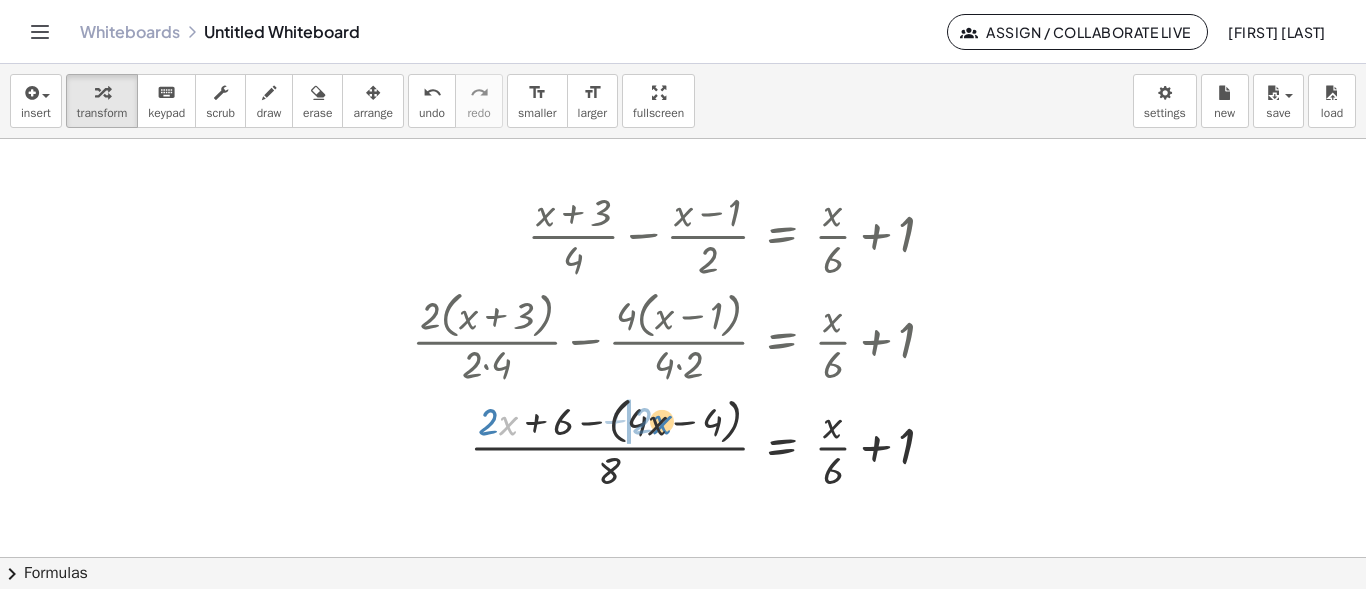 drag, startPoint x: 511, startPoint y: 429, endPoint x: 665, endPoint y: 428, distance: 154.00325 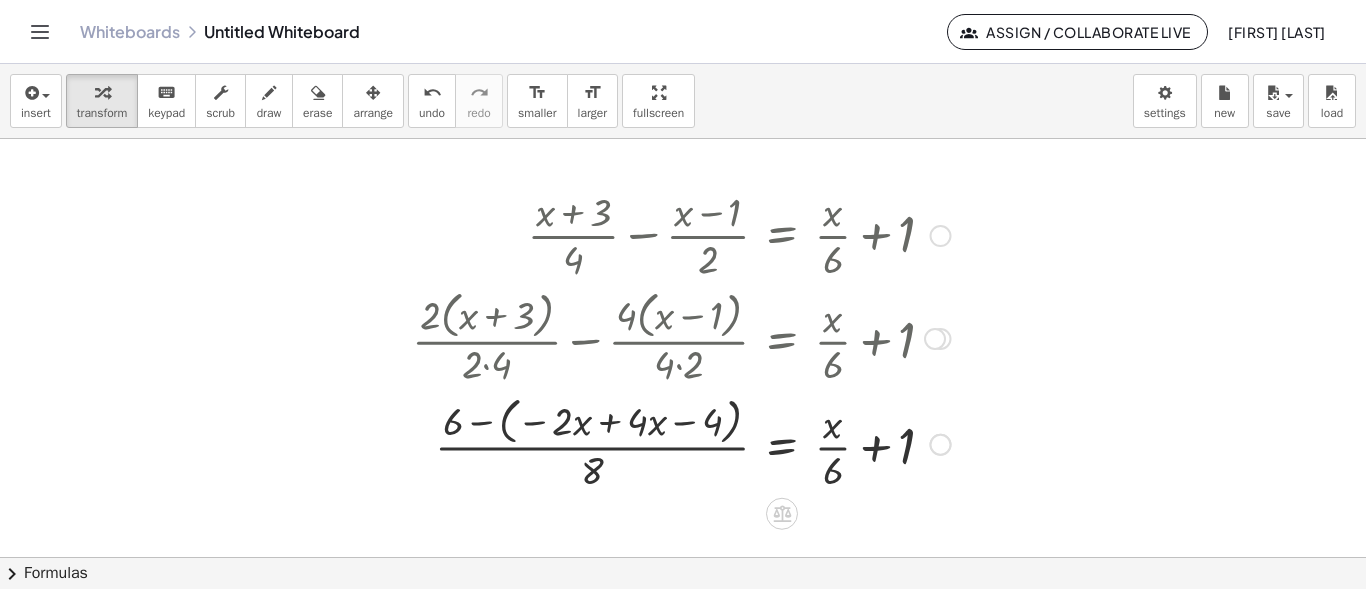 click at bounding box center (681, 443) 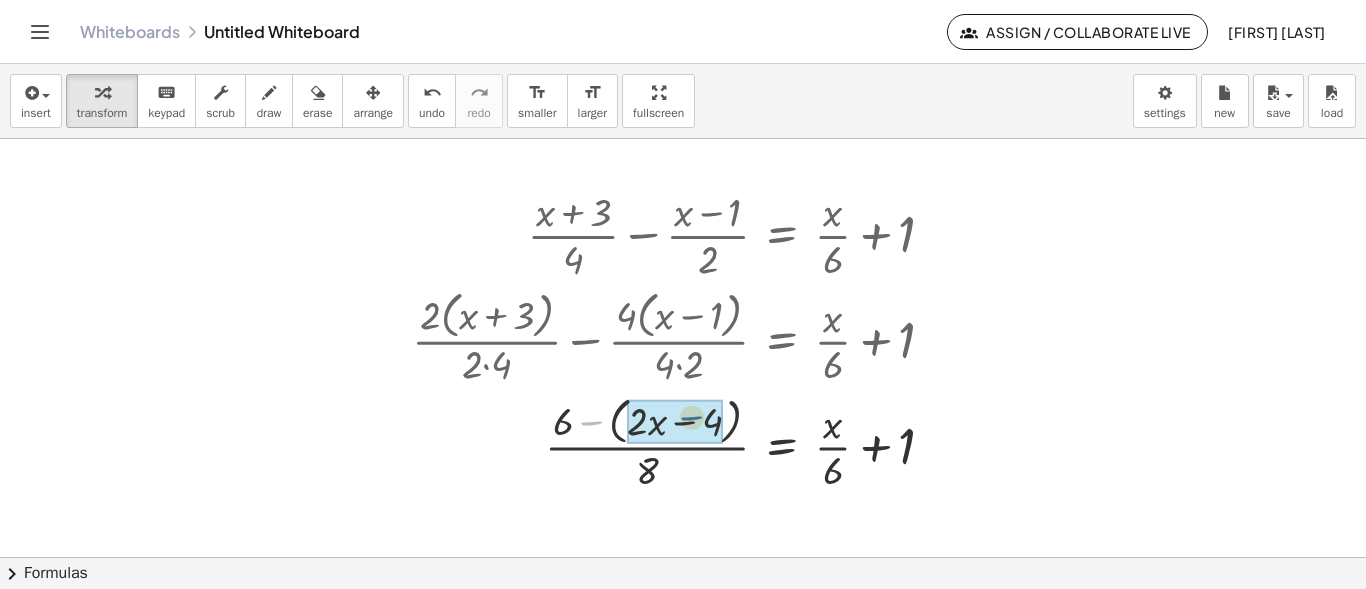 drag, startPoint x: 581, startPoint y: 433, endPoint x: 686, endPoint y: 431, distance: 105.01904 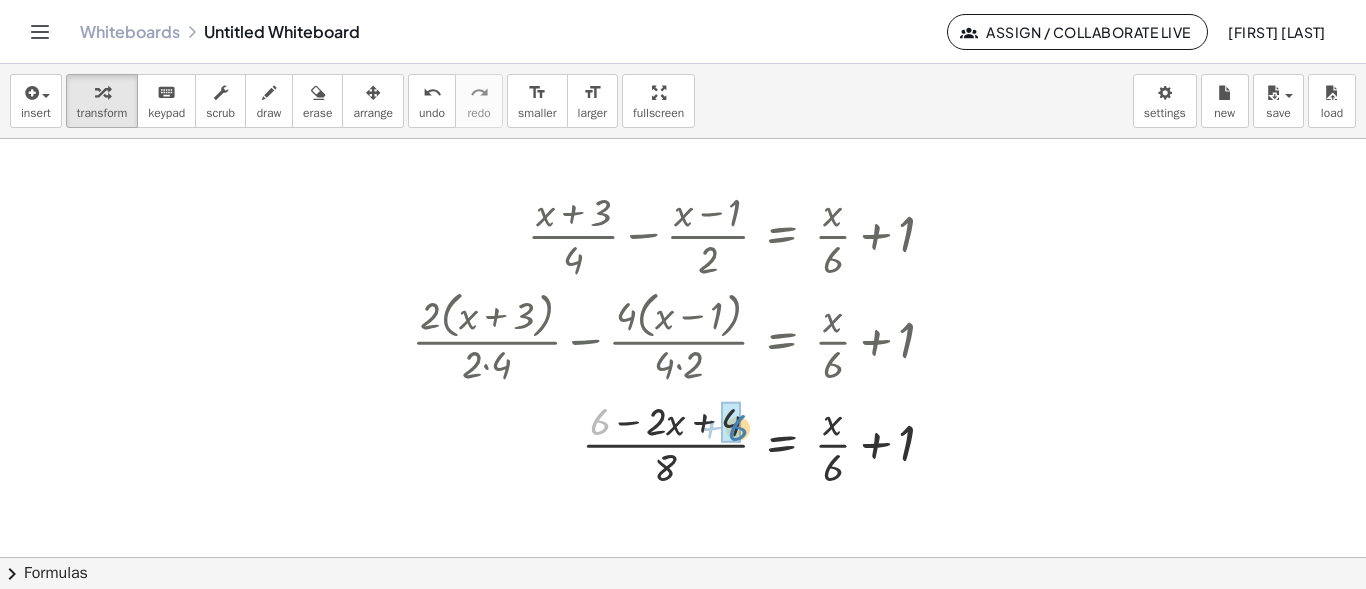 drag, startPoint x: 602, startPoint y: 420, endPoint x: 740, endPoint y: 426, distance: 138.13037 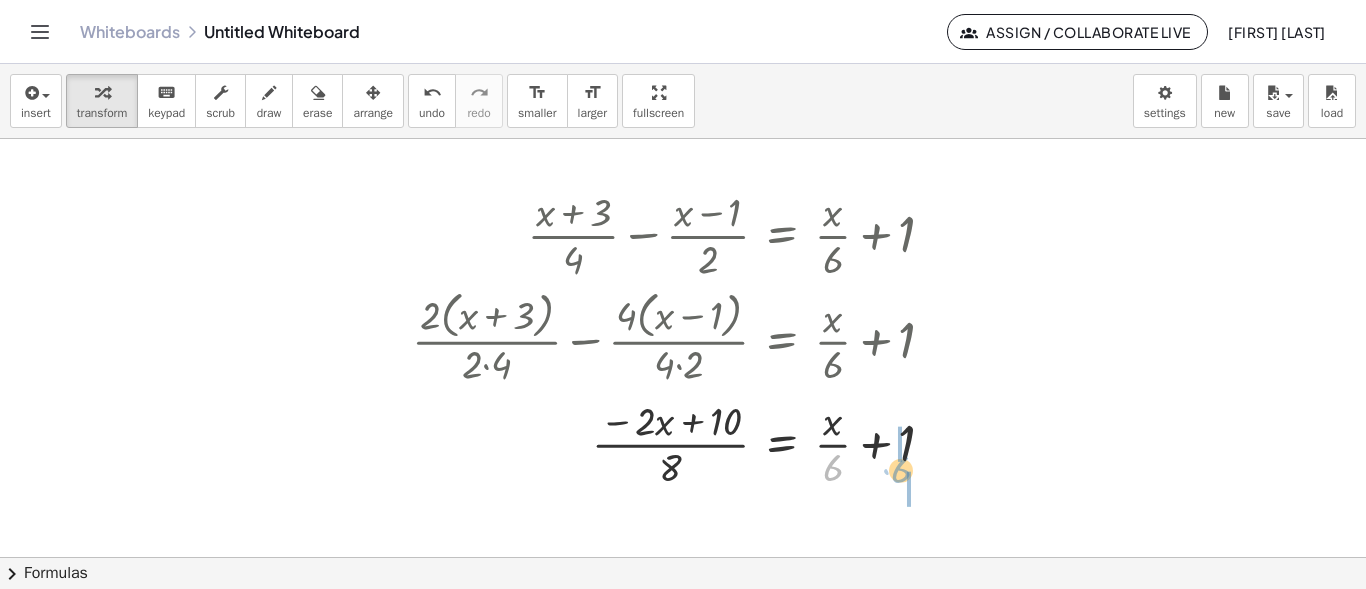 drag, startPoint x: 837, startPoint y: 463, endPoint x: 905, endPoint y: 464, distance: 68.007355 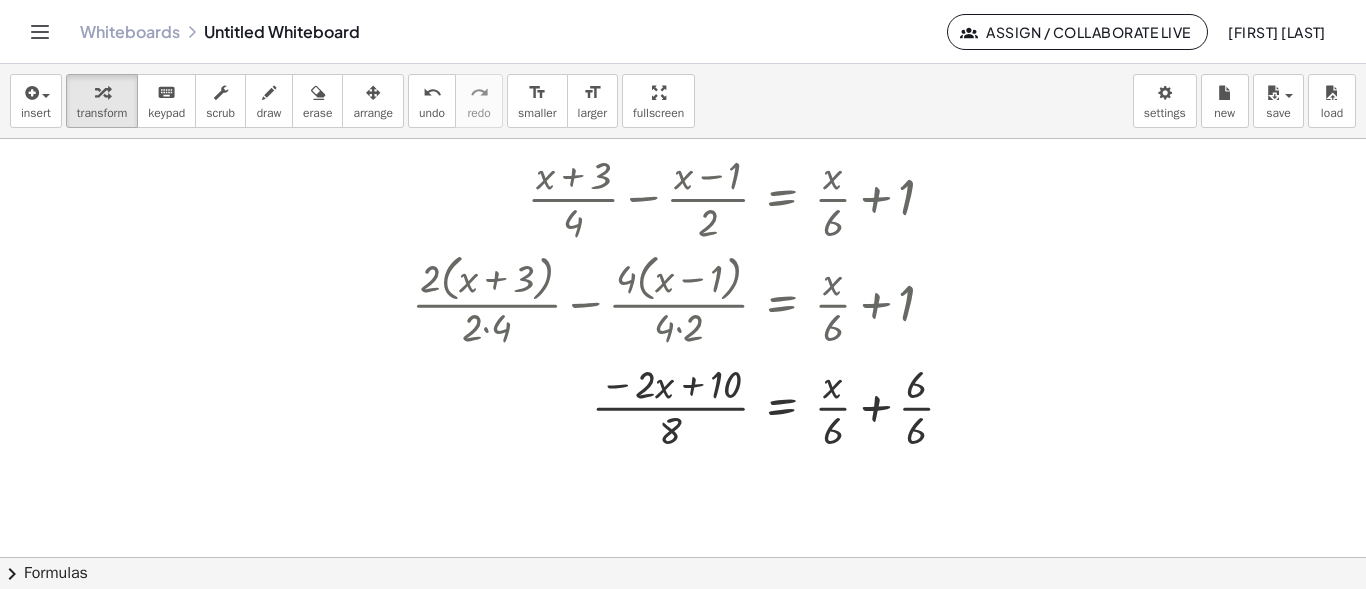 scroll, scrollTop: 851, scrollLeft: 0, axis: vertical 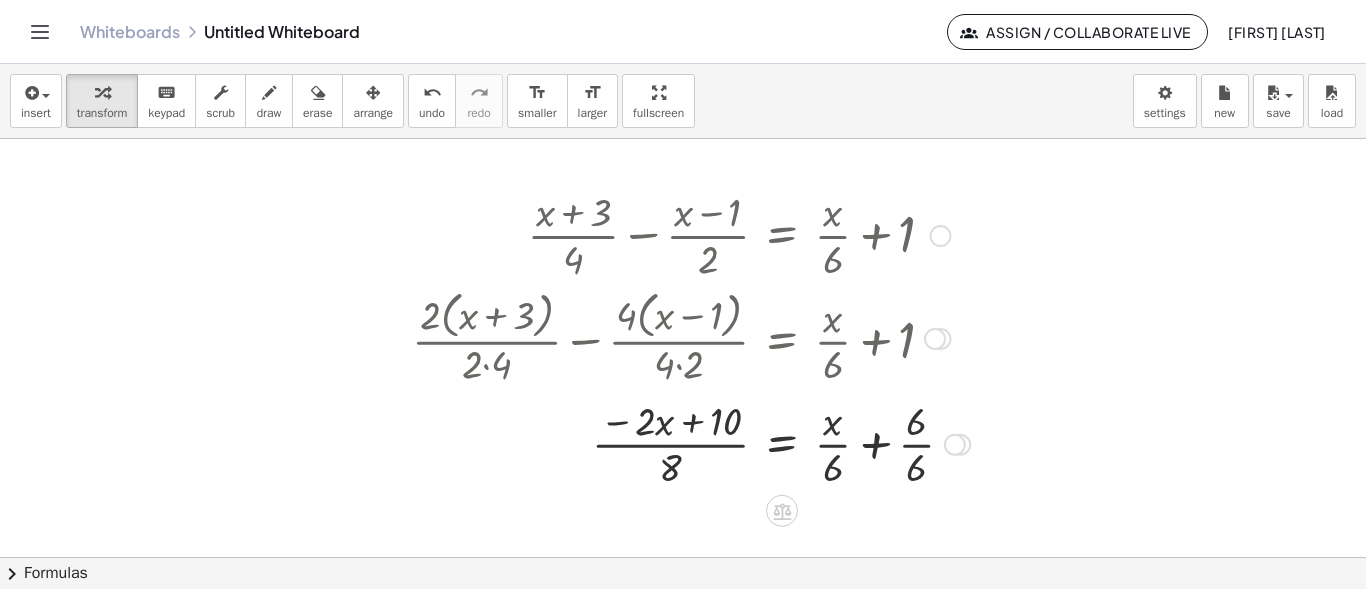 click at bounding box center (691, 443) 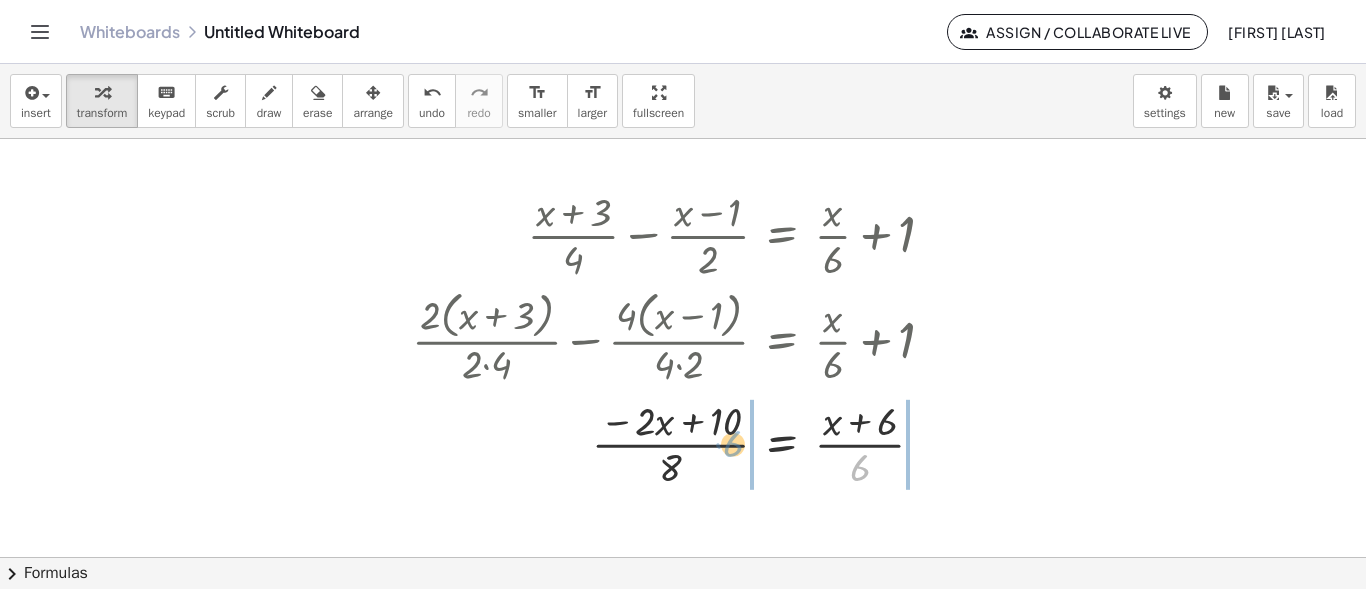 drag, startPoint x: 855, startPoint y: 463, endPoint x: 730, endPoint y: 439, distance: 127.28315 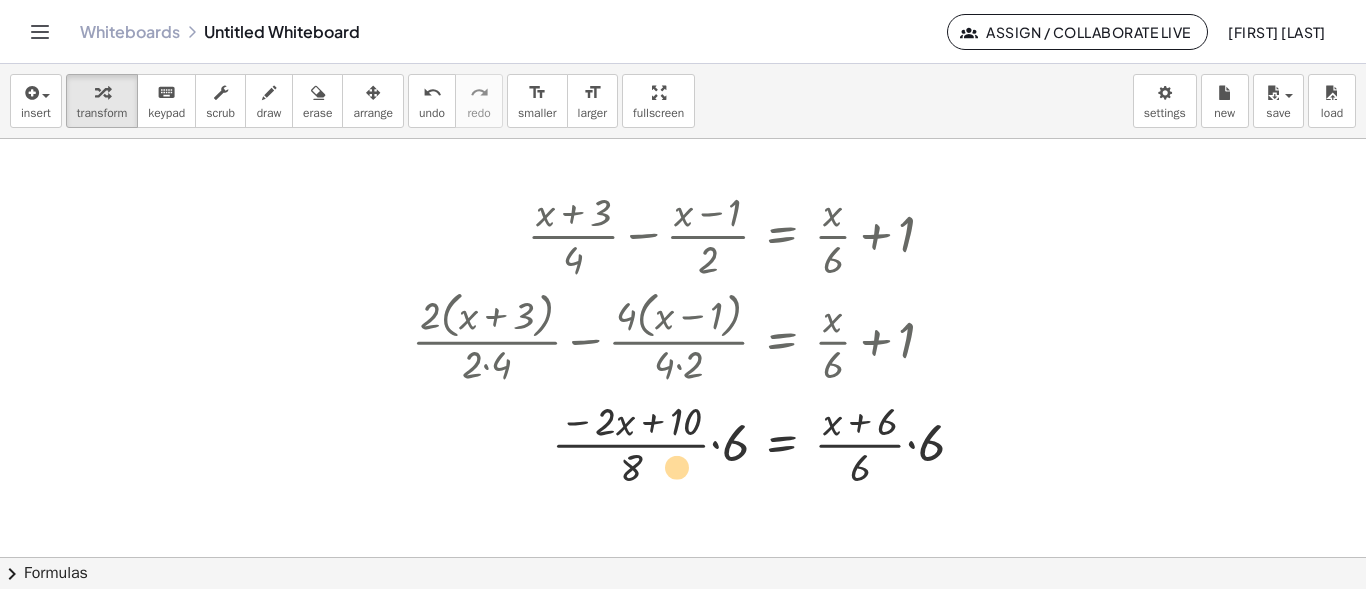 drag, startPoint x: 618, startPoint y: 470, endPoint x: 661, endPoint y: 469, distance: 43.011627 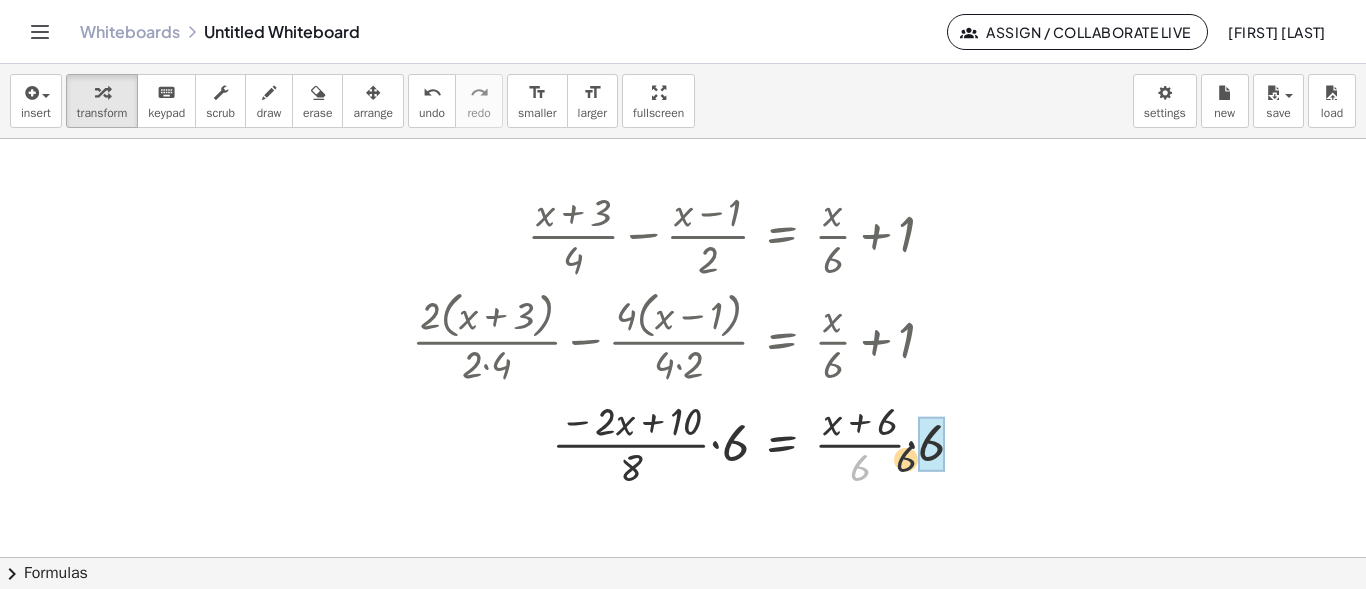 drag, startPoint x: 852, startPoint y: 475, endPoint x: 903, endPoint y: 464, distance: 52.17279 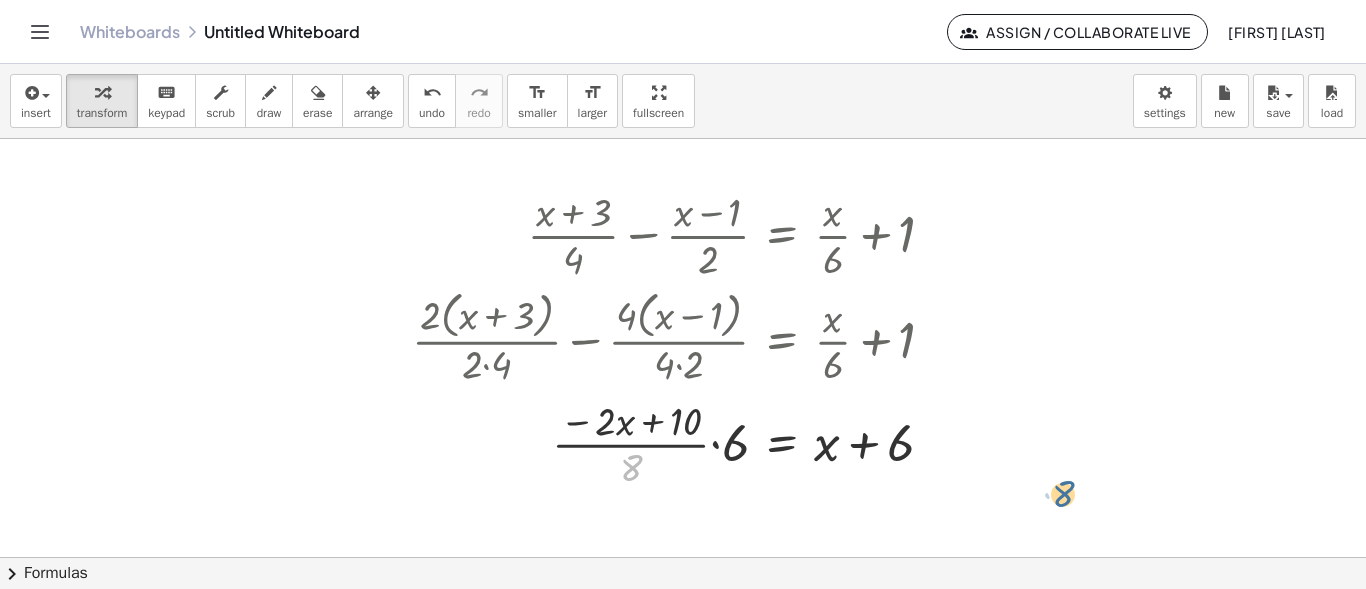 drag, startPoint x: 635, startPoint y: 474, endPoint x: 982, endPoint y: 480, distance: 347.05188 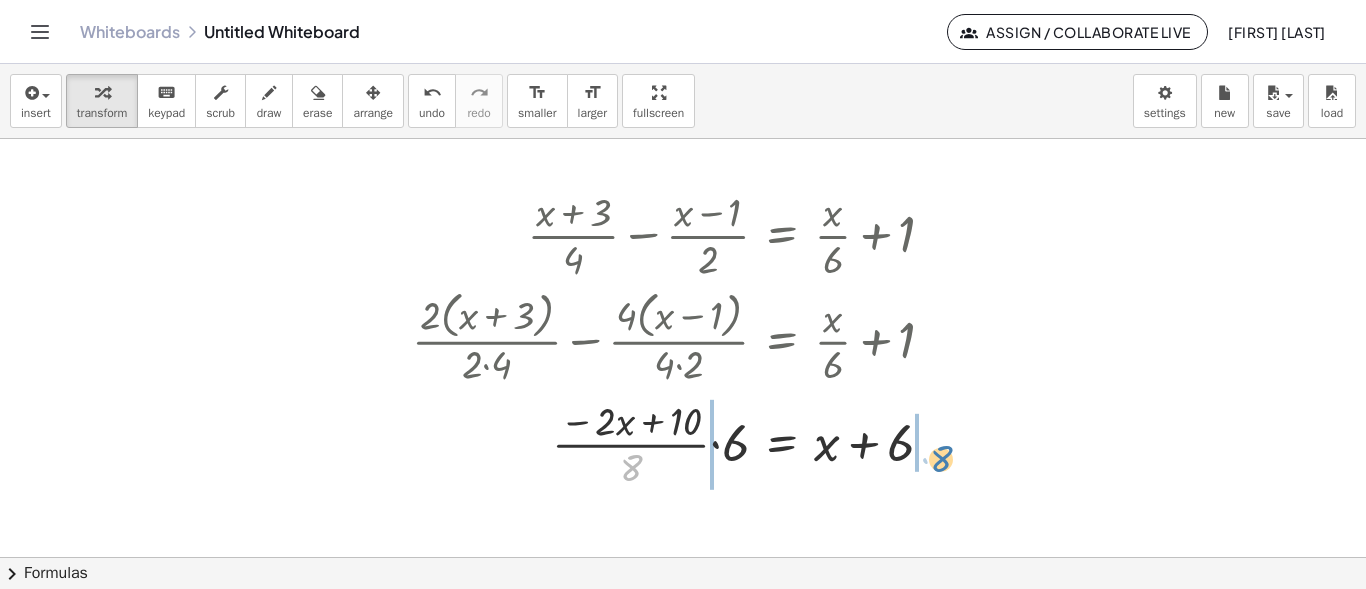 drag, startPoint x: 619, startPoint y: 470, endPoint x: 927, endPoint y: 460, distance: 308.1623 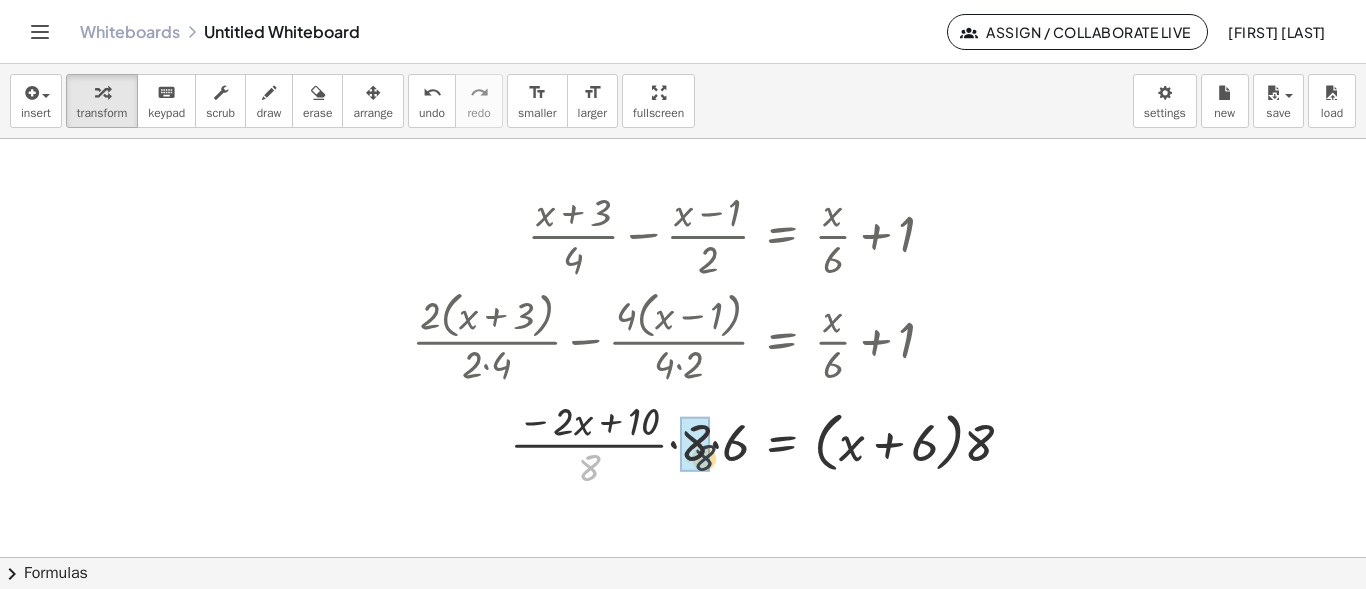 drag, startPoint x: 597, startPoint y: 467, endPoint x: 716, endPoint y: 453, distance: 119.8207 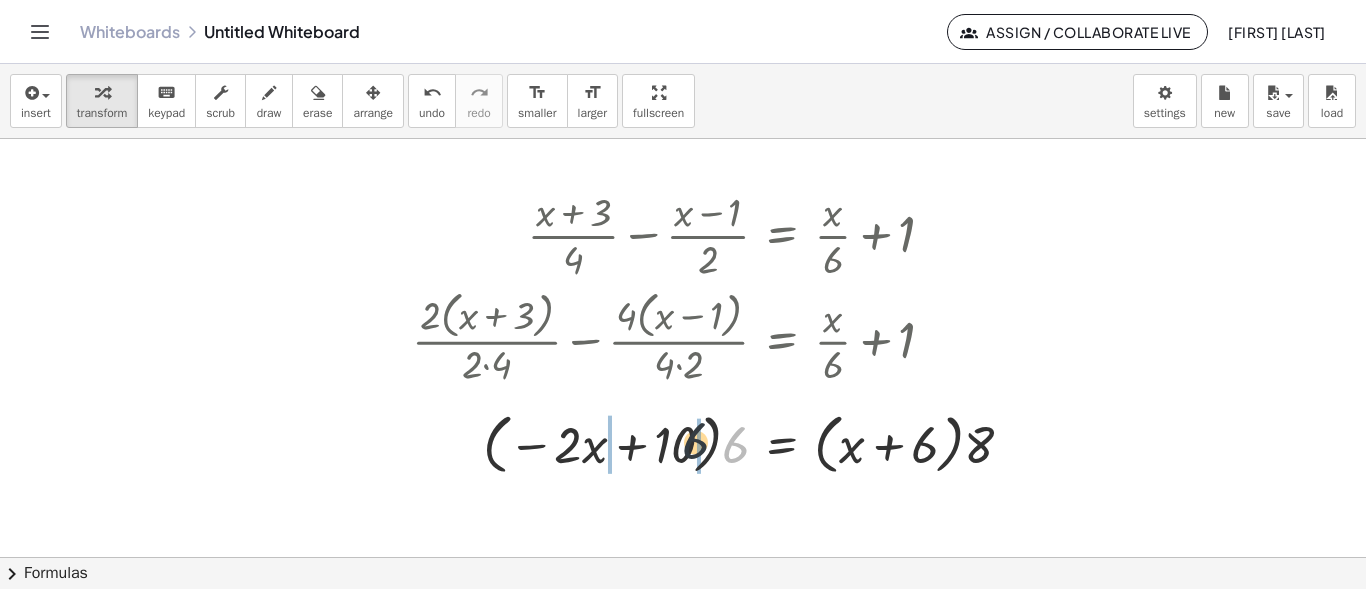 drag, startPoint x: 738, startPoint y: 449, endPoint x: 695, endPoint y: 445, distance: 43.185646 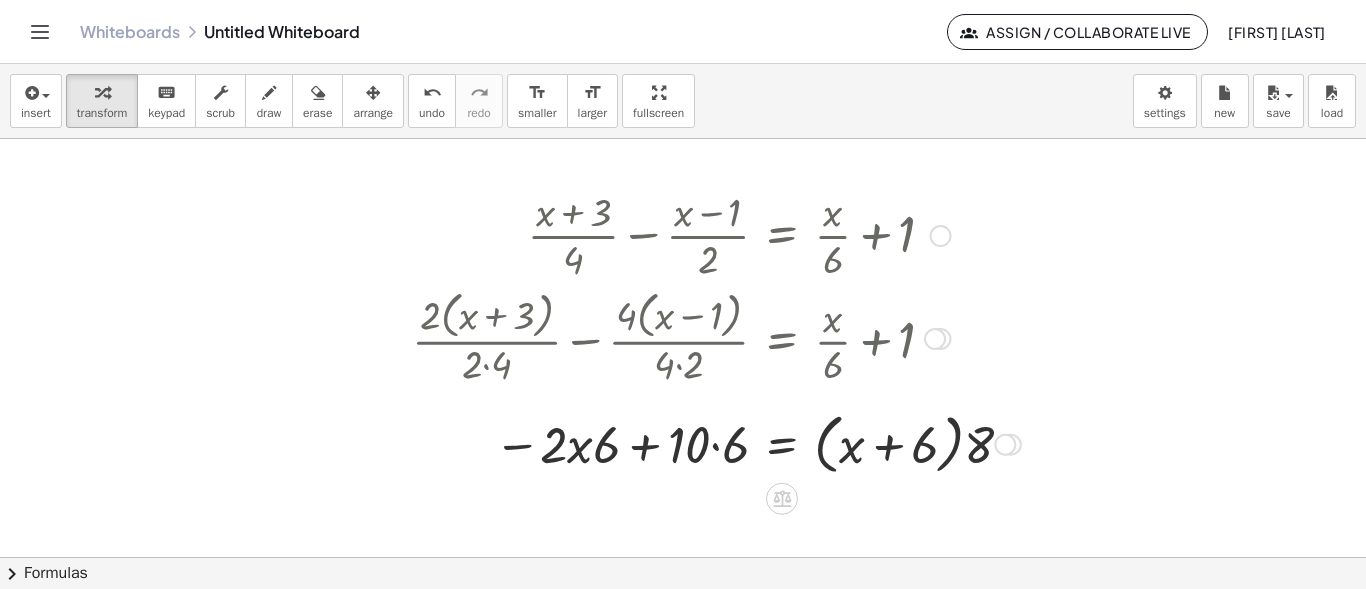 click at bounding box center (716, 443) 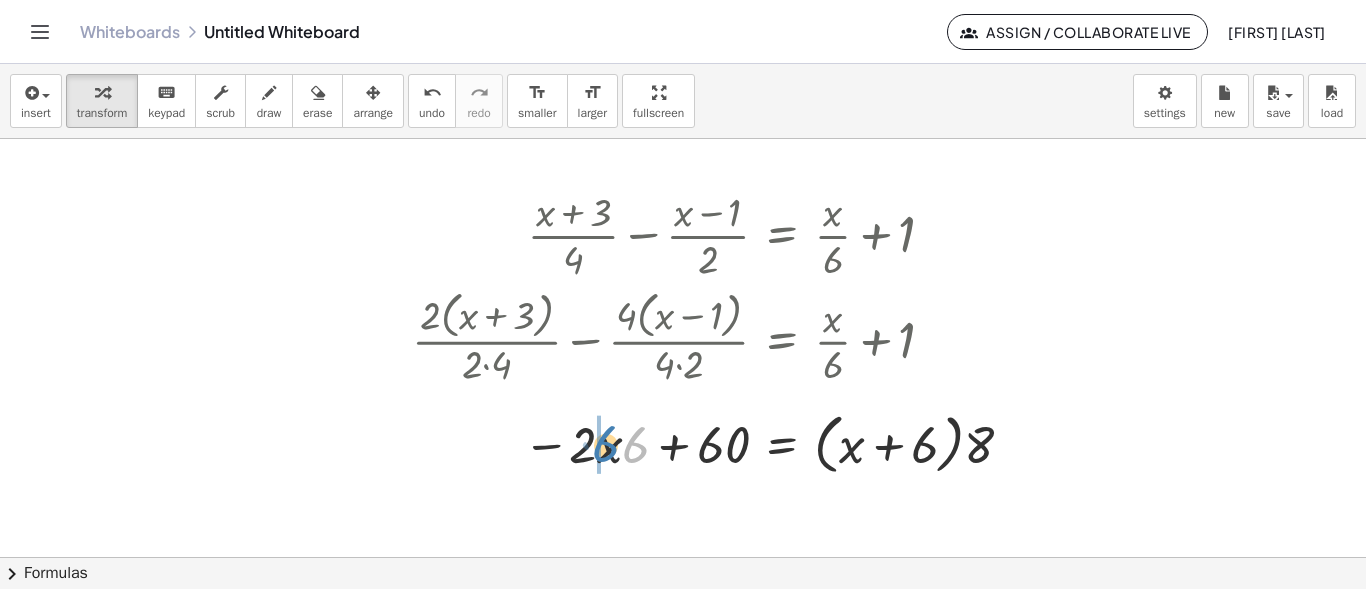 drag, startPoint x: 645, startPoint y: 438, endPoint x: 614, endPoint y: 437, distance: 31.016125 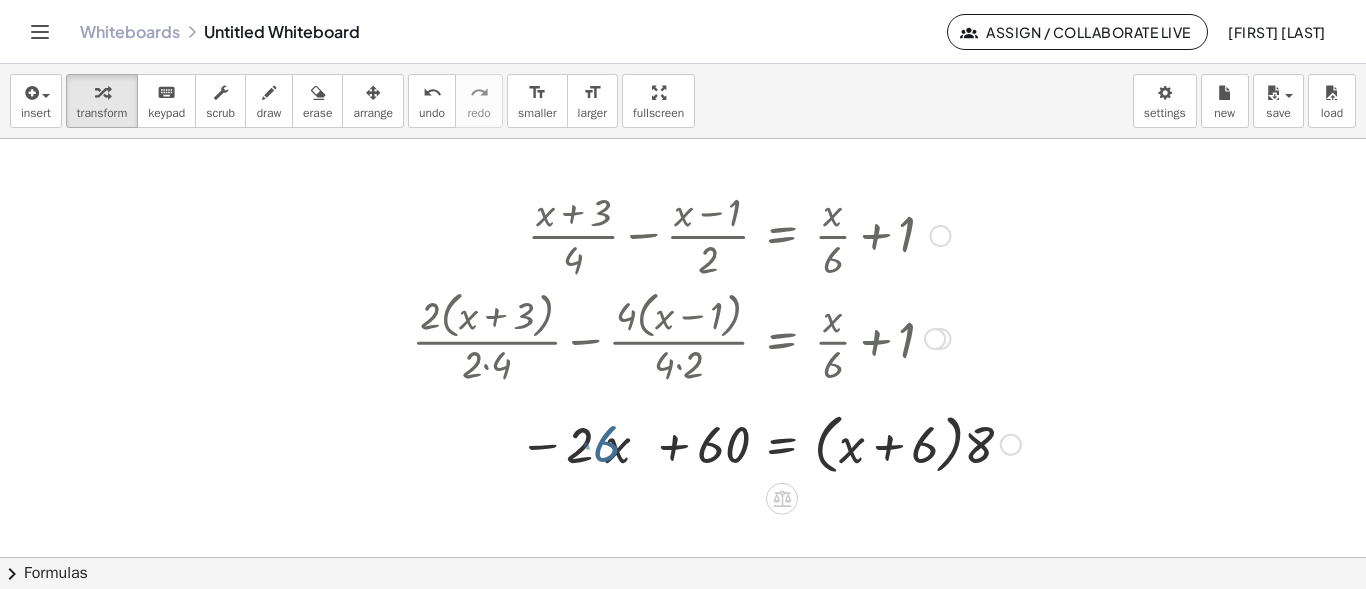 click at bounding box center [716, 443] 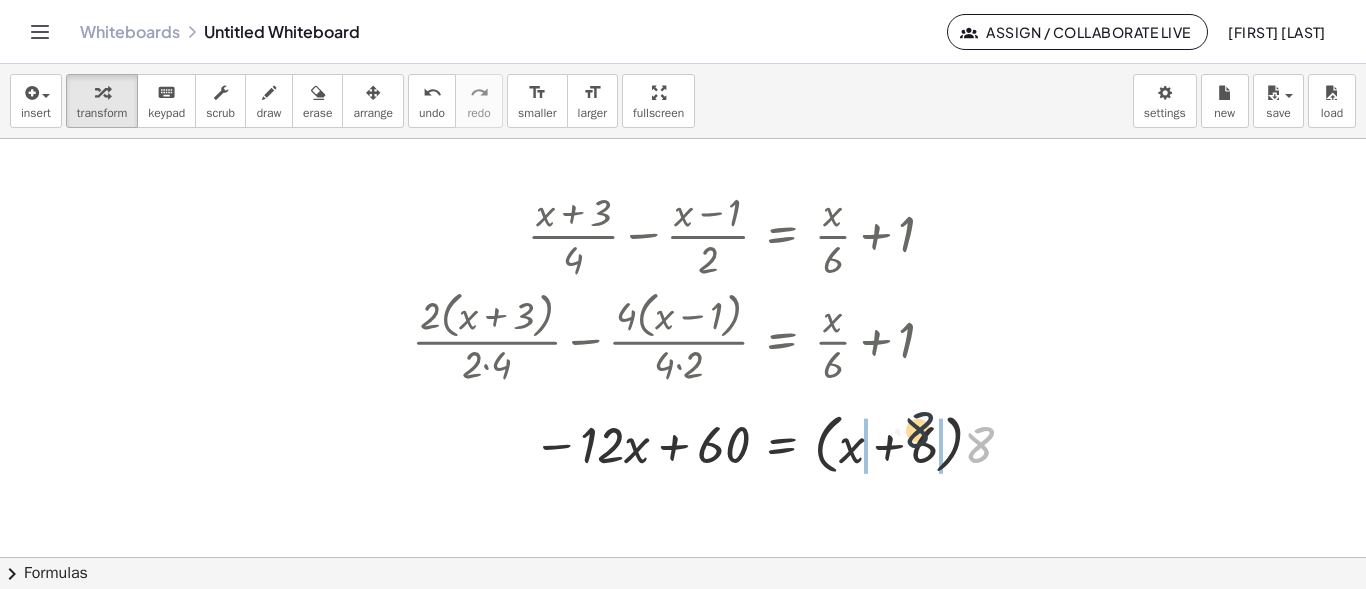 drag, startPoint x: 982, startPoint y: 454, endPoint x: 917, endPoint y: 438, distance: 66.94027 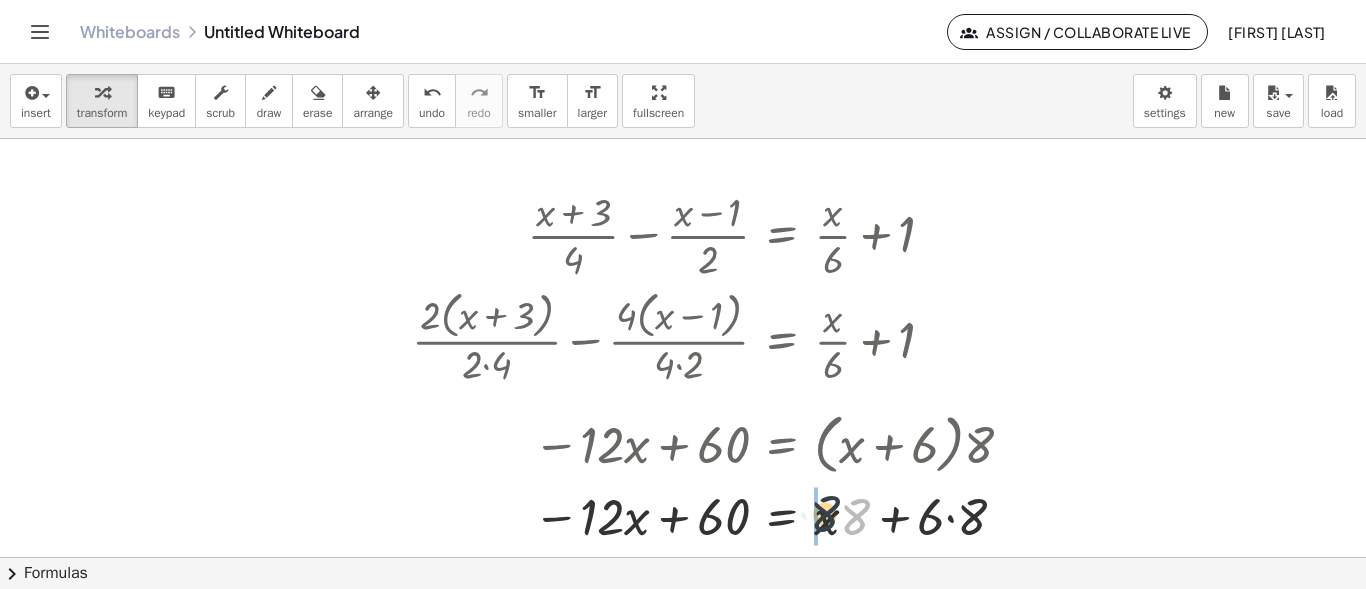 drag, startPoint x: 848, startPoint y: 524, endPoint x: 817, endPoint y: 521, distance: 31.144823 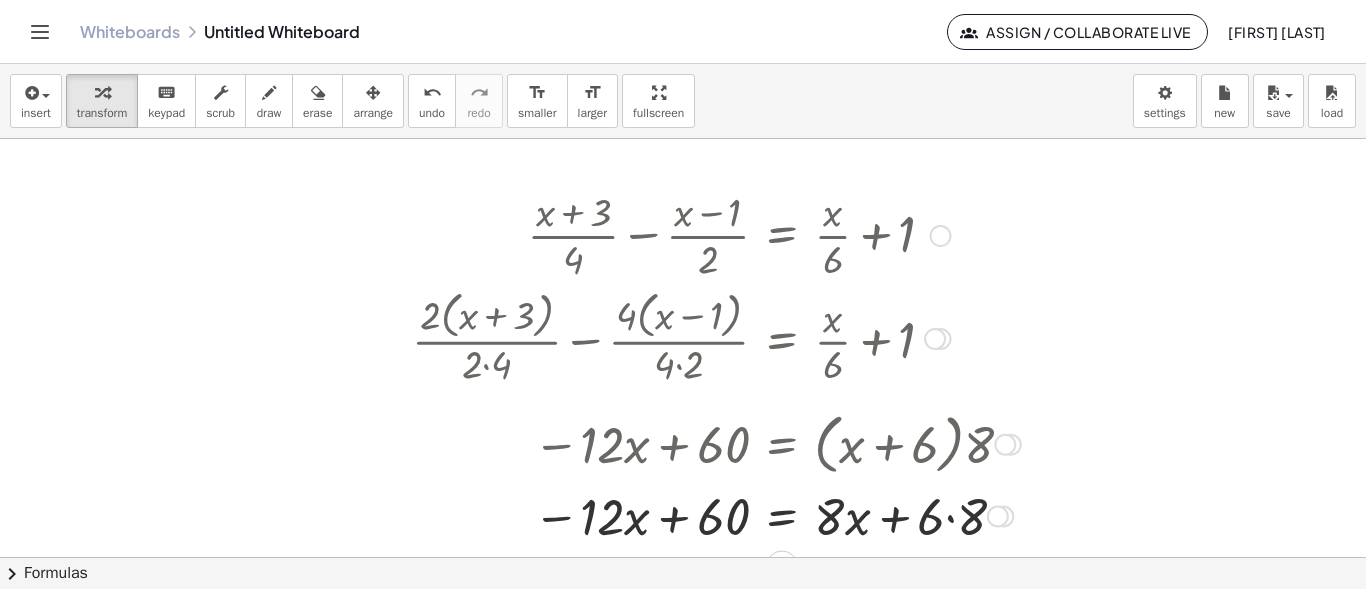 click at bounding box center (716, 515) 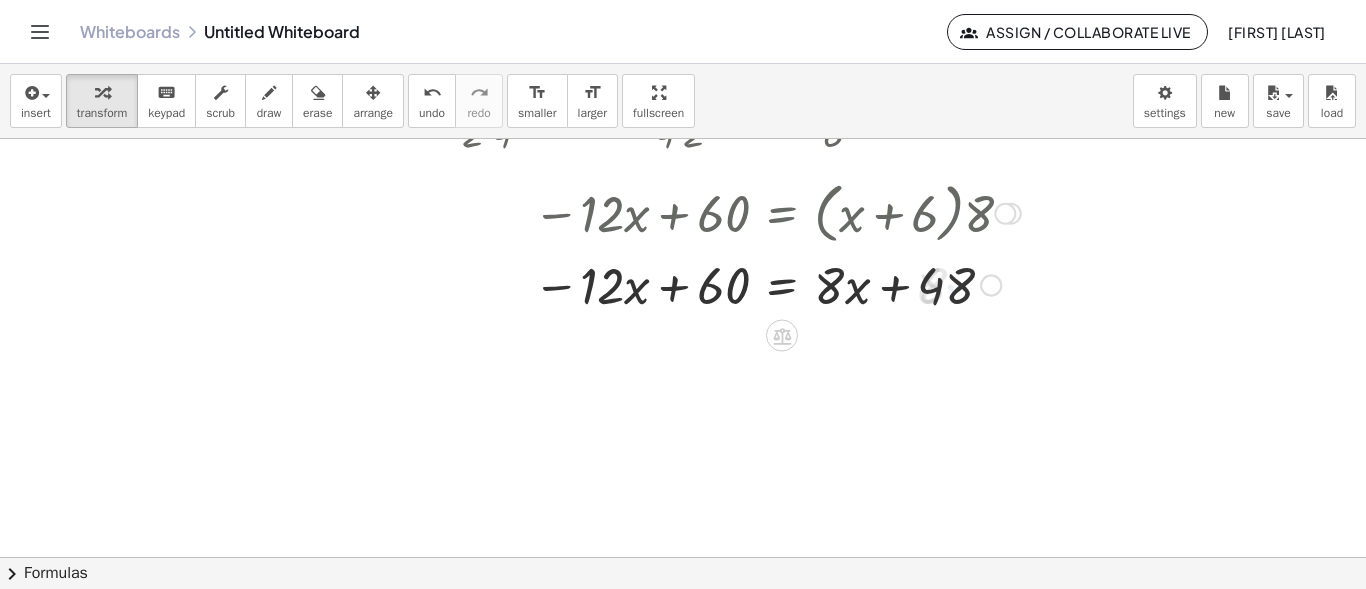 scroll, scrollTop: 1118, scrollLeft: 0, axis: vertical 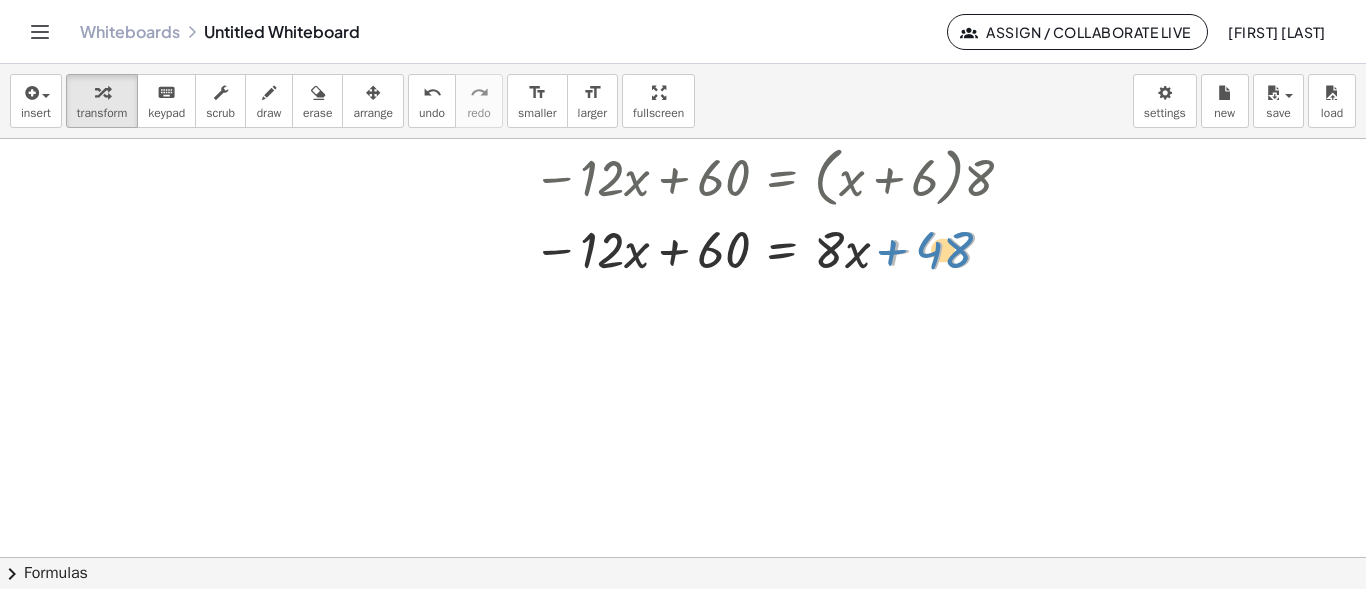 click at bounding box center [716, 248] 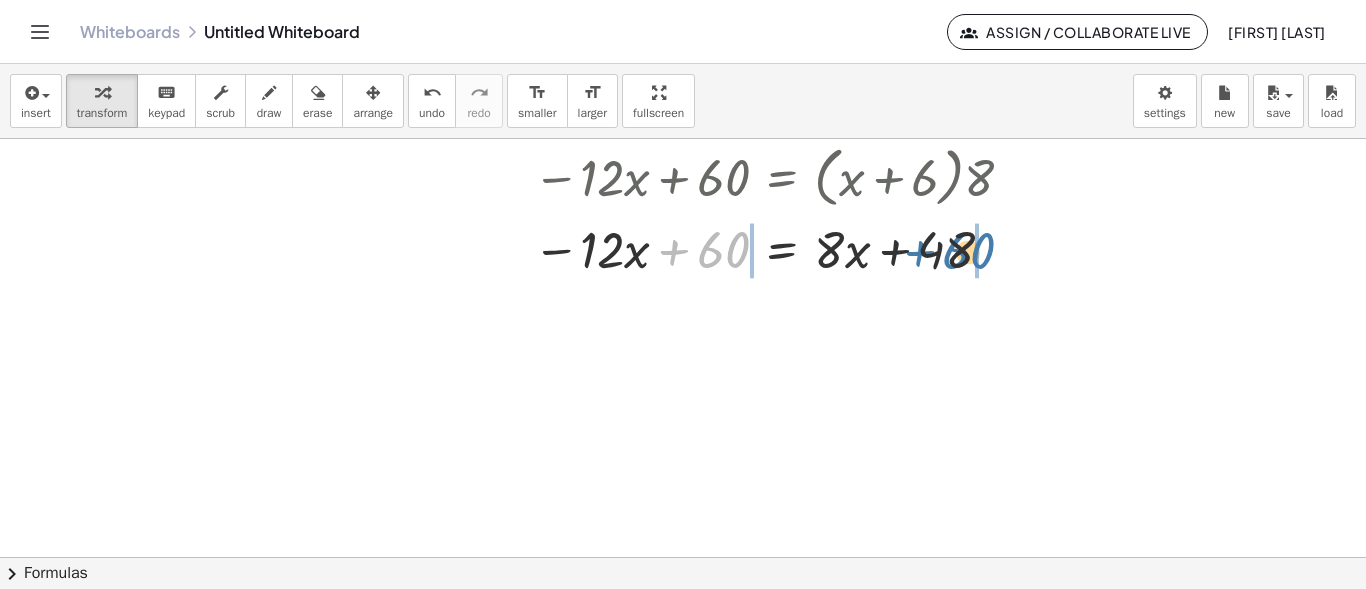 drag, startPoint x: 726, startPoint y: 245, endPoint x: 972, endPoint y: 247, distance: 246.00813 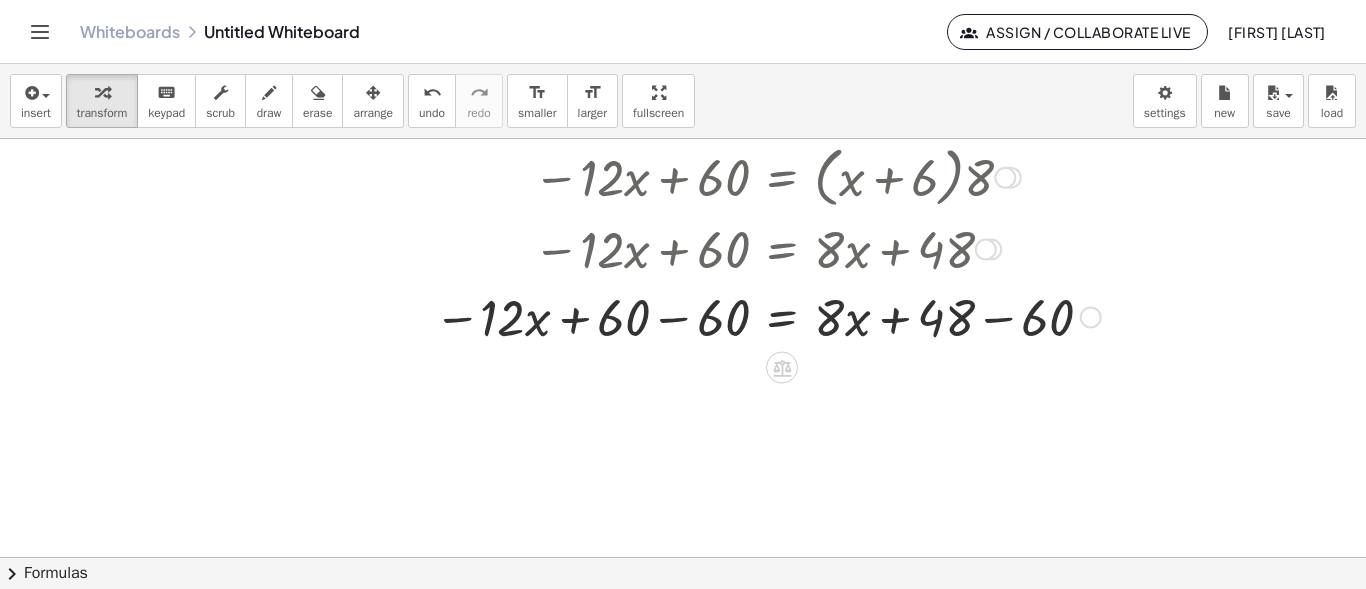 click at bounding box center (756, 316) 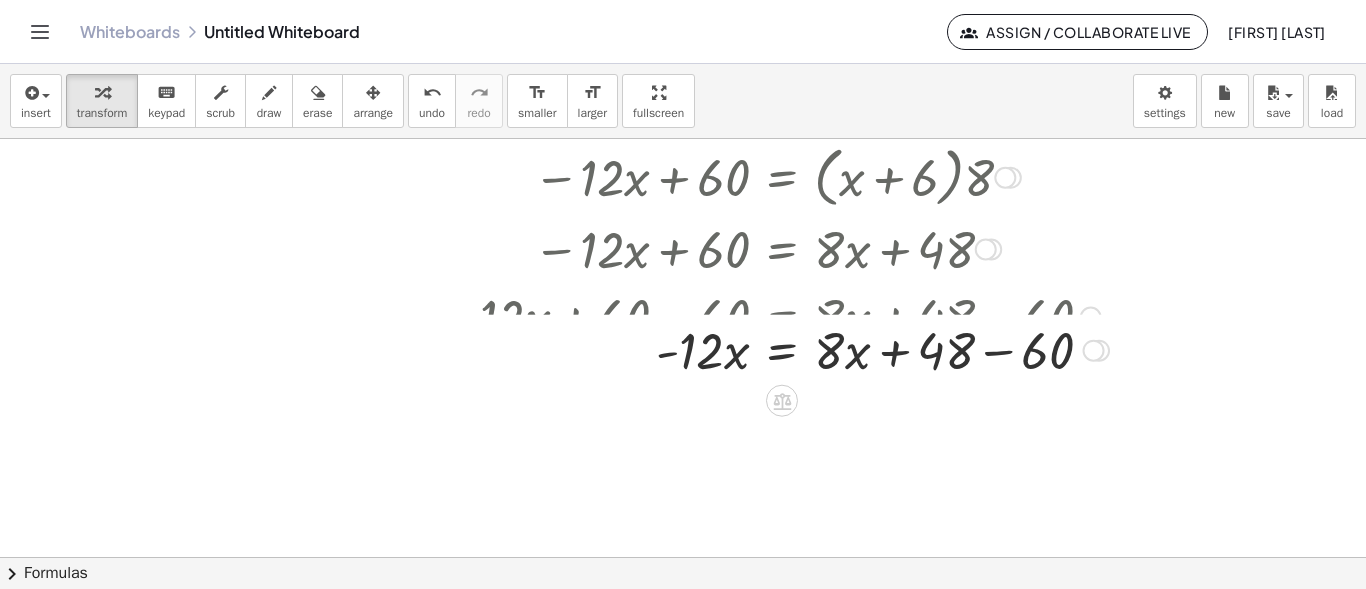 click at bounding box center (760, 316) 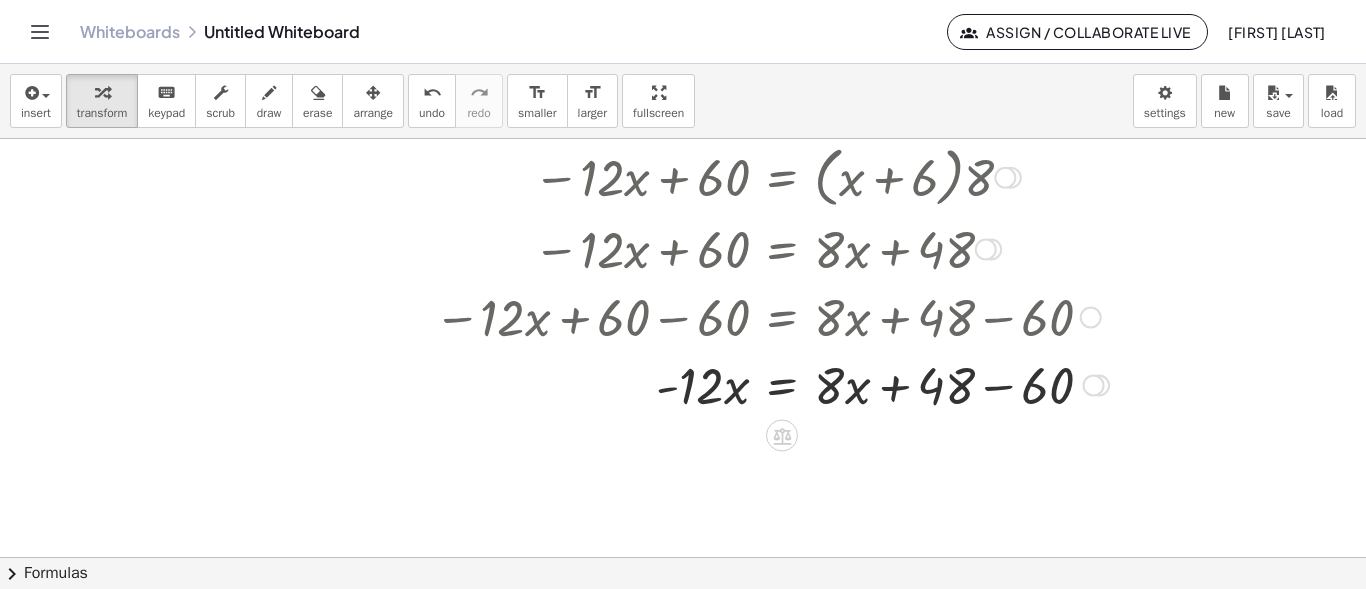 click at bounding box center (760, 384) 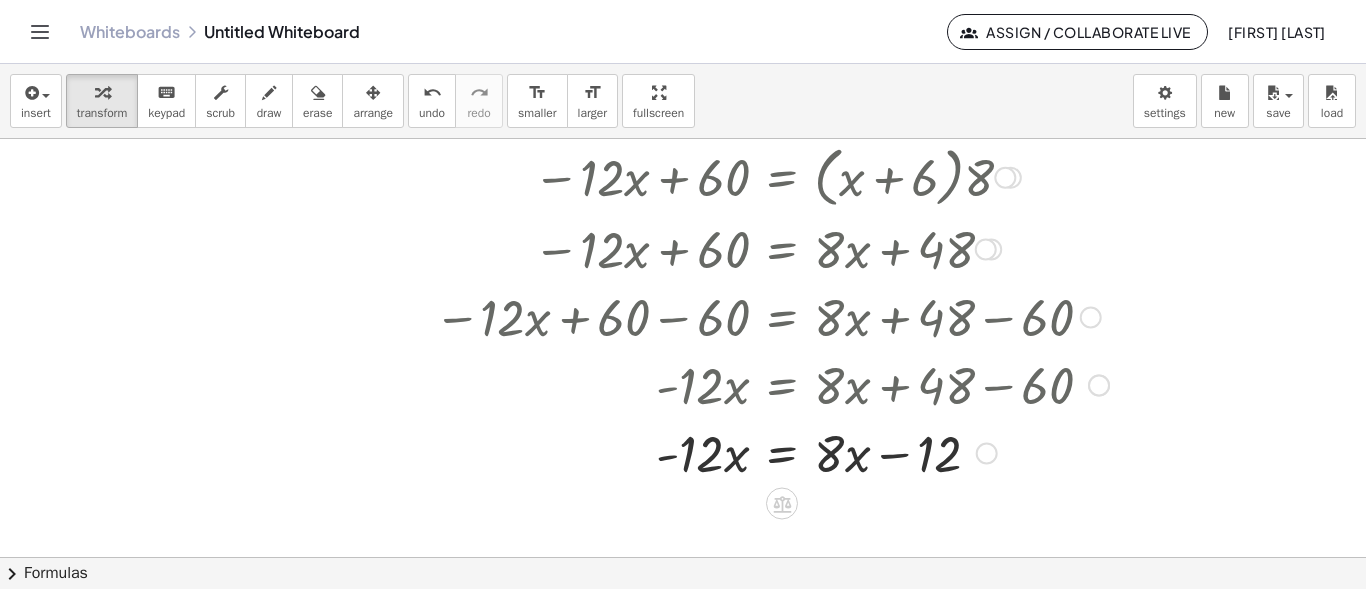click at bounding box center [760, 384] 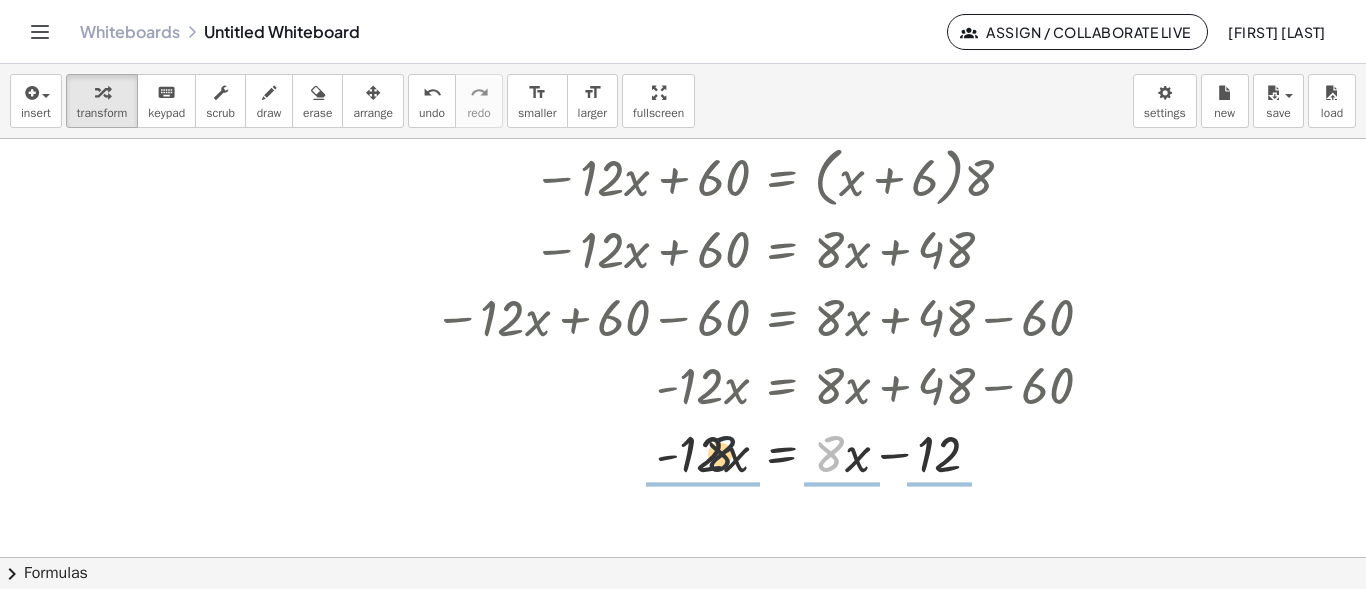 drag, startPoint x: 835, startPoint y: 443, endPoint x: 690, endPoint y: 443, distance: 145 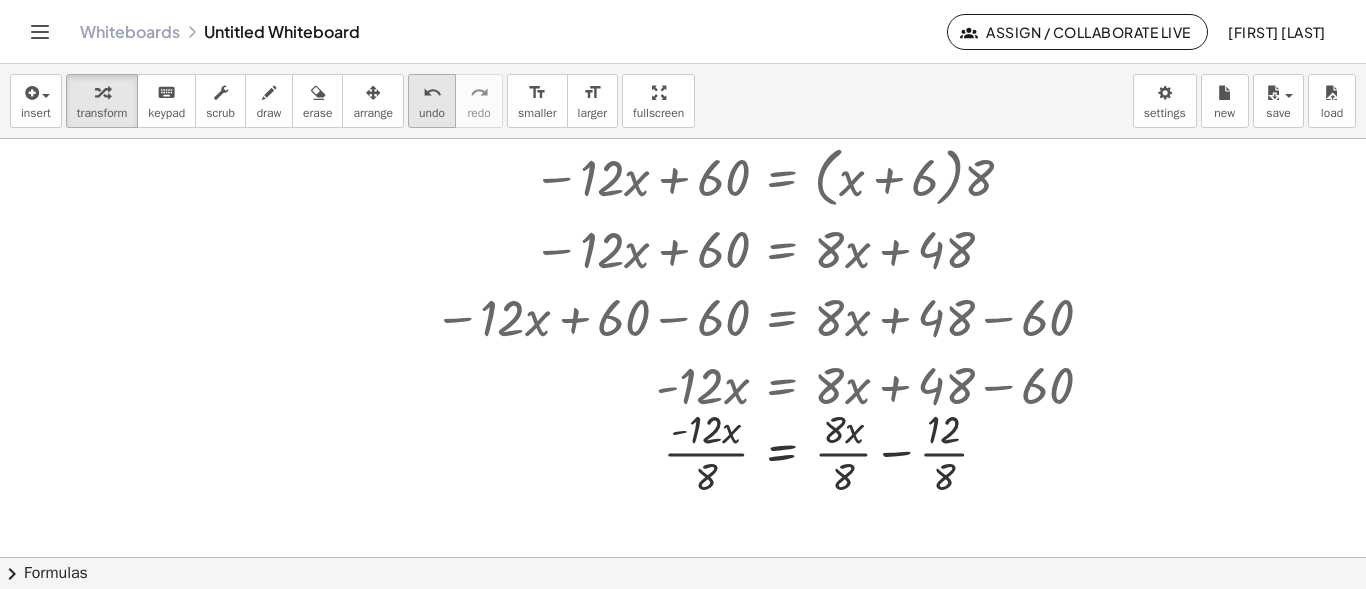 click on "undo" at bounding box center [432, 93] 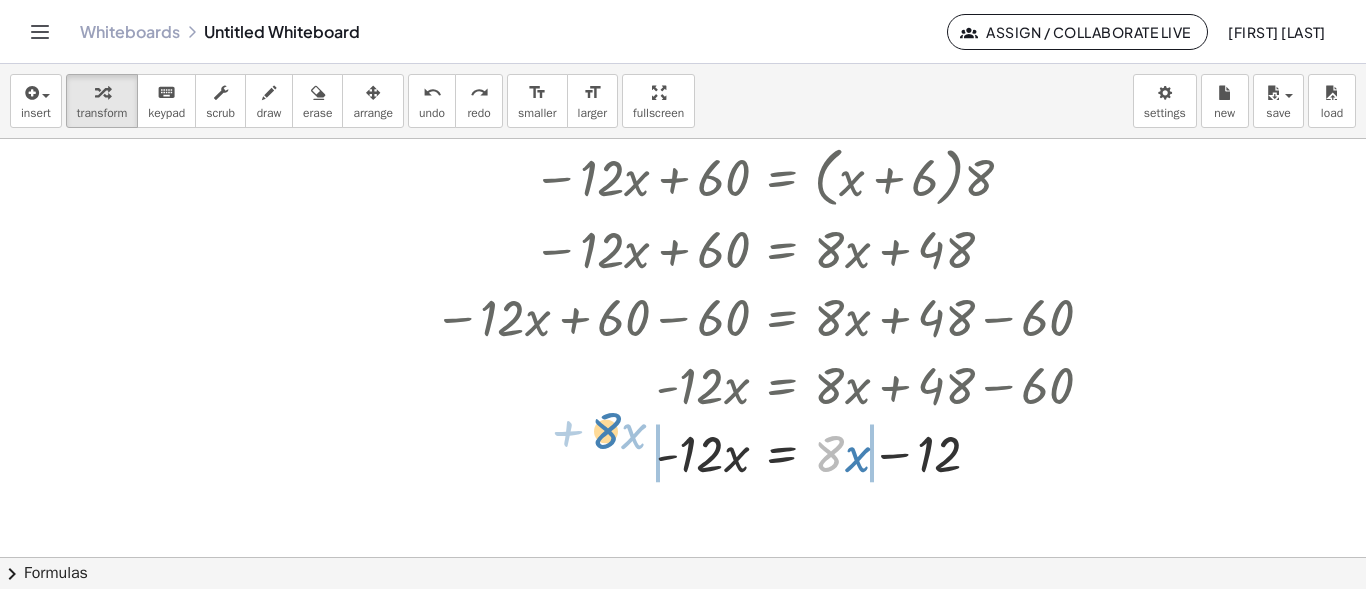 drag, startPoint x: 834, startPoint y: 452, endPoint x: 610, endPoint y: 429, distance: 225.1777 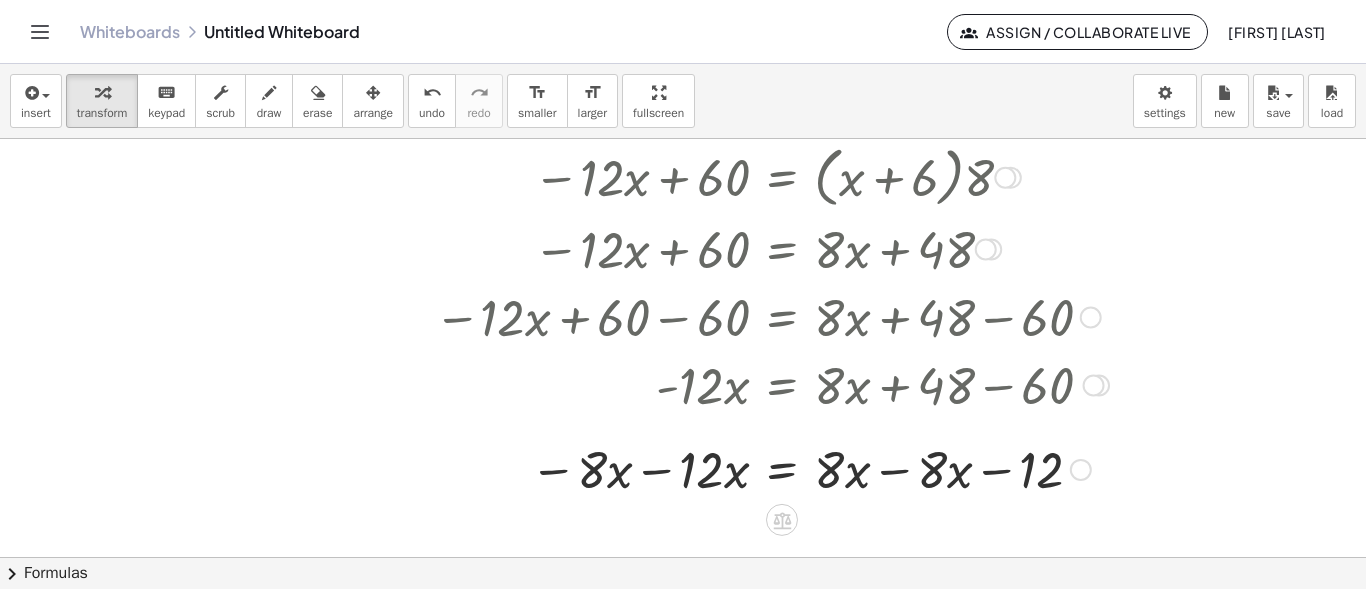 click at bounding box center [776, 452] 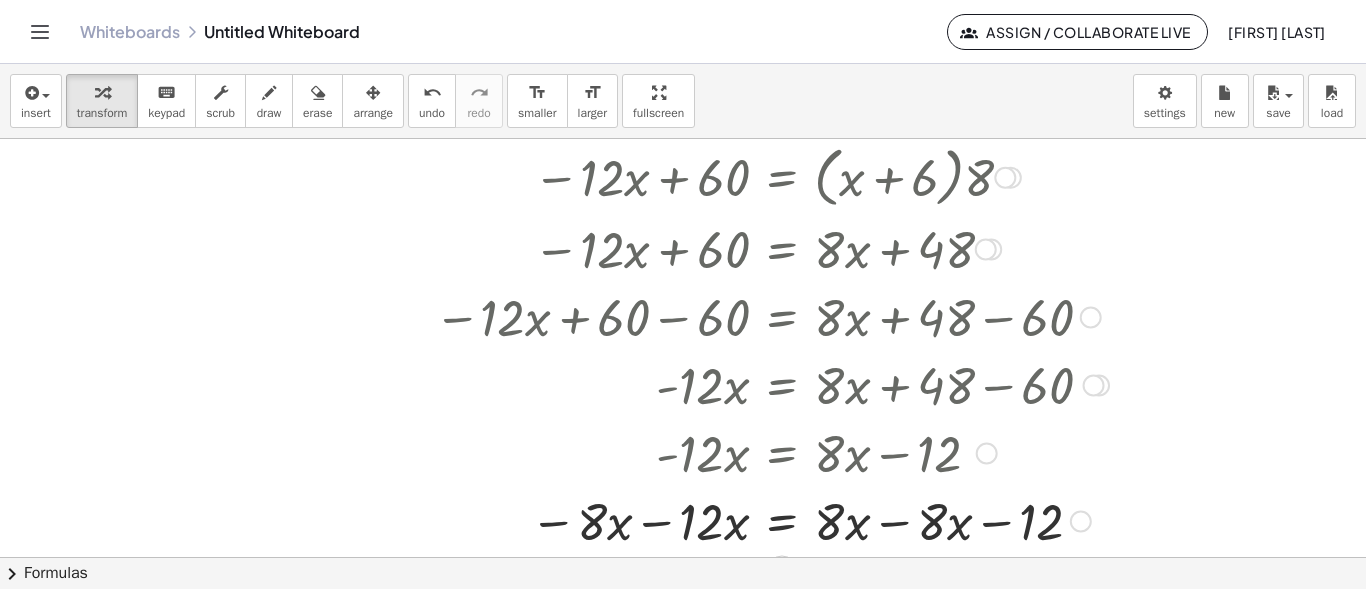 click at bounding box center (760, 520) 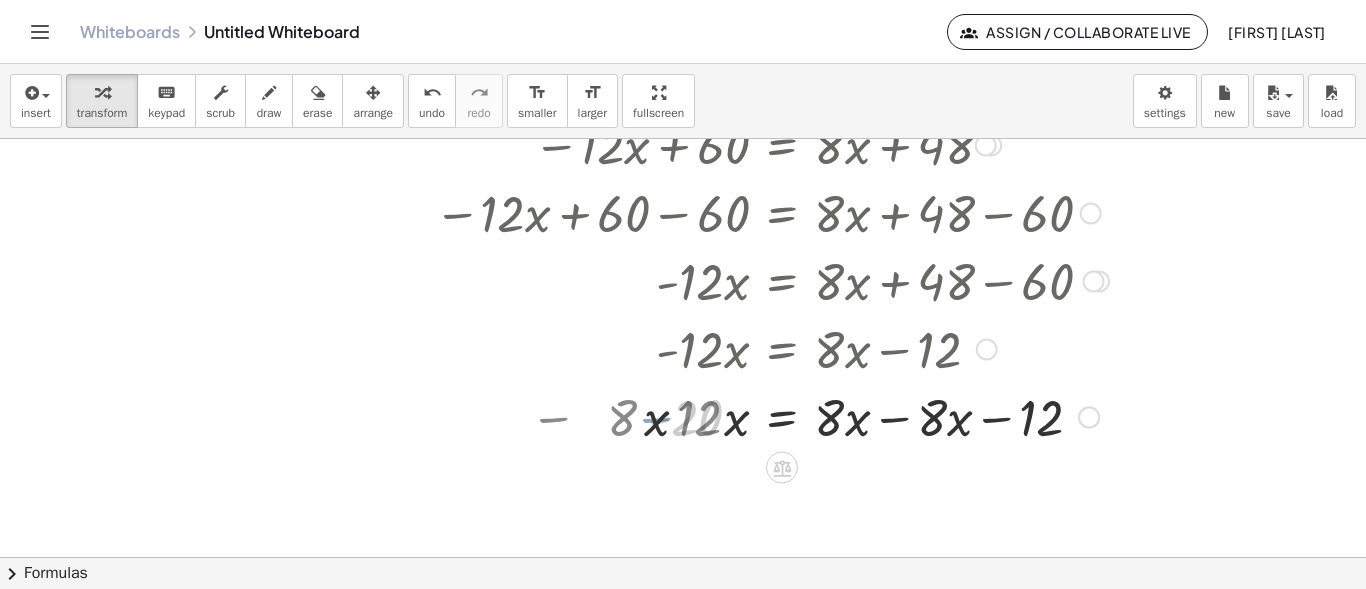 scroll, scrollTop: 1269, scrollLeft: 0, axis: vertical 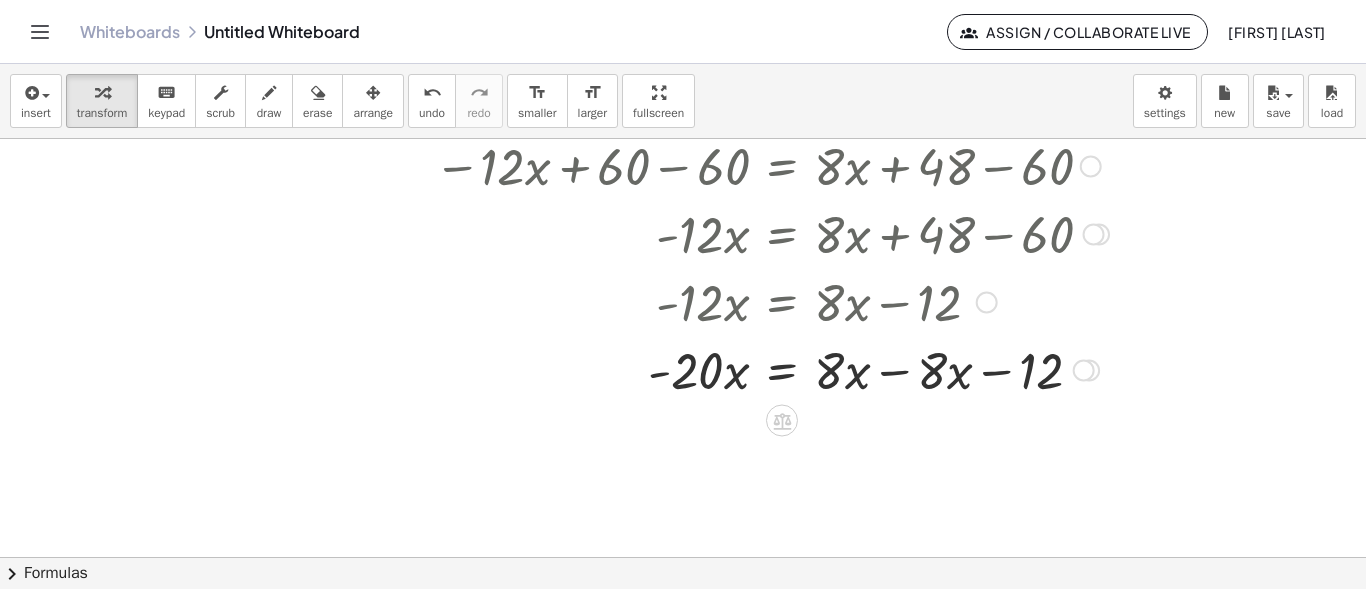 click at bounding box center (760, 369) 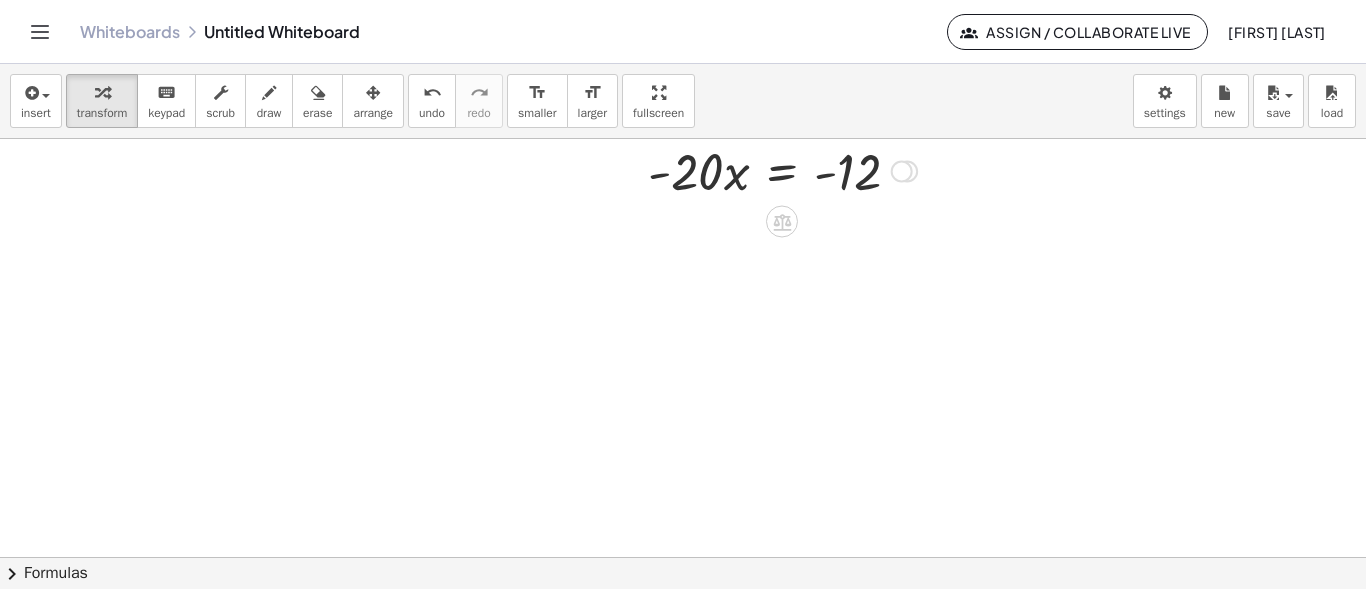 scroll, scrollTop: 1269, scrollLeft: 0, axis: vertical 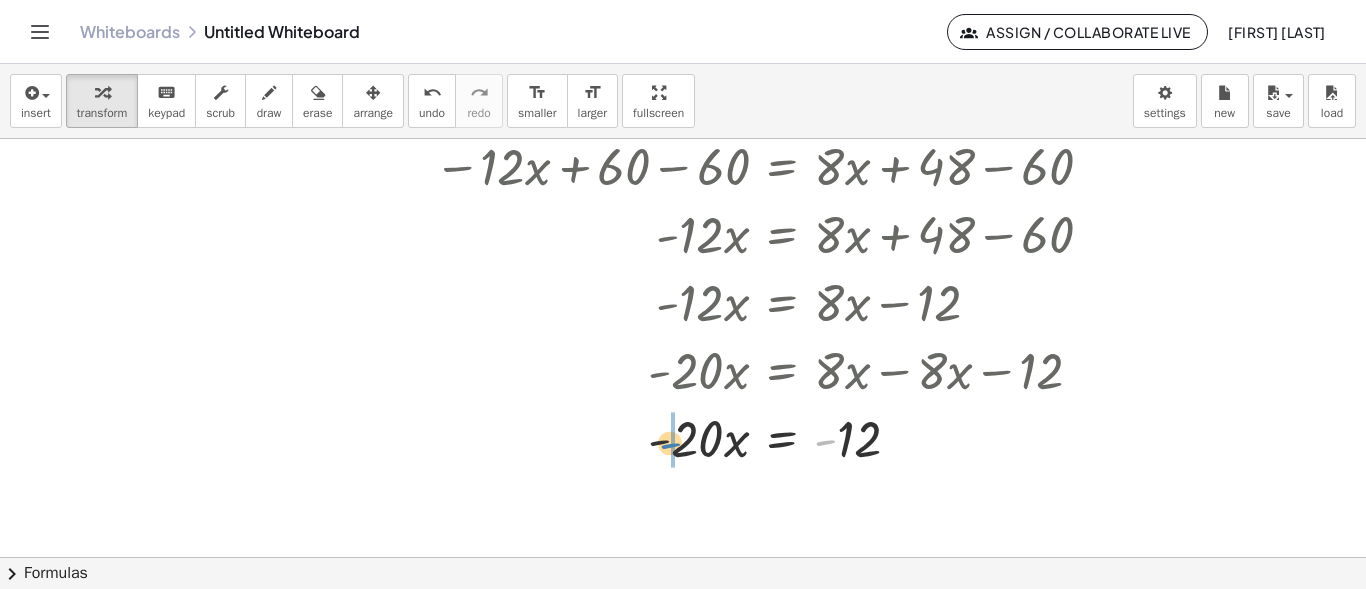 drag, startPoint x: 829, startPoint y: 443, endPoint x: 672, endPoint y: 447, distance: 157.05095 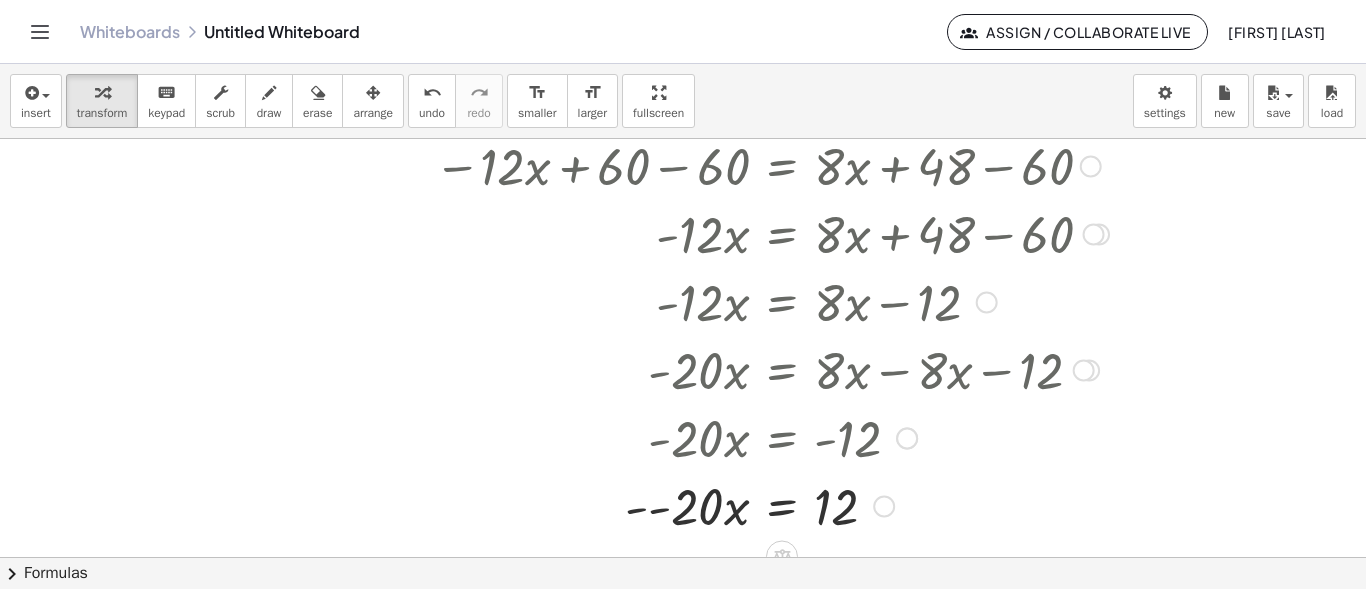 click at bounding box center [760, 505] 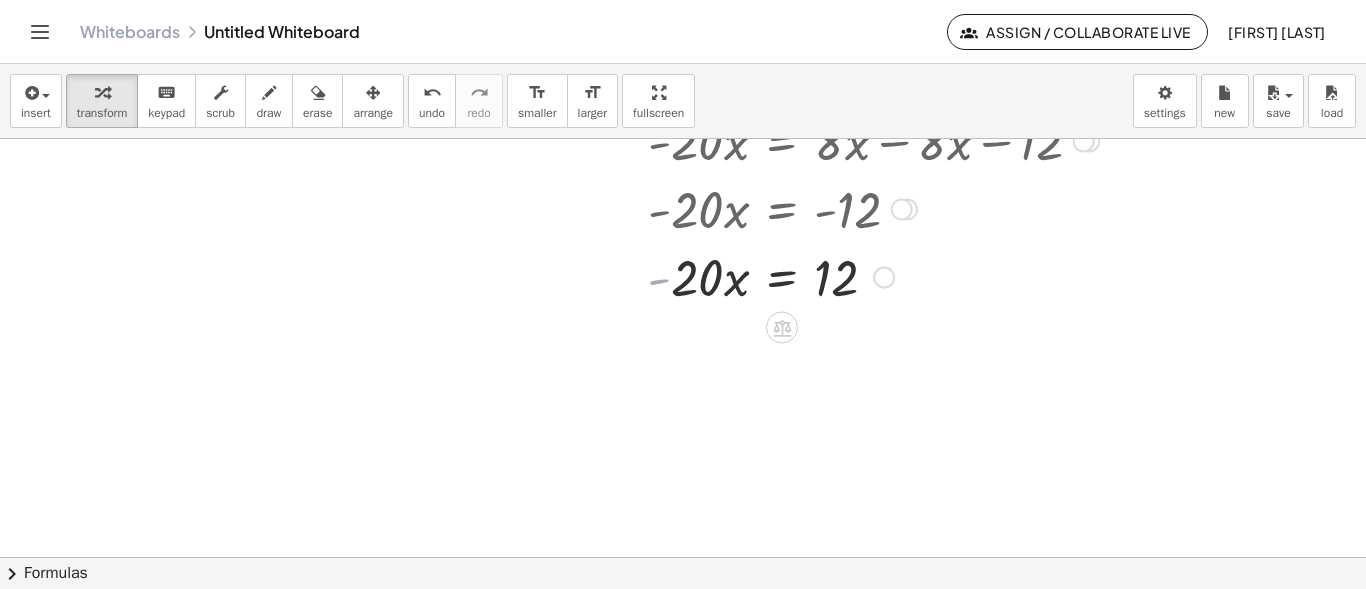 scroll, scrollTop: 1536, scrollLeft: 0, axis: vertical 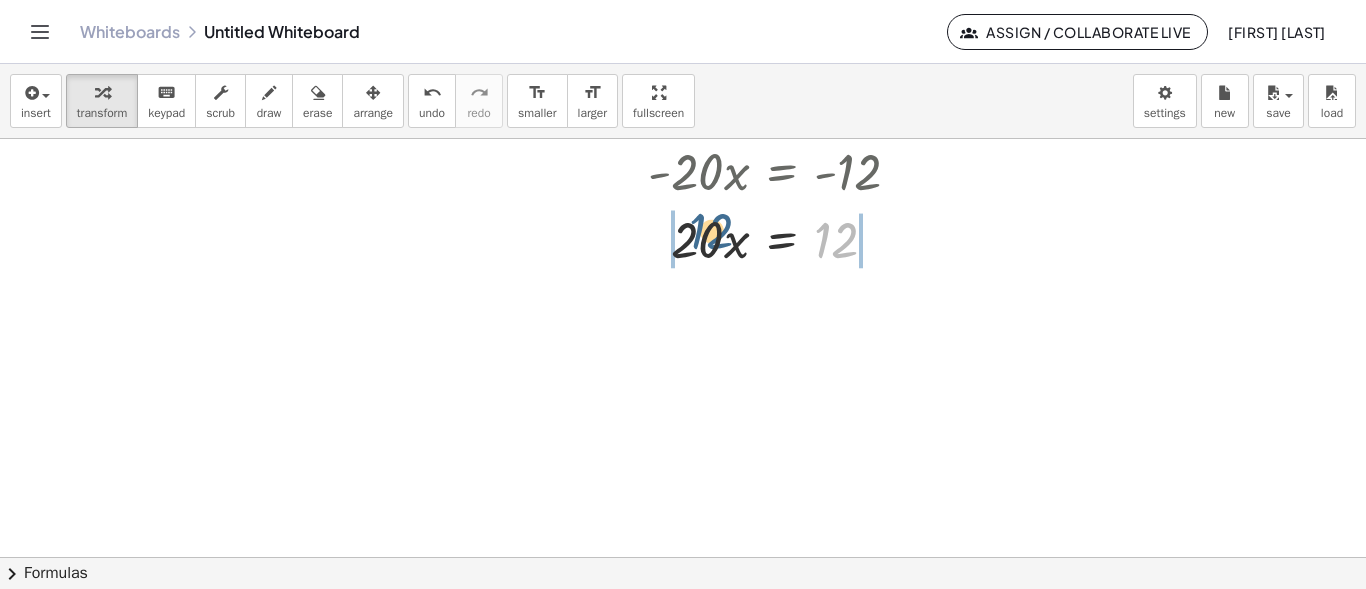 drag, startPoint x: 828, startPoint y: 250, endPoint x: 701, endPoint y: 241, distance: 127.3185 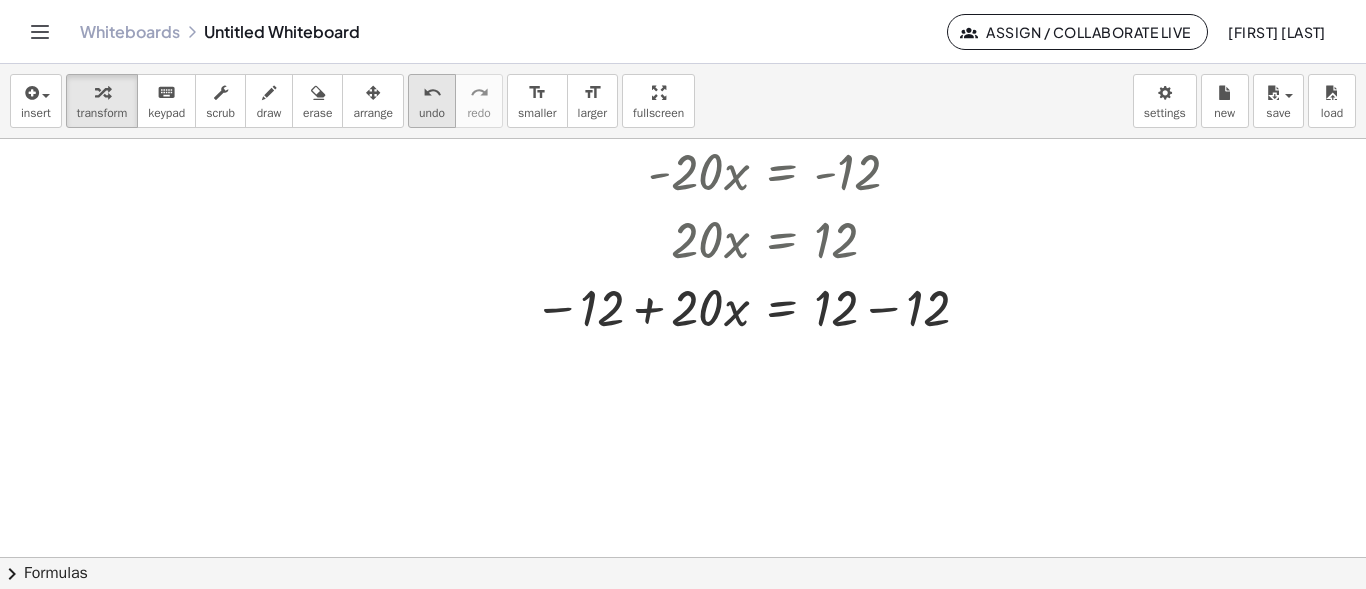 click on "undo" at bounding box center [432, 113] 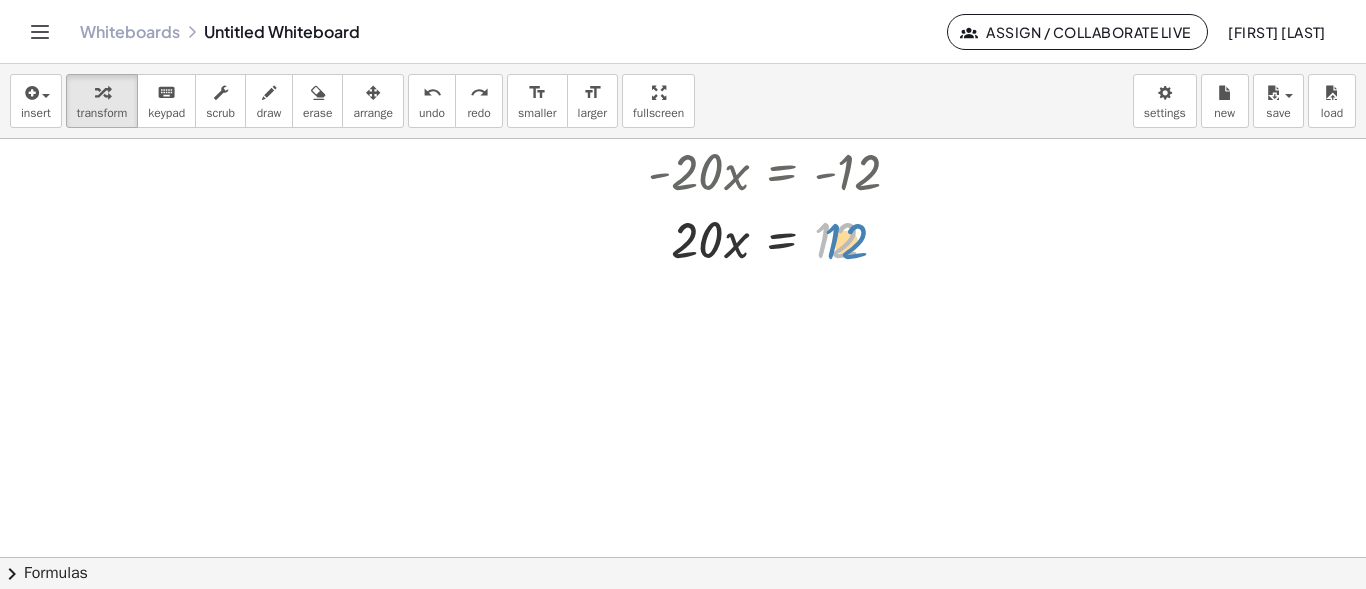 drag, startPoint x: 830, startPoint y: 251, endPoint x: 841, endPoint y: 250, distance: 11.045361 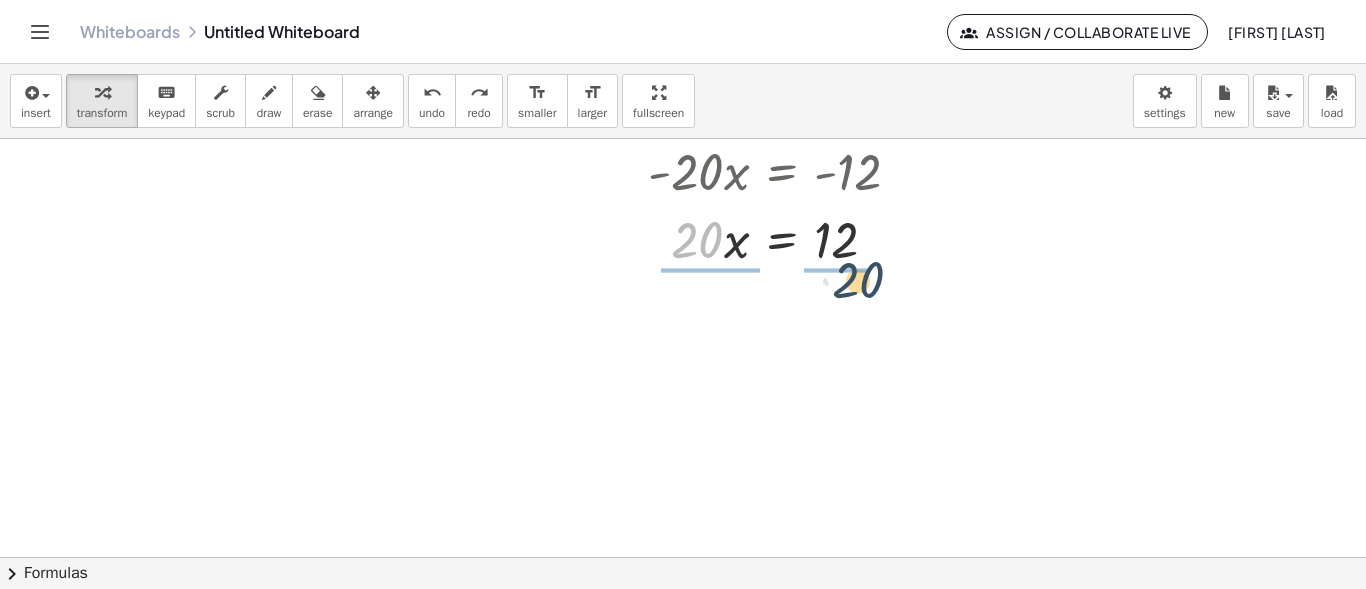 drag, startPoint x: 708, startPoint y: 243, endPoint x: 859, endPoint y: 295, distance: 159.70285 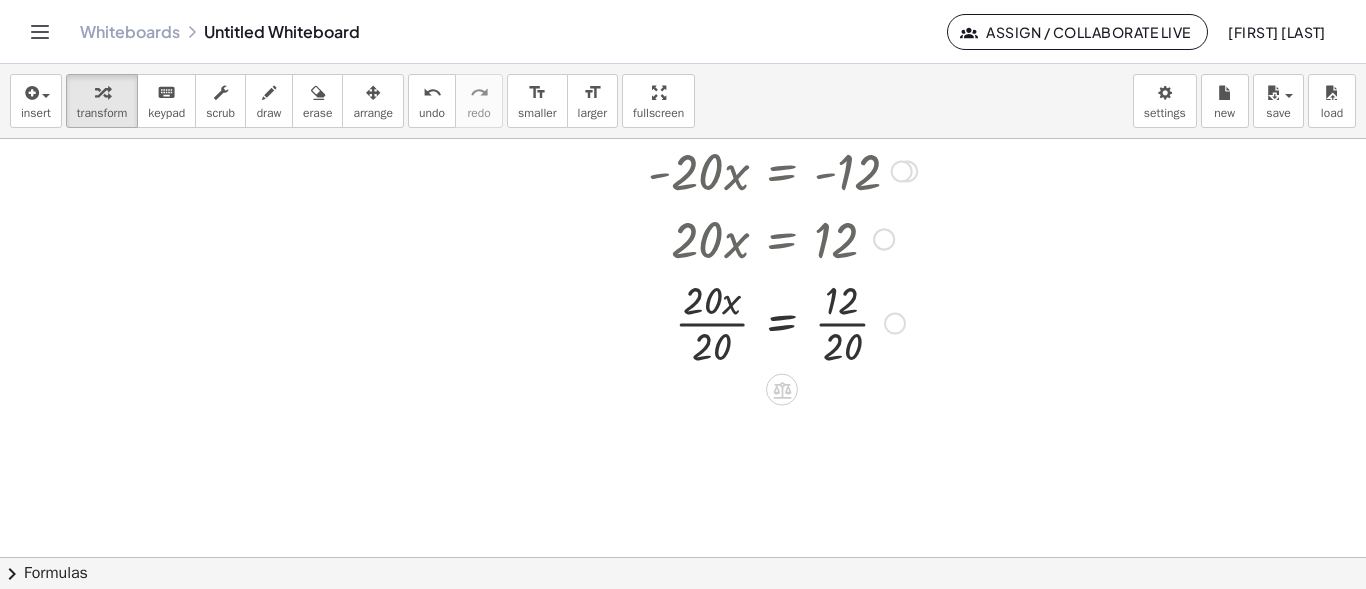 click at bounding box center [753, 238] 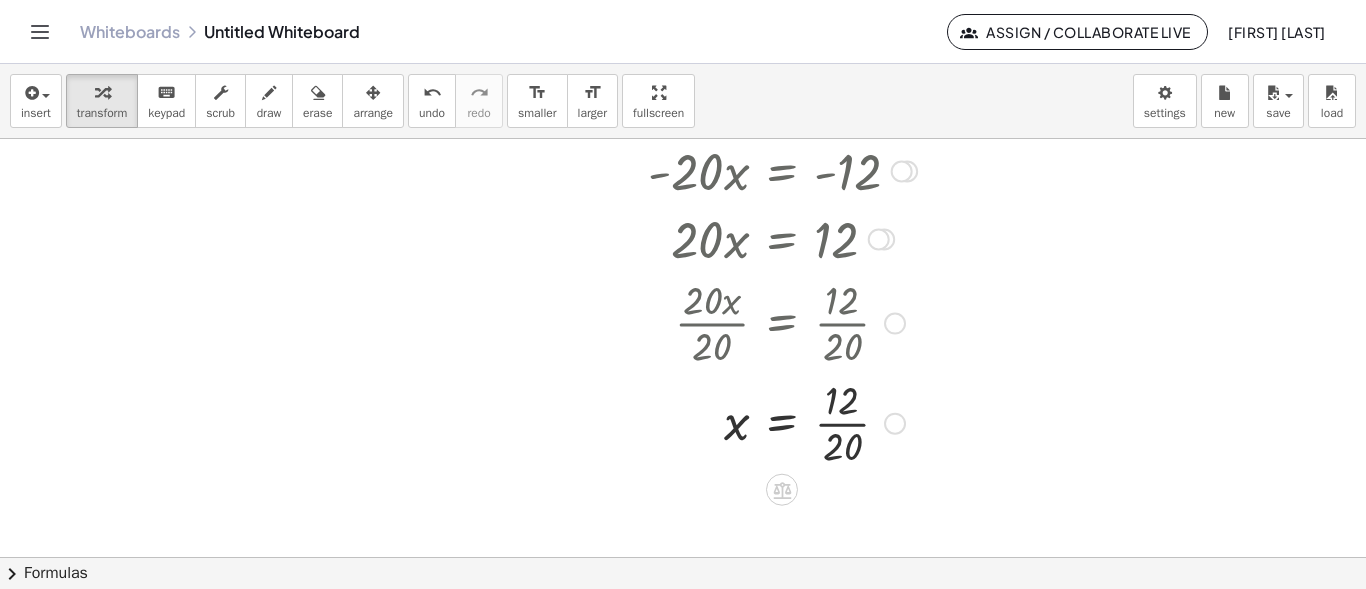 click at bounding box center (760, 422) 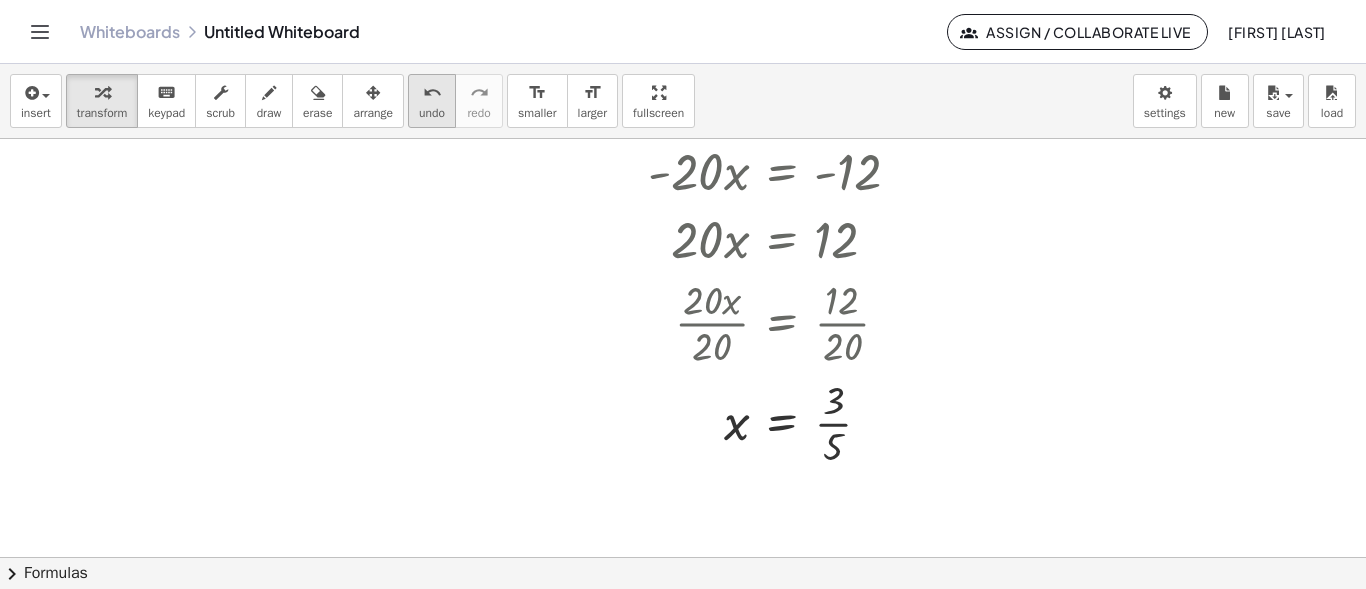 click on "undo undo" at bounding box center [432, 101] 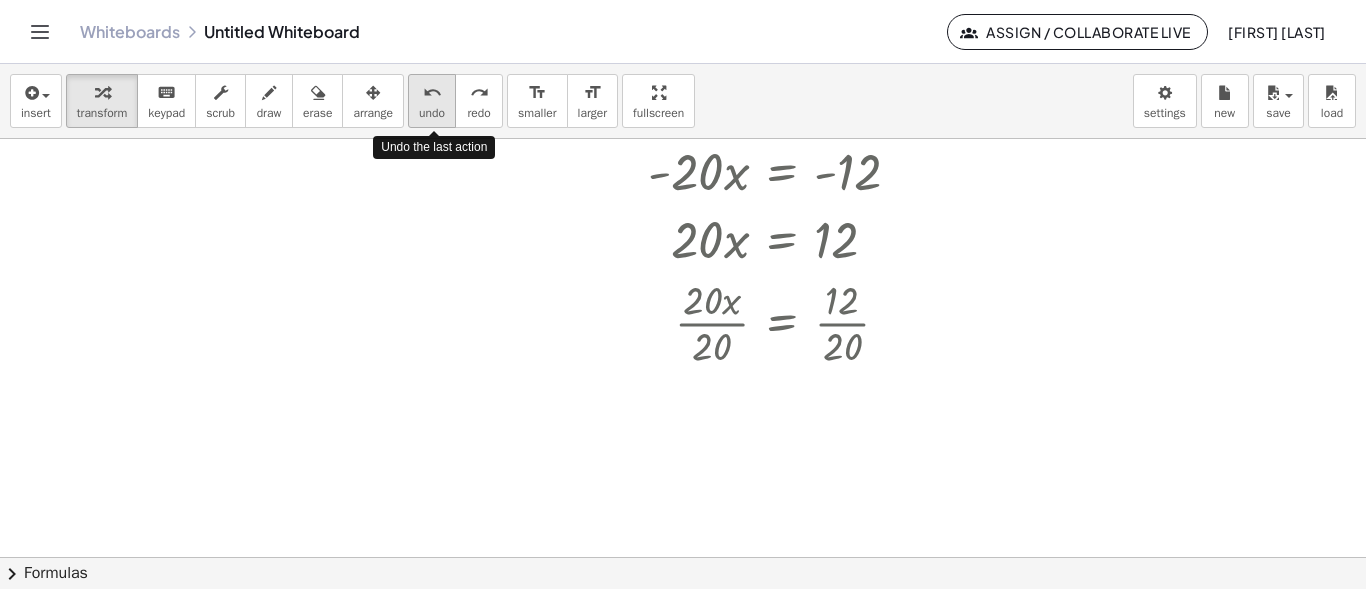 click on "undo undo" at bounding box center (432, 101) 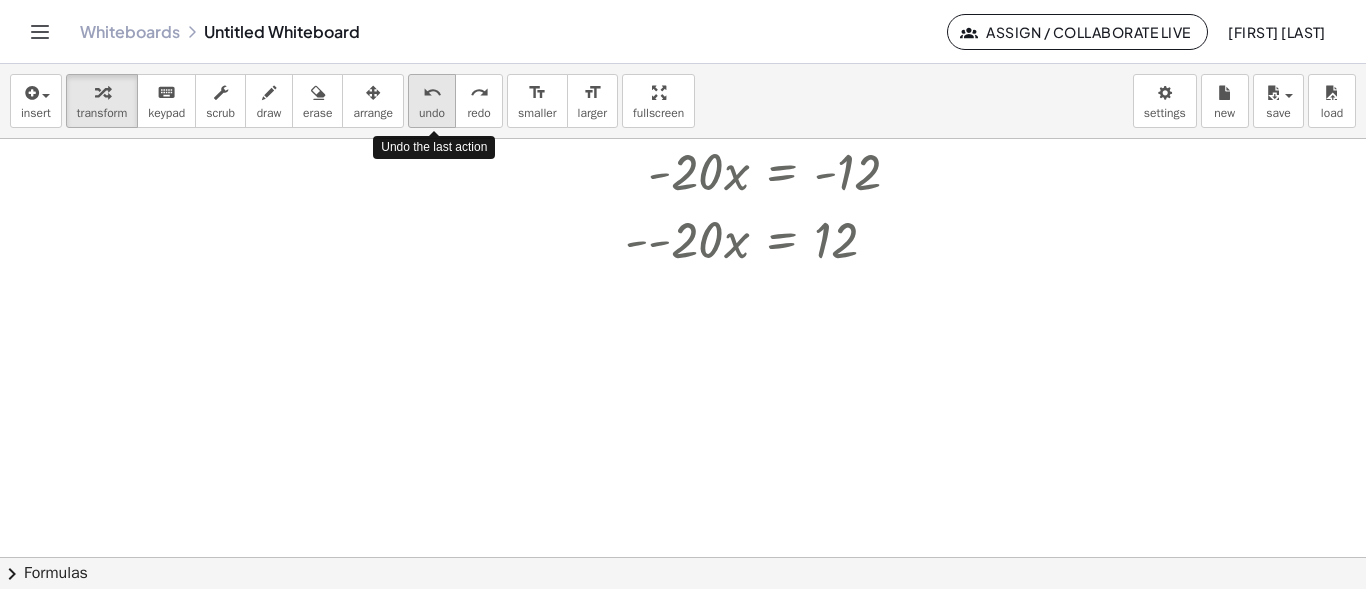 click on "undo undo" at bounding box center [432, 101] 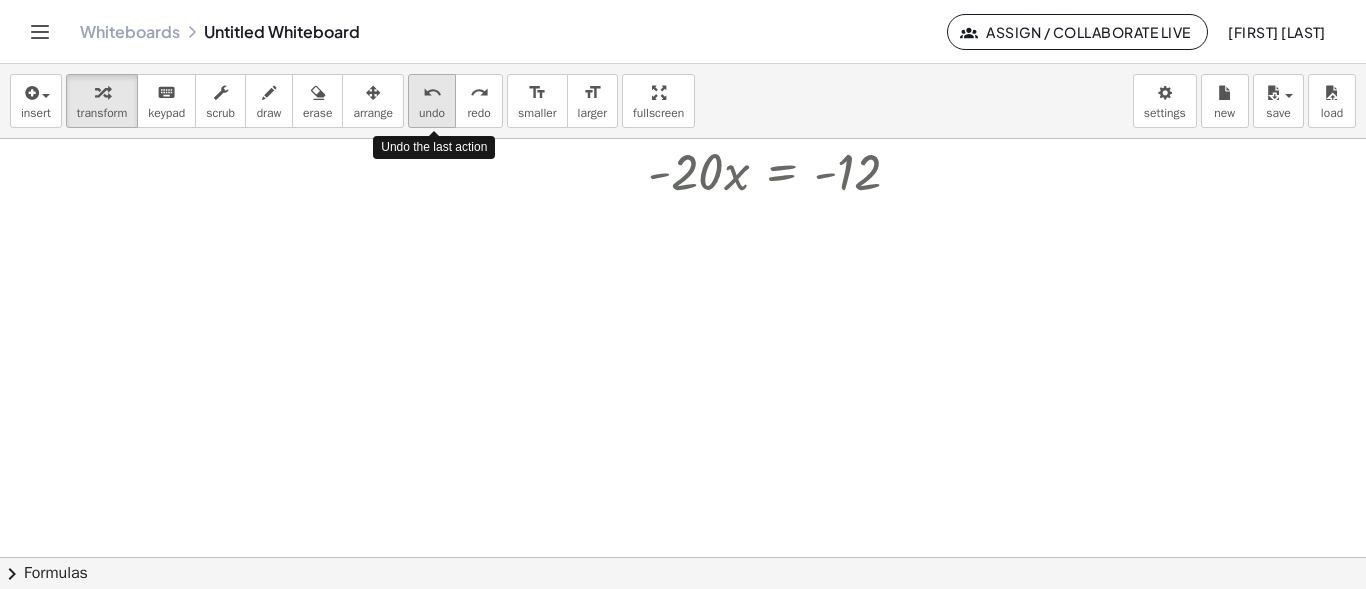 click on "undo undo" at bounding box center (432, 101) 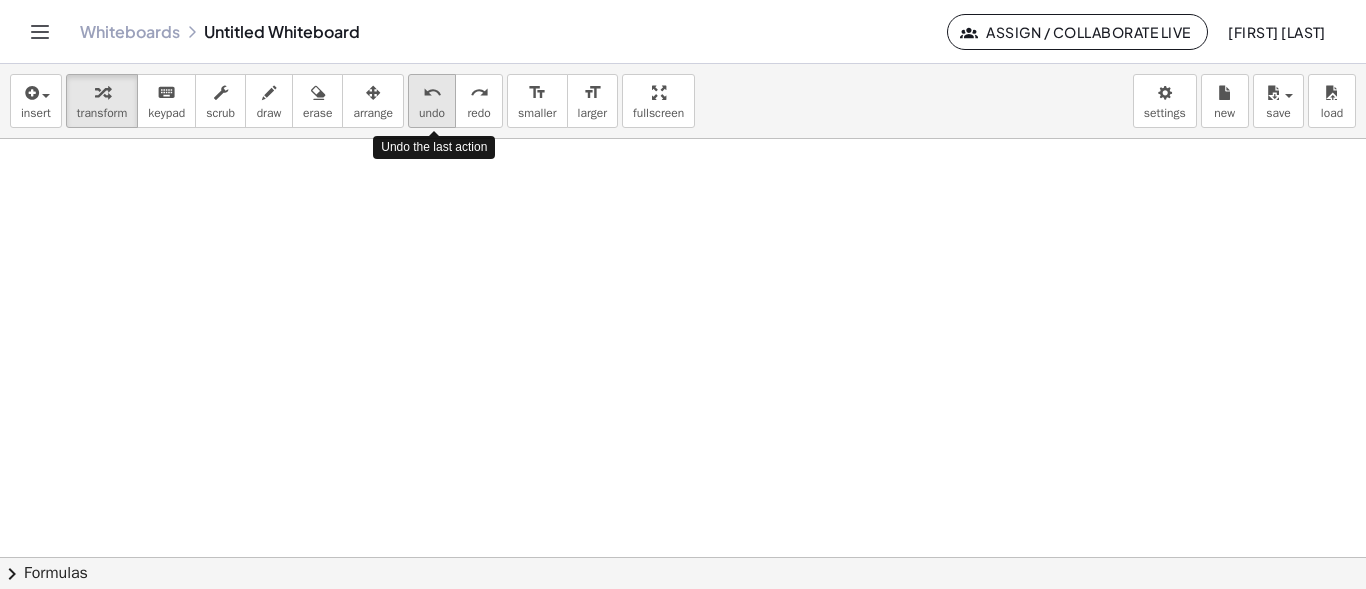 click on "undo undo" at bounding box center [432, 101] 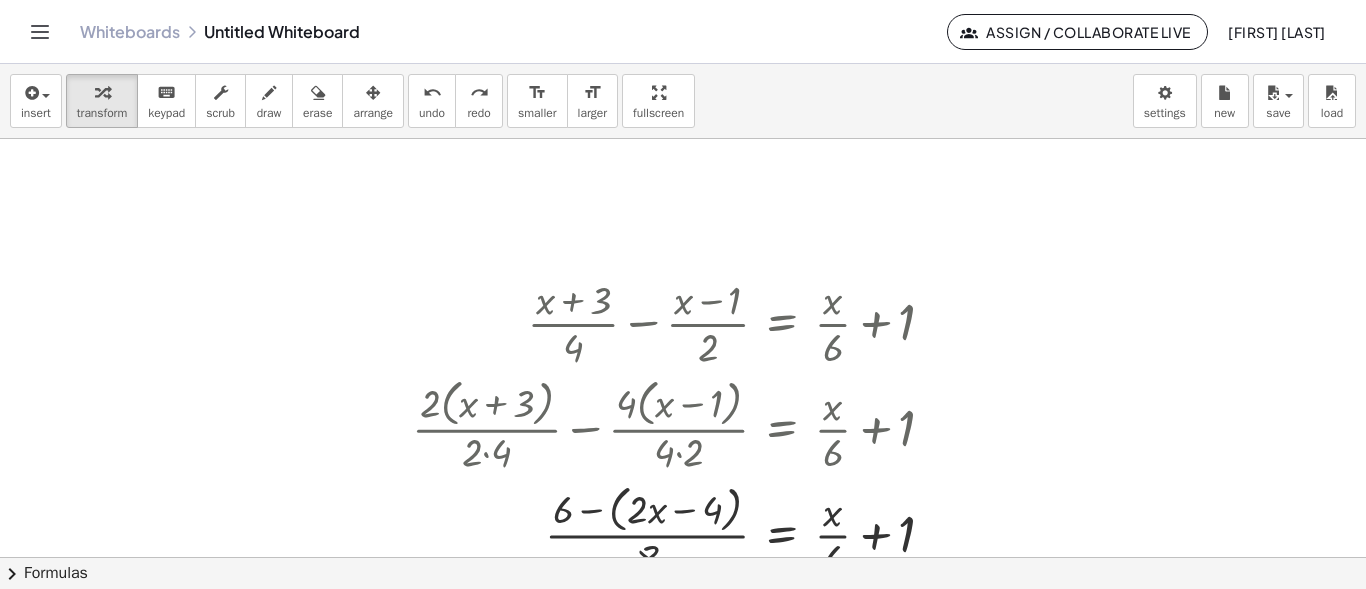 scroll, scrollTop: 800, scrollLeft: 0, axis: vertical 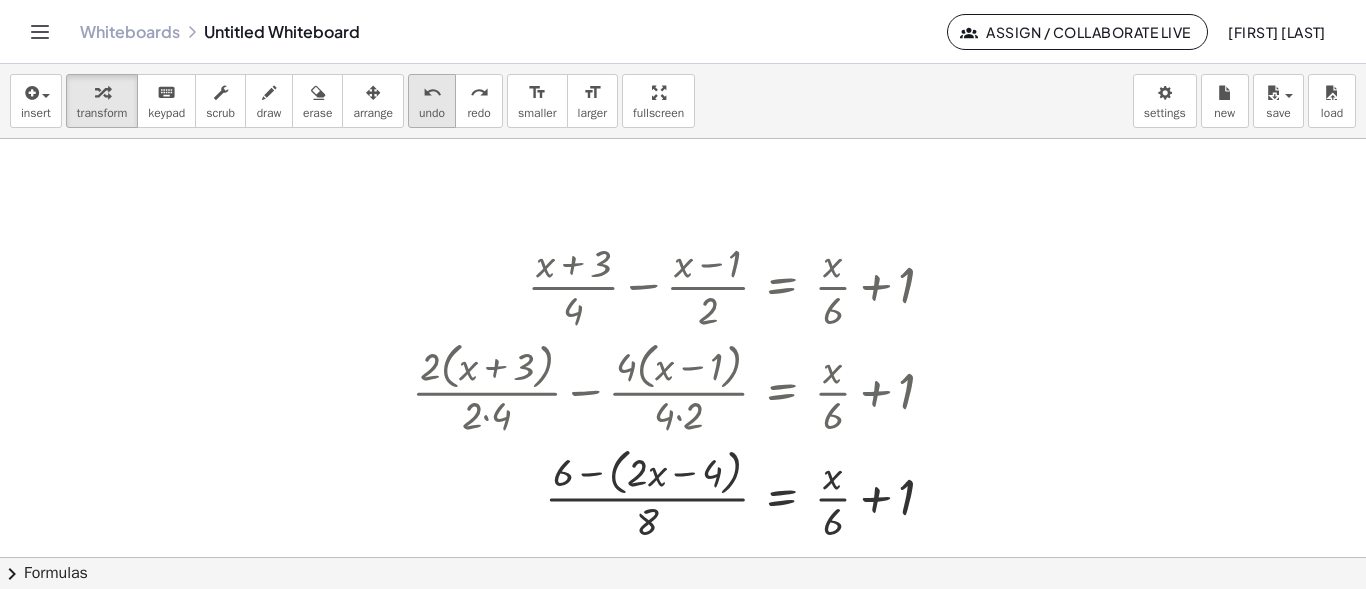 click on "undo undo" at bounding box center [432, 101] 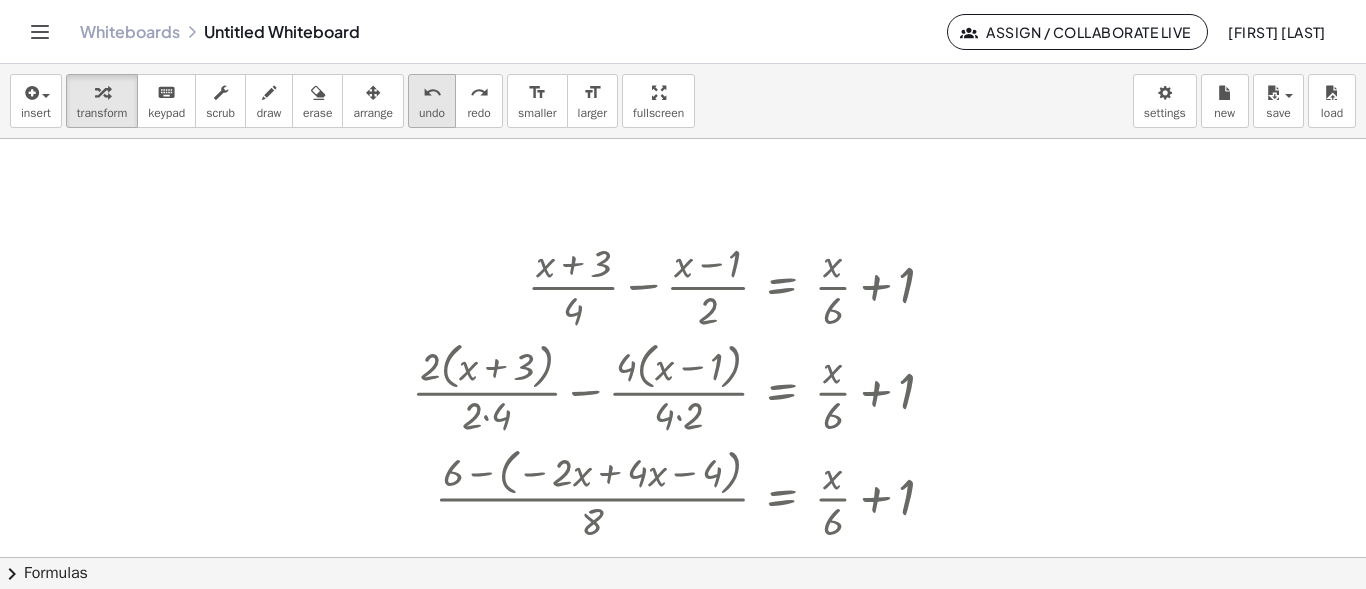 click on "undo undo" at bounding box center (432, 101) 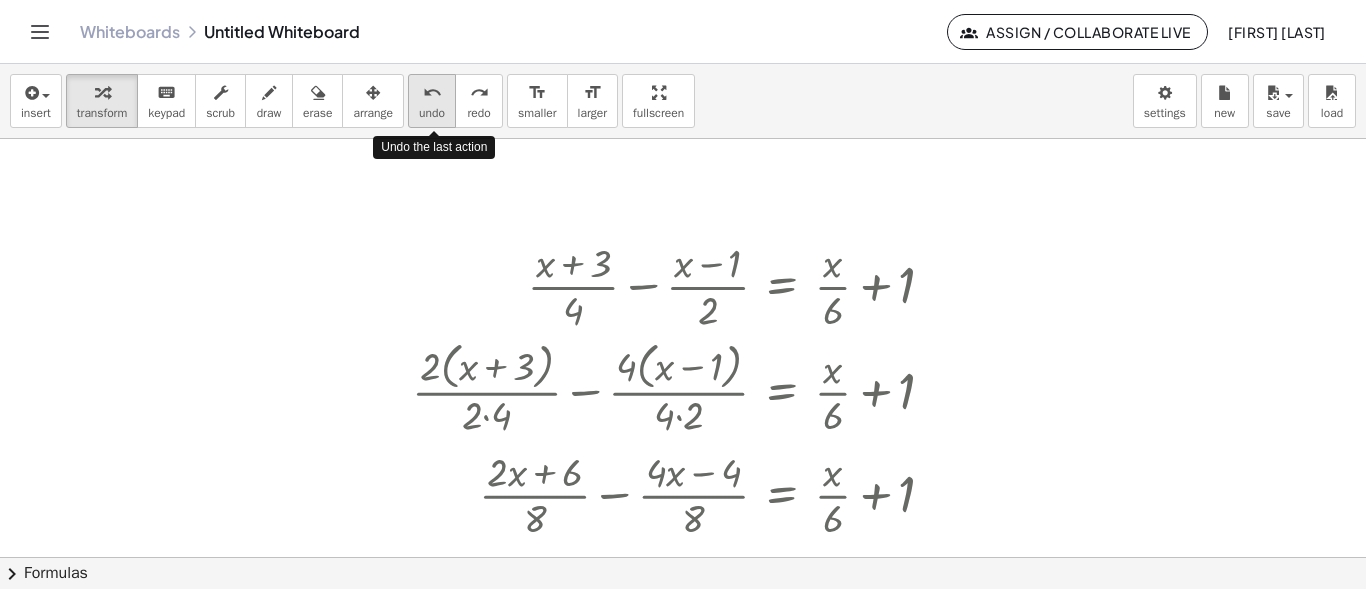 click on "undo undo" at bounding box center (432, 101) 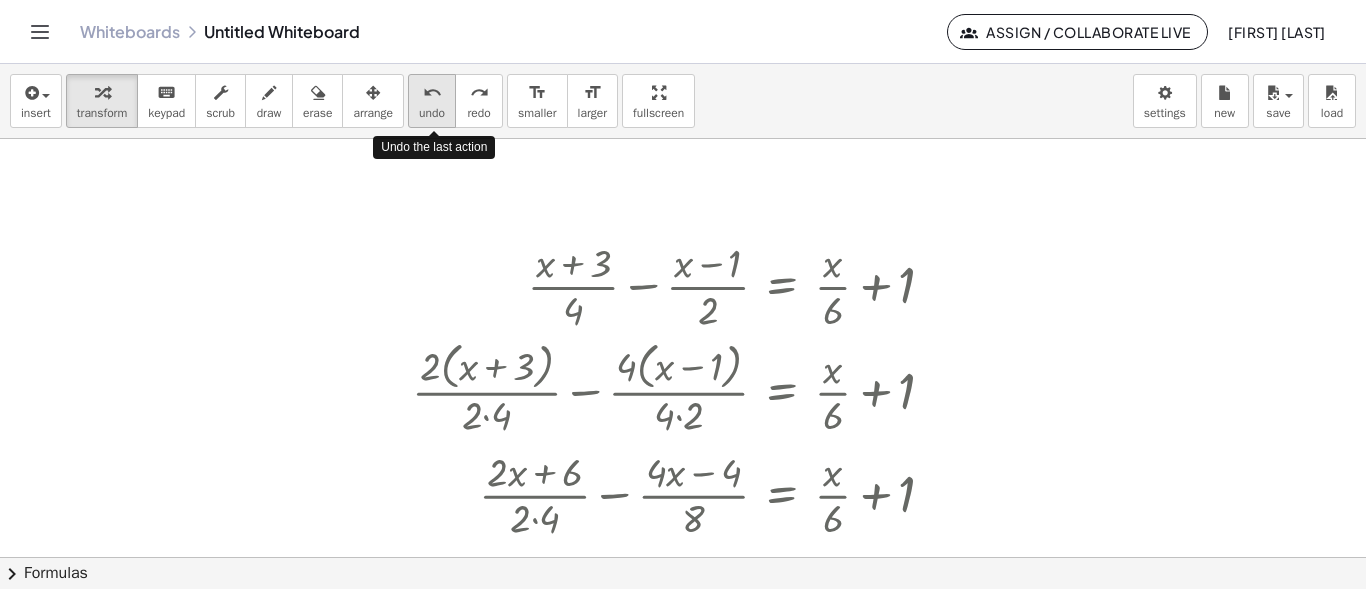click on "undo undo" at bounding box center [432, 101] 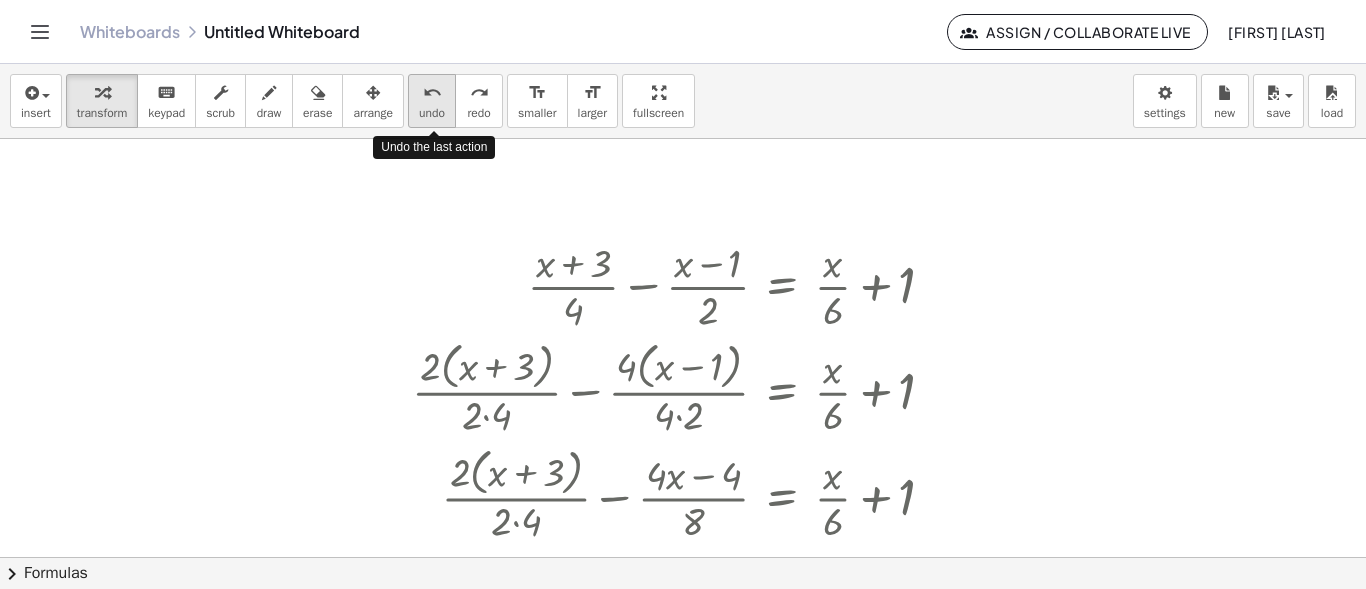 click on "undo undo" at bounding box center (432, 101) 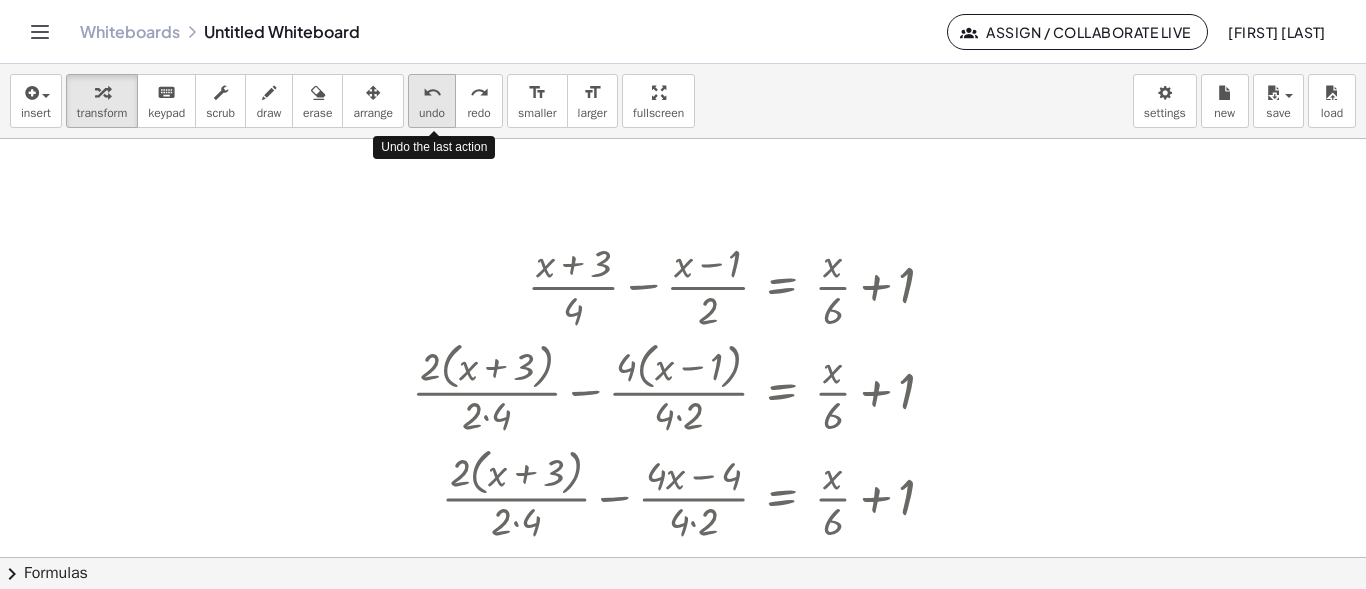click on "undo undo" at bounding box center [432, 101] 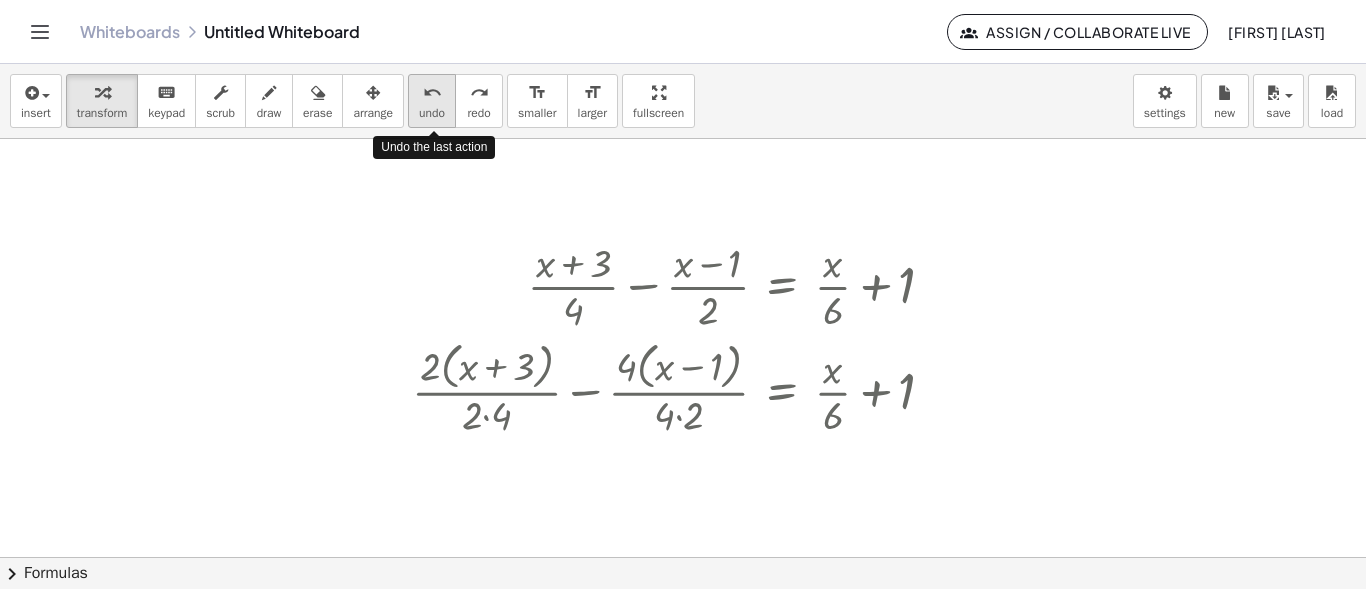 click on "undo undo" at bounding box center [432, 101] 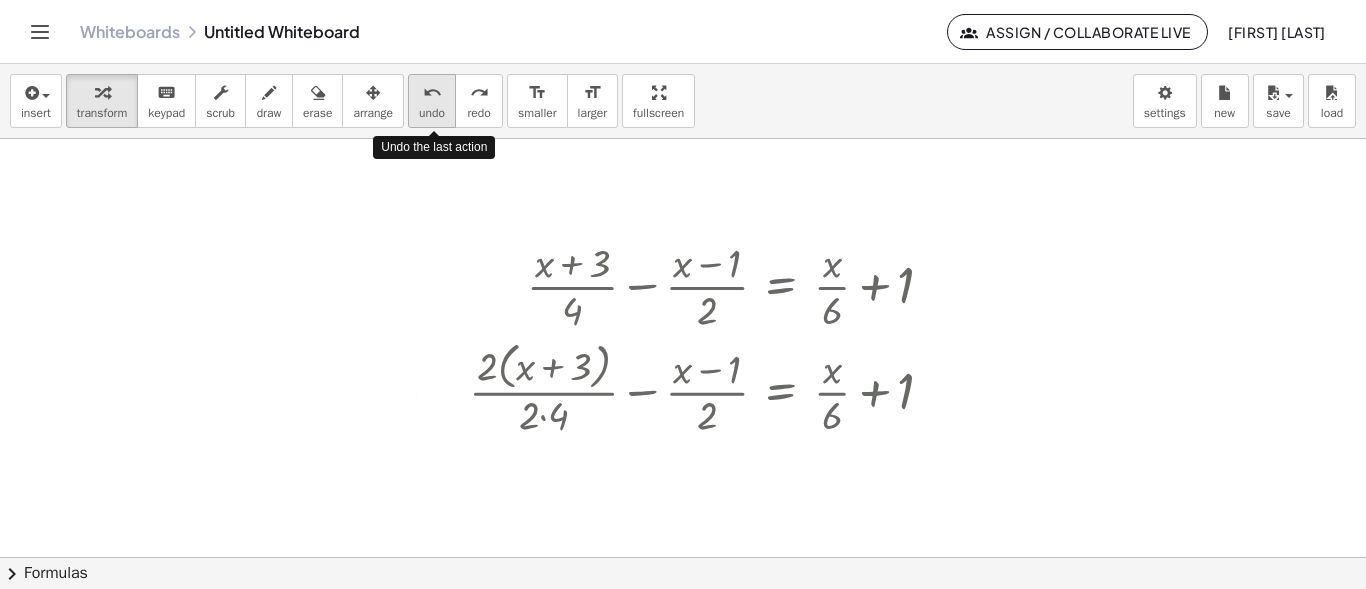 click on "undo undo" at bounding box center (432, 101) 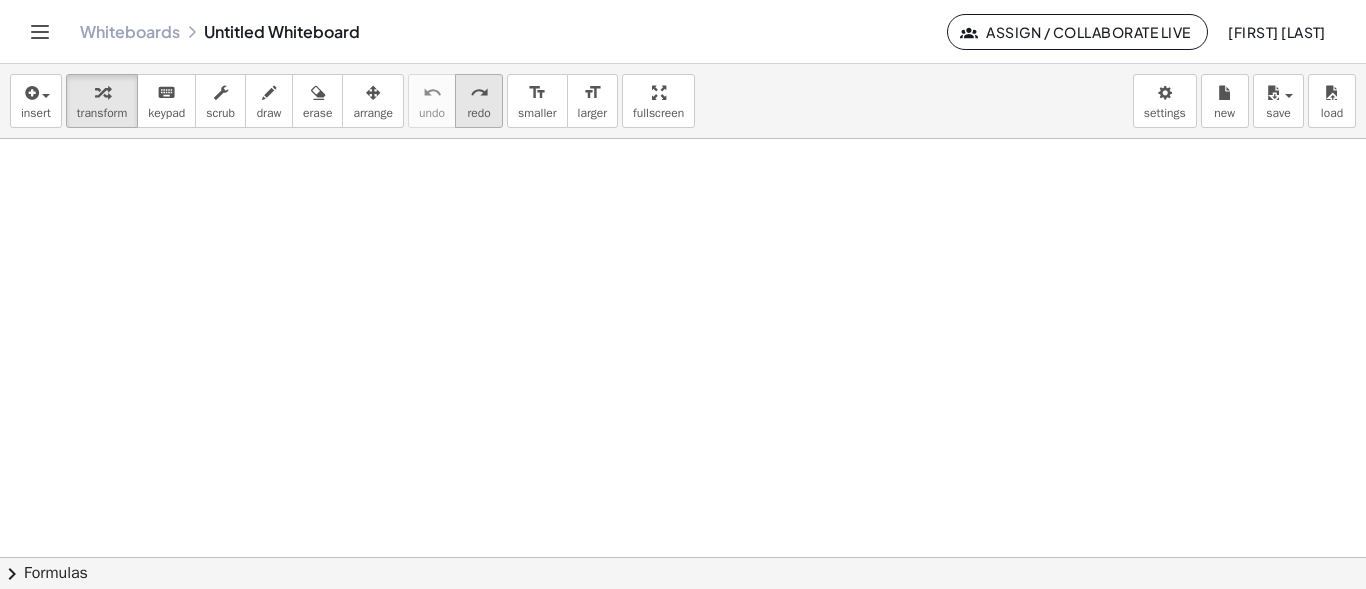 click on "redo" at bounding box center (478, 113) 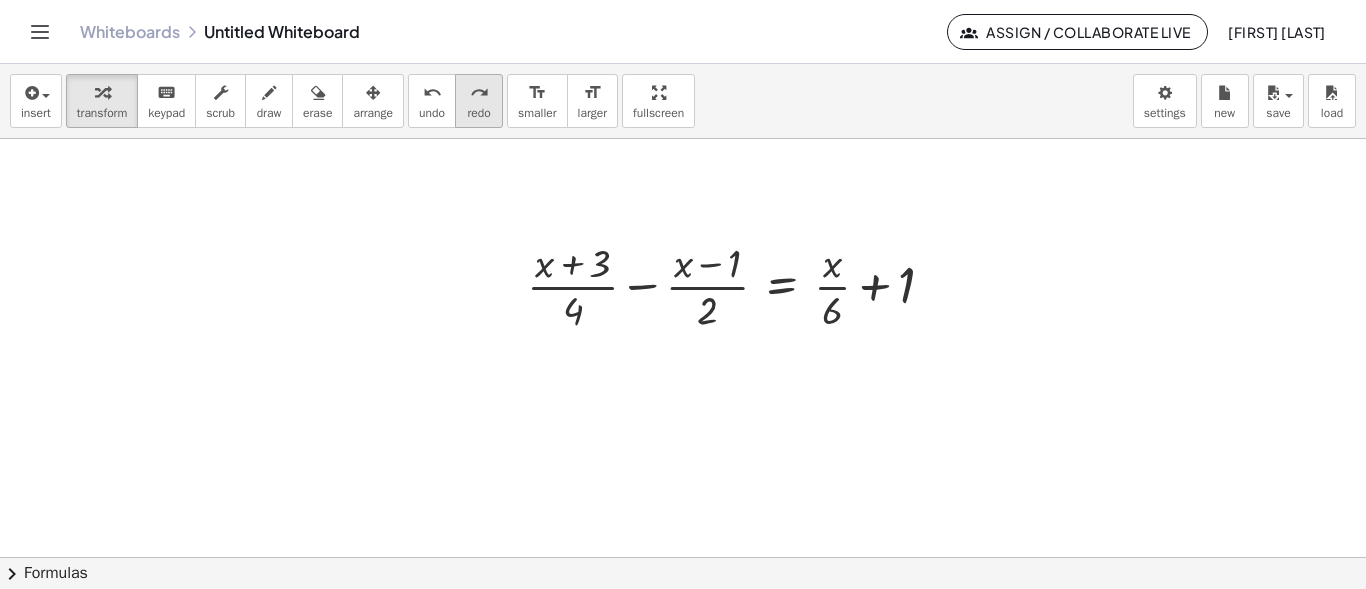 click on "redo" at bounding box center [478, 113] 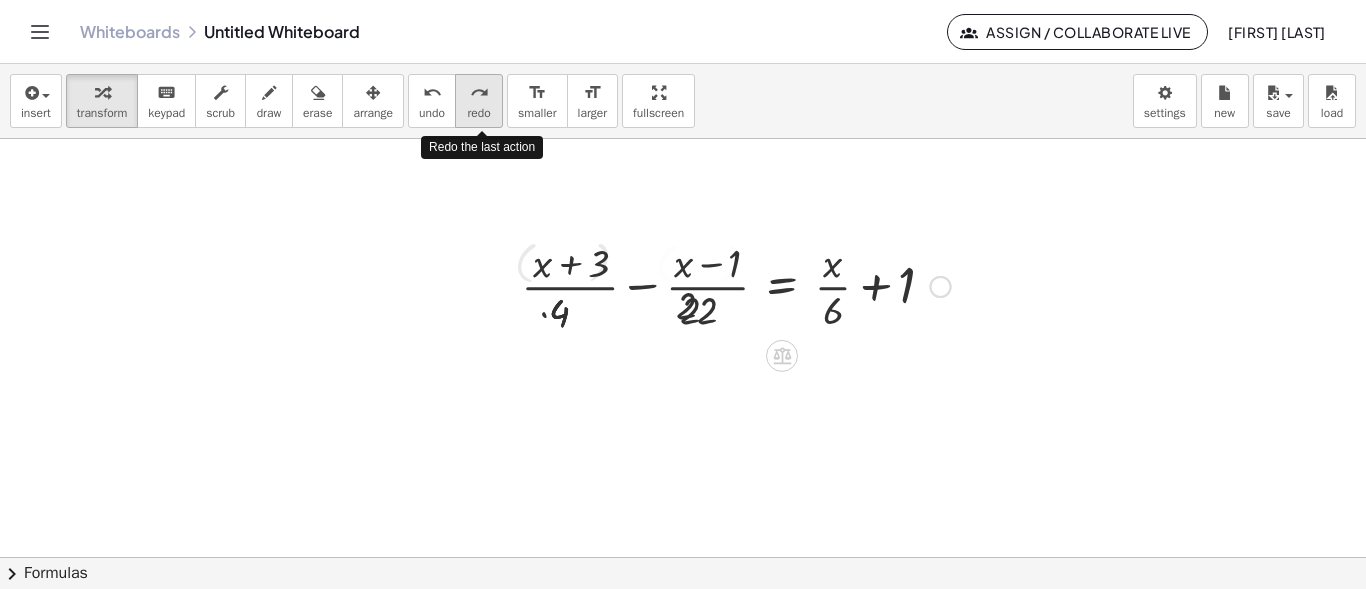 click on "redo" at bounding box center [478, 113] 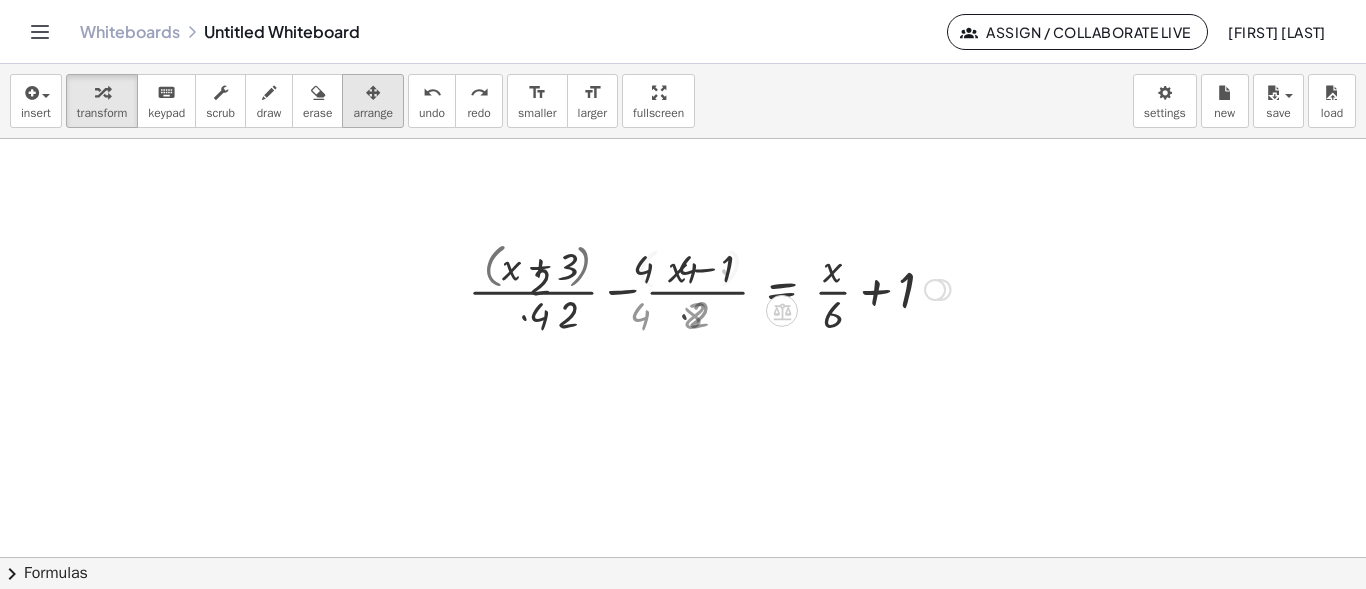 click at bounding box center (373, 92) 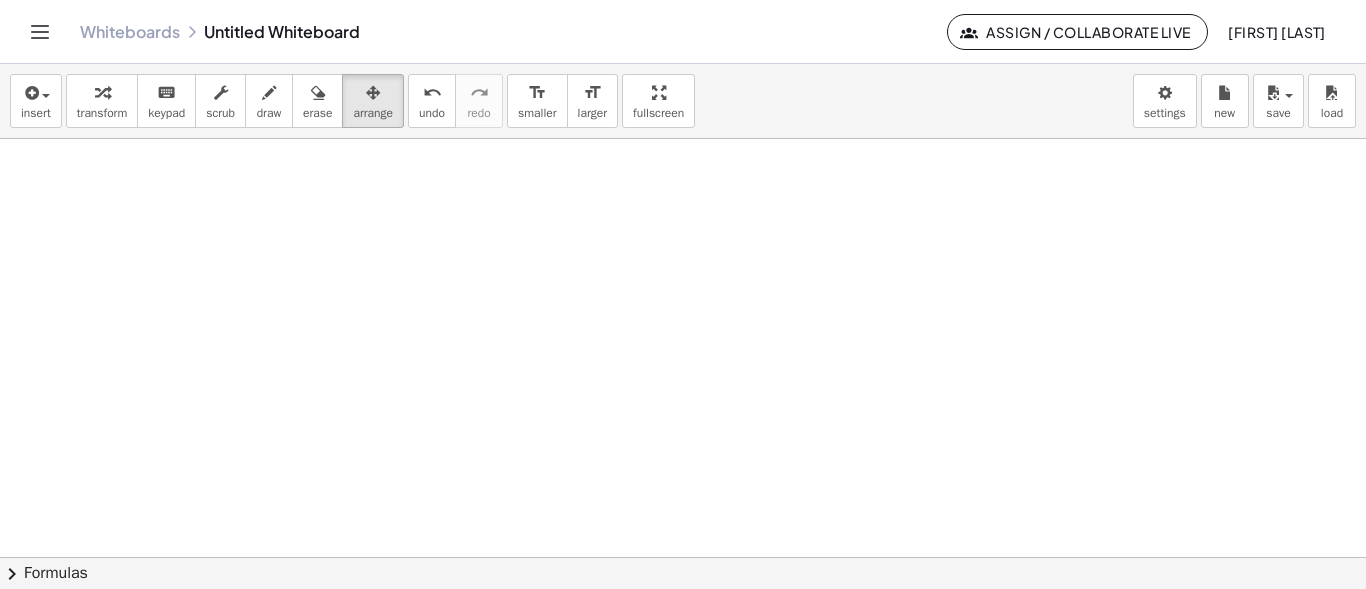 scroll, scrollTop: 1067, scrollLeft: 0, axis: vertical 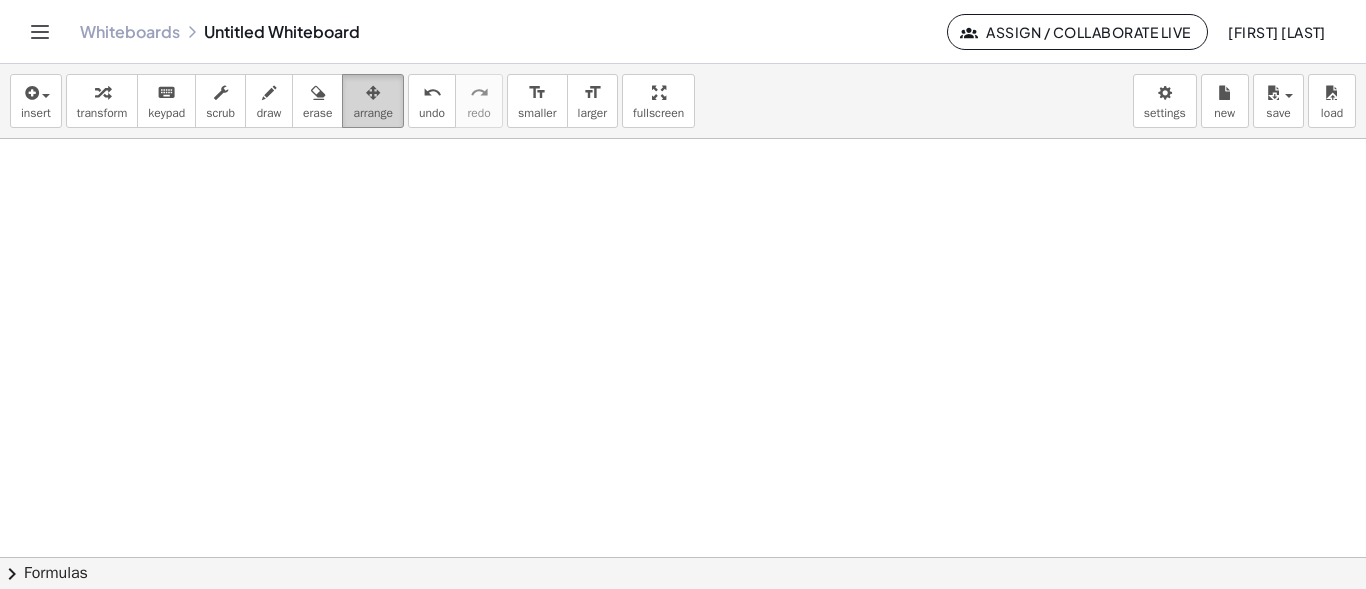click at bounding box center [373, 93] 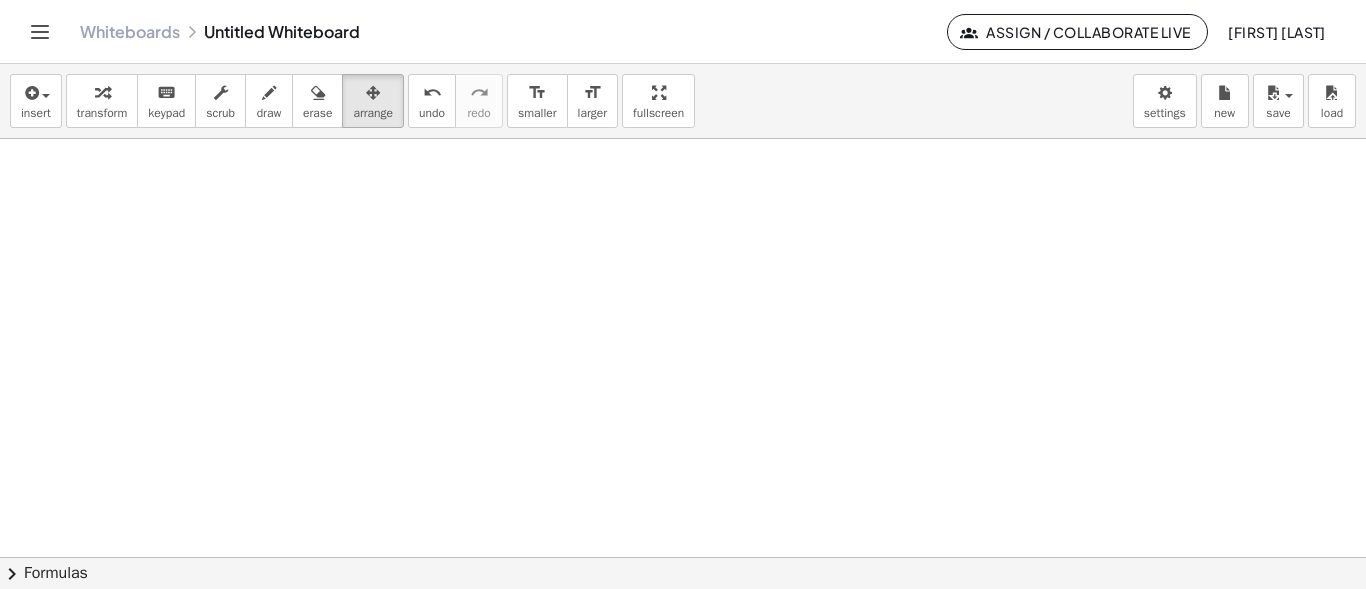 click at bounding box center [814, -92] 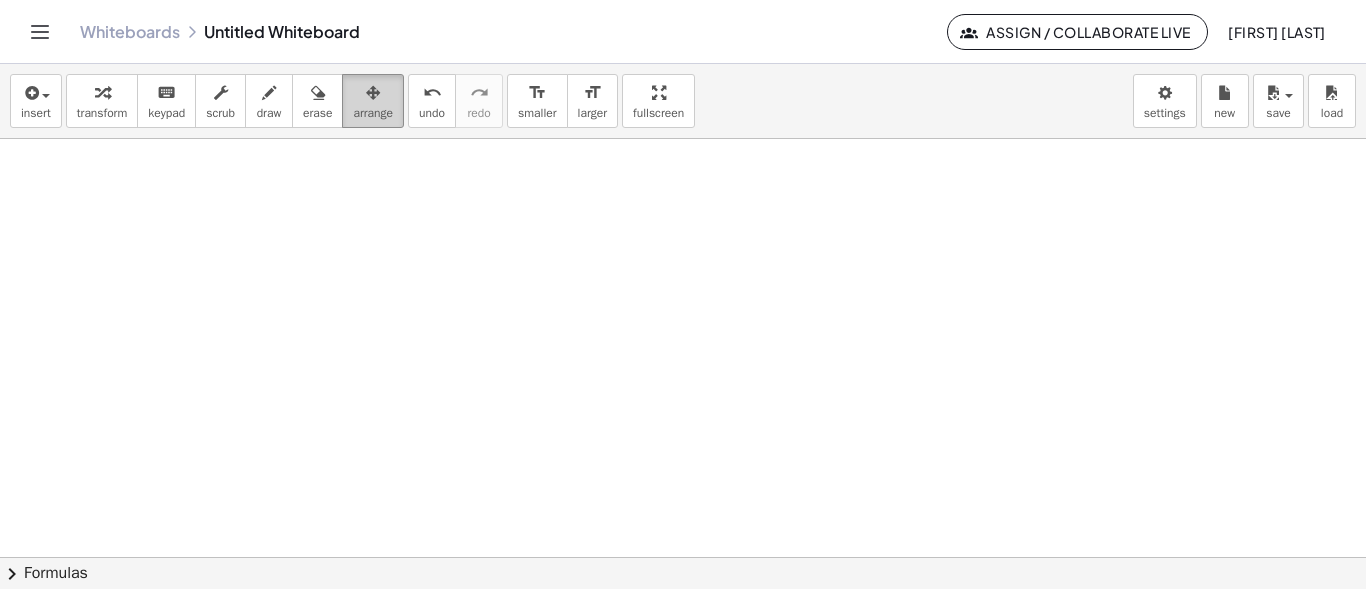 click at bounding box center (373, 93) 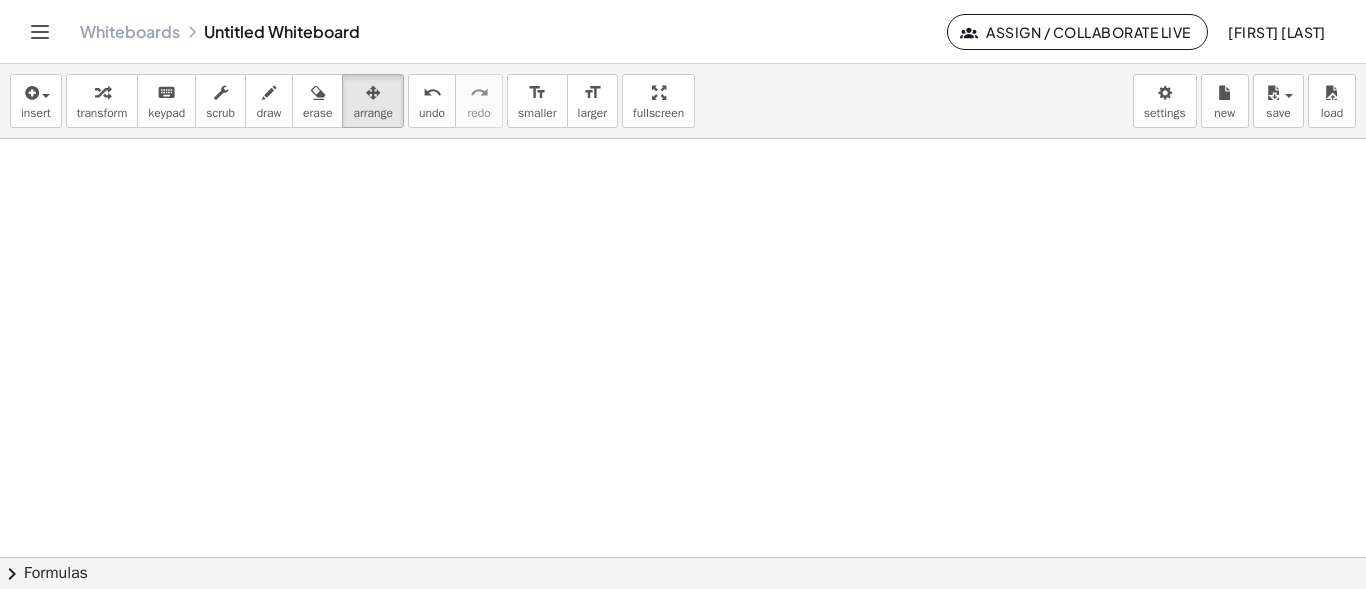 click at bounding box center [814, -92] 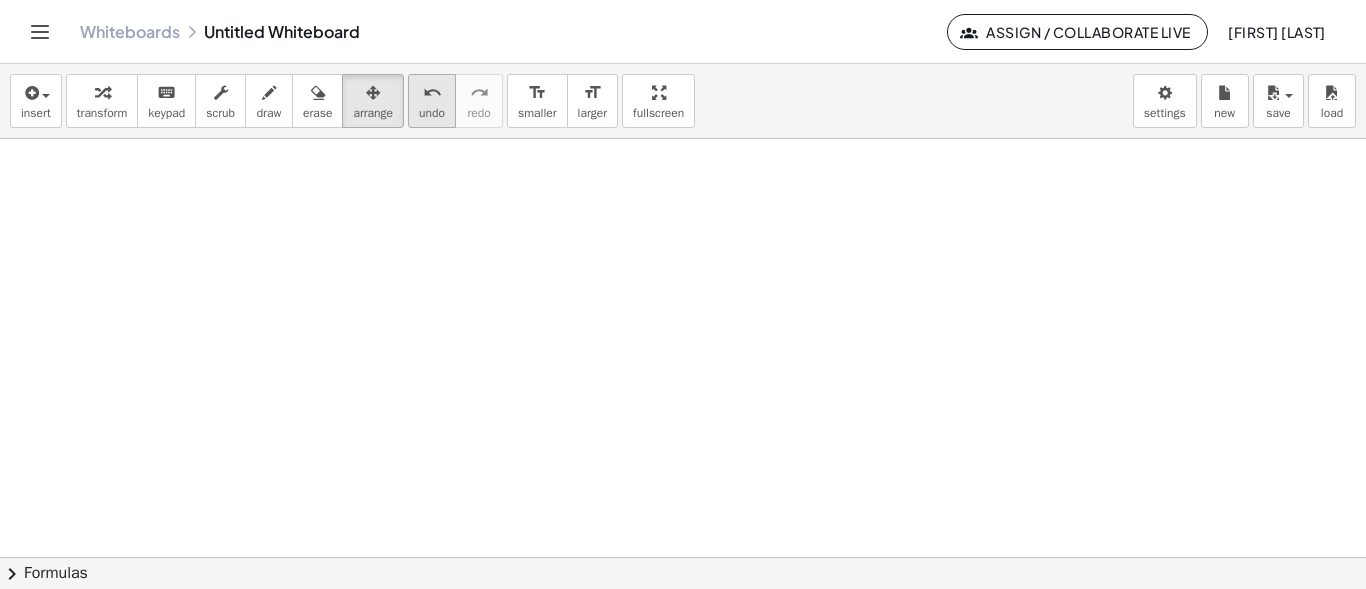 click on "undo" at bounding box center [432, 93] 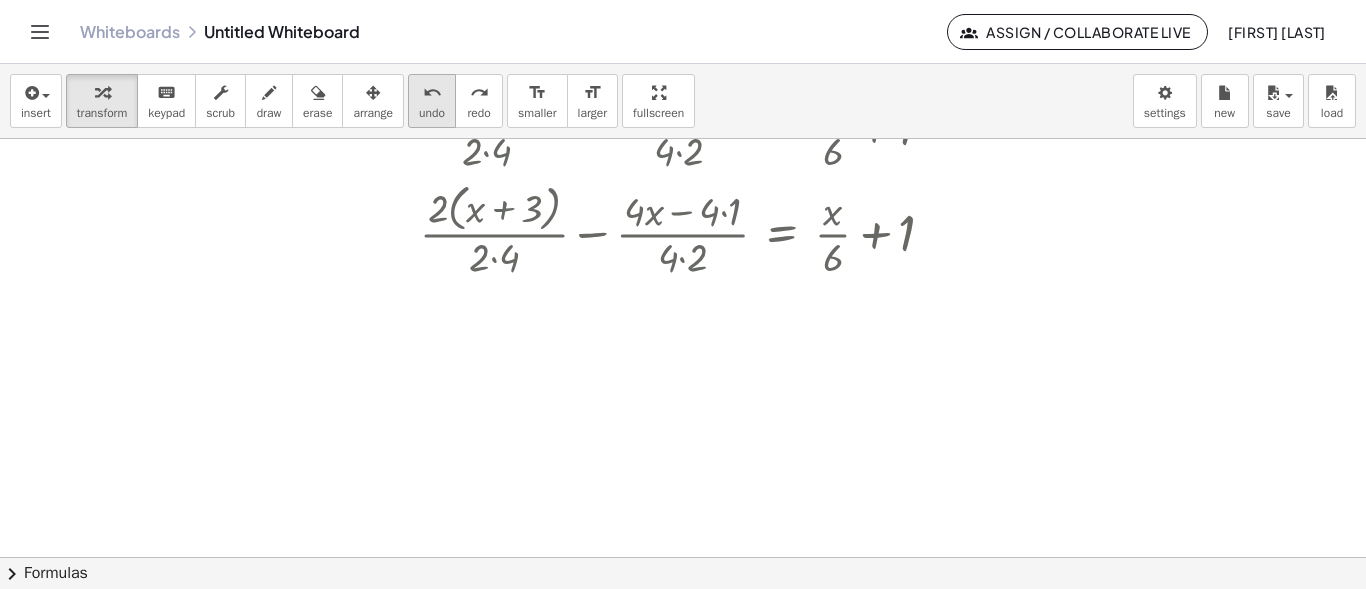 click on "undo" at bounding box center (432, 93) 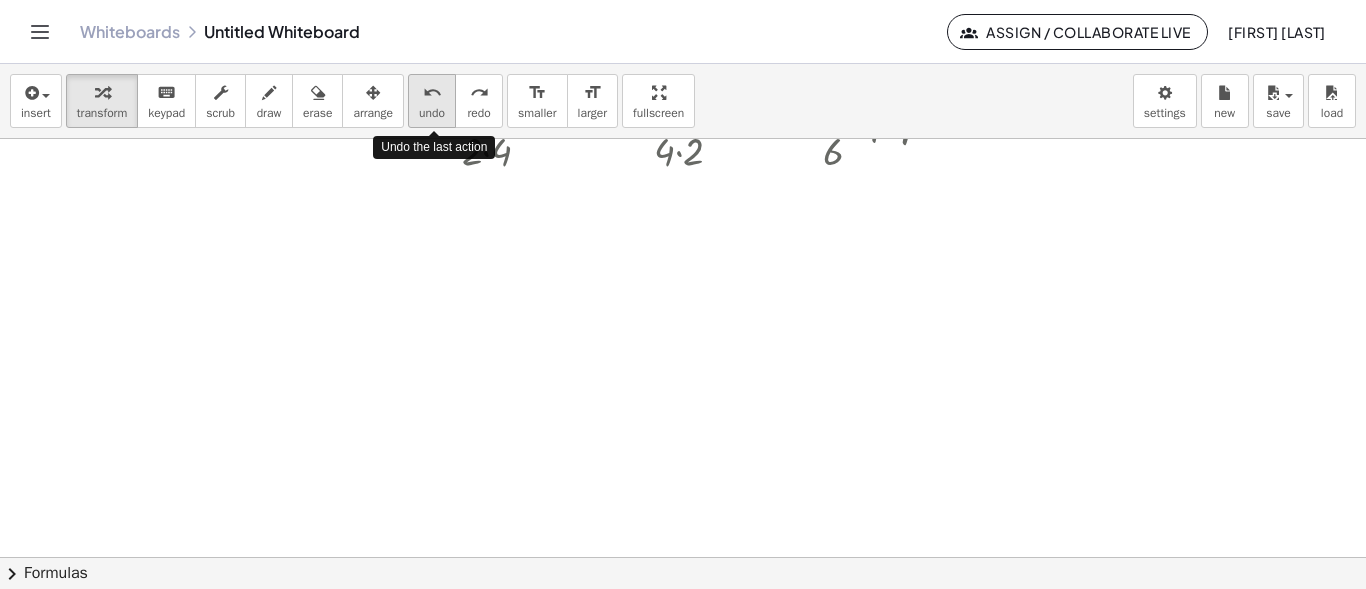 click on "undo" at bounding box center [432, 93] 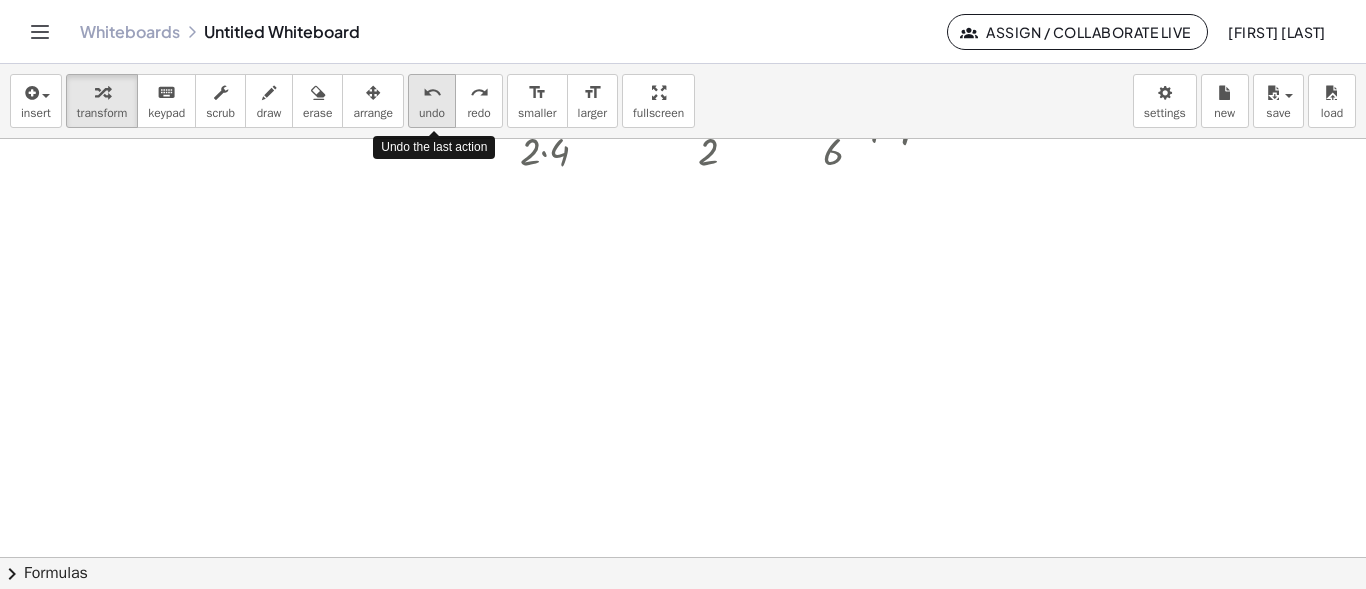 click on "undo" at bounding box center (432, 93) 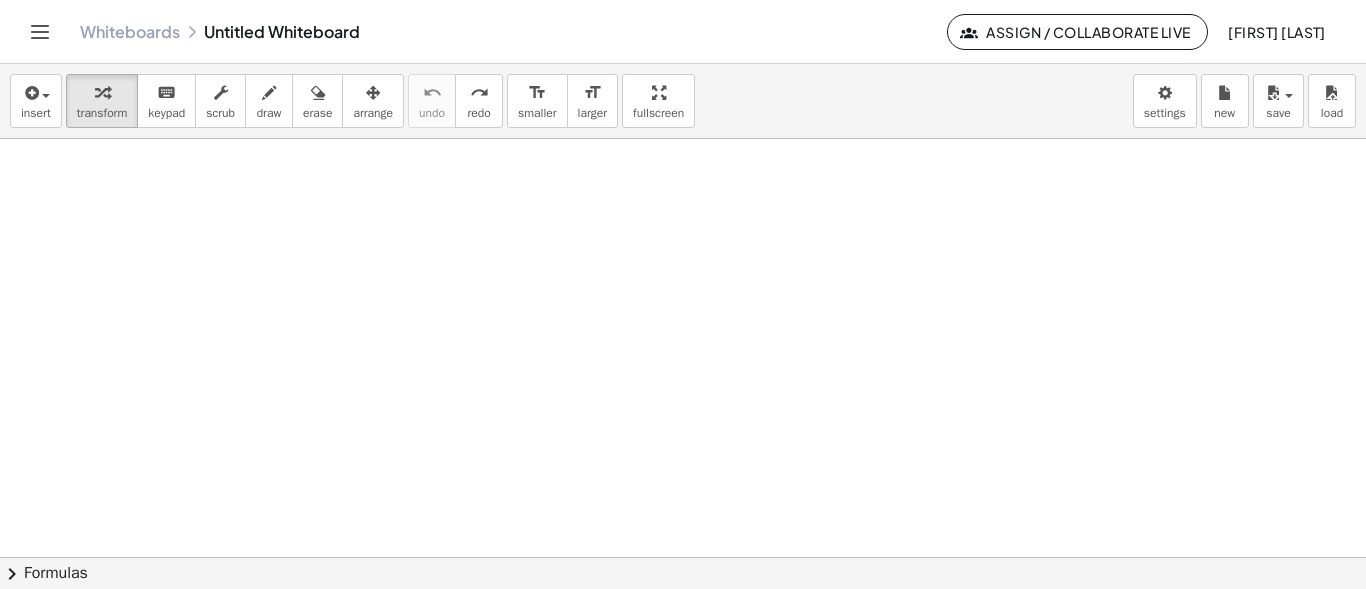 scroll, scrollTop: 533, scrollLeft: 0, axis: vertical 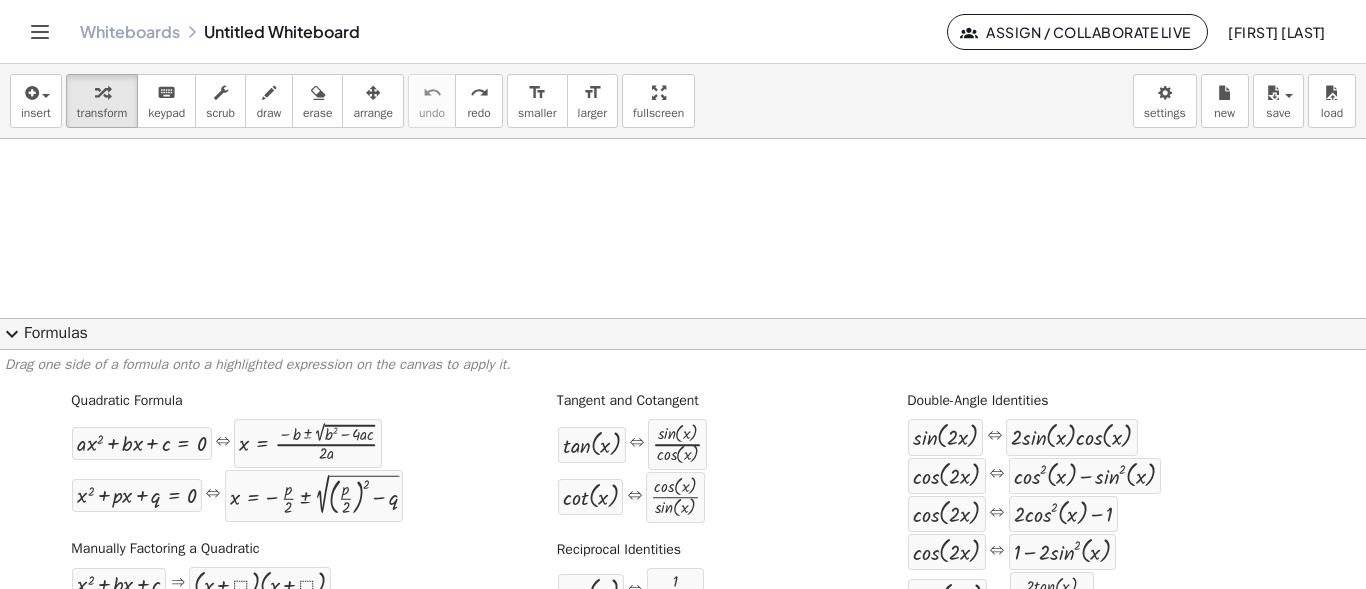 click at bounding box center [814, 233] 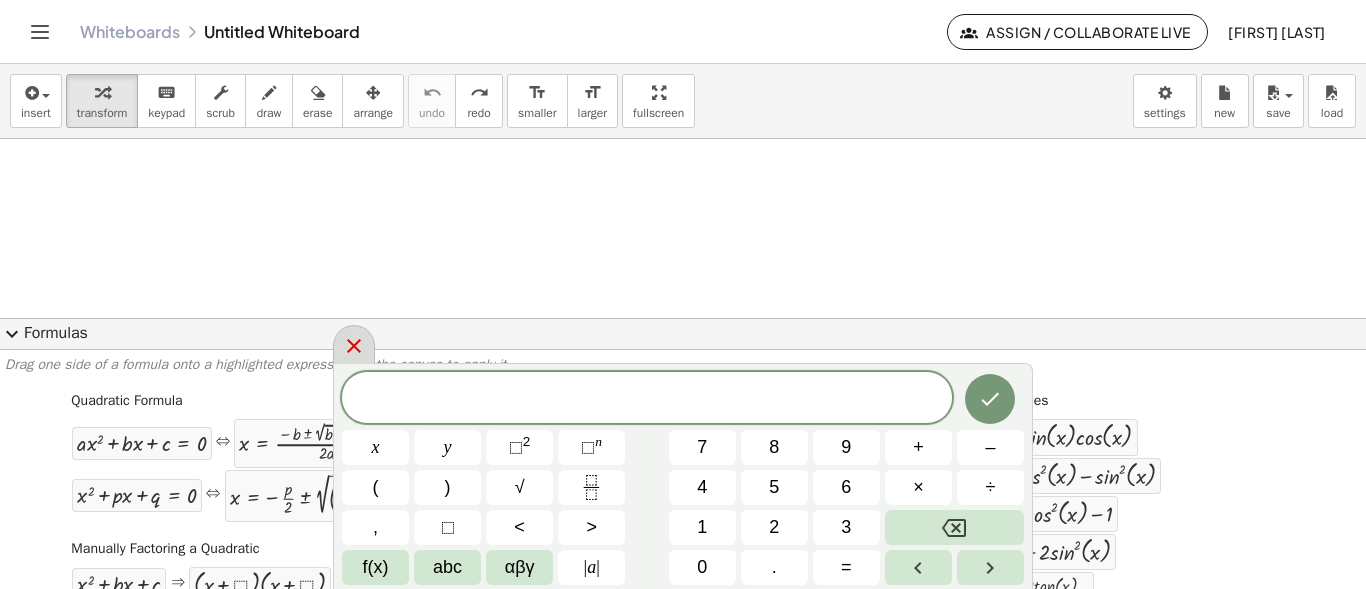 click 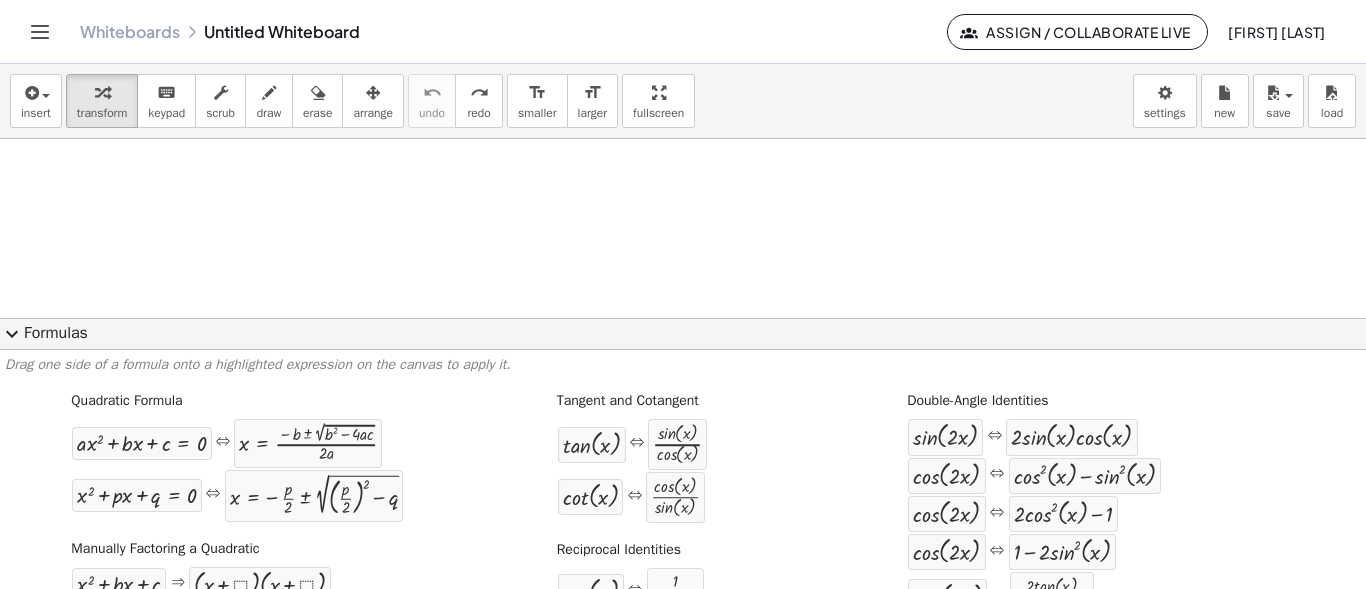 click on "expand_more" at bounding box center [12, 334] 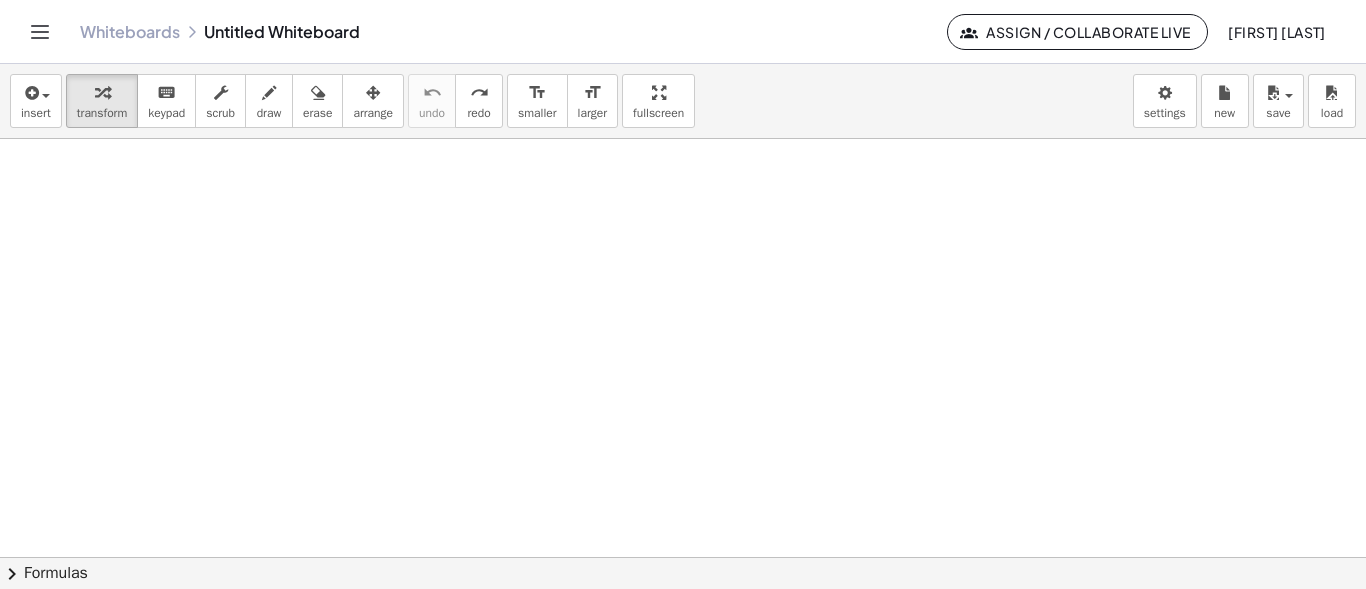 click at bounding box center [814, 233] 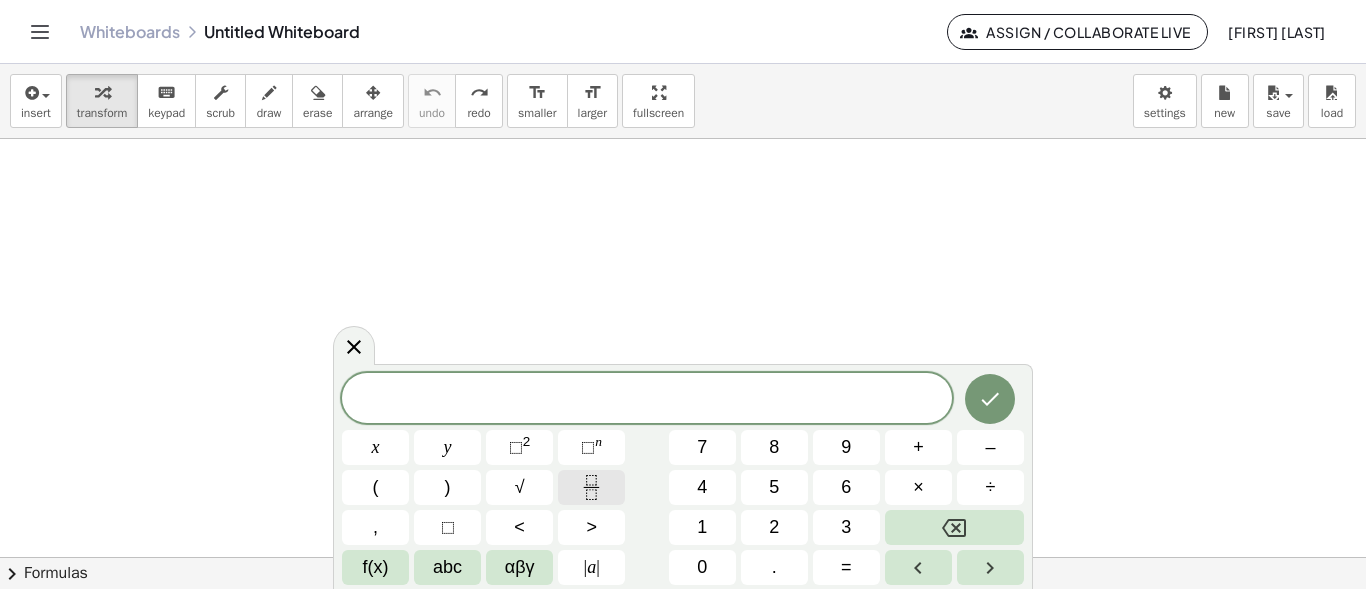 click 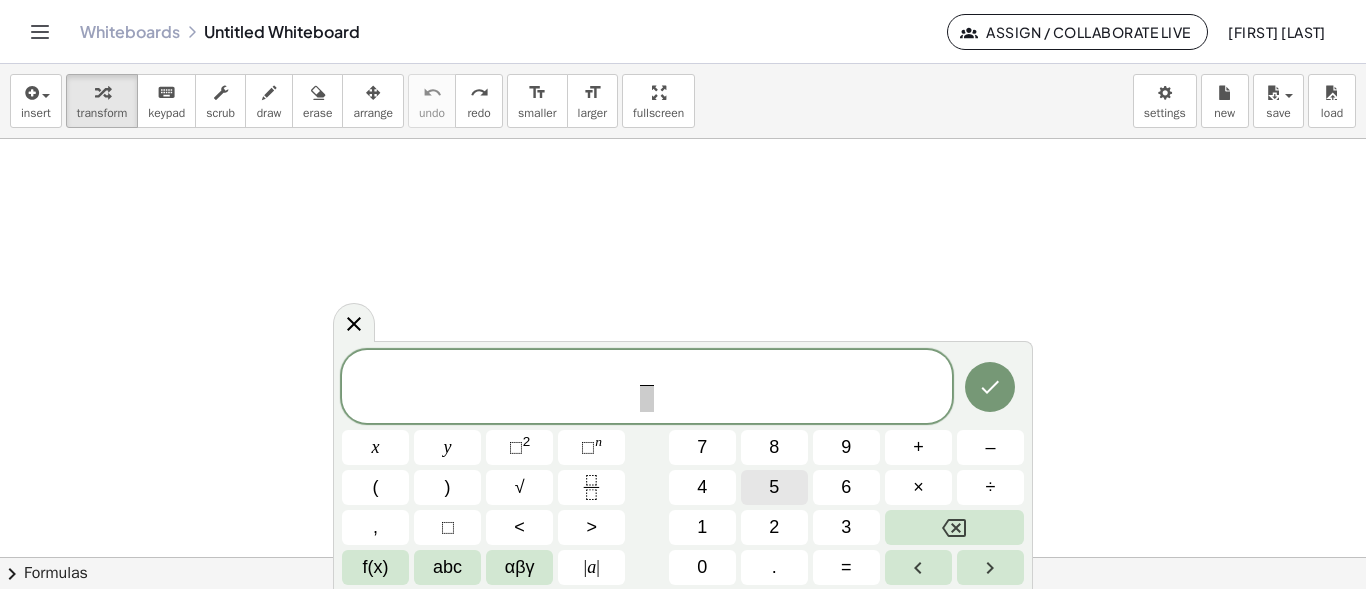 click on "5" at bounding box center (774, 487) 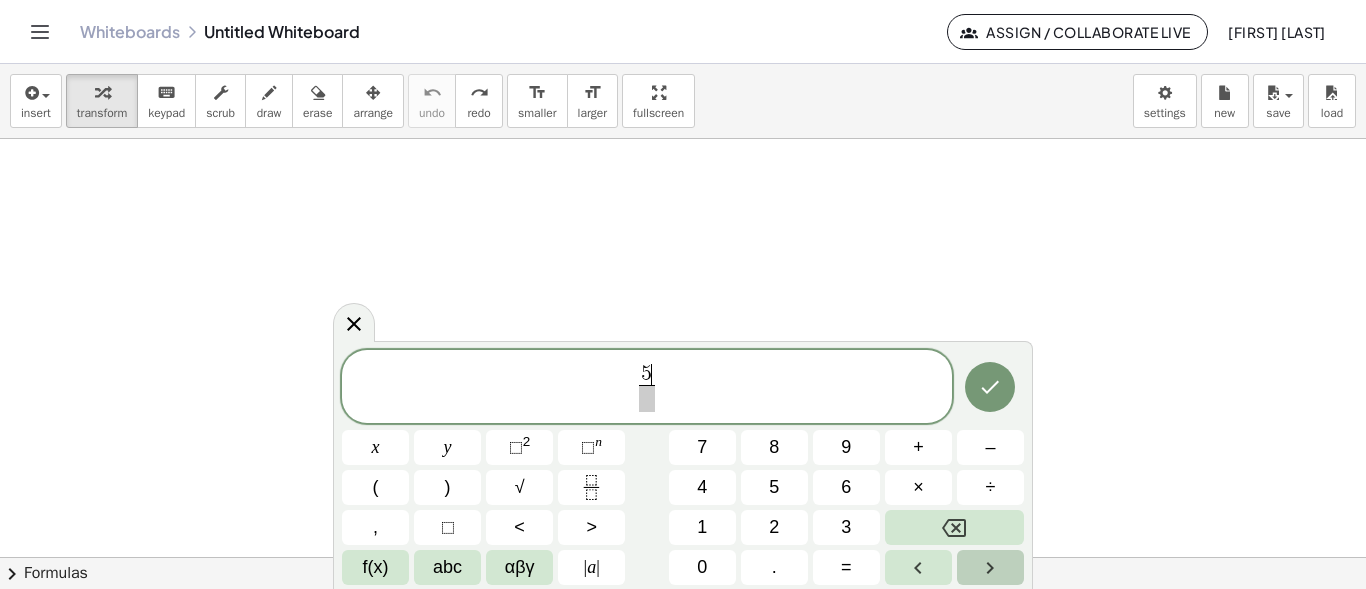 click 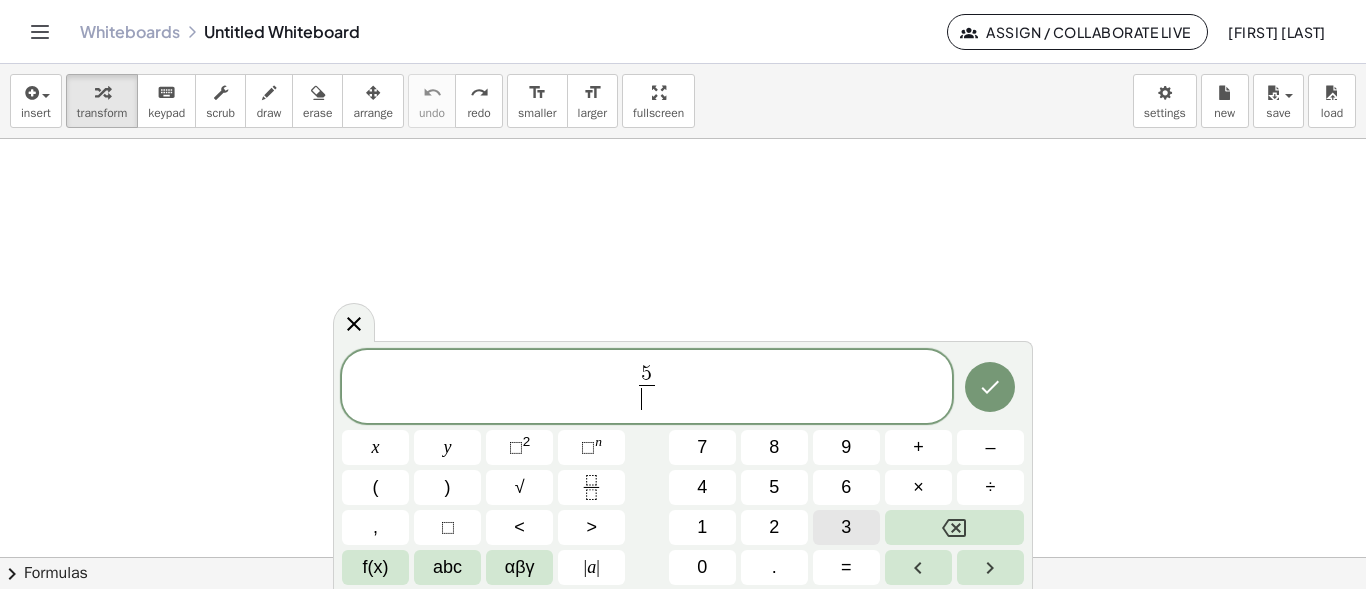 click on "3" at bounding box center [846, 527] 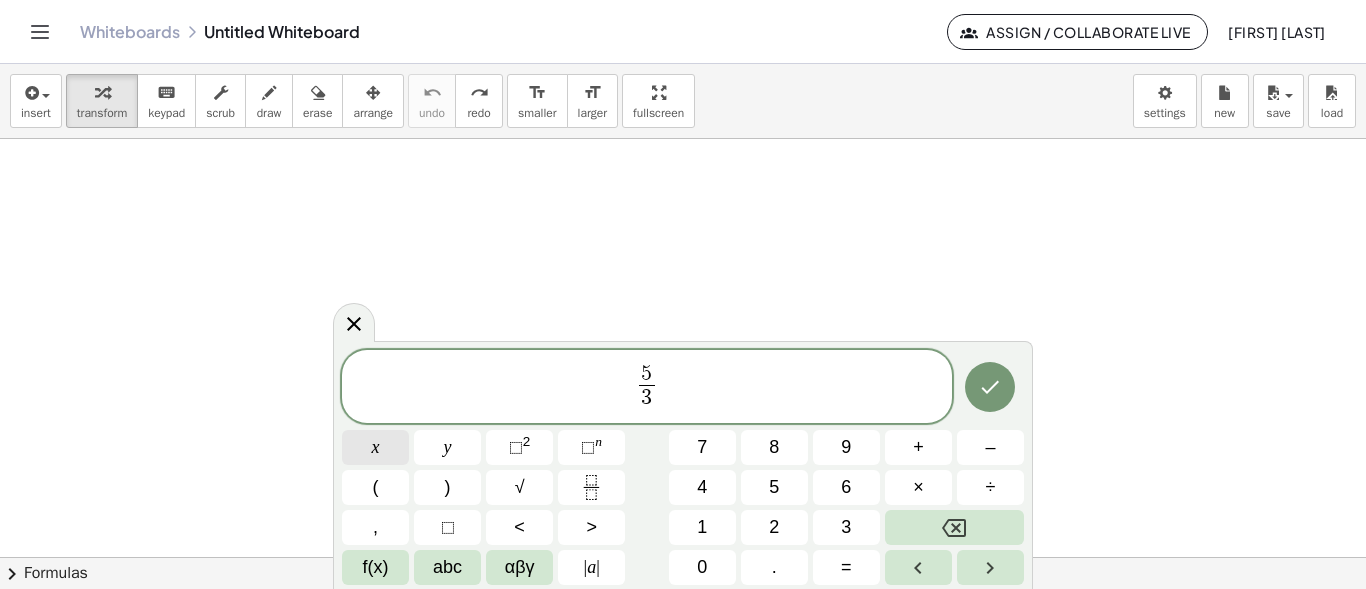 click on "x" at bounding box center (375, 447) 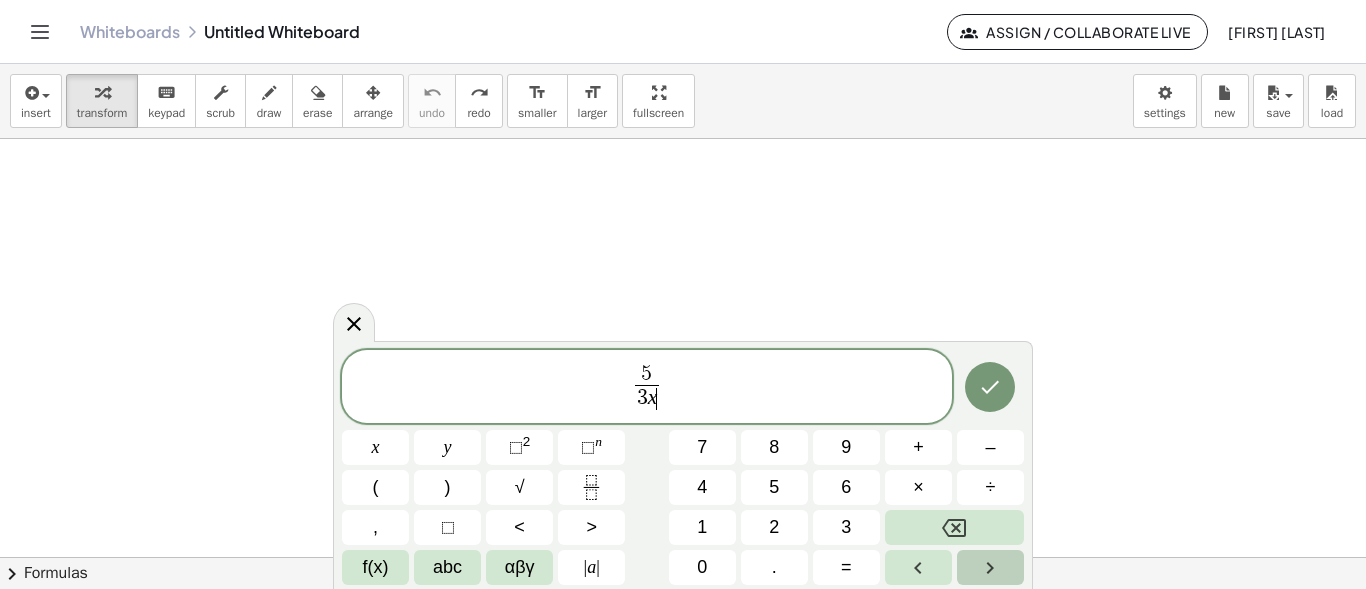 click 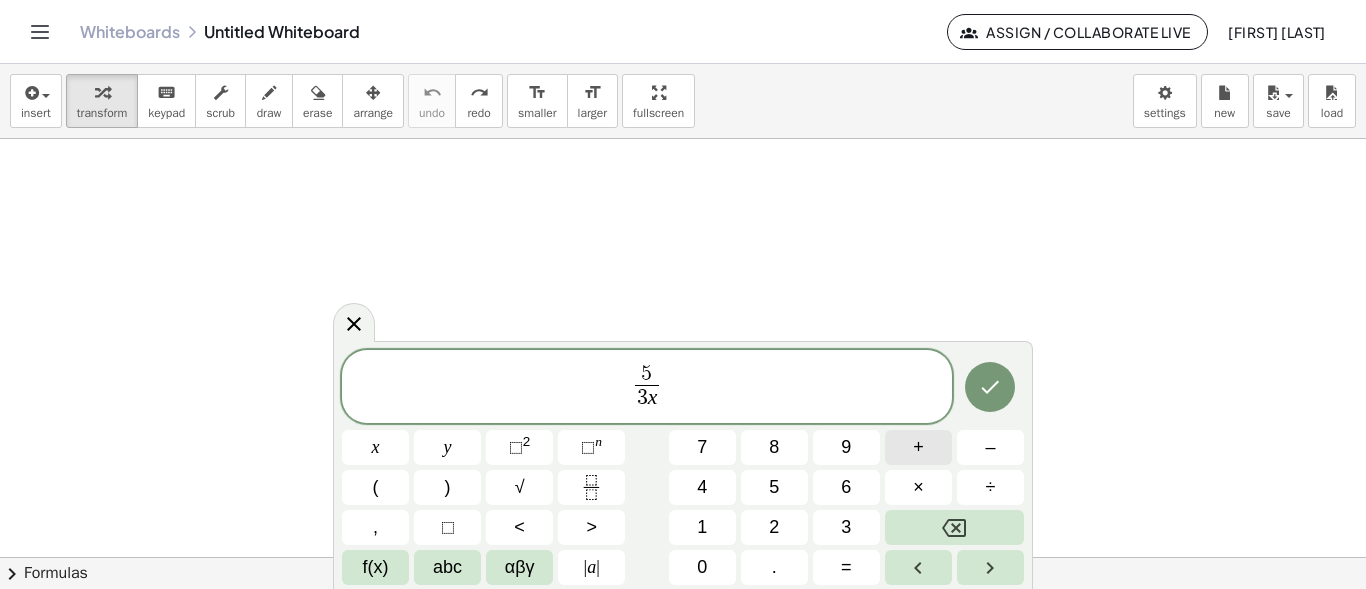click on "+" at bounding box center [918, 447] 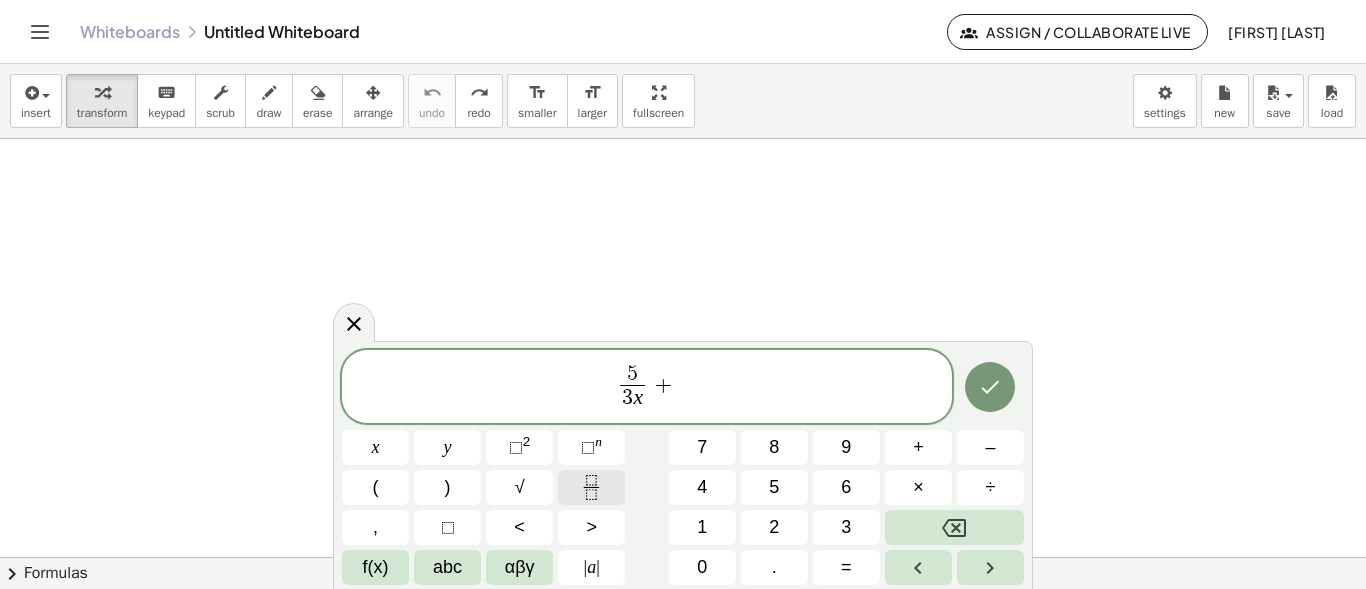 click 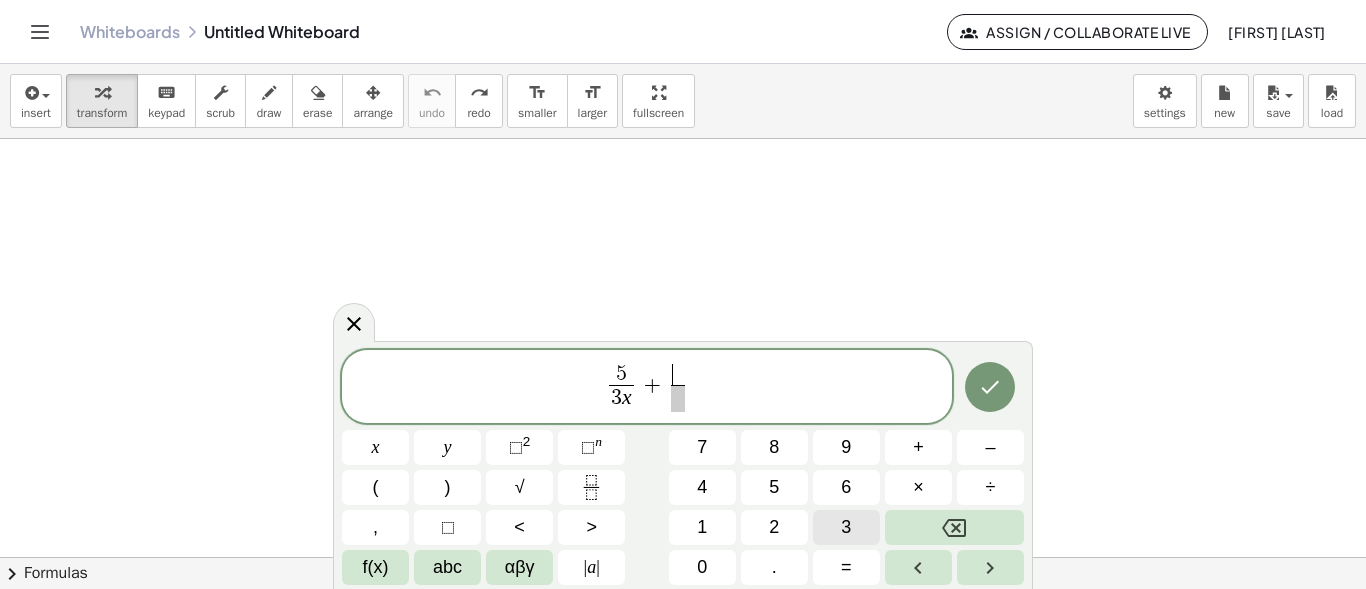click on "3" at bounding box center (846, 527) 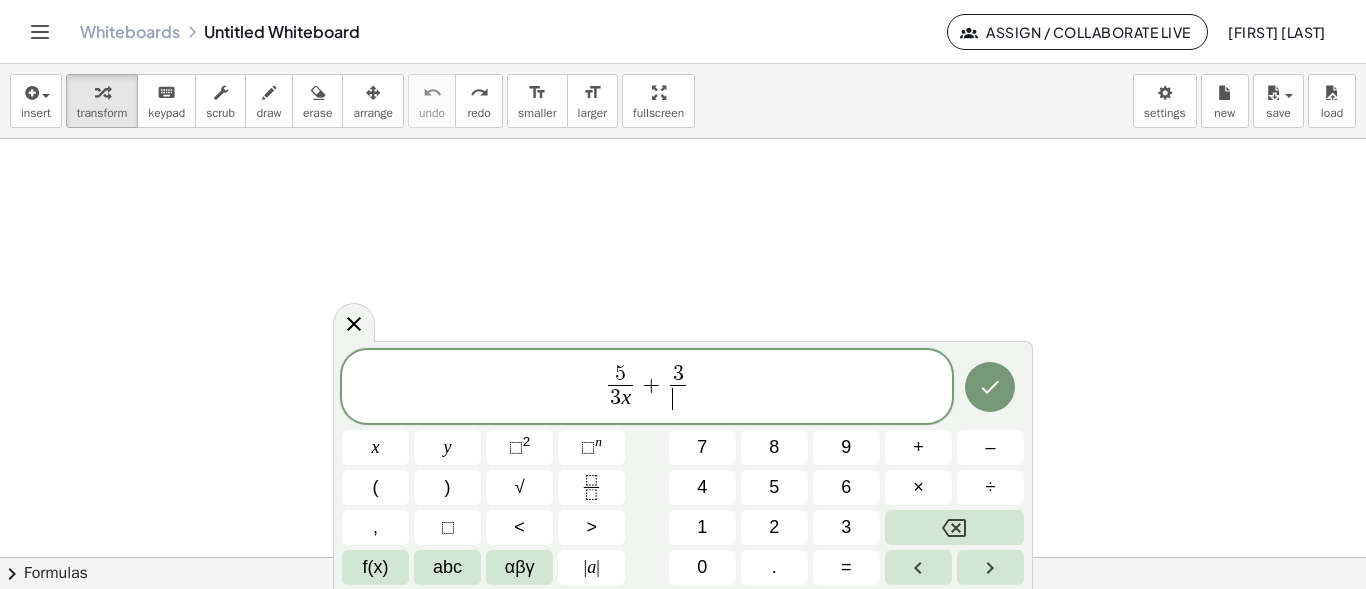 click on "​" at bounding box center [677, 398] 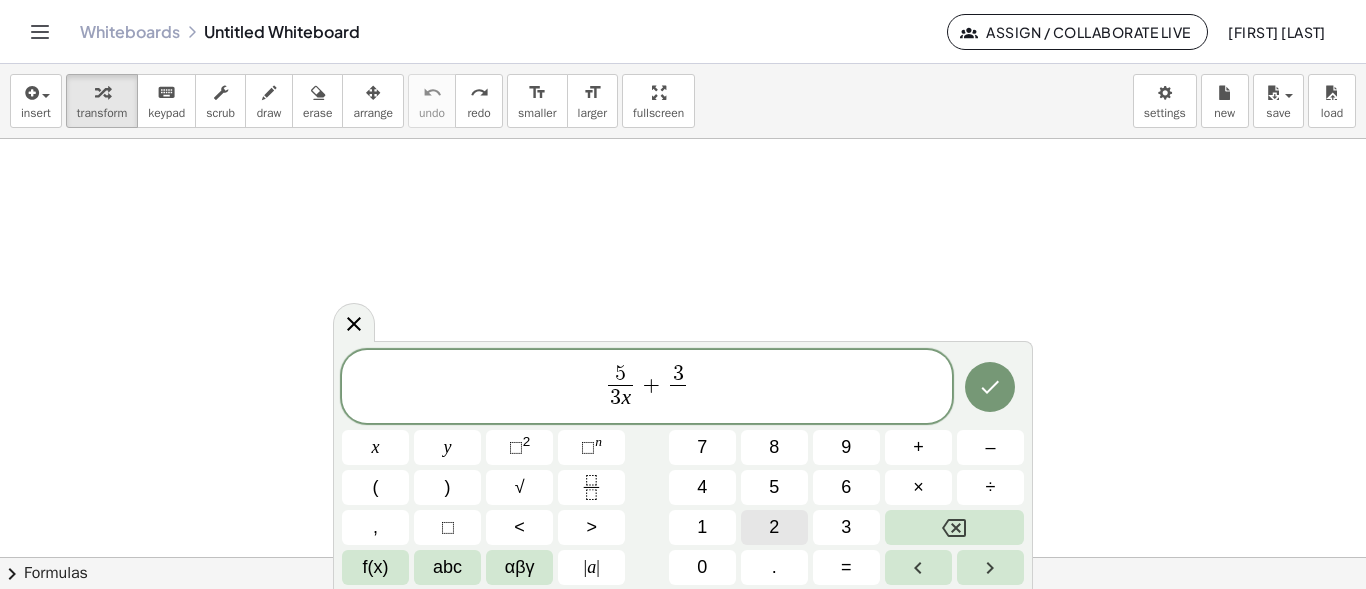 click on "2" at bounding box center [774, 527] 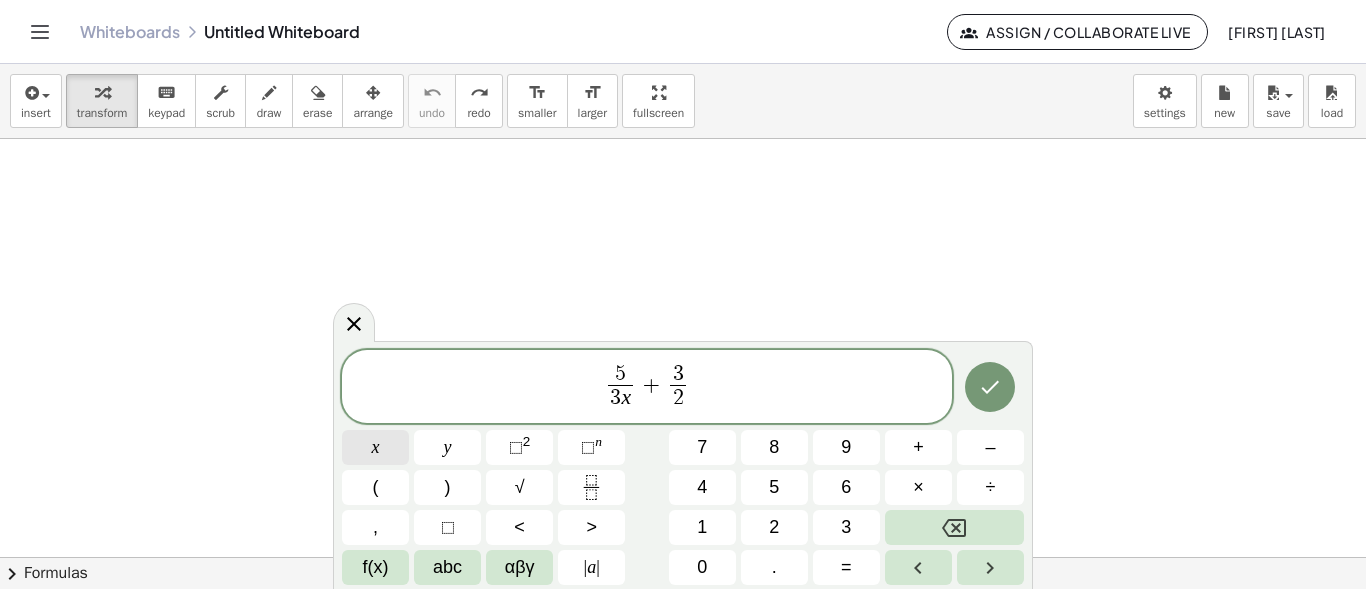 click on "x" at bounding box center (375, 447) 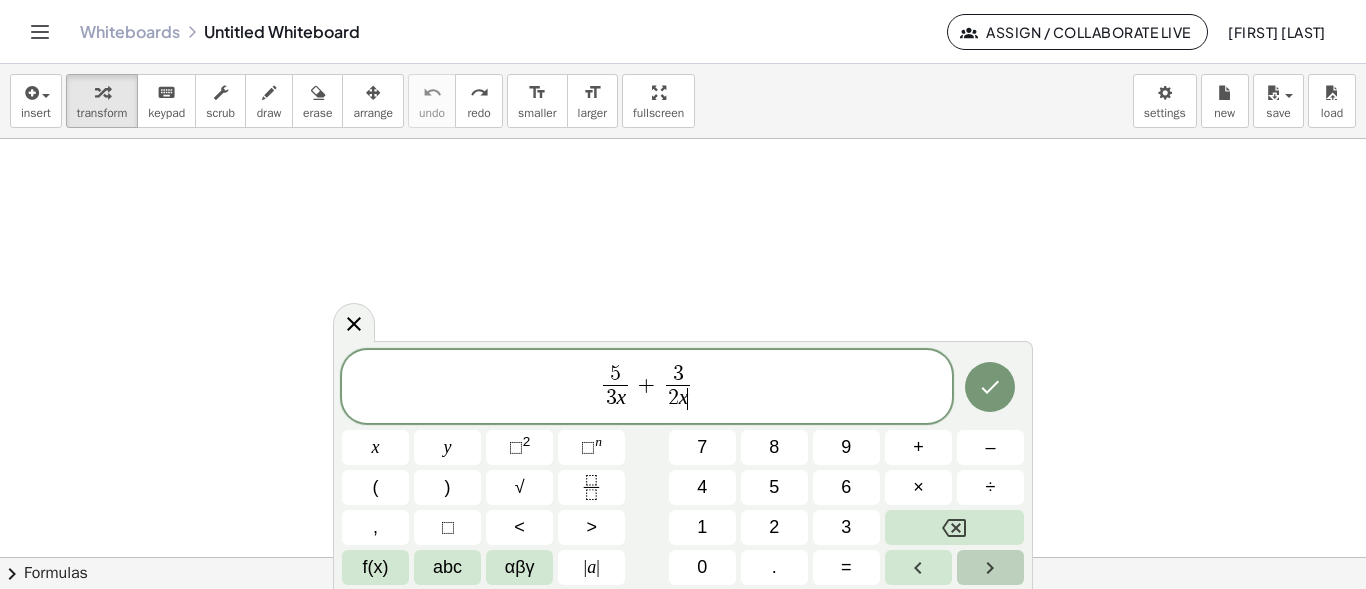 click 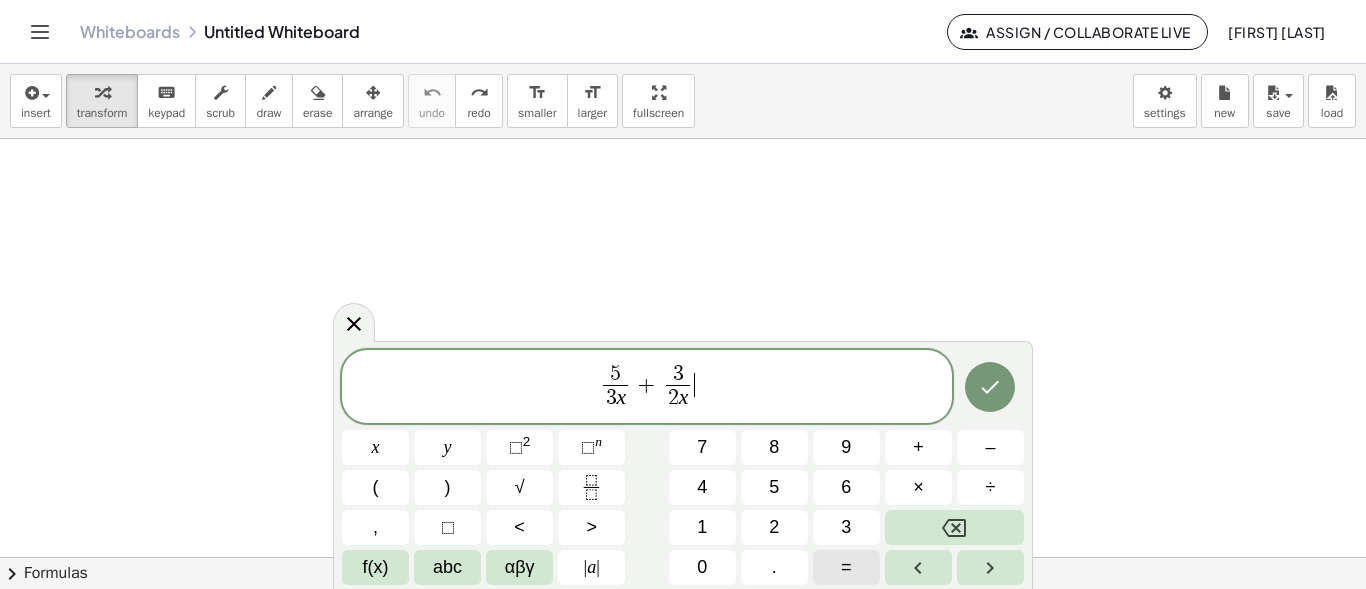 click on "=" at bounding box center [846, 567] 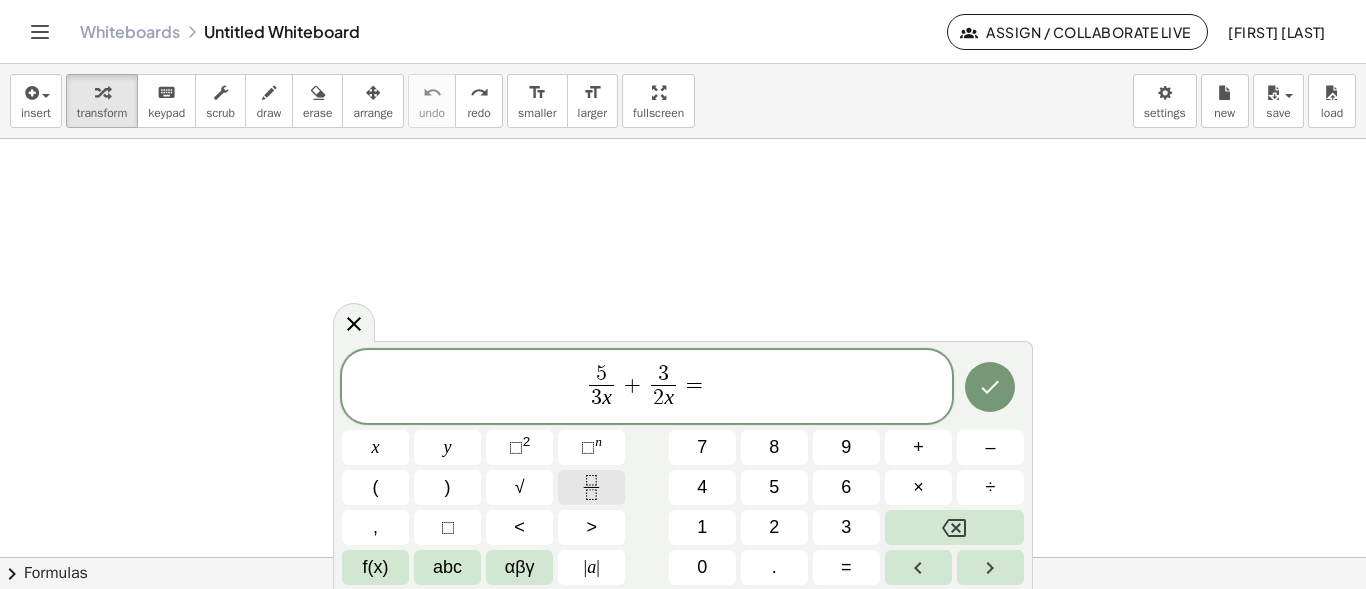 click at bounding box center [591, 487] 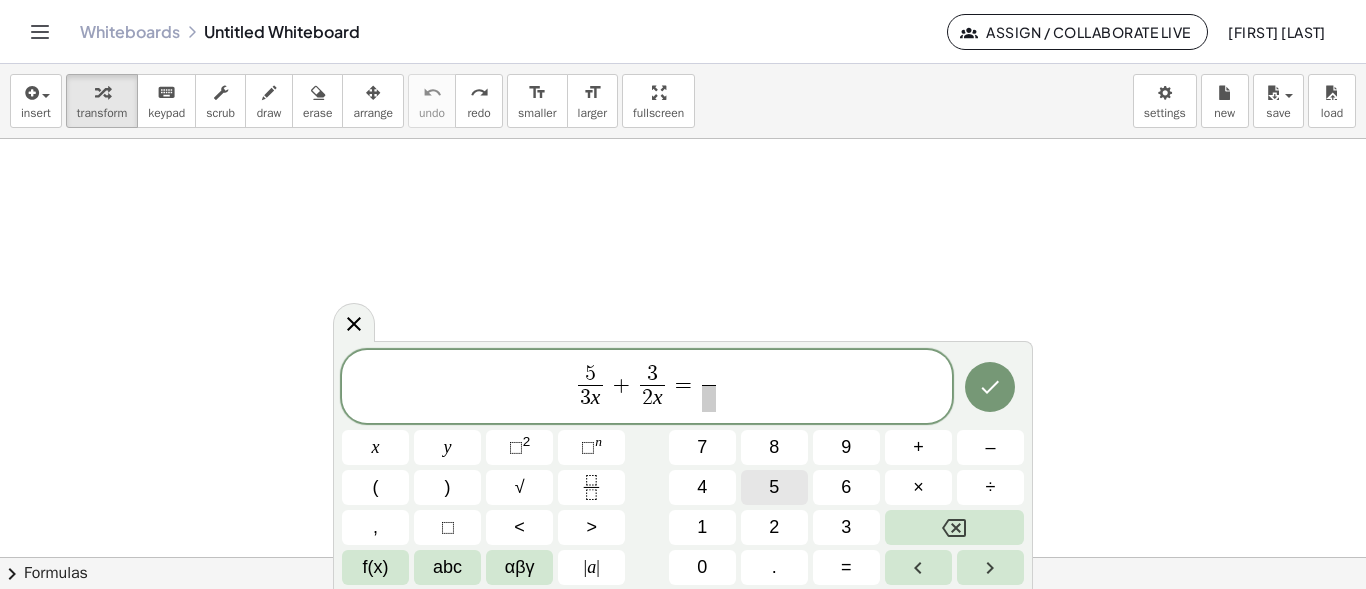 click on "5" at bounding box center [774, 487] 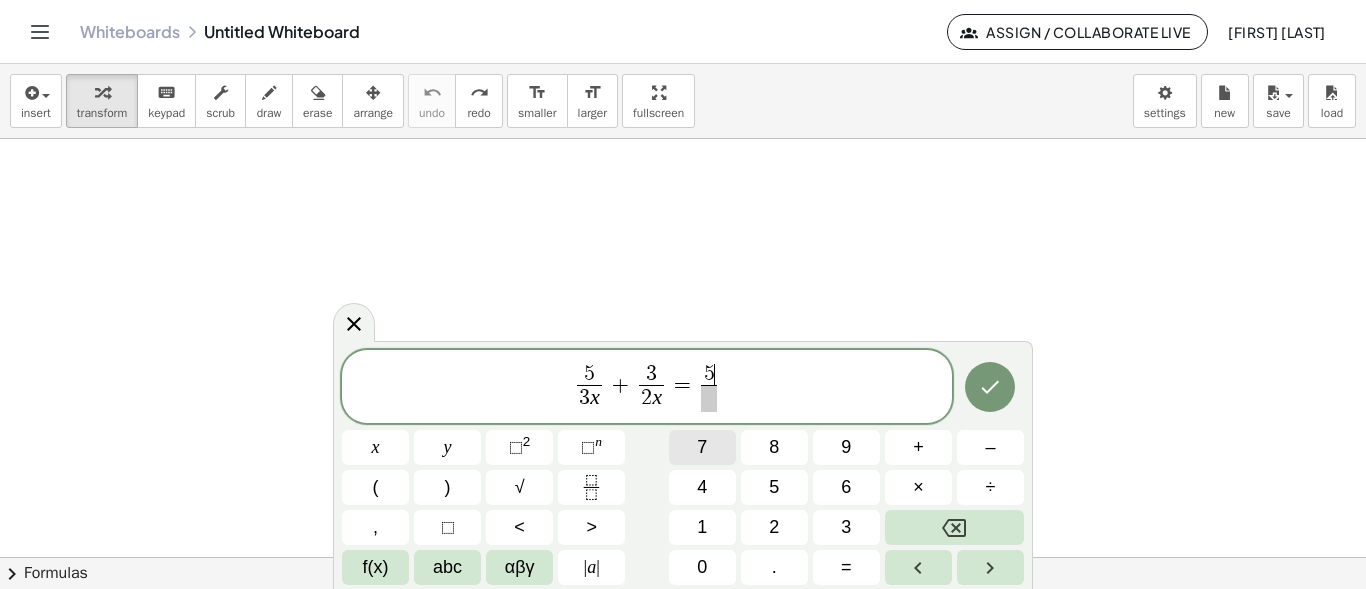 click on "7" at bounding box center (702, 447) 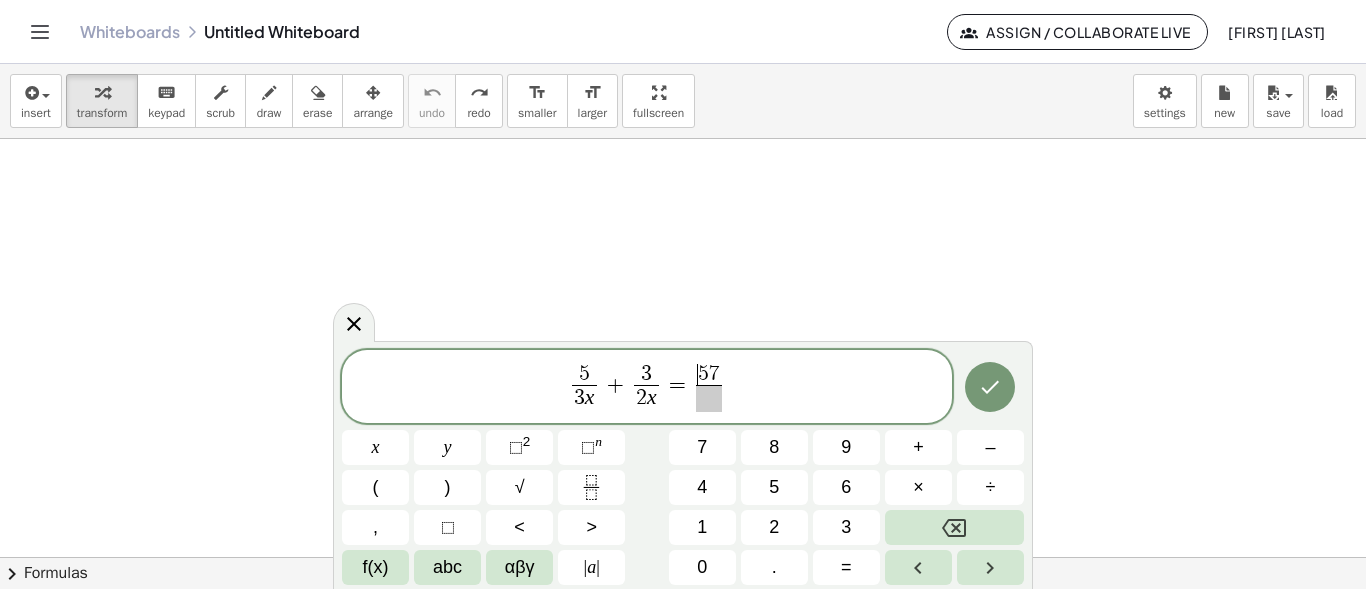 click on "5 3 x ​ + 3 2 x ​ = ​ 5 7 ​" 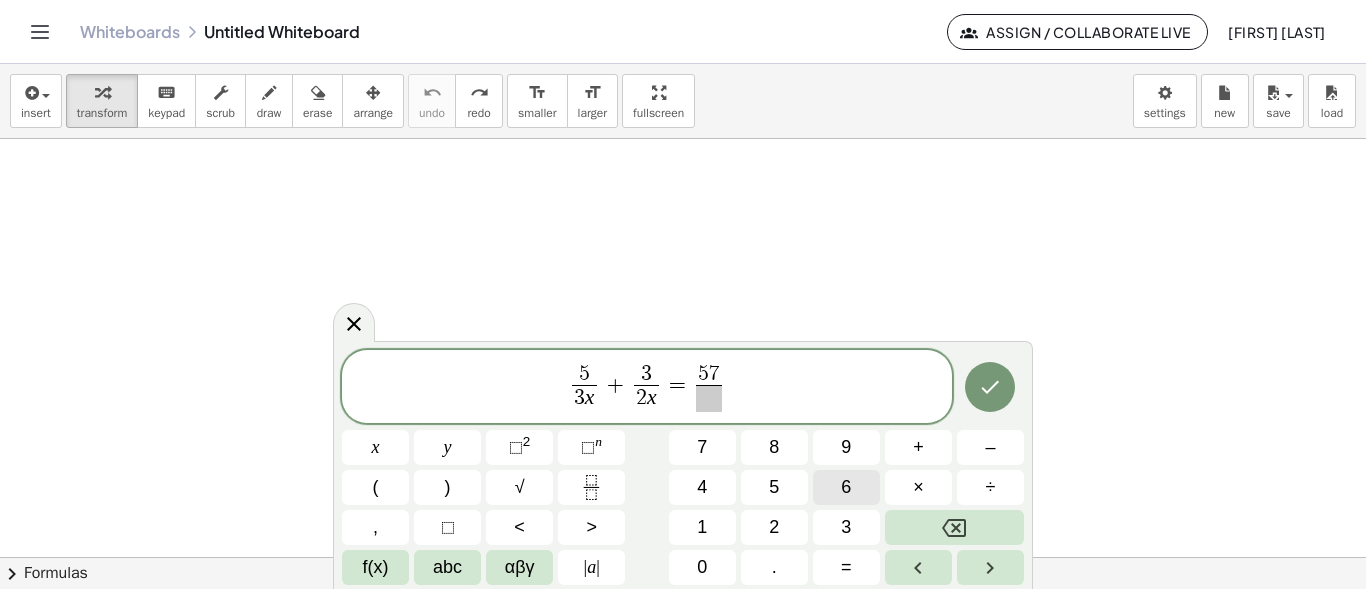 click on "6" at bounding box center (846, 487) 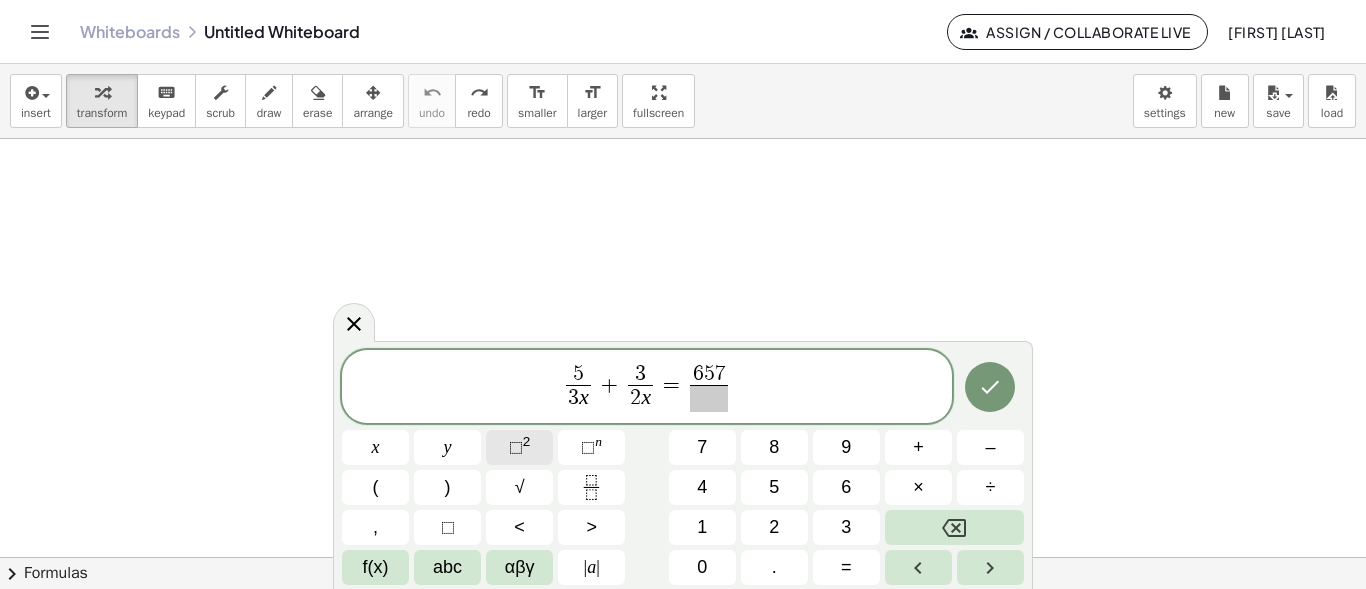 click on "⬚ 2" at bounding box center (519, 447) 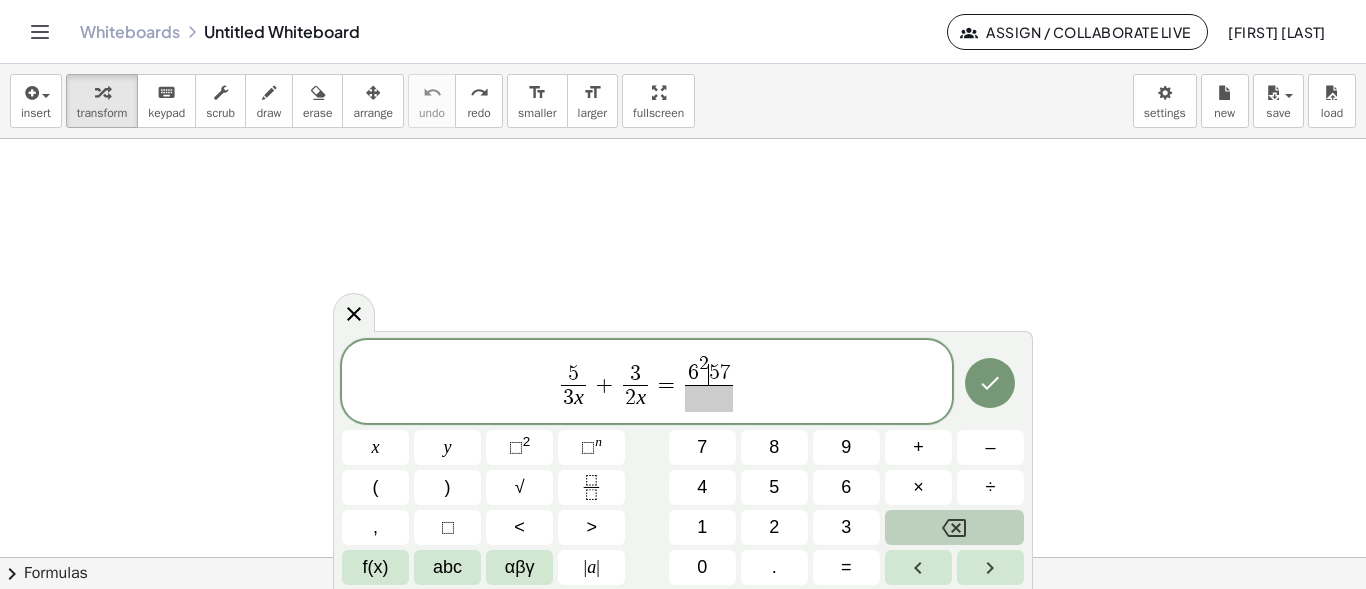 click at bounding box center (954, 527) 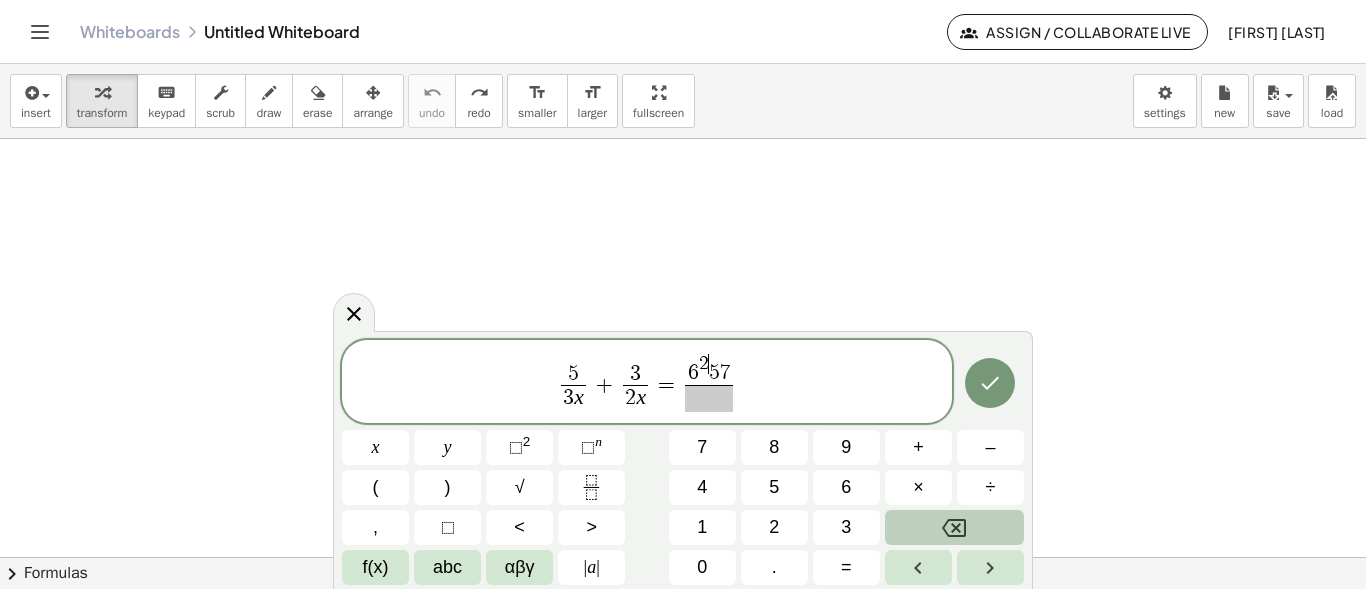 click at bounding box center [954, 527] 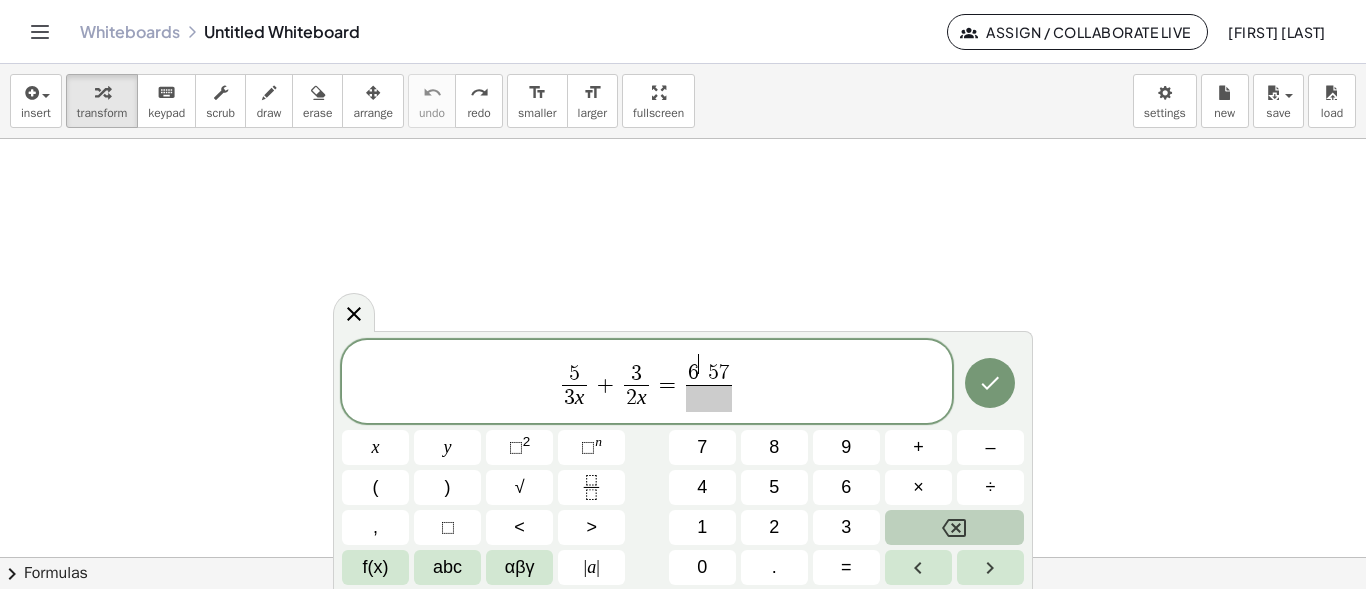 click at bounding box center [954, 527] 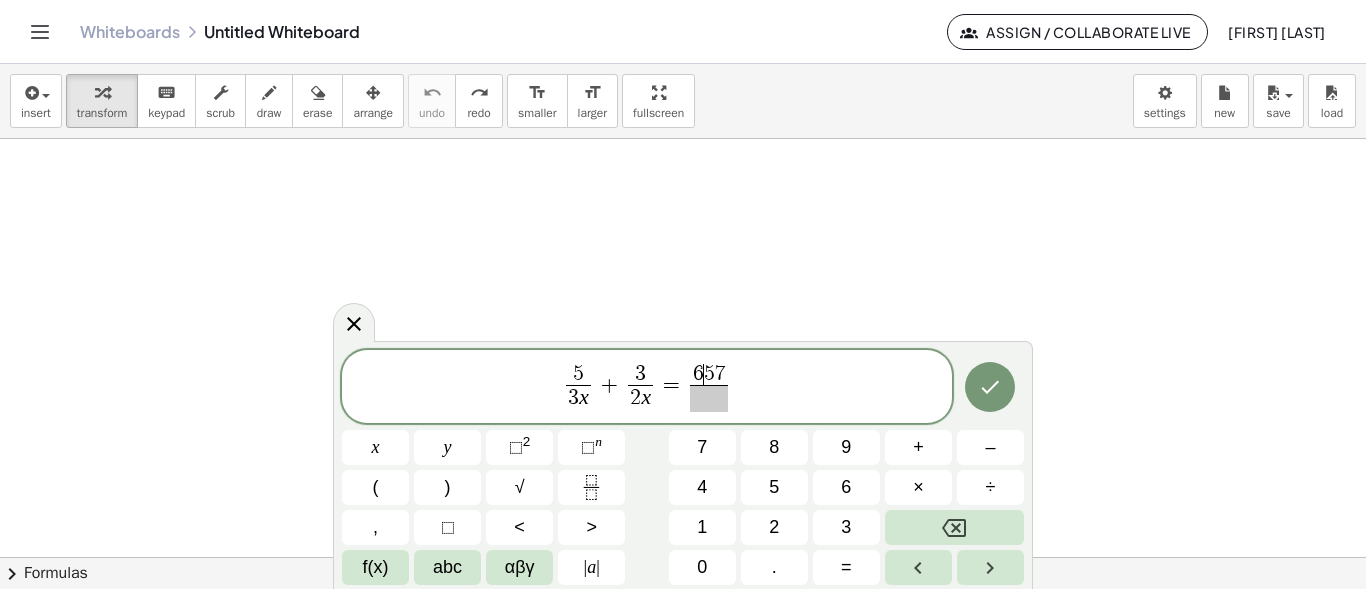 click on "6 ​ 5 7 ​" at bounding box center [709, 388] 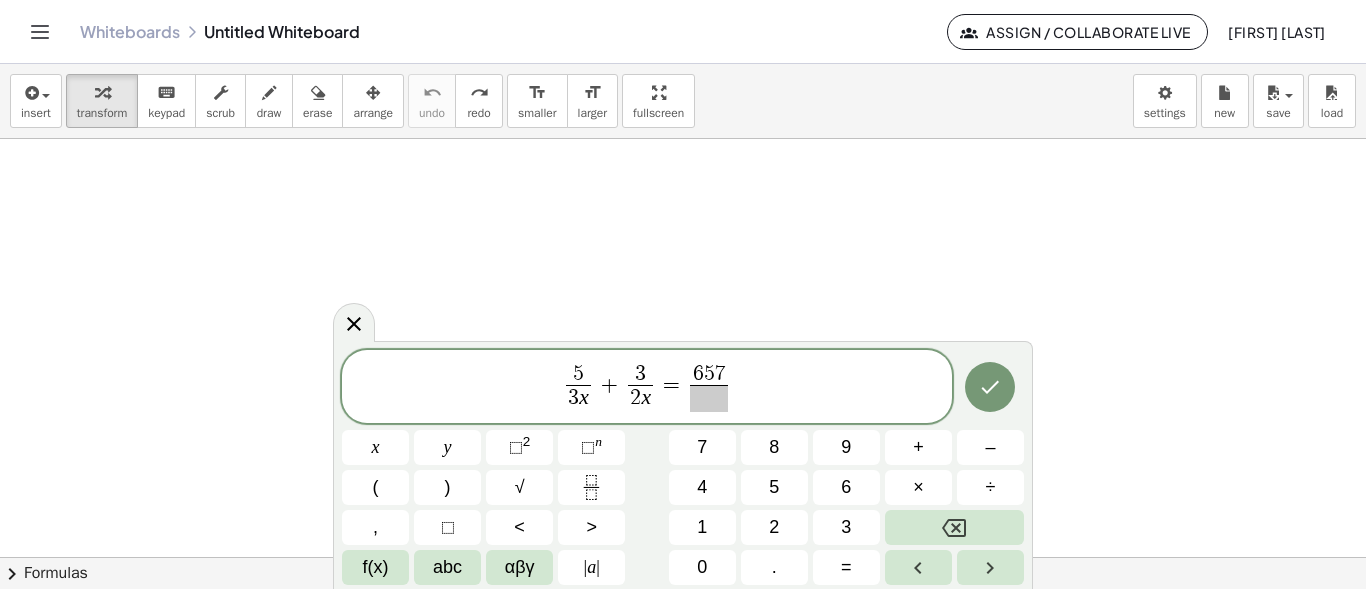 click on "6 5 7" at bounding box center [708, 375] 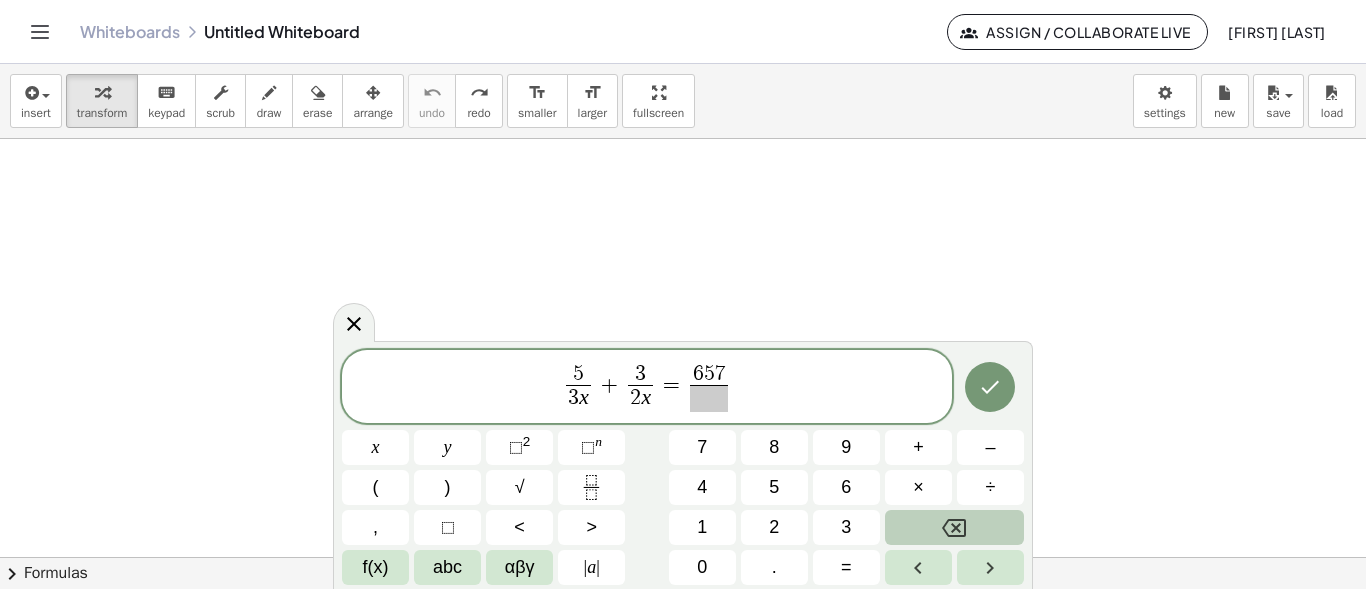 click at bounding box center [954, 527] 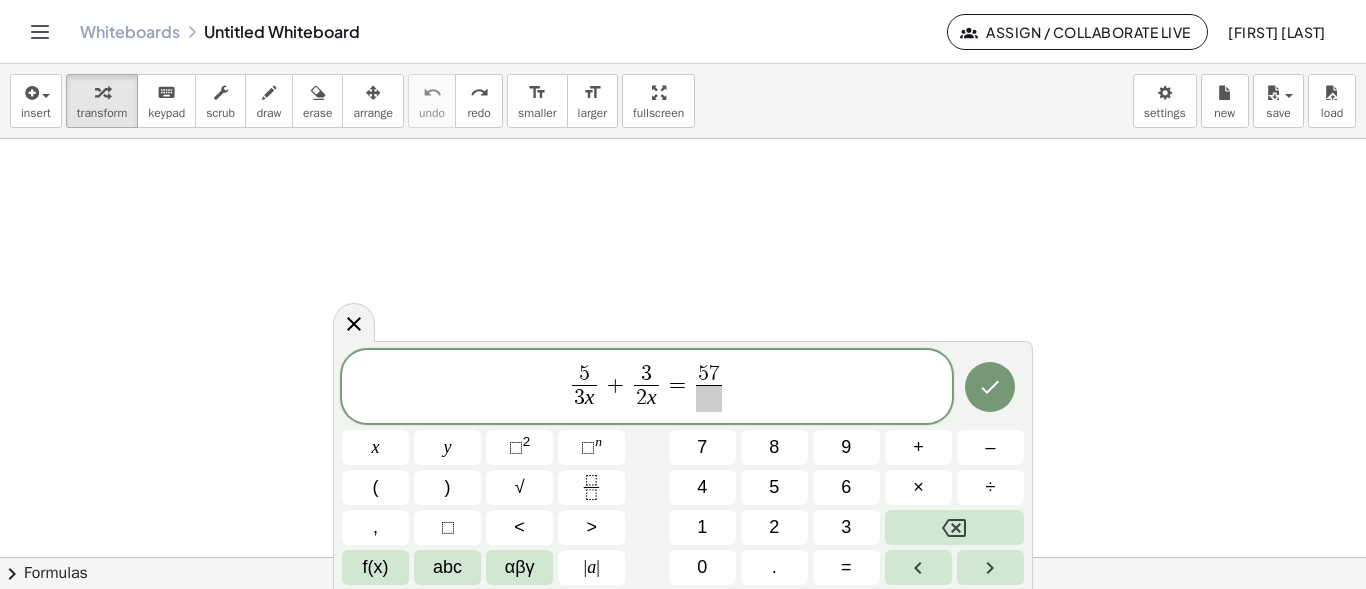 click at bounding box center (709, 398) 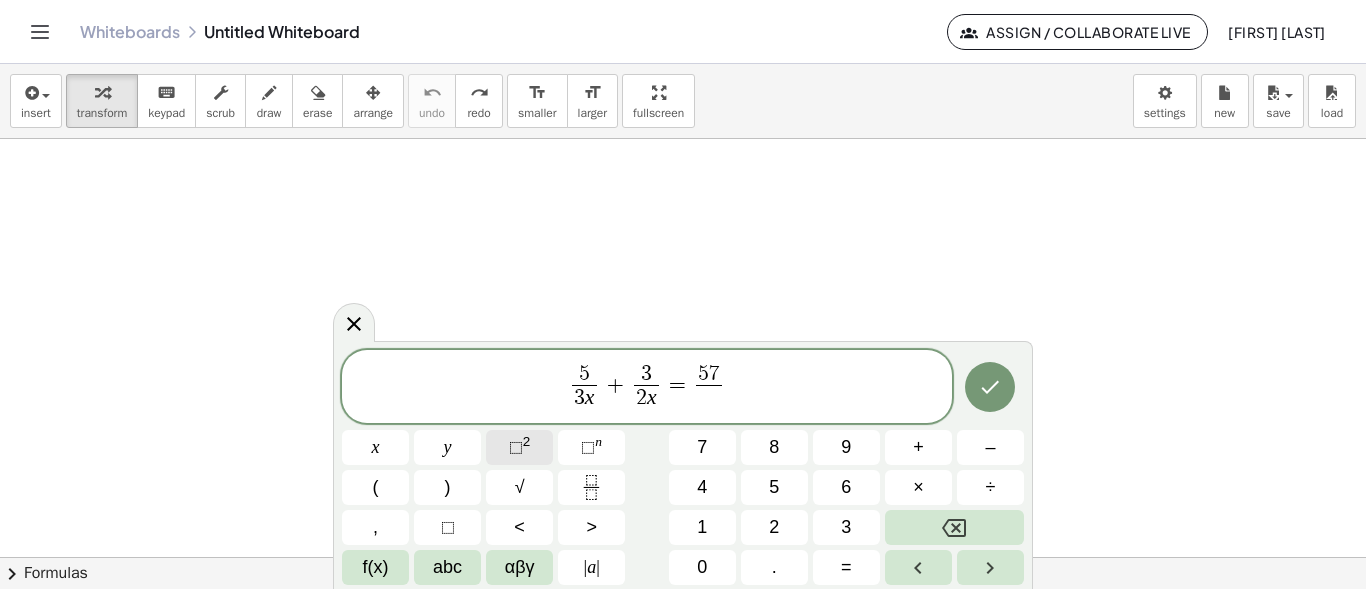 click on "⬚ 2" at bounding box center [519, 447] 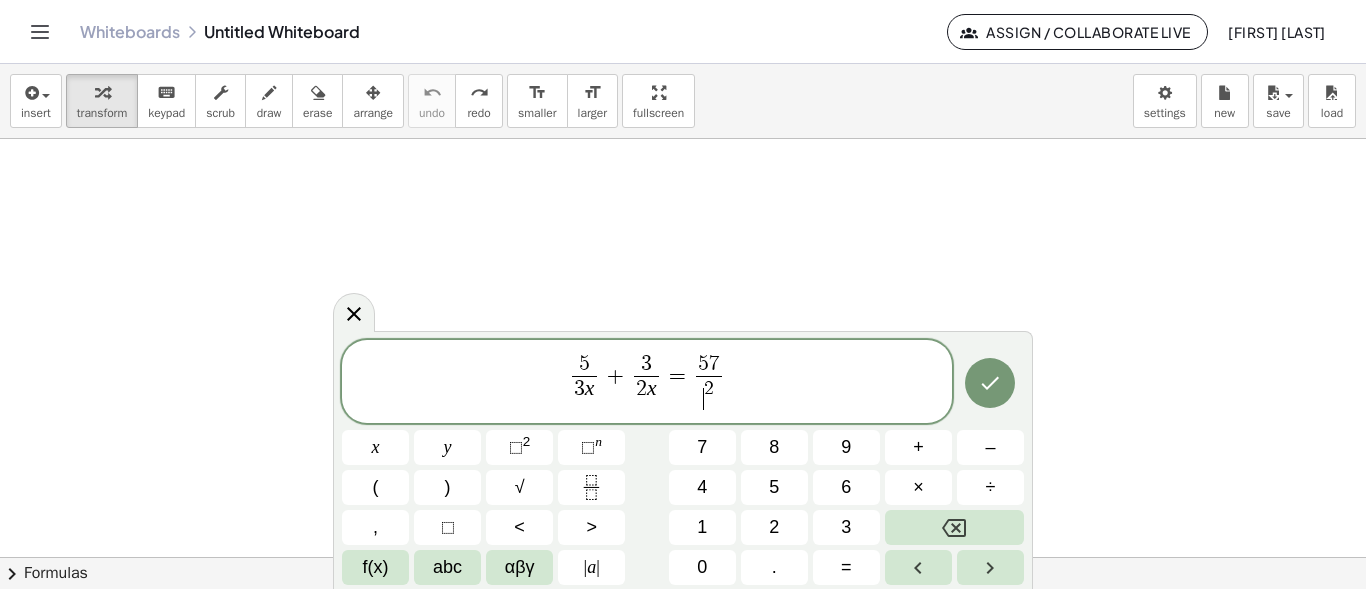 click on "​ 2" at bounding box center (709, 394) 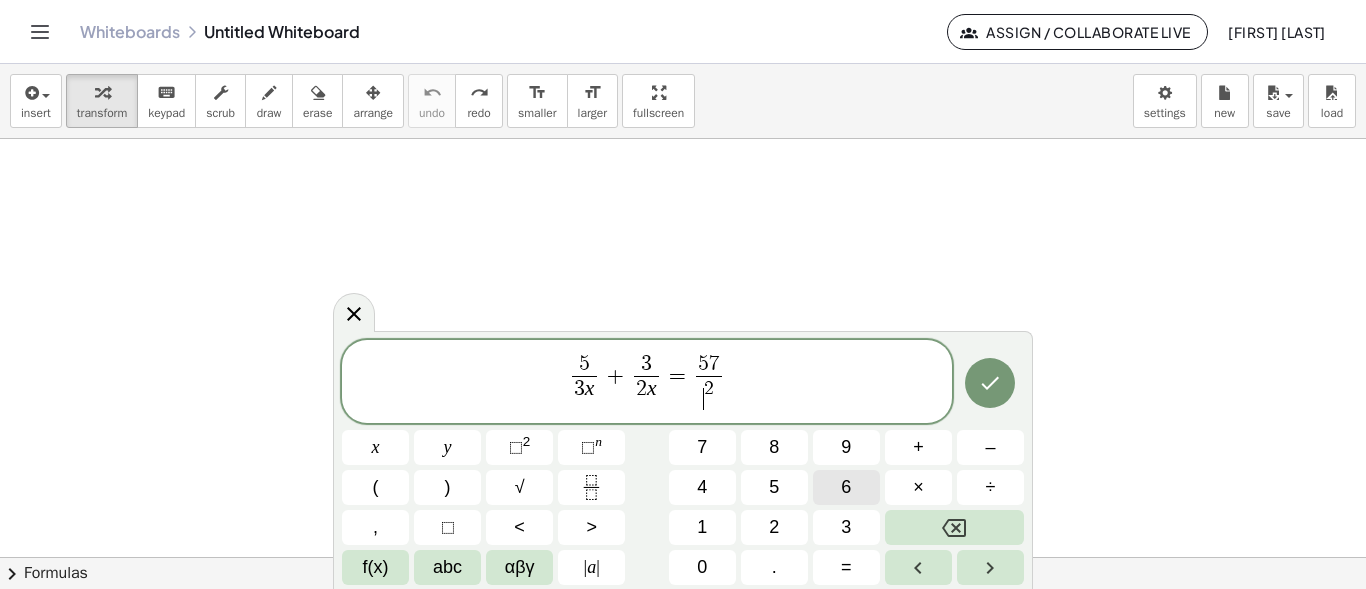 click on "6" at bounding box center [846, 487] 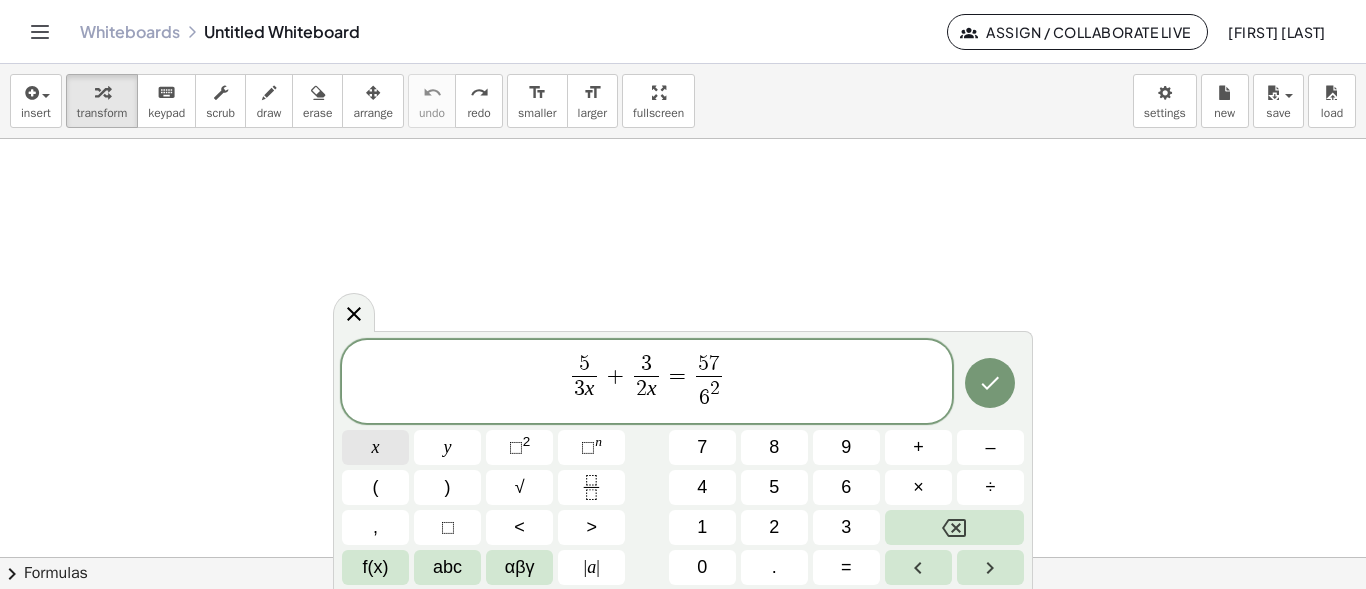 click on "x" at bounding box center (375, 447) 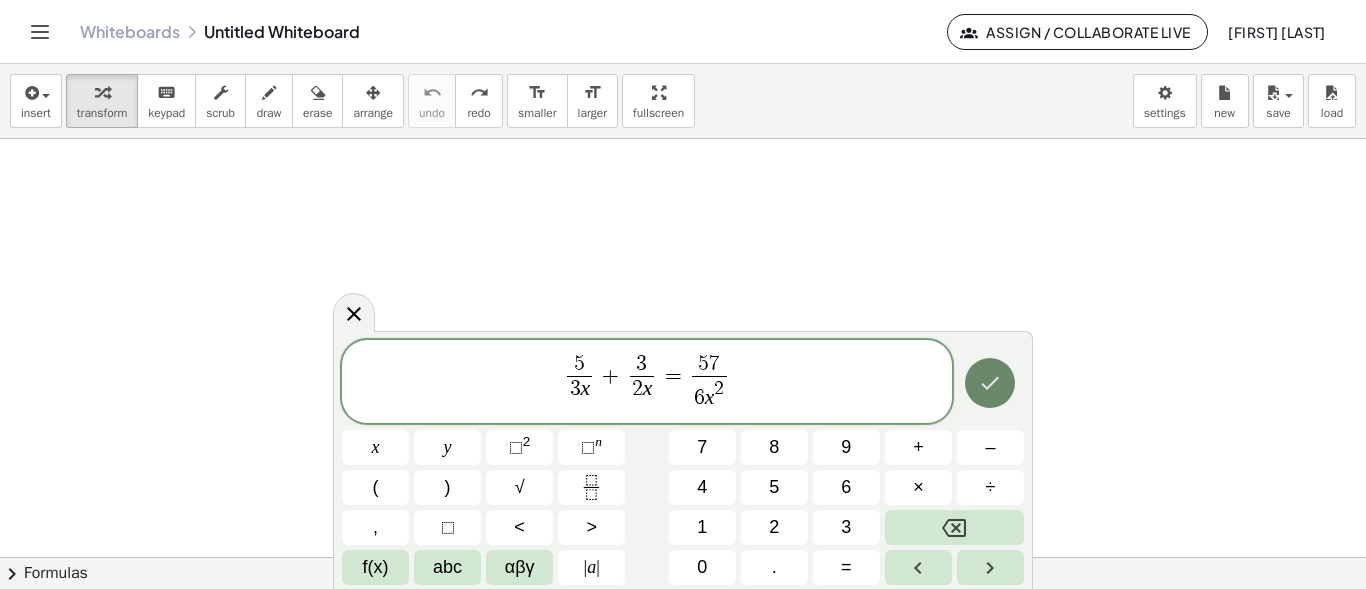 click 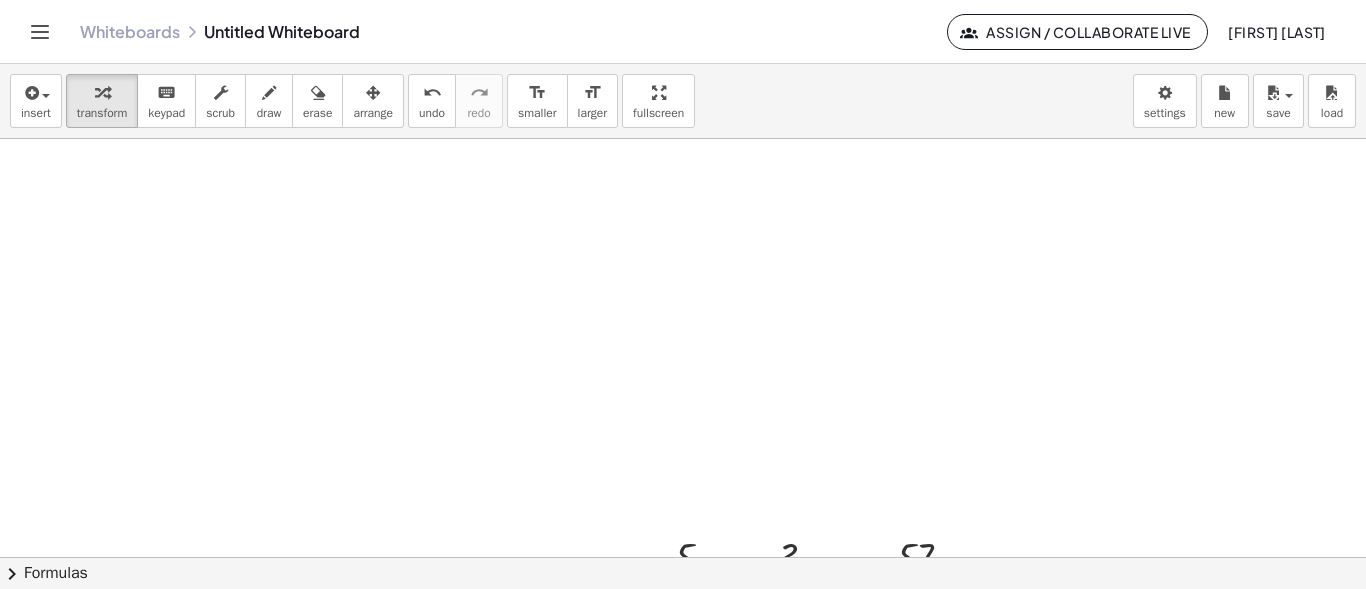 scroll, scrollTop: 851, scrollLeft: 0, axis: vertical 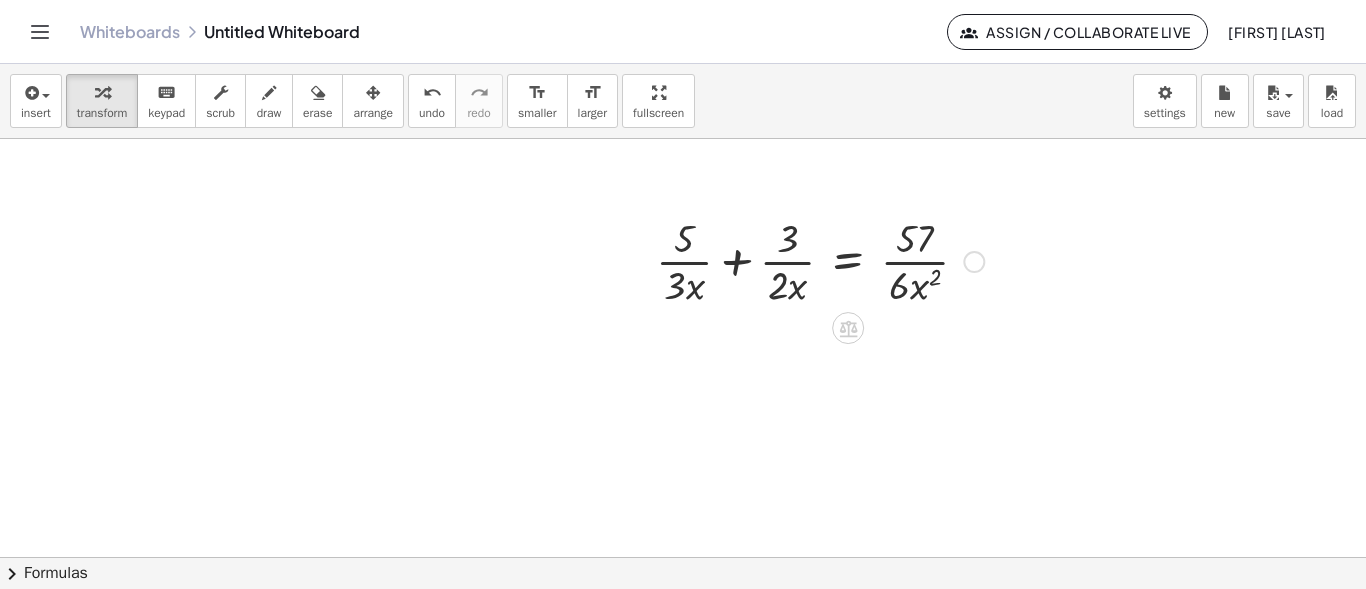 click at bounding box center [820, 260] 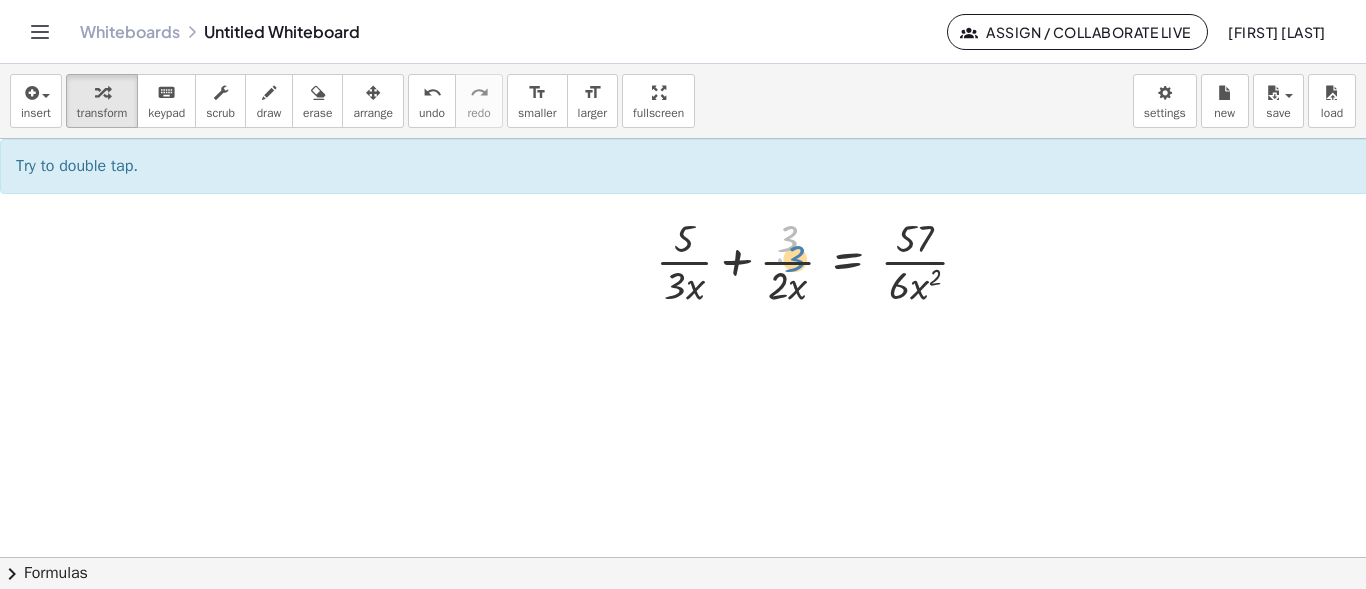 drag, startPoint x: 777, startPoint y: 243, endPoint x: 785, endPoint y: 254, distance: 13.601471 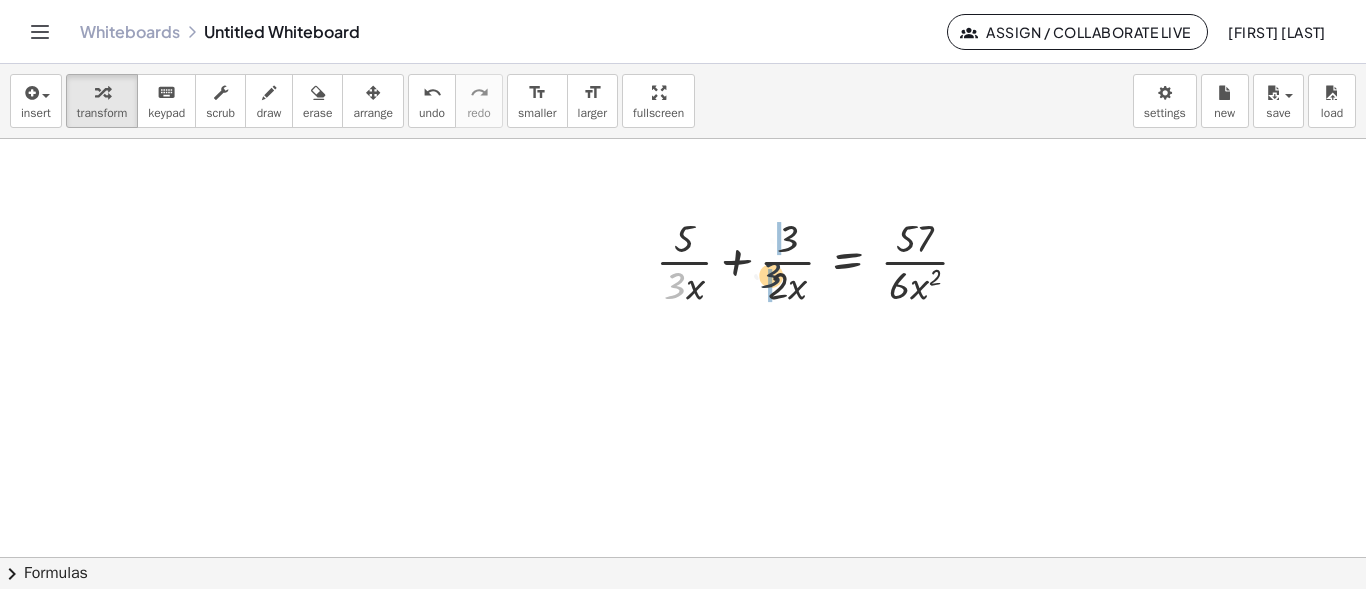 drag, startPoint x: 676, startPoint y: 280, endPoint x: 776, endPoint y: 269, distance: 100.60318 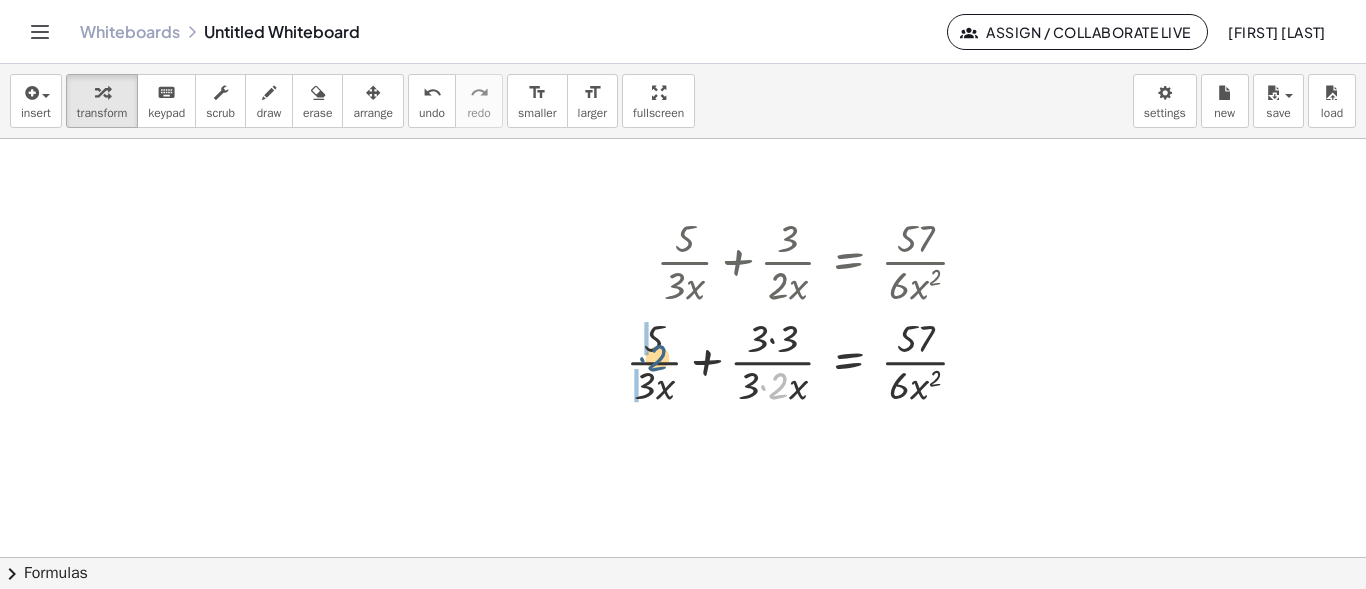 drag, startPoint x: 780, startPoint y: 385, endPoint x: 654, endPoint y: 357, distance: 129.07362 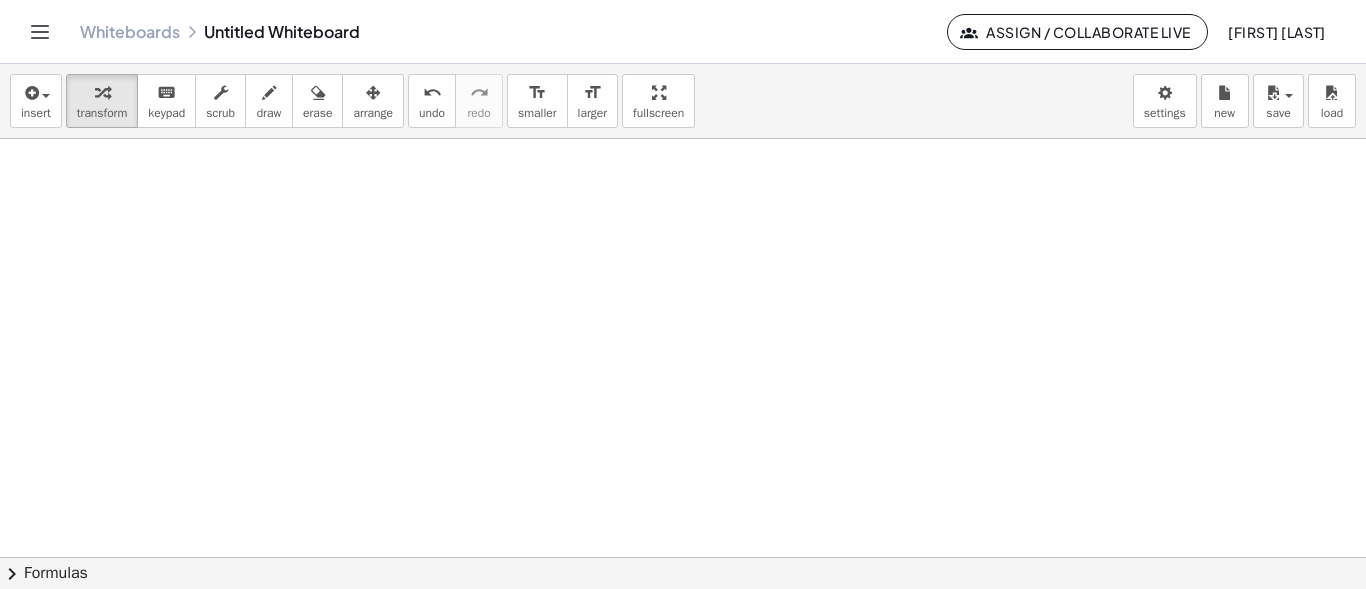 scroll, scrollTop: 851, scrollLeft: 0, axis: vertical 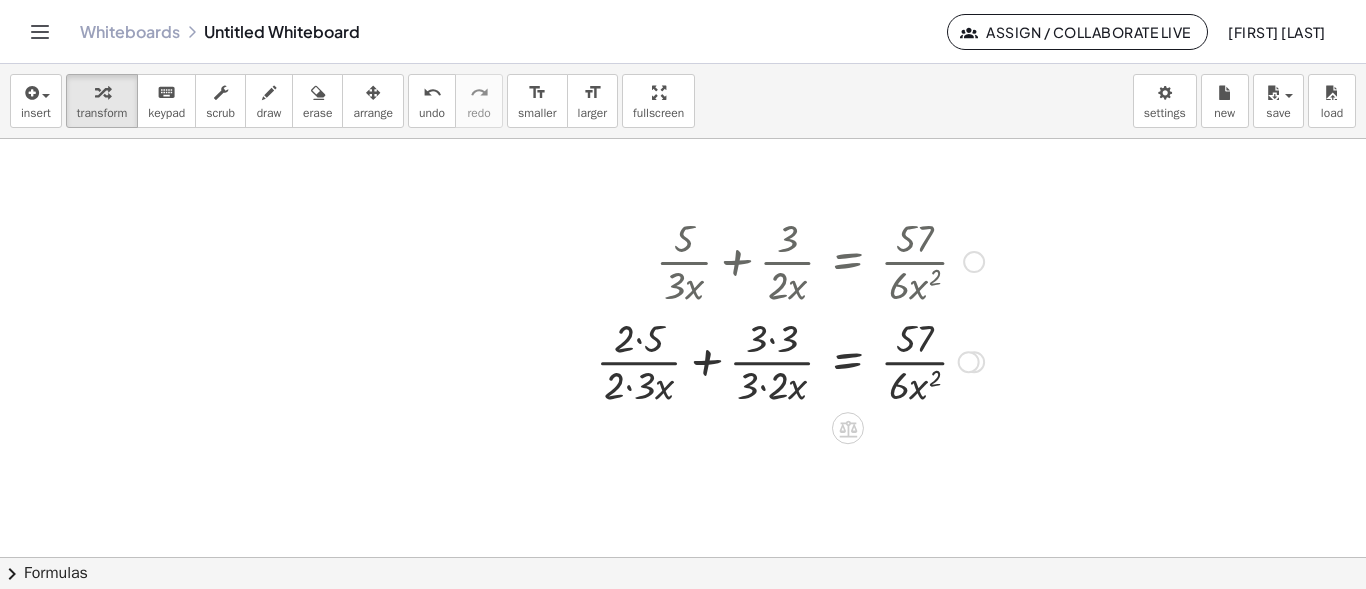 click at bounding box center (790, 360) 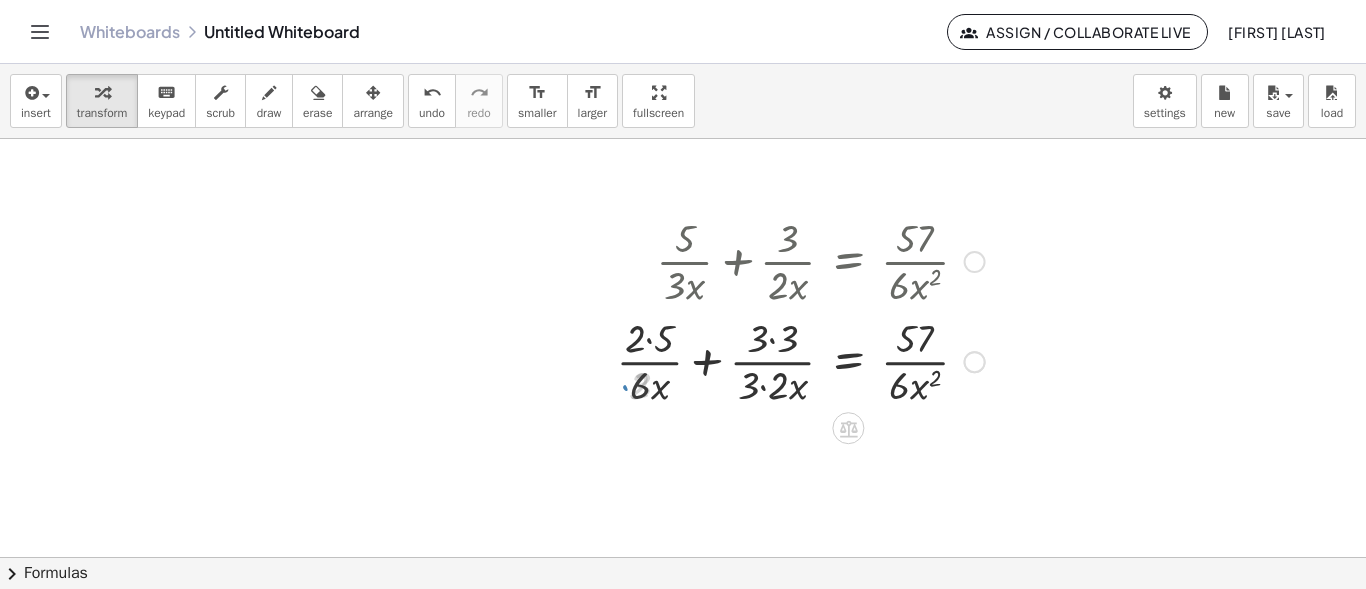 click at bounding box center (801, 360) 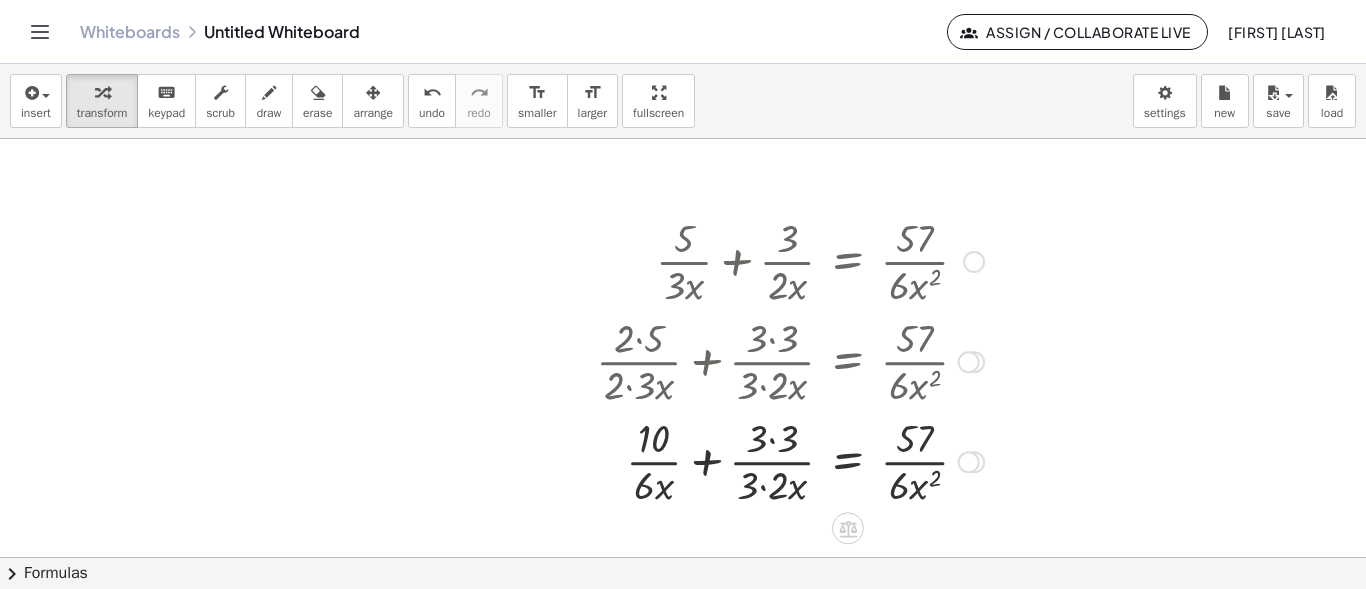 click at bounding box center [790, 460] 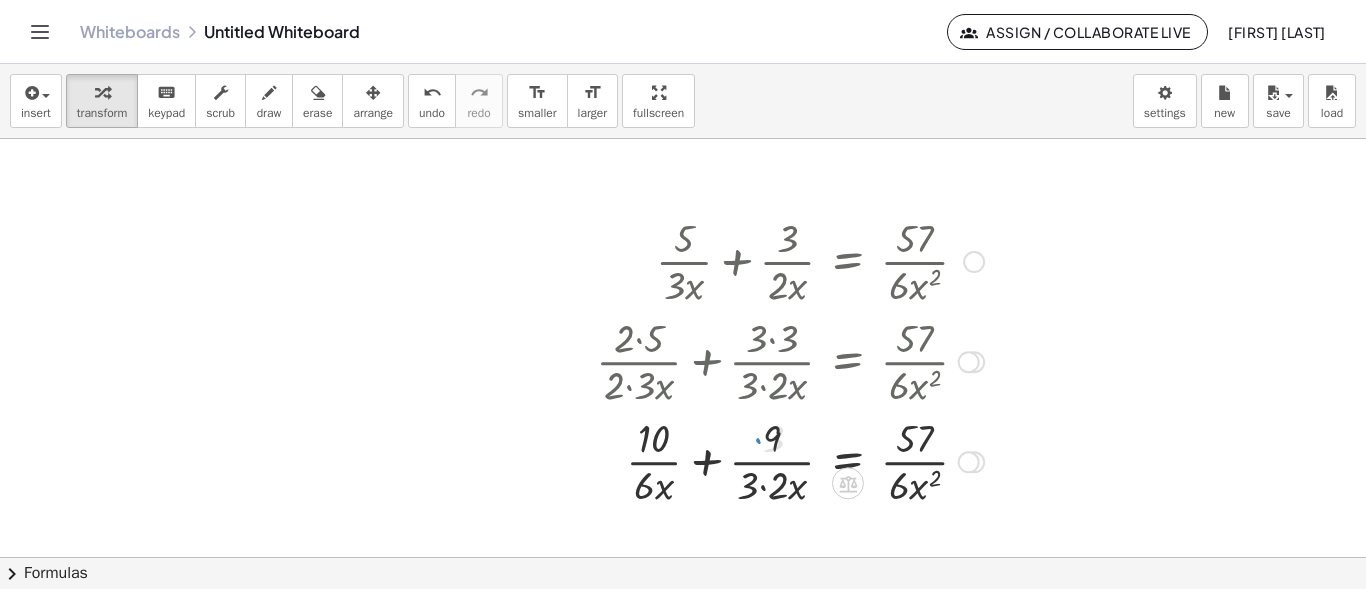 click at bounding box center (790, 460) 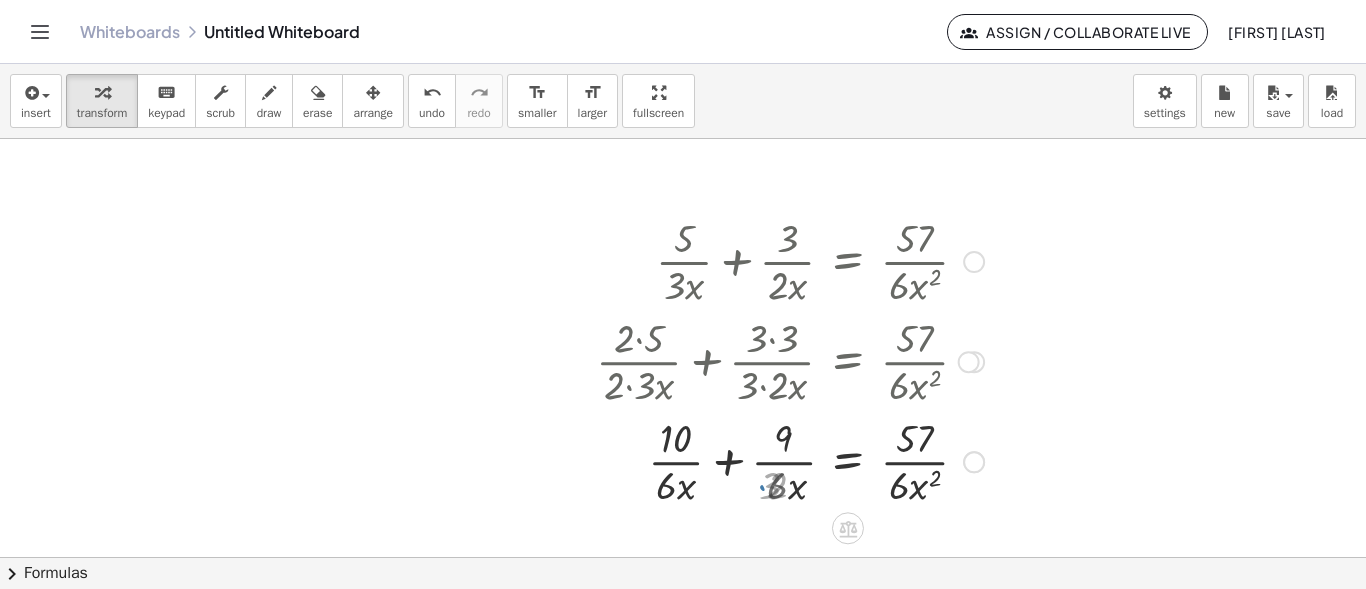 scroll, scrollTop: 1118, scrollLeft: 0, axis: vertical 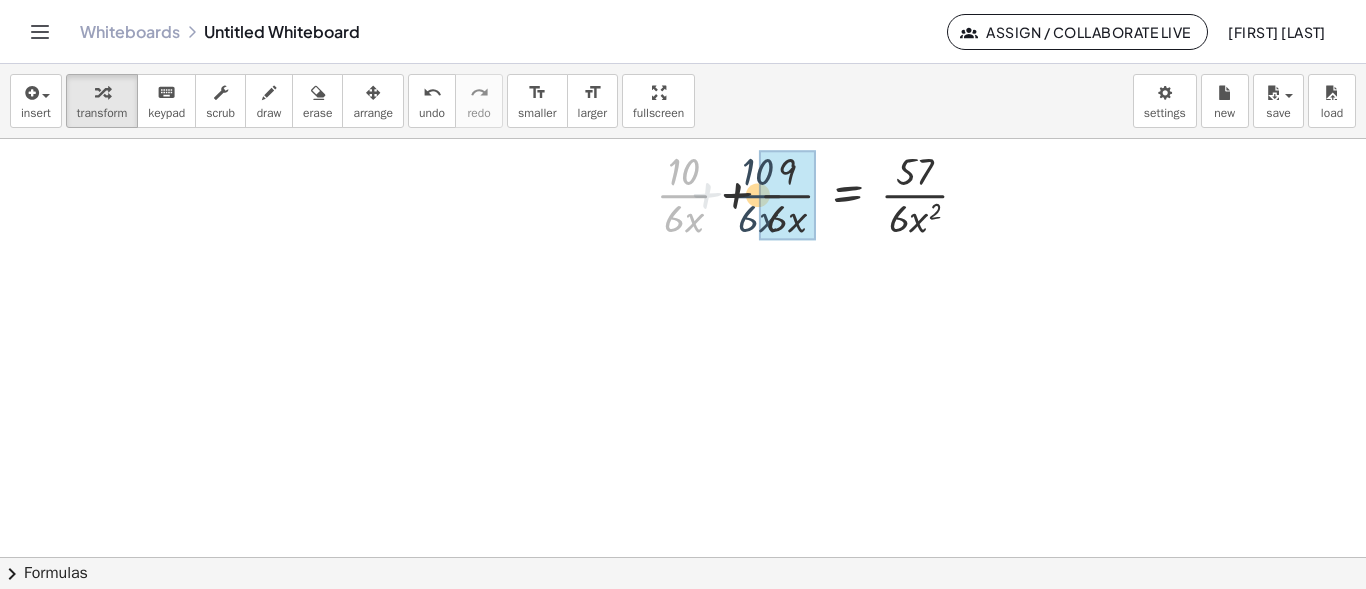 drag, startPoint x: 682, startPoint y: 195, endPoint x: 758, endPoint y: 195, distance: 76 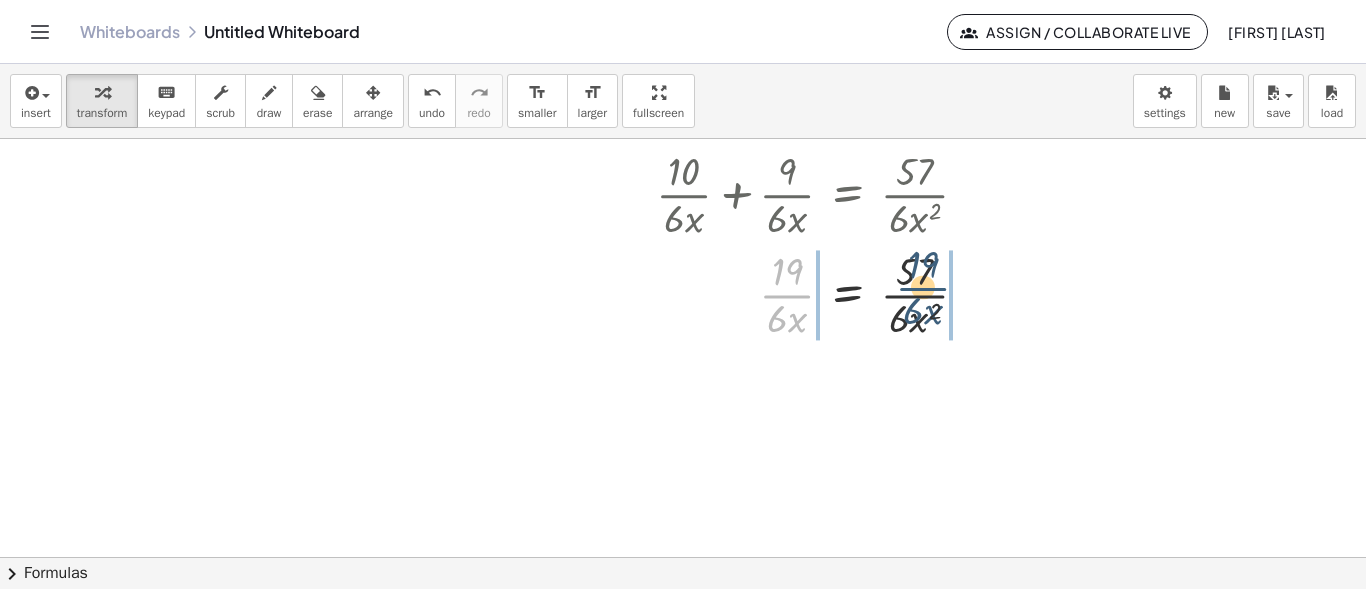 drag, startPoint x: 791, startPoint y: 297, endPoint x: 928, endPoint y: 289, distance: 137.23338 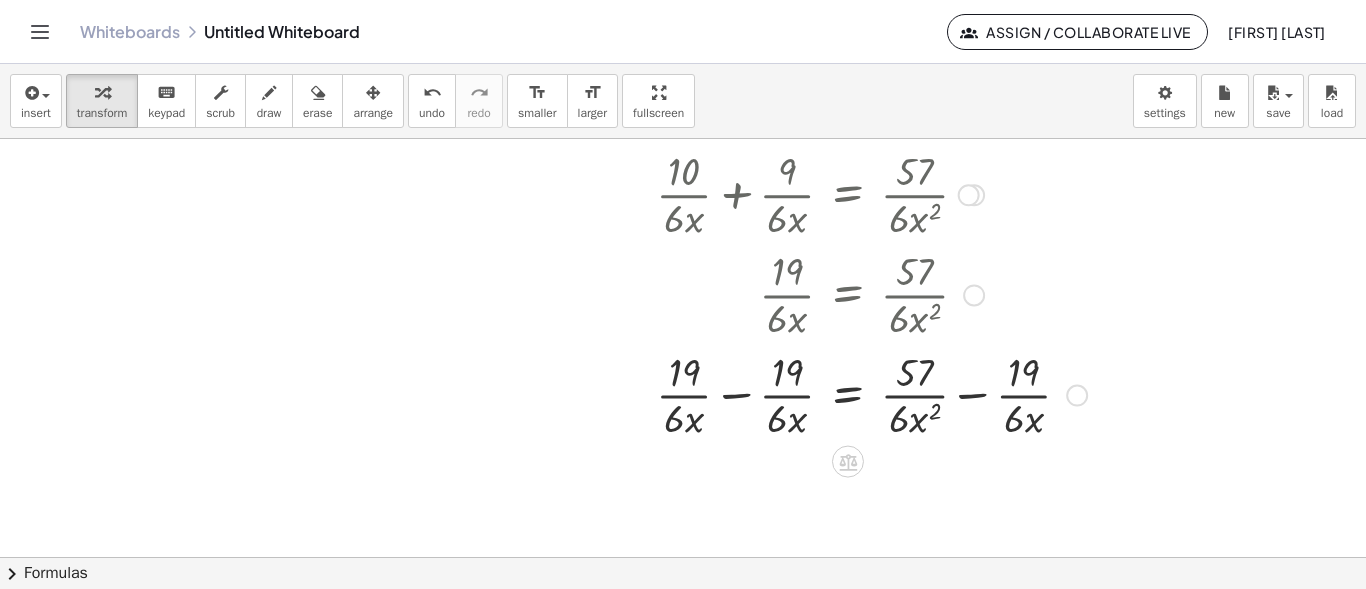 click at bounding box center [841, 394] 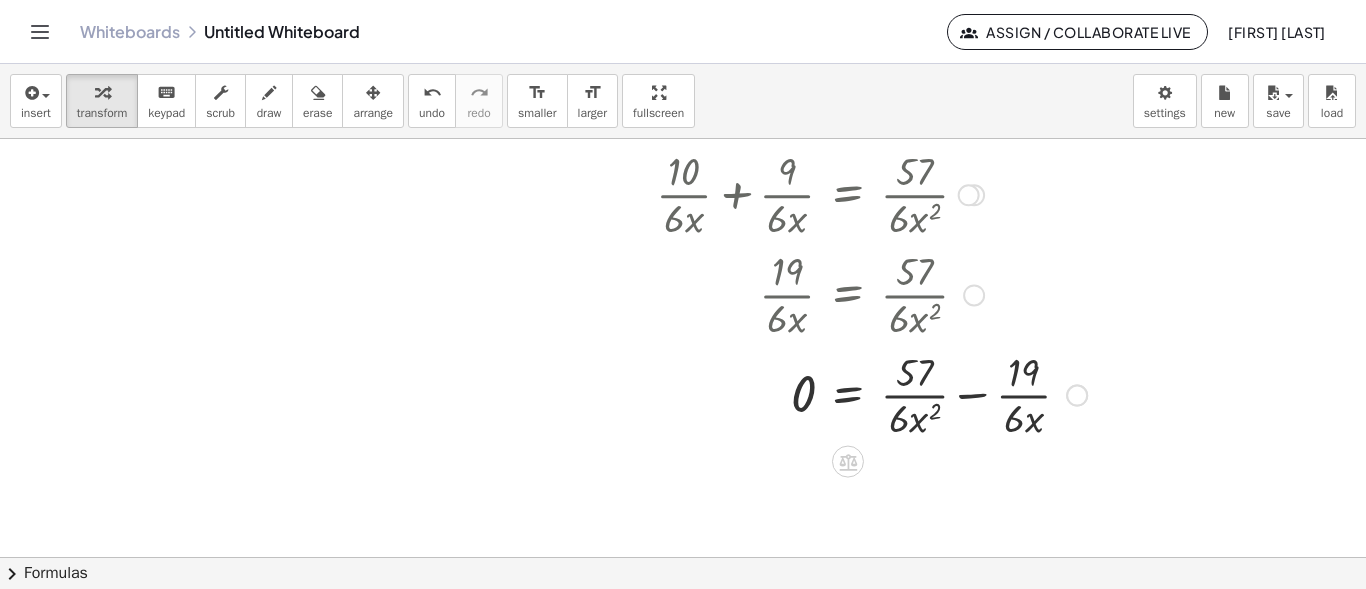 click at bounding box center [841, 394] 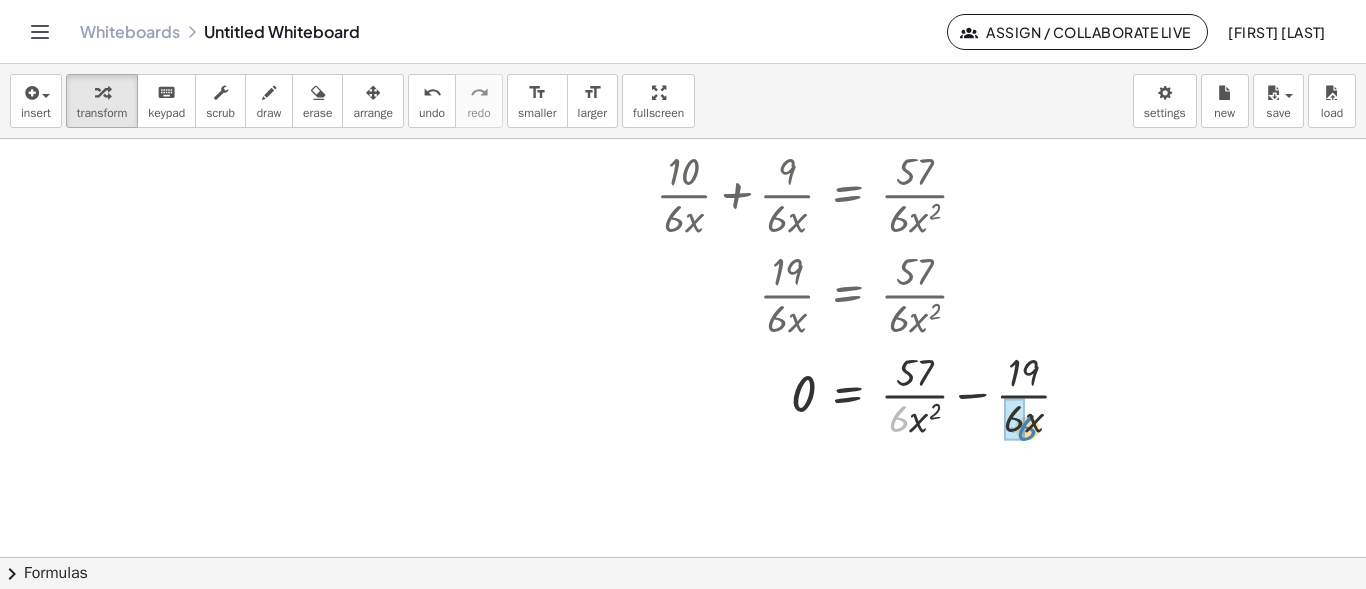 drag, startPoint x: 902, startPoint y: 420, endPoint x: 1025, endPoint y: 426, distance: 123.146255 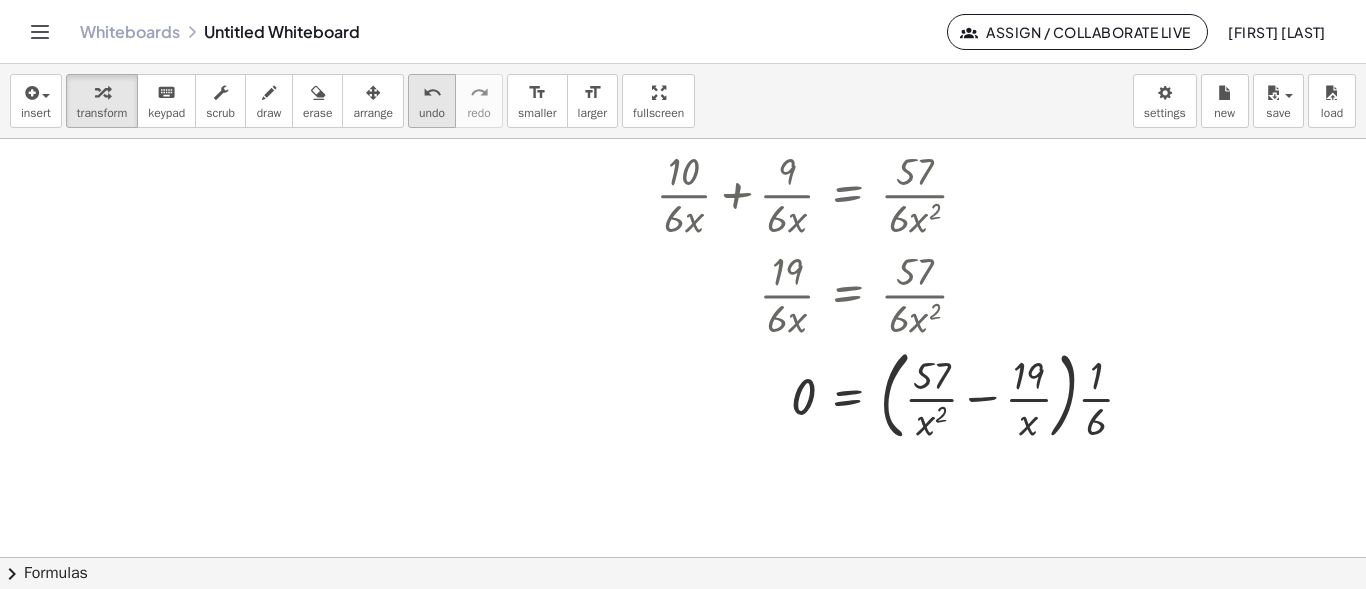 click on "undo" at bounding box center (432, 113) 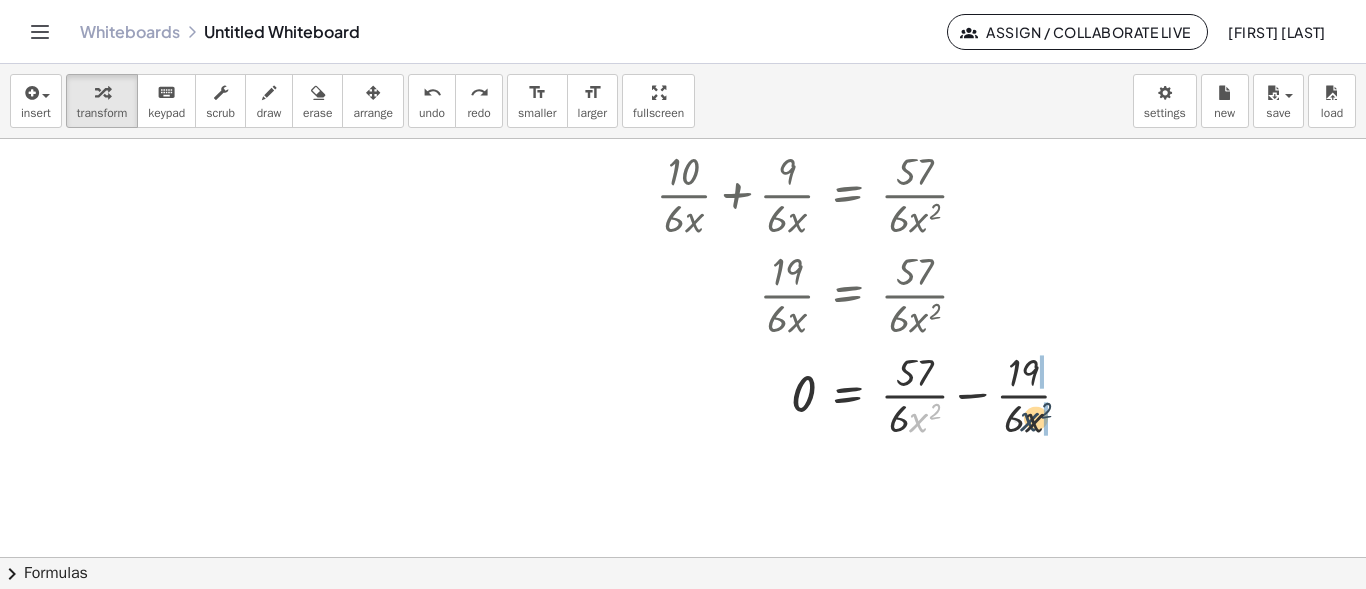drag, startPoint x: 921, startPoint y: 420, endPoint x: 1033, endPoint y: 419, distance: 112.00446 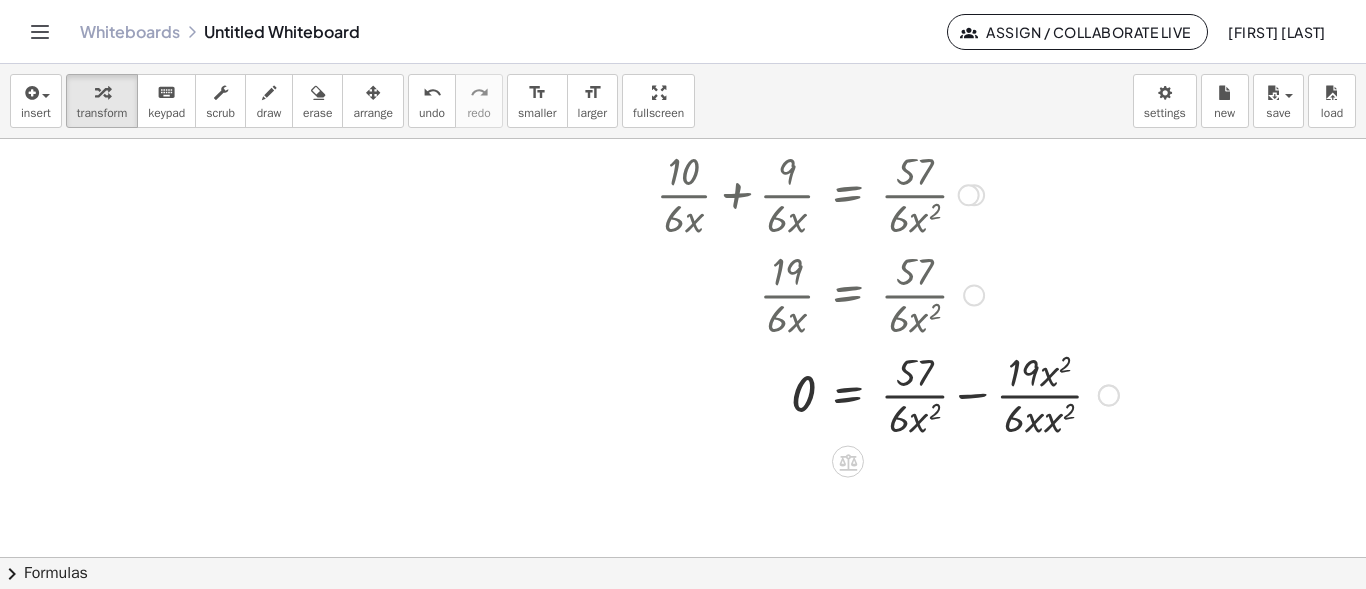 click at bounding box center [857, 394] 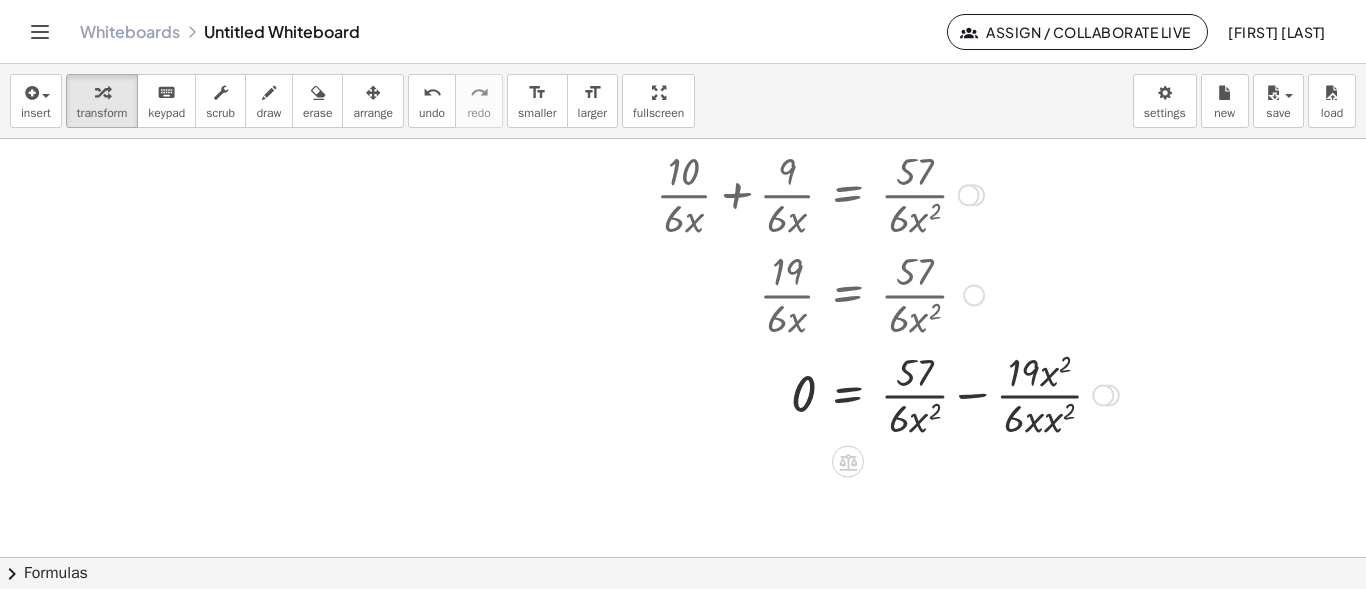 click at bounding box center (857, 394) 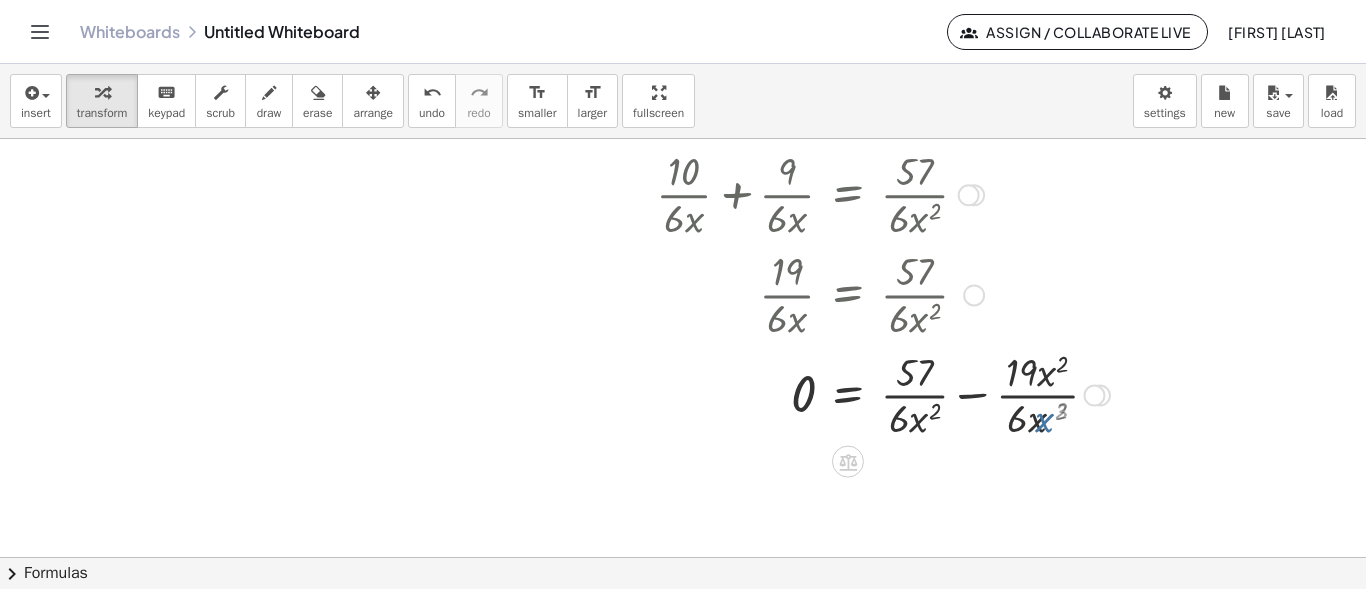 click at bounding box center [853, 394] 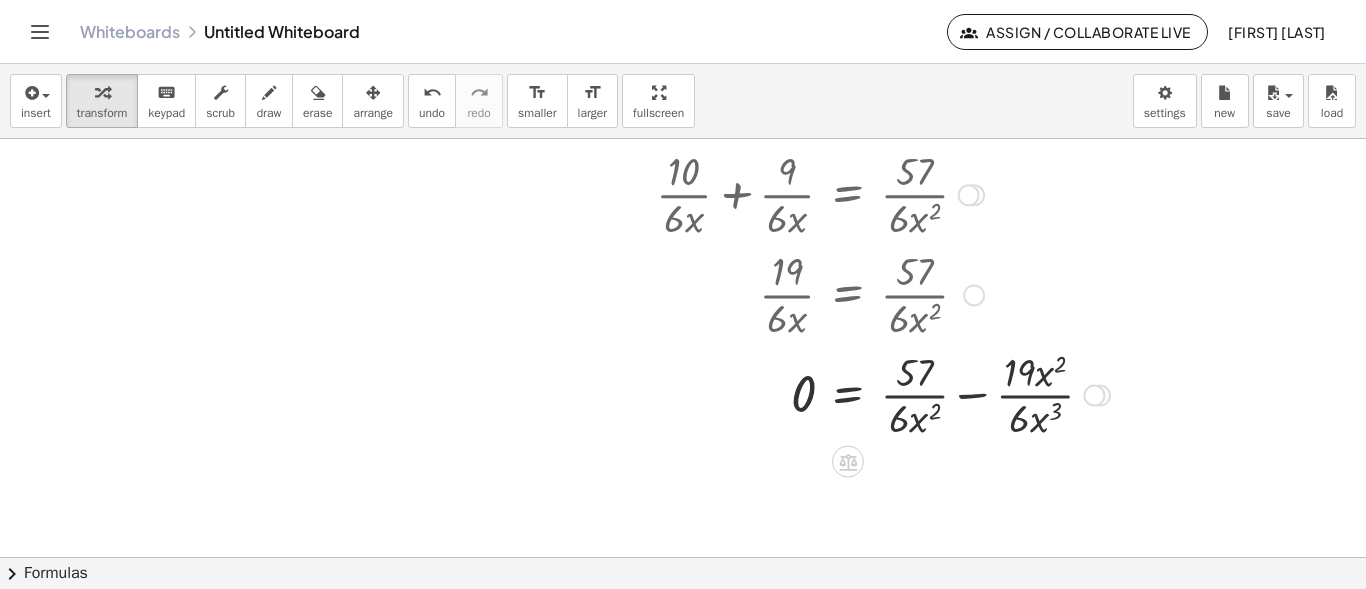 click at bounding box center (853, 394) 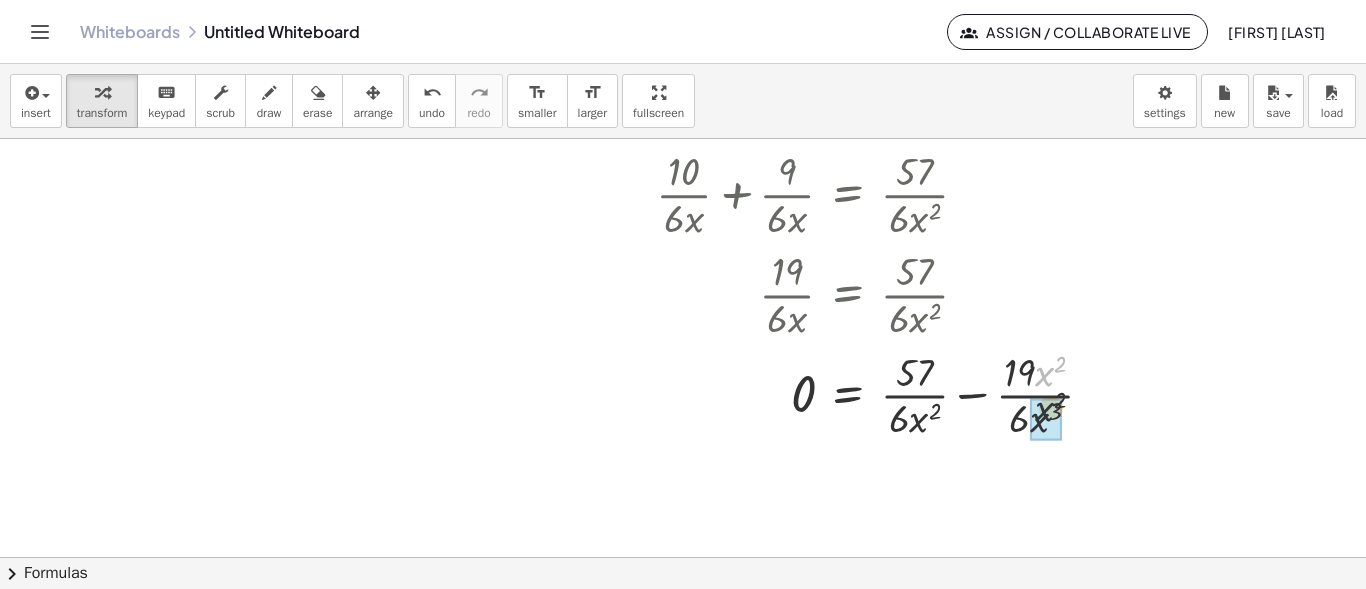 drag, startPoint x: 1044, startPoint y: 378, endPoint x: 1044, endPoint y: 397, distance: 19 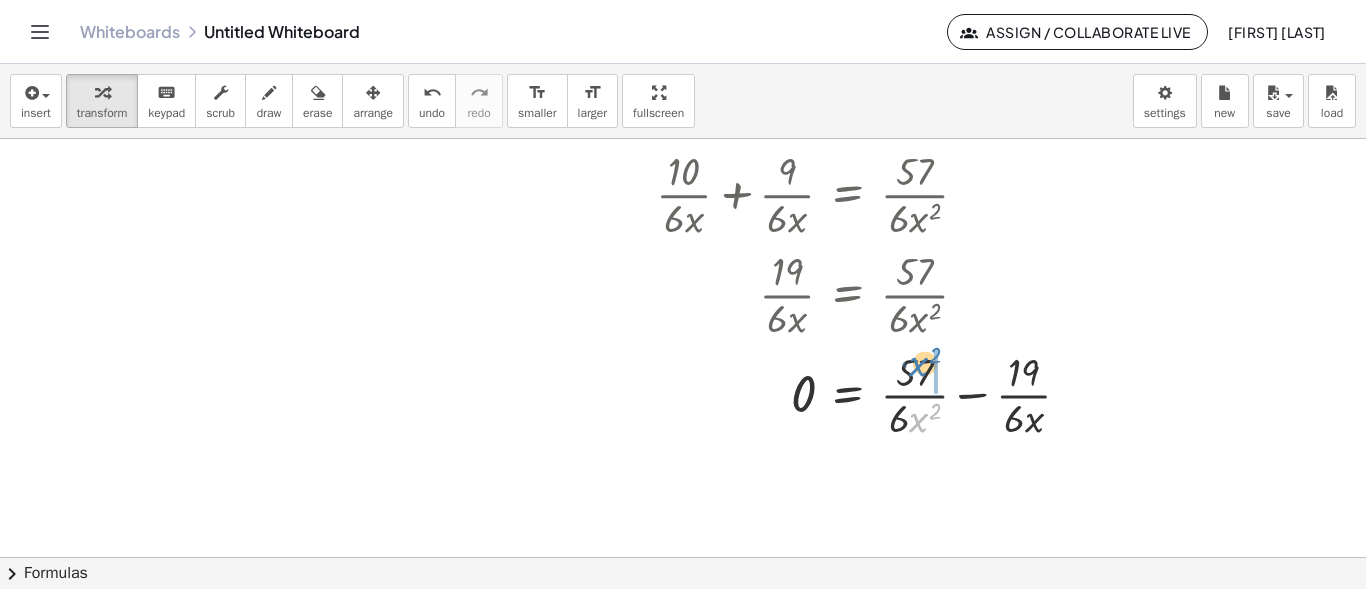 drag, startPoint x: 921, startPoint y: 419, endPoint x: 921, endPoint y: 363, distance: 56 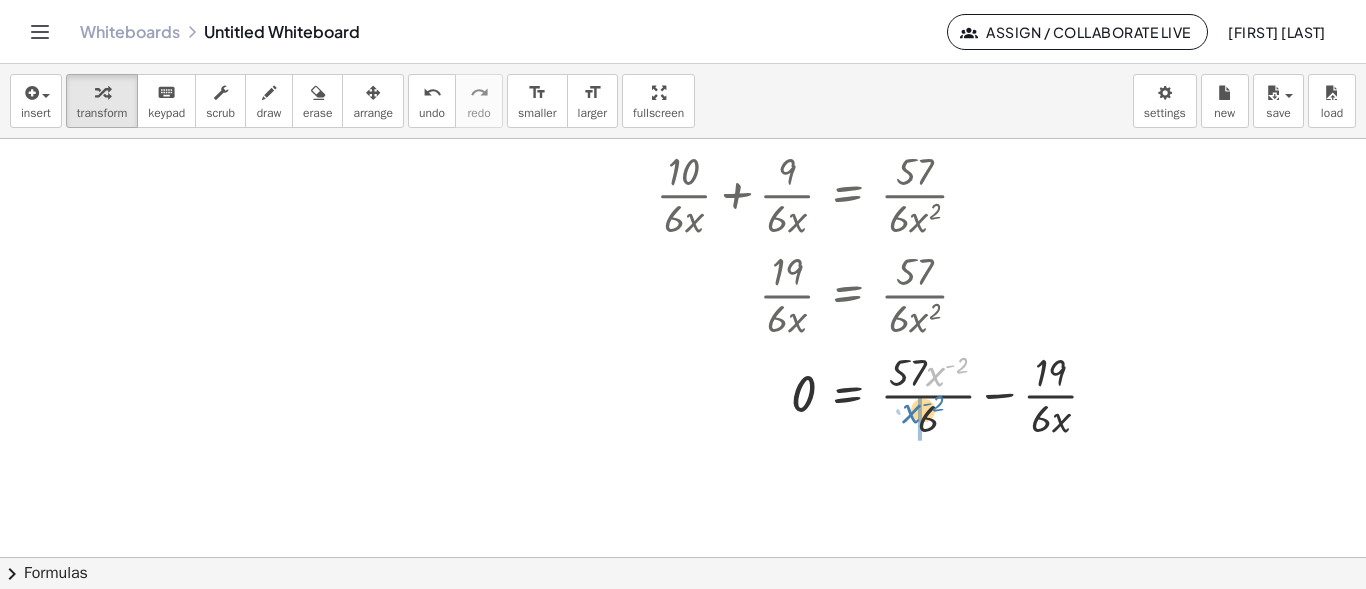 drag, startPoint x: 936, startPoint y: 373, endPoint x: 912, endPoint y: 411, distance: 44.94441 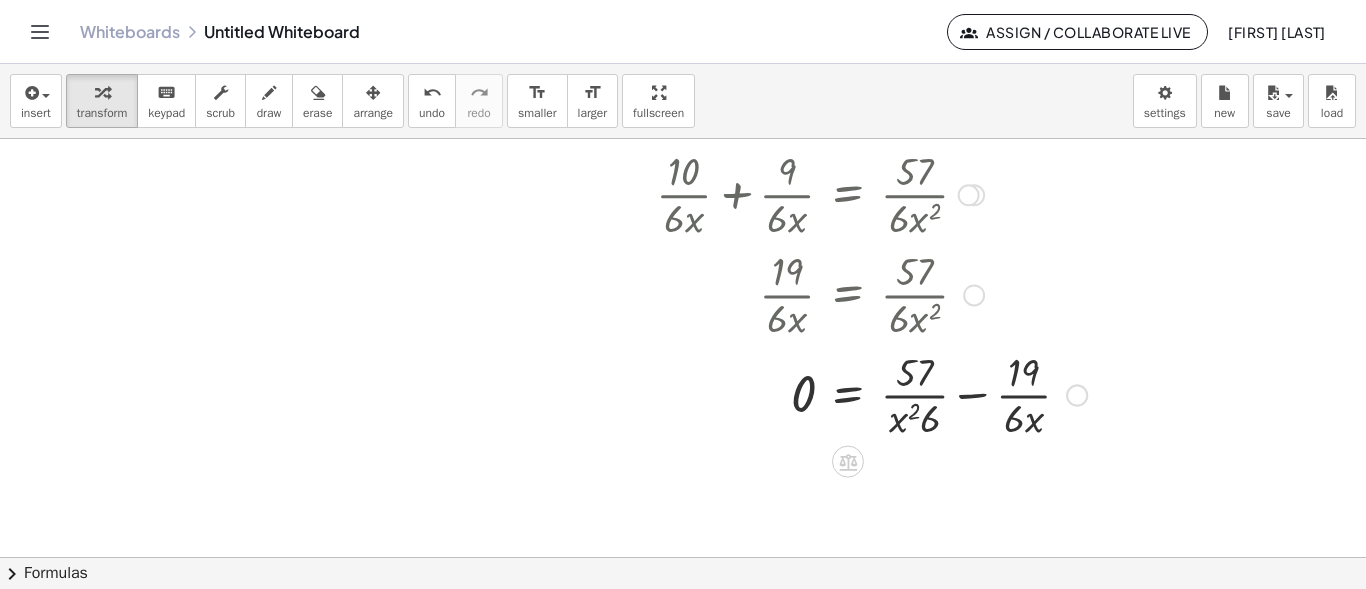 click at bounding box center [841, 394] 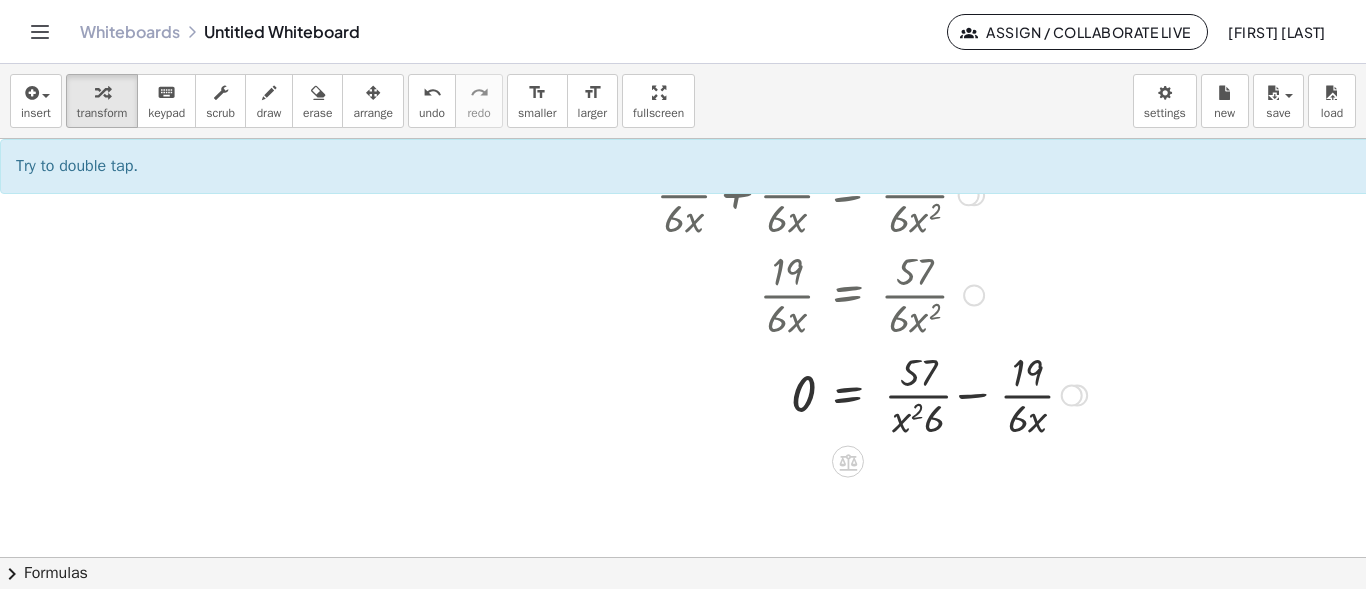 click at bounding box center (841, 394) 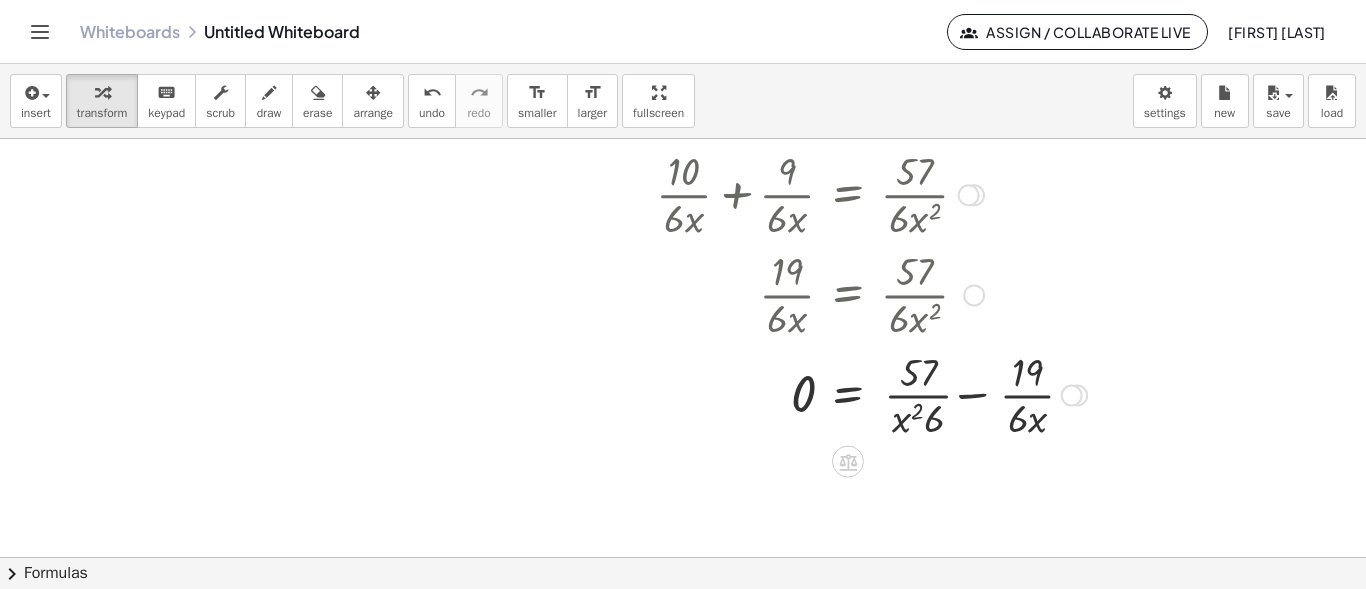 click at bounding box center [841, 394] 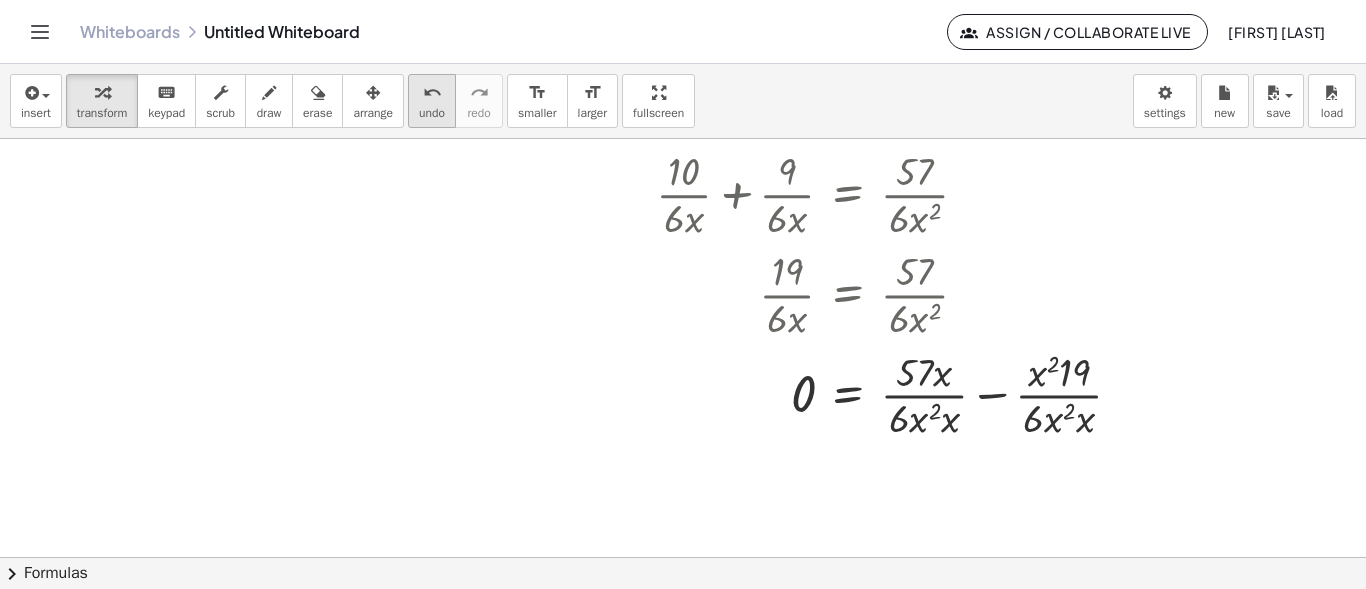 click on "undo" at bounding box center [432, 113] 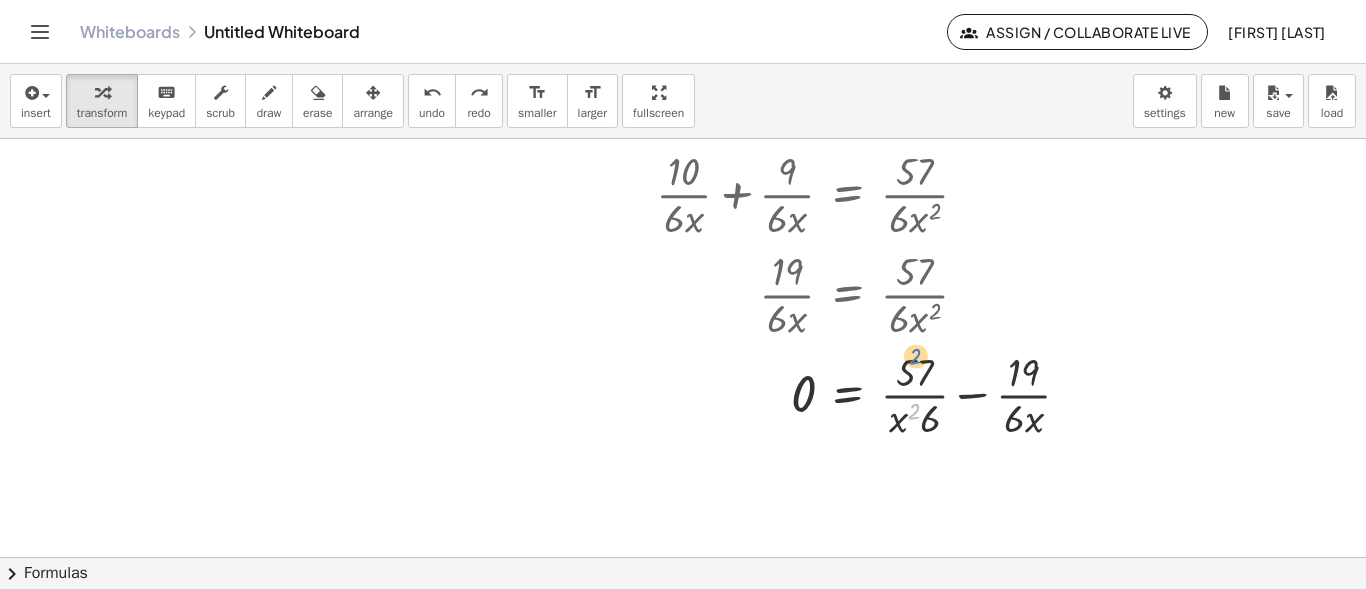 drag, startPoint x: 916, startPoint y: 406, endPoint x: 910, endPoint y: 352, distance: 54.33231 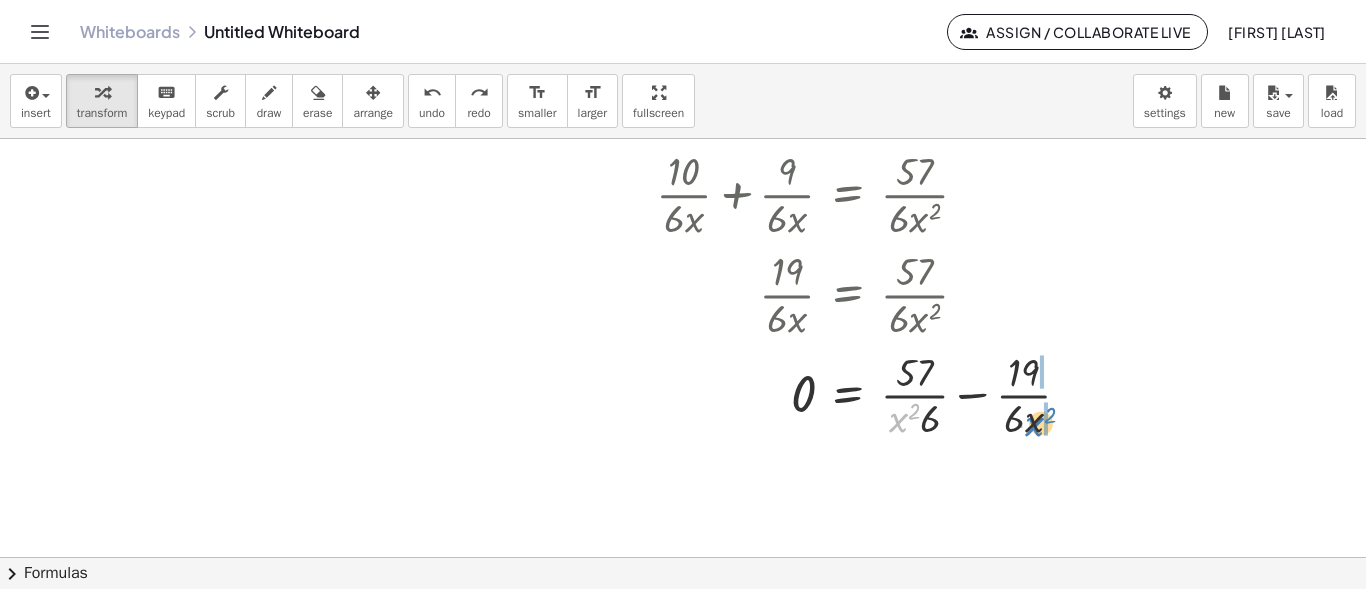 drag, startPoint x: 903, startPoint y: 414, endPoint x: 1039, endPoint y: 418, distance: 136.0588 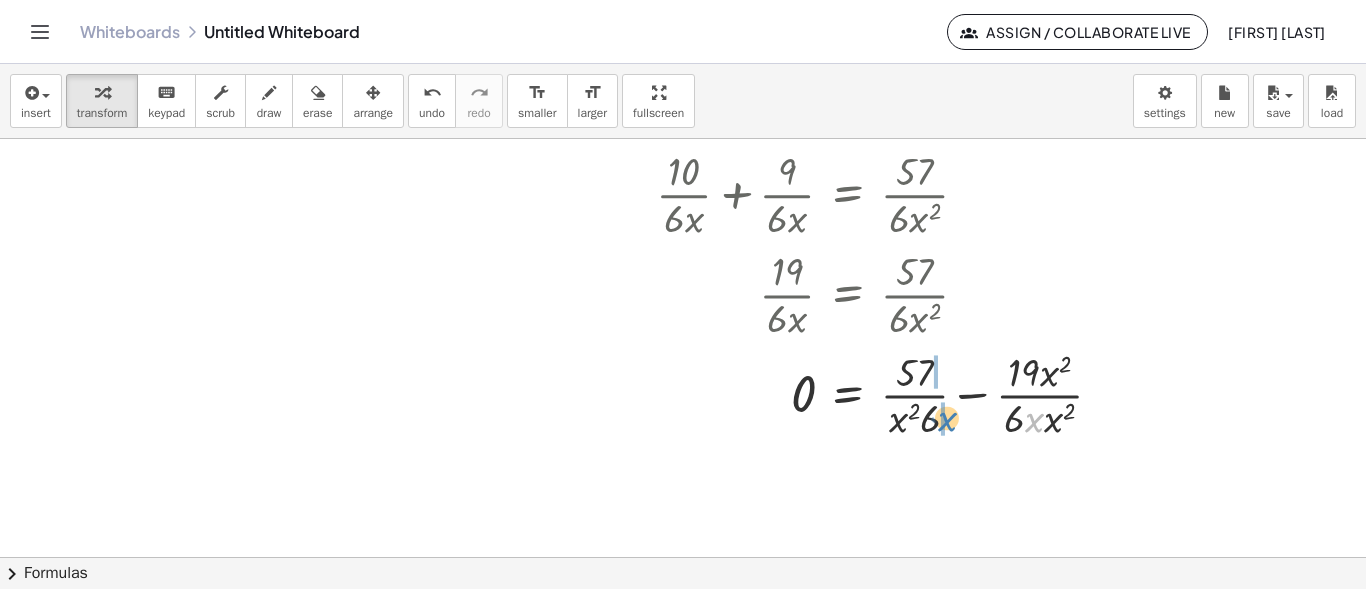 drag, startPoint x: 1030, startPoint y: 418, endPoint x: 943, endPoint y: 417, distance: 87.005745 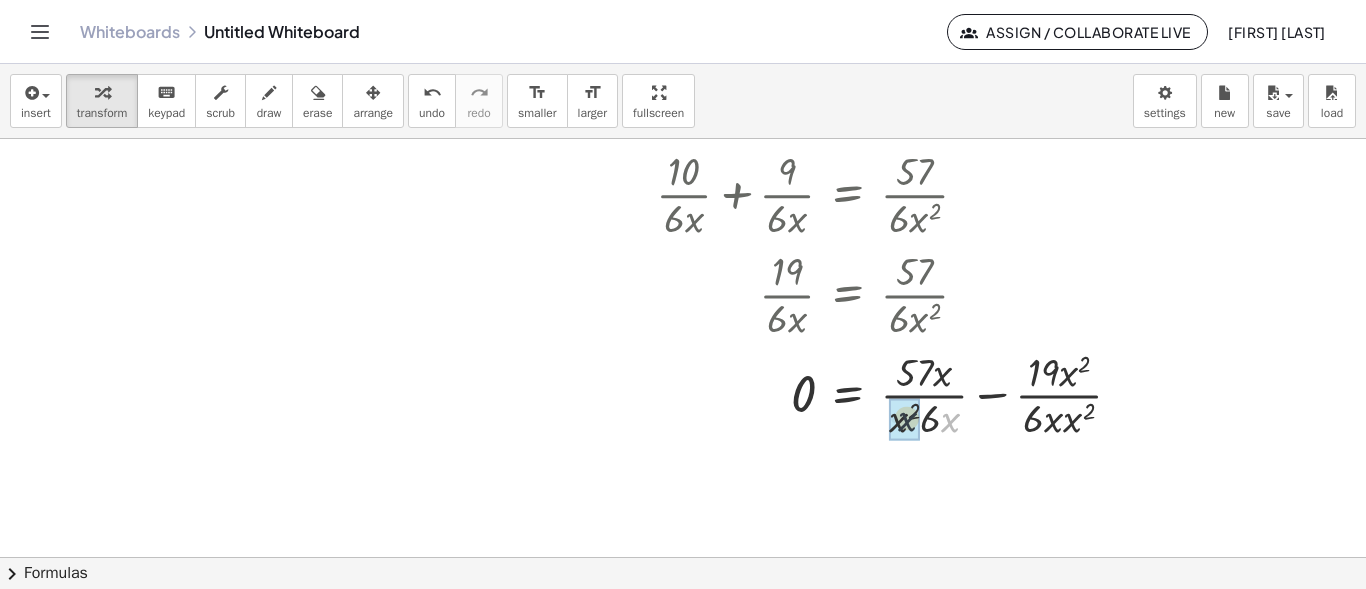 drag, startPoint x: 937, startPoint y: 422, endPoint x: 922, endPoint y: 422, distance: 15 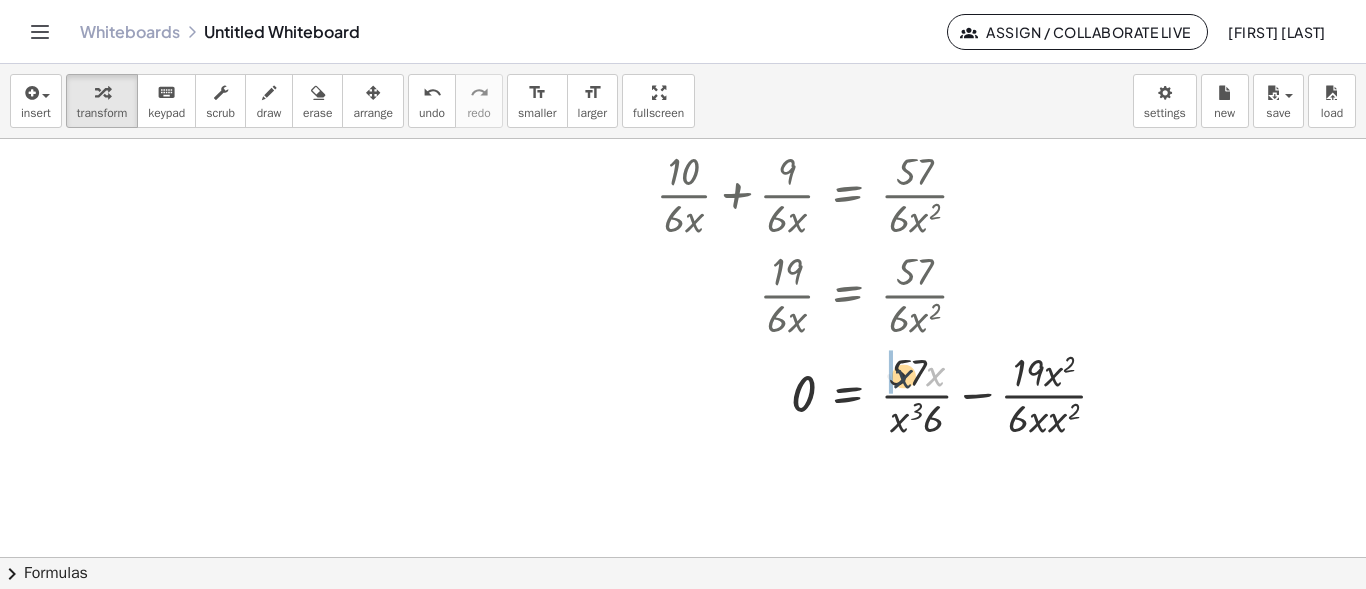 drag, startPoint x: 941, startPoint y: 374, endPoint x: 905, endPoint y: 377, distance: 36.124783 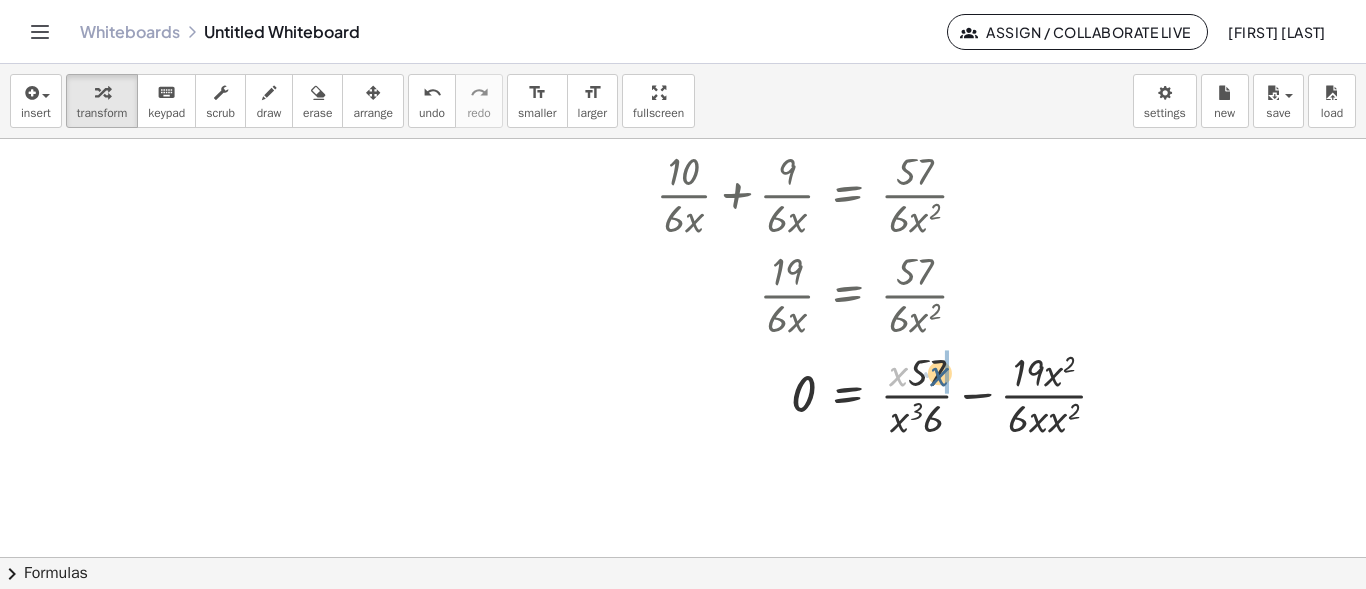 drag, startPoint x: 893, startPoint y: 375, endPoint x: 936, endPoint y: 375, distance: 43 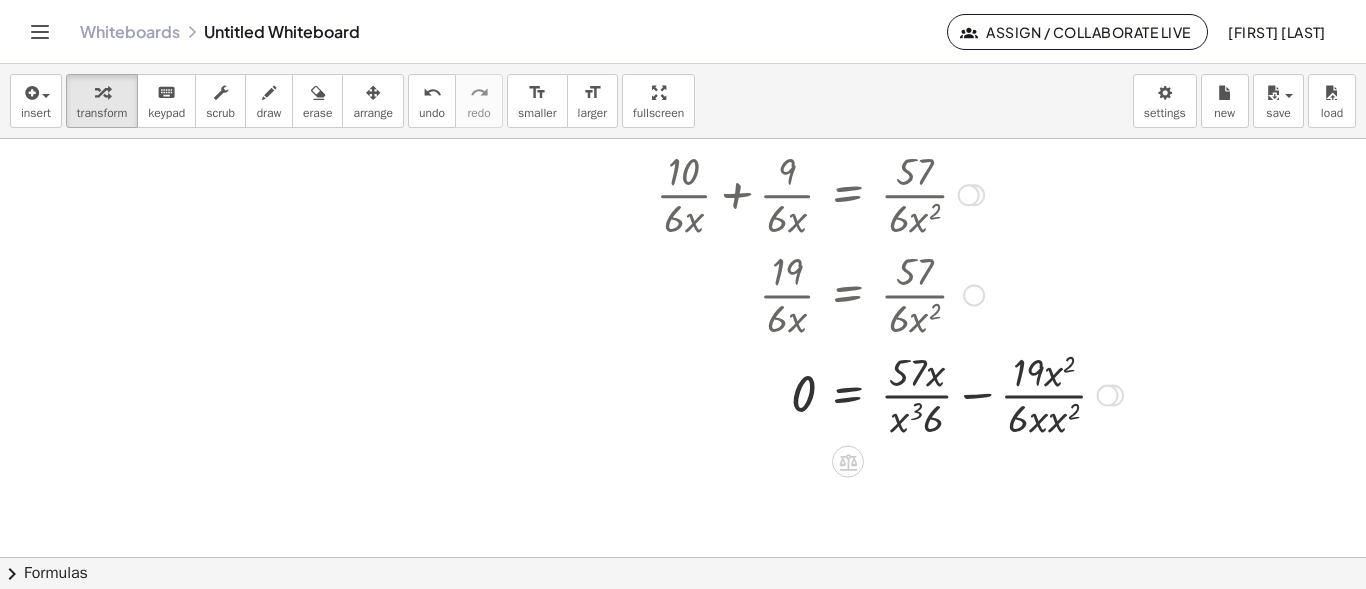 click at bounding box center (859, 394) 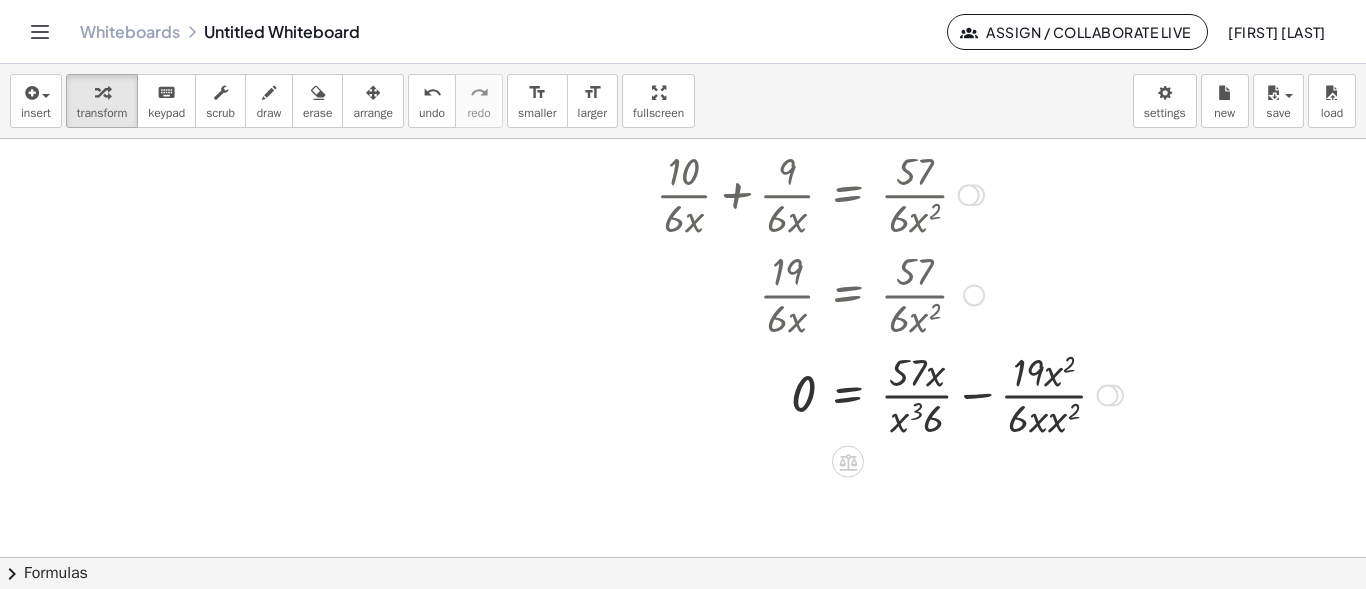 click at bounding box center (859, 394) 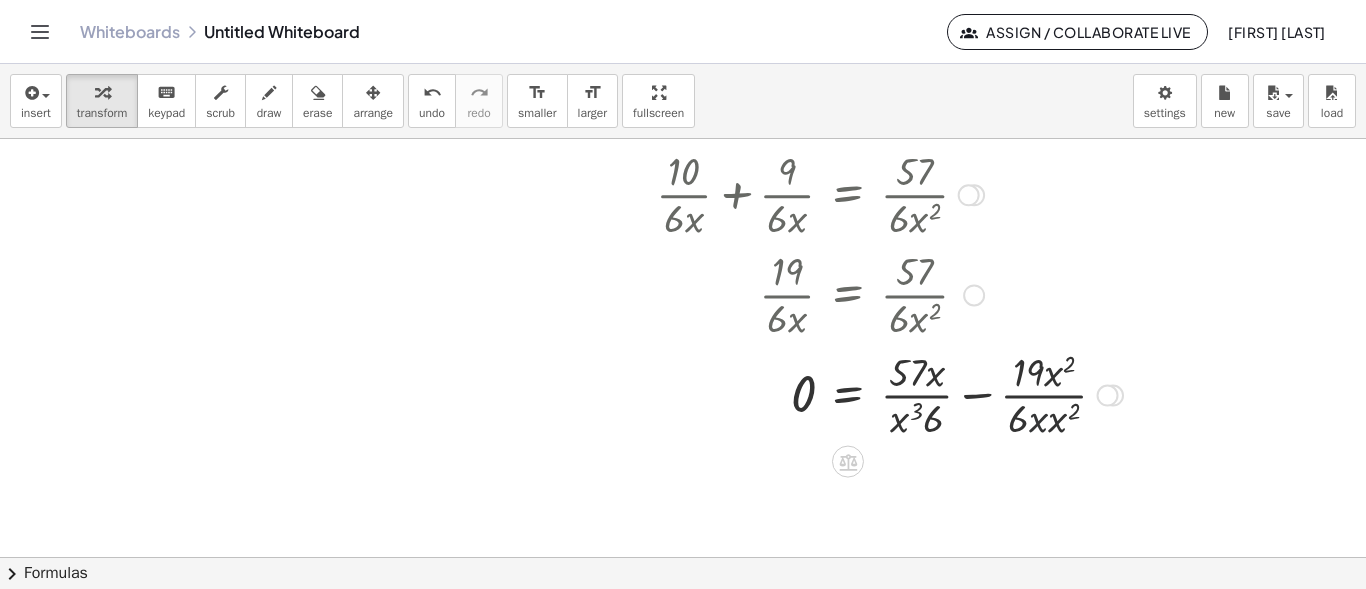 click at bounding box center [859, 394] 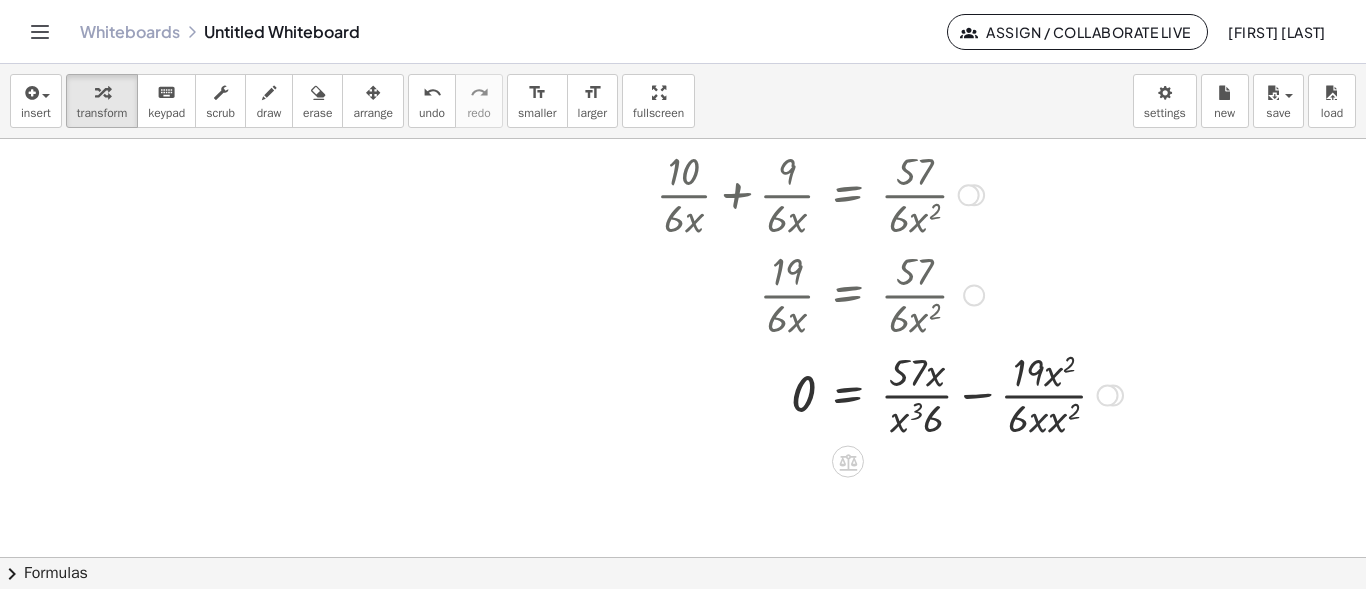 click at bounding box center (859, 394) 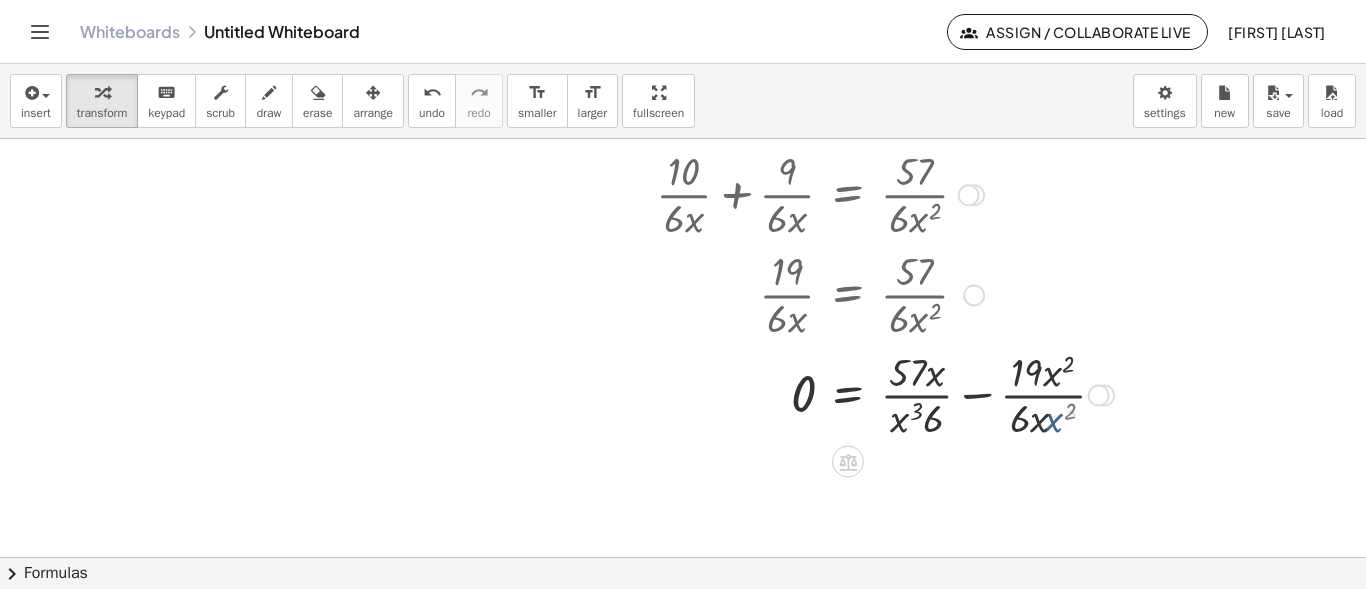 click at bounding box center (855, 394) 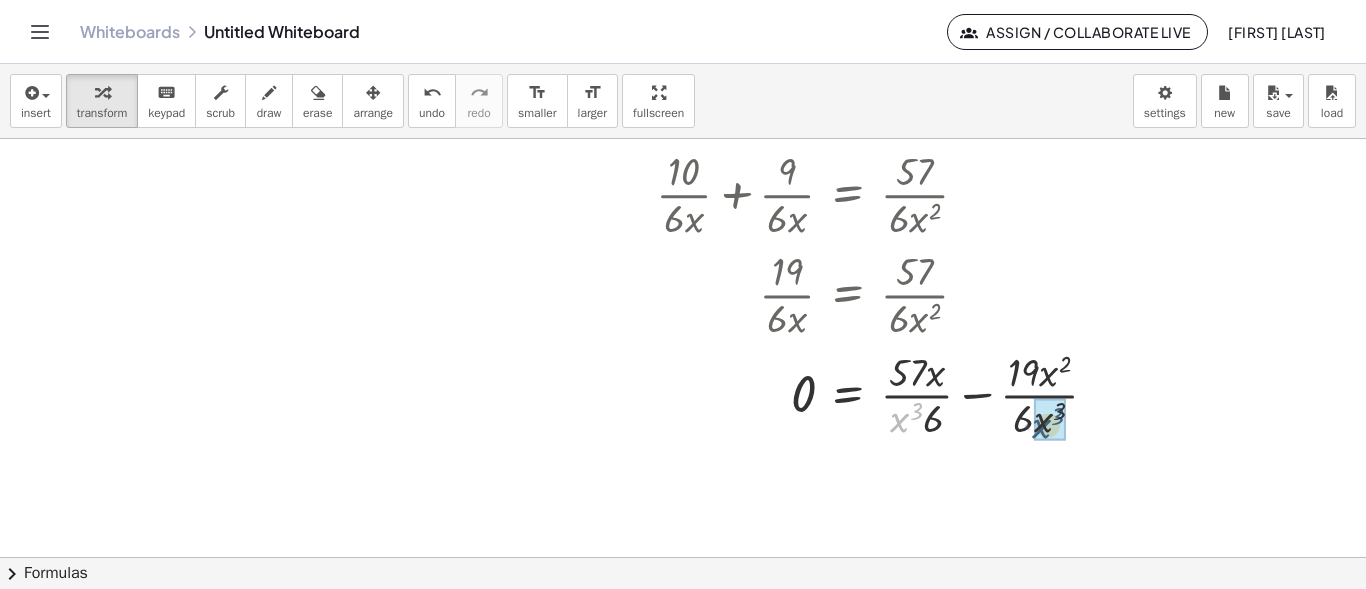 drag, startPoint x: 902, startPoint y: 418, endPoint x: 1048, endPoint y: 425, distance: 146.16771 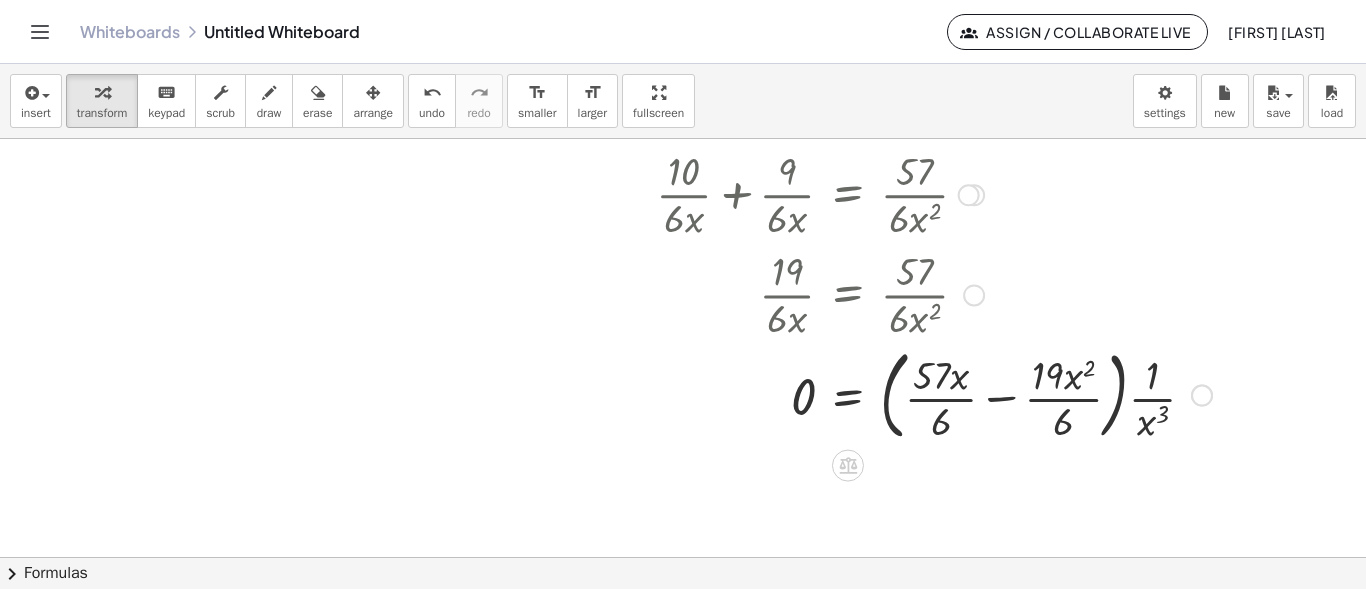 click at bounding box center (904, 394) 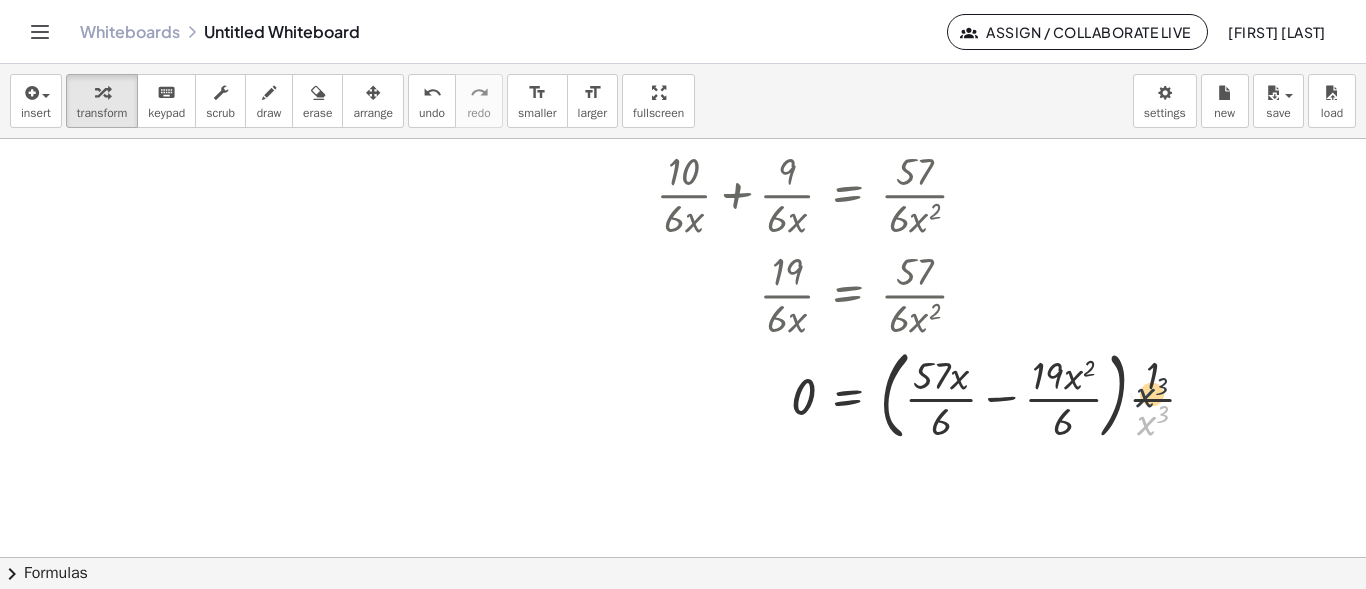 drag, startPoint x: 1154, startPoint y: 420, endPoint x: 1153, endPoint y: 390, distance: 30.016663 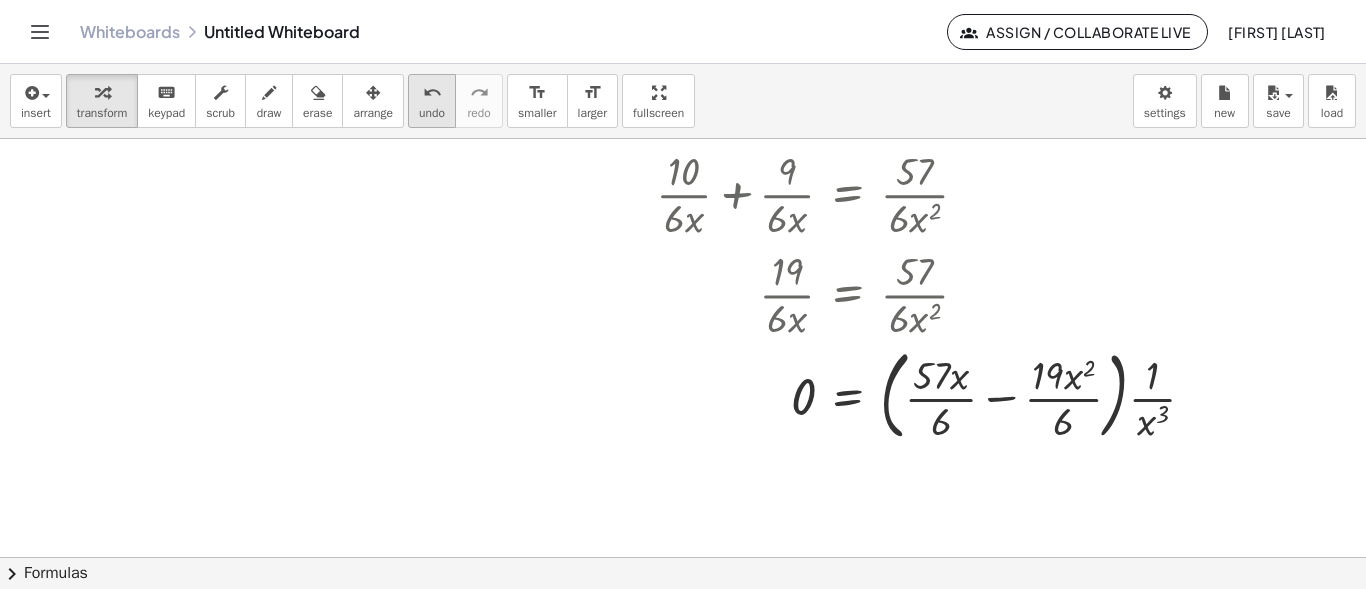 click on "undo undo" at bounding box center [432, 101] 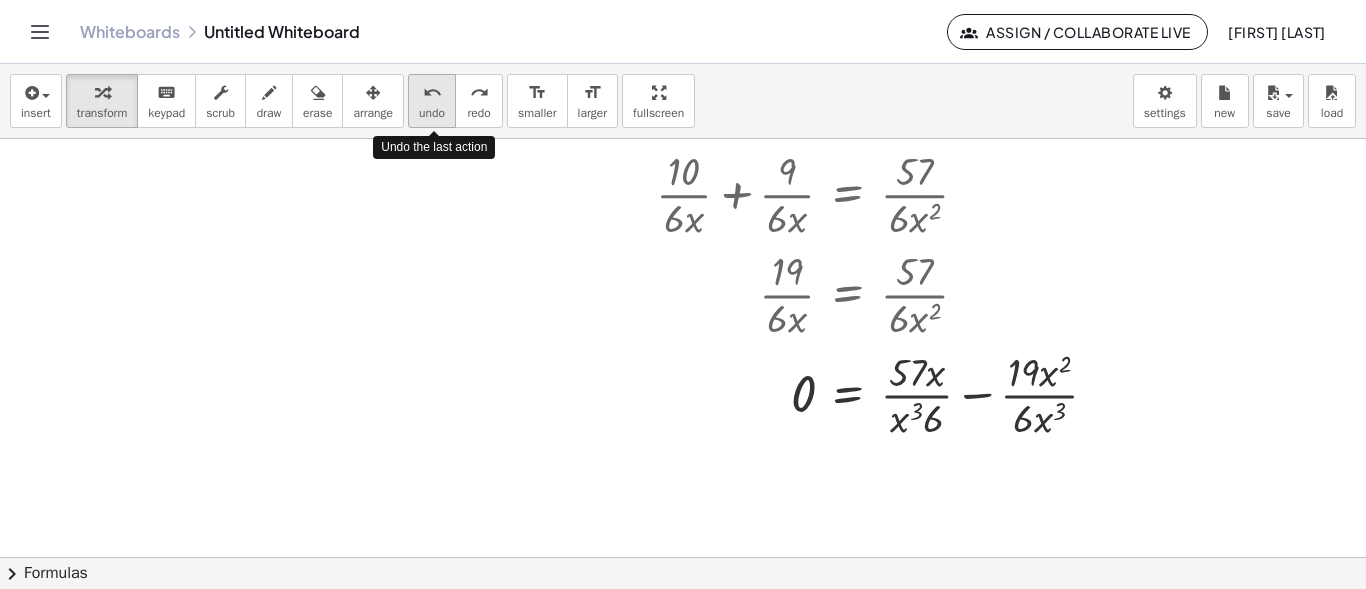 click on "undo undo" at bounding box center (432, 101) 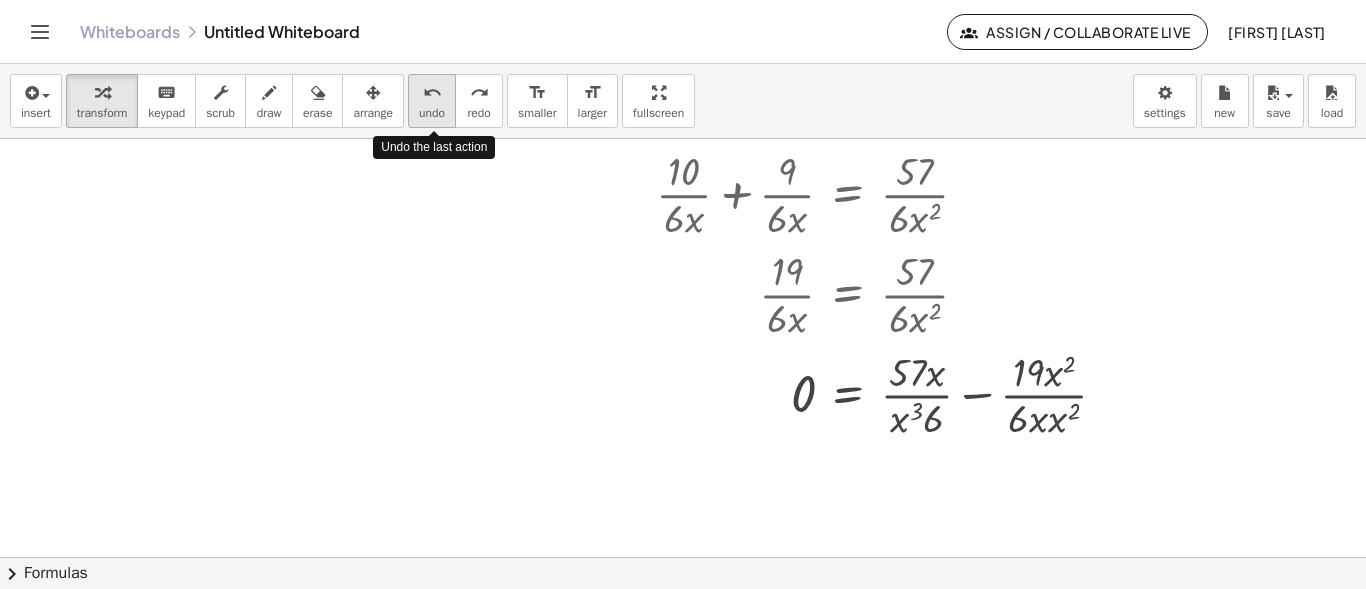 click on "undo undo" at bounding box center (432, 101) 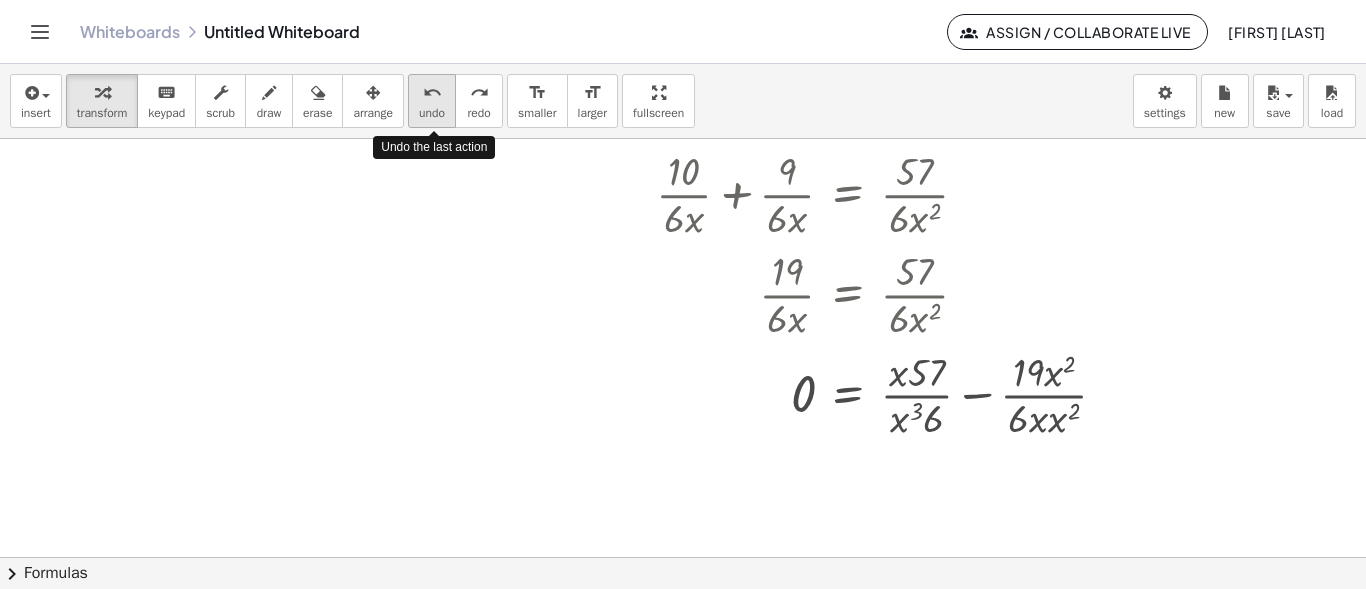 click on "undo undo" at bounding box center [432, 101] 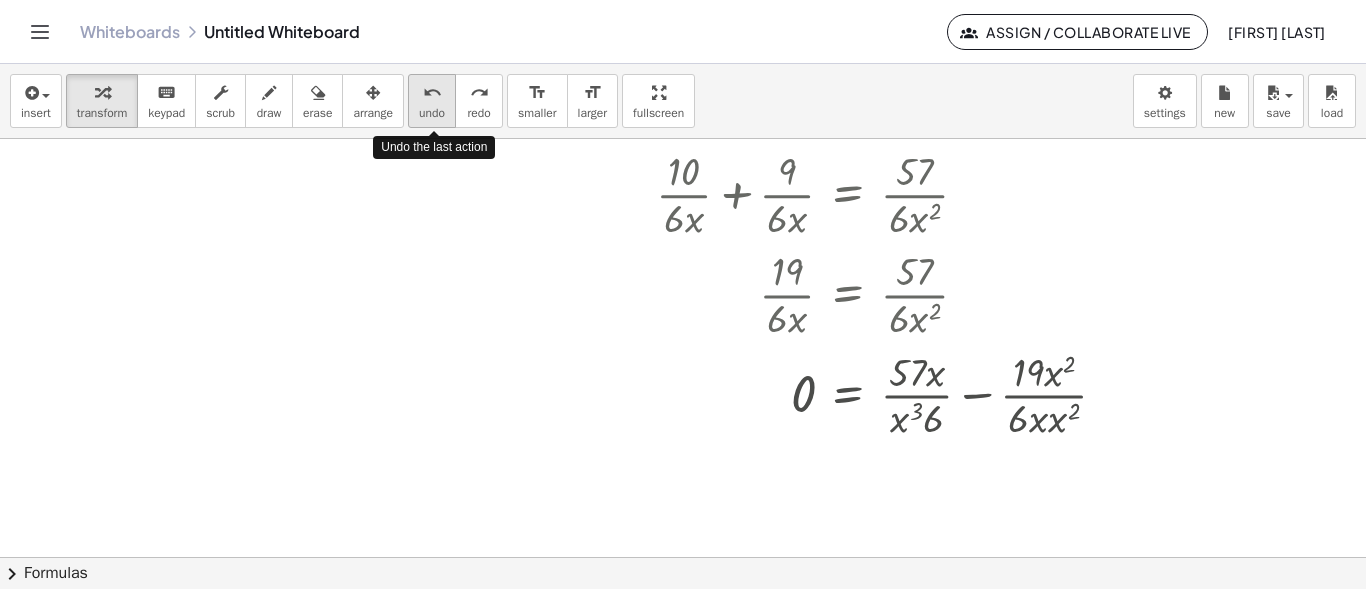 click on "undo undo" at bounding box center (432, 101) 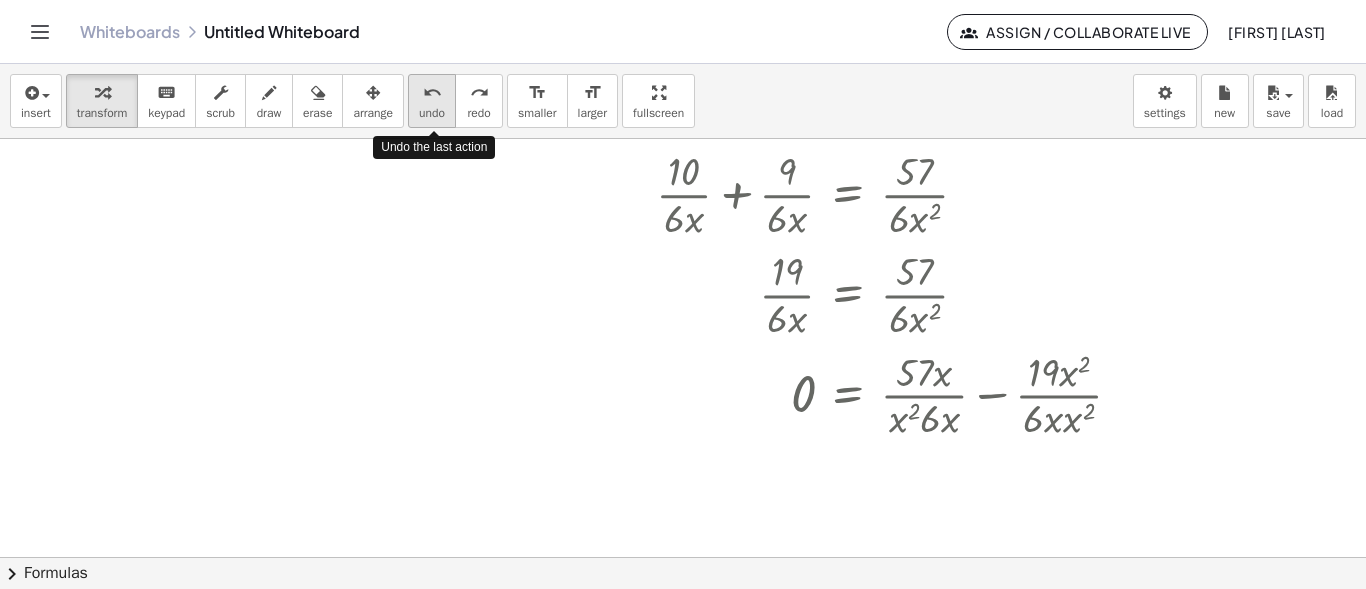 click on "undo undo" at bounding box center (432, 101) 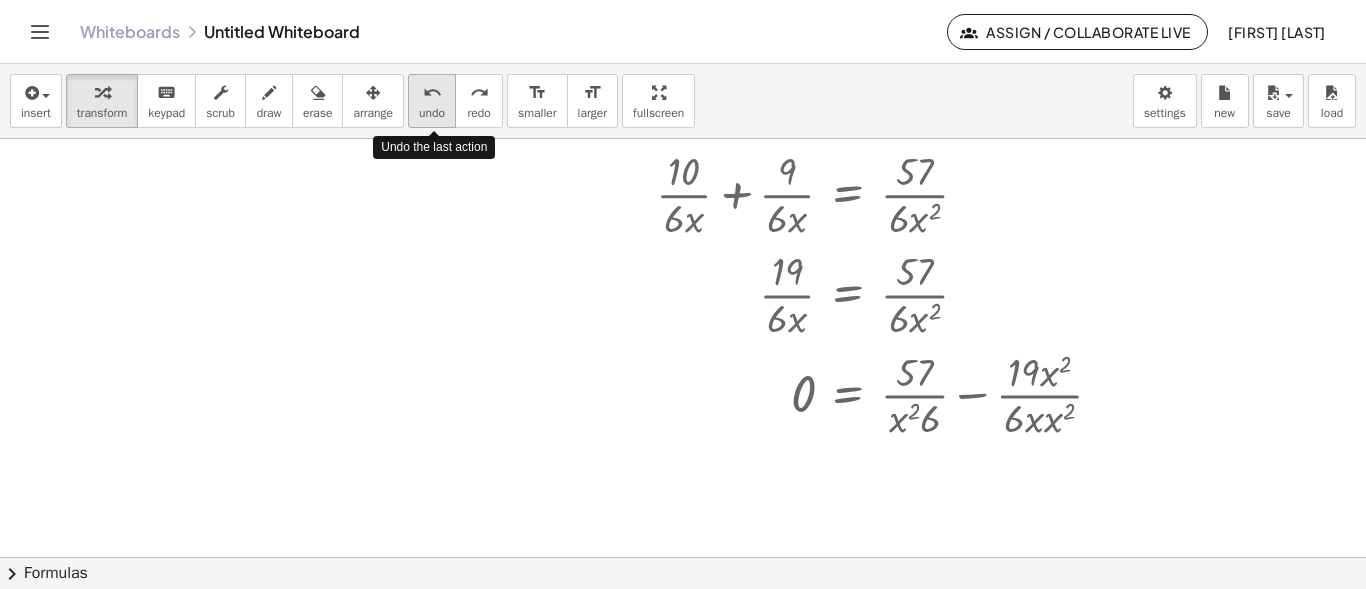click on "undo undo" at bounding box center [432, 101] 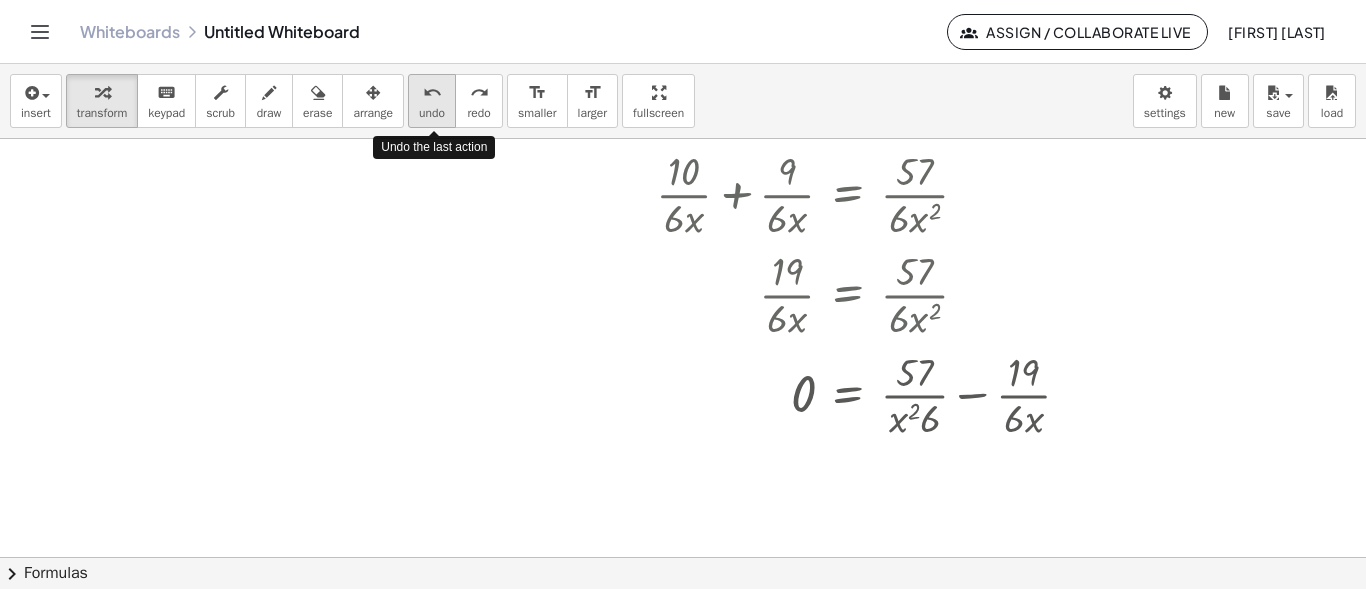 click on "undo undo" at bounding box center (432, 101) 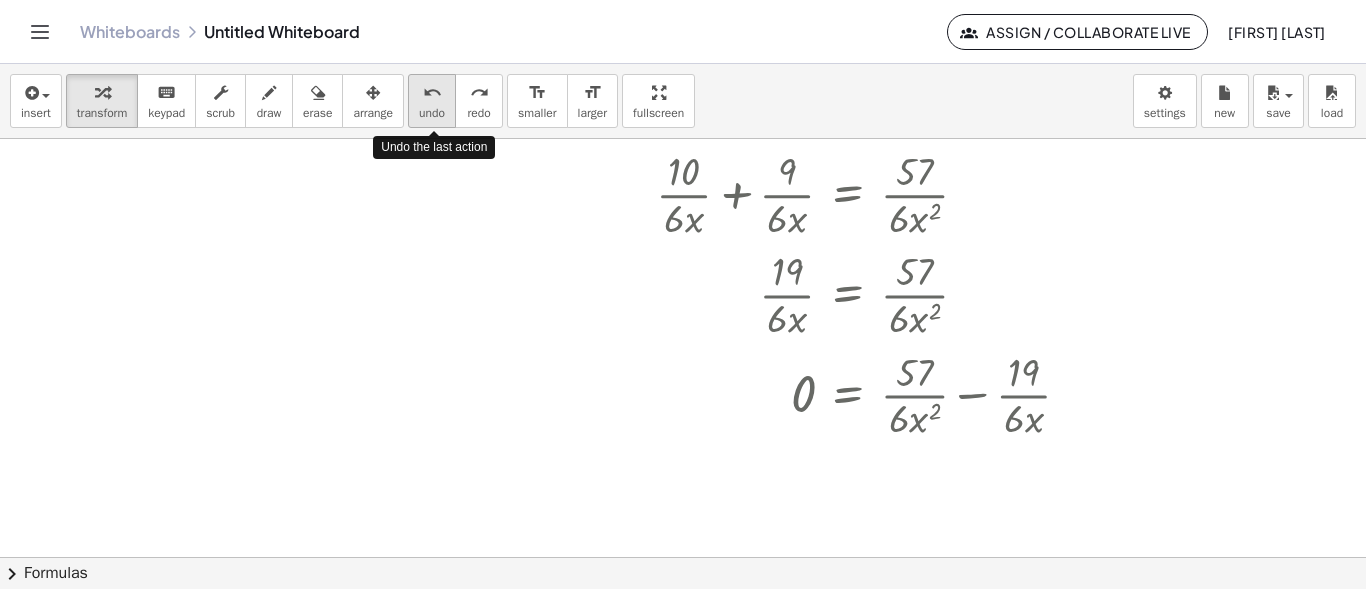 click on "undo undo" at bounding box center (432, 101) 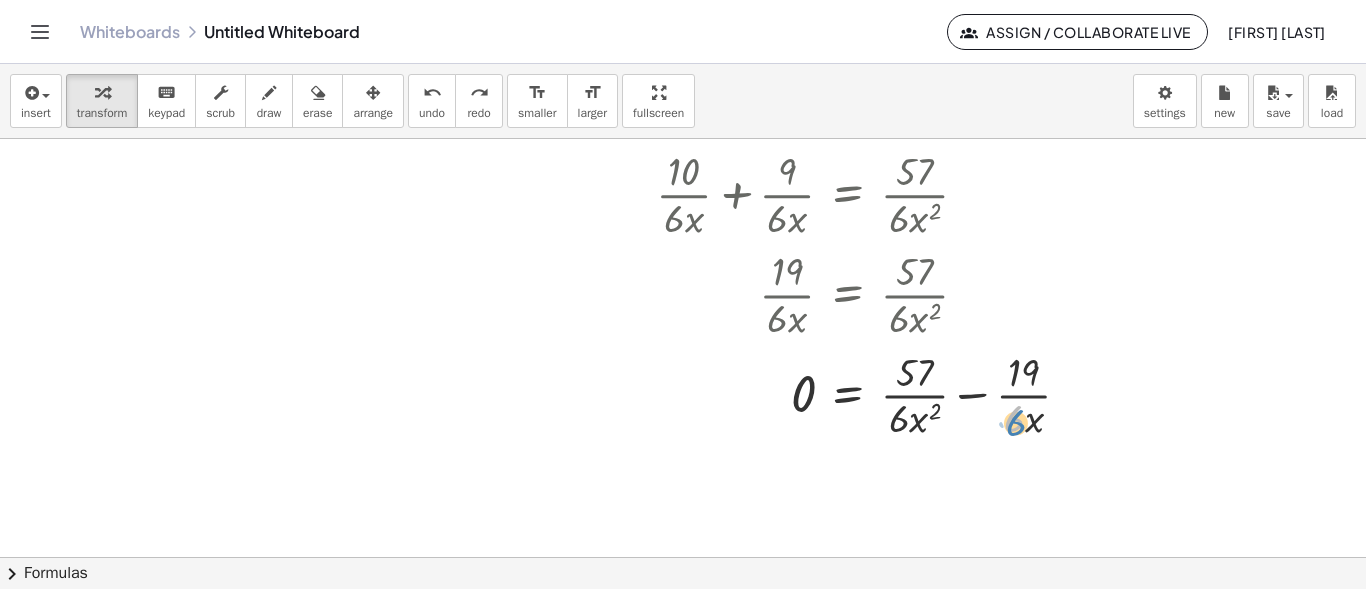 click at bounding box center (841, 394) 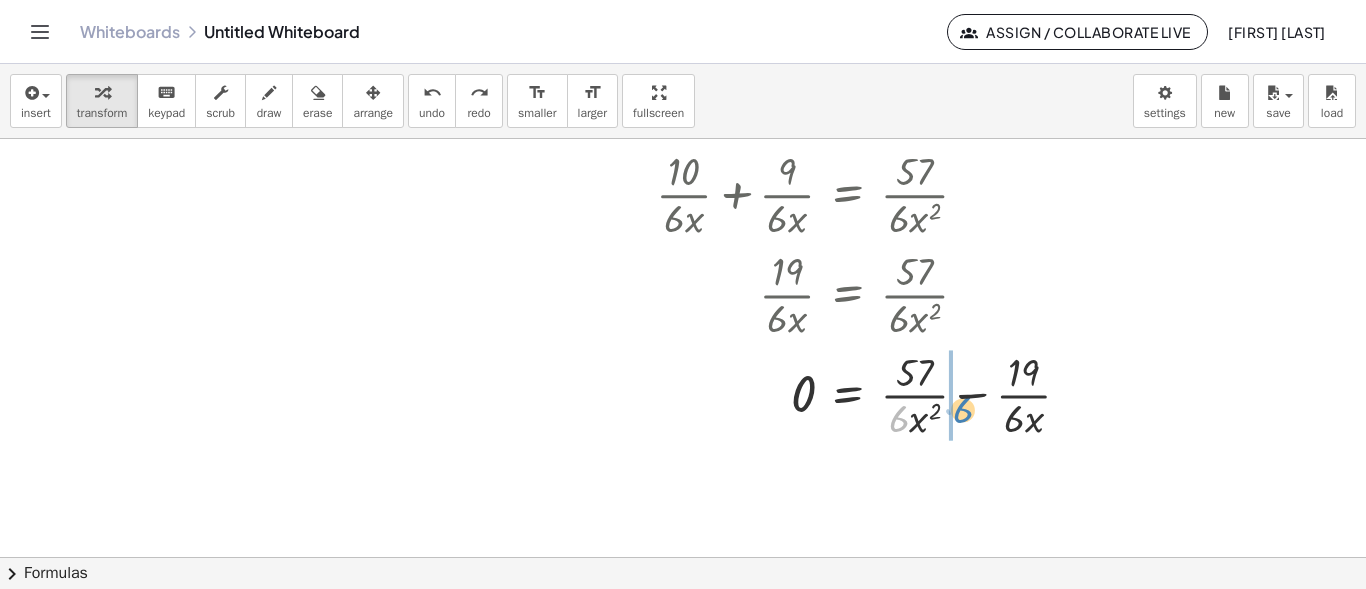 drag, startPoint x: 895, startPoint y: 425, endPoint x: 957, endPoint y: 416, distance: 62.649822 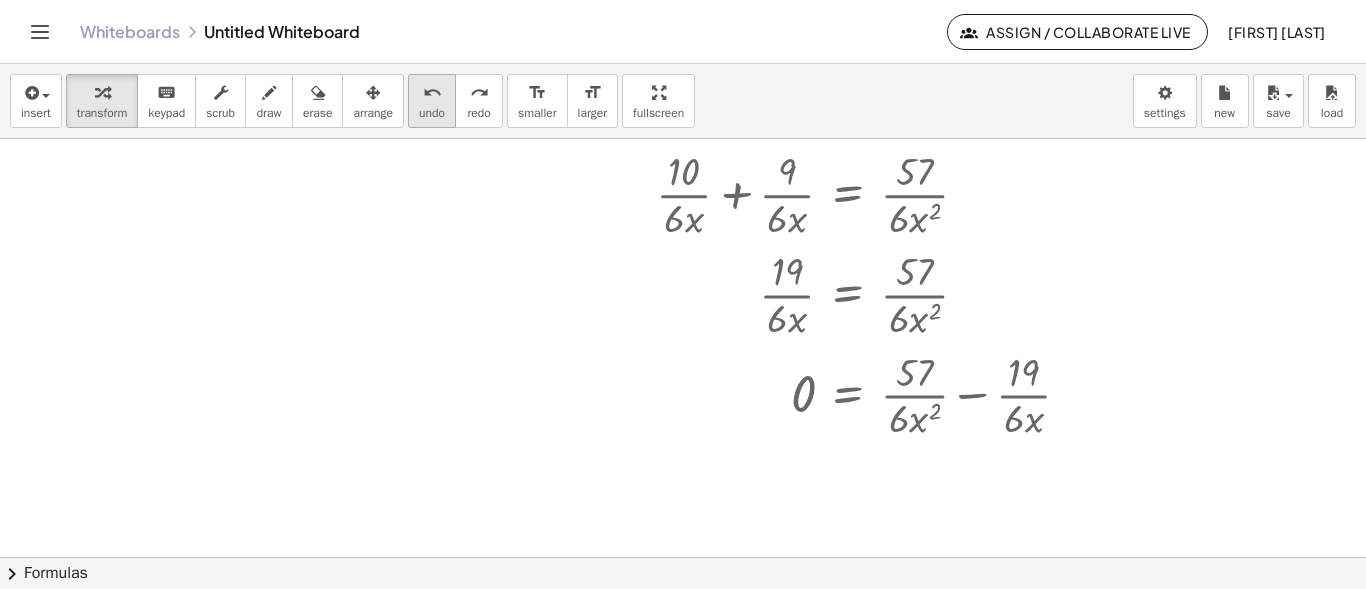 click on "undo" at bounding box center [432, 93] 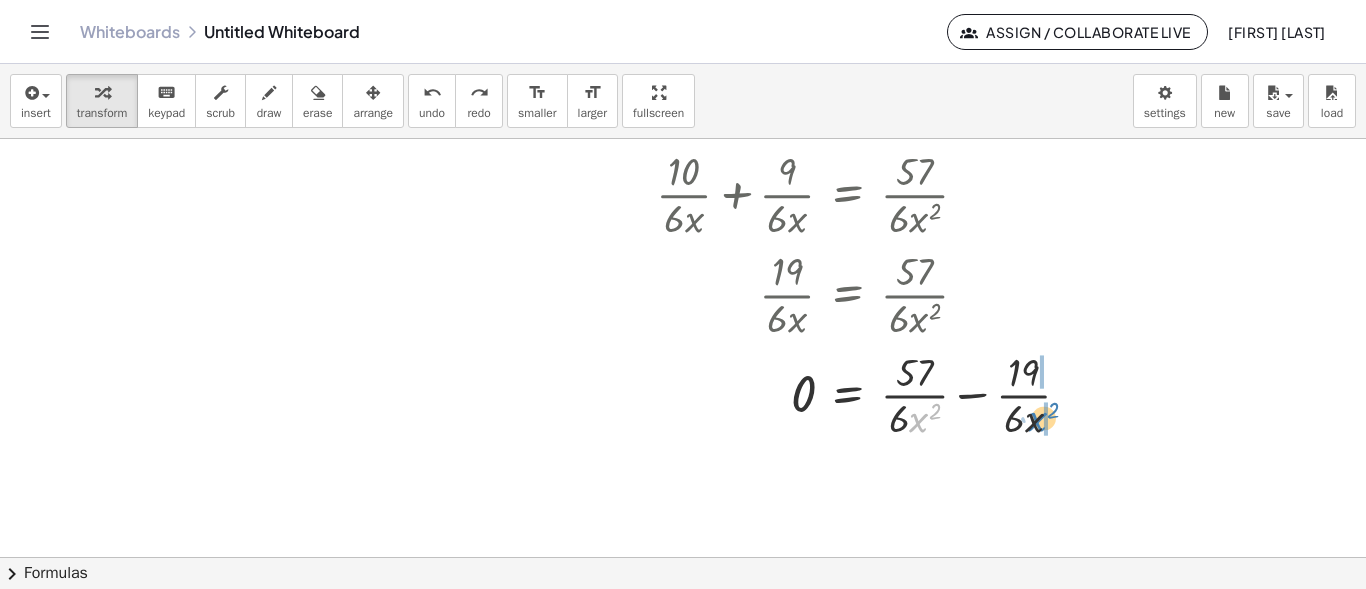 drag, startPoint x: 917, startPoint y: 414, endPoint x: 1036, endPoint y: 413, distance: 119.0042 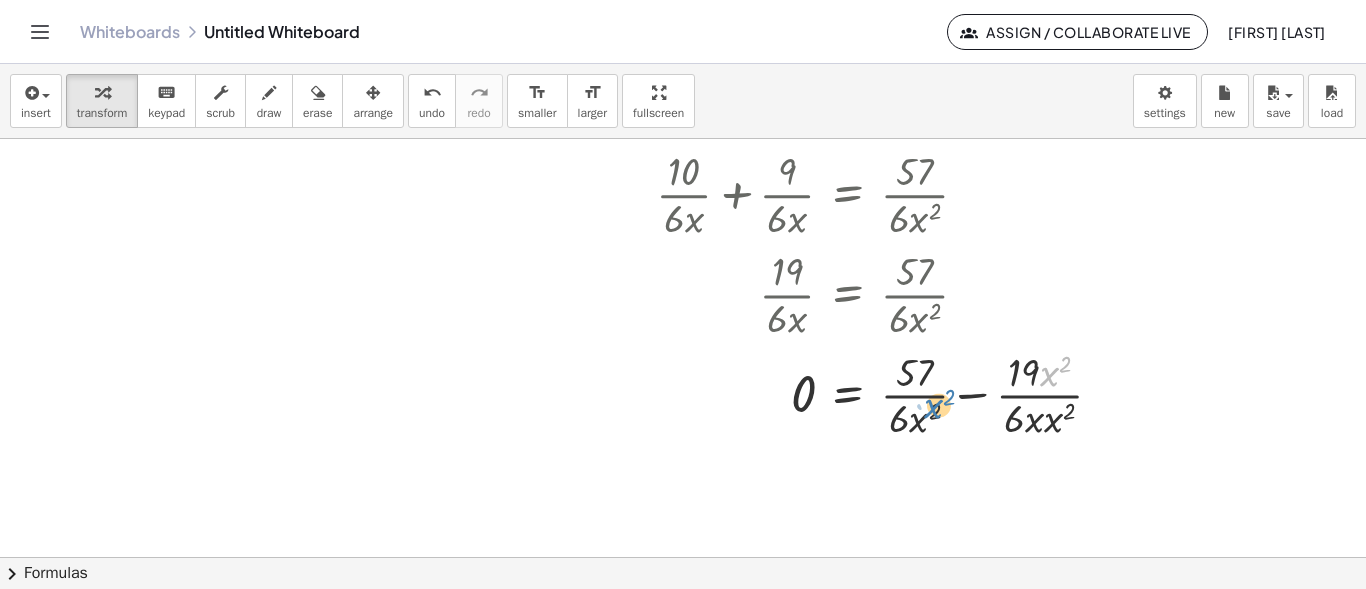 drag, startPoint x: 1048, startPoint y: 371, endPoint x: 936, endPoint y: 403, distance: 116.48176 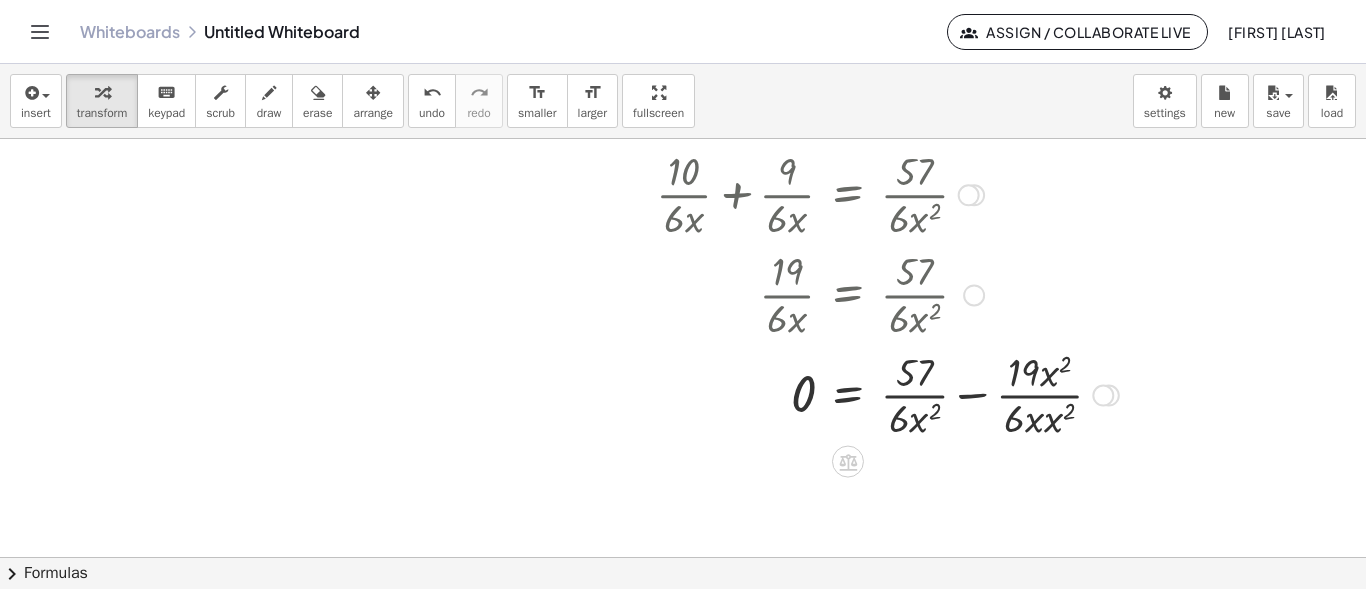 click at bounding box center [857, 394] 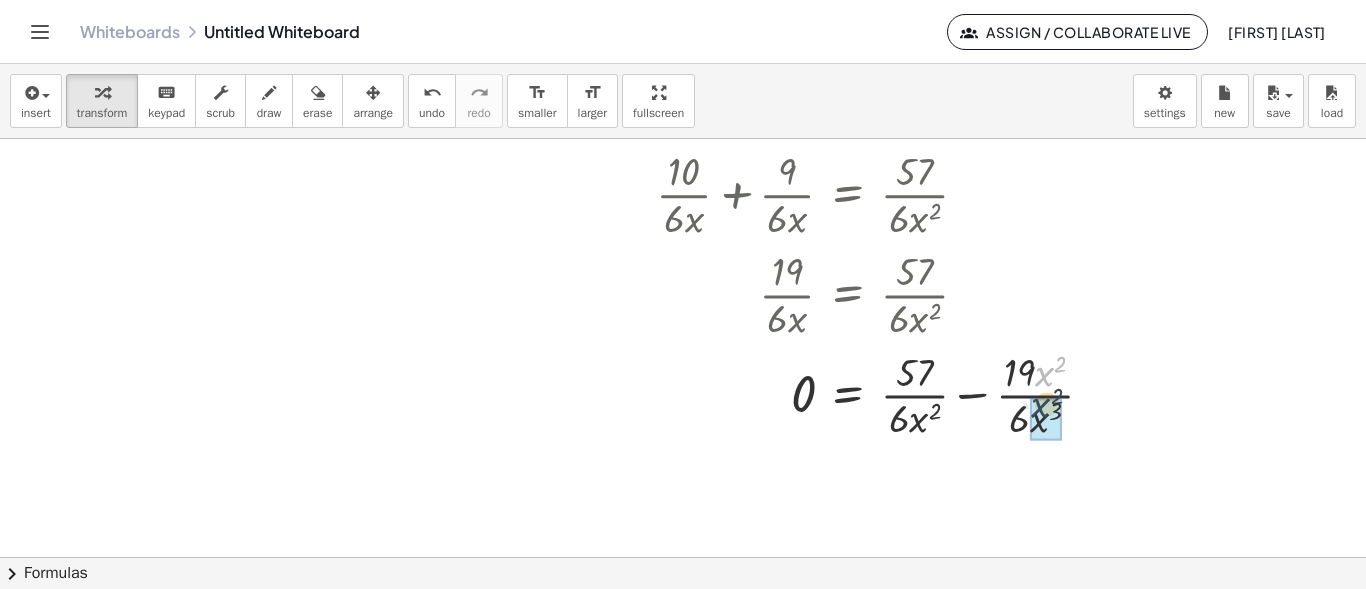 drag, startPoint x: 1041, startPoint y: 379, endPoint x: 1037, endPoint y: 411, distance: 32.24903 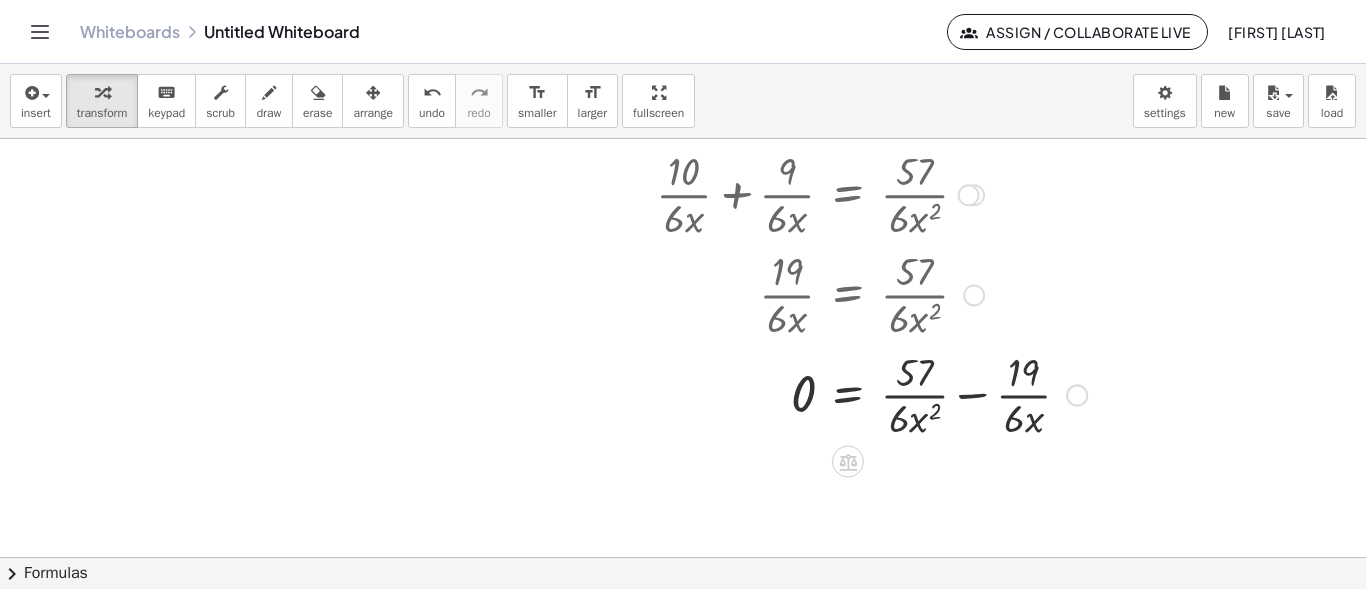click at bounding box center [841, 394] 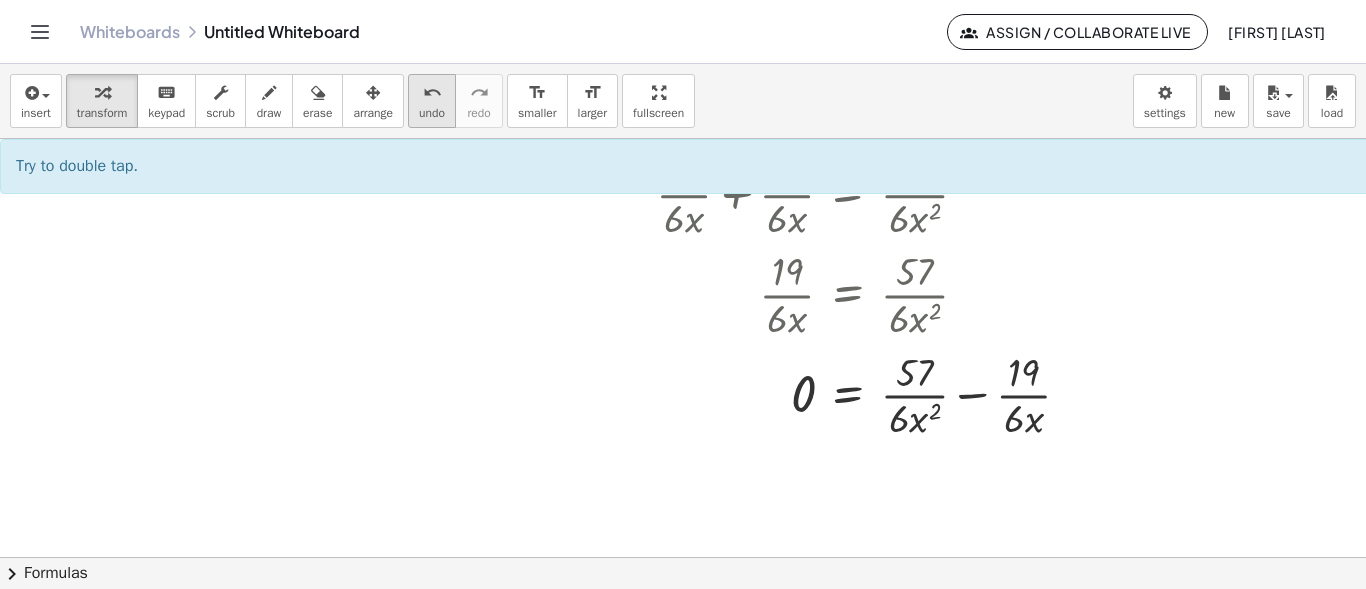 click on "undo" at bounding box center [432, 93] 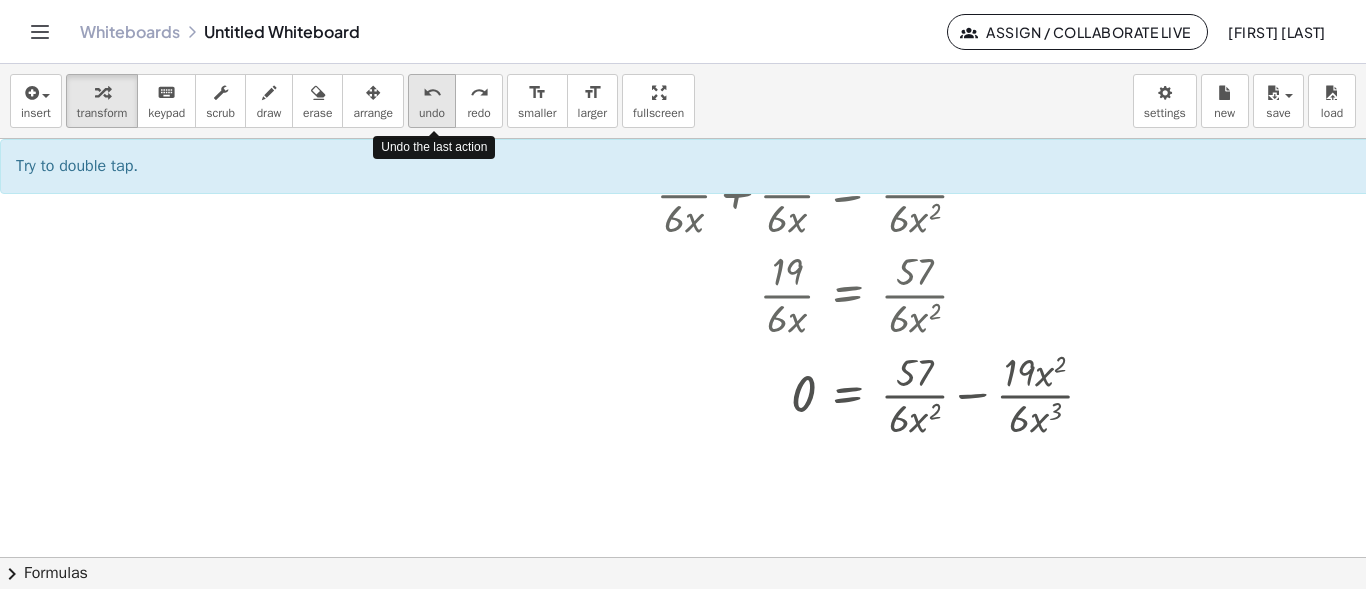 click on "undo" at bounding box center (432, 93) 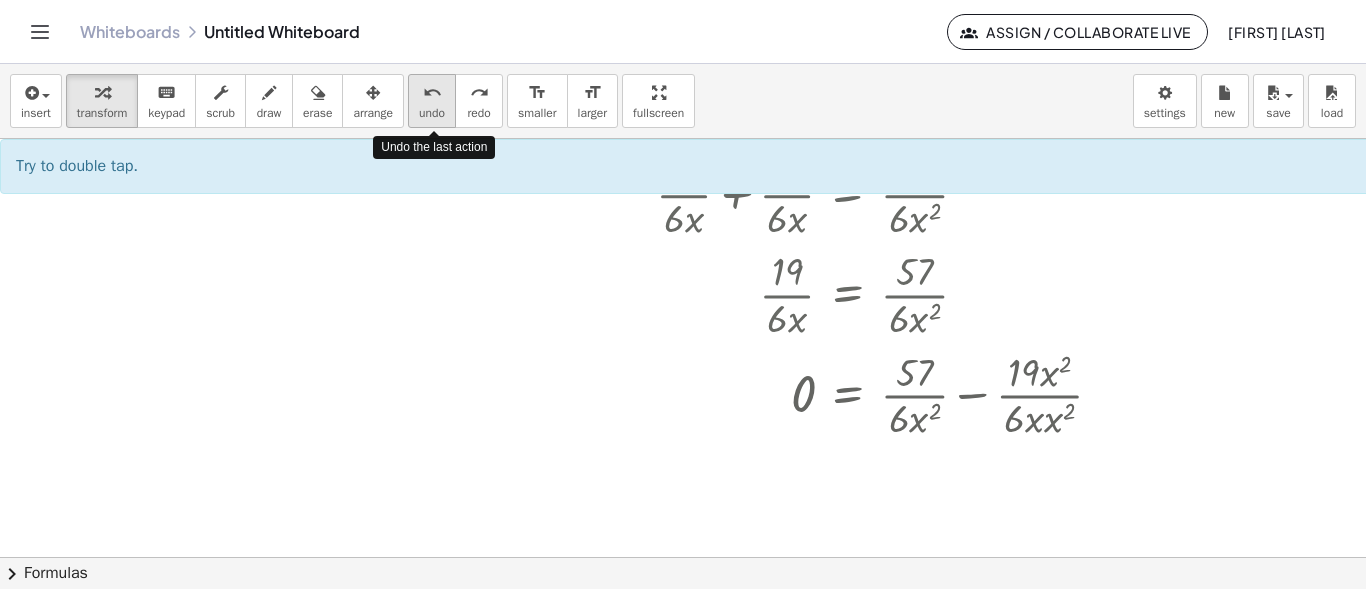 click on "undo" at bounding box center [432, 93] 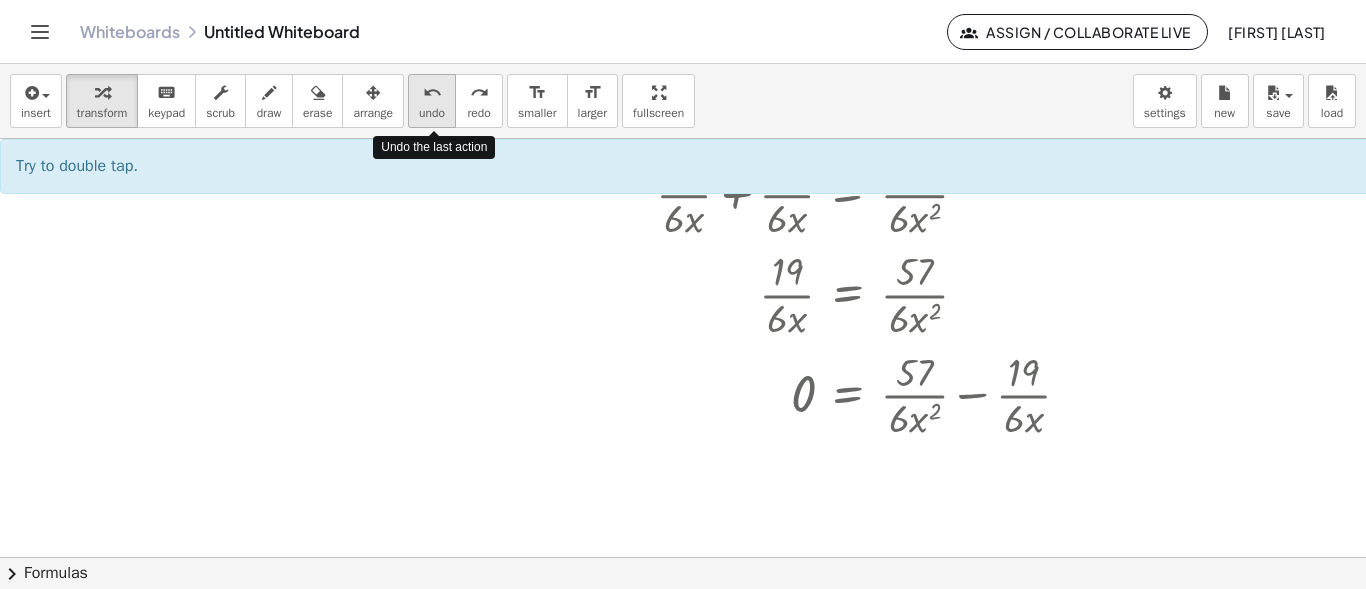click on "undo" at bounding box center [432, 93] 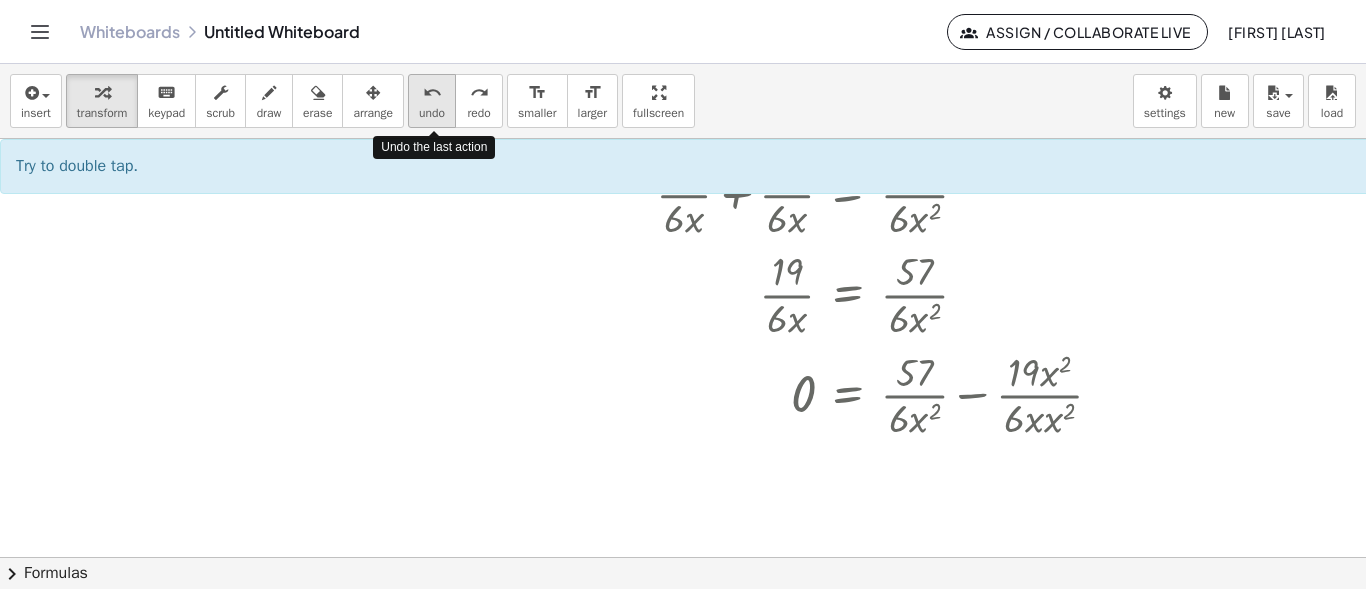 click on "undo" at bounding box center [432, 93] 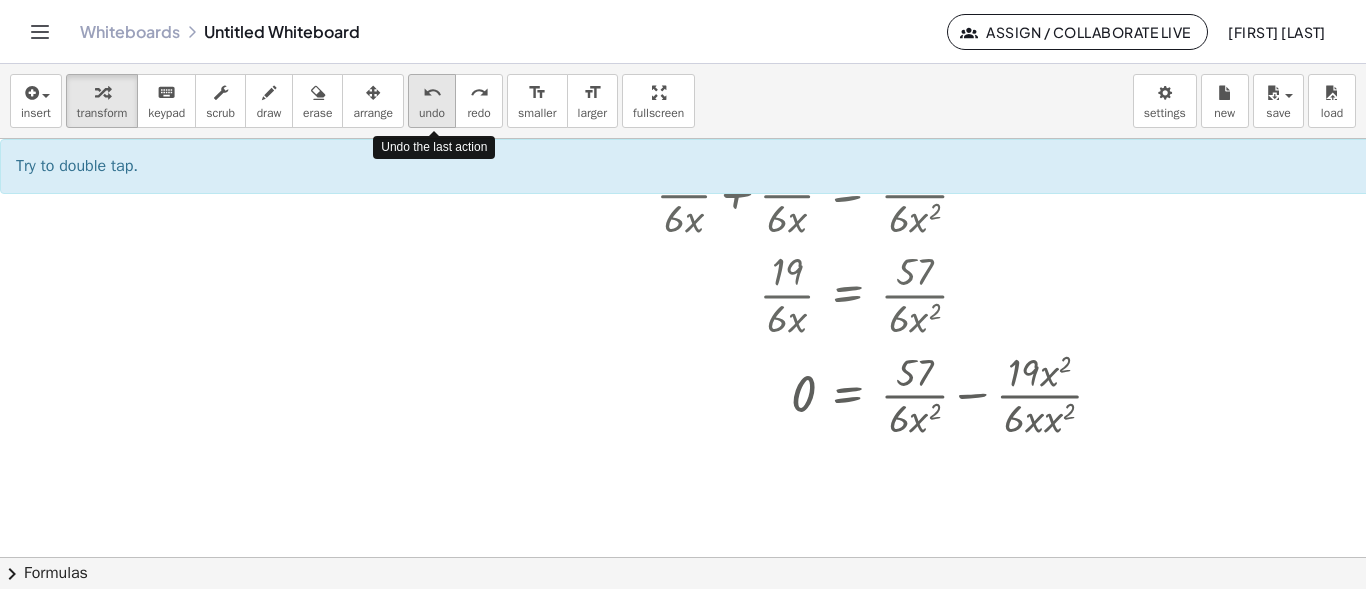 click on "undo" at bounding box center (432, 93) 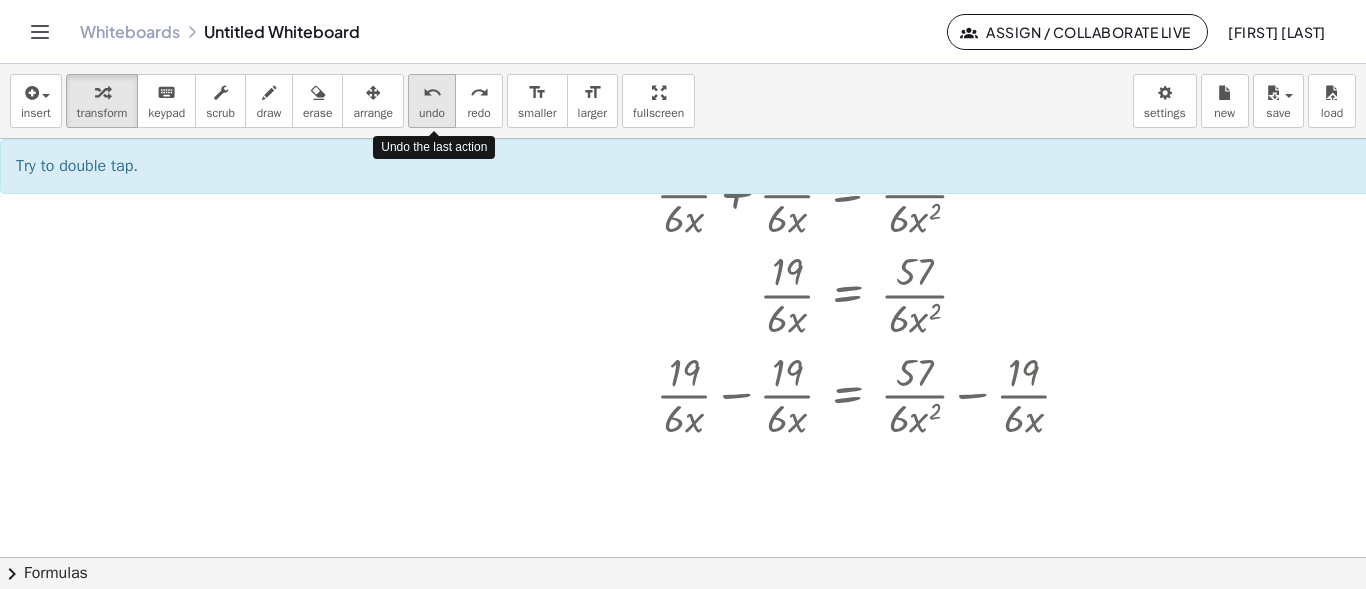 click on "undo" at bounding box center [432, 93] 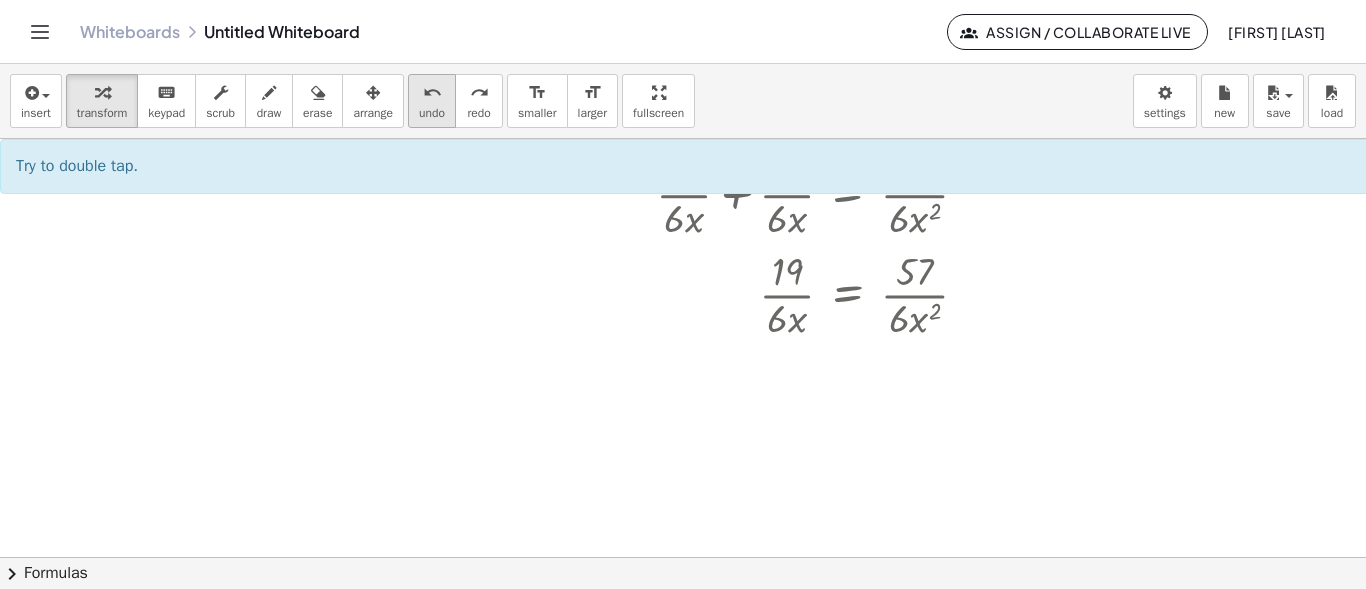 click on "undo" at bounding box center (432, 93) 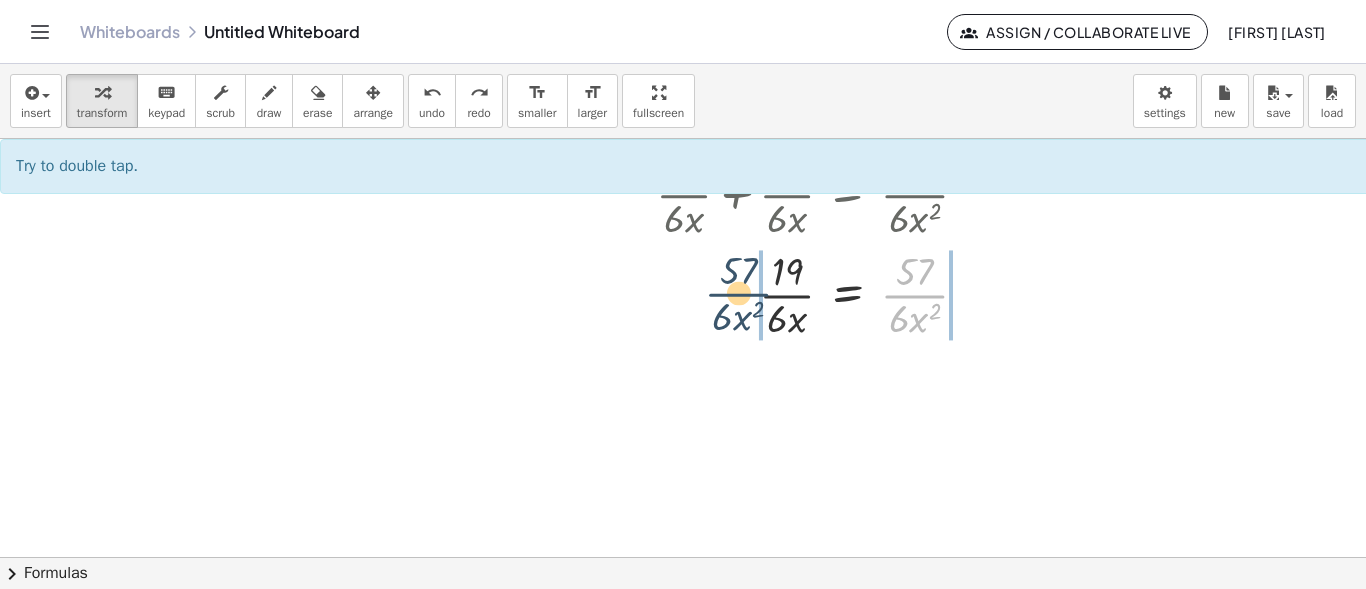 drag, startPoint x: 927, startPoint y: 301, endPoint x: 742, endPoint y: 299, distance: 185.0108 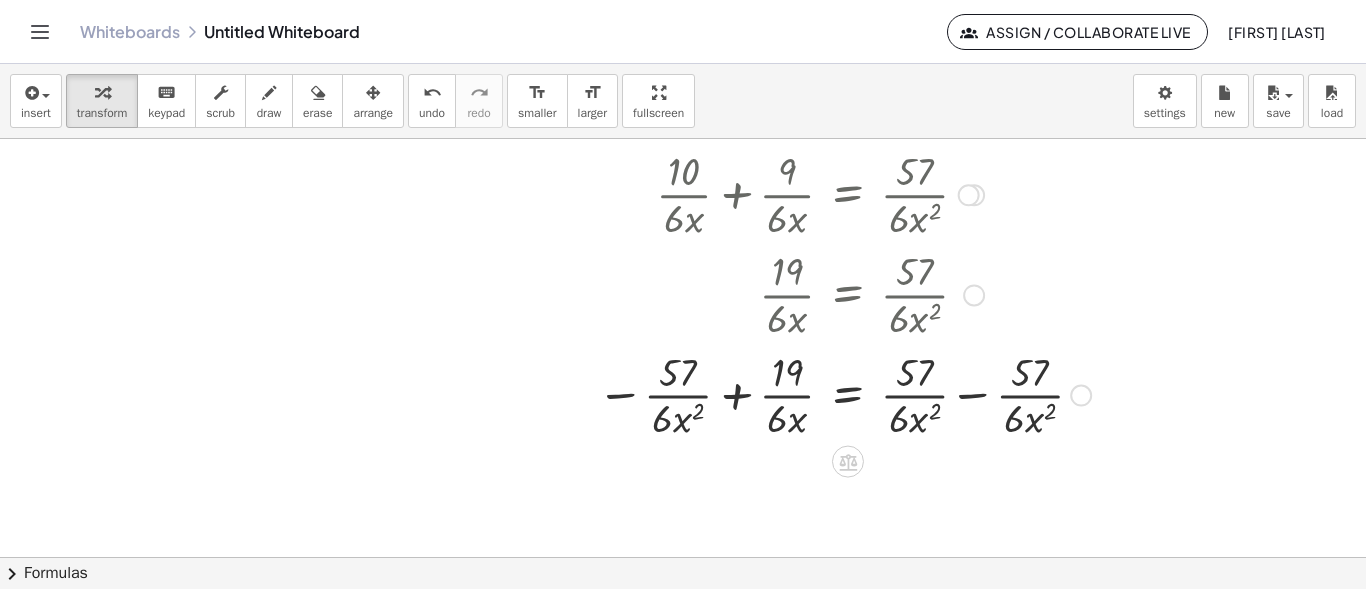 click at bounding box center [843, 394] 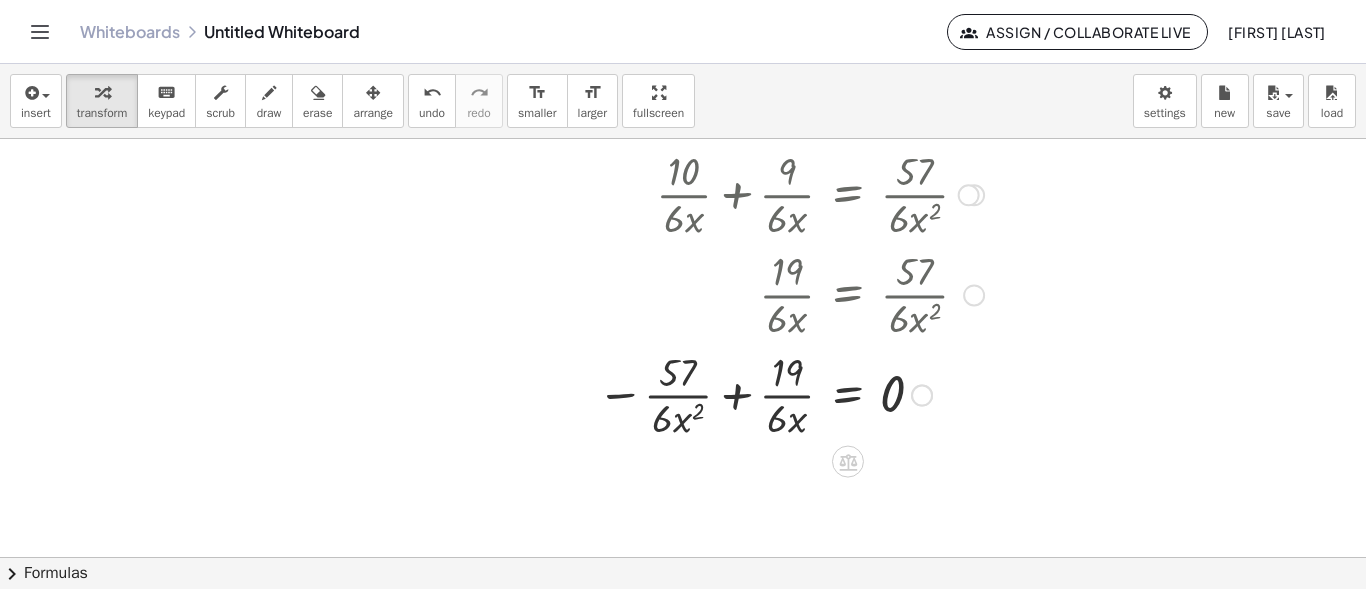 click at bounding box center [790, 394] 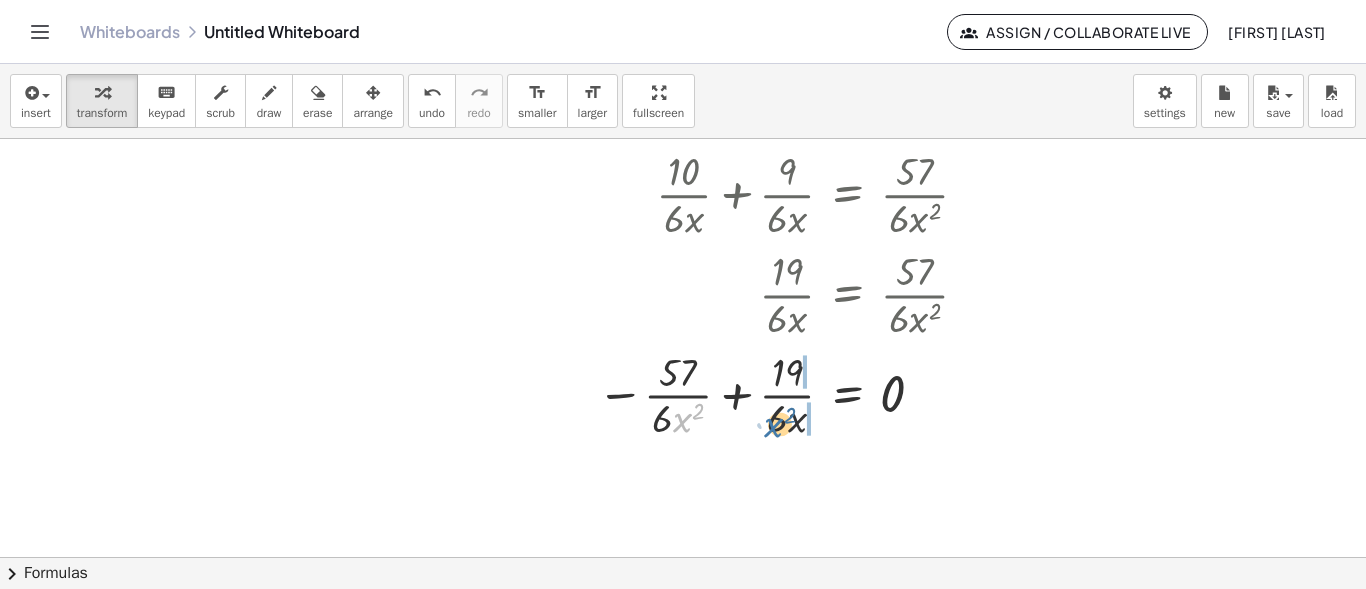 drag, startPoint x: 687, startPoint y: 421, endPoint x: 788, endPoint y: 426, distance: 101.12369 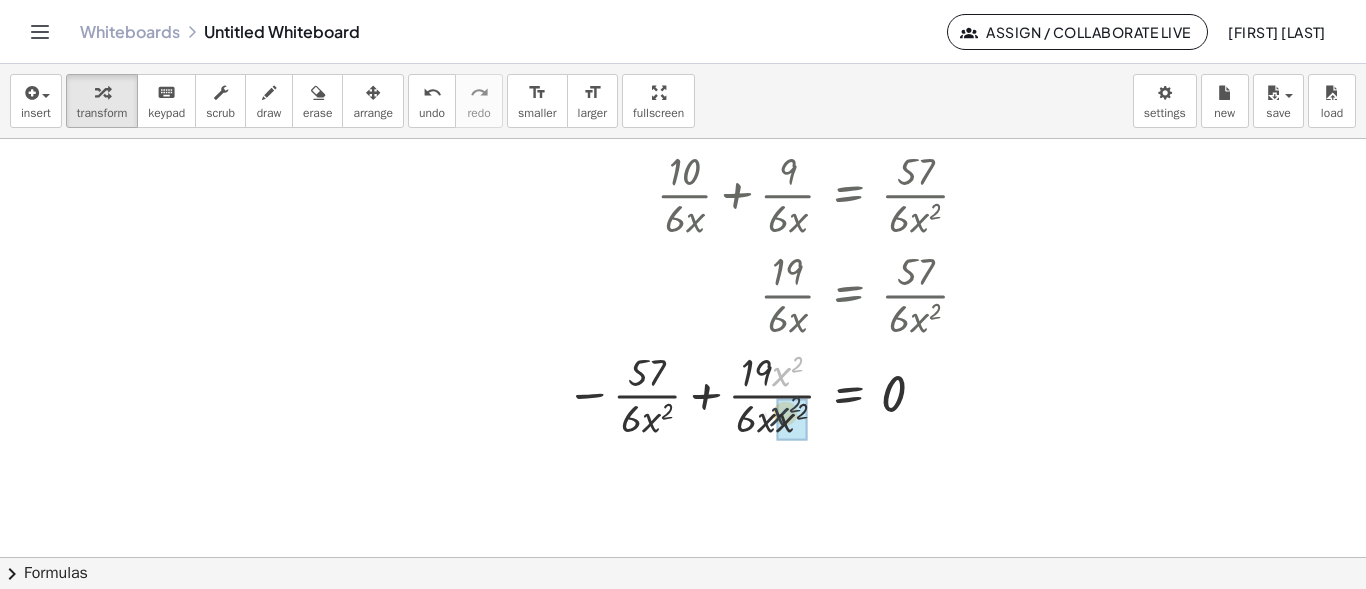 drag, startPoint x: 779, startPoint y: 377, endPoint x: 777, endPoint y: 418, distance: 41.04875 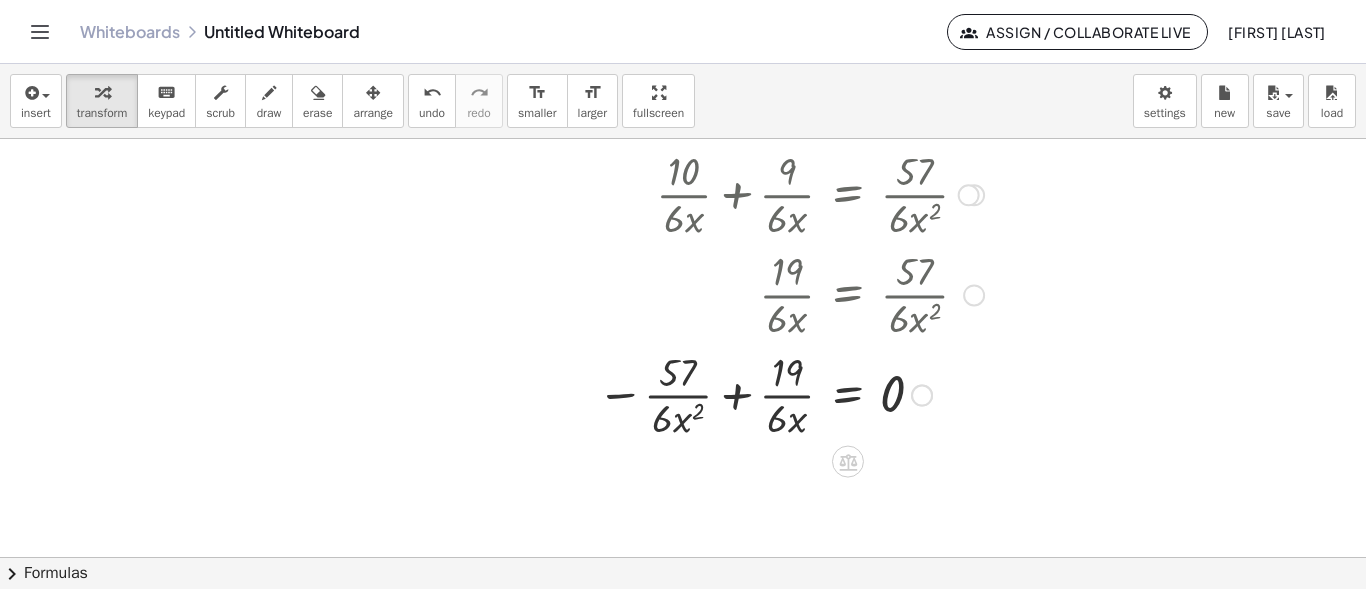 click at bounding box center [790, 394] 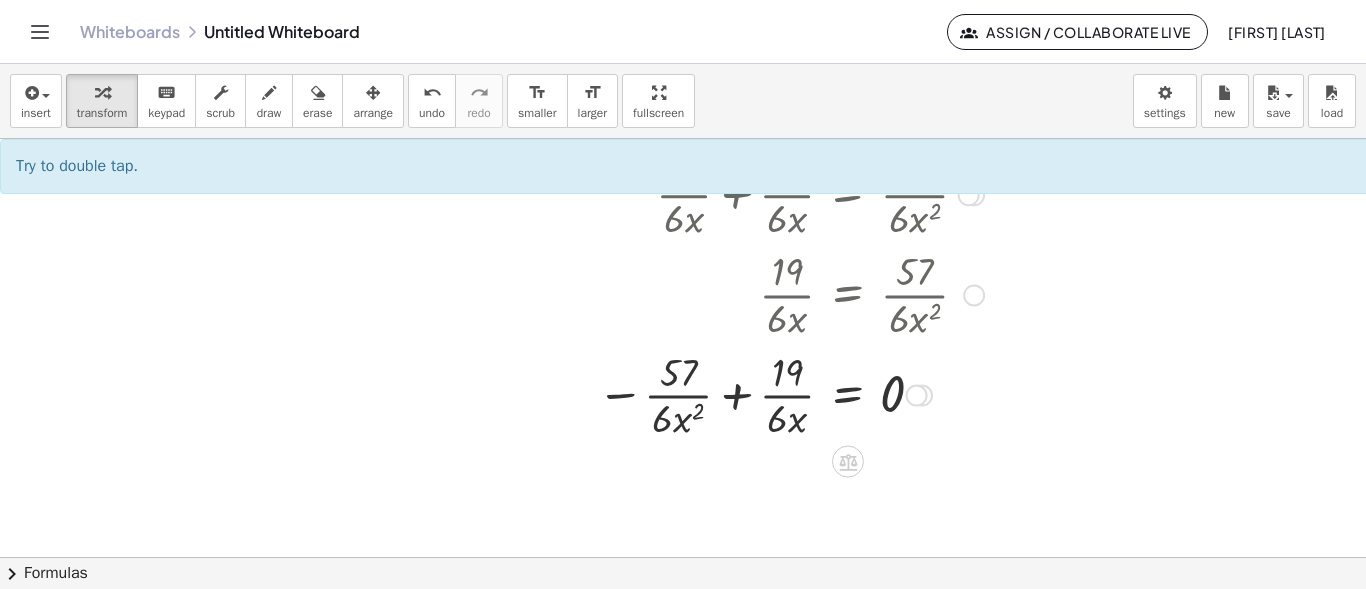 click at bounding box center (790, 394) 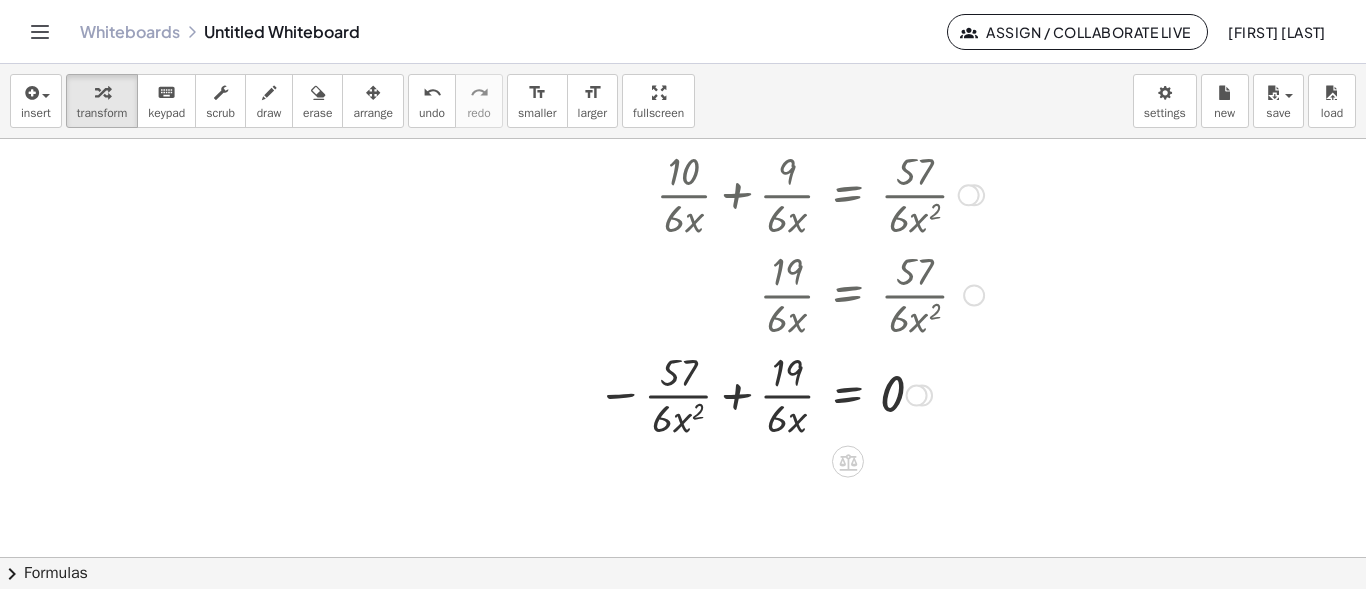 click at bounding box center (790, 394) 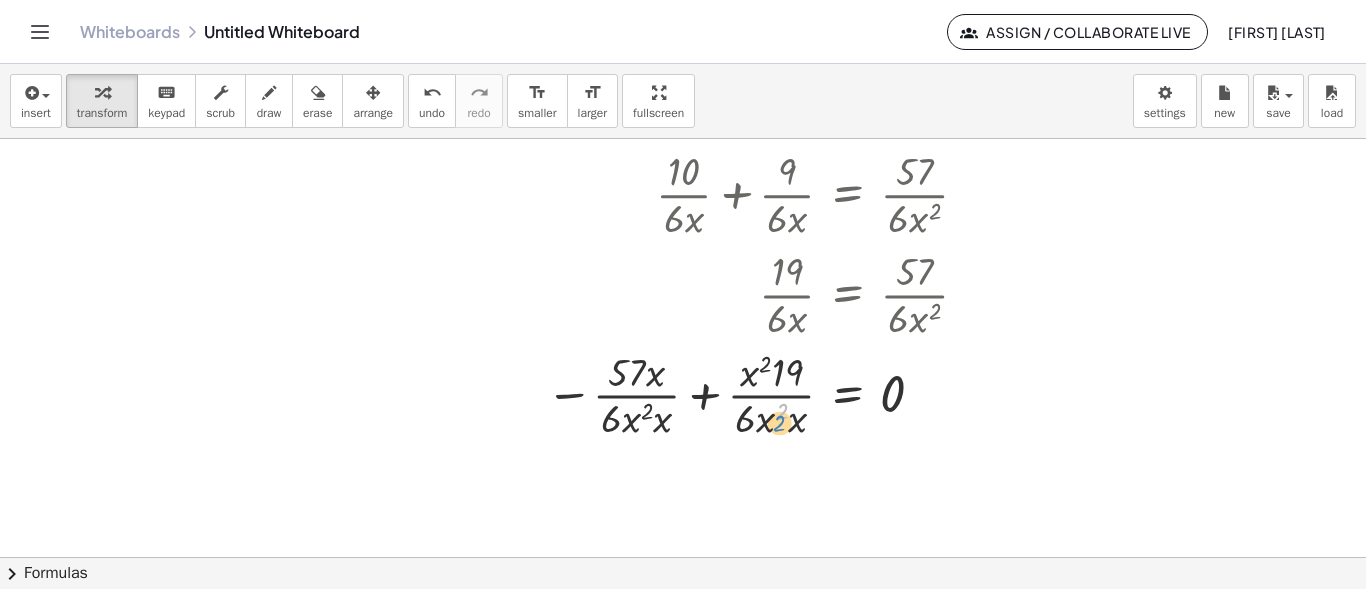 drag, startPoint x: 783, startPoint y: 411, endPoint x: 770, endPoint y: 416, distance: 13.928389 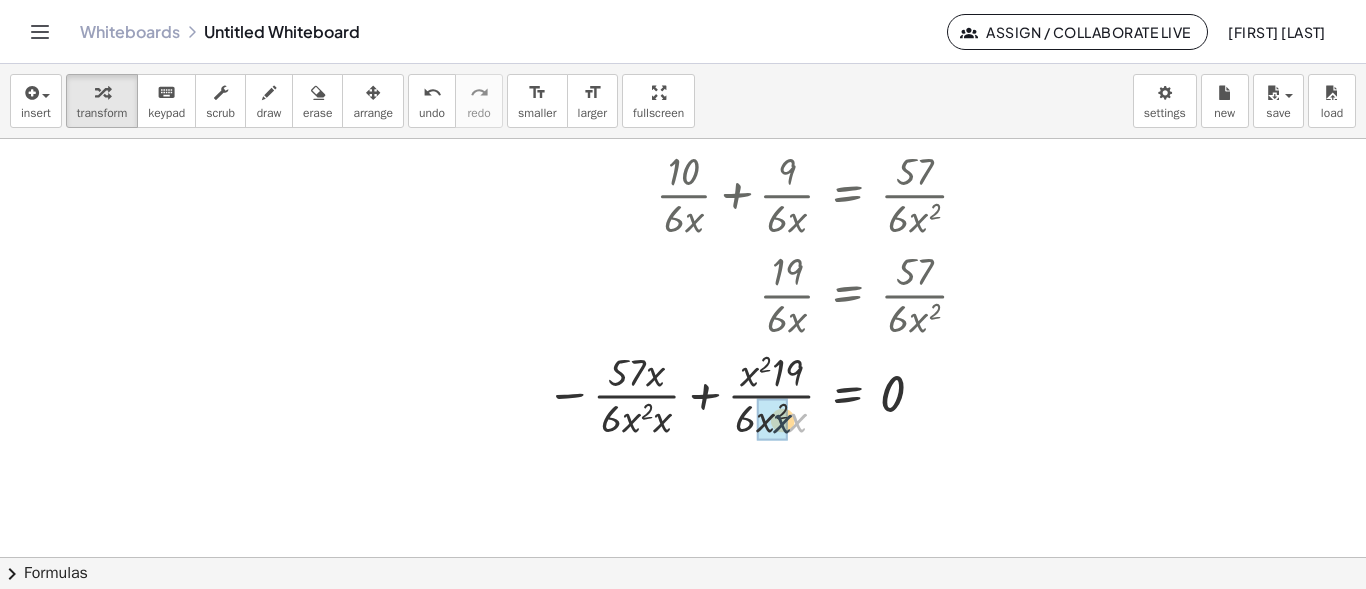 drag, startPoint x: 792, startPoint y: 419, endPoint x: 773, endPoint y: 420, distance: 19.026299 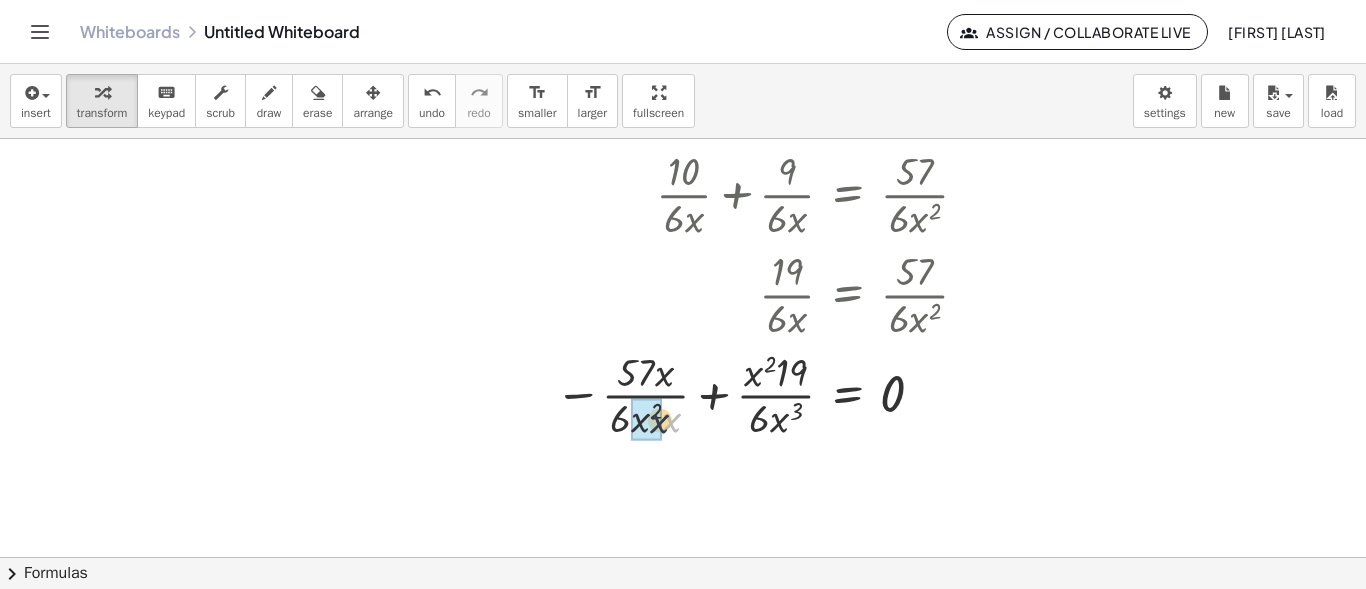 drag, startPoint x: 670, startPoint y: 422, endPoint x: 650, endPoint y: 424, distance: 20.09975 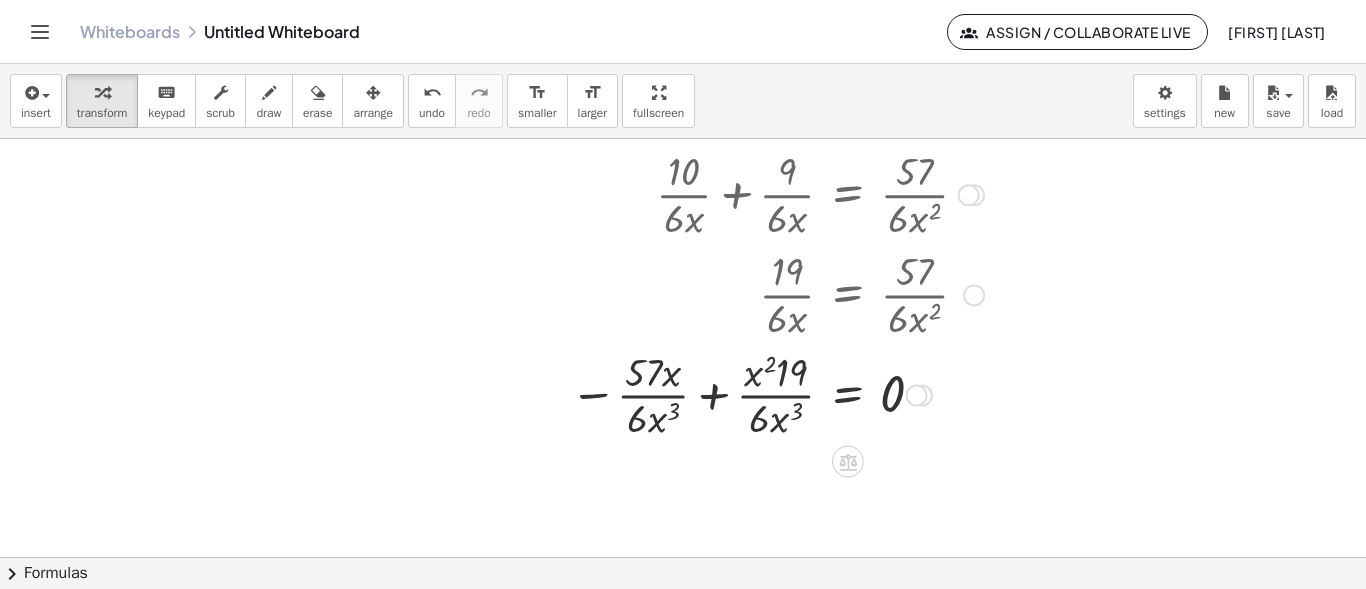 click at bounding box center [777, 394] 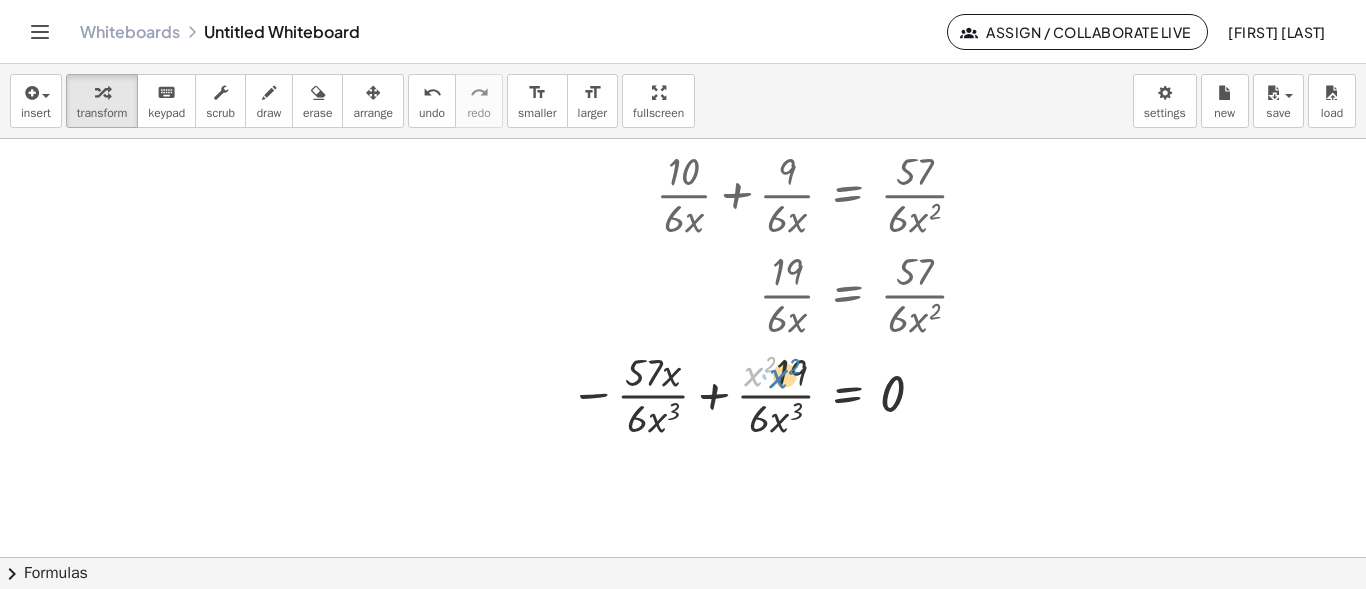 click at bounding box center (777, 394) 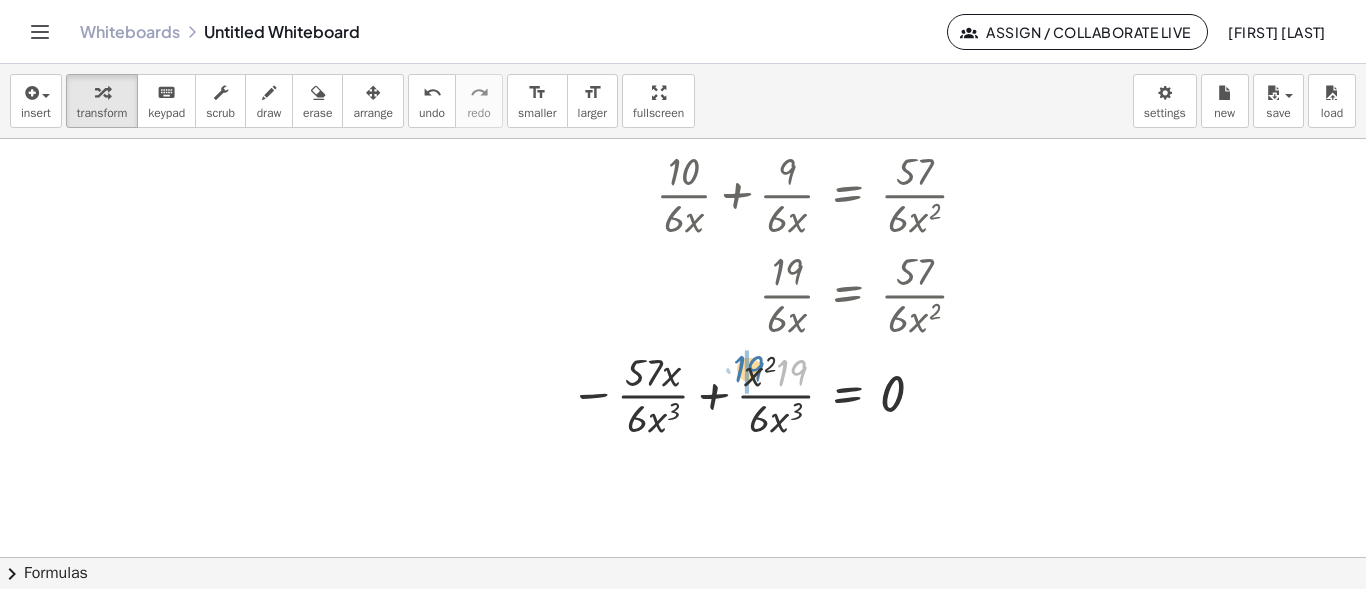drag, startPoint x: 792, startPoint y: 380, endPoint x: 749, endPoint y: 376, distance: 43.185646 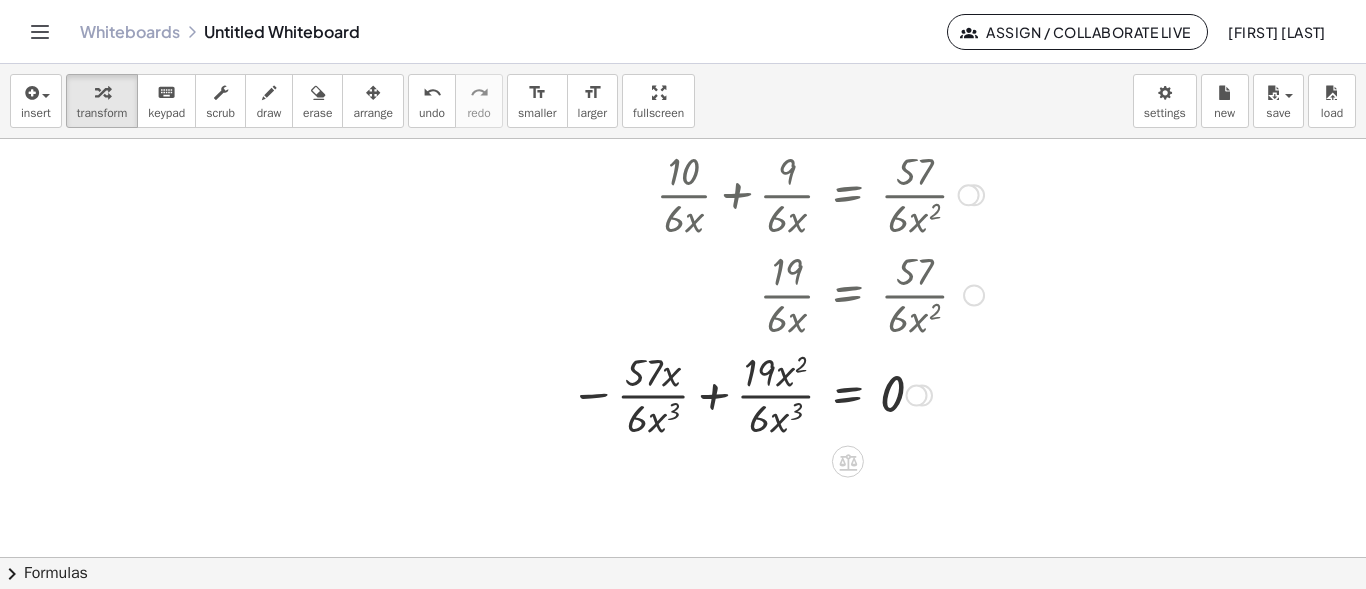 click at bounding box center (777, 394) 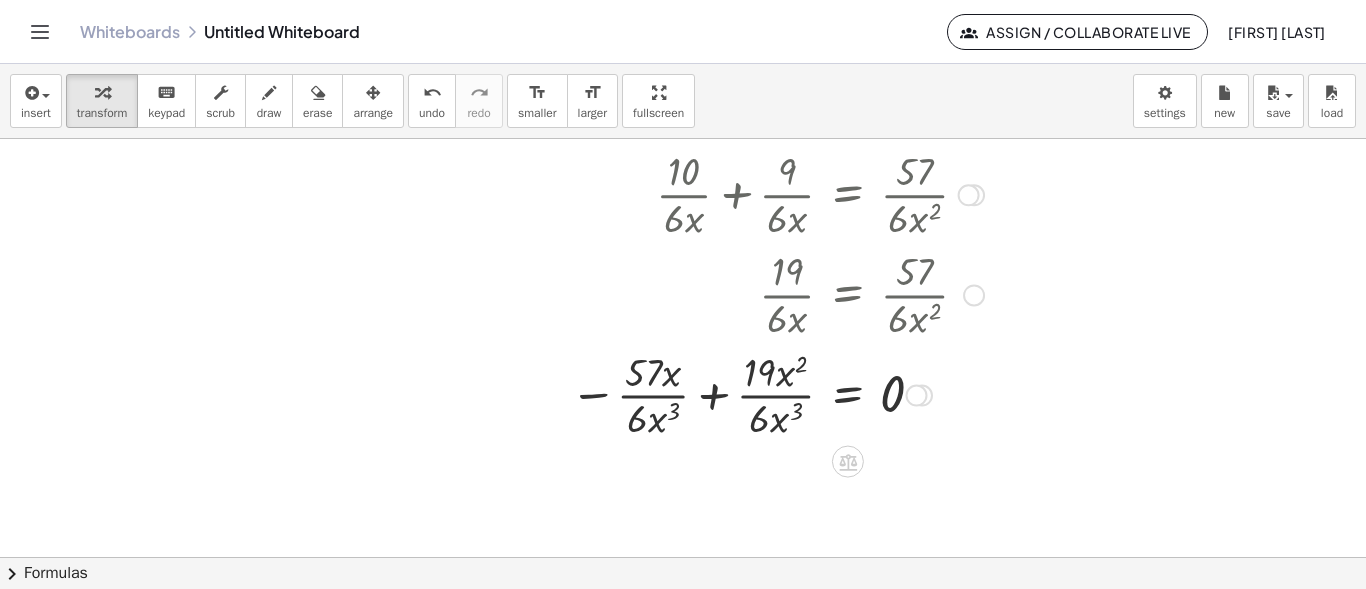 click at bounding box center [777, 394] 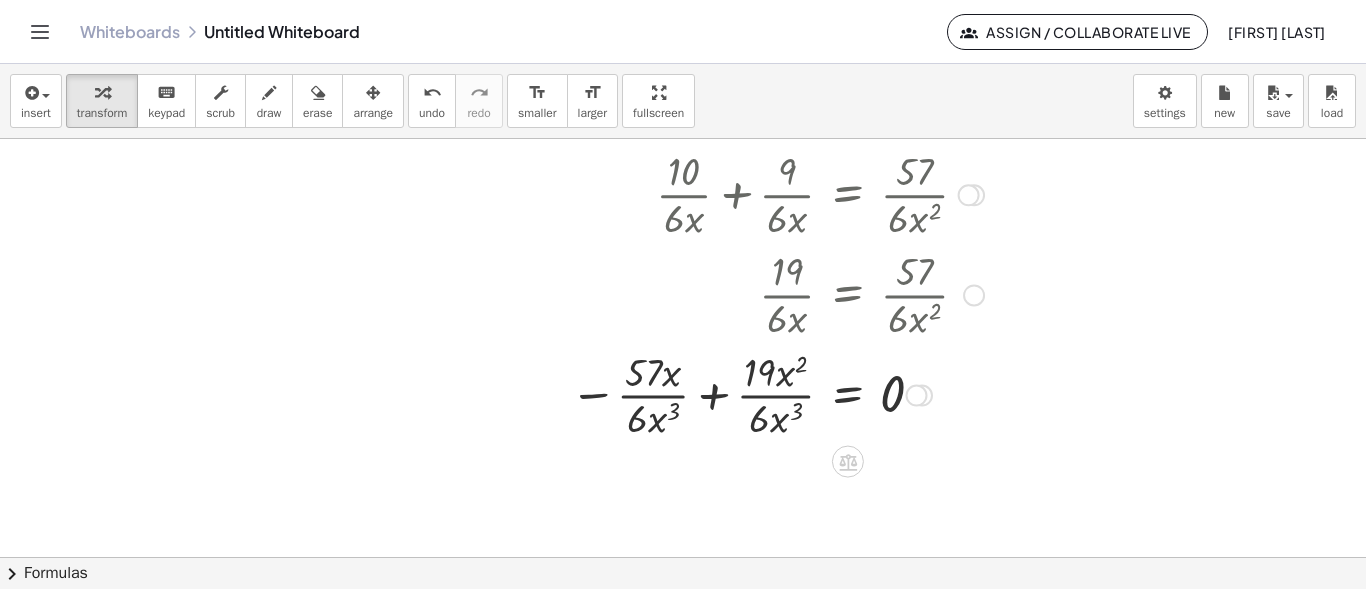 click at bounding box center [777, 394] 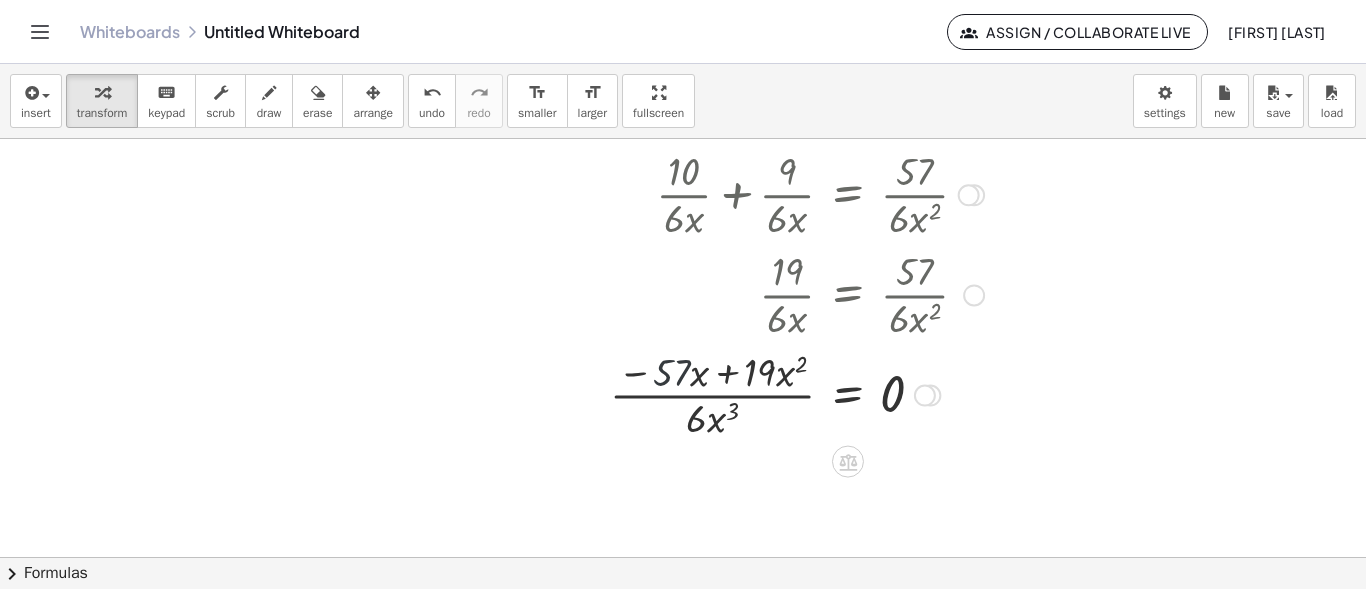 click at bounding box center [790, 394] 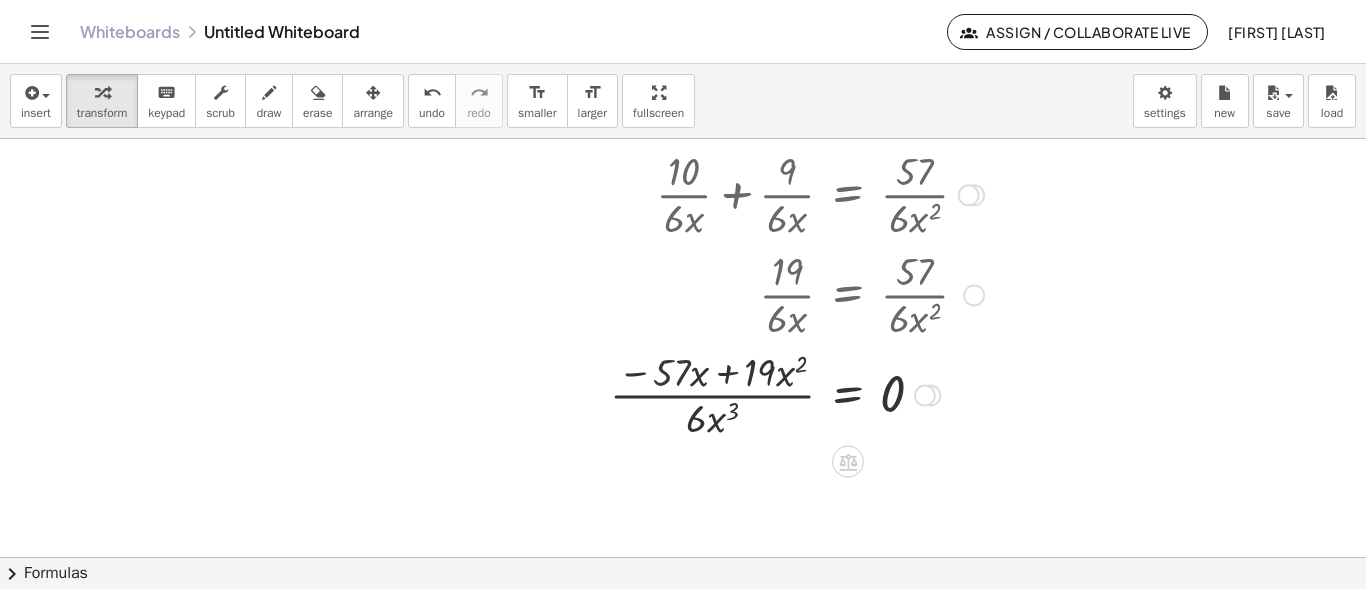 click at bounding box center [790, 394] 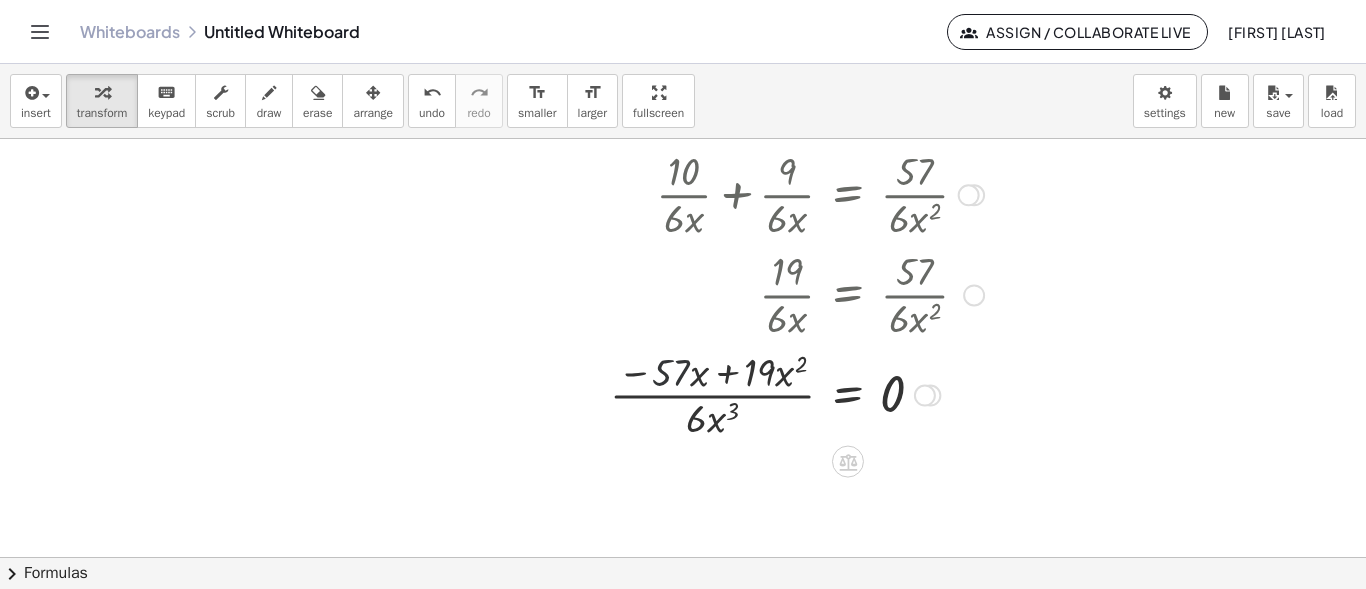 click at bounding box center [790, 394] 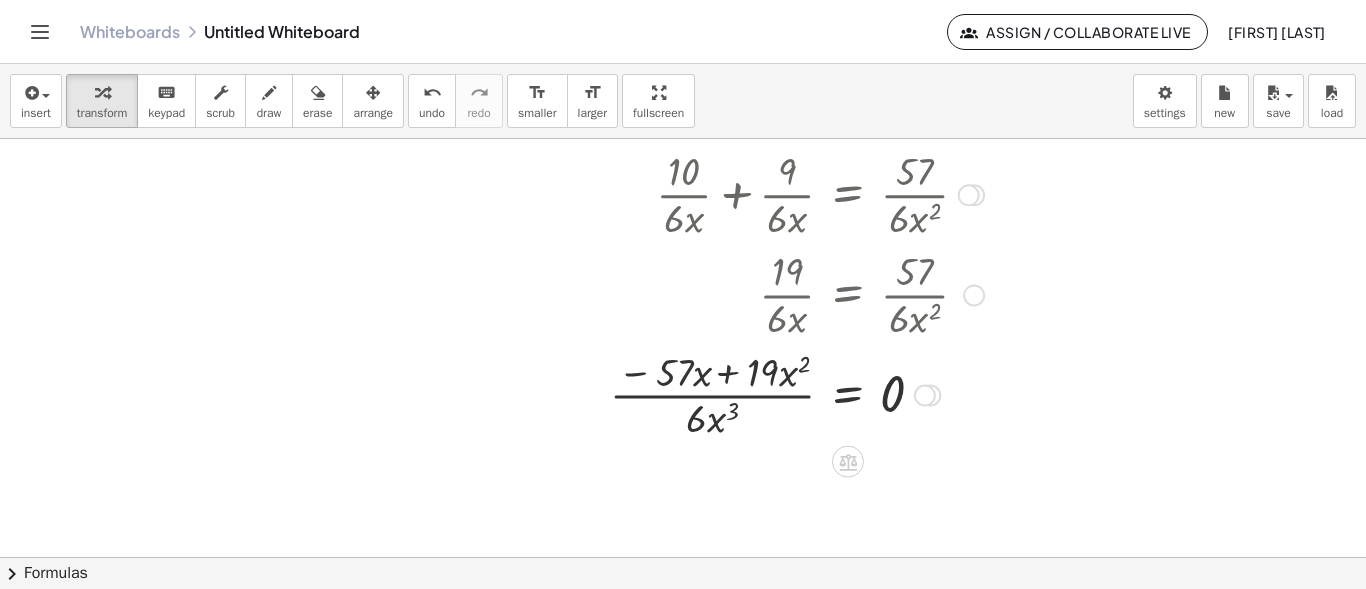 click at bounding box center [790, 394] 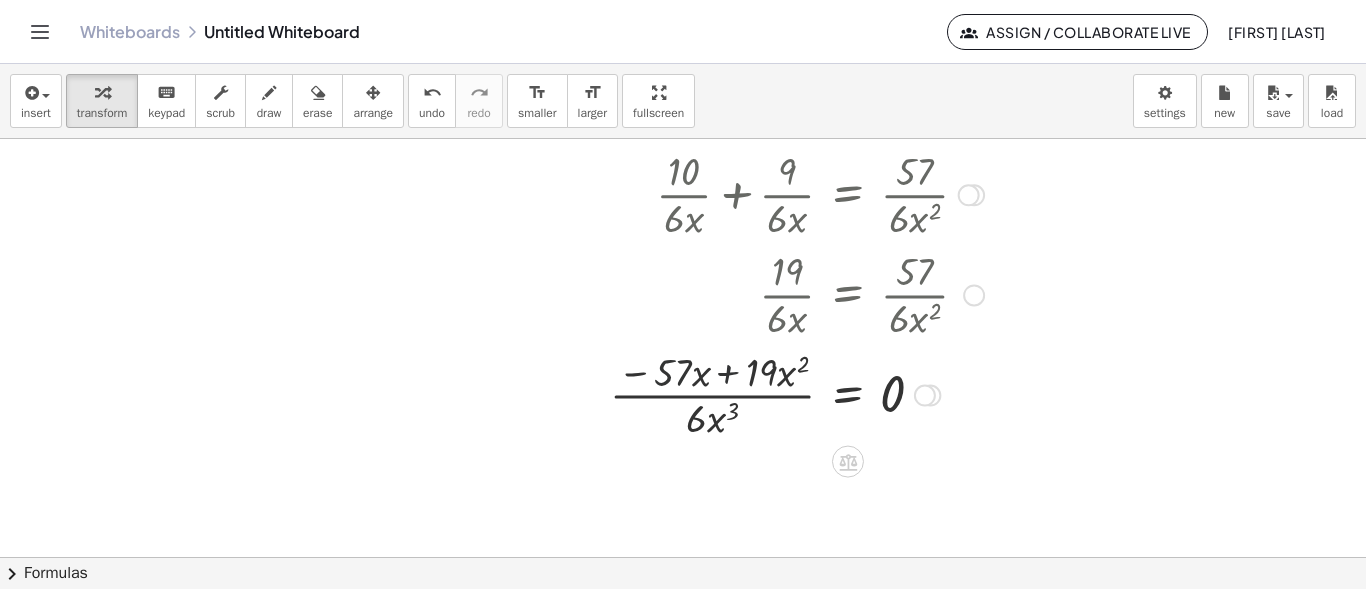 click at bounding box center [790, 394] 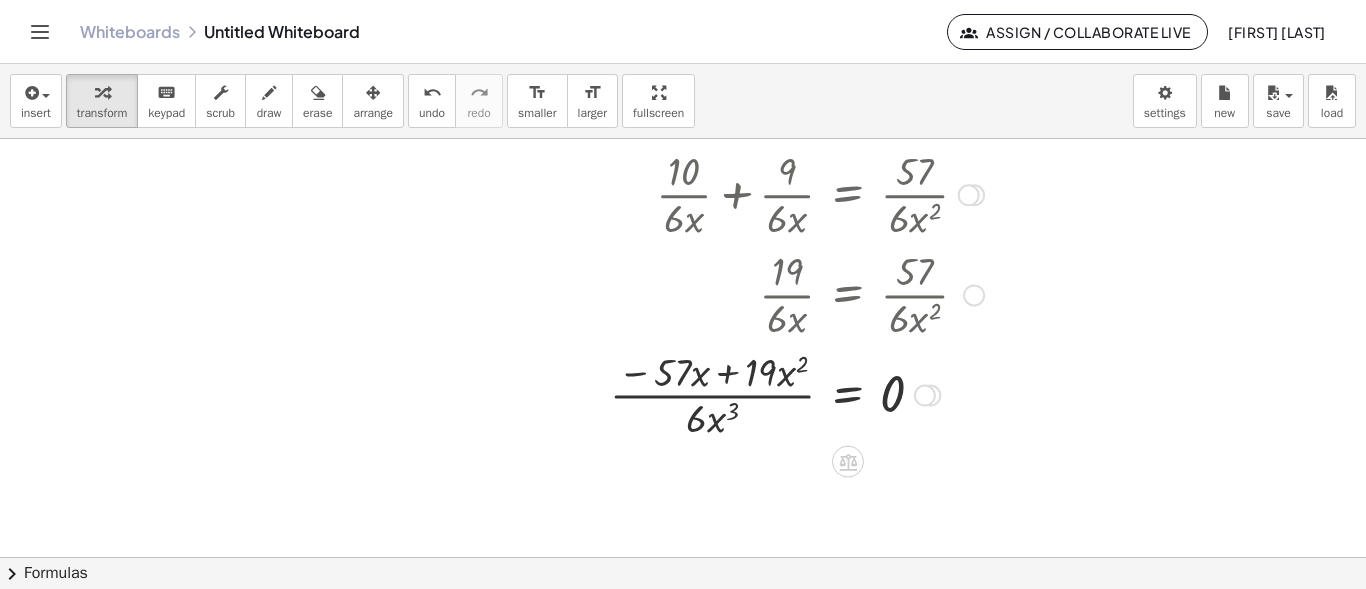 click at bounding box center (790, 394) 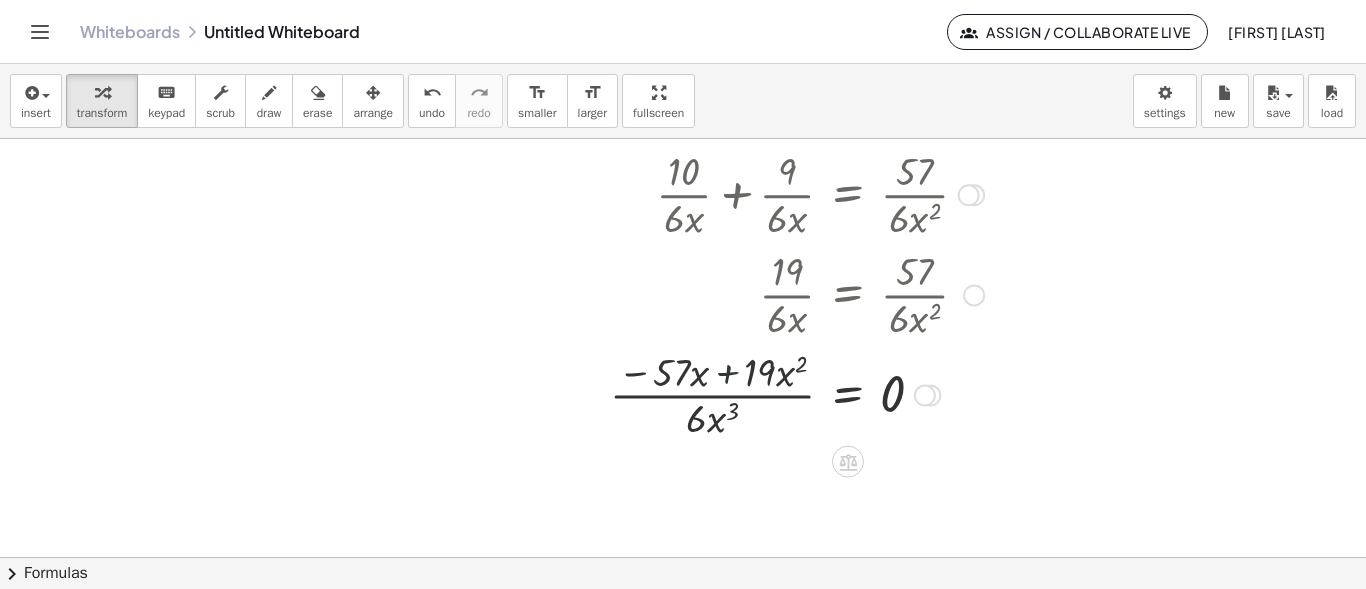 click at bounding box center (790, 394) 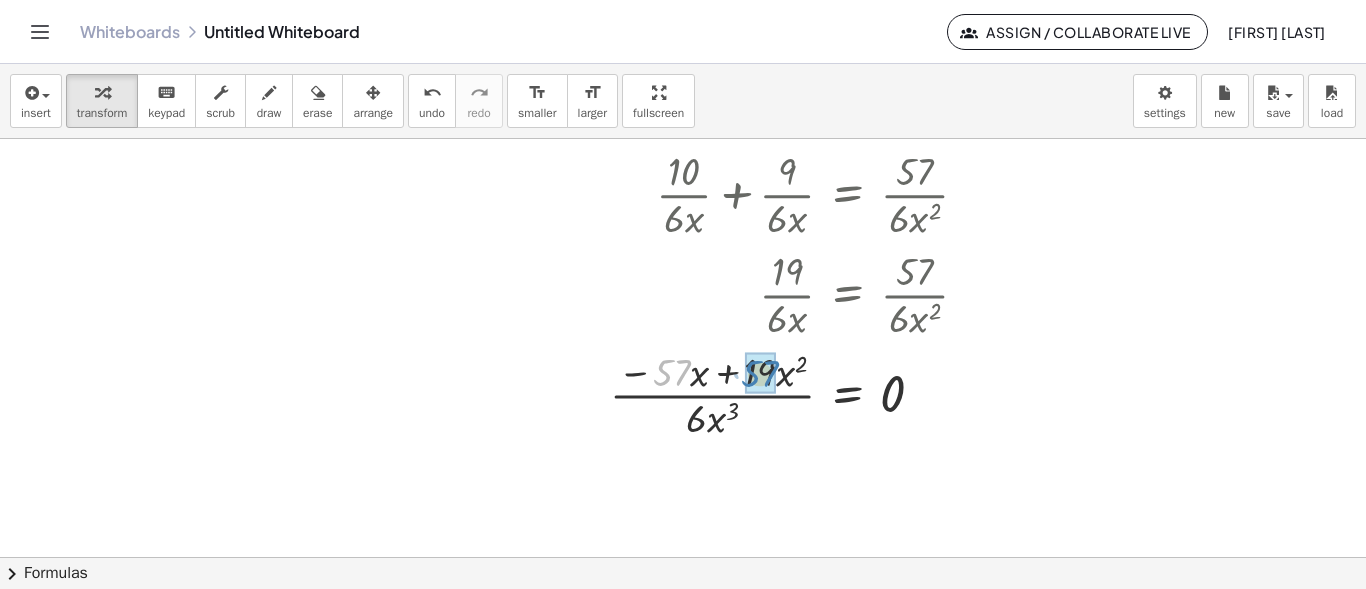 drag, startPoint x: 685, startPoint y: 367, endPoint x: 779, endPoint y: 369, distance: 94.02127 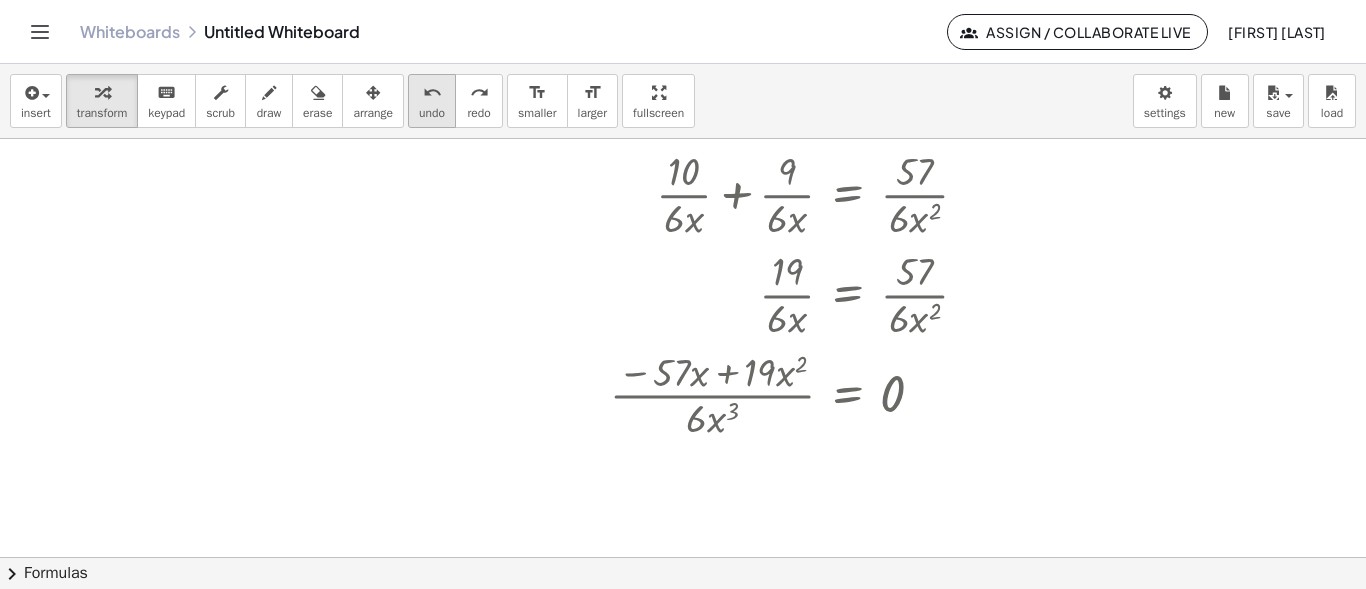 click on "undo" at bounding box center (432, 113) 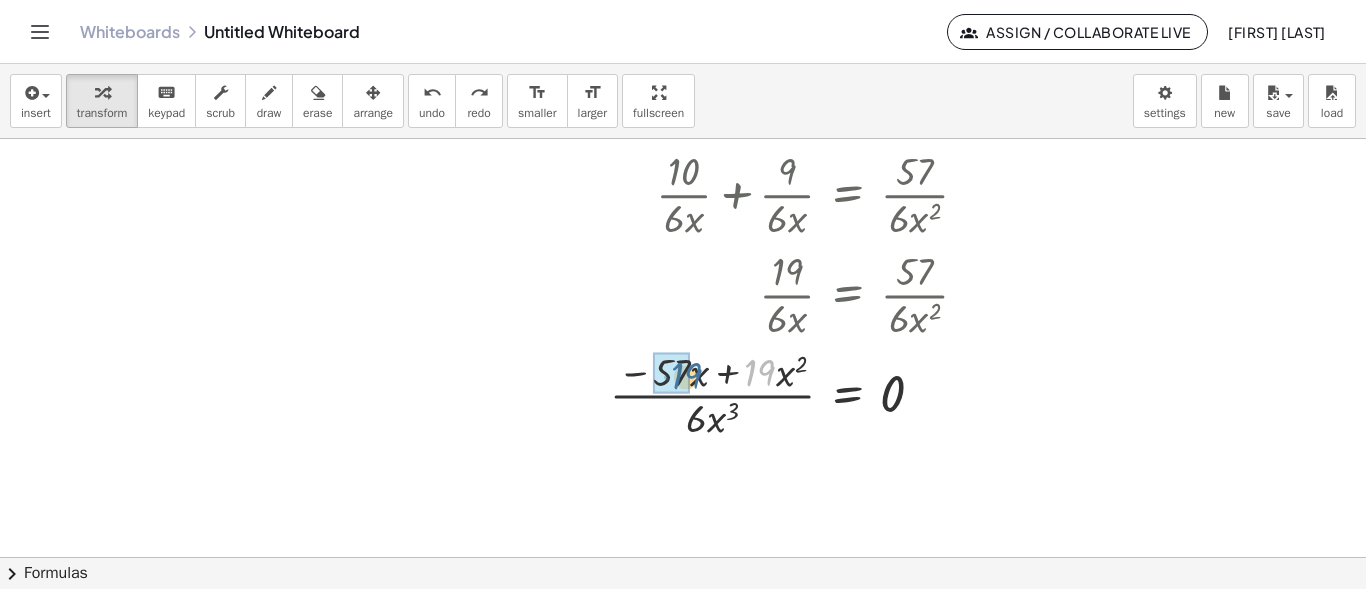 drag, startPoint x: 758, startPoint y: 372, endPoint x: 675, endPoint y: 374, distance: 83.02409 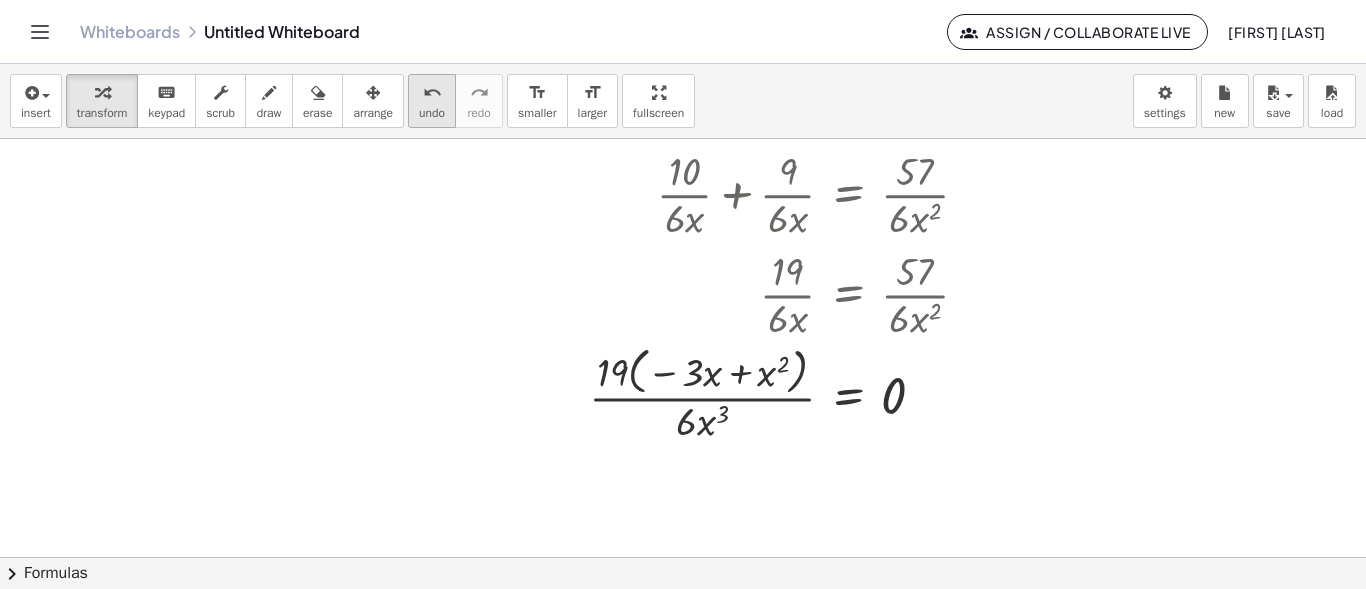 click on "undo" at bounding box center [432, 93] 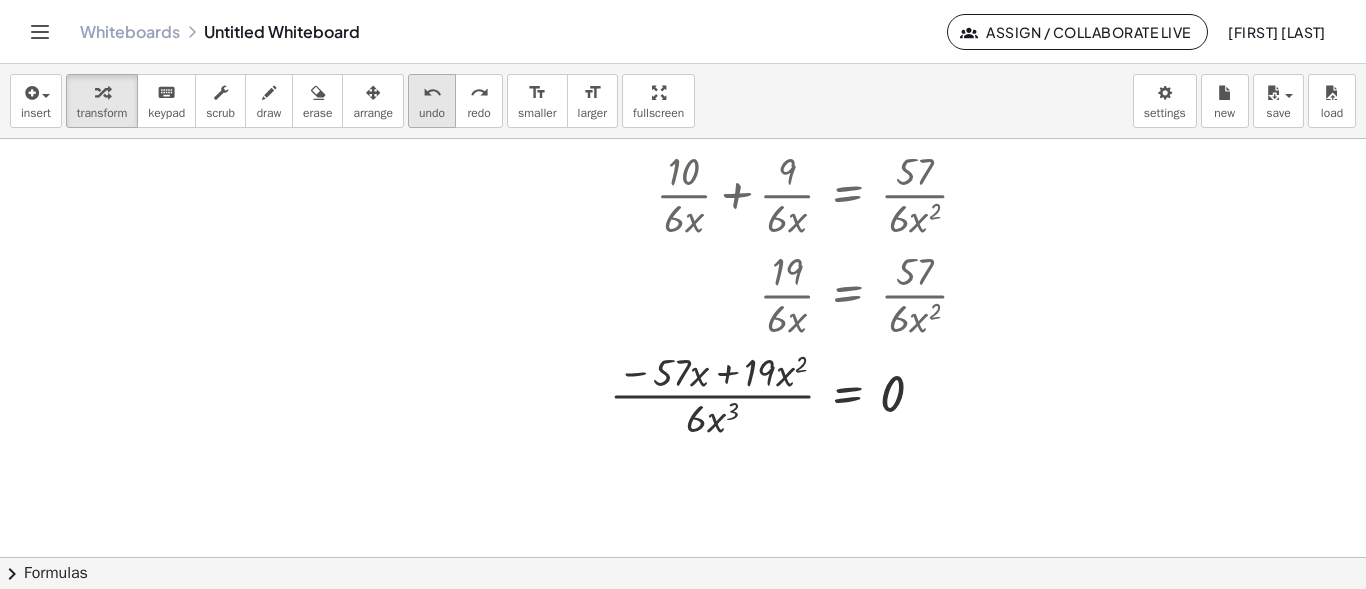 click on "undo" at bounding box center (432, 113) 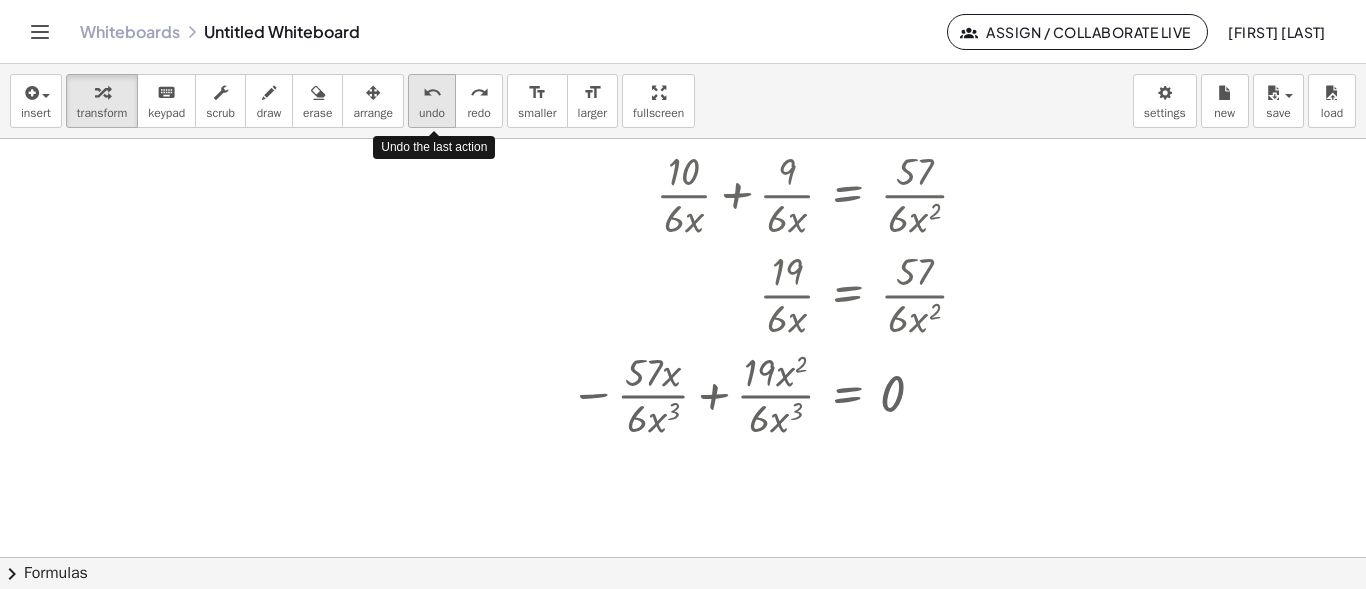 click on "undo" at bounding box center [432, 113] 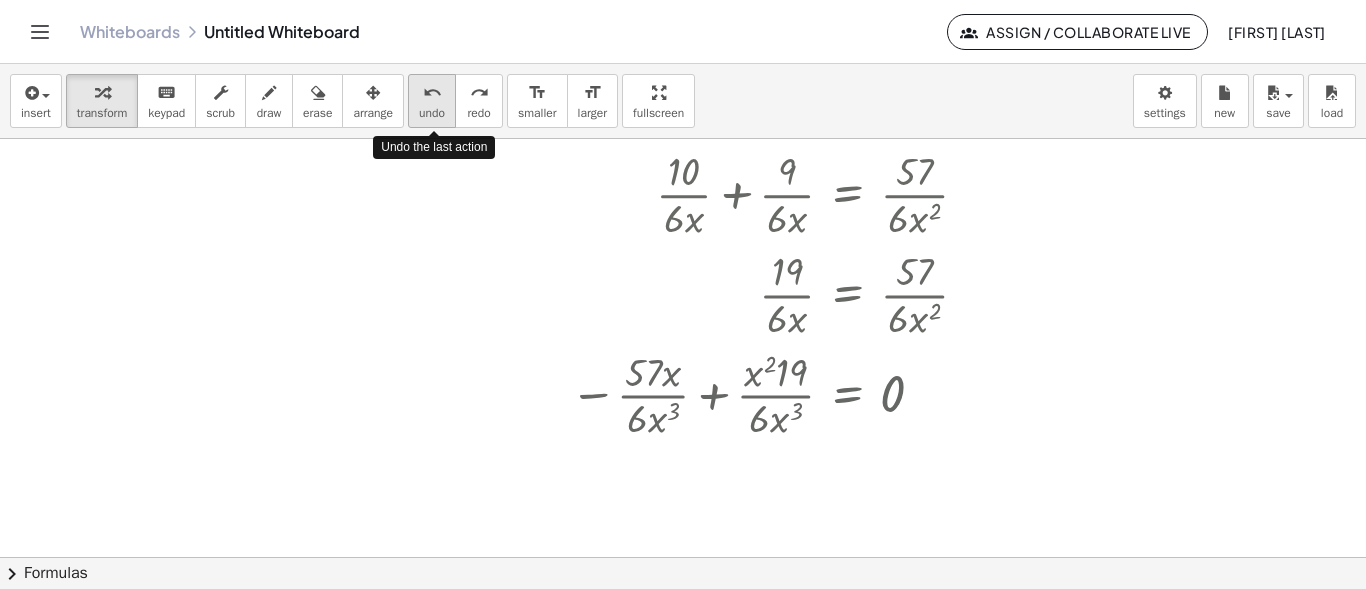 click on "undo" at bounding box center (432, 113) 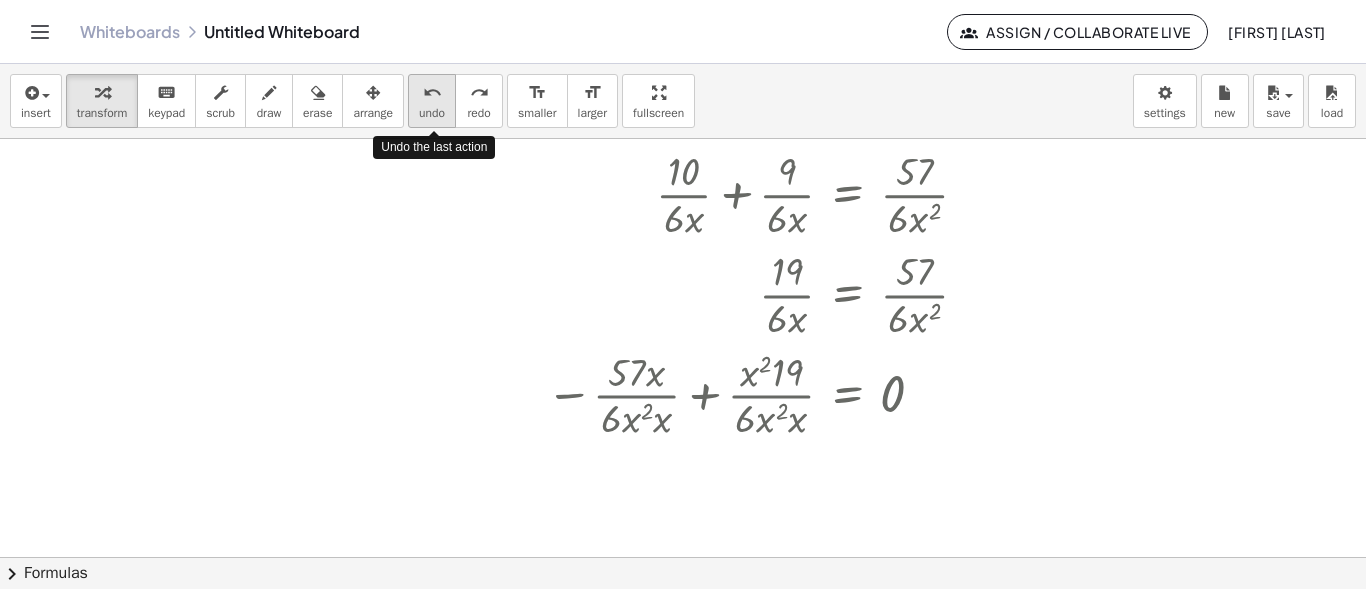 click on "undo" at bounding box center (432, 113) 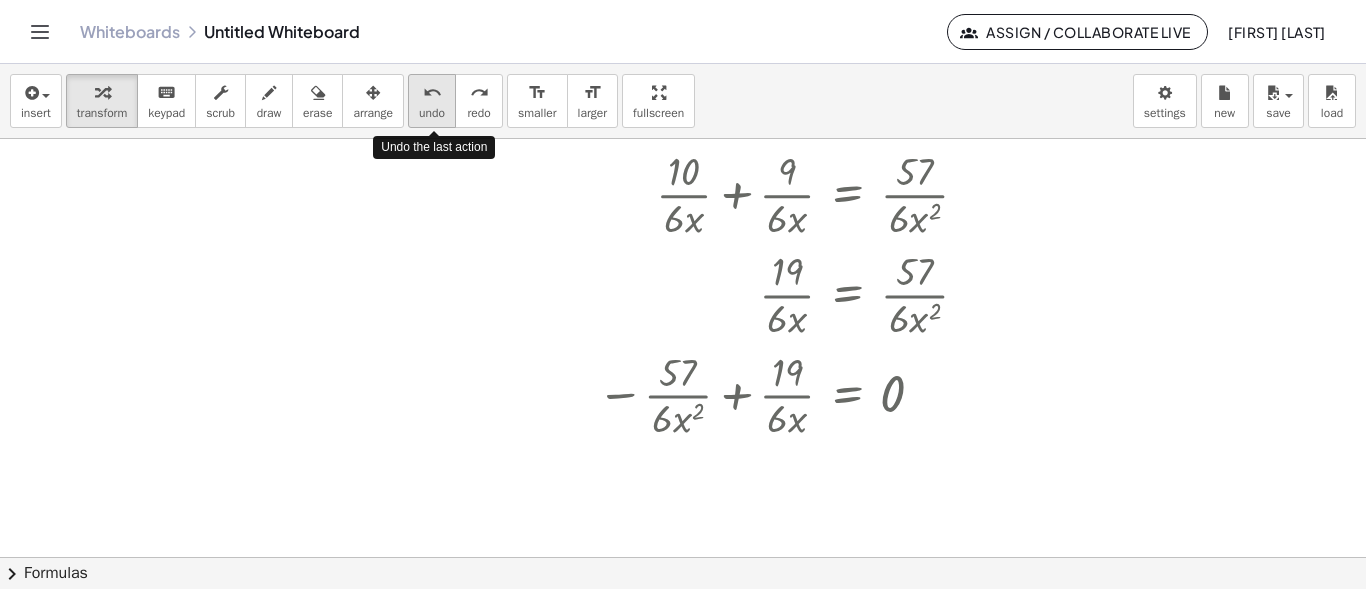 click on "undo" at bounding box center (432, 113) 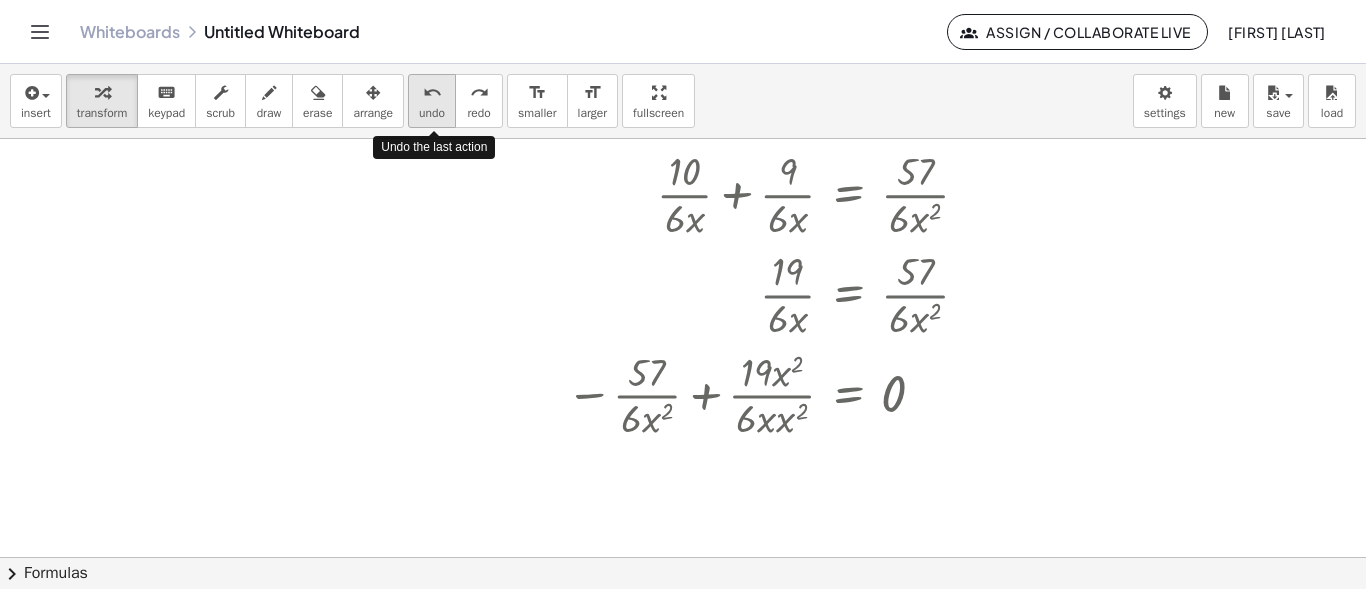 click on "undo" at bounding box center [432, 113] 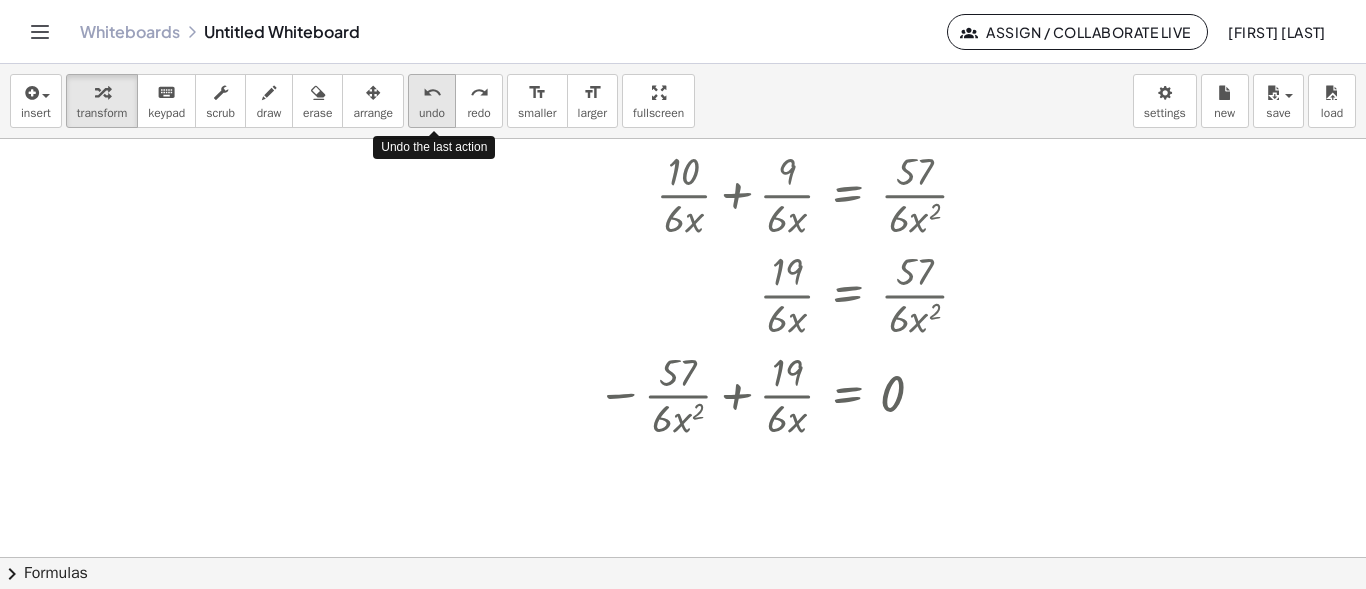 click on "undo" at bounding box center (432, 113) 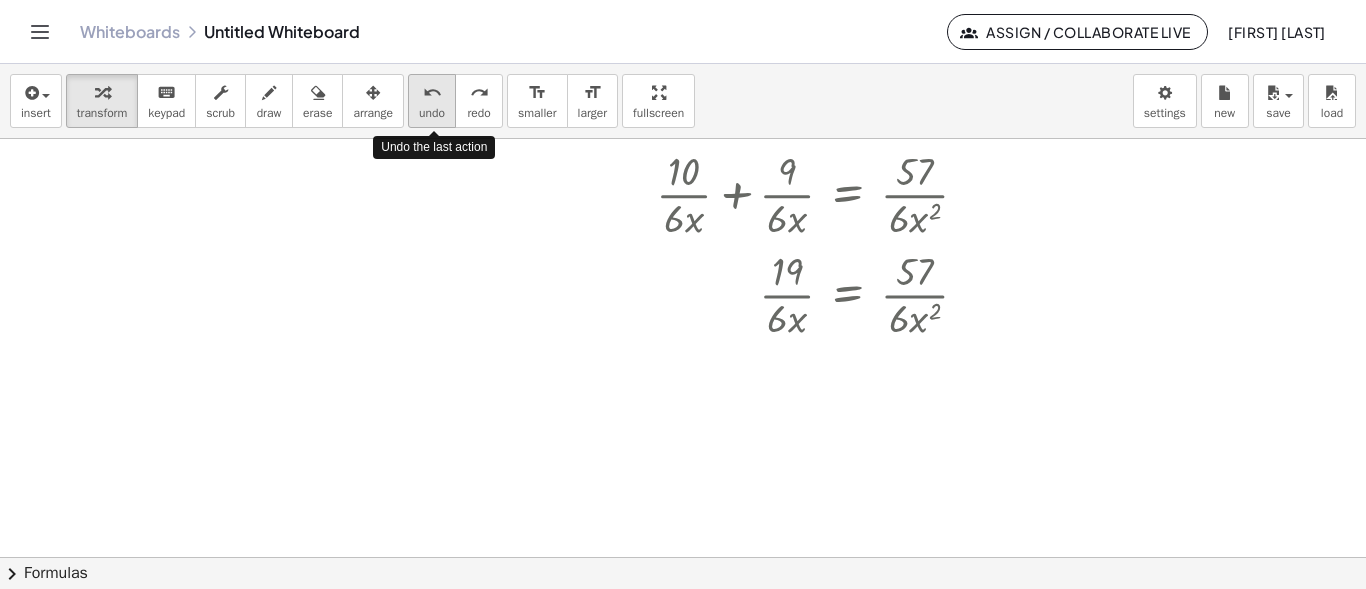 click on "undo" at bounding box center (432, 113) 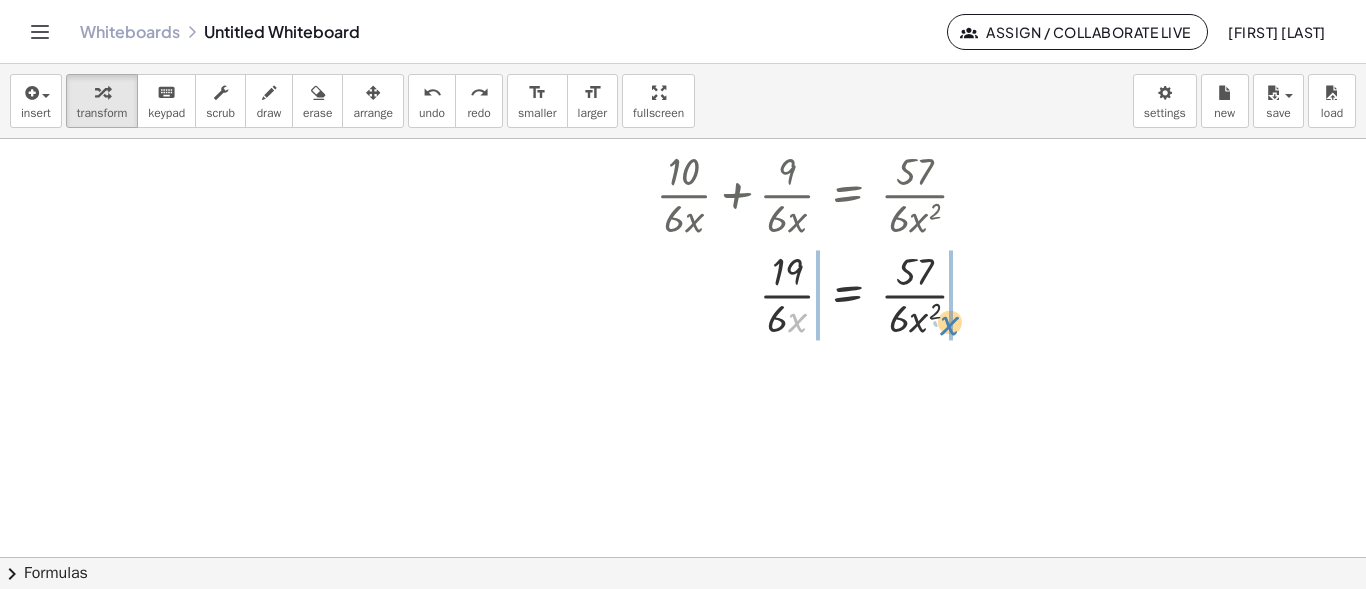 drag, startPoint x: 794, startPoint y: 316, endPoint x: 946, endPoint y: 319, distance: 152.0296 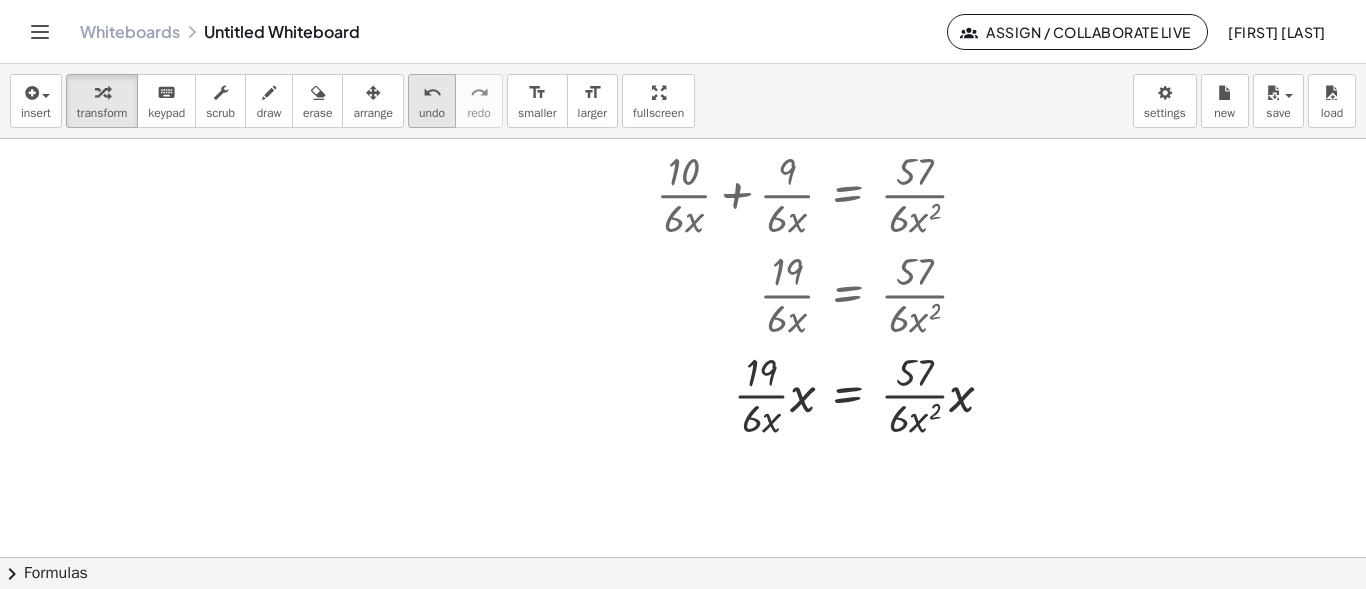 click on "undo undo" at bounding box center [432, 101] 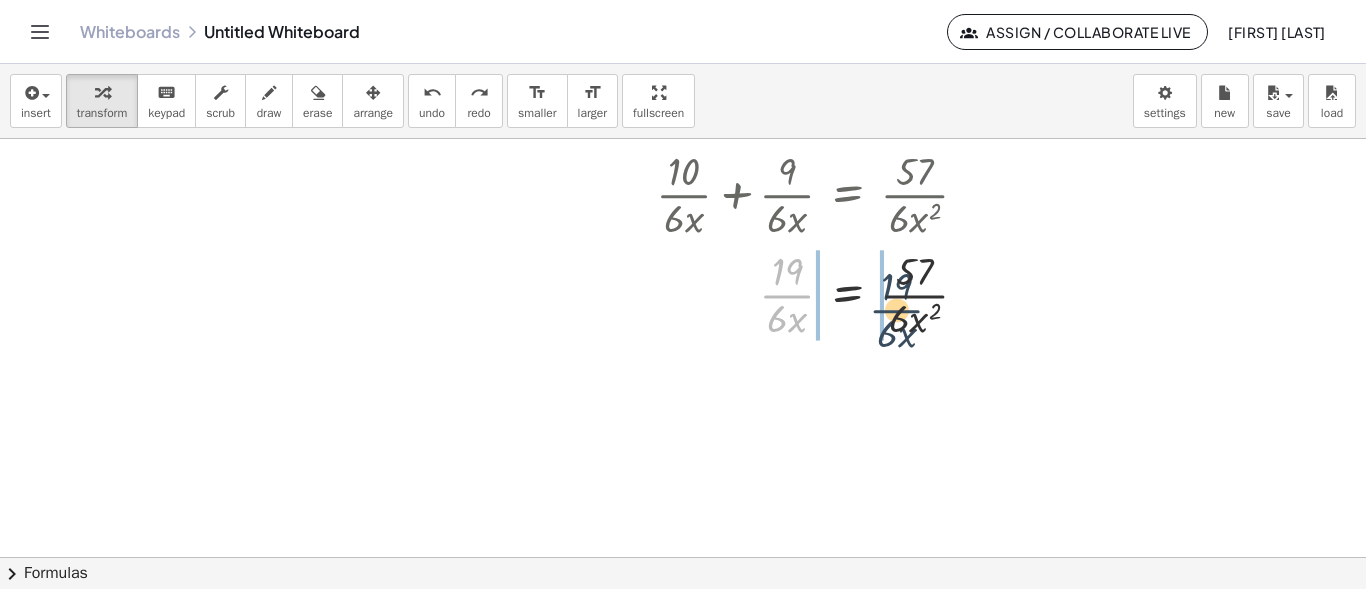 drag, startPoint x: 781, startPoint y: 292, endPoint x: 892, endPoint y: 307, distance: 112.00893 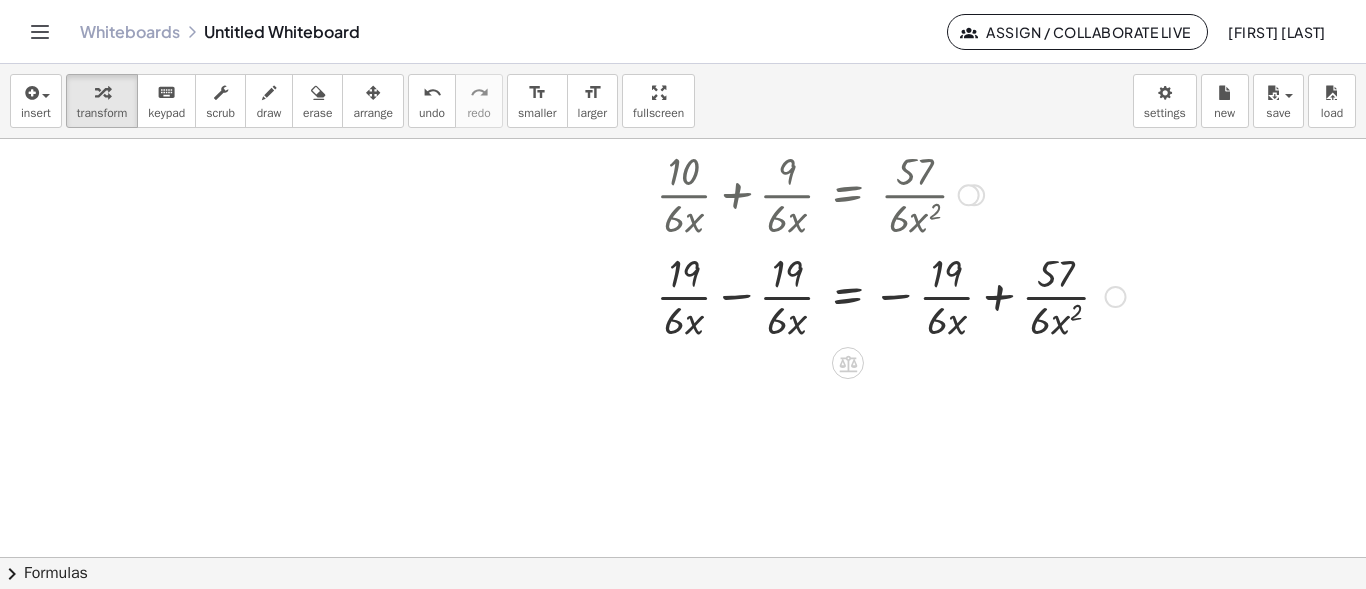 click on "+ · 5 · 3 · x + · 3 · 2 · x = · 57 · 6 · x 2 + · 5 · 3 · x + · 3 · 3 · 3 · 2 · x = · 57 · 6 · x 2 + · 2 · 5 · 2 · 3 · x + · 3 · 3 · 3 · 2 · x = · 57 · 6 · x 2 + · 2 · 5 · 6 · x + · 3 · 3 · 3 · 2 · x = · 57 · 6 · x 2 + · 10 · 6 · x + · 3 · 3 · 3 · 2 · x = · 57 · 6 · x 2 + · 10 · 6 · x + · 9 · 3 · 2 · x = · 57 · 6 · x 2 + · 10 · 6 · x + · 9 · 6 · x = · 57 · 6 · x 2 · 19 · 6 · x = · 57 · 6 · x 2 = · 57 · 6 · x 2 + · 19 · 6 · x − · 19 · 6 · x − · 19 · 6 · x +" at bounding box center (848, -5) 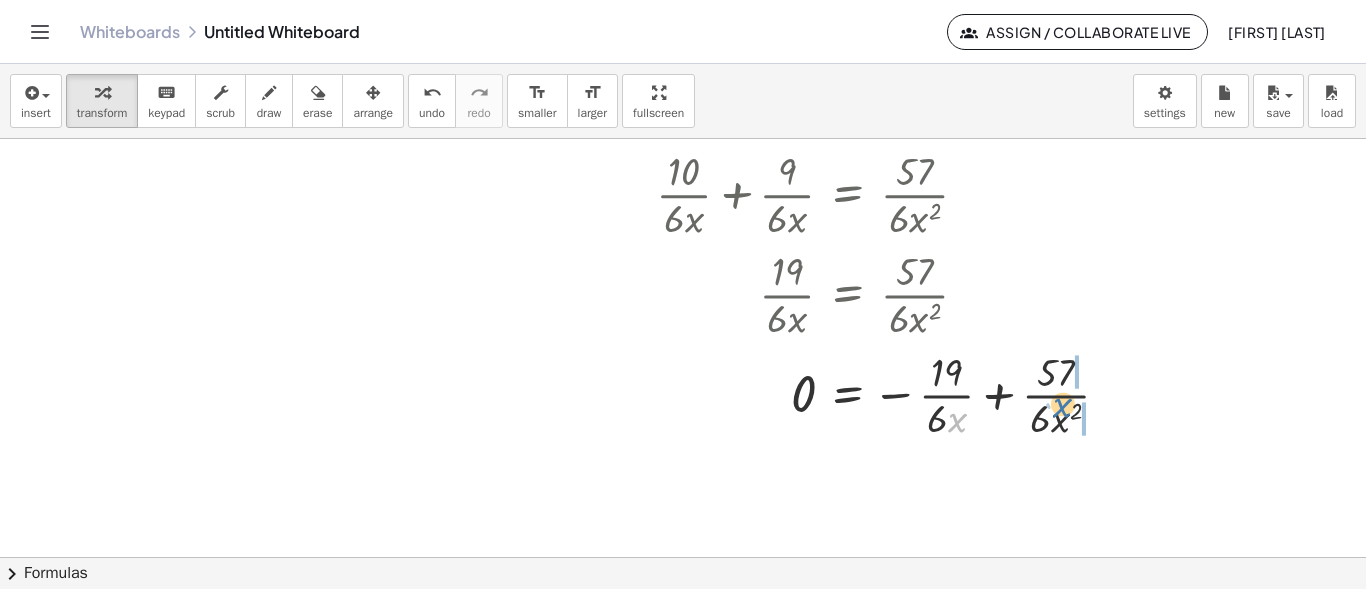 drag, startPoint x: 958, startPoint y: 424, endPoint x: 1064, endPoint y: 409, distance: 107.05606 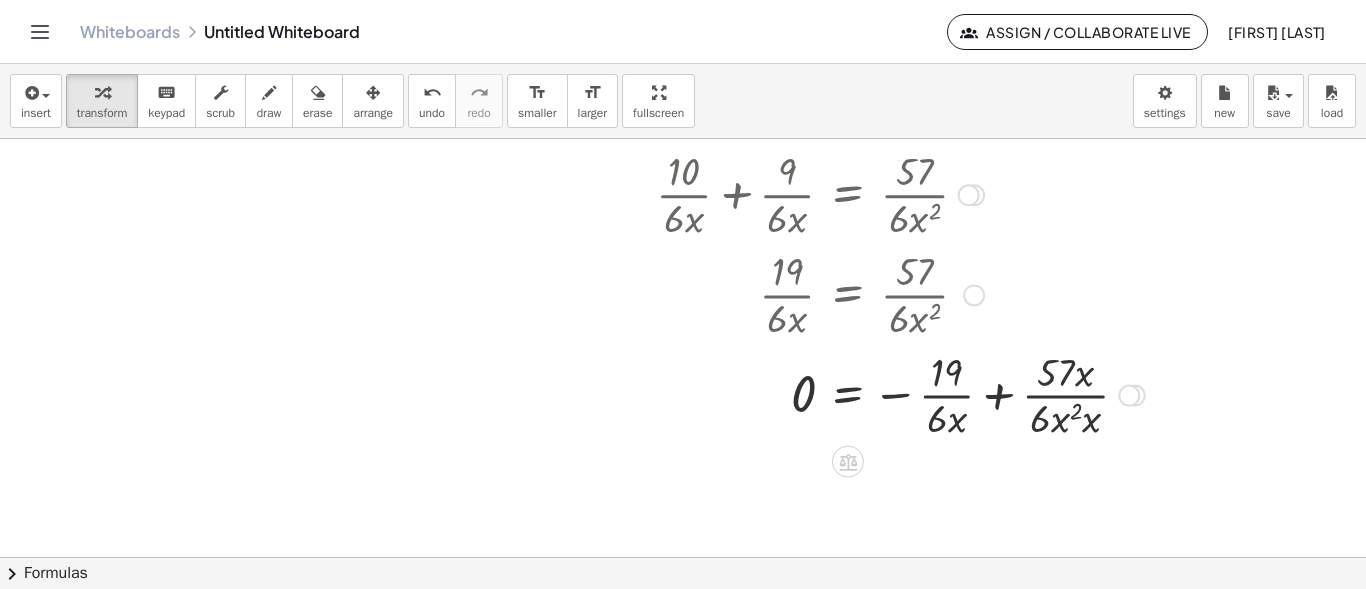 click at bounding box center (870, 394) 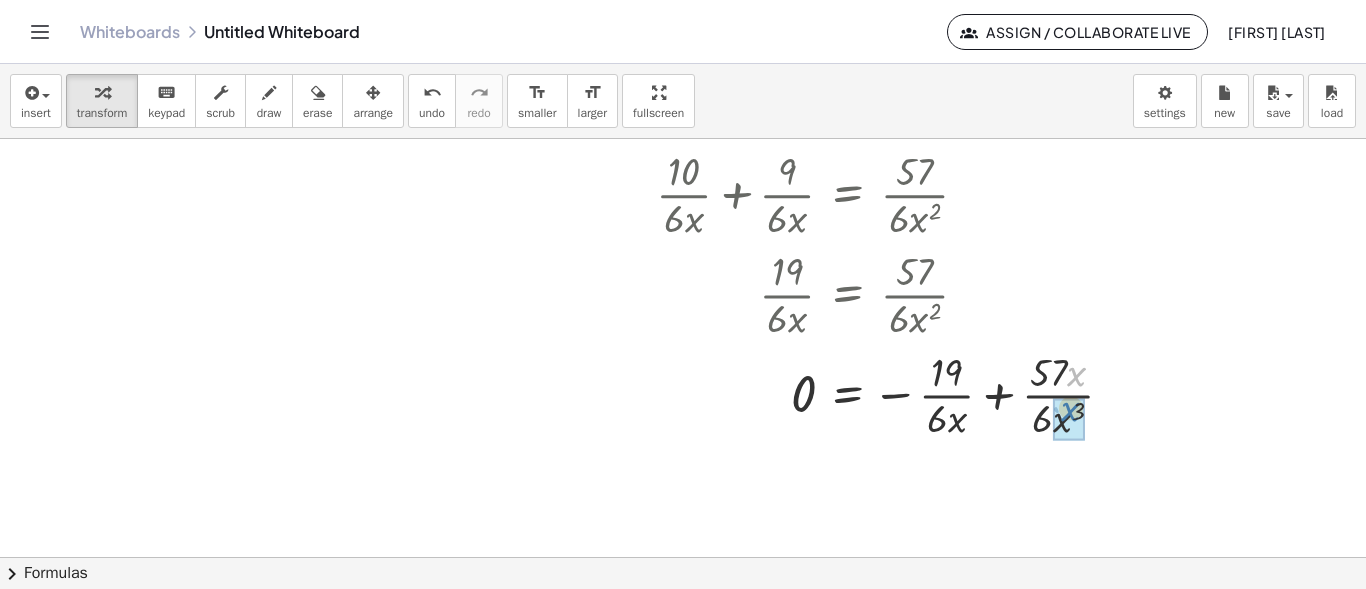 drag, startPoint x: 1075, startPoint y: 389, endPoint x: 1069, endPoint y: 426, distance: 37.48333 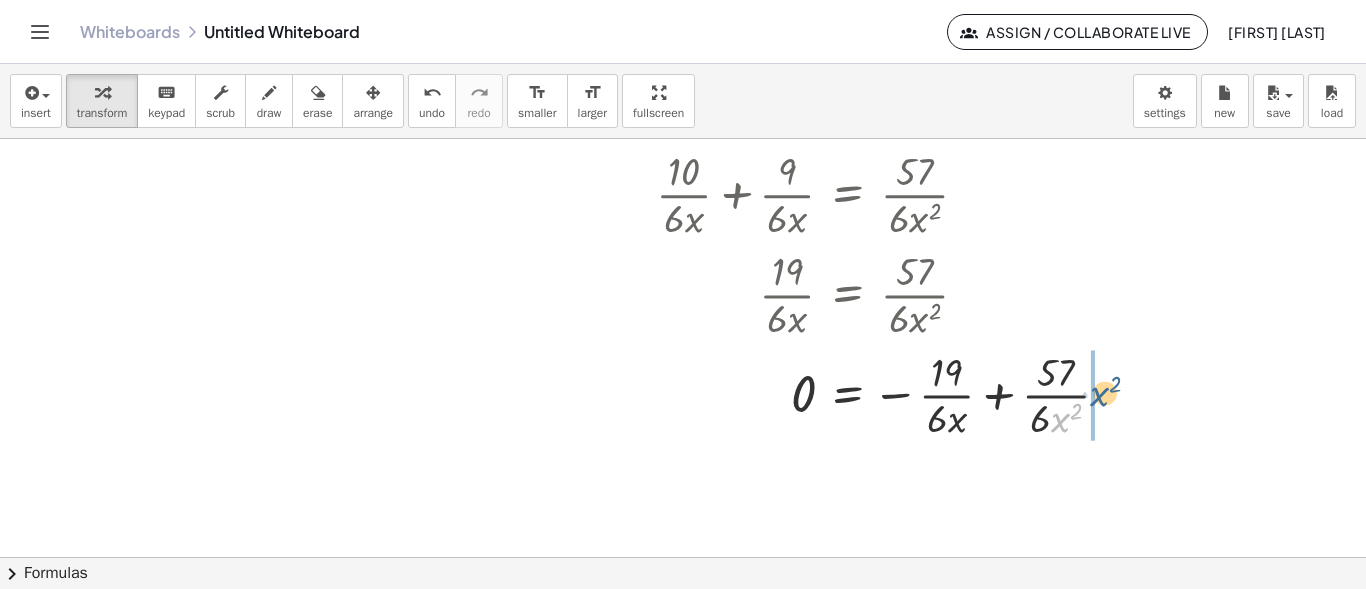 drag, startPoint x: 1058, startPoint y: 420, endPoint x: 1097, endPoint y: 393, distance: 47.434166 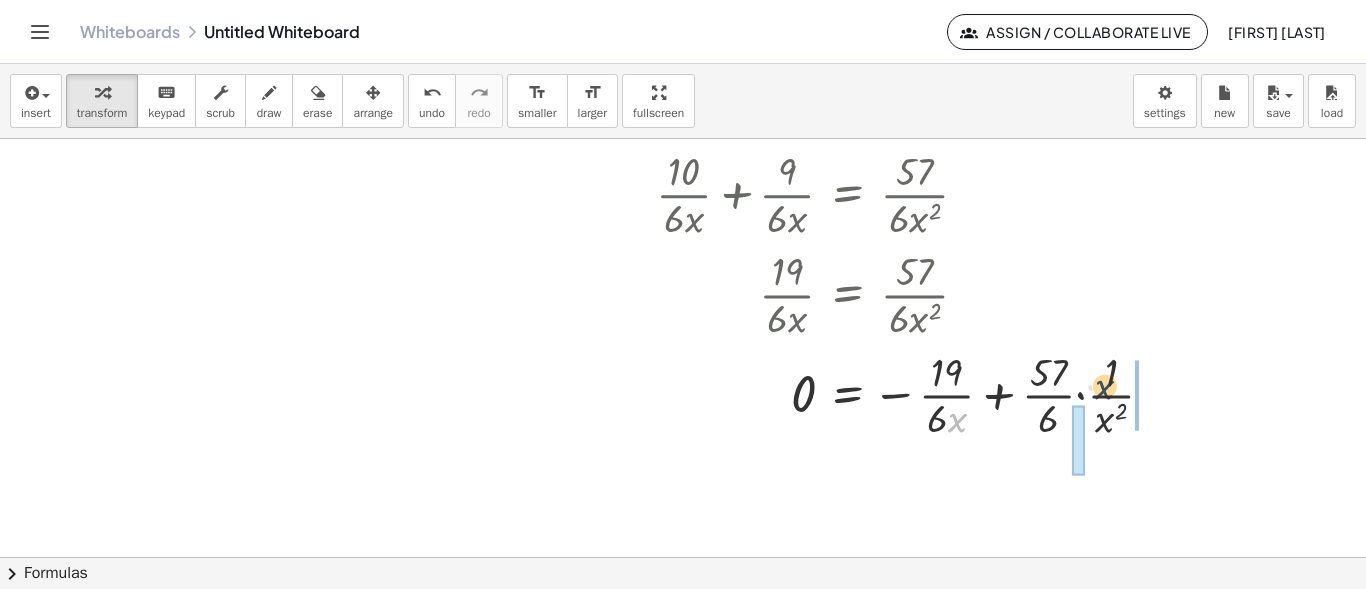 drag, startPoint x: 968, startPoint y: 425, endPoint x: 1135, endPoint y: 392, distance: 170.22926 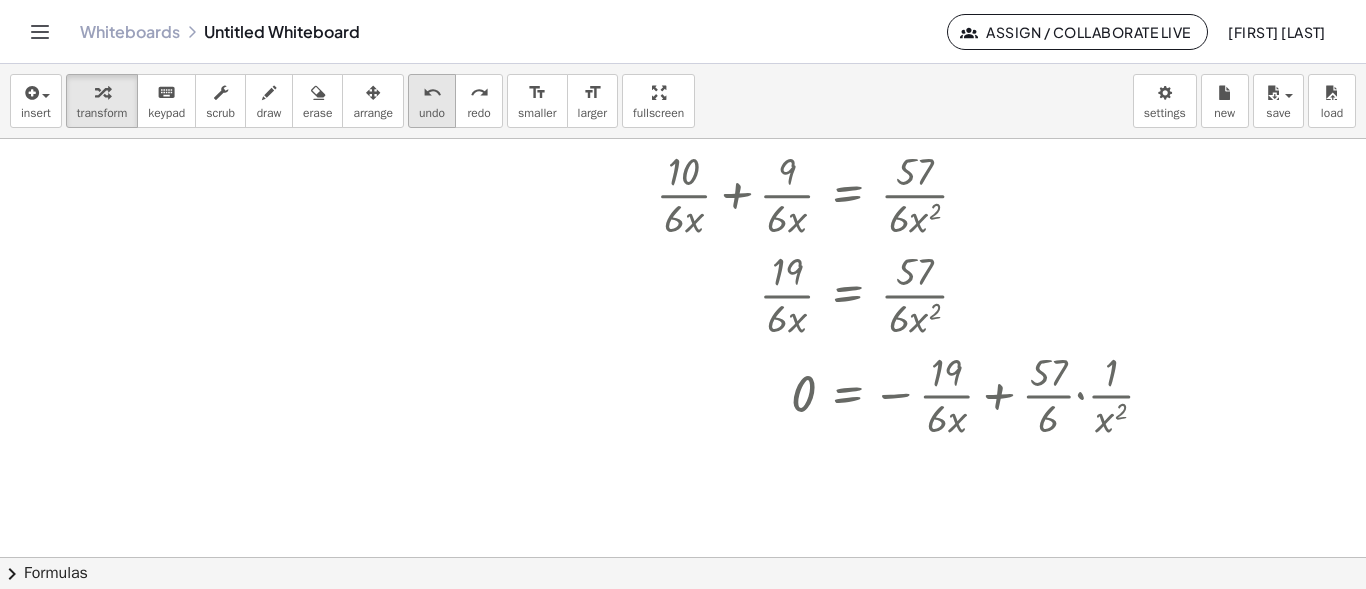 click on "undo" at bounding box center [432, 113] 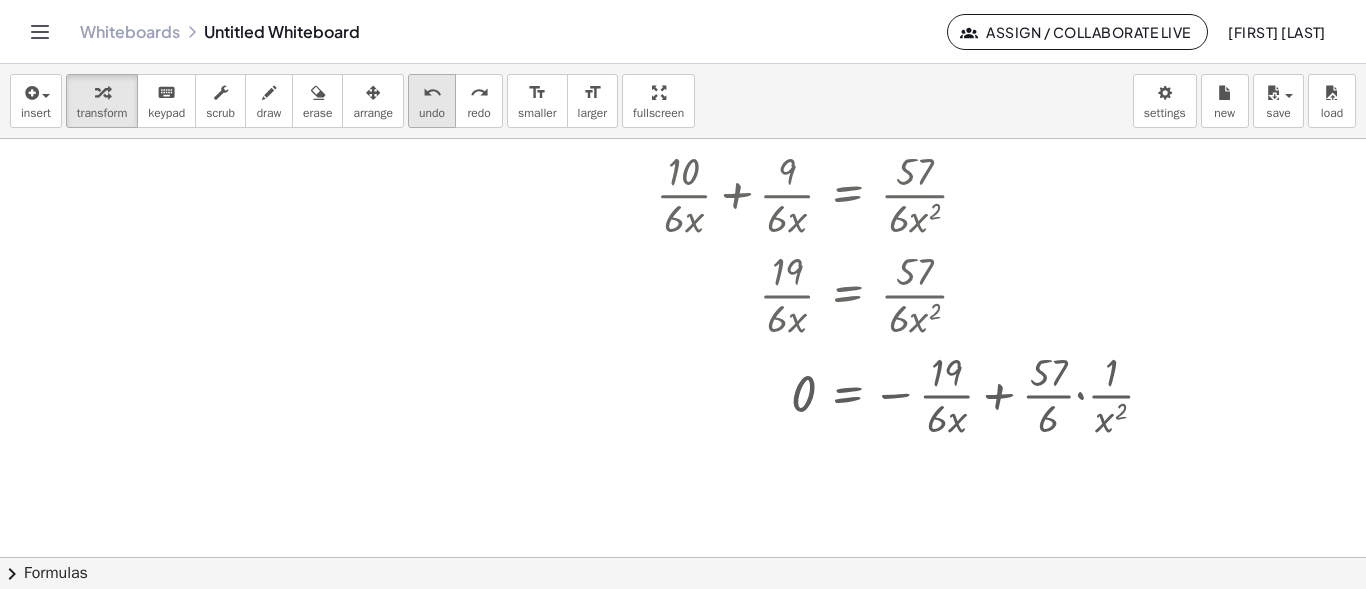 click on "undo" at bounding box center (432, 113) 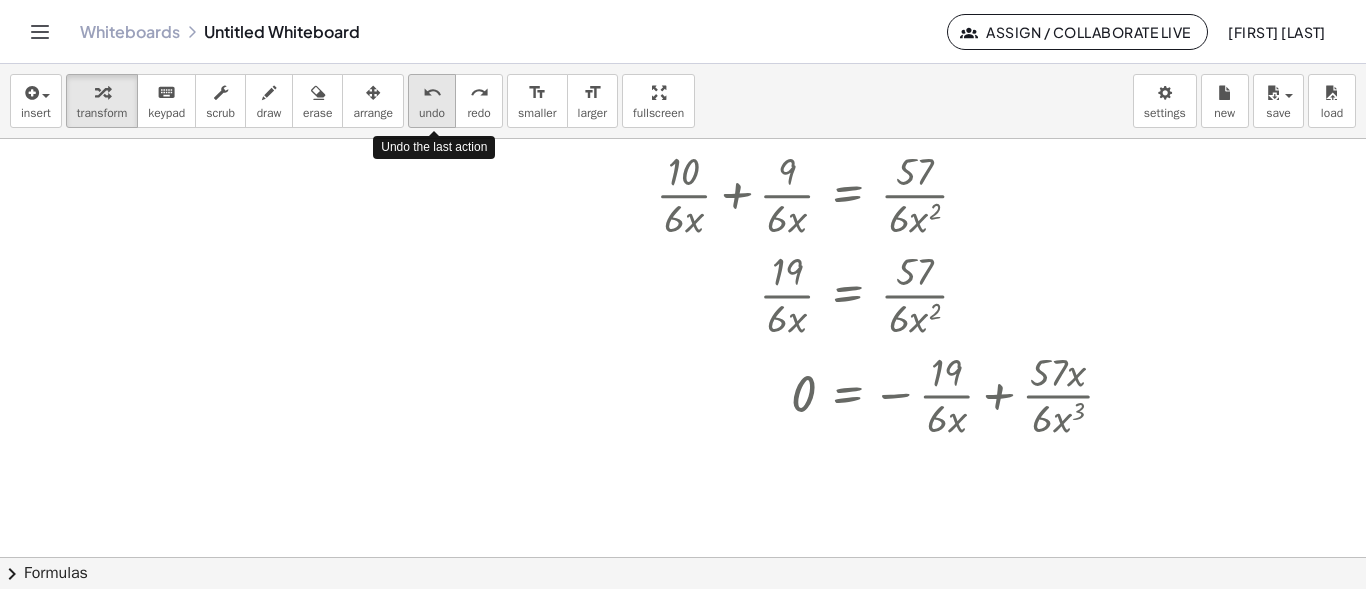 click on "undo" at bounding box center [432, 113] 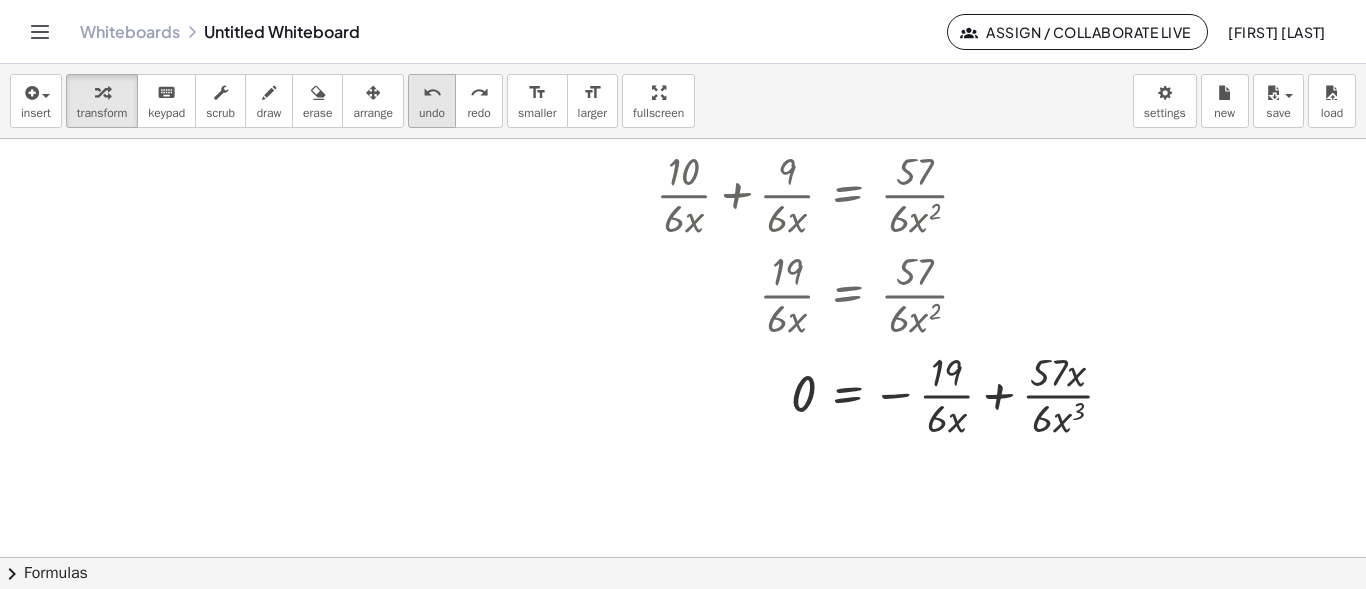 click on "undo" at bounding box center [432, 113] 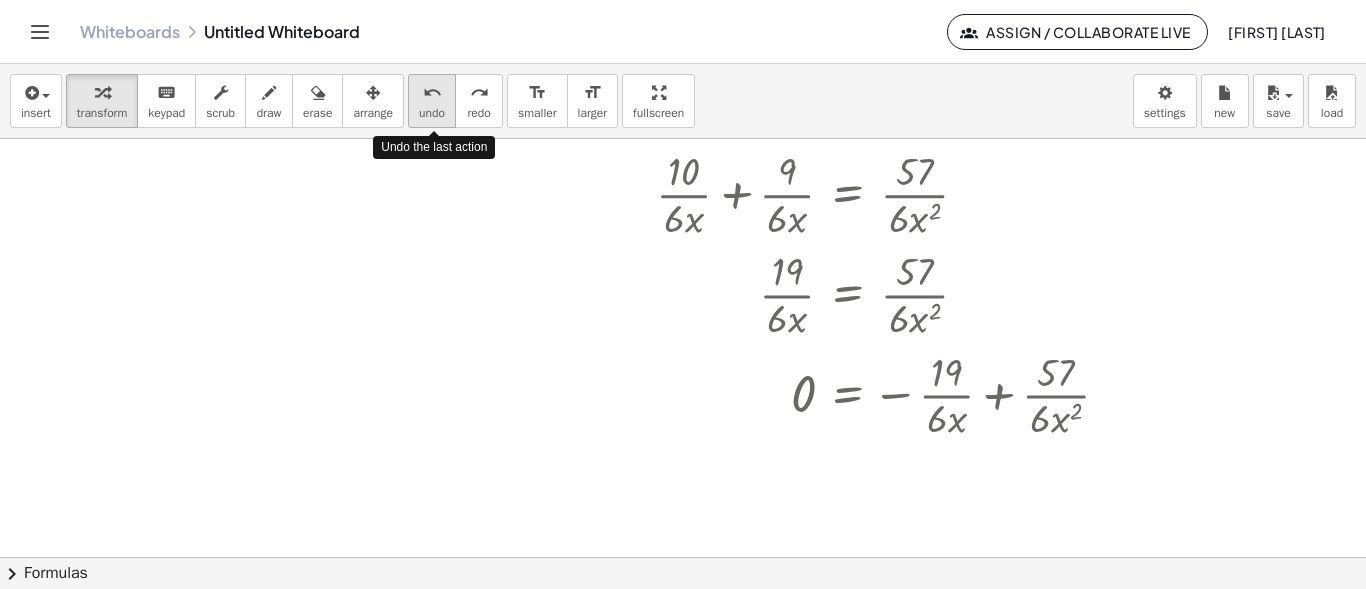 click on "undo" at bounding box center [432, 113] 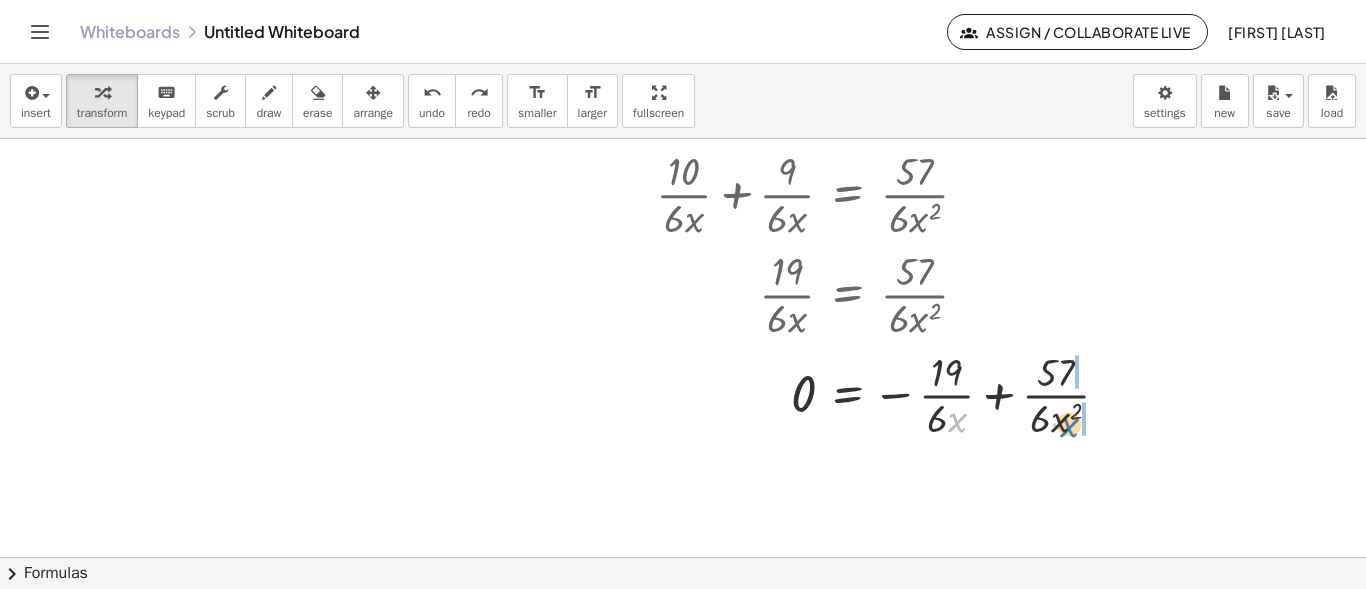 drag, startPoint x: 955, startPoint y: 413, endPoint x: 1069, endPoint y: 418, distance: 114.1096 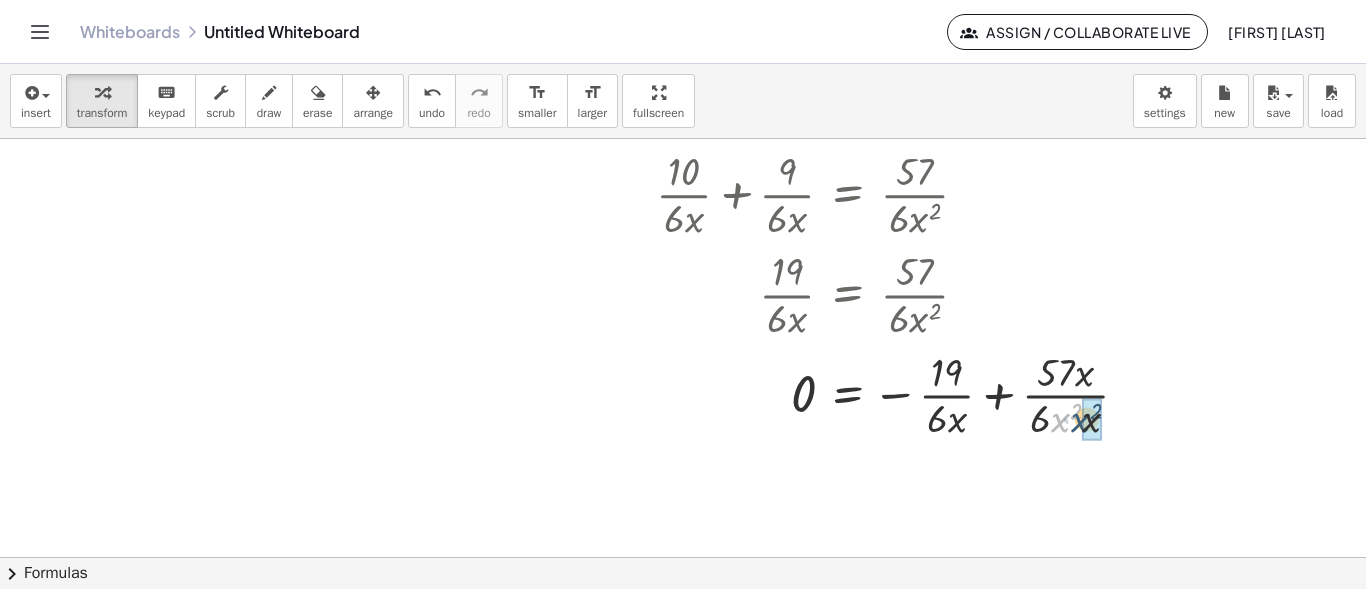drag, startPoint x: 1064, startPoint y: 421, endPoint x: 1081, endPoint y: 421, distance: 17 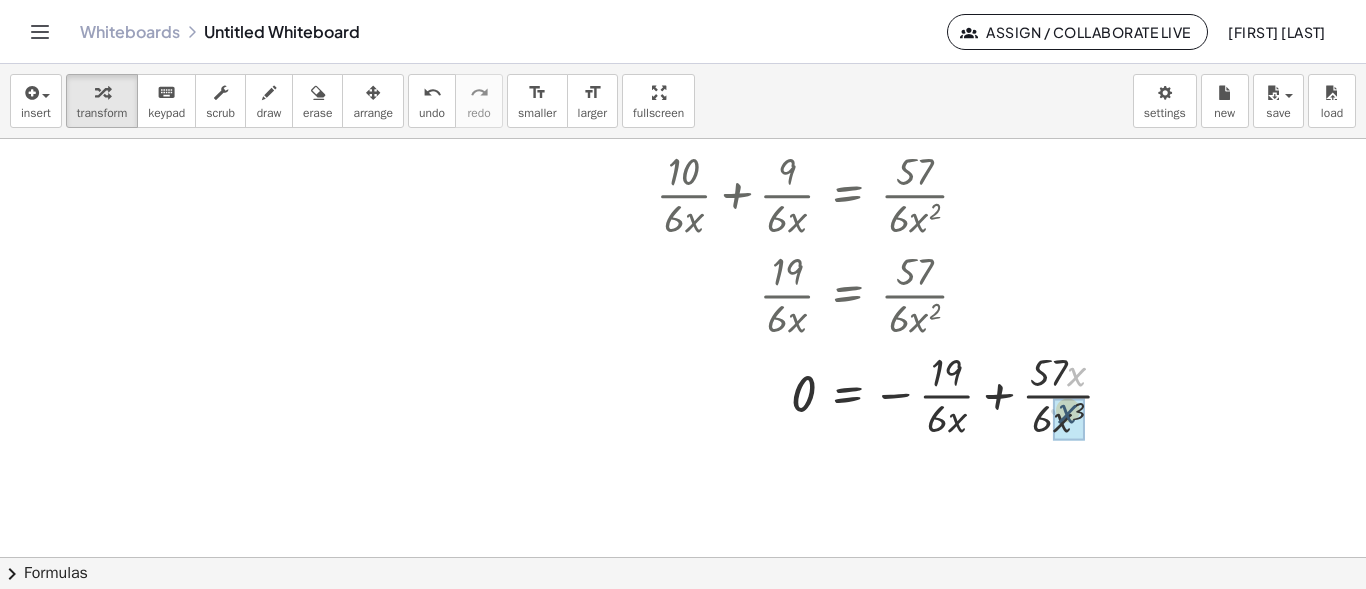 drag, startPoint x: 1074, startPoint y: 384, endPoint x: 1065, endPoint y: 418, distance: 35.17101 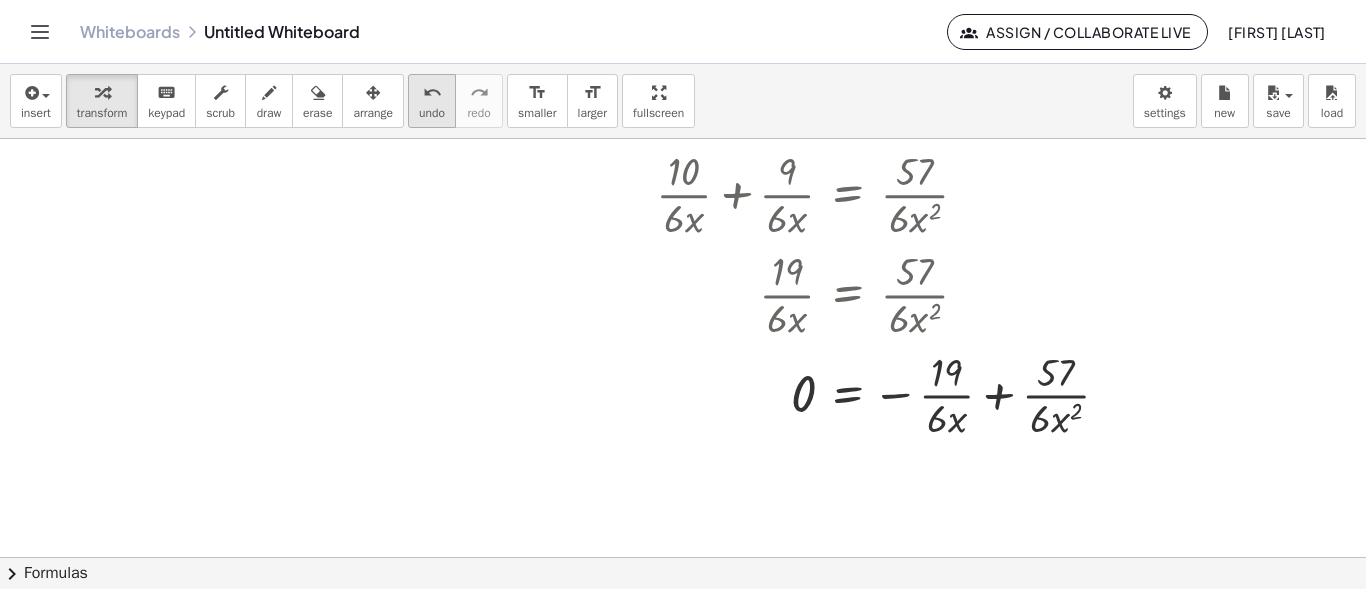 click on "undo" at bounding box center [432, 113] 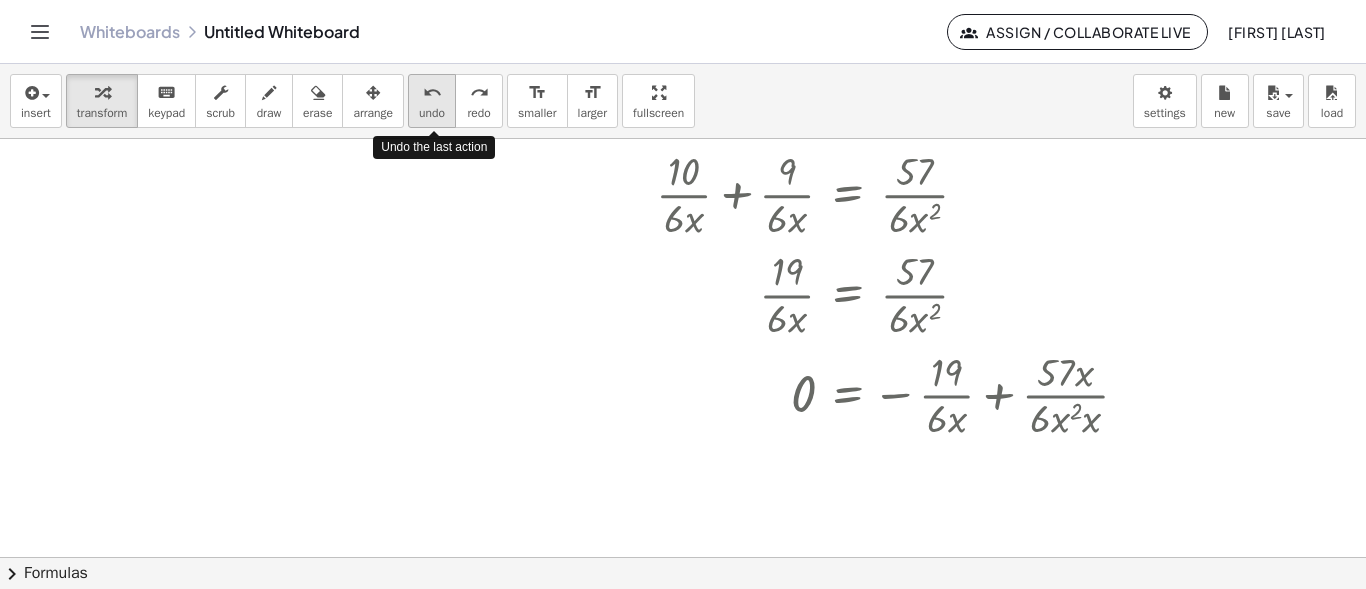 click on "undo" at bounding box center [432, 113] 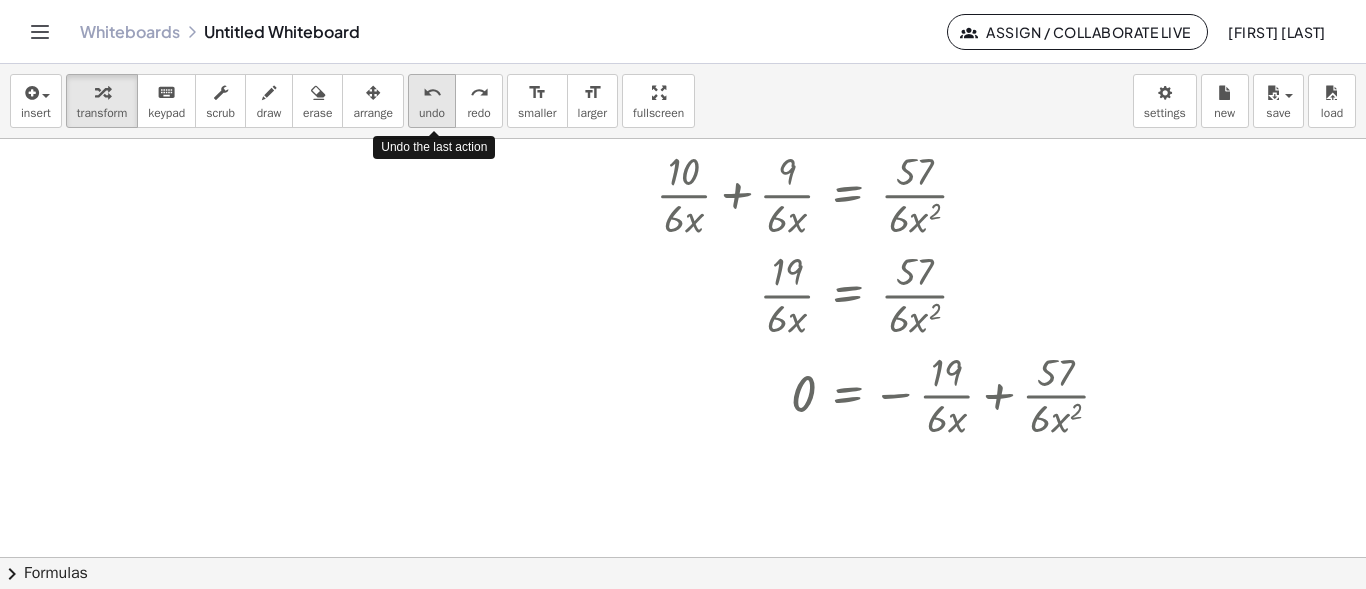click on "undo" at bounding box center [432, 113] 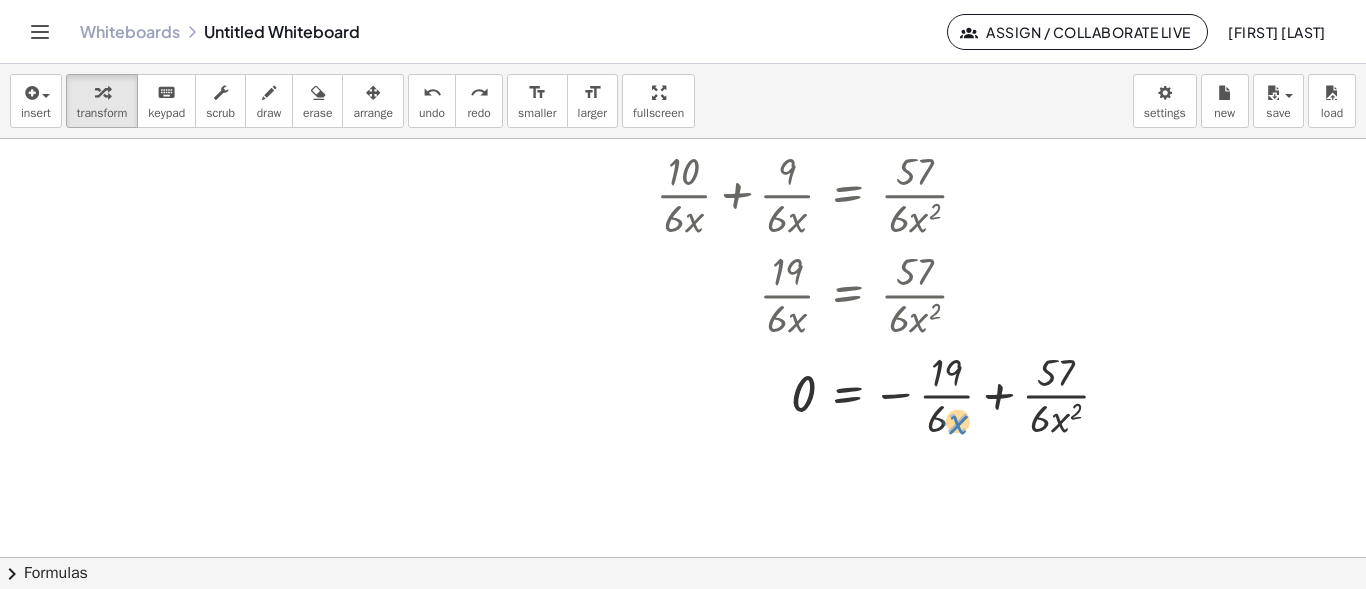 click at bounding box center (861, 394) 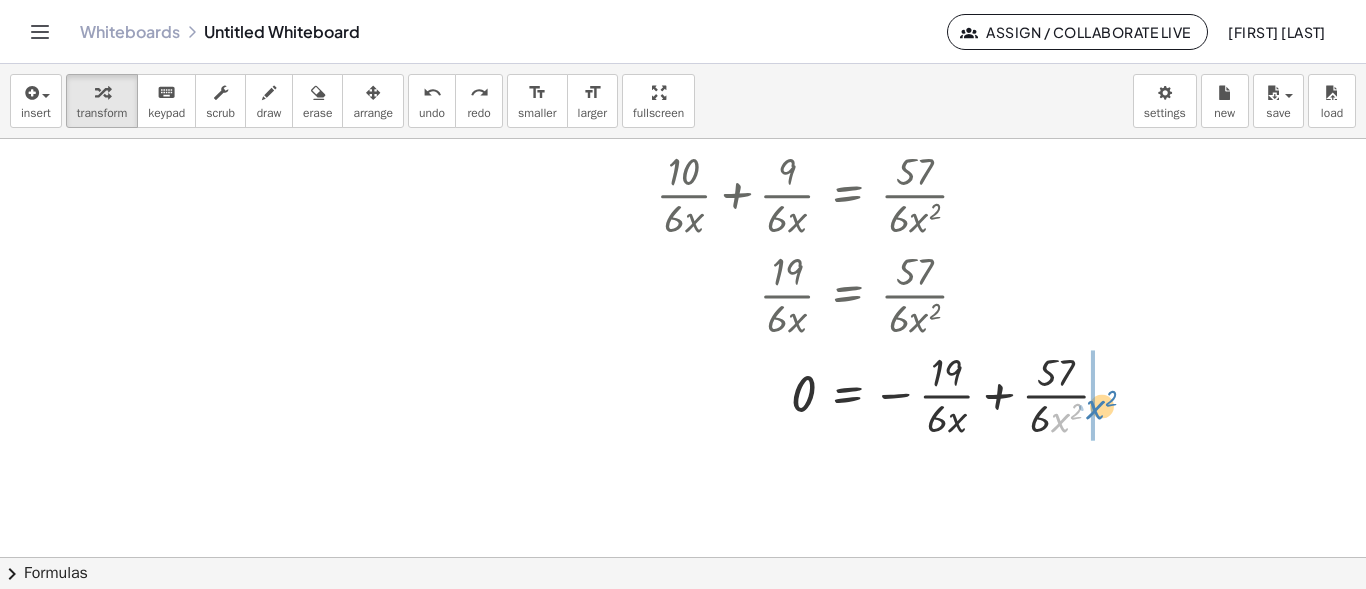 drag, startPoint x: 1057, startPoint y: 418, endPoint x: 1095, endPoint y: 402, distance: 41.231056 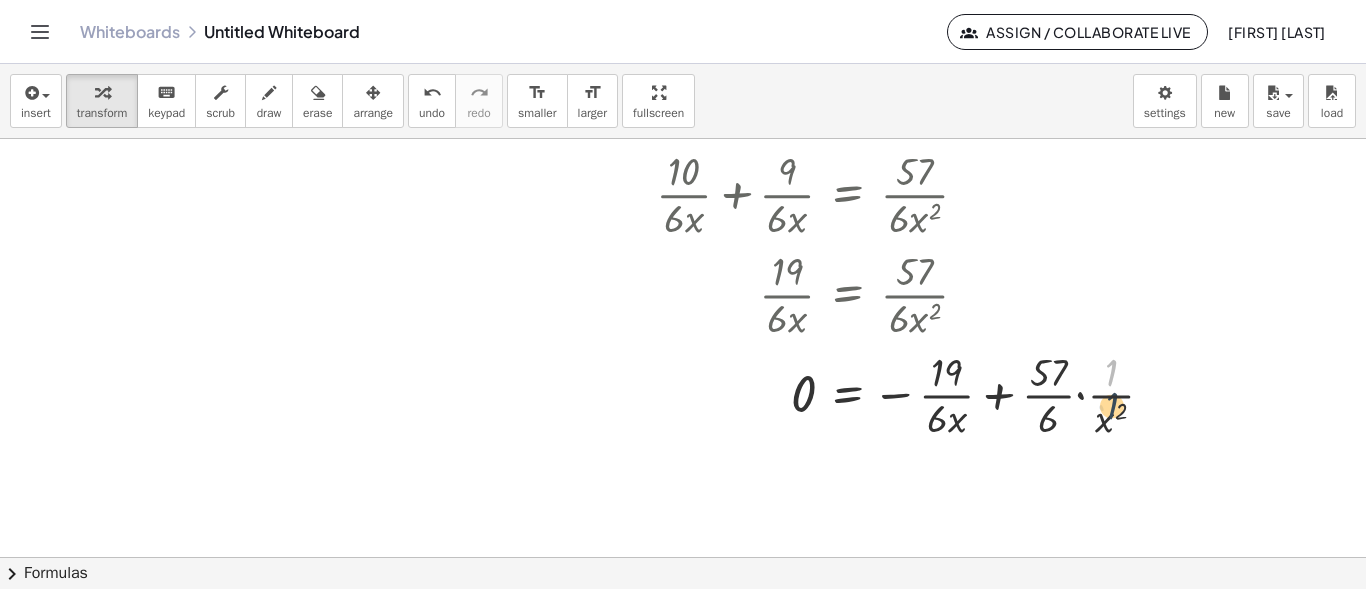 drag, startPoint x: 1108, startPoint y: 377, endPoint x: 1089, endPoint y: 413, distance: 40.706264 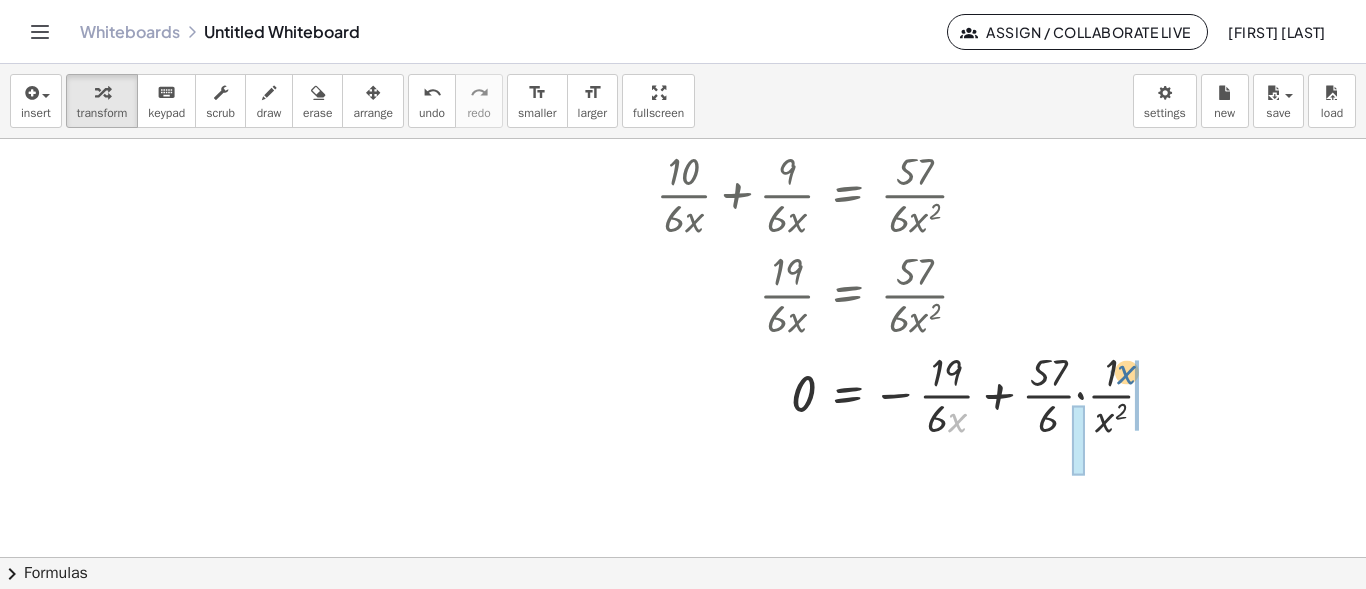 drag, startPoint x: 991, startPoint y: 413, endPoint x: 1127, endPoint y: 378, distance: 140.43147 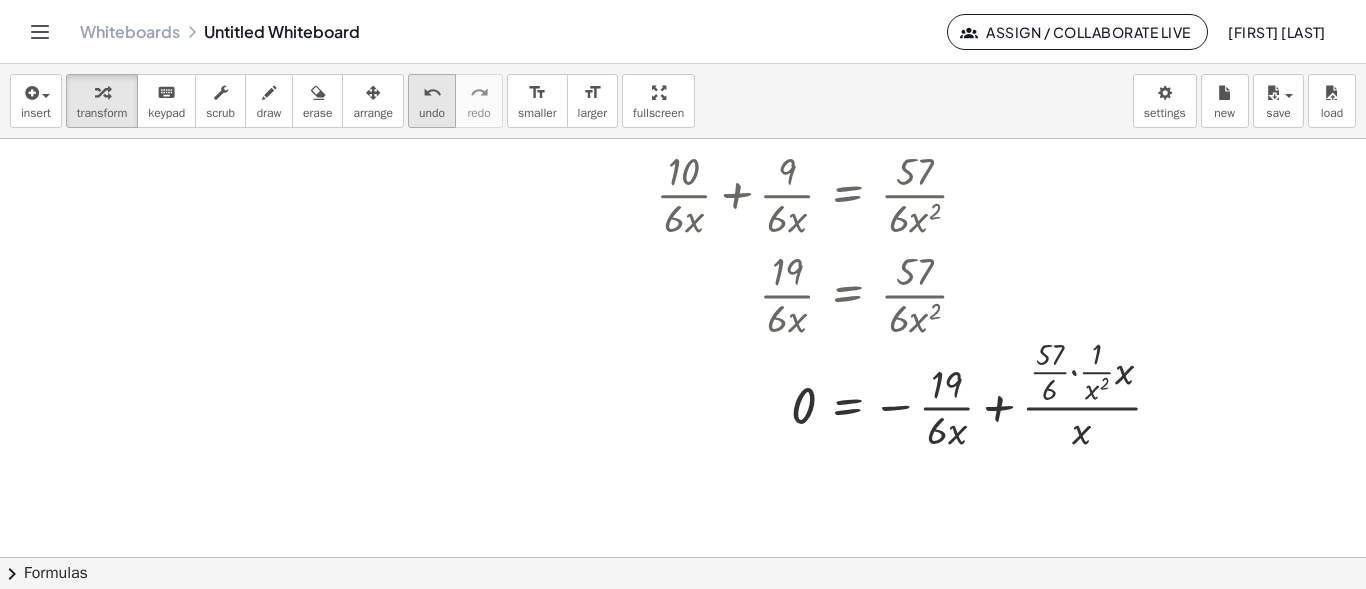 click on "undo undo" at bounding box center [432, 101] 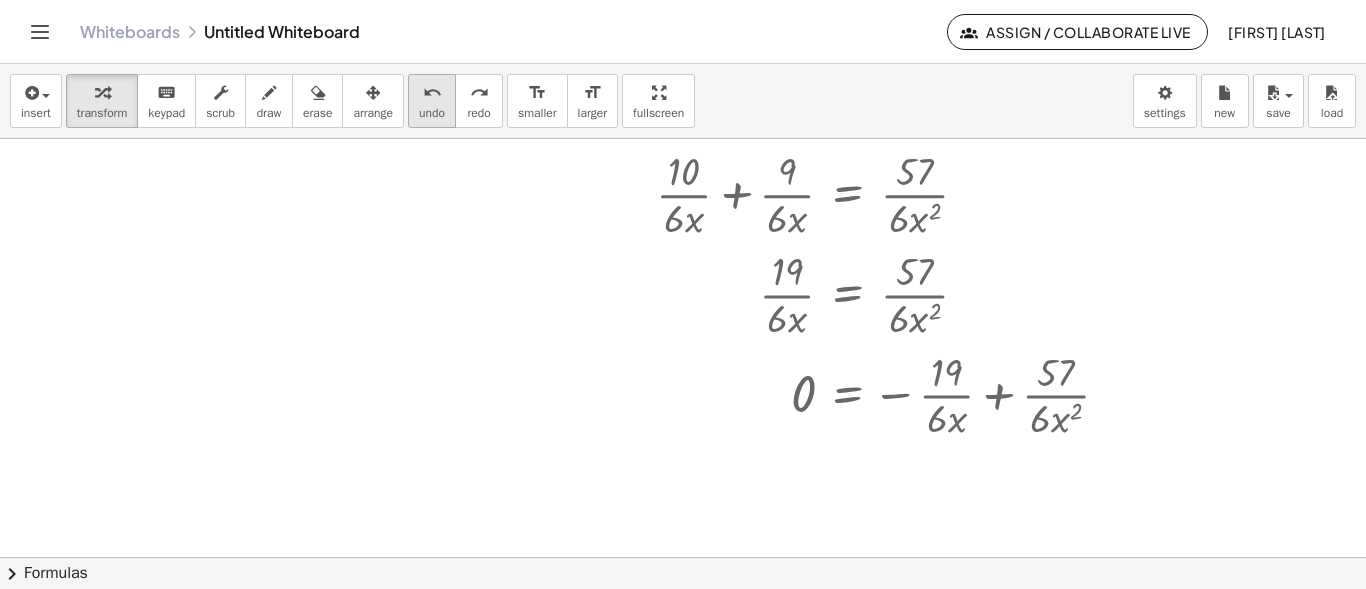 click on "undo undo" at bounding box center [432, 101] 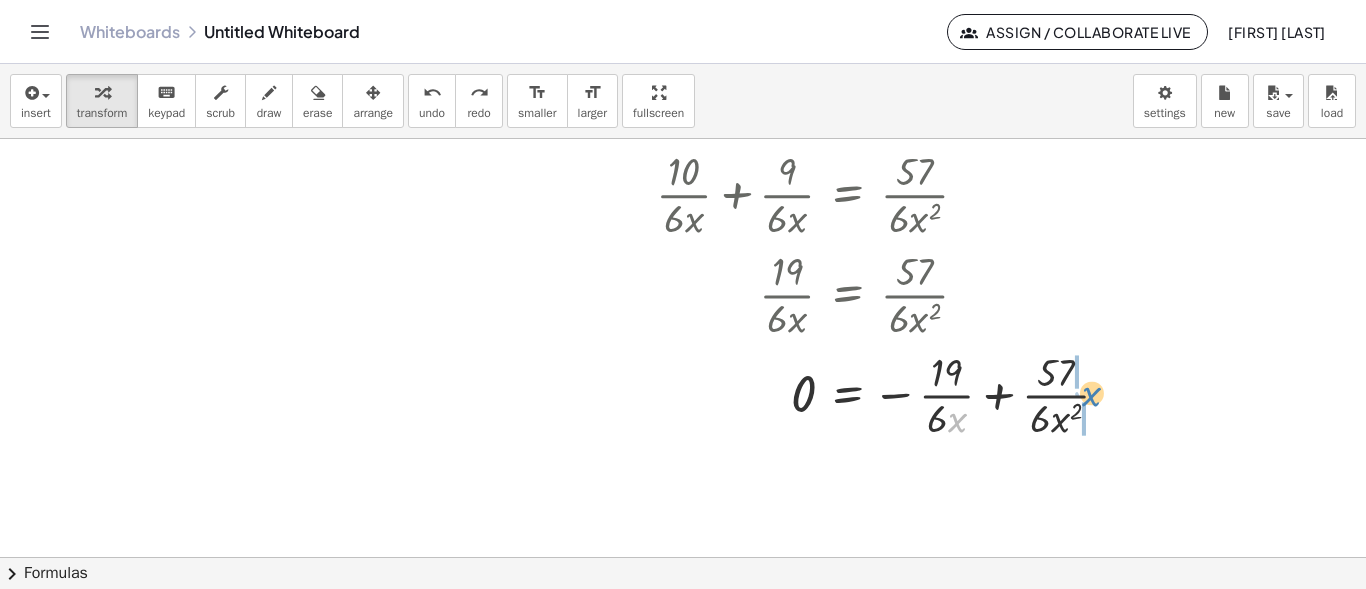 drag, startPoint x: 960, startPoint y: 413, endPoint x: 1094, endPoint y: 387, distance: 136.49908 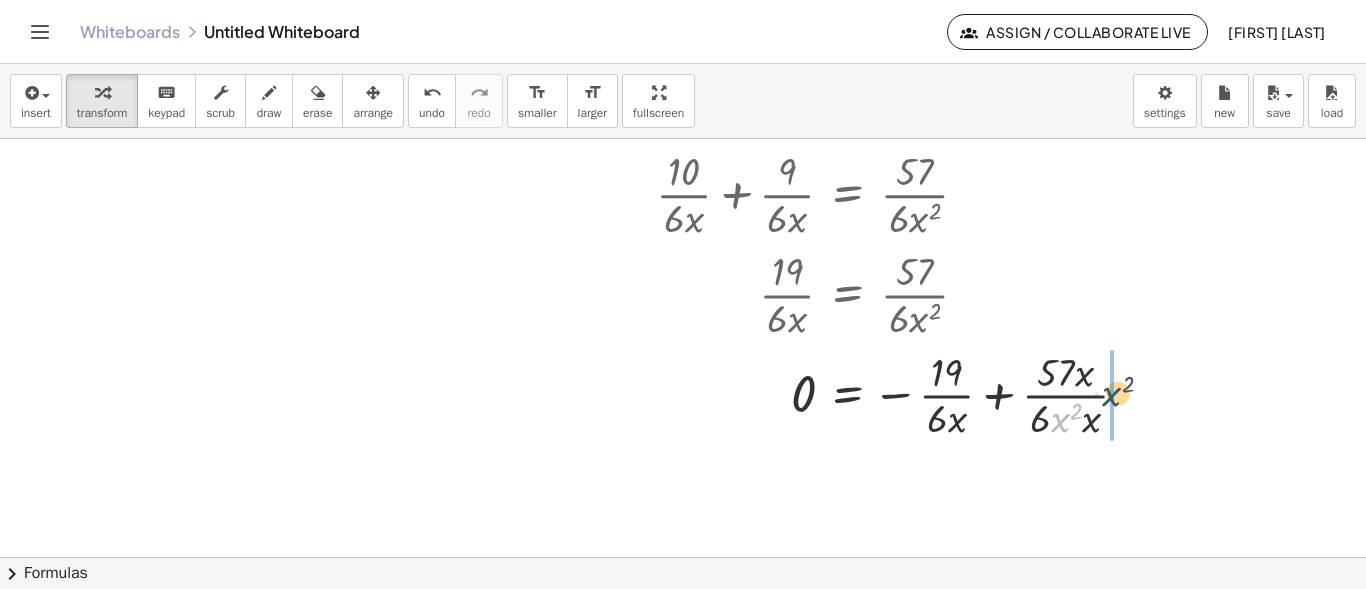 drag, startPoint x: 1064, startPoint y: 424, endPoint x: 1116, endPoint y: 397, distance: 58.59181 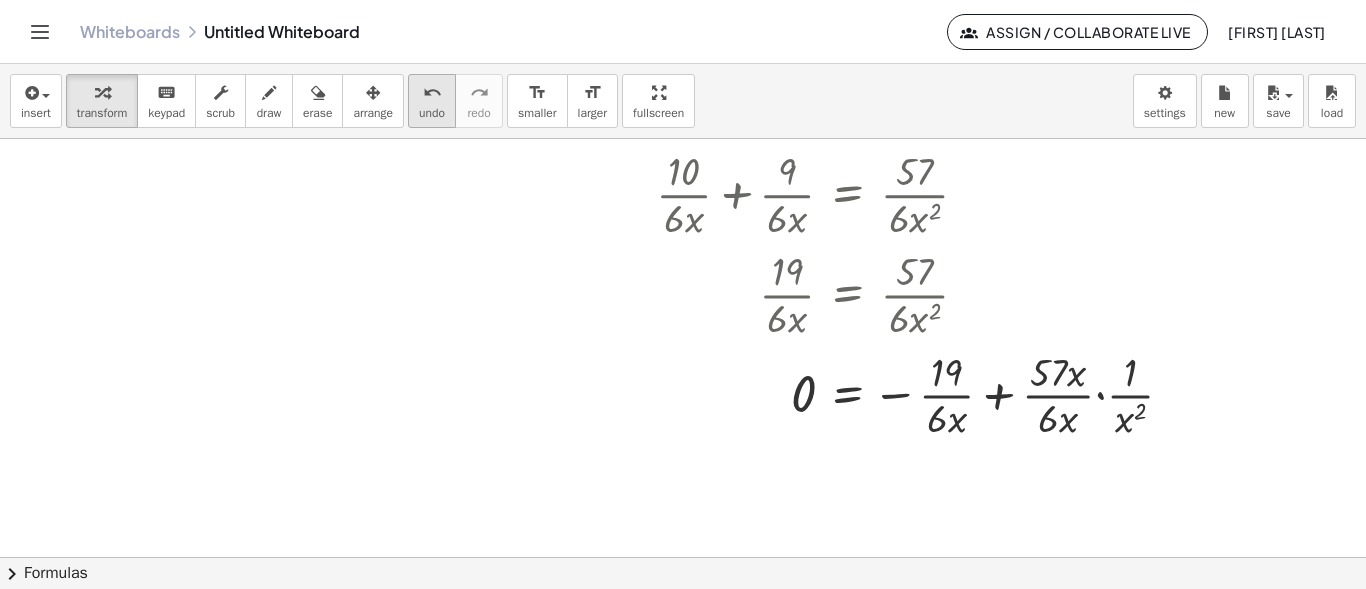 click on "undo" at bounding box center [432, 113] 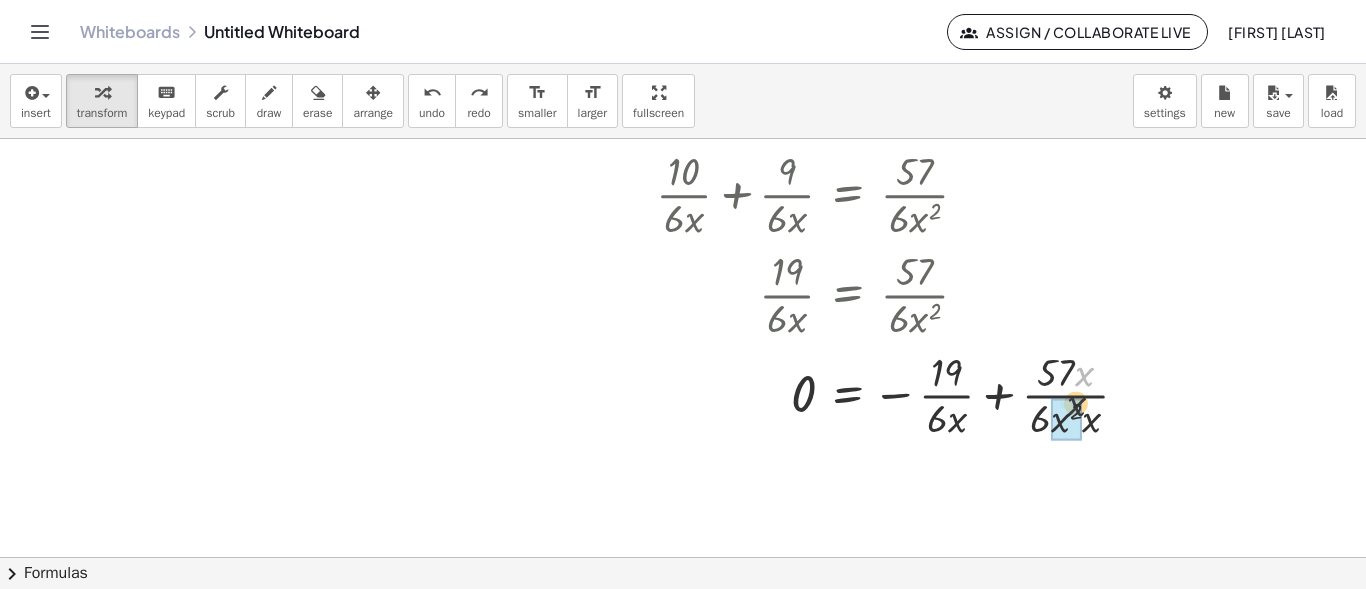 drag, startPoint x: 1078, startPoint y: 384, endPoint x: 1074, endPoint y: 412, distance: 28.284271 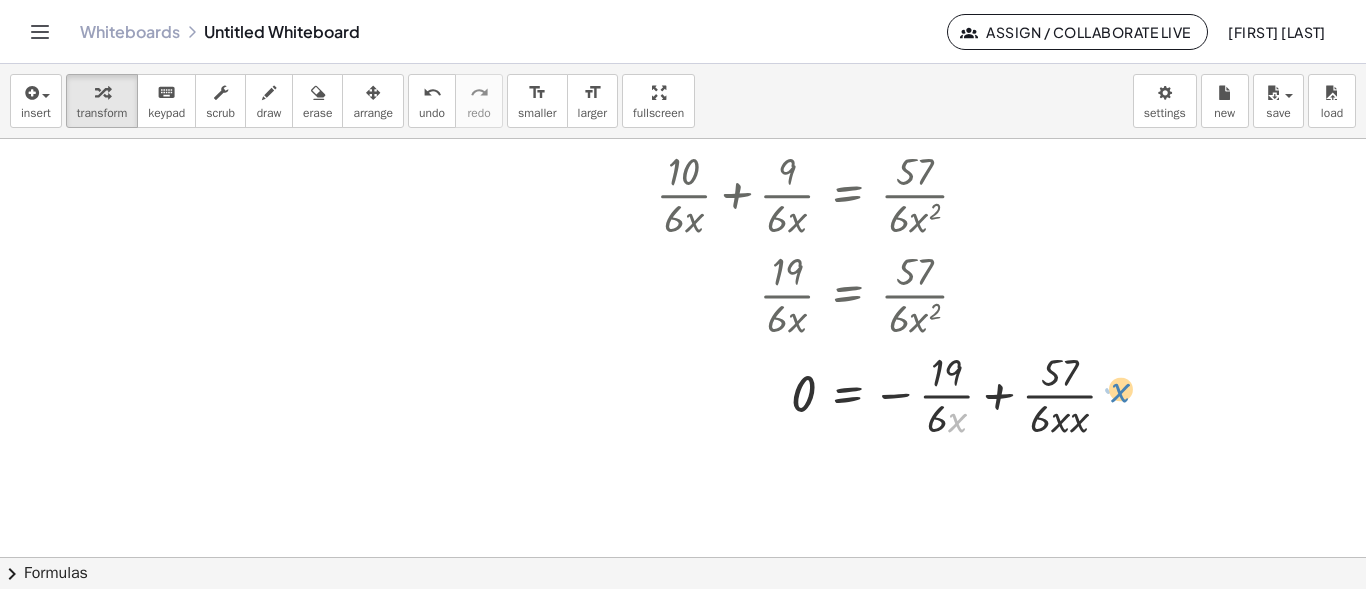 drag, startPoint x: 956, startPoint y: 420, endPoint x: 1103, endPoint y: 389, distance: 150.23315 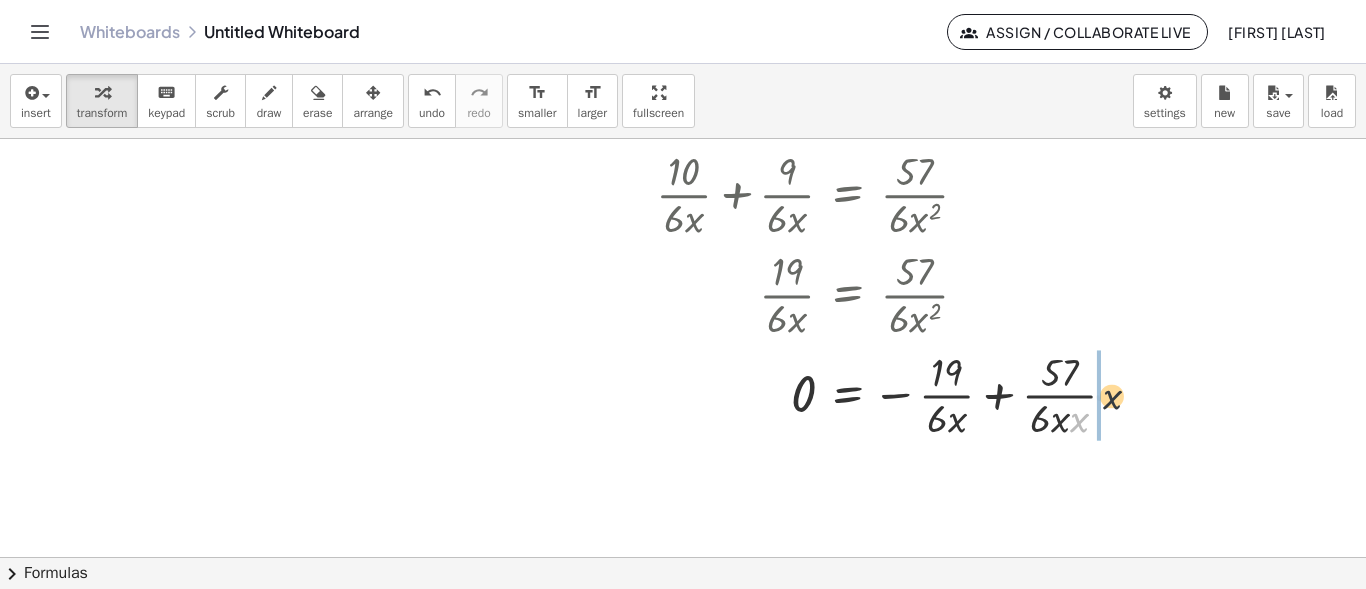 drag, startPoint x: 1085, startPoint y: 421, endPoint x: 1120, endPoint y: 395, distance: 43.60046 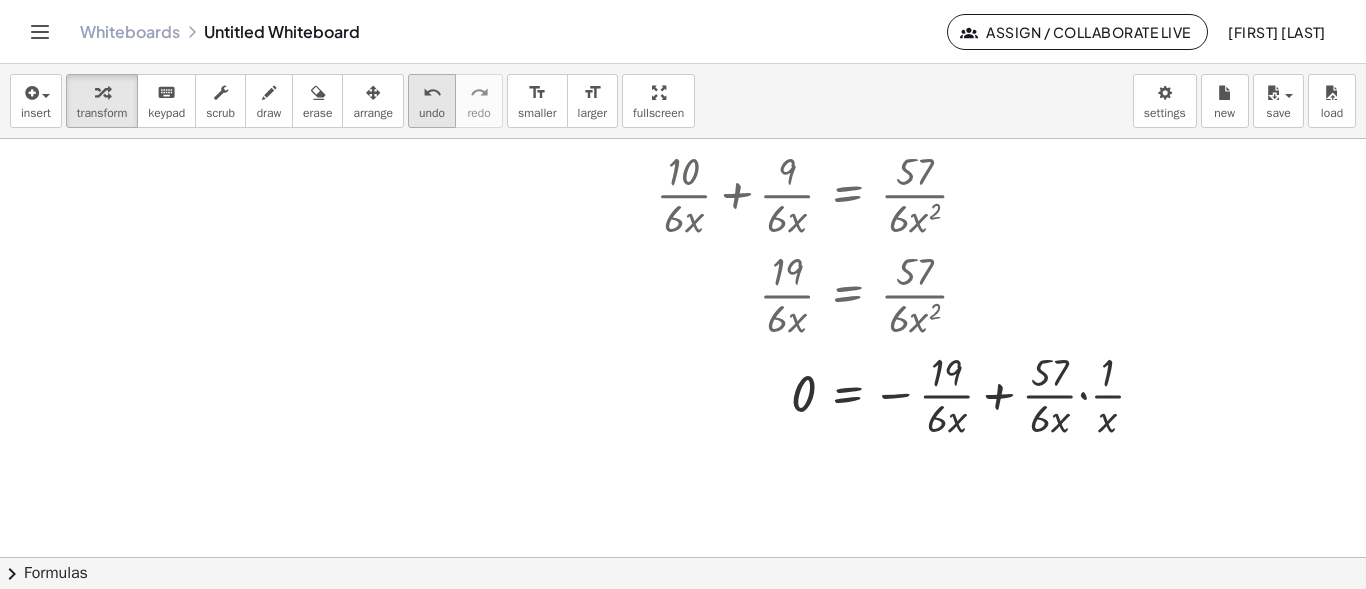 click on "undo" at bounding box center [432, 113] 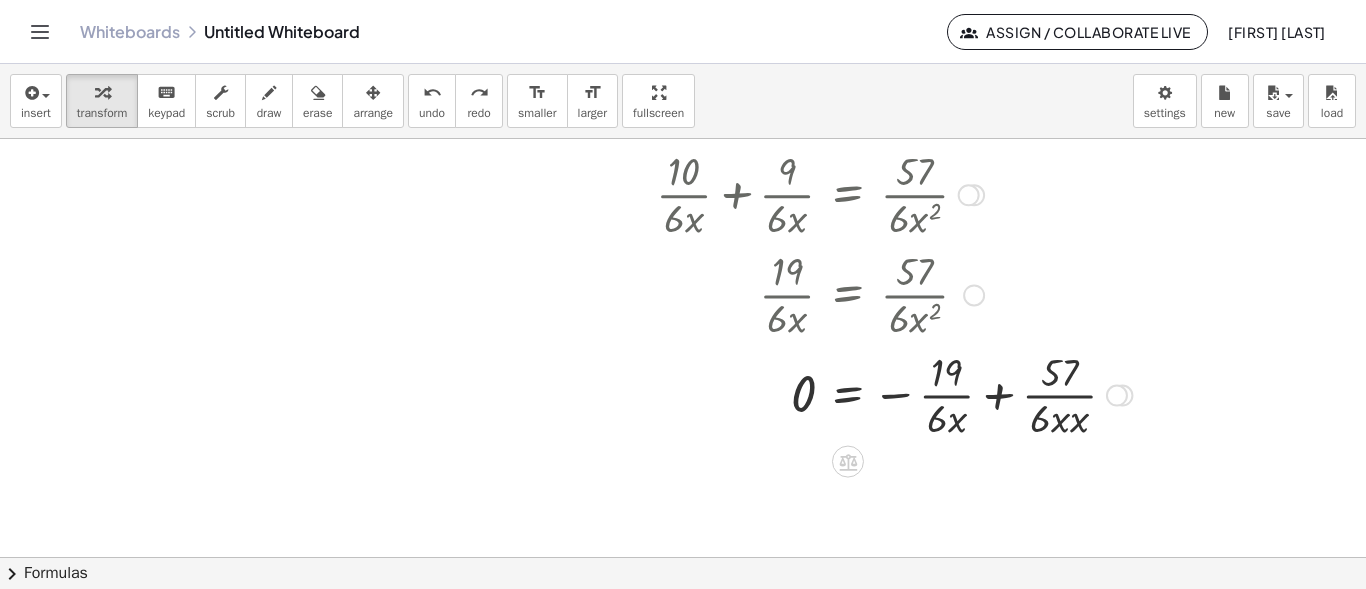 click at bounding box center (864, 394) 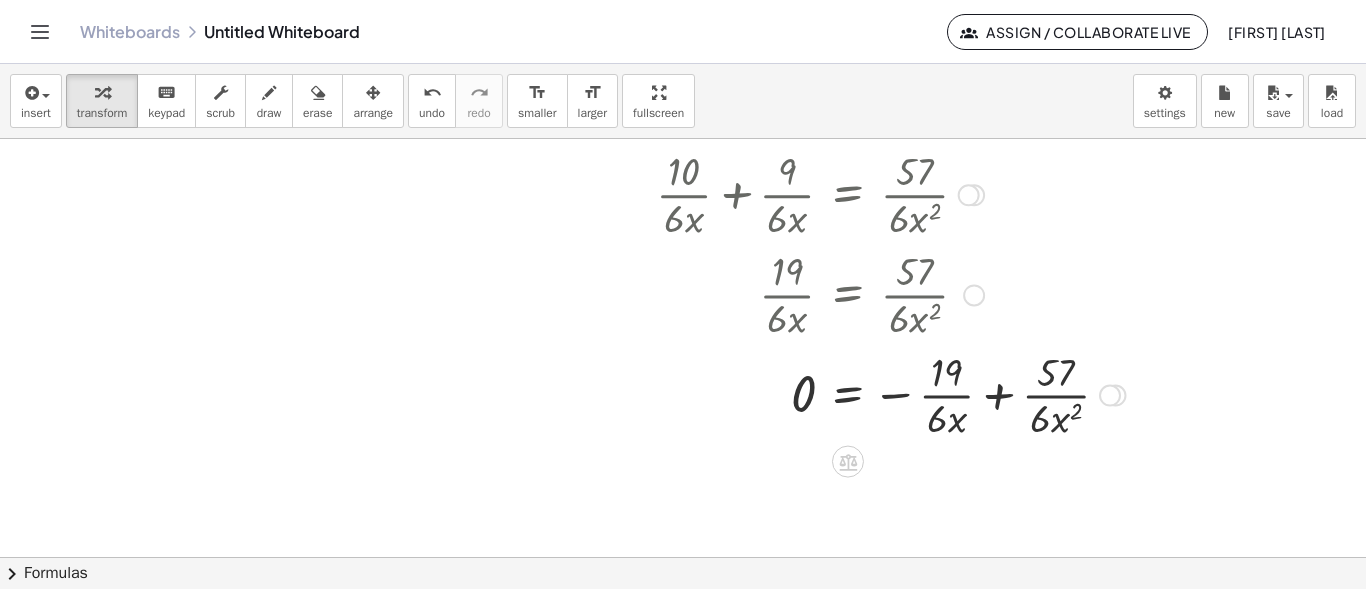 click at bounding box center [861, 394] 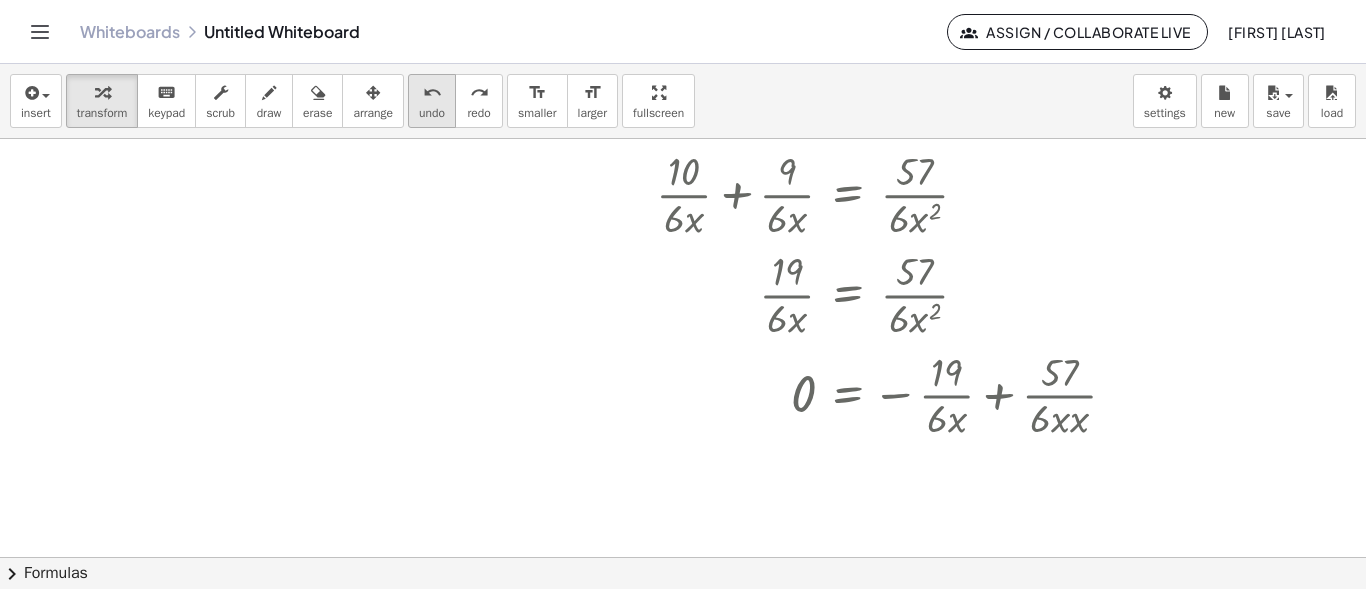 click on "undo" at bounding box center [432, 113] 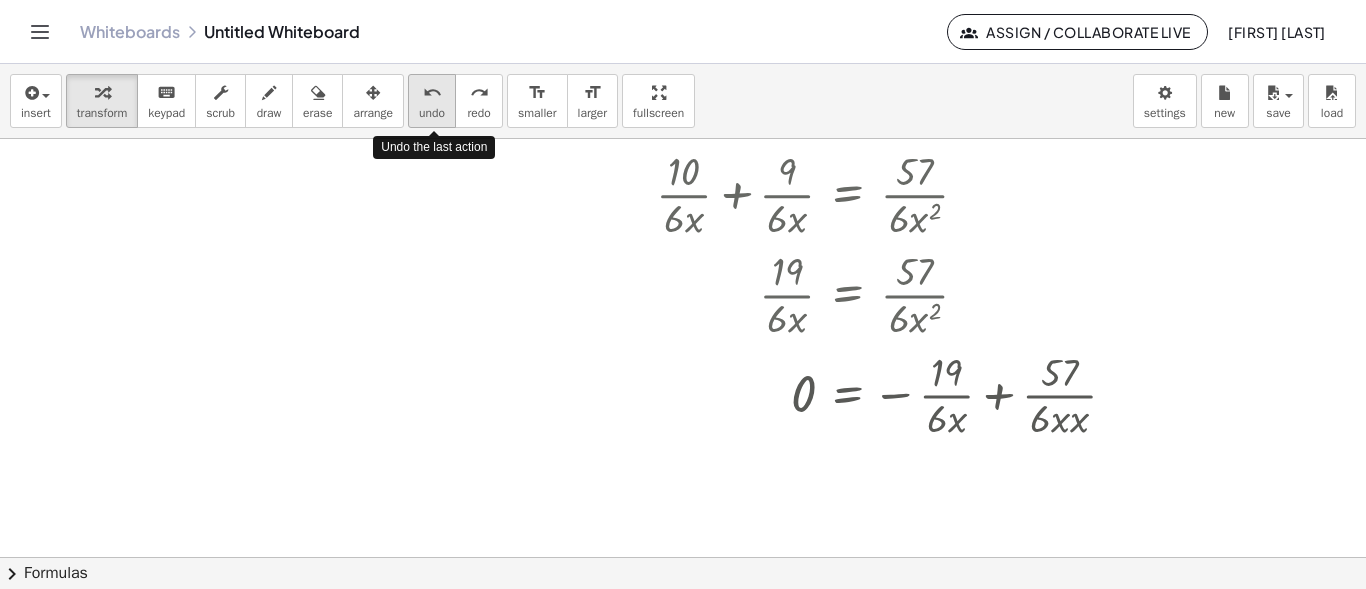 click on "undo" at bounding box center [432, 113] 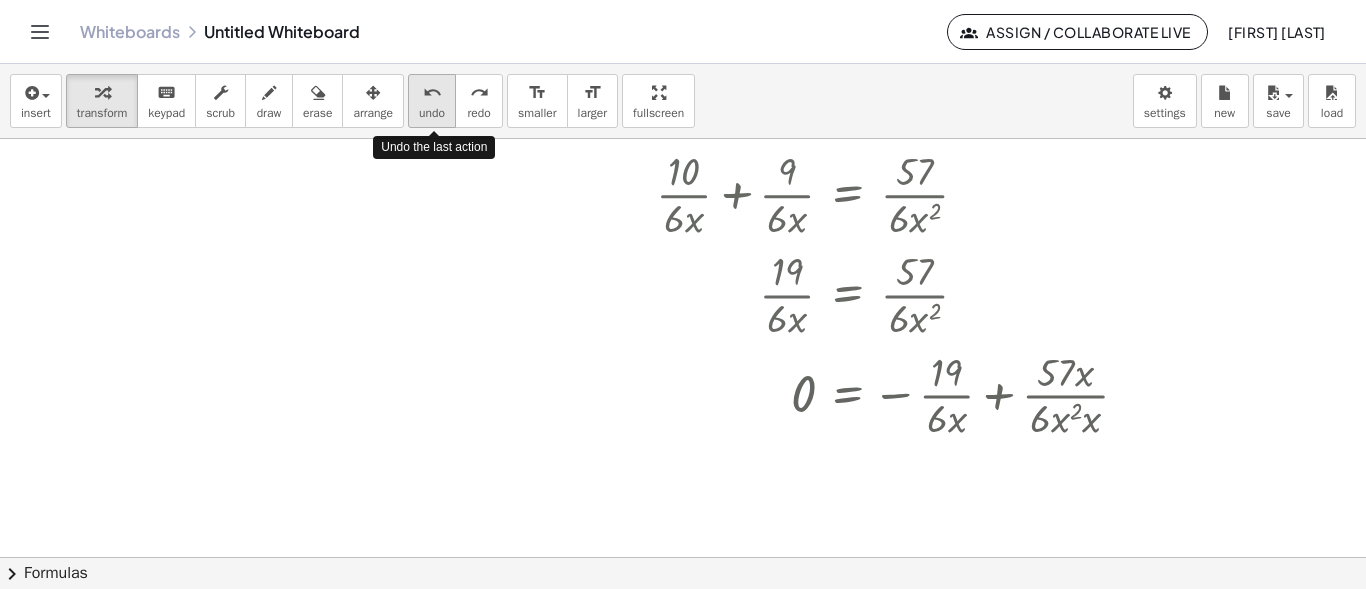 click on "undo" at bounding box center [432, 113] 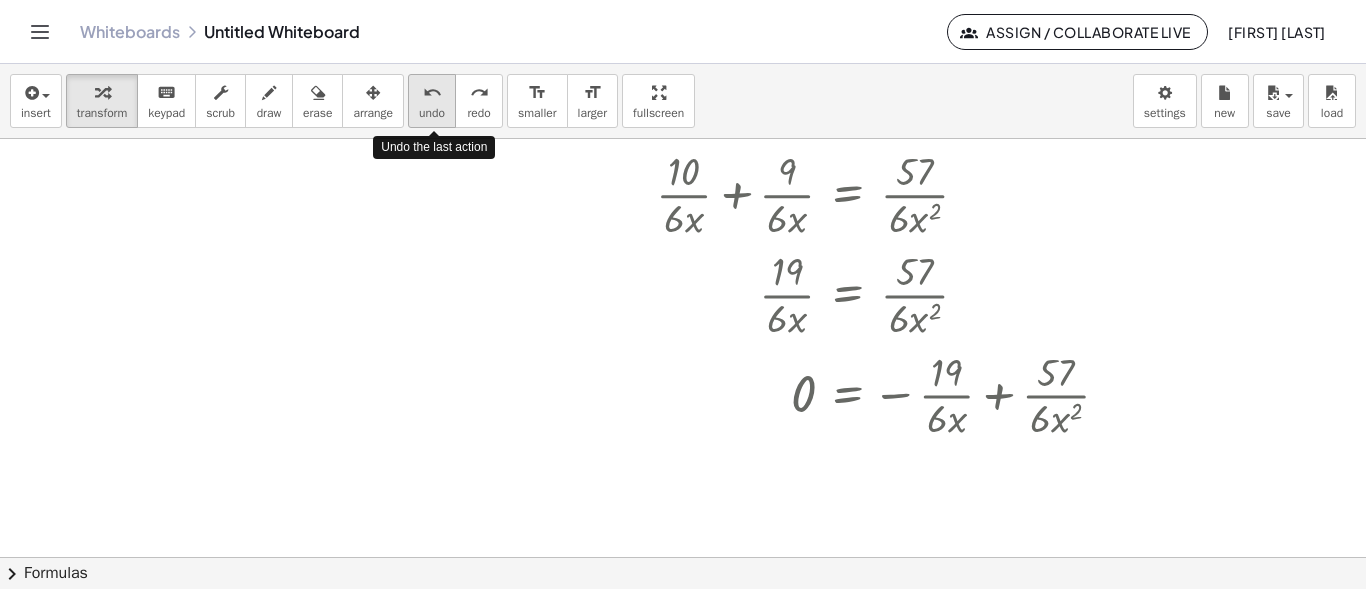 click on "undo" at bounding box center (432, 113) 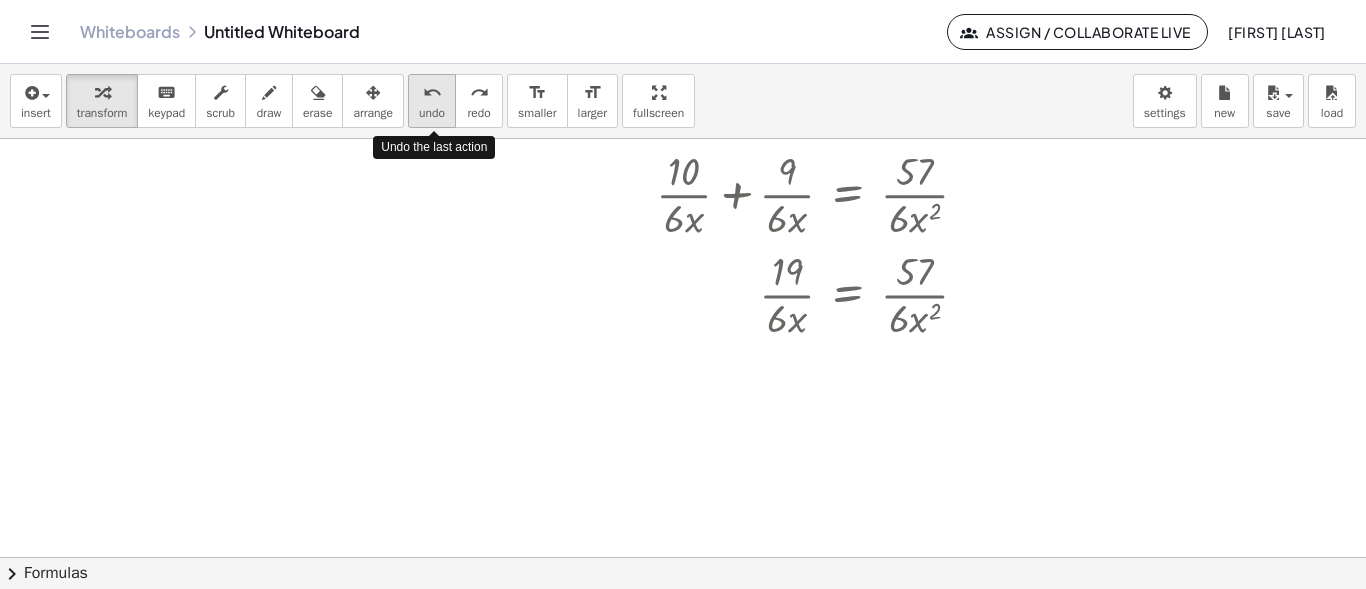 click on "undo" at bounding box center [432, 113] 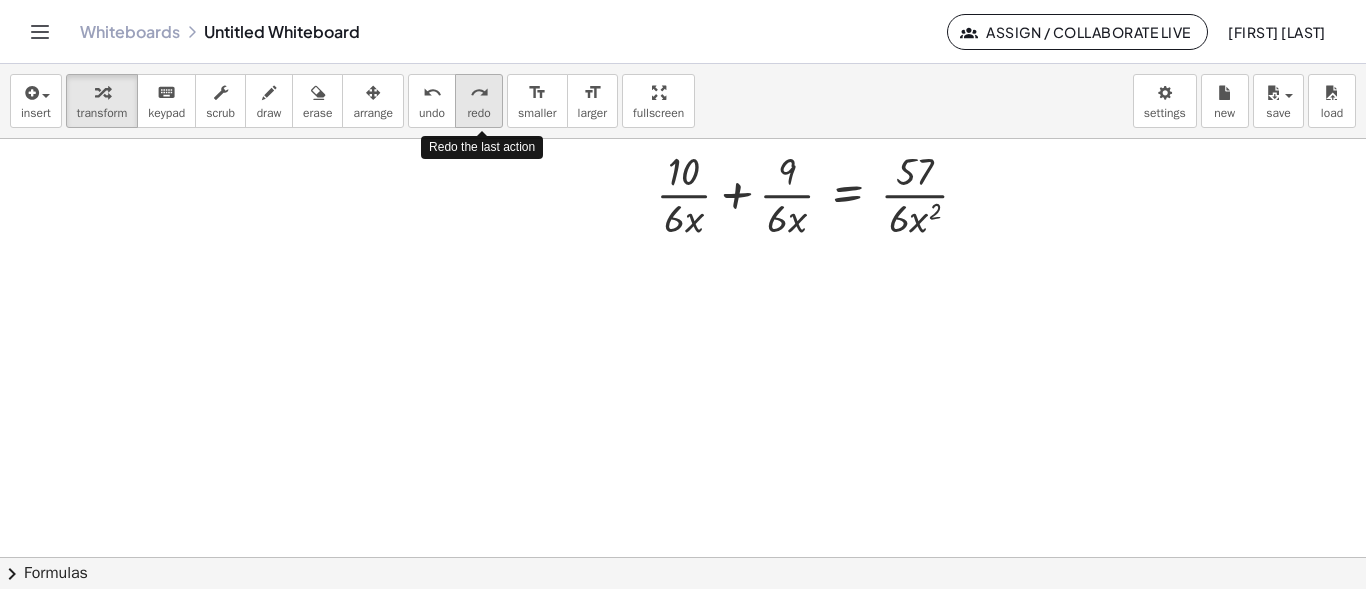 click on "redo" at bounding box center [479, 92] 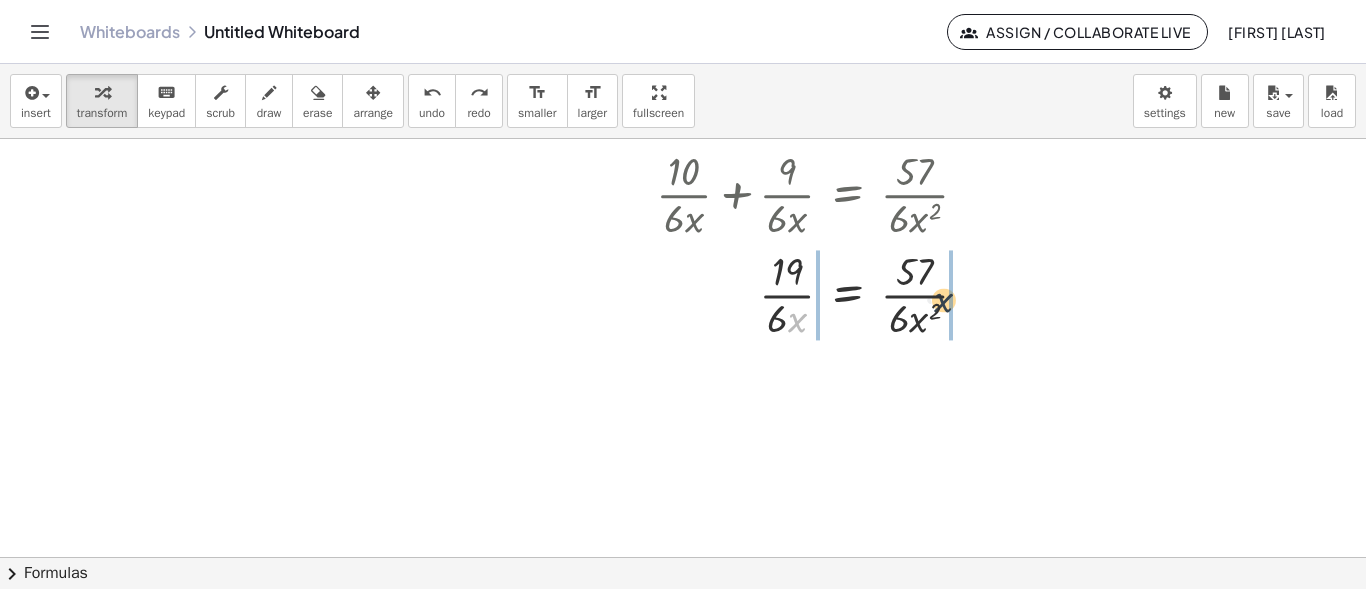 drag, startPoint x: 798, startPoint y: 318, endPoint x: 954, endPoint y: 293, distance: 157.99051 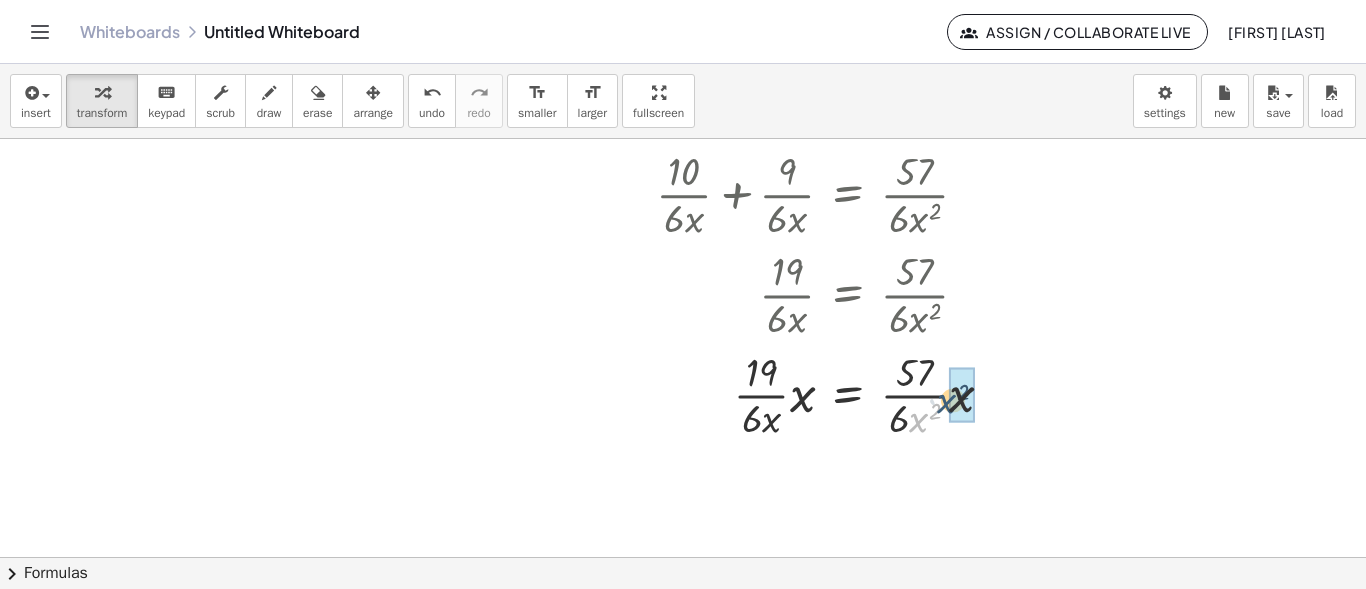 drag, startPoint x: 919, startPoint y: 427, endPoint x: 947, endPoint y: 408, distance: 33.83785 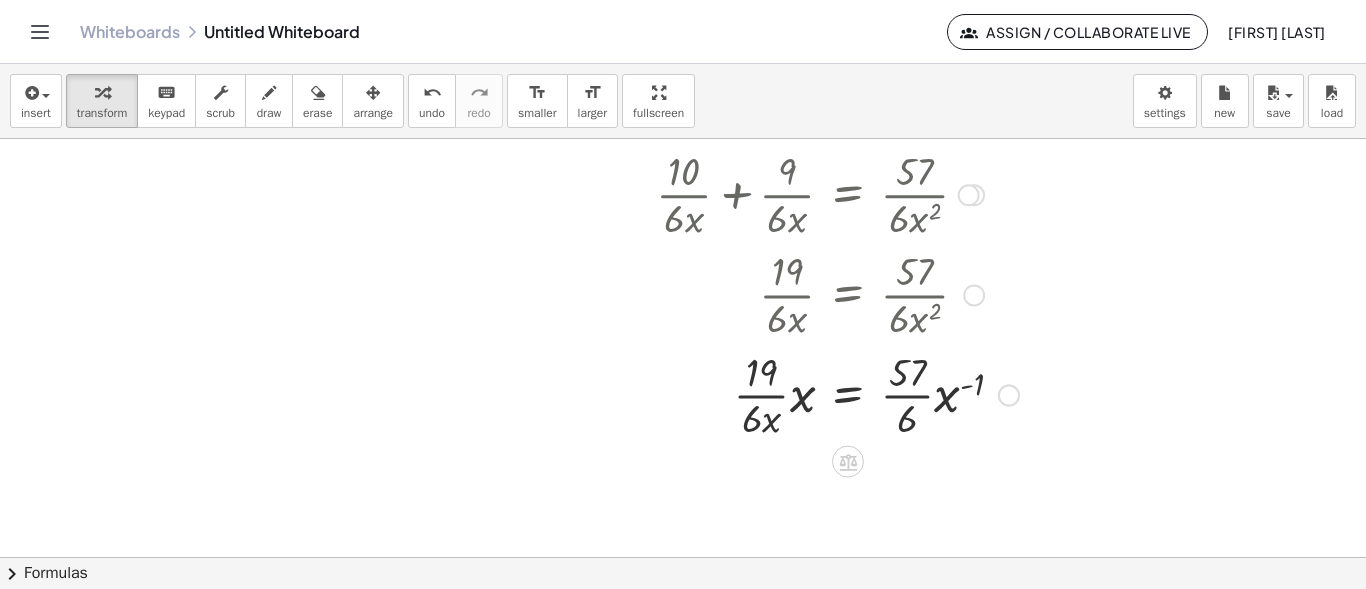 click at bounding box center (807, 394) 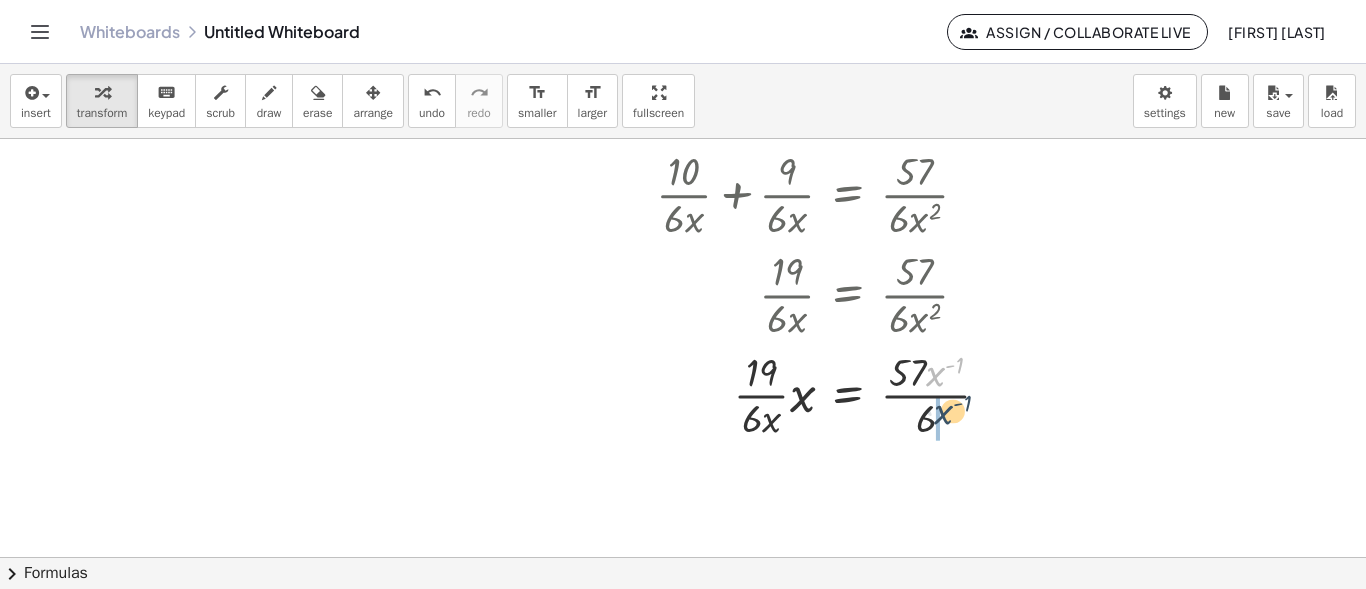 drag, startPoint x: 939, startPoint y: 373, endPoint x: 949, endPoint y: 413, distance: 41.231056 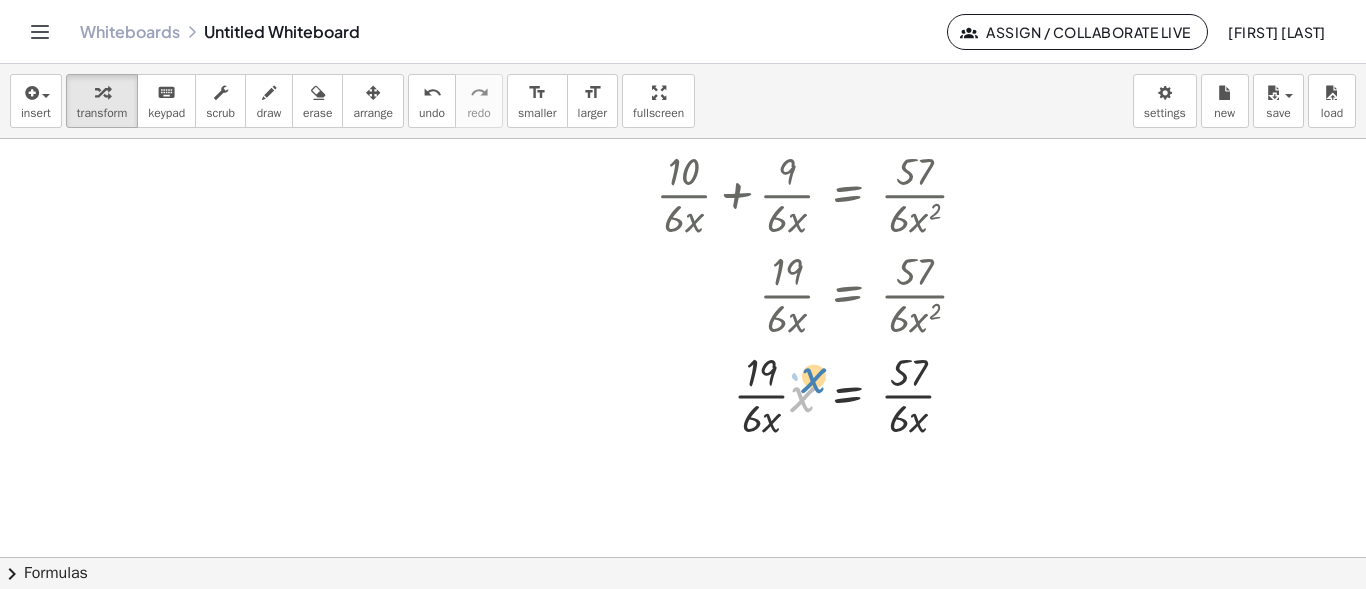drag, startPoint x: 802, startPoint y: 395, endPoint x: 809, endPoint y: 380, distance: 16.552946 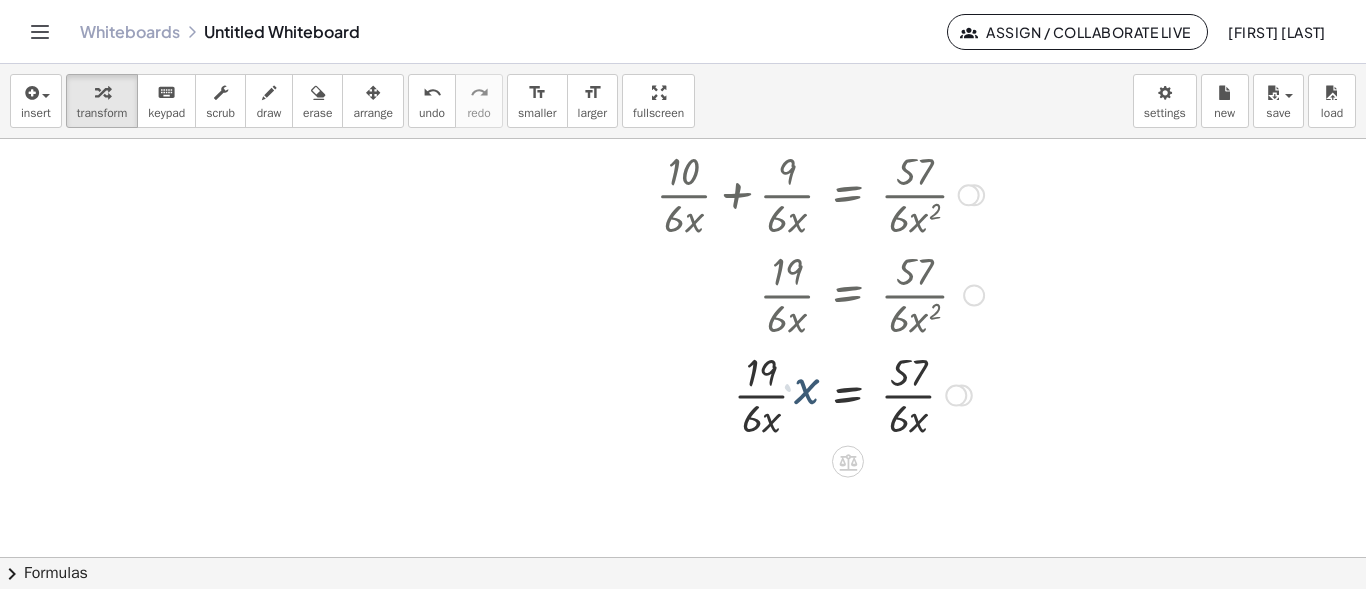 click at bounding box center [790, 394] 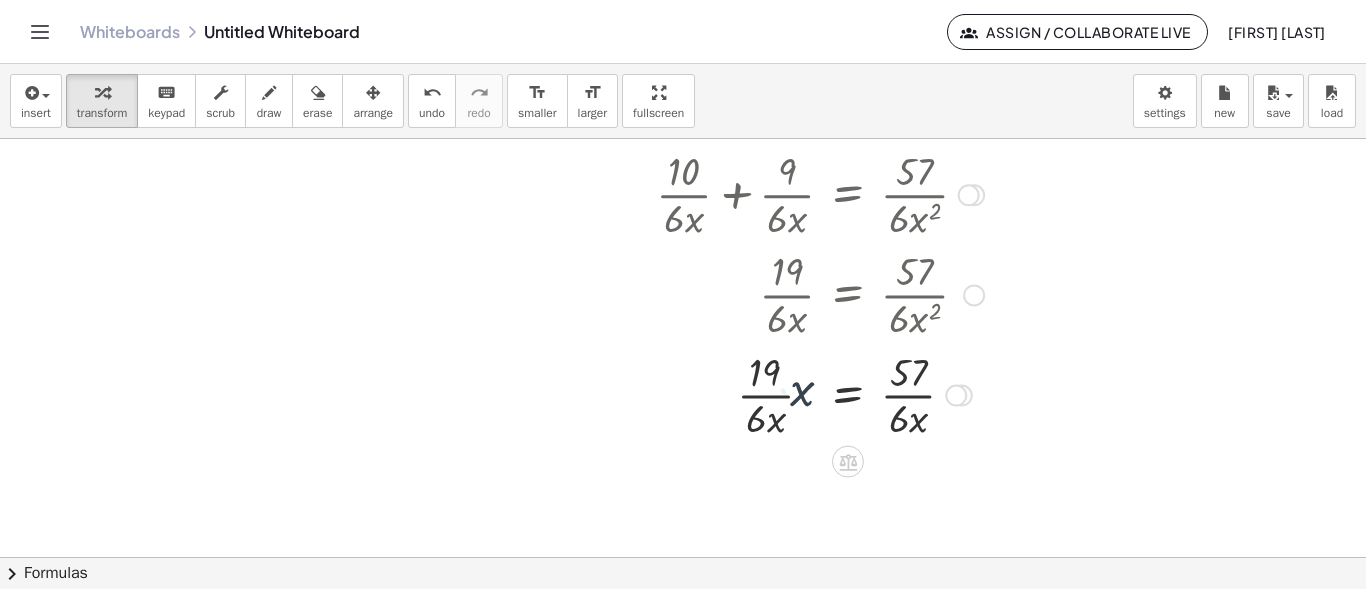 click at bounding box center [790, 394] 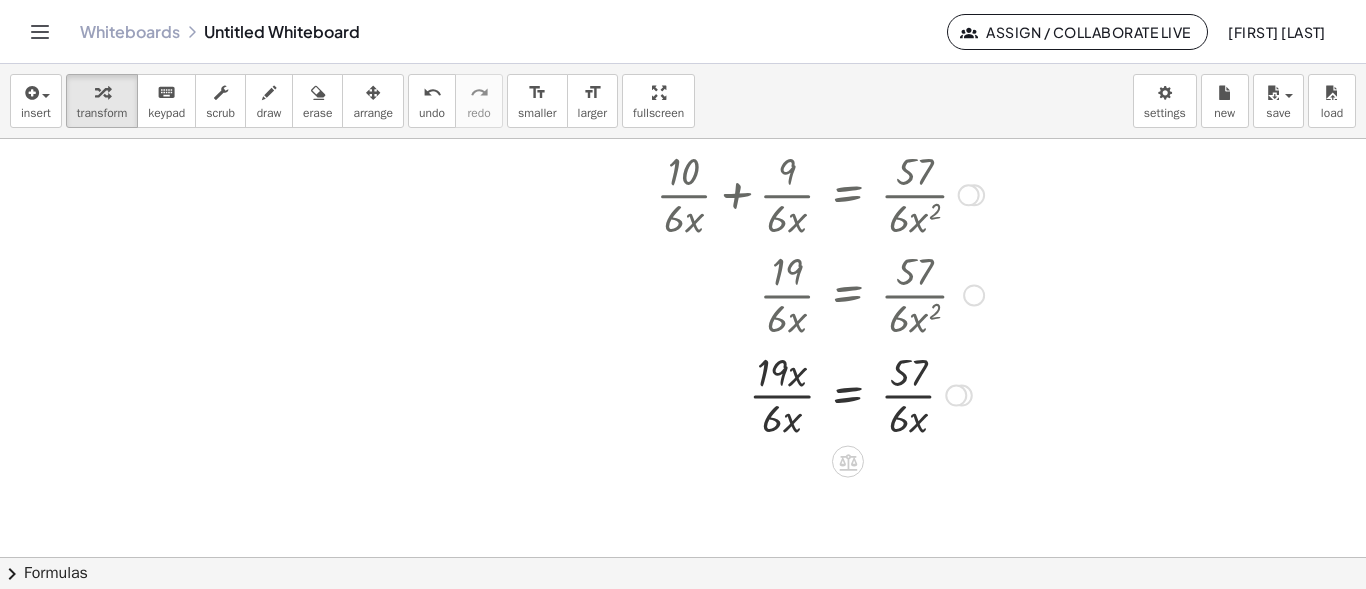 click at bounding box center (790, 394) 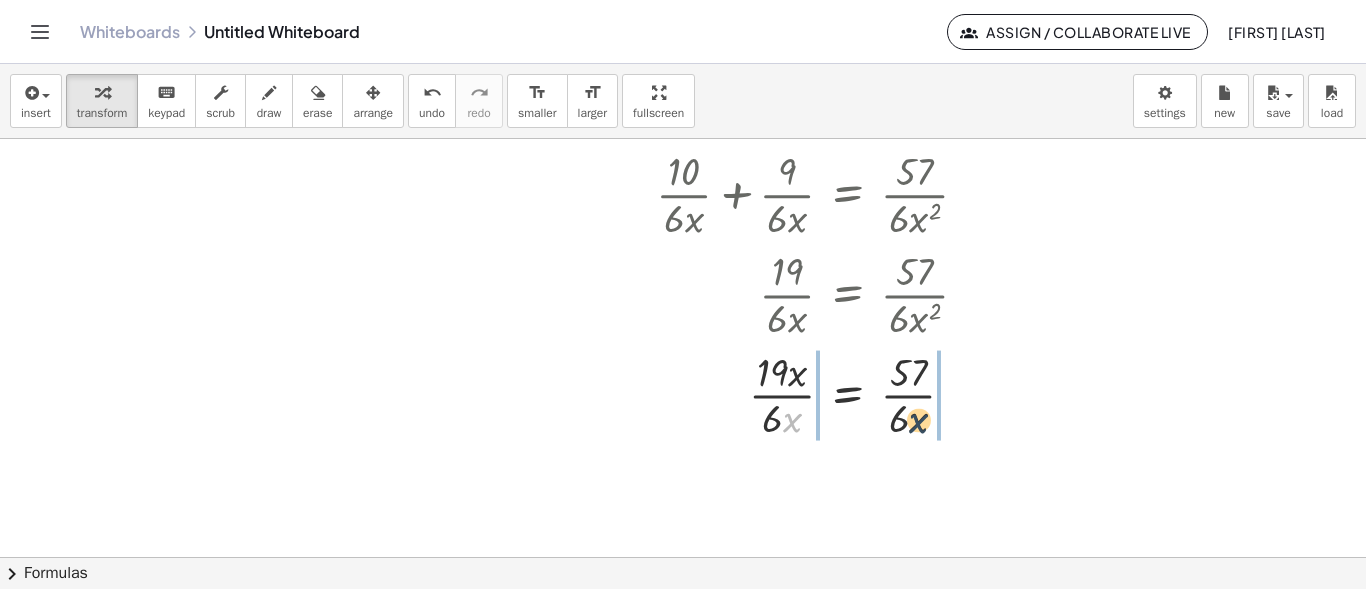 drag, startPoint x: 793, startPoint y: 418, endPoint x: 926, endPoint y: 419, distance: 133.00375 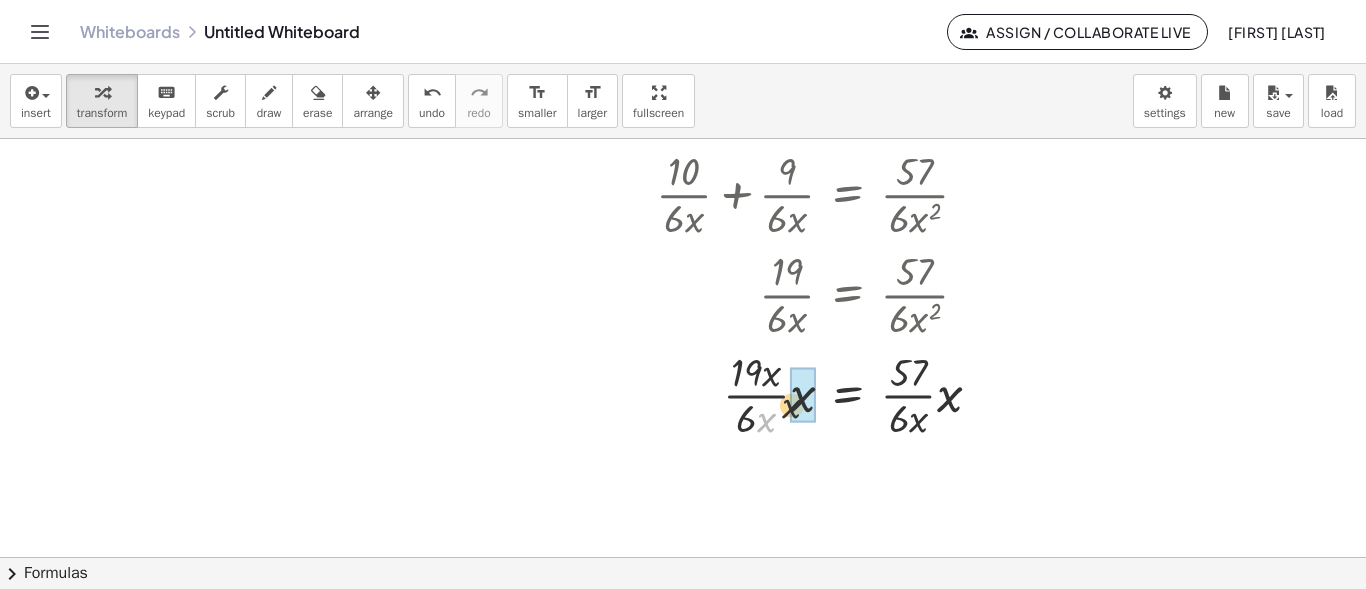 drag, startPoint x: 765, startPoint y: 423, endPoint x: 815, endPoint y: 396, distance: 56.82429 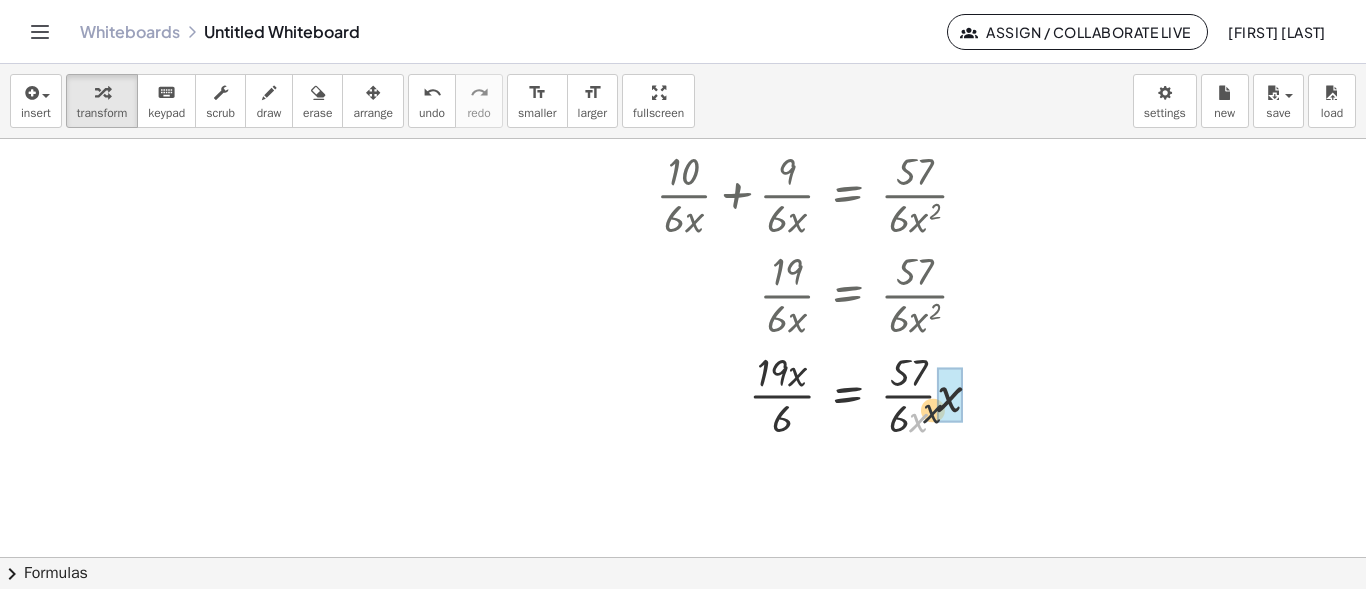 drag, startPoint x: 923, startPoint y: 422, endPoint x: 949, endPoint y: 402, distance: 32.80244 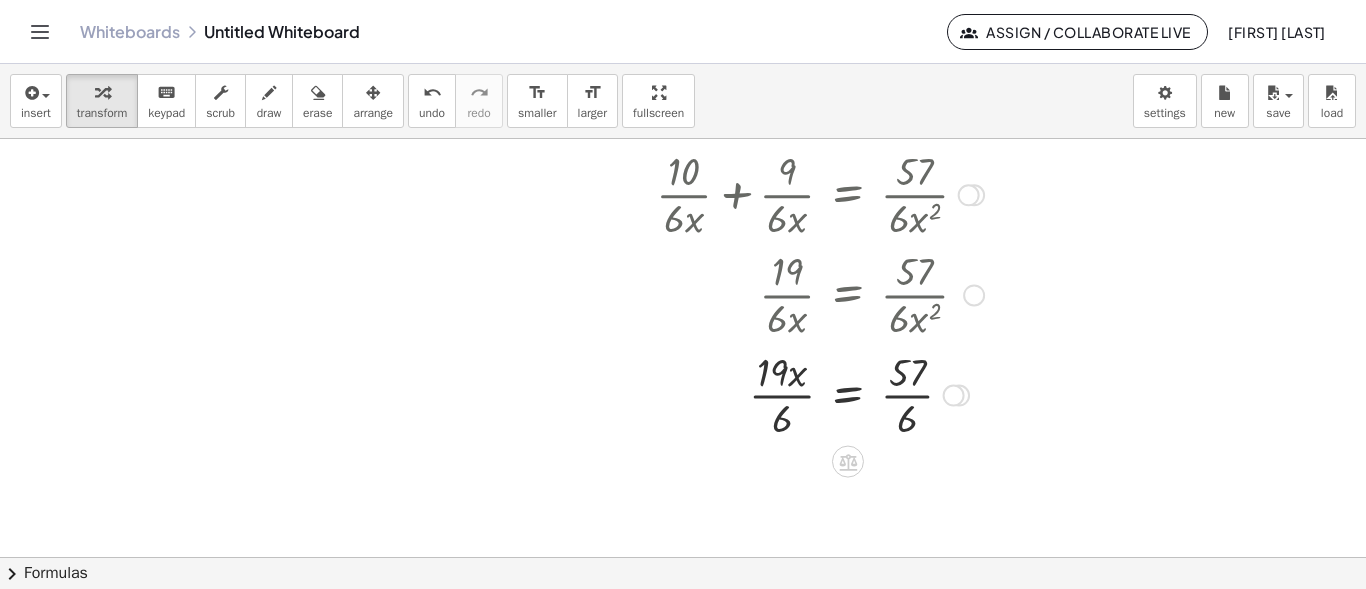 drag, startPoint x: 926, startPoint y: 421, endPoint x: 901, endPoint y: 420, distance: 25.019993 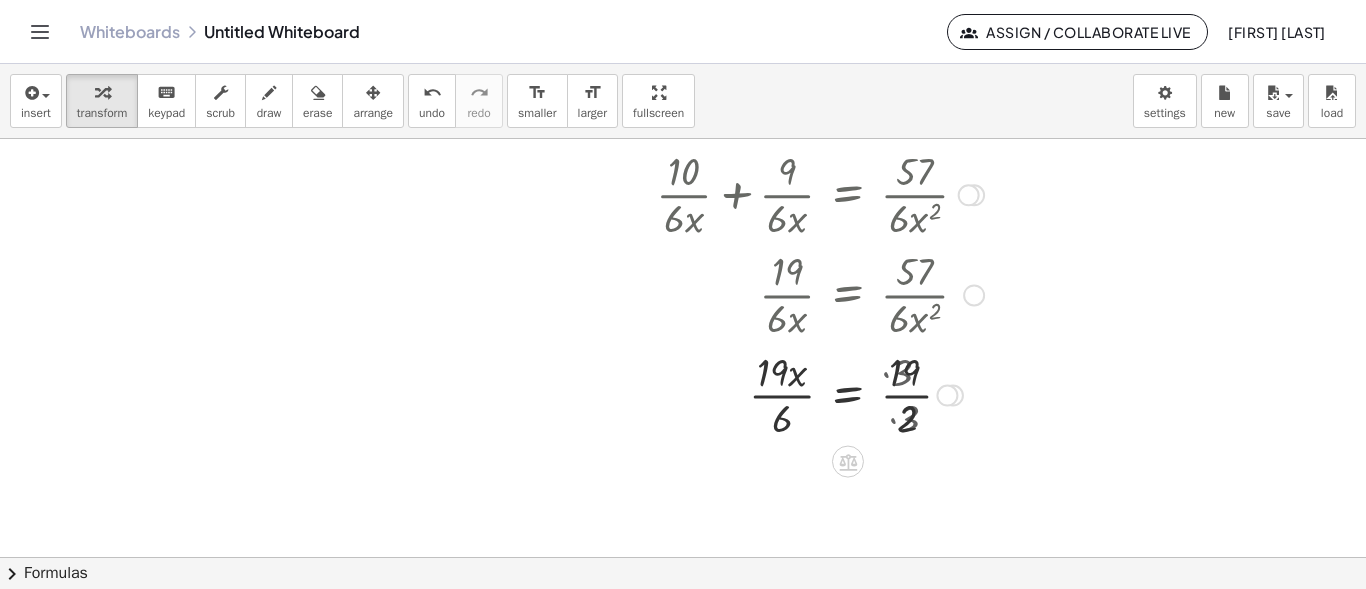 click at bounding box center (790, 394) 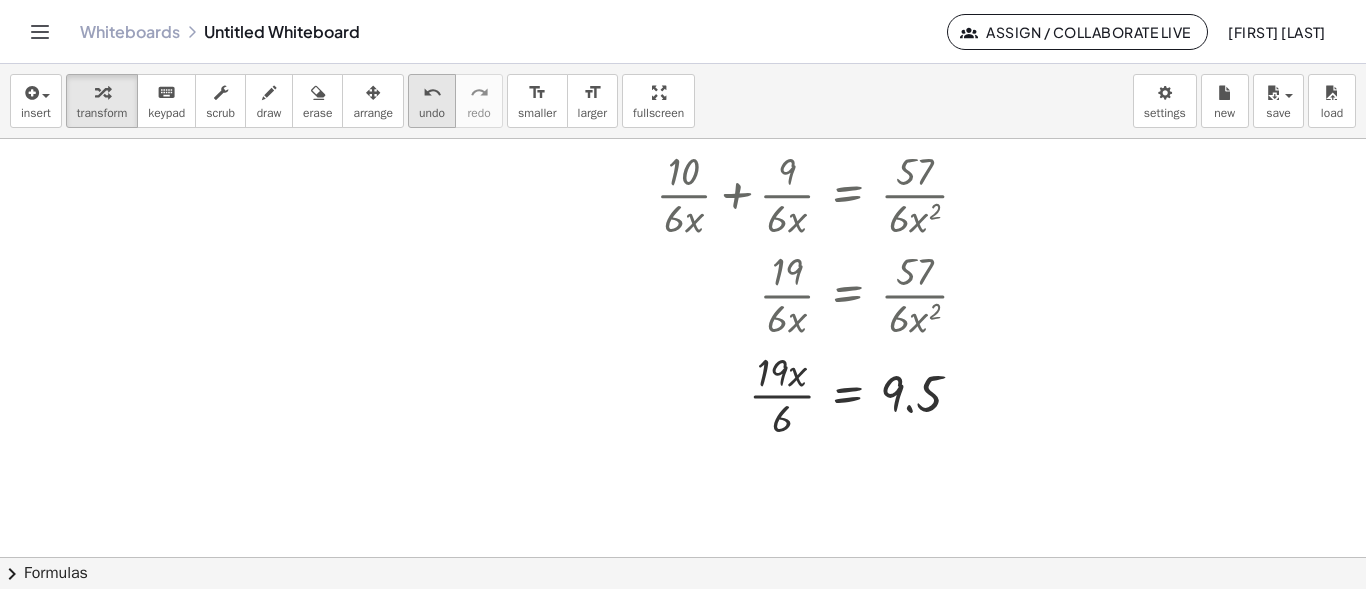 click on "undo" at bounding box center [432, 113] 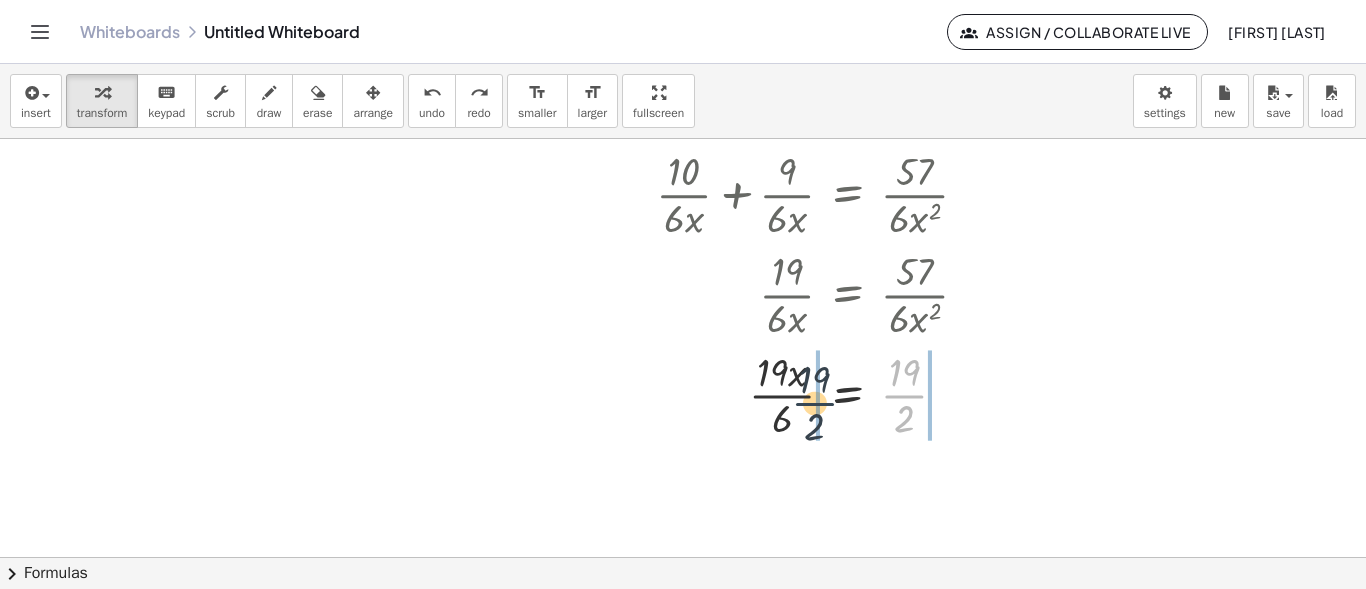 drag, startPoint x: 893, startPoint y: 389, endPoint x: 773, endPoint y: 394, distance: 120.10412 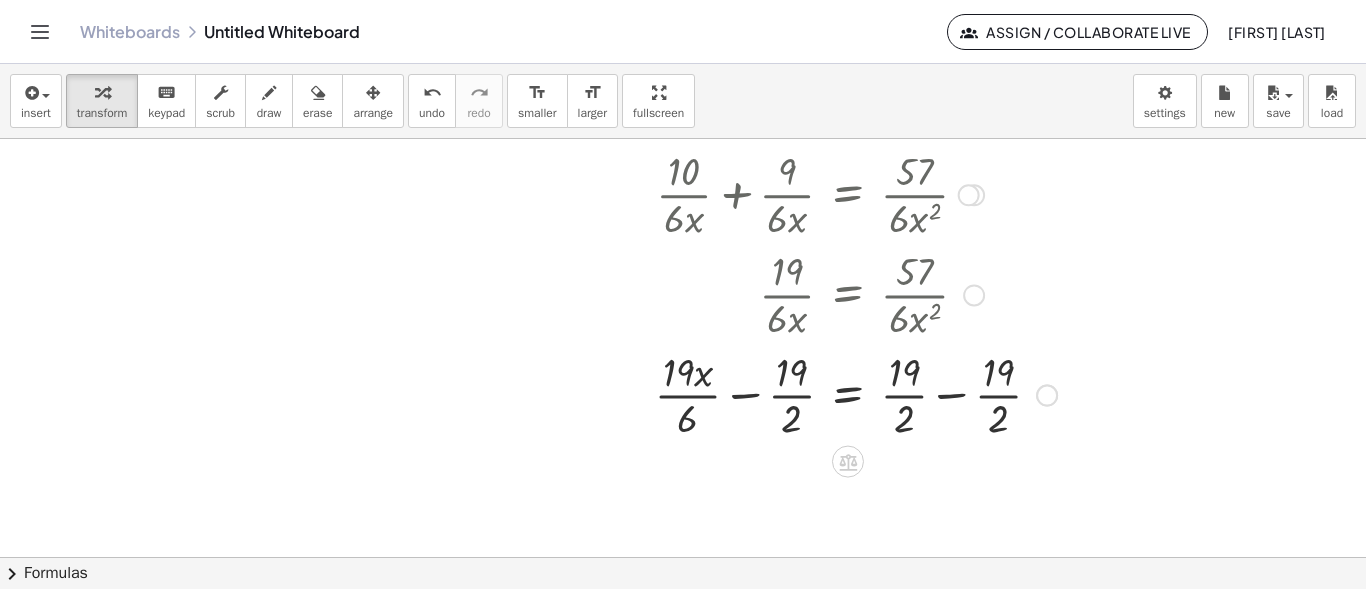 click at bounding box center (826, 394) 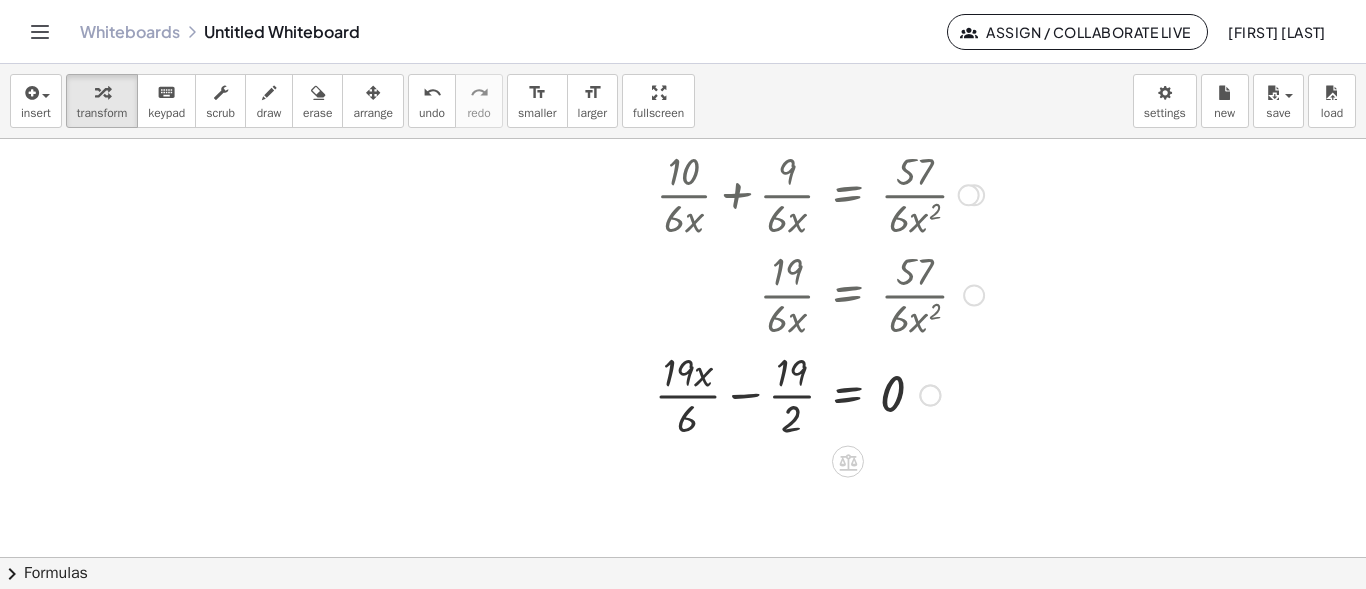 click at bounding box center [790, 394] 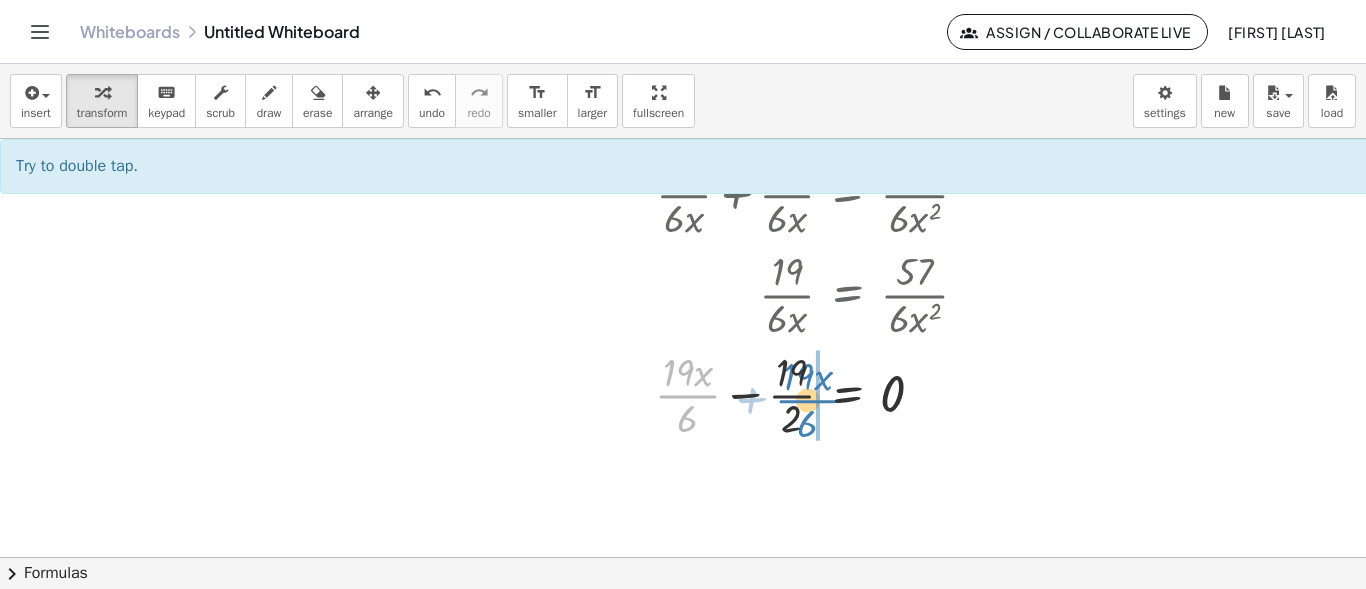 drag, startPoint x: 698, startPoint y: 398, endPoint x: 820, endPoint y: 402, distance: 122.06556 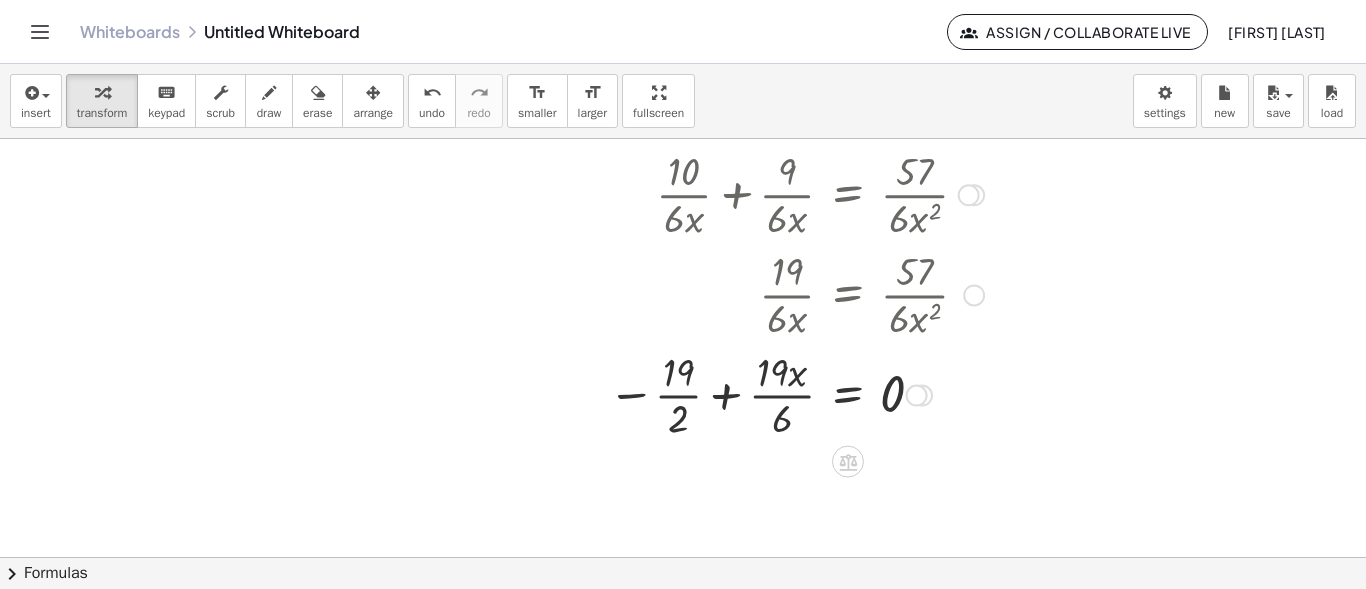 click at bounding box center (790, 394) 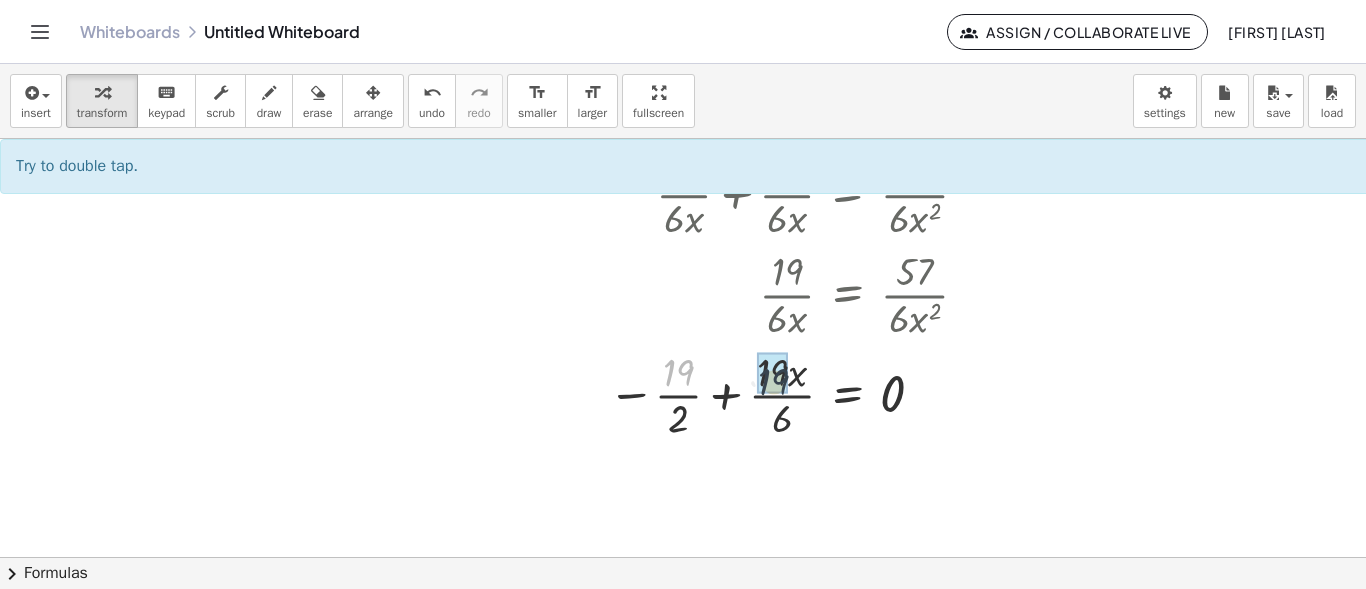 drag, startPoint x: 733, startPoint y: 369, endPoint x: 753, endPoint y: 373, distance: 20.396078 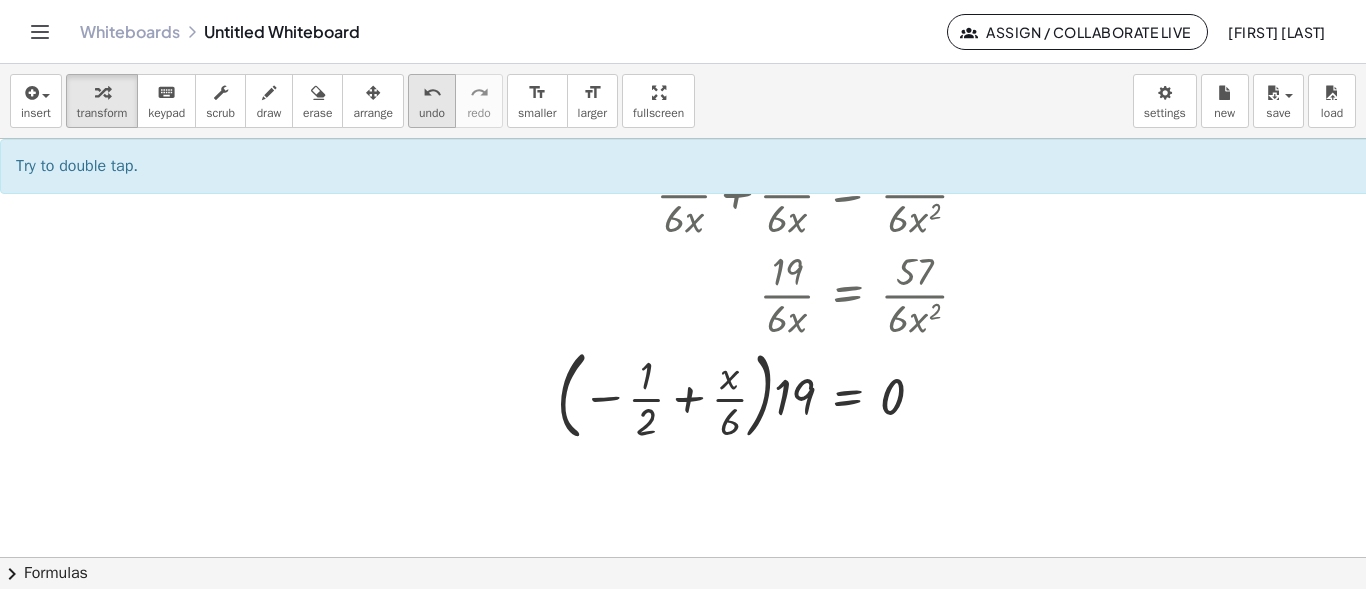 click on "undo" at bounding box center [432, 92] 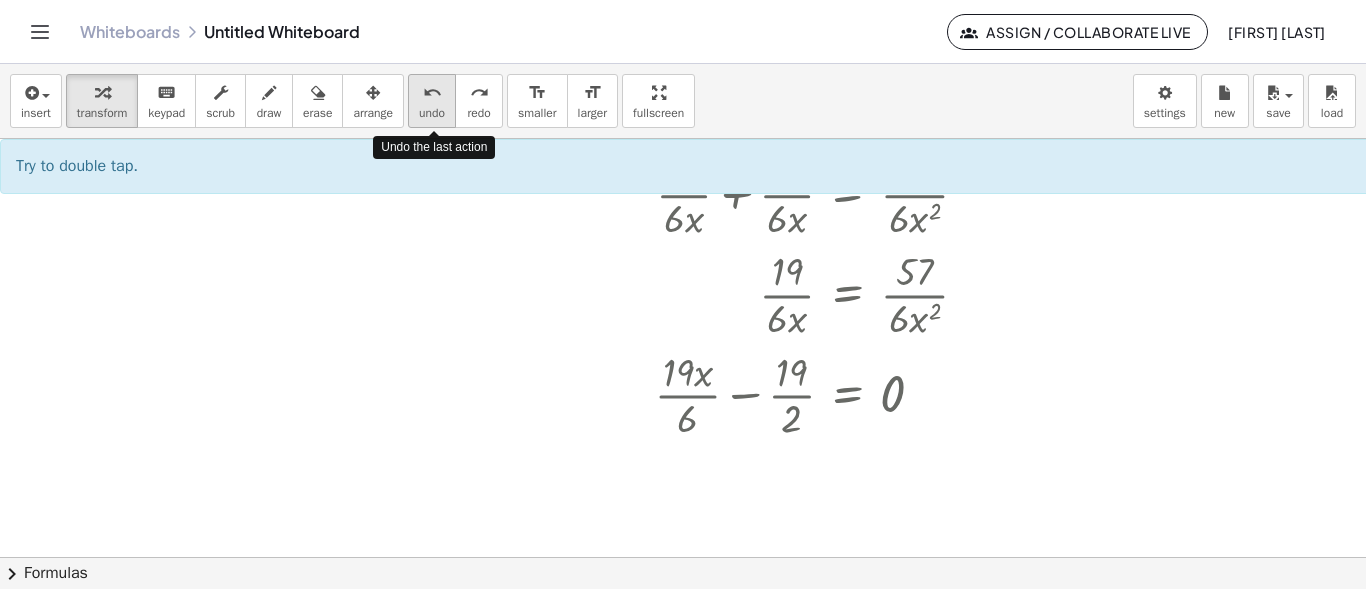 click on "undo" at bounding box center (432, 92) 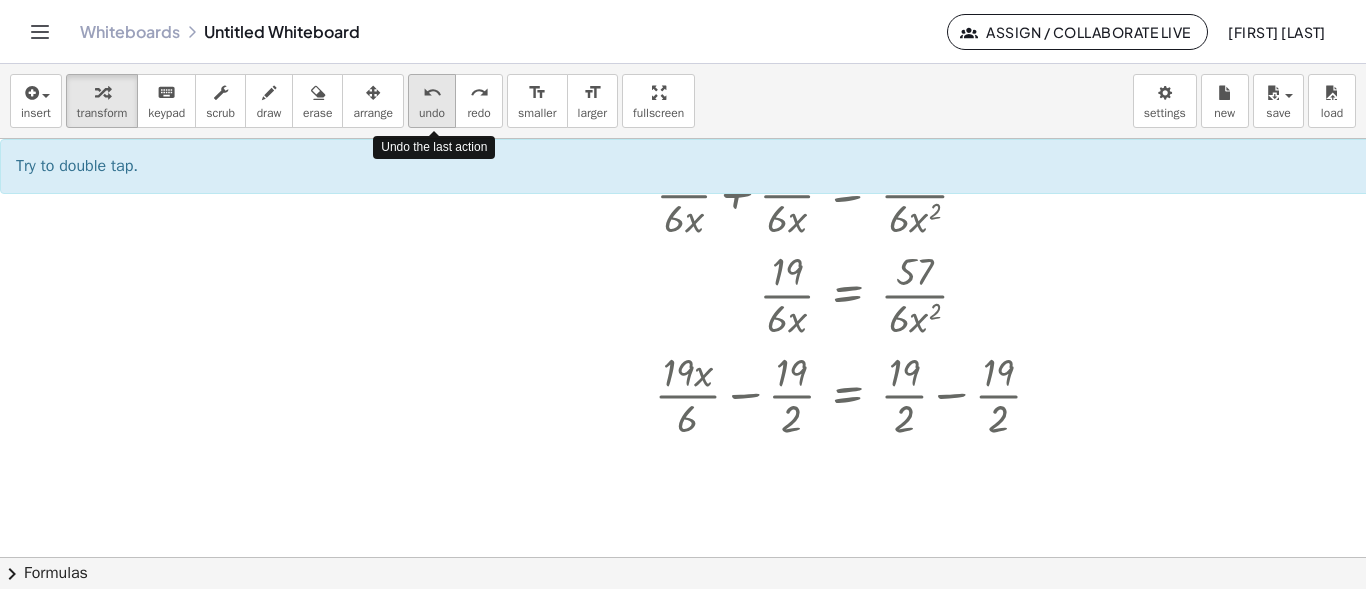 click on "undo" at bounding box center (432, 92) 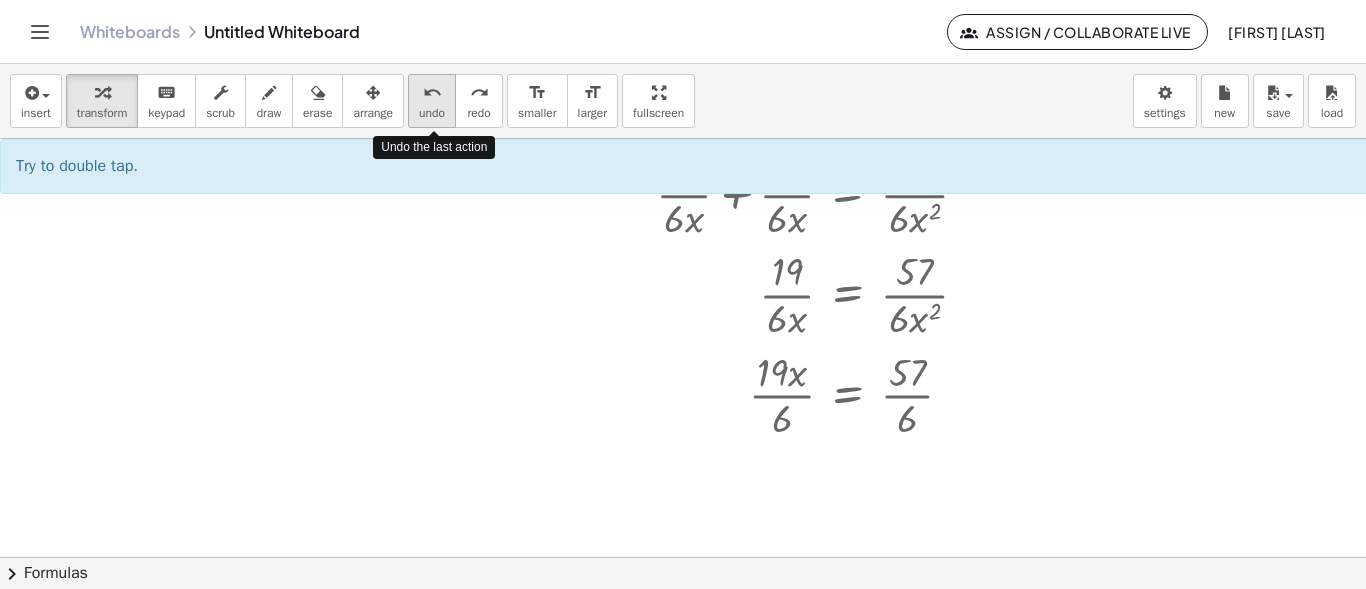 click on "undo" at bounding box center (432, 92) 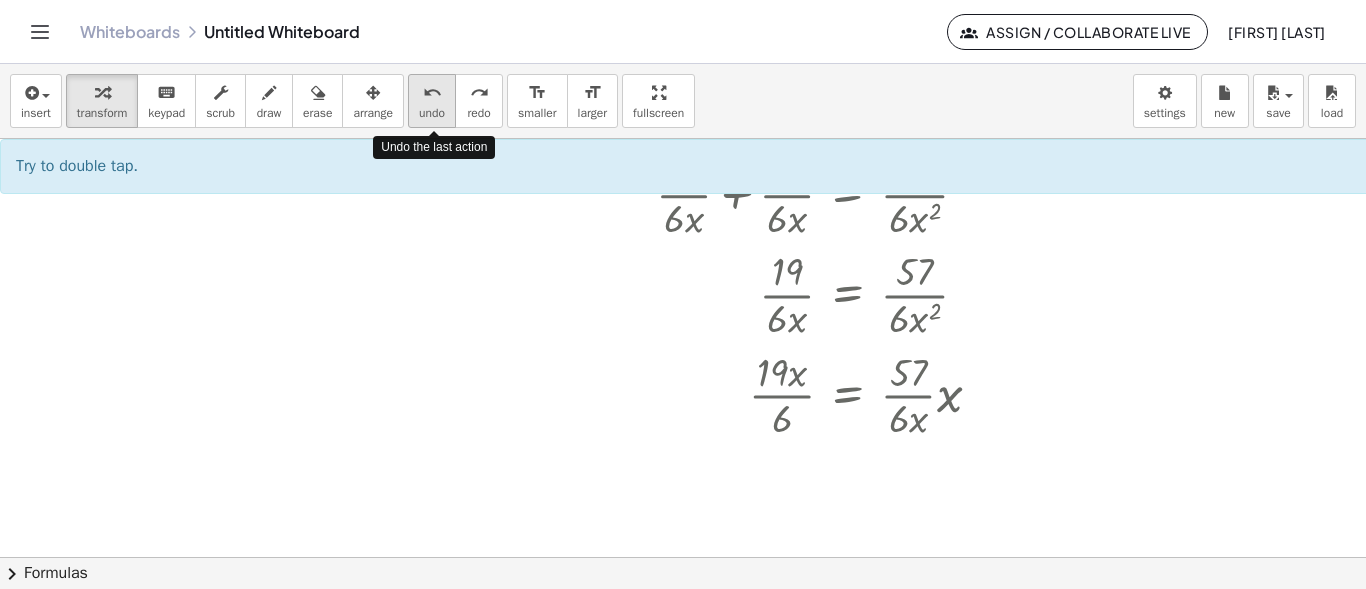 click on "undo" at bounding box center [432, 92] 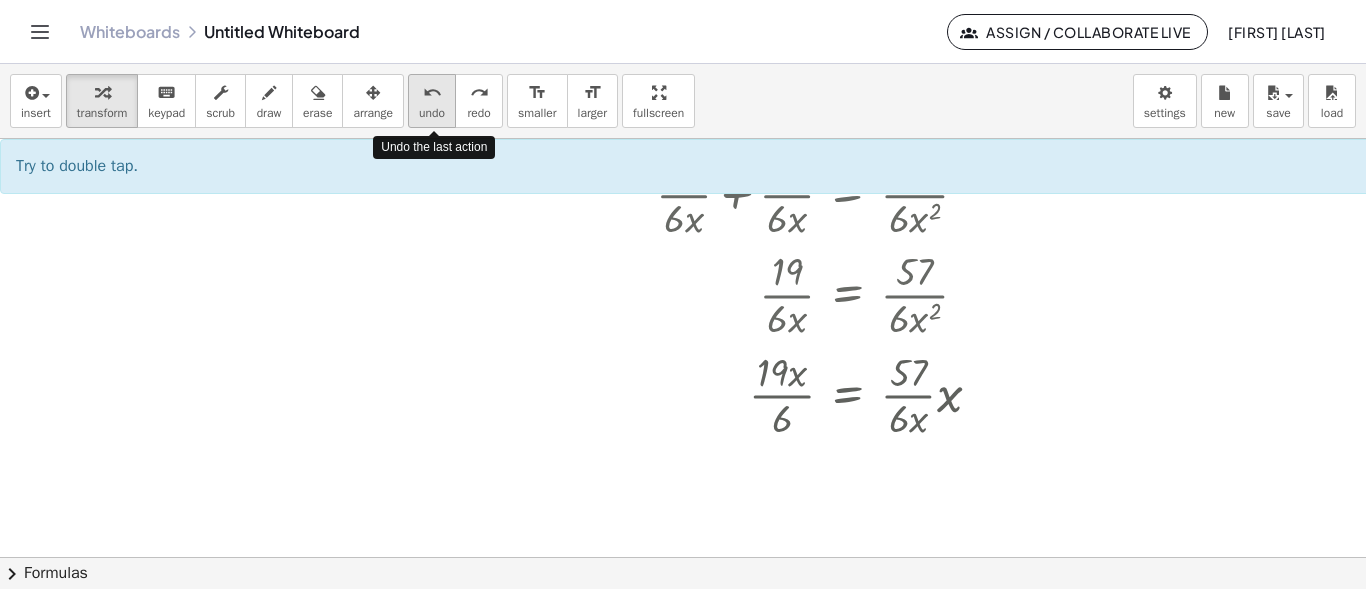 click on "undo" at bounding box center [432, 92] 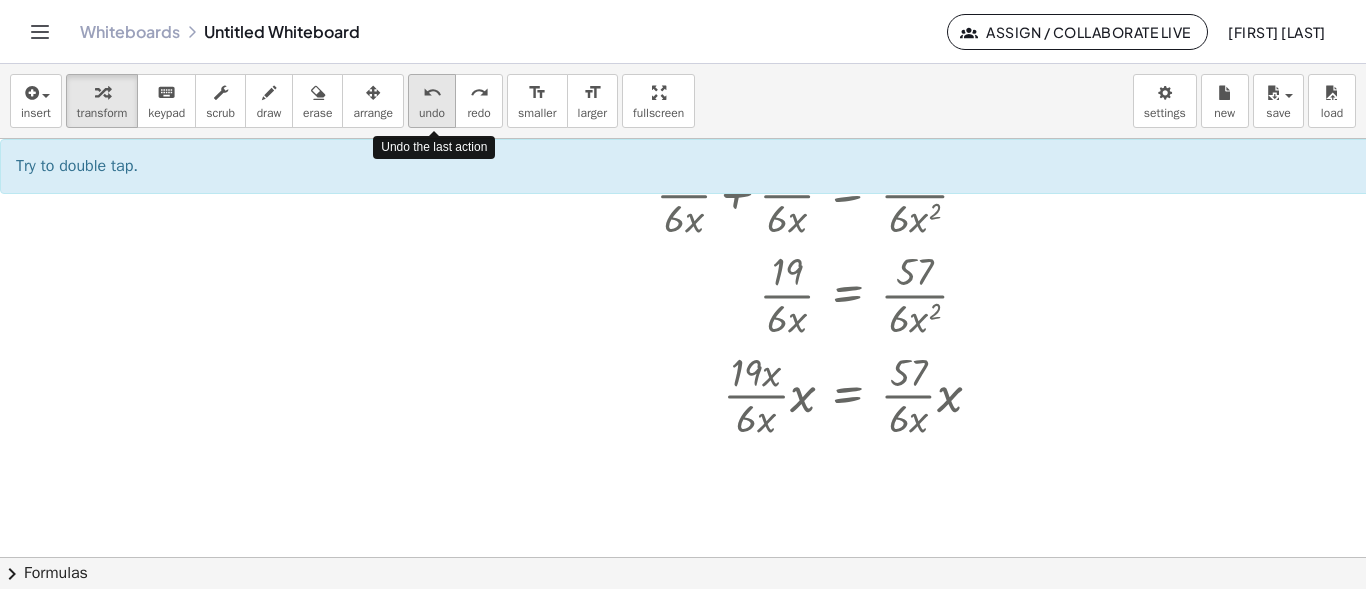 click on "undo" at bounding box center (432, 92) 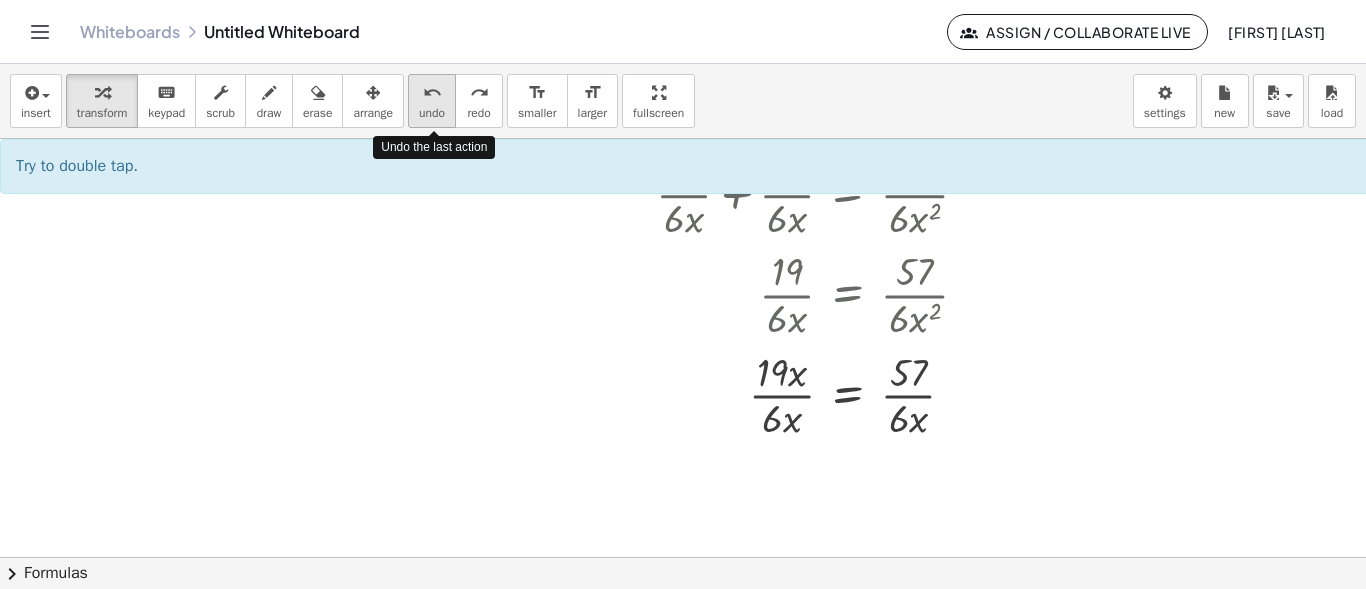 click on "undo" at bounding box center (432, 92) 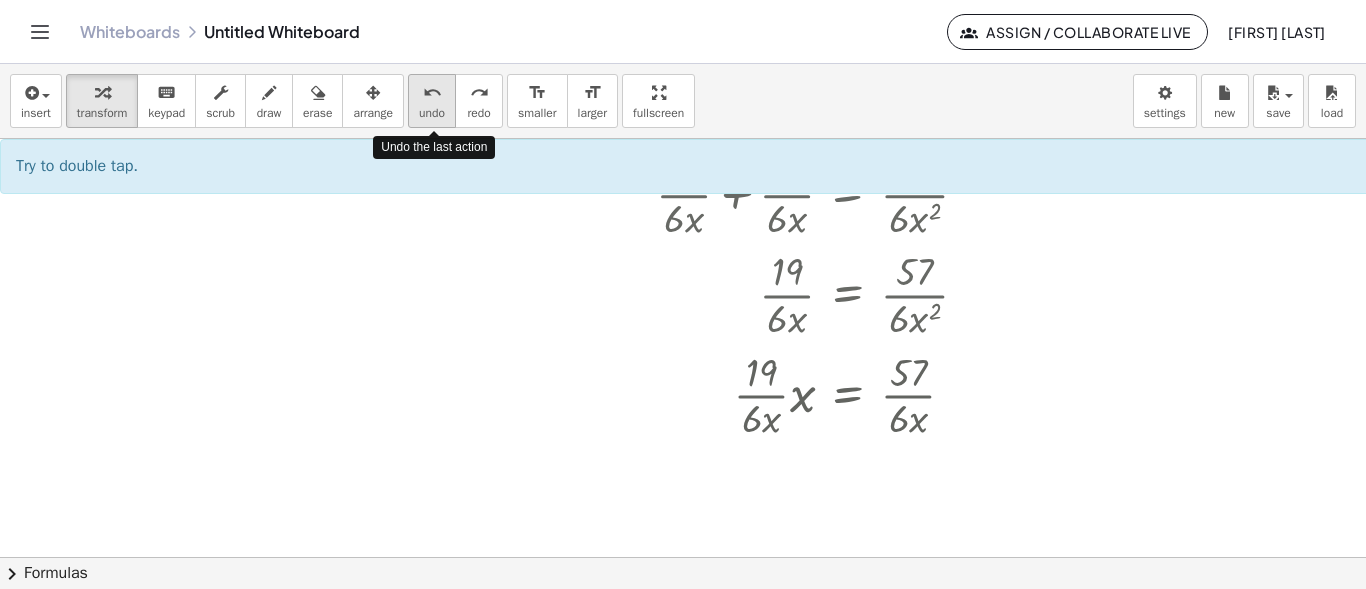 click on "undo" at bounding box center (432, 92) 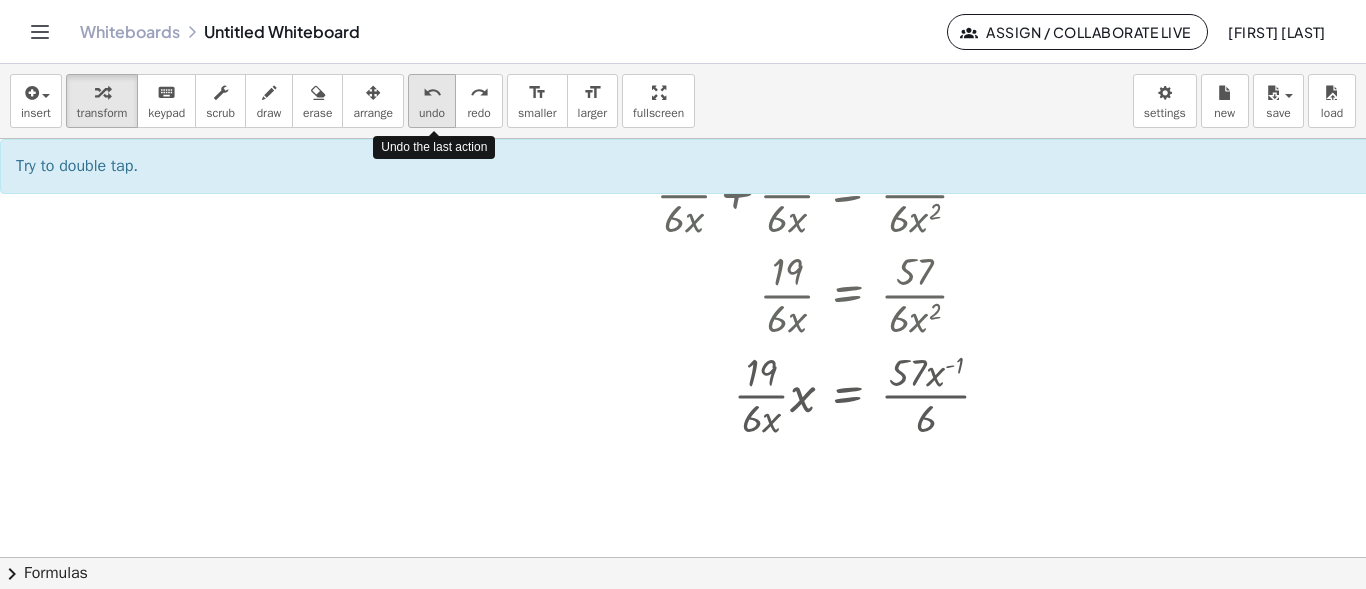 click on "undo" at bounding box center [432, 92] 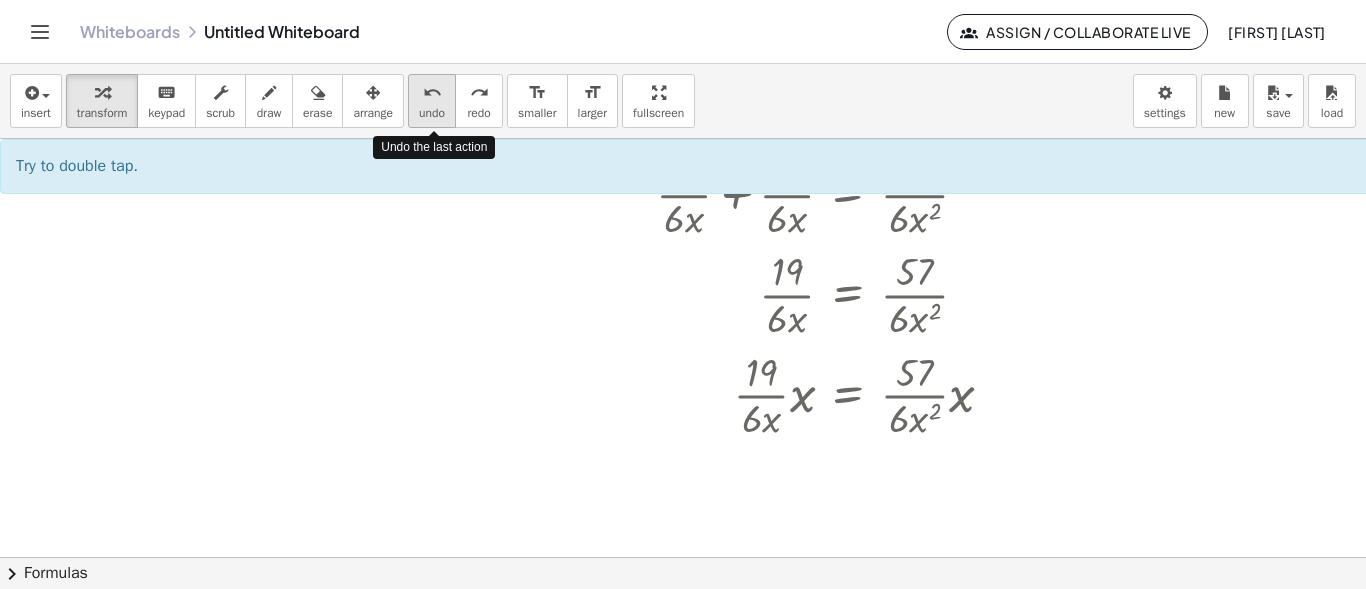 click on "undo" at bounding box center [432, 92] 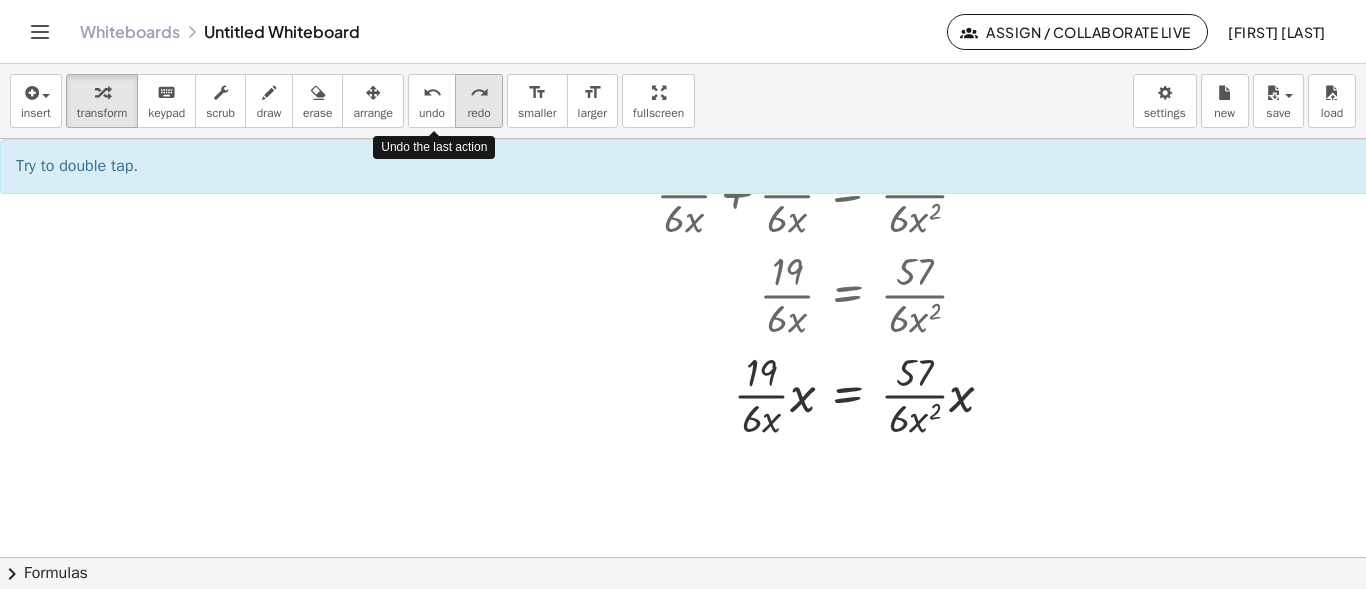 click on "redo" at bounding box center (479, 93) 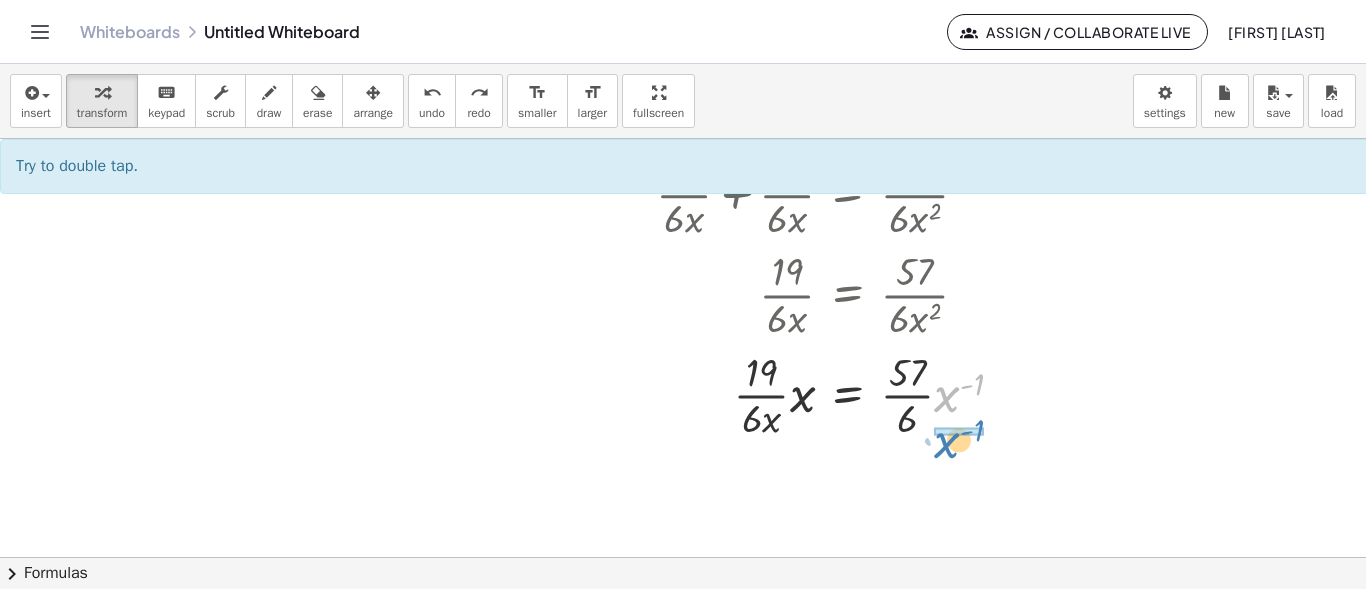 drag, startPoint x: 951, startPoint y: 399, endPoint x: 951, endPoint y: 445, distance: 46 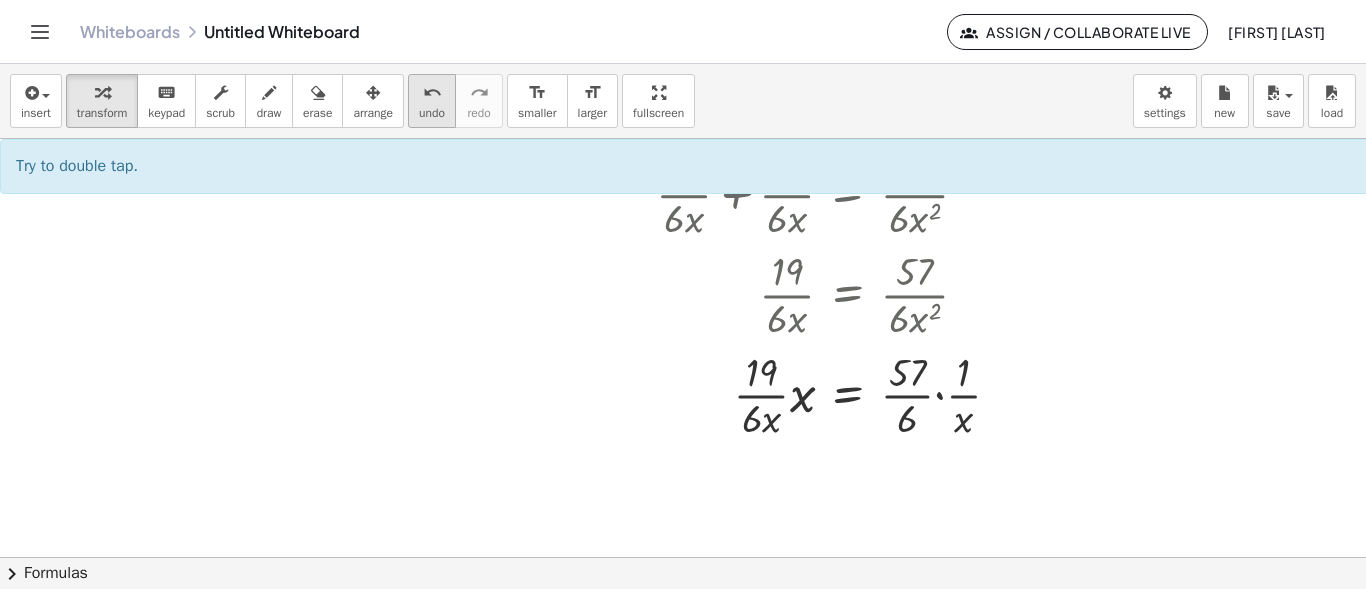 click on "undo undo" at bounding box center (432, 101) 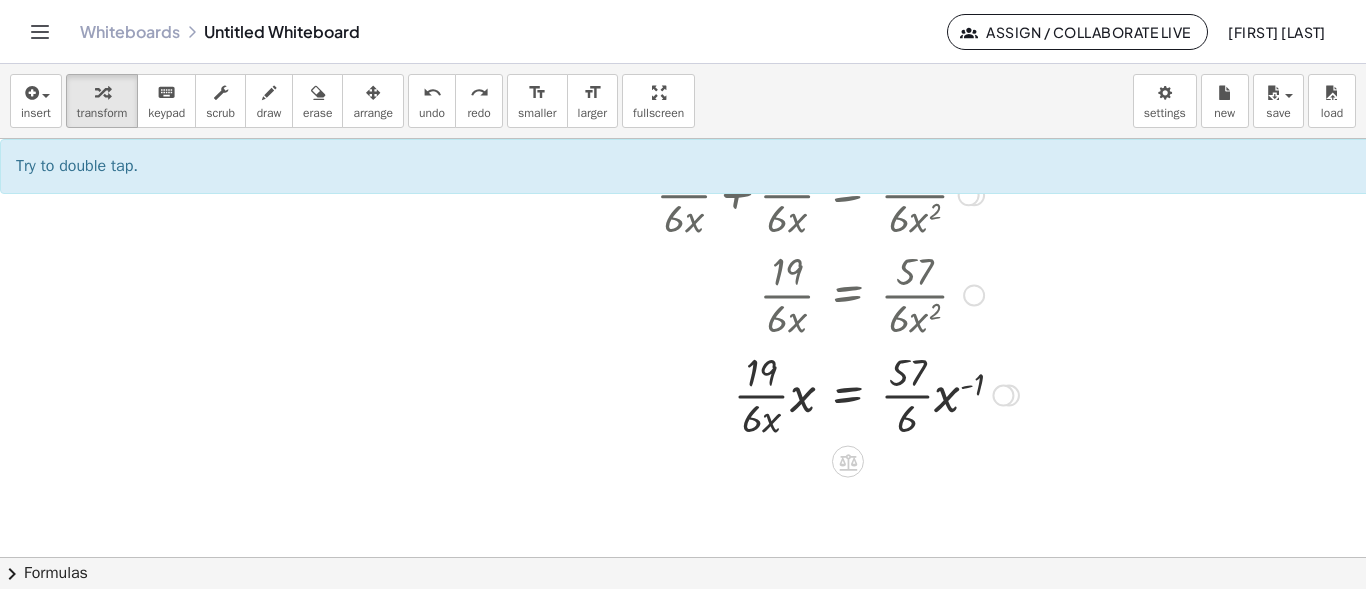 click at bounding box center [807, 394] 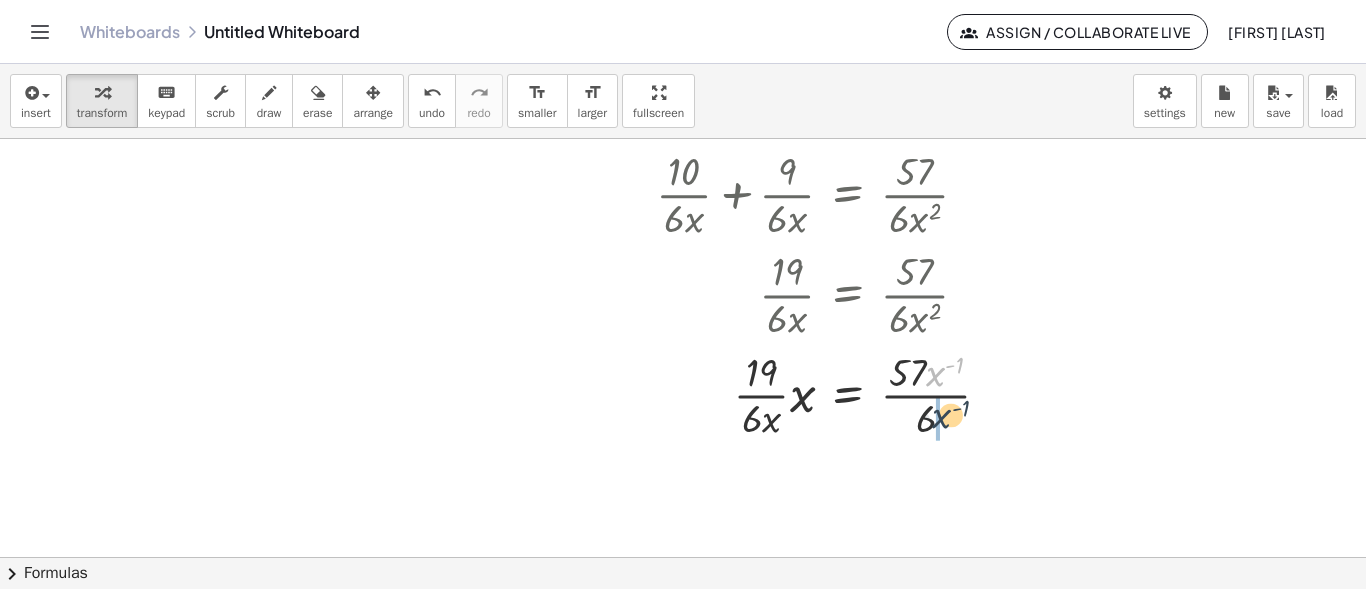 drag, startPoint x: 934, startPoint y: 368, endPoint x: 941, endPoint y: 410, distance: 42.579338 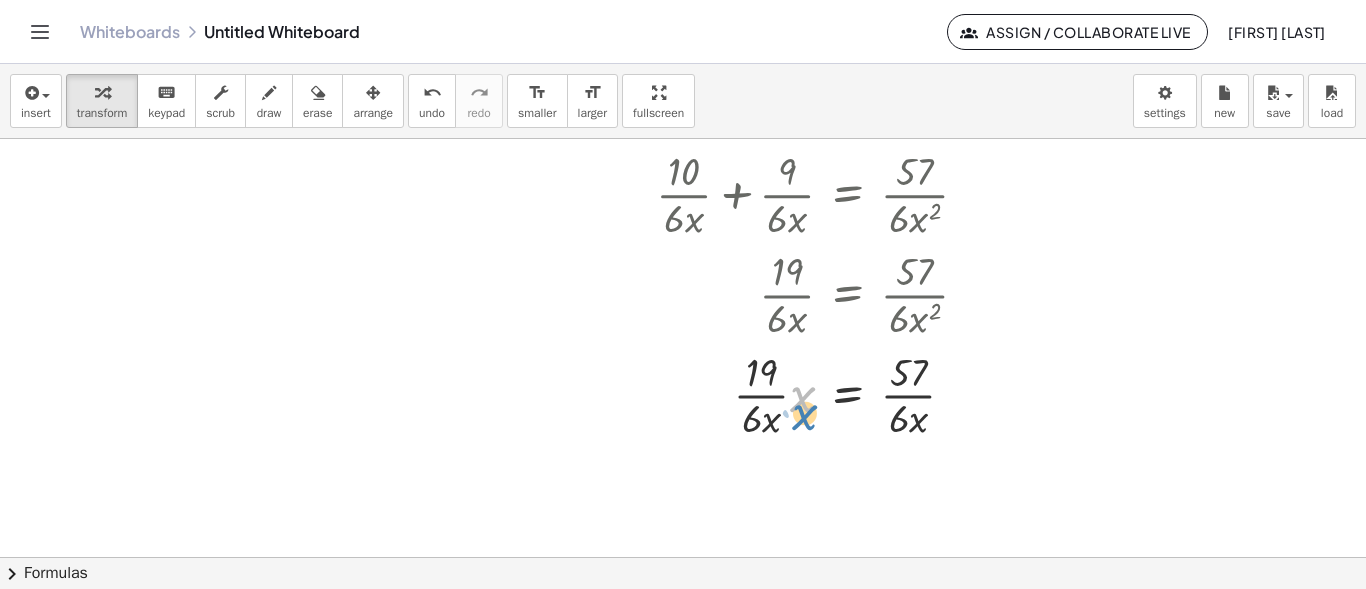drag, startPoint x: 803, startPoint y: 400, endPoint x: 807, endPoint y: 420, distance: 20.396078 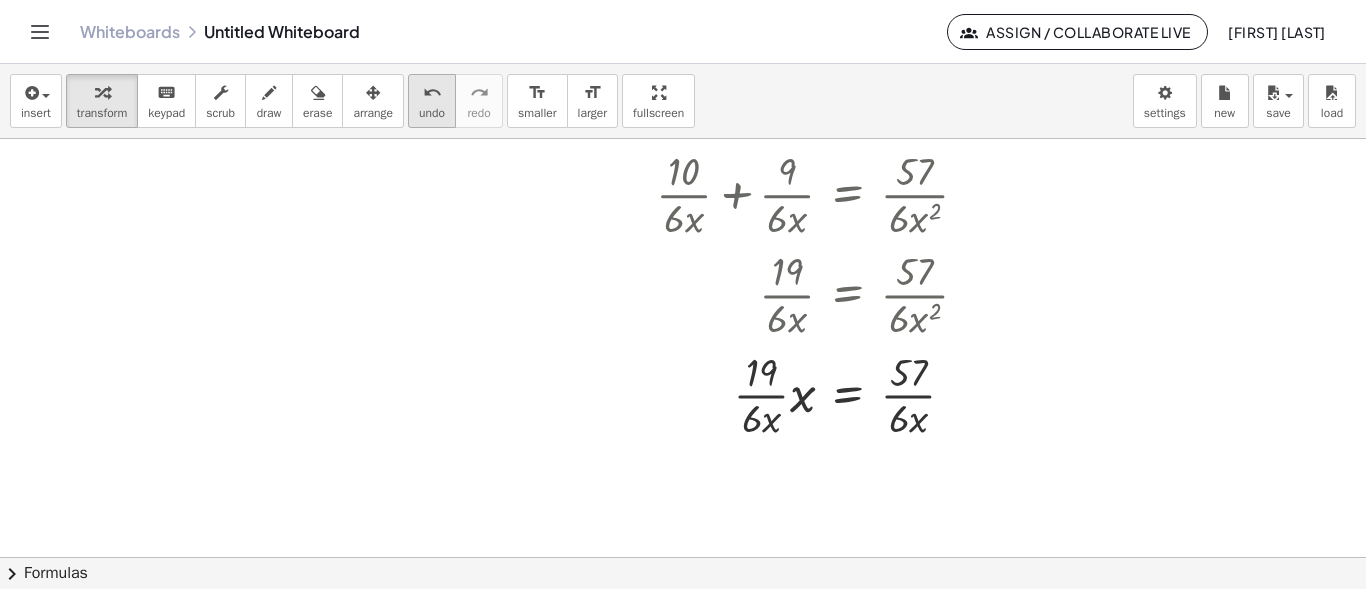 click on "undo" at bounding box center [432, 113] 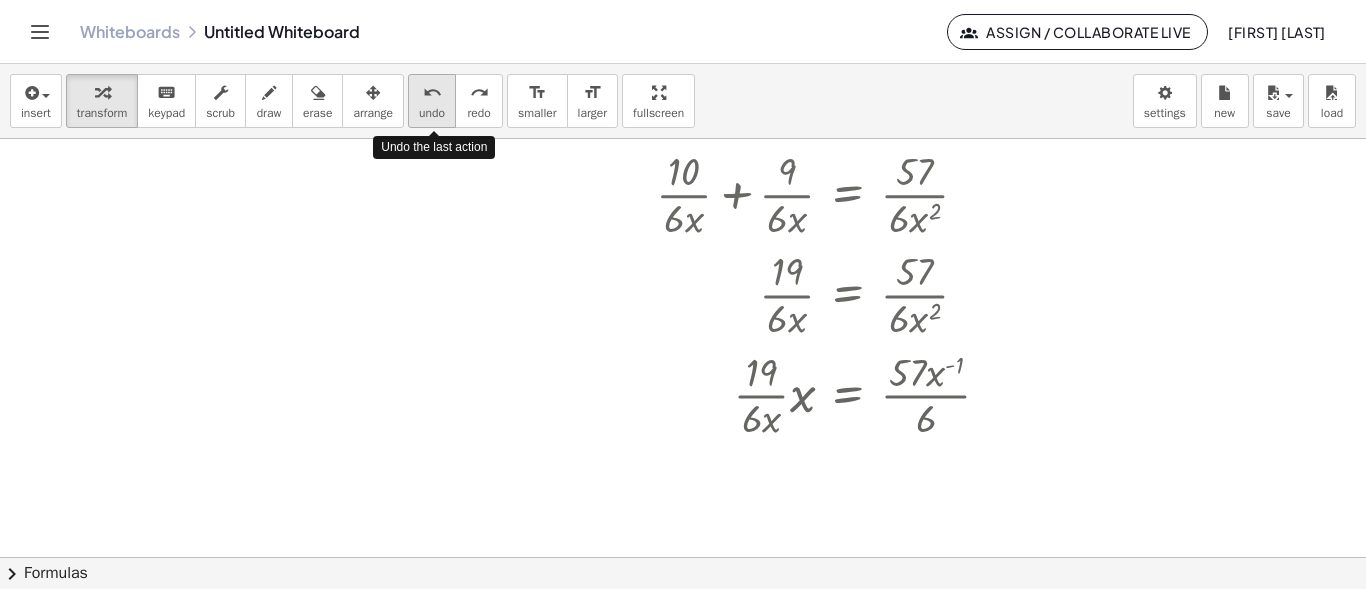 click on "undo" at bounding box center [432, 113] 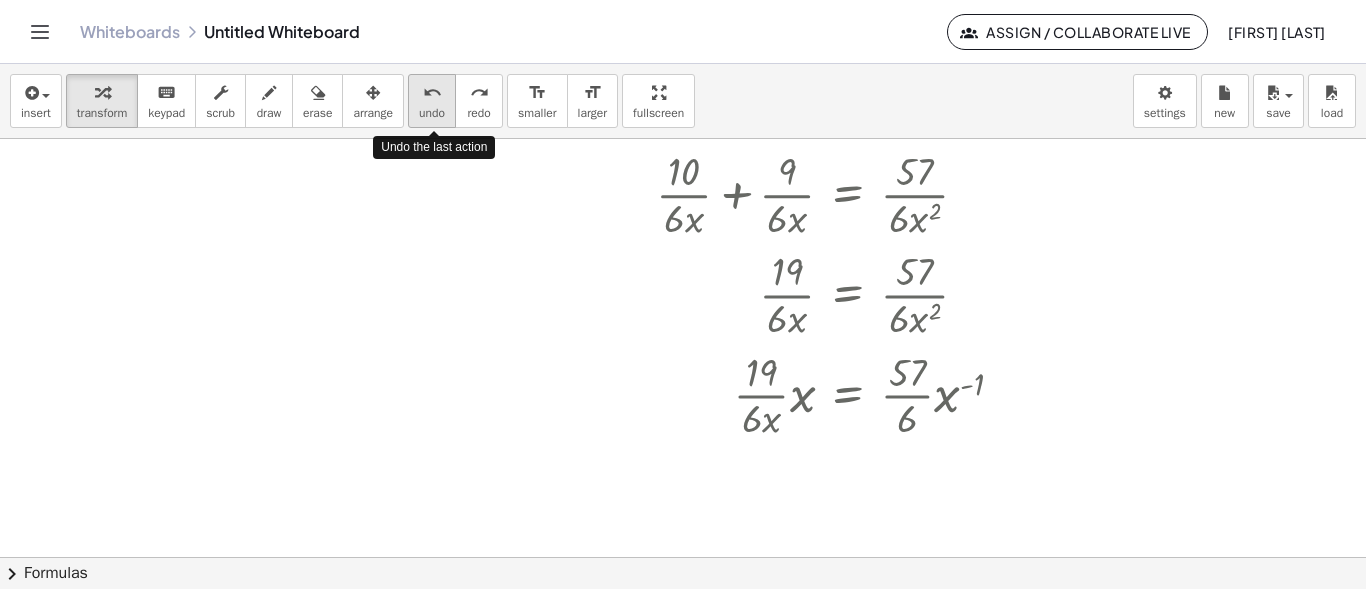 click on "undo" at bounding box center [432, 113] 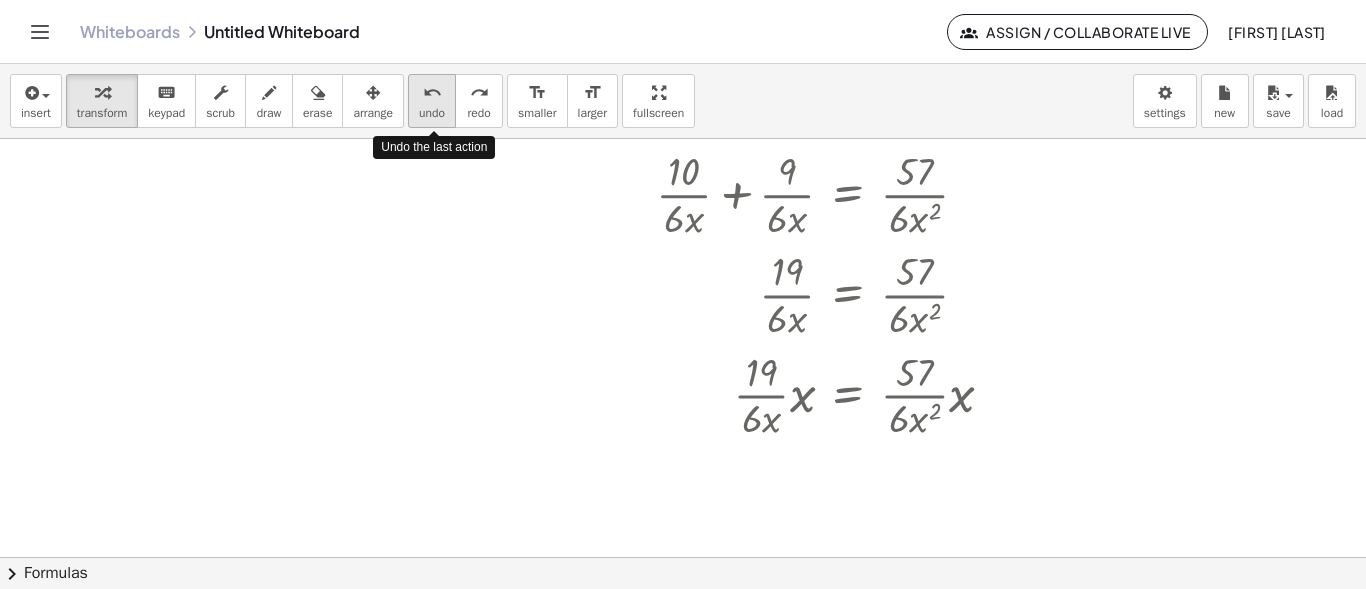 click on "undo" at bounding box center (432, 113) 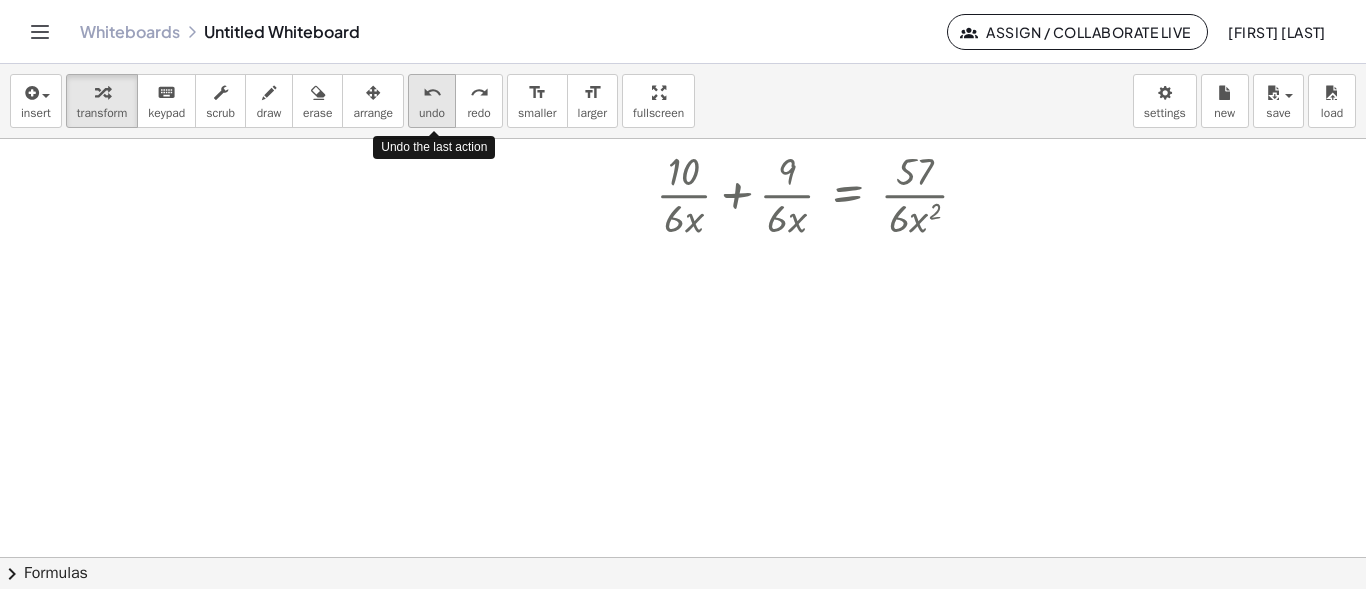 click on "undo" at bounding box center [432, 113] 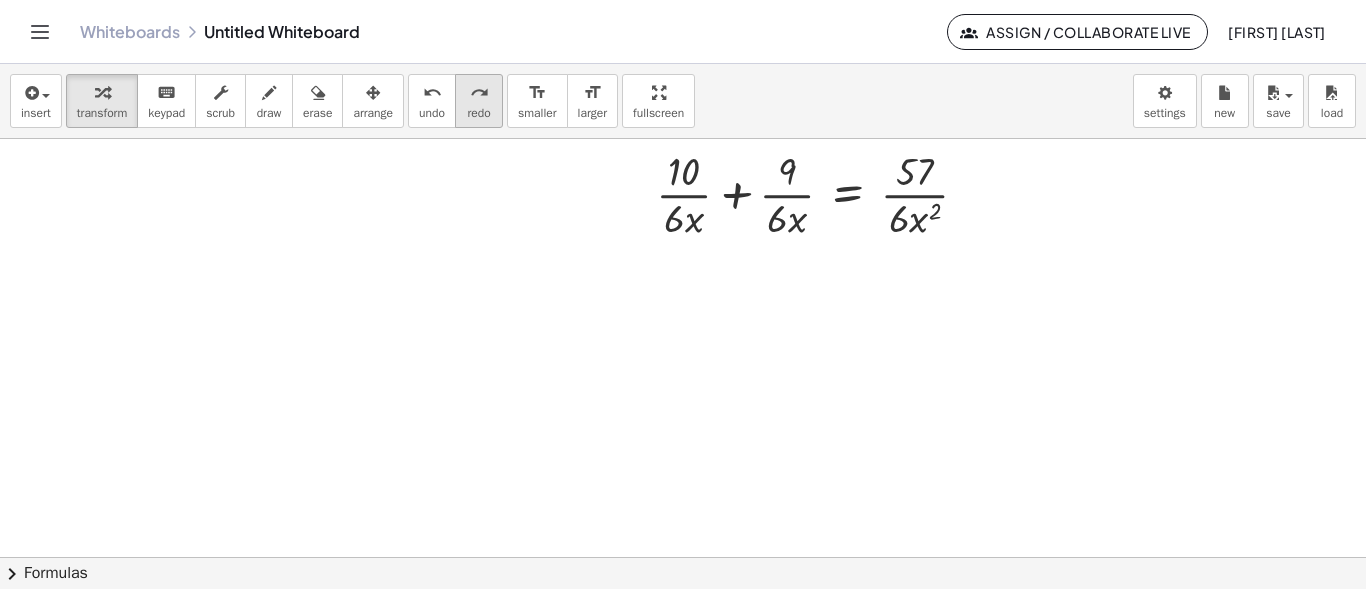 click on "redo redo" at bounding box center [479, 101] 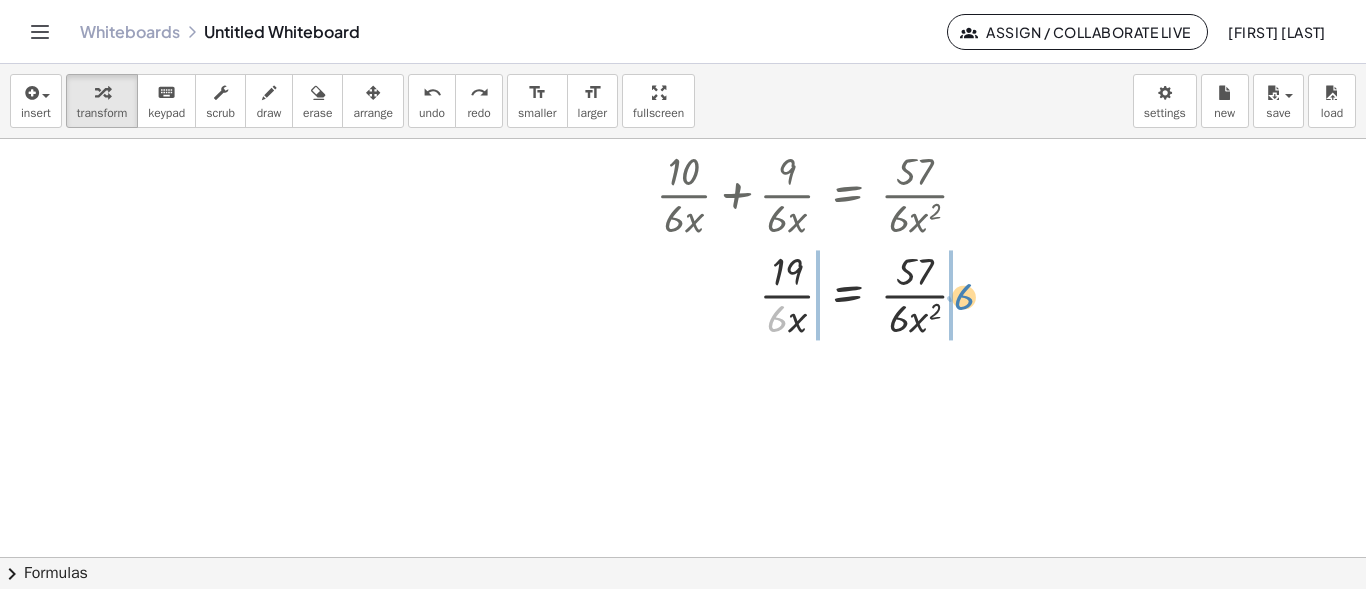 drag, startPoint x: 784, startPoint y: 322, endPoint x: 969, endPoint y: 299, distance: 186.42424 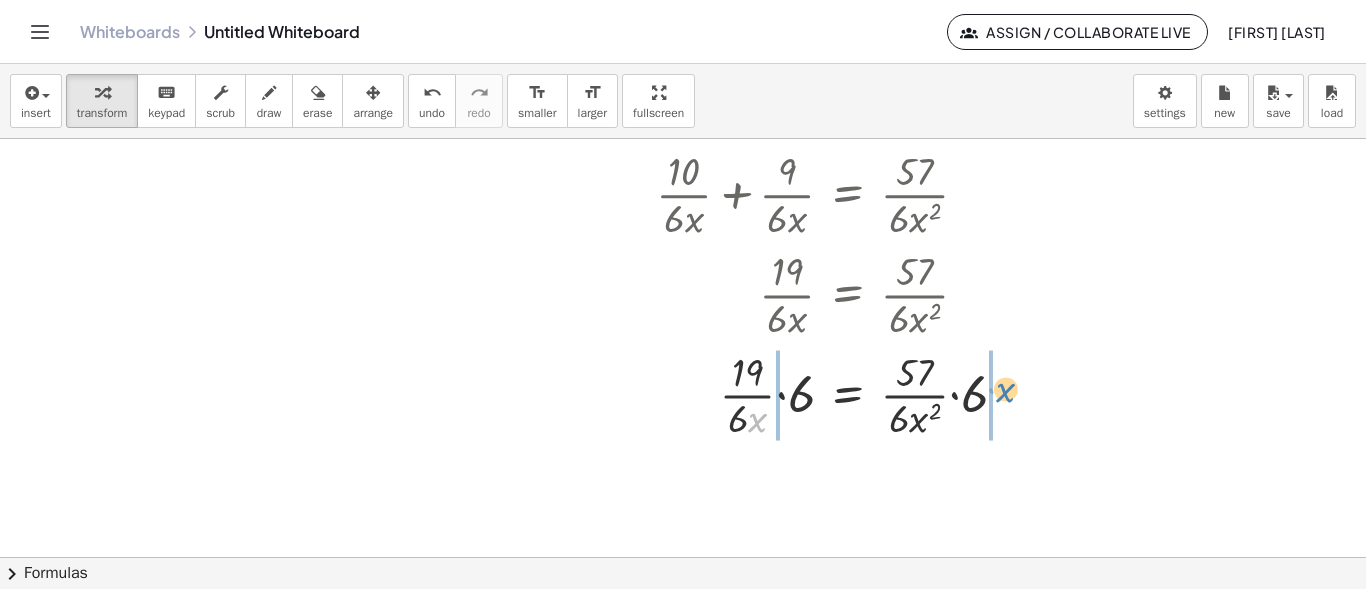 drag, startPoint x: 753, startPoint y: 424, endPoint x: 998, endPoint y: 394, distance: 246.8299 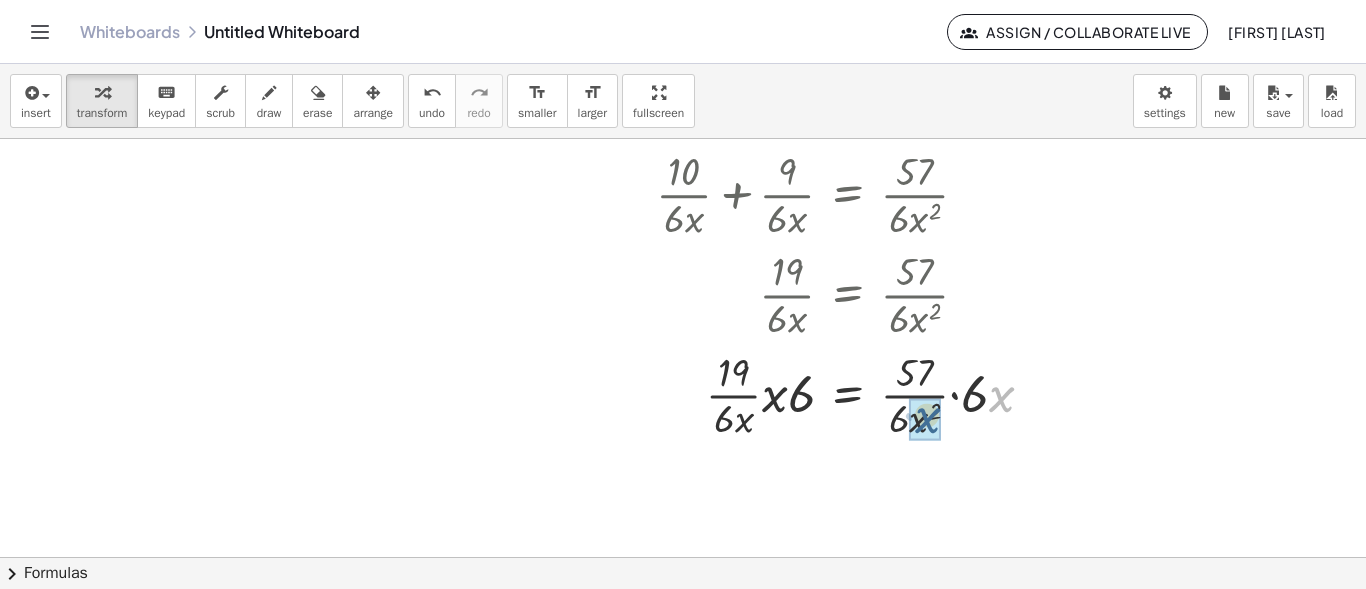 drag, startPoint x: 999, startPoint y: 407, endPoint x: 923, endPoint y: 429, distance: 79.12016 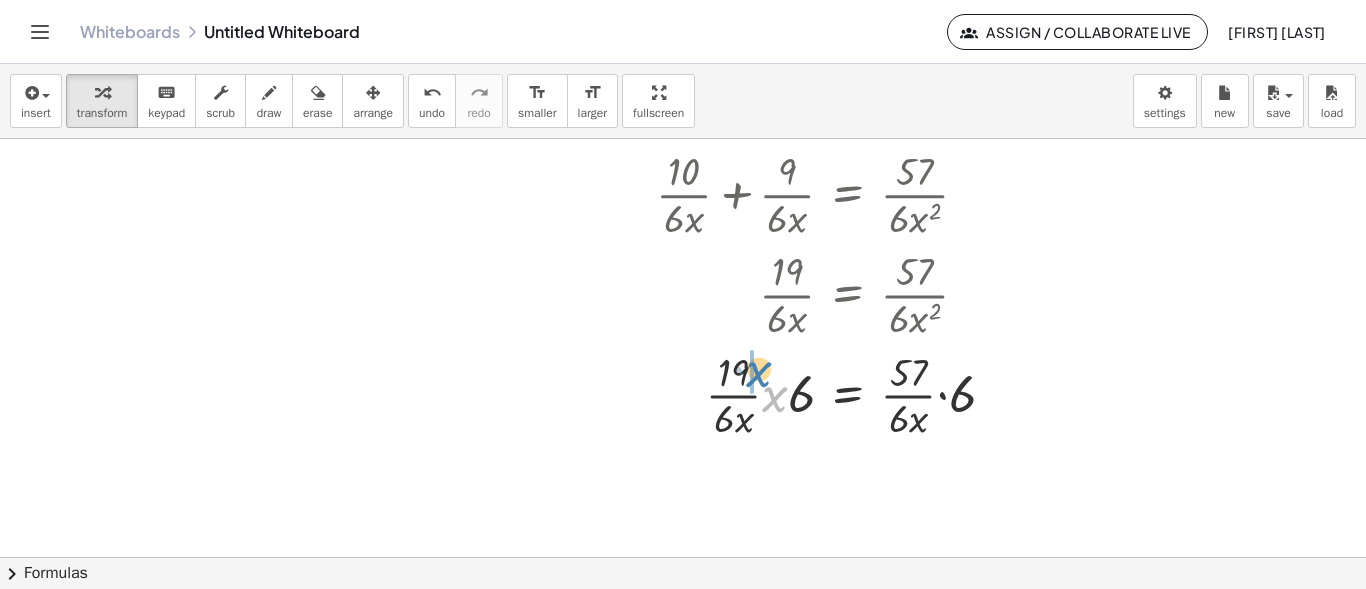 drag, startPoint x: 777, startPoint y: 402, endPoint x: 756, endPoint y: 379, distance: 31.144823 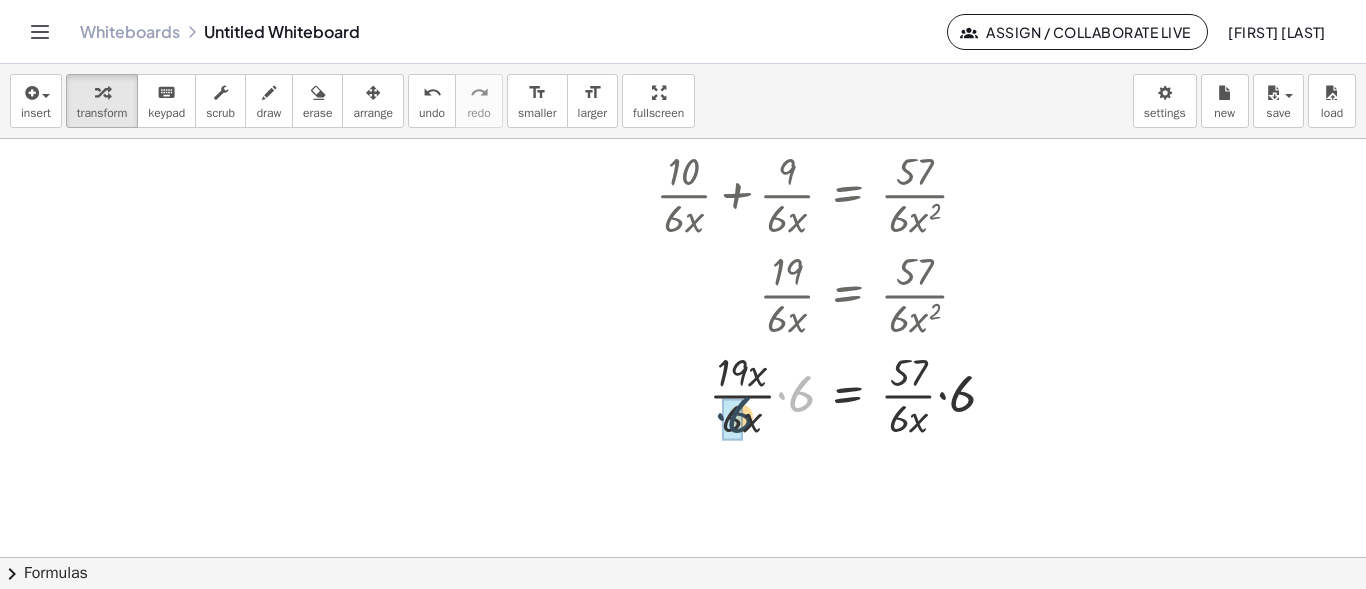 drag, startPoint x: 795, startPoint y: 402, endPoint x: 741, endPoint y: 421, distance: 57.245087 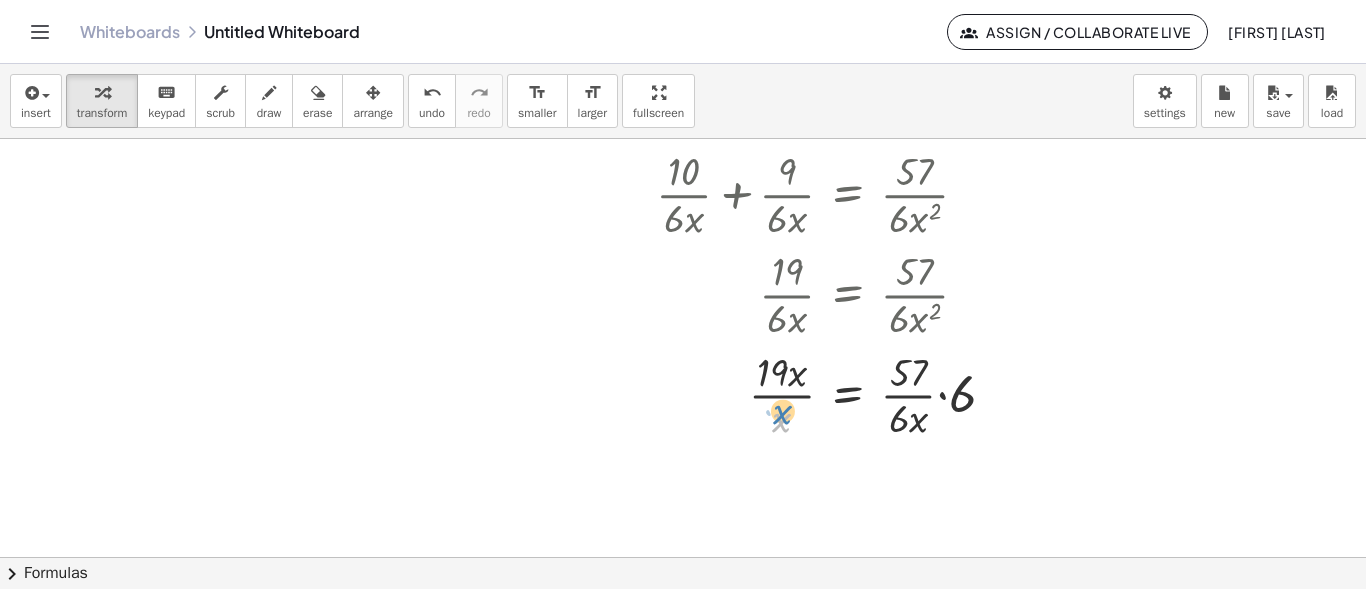 click at bounding box center (803, 394) 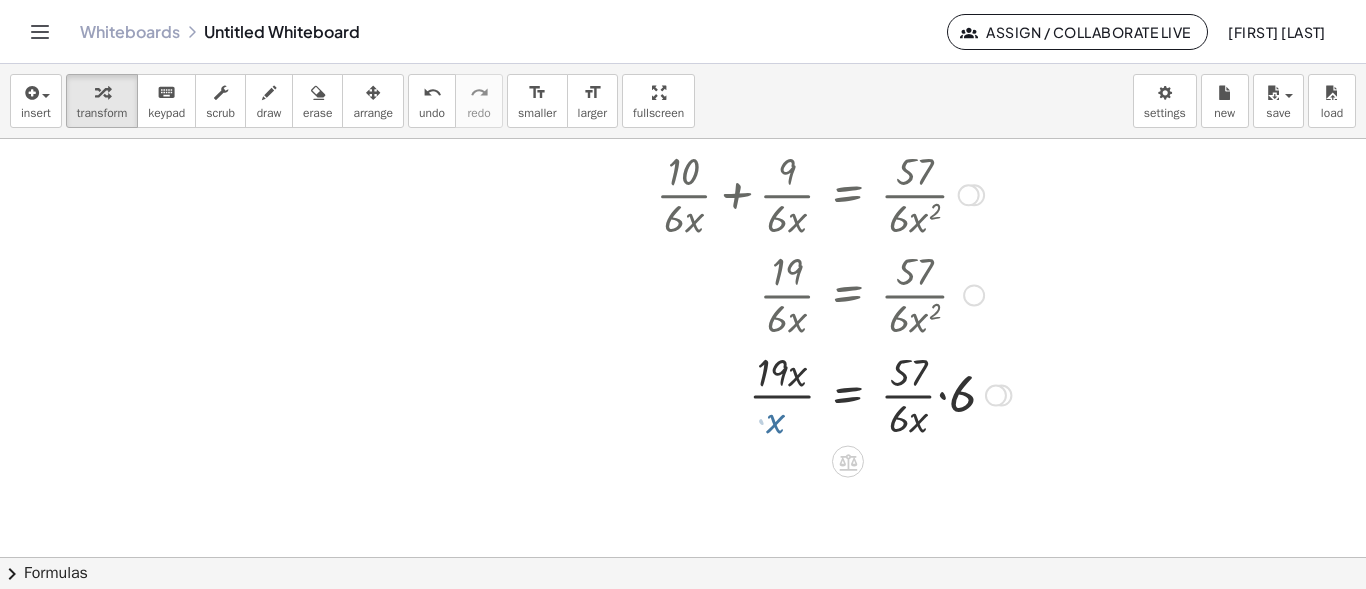 click at bounding box center (803, 394) 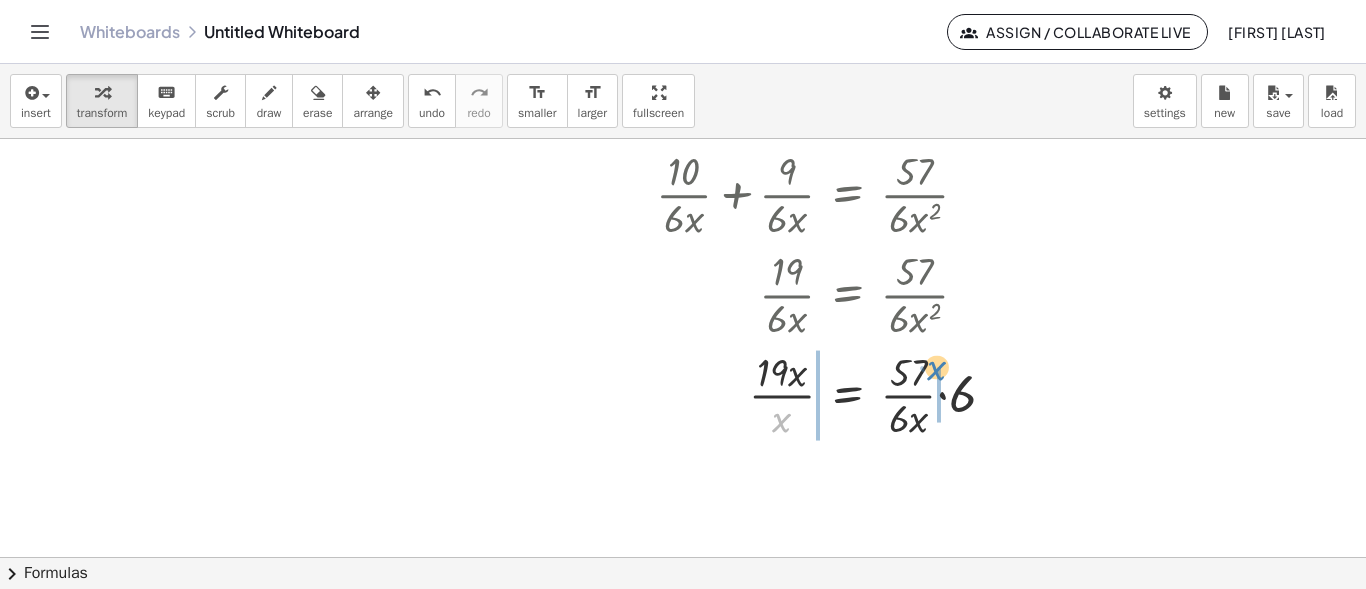 drag, startPoint x: 774, startPoint y: 417, endPoint x: 926, endPoint y: 364, distance: 160.97516 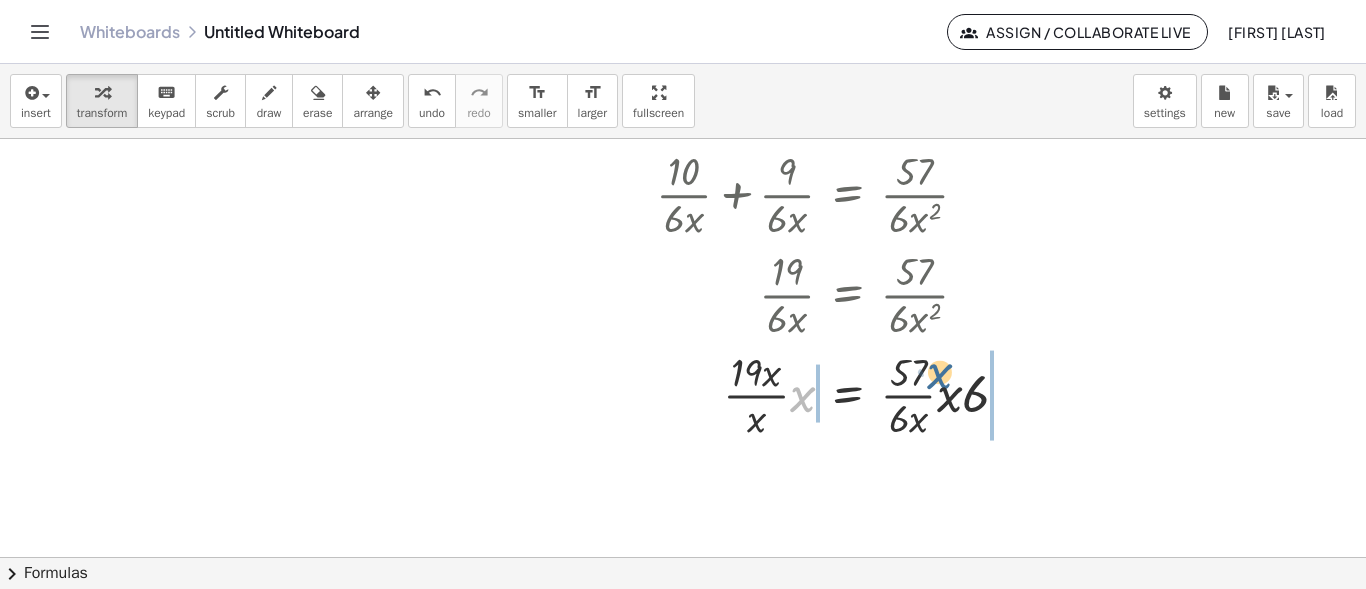 drag, startPoint x: 861, startPoint y: 405, endPoint x: 940, endPoint y: 387, distance: 81.02469 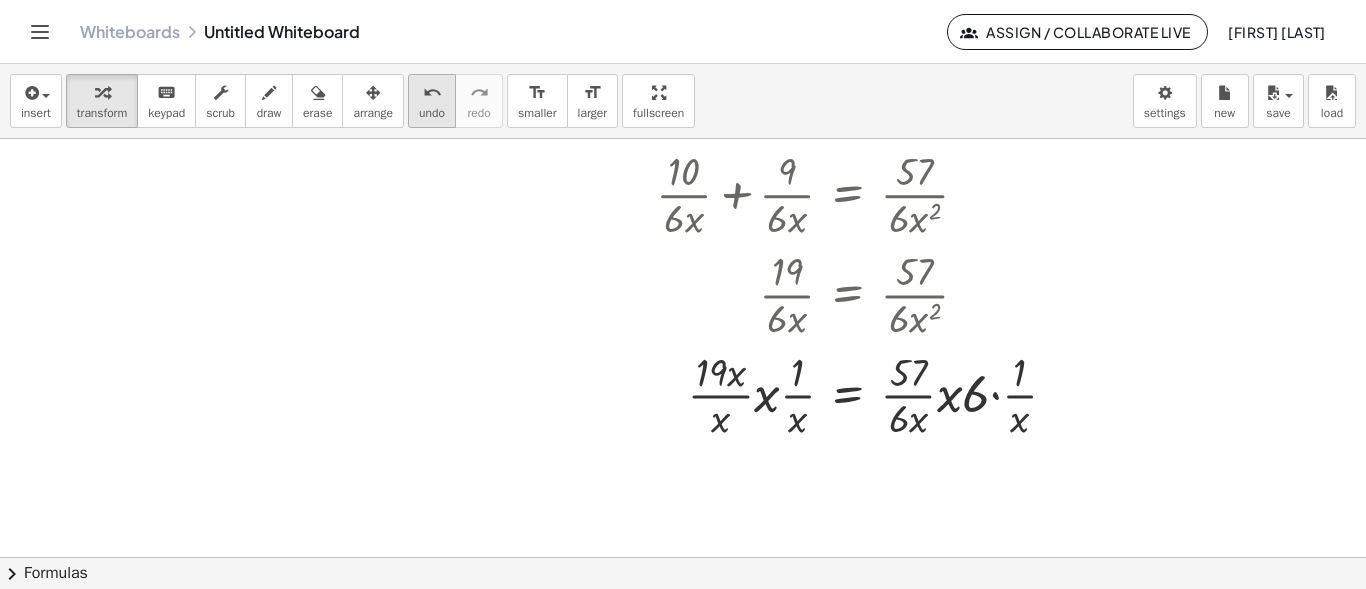 click on "undo" at bounding box center [432, 113] 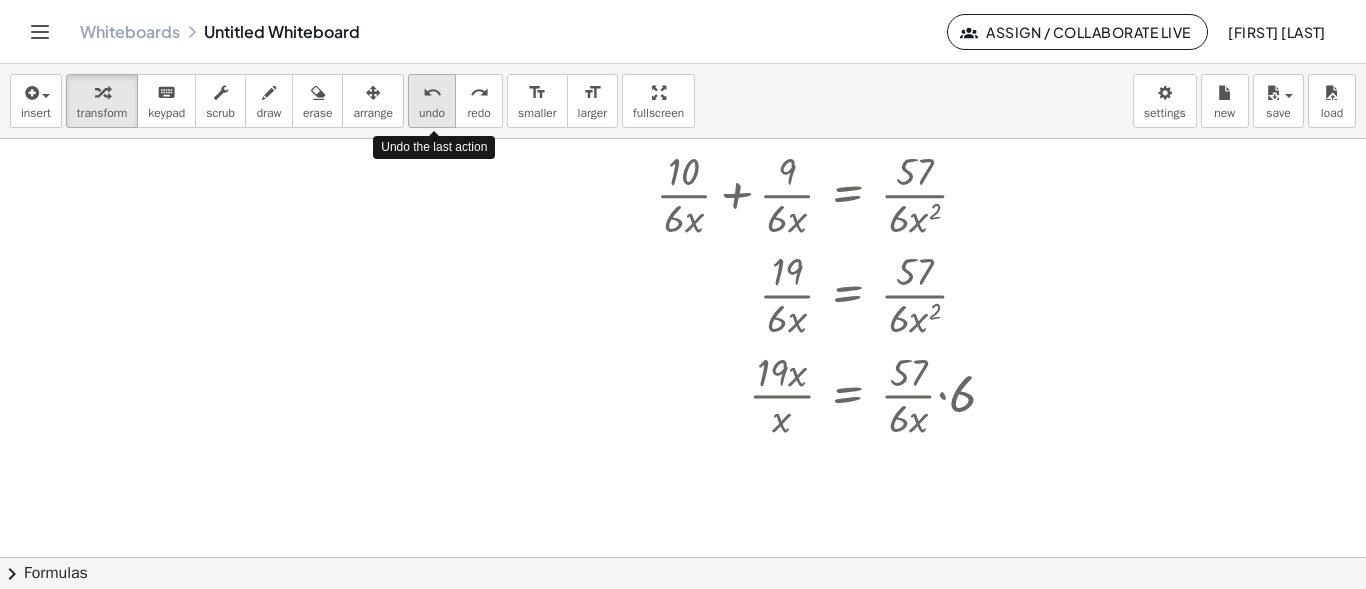 click on "undo" at bounding box center [432, 113] 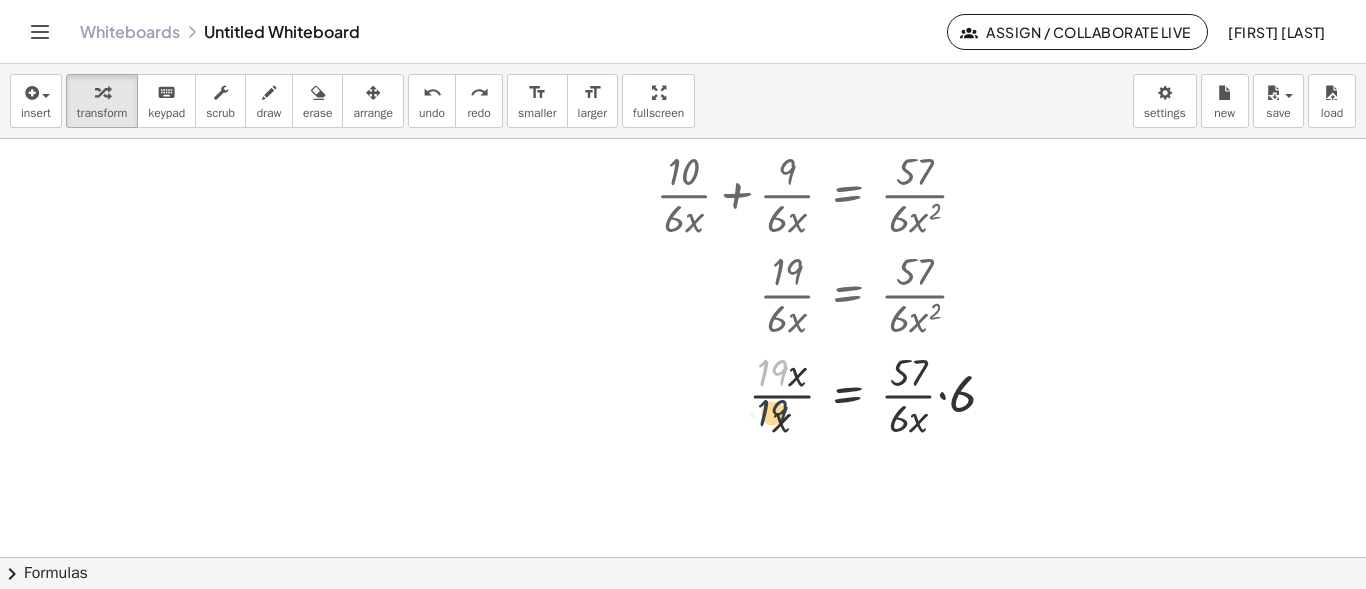 drag, startPoint x: 769, startPoint y: 378, endPoint x: 769, endPoint y: 420, distance: 42 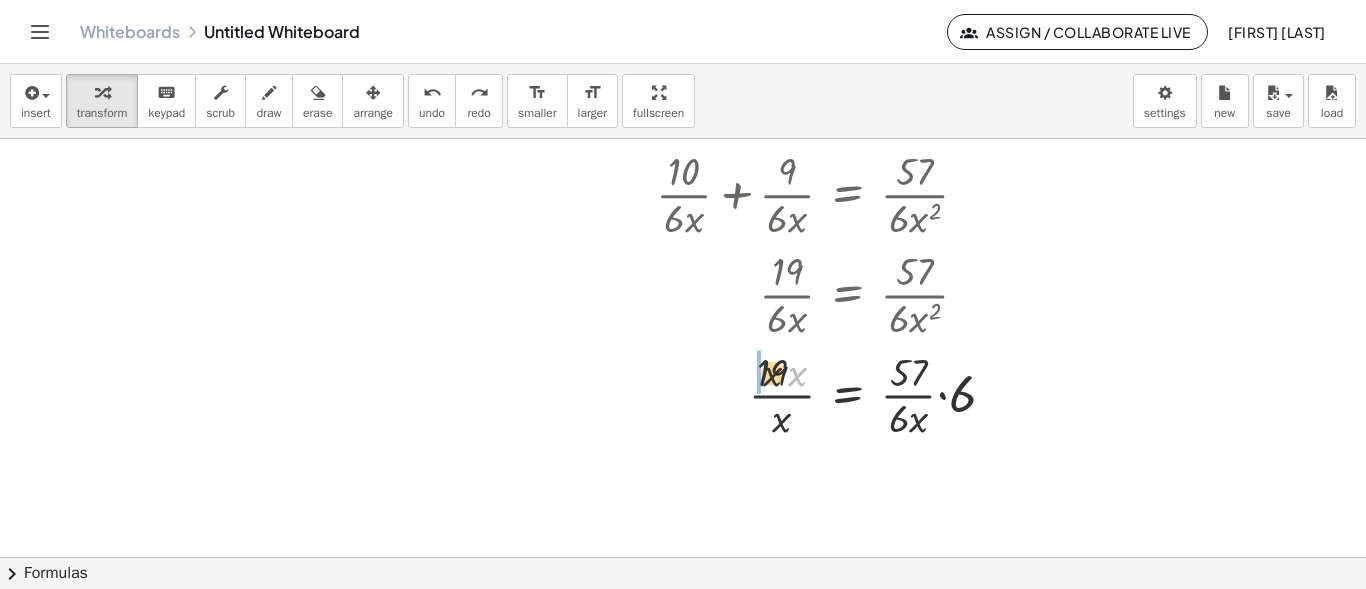 drag, startPoint x: 797, startPoint y: 377, endPoint x: 764, endPoint y: 379, distance: 33.06055 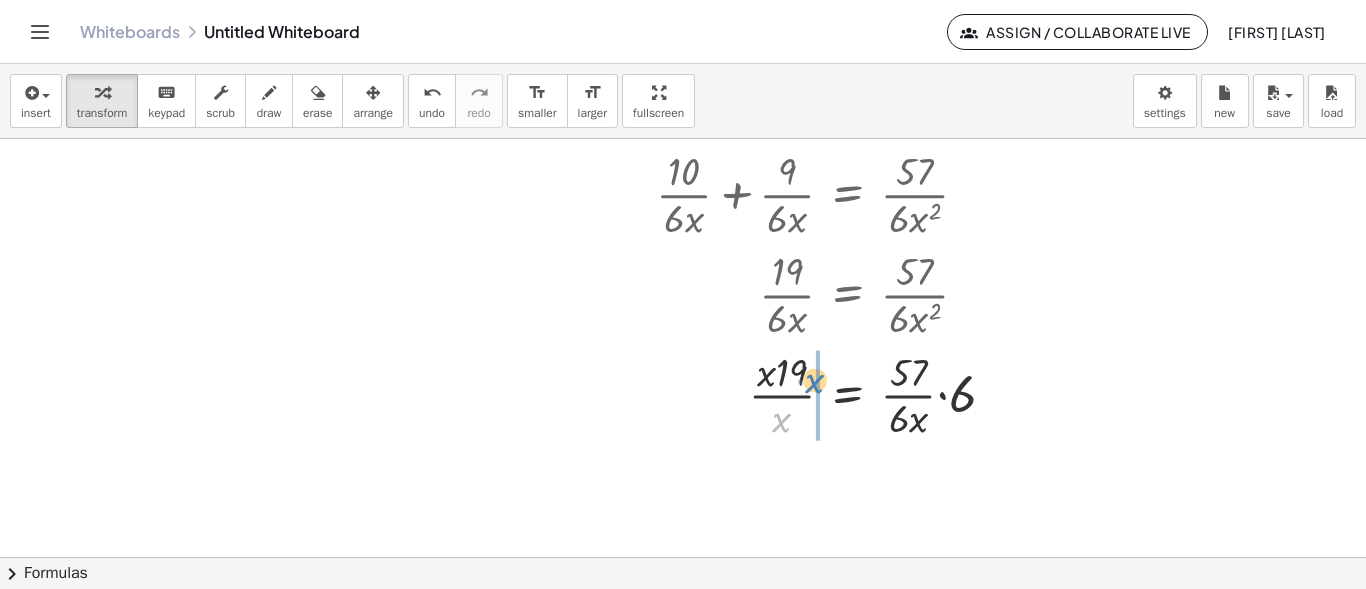 drag, startPoint x: 787, startPoint y: 429, endPoint x: 820, endPoint y: 392, distance: 49.57822 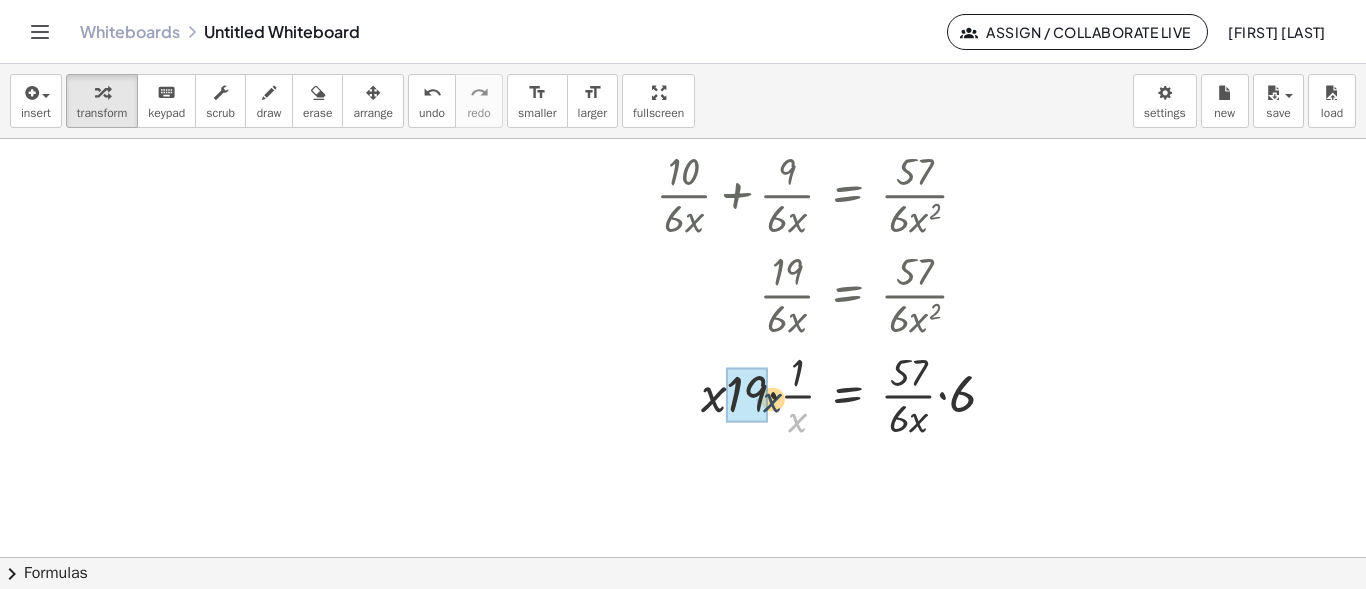 drag, startPoint x: 798, startPoint y: 424, endPoint x: 773, endPoint y: 403, distance: 32.649654 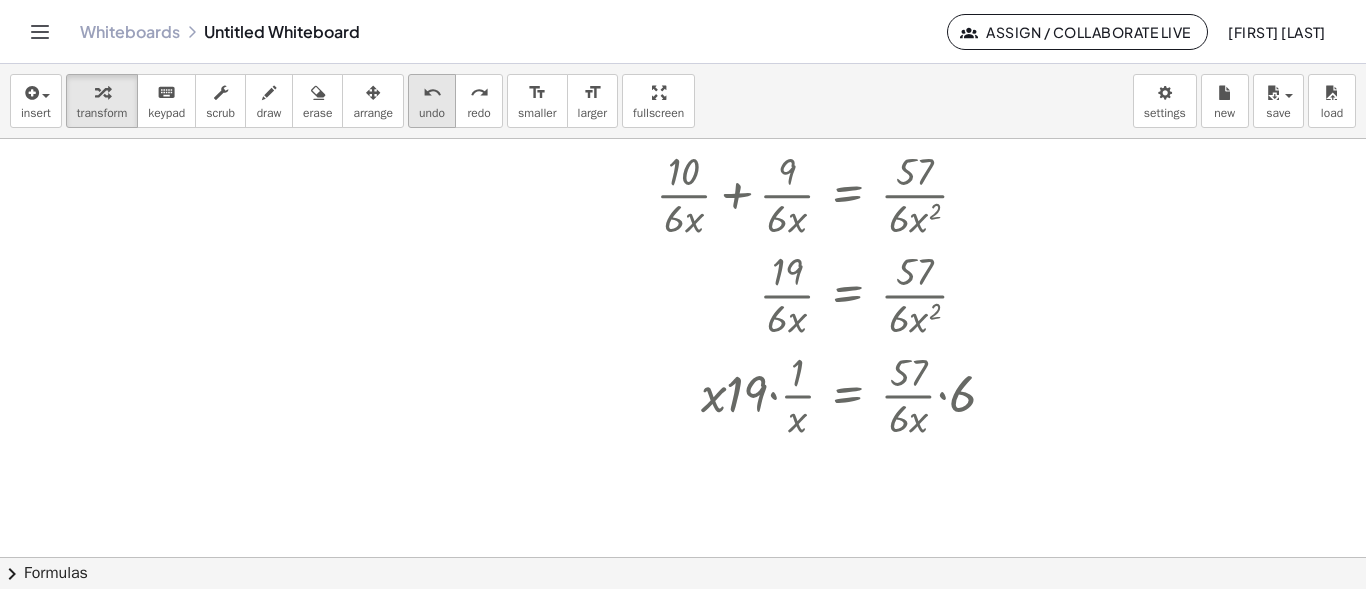 click on "undo" at bounding box center (432, 113) 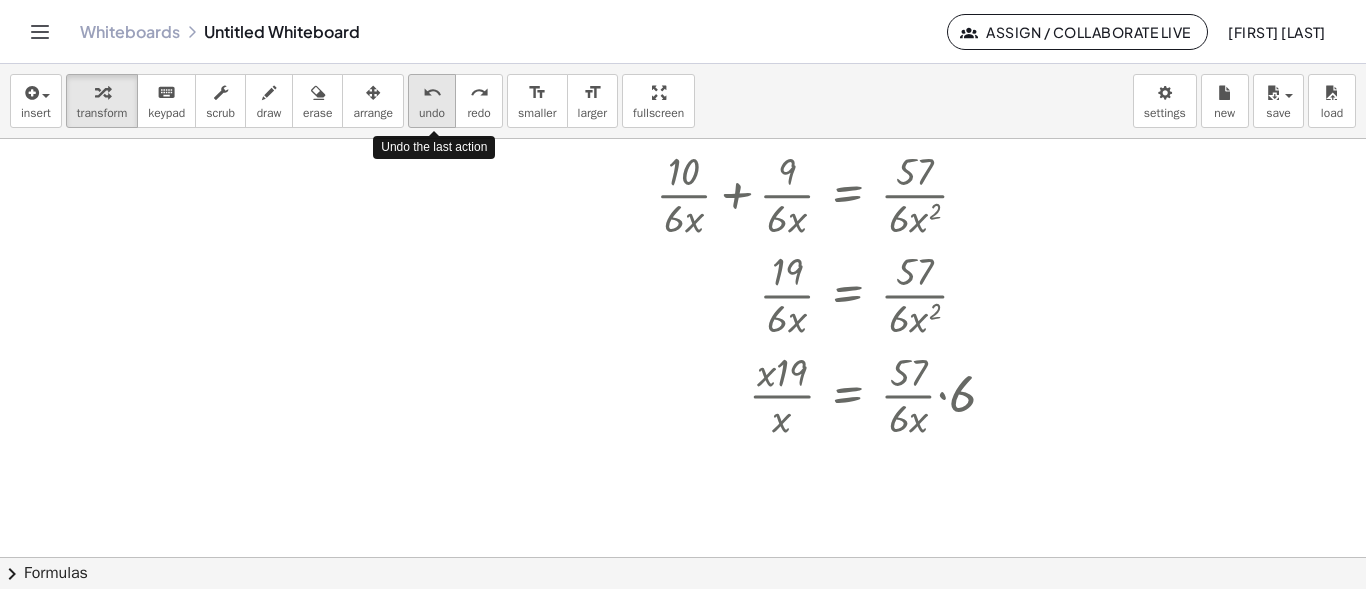 click on "undo" at bounding box center (432, 113) 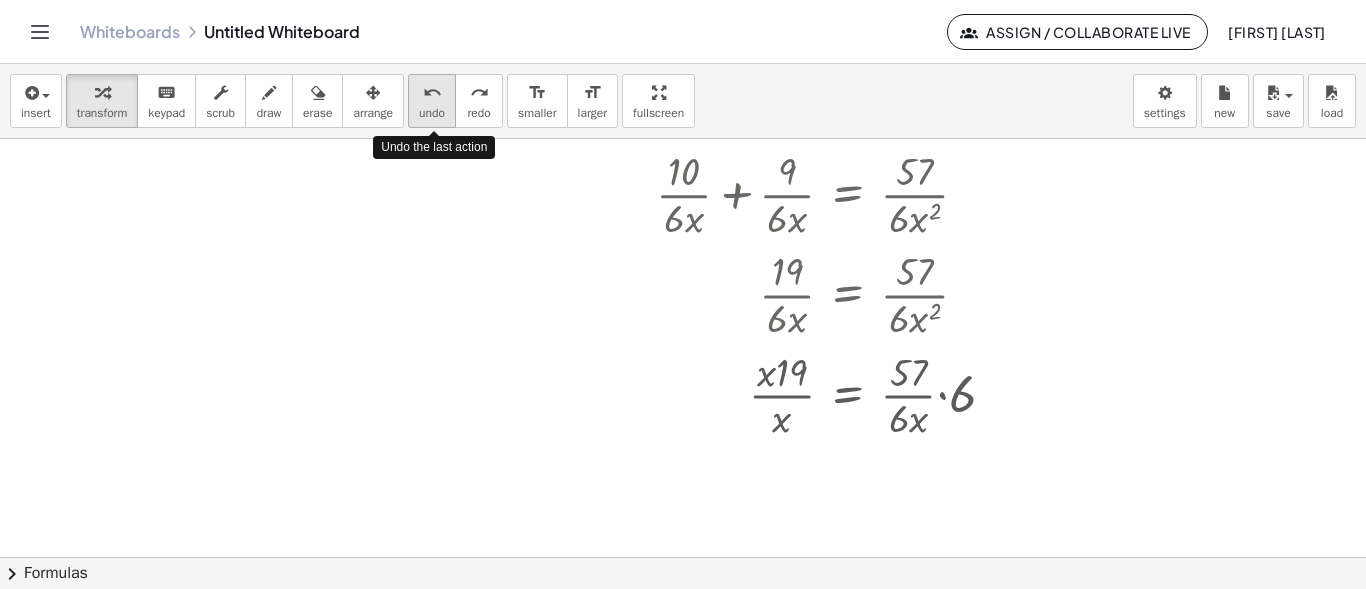 click on "undo" at bounding box center (432, 113) 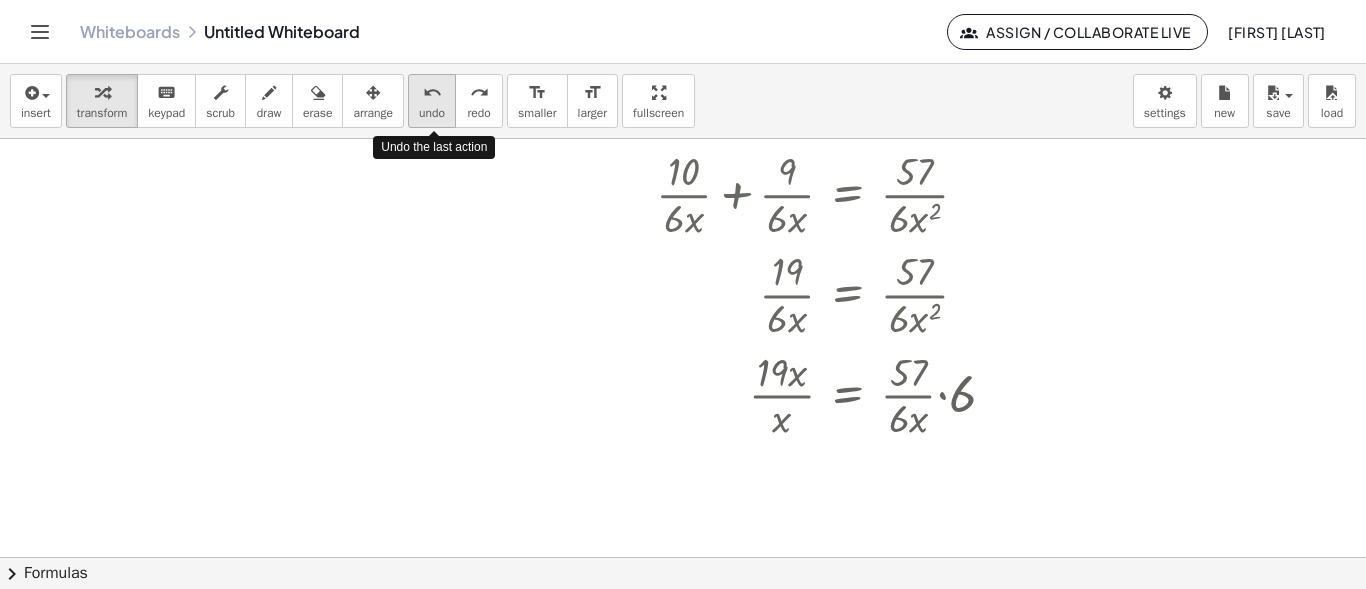 click on "undo" at bounding box center (432, 113) 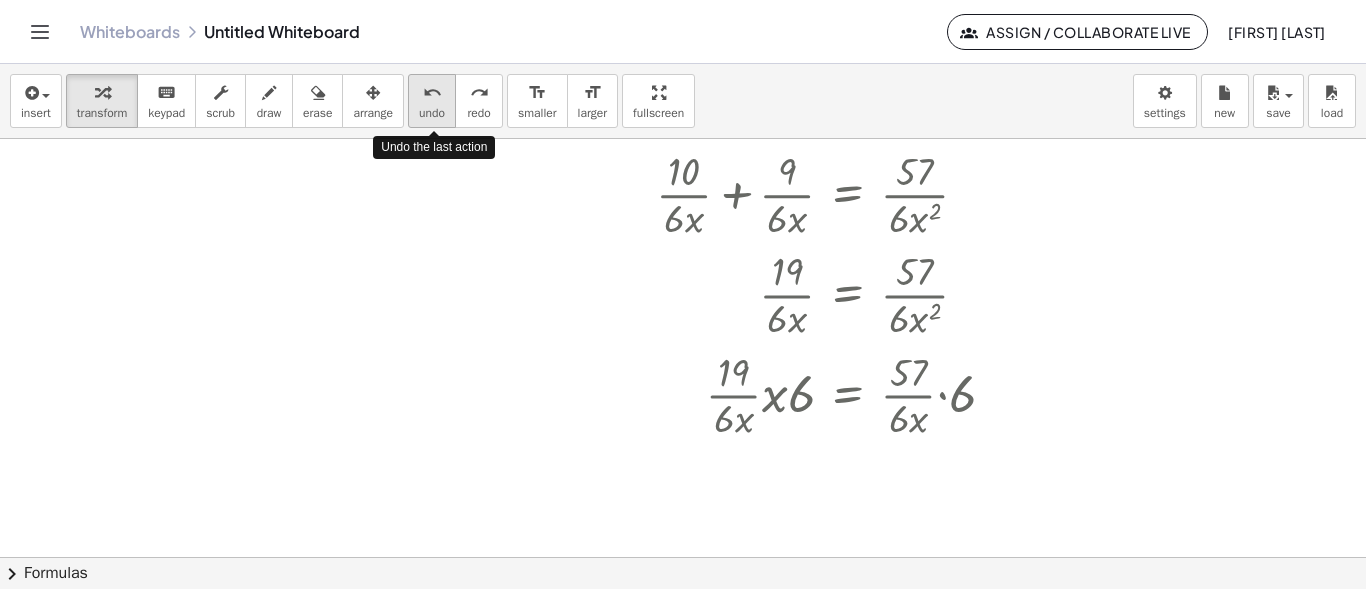 click on "undo" at bounding box center (432, 113) 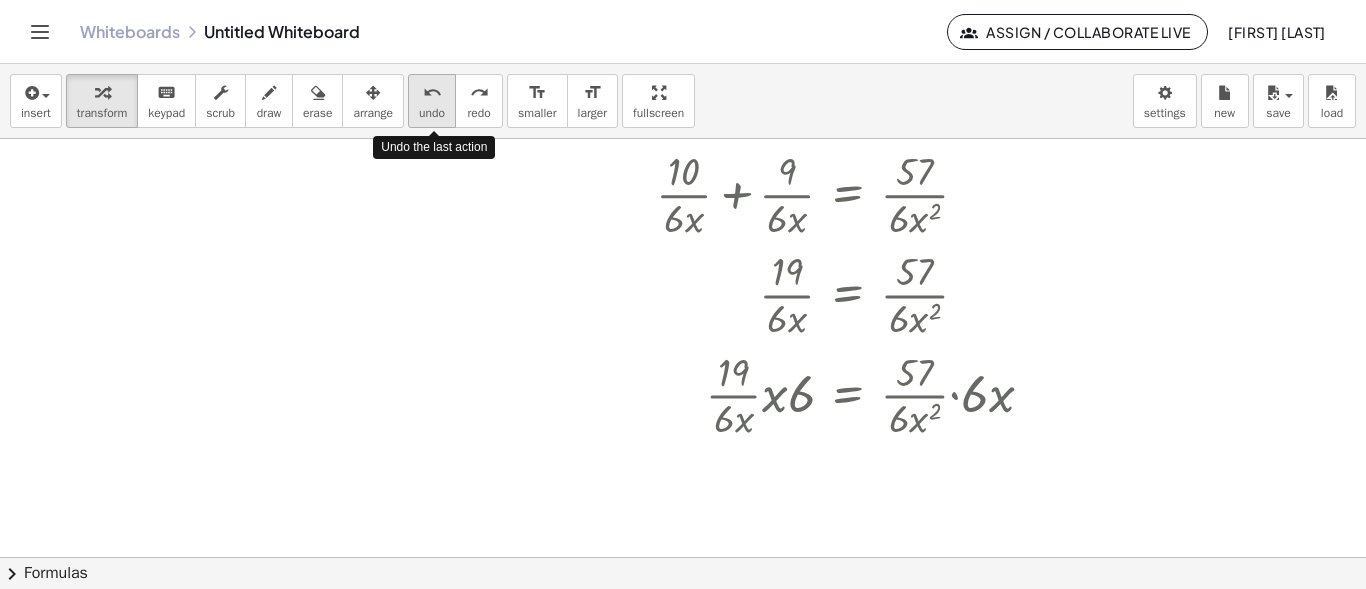 click on "undo" at bounding box center [432, 113] 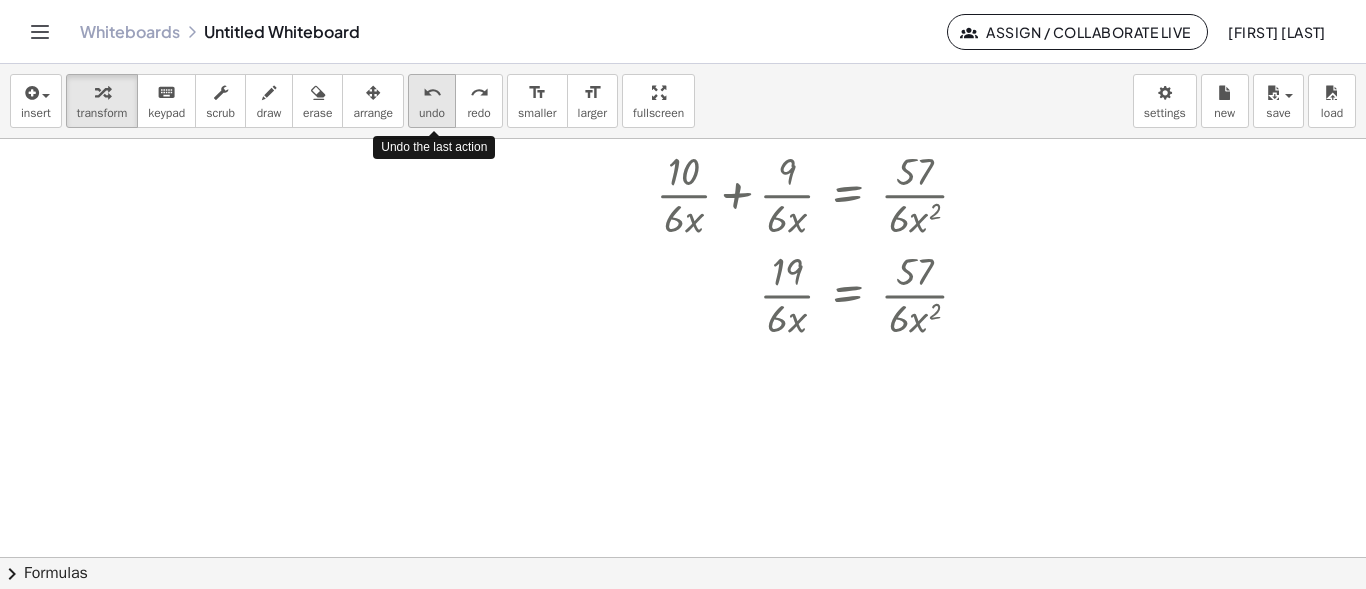 click on "undo" at bounding box center [432, 113] 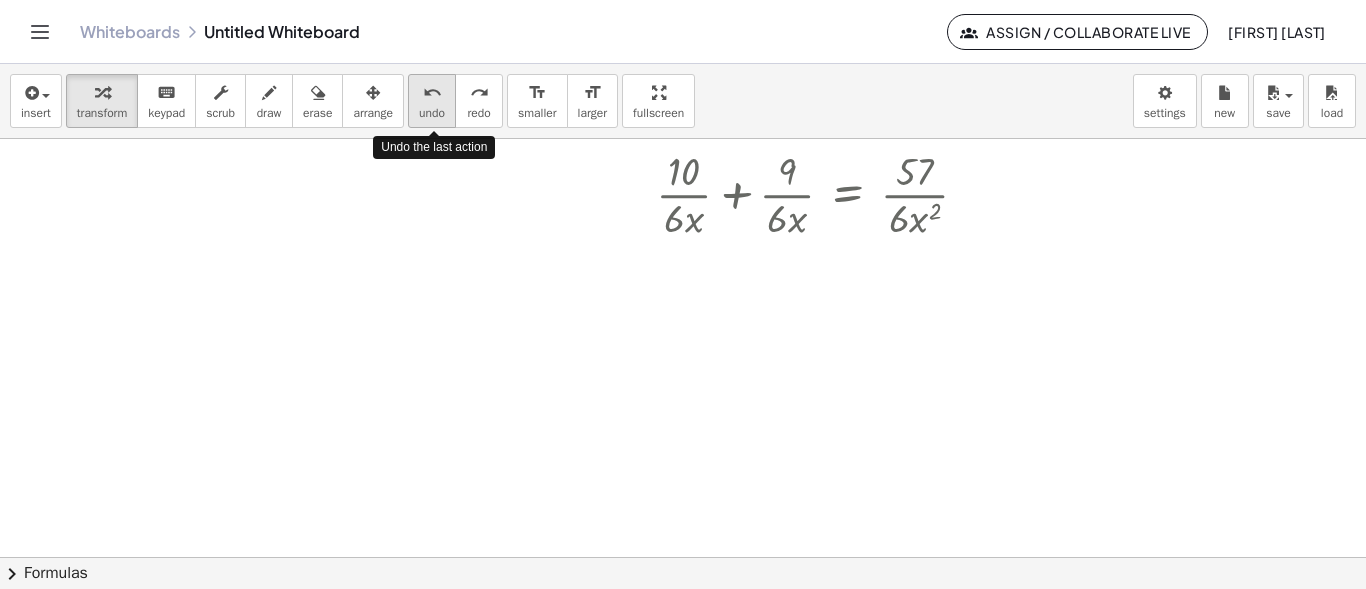 click on "undo" at bounding box center [432, 113] 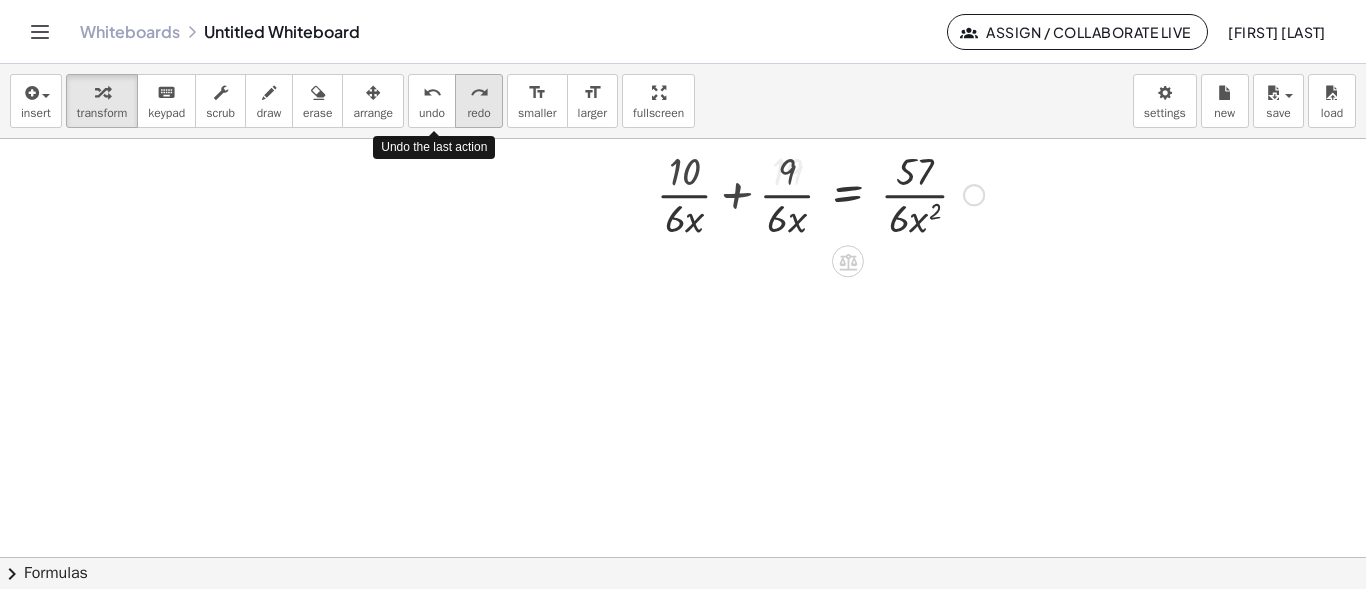 click on "redo" at bounding box center [478, 113] 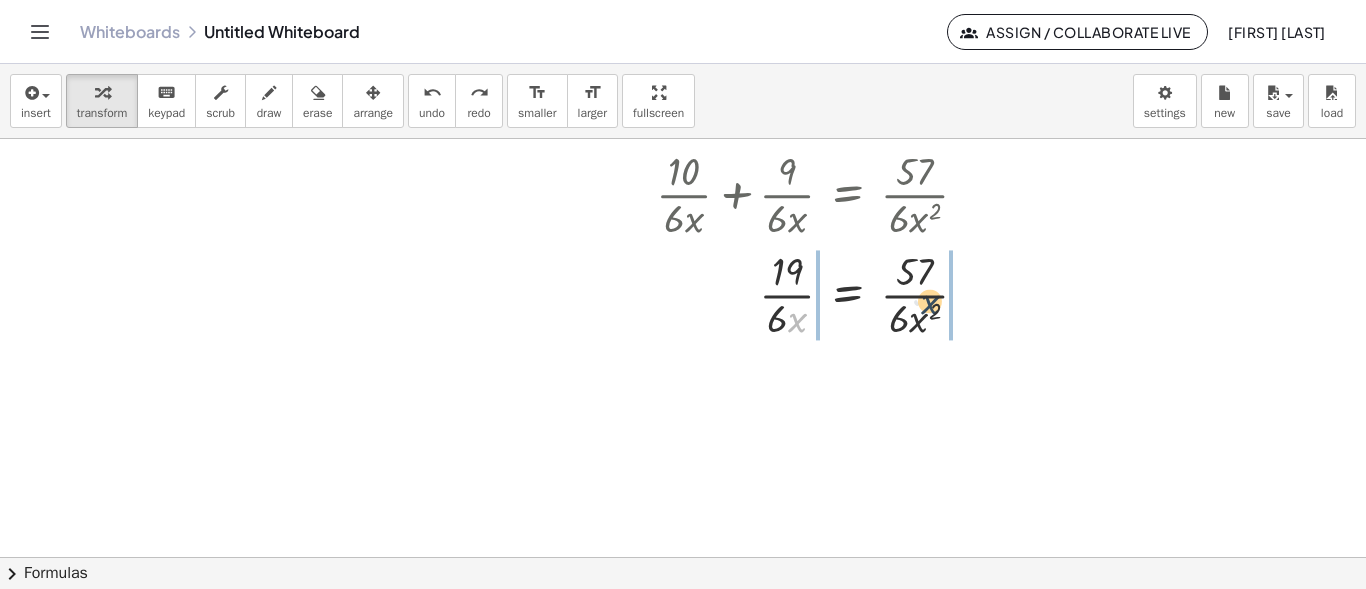 drag, startPoint x: 795, startPoint y: 317, endPoint x: 938, endPoint y: 298, distance: 144.25671 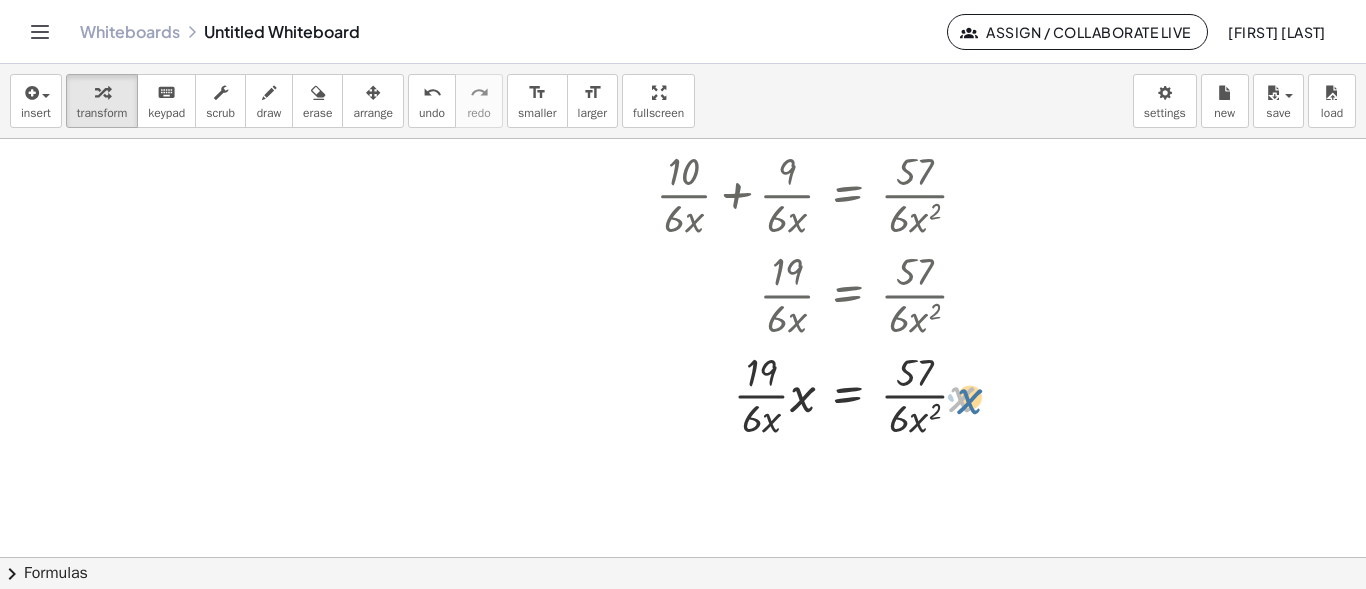drag, startPoint x: 957, startPoint y: 405, endPoint x: 971, endPoint y: 404, distance: 14.035668 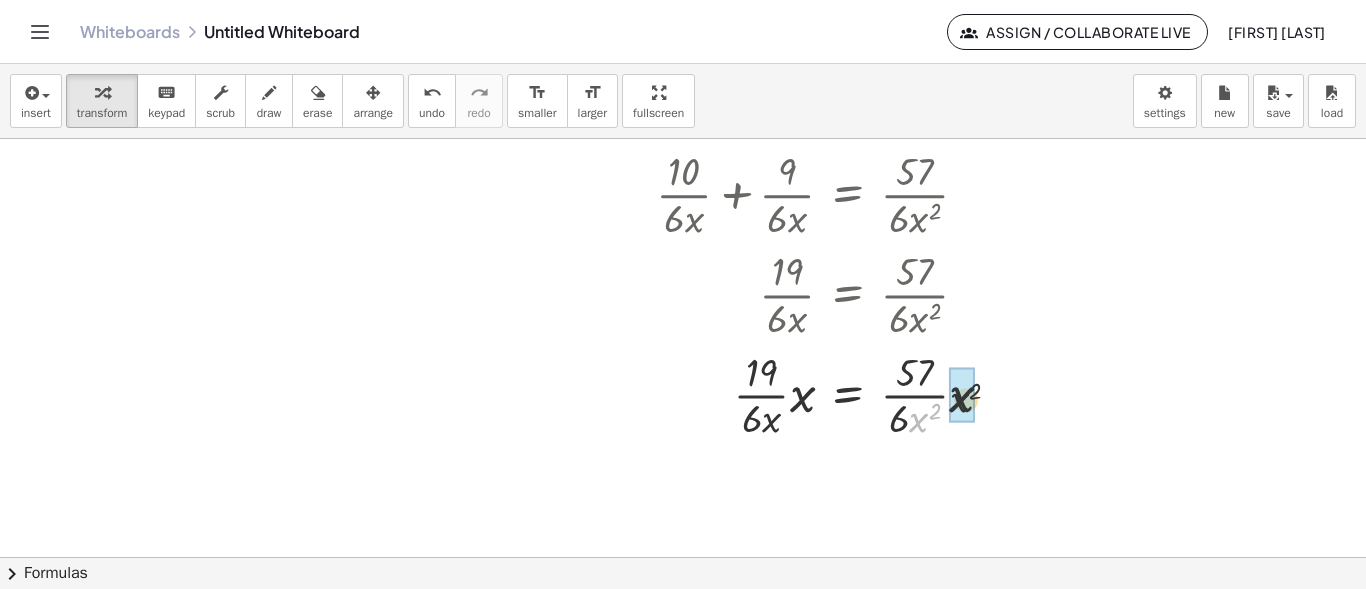 drag, startPoint x: 922, startPoint y: 429, endPoint x: 967, endPoint y: 404, distance: 51.47815 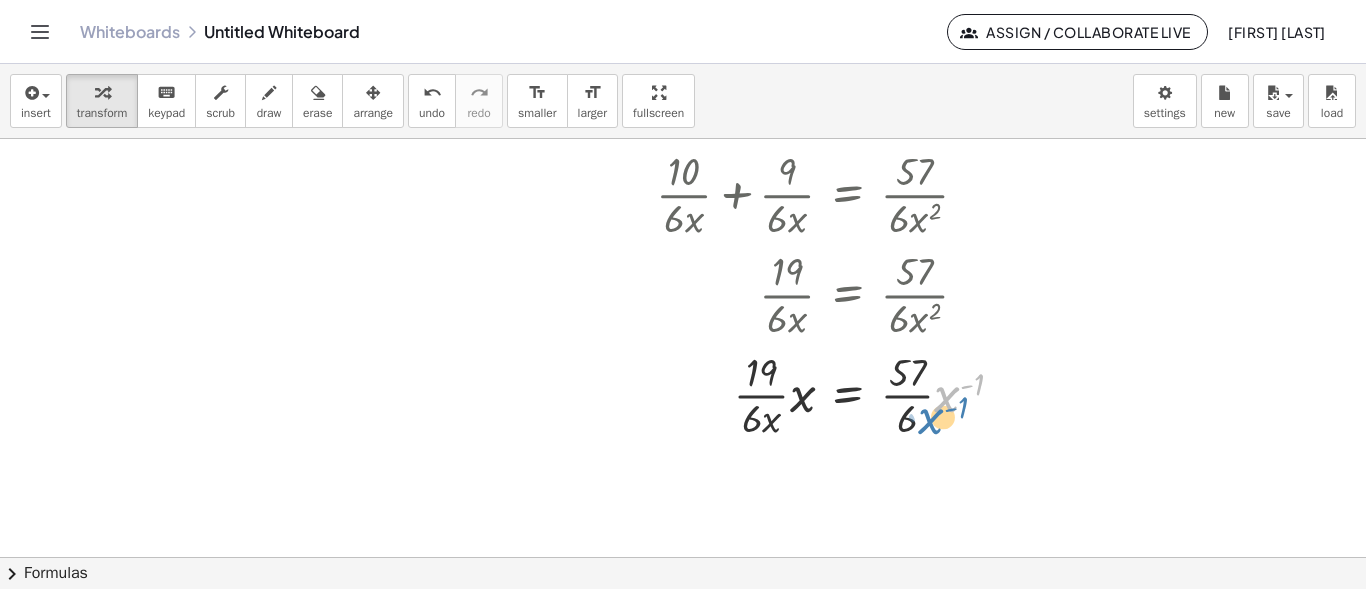 drag, startPoint x: 946, startPoint y: 402, endPoint x: 930, endPoint y: 425, distance: 28.01785 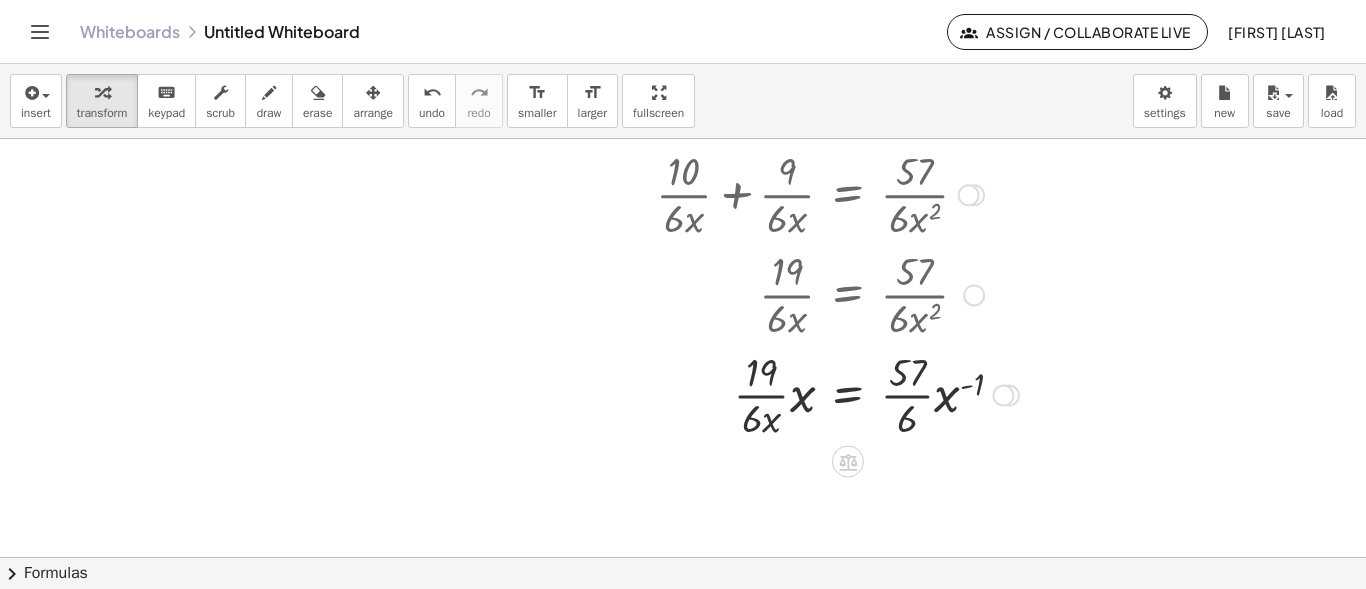 click at bounding box center [807, 394] 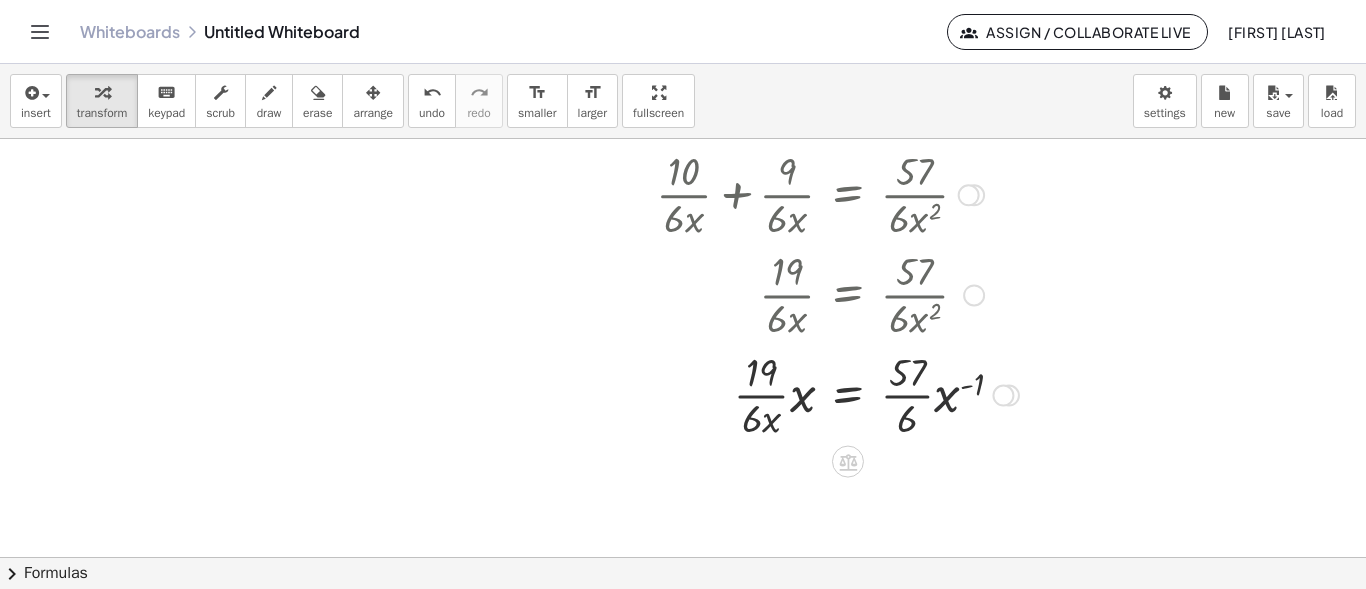 click at bounding box center (807, 394) 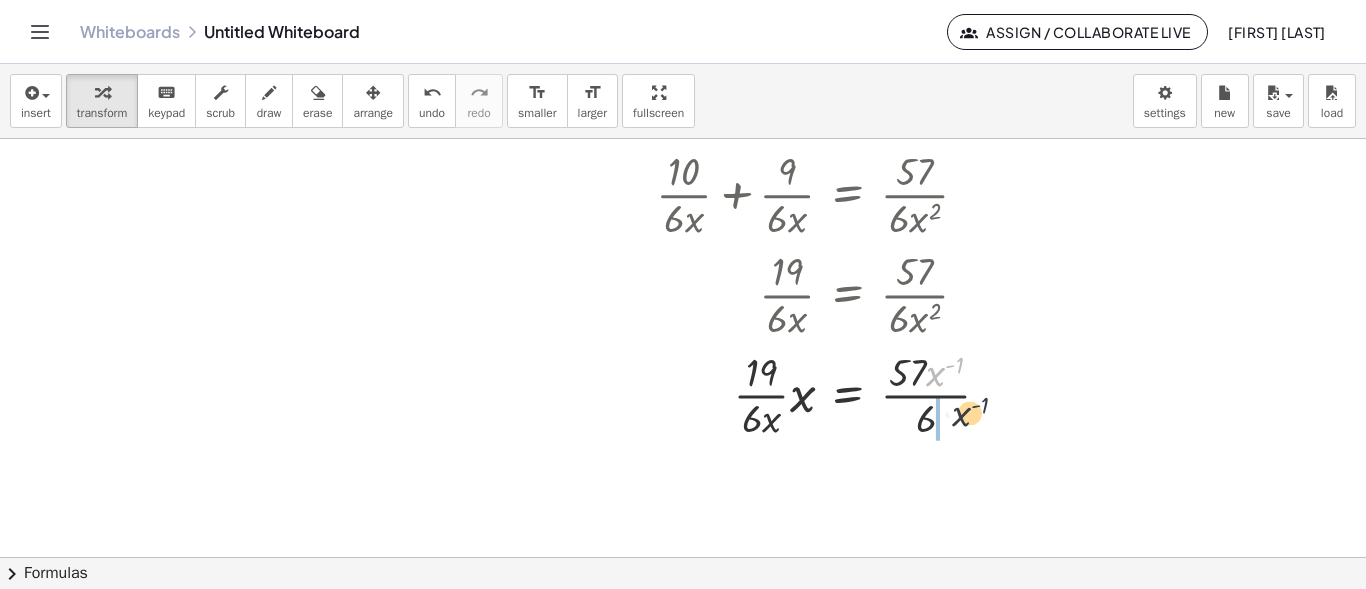 drag, startPoint x: 934, startPoint y: 378, endPoint x: 958, endPoint y: 419, distance: 47.507893 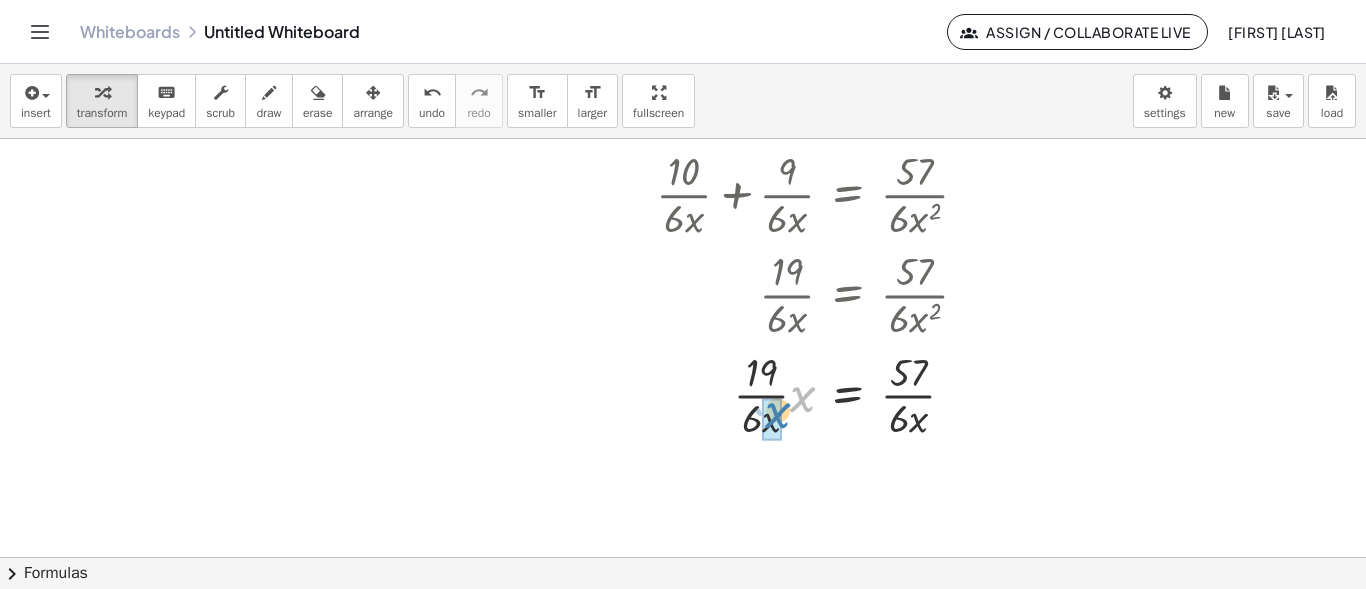 drag, startPoint x: 796, startPoint y: 407, endPoint x: 771, endPoint y: 423, distance: 29.681644 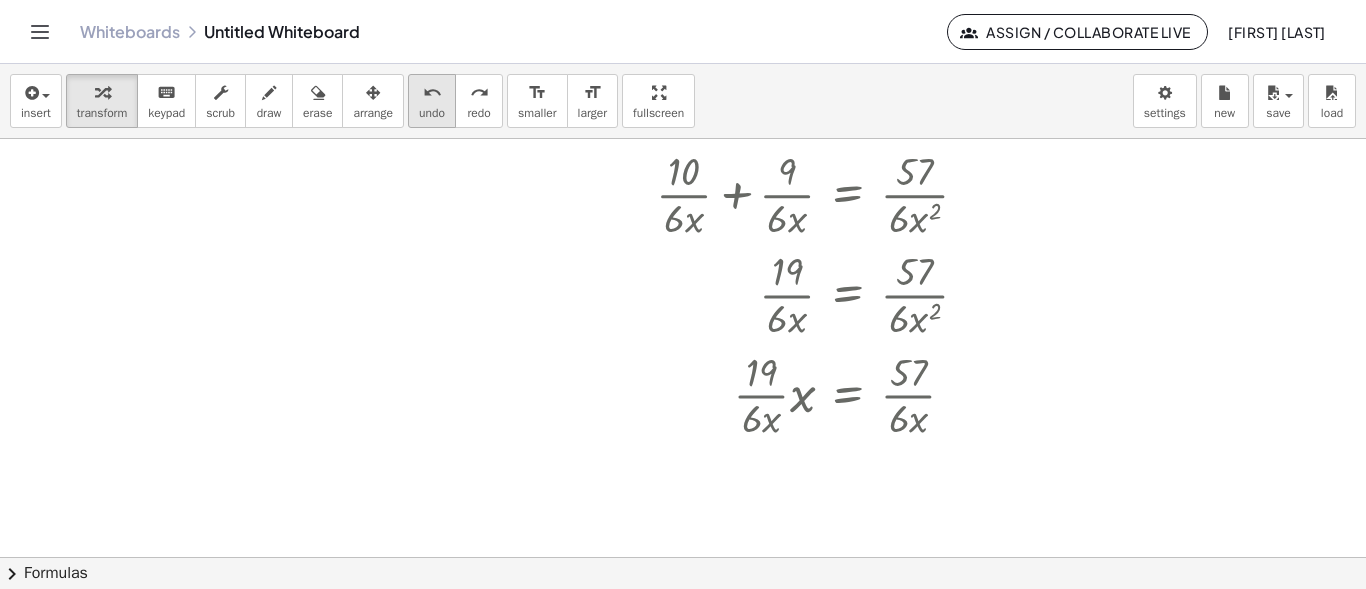 click on "undo undo" at bounding box center [432, 101] 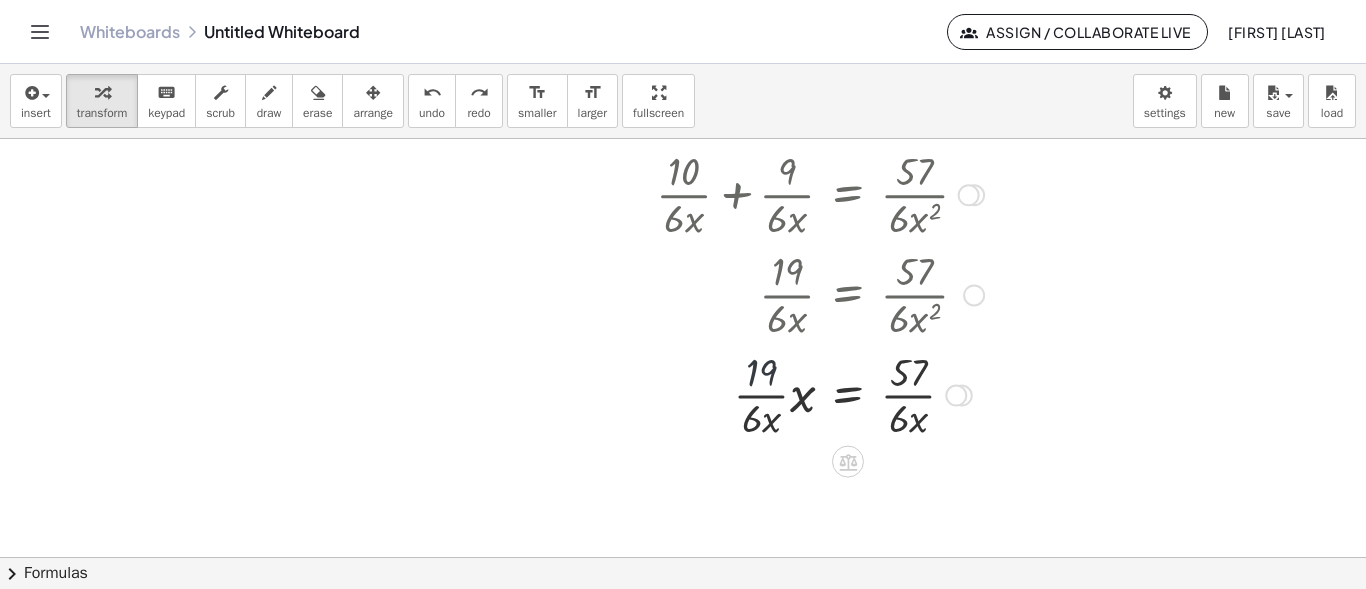 click at bounding box center (772, 394) 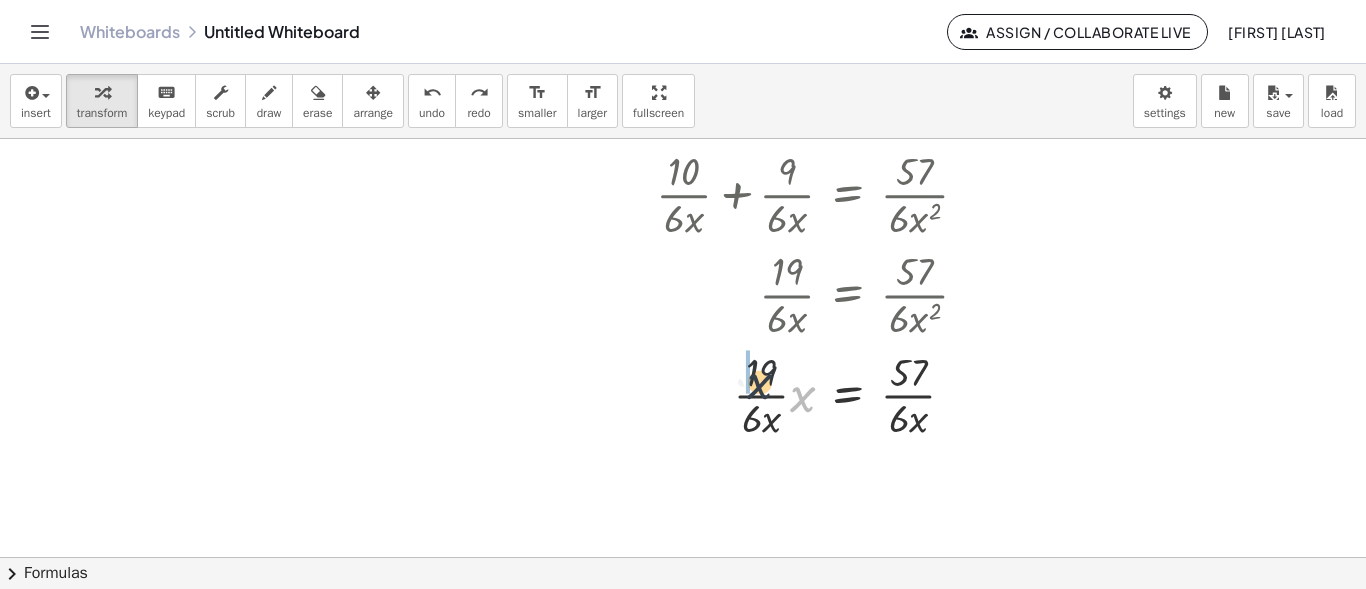 drag, startPoint x: 800, startPoint y: 397, endPoint x: 753, endPoint y: 383, distance: 49.0408 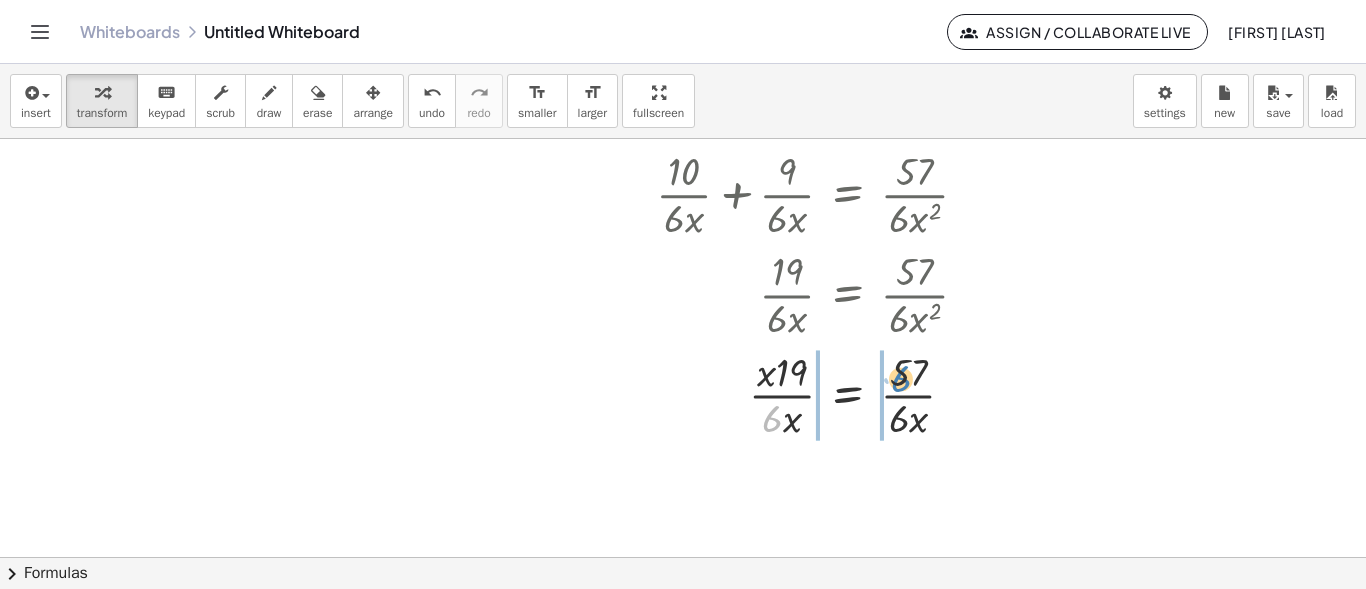 drag, startPoint x: 778, startPoint y: 419, endPoint x: 911, endPoint y: 378, distance: 139.17615 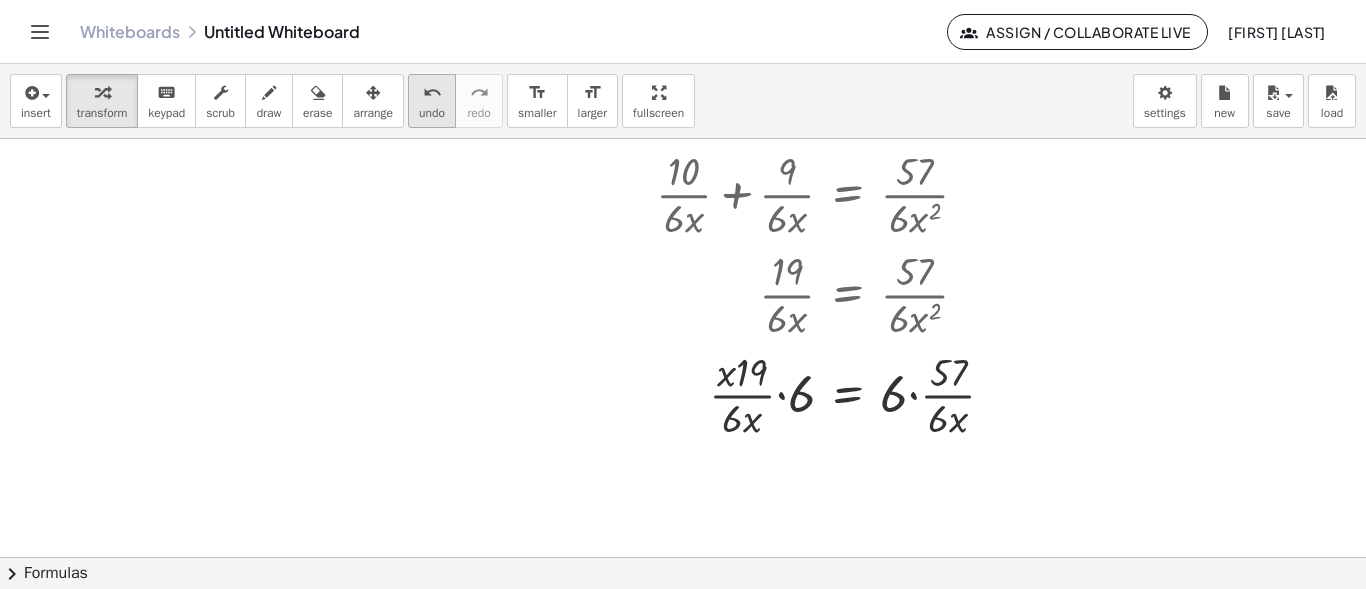click on "undo" at bounding box center [432, 113] 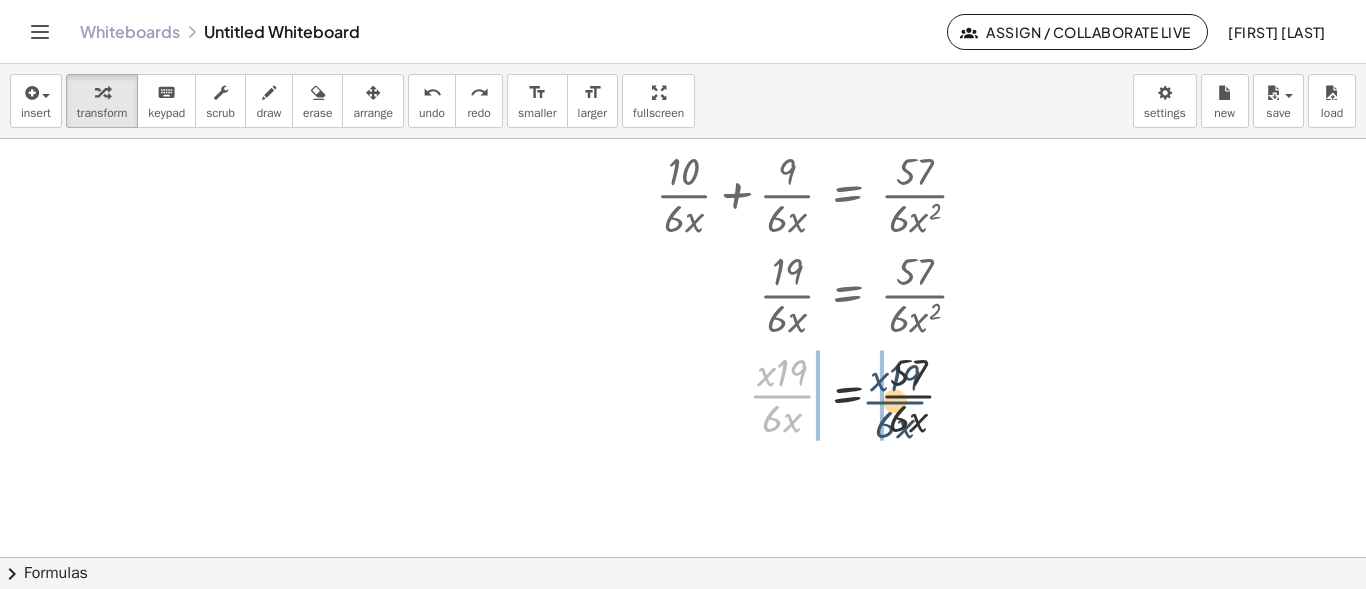 drag, startPoint x: 792, startPoint y: 401, endPoint x: 914, endPoint y: 405, distance: 122.06556 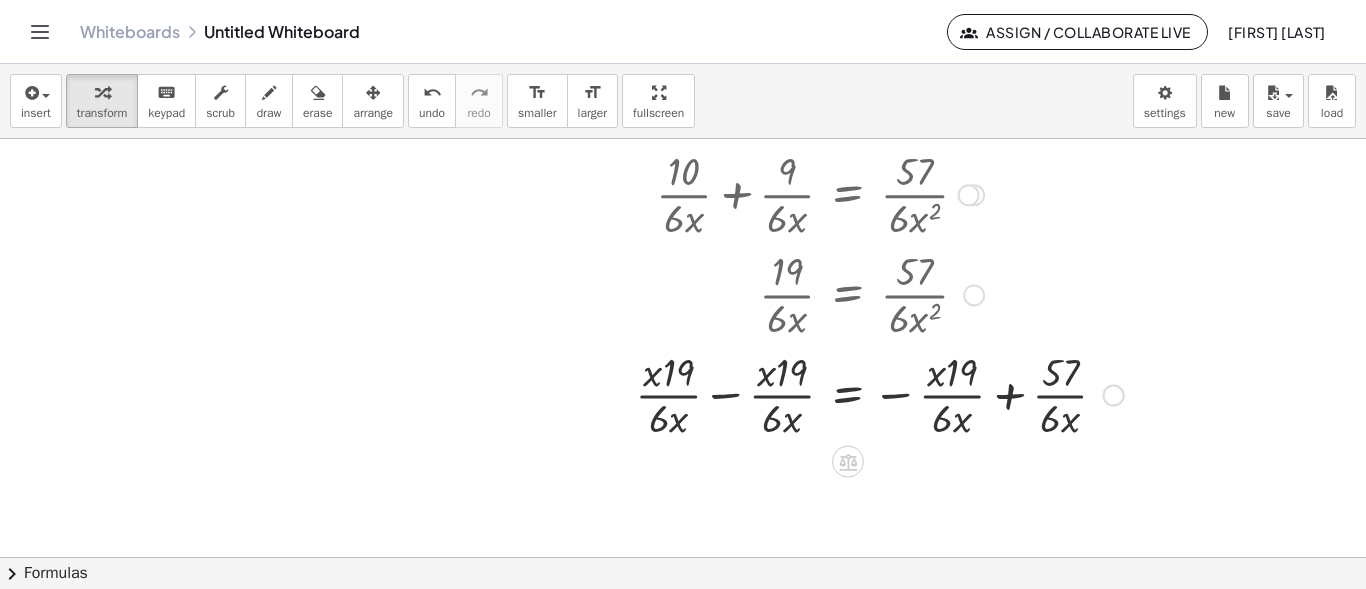click at bounding box center (860, 394) 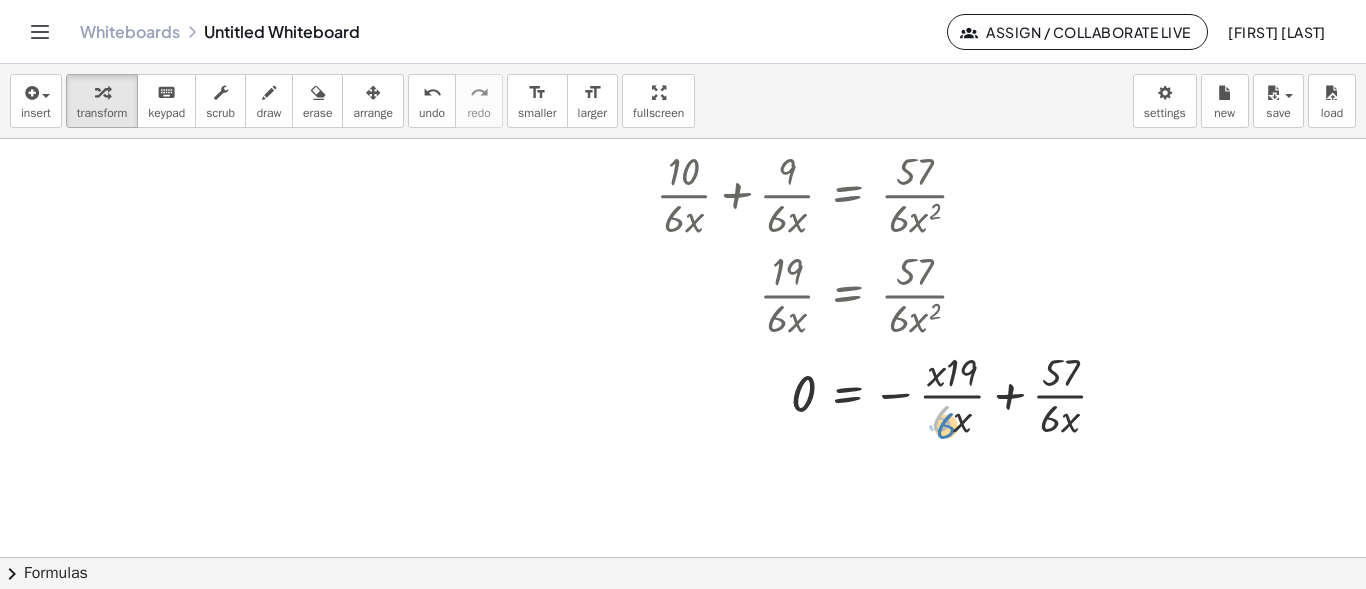 click at bounding box center (860, 394) 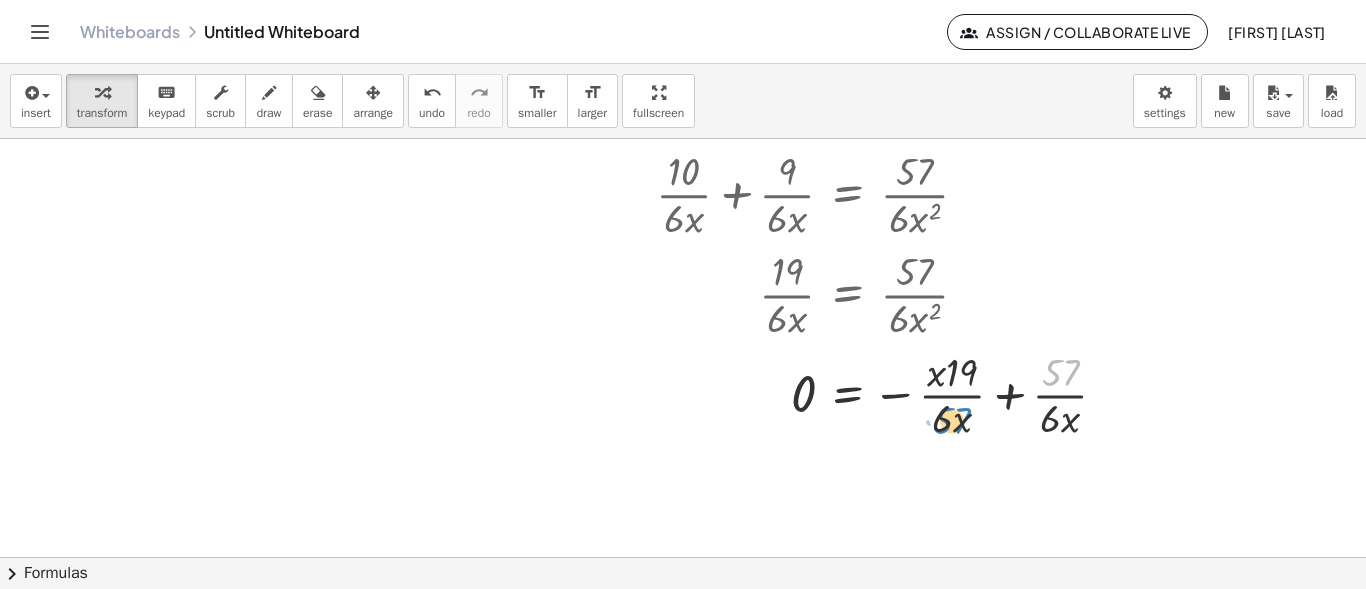 drag, startPoint x: 1060, startPoint y: 380, endPoint x: 948, endPoint y: 431, distance: 123.065025 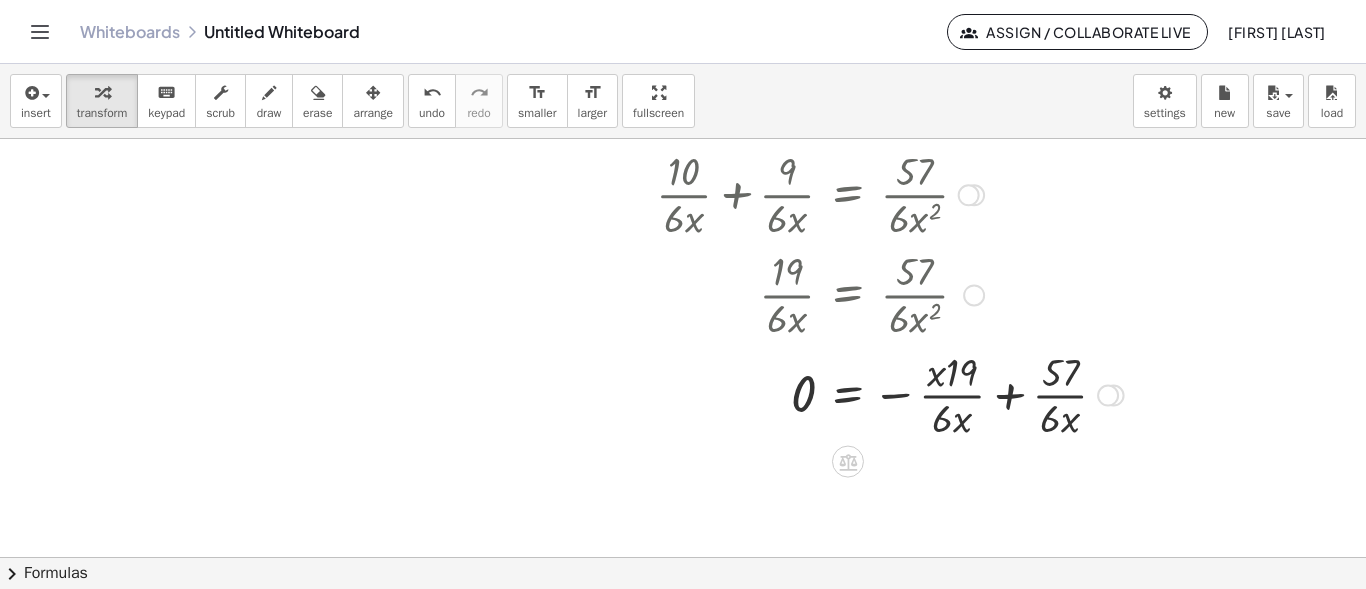 click at bounding box center (860, 394) 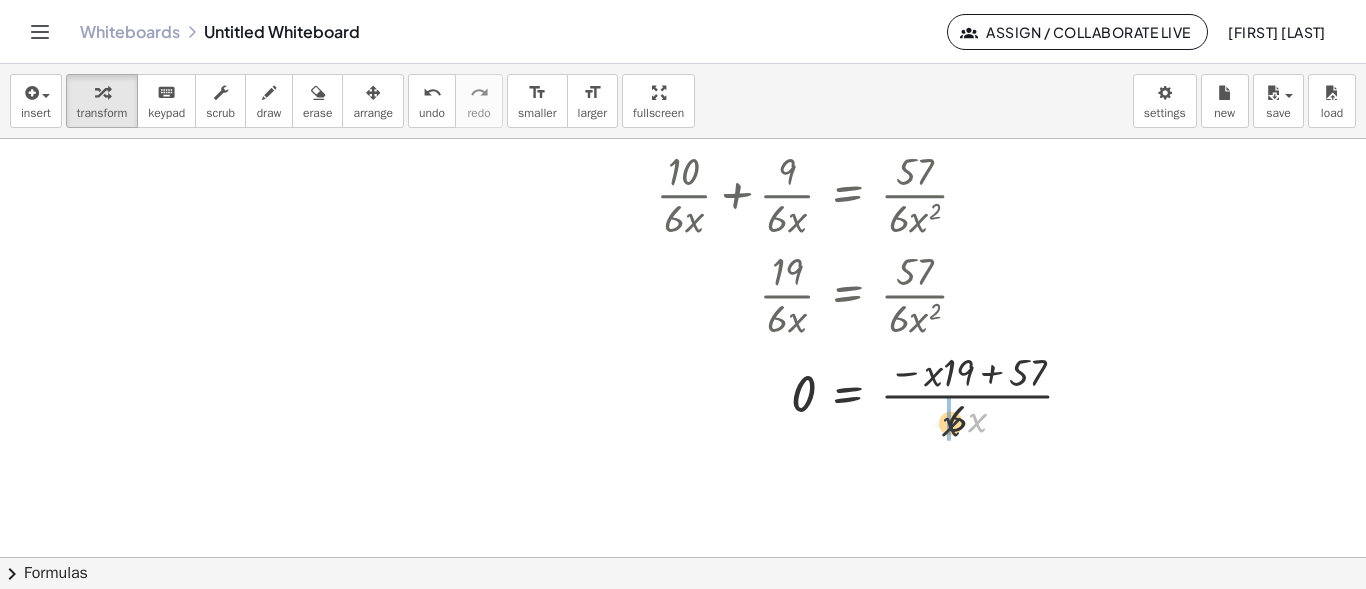 drag, startPoint x: 964, startPoint y: 420, endPoint x: 942, endPoint y: 422, distance: 22.090721 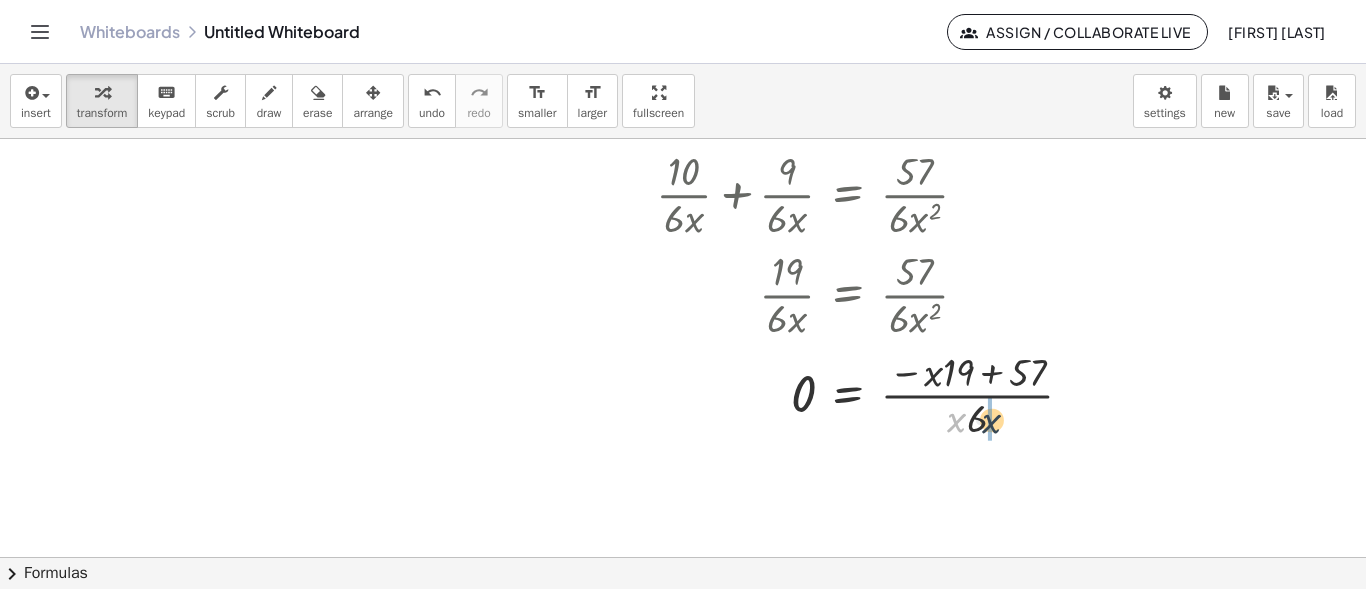 drag, startPoint x: 950, startPoint y: 424, endPoint x: 986, endPoint y: 425, distance: 36.013885 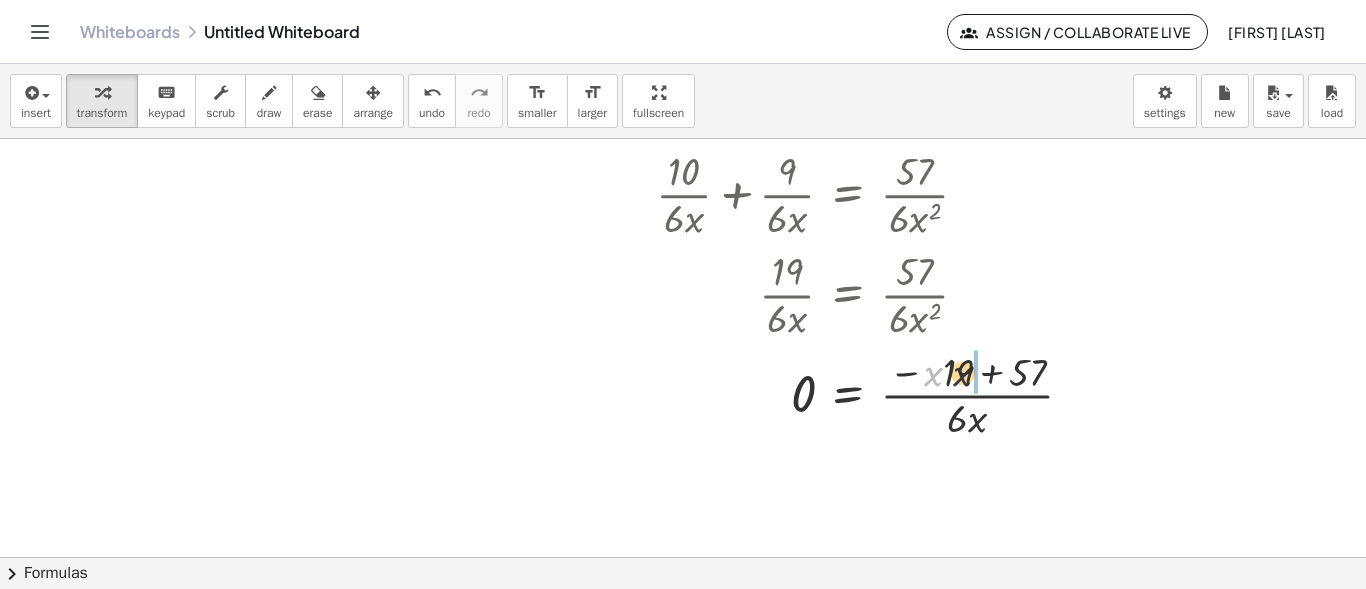 drag, startPoint x: 930, startPoint y: 387, endPoint x: 966, endPoint y: 387, distance: 36 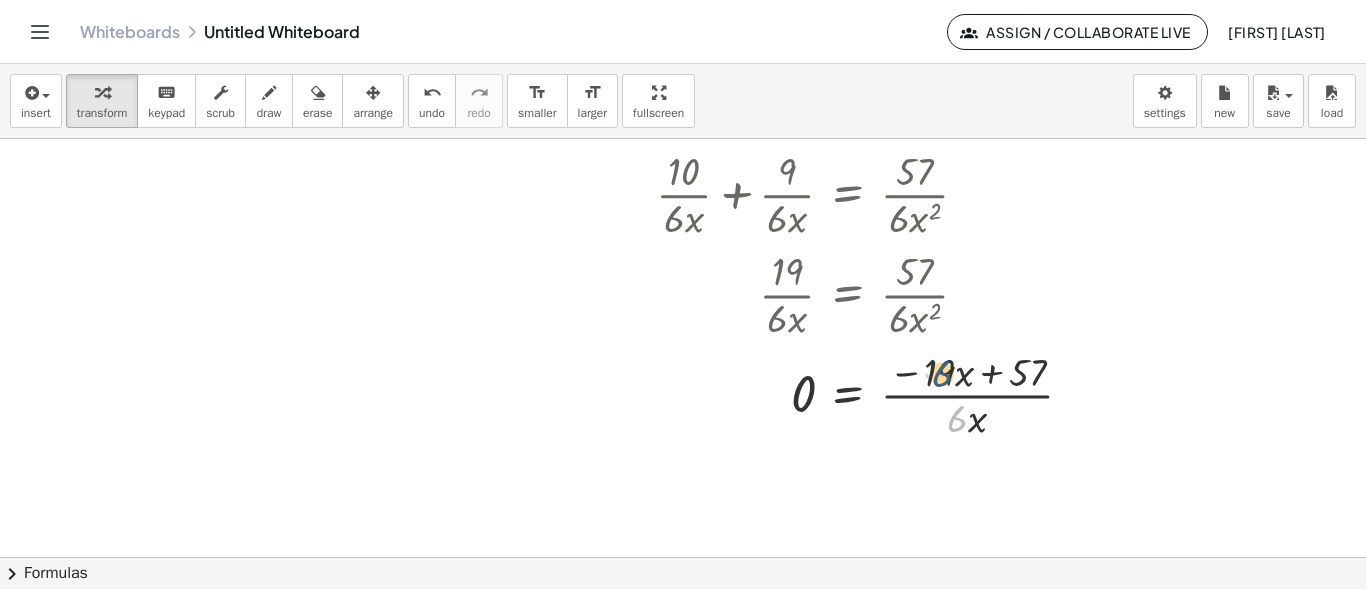 drag, startPoint x: 965, startPoint y: 424, endPoint x: 948, endPoint y: 378, distance: 49.0408 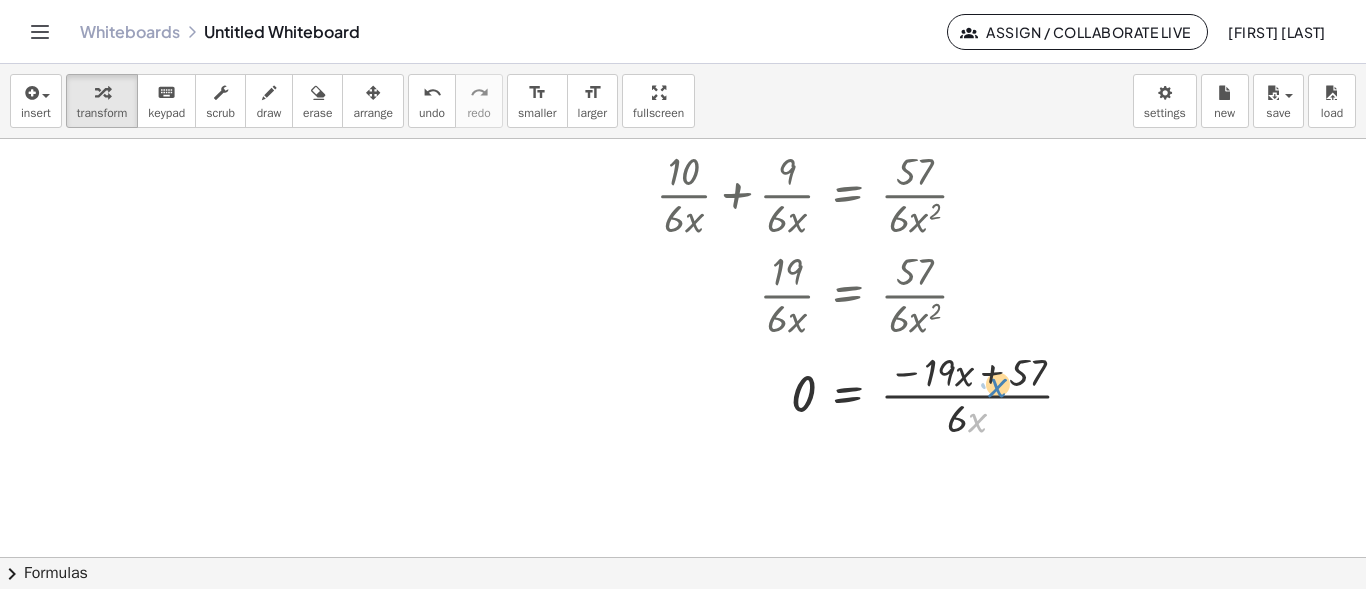 drag, startPoint x: 972, startPoint y: 416, endPoint x: 994, endPoint y: 397, distance: 29.068884 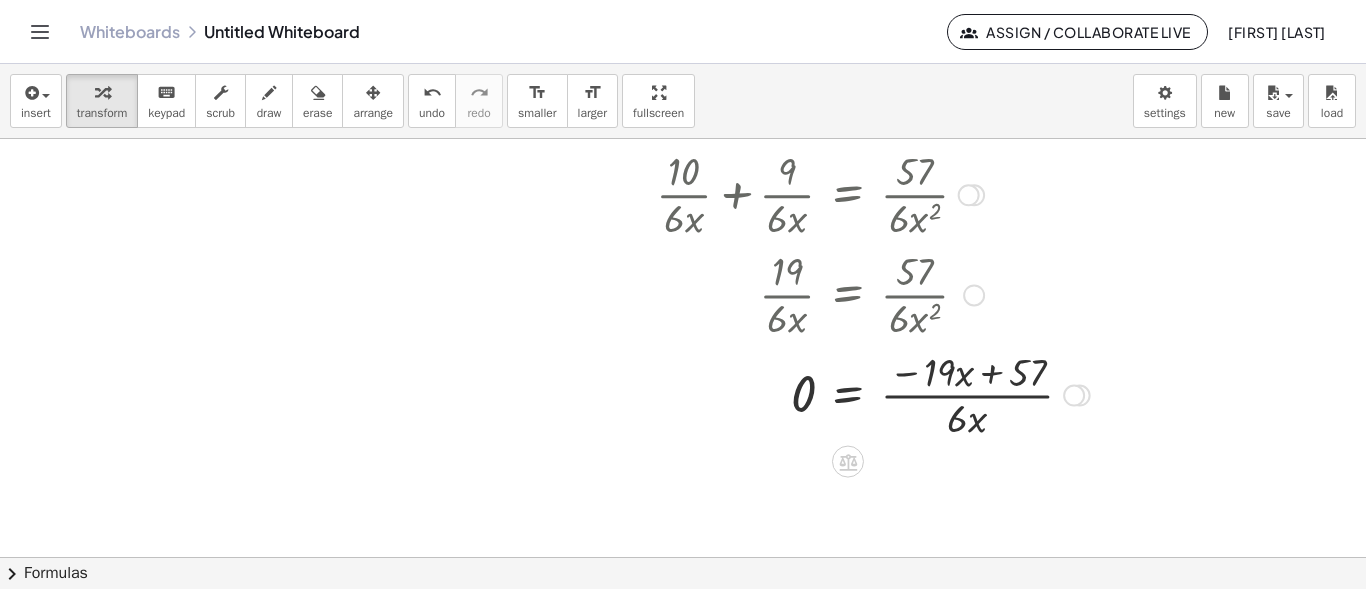 click at bounding box center (843, 394) 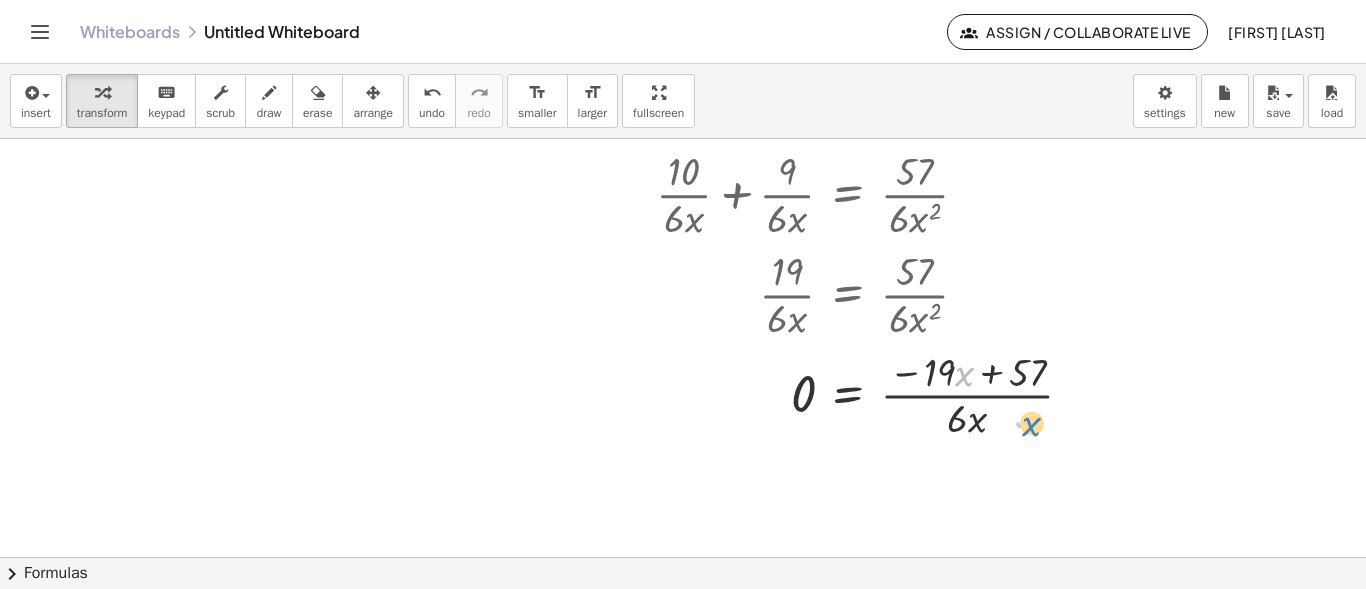 drag, startPoint x: 964, startPoint y: 370, endPoint x: 1030, endPoint y: 410, distance: 77.175125 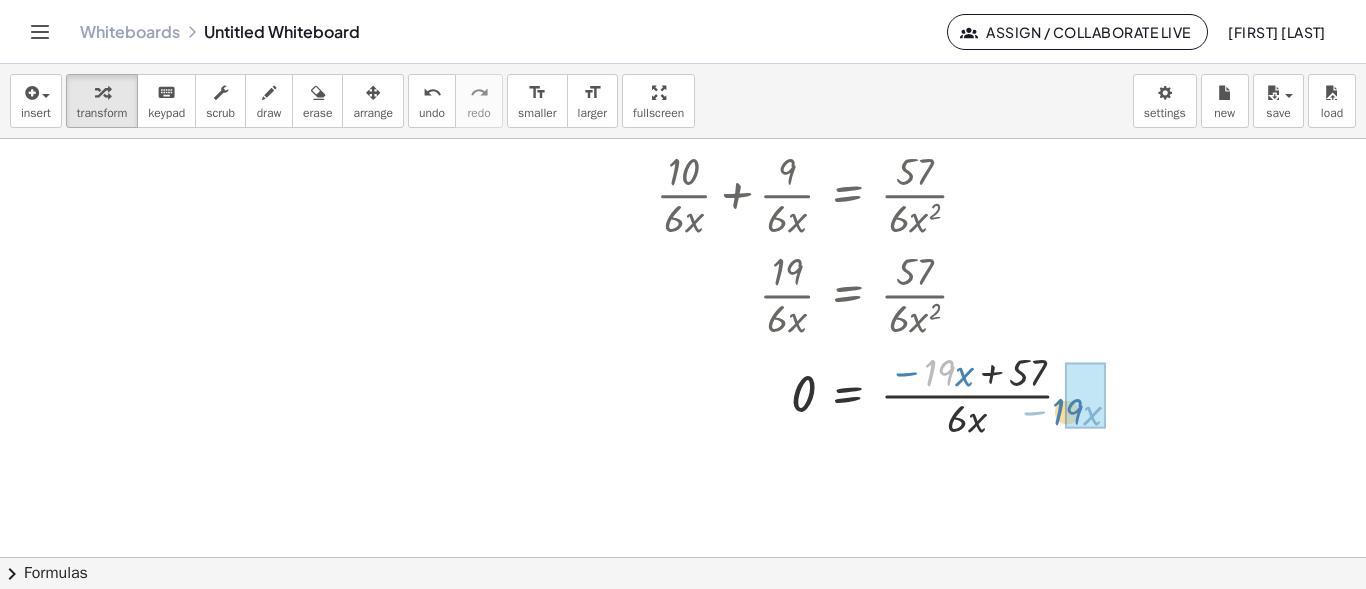 drag, startPoint x: 936, startPoint y: 374, endPoint x: 1062, endPoint y: 412, distance: 131.60547 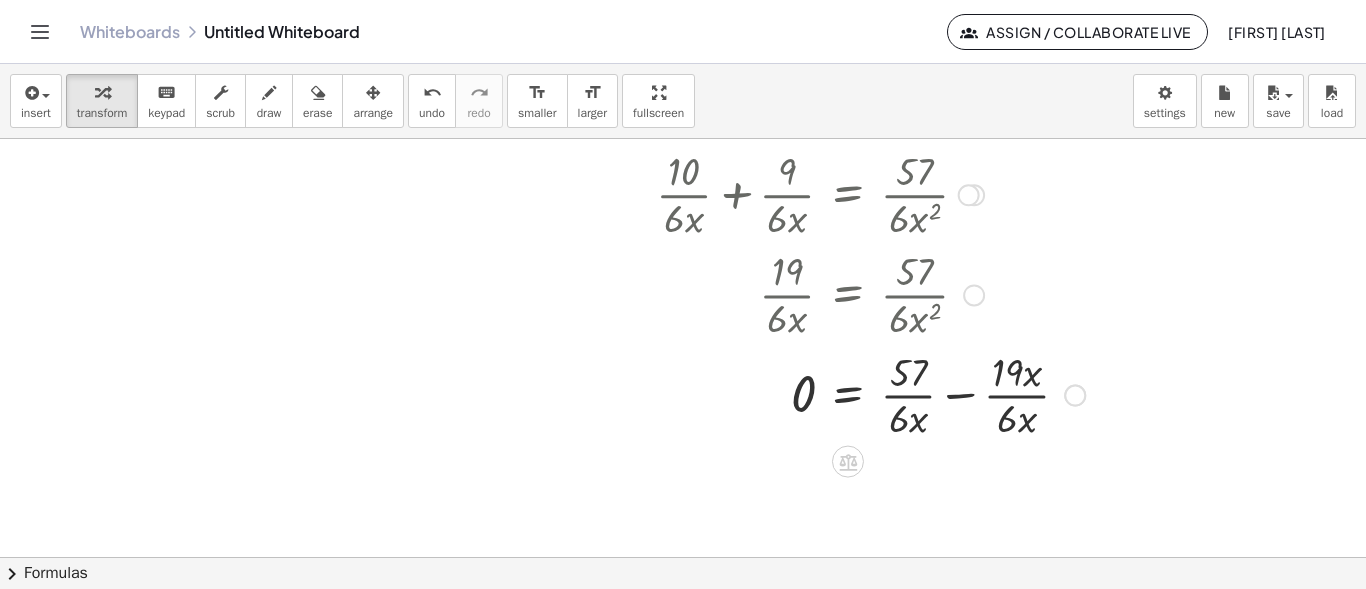 click at bounding box center [840, 394] 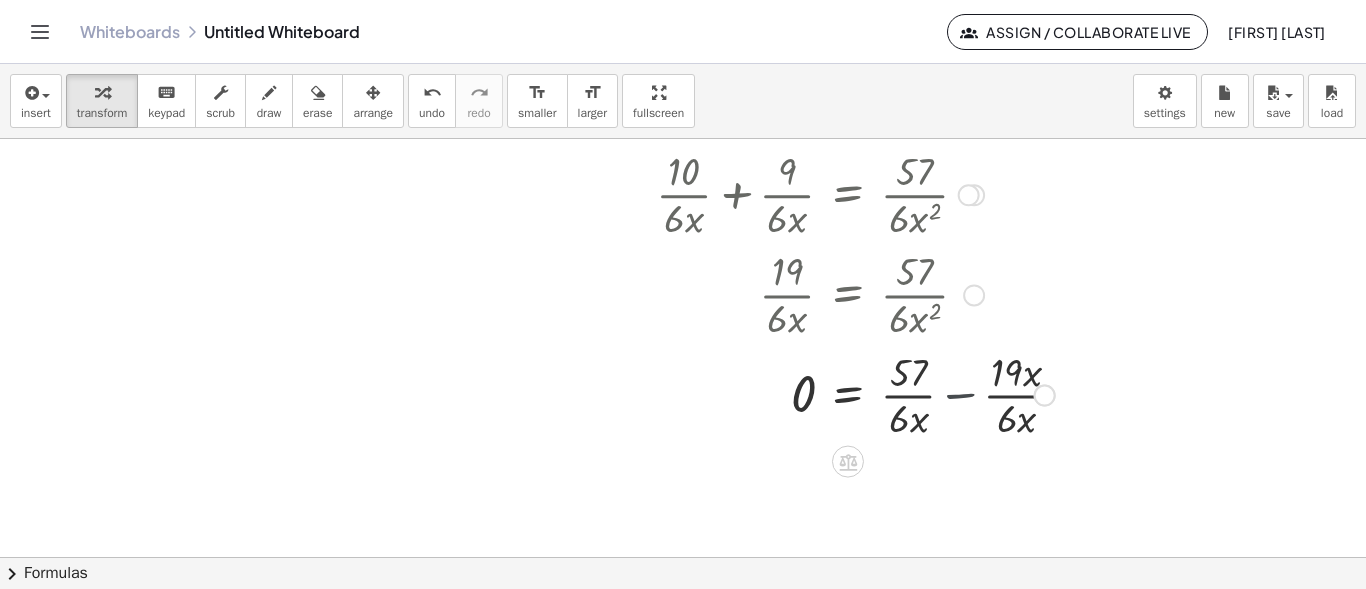 click at bounding box center (825, 394) 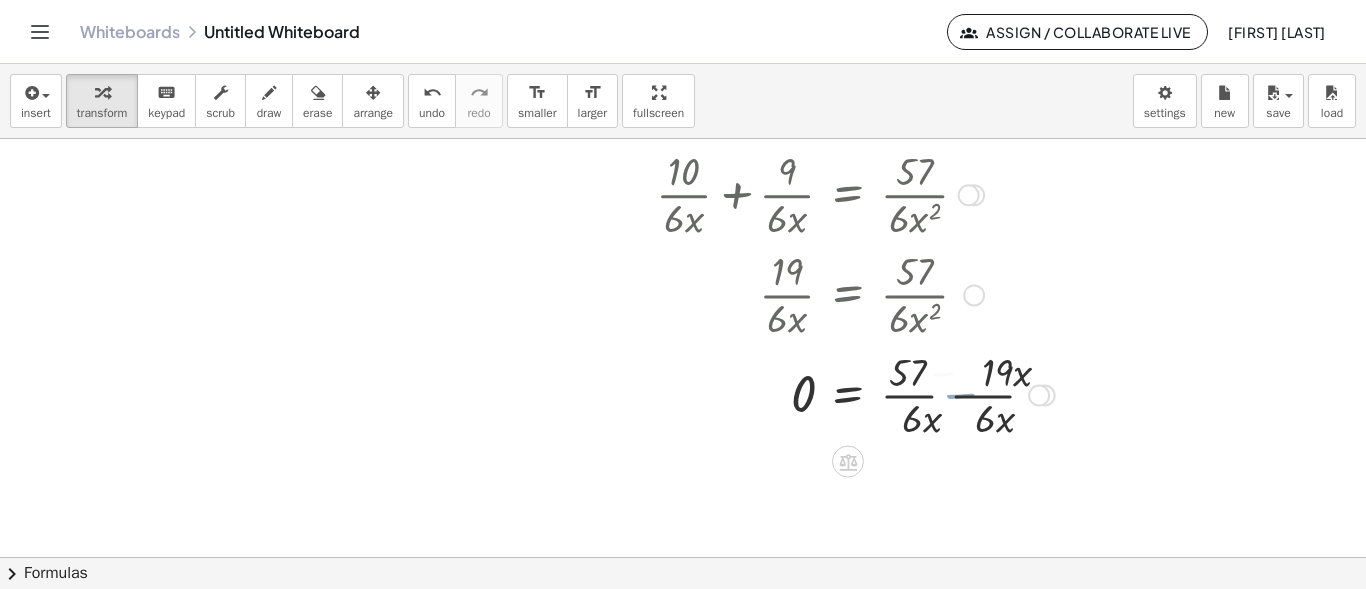 click at bounding box center (825, 394) 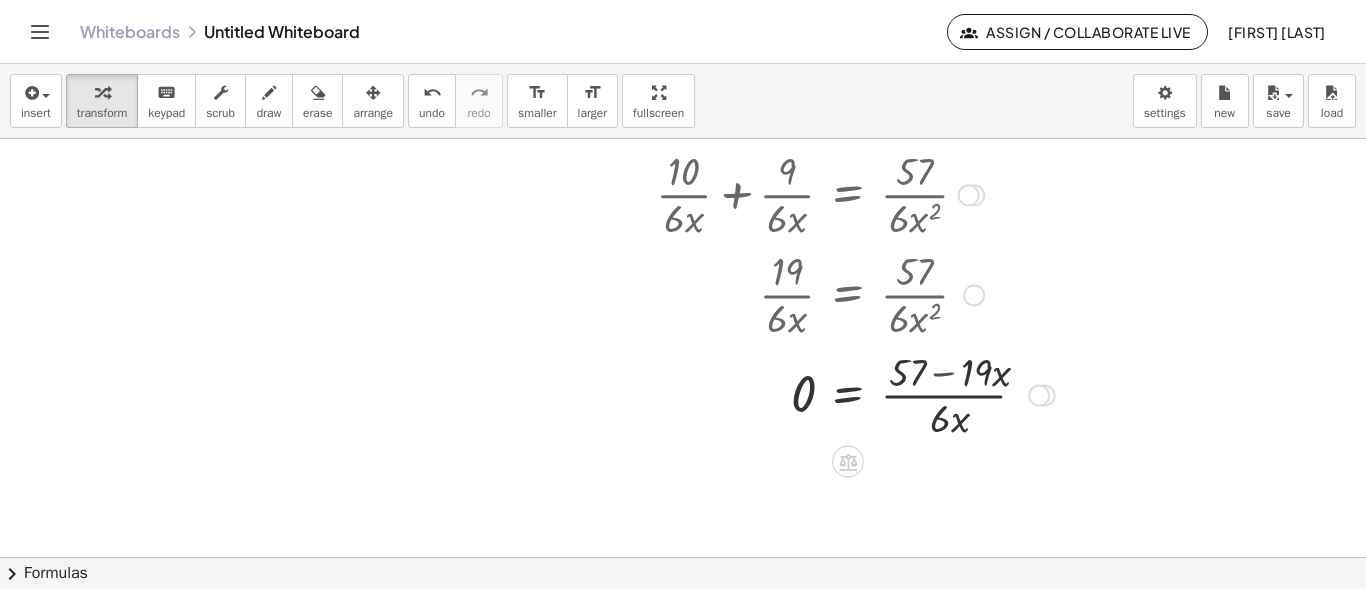 click at bounding box center [825, 394] 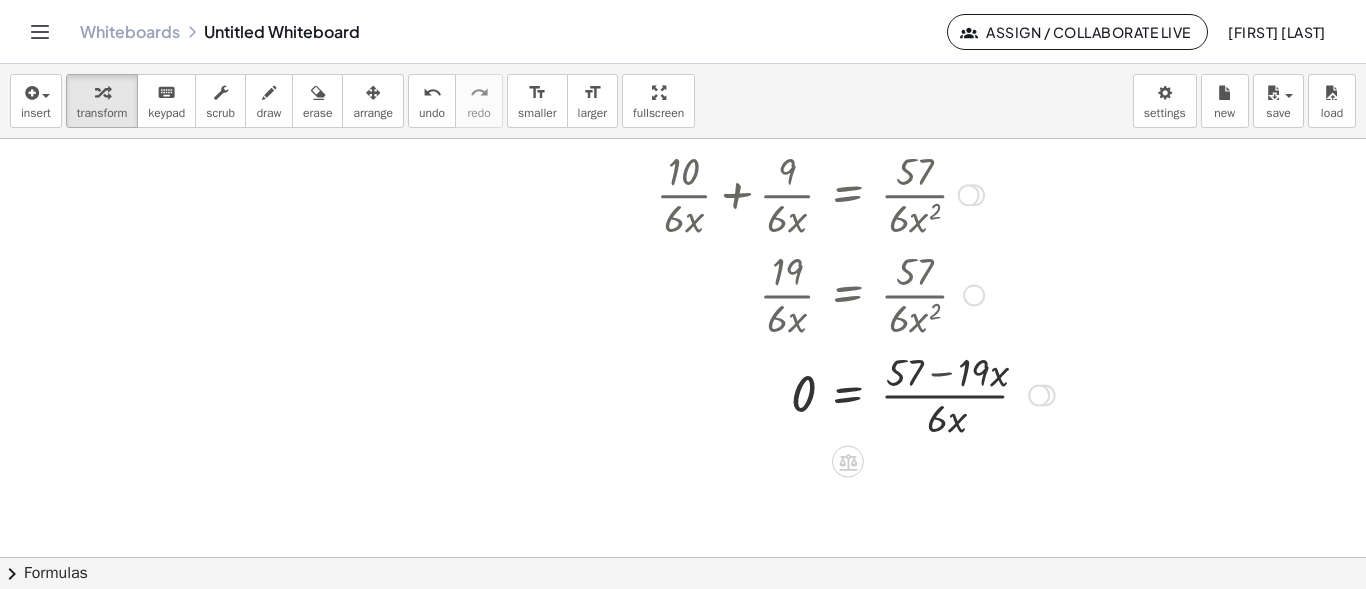click at bounding box center (825, 394) 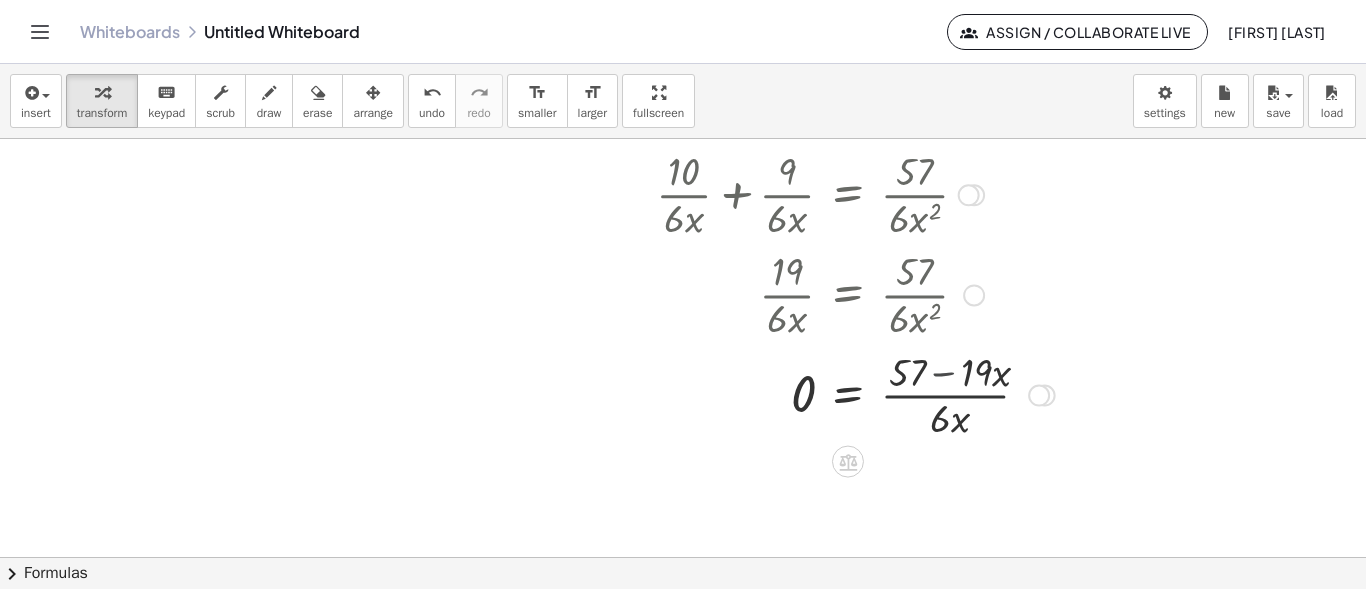 click at bounding box center [825, 394] 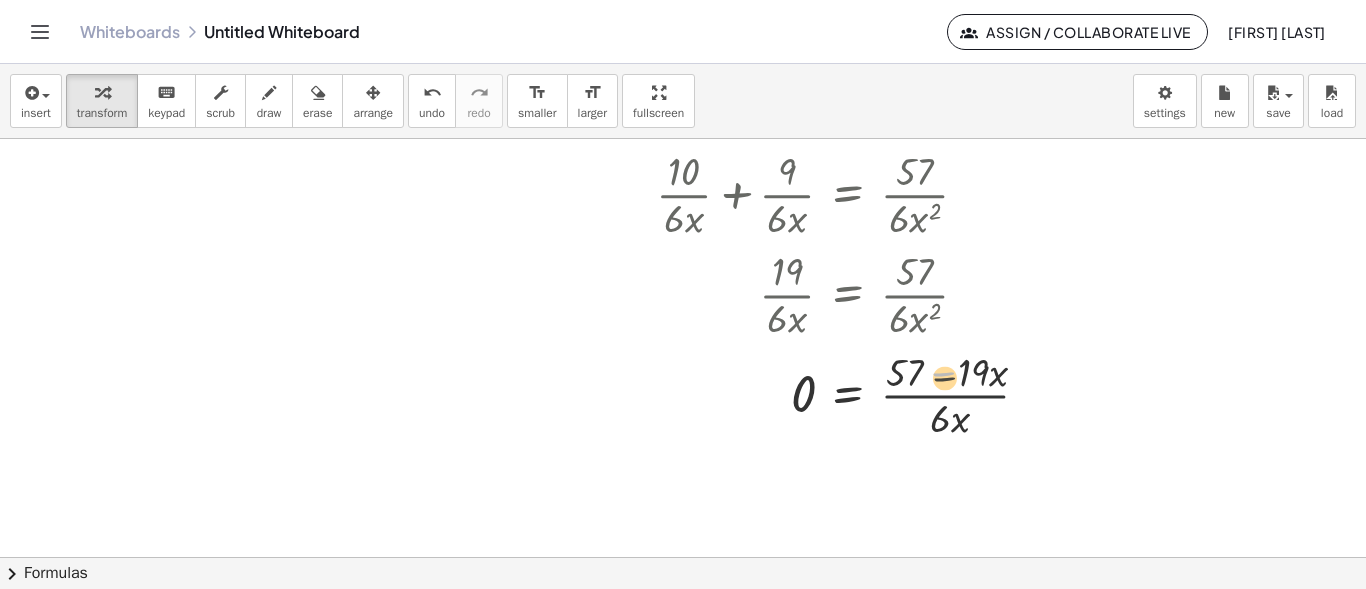 drag, startPoint x: 945, startPoint y: 405, endPoint x: 949, endPoint y: 416, distance: 11.7046995 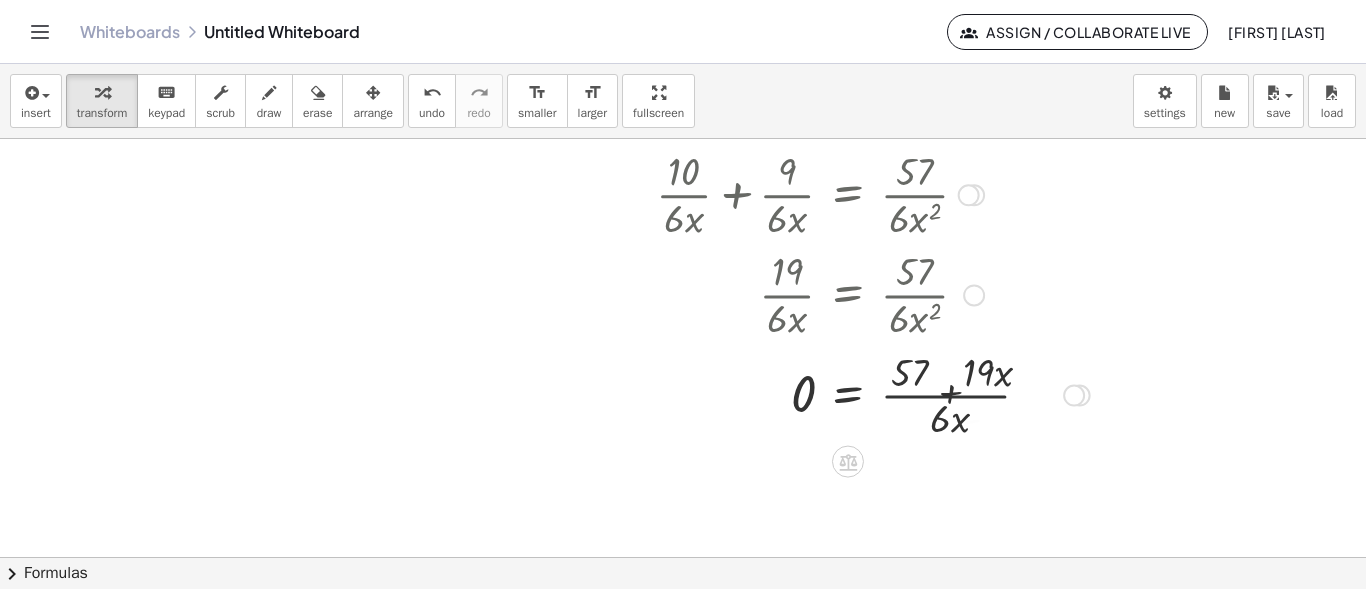 drag, startPoint x: 949, startPoint y: 416, endPoint x: 953, endPoint y: 439, distance: 23.345236 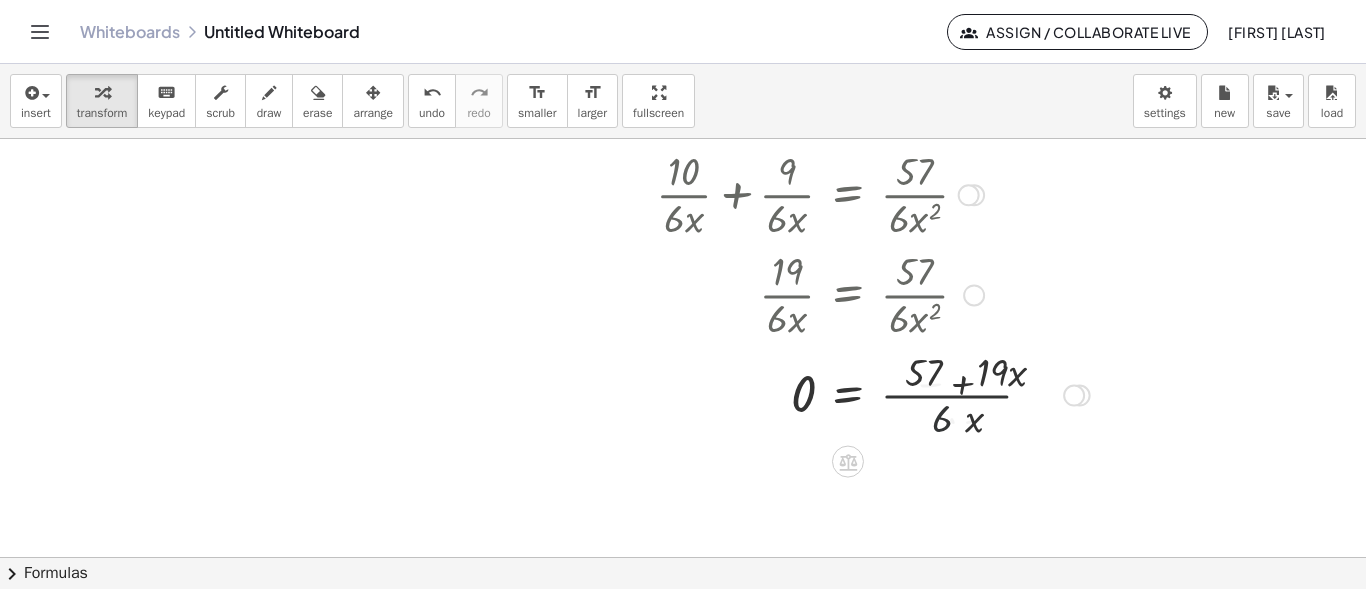 drag, startPoint x: 953, startPoint y: 439, endPoint x: 947, endPoint y: 429, distance: 11.661903 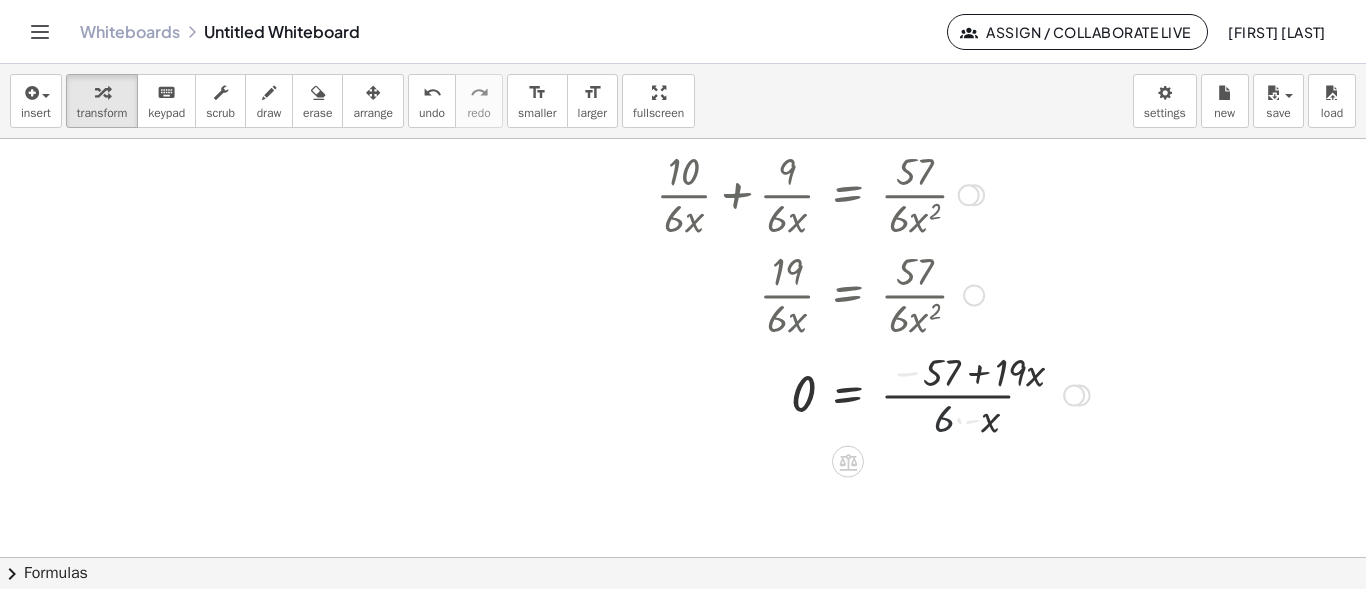 click at bounding box center (843, 394) 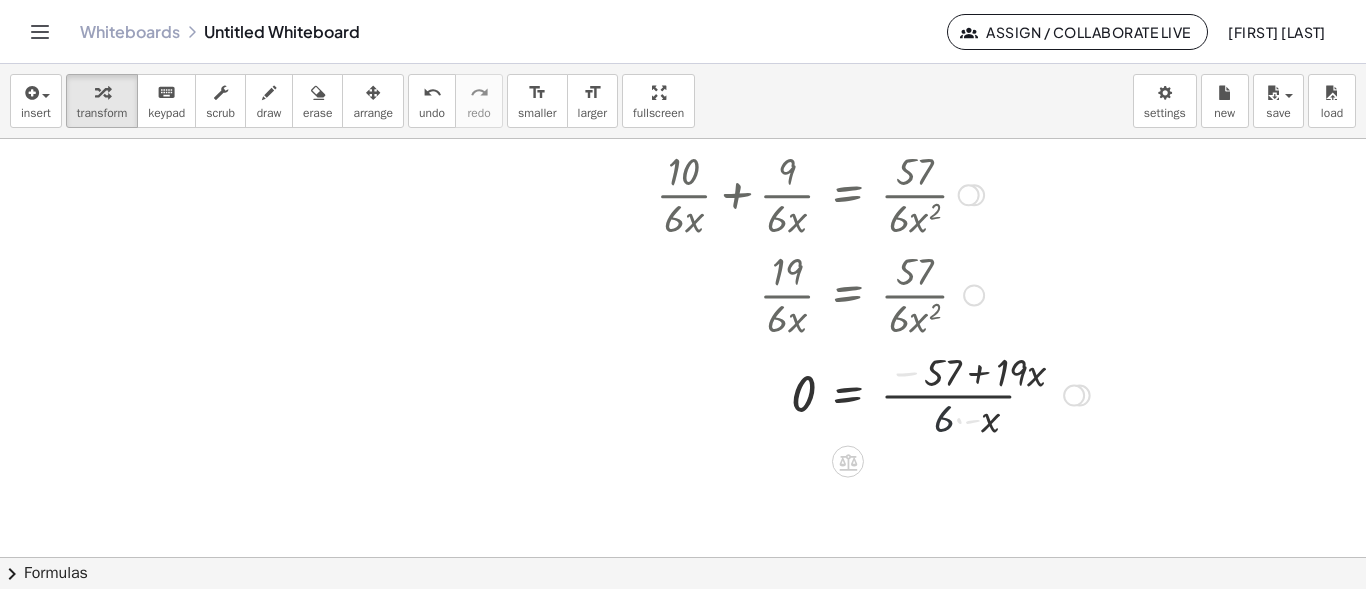 drag, startPoint x: 948, startPoint y: 424, endPoint x: 981, endPoint y: 387, distance: 49.57822 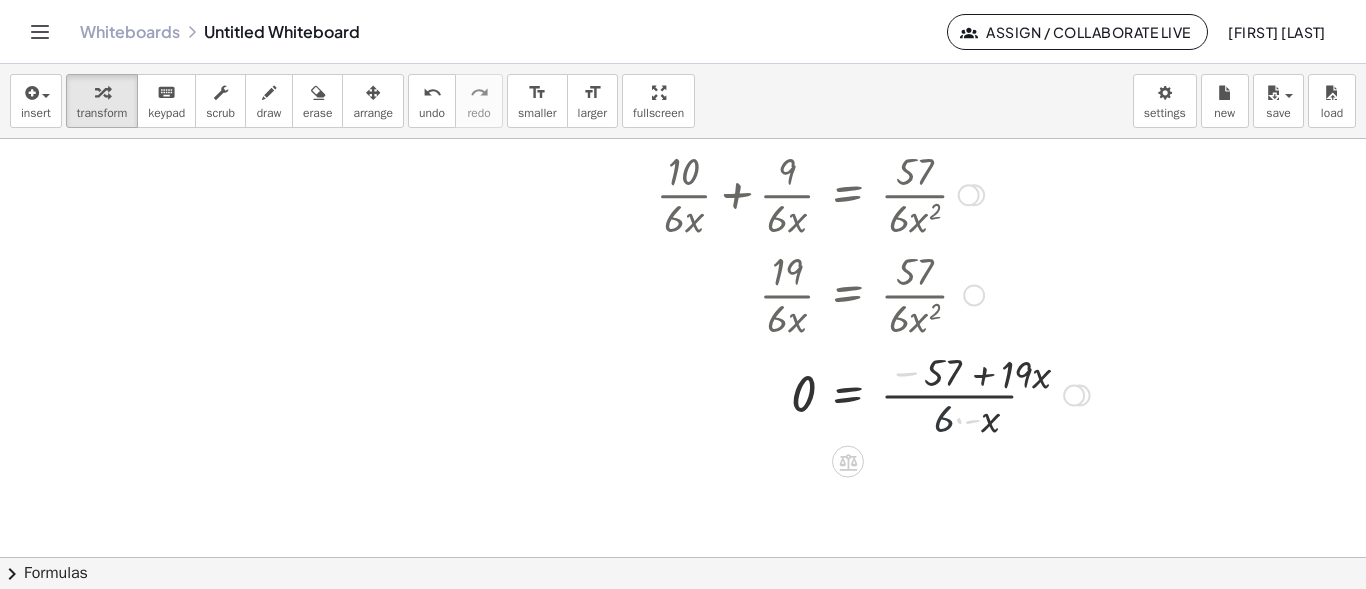 click at bounding box center [843, 394] 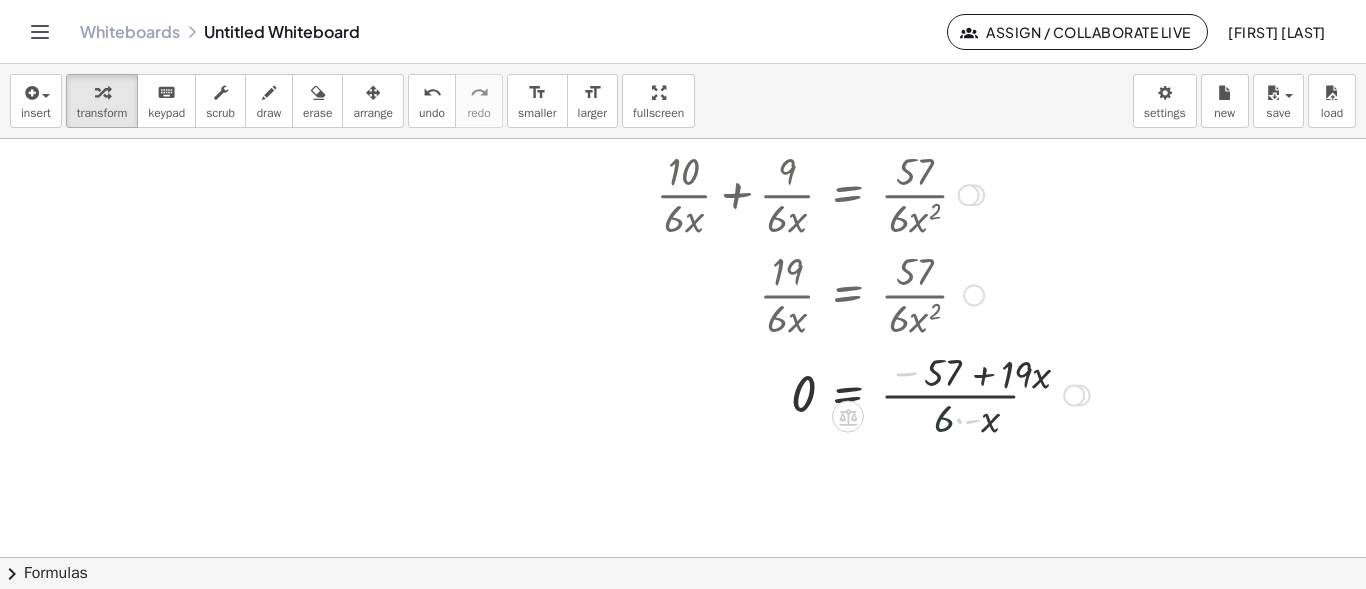 drag, startPoint x: 988, startPoint y: 410, endPoint x: 975, endPoint y: 418, distance: 15.264338 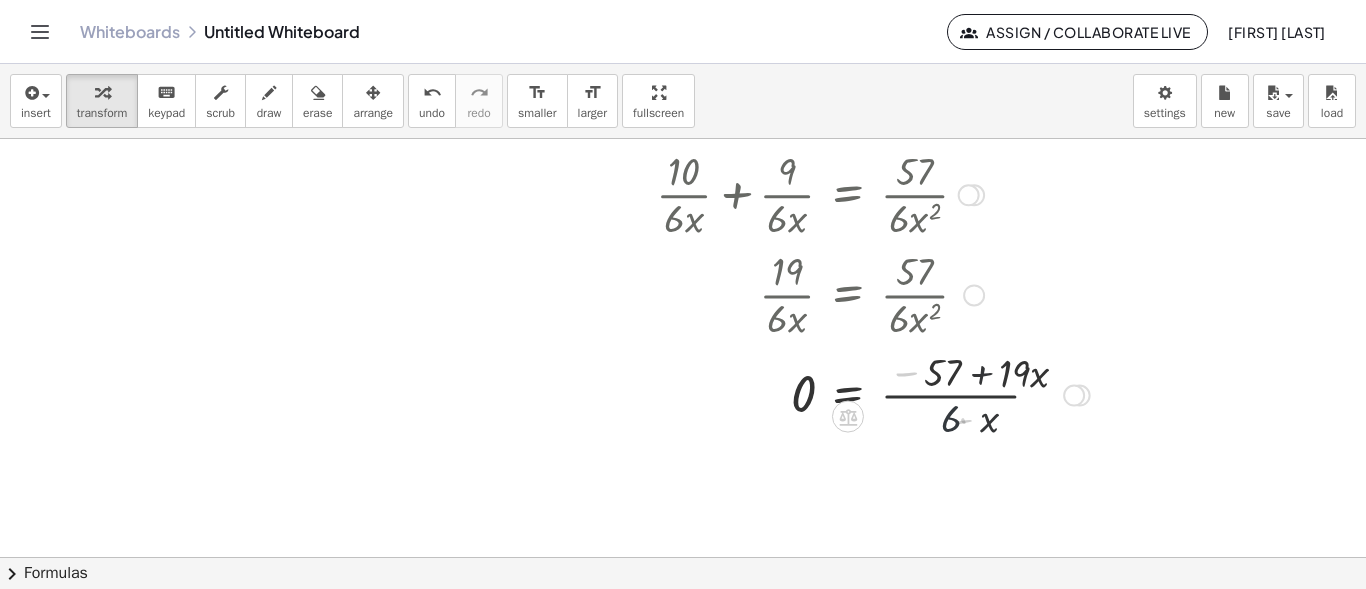 click at bounding box center [843, 394] 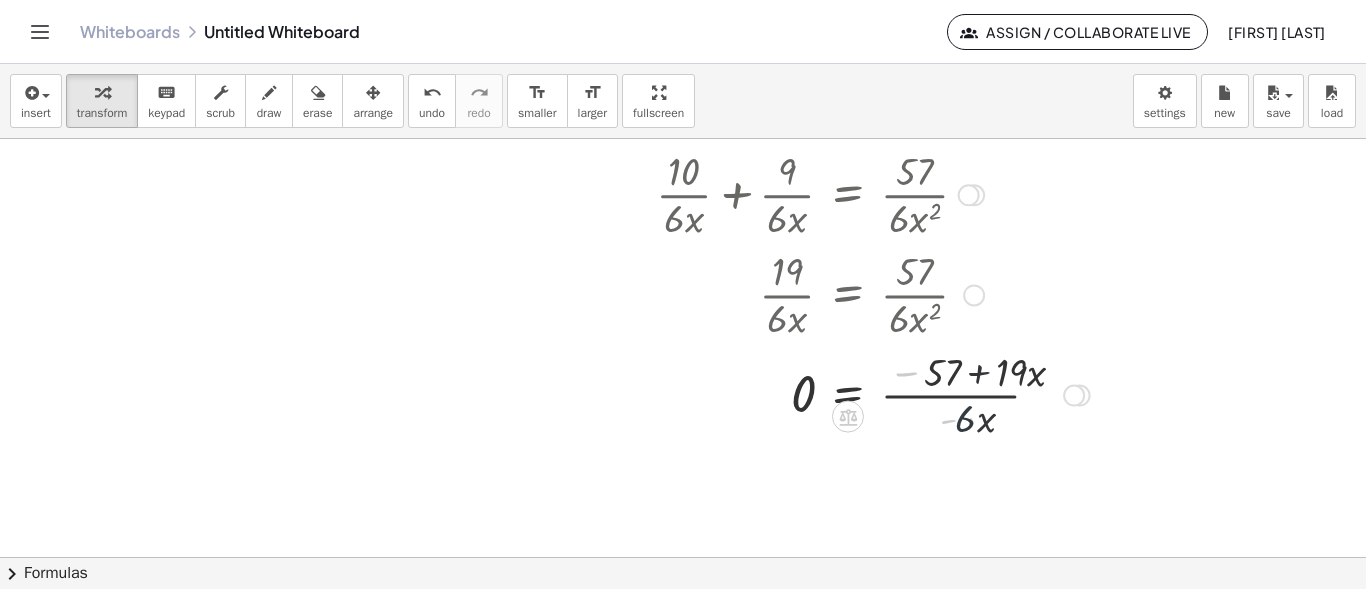 click at bounding box center (843, 394) 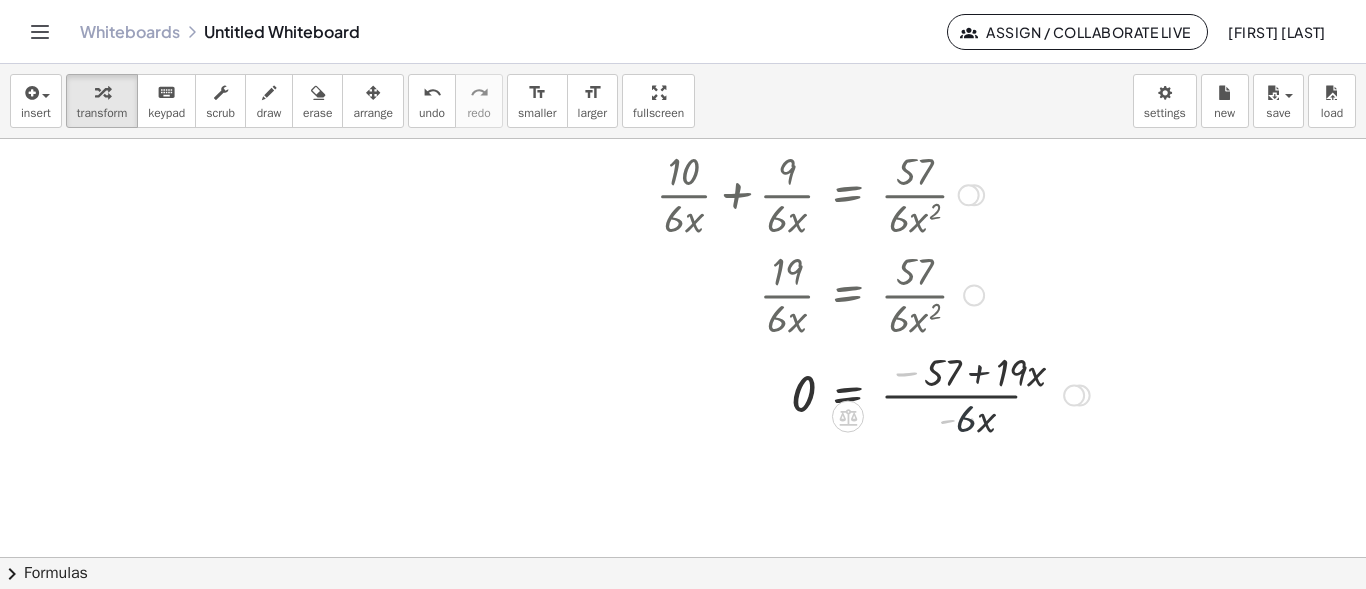 drag, startPoint x: 983, startPoint y: 411, endPoint x: 978, endPoint y: 378, distance: 33.37664 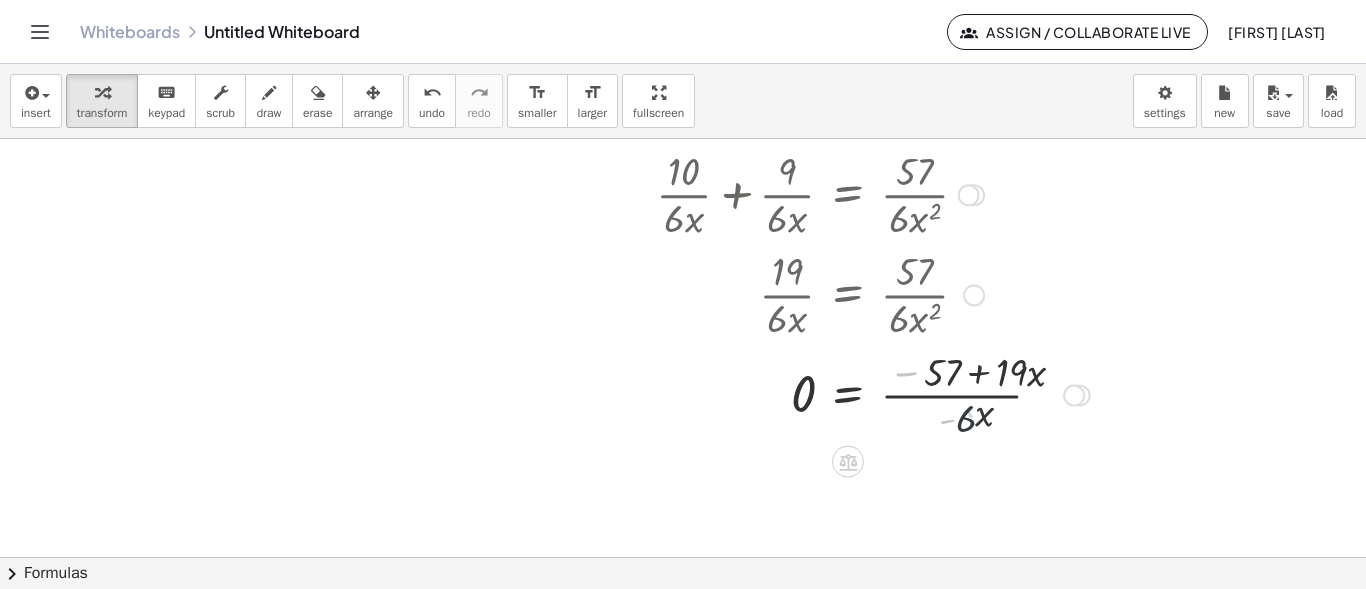 click at bounding box center (843, 394) 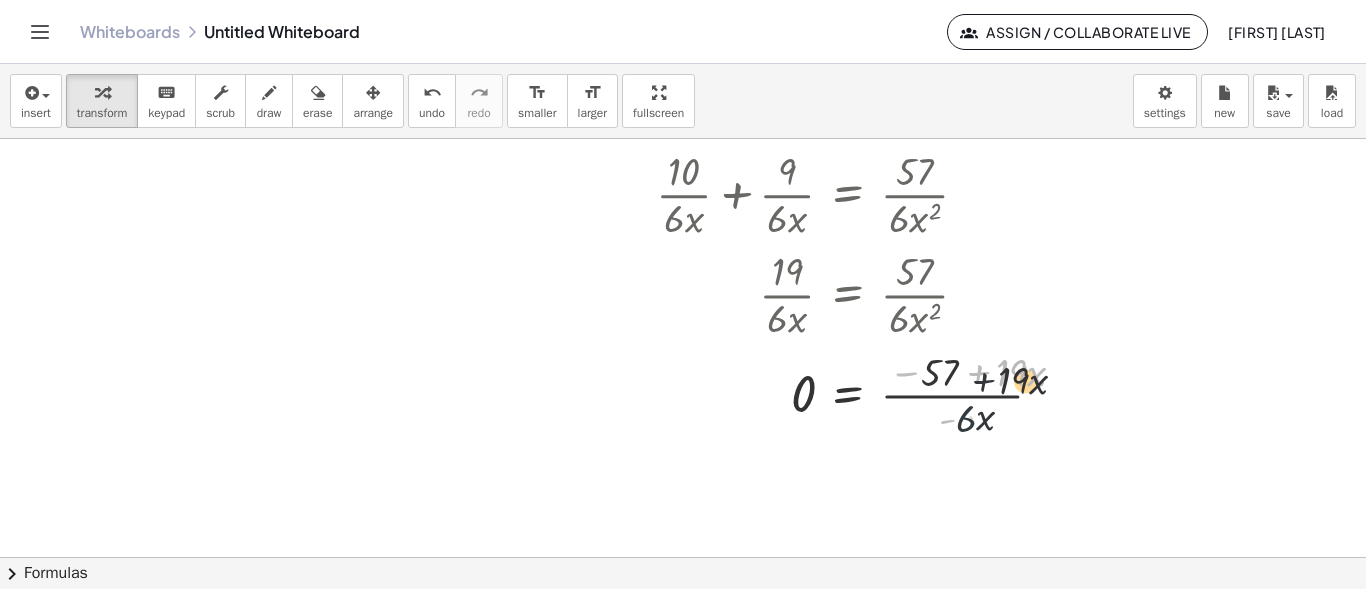 drag, startPoint x: 978, startPoint y: 369, endPoint x: 964, endPoint y: 445, distance: 77.27872 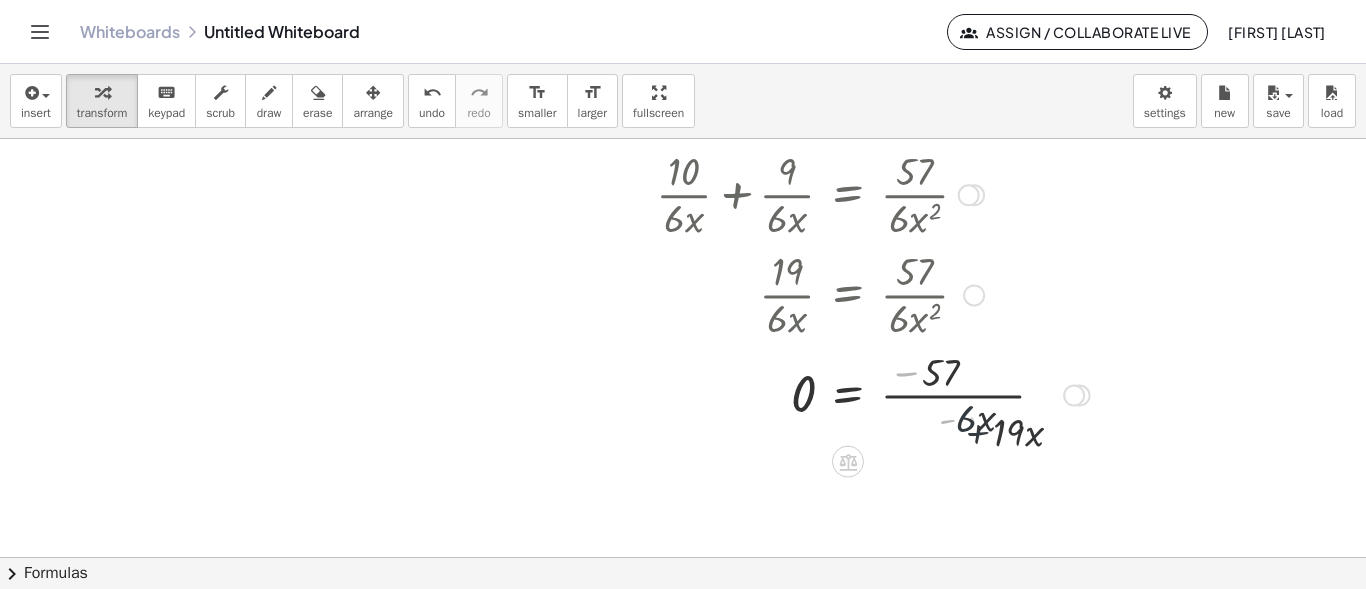 drag, startPoint x: 962, startPoint y: 423, endPoint x: 950, endPoint y: 412, distance: 16.27882 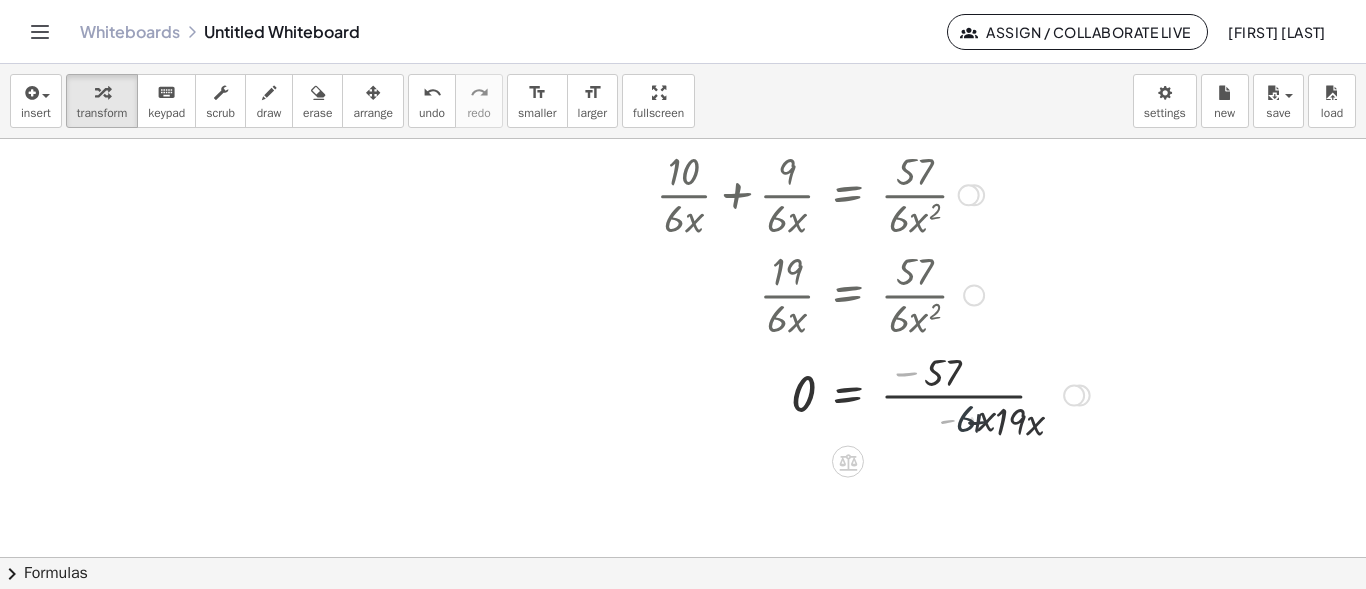 drag, startPoint x: 942, startPoint y: 394, endPoint x: 950, endPoint y: 376, distance: 19.697716 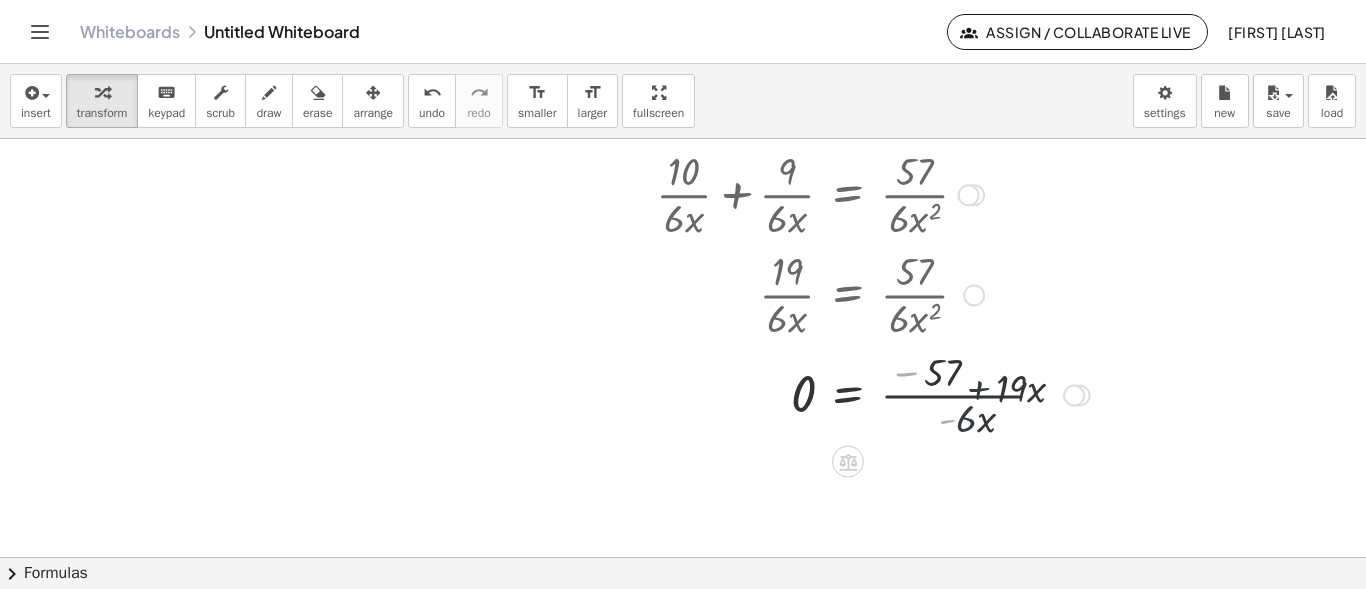 drag, startPoint x: 950, startPoint y: 376, endPoint x: 976, endPoint y: 450, distance: 78.434685 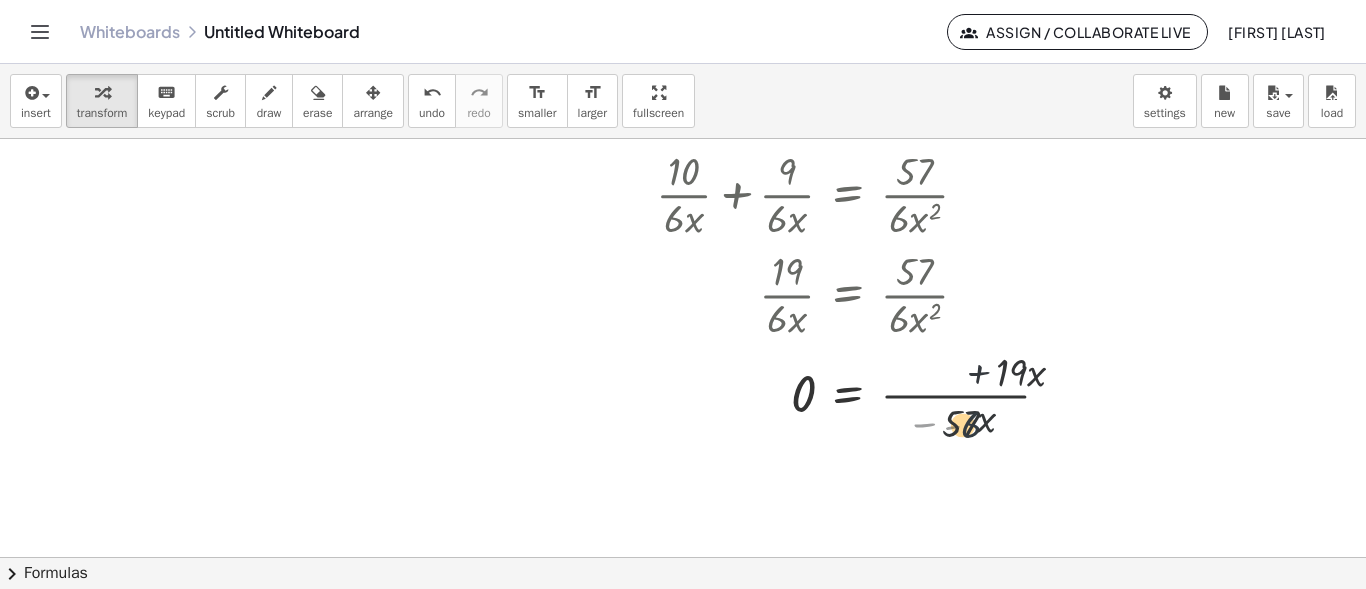 drag, startPoint x: 971, startPoint y: 420, endPoint x: 999, endPoint y: 436, distance: 32.24903 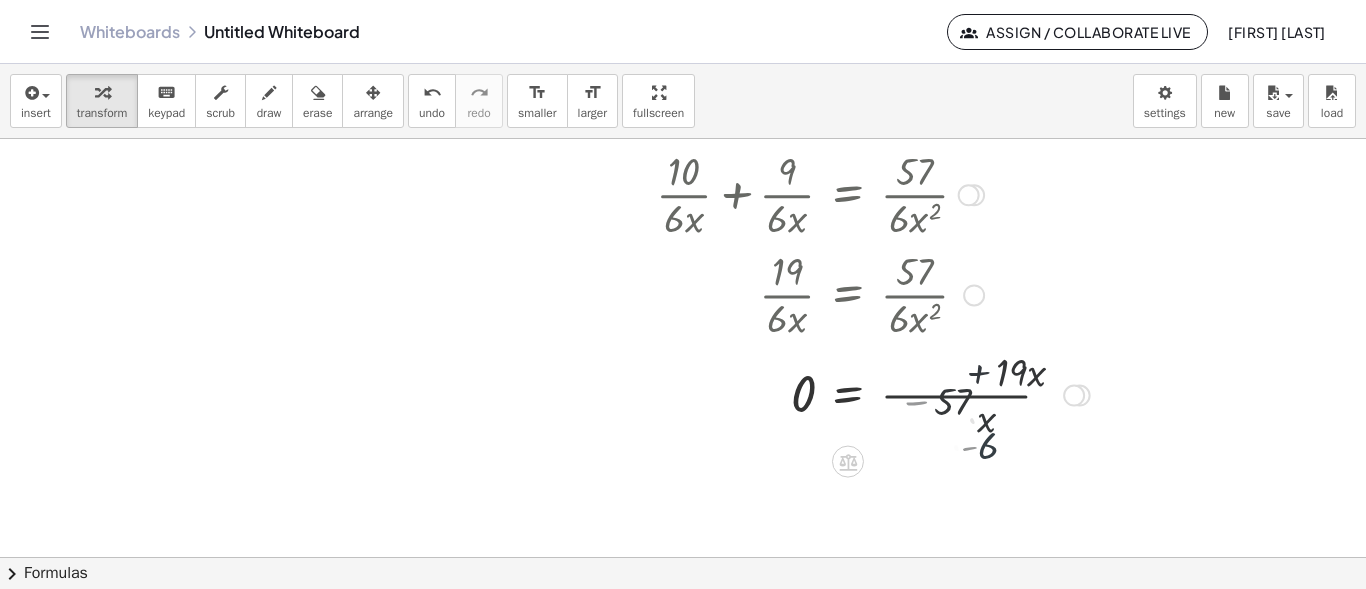 click at bounding box center (843, 394) 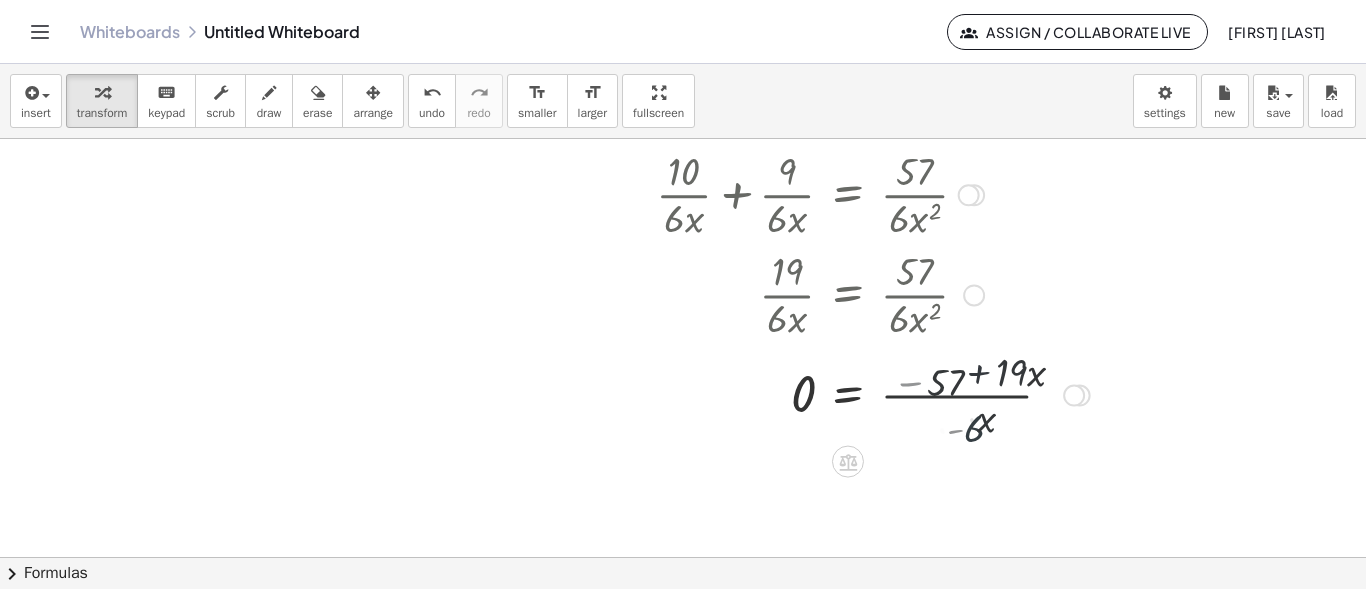 drag, startPoint x: 1000, startPoint y: 365, endPoint x: 972, endPoint y: 442, distance: 81.9329 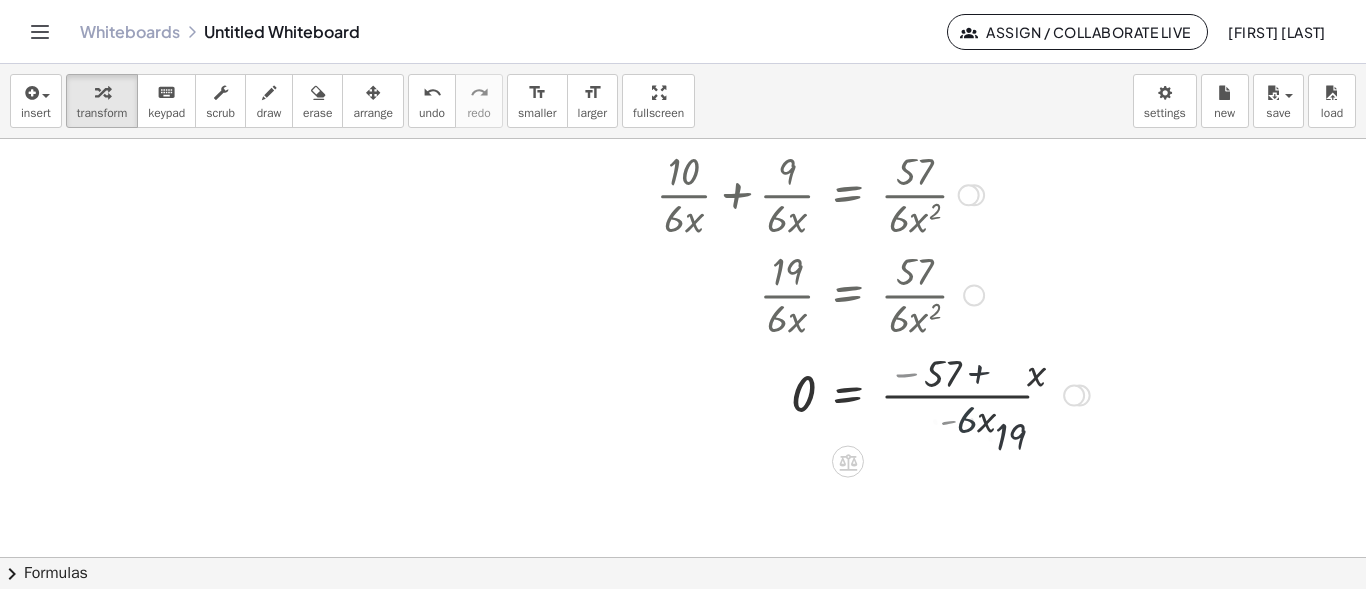 drag, startPoint x: 970, startPoint y: 418, endPoint x: 957, endPoint y: 398, distance: 23.853722 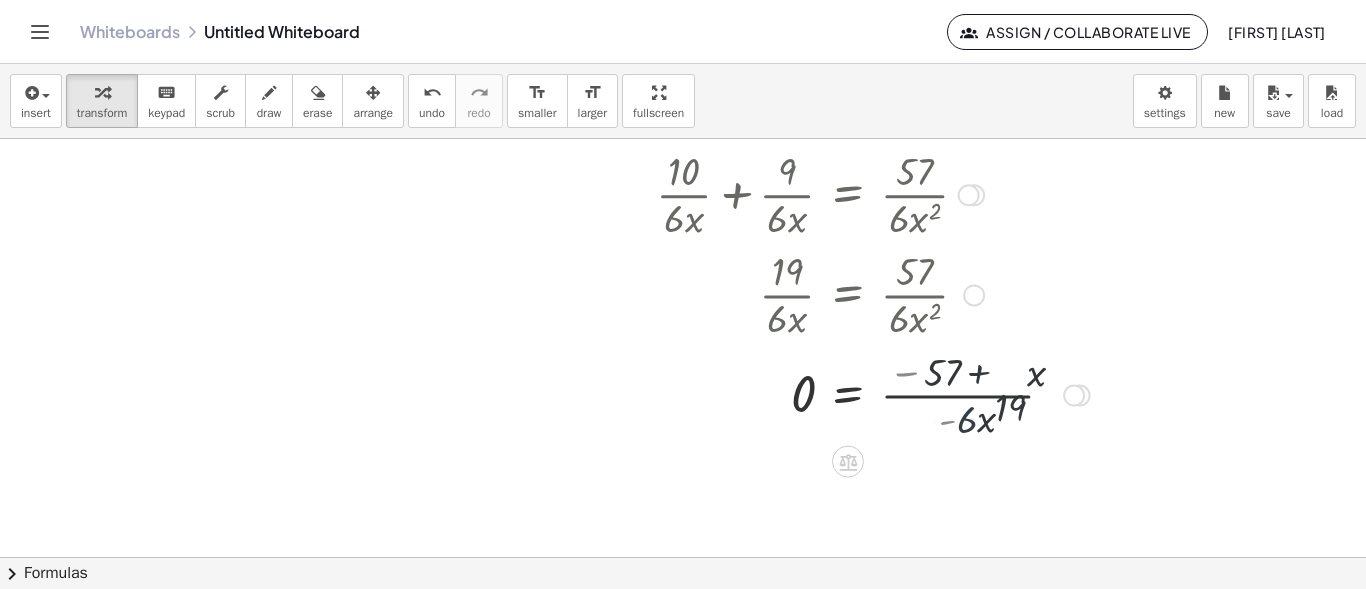 drag, startPoint x: 957, startPoint y: 391, endPoint x: 945, endPoint y: 419, distance: 30.463093 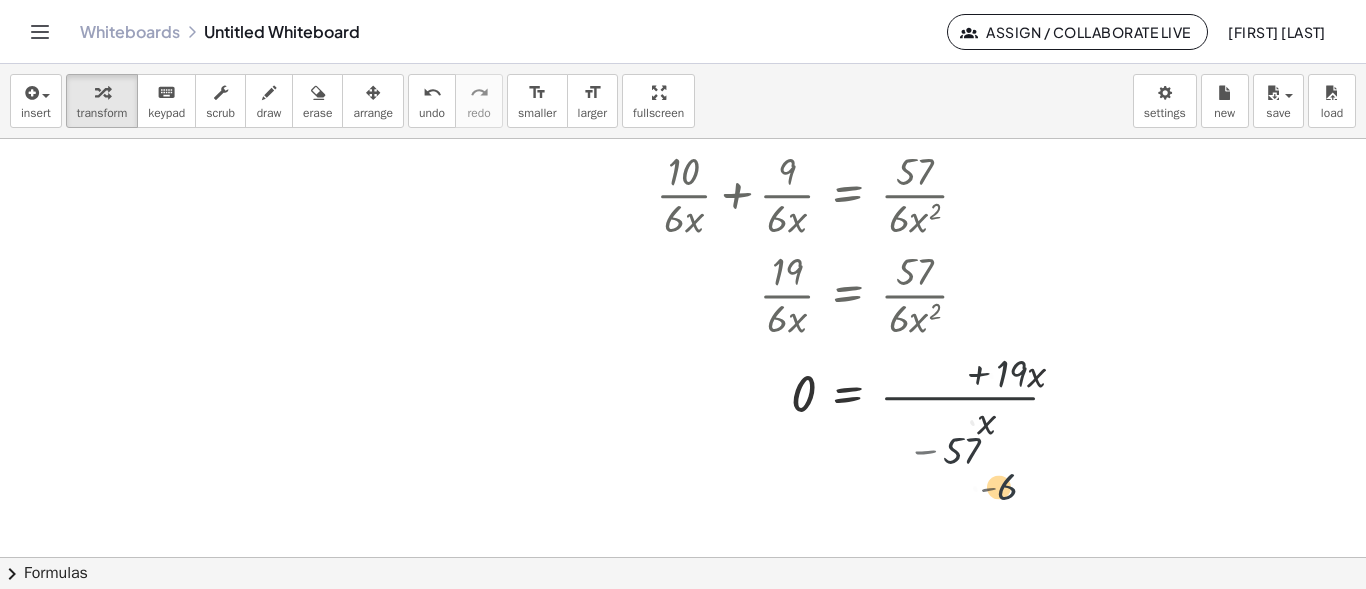 drag, startPoint x: 966, startPoint y: 442, endPoint x: 1026, endPoint y: 538, distance: 113.20777 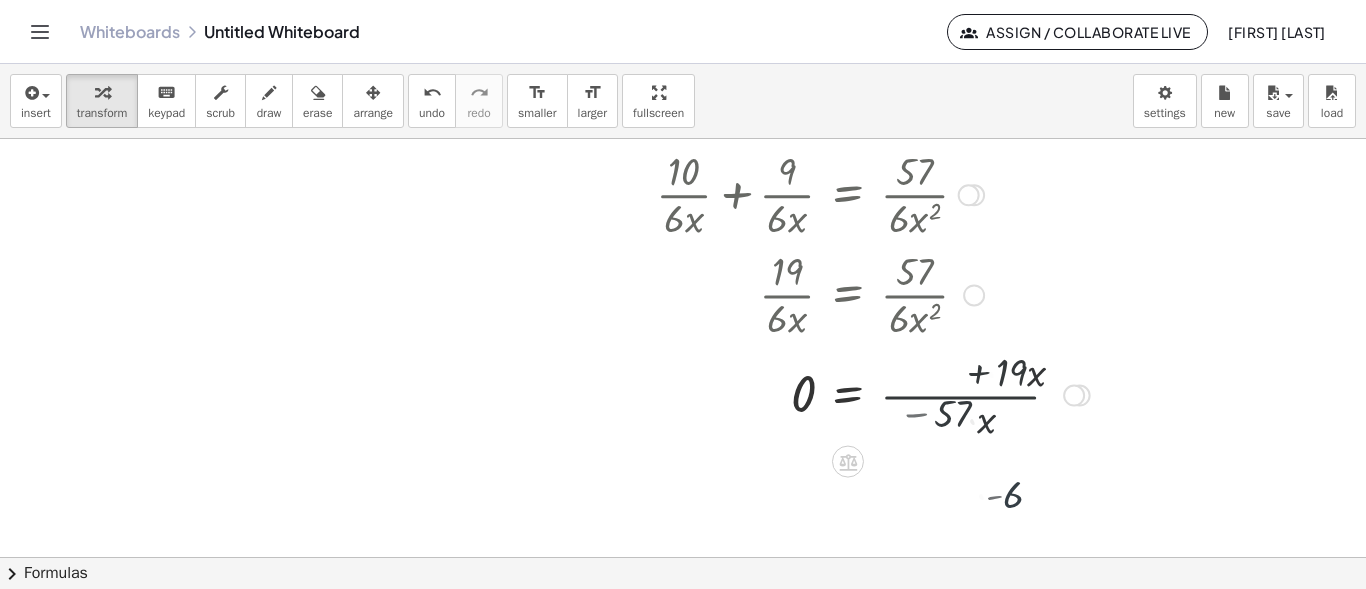 drag, startPoint x: 958, startPoint y: 390, endPoint x: 990, endPoint y: 432, distance: 52.801514 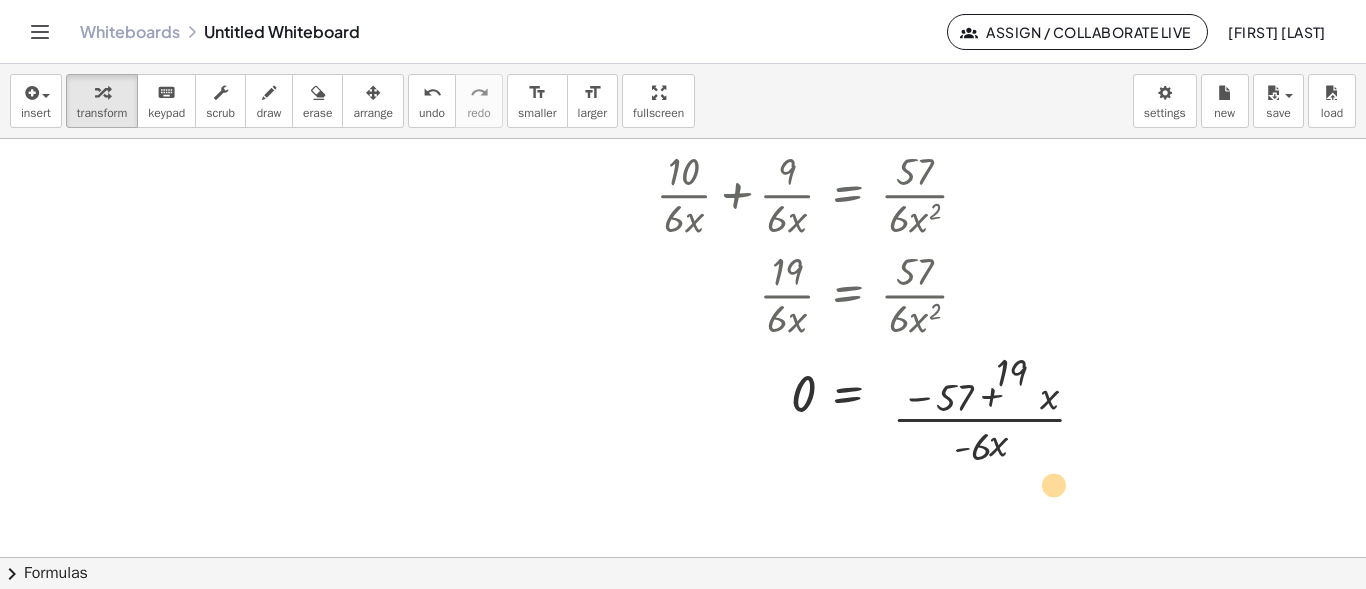 drag 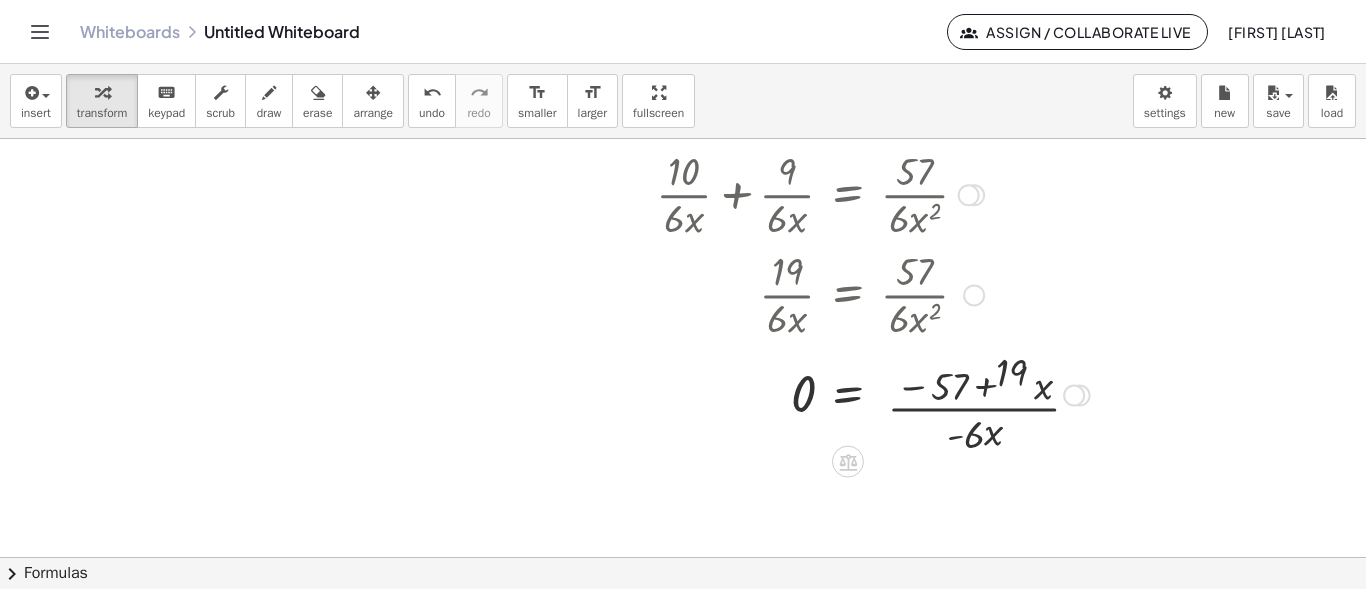 click at bounding box center (814, -143) 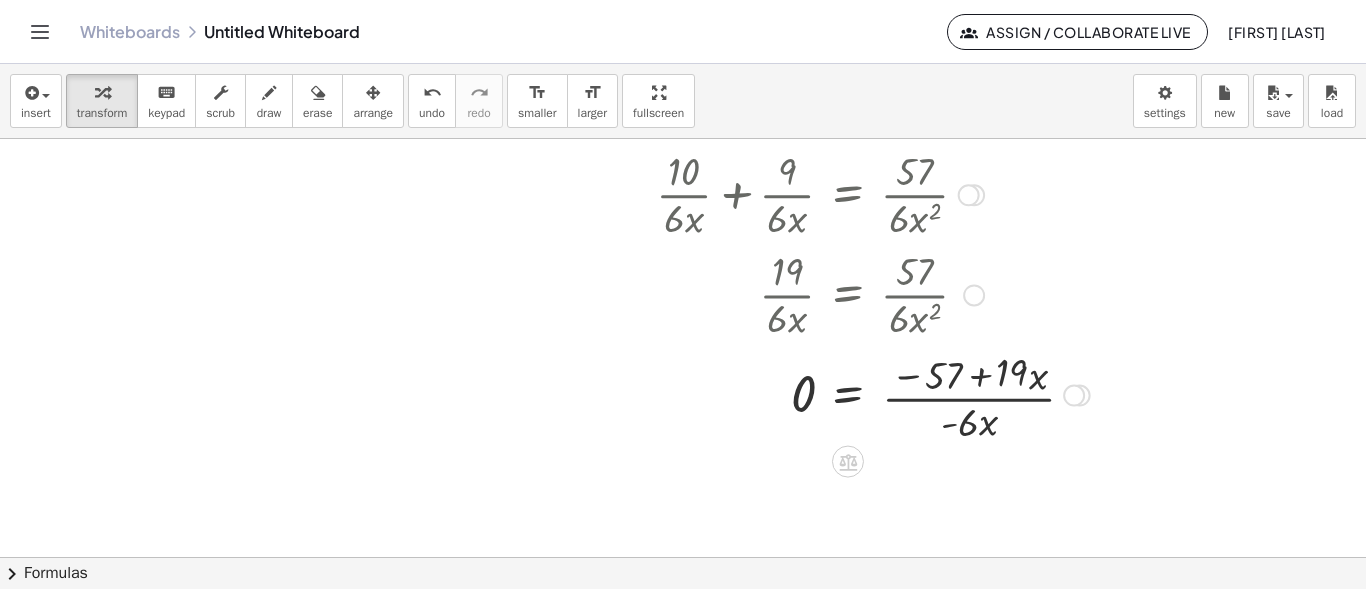 click at bounding box center [843, 394] 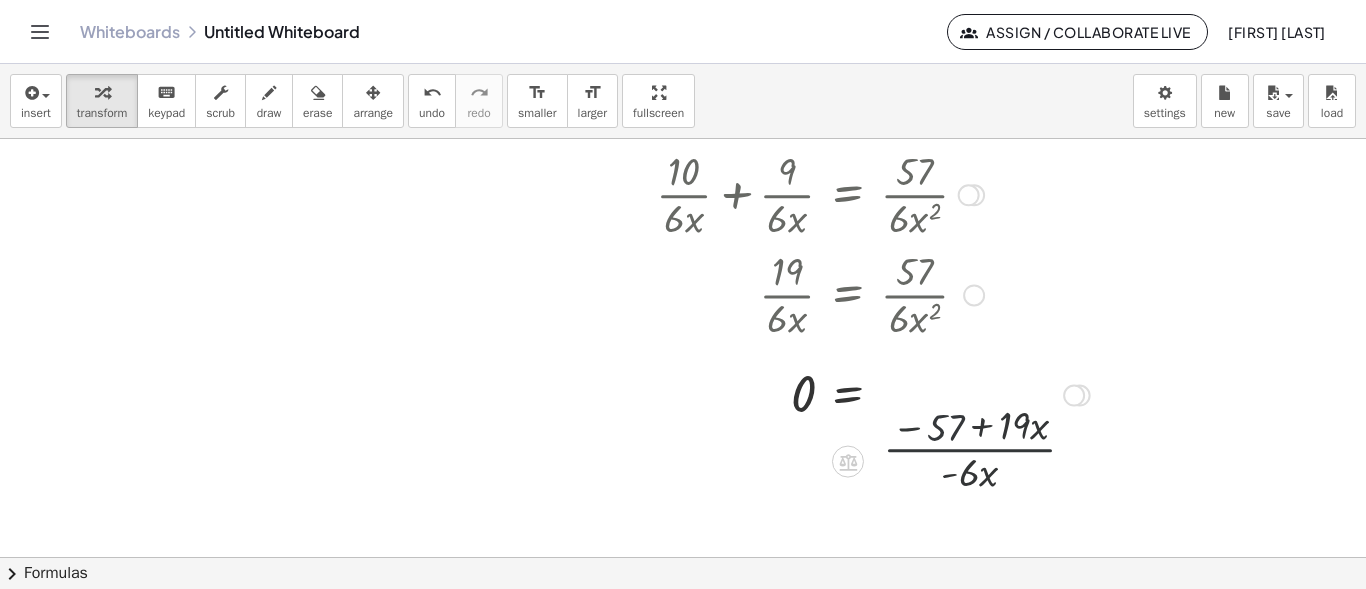 click on "+ · 5 · 3 · x + · 3 · 2 · x = · 57 · 6 · x 2 + · 5 · 3 · x + · 3 · 3 · 3 · 2 · x = · 57 · 6 · x 2 + · 2 · 5 · 2 · 3 · x + · 3 · 3 · 3 · 2 · x = · 57 · 6 · x 2 + · 2 · 5 · 6 · x + · 3 · 3 · 3 · 2 · x = · 57 · 6 · x 2 + · 10 · 6 · x + · 3 · 3 · 3 · 2 · x = · 57 · 6 · x 2 + · 10 · 6 · x + · 9 · 3 · 2 · x = · 57 · 6 · x 2 + · 10 · 6 · x + · 9 · 6 · x = · 57 · 6 · x 2 · 19 · 6 · x = · 57 · 6 · x 2 · · 19 · 6 · x · x = · · 57 · 6 · x 2 · x · · 19 · 6 · x · x = · · 57 · 6 · x ( + 1 − 2 ) · · 19 · 6 · x · x = · · 57 · 6 · x ( - 1 ) · · 19 · 6 · x · x = · 57 · x ( - 1 ) · 6 · · 19 · 6 · x · x = · 57 · 6 · x · x · 19 · 6 · x = · 57 · 6 · x + · x · 19 · 6 · x − · x · 19 · 6 · x = − · x · 19 · 6 · x + · 57 · 6 · x 0 = − · x · 19 · 6 · x + · 57 · 6 · x 0 = · ( − · x · 19 + 57 ) · 6 · x 0 = · ( − · x · 19 + 57 ) · x · 6 0 = · ( − · x · 19 + 57 )" at bounding box center (814, -143) 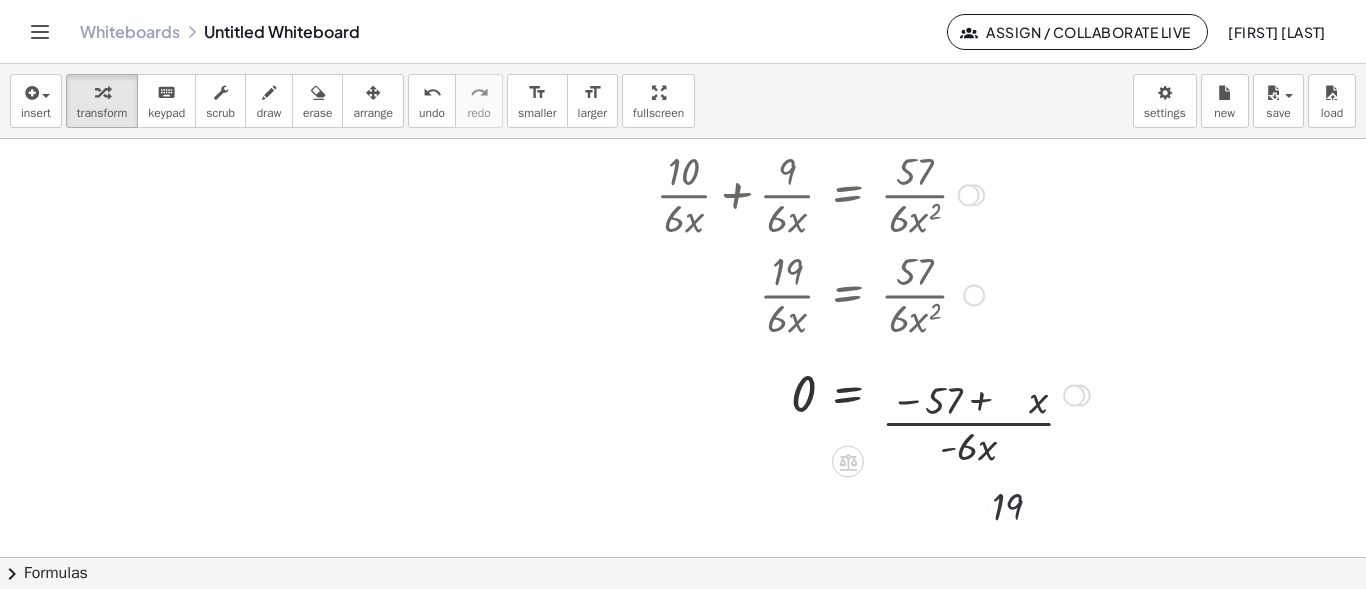 click on "+ · 5 · 3 · x + · 3 · 2 · x = · 57 · 6 · x 2 + · 5 · 3 · x + · 3 · 3 · 3 · 2 · x = · 57 · 6 · x 2 + · 2 · 5 · 2 · 3 · x + · 3 · 3 · 3 · 2 · x = · 57 · 6 · x 2 + · 2 · 5 · 6 · x + · 3 · 3 · 3 · 2 · x = · 57 · 6 · x 2 + · 10 · 6 · x + · 3 · 3 · 3 · 2 · x = · 57 · 6 · x 2 + · 10 · 6 · x + · 9 · 3 · 2 · x = · 57 · 6 · x 2 + · 10 · 6 · x + · 9 · 6 · x = · 57 · 6 · x 2 · 19 · 6 · x = · 57 · 6 · x 2 · · 19 · 6 · x · x = · · 57 · 6 · x 2 · x · · 19 · 6 · x · x = · · 57 · 6 · x ( + 1 − 2 ) · · 19 · 6 · x · x = · · 57 · 6 · x ( - 1 ) · · 19 · 6 · x · x = · 57 · x ( - 1 ) · 6 · · 19 · 6 · x · x = · 57 · 6 · x · x · 19 · 6 · x = · 57 · 6 · x + · x · 19 · 6 · x − · x · 19 · 6 · x = − · x · 19 · 6 · x + · 57 · 6 · x 0 = − · x · 19 · 6 · x + · 57 · 6 · x 0 = · ( − · x · 19 + 57 ) · 6 · x 0 = · ( − · x · 19 + 57 ) · x · 6 0 = · ( − · x · 19 + 57 )" at bounding box center (814, -143) 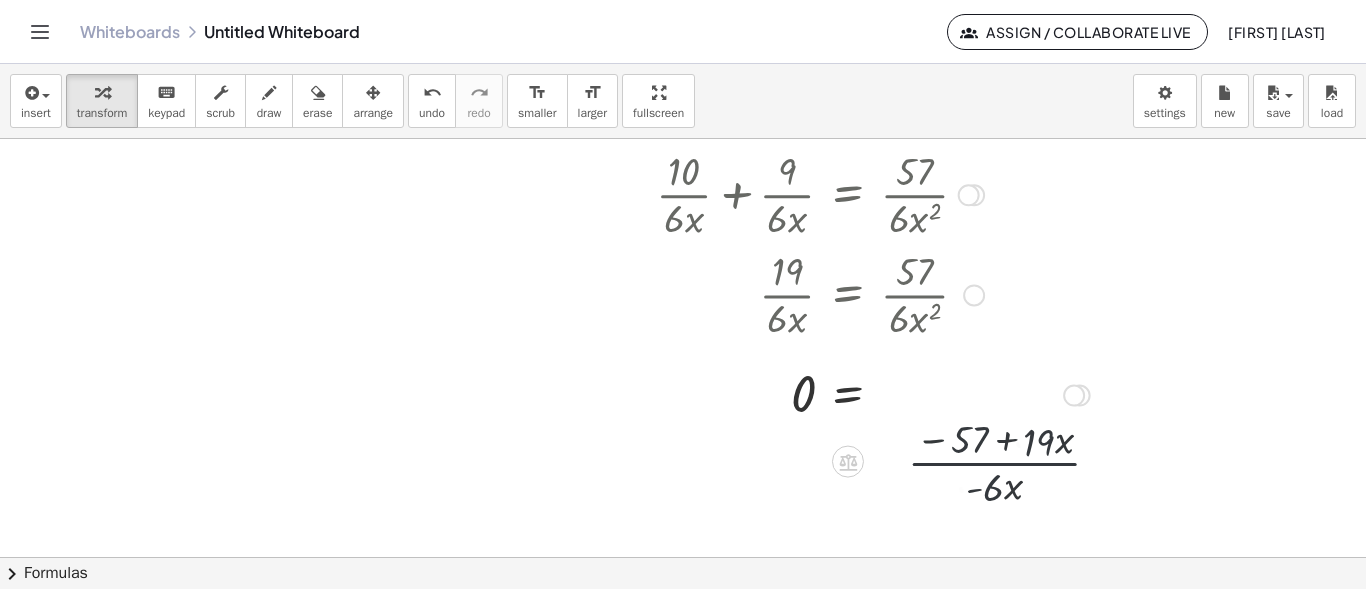 click on "Graspable Math Activities Get Started Activity Bank Assigned Work Classes Whiteboards Go Premium! Reference Account v1.26.2 | Privacy policy © 2025 | Graspable, Inc. Whiteboards Untitled Whiteboard Assign / Collaborate Live  melania huamani vargas   insert select one: Math Expression Function Text Youtube Video Graphing Geometry Geometry 3D transform keyboard keypad scrub draw erase arrange undo undo redo redo format_size smaller format_size larger fullscreen load   save new settings + · 5 · 3 · x + · 3 · 2 · x = · 57 · 6 · x 2 + · 5 · 3 · x + · 3 · 3 · 3 · 2 · x = · 57 · 6 · x 2 + · 2 · 5 · 2 · 3 · x + · 3 · 3 · 3 · 2 · x = · 57 · 6 · x 2 + · 2 · 5 · 6 · x + · 3 · 3 · 3 · 2 · x = · 57 · 6 · x 2 + · 10 · 6 · x + · 3 · 3 · 3 · 2 · x = · 57 · 6 · x 2 + · 10 · 6 · x + · 9 · 3 · 2 · x = · 57 · 6 · x 2 + · 10 · 6 · x + · 9 · 6 · x = · 57 · 6 · x 2 · 19 · 6 · x = · 57 · 6 · x 2 · · 19 · 6 · x · x = · · 57 · 6" at bounding box center [683, 294] 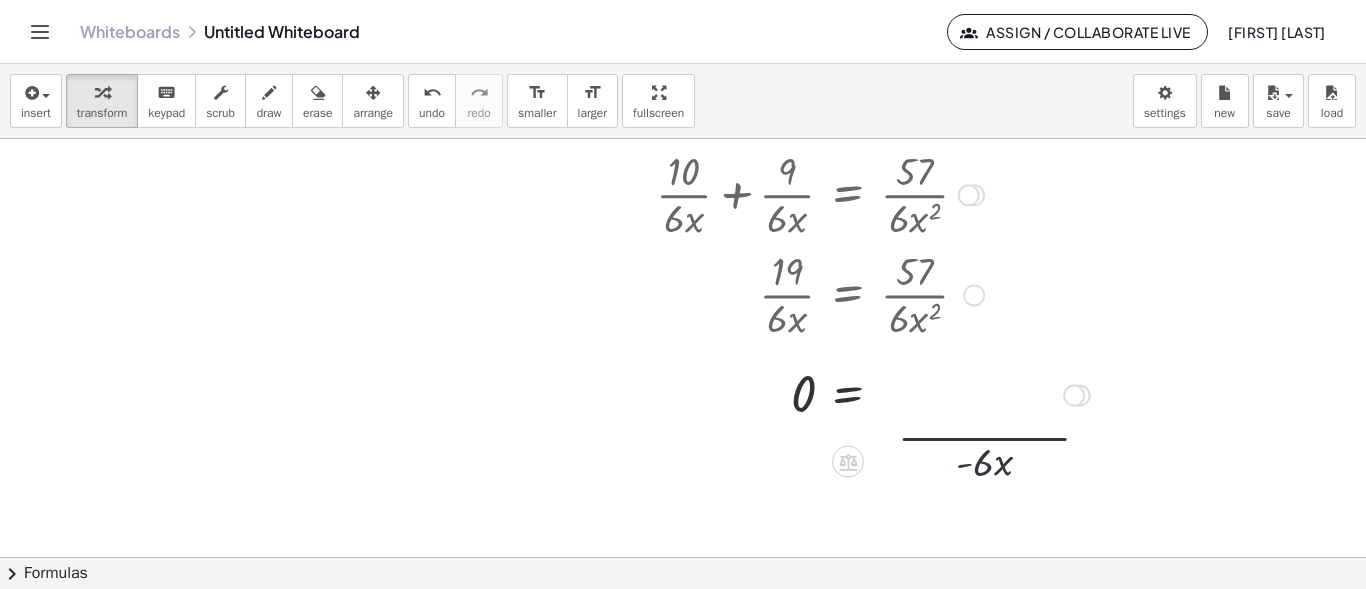 click on "insert select one: Math Expression Function Text Youtube Video Graphing Geometry Geometry 3D transform keyboard keypad scrub draw erase arrange undo undo redo redo format_size smaller format_size larger fullscreen load   save new settings + · 5 · 3 · x + · 3 · 2 · x = · 57 · 6 · x 2 + · 5 · 3 · x + · 3 · 3 · 3 · 2 · x = · 57 · 6 · x 2 + · 2 · 5 · 2 · 3 · x + · 3 · 3 · 3 · 2 · x = · 57 · 6 · x 2 + · 2 · 5 · 6 · x + · 3 · 3 · 3 · 2 · x = · 57 · 6 · x 2 + · 10 · 6 · x + · 3 · 3 · 3 · 2 · x = · 57 · 6 · x 2 + · 10 · 6 · x + · 9 · 3 · 2 · x = · 57 · 6 · x 2 + · 10 · 6 · x + · 9 · 6 · x = · 57 · 6 · x 2 · 19 · 6 · x = · 57 · 6 · x 2 · · 19 · 6 · x · x = · · 57 · 6 · x 2 · x · · 19 · 6 · x · x = · · 57 · 6 · x ( + 1 − 2 ) · · 19 · 6 · x · x = · · 57 · 6 · x ( - 1 ) · · 19 · 6 · x · x = · 57 · x ( - 1 ) · 6 · · 19 · 6 · x · x = · 57 · 6 · x · x · 19 · 6 · x = · 57 · 6 · x + · x ·" at bounding box center [683, 326] 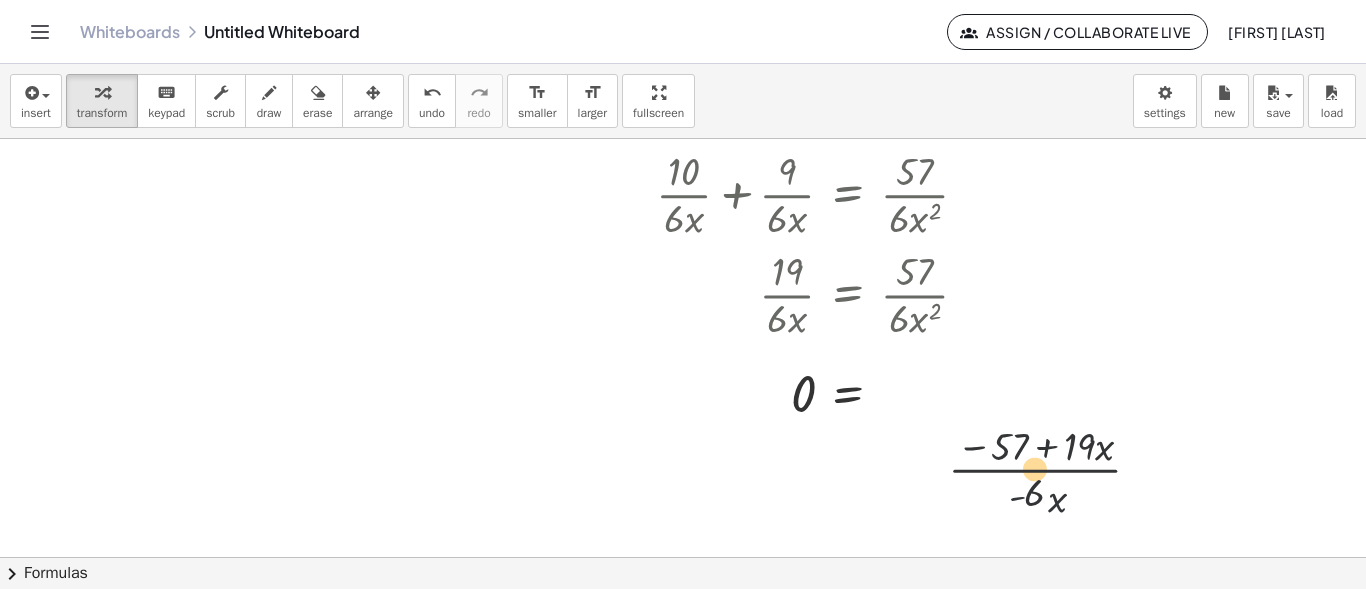 click on "+ · 5 · 3 · x + · 3 · 2 · x = · 57 · 6 · x 2 + · 5 · 3 · x + · 3 · 3 · 3 · 2 · x = · 57 · 6 · x 2 + · 2 · 5 · 2 · 3 · x + · 3 · 3 · 3 · 2 · x = · 57 · 6 · x 2 + · 2 · 5 · 6 · x + · 3 · 3 · 3 · 2 · x = · 57 · 6 · x 2 + · 10 · 6 · x + · 3 · 3 · 3 · 2 · x = · 57 · 6 · x 2 + · 10 · 6 · x + · 9 · 3 · 2 · x = · 57 · 6 · x 2 + · 10 · 6 · x + · 9 · 6 · x = · 57 · 6 · x 2 · 19 · 6 · x = · 57 · 6 · x 2 · · 19 · 6 · x · x = · · 57 · 6 · x 2 · x · · 19 · 6 · x · x = · · 57 · 6 · x ( + 1 − 2 ) · · 19 · 6 · x · x = · · 57 · 6 · x ( - 1 ) · · 19 · 6 · x · x = · 57 · x ( - 1 ) · 6 · · 19 · 6 · x · x = · 57 · 6 · x · x · 19 · 6 · x = · 57 · 6 · x + · x · 19 · 6 · x − · x · 19 · 6 · x = − · x · 19 · 6 · x + · 57 · 6 · x 0 = − · x · 19 · 6 · x + · 57 · 6 · x 0 = · ( − · x · 19 + 57 ) · 6 · x 0 = · ( − · x · 19 + 57 ) · x · 6 0 = · ( − · x · 19 + 57 )" at bounding box center (814, -143) 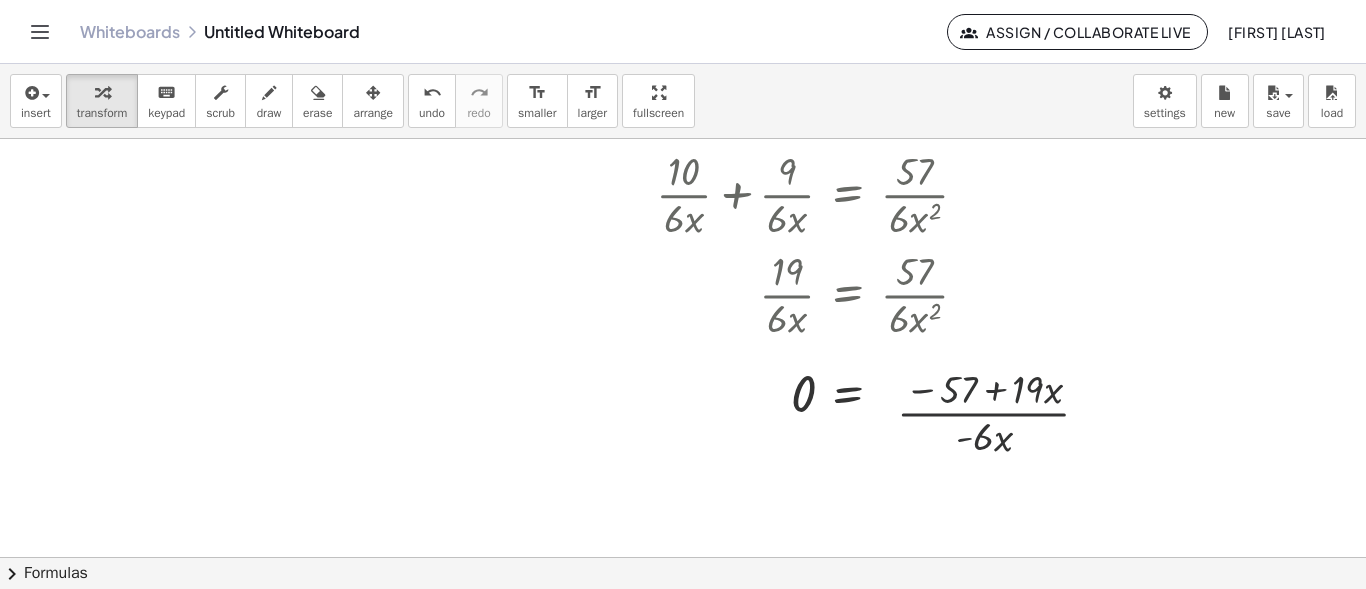 click at bounding box center (814, -143) 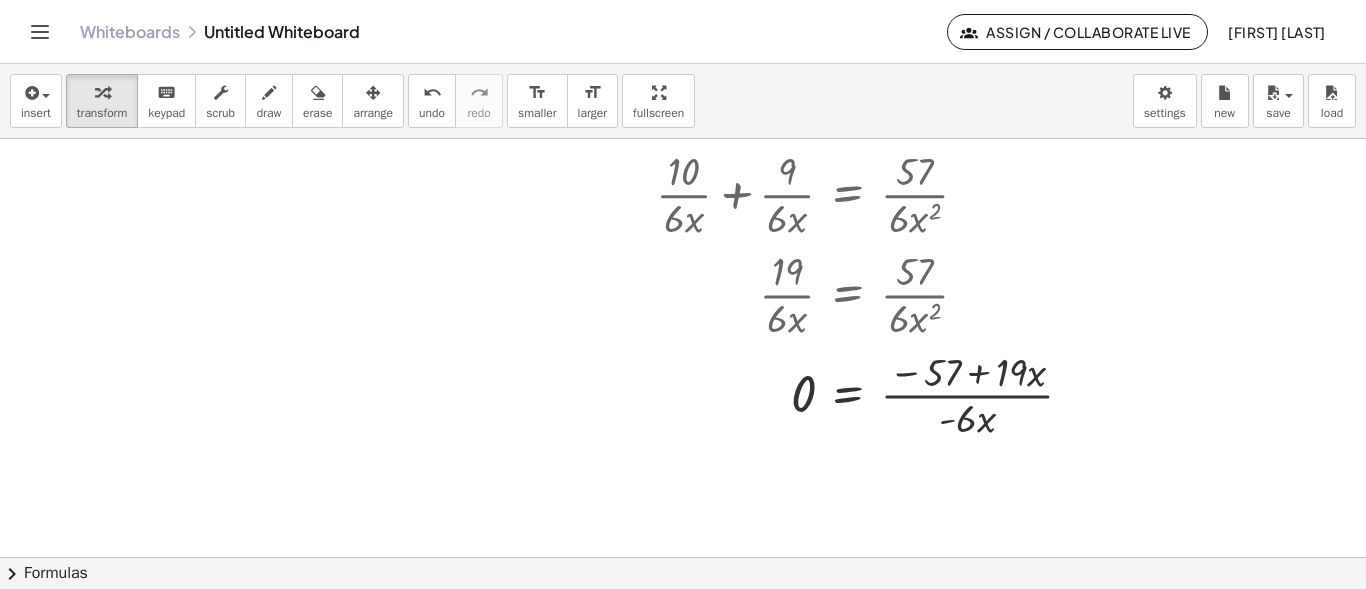 click on "+ · 5 · 3 · x + · 3 · 2 · x = · 57 · 6 · x 2 + · 5 · 3 · x + · 3 · 3 · 3 · 2 · x = · 57 · 6 · x 2 + · 2 · 5 · 2 · 3 · x + · 3 · 3 · 3 · 2 · x = · 57 · 6 · x 2 + · 2 · 5 · 6 · x + · 3 · 3 · 3 · 2 · x = · 57 · 6 · x 2 + · 10 · 6 · x + · 3 · 3 · 3 · 2 · x = · 57 · 6 · x 2 + · 10 · 6 · x + · 9 · 3 · 2 · x = · 57 · 6 · x 2 + · 10 · 6 · x + · 9 · 6 · x = · 57 · 6 · x 2 · 19 · 6 · x = · 57 · 6 · x 2 · · 19 · 6 · x · x = · · 57 · 6 · x 2 · x · · 19 · 6 · x · x = · · 57 · 6 · x ( + 1 − 2 ) · · 19 · 6 · x · x = · · 57 · 6 · x ( - 1 ) · · 19 · 6 · x · x = · 57 · x ( - 1 ) · 6 · · 19 · 6 · x · x = · 57 · 6 · x · x · 19 · 6 · x = · 57 · 6 · x + · x · 19 · 6 · x − · x · 19 · 6 · x = − · x · 19 · 6 · x + · 57 · 6 · x 0 = − · x · 19 · 6 · x + · 57 · 6 · x 0 = · ( − · x · 19 + 57 ) · 6 · x 0 = · ( − · x · 19 + 57 ) · x · 6 0 = · ( − · x · 19 + 57 )" at bounding box center (683, 348) 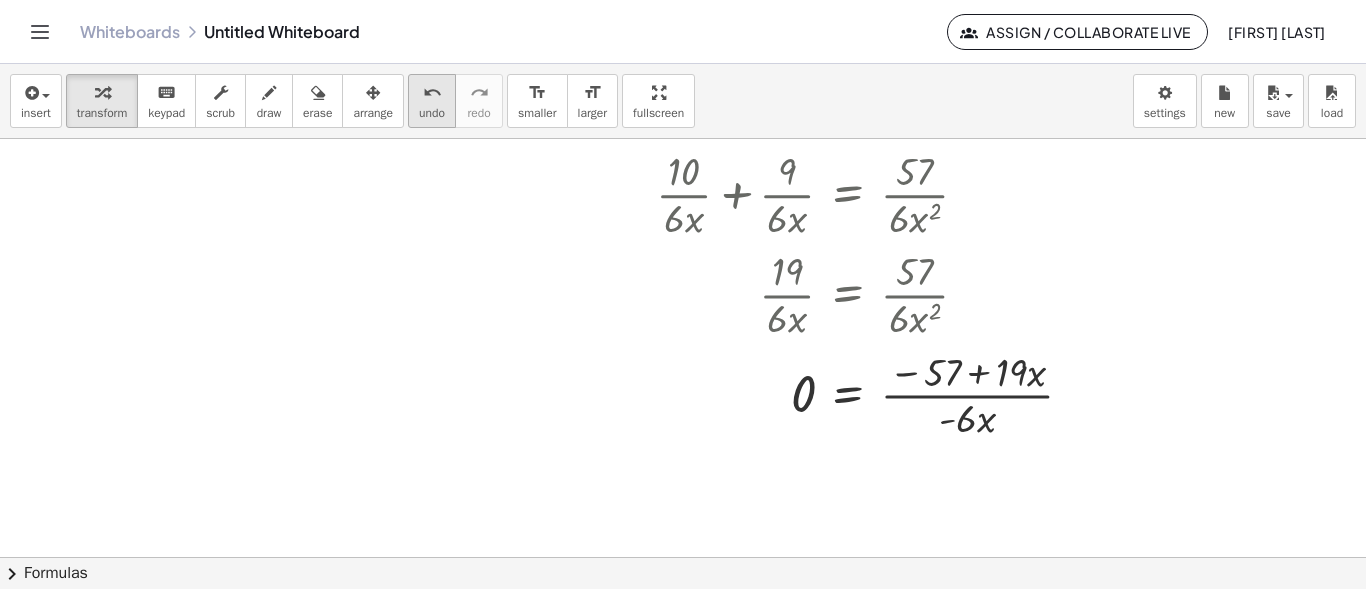 click on "undo undo" at bounding box center (432, 101) 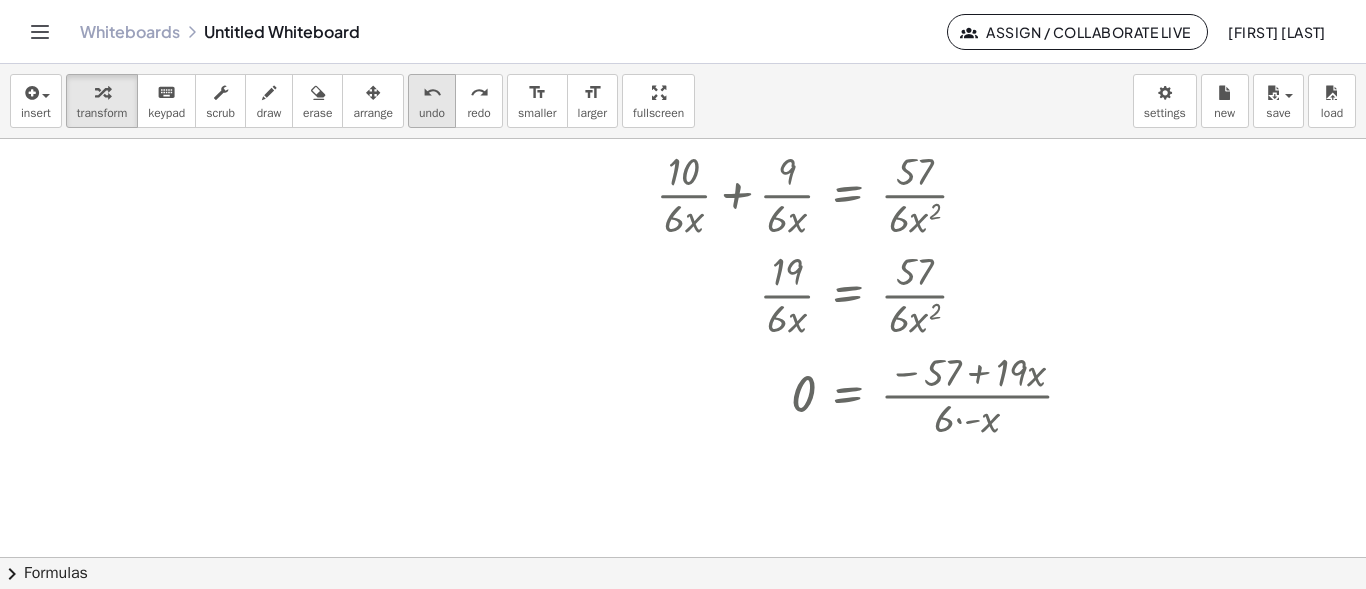 click on "undo undo" at bounding box center [432, 101] 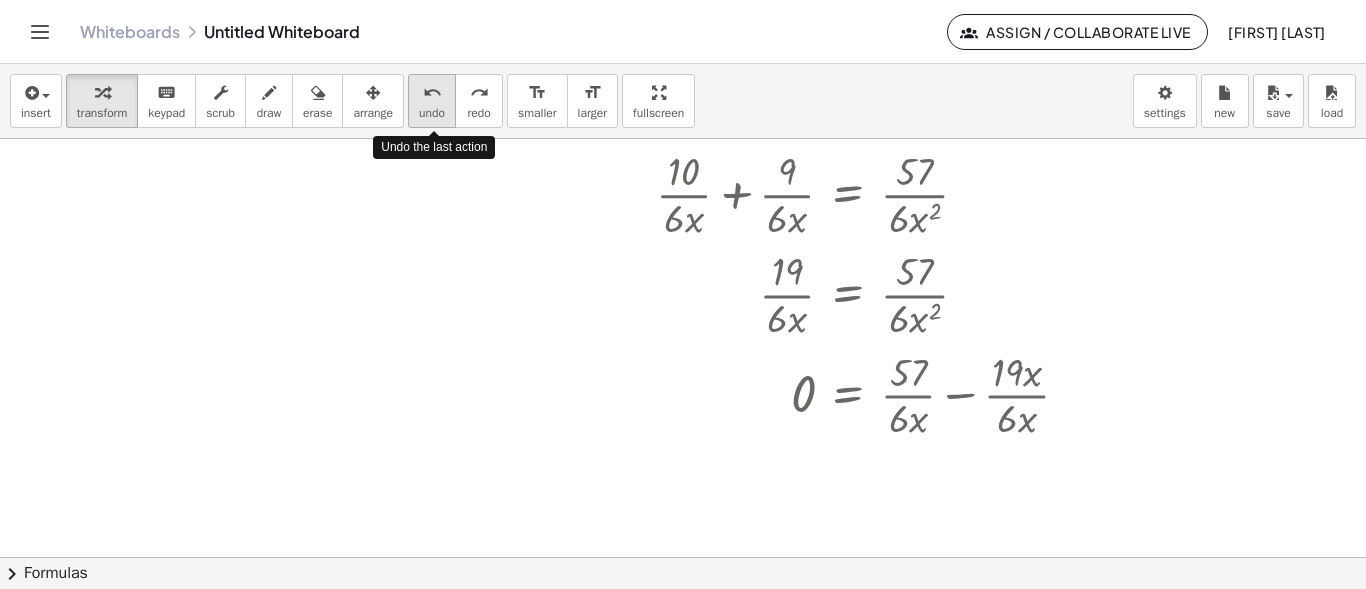 click on "undo undo" at bounding box center (432, 101) 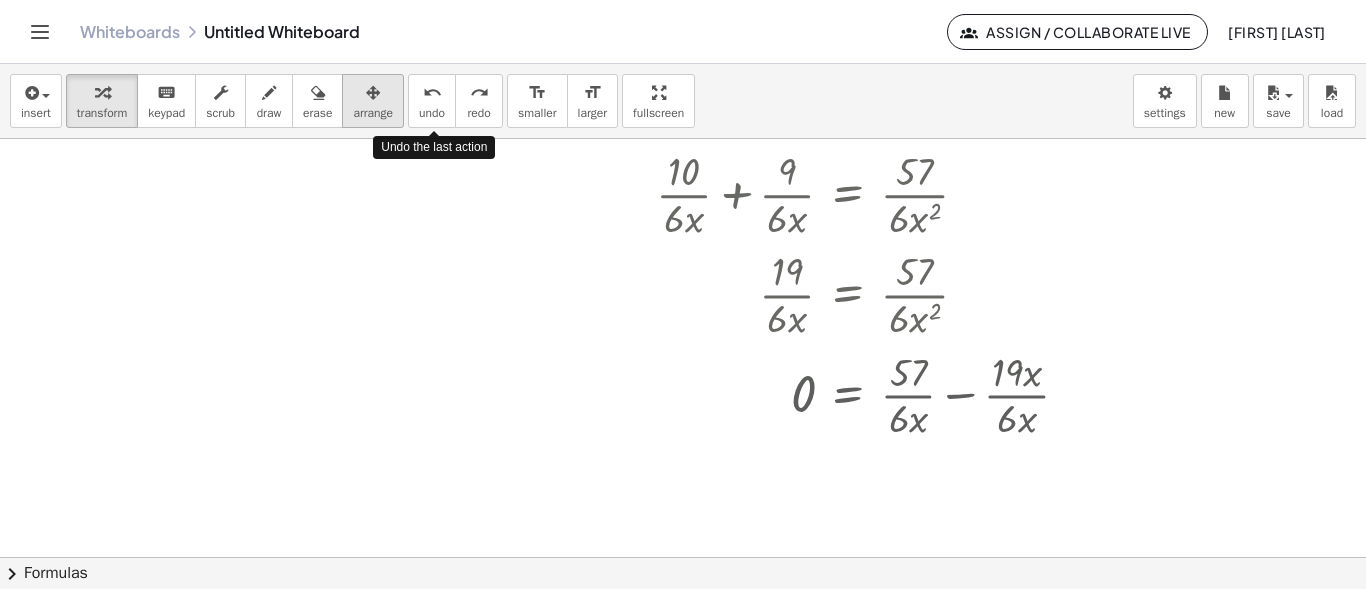 click at bounding box center [373, 92] 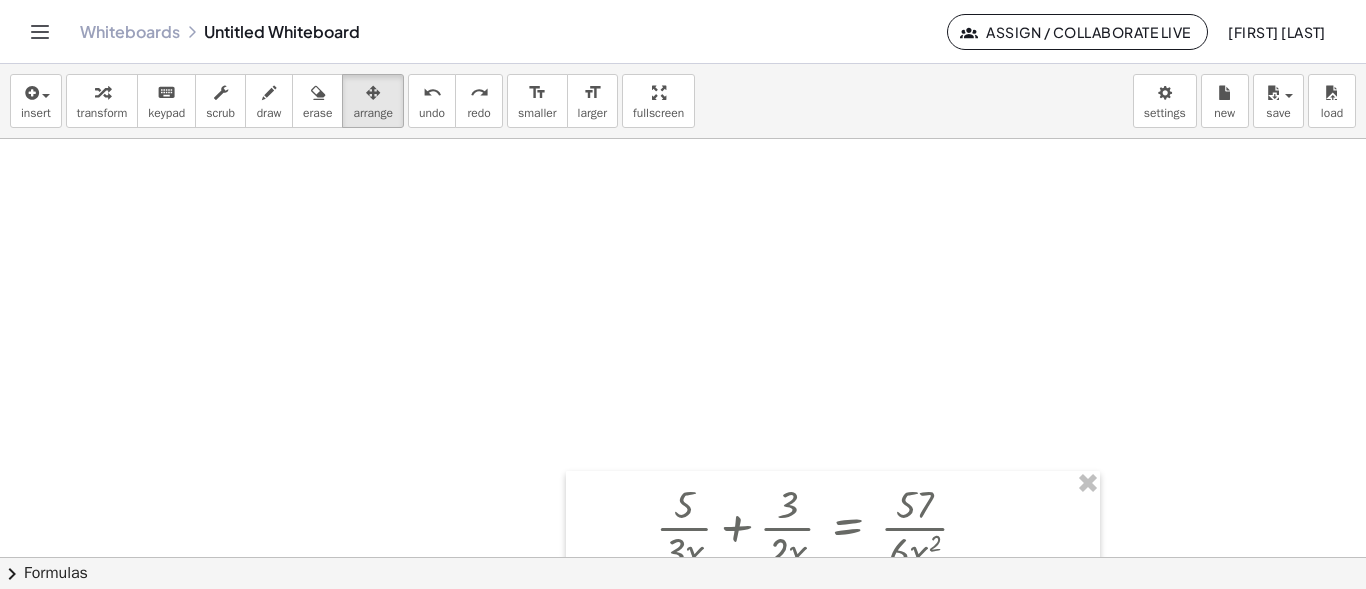 scroll, scrollTop: 584, scrollLeft: 0, axis: vertical 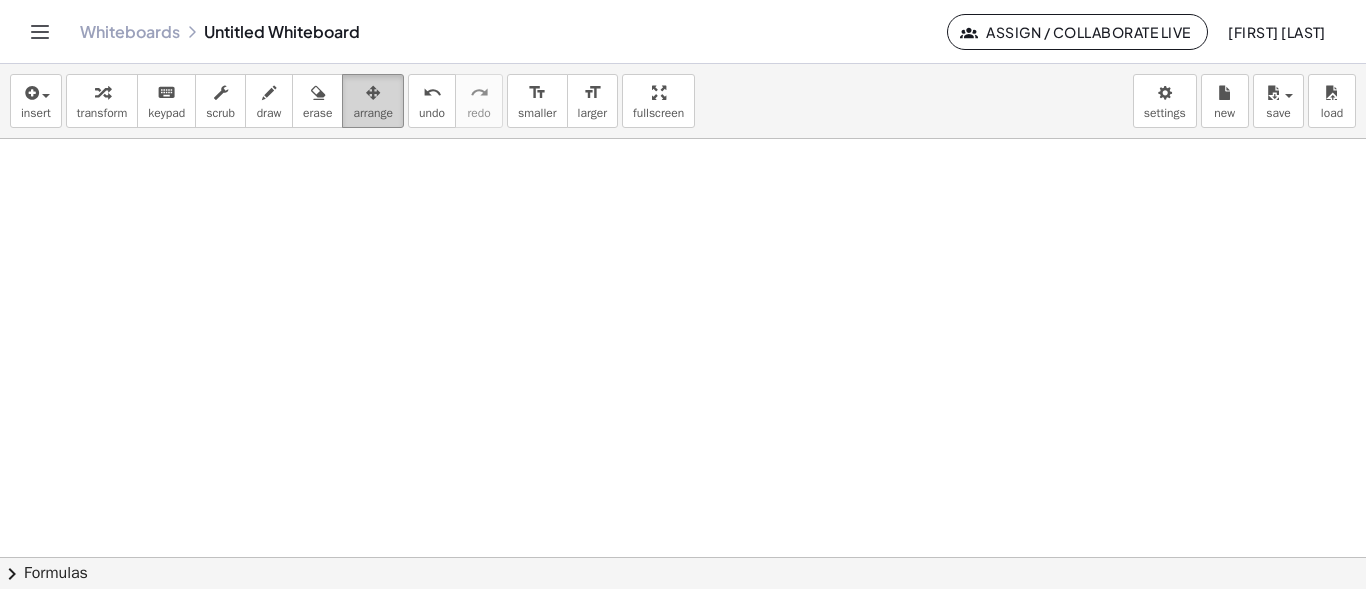 click on "arrange" at bounding box center [373, 101] 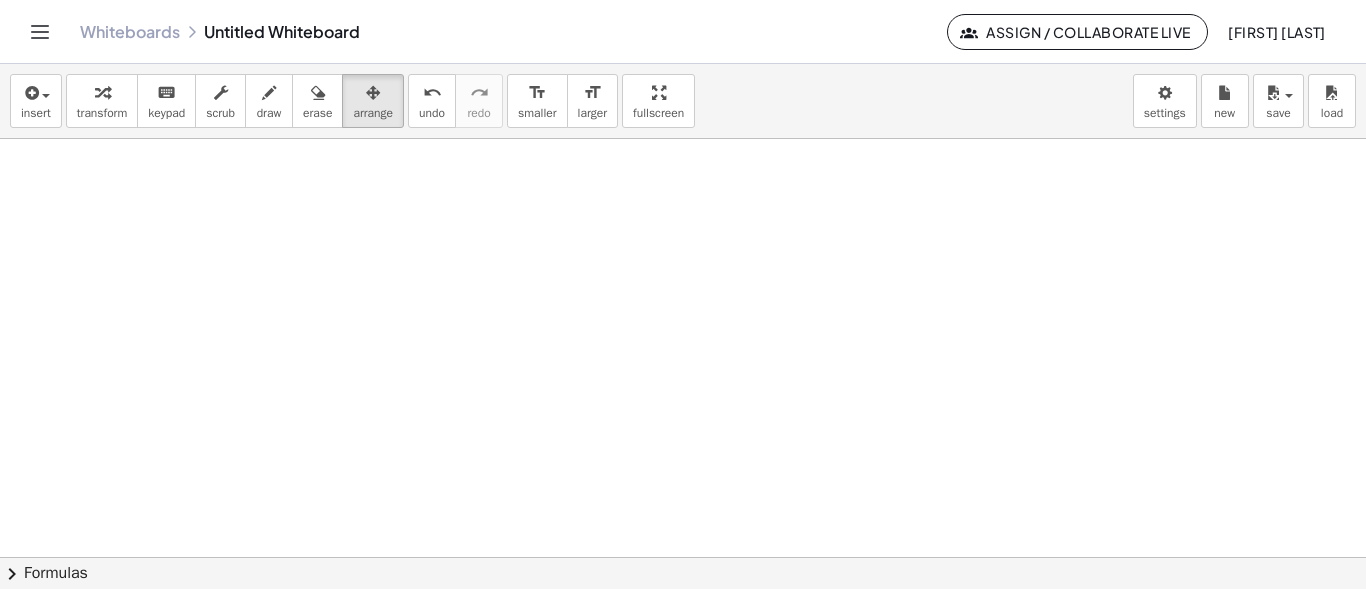 click at bounding box center (814, 391) 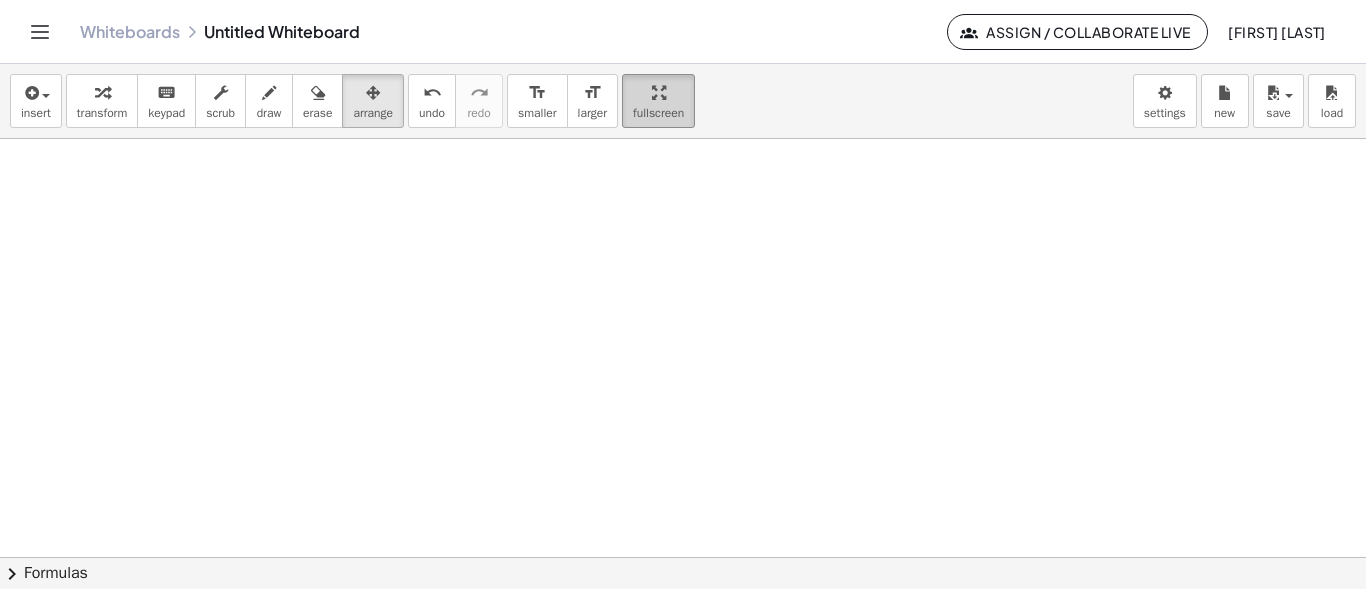 click on "insert select one: Math Expression Function Text Youtube Video Graphing Geometry Geometry 3D transform keyboard keypad scrub draw erase arrange undo undo redo redo format_size smaller format_size larger fullscreen load   save new settings Try to double tap. × chevron_right  Formulas
Drag one side of a formula onto a highlighted expression on the canvas to apply it.
Quadratic Formula
+ · a · x 2 + · b · x + c = 0
⇔
x = · ( − b ± 2 √ ( + b 2 − · 4 · a · c ) ) · 2 · a
+ x 2 + · p · x + q = 0
⇔
x = − · p · 2 ± 2 √ ( + ( · p · 2 ) 2 − q )
Manually Factoring a Quadratic
+ x 2 + · b · x + c
·" at bounding box center (683, 326) 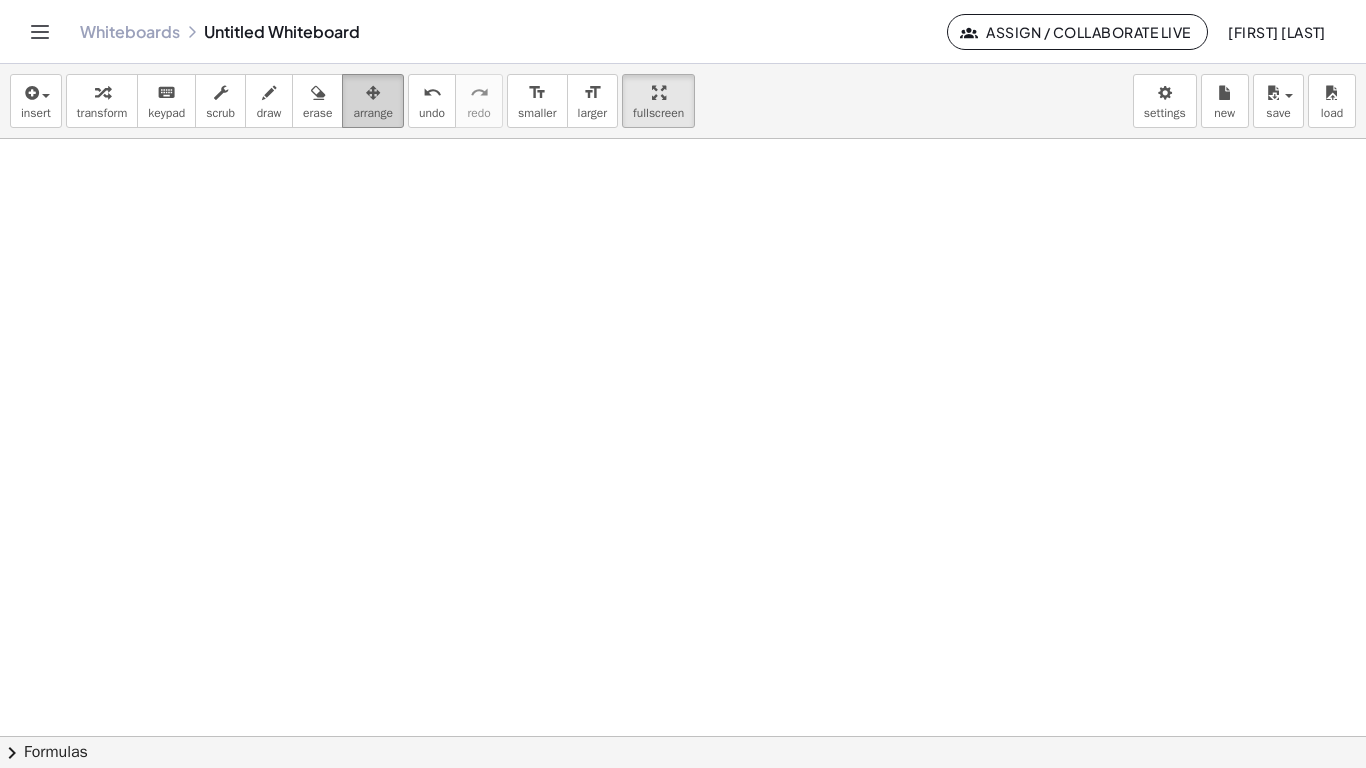 click on "arrange" at bounding box center (373, 101) 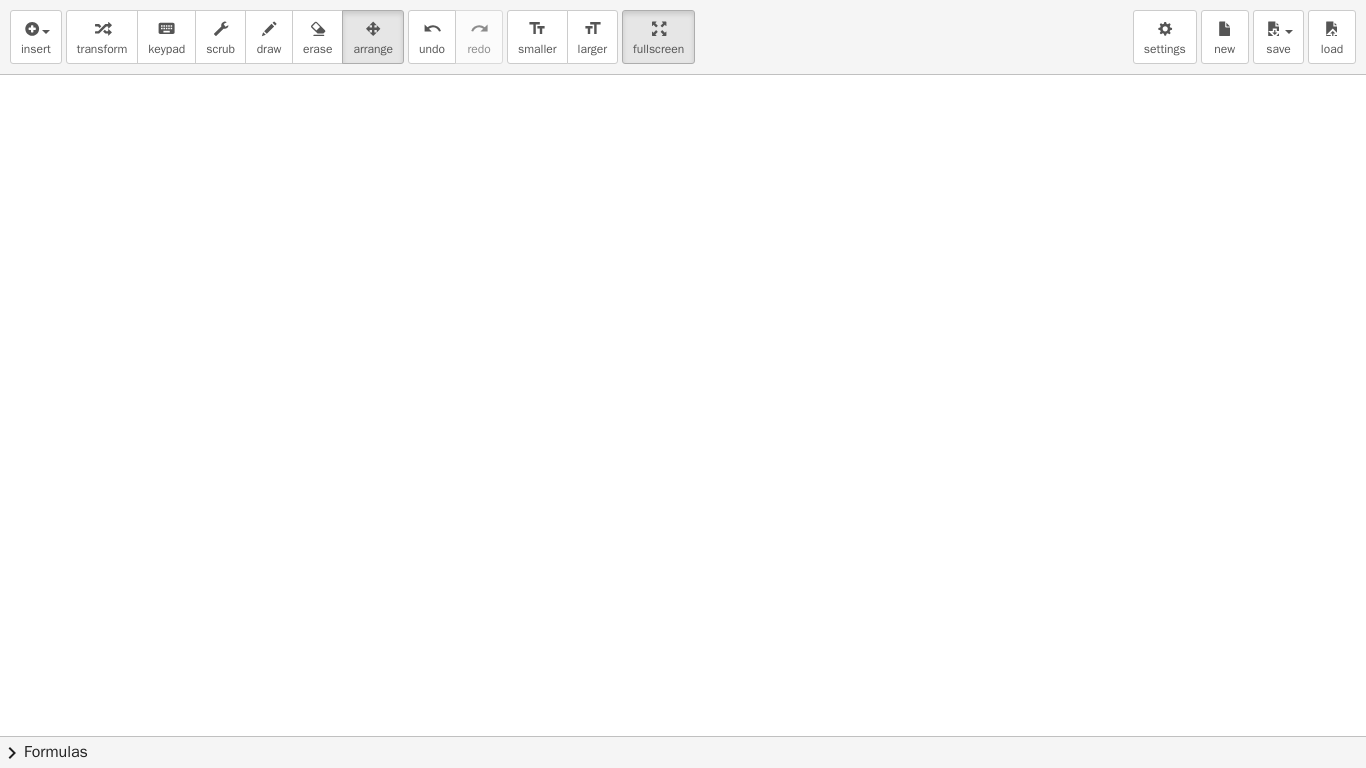 click at bounding box center (814, 736) 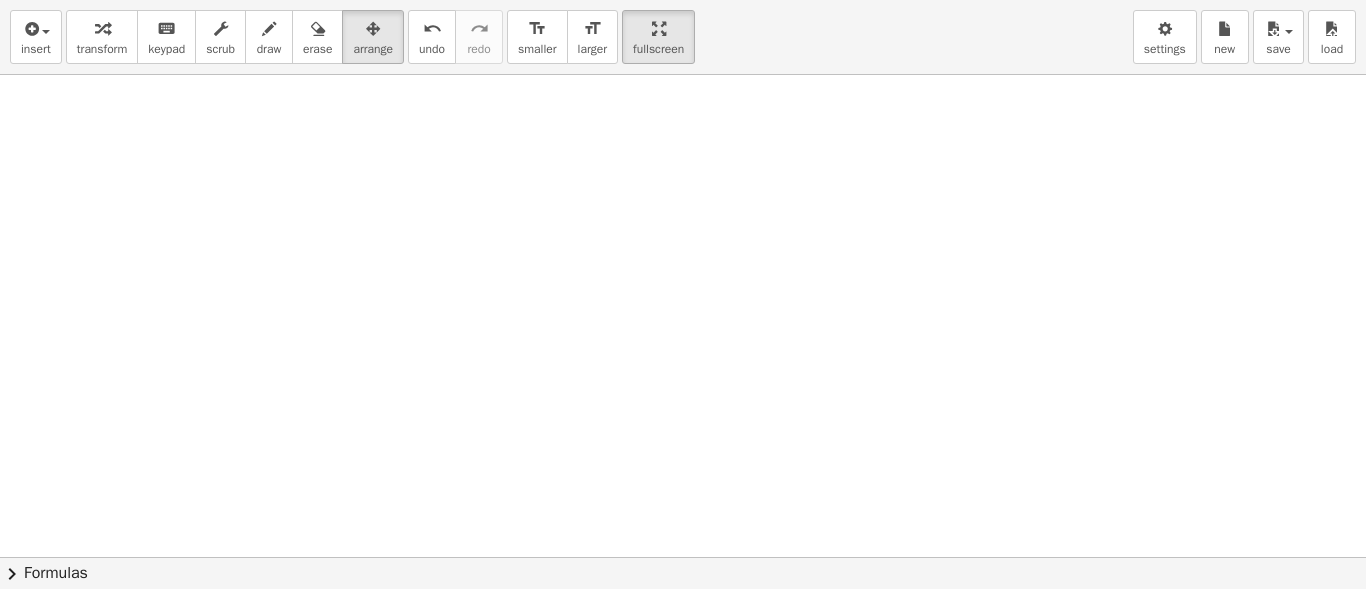 click on "insert select one: Math Expression Function Text Youtube Video Graphing Geometry Geometry 3D transform keyboard keypad scrub draw erase arrange undo undo redo redo format_size smaller format_size larger fullscreen load   save new settings" at bounding box center (683, 37) 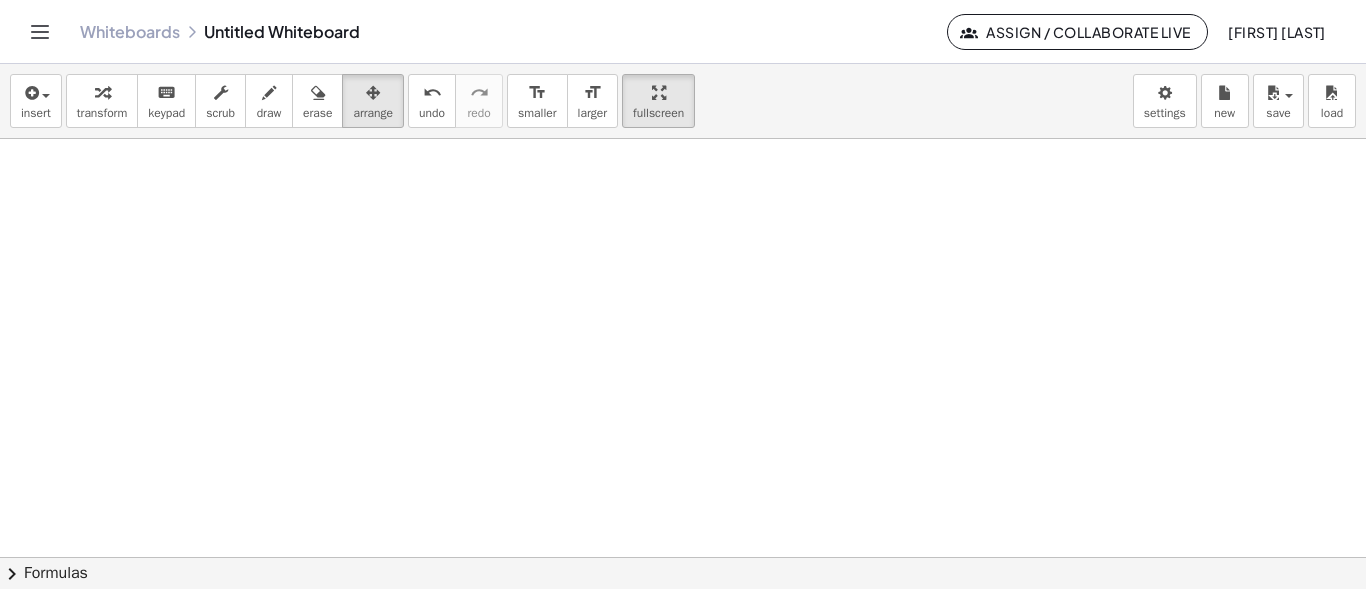 click at bounding box center (814, 557) 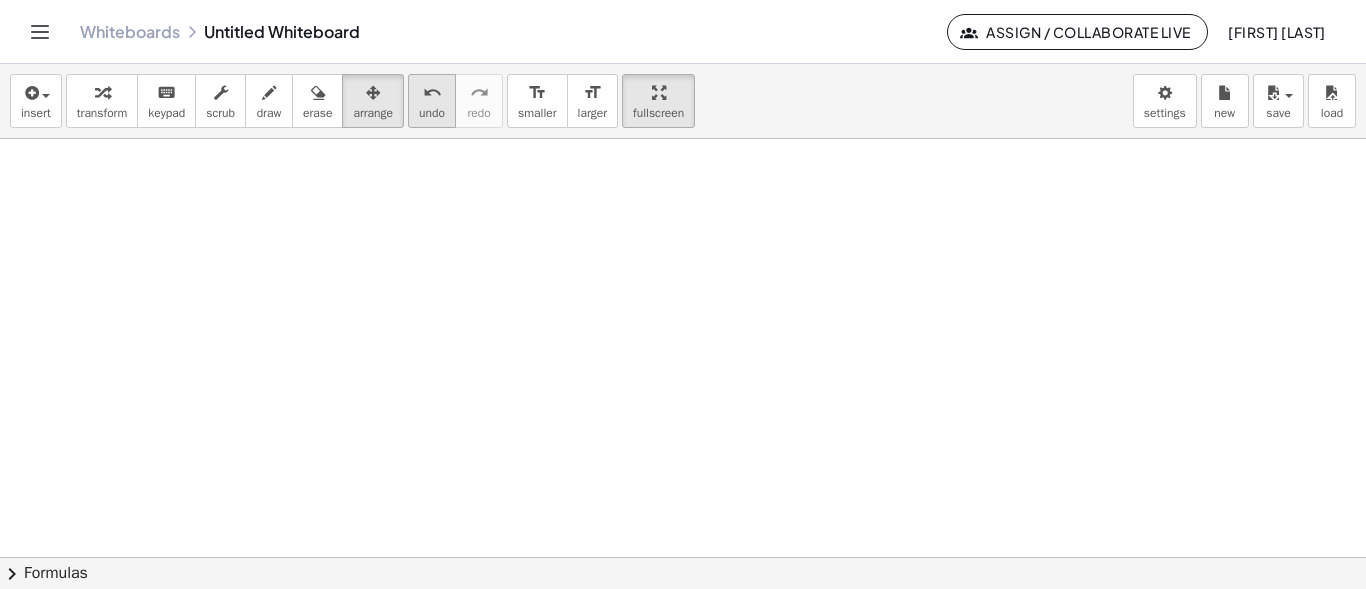 click on "undo" at bounding box center (432, 93) 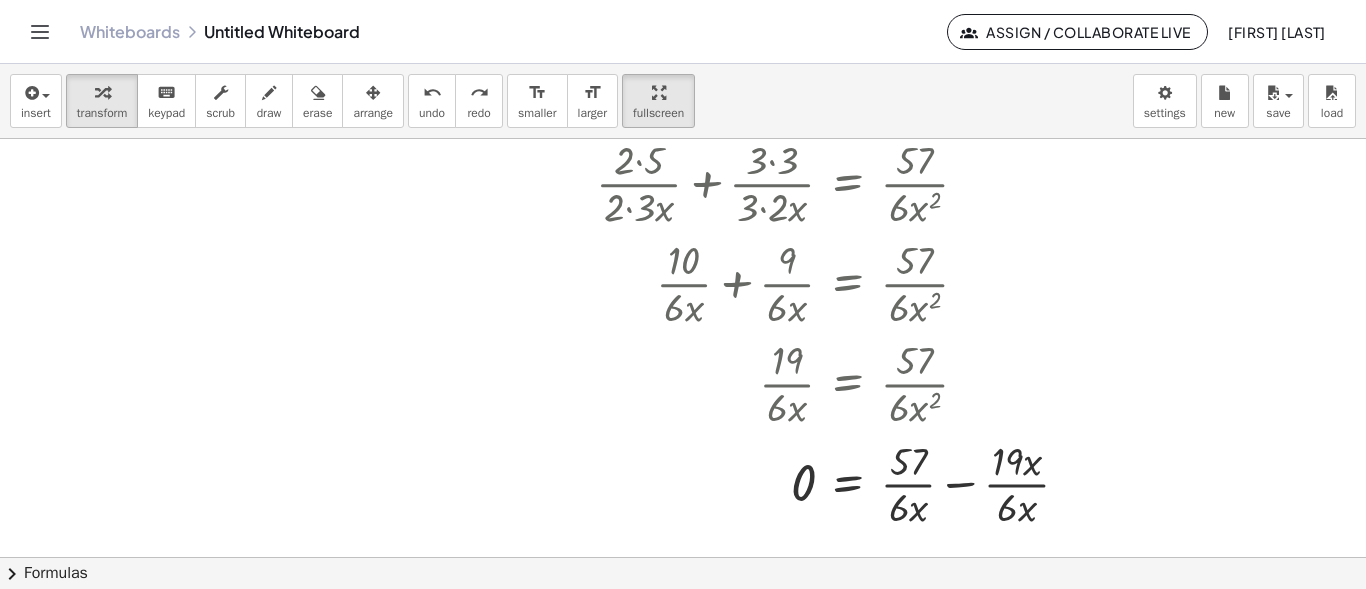 scroll, scrollTop: 762, scrollLeft: 0, axis: vertical 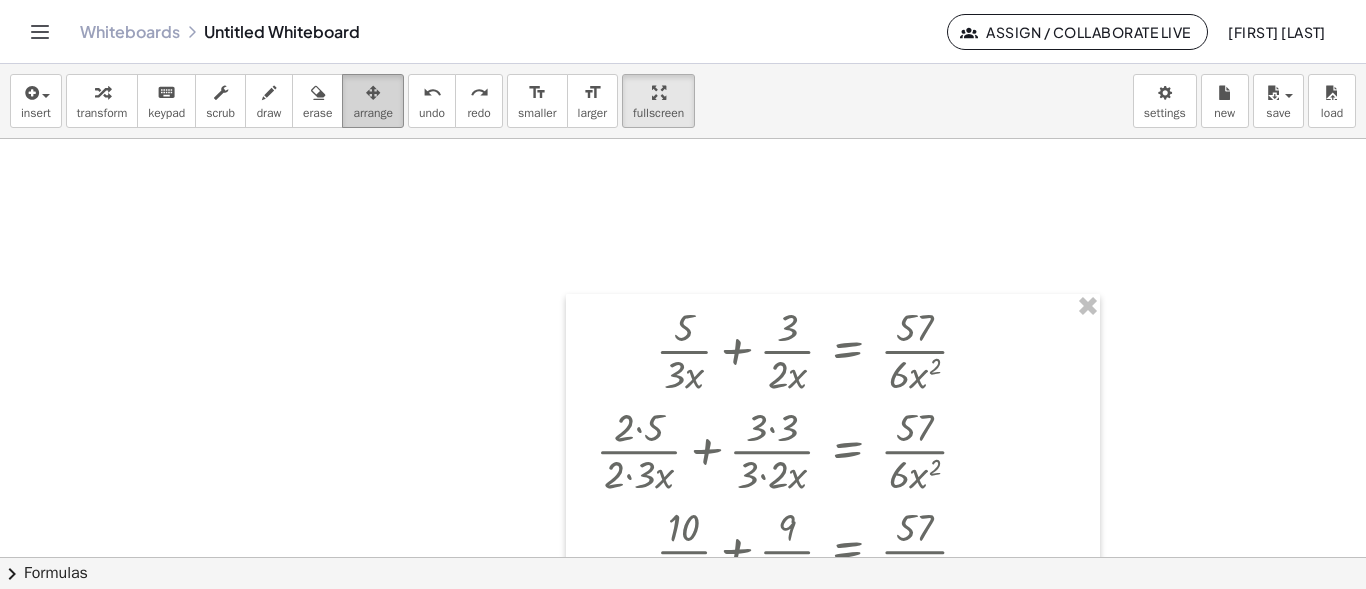 click at bounding box center [373, 93] 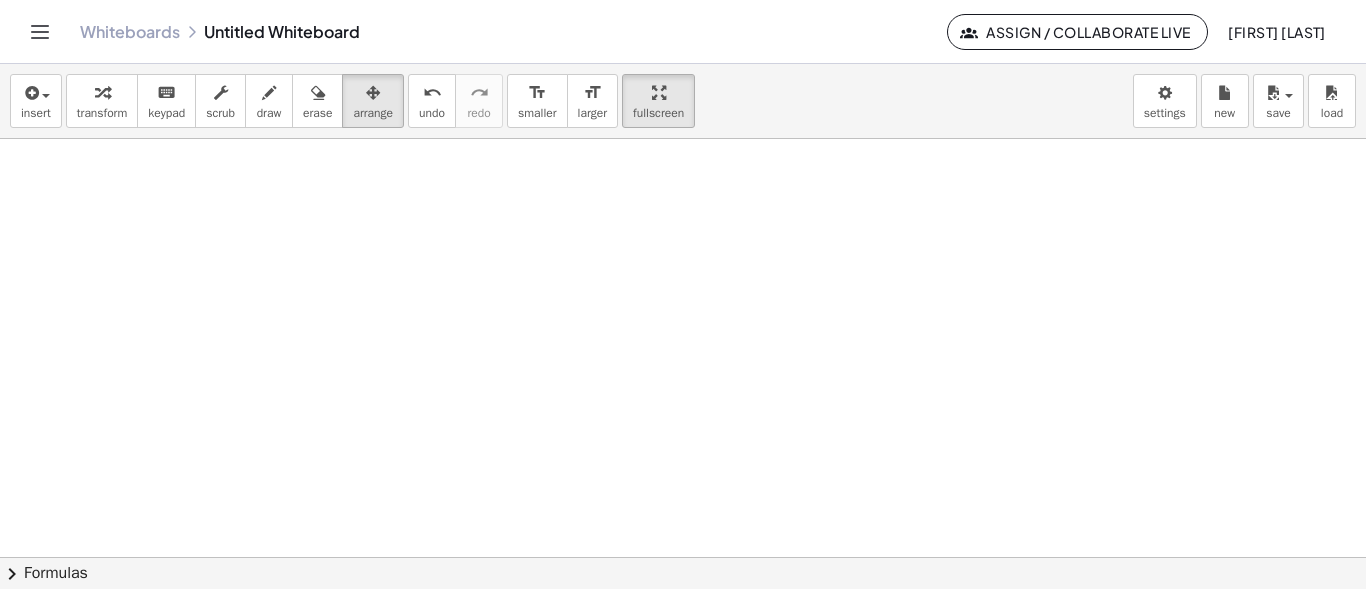 click at bounding box center [814, 213] 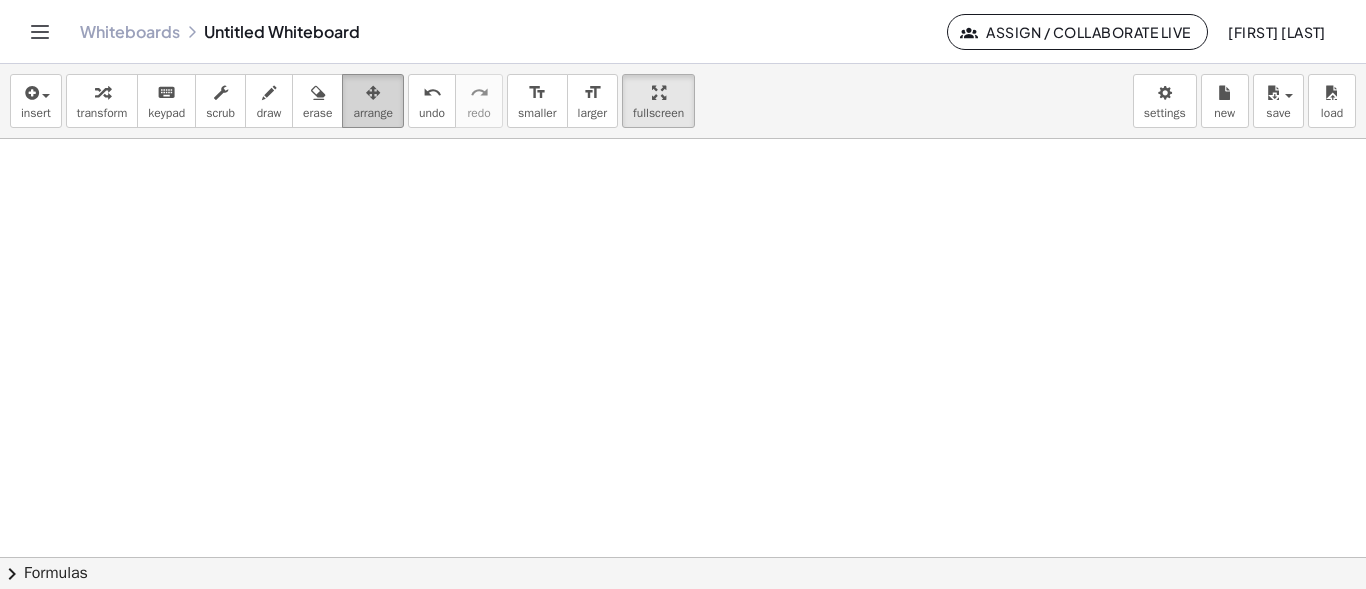 click at bounding box center (373, 93) 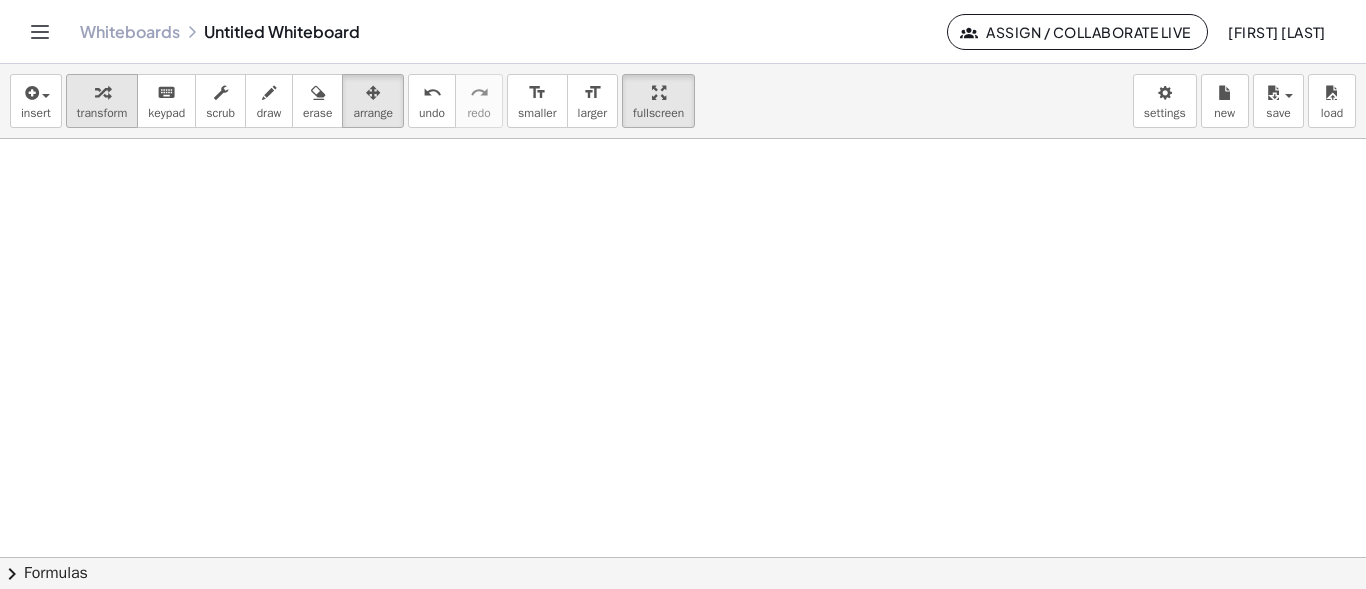 click on "transform" at bounding box center [102, 113] 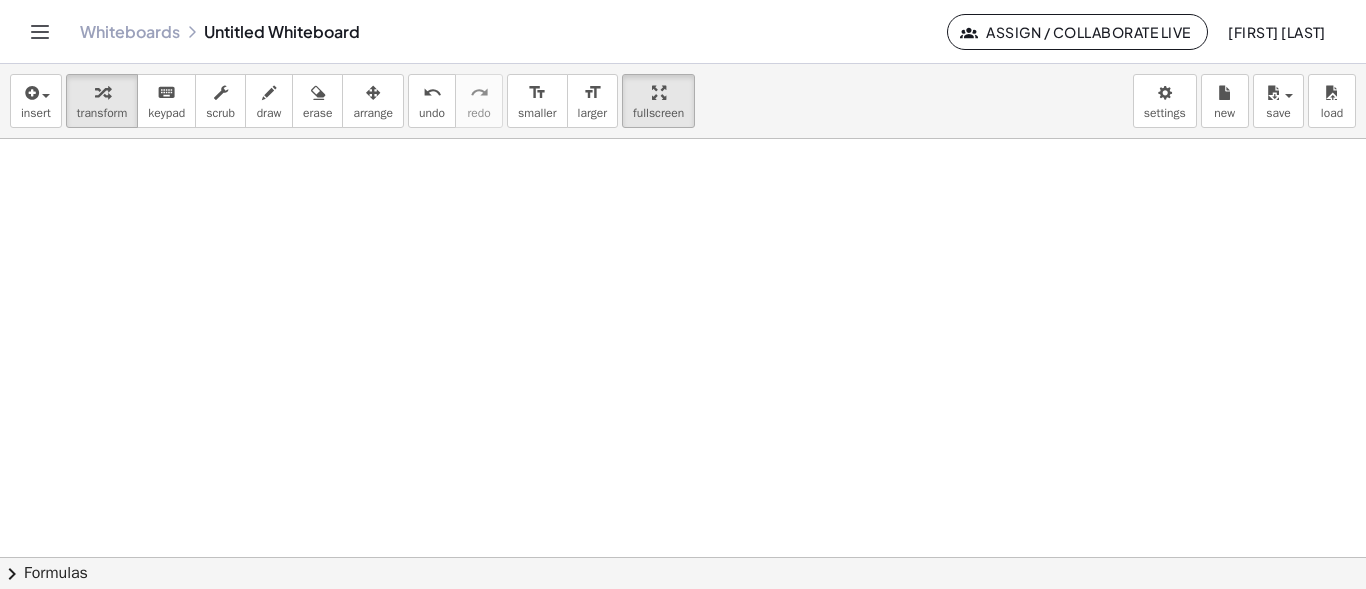 scroll, scrollTop: 1687, scrollLeft: 0, axis: vertical 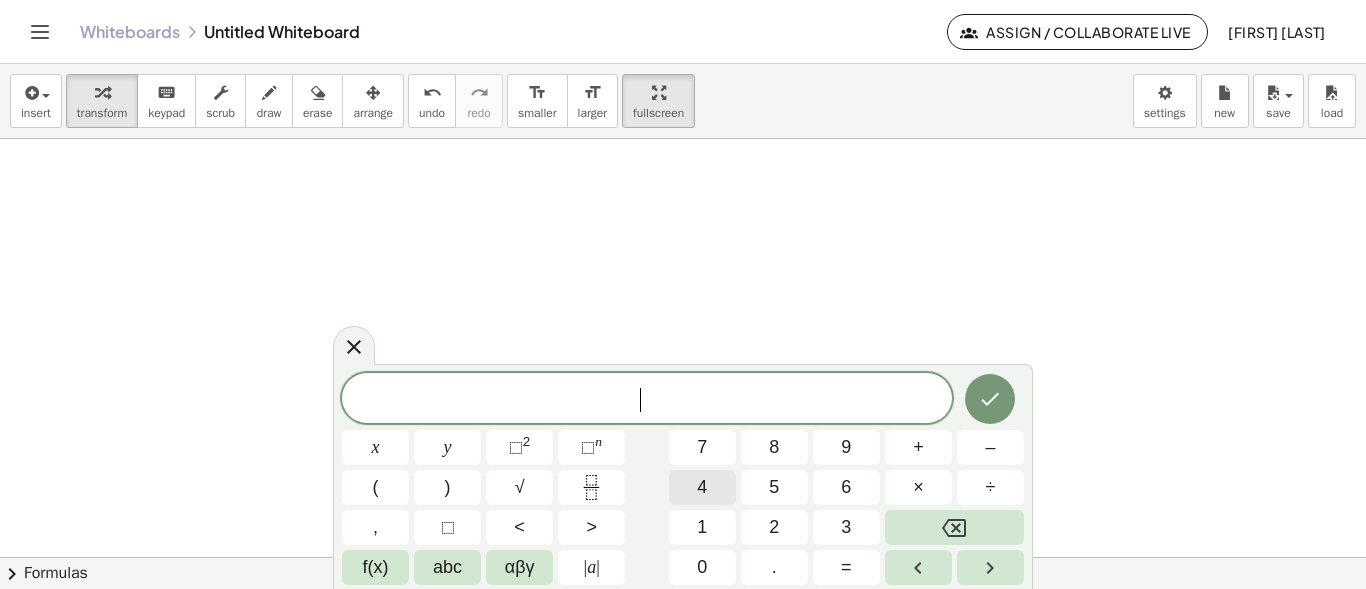 click on "4" at bounding box center [702, 487] 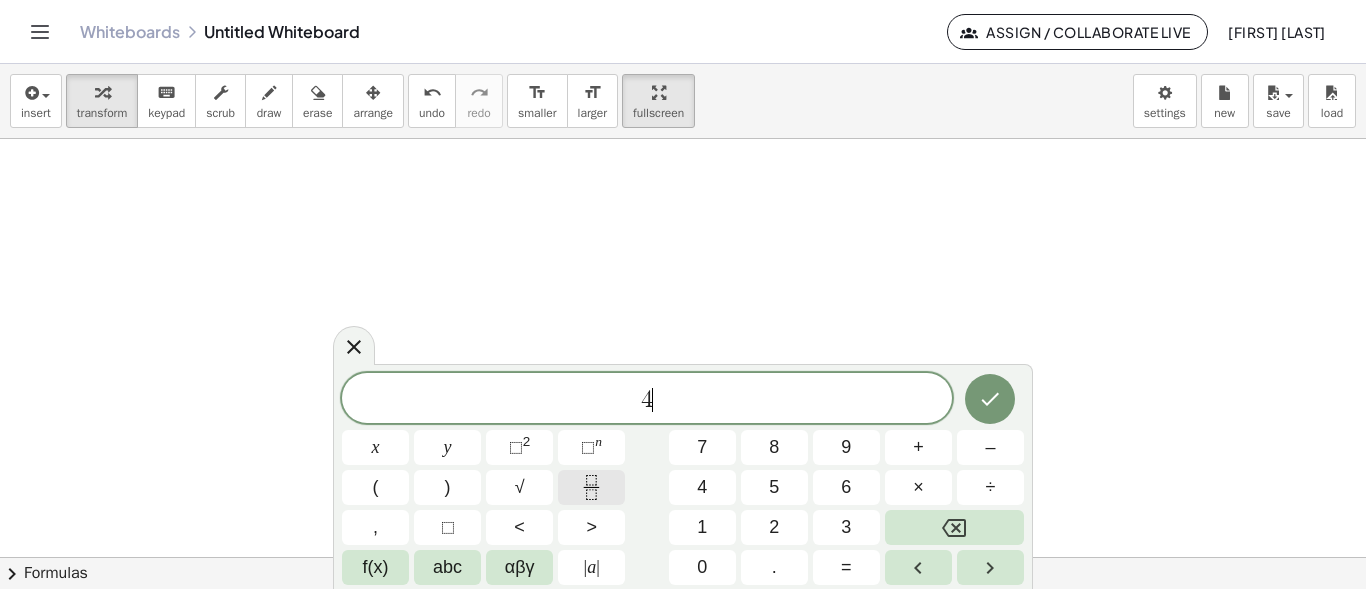 click 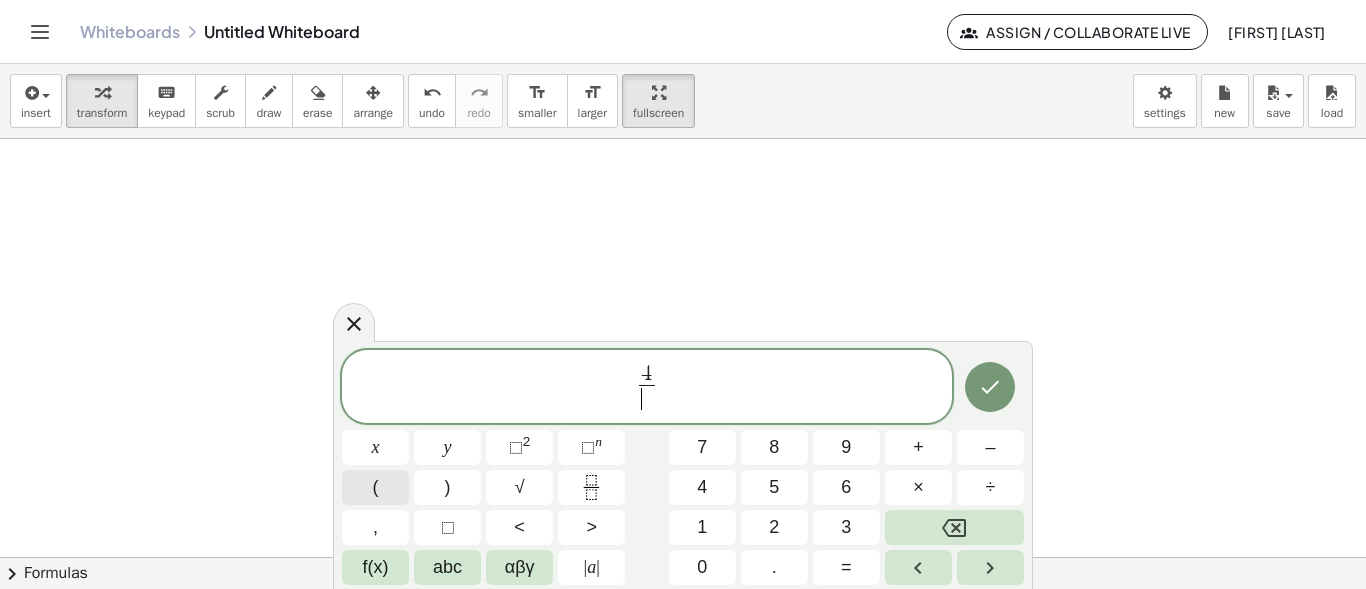 click on "(" at bounding box center [375, 487] 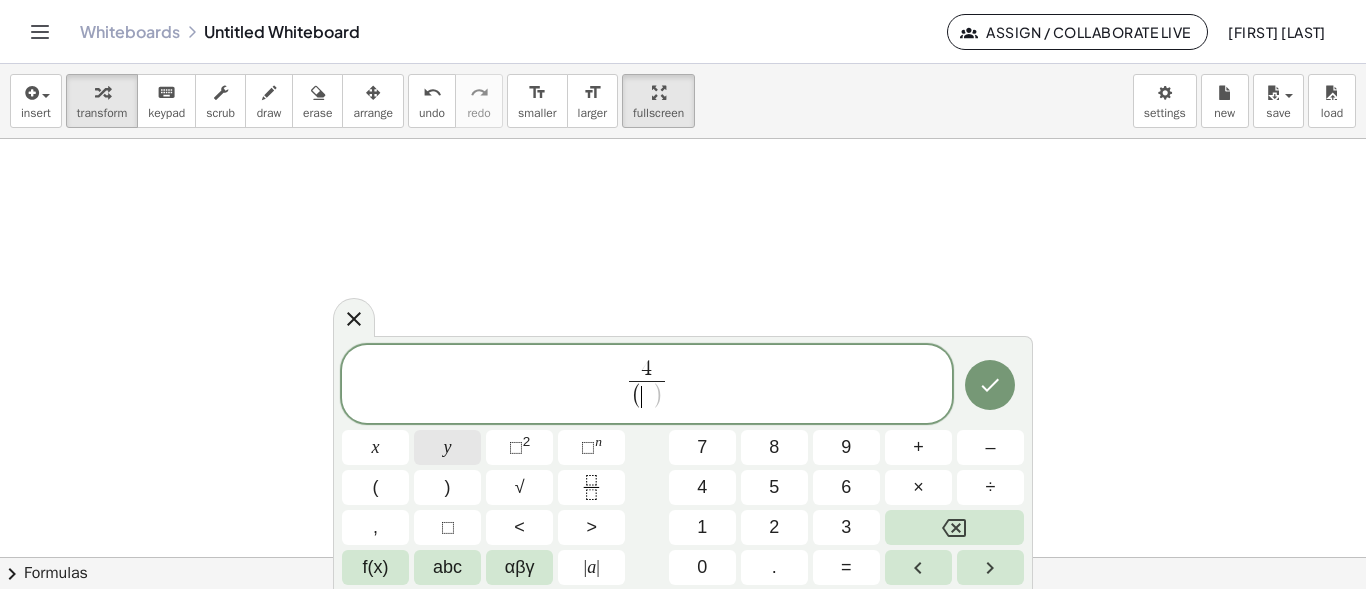 click on "y" at bounding box center [447, 447] 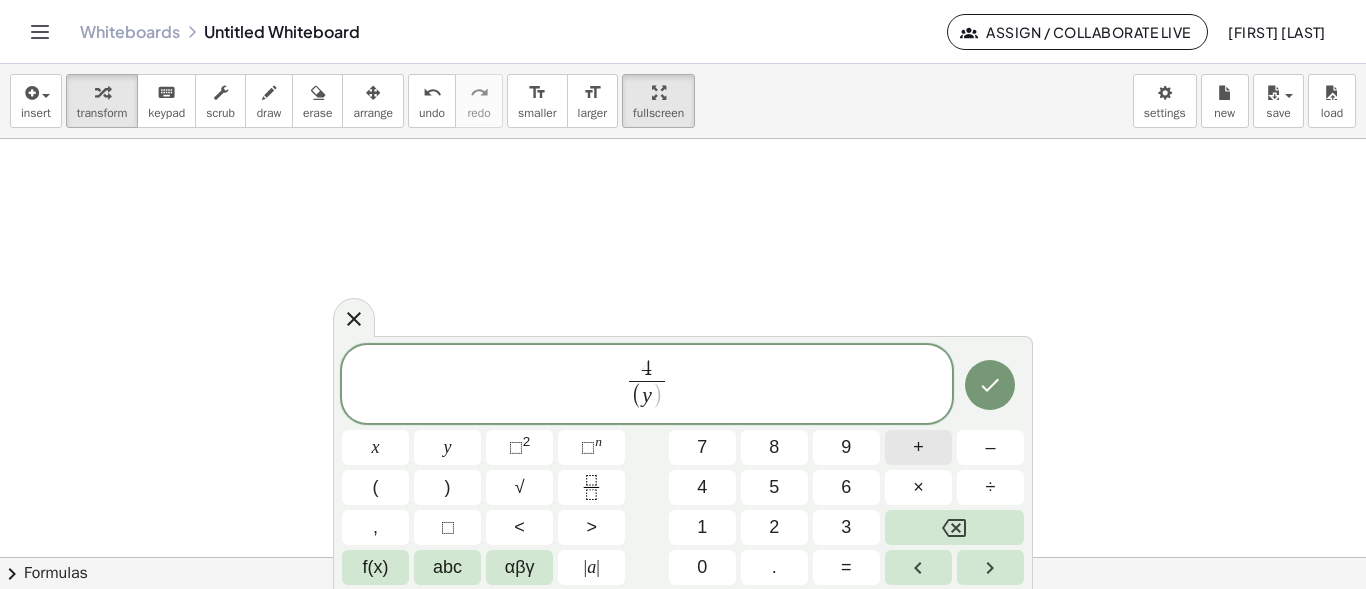 click on "+" at bounding box center (918, 447) 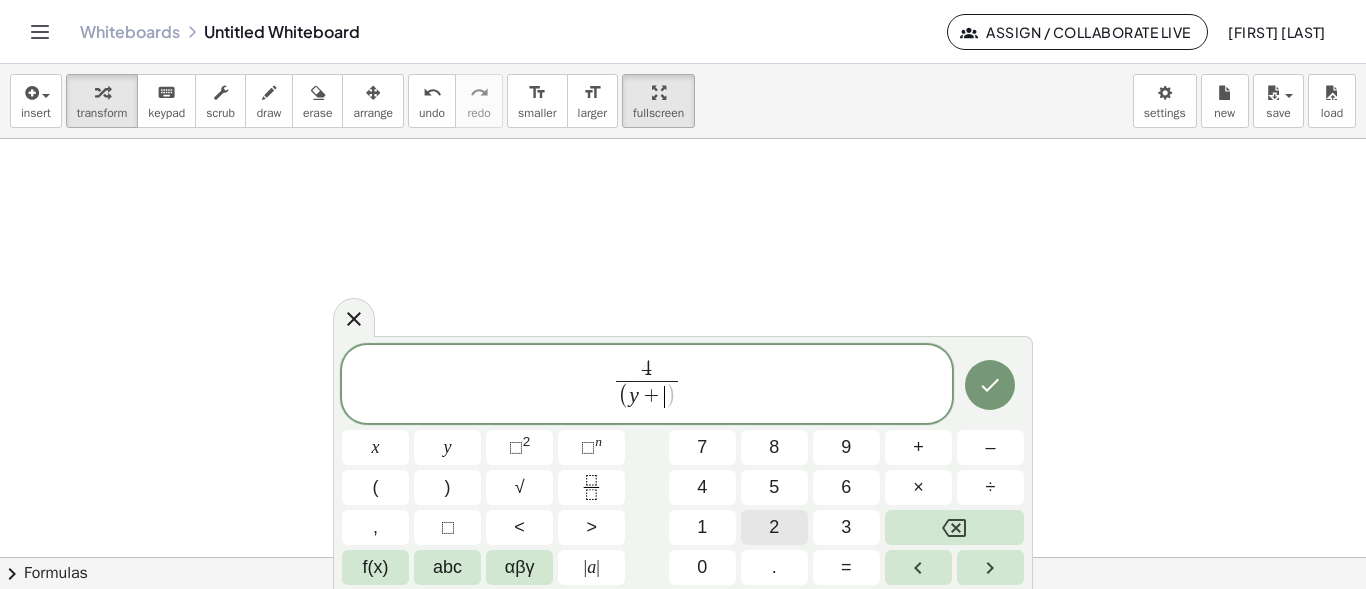 click on "2" at bounding box center [774, 527] 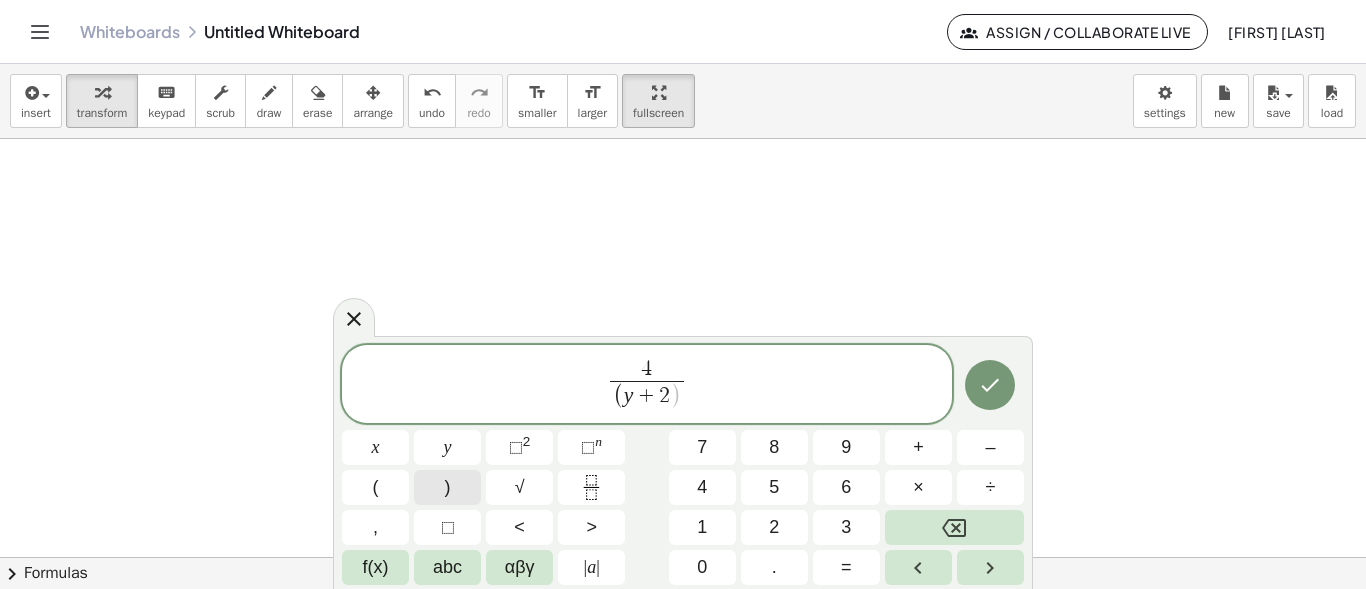 click on ")" at bounding box center (447, 487) 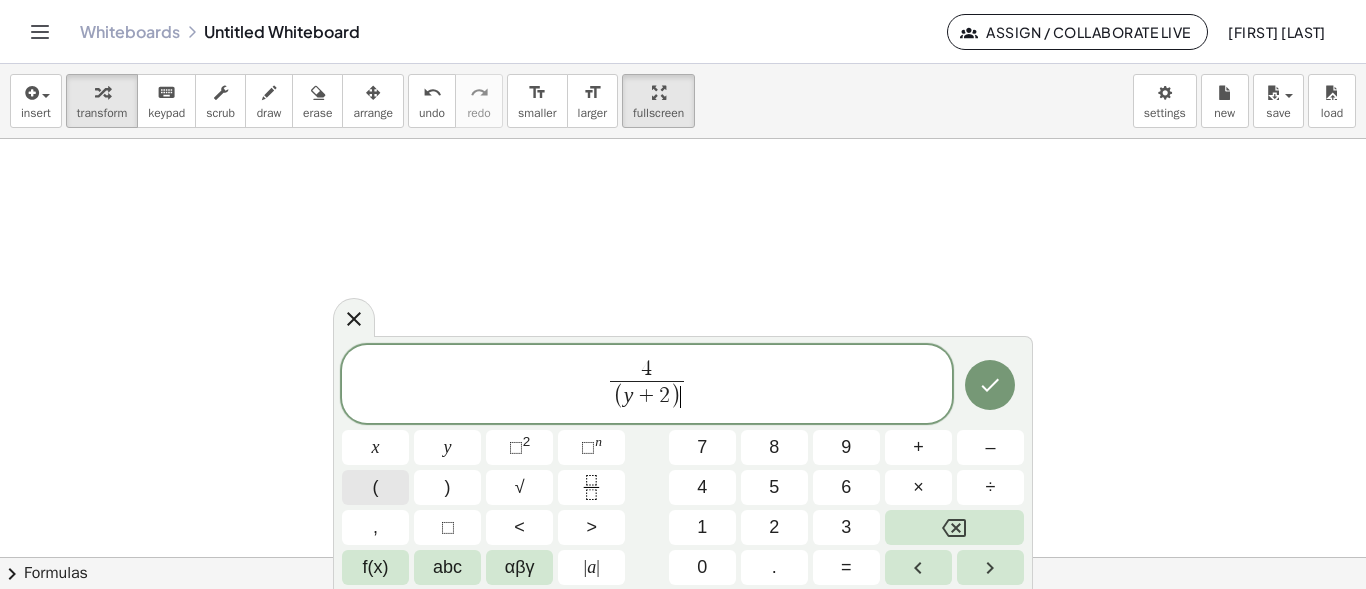 click on "(" at bounding box center (375, 487) 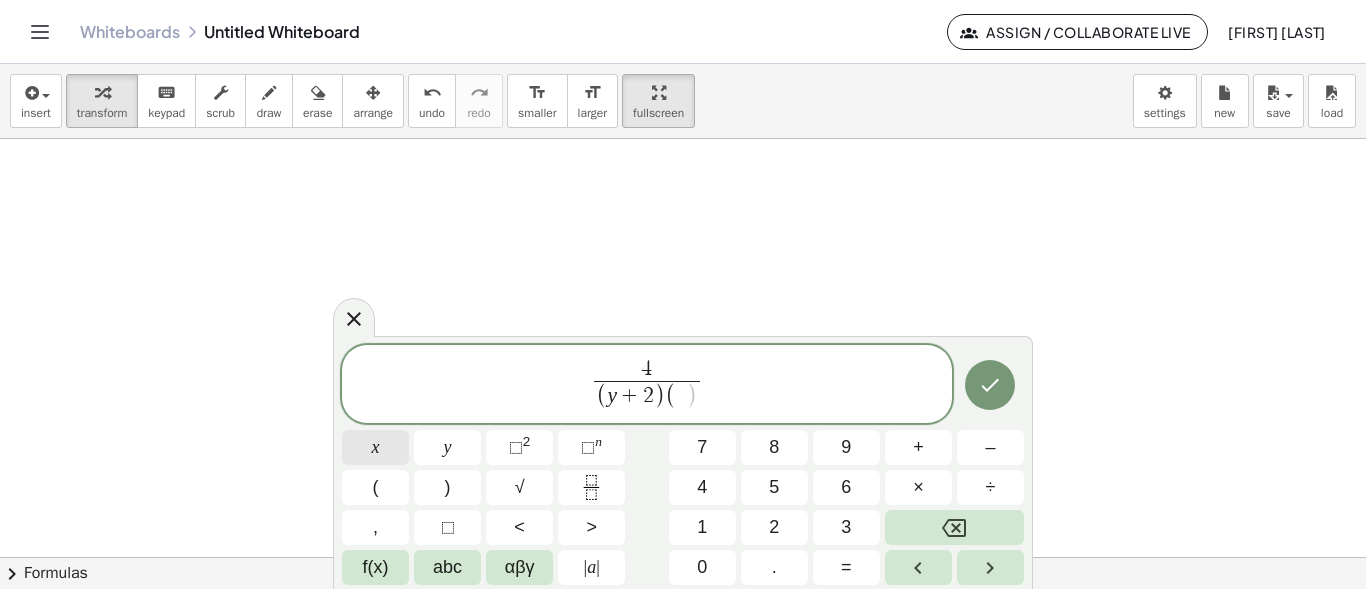 click on "x" at bounding box center [376, 447] 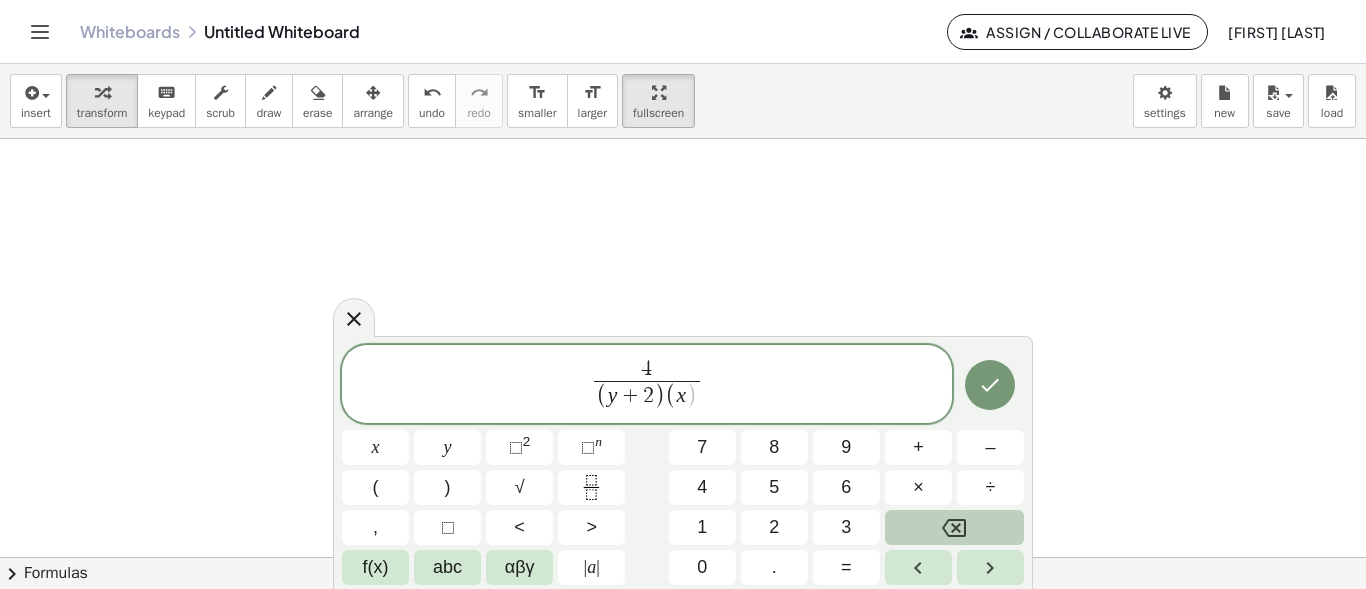click 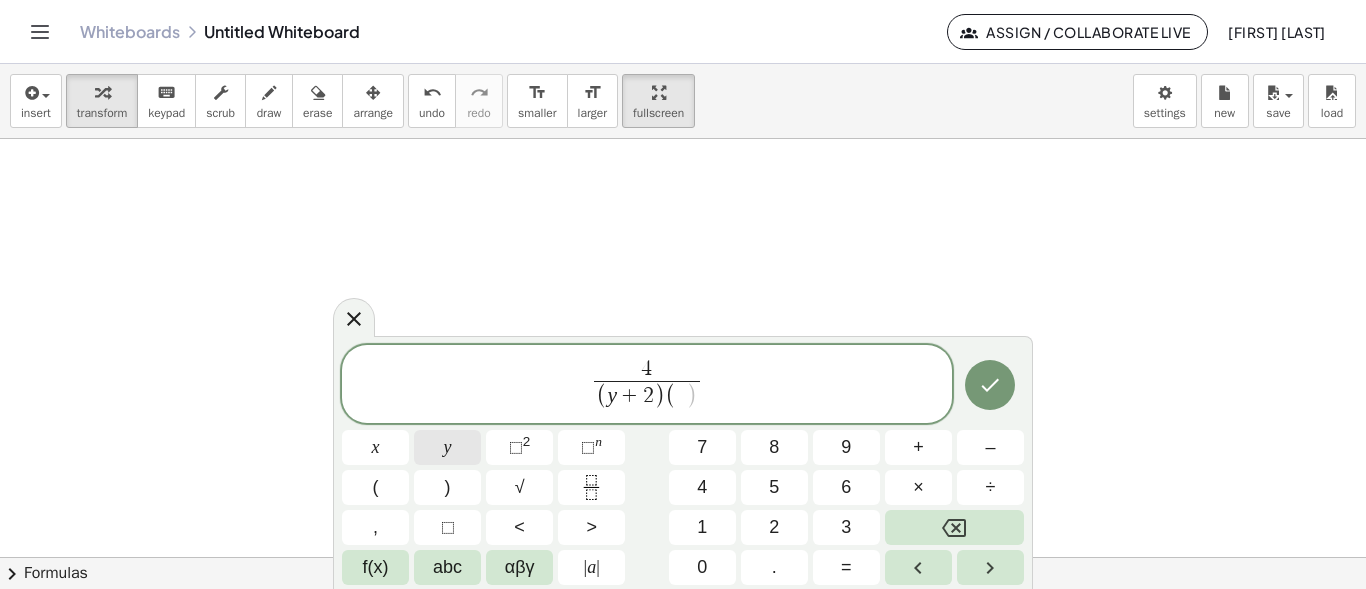 click on "y" at bounding box center [448, 447] 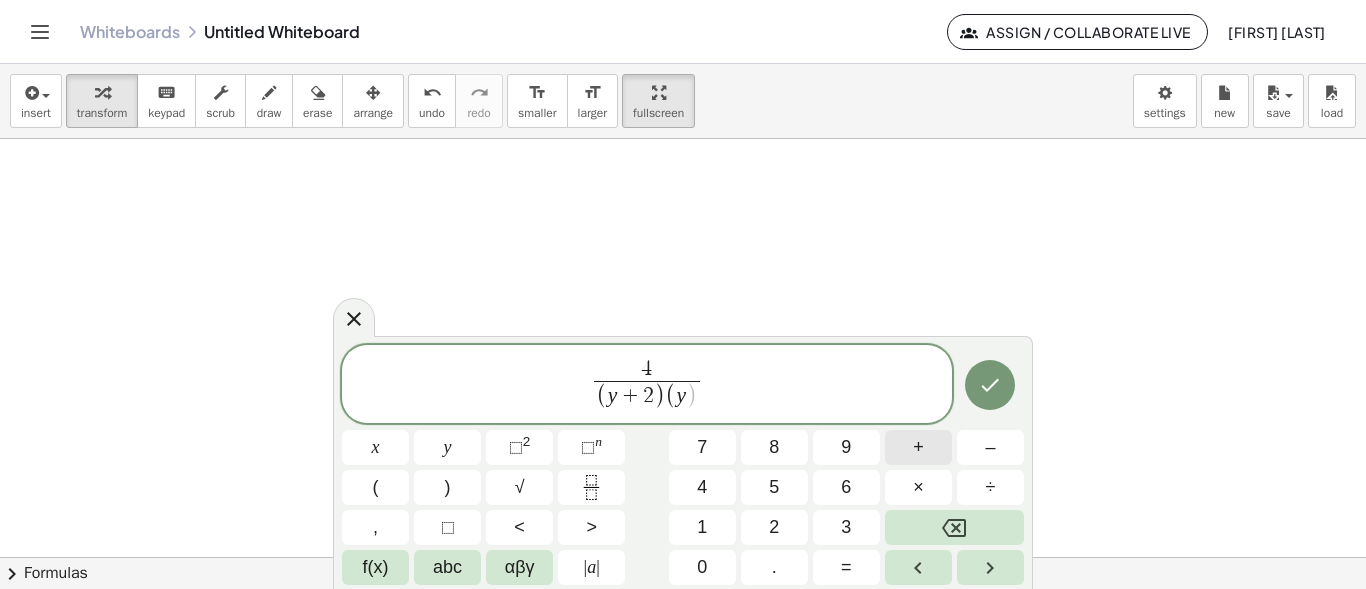 click on "+" at bounding box center [918, 447] 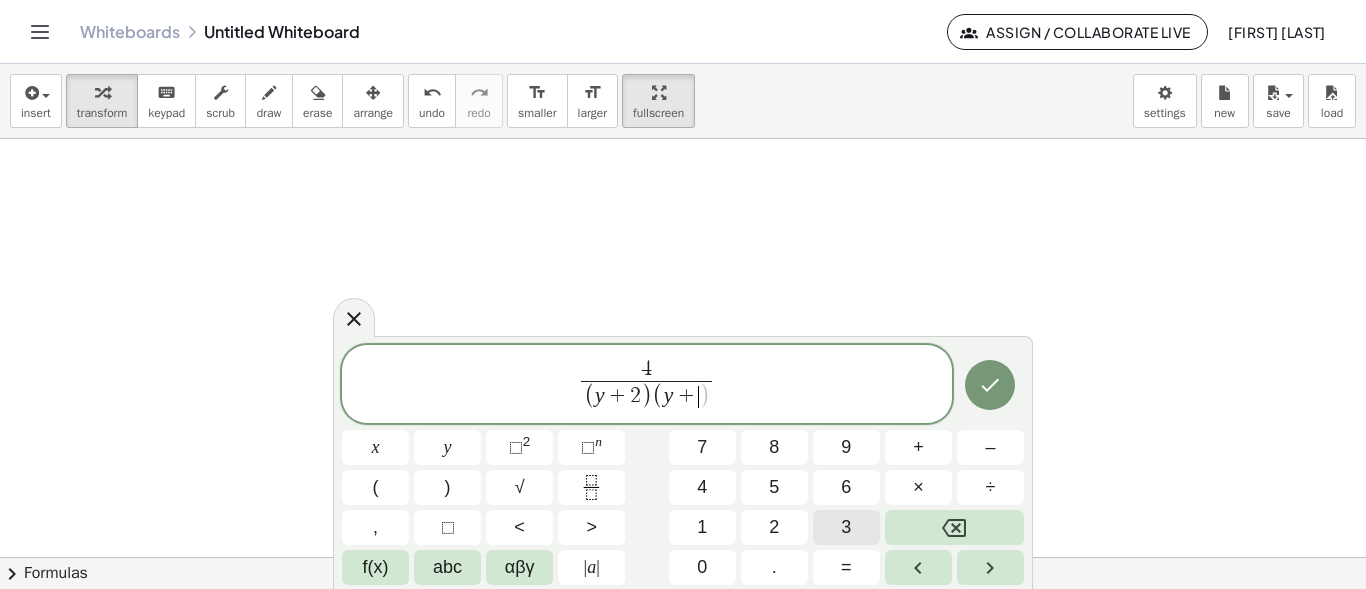 click on "3" at bounding box center [846, 527] 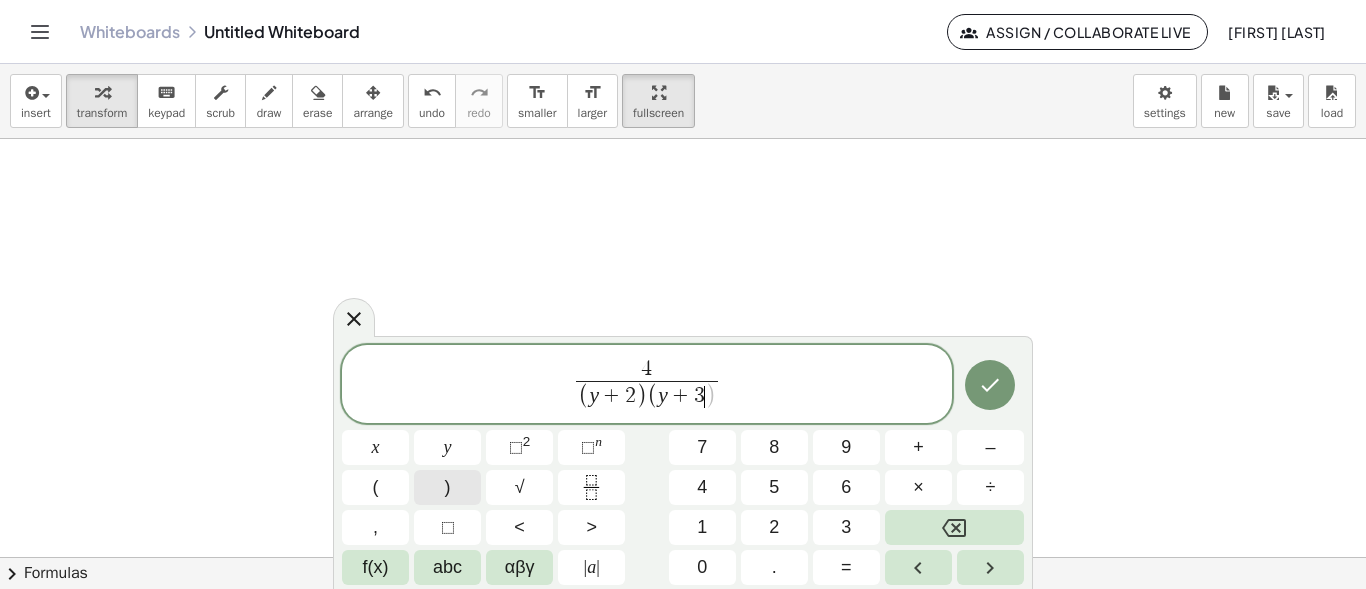 click on ")" at bounding box center [447, 487] 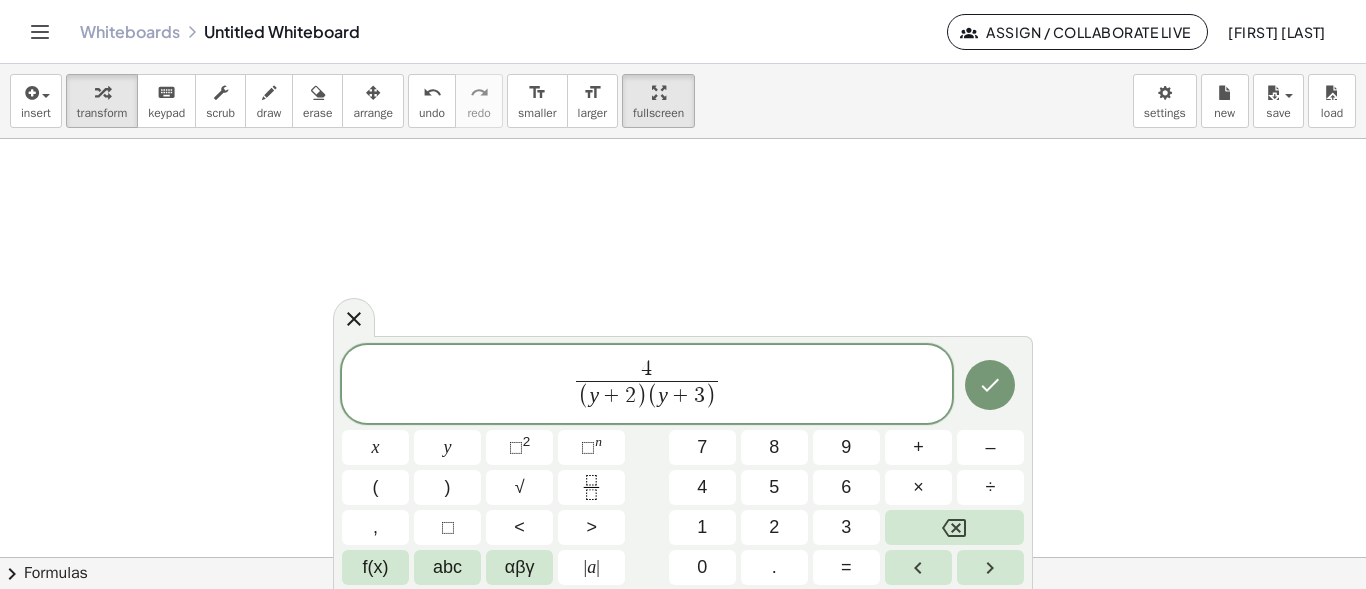 click on "4 ( y + 2 ) ( y + 3 ) ​ ​" at bounding box center (647, 385) 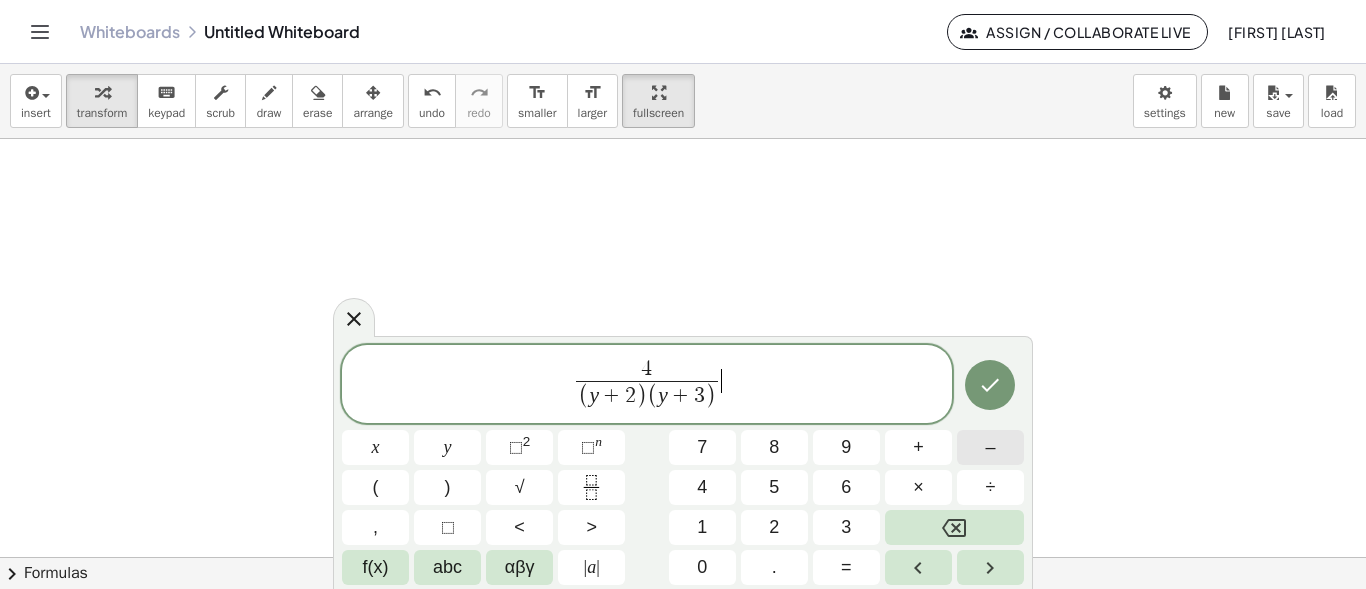 click on "–" at bounding box center (990, 447) 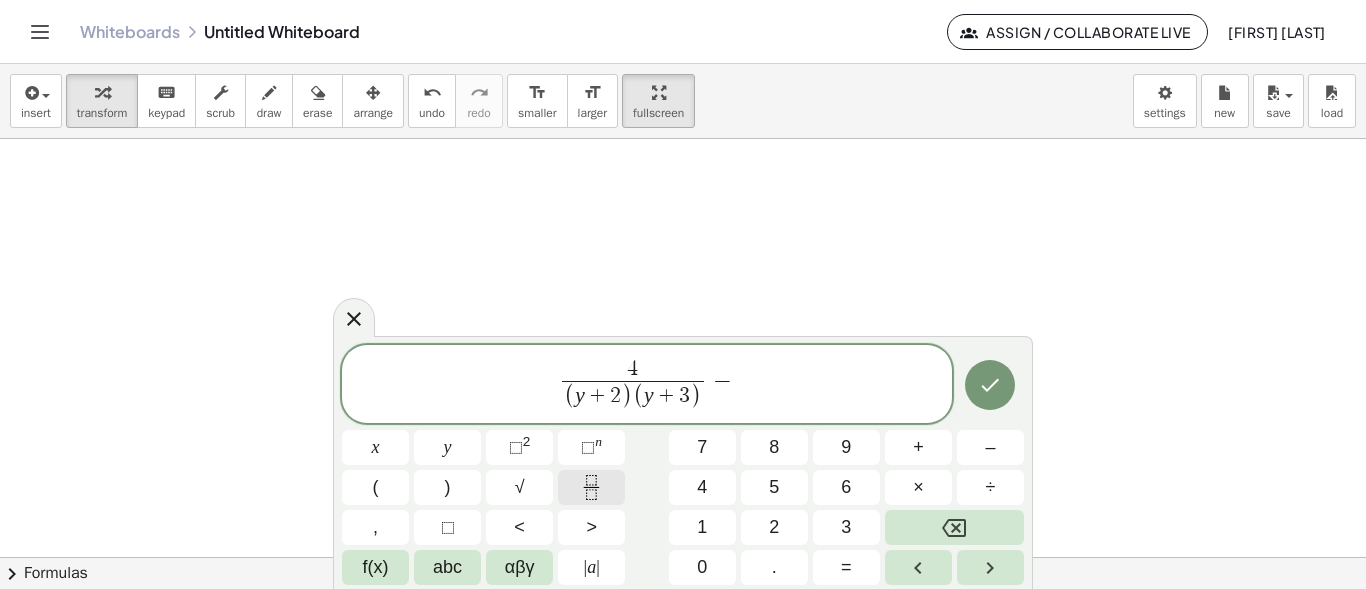 click 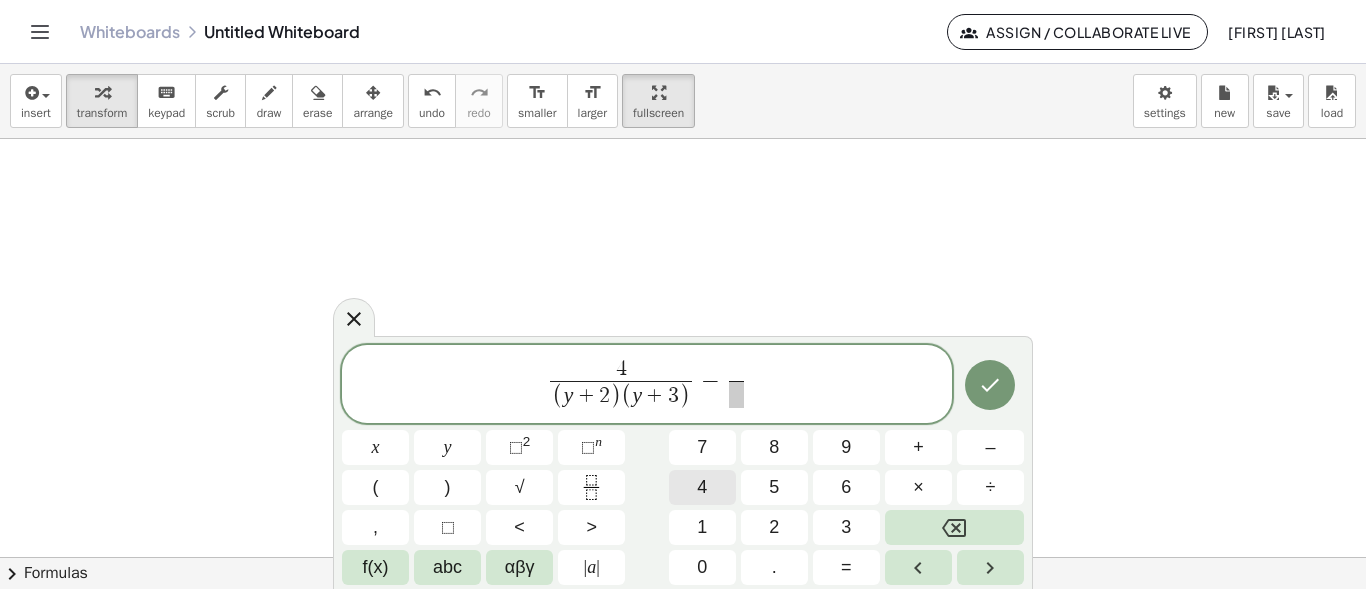 click on "4" at bounding box center [702, 487] 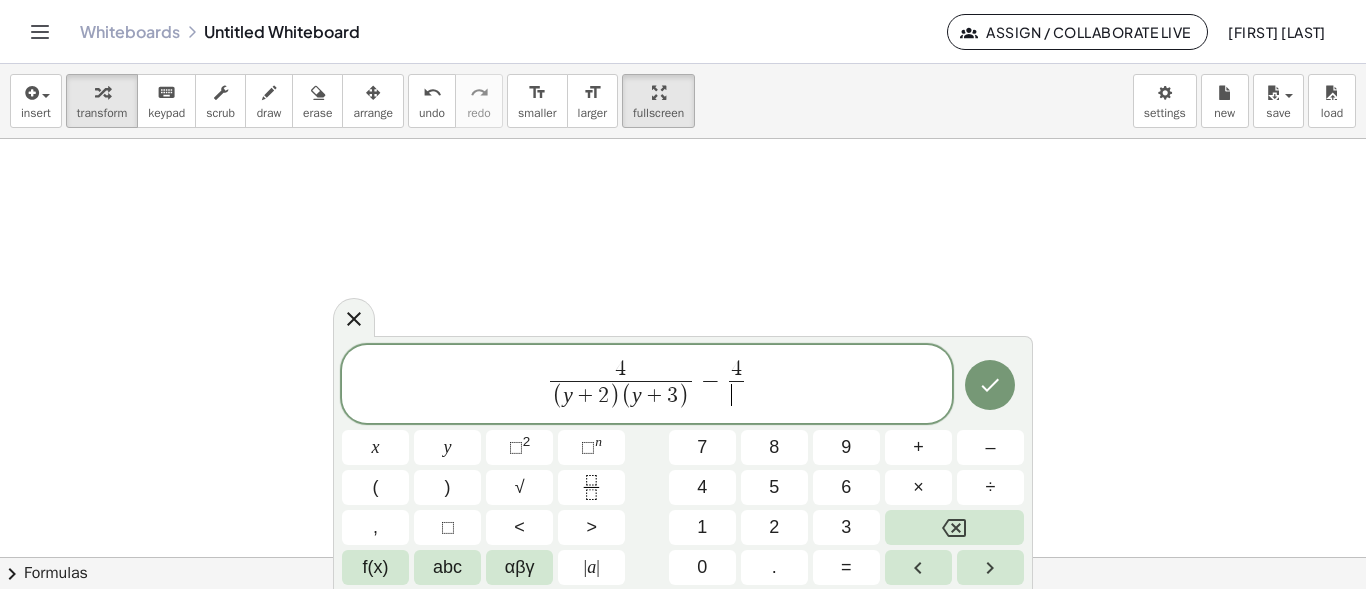 click on "​" at bounding box center (736, 394) 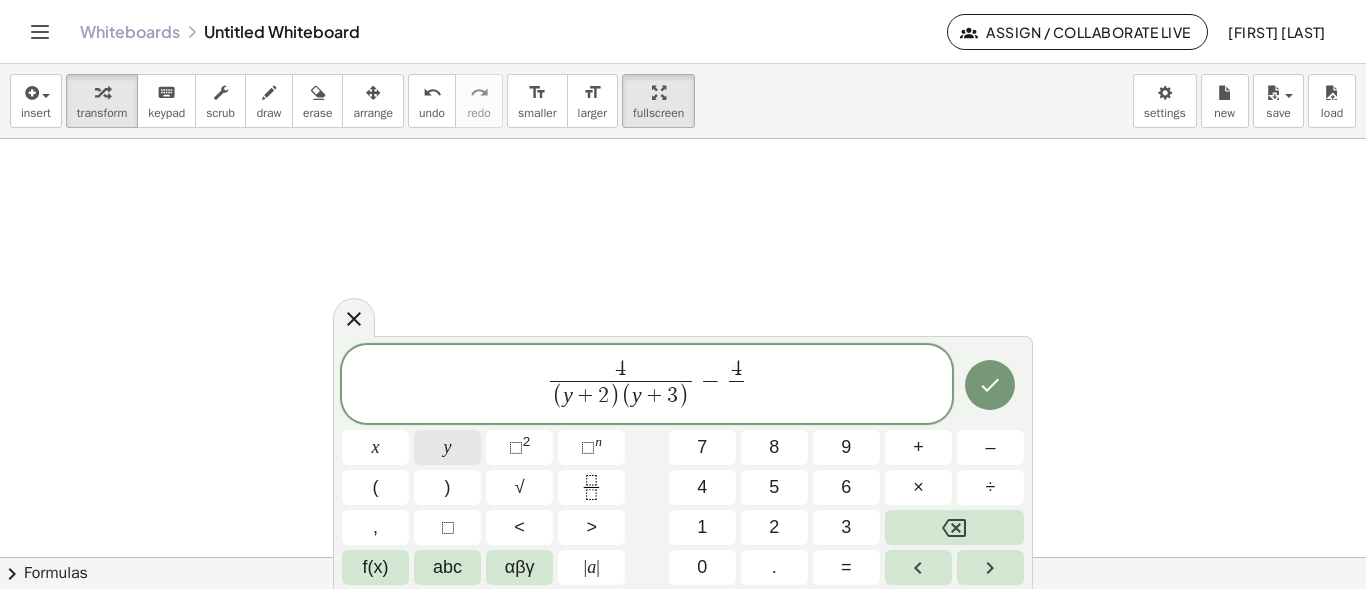 click on "y" at bounding box center [447, 447] 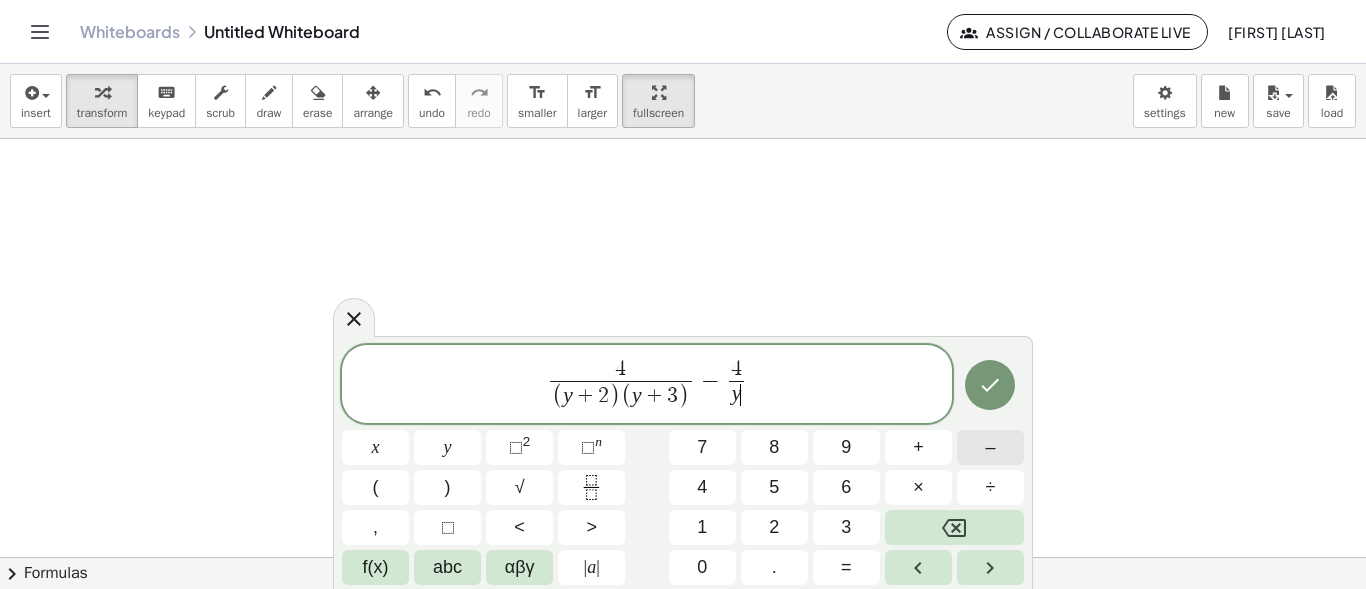 click on "–" at bounding box center [990, 447] 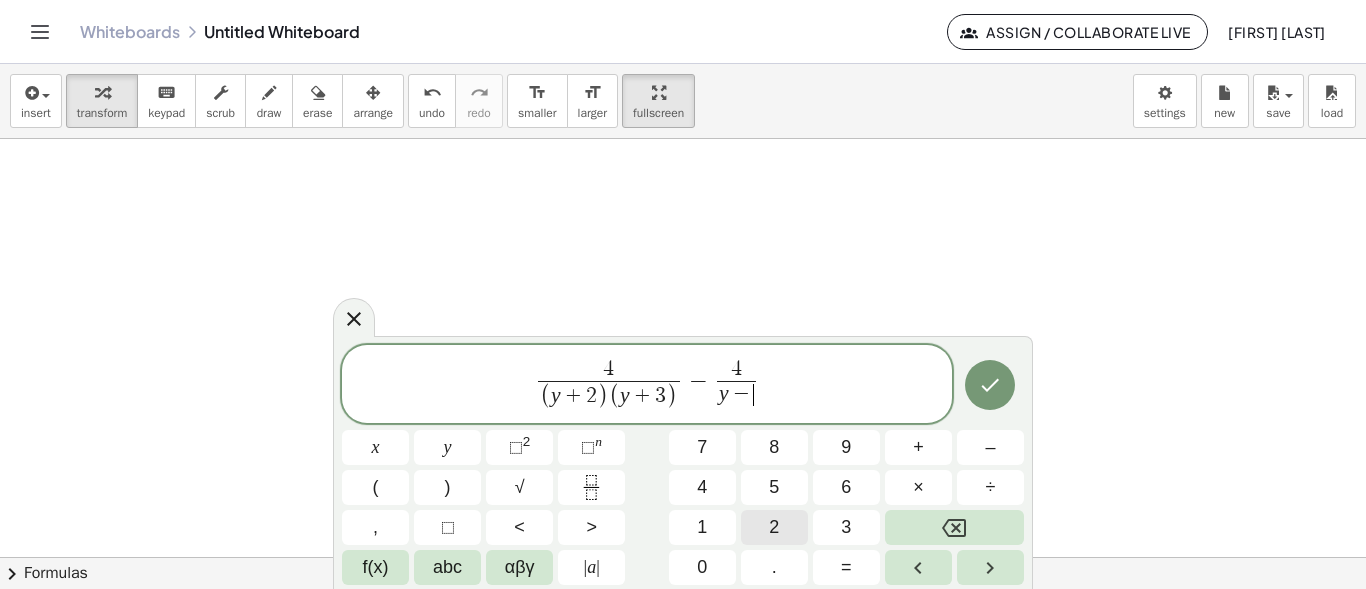 click on "2" at bounding box center [774, 527] 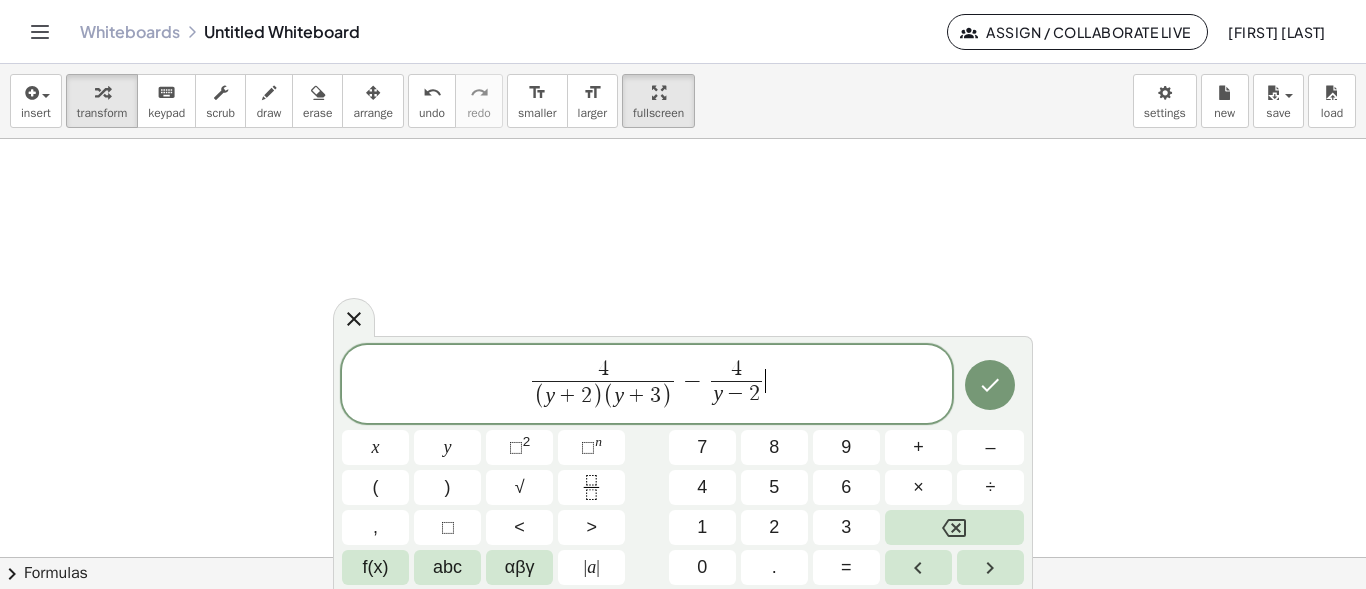 drag, startPoint x: 777, startPoint y: 387, endPoint x: 897, endPoint y: 383, distance: 120.06665 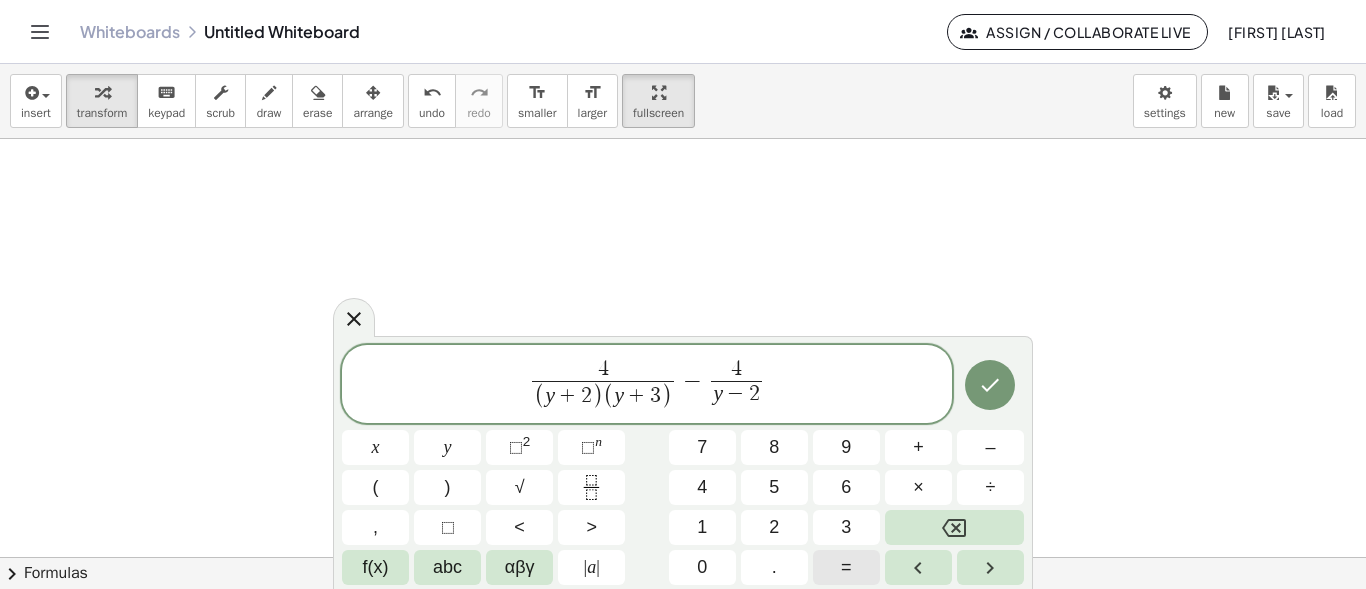 click on "=" at bounding box center [846, 567] 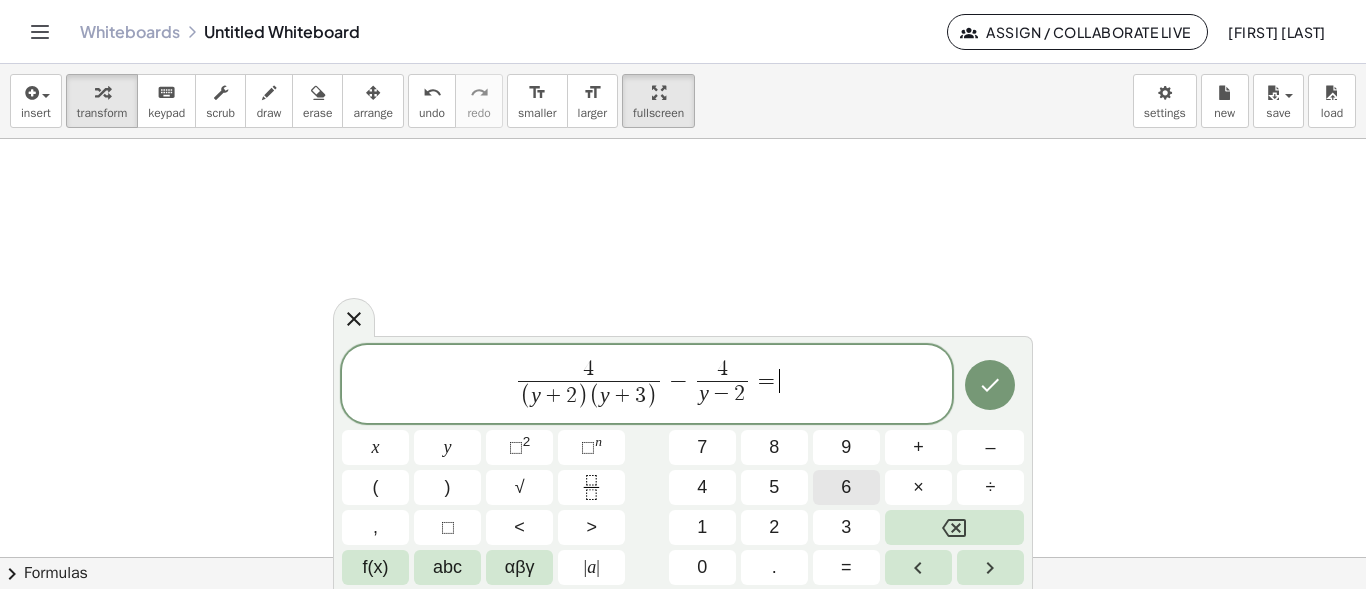 click on "6" at bounding box center (846, 487) 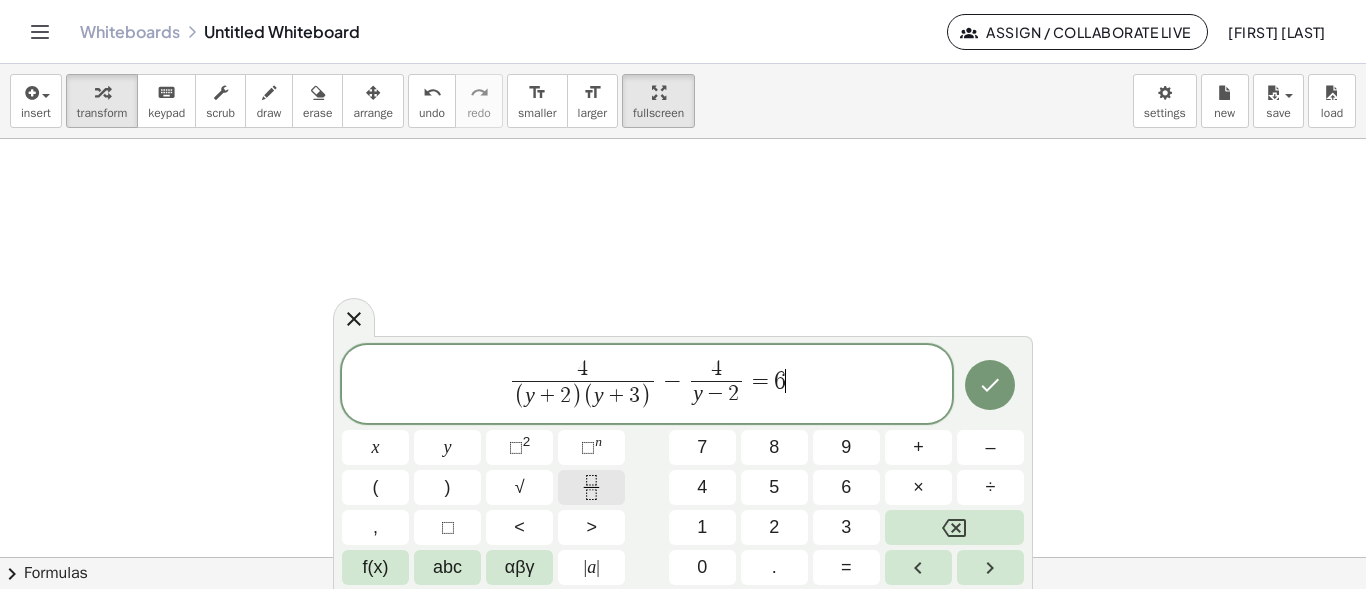 click at bounding box center (591, 487) 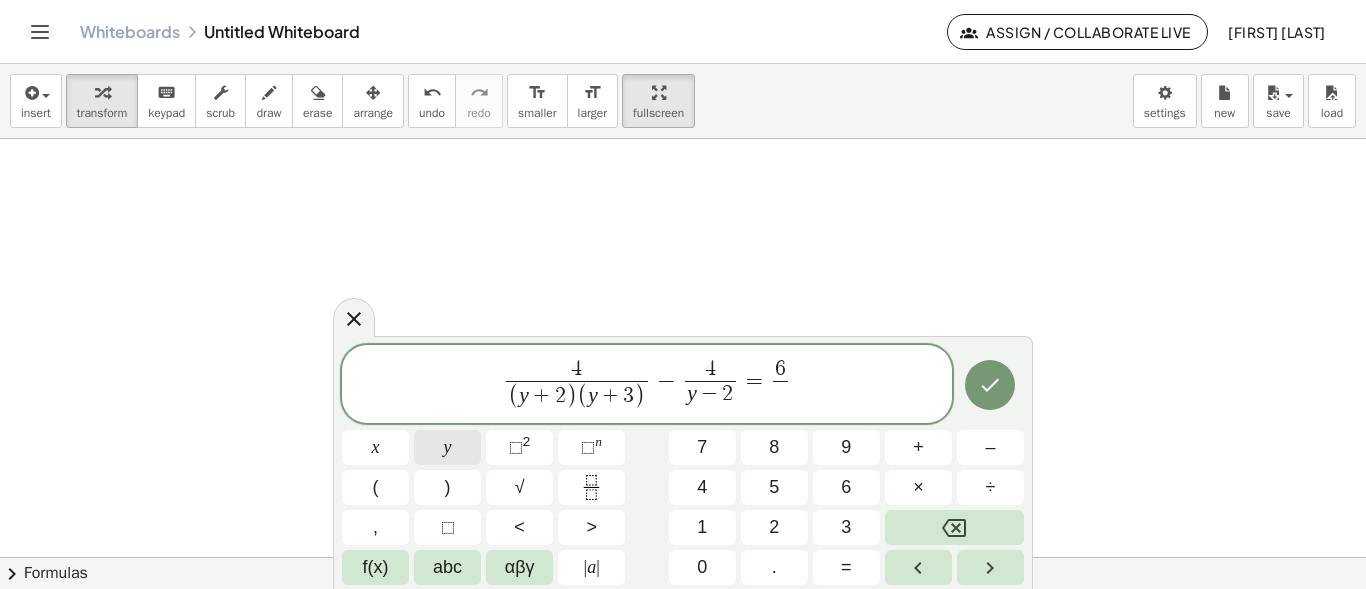 click on "y" at bounding box center [448, 447] 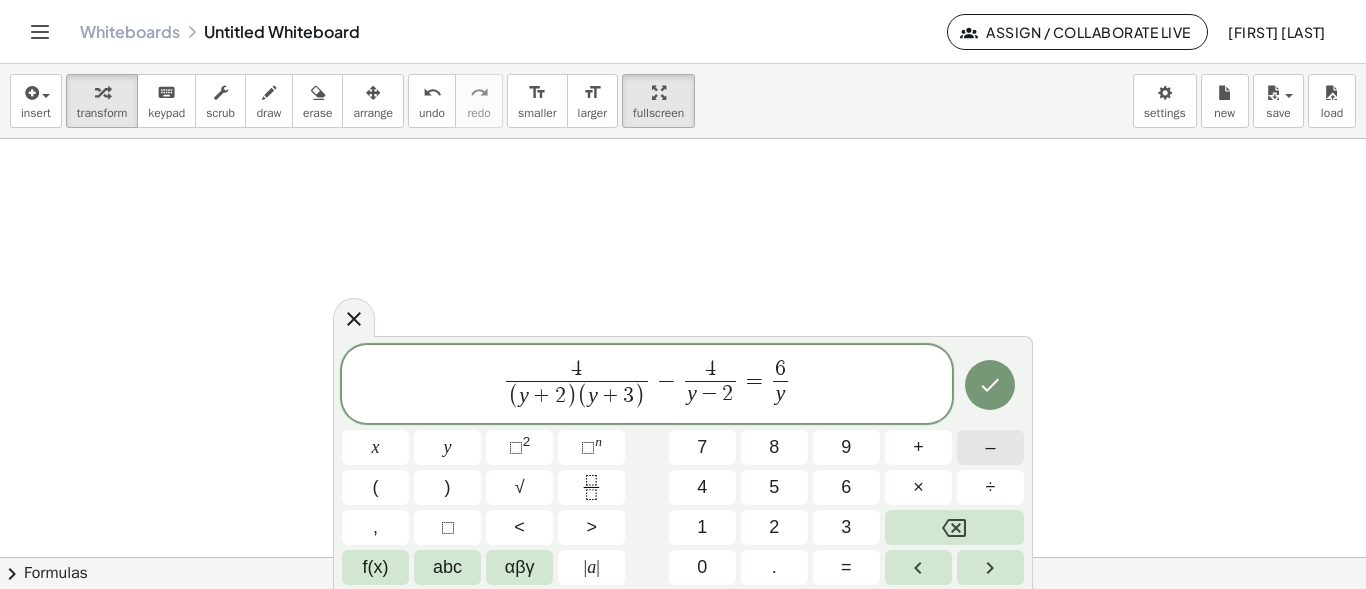 click on "–" at bounding box center [990, 447] 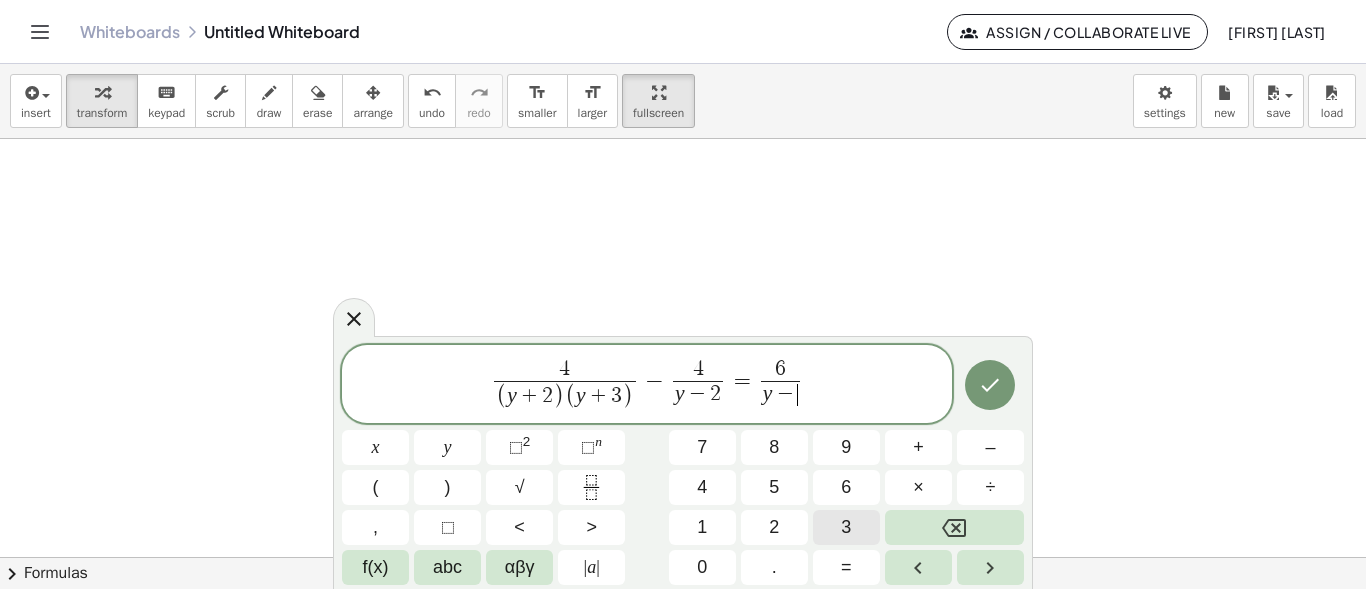 click on "3" at bounding box center [846, 527] 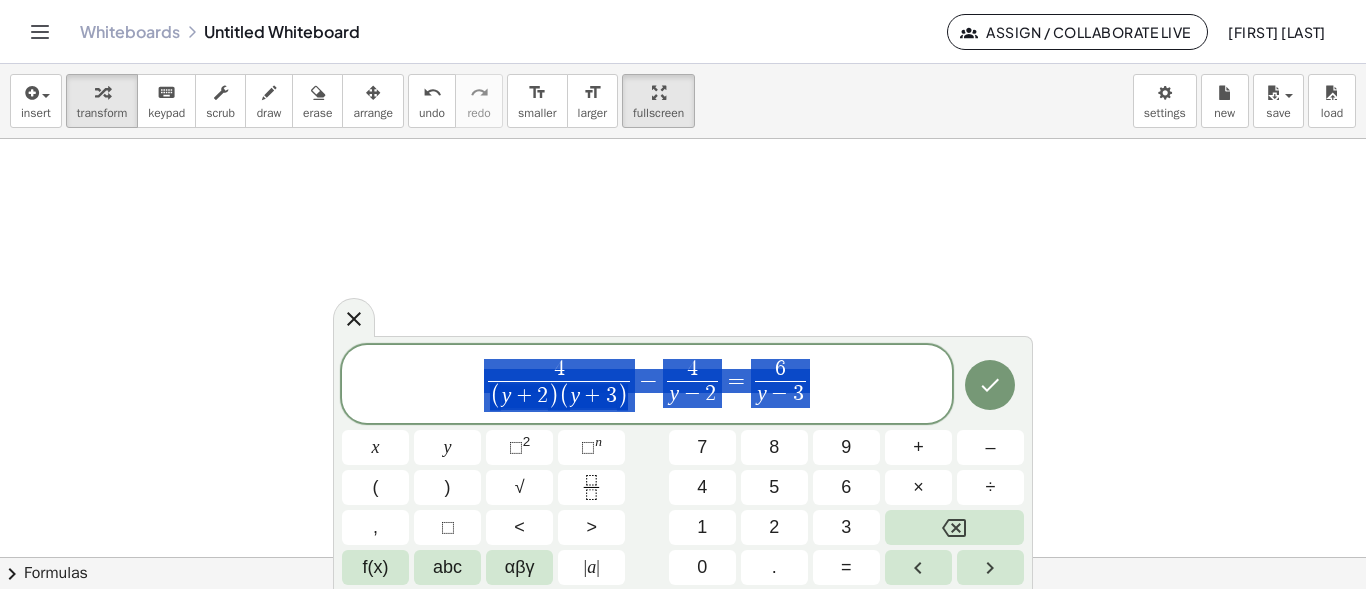 drag, startPoint x: 832, startPoint y: 396, endPoint x: 487, endPoint y: 398, distance: 345.0058 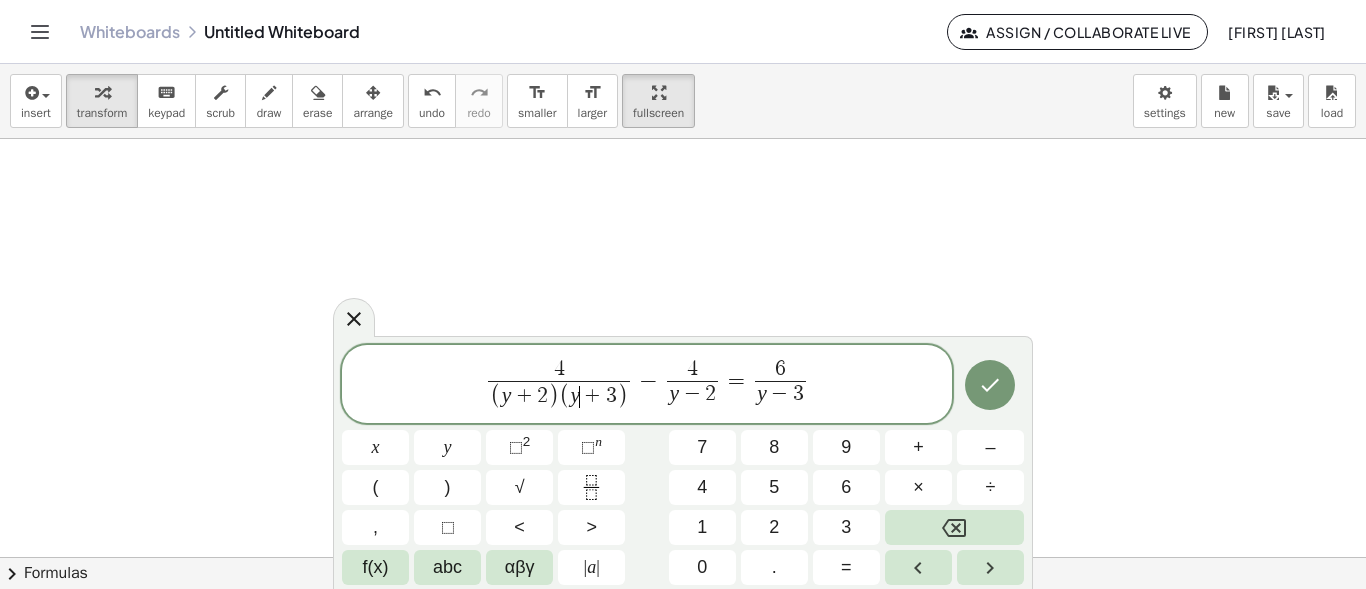 drag, startPoint x: 588, startPoint y: 397, endPoint x: 805, endPoint y: 399, distance: 217.00922 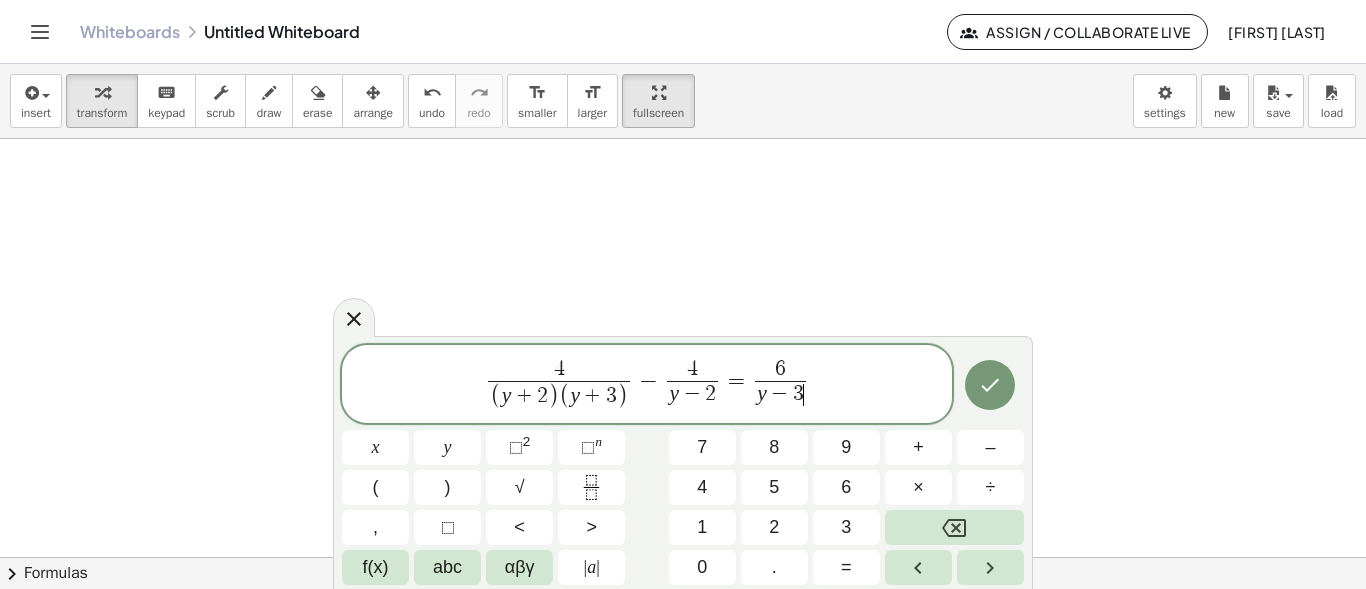 click on "3" at bounding box center [798, 394] 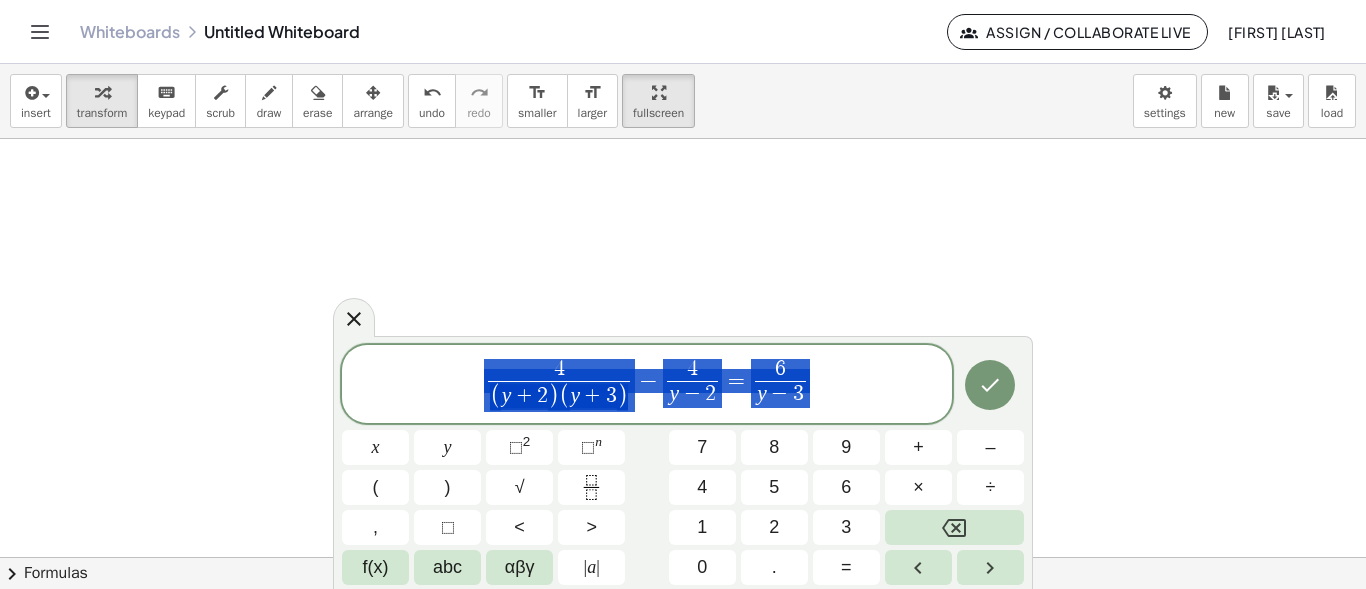 drag, startPoint x: 799, startPoint y: 389, endPoint x: 582, endPoint y: 389, distance: 217 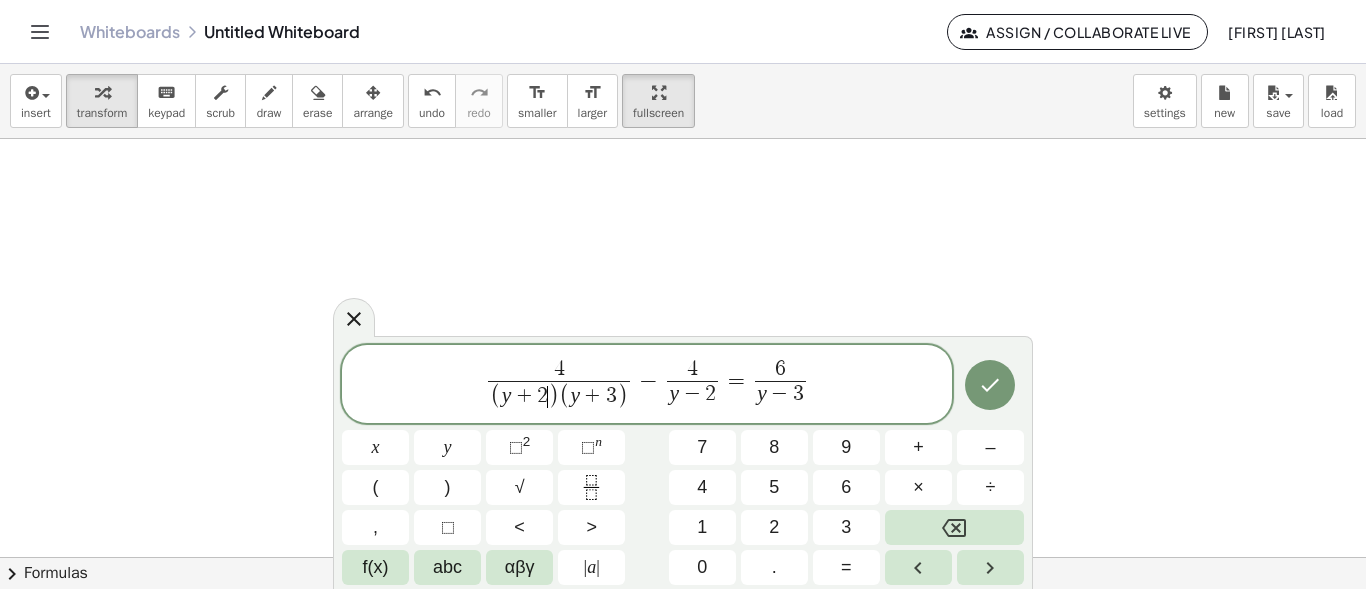 drag, startPoint x: 558, startPoint y: 372, endPoint x: 563, endPoint y: 399, distance: 27.45906 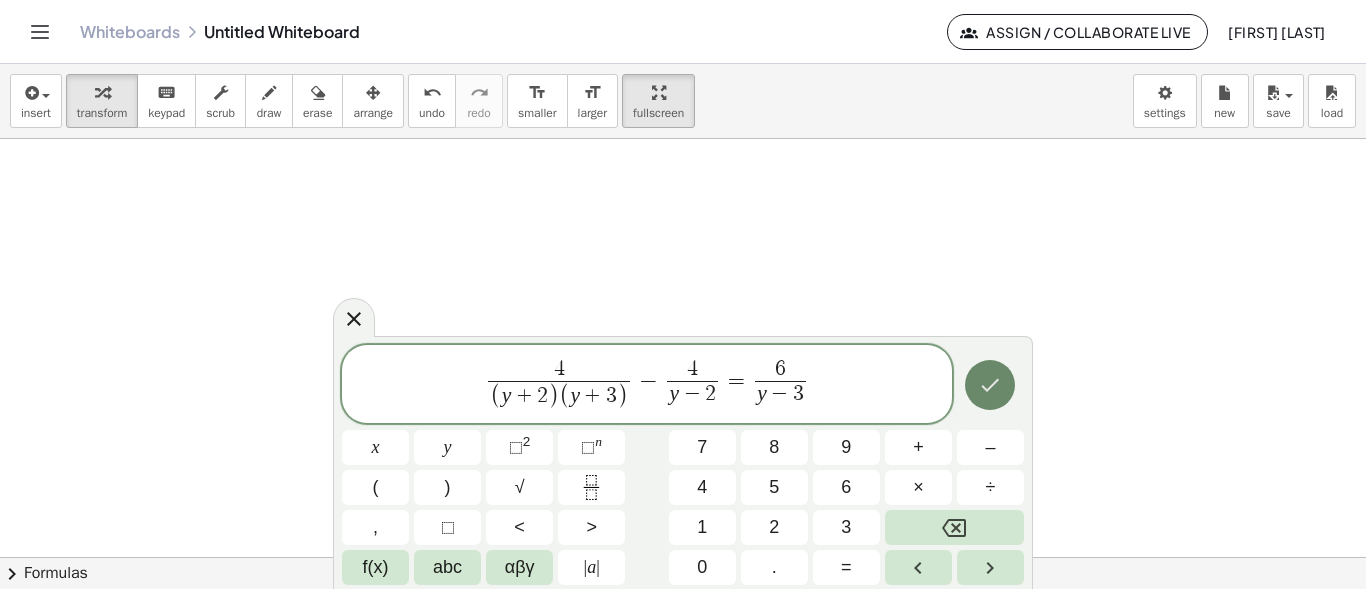 click at bounding box center (990, 385) 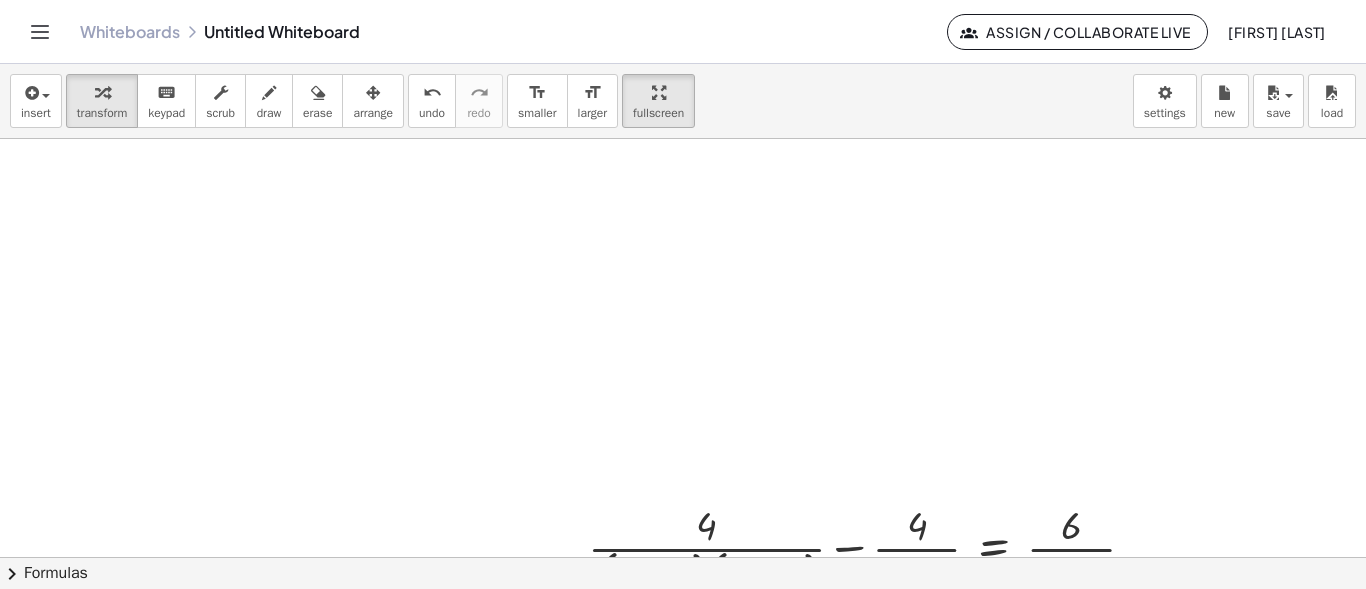 scroll, scrollTop: 1954, scrollLeft: 0, axis: vertical 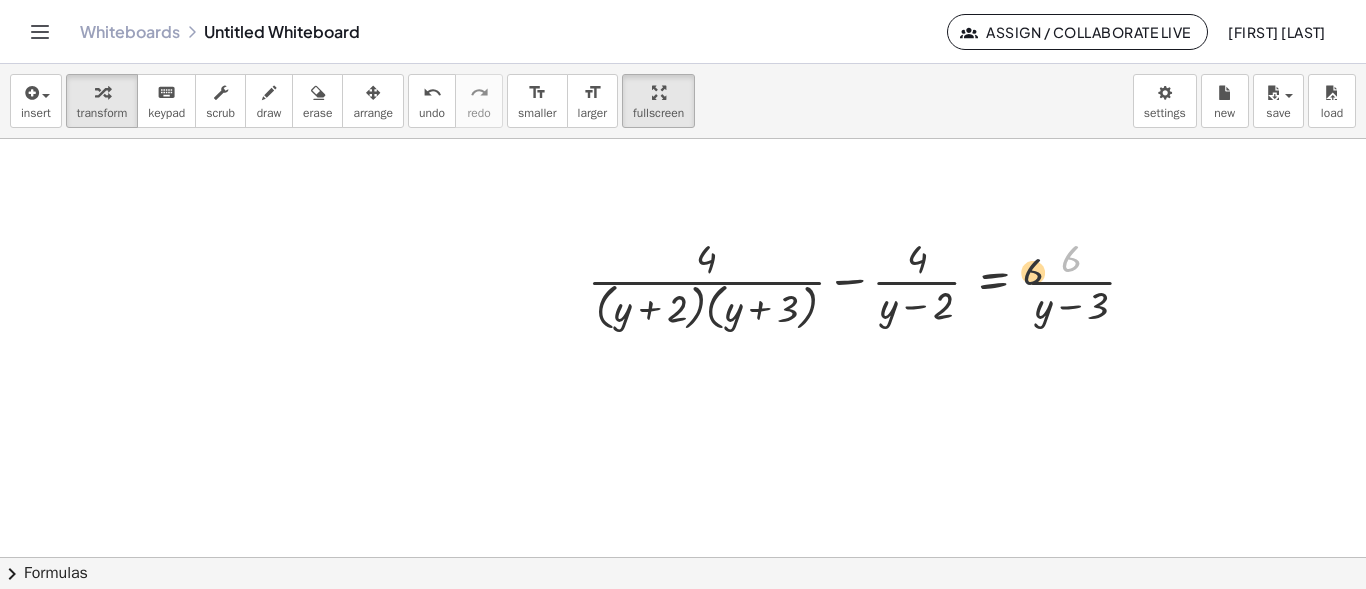 drag, startPoint x: 1105, startPoint y: 266, endPoint x: 897, endPoint y: 306, distance: 211.81123 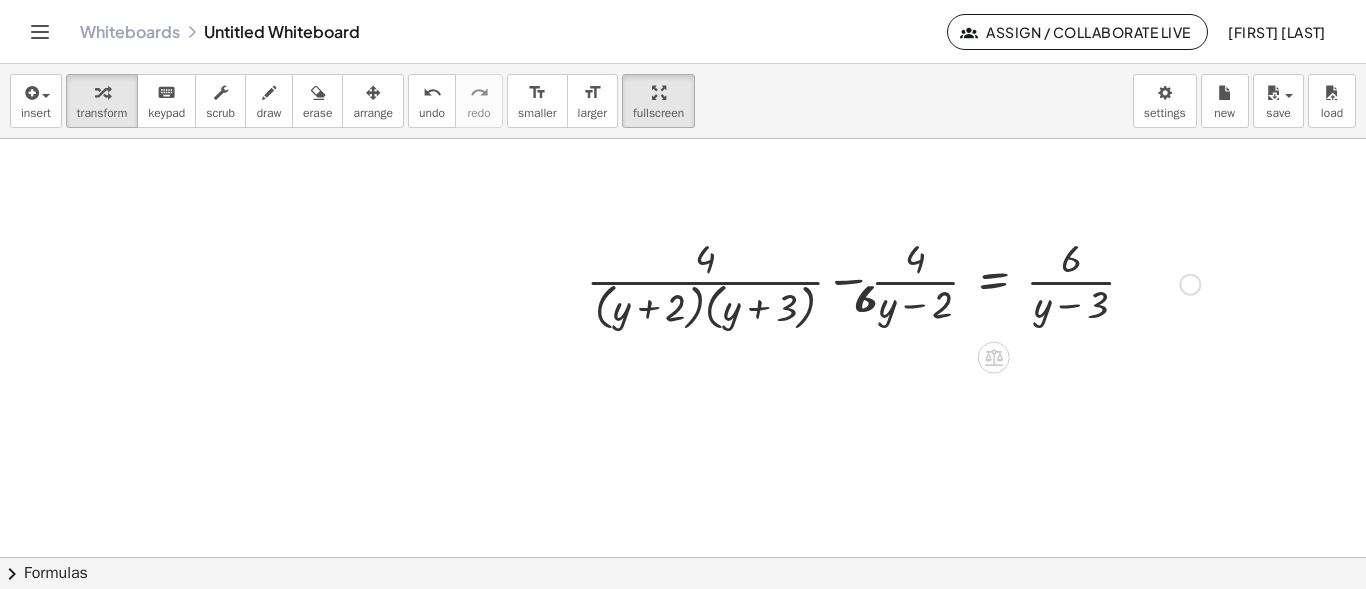 drag, startPoint x: 897, startPoint y: 306, endPoint x: 883, endPoint y: 308, distance: 14.142136 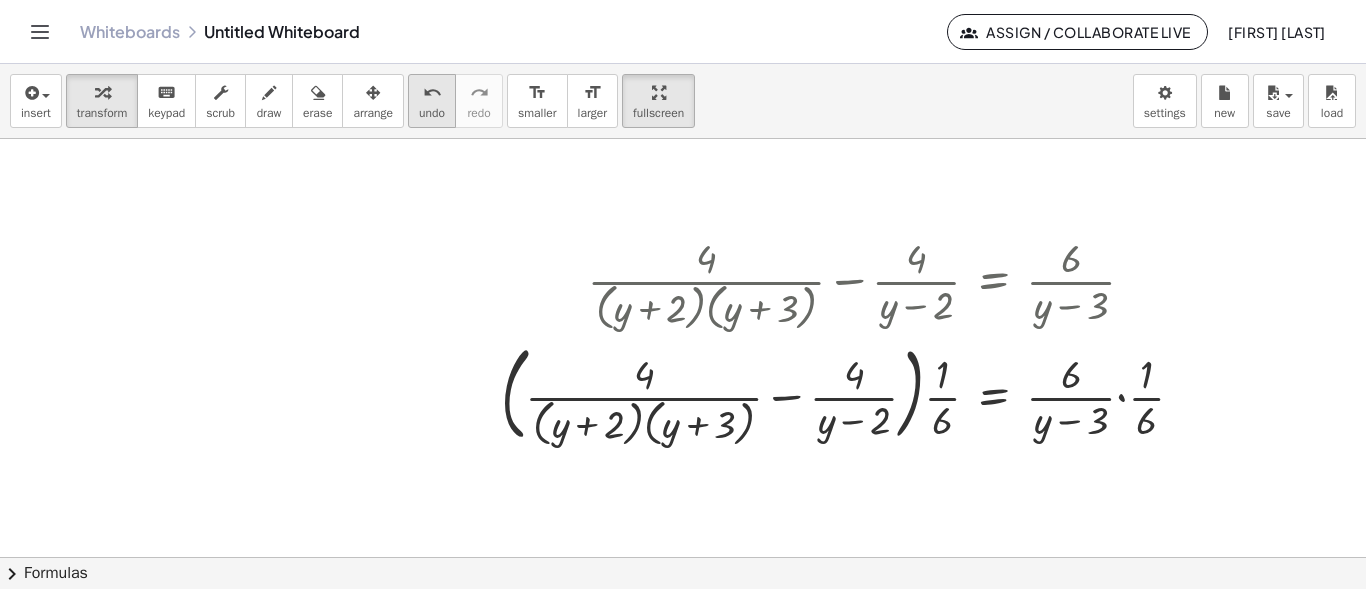 click on "undo" at bounding box center (432, 113) 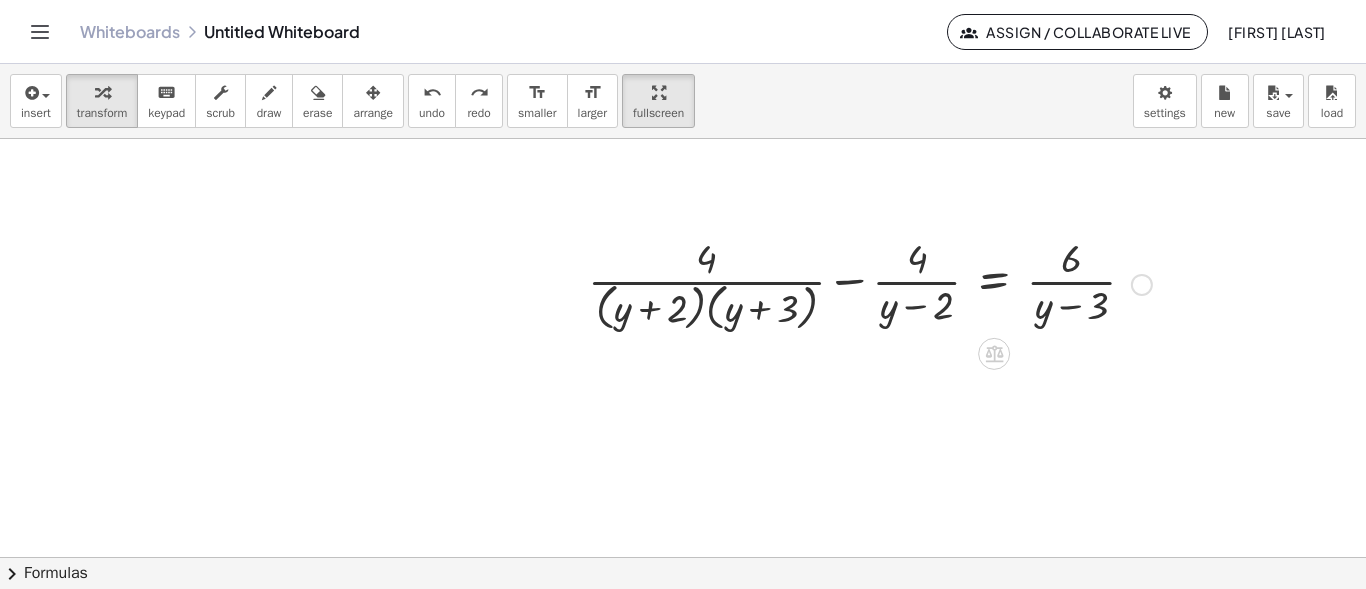drag, startPoint x: 530, startPoint y: 296, endPoint x: 939, endPoint y: 297, distance: 409.00122 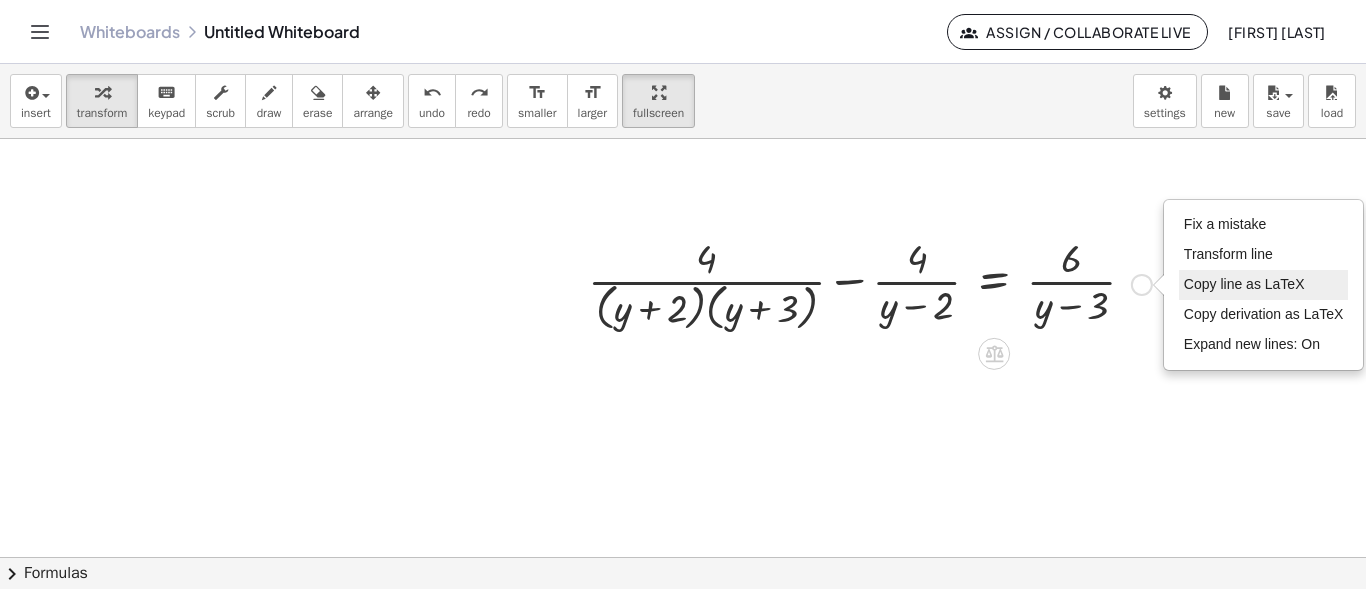 click on "Copy line as LaTeX" at bounding box center (1244, 284) 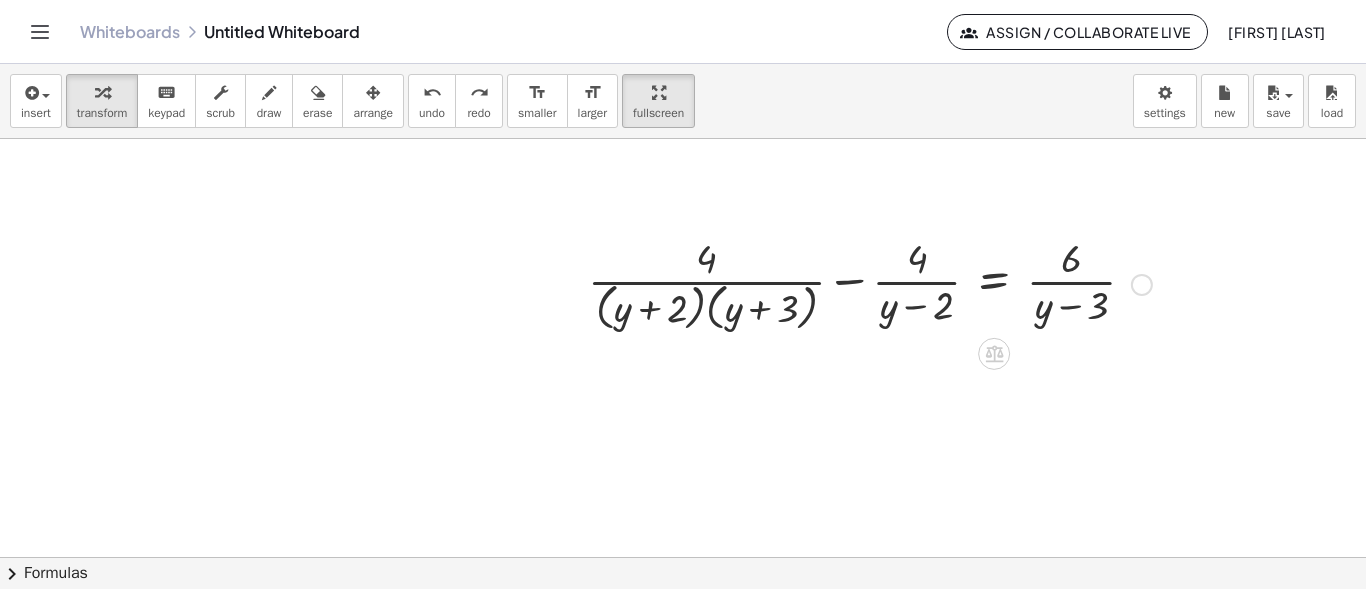 click at bounding box center (870, 283) 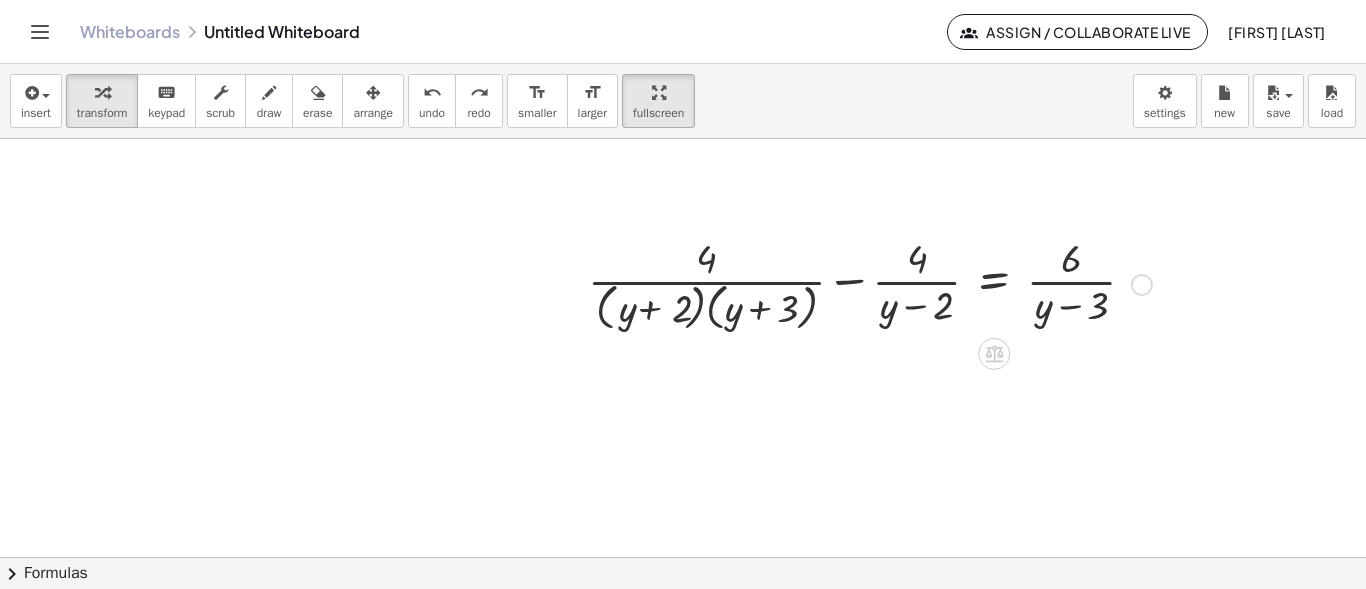 click at bounding box center (870, 283) 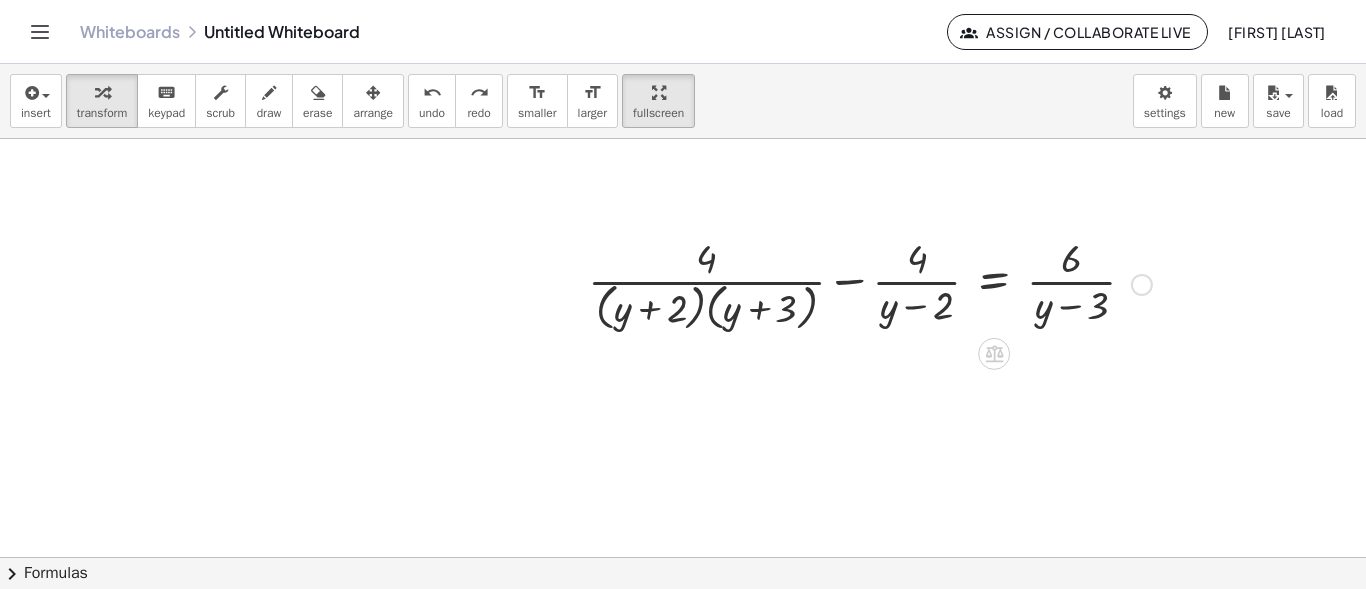 click at bounding box center [870, 283] 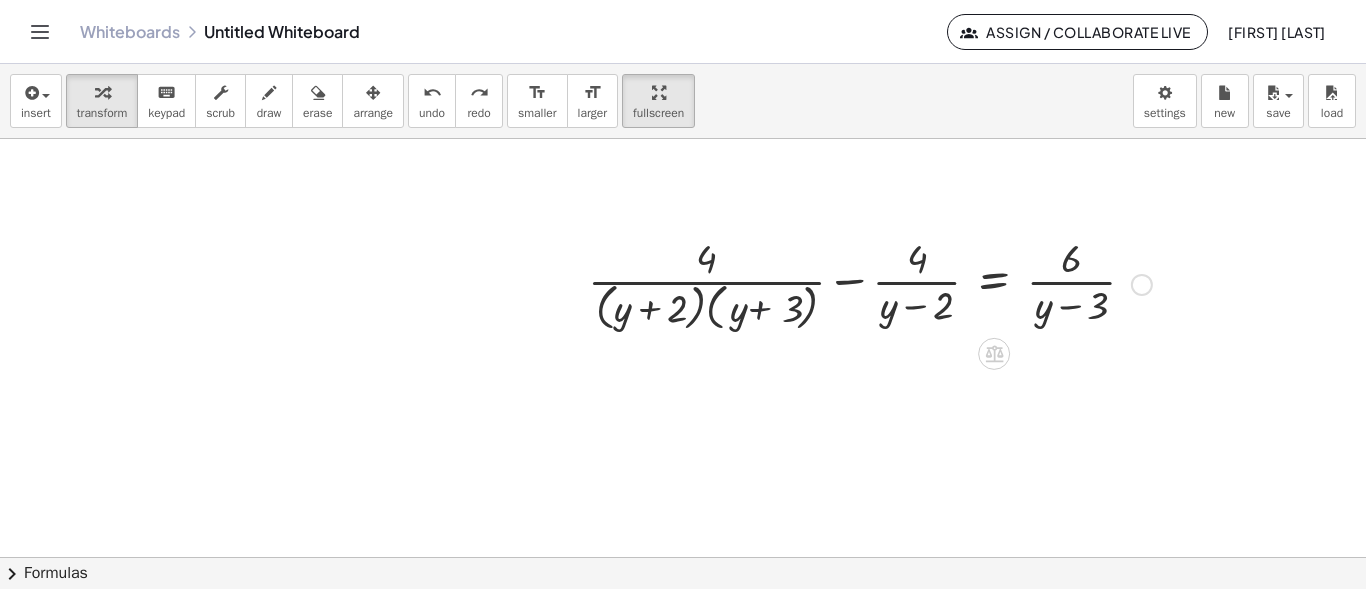 click at bounding box center (870, 283) 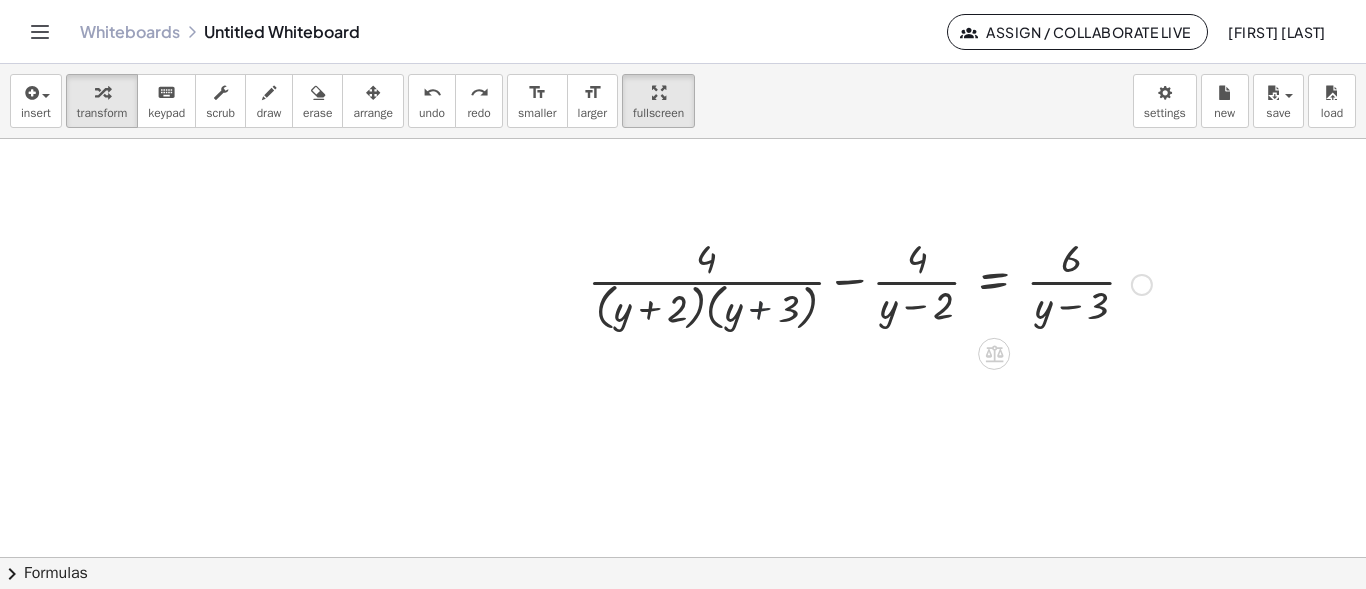 click at bounding box center [870, 283] 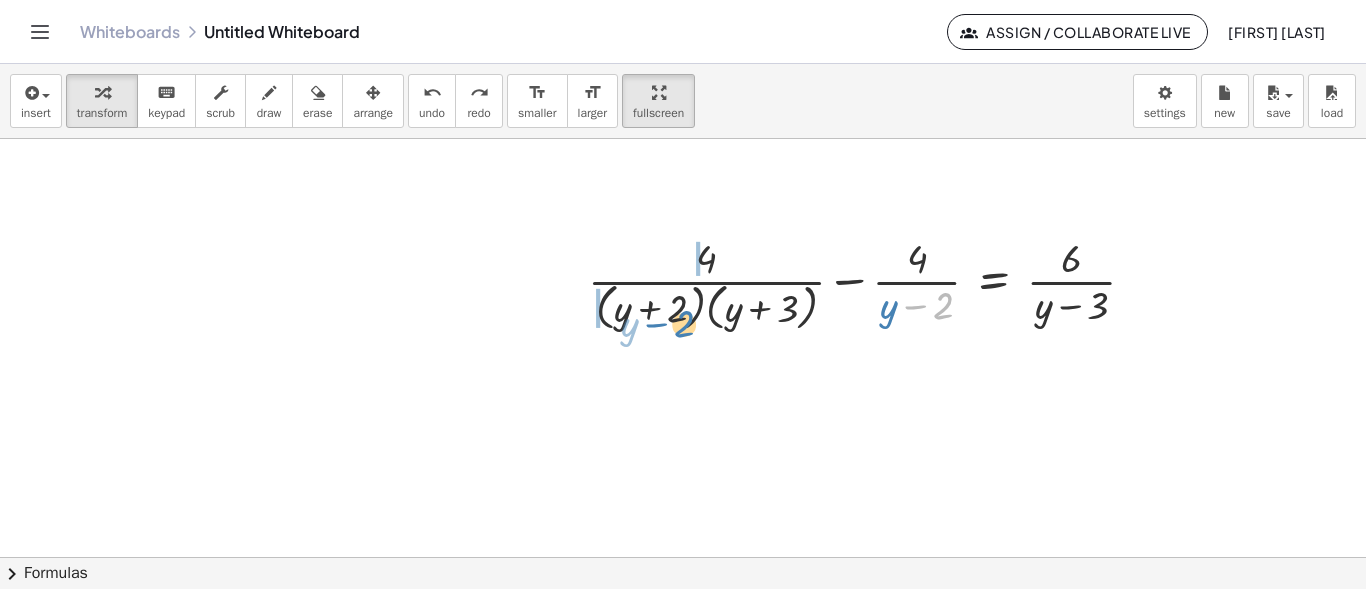 drag, startPoint x: 924, startPoint y: 299, endPoint x: 665, endPoint y: 318, distance: 259.69598 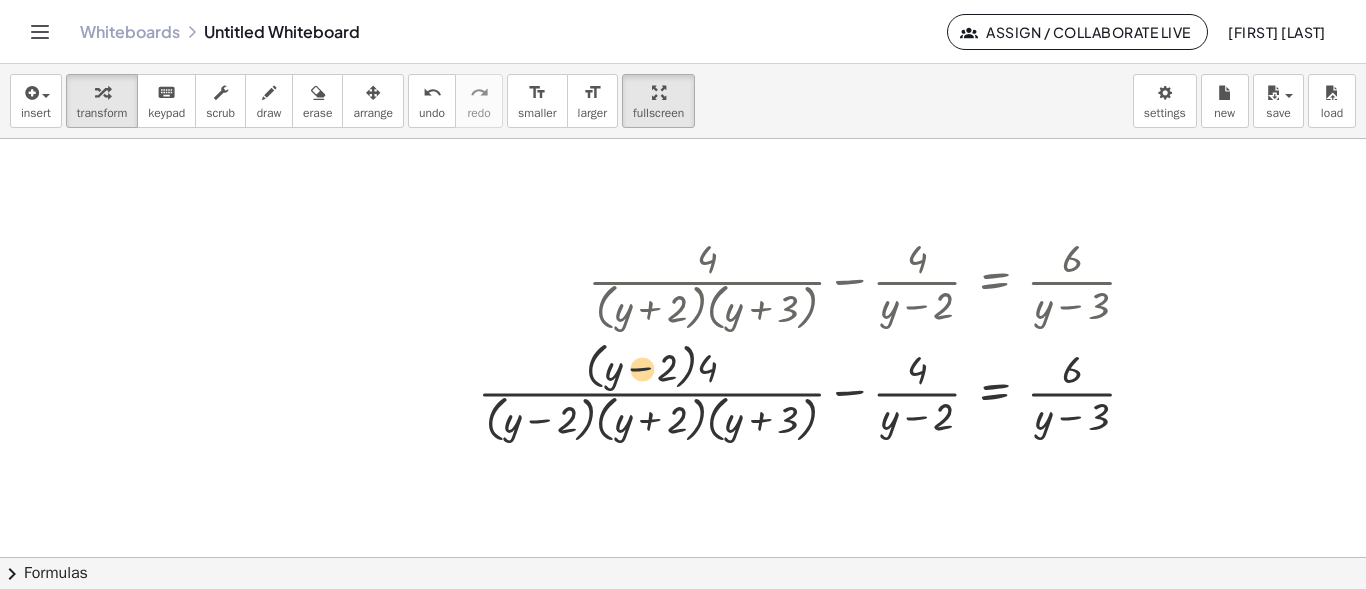 drag, startPoint x: 655, startPoint y: 365, endPoint x: 669, endPoint y: 362, distance: 14.3178215 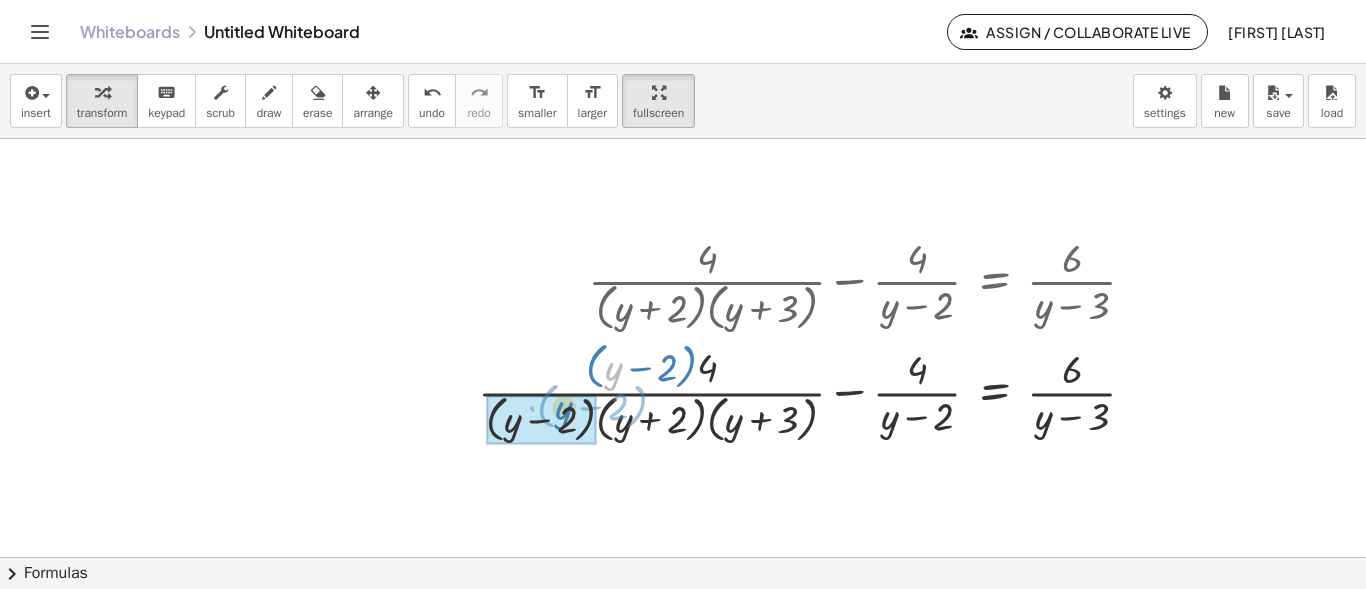 drag, startPoint x: 608, startPoint y: 369, endPoint x: 562, endPoint y: 410, distance: 61.6198 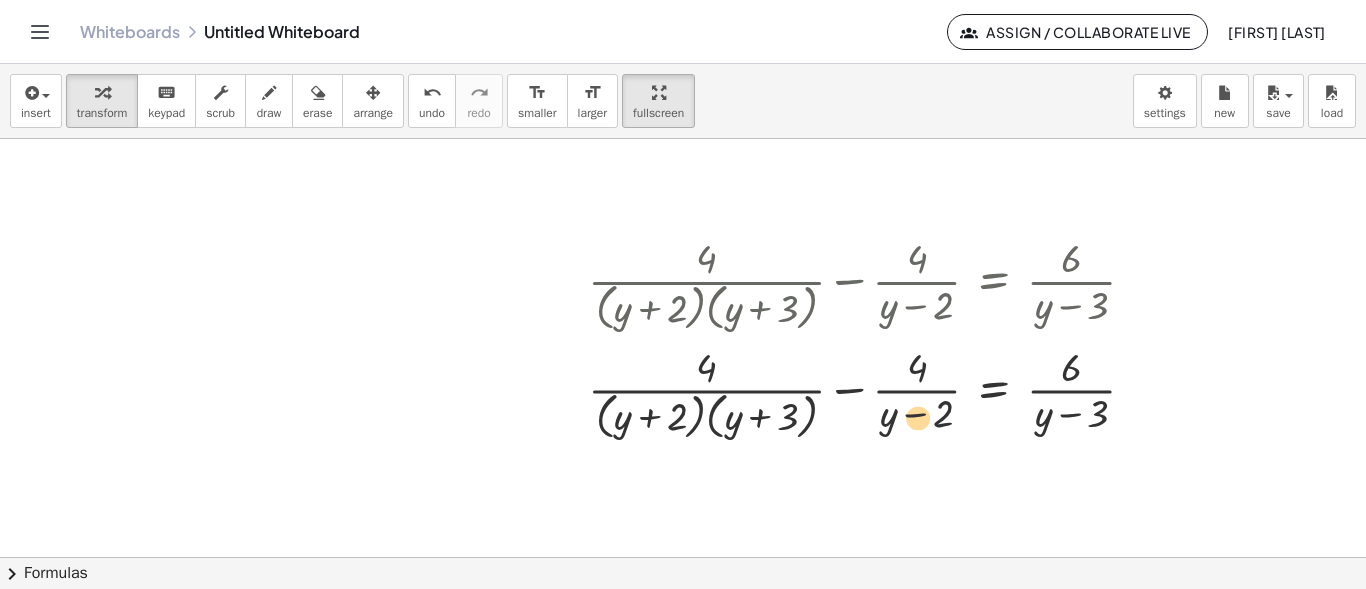 drag, startPoint x: 1071, startPoint y: 418, endPoint x: 943, endPoint y: 415, distance: 128.03516 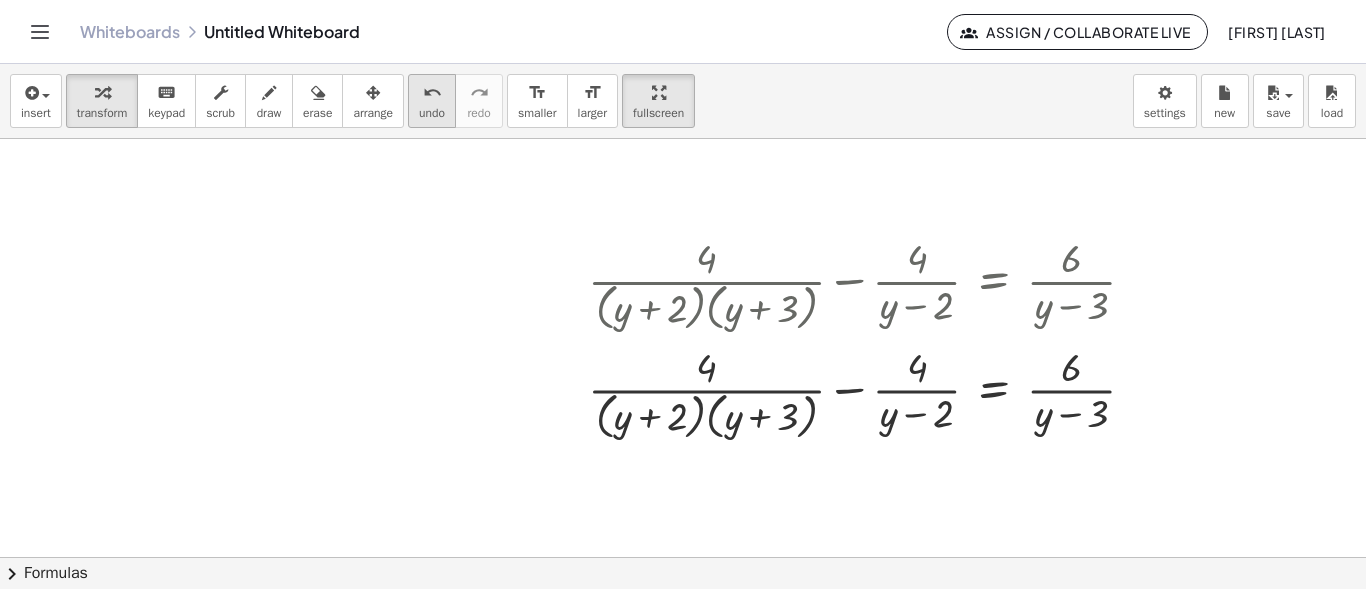 click on "undo" at bounding box center (432, 93) 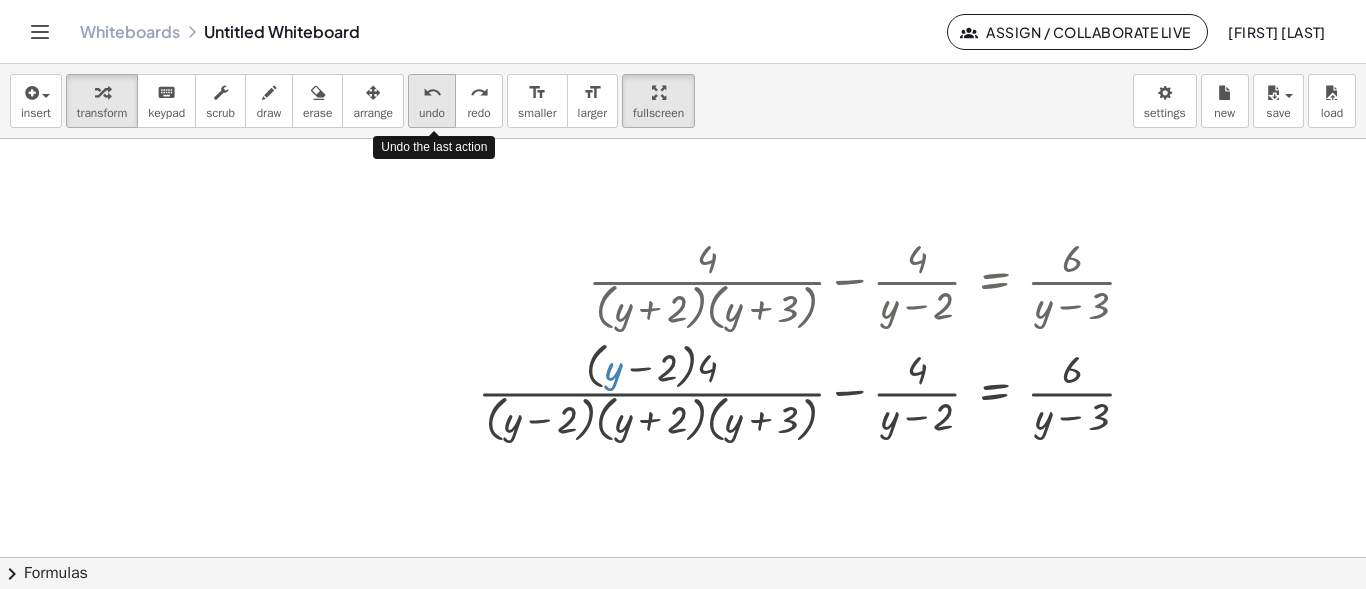 click on "undo" at bounding box center (432, 93) 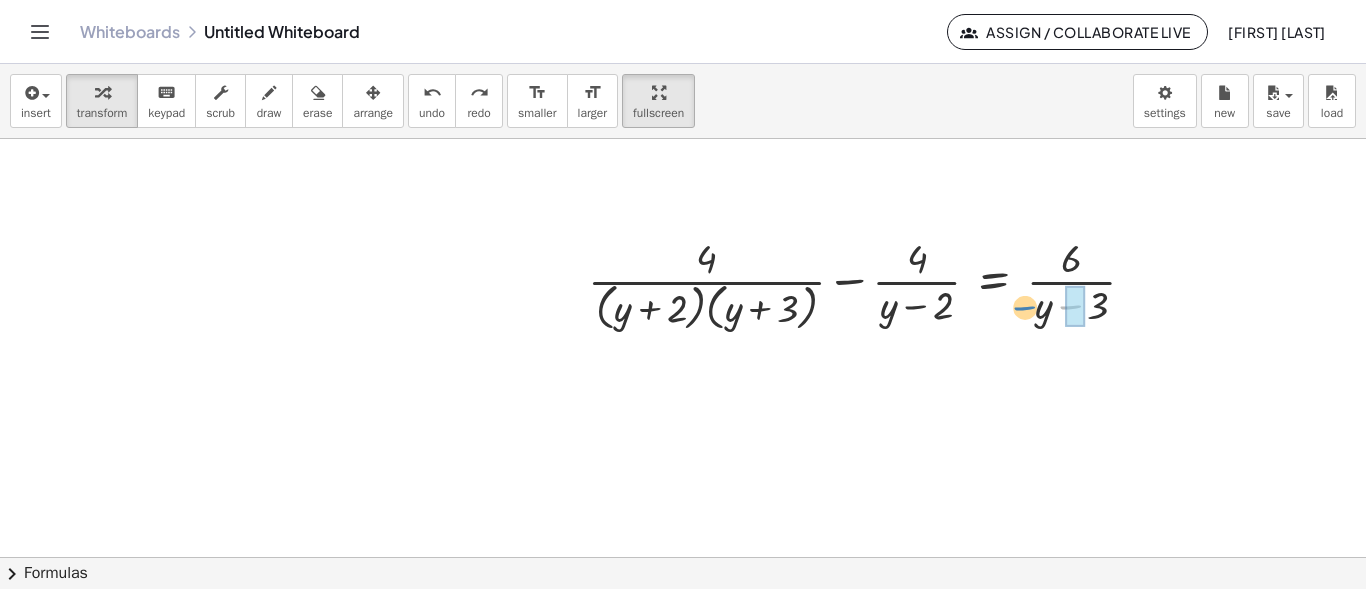 drag, startPoint x: 1070, startPoint y: 307, endPoint x: 1049, endPoint y: 305, distance: 21.095022 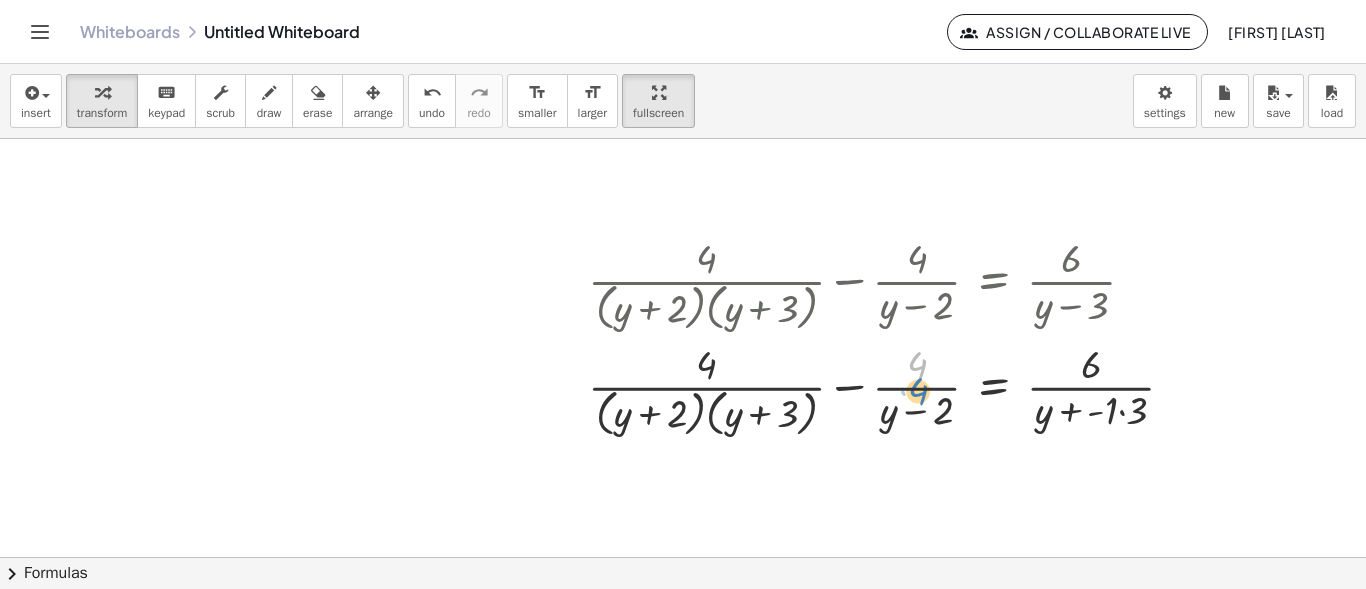 drag, startPoint x: 915, startPoint y: 256, endPoint x: 907, endPoint y: 280, distance: 25.298222 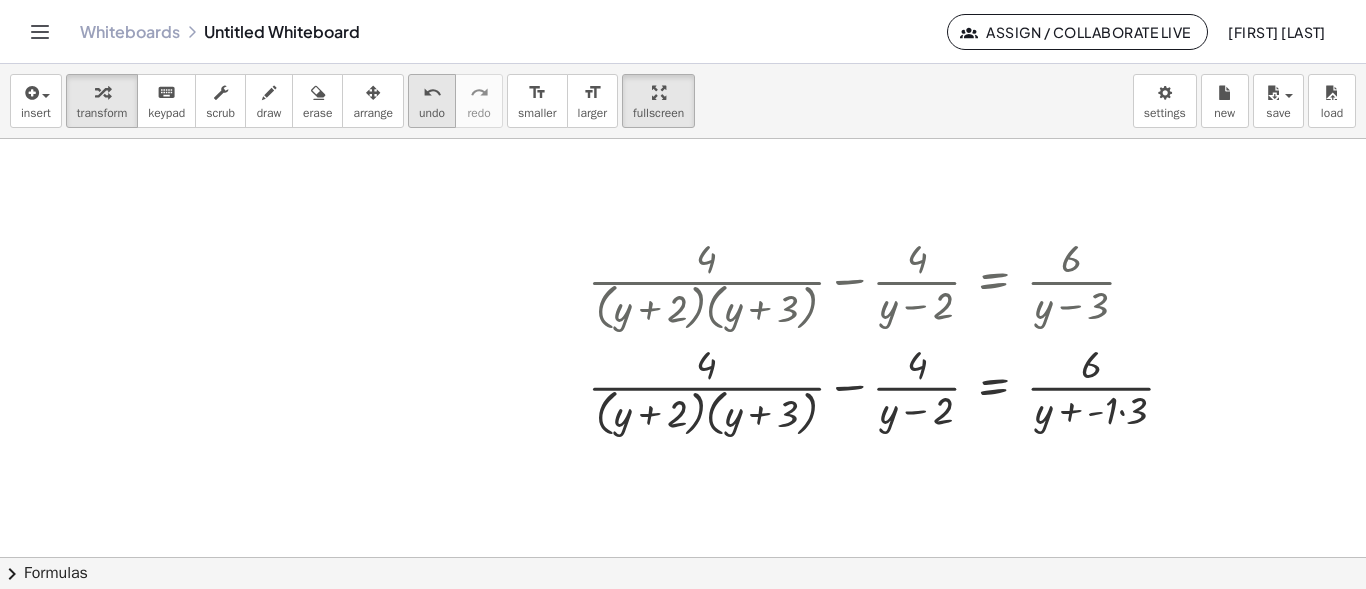 click on "undo undo" at bounding box center [432, 101] 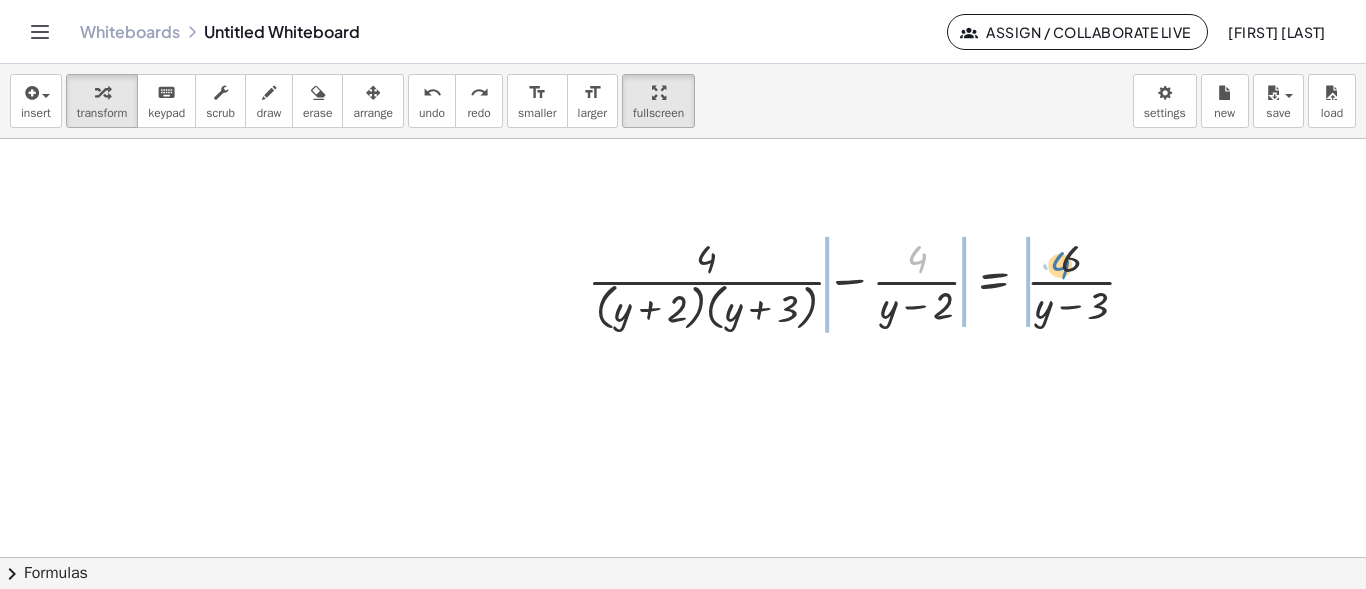 drag, startPoint x: 919, startPoint y: 260, endPoint x: 1065, endPoint y: 267, distance: 146.16771 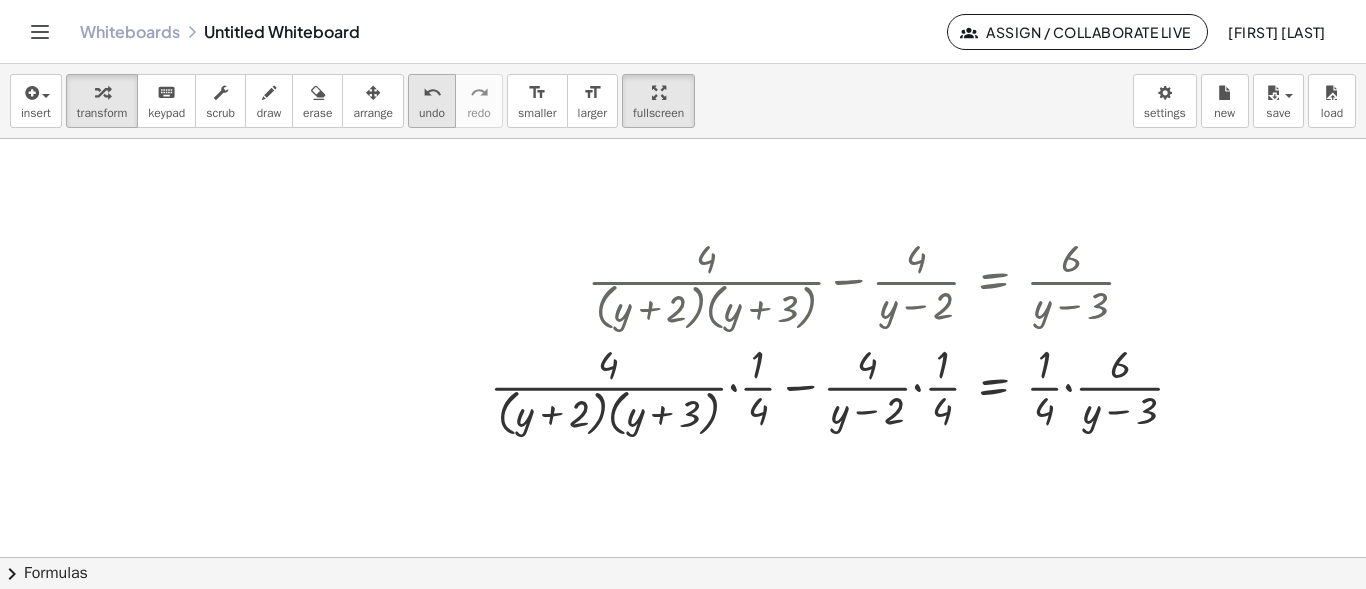 click on "undo" at bounding box center [432, 113] 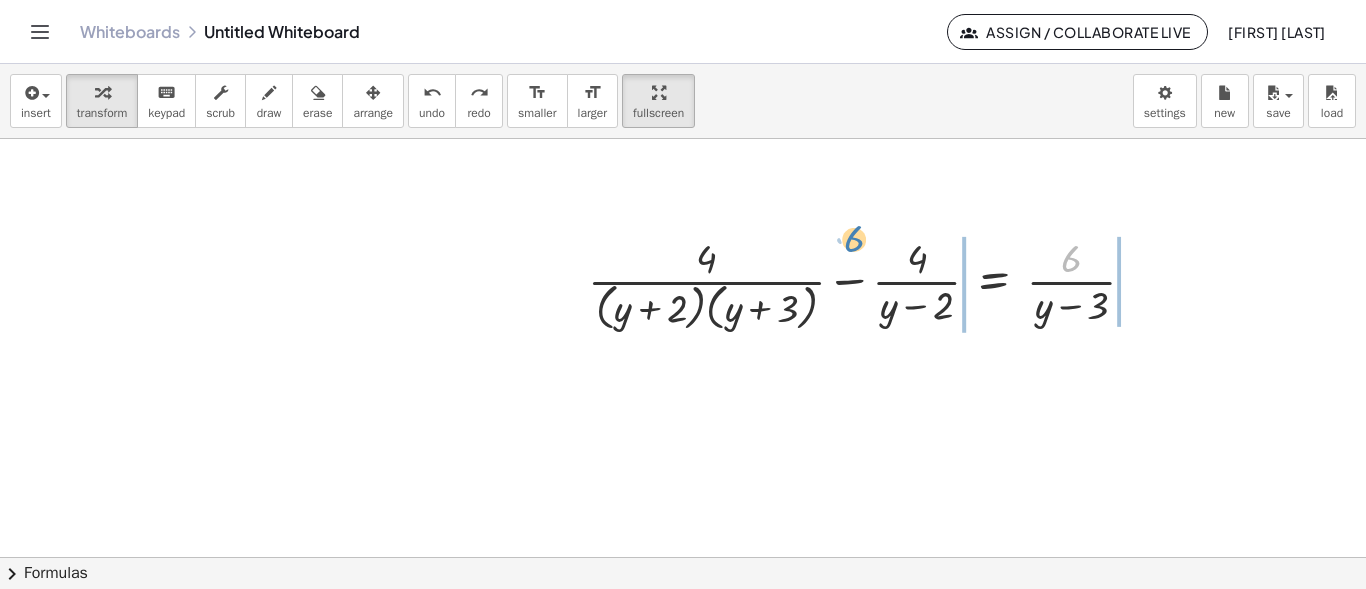drag, startPoint x: 1075, startPoint y: 250, endPoint x: 864, endPoint y: 231, distance: 211.85373 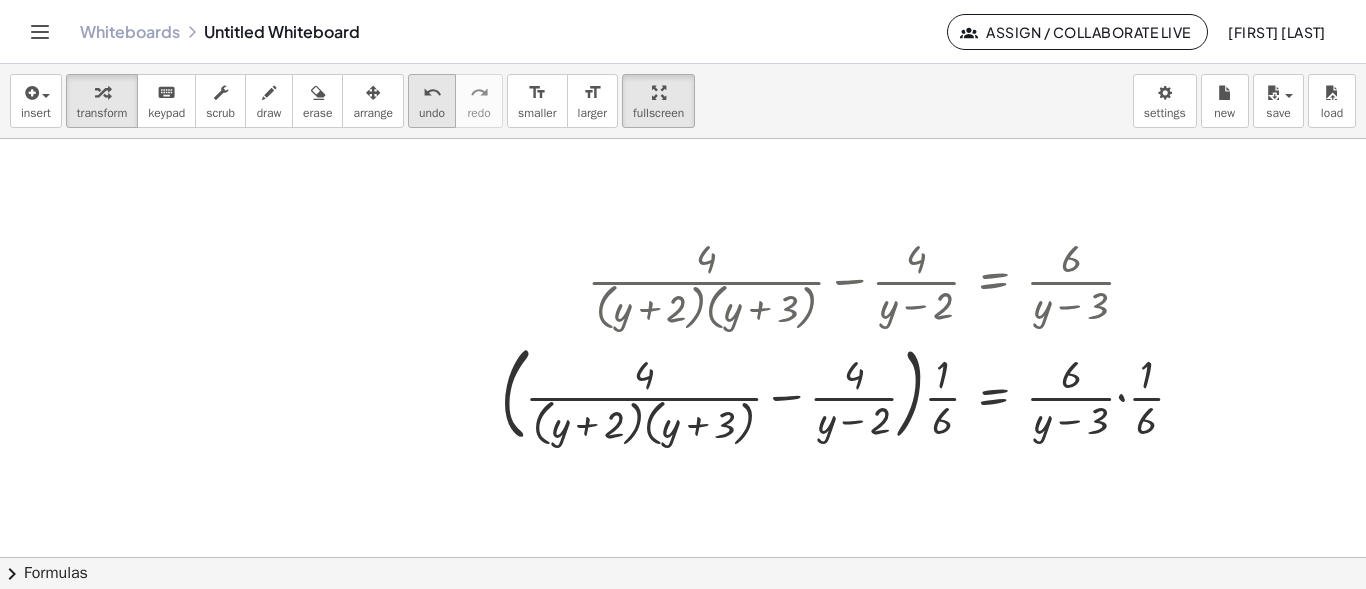 click on "undo" at bounding box center [432, 113] 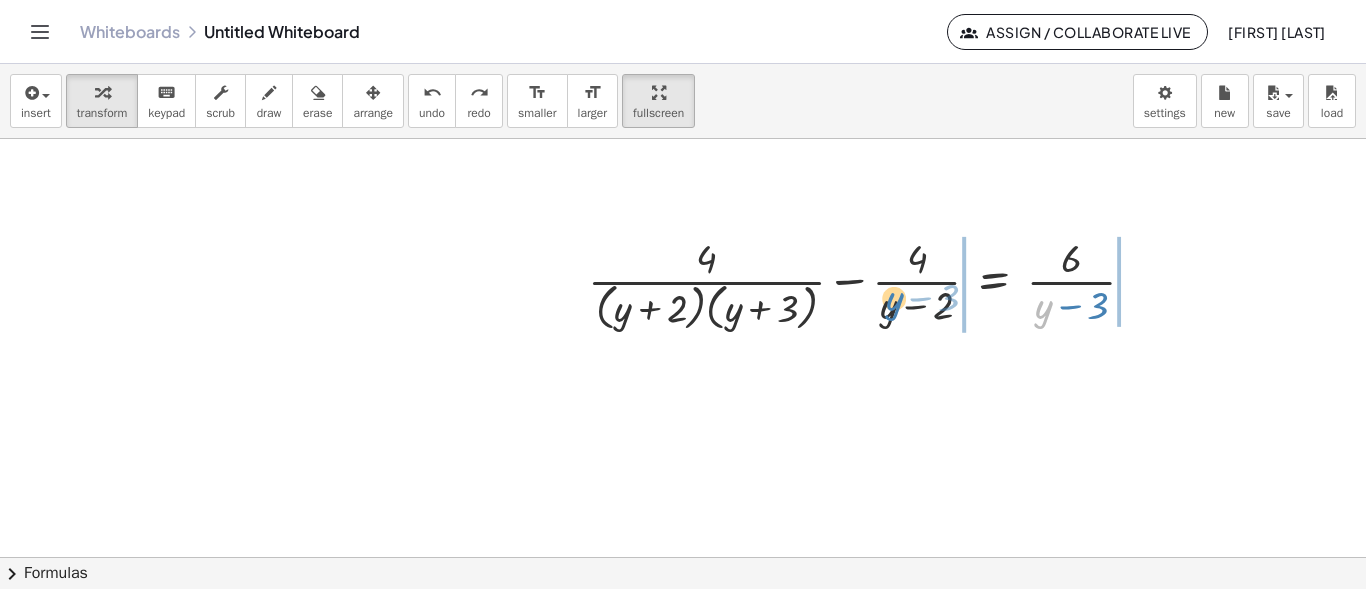 drag, startPoint x: 1049, startPoint y: 286, endPoint x: 896, endPoint y: 277, distance: 153.26448 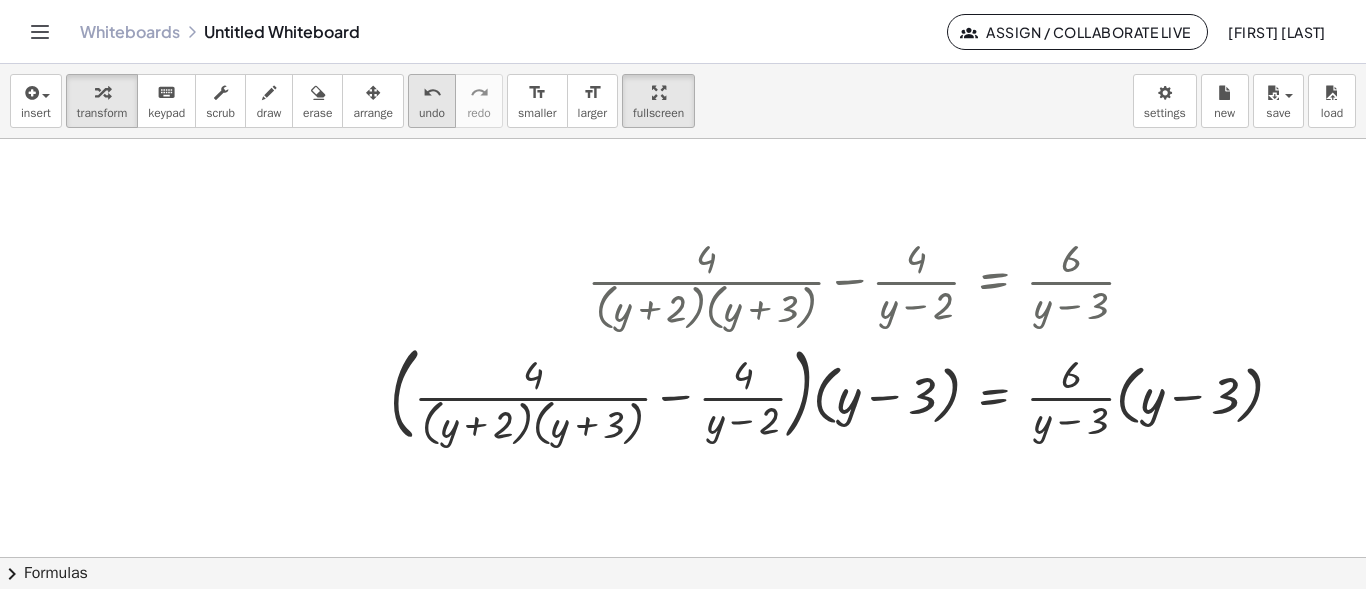click on "undo undo" at bounding box center (432, 101) 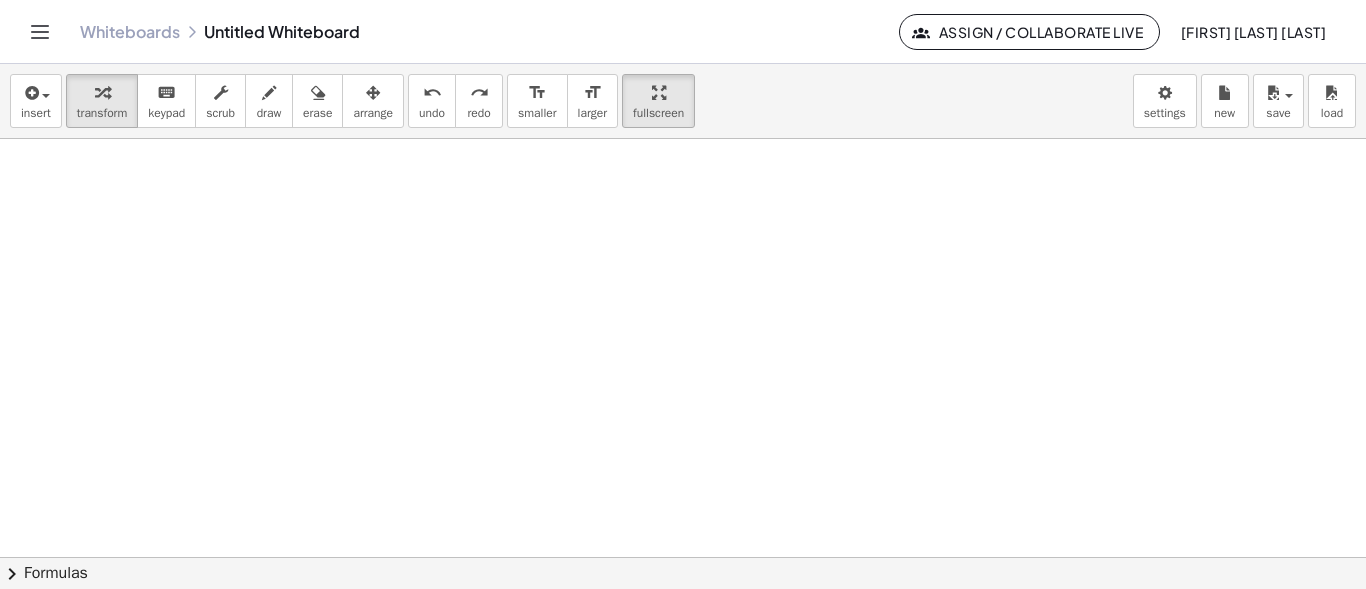 scroll, scrollTop: 0, scrollLeft: 0, axis: both 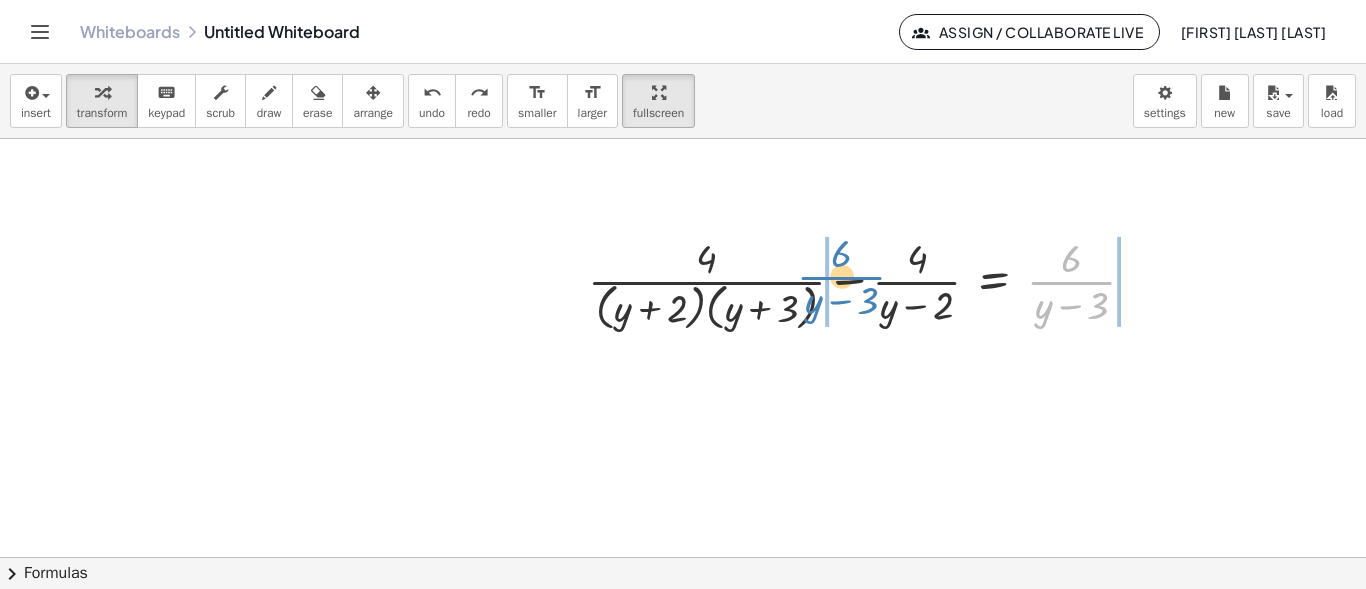 click at bounding box center (870, 283) 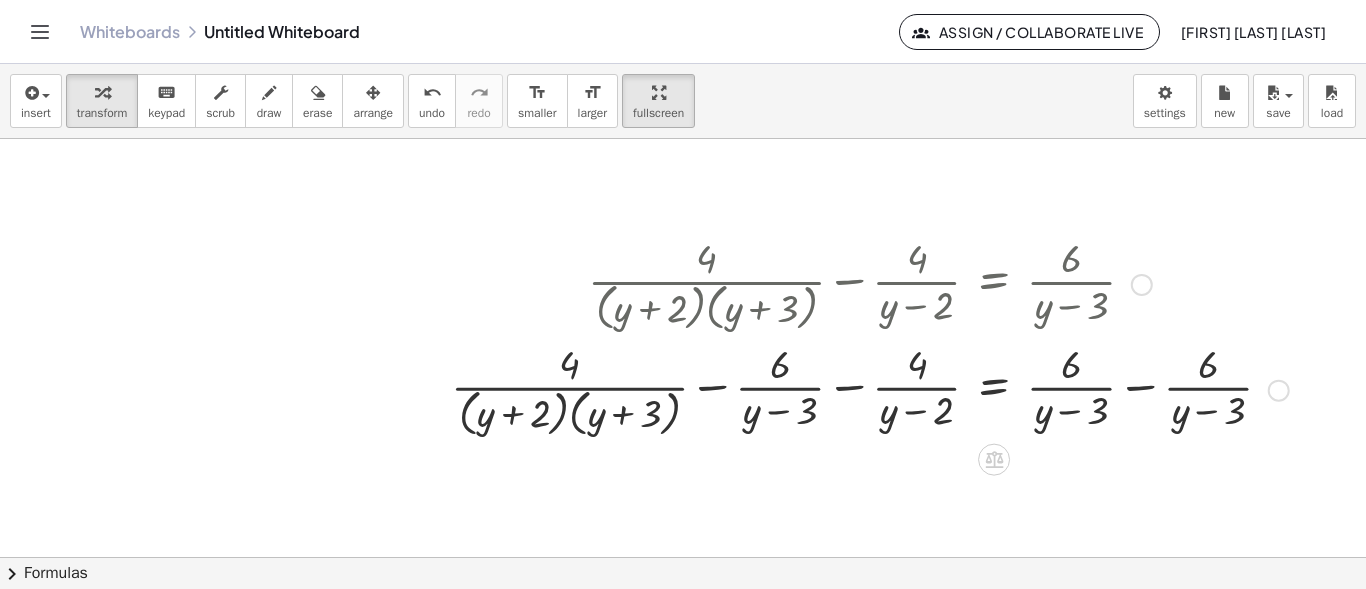 click at bounding box center (870, 389) 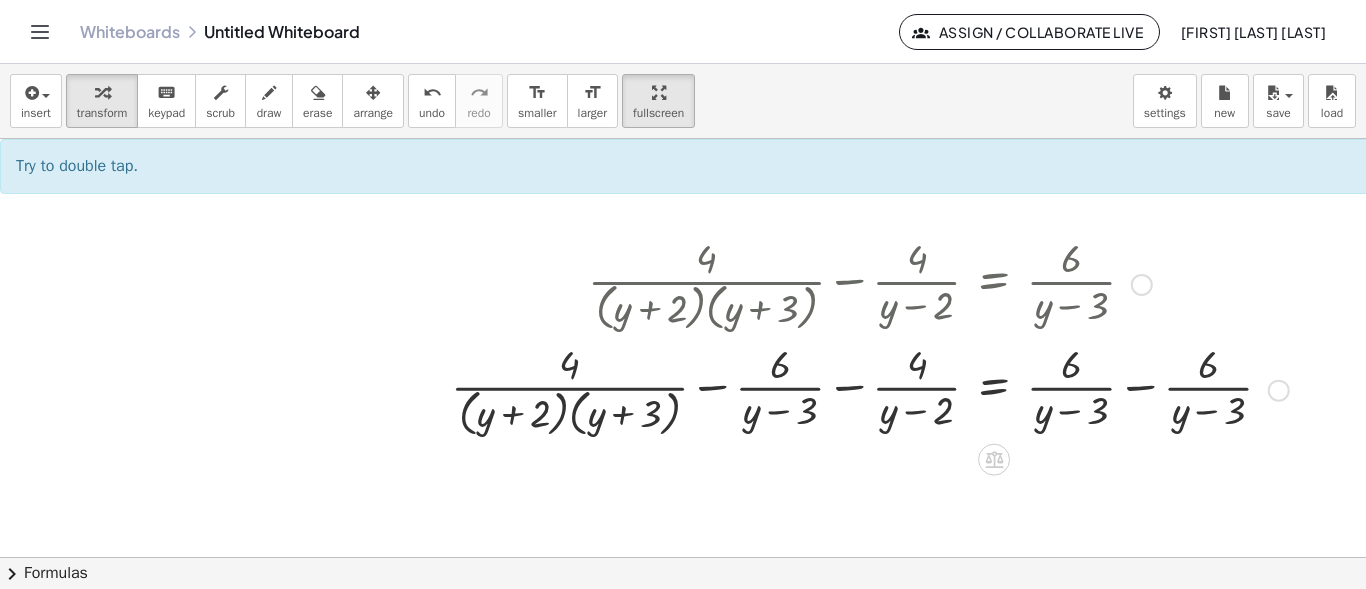 click at bounding box center (870, 389) 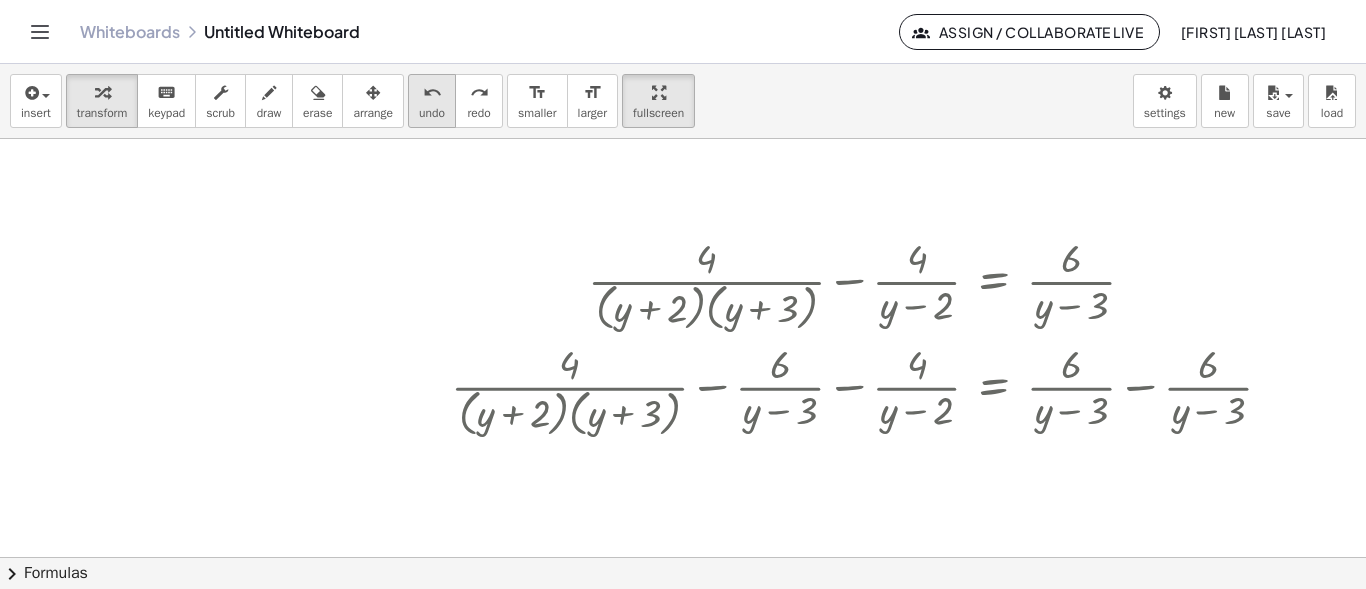 click on "undo" at bounding box center (432, 92) 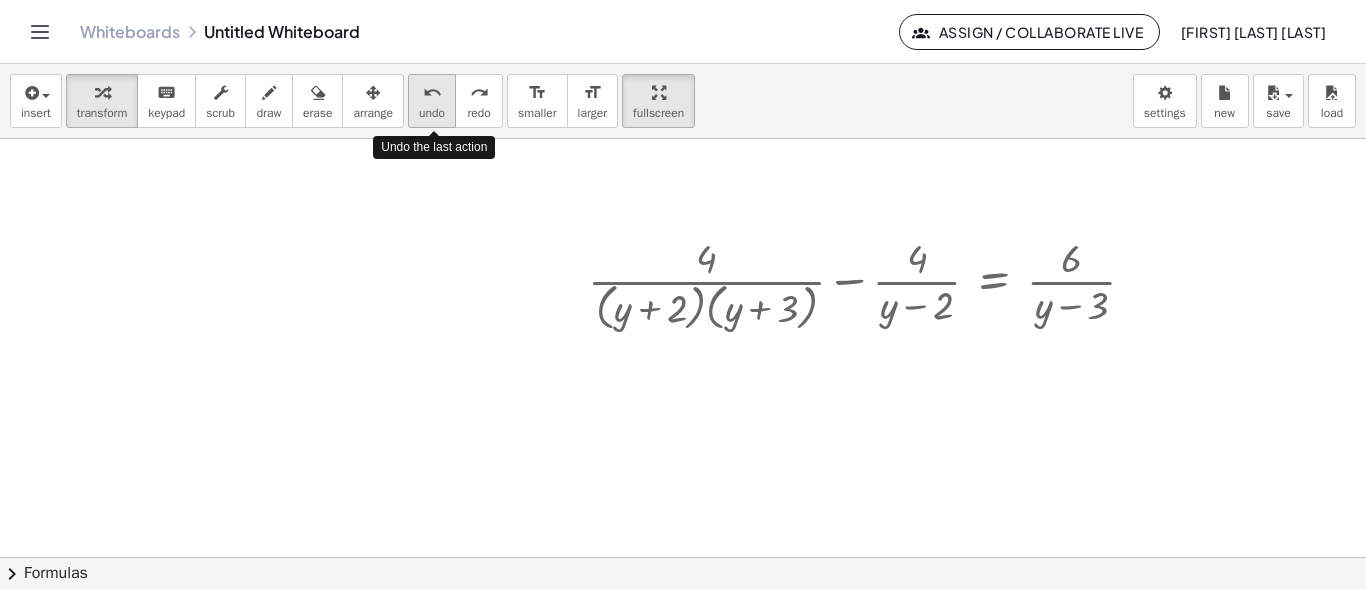 click on "undo" at bounding box center (432, 92) 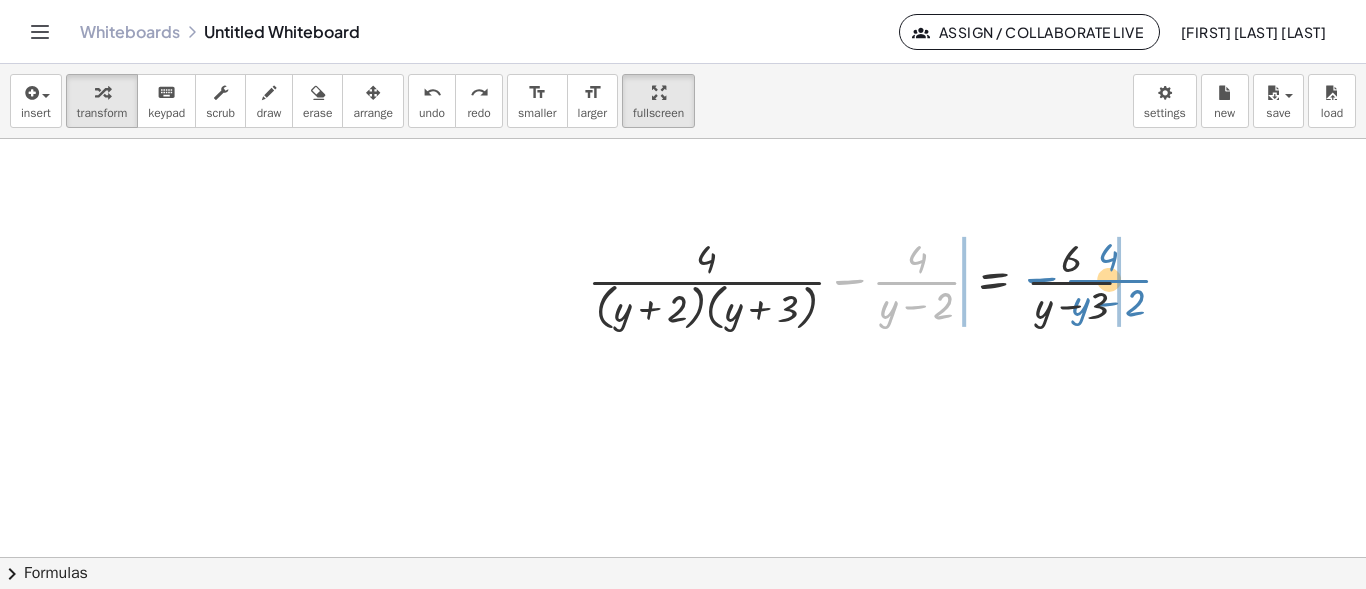 drag, startPoint x: 904, startPoint y: 289, endPoint x: 1097, endPoint y: 287, distance: 193.01036 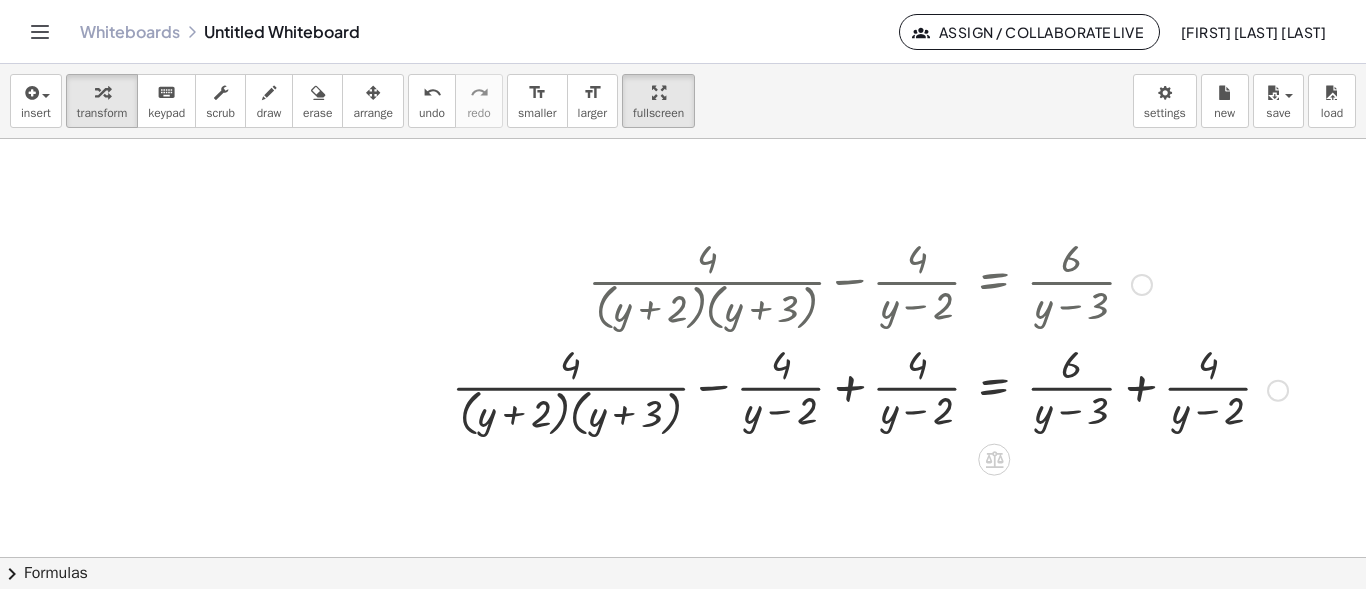 click at bounding box center (870, 389) 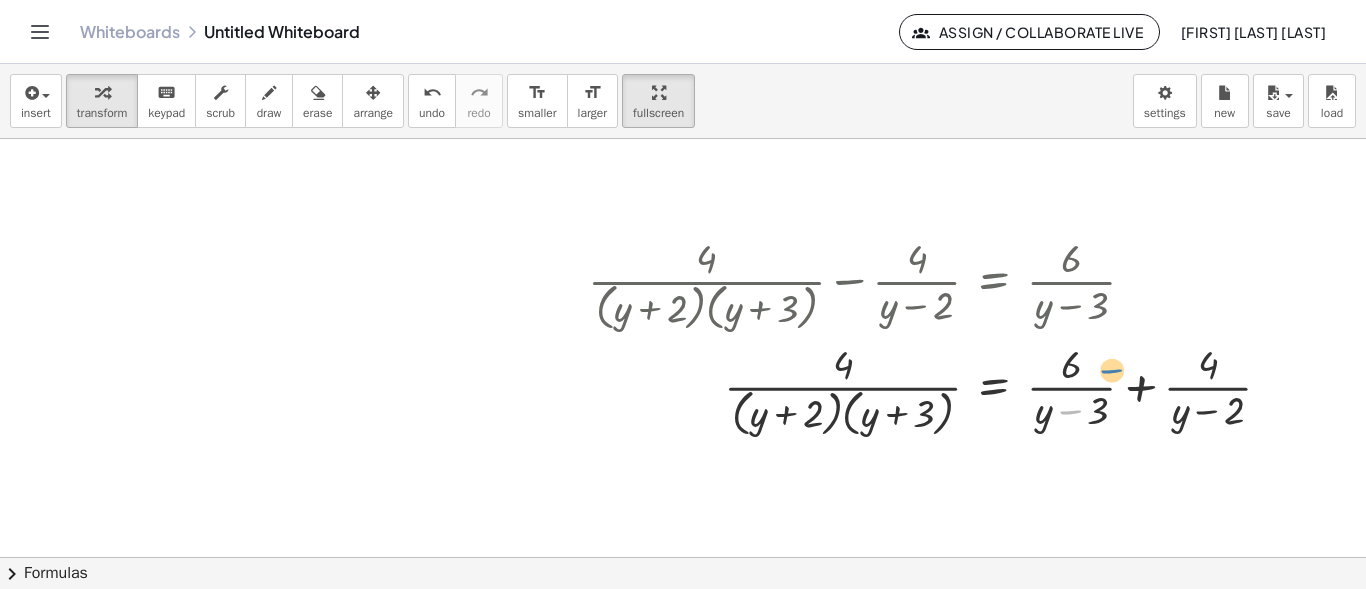 drag, startPoint x: 1053, startPoint y: 410, endPoint x: 1070, endPoint y: 409, distance: 17.029387 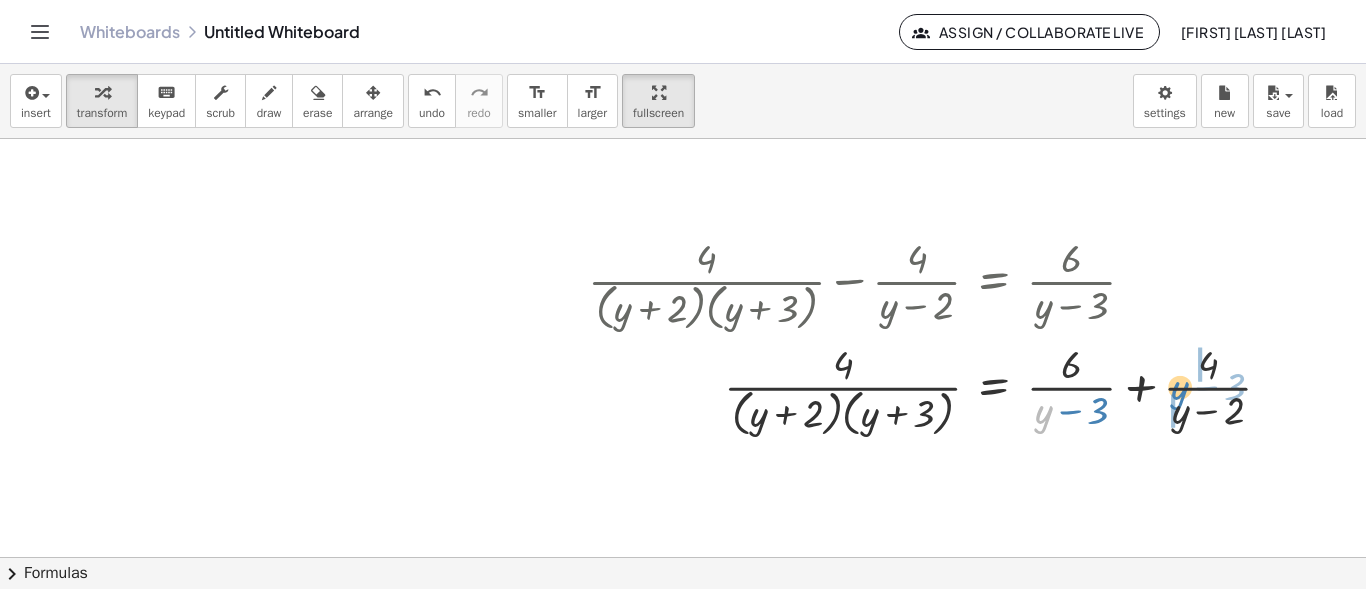 drag, startPoint x: 1045, startPoint y: 412, endPoint x: 1182, endPoint y: 388, distance: 139.0863 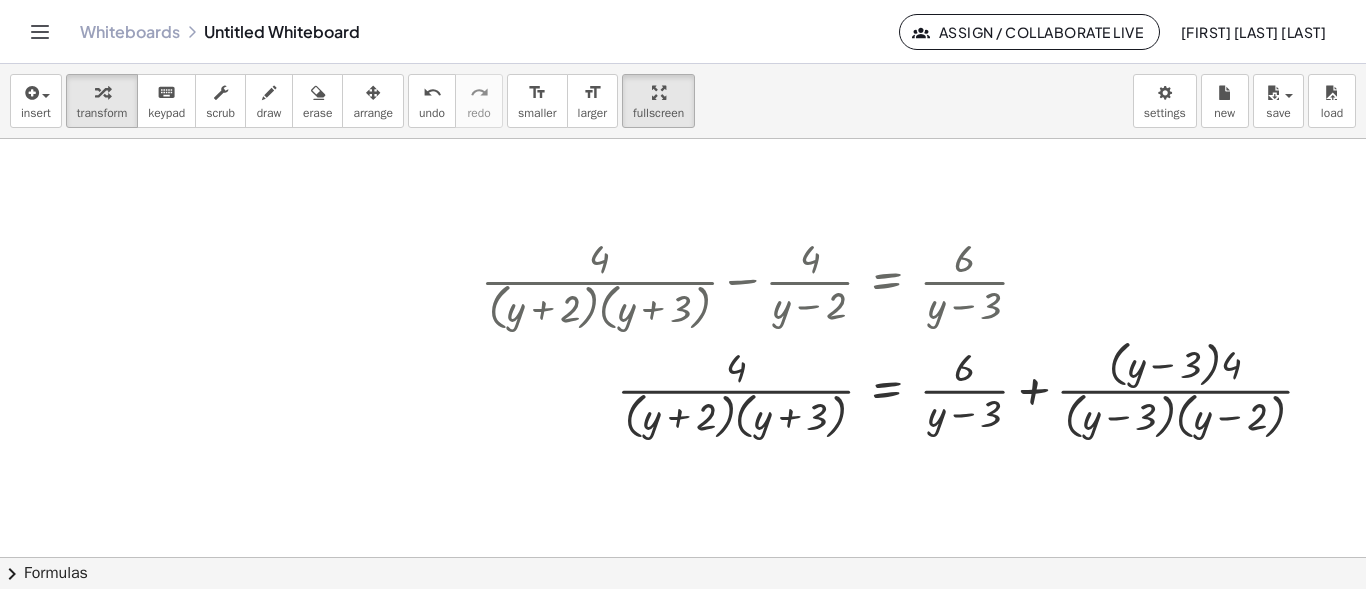 scroll, scrollTop: 1954, scrollLeft: 112, axis: both 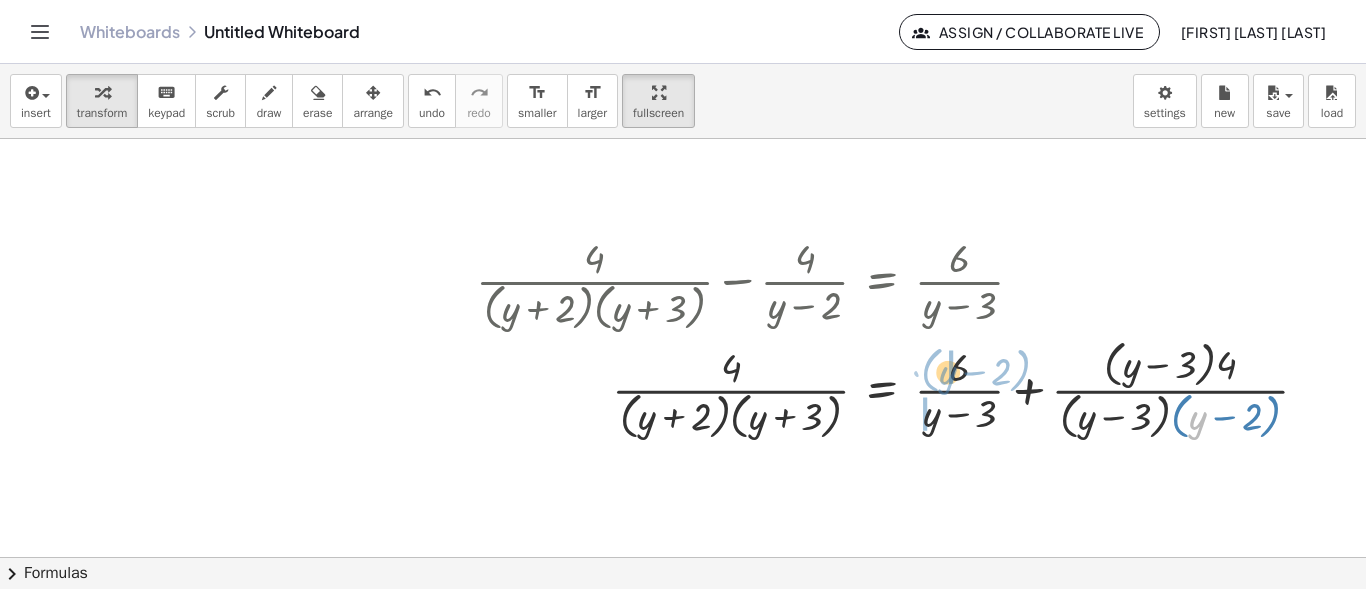 drag, startPoint x: 1201, startPoint y: 413, endPoint x: 942, endPoint y: 367, distance: 263.05322 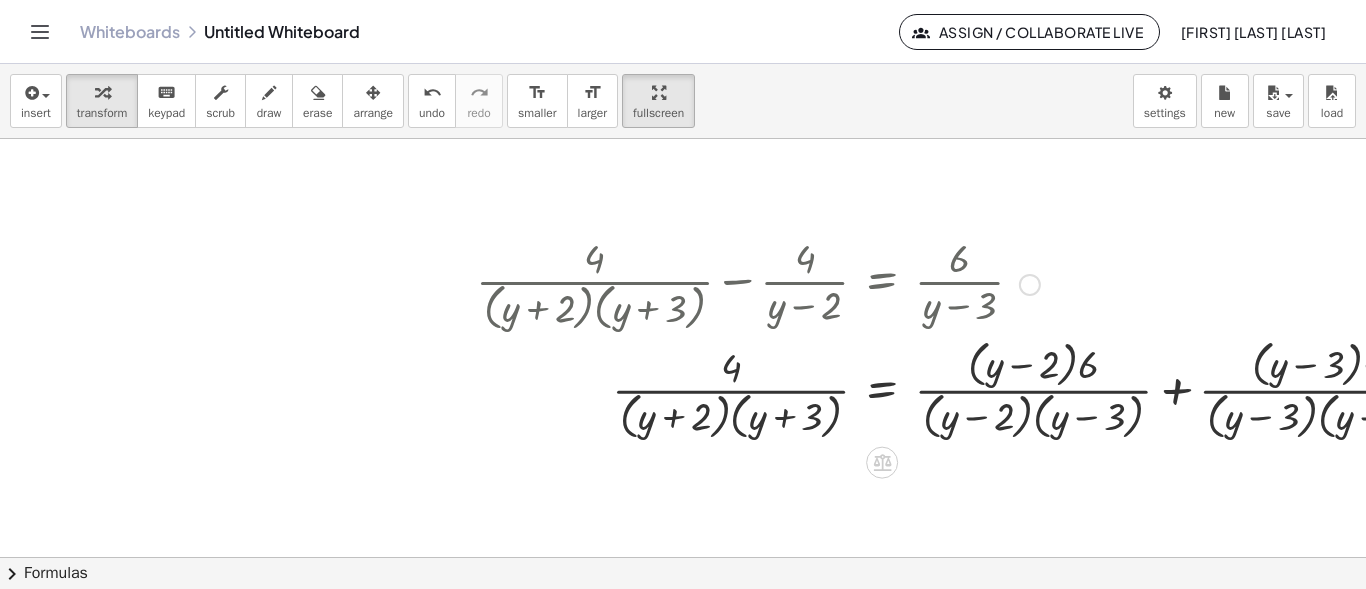 click at bounding box center [974, 388] 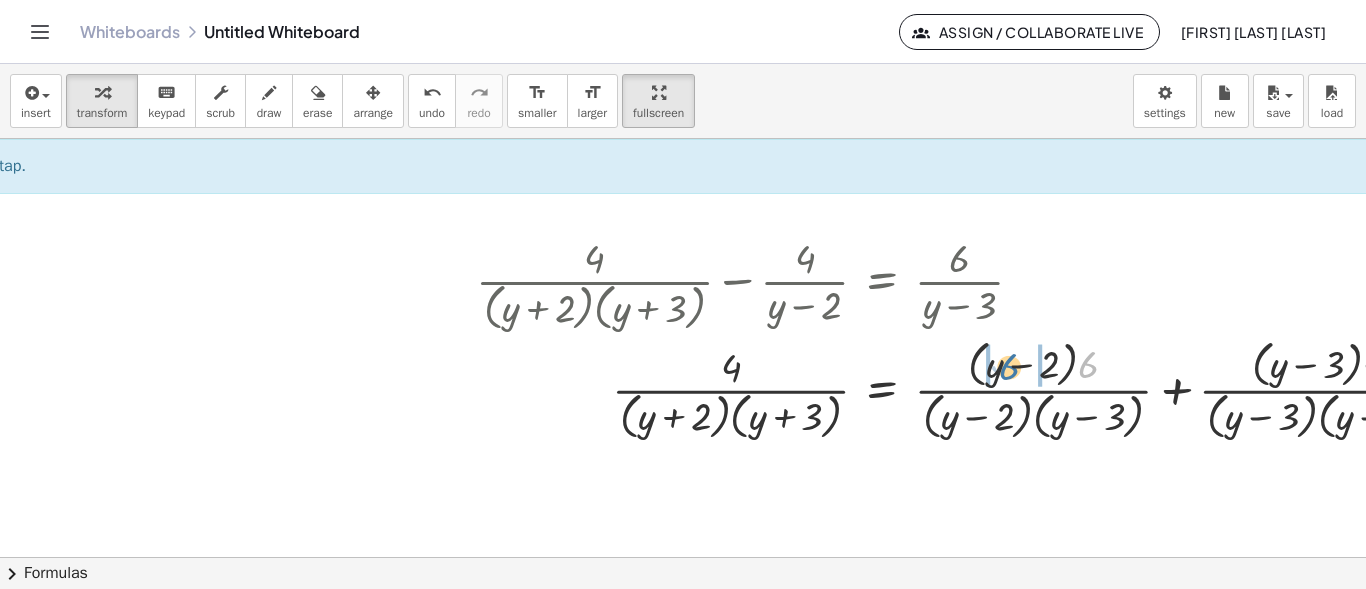 drag, startPoint x: 1088, startPoint y: 367, endPoint x: 1008, endPoint y: 369, distance: 80.024994 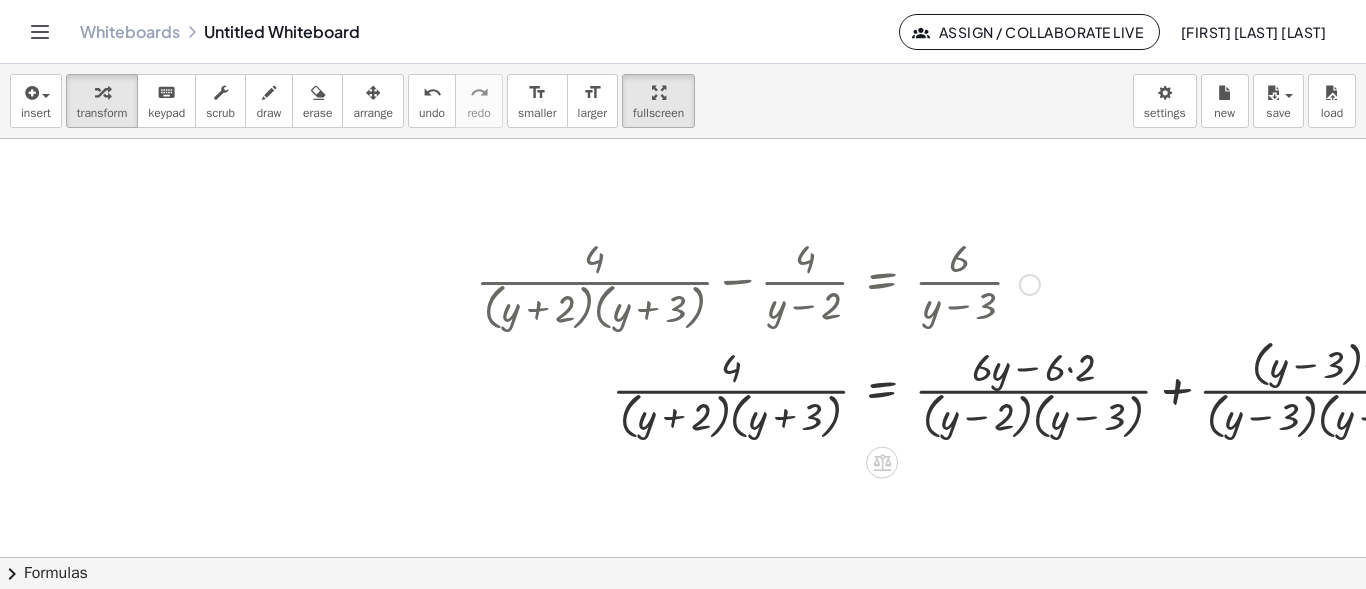 click at bounding box center [974, 388] 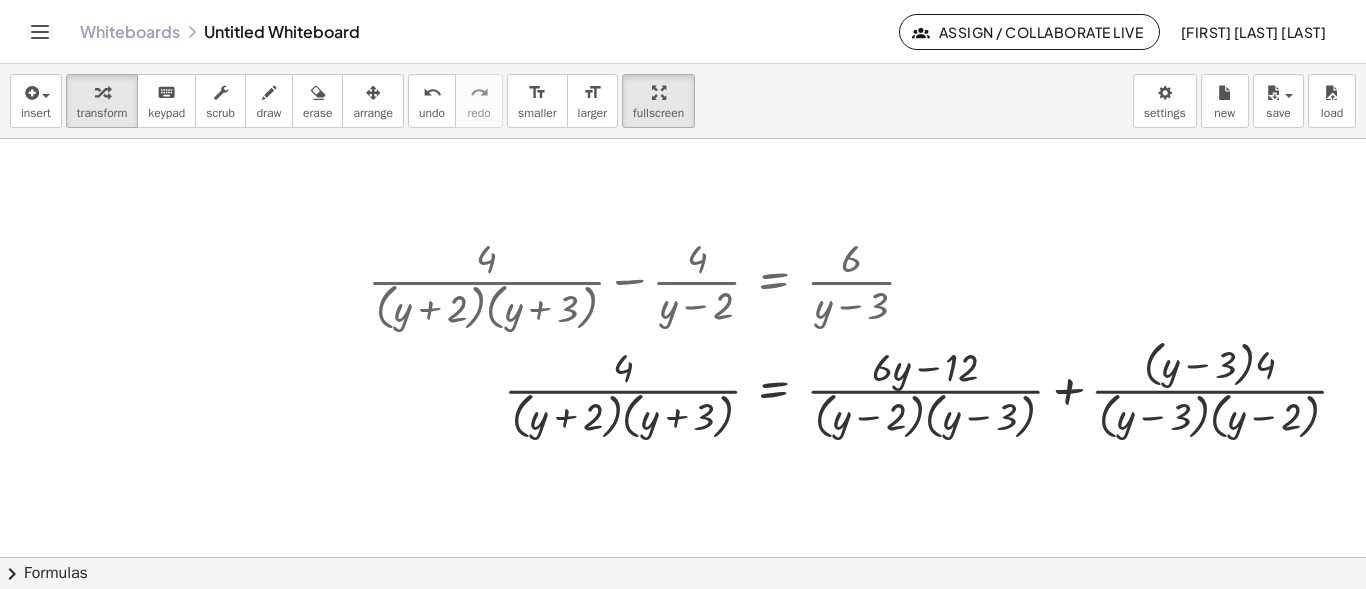 scroll, scrollTop: 1954, scrollLeft: 238, axis: both 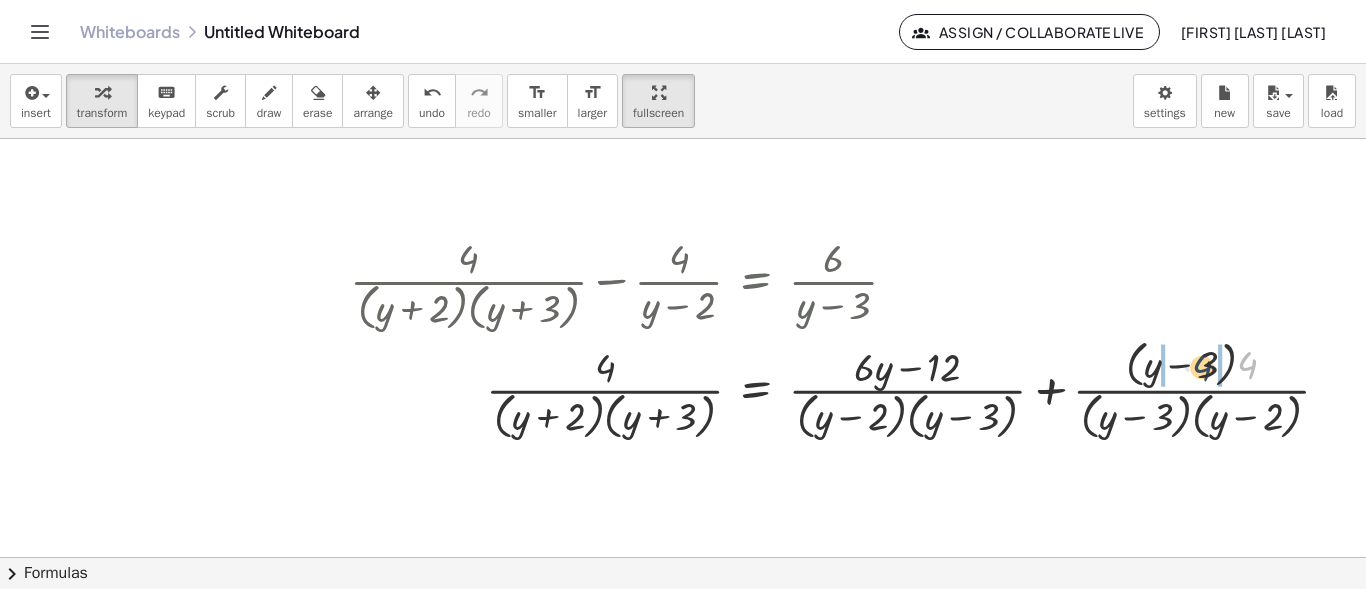 drag, startPoint x: 1242, startPoint y: 370, endPoint x: 1200, endPoint y: 373, distance: 42.107006 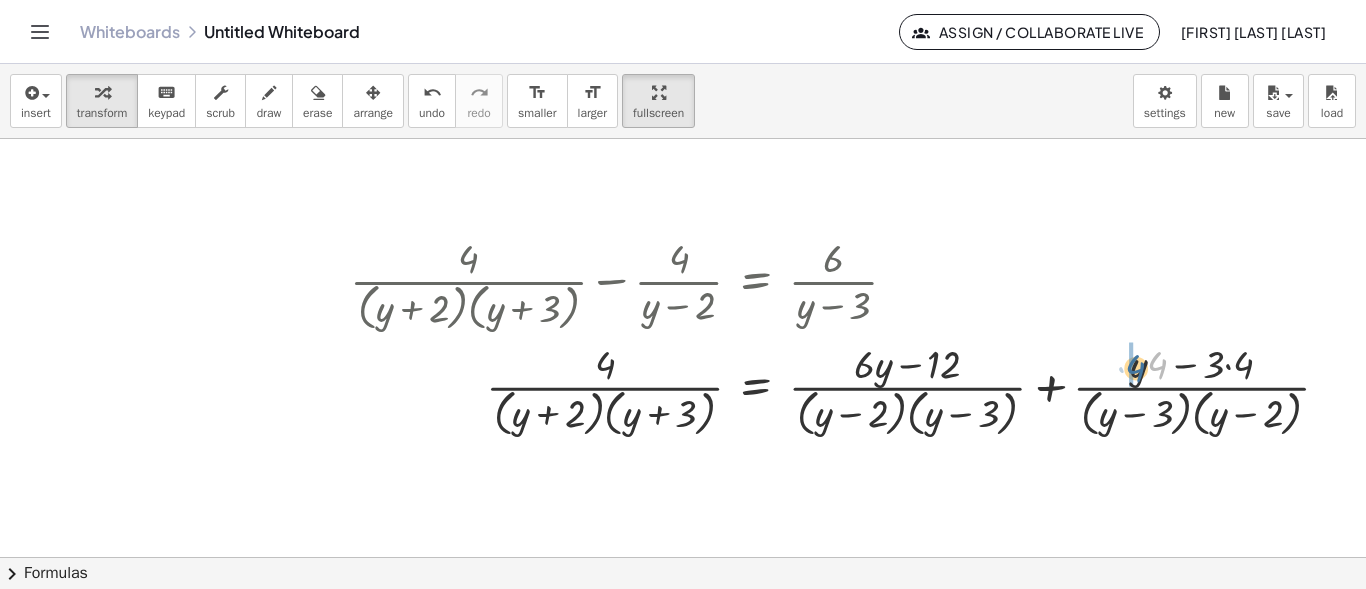 drag, startPoint x: 1155, startPoint y: 362, endPoint x: 1133, endPoint y: 365, distance: 22.203604 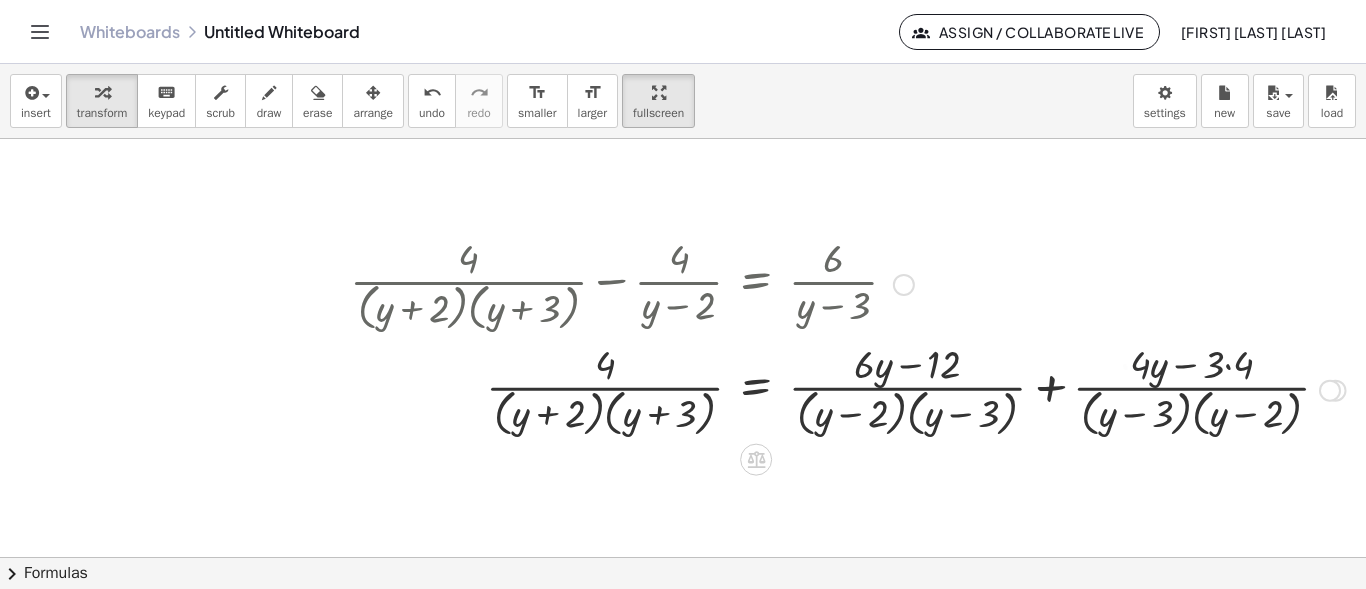 click at bounding box center (848, 389) 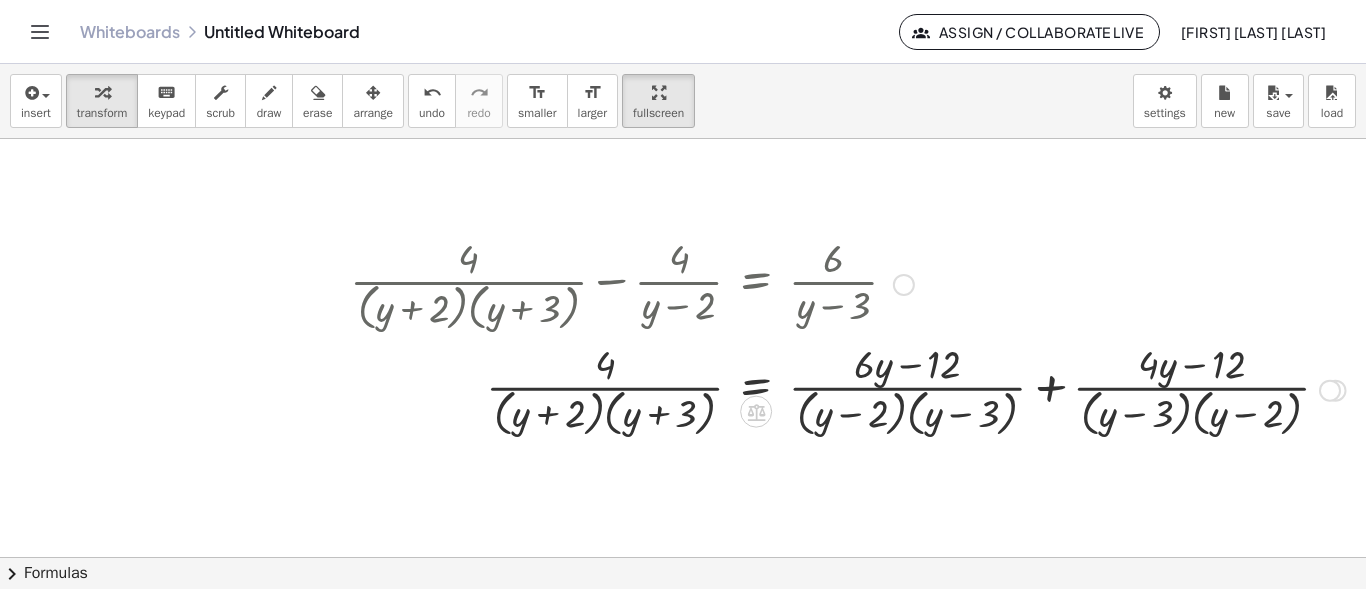 click at bounding box center (848, 389) 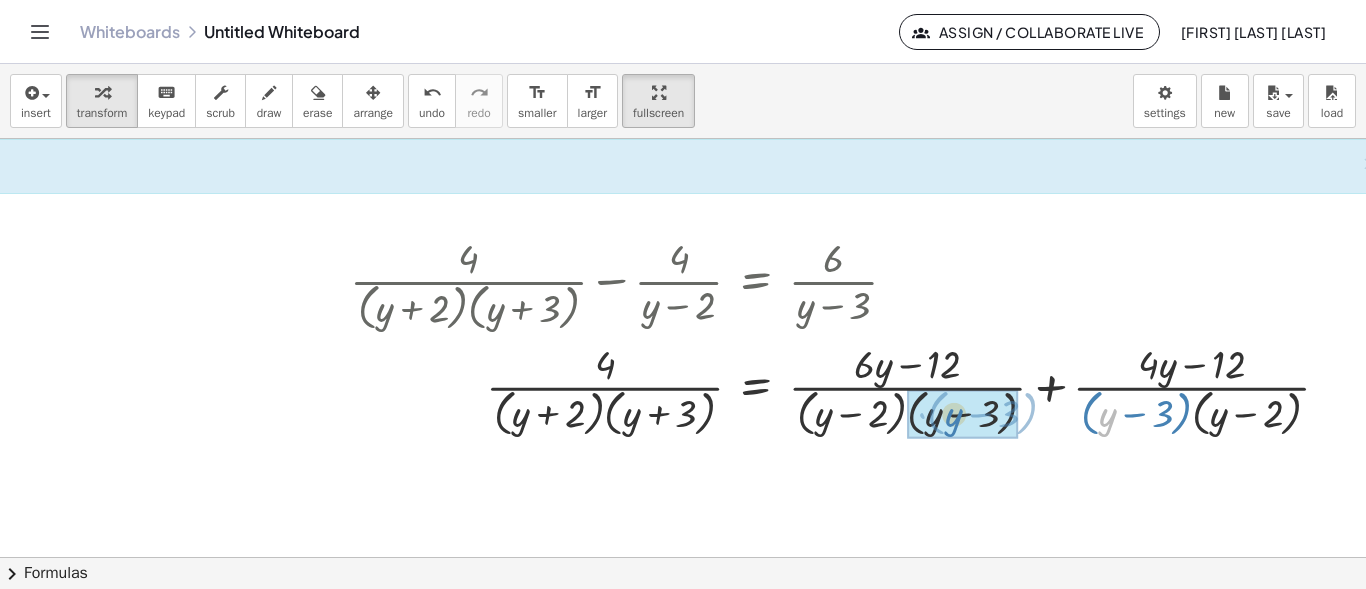 drag, startPoint x: 1108, startPoint y: 410, endPoint x: 953, endPoint y: 410, distance: 155 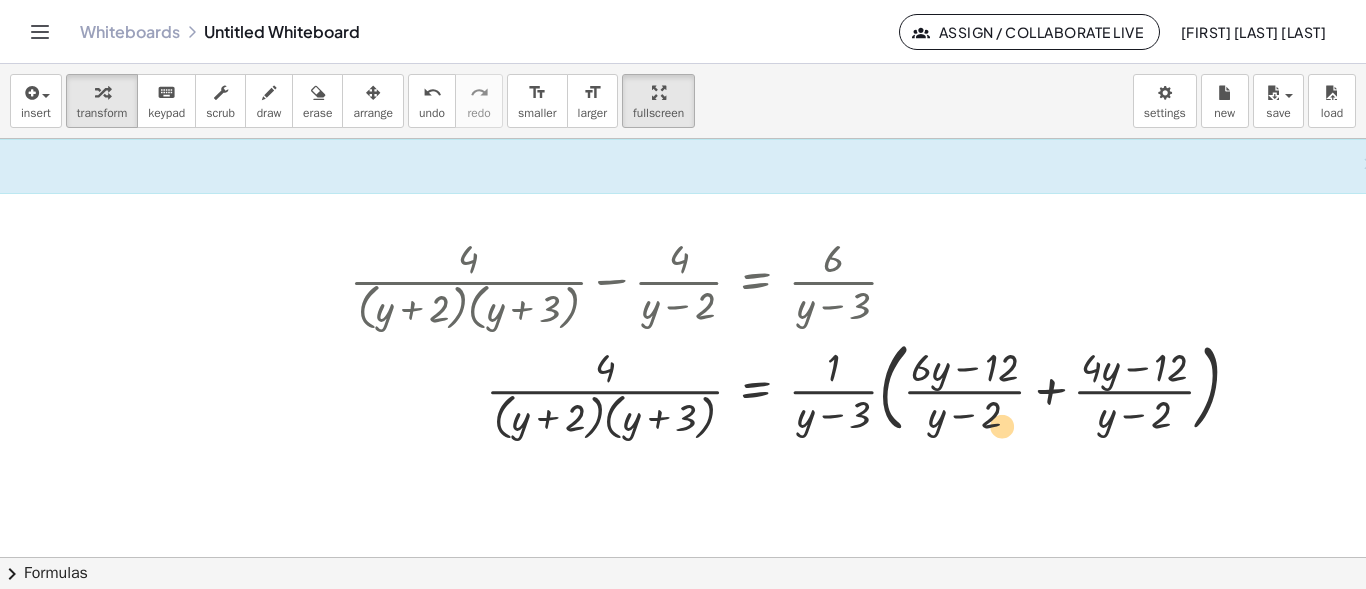drag, startPoint x: 821, startPoint y: 421, endPoint x: 889, endPoint y: 418, distance: 68.06615 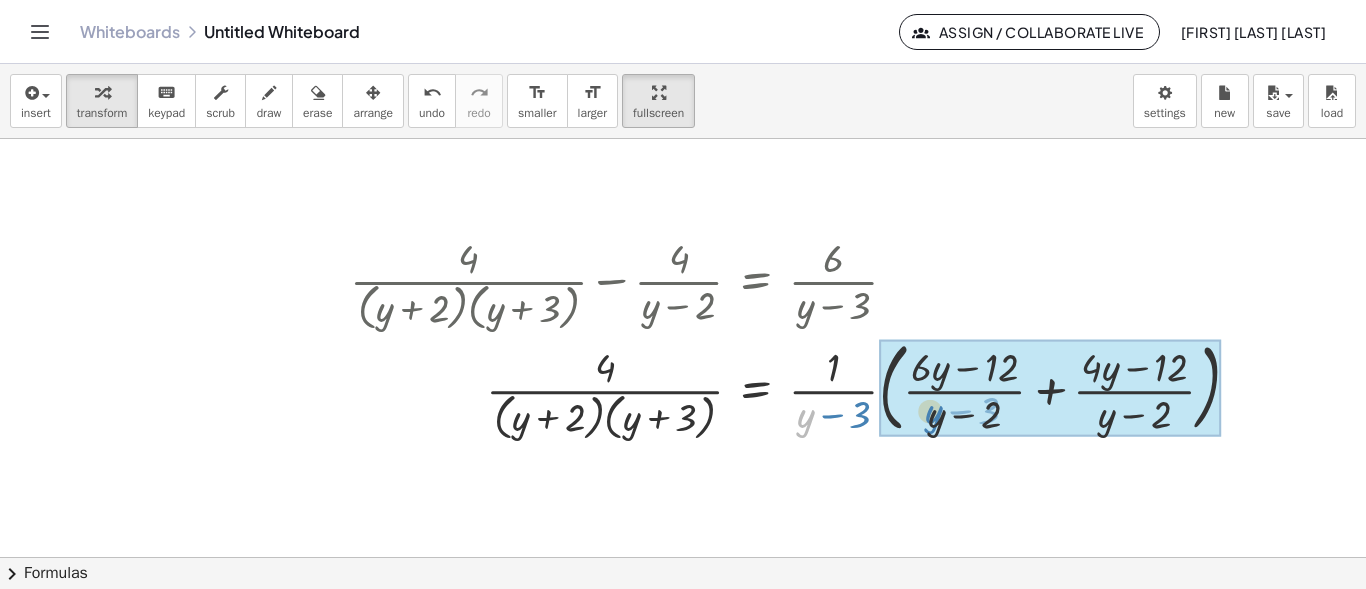 drag, startPoint x: 813, startPoint y: 421, endPoint x: 943, endPoint y: 417, distance: 130.06152 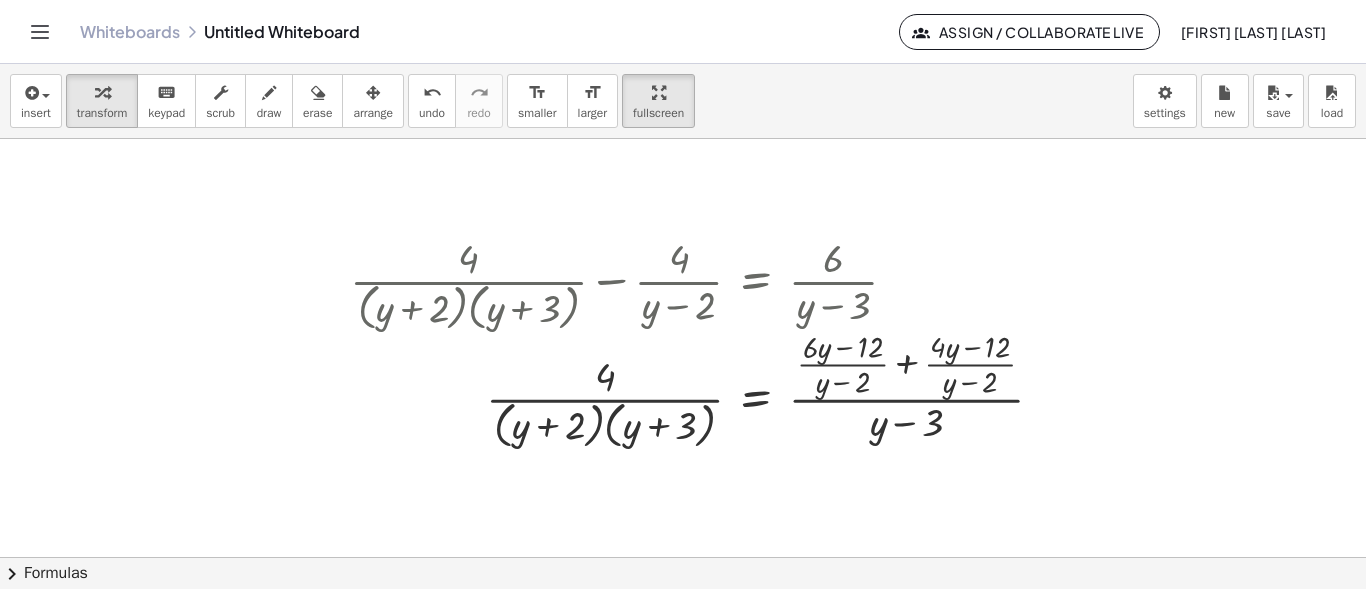 click on "insert select one: Math Expression Function Text Youtube Video Graphing Geometry Geometry 3D transform keyboard keypad scrub draw erase arrange undo undo redo redo format_size smaller format_size larger fullscreen load   save new settings" at bounding box center [683, 101] 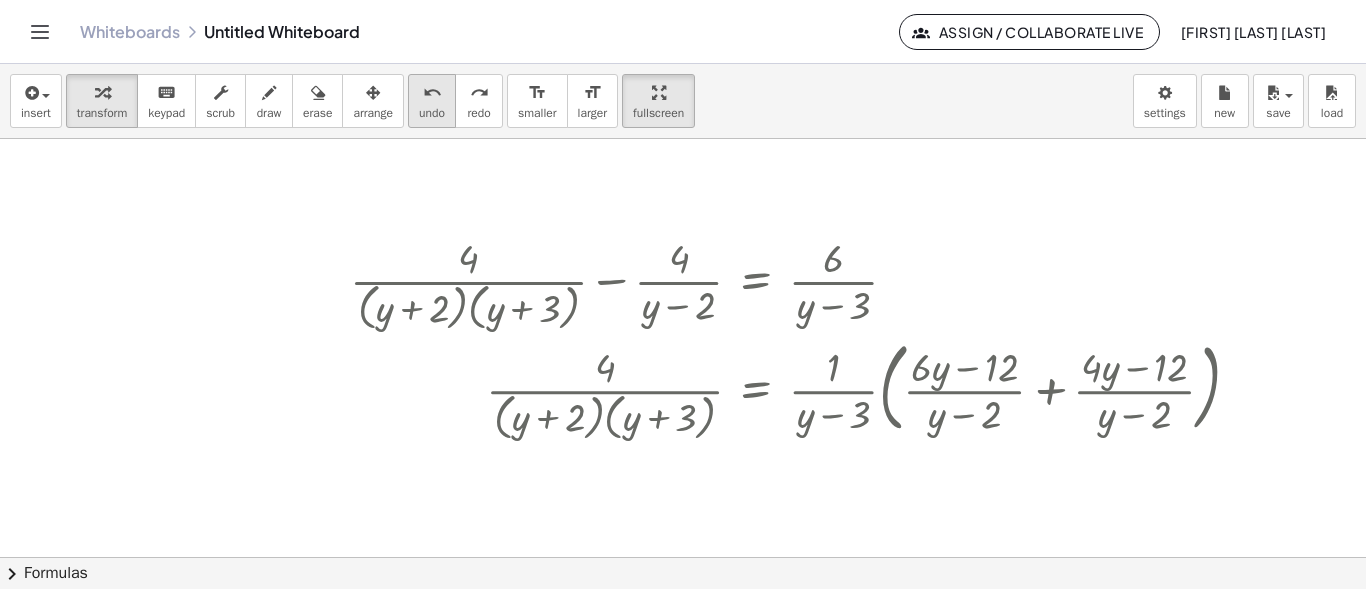 click on "undo" at bounding box center (432, 93) 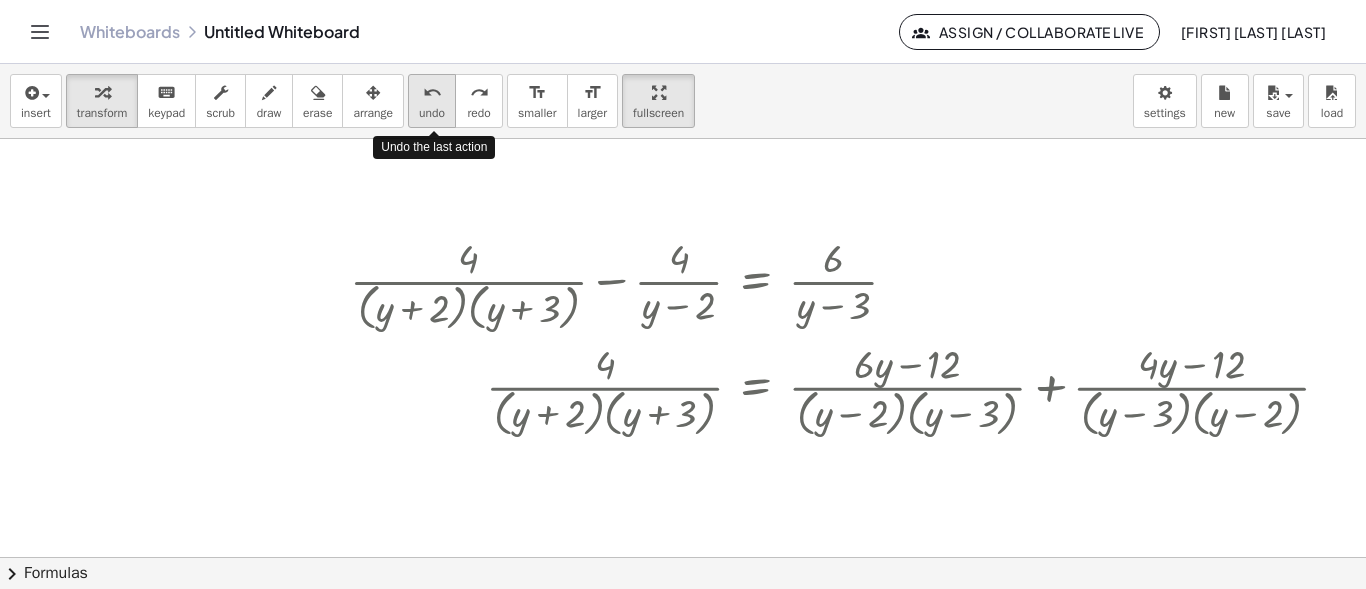 click on "undo" at bounding box center (432, 93) 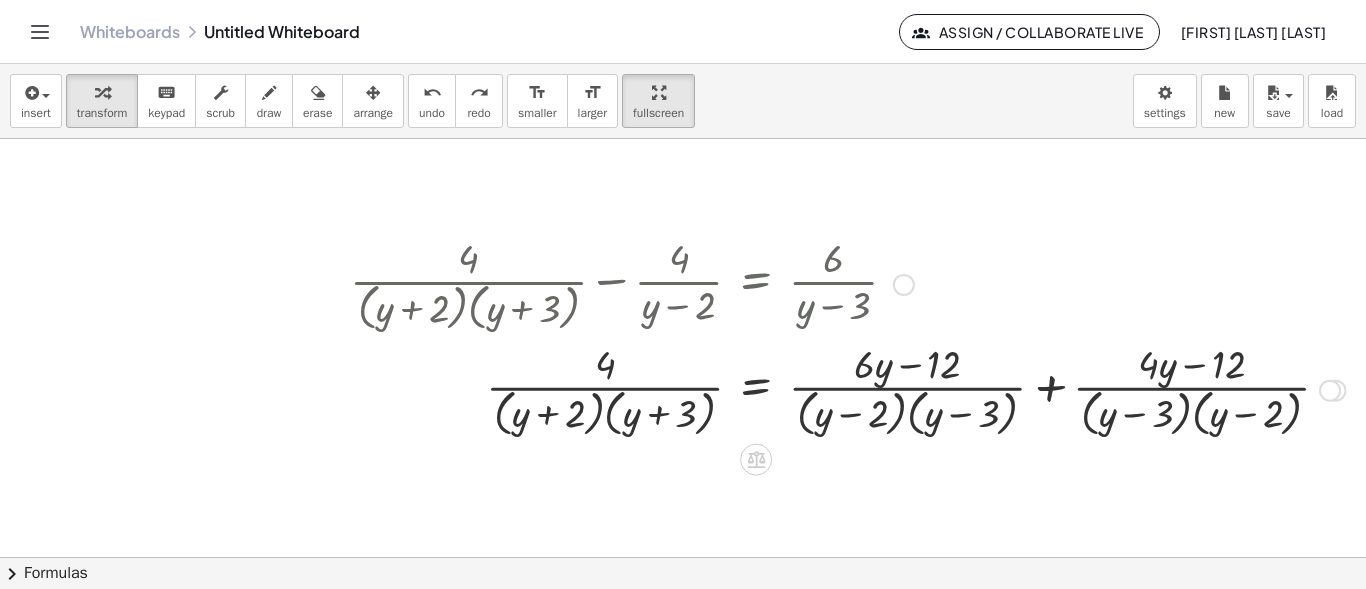 click at bounding box center [848, 389] 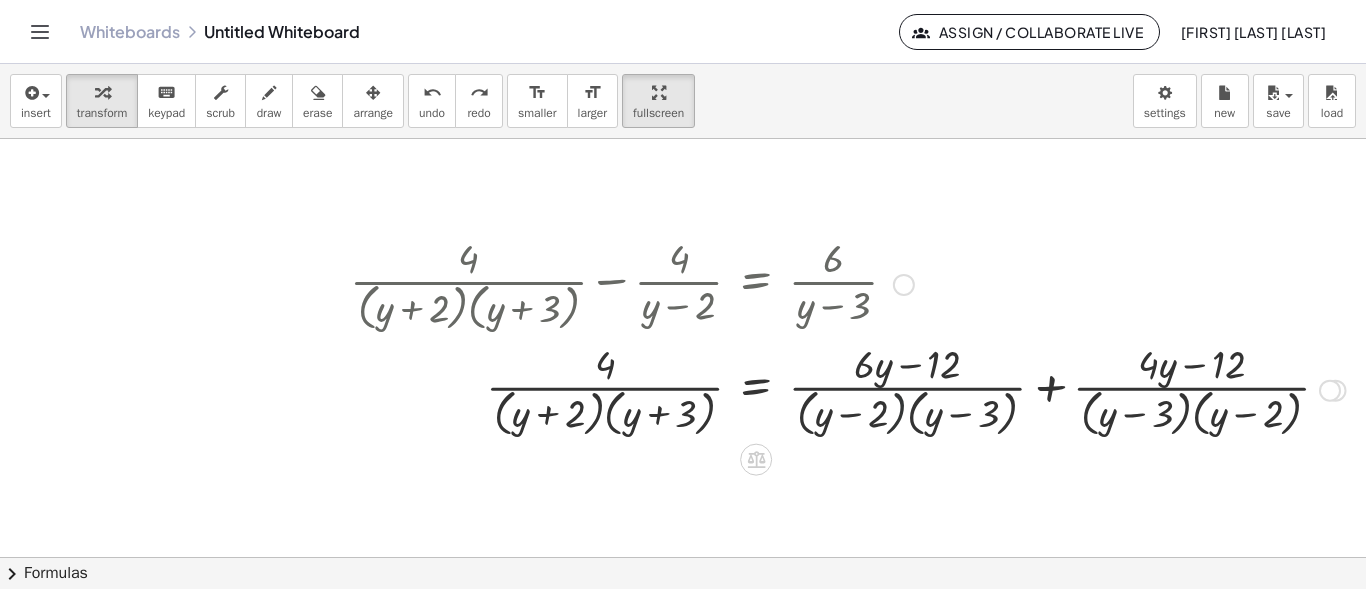 click at bounding box center (848, 389) 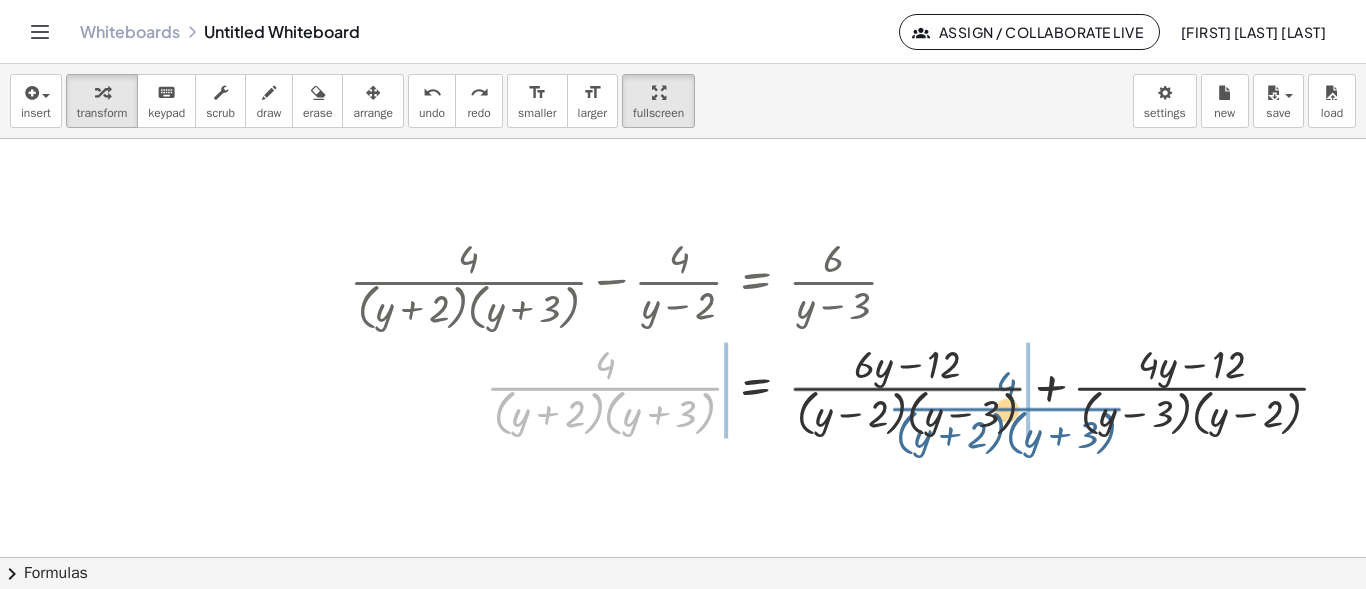 drag, startPoint x: 591, startPoint y: 383, endPoint x: 986, endPoint y: 397, distance: 395.24802 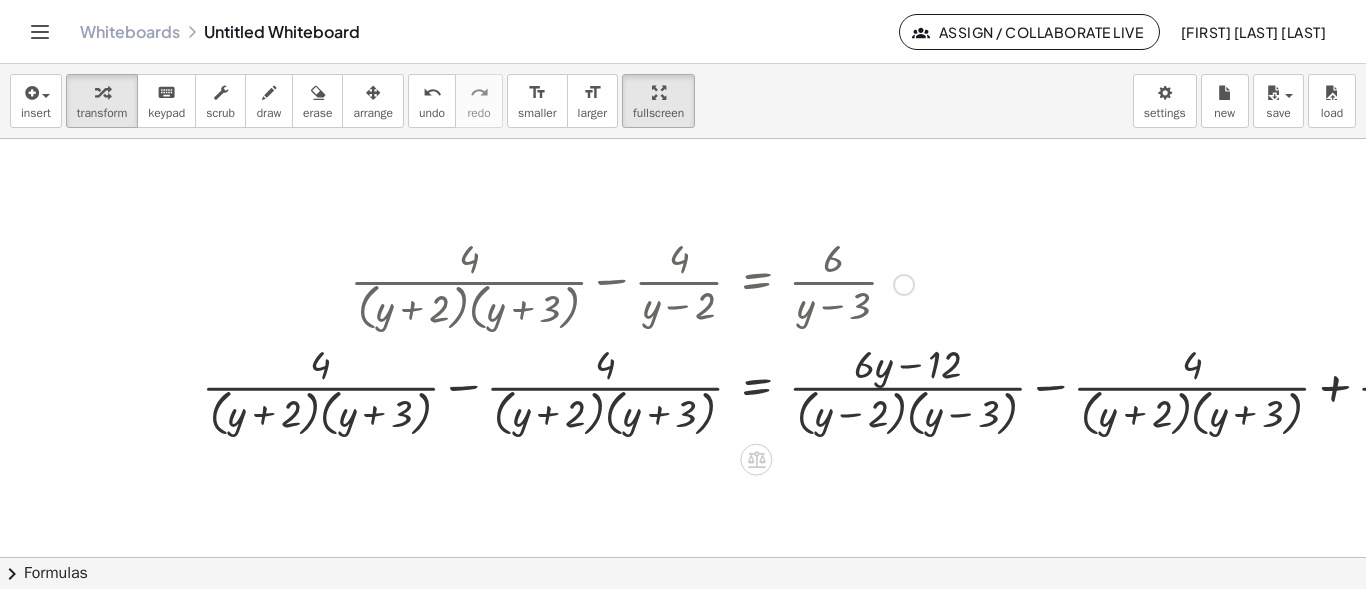drag, startPoint x: 472, startPoint y: 378, endPoint x: 448, endPoint y: 388, distance: 26 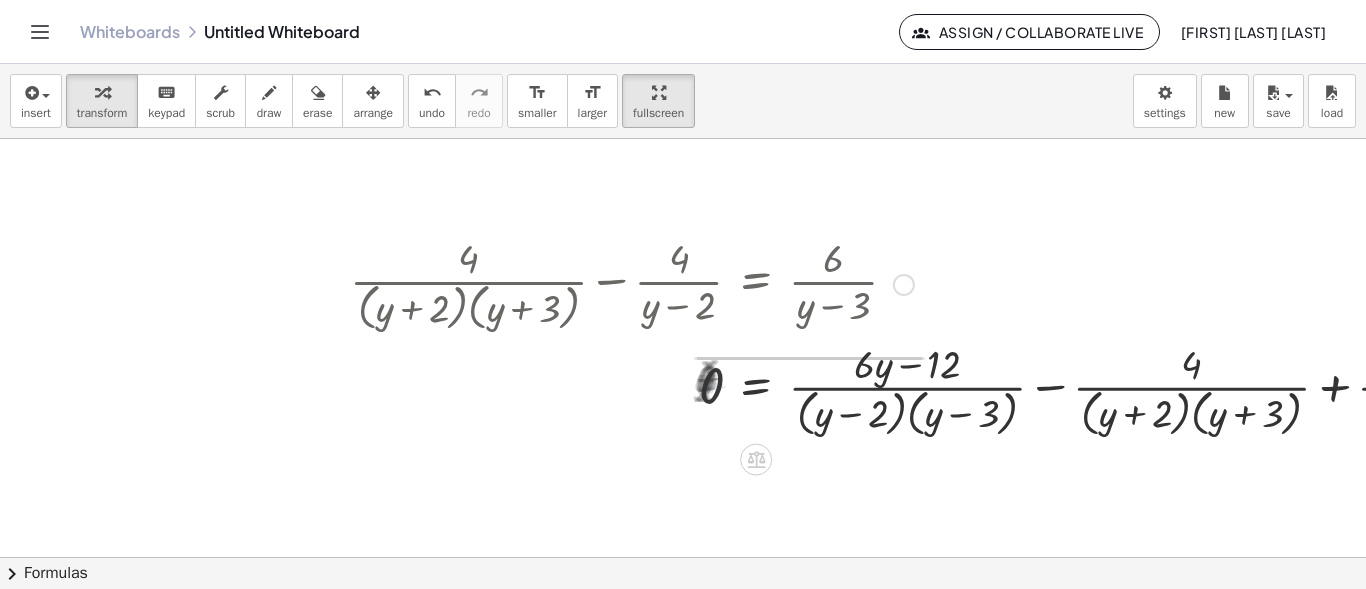 click at bounding box center (990, 389) 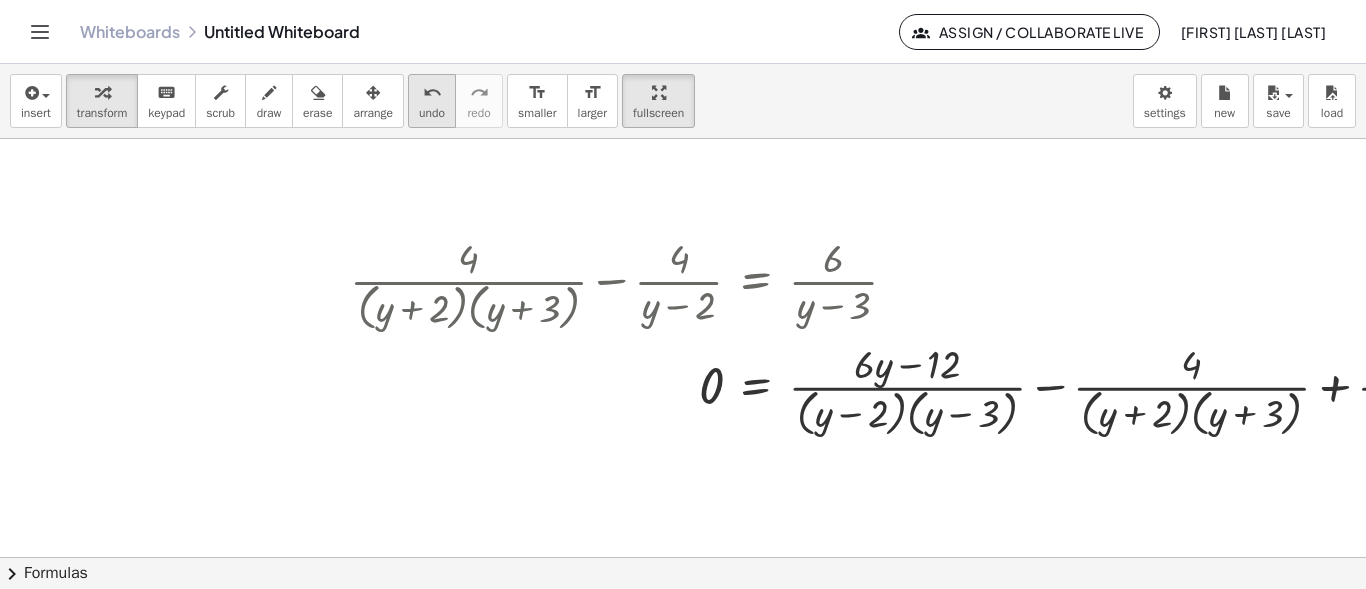 click on "undo undo" at bounding box center [432, 101] 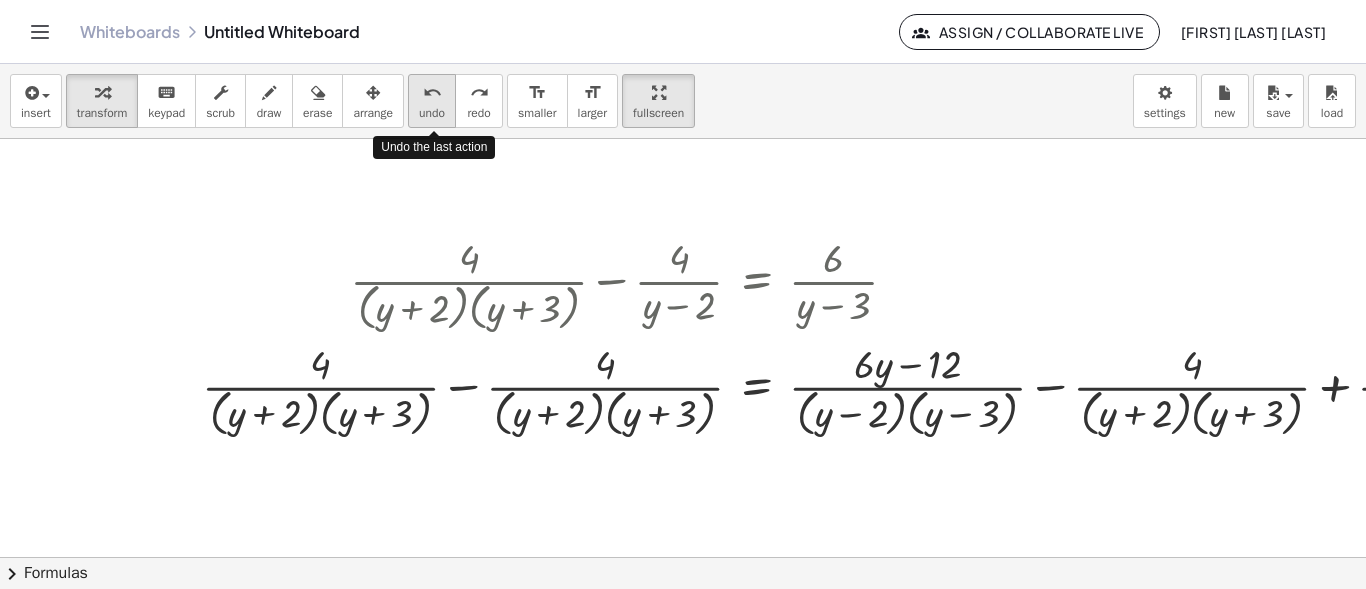 click on "undo undo" at bounding box center (432, 101) 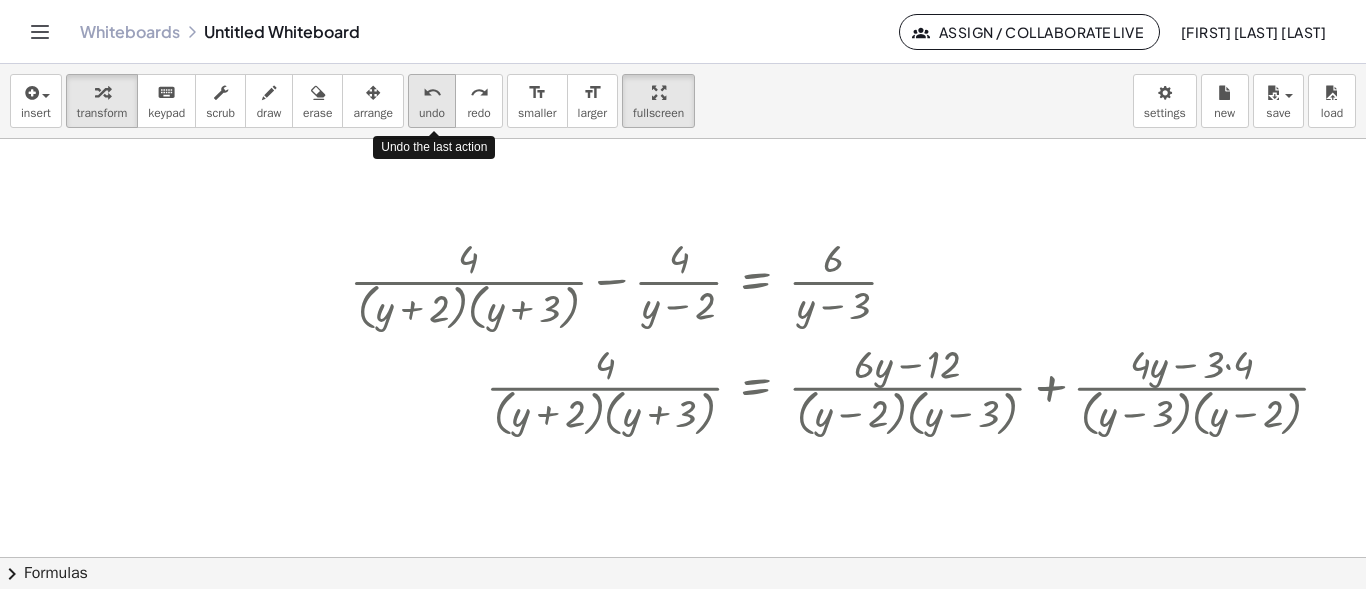 click on "undo undo" at bounding box center (432, 101) 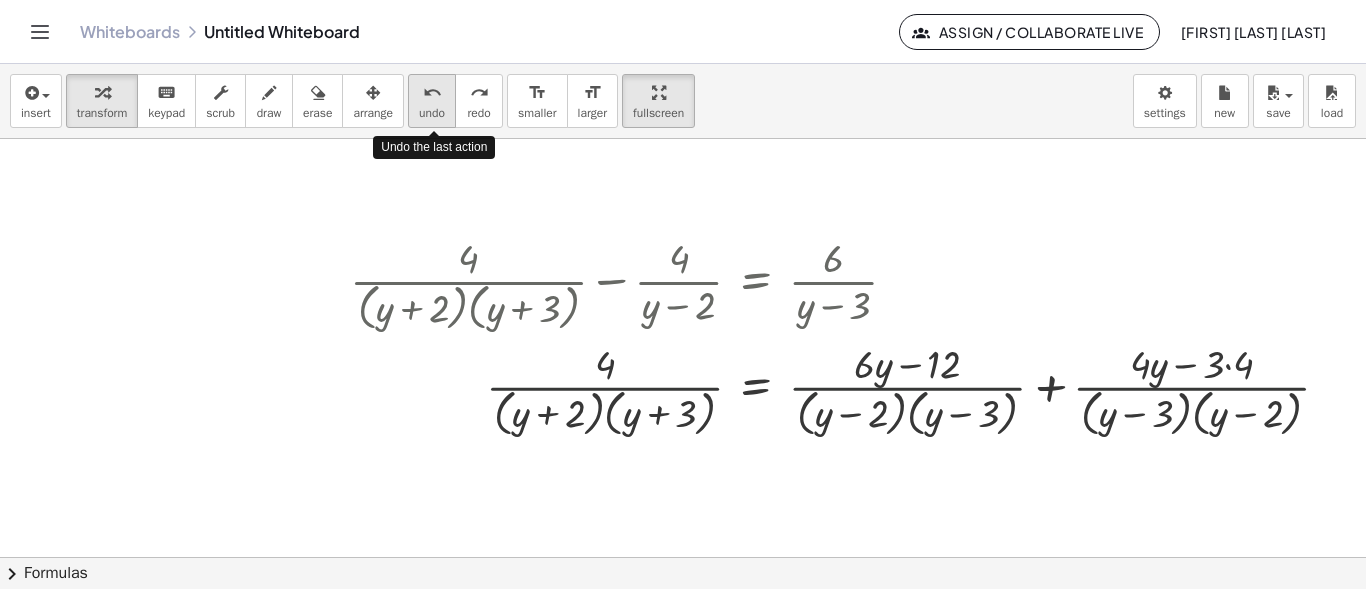 click on "undo undo" at bounding box center (432, 101) 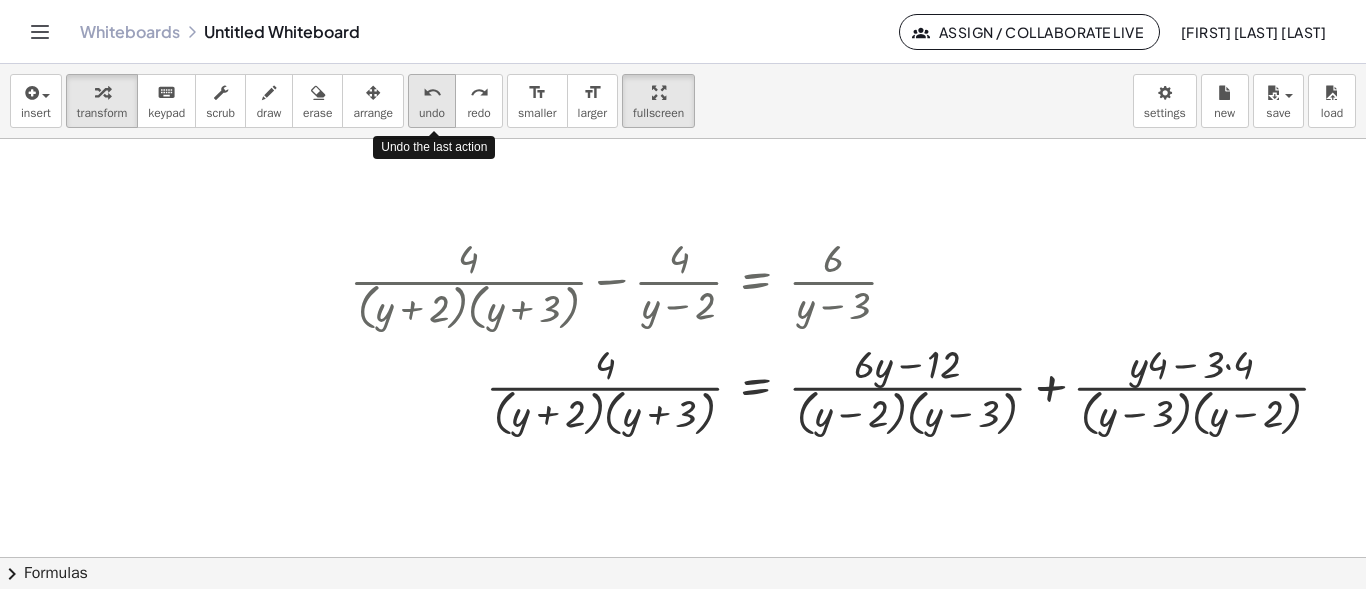 click on "undo undo" at bounding box center (432, 101) 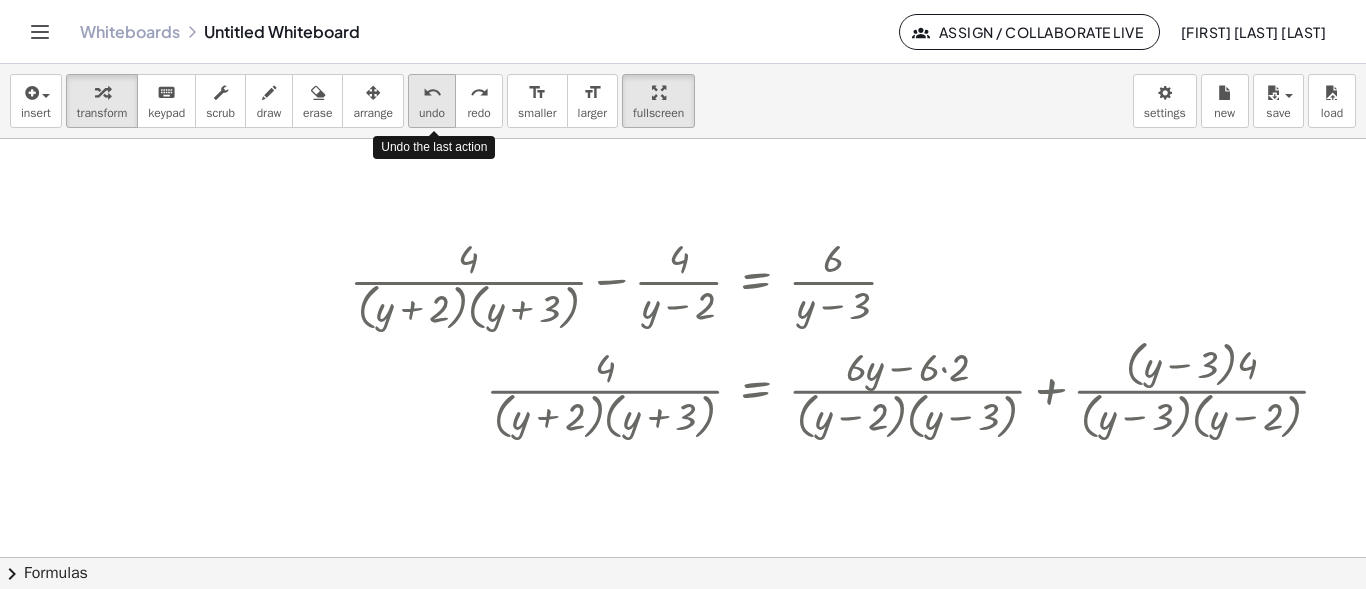 click on "undo undo" at bounding box center (432, 101) 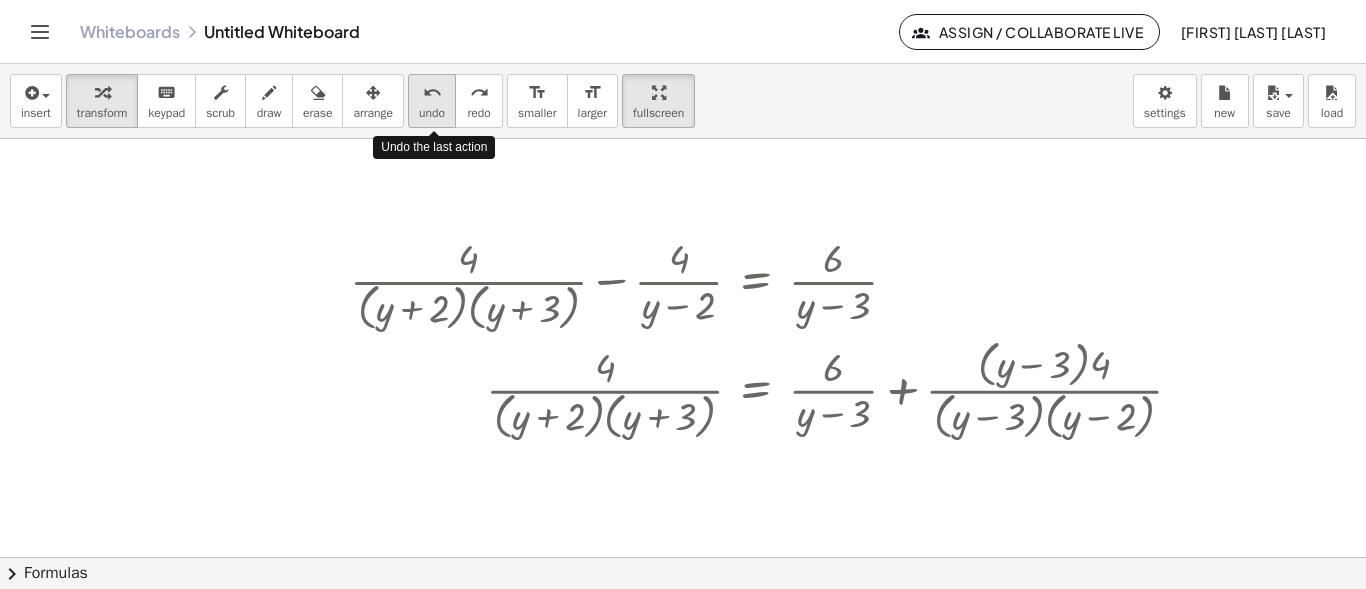 click on "undo undo" at bounding box center [432, 101] 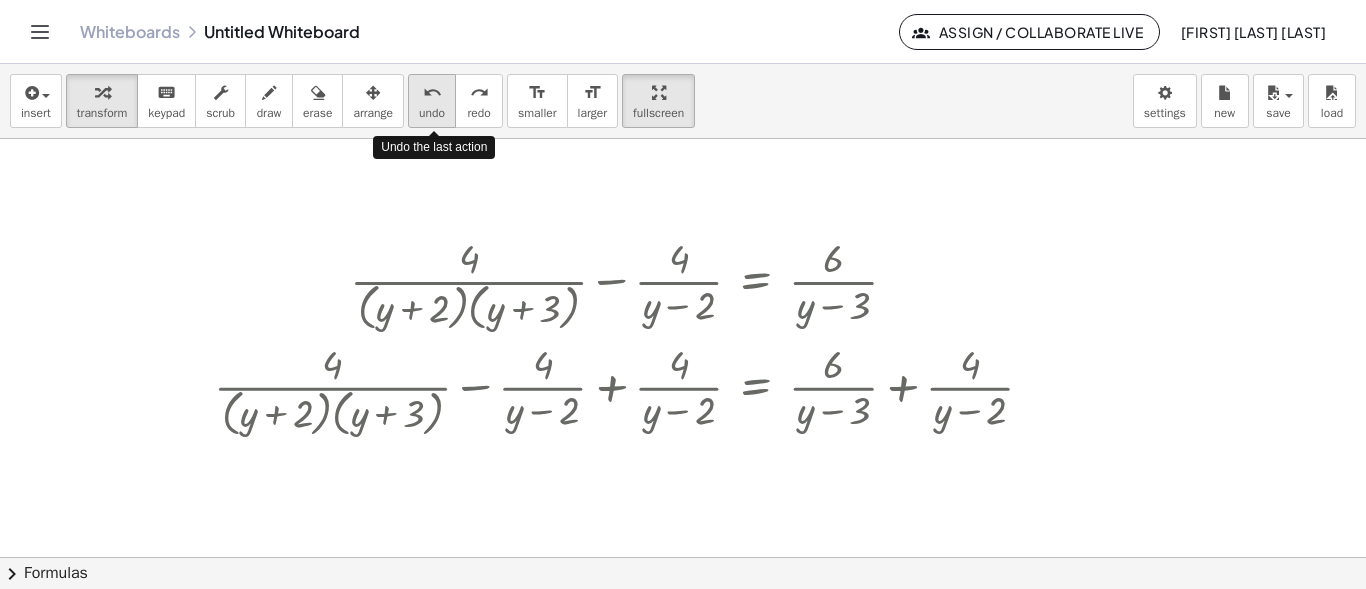 click on "undo undo" at bounding box center [432, 101] 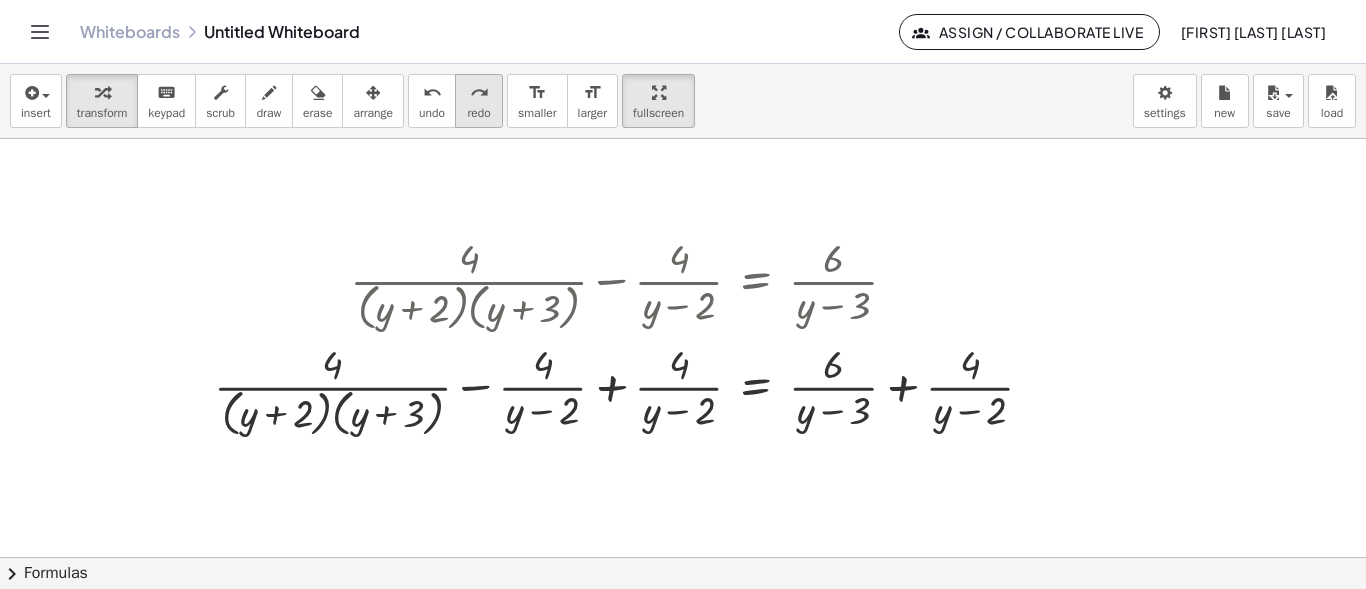 click on "redo" at bounding box center [479, 92] 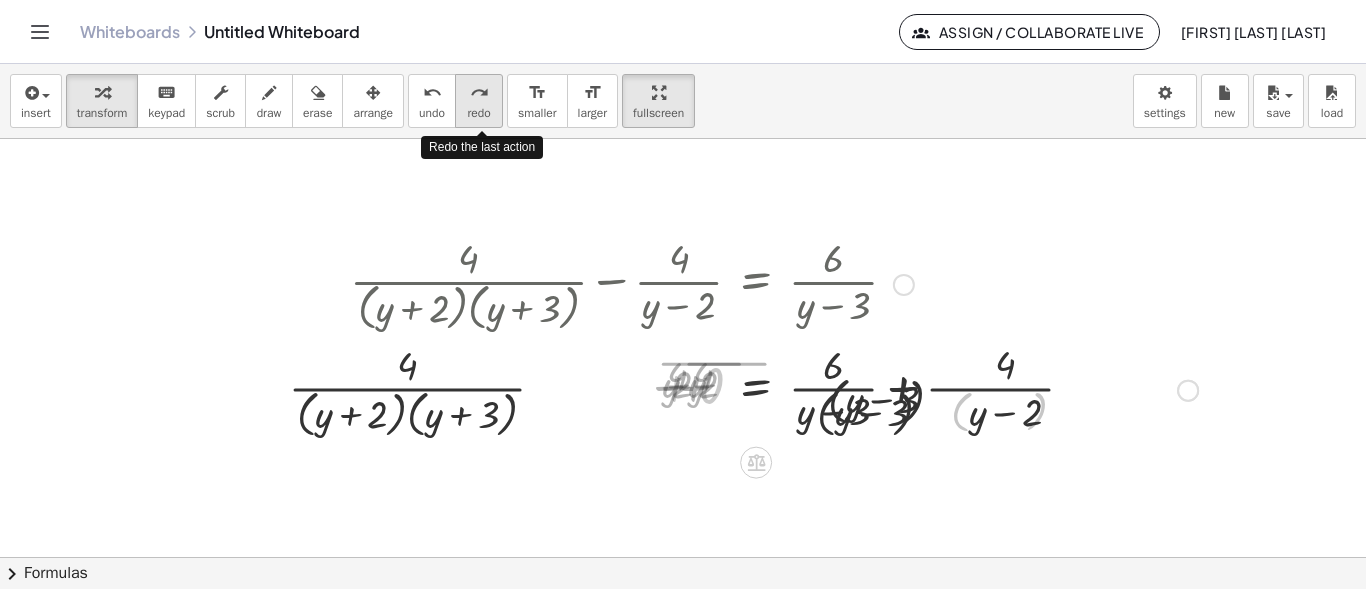click on "redo" at bounding box center (479, 92) 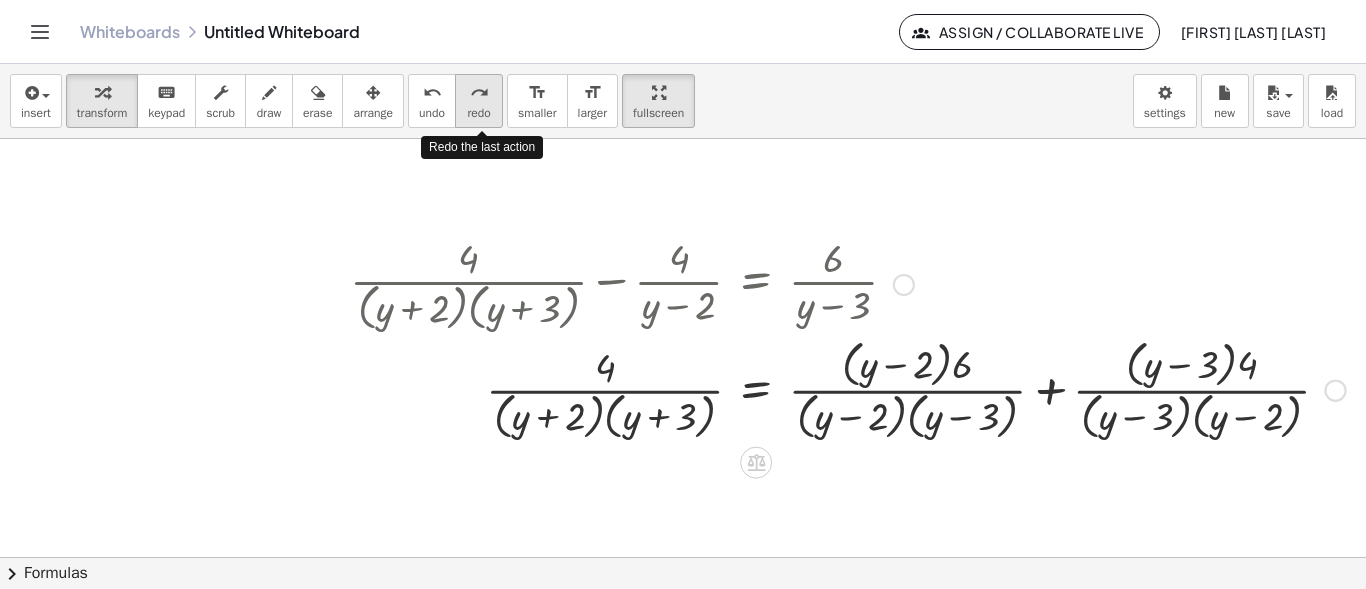 click on "redo" at bounding box center [479, 92] 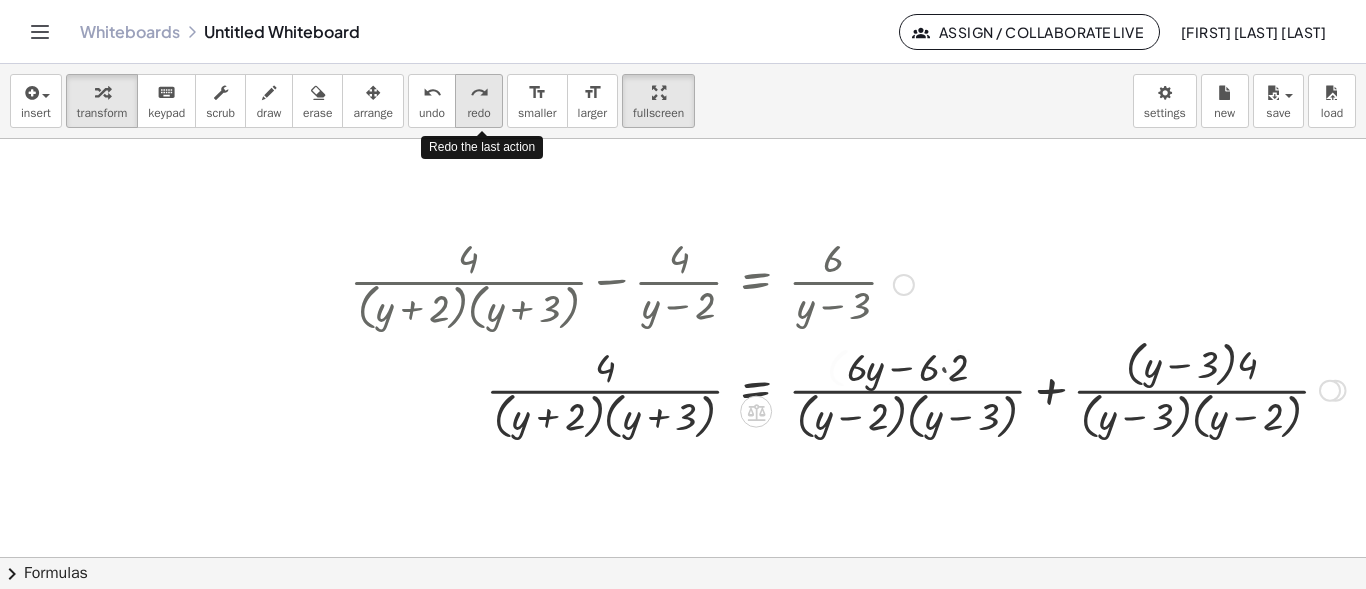 click on "redo" at bounding box center (479, 92) 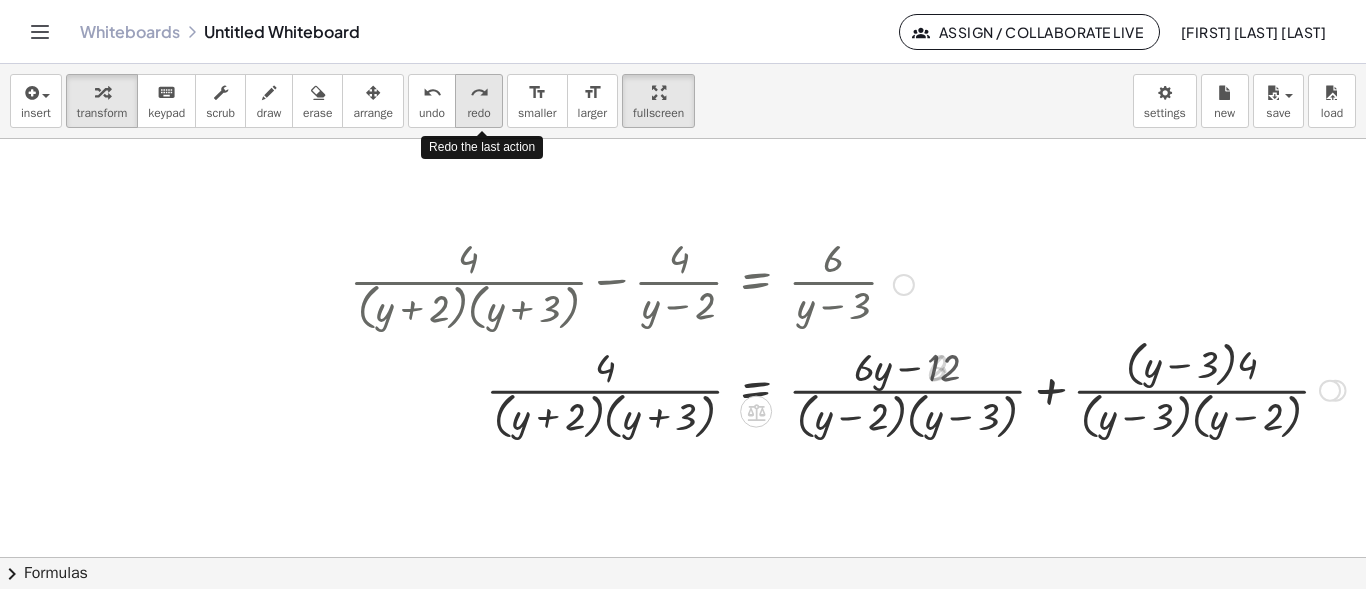 click on "redo" at bounding box center [479, 92] 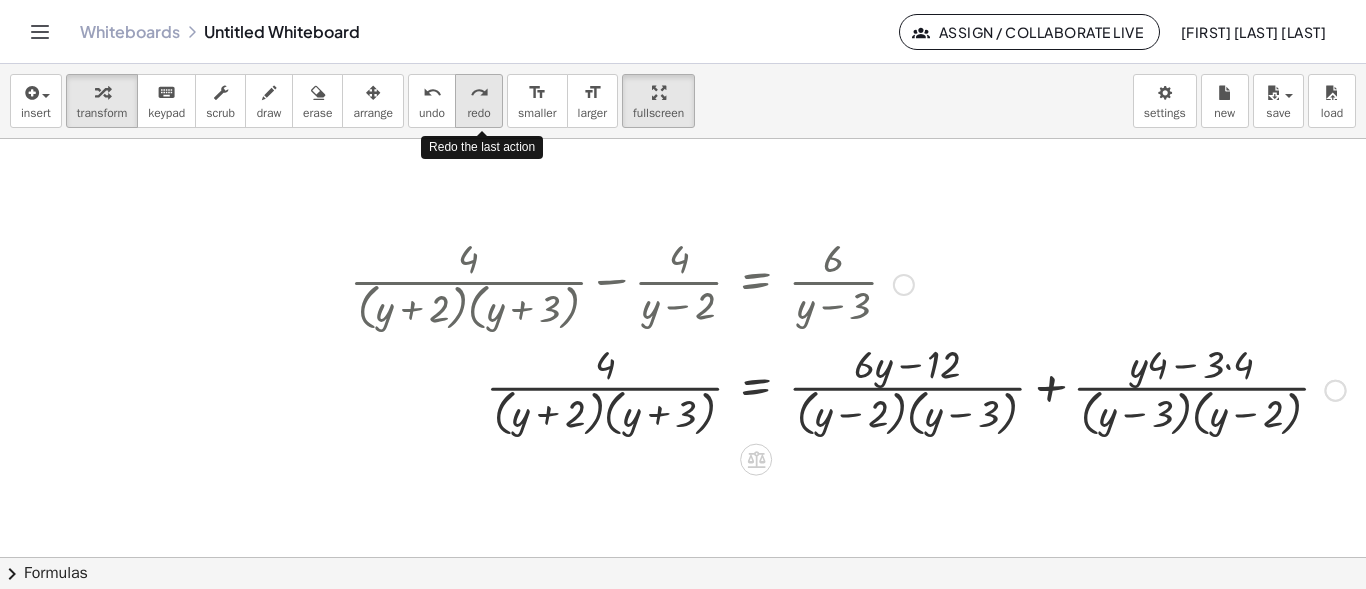 click on "redo" at bounding box center [479, 92] 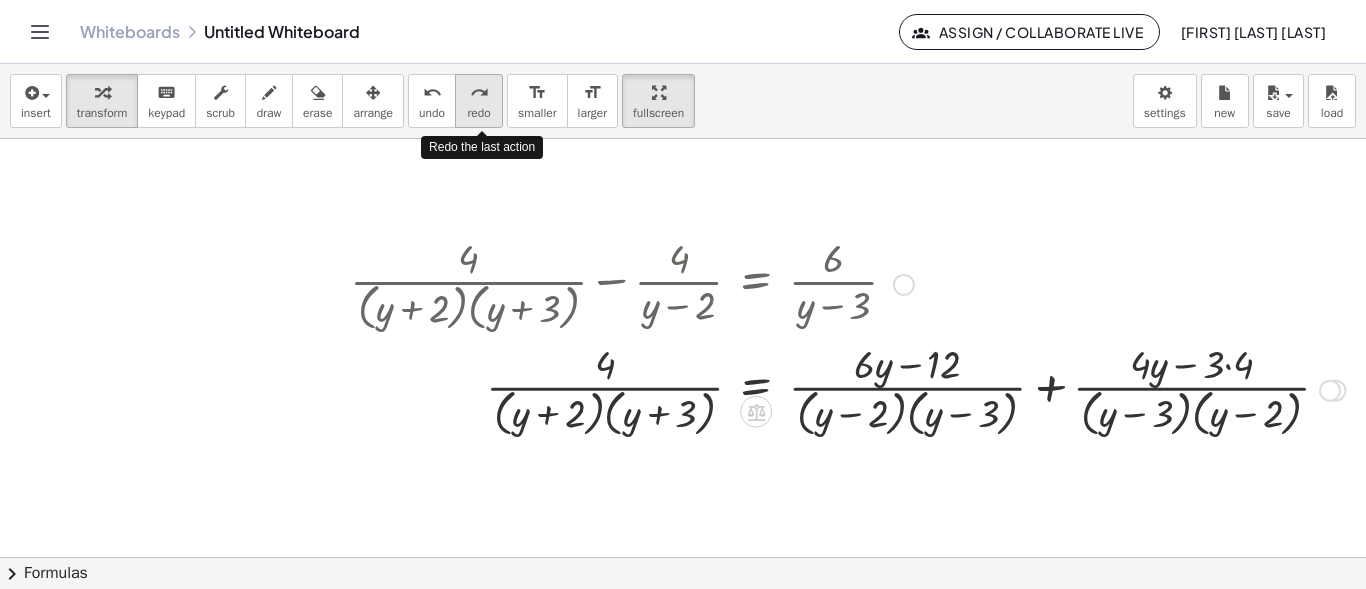 click on "redo" at bounding box center [479, 92] 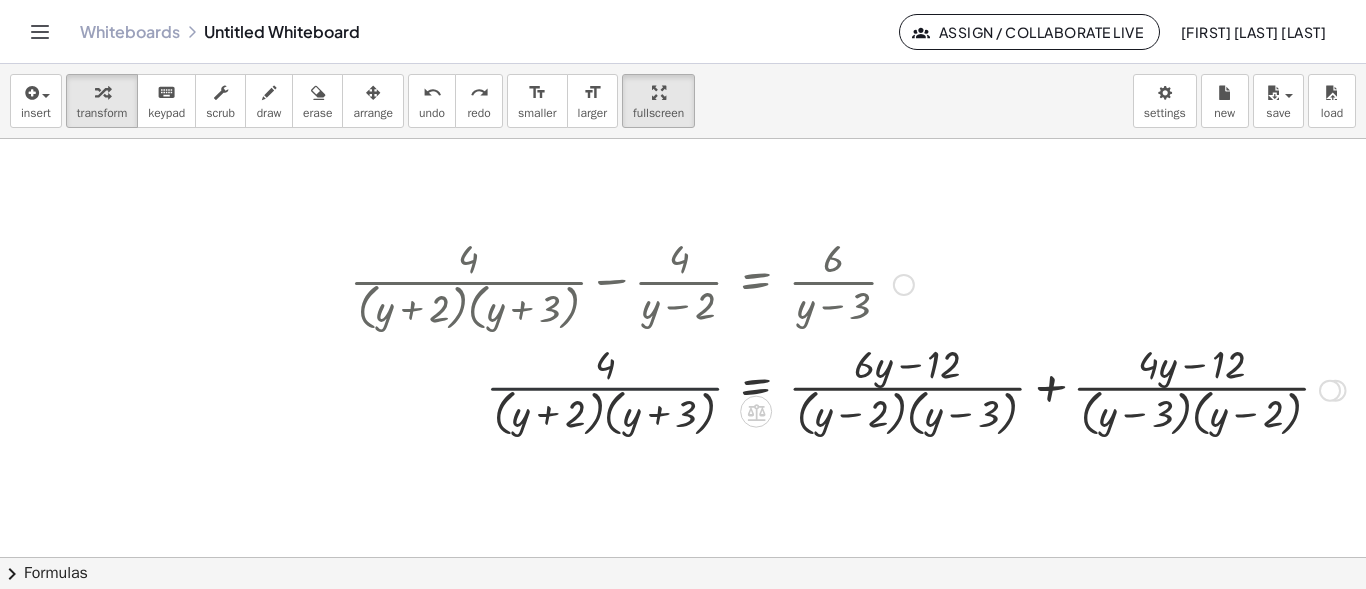click at bounding box center (848, 389) 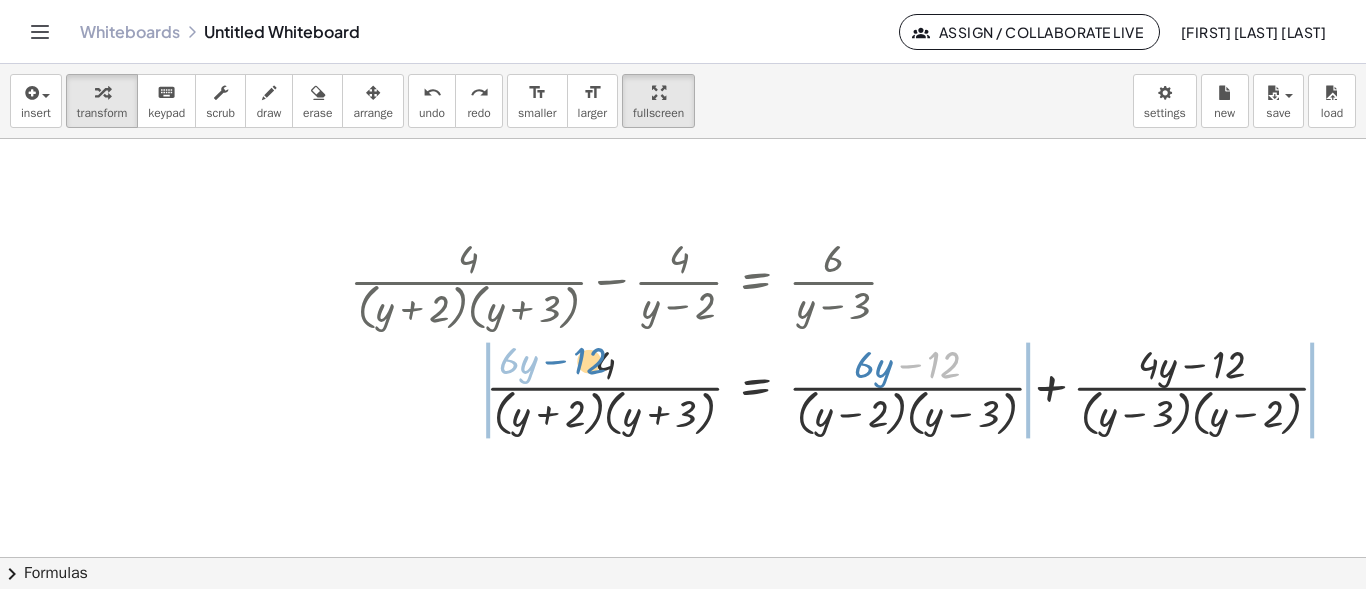 drag, startPoint x: 910, startPoint y: 362, endPoint x: 556, endPoint y: 360, distance: 354.00565 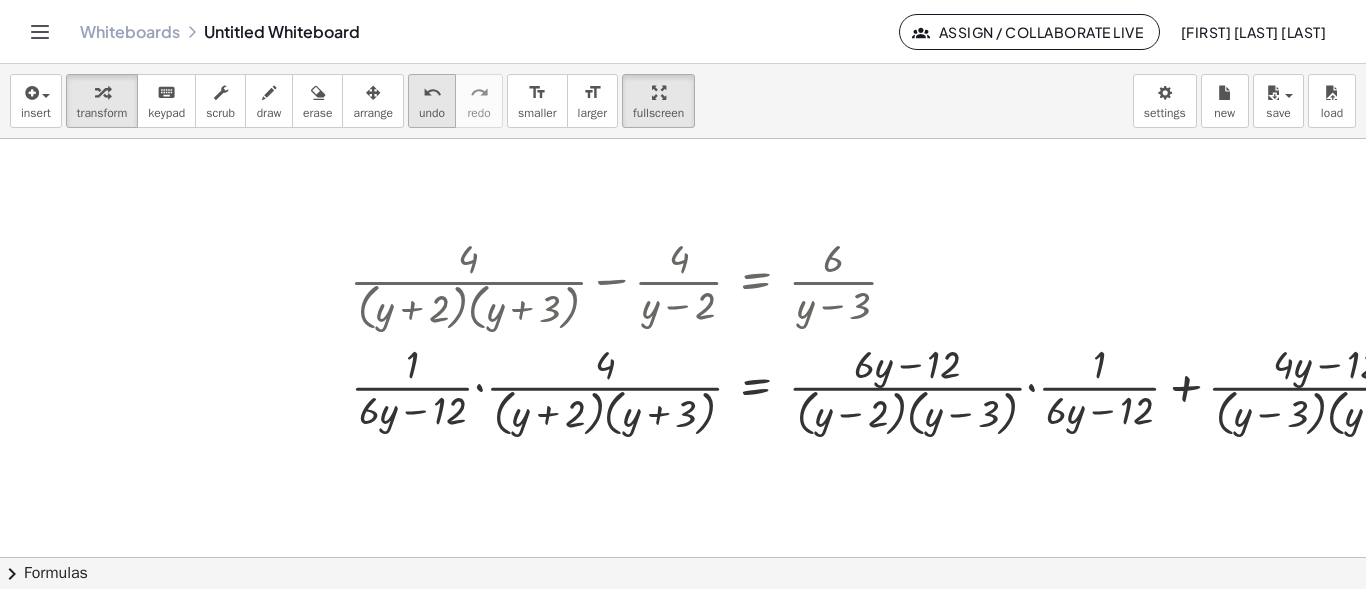 click on "undo undo" at bounding box center (432, 101) 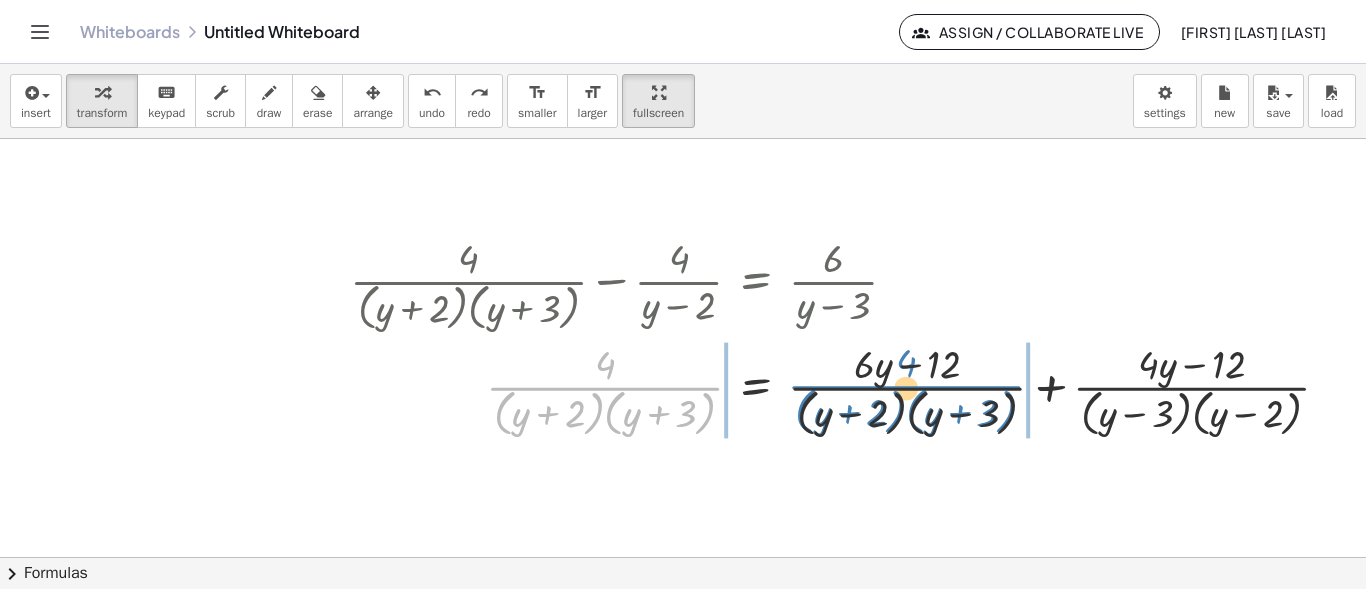 drag, startPoint x: 594, startPoint y: 394, endPoint x: 900, endPoint y: 391, distance: 306.0147 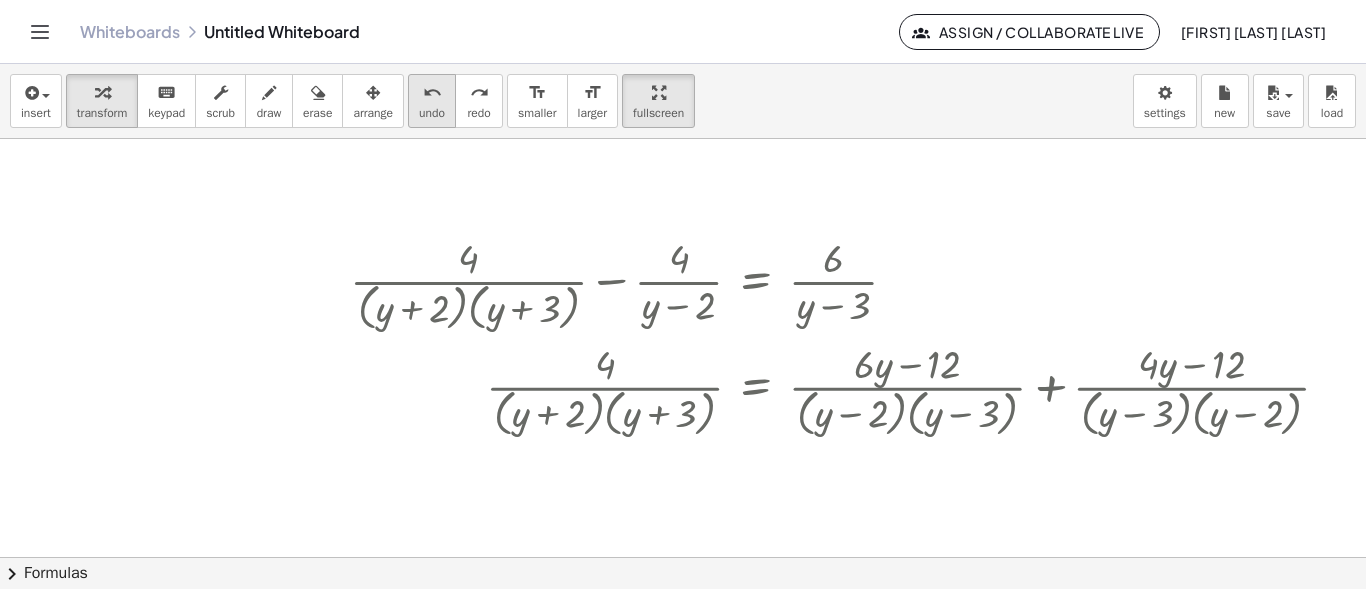 click on "undo" at bounding box center [432, 93] 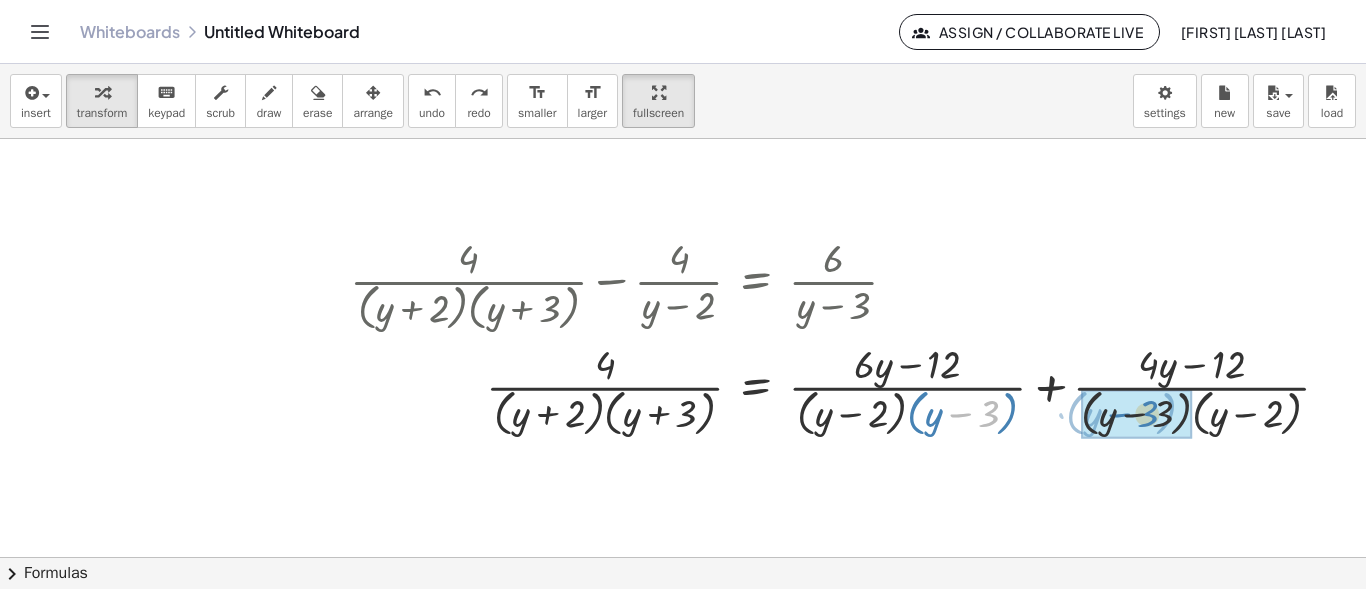 drag, startPoint x: 984, startPoint y: 428, endPoint x: 1162, endPoint y: 435, distance: 178.13759 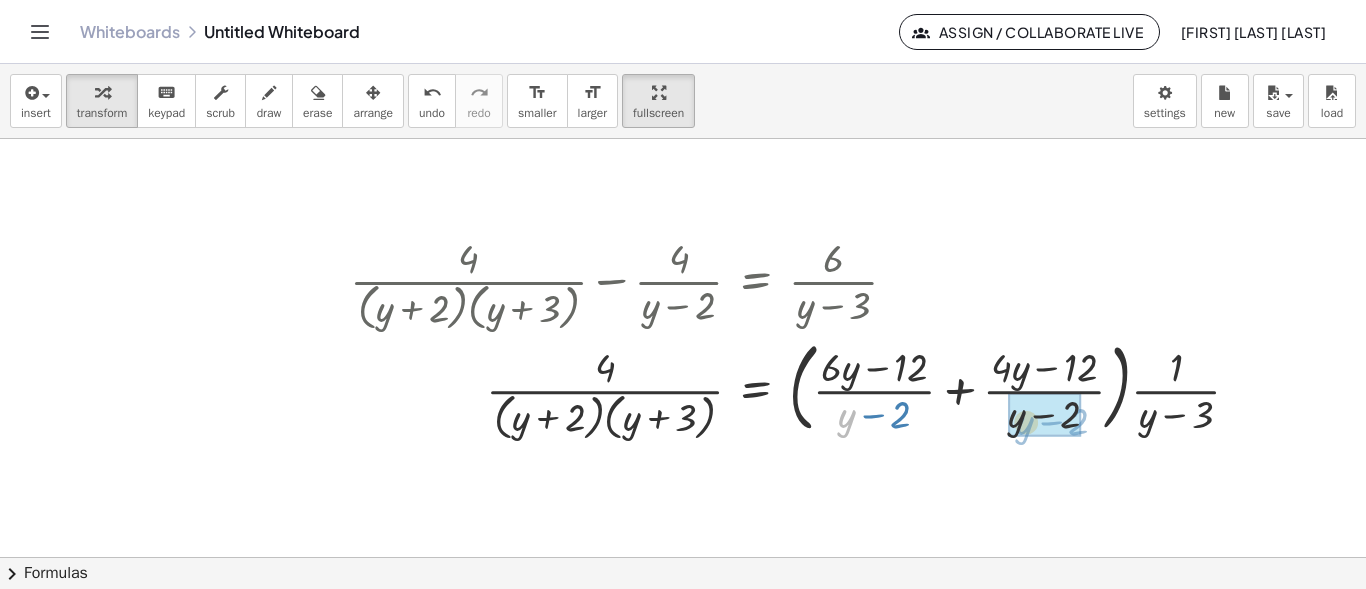 drag, startPoint x: 855, startPoint y: 417, endPoint x: 1074, endPoint y: 424, distance: 219.11185 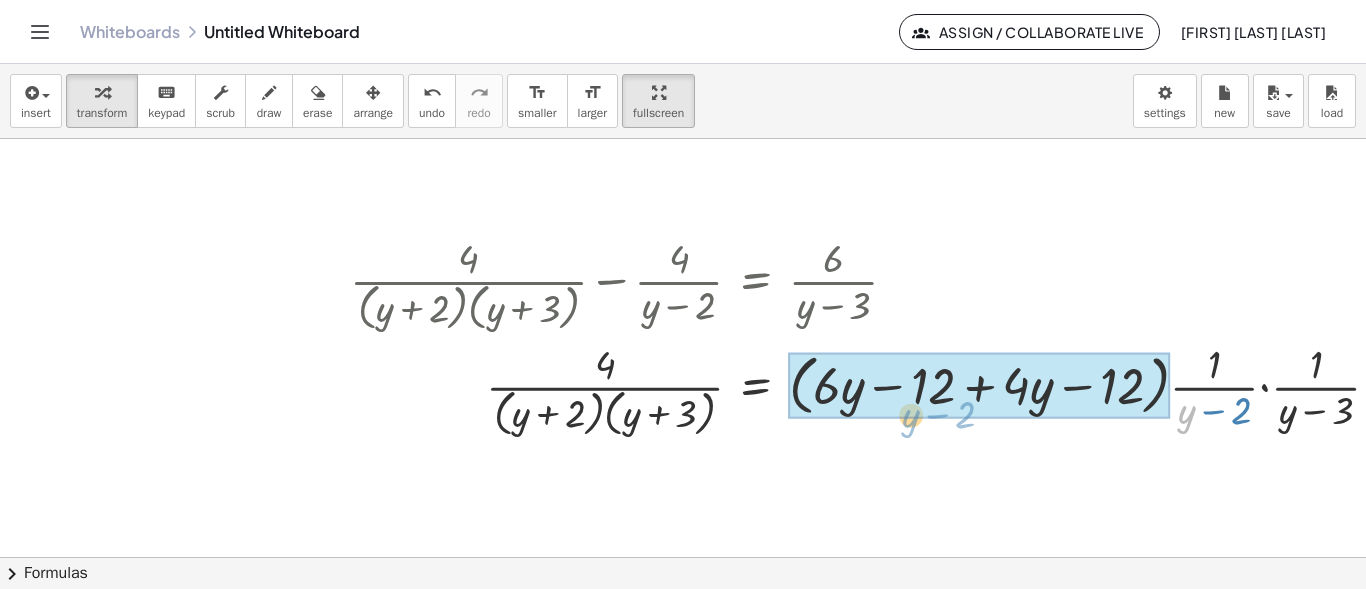 drag, startPoint x: 1191, startPoint y: 414, endPoint x: 914, endPoint y: 419, distance: 277.04514 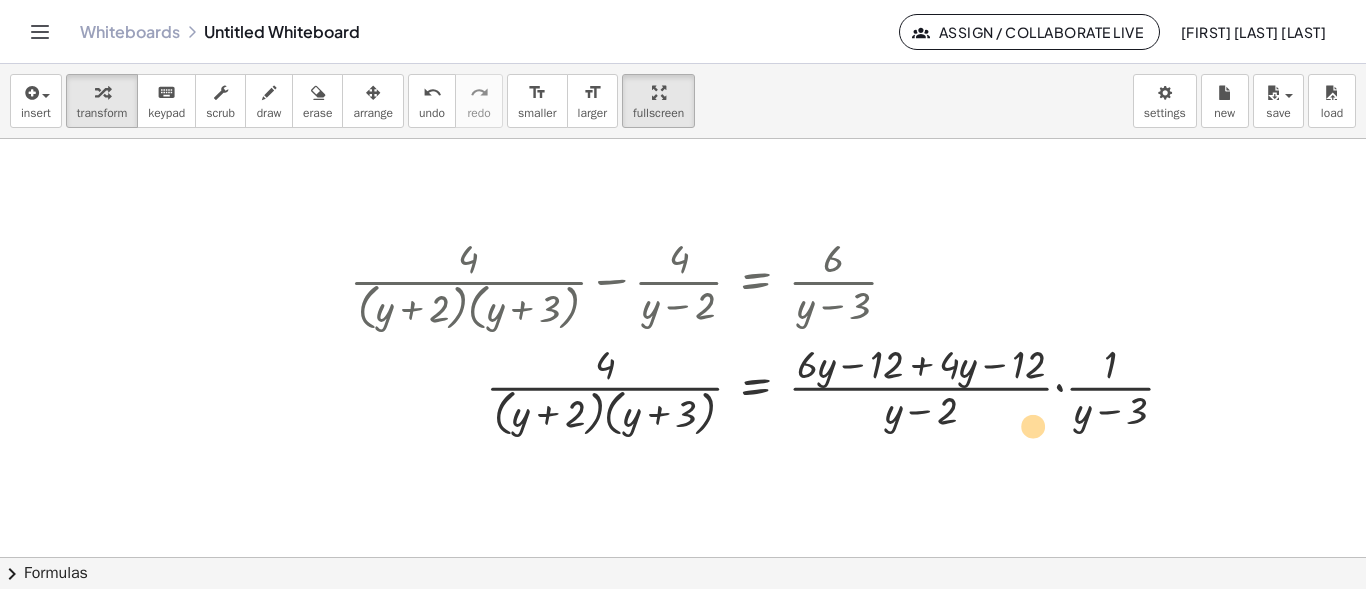 drag, startPoint x: 1108, startPoint y: 410, endPoint x: 1036, endPoint y: 426, distance: 73.756355 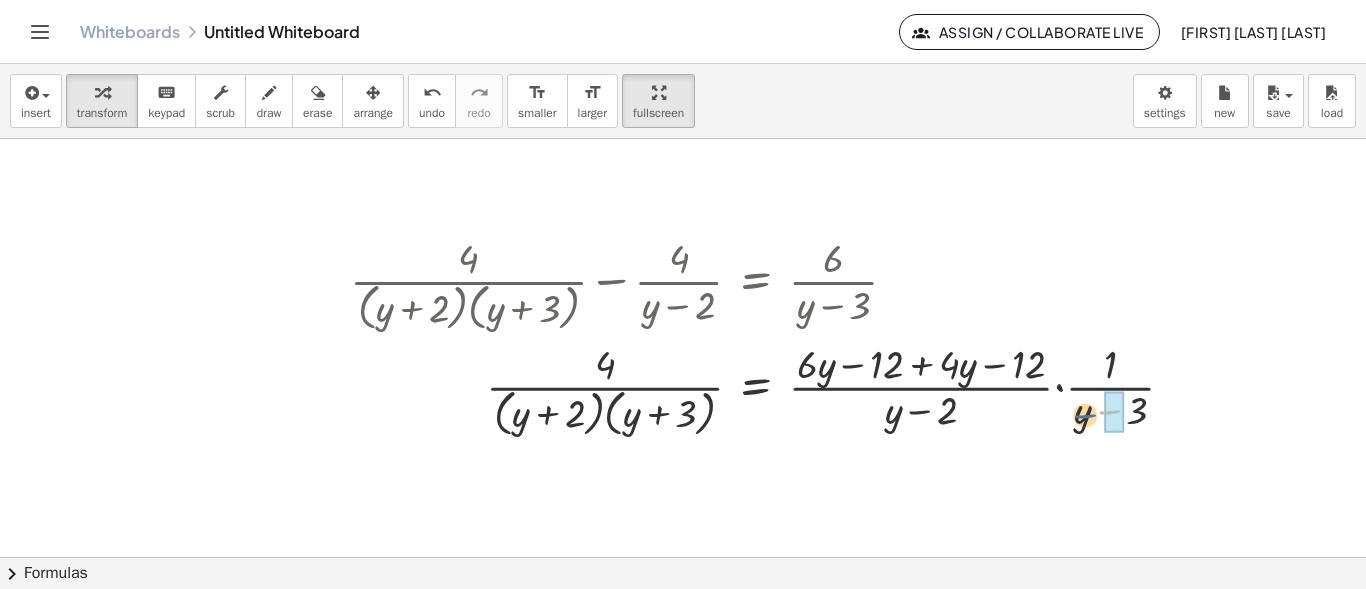 drag, startPoint x: 1092, startPoint y: 410, endPoint x: 1068, endPoint y: 414, distance: 24.33105 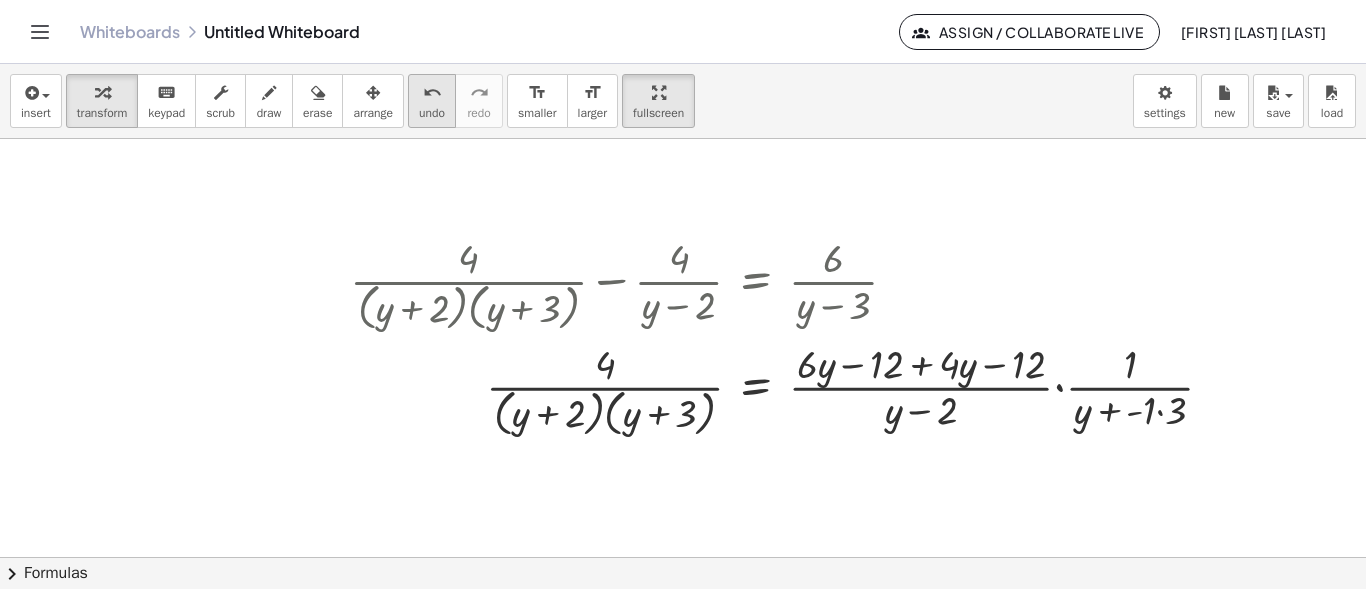 click on "undo" at bounding box center [432, 113] 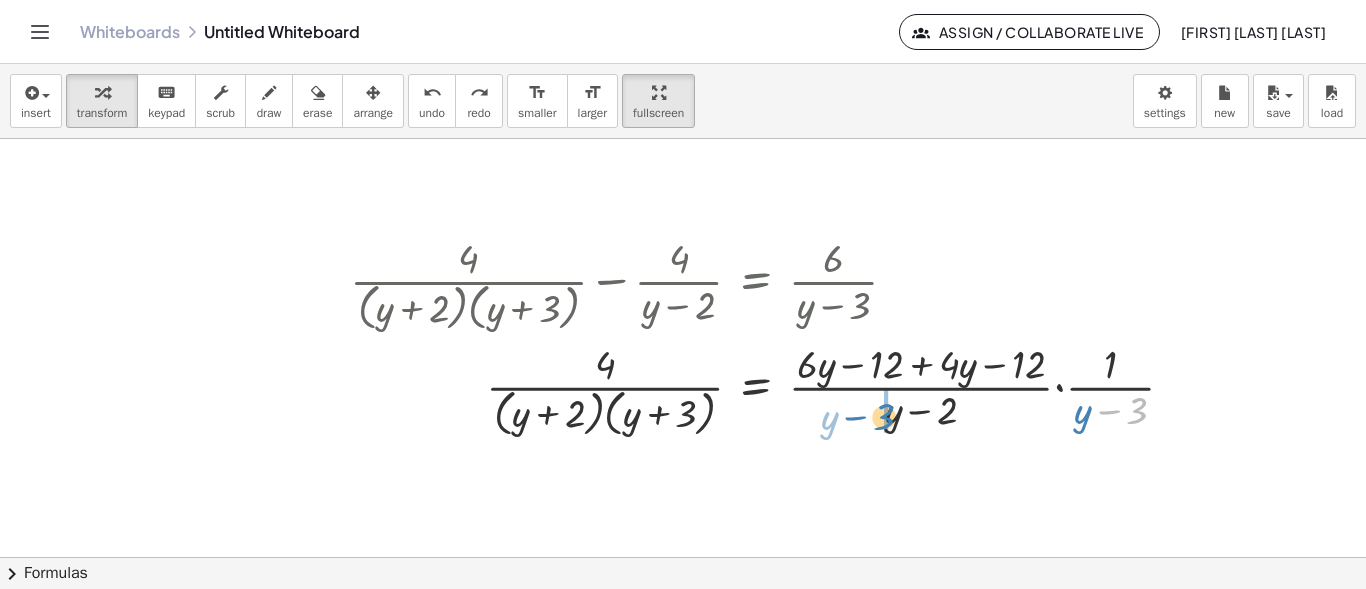 drag, startPoint x: 1141, startPoint y: 408, endPoint x: 880, endPoint y: 414, distance: 261.06897 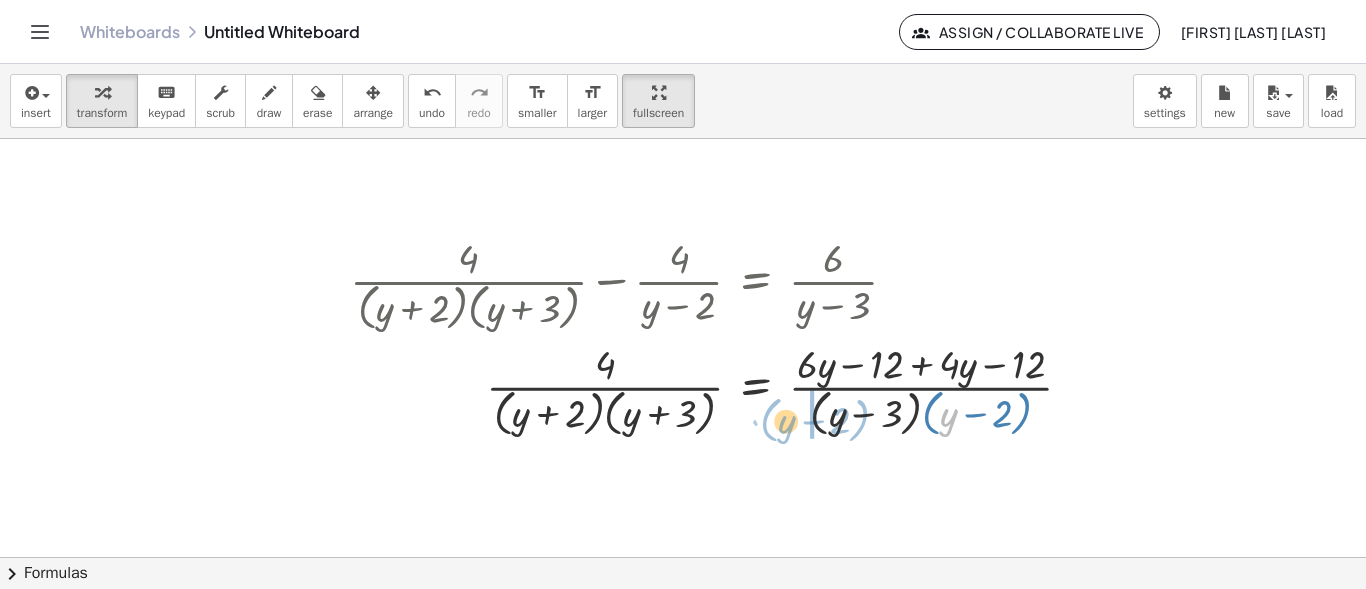 drag, startPoint x: 942, startPoint y: 412, endPoint x: 778, endPoint y: 419, distance: 164.14932 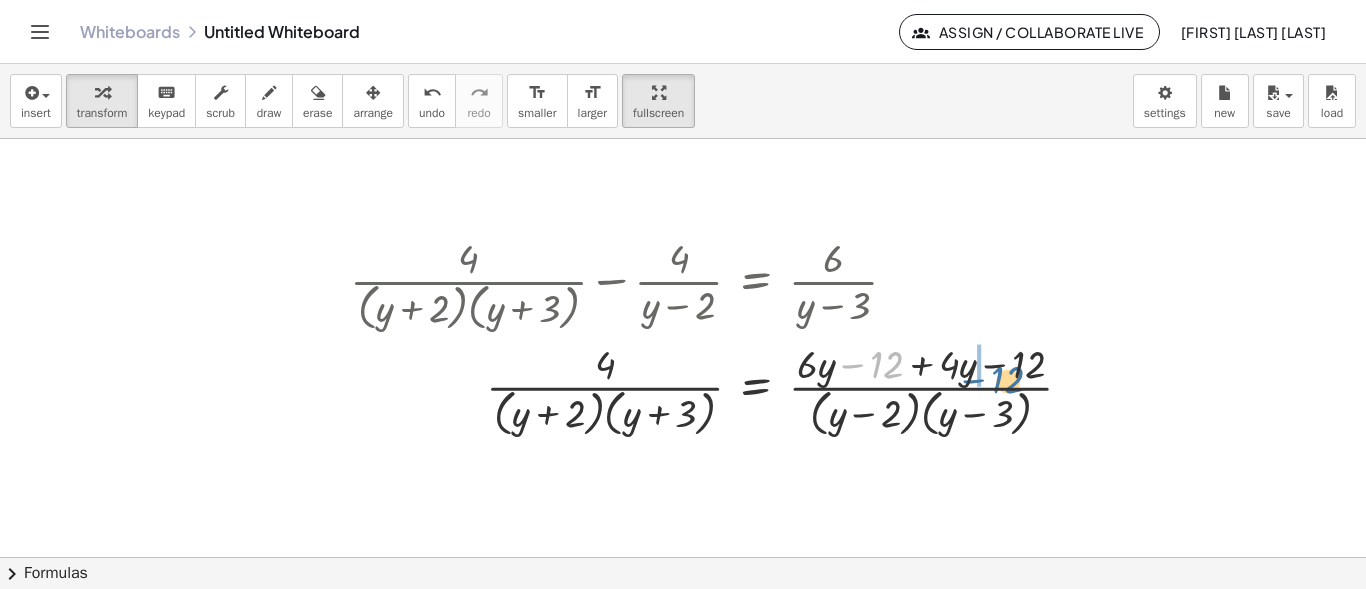 drag, startPoint x: 882, startPoint y: 365, endPoint x: 1006, endPoint y: 381, distance: 125.028 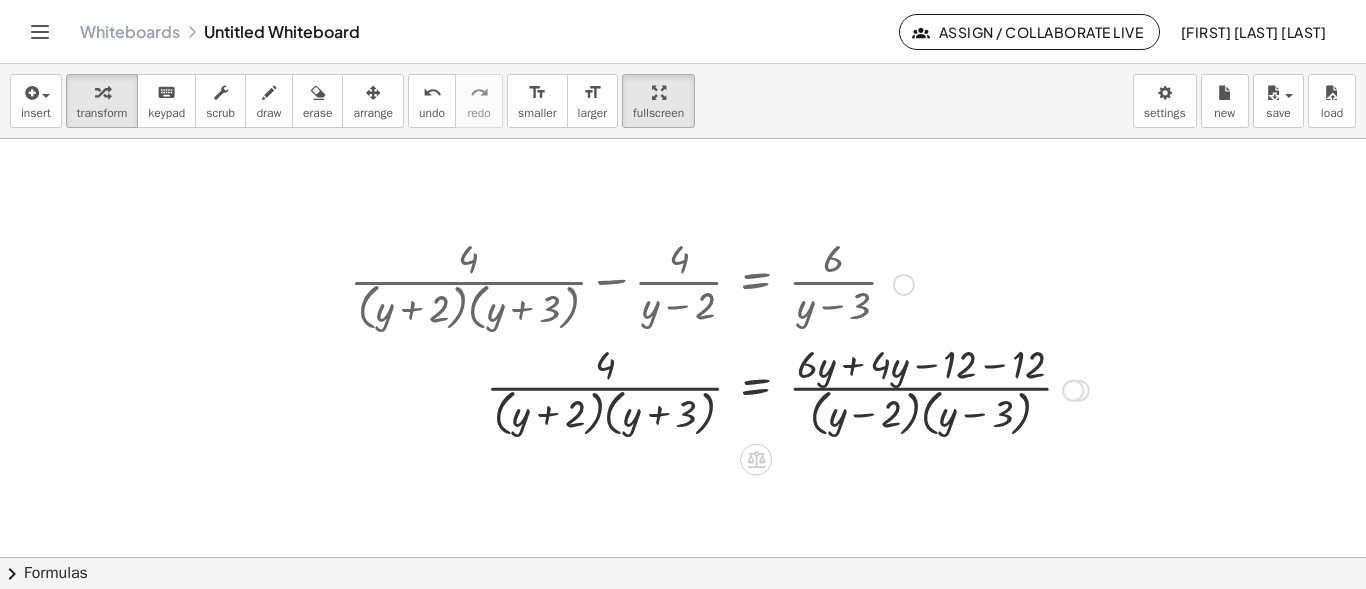 click at bounding box center (719, 389) 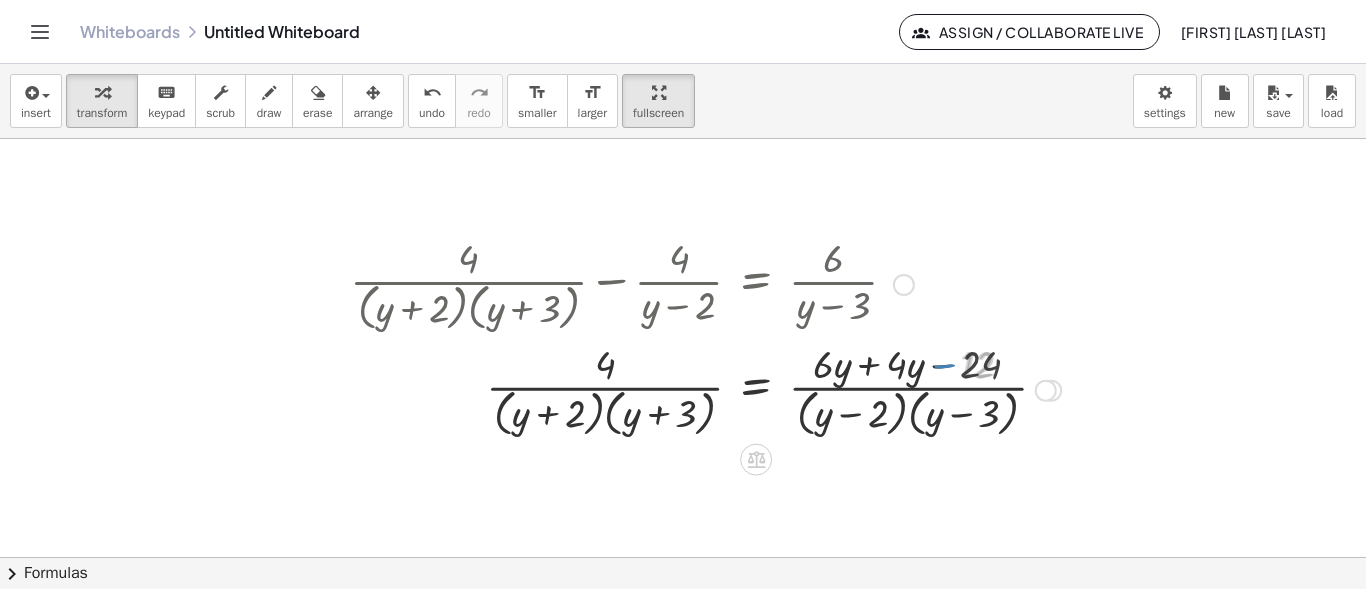 click at bounding box center [705, 389] 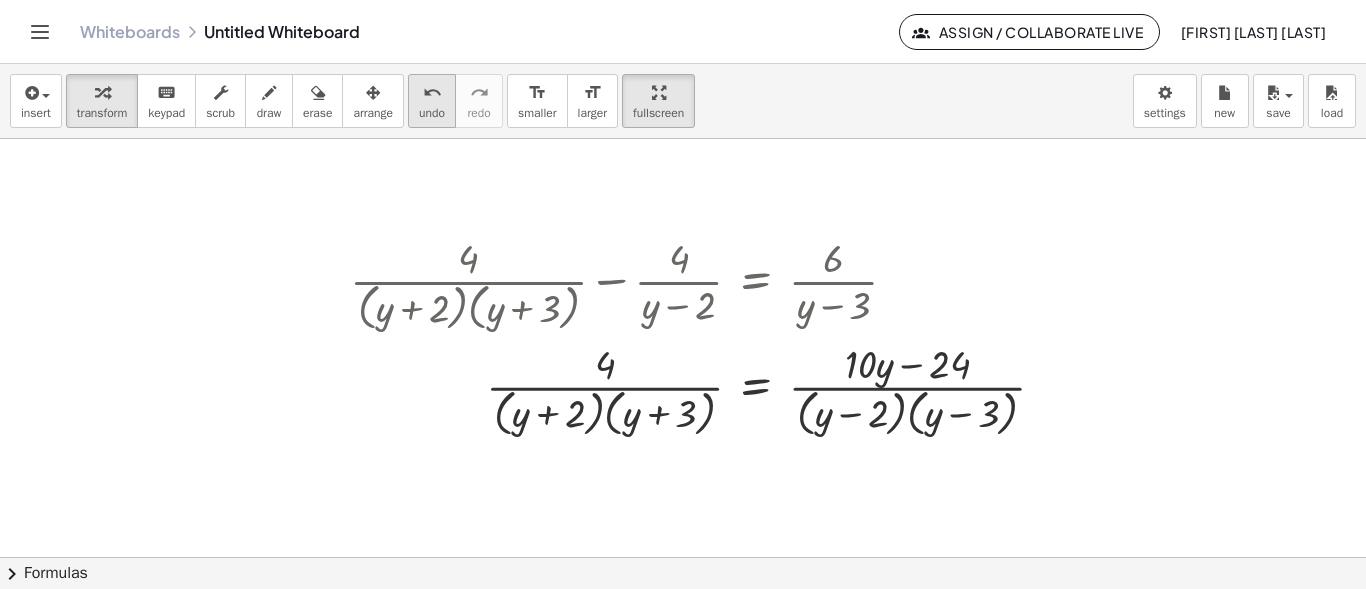 click on "undo" at bounding box center [432, 113] 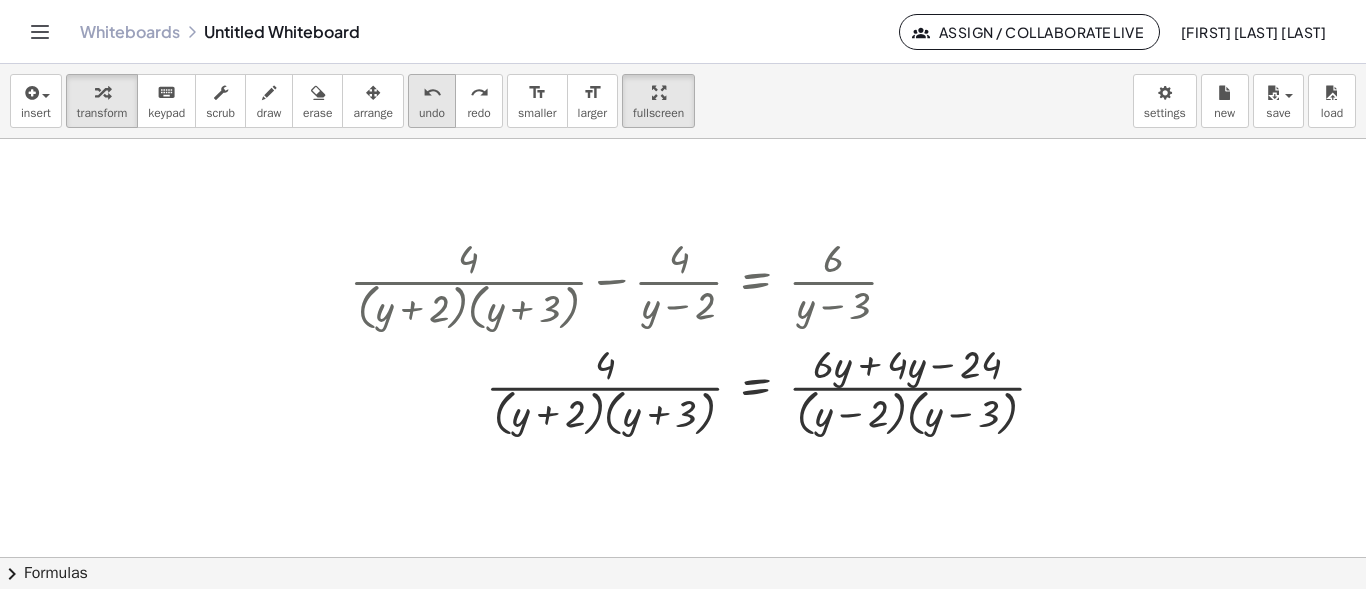 click on "undo undo" at bounding box center (432, 101) 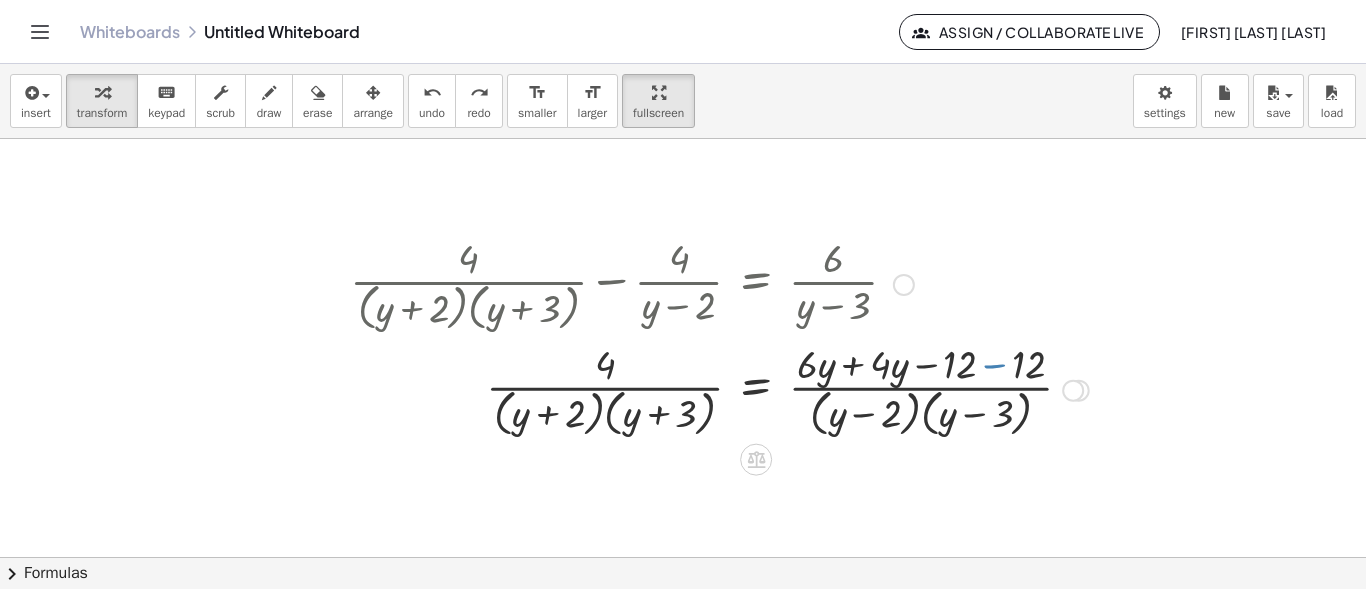 click at bounding box center [719, 389] 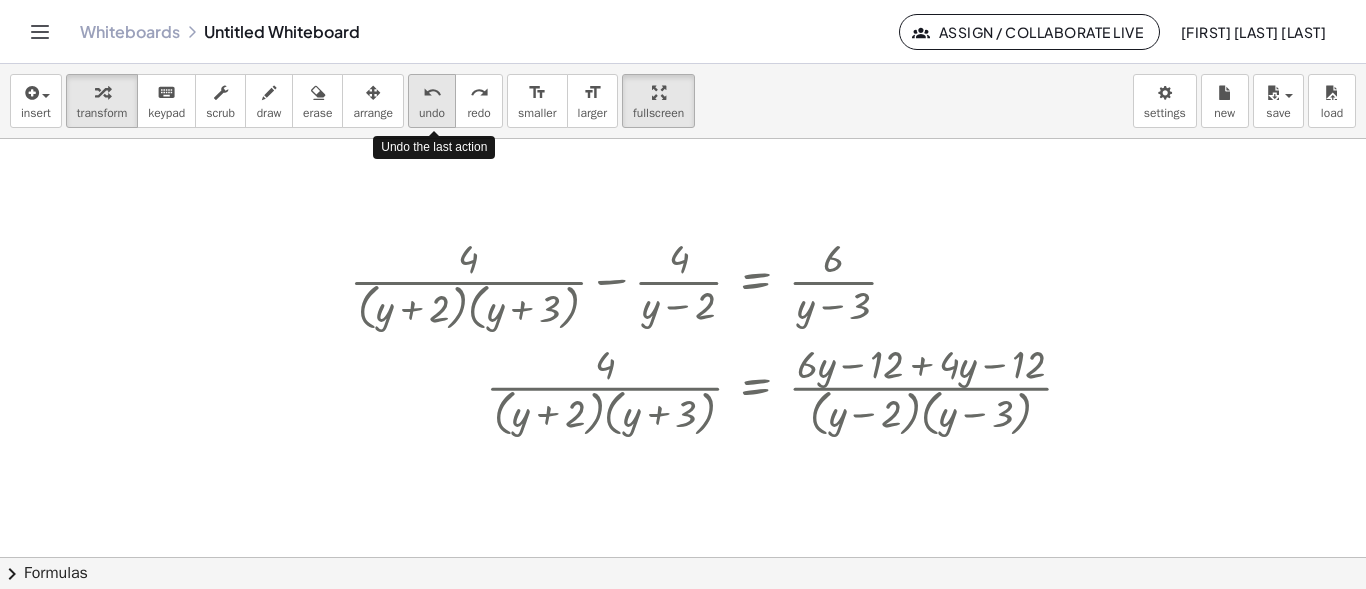click on "undo" at bounding box center (432, 113) 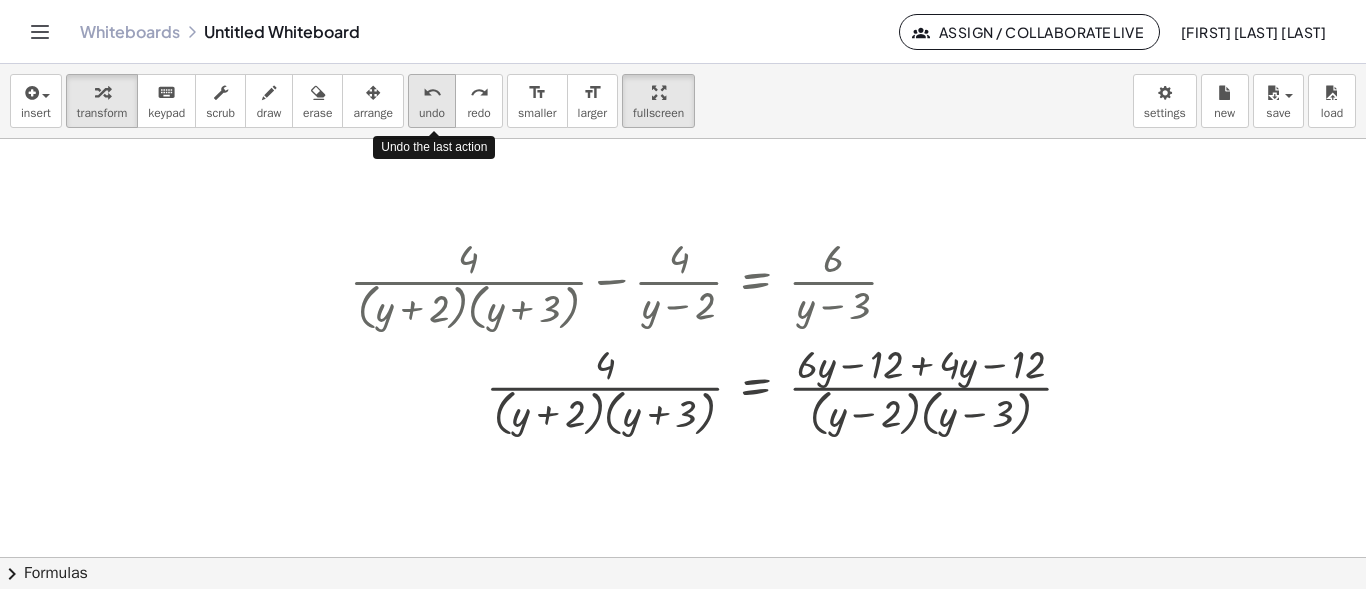 click on "undo" at bounding box center [432, 113] 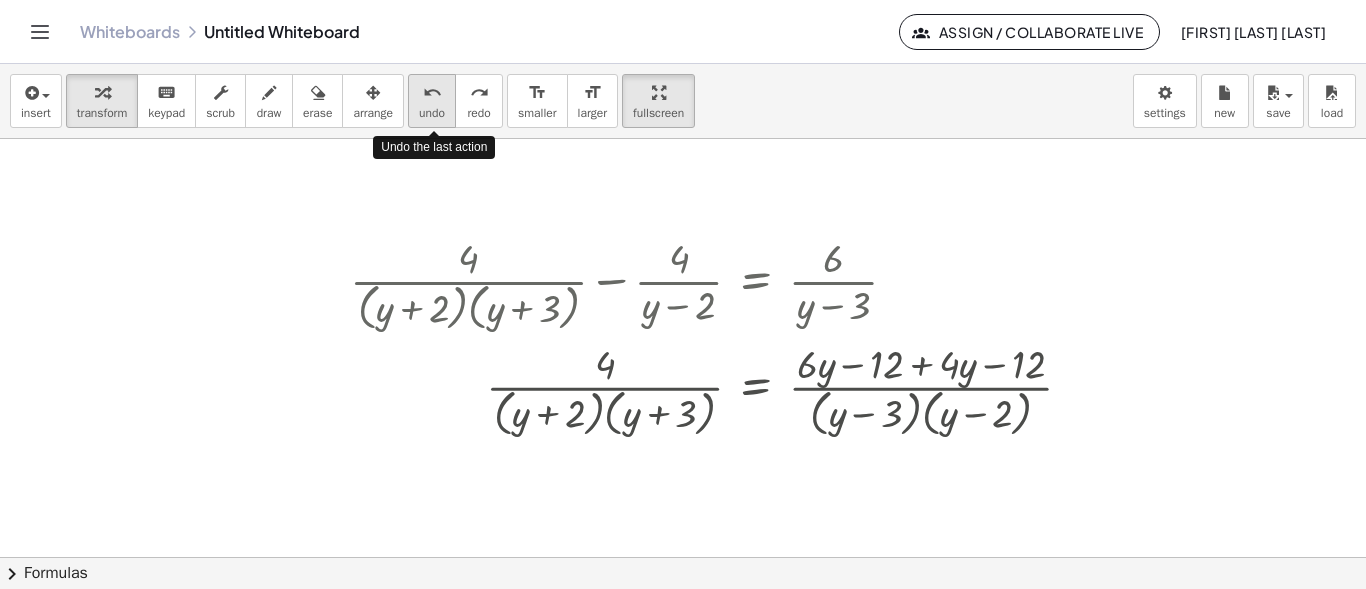 click on "undo" at bounding box center (432, 113) 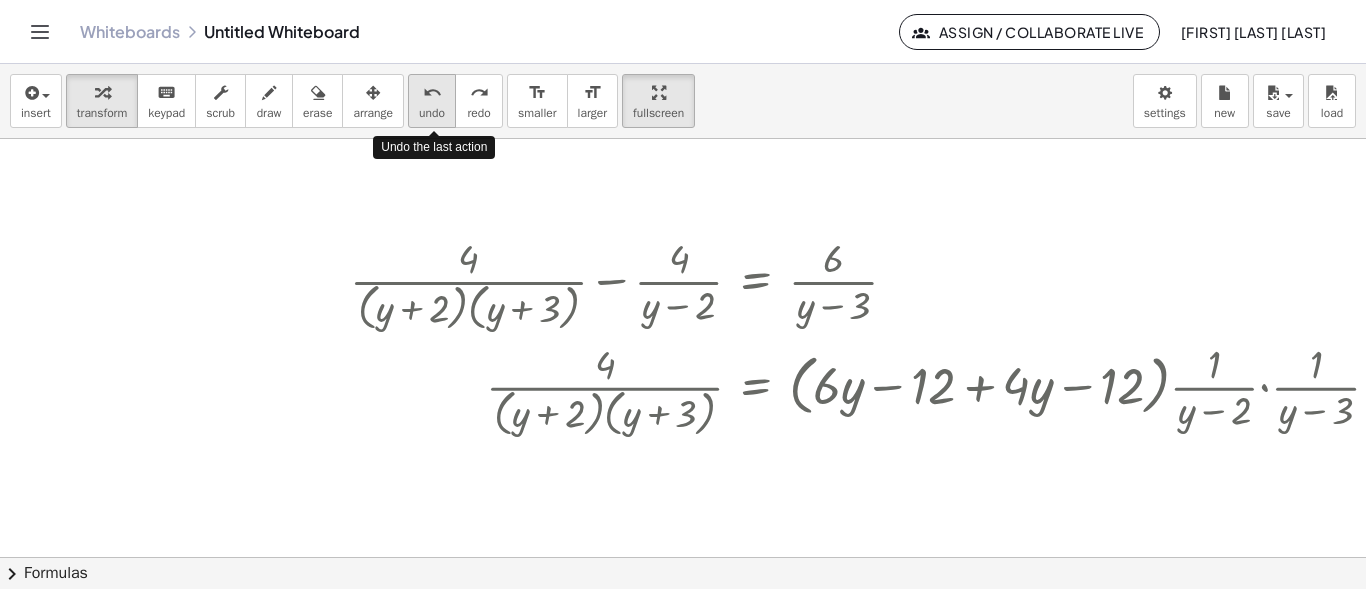 click on "undo" at bounding box center [432, 113] 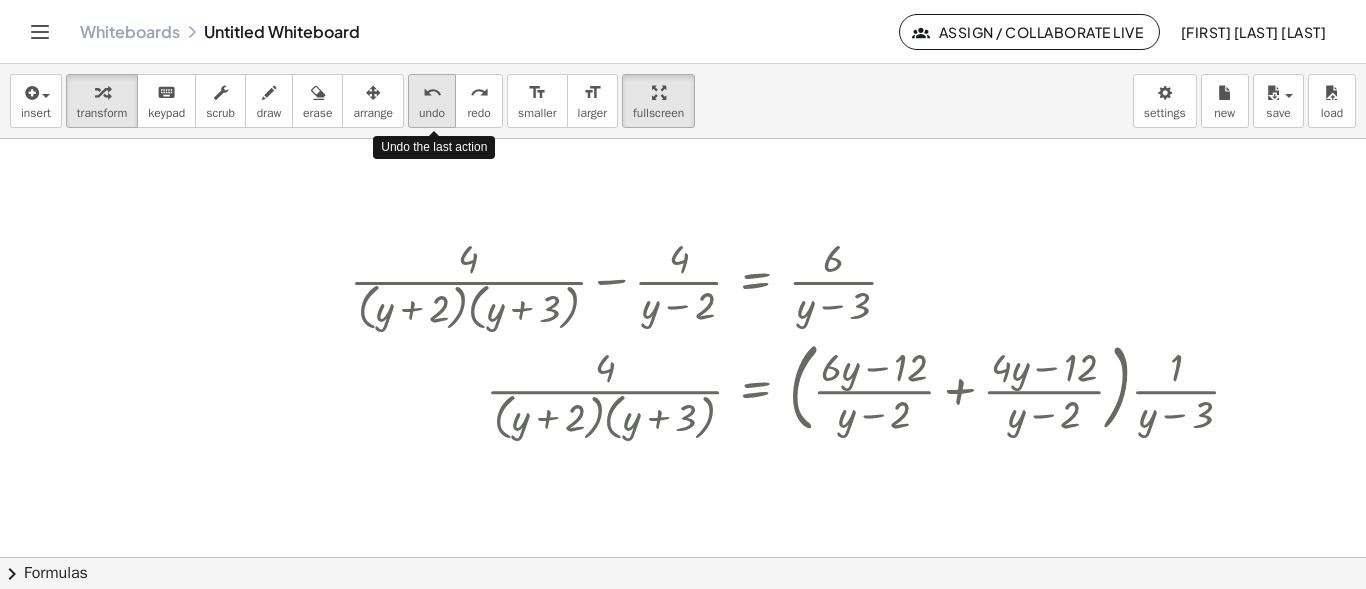 click on "undo" at bounding box center [432, 113] 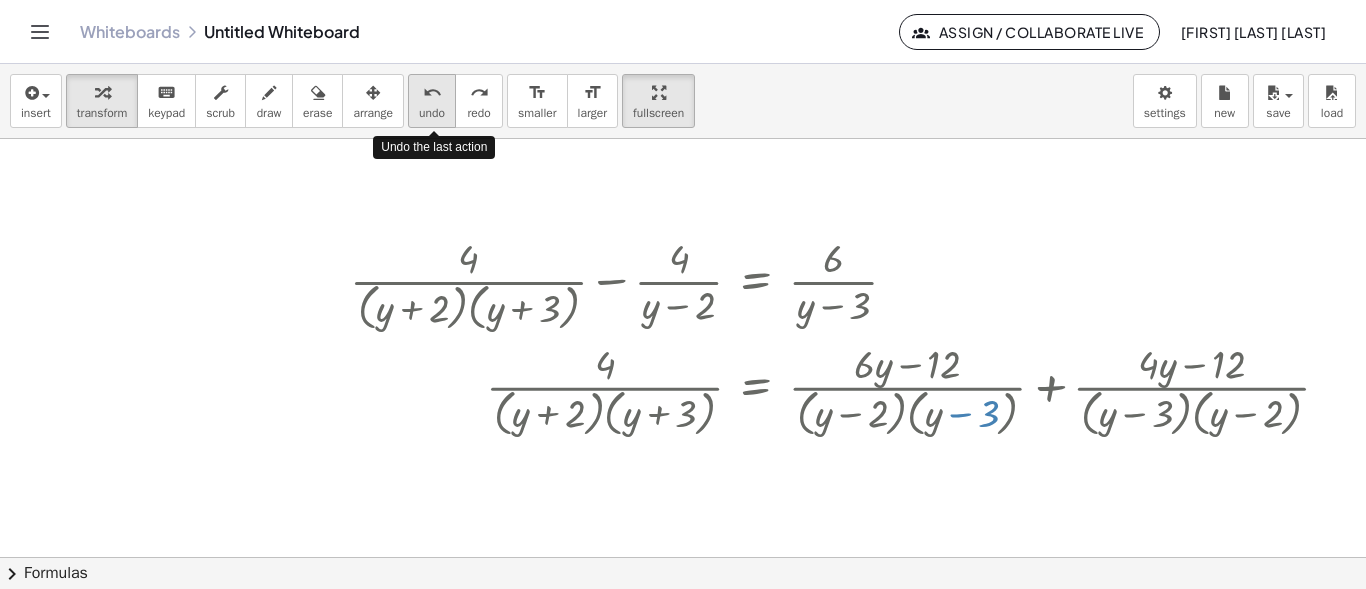 click on "undo" at bounding box center (432, 113) 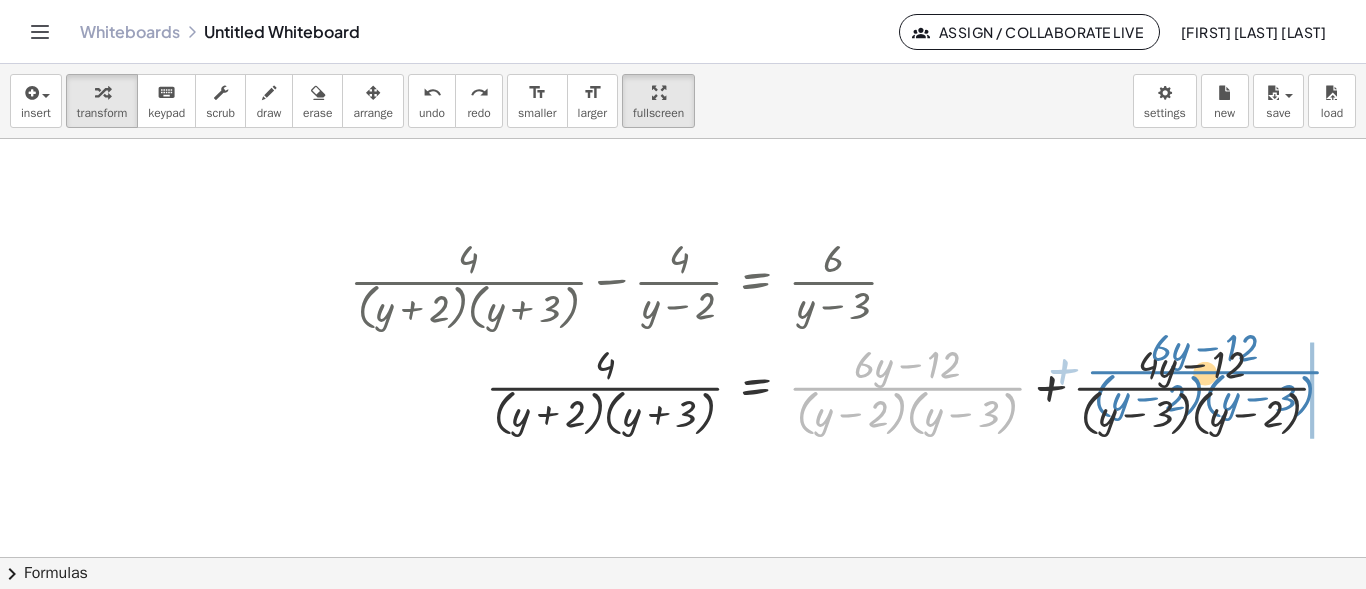 drag, startPoint x: 906, startPoint y: 387, endPoint x: 1205, endPoint y: 370, distance: 299.48288 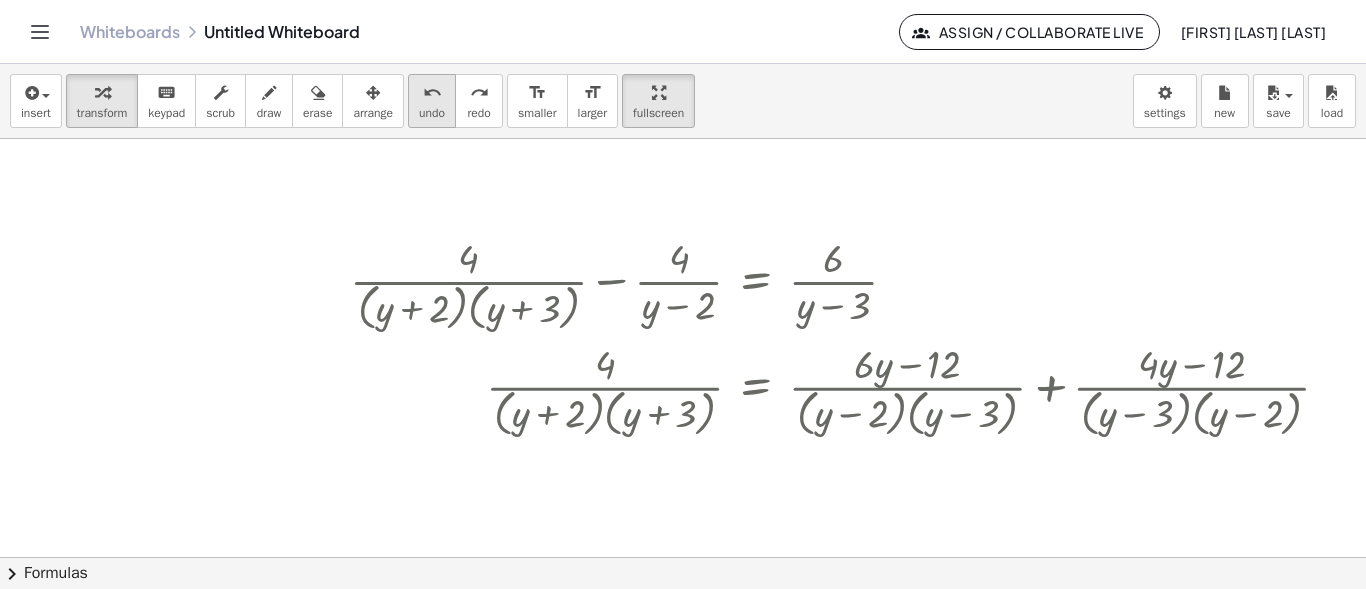 click on "undo" at bounding box center [432, 113] 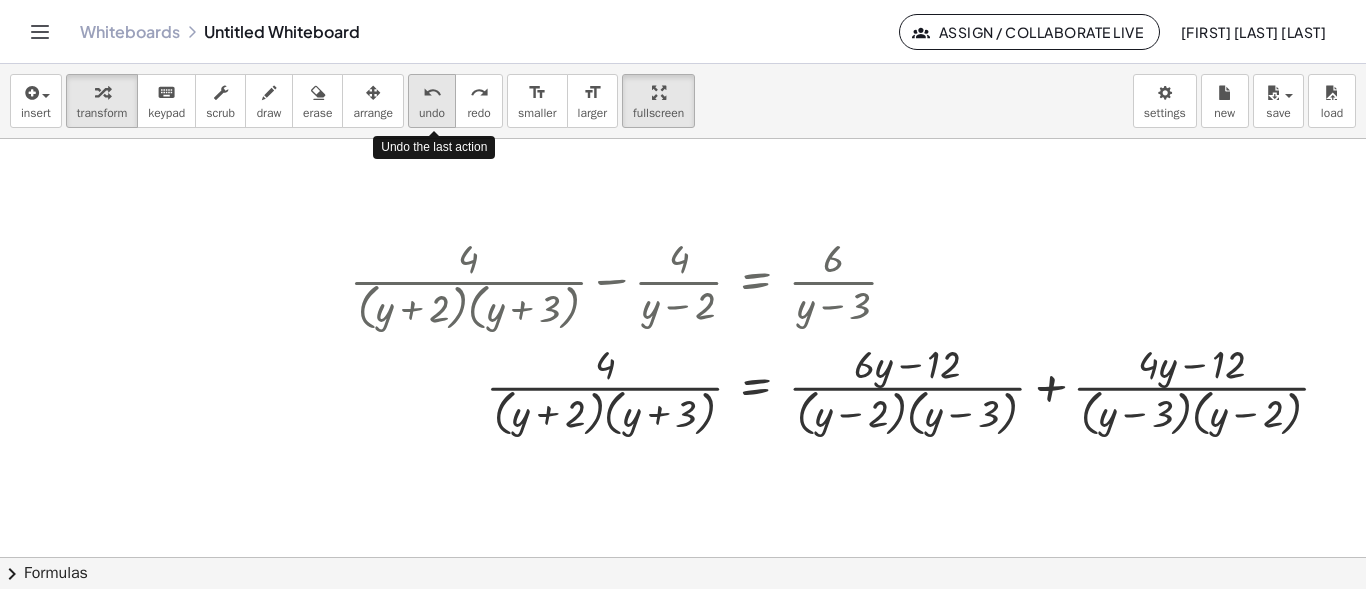 click on "undo" at bounding box center (432, 113) 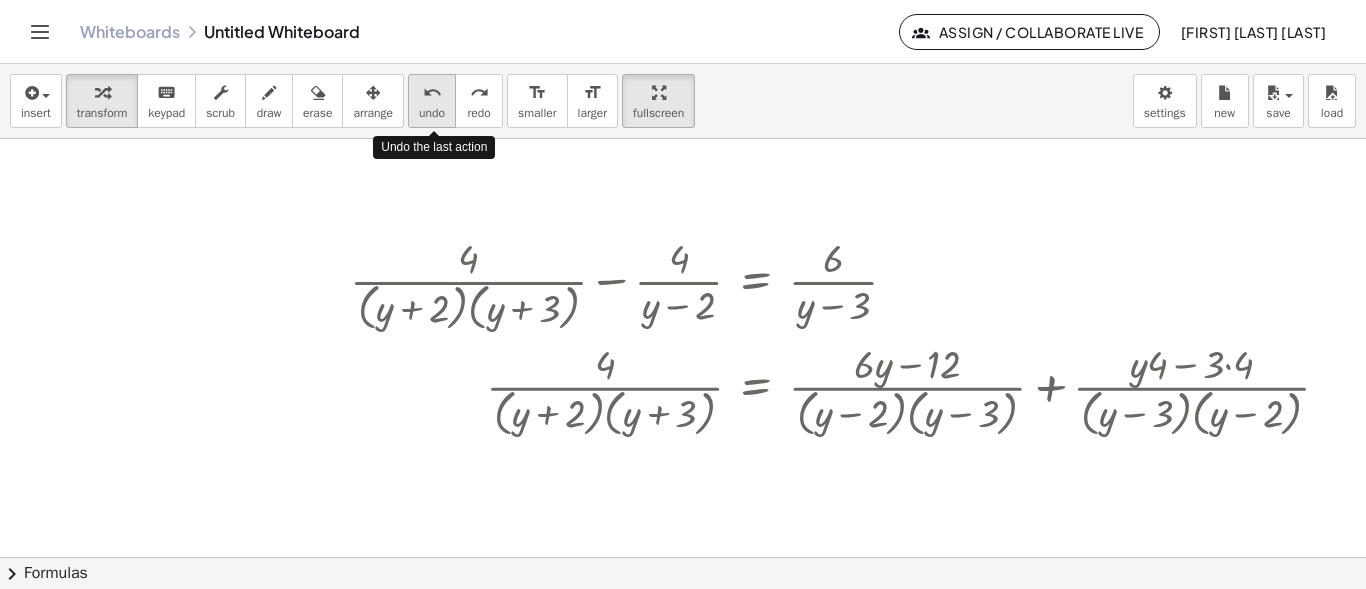 click on "undo" at bounding box center (432, 113) 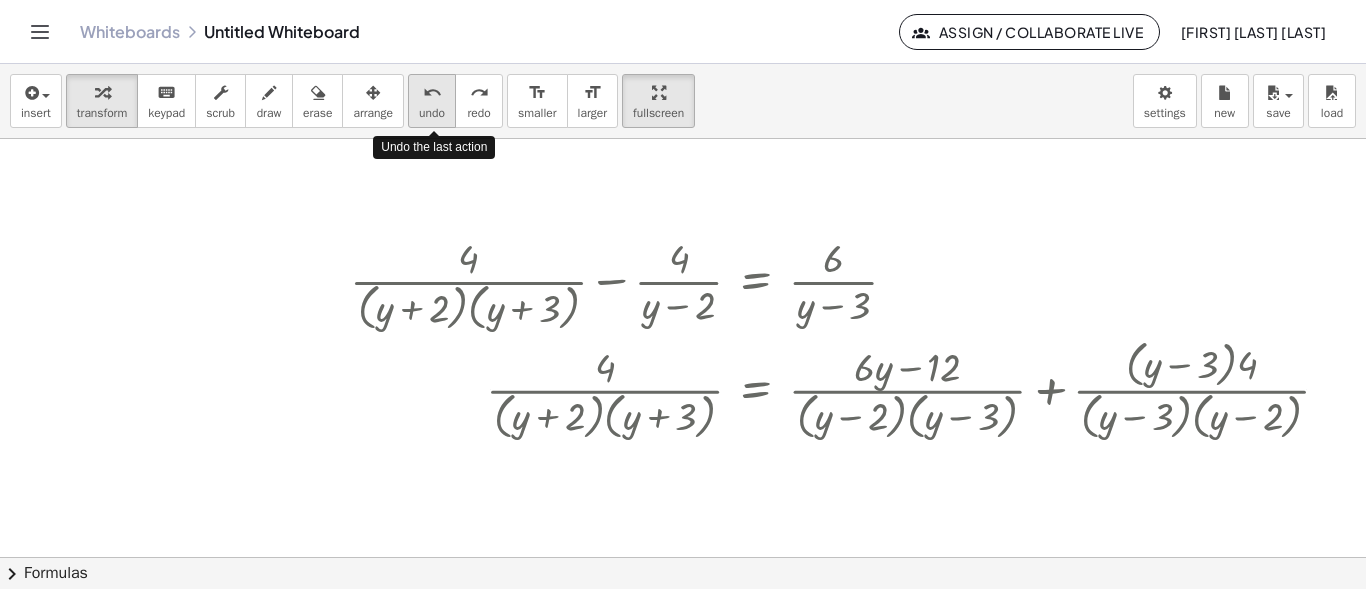 click on "undo" at bounding box center (432, 113) 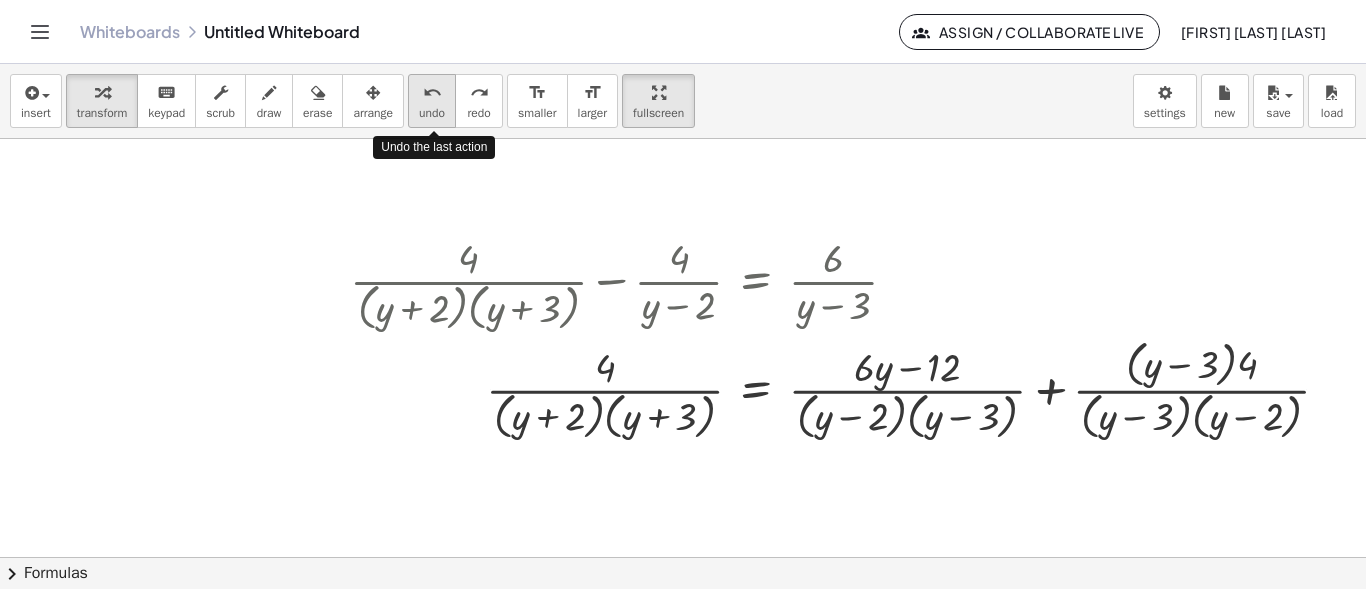 click on "undo" at bounding box center [432, 113] 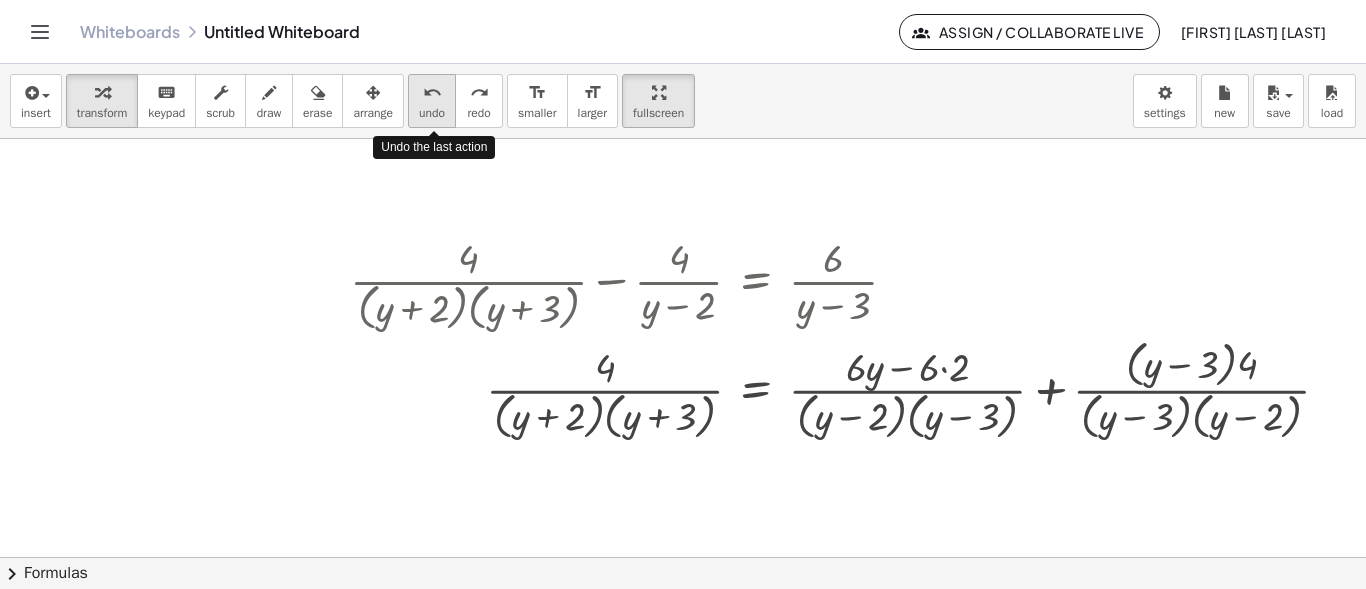 click on "undo" at bounding box center [432, 113] 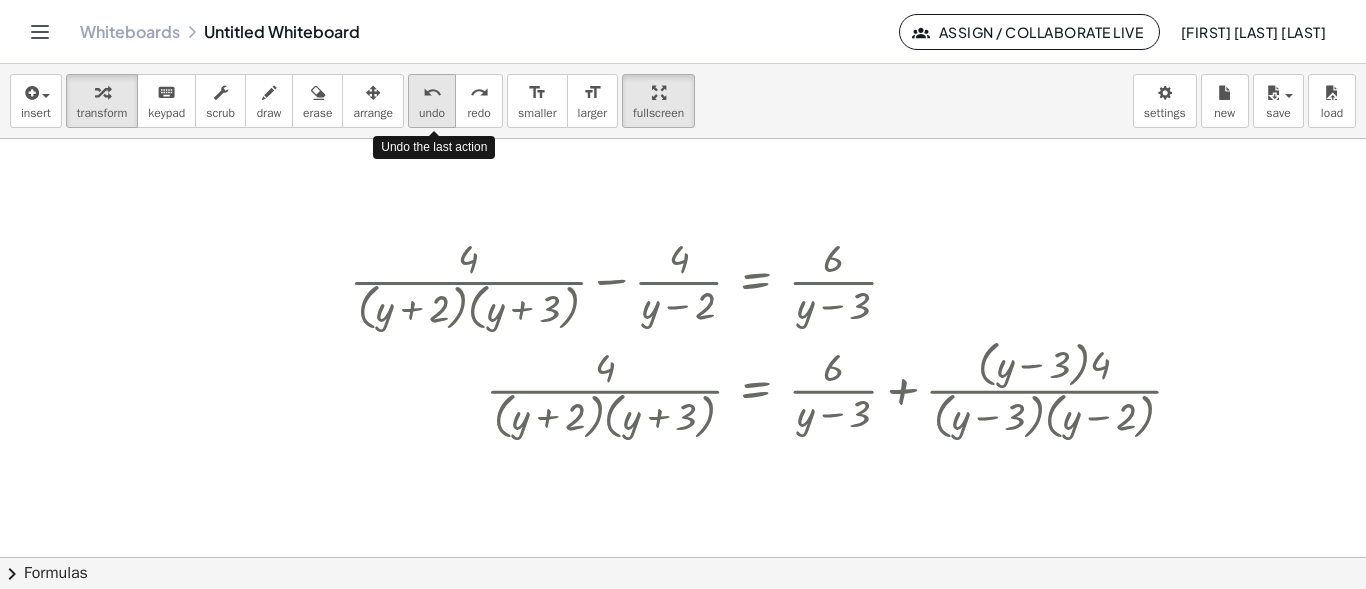 click on "undo" at bounding box center (432, 113) 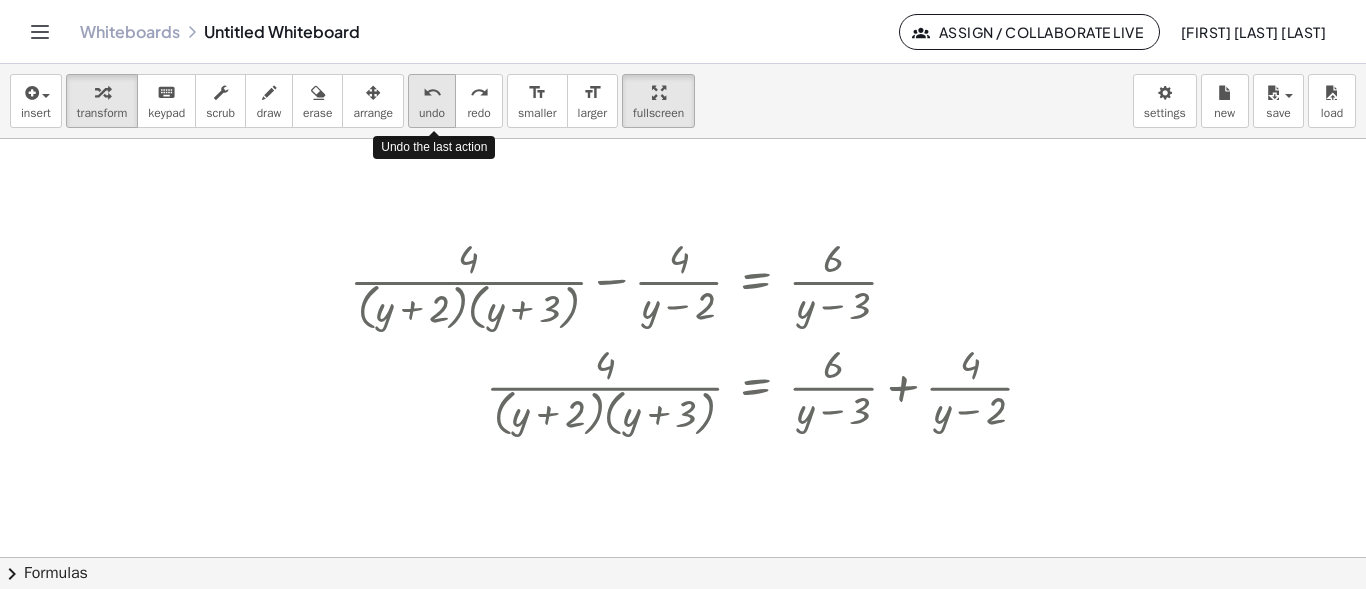 click on "undo" at bounding box center [432, 113] 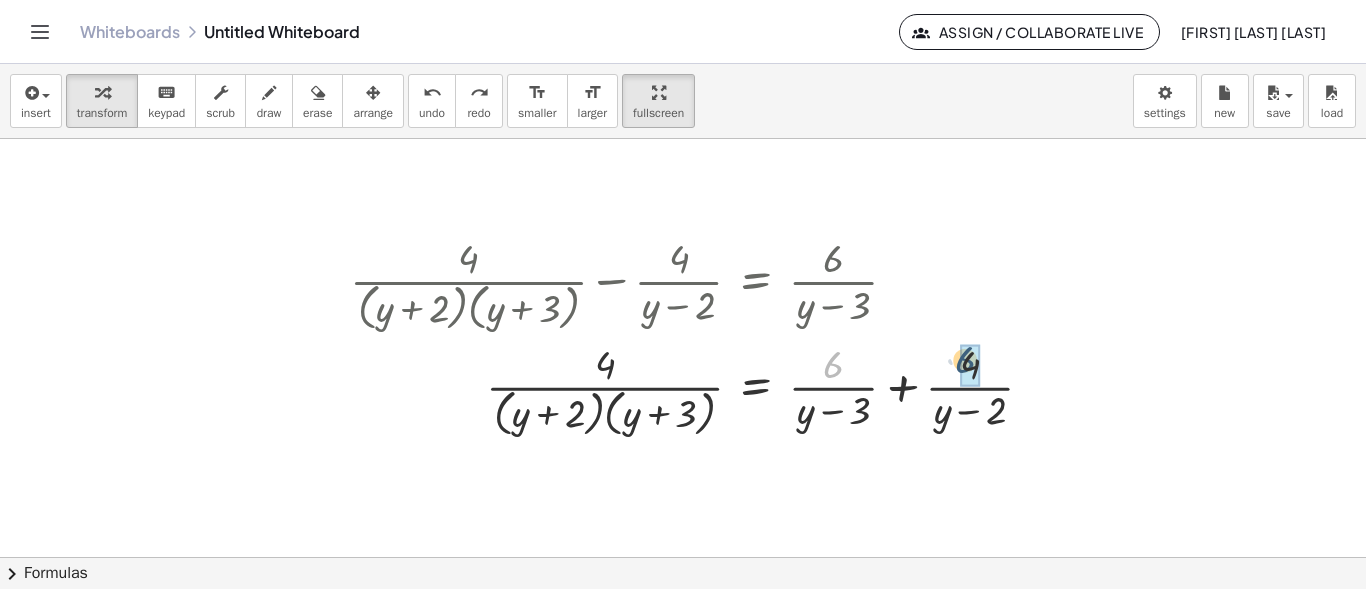 drag, startPoint x: 838, startPoint y: 370, endPoint x: 981, endPoint y: 371, distance: 143.0035 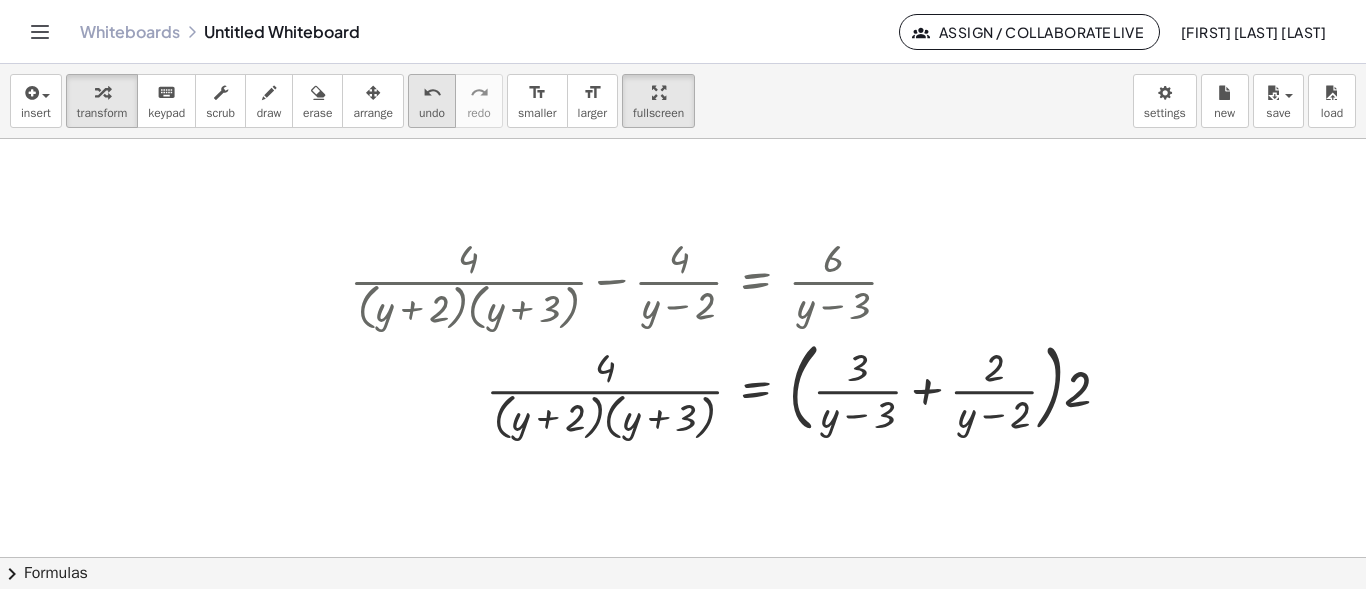 click on "undo" at bounding box center [432, 93] 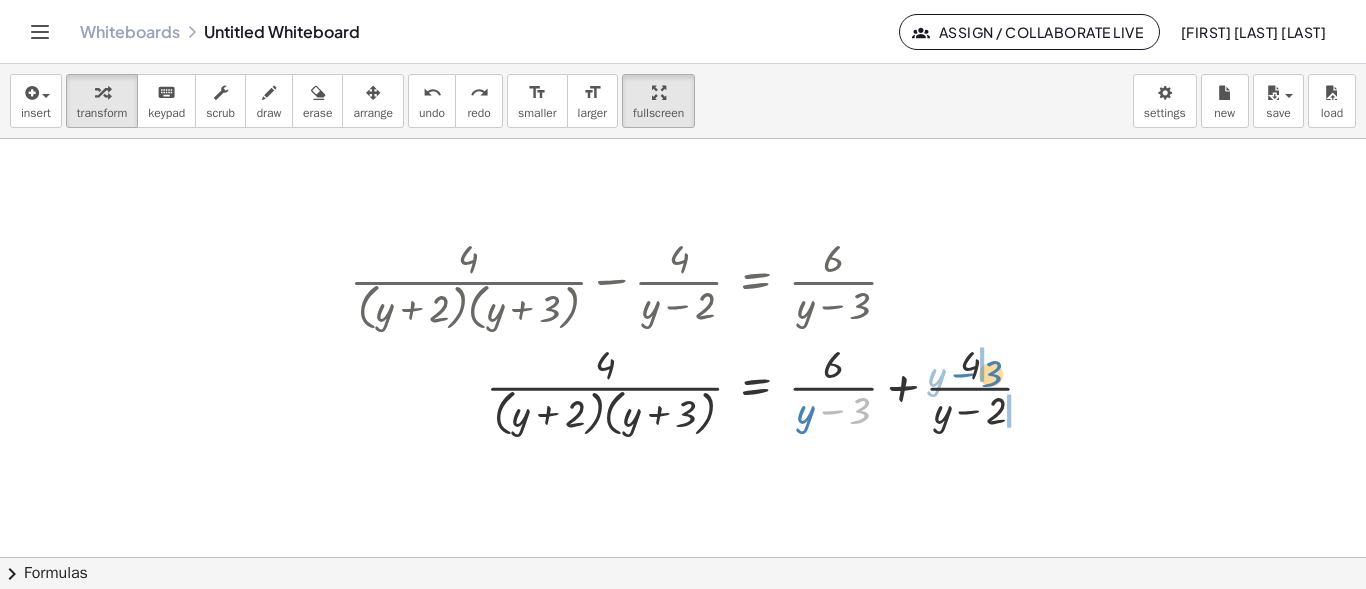 drag, startPoint x: 839, startPoint y: 413, endPoint x: 971, endPoint y: 375, distance: 137.36084 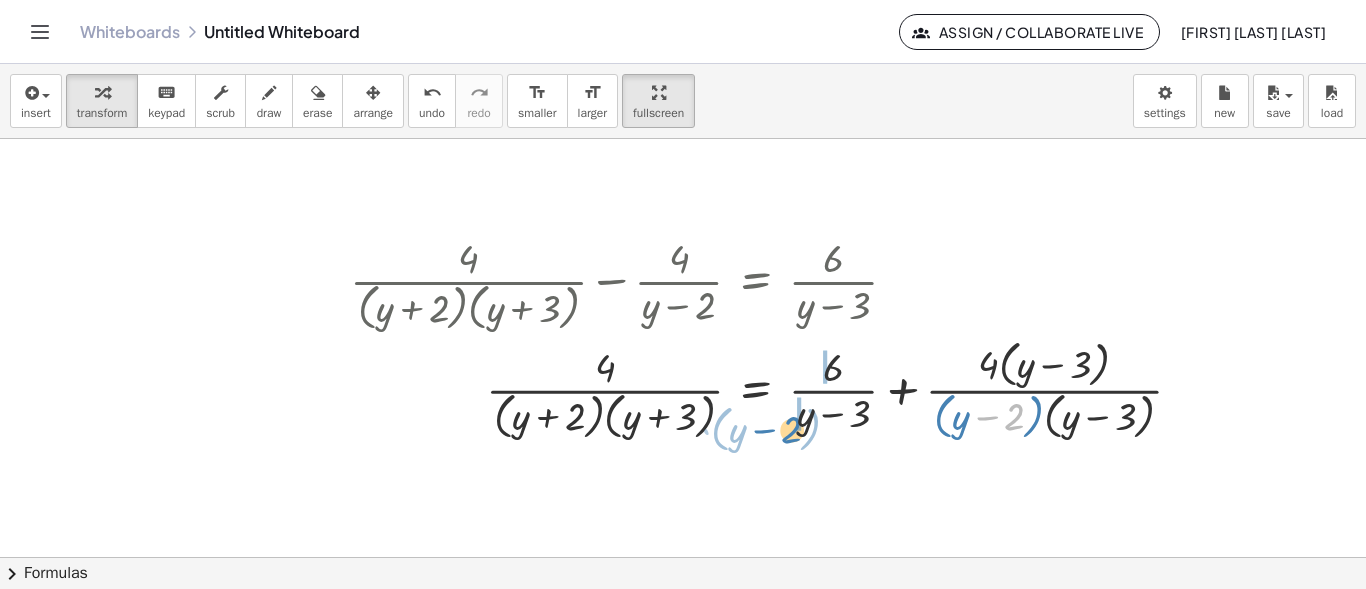 drag, startPoint x: 985, startPoint y: 416, endPoint x: 615, endPoint y: 435, distance: 370.48752 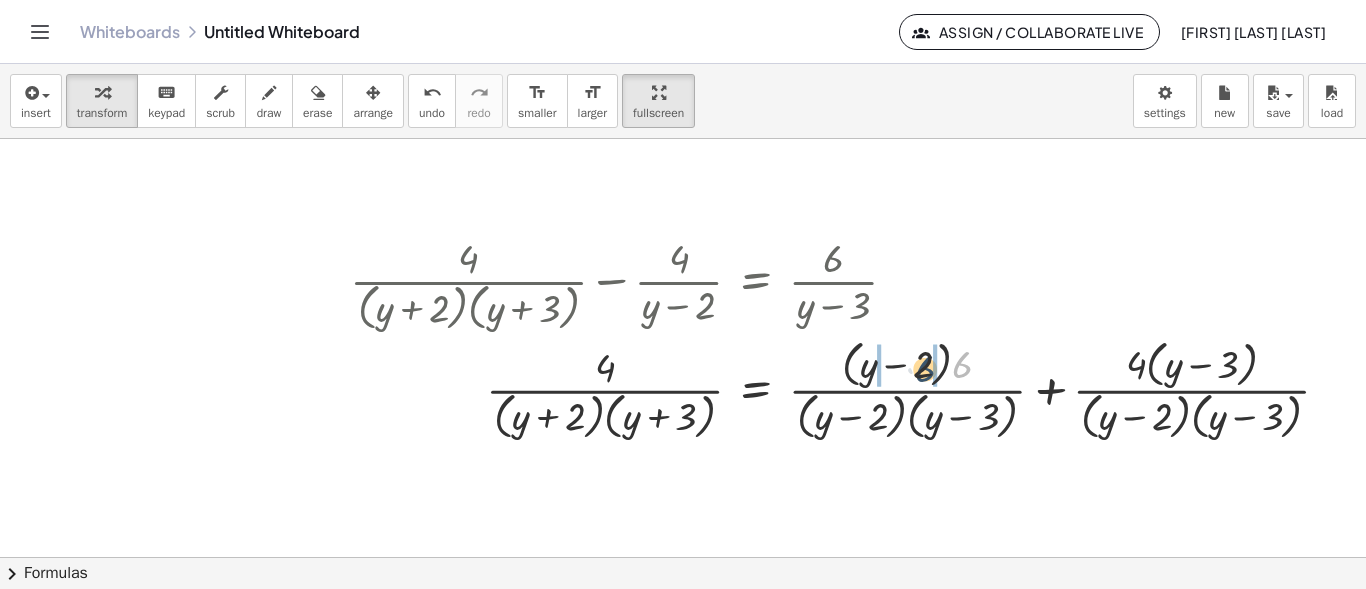 drag, startPoint x: 959, startPoint y: 364, endPoint x: 938, endPoint y: 367, distance: 21.213203 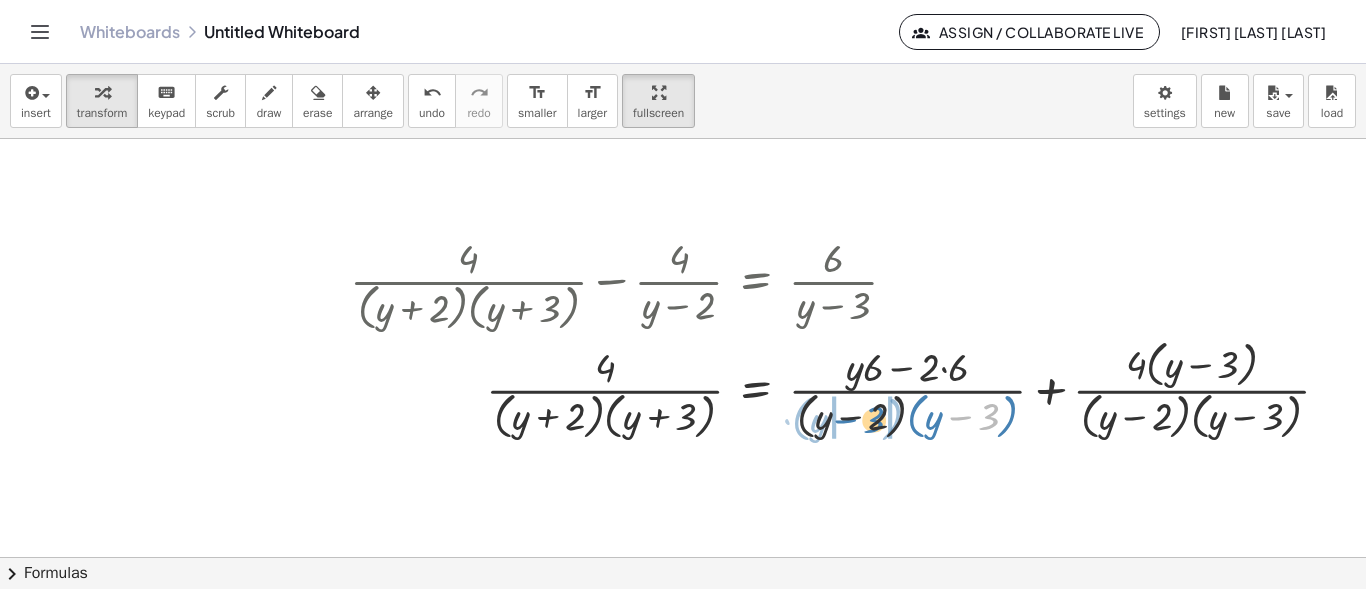 drag, startPoint x: 988, startPoint y: 411, endPoint x: 869, endPoint y: 415, distance: 119.06721 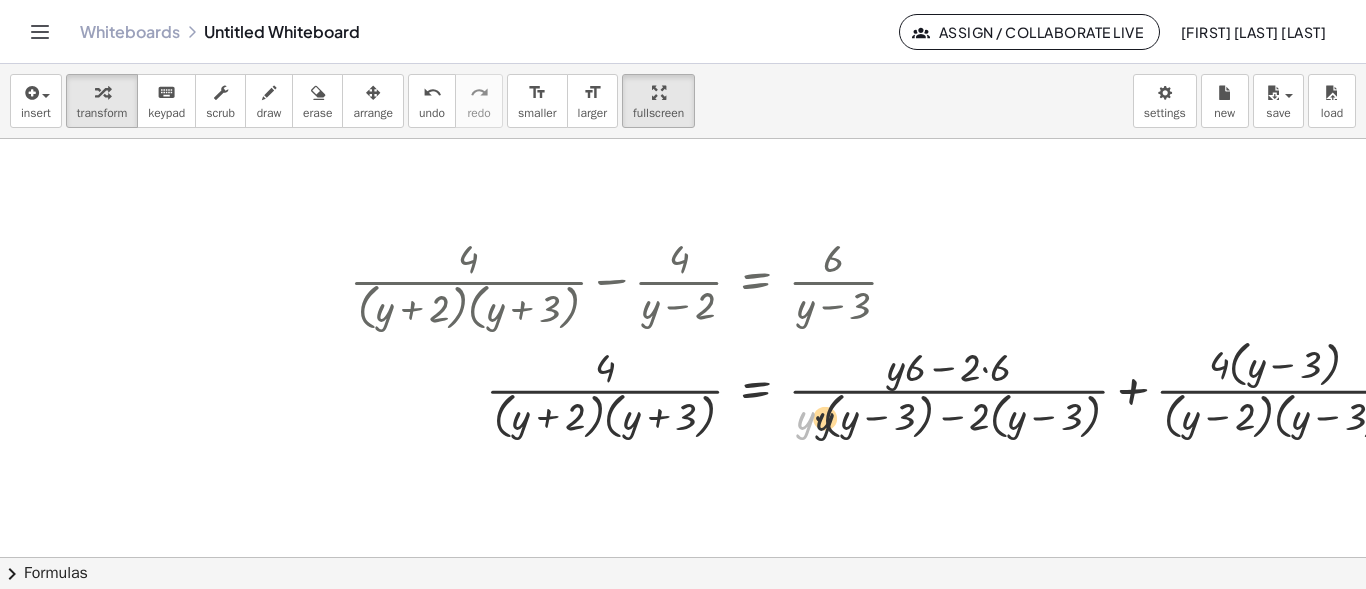 drag, startPoint x: 809, startPoint y: 413, endPoint x: 835, endPoint y: 414, distance: 26.019224 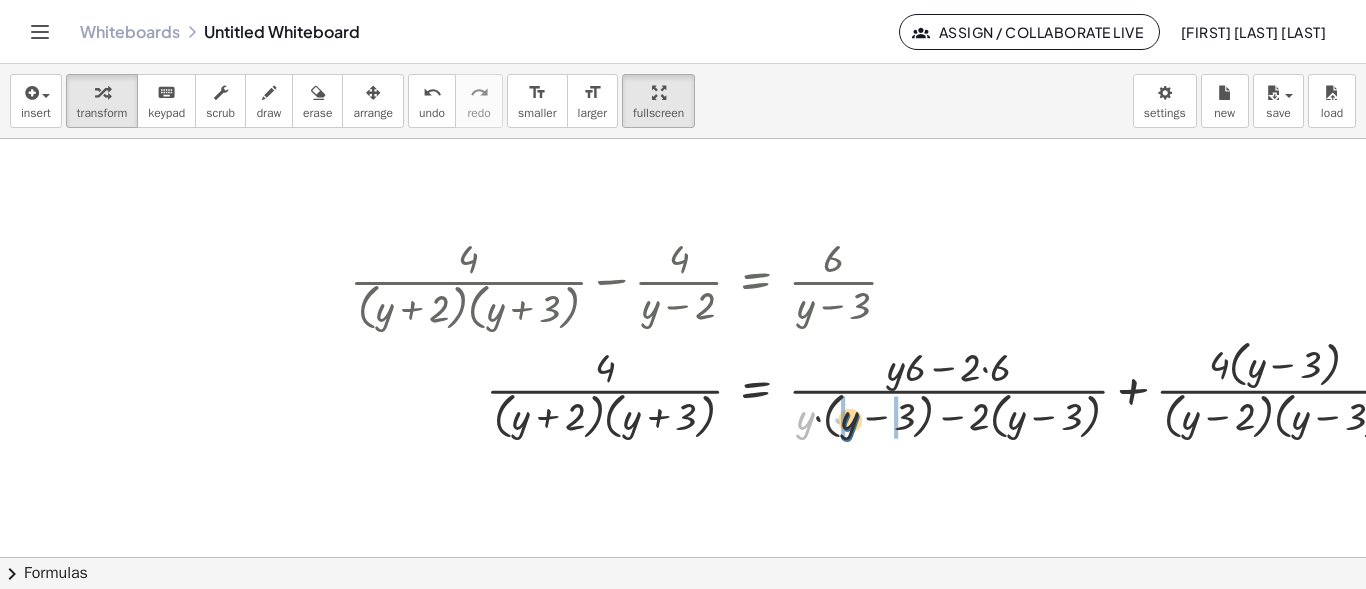 drag, startPoint x: 831, startPoint y: 419, endPoint x: 863, endPoint y: 421, distance: 32.06244 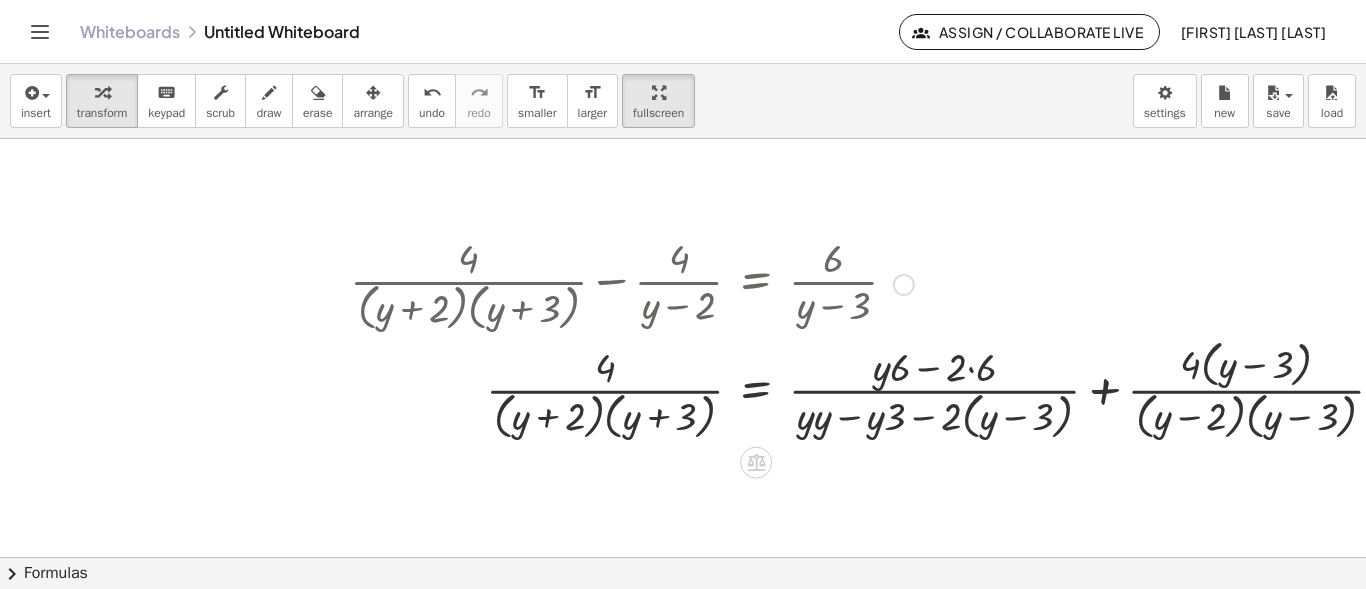 click at bounding box center (875, 388) 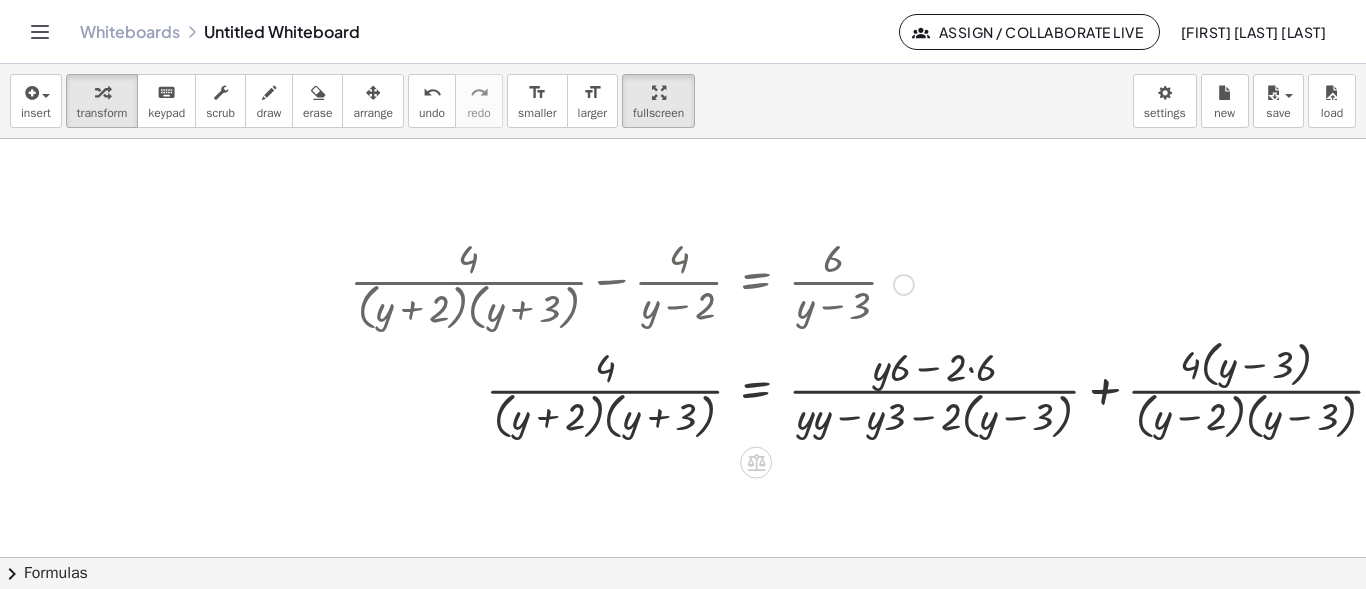 click at bounding box center (875, 388) 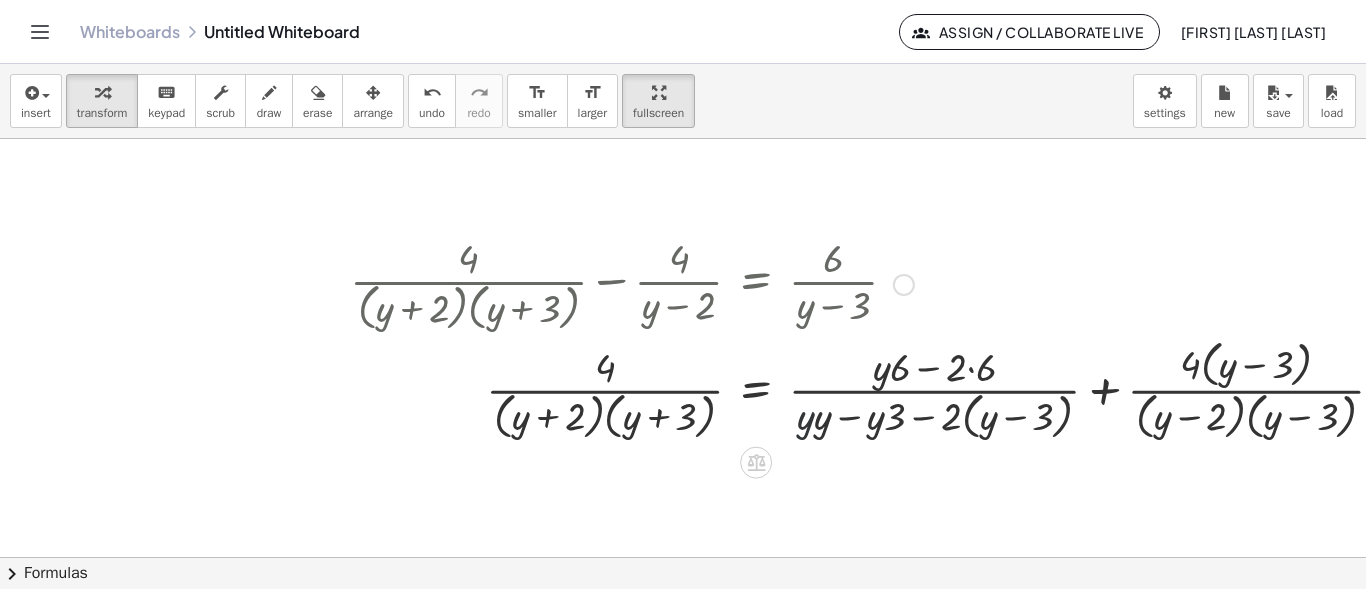 click at bounding box center (875, 388) 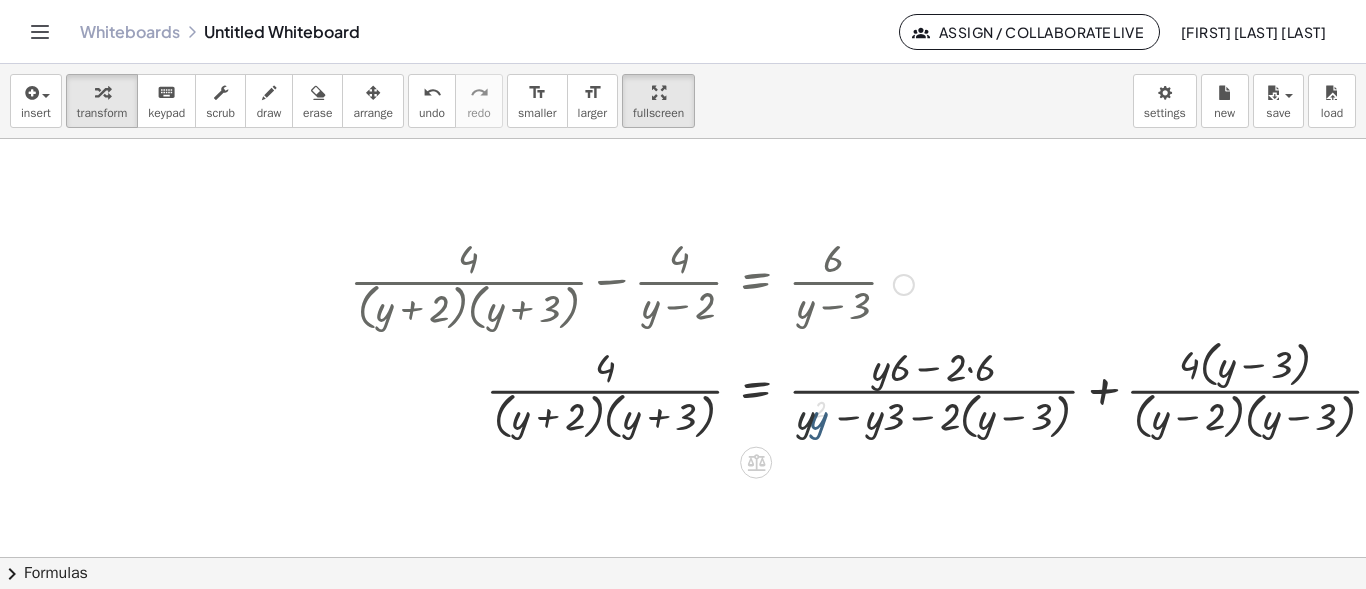 click at bounding box center [872, 388] 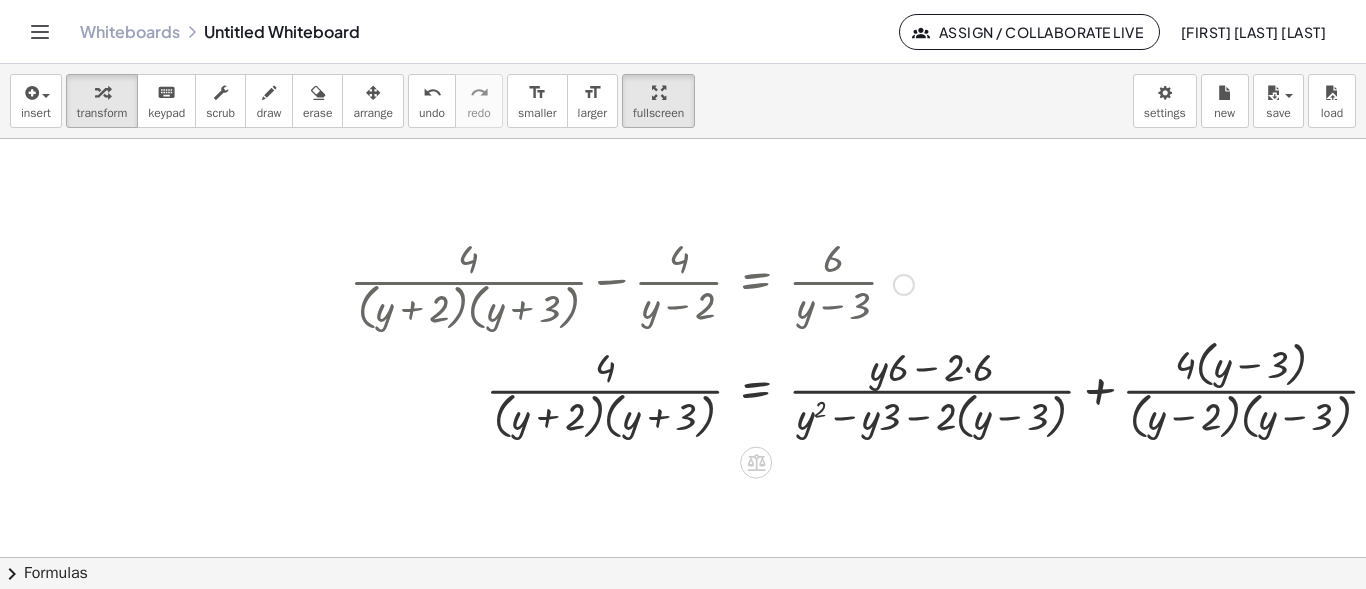 click at bounding box center [872, 388] 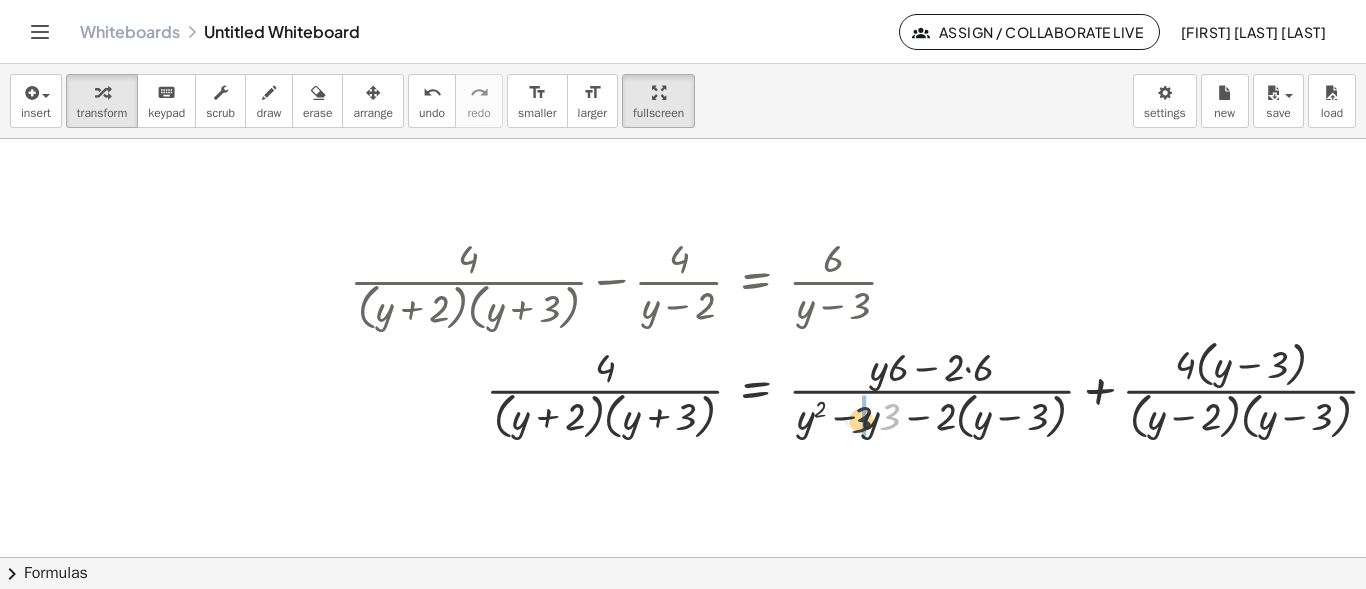 drag, startPoint x: 899, startPoint y: 422, endPoint x: 869, endPoint y: 425, distance: 30.149628 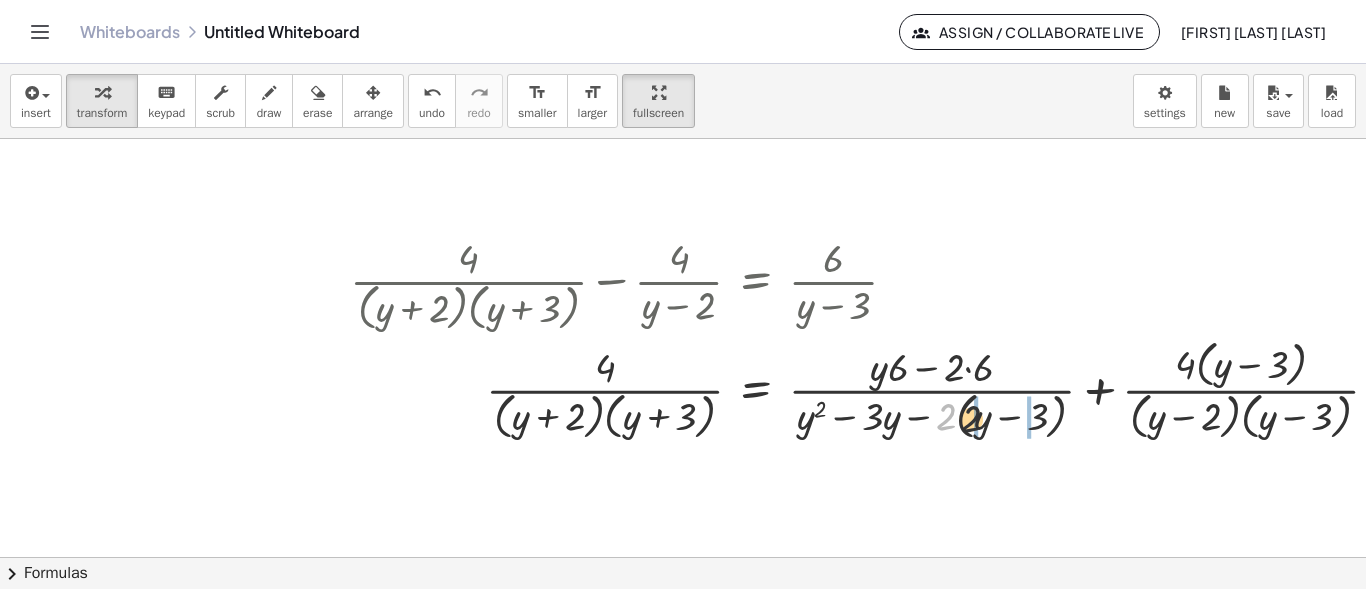 drag, startPoint x: 953, startPoint y: 419, endPoint x: 992, endPoint y: 421, distance: 39.051247 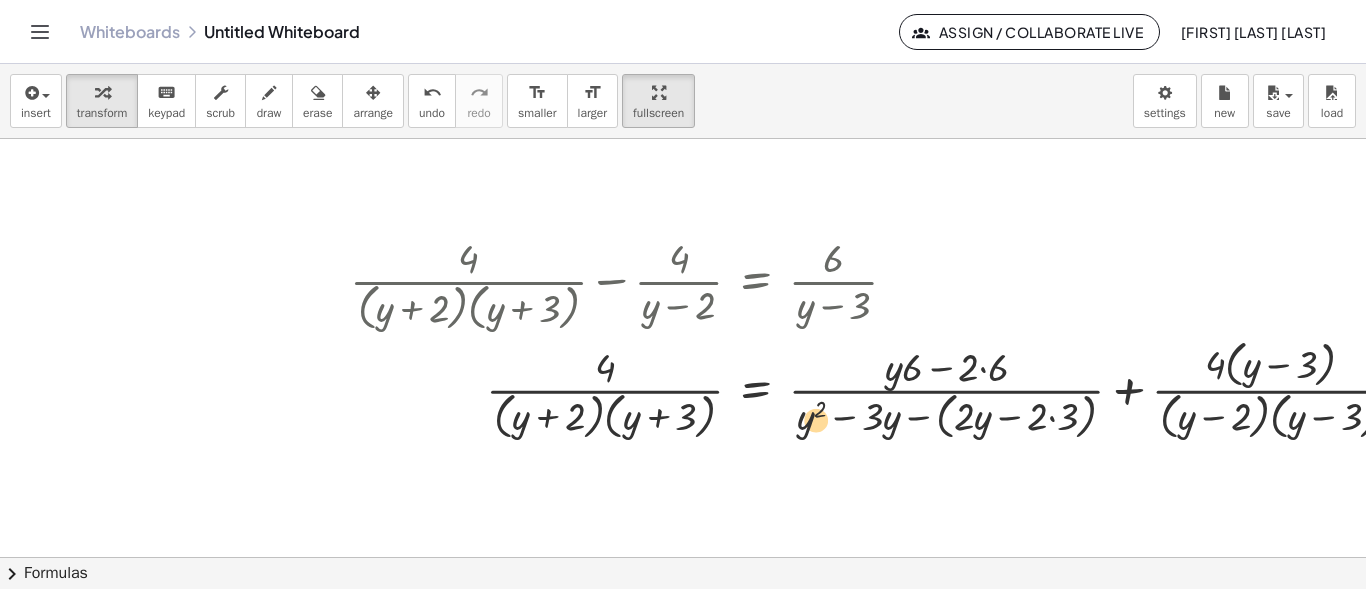 drag, startPoint x: 974, startPoint y: 424, endPoint x: 815, endPoint y: 427, distance: 159.0283 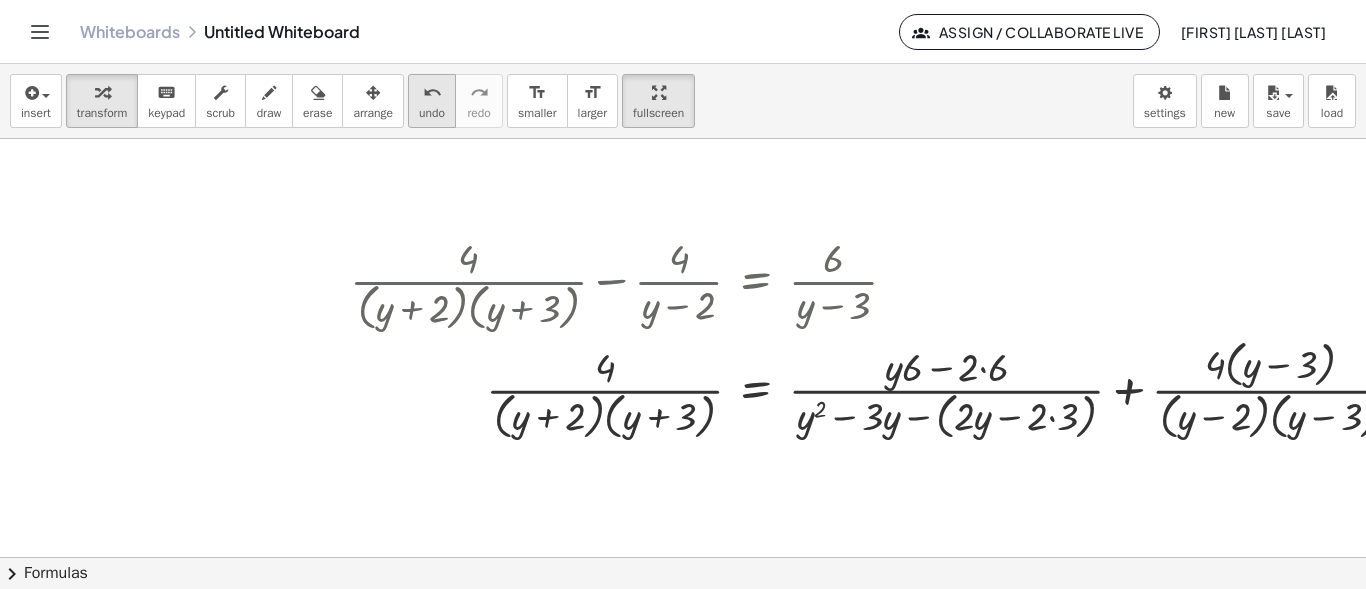 click on "undo" at bounding box center (432, 93) 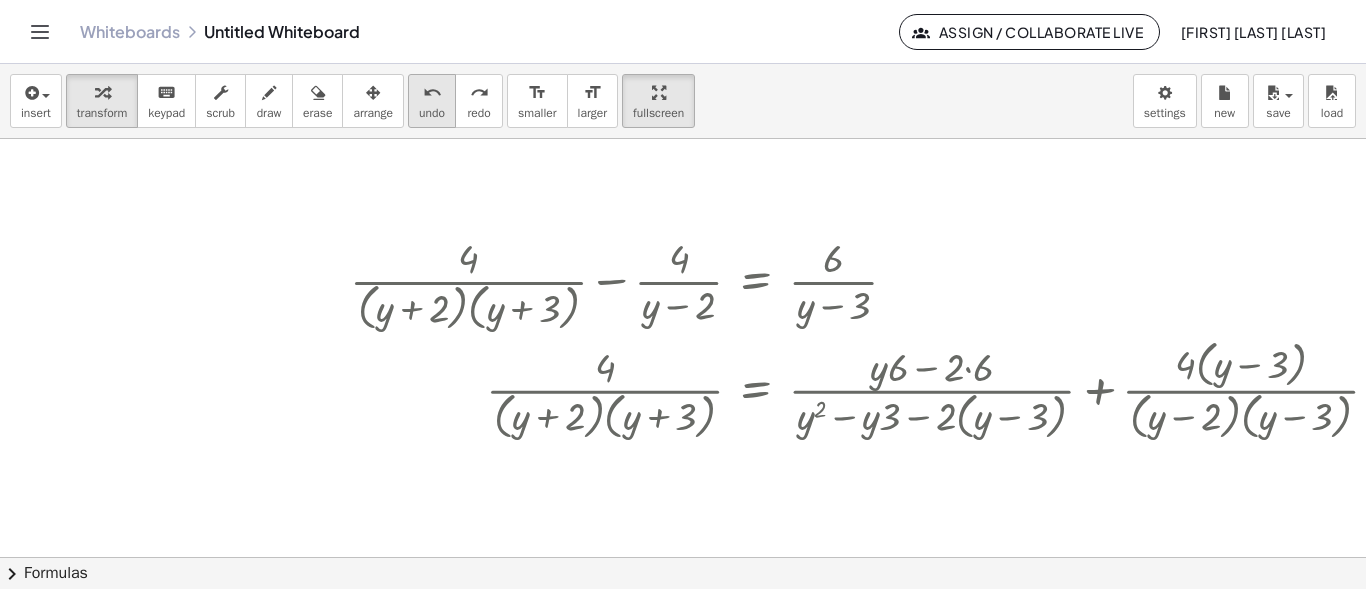 click on "undo" at bounding box center [432, 93] 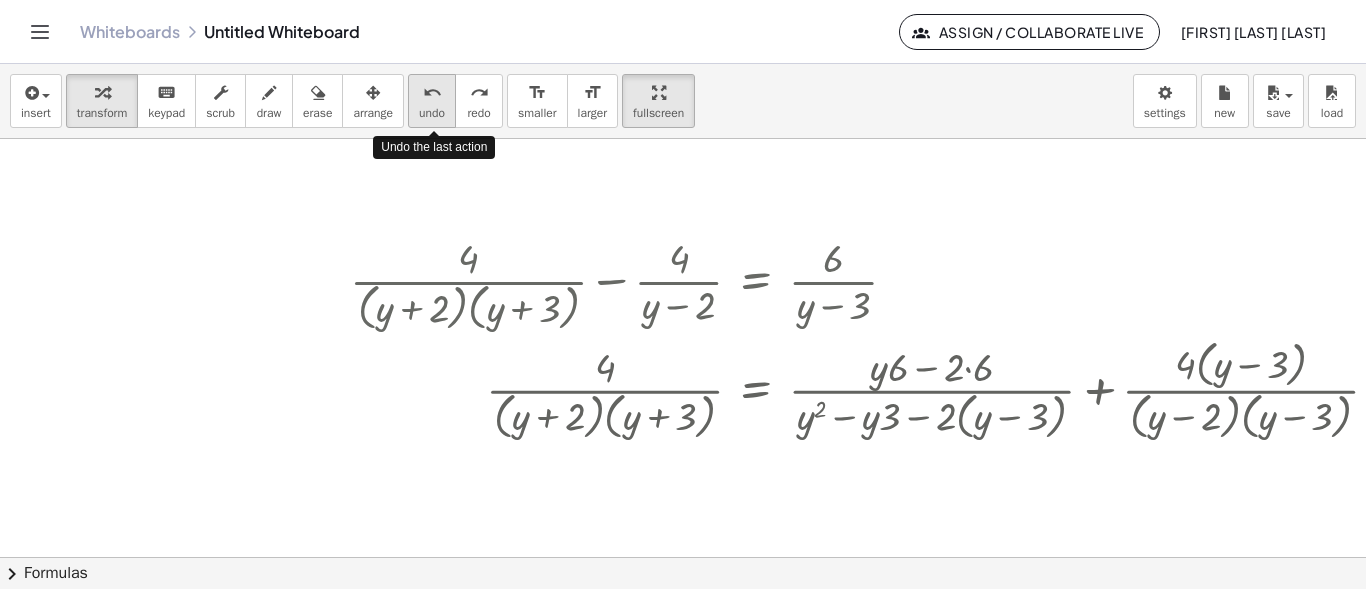 click on "undo" at bounding box center [432, 93] 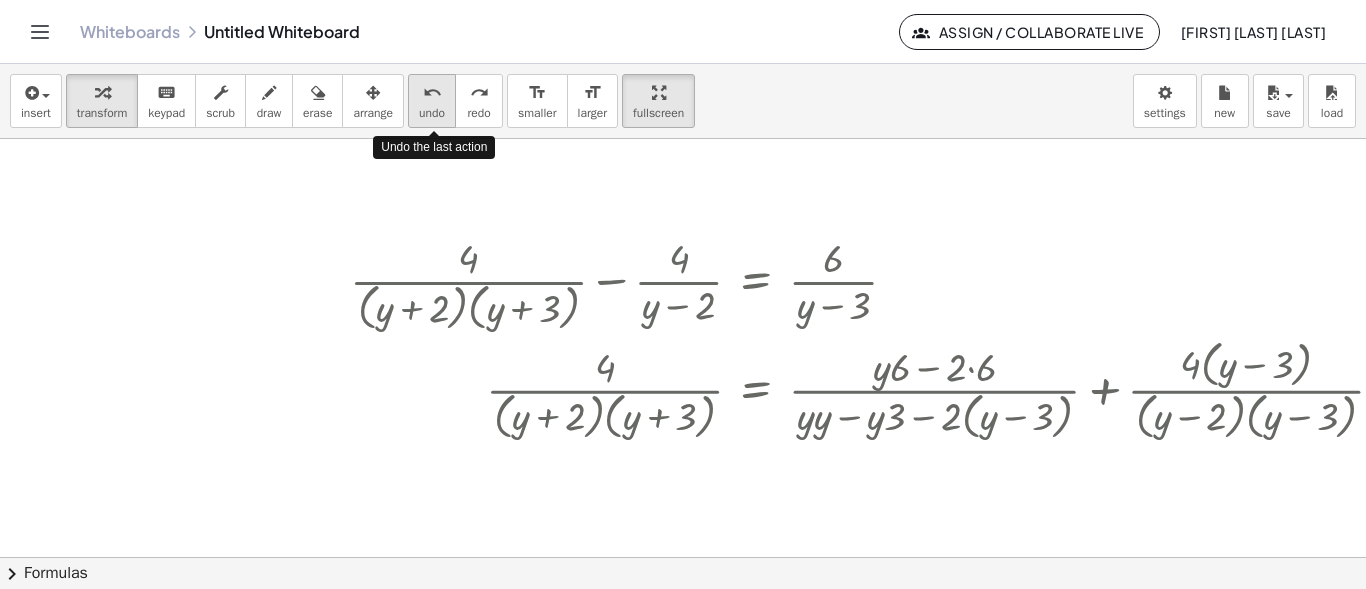 click on "undo" at bounding box center [432, 93] 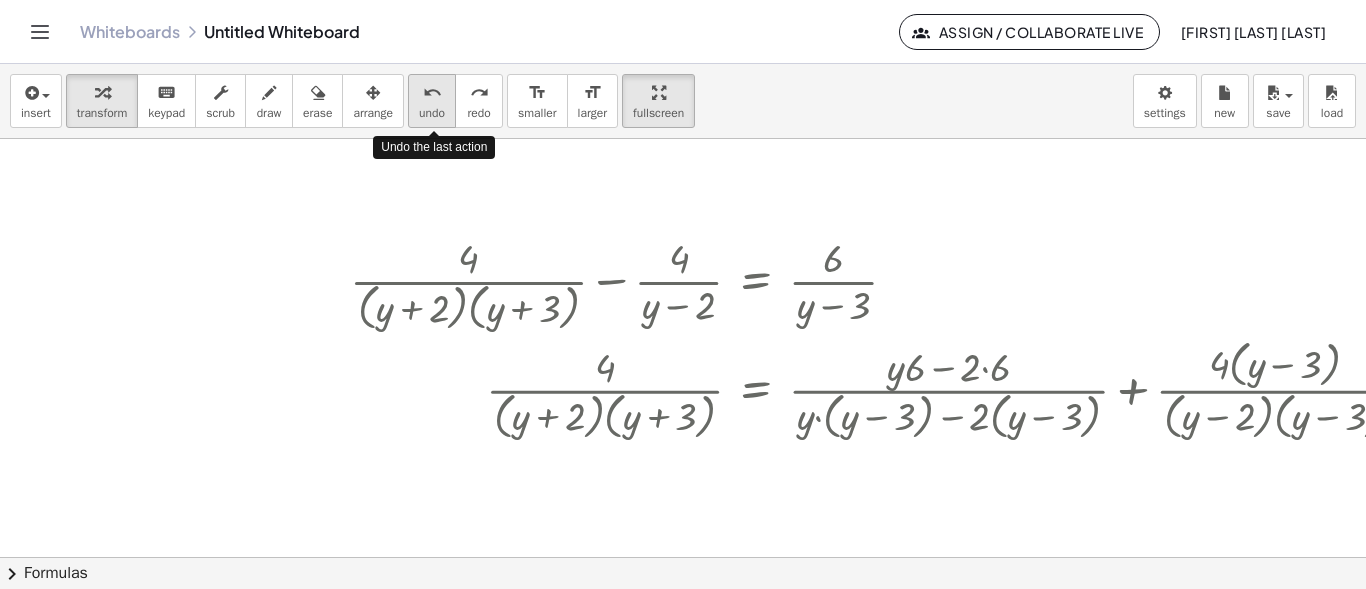 click on "undo" at bounding box center [432, 93] 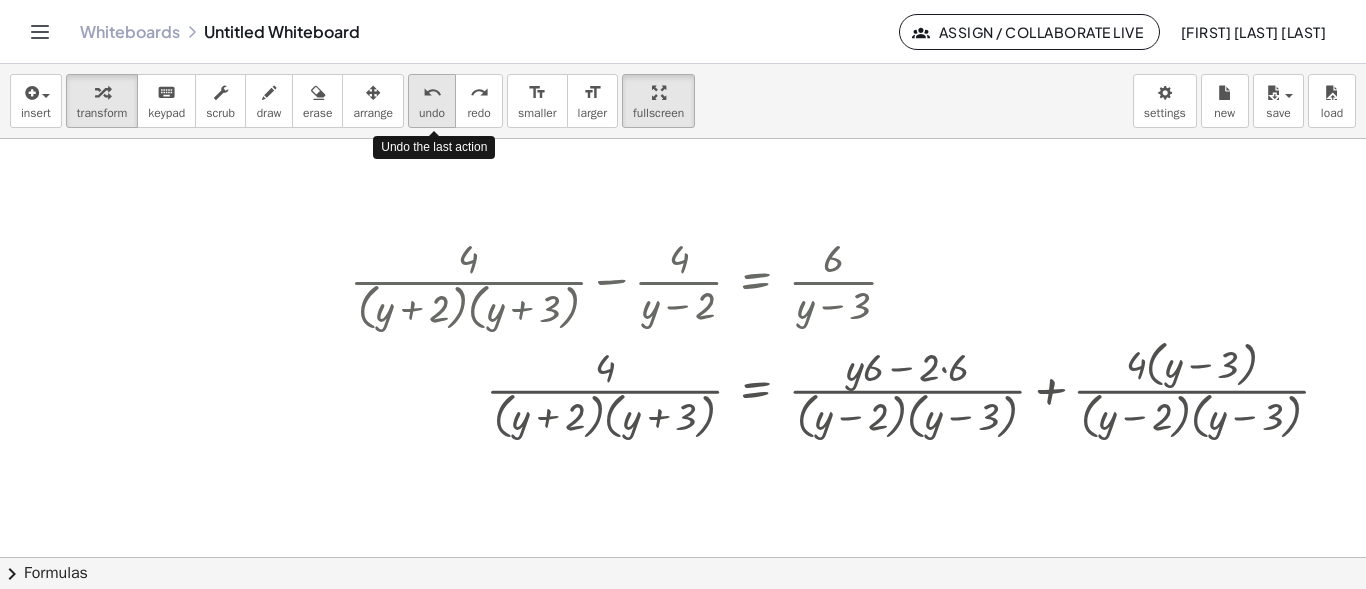 click on "undo" at bounding box center [432, 93] 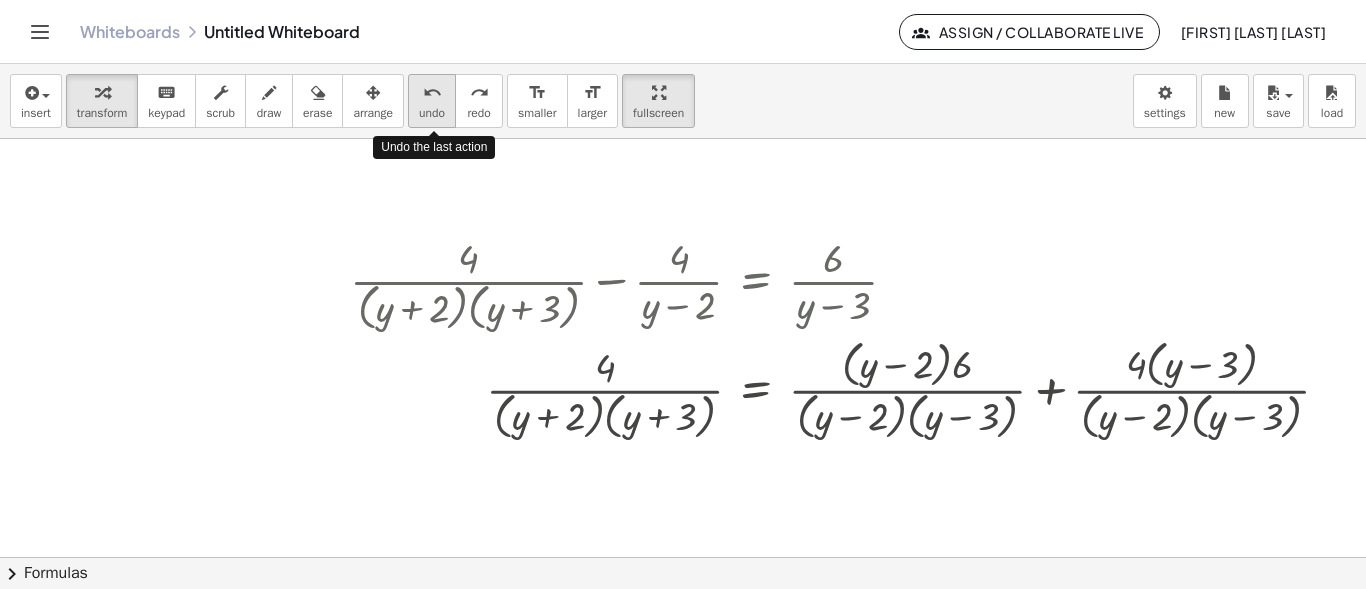 click on "undo" at bounding box center [432, 93] 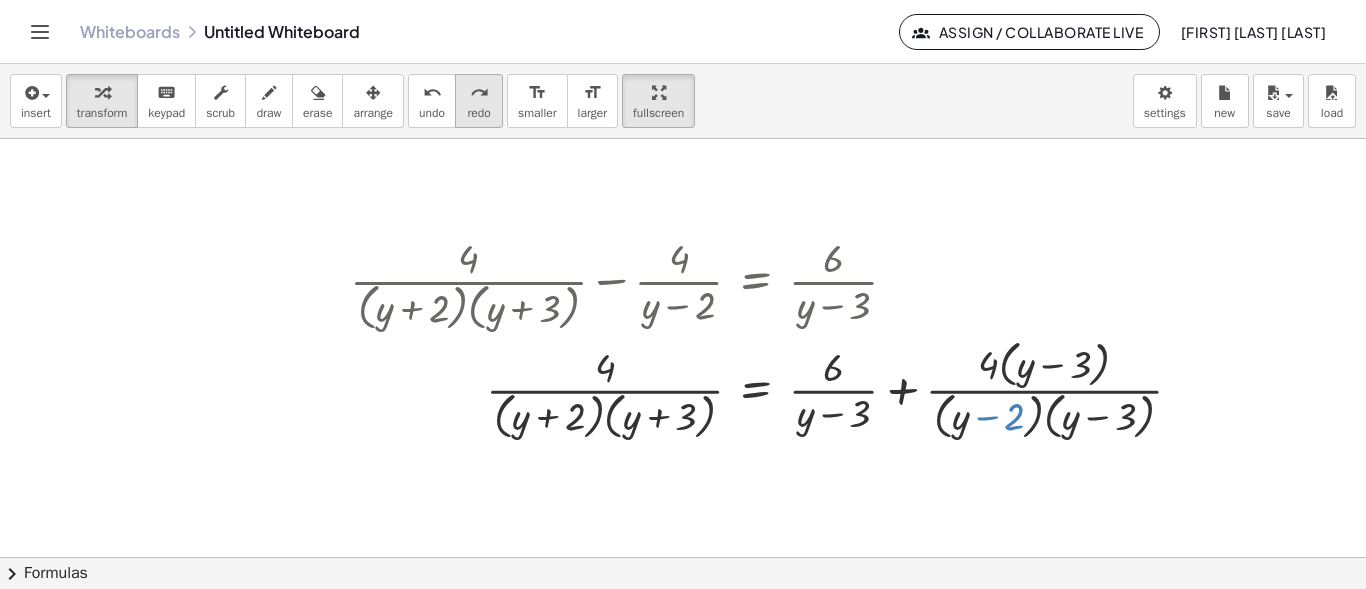 click on "redo redo" at bounding box center [479, 101] 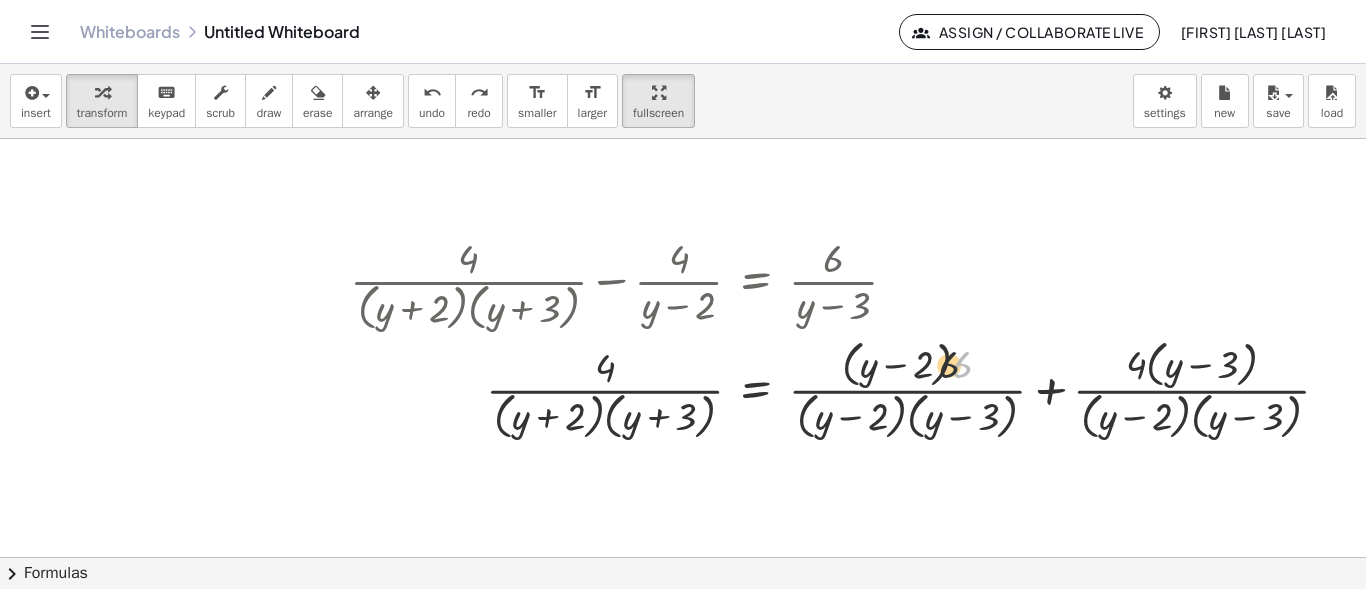 drag, startPoint x: 959, startPoint y: 365, endPoint x: 934, endPoint y: 365, distance: 25 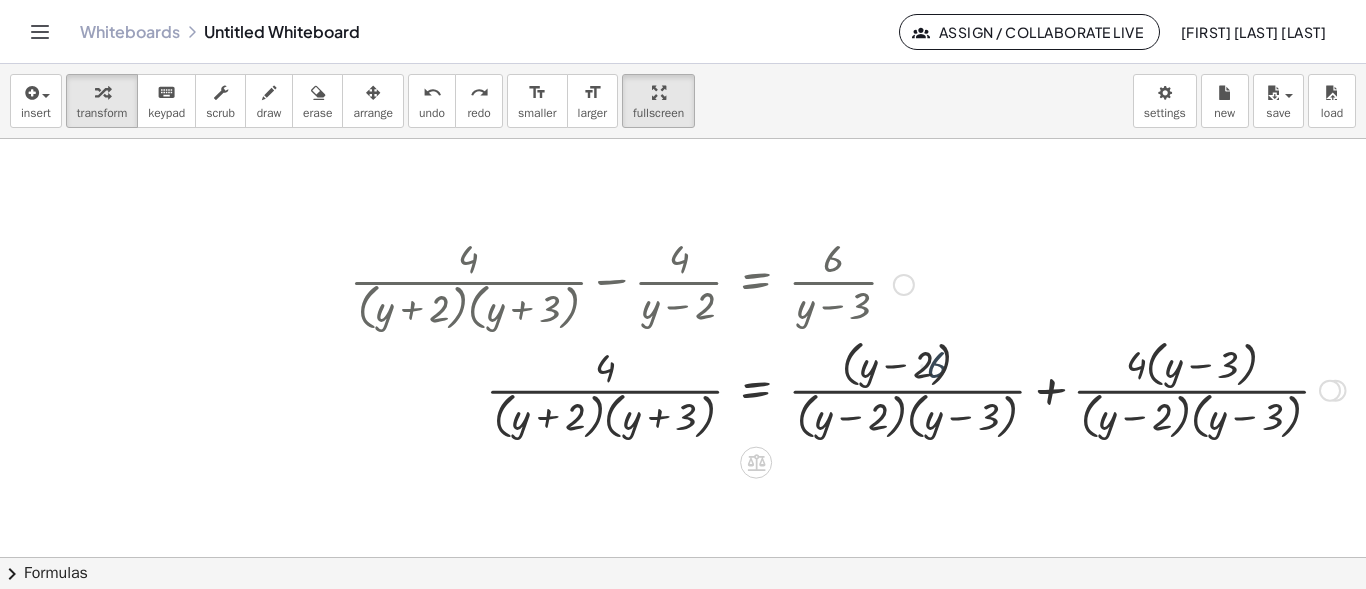 click at bounding box center (848, 388) 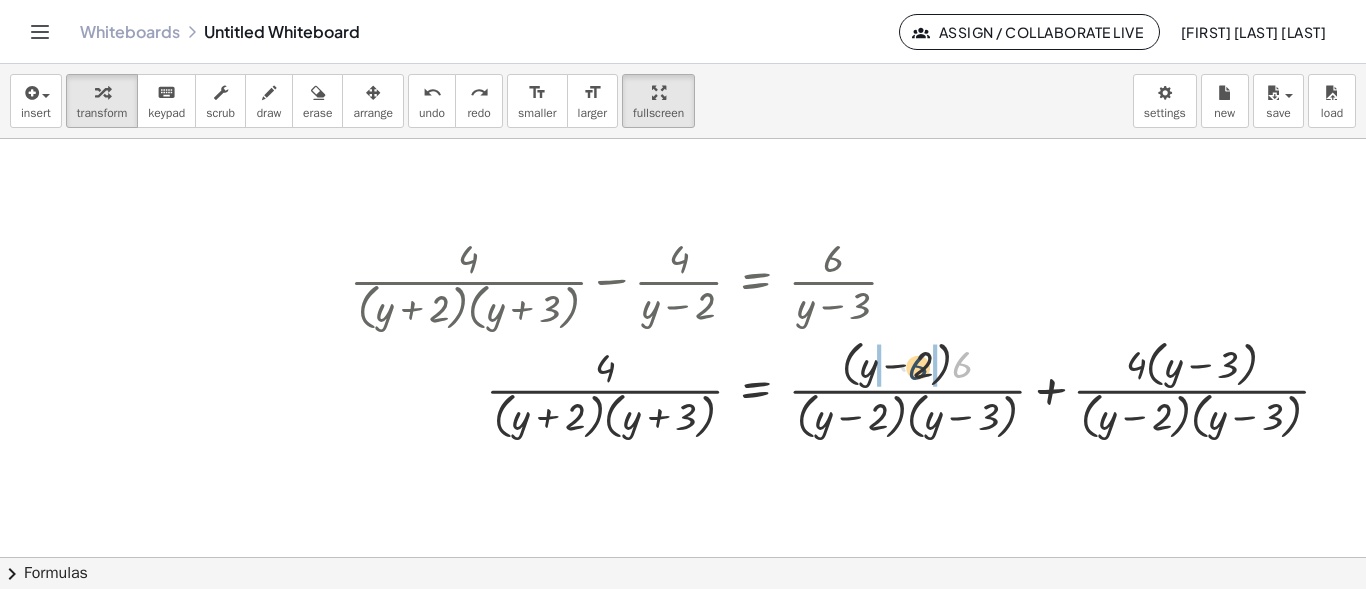 drag, startPoint x: 966, startPoint y: 361, endPoint x: 921, endPoint y: 363, distance: 45.044422 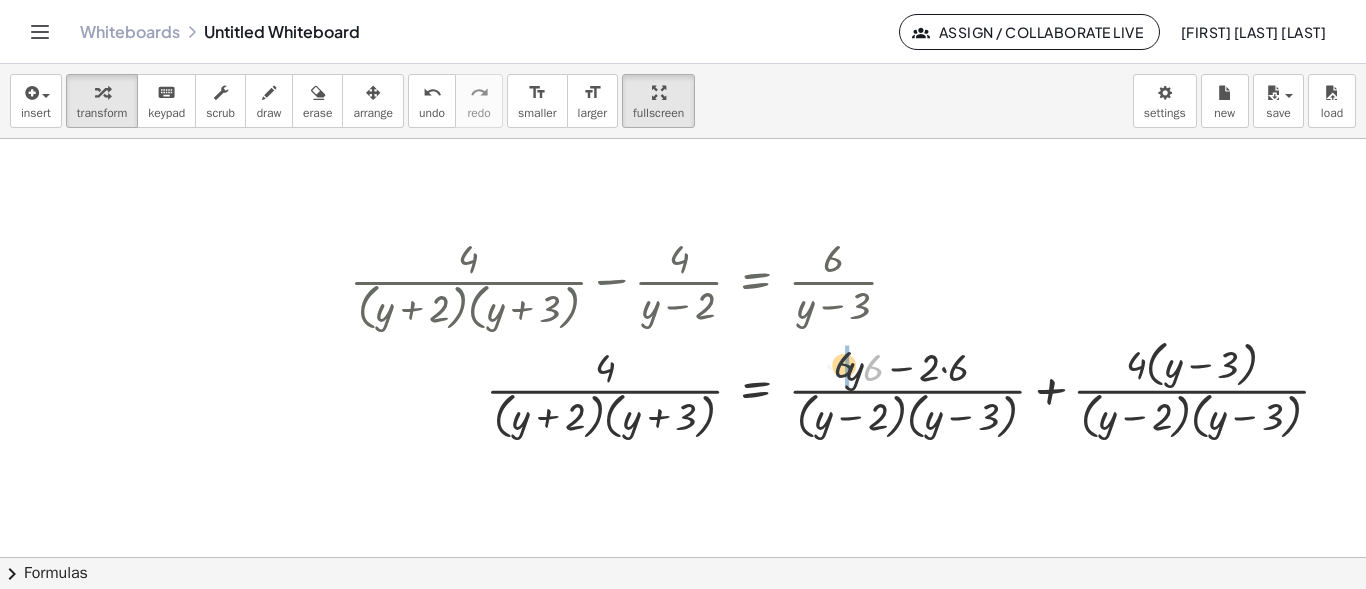 drag, startPoint x: 874, startPoint y: 374, endPoint x: 843, endPoint y: 371, distance: 31.144823 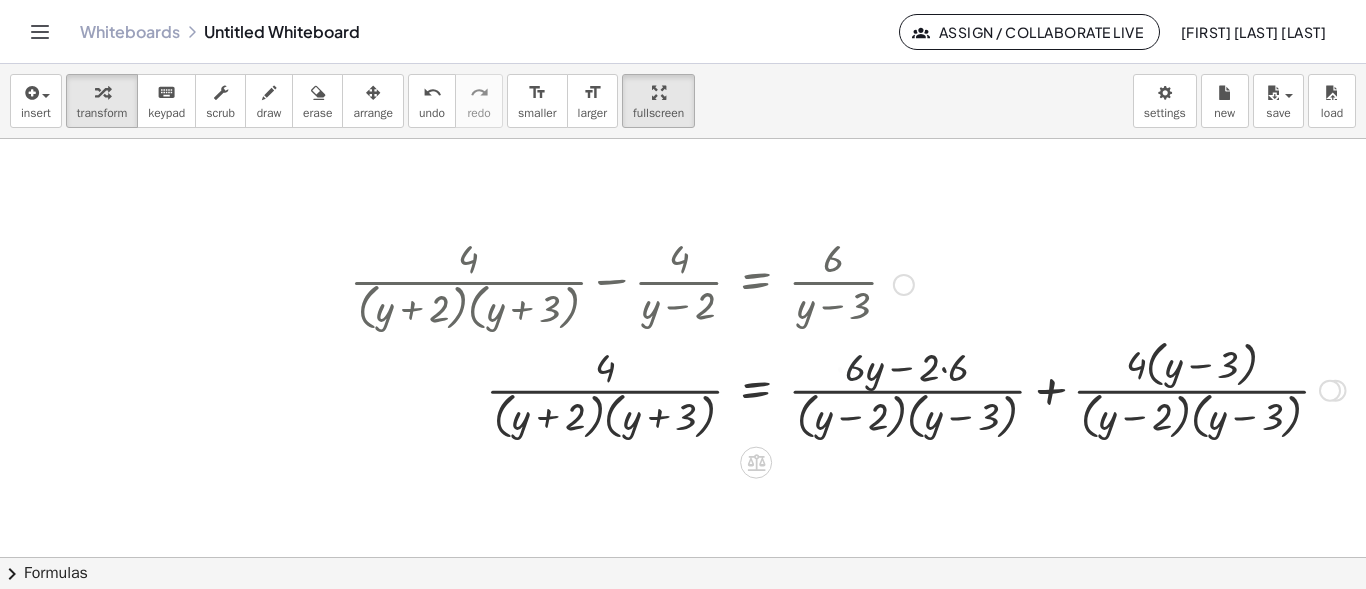 click at bounding box center [848, 388] 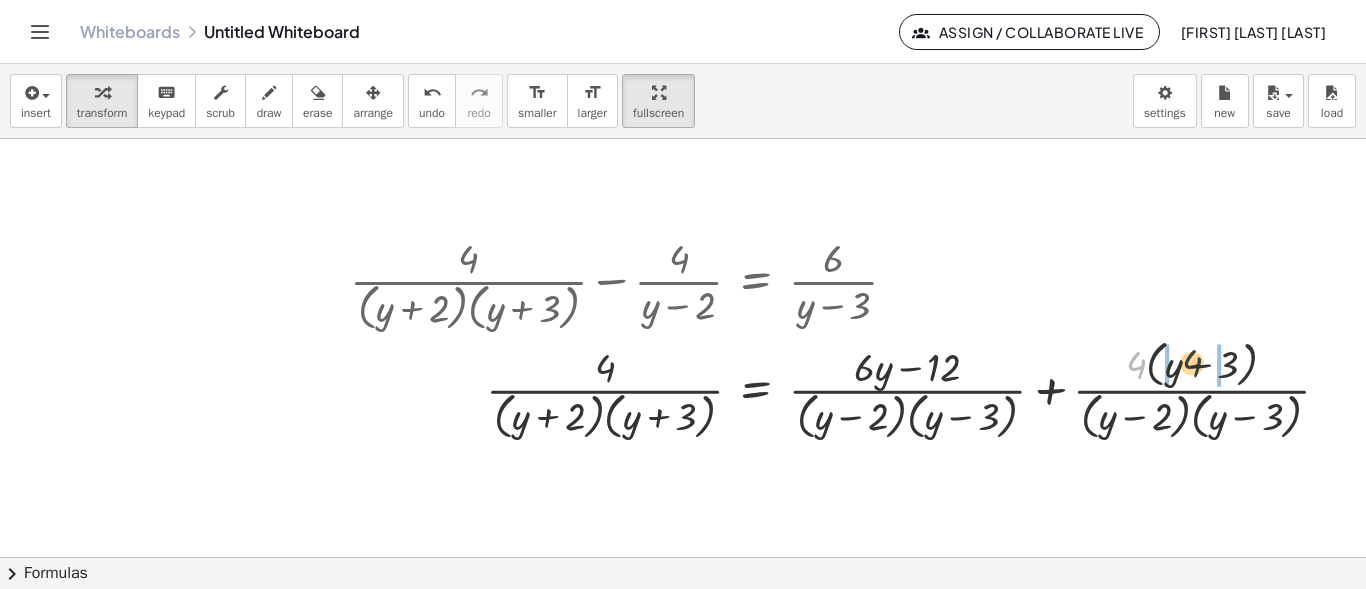 drag, startPoint x: 1133, startPoint y: 363, endPoint x: 1192, endPoint y: 361, distance: 59.03389 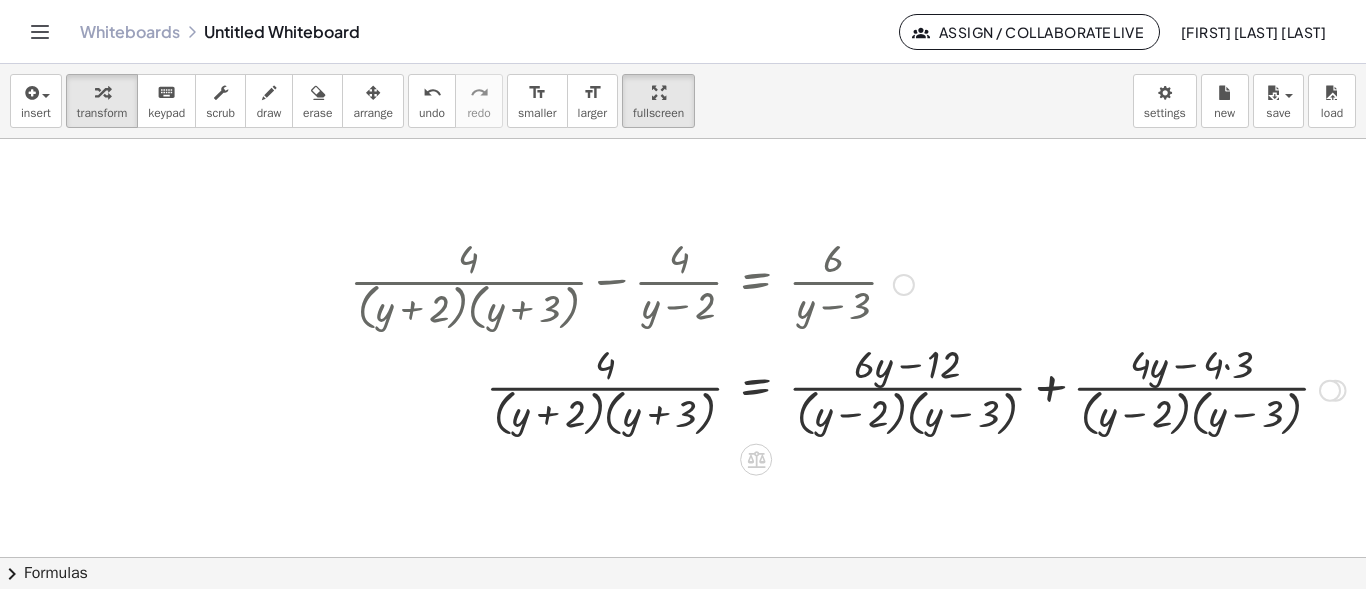 click at bounding box center [848, 389] 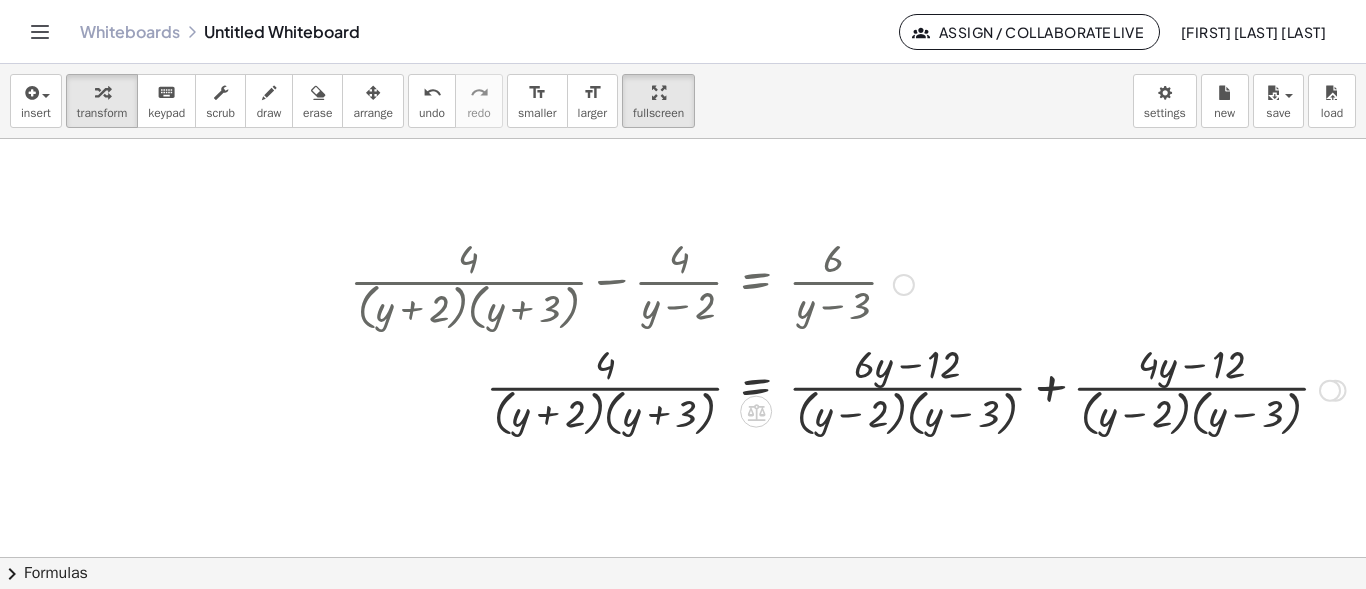 click at bounding box center (848, 389) 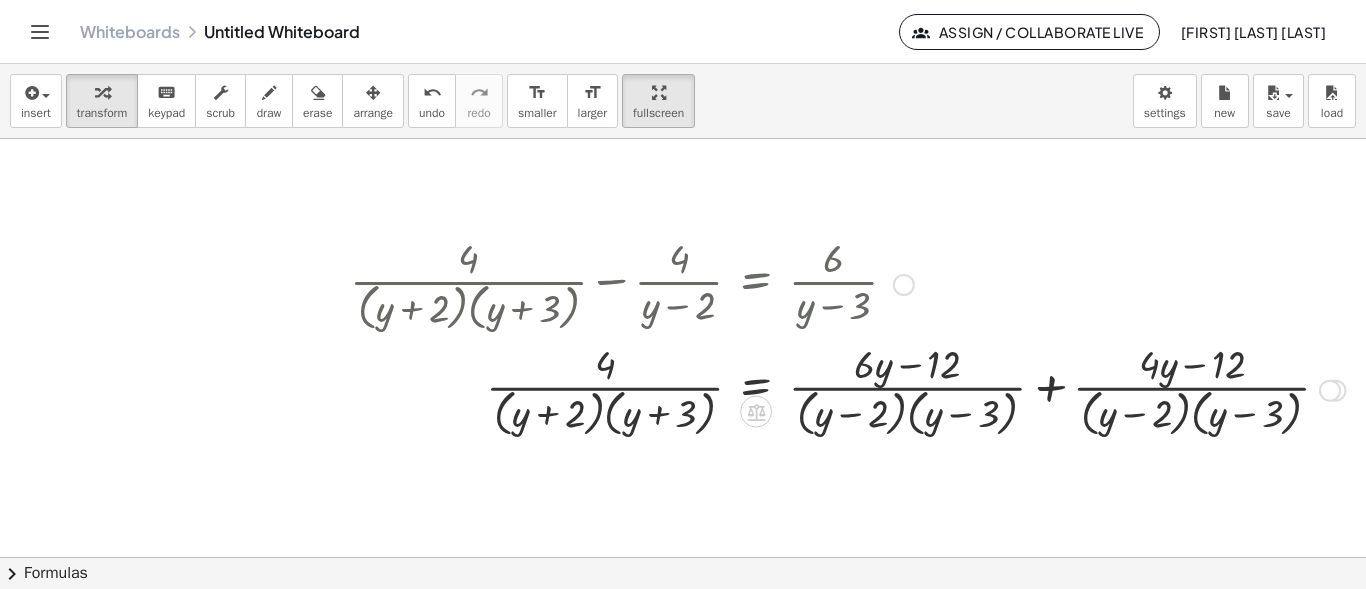 click at bounding box center [848, 389] 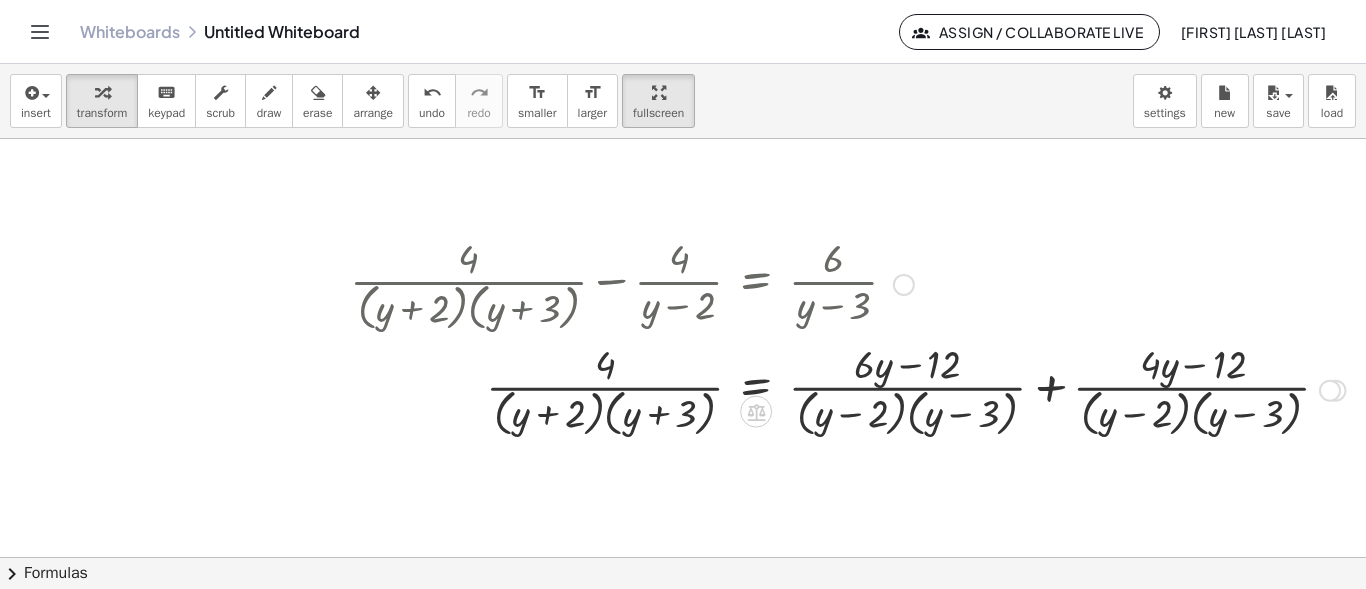 click at bounding box center (848, 389) 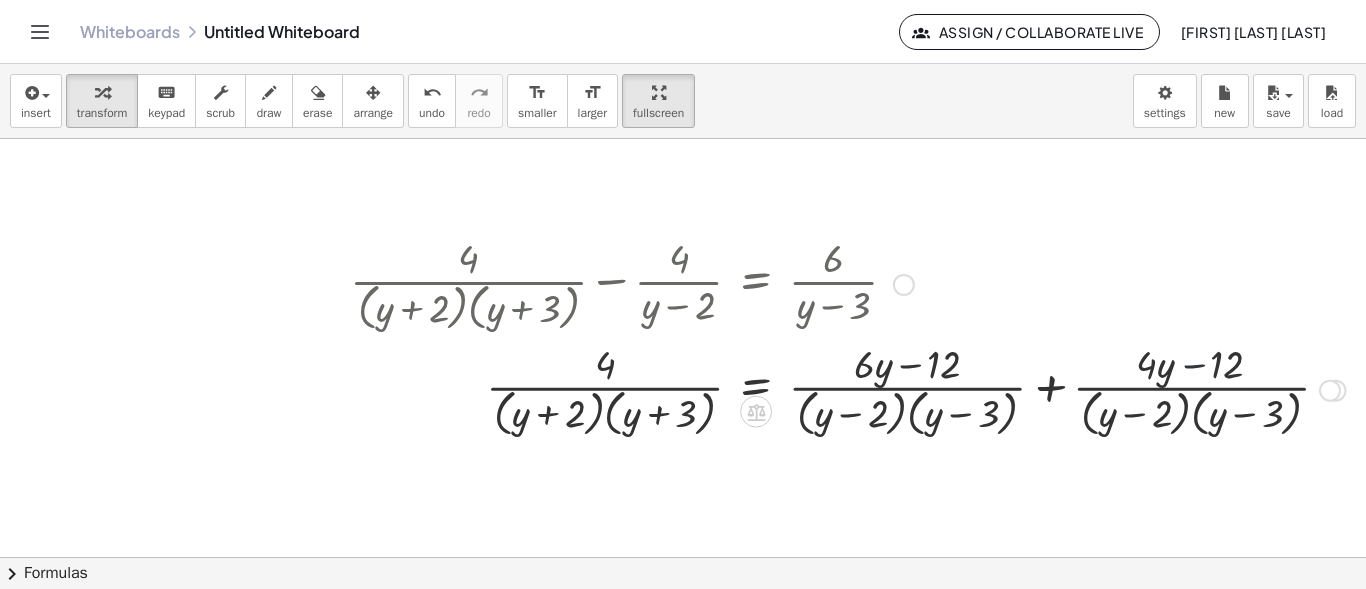 click at bounding box center [848, 389] 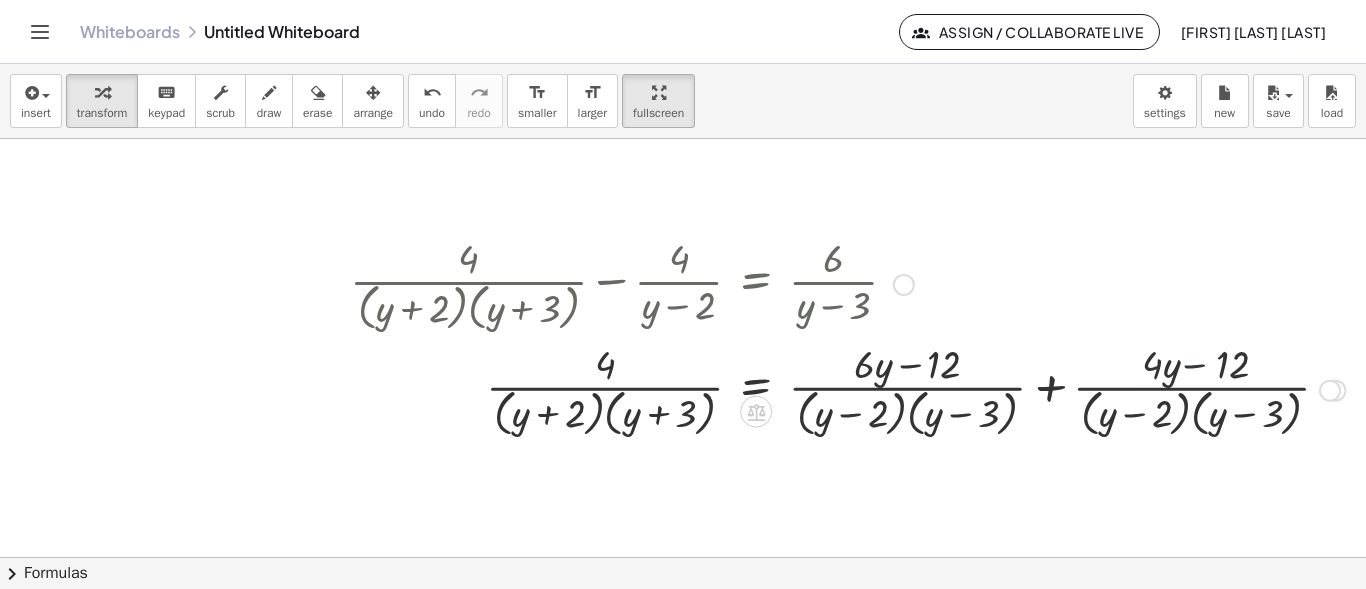 click at bounding box center (848, 389) 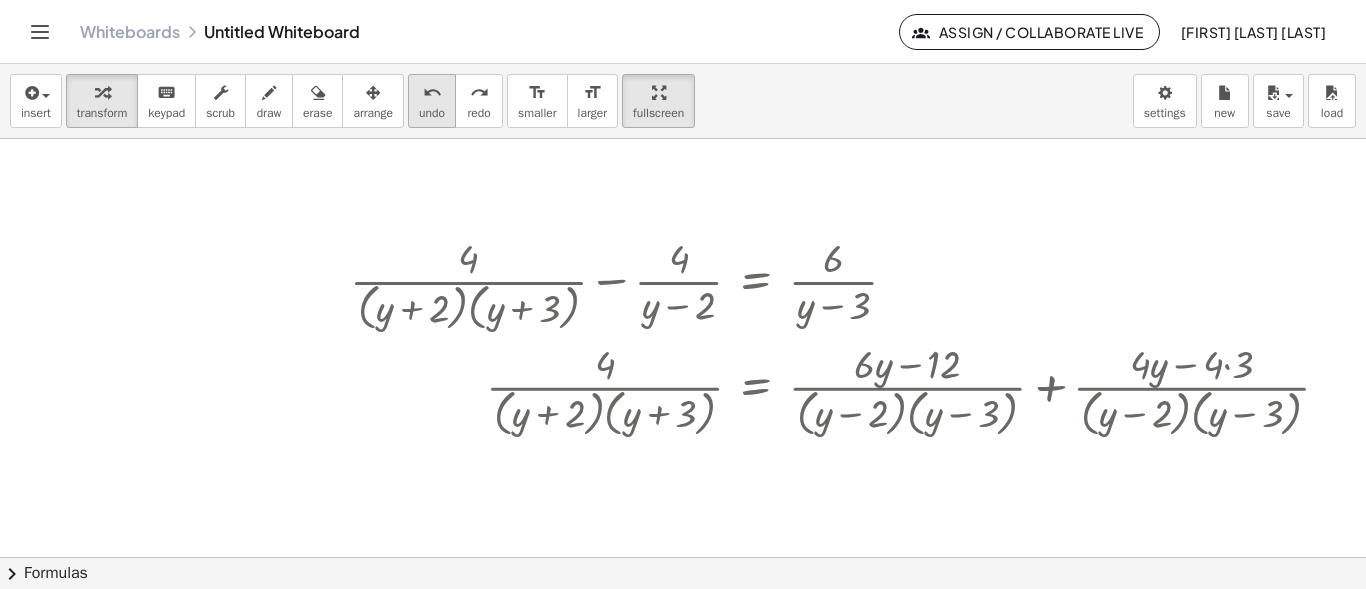 click on "undo" at bounding box center (432, 92) 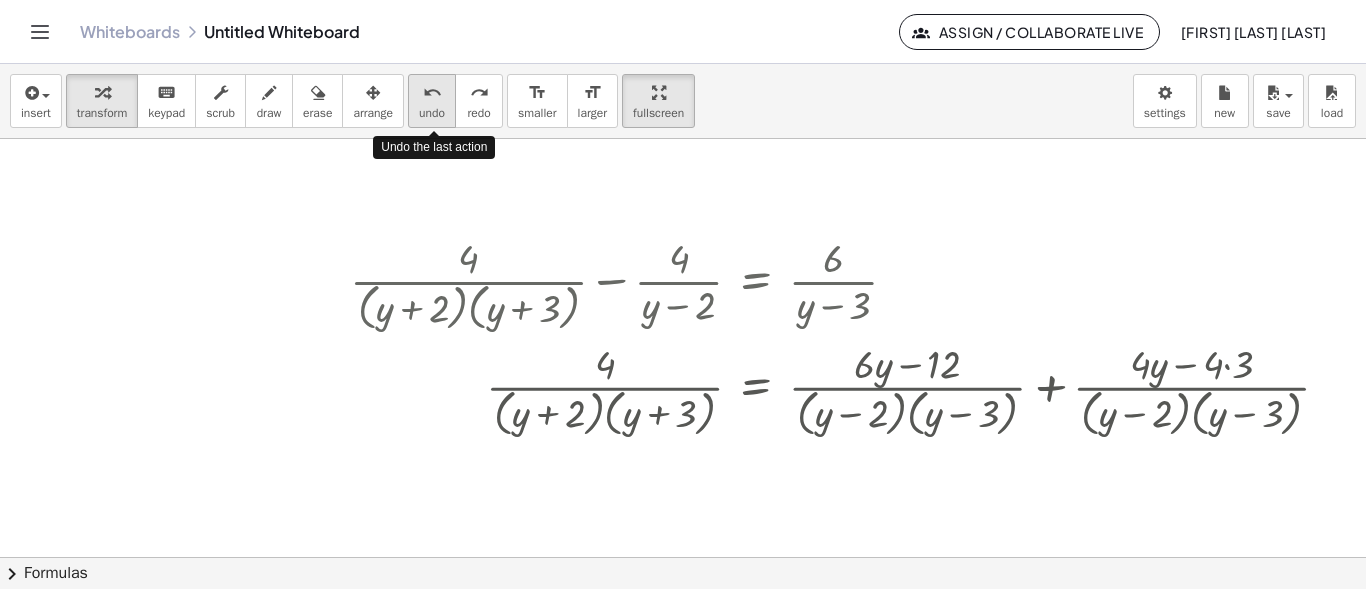 click on "undo" at bounding box center (432, 92) 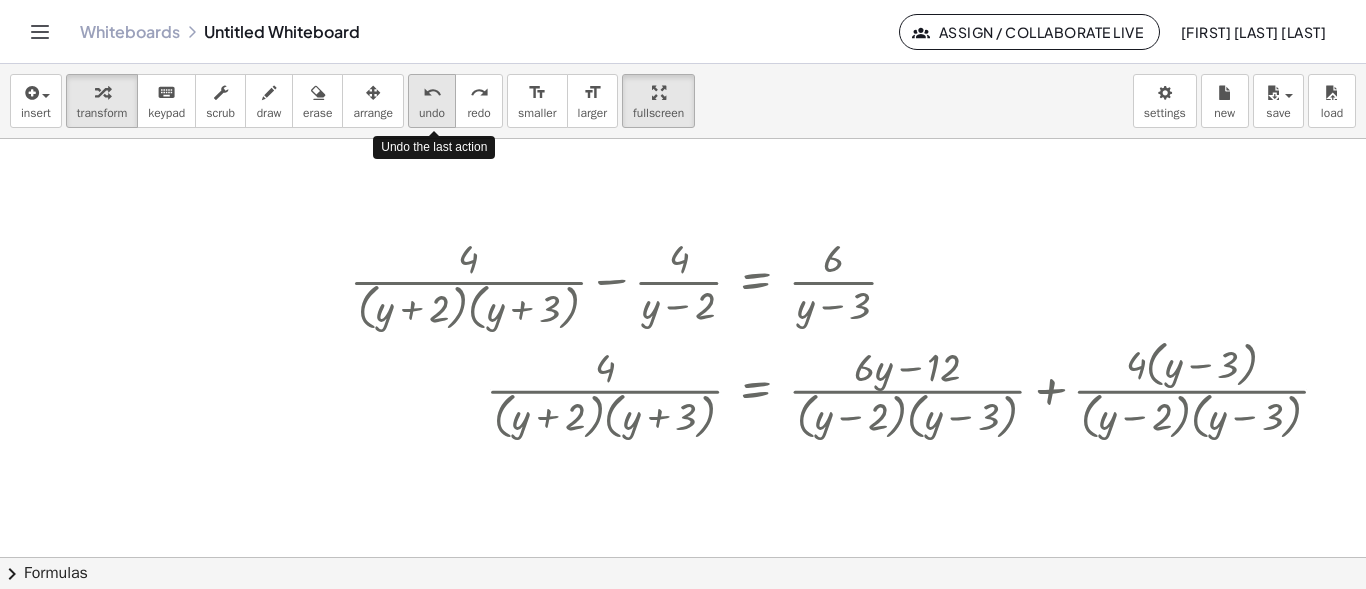 click on "undo" at bounding box center [432, 92] 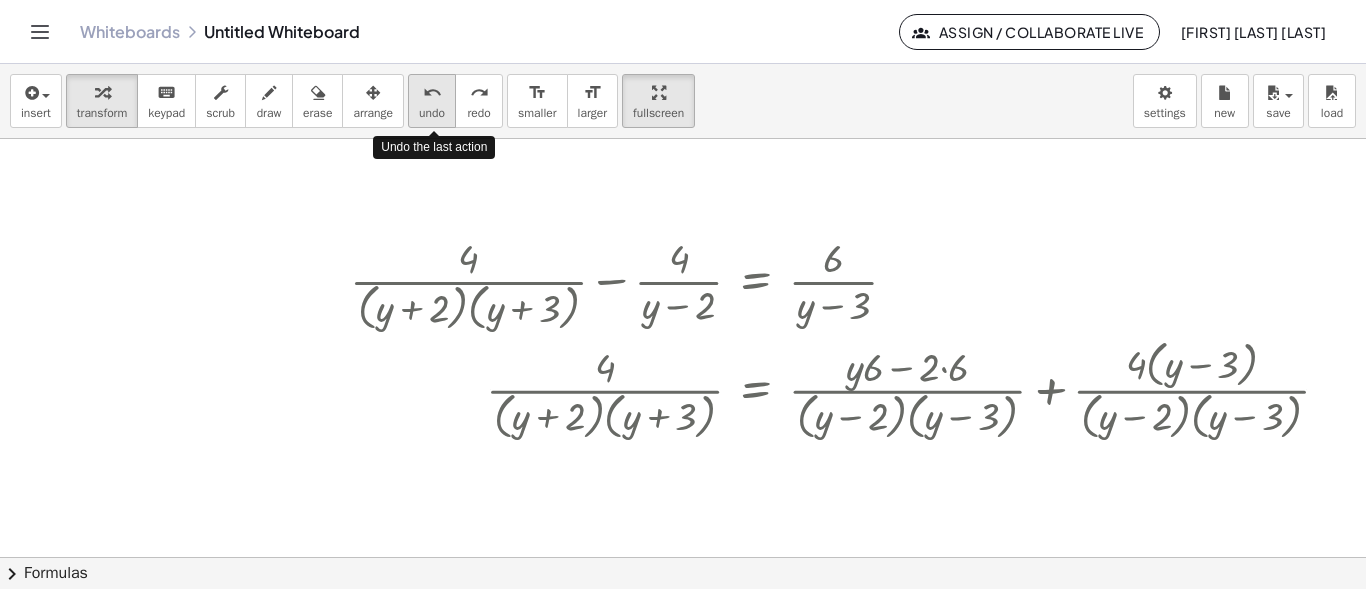 click on "undo" at bounding box center (432, 92) 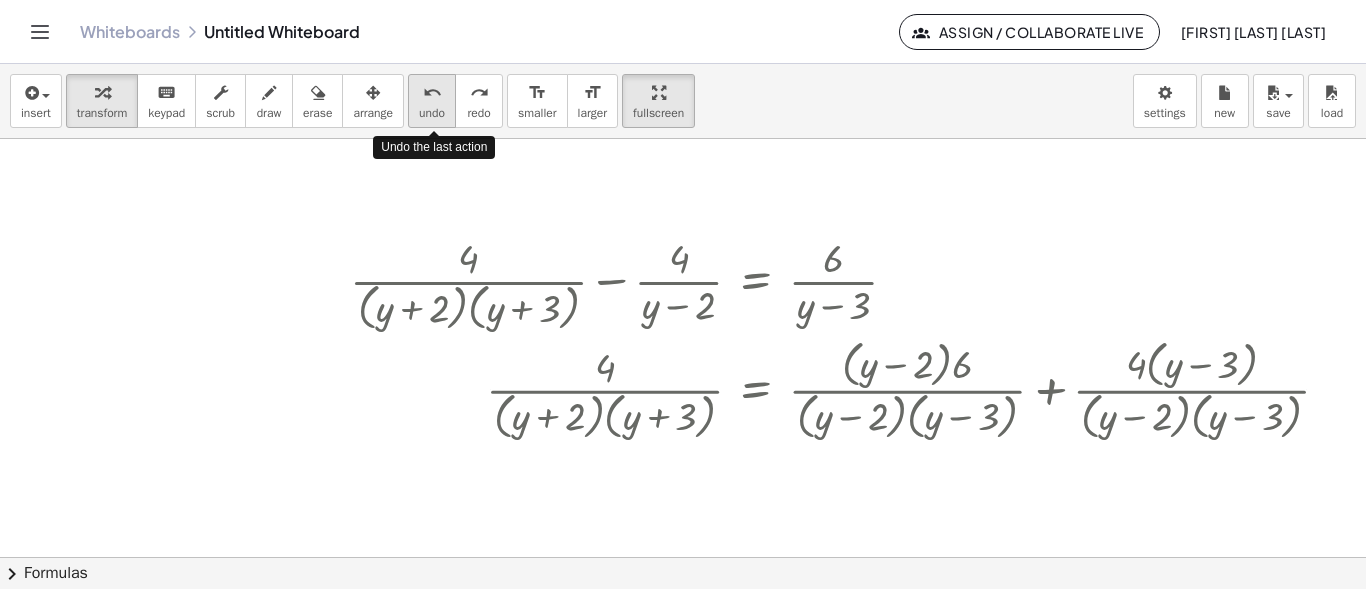 click on "undo" at bounding box center (432, 92) 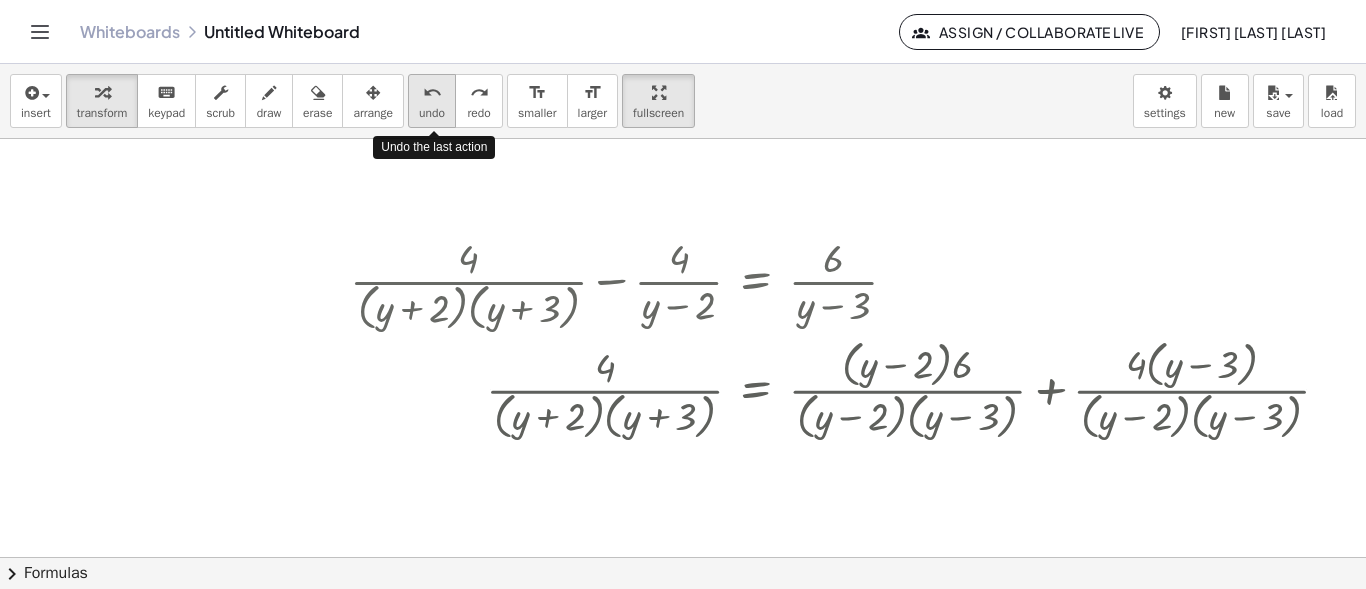 click on "undo" at bounding box center (432, 92) 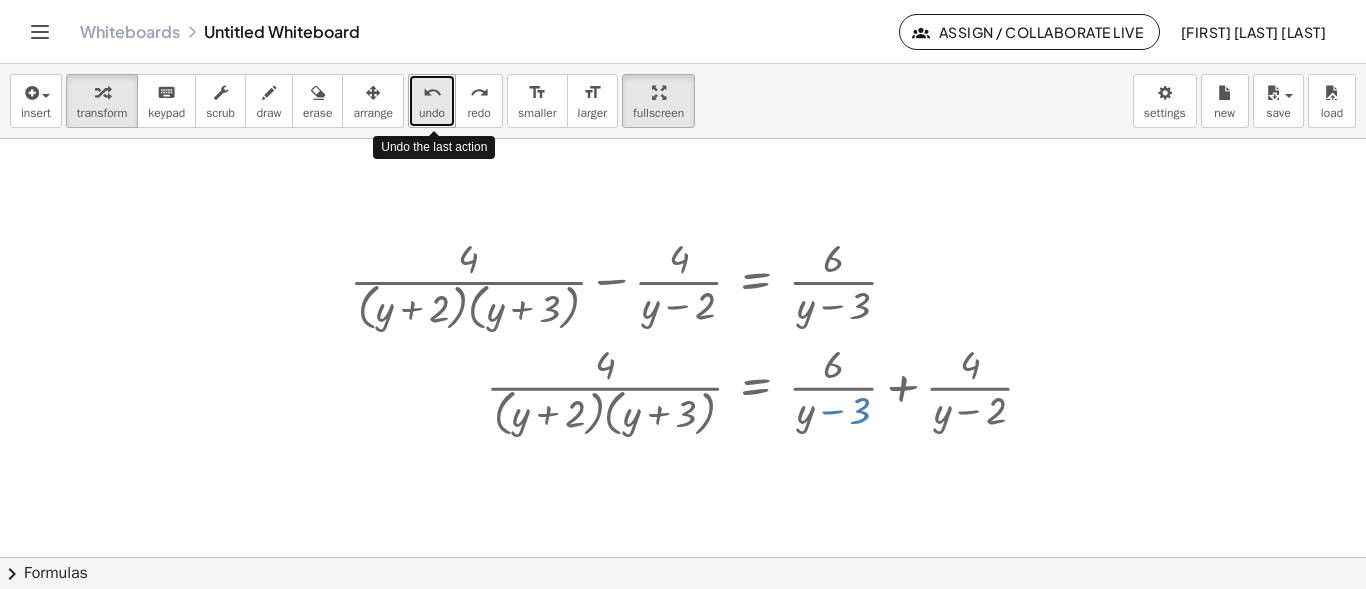 click on "undo" at bounding box center (432, 92) 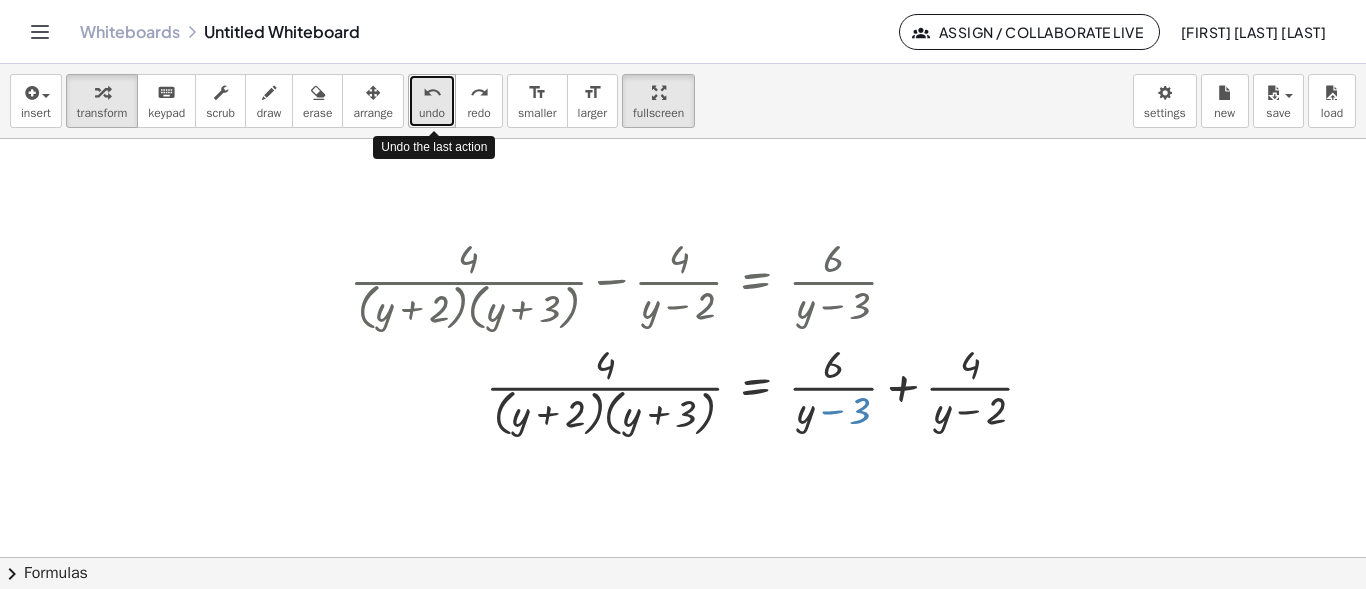 click on "undo" at bounding box center (432, 92) 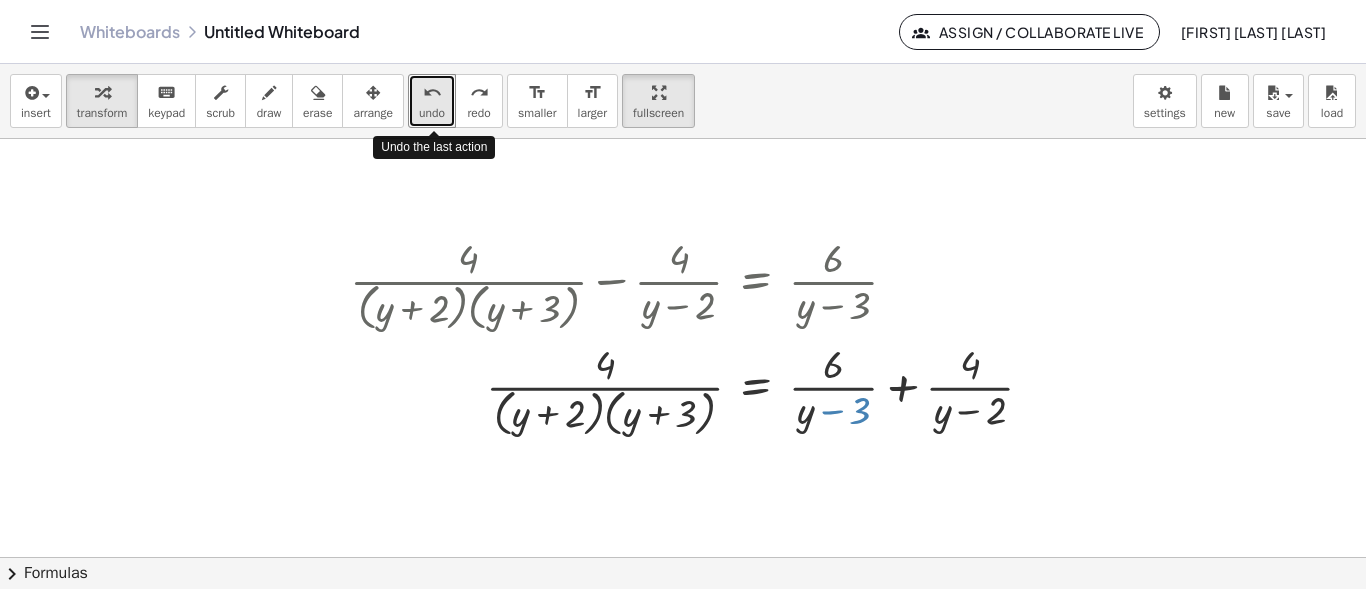 drag, startPoint x: 423, startPoint y: 84, endPoint x: 368, endPoint y: 178, distance: 108.90822 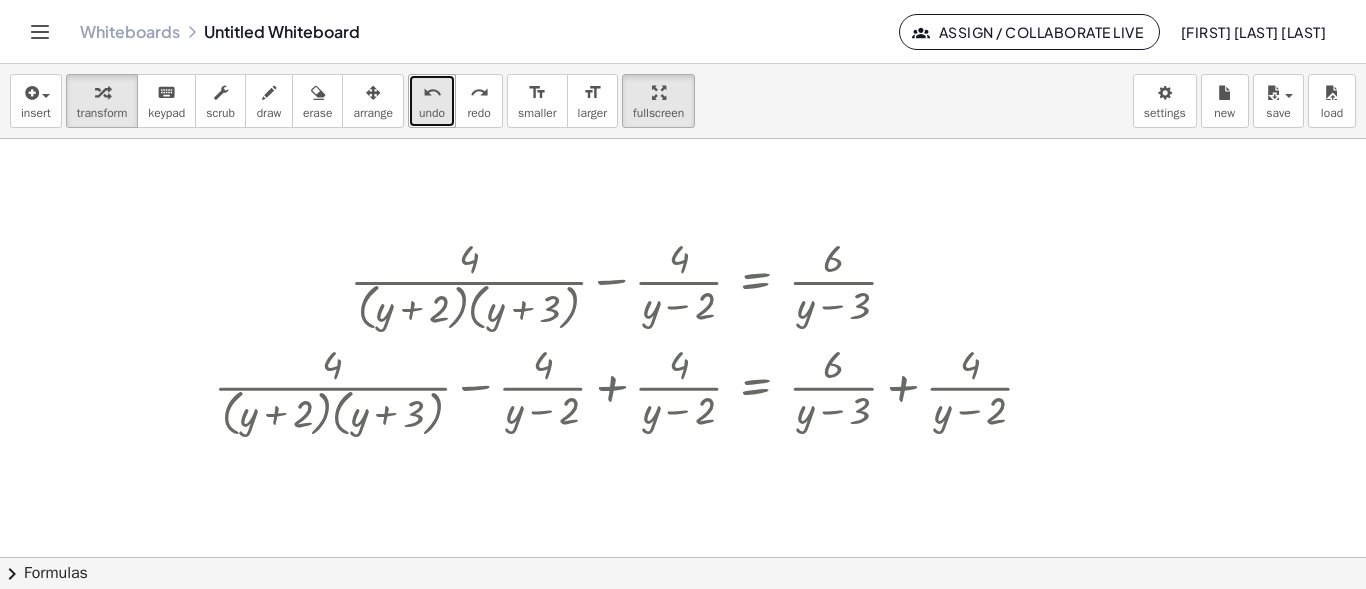 click on "undo" at bounding box center [432, 93] 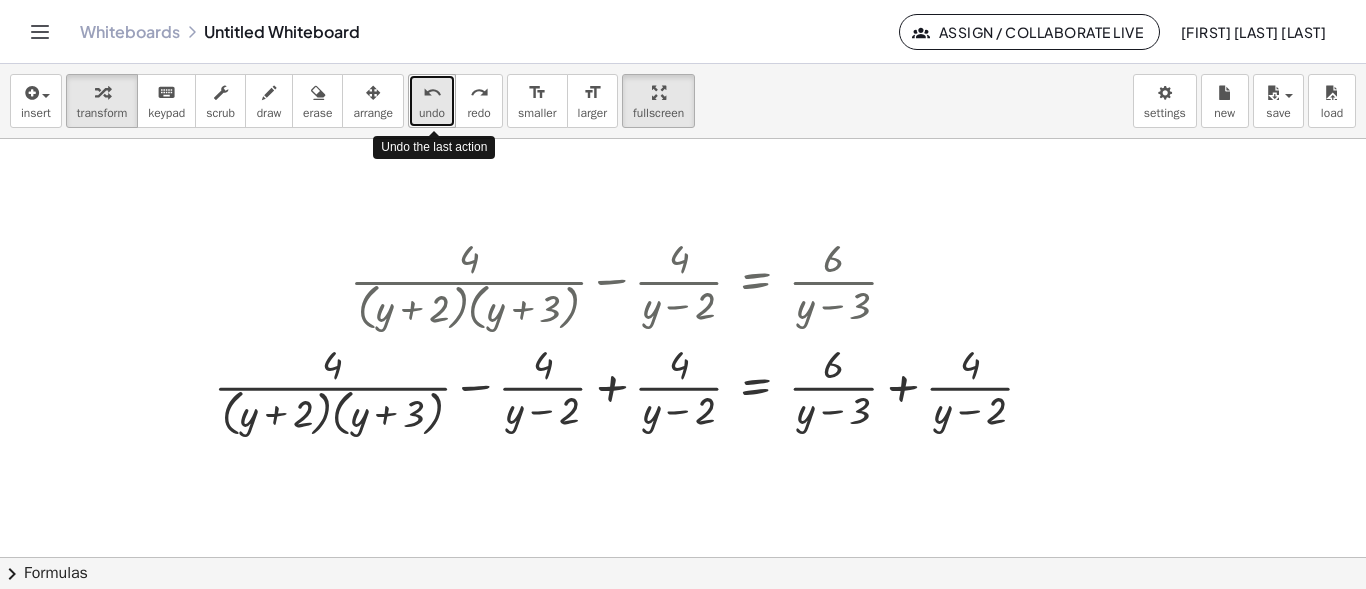 click on "undo" at bounding box center [432, 93] 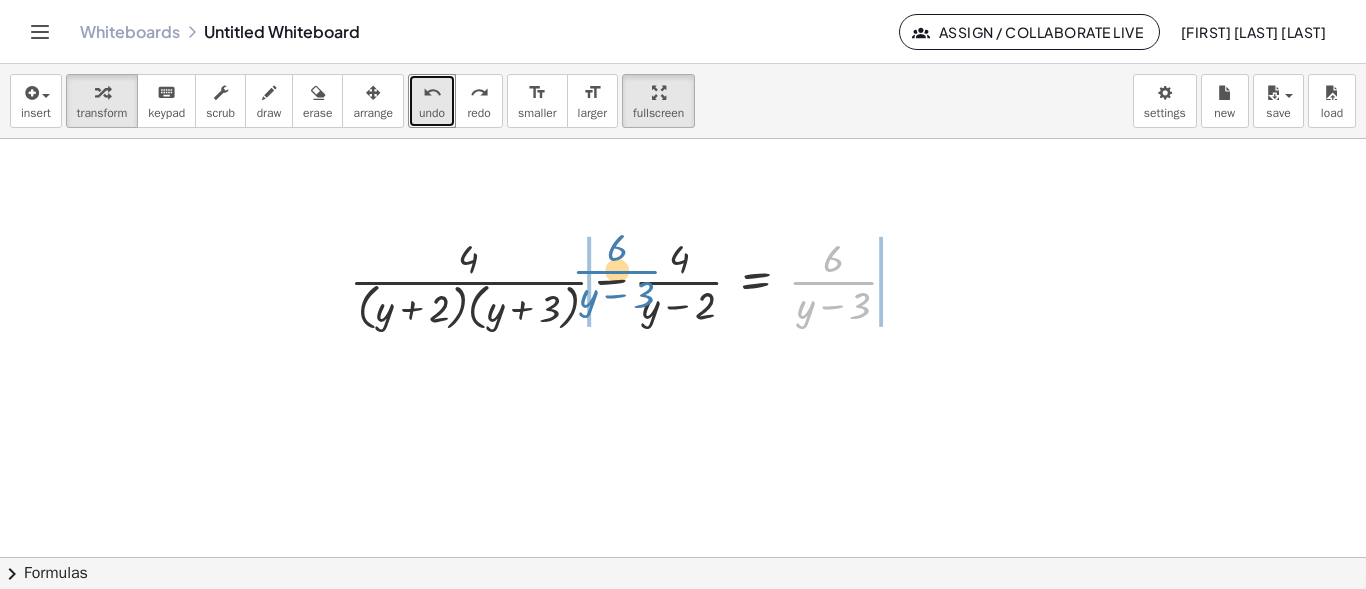 drag, startPoint x: 824, startPoint y: 285, endPoint x: 607, endPoint y: 274, distance: 217.27863 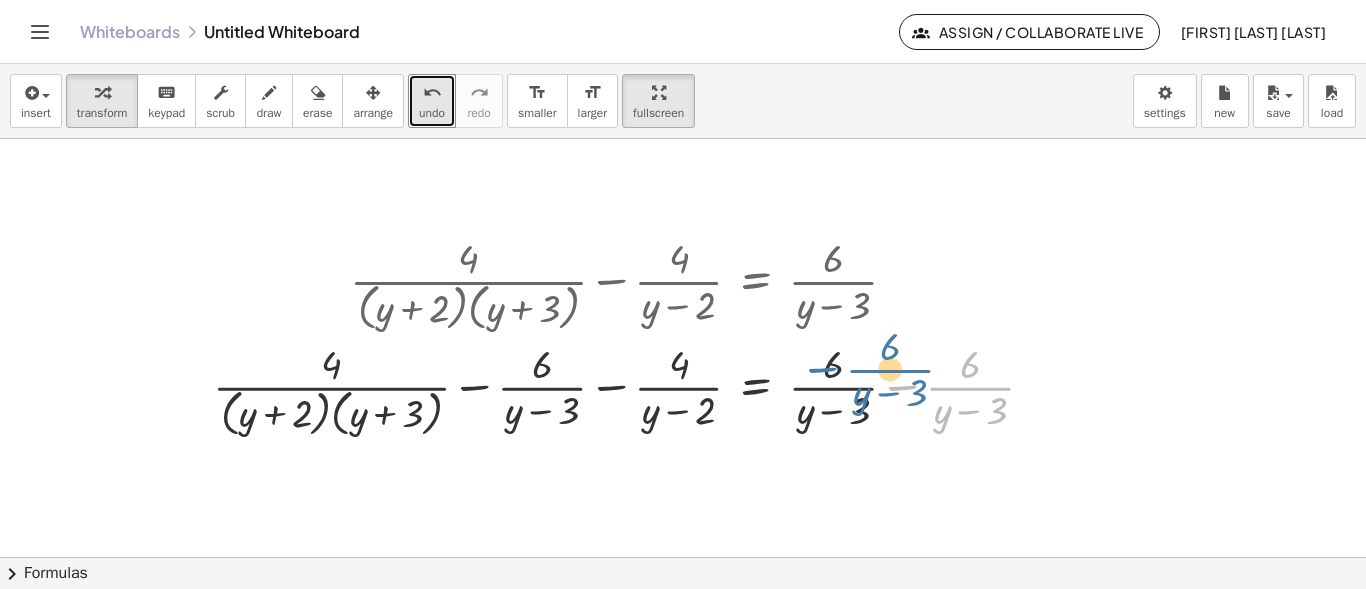 drag, startPoint x: 977, startPoint y: 386, endPoint x: 915, endPoint y: 368, distance: 64.56005 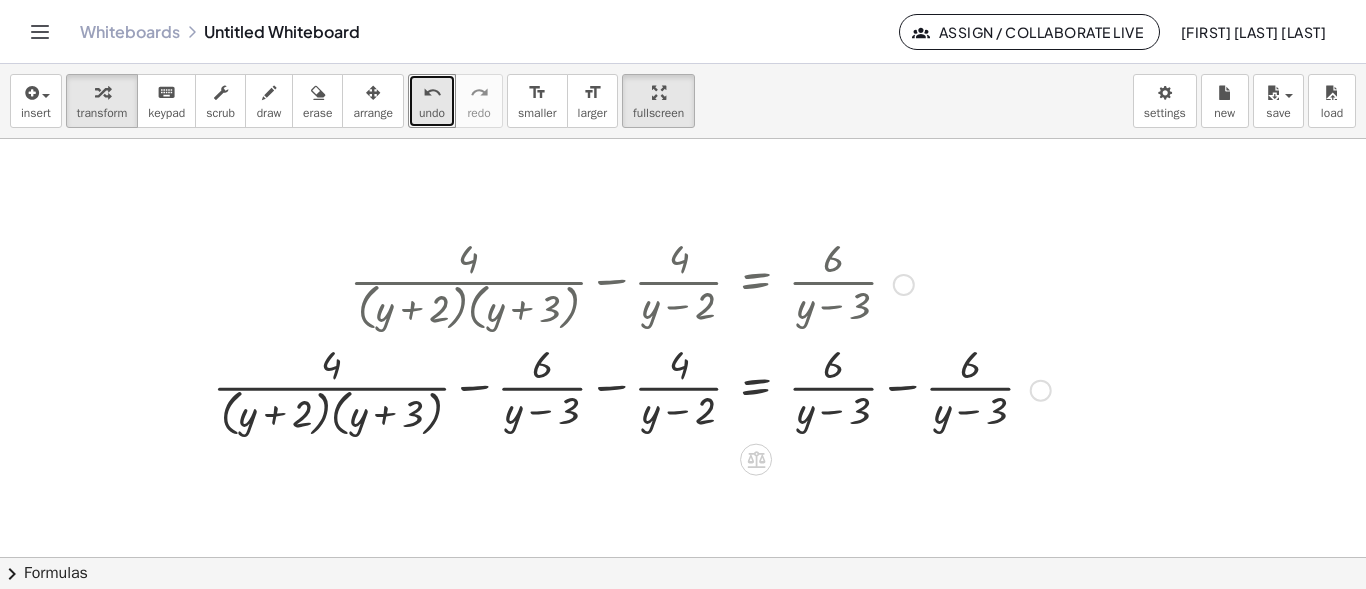 click at bounding box center [632, 389] 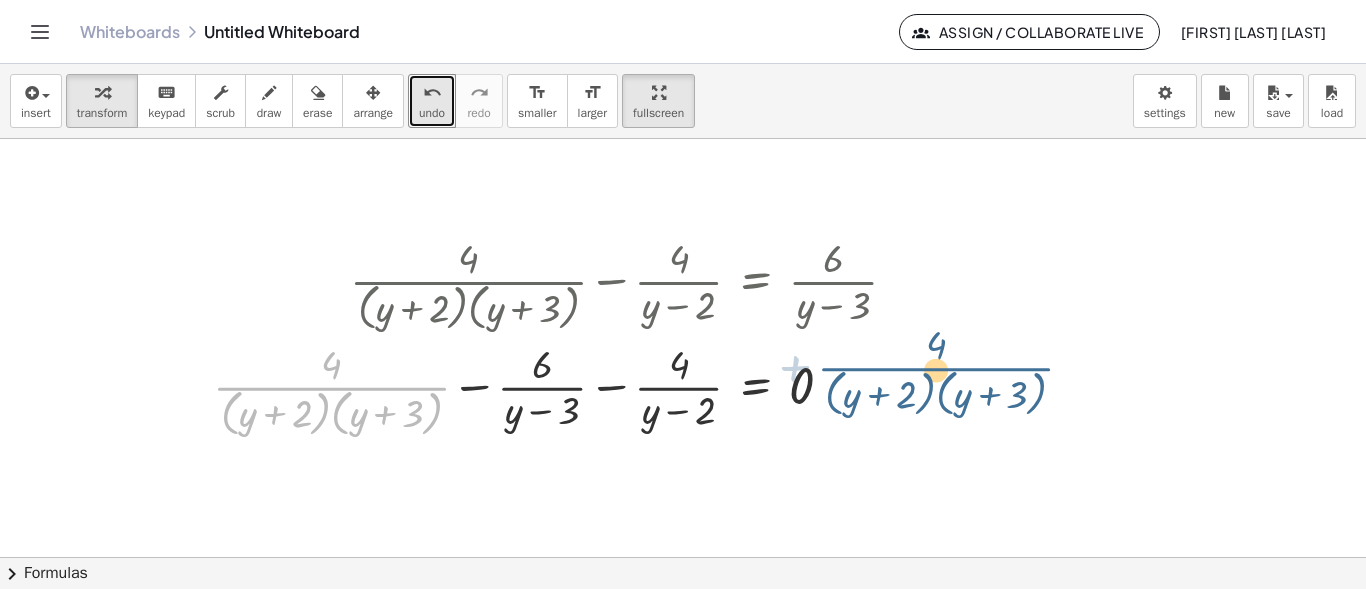 drag, startPoint x: 352, startPoint y: 388, endPoint x: 968, endPoint y: 368, distance: 616.3246 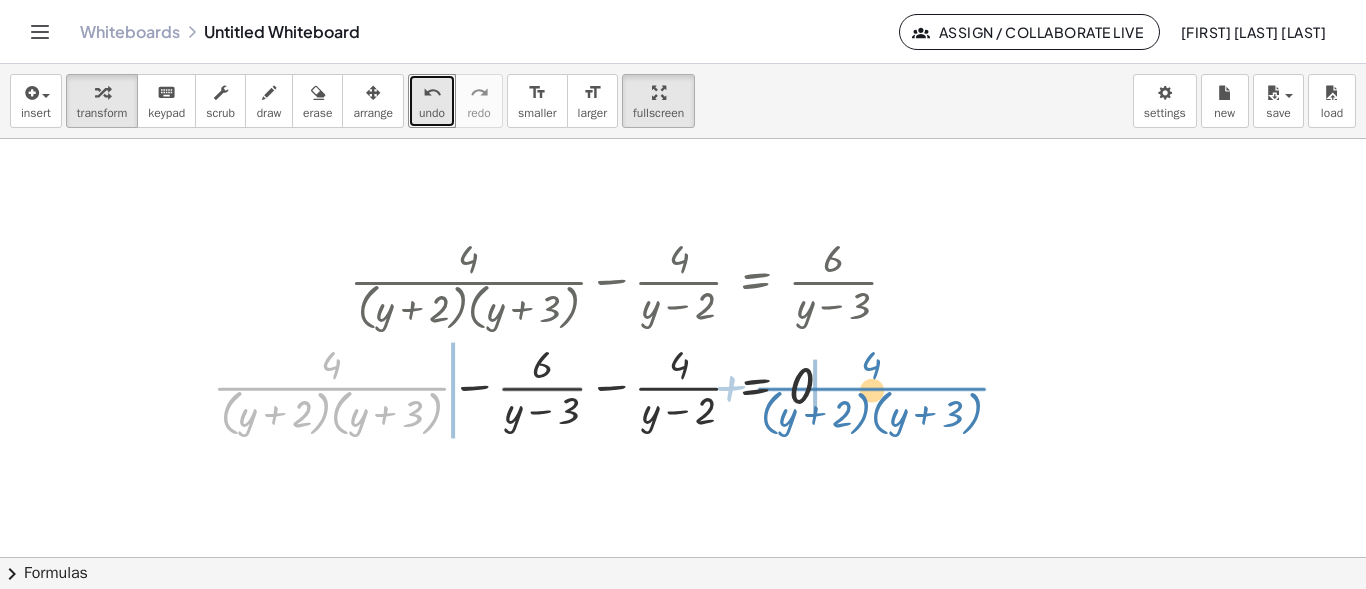 drag, startPoint x: 331, startPoint y: 387, endPoint x: 870, endPoint y: 387, distance: 539 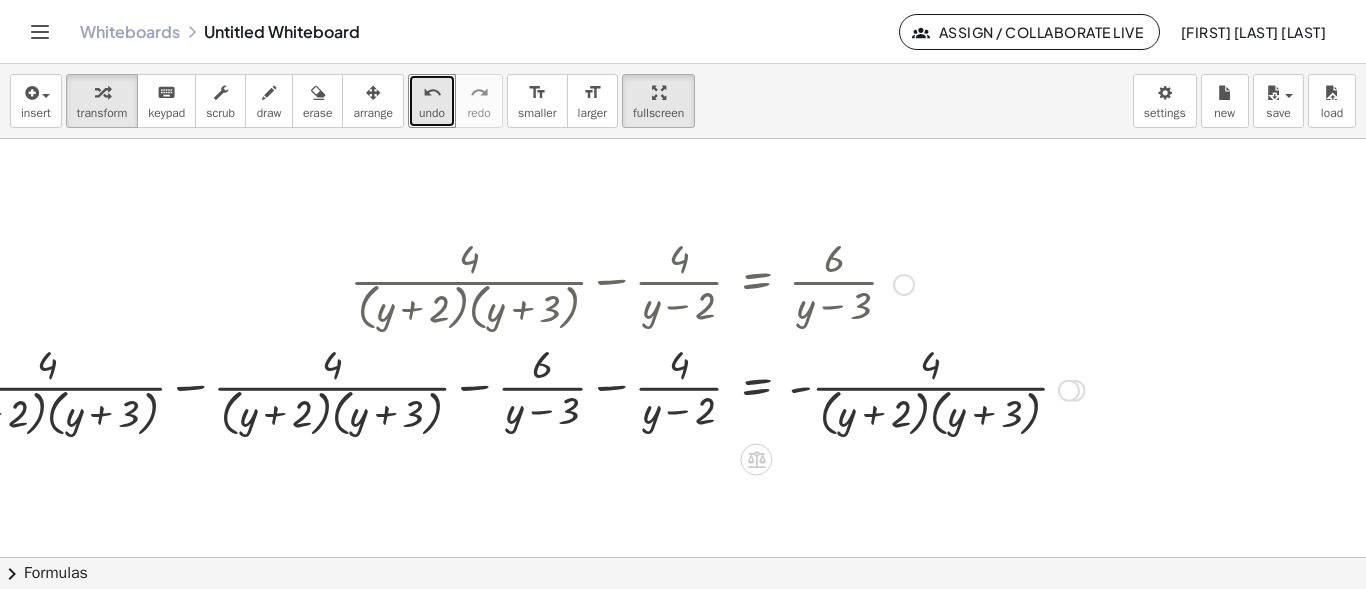 click at bounding box center (506, 389) 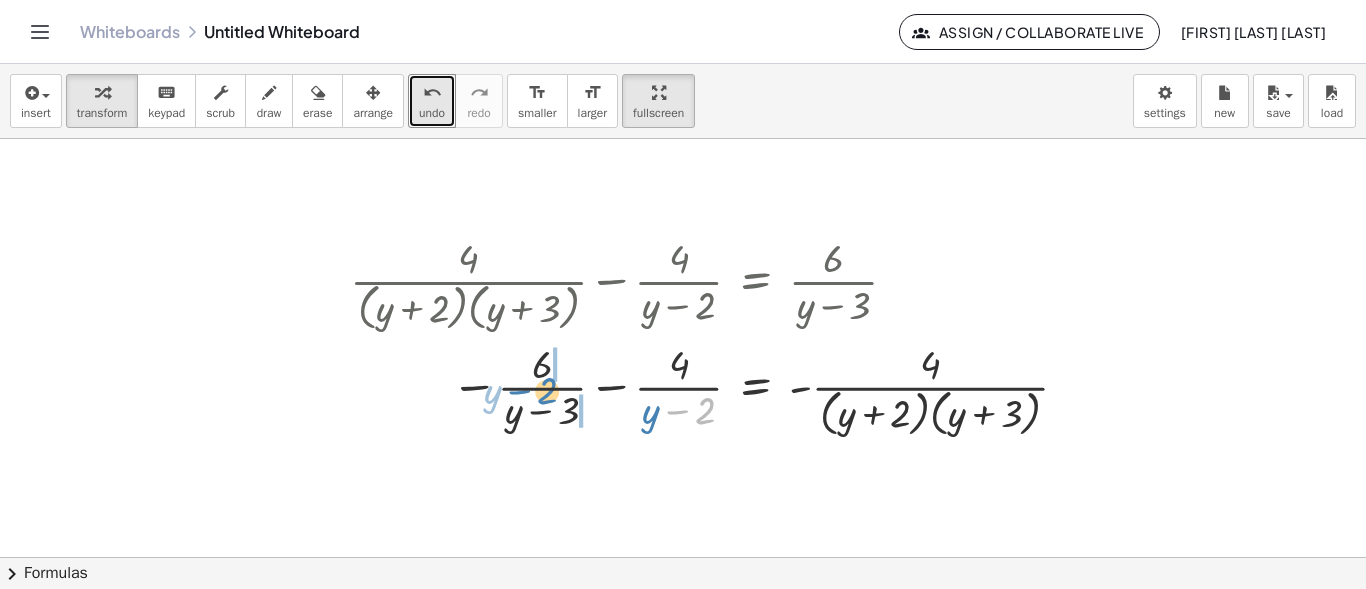 drag, startPoint x: 684, startPoint y: 411, endPoint x: 526, endPoint y: 391, distance: 159.26079 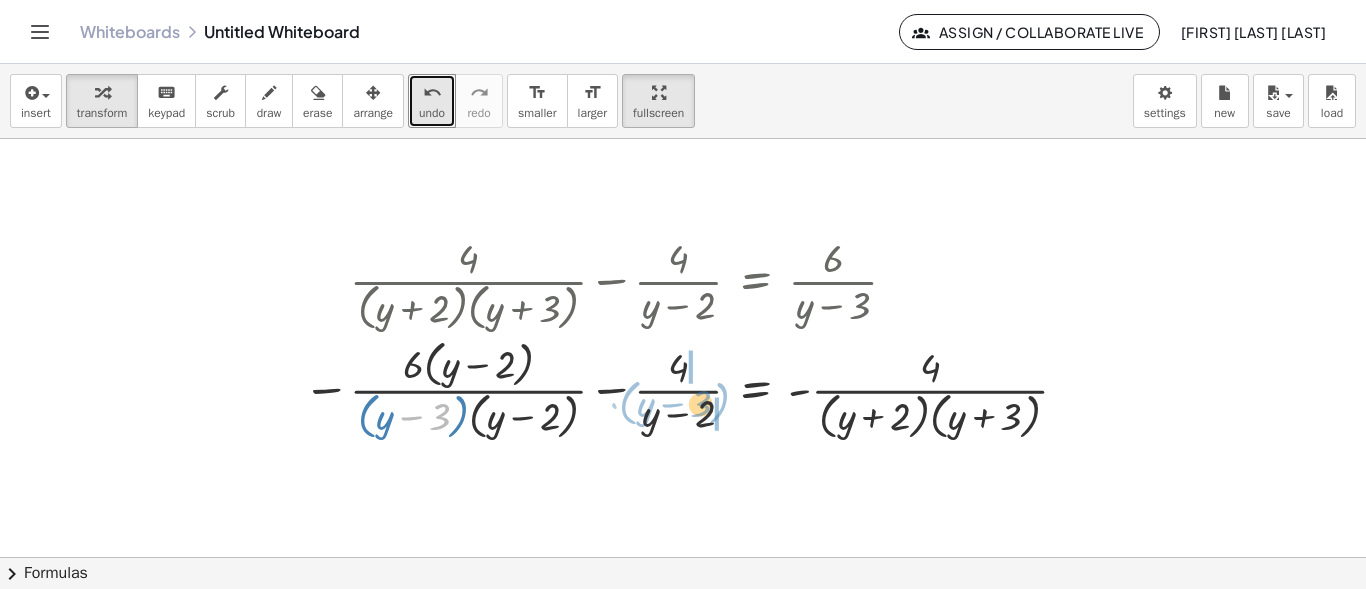 drag, startPoint x: 421, startPoint y: 417, endPoint x: 676, endPoint y: 406, distance: 255.23715 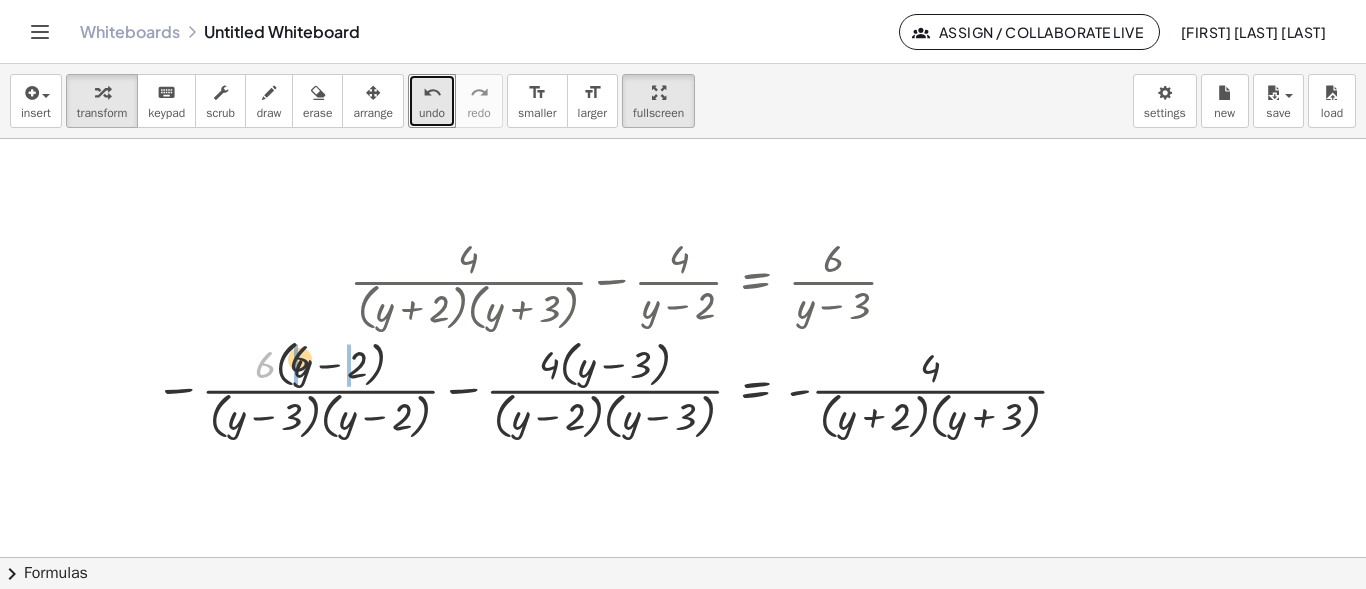 drag, startPoint x: 268, startPoint y: 373, endPoint x: 307, endPoint y: 366, distance: 39.623226 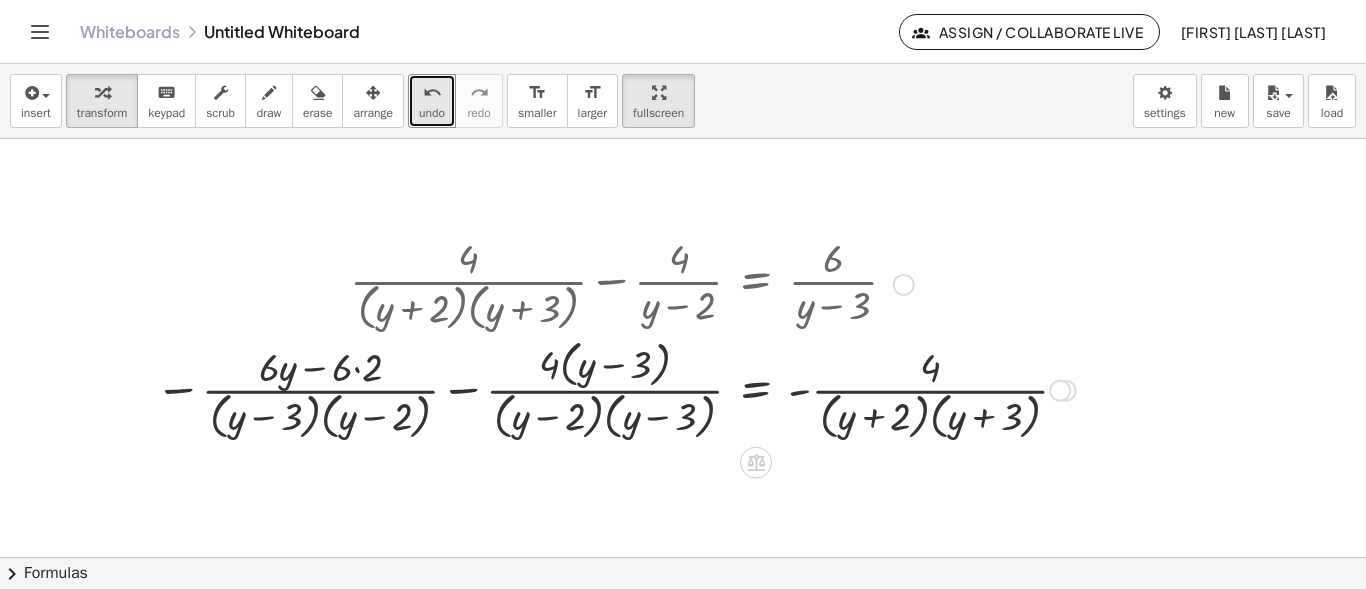 click at bounding box center [615, 388] 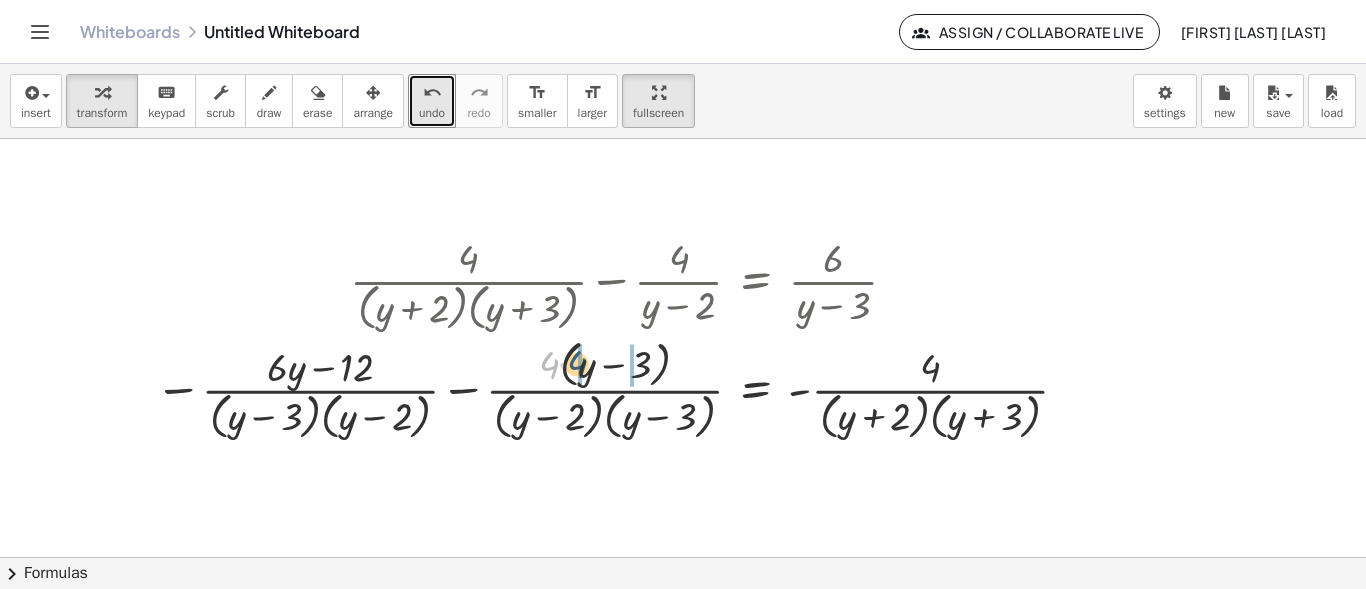 drag, startPoint x: 548, startPoint y: 370, endPoint x: 576, endPoint y: 369, distance: 28.01785 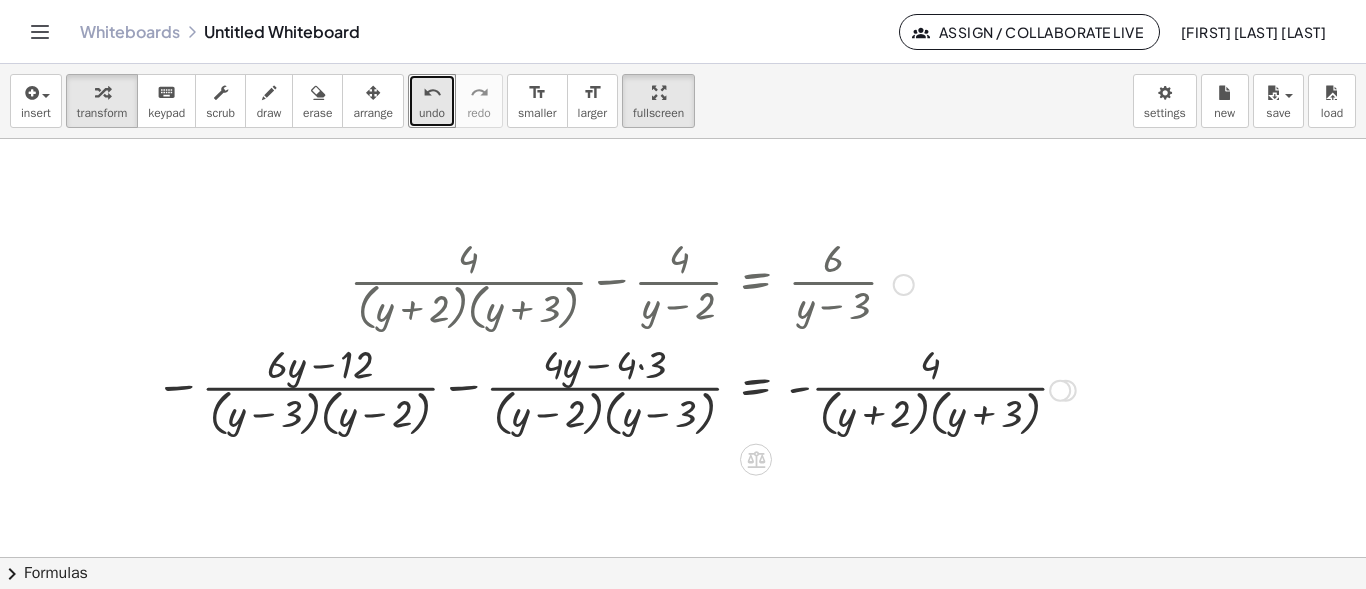 click at bounding box center [615, 389] 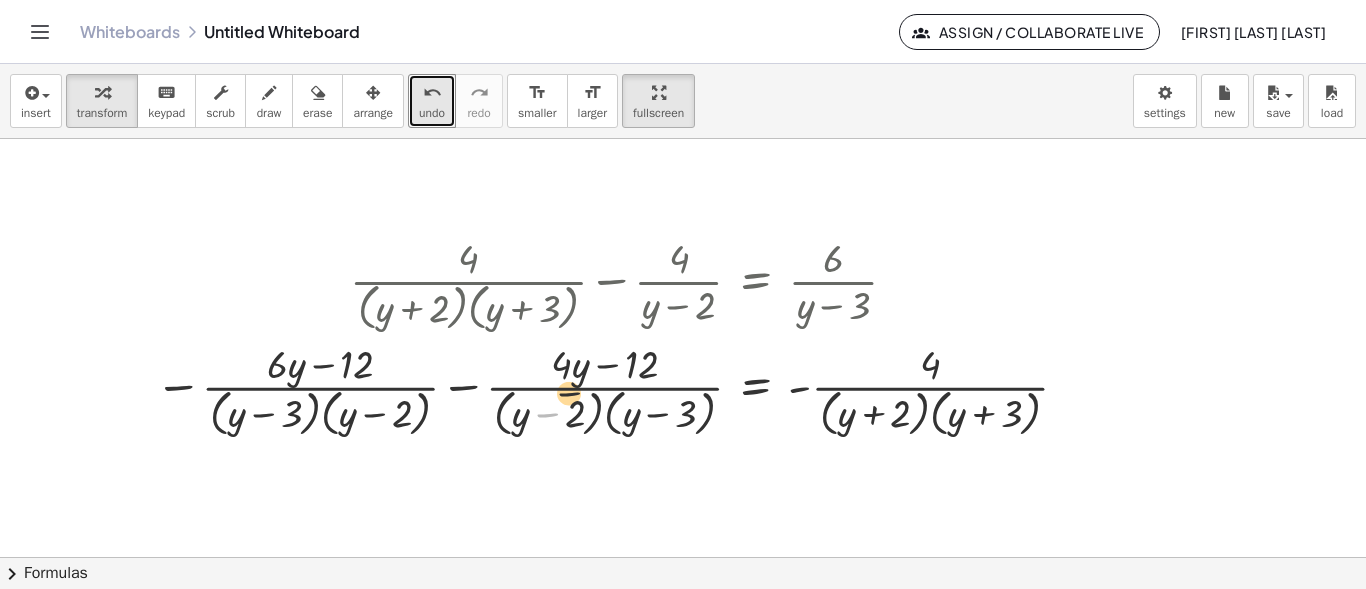 drag, startPoint x: 603, startPoint y: 374, endPoint x: 591, endPoint y: 372, distance: 12.165525 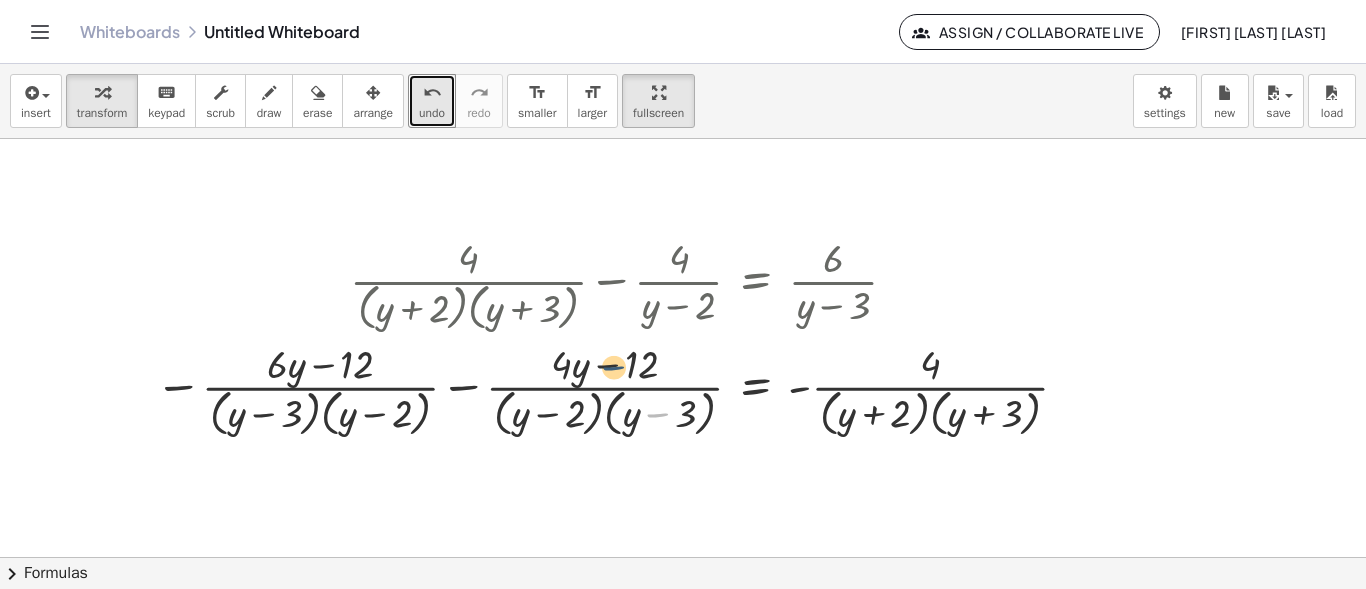 drag, startPoint x: 666, startPoint y: 417, endPoint x: 616, endPoint y: 362, distance: 74.330345 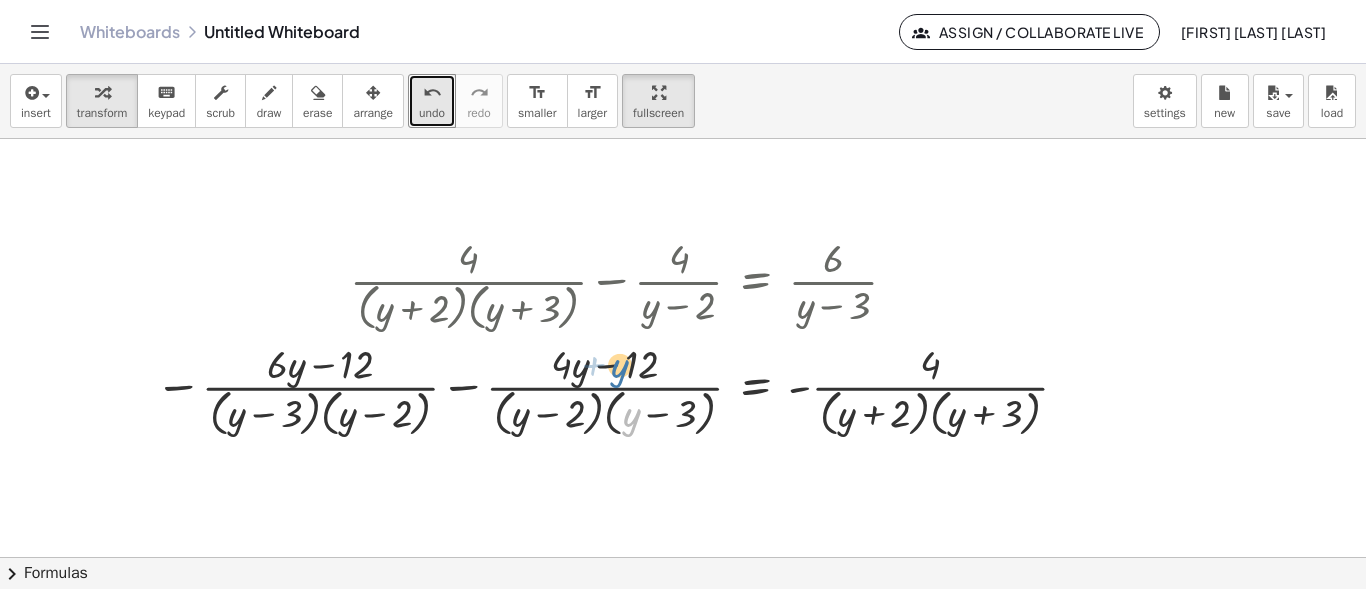 drag, startPoint x: 637, startPoint y: 420, endPoint x: 622, endPoint y: 351, distance: 70.61161 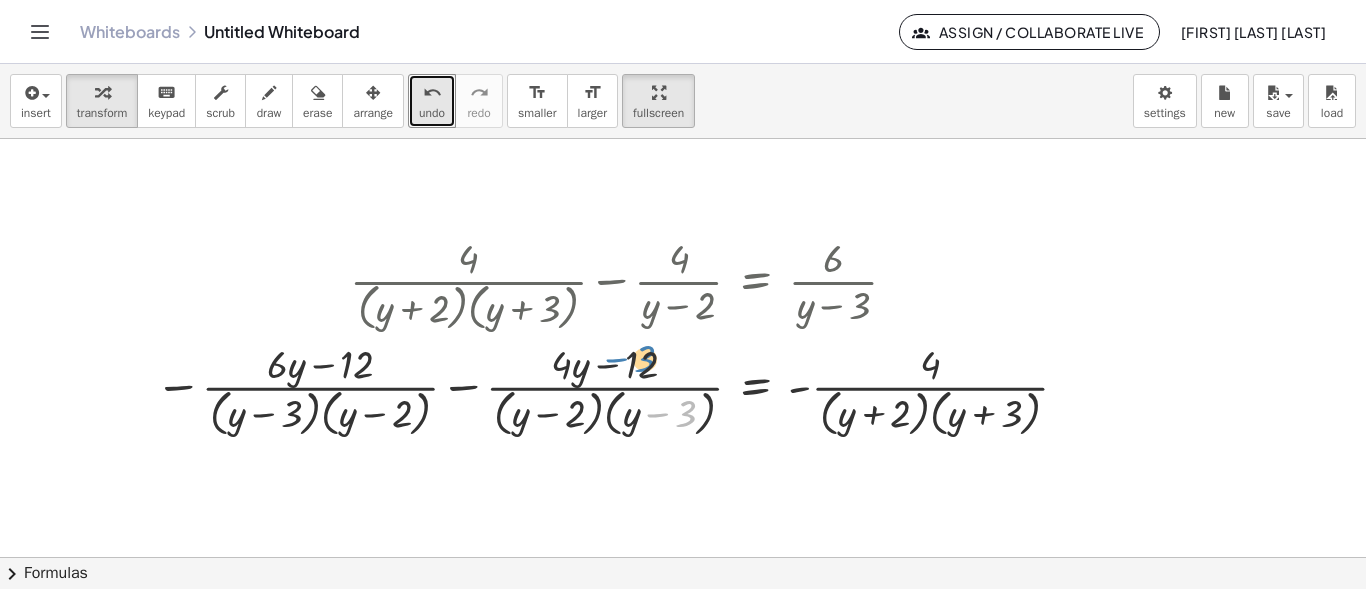 drag, startPoint x: 696, startPoint y: 415, endPoint x: 578, endPoint y: 370, distance: 126.28935 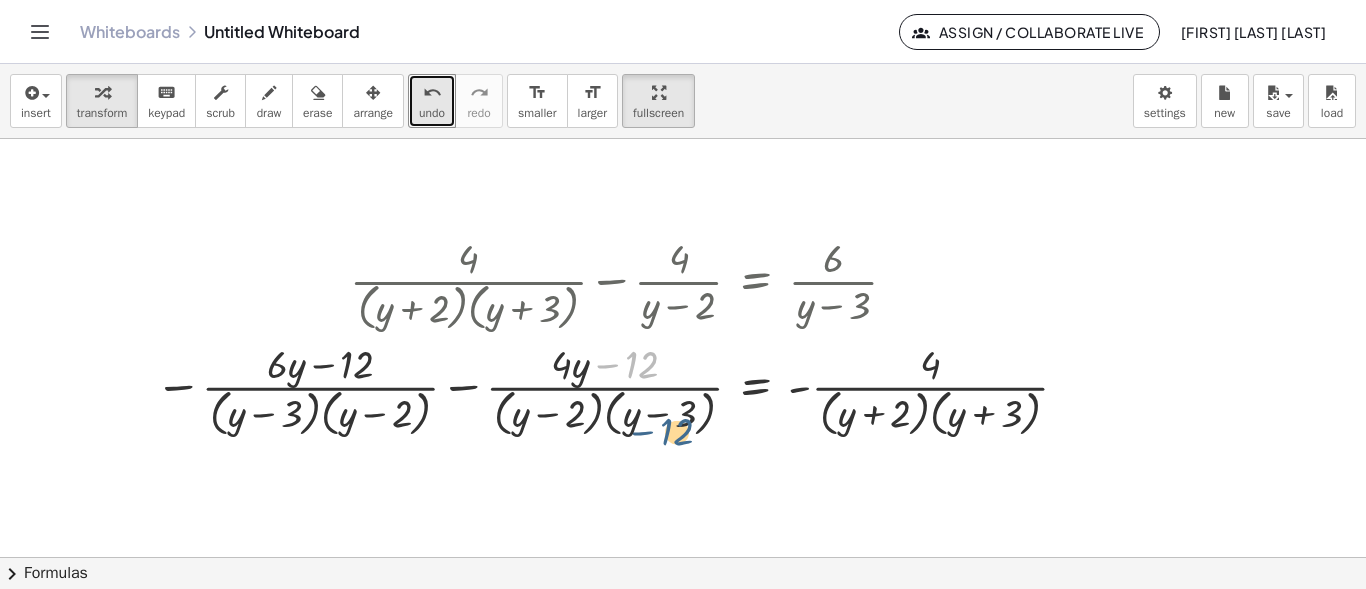 drag, startPoint x: 630, startPoint y: 361, endPoint x: 666, endPoint y: 428, distance: 76.05919 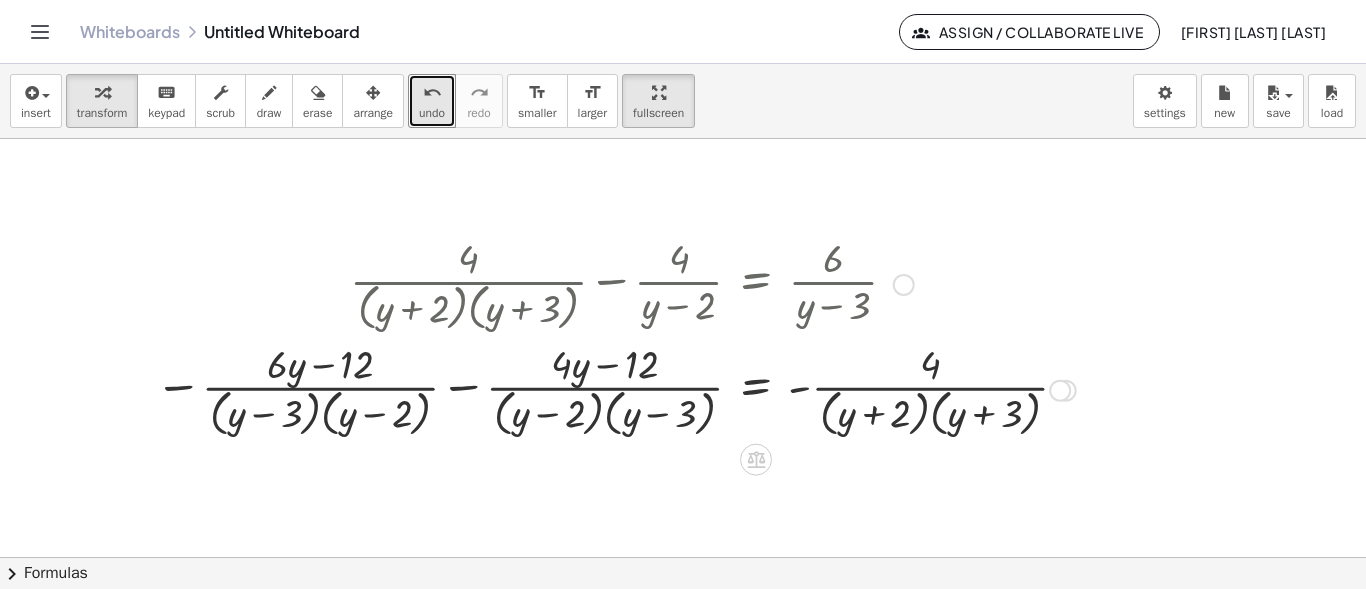 drag, startPoint x: 376, startPoint y: 388, endPoint x: 449, endPoint y: 392, distance: 73.109505 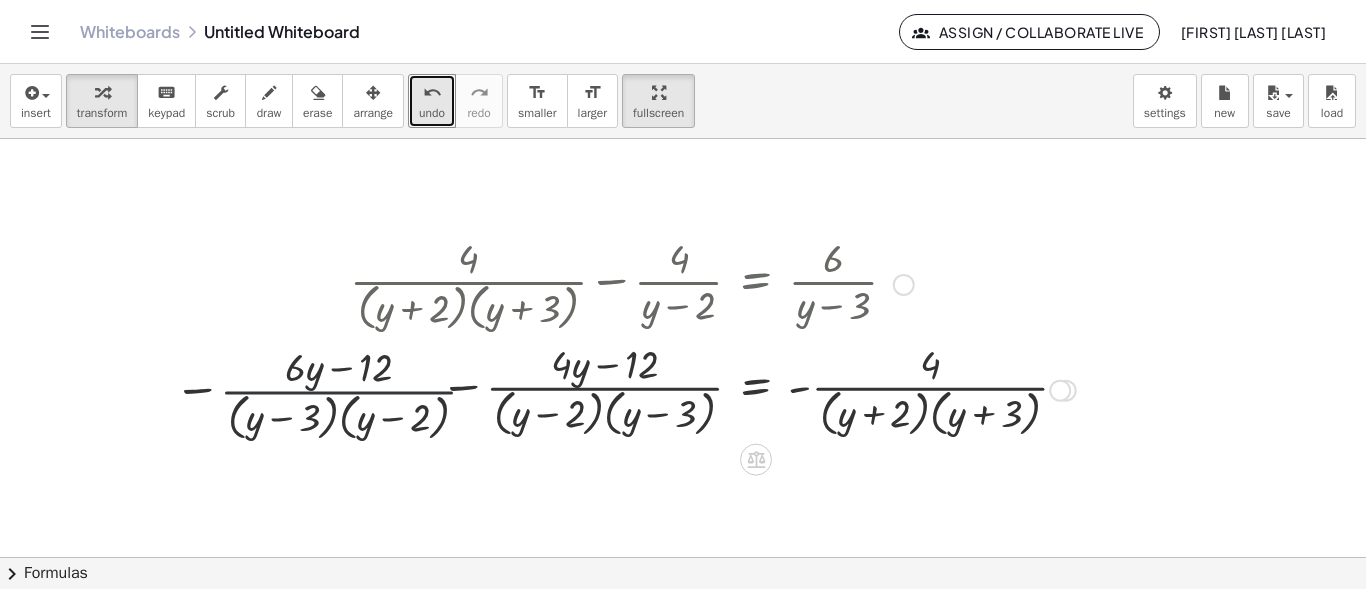 click at bounding box center (615, 389) 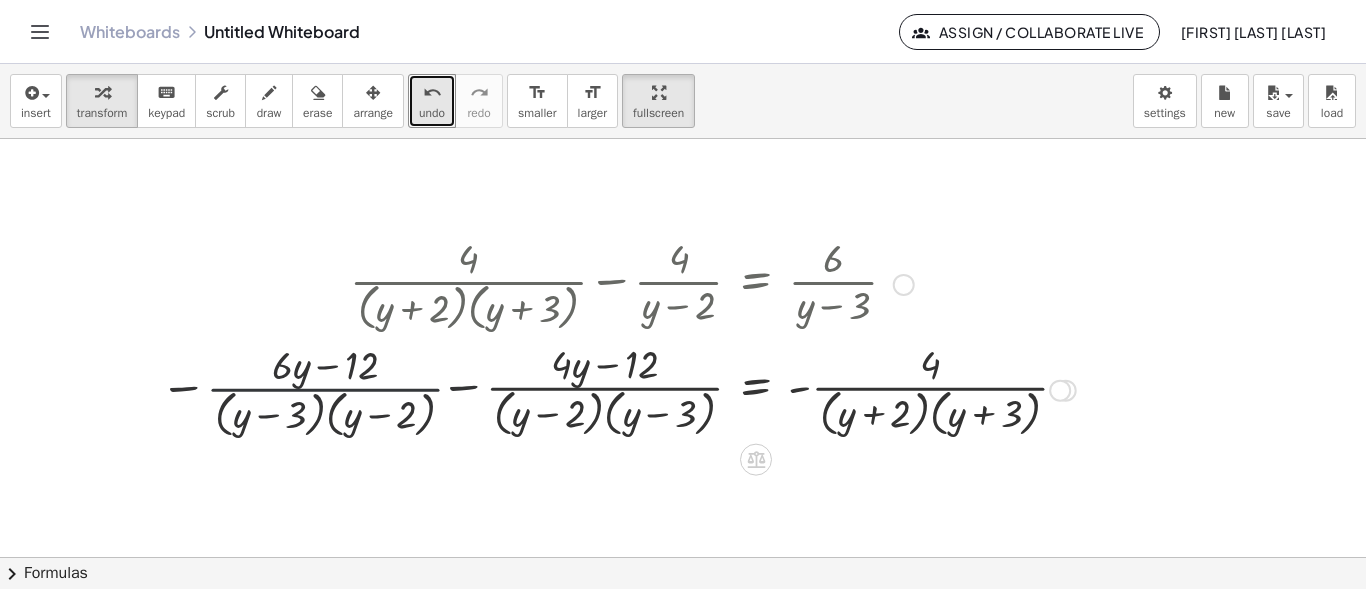 click at bounding box center (615, 389) 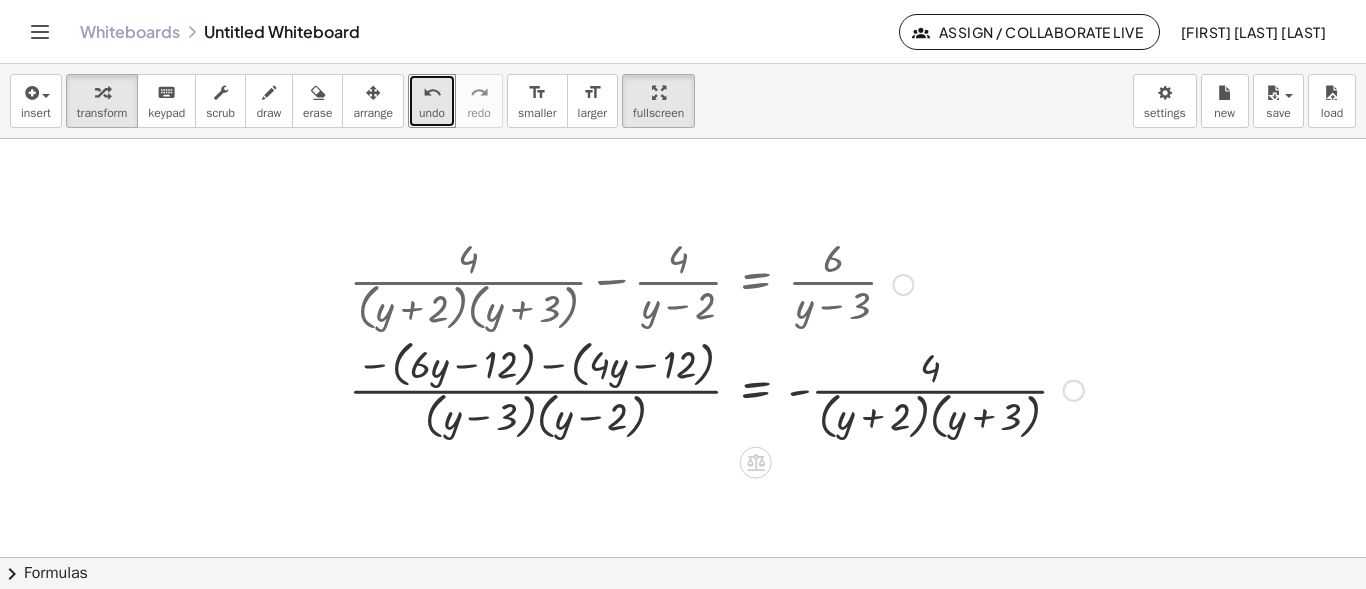 click at bounding box center [716, 388] 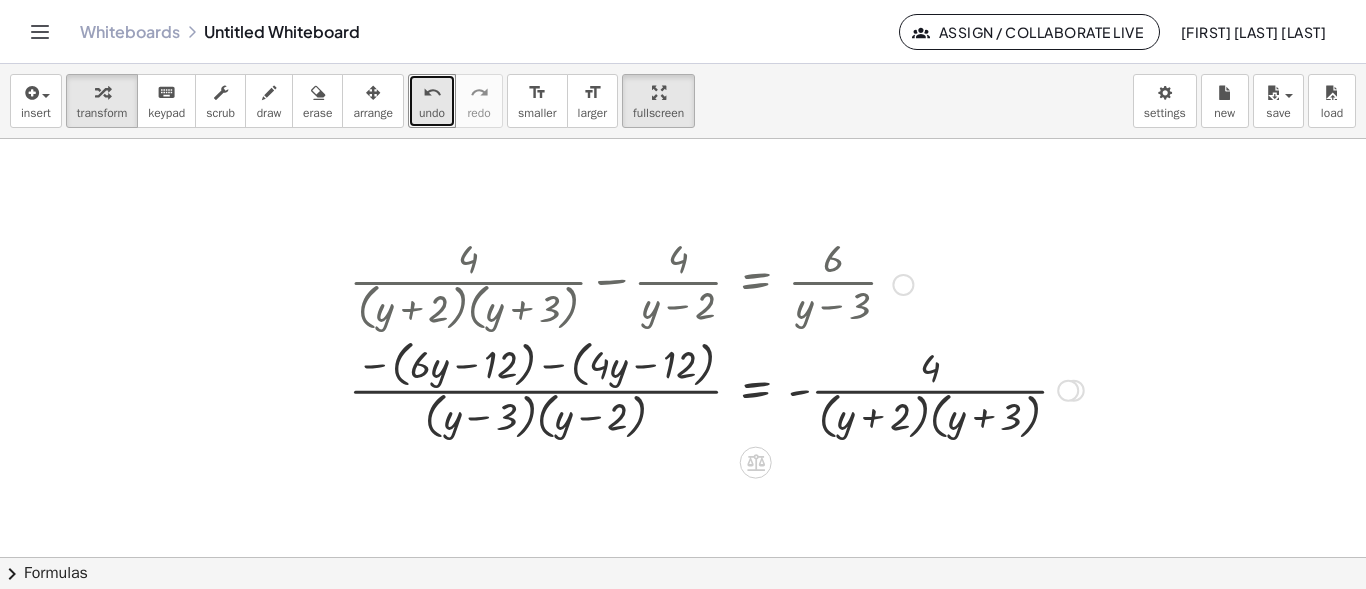 click at bounding box center [716, 388] 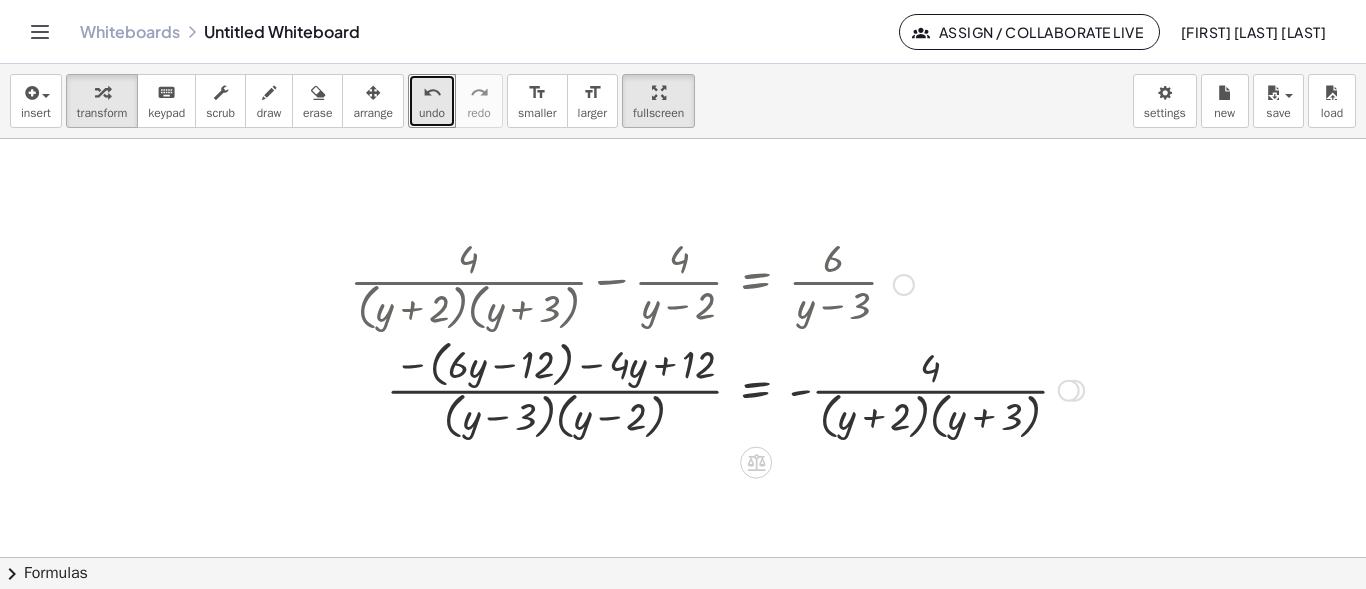 click at bounding box center (717, 388) 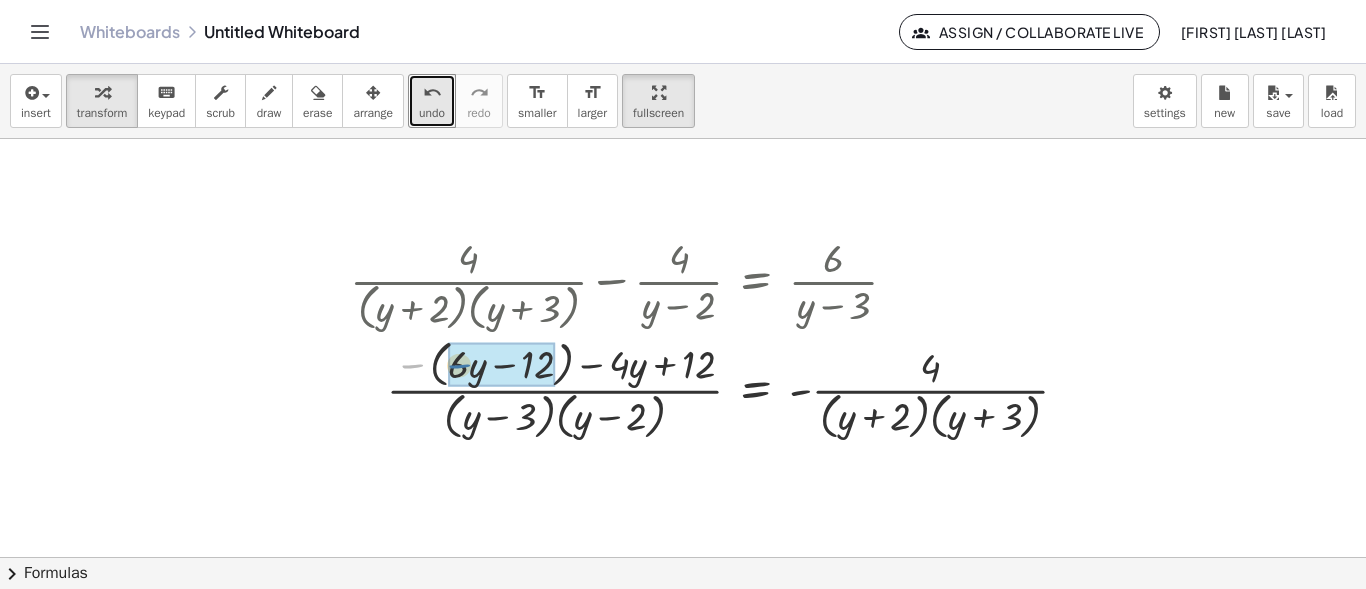 drag, startPoint x: 421, startPoint y: 365, endPoint x: 516, endPoint y: 365, distance: 95 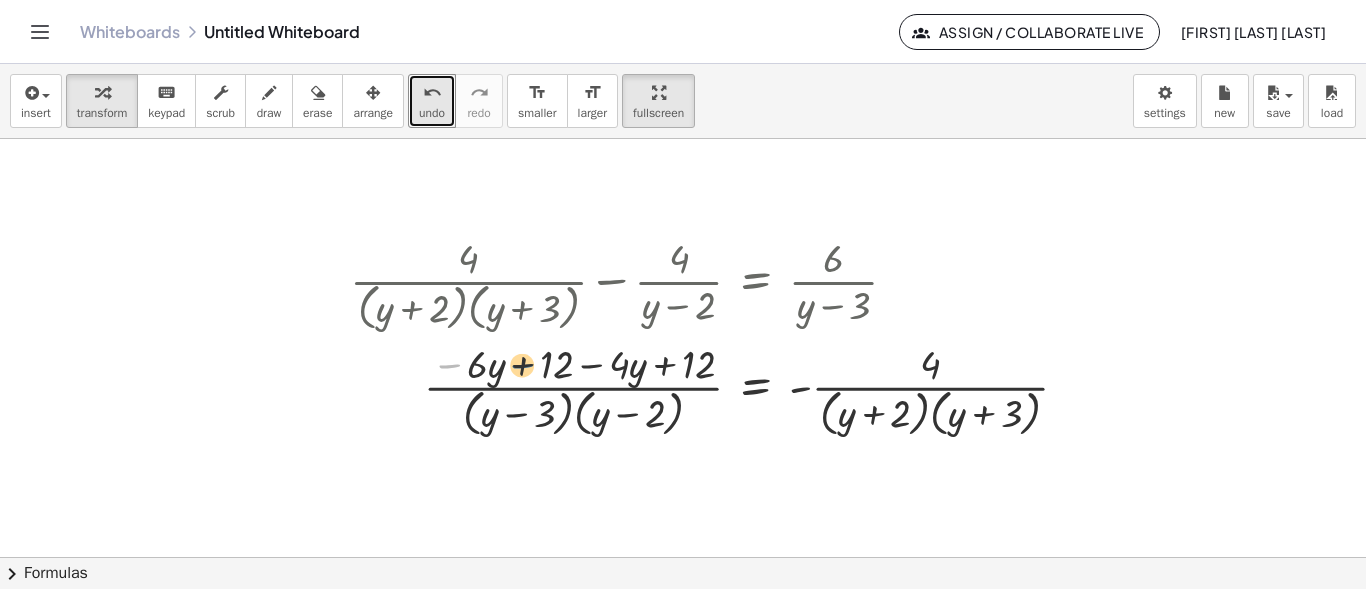 drag, startPoint x: 454, startPoint y: 369, endPoint x: 527, endPoint y: 369, distance: 73 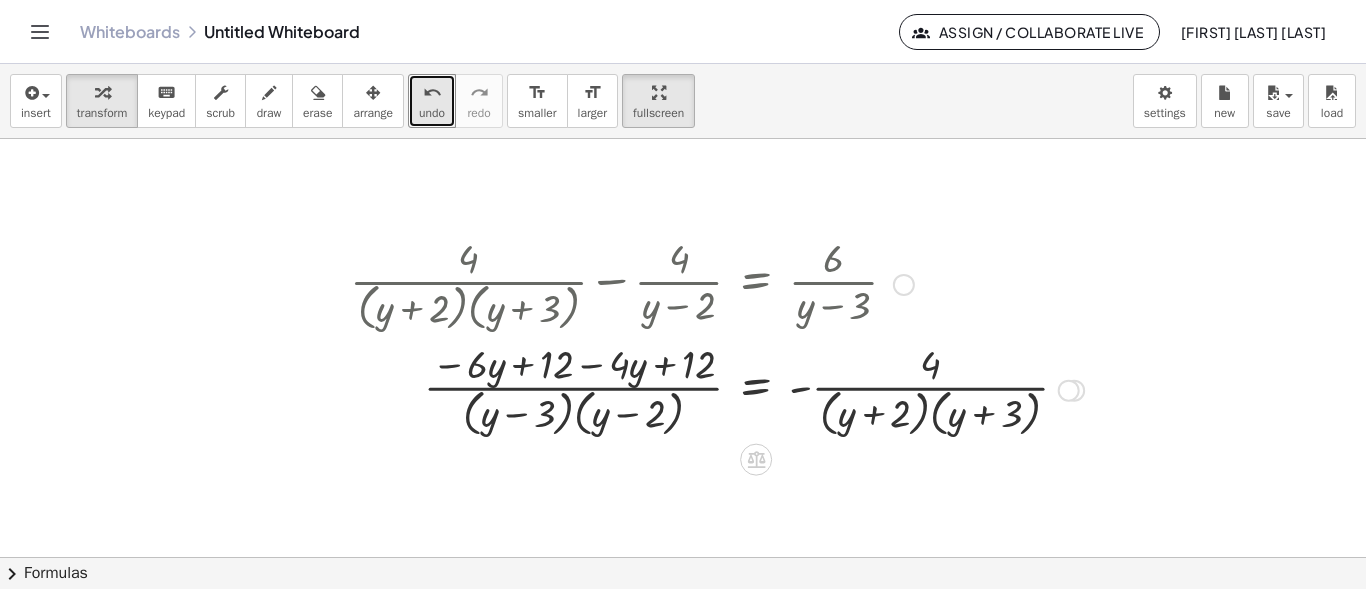 click at bounding box center (717, 389) 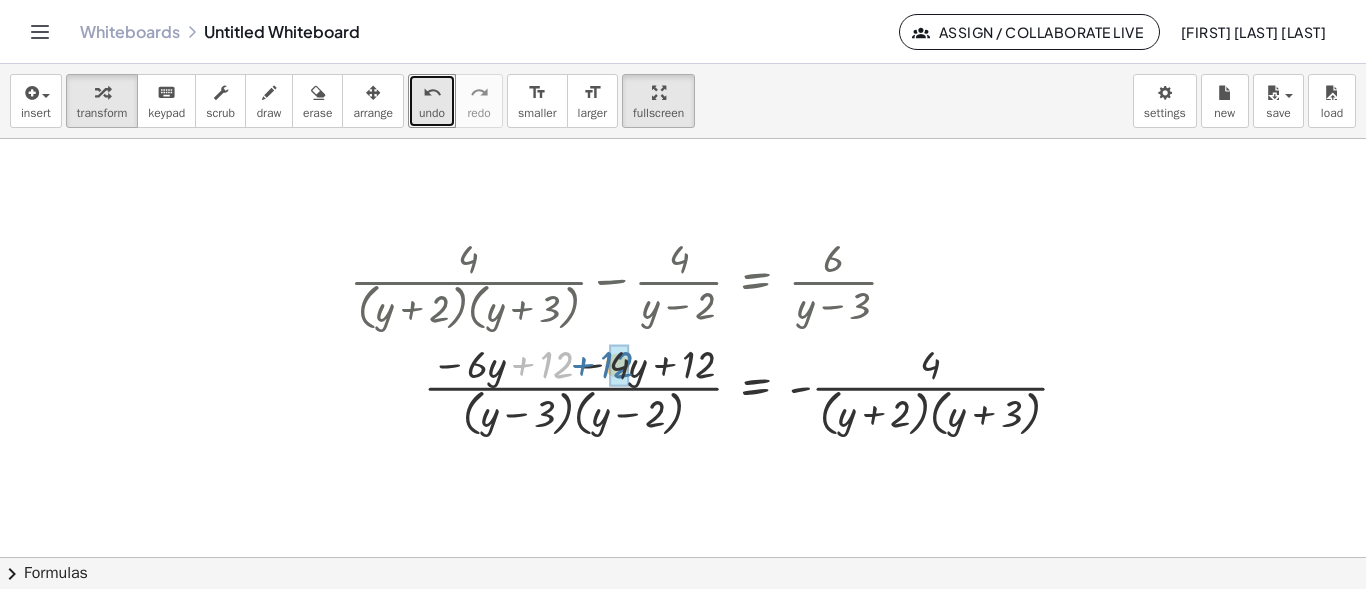 drag, startPoint x: 548, startPoint y: 365, endPoint x: 608, endPoint y: 365, distance: 60 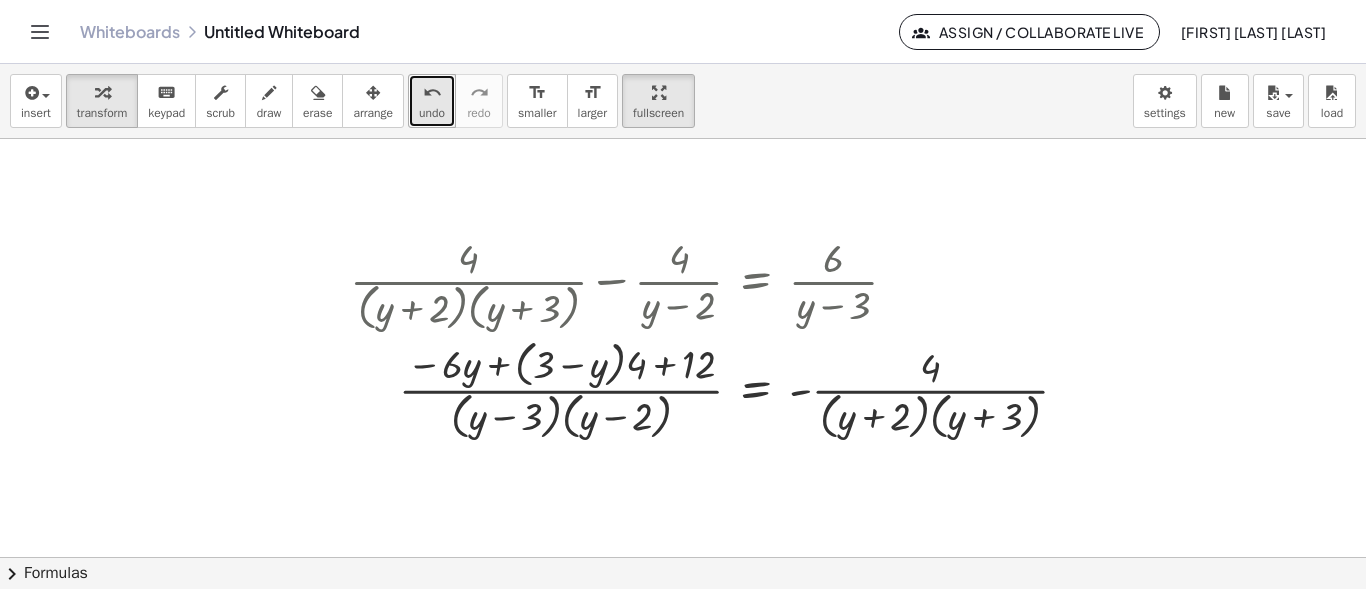click on "undo" at bounding box center [432, 113] 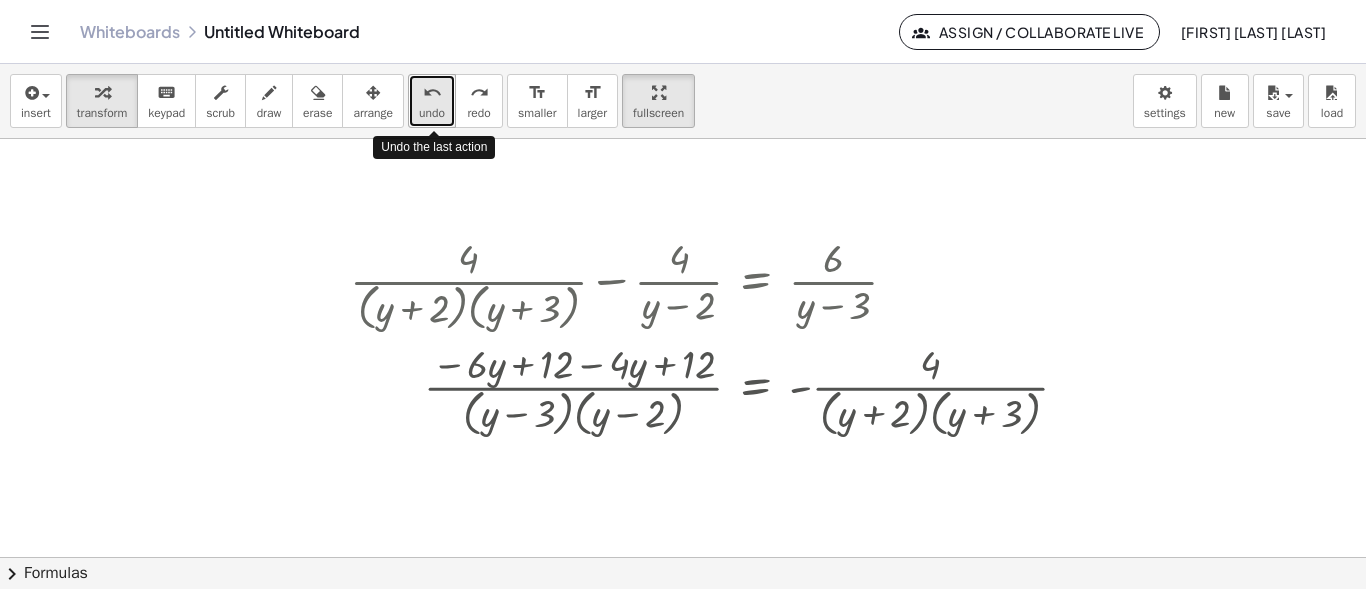 click on "undo" at bounding box center (432, 113) 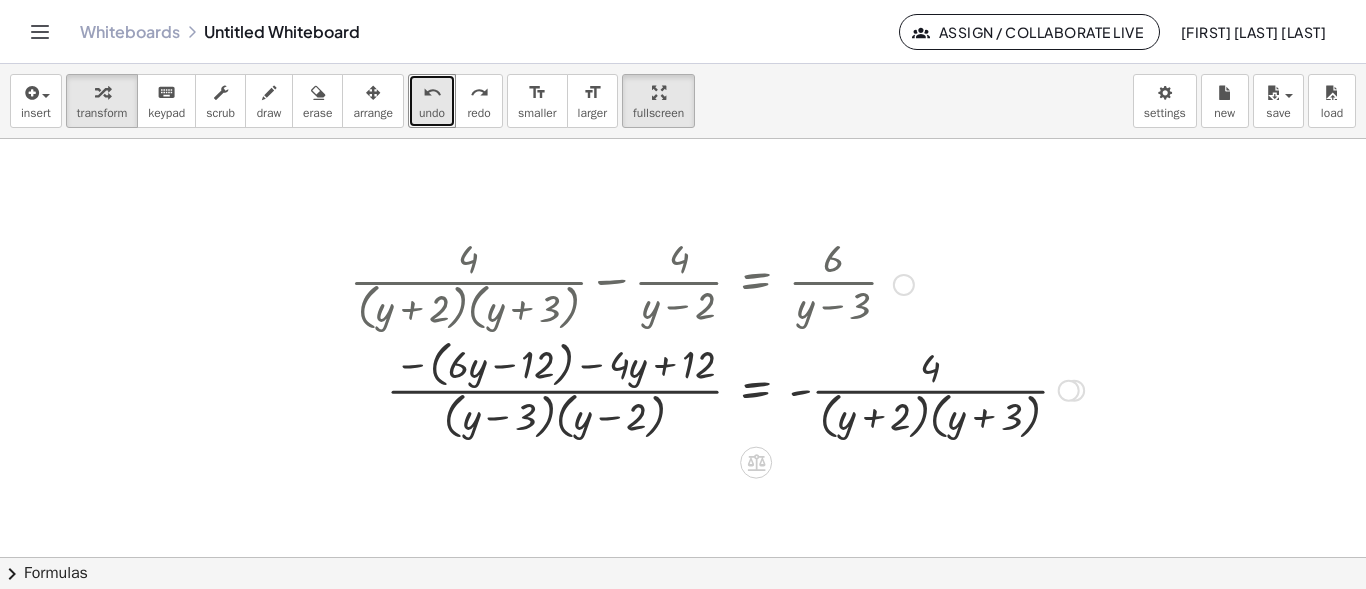 click at bounding box center [698, 388] 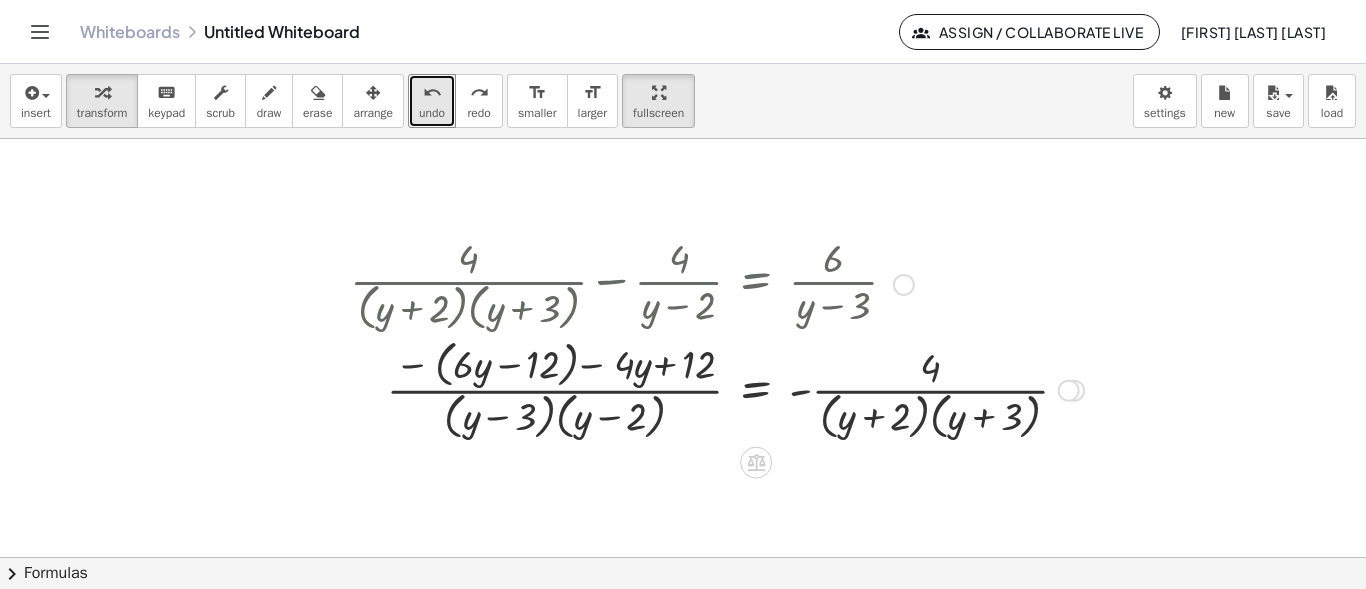 click at bounding box center (698, 388) 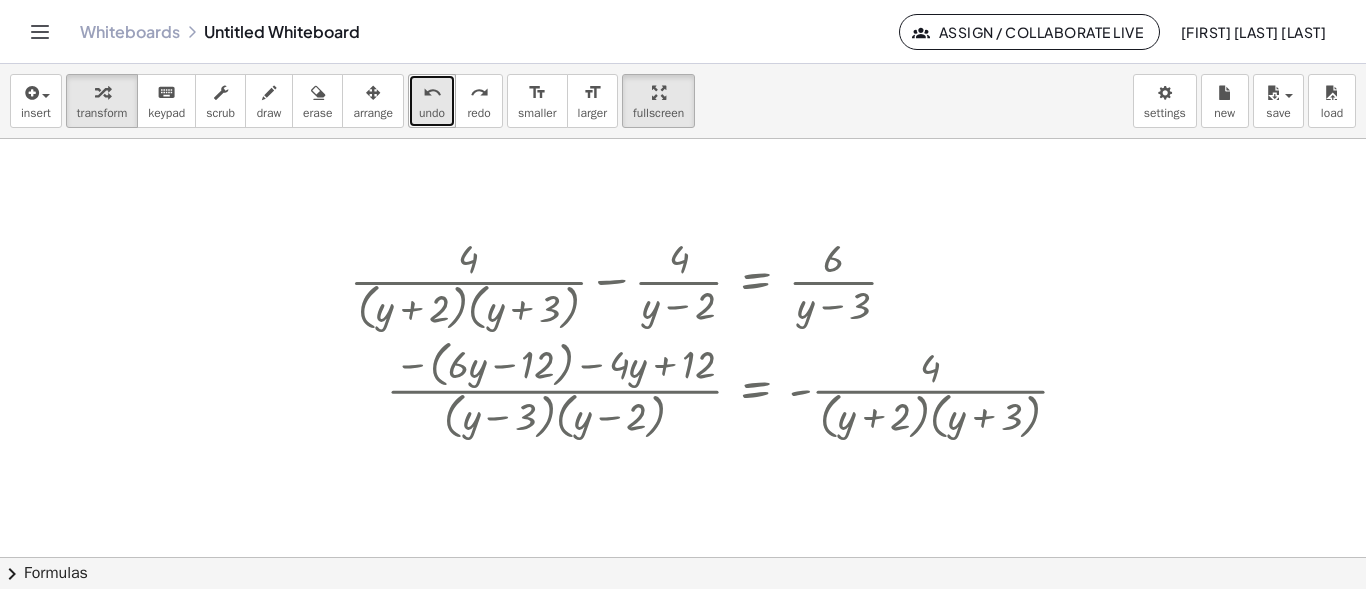 click on "undo" at bounding box center (432, 93) 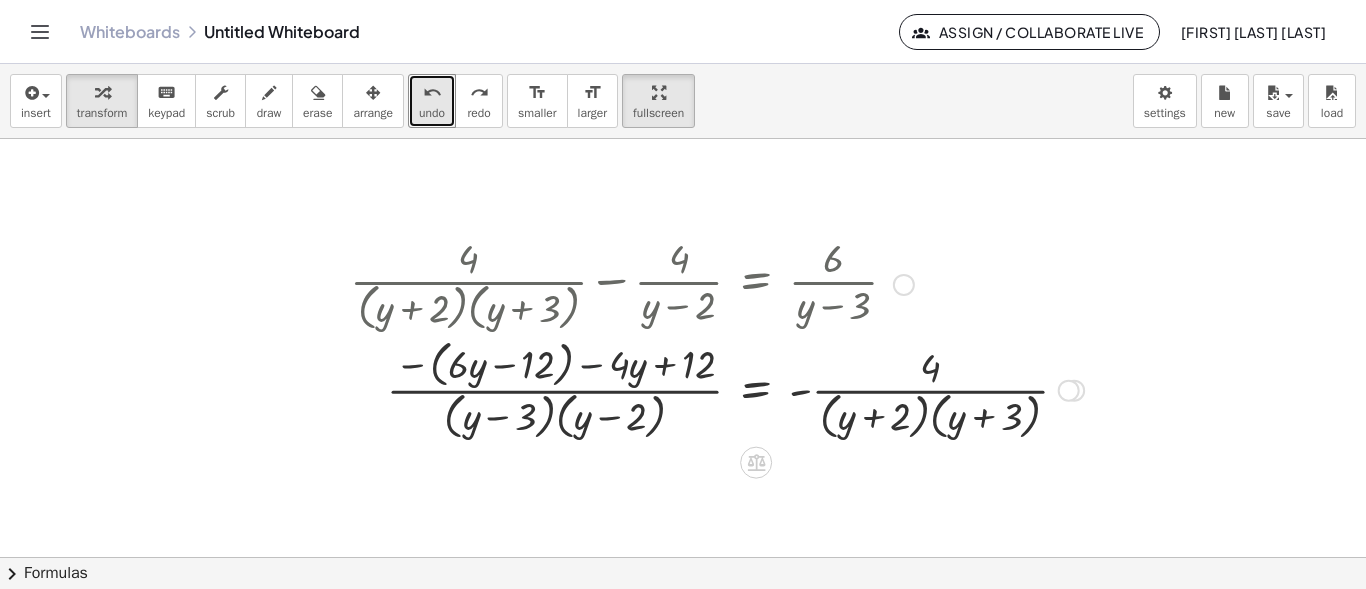 click at bounding box center [698, 388] 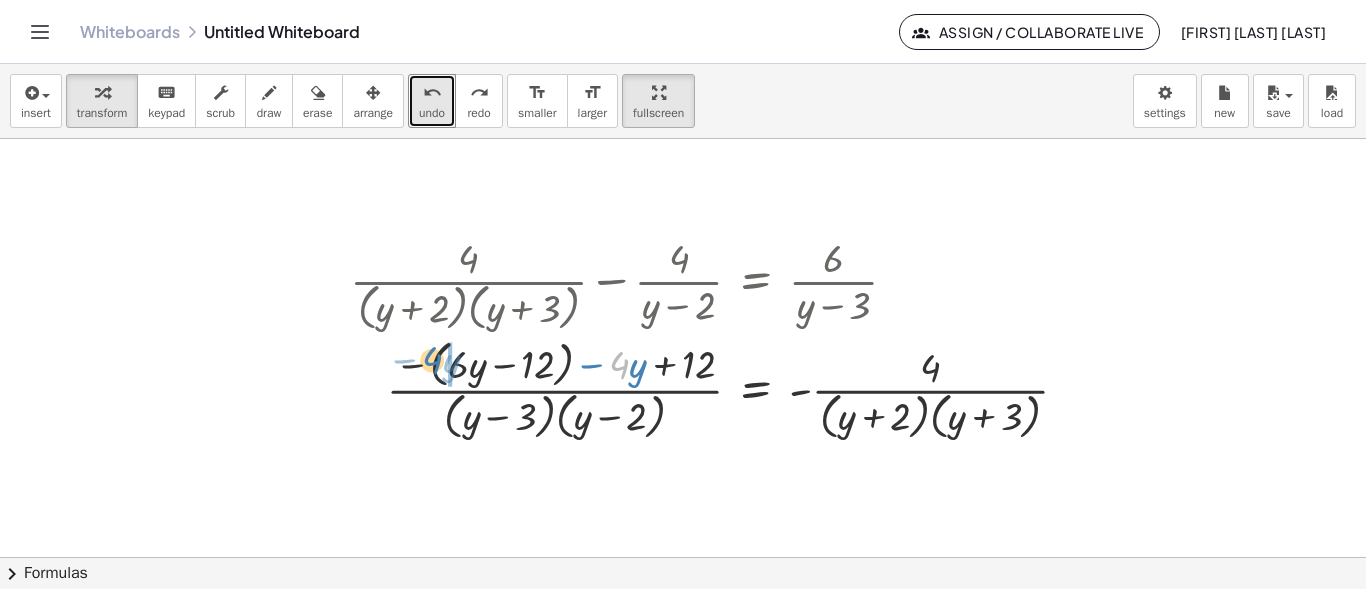 drag, startPoint x: 614, startPoint y: 365, endPoint x: 436, endPoint y: 360, distance: 178.0702 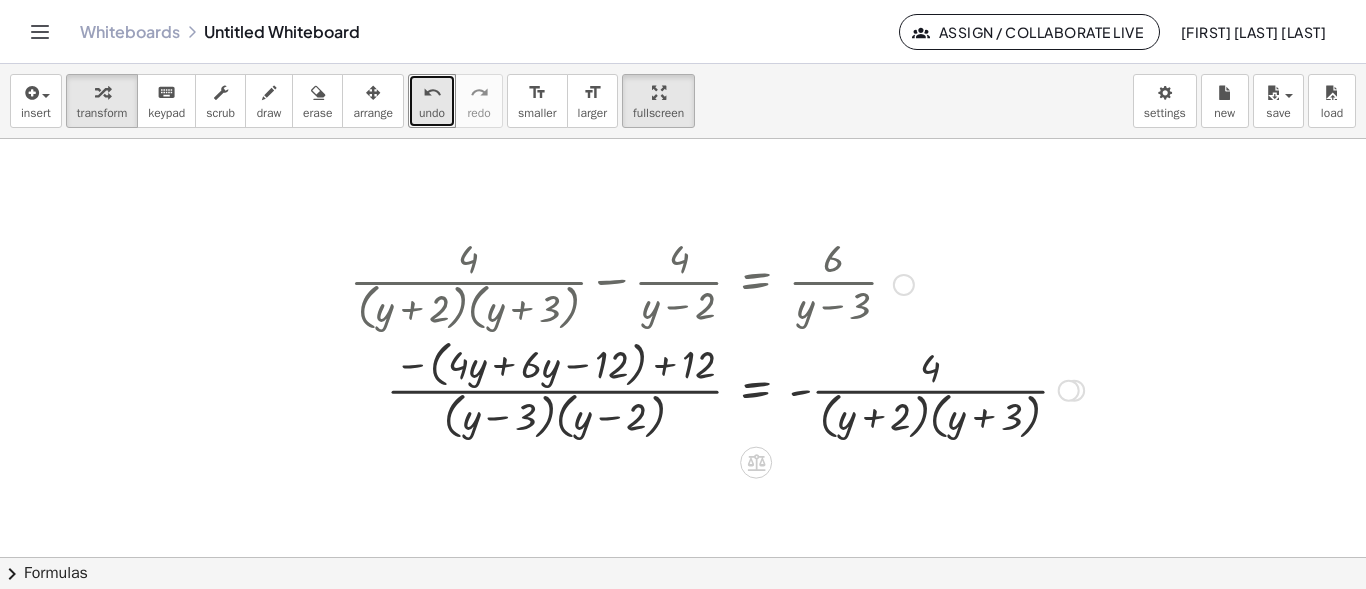 click at bounding box center [698, 388] 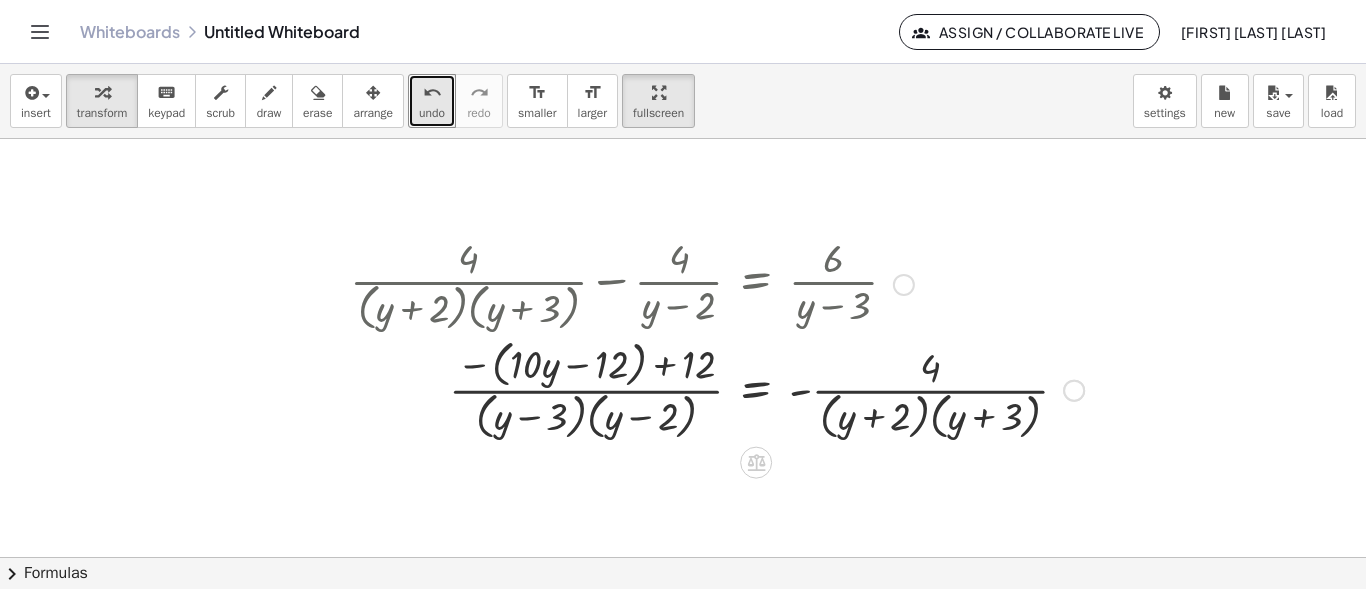 click at bounding box center (717, 388) 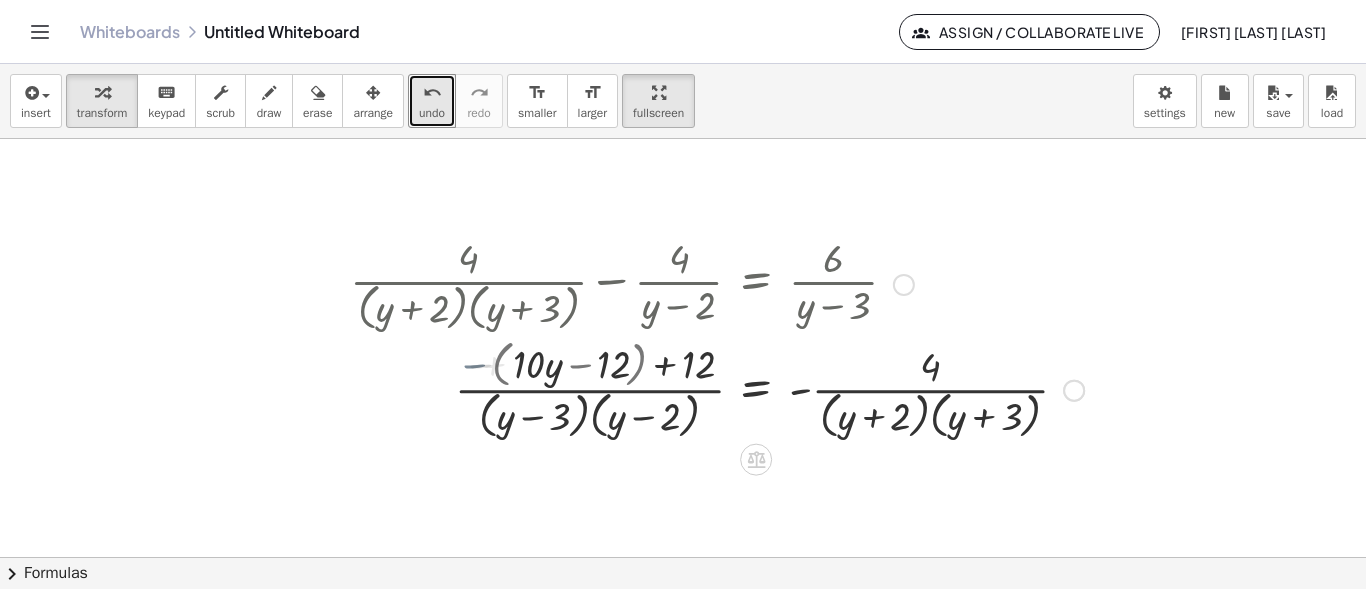 click at bounding box center [717, 389] 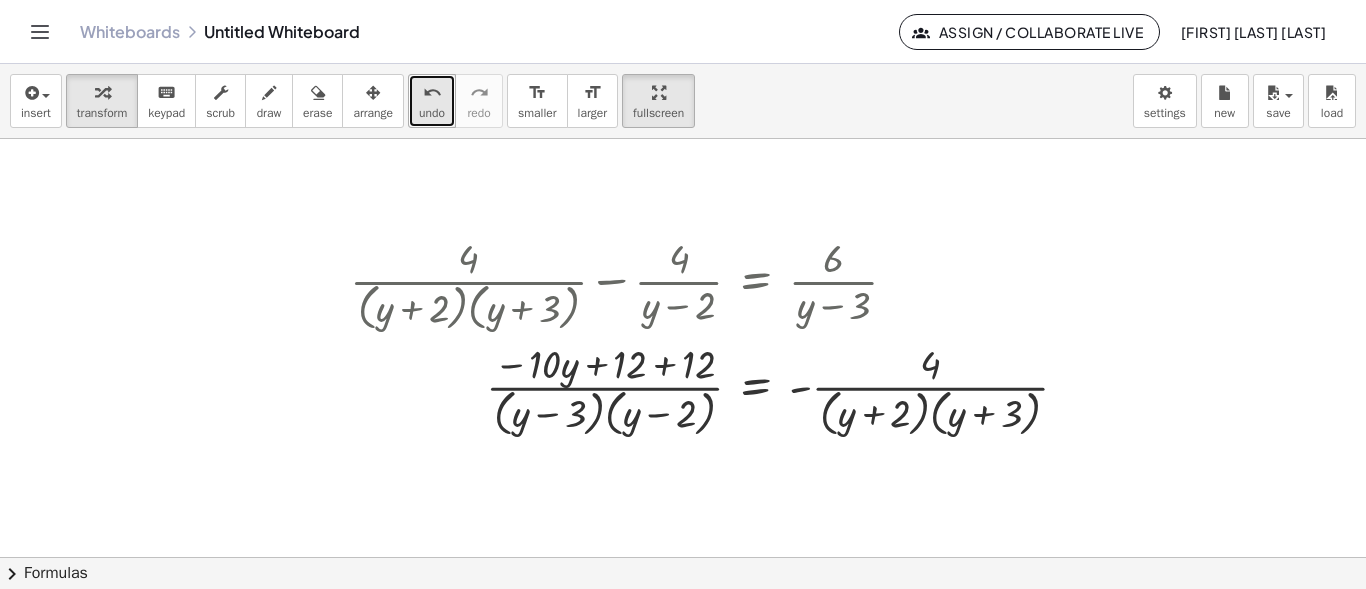 click on "undo" at bounding box center (432, 93) 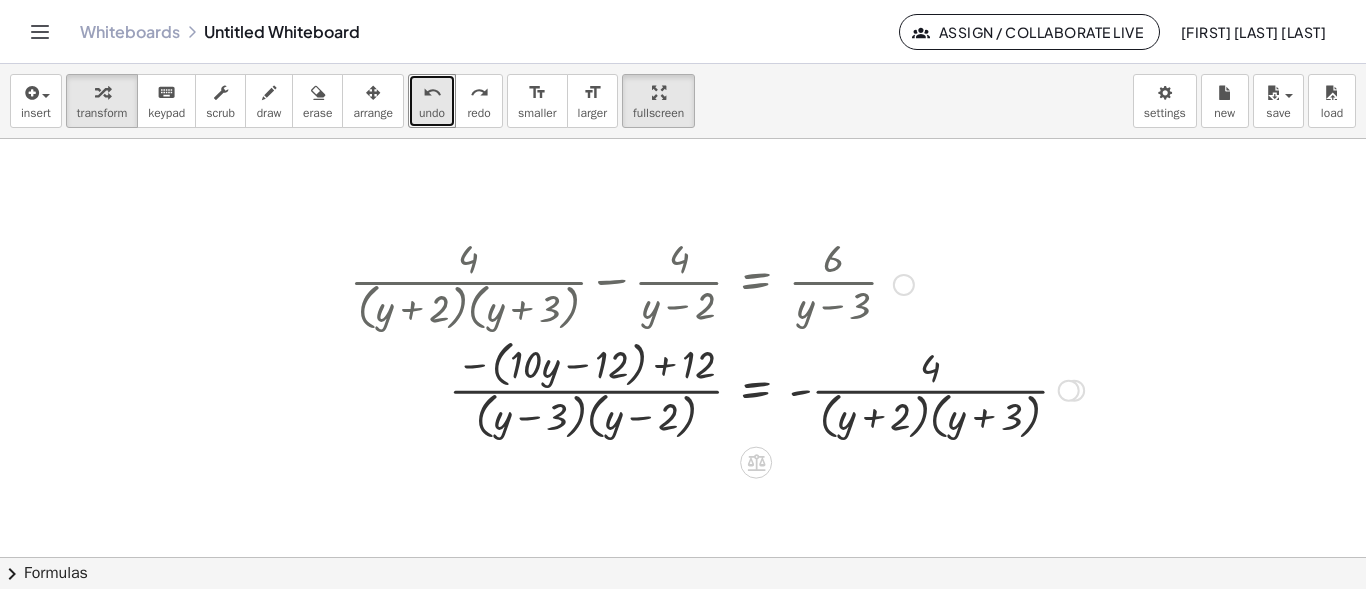 click at bounding box center (698, 388) 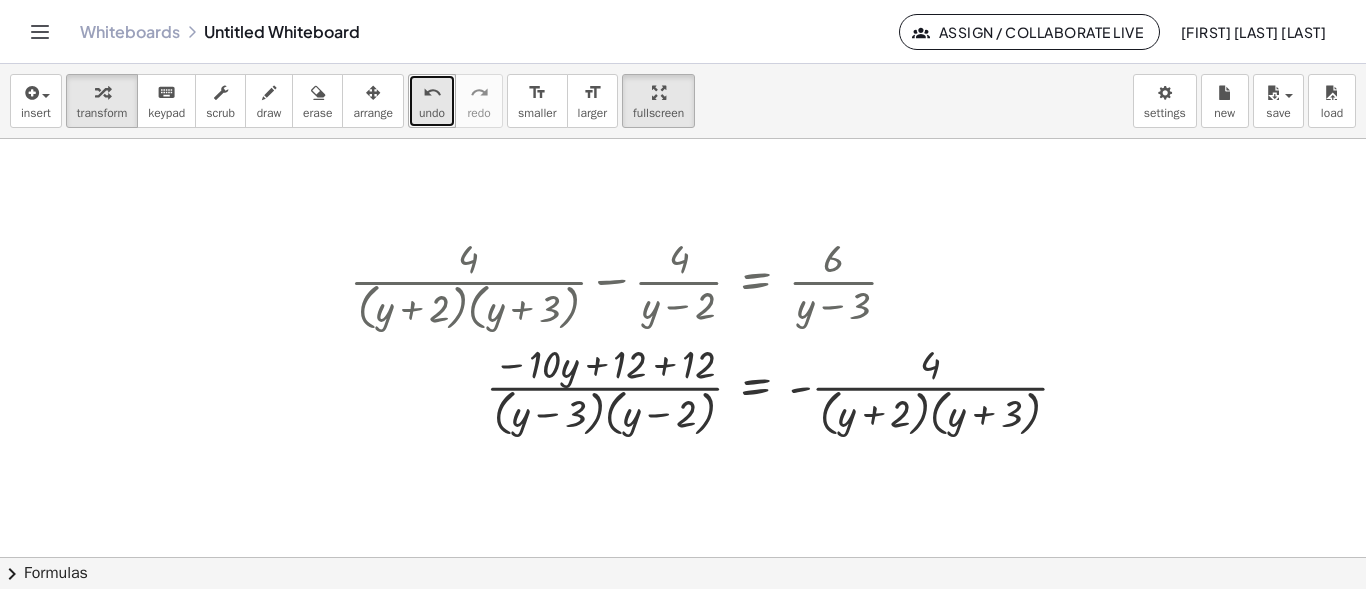 click on "undo" at bounding box center [432, 113] 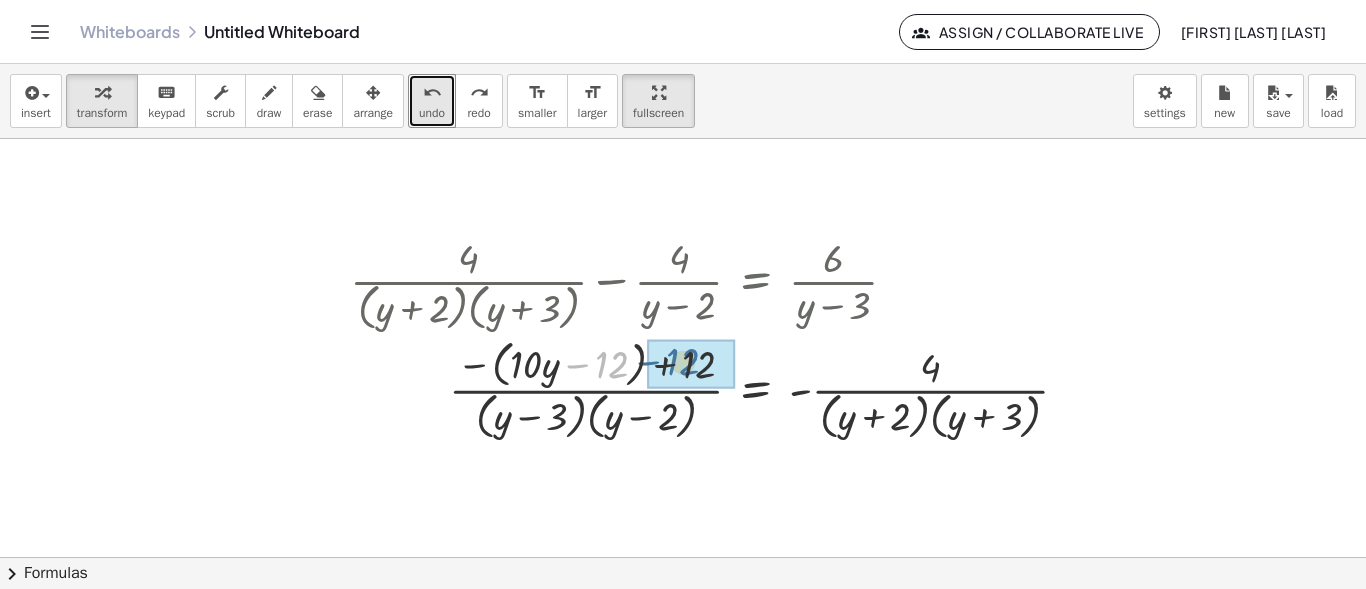 drag, startPoint x: 636, startPoint y: 364, endPoint x: 681, endPoint y: 362, distance: 45.044422 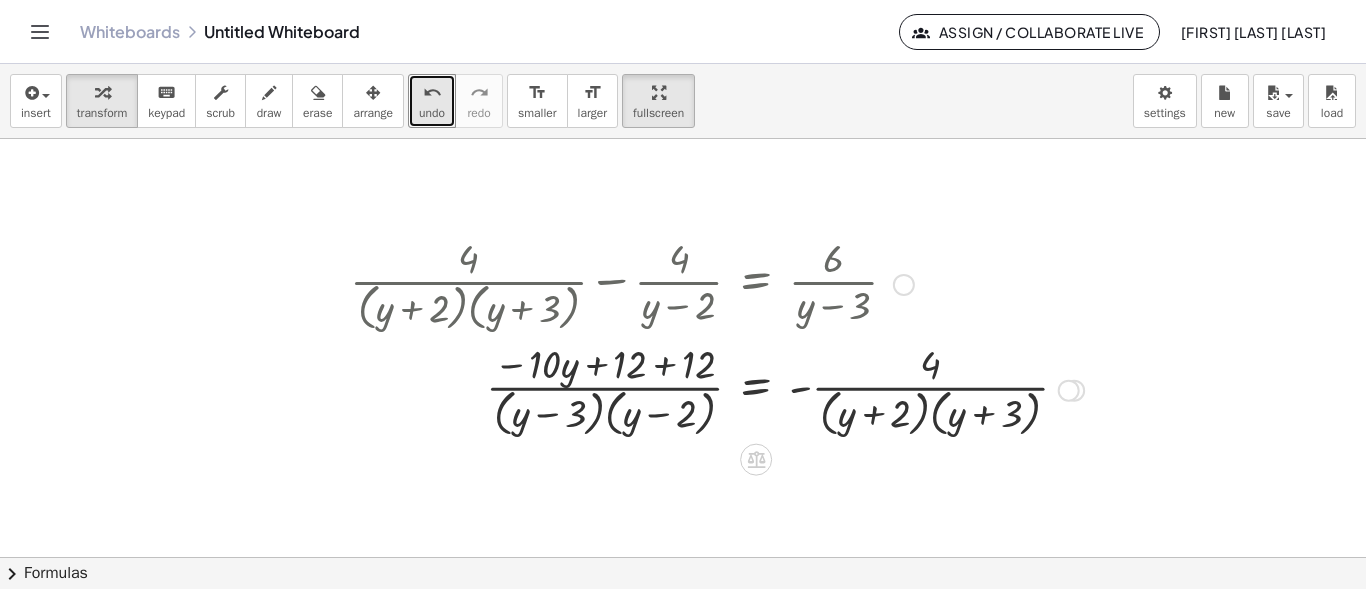 click at bounding box center [717, 389] 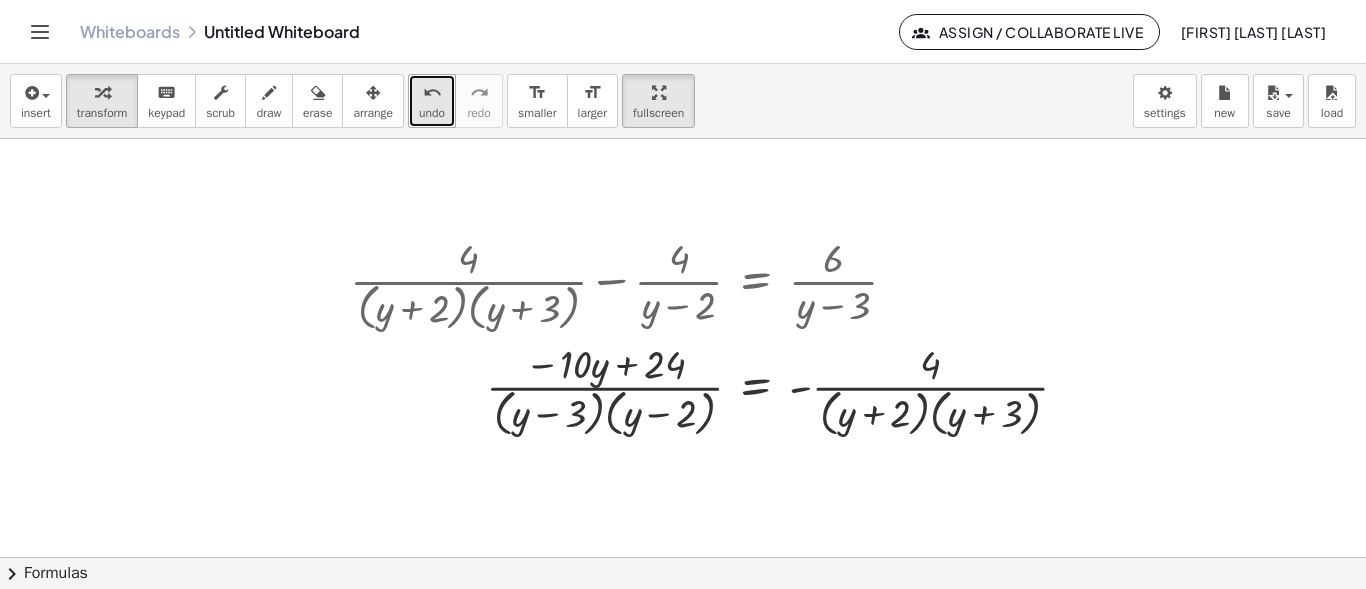 click on "undo" at bounding box center (432, 113) 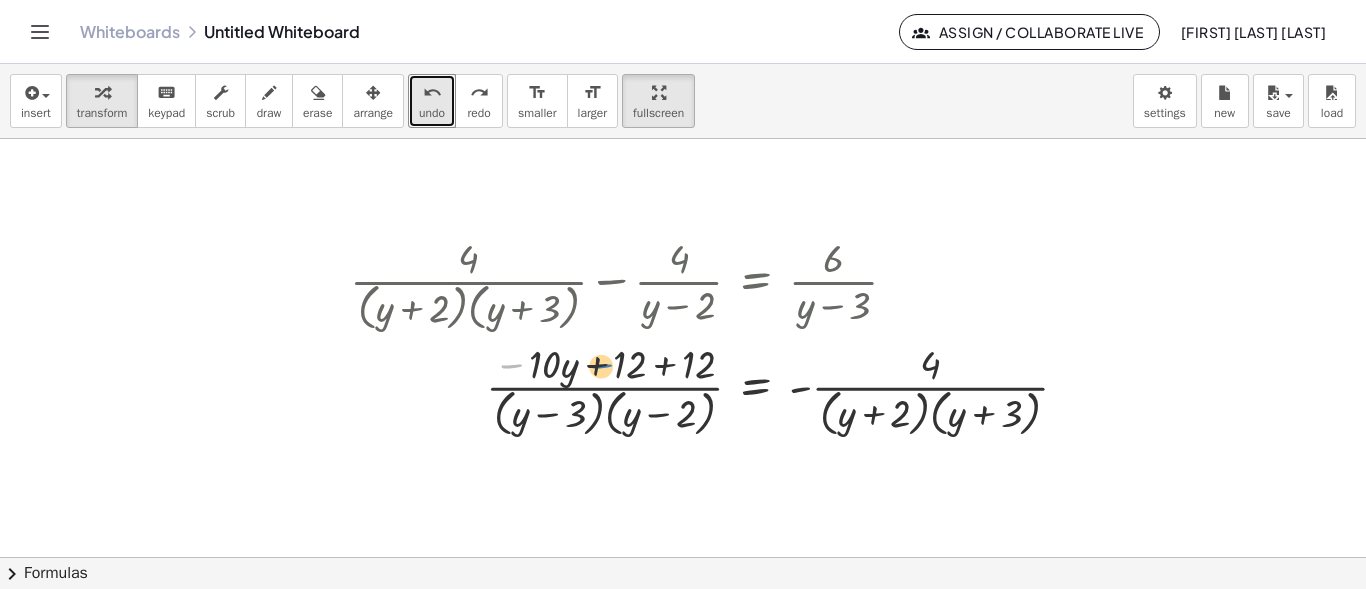 drag, startPoint x: 515, startPoint y: 363, endPoint x: 611, endPoint y: 368, distance: 96.13012 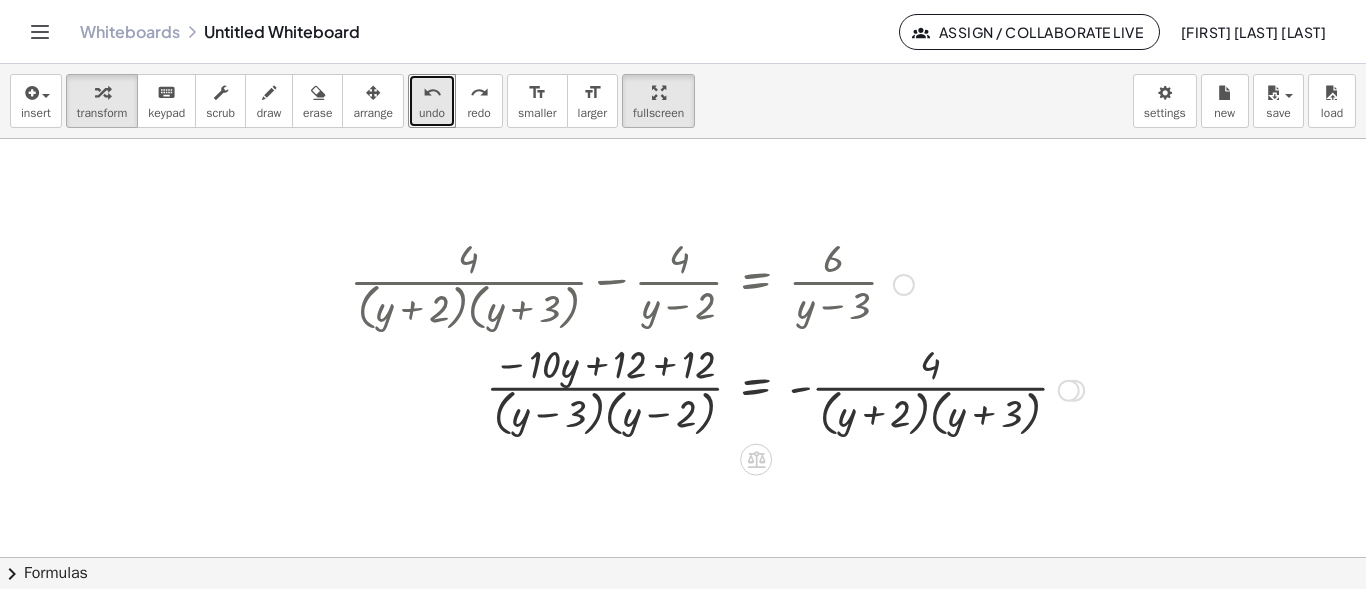 click at bounding box center [717, 389] 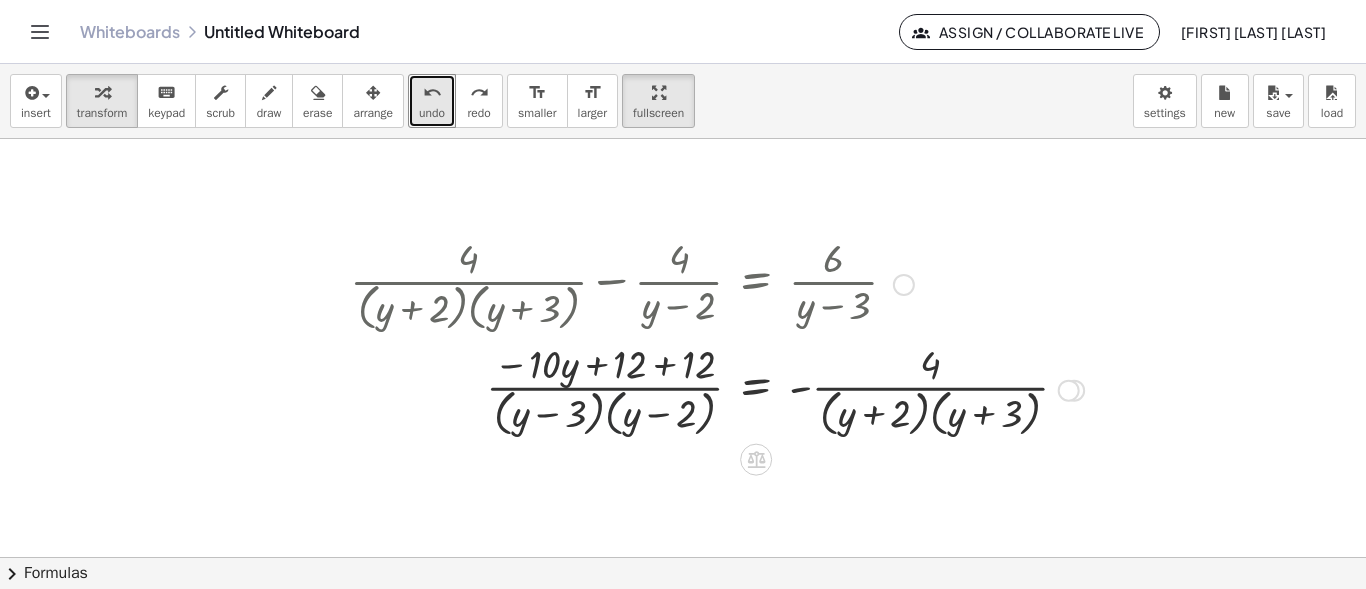 click at bounding box center [717, 389] 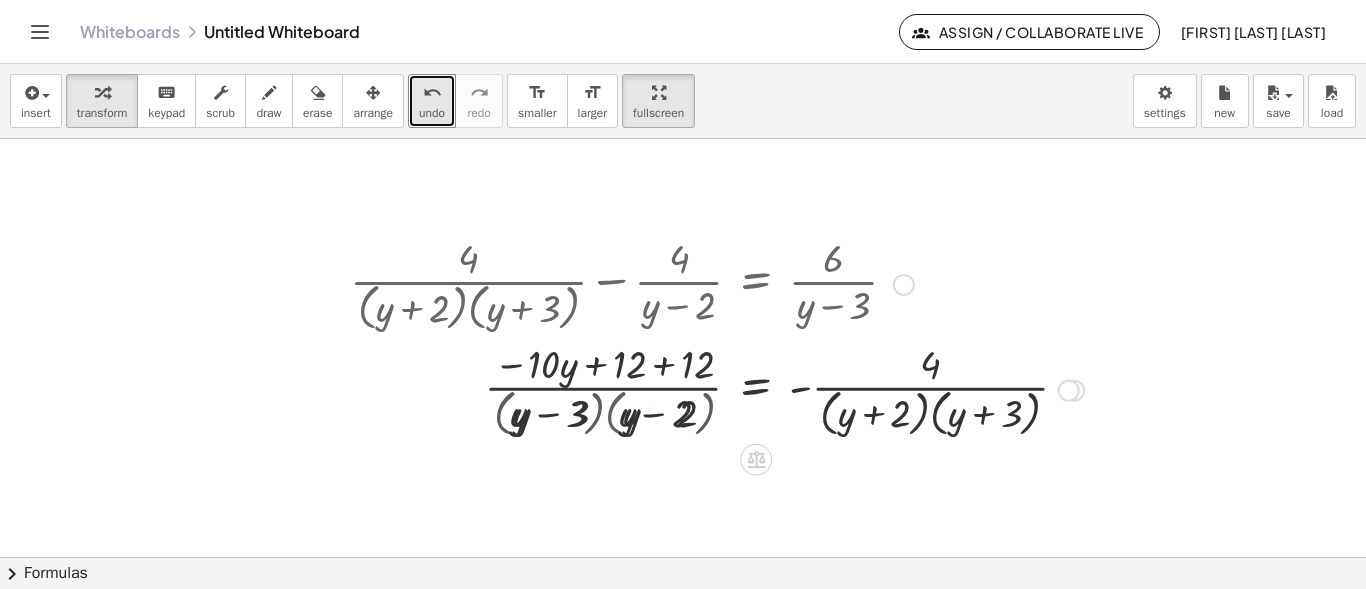 click at bounding box center [717, 389] 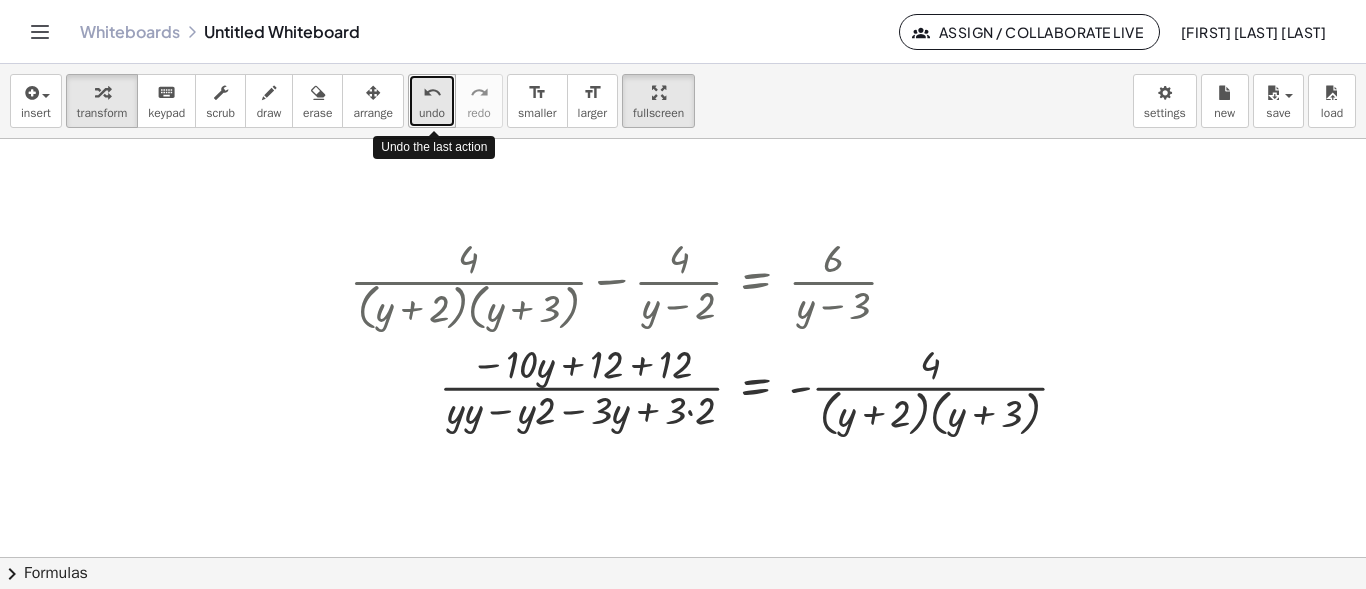 click on "undo undo" at bounding box center (432, 101) 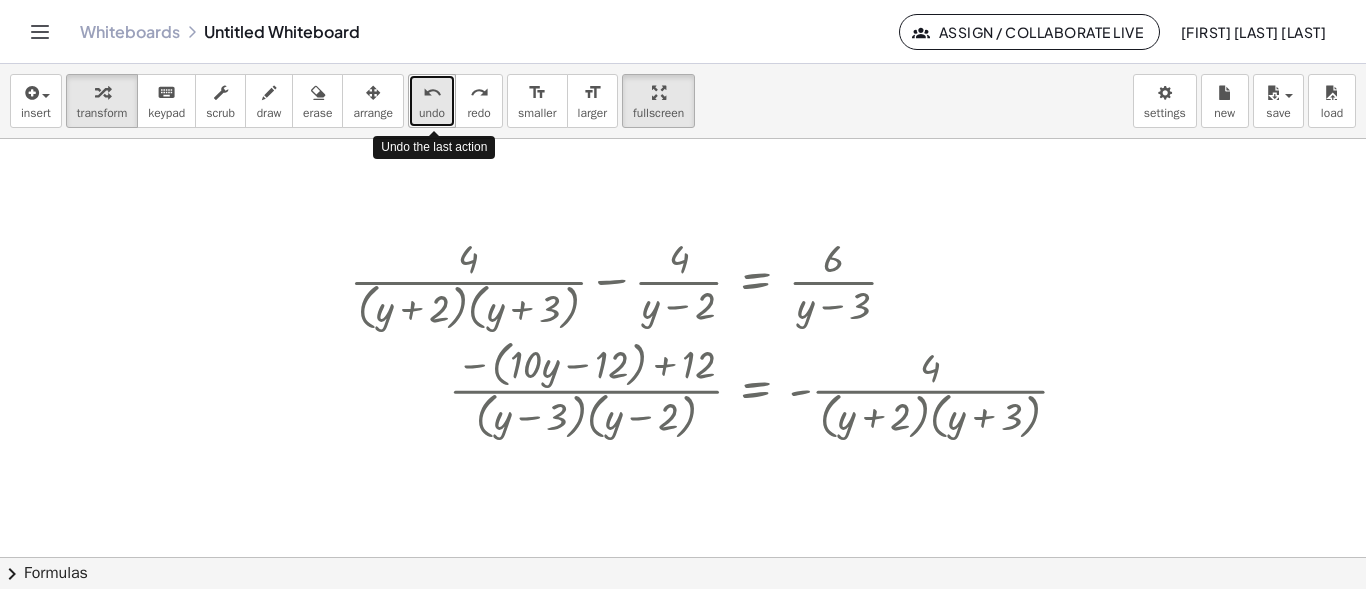 click on "undo undo" at bounding box center [432, 101] 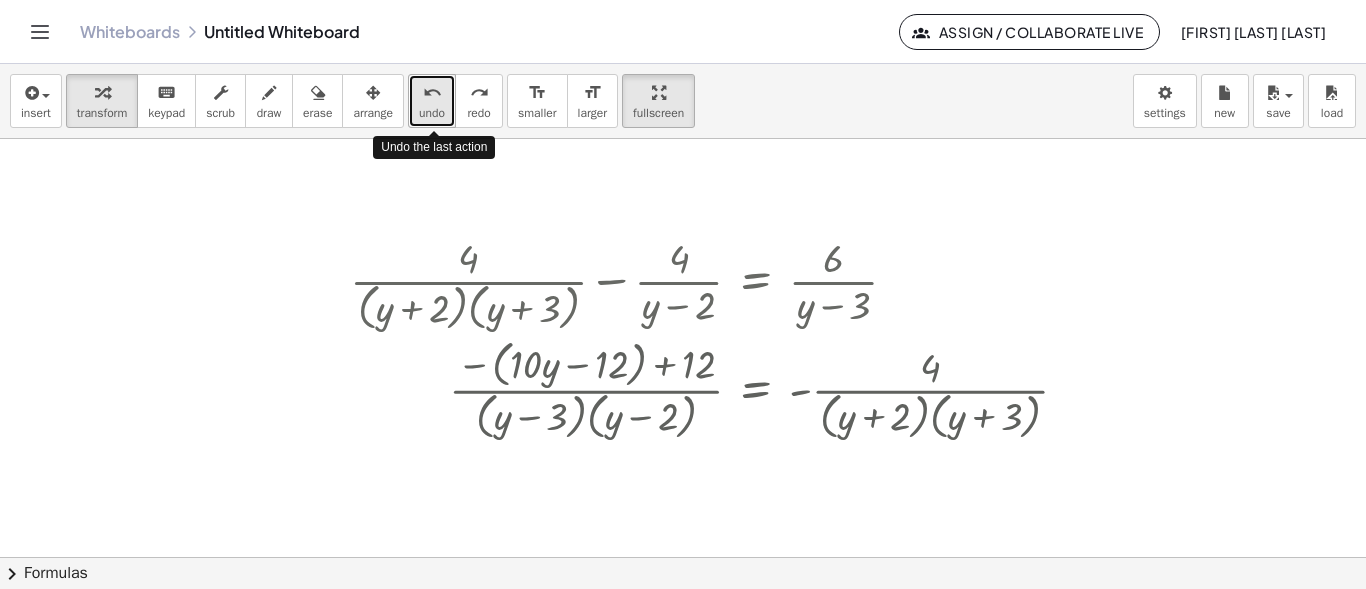 click on "undo undo" at bounding box center (432, 101) 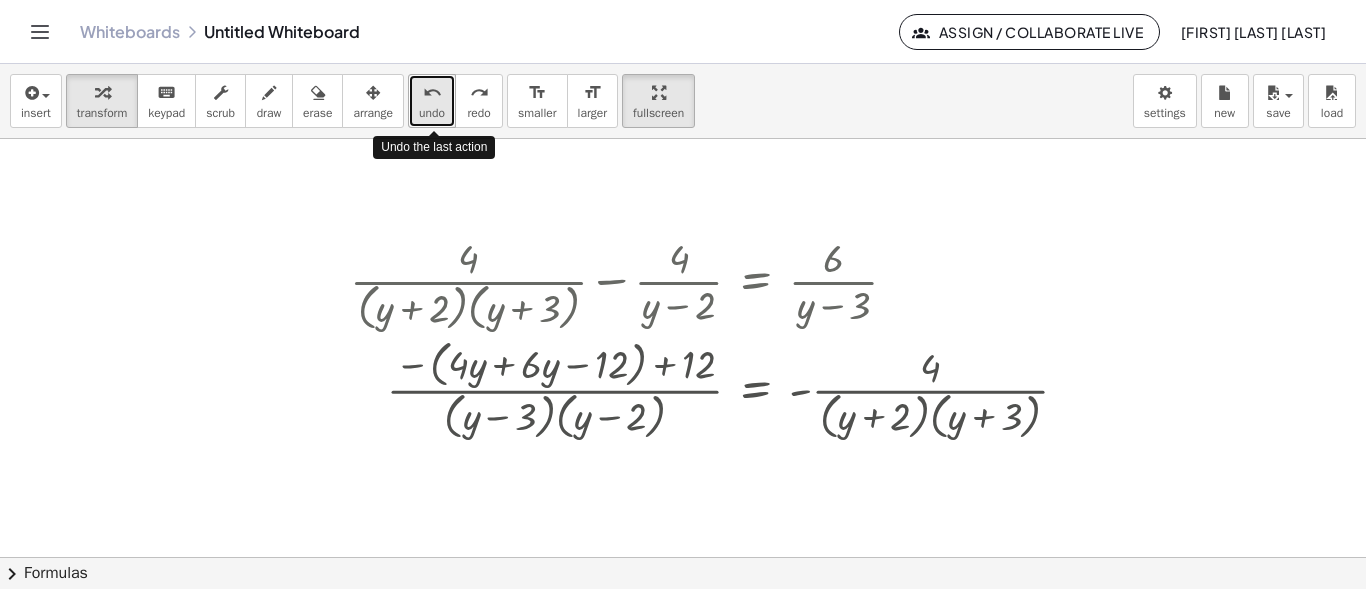 click on "undo undo" at bounding box center [432, 101] 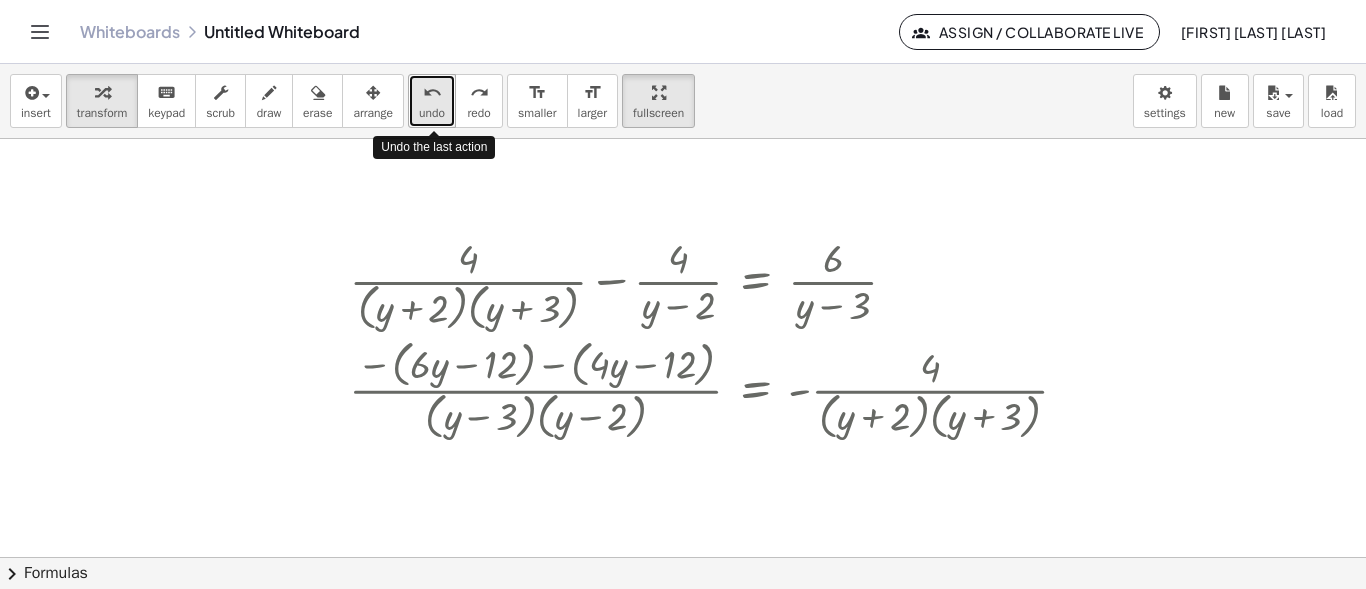 click on "undo undo" at bounding box center (432, 101) 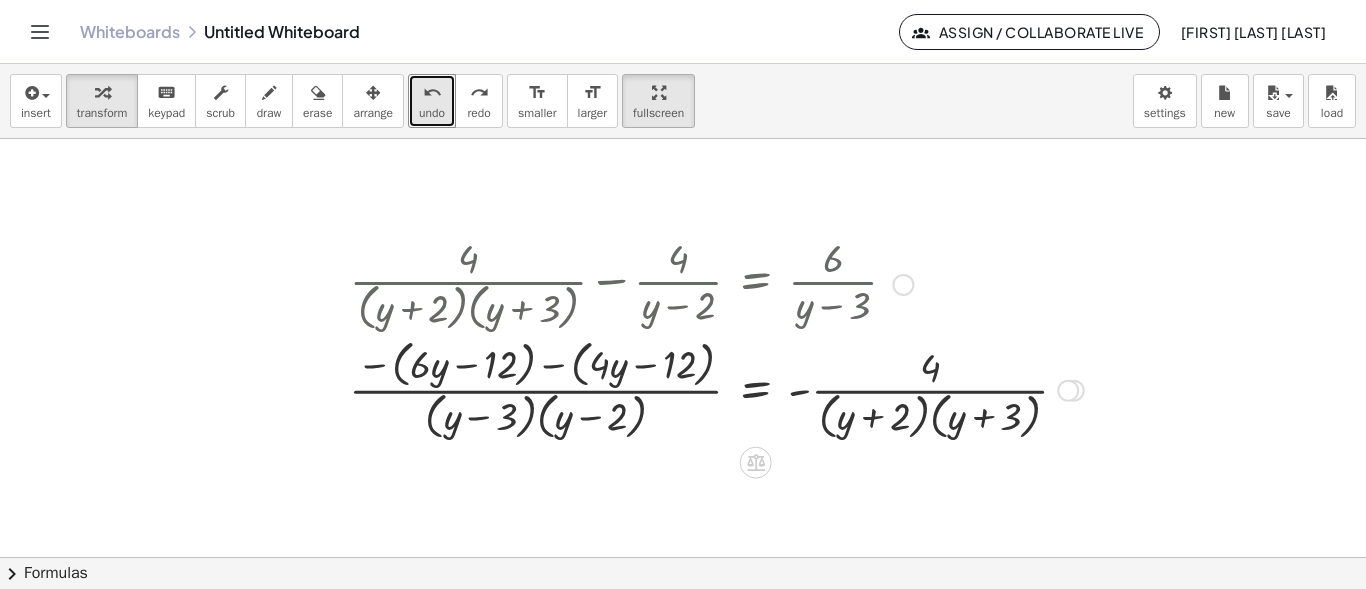 click at bounding box center [716, 388] 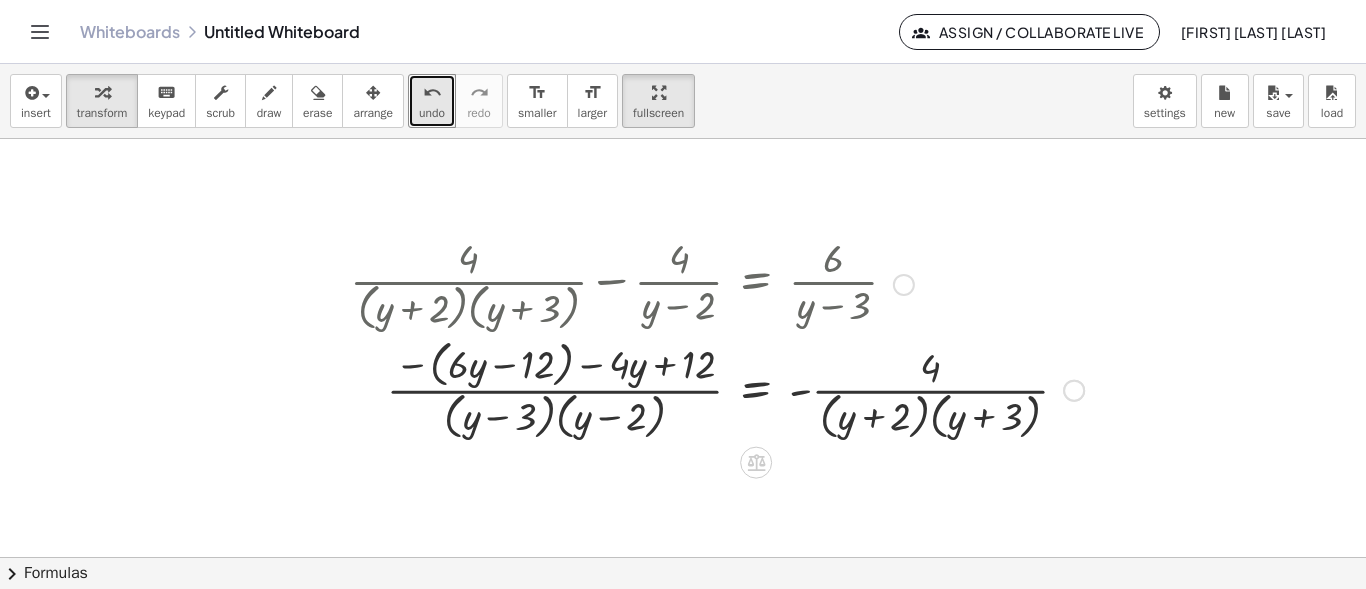 click at bounding box center [717, 388] 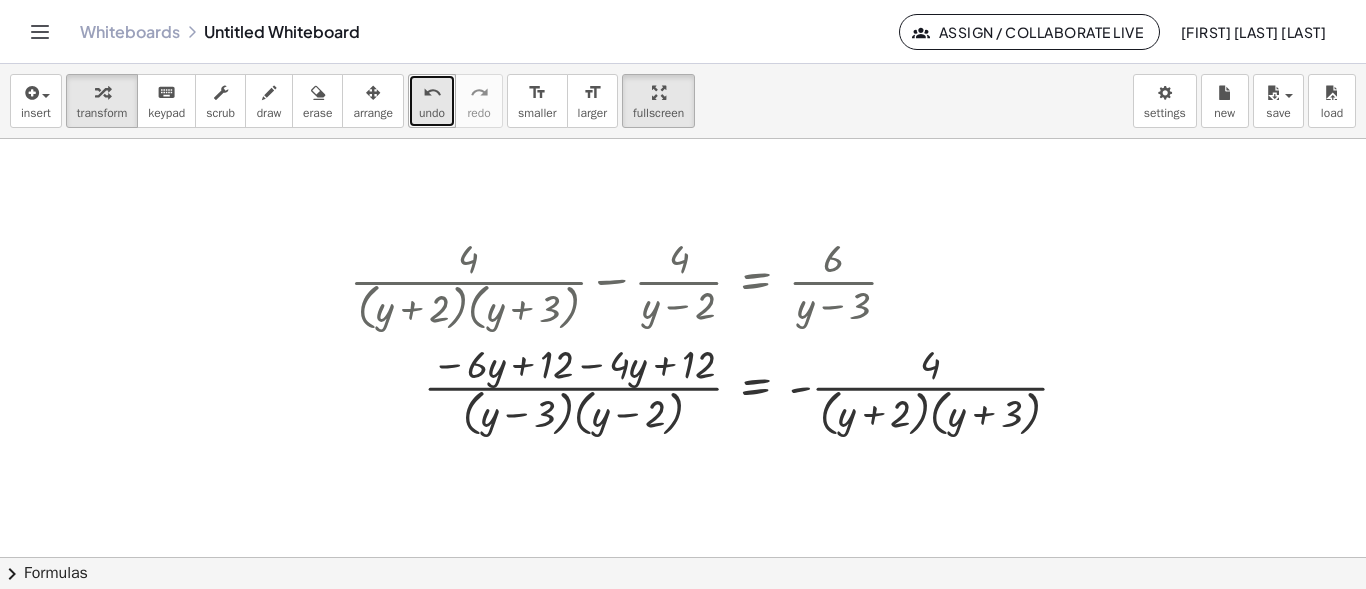 click on "undo" at bounding box center [432, 113] 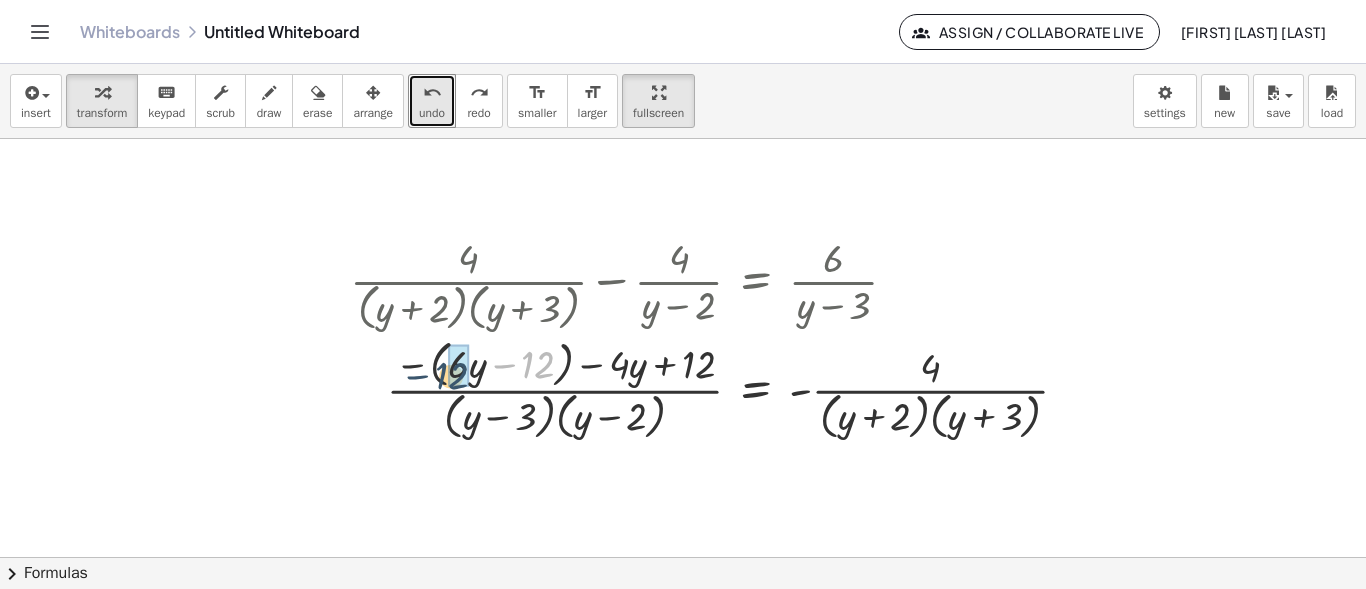 drag, startPoint x: 509, startPoint y: 361, endPoint x: 461, endPoint y: 366, distance: 48.259712 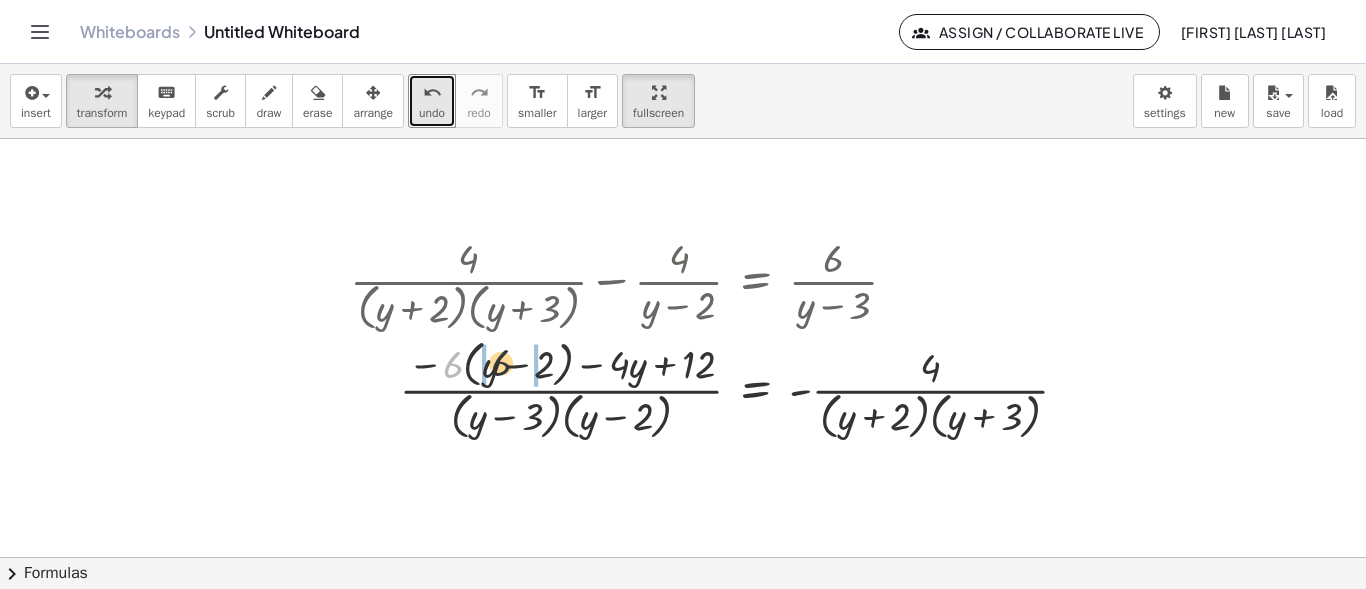 drag, startPoint x: 447, startPoint y: 366, endPoint x: 499, endPoint y: 364, distance: 52.03845 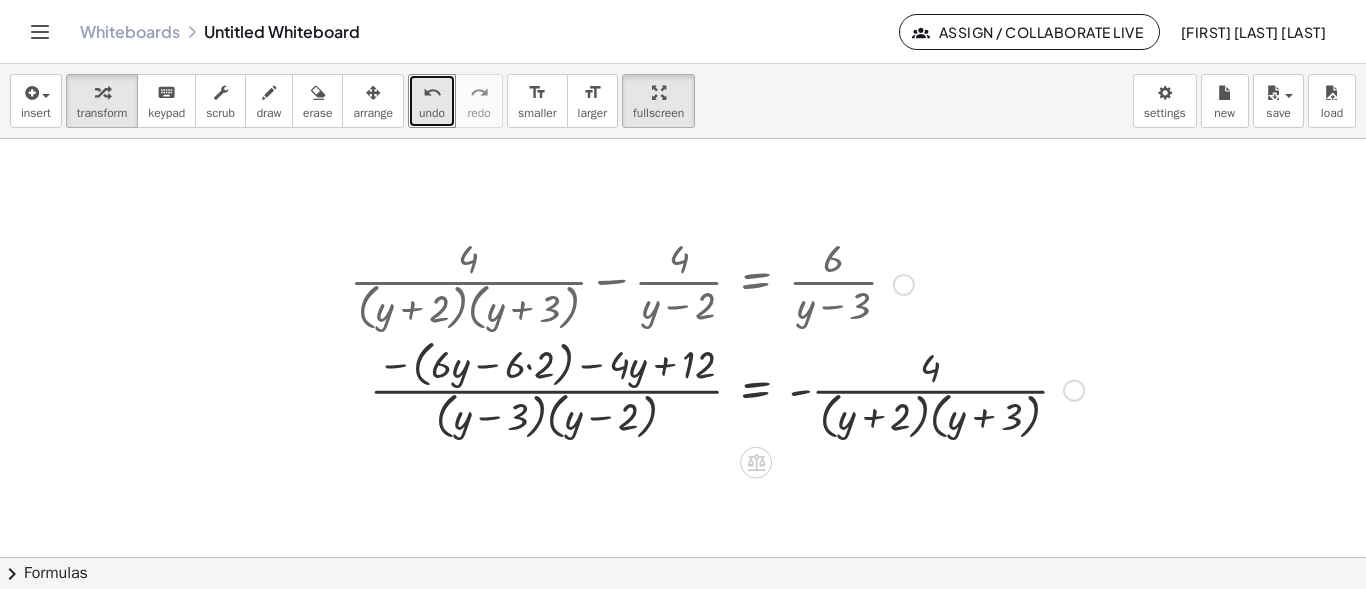 click at bounding box center (717, 388) 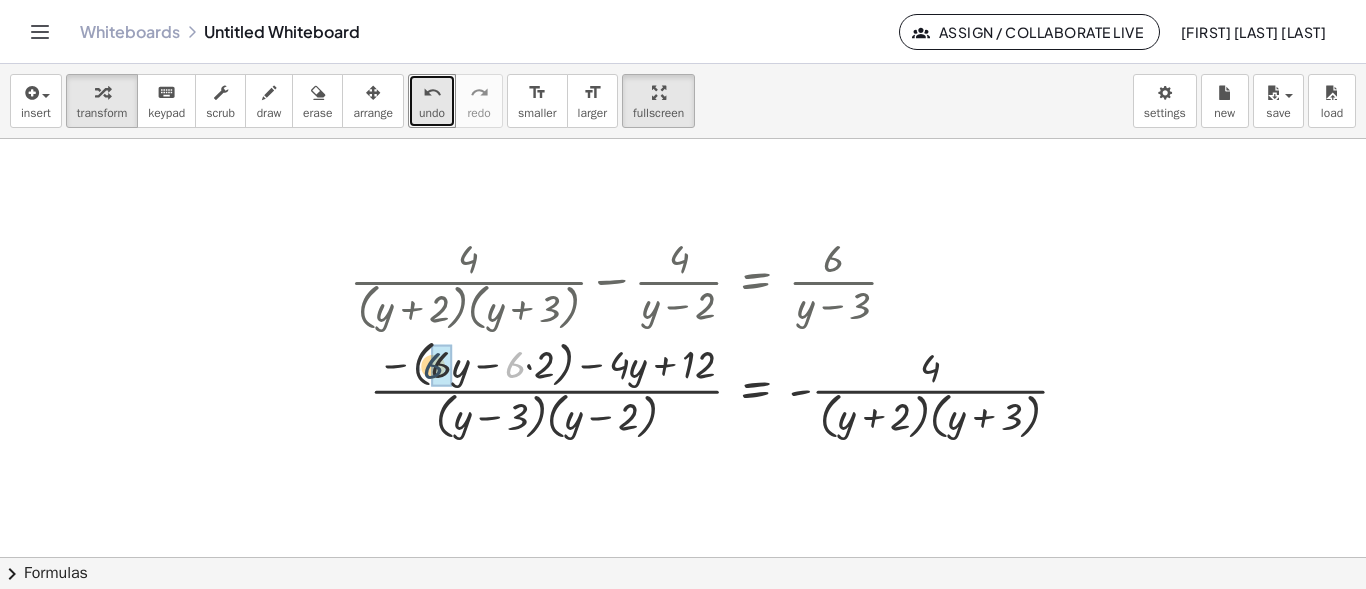 drag, startPoint x: 514, startPoint y: 363, endPoint x: 433, endPoint y: 364, distance: 81.00617 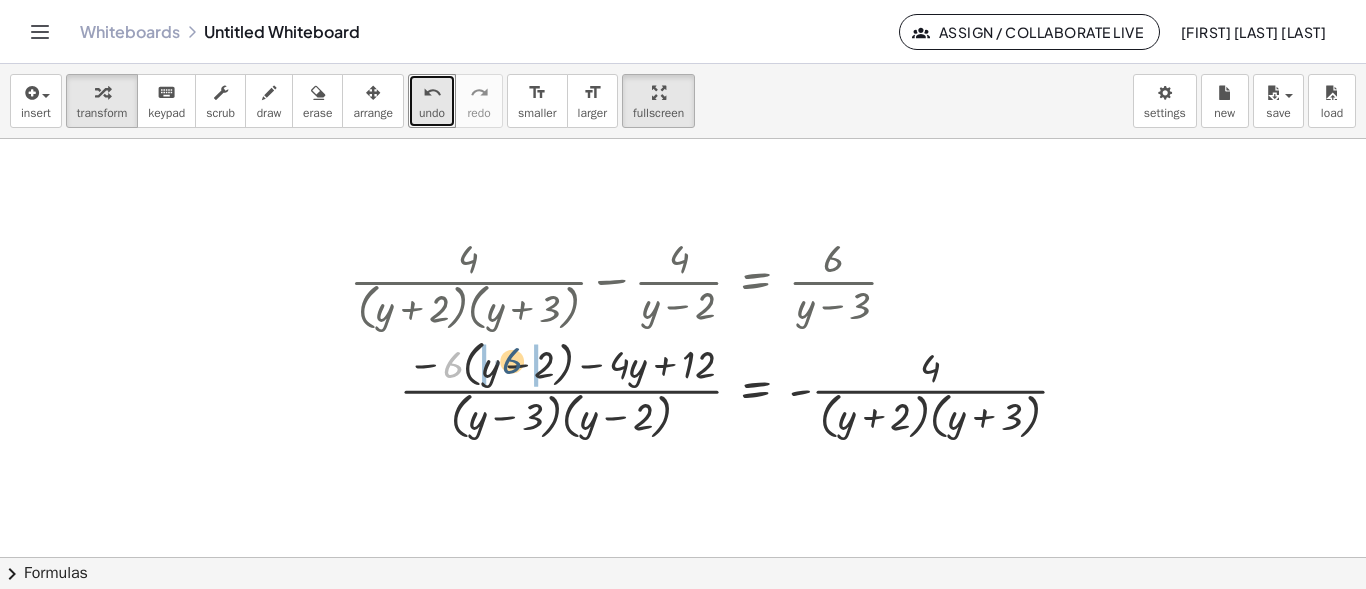 drag, startPoint x: 452, startPoint y: 366, endPoint x: 515, endPoint y: 362, distance: 63.126858 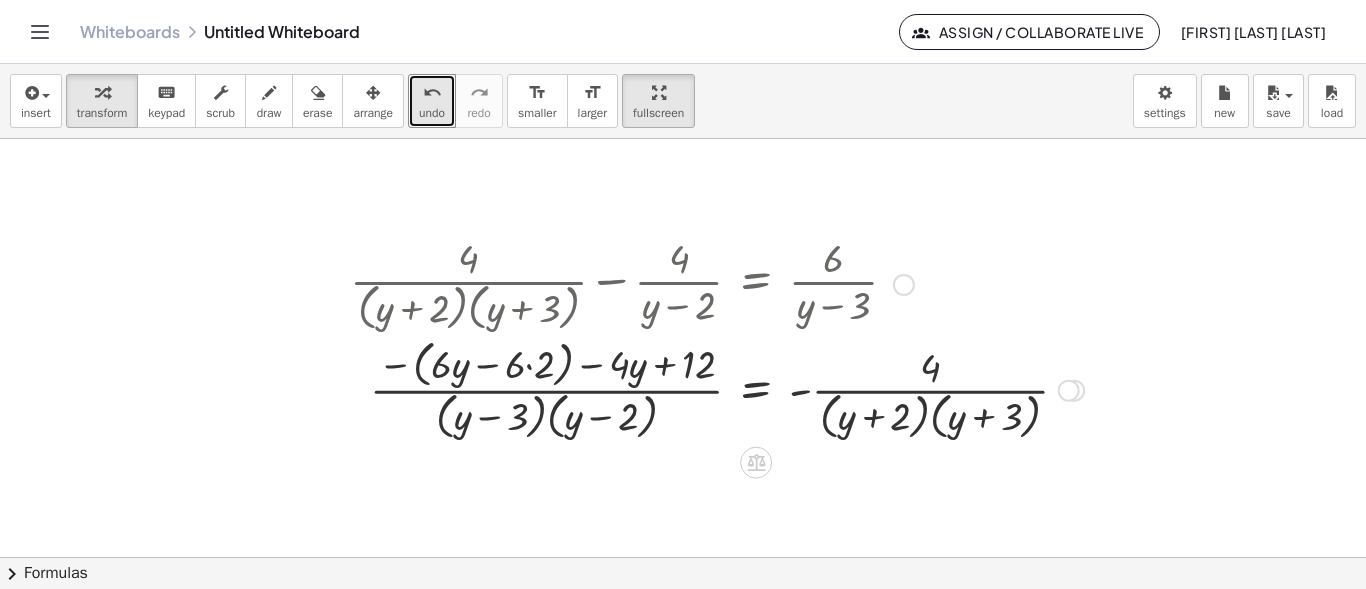 click at bounding box center (717, 388) 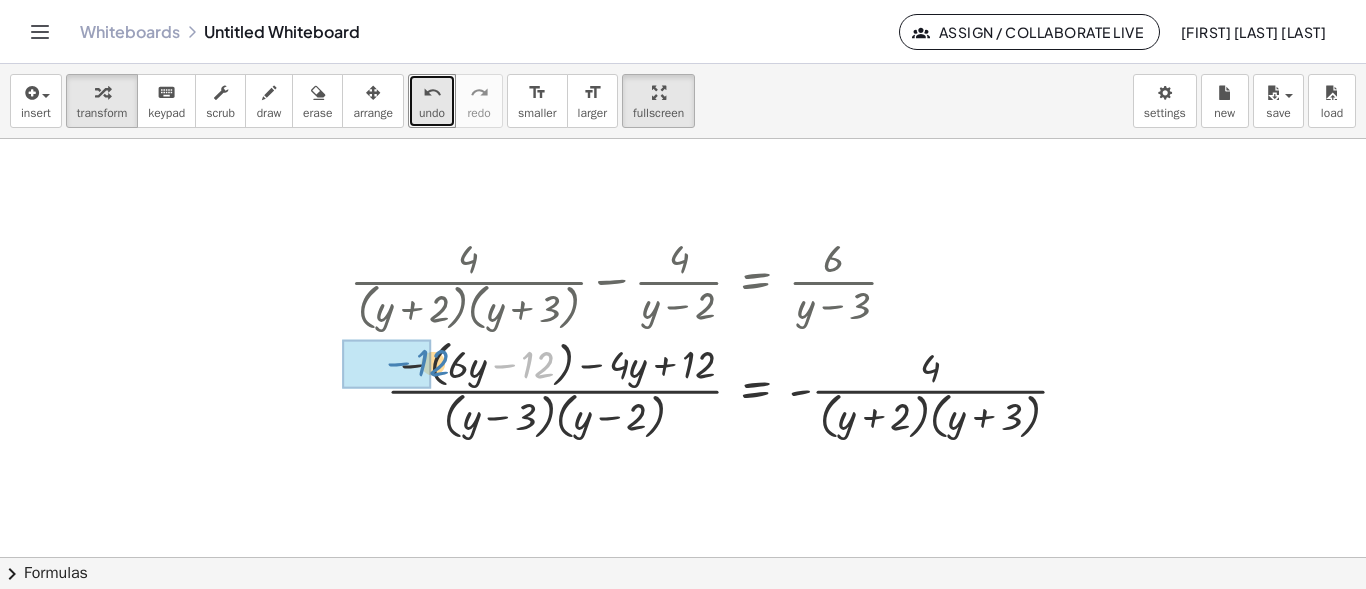 drag, startPoint x: 535, startPoint y: 355, endPoint x: 430, endPoint y: 353, distance: 105.01904 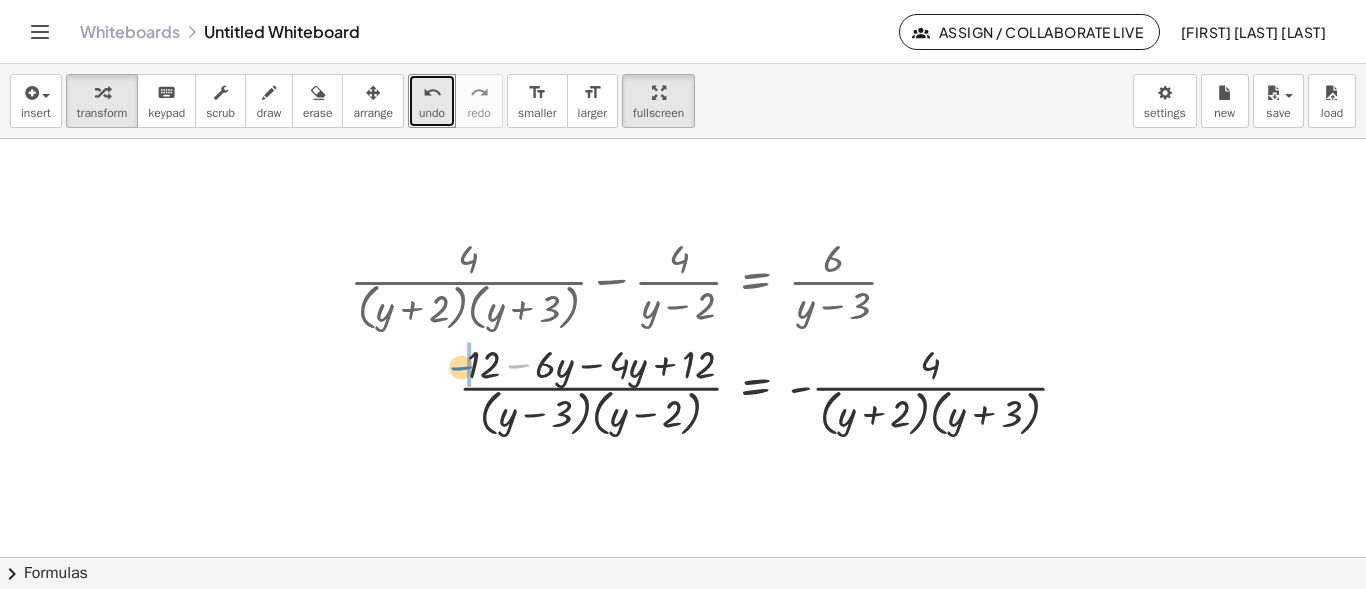 drag, startPoint x: 518, startPoint y: 374, endPoint x: 461, endPoint y: 376, distance: 57.035076 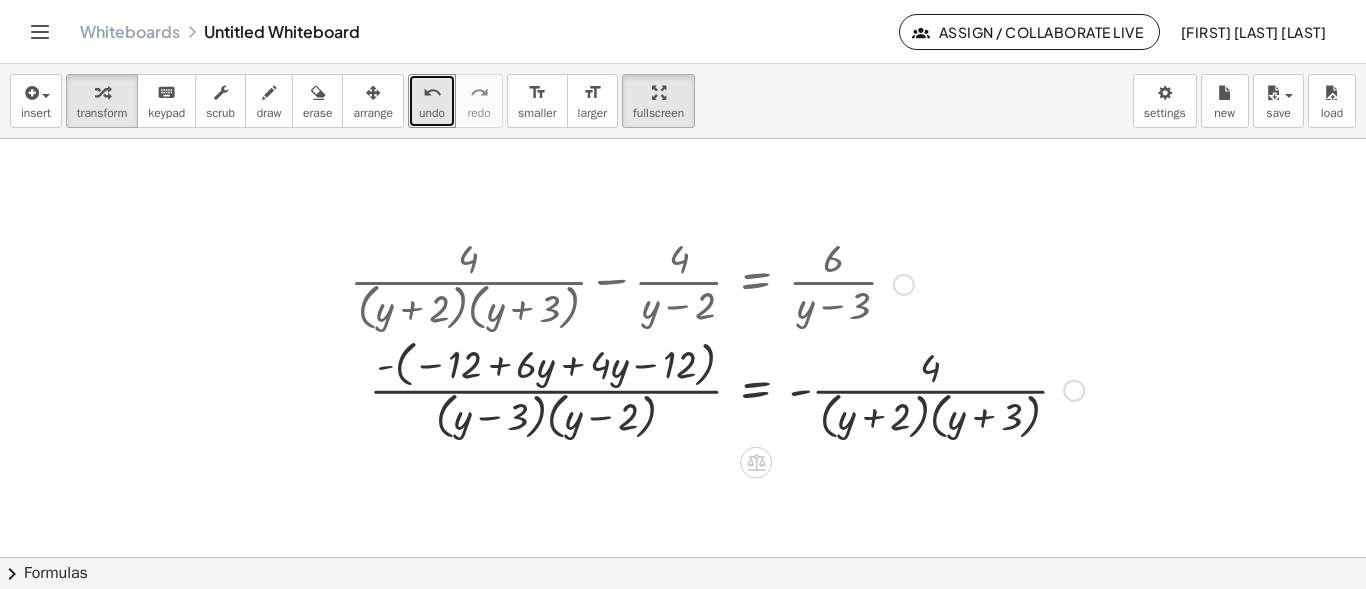click at bounding box center [717, 388] 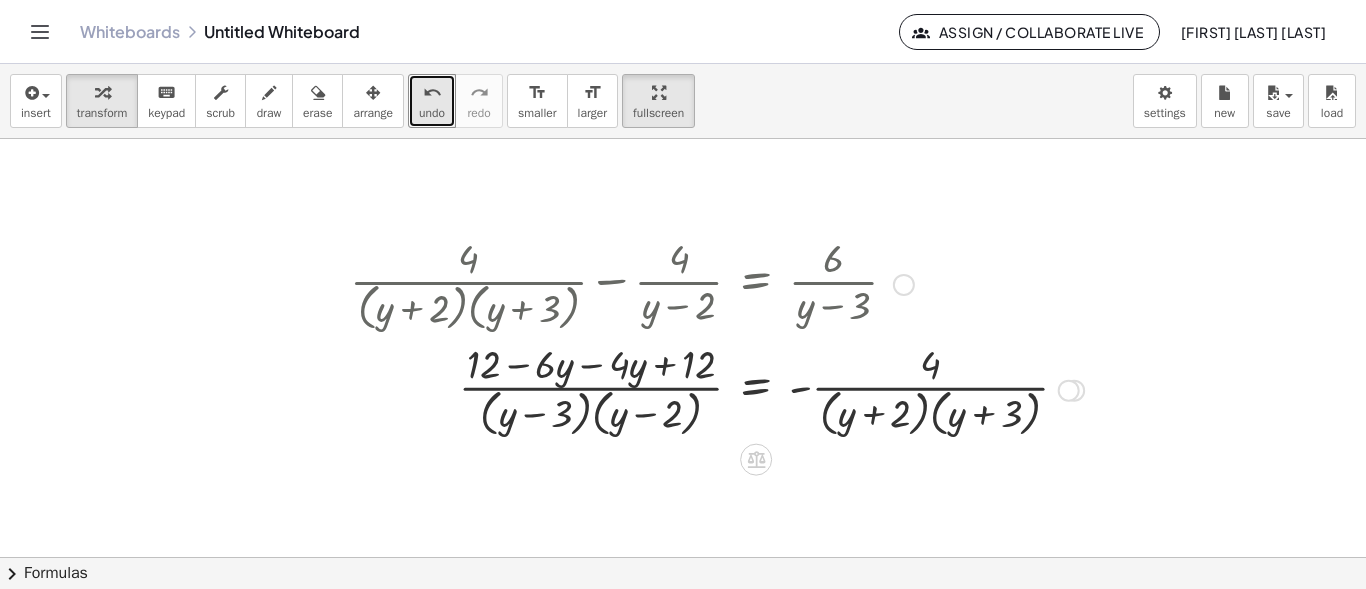 click at bounding box center (717, 389) 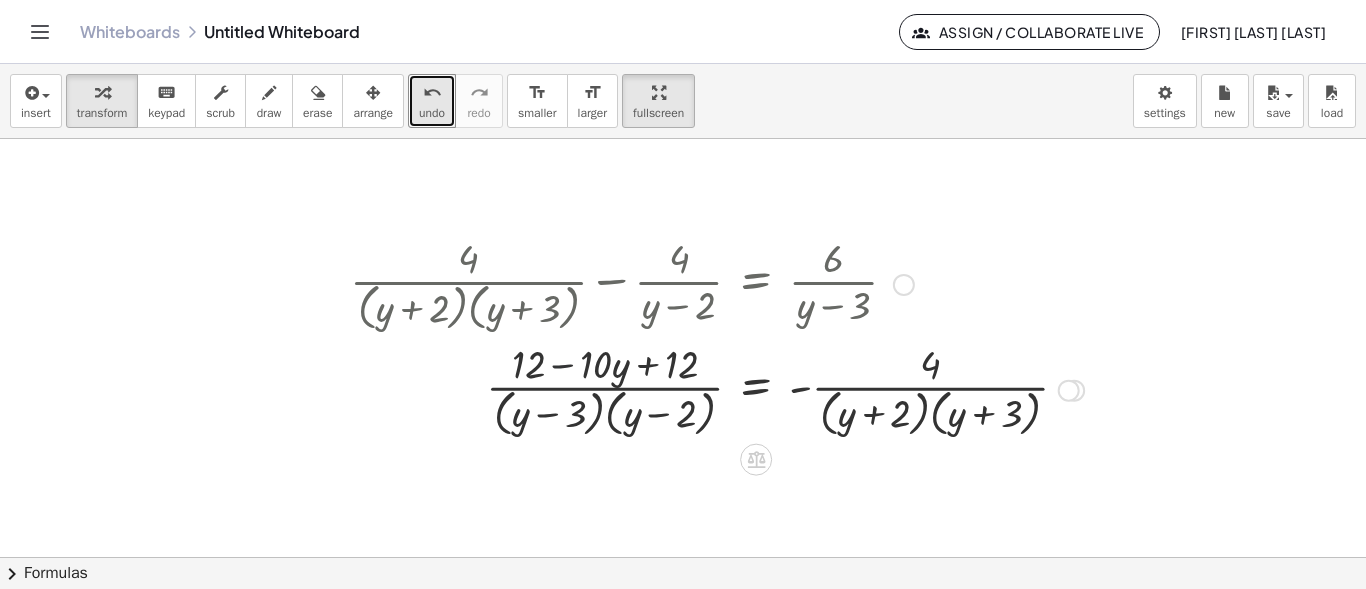 click at bounding box center (717, 389) 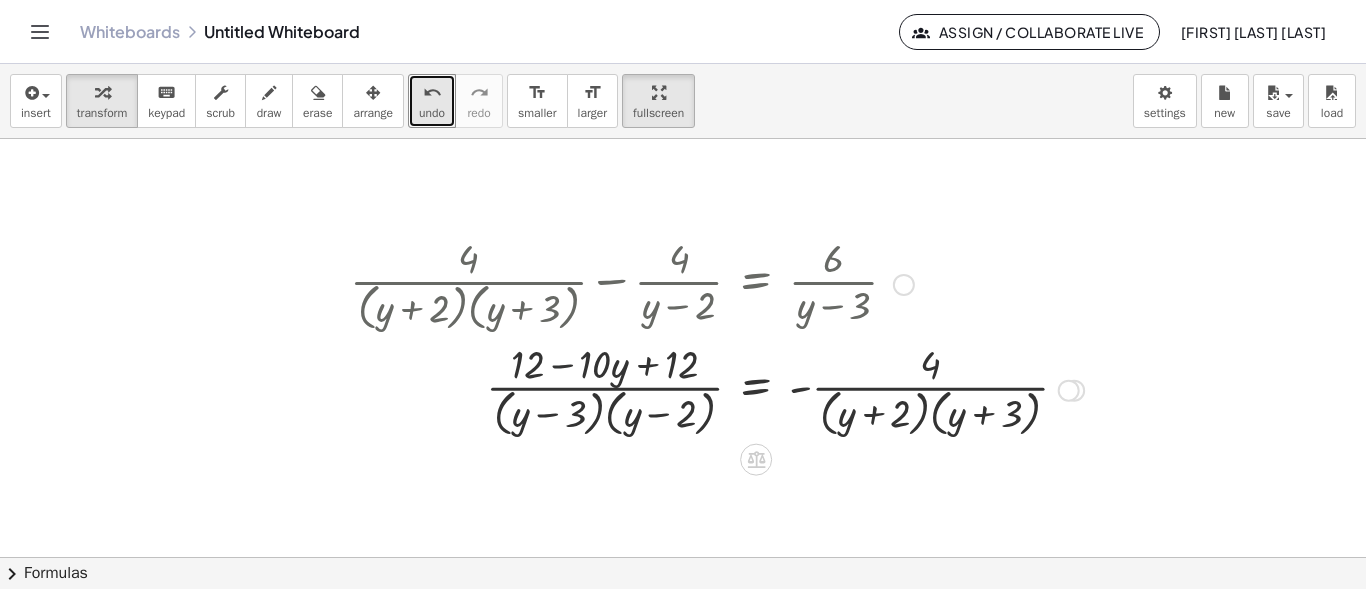 click at bounding box center [717, 389] 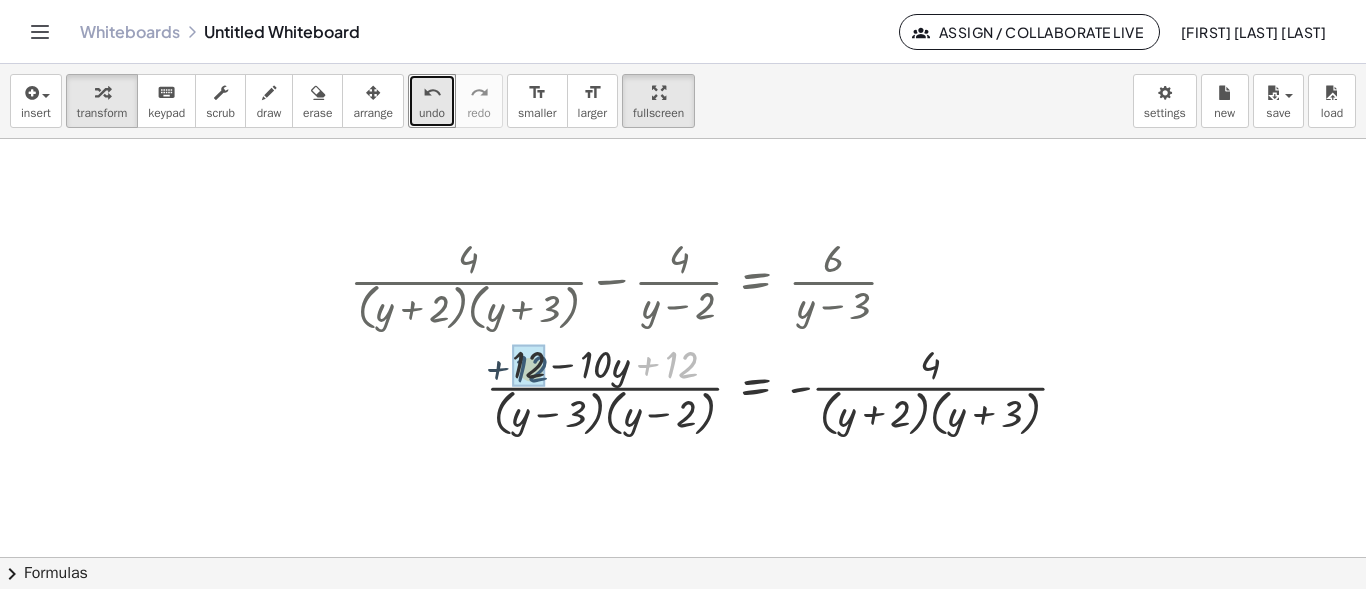drag, startPoint x: 674, startPoint y: 360, endPoint x: 515, endPoint y: 365, distance: 159.0786 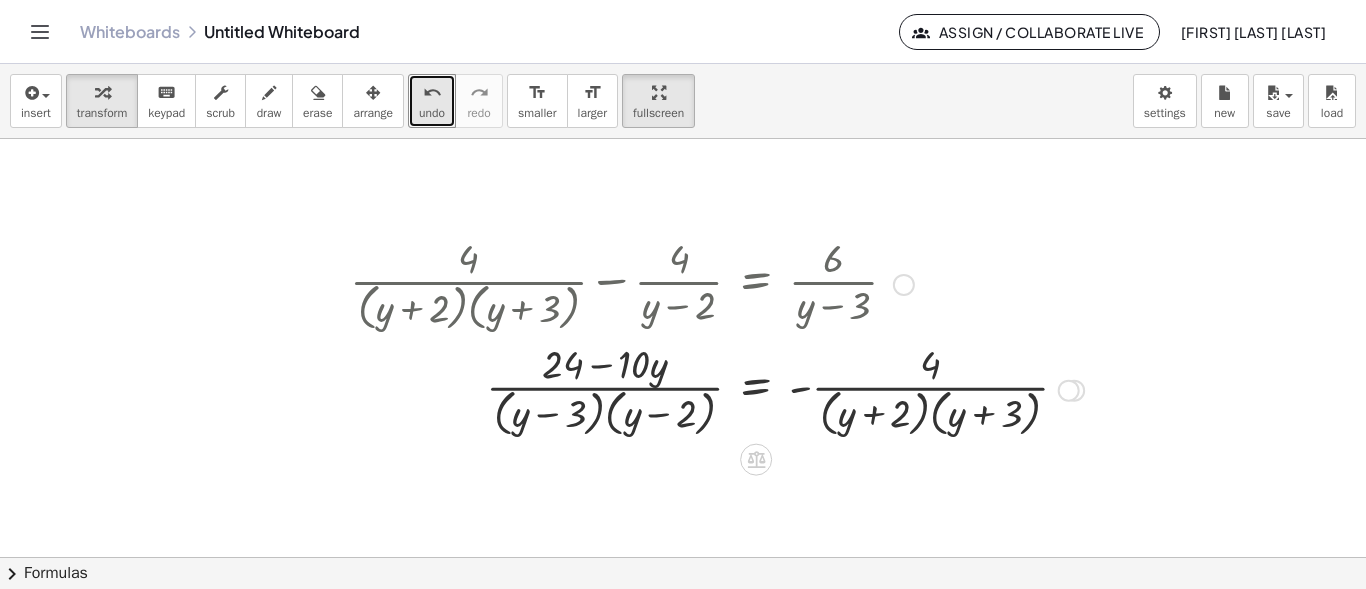 click at bounding box center (717, 389) 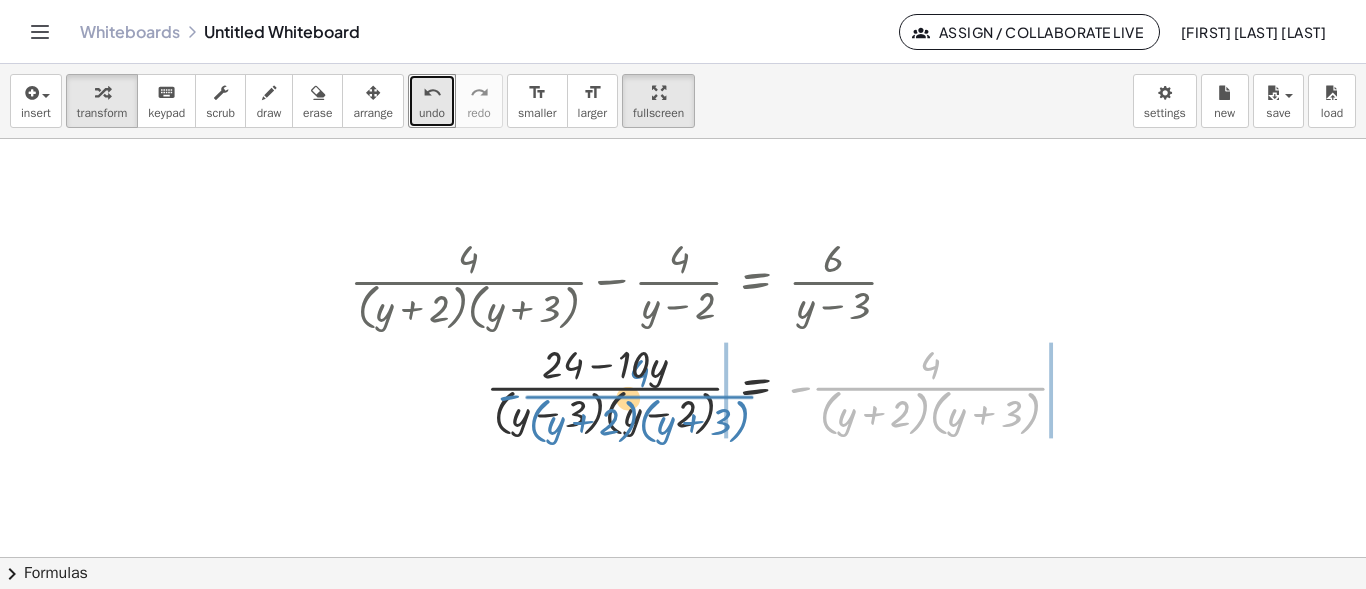 drag, startPoint x: 916, startPoint y: 380, endPoint x: 622, endPoint y: 387, distance: 294.0833 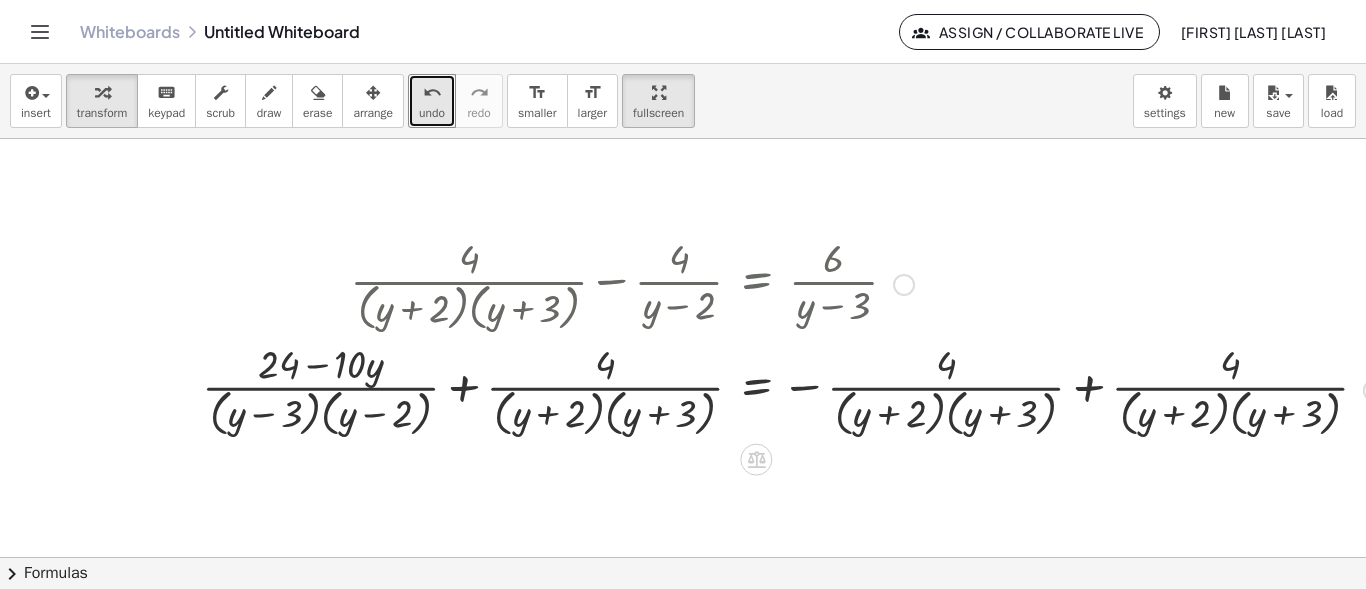 click at bounding box center (793, 389) 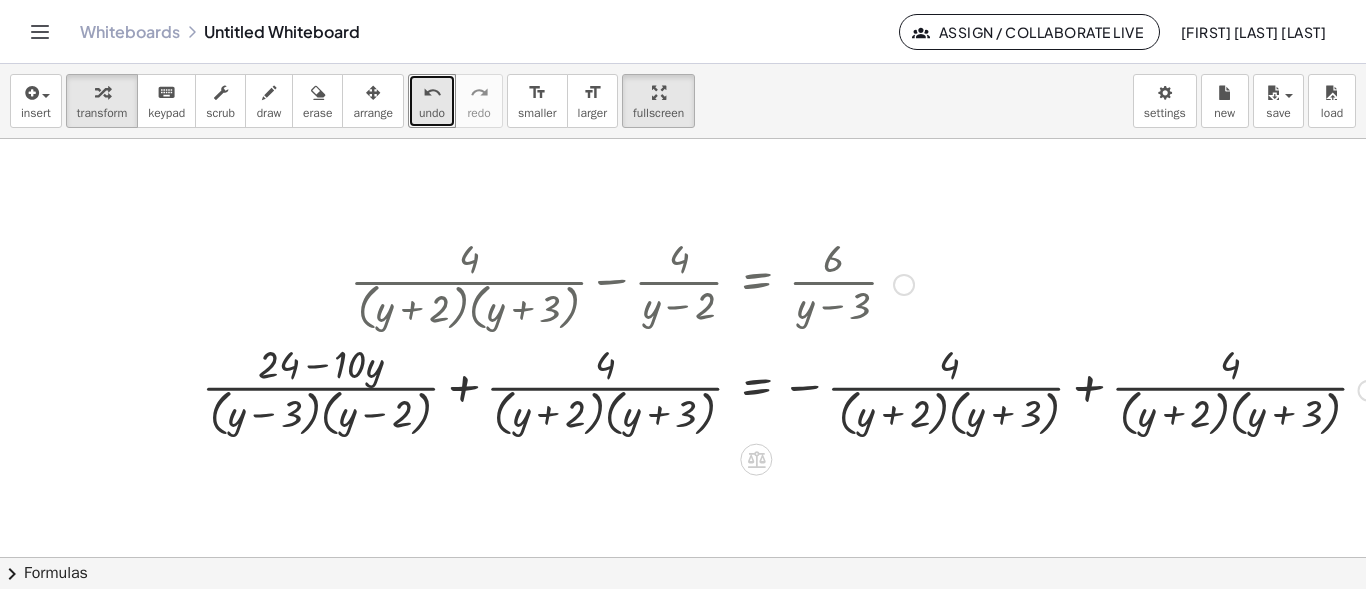 click at bounding box center [793, 389] 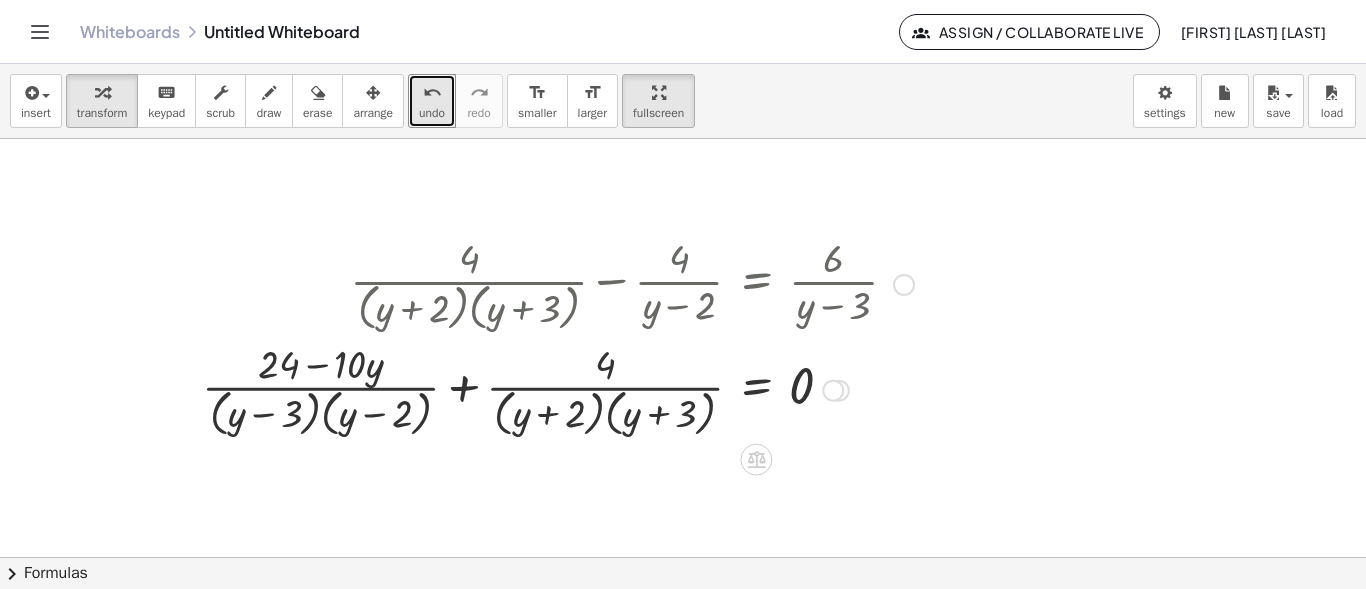 click at bounding box center [558, 389] 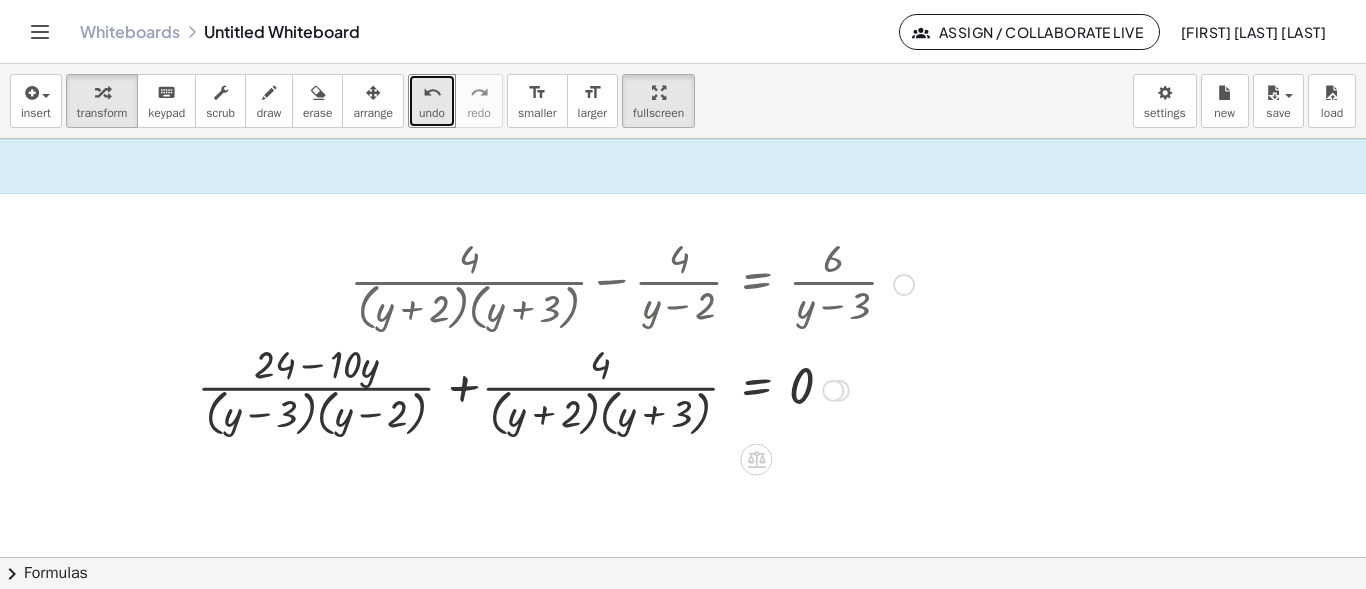 click at bounding box center (558, 389) 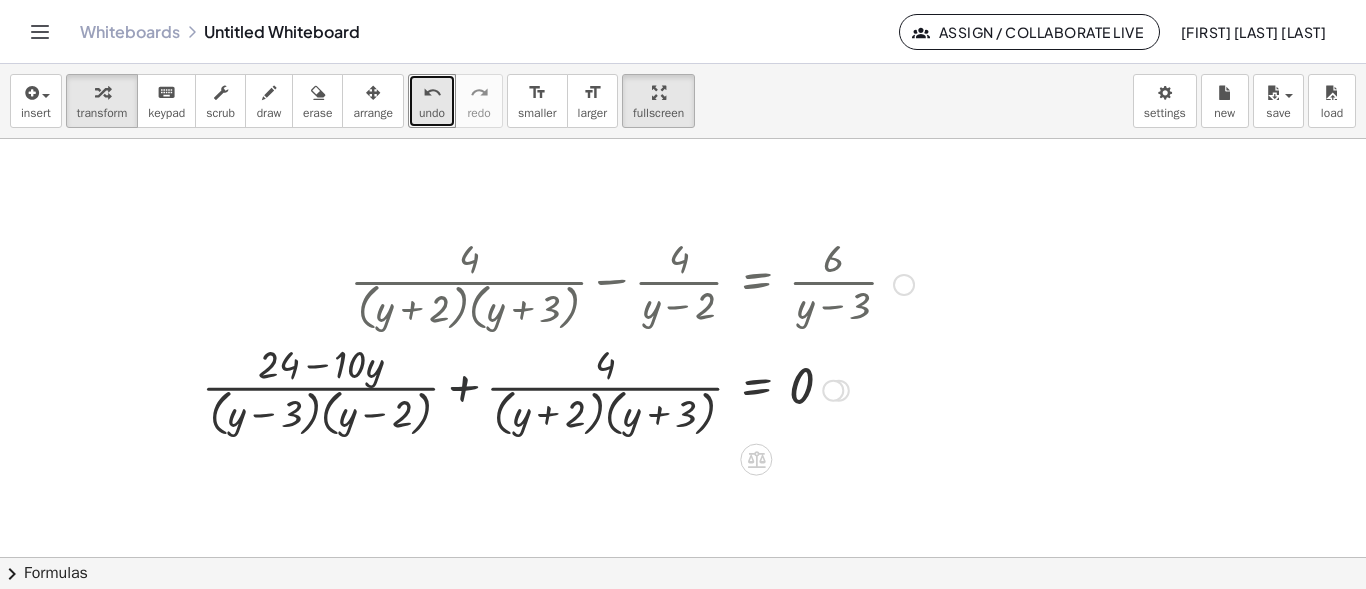 click at bounding box center (558, 389) 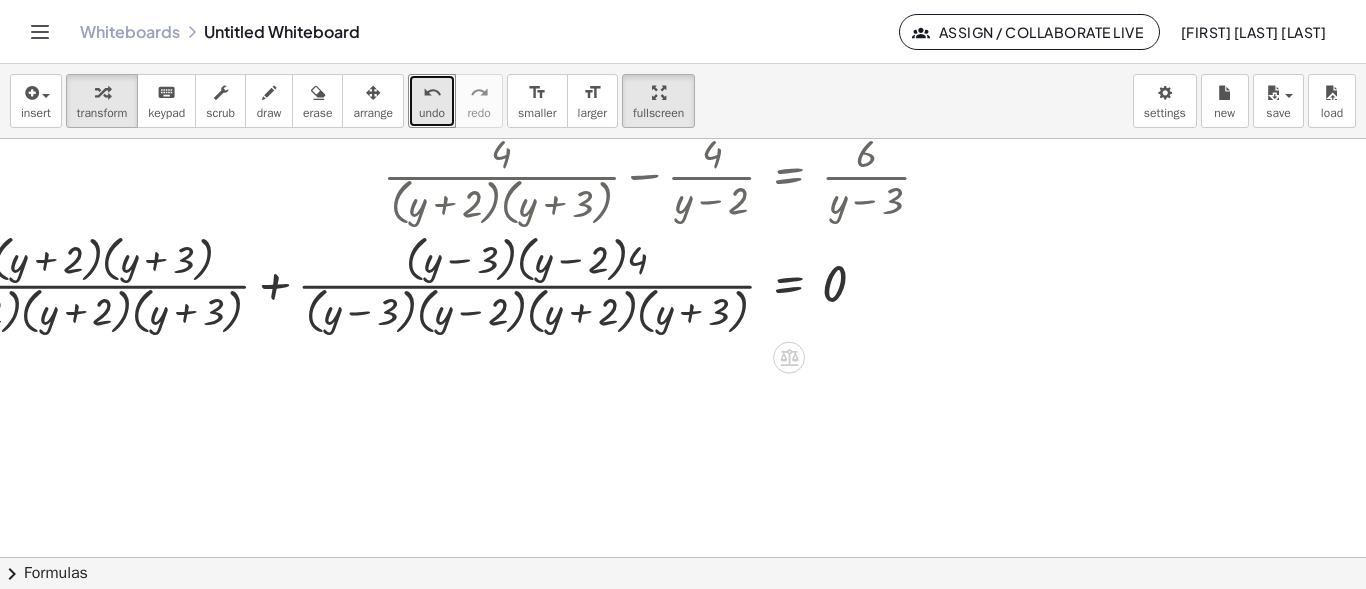 scroll, scrollTop: 2105, scrollLeft: 238, axis: both 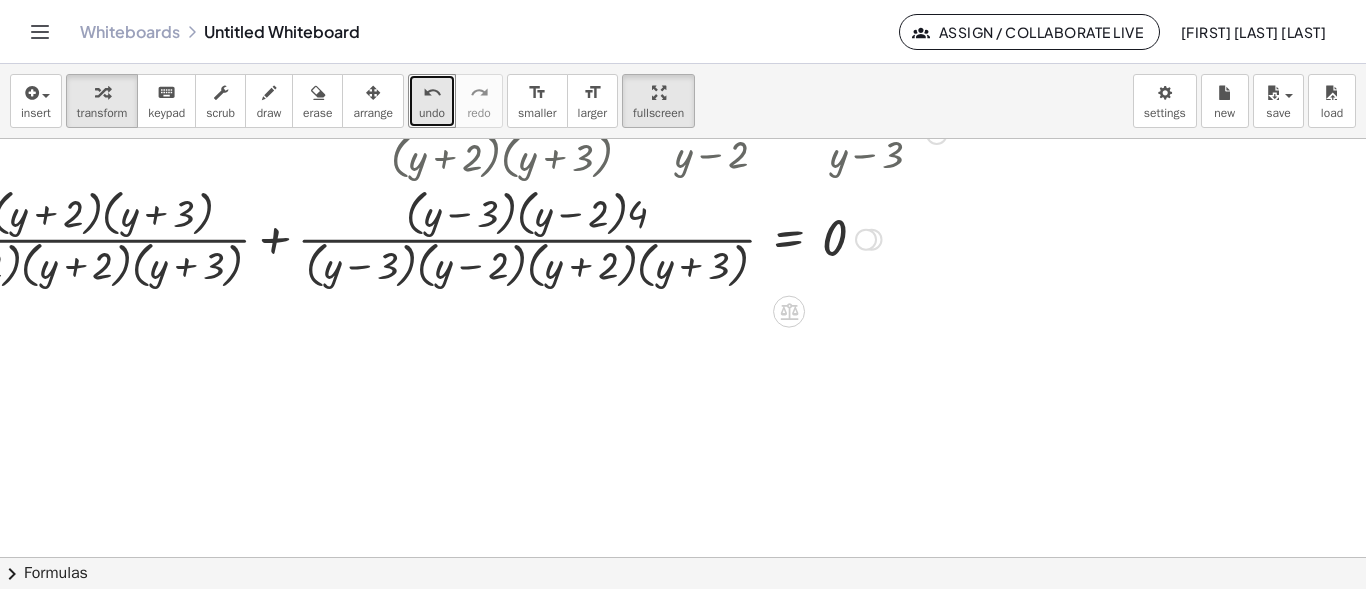 click at bounding box center (369, 237) 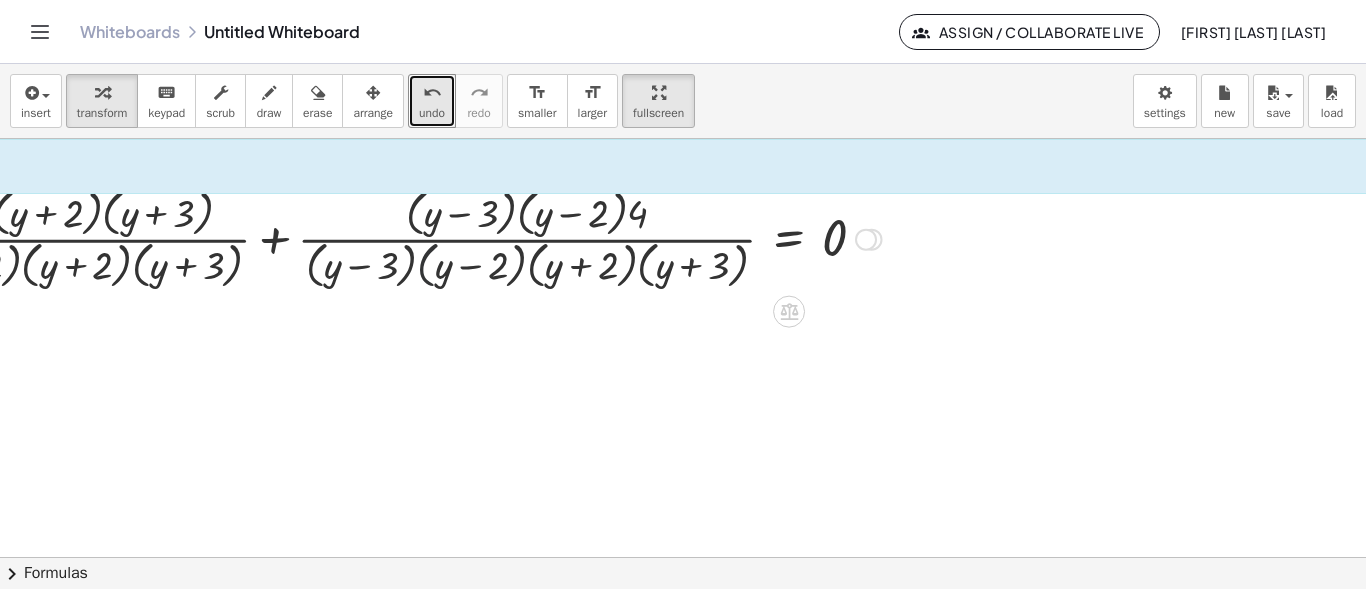click at bounding box center (369, 237) 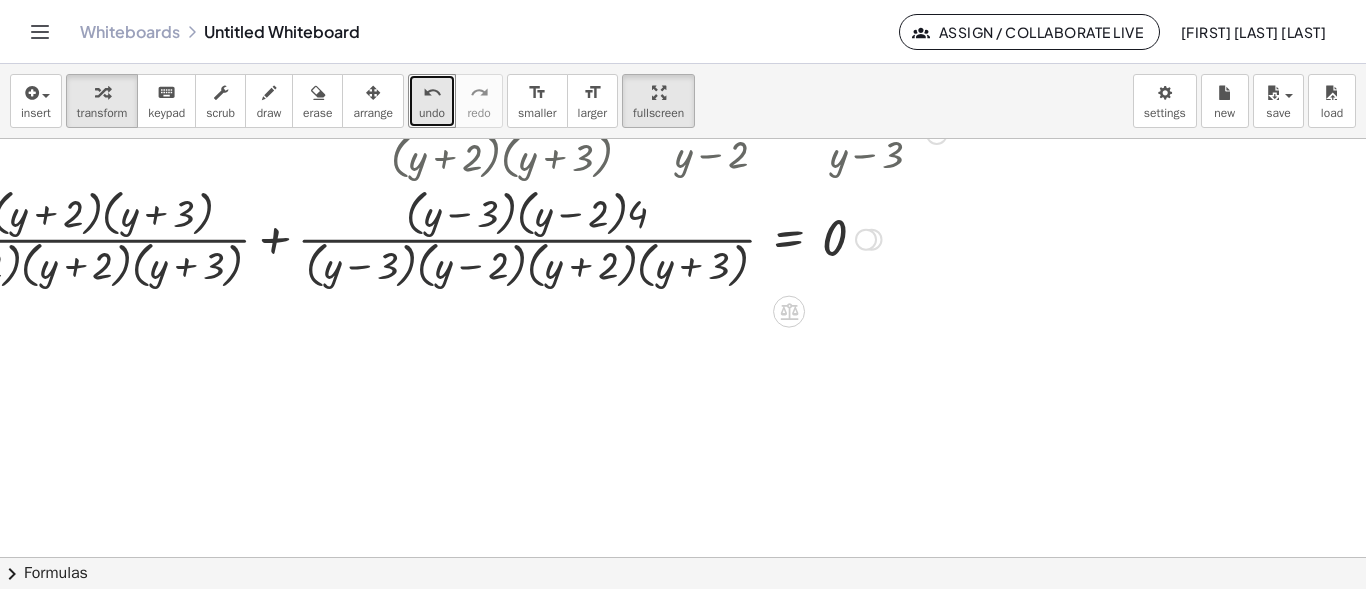 click at bounding box center [369, 237] 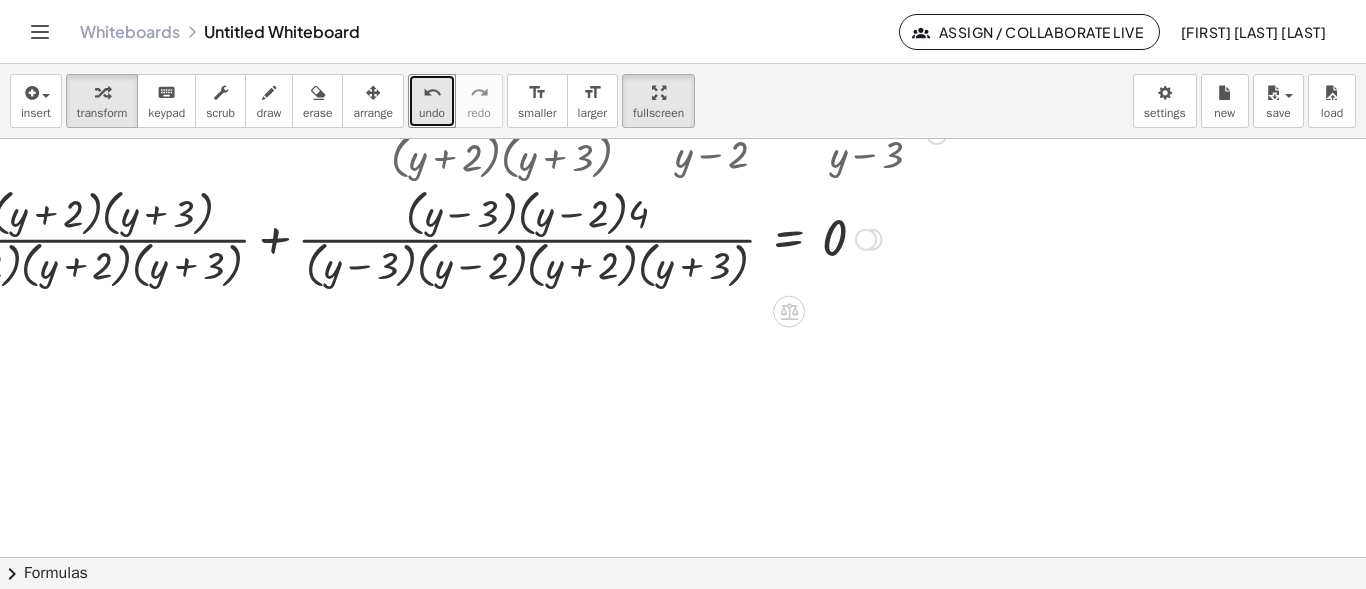 click at bounding box center (369, 237) 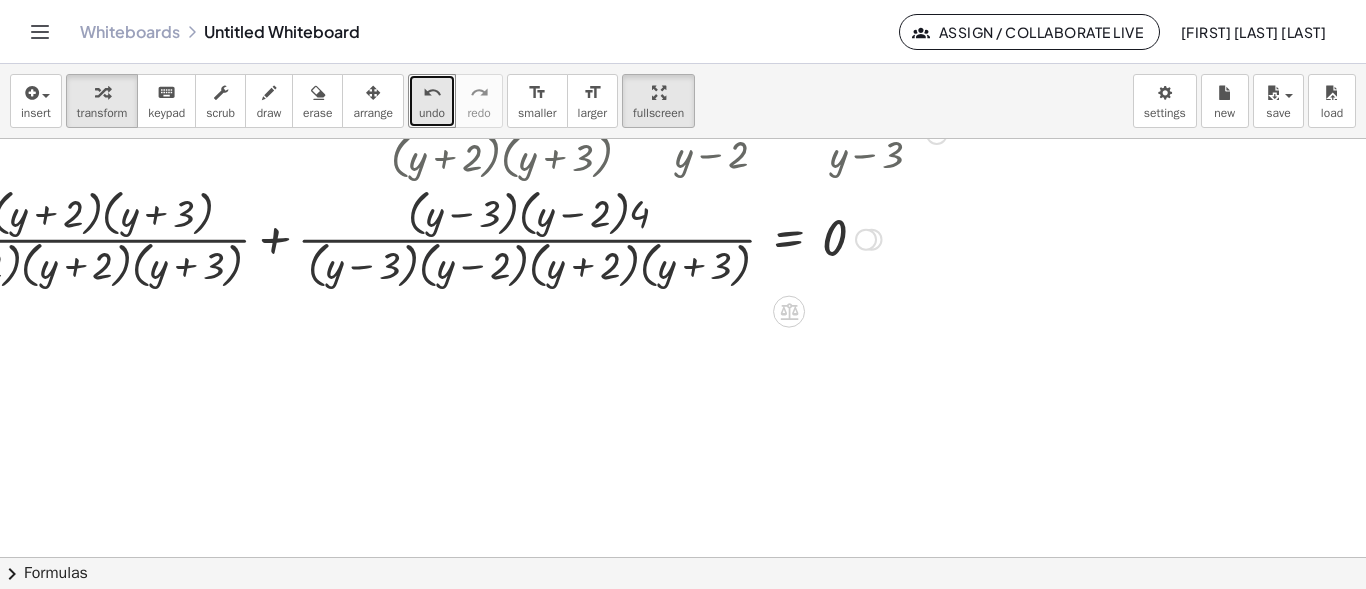 click at bounding box center (369, 237) 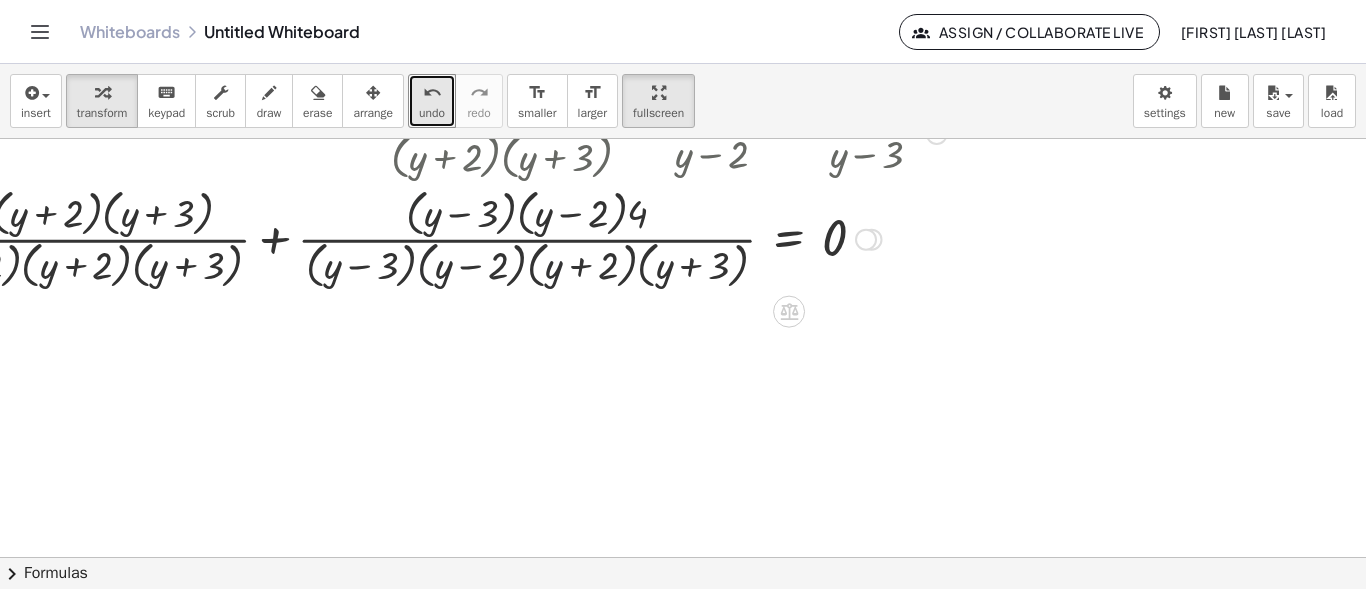 click at bounding box center [369, 237] 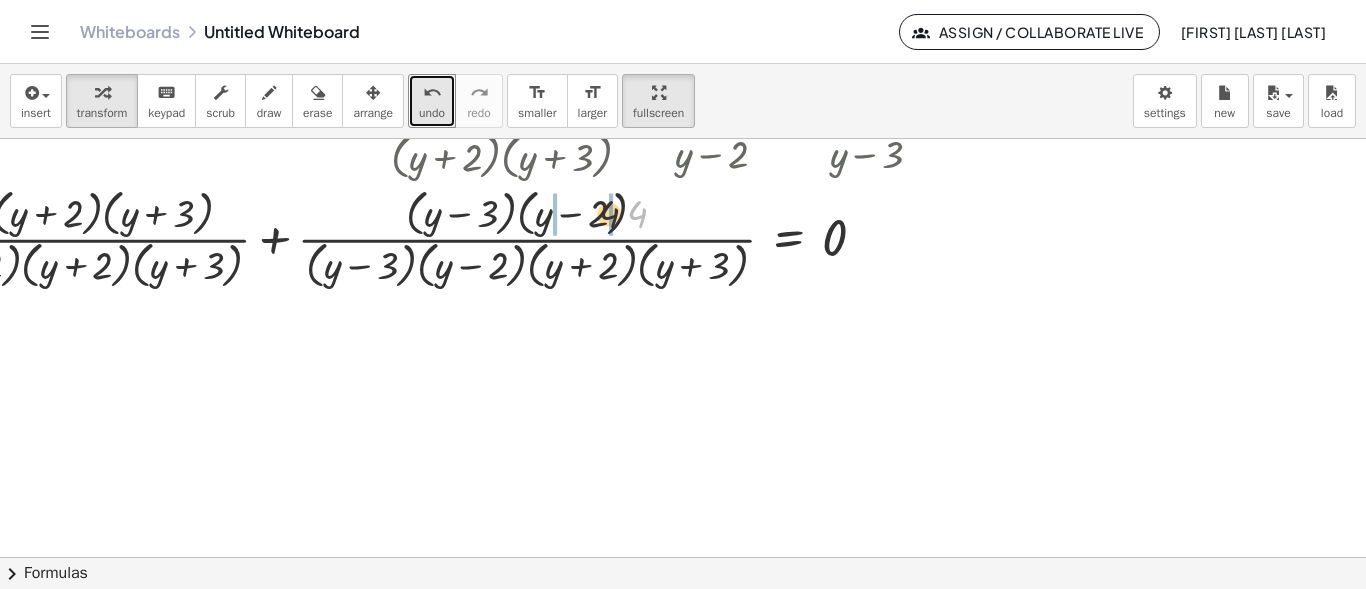 drag, startPoint x: 635, startPoint y: 213, endPoint x: 589, endPoint y: 213, distance: 46 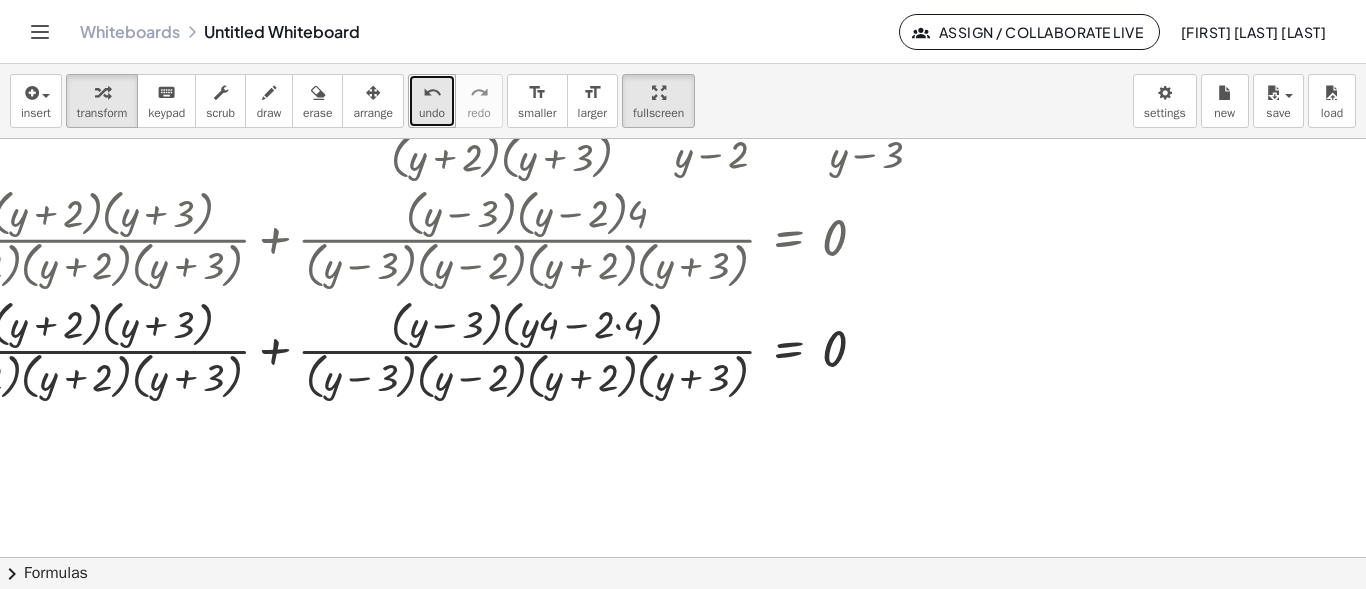 click on "undo" at bounding box center (432, 93) 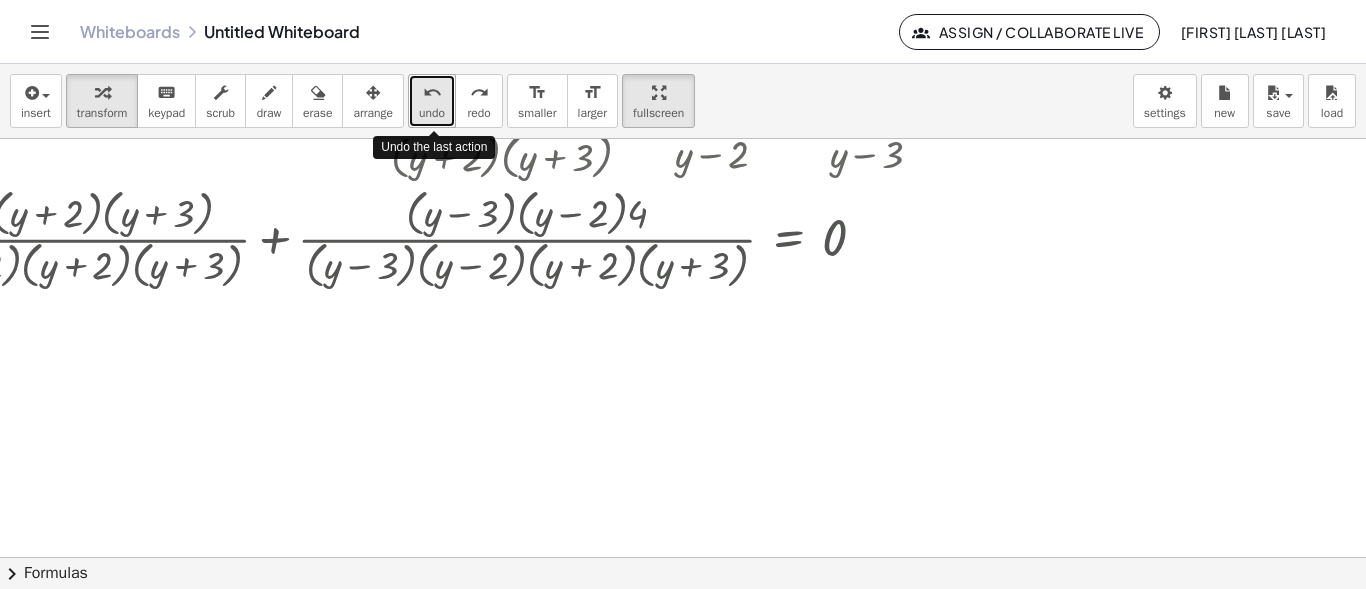 click on "undo" at bounding box center (432, 93) 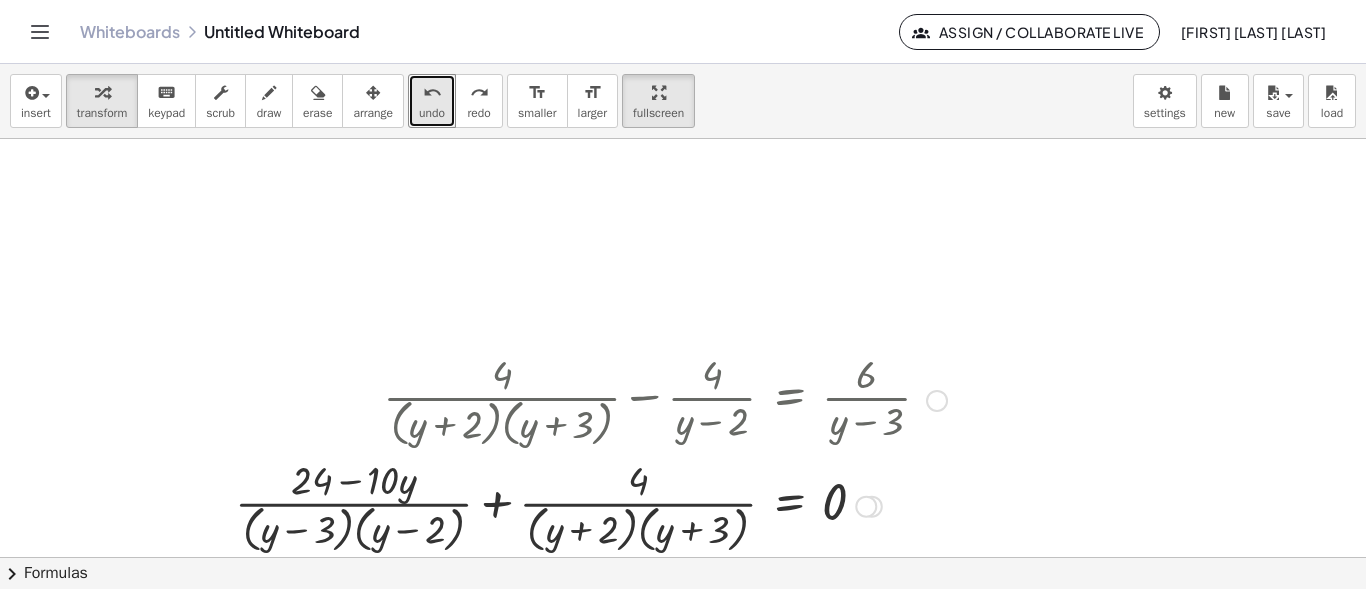 scroll, scrollTop: 2105, scrollLeft: 238, axis: both 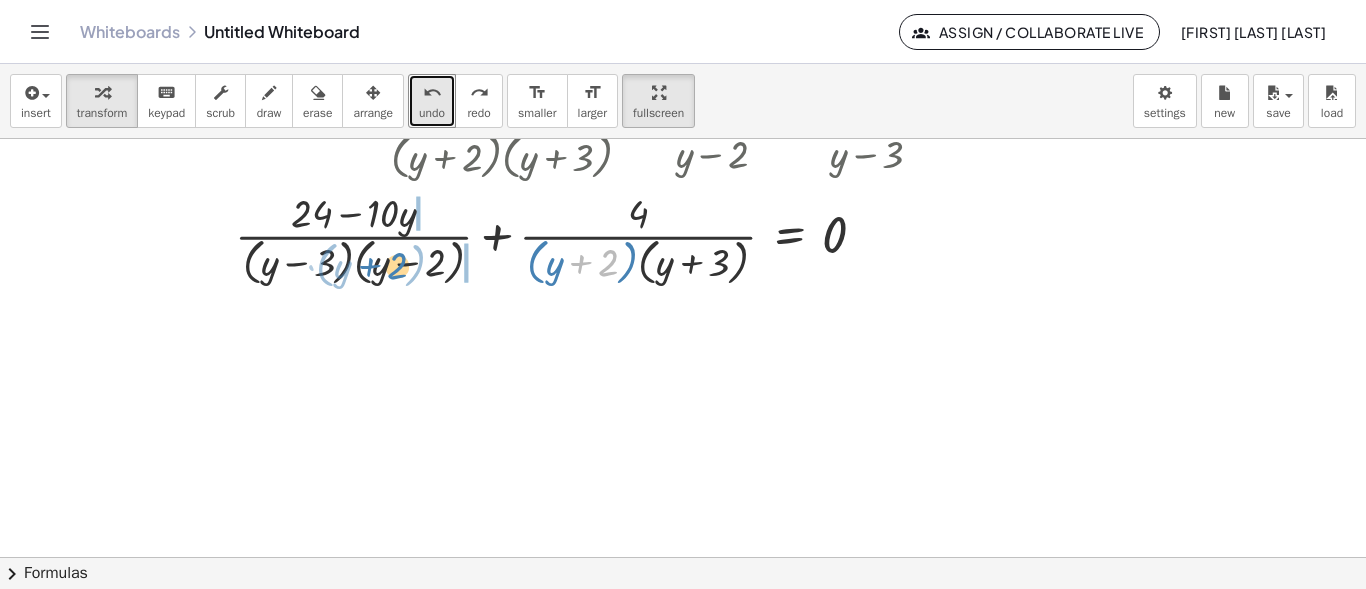 drag, startPoint x: 585, startPoint y: 266, endPoint x: 372, endPoint y: 269, distance: 213.02112 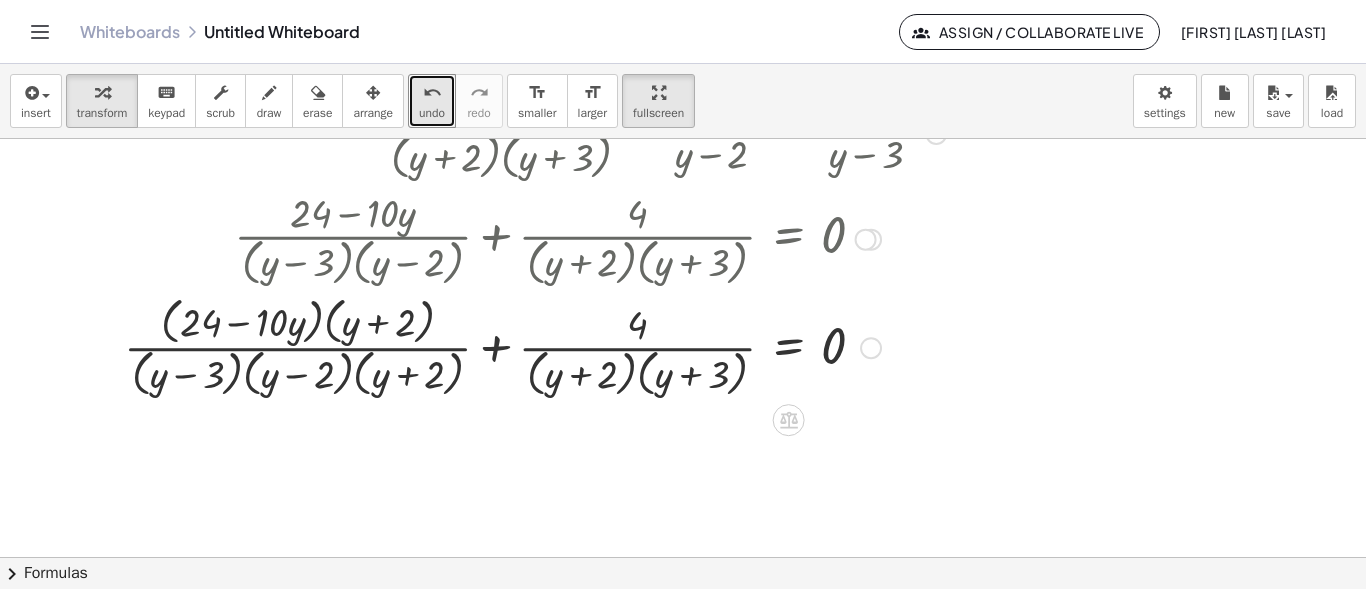 click at bounding box center (535, 345) 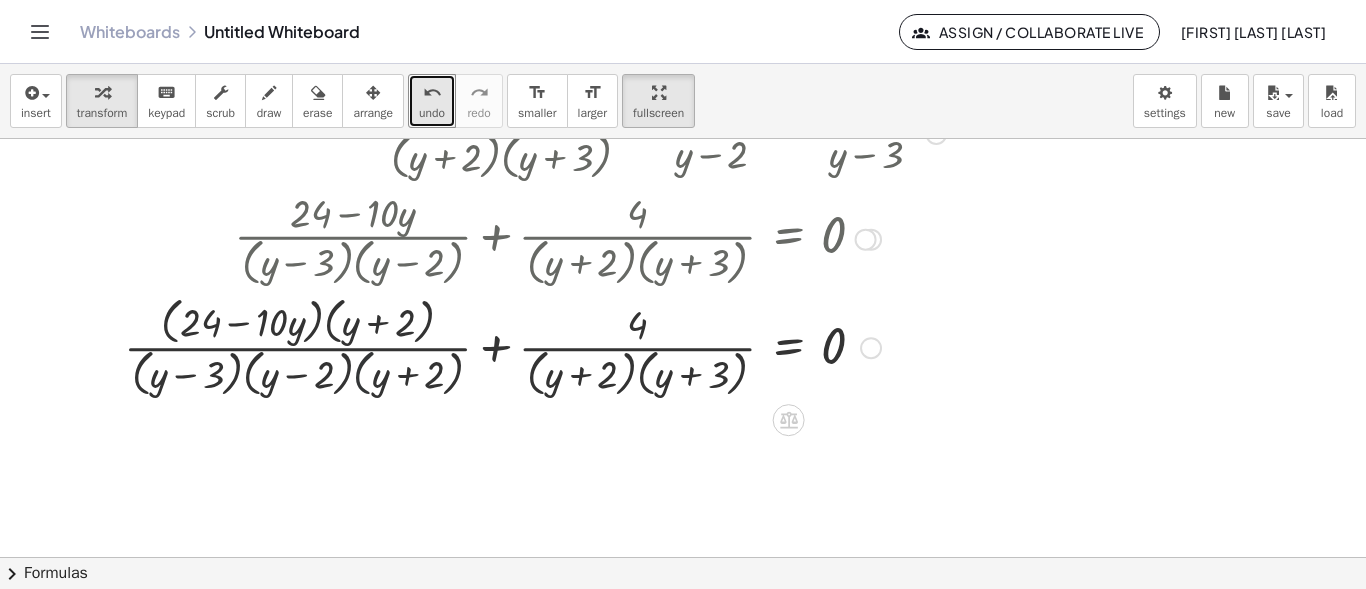 click at bounding box center (535, 345) 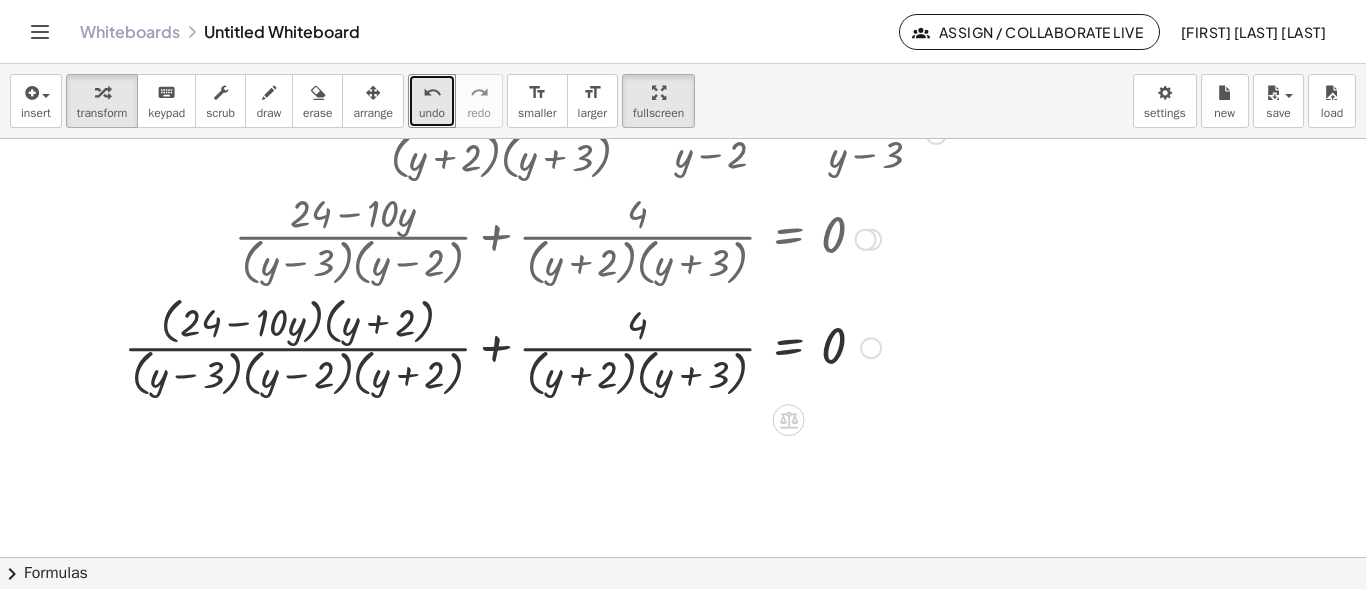 click at bounding box center (535, 345) 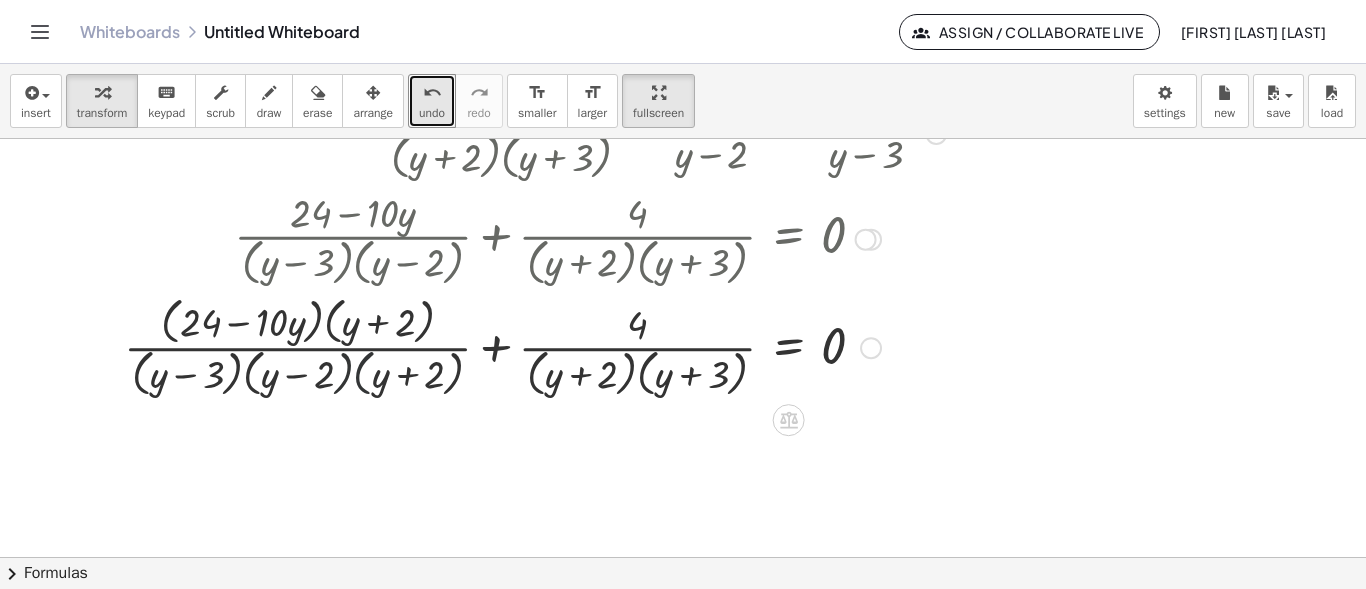 drag, startPoint x: 357, startPoint y: 355, endPoint x: 371, endPoint y: 324, distance: 34.0147 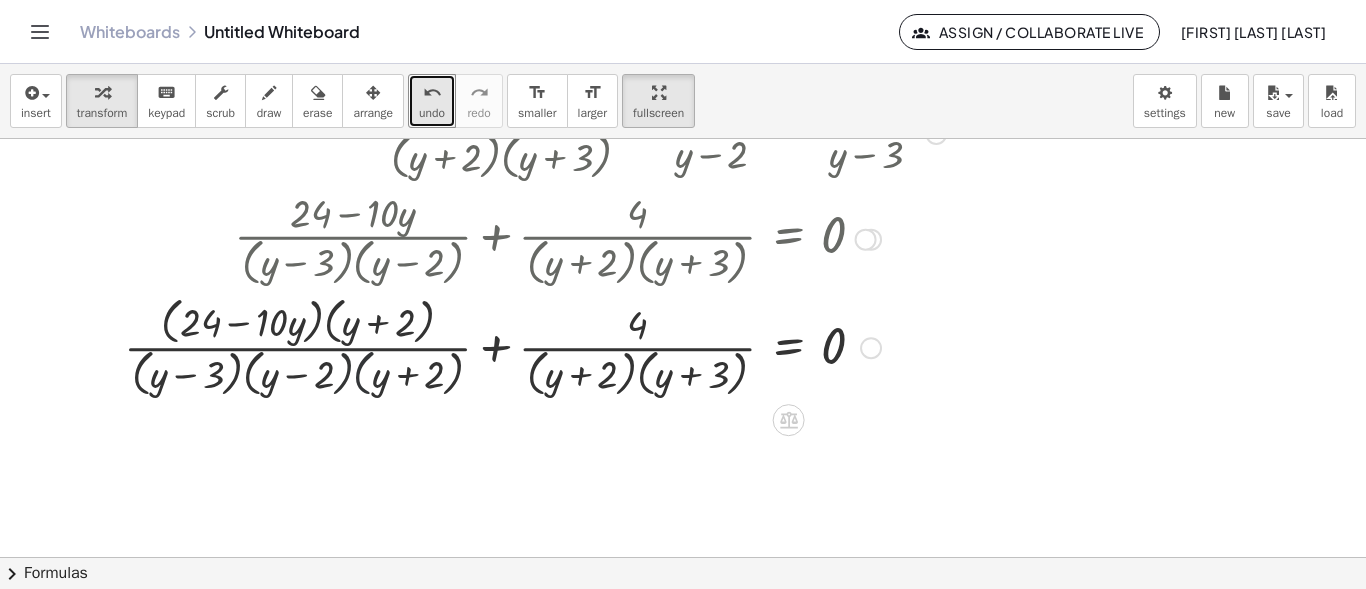 click at bounding box center (535, 345) 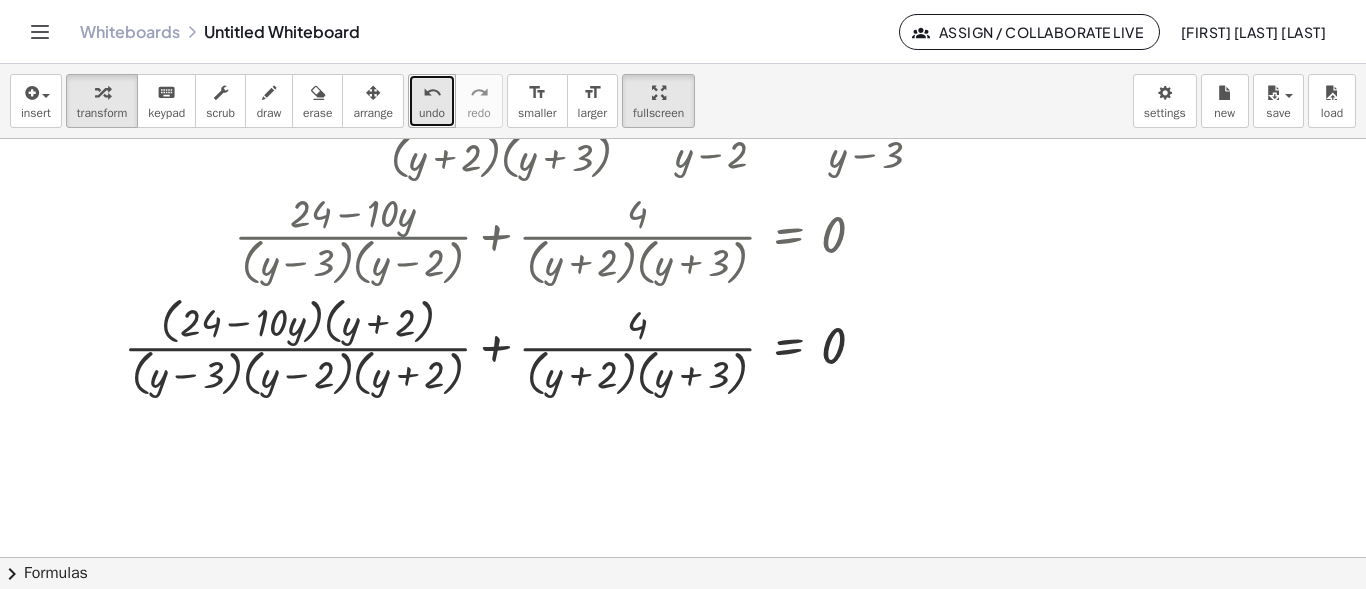 click on "undo" at bounding box center [432, 93] 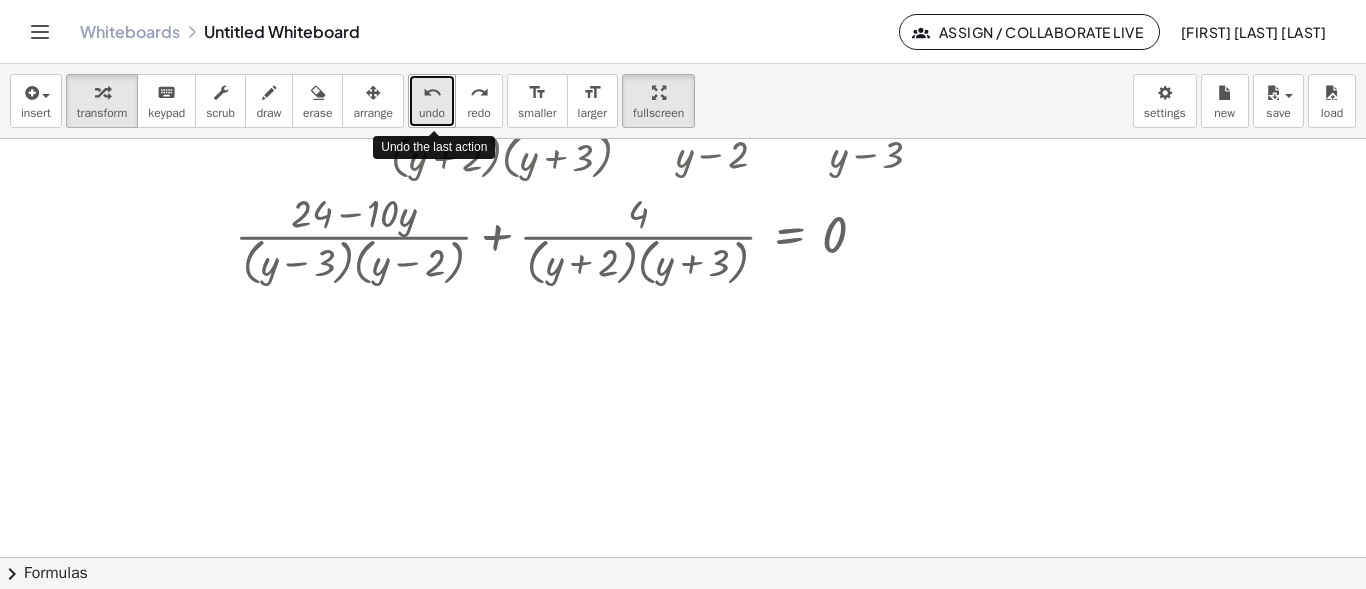 click on "undo" at bounding box center (432, 93) 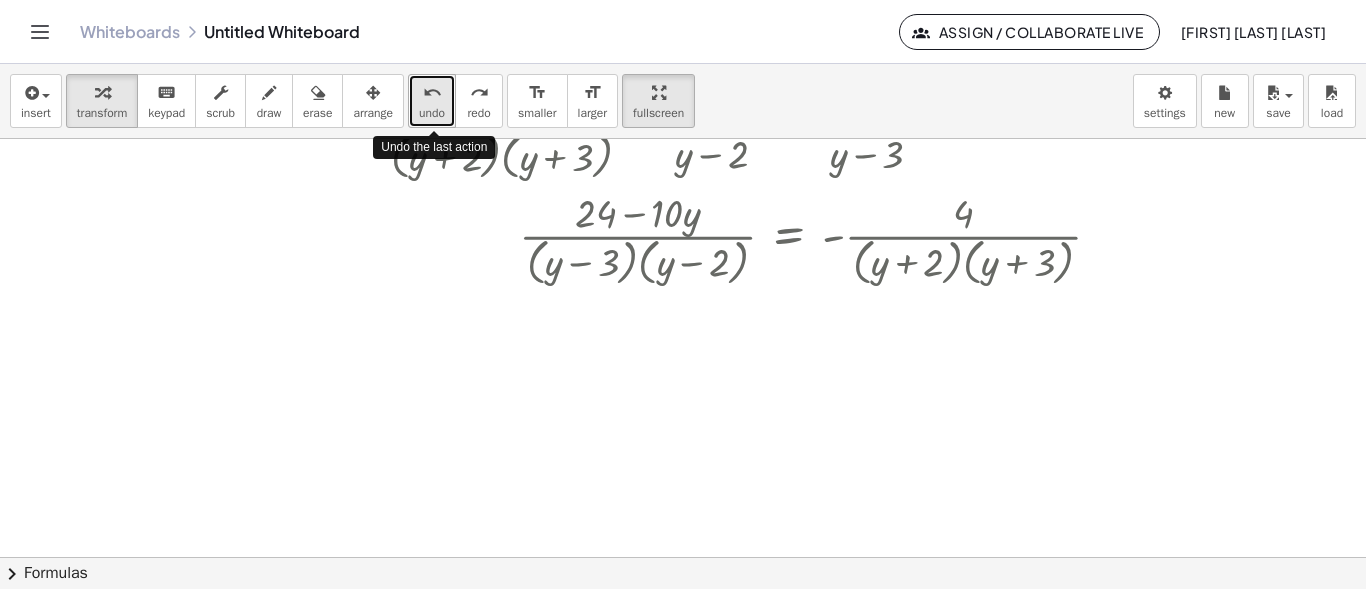 click on "undo" at bounding box center [432, 93] 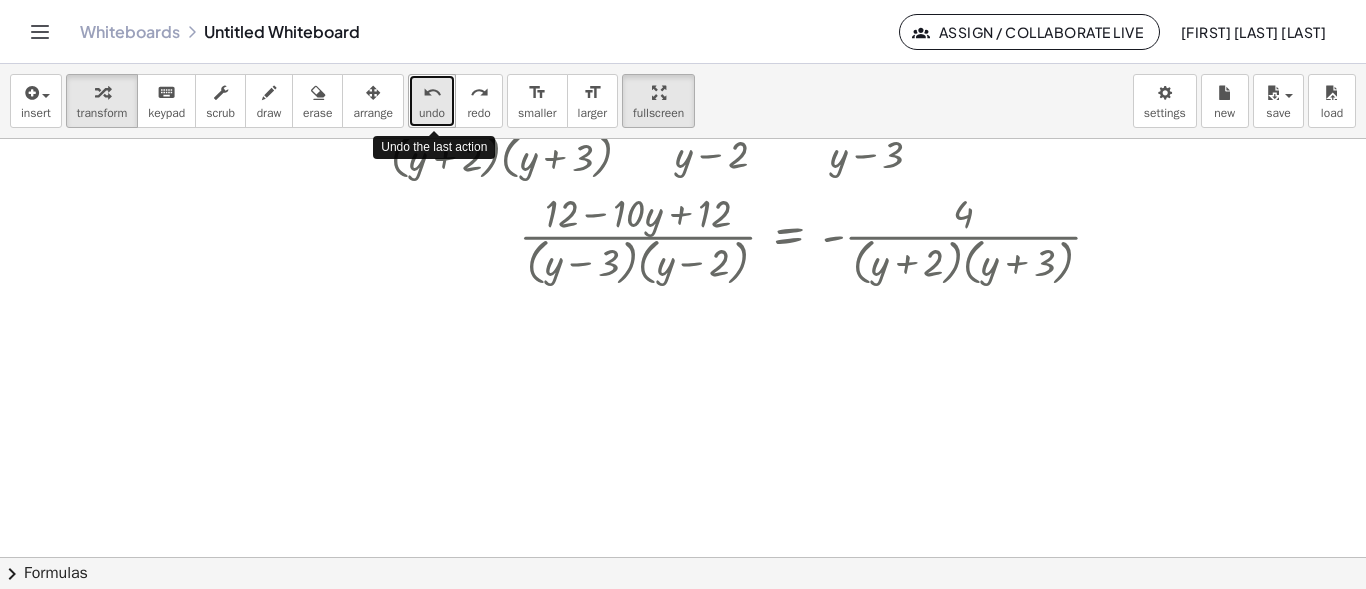 click on "undo" at bounding box center [432, 93] 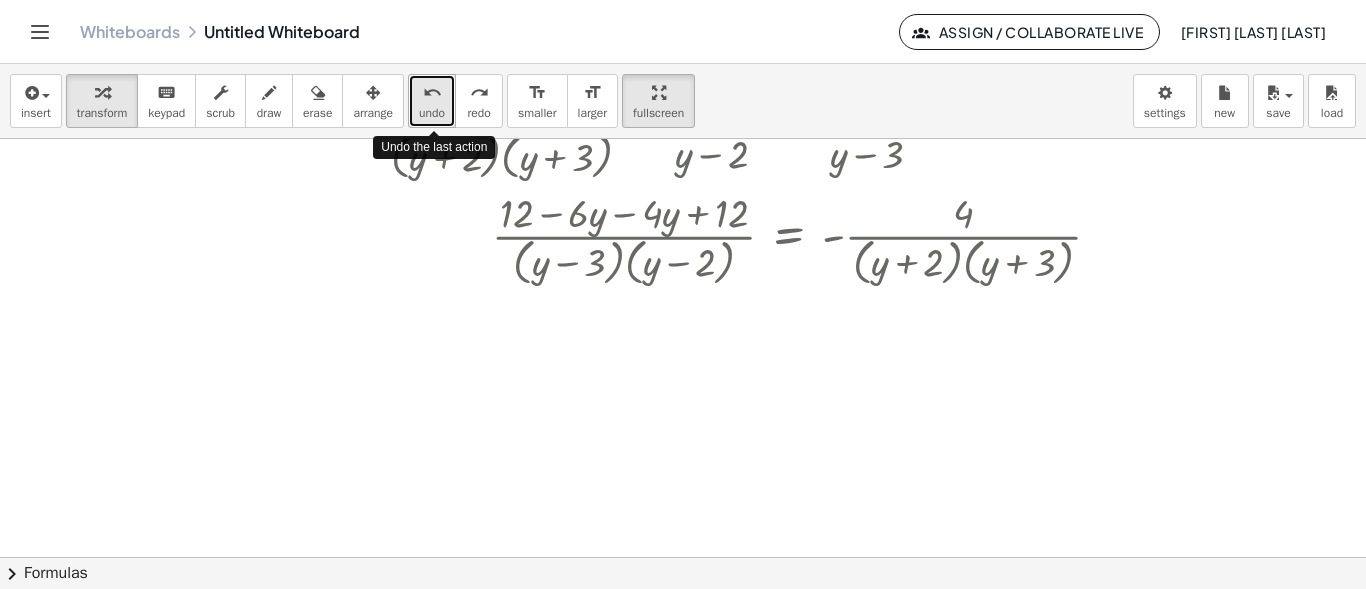click on "undo" at bounding box center [432, 93] 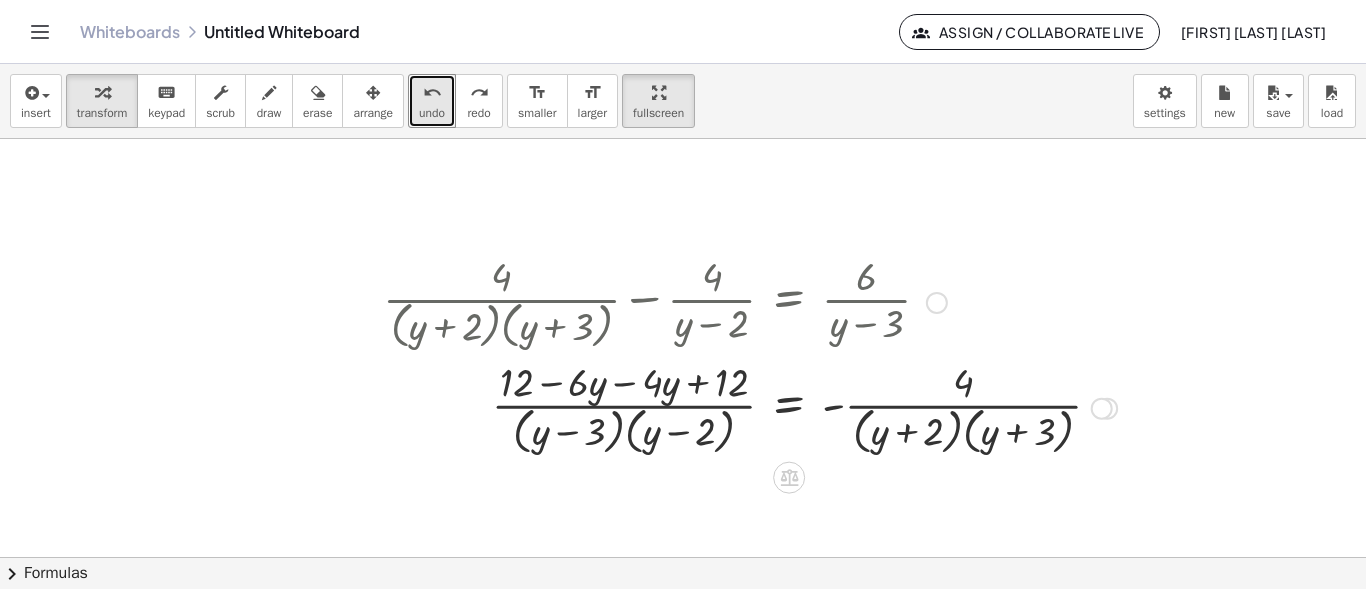 scroll, scrollTop: 2105, scrollLeft: 238, axis: both 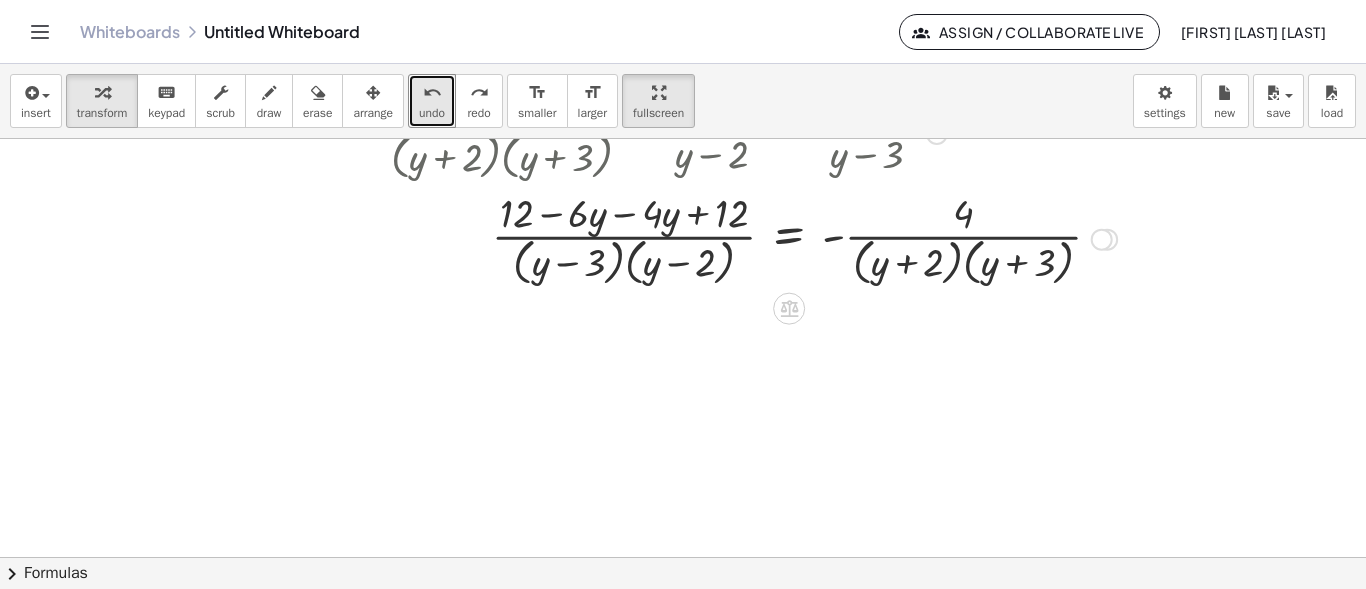 click at bounding box center [750, 238] 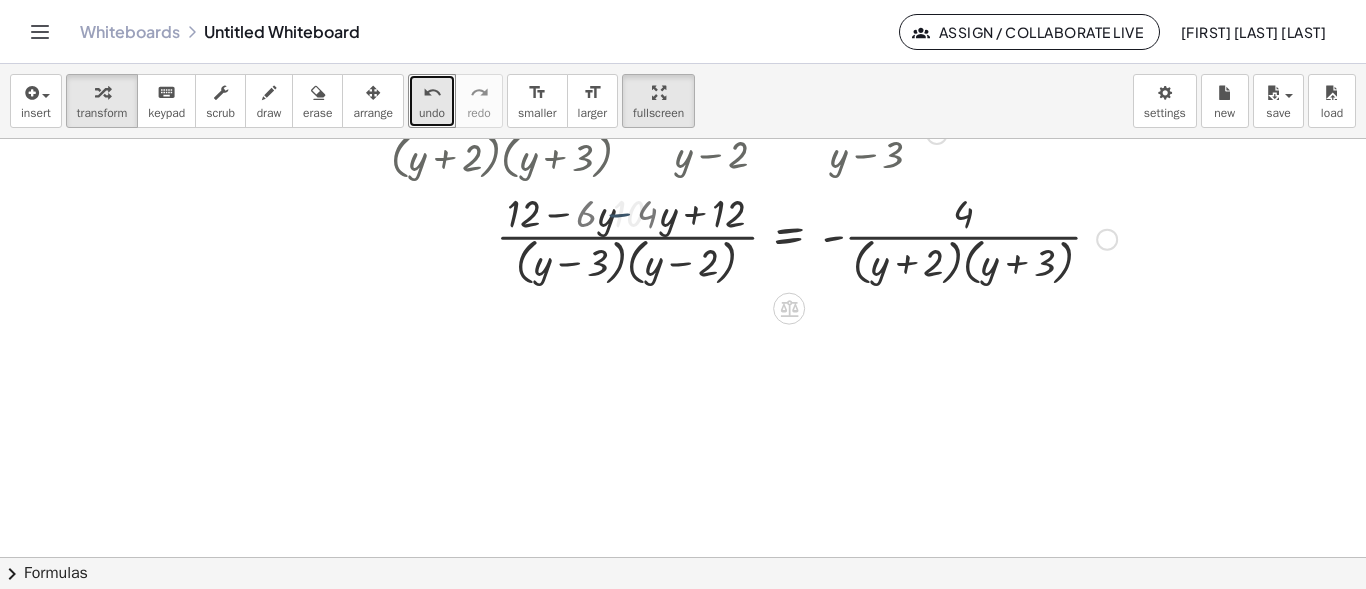 click at bounding box center (750, 238) 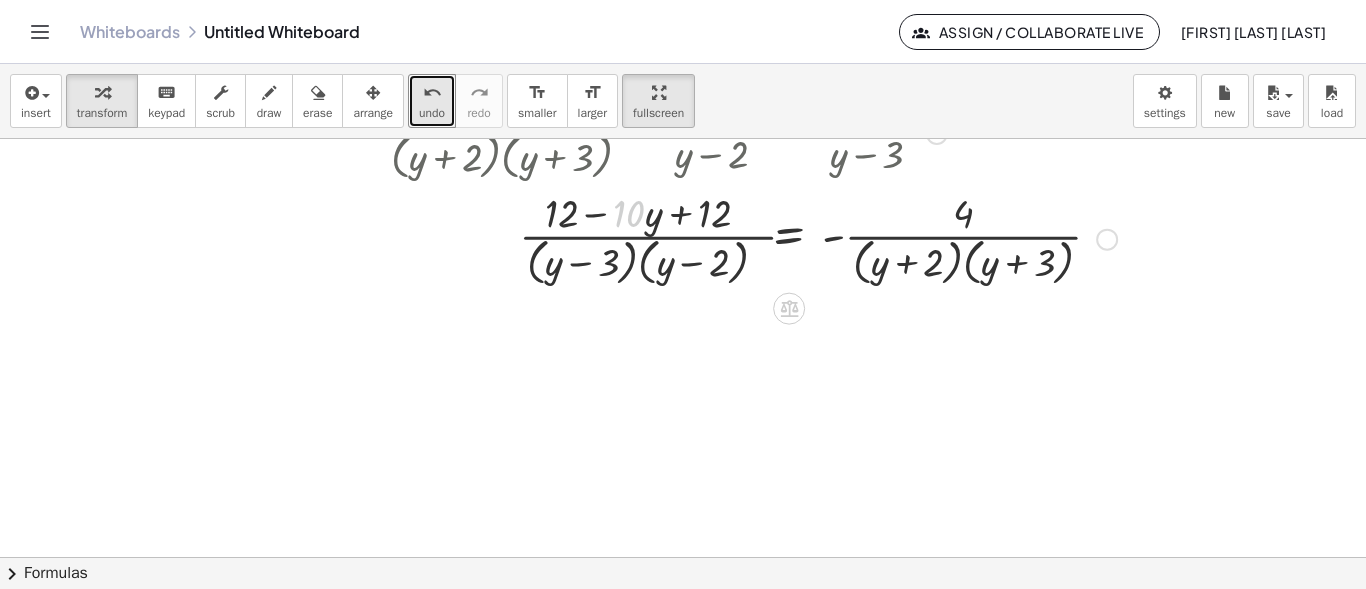 click on "+ · 4 · ( + y + 2 ) · ( + y + 3 ) − · 4 · ( + y − 2 ) = · 6 · ( + y − 3 ) + · 4 · ( + y + 2 ) · ( + y + 3 ) − · 6 · ( + y − 3 ) − · 4 · ( + y − 2 ) = + · 6 · ( + y − 3 ) − · 6 · ( + y − 3 ) + · 4 · ( + y + 2 ) · ( + y + 3 ) − · 6 · ( + y − 3 ) − · 4 · ( + y − 2 ) = 0 + · 4 · ( + y + 2 ) · ( + y + 3 ) − · 4 · ( + y + 2 ) · ( + y + 3 ) − · 6 · ( + y − 3 ) − · 4 · ( + y − 2 ) = + 0 − · 4 · ( + y + 2 ) · ( + y + 3 ) + · 4 · ( + y + 2 ) · ( + y + 3 ) − · 4 · ( + y + 2 ) · ( + y + 3 ) − · 6 · ( + y − 3 ) − · 4 · ( + y − 2 ) = - · 4 · ( + y + 2 ) · ( + y + 3 ) + 0 − · 6 · ( + y − 3 ) − · 4 · ( + y − 2 ) = - · 4 · ( + y + 2 ) · ( + y + 3 ) − · 6 · ( + y − 3 ) − · 4 · ( + y − 2 ) = - · 4 · ( + y + 2 ) · ( + y + 3 ) − · 6 · ( + y − 2 ) · ( + y − 3 ) · ( + y − 2 ) − · 4 · ( + y − 2 ) = - · 4 · ( + y + 2 ) · ( + y + 3 ) − · 6 · ( + y − 2 ) · ( + y − 3 ) · ( + y" at bounding box center [789, 134] 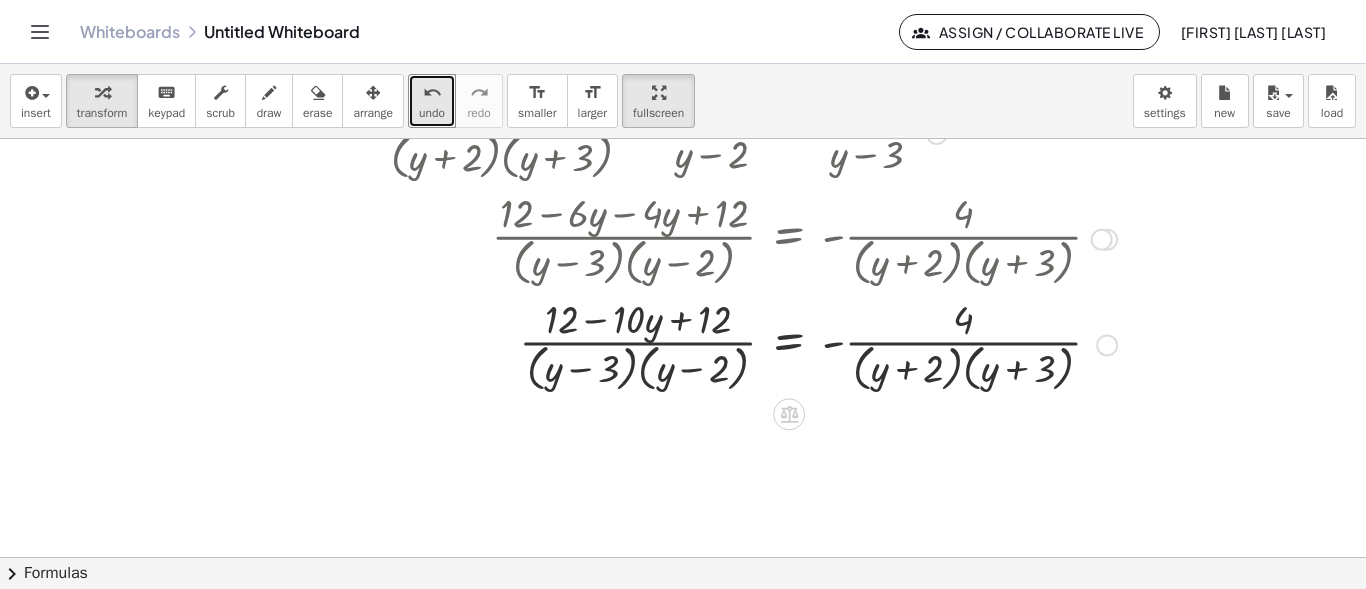 click at bounding box center (750, 344) 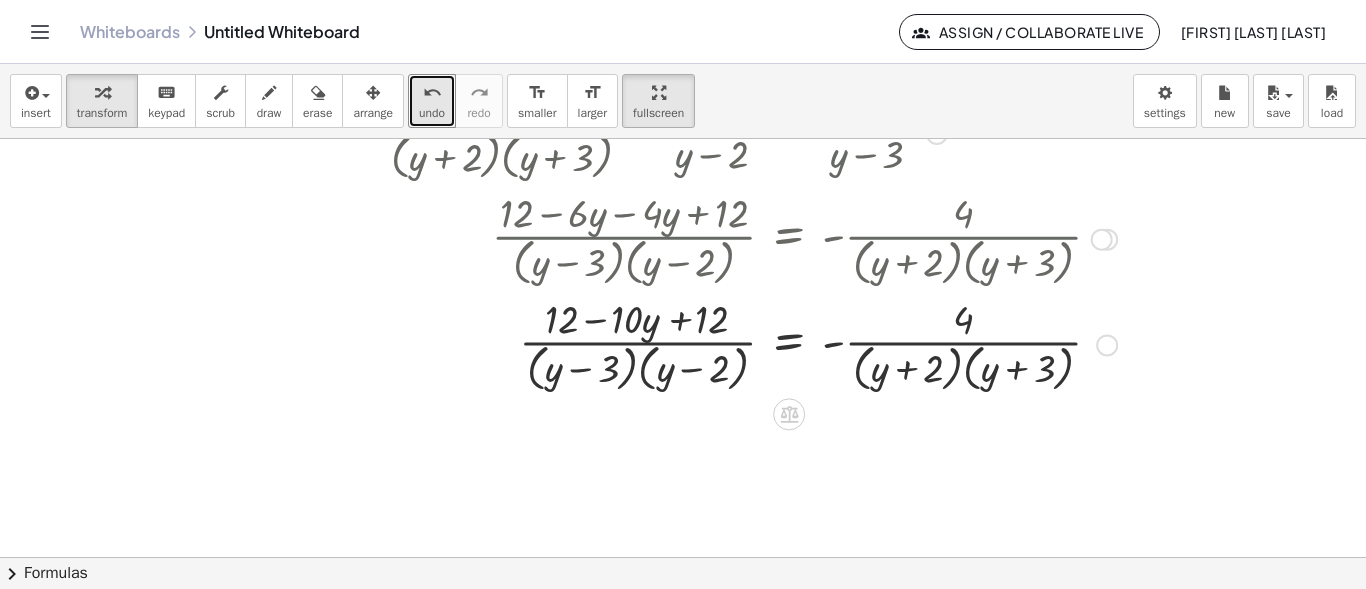 click at bounding box center [750, 344] 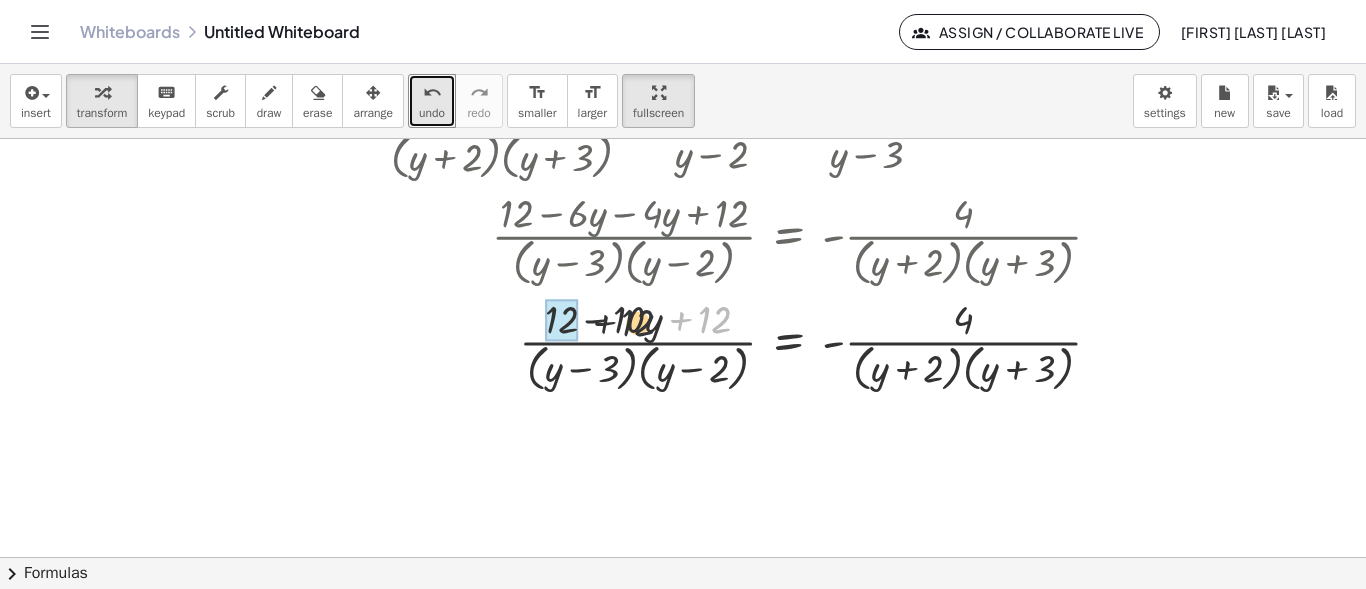 drag, startPoint x: 713, startPoint y: 321, endPoint x: 495, endPoint y: 327, distance: 218.08255 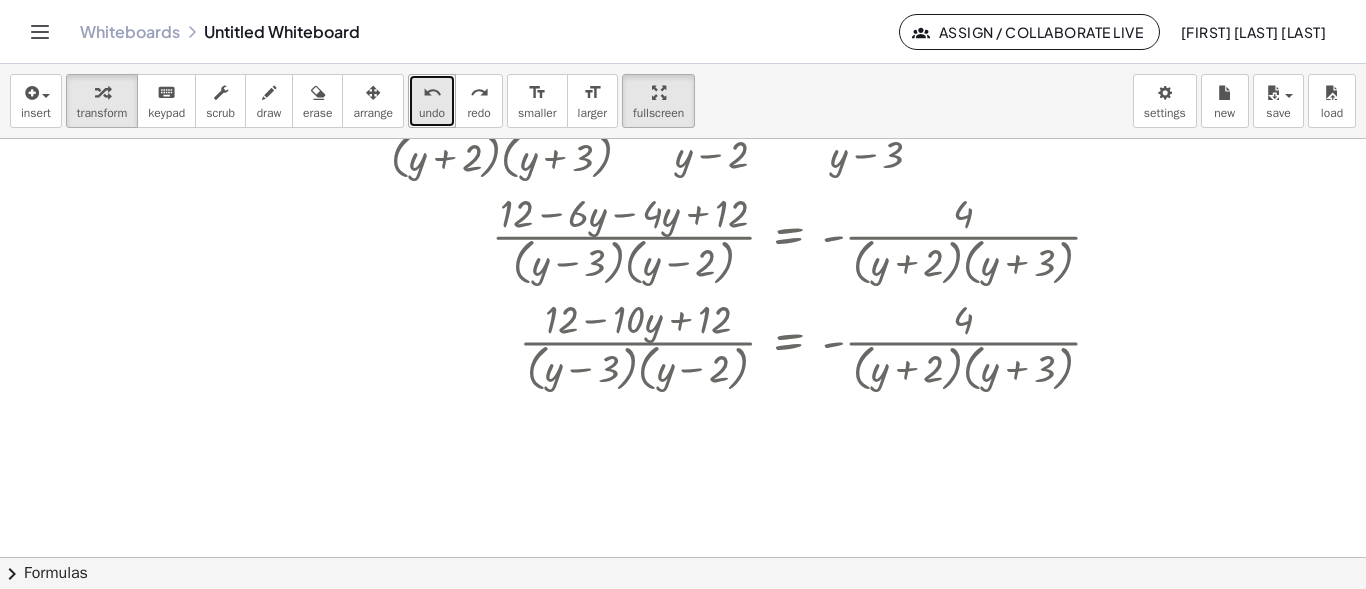 click on "undo" at bounding box center (432, 113) 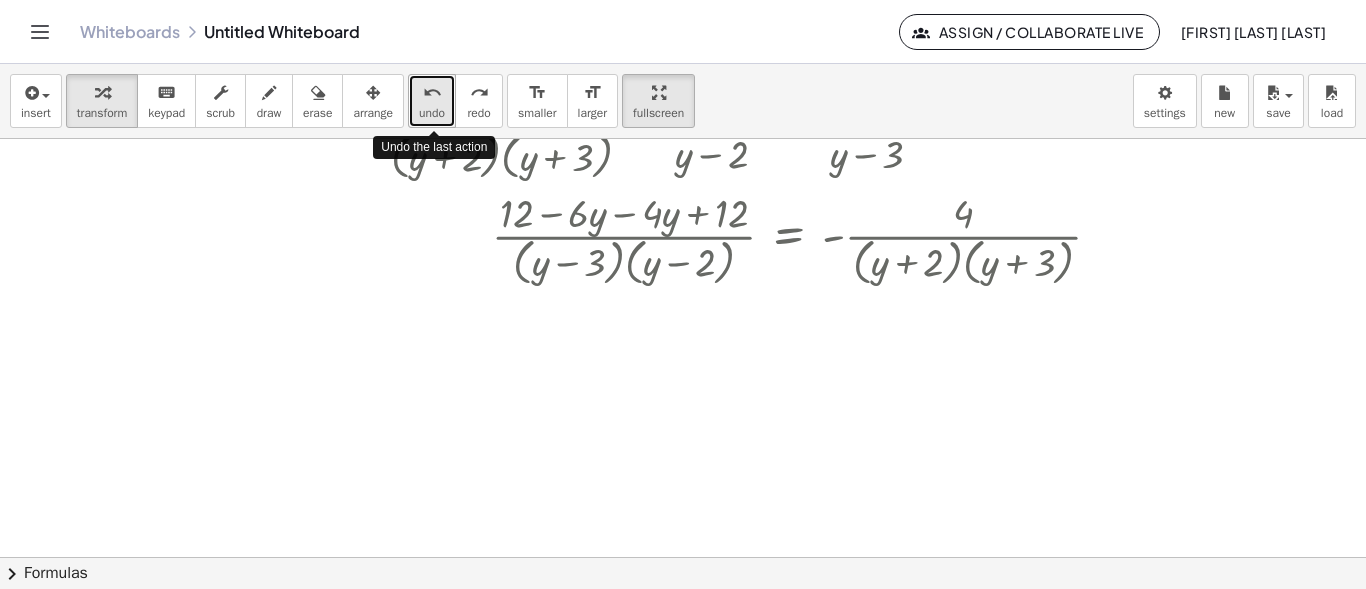 click on "undo undo" at bounding box center (432, 101) 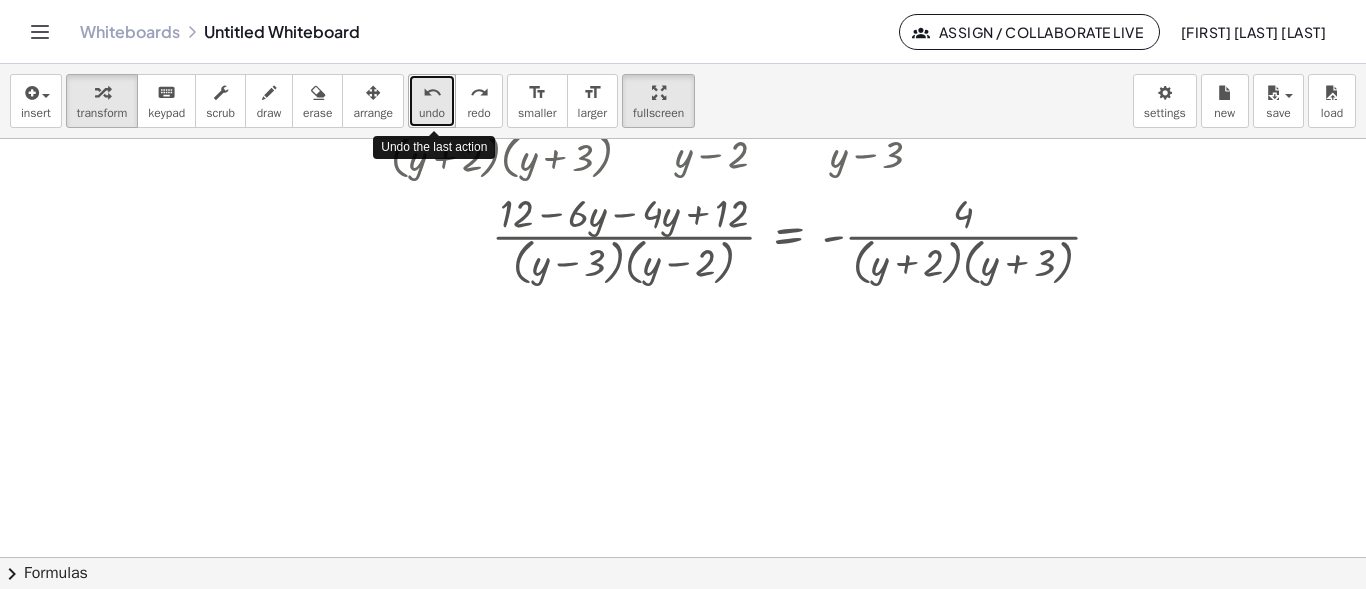 click on "undo undo" at bounding box center (432, 101) 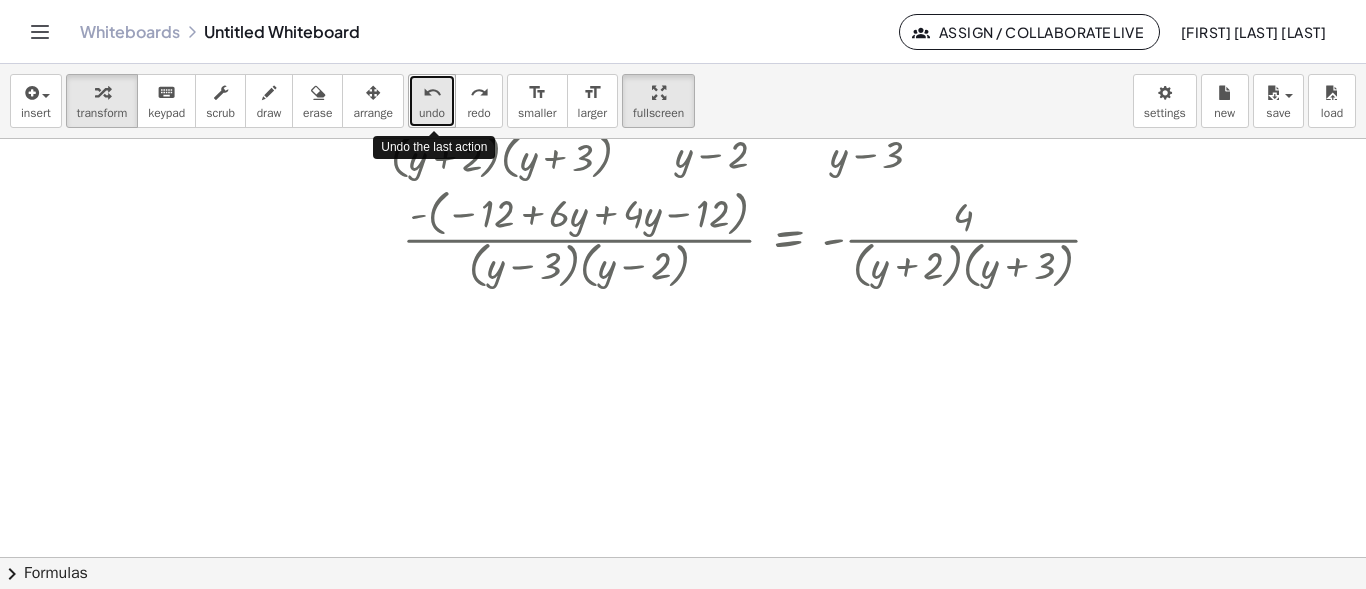 click on "undo undo" at bounding box center [432, 101] 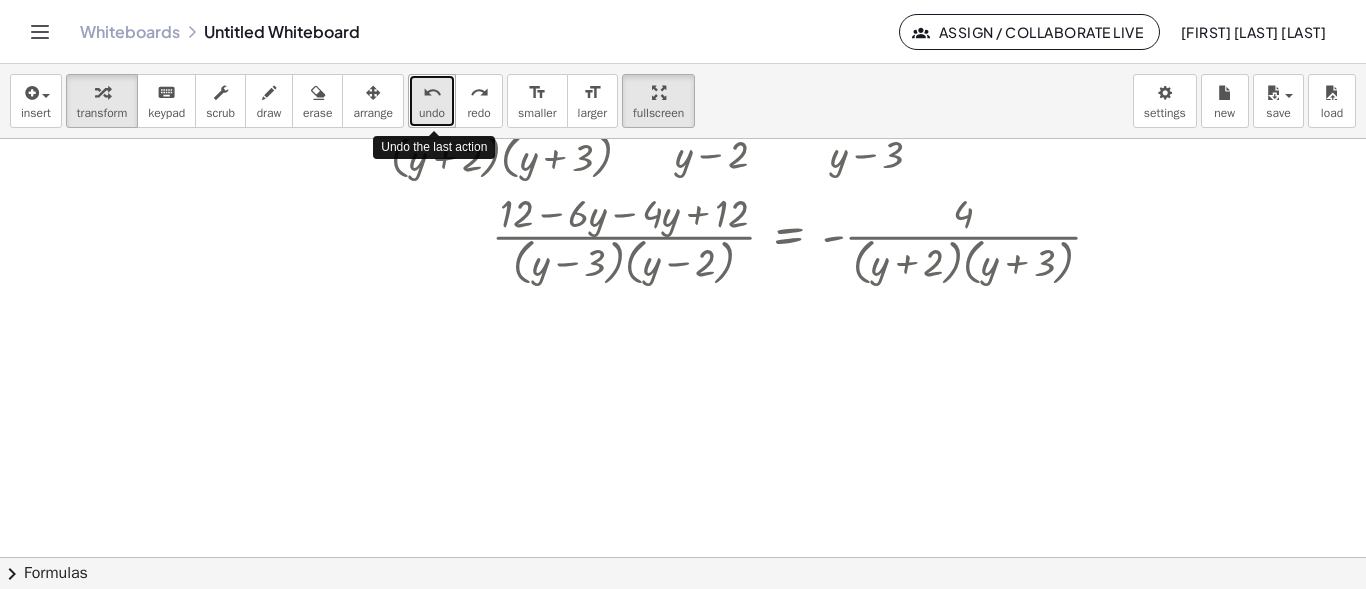 click on "undo undo" at bounding box center [432, 101] 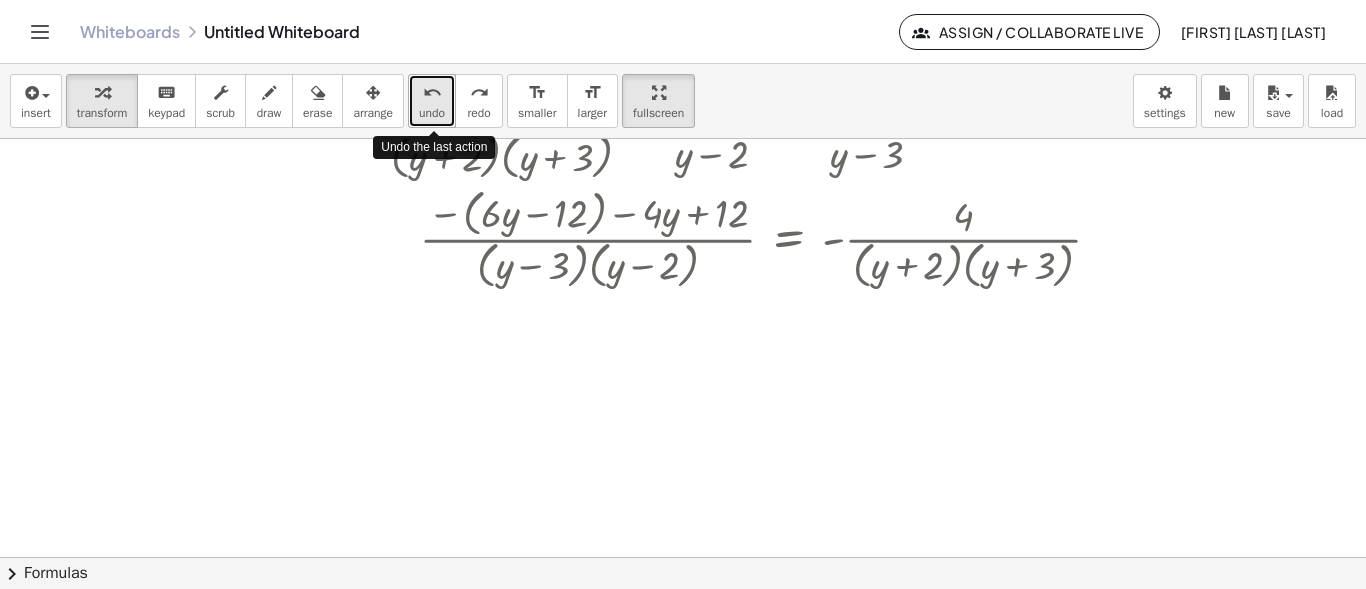 click on "undo undo" at bounding box center (432, 101) 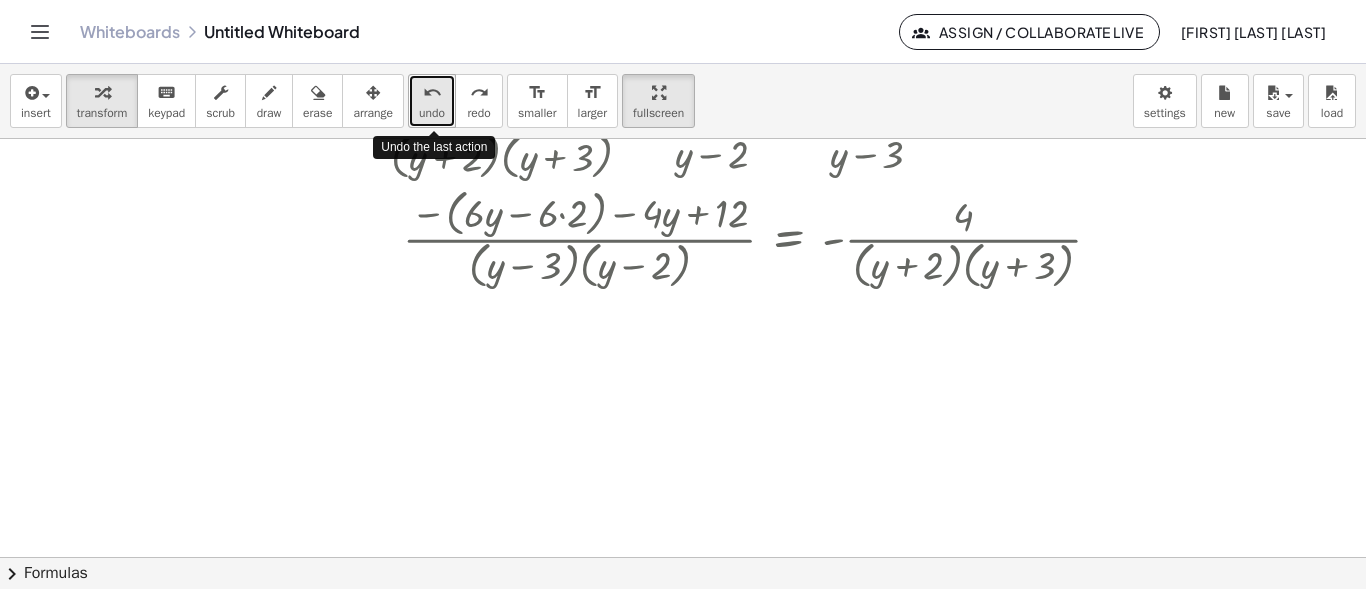 click on "undo undo" at bounding box center [432, 101] 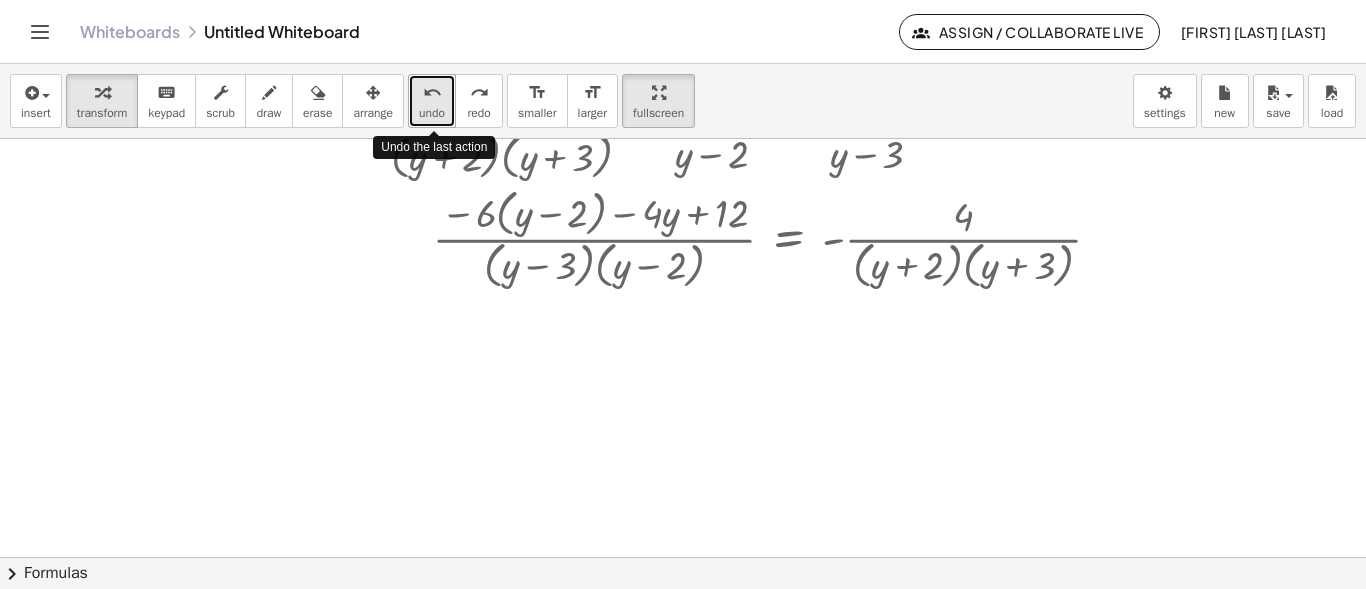 click on "undo undo" at bounding box center (432, 101) 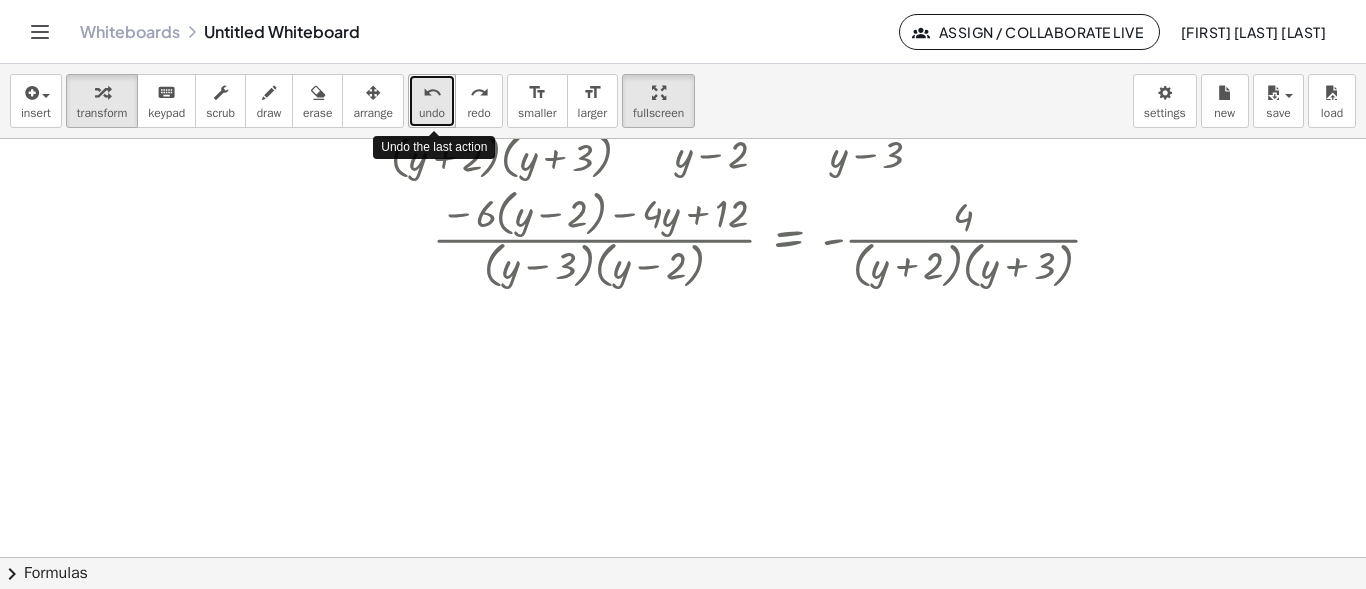 click on "undo undo" at bounding box center (432, 101) 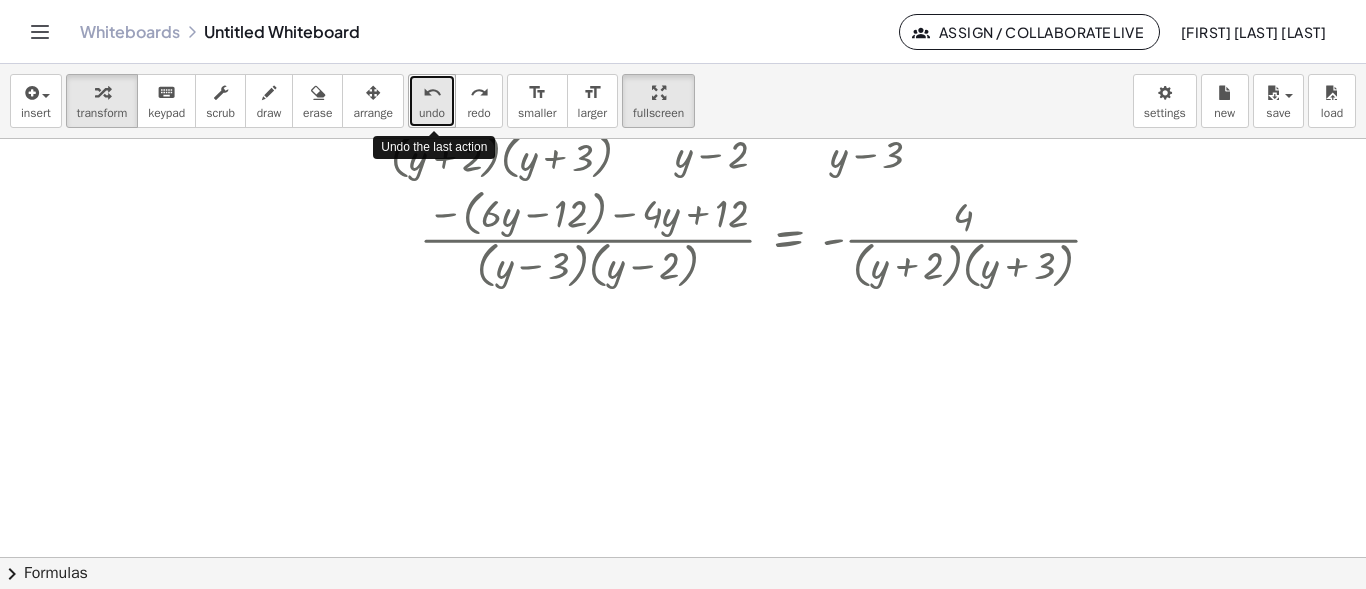 click on "undo undo" at bounding box center [432, 101] 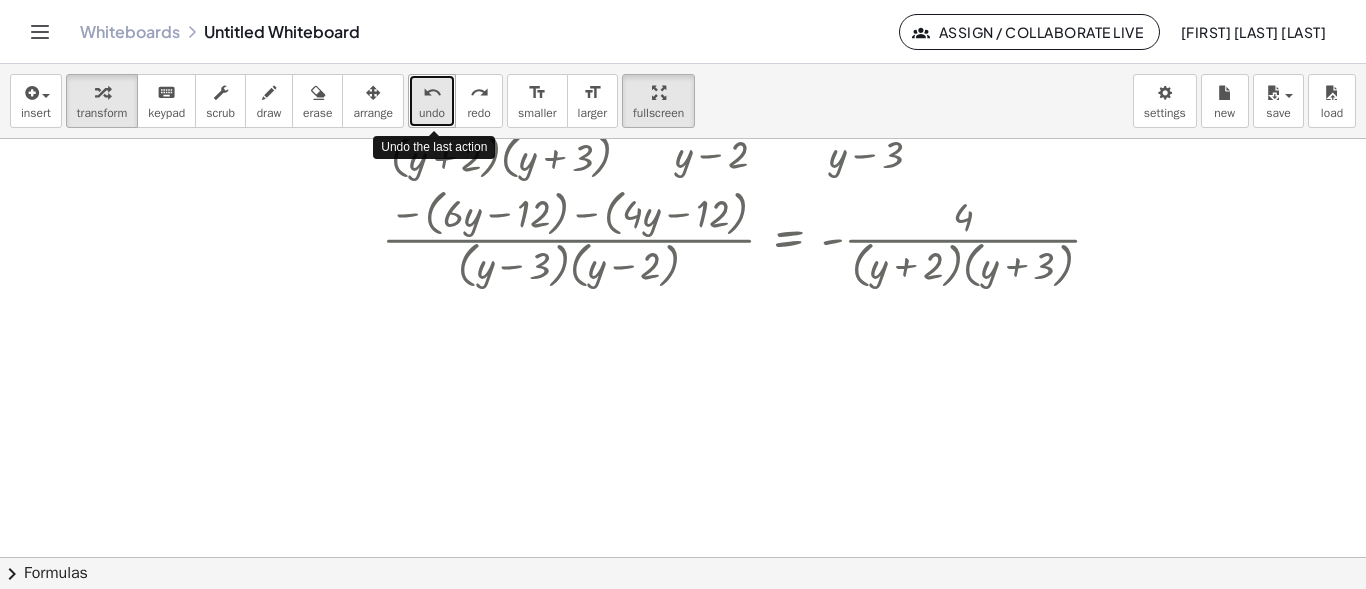 click on "undo undo" at bounding box center (432, 101) 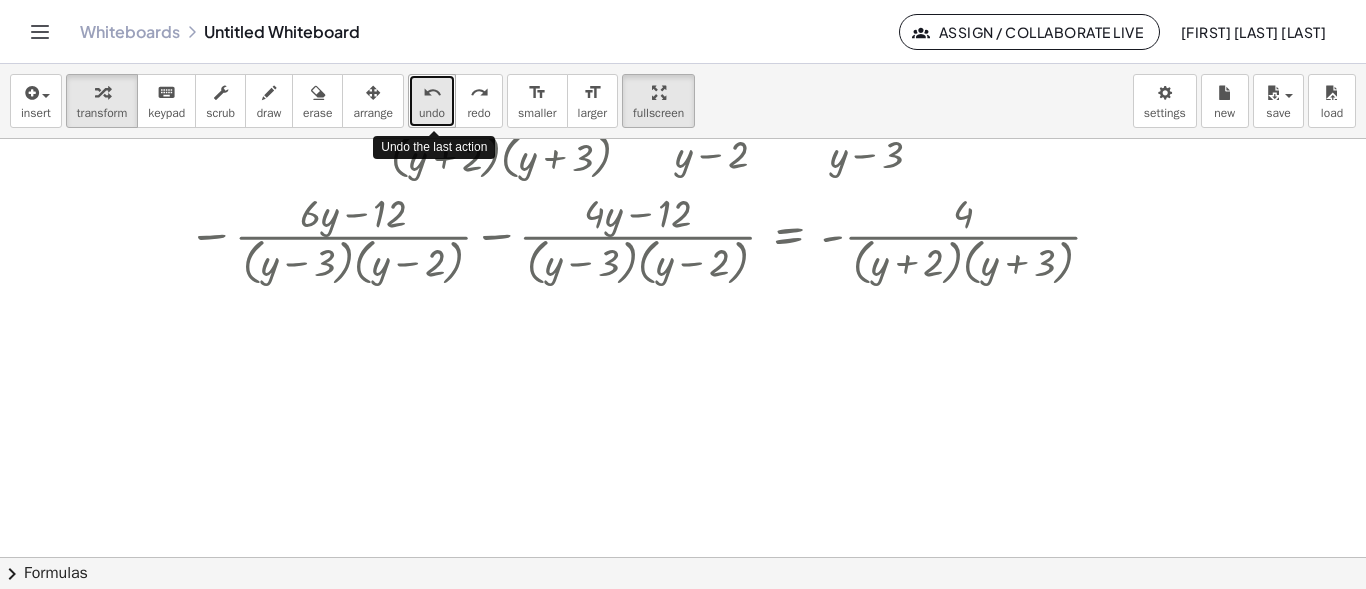 click on "undo undo" at bounding box center [432, 101] 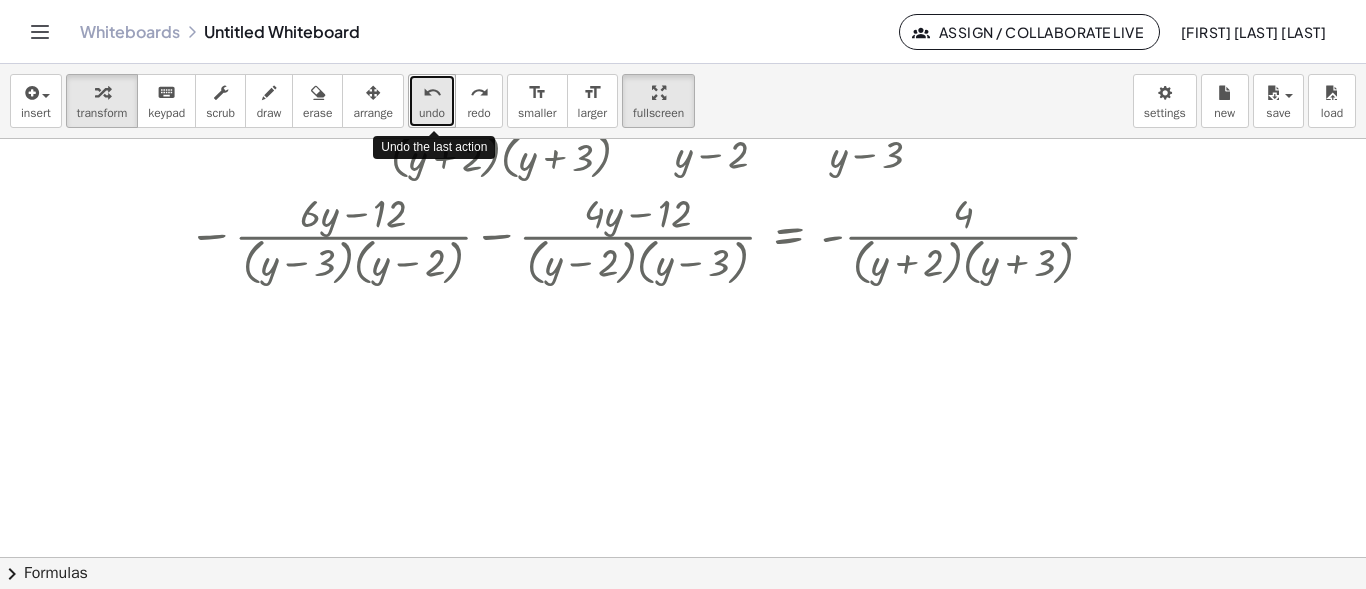 click on "undo undo" at bounding box center [432, 101] 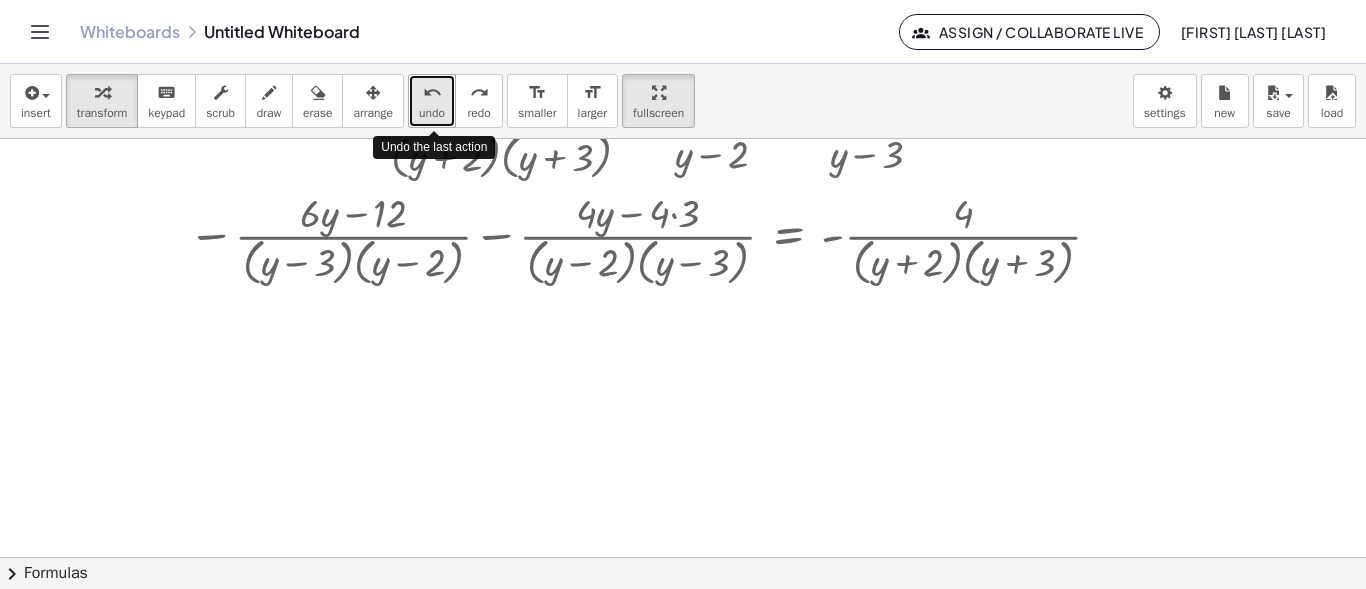 click on "undo undo" at bounding box center [432, 101] 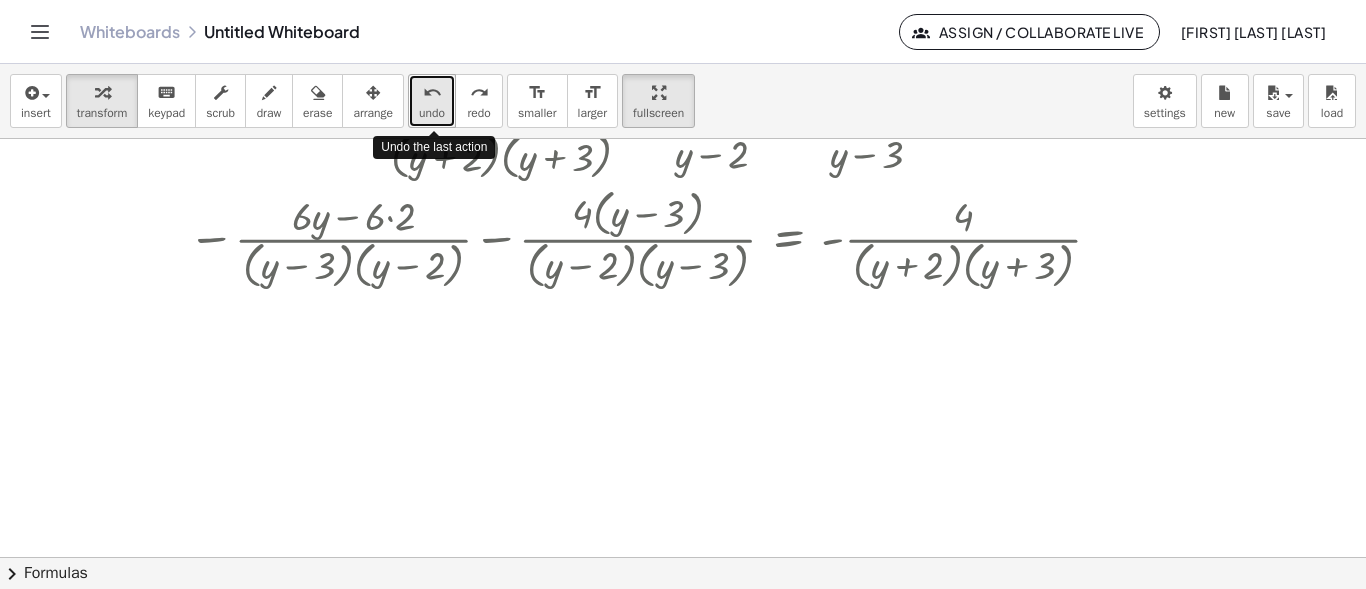 click on "undo undo" at bounding box center [432, 101] 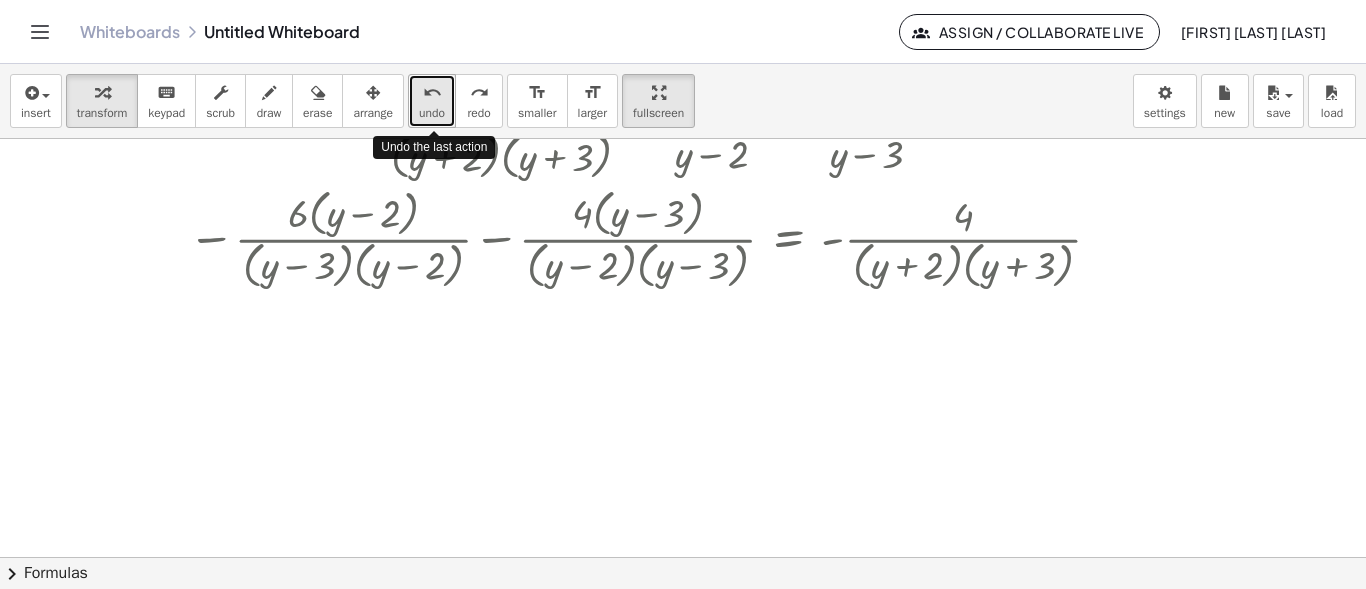click on "undo undo" at bounding box center (432, 101) 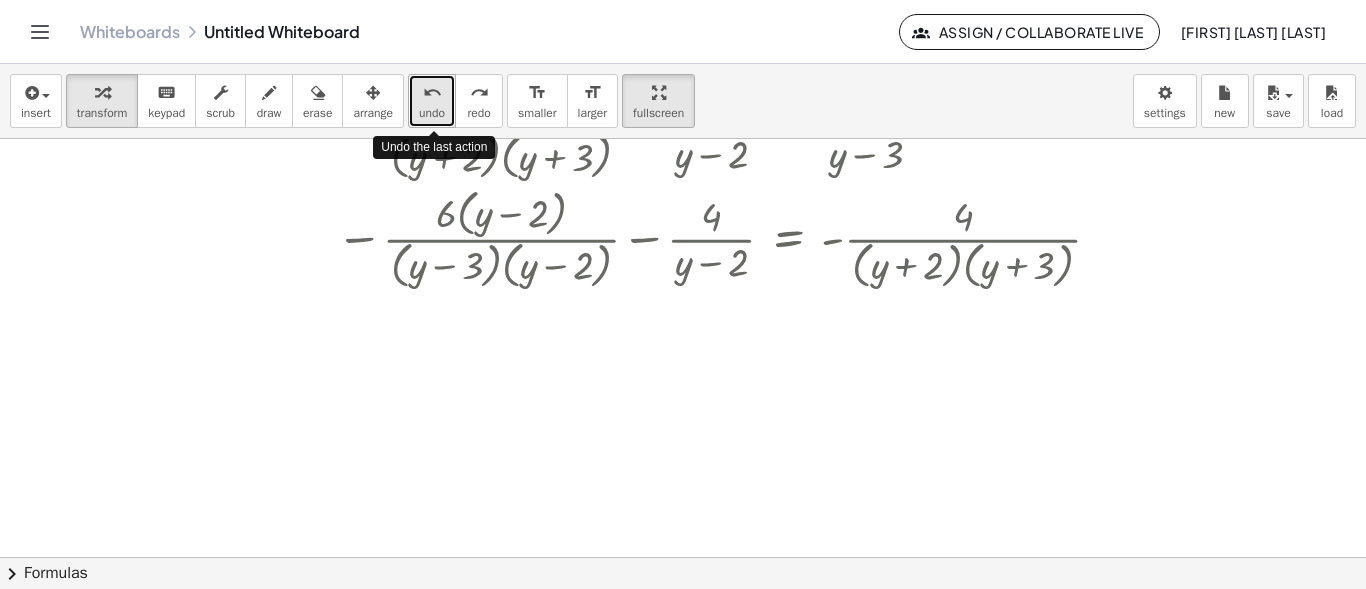click on "undo undo" at bounding box center (432, 101) 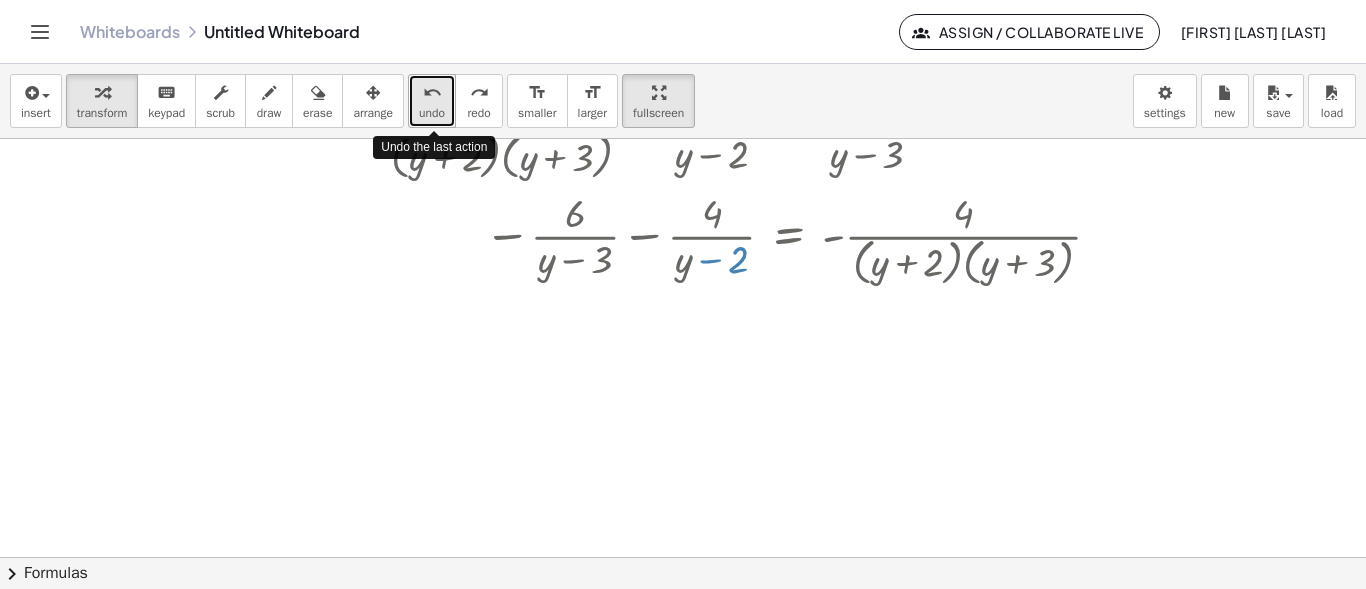 click on "undo undo" at bounding box center (432, 101) 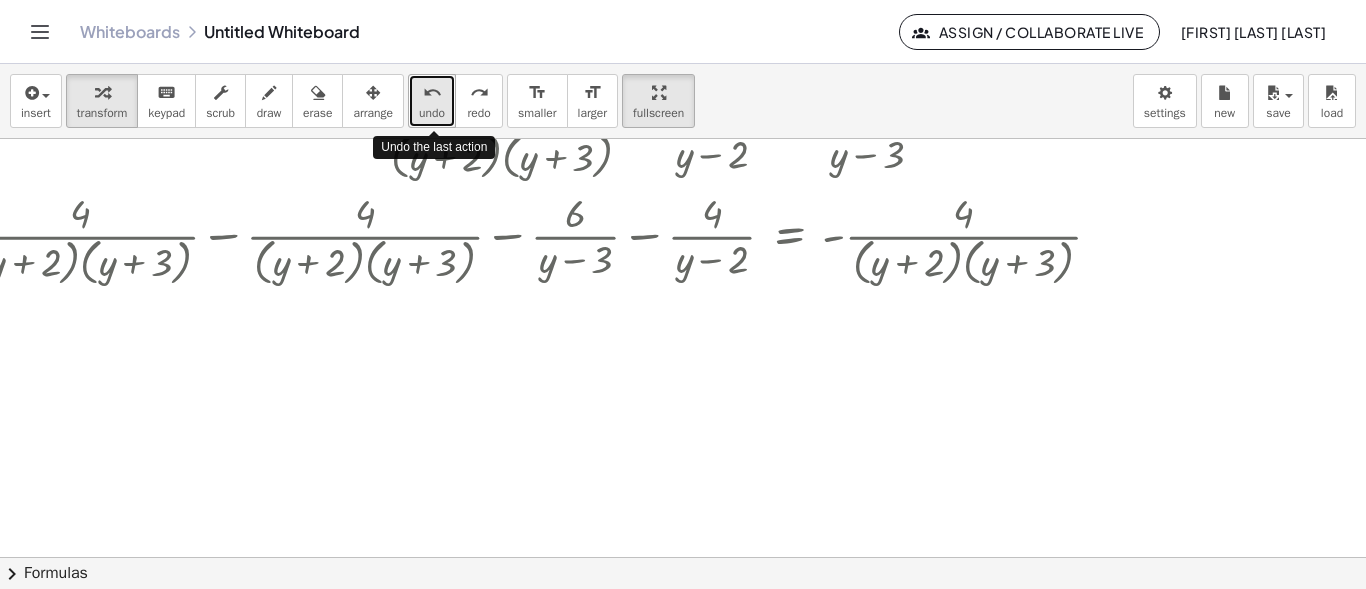 click on "undo undo" at bounding box center (432, 101) 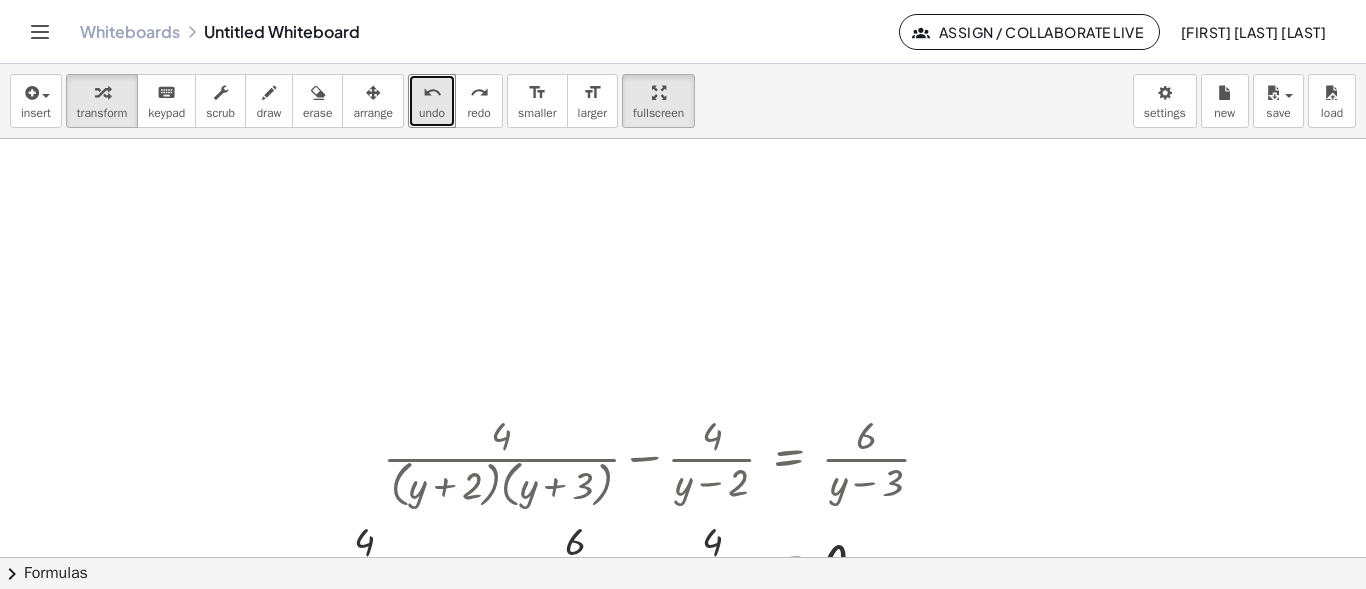scroll, scrollTop: 1838, scrollLeft: 238, axis: both 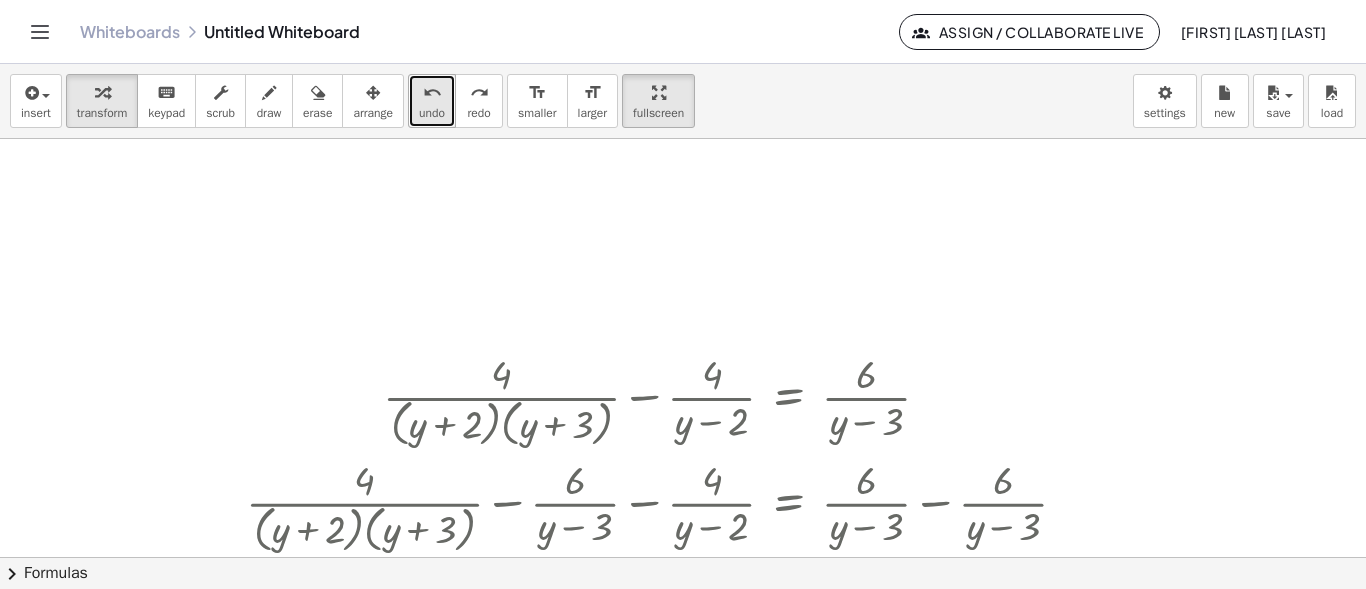 click on "undo" at bounding box center (432, 113) 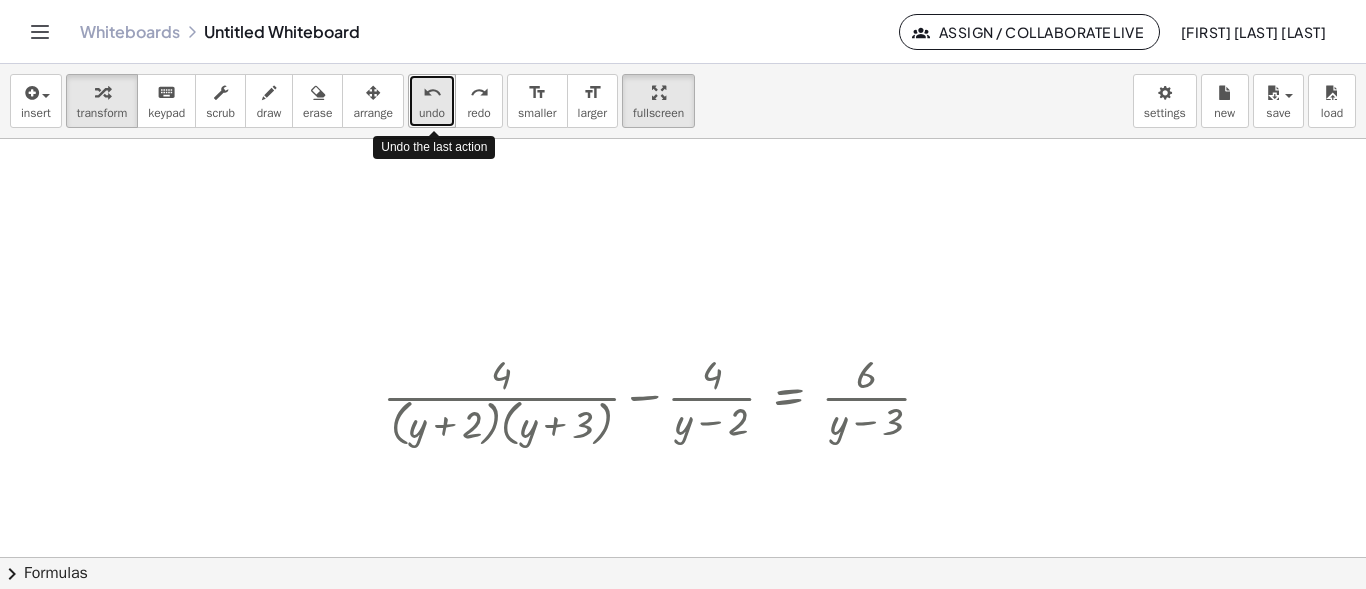 click on "undo" at bounding box center [432, 113] 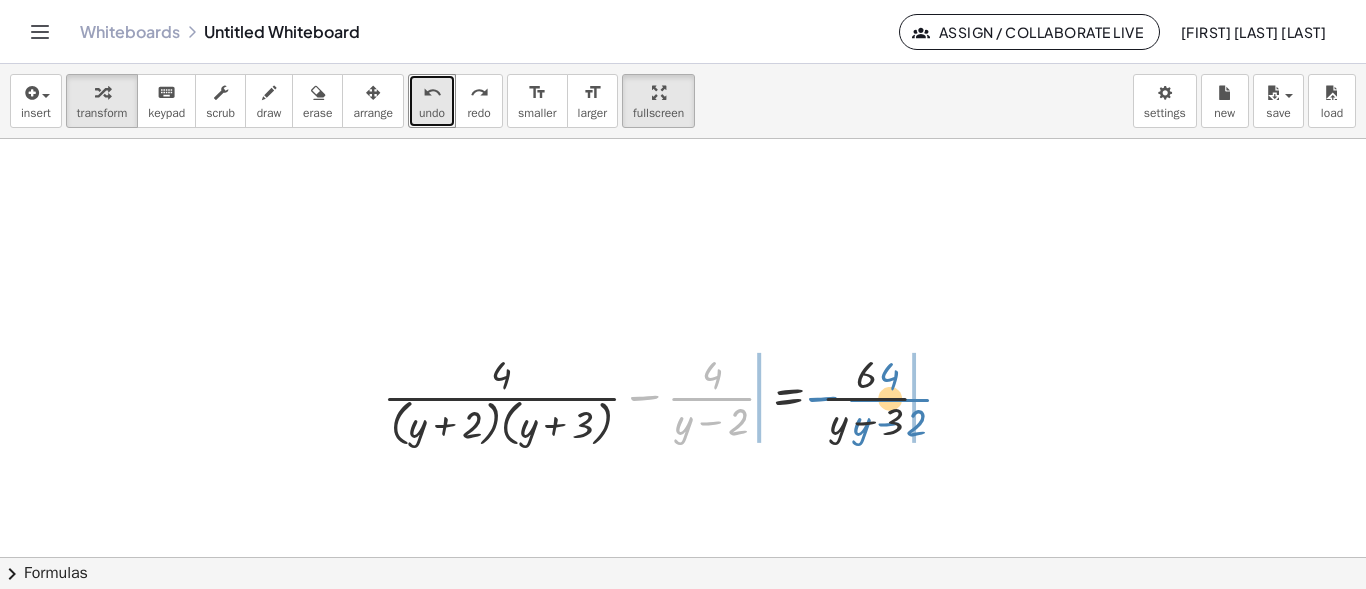 drag, startPoint x: 699, startPoint y: 402, endPoint x: 881, endPoint y: 403, distance: 182.00275 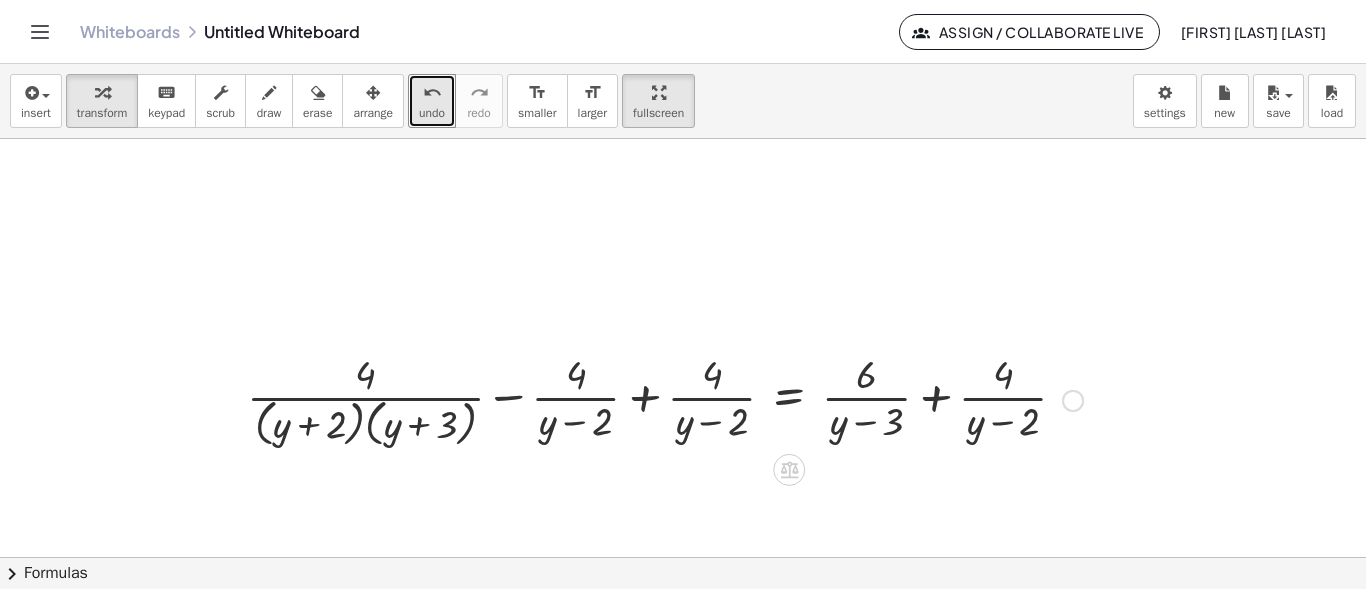 click at bounding box center [665, 399] 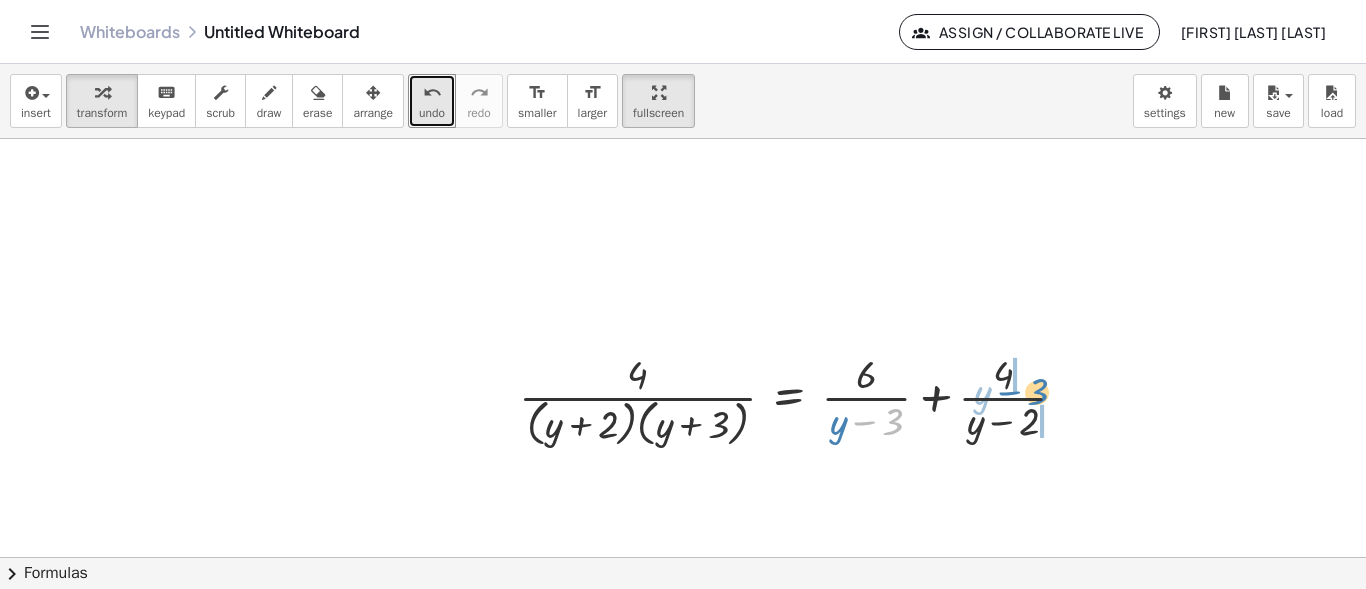 drag, startPoint x: 858, startPoint y: 424, endPoint x: 986, endPoint y: 395, distance: 131.24405 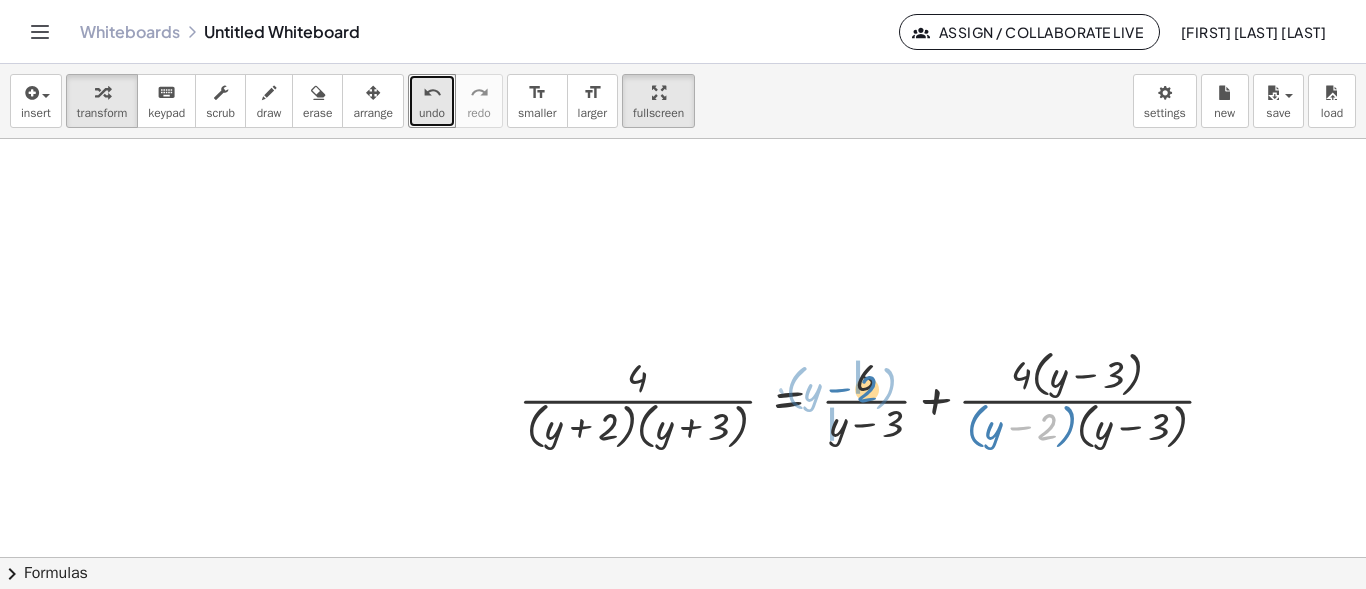 drag, startPoint x: 1029, startPoint y: 425, endPoint x: 700, endPoint y: 363, distance: 334.791 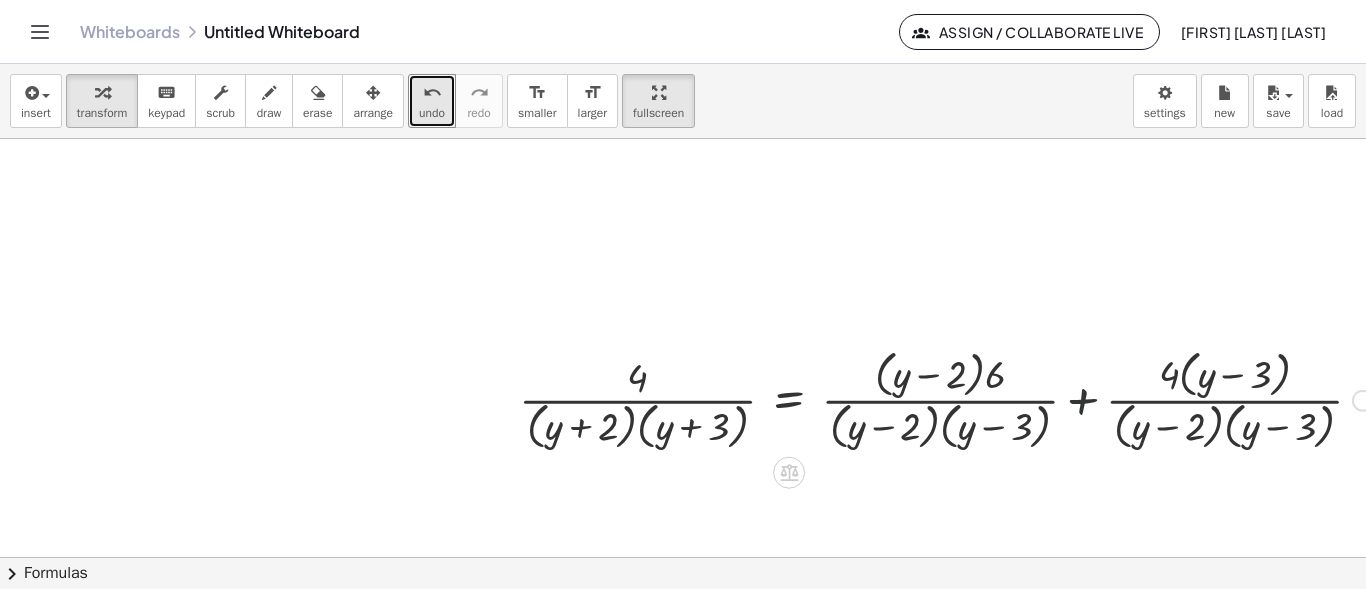 click at bounding box center (948, 398) 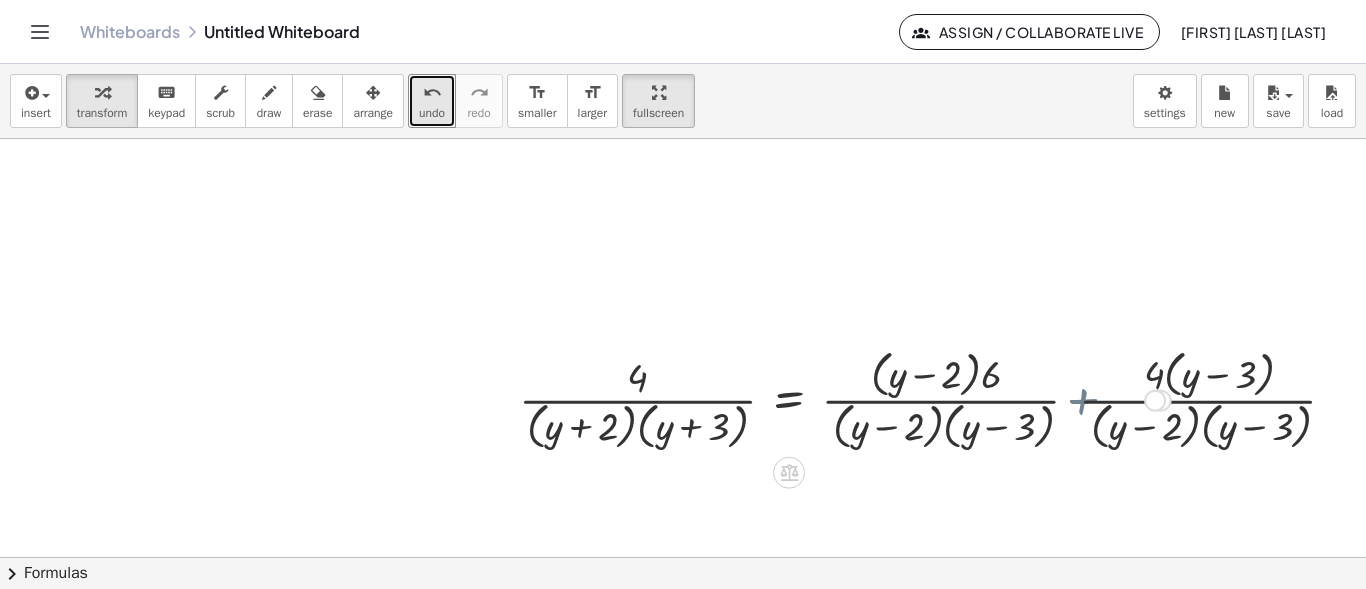 click at bounding box center (845, 398) 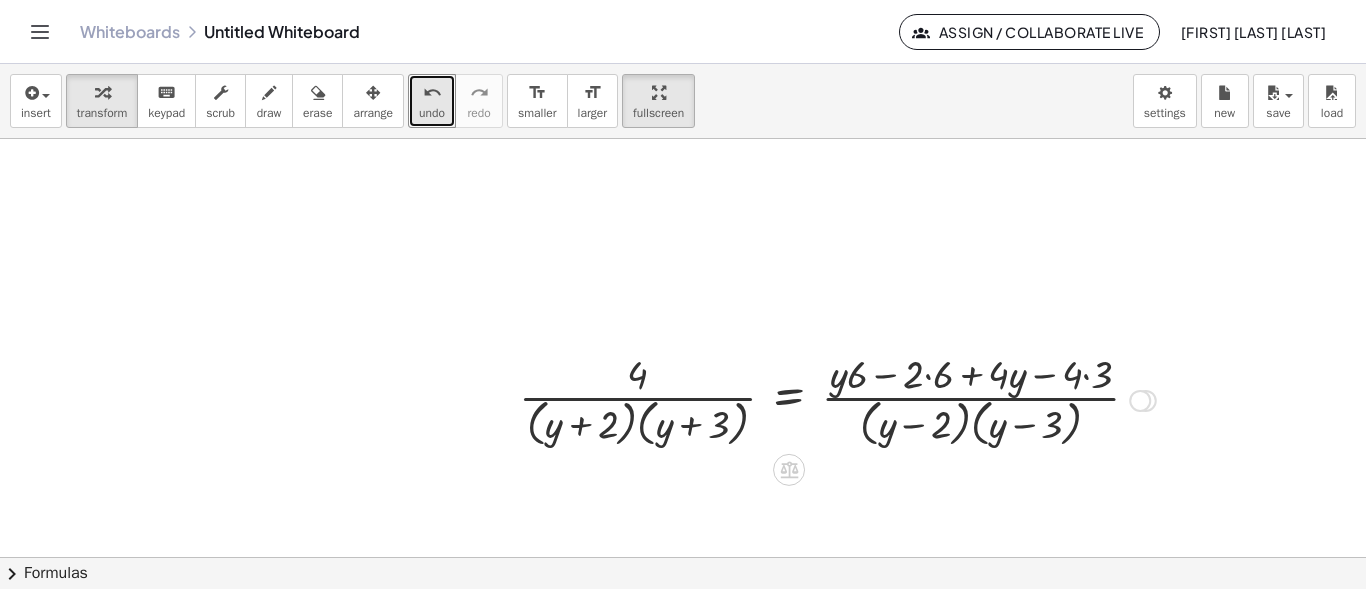 click at bounding box center (837, 399) 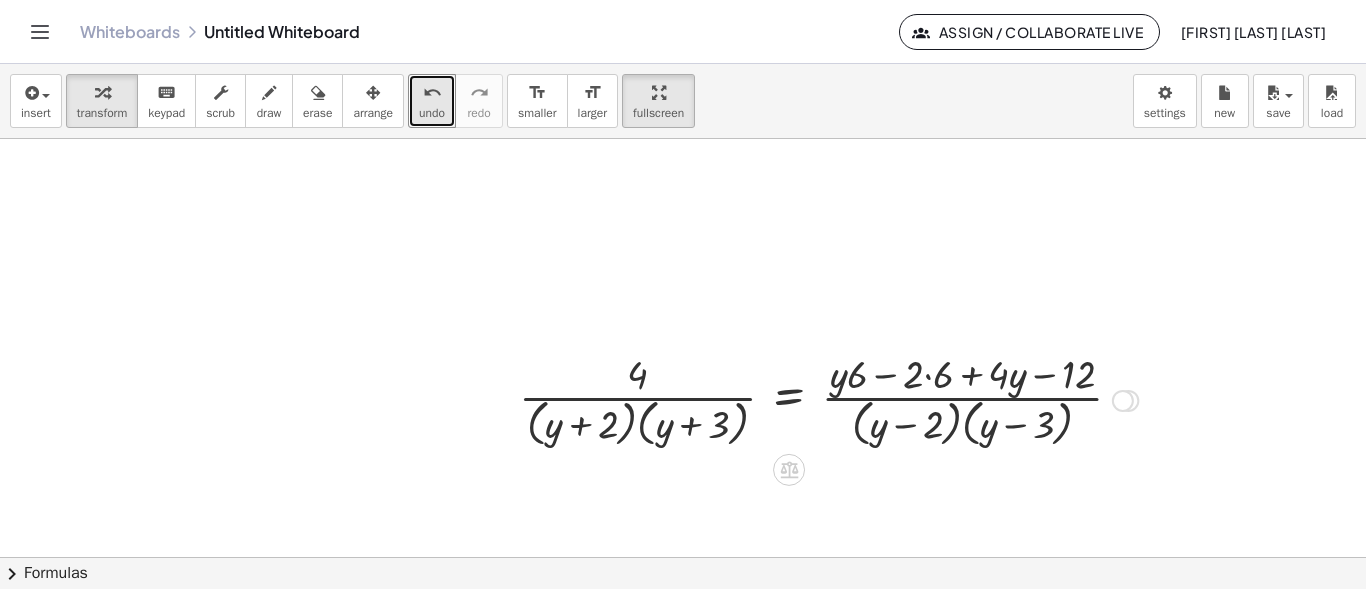 click at bounding box center [828, 399] 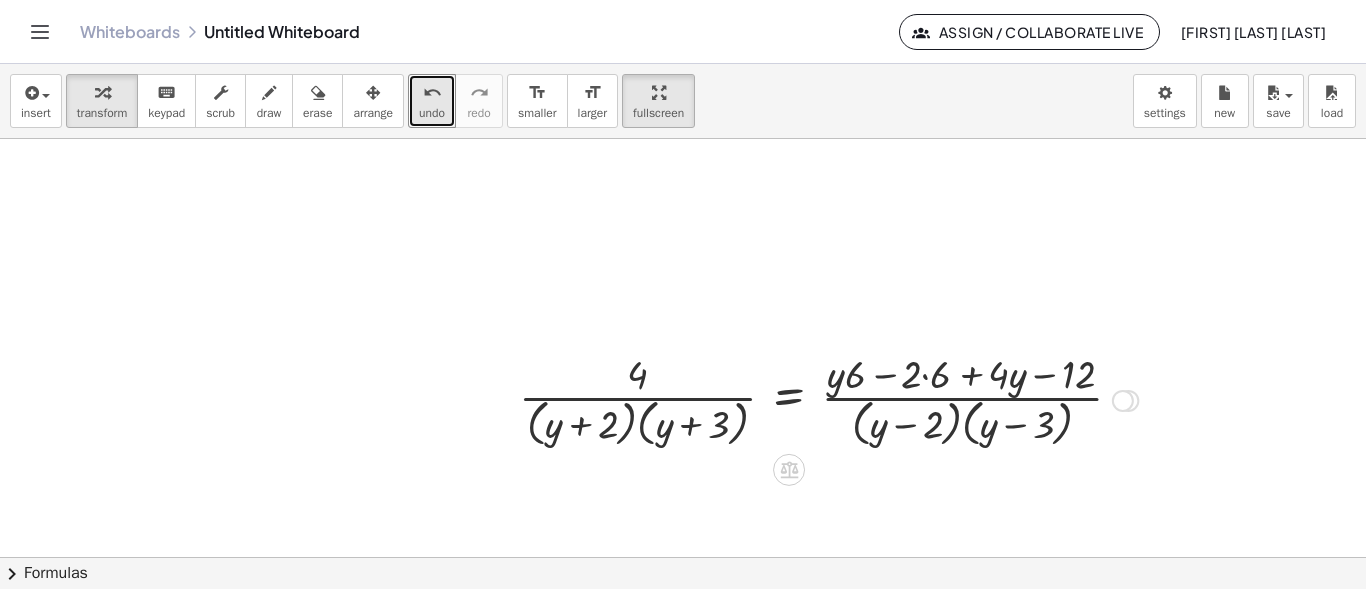 click at bounding box center [828, 399] 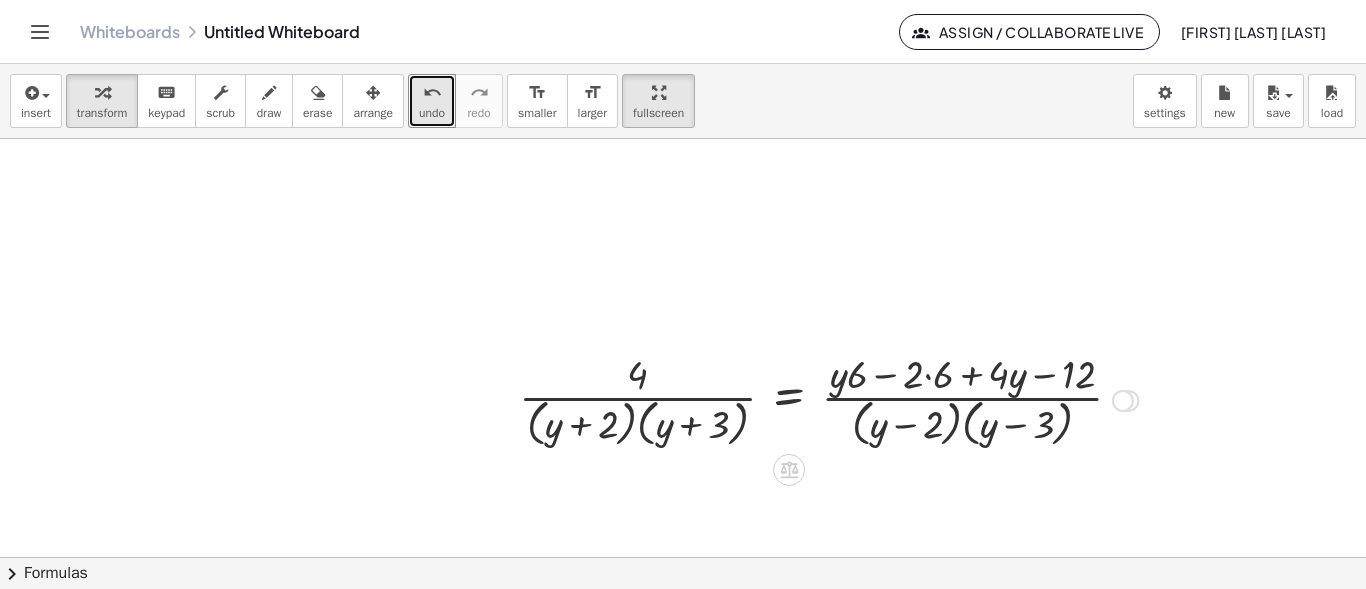 click at bounding box center [828, 399] 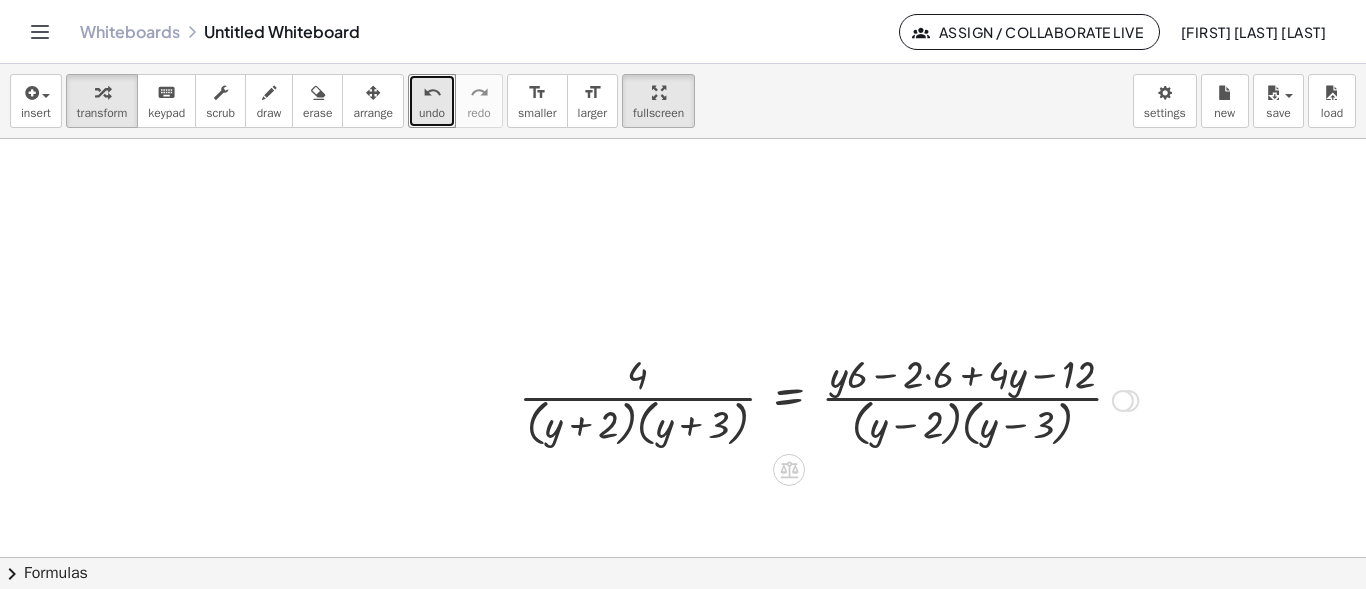 click at bounding box center (828, 399) 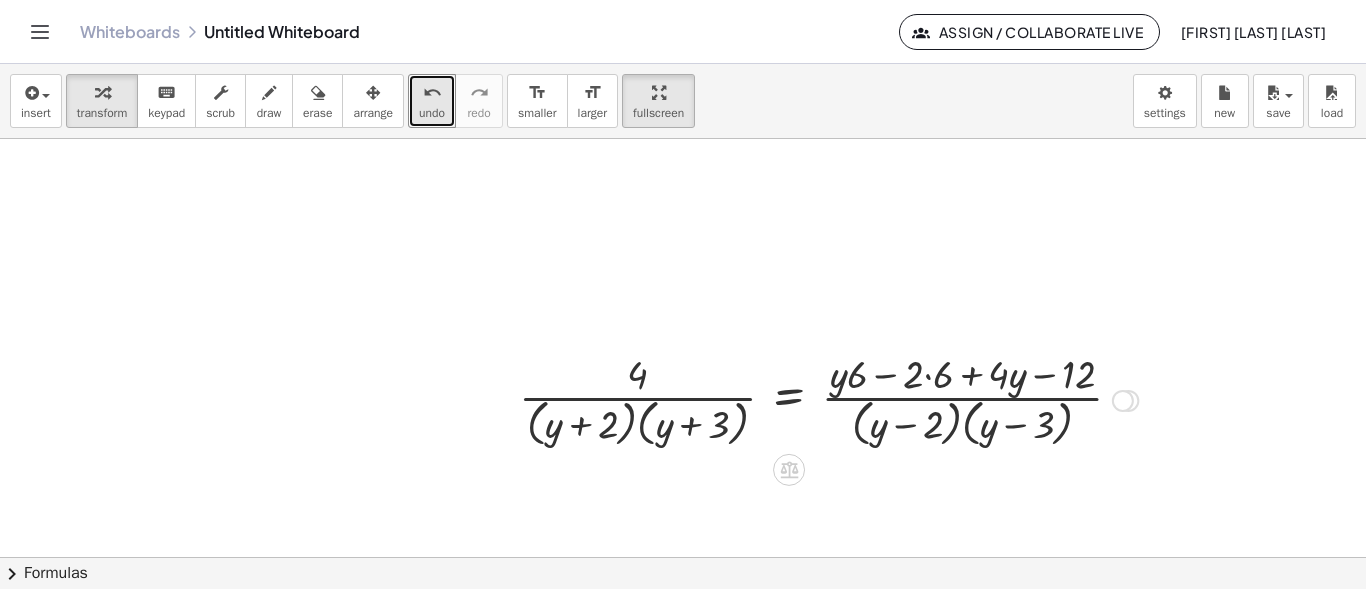 click at bounding box center [828, 399] 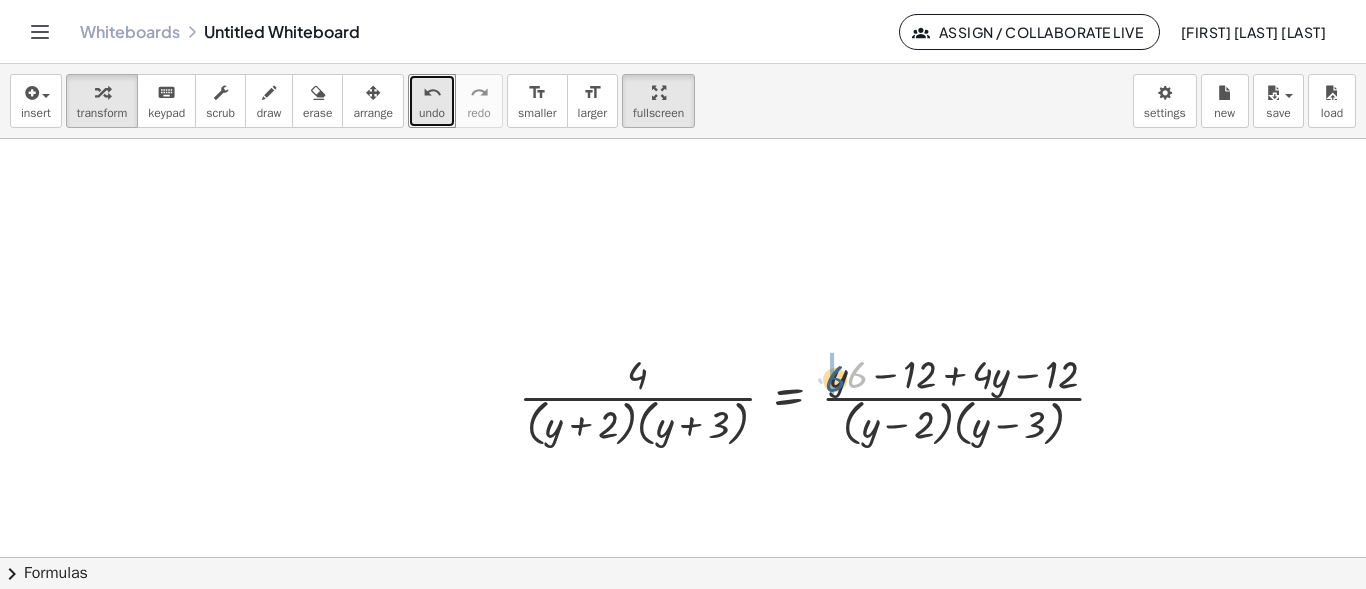 drag, startPoint x: 856, startPoint y: 370, endPoint x: 833, endPoint y: 374, distance: 23.345236 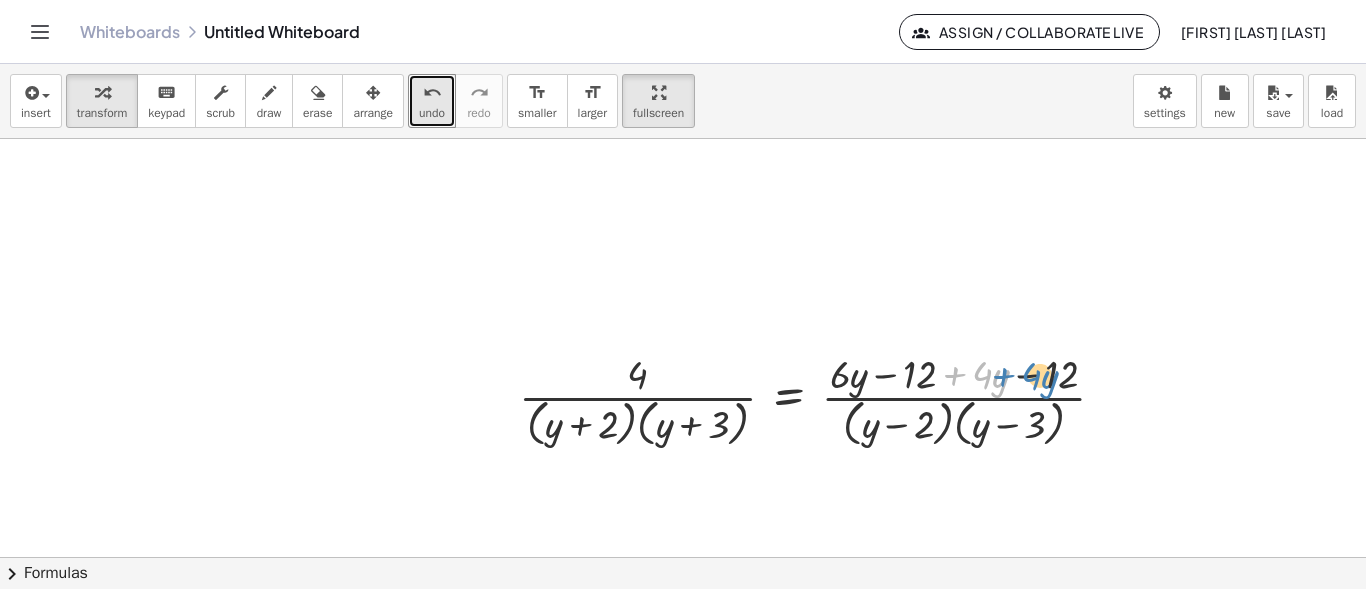 drag, startPoint x: 953, startPoint y: 375, endPoint x: 999, endPoint y: 379, distance: 46.173584 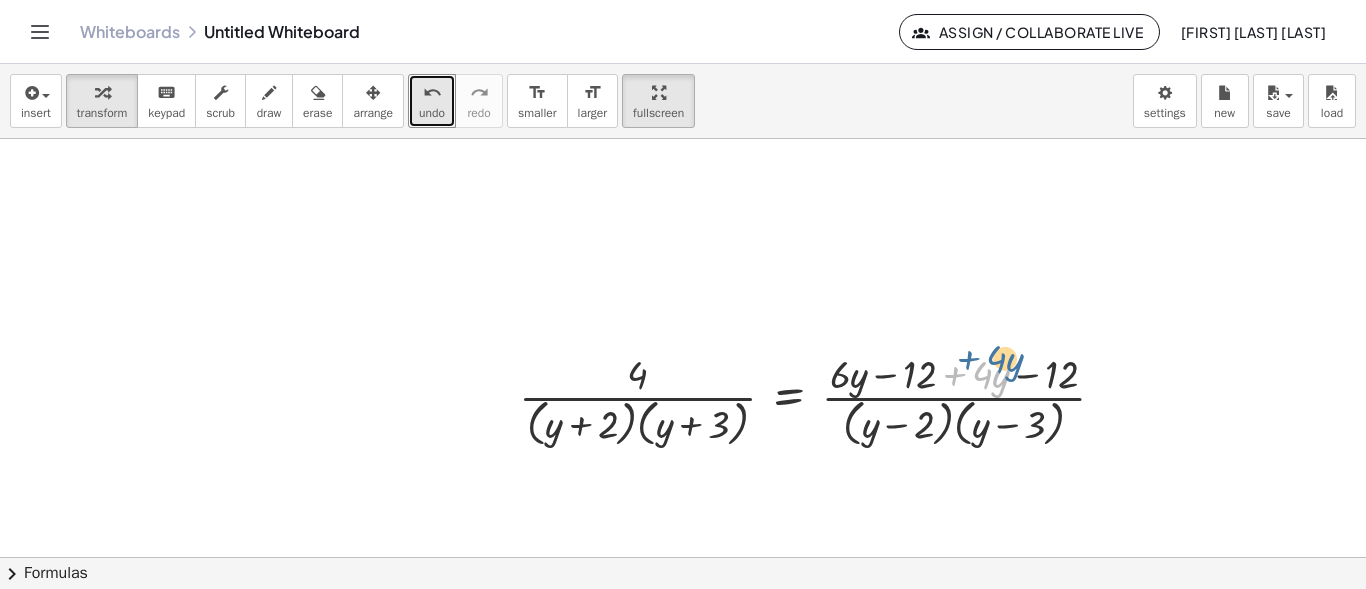 drag, startPoint x: 956, startPoint y: 349, endPoint x: 966, endPoint y: 371, distance: 24.166092 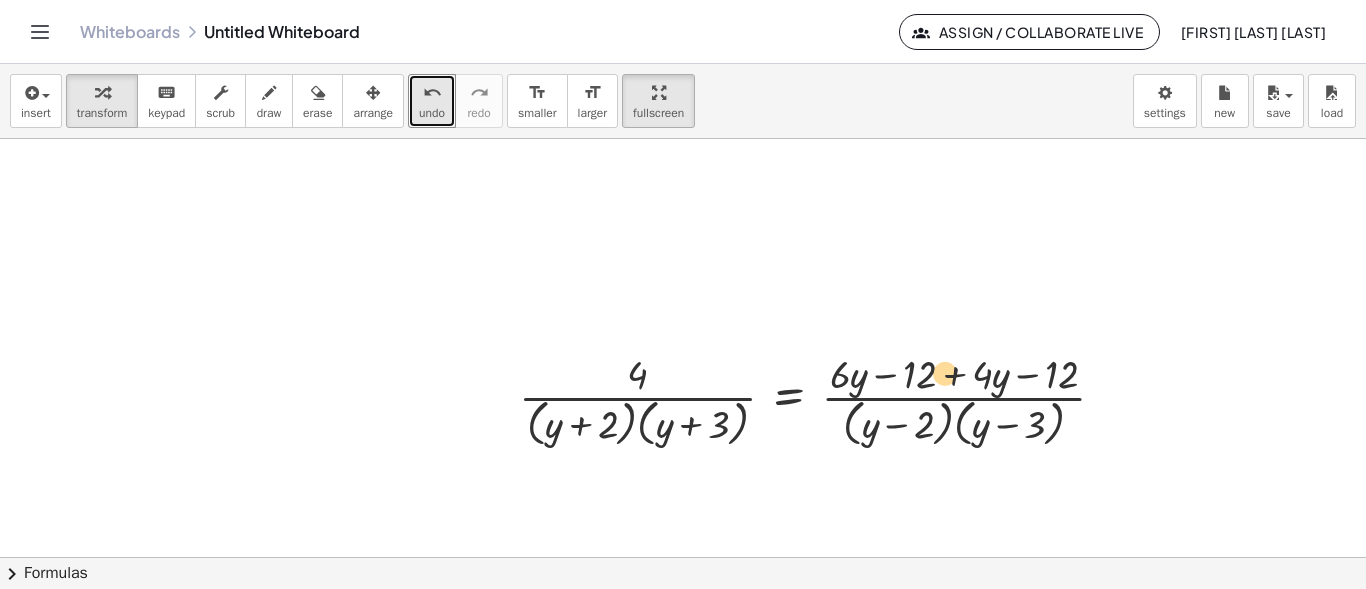 drag, startPoint x: 956, startPoint y: 384, endPoint x: 912, endPoint y: 363, distance: 48.754486 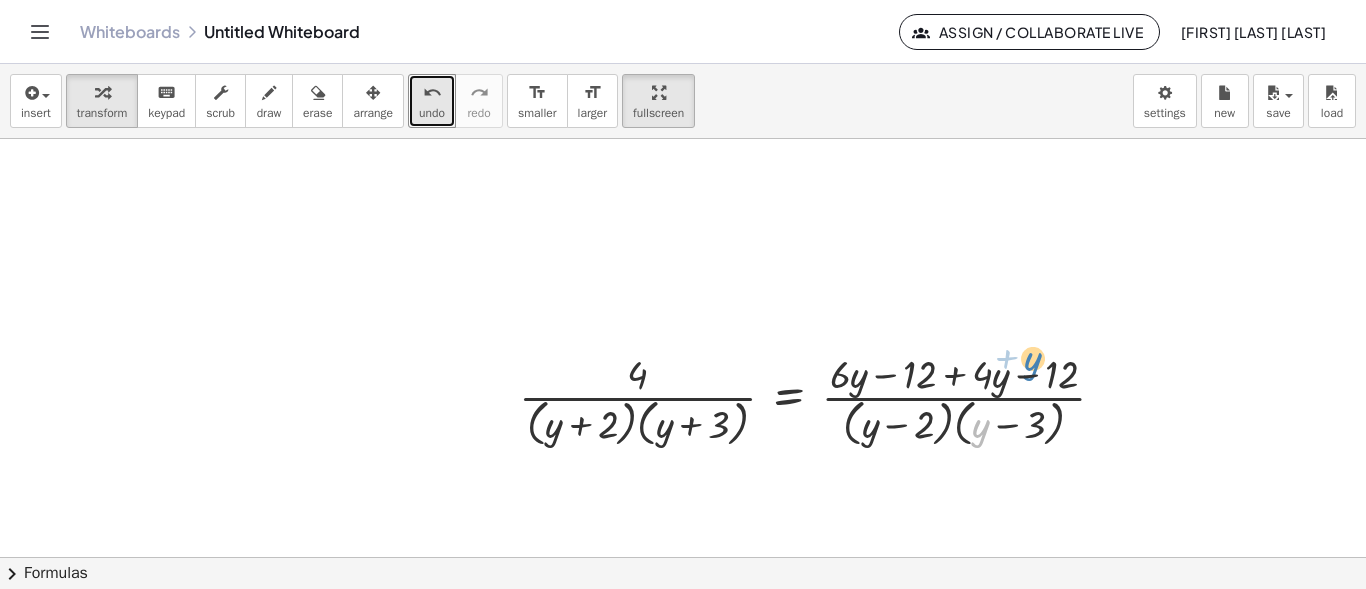drag, startPoint x: 986, startPoint y: 427, endPoint x: 1031, endPoint y: 358, distance: 82.37718 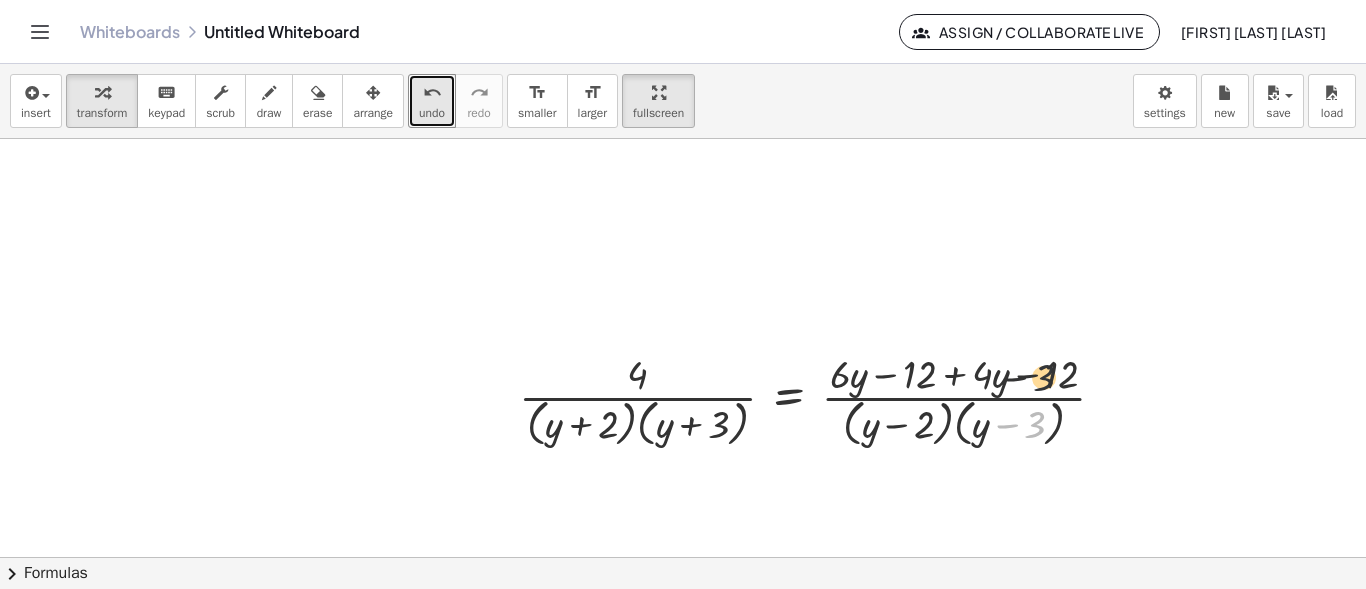 drag, startPoint x: 1038, startPoint y: 414, endPoint x: 1055, endPoint y: 343, distance: 73.00685 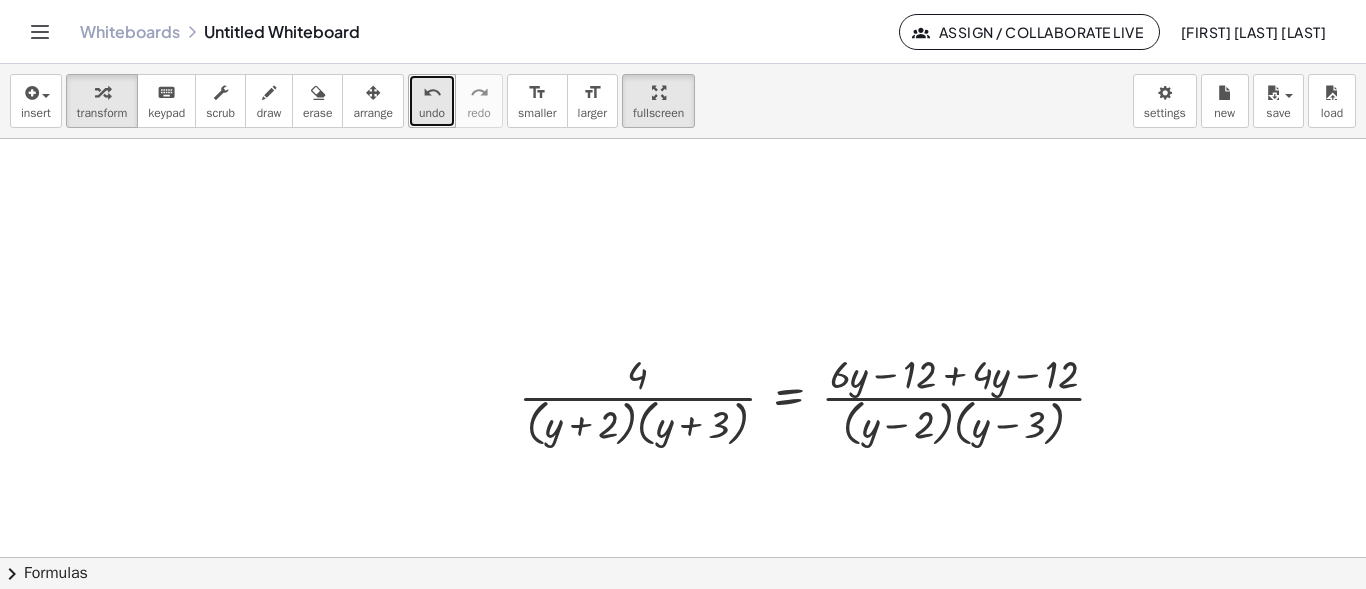 click on "undo undo" at bounding box center [432, 101] 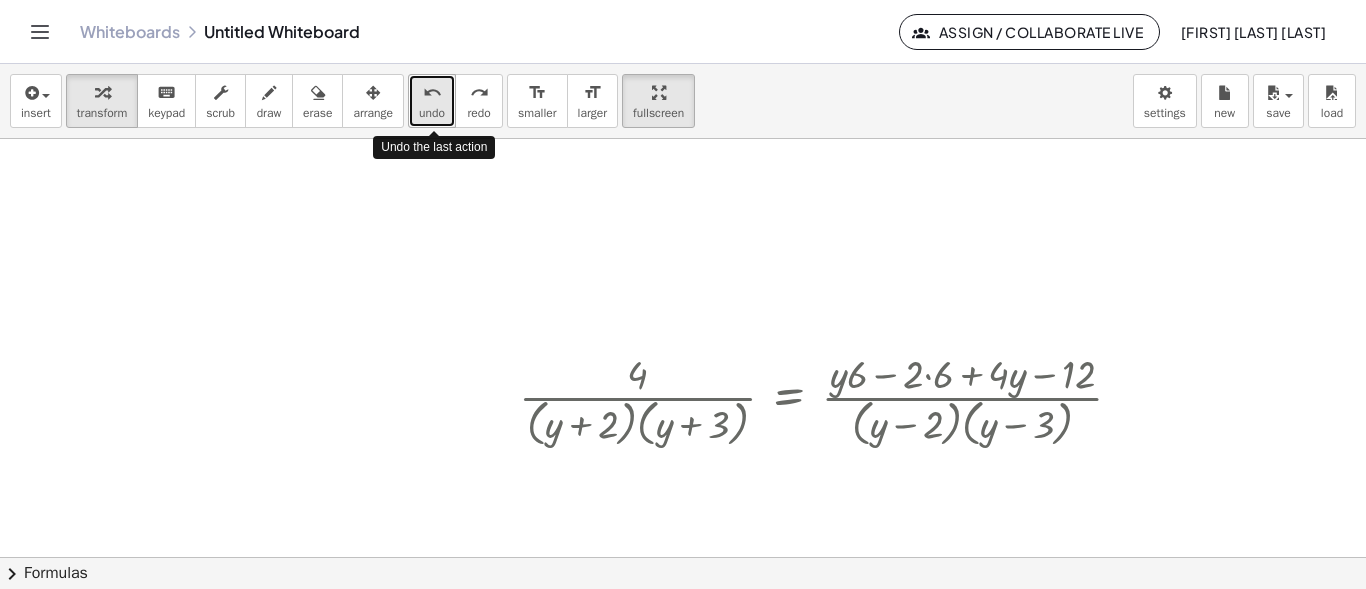 click on "undo undo" at bounding box center [432, 101] 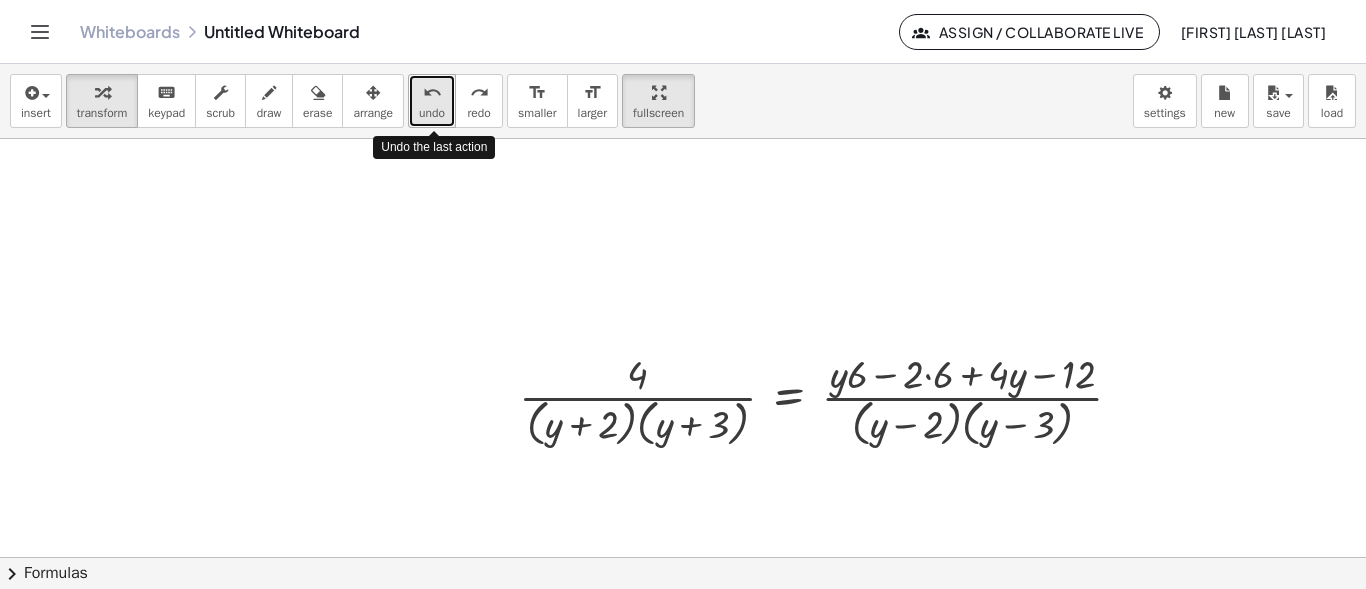 click on "undo undo" at bounding box center (432, 101) 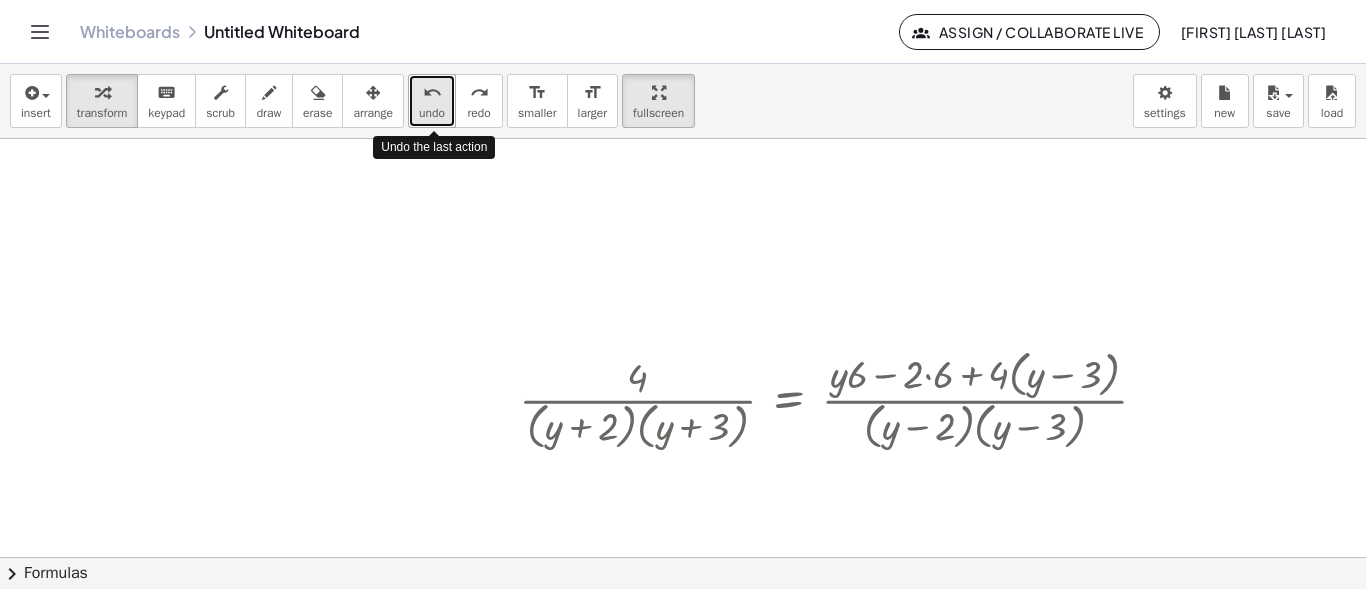 click on "undo undo" at bounding box center (432, 101) 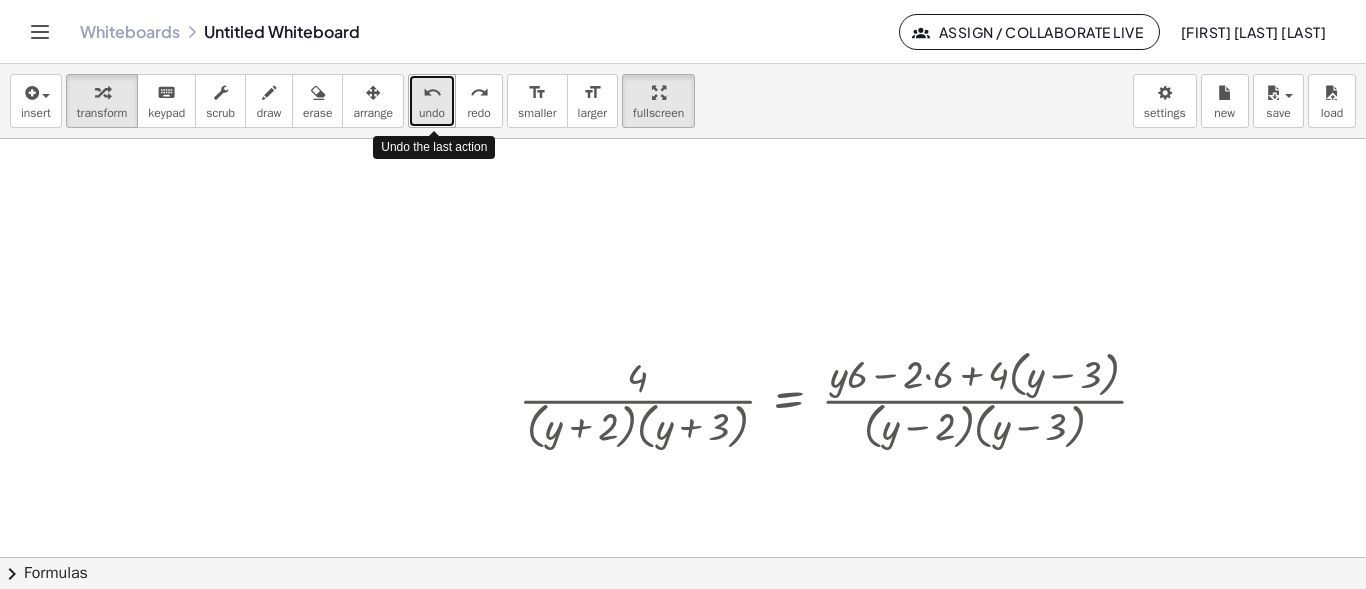 click on "undo undo" at bounding box center (432, 101) 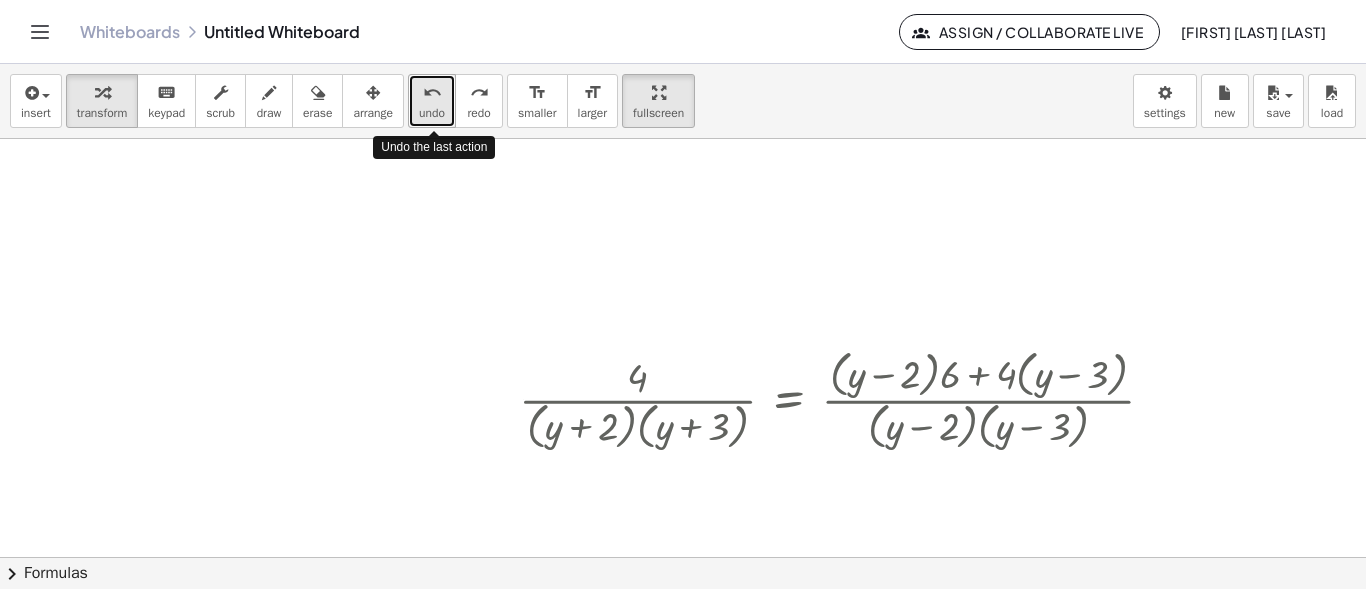 click on "undo undo" at bounding box center [432, 101] 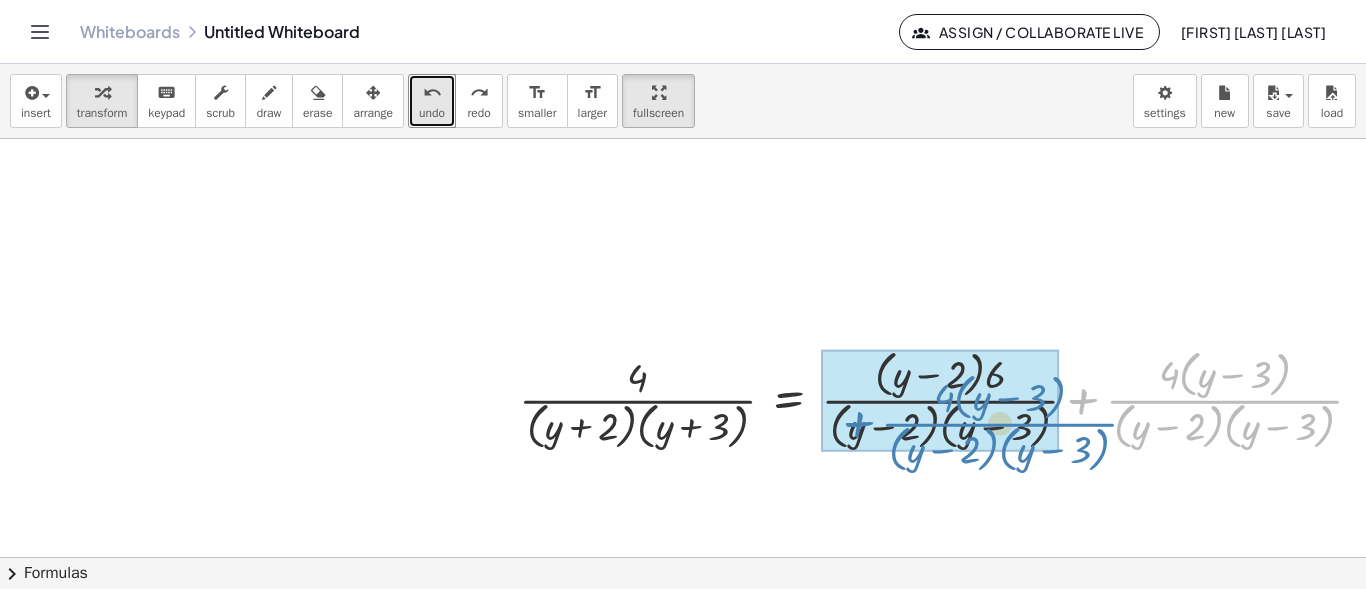 drag, startPoint x: 1080, startPoint y: 398, endPoint x: 910, endPoint y: 417, distance: 171.05847 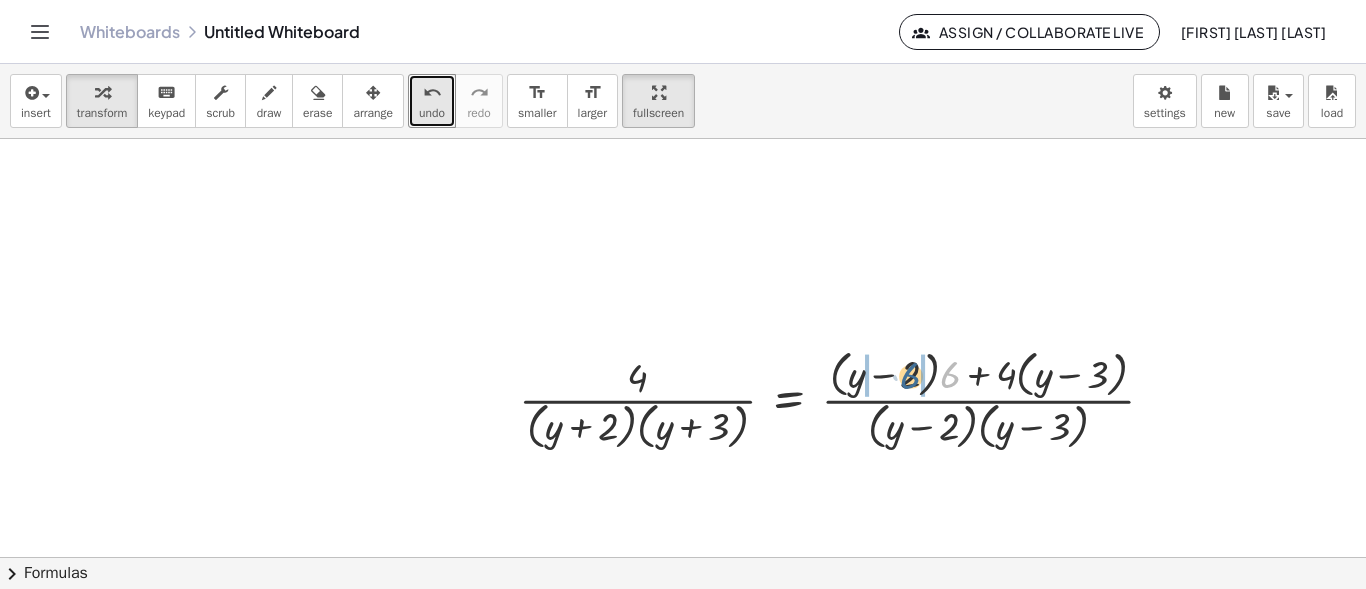 drag, startPoint x: 952, startPoint y: 374, endPoint x: 912, endPoint y: 375, distance: 40.012497 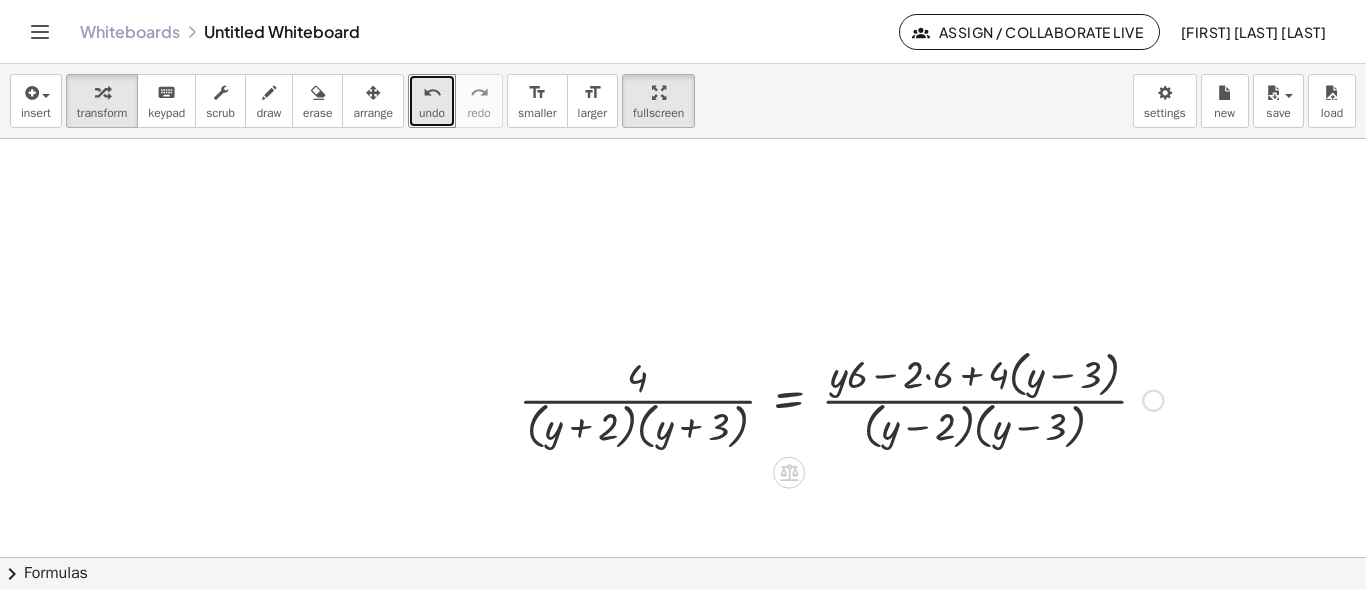 click at bounding box center [841, 398] 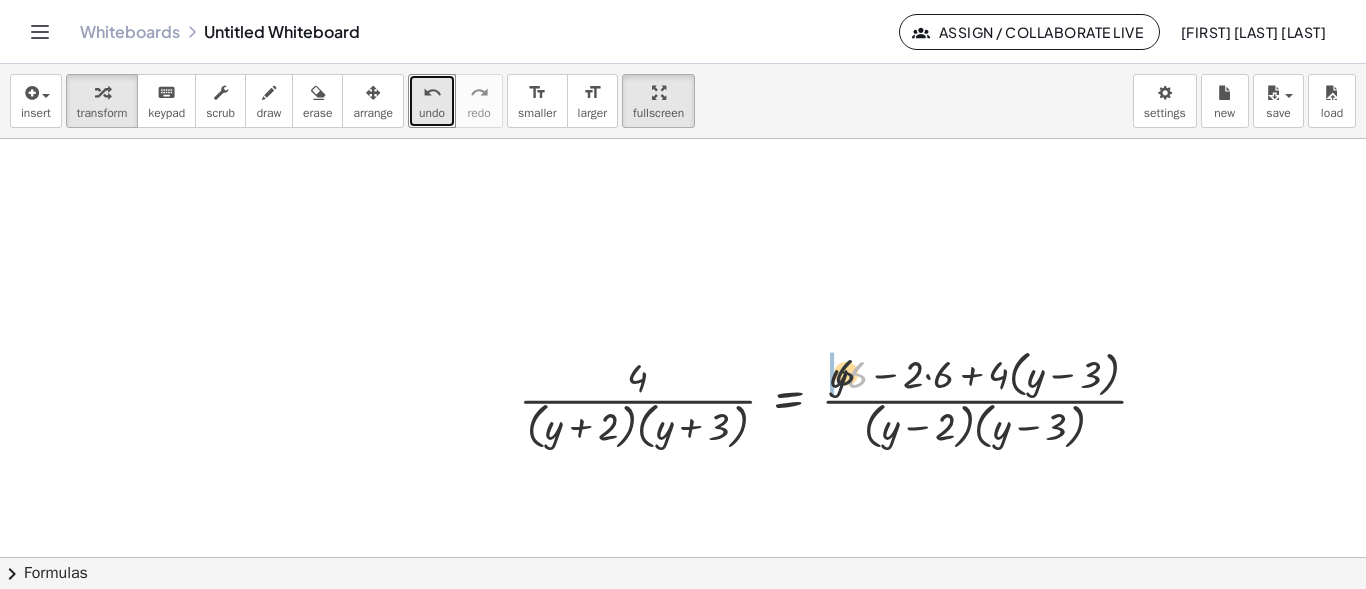 drag, startPoint x: 849, startPoint y: 376, endPoint x: 826, endPoint y: 373, distance: 23.194826 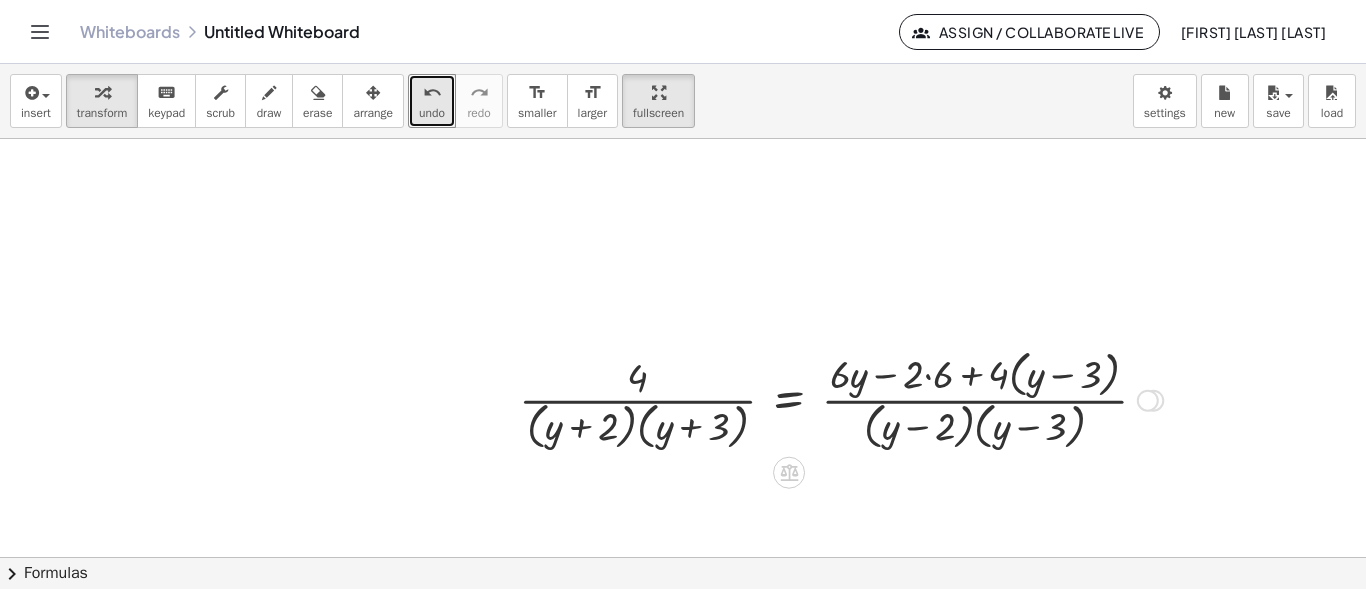 click at bounding box center (841, 398) 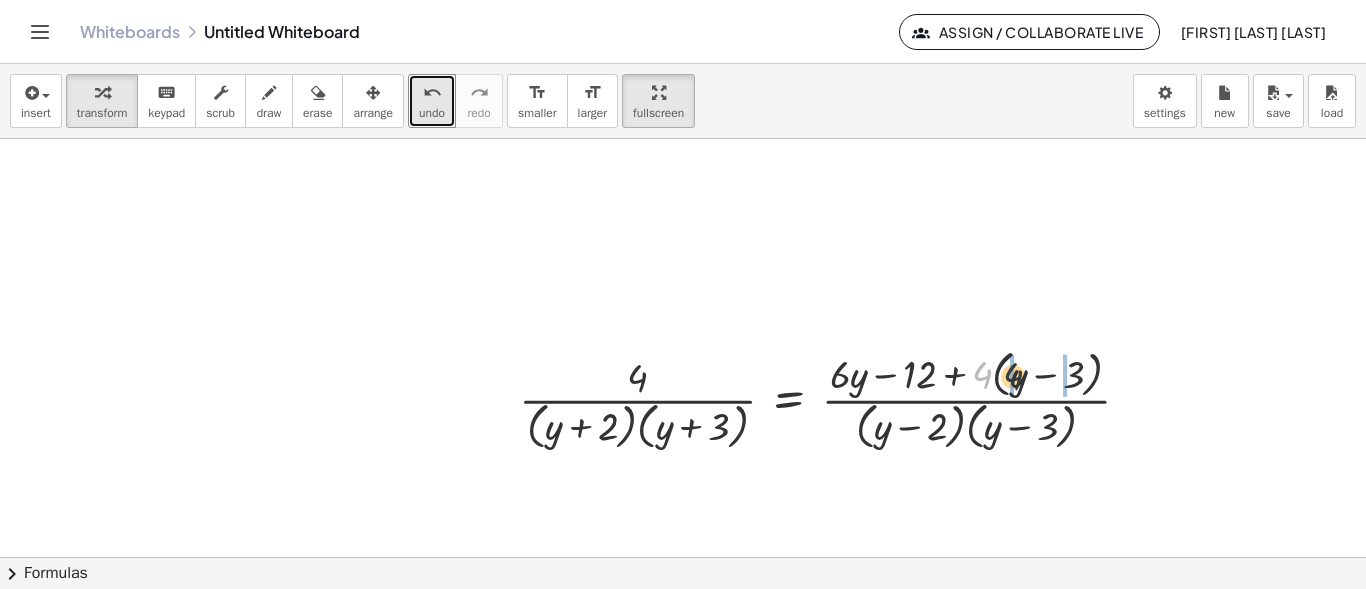 drag, startPoint x: 985, startPoint y: 376, endPoint x: 1008, endPoint y: 376, distance: 23 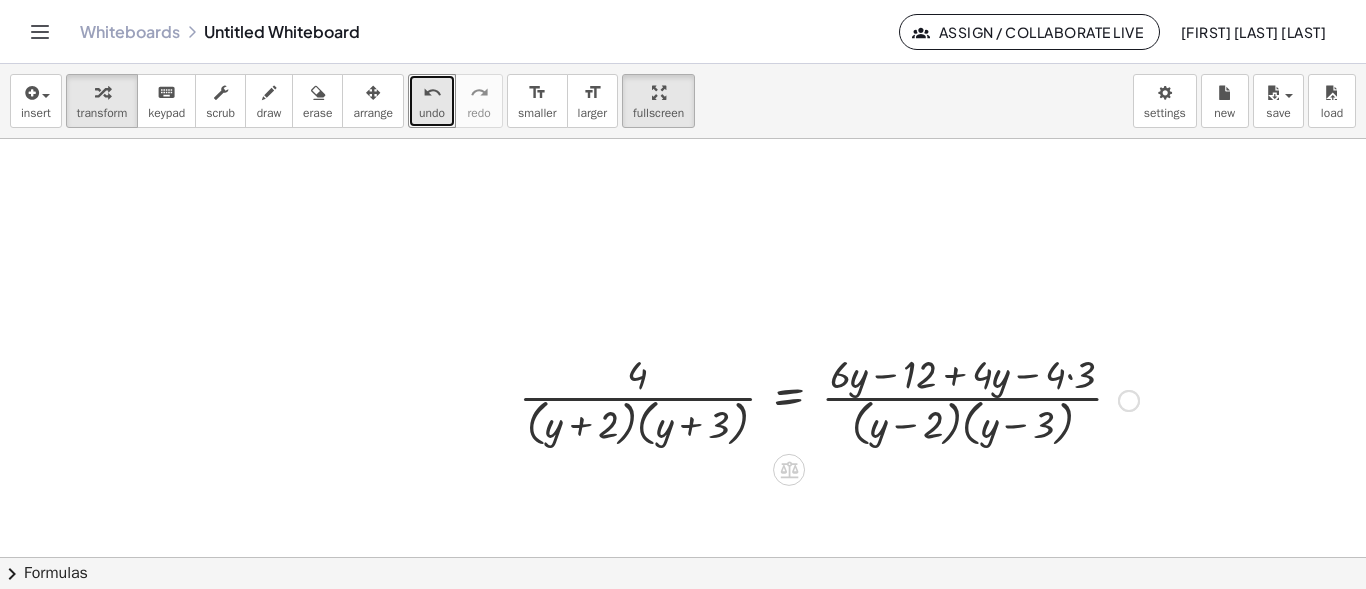 click at bounding box center (829, 399) 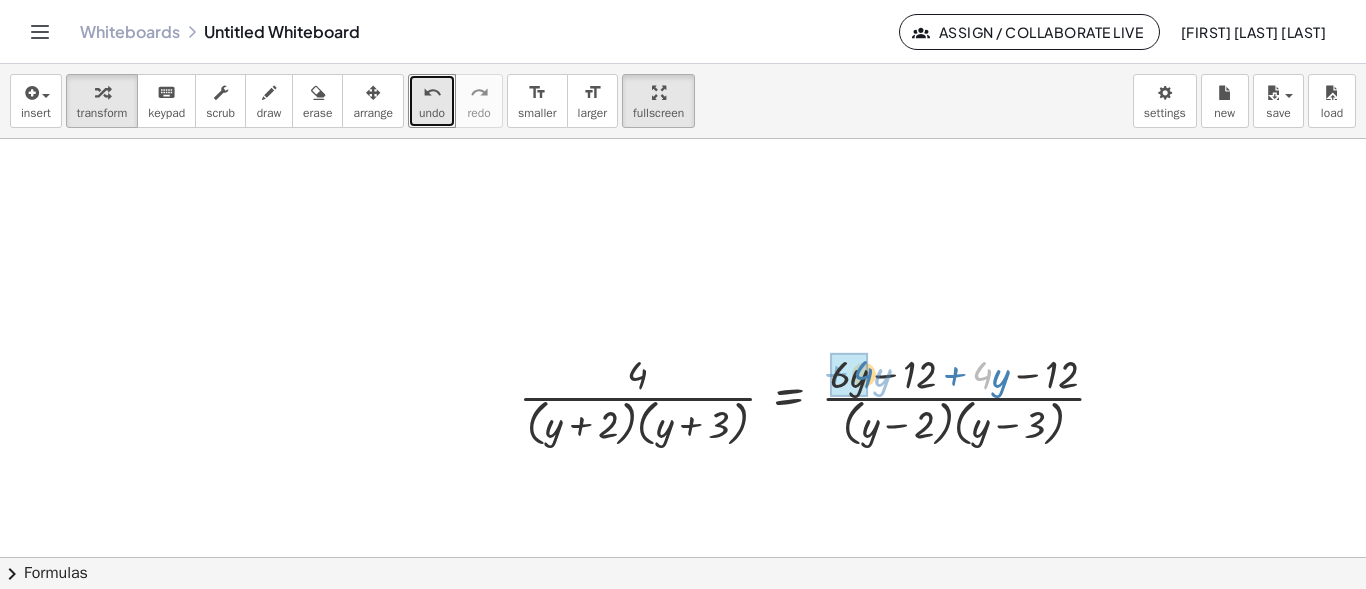 drag, startPoint x: 991, startPoint y: 370, endPoint x: 857, endPoint y: 369, distance: 134.00374 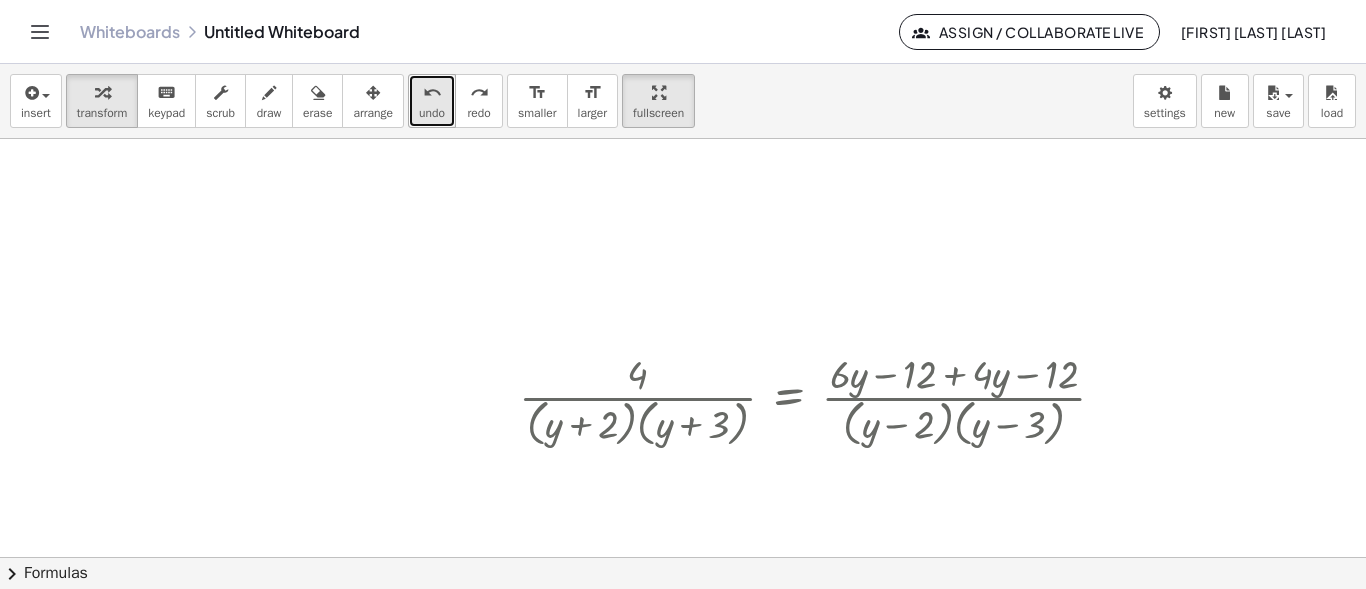 click on "undo" at bounding box center (432, 113) 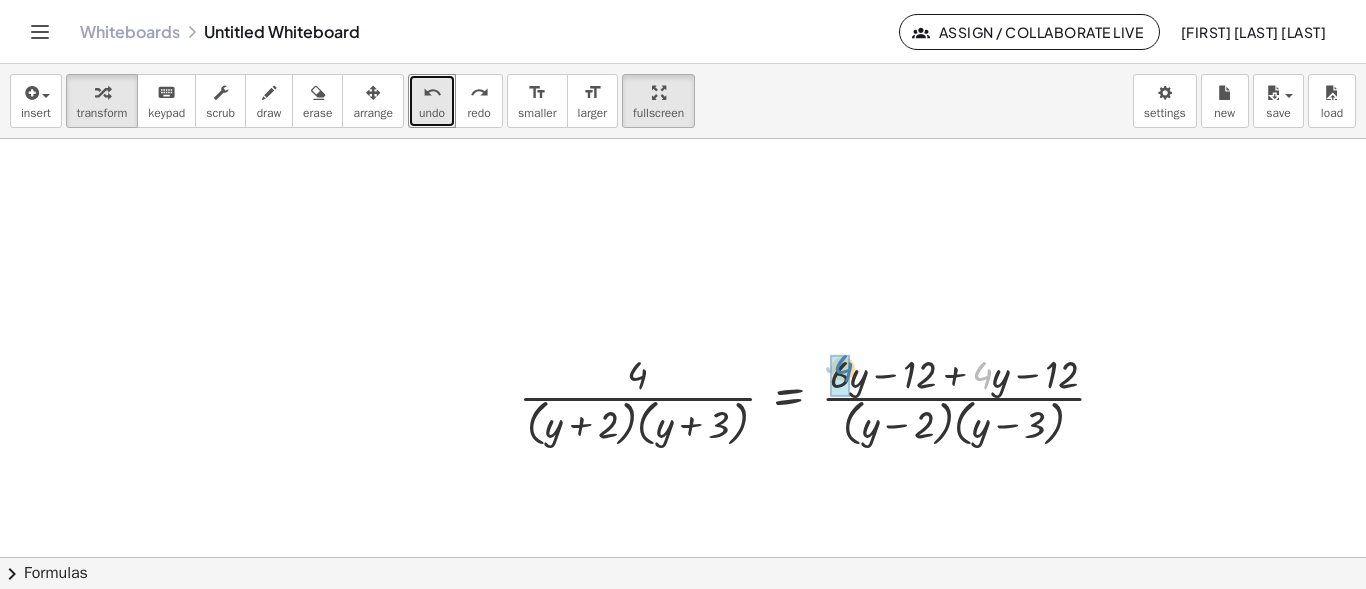 drag, startPoint x: 982, startPoint y: 371, endPoint x: 843, endPoint y: 364, distance: 139.17615 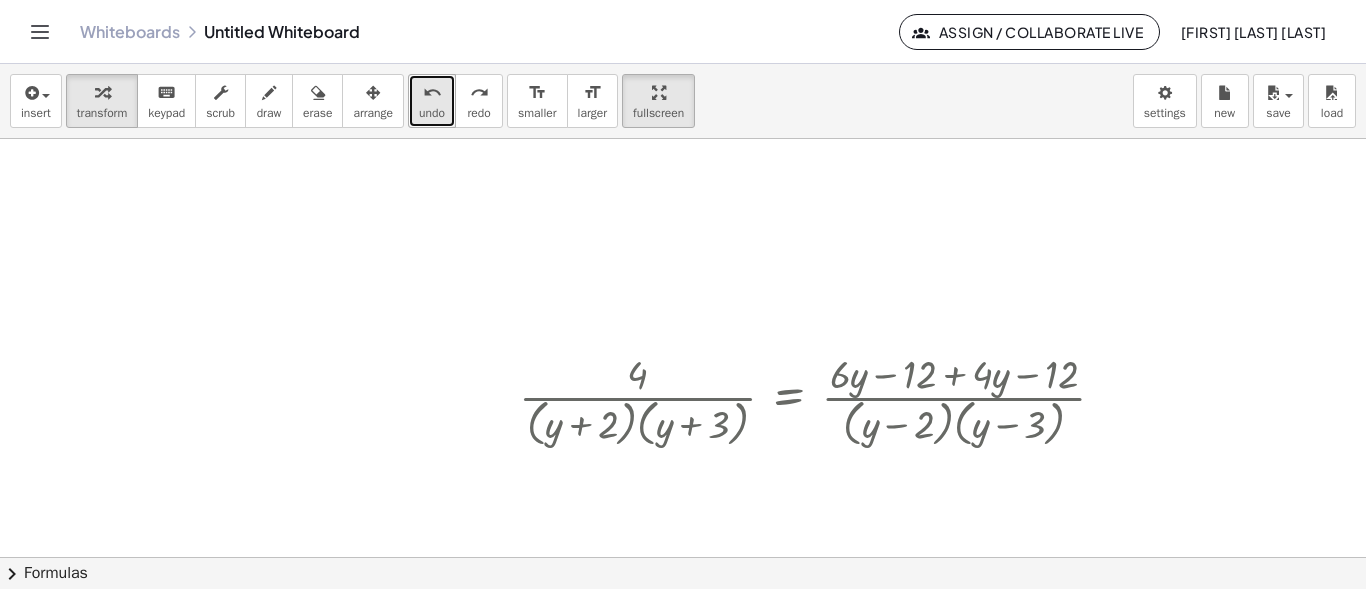 click on "undo" at bounding box center [432, 93] 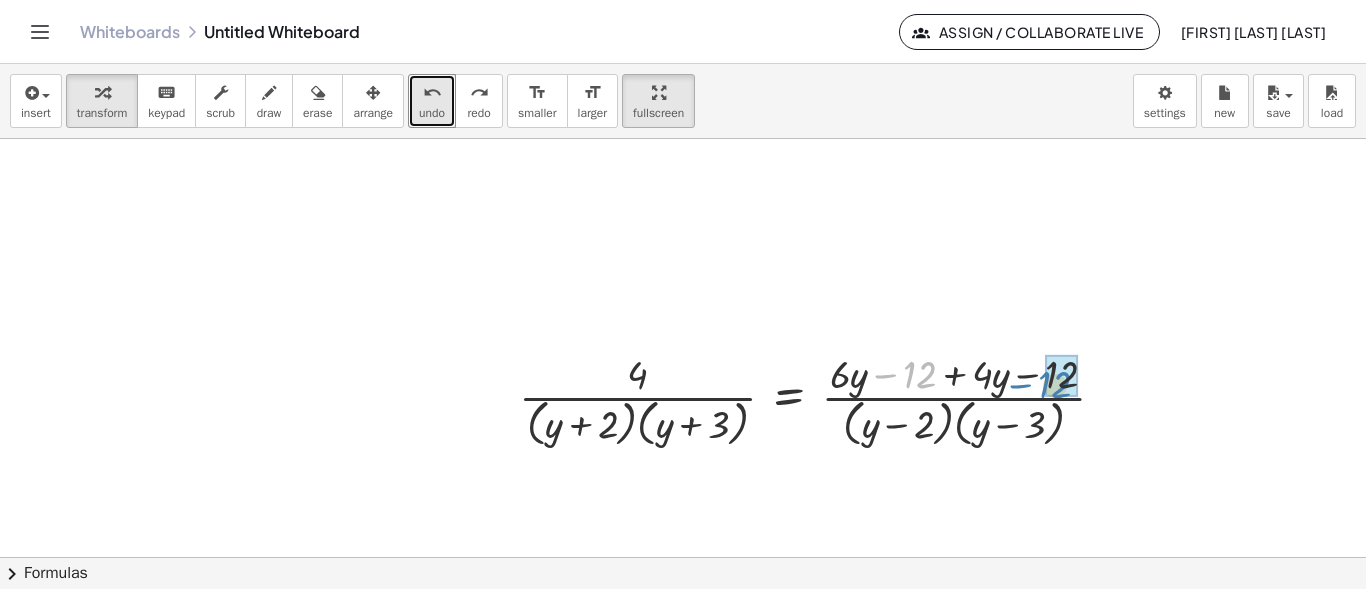 drag, startPoint x: 930, startPoint y: 365, endPoint x: 1067, endPoint y: 374, distance: 137.2953 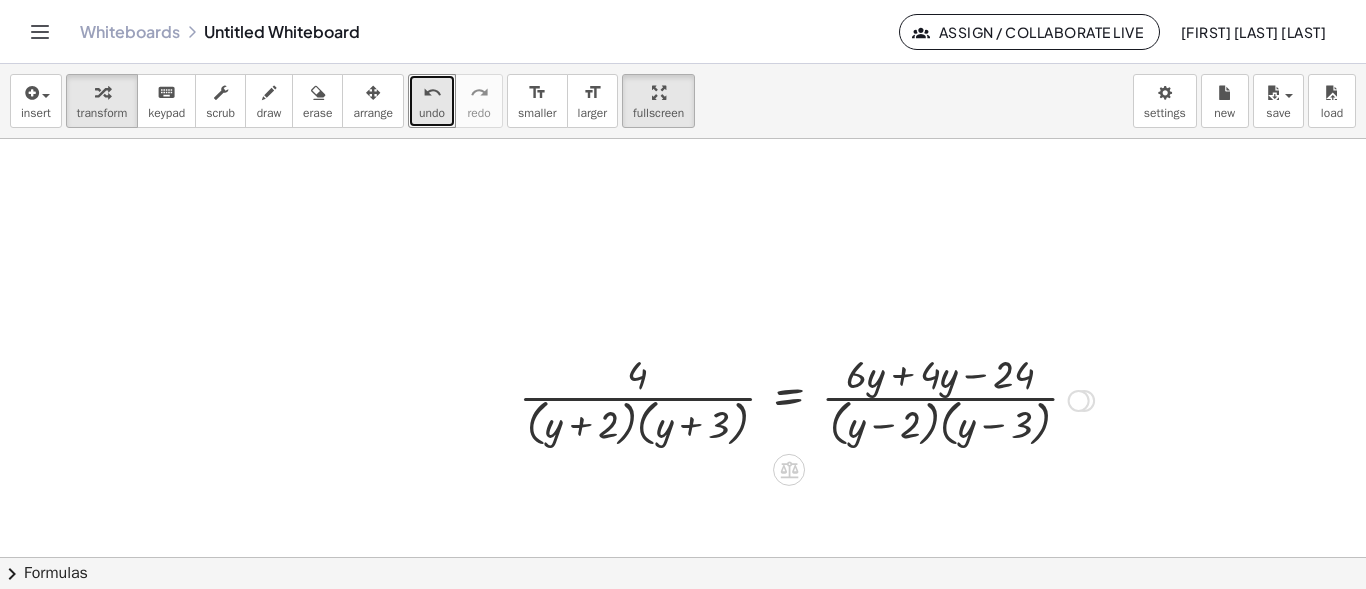 click at bounding box center [806, 399] 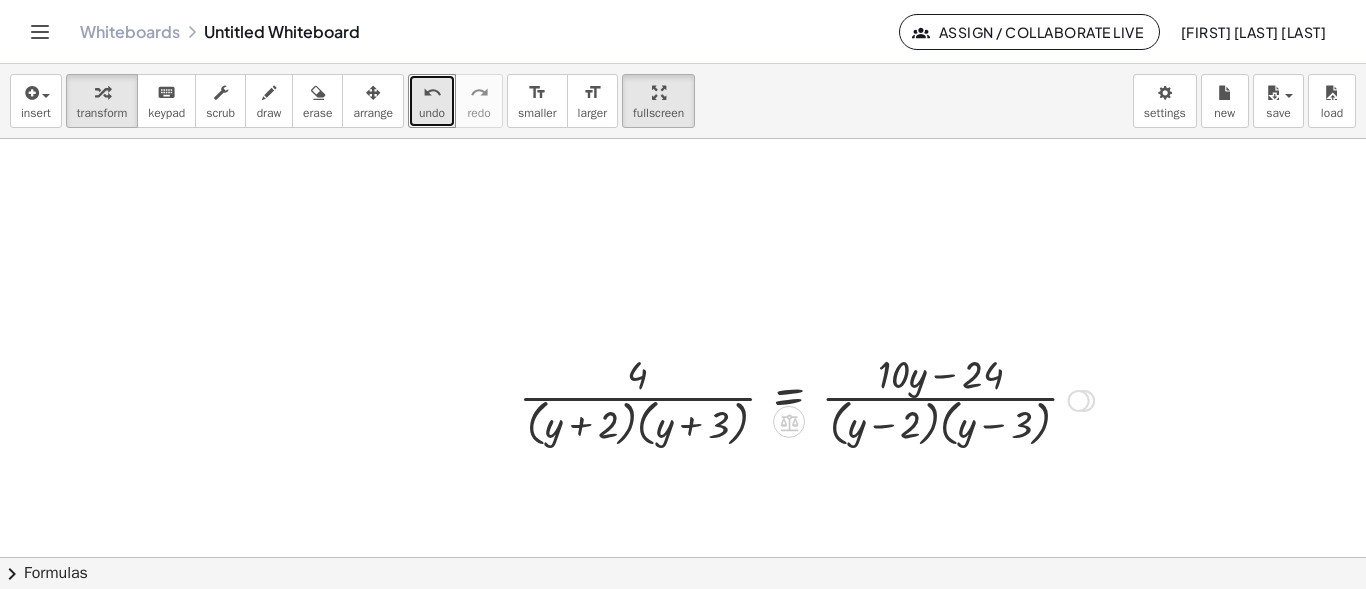 click at bounding box center [806, 399] 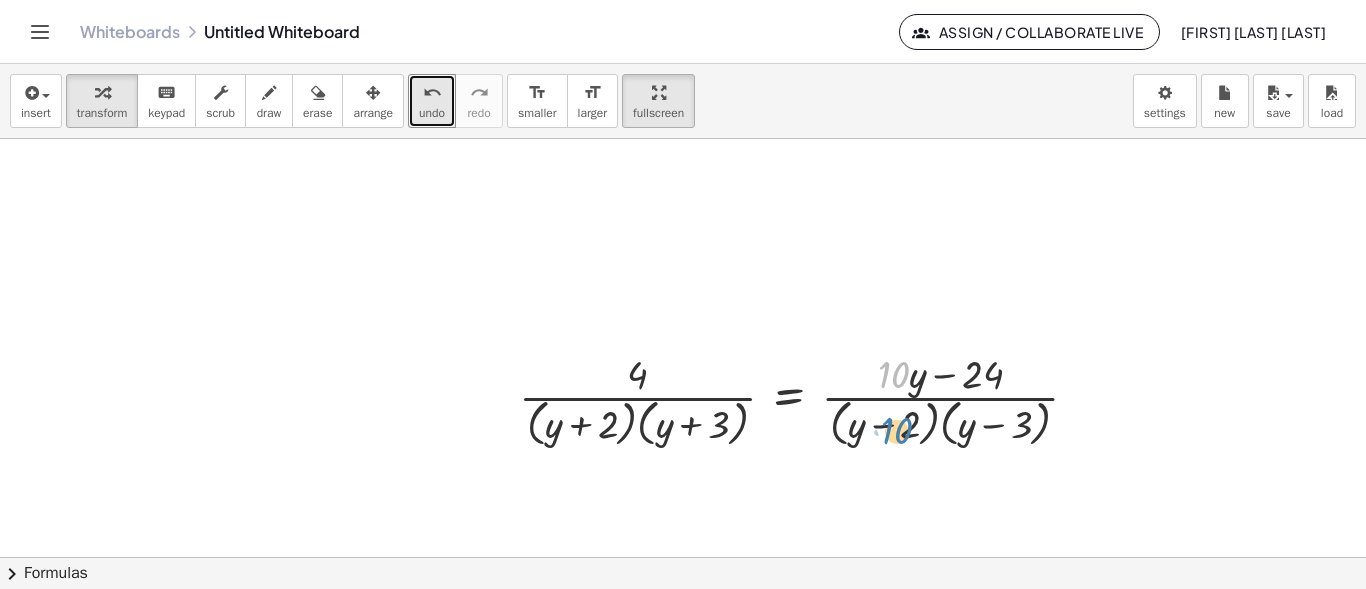 drag, startPoint x: 897, startPoint y: 374, endPoint x: 894, endPoint y: 430, distance: 56.0803 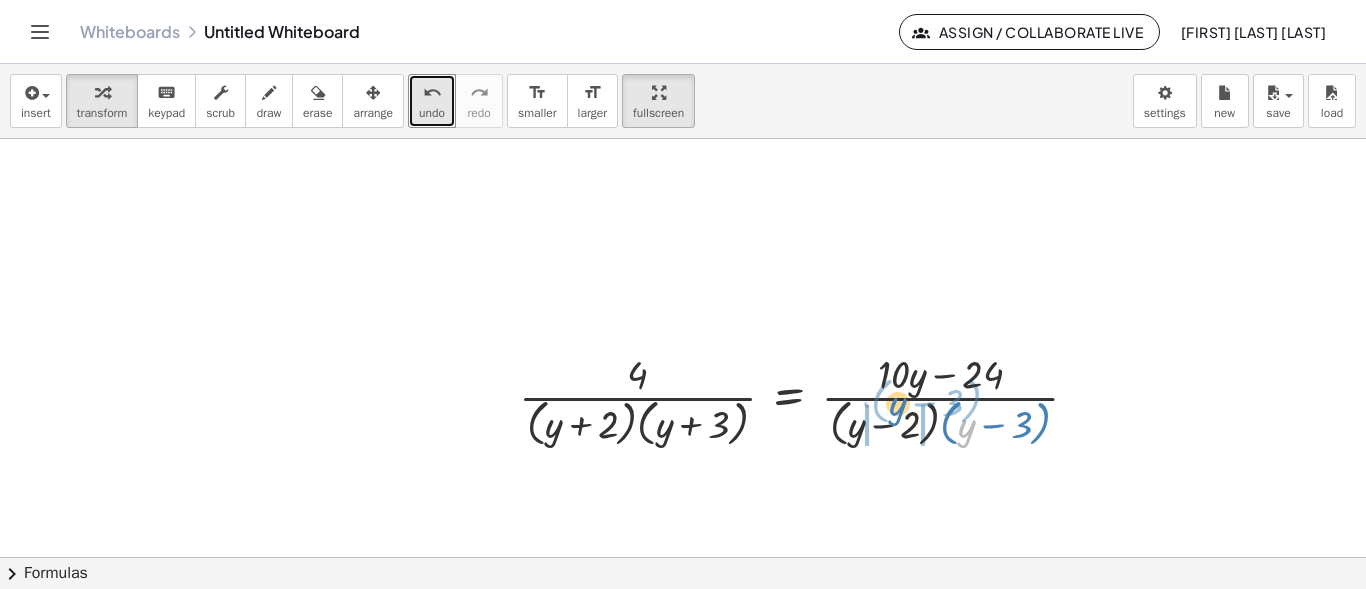 drag, startPoint x: 966, startPoint y: 434, endPoint x: 885, endPoint y: 423, distance: 81.7435 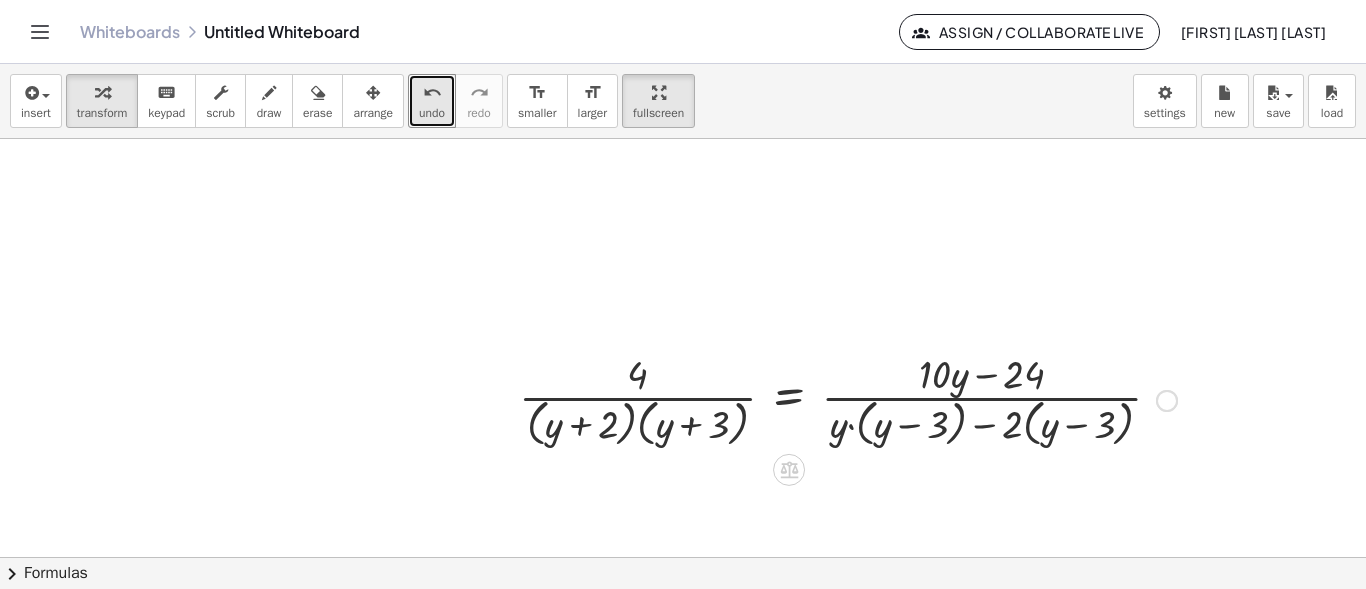 click at bounding box center (848, 399) 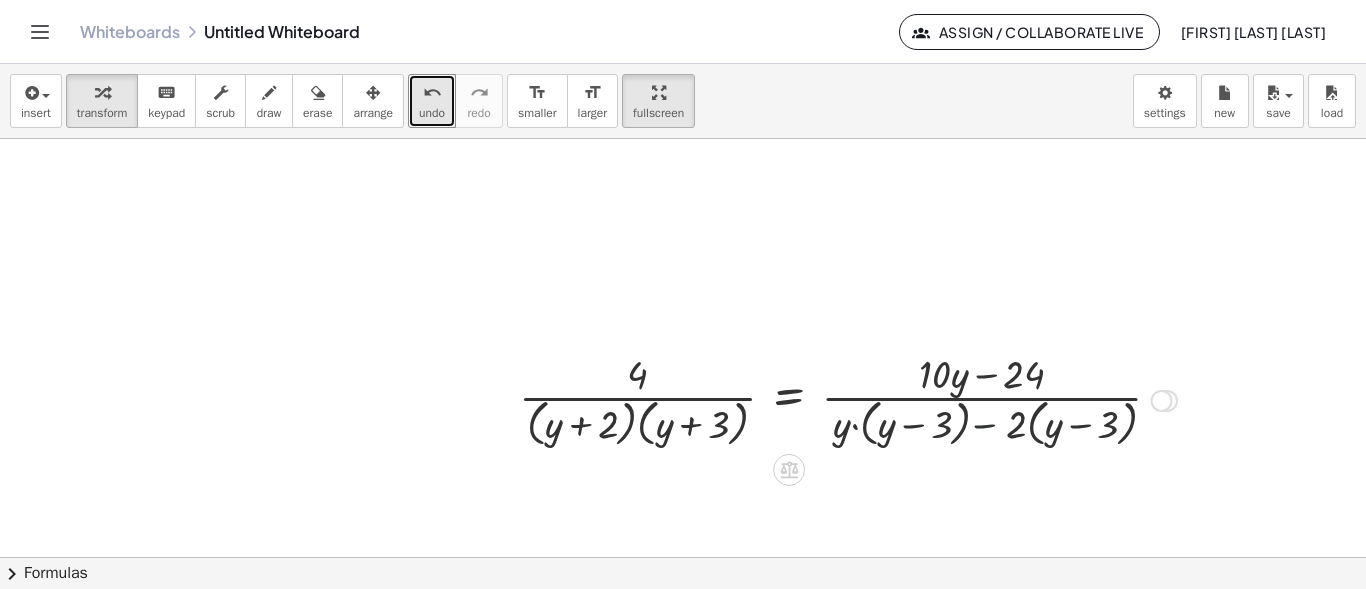 click at bounding box center [848, 399] 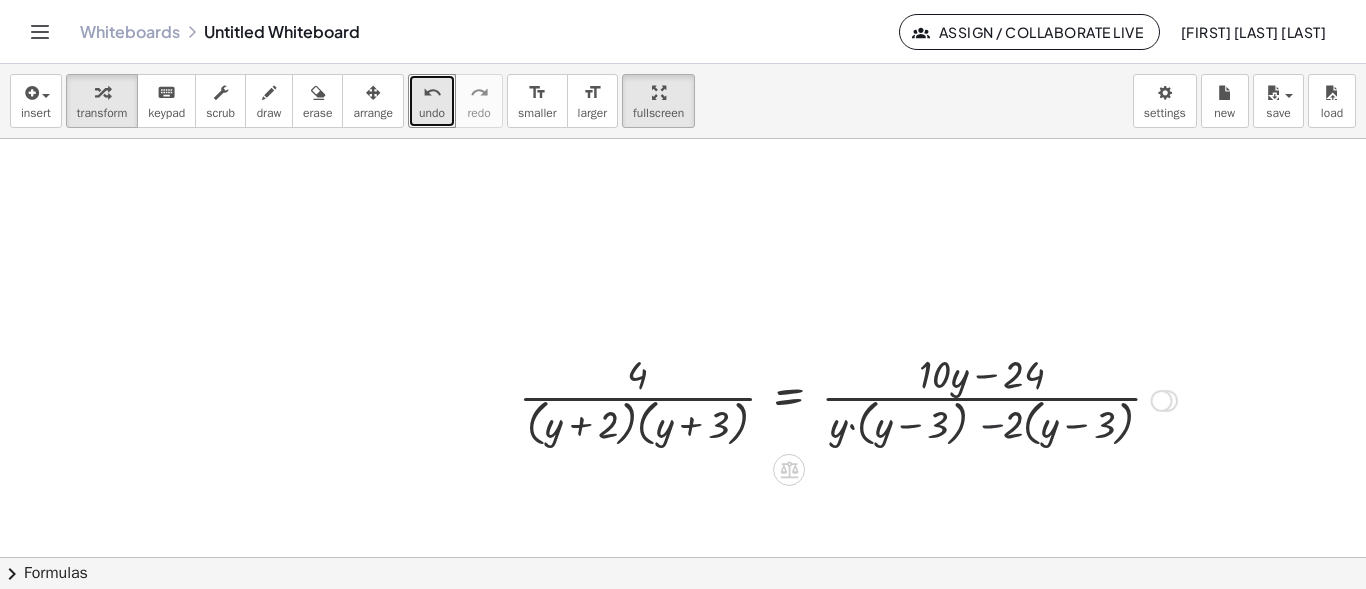 click at bounding box center [848, 399] 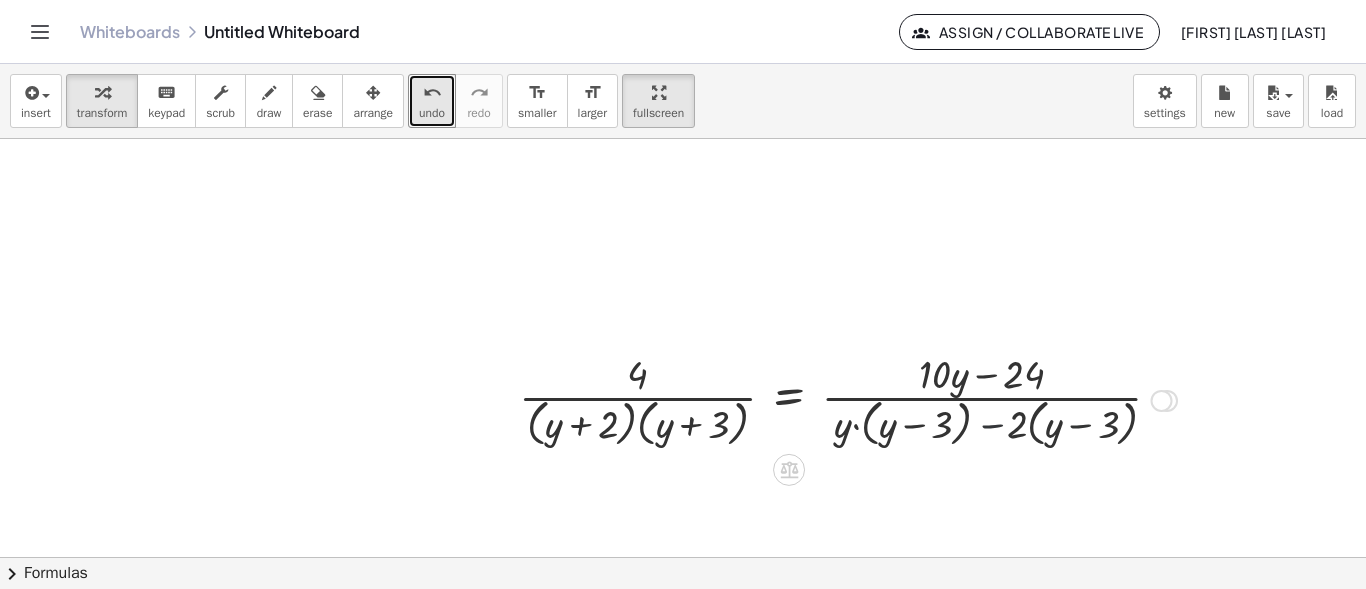 click at bounding box center [848, 399] 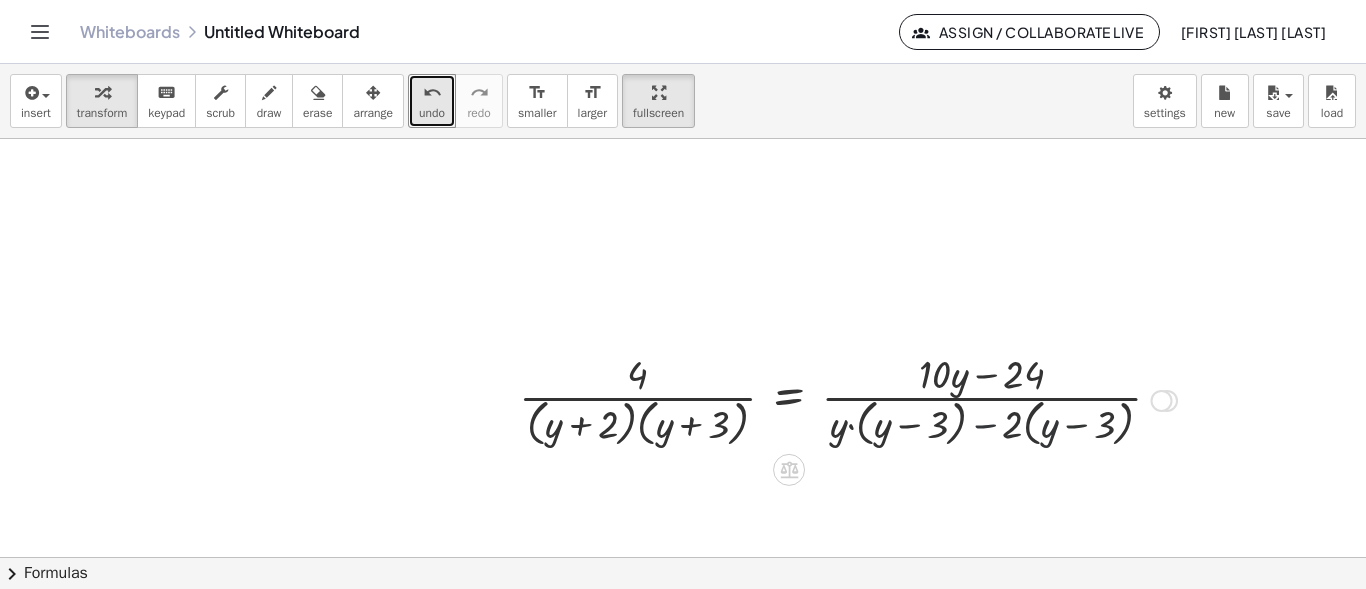 drag, startPoint x: 993, startPoint y: 411, endPoint x: 926, endPoint y: 411, distance: 67 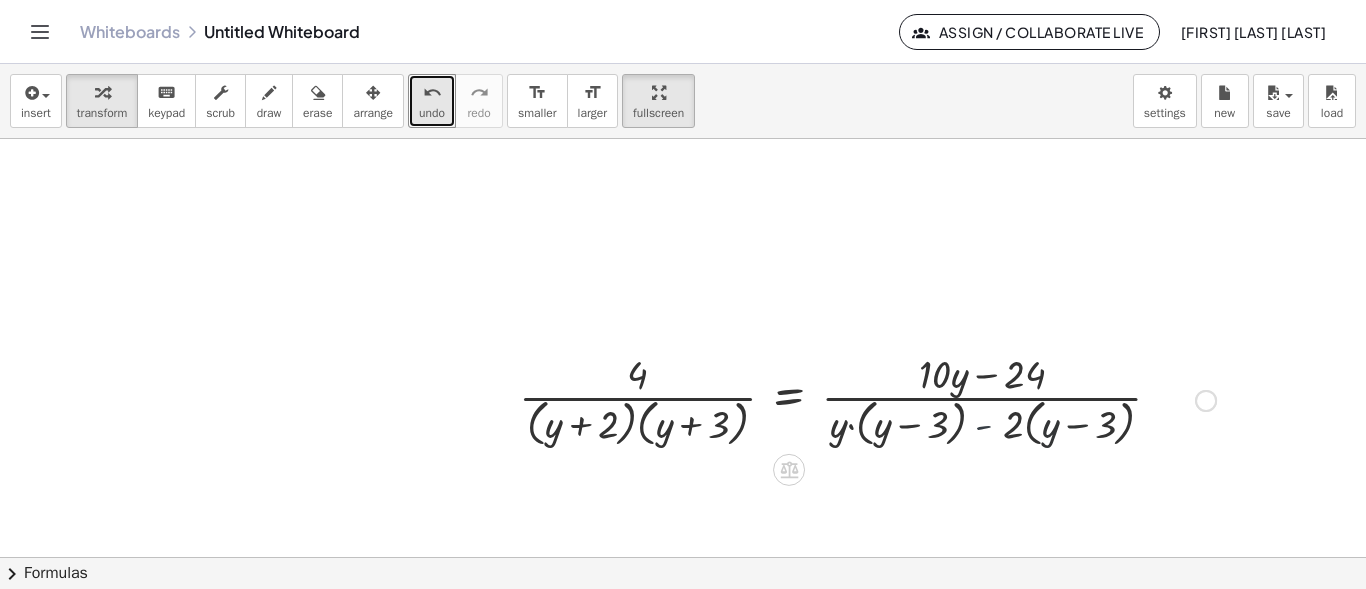 click at bounding box center [867, 399] 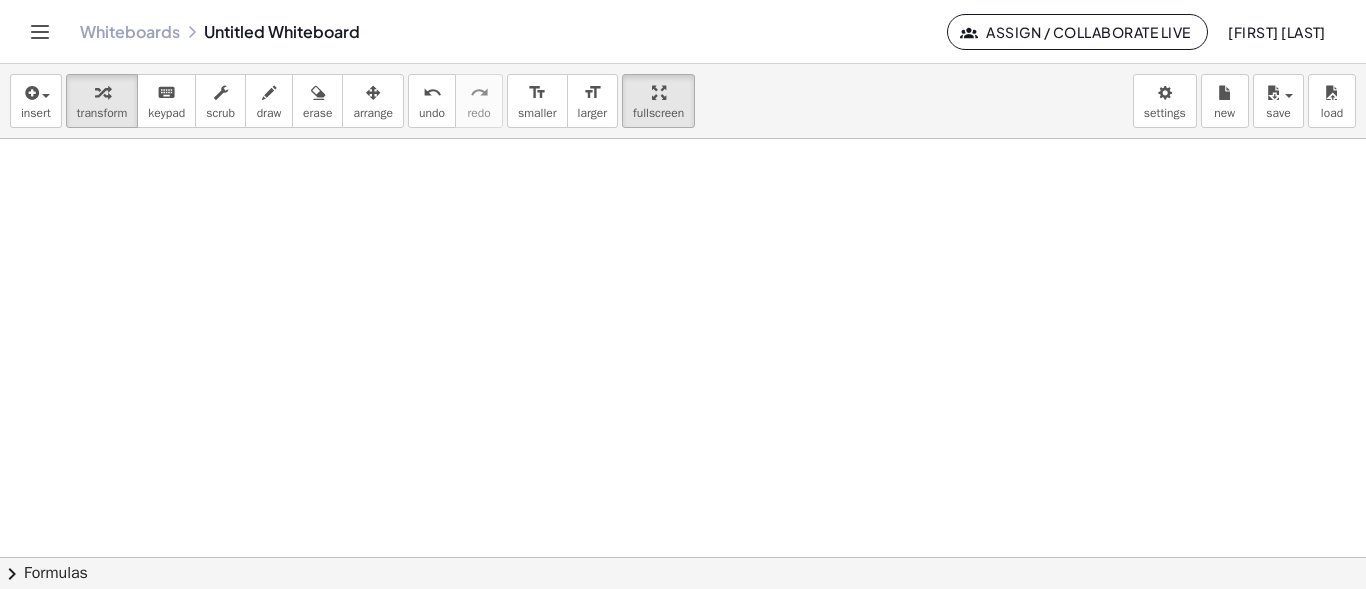 scroll, scrollTop: 0, scrollLeft: 0, axis: both 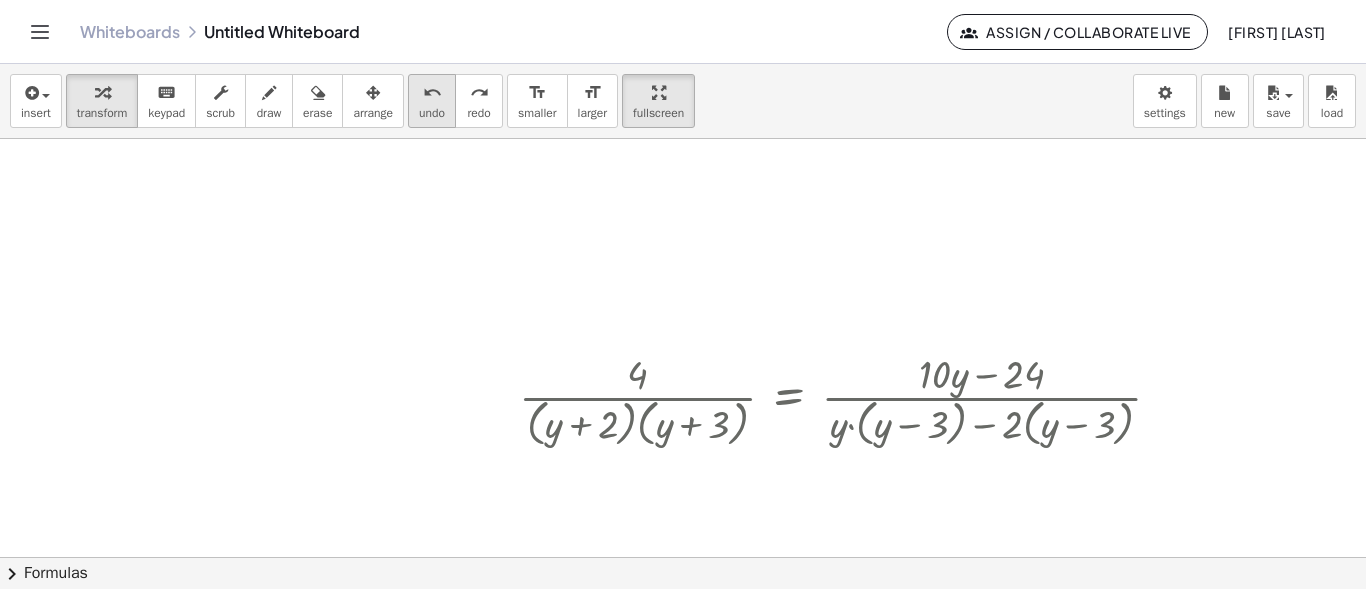 click on "undo" at bounding box center [432, 113] 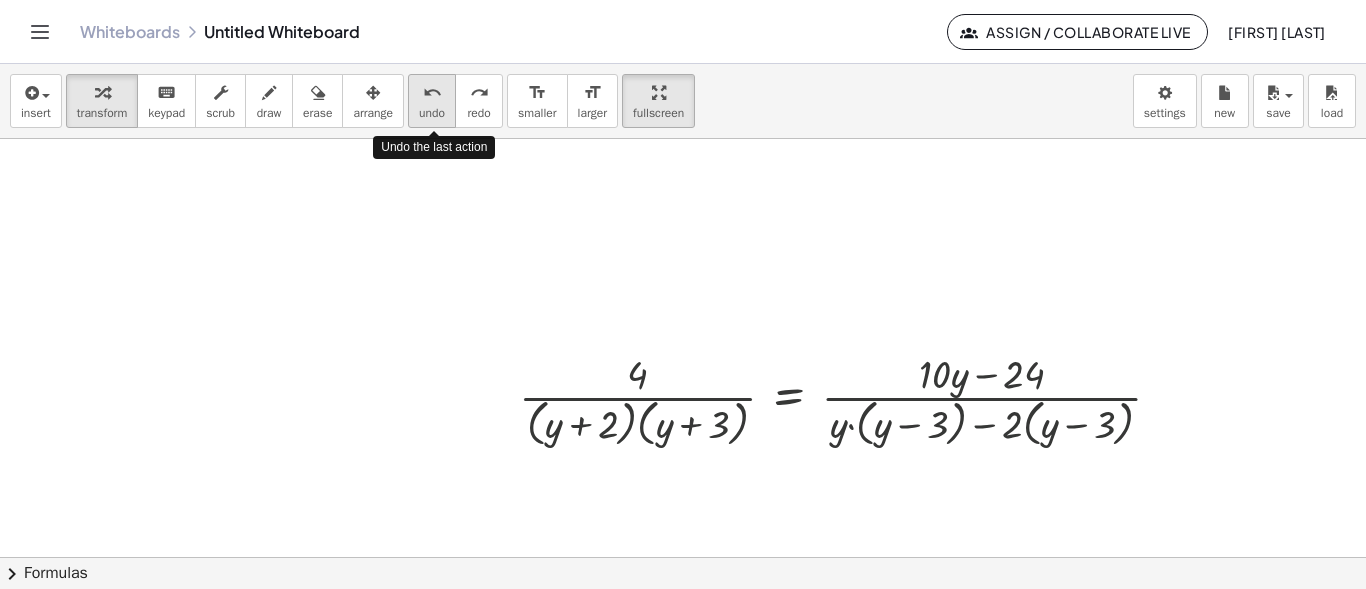 click on "undo" at bounding box center (432, 113) 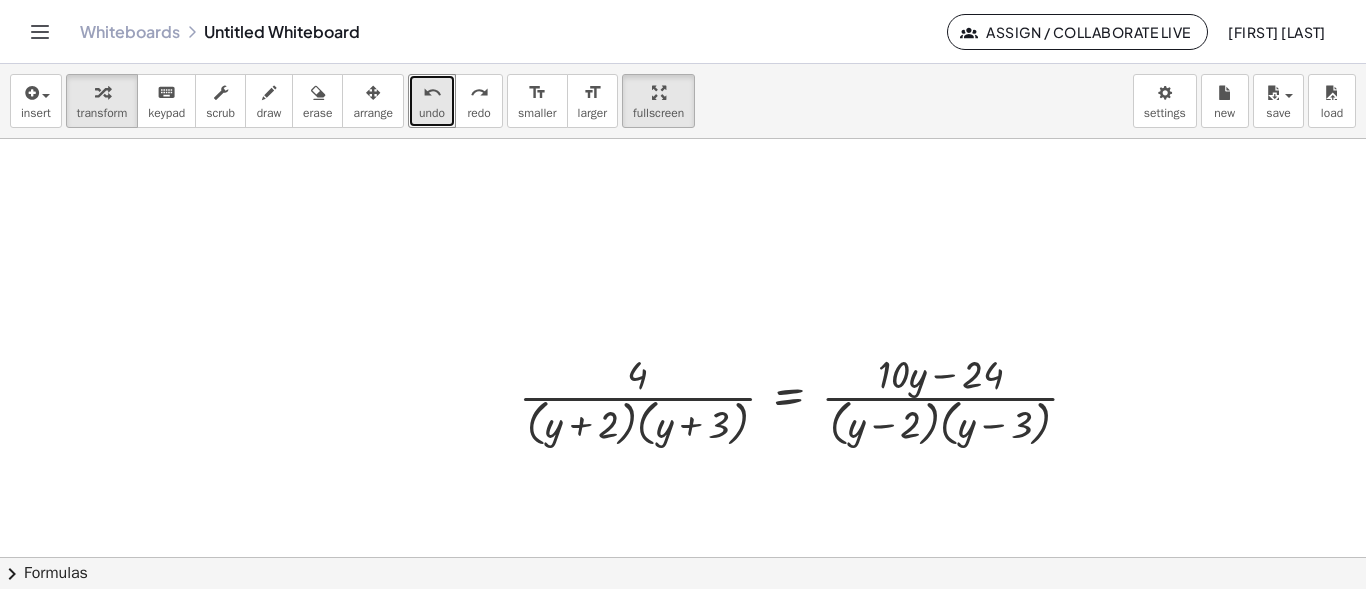 type 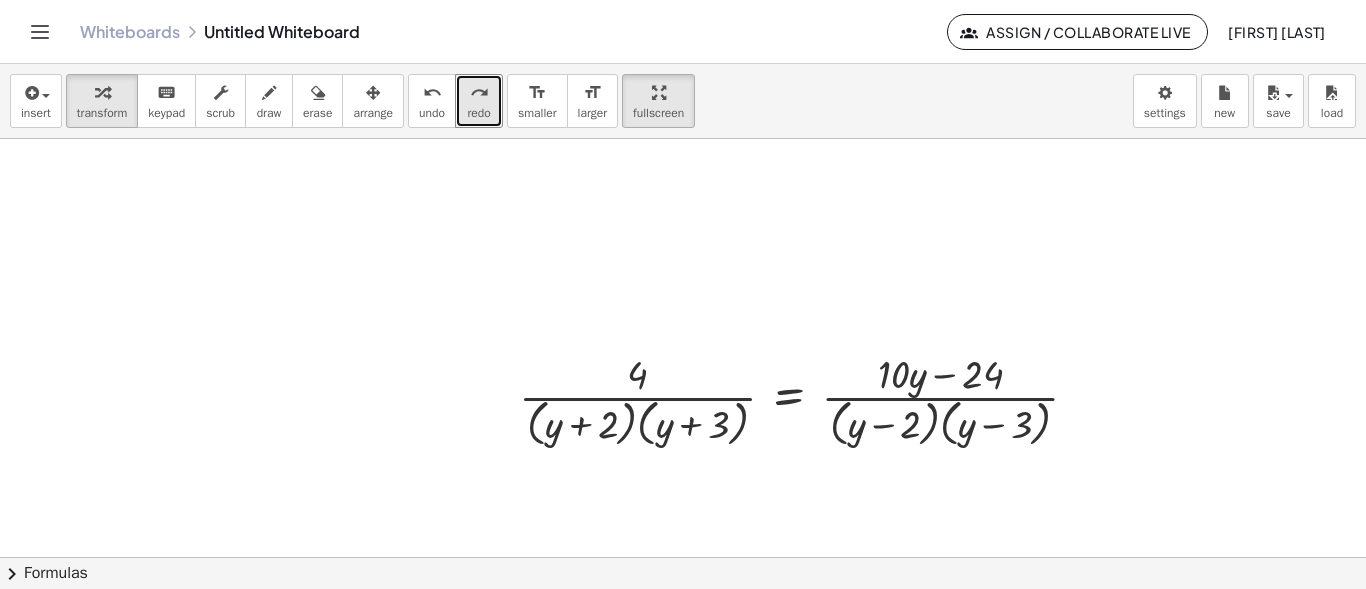 type 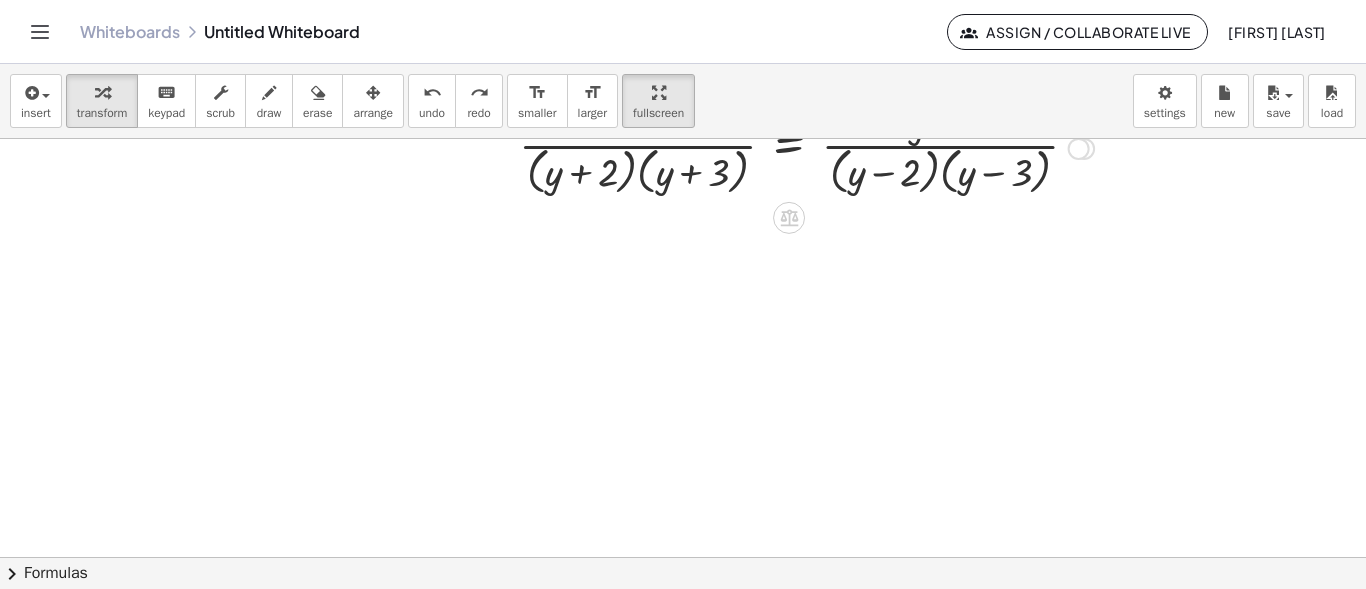 scroll, scrollTop: 1838, scrollLeft: 238, axis: both 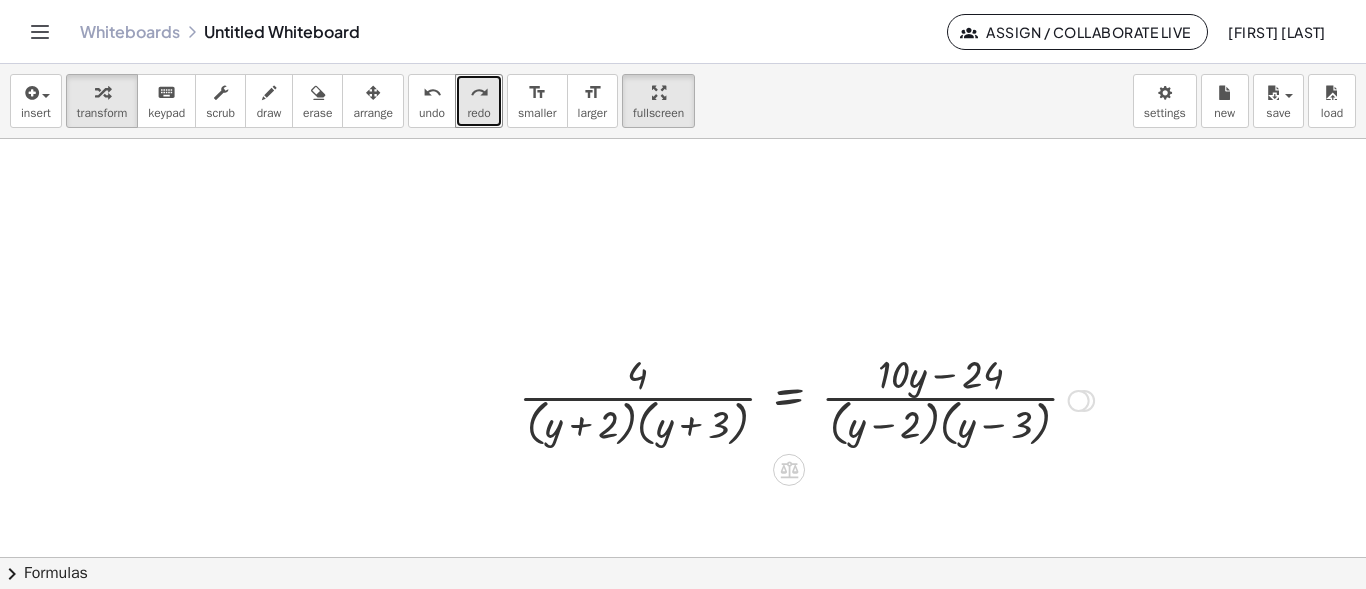 click at bounding box center (806, 399) 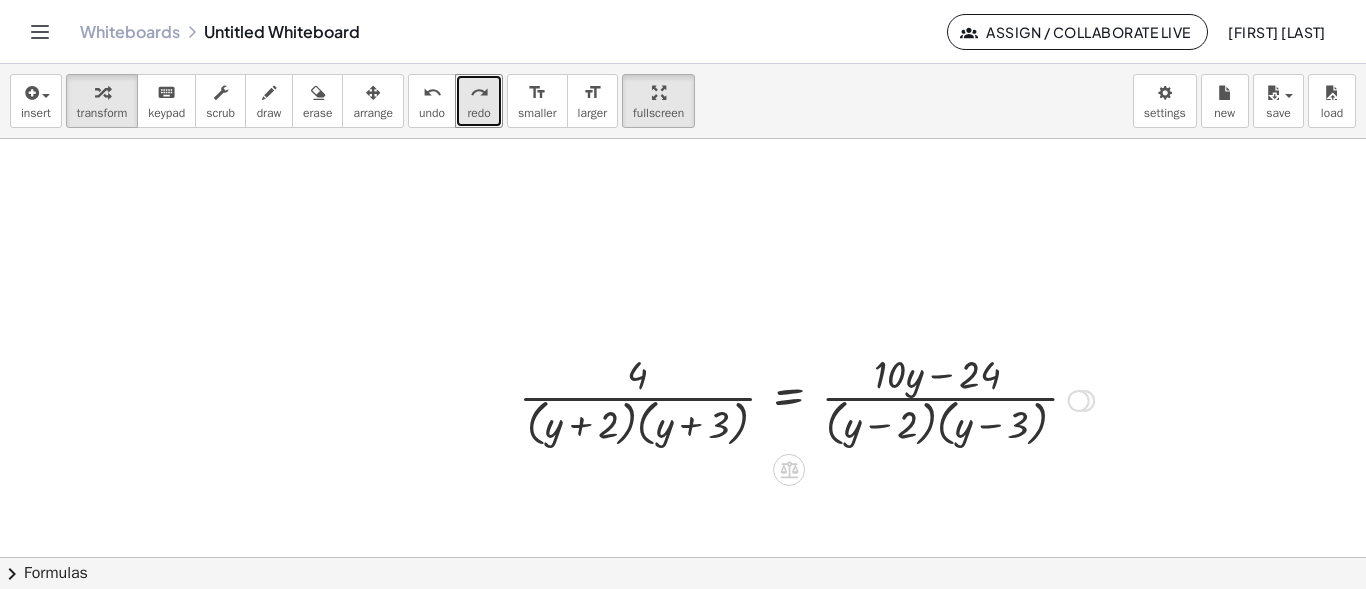 click at bounding box center [806, 399] 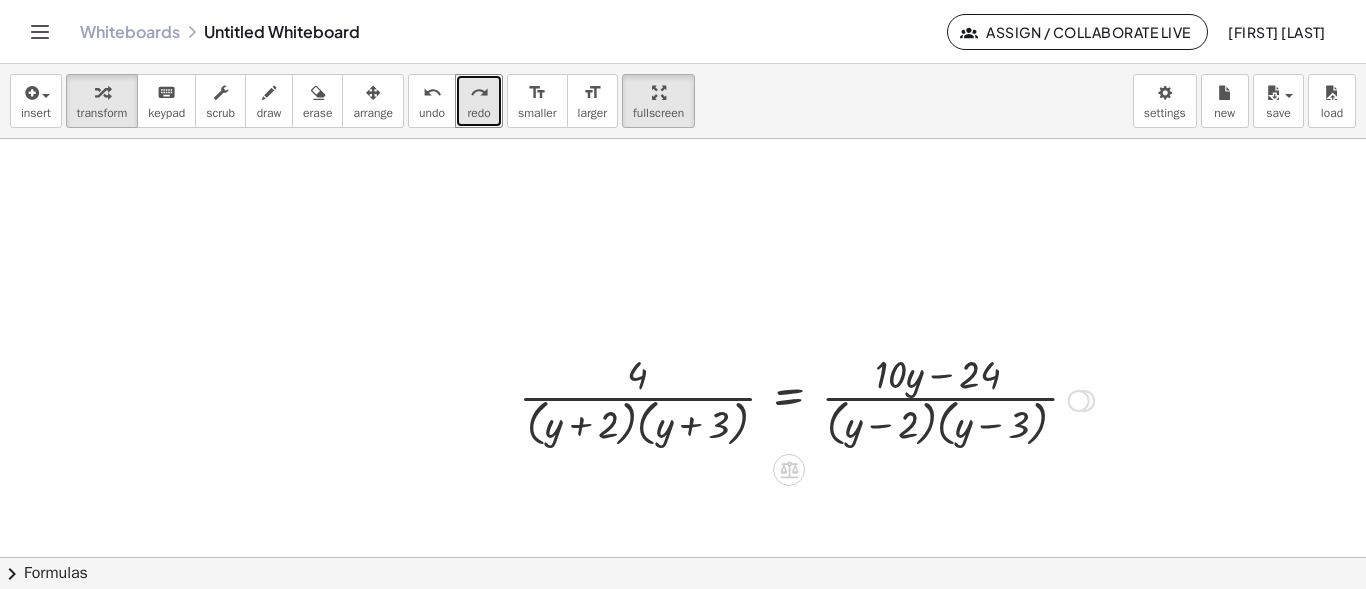 click at bounding box center (806, 399) 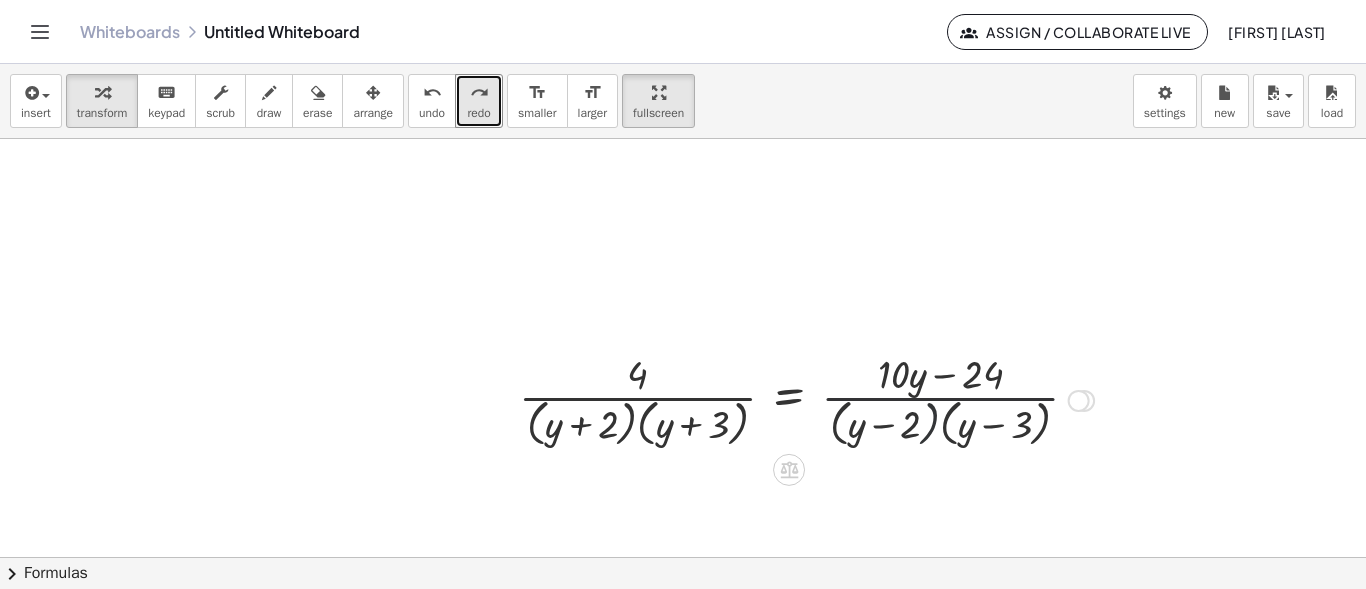 click at bounding box center [806, 399] 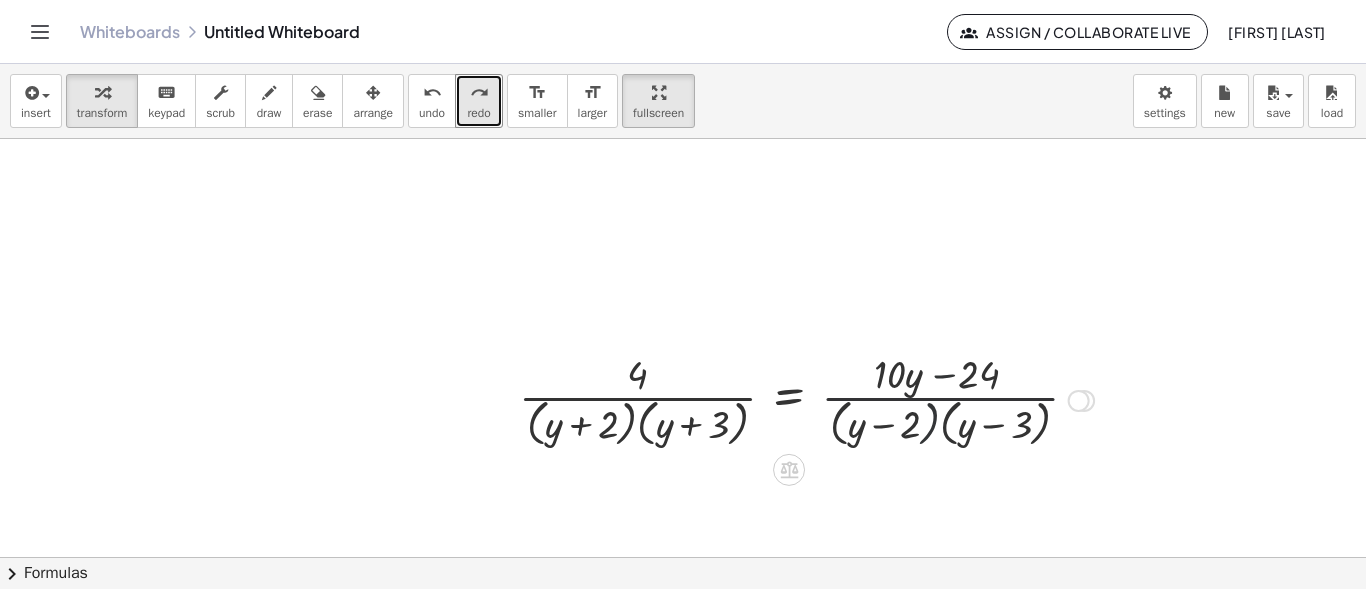 click at bounding box center (806, 399) 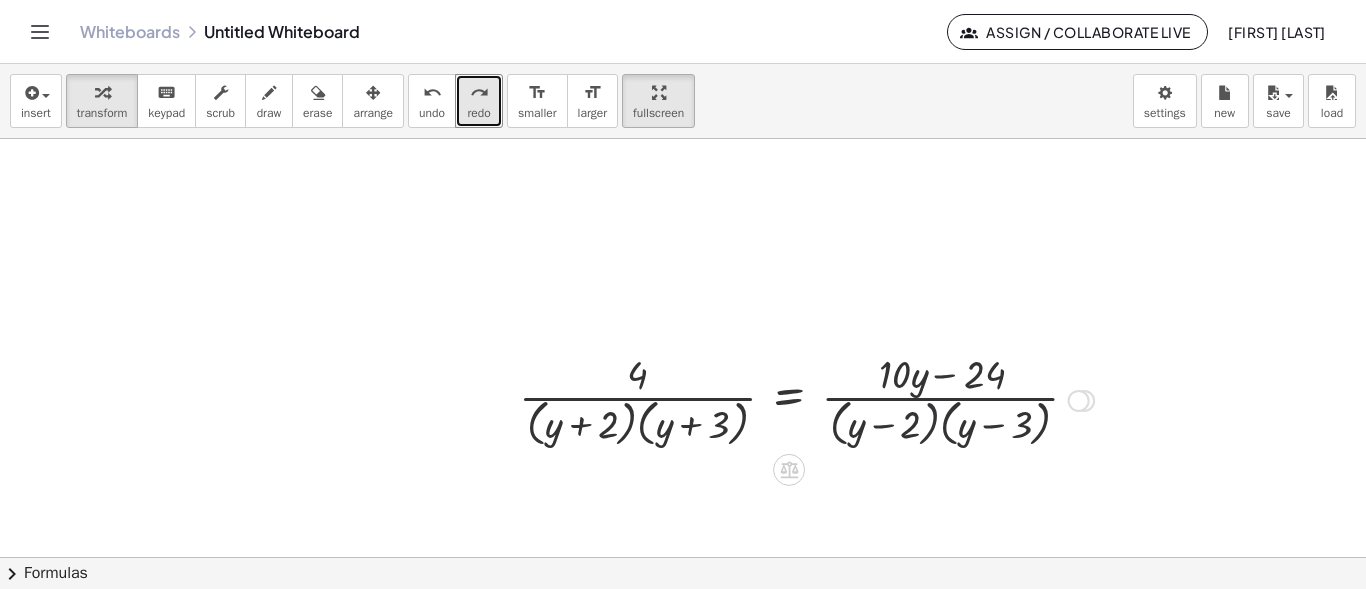 click at bounding box center [806, 399] 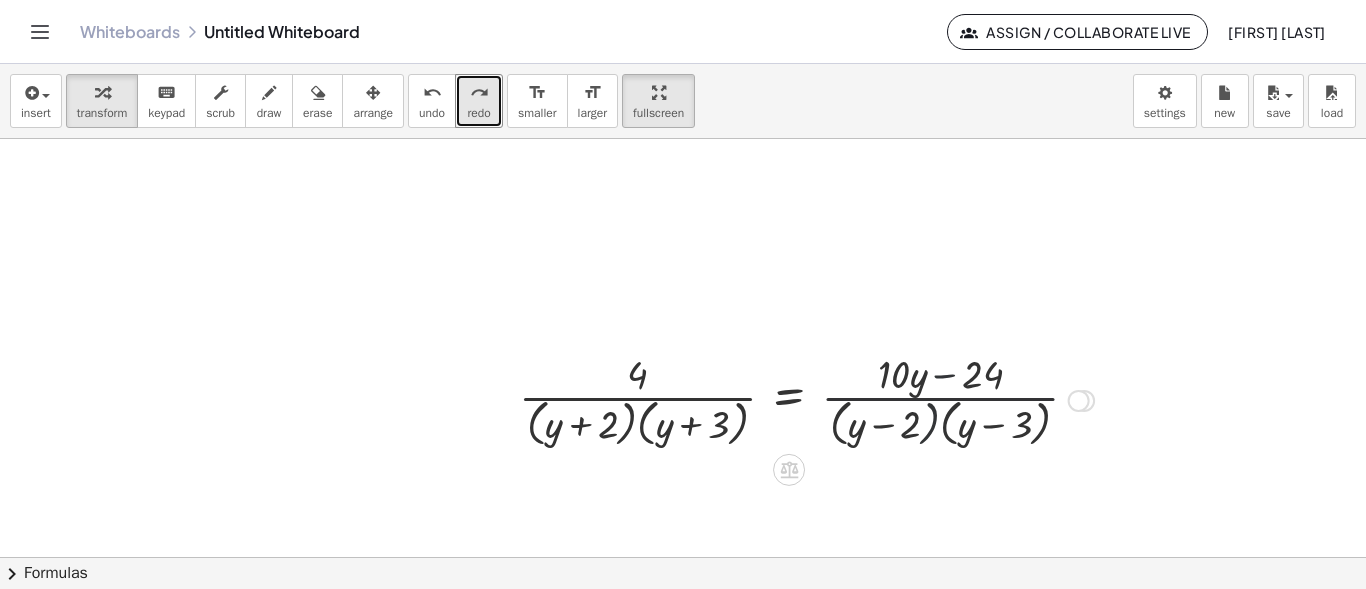 click at bounding box center [806, 399] 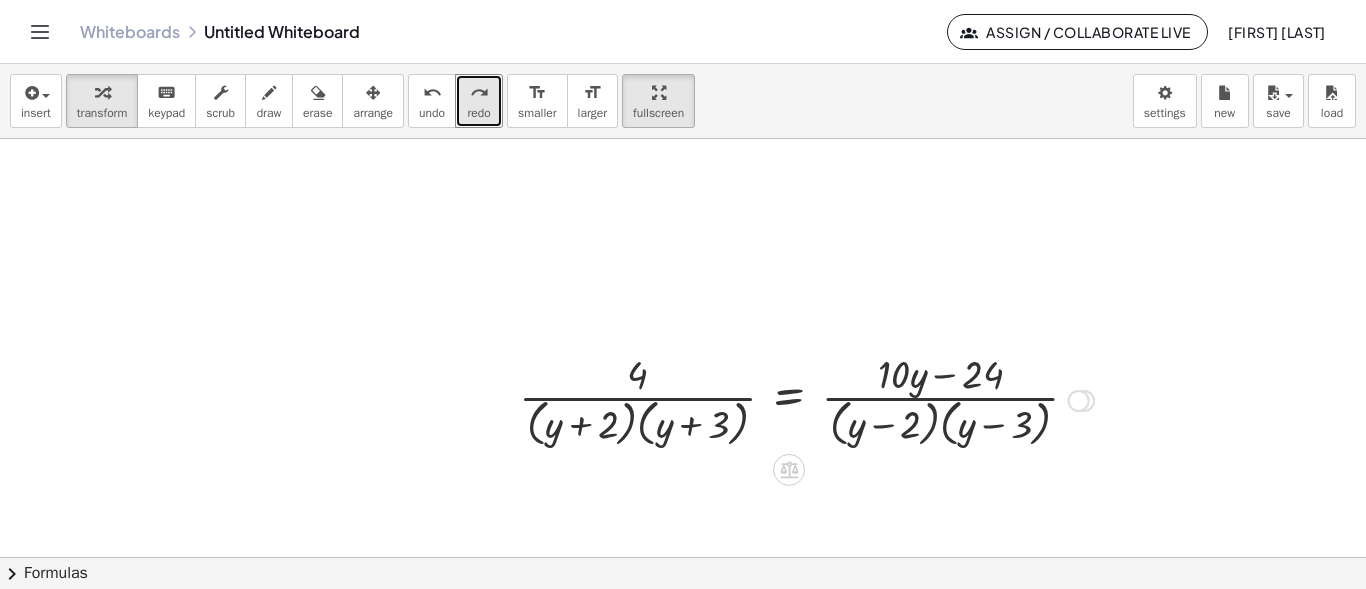 click at bounding box center [806, 399] 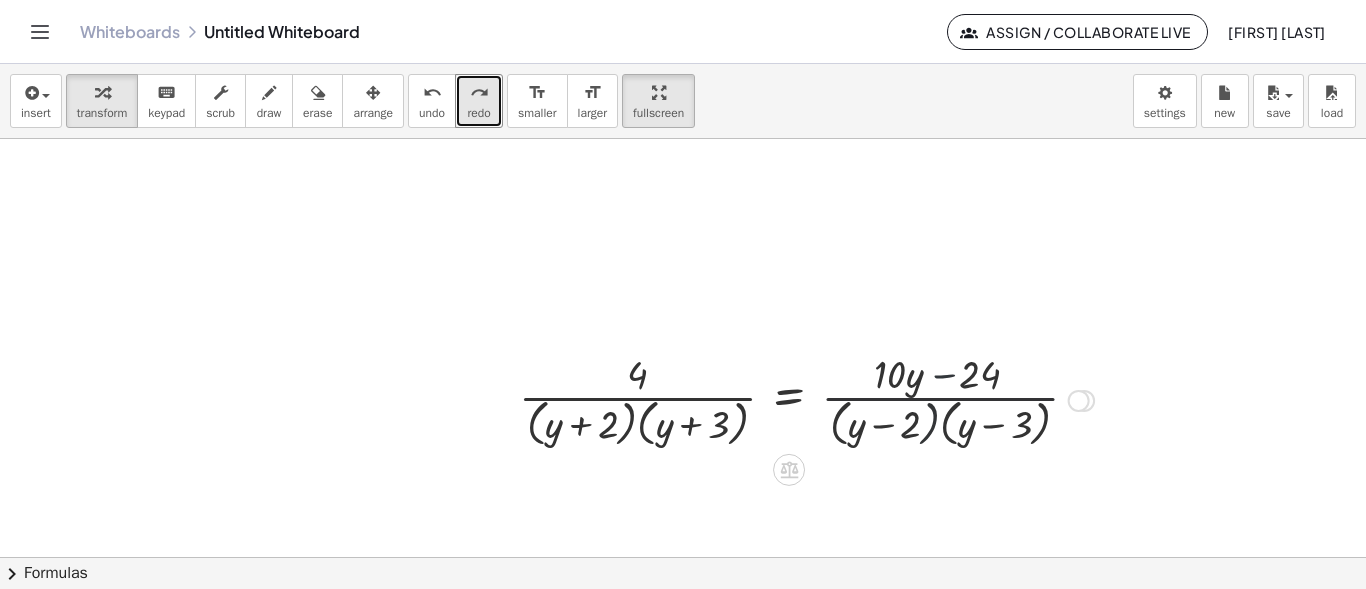 click at bounding box center [806, 399] 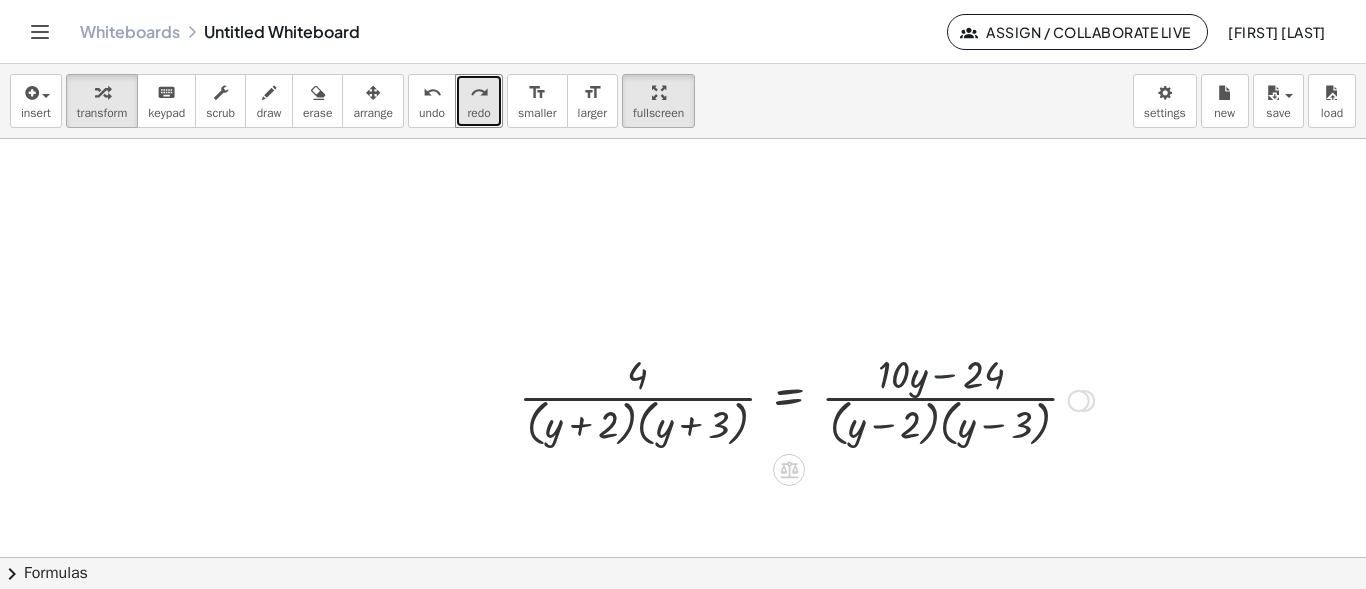 drag, startPoint x: 938, startPoint y: 377, endPoint x: 829, endPoint y: 371, distance: 109.165016 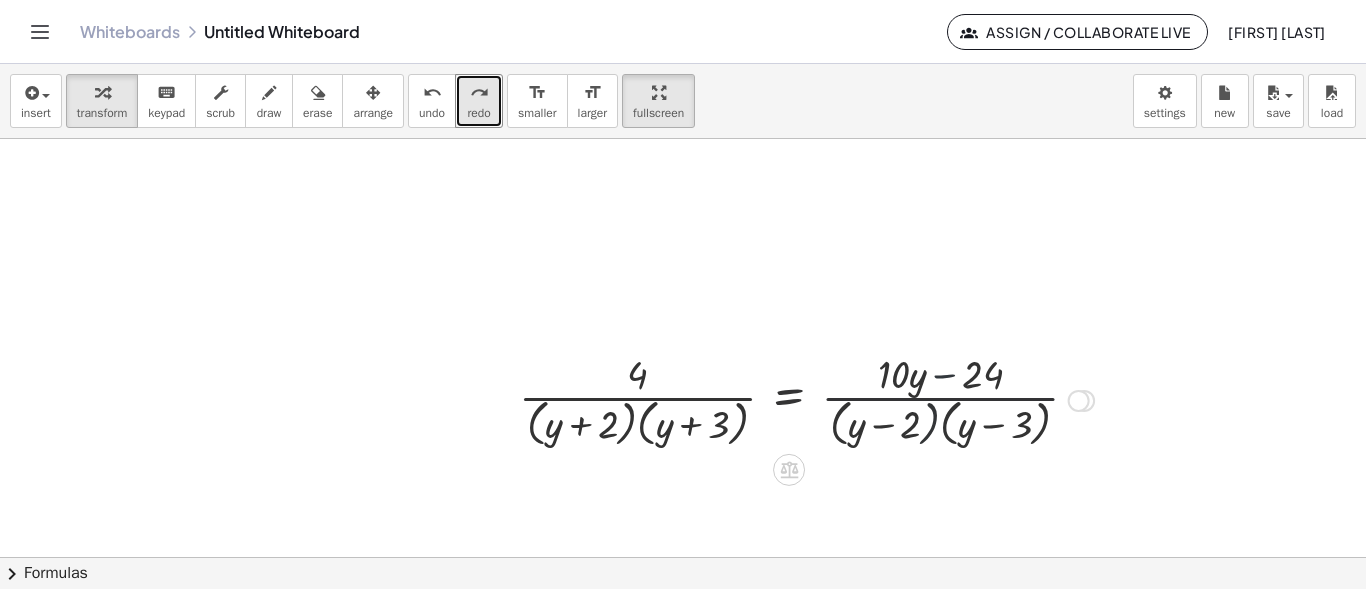 click at bounding box center [806, 399] 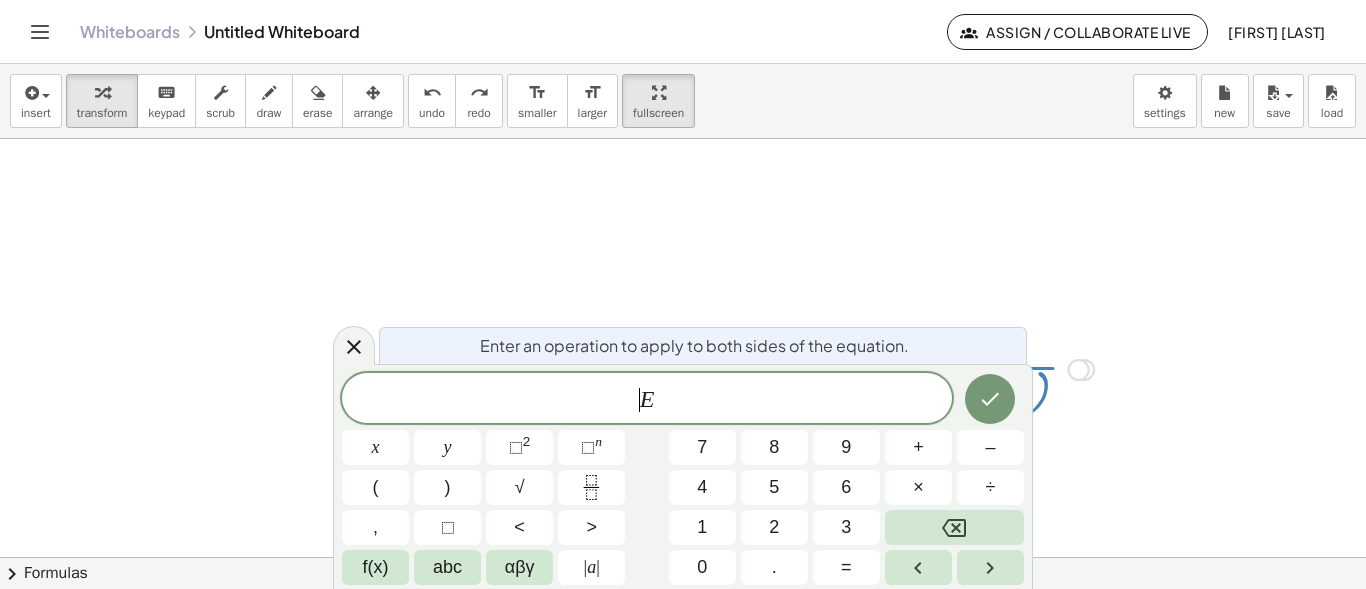 drag, startPoint x: 539, startPoint y: 388, endPoint x: 580, endPoint y: 411, distance: 47.010635 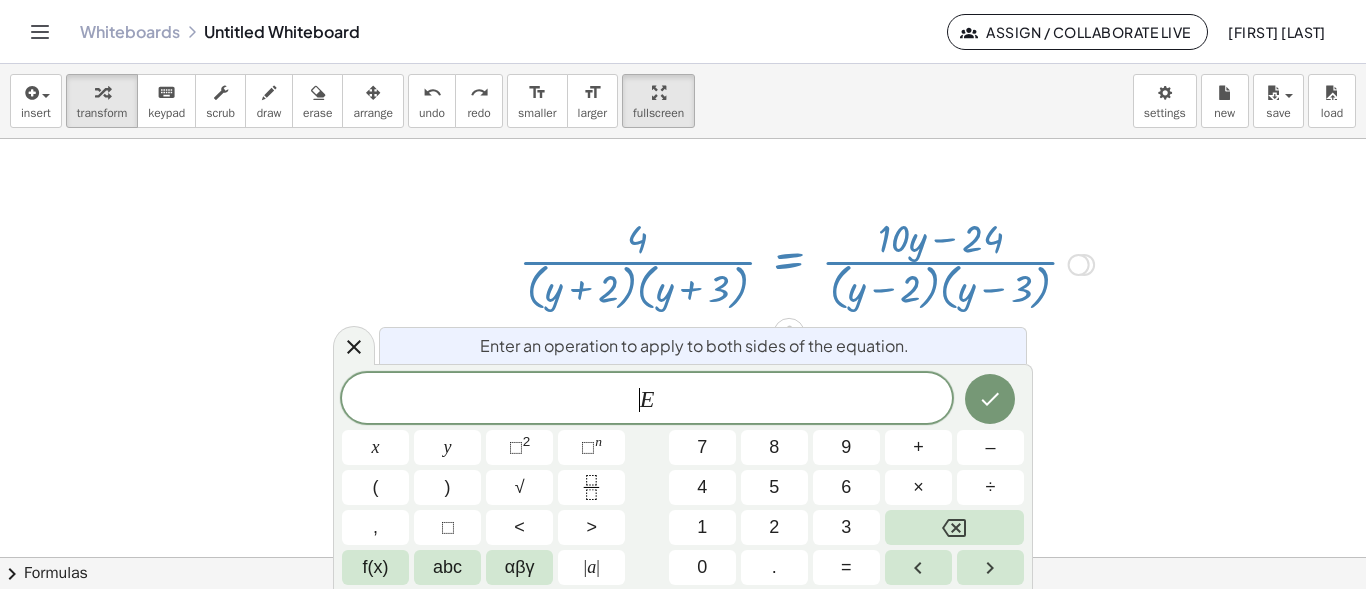 scroll, scrollTop: 1981, scrollLeft: 238, axis: both 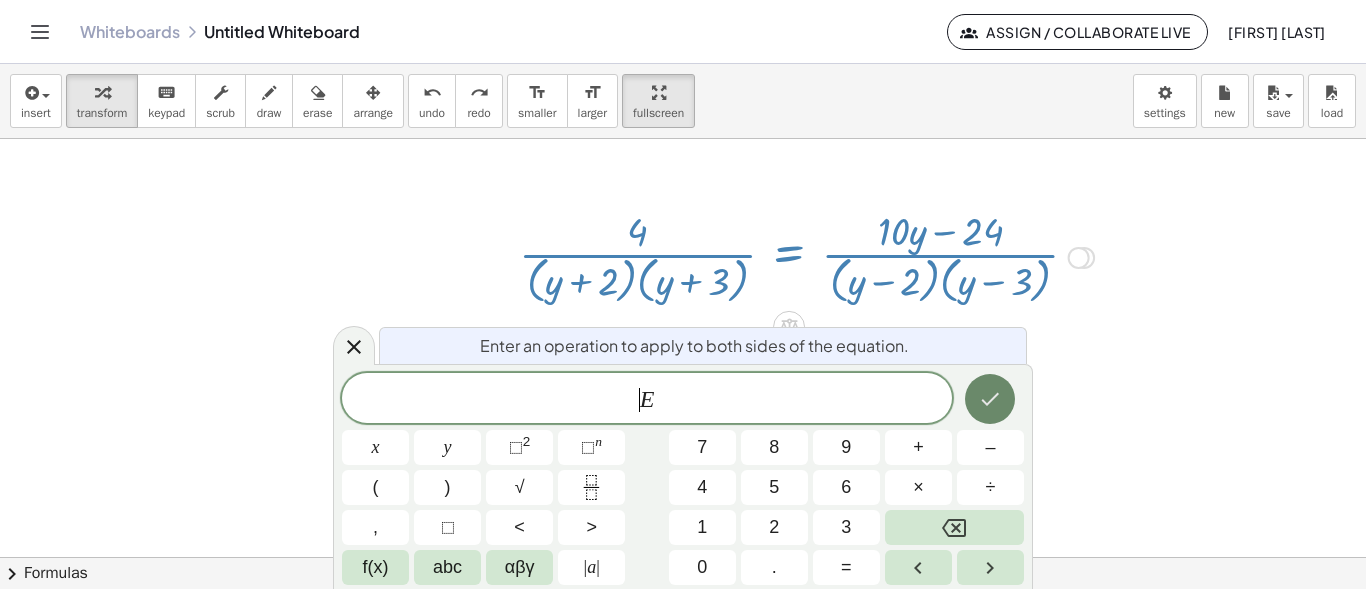 click 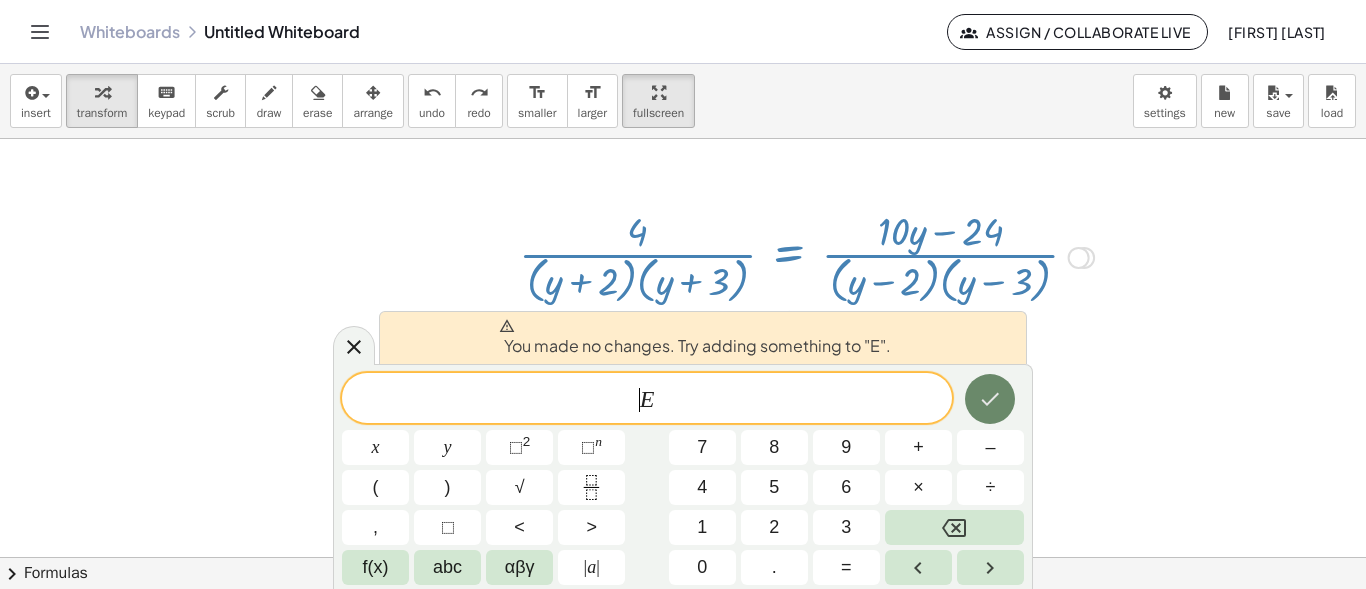 click 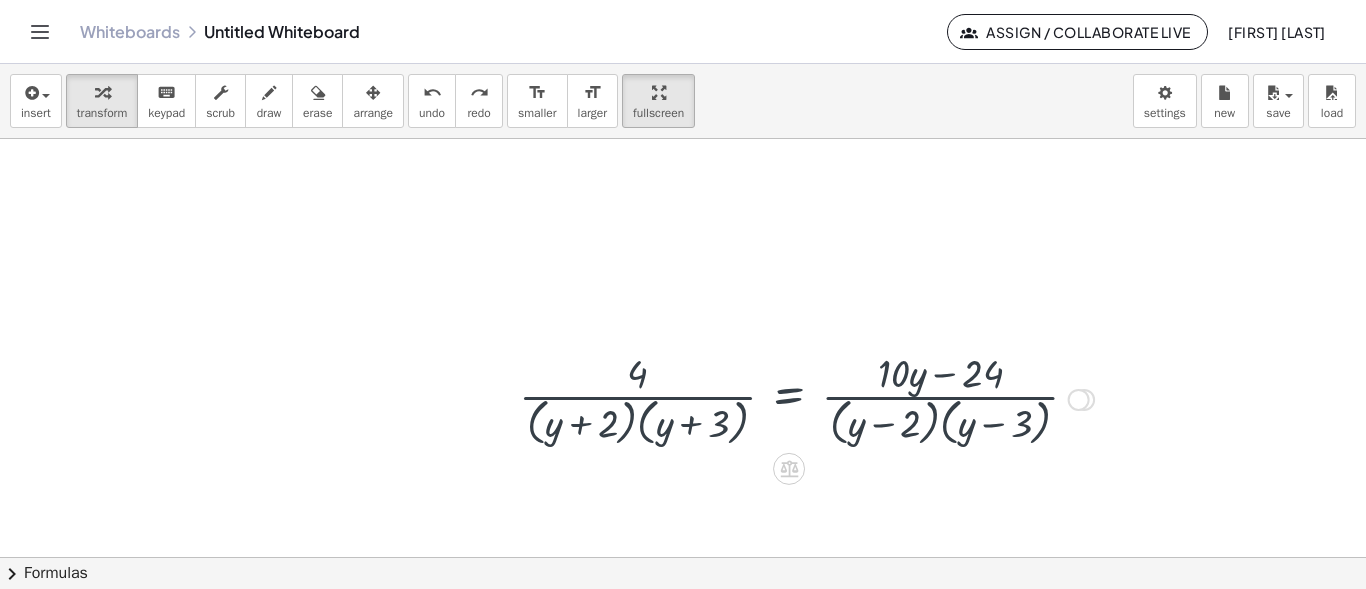scroll, scrollTop: 1838, scrollLeft: 238, axis: both 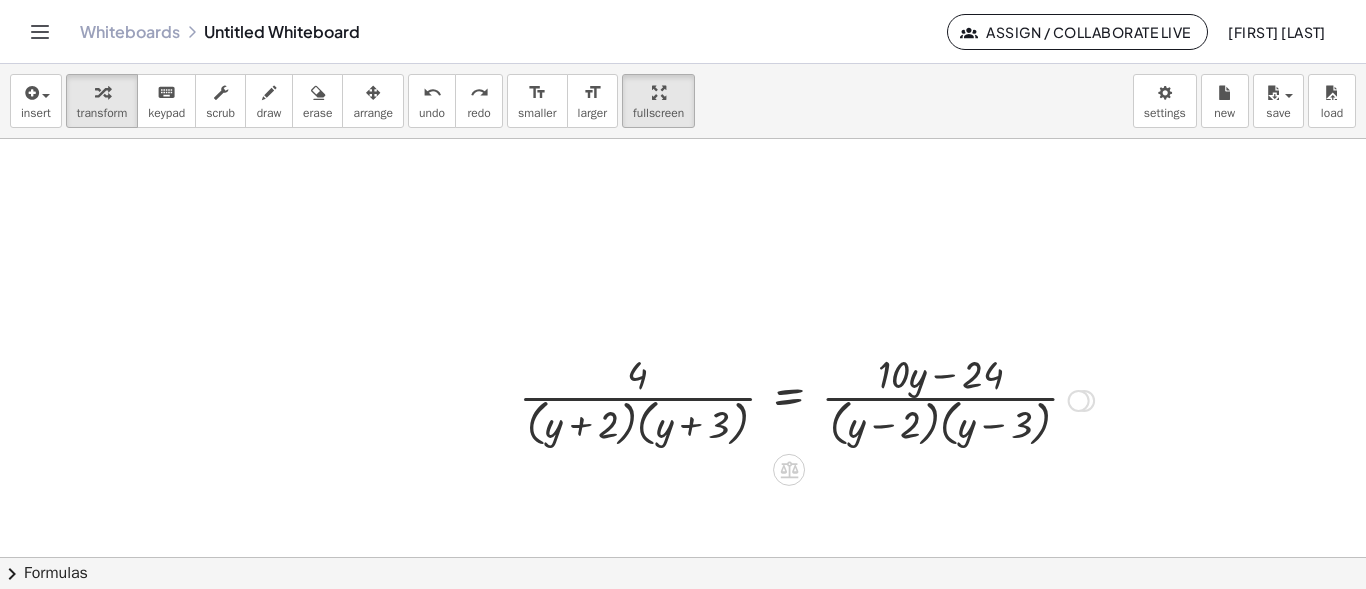 click at bounding box center (806, 399) 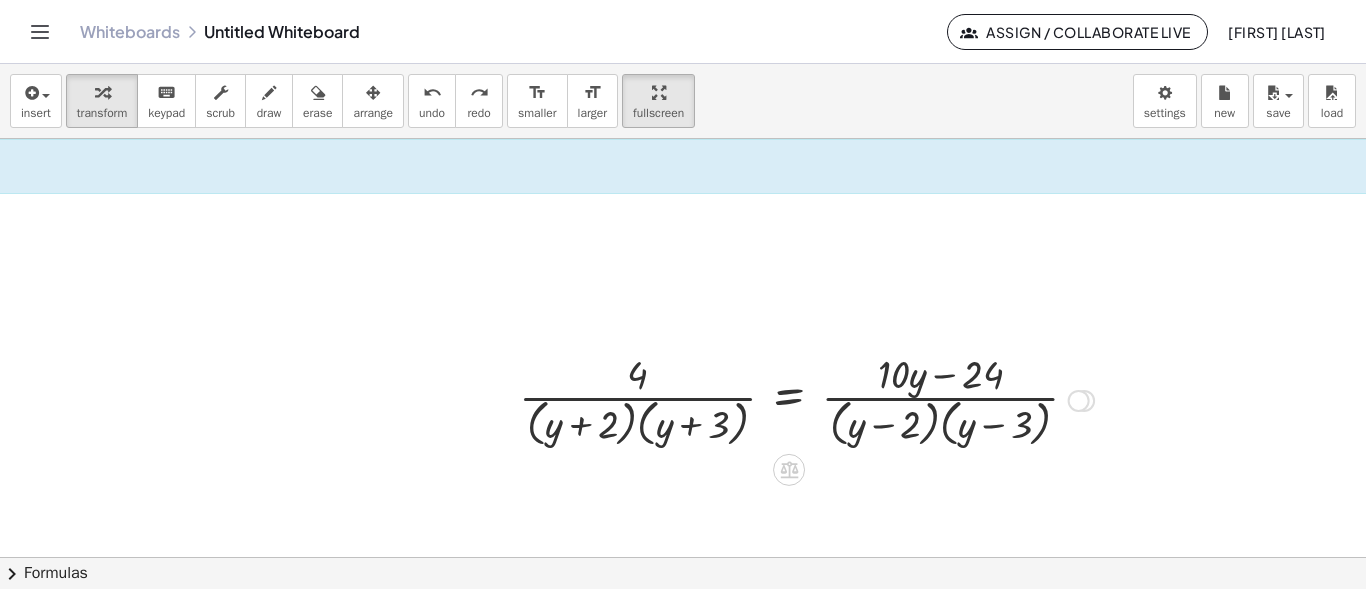 click at bounding box center [806, 399] 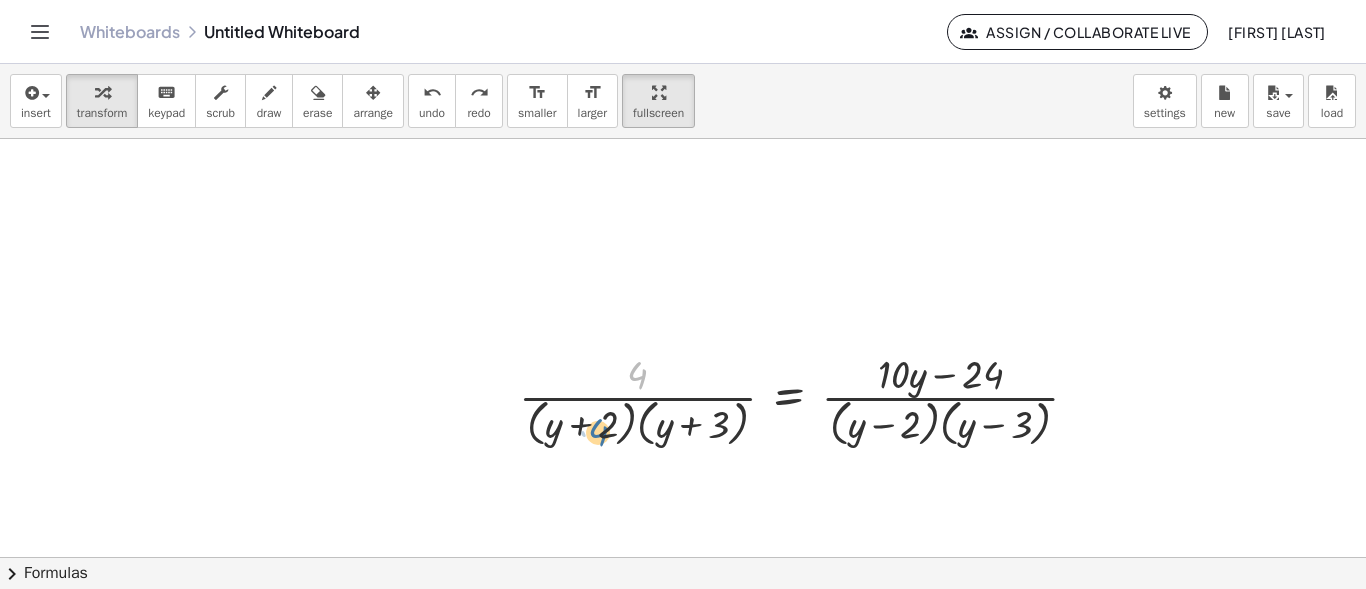 drag, startPoint x: 627, startPoint y: 374, endPoint x: 585, endPoint y: 432, distance: 71.610054 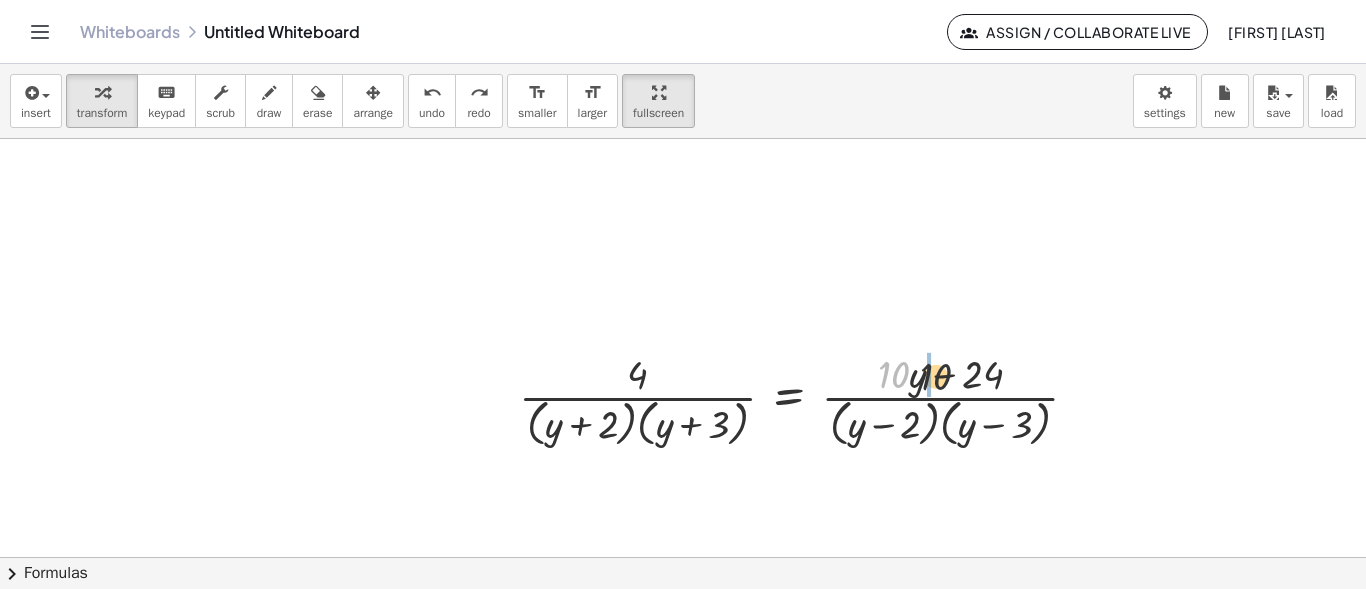 drag, startPoint x: 895, startPoint y: 372, endPoint x: 974, endPoint y: 374, distance: 79.025314 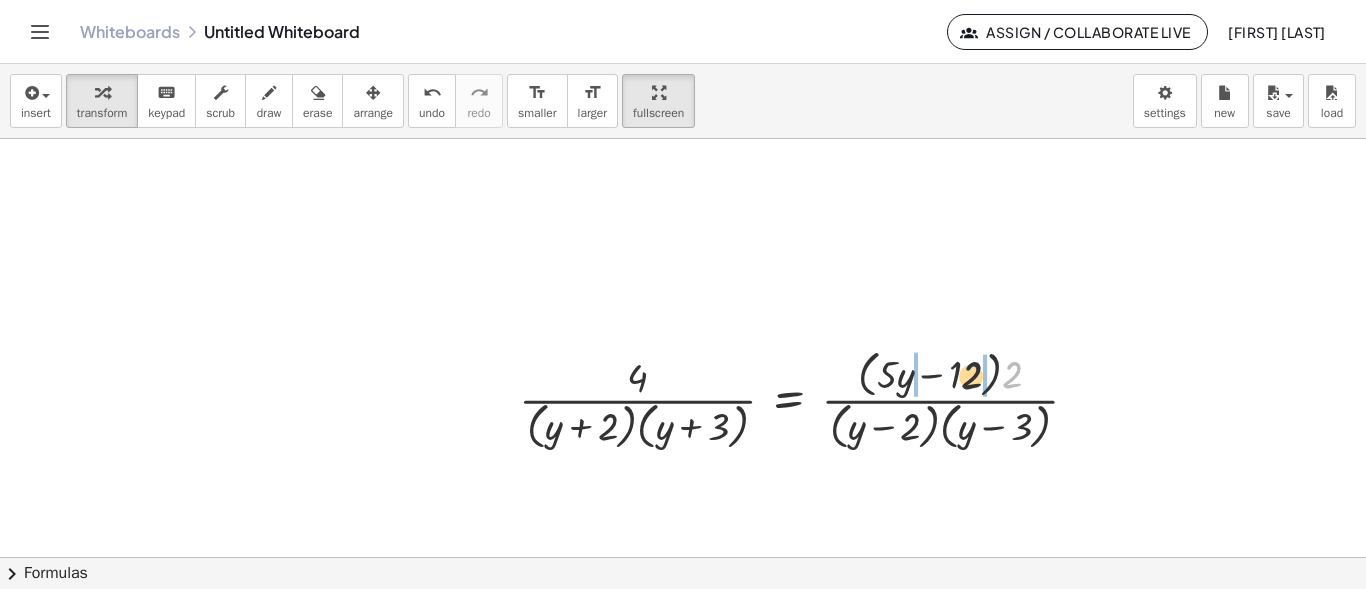 drag, startPoint x: 1019, startPoint y: 370, endPoint x: 976, endPoint y: 371, distance: 43.011627 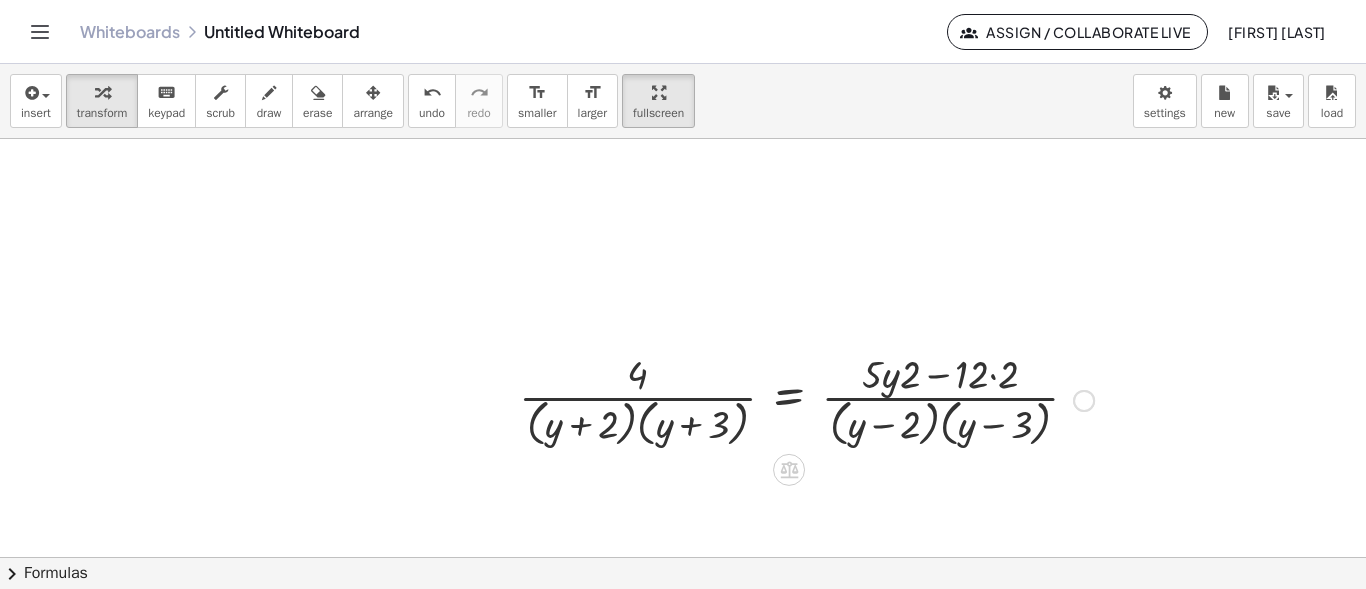 drag, startPoint x: 988, startPoint y: 385, endPoint x: 978, endPoint y: 383, distance: 10.198039 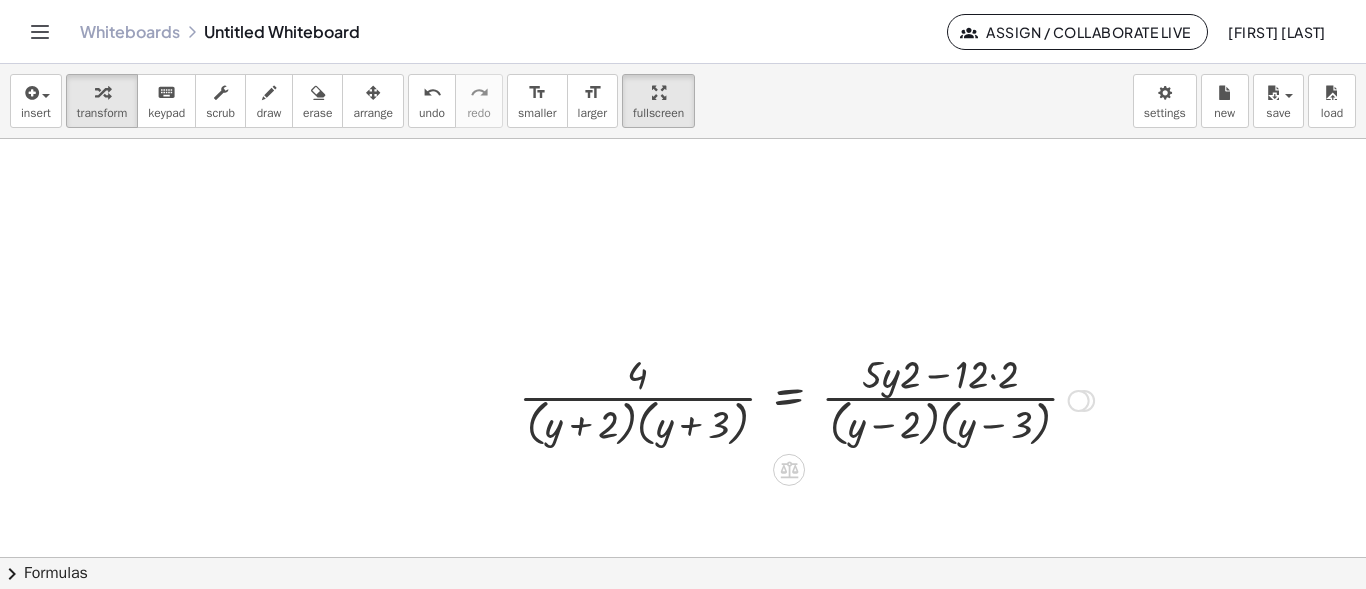 click at bounding box center [806, 399] 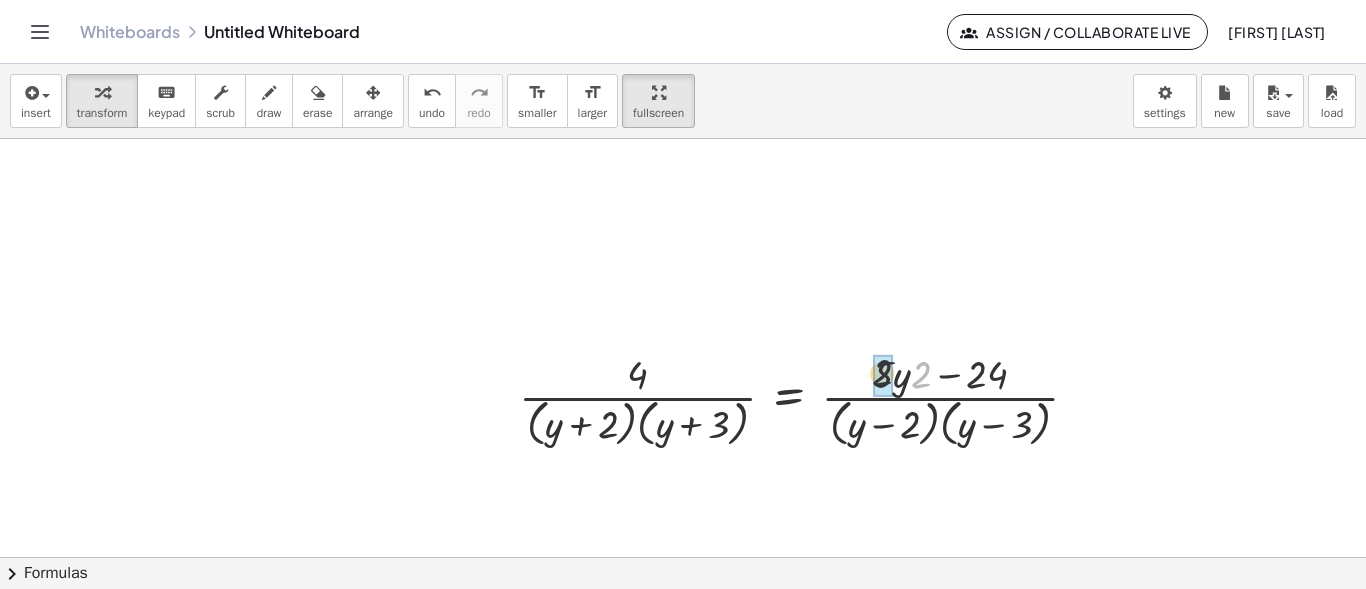 drag, startPoint x: 923, startPoint y: 367, endPoint x: 878, endPoint y: 363, distance: 45.17743 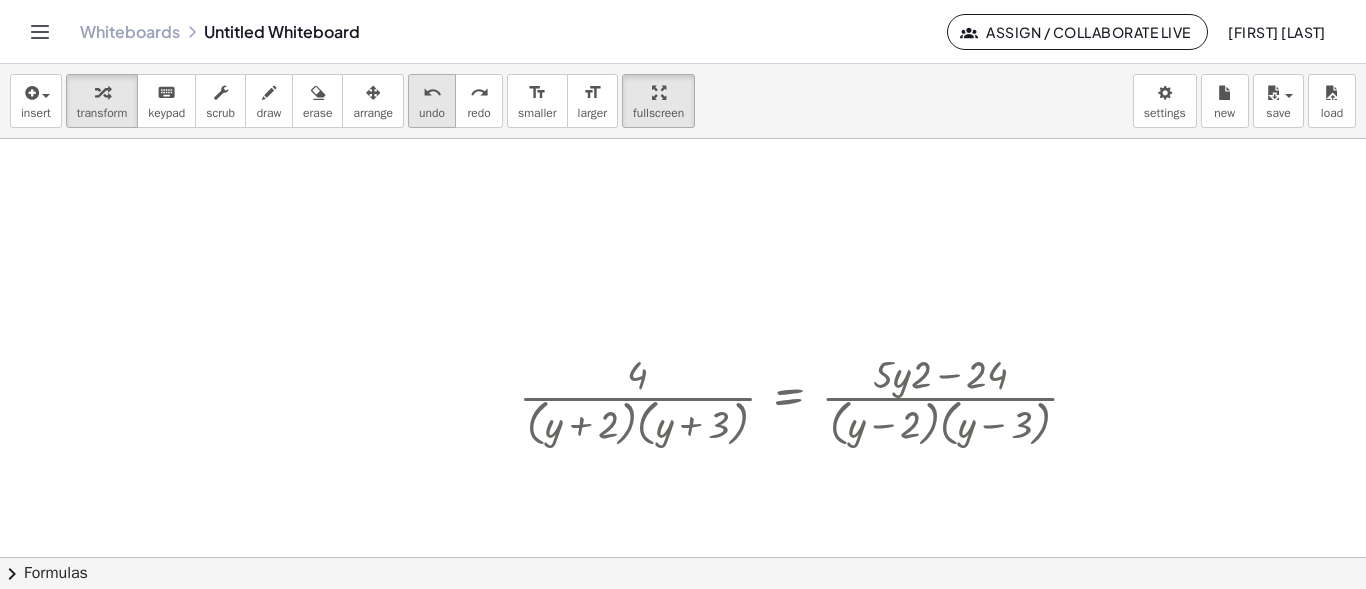 click on "undo" at bounding box center (432, 113) 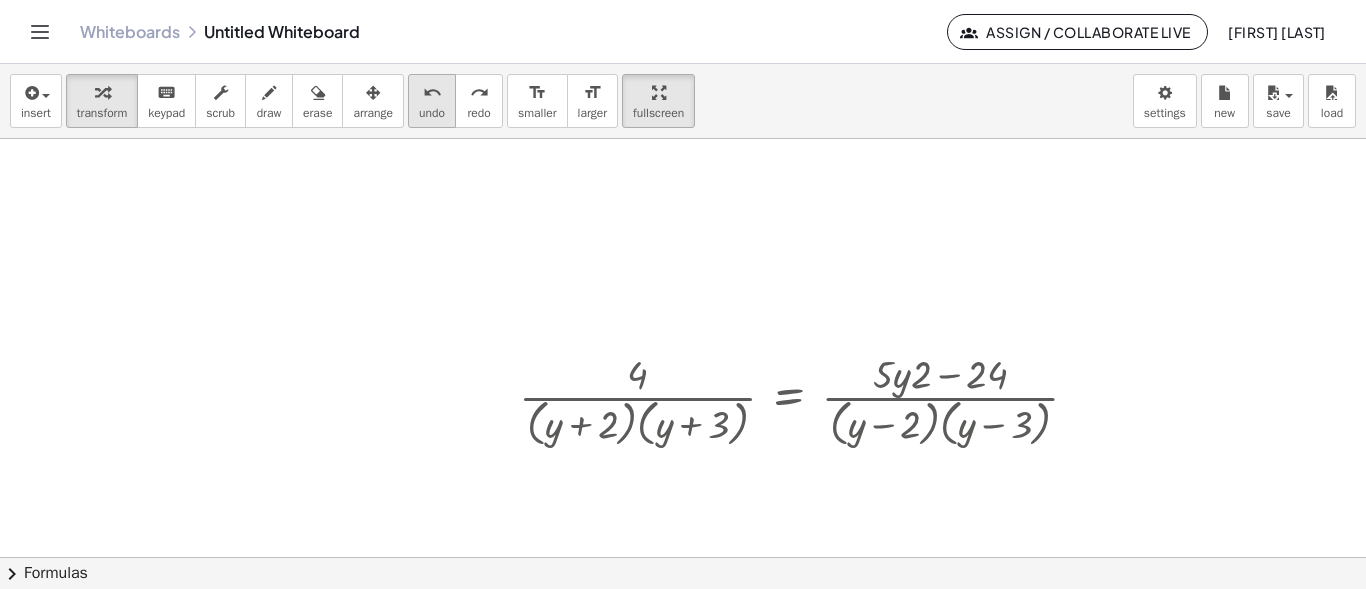 click on "undo" at bounding box center (432, 113) 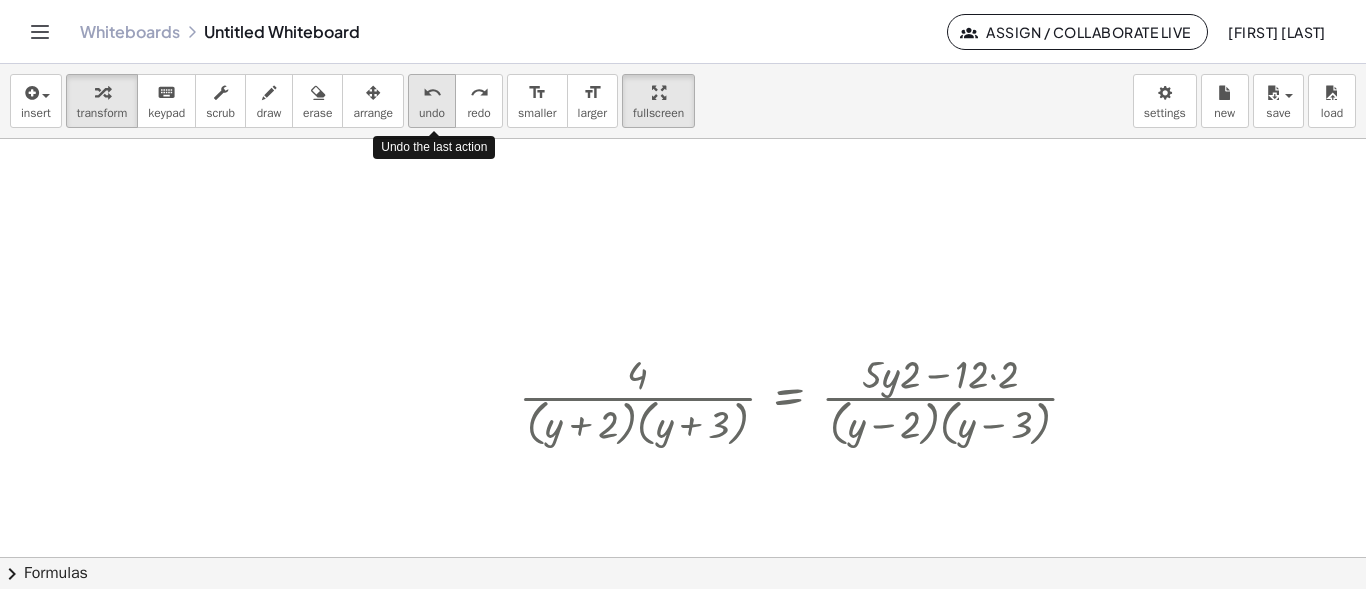 click on "undo" at bounding box center (432, 113) 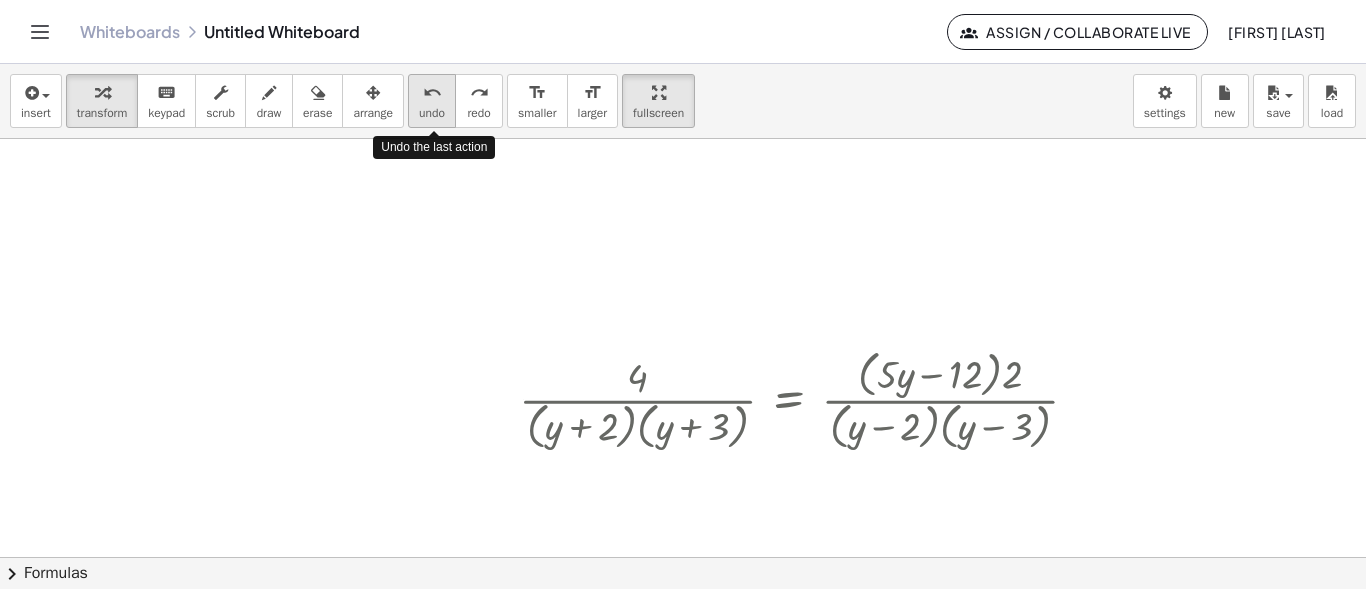 click on "undo" at bounding box center (432, 113) 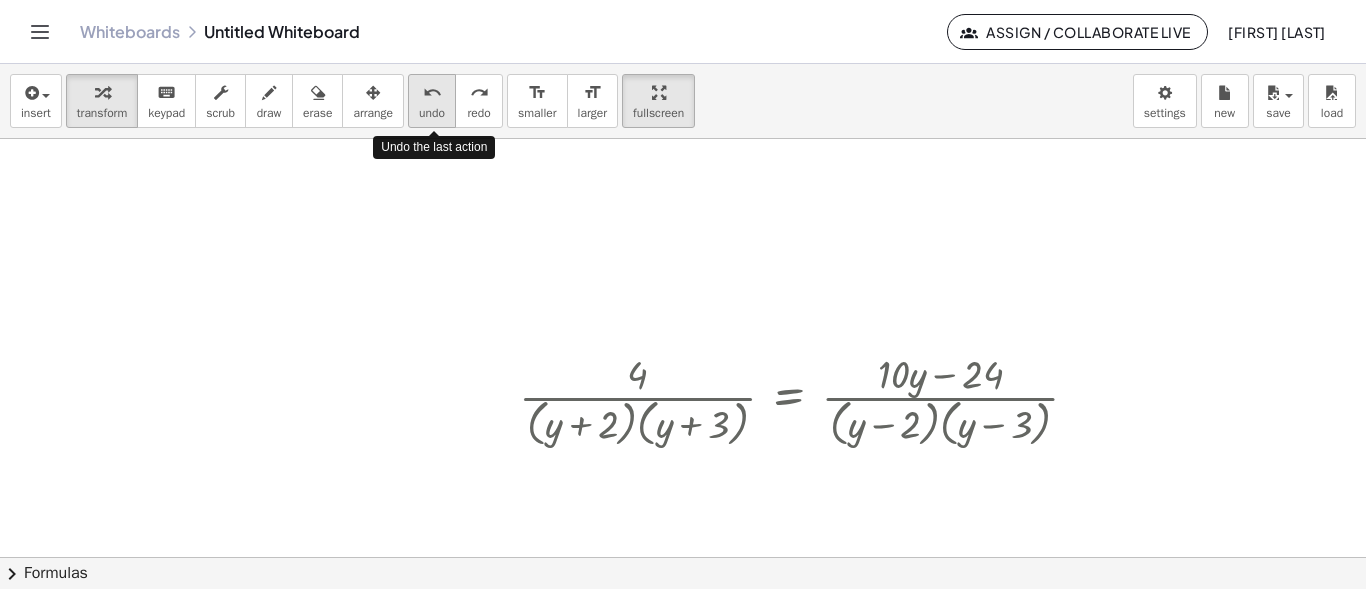 click on "undo" at bounding box center [432, 113] 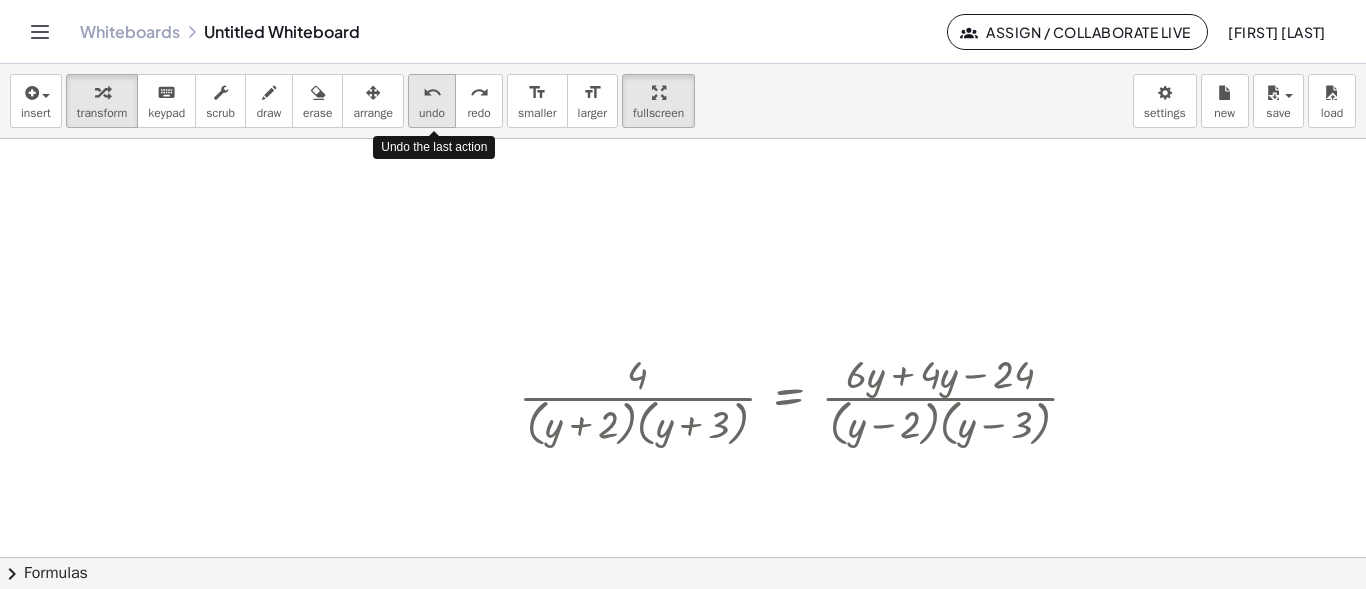 click on "undo" at bounding box center [432, 113] 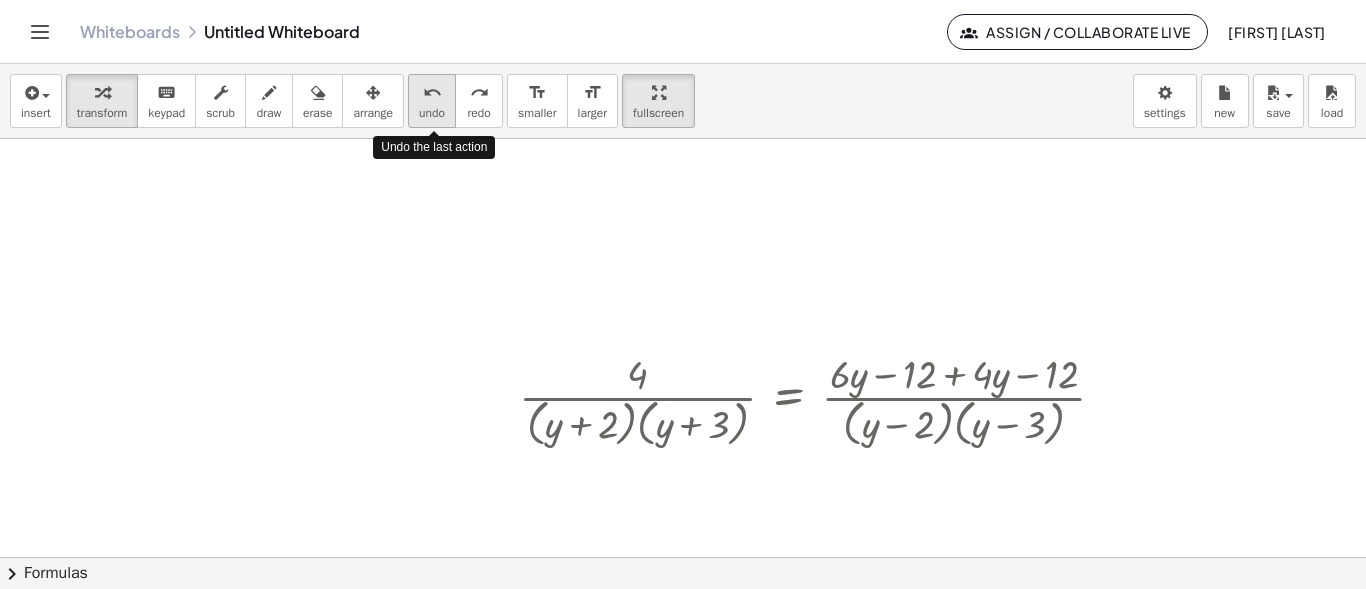 click on "undo" at bounding box center [432, 113] 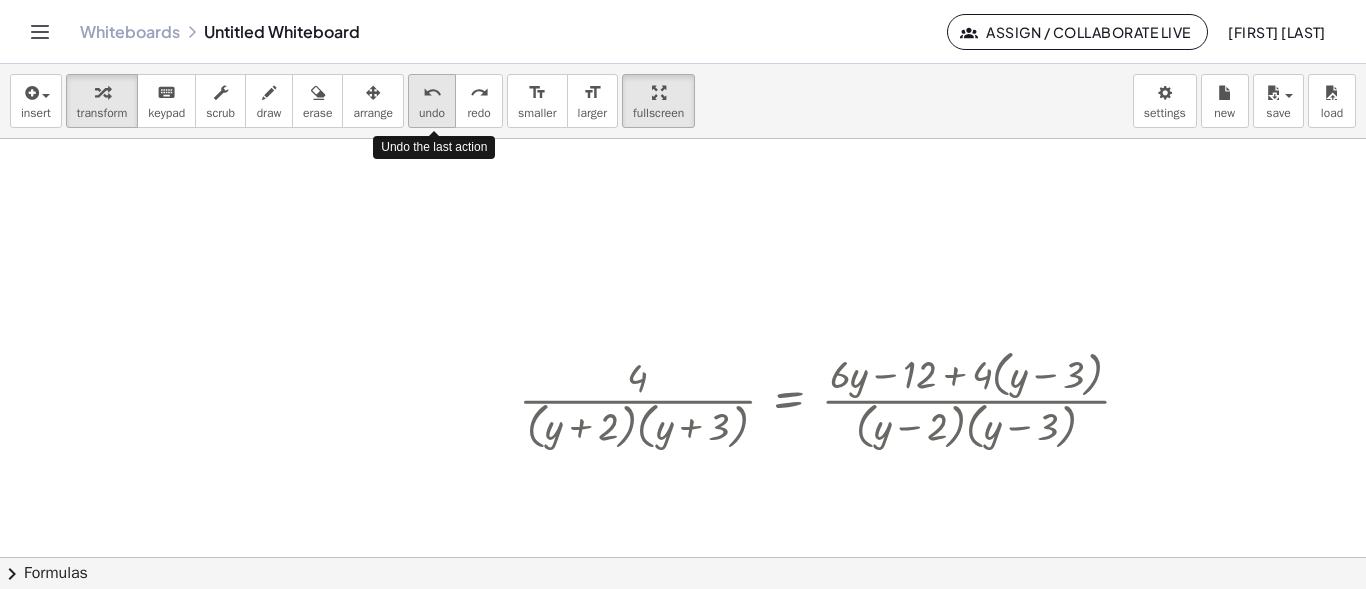 click on "undo" at bounding box center [432, 113] 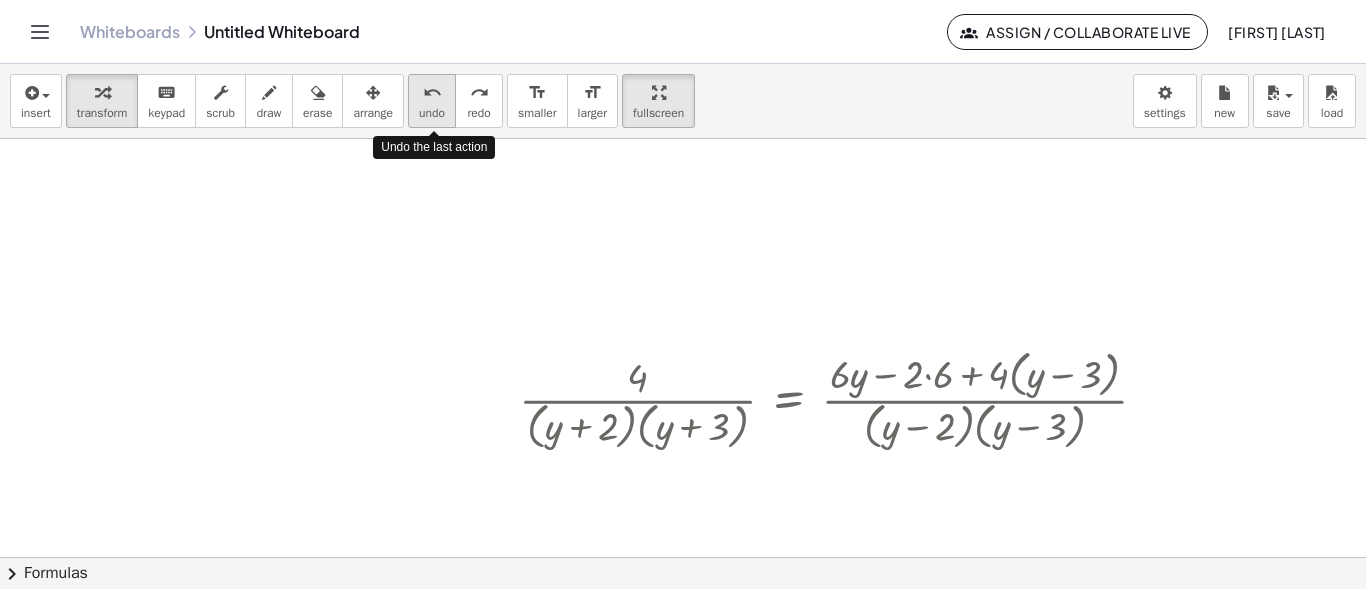 click on "undo" at bounding box center [432, 113] 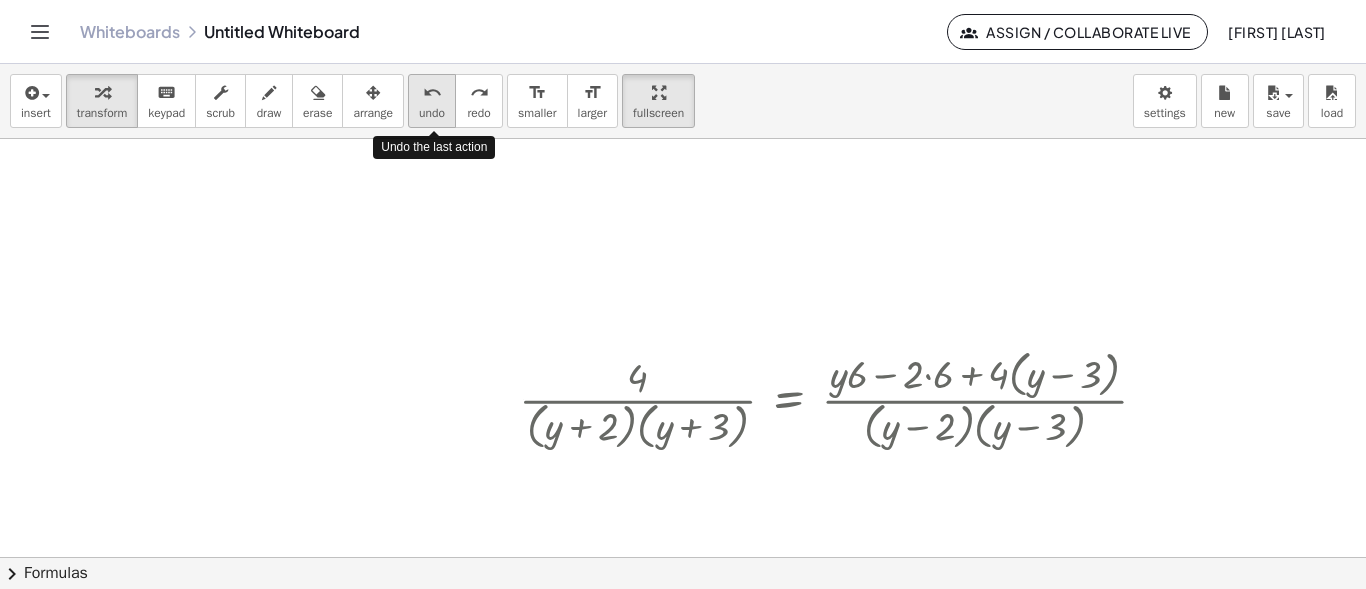 click on "undo" at bounding box center [432, 113] 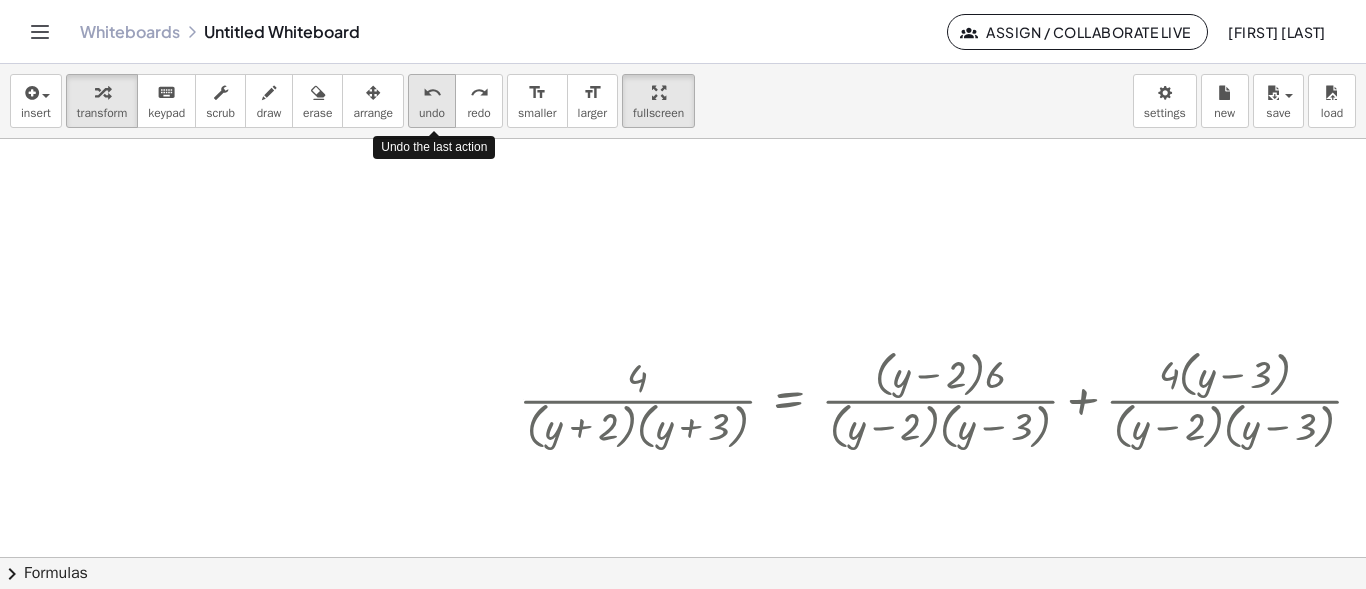 click on "undo" at bounding box center [432, 113] 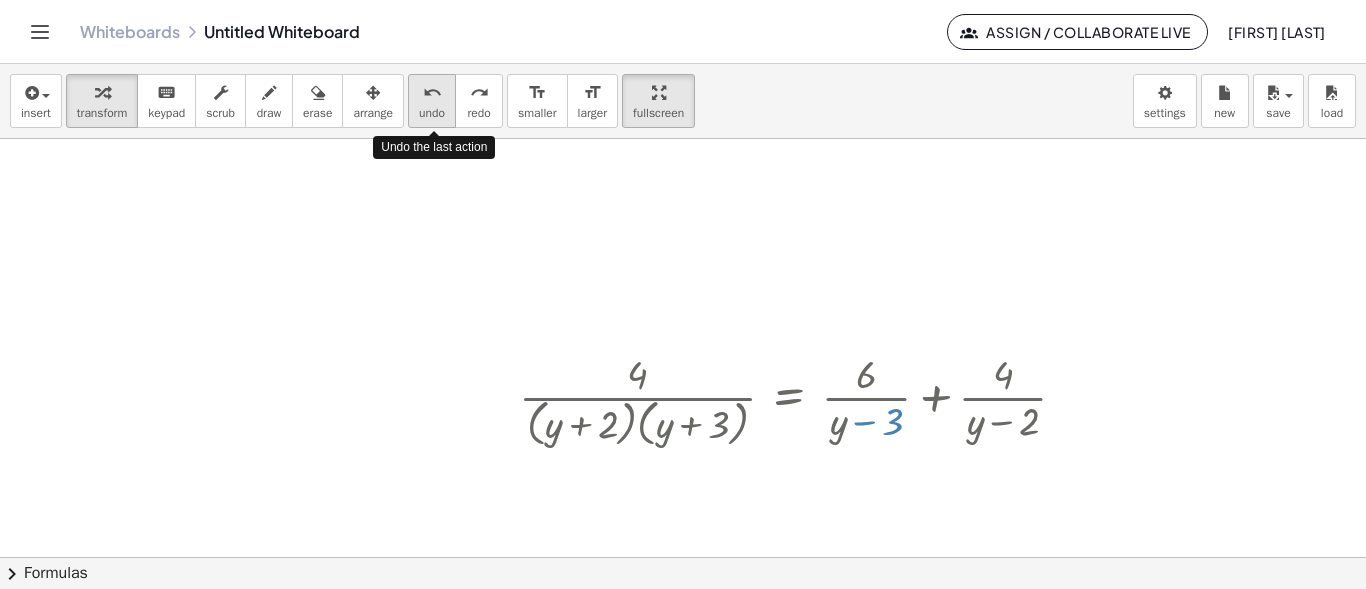 click on "undo" at bounding box center (432, 113) 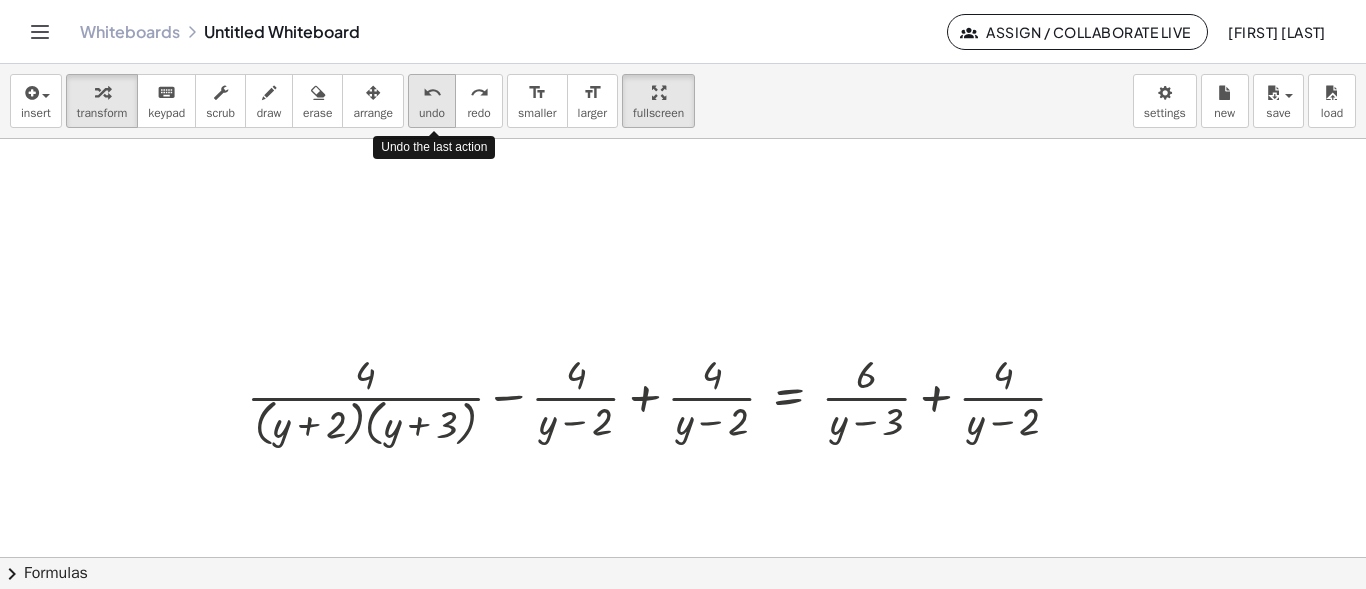 click on "undo" at bounding box center (432, 113) 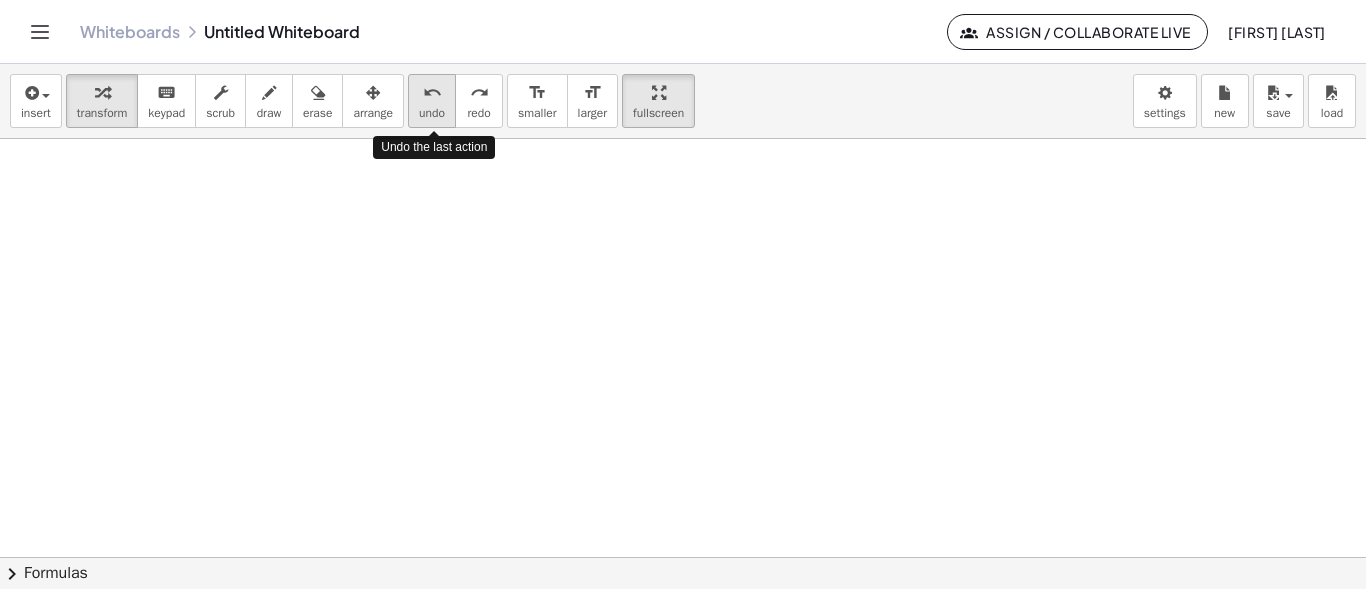 click on "undo" at bounding box center (432, 113) 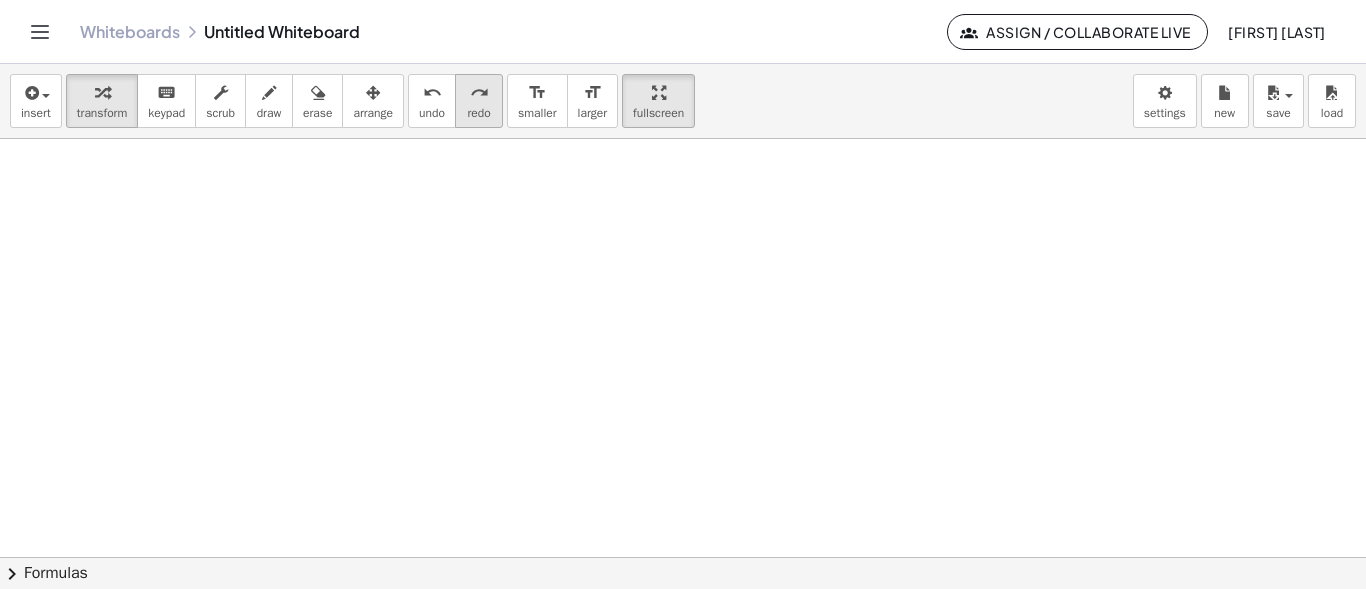 click on "redo" at bounding box center (479, 93) 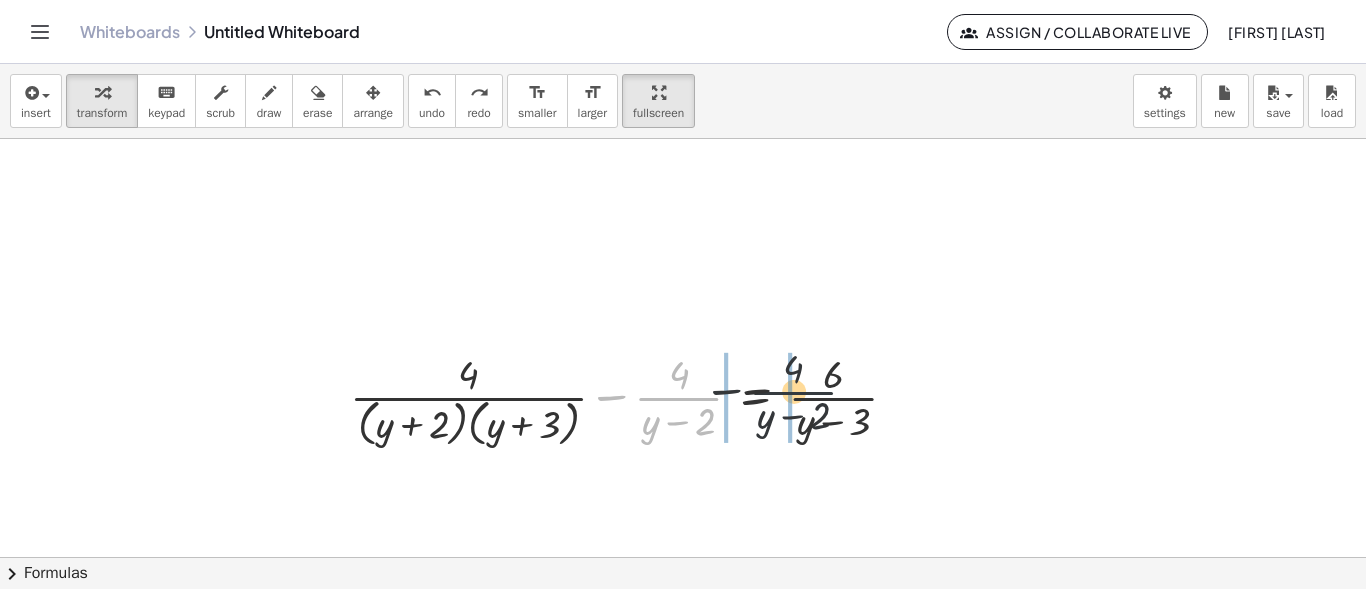 drag, startPoint x: 685, startPoint y: 393, endPoint x: 817, endPoint y: 386, distance: 132.18547 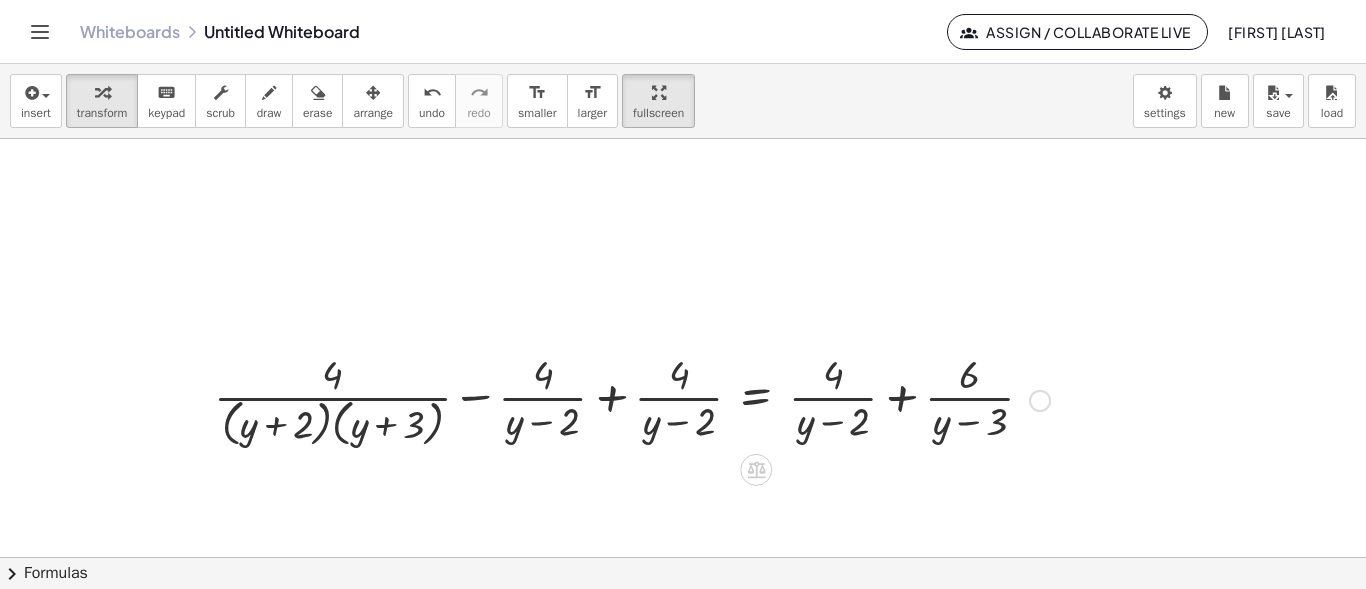 click at bounding box center (632, 399) 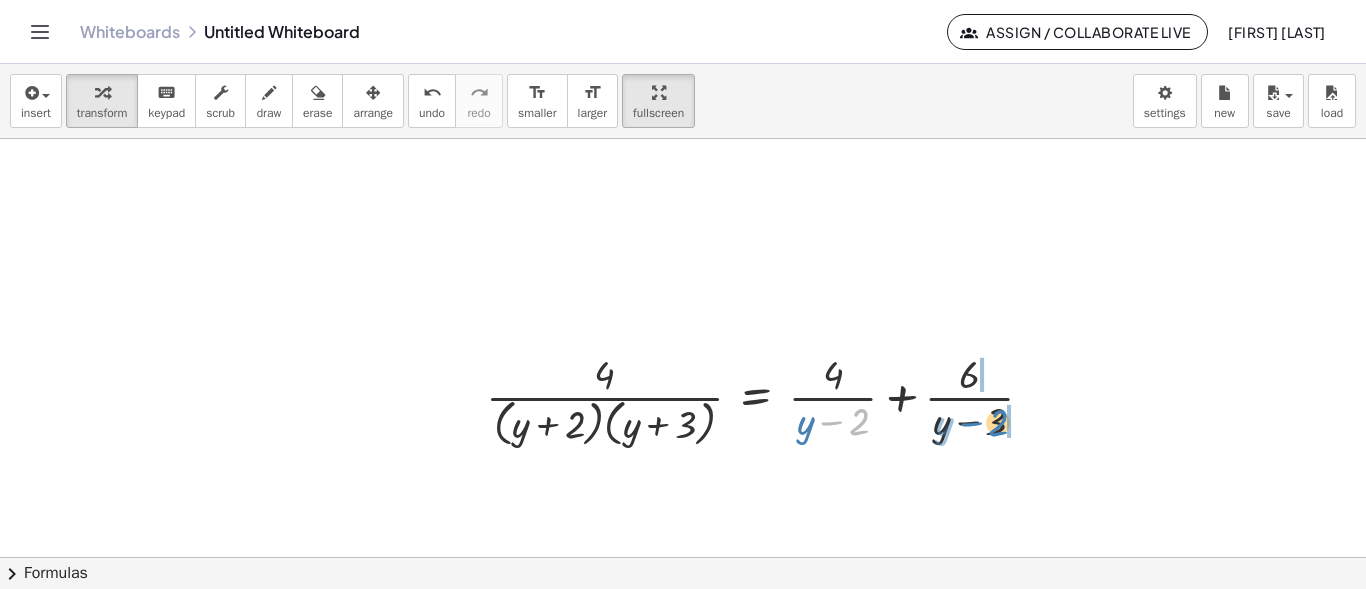 drag, startPoint x: 839, startPoint y: 422, endPoint x: 978, endPoint y: 423, distance: 139.0036 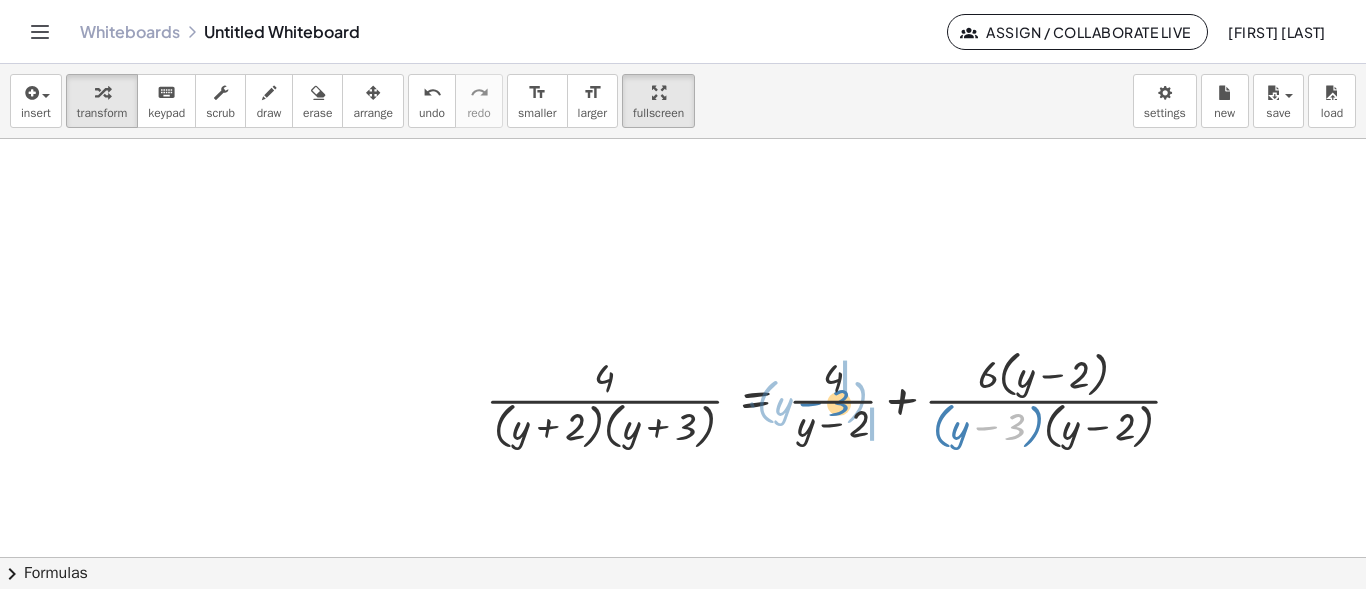 drag, startPoint x: 1000, startPoint y: 426, endPoint x: 671, endPoint y: 397, distance: 330.27563 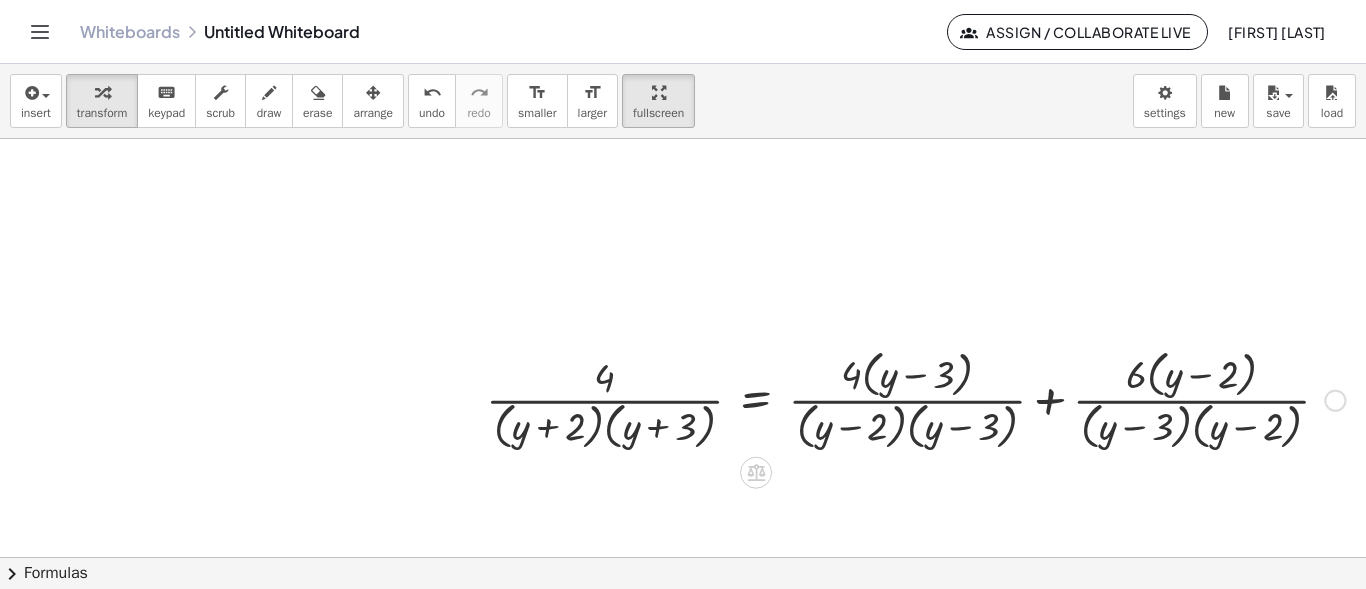 click at bounding box center [915, 398] 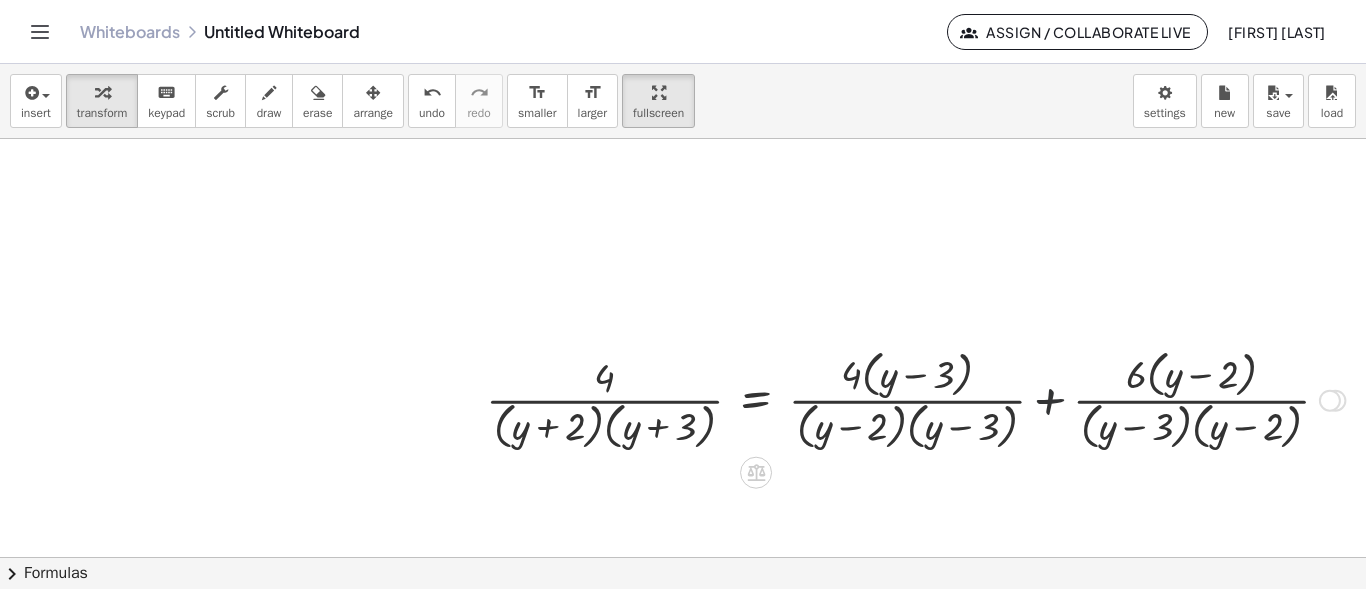 click at bounding box center [915, 398] 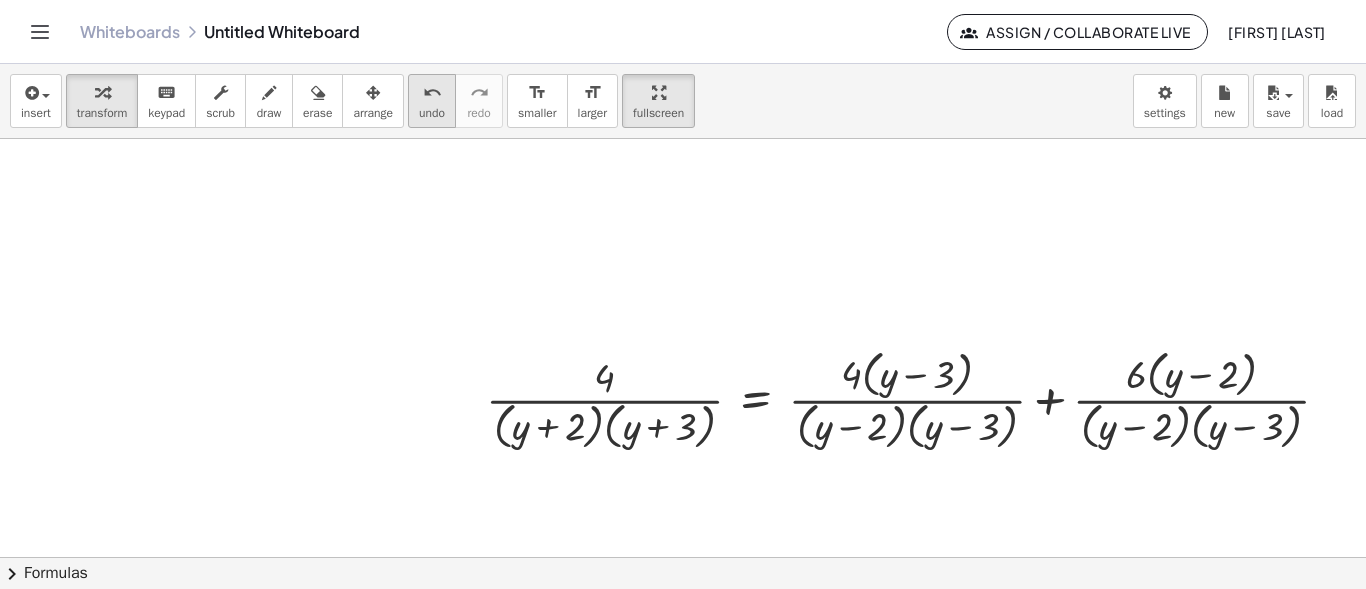 click on "undo" at bounding box center (432, 113) 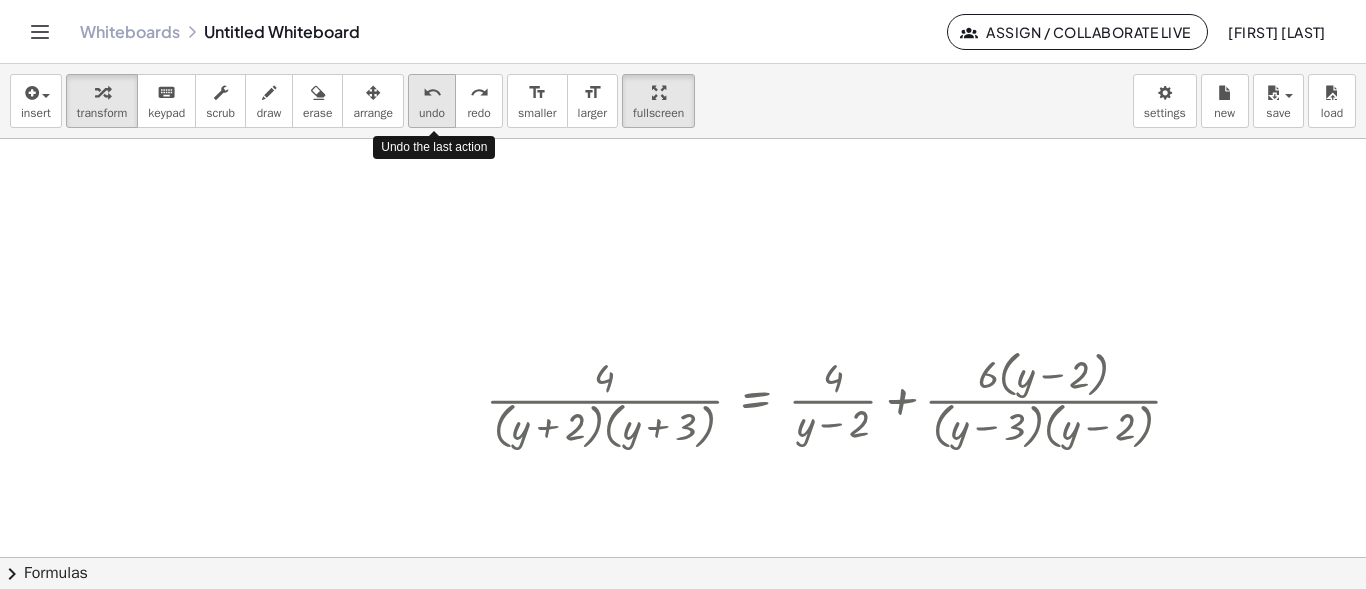 click on "undo" at bounding box center [432, 113] 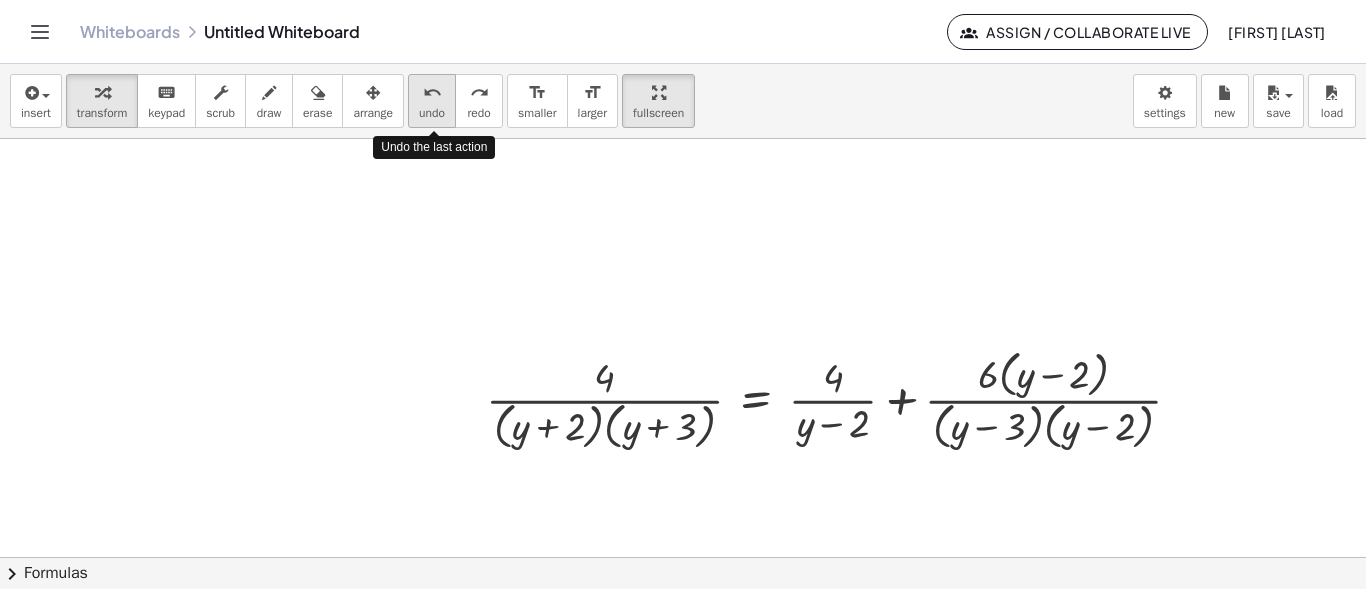 click on "undo" at bounding box center (432, 113) 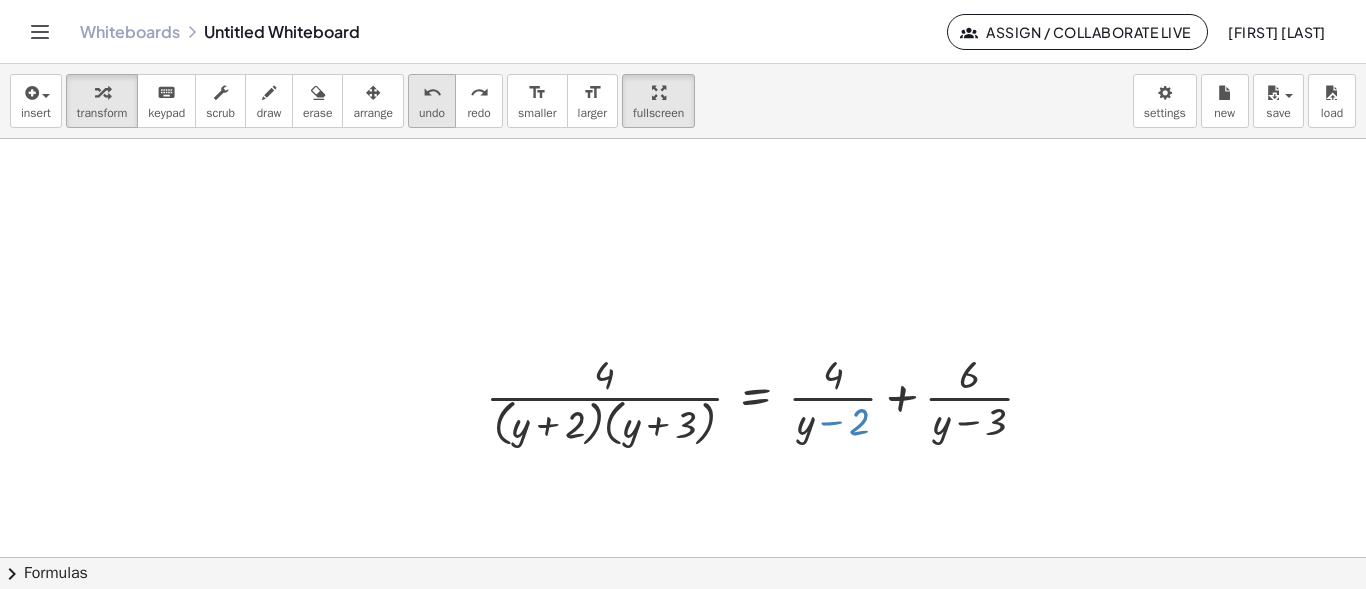 click on "undo" at bounding box center [432, 92] 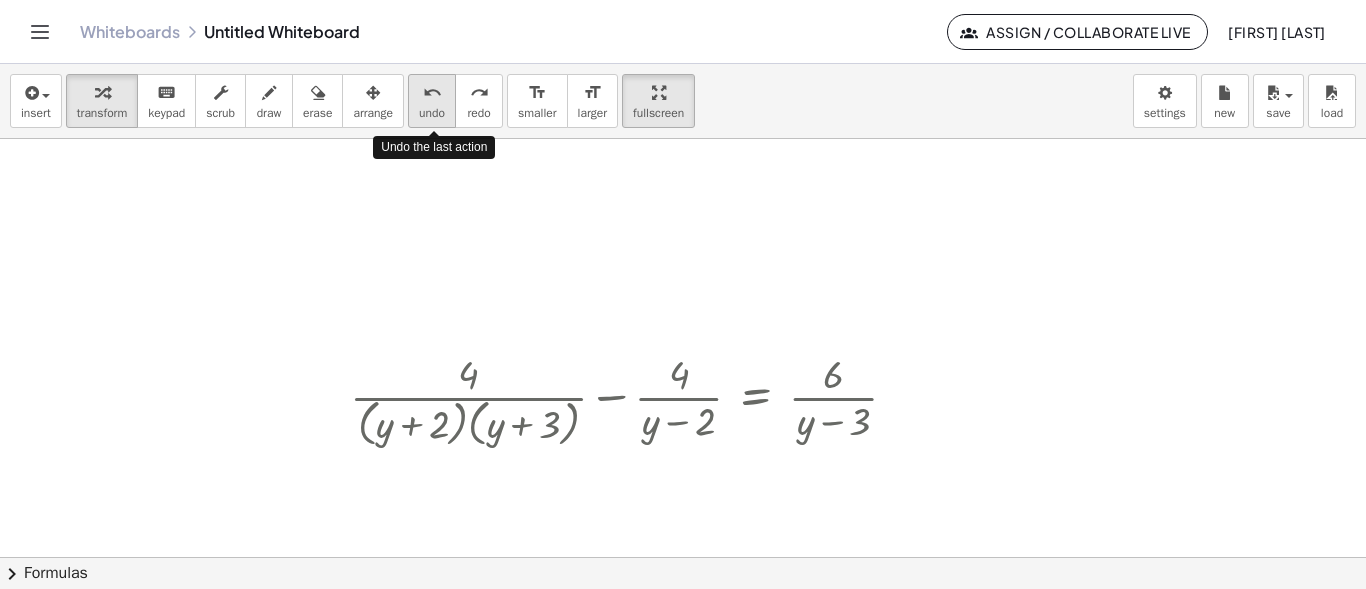 click on "undo" at bounding box center (432, 93) 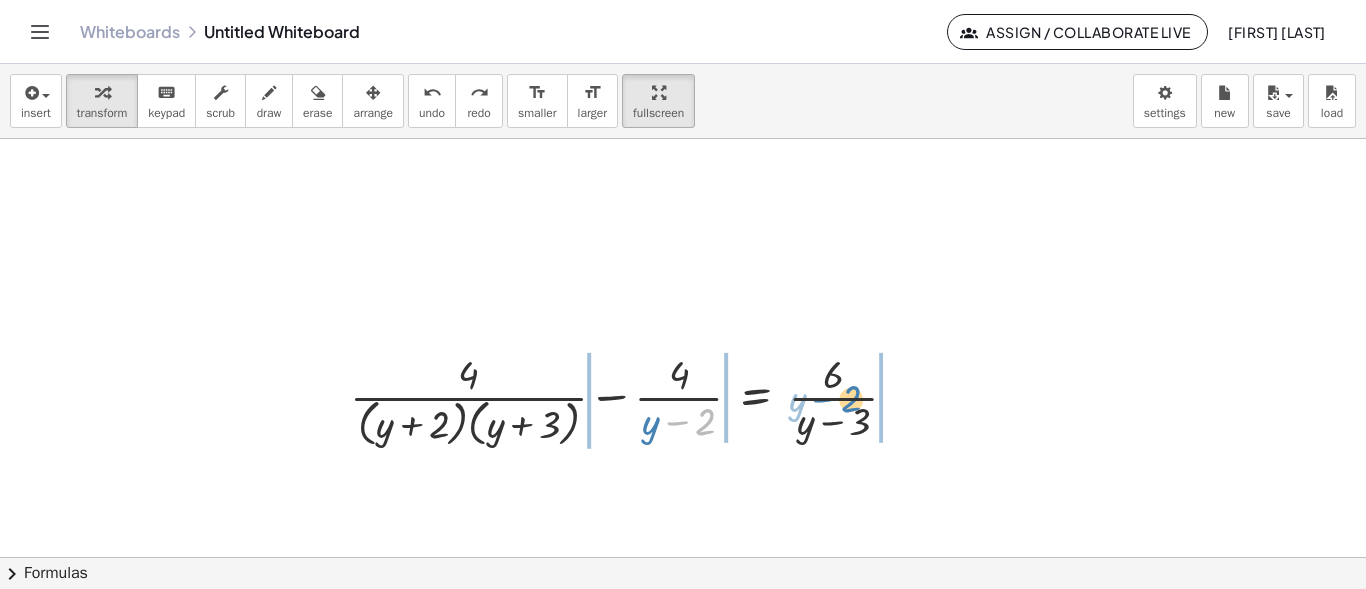 drag, startPoint x: 669, startPoint y: 424, endPoint x: 817, endPoint y: 402, distance: 149.6262 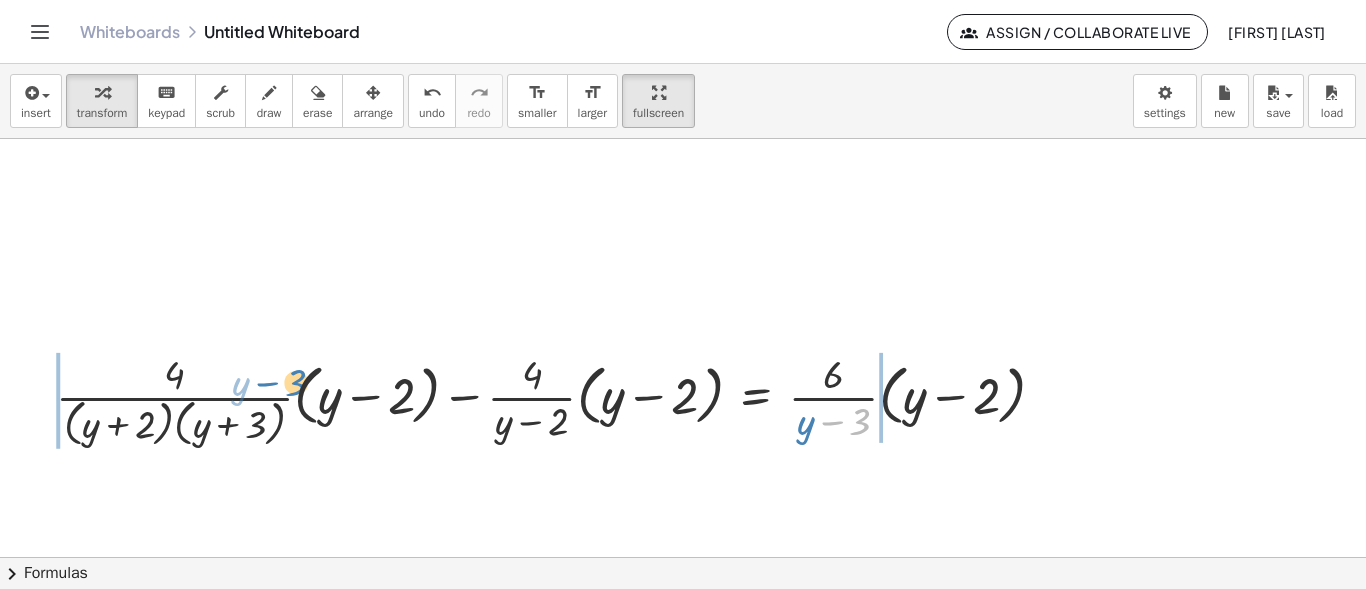 drag, startPoint x: 841, startPoint y: 417, endPoint x: 437, endPoint y: 177, distance: 469.91064 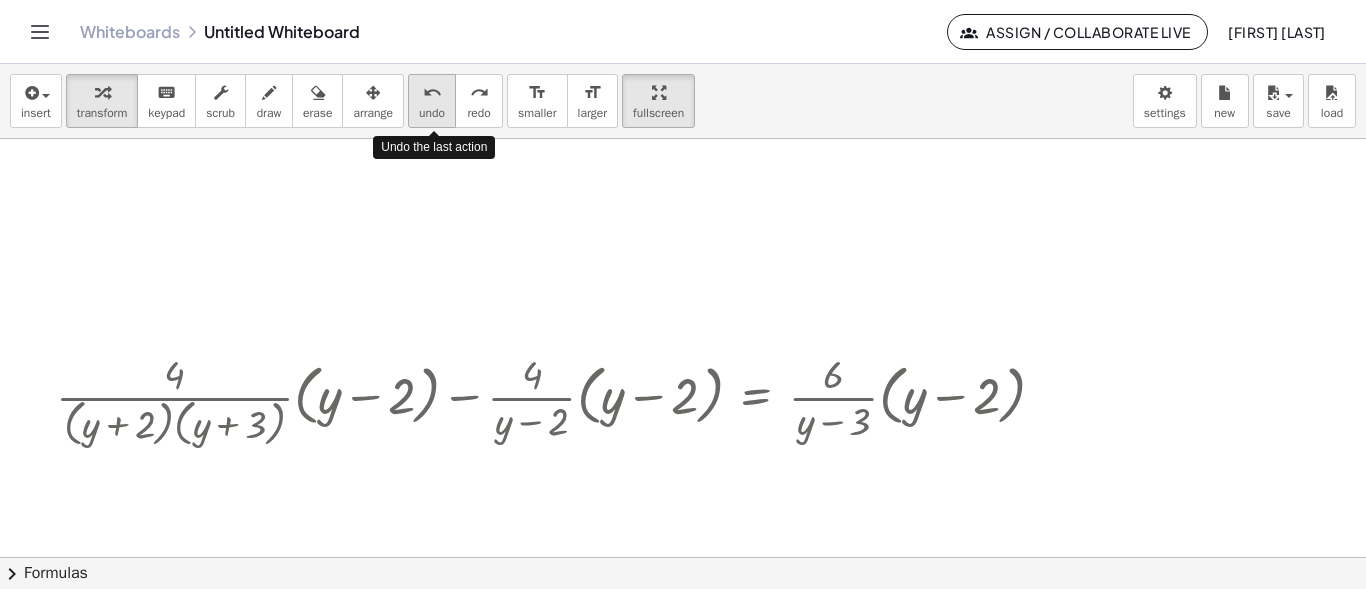 click on "undo" at bounding box center (432, 93) 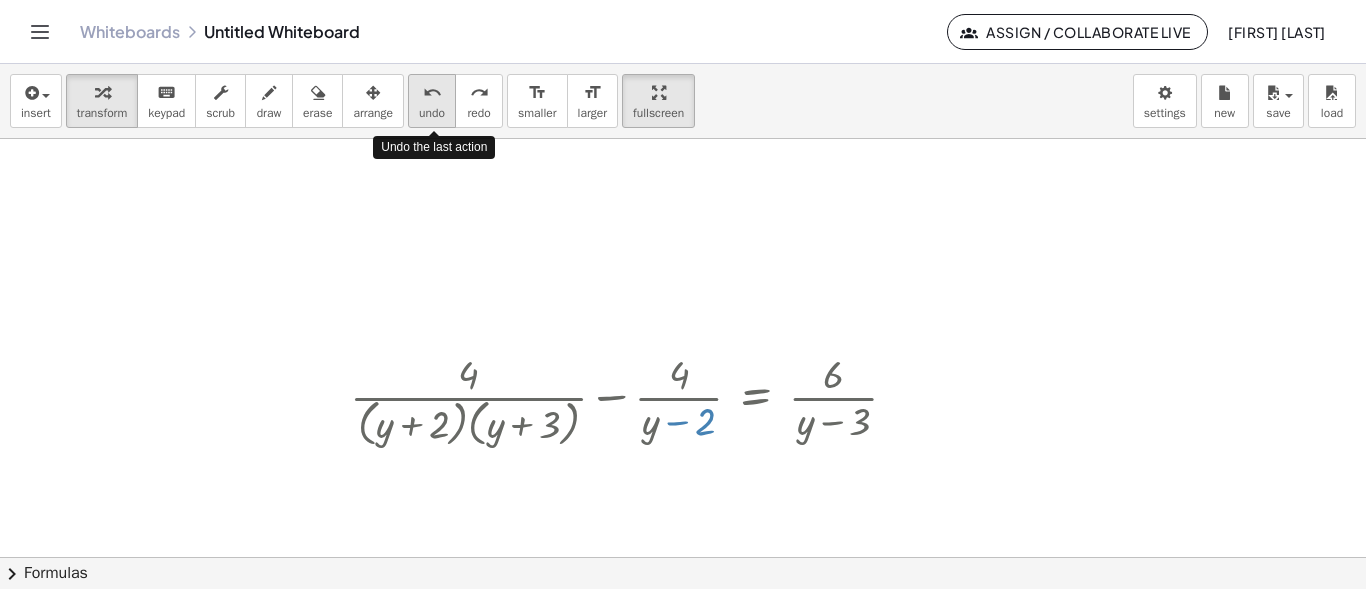 click on "undo" at bounding box center [432, 93] 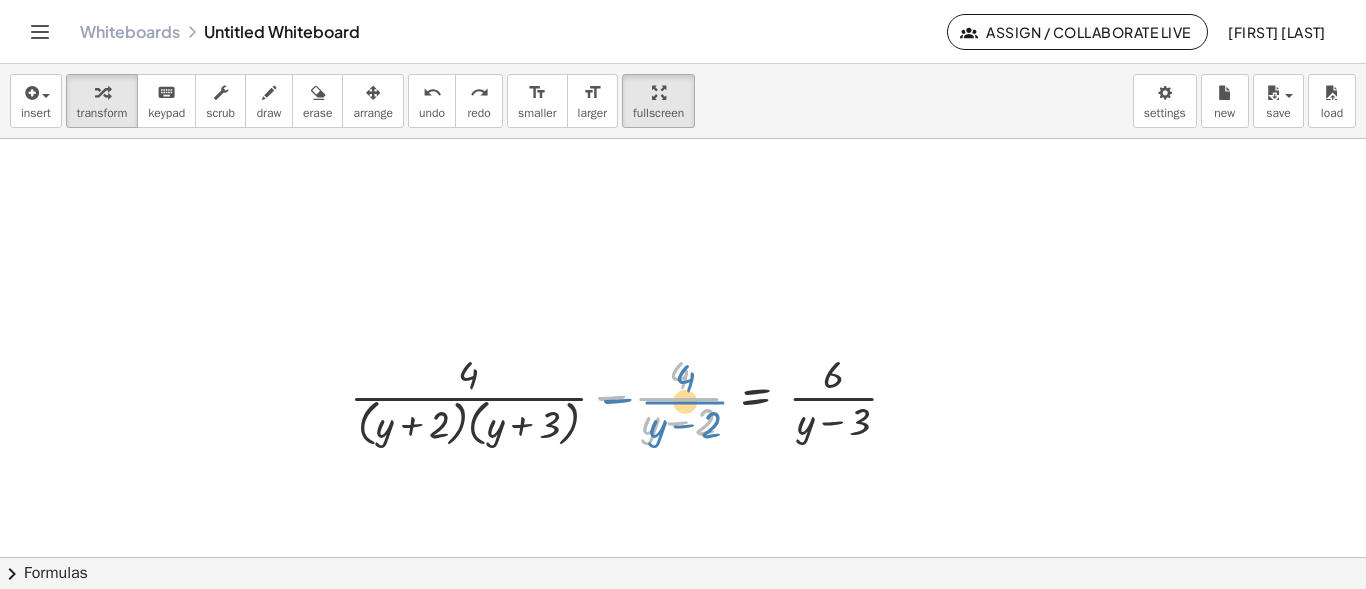 click at bounding box center (632, 399) 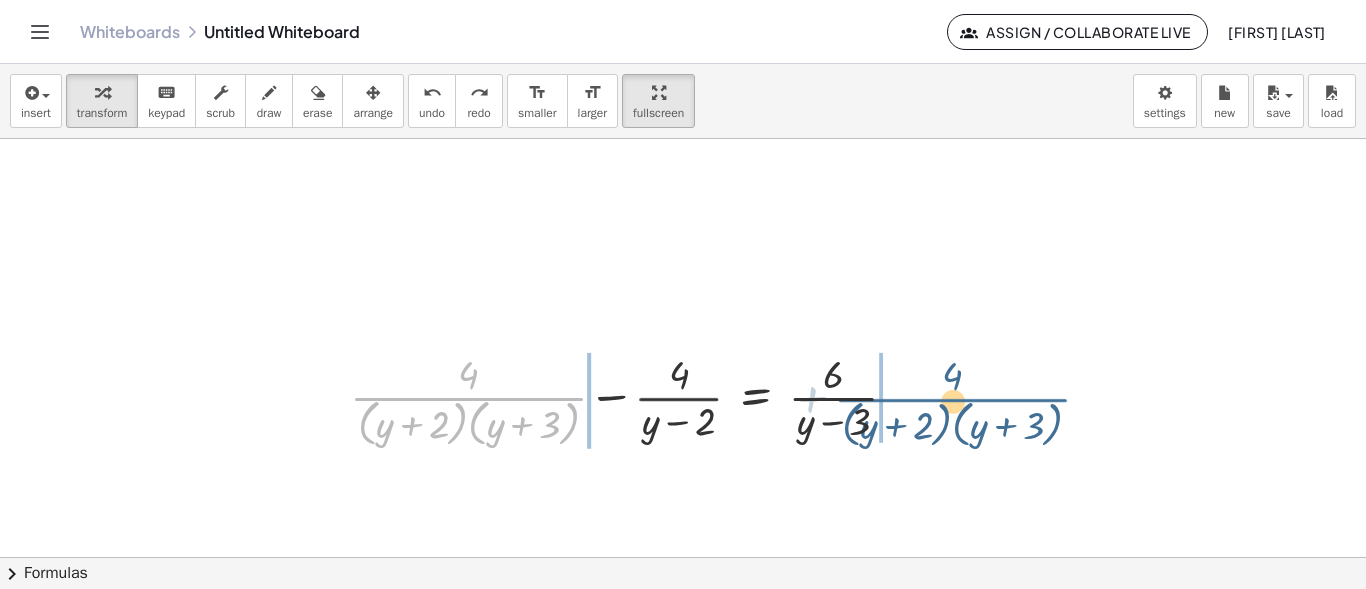 drag, startPoint x: 473, startPoint y: 397, endPoint x: 973, endPoint y: 396, distance: 500.001 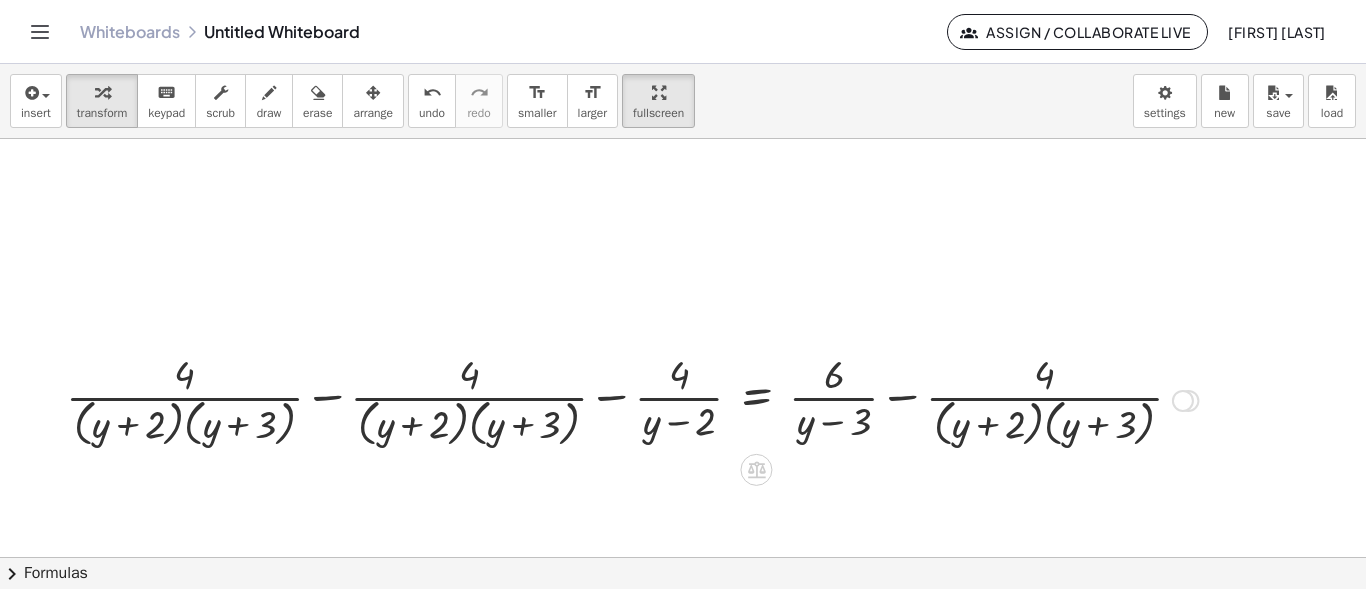 click at bounding box center (632, 399) 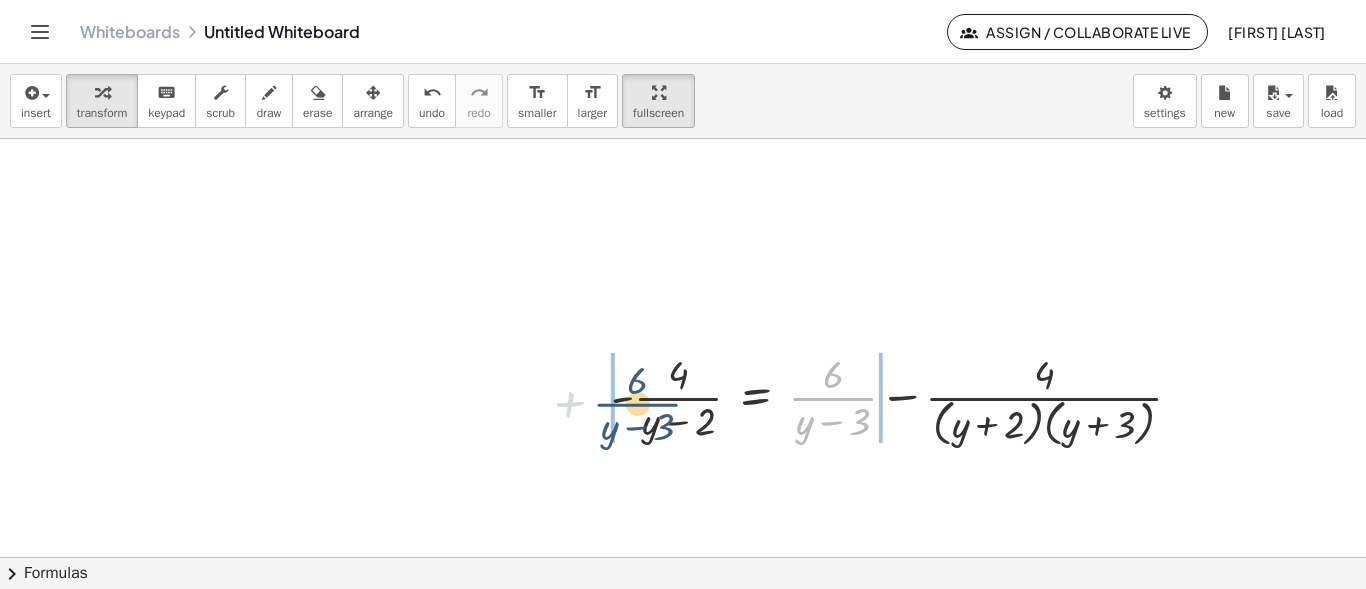 drag, startPoint x: 838, startPoint y: 395, endPoint x: 624, endPoint y: 398, distance: 214.02103 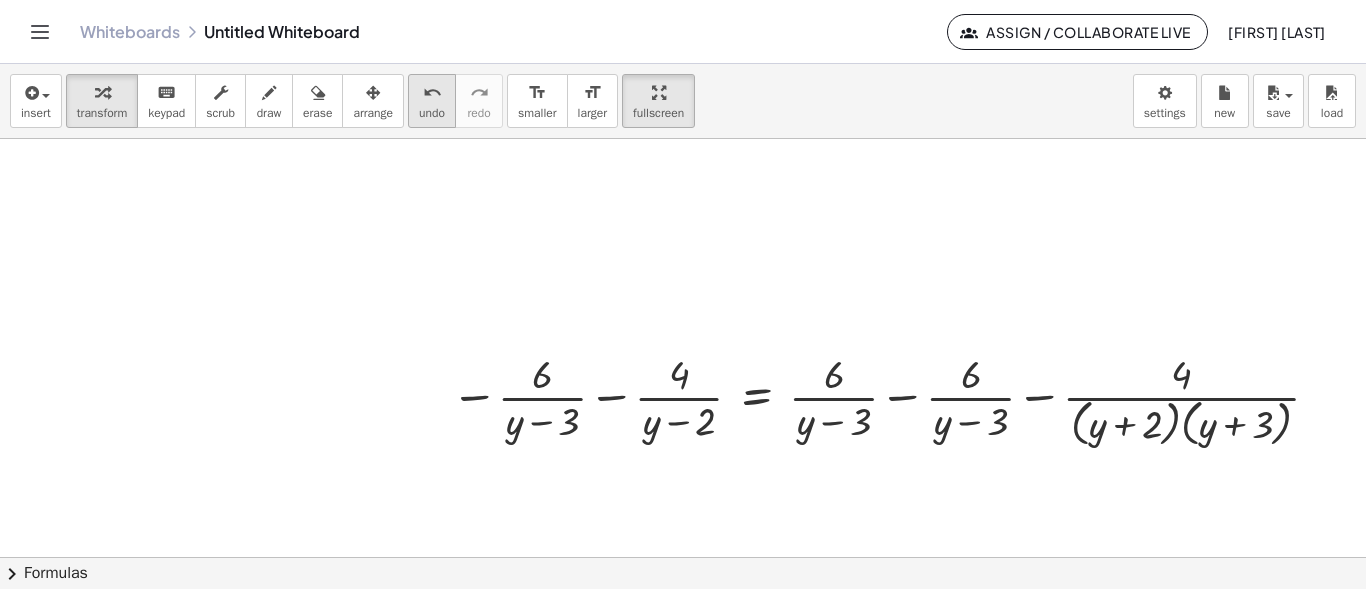 click on "undo" at bounding box center (432, 93) 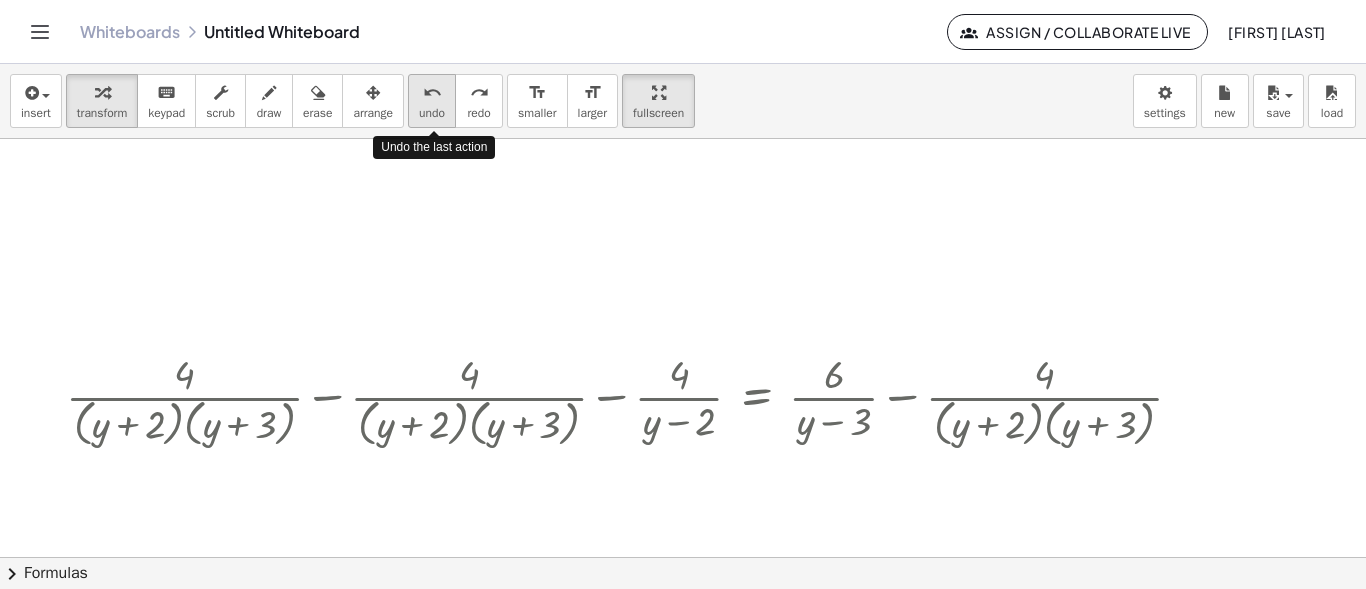 click on "undo" at bounding box center (432, 93) 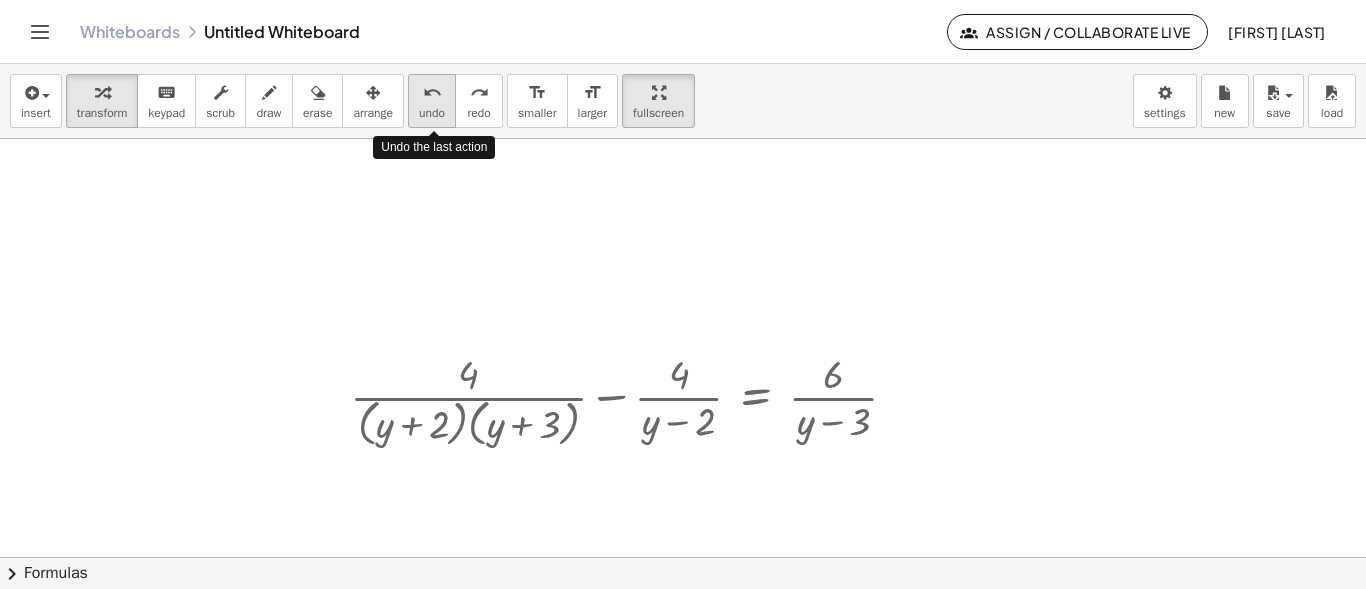 click on "undo" at bounding box center (432, 93) 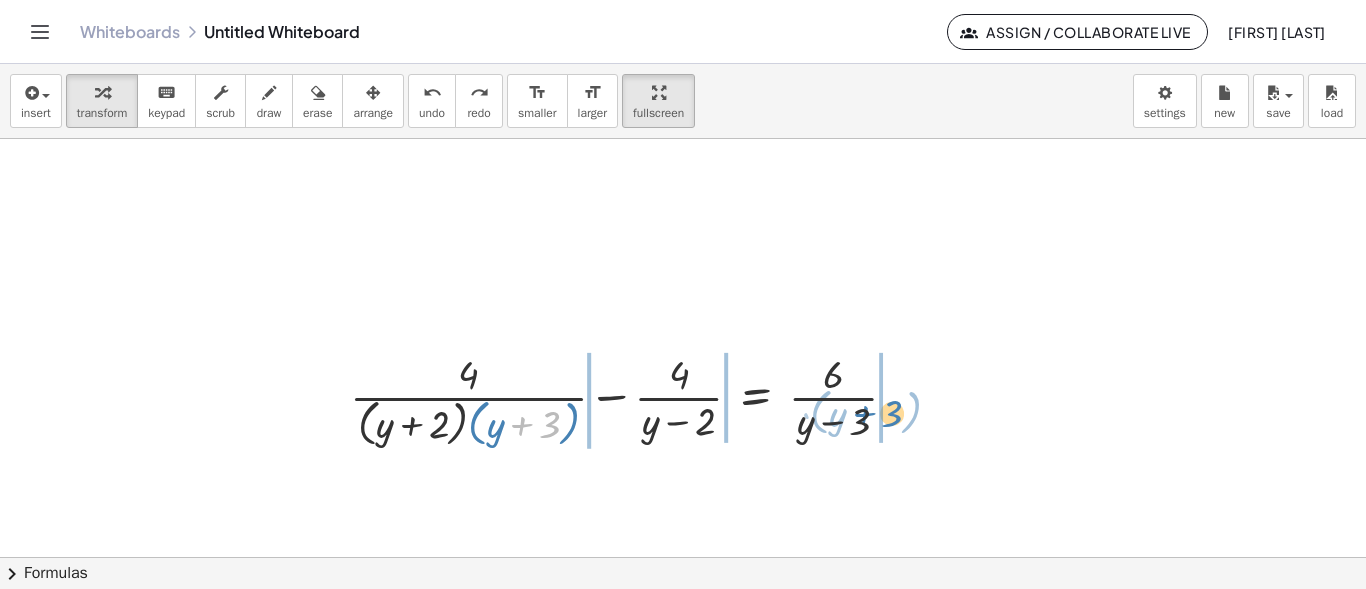 drag, startPoint x: 559, startPoint y: 427, endPoint x: 901, endPoint y: 416, distance: 342.17685 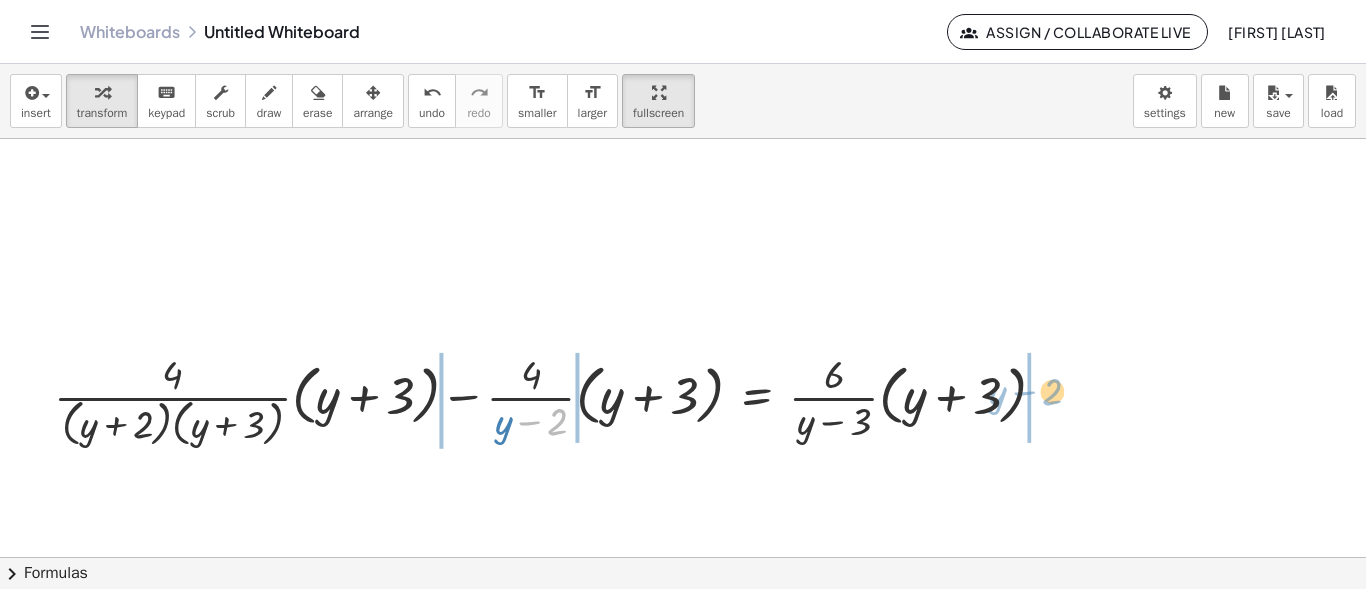 drag, startPoint x: 551, startPoint y: 422, endPoint x: 1046, endPoint y: 392, distance: 495.90826 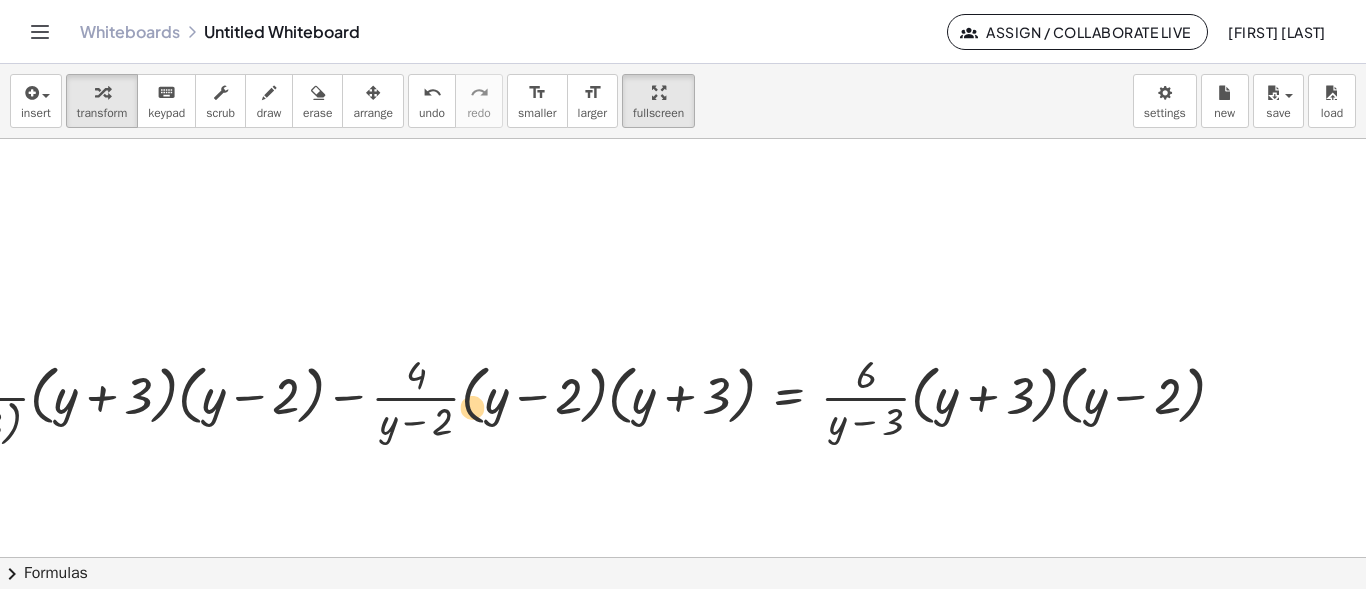 drag, startPoint x: 518, startPoint y: 405, endPoint x: 455, endPoint y: 417, distance: 64.132675 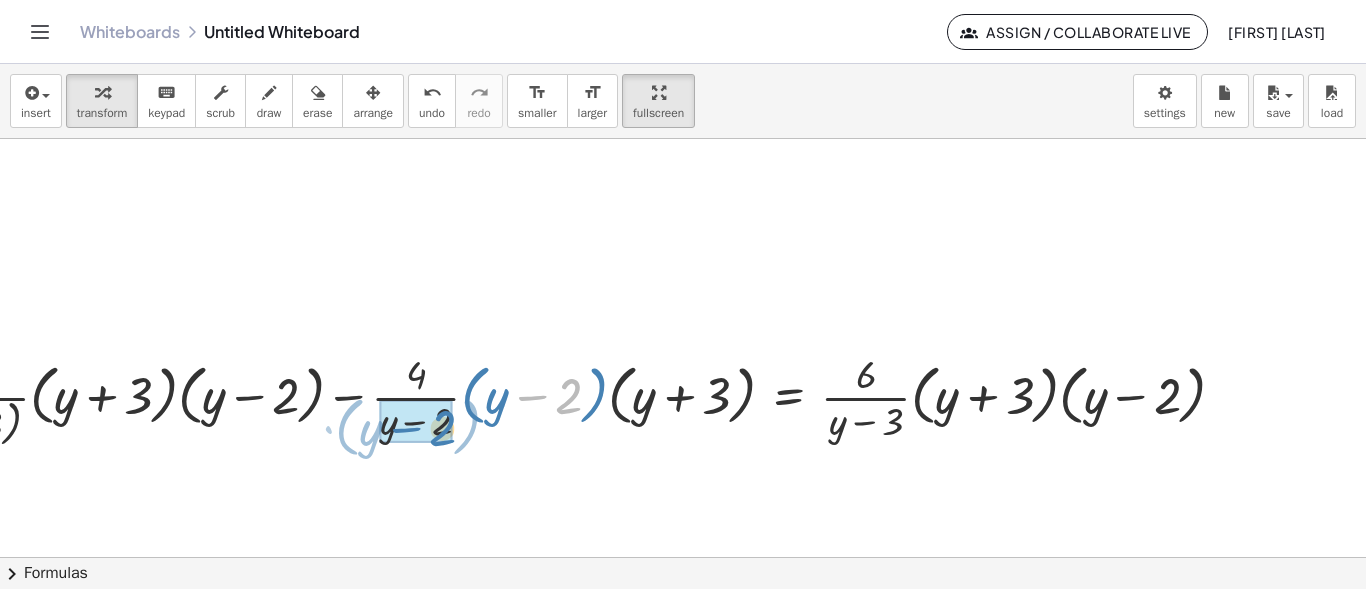 drag, startPoint x: 564, startPoint y: 396, endPoint x: 438, endPoint y: 428, distance: 130 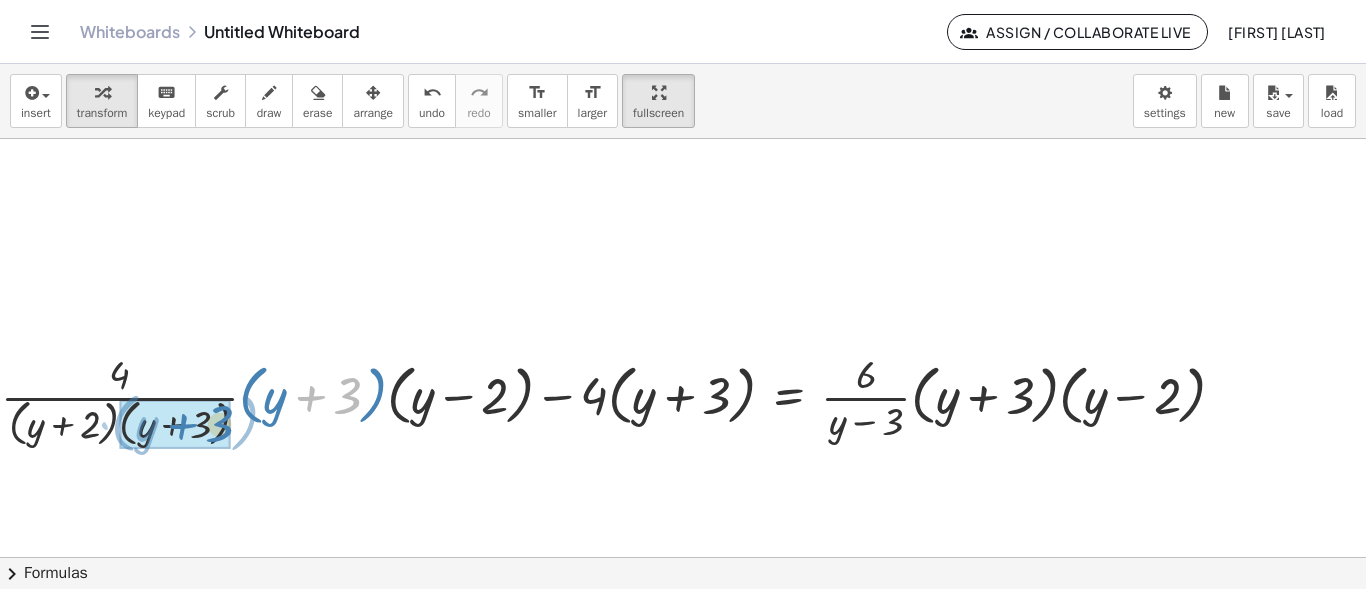 drag, startPoint x: 339, startPoint y: 395, endPoint x: 211, endPoint y: 423, distance: 131.02672 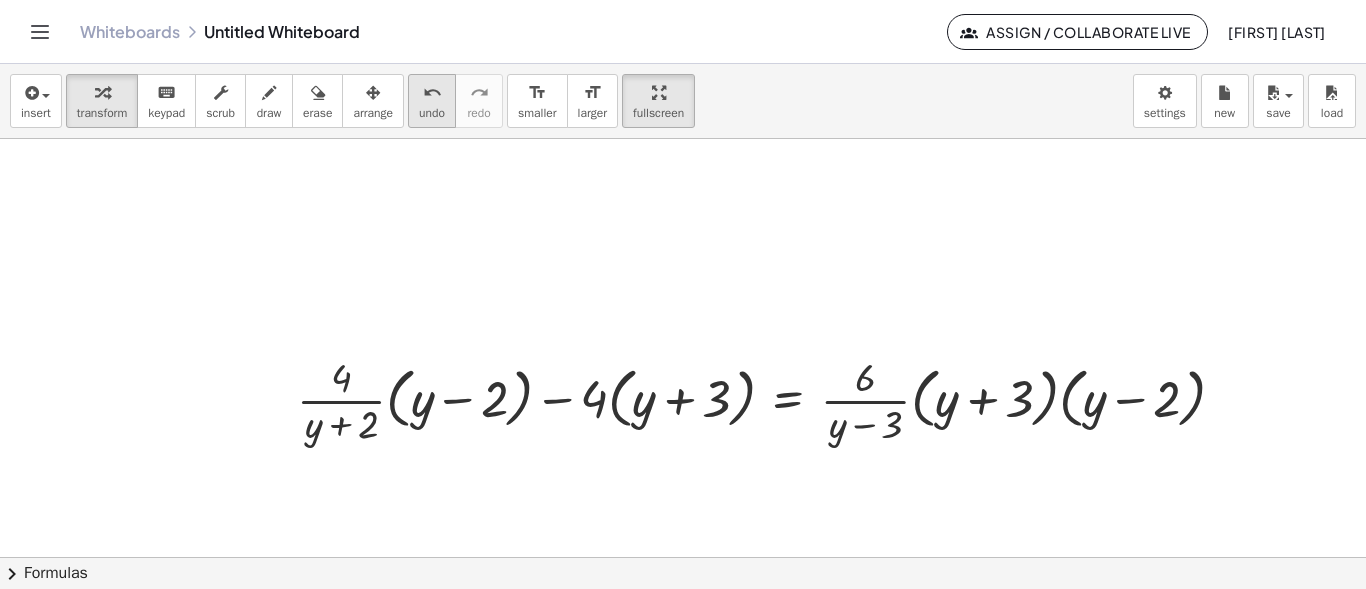 click on "undo" at bounding box center [432, 93] 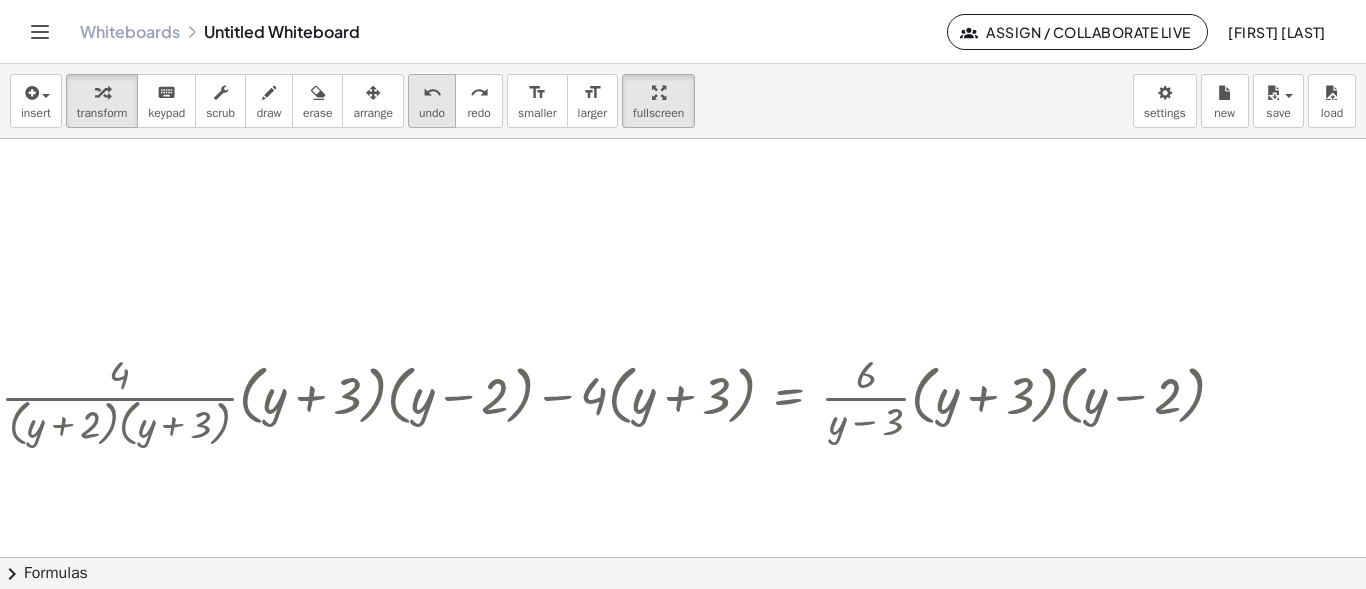 click on "undo" at bounding box center [432, 93] 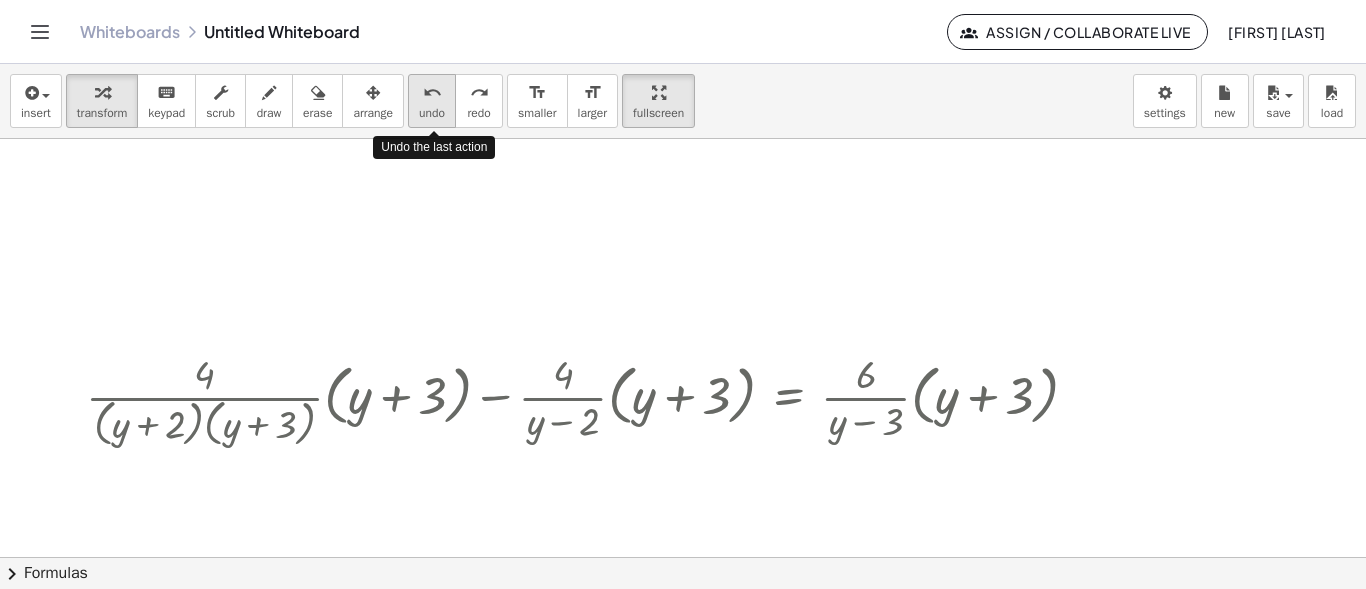 click on "undo" at bounding box center [432, 93] 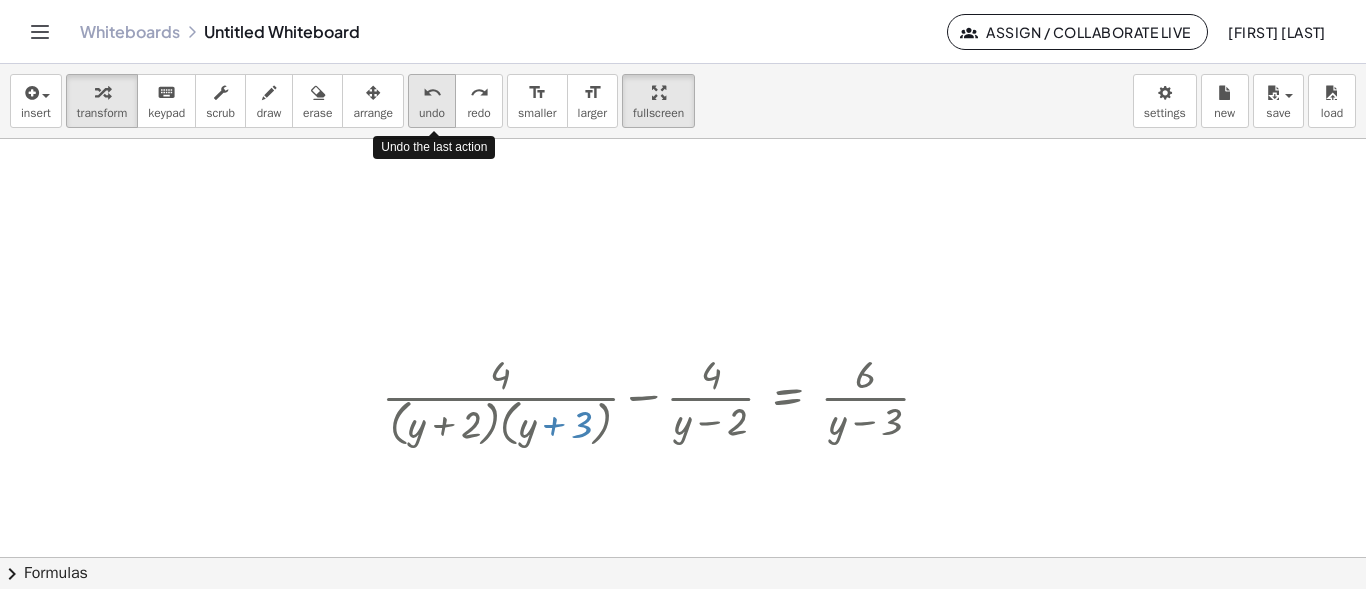 click on "undo" at bounding box center [432, 93] 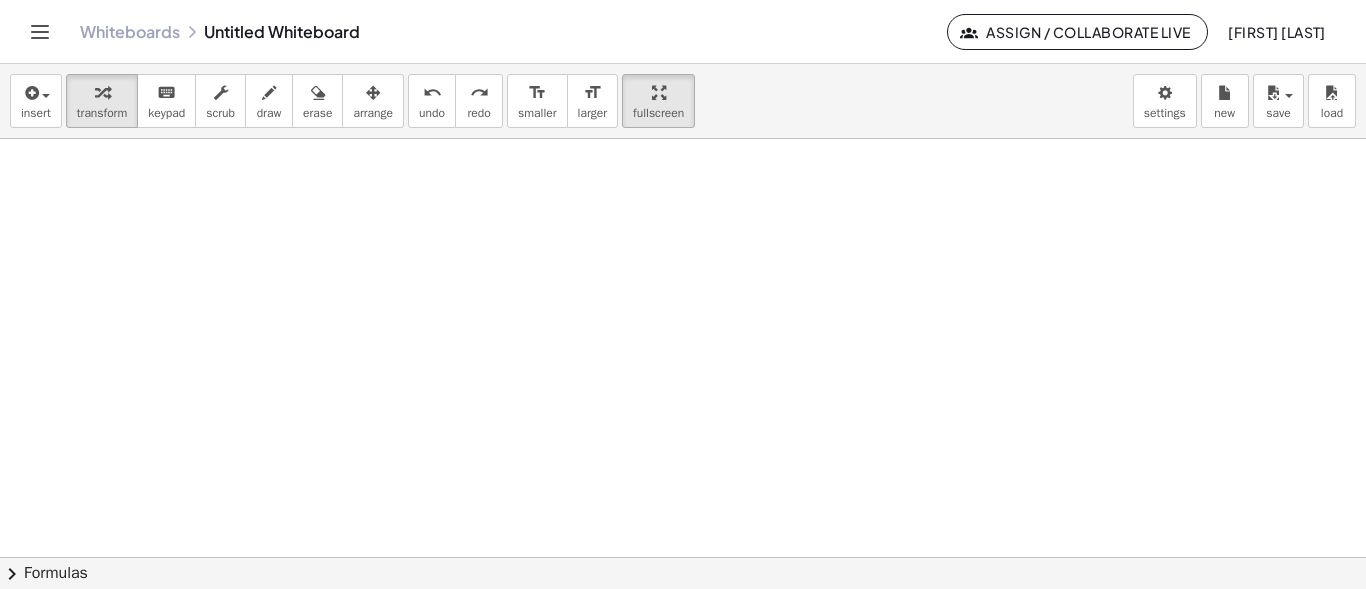 click at bounding box center (706, -445) 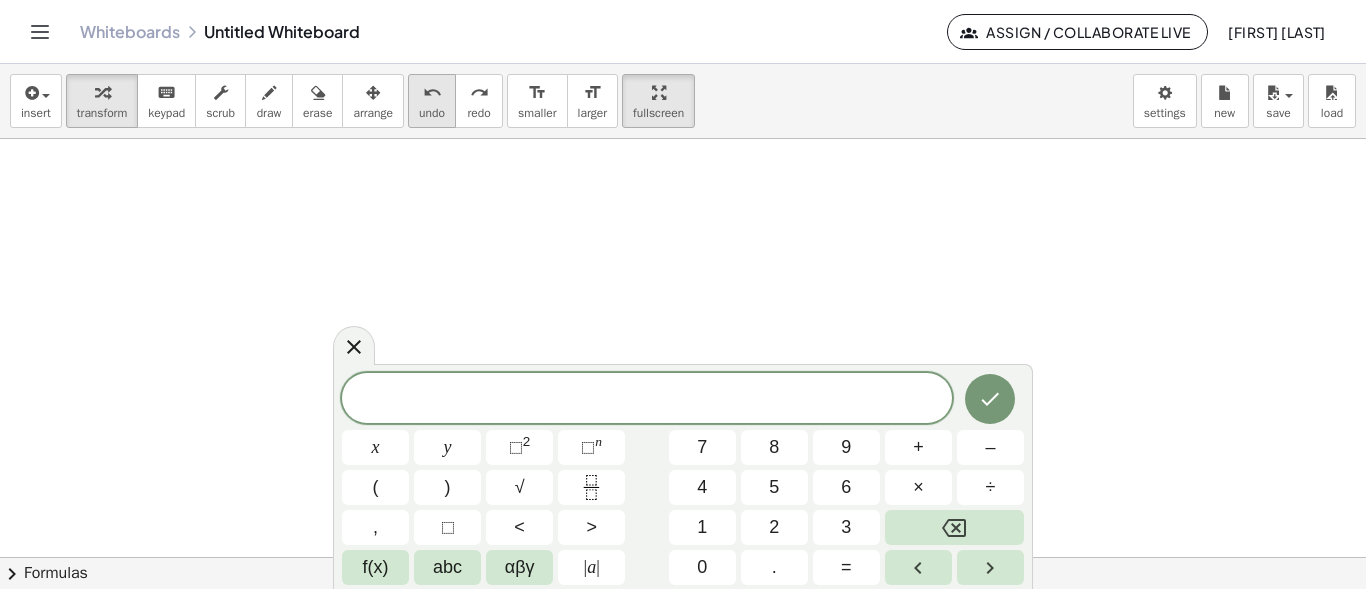 click on "undo undo" at bounding box center [432, 101] 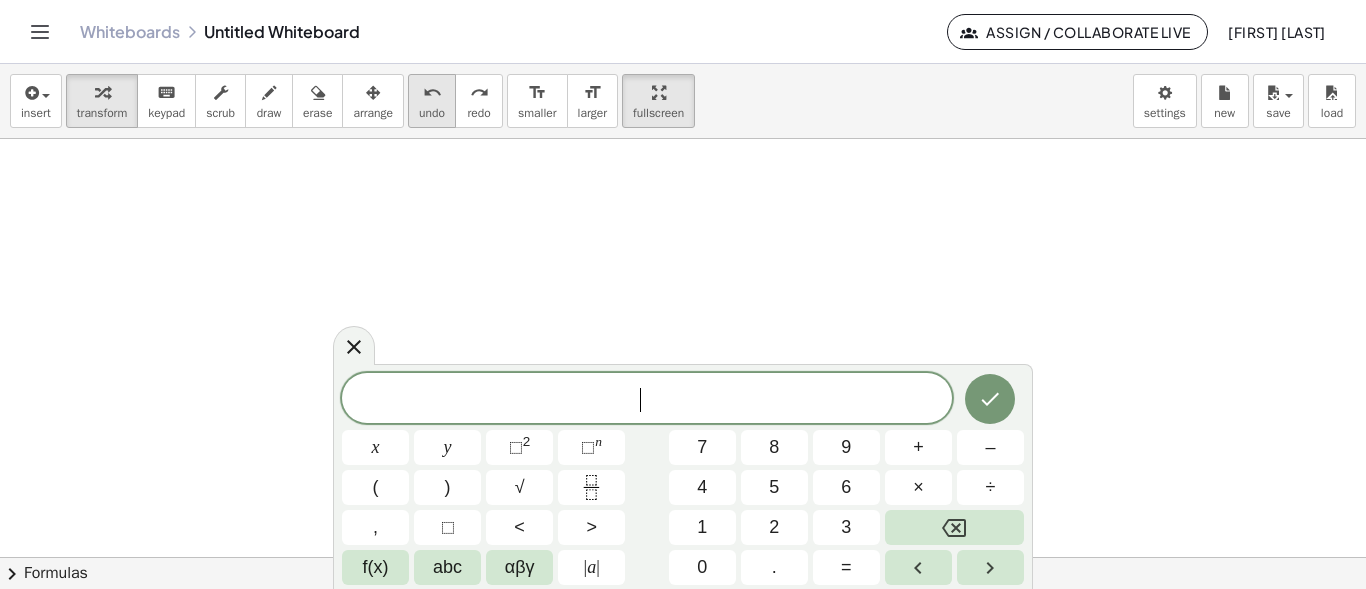 click on "undo undo" at bounding box center [432, 101] 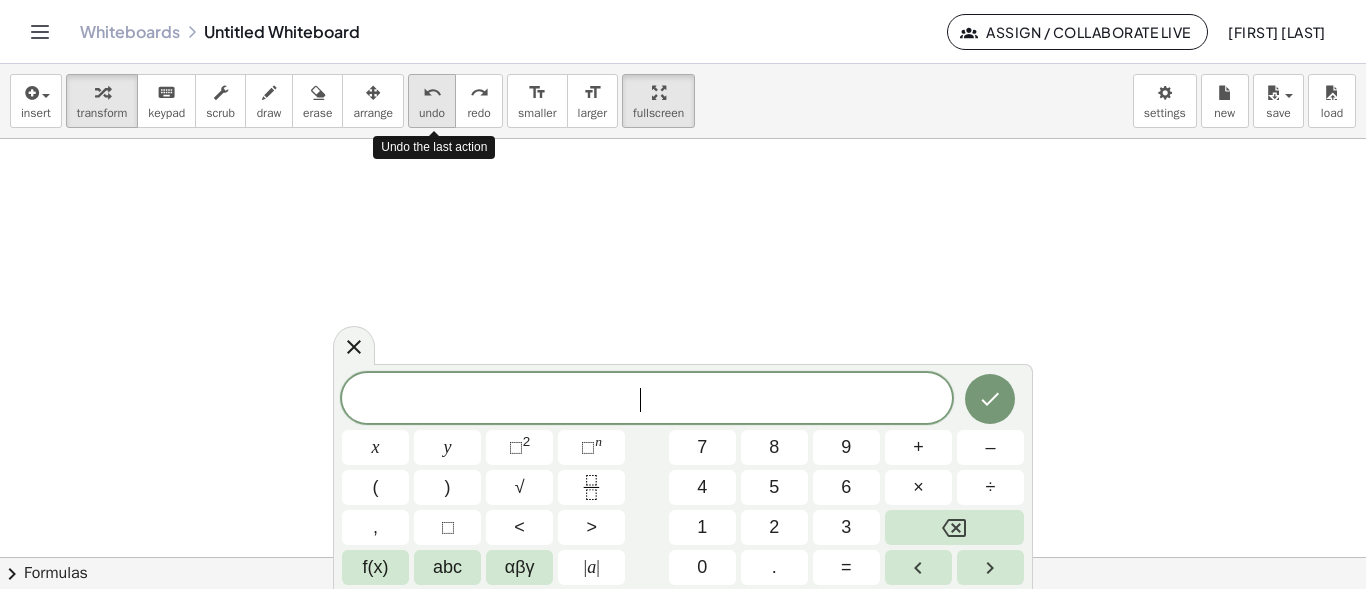 click on "undo undo" at bounding box center (432, 101) 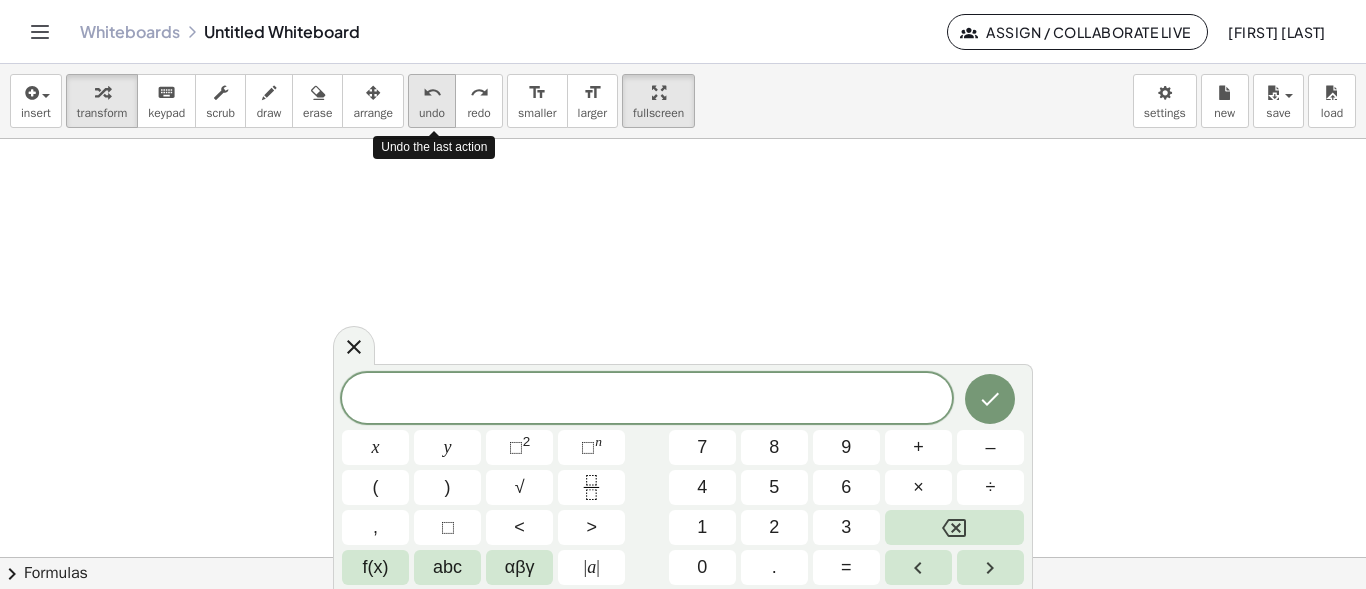 click on "undo undo" at bounding box center [432, 101] 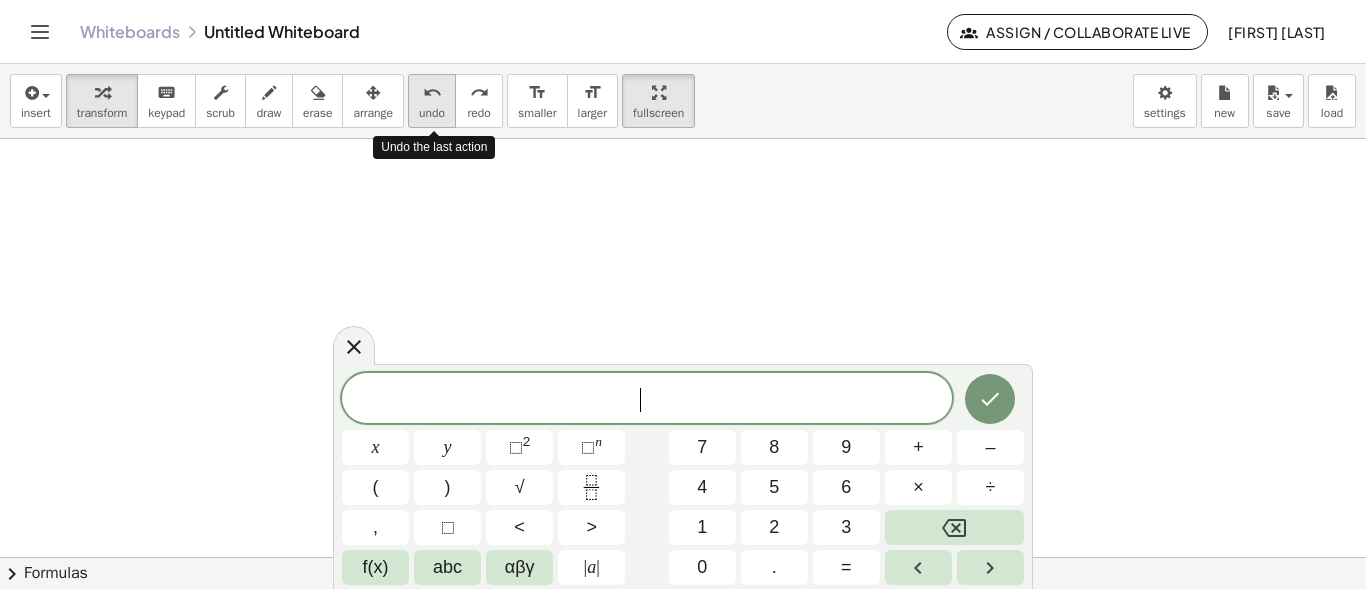 click on "undo undo" at bounding box center (432, 101) 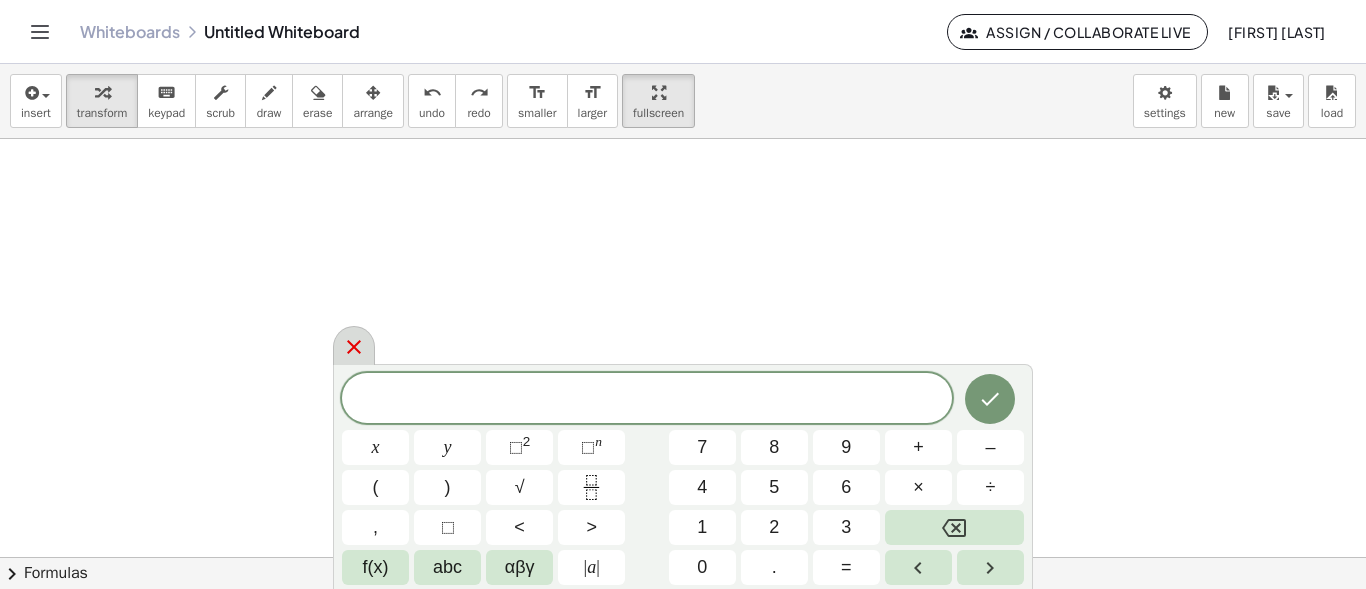 click 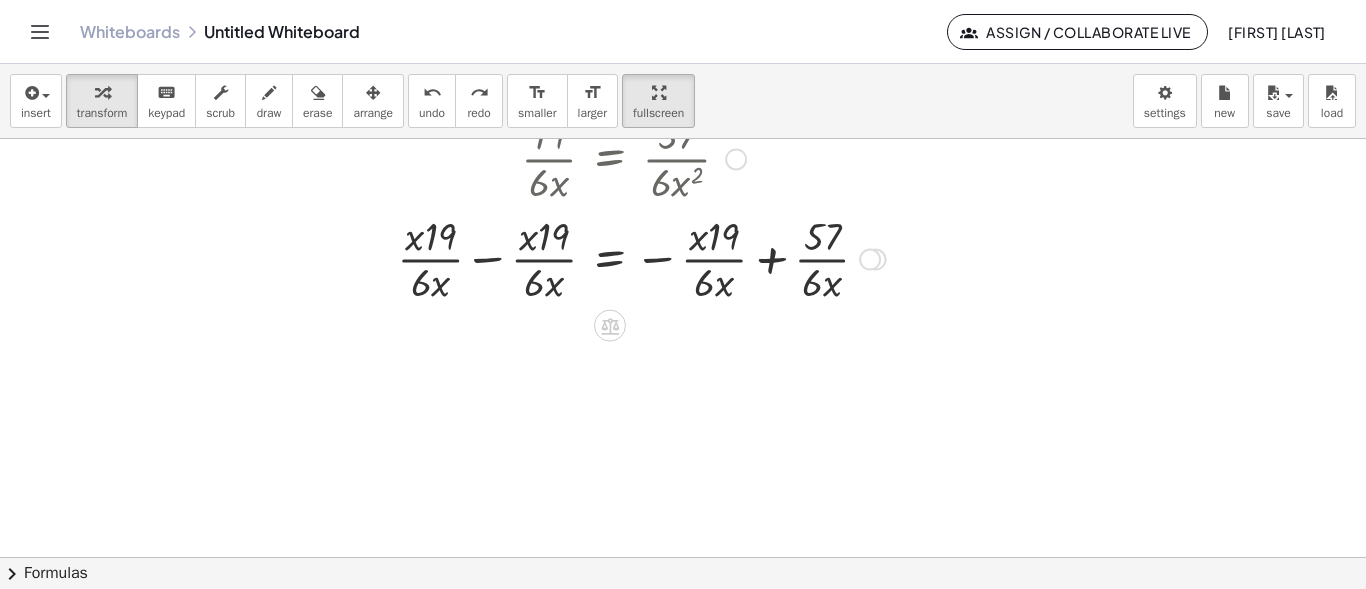 scroll, scrollTop: 1002, scrollLeft: 238, axis: both 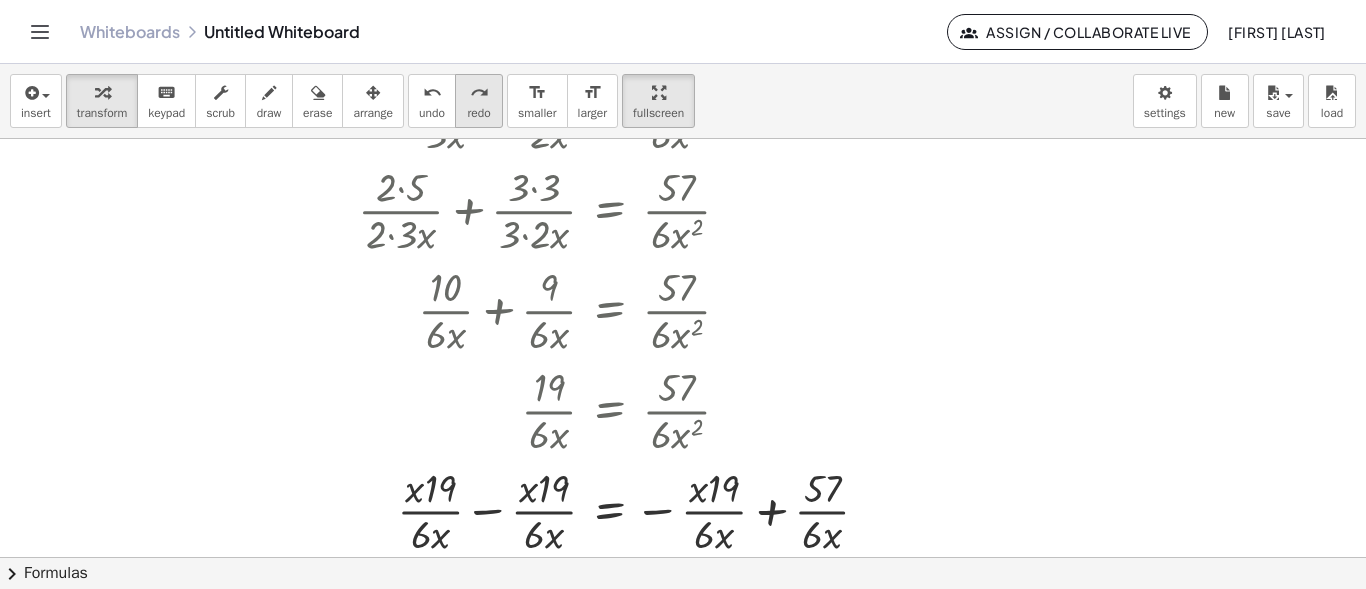 click on "redo" at bounding box center (479, 93) 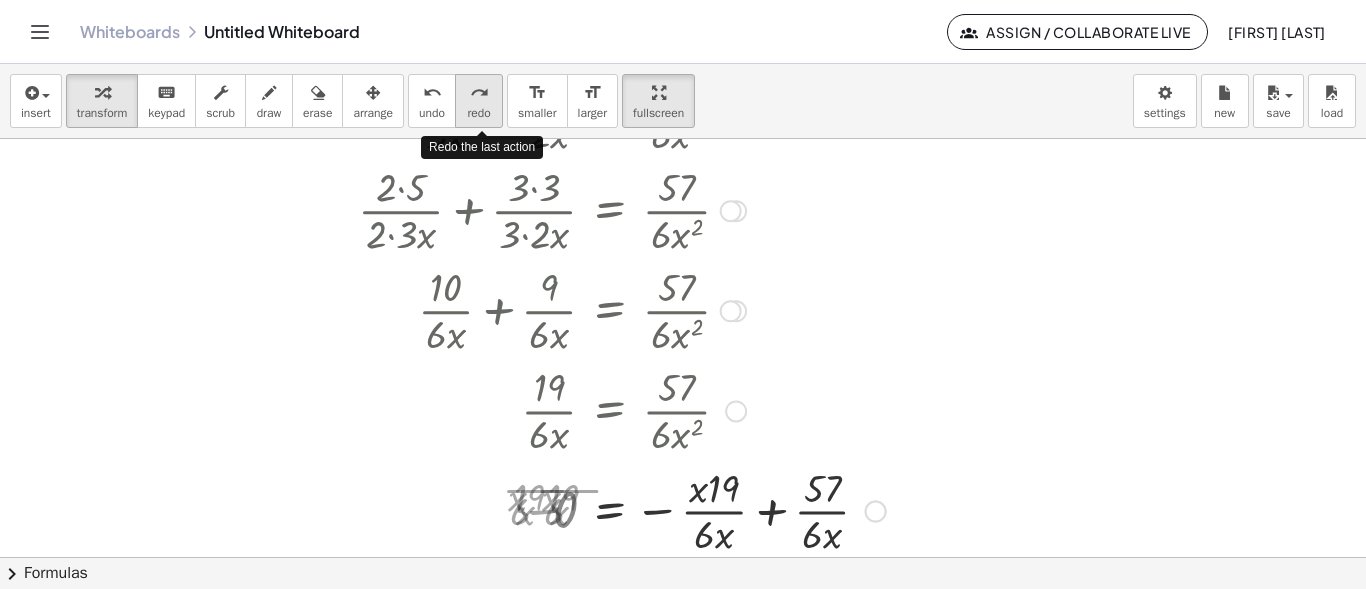 click on "redo" at bounding box center [479, 93] 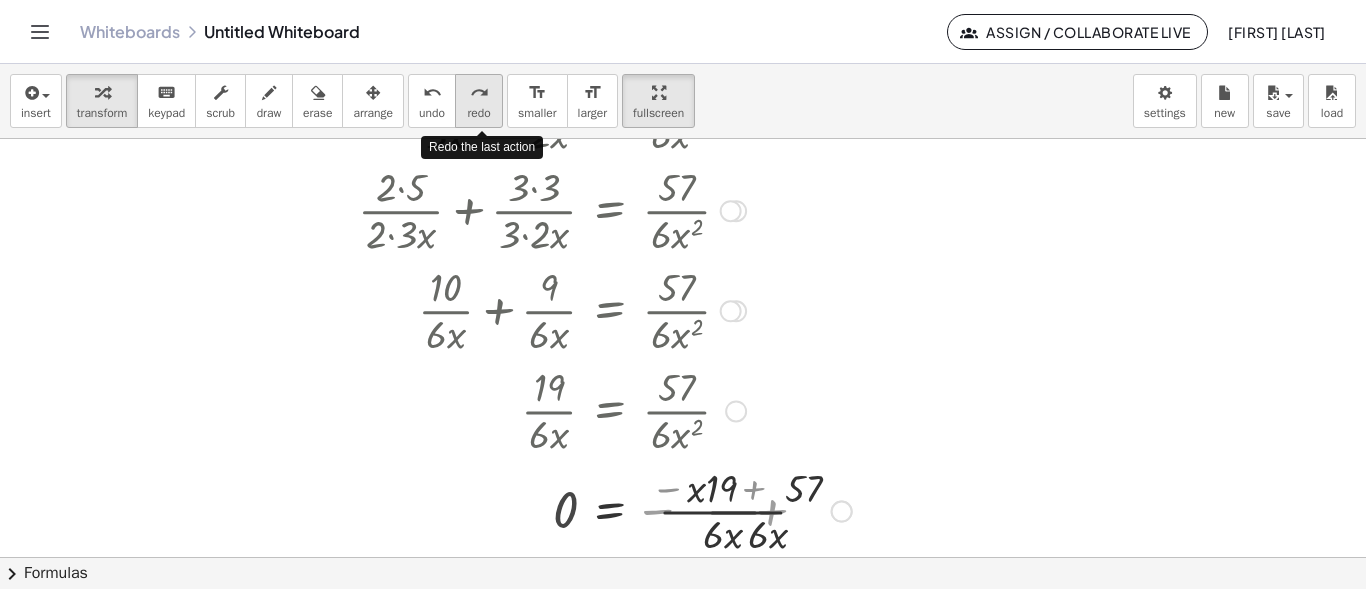 click on "redo" at bounding box center [479, 93] 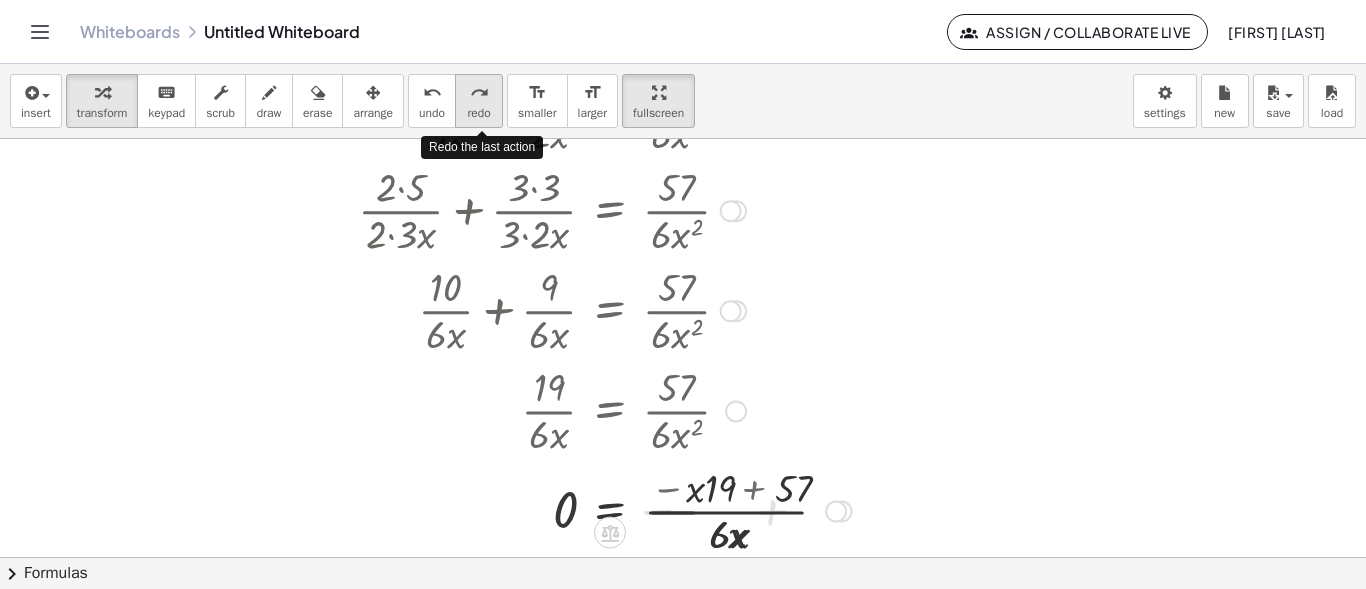 click on "redo" at bounding box center [479, 93] 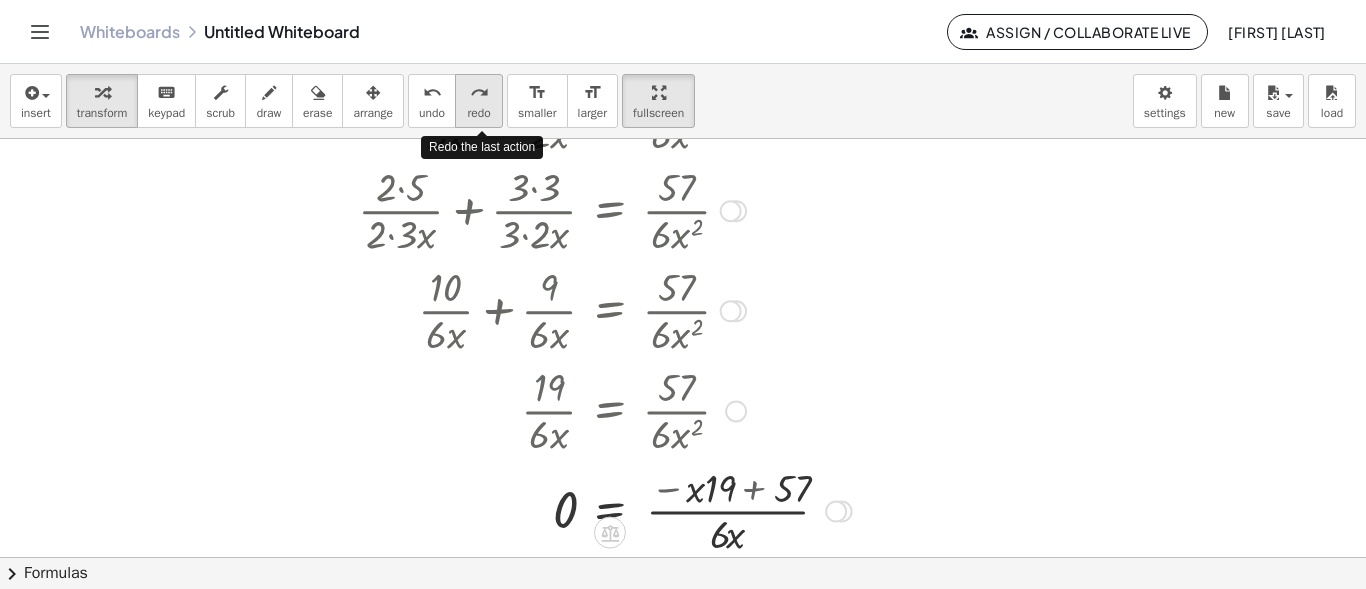 click on "redo" at bounding box center (479, 93) 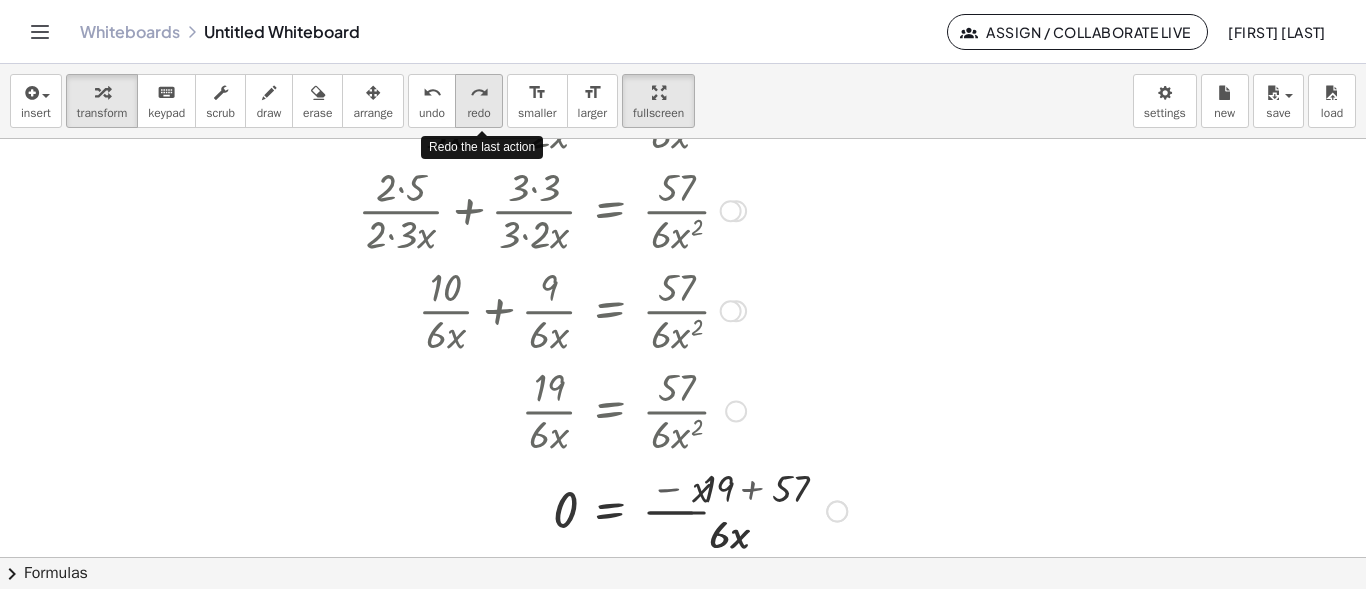 click on "redo" at bounding box center [479, 93] 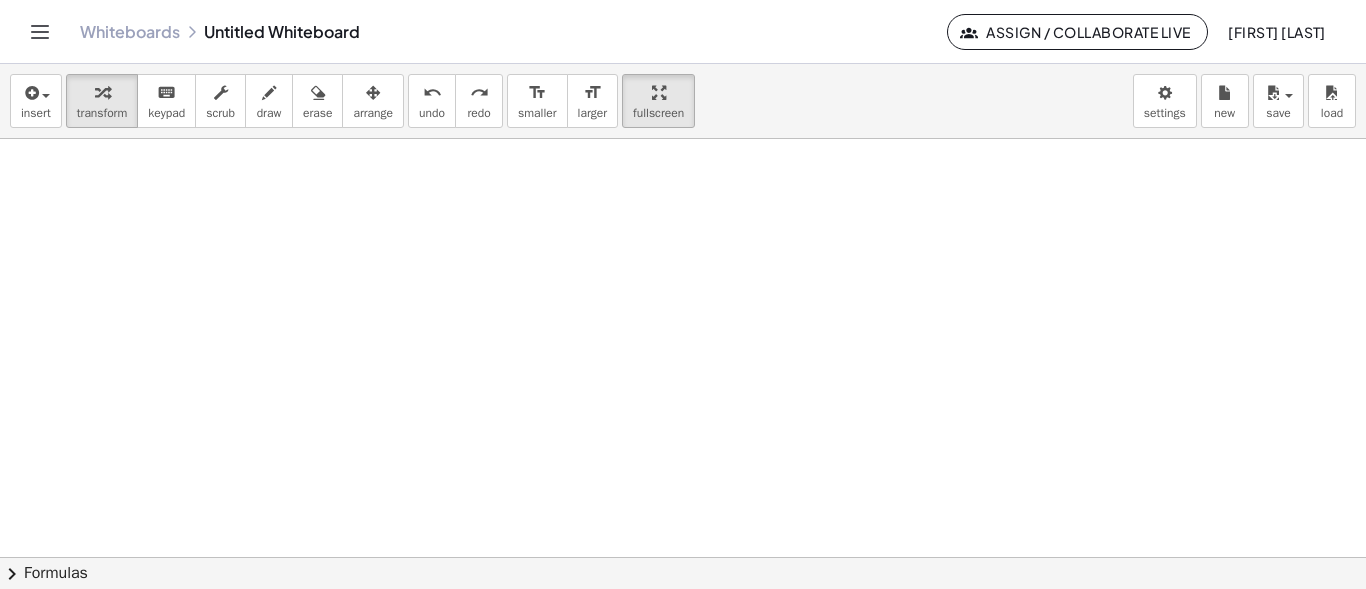 scroll, scrollTop: 736, scrollLeft: 238, axis: both 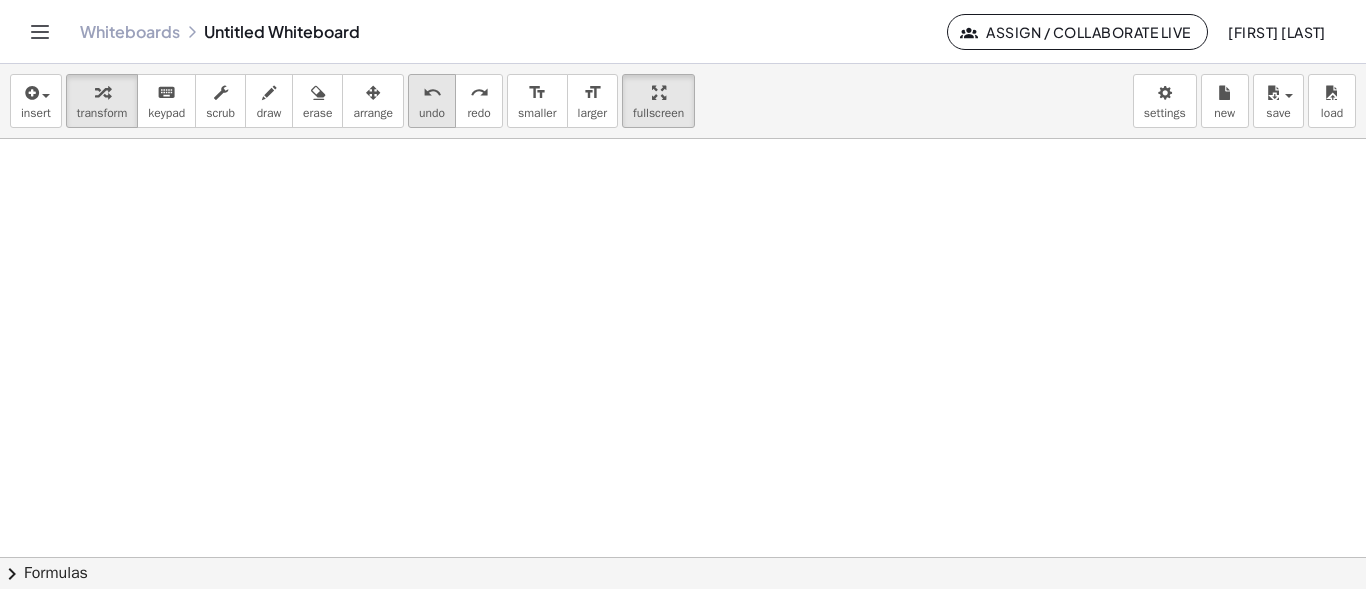 click on "undo" at bounding box center [432, 113] 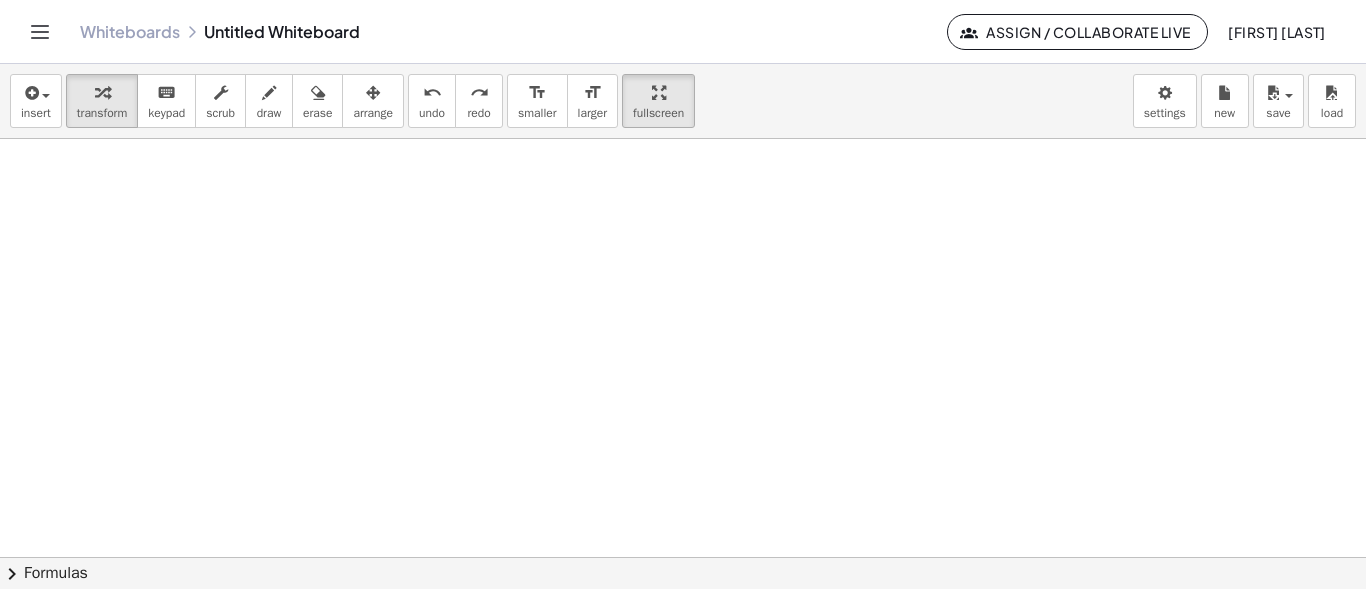 scroll, scrollTop: 1687, scrollLeft: 238, axis: both 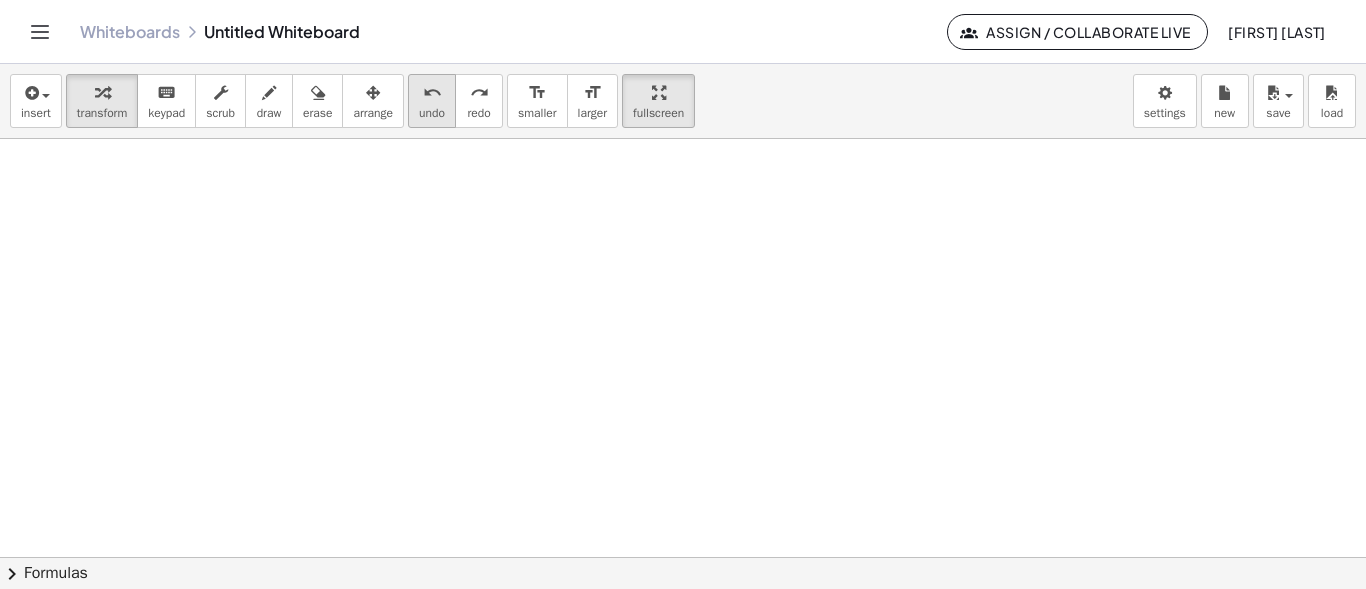 click on "undo" at bounding box center [432, 93] 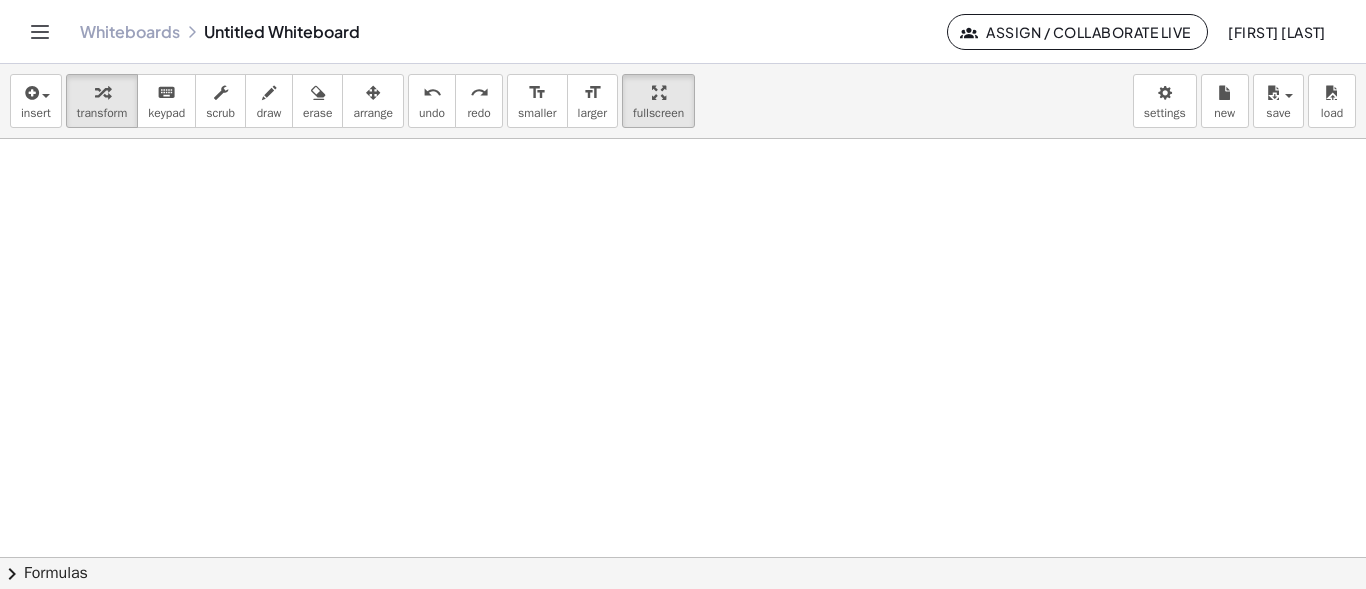 scroll, scrollTop: 0, scrollLeft: 238, axis: horizontal 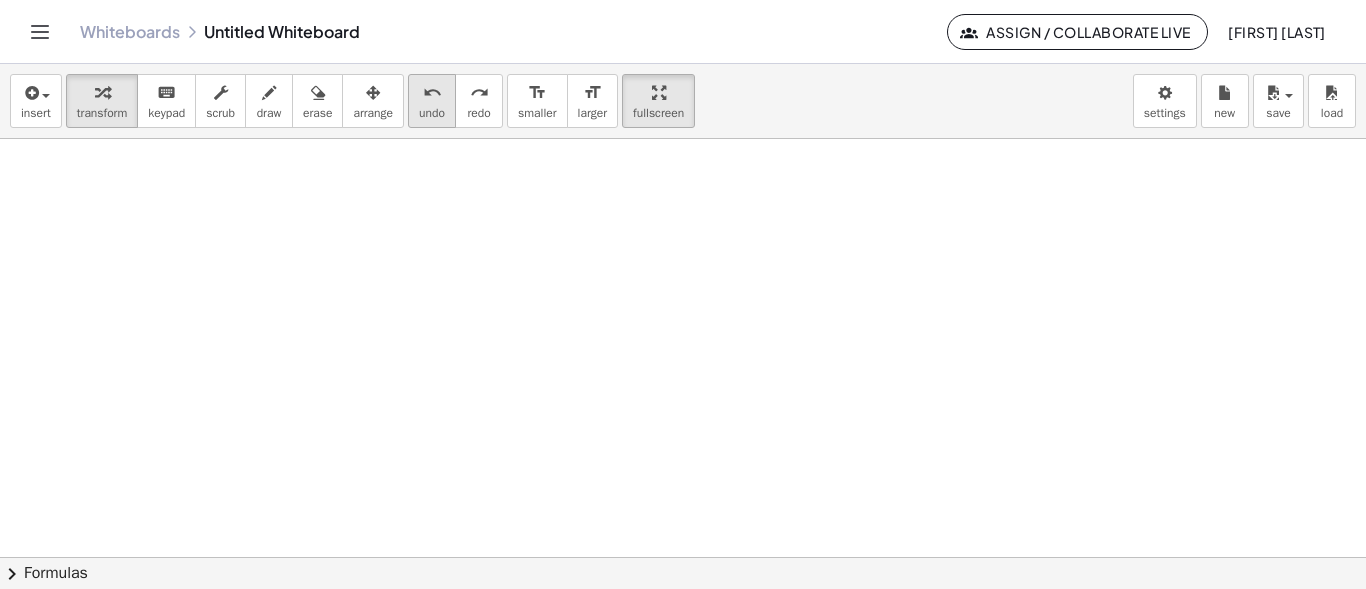 click on "undo" at bounding box center [432, 113] 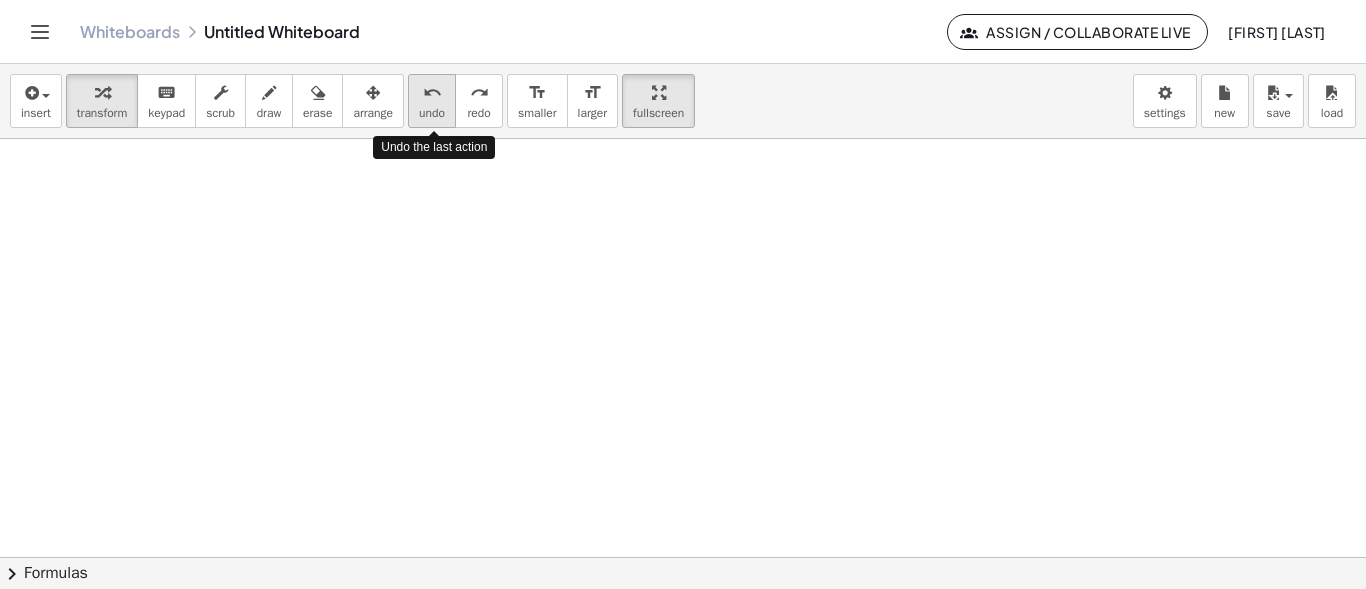 click on "undo" at bounding box center [432, 113] 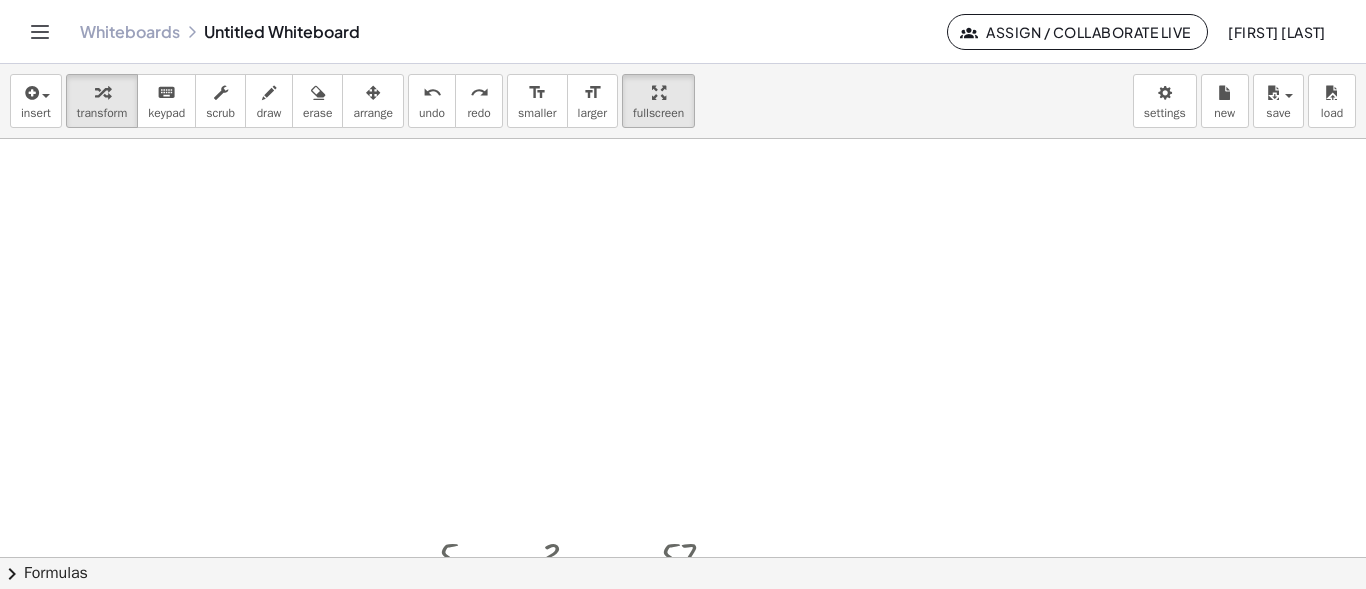 scroll, scrollTop: 800, scrollLeft: 238, axis: both 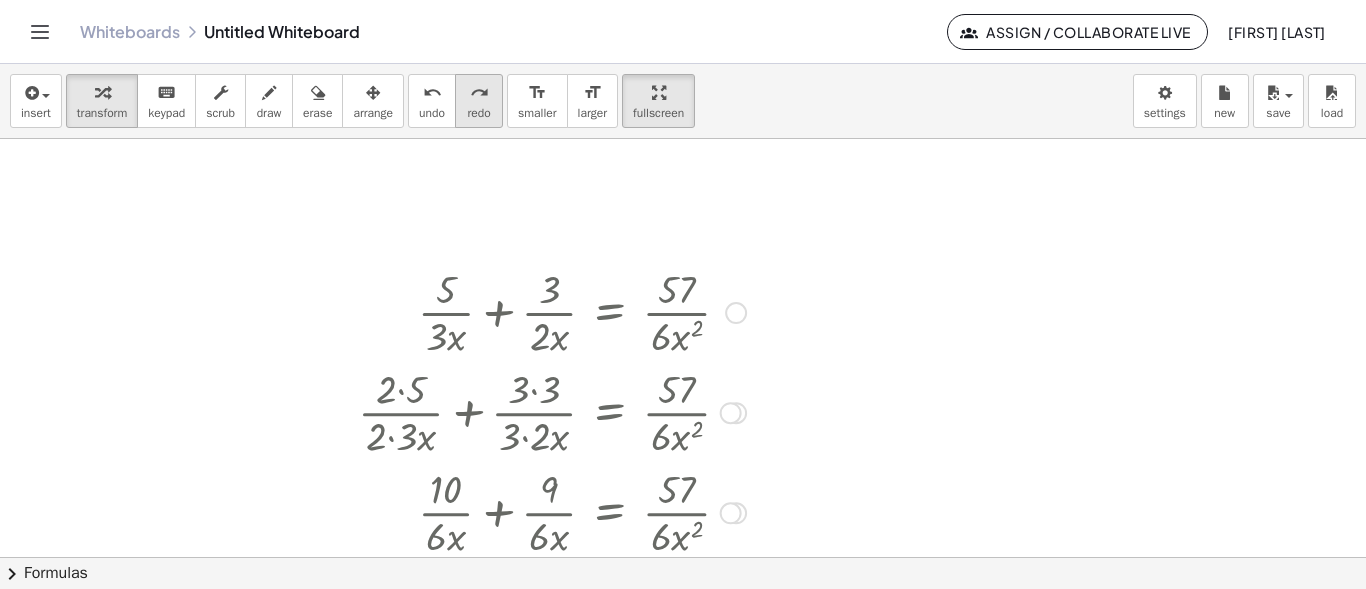 click on "redo redo" at bounding box center (479, 101) 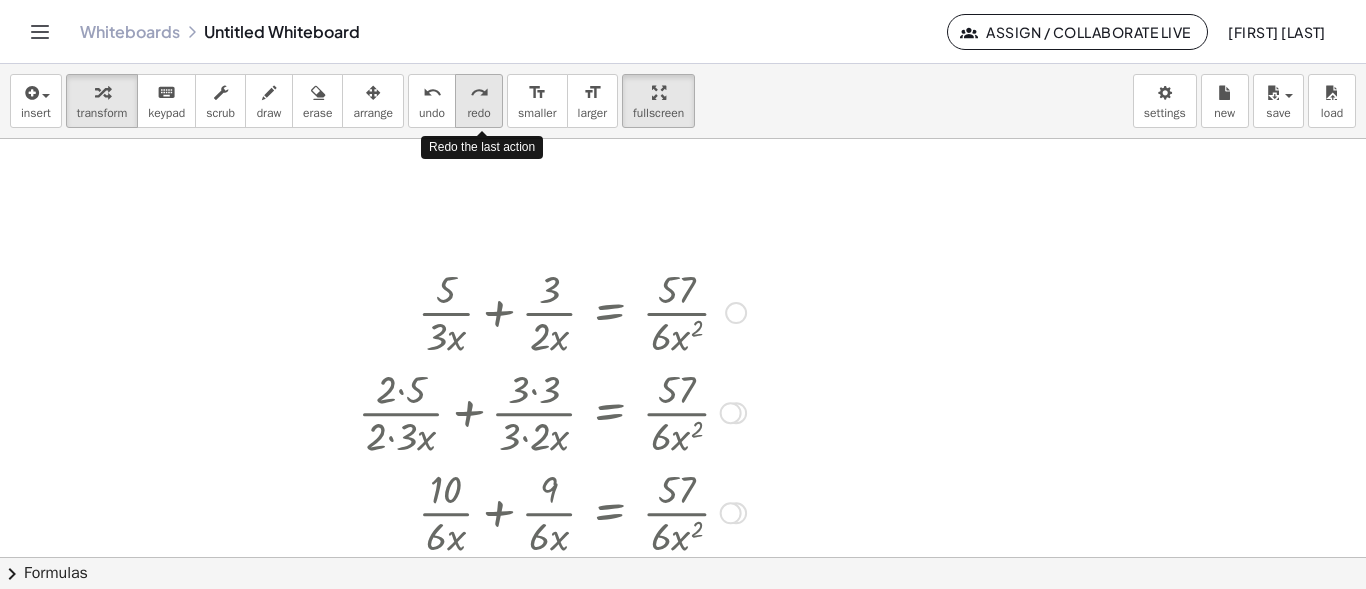 click on "redo" at bounding box center [478, 113] 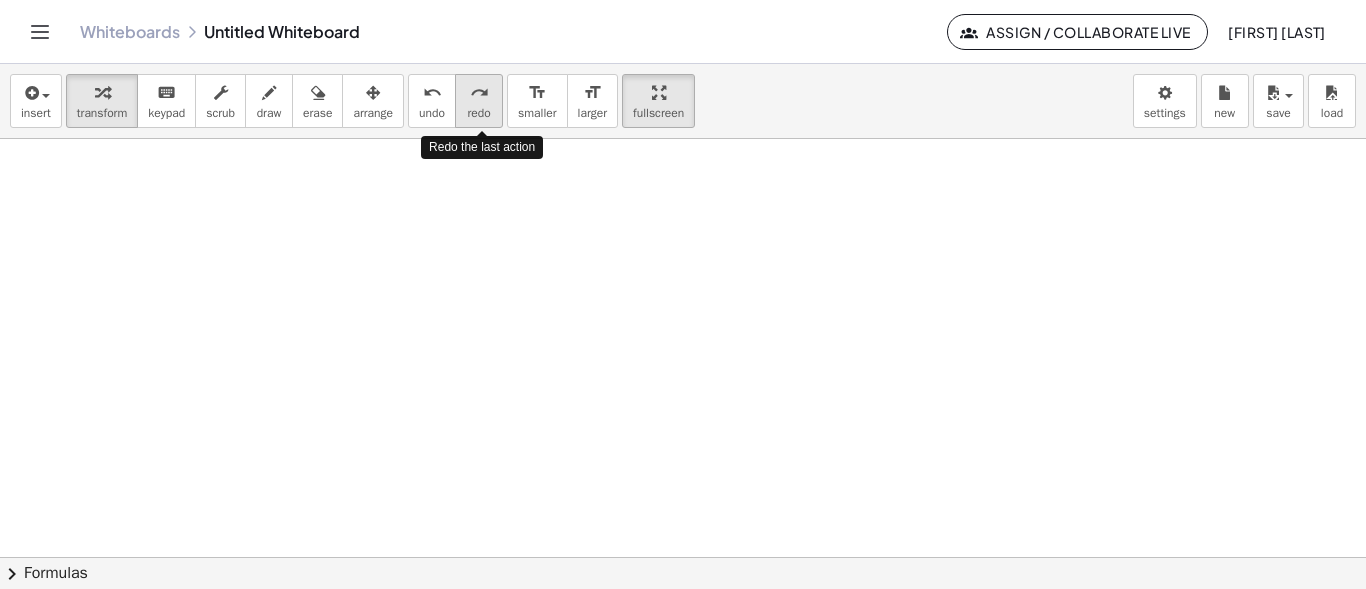 click on "redo" at bounding box center [478, 113] 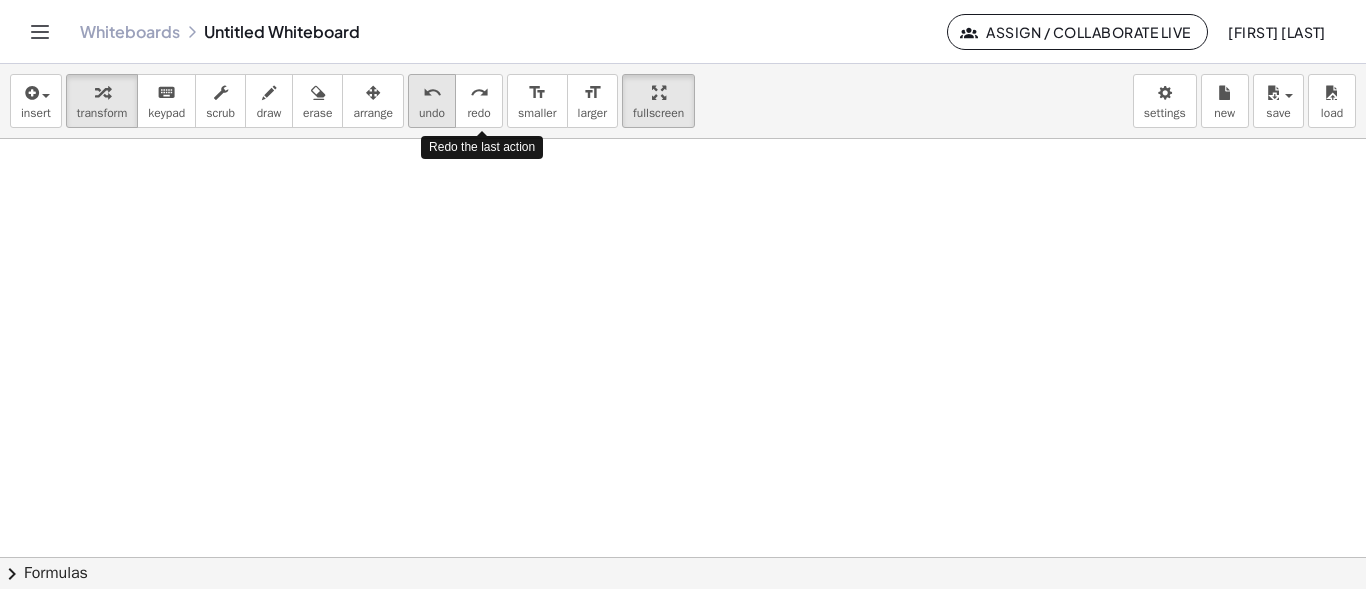 click on "undo" at bounding box center [432, 113] 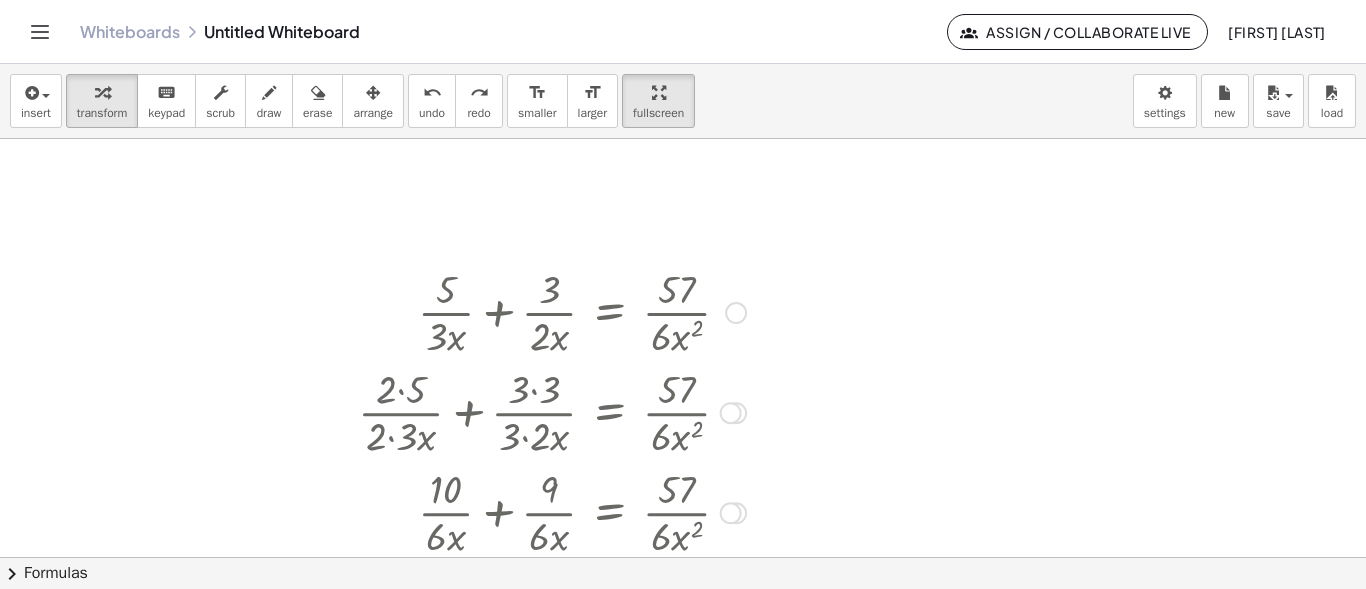 click at bounding box center [602, 411] 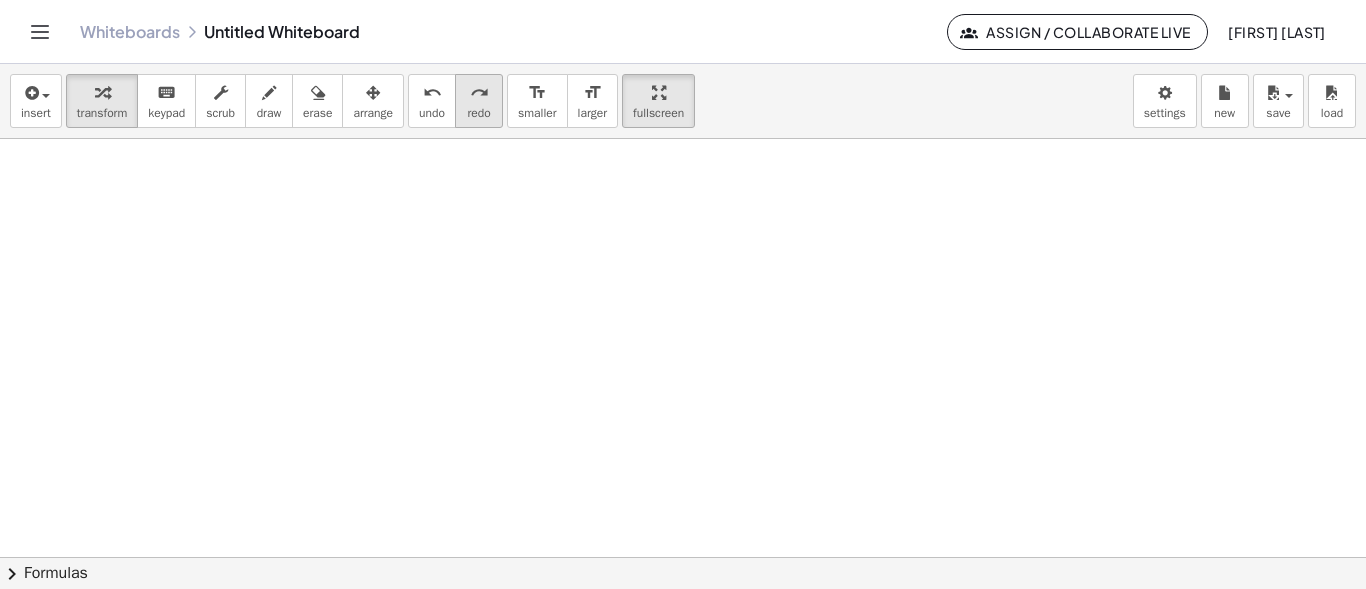 click on "redo" at bounding box center (478, 113) 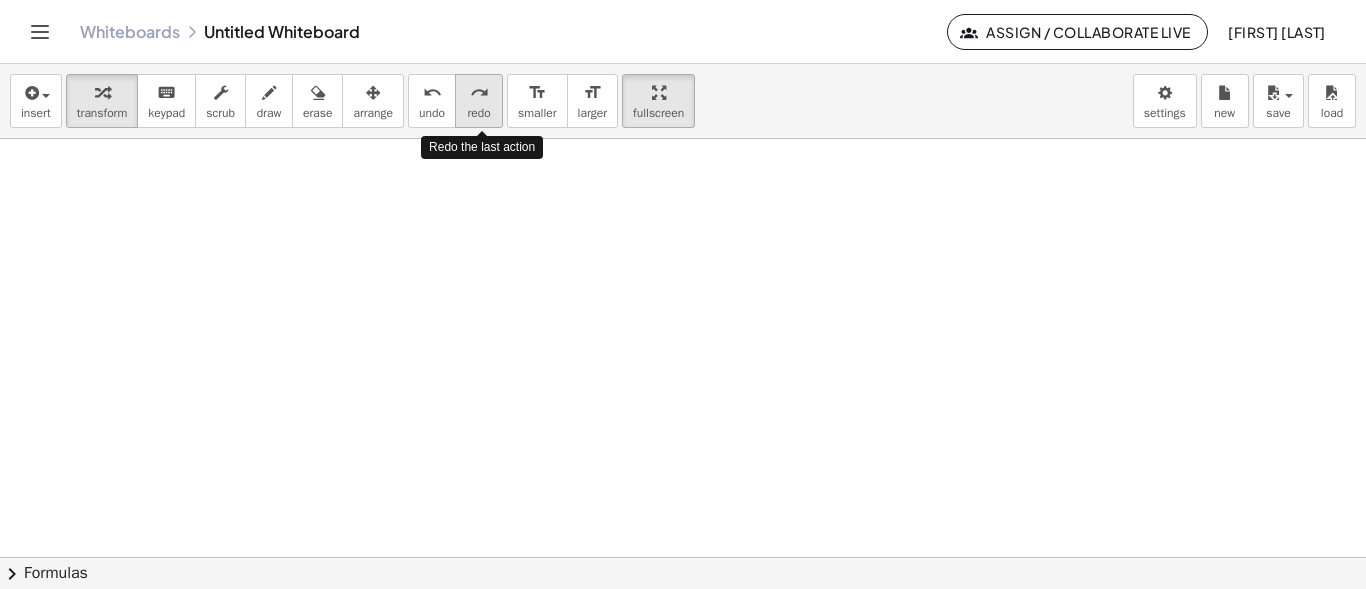 click on "redo" at bounding box center [478, 113] 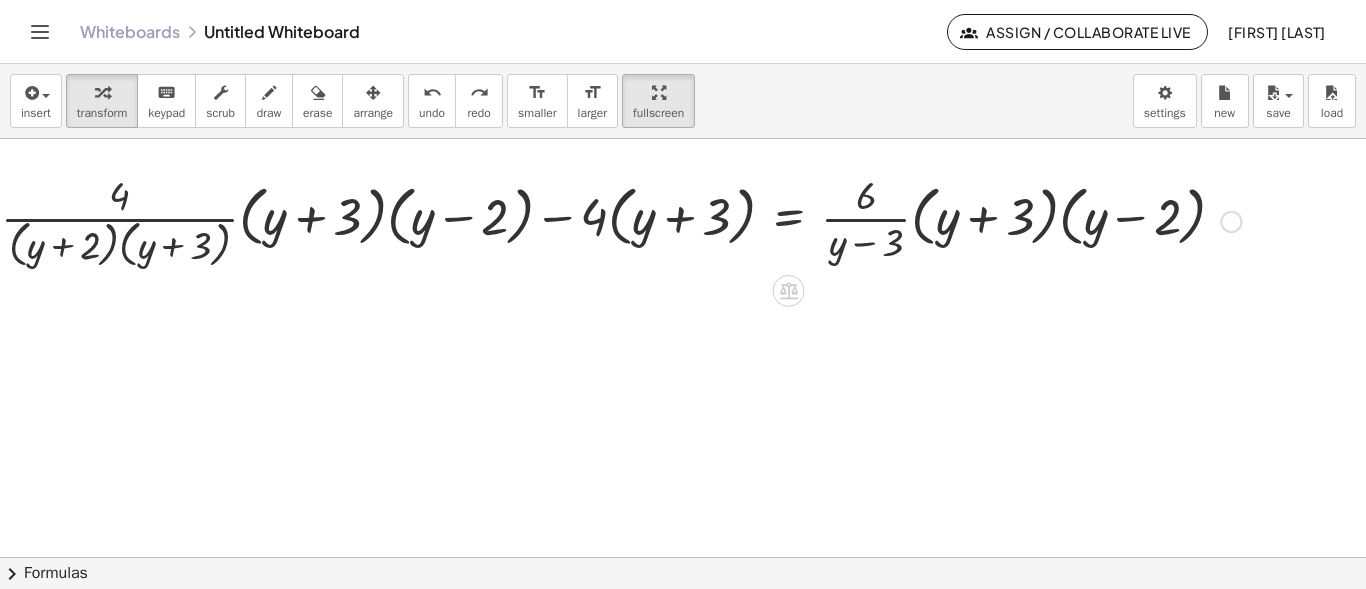 scroll, scrollTop: 2049, scrollLeft: 238, axis: both 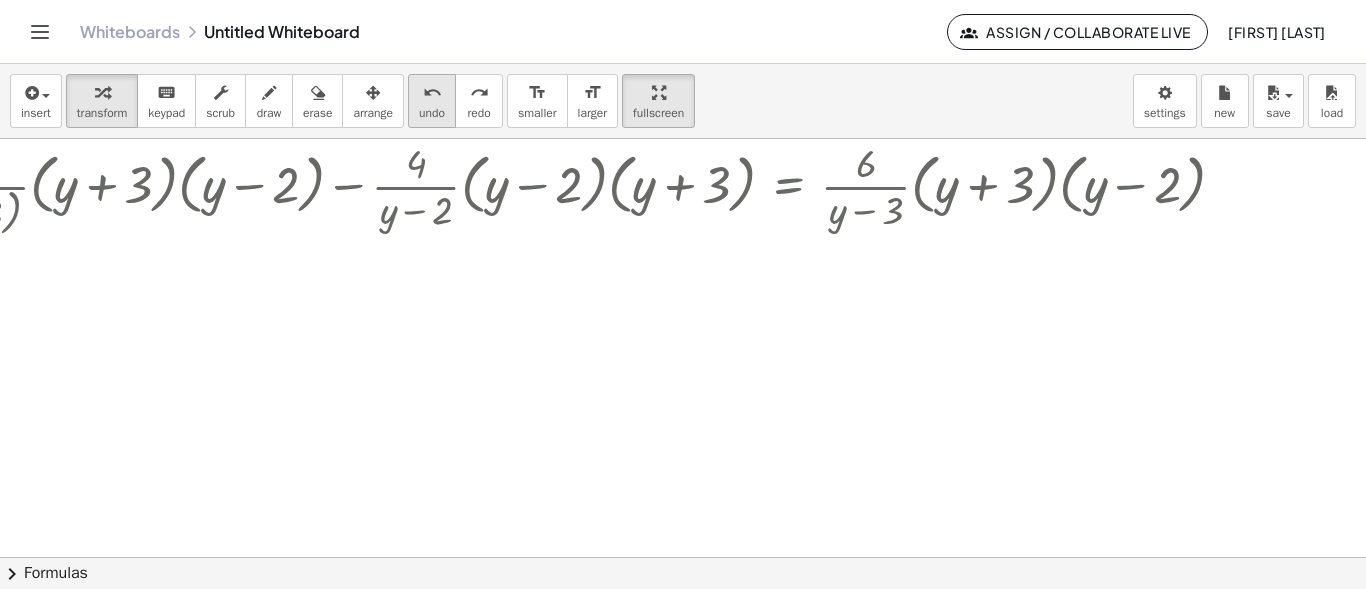 click on "undo" at bounding box center [432, 113] 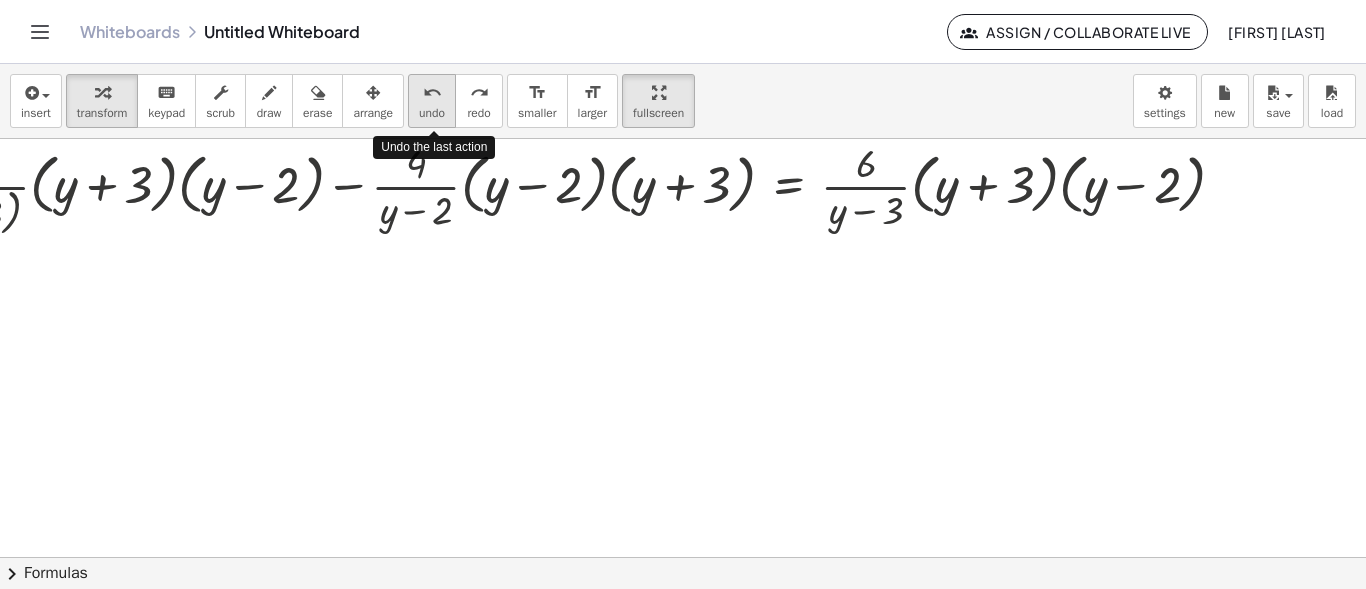 click on "undo" at bounding box center [432, 113] 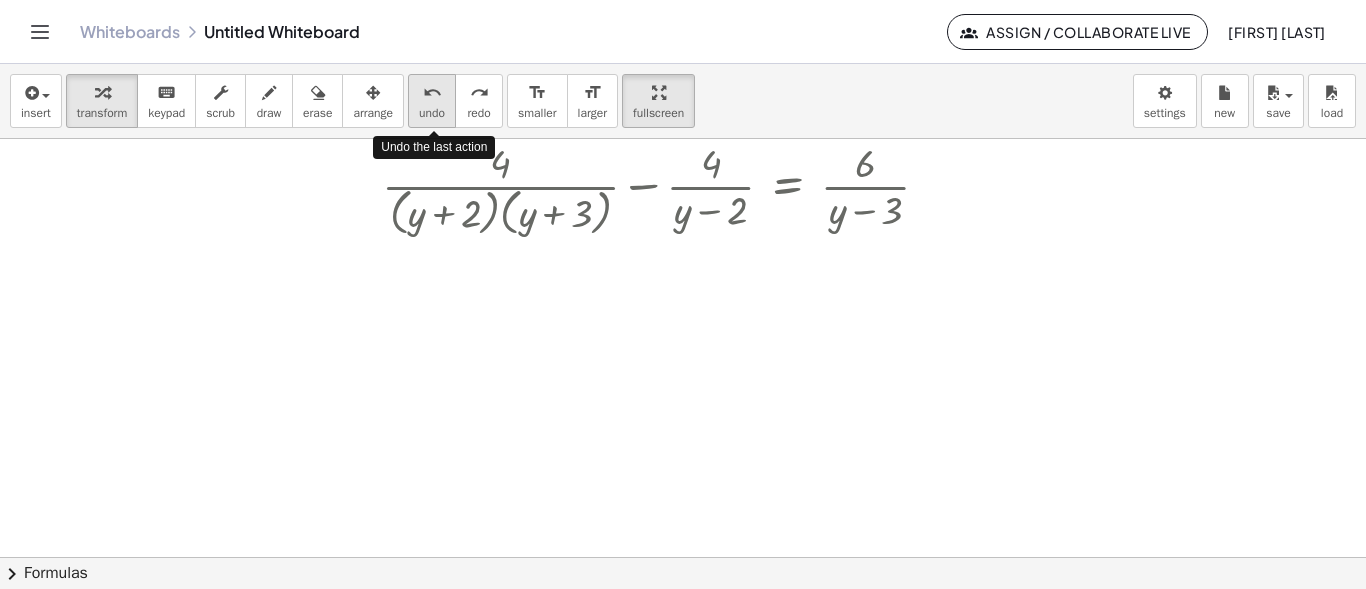 click on "undo" at bounding box center (432, 113) 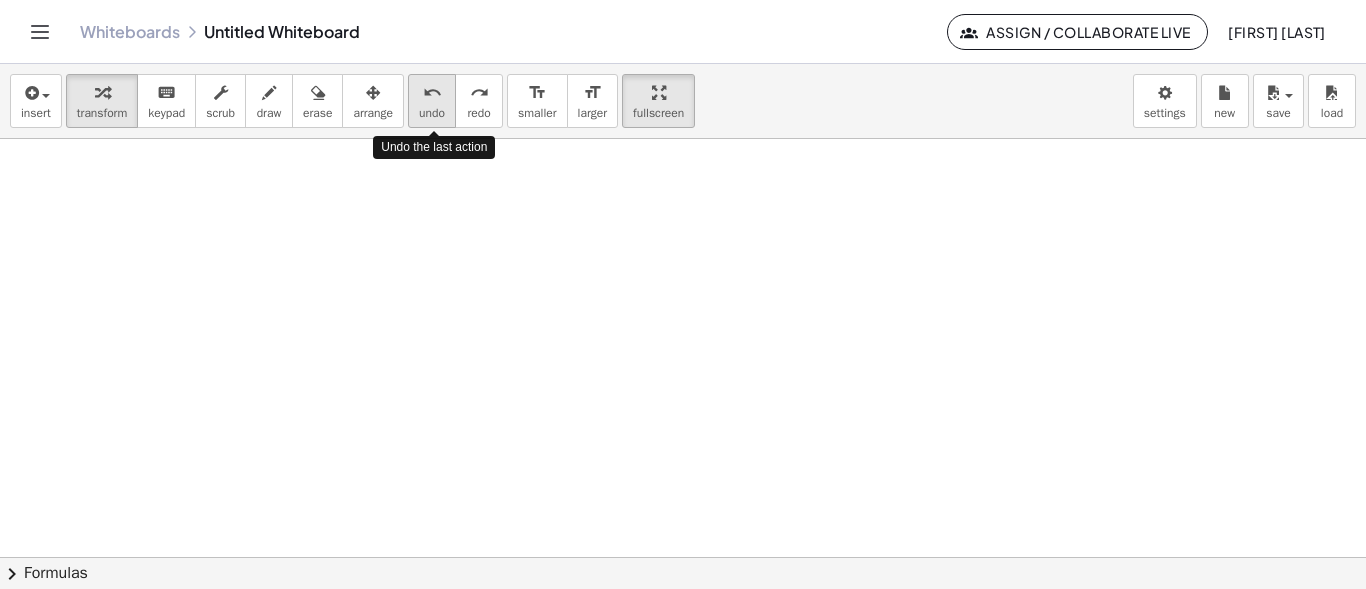 click on "undo" at bounding box center [432, 113] 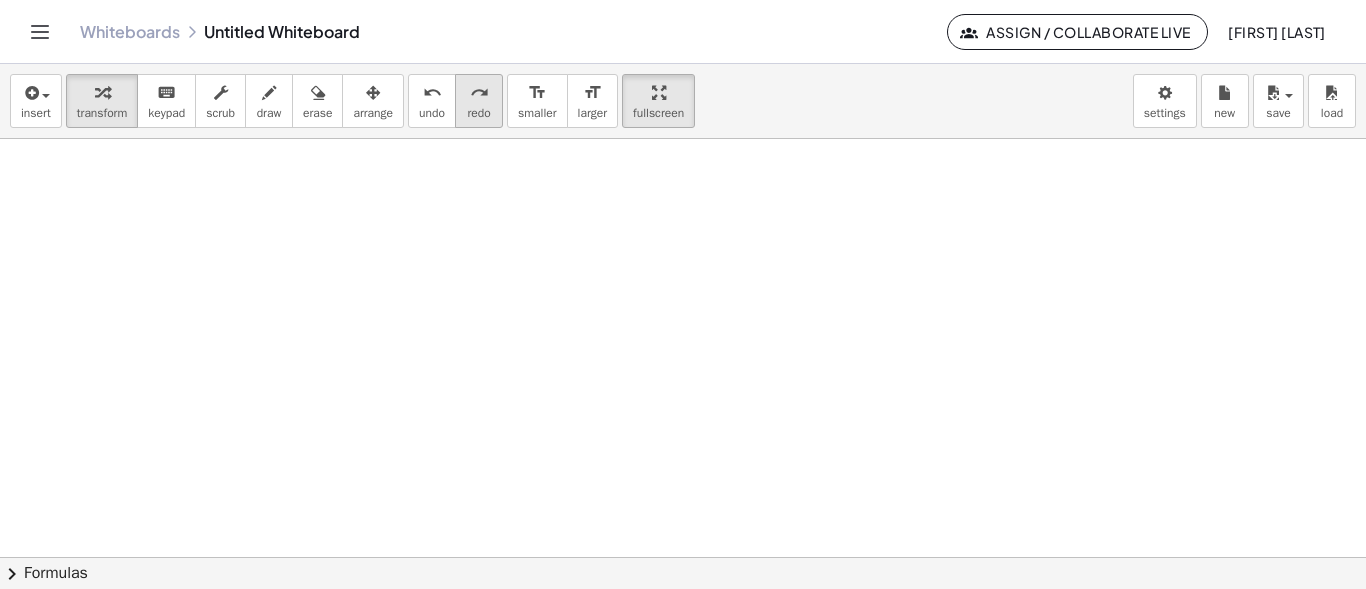 click on "redo" at bounding box center (478, 113) 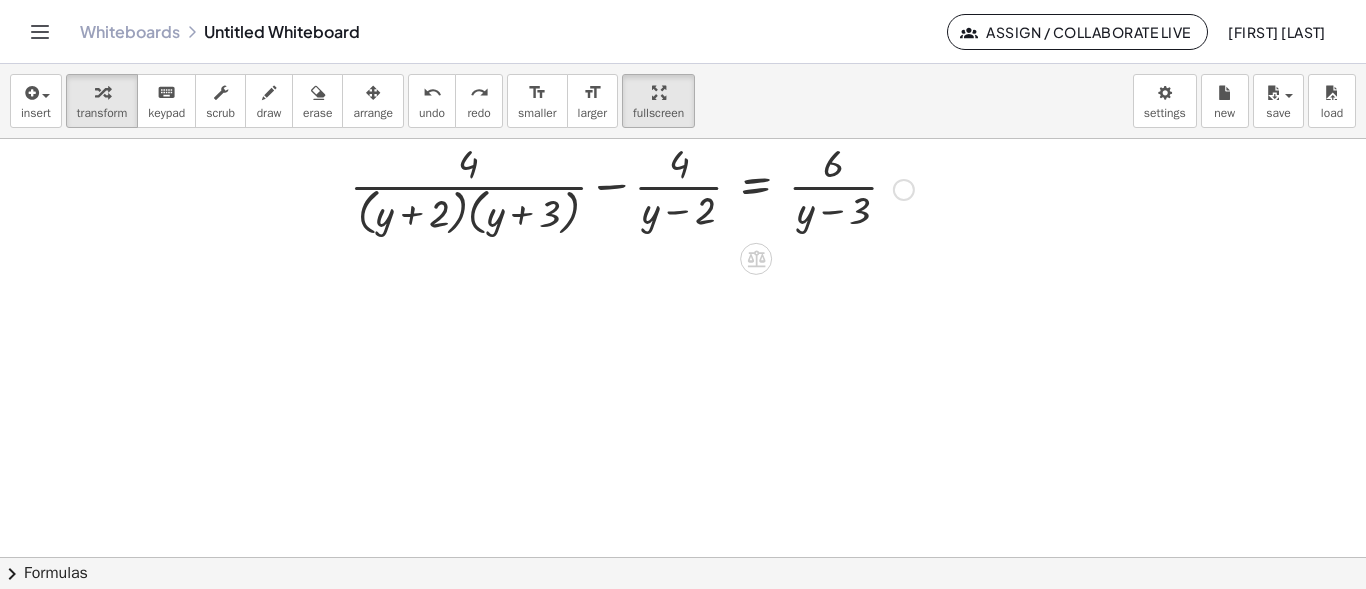 click at bounding box center (632, 188) 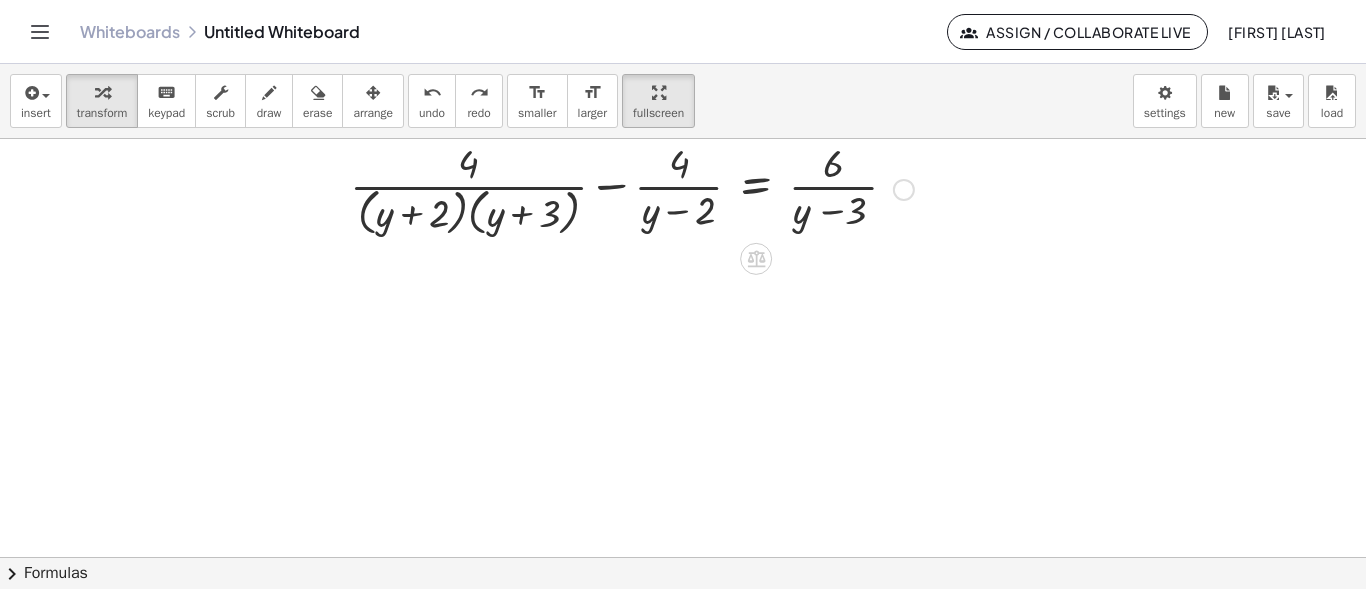 click at bounding box center (632, 188) 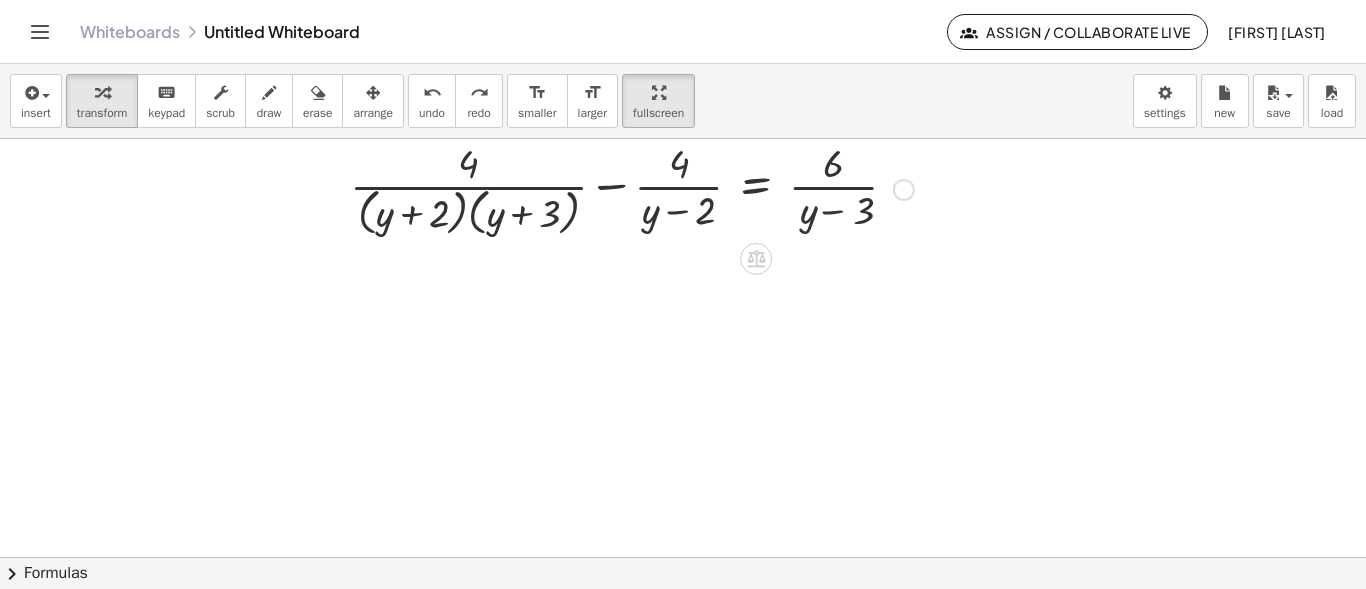 click at bounding box center [632, 188] 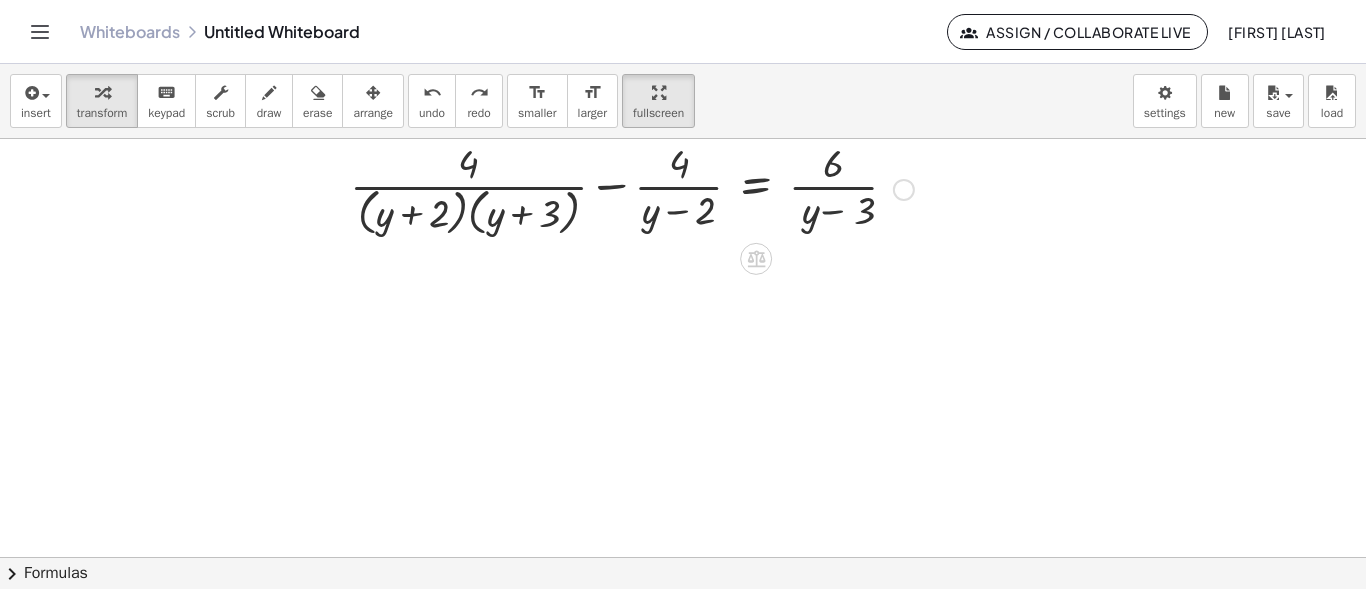 click at bounding box center (632, 188) 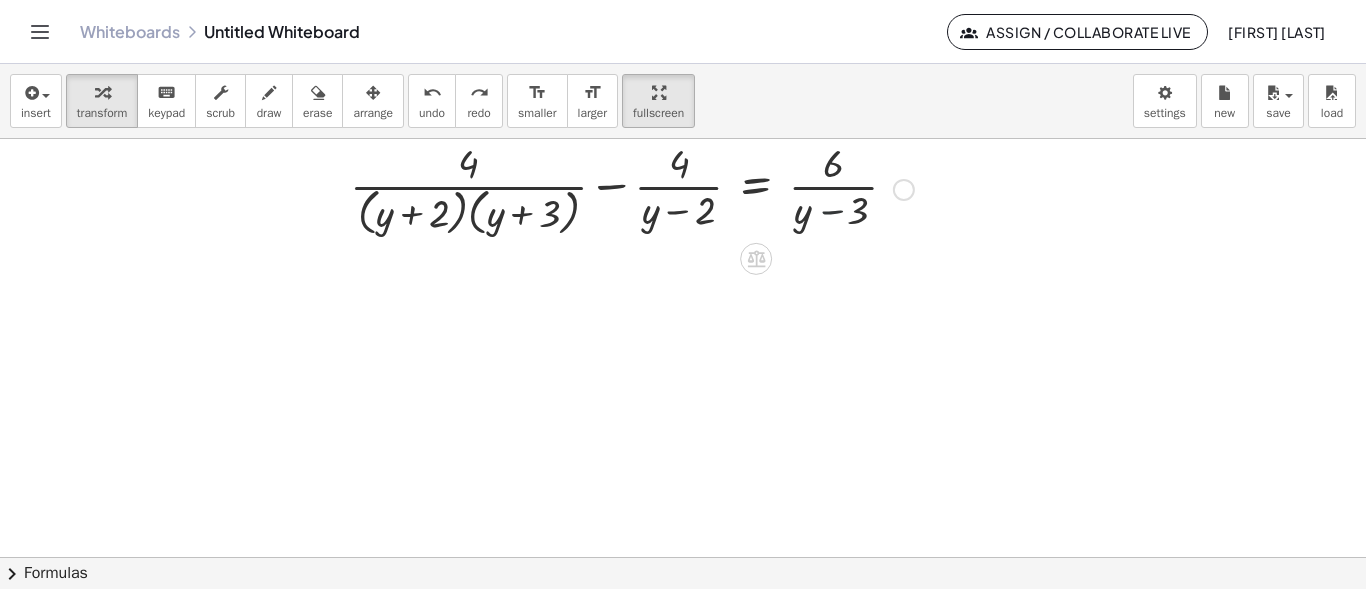 click at bounding box center (904, 190) 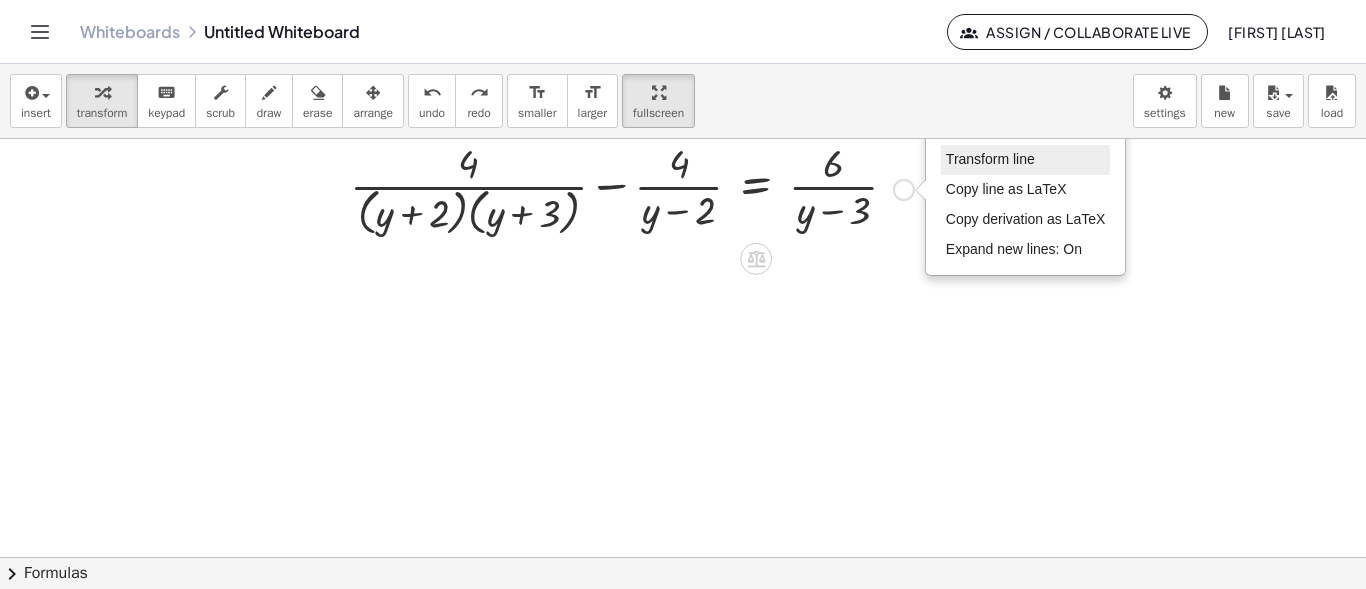 click on "Transform line" at bounding box center (990, 159) 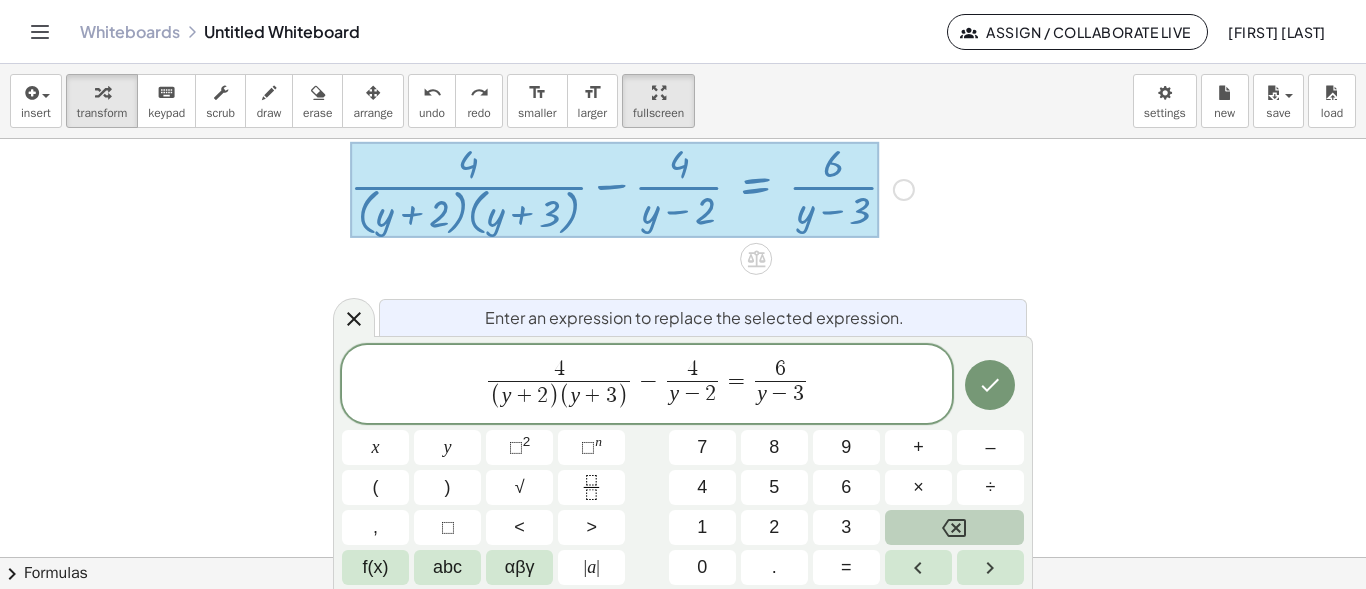click at bounding box center [954, 527] 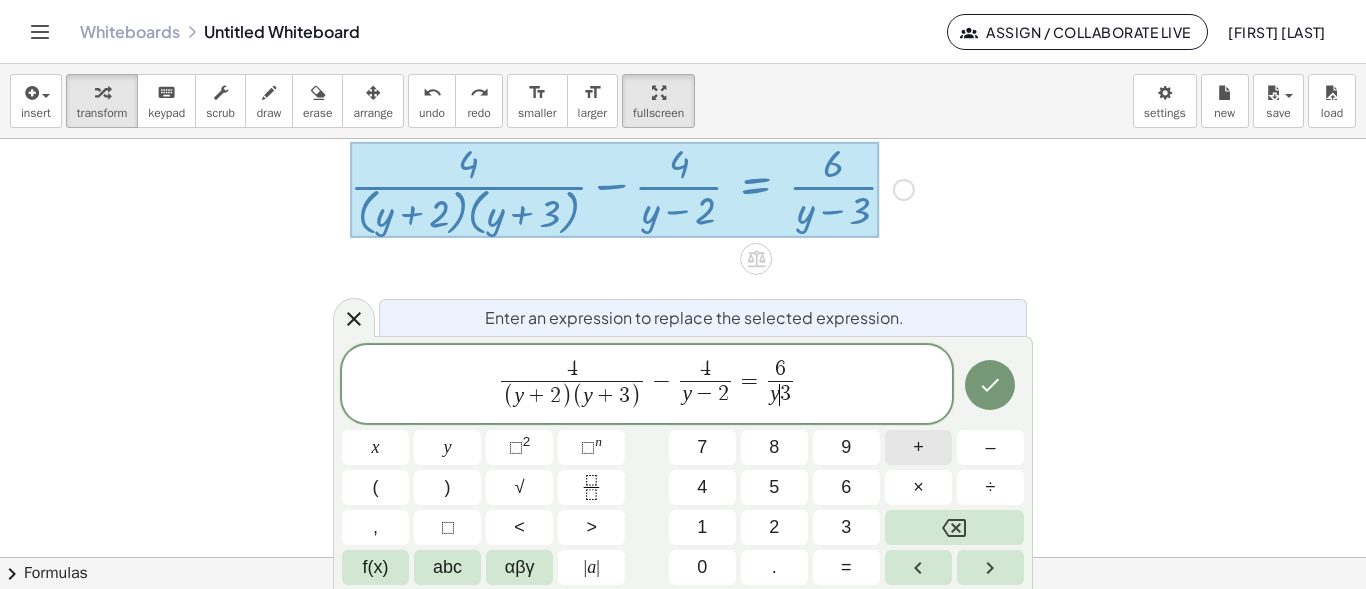 click on "+" at bounding box center [918, 447] 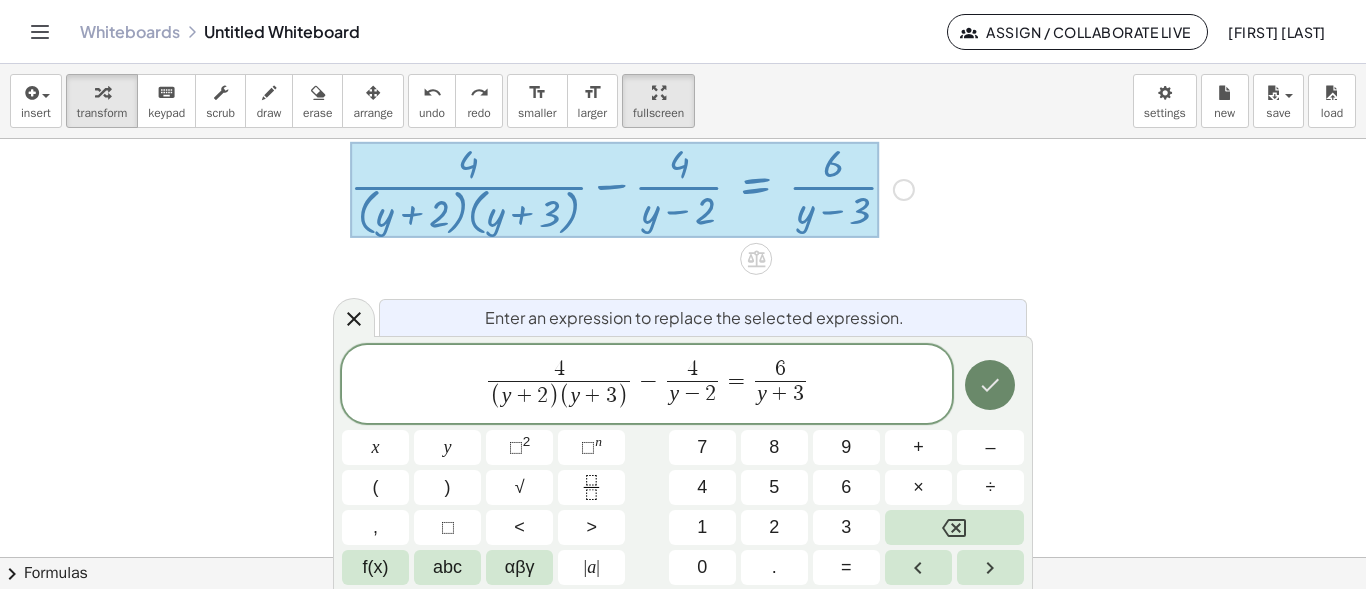 click 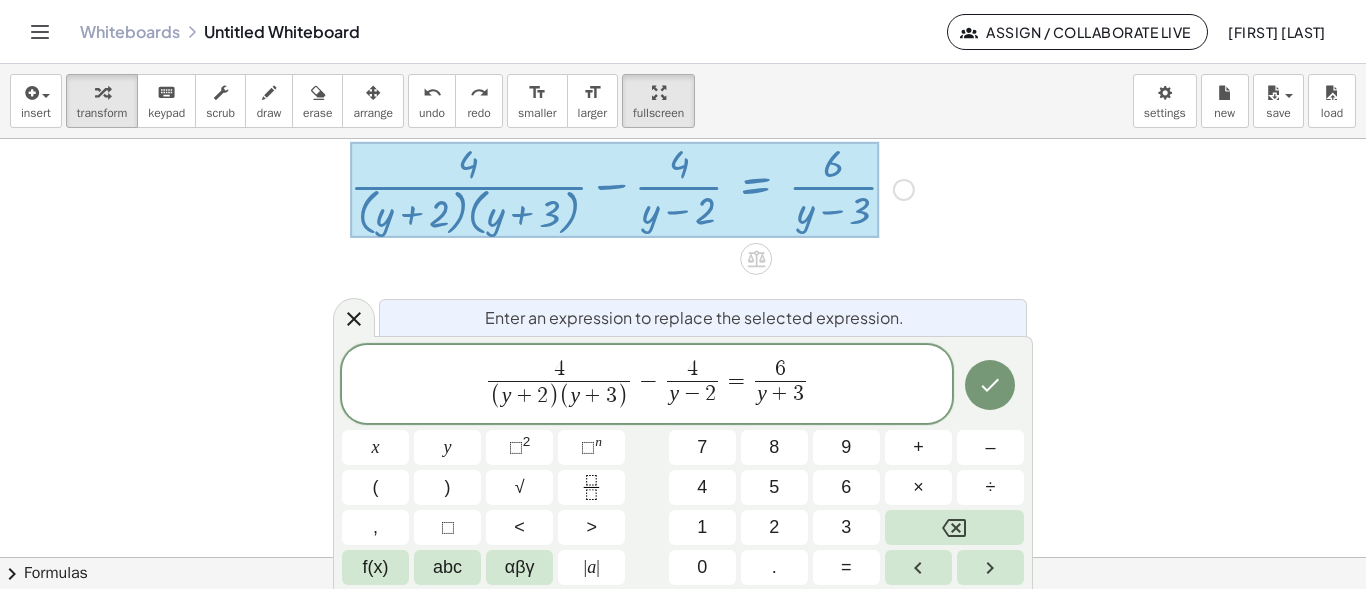 click 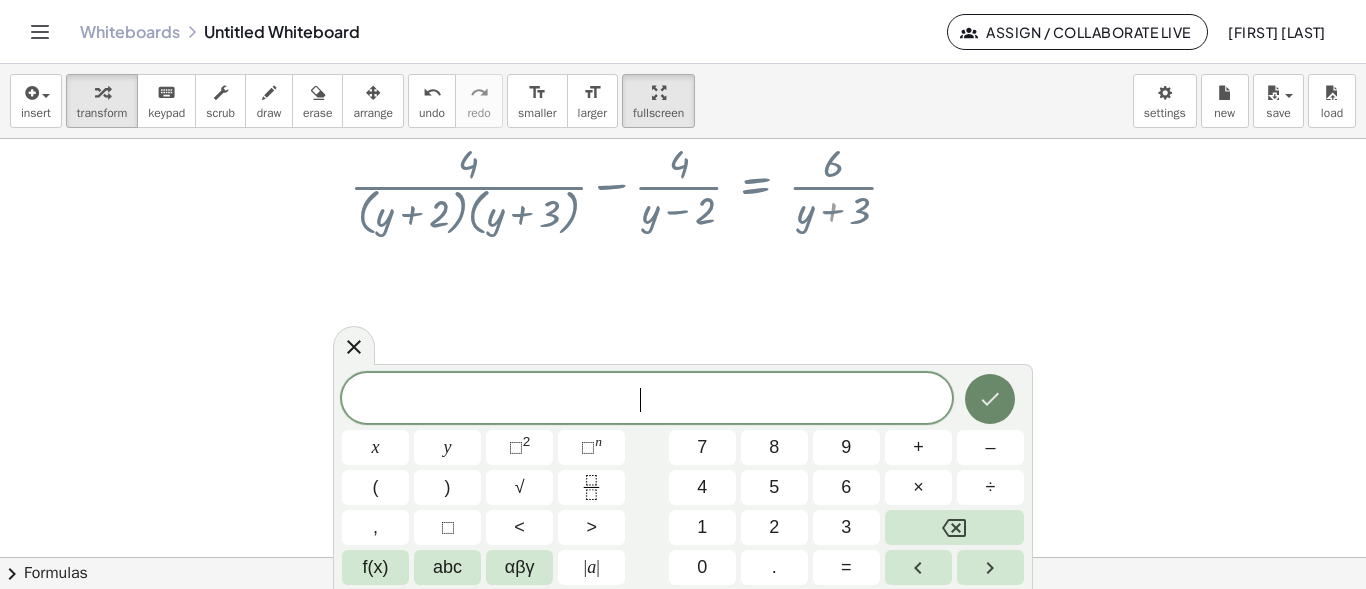 click at bounding box center [990, 399] 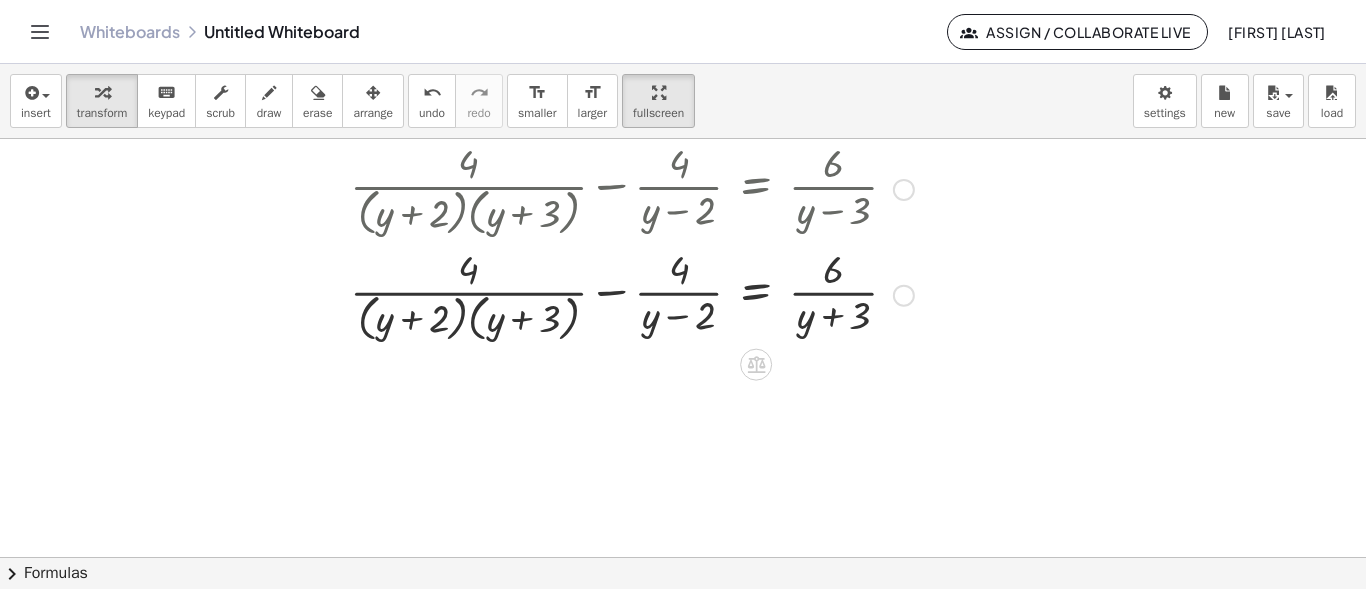 click at bounding box center [632, 294] 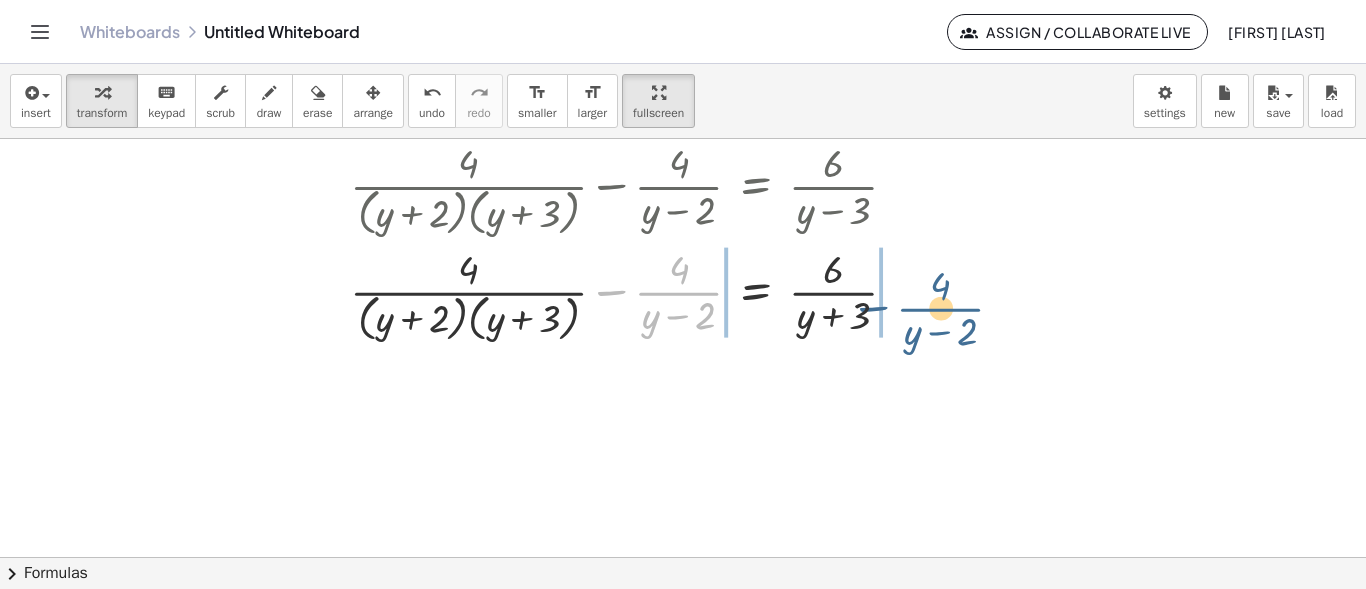 drag, startPoint x: 677, startPoint y: 295, endPoint x: 939, endPoint y: 311, distance: 262.4881 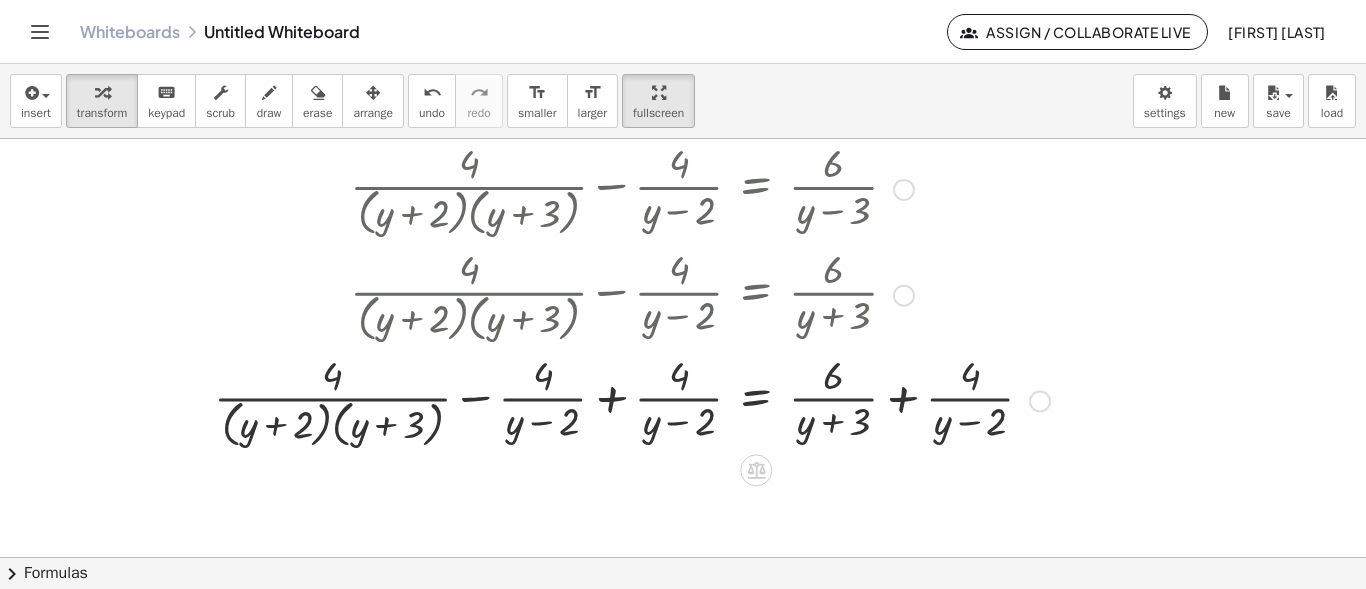 click at bounding box center (632, 400) 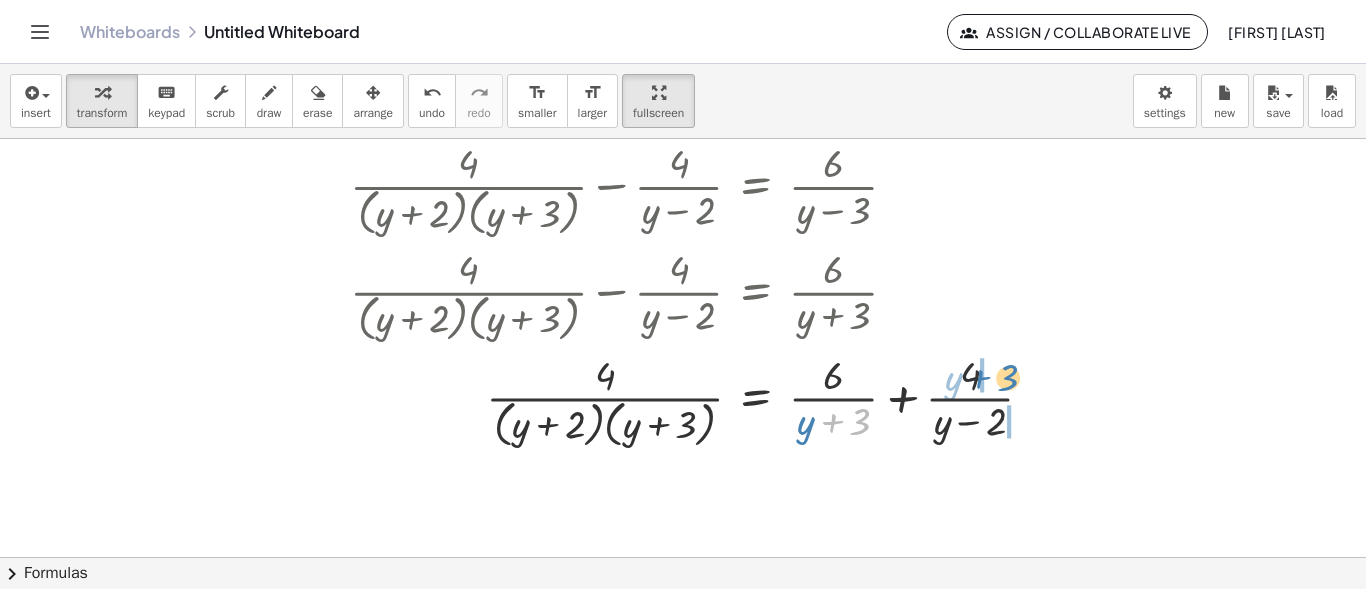 drag, startPoint x: 842, startPoint y: 414, endPoint x: 990, endPoint y: 367, distance: 155.28362 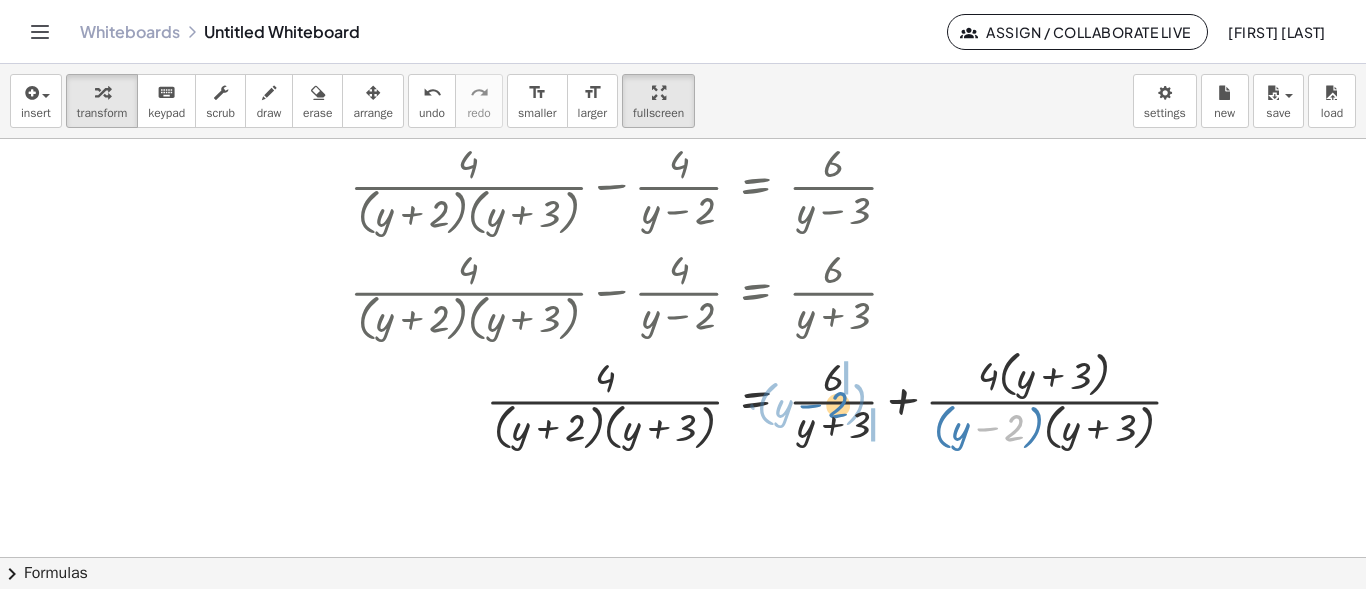 drag, startPoint x: 994, startPoint y: 429, endPoint x: 672, endPoint y: 379, distance: 325.85886 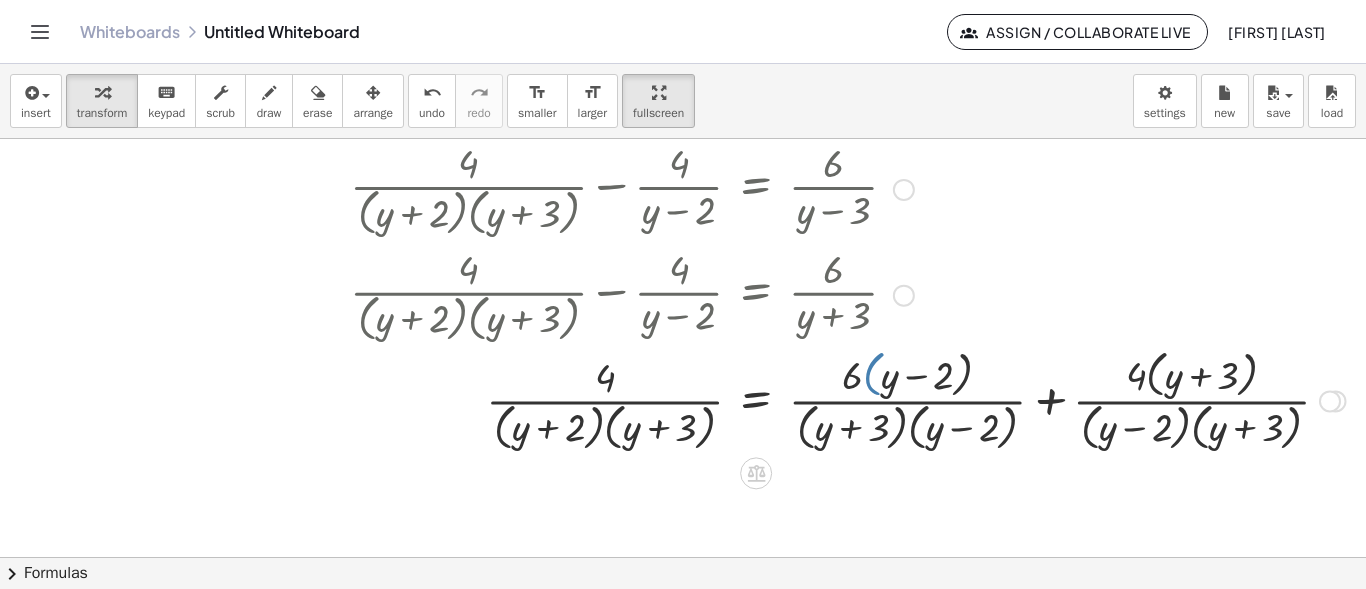 click at bounding box center [848, 399] 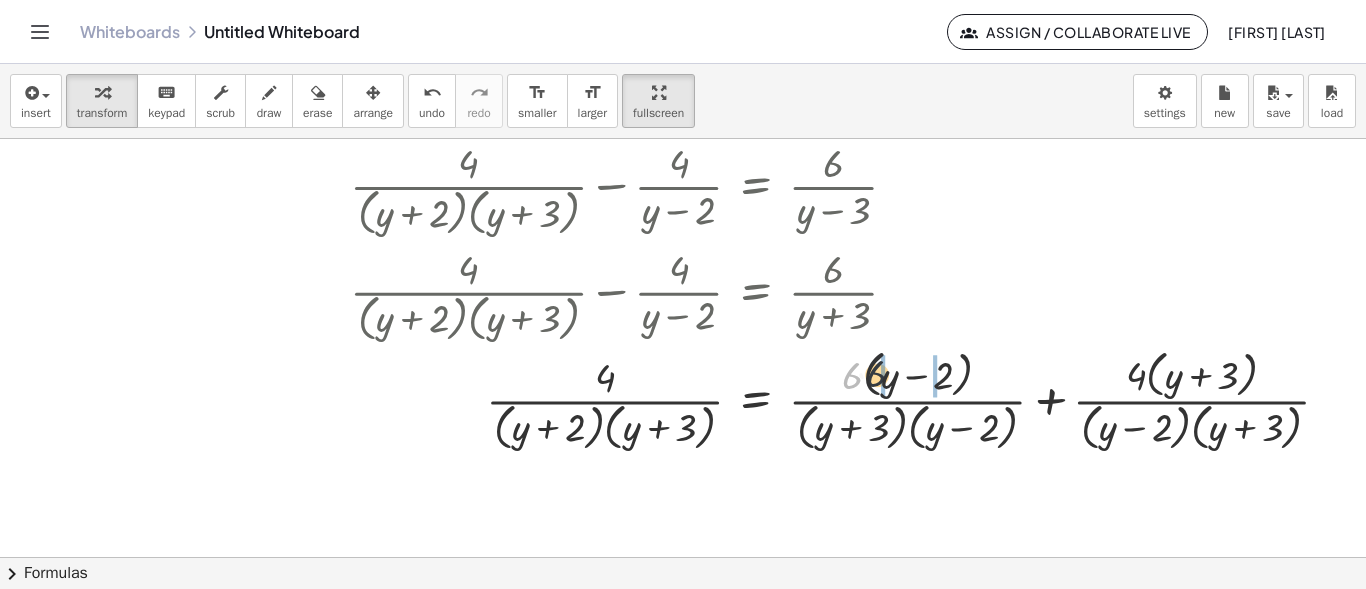 drag, startPoint x: 852, startPoint y: 376, endPoint x: 881, endPoint y: 374, distance: 29.068884 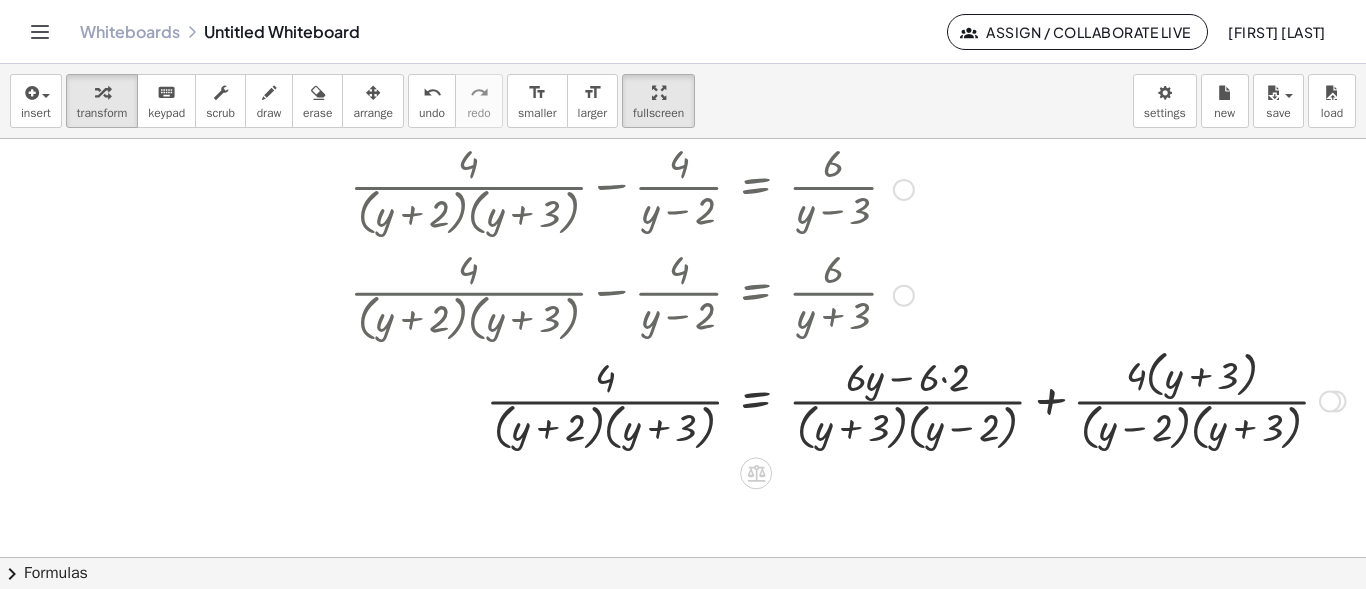 click at bounding box center [848, 399] 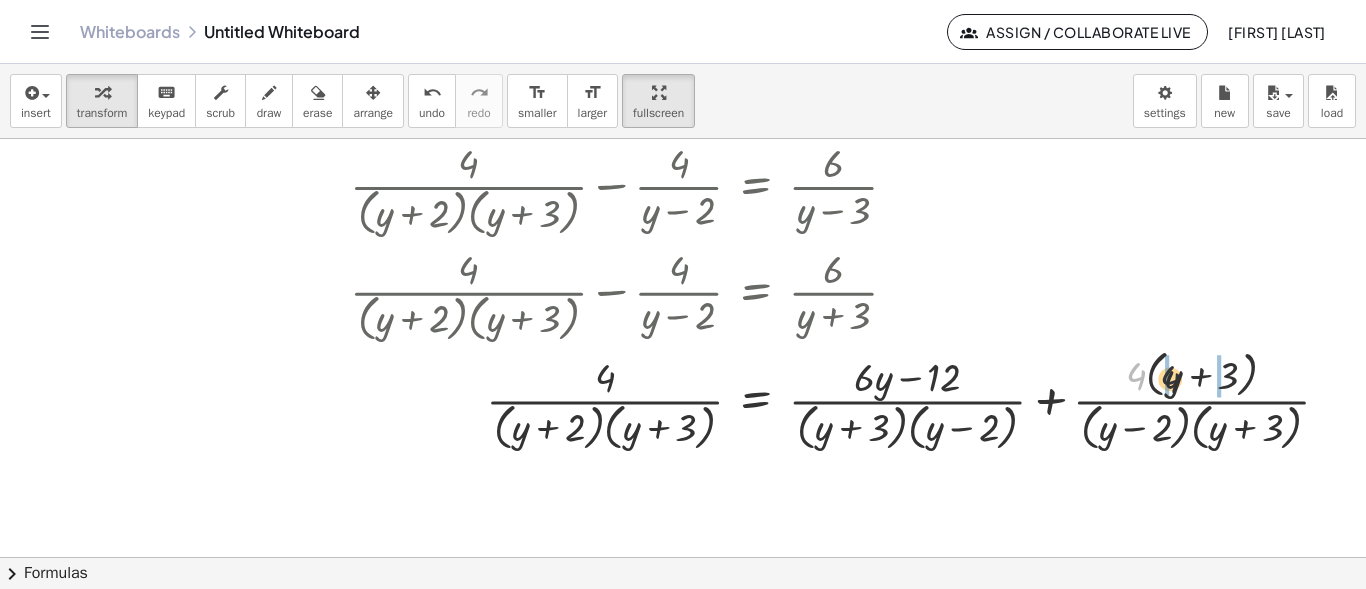 drag, startPoint x: 1132, startPoint y: 375, endPoint x: 1171, endPoint y: 379, distance: 39.20459 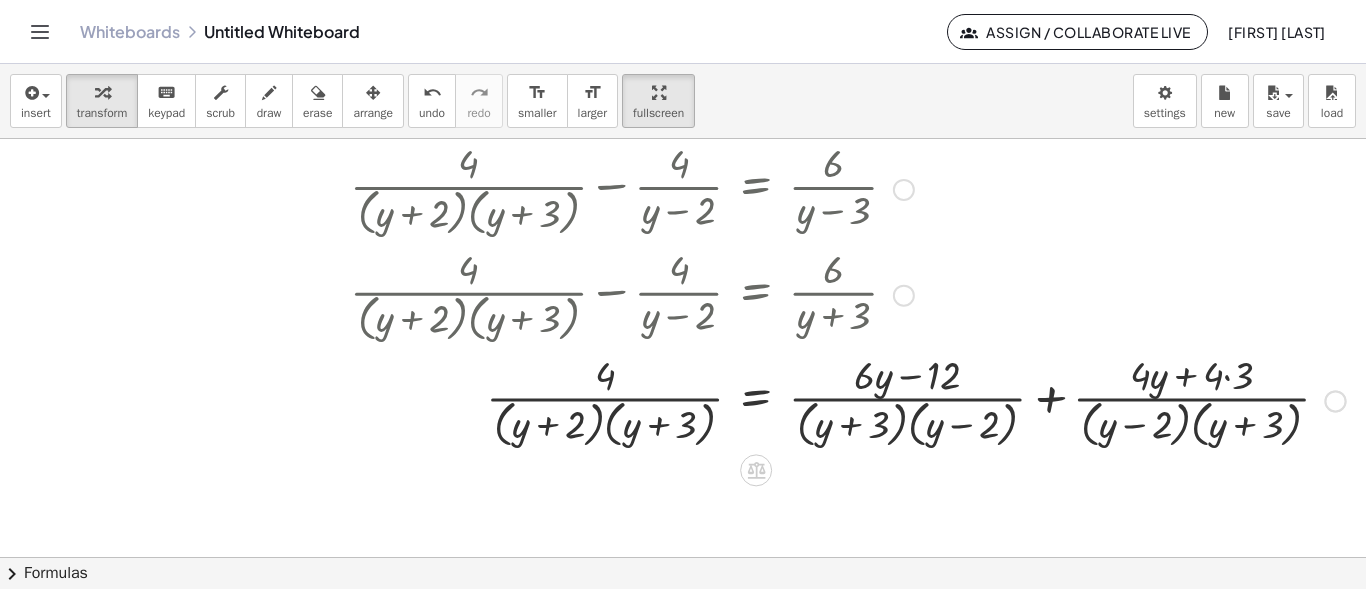 click at bounding box center (848, 400) 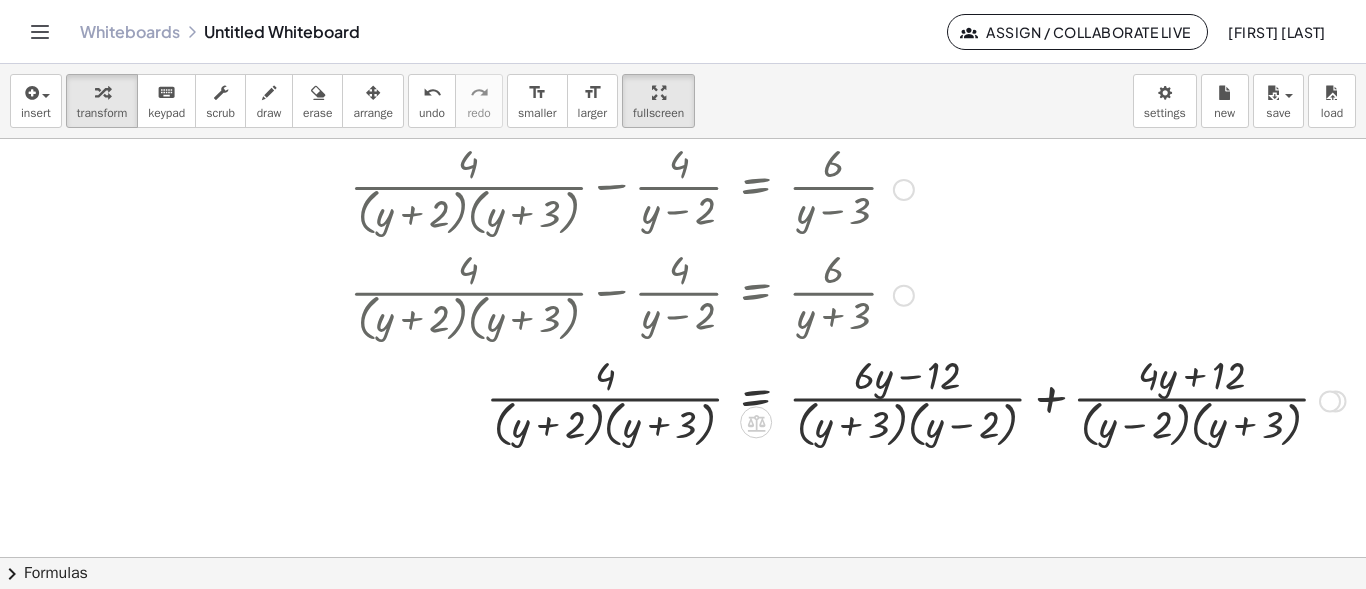 click at bounding box center [848, 400] 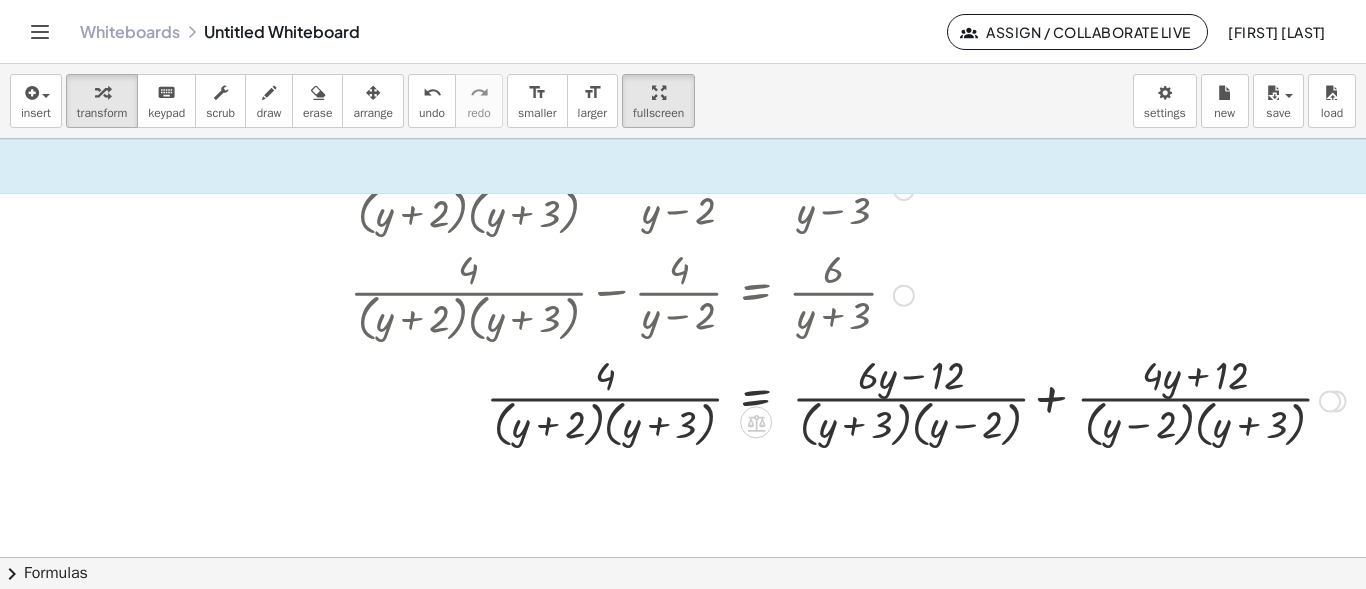 click at bounding box center [848, 400] 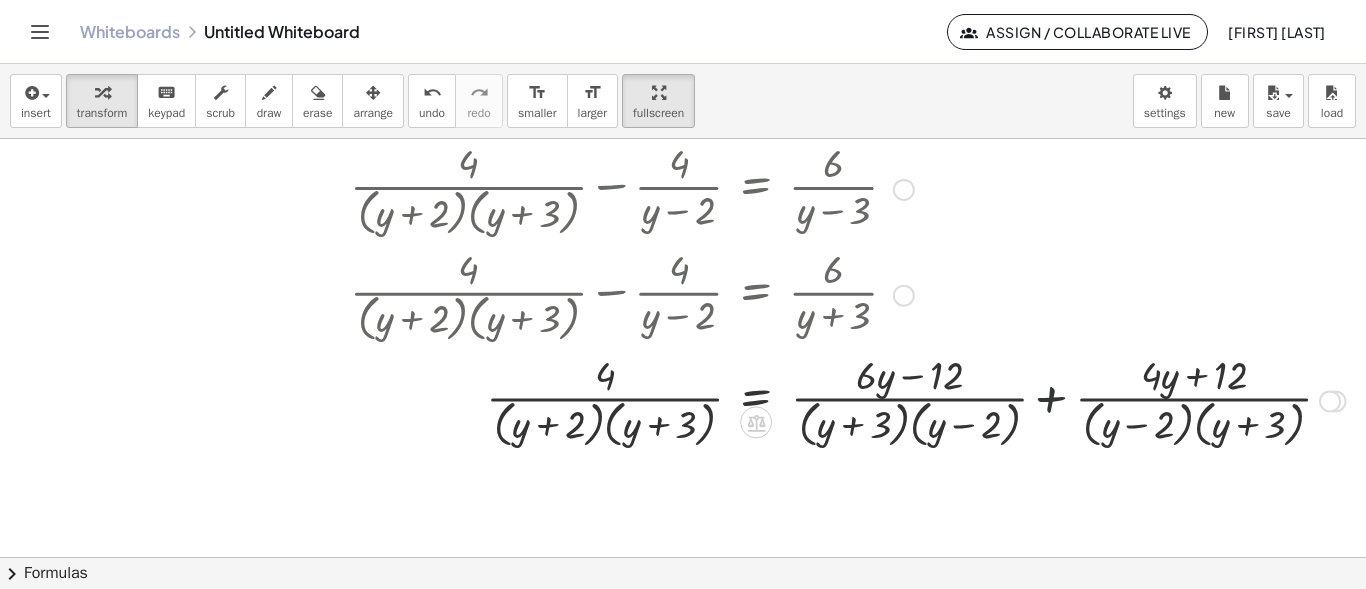 click at bounding box center [848, 400] 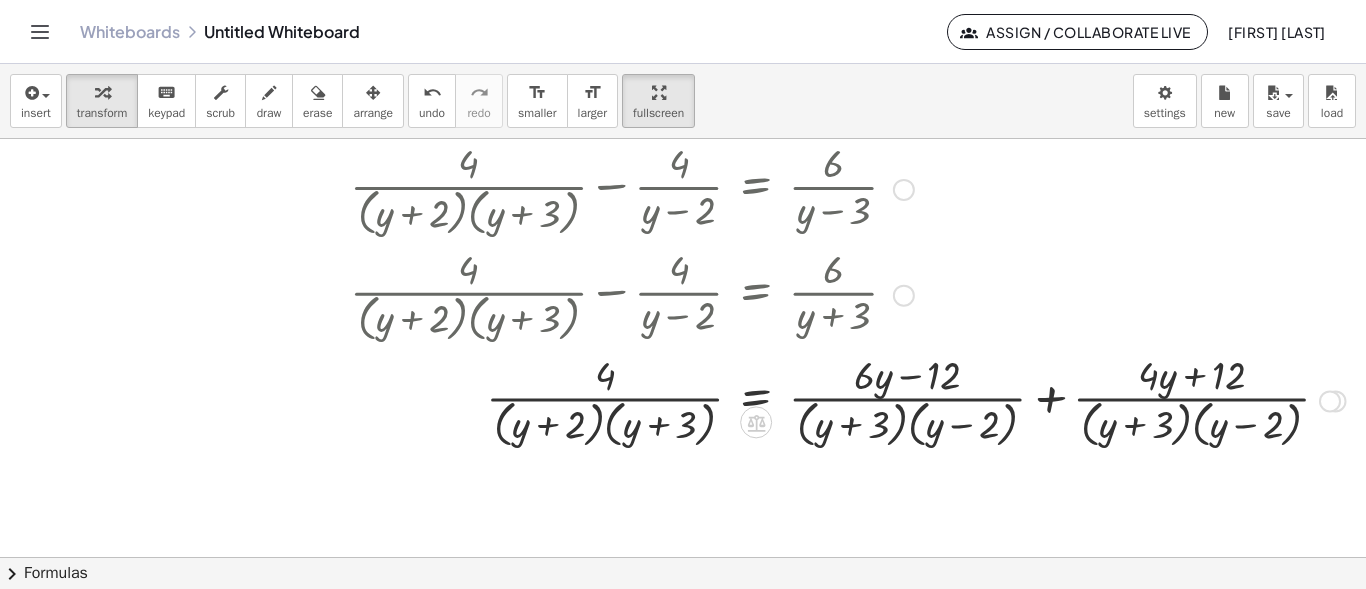 click at bounding box center (848, 400) 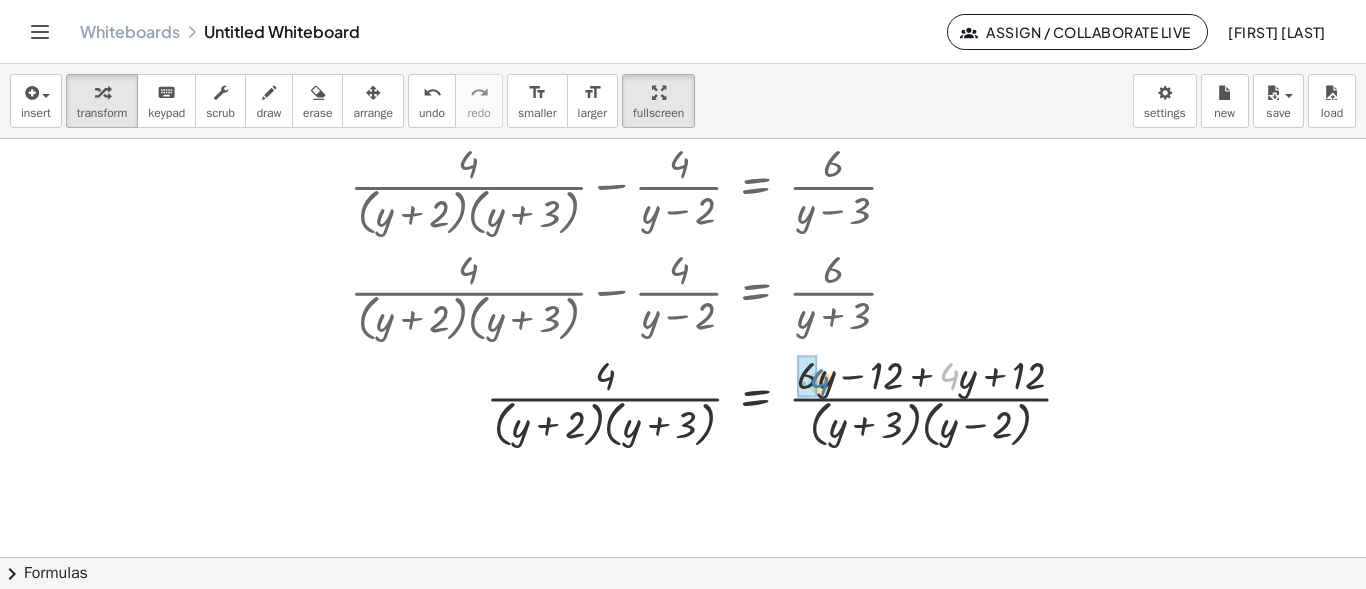 drag, startPoint x: 949, startPoint y: 374, endPoint x: 819, endPoint y: 380, distance: 130.13838 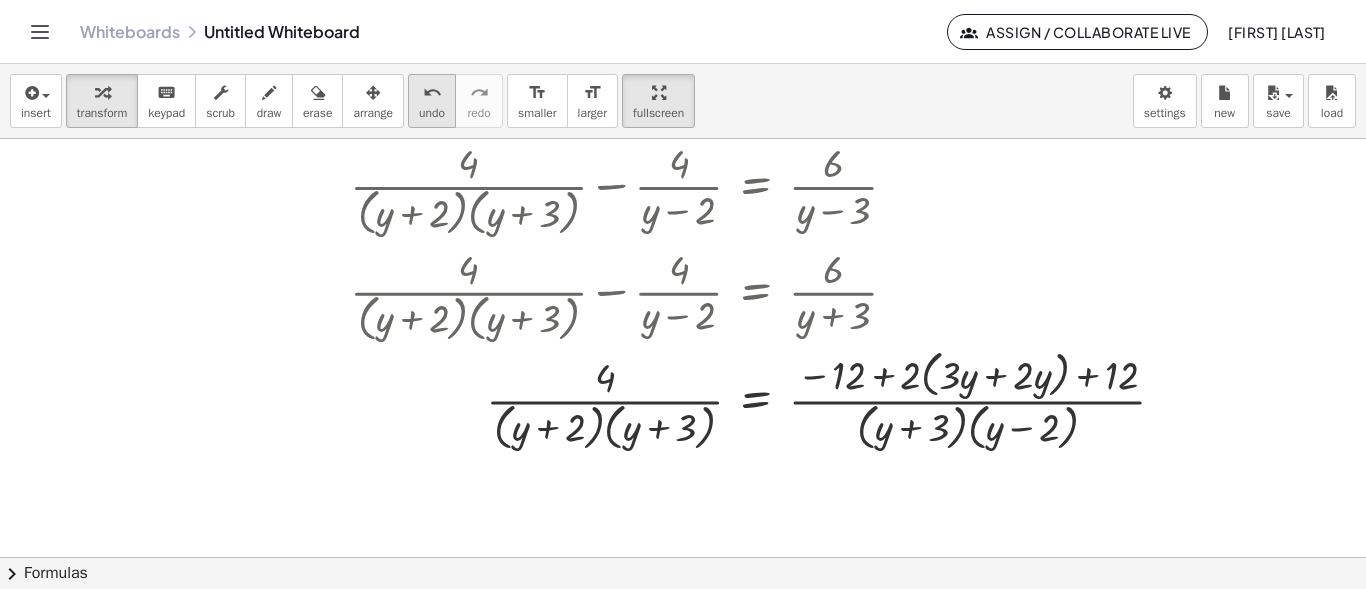 click on "undo" at bounding box center [432, 92] 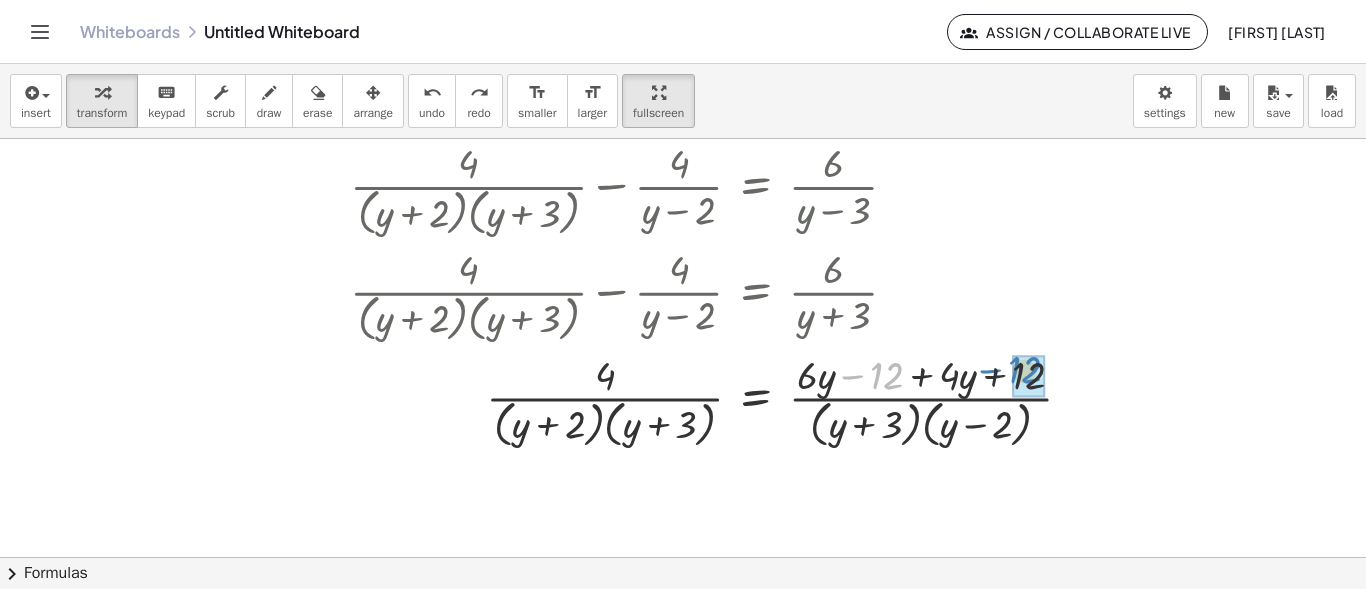 drag, startPoint x: 896, startPoint y: 364, endPoint x: 1031, endPoint y: 359, distance: 135.09256 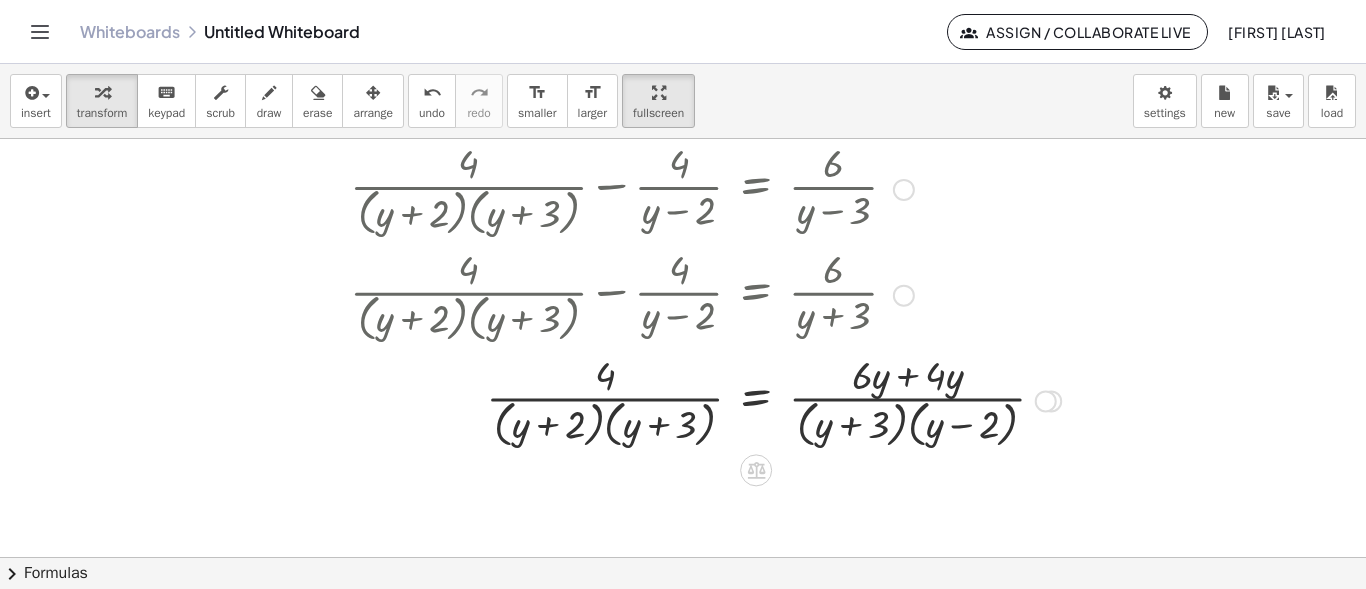click at bounding box center (705, 400) 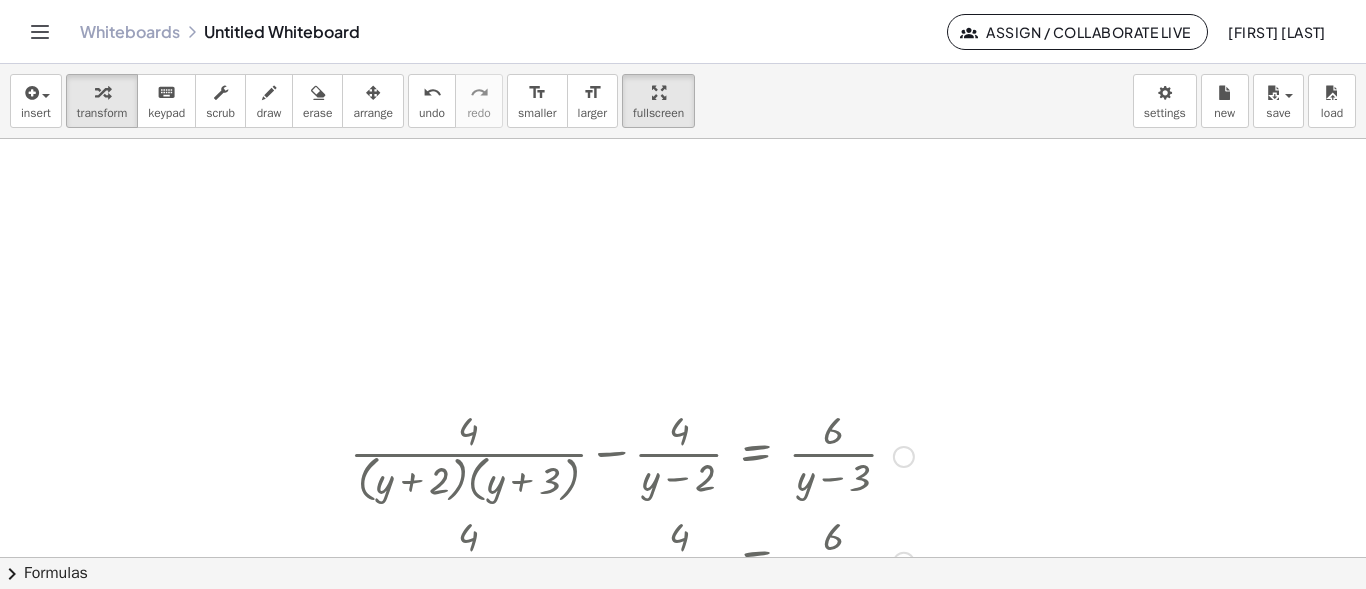 scroll, scrollTop: 2049, scrollLeft: 238, axis: both 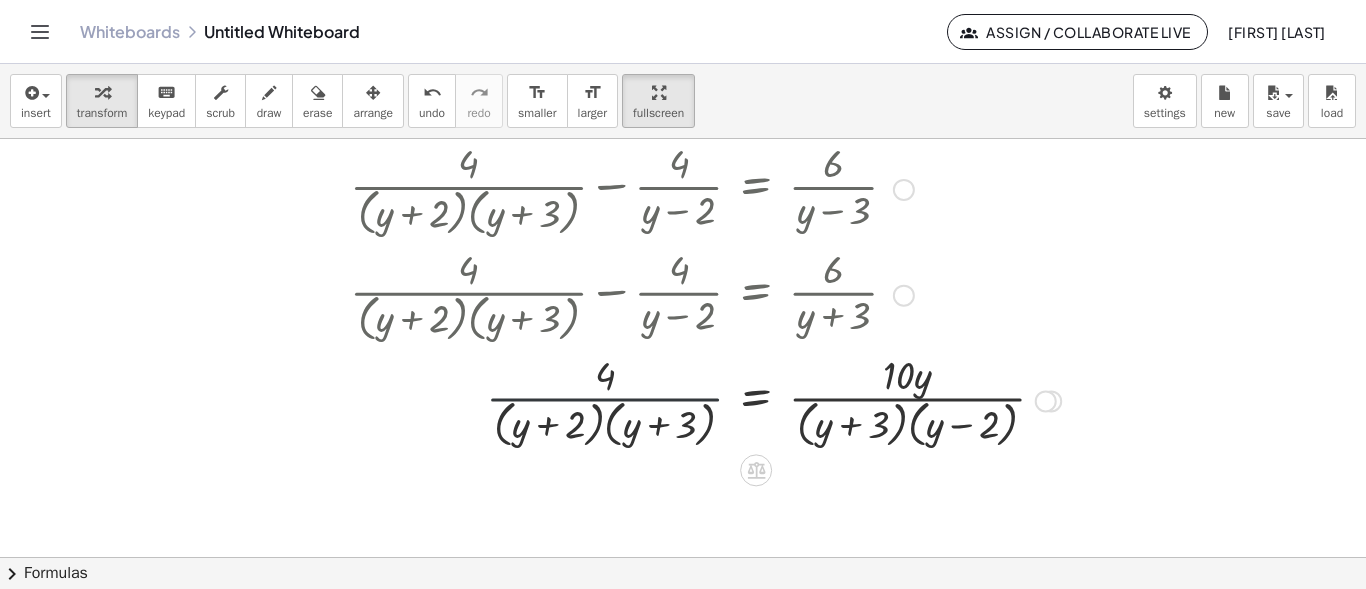 click at bounding box center (705, 400) 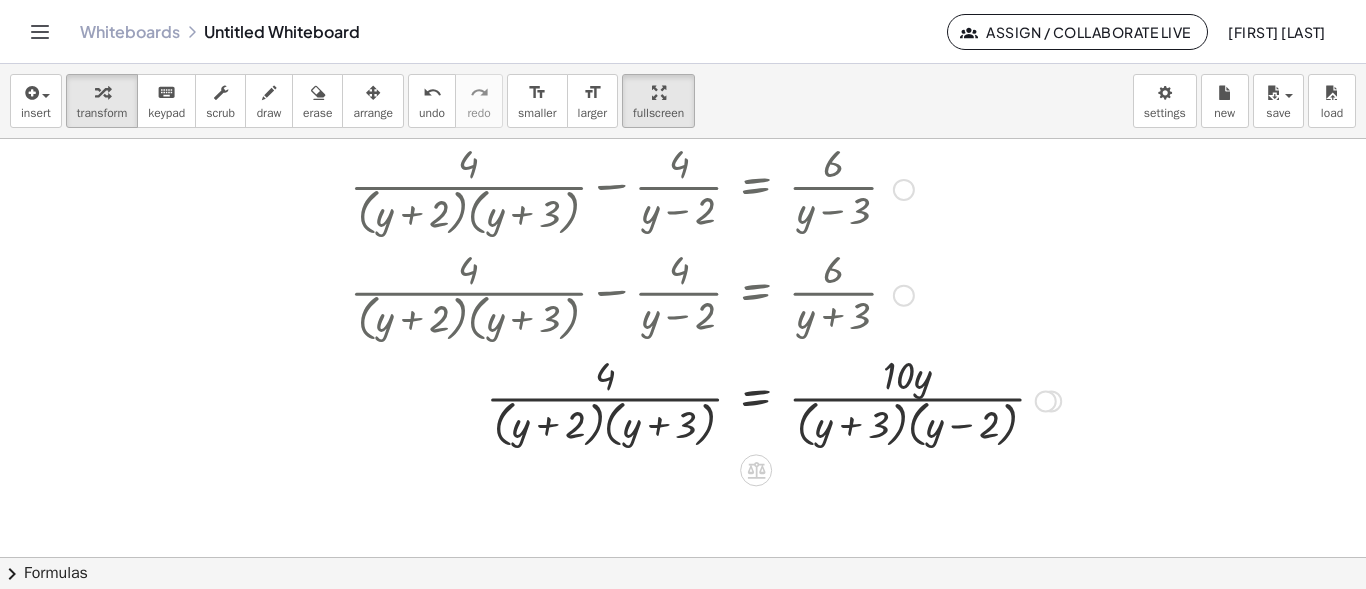 click at bounding box center (705, 400) 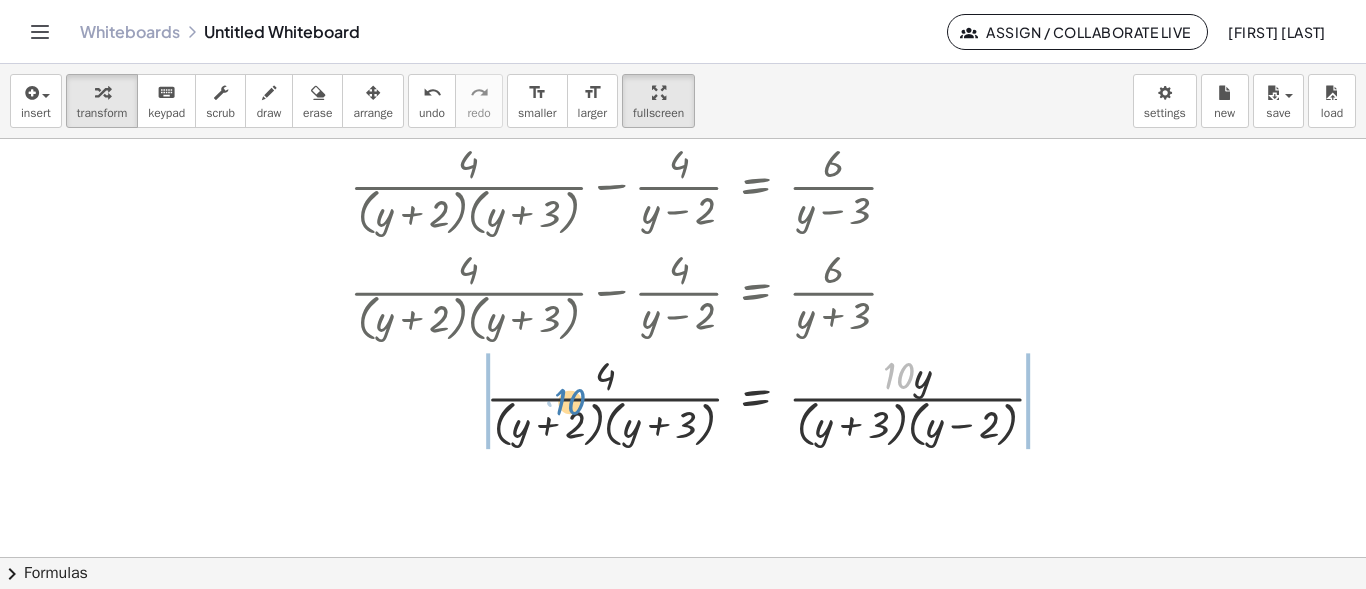 drag, startPoint x: 911, startPoint y: 386, endPoint x: 593, endPoint y: 415, distance: 319.31958 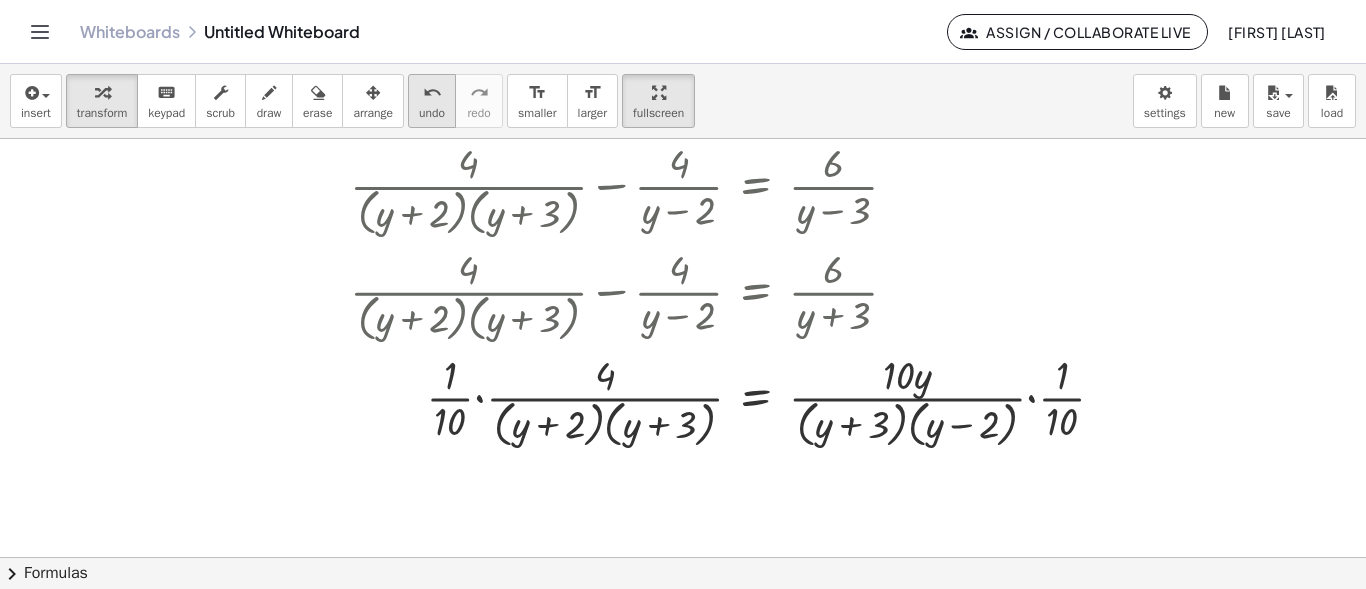 click on "undo" at bounding box center [432, 93] 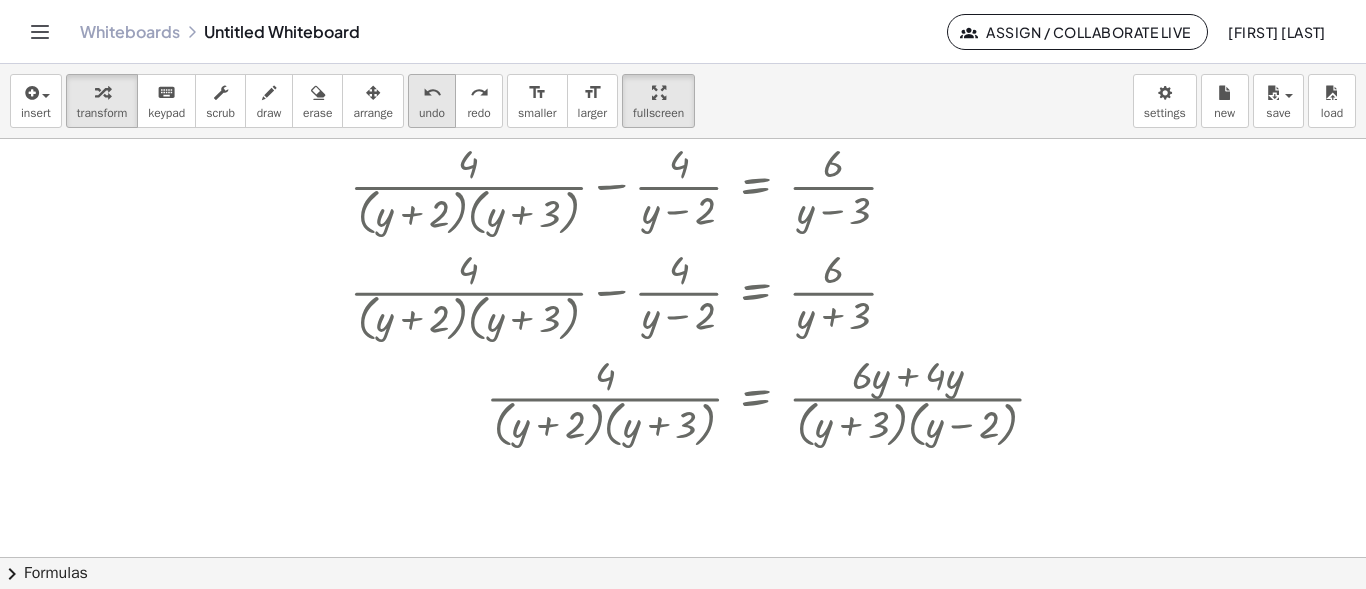click on "undo" at bounding box center [432, 93] 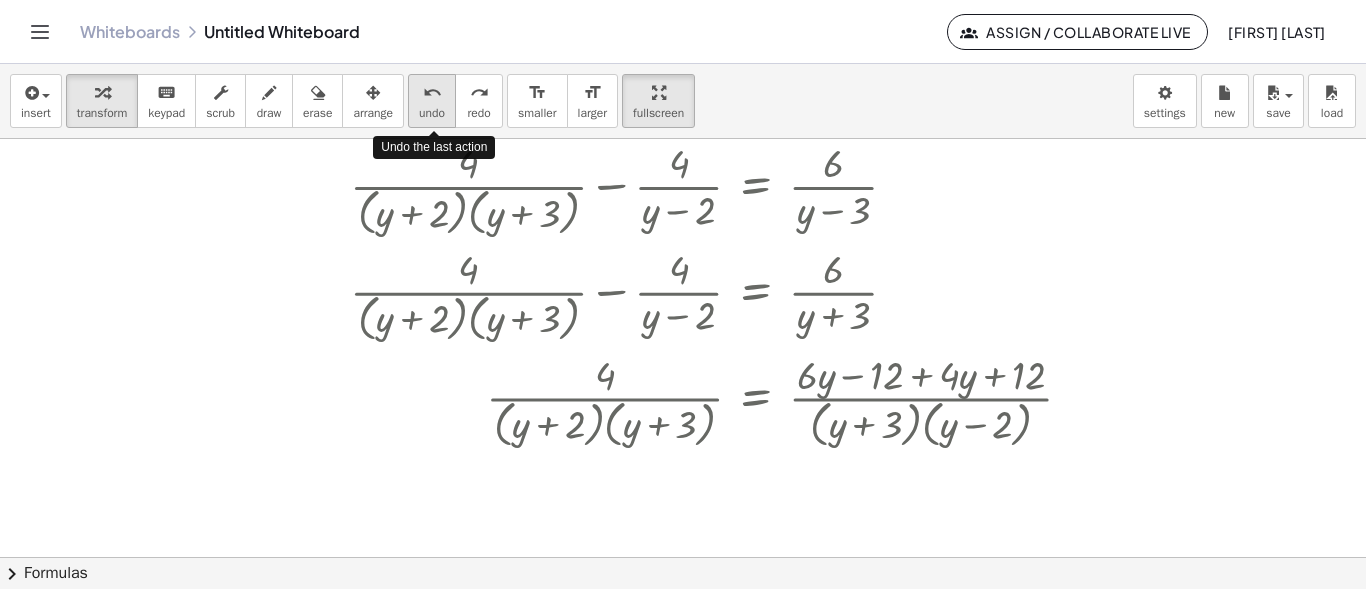 click on "undo" at bounding box center (432, 93) 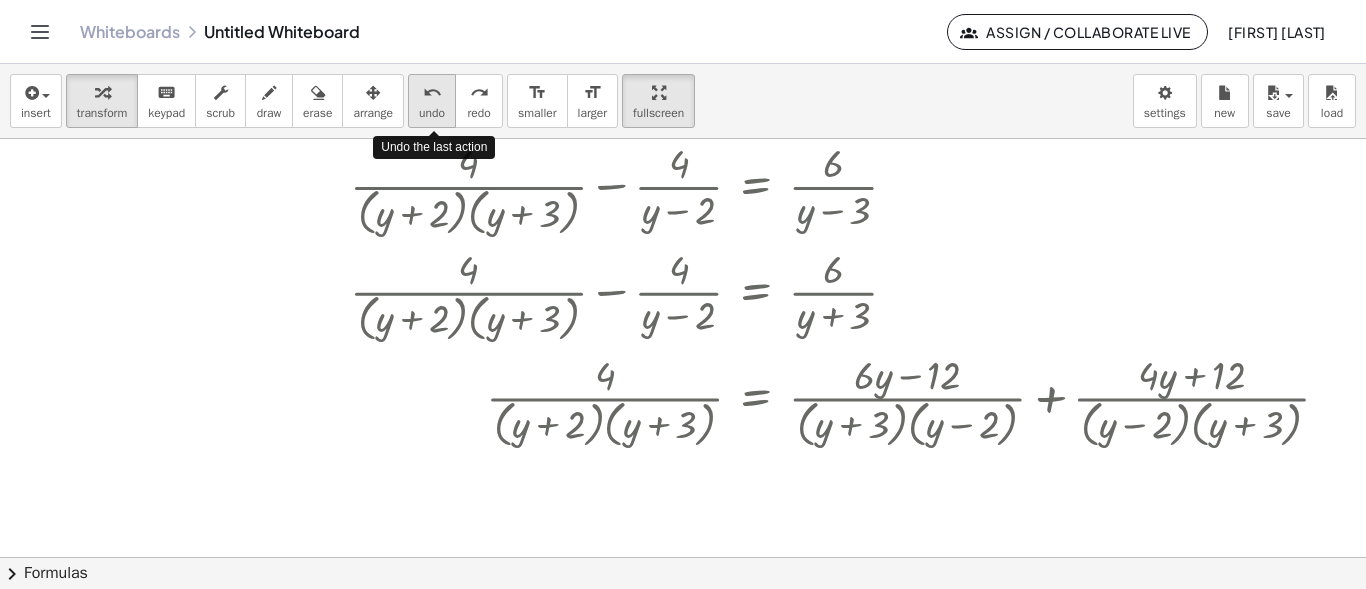 click on "undo" at bounding box center (432, 93) 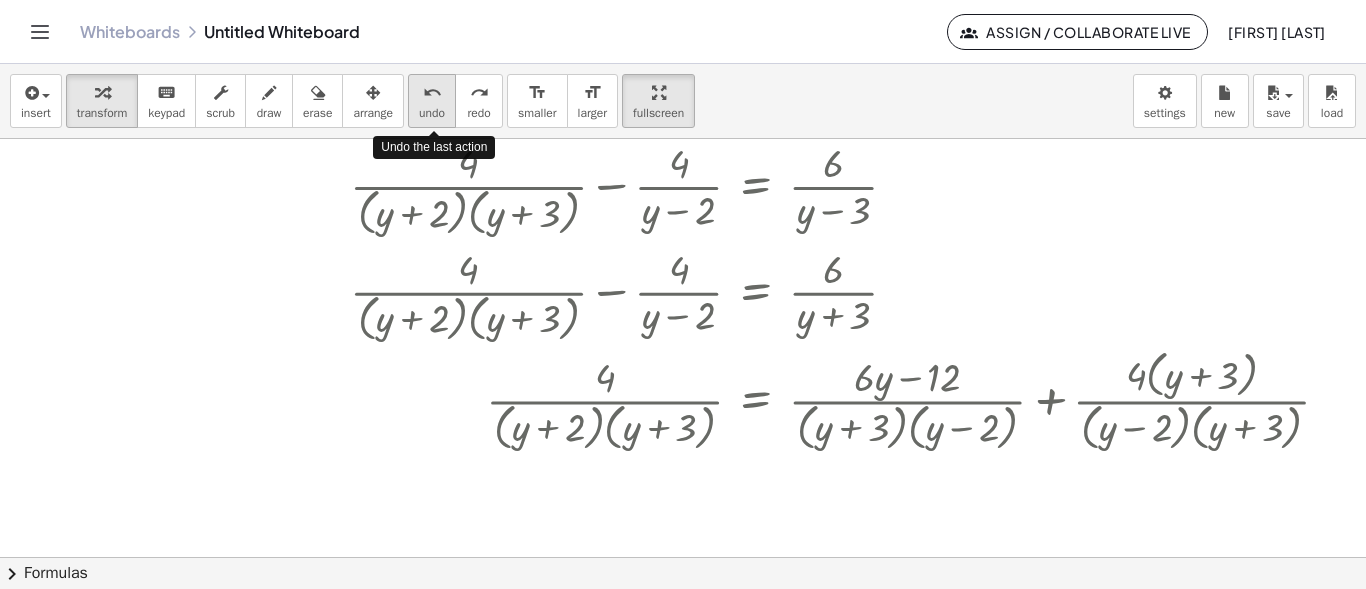 click on "undo" at bounding box center (432, 93) 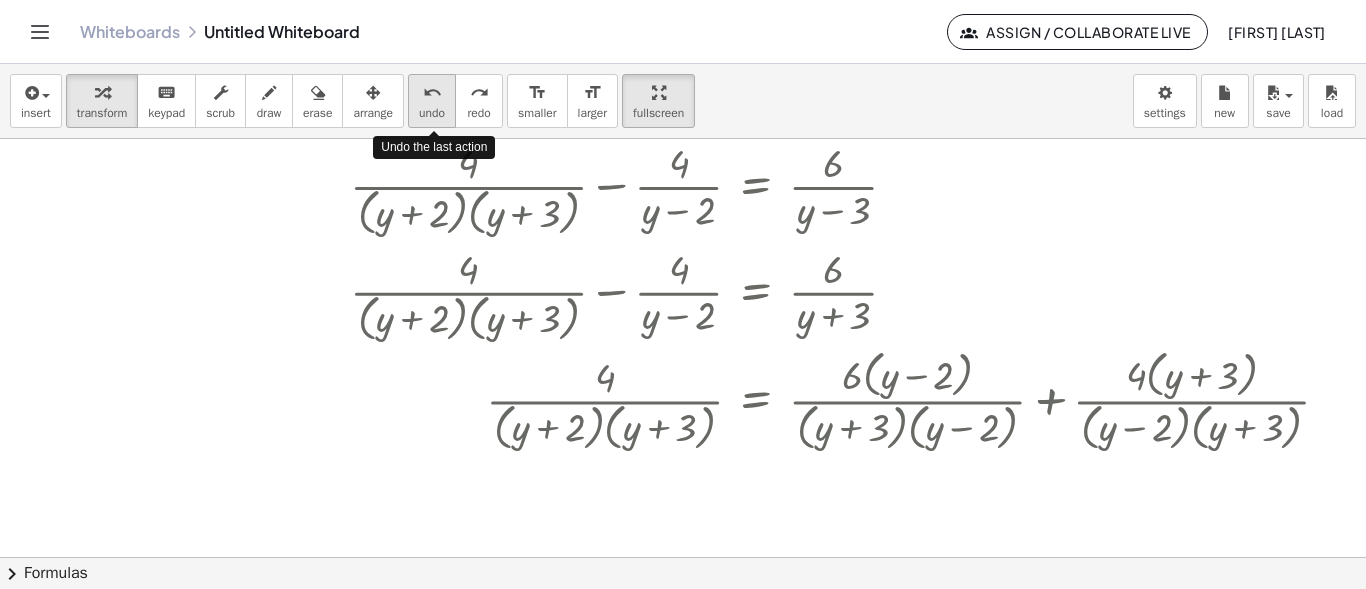 click on "undo" at bounding box center (432, 93) 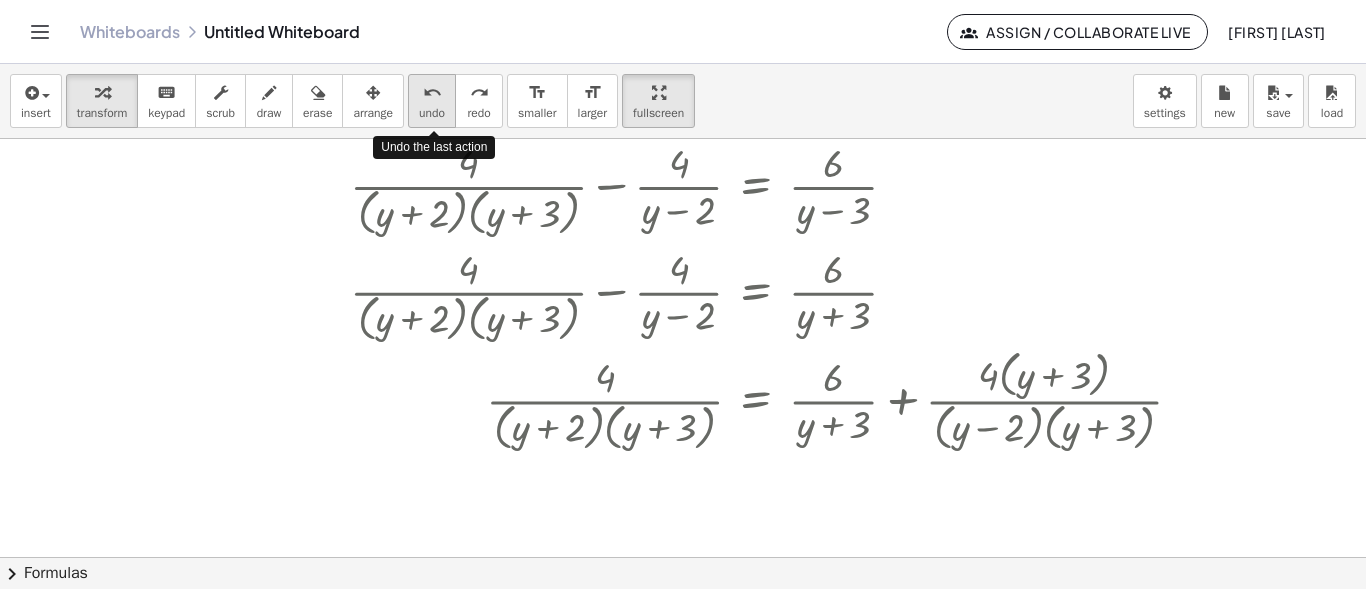 click on "undo" at bounding box center [432, 93] 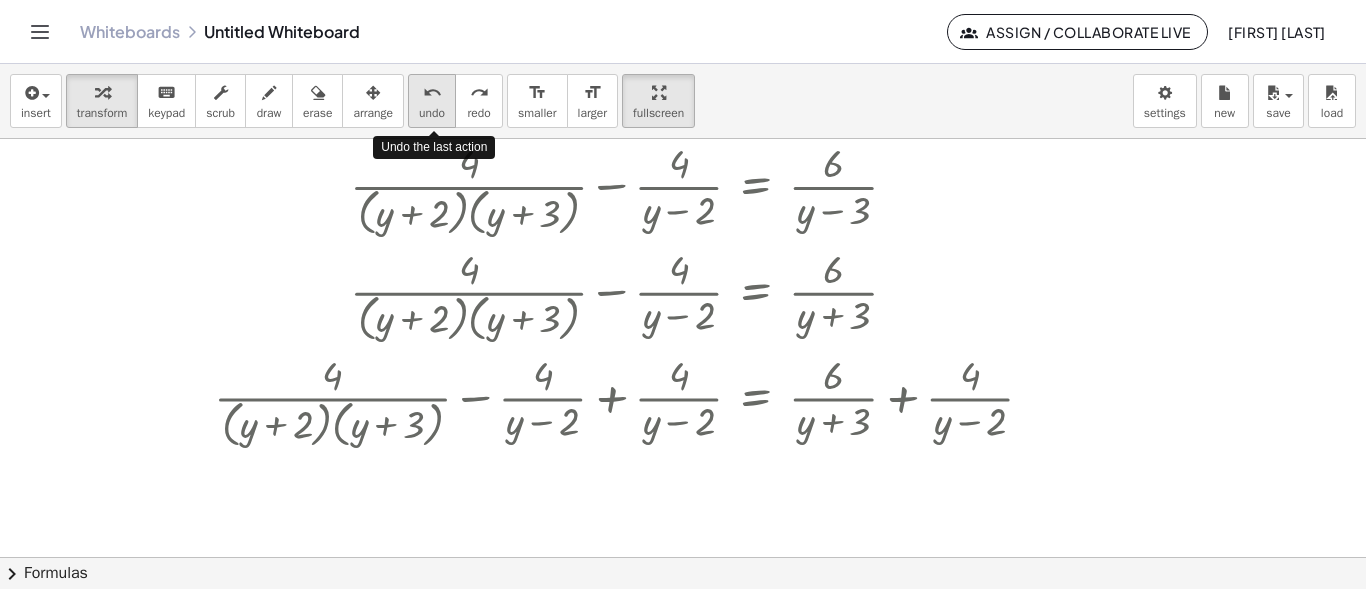 click on "undo" at bounding box center [432, 93] 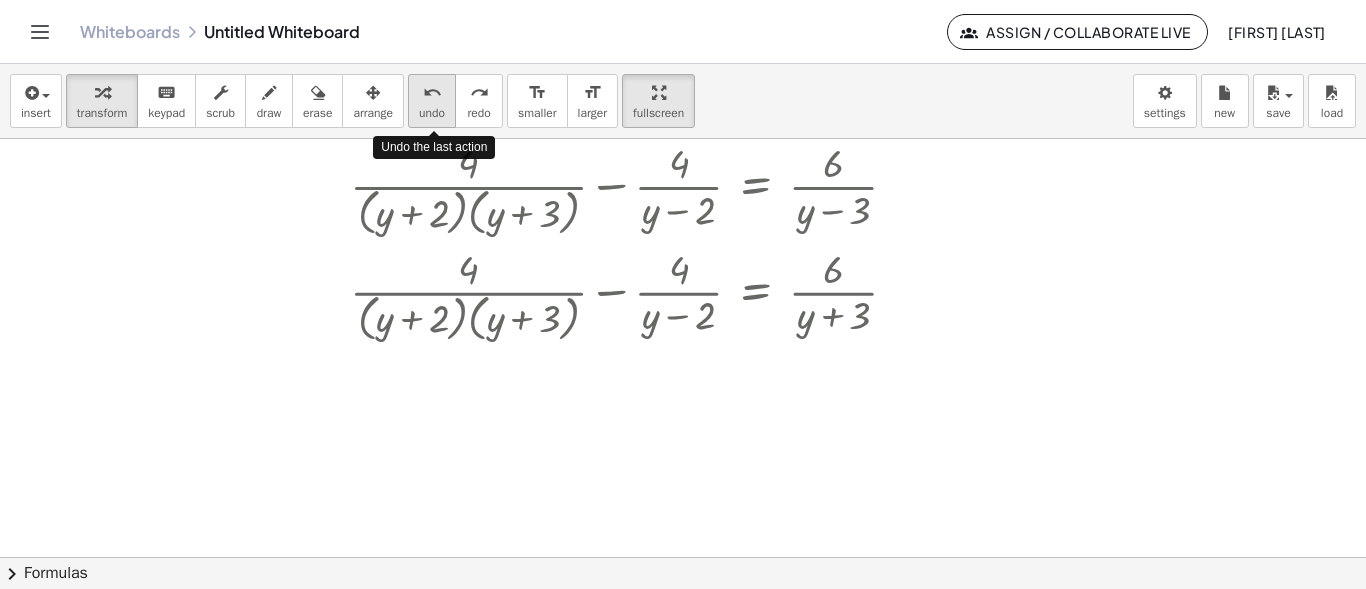 click on "undo" at bounding box center [432, 93] 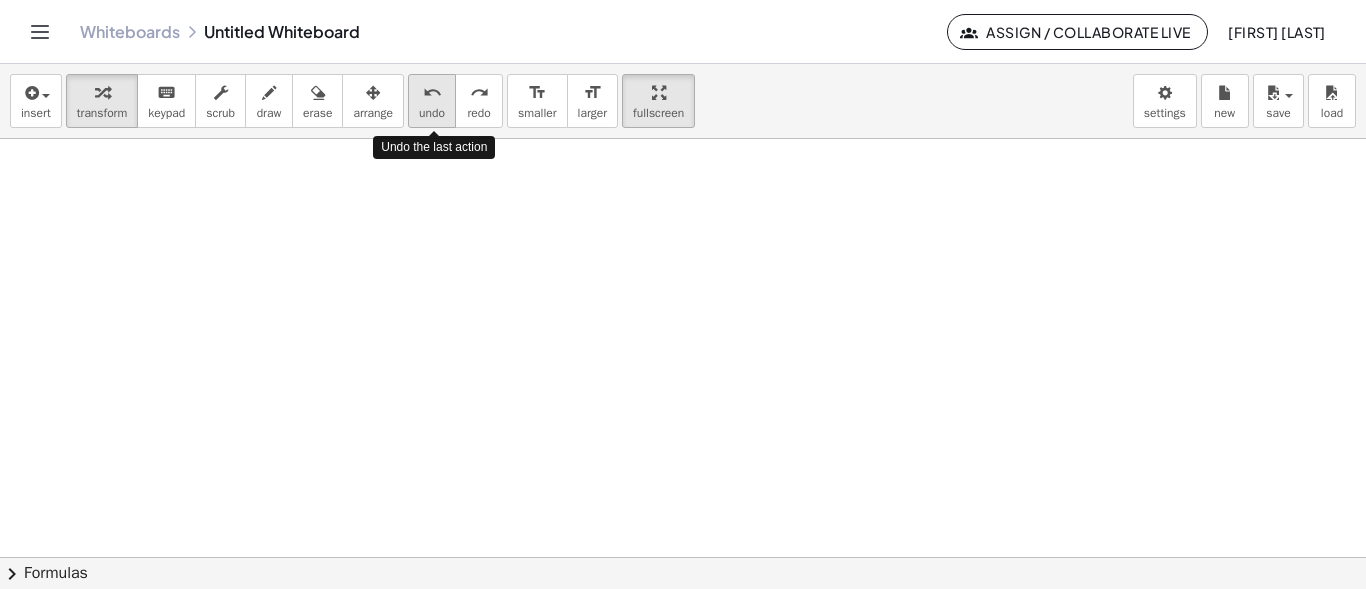 click on "undo" at bounding box center (432, 93) 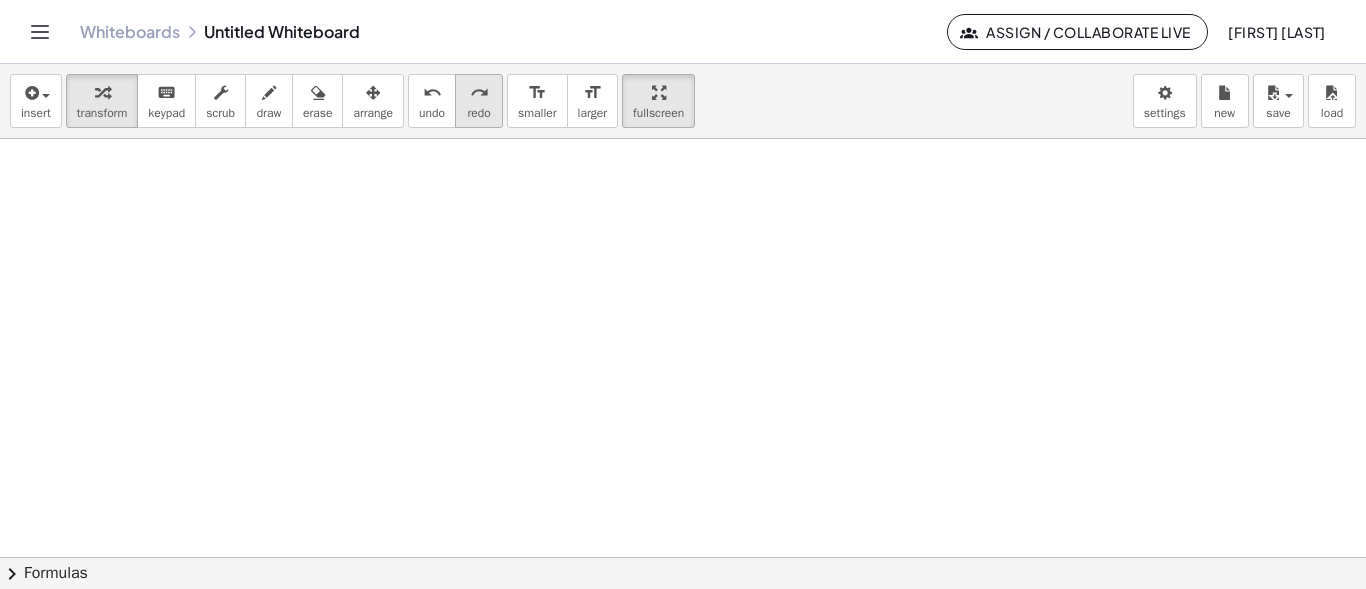 click on "redo redo" at bounding box center [479, 101] 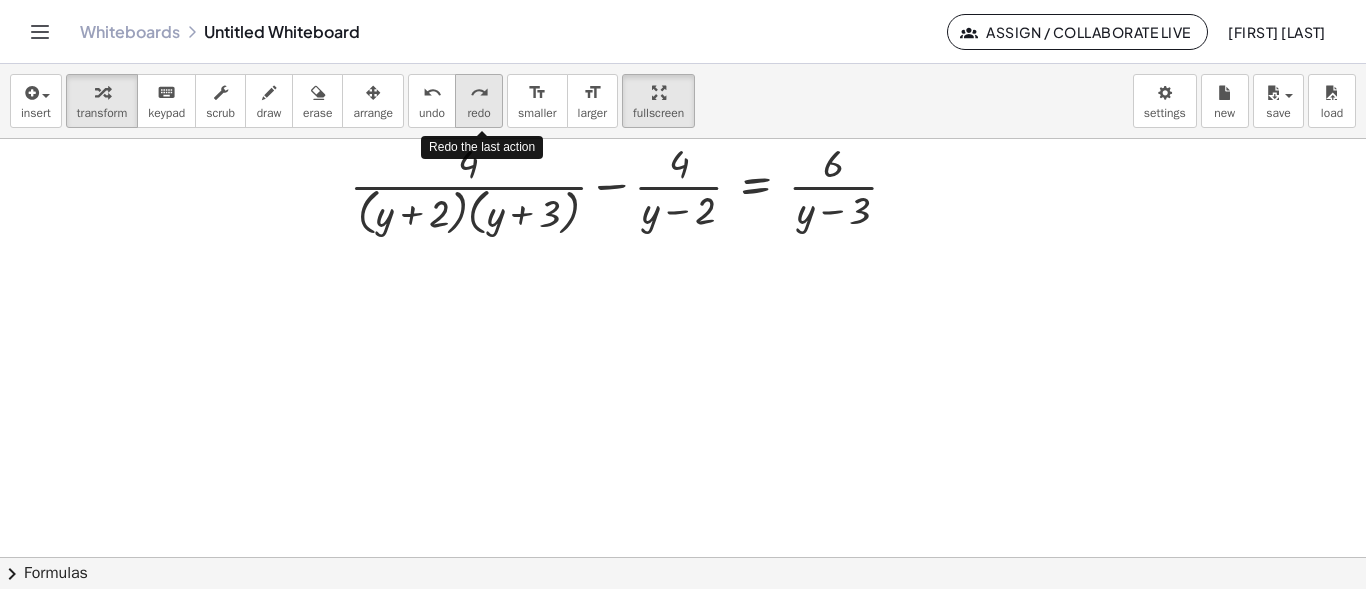 click on "redo redo" at bounding box center [479, 101] 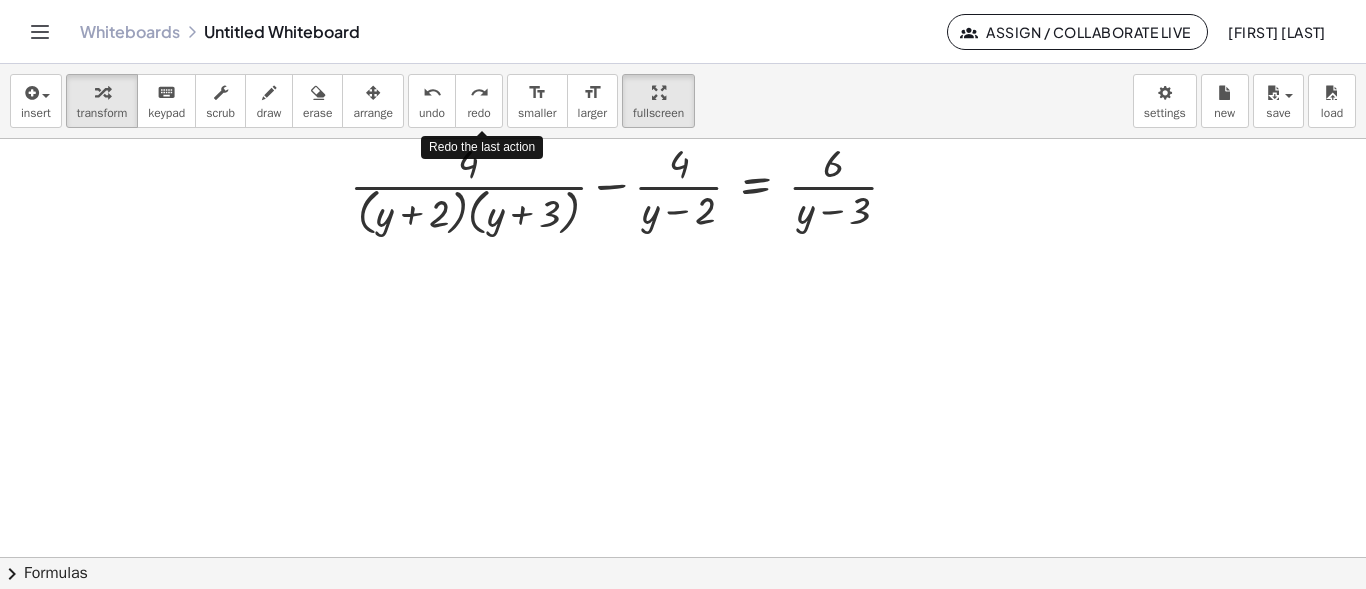 click on "redo" at bounding box center [479, 93] 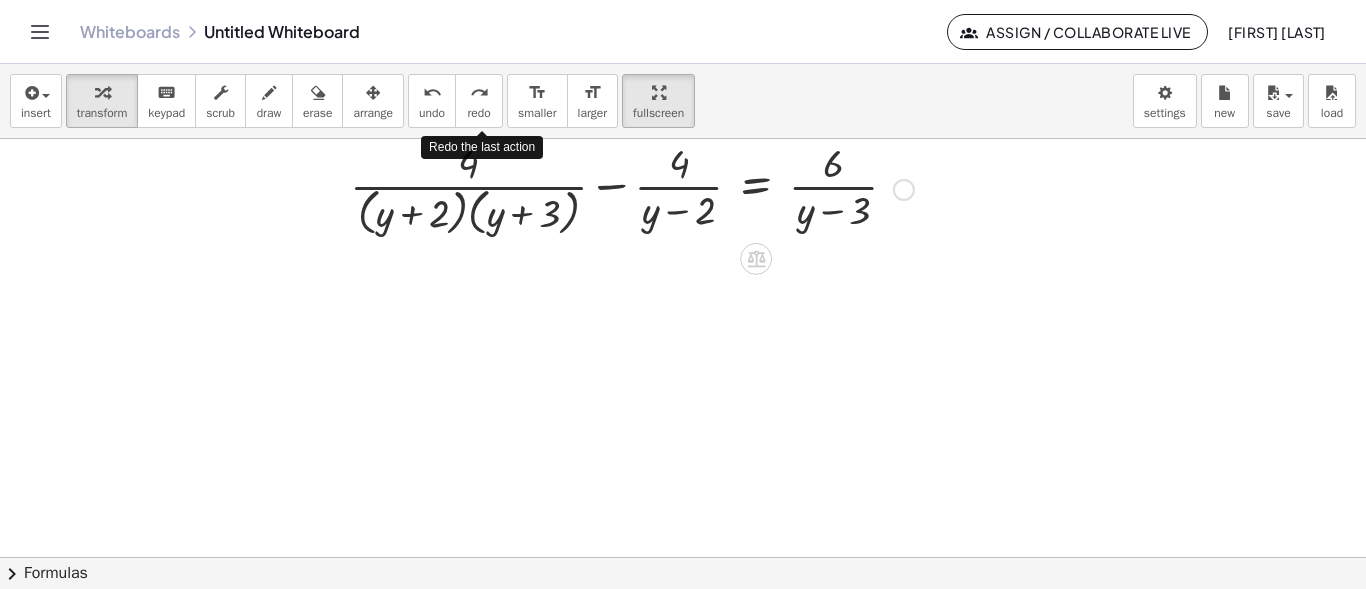 click at bounding box center [632, 188] 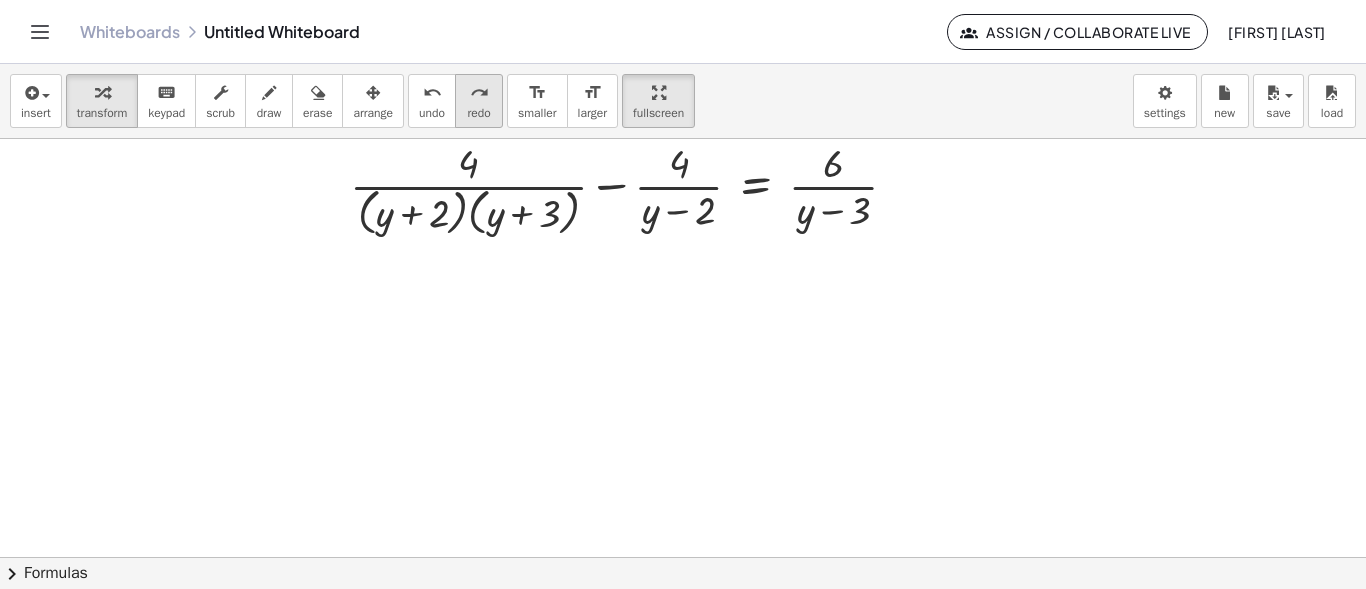click on "redo" at bounding box center (478, 113) 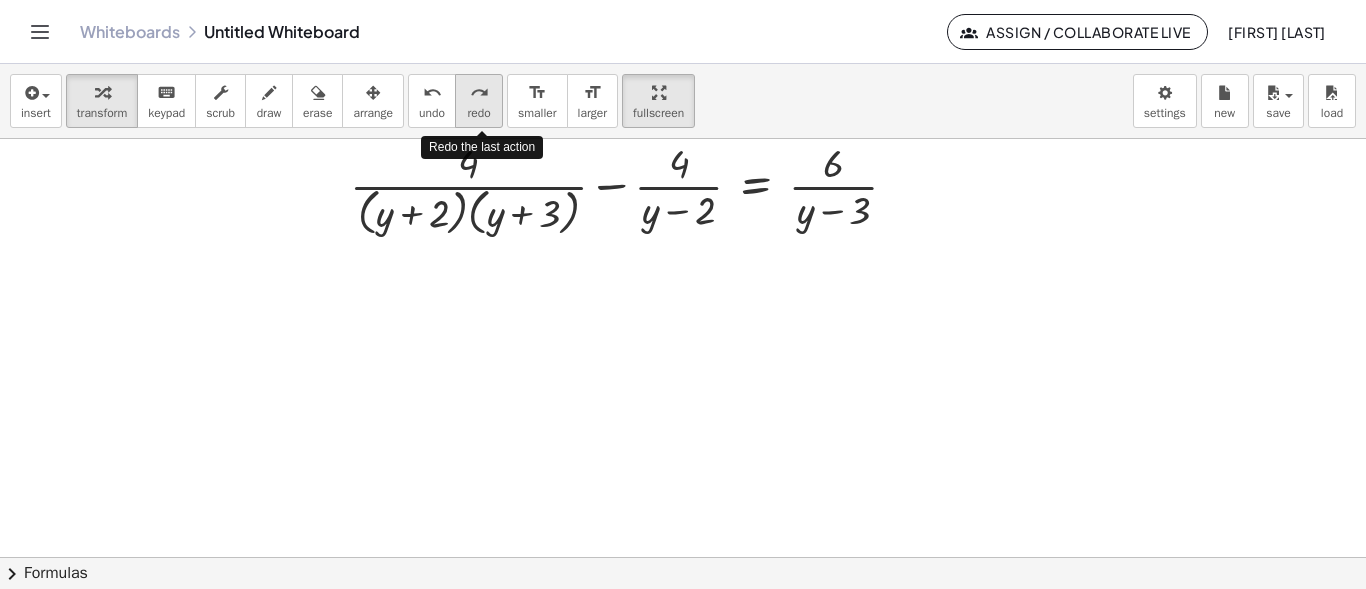 click on "redo" at bounding box center (478, 113) 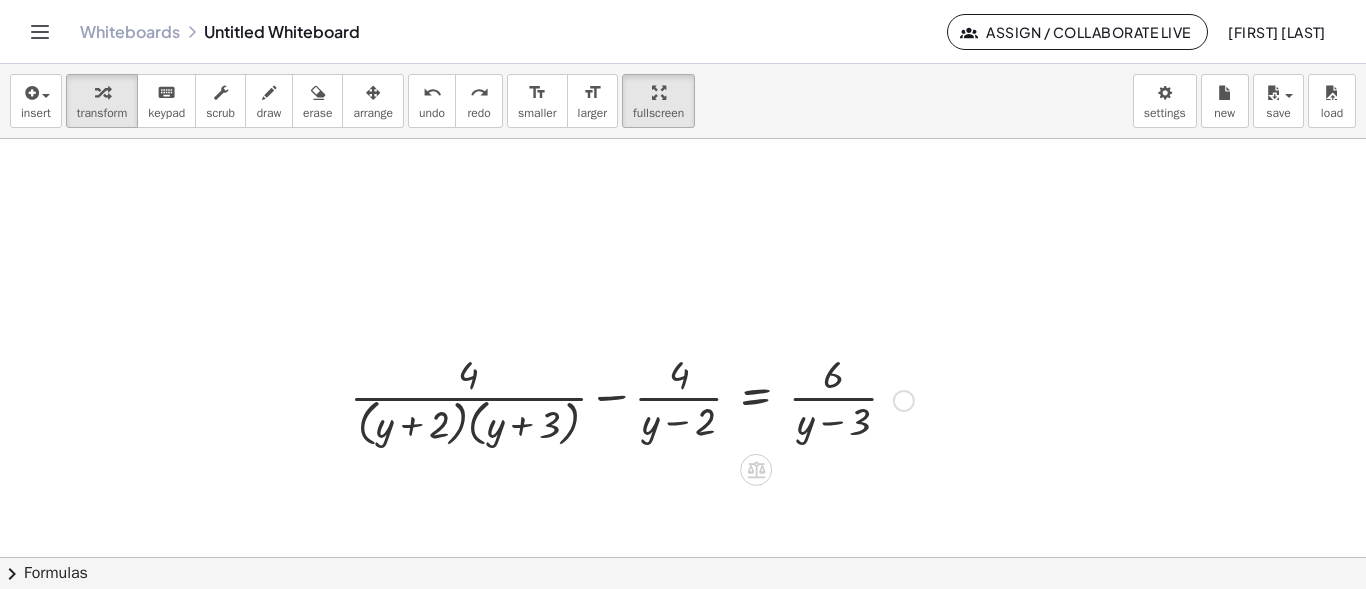 scroll, scrollTop: 2105, scrollLeft: 238, axis: both 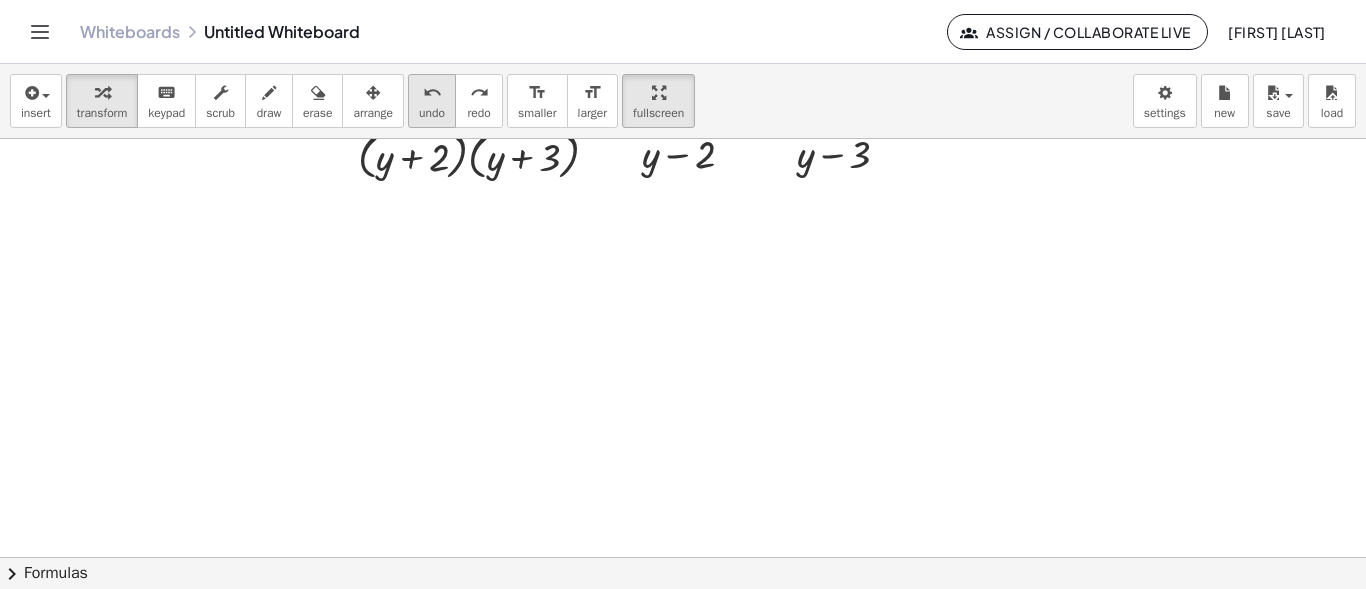 click on "undo" at bounding box center [432, 93] 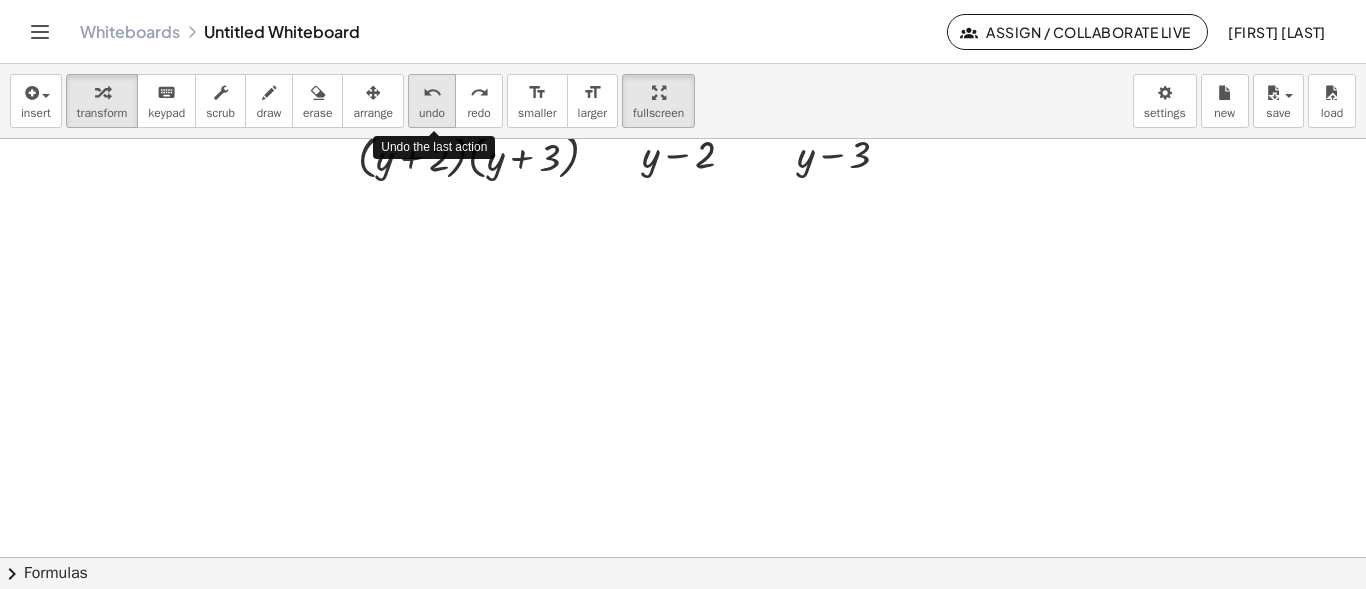 click on "undo" at bounding box center [432, 93] 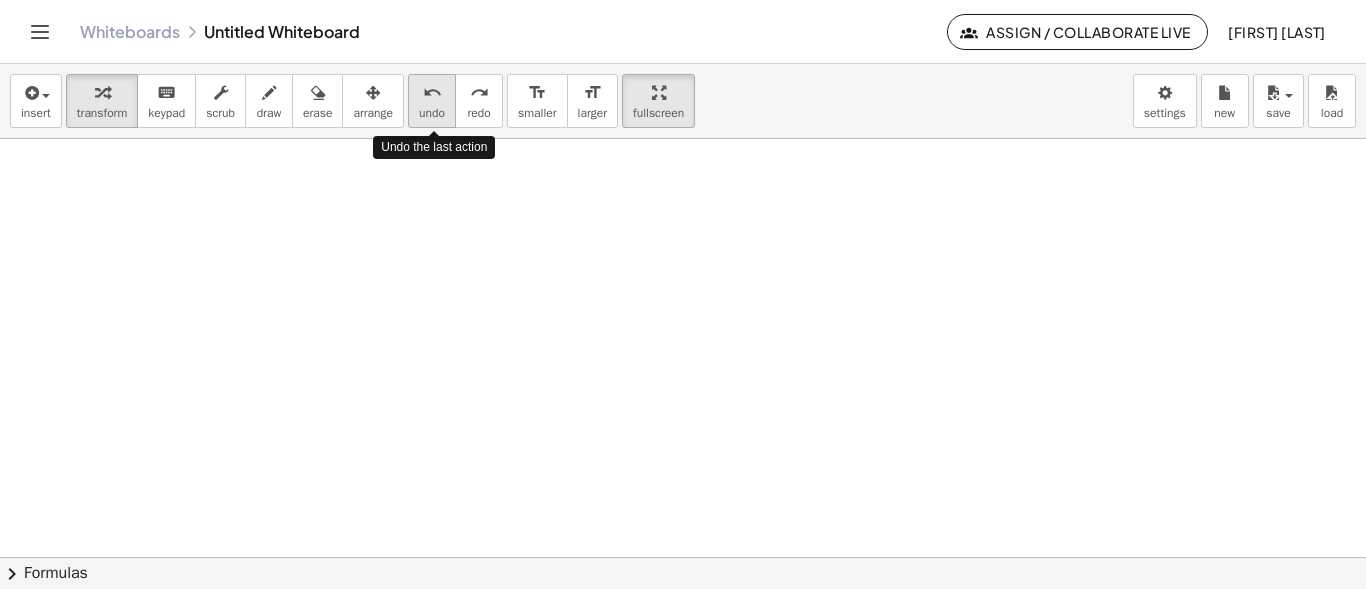 click on "undo" at bounding box center [432, 93] 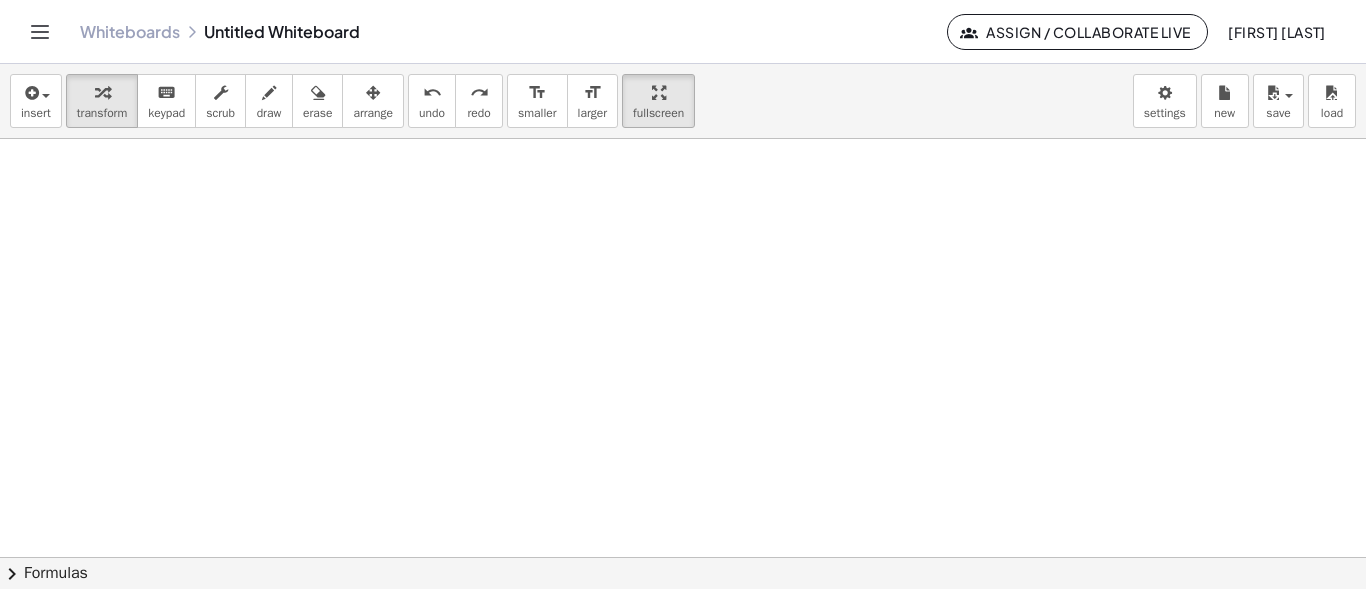 scroll, scrollTop: 1572, scrollLeft: 238, axis: both 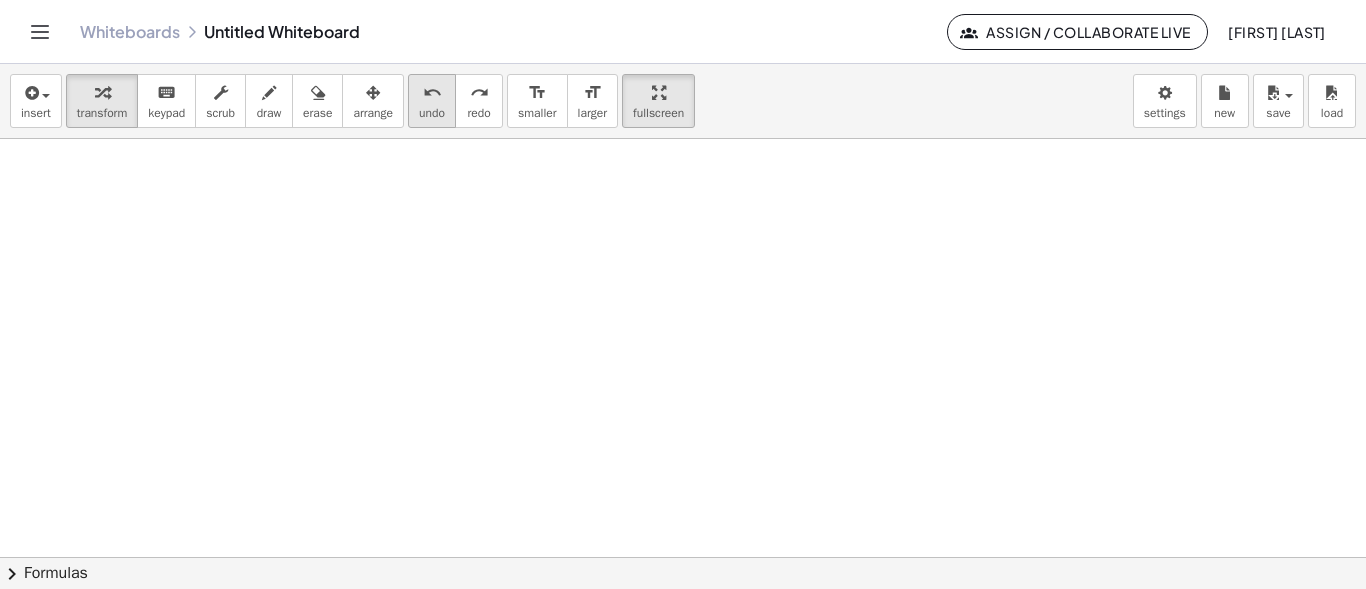click on "undo" at bounding box center [432, 93] 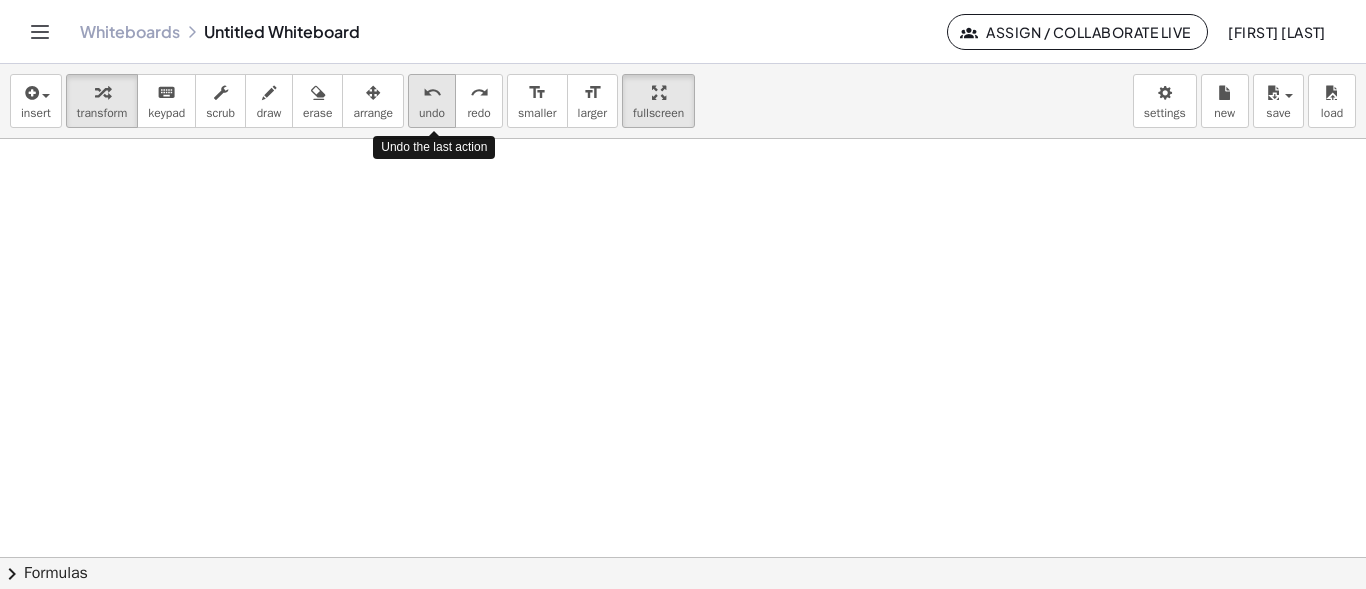 click on "undo" at bounding box center [432, 93] 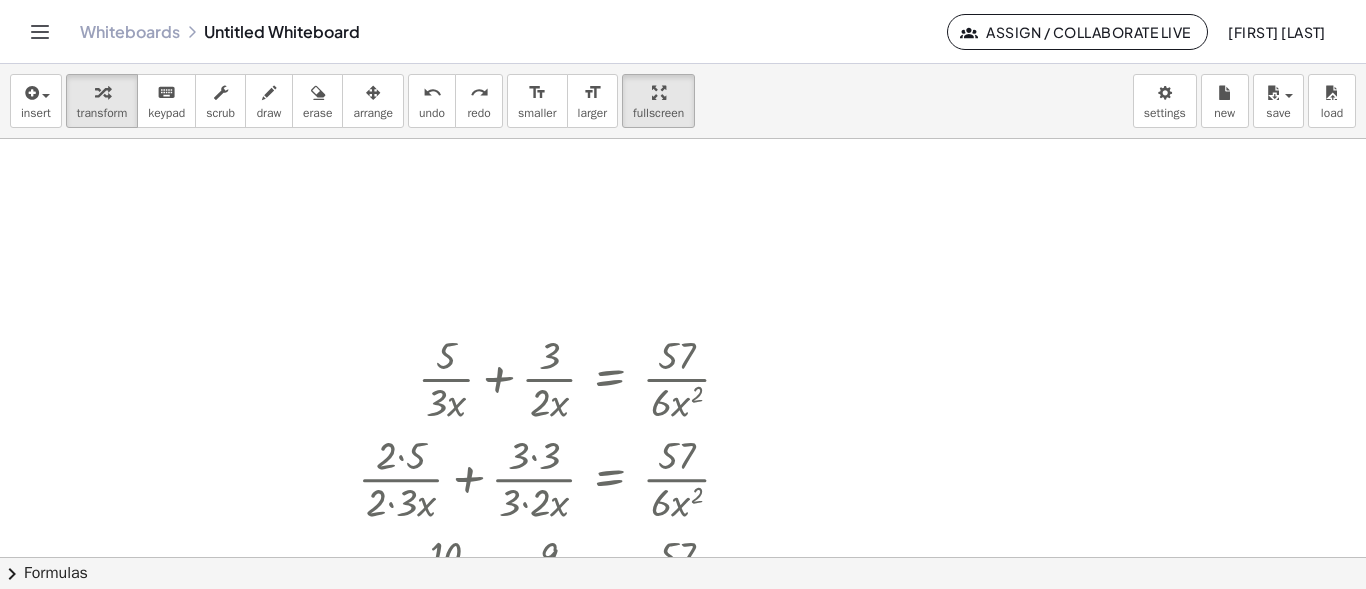 scroll, scrollTop: 772, scrollLeft: 238, axis: both 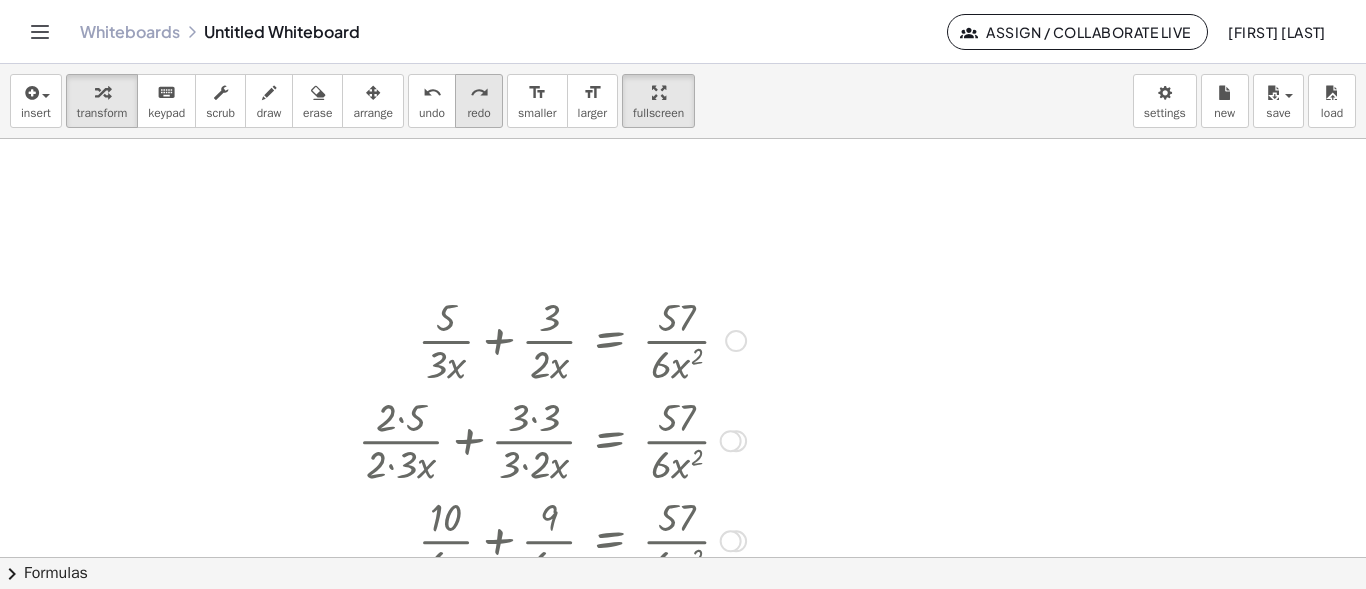 click on "redo" at bounding box center (479, 93) 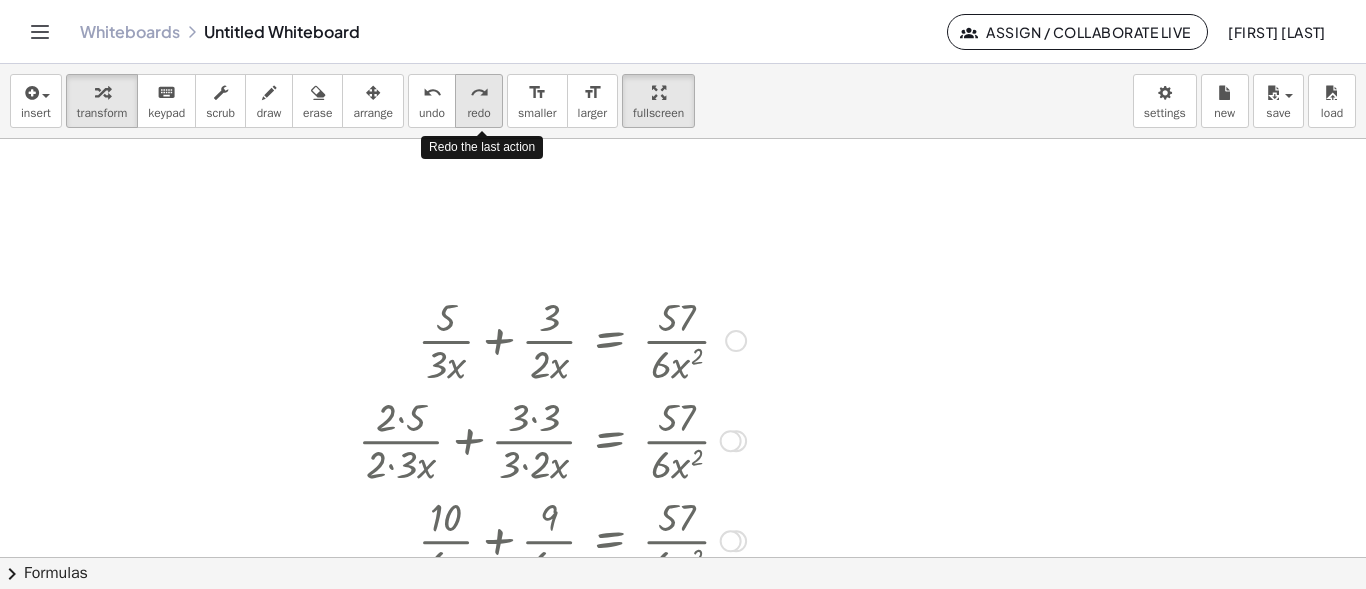 click on "redo" at bounding box center [479, 93] 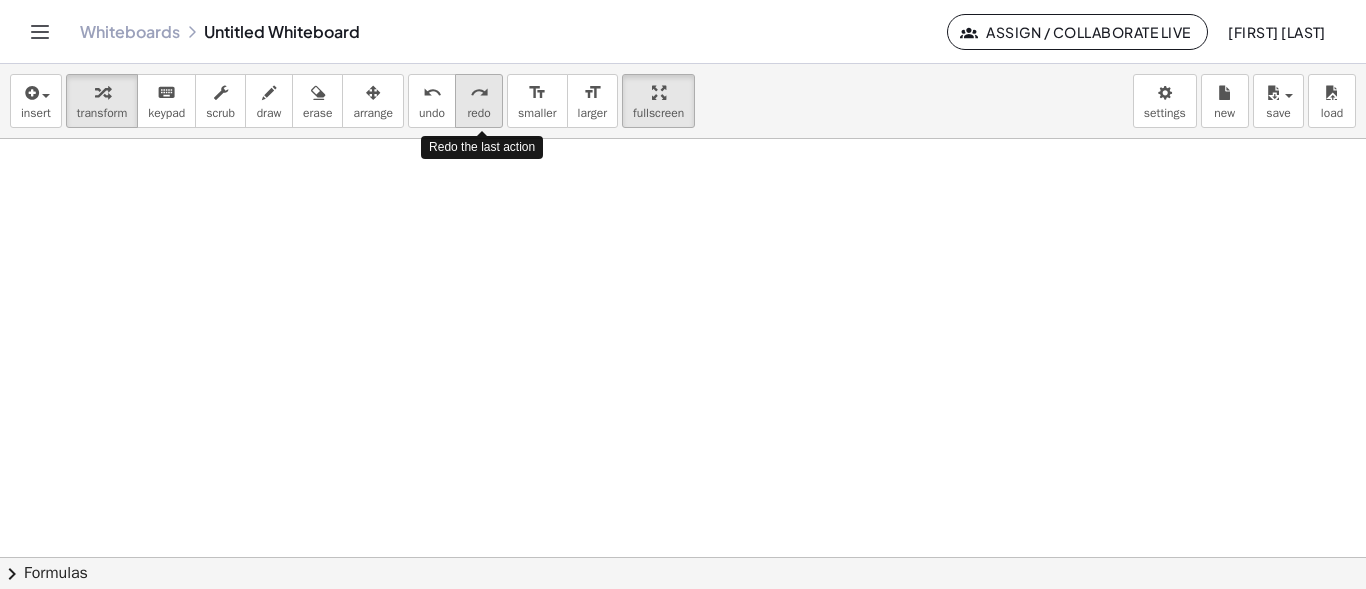 click on "redo" at bounding box center (479, 93) 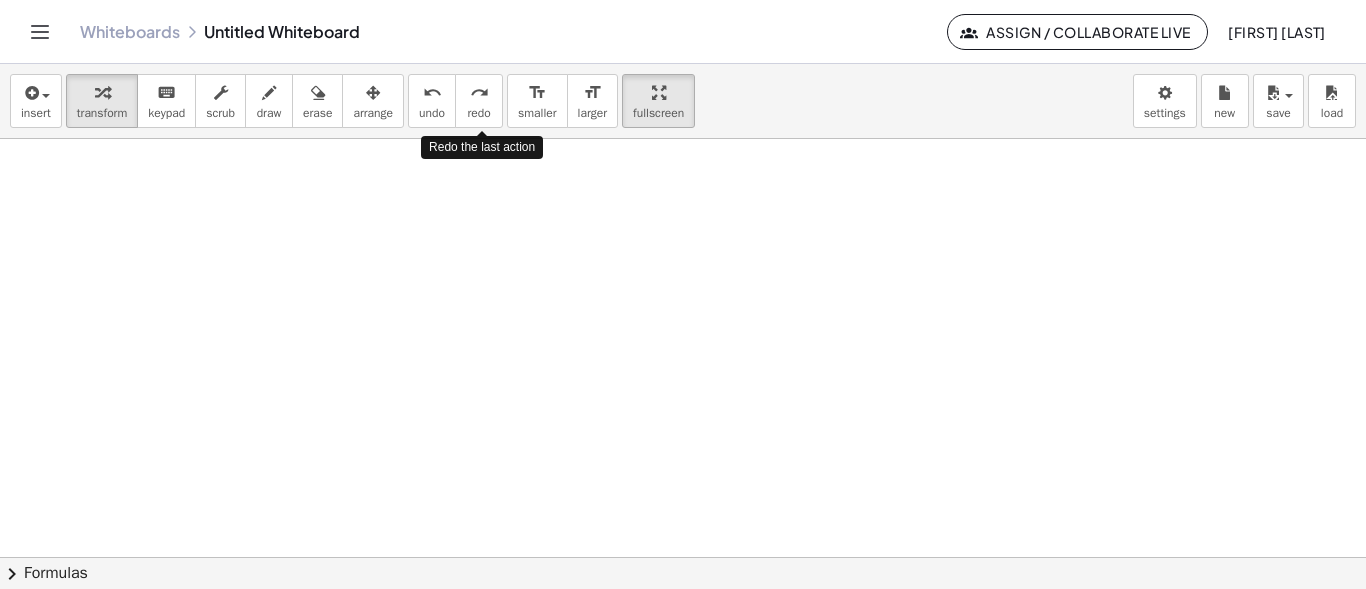click on "redo" at bounding box center [479, 93] 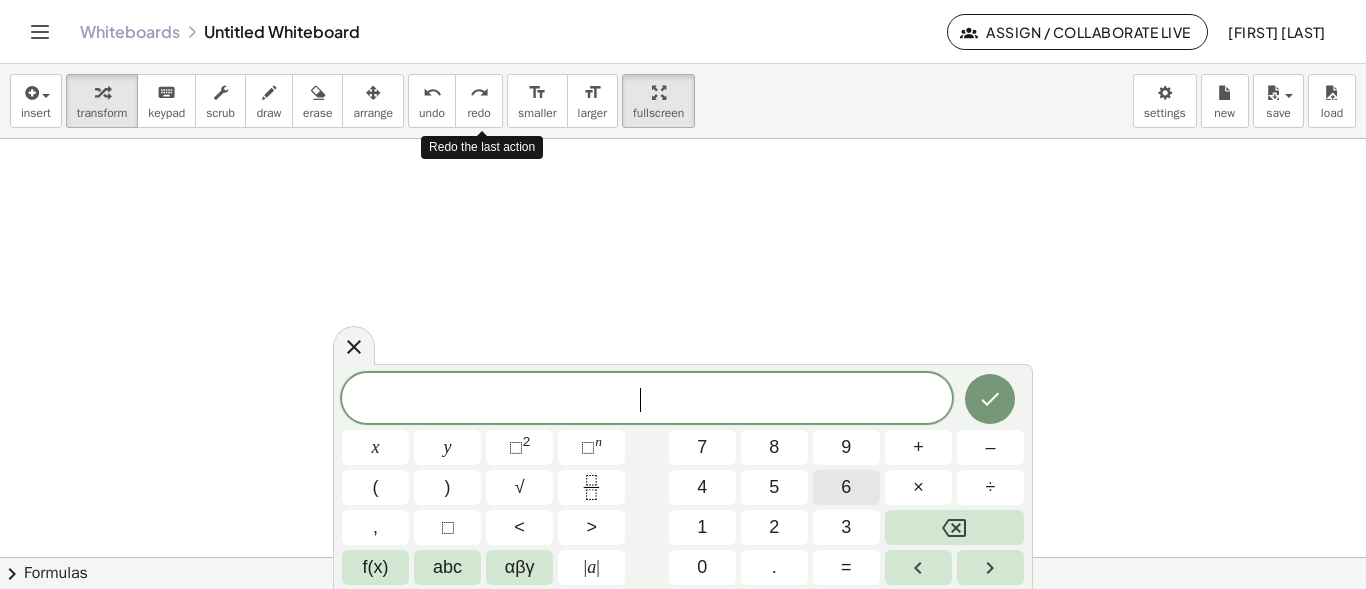 scroll, scrollTop: 1759, scrollLeft: 238, axis: both 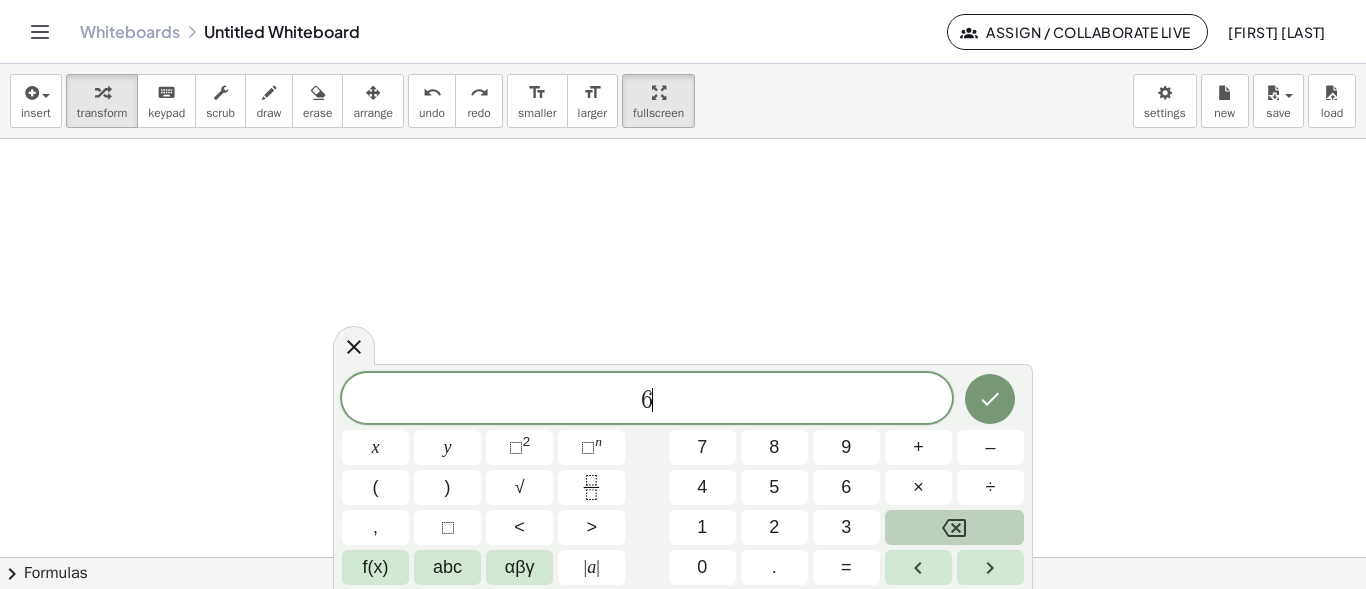 click 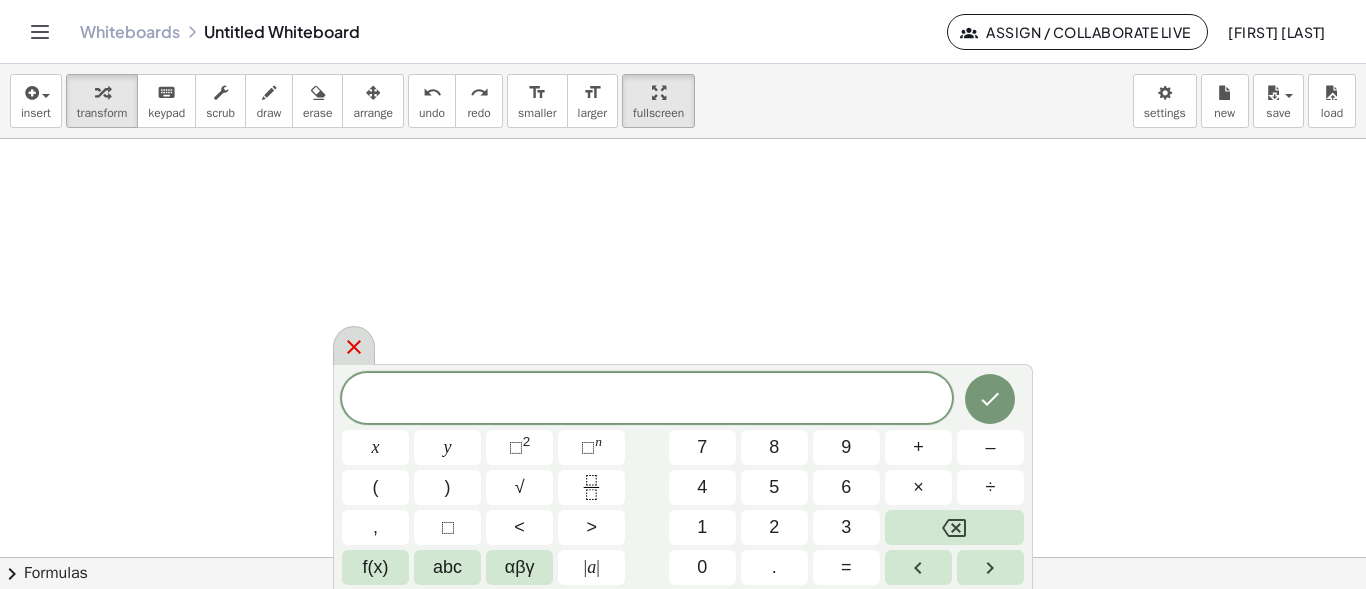 click 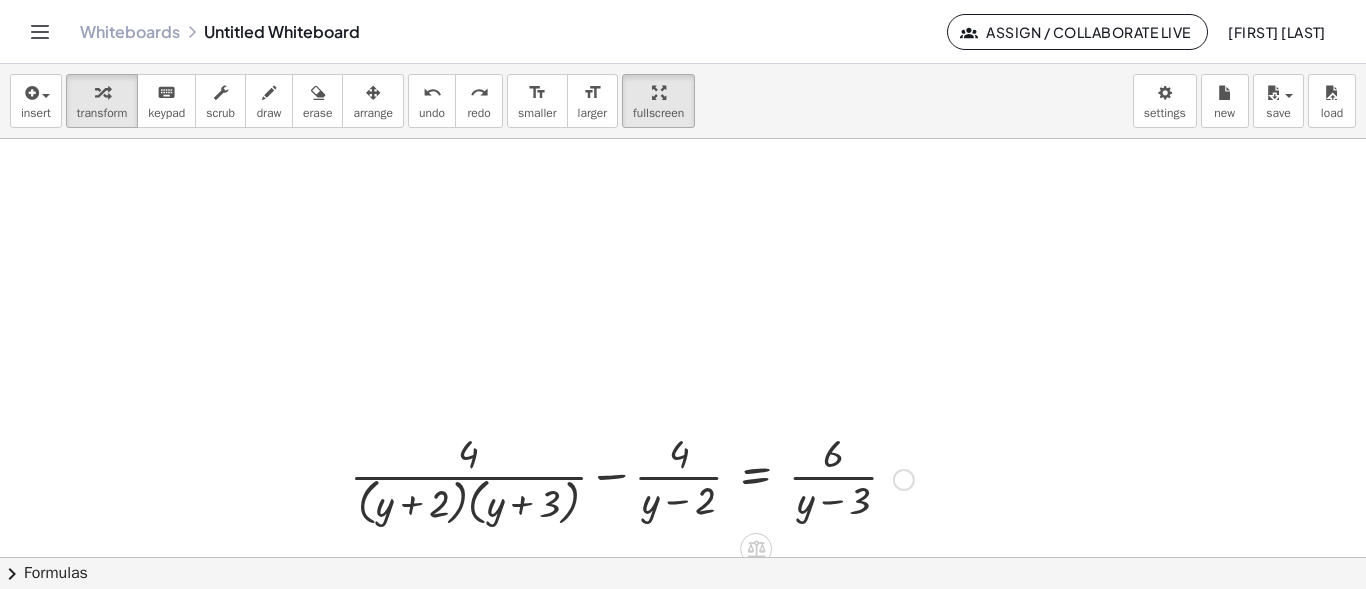 click at bounding box center (904, 480) 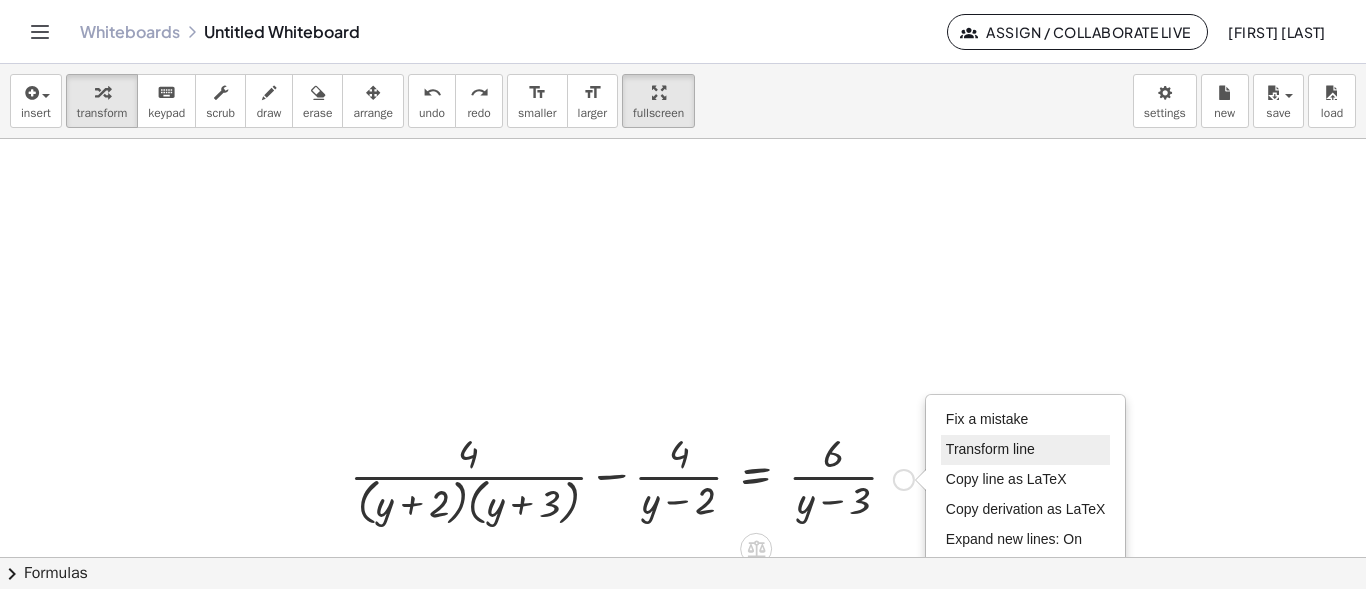 click on "Transform line" at bounding box center [990, 449] 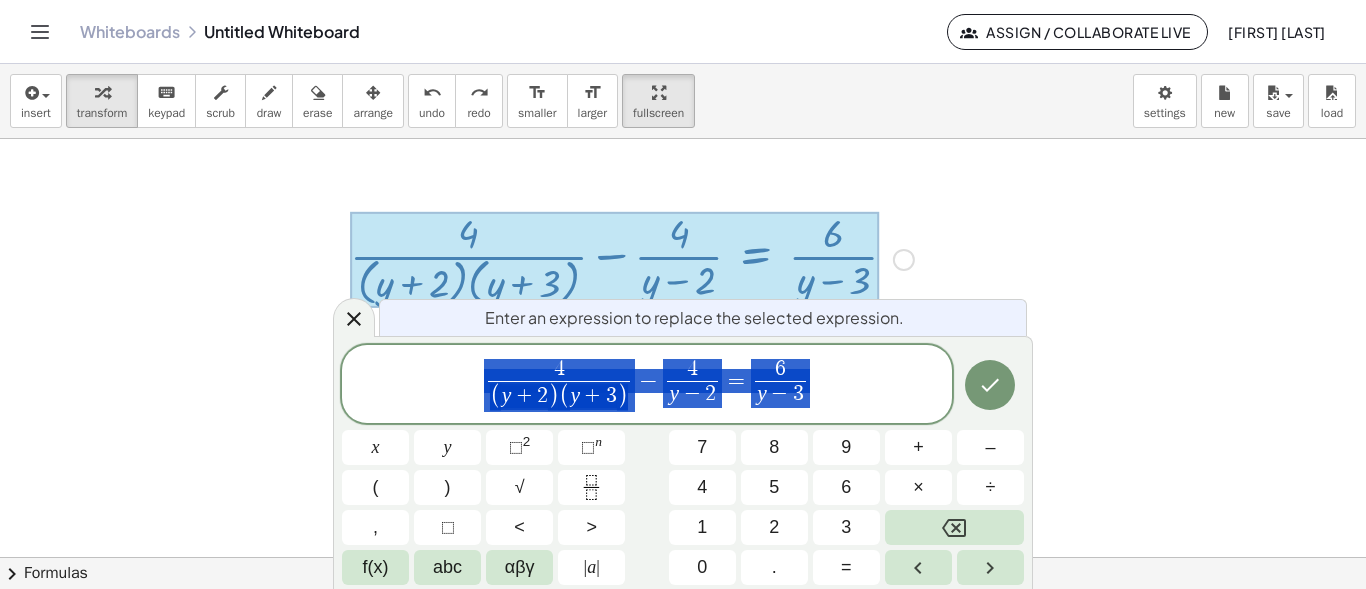 scroll, scrollTop: 1981, scrollLeft: 238, axis: both 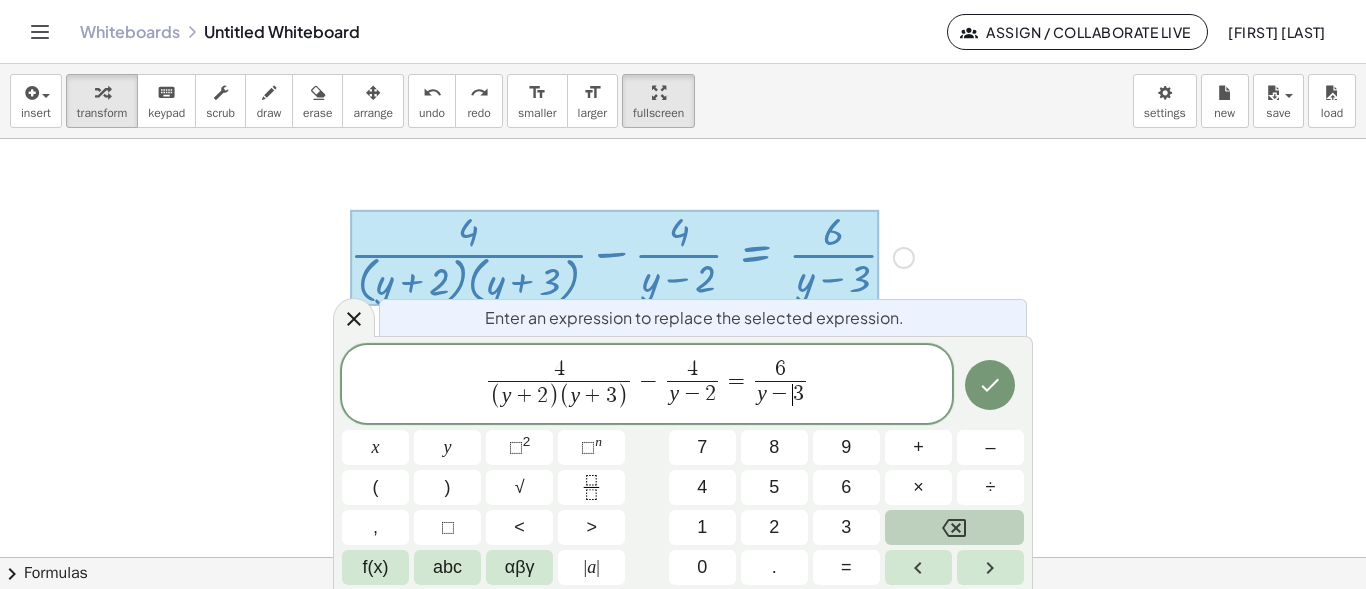 click at bounding box center (954, 527) 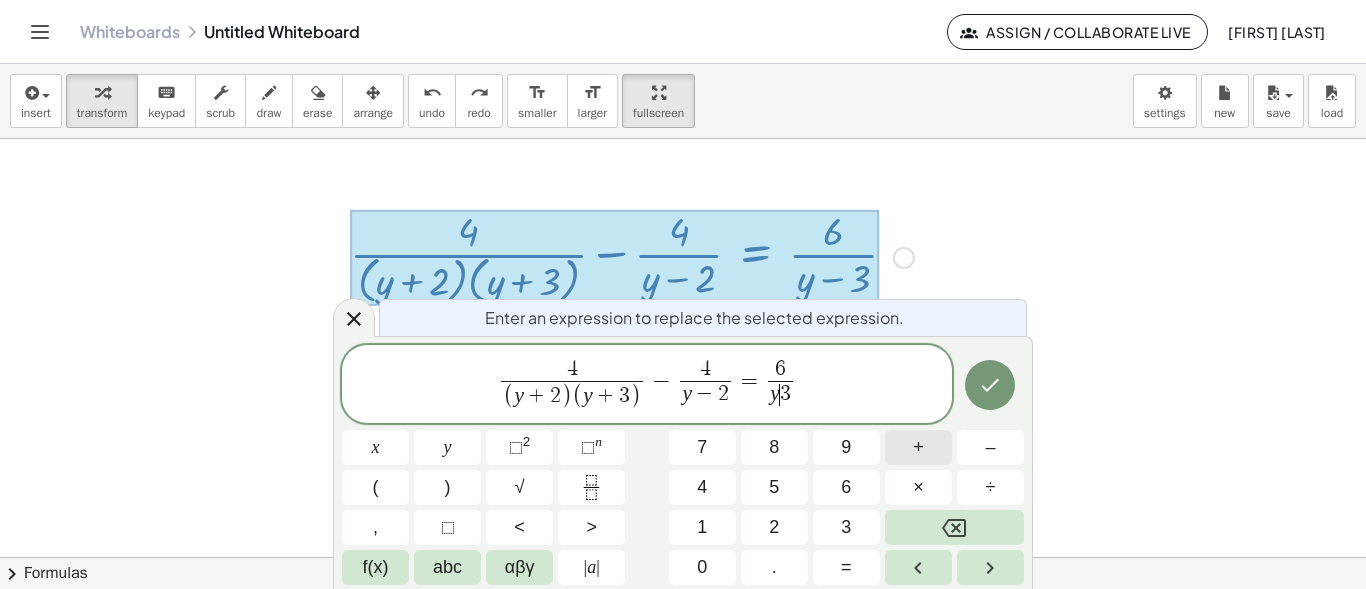 click on "+" at bounding box center (918, 447) 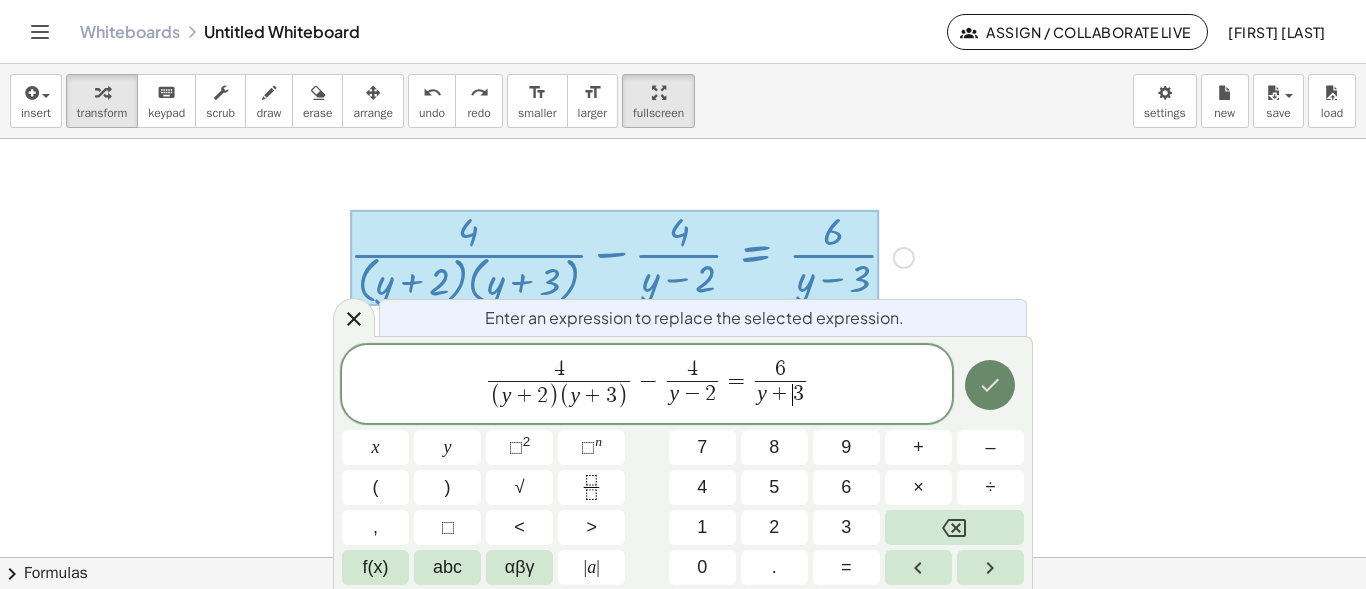 click 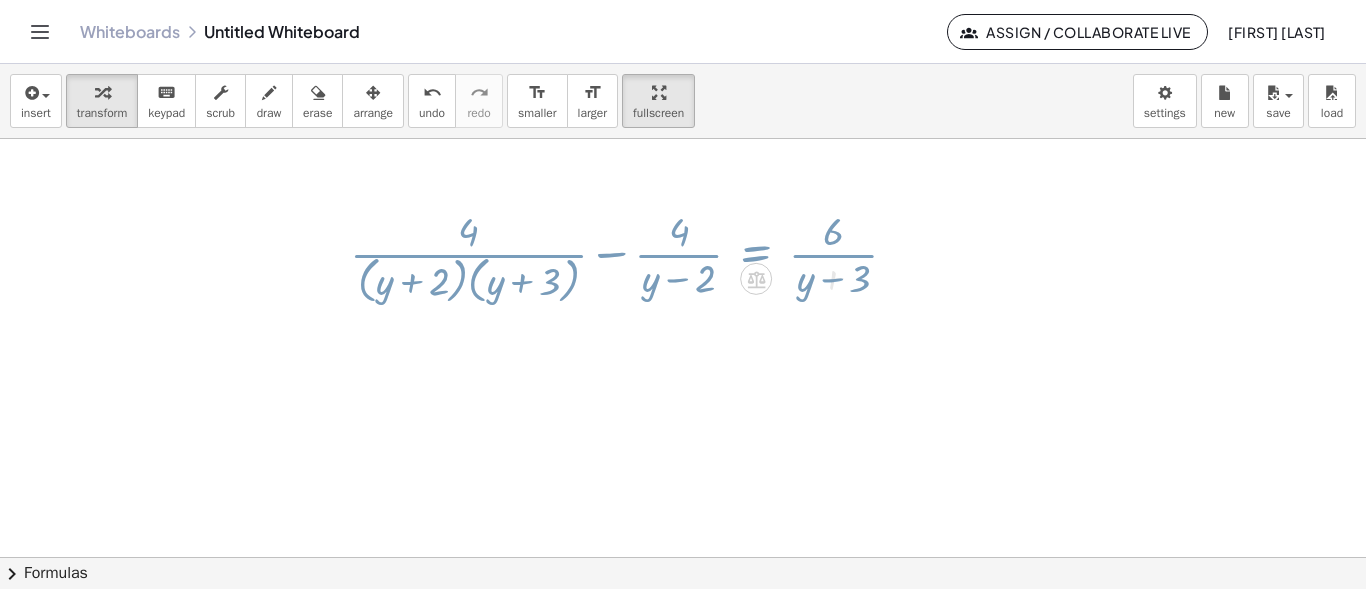 click at bounding box center [706, -588] 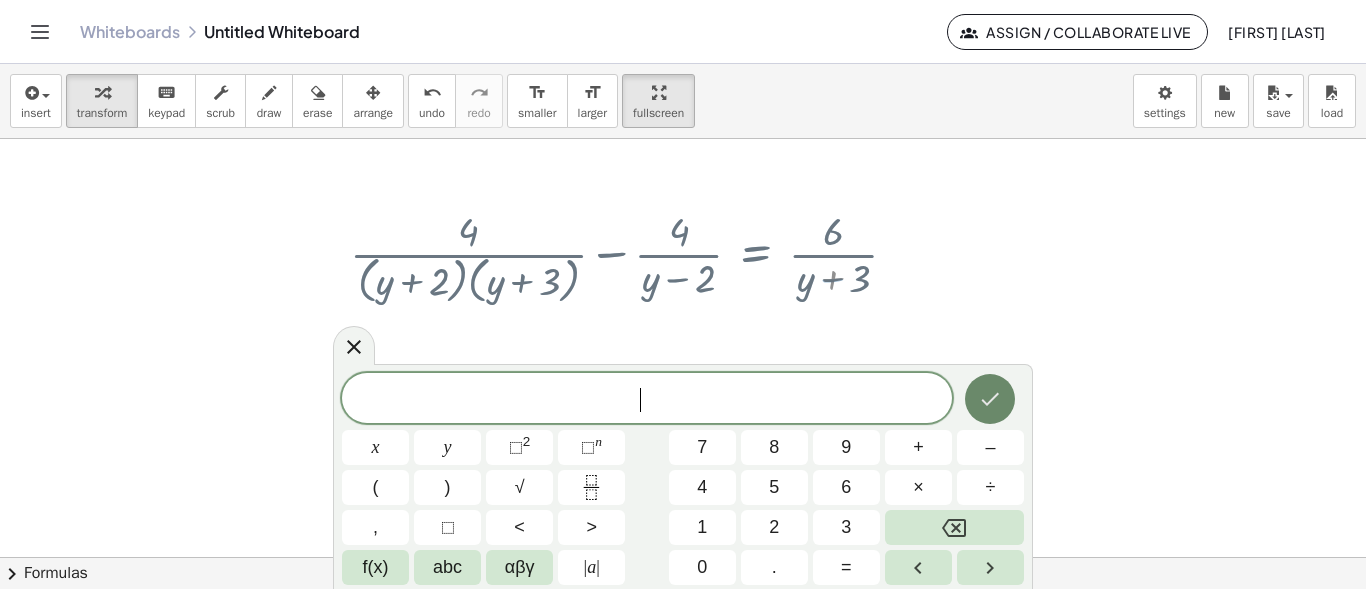 click at bounding box center [990, 399] 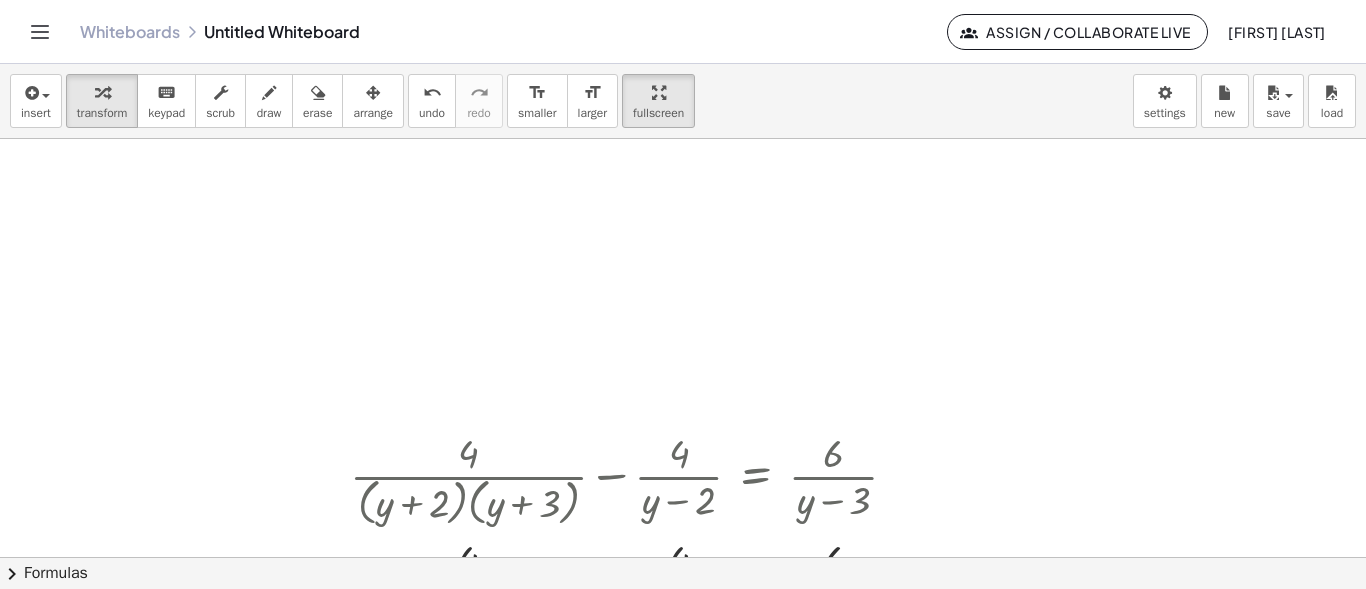 scroll, scrollTop: 2026, scrollLeft: 238, axis: both 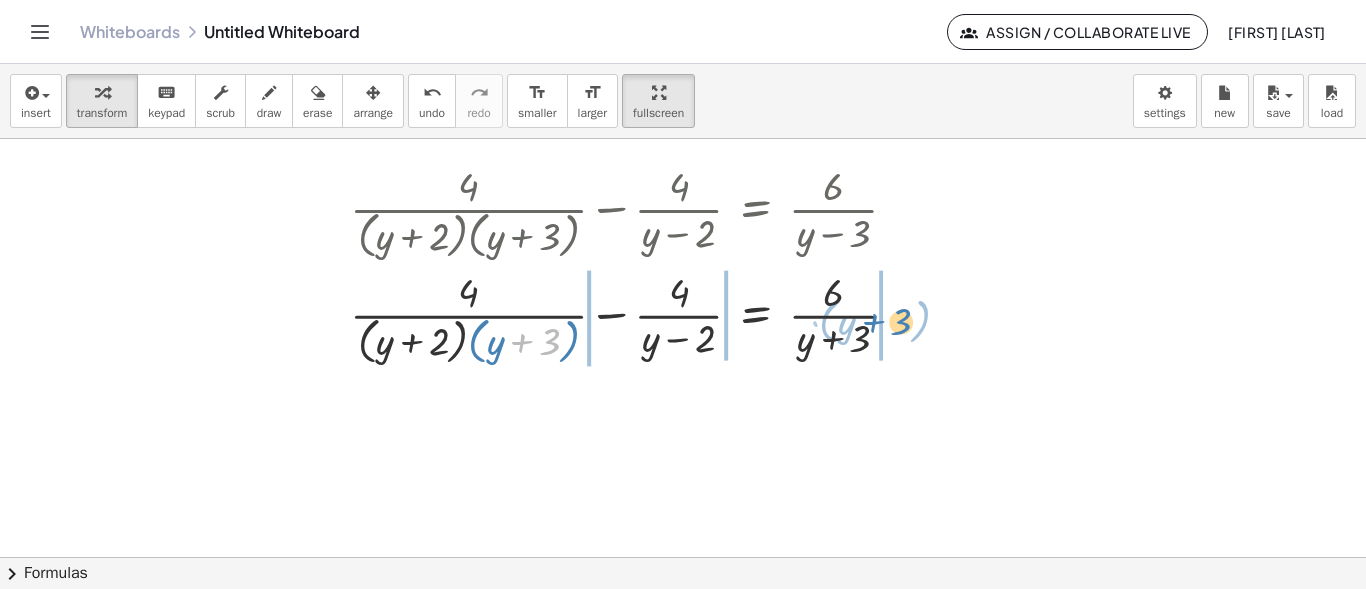 drag, startPoint x: 531, startPoint y: 343, endPoint x: 883, endPoint y: 323, distance: 352.56772 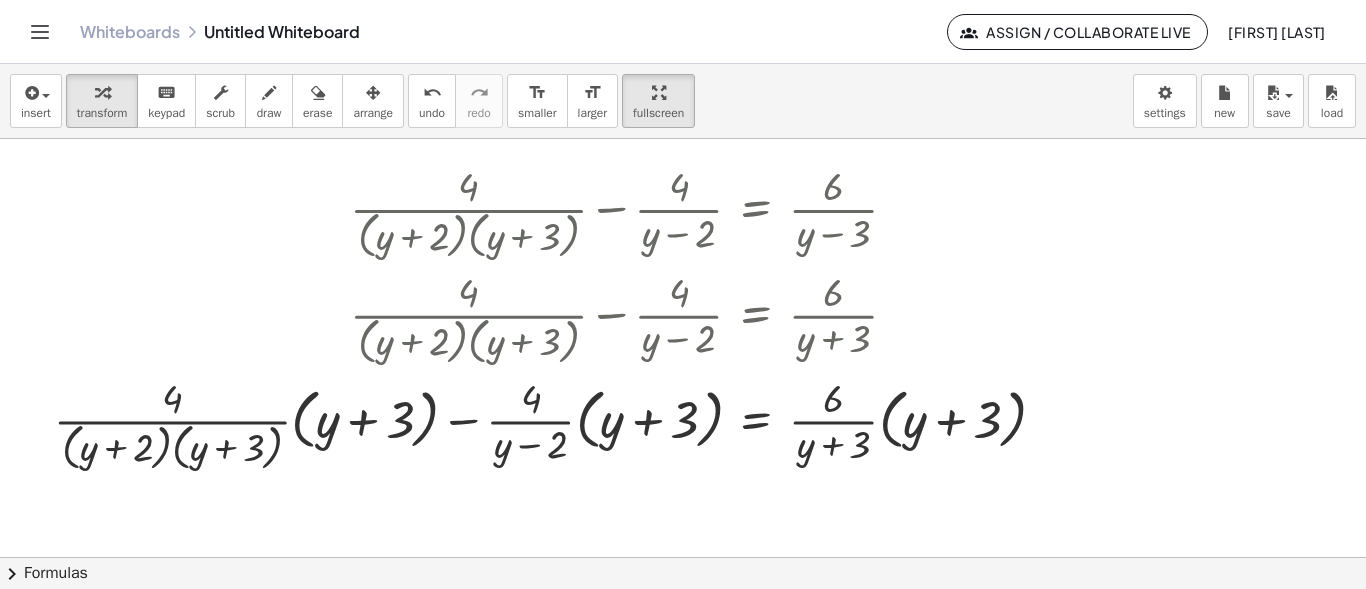 drag, startPoint x: 119, startPoint y: 439, endPoint x: 151, endPoint y: 445, distance: 32.55764 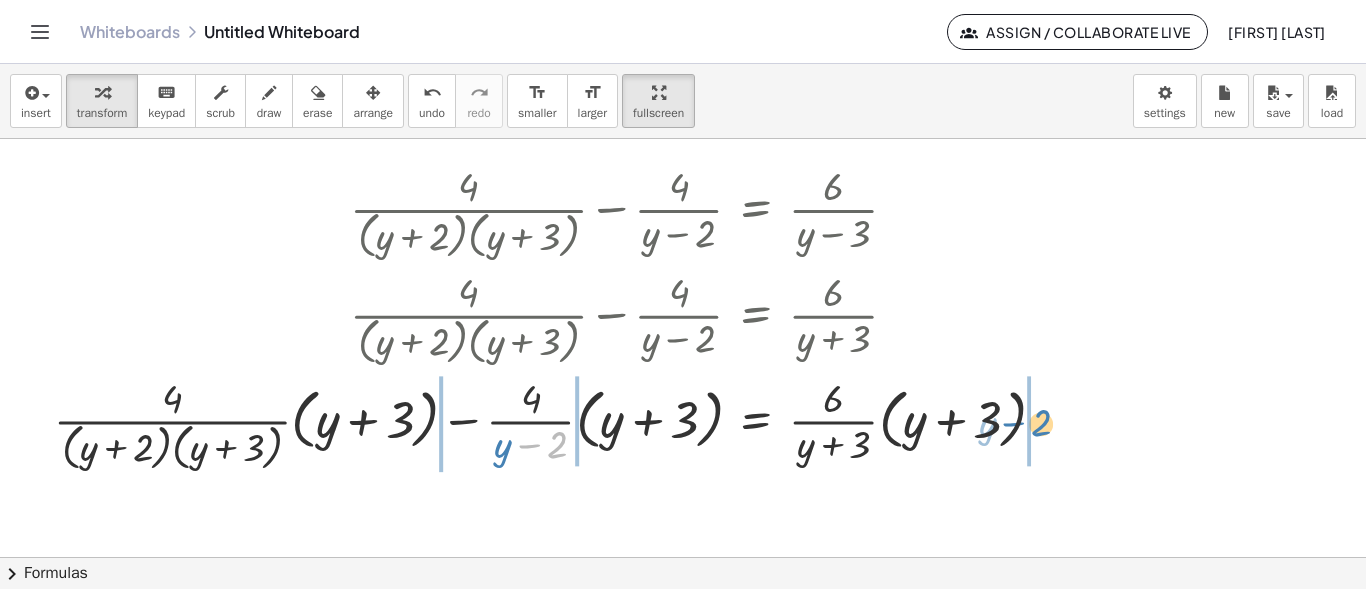 drag, startPoint x: 537, startPoint y: 444, endPoint x: 1252, endPoint y: 421, distance: 715.3698 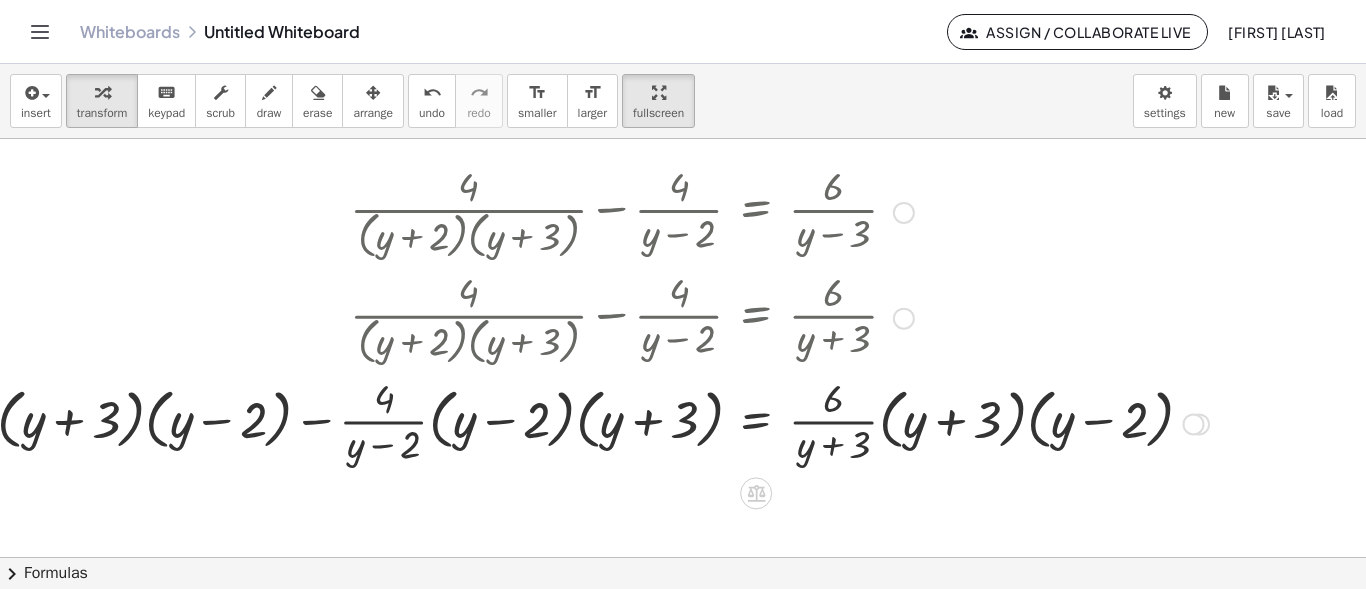 drag, startPoint x: 948, startPoint y: 419, endPoint x: 905, endPoint y: 421, distance: 43.046486 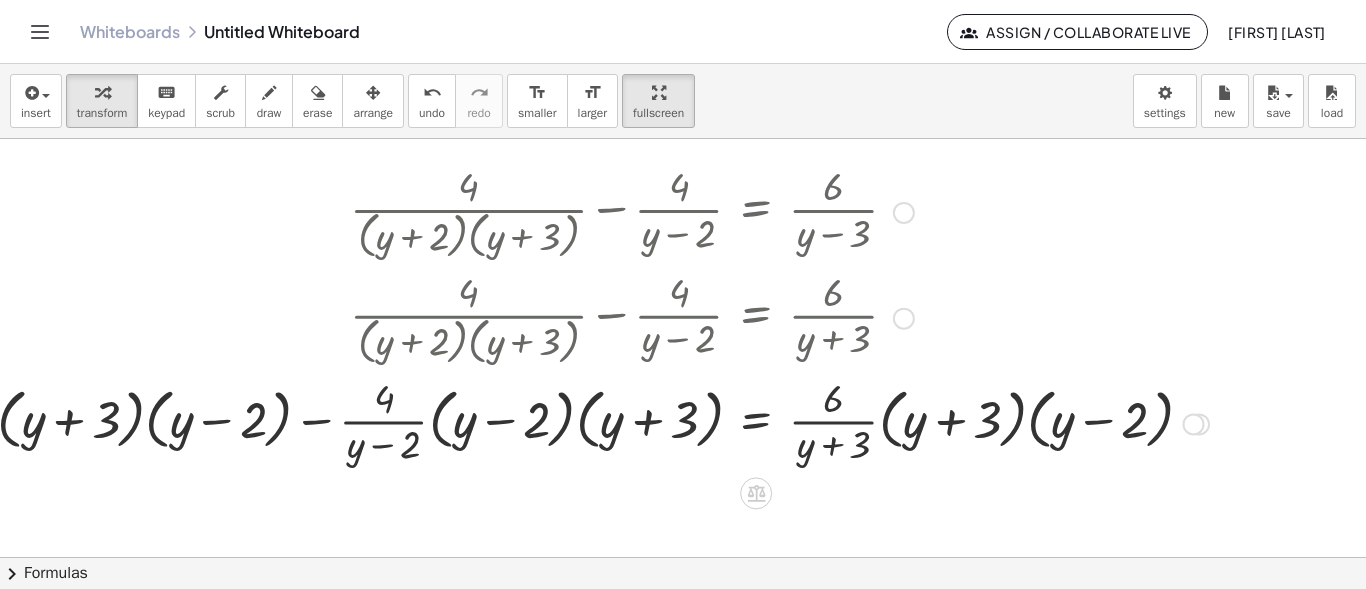 drag, startPoint x: 917, startPoint y: 413, endPoint x: 910, endPoint y: 426, distance: 14.764823 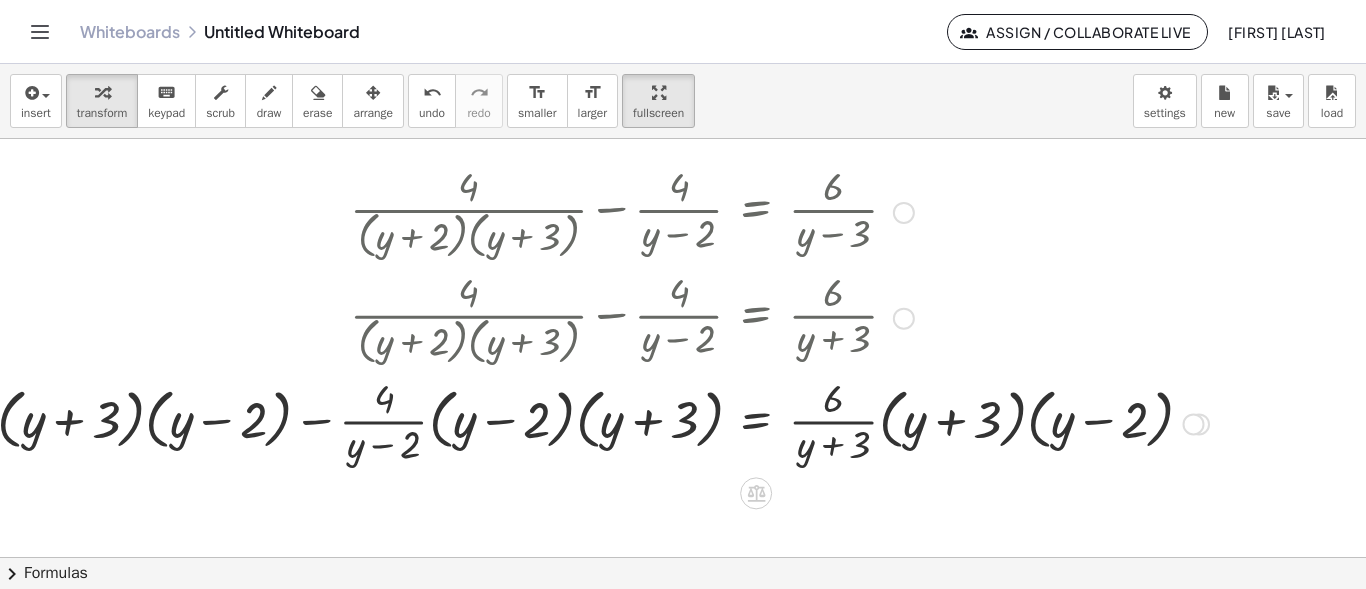 drag, startPoint x: 924, startPoint y: 426, endPoint x: 894, endPoint y: 467, distance: 50.803543 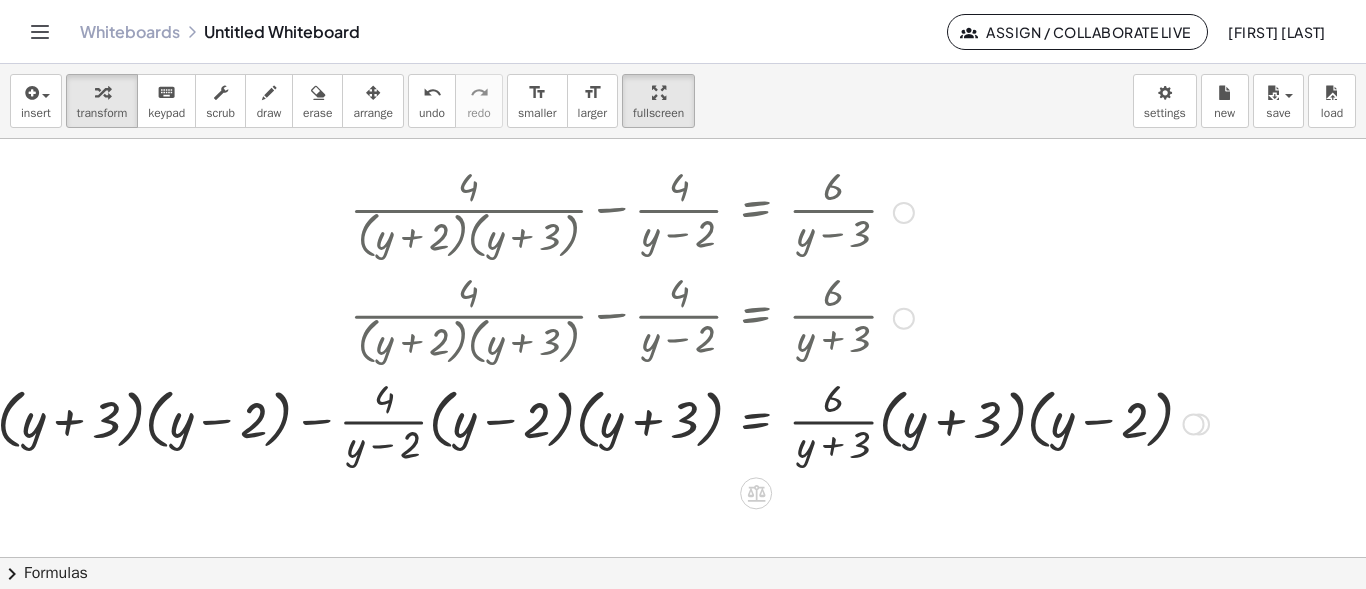 click at bounding box center [632, 423] 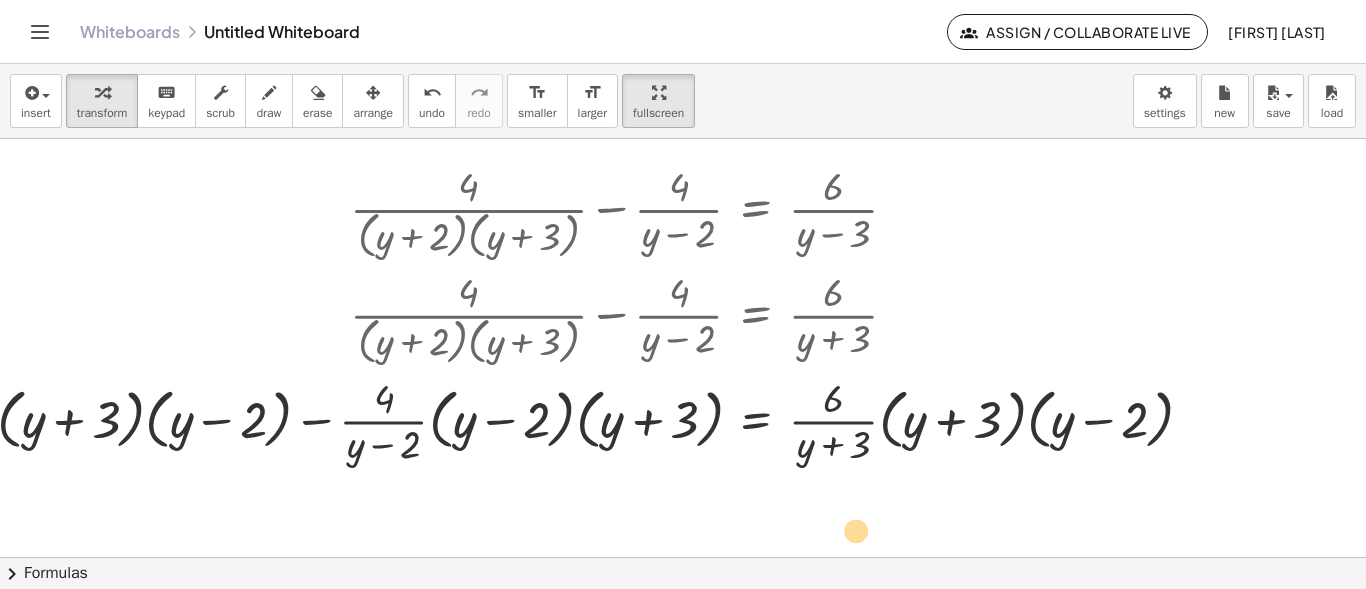 drag, startPoint x: 921, startPoint y: 423, endPoint x: 865, endPoint y: 492, distance: 88.86507 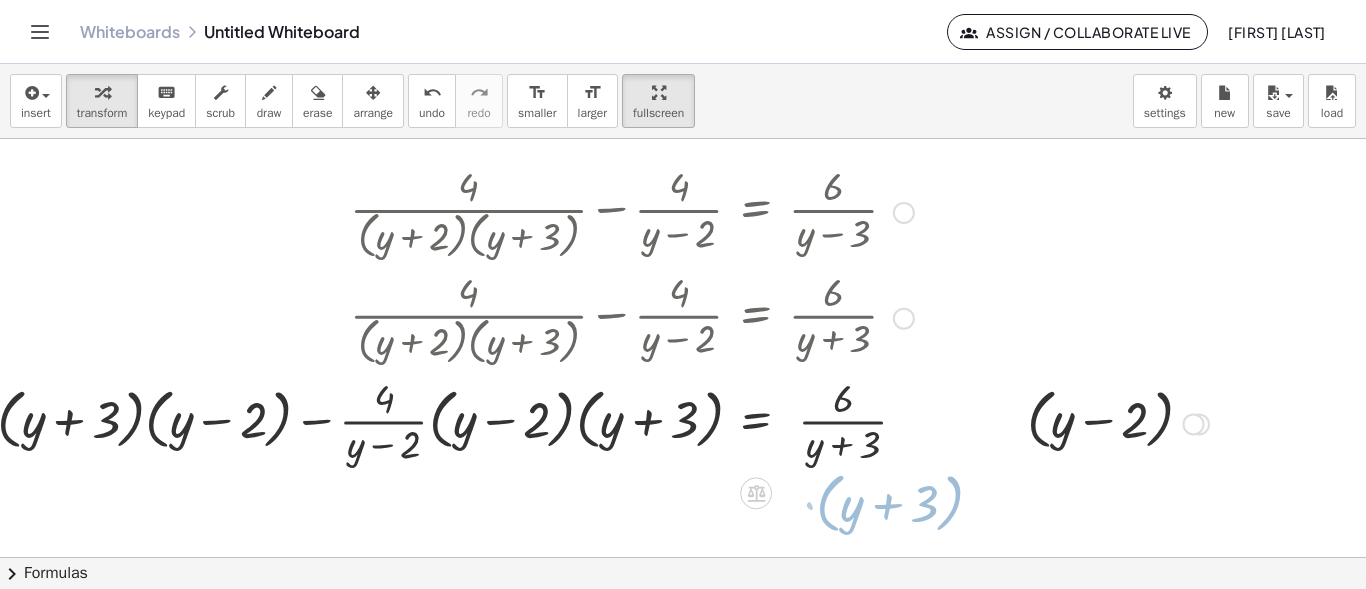 click at bounding box center (706, -633) 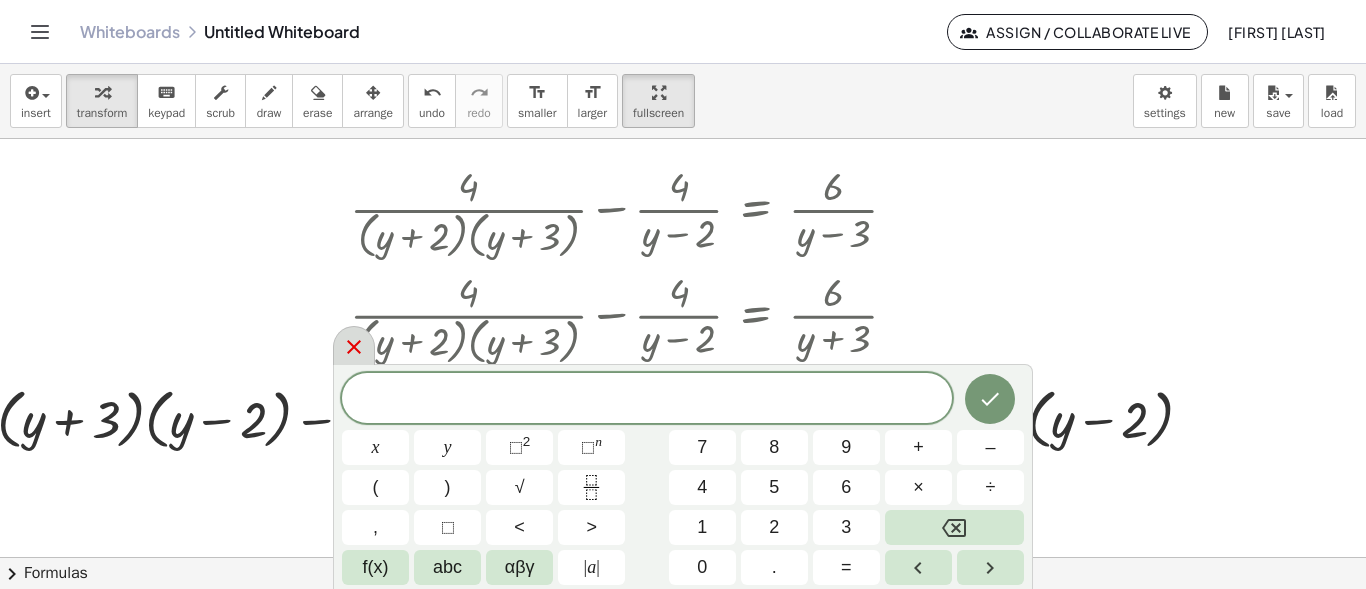 click 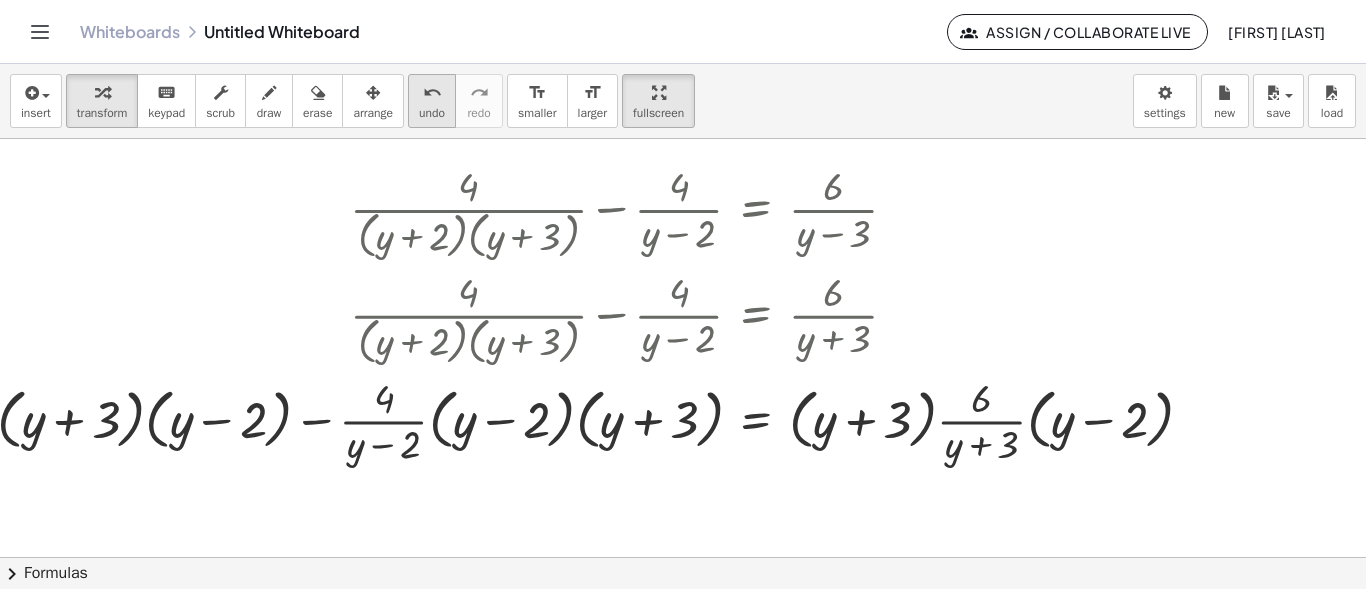 click on "undo" at bounding box center [432, 93] 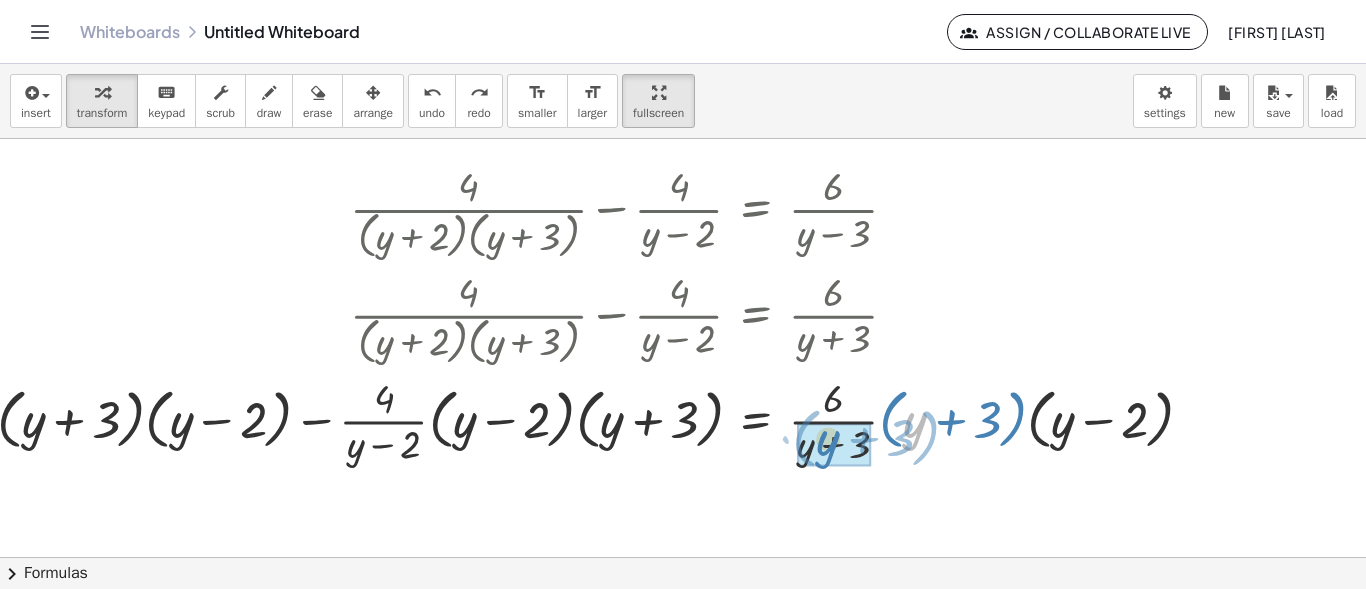 drag, startPoint x: 909, startPoint y: 420, endPoint x: 821, endPoint y: 439, distance: 90.02777 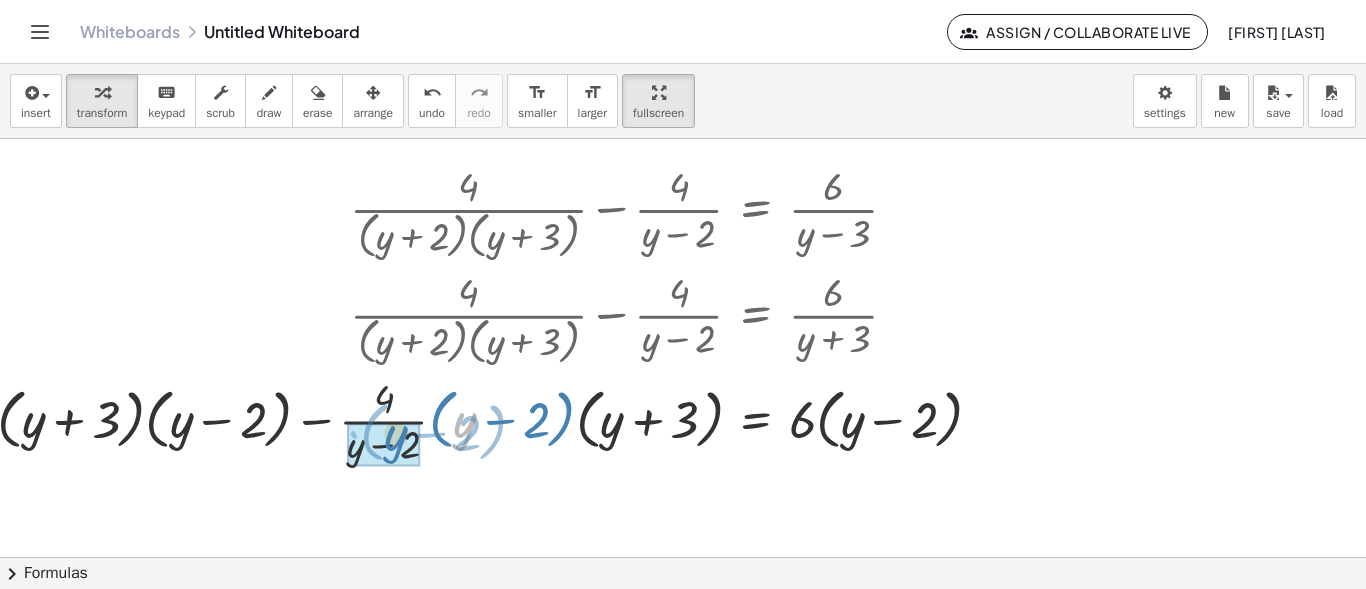 drag, startPoint x: 463, startPoint y: 422, endPoint x: 390, endPoint y: 436, distance: 74.330345 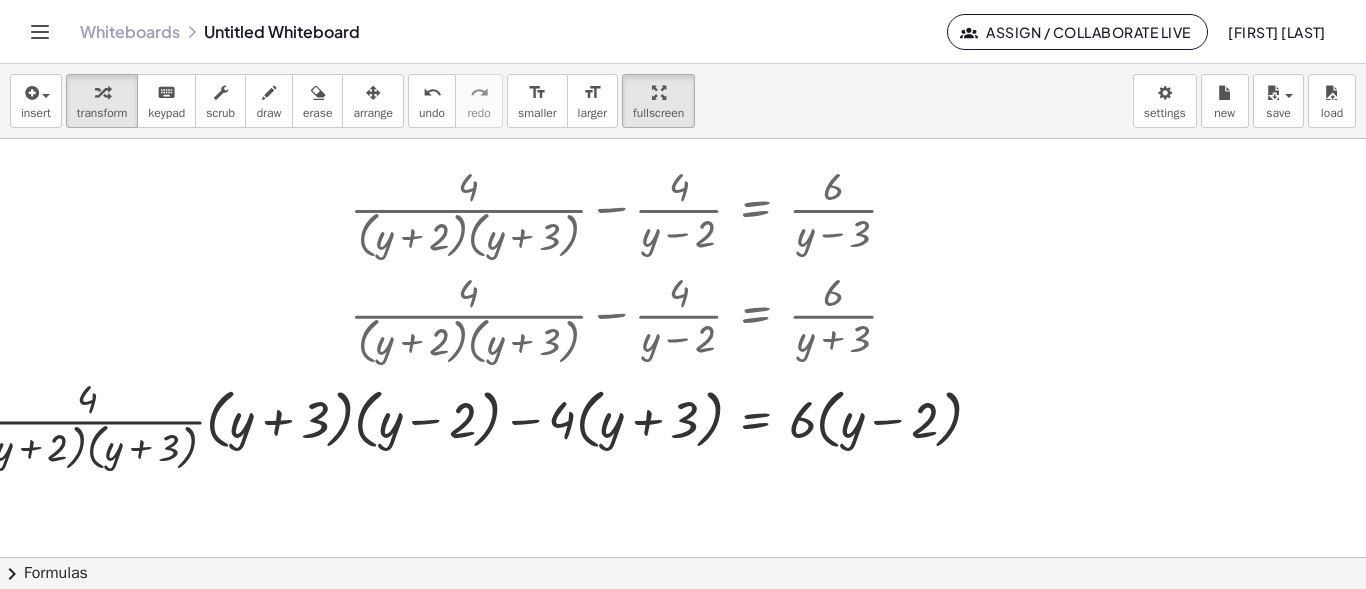 drag, startPoint x: 217, startPoint y: 426, endPoint x: 172, endPoint y: 440, distance: 47.127487 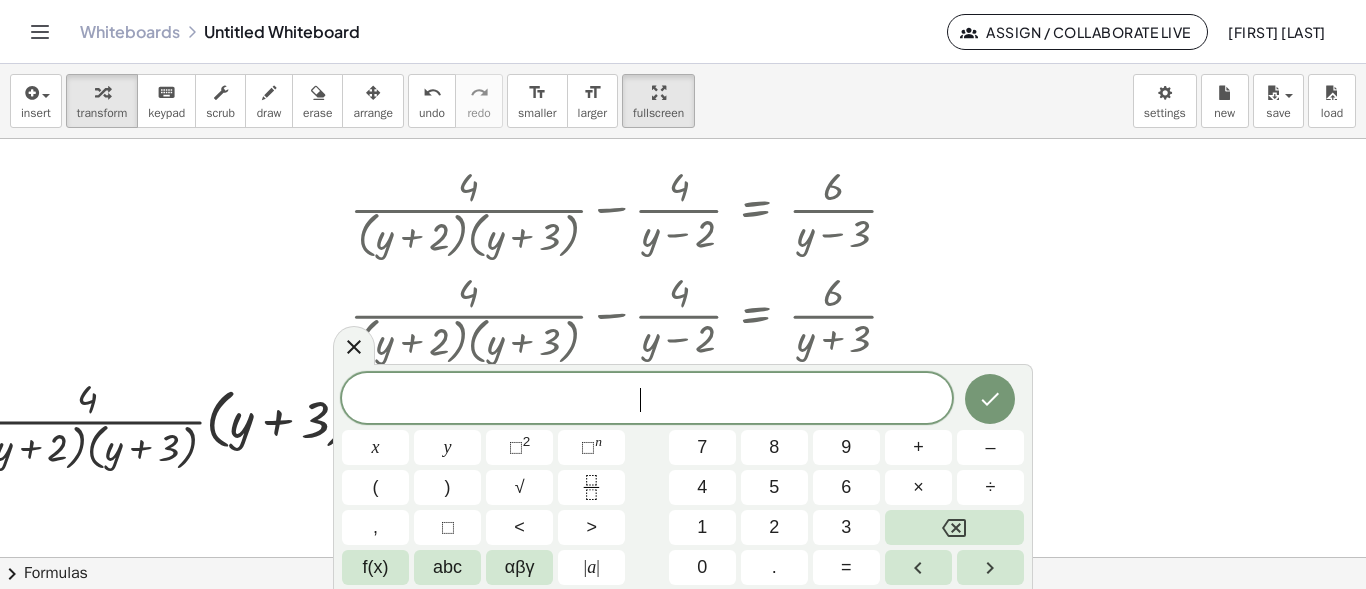 drag, startPoint x: 241, startPoint y: 415, endPoint x: 218, endPoint y: 421, distance: 23.769728 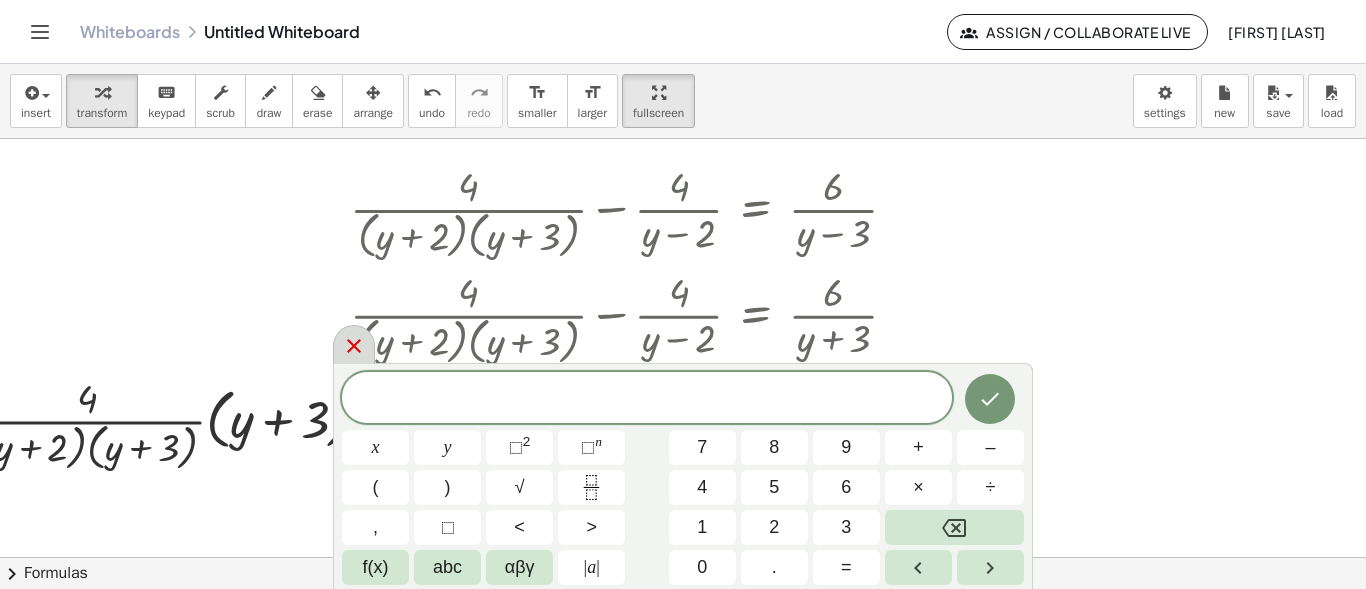click 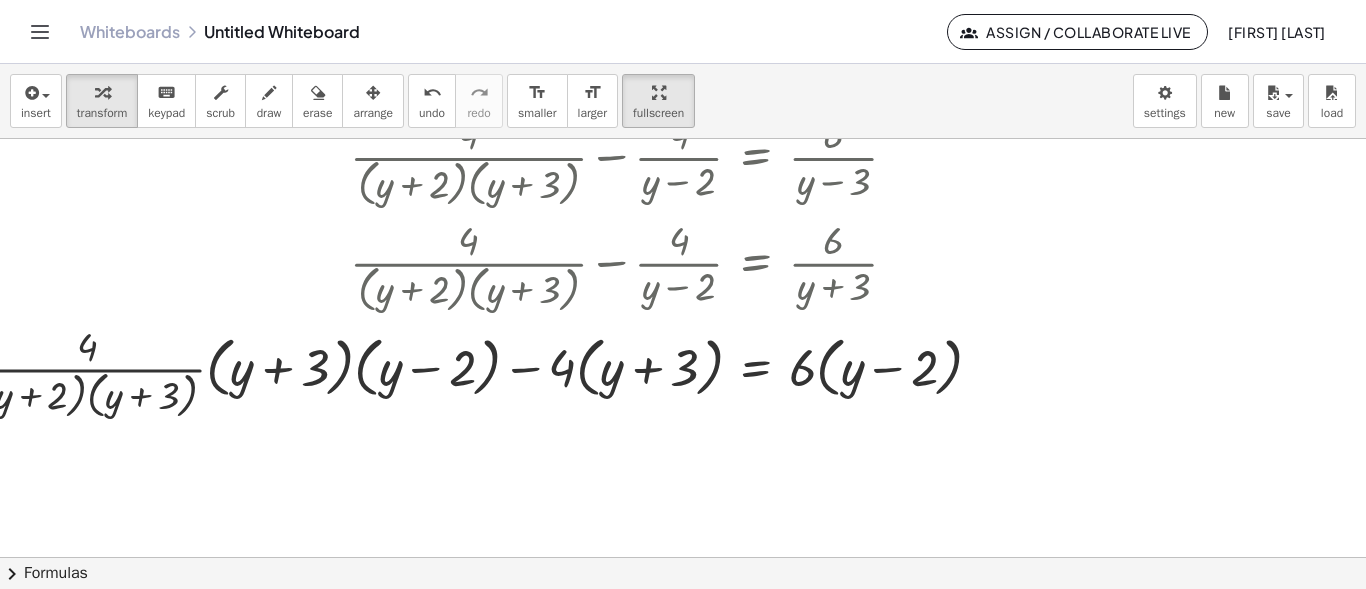 scroll, scrollTop: 2105, scrollLeft: 238, axis: both 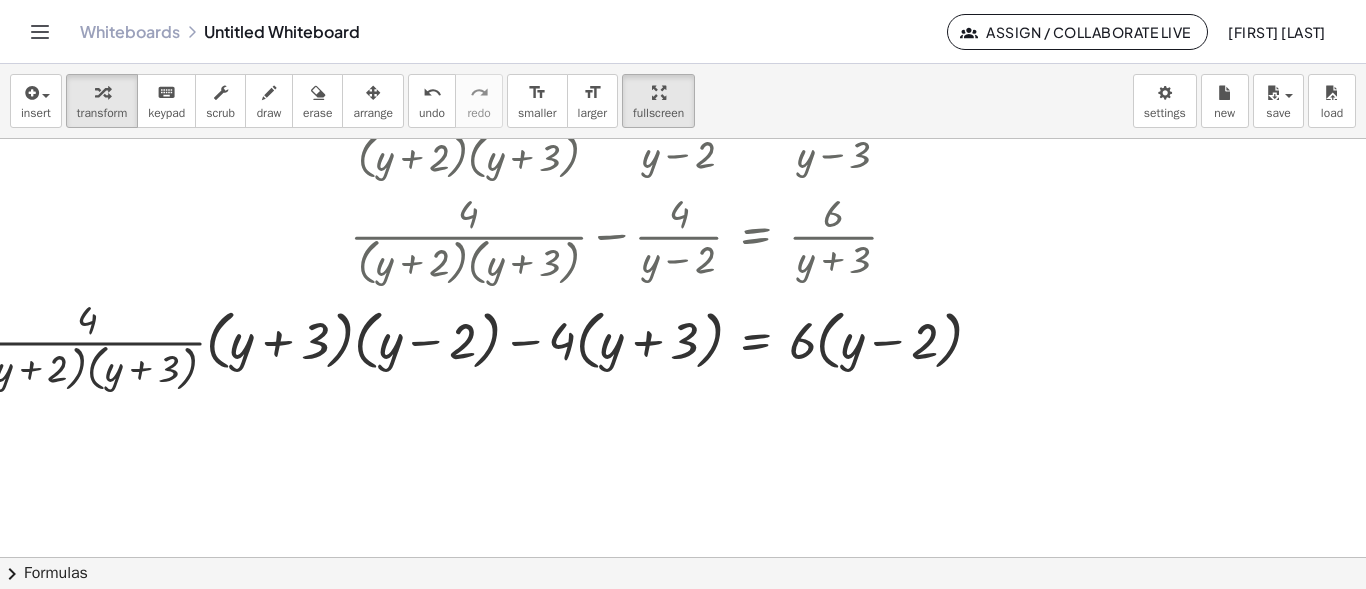 drag, startPoint x: 243, startPoint y: 338, endPoint x: 222, endPoint y: 328, distance: 23.259407 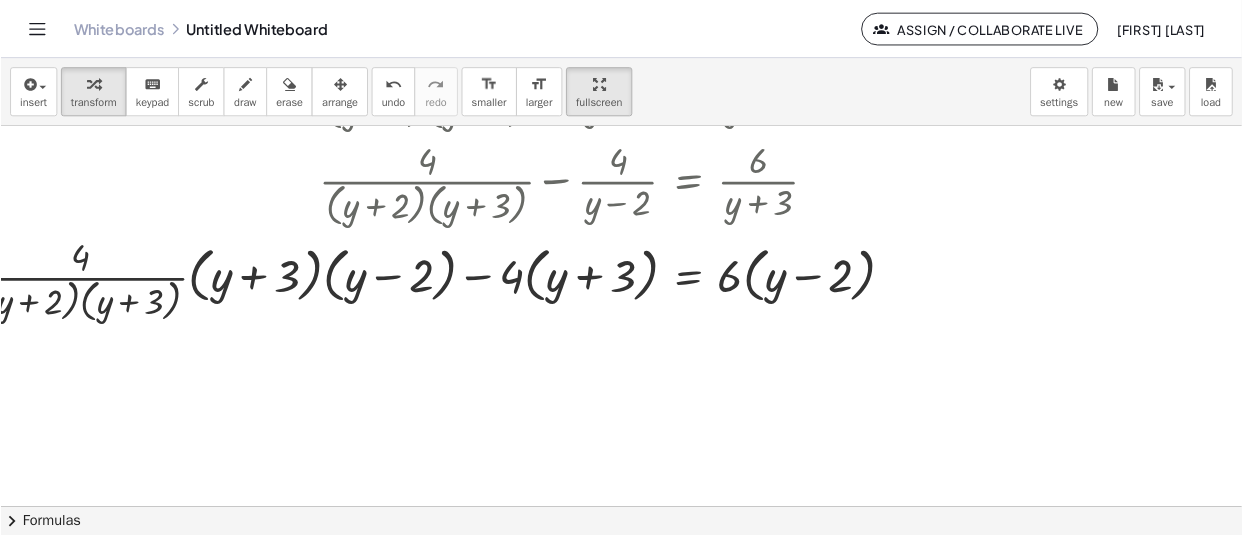 scroll, scrollTop: 2105, scrollLeft: 238, axis: both 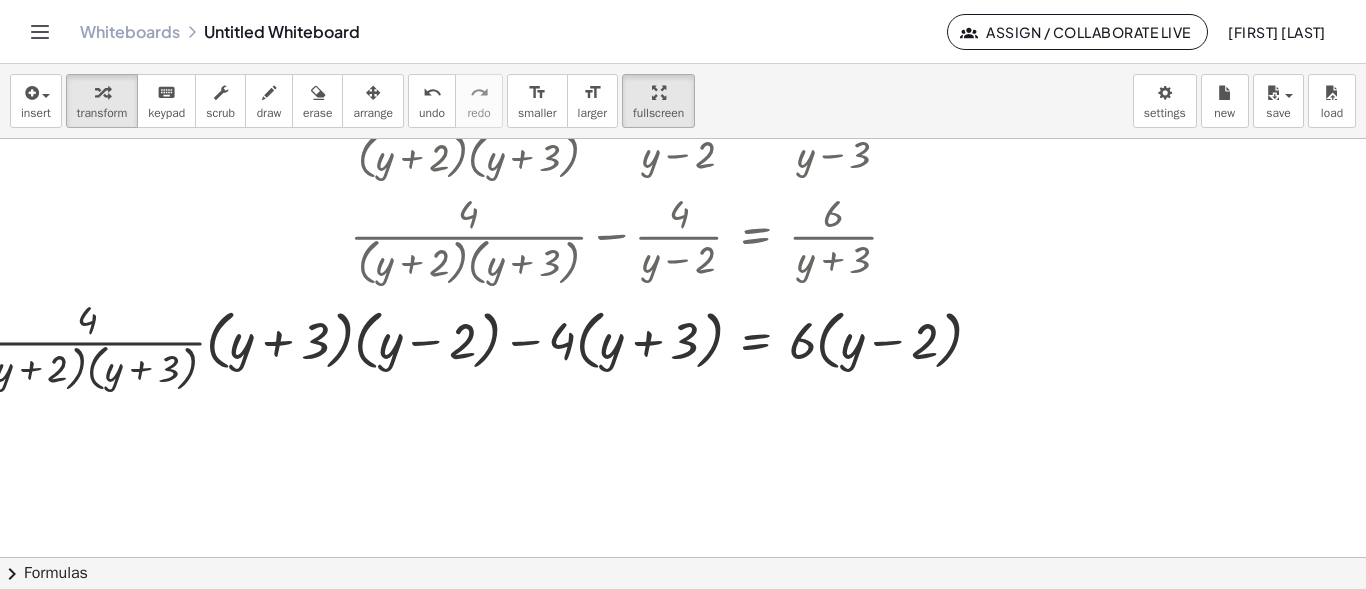 drag, startPoint x: 237, startPoint y: 348, endPoint x: 167, endPoint y: 352, distance: 70.11419 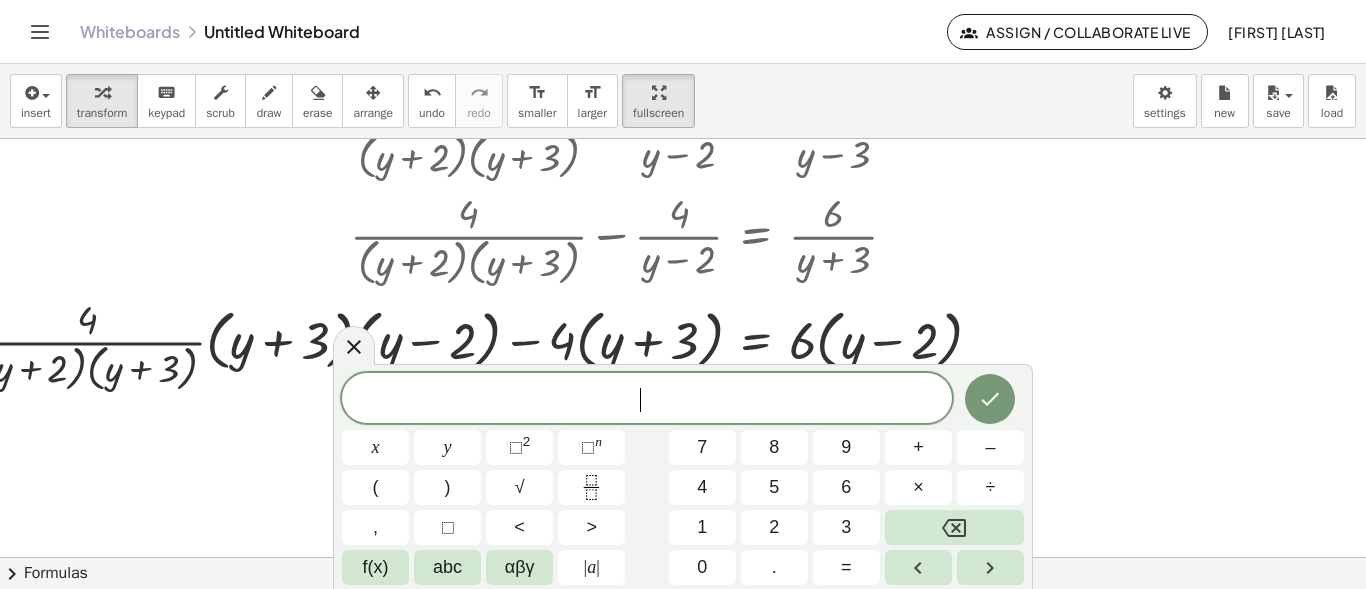drag, startPoint x: 279, startPoint y: 339, endPoint x: 208, endPoint y: 367, distance: 76.321686 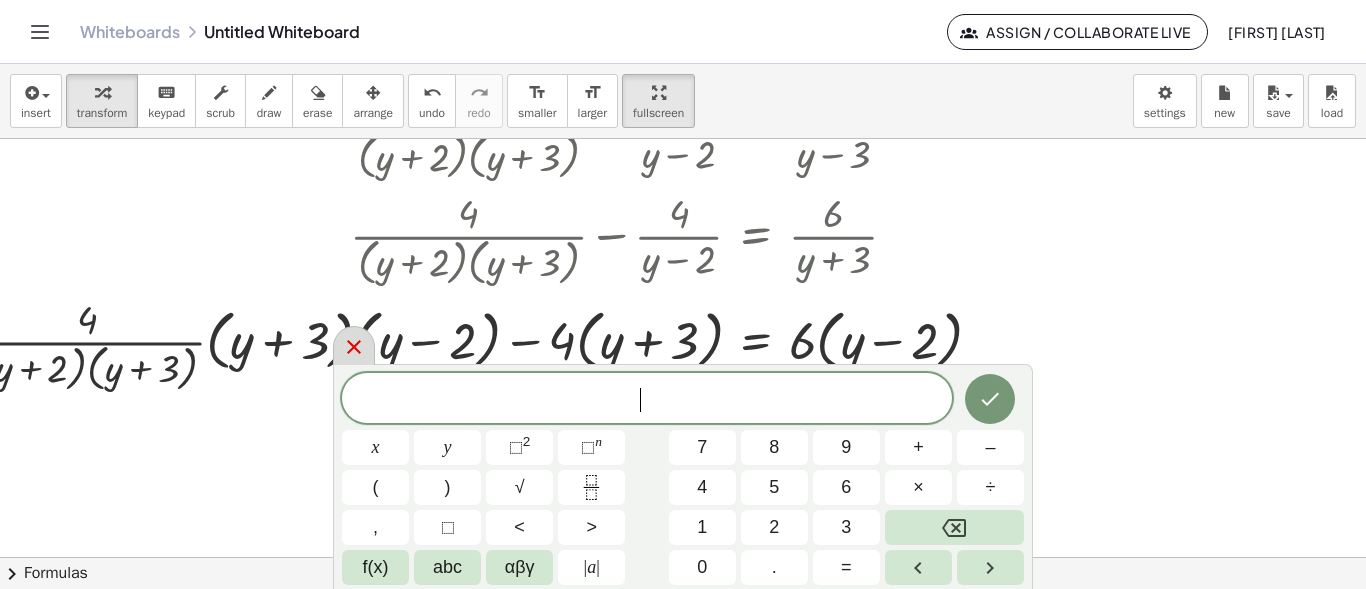click 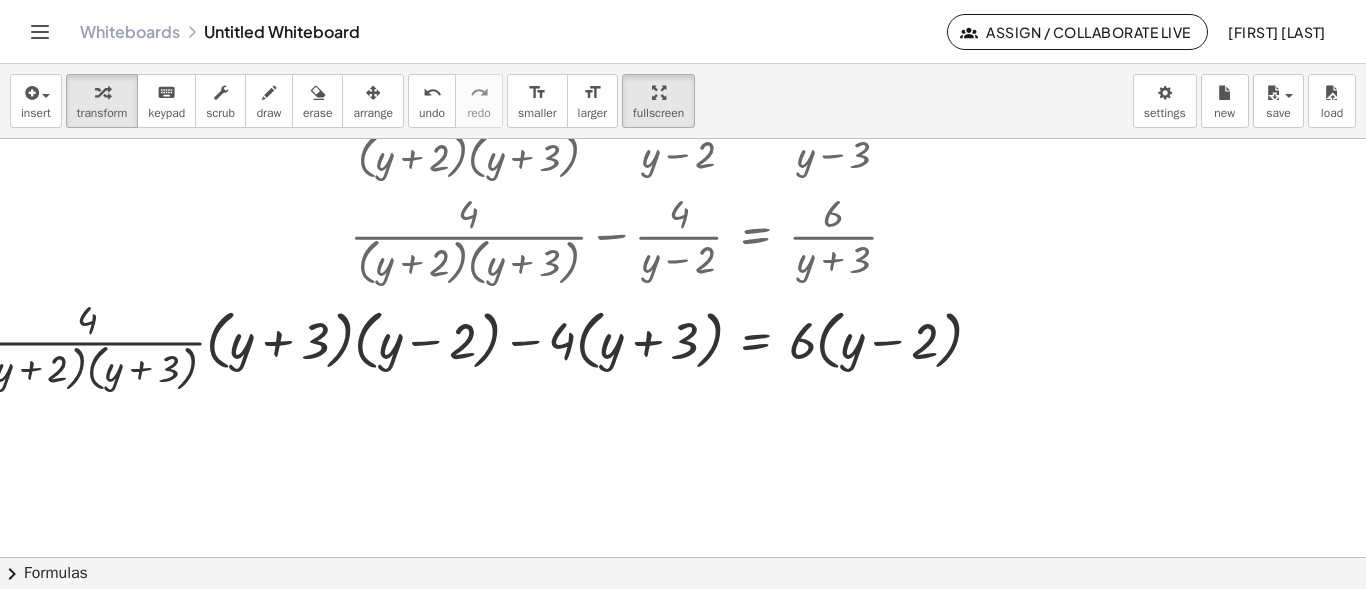drag, startPoint x: 302, startPoint y: 343, endPoint x: 344, endPoint y: 347, distance: 42.190044 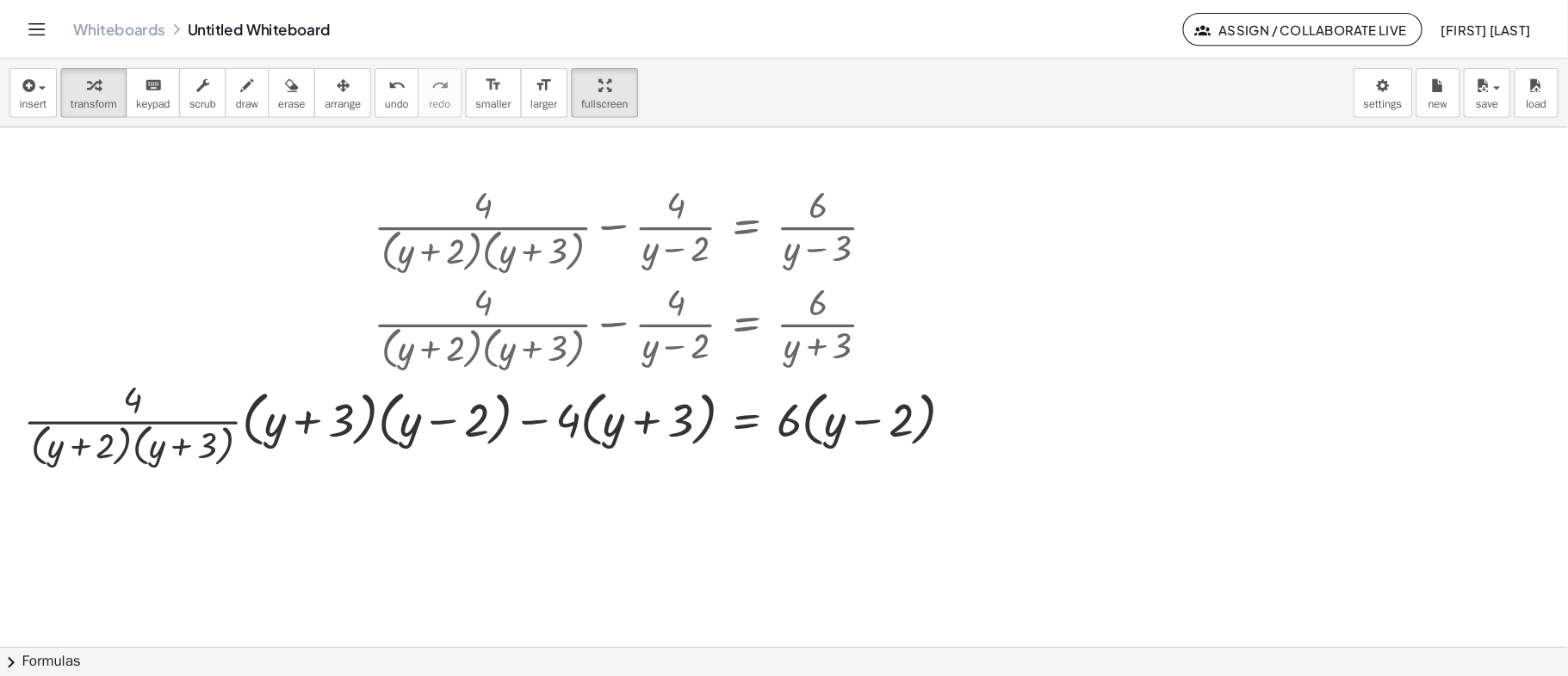 scroll, scrollTop: 1688, scrollLeft: 74, axis: both 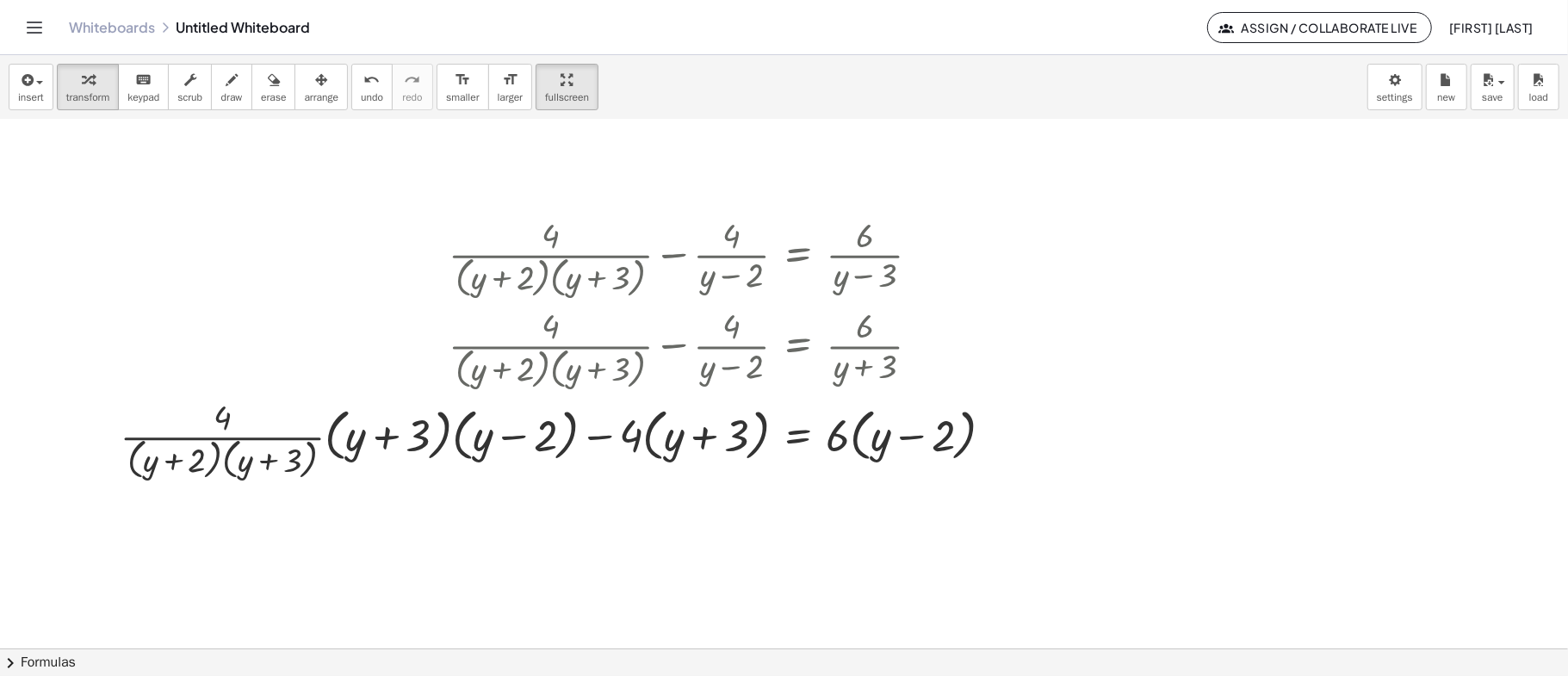 drag, startPoint x: 334, startPoint y: 427, endPoint x: 317, endPoint y: 428, distance: 17.029386 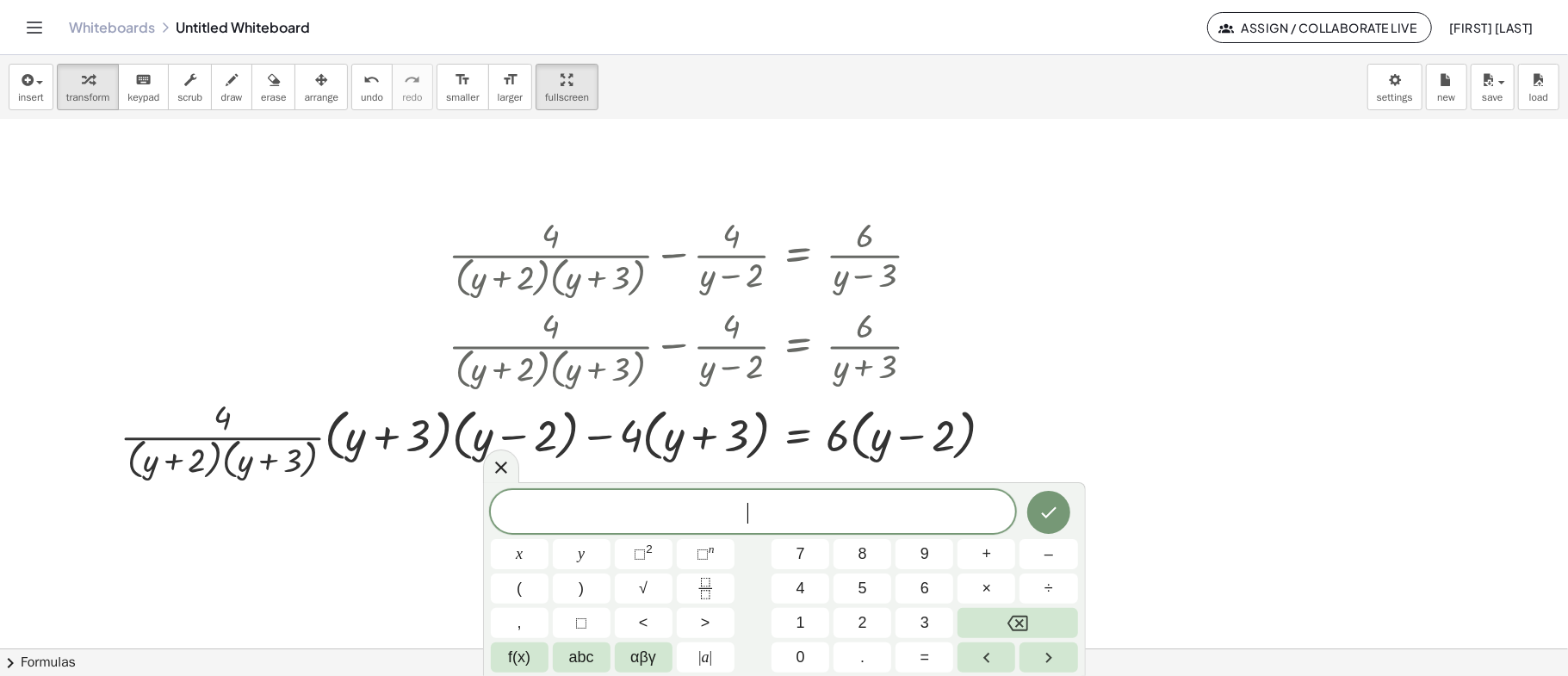 click at bounding box center (755, -451) 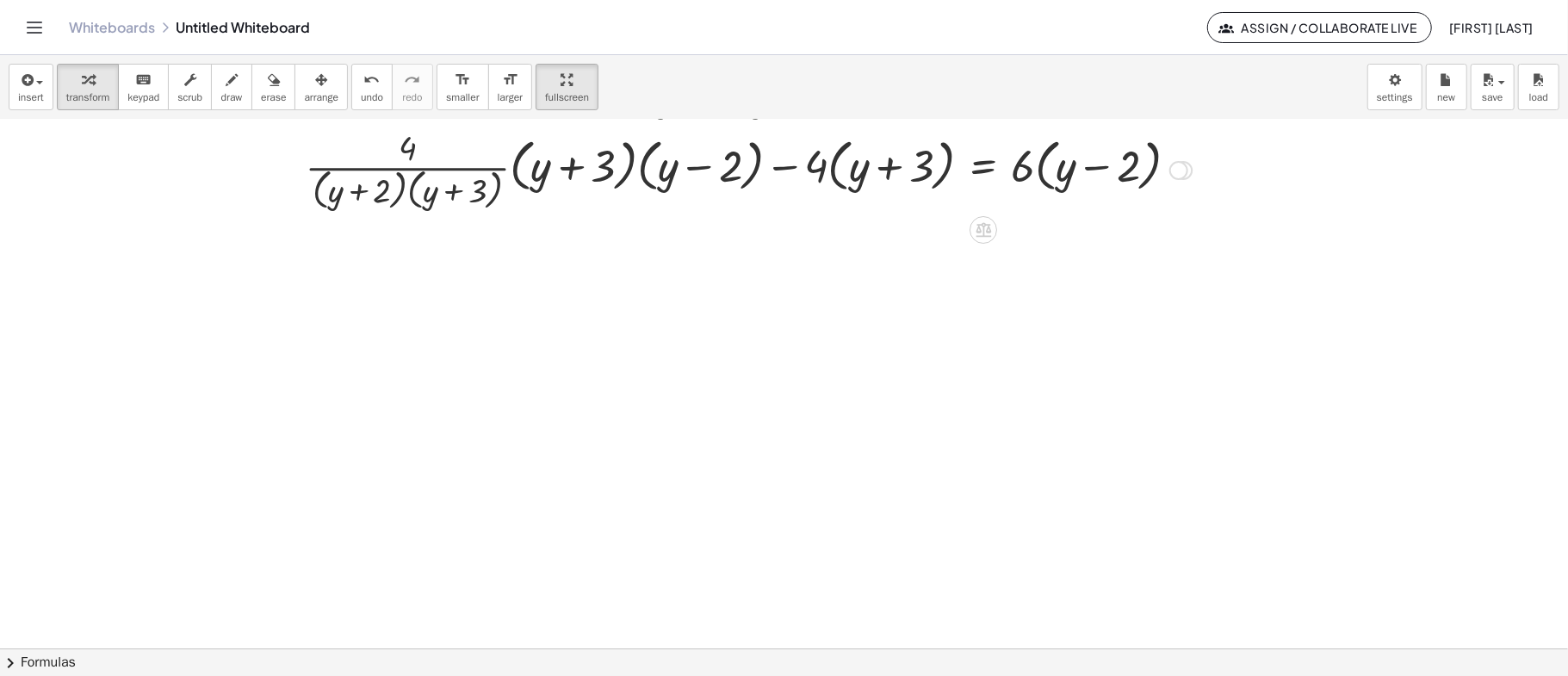 drag, startPoint x: 415, startPoint y: 197, endPoint x: 600, endPoint y: -71, distance: 325.652 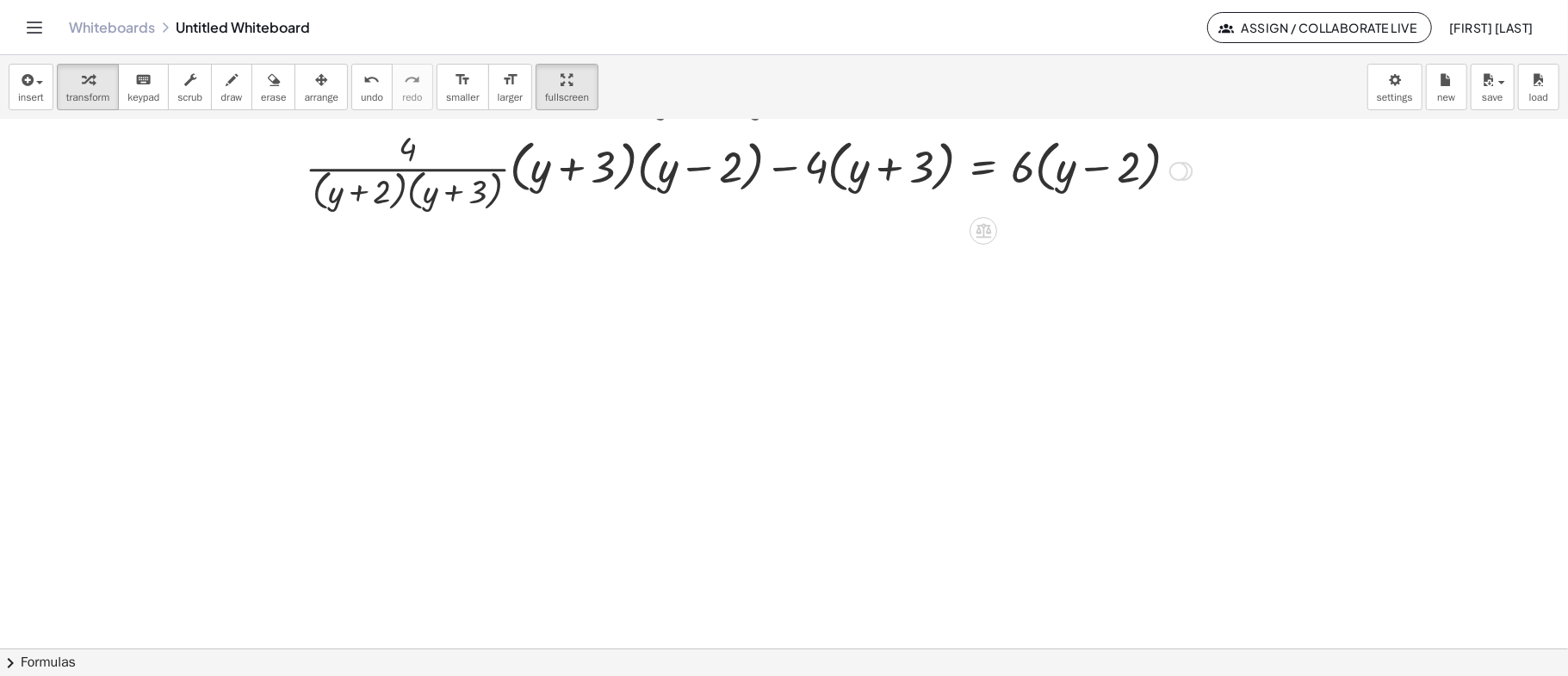 drag, startPoint x: 522, startPoint y: 155, endPoint x: 528, endPoint y: 141, distance: 15.231546 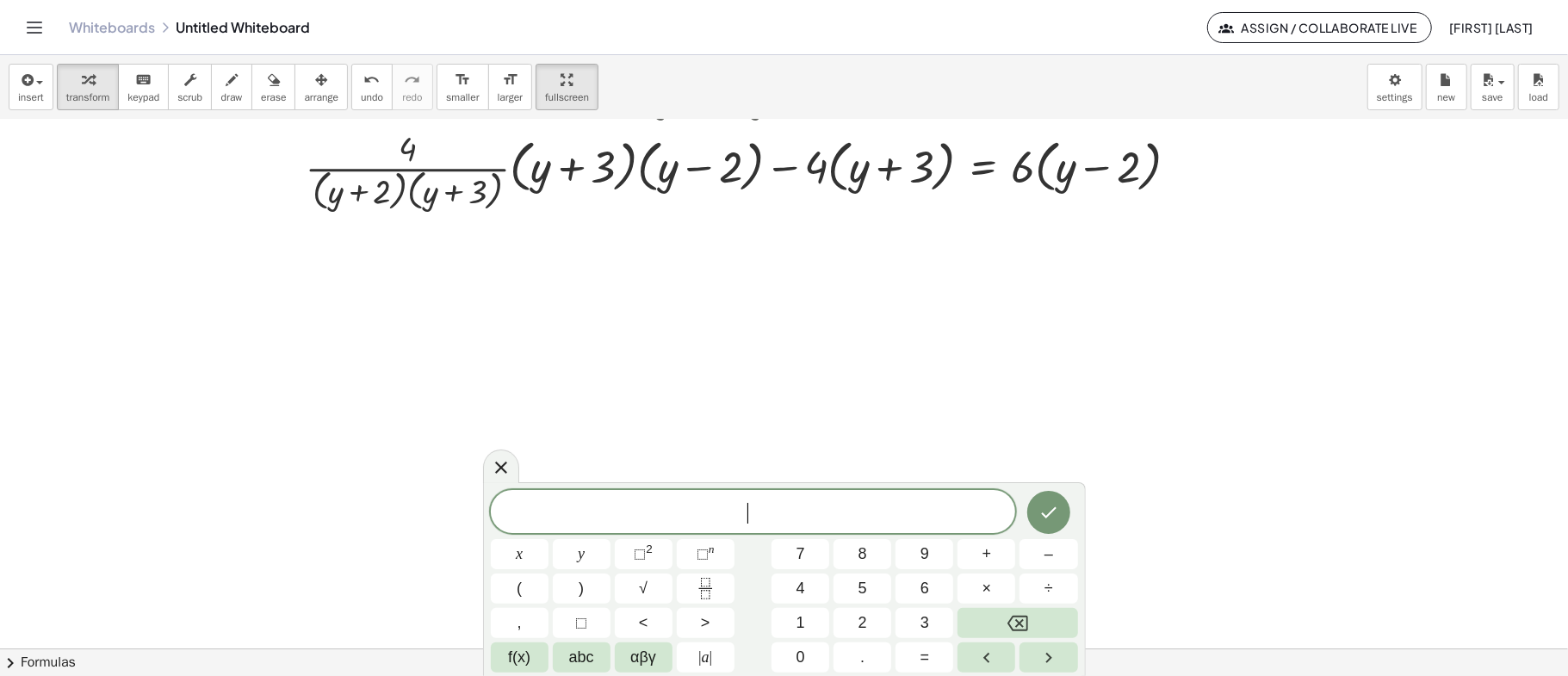 click at bounding box center [755, -451] 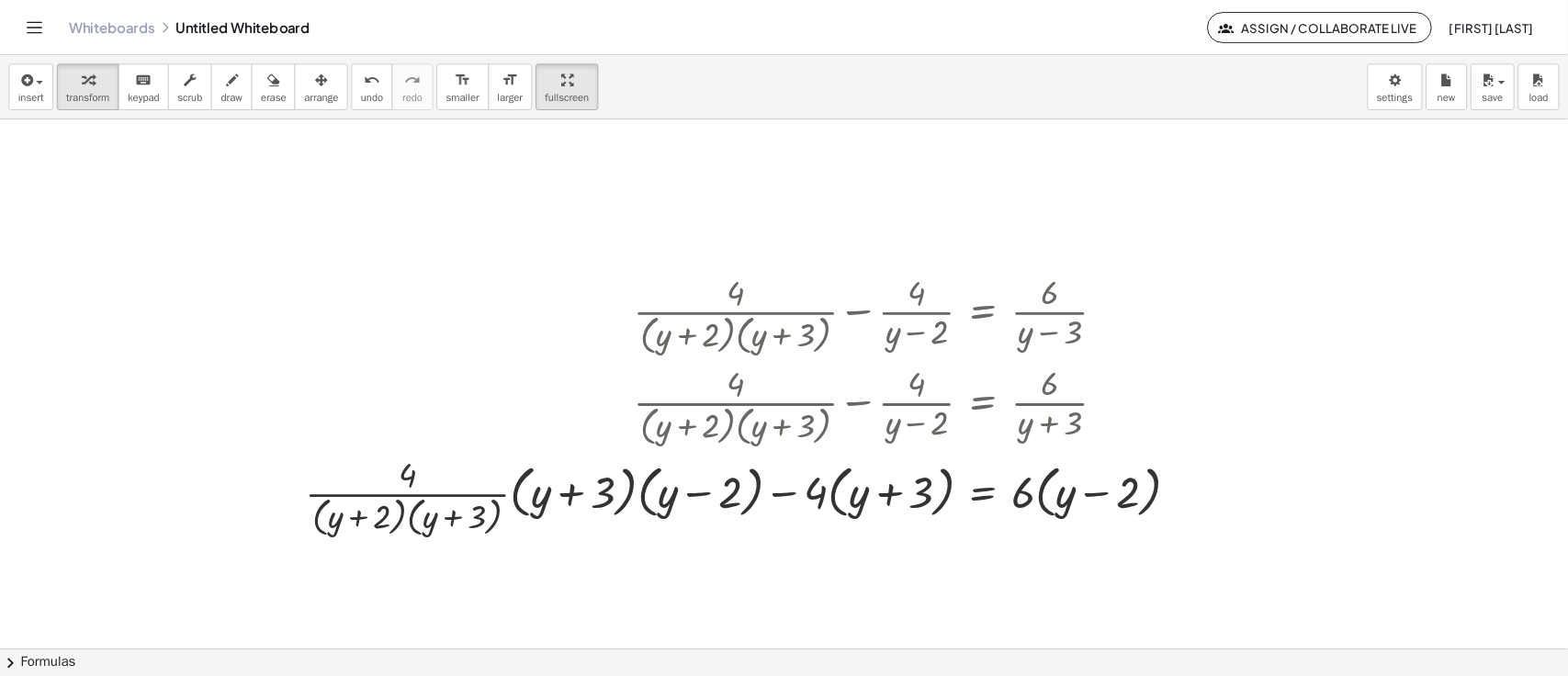 scroll, scrollTop: 1473, scrollLeft: 79, axis: both 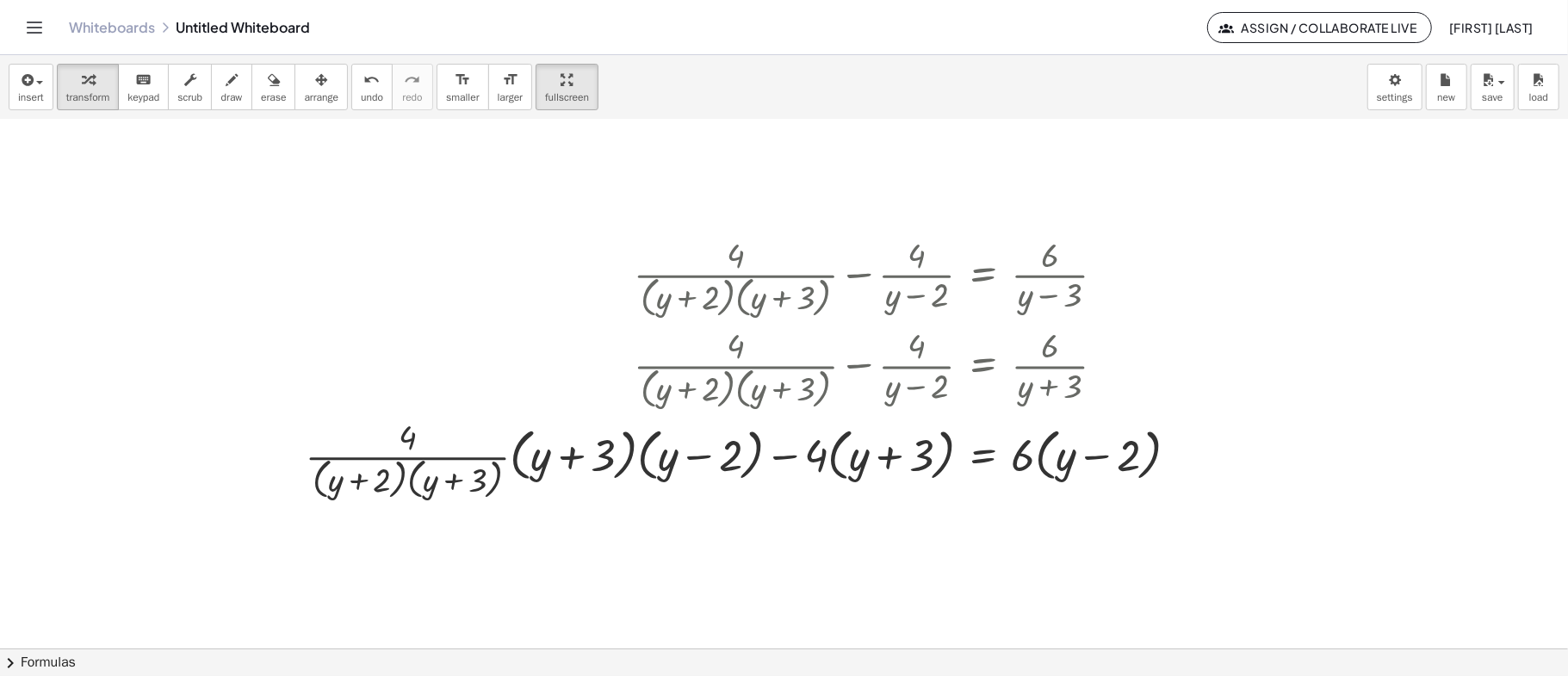 drag, startPoint x: 789, startPoint y: 381, endPoint x: 814, endPoint y: 162, distance: 220.42232 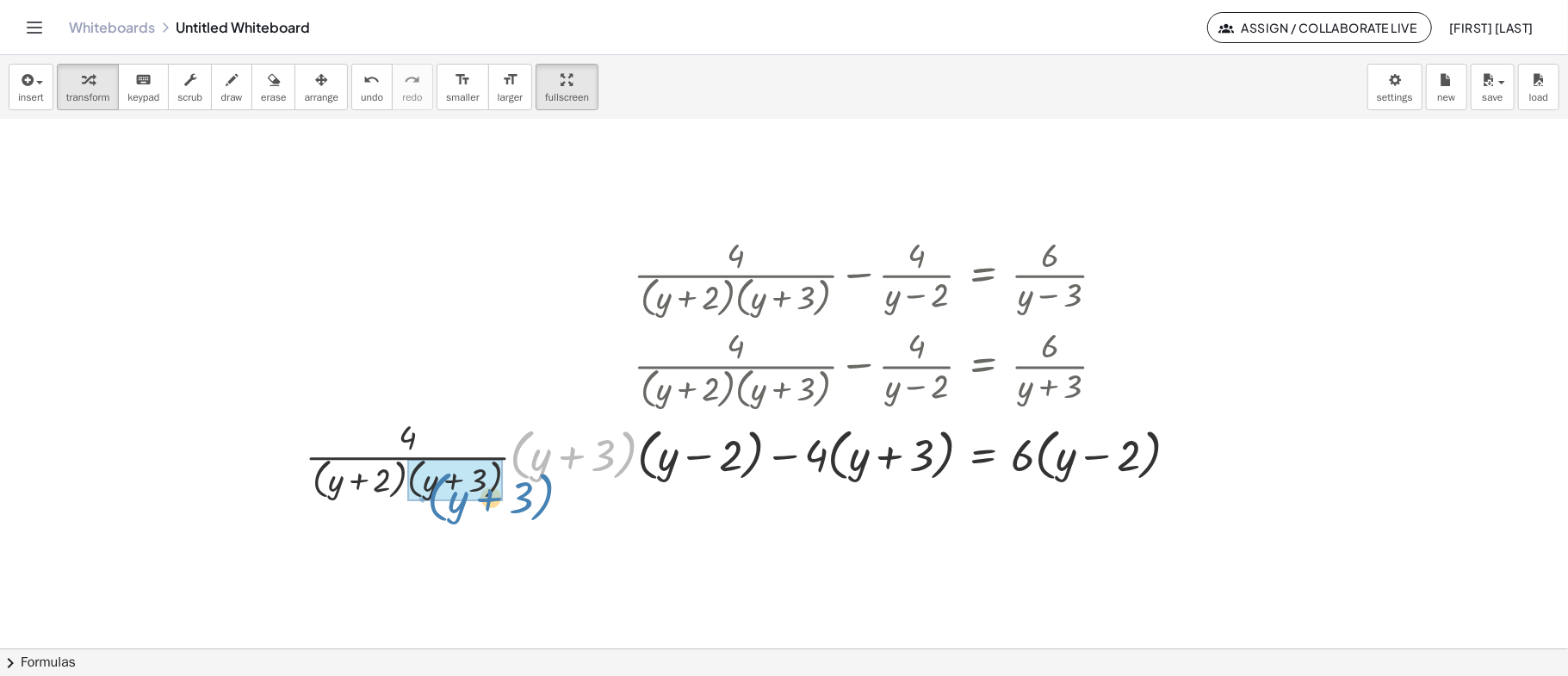 drag, startPoint x: 618, startPoint y: 458, endPoint x: 535, endPoint y: 499, distance: 92.574294 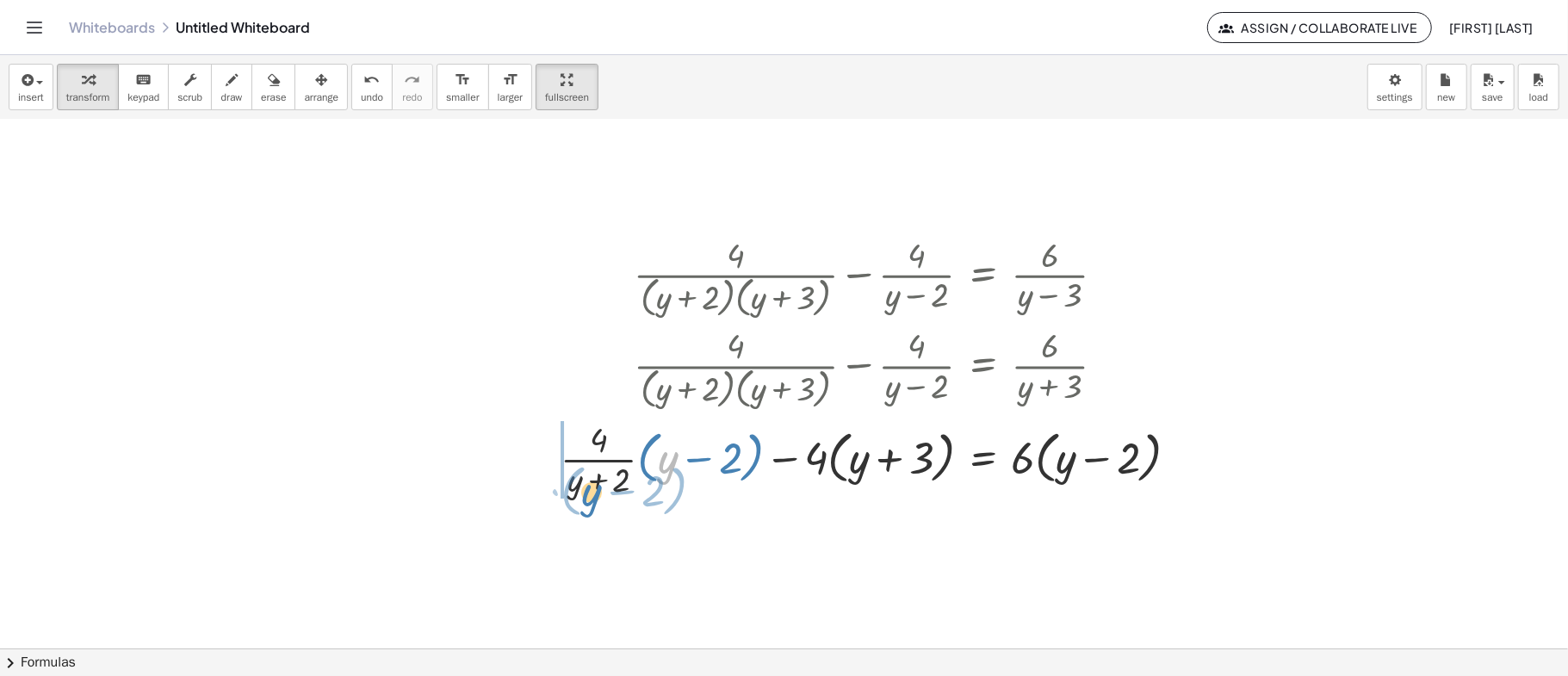 drag, startPoint x: 654, startPoint y: 462, endPoint x: 577, endPoint y: 496, distance: 84.17244 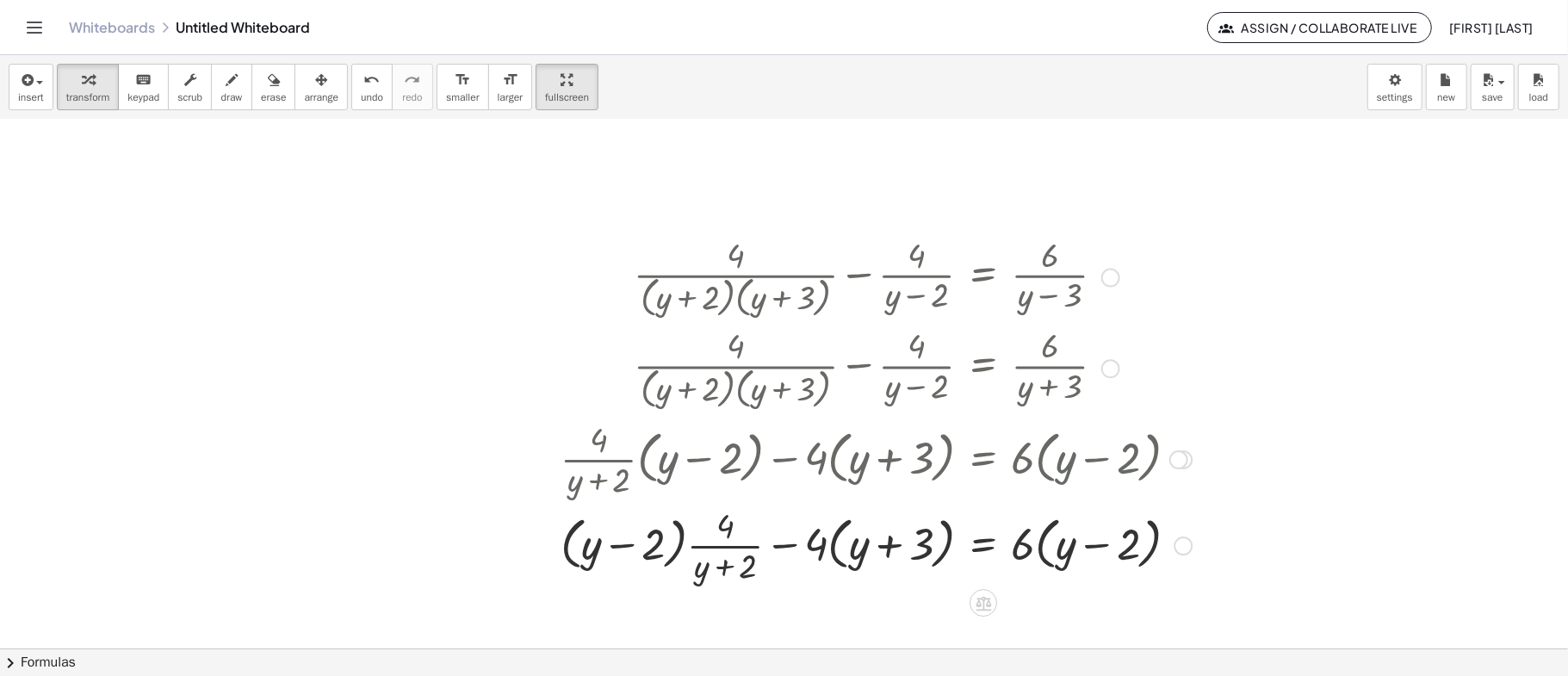 drag, startPoint x: 570, startPoint y: 546, endPoint x: 725, endPoint y: 558, distance: 155.46382 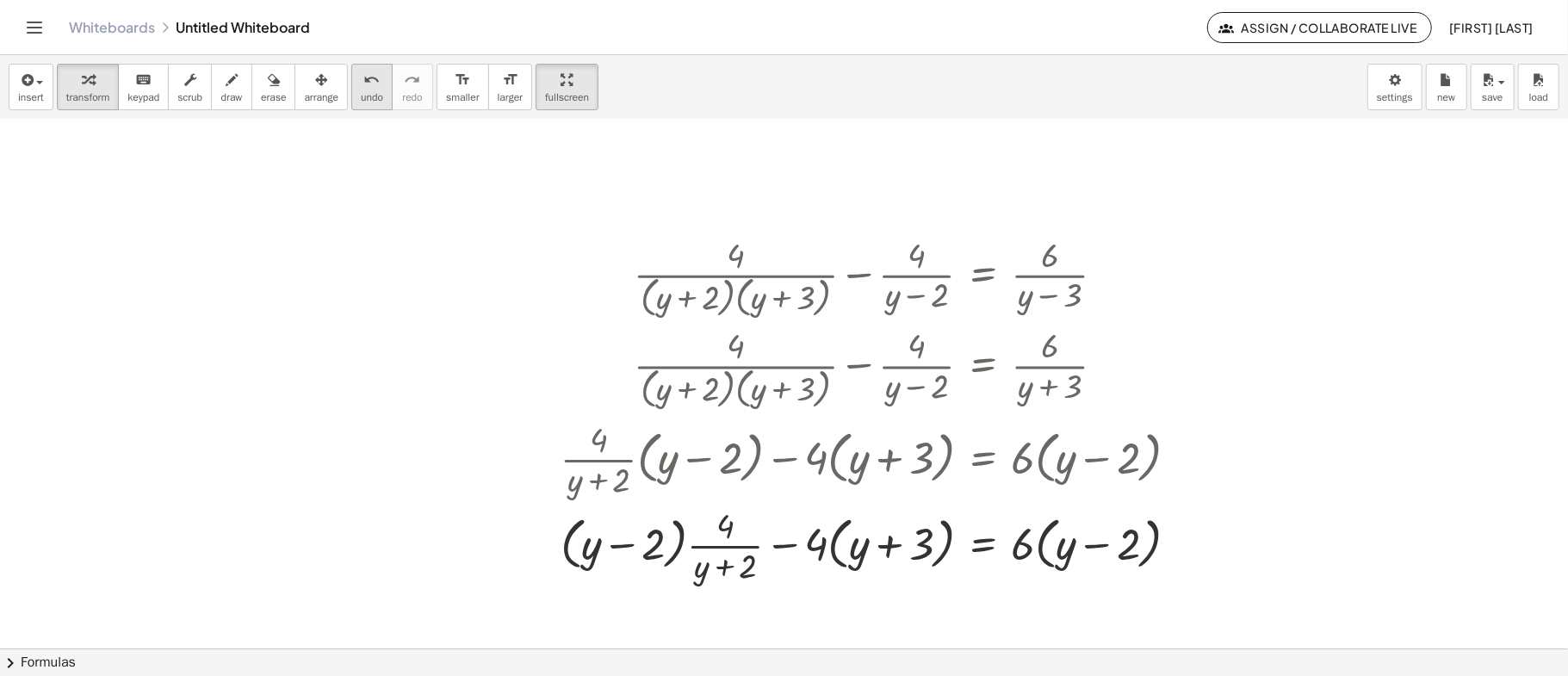 click on "undo" at bounding box center (372, 80) 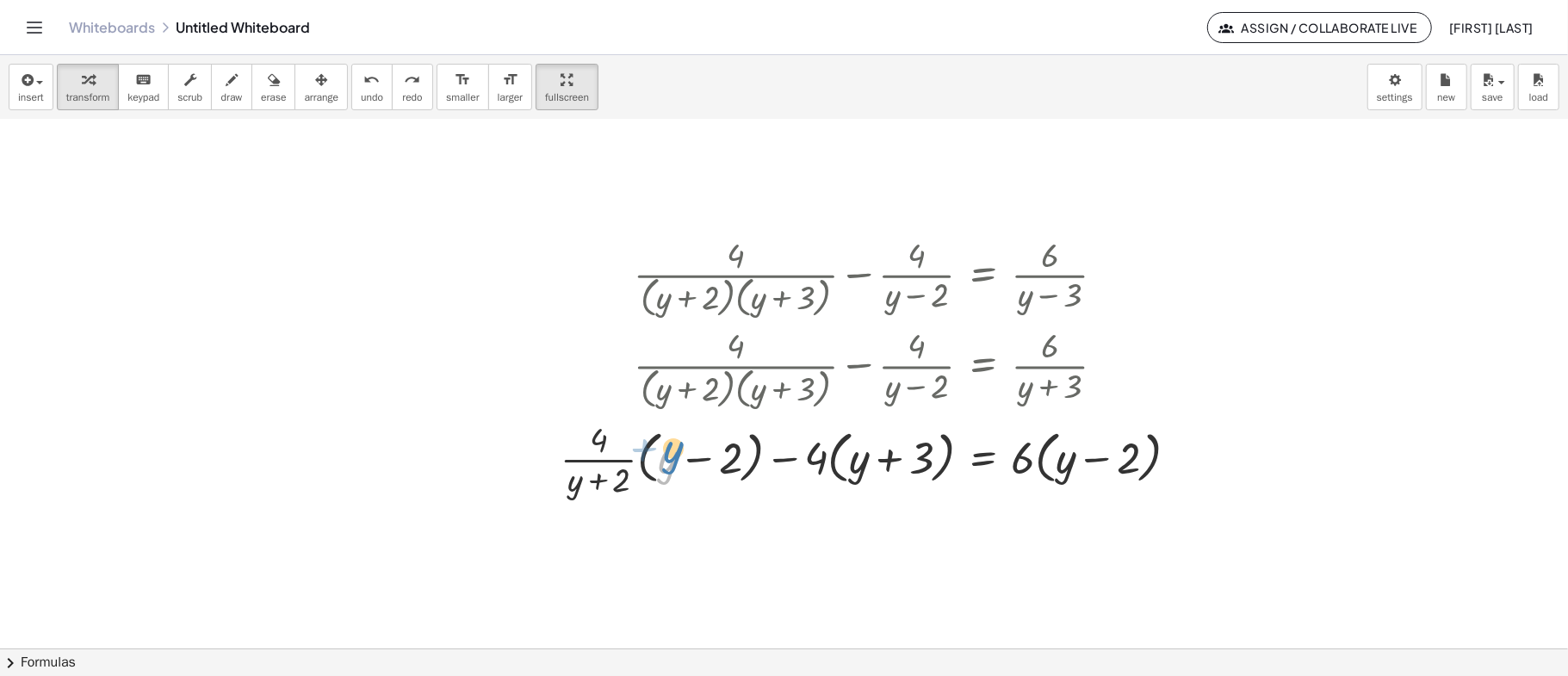 drag, startPoint x: 652, startPoint y: 449, endPoint x: 661, endPoint y: 438, distance: 14.21267 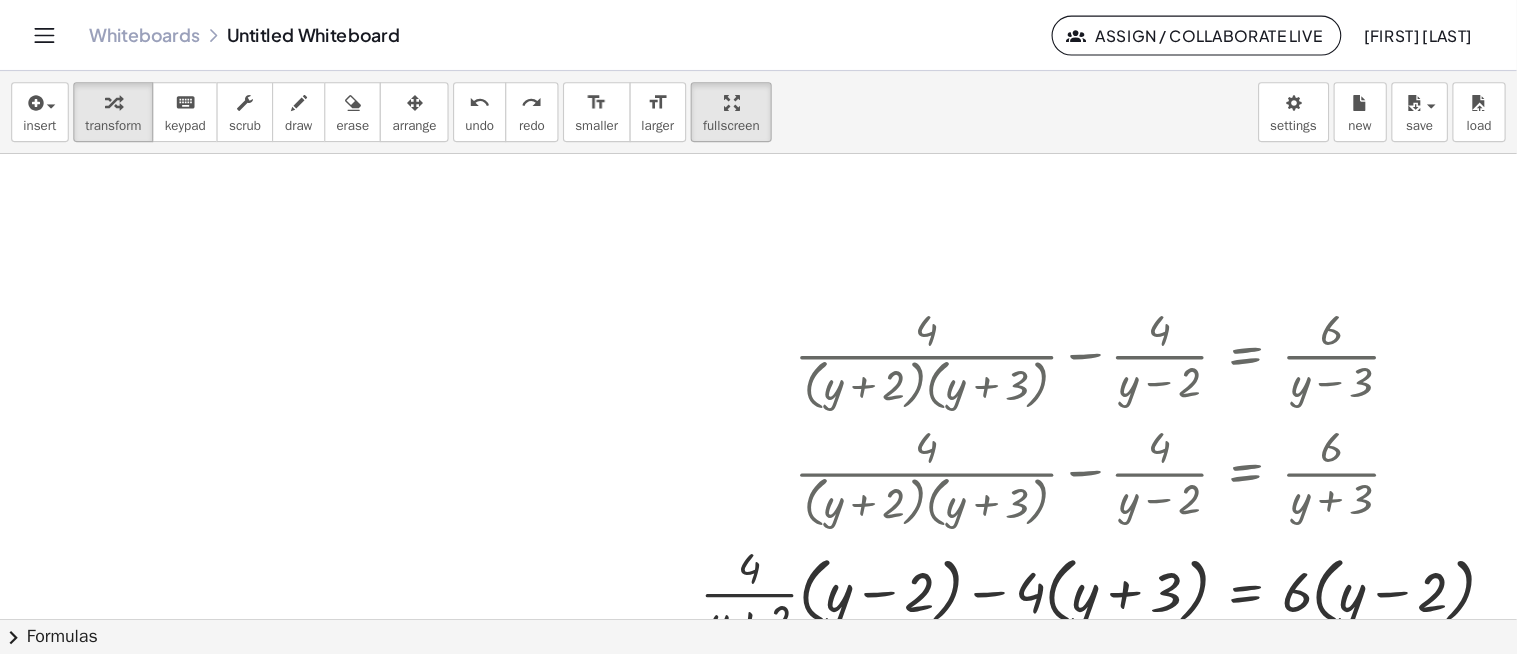scroll, scrollTop: 1603, scrollLeft: 86, axis: both 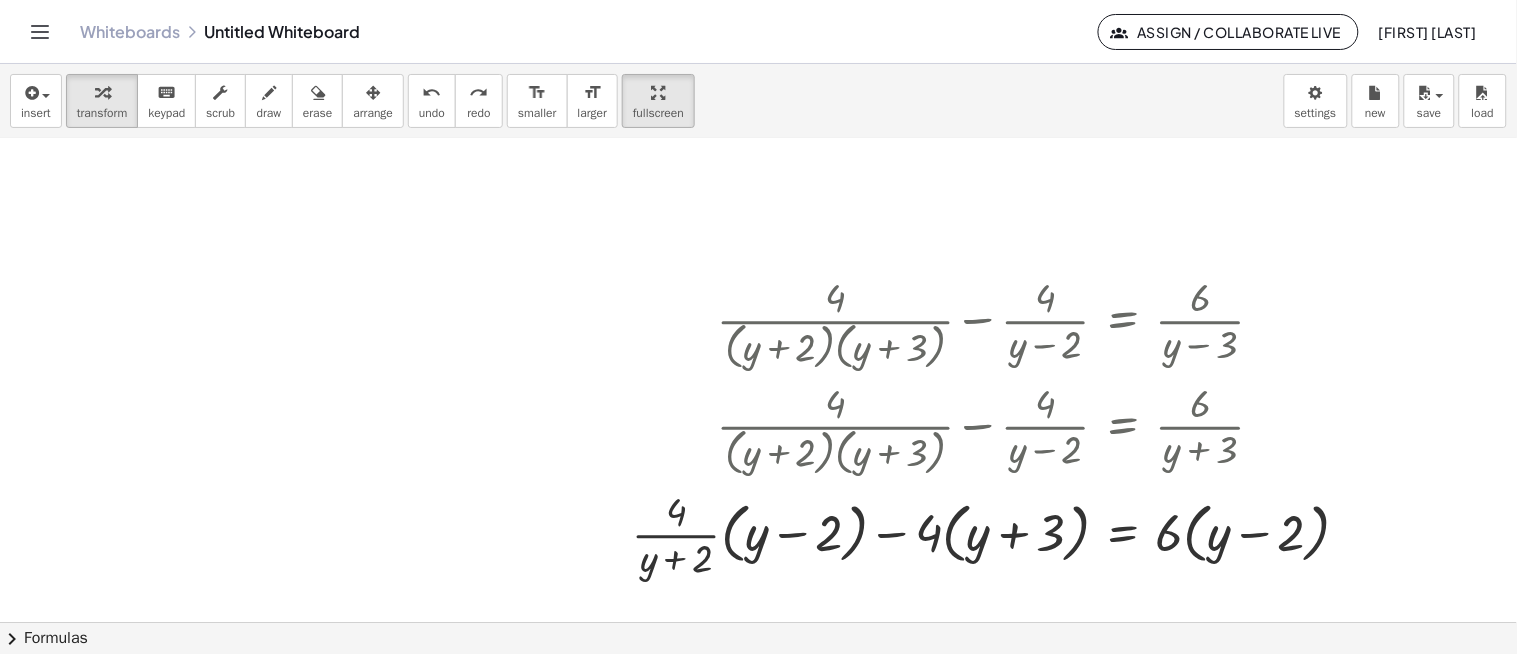 drag, startPoint x: 1085, startPoint y: 1, endPoint x: 873, endPoint y: 144, distance: 255.72055 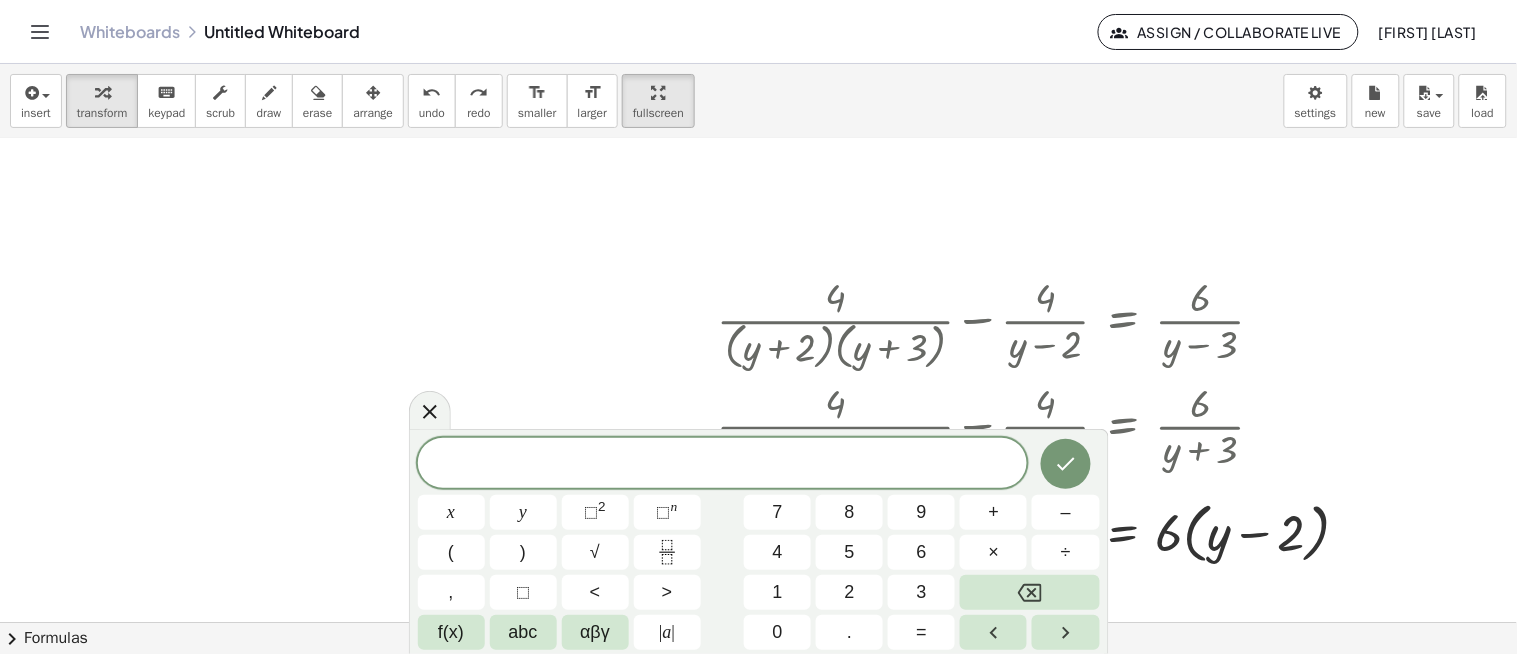 click at bounding box center (858, -188) 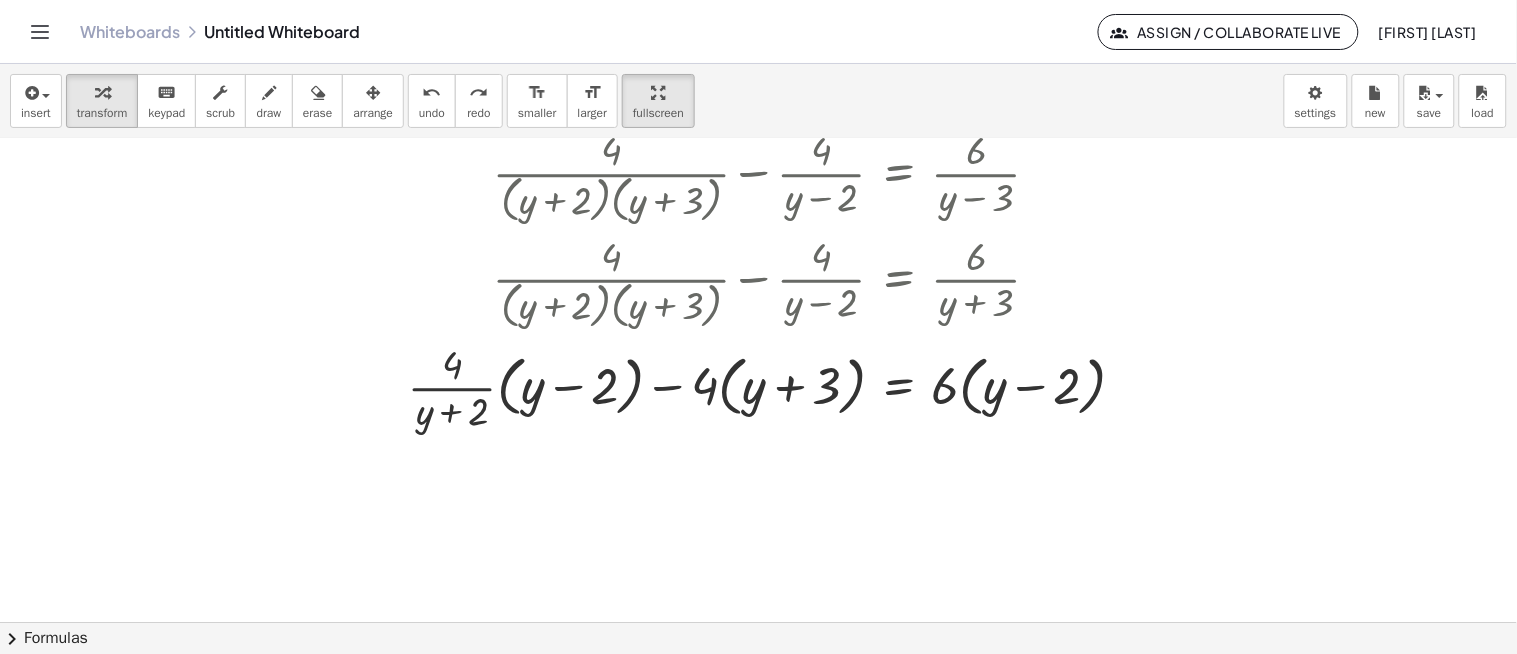 scroll, scrollTop: 1843, scrollLeft: 310, axis: both 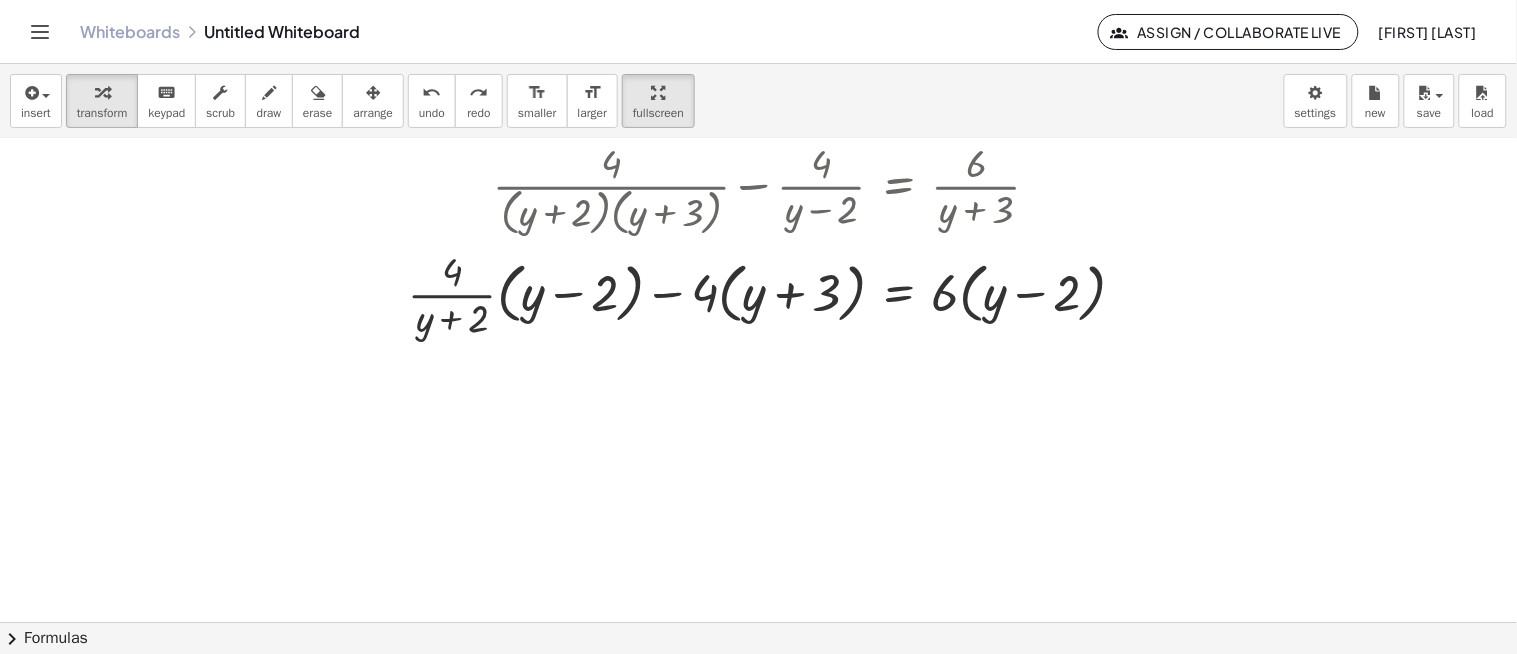 drag, startPoint x: 1116, startPoint y: 316, endPoint x: 154, endPoint y: 72, distance: 992.4616 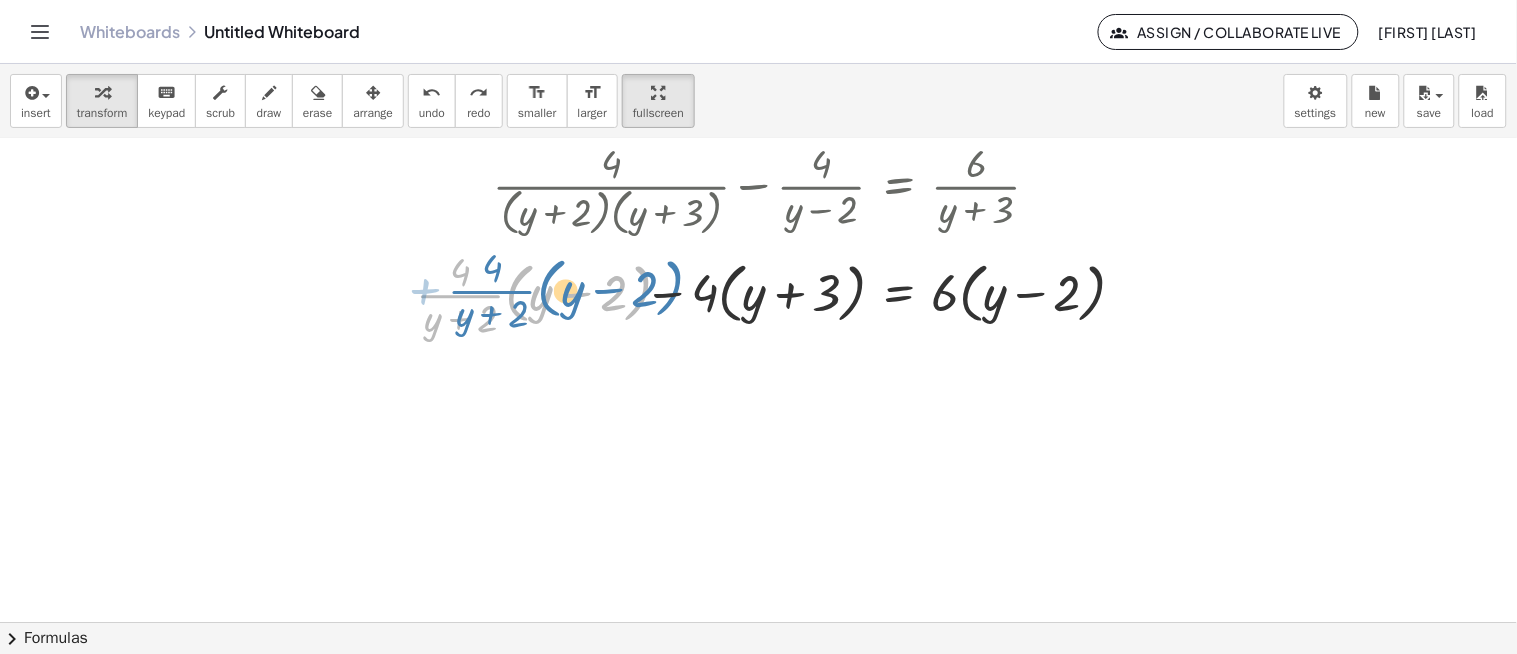 drag, startPoint x: 637, startPoint y: 257, endPoint x: 665, endPoint y: 253, distance: 28.284271 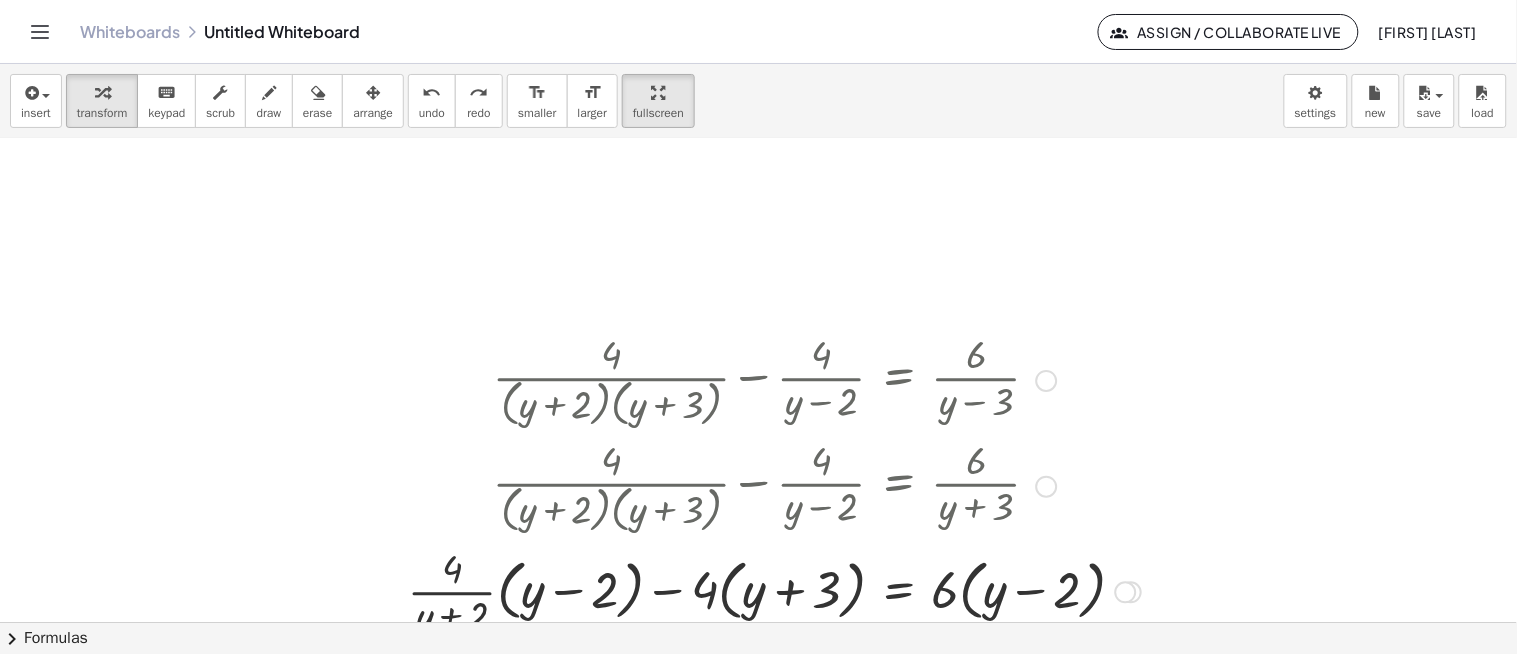scroll, scrollTop: 1843, scrollLeft: 310, axis: both 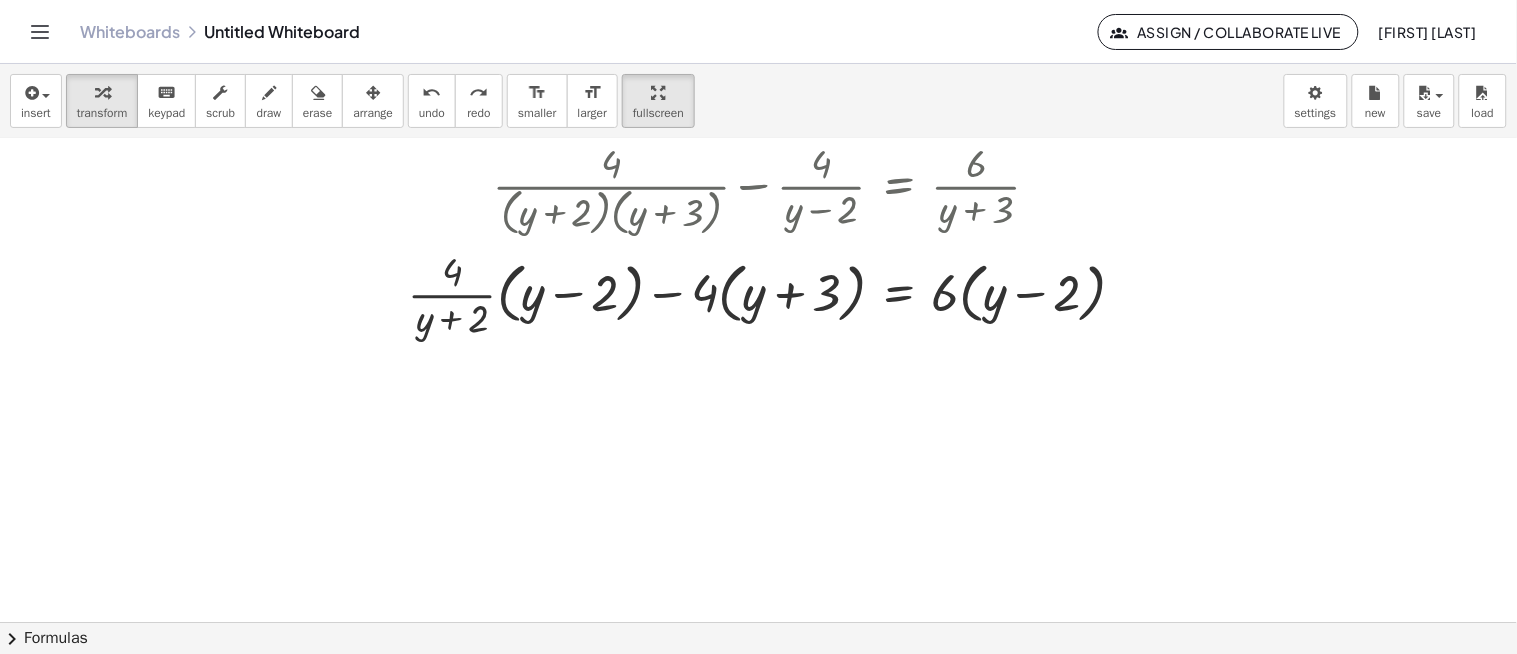 drag, startPoint x: 856, startPoint y: 171, endPoint x: 290, endPoint y: 173, distance: 566.00354 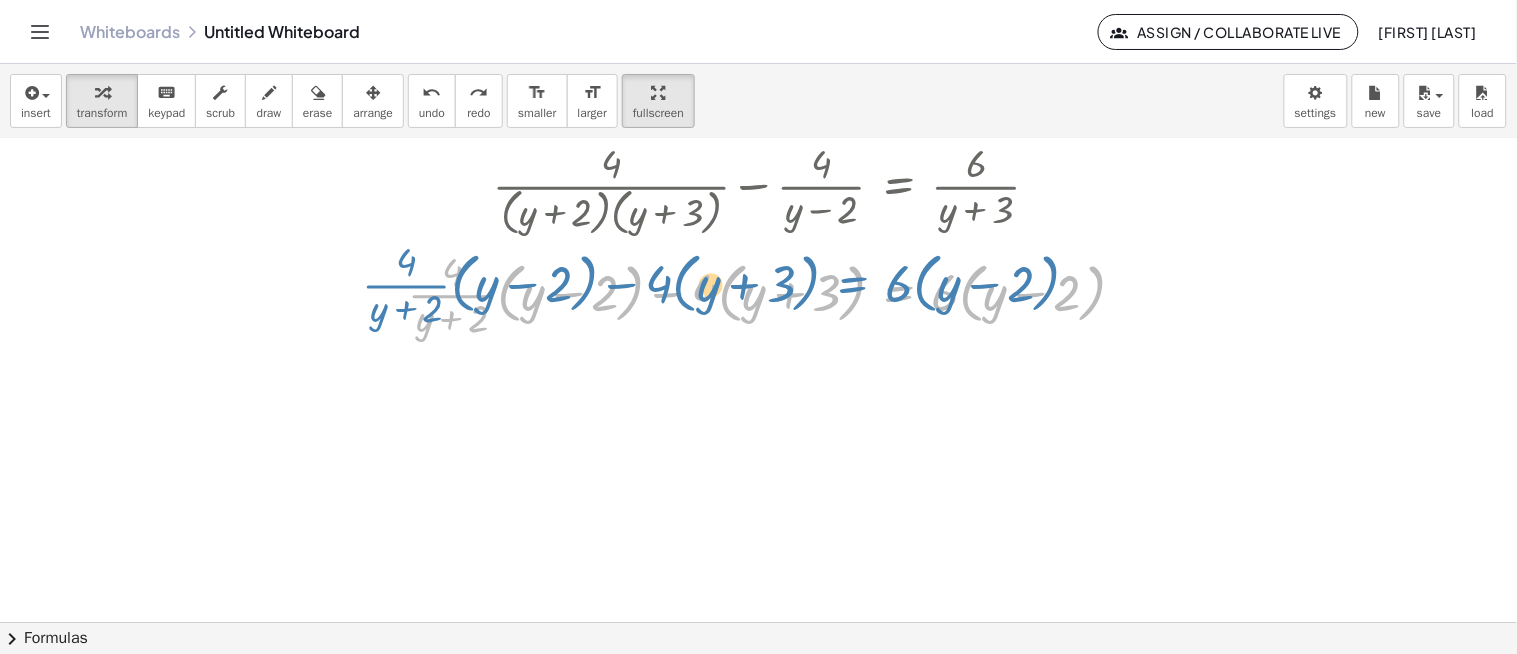 drag, startPoint x: 881, startPoint y: 304, endPoint x: 845, endPoint y: 301, distance: 36.124783 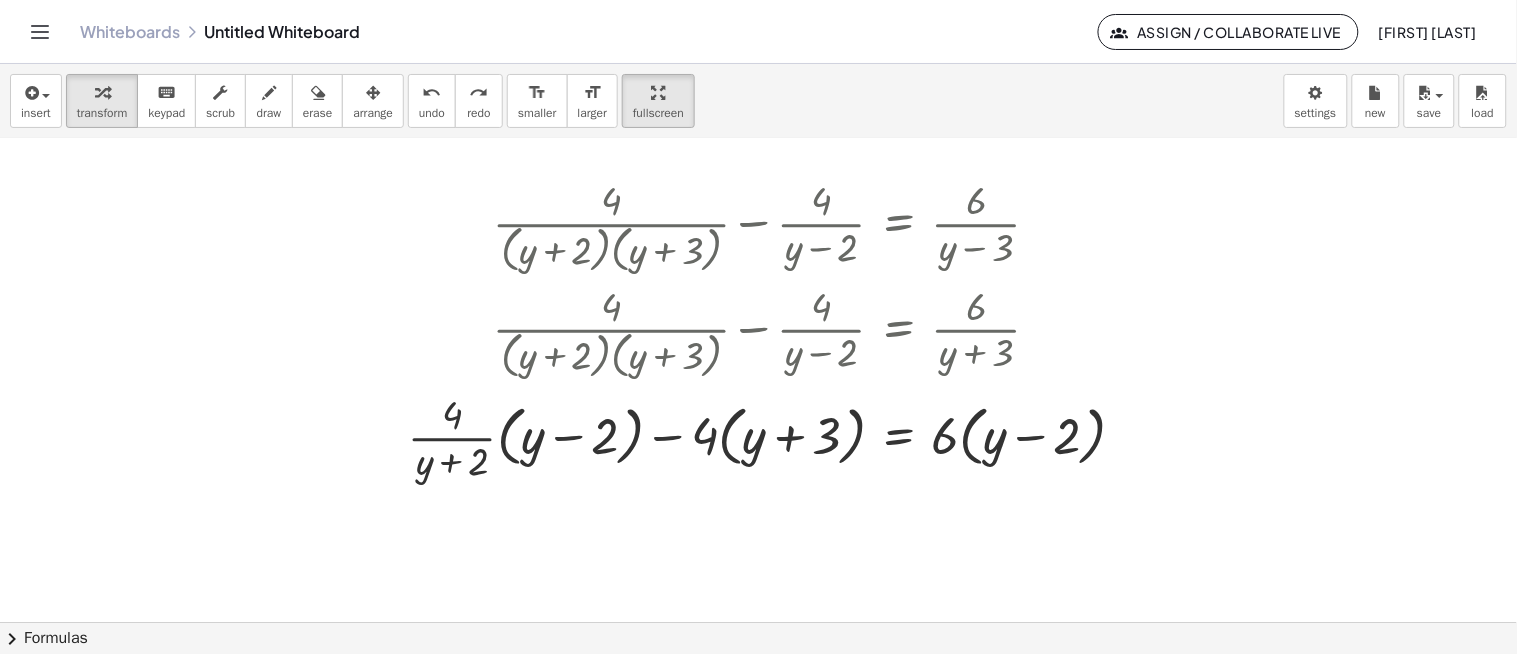 scroll, scrollTop: 1694, scrollLeft: 310, axis: both 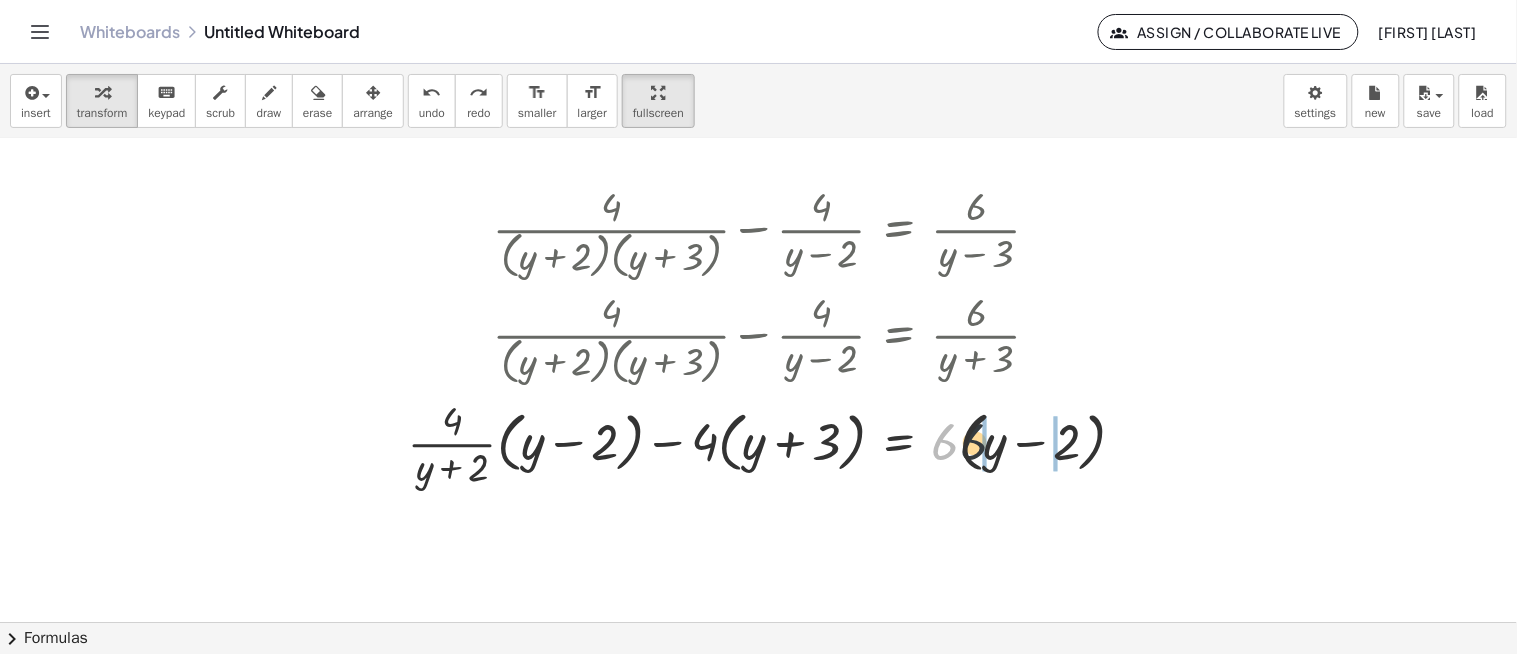 drag, startPoint x: 952, startPoint y: 438, endPoint x: 990, endPoint y: 438, distance: 38 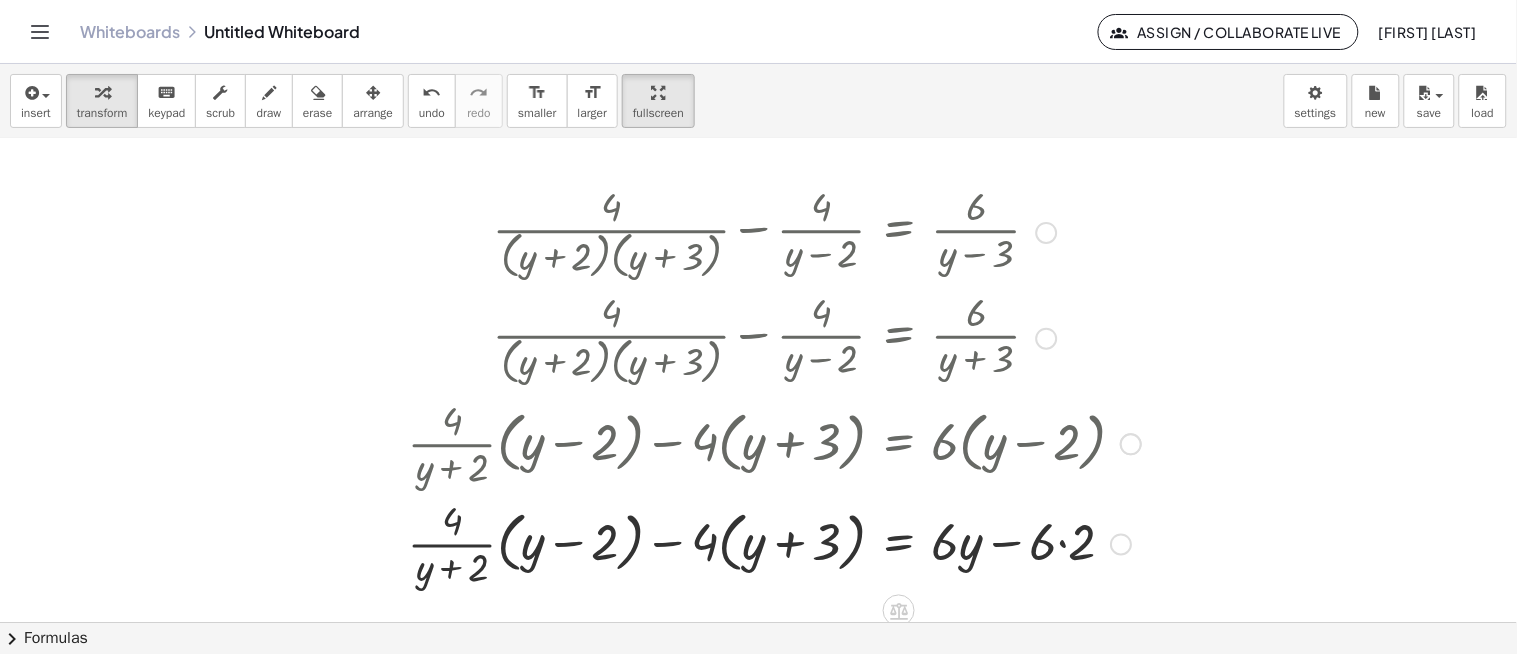 click at bounding box center (775, 542) 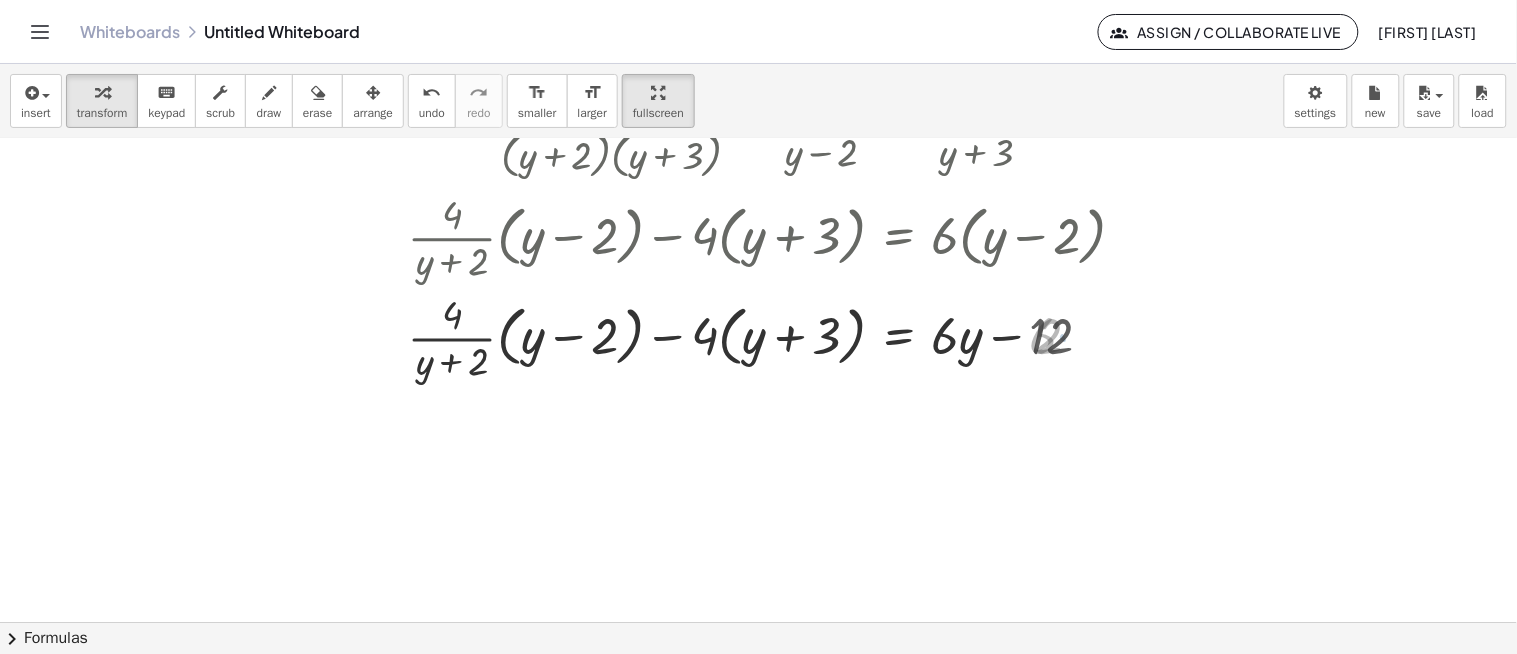 scroll, scrollTop: 1950, scrollLeft: 310, axis: both 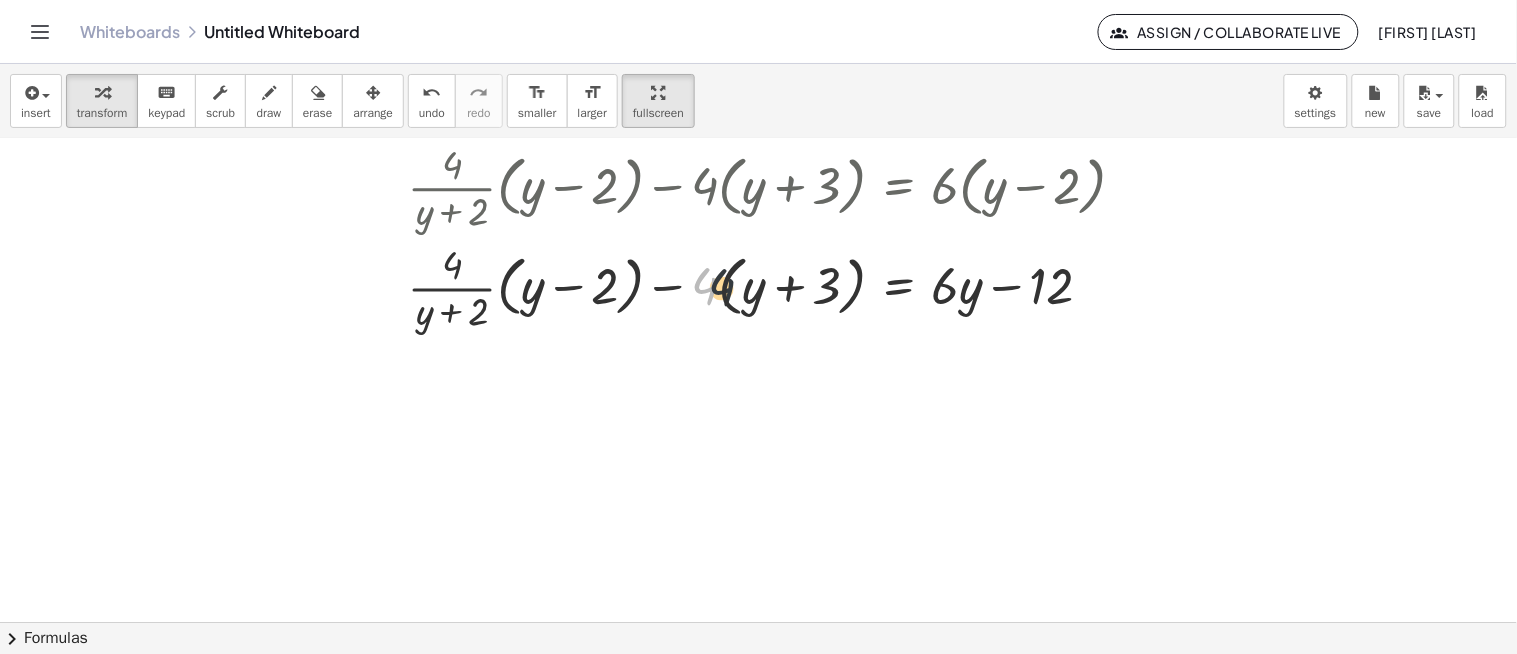 drag, startPoint x: 710, startPoint y: 281, endPoint x: 754, endPoint y: 284, distance: 44.102154 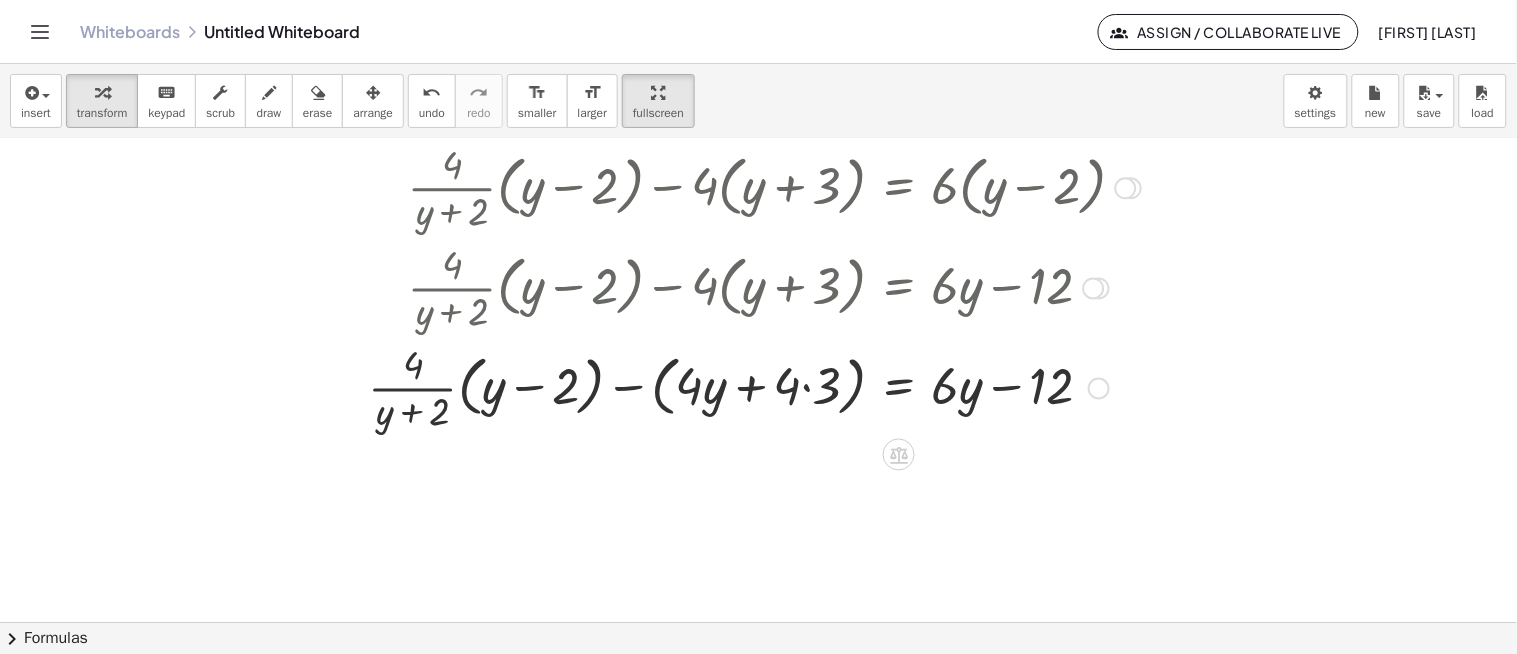 drag, startPoint x: 802, startPoint y: 390, endPoint x: 588, endPoint y: 391, distance: 214.00233 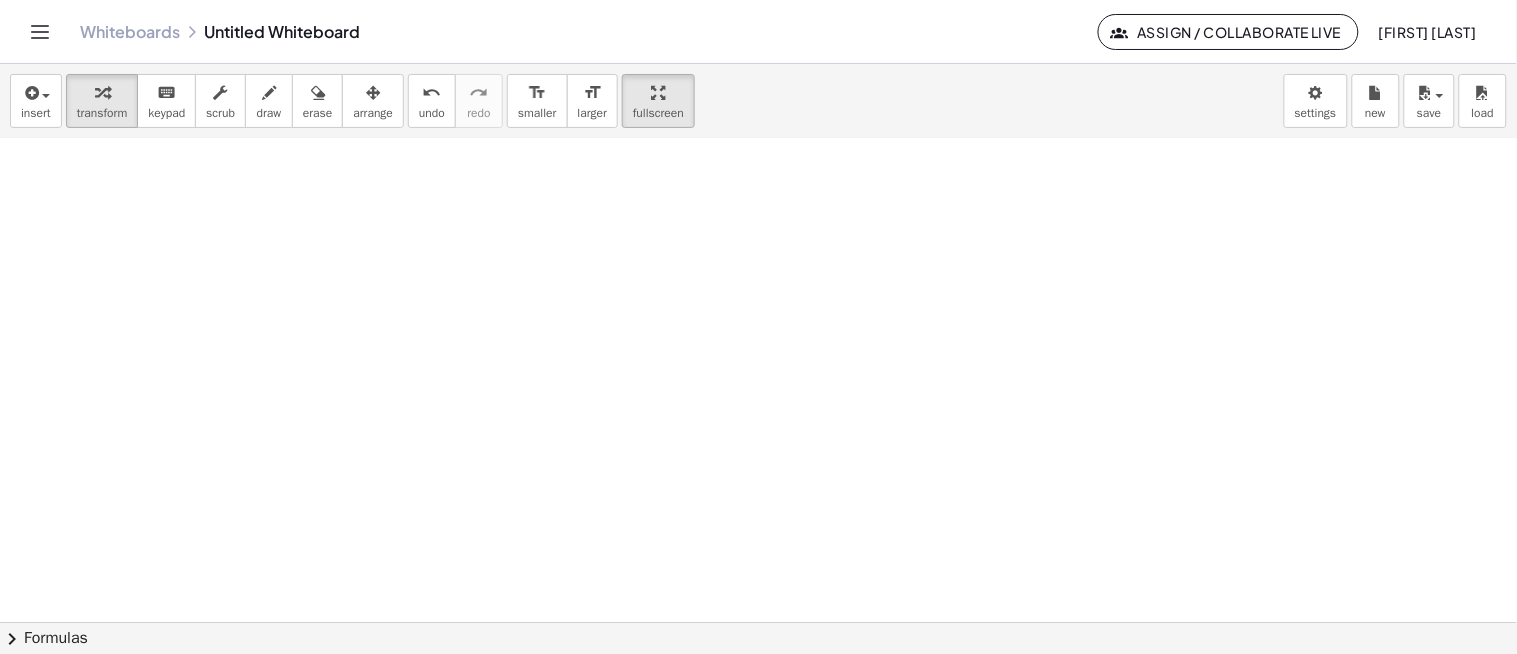 scroll, scrollTop: 2135, scrollLeft: 310, axis: both 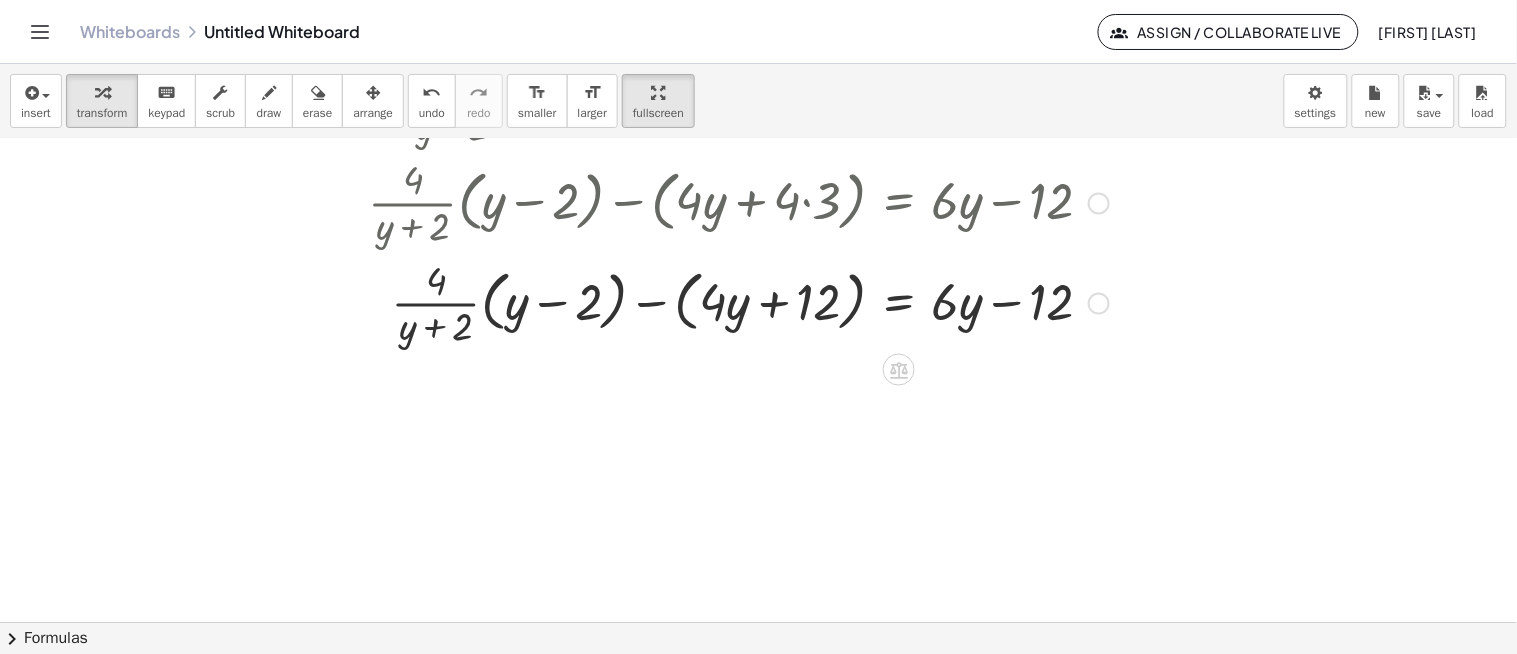 click at bounding box center [775, 302] 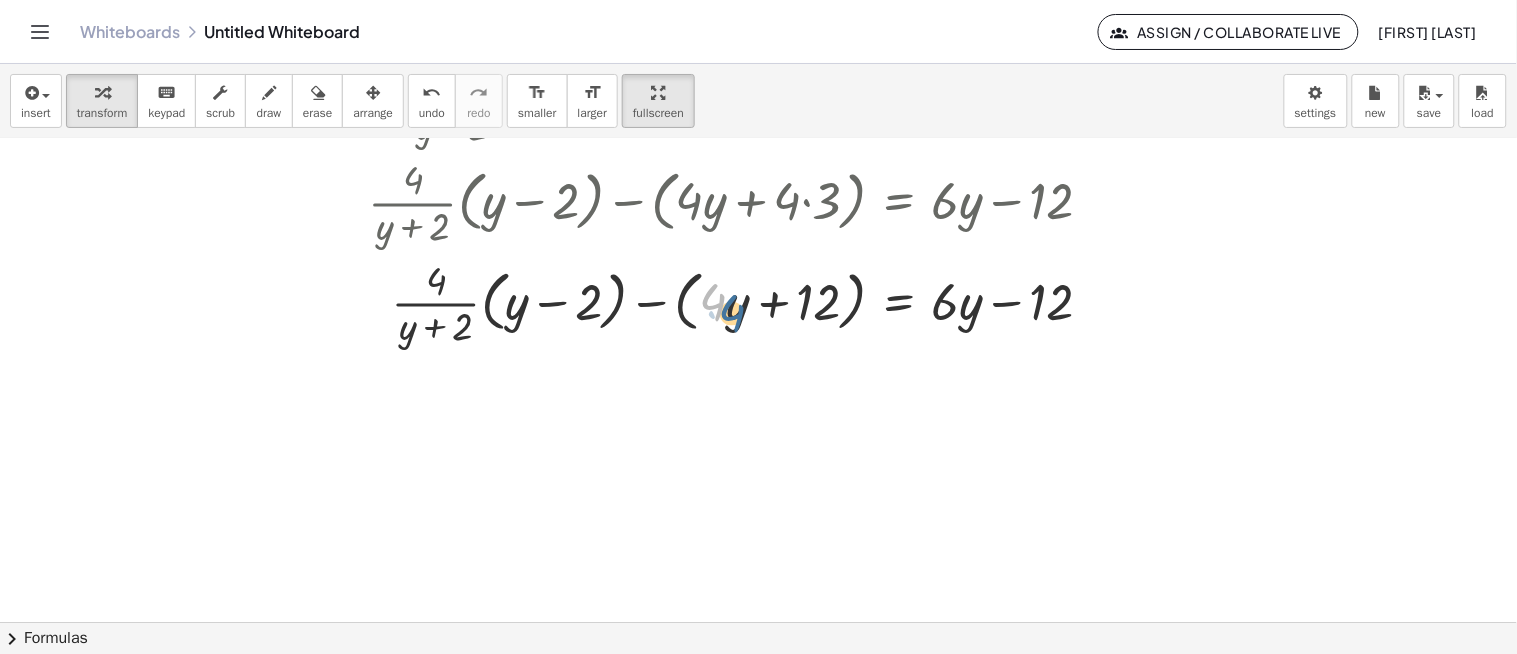 drag, startPoint x: 707, startPoint y: 303, endPoint x: 720, endPoint y: 312, distance: 15.811388 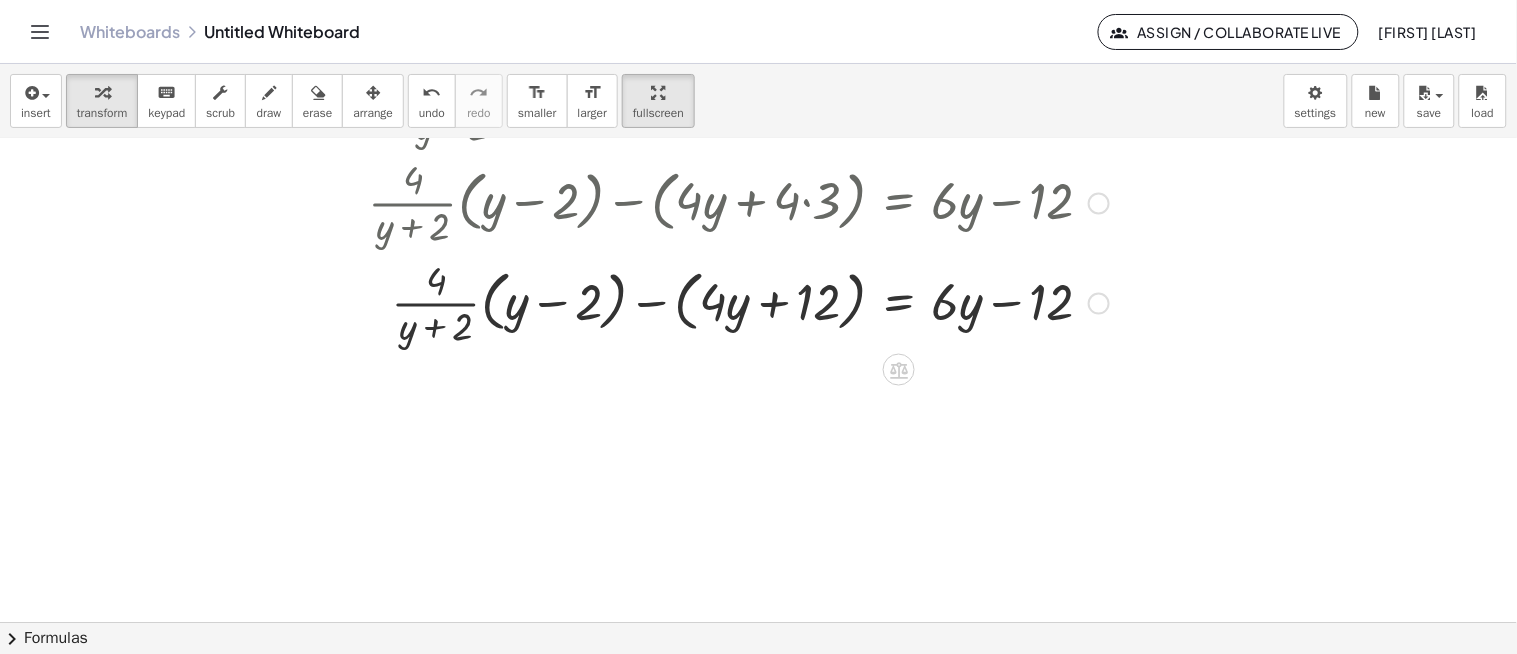 click at bounding box center [775, 302] 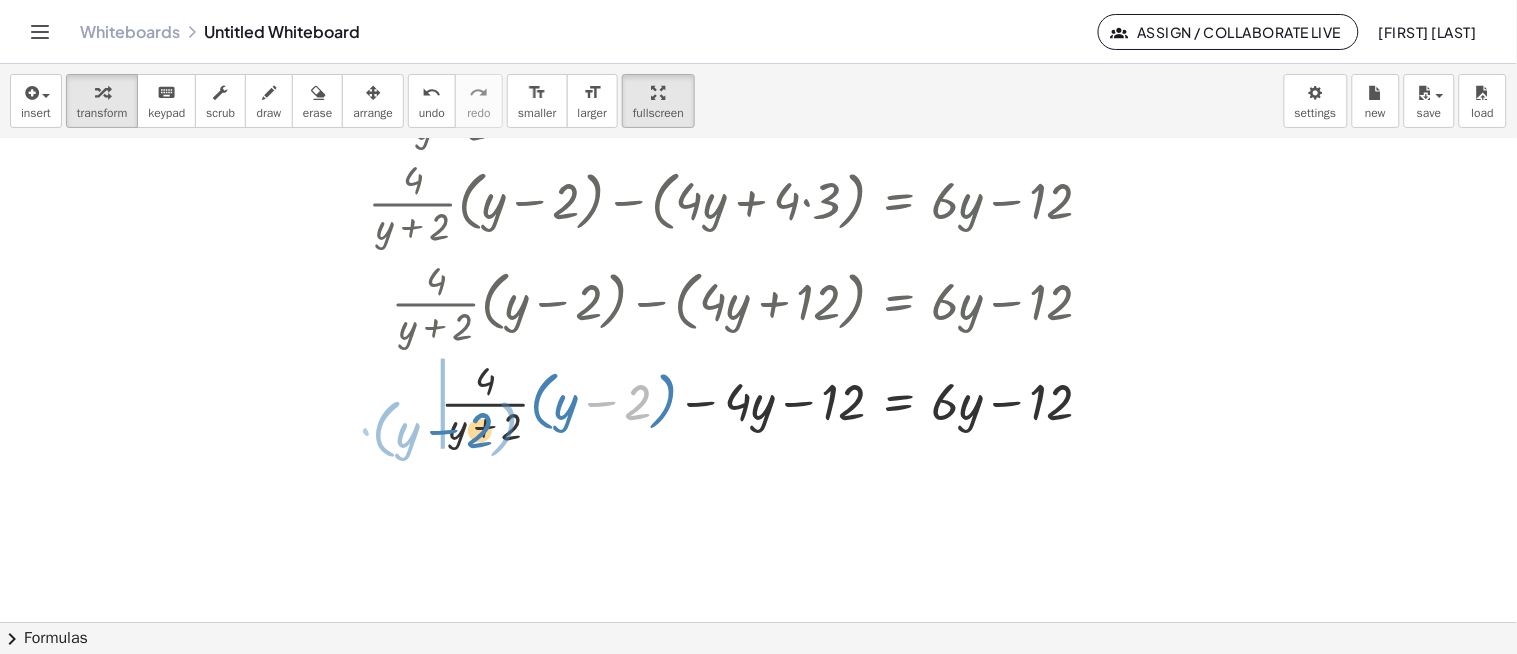 drag, startPoint x: 642, startPoint y: 397, endPoint x: 483, endPoint y: 425, distance: 161.44658 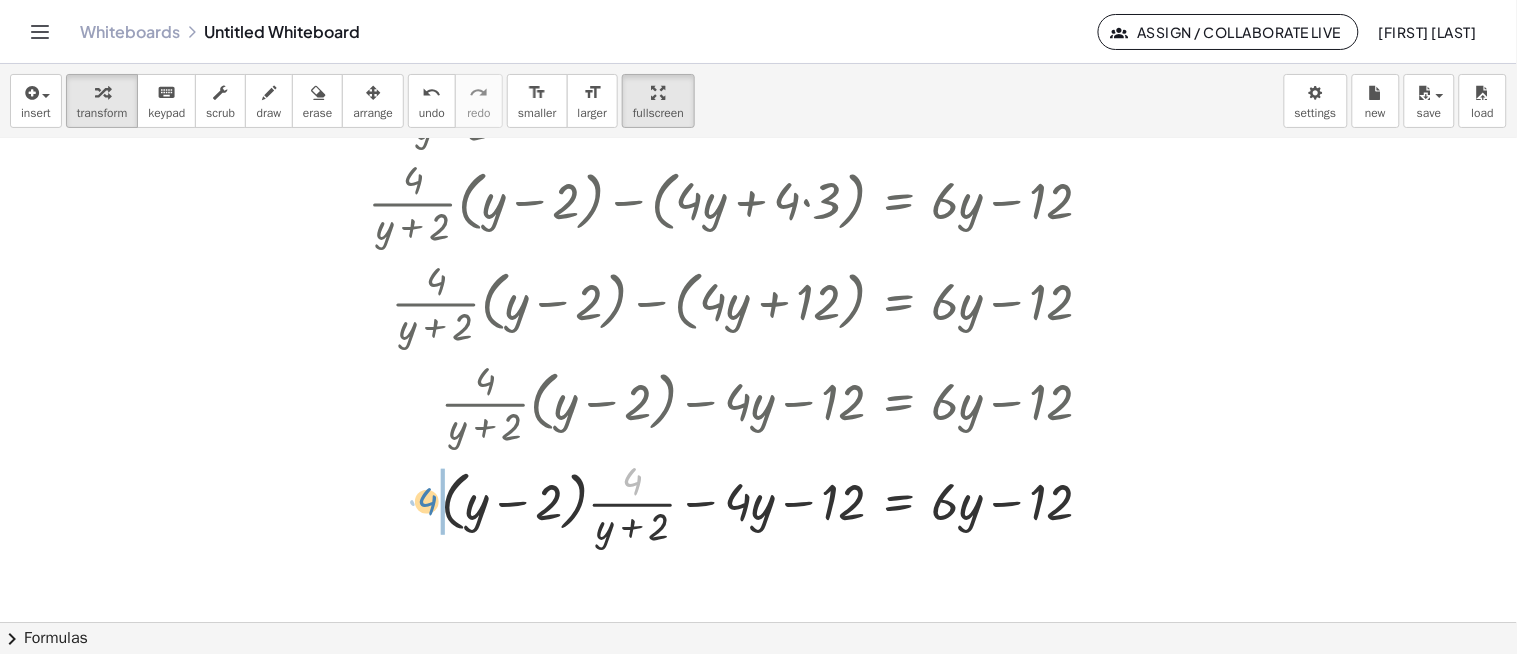 drag, startPoint x: 633, startPoint y: 468, endPoint x: 427, endPoint y: 488, distance: 206.9686 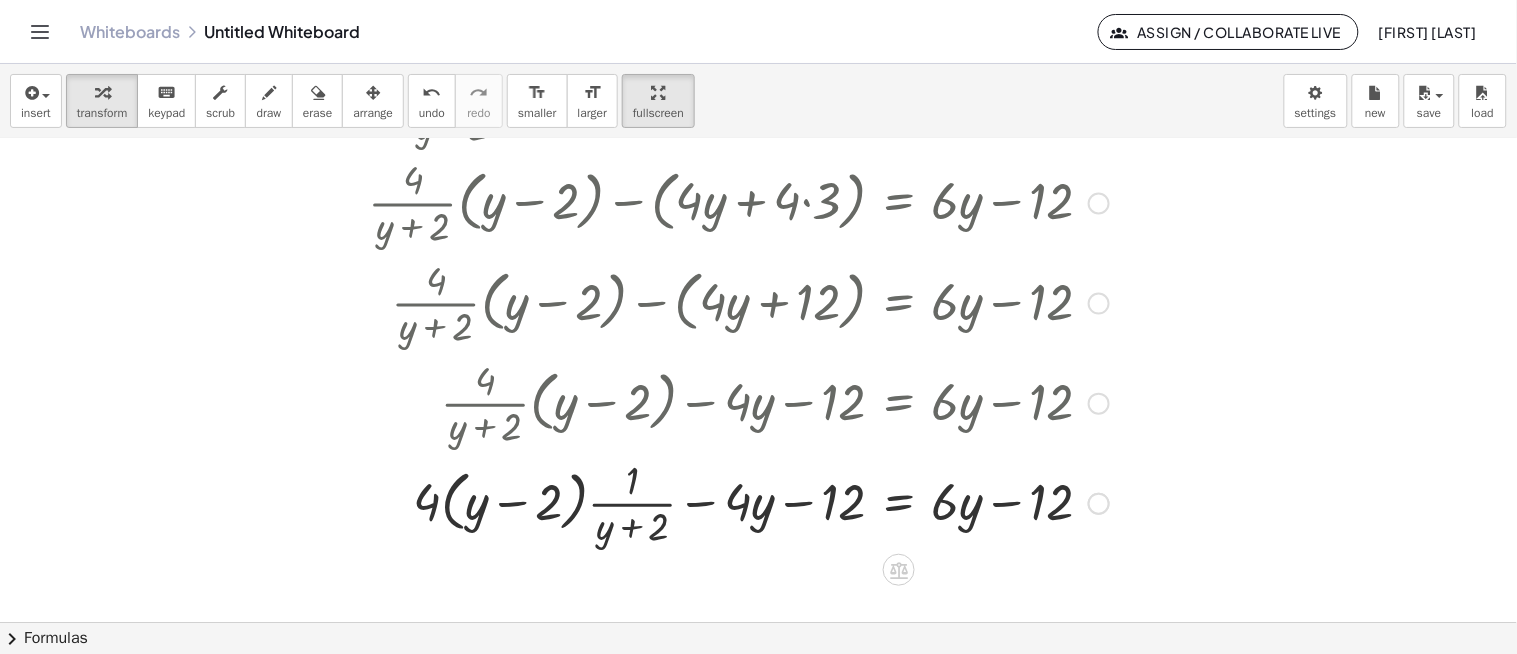 click at bounding box center [775, 502] 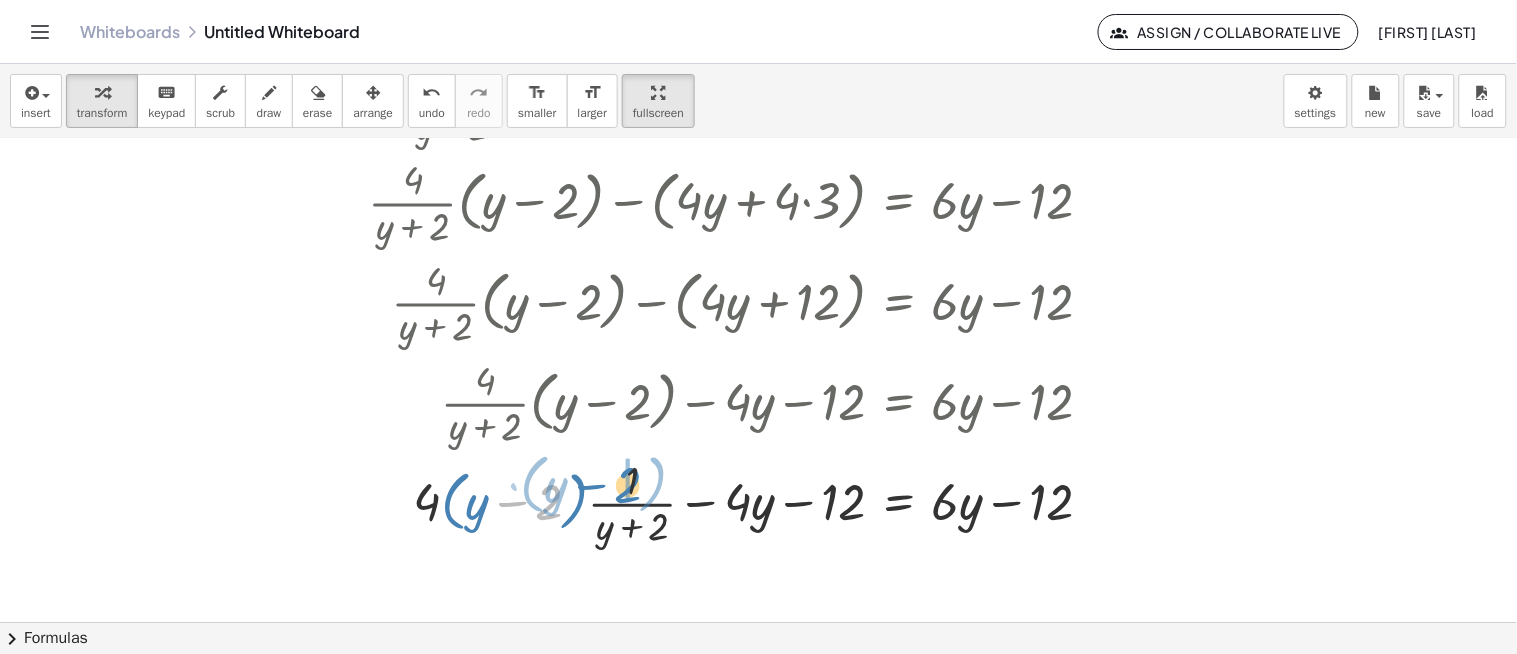 drag, startPoint x: 558, startPoint y: 498, endPoint x: 915, endPoint y: 428, distance: 363.79803 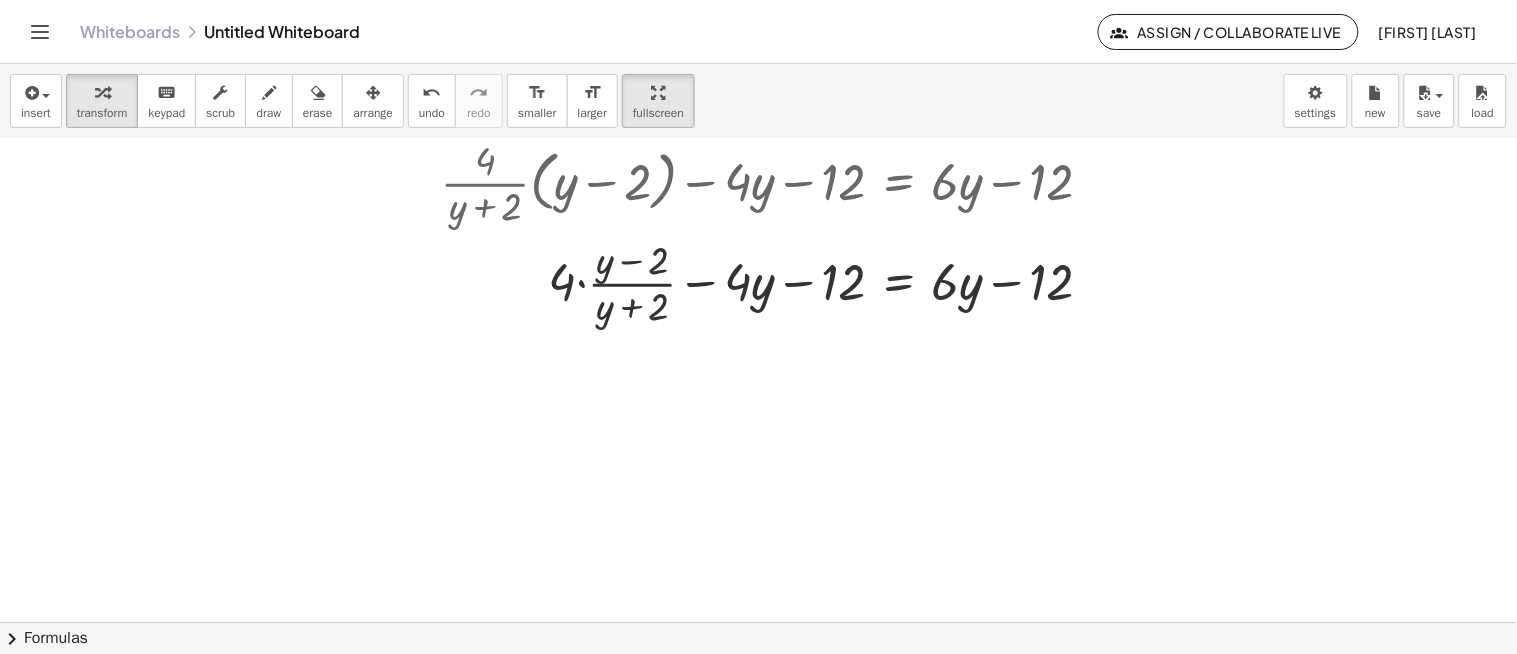 scroll, scrollTop: 2432, scrollLeft: 310, axis: both 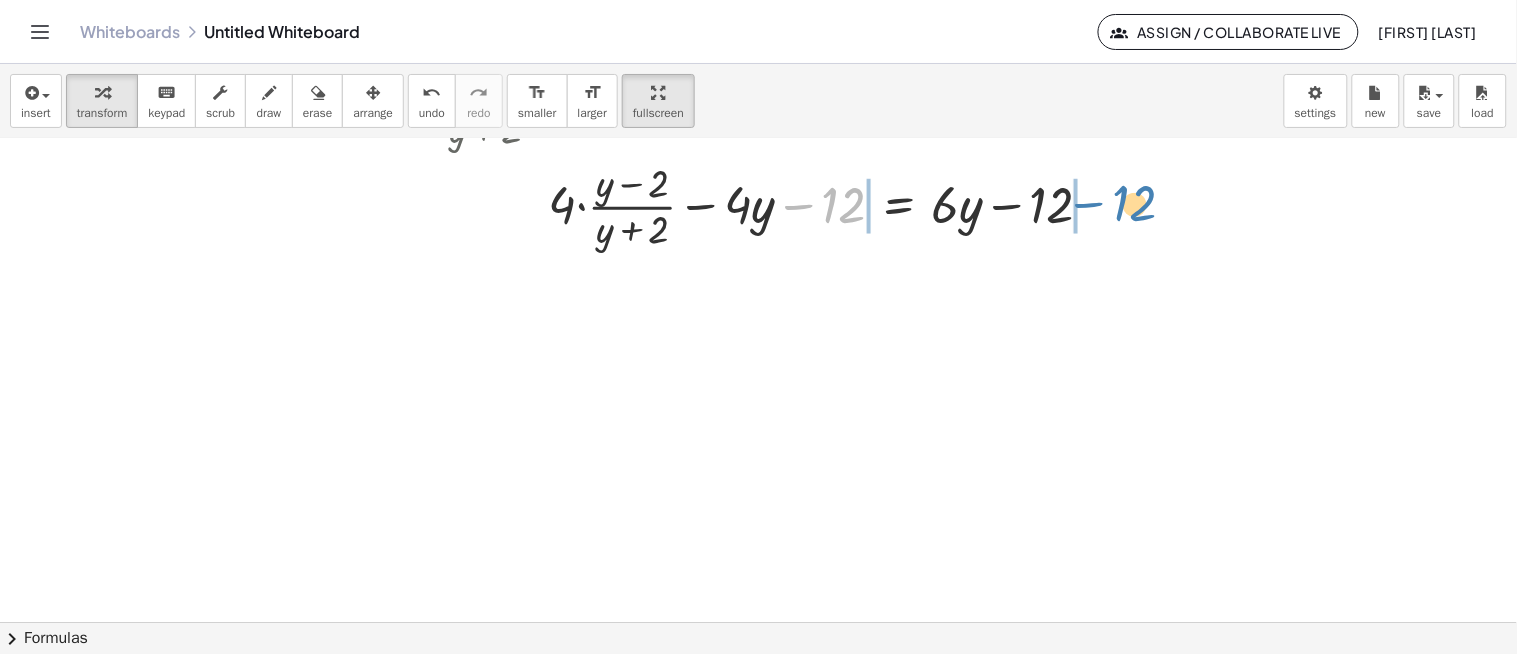 drag, startPoint x: 801, startPoint y: 210, endPoint x: 1078, endPoint y: 210, distance: 277 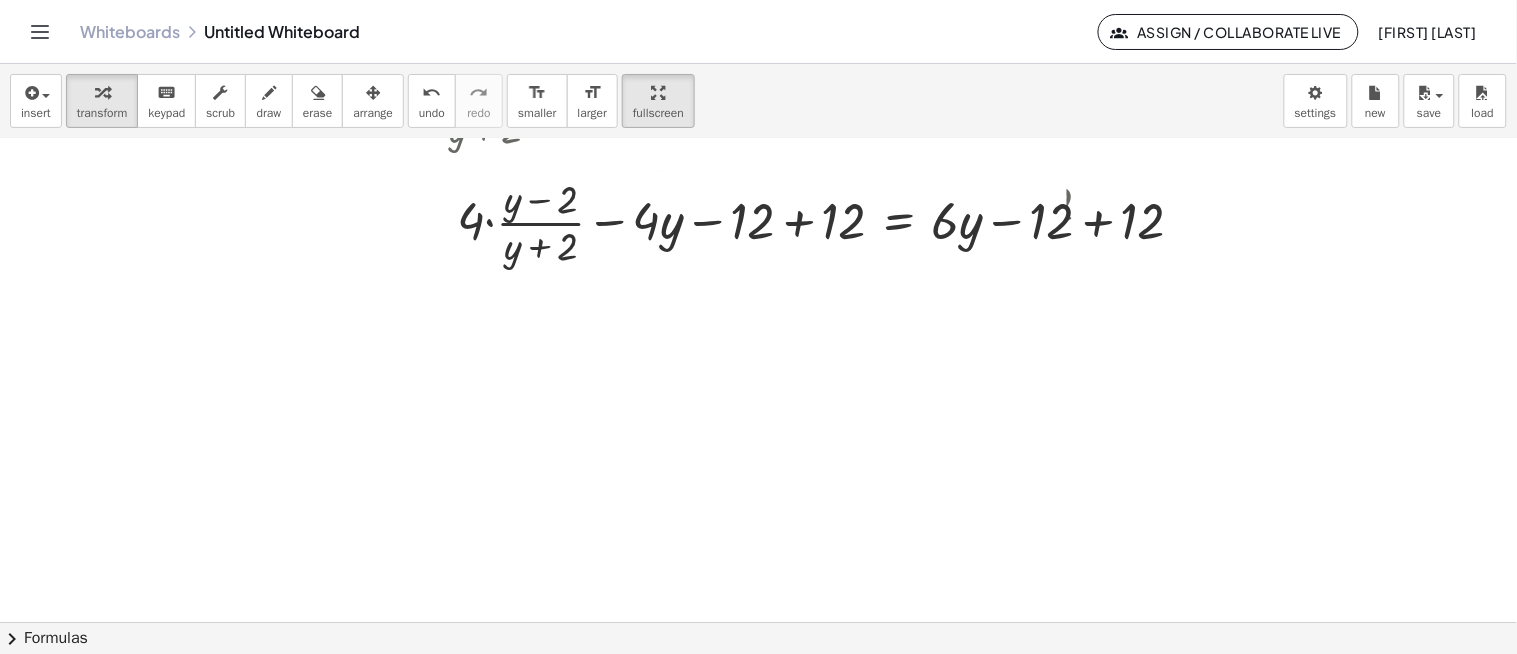 click at bounding box center (634, -602) 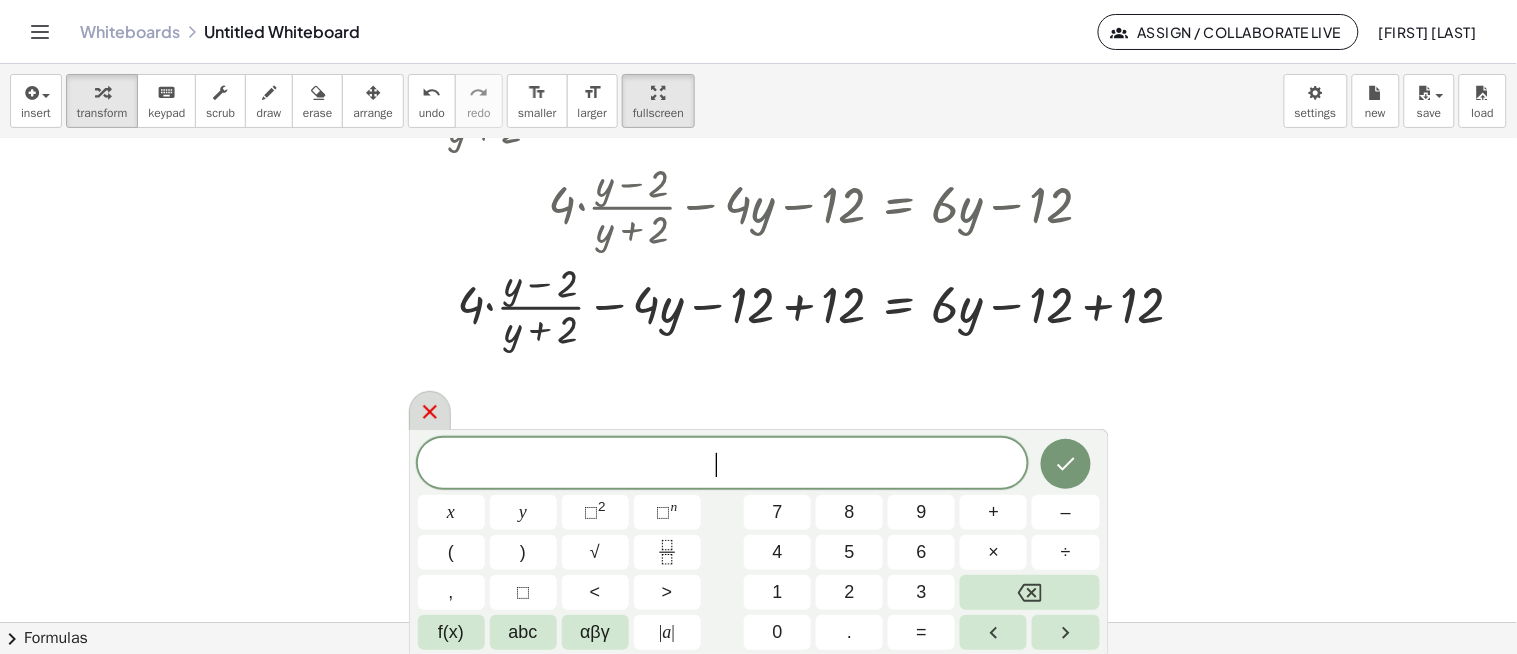 click 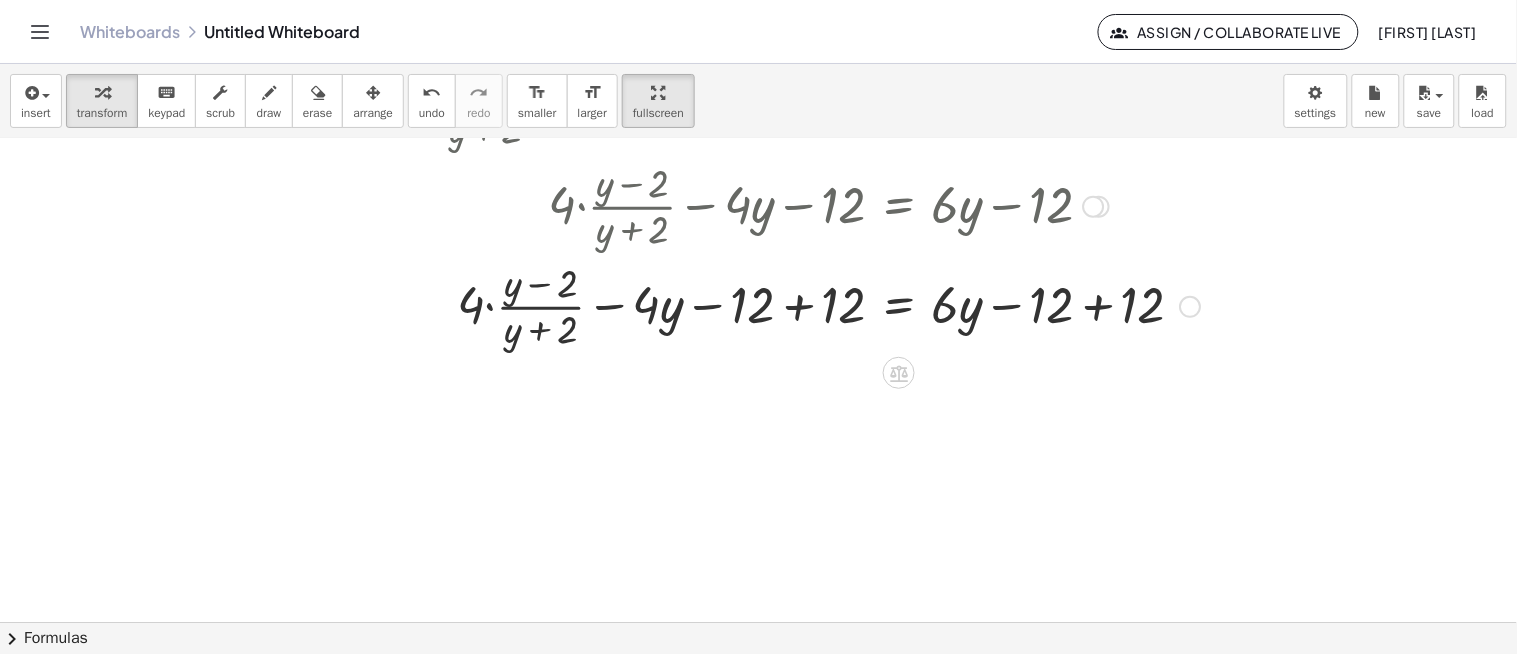 click at bounding box center (775, 305) 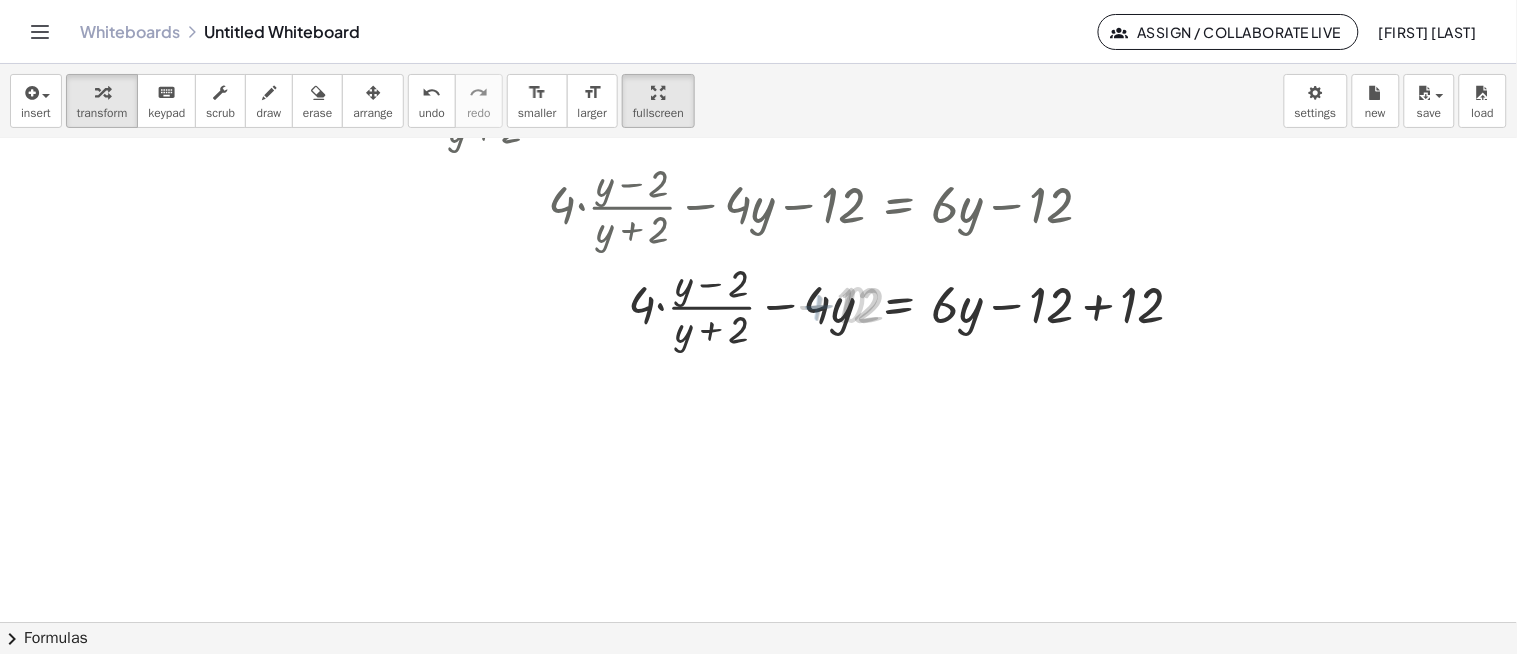 click at bounding box center [634, -602] 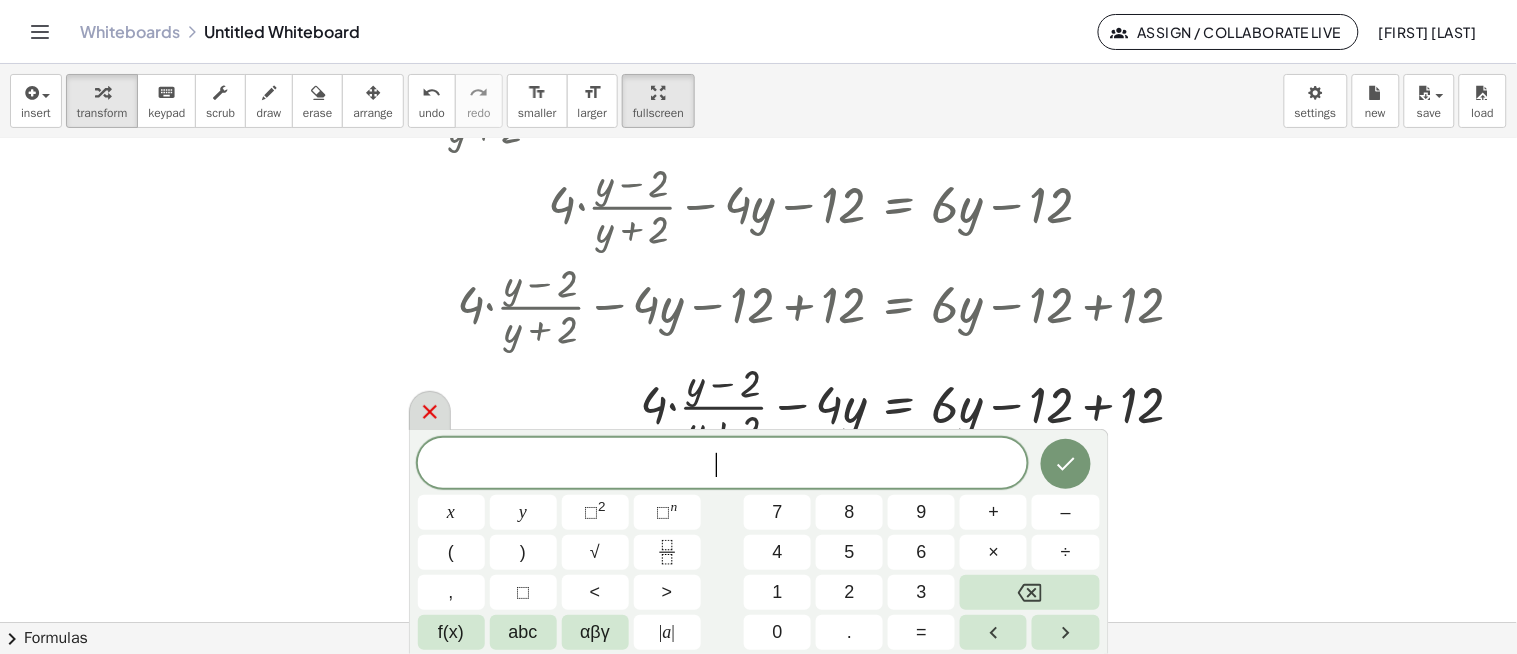 click 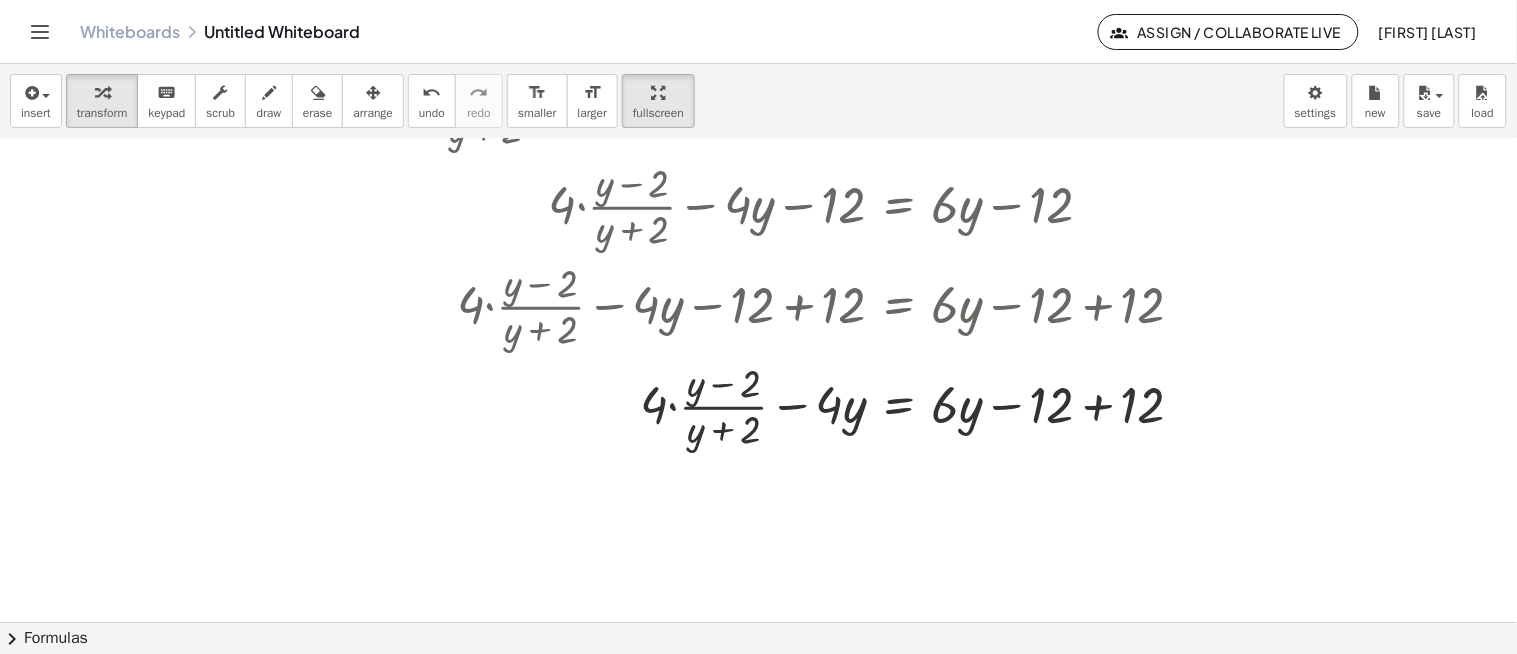 click at bounding box center (634, -602) 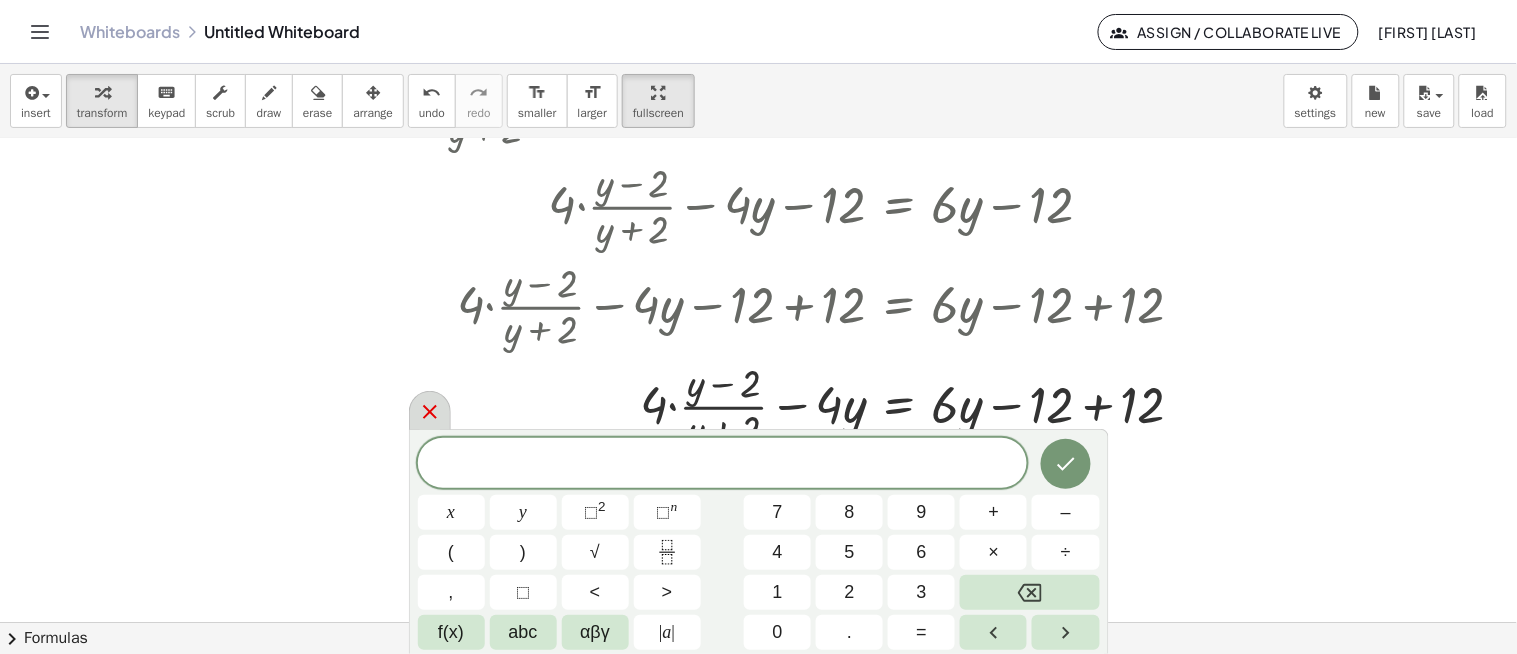 click at bounding box center (430, 410) 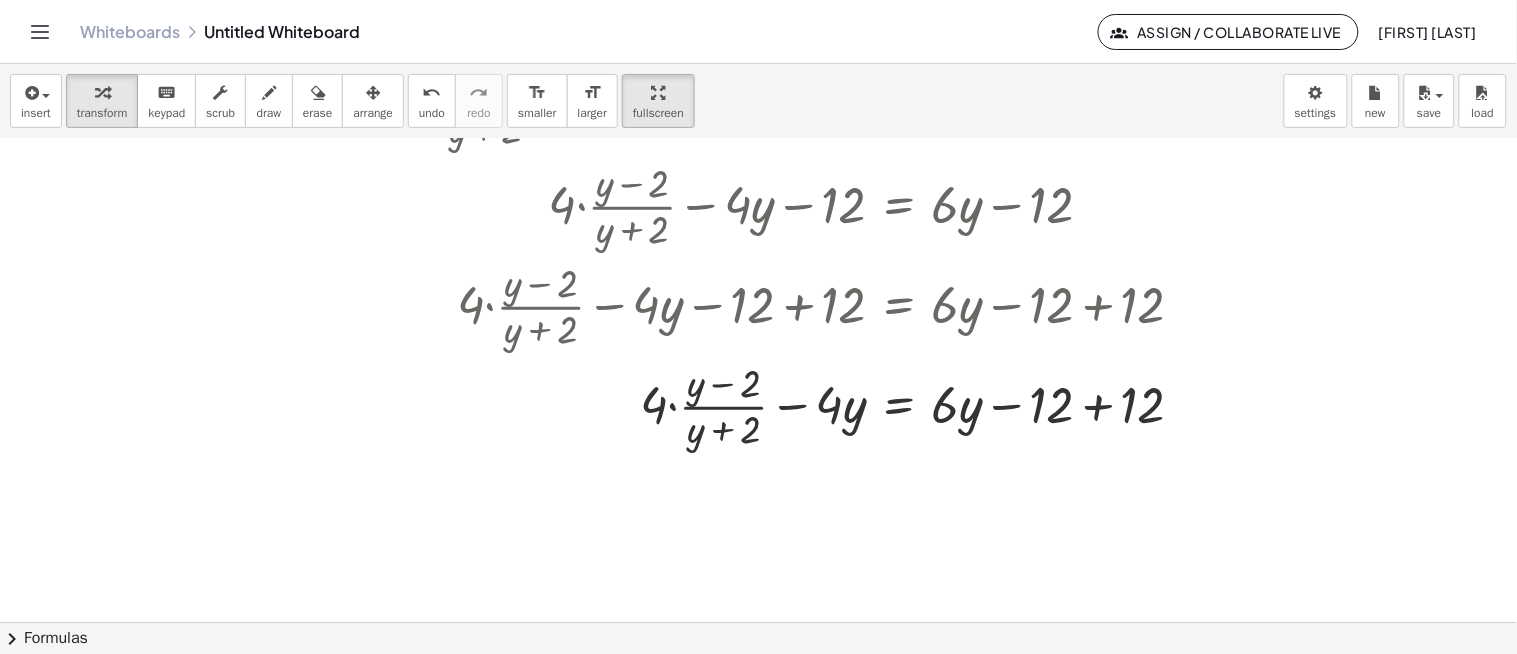 click at bounding box center (634, -602) 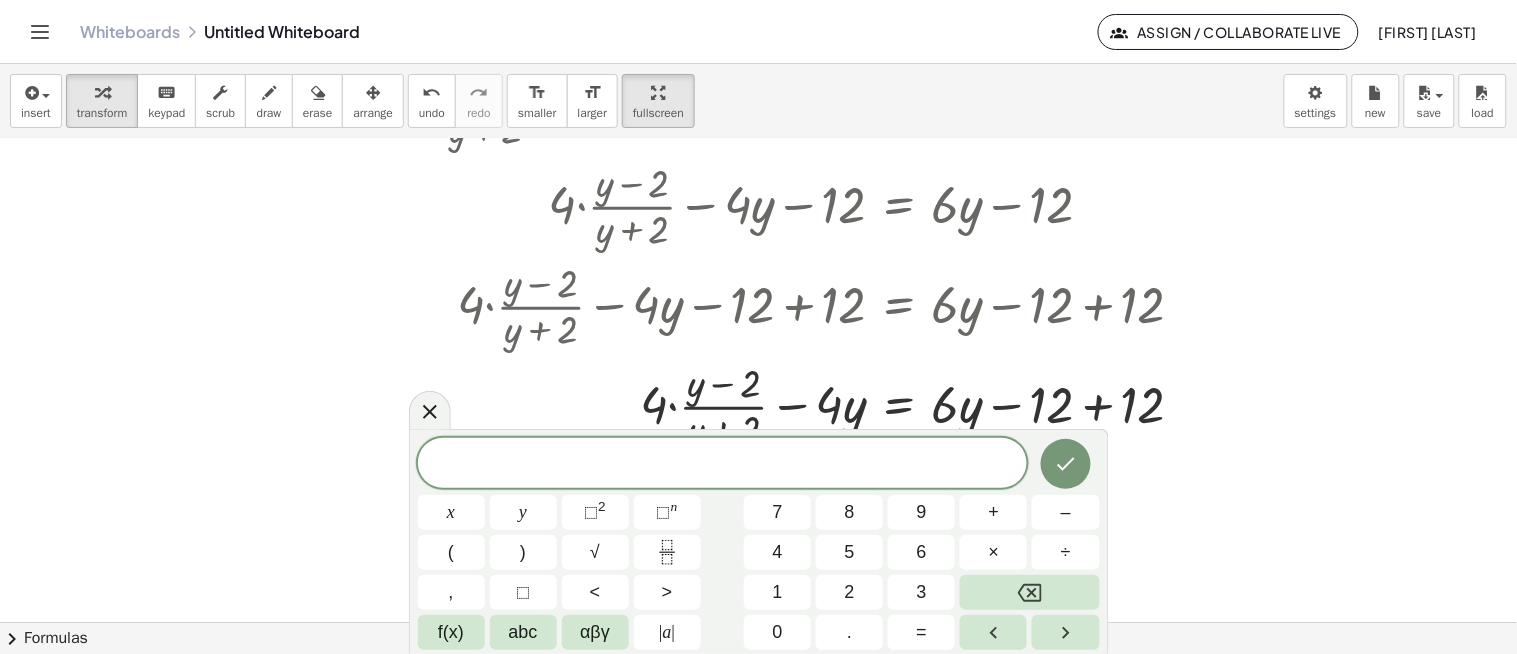 click at bounding box center [634, -602] 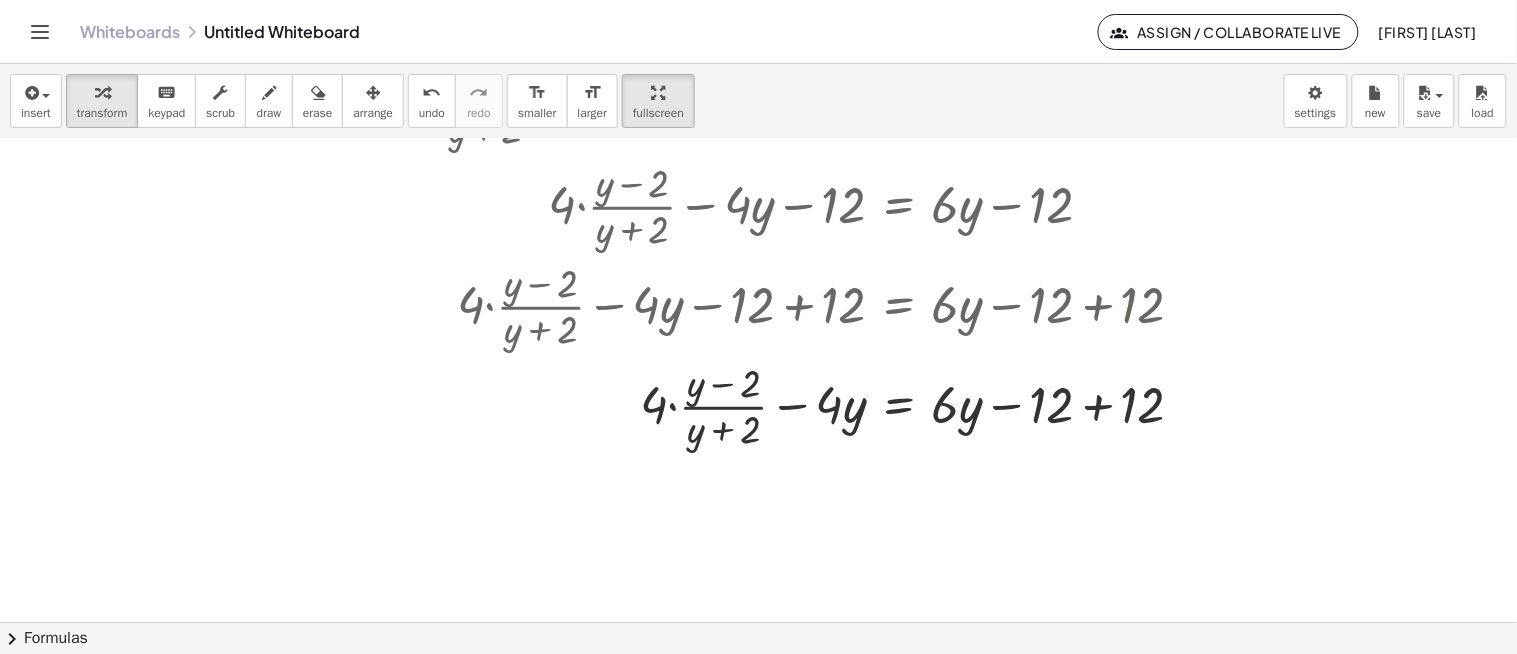 click at bounding box center [634, -602] 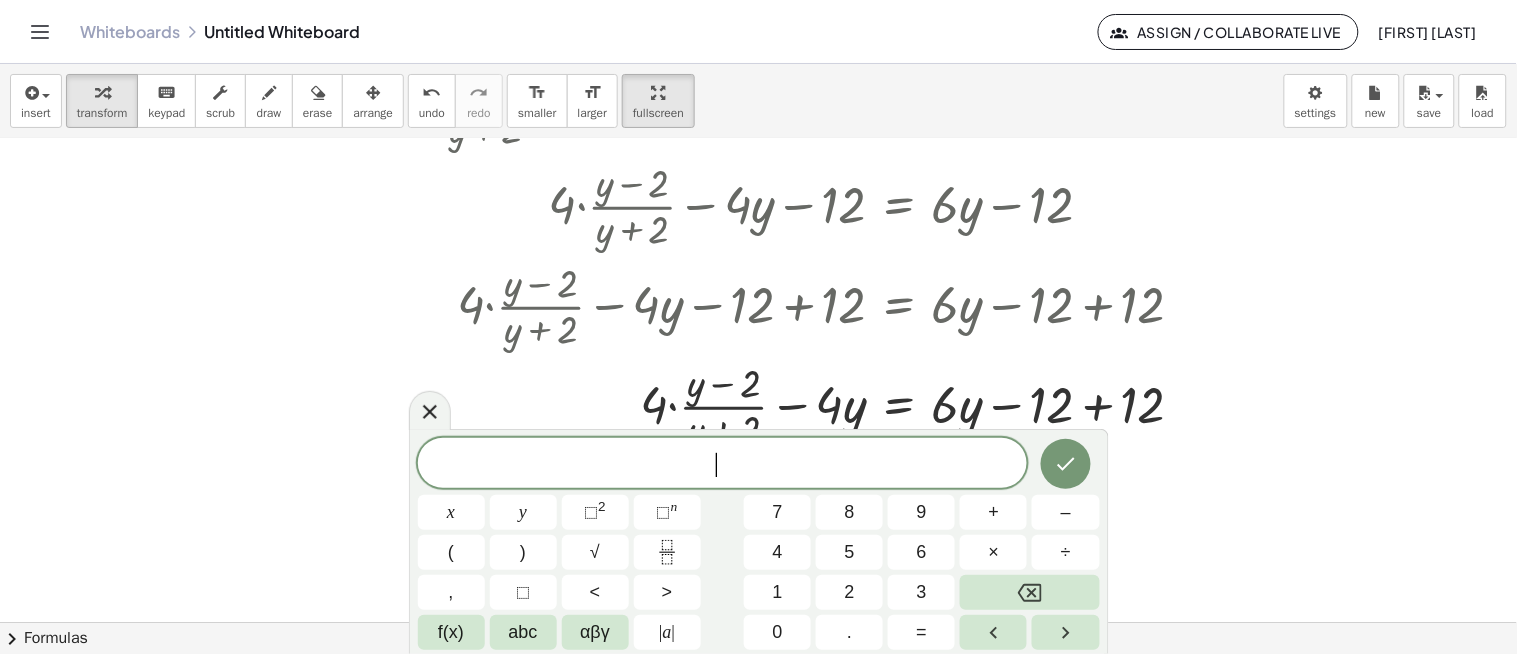 click at bounding box center (634, -602) 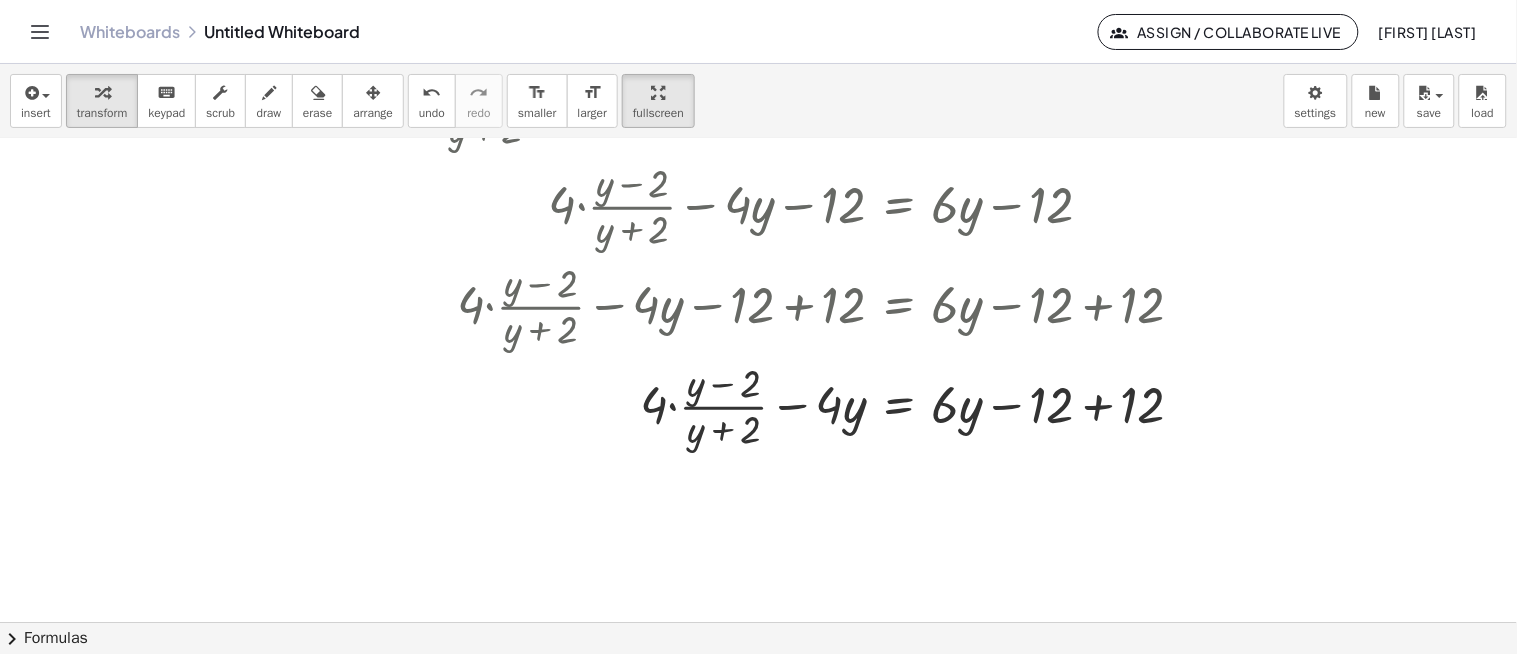 drag, startPoint x: 1120, startPoint y: 415, endPoint x: 1086, endPoint y: 403, distance: 36.05551 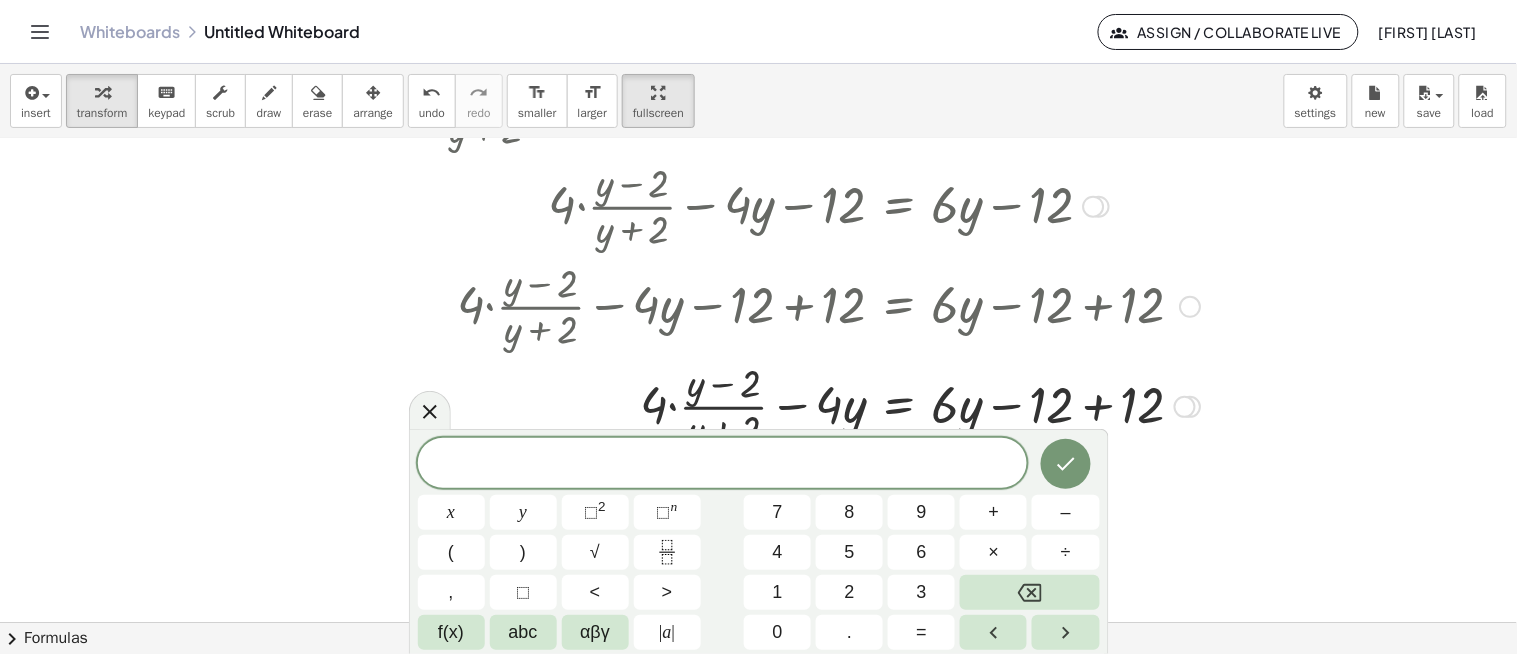 click at bounding box center (775, 405) 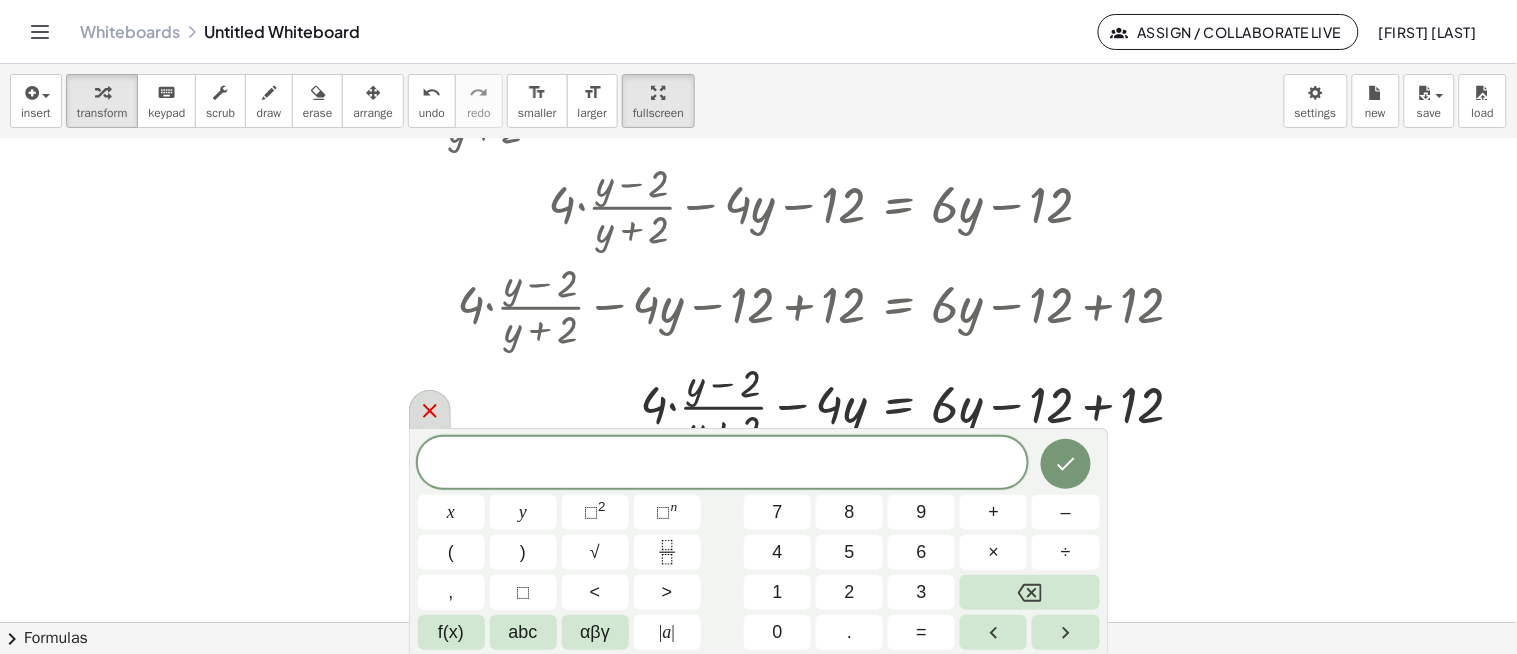 click 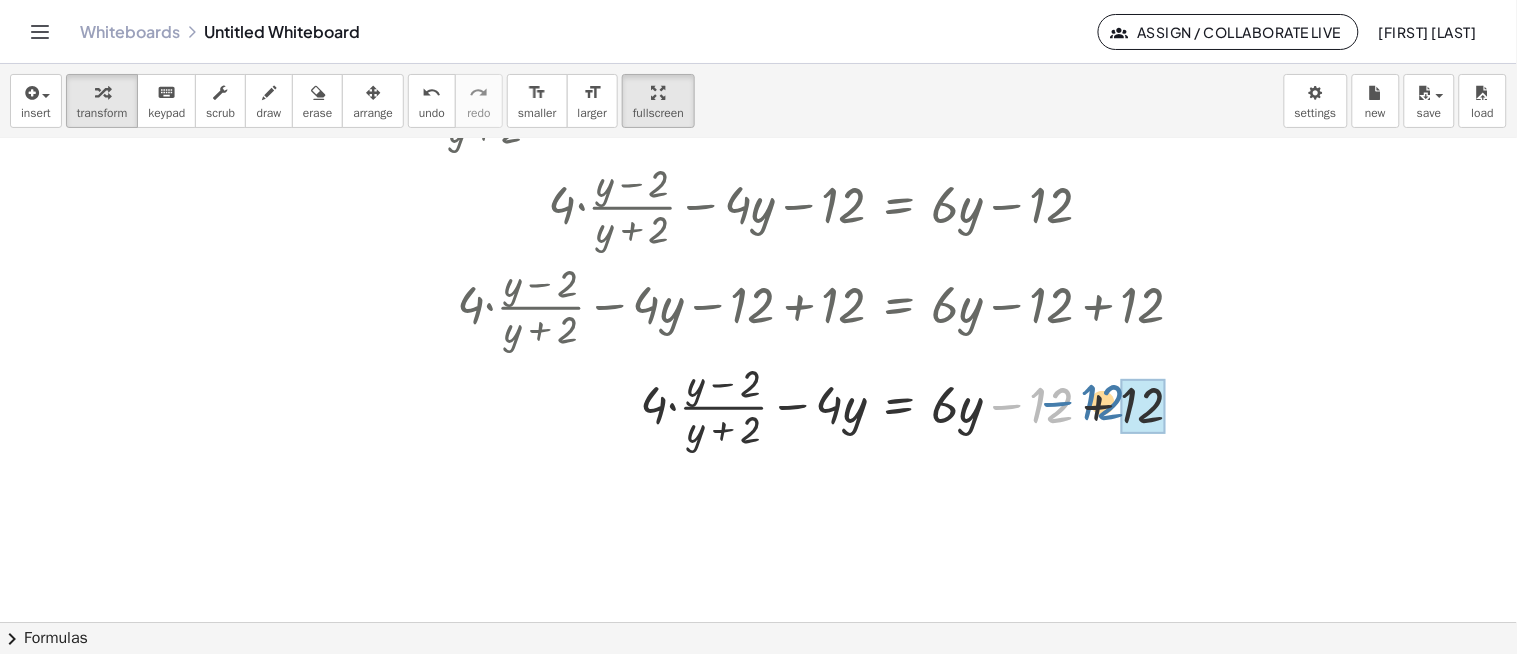 drag, startPoint x: 1016, startPoint y: 406, endPoint x: 1072, endPoint y: 403, distance: 56.0803 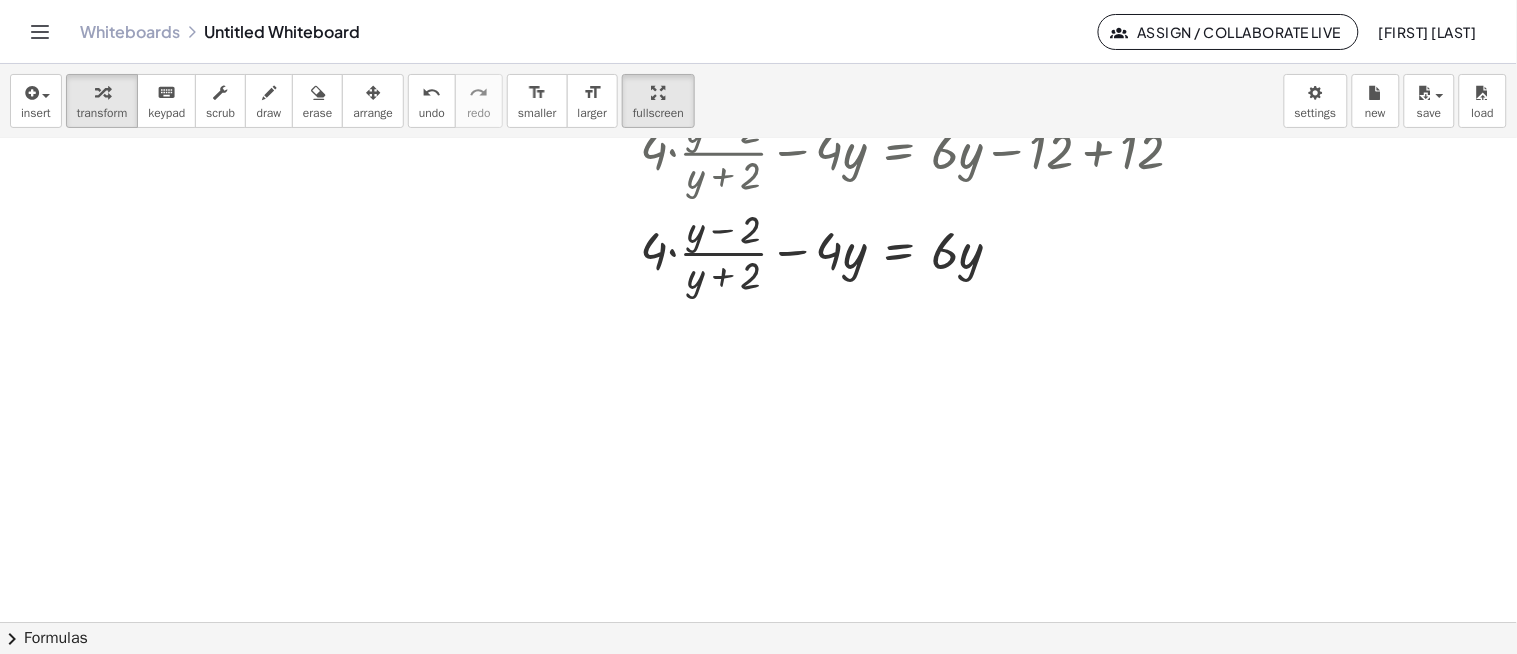 scroll, scrollTop: 2728, scrollLeft: 310, axis: both 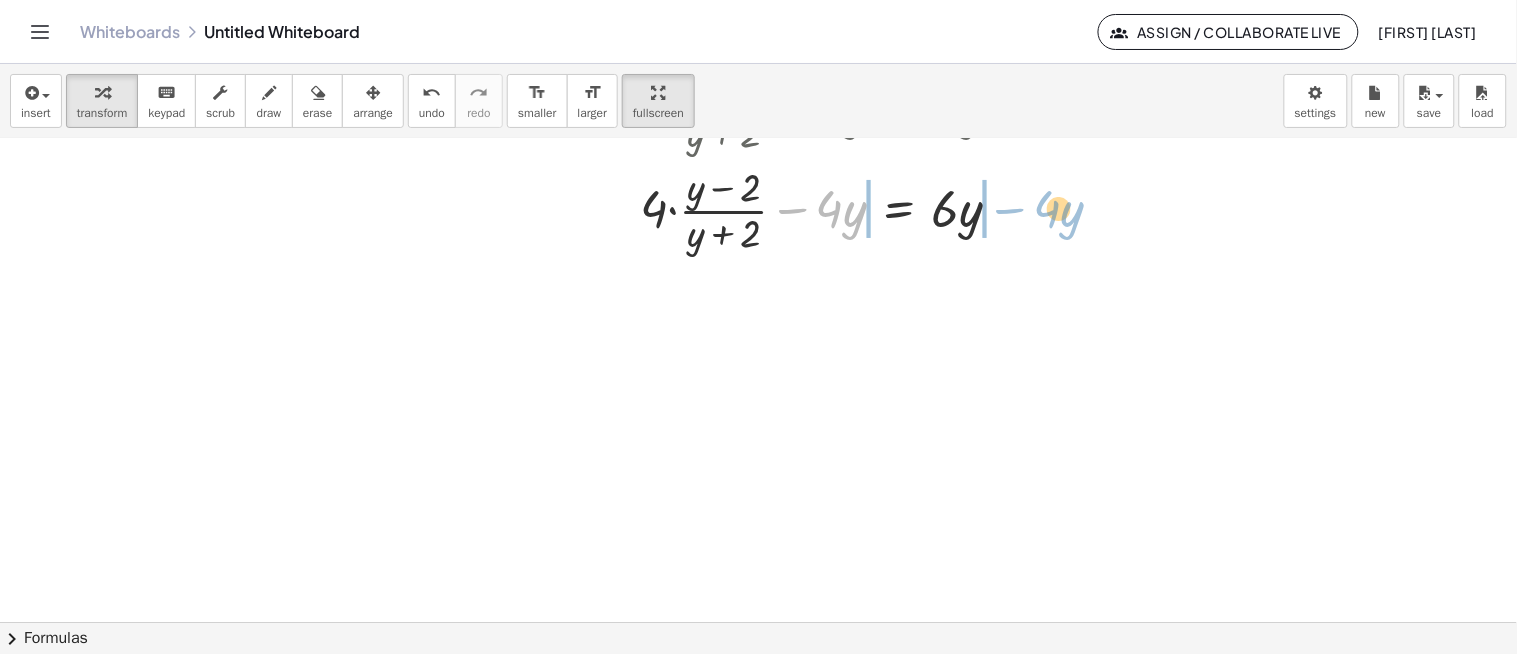 drag, startPoint x: 803, startPoint y: 212, endPoint x: 1021, endPoint y: 212, distance: 218 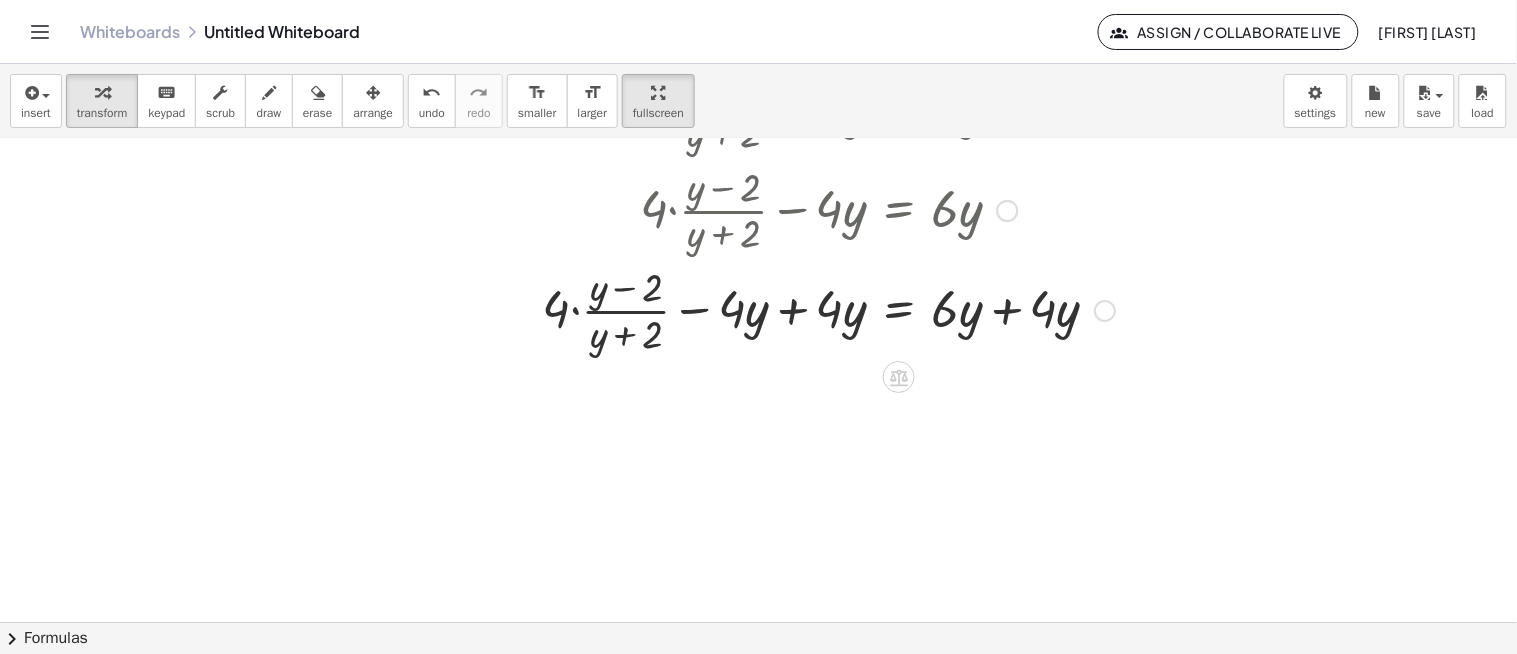 click at bounding box center [775, 309] 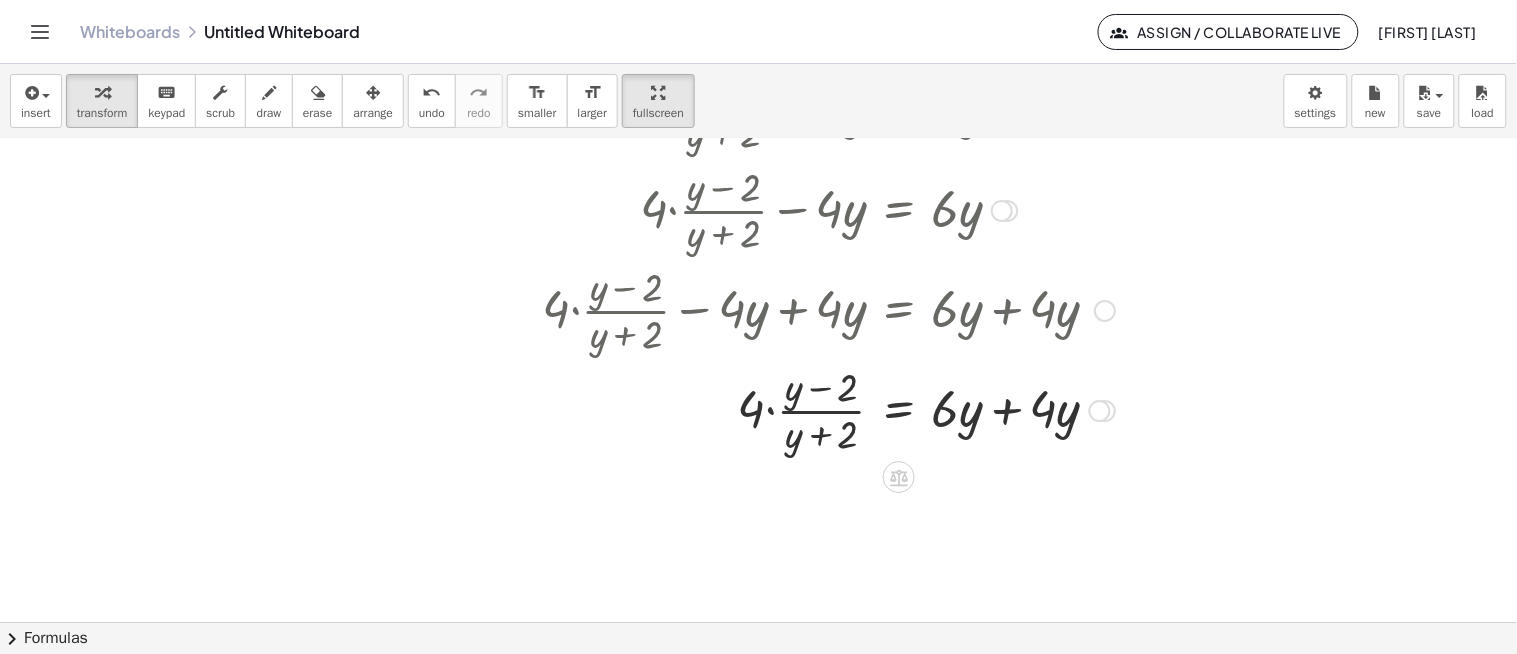 click at bounding box center [775, 410] 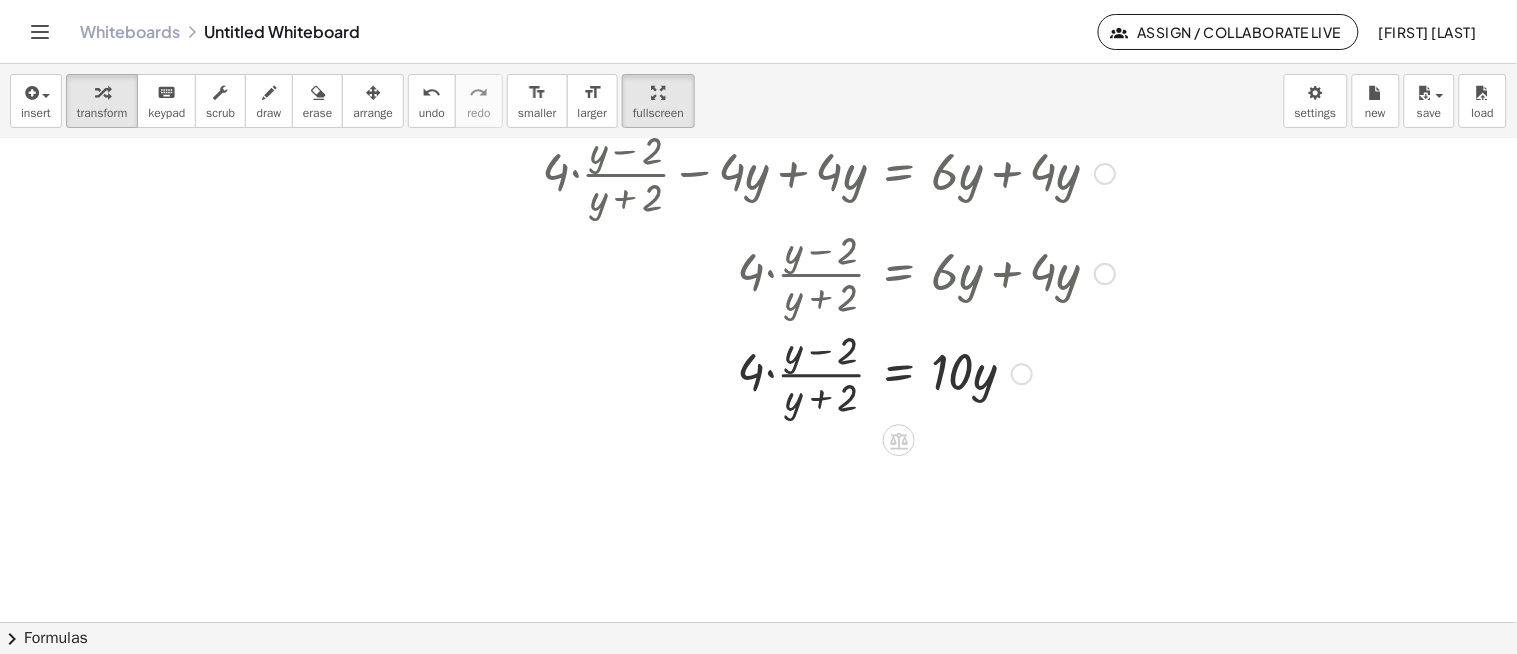 scroll, scrollTop: 2915, scrollLeft: 310, axis: both 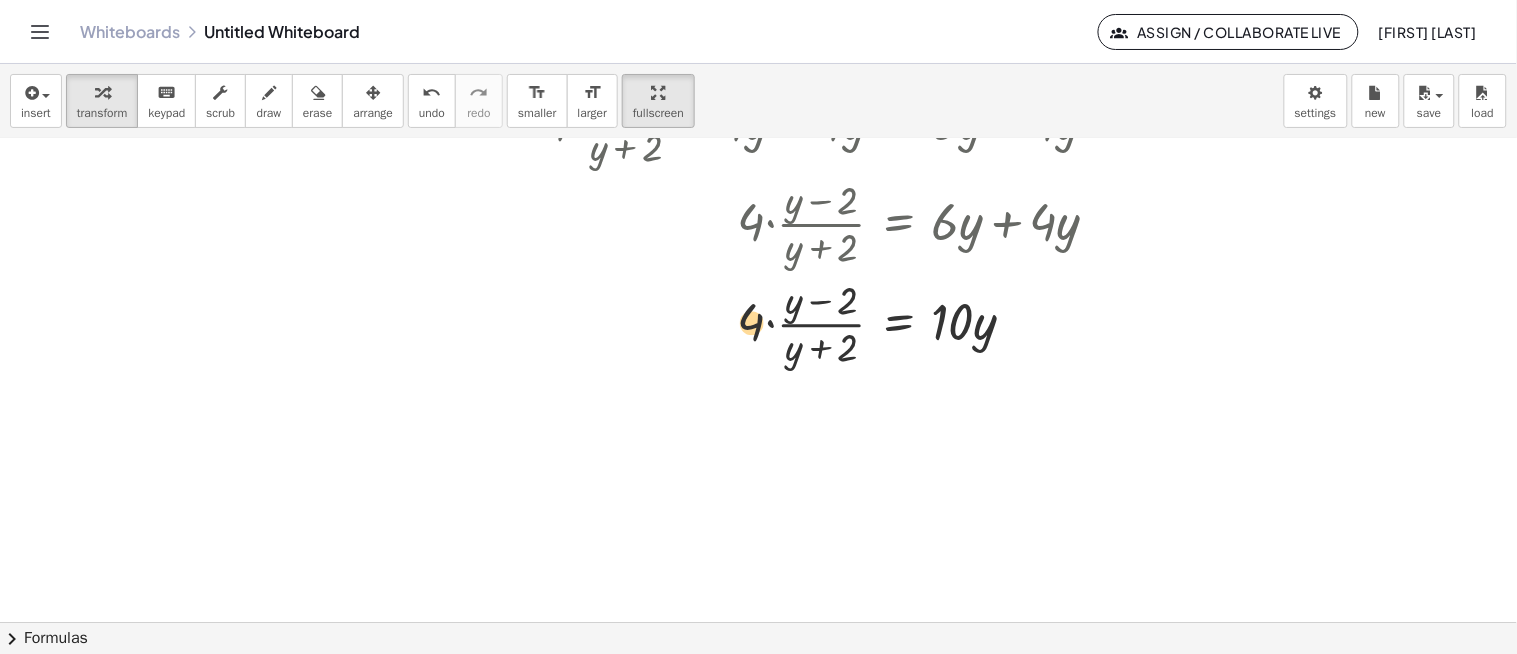 click at bounding box center (775, 323) 